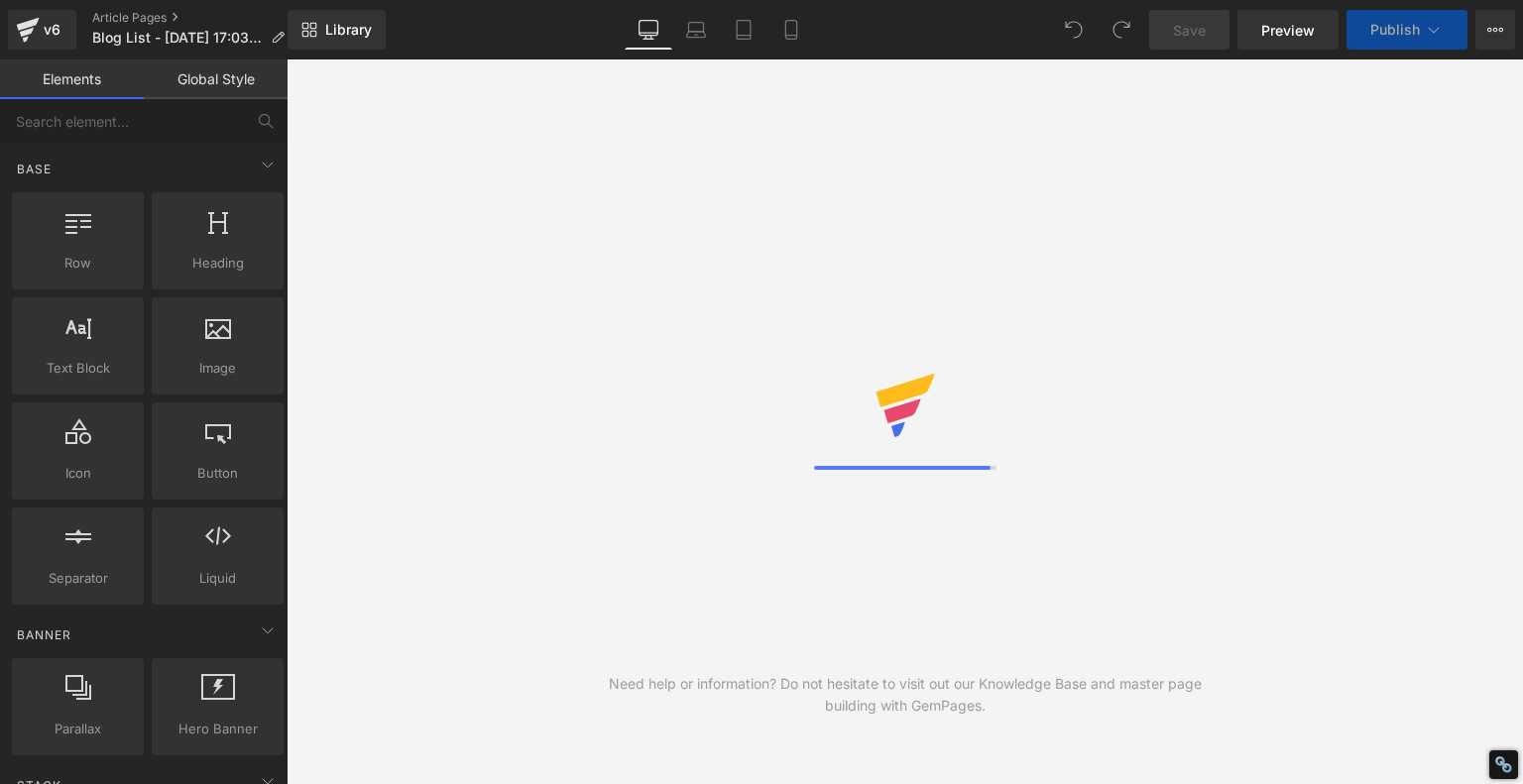 scroll, scrollTop: 0, scrollLeft: 0, axis: both 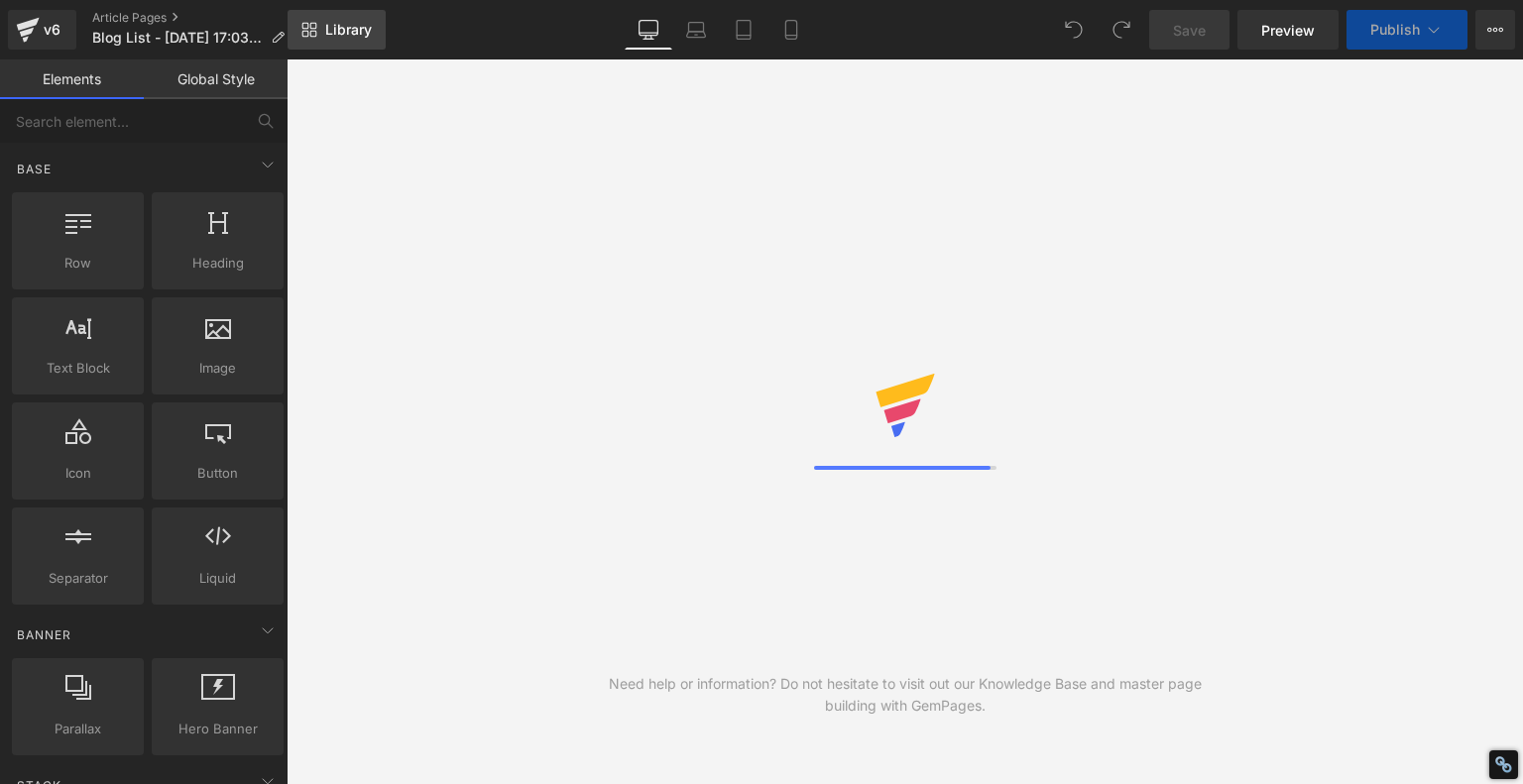 click on "Library" at bounding box center [348, 30] 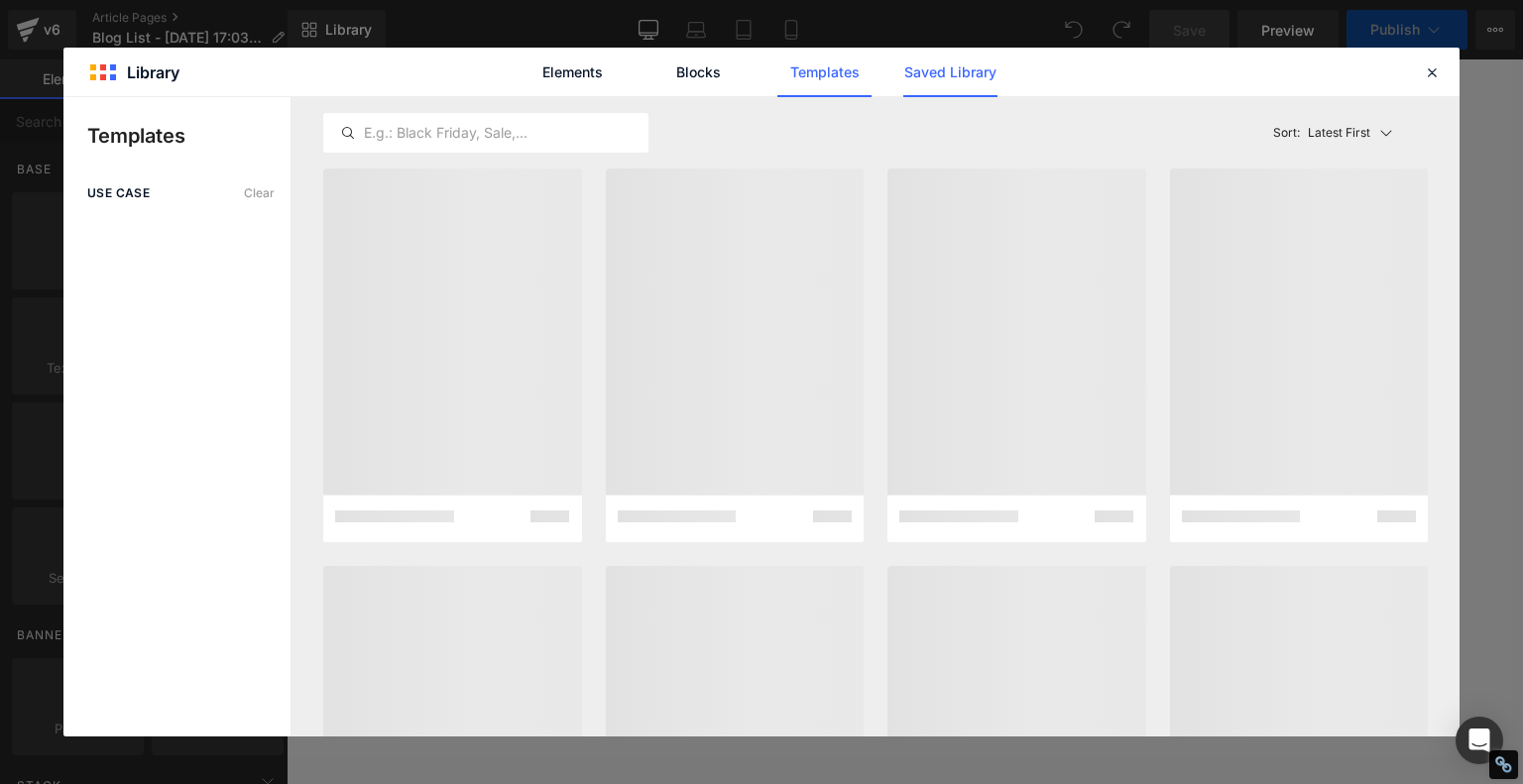 click on "Saved Library" 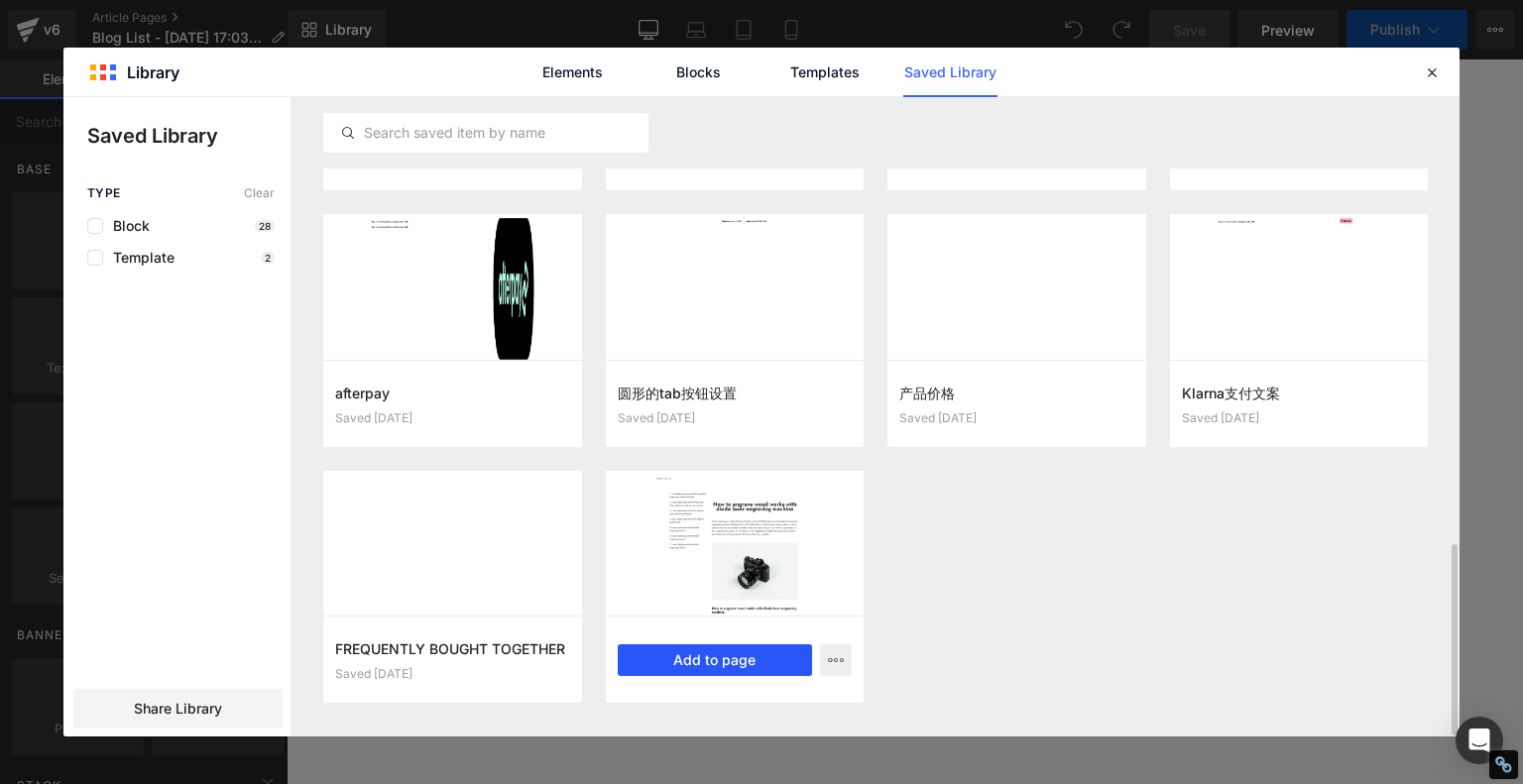 scroll, scrollTop: 1487, scrollLeft: 0, axis: vertical 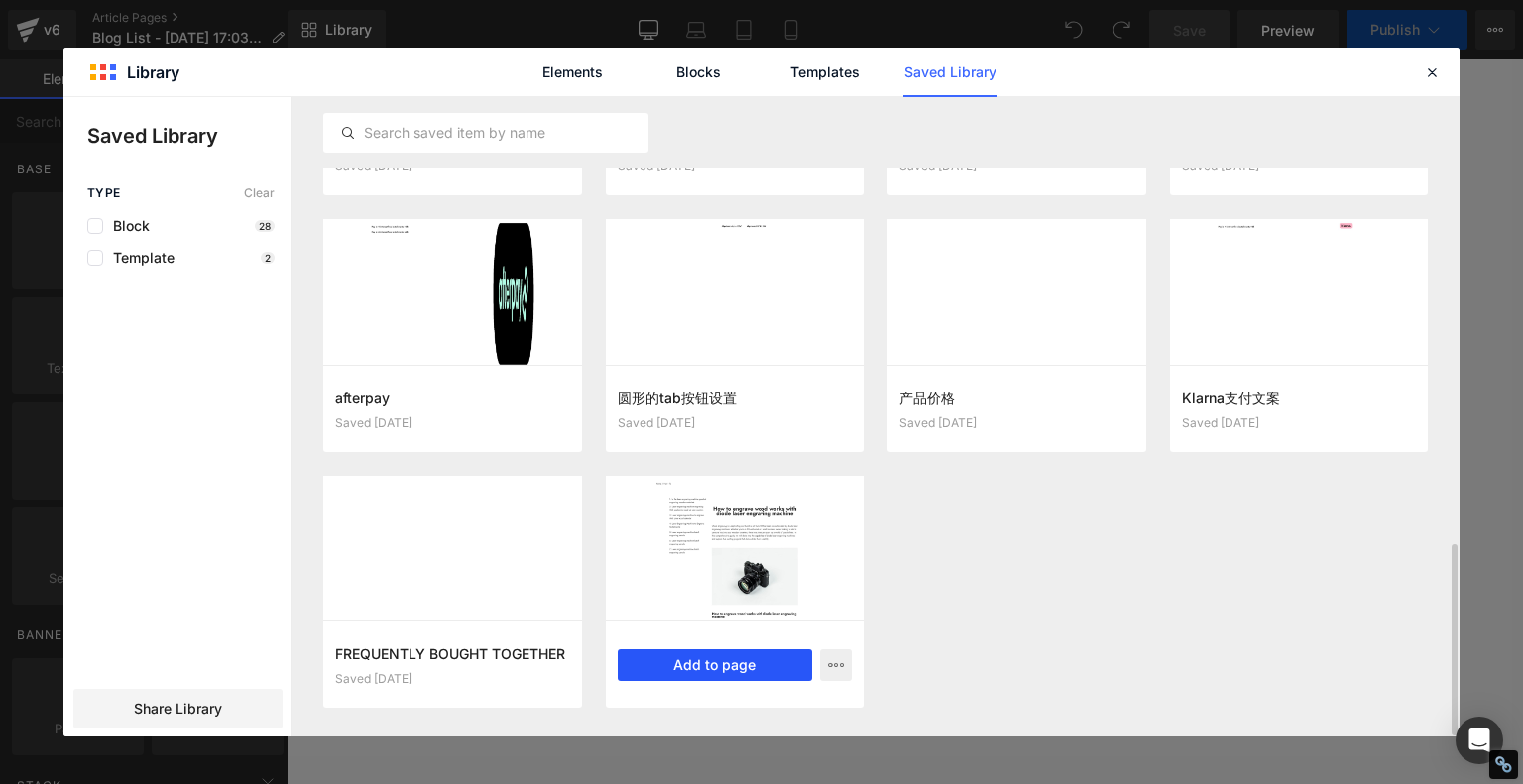 click on "Add to page" at bounding box center (715, 665) 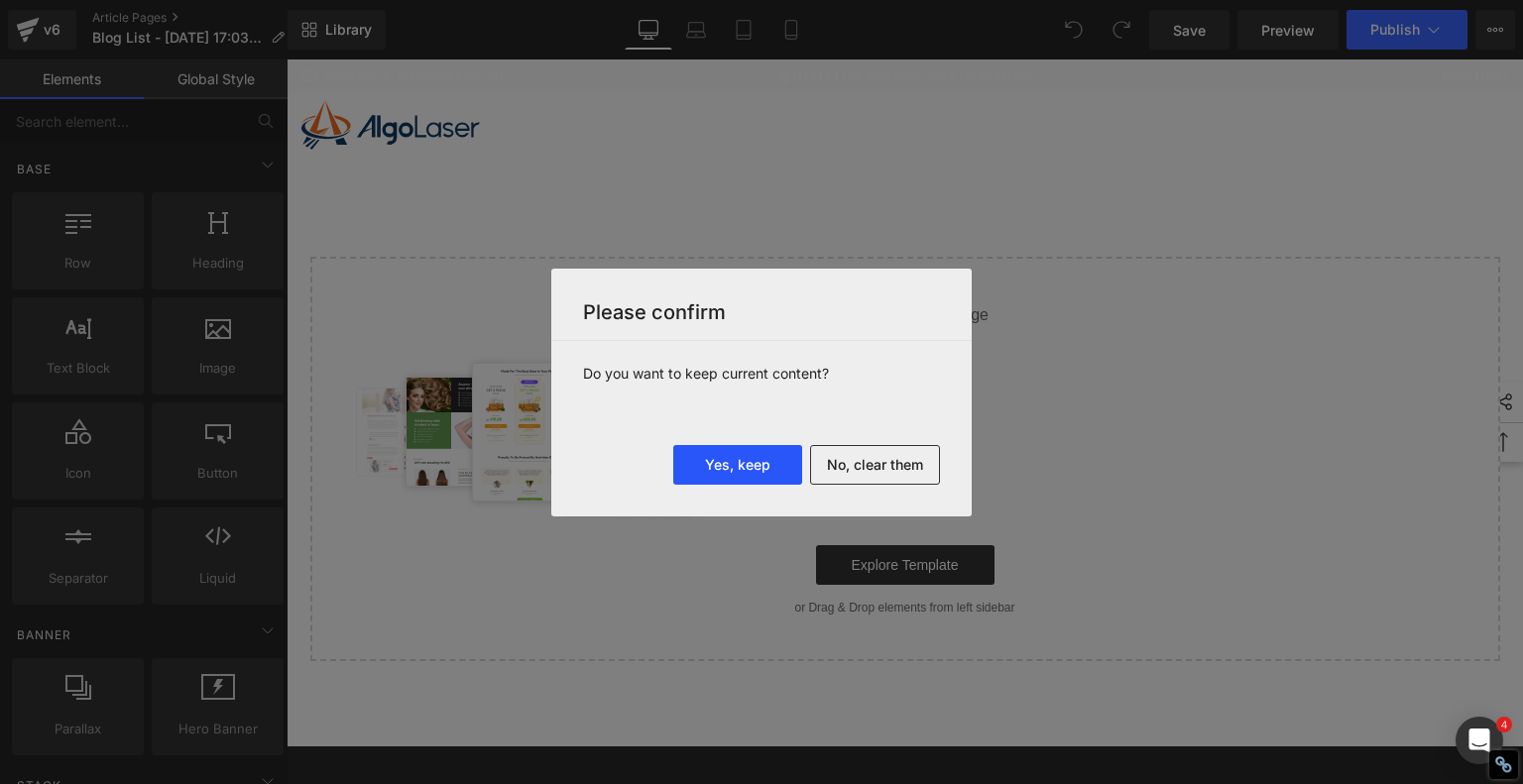 click on "Yes, keep" at bounding box center (738, 465) 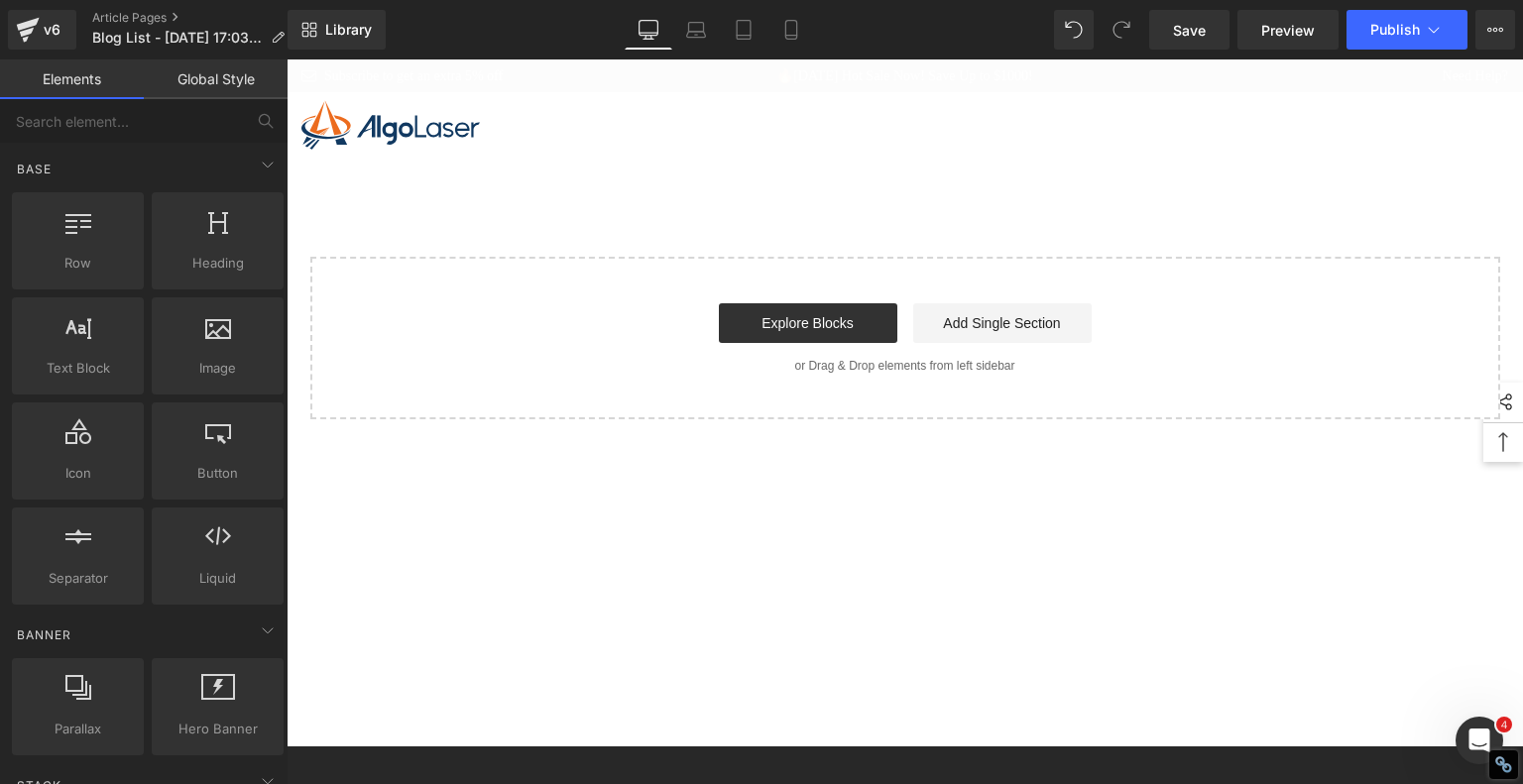 scroll, scrollTop: 0, scrollLeft: 0, axis: both 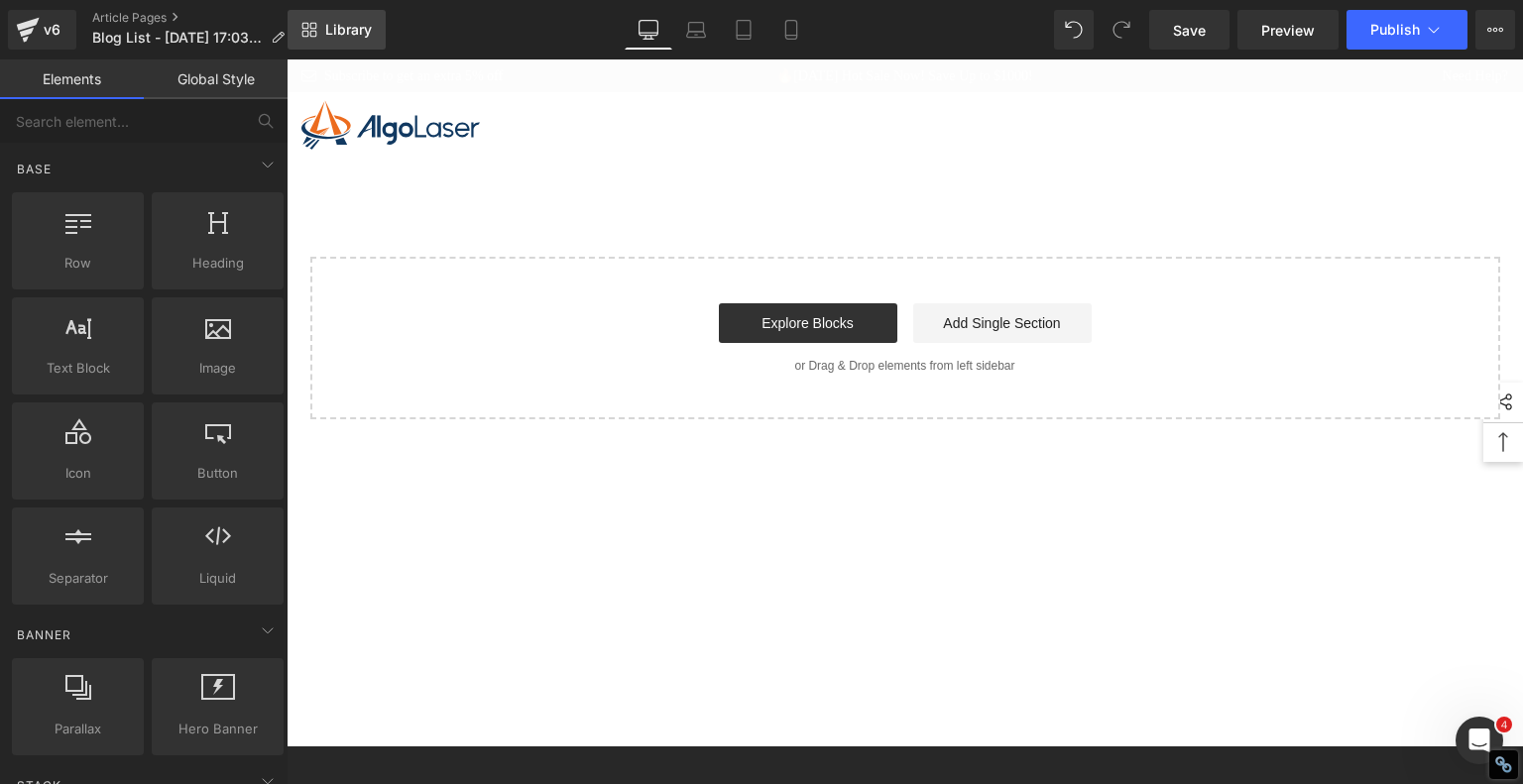 click on "Library" at bounding box center [348, 30] 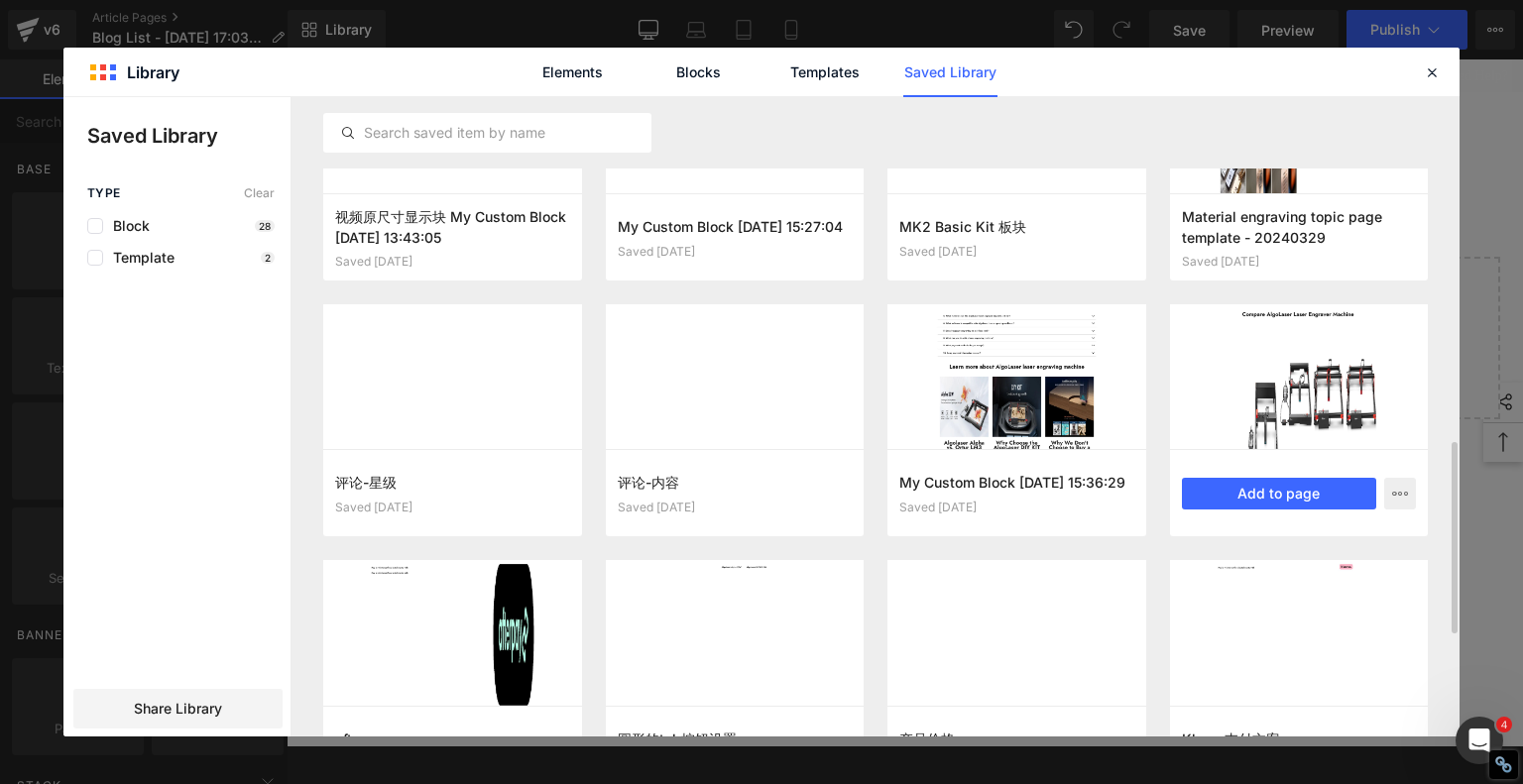 scroll, scrollTop: 1487, scrollLeft: 0, axis: vertical 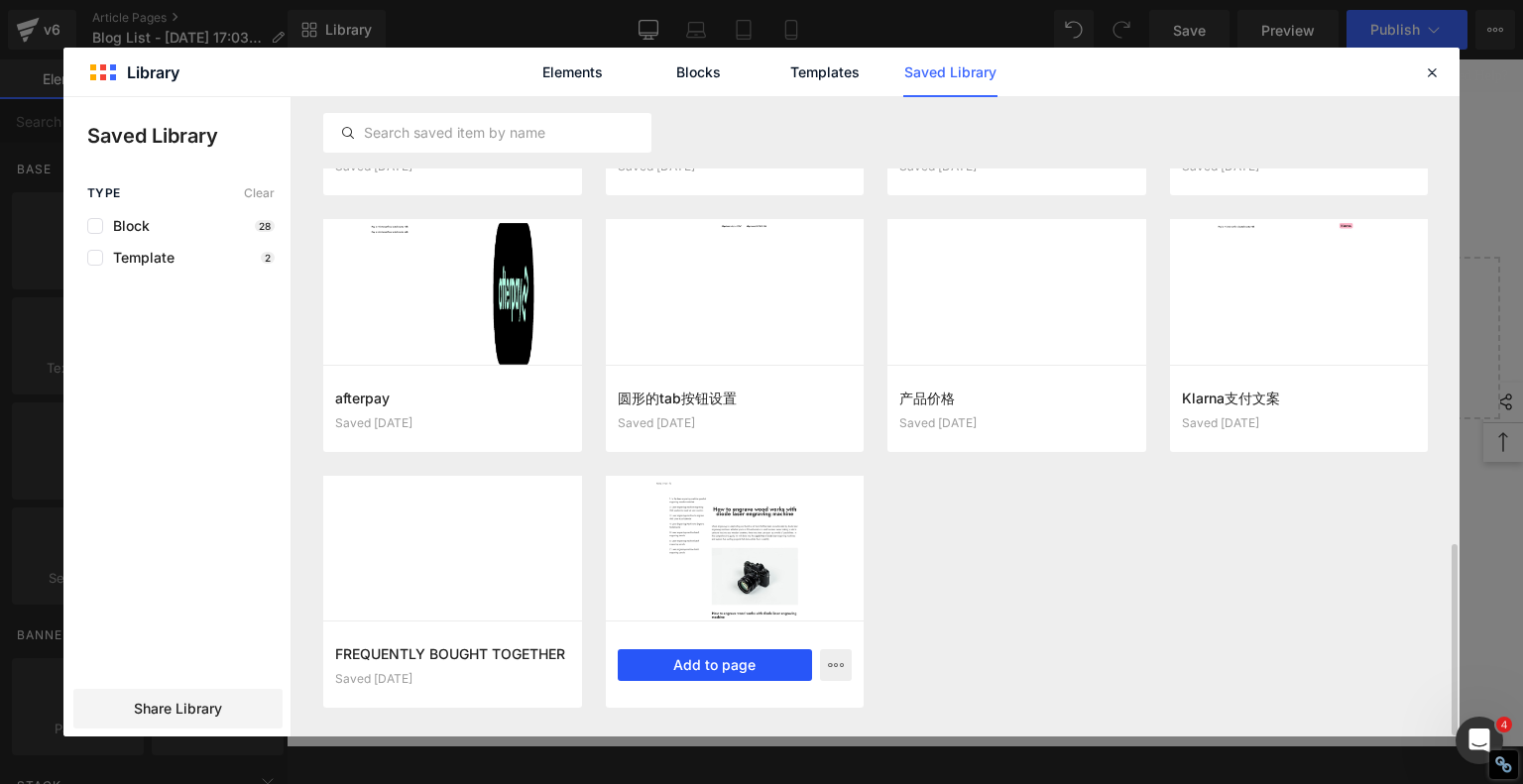 click on "Add to page" at bounding box center (715, 665) 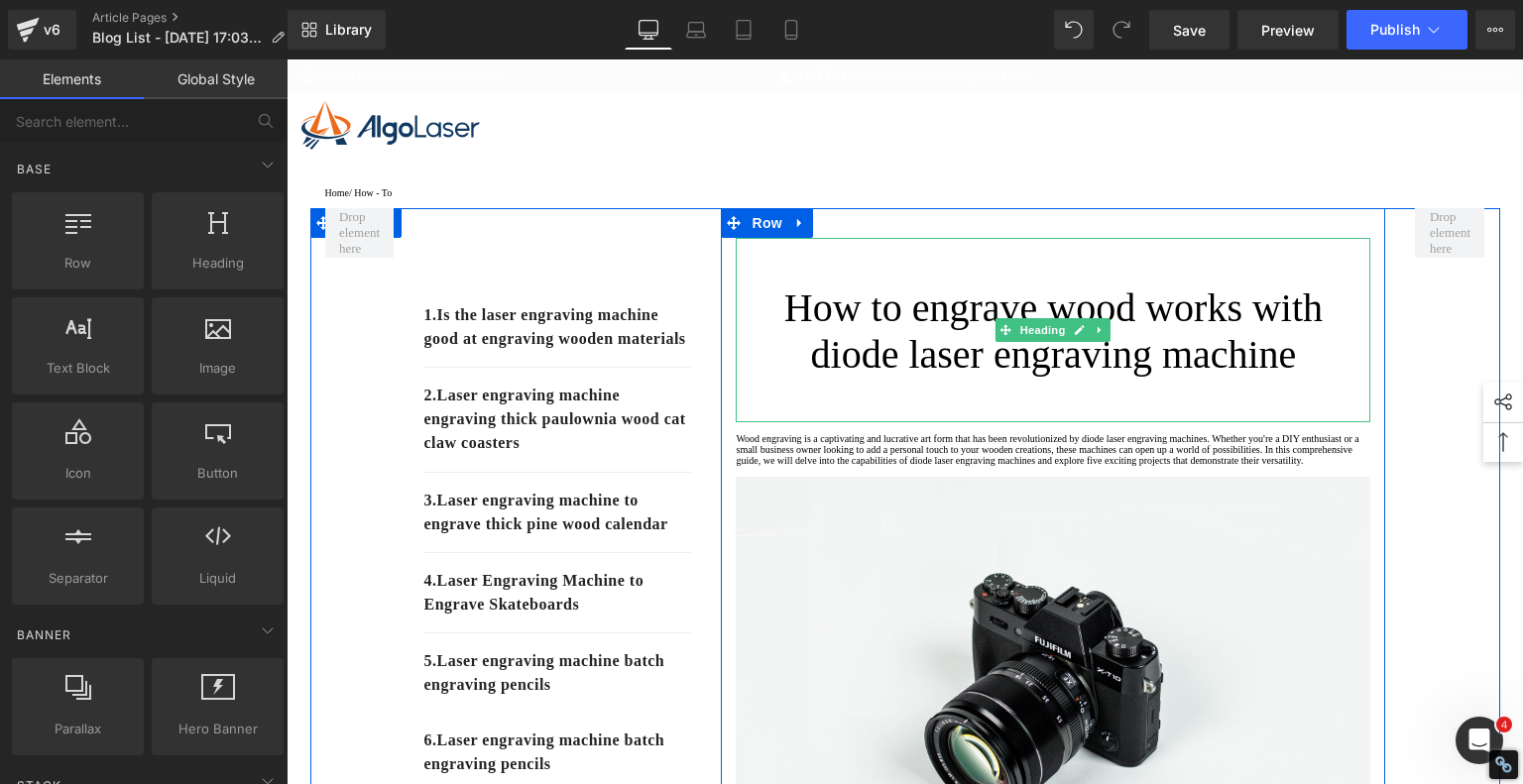 click on "How to engrave wood works with  diode laser engraving machine" at bounding box center [1053, 331] 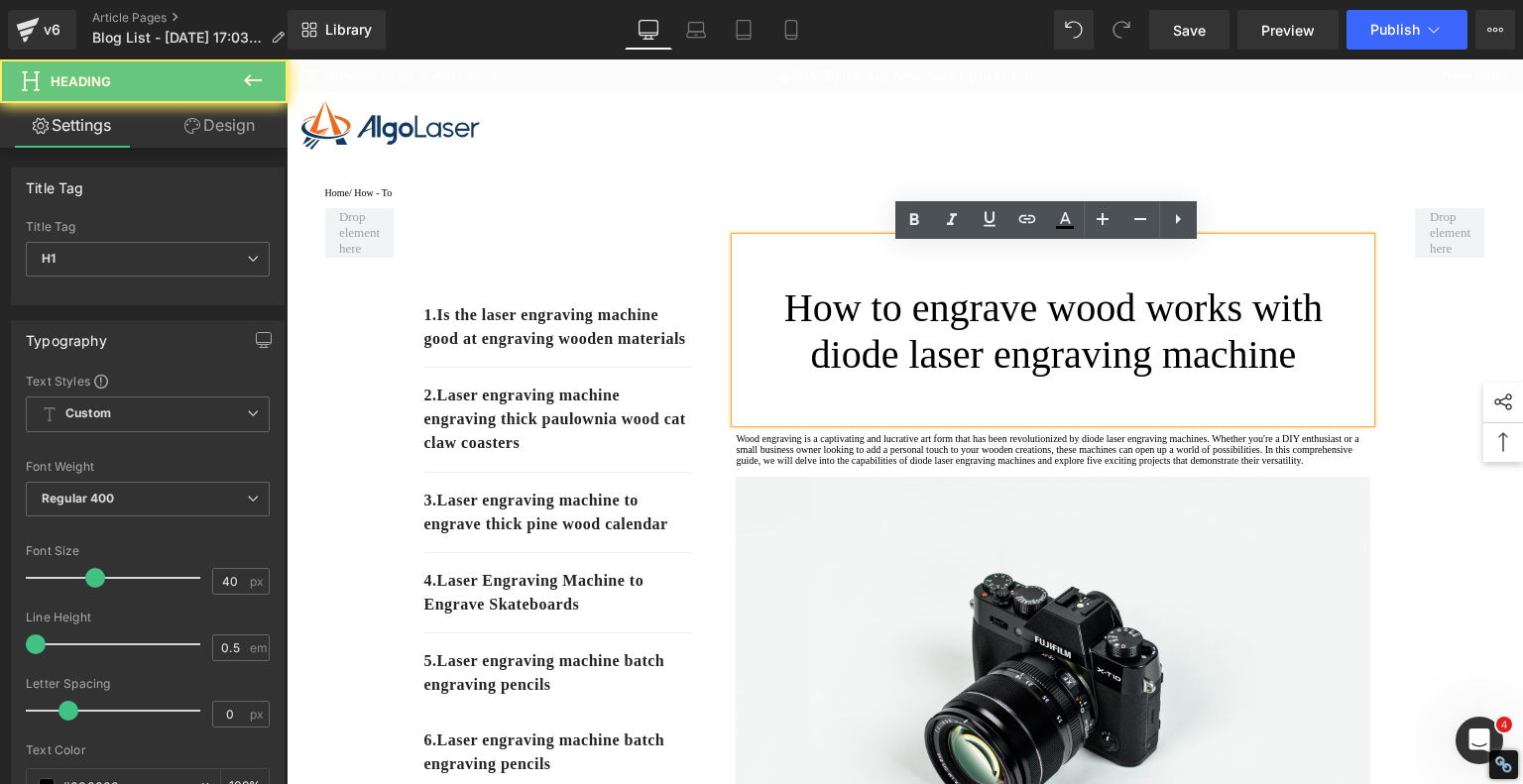 click on "How to engrave wood works with  diode laser engraving machine" at bounding box center [1053, 331] 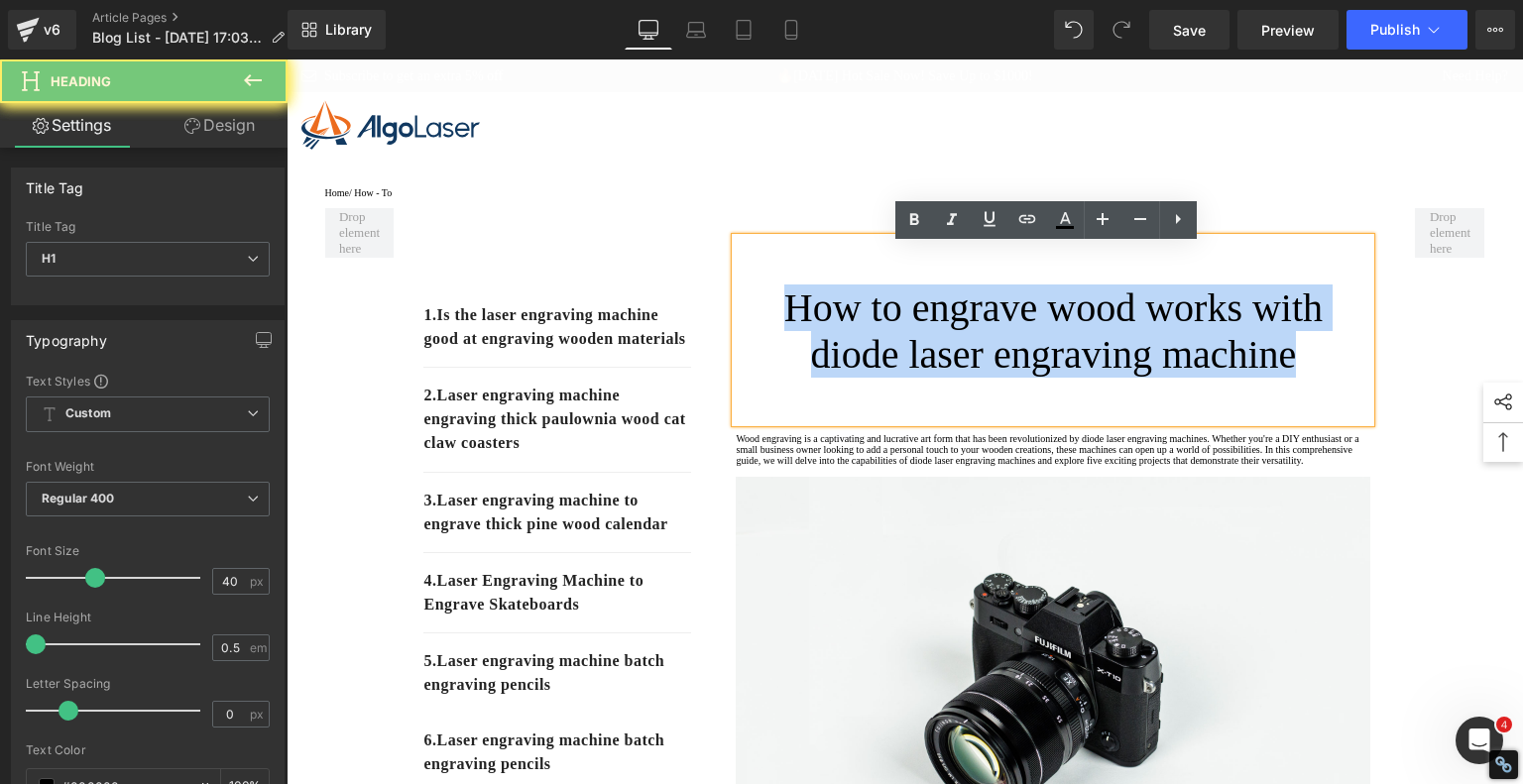 click on "How to engrave wood works with  diode laser engraving machine" at bounding box center [1053, 331] 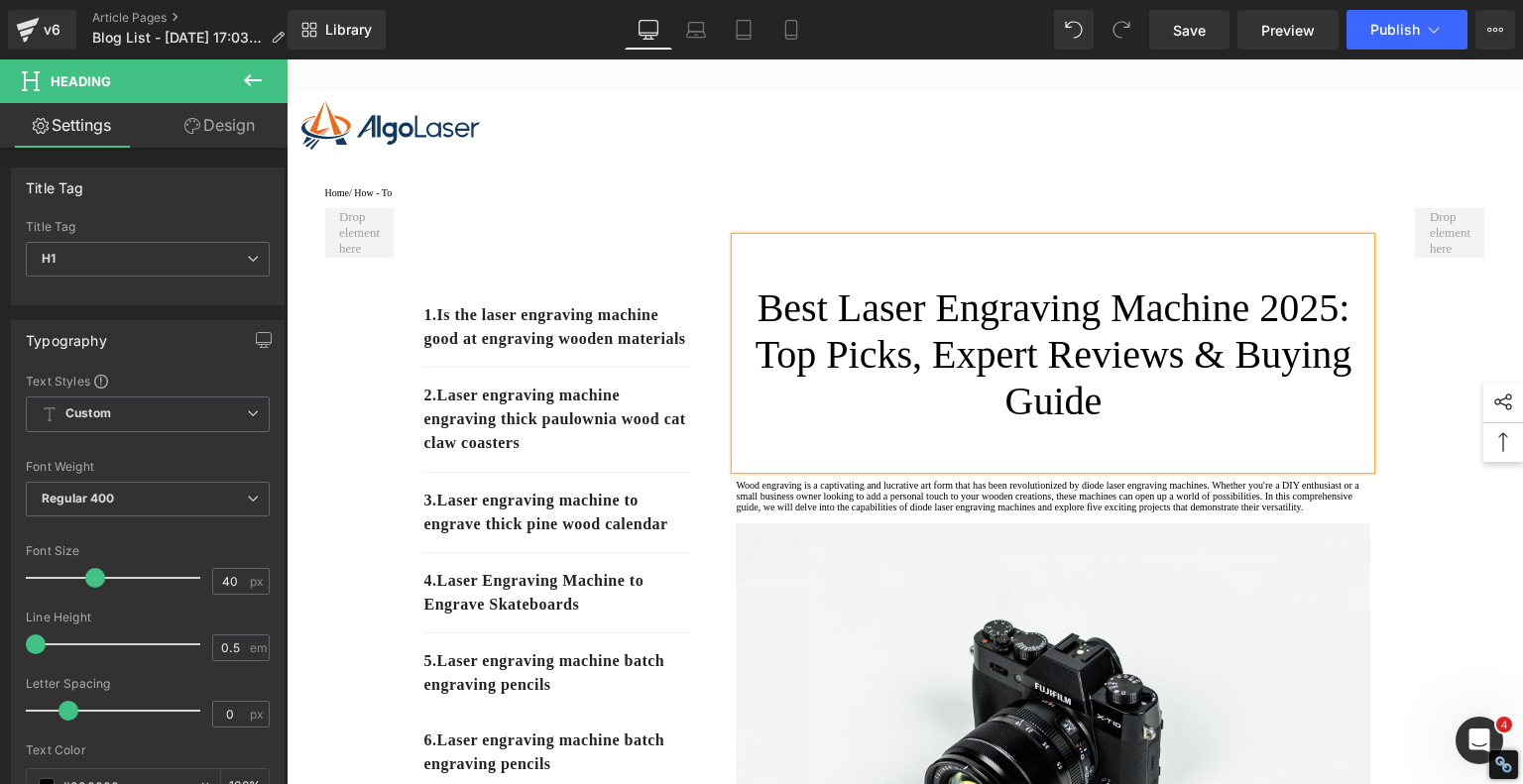 click on "Best Laser Engraving Machine 2025: Top Picks, Expert Reviews & Buying Guide" at bounding box center (1053, 354) 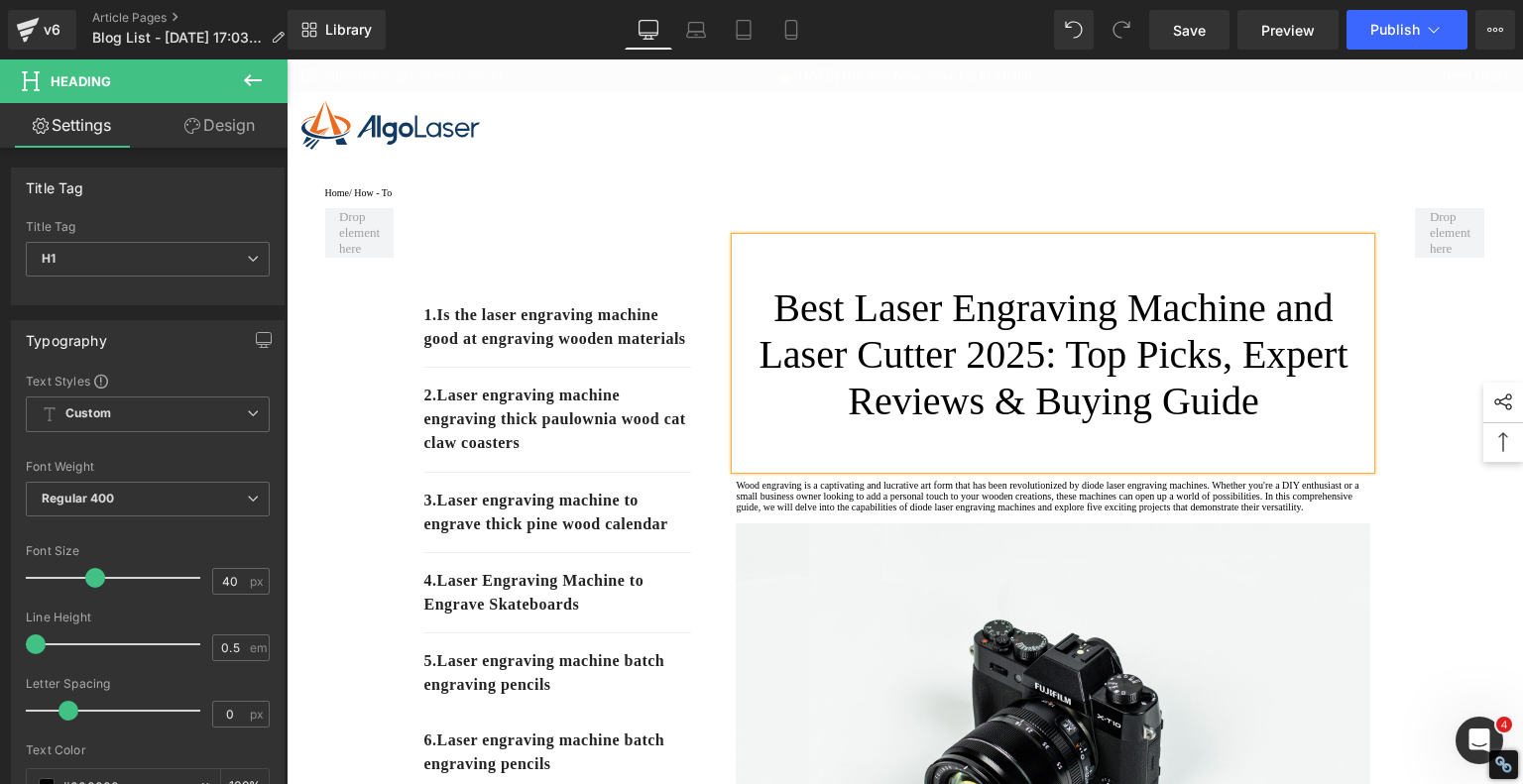 click on "Best Laser Engraving Machine and Laser Cutter 2025: Top Picks, Expert Reviews & Buying Guide" at bounding box center (1053, 354) 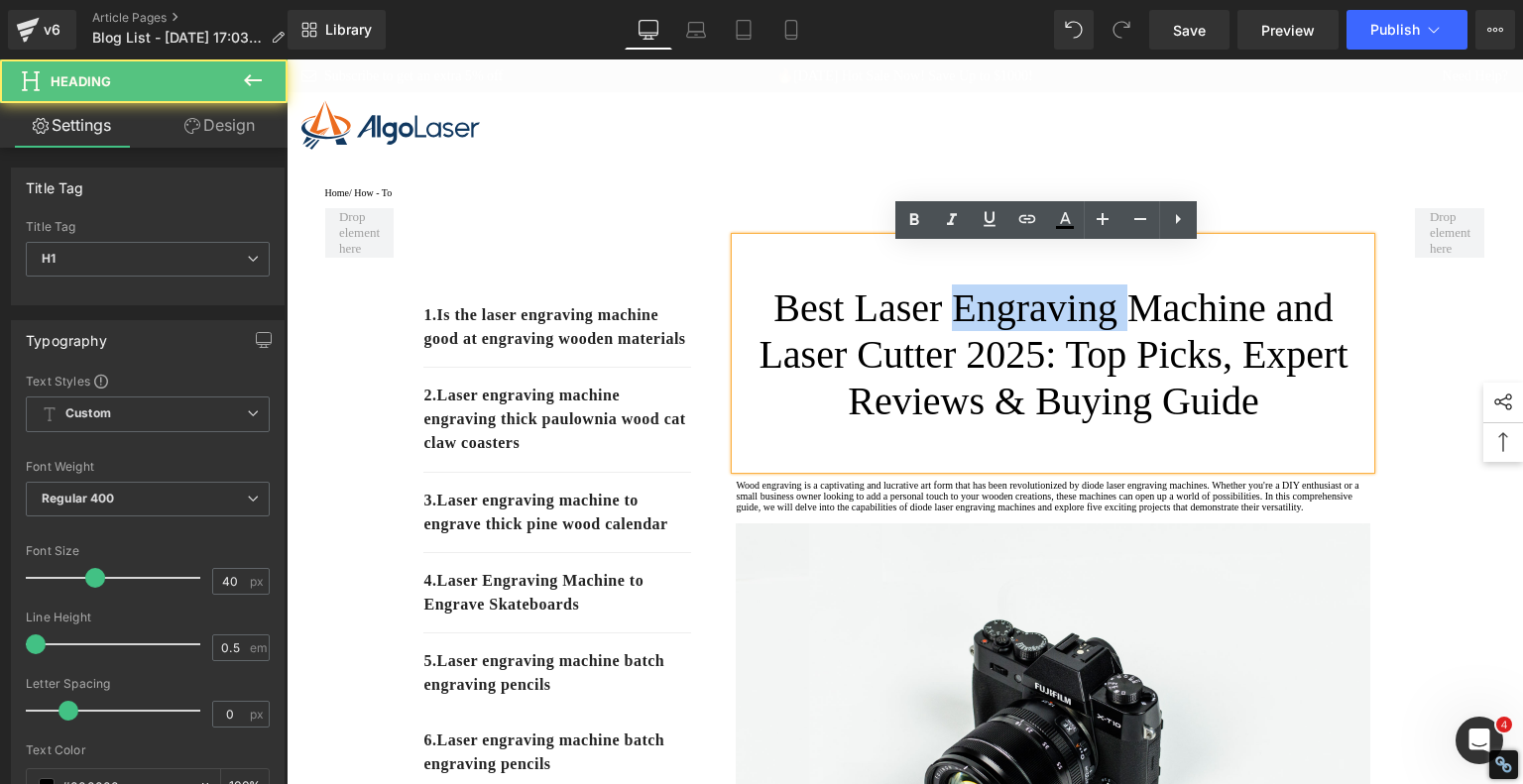click on "Best Laser Engraving Machine and Laser Cutter 2025: Top Picks, Expert Reviews & Buying Guide" at bounding box center (1053, 354) 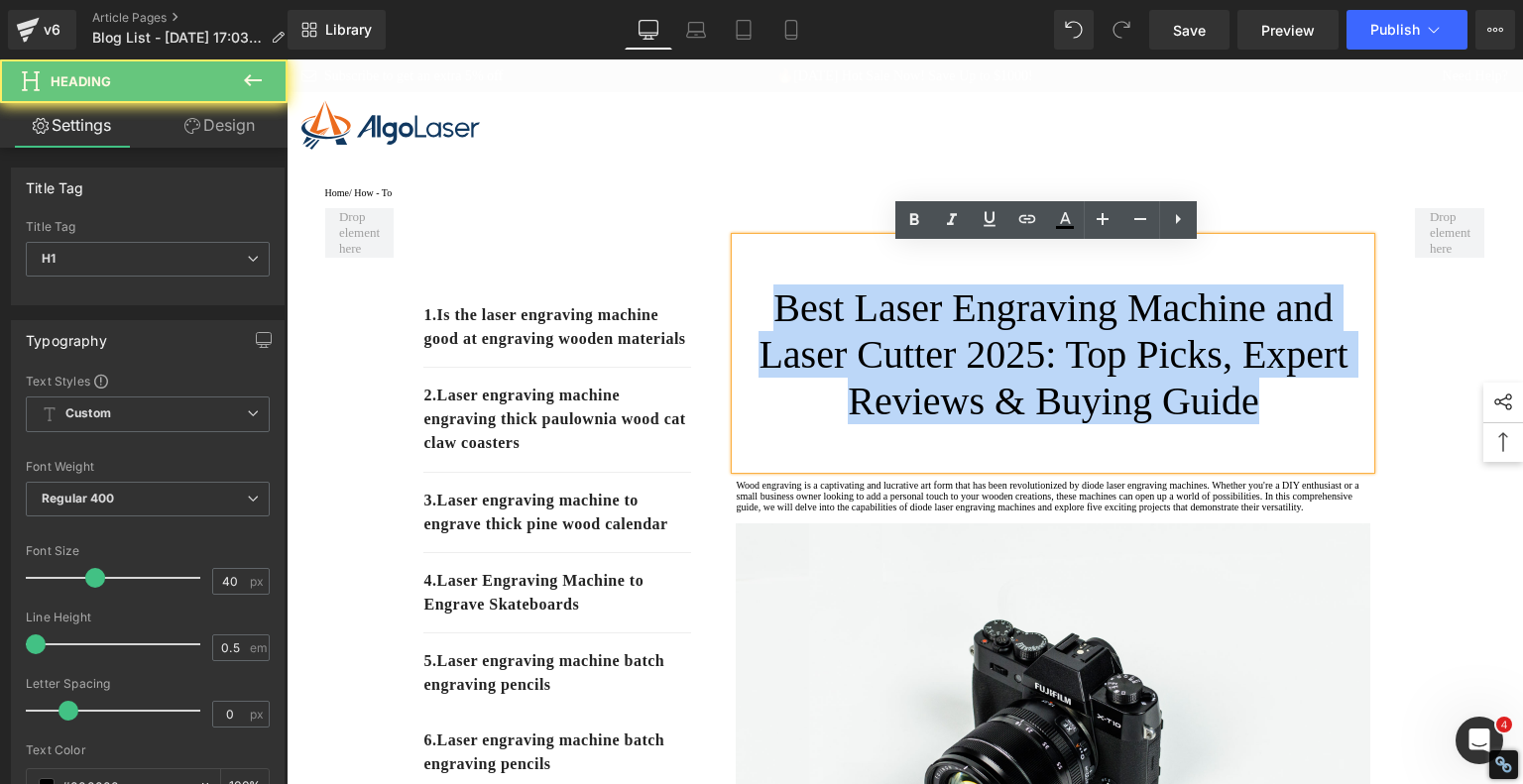 click on "Best Laser Engraving Machine and Laser Cutter 2025: Top Picks, Expert Reviews & Buying Guide" at bounding box center (1053, 354) 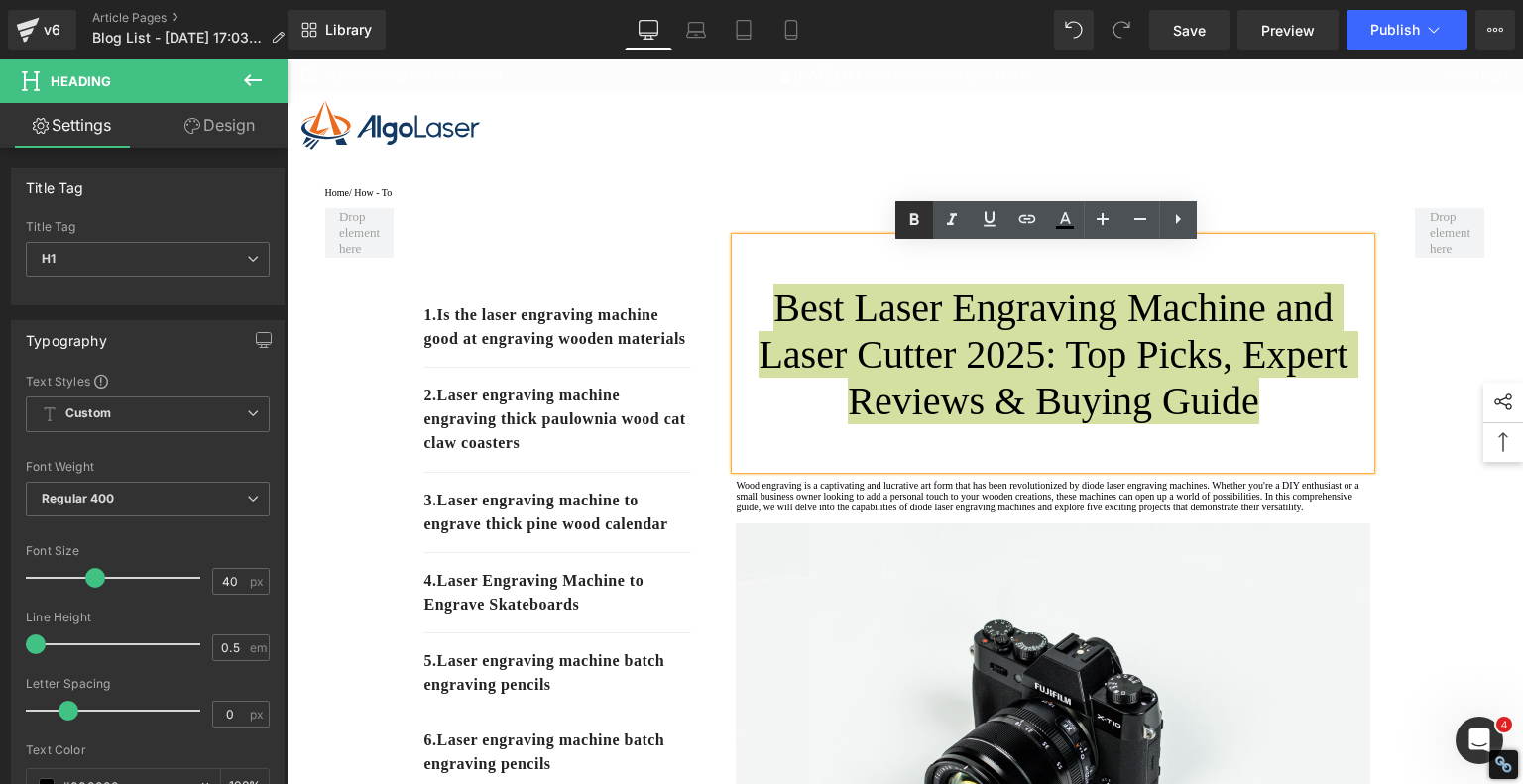 click 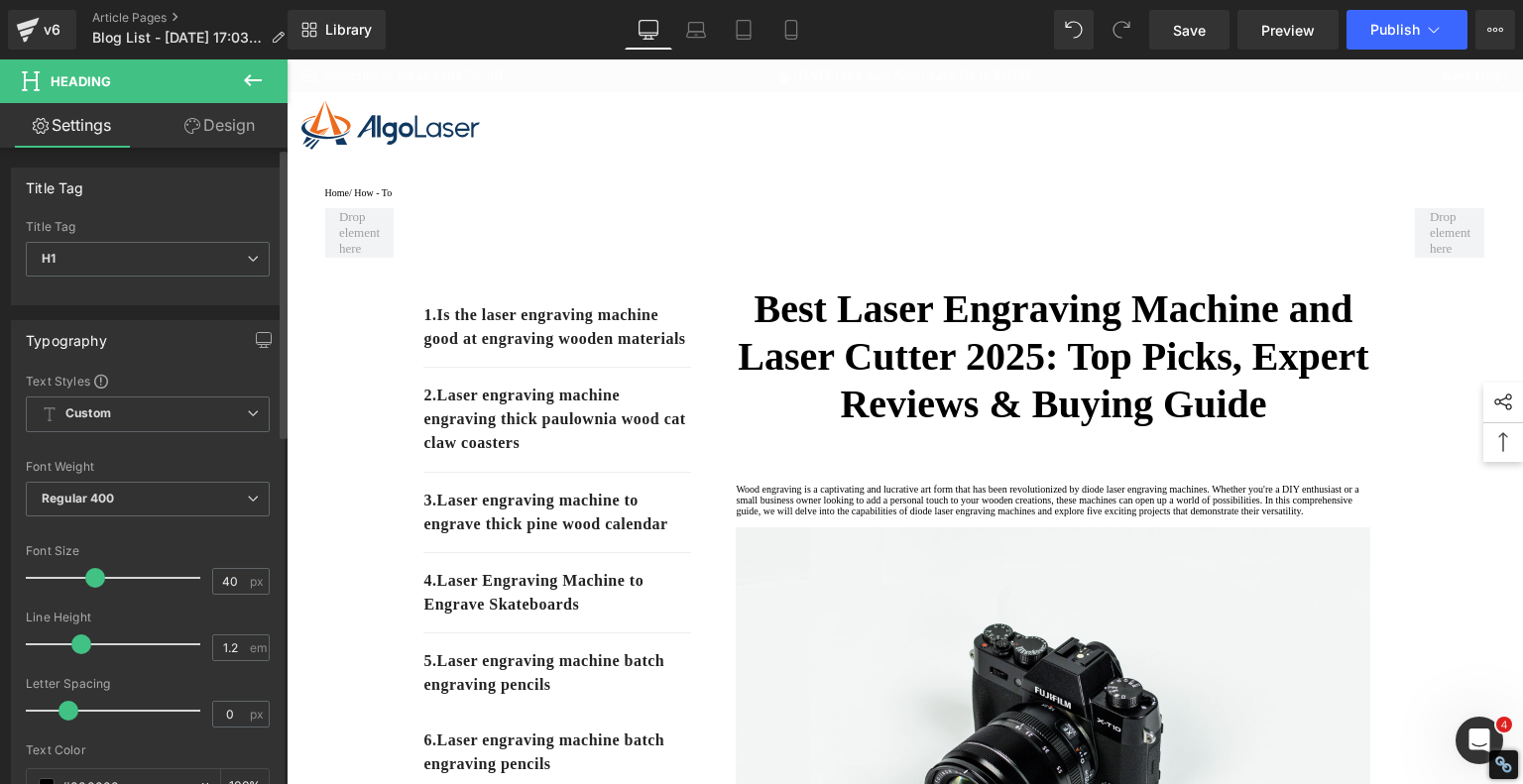 type on "1.3" 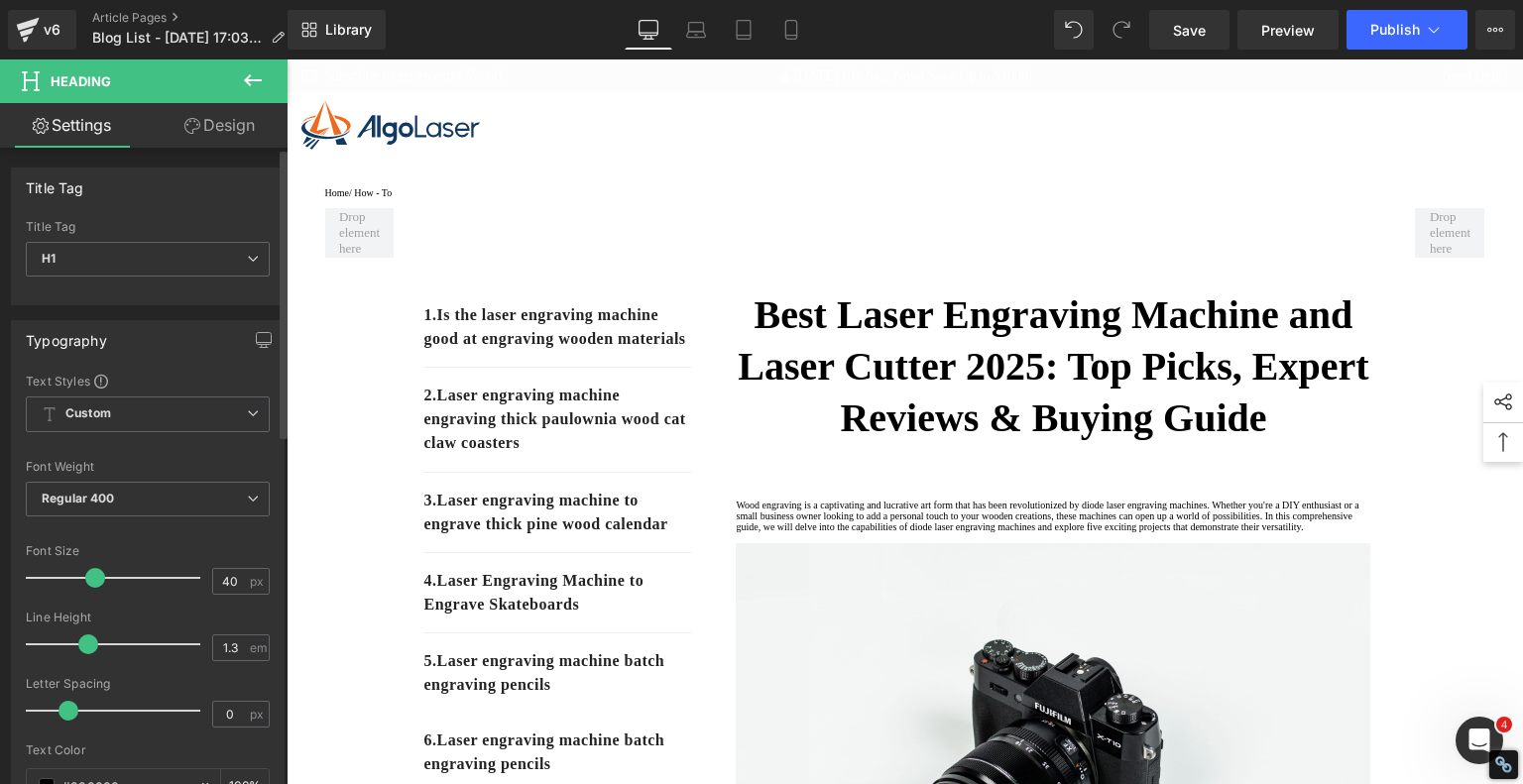 drag, startPoint x: 34, startPoint y: 644, endPoint x: 82, endPoint y: 647, distance: 48.09366 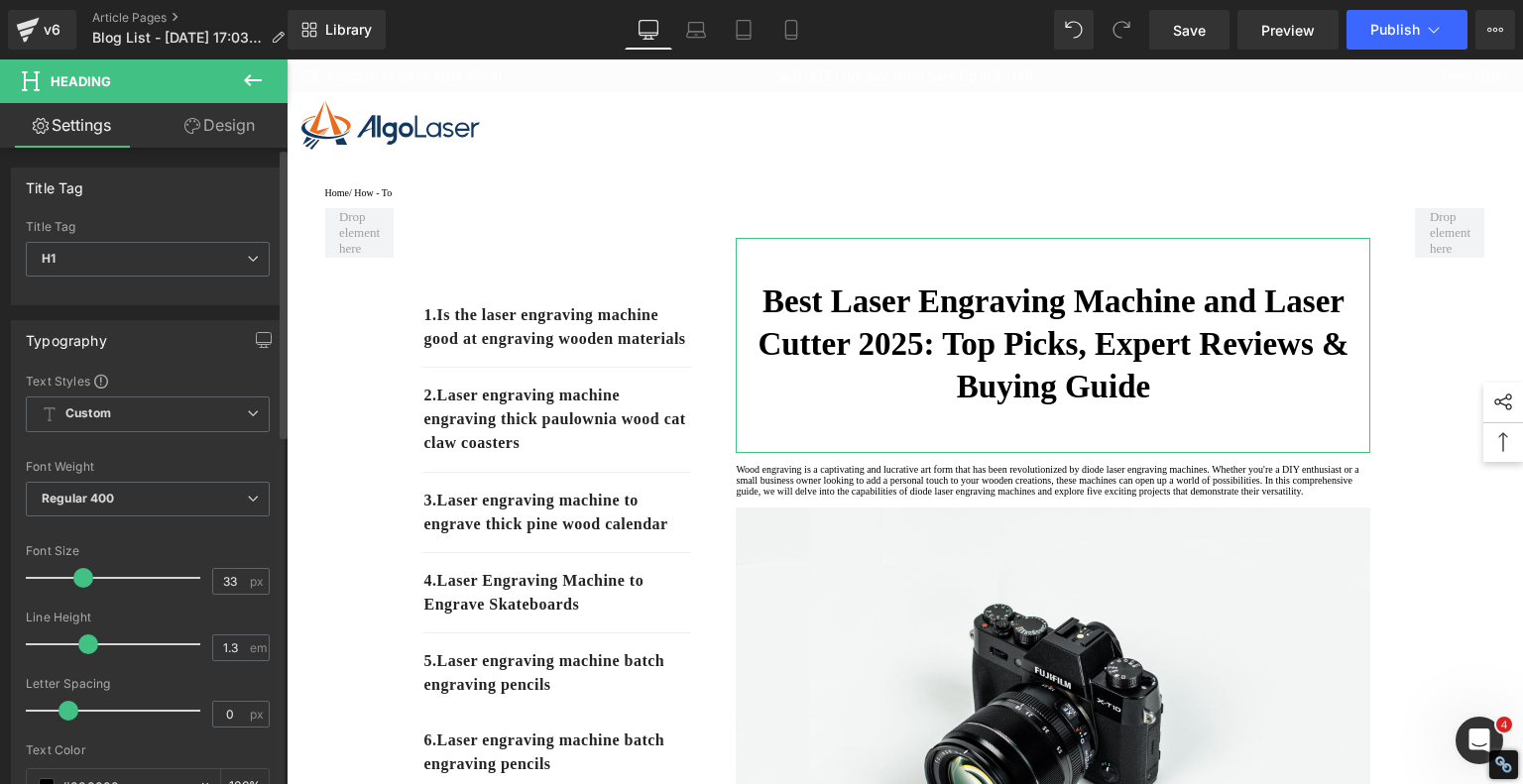 drag, startPoint x: 89, startPoint y: 577, endPoint x: 78, endPoint y: 573, distance: 11.7046999 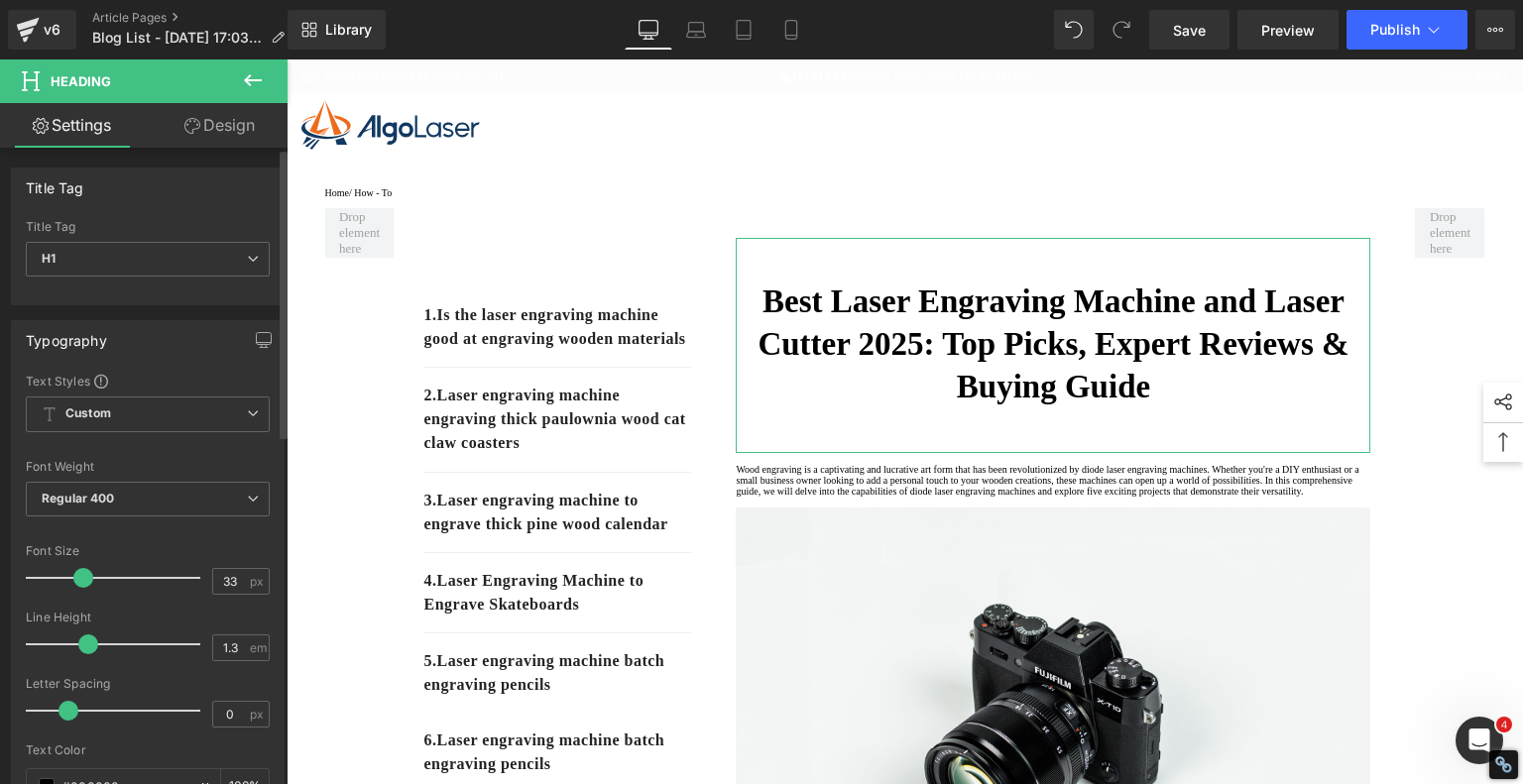 click at bounding box center [83, 578] 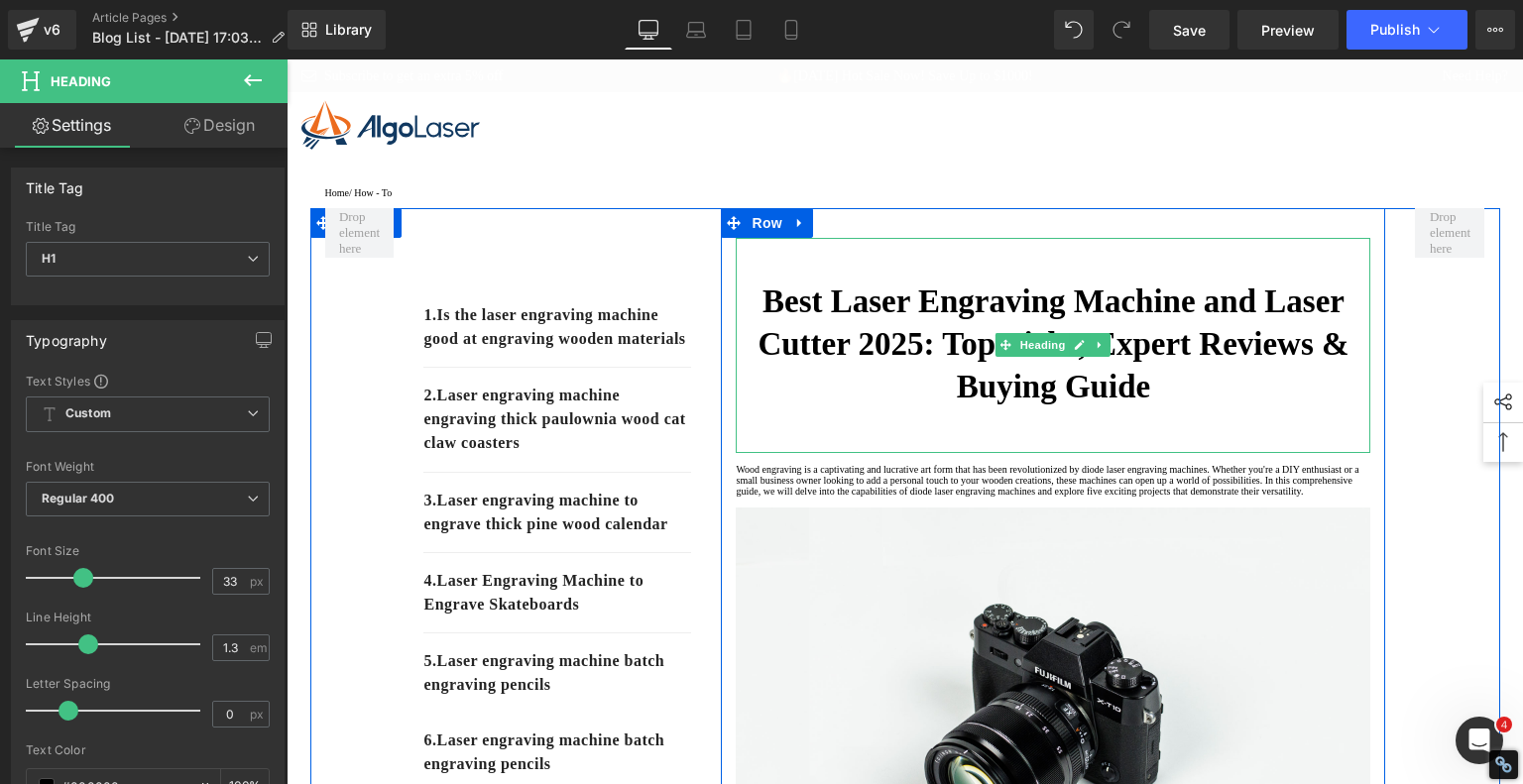 click on "Best Laser Engraving Machine and Laser Cutter 2025: Top Picks, Expert Reviews & Buying Guide" at bounding box center (1053, 344) 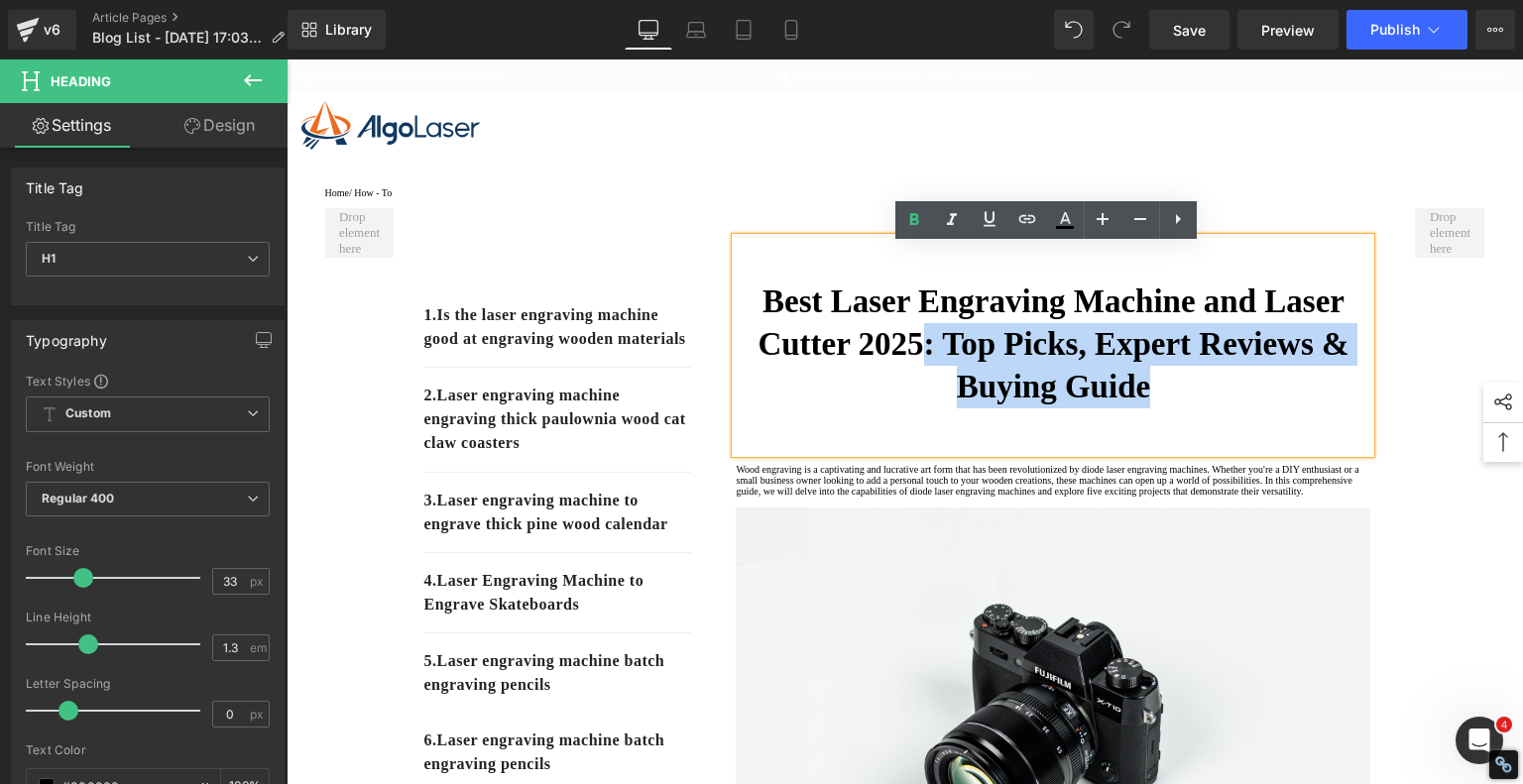 drag, startPoint x: 1041, startPoint y: 360, endPoint x: 1237, endPoint y: 399, distance: 200 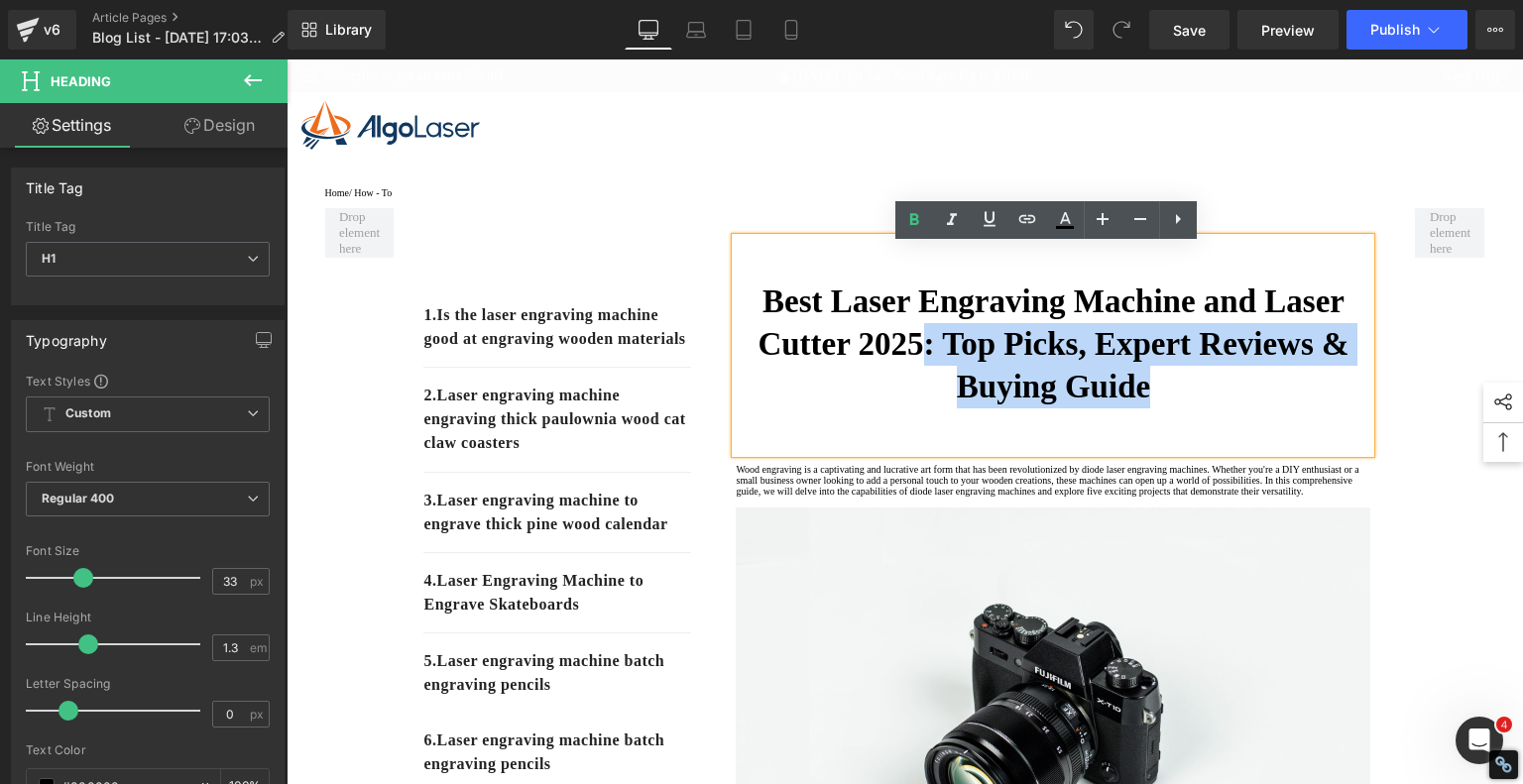 click on "Best Laser Engraving Machine and Laser Cutter 2025: Top Picks, Expert Reviews & Buying Guide" at bounding box center (1053, 344) 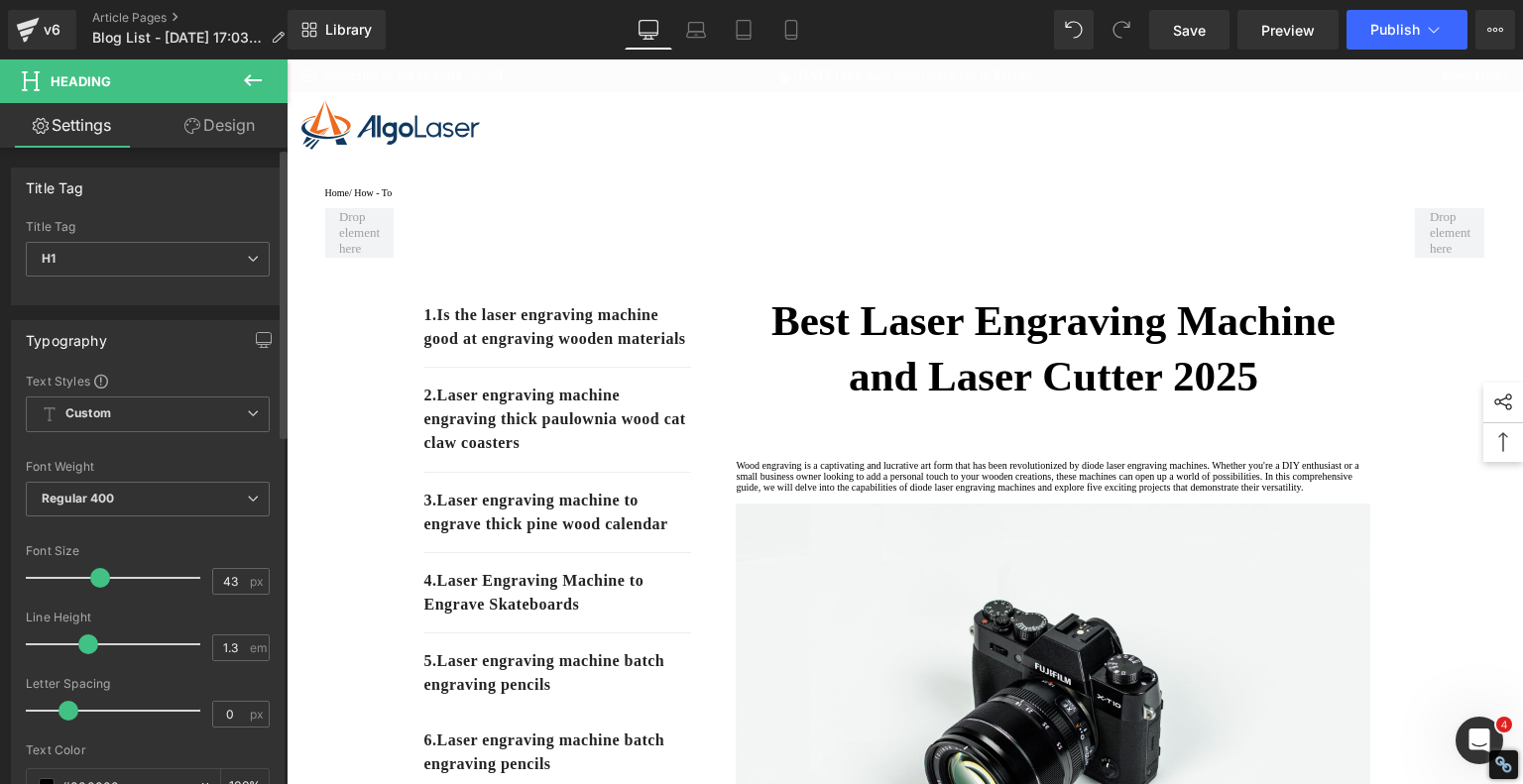 drag, startPoint x: 83, startPoint y: 578, endPoint x: 95, endPoint y: 578, distance: 12 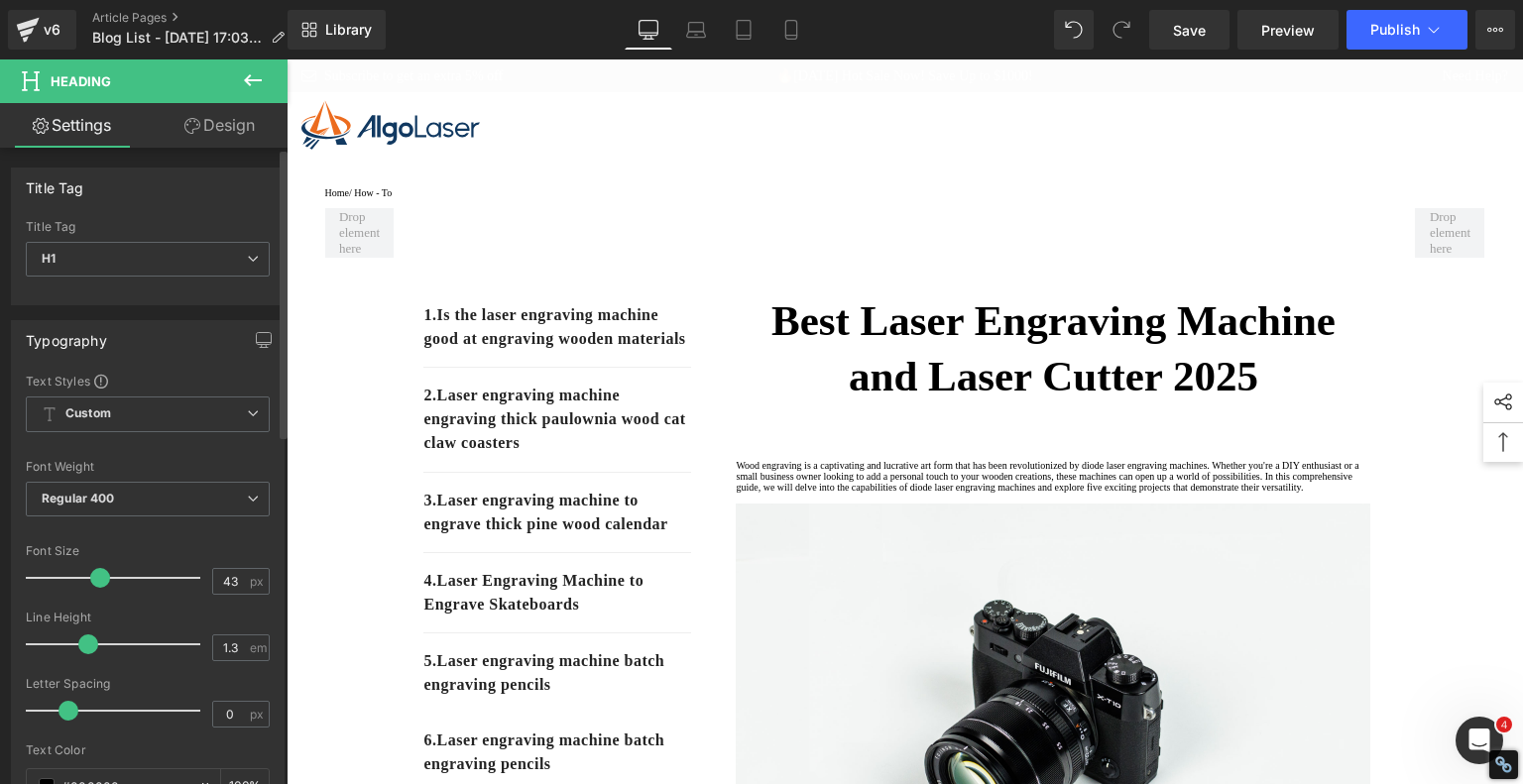 click at bounding box center [100, 578] 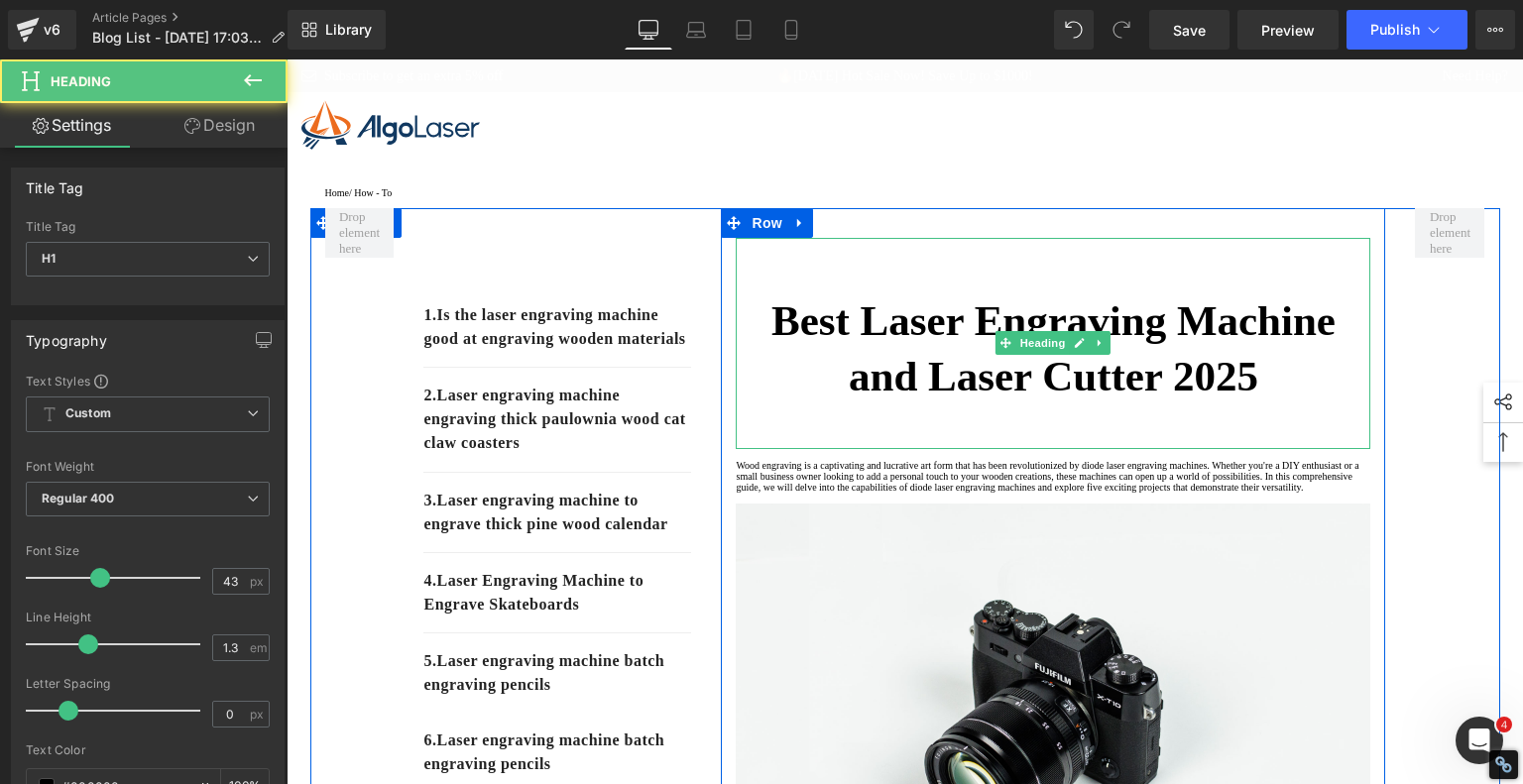 click on "Best Laser Engraving Machine and Laser Cutter 2025" at bounding box center (1053, 348) 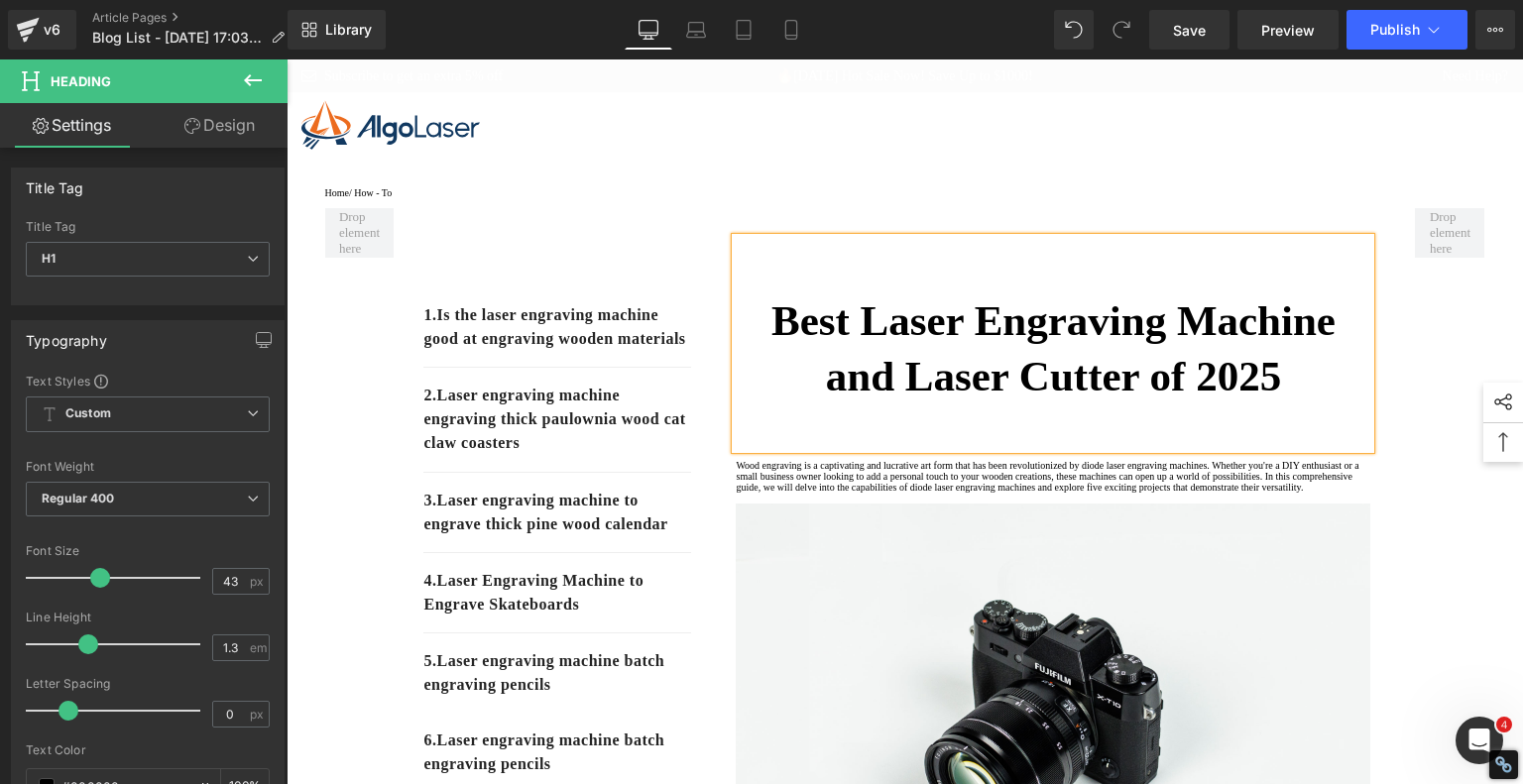 click on "Best Laser Engraving Machine and Laser Cutter of 2025" at bounding box center (1053, 348) 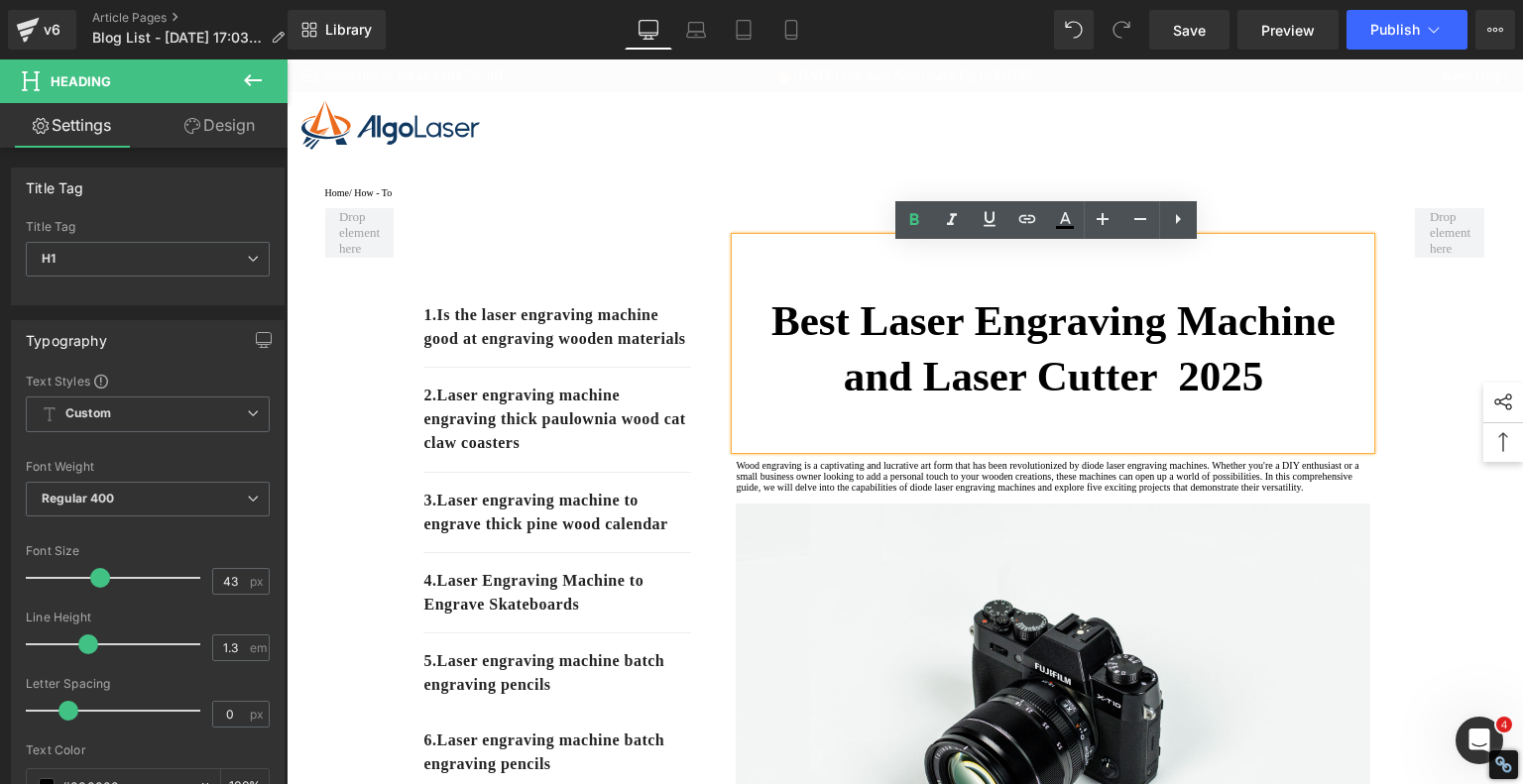 click on "Best Laser Engraving Machine and Laser Cutter  2025" at bounding box center [1053, 348] 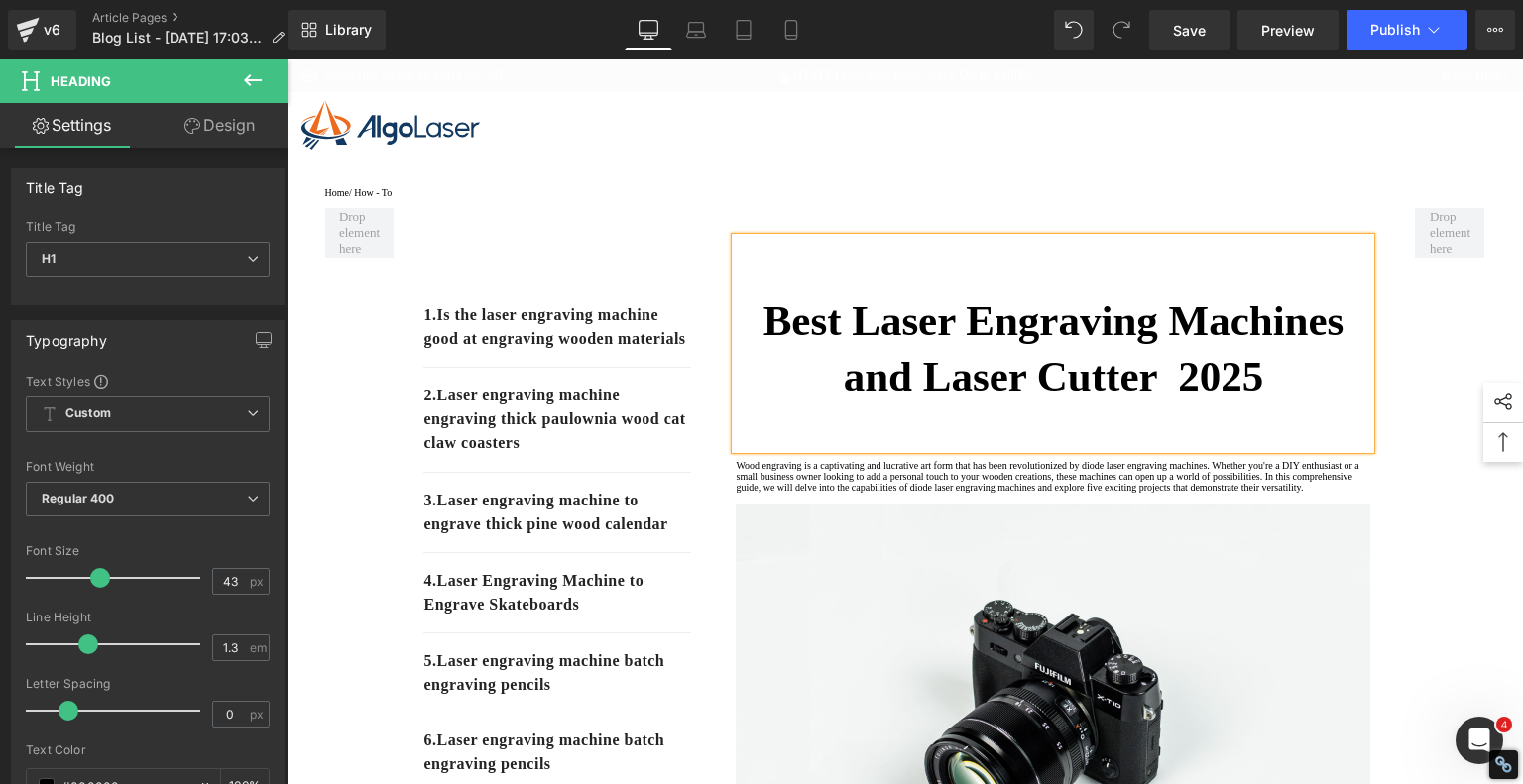 click on "Best Laser Engraving Machines and Laser Cutter  2025" at bounding box center [1054, 348] 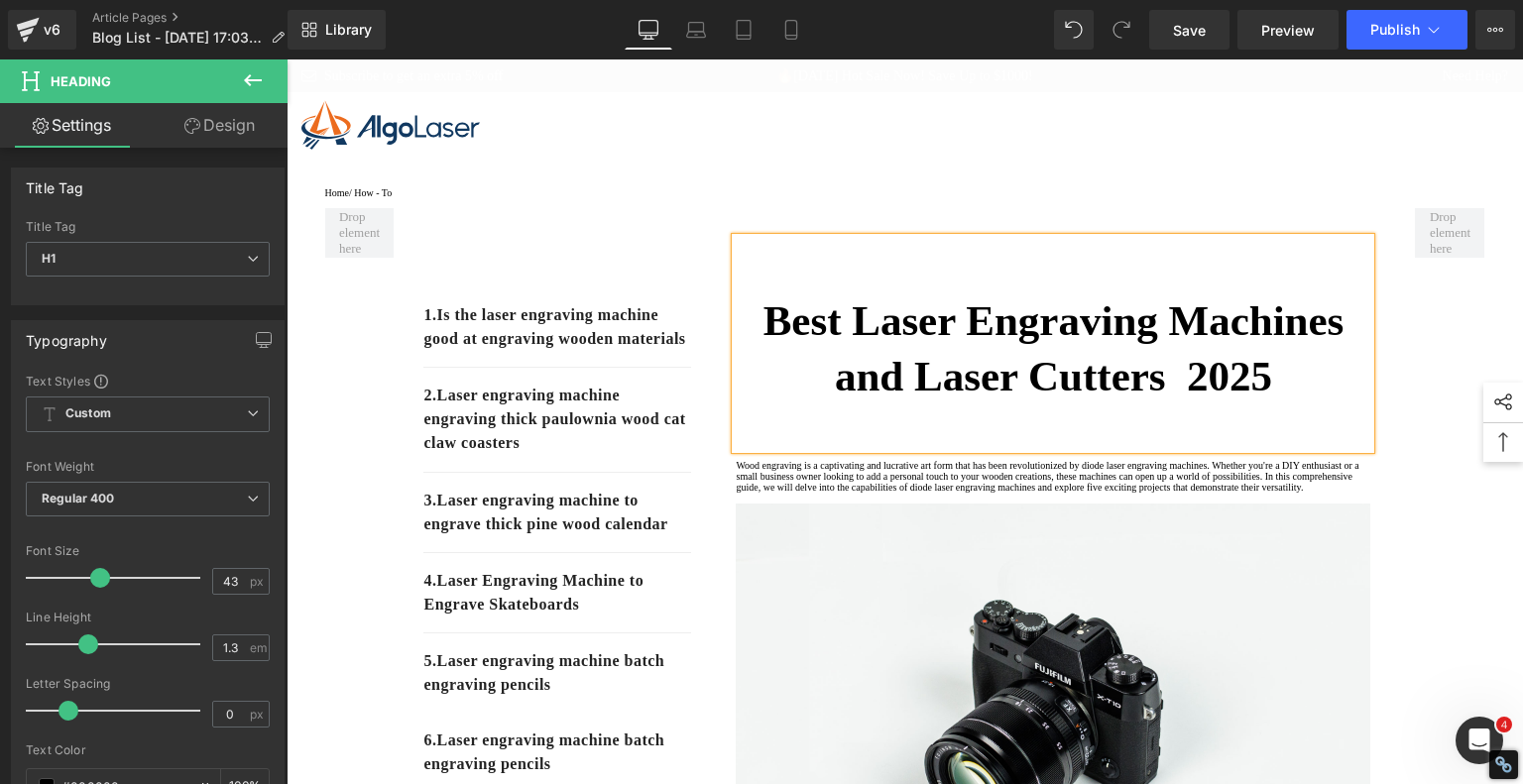 click on "Best Laser Engraving Machines and Laser Cutters  2025" at bounding box center [1054, 348] 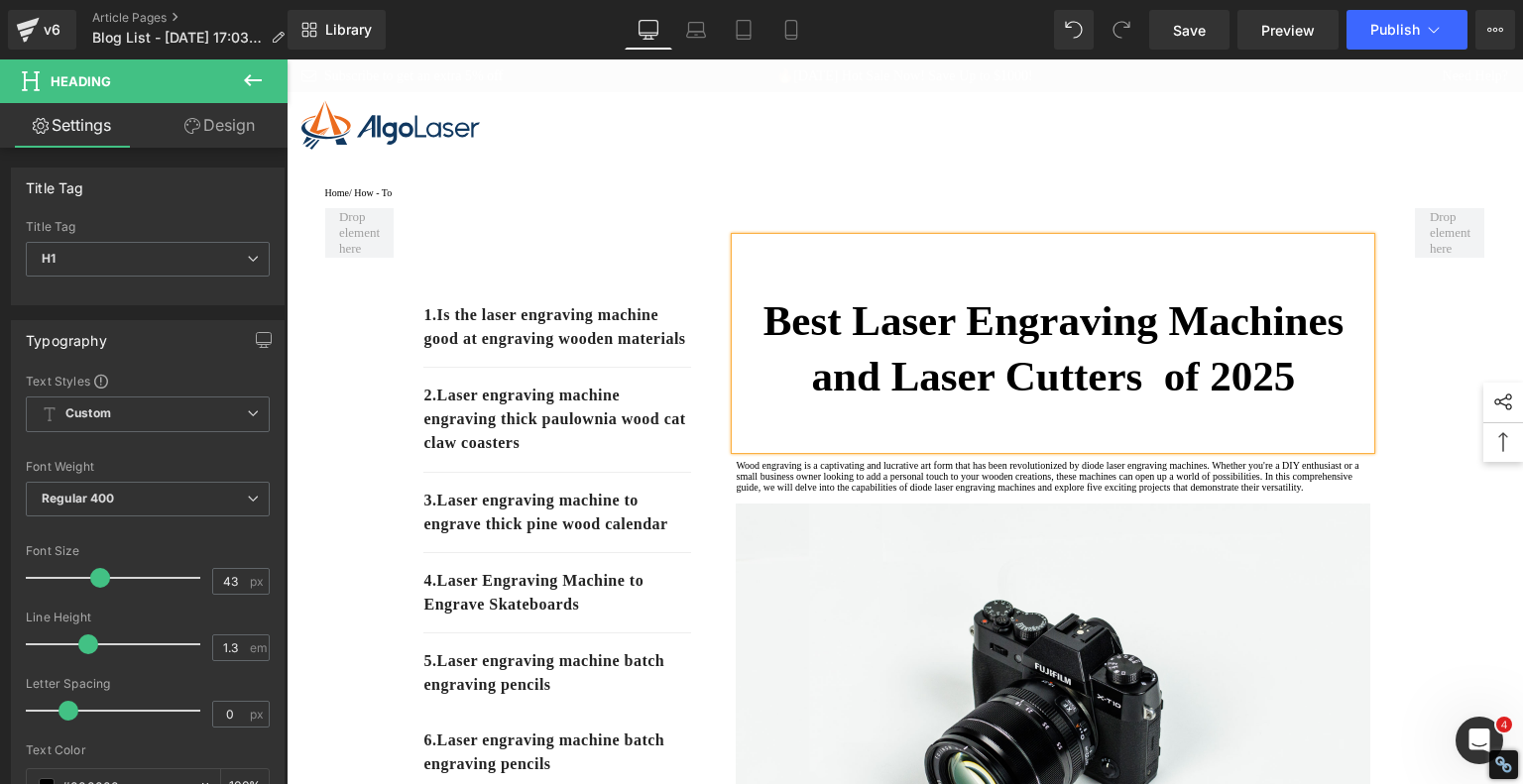 click on "Best Laser Engraving Machines and Laser Cutters  of 2025" at bounding box center (1054, 348) 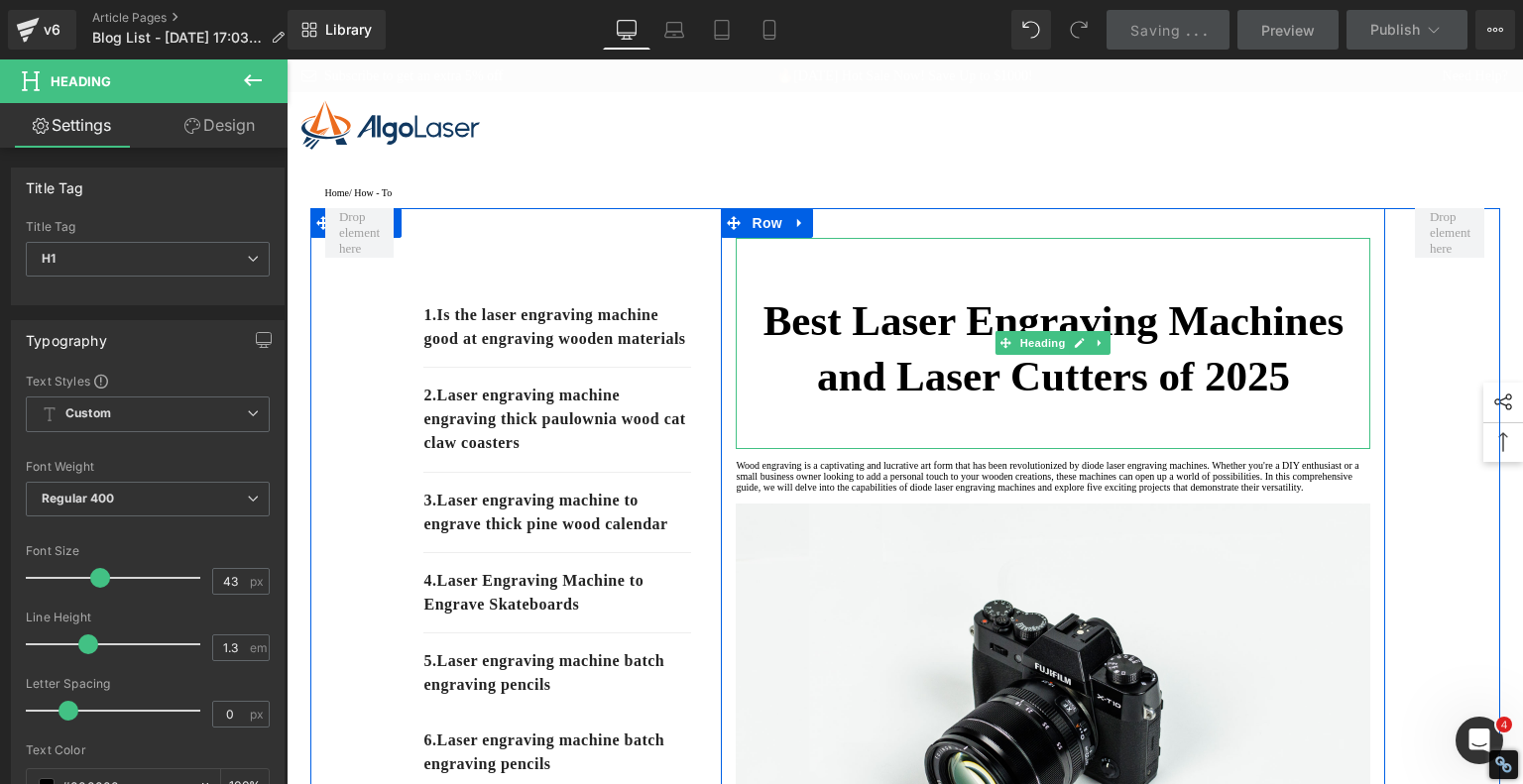 click on "Best Laser Engraving Machines and Laser Cutters of 2025" at bounding box center (1054, 348) 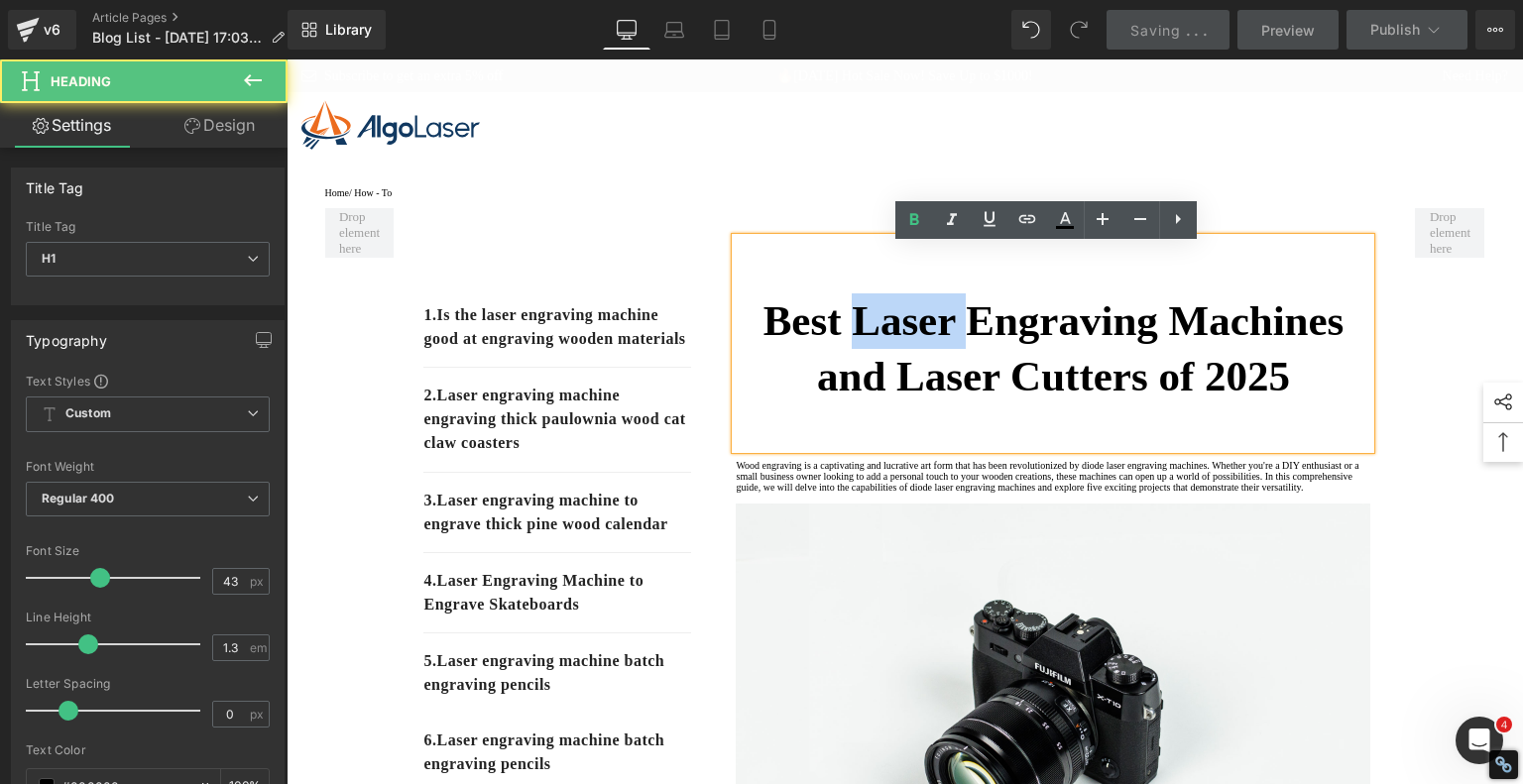 click on "Best Laser Engraving Machines and Laser Cutters of 2025" at bounding box center (1054, 348) 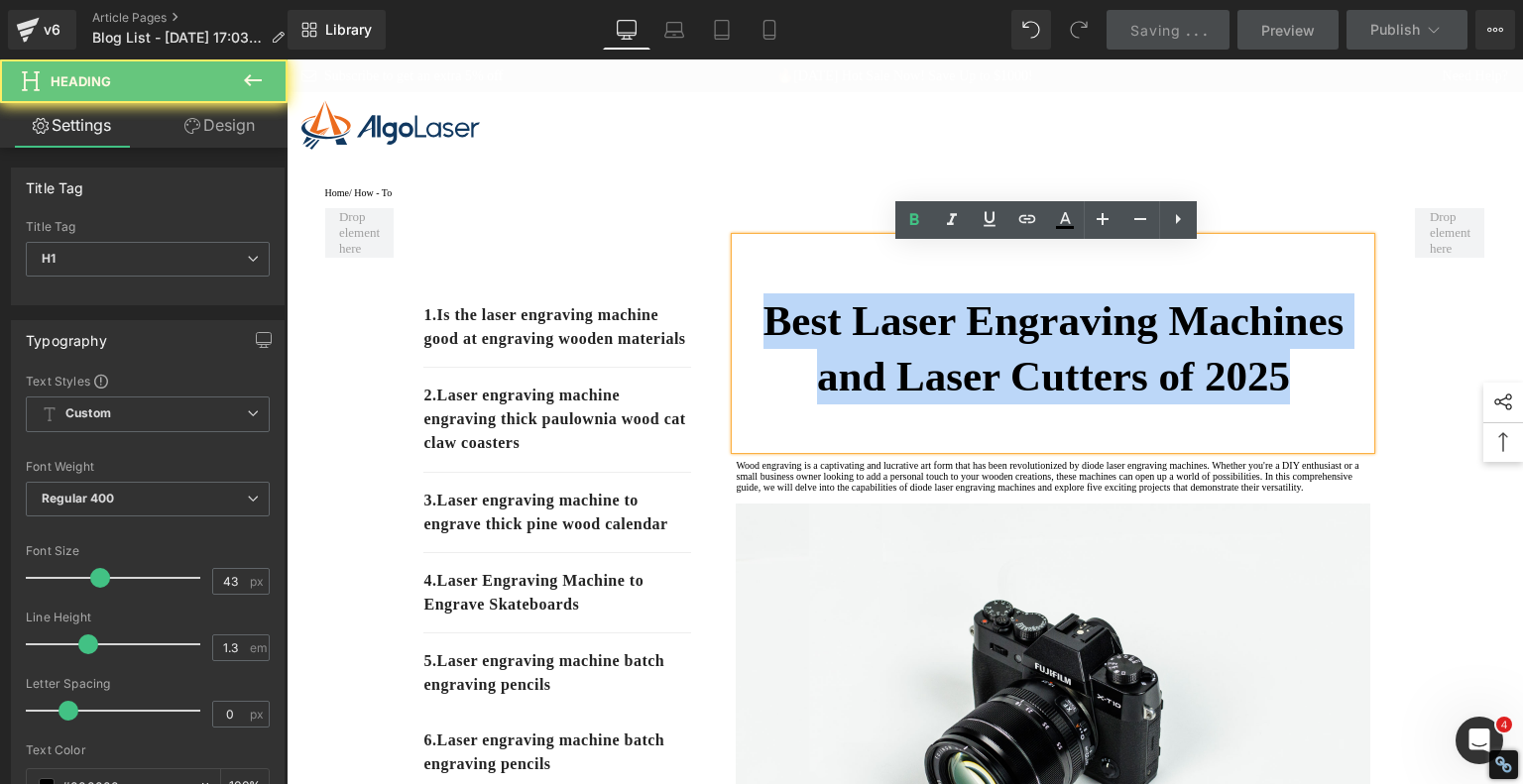 click on "Best Laser Engraving Machines and Laser Cutters of 2025" at bounding box center (1054, 348) 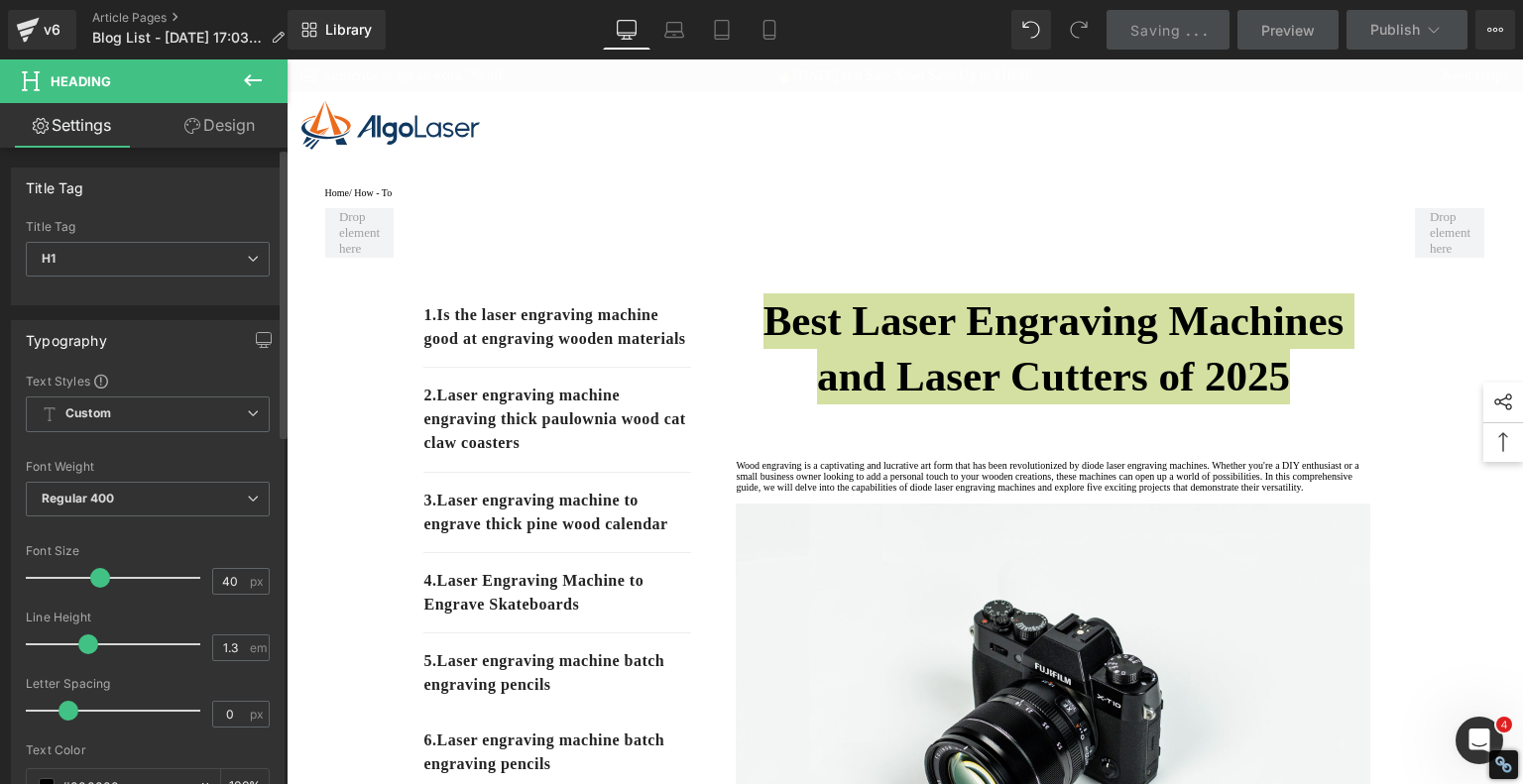 type on "39" 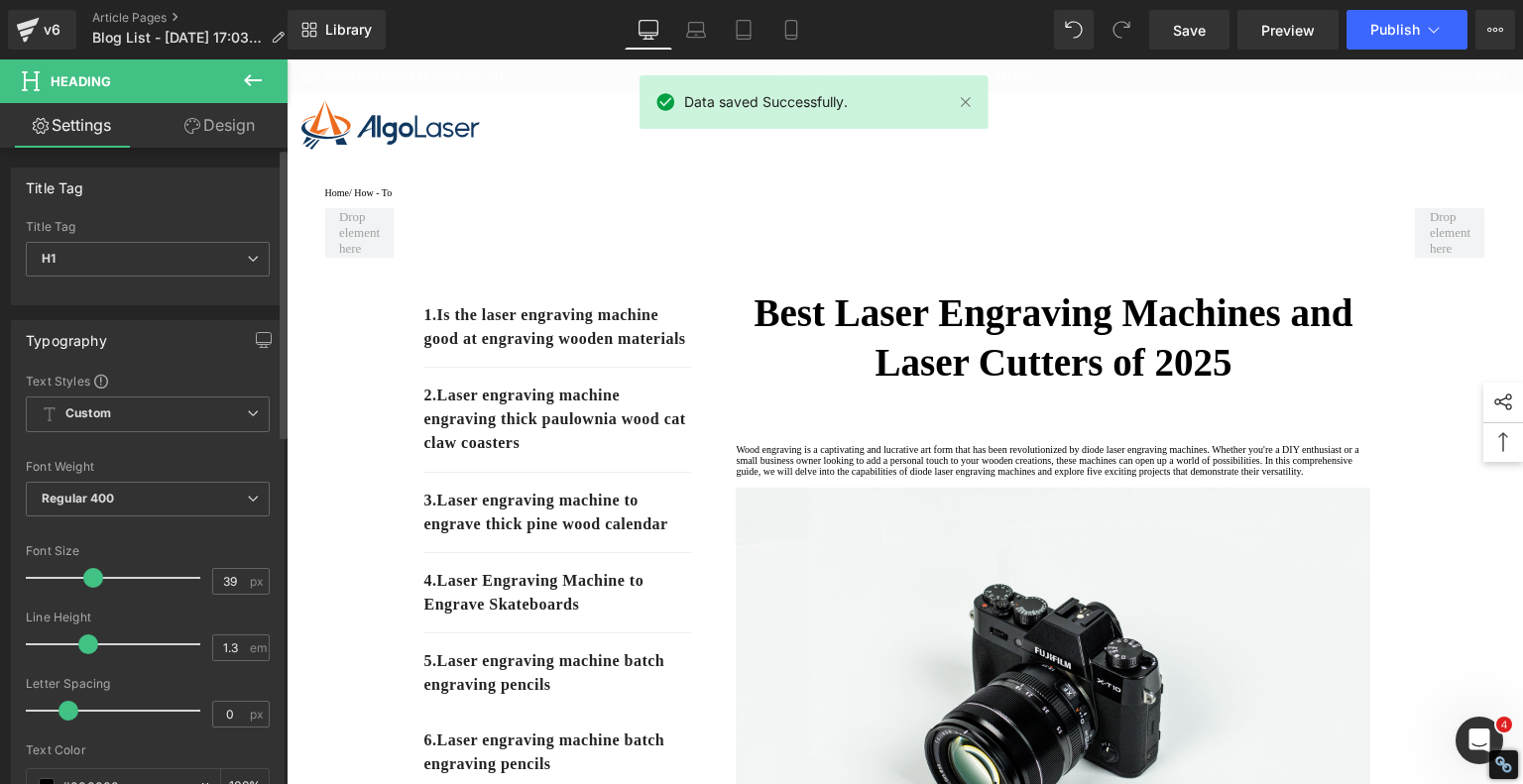 click at bounding box center [93, 578] 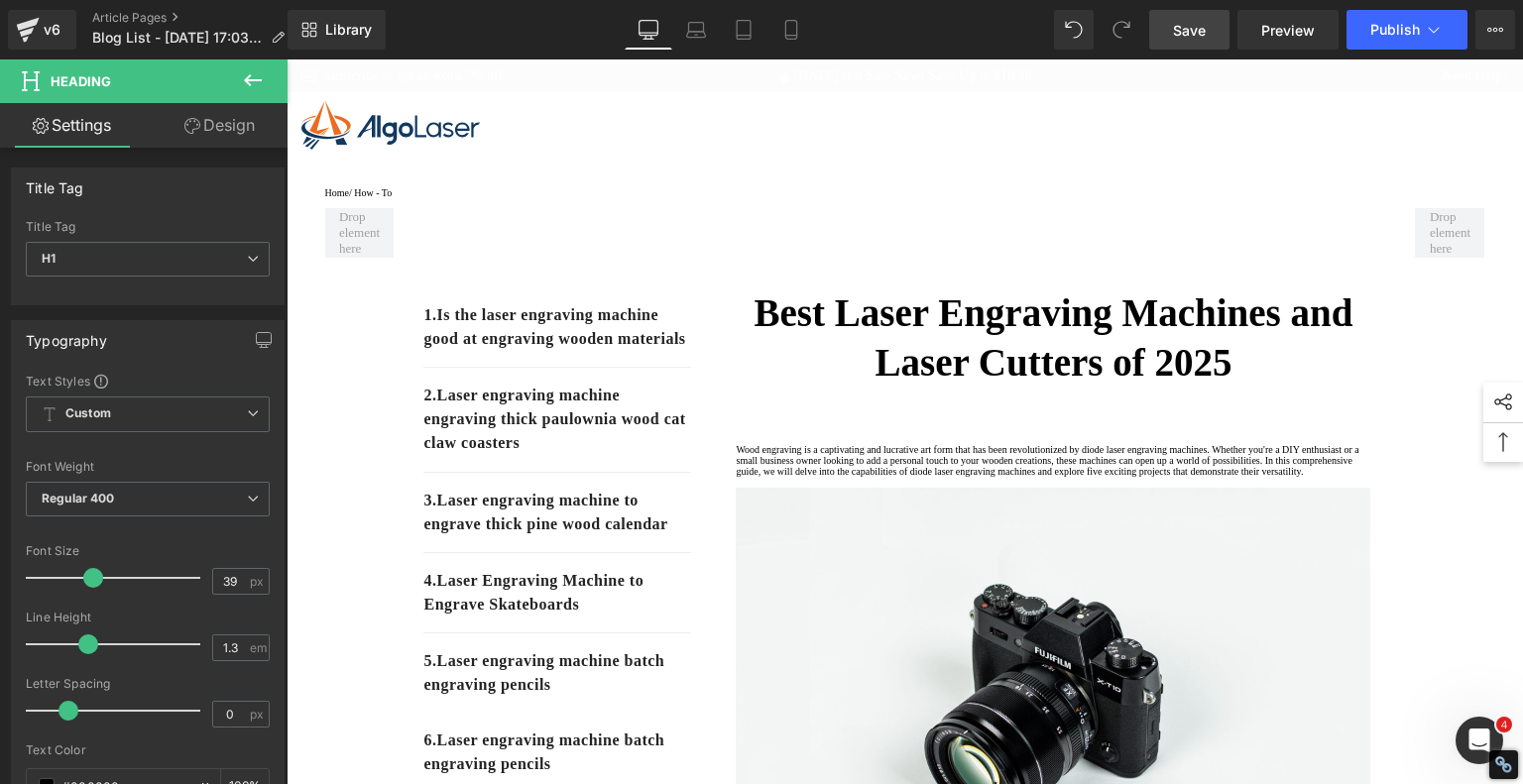 click on "Save" at bounding box center [1189, 30] 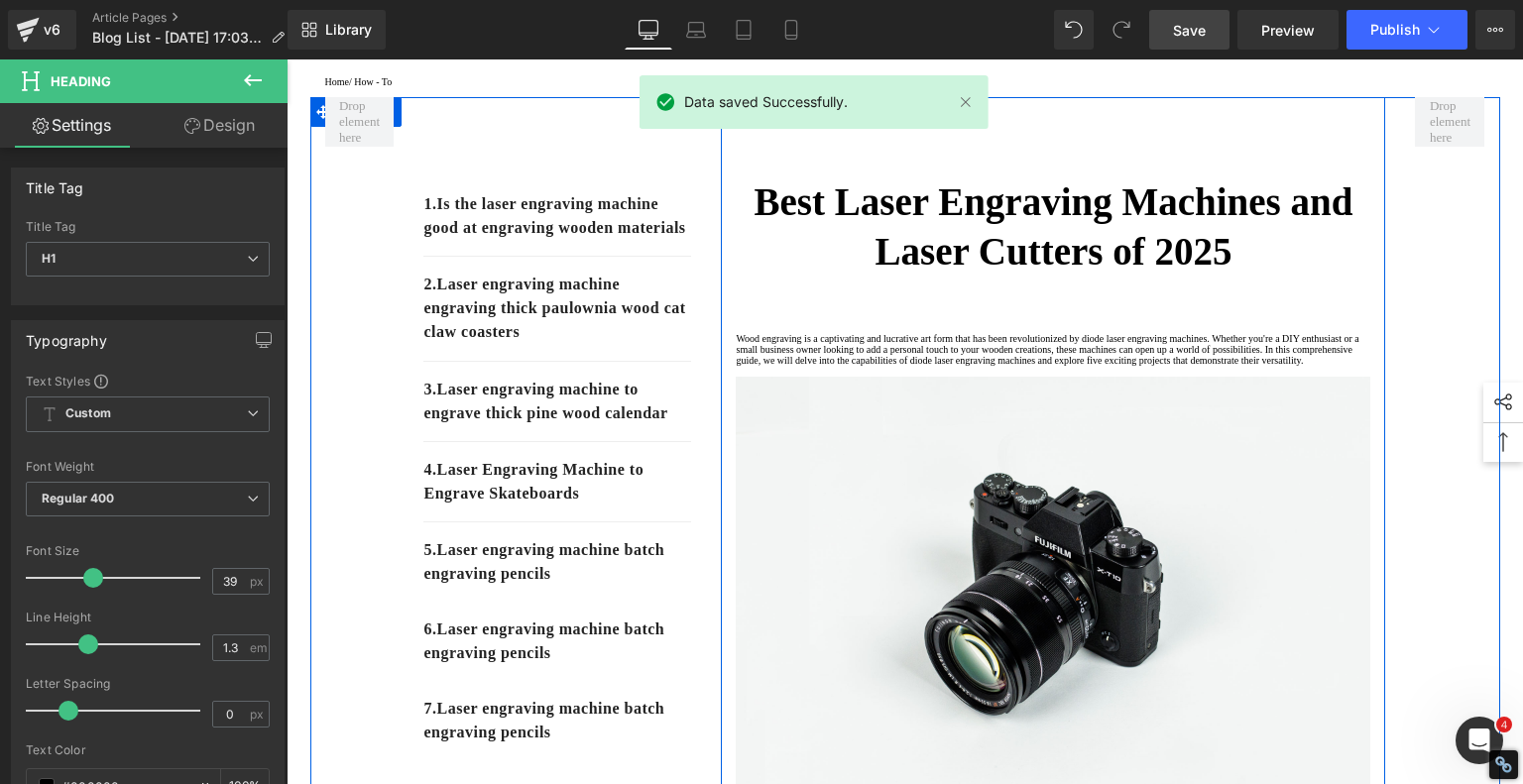 scroll, scrollTop: 99, scrollLeft: 0, axis: vertical 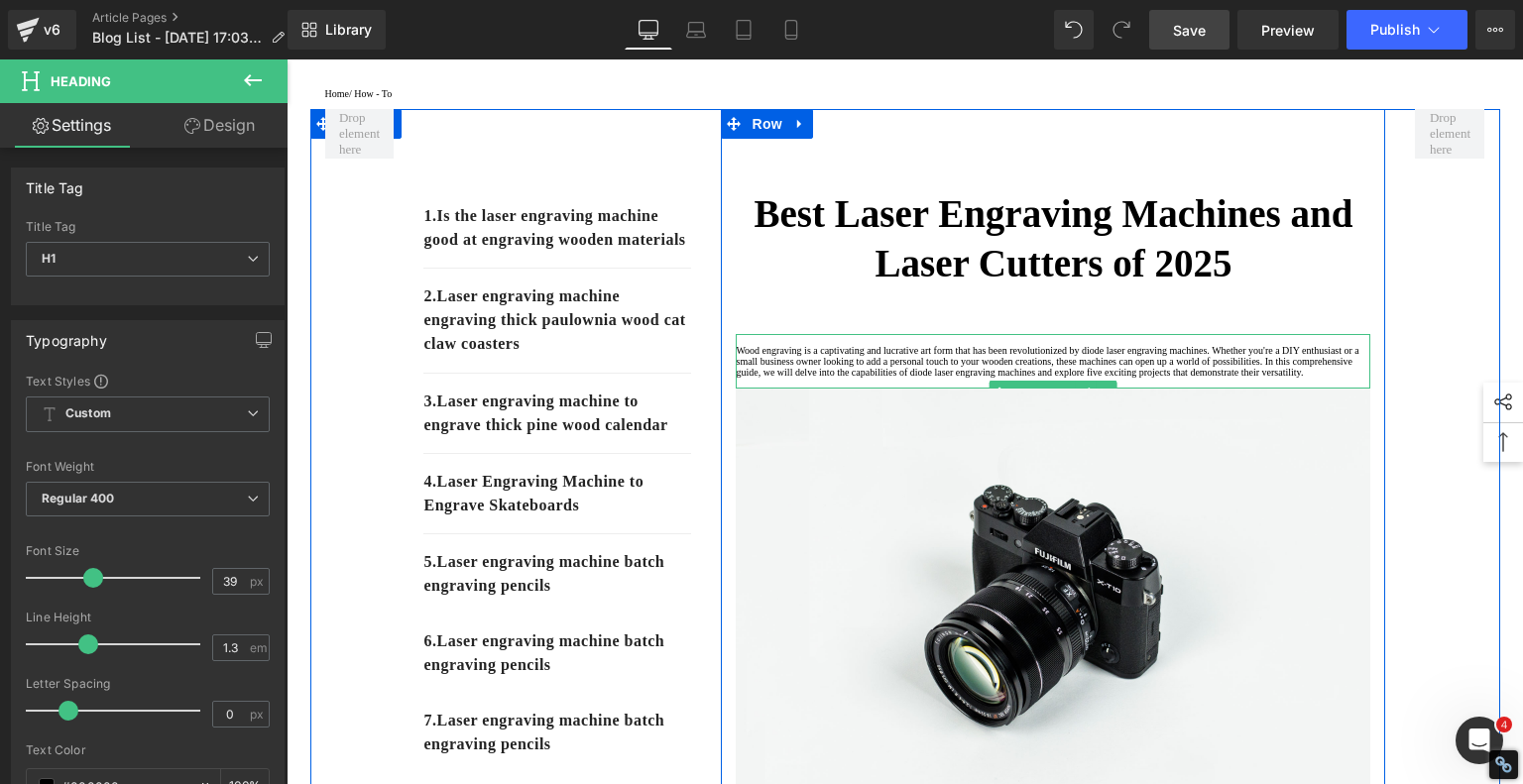 click on "Wood engraving is a captivating and lucrative art form that has been revolutionized by diode laser engraving machines. Whether you're a DIY enthusiast or a small business owner looking to add a personal touch to your wooden creations, these machines can open up a world of possibilities. In this comprehensive guide, we will delve into the capabilities of diode laser engraving machines and explore five exciting projects that demonstrate their versatility." at bounding box center (1053, 361) 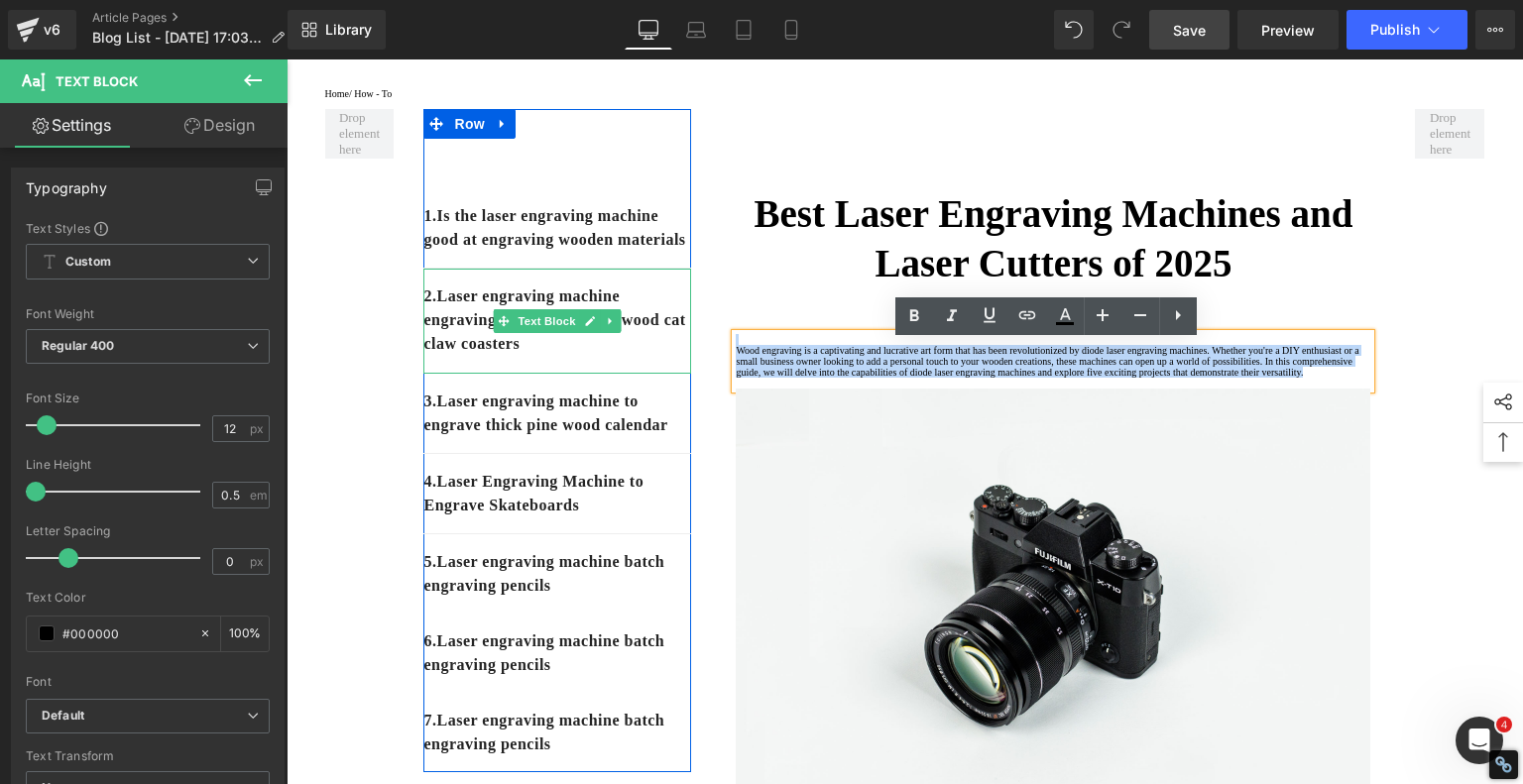 drag, startPoint x: 790, startPoint y: 435, endPoint x: 668, endPoint y: 315, distance: 171.12568 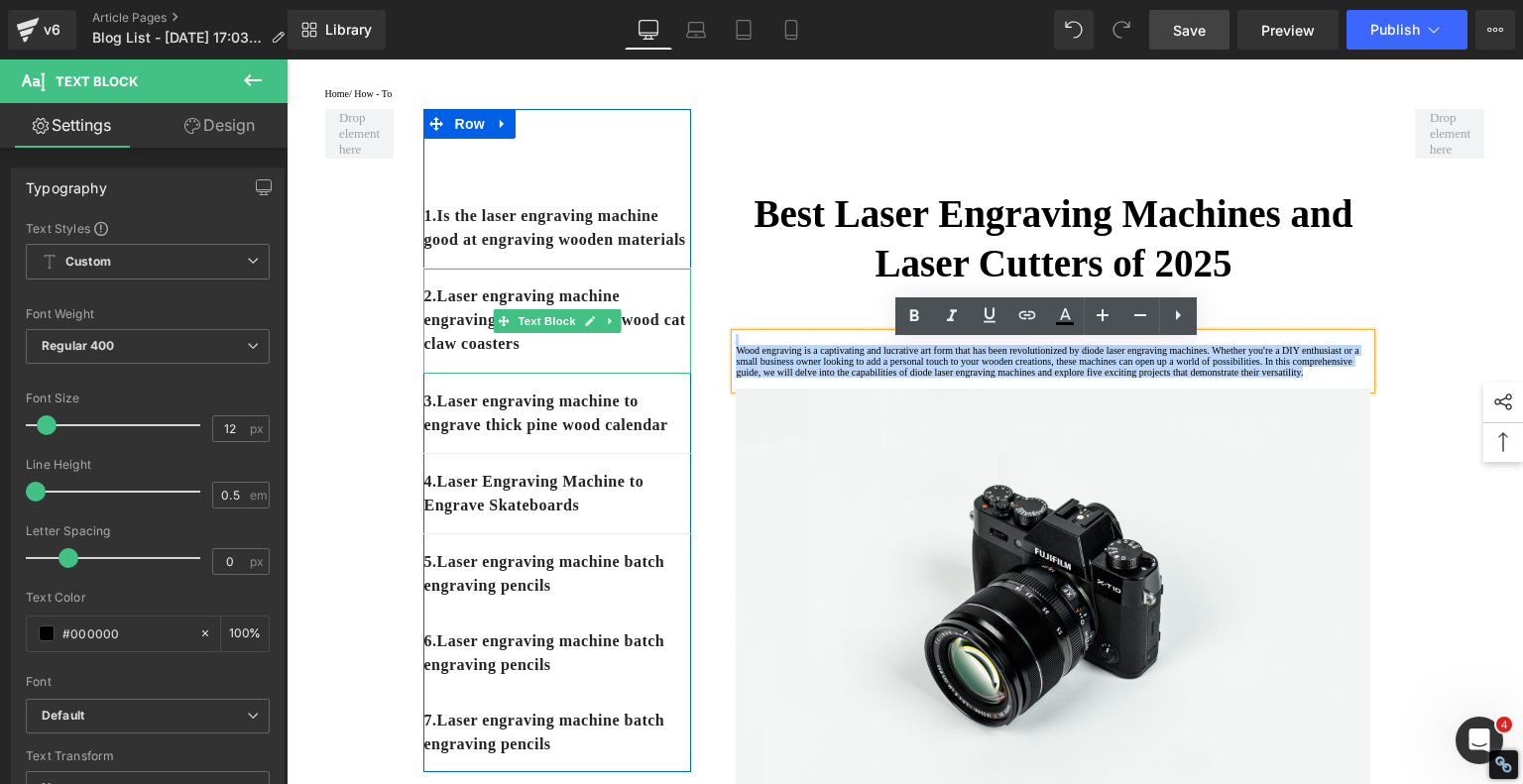 click on "1.  Is the laser engraving machine good at engraving wooden materials Text Block         2.  Laser engraving machine engraving thick paulownia wood cat claw coasters Text Block         3.  Laser engraving machine to engrave thick pine wood calendar Text Block         4.  Laser Engraving Machine to Engrave Skateboards Text Block         5.  Laser engraving machine batch engraving pencils Text Block         6 .  Laser engraving machine batch engraving pencils Text Block         7 .  Laser engraving machine batch engraving pencils Text Block         Row         Best Laser Engraving Machines and Laser Cutters of 2025 Heading         Text Block         Image         Row         How to engrave wood works with  diode laser engraving machine Heading         Text Block         Image         Row         How to engrave wood works with  diode laser engraving machine Heading         Text Block         Image         Row         Row" at bounding box center [905, 1049] 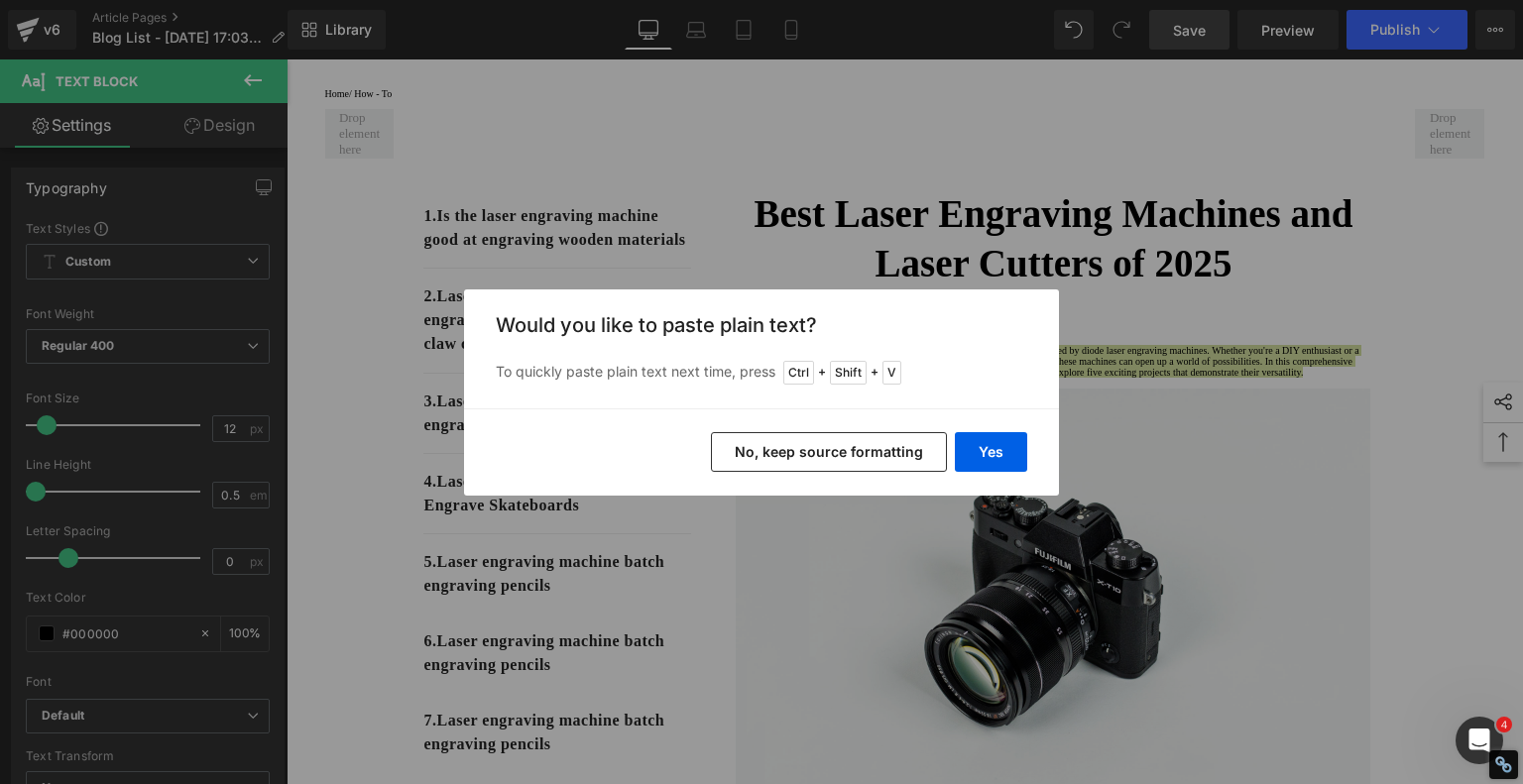 click on "No, keep source formatting" at bounding box center (829, 452) 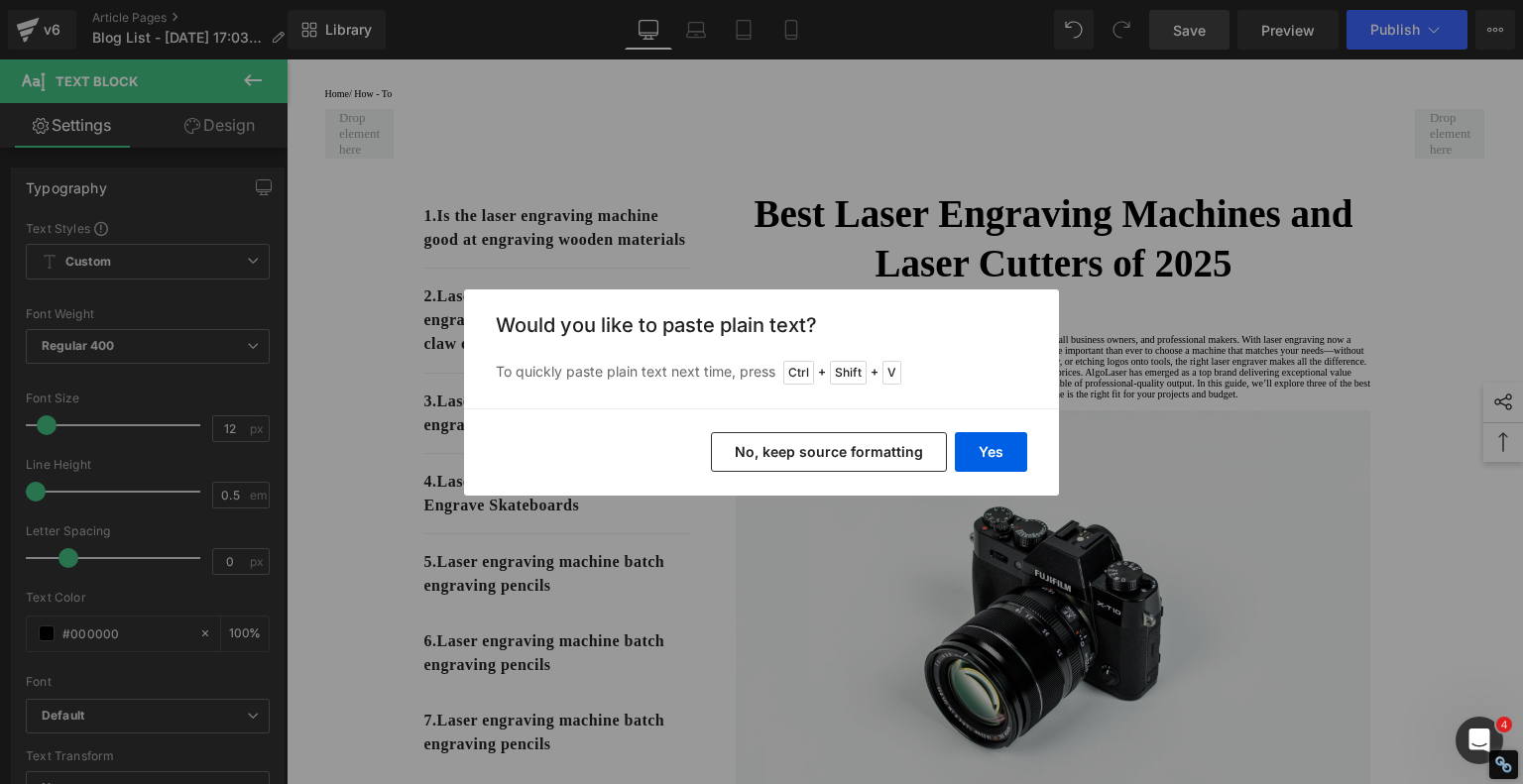 type 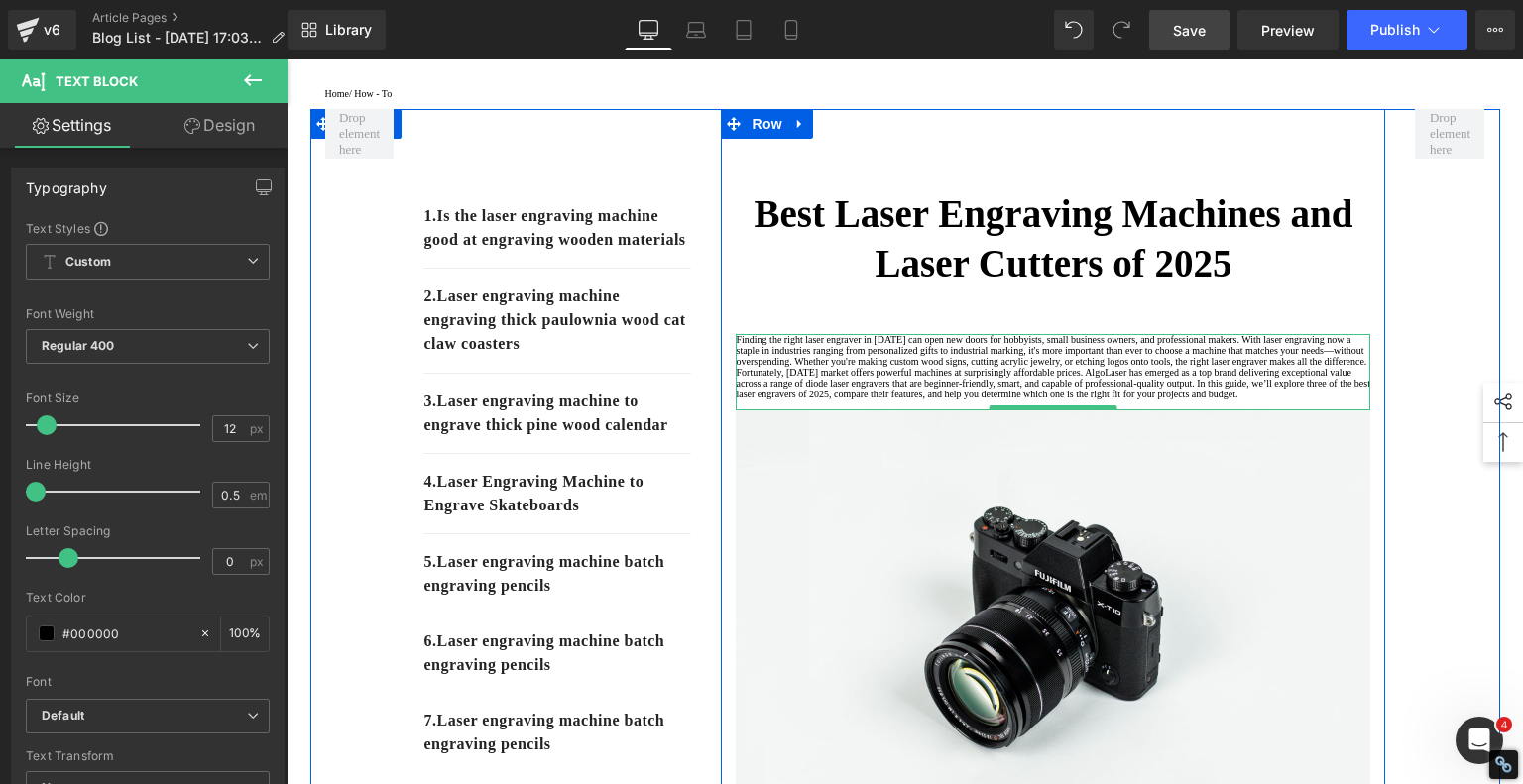click on "Finding the right laser engraver in [DATE] can open new doors for hobbyists, small business owners, and professional makers. With laser engraving now a staple in industries ranging from personalized gifts to industrial marking, it's more important than ever to choose a machine that matches your needs—without overspending. Whether you're making custom wood signs, cutting acrylic jewelry, or etching logos onto tools, the right laser engraver makes all the difference." at bounding box center [1053, 350] 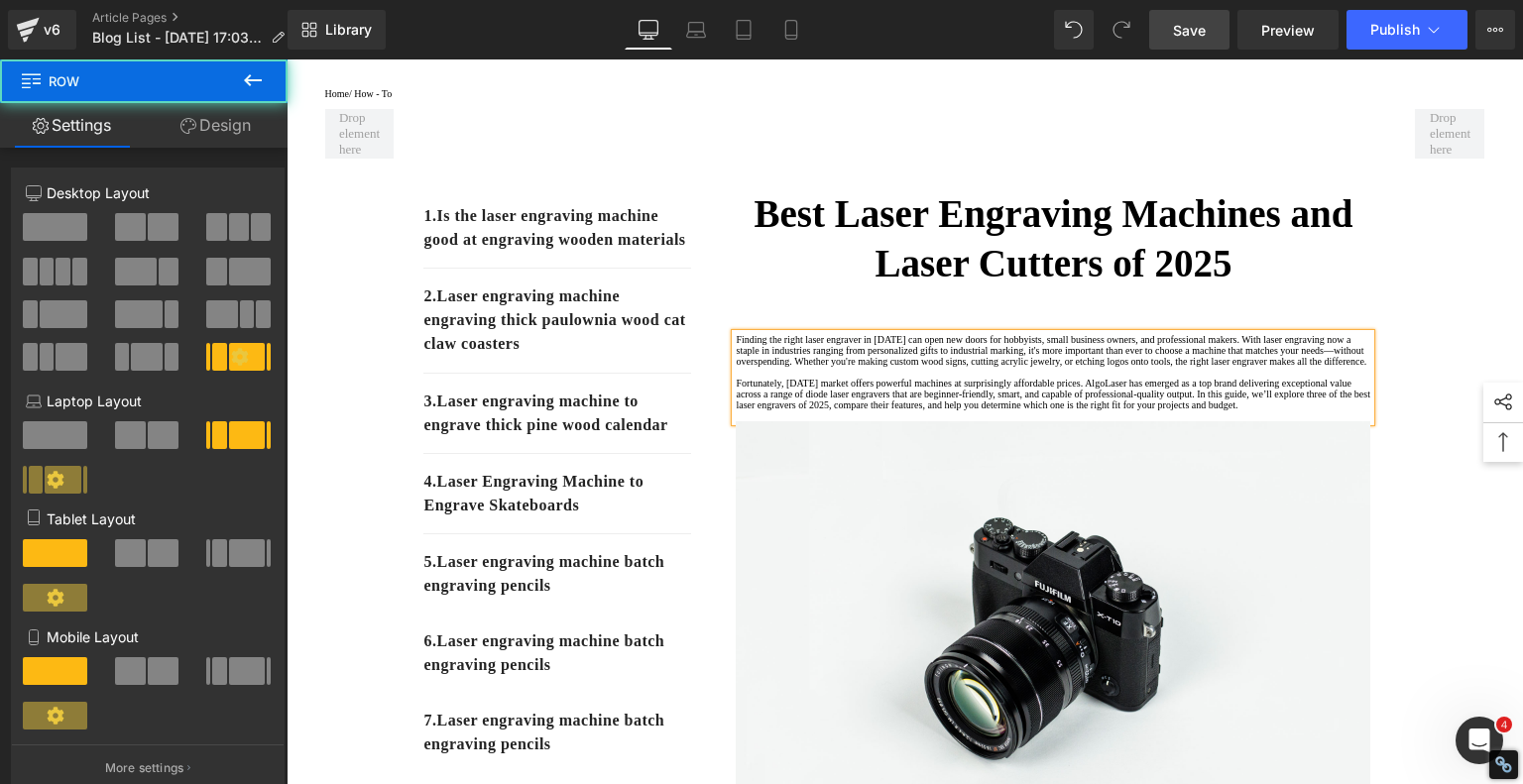click on "1.  Is the laser engraving machine good at engraving wooden materials Text Block         2.  Laser engraving machine engraving thick paulownia wood cat claw coasters Text Block         3.  Laser engraving machine to engrave thick pine wood calendar Text Block         4.  Laser Engraving Machine to Engrave Skateboards Text Block         5.  Laser engraving machine batch engraving pencils Text Block         6 .  Laser engraving machine batch engraving pencils Text Block         7 .  Laser engraving machine batch engraving pencils Text Block         Row         Best Laser Engraving Machines and Laser Cutters of 2025 Heading         Text Block         Image         Row         How to engrave wood works with  diode laser engraving machine Heading         Text Block         Image         Row         How to engrave wood works with  diode laser engraving machine Heading         Text Block         Image         Row         Row" at bounding box center (905, 1064) 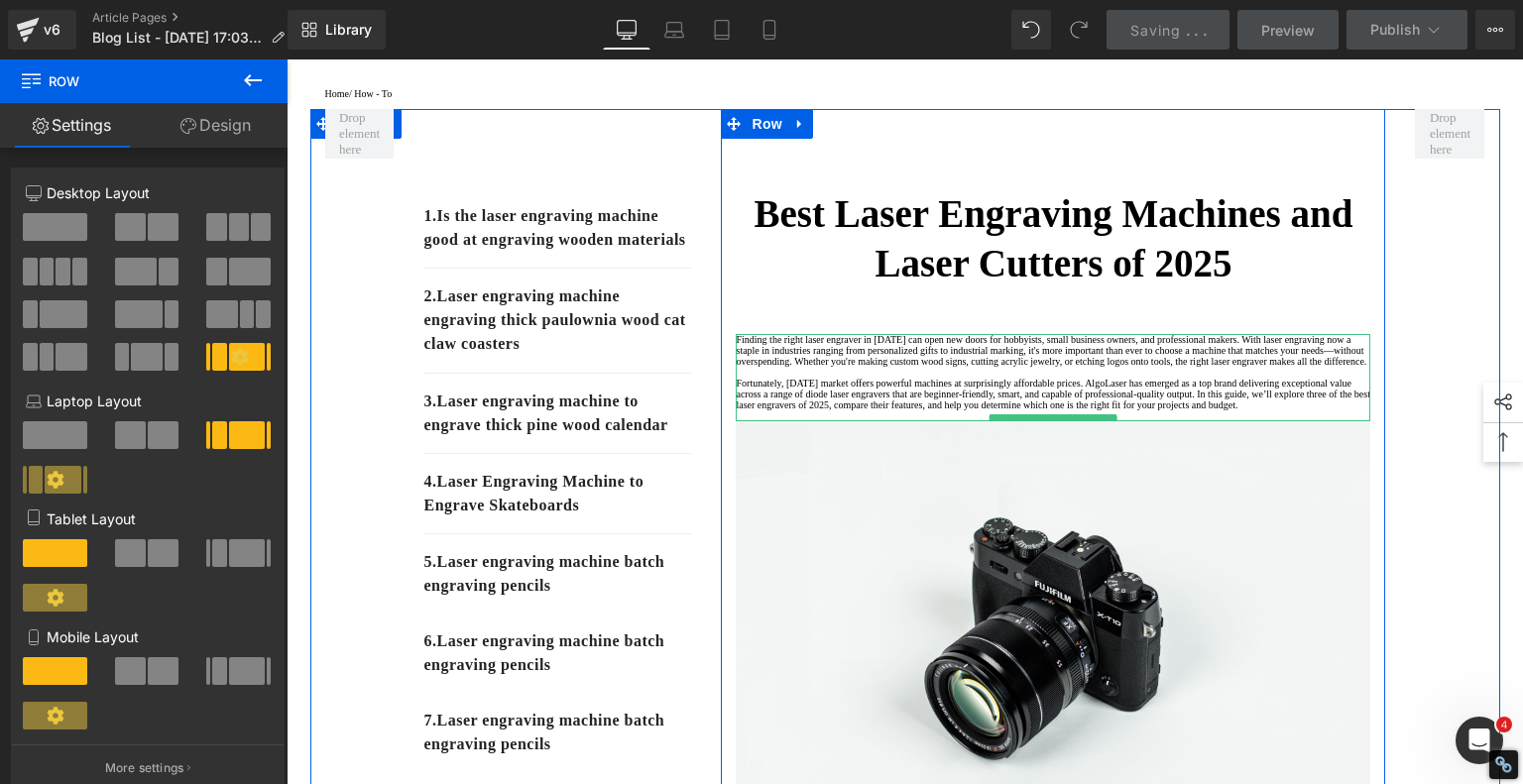 click at bounding box center (1053, 415) 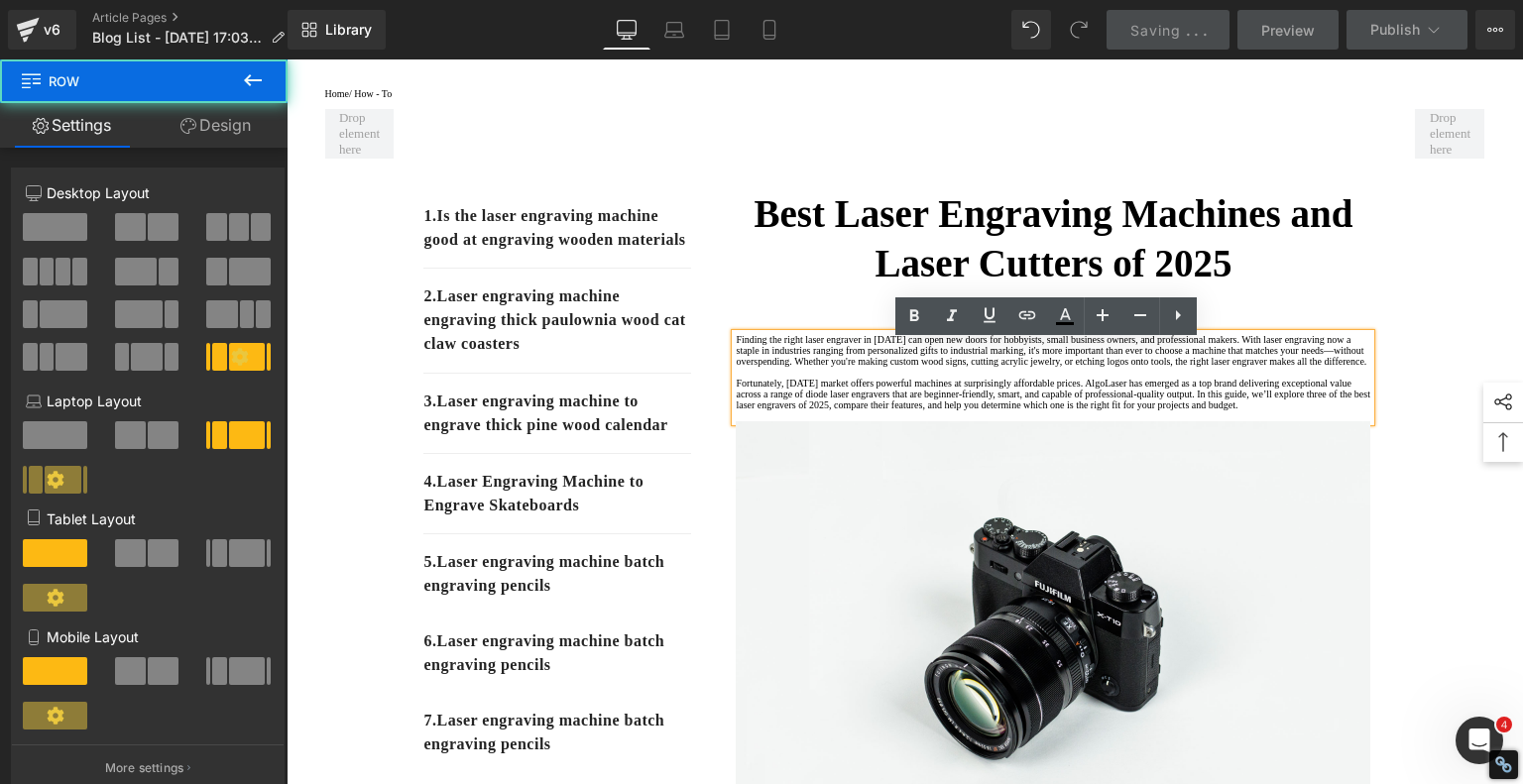 click on "1.  Is the laser engraving machine good at engraving wooden materials Text Block         2.  Laser engraving machine engraving thick paulownia wood cat claw coasters Text Block         3.  Laser engraving machine to engrave thick pine wood calendar Text Block         4.  Laser Engraving Machine to Engrave Skateboards Text Block         5.  Laser engraving machine batch engraving pencils Text Block         6 .  Laser engraving machine batch engraving pencils Text Block         7 .  Laser engraving machine batch engraving pencils Text Block         Row         Best Laser Engraving Machines and Laser Cutters of 2025 Heading         Text Block         Image         Row         How to engrave wood works with  diode laser engraving machine Heading         Text Block         Image         Row         How to engrave wood works with  diode laser engraving machine Heading         Text Block         Image         Row         Row" at bounding box center [905, 1064] 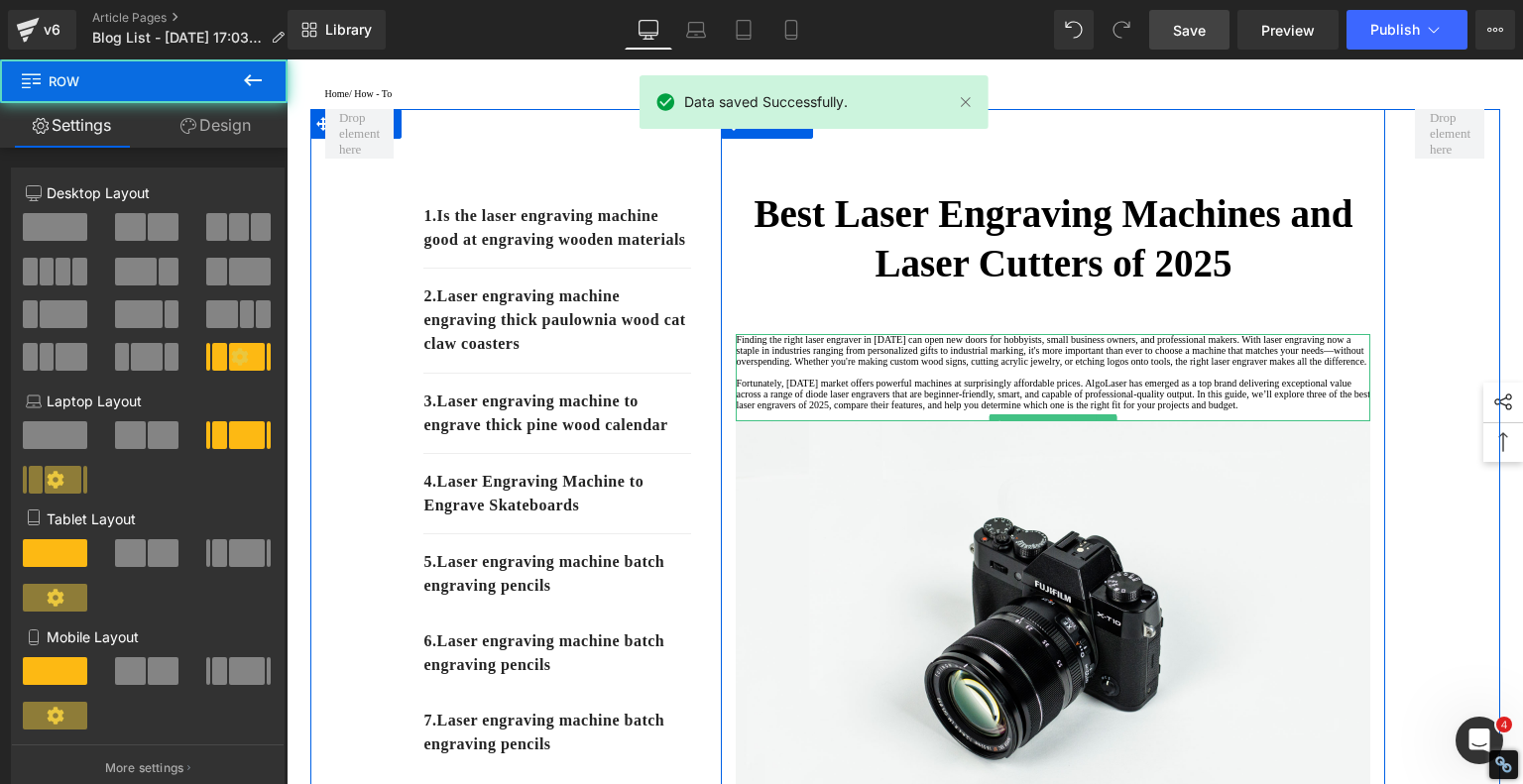 scroll, scrollTop: 297, scrollLeft: 0, axis: vertical 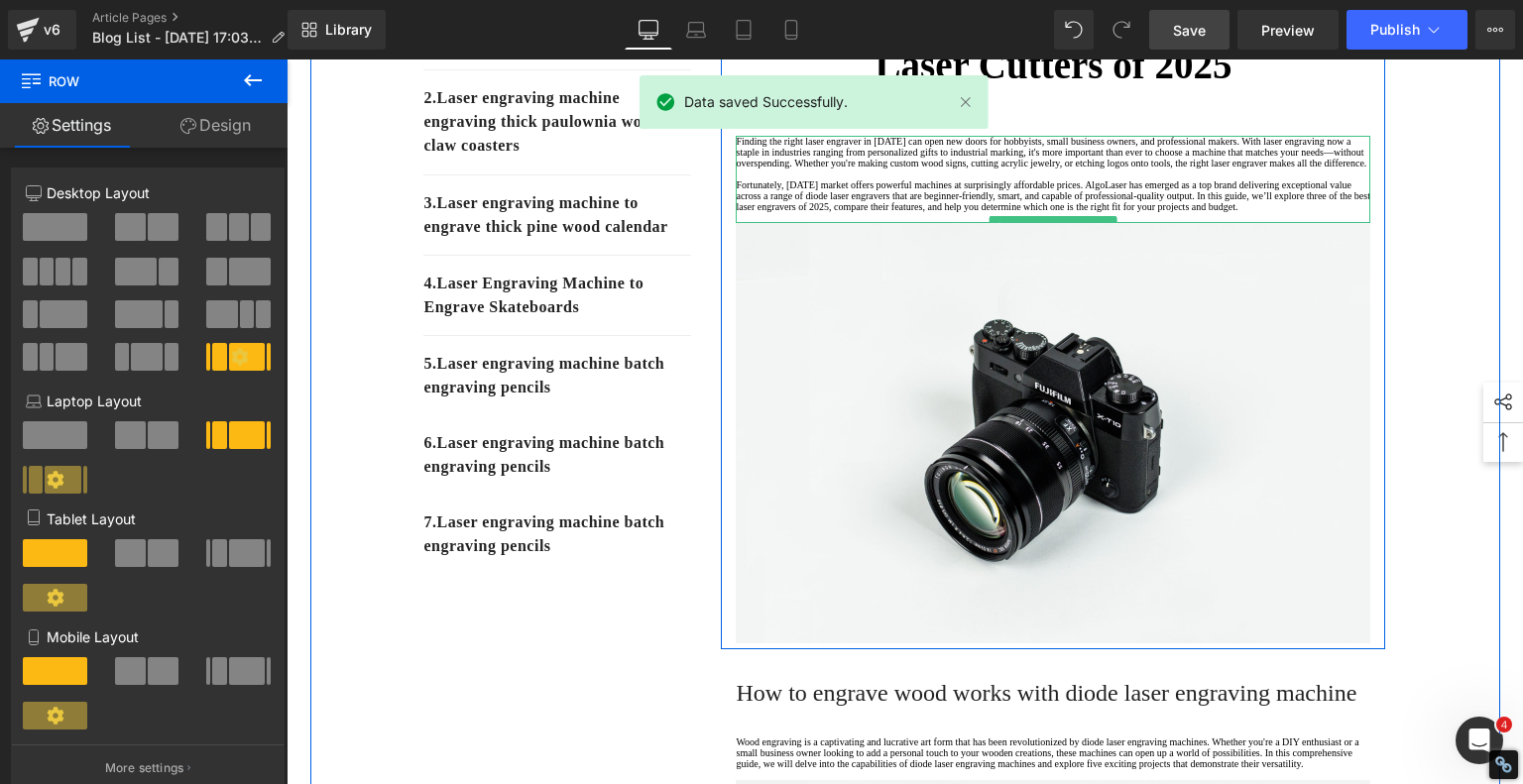 click at bounding box center [1053, 173] 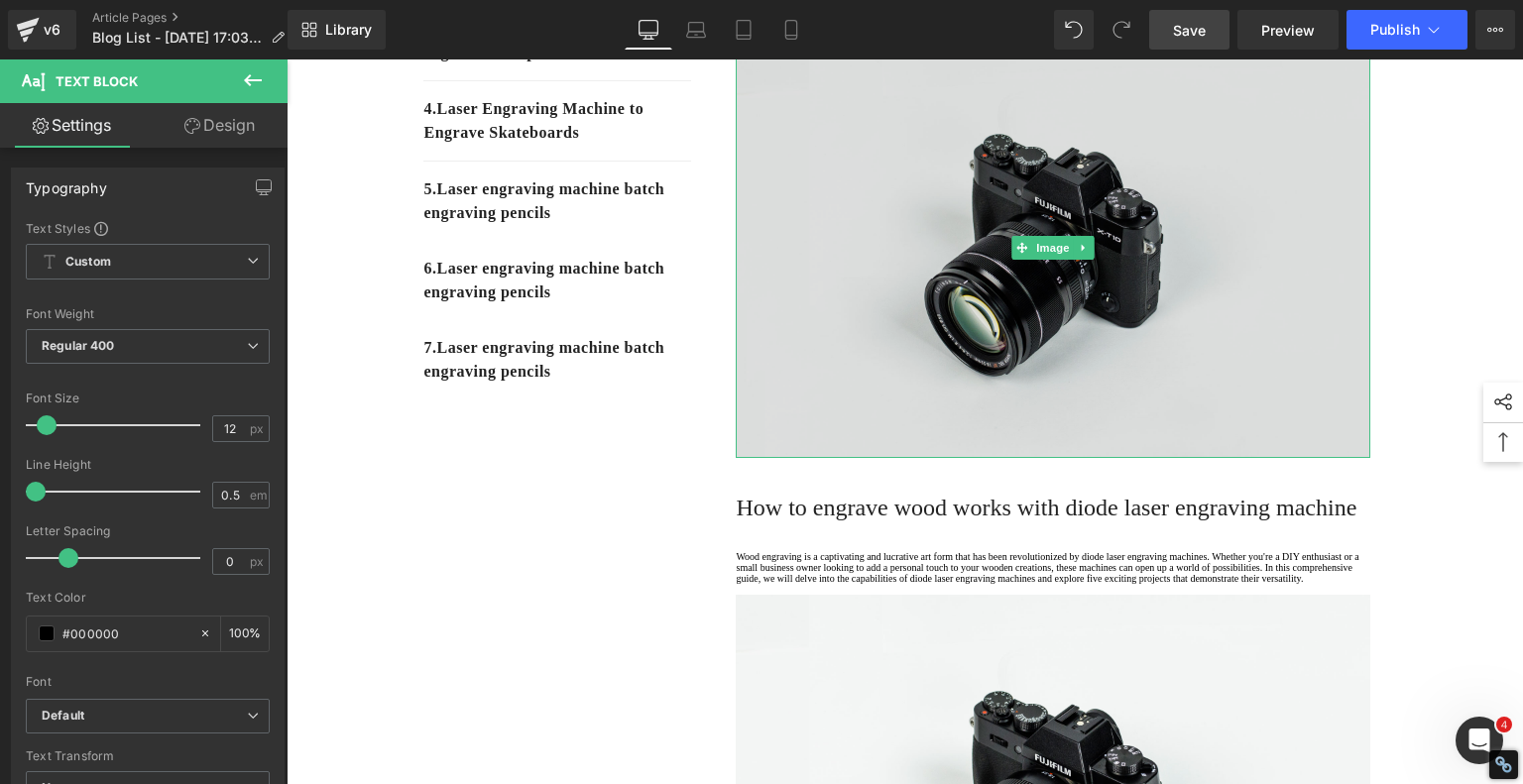 scroll, scrollTop: 595, scrollLeft: 0, axis: vertical 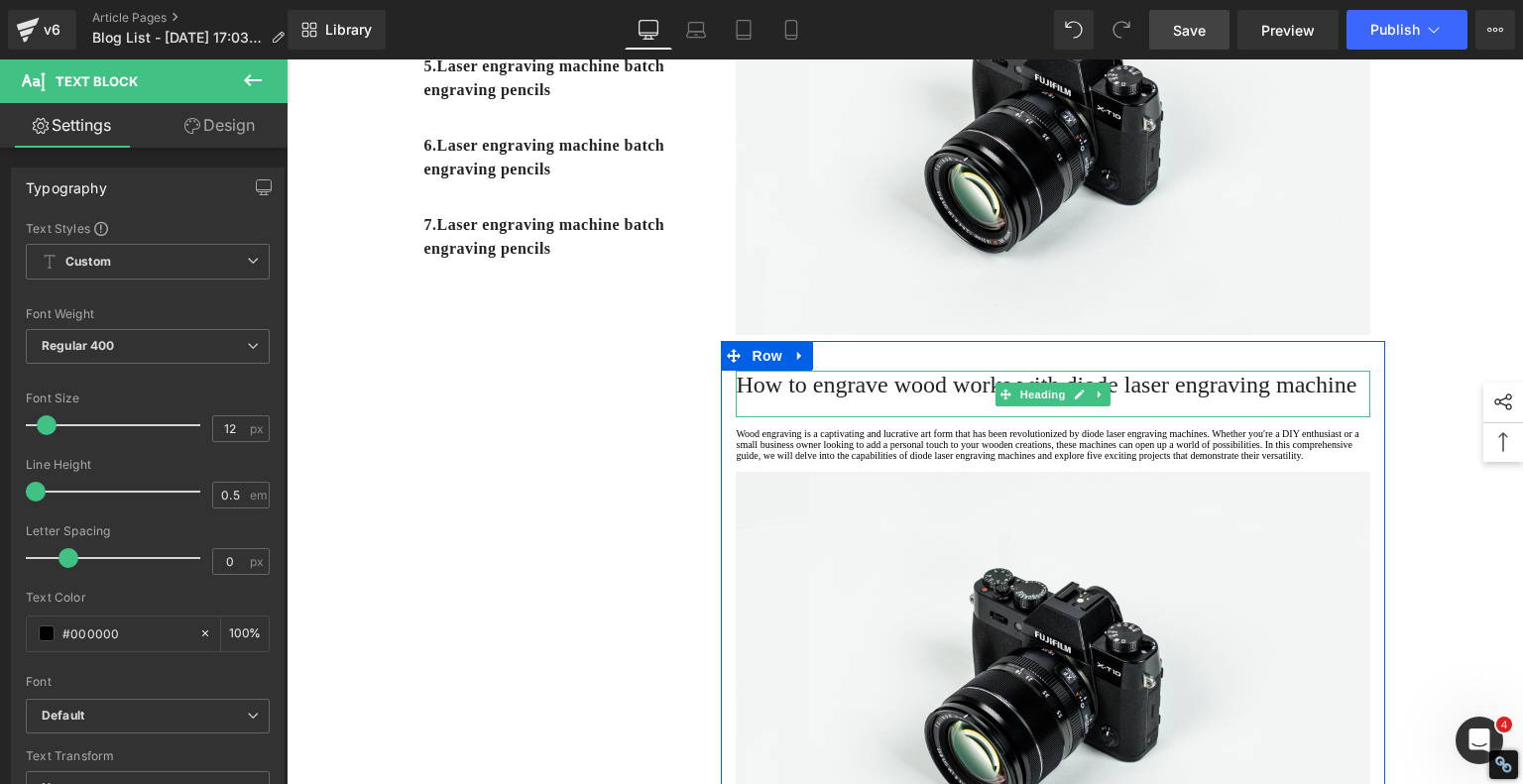 click on "How to engrave wood works with  diode laser engraving machine" at bounding box center (1046, 385) 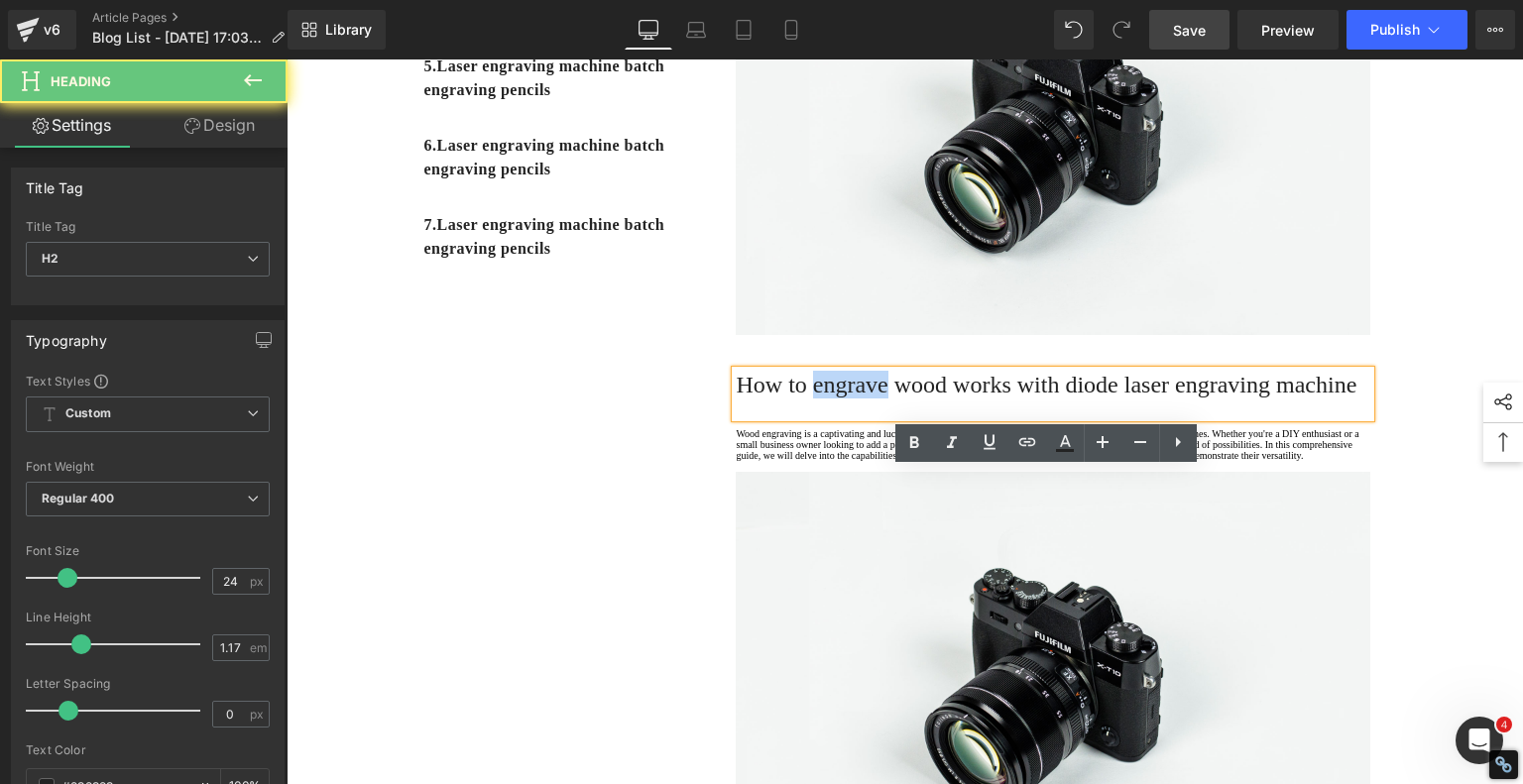 click on "How to engrave wood works with  diode laser engraving machine" at bounding box center [1046, 385] 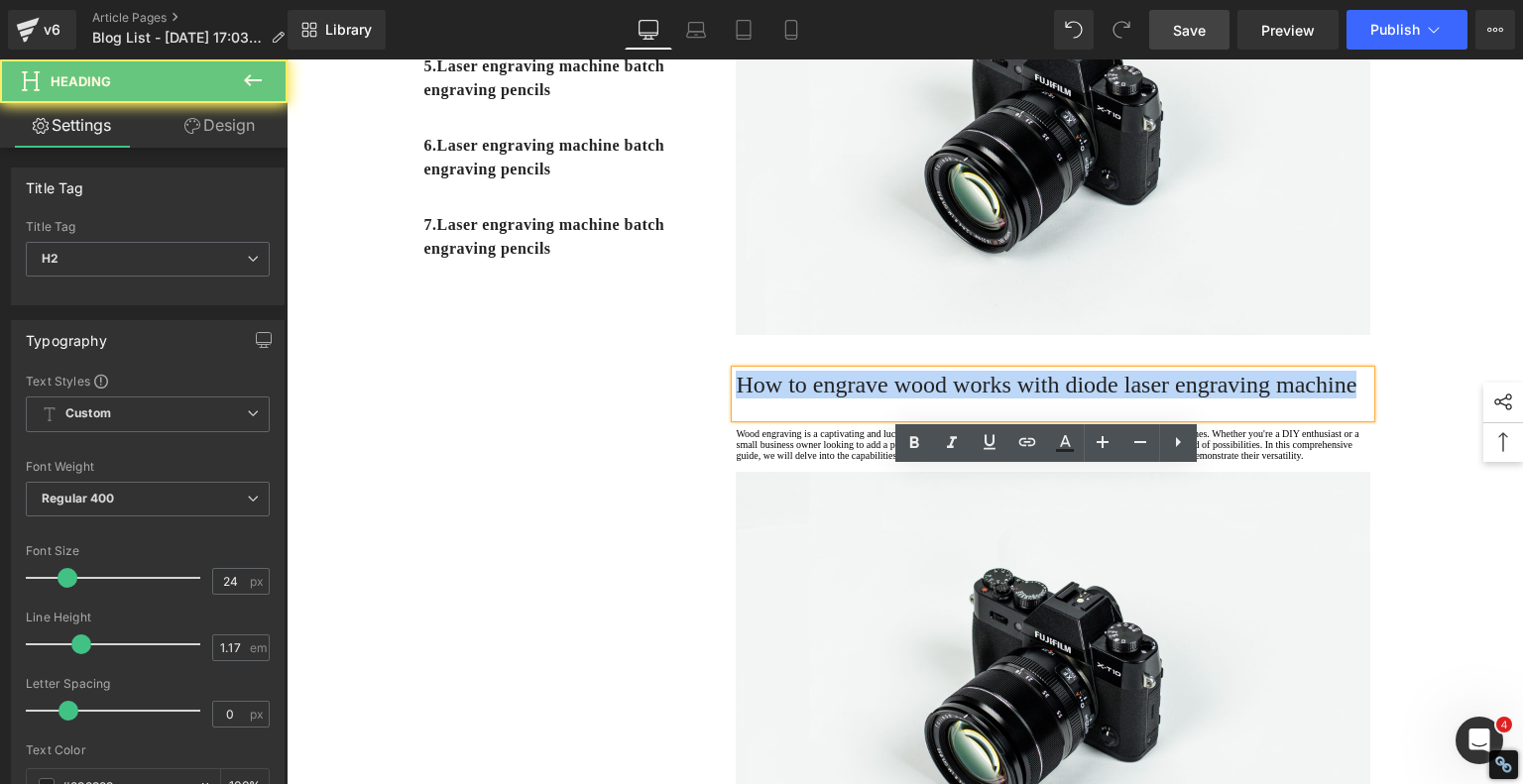 click on "How to engrave wood works with  diode laser engraving machine" at bounding box center (1046, 385) 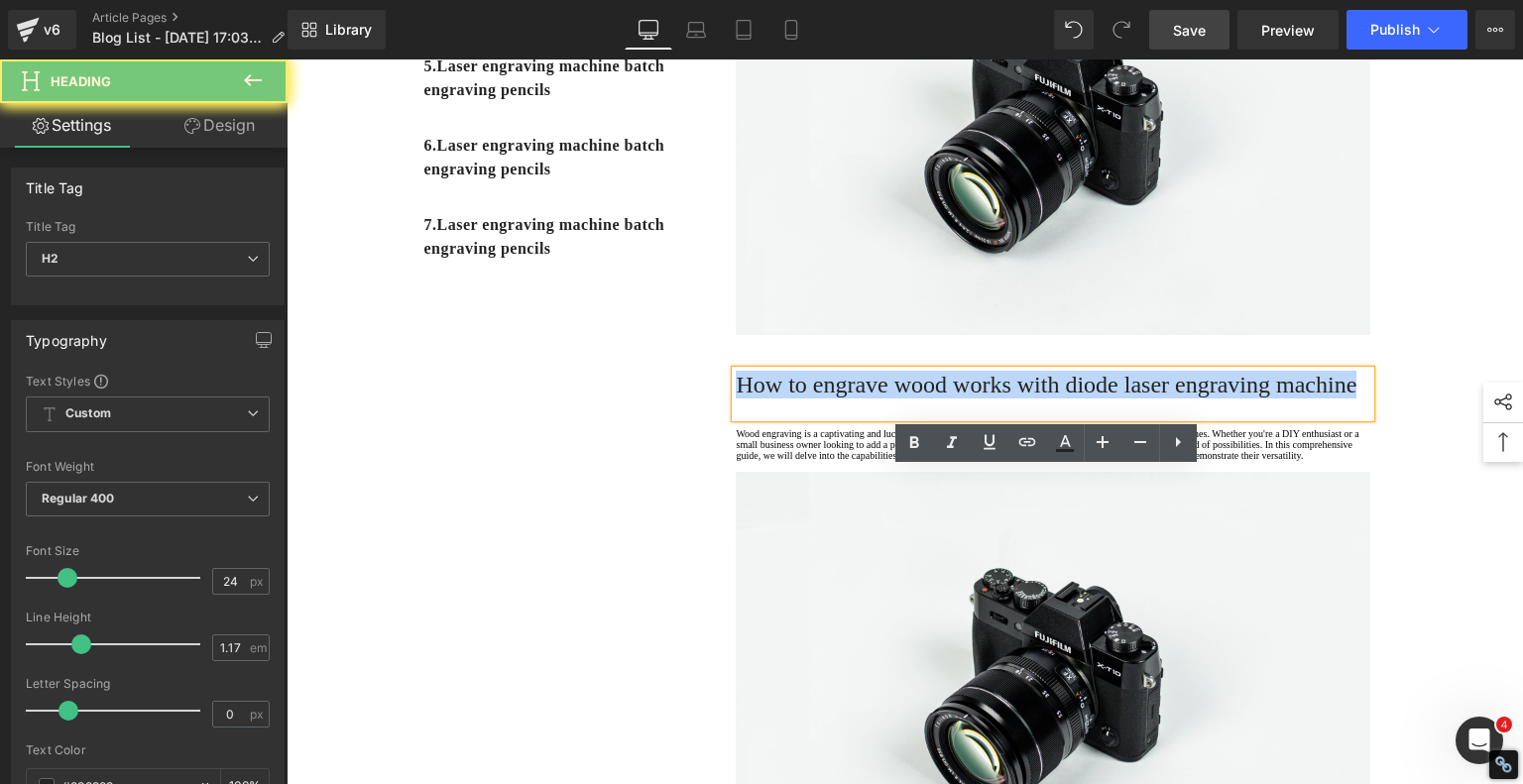 paste 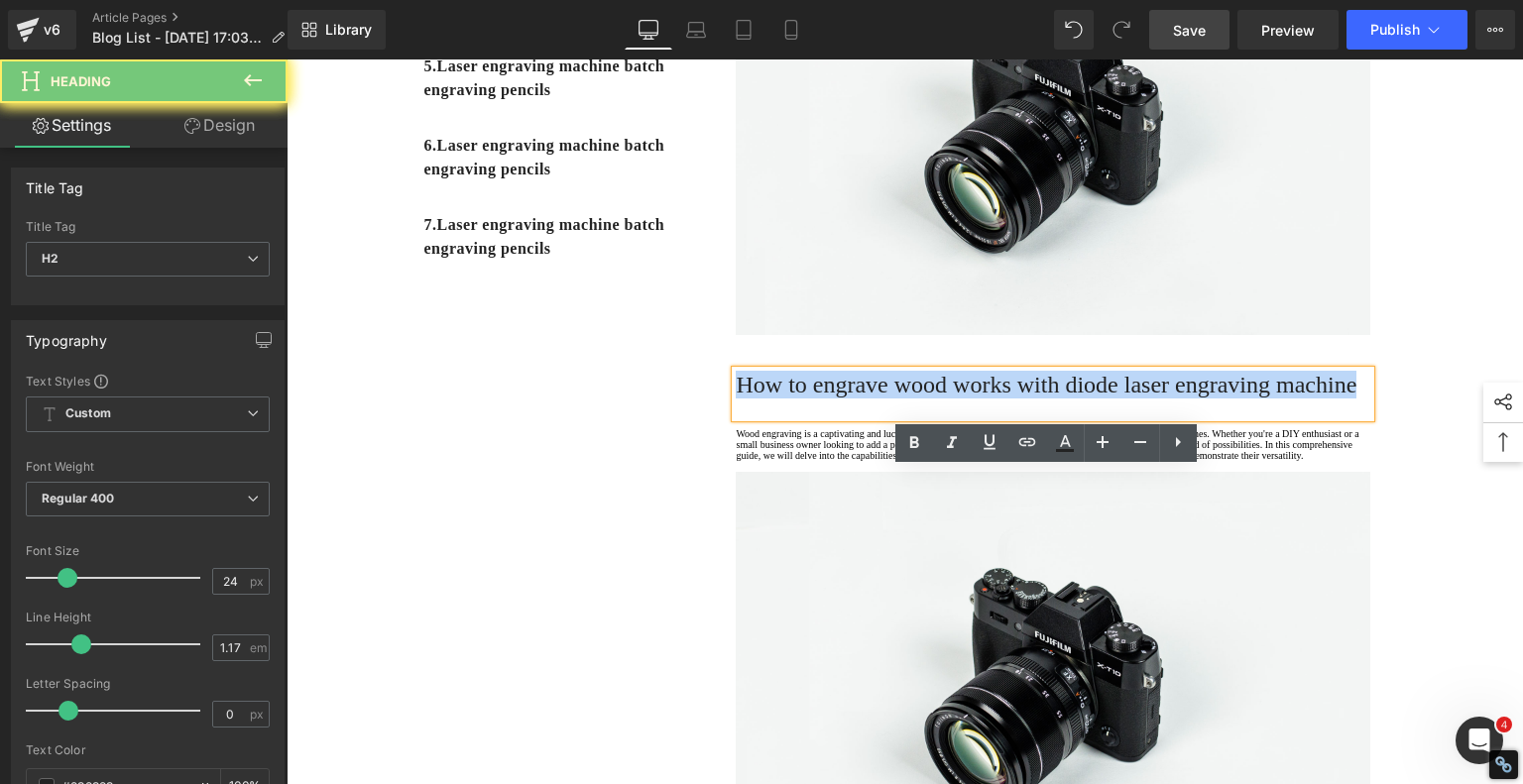 type 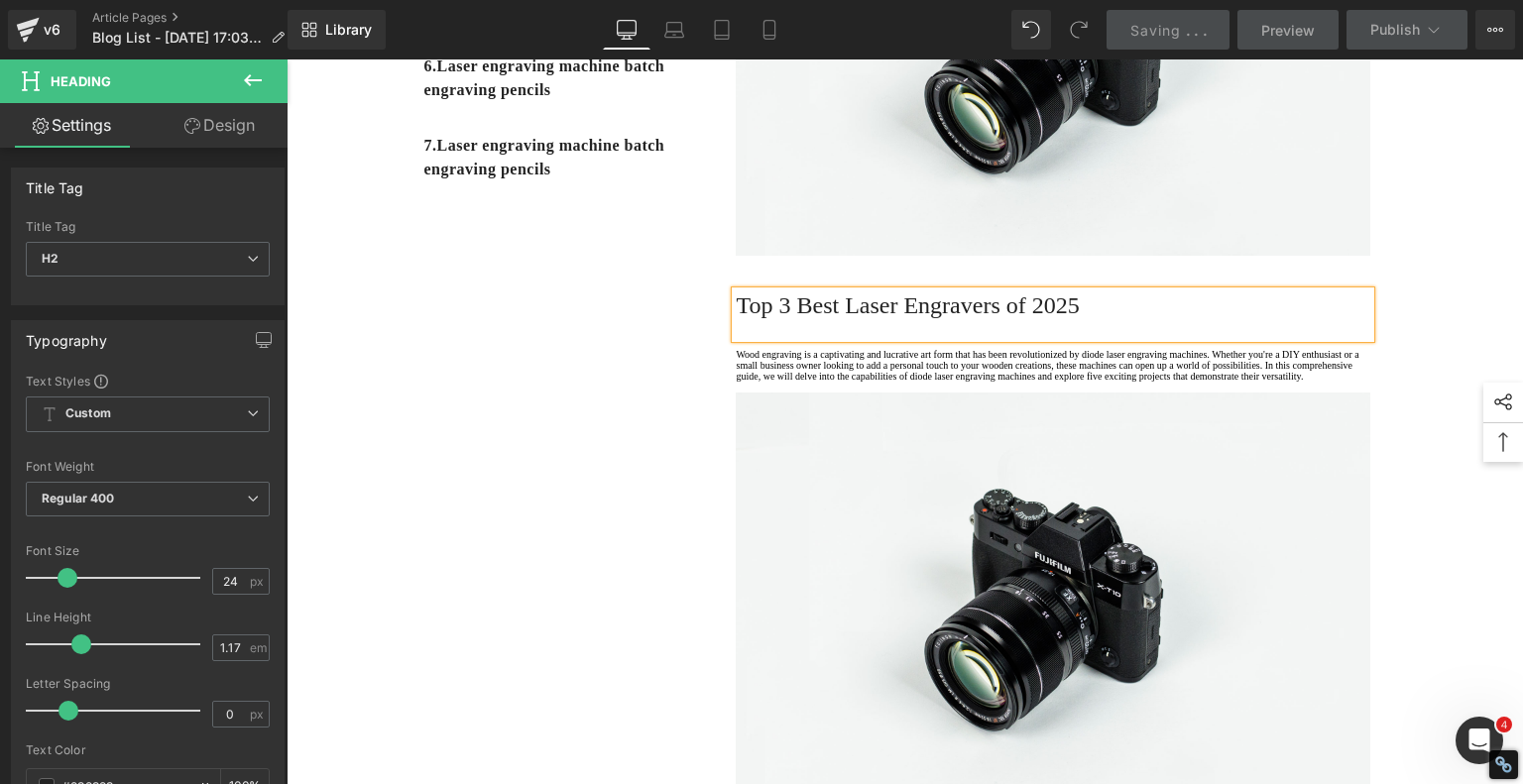 scroll, scrollTop: 793, scrollLeft: 0, axis: vertical 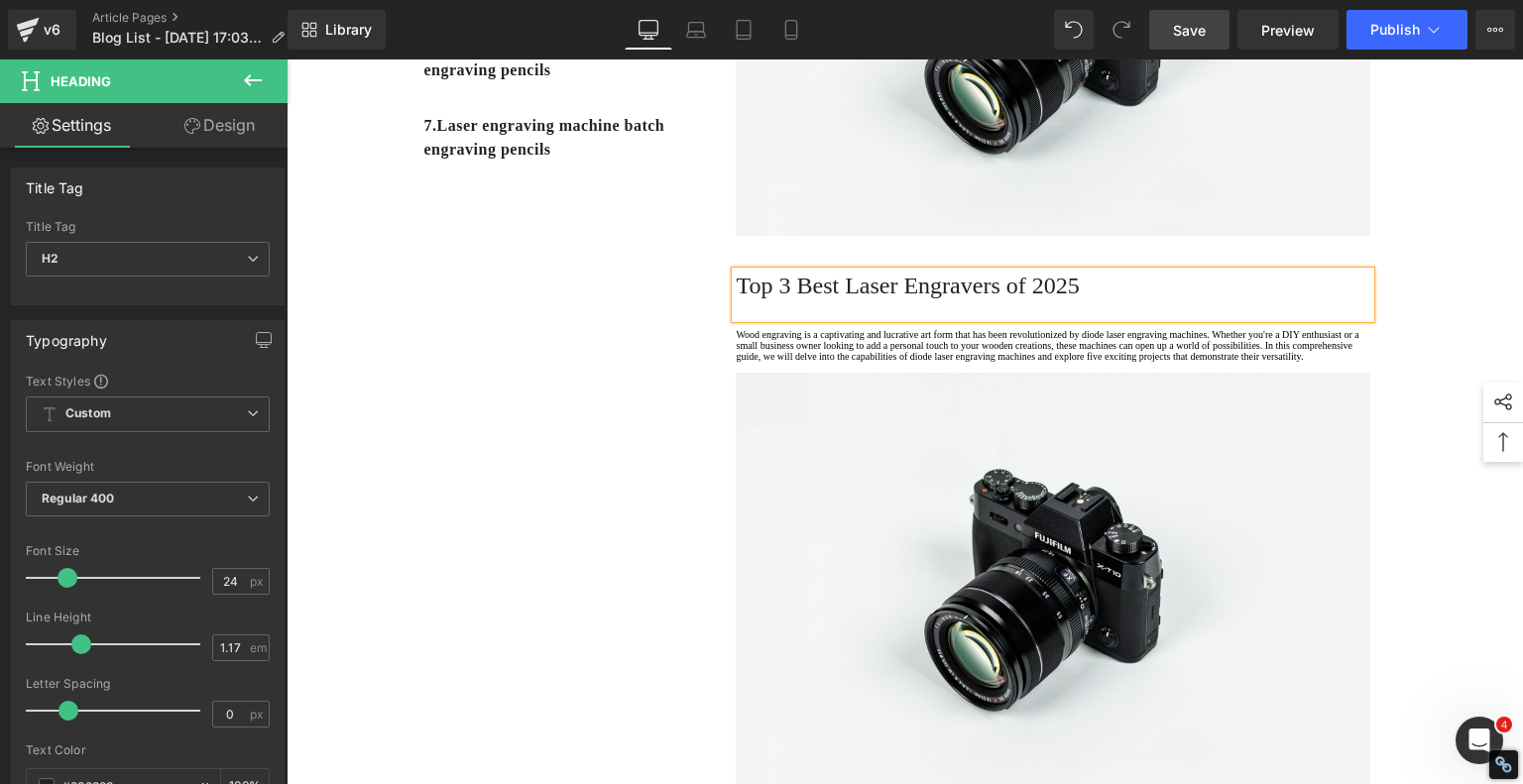 click on "1.  Is the laser engraving machine good at engraving wooden materials Text Block         2.  Laser engraving machine engraving thick paulownia wood cat claw coasters Text Block         3.  Laser engraving machine to engrave thick pine wood calendar Text Block         4.  Laser Engraving Machine to Engrave Skateboards Text Block         5.  Laser engraving machine batch engraving pencils Text Block         6 .  Laser engraving machine batch engraving pencils Text Block         7 .  Laser engraving machine batch engraving pencils Text Block         Row         Best Laser Engraving Machines and Laser Cutters of 2025 Heading         Text Block         Image         Row         Top 3 Best Laser Engravers of 2025 Heading         Text Block         Image         Row         How to engrave wood works with  diode laser engraving machine Heading         Text Block         Image         Row         Row" at bounding box center (905, 465) 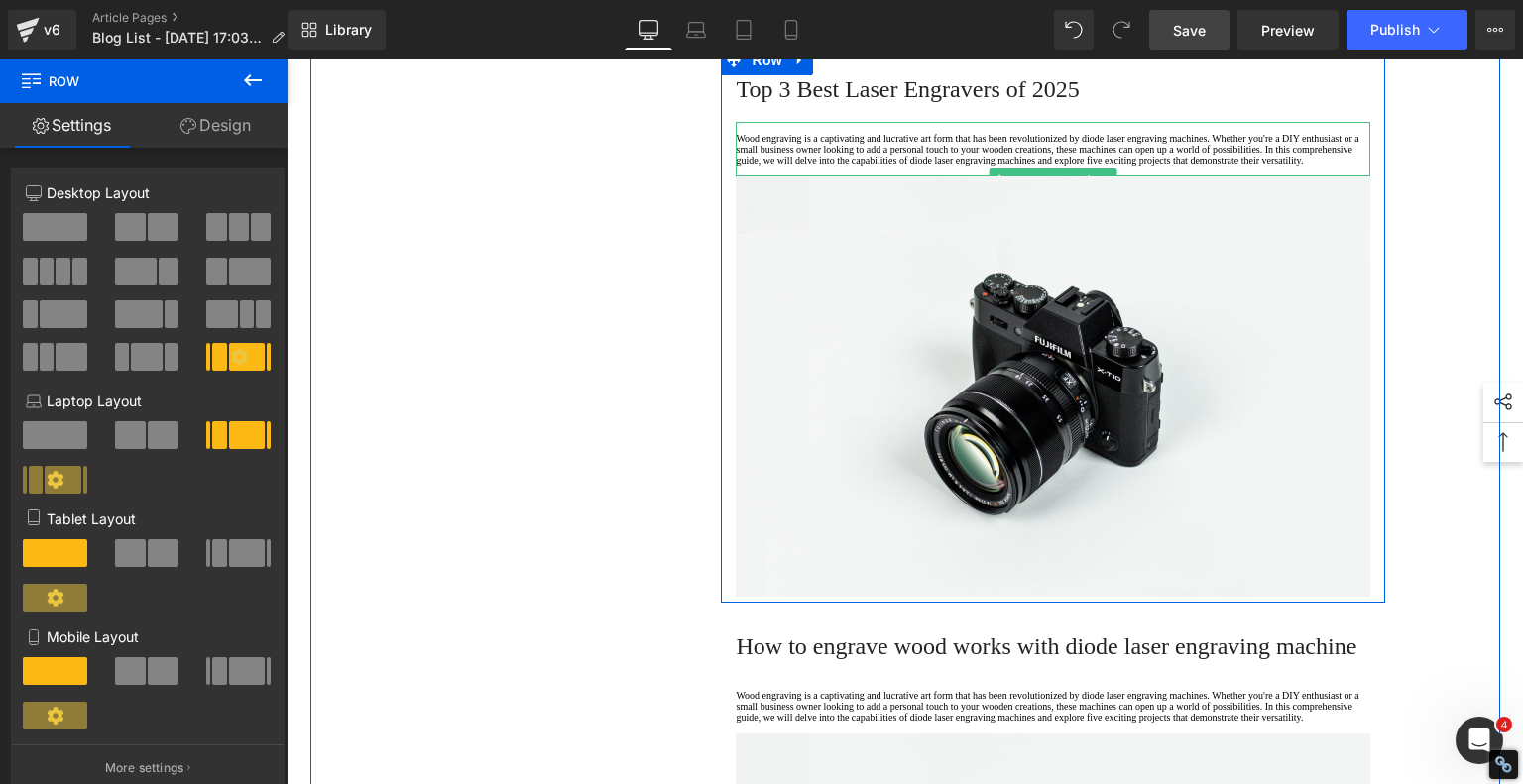scroll, scrollTop: 892, scrollLeft: 0, axis: vertical 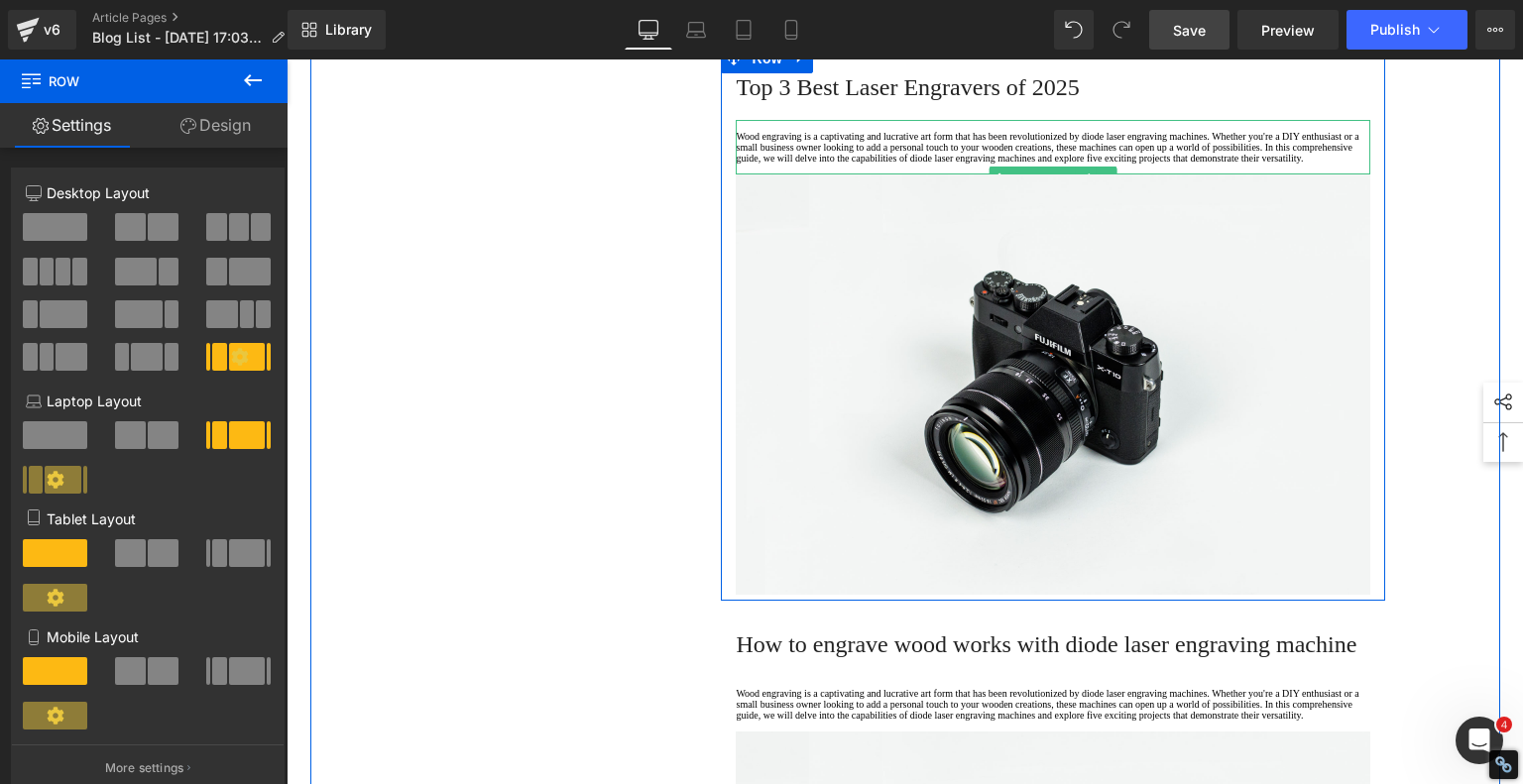 click on "Wood engraving is a captivating and lucrative art form that has been revolutionized by diode laser engraving machines. Whether you're a DIY enthusiast or a small business owner looking to add a personal touch to your wooden creations, these machines can open up a world of possibilities. In this comprehensive guide, we will delve into the capabilities of diode laser engraving machines and explore five exciting projects that demonstrate their versatility." at bounding box center [1053, 147] 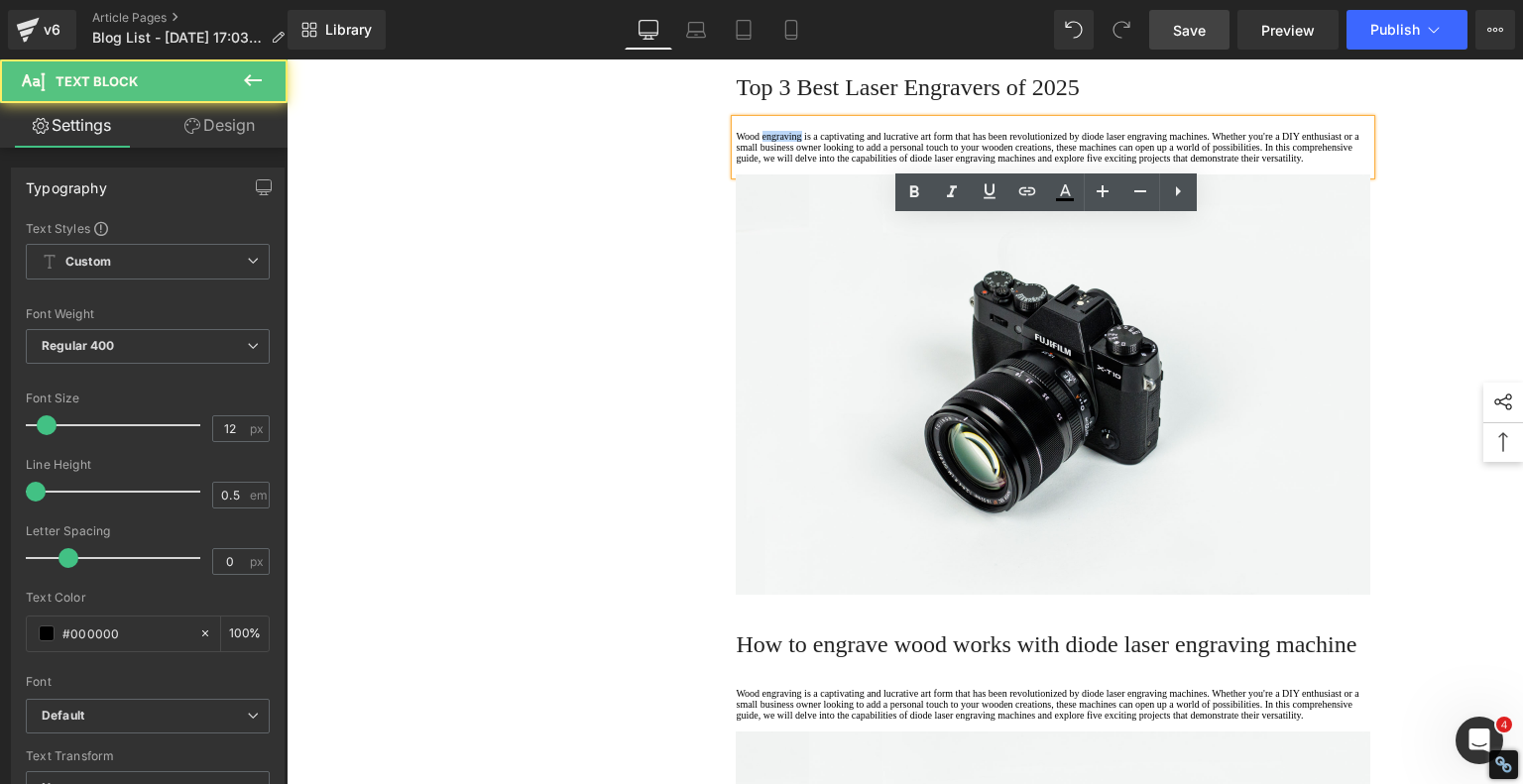 click on "Wood engraving is a captivating and lucrative art form that has been revolutionized by diode laser engraving machines. Whether you're a DIY enthusiast or a small business owner looking to add a personal touch to your wooden creations, these machines can open up a world of possibilities. In this comprehensive guide, we will delve into the capabilities of diode laser engraving machines and explore five exciting projects that demonstrate their versatility." at bounding box center [1053, 147] 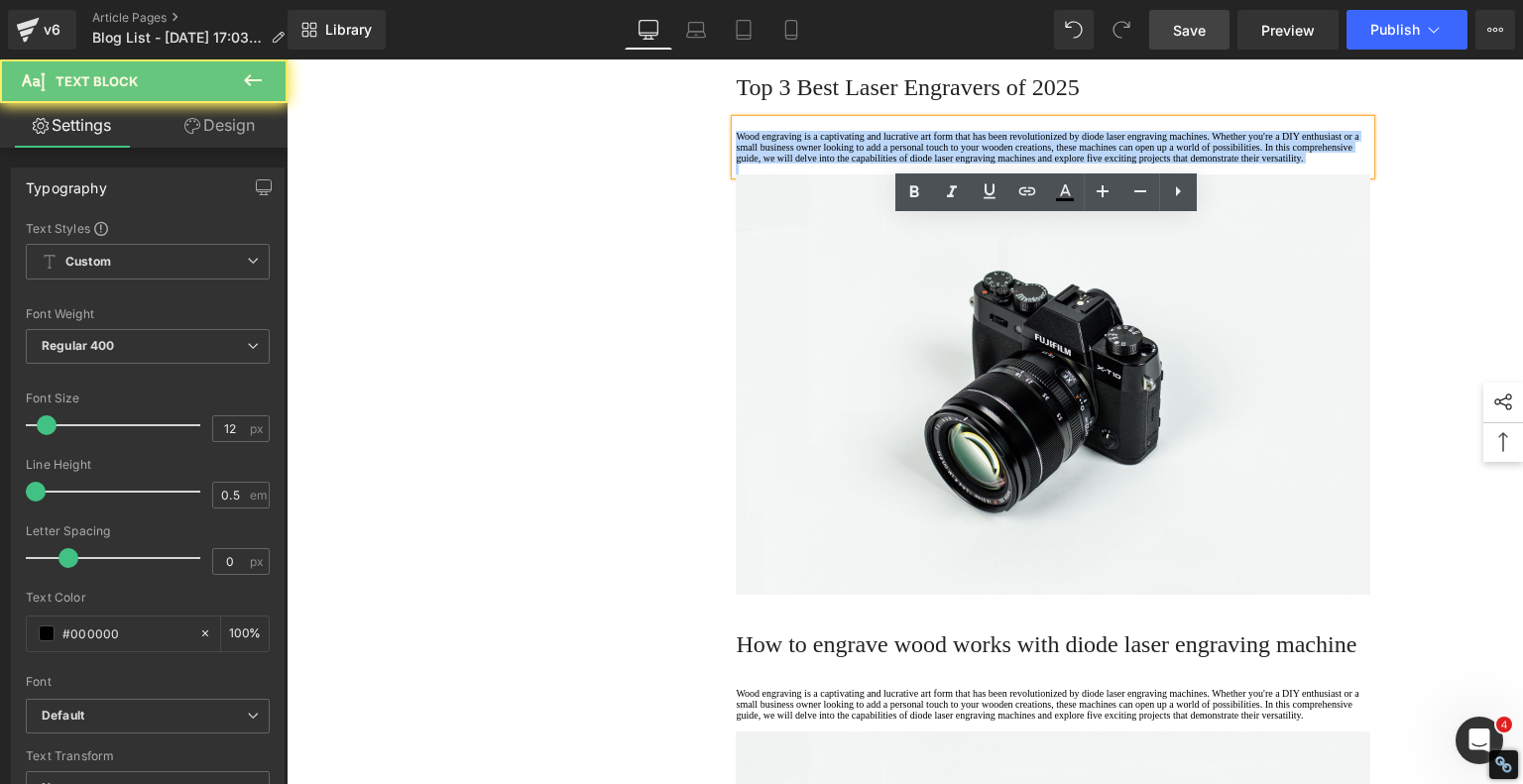 click on "Wood engraving is a captivating and lucrative art form that has been revolutionized by diode laser engraving machines. Whether you're a DIY enthusiast or a small business owner looking to add a personal touch to your wooden creations, these machines can open up a world of possibilities. In this comprehensive guide, we will delve into the capabilities of diode laser engraving machines and explore five exciting projects that demonstrate their versatility." at bounding box center (1053, 147) 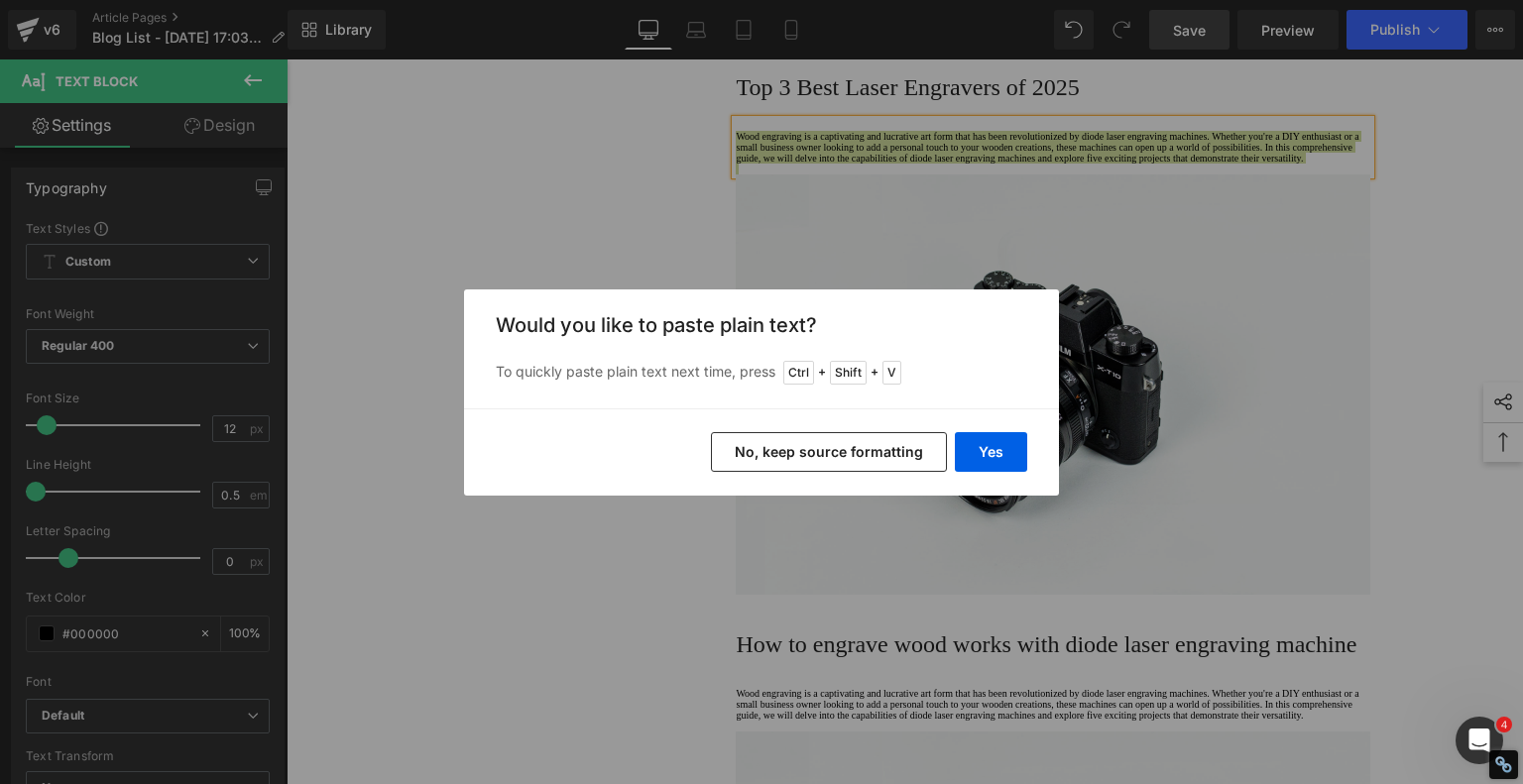 click on "No, keep source formatting" at bounding box center [829, 452] 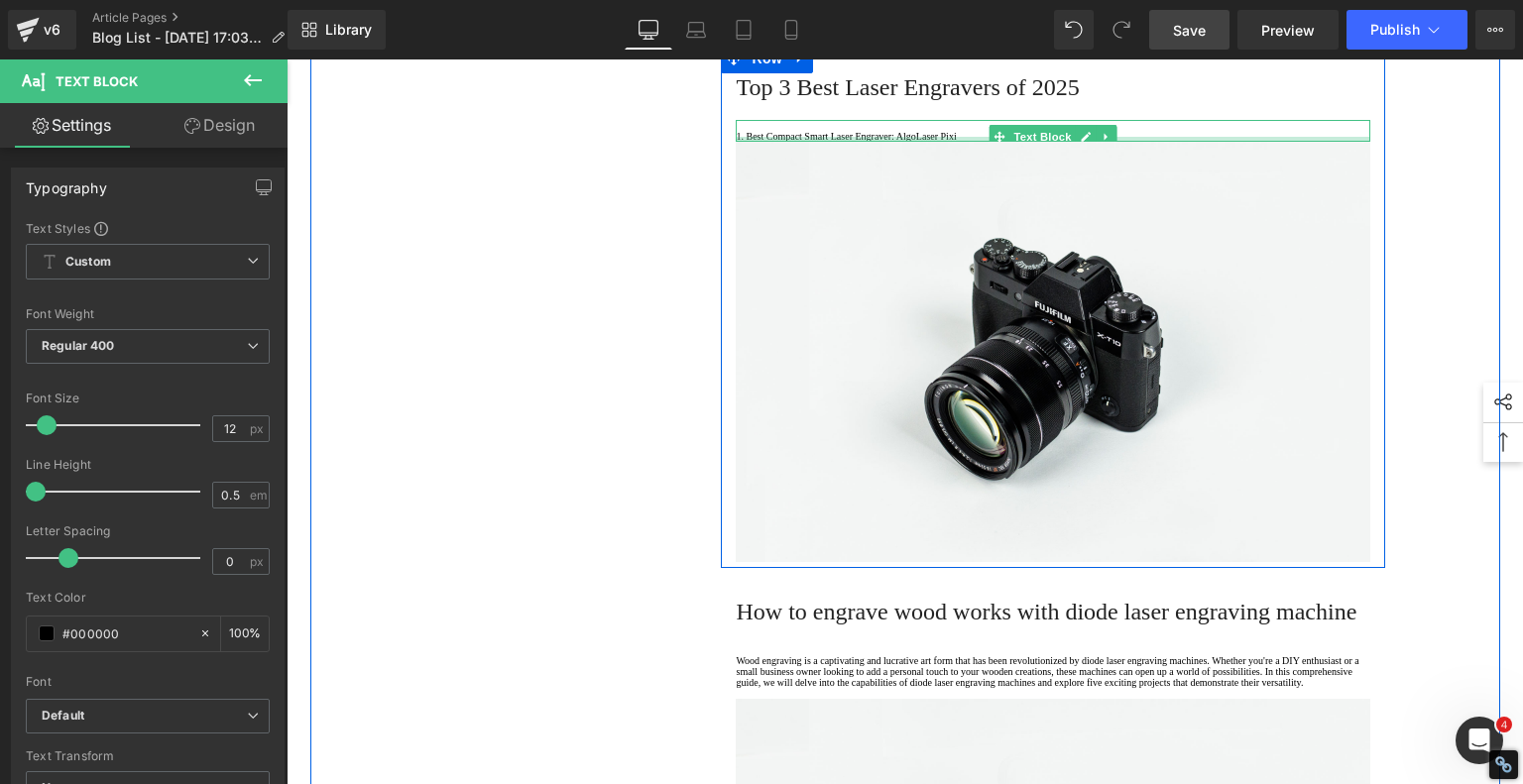 click at bounding box center (1053, 139) 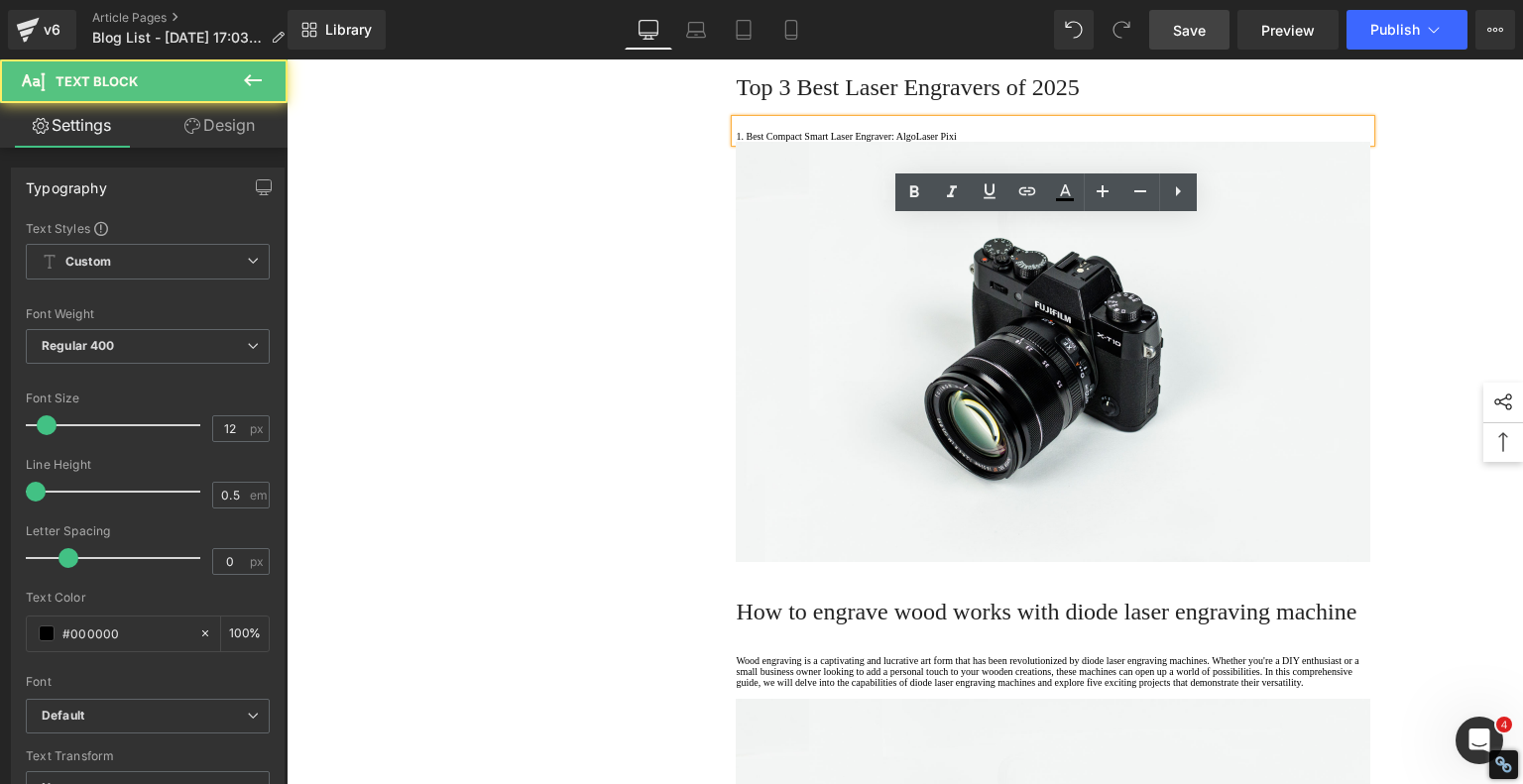 click on "1. Best Compact Smart Laser Engraver: AlgoLaser Pixi" at bounding box center [1053, 136] 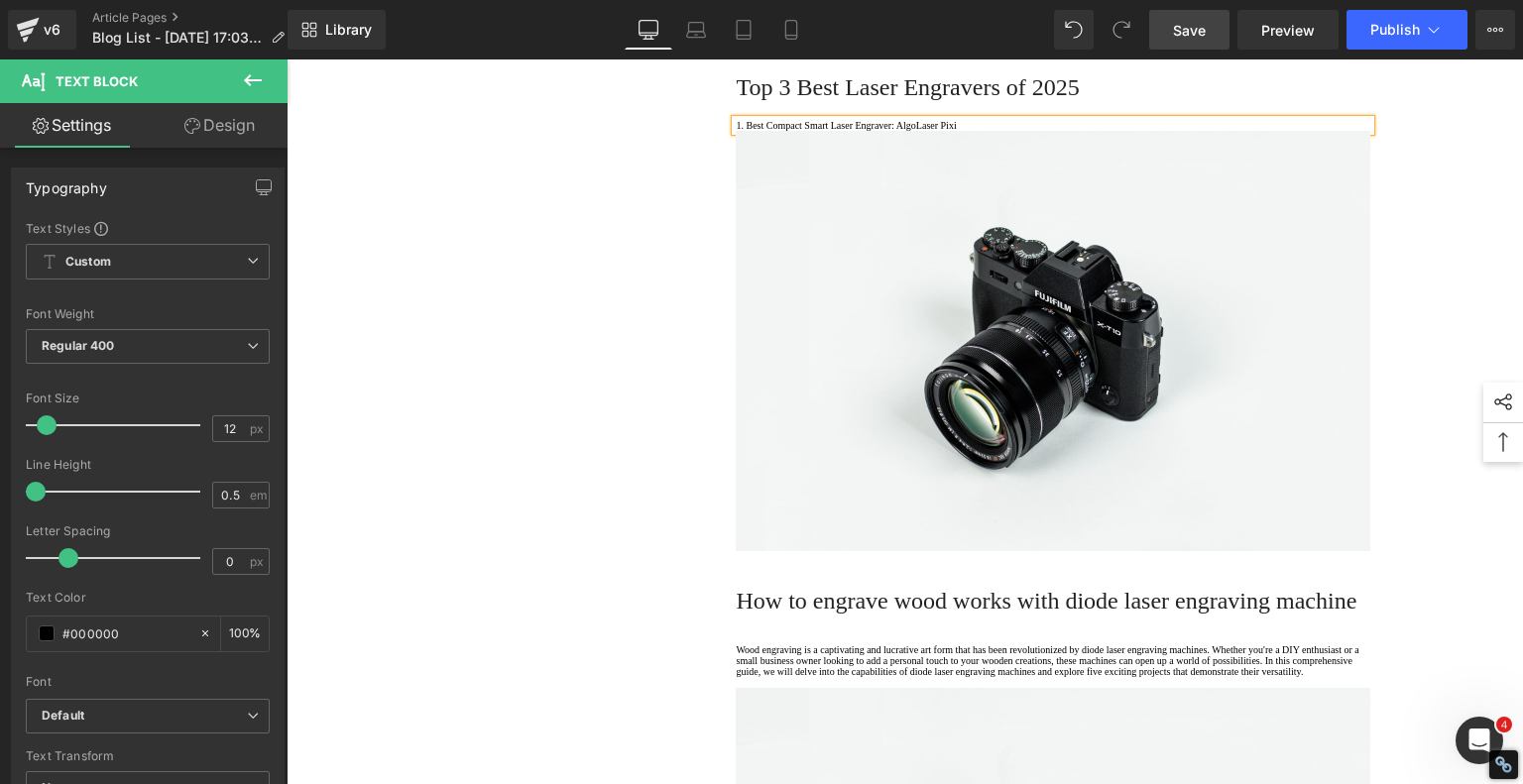 click on "1. Best Compact Smart Laser Engraver: AlgoLaser Pixi" at bounding box center (1053, 125) 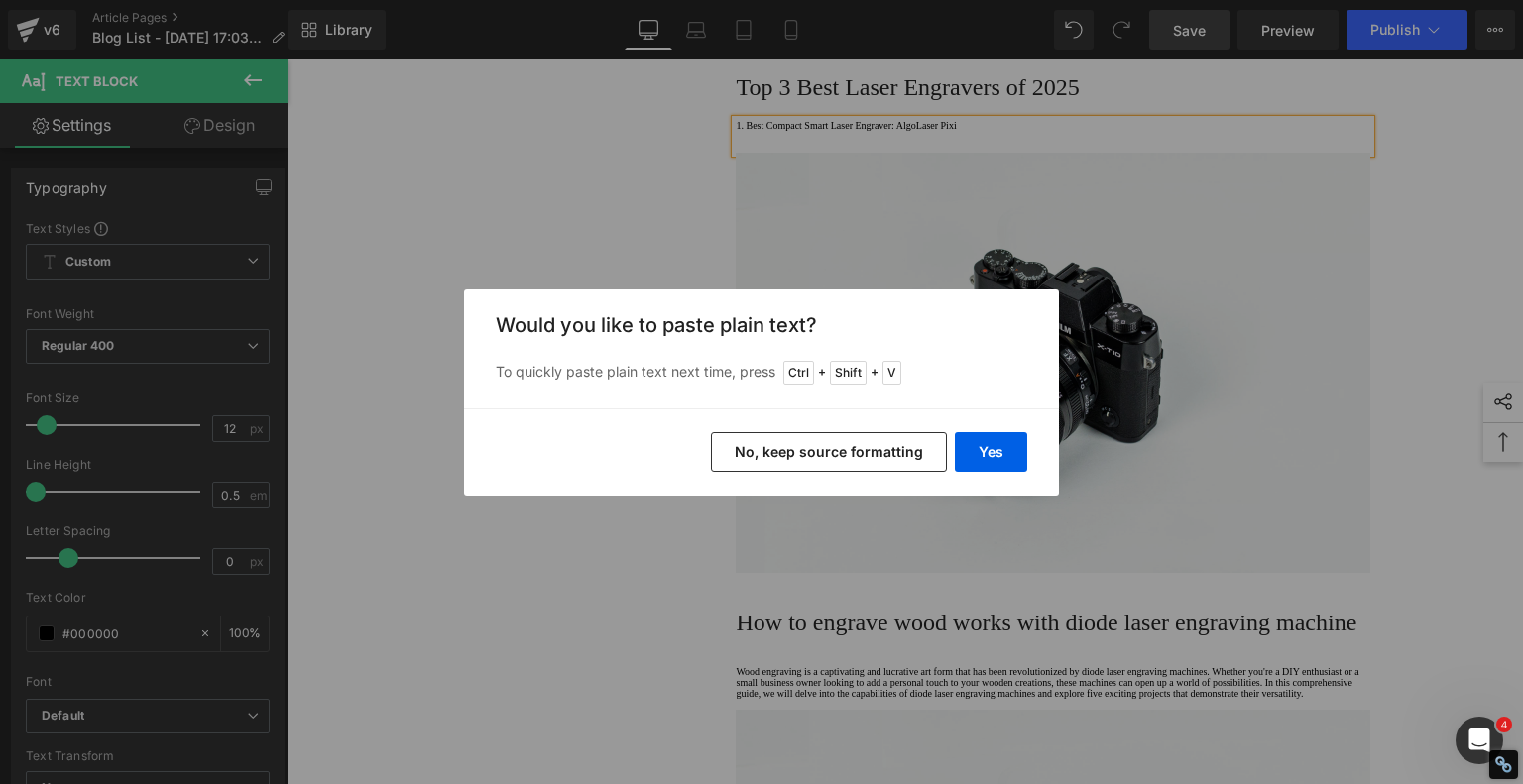 click on "No, keep source formatting" at bounding box center [829, 452] 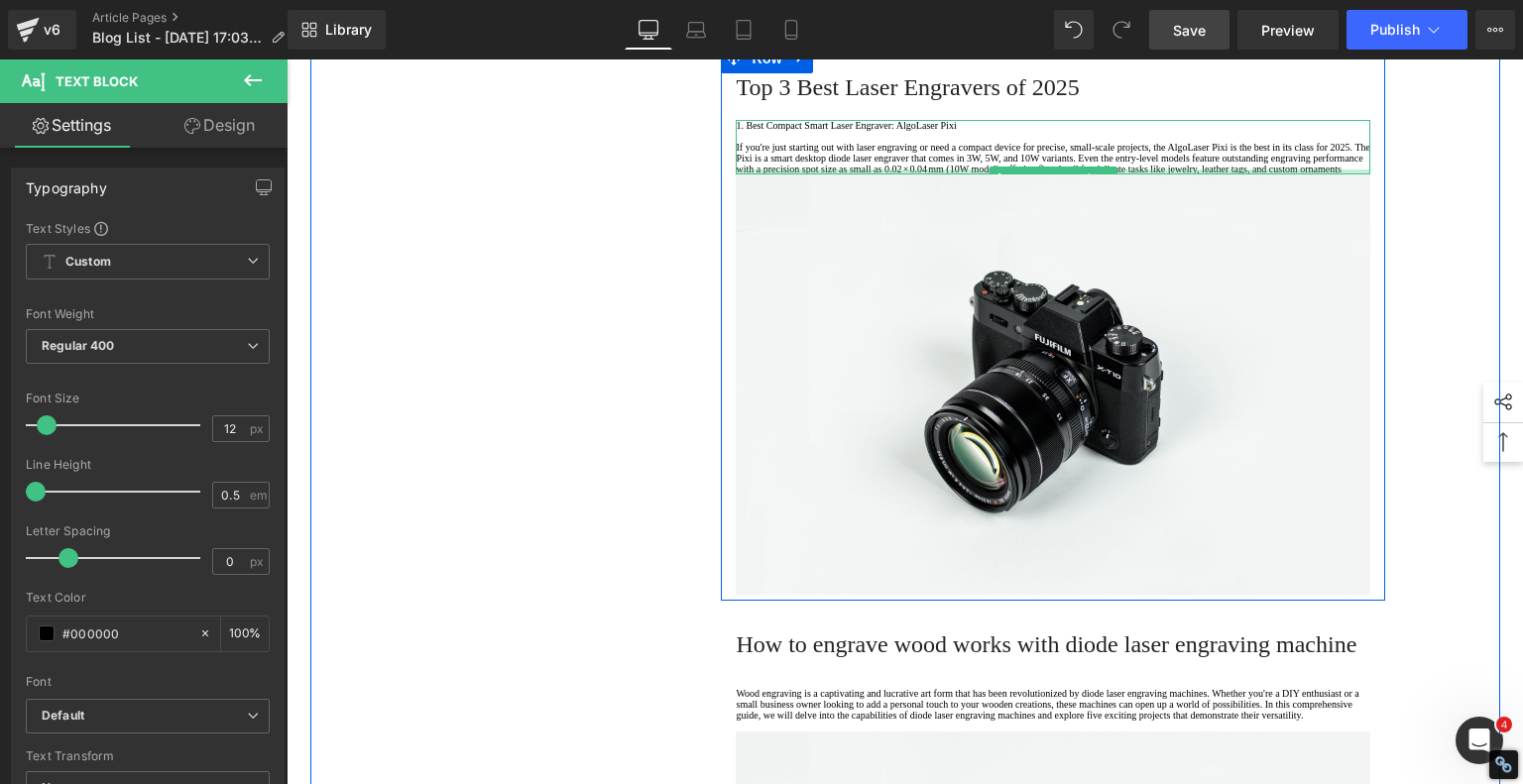 click on "1. Best Compact Smart Laser Engraver: AlgoLaser Pixi If you're just starting out with laser engraving or need a compact device for precise, small-scale projects, the AlgoLaser Pixi is the best in its class for 2025. The Pixi is a smart desktop diode laser engraver that comes in 3W, 5W, and 10W variants. Even the entry-level models feature outstanding engraving performance with a precision spot size as small as 0.02 × 0.04 mm (10W model), offering fine detail for delicate tasks like jewelry, leather tags, and custom ornaments Text Block" at bounding box center (1053, 147) 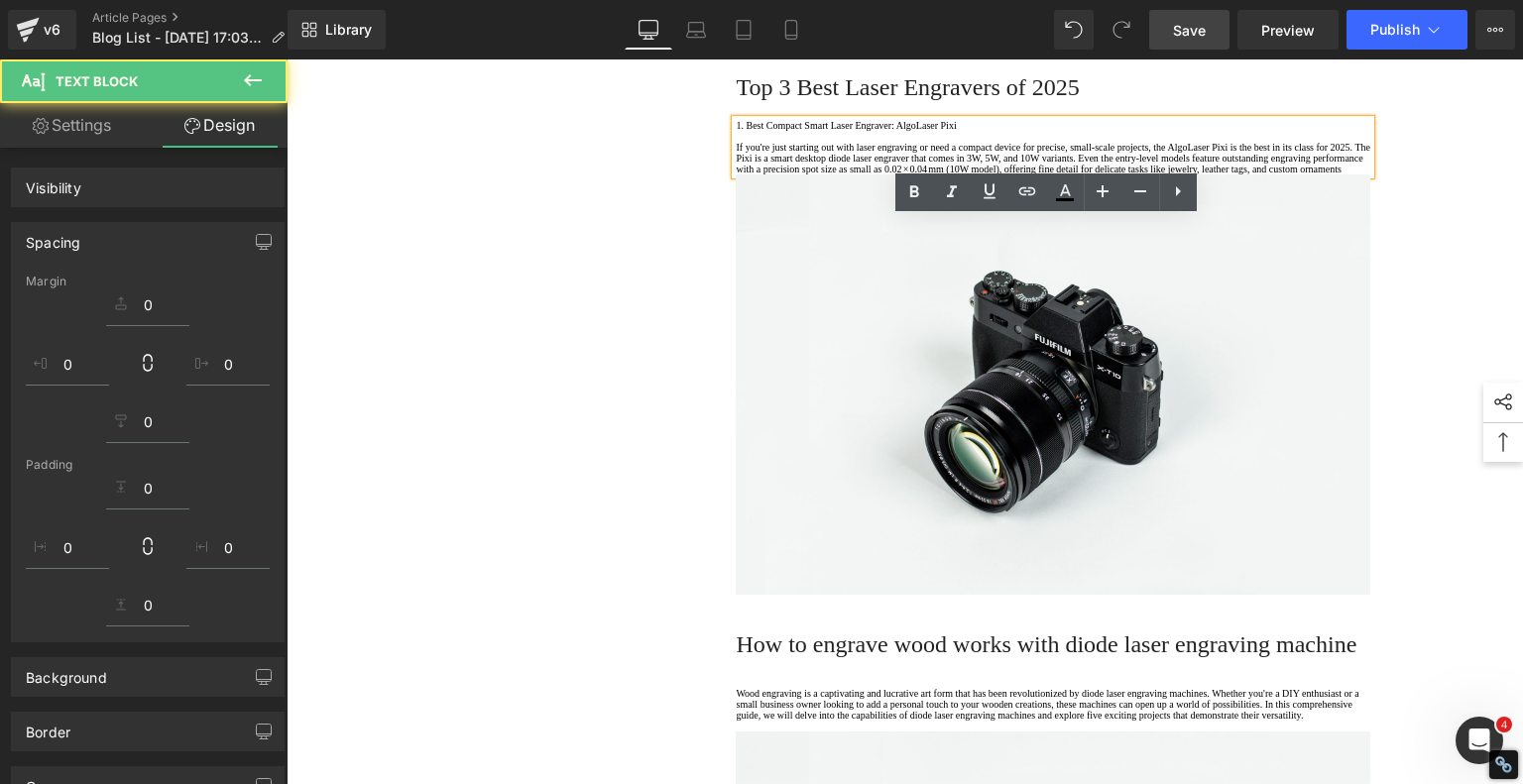 click on "If you're just starting out with laser engraving or need a compact device for precise, small-scale projects, the AlgoLaser Pixi is the best in its class for 2025. The Pixi is a smart desktop diode laser engraver that comes in 3W, 5W, and 10W variants. Even the entry-level models feature outstanding engraving performance with a precision spot size as small as 0.02 × 0.04 mm (10W model), offering fine detail for delicate tasks like jewelry, leather tags, and custom ornaments" at bounding box center (1053, 158) 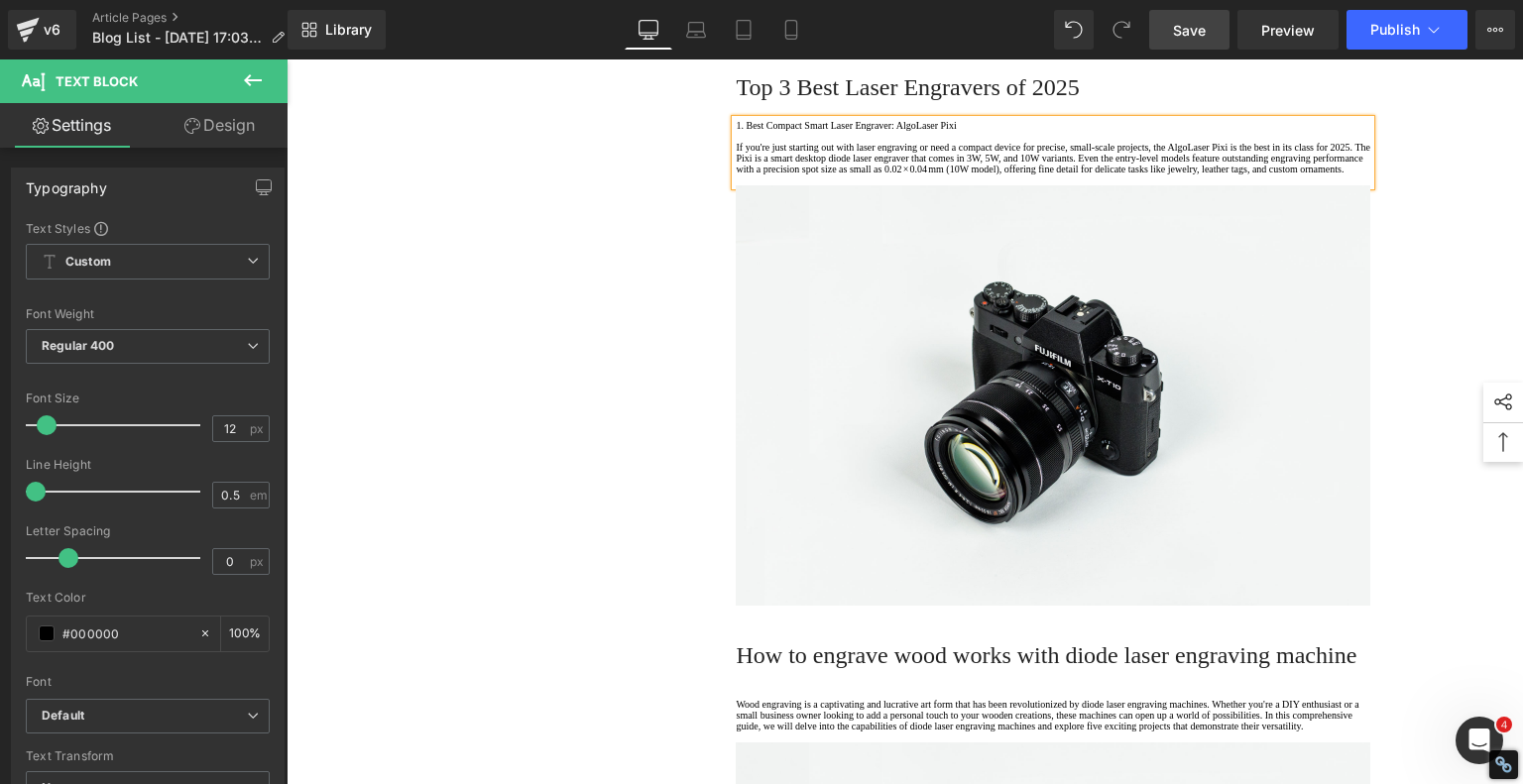 click on "1.  Is the laser engraving machine good at engraving wooden materials Text Block         2.  Laser engraving machine engraving thick paulownia wood cat claw coasters Text Block         3.  Laser engraving machine to engrave thick pine wood calendar Text Block         4.  Laser Engraving Machine to Engrave Skateboards Text Block         5.  Laser engraving machine batch engraving pencils Text Block         6 .  Laser engraving machine batch engraving pencils Text Block         7 .  Laser engraving machine batch engraving pencils Text Block         Row         Best Laser Engraving Machines and Laser Cutters of 2025 Heading         Text Block         Image         Row         Top 3 Best Laser Engravers of 2025 Heading         1. Best Compact Smart Laser Engraver: AlgoLaser Pixi Text Block         Image         Row         How to engrave wood works with  diode laser engraving machine Heading         Text Block         Image         Row         Row" at bounding box center (905, 272) 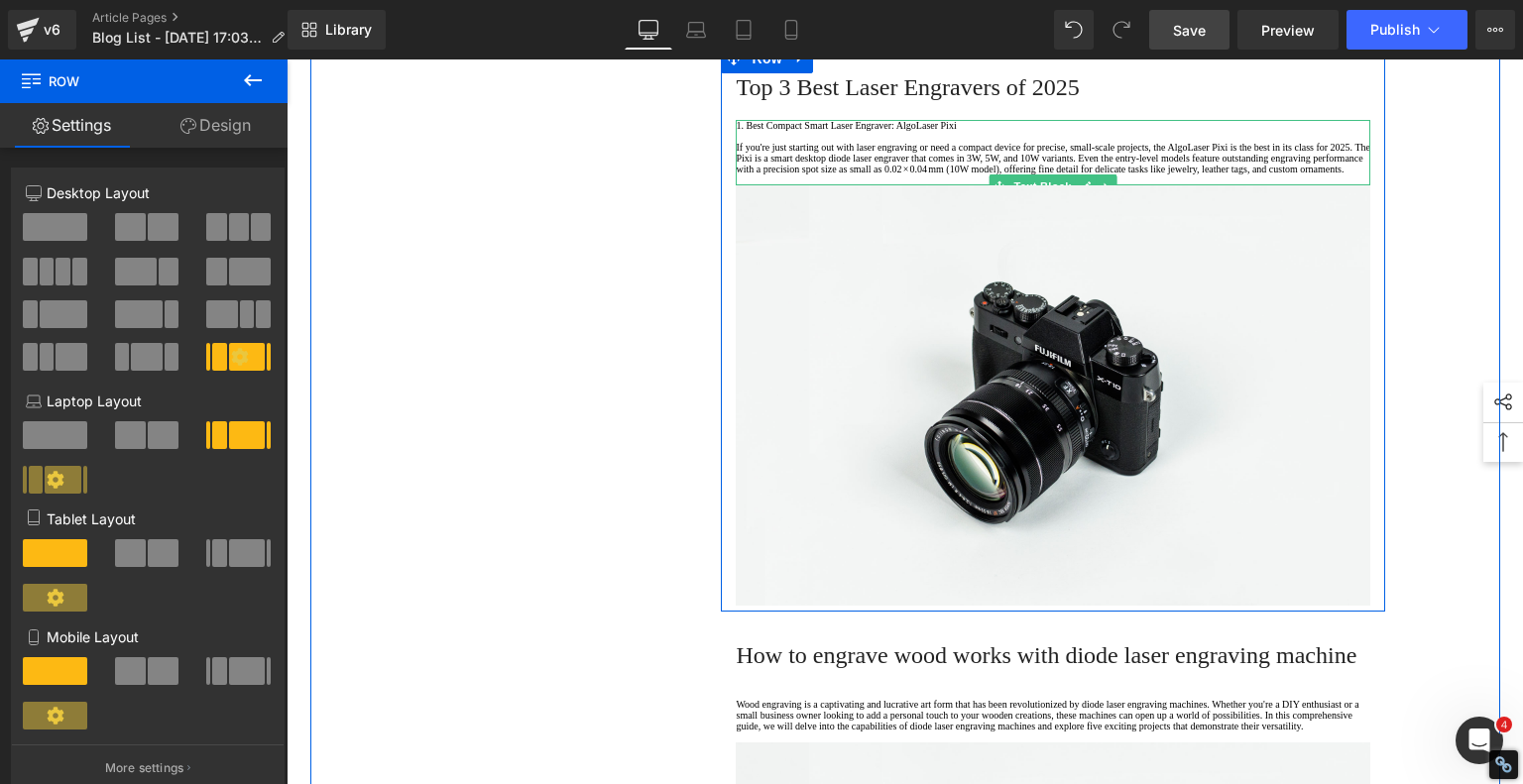 click on "If you're just starting out with laser engraving or need a compact device for precise, small-scale projects, the AlgoLaser Pixi is the best in its class for 2025. The Pixi is a smart desktop diode laser engraver that comes in 3W, 5W, and 10W variants. Even the entry-level models feature outstanding engraving performance with a precision spot size as small as 0.02 × 0.04 mm (10W model), offering fine detail for delicate tasks like jewelry, leather tags, and custom ornaments." at bounding box center (1053, 158) 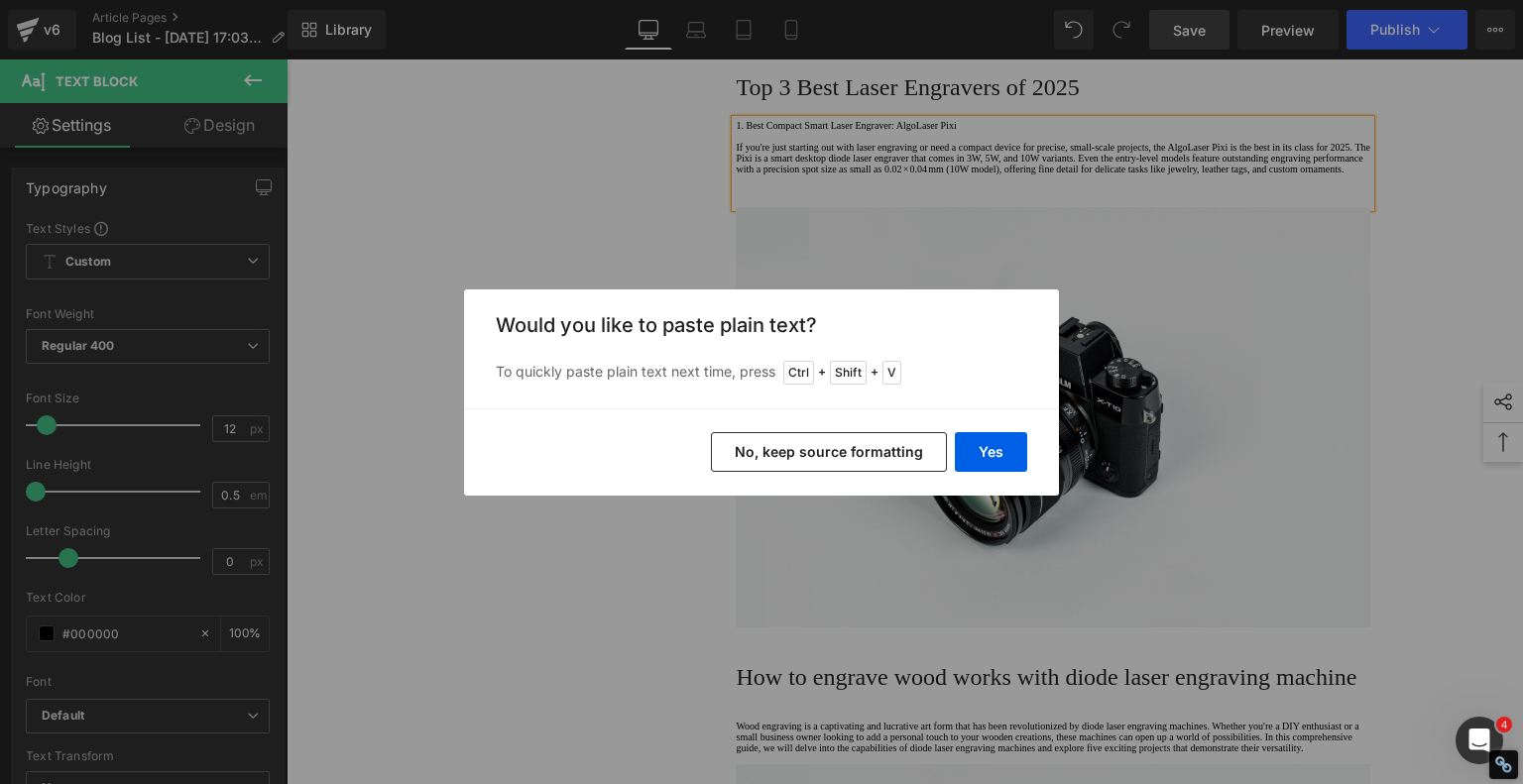 click on "No, keep source formatting" at bounding box center [829, 452] 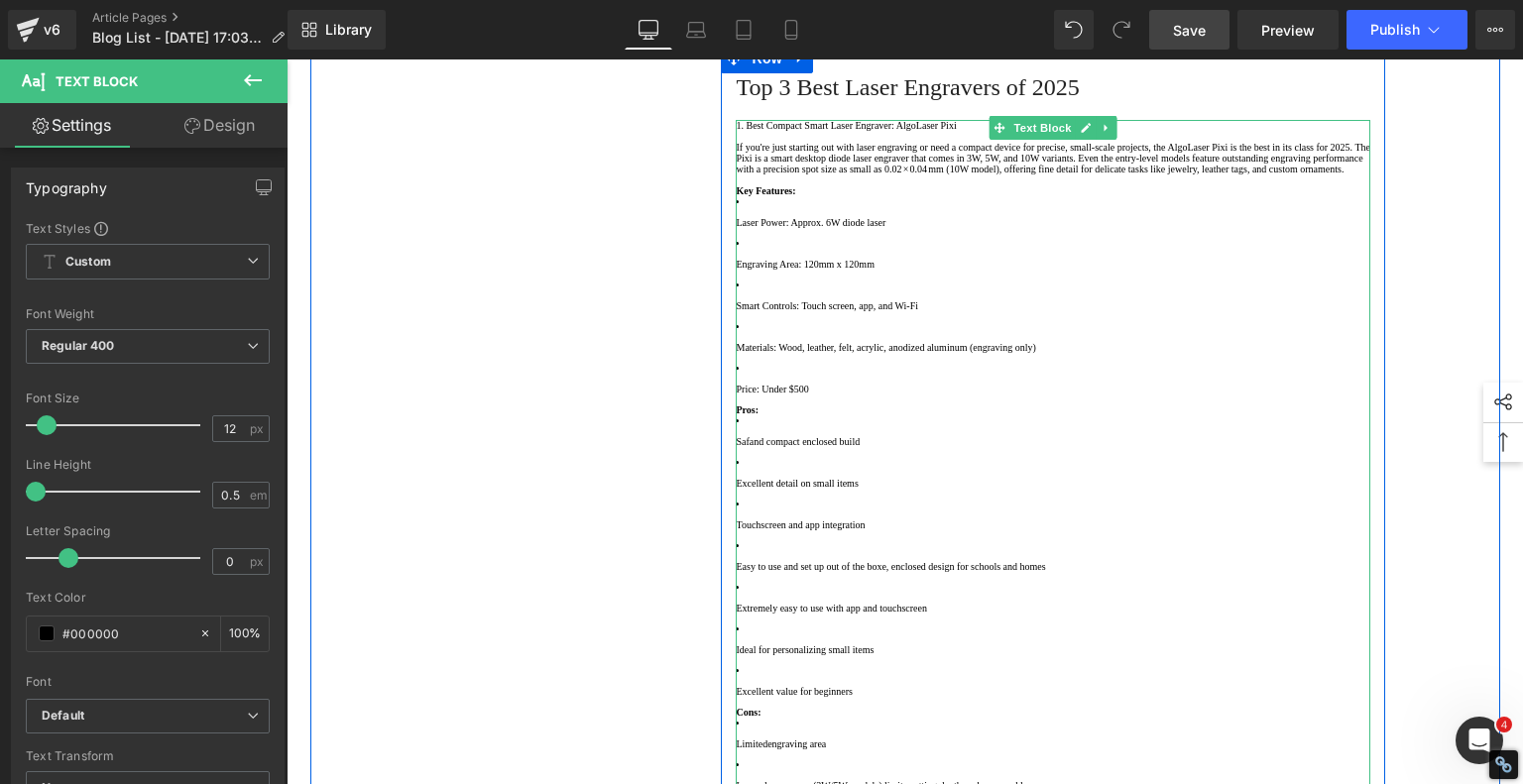 scroll, scrollTop: 1090, scrollLeft: 0, axis: vertical 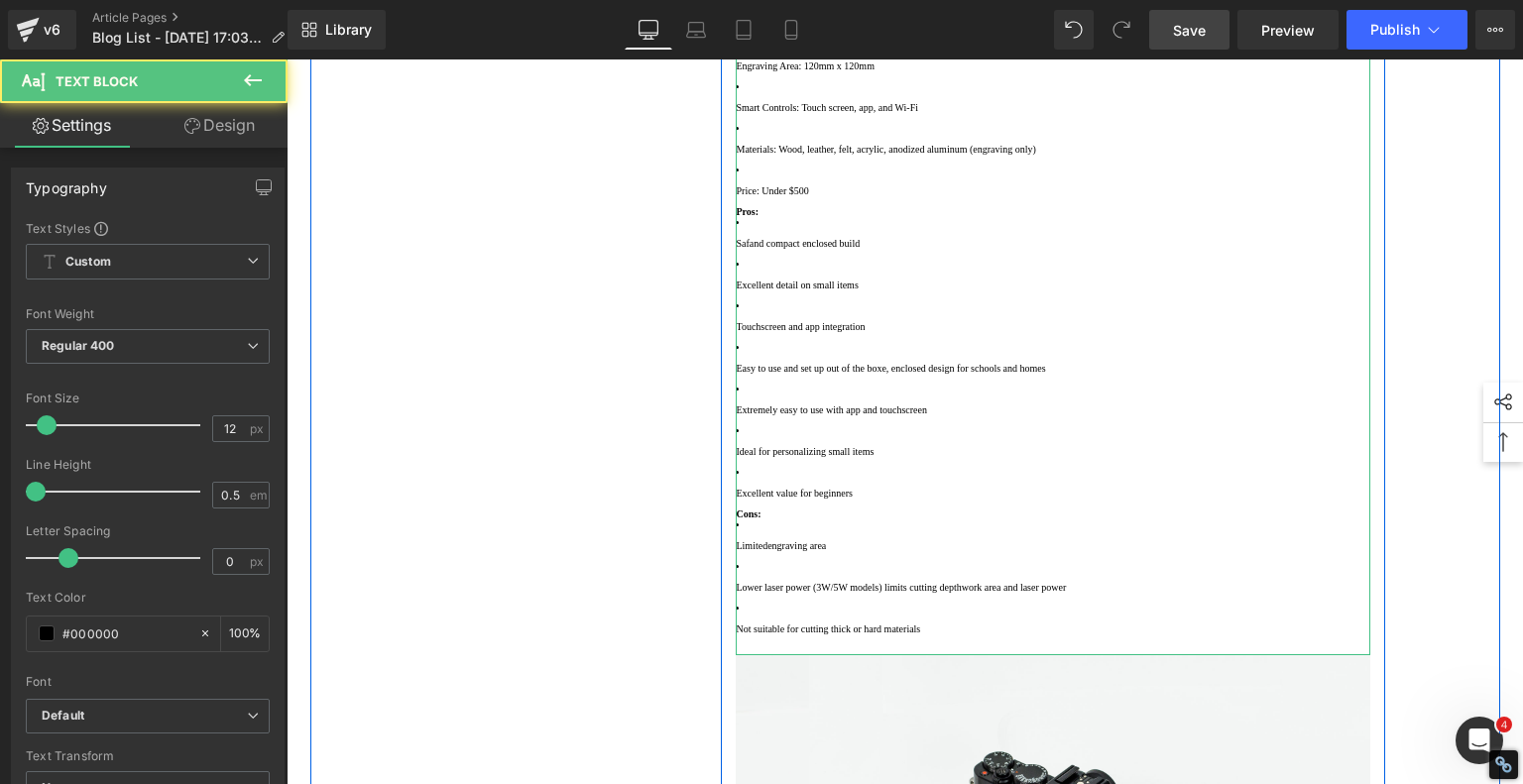 click on "Laser Power: Approx. 6W diode laser" at bounding box center [1053, 24] 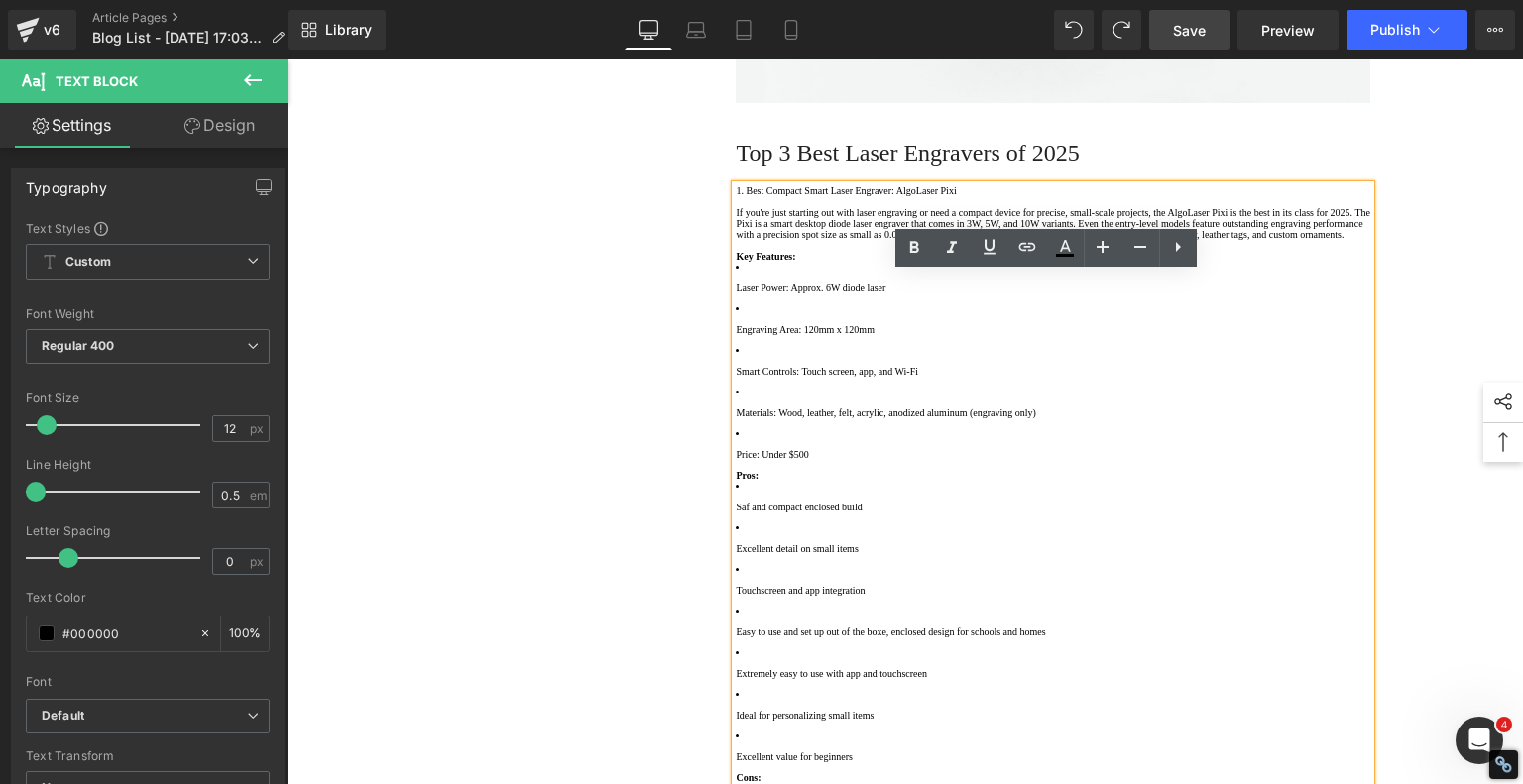 scroll, scrollTop: 806, scrollLeft: 0, axis: vertical 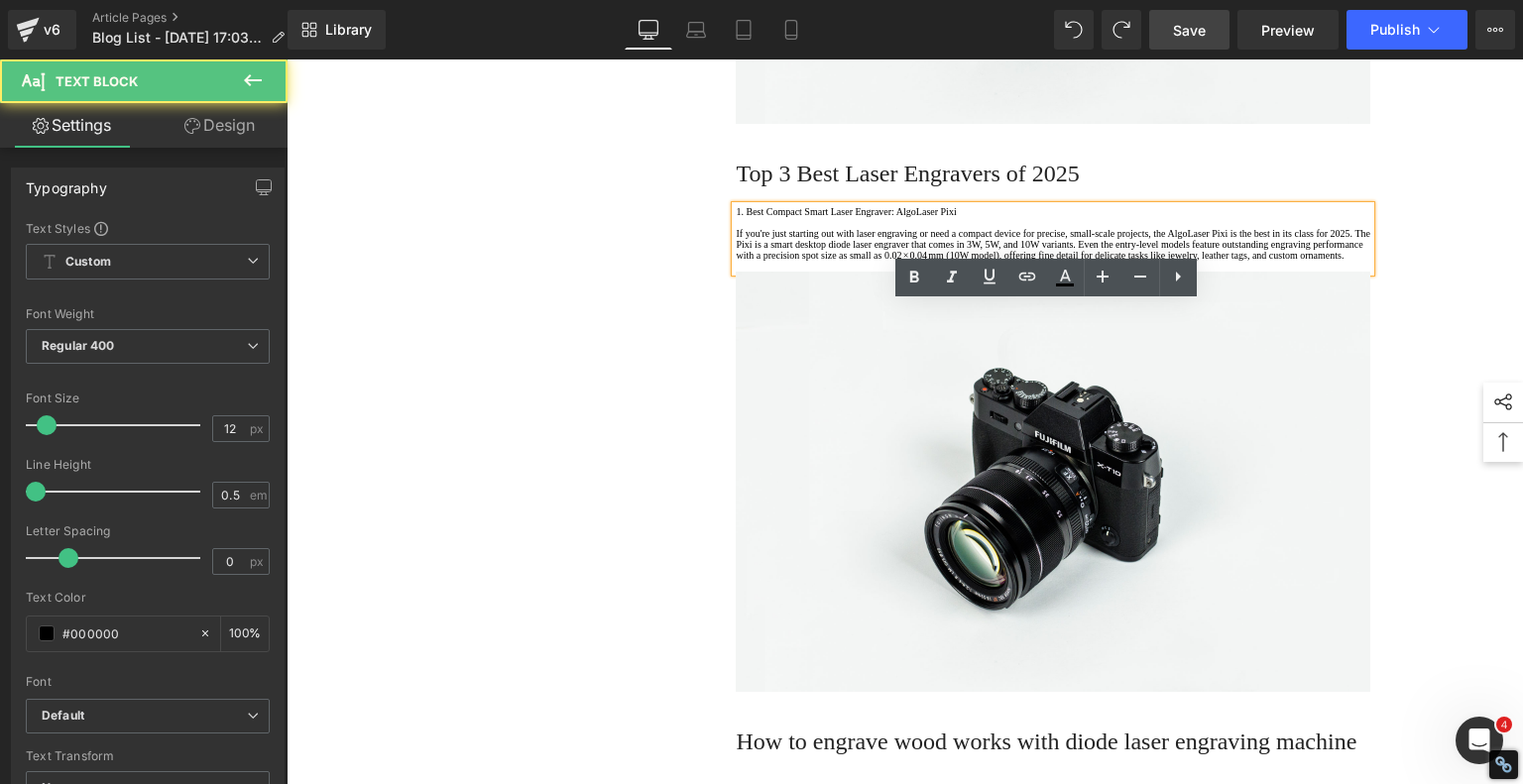 click at bounding box center (1053, 266) 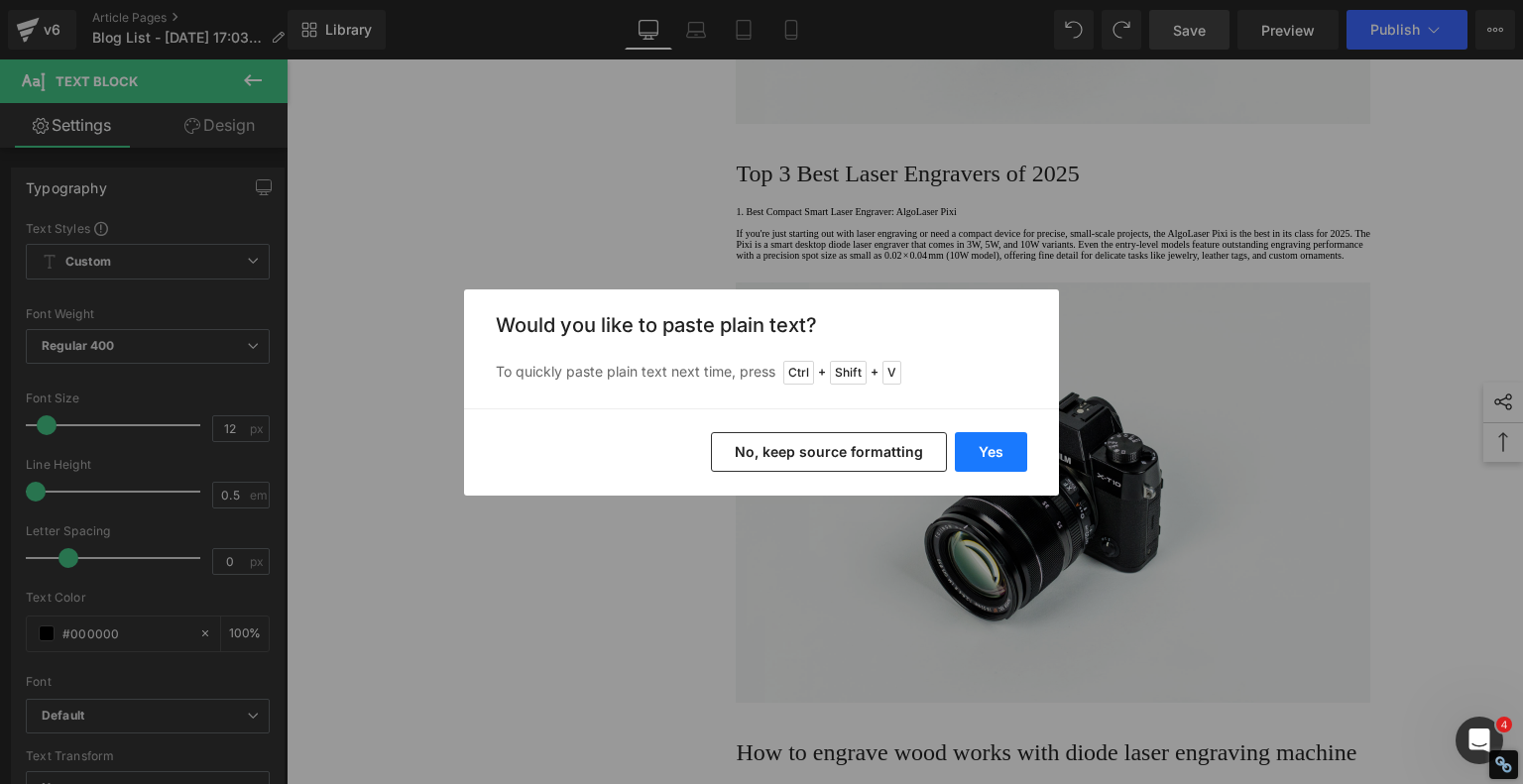 click on "Yes" at bounding box center (991, 452) 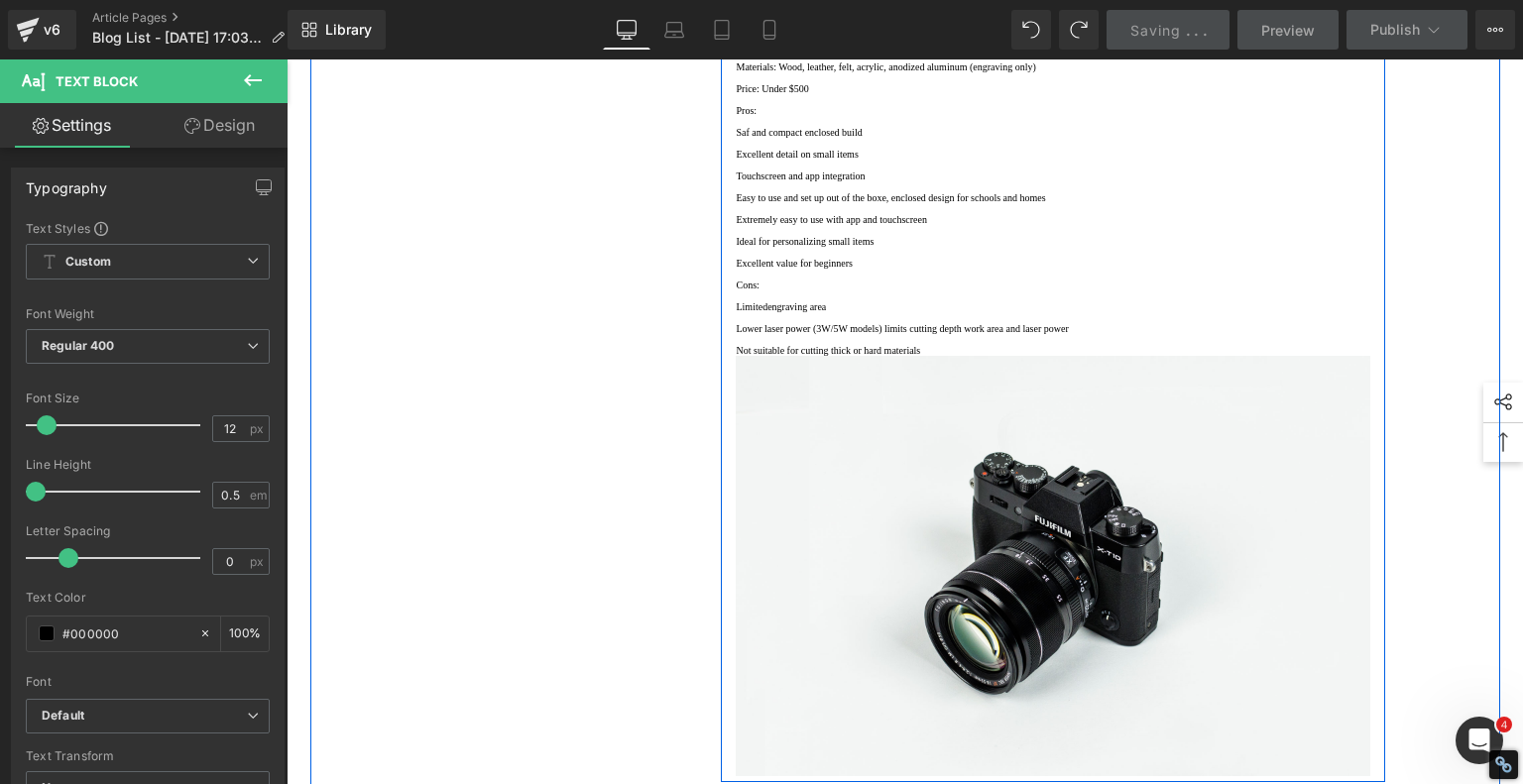 scroll, scrollTop: 1202, scrollLeft: 0, axis: vertical 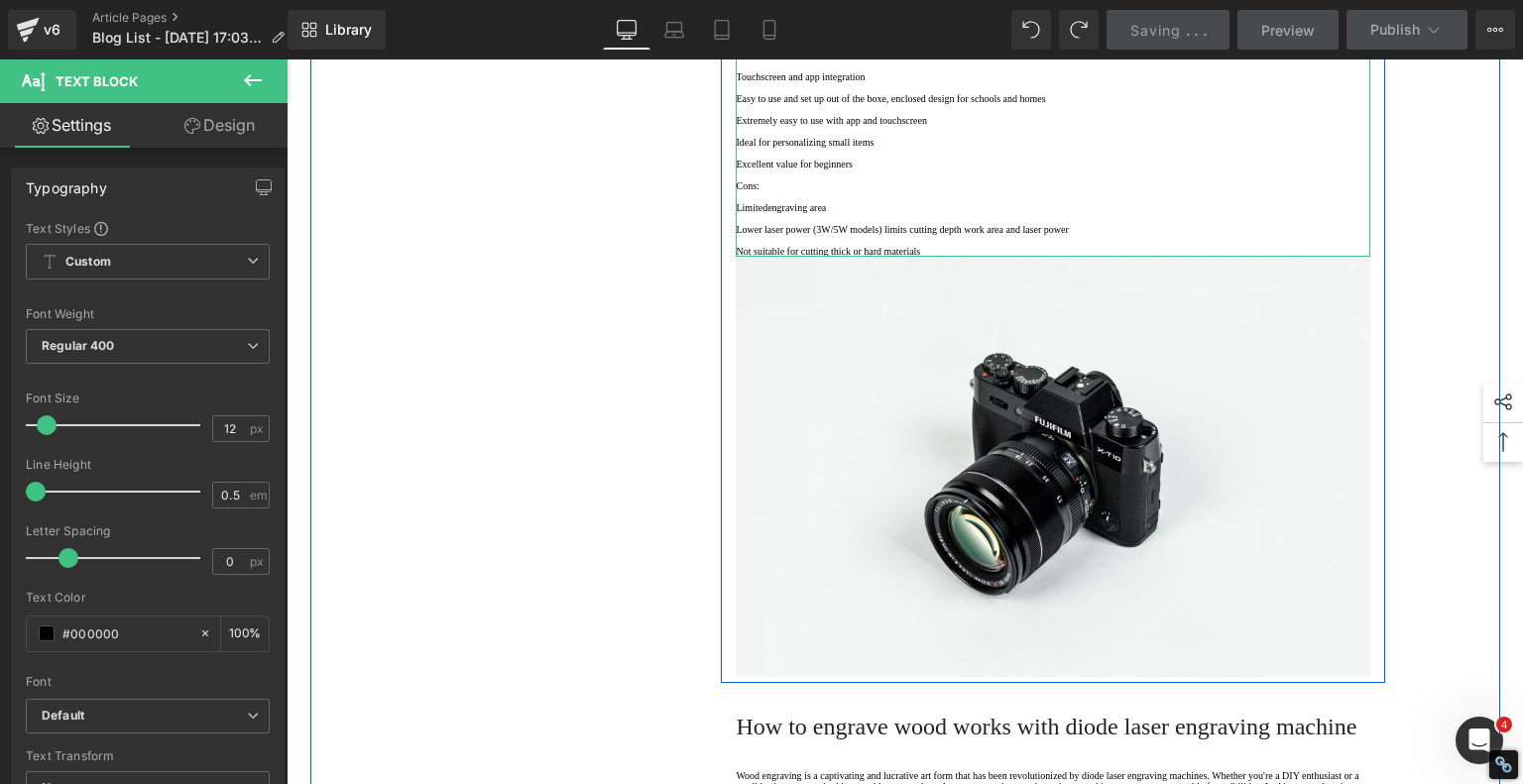 click on "Not suitable for cutting thick or hard materials" at bounding box center [1053, 251] 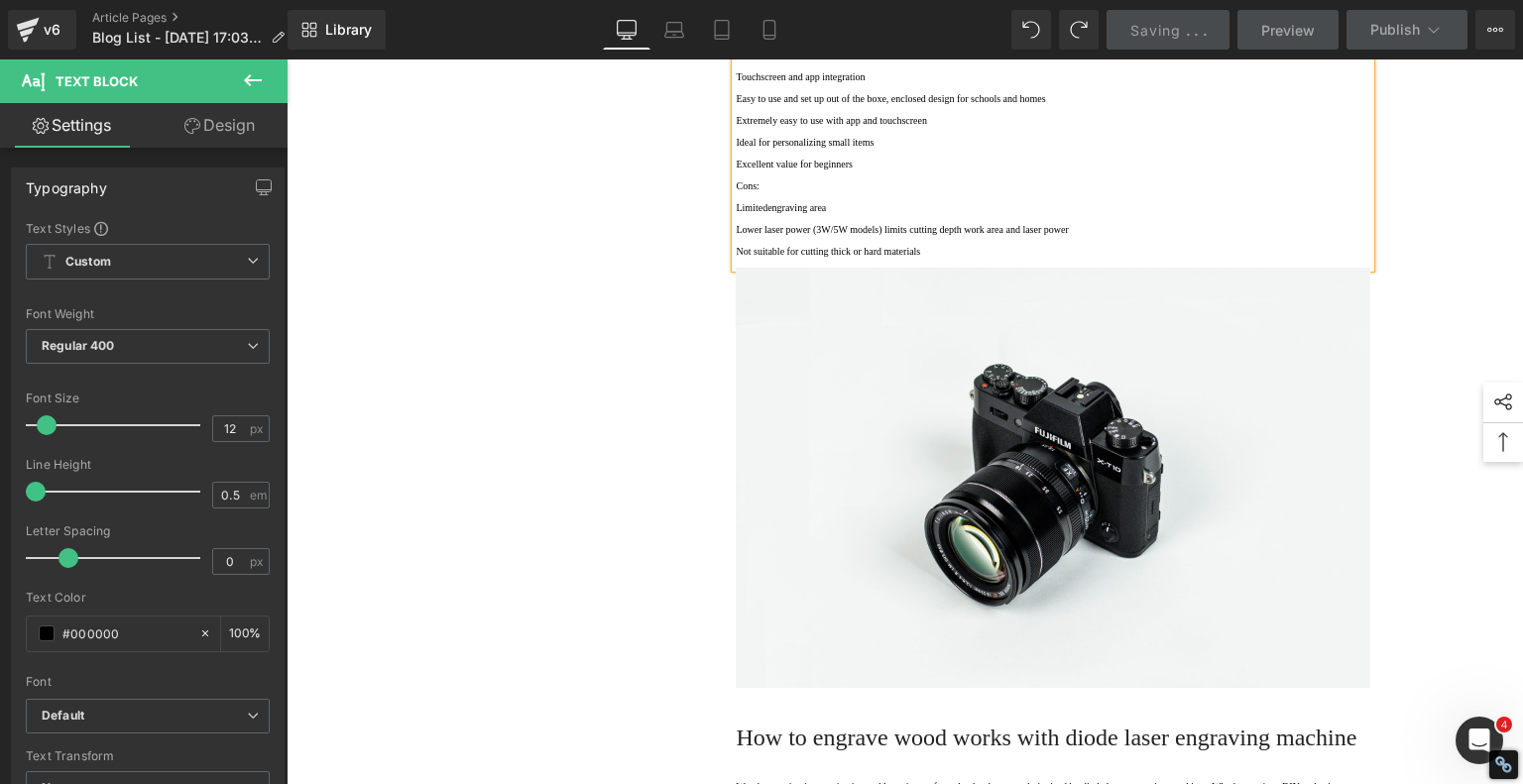 click on "1.  Is the laser engraving machine good at engraving wooden materials Text Block         2.  Laser engraving machine engraving thick paulownia wood cat claw coasters Text Block         3.  Laser engraving machine to engrave thick pine wood calendar Text Block         4.  Laser Engraving Machine to Engrave Skateboards Text Block         5.  Laser engraving machine batch engraving pencils Text Block         6 .  Laser engraving machine batch engraving pencils Text Block         7 .  Laser engraving machine batch engraving pencils Text Block         Row         Best Laser Engraving Machines and Laser Cutters of 2025 Heading         Text Block         Image         Row         Top 3 Best Laser Engravers of 2025 Heading         1. Best Compact Smart Laser Engraver: AlgoLaser Pixi Key Features: Laser Power: Approx. 6W diode laser Engraving Area: 120mm x 120mm Smart Controls: Touch screen, app, and Wi-Fi Materials: Wood, leather, felt, acrylic, anodized aluminum (engraving only) Price: Under $500 Pros: Cons:" at bounding box center (905, 158) 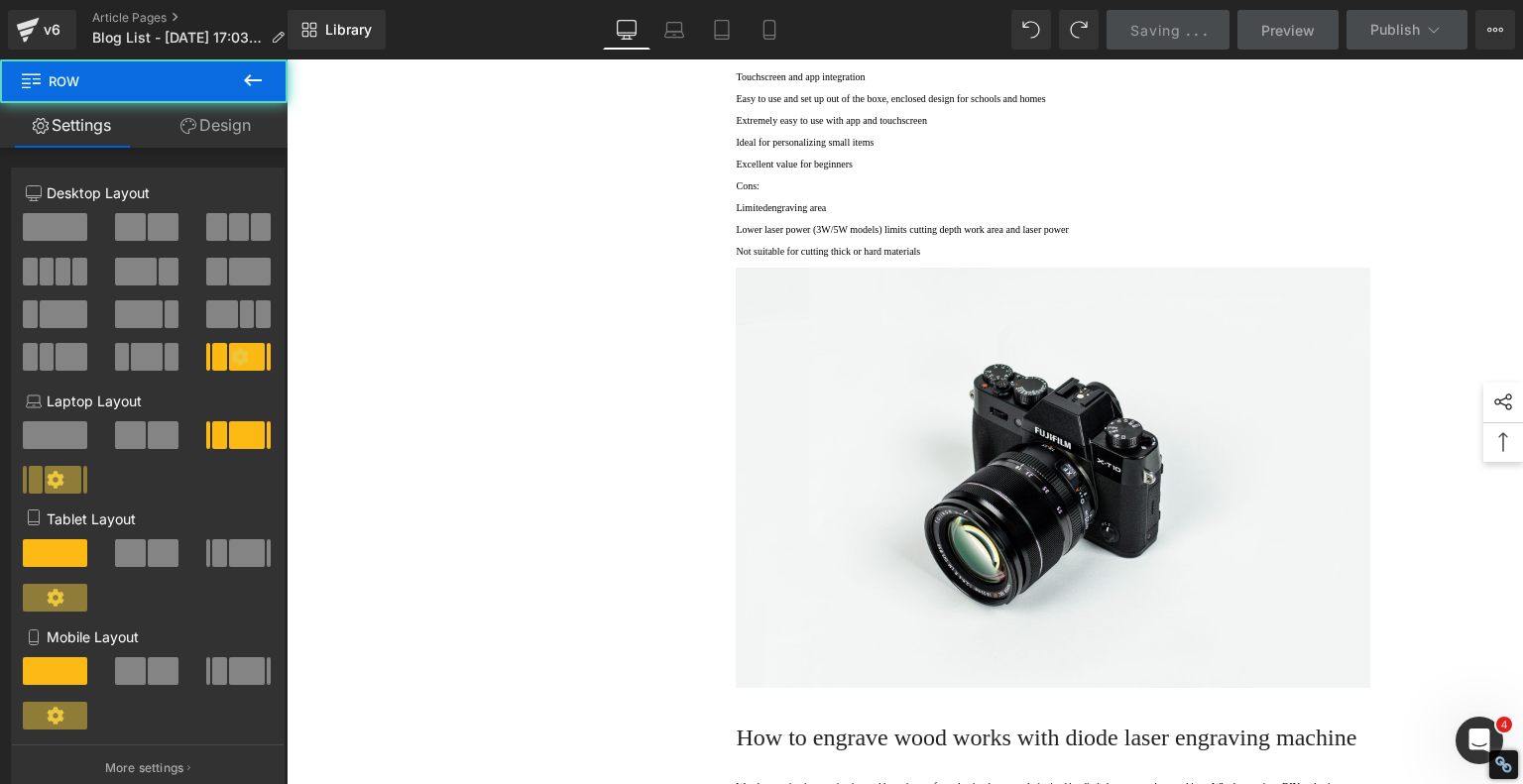 scroll, scrollTop: 806, scrollLeft: 0, axis: vertical 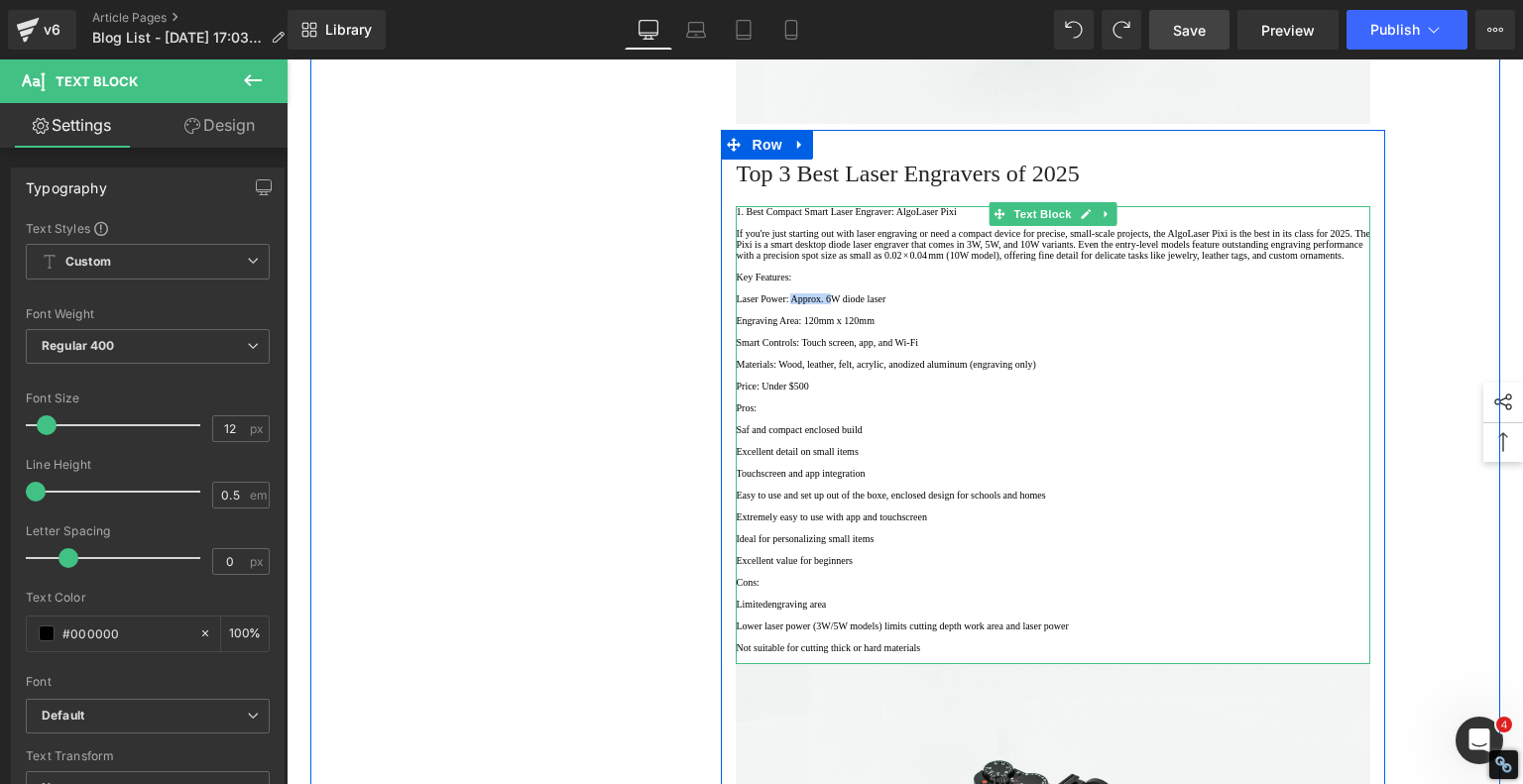 drag, startPoint x: 853, startPoint y: 479, endPoint x: 805, endPoint y: 479, distance: 48 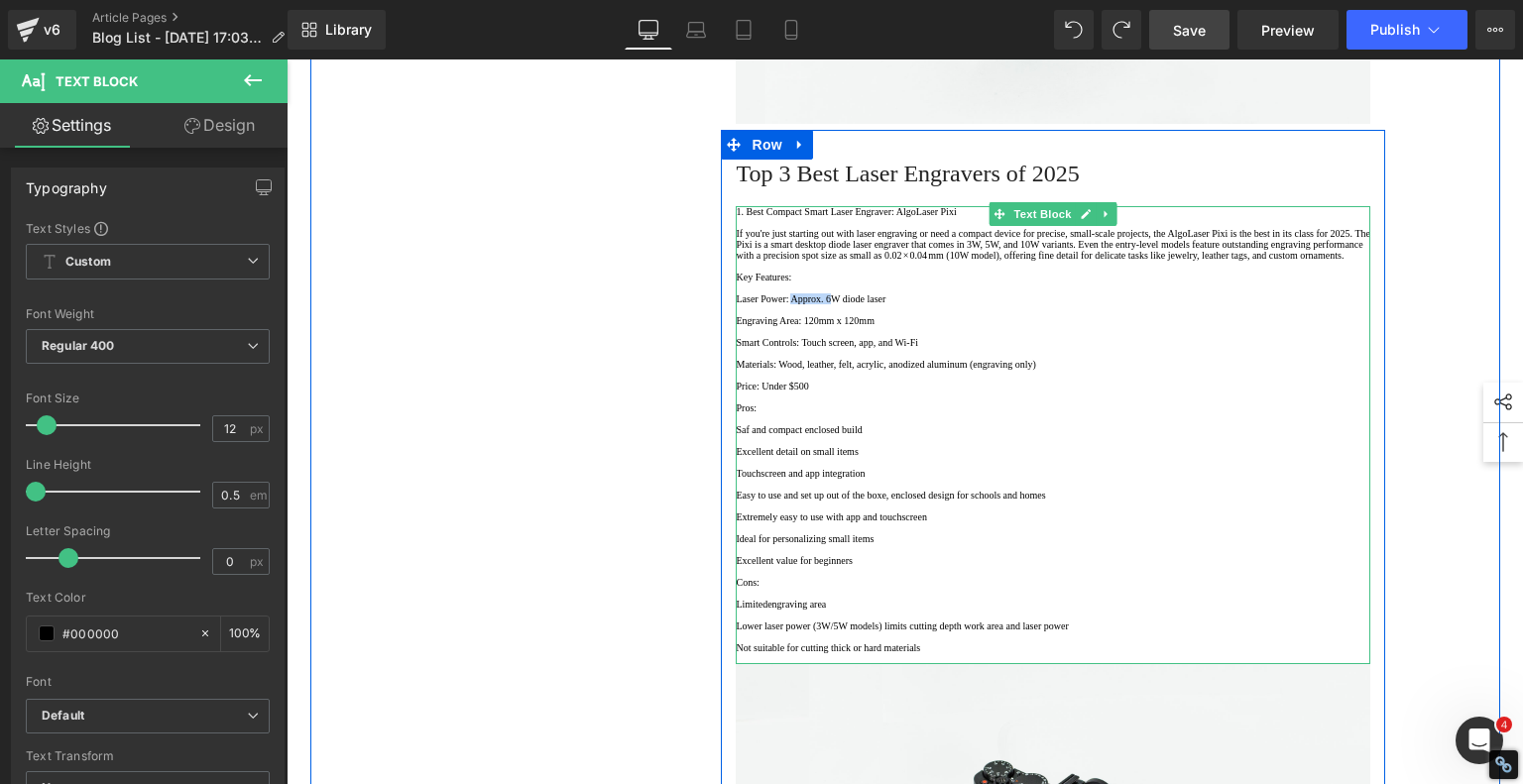 click on "Laser Power: Approx. 6W diode laser" at bounding box center [1053, 298] 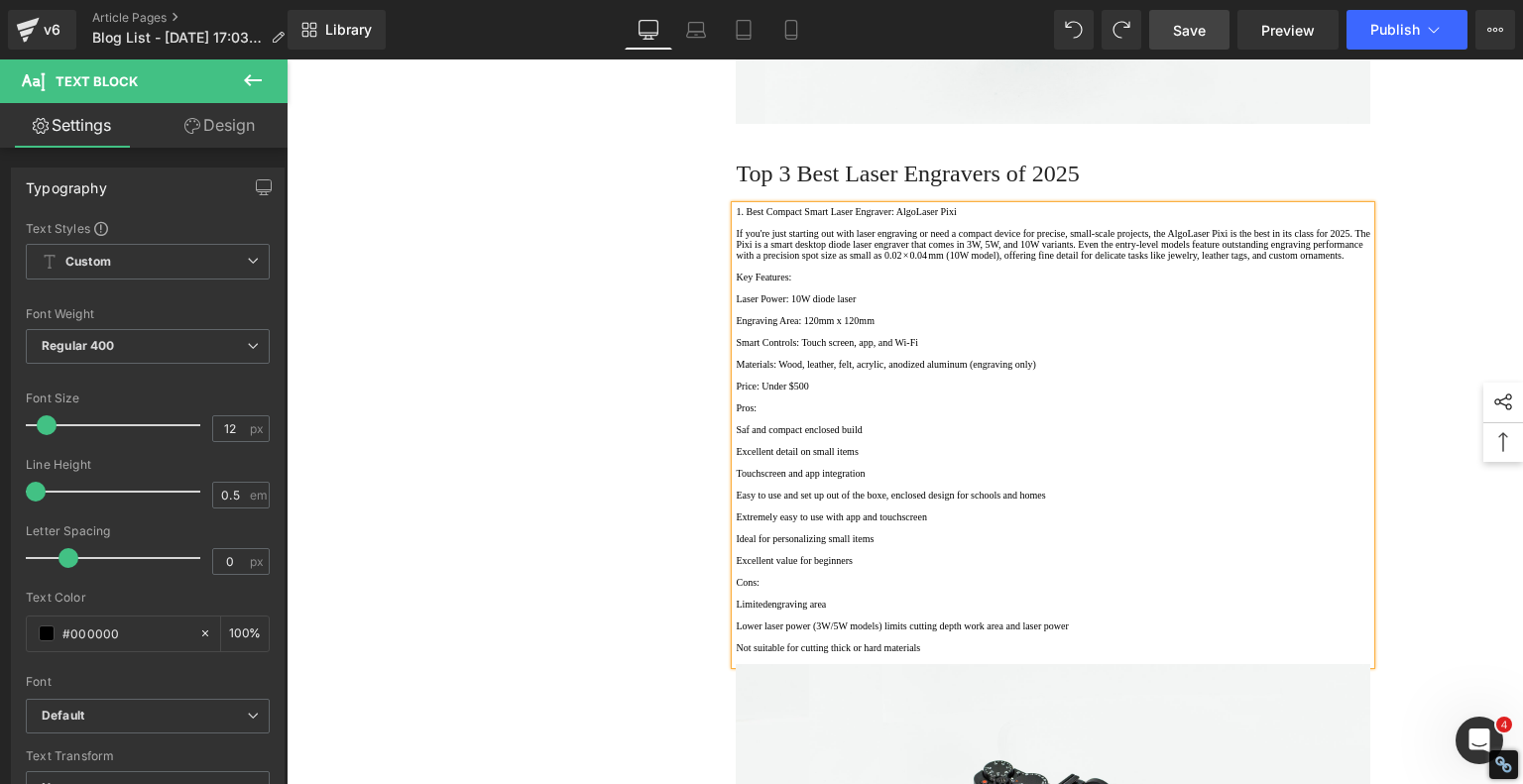 click on "Laser Power: 10W diode laser" at bounding box center [1053, 298] 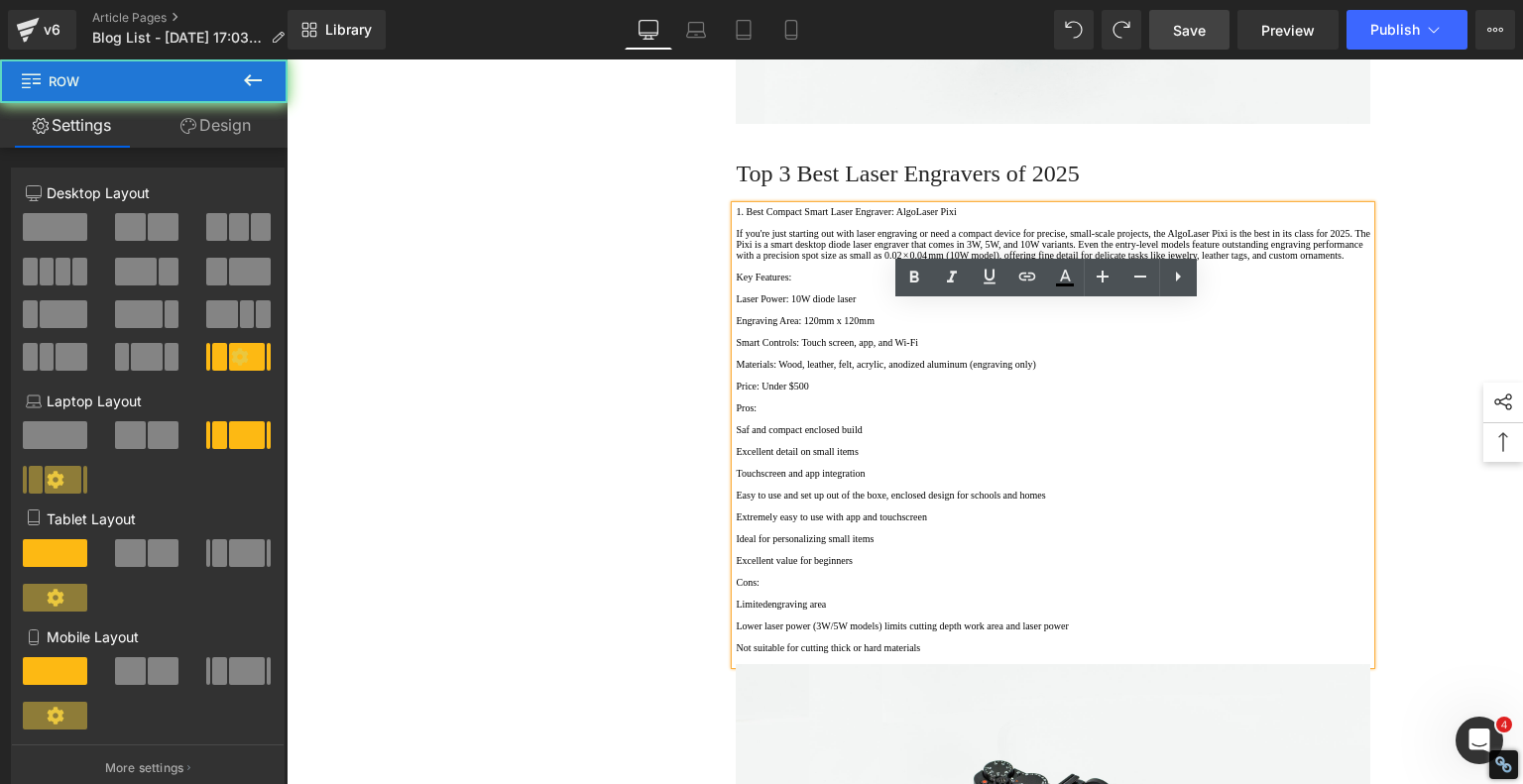 click on "1.  Is the laser engraving machine good at engraving wooden materials Text Block         2.  Laser engraving machine engraving thick paulownia wood cat claw coasters Text Block         3.  Laser engraving machine to engrave thick pine wood calendar Text Block         4.  Laser Engraving Machine to Engrave Skateboards Text Block         5.  Laser engraving machine batch engraving pencils Text Block         6 .  Laser engraving machine batch engraving pencils Text Block         7 .  Laser engraving machine batch engraving pencils Text Block         Row         Best Laser Engraving Machines and Laser Cutters of 2025 Heading         Text Block         Image         Row         Top 3 Best Laser Engravers of 2025 Heading         1. Best Compact Smart Laser Engraver: AlgoLaser Pixi Key Features: Laser Power: 10W diode laser Engraving Area: 120mm x 120mm Smart Controls: Touch screen, app, and Wi-Fi Materials: Wood, leather, felt, acrylic, anodized aluminum (engraving only) Price: Under $500 Pros: Cons:" at bounding box center (905, 554) 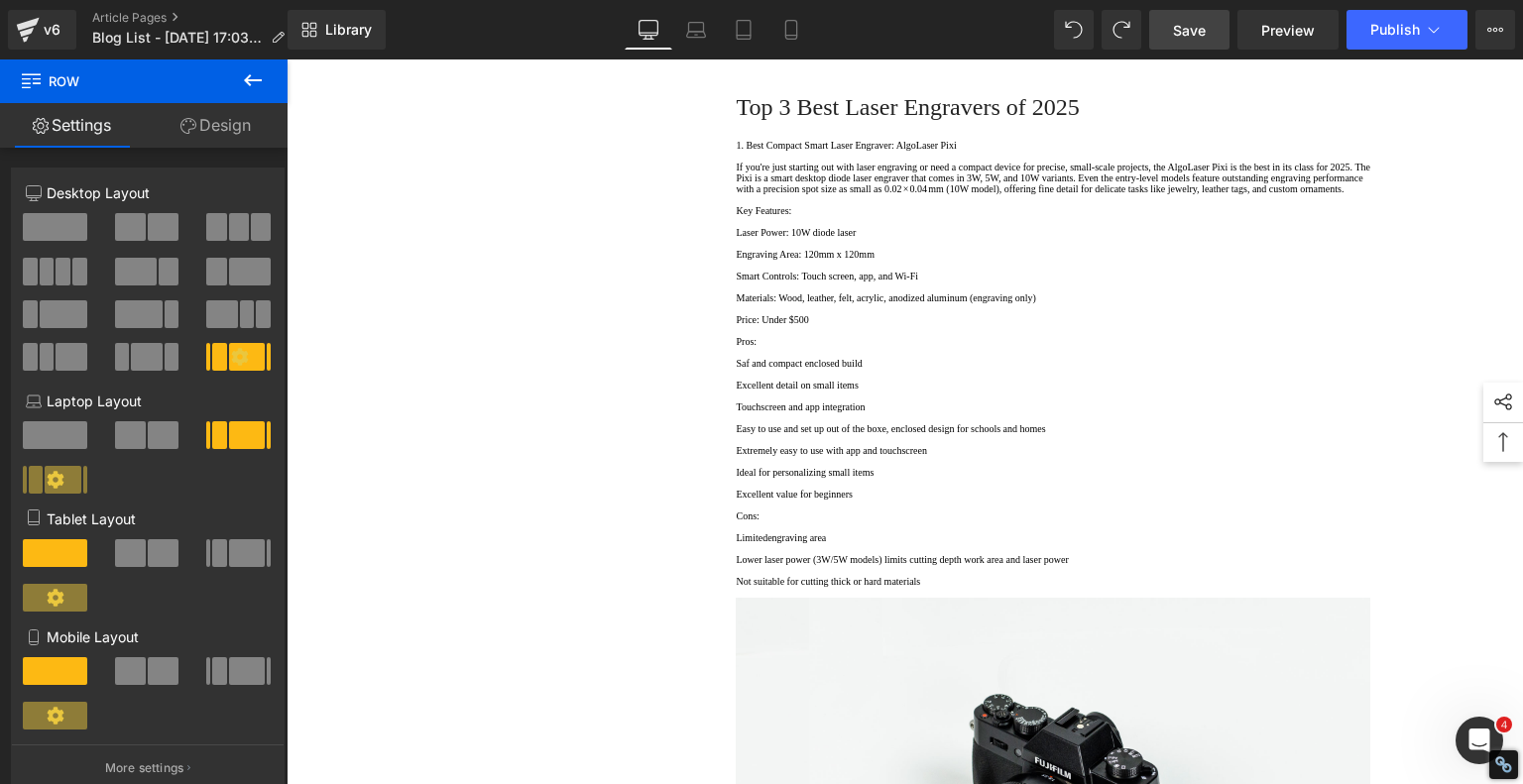scroll, scrollTop: 905, scrollLeft: 0, axis: vertical 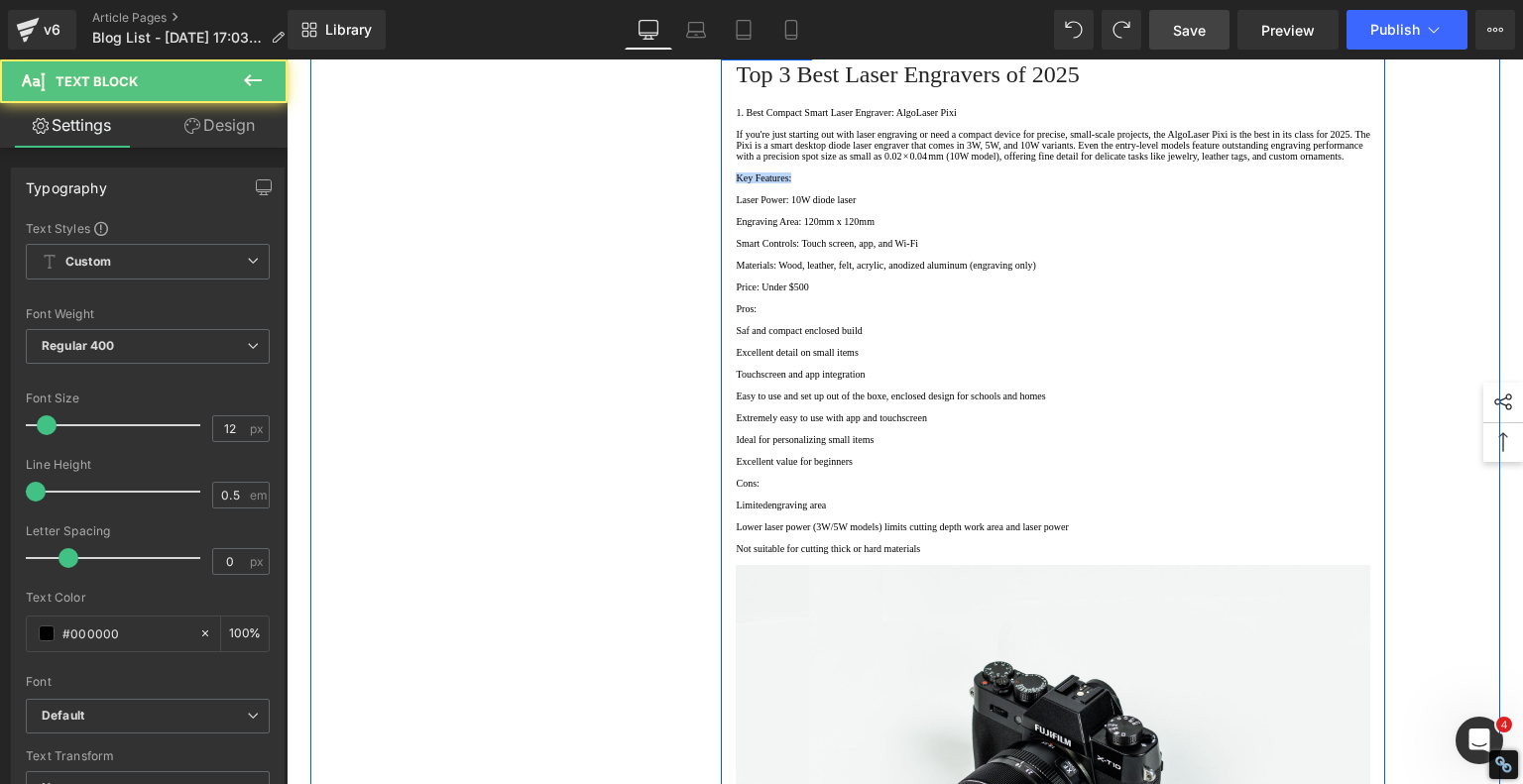 drag, startPoint x: 775, startPoint y: 346, endPoint x: 727, endPoint y: 343, distance: 48.09366 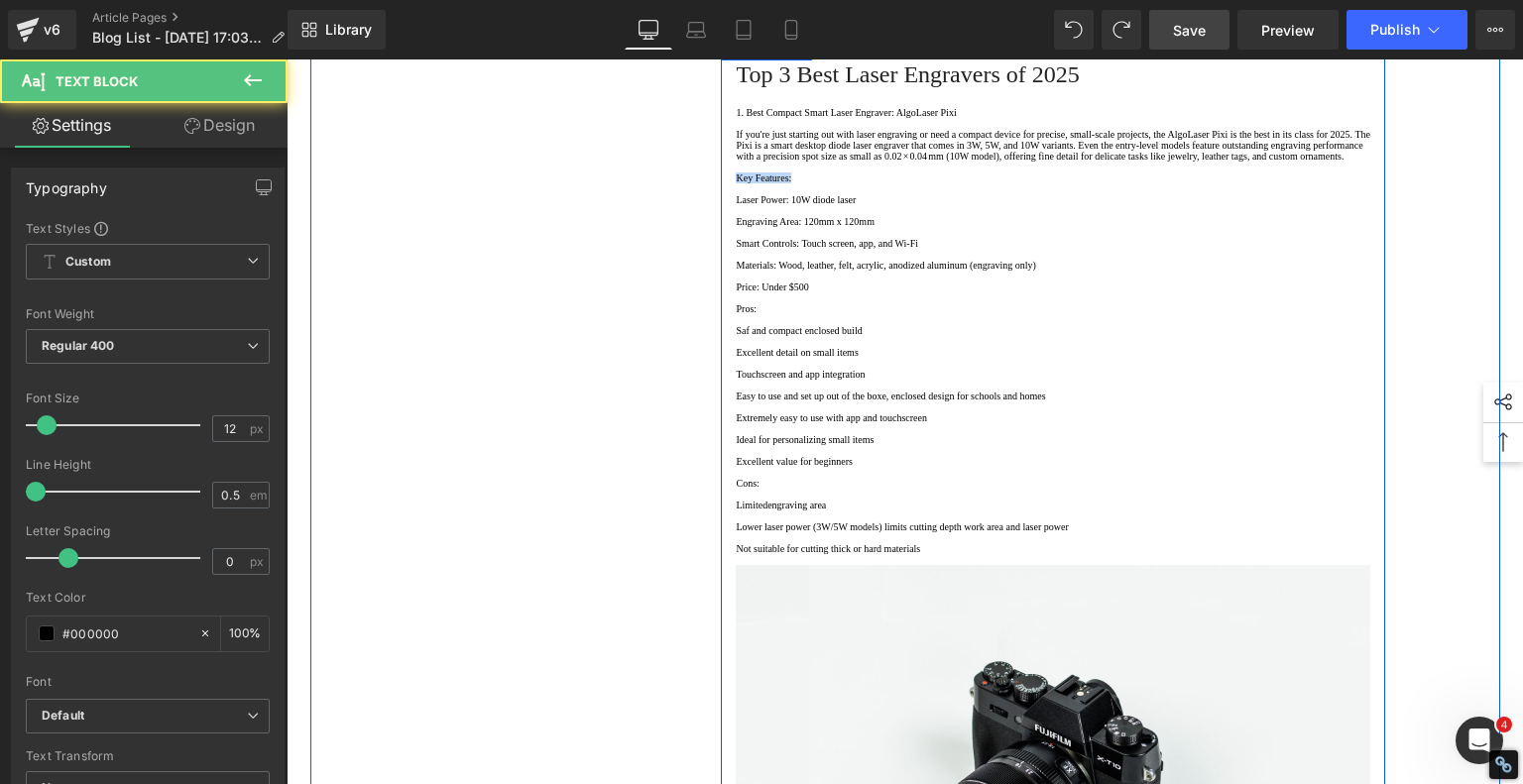 click on "Top 3 Best Laser Engravers of 2025 Heading         1. Best Compact Smart Laser Engraver: AlgoLaser Pixi If you're just starting out with laser engraving or need a compact device for precise, small-scale projects, the AlgoLaser Pixi is the best in its class for 2025. The Pixi is a smart desktop diode laser engraver that comes in 3W, 5W, and 10W variants. Even the entry-level models feature outstanding engraving performance with a precision spot size as small as 0.02 × 0.04 mm (10W model), offering fine detail for delicate tasks like jewelry, leather tags, and custom ornaments. Key Features: Laser Power: 10W diode laser Engraving Area: 120mm x 120mm Smart Controls: Touch screen, app, and Wi-Fi Materials: Wood, leather, felt, acrylic, anodized aluminum (engraving only) Price: Under $500 Pros: Saf and compact enclosed build Excellent detail on small items Touchscreen and app integration Easy to use and set up out of the boxe, enclosed design for schools and homes Ideal for personalizing small items Cons:" at bounding box center (1053, 522) 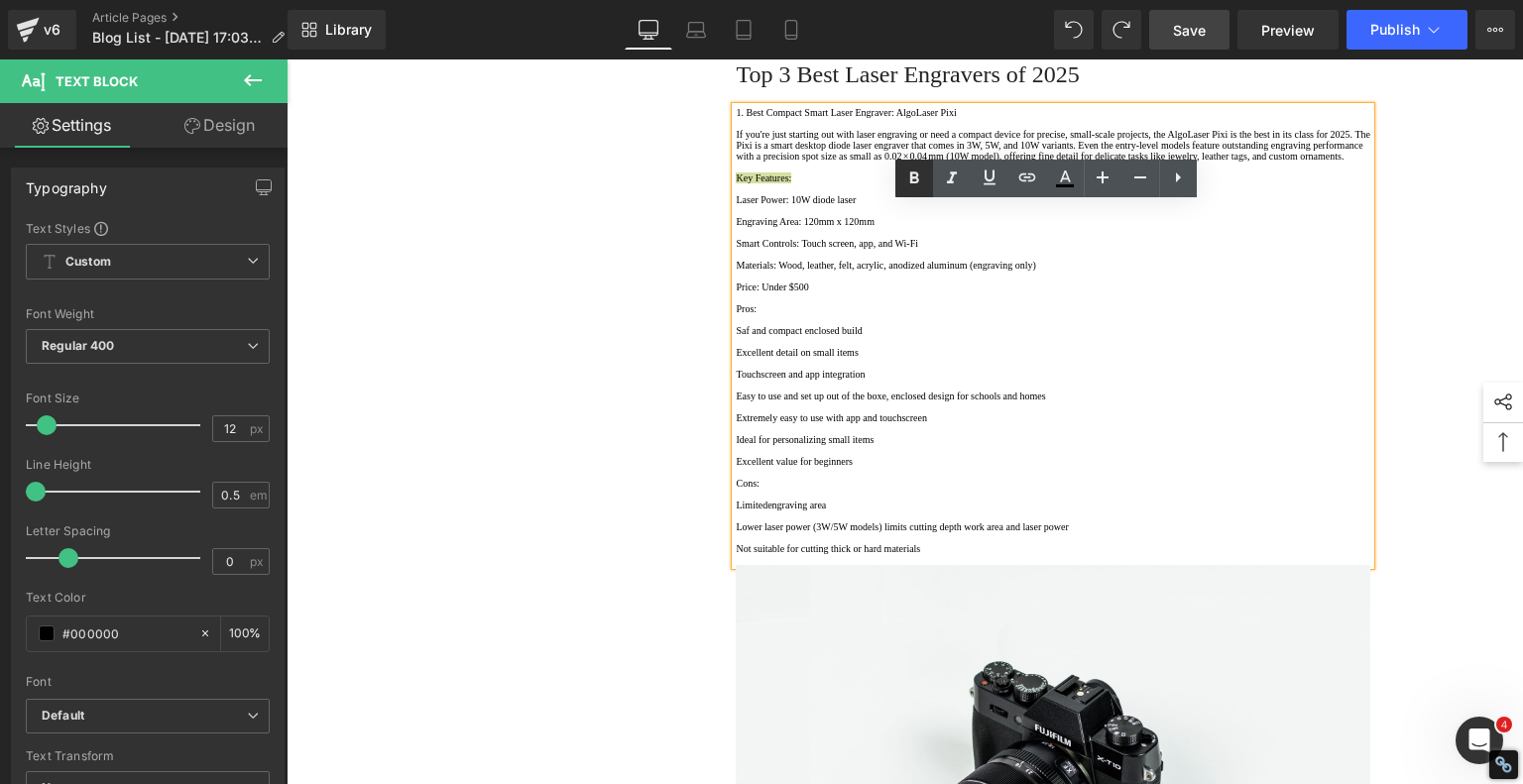 click 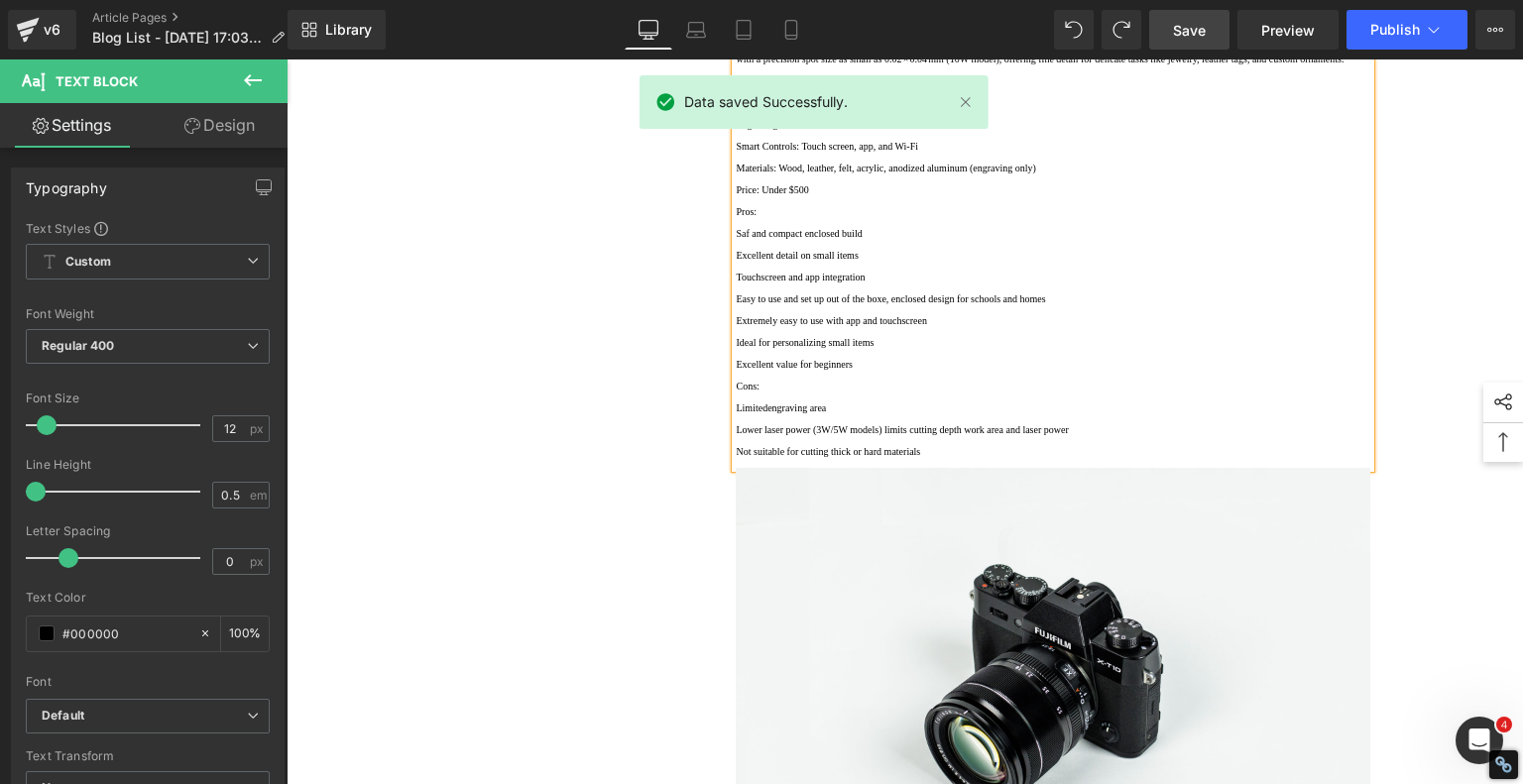 scroll, scrollTop: 1004, scrollLeft: 0, axis: vertical 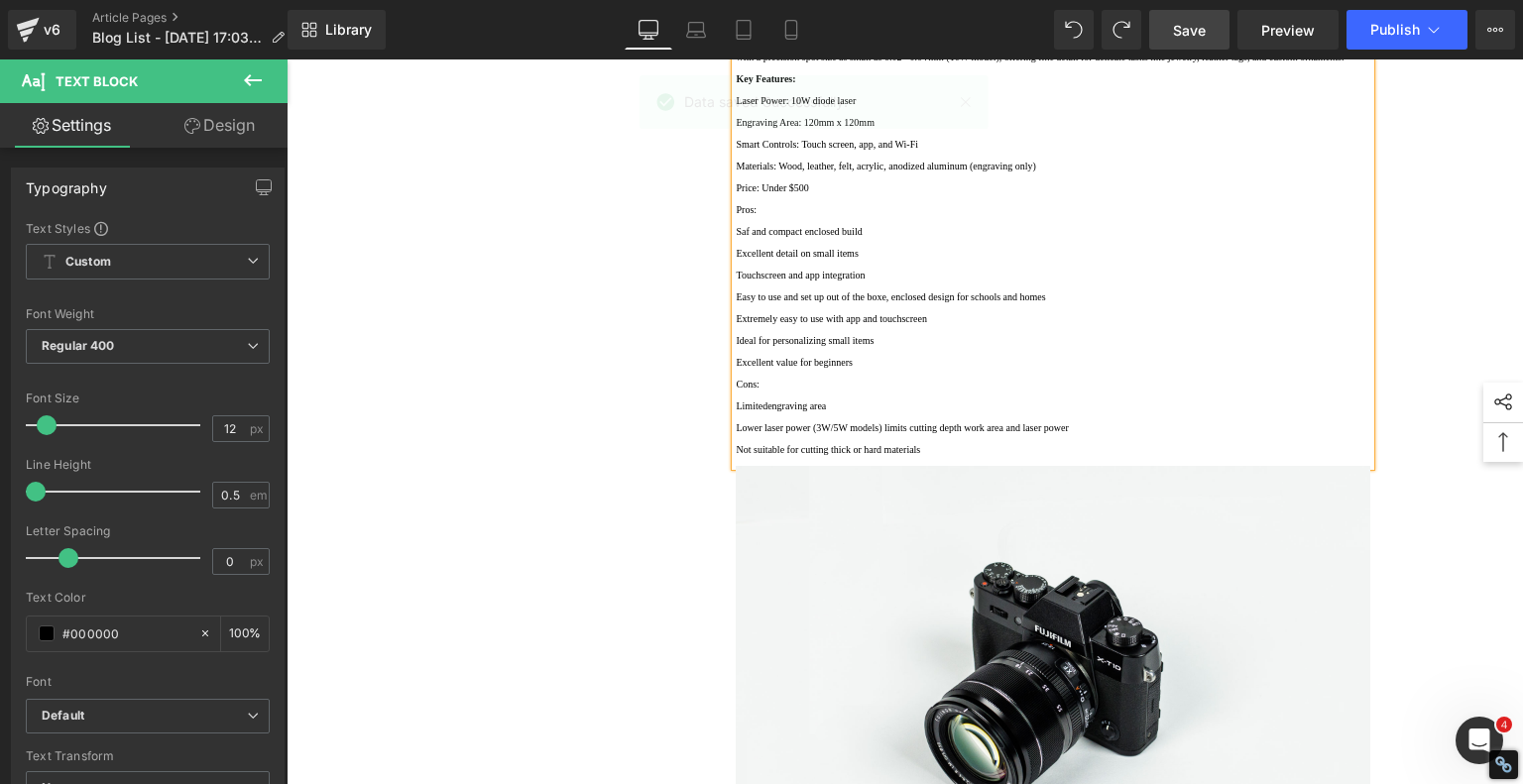 click on "Pros:" at bounding box center [1053, 209] 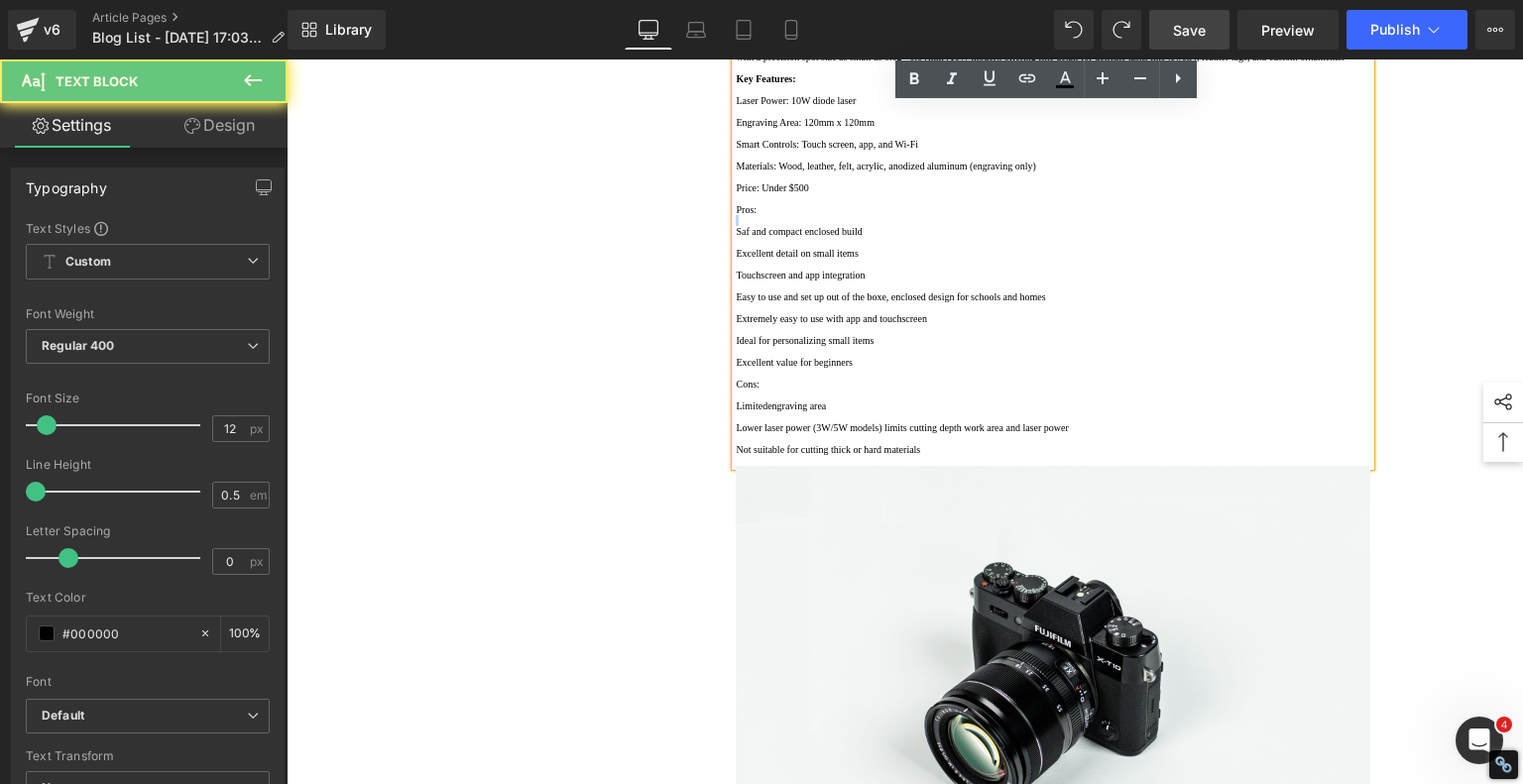 click on "Pros:" at bounding box center [1053, 209] 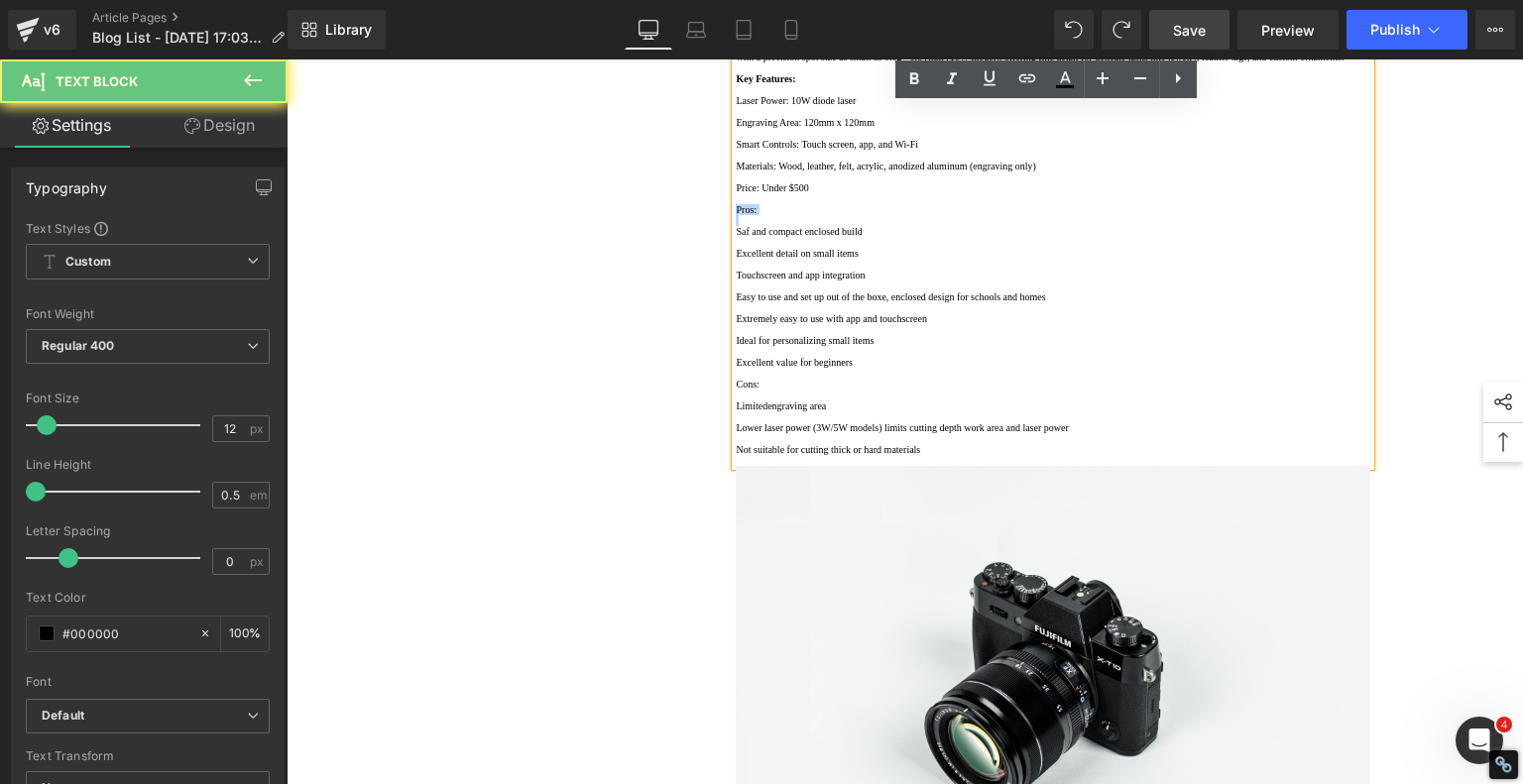 click on "Pros:" at bounding box center [1053, 209] 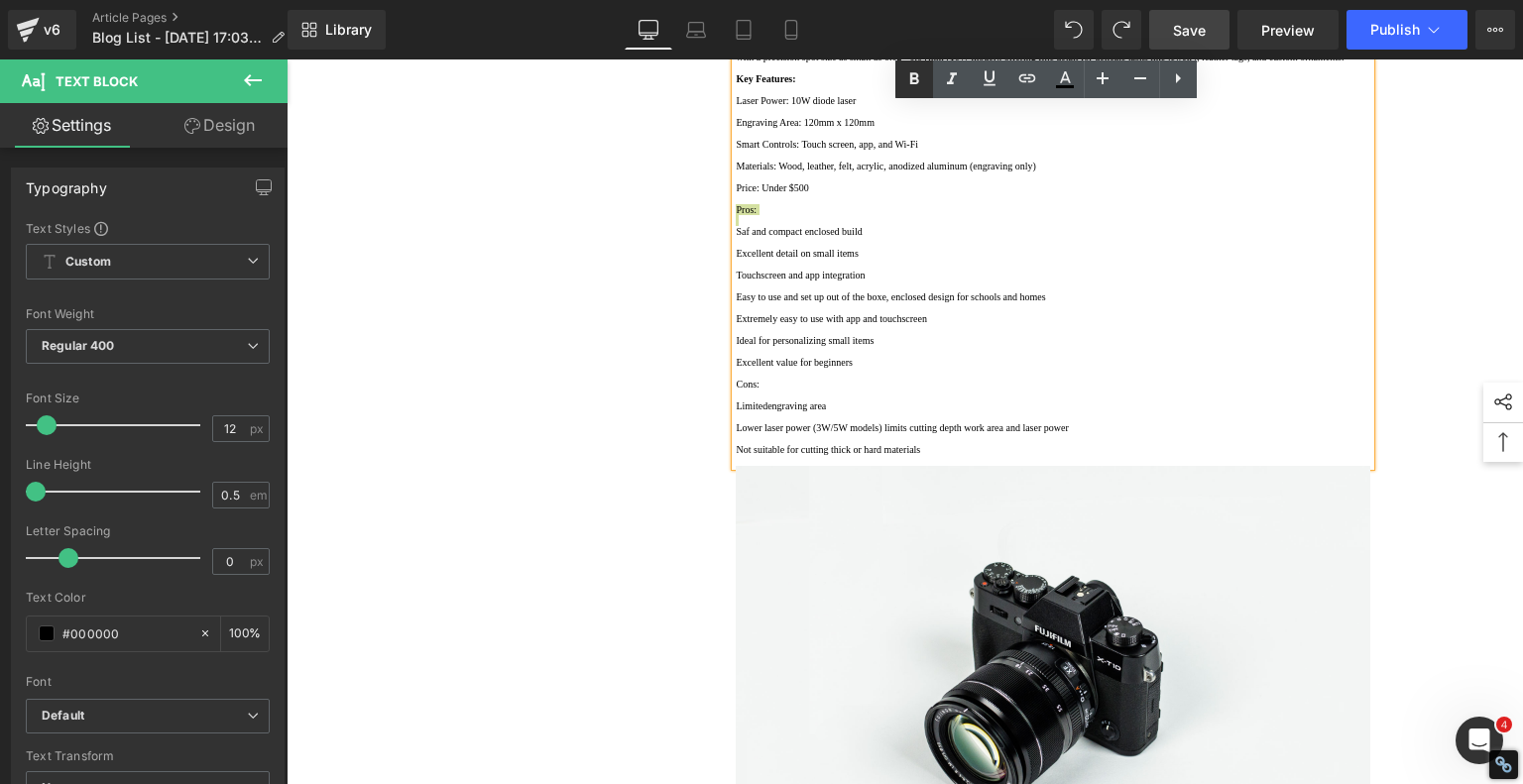 click 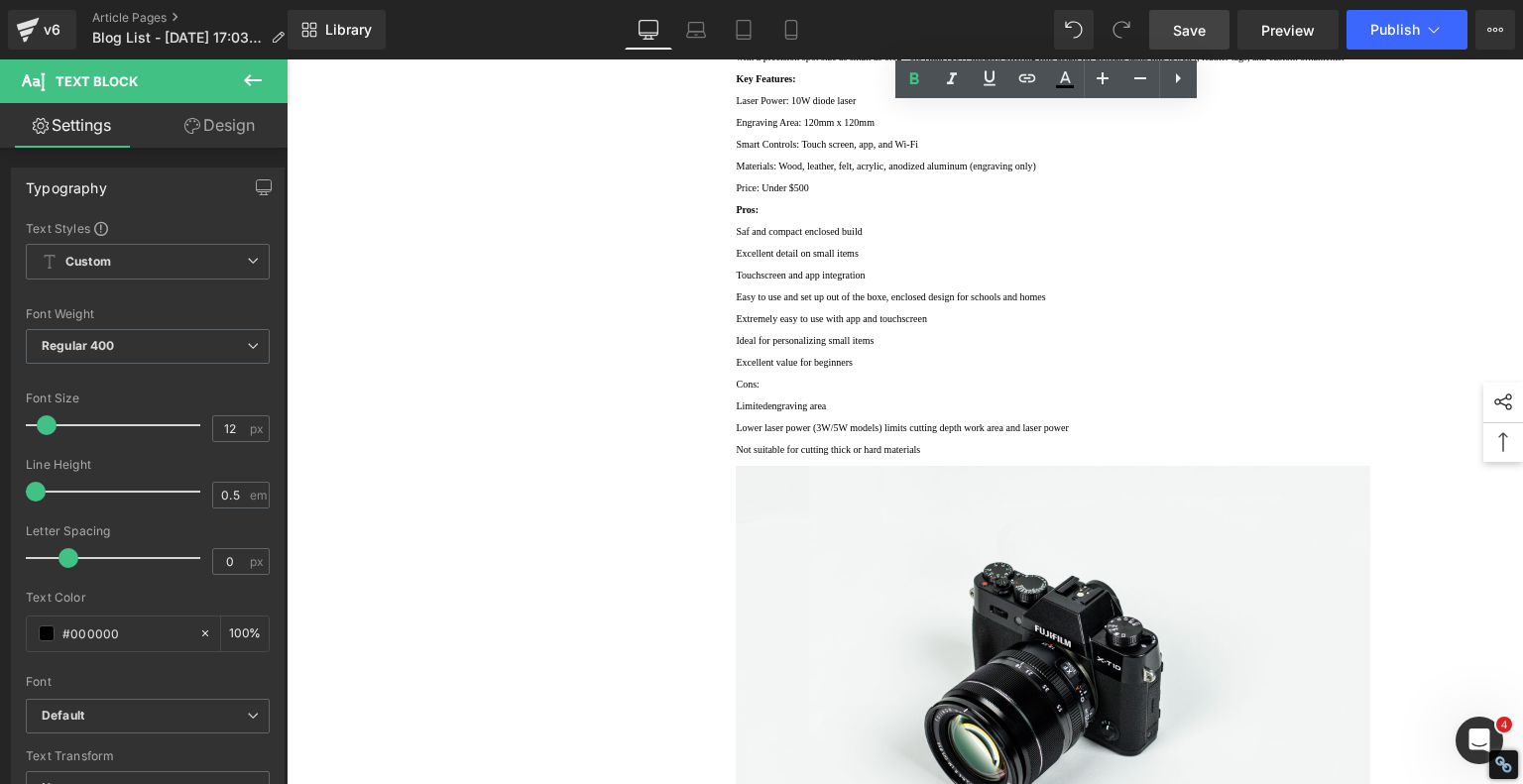 click on "Rendering ..." at bounding box center (762, 706) 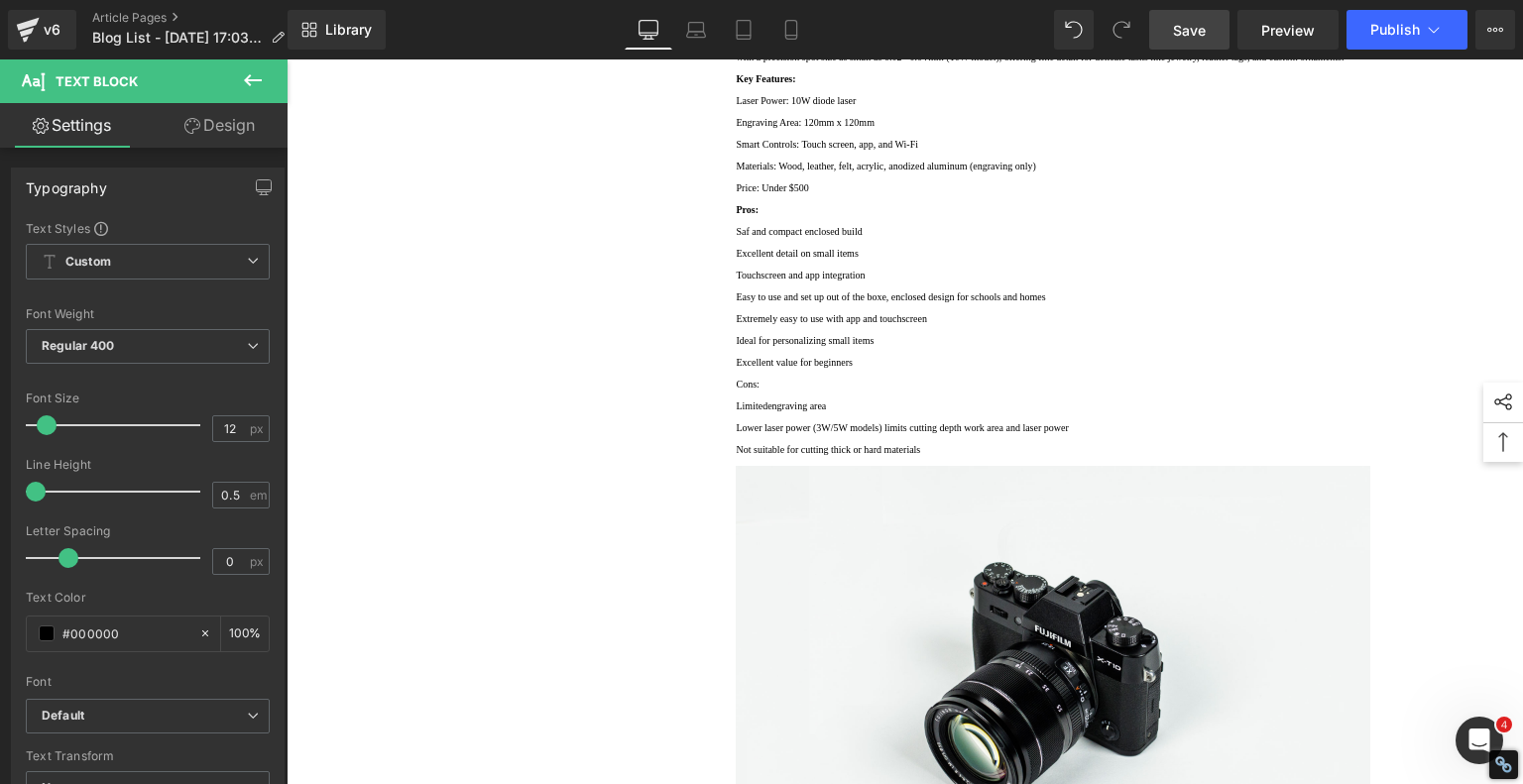 click on "Rendering ..." at bounding box center [762, 706] 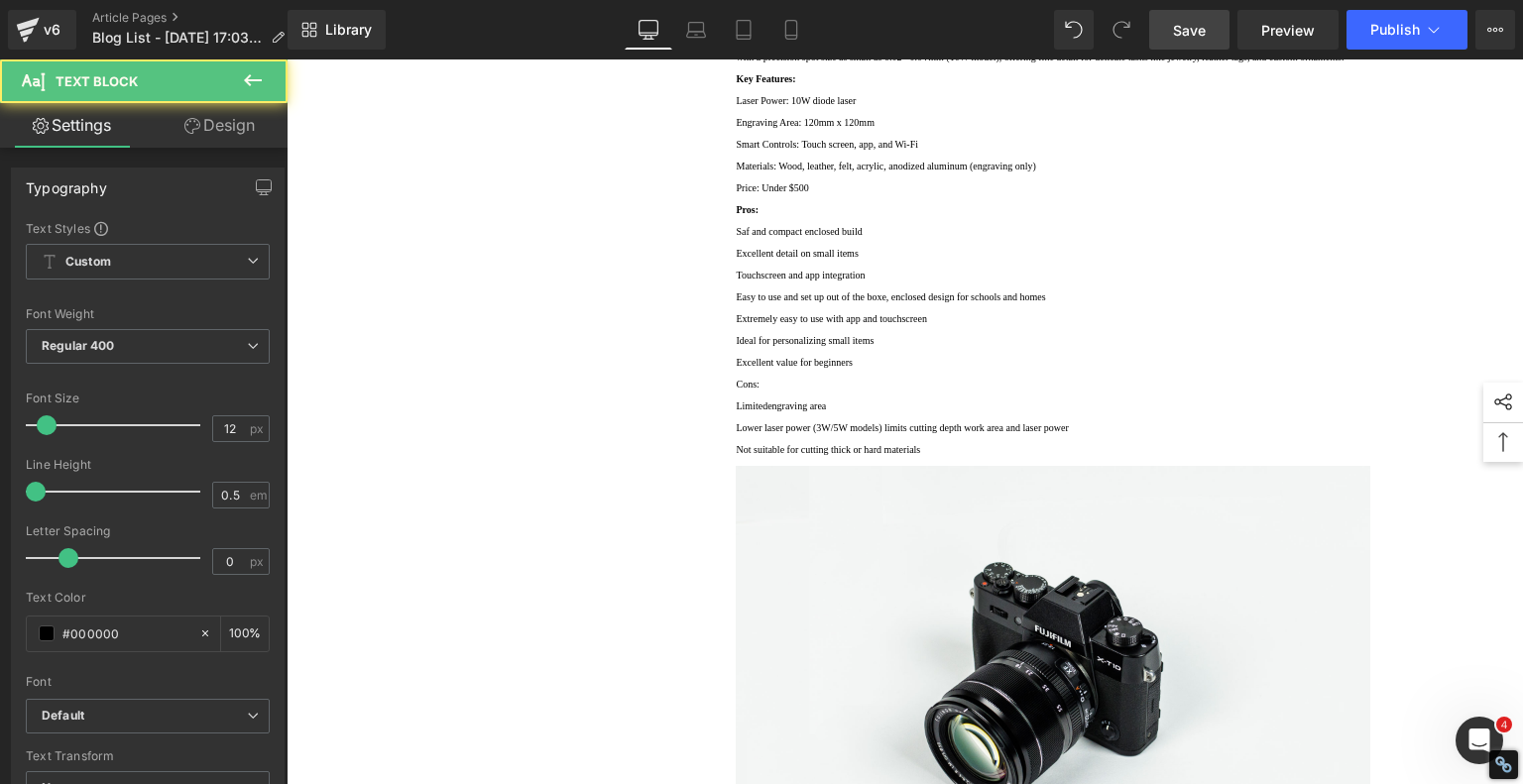 click on "Cons:" at bounding box center [1053, 384] 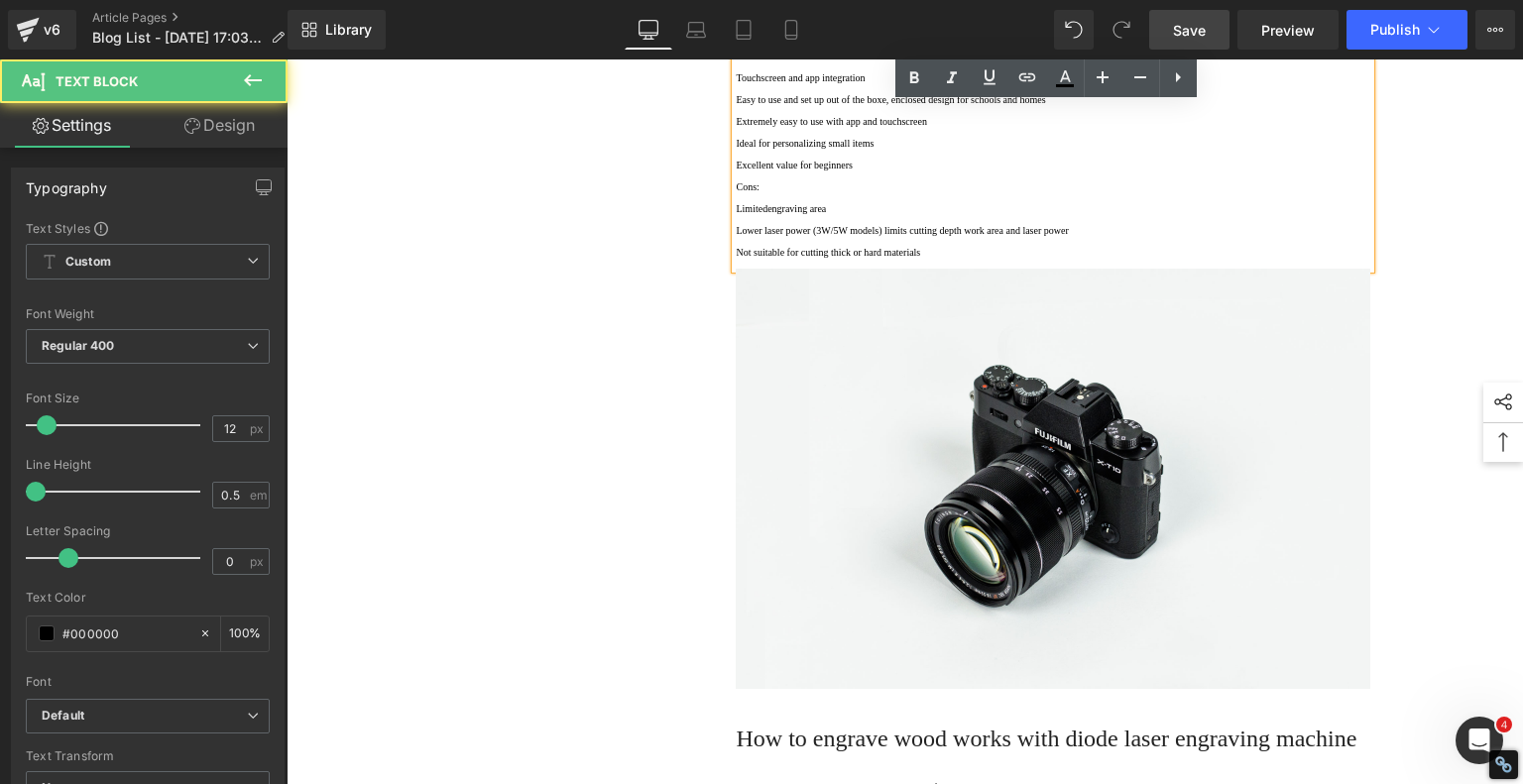 scroll, scrollTop: 1202, scrollLeft: 0, axis: vertical 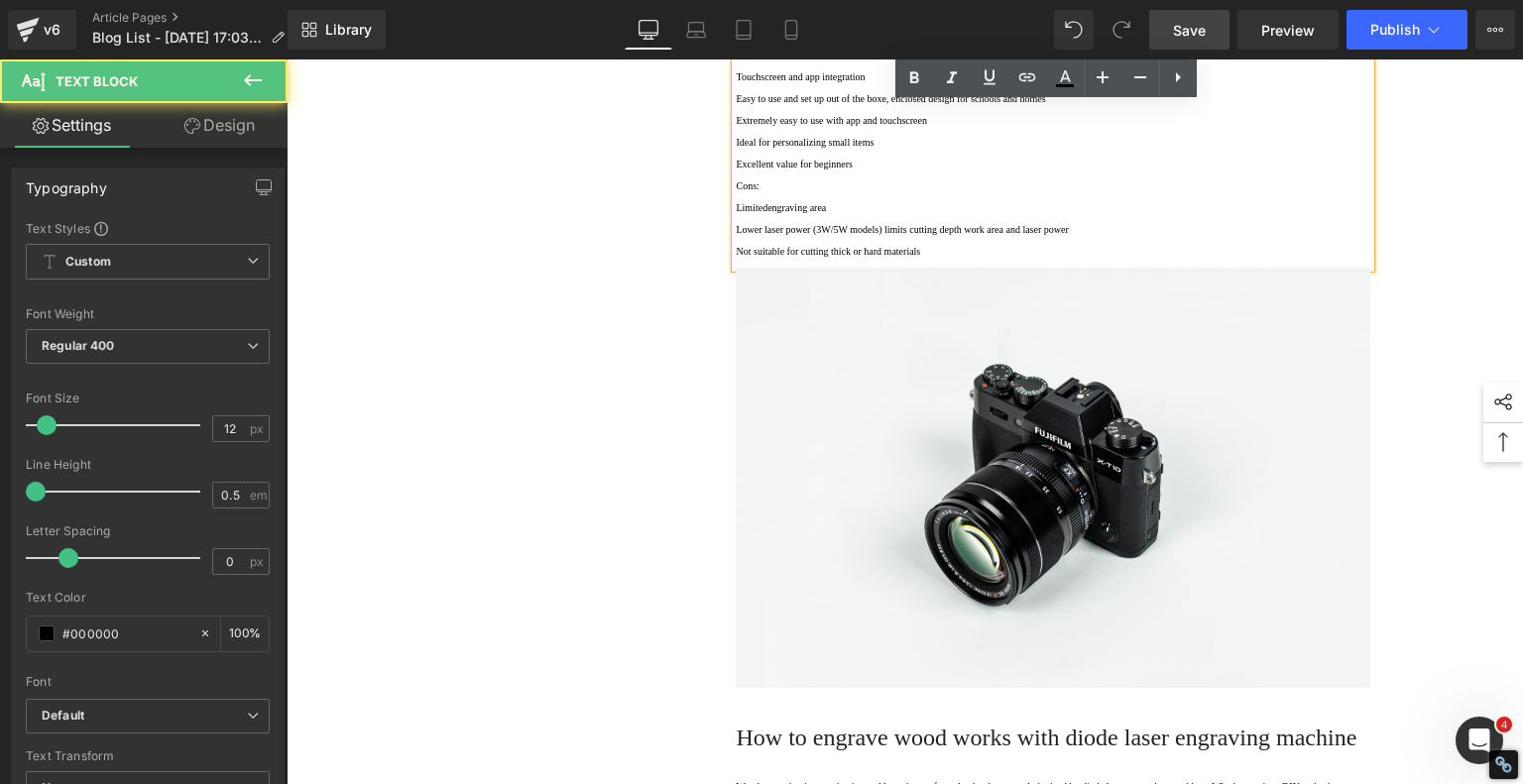 click on "Cons:" at bounding box center [1053, 185] 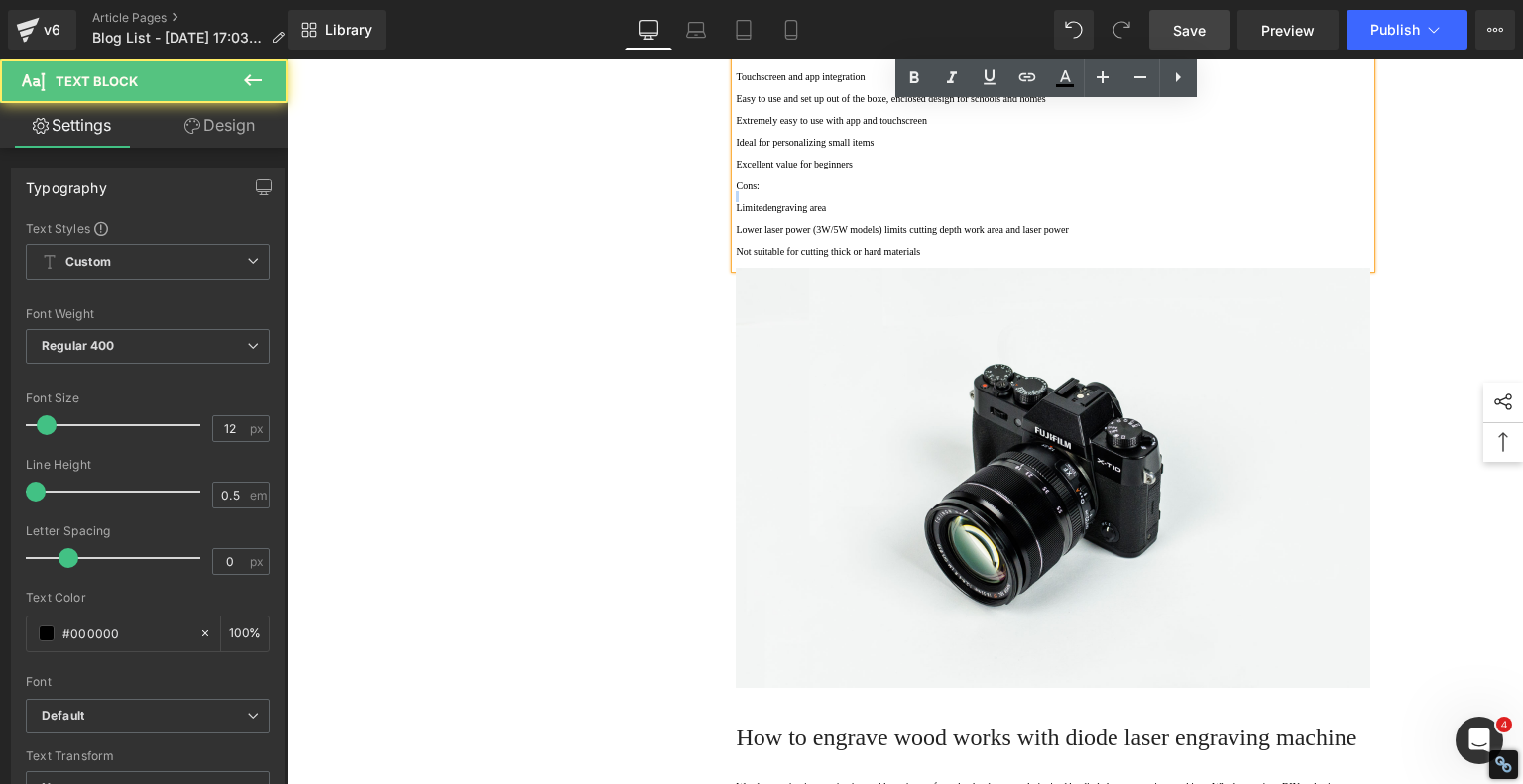 click on "Cons:" at bounding box center [1053, 185] 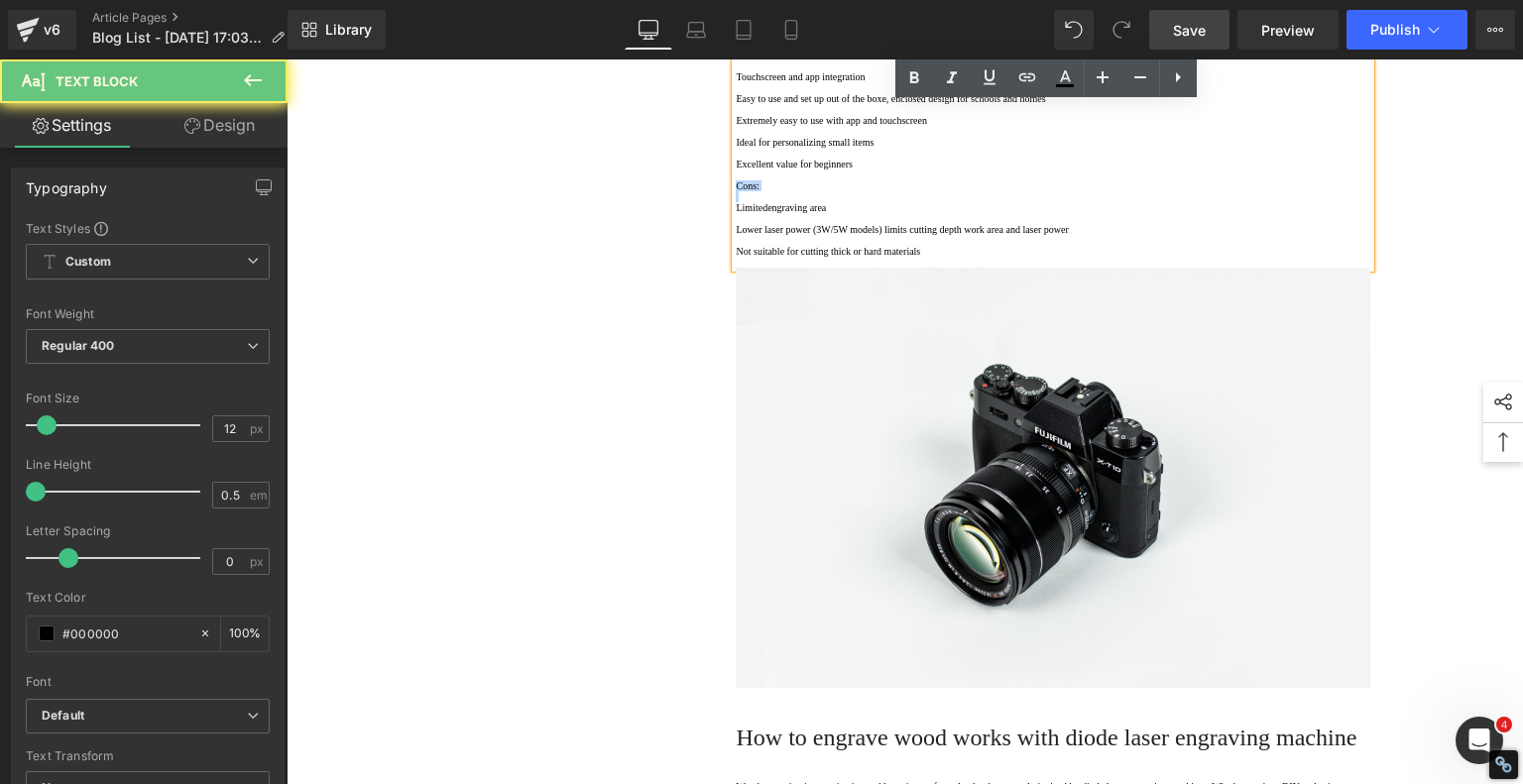 click on "Cons:" at bounding box center [1053, 185] 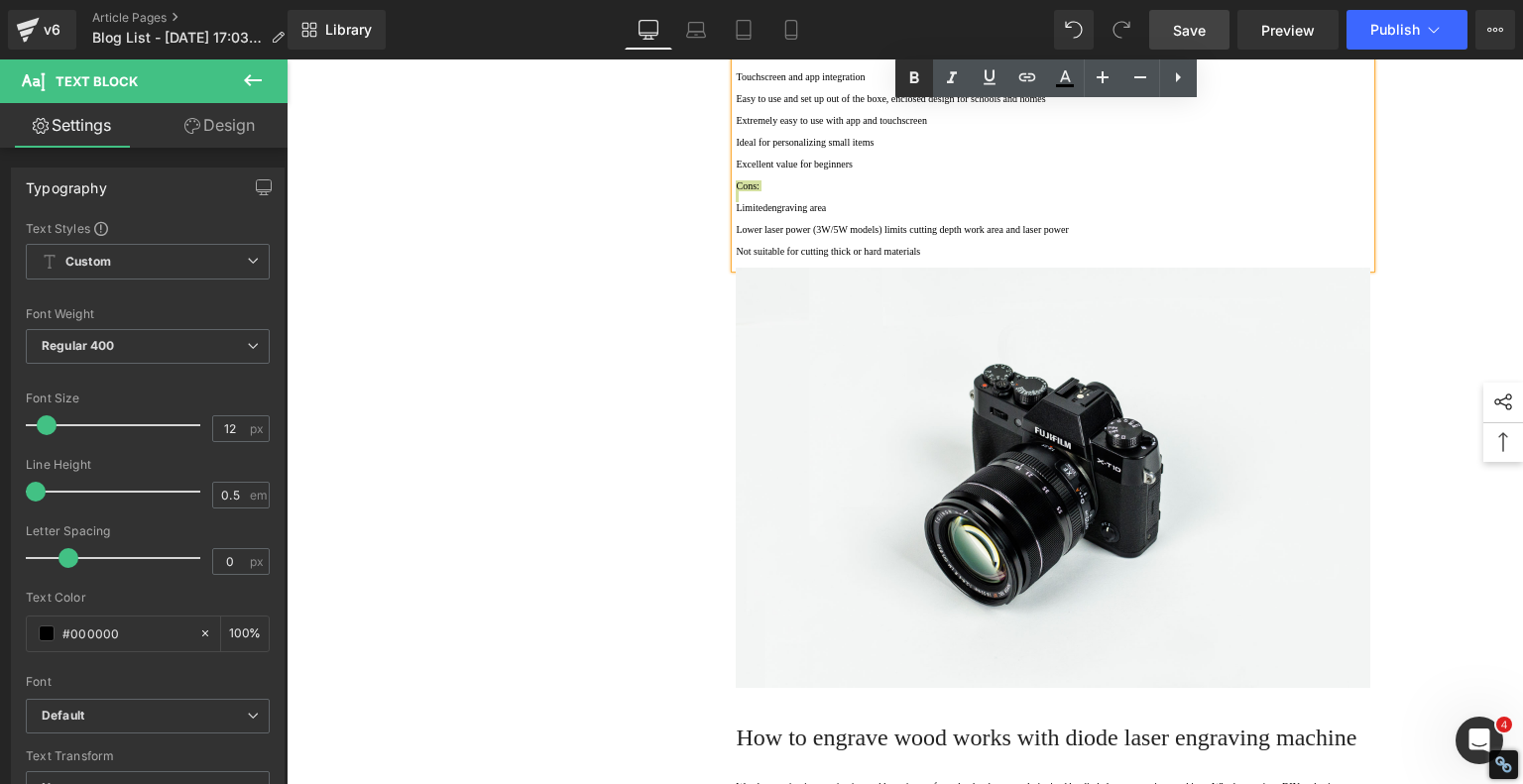 click 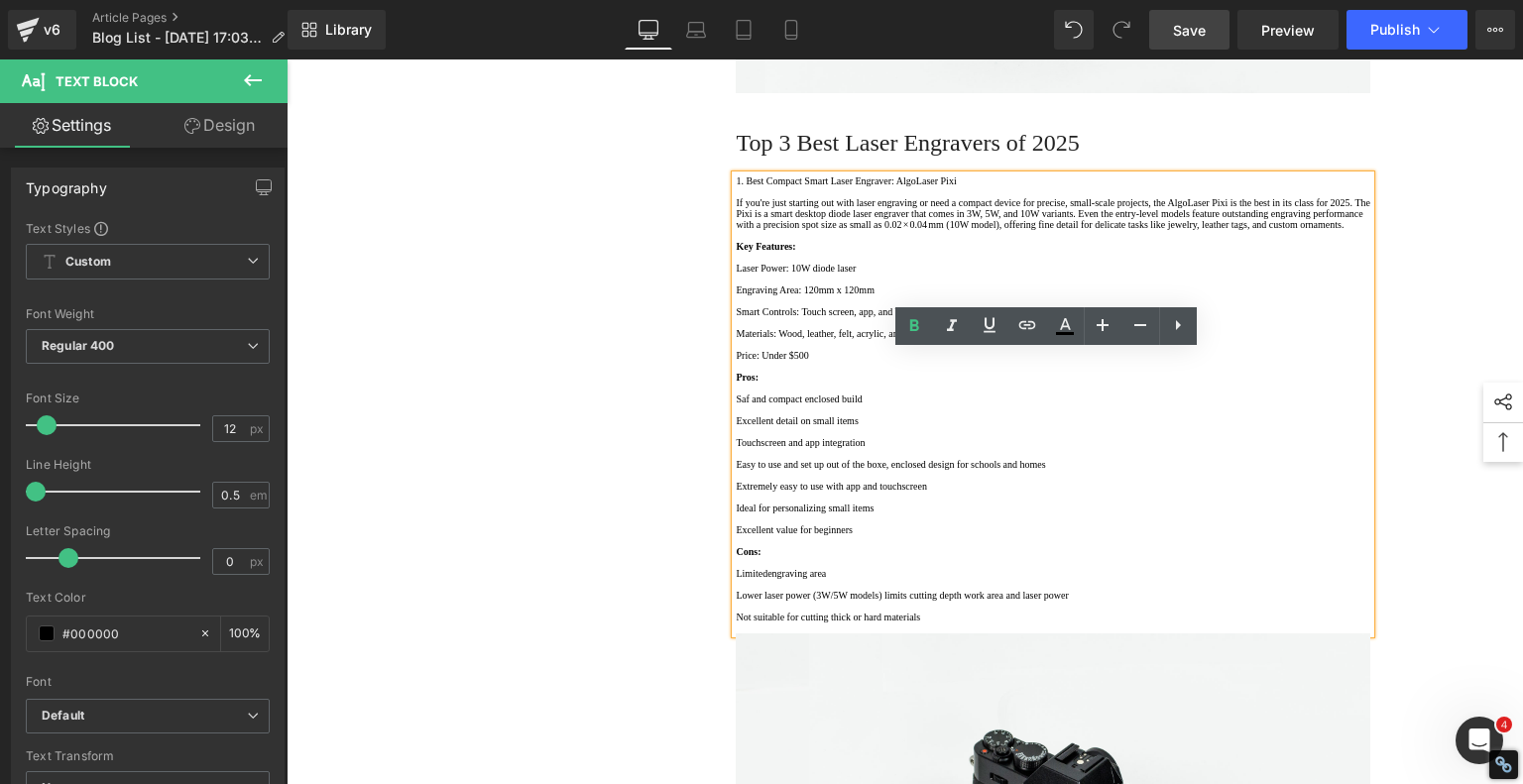 scroll, scrollTop: 608, scrollLeft: 0, axis: vertical 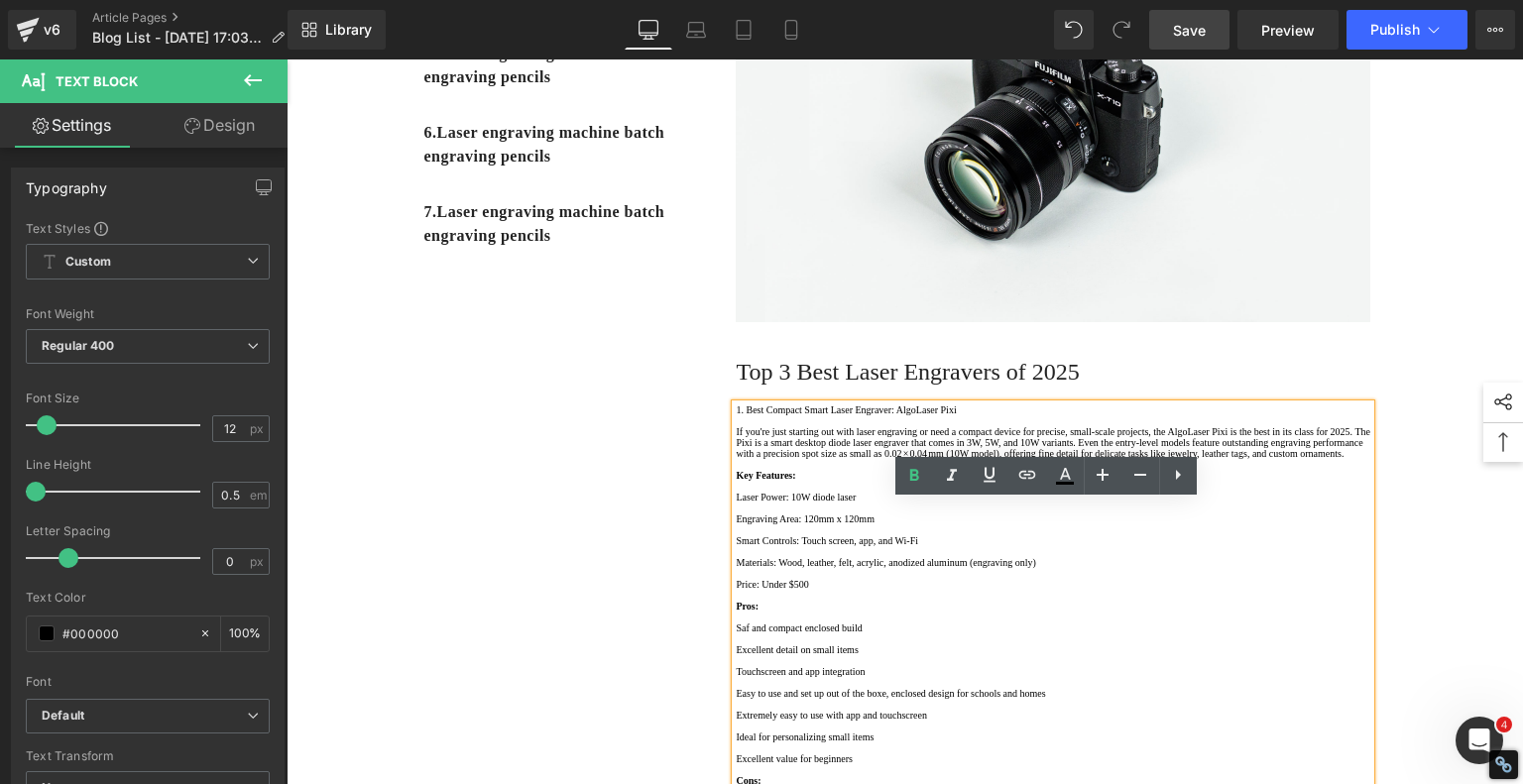 click on "1.  Is the laser engraving machine good at engraving wooden materials Text Block         2.  Laser engraving machine engraving thick paulownia wood cat claw coasters Text Block         3.  Laser engraving machine to engrave thick pine wood calendar Text Block         4.  Laser Engraving Machine to Engrave Skateboards Text Block         5.  Laser engraving machine batch engraving pencils Text Block         6 .  Laser engraving machine batch engraving pencils Text Block         7 .  Laser engraving machine batch engraving pencils Text Block         Row         Best Laser Engraving Machines and Laser Cutters of 2025 Heading         Text Block         Image         Row         Top 3 Best Laser Engravers of 2025 Heading         1. Best Compact Smart Laser Engraver: AlgoLaser Pixi Key Features: Laser Power: 10W diode laser Engraving Area: 120mm x 120mm Smart Controls: Touch screen, app, and Wi-Fi Materials: Wood, leather, felt, acrylic, anodized aluminum (engraving only) Price: Under $500 Pros: Cons:" at bounding box center (905, 752) 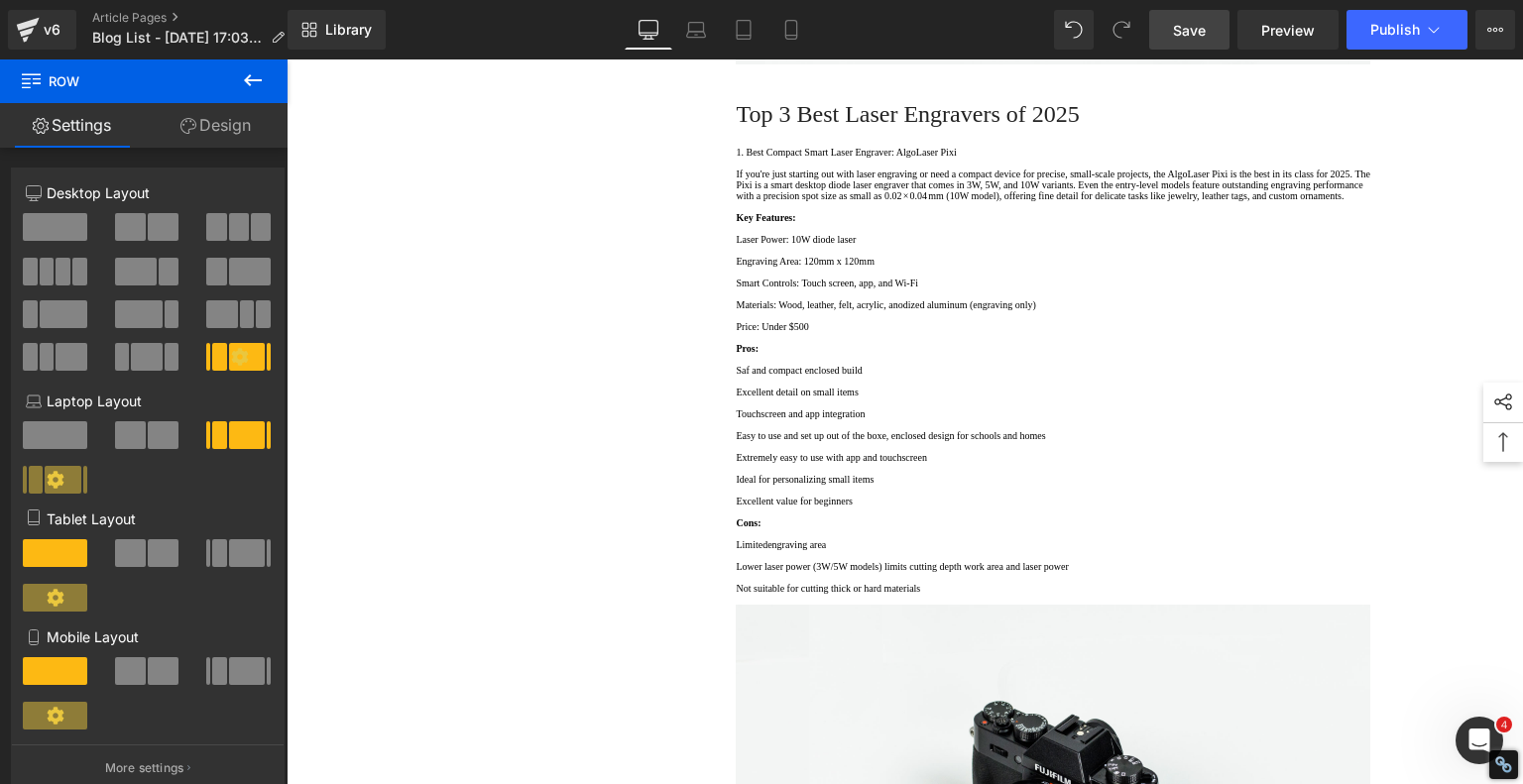 scroll, scrollTop: 905, scrollLeft: 0, axis: vertical 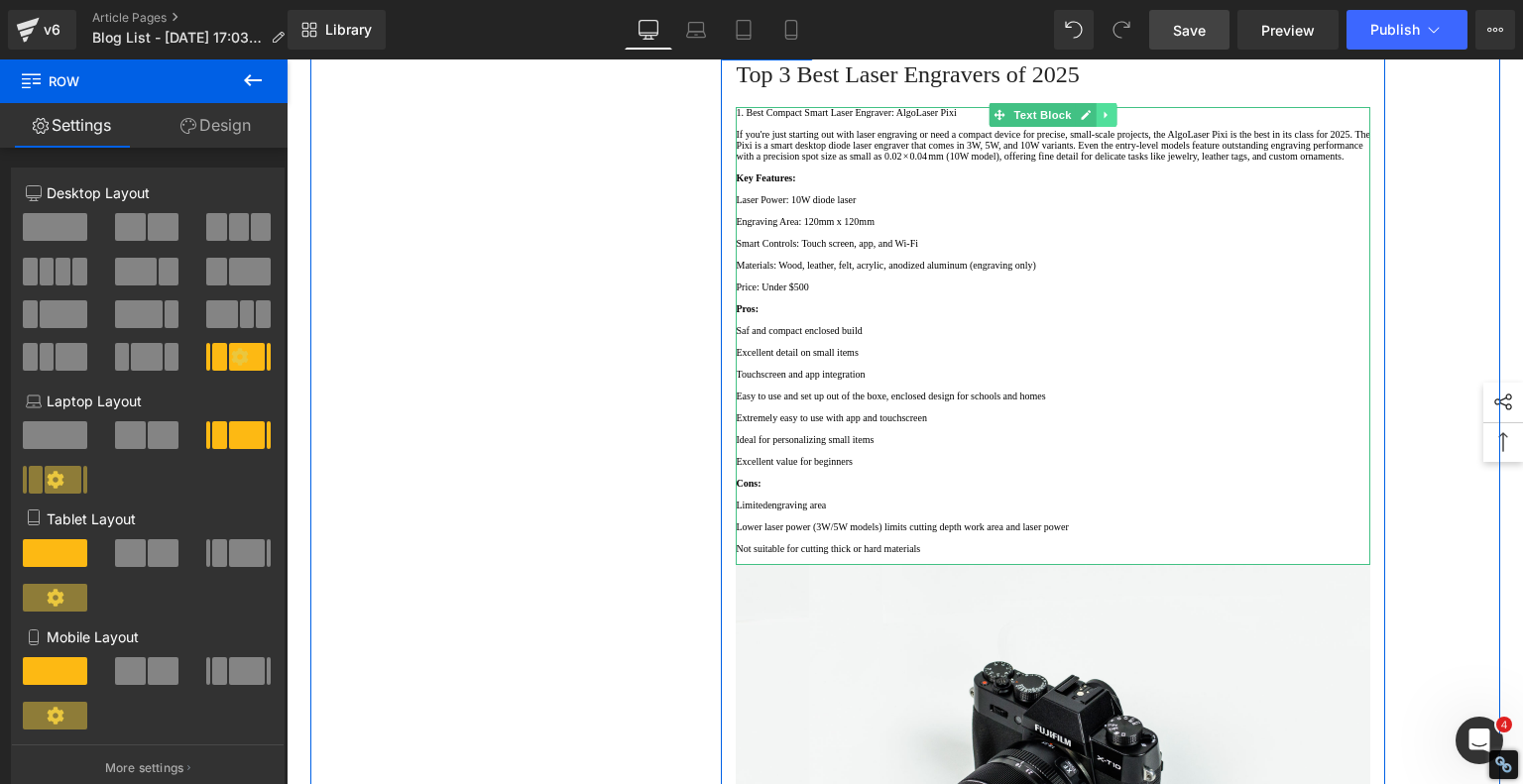 click 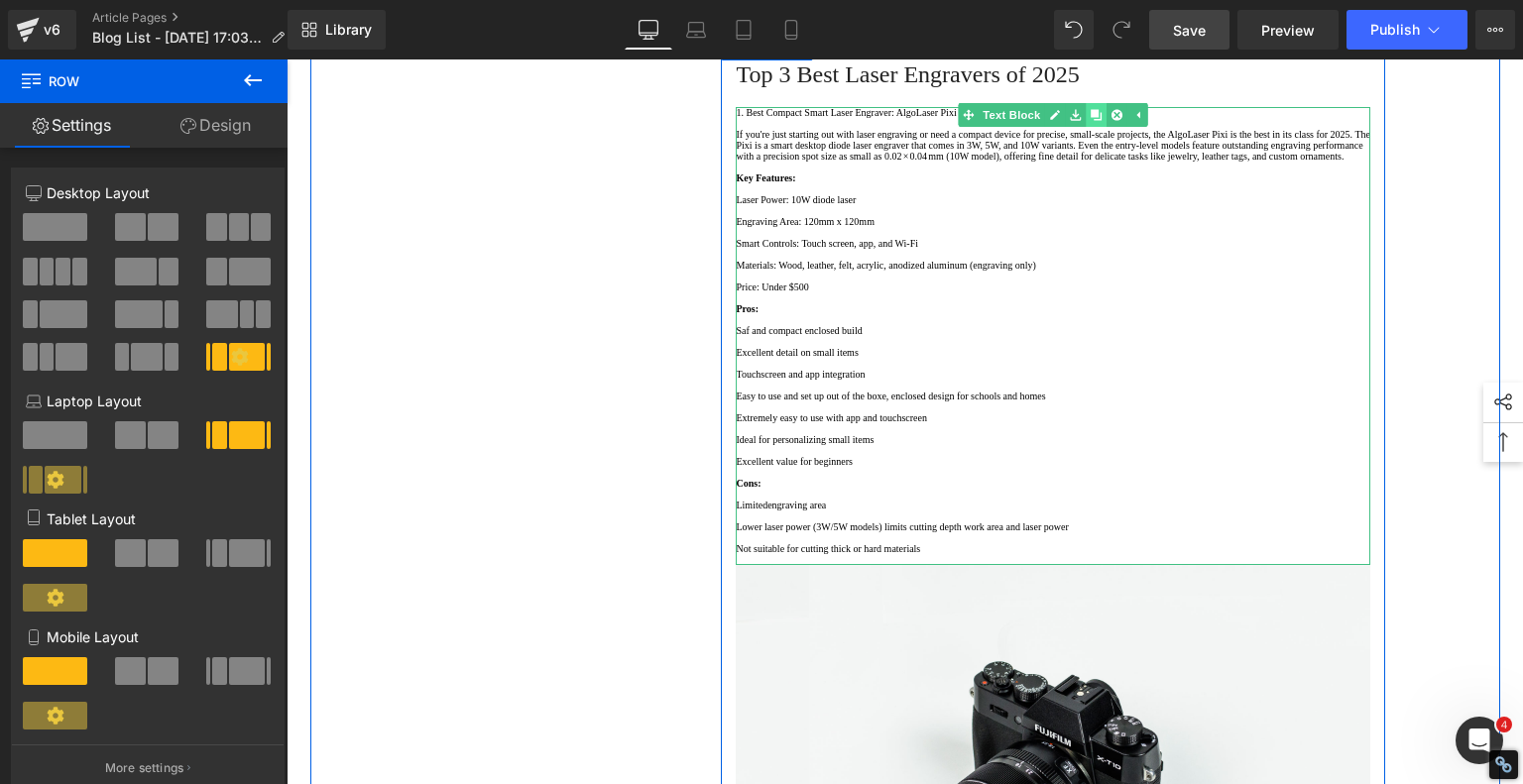 click 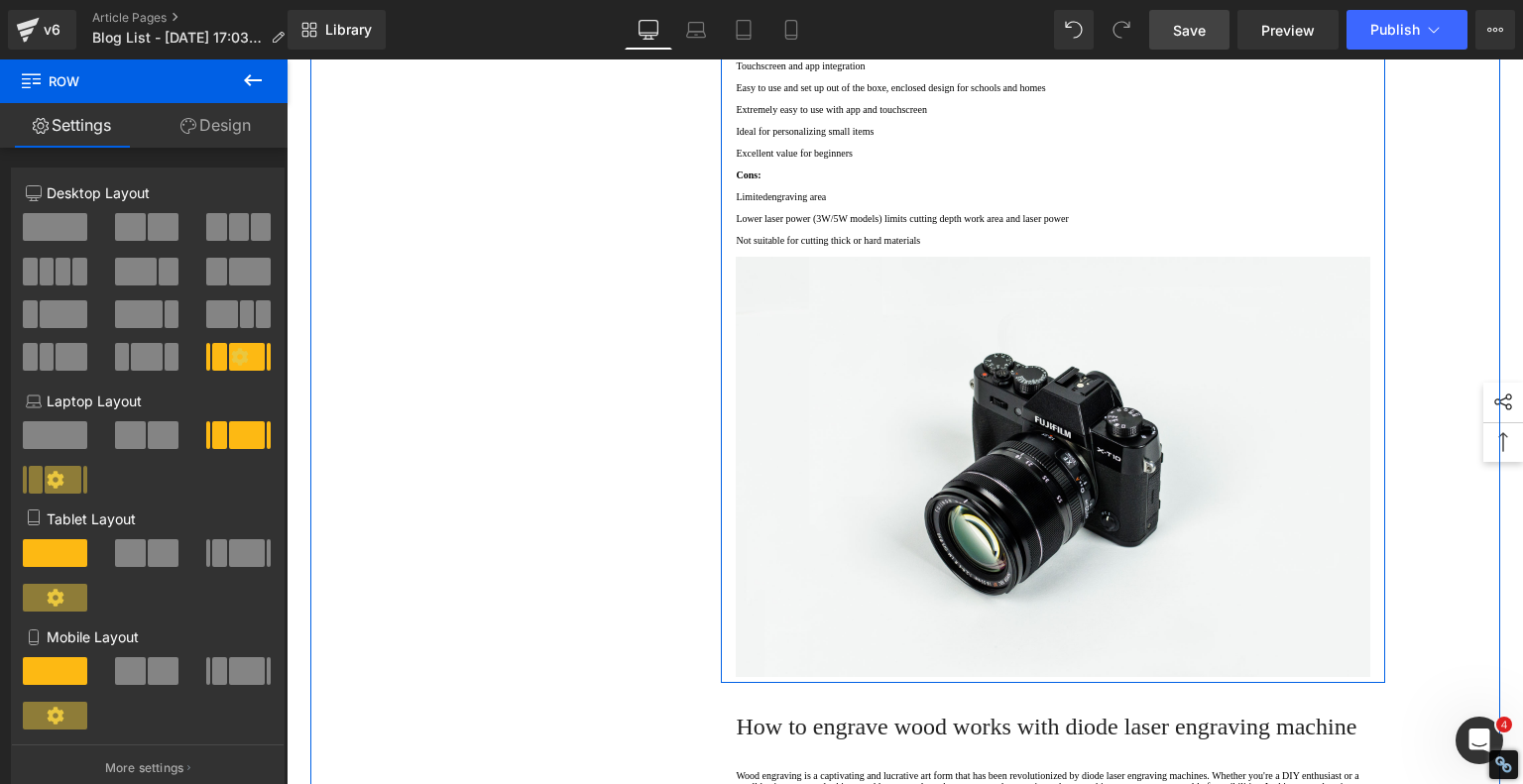 scroll, scrollTop: 1705, scrollLeft: 0, axis: vertical 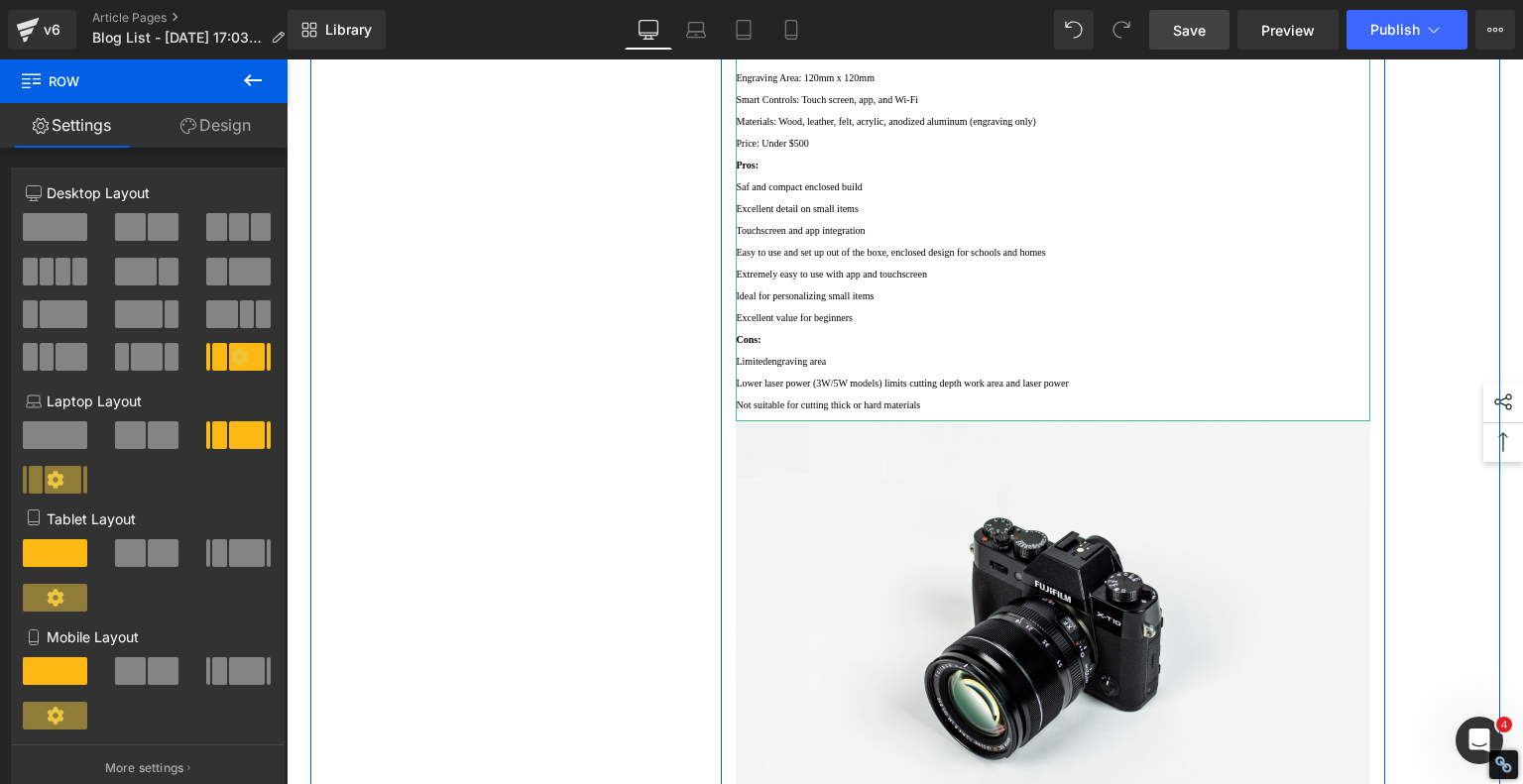 drag, startPoint x: 928, startPoint y: 419, endPoint x: 913, endPoint y: 413, distance: 16.155494 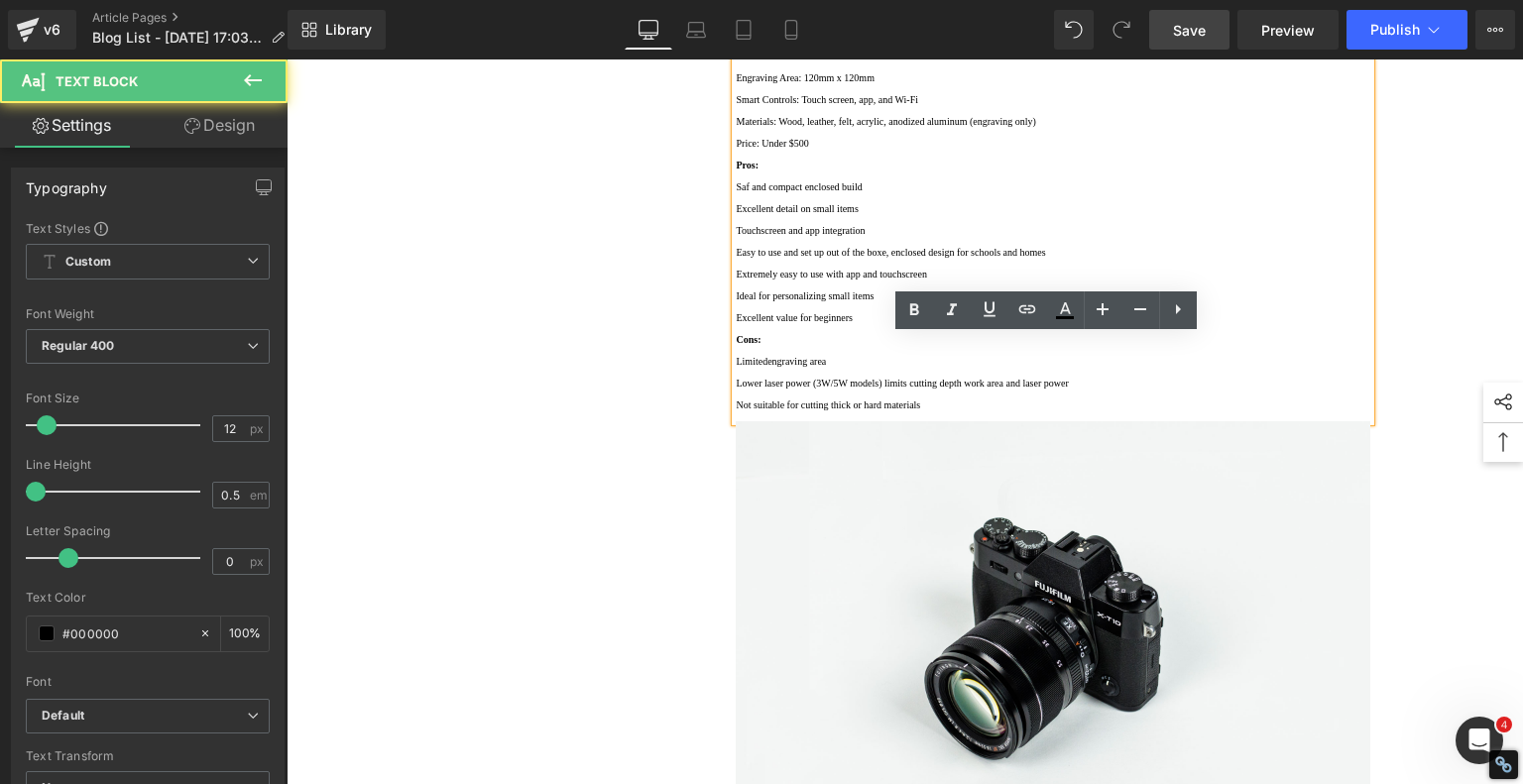 click on "If you're just starting out with laser engraving or need a compact device for precise, small-scale projects, the AlgoLaser Pixi is the best in its class for 2025. The Pixi is a smart desktop diode laser engraver that comes in 3W, 5W, and 10W variants. Even the entry-level models feature outstanding engraving performance with a precision spot size as small as 0.02 × 0.04 mm (10W model), offering fine detail for delicate tasks like jewelry, leather tags, and custom ornaments." at bounding box center [1053, 1] 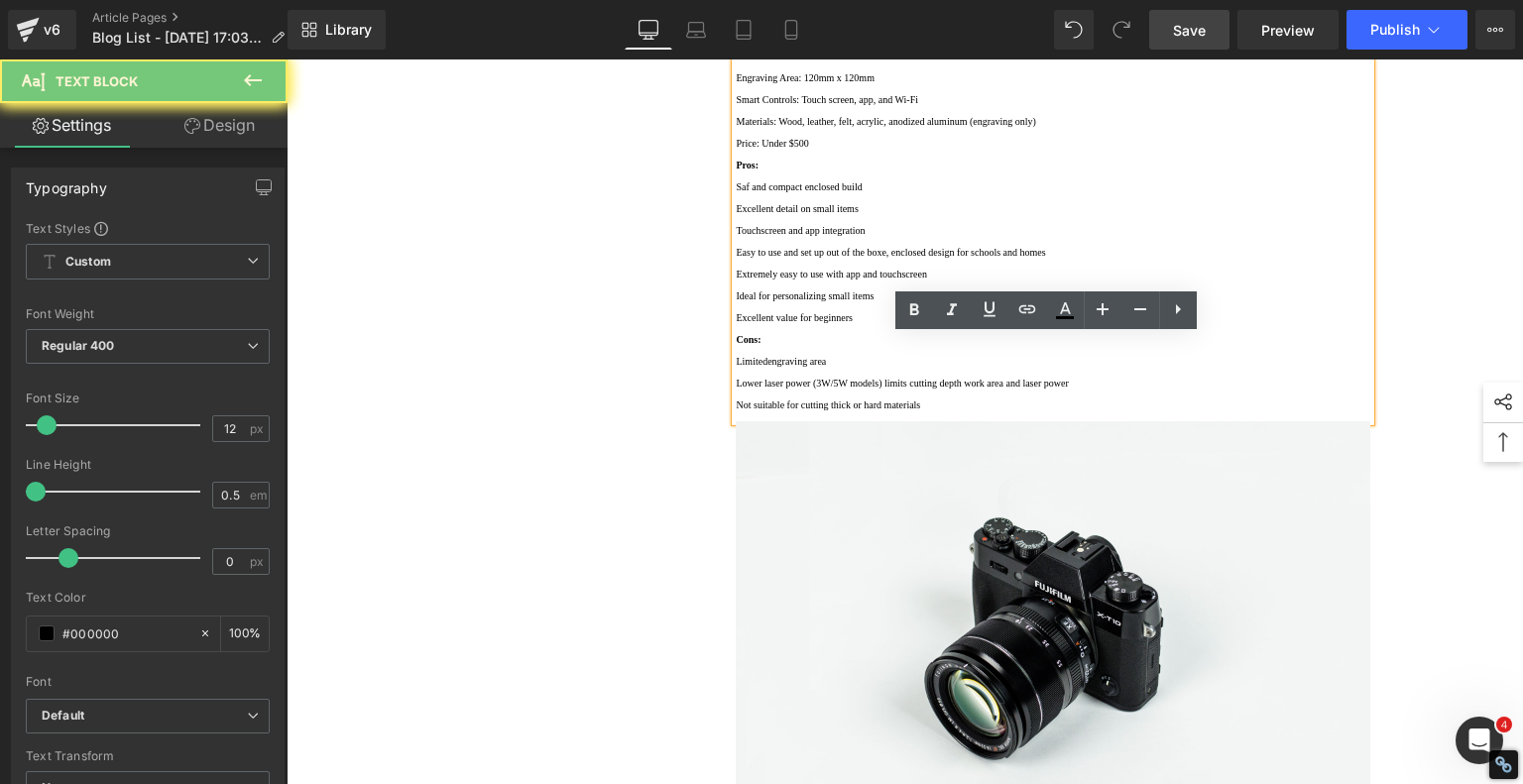 click on "If you're just starting out with laser engraving or need a compact device for precise, small-scale projects, the AlgoLaser Pixi is the best in its class for 2025. The Pixi is a smart desktop diode laser engraver that comes in 3W, 5W, and 10W variants. Even the entry-level models feature outstanding engraving performance with a precision spot size as small as 0.02 × 0.04 mm (10W model), offering fine detail for delicate tasks like jewelry, leather tags, and custom ornaments." at bounding box center (1053, 1) 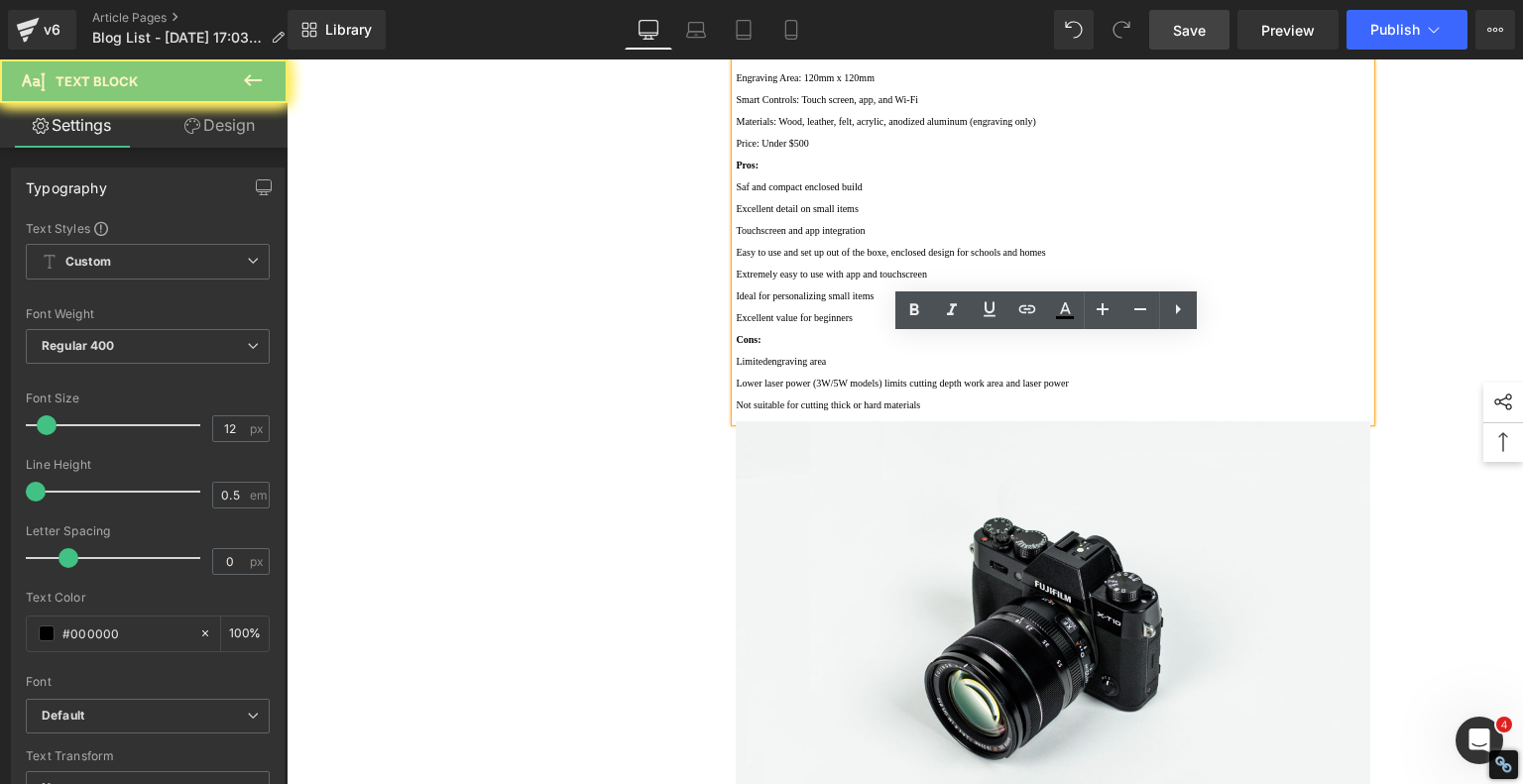 click on "If you're just starting out with laser engraving or need a compact device for precise, small-scale projects, the AlgoLaser Pixi is the best in its class for 2025. The Pixi is a smart desktop diode laser engraver that comes in 3W, 5W, and 10W variants. Even the entry-level models feature outstanding engraving performance with a precision spot size as small as 0.02 × 0.04 mm (10W model), offering fine detail for delicate tasks like jewelry, leather tags, and custom ornaments." at bounding box center (1053, 1) 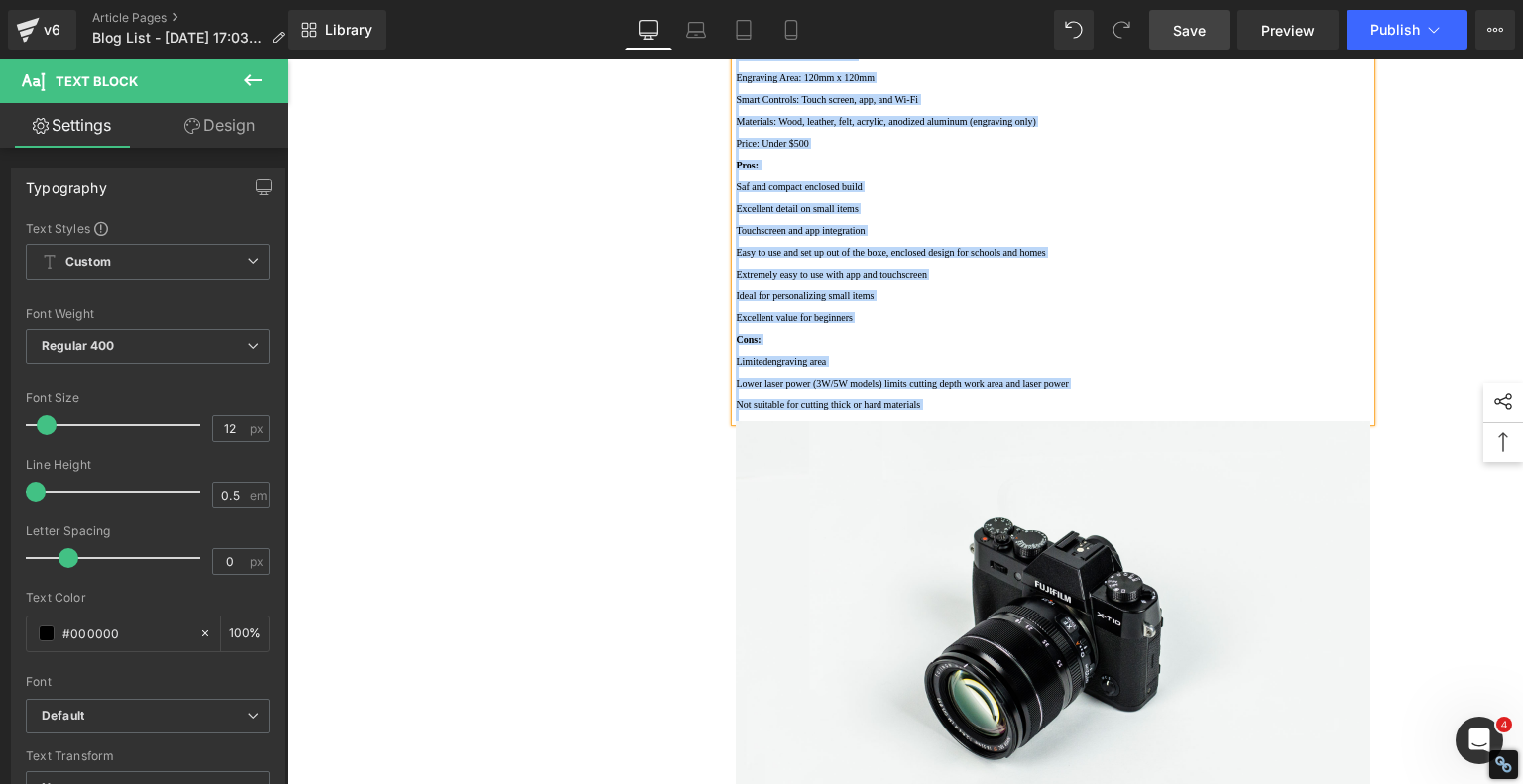 type 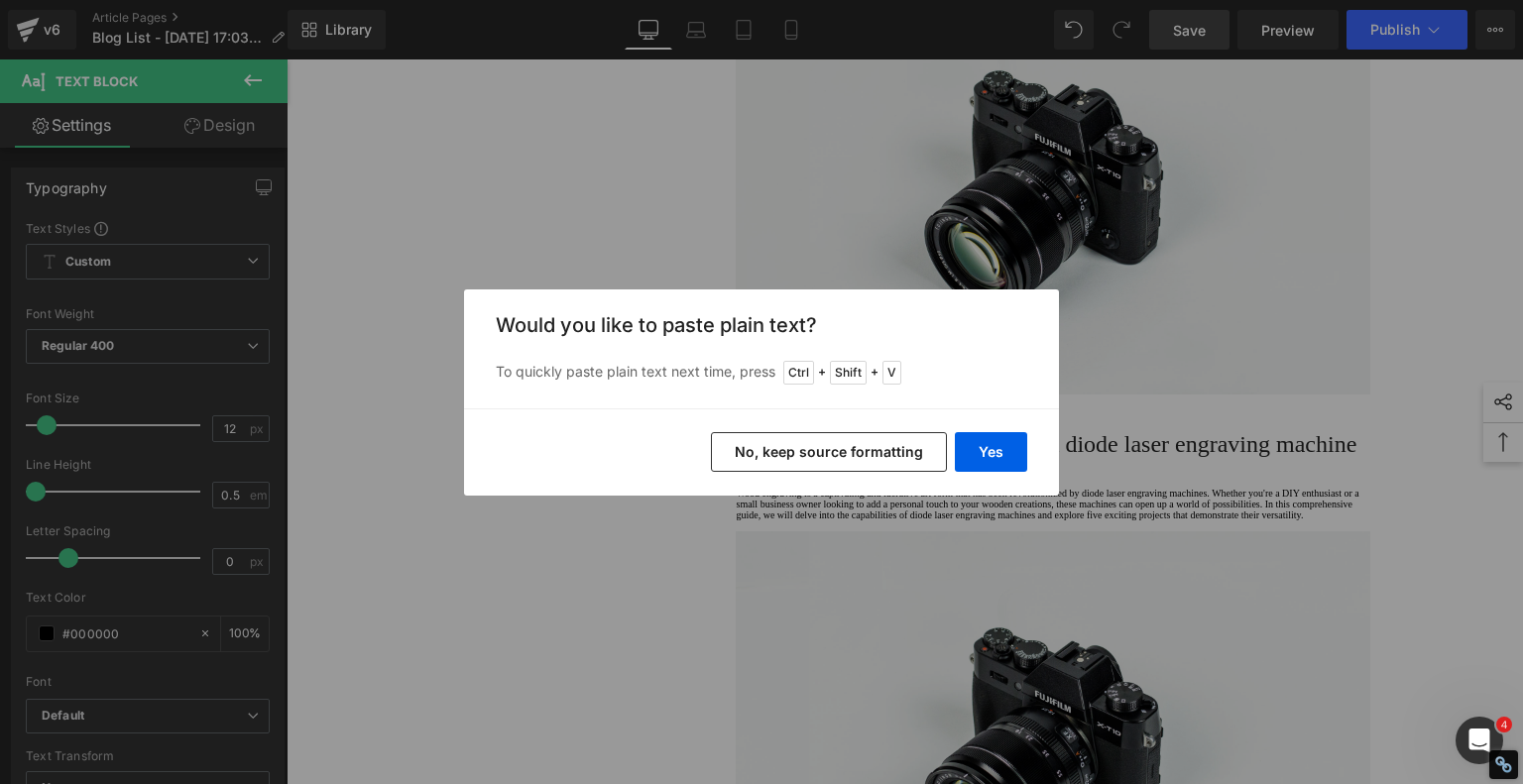 click on "No, keep source formatting" at bounding box center (829, 452) 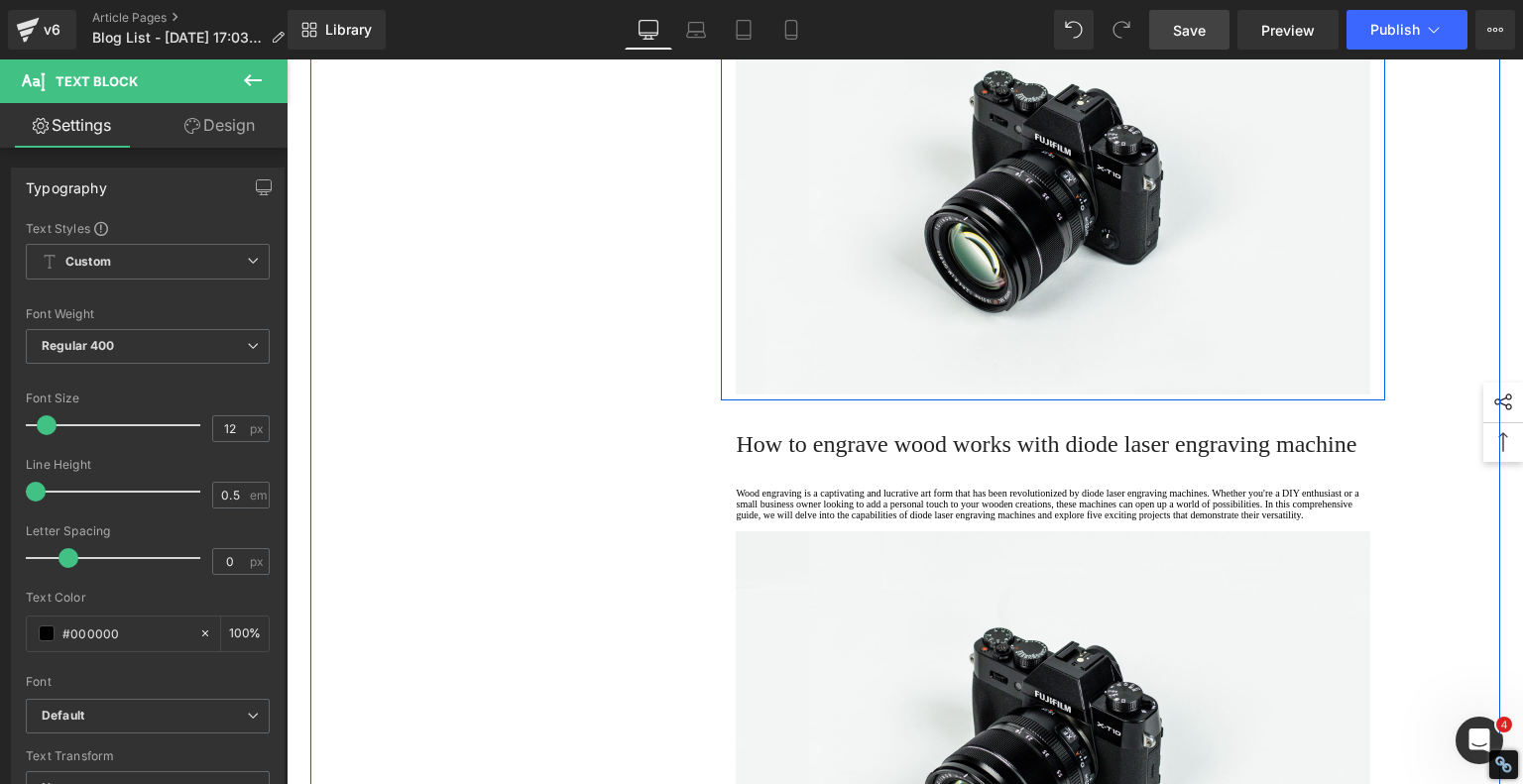 click on "2. Best Mid-Range Engraver for Versatile Projects: AlgoLaser Alpha MK2 20W 2. Best Mid‑Range Versatile Engraver:" at bounding box center (1053, -32) 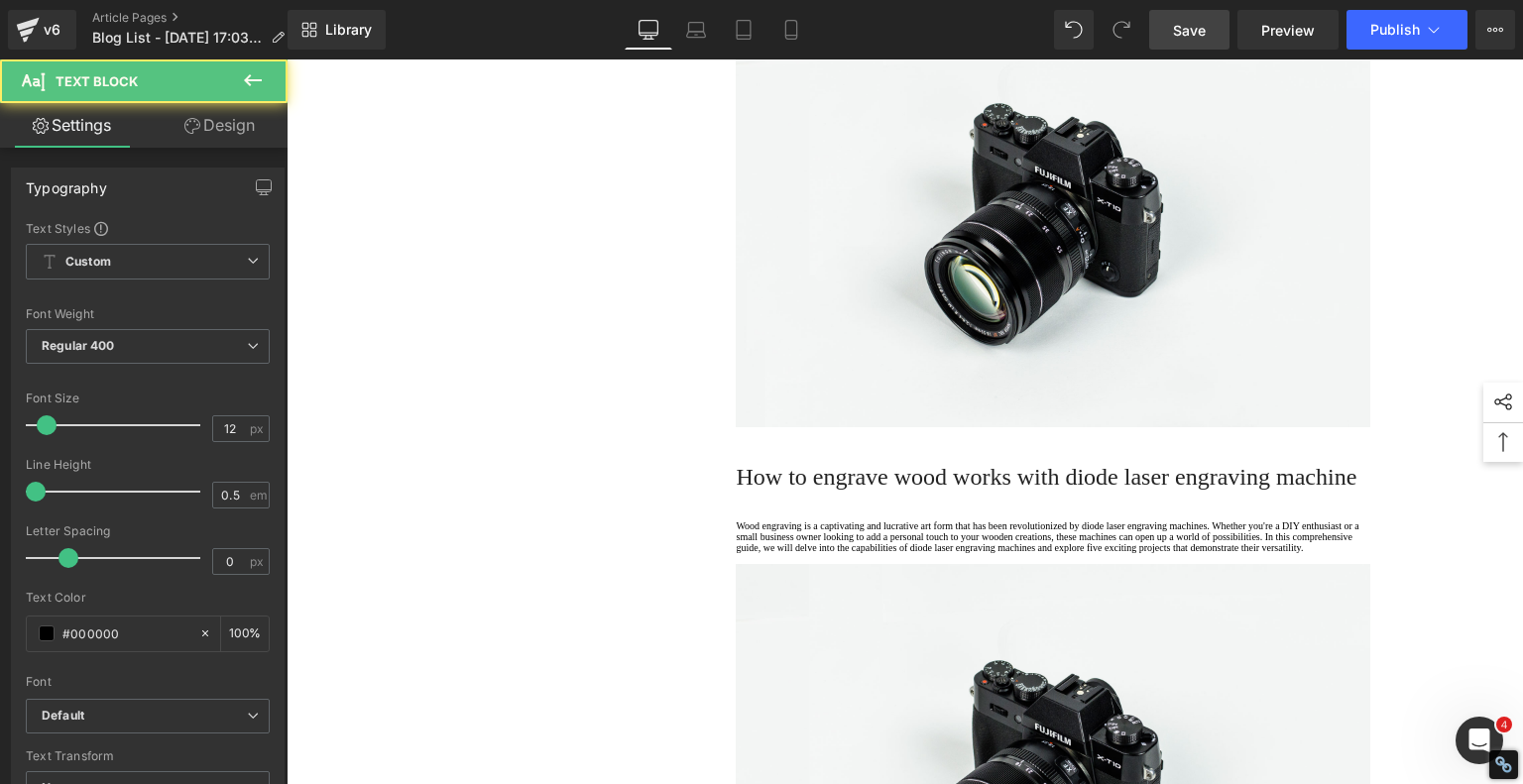 drag, startPoint x: 1181, startPoint y: 346, endPoint x: 1199, endPoint y: 363, distance: 24.758837 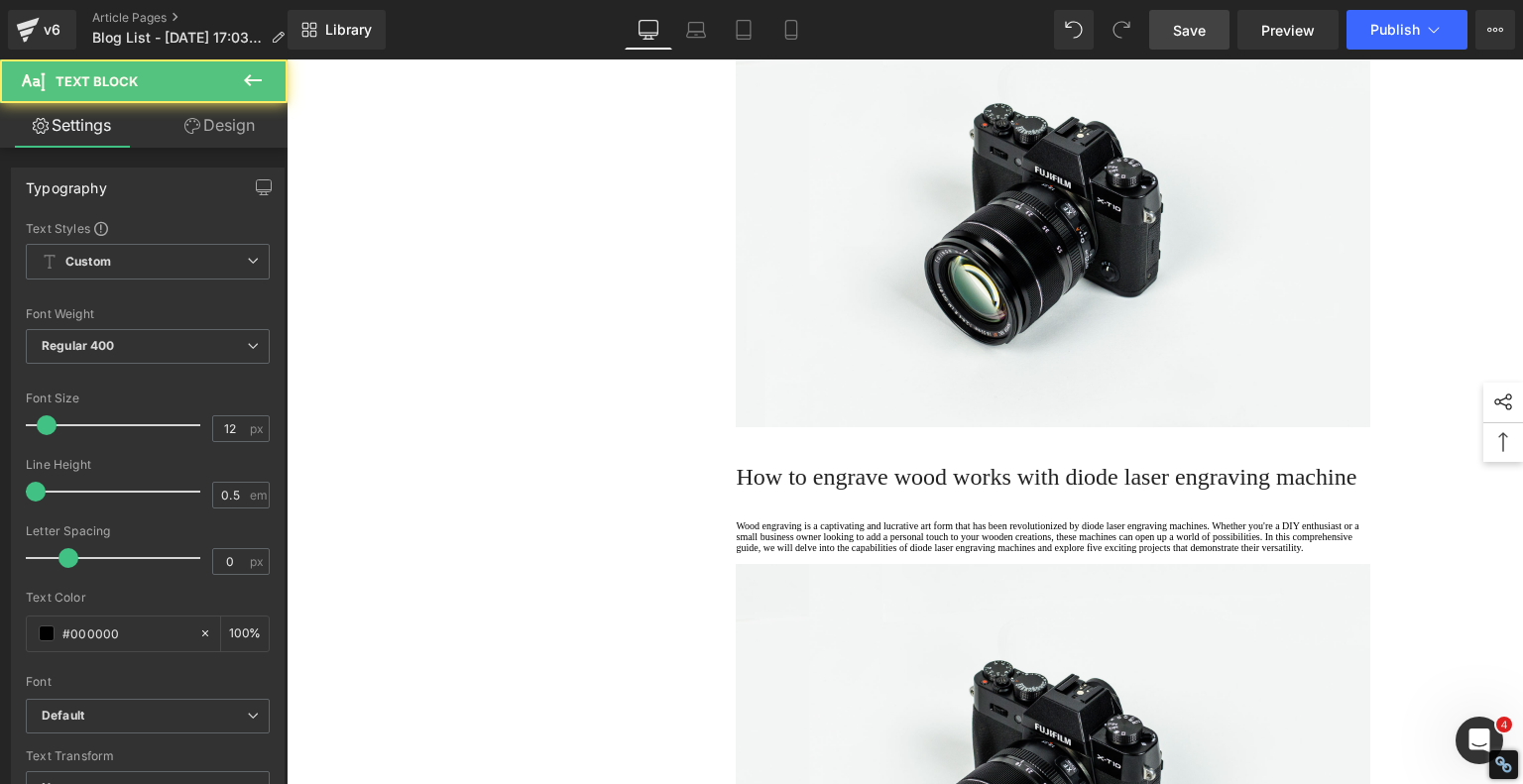 click on "2. Best Mid-Range Engraver for Versatile Projects: AlgoLaser Alpha MK2 20W 2. Best Mid‑Range Versatile Engraver:" at bounding box center [1053, -32] 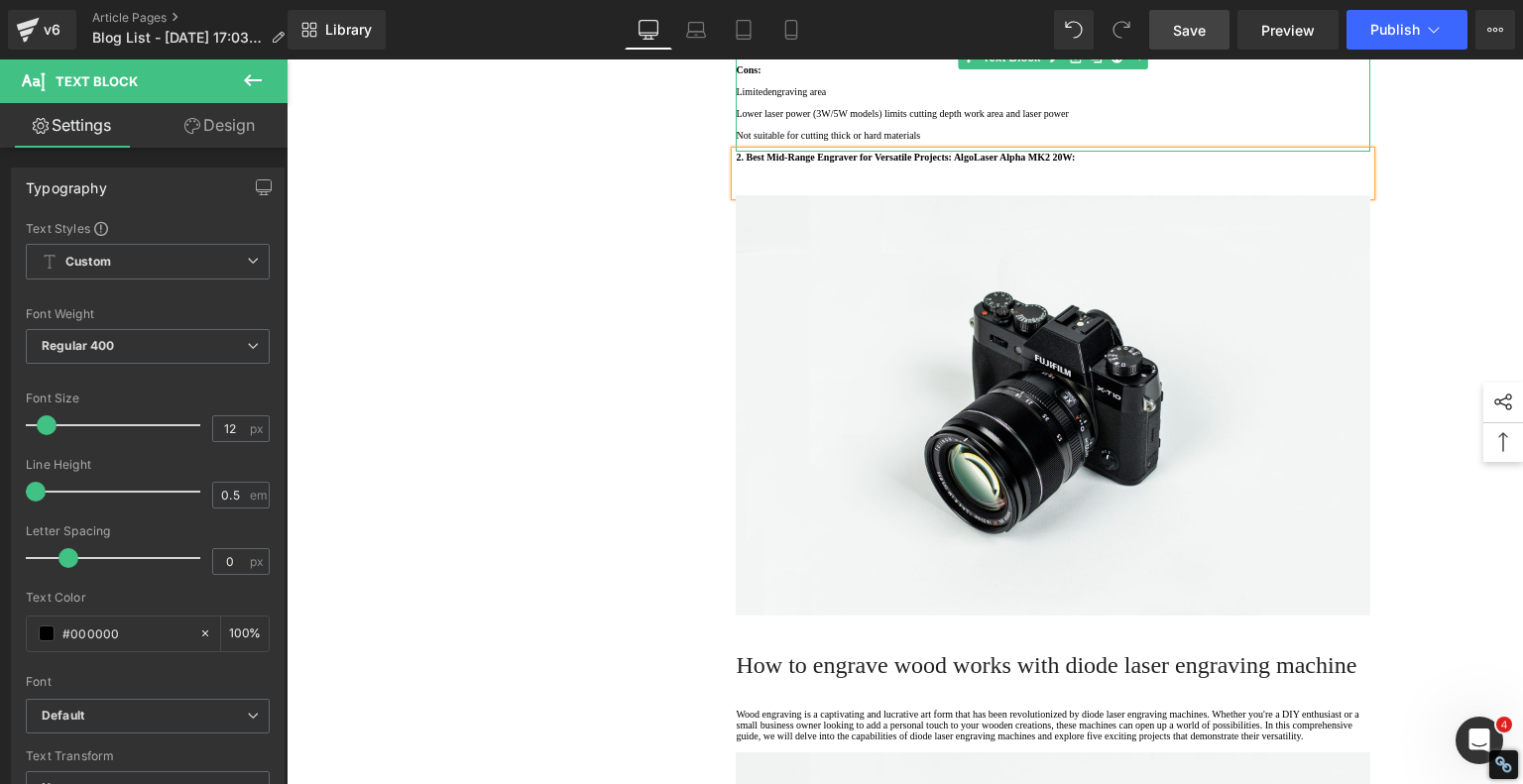 scroll, scrollTop: 1407, scrollLeft: 0, axis: vertical 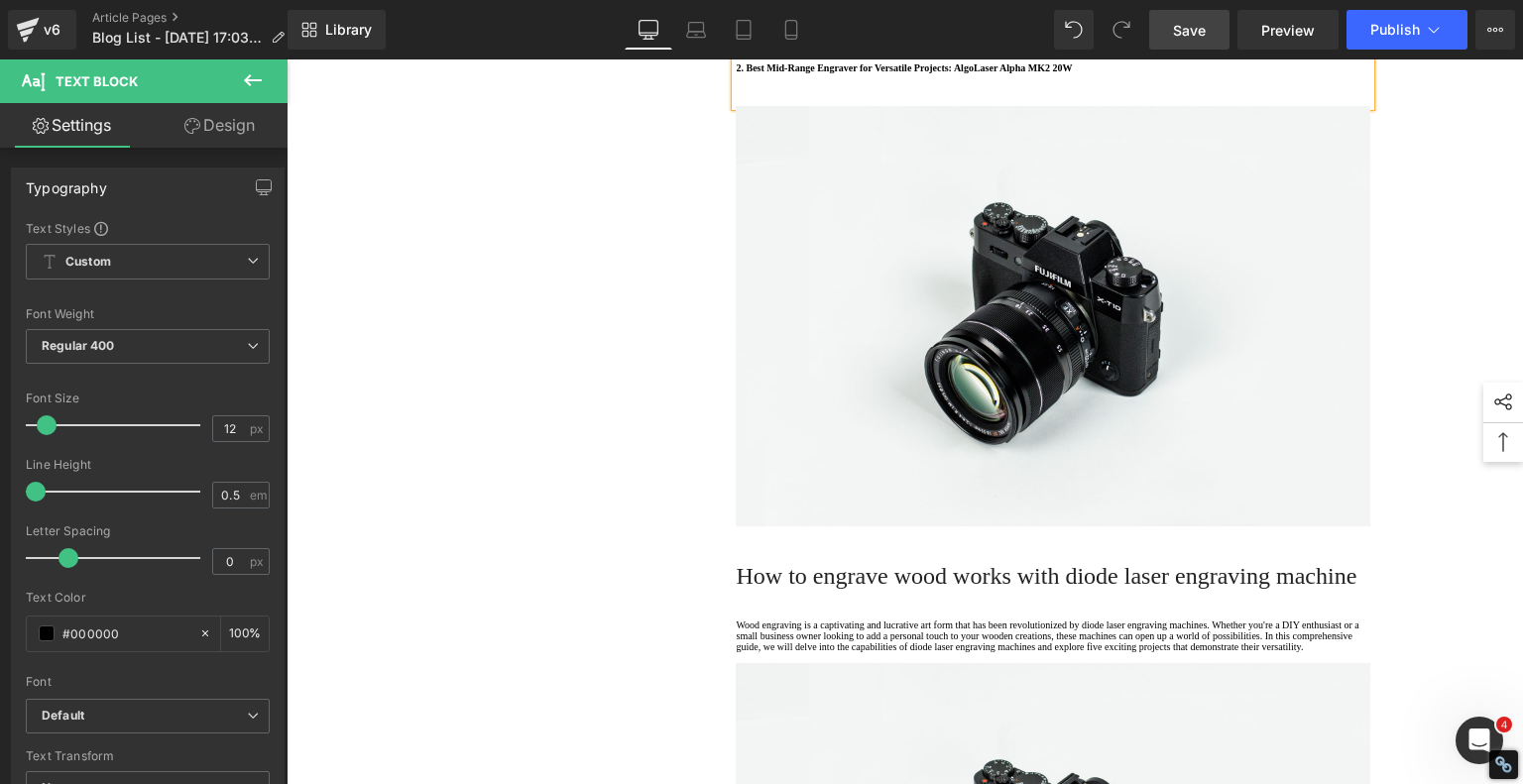 click on "1.  Is the laser engraving machine good at engraving wooden materials Text Block         2.  Laser engraving machine engraving thick paulownia wood cat claw coasters Text Block         3.  Laser engraving machine to engrave thick pine wood calendar Text Block         4.  Laser Engraving Machine to Engrave Skateboards Text Block         5.  Laser engraving machine batch engraving pencils Text Block         6 .  Laser engraving machine batch engraving pencils Text Block         7 .  Laser engraving machine batch engraving pencils Text Block         Row         Best Laser Engraving Machines and Laser Cutters of 2025 Heading         Text Block         Image         Row         Top 3 Best Laser Engravers of 2025 Heading         1. Best Compact Smart Laser Engraver: AlgoLaser Pixi Key Features: Laser Power: 10W diode laser Engraving Area: 120mm x 120mm Smart Controls: Touch screen, app, and Wi-Fi Materials: Wood, leather, felt, acrylic, anodized aluminum (engraving only) Price: Under $500 Pros: Cons:" at bounding box center (905, -26) 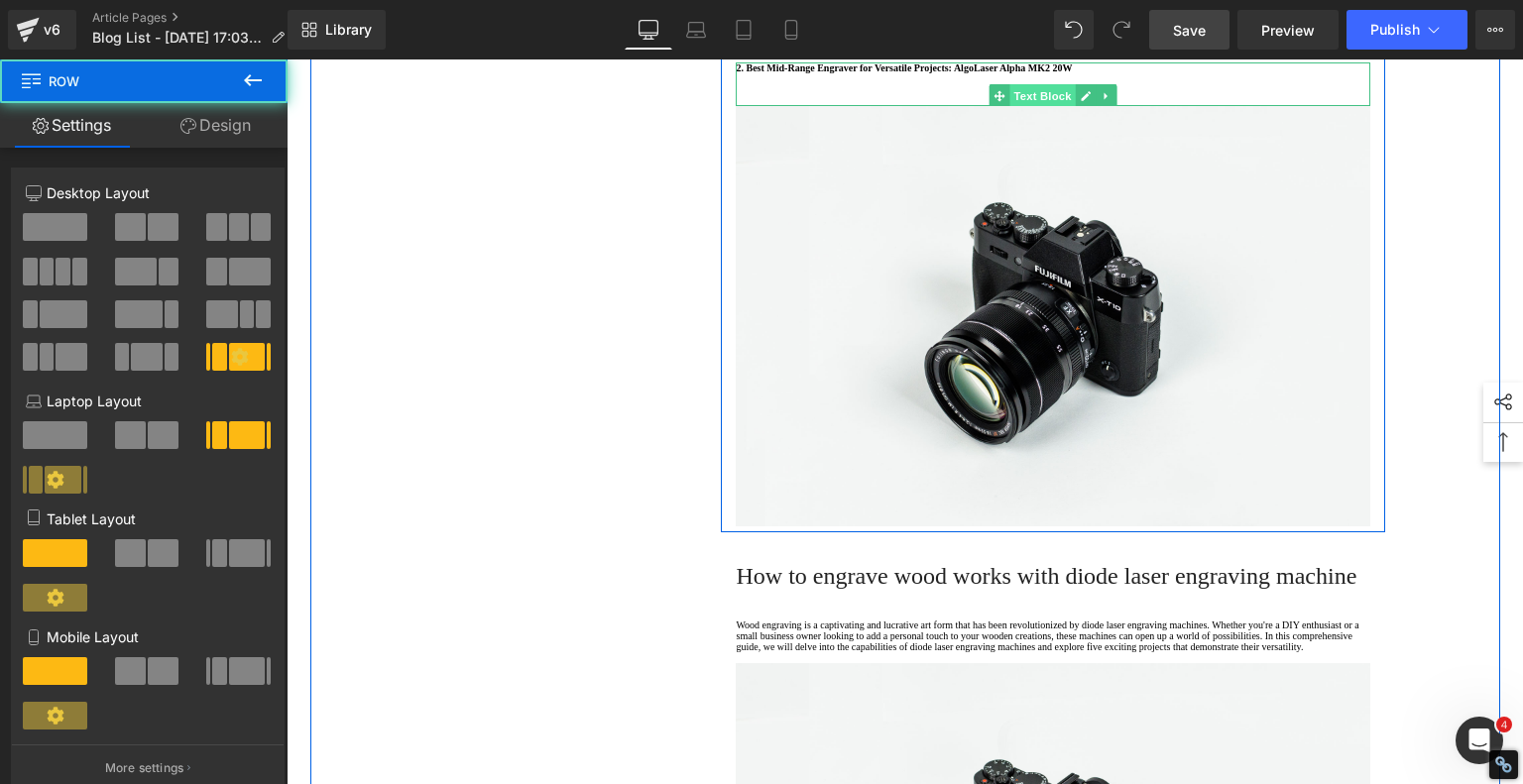 click on "Text Block" at bounding box center (1043, 96) 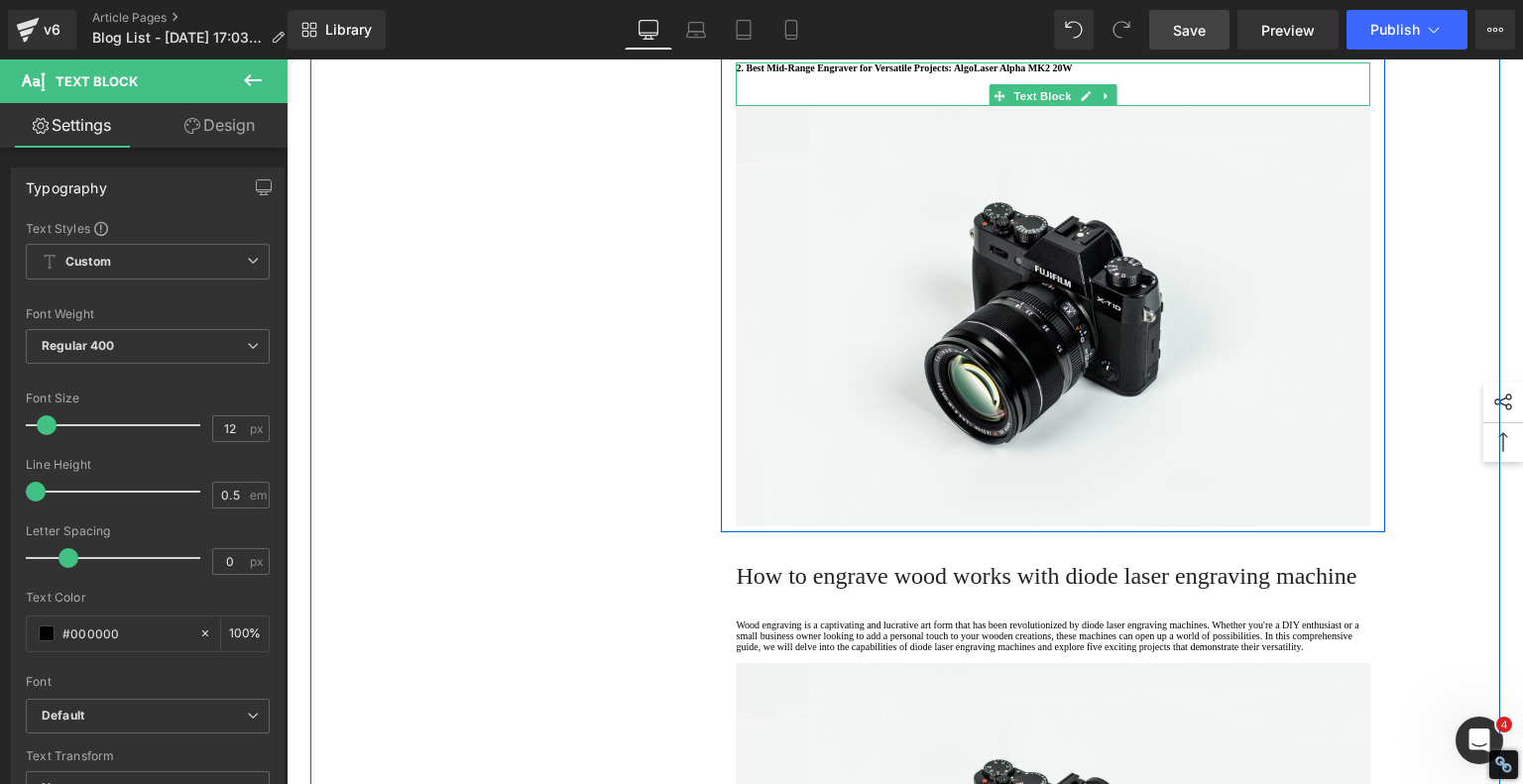 click at bounding box center [1053, 78] 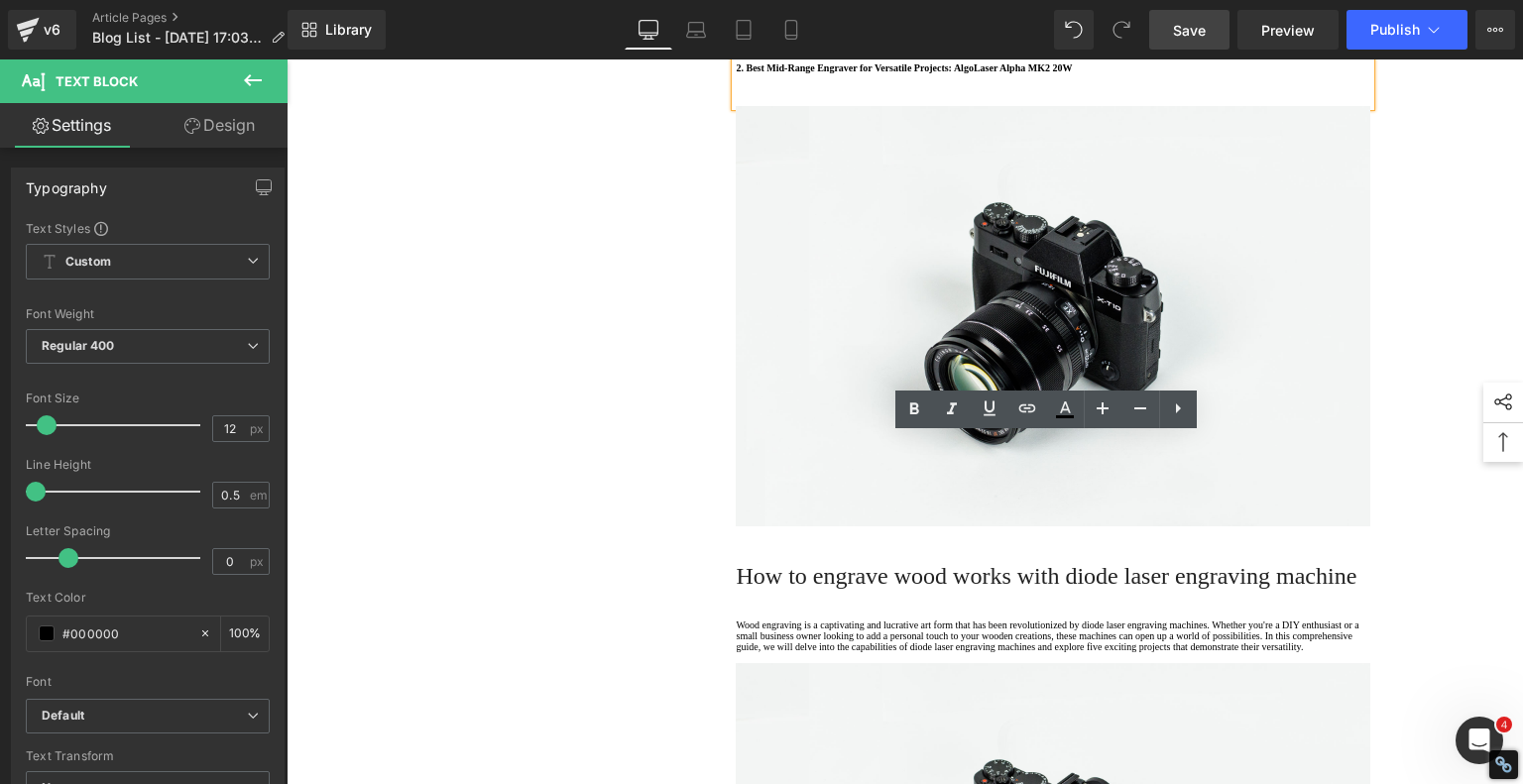 click at bounding box center [1053, 78] 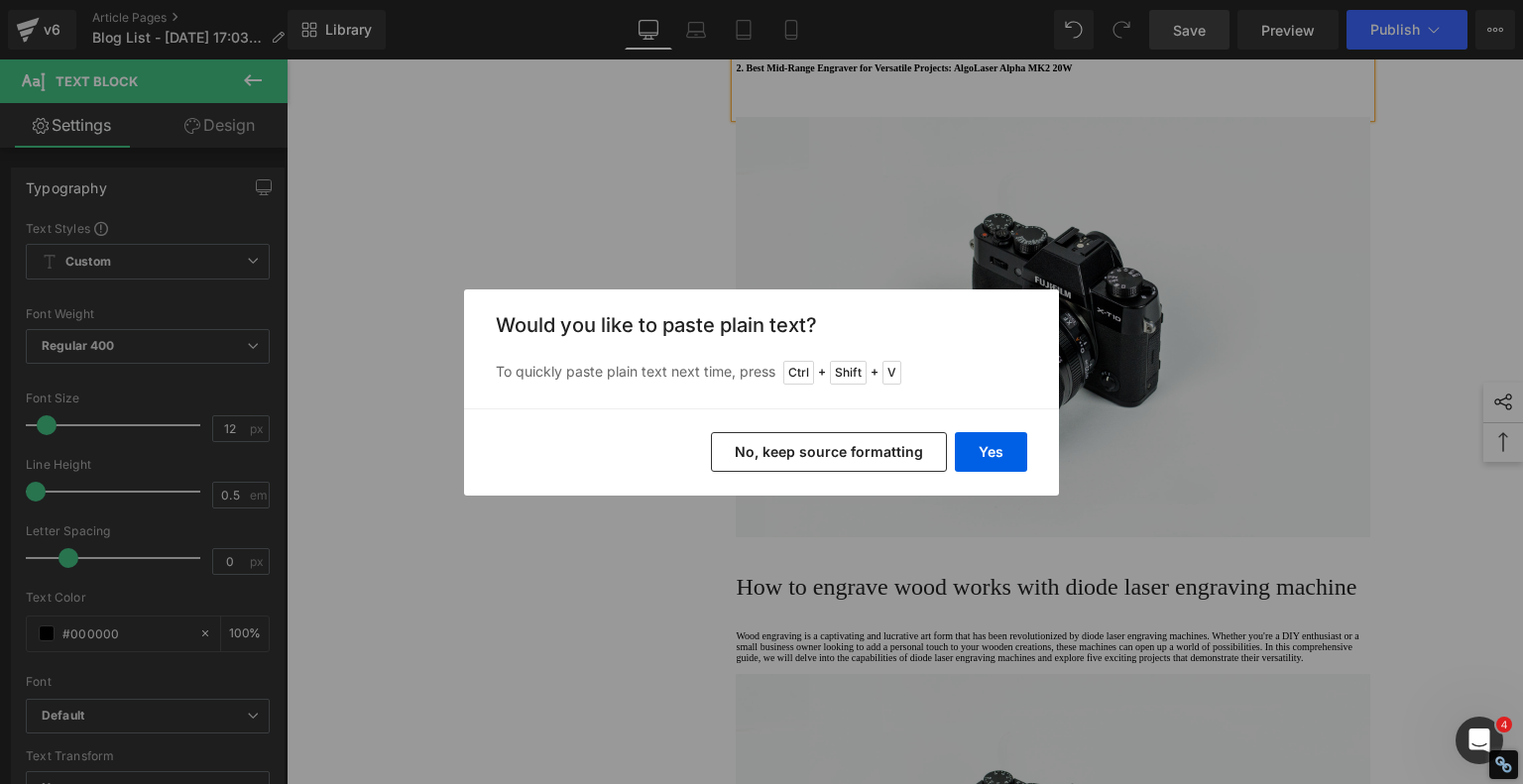 click on "No, keep source formatting" at bounding box center [829, 452] 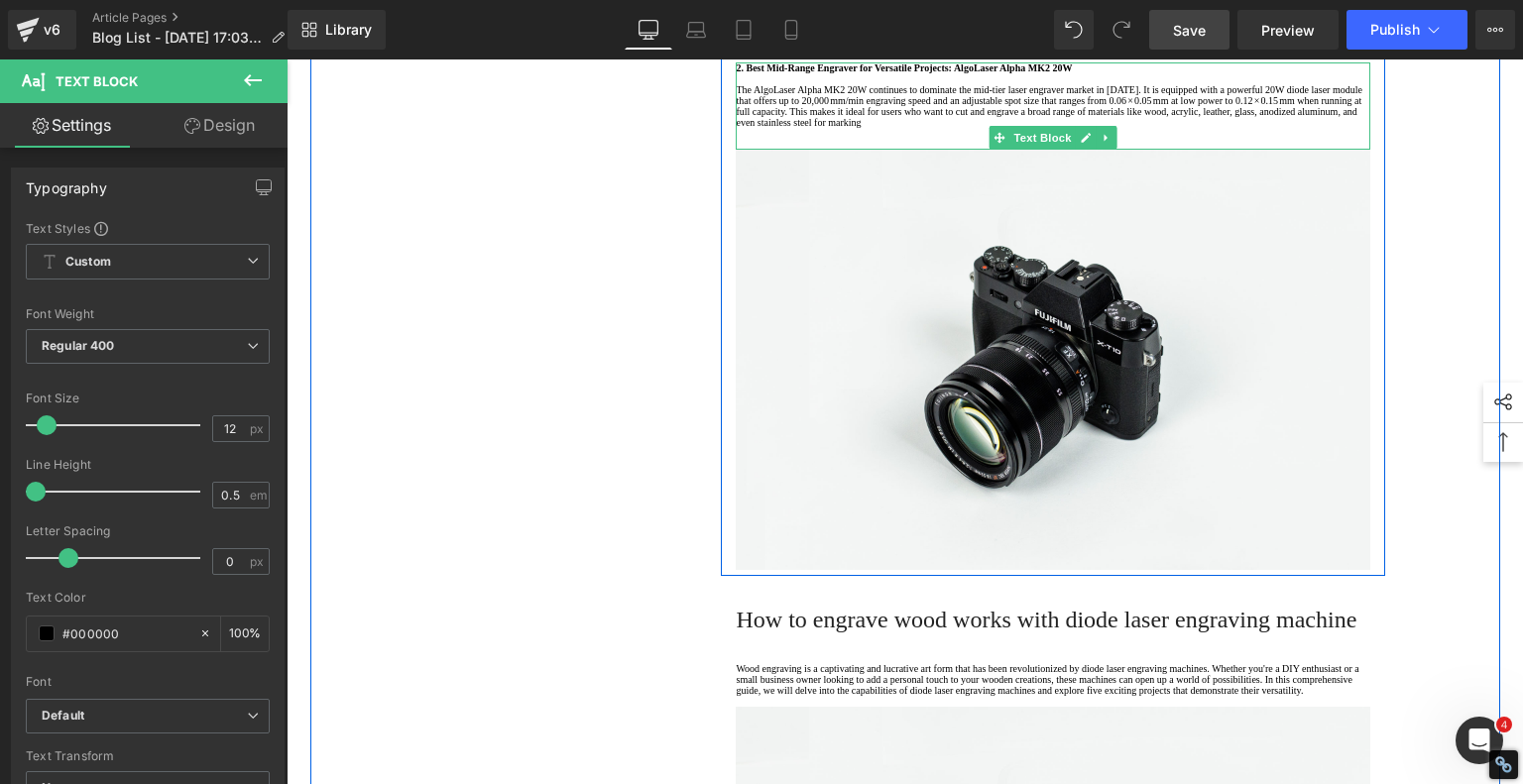 click on "The AlgoLaser Alpha MK2 20W continues to dominate the mid-tier laser engraver market in [DATE]. It is equipped with a powerful 20W diode laser module that offers up to 20,000 mm/min engraving speed and an adjustable spot size that ranges from 0.06 × 0.05 mm at low power to 0.12 × 0.15 mm when running at full capacity. This makes it ideal for users who want to cut and engrave a broad range of materials like wood, acrylic, leather, glass, anodized aluminum, and even stainless steel for marking" at bounding box center (1053, 106) 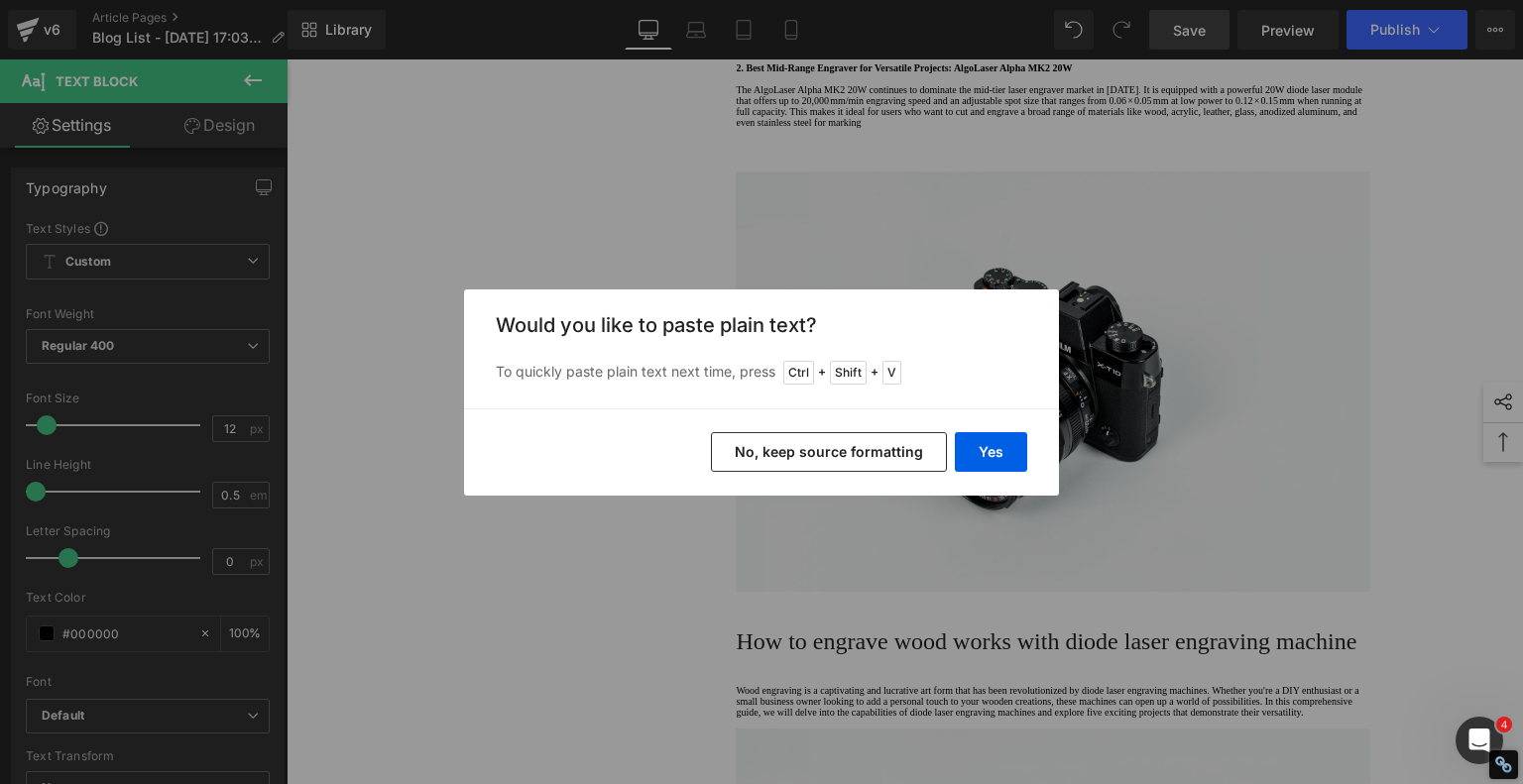 click on "No, keep source formatting" at bounding box center [829, 452] 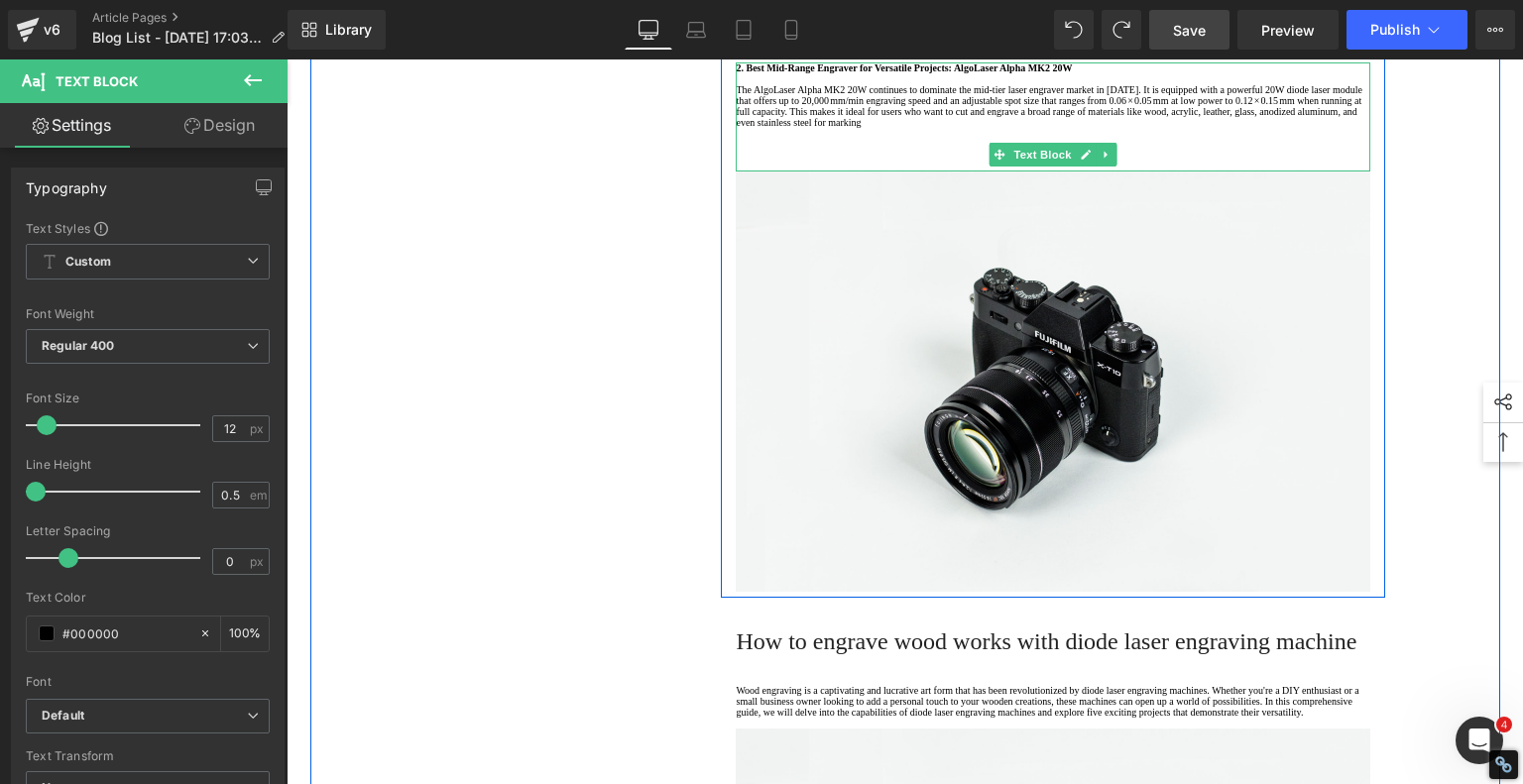 click at bounding box center [1053, 144] 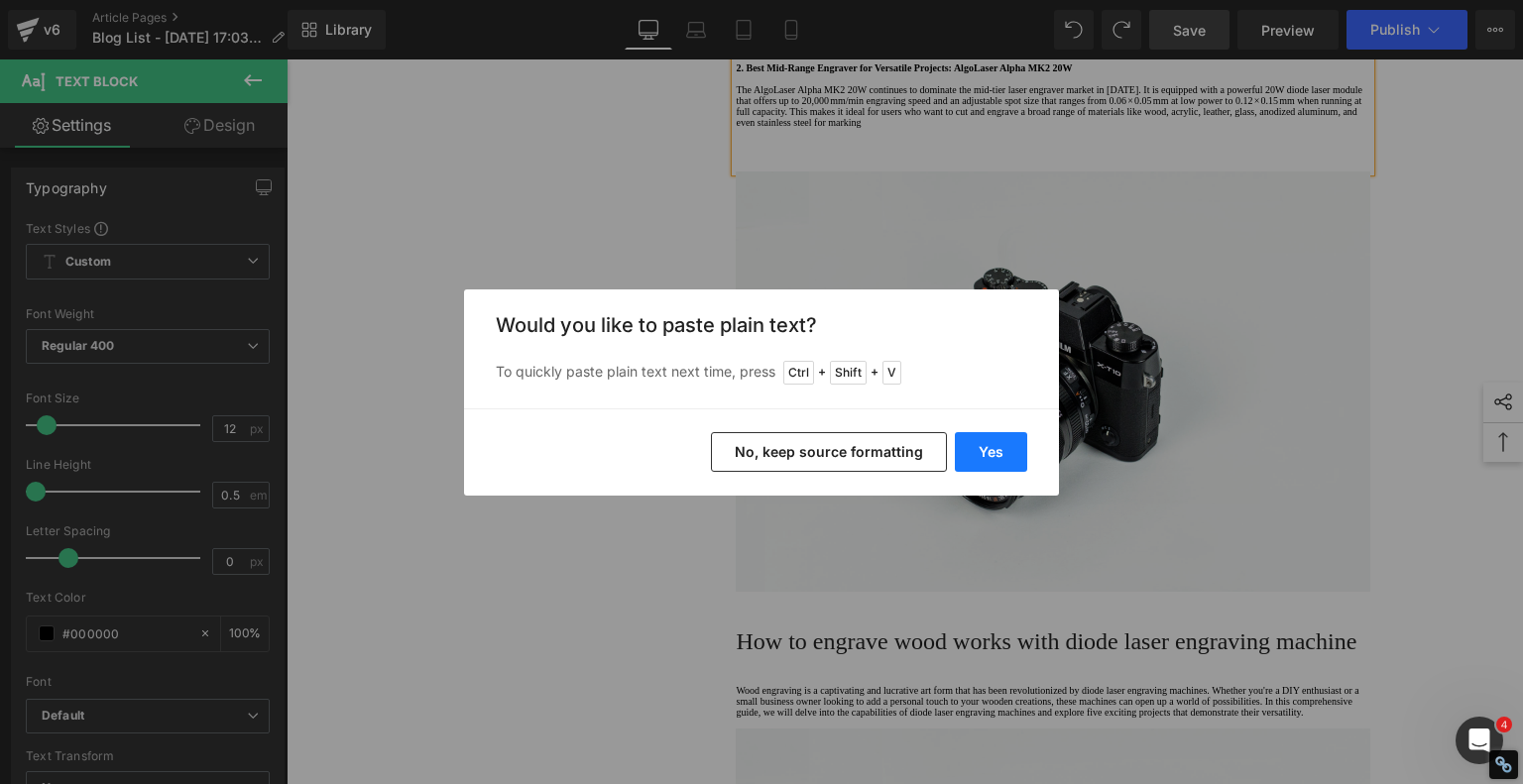 click on "Yes" at bounding box center (991, 452) 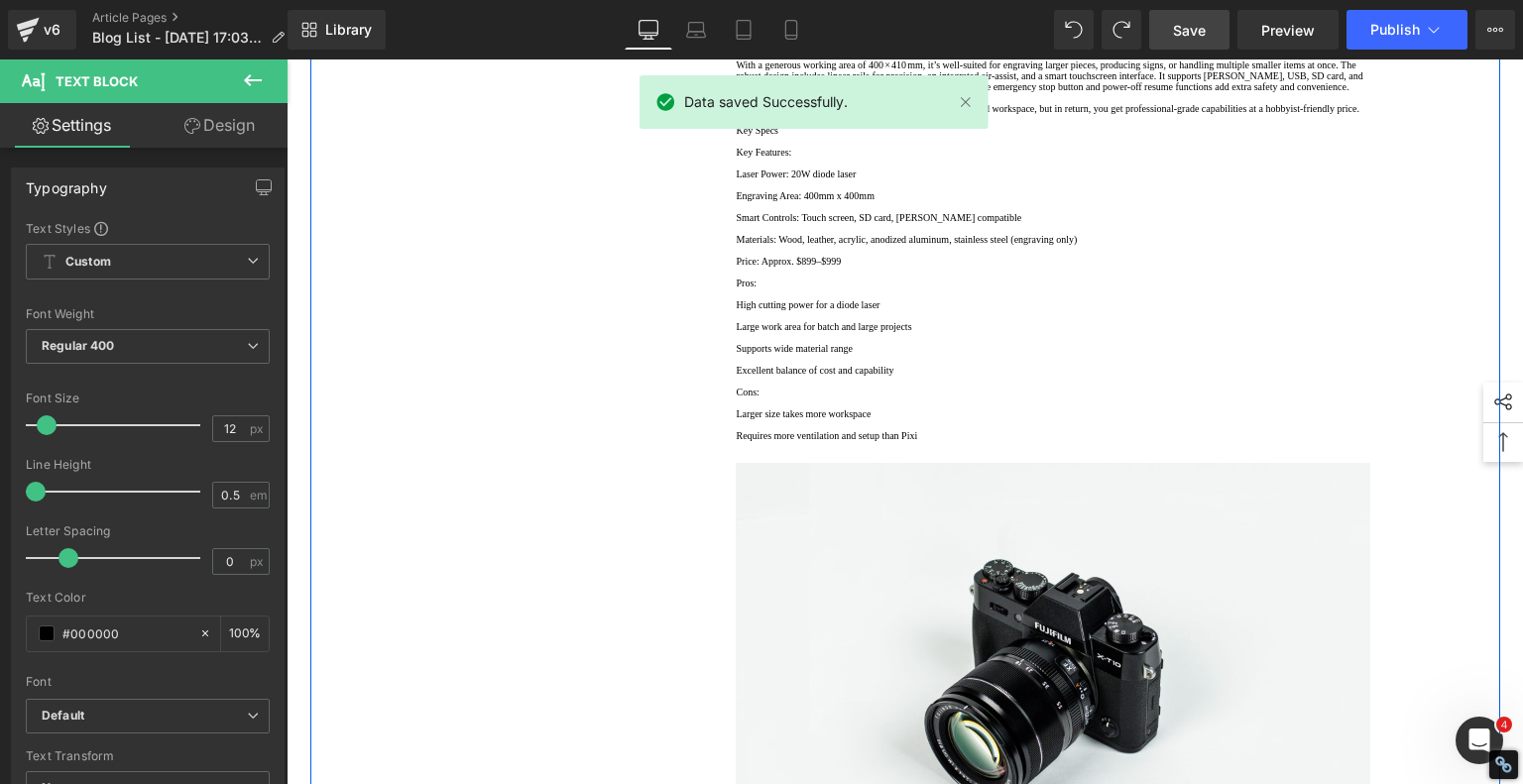 scroll, scrollTop: 1606, scrollLeft: 0, axis: vertical 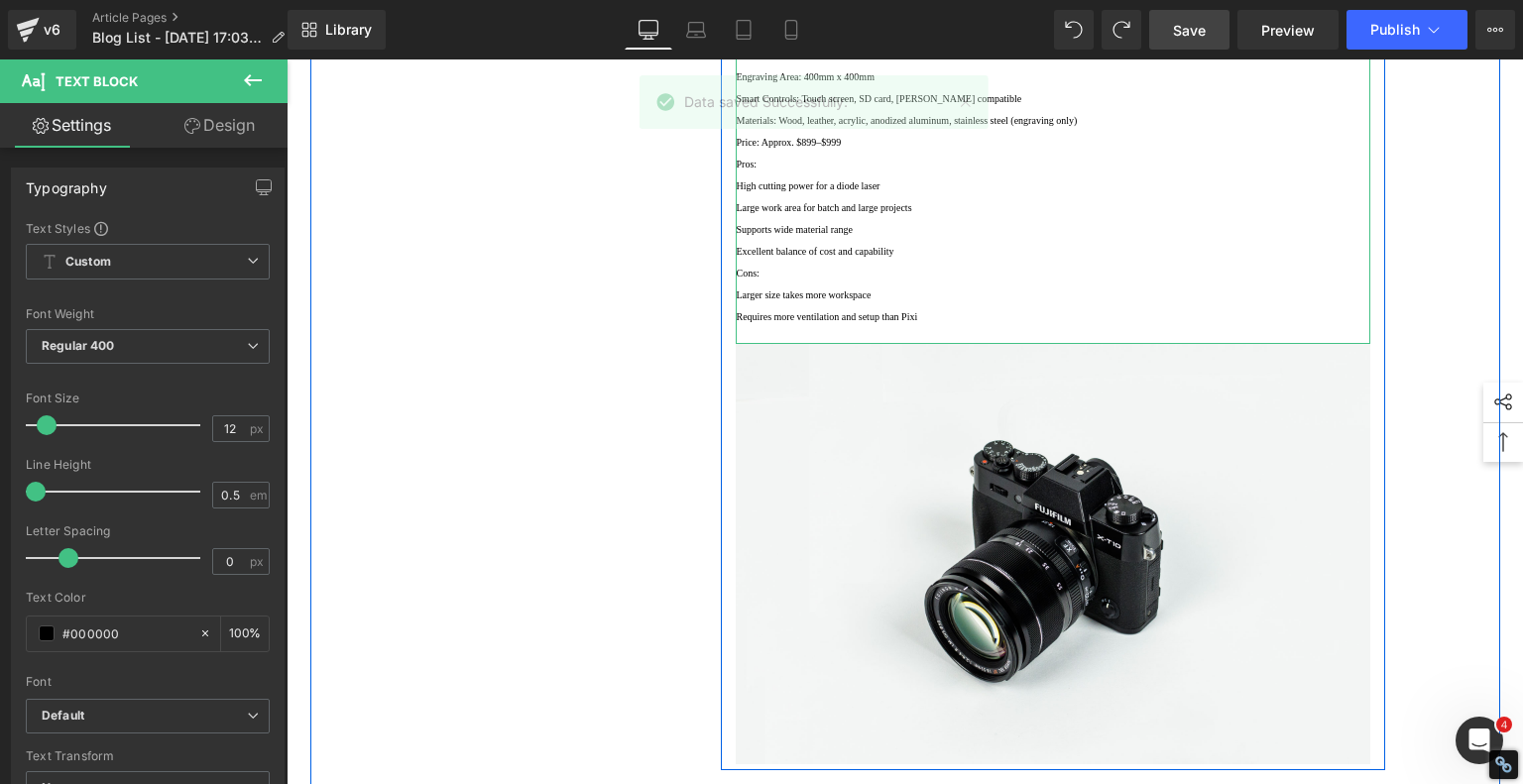 click 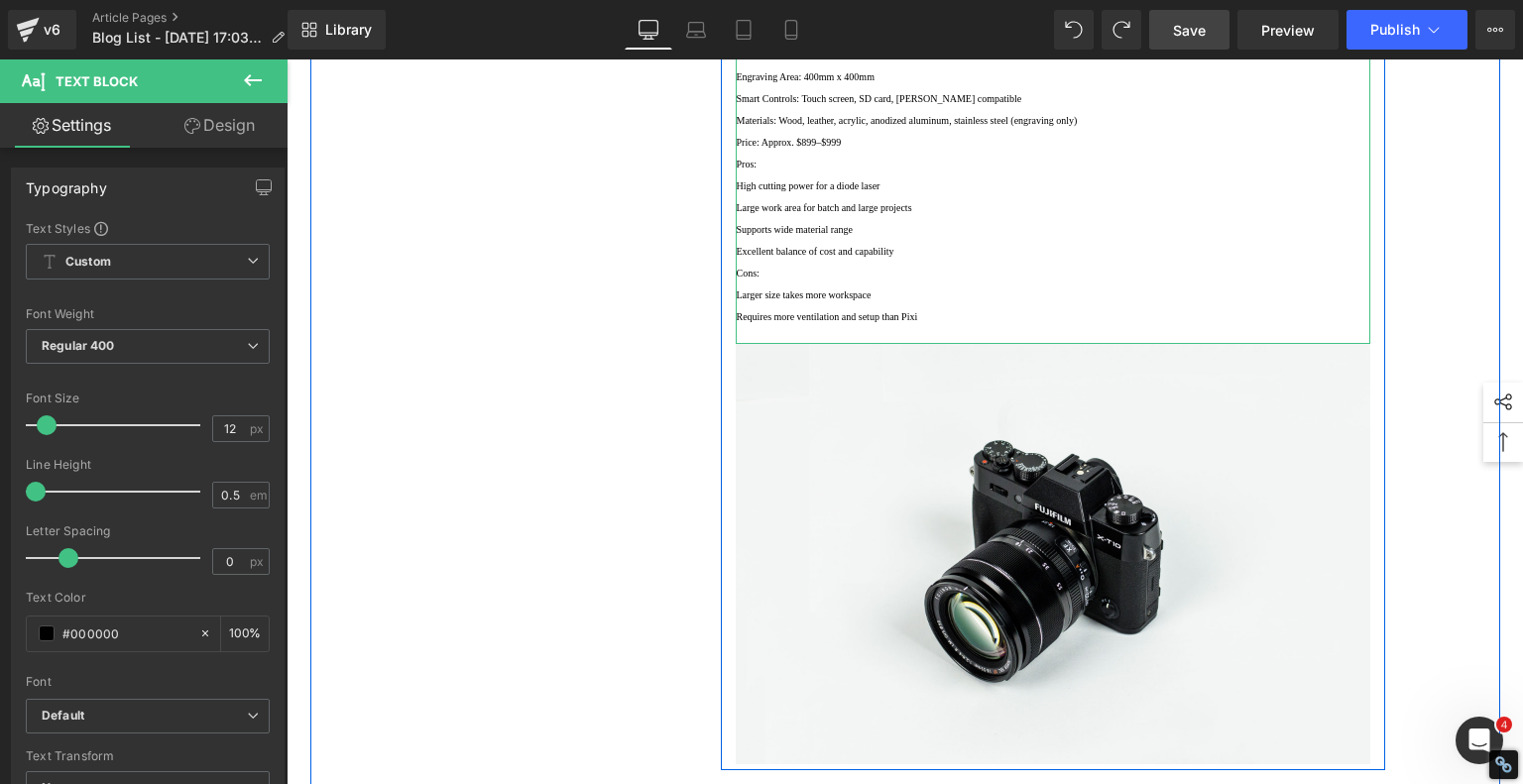 click 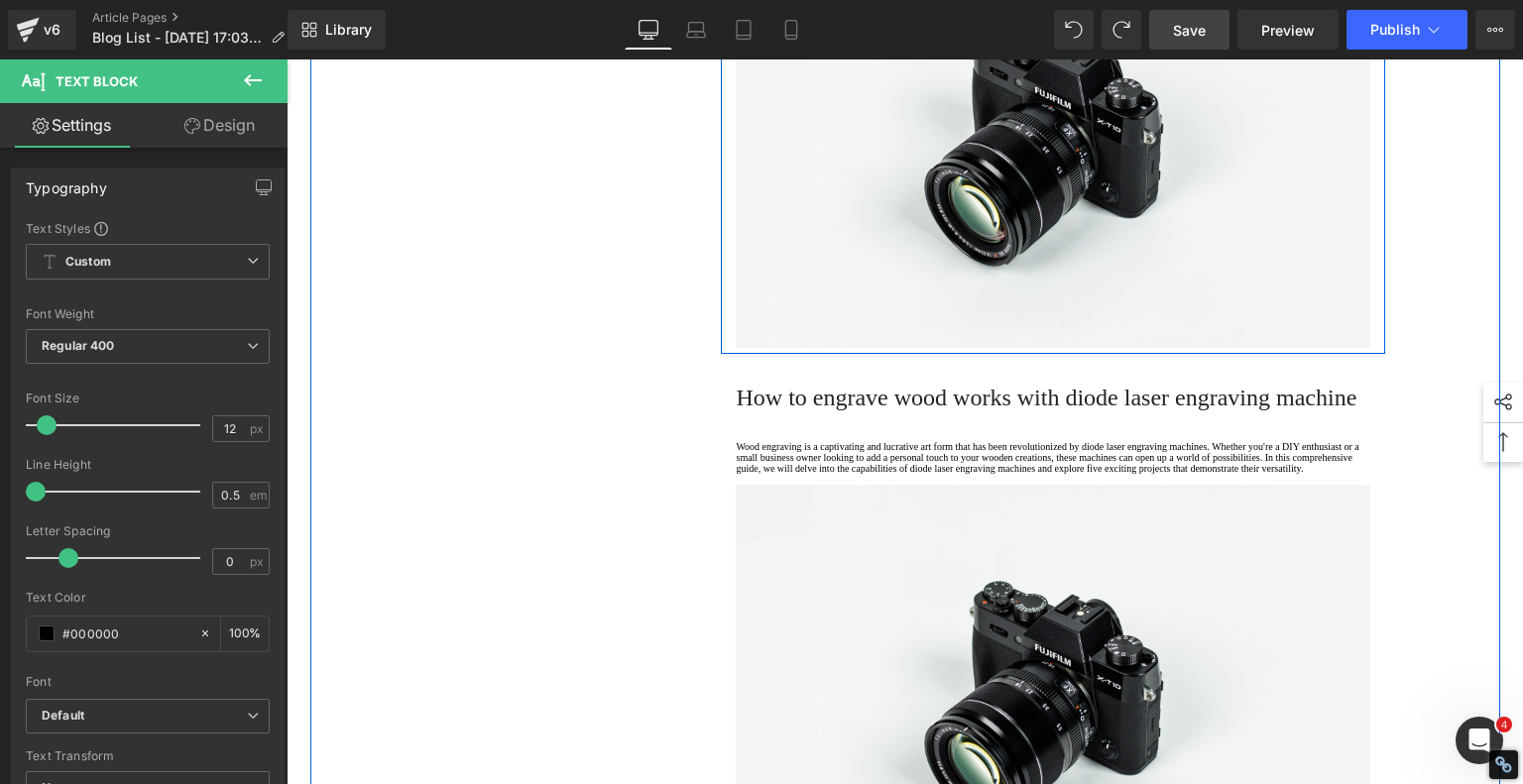 scroll, scrollTop: 2504, scrollLeft: 0, axis: vertical 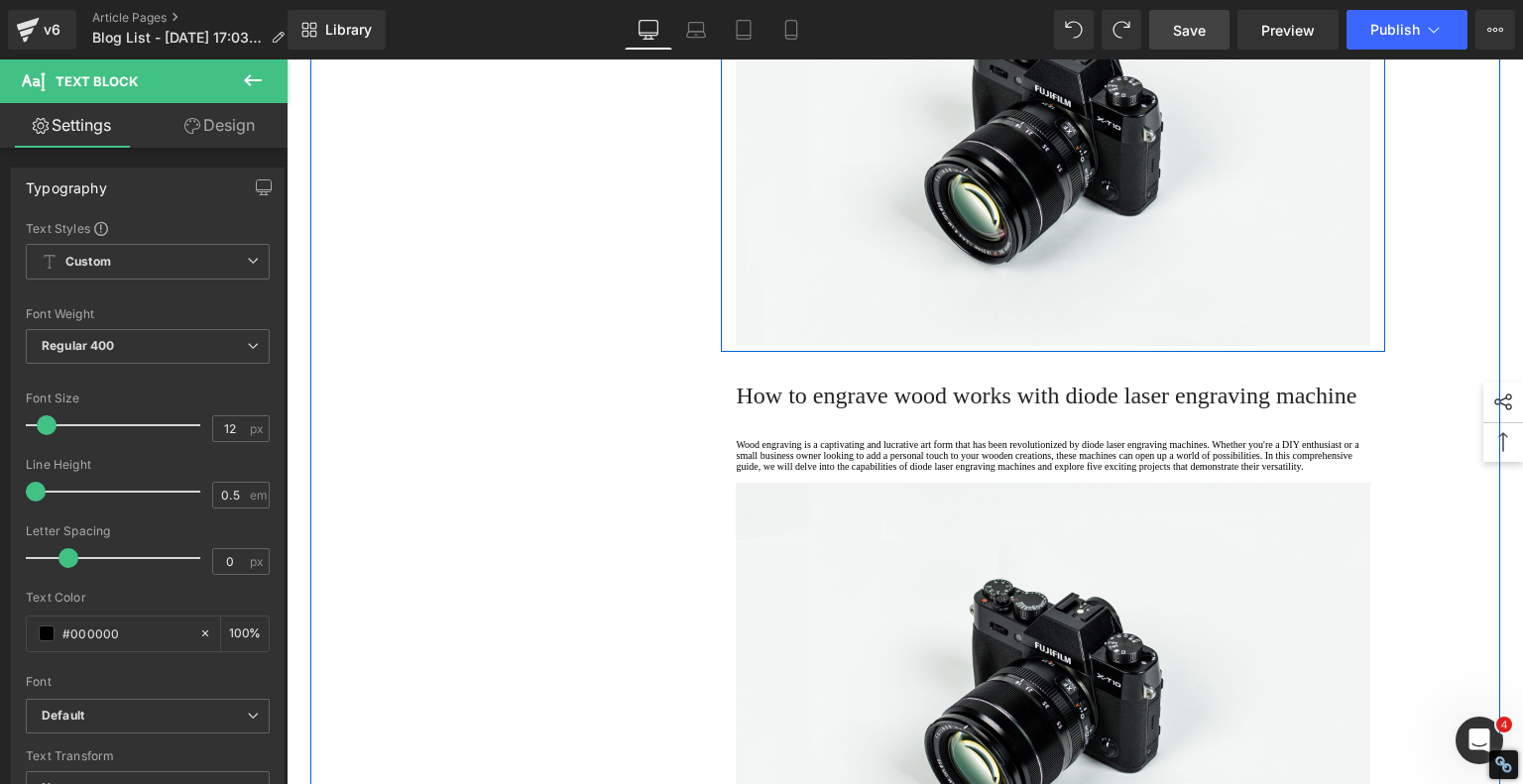 click on "2. Best Mid-Range Engraver for Versatile Projects: AlgoLaser Alpha MK2 20W" at bounding box center (903, -549) 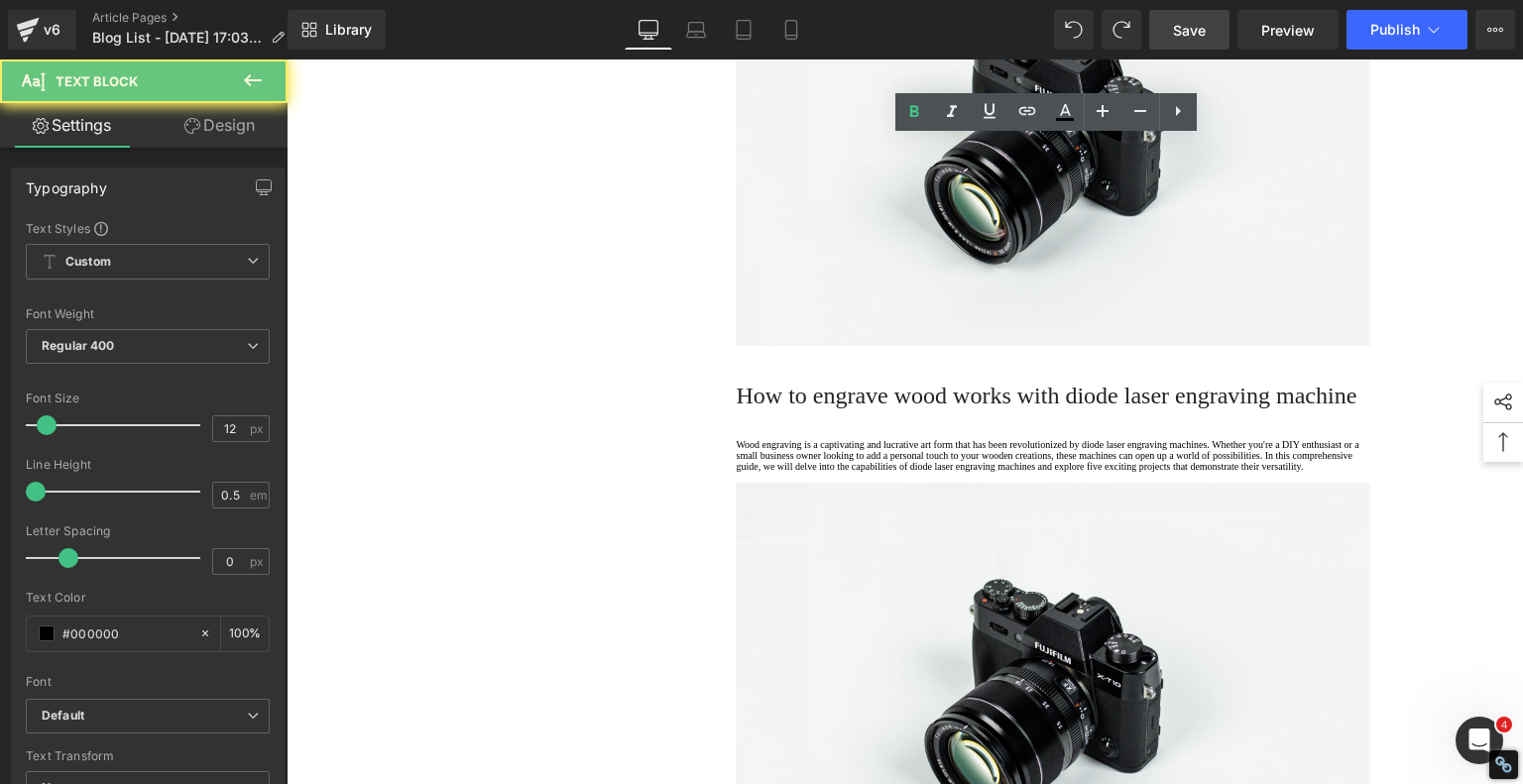 click on "2. Best Mid-Range Engraver for Versatile Projects: AlgoLaser Alpha MK2 20W" at bounding box center (903, -549) 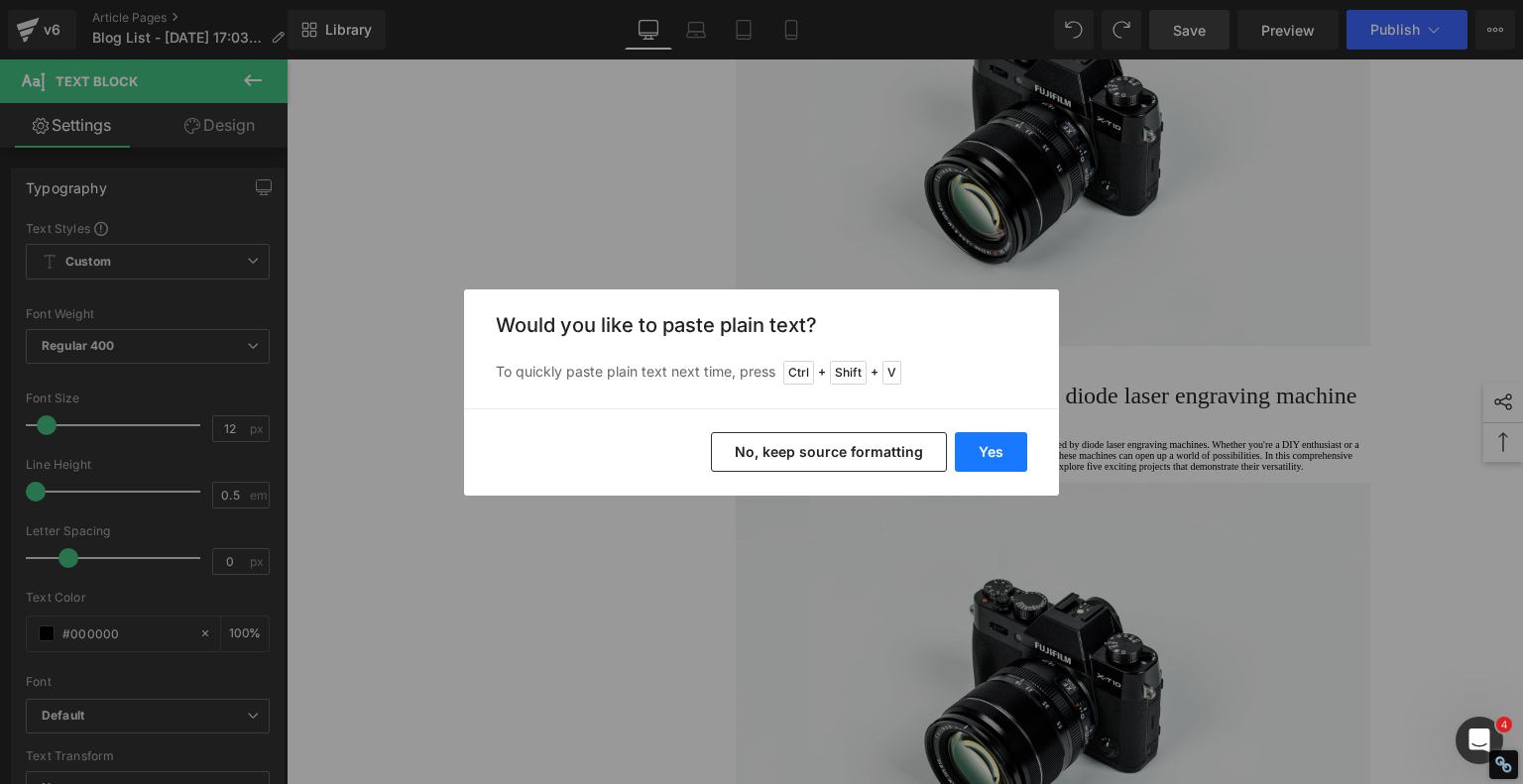 click on "Yes" at bounding box center [991, 452] 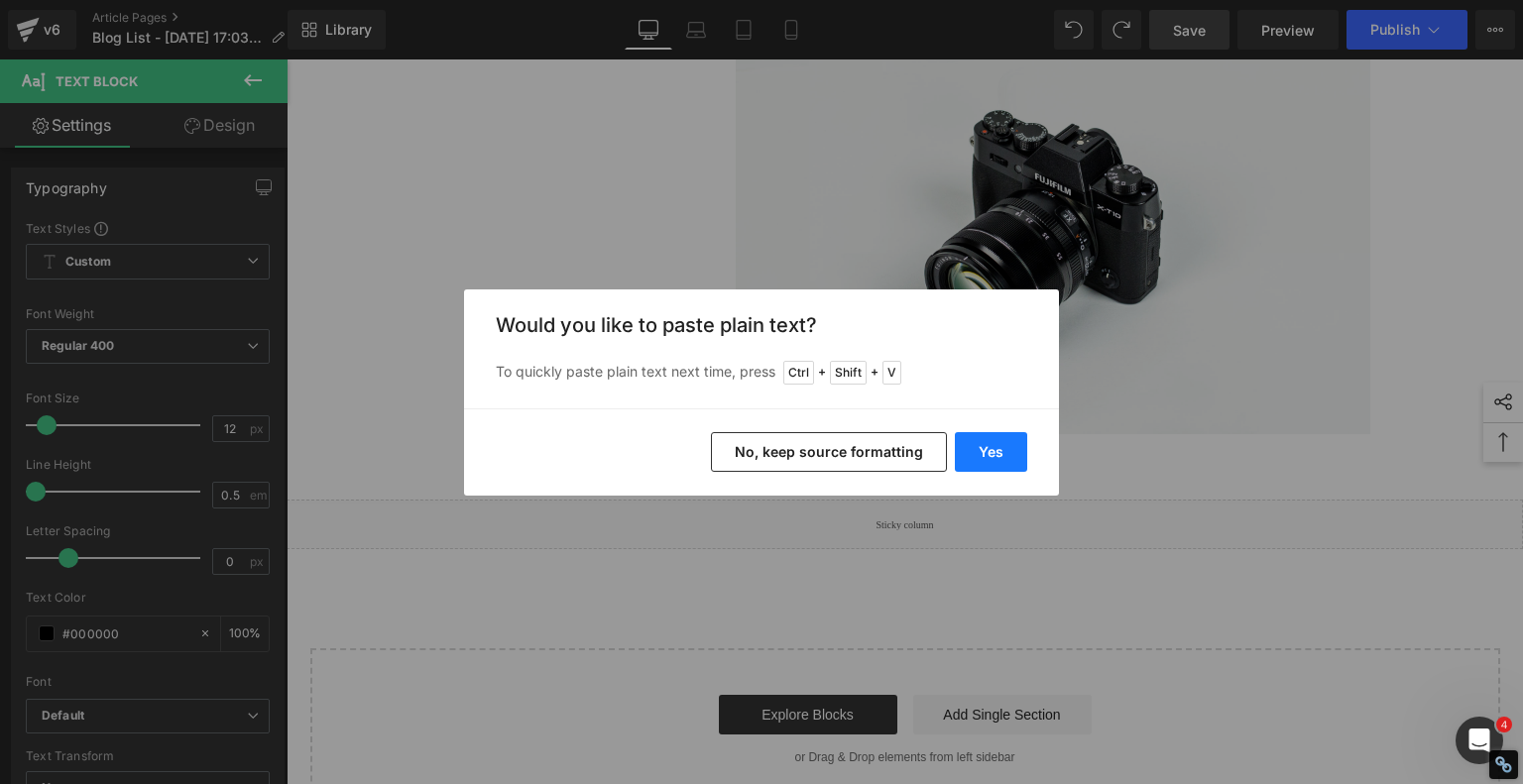type 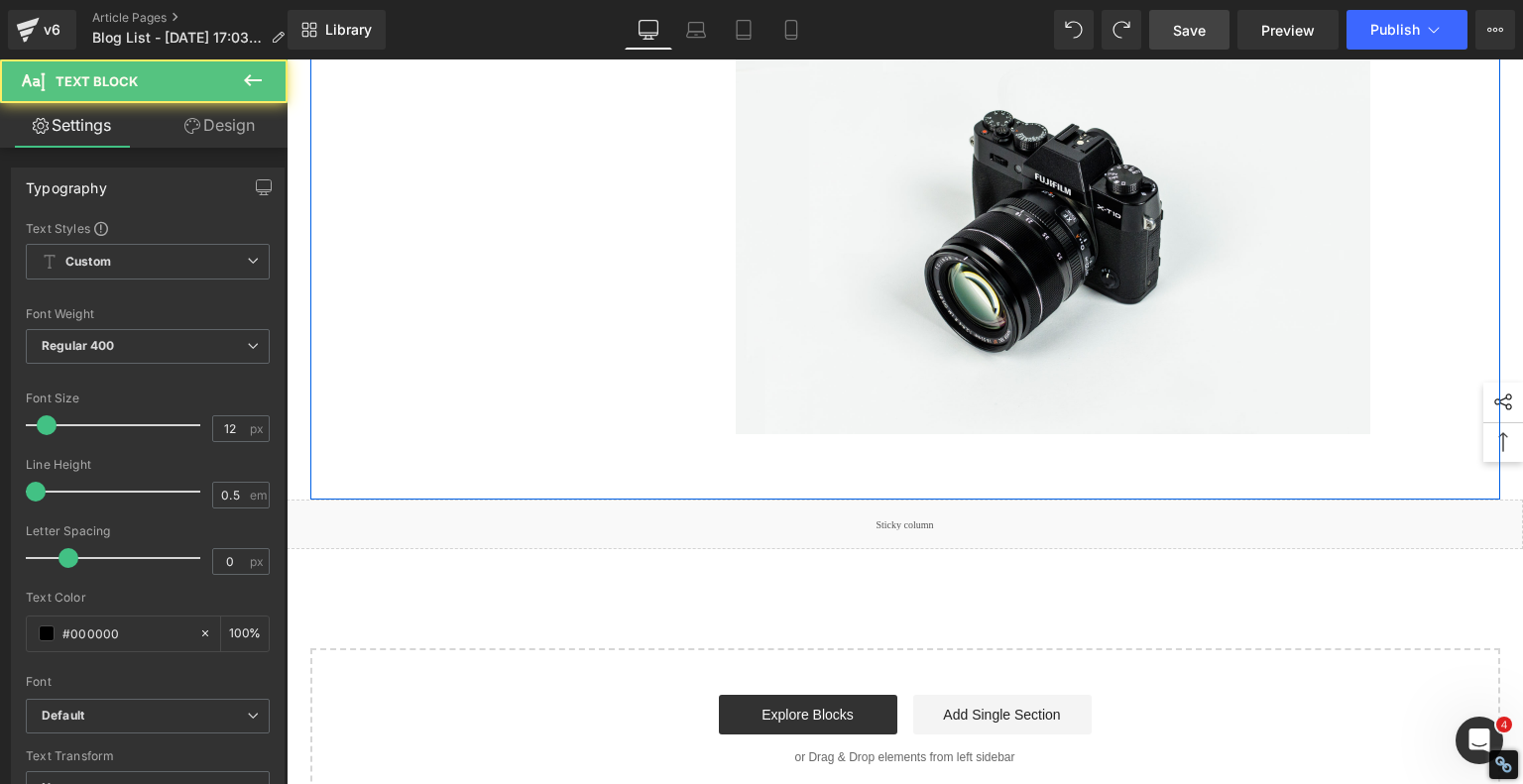 click on "3. Best High‑Power Laser Engraver for Professionals: AlgoLaser Delta 40W" at bounding box center [1053, -549] 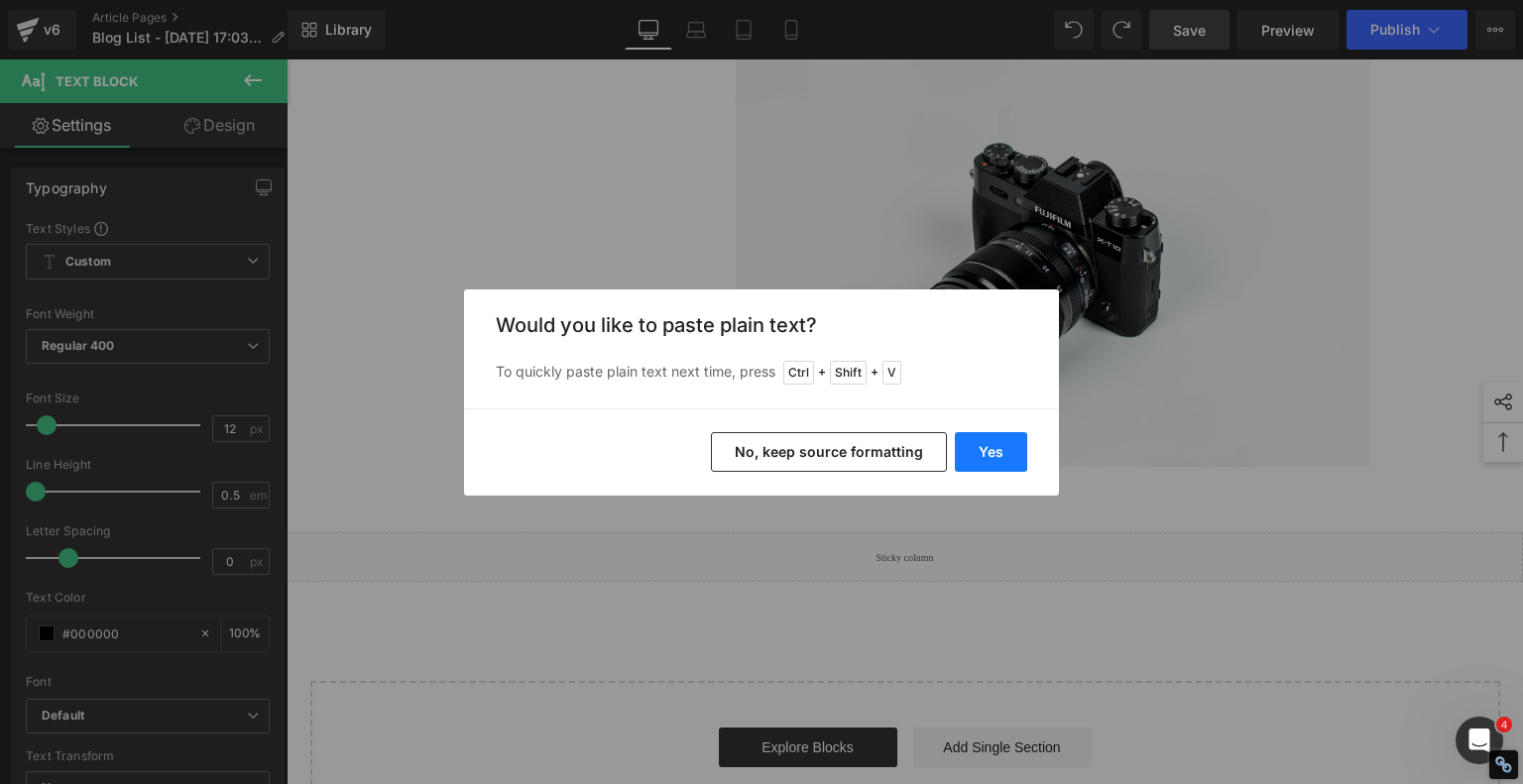 click on "Yes" at bounding box center [991, 452] 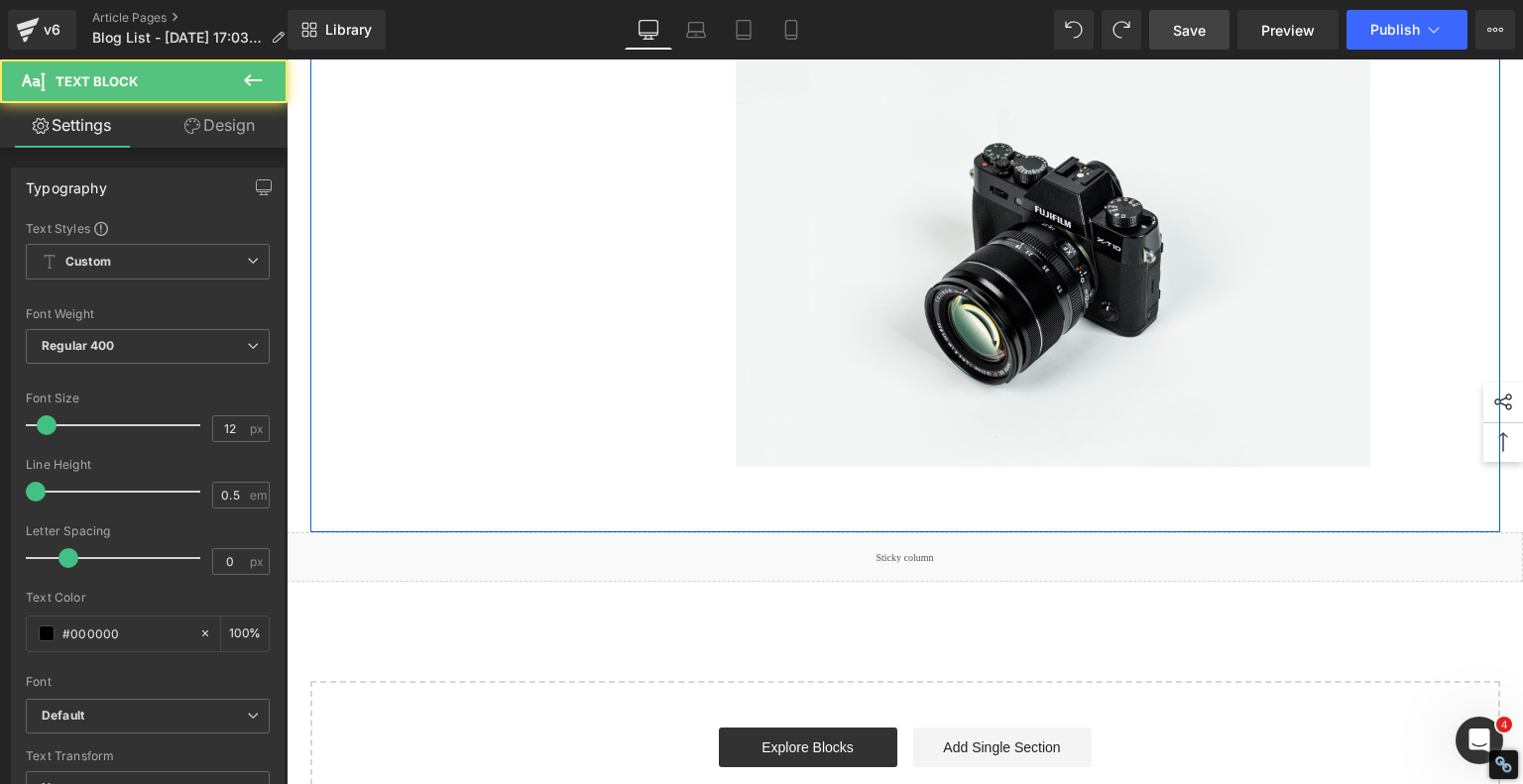click at bounding box center (1053, -527) 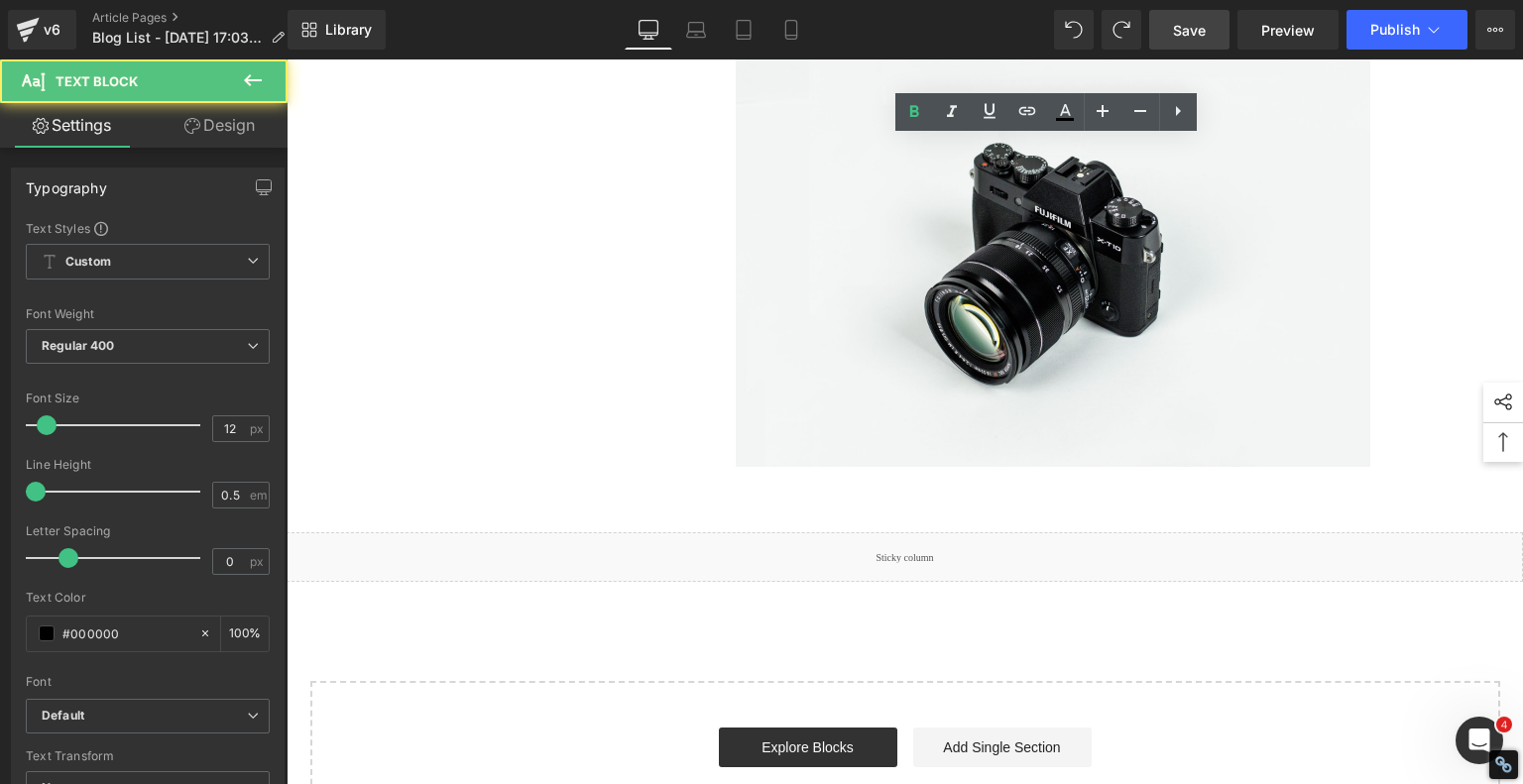 click at bounding box center [1053, -538] 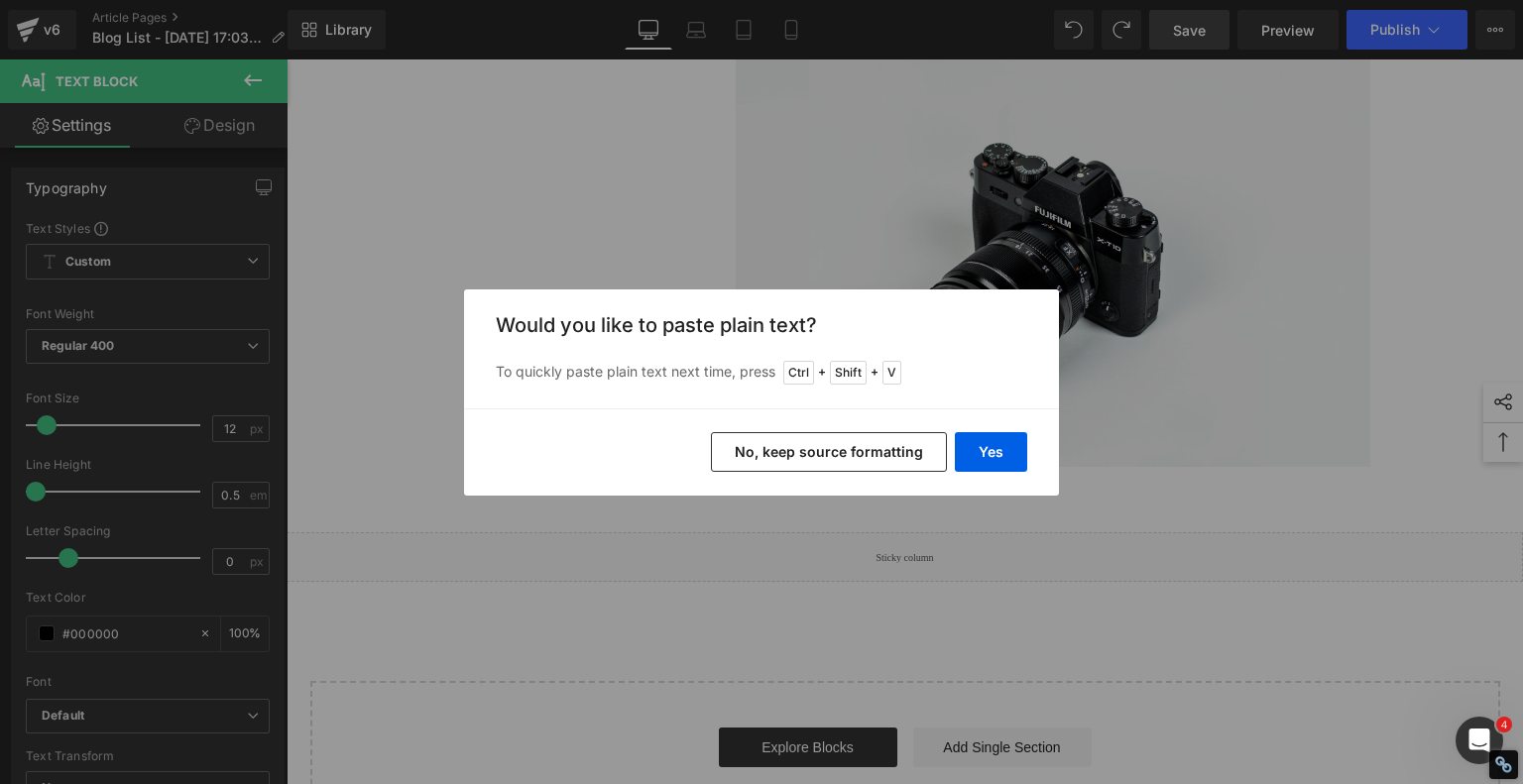 click on "No, keep source formatting" at bounding box center (829, 452) 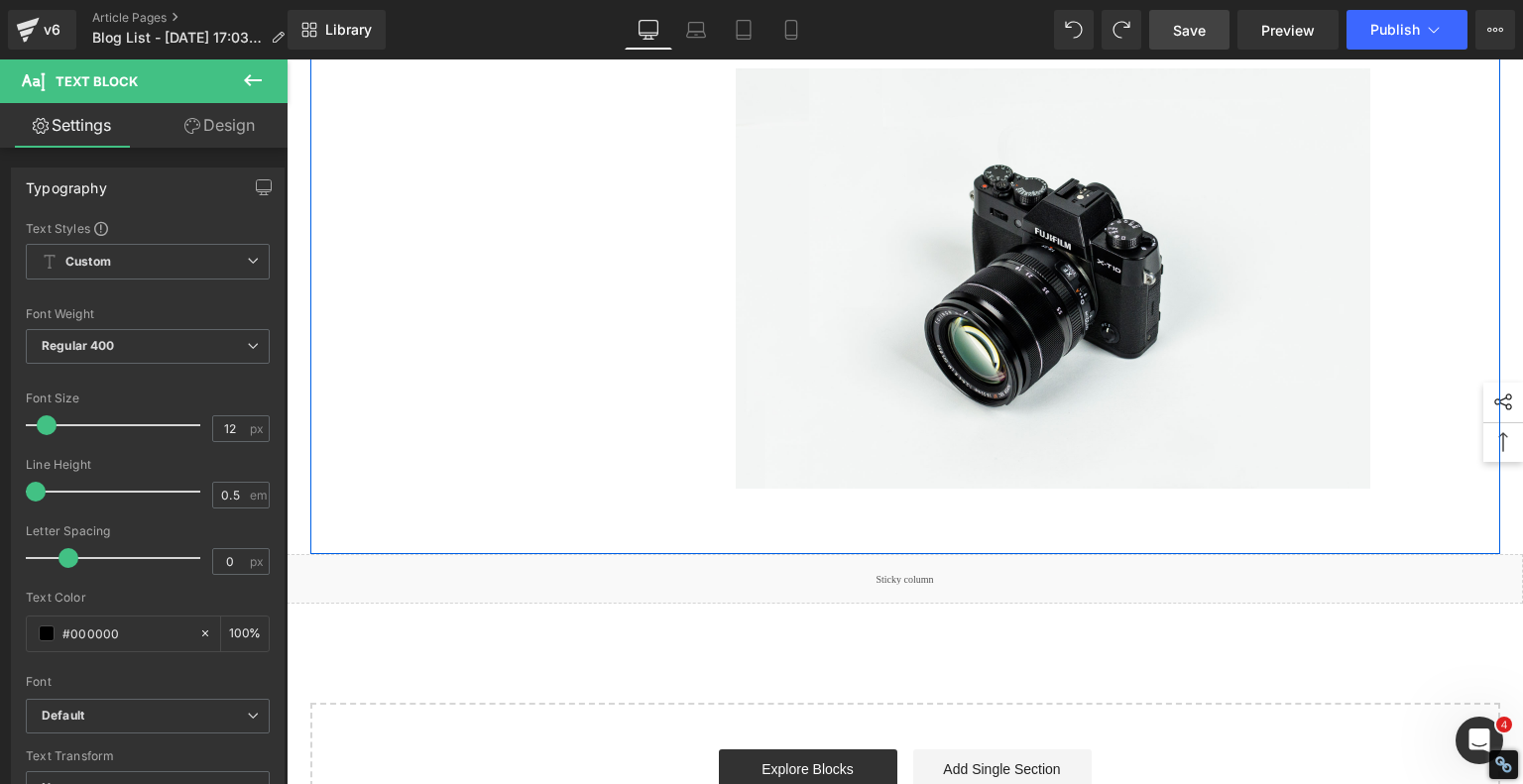 click on "TheAlgoLaser Delta 40W is a true powerhouse in the diode laser engraving world. It boasts an optical output of 40W and delivers speeds up to 40,000 mm/min (motion) and 30,000 mm/min (raster), making it one of the fastest diode laser engravers available in [DATE]. Its fine beam profile ranges from 0.06 × 0.05 mm at 3% power to 0.175 × 0.15 mm at full output—allowing both precision engraving and deep cutting in a single machine" at bounding box center (1053, -516) 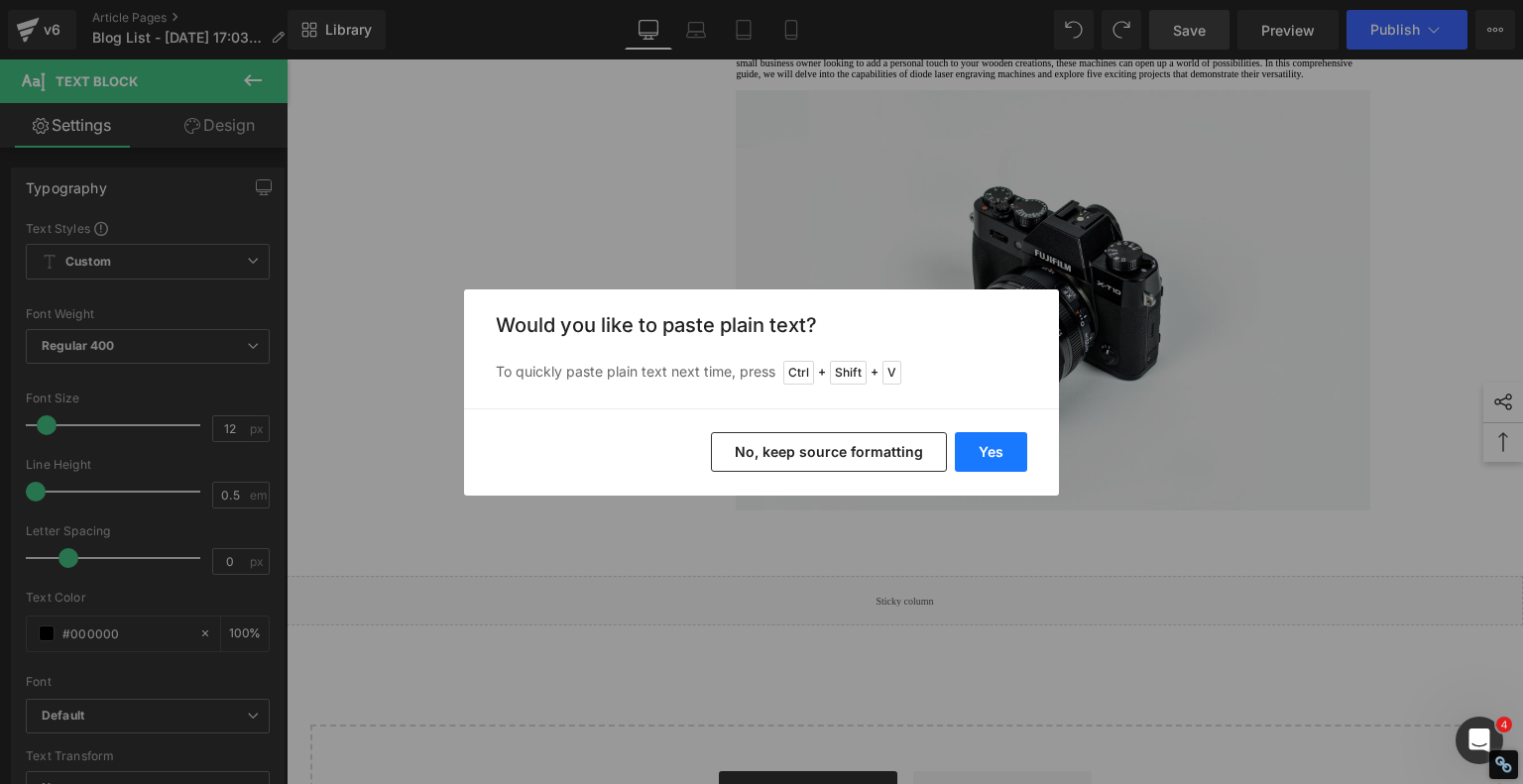 click on "Yes" at bounding box center (991, 452) 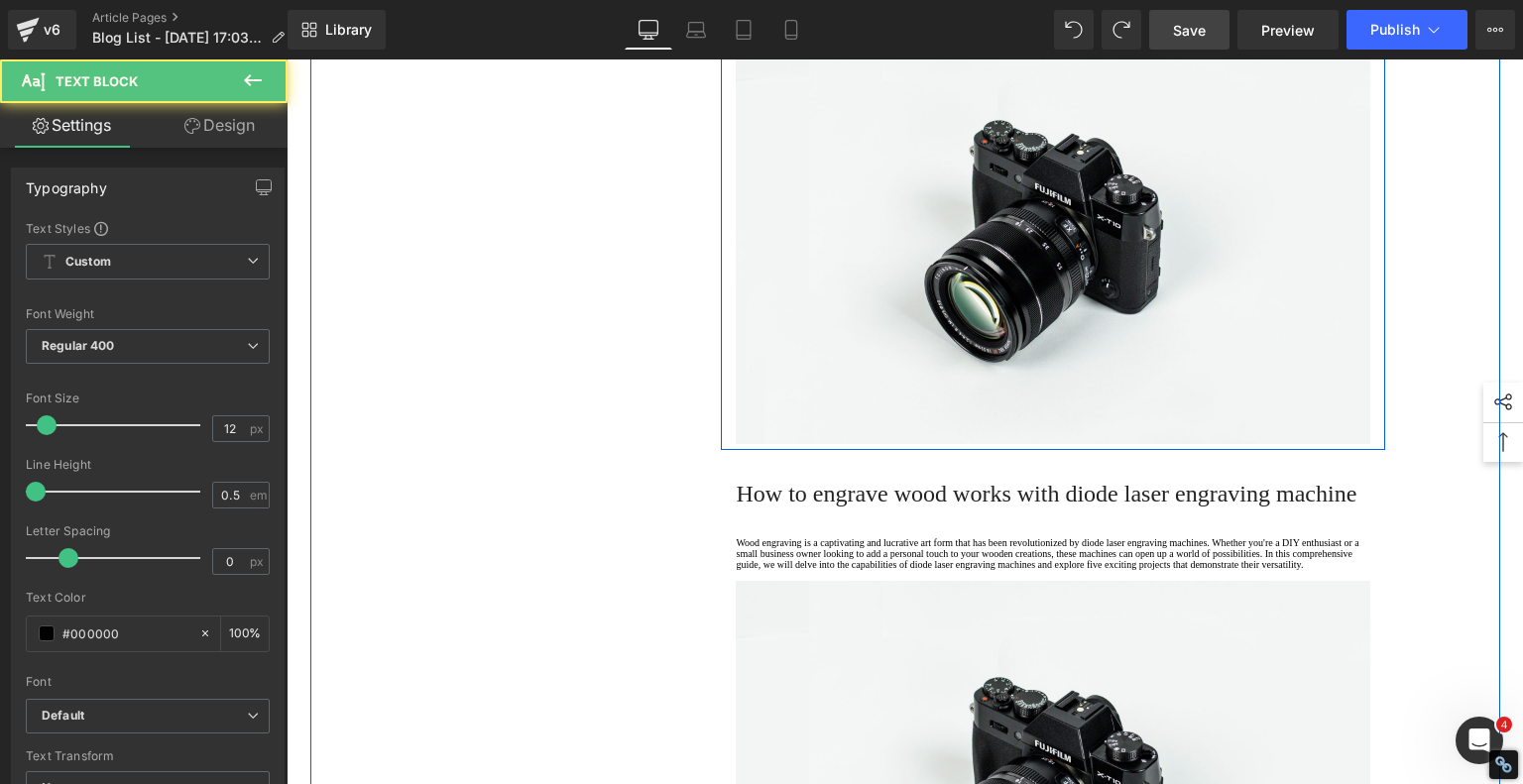 drag, startPoint x: 790, startPoint y: 380, endPoint x: 714, endPoint y: 380, distance: 76 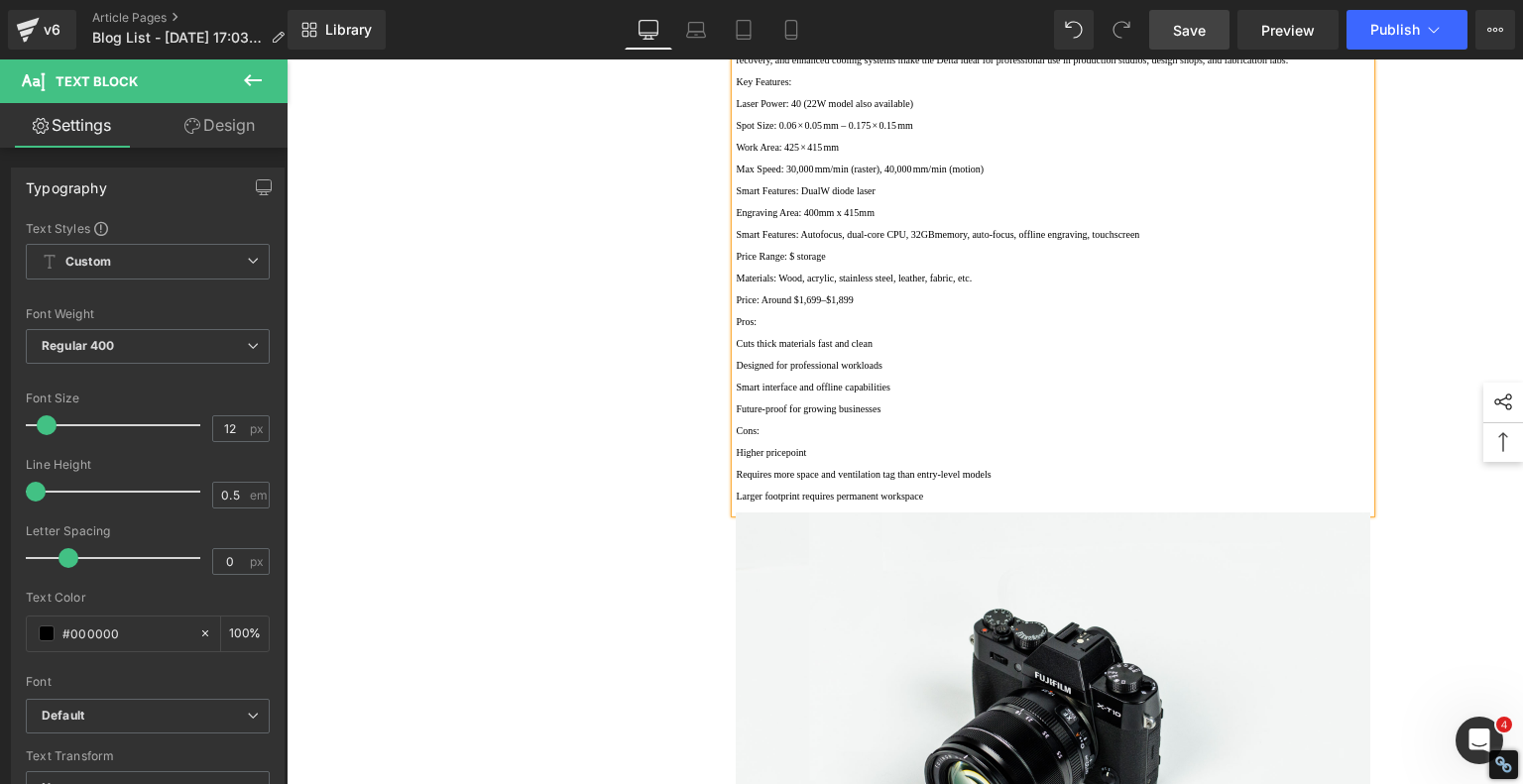 scroll, scrollTop: 1810, scrollLeft: 0, axis: vertical 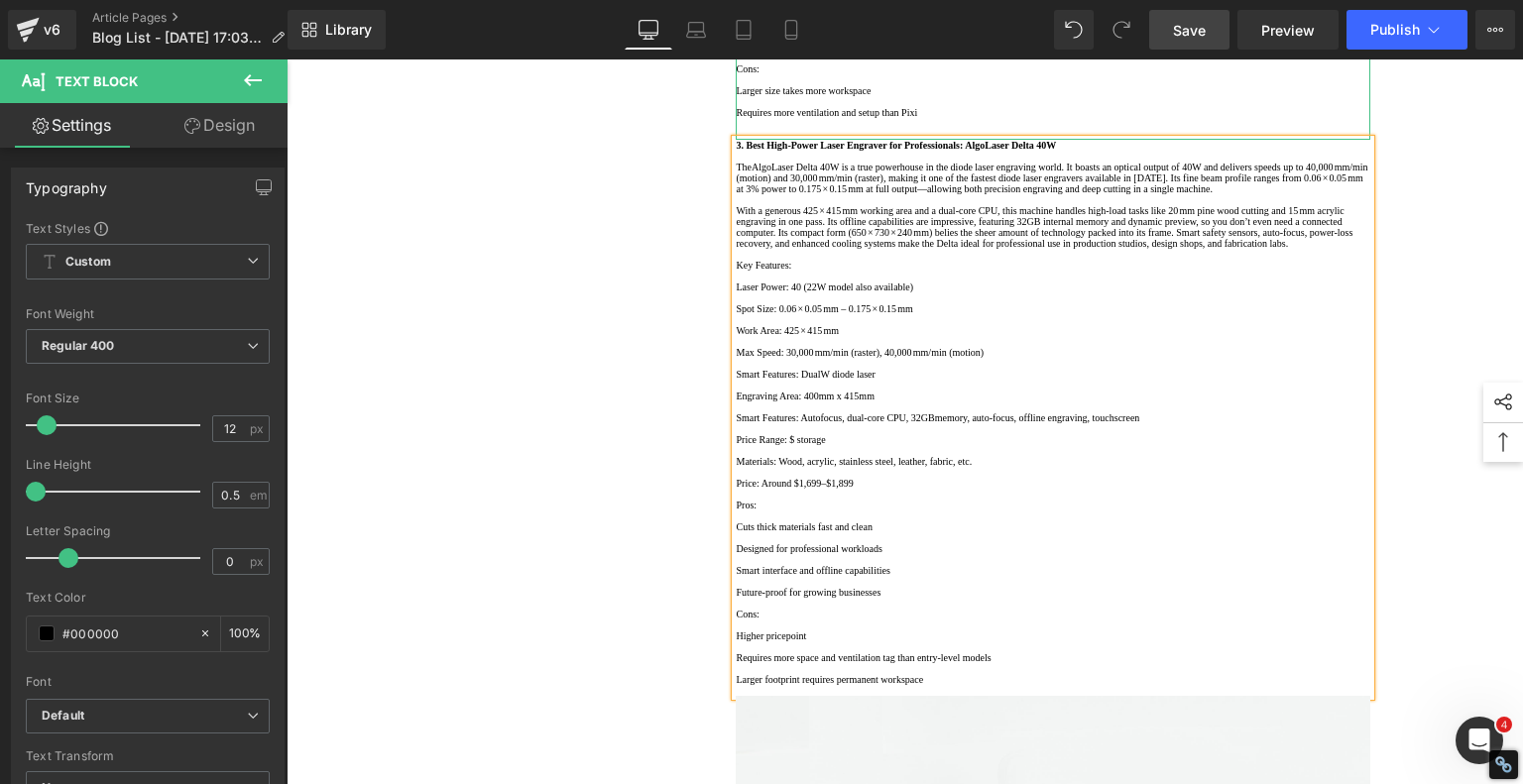 click on "Key Specs" at bounding box center (1053, -193) 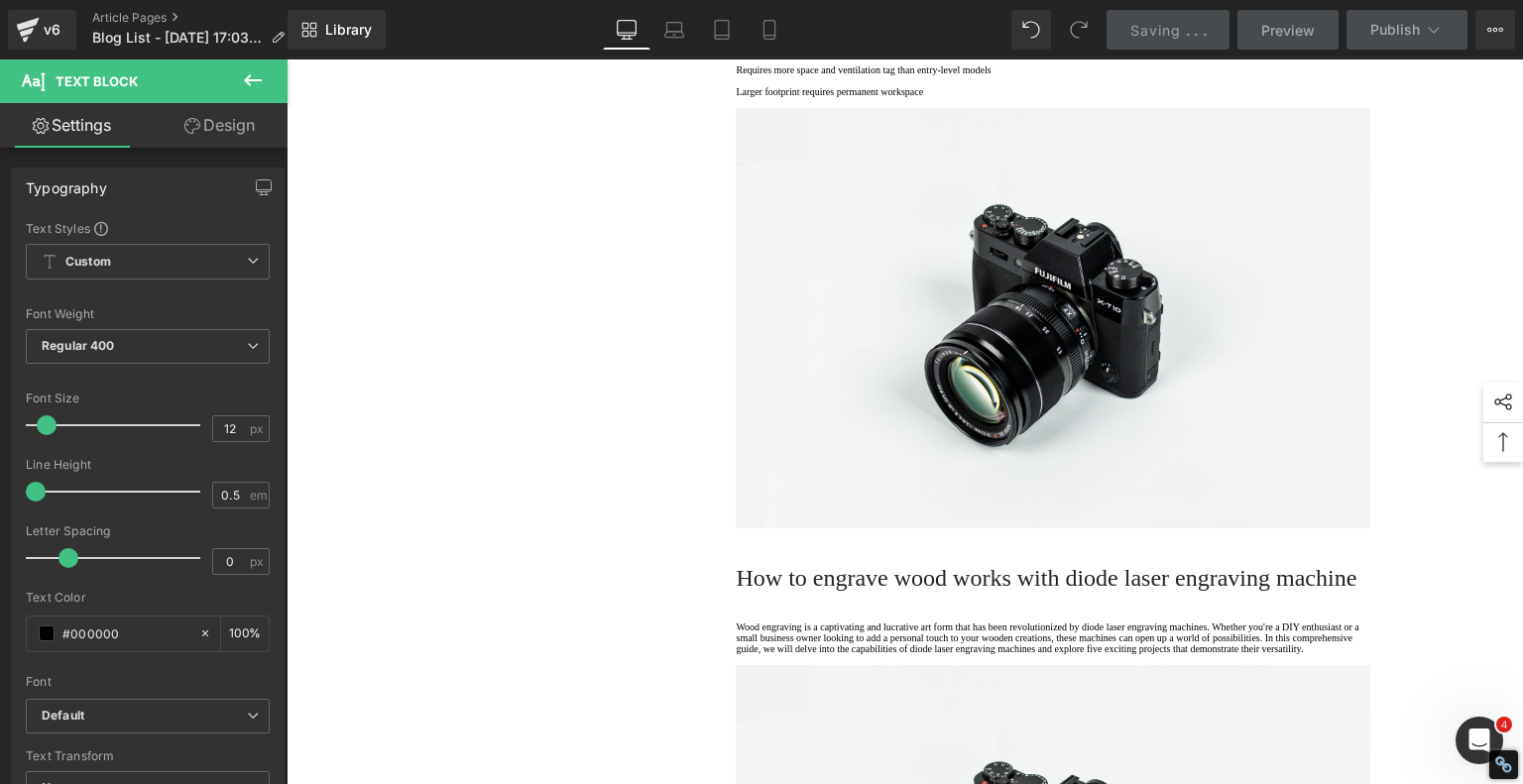 scroll, scrollTop: 2405, scrollLeft: 0, axis: vertical 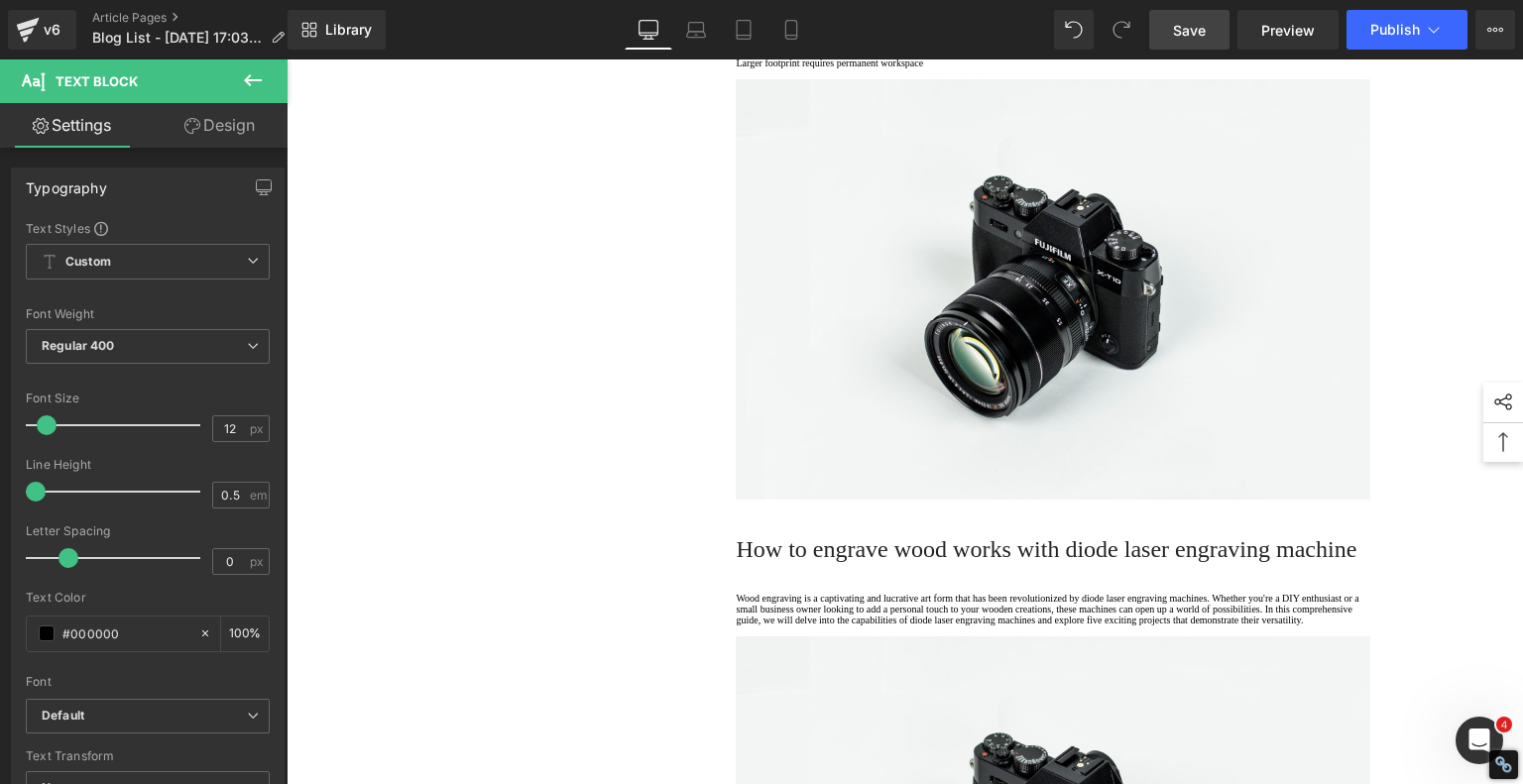 click on "1.  Is the laser engraving machine good at engraving wooden materials Text Block         2.  Laser engraving machine engraving thick paulownia wood cat claw coasters Text Block         3.  Laser engraving machine to engrave thick pine wood calendar Text Block         4.  Laser Engraving Machine to Engrave Skateboards Text Block         5.  Laser engraving machine batch engraving pencils Text Block         6 .  Laser engraving machine batch engraving pencils Text Block         7 .  Laser engraving machine batch engraving pencils Text Block         Row         Best Laser Engraving Machines and Laser Cutters of 2025 Heading         Text Block         Image         Row         Top 3 Best Laser Engravers of 2025 Heading         1. Best Compact Smart Laser Engraver: AlgoLaser Pixi Key Features: Laser Power: 10W diode laser Engraving Area: 120mm x 120mm Smart Controls: Touch screen, app, and Wi-Fi Materials: Wood, leather, felt, acrylic, anodized aluminum (engraving only) Price: Under $500 Pros: Cons:" at bounding box center (905, -537) 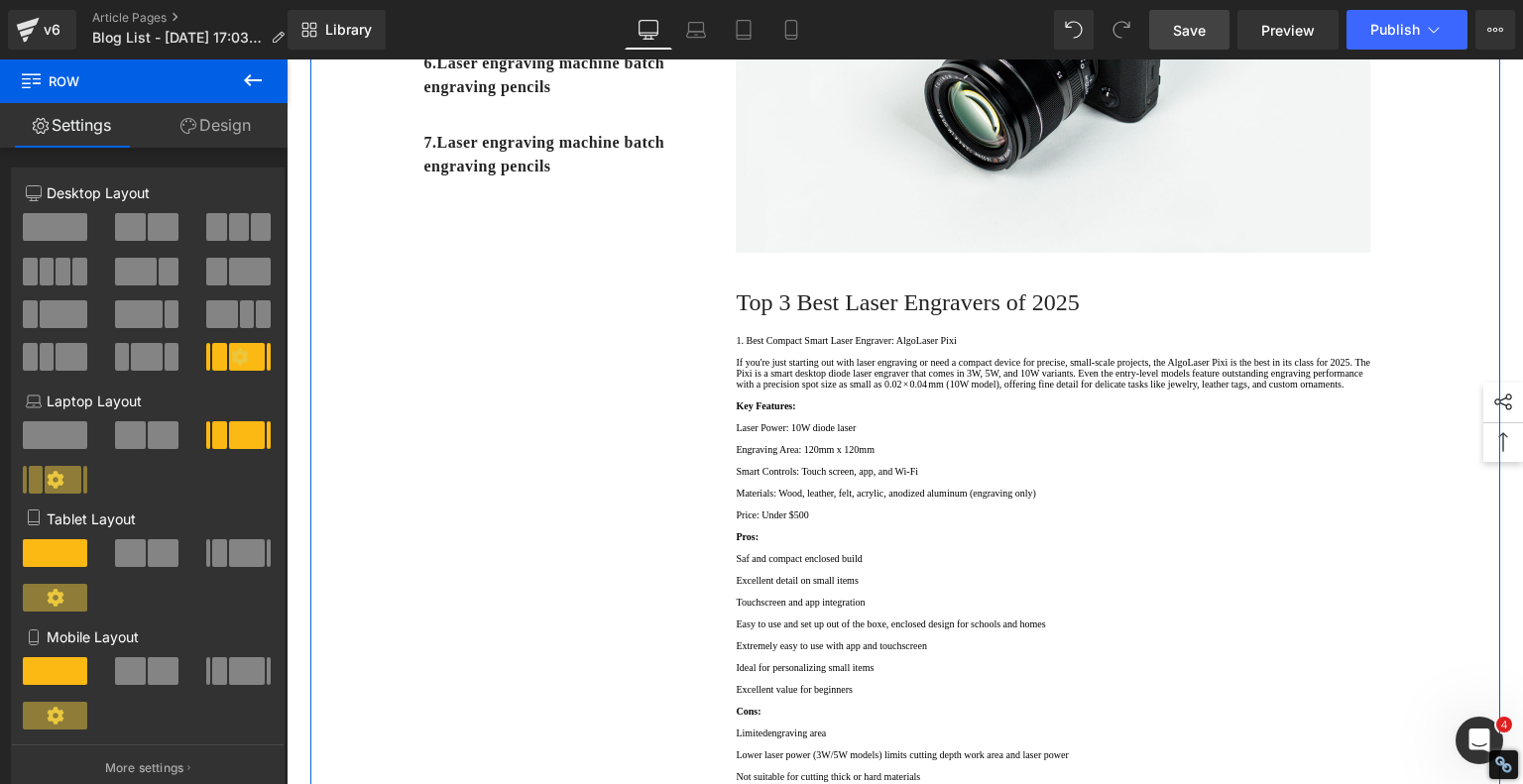 scroll, scrollTop: 819, scrollLeft: 0, axis: vertical 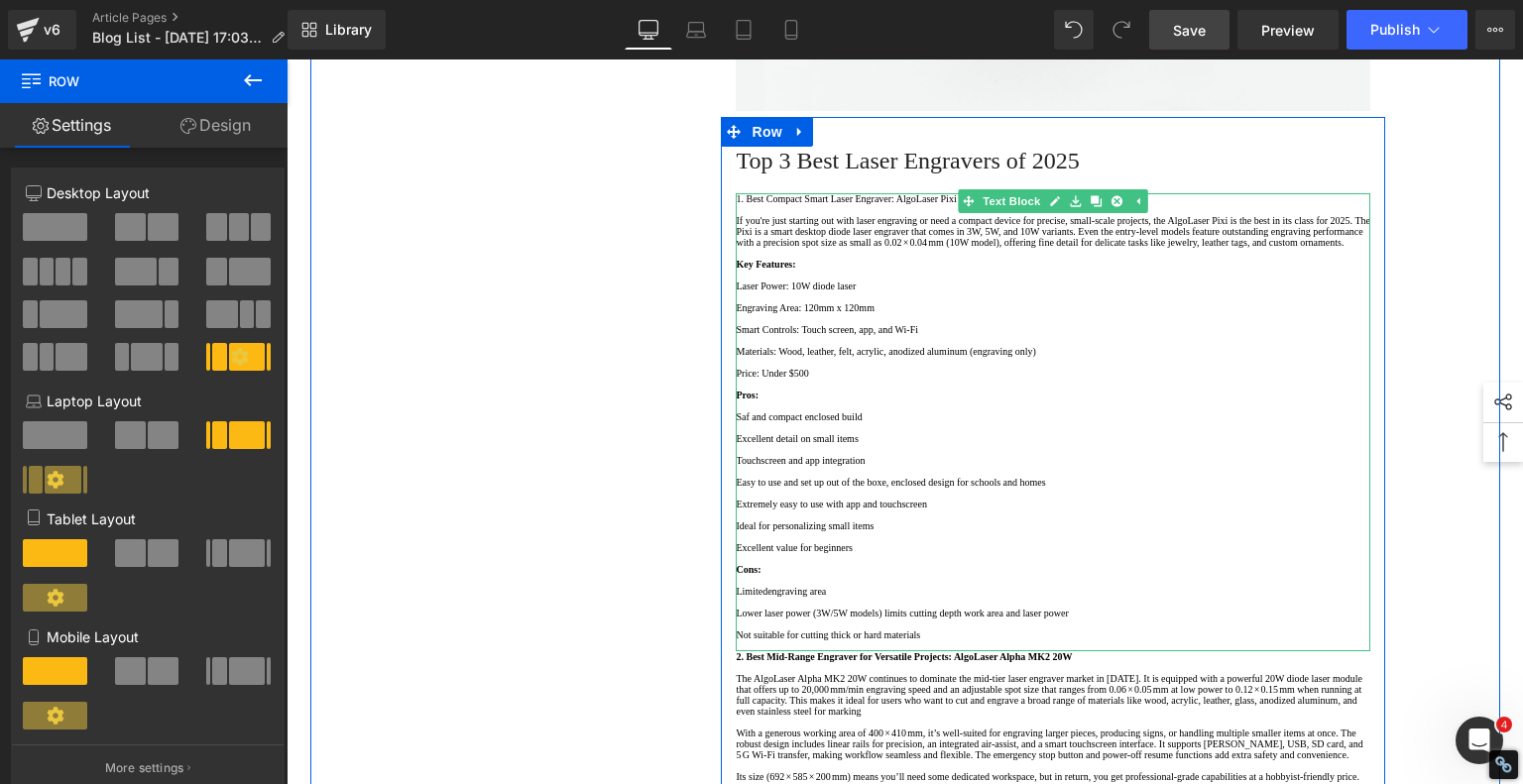 click on "Laser Power: 10W diode laser" at bounding box center [1053, 285] 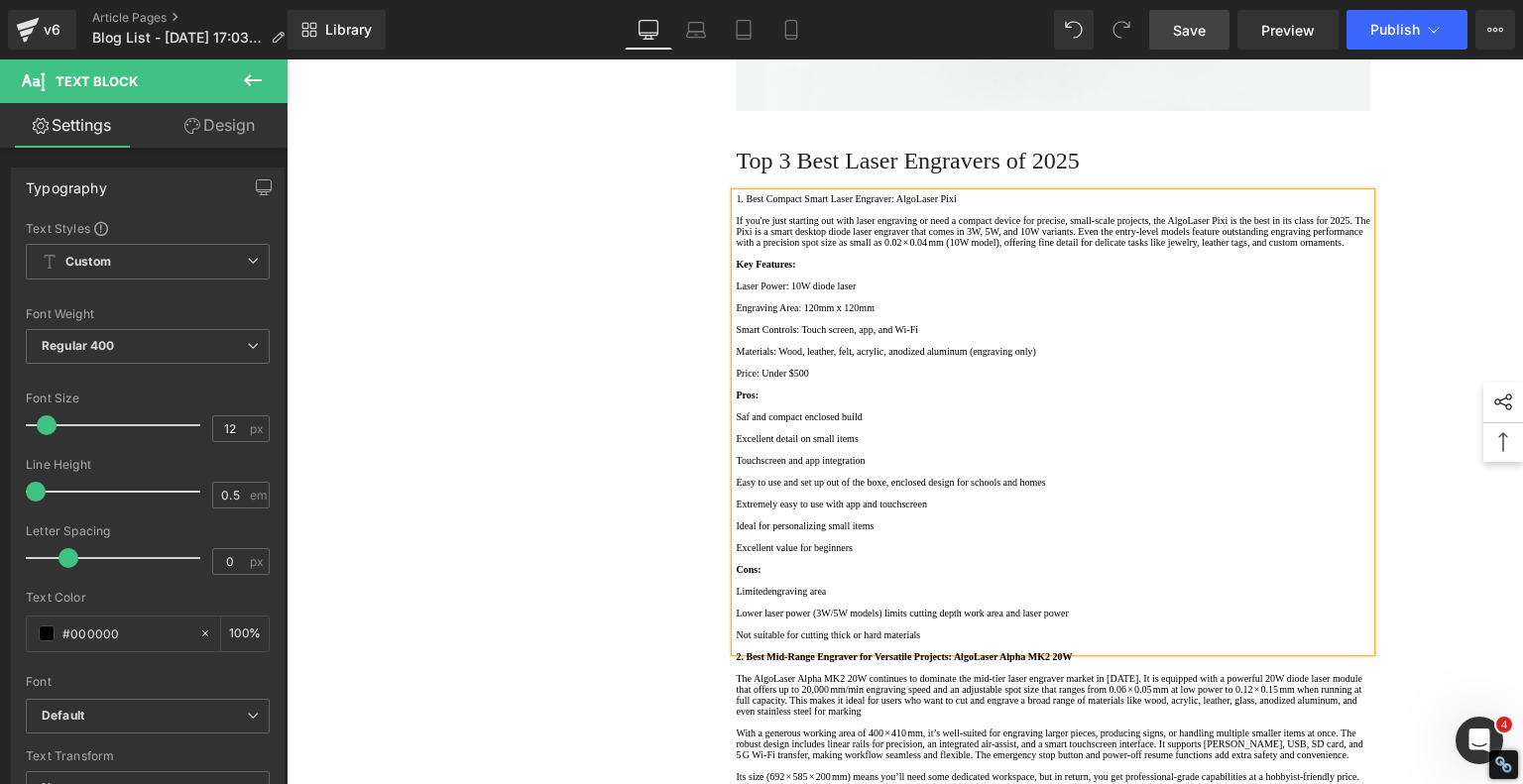 type 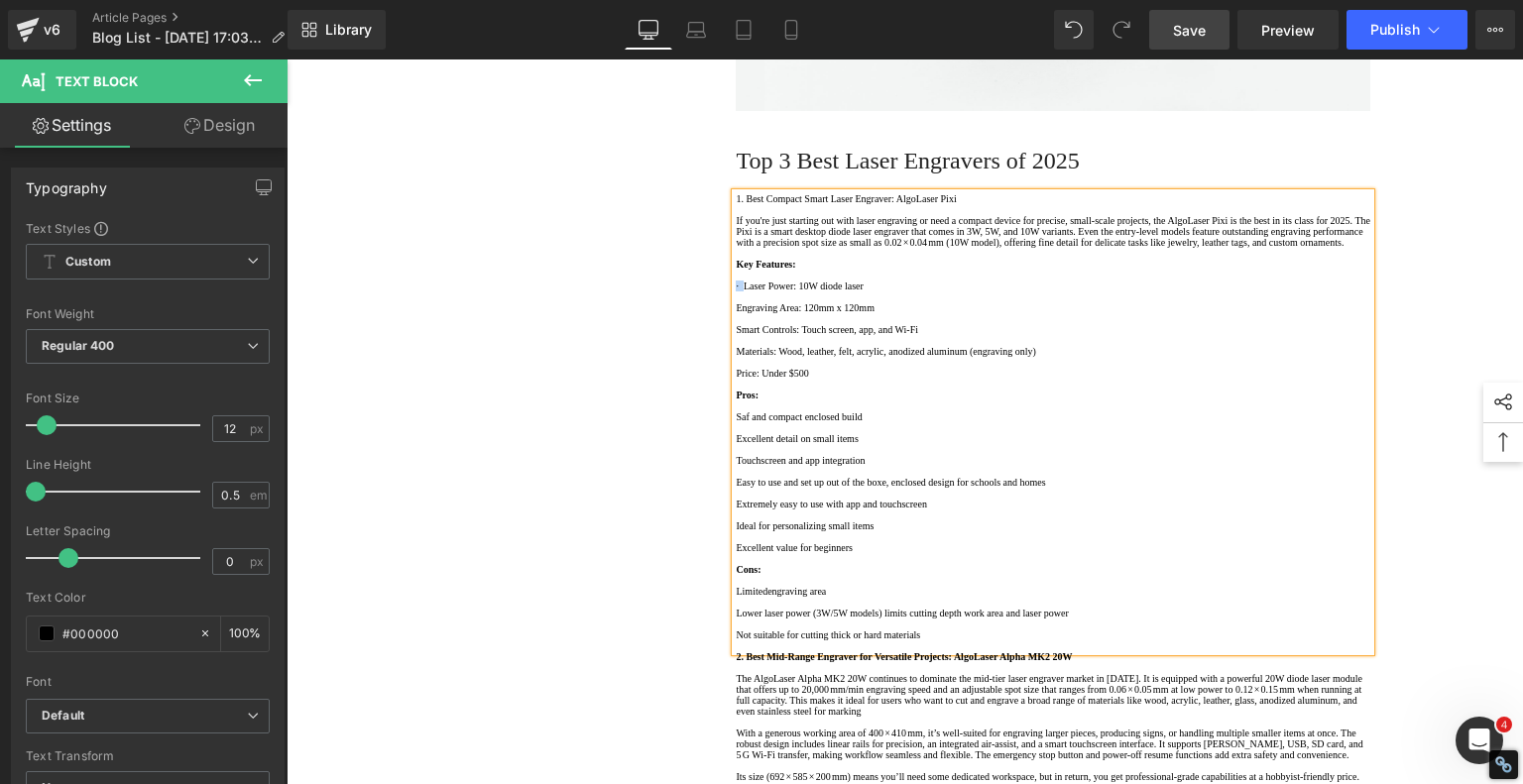copy on "·" 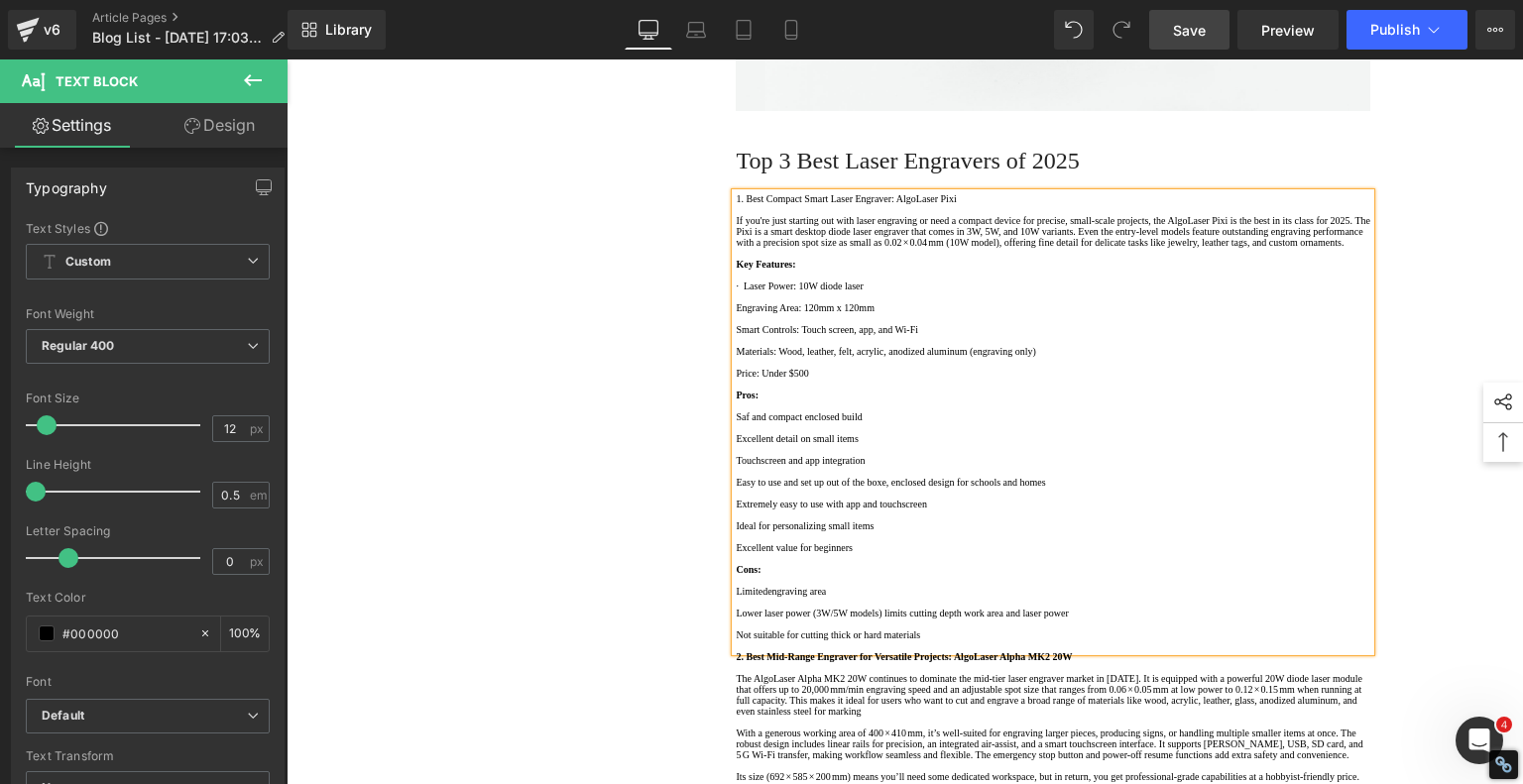 click on "Engraving Area: 120mm x 120mm" at bounding box center [1053, 307] 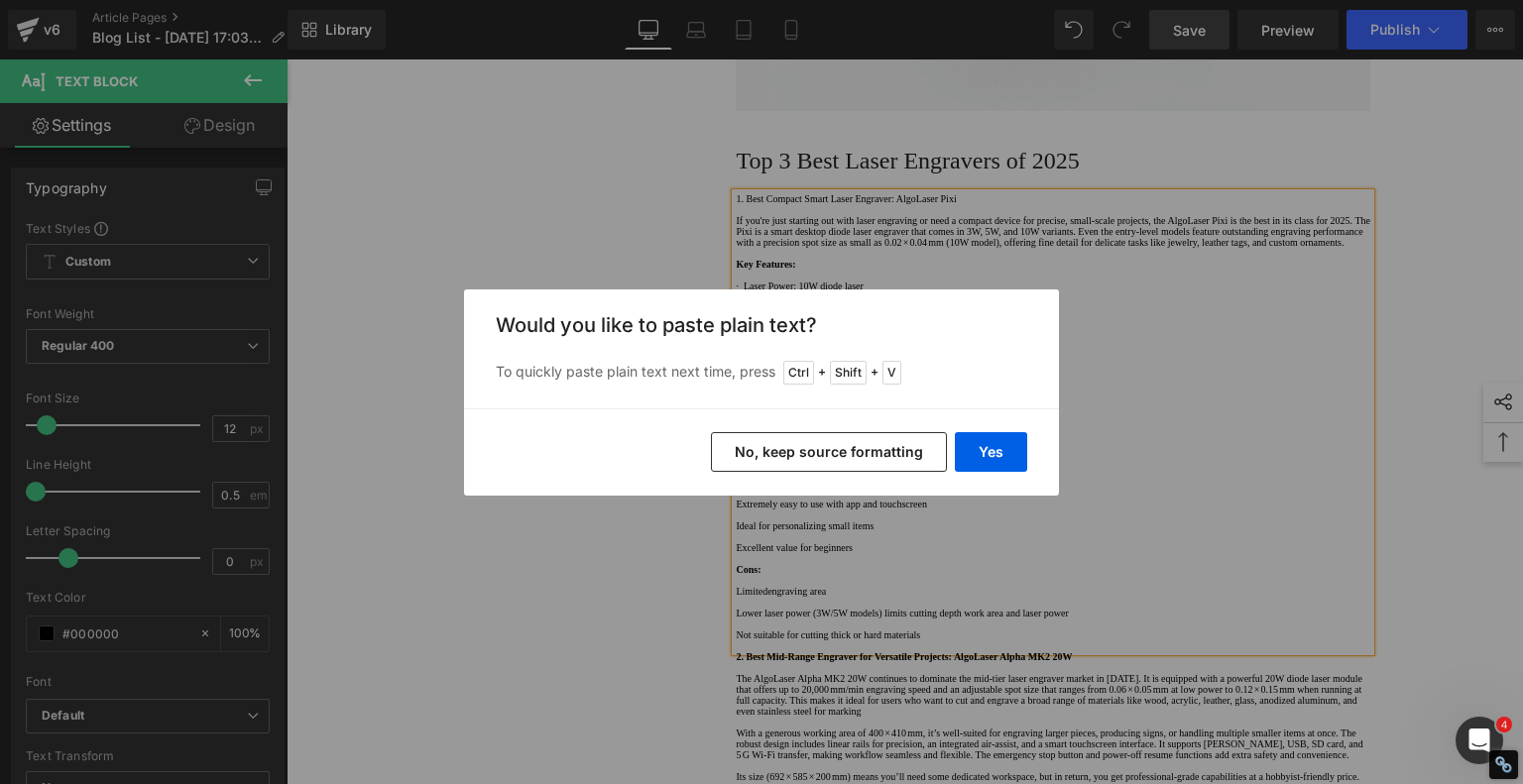 click on "No, keep source formatting" at bounding box center [829, 452] 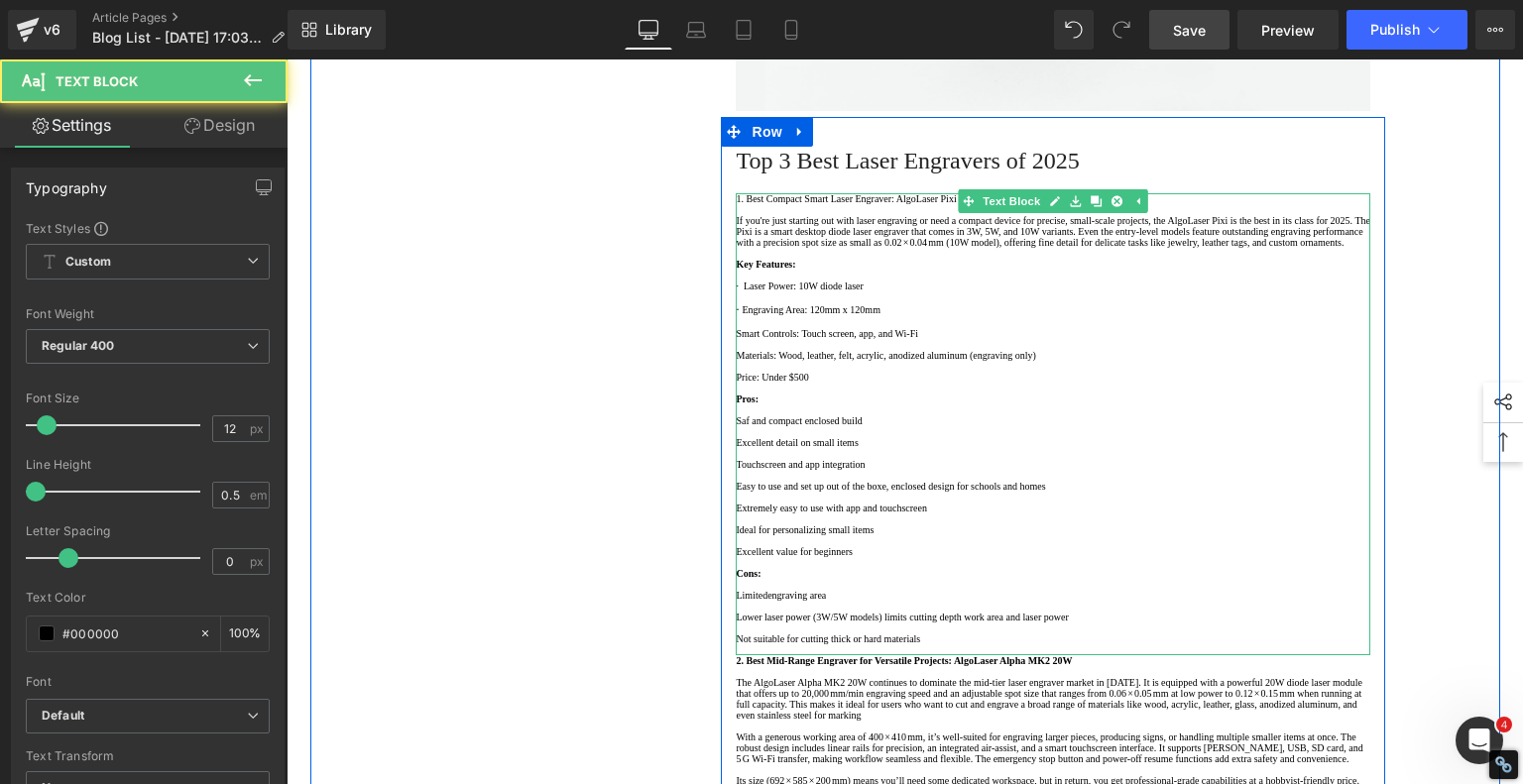 click on "Smart Controls: Touch screen, app, and Wi-Fi" at bounding box center [1053, 333] 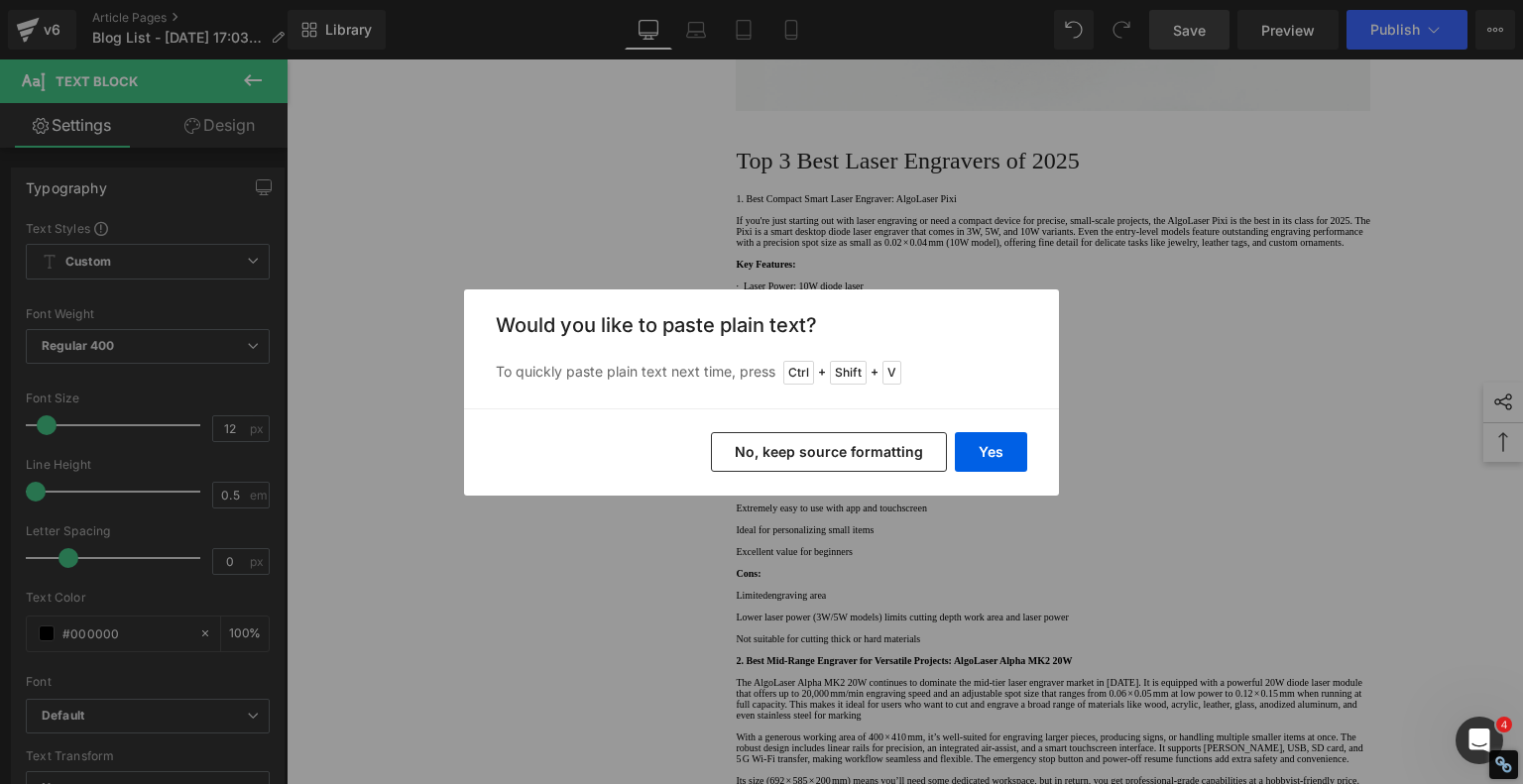 click on "No, keep source formatting" at bounding box center [829, 452] 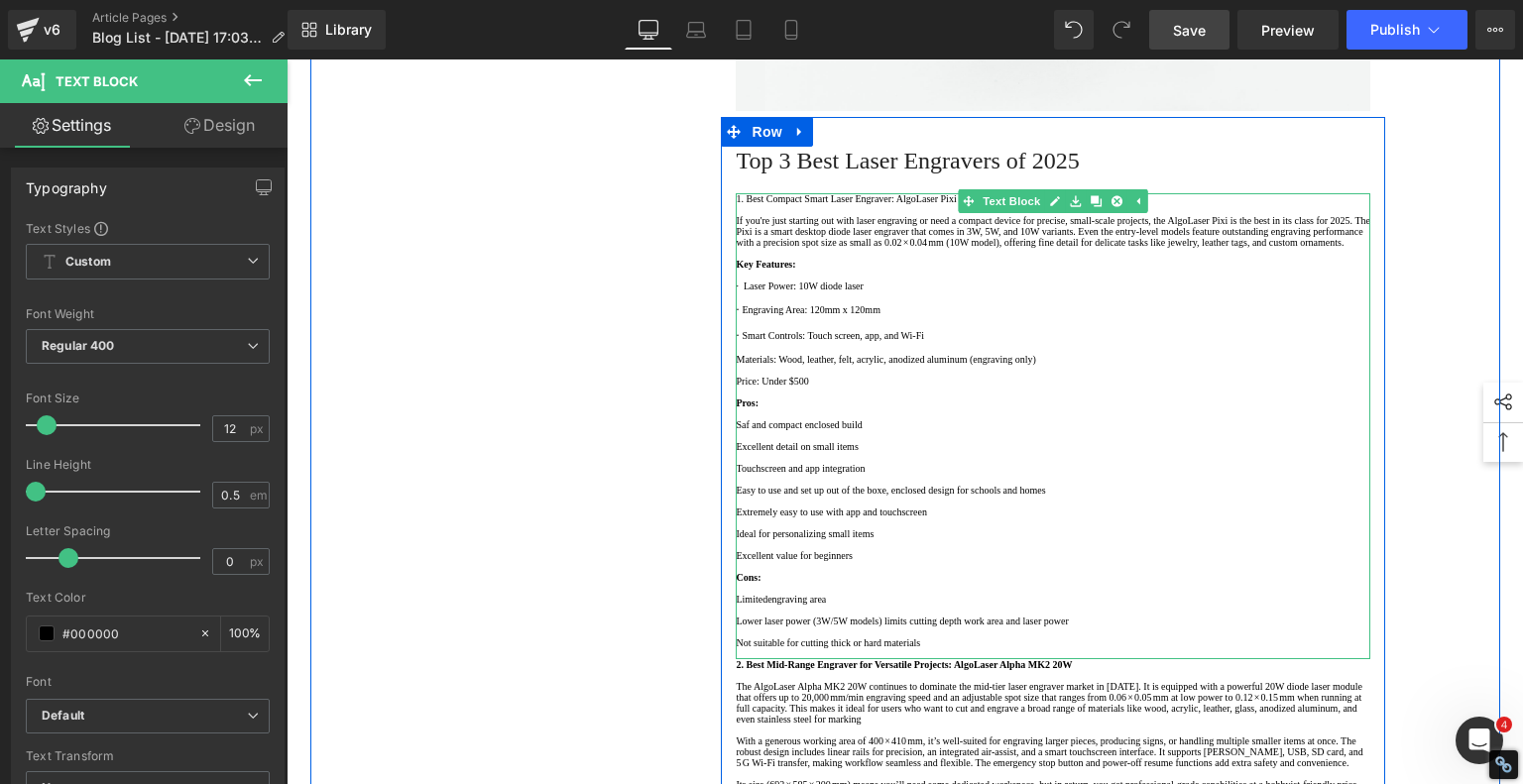 click on "Materials: Wood, leather, felt, acrylic, anodized aluminum (engraving only)" at bounding box center (1053, 359) 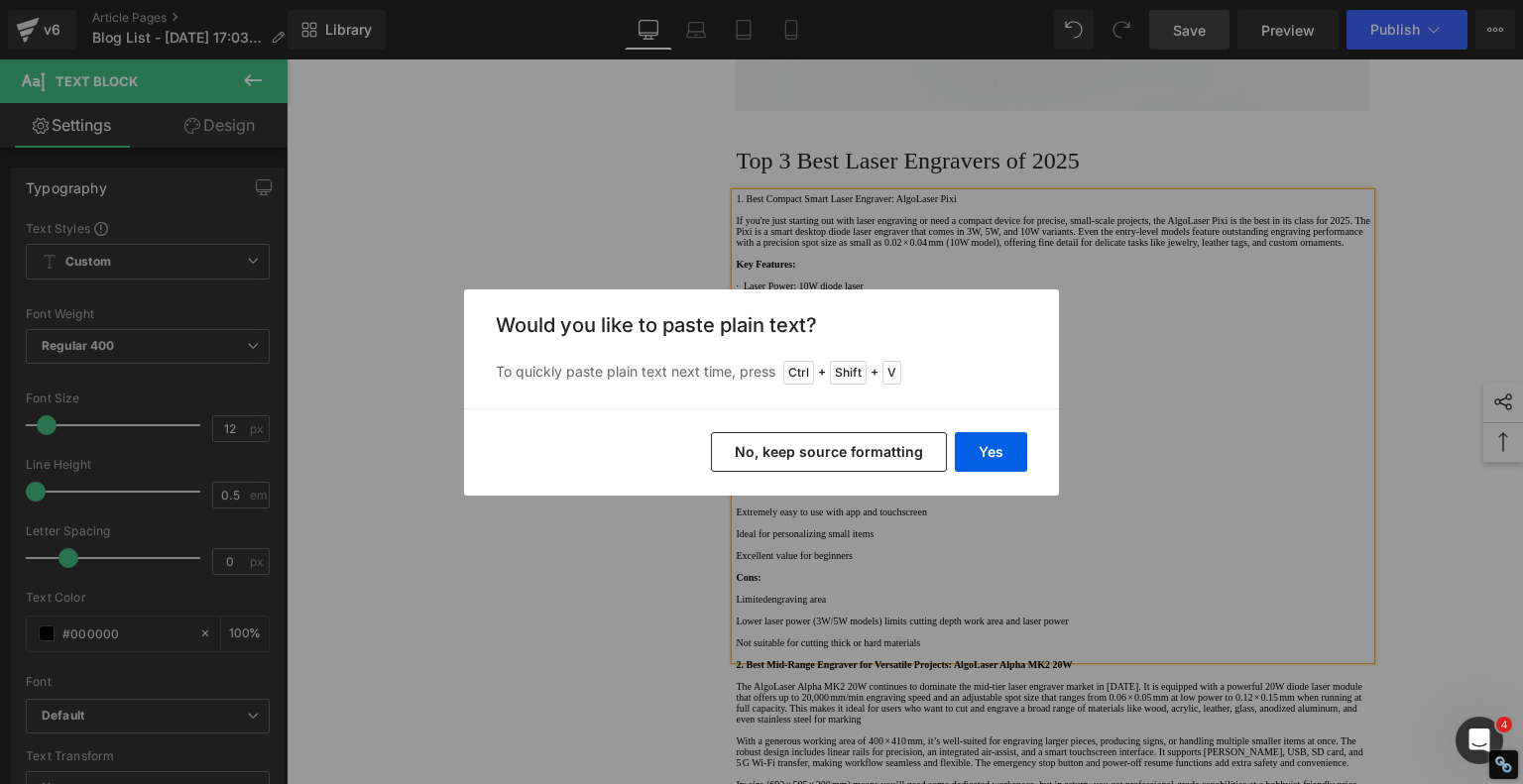 click on "No, keep source formatting" at bounding box center [829, 452] 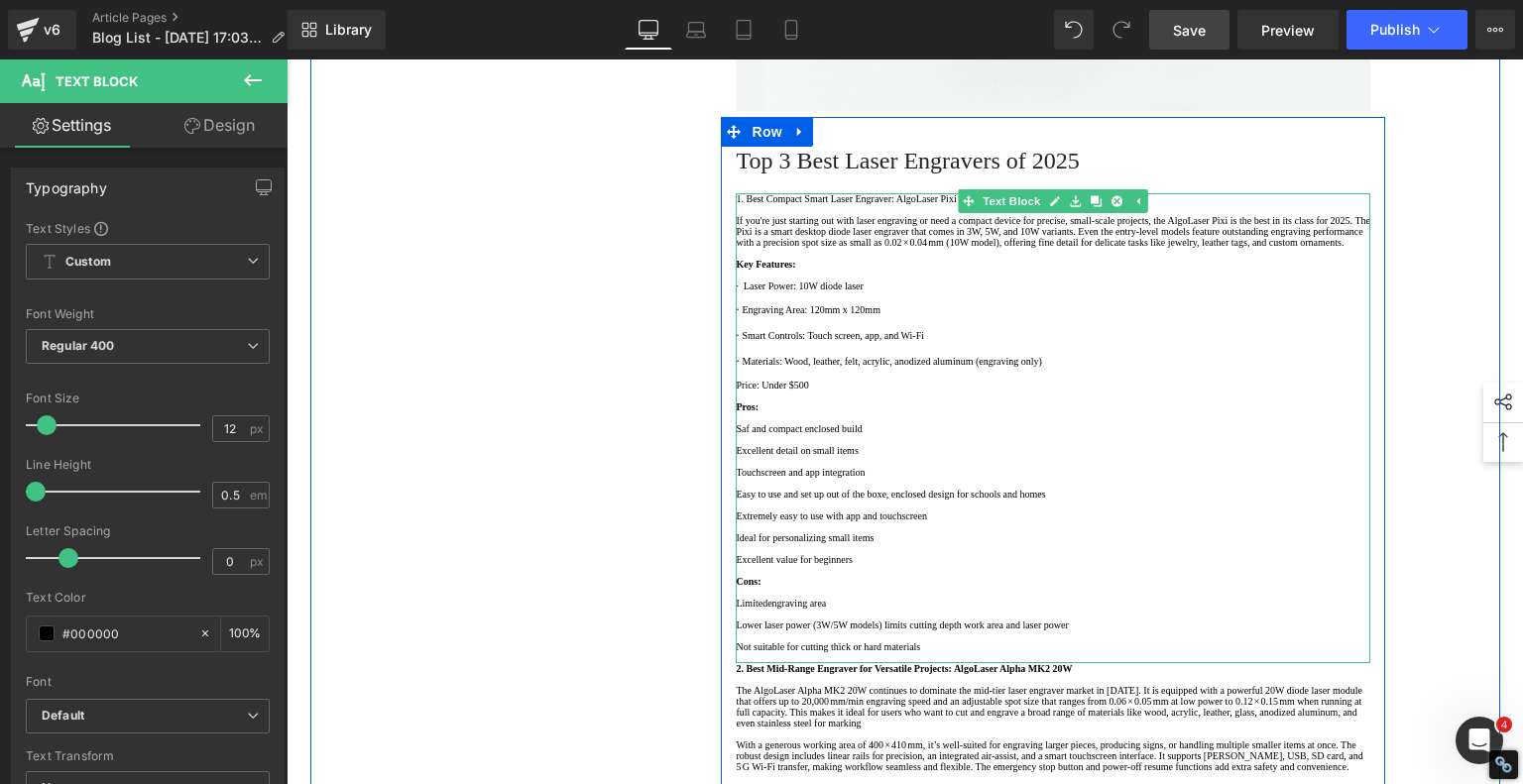 click on "Price: Under $500" at bounding box center [1053, 385] 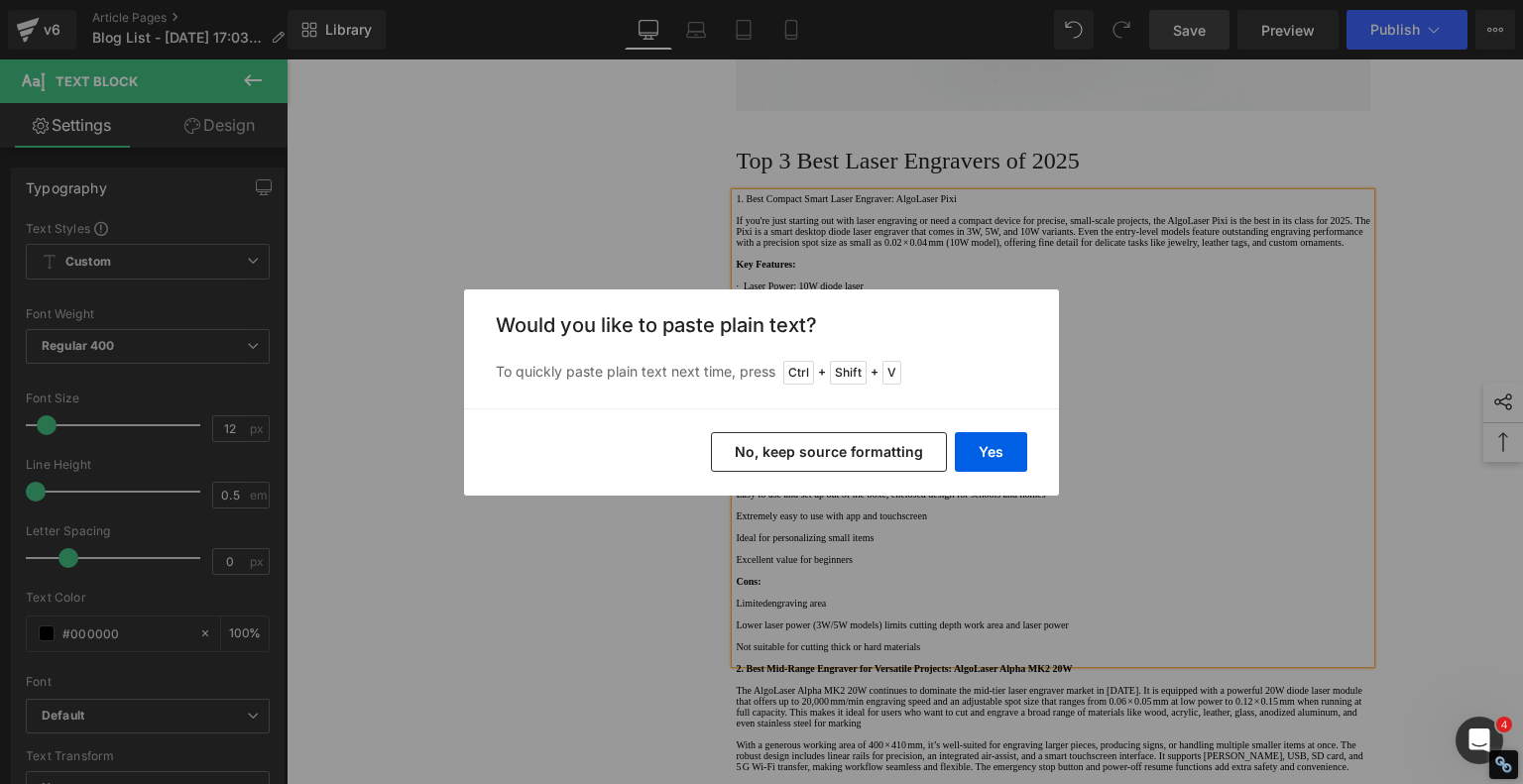 click on "No, keep source formatting" at bounding box center (829, 452) 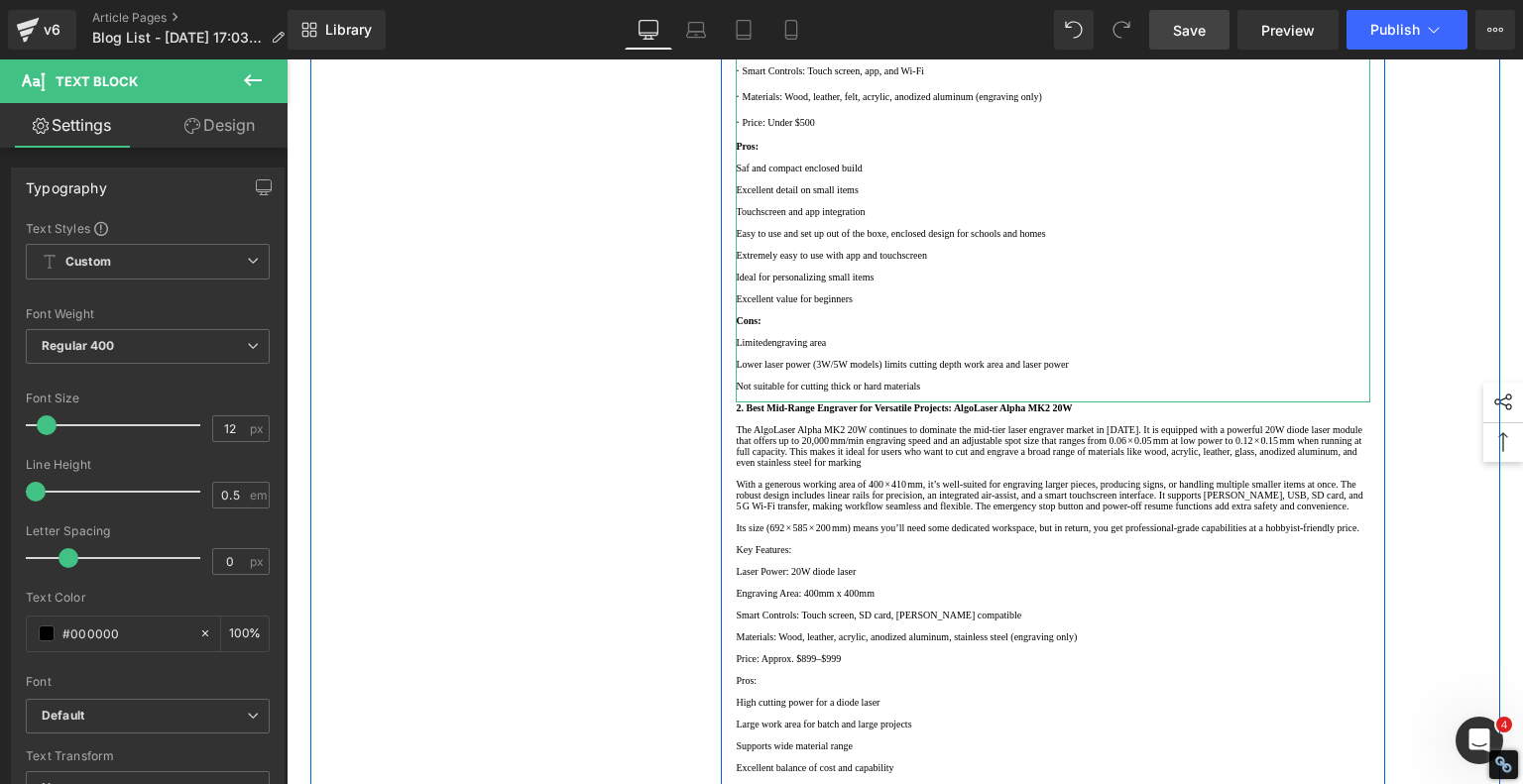 scroll, scrollTop: 1116, scrollLeft: 0, axis: vertical 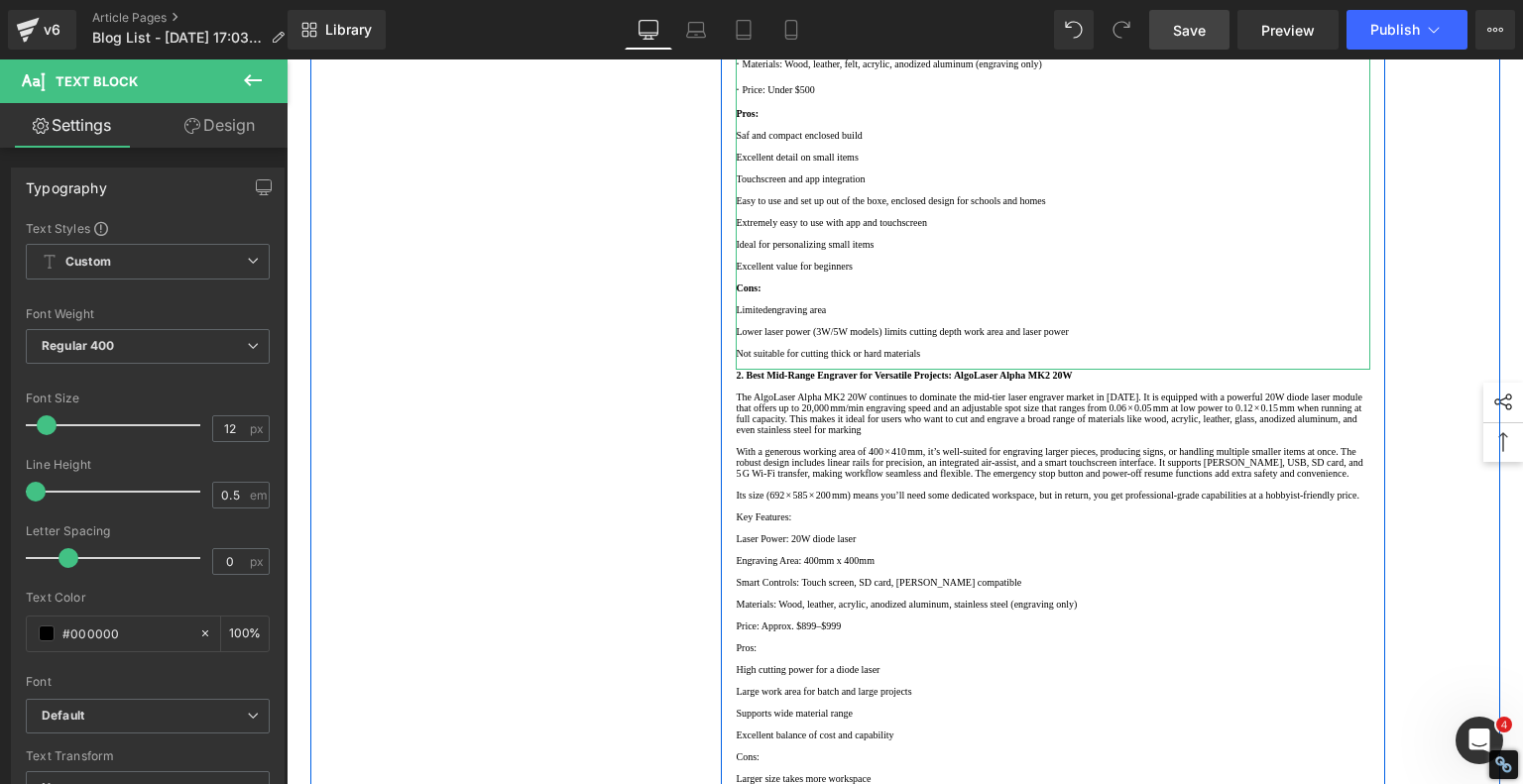 click on "Saf and compact enclosed build" at bounding box center [1053, 135] 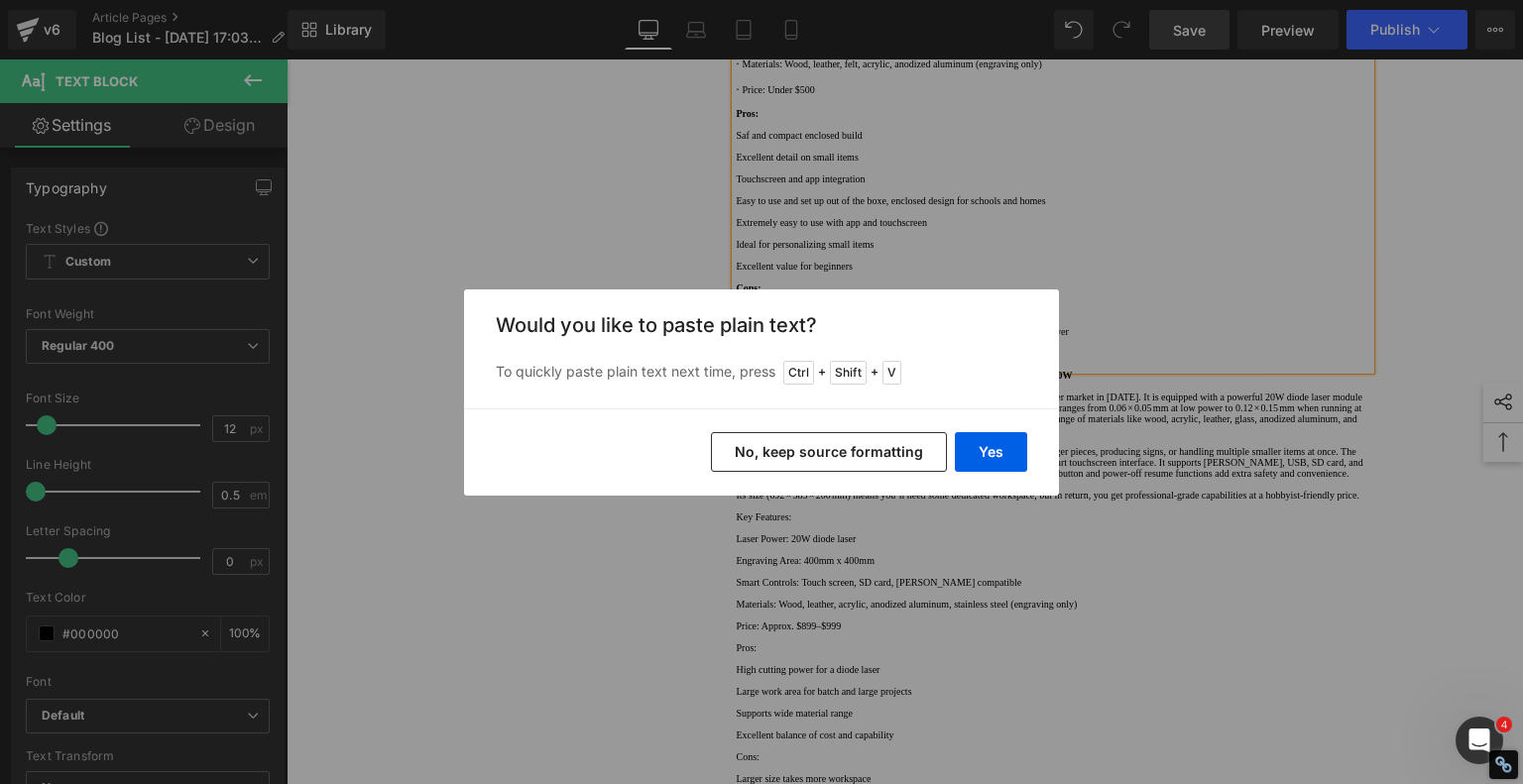 click on "No, keep source formatting" at bounding box center (829, 452) 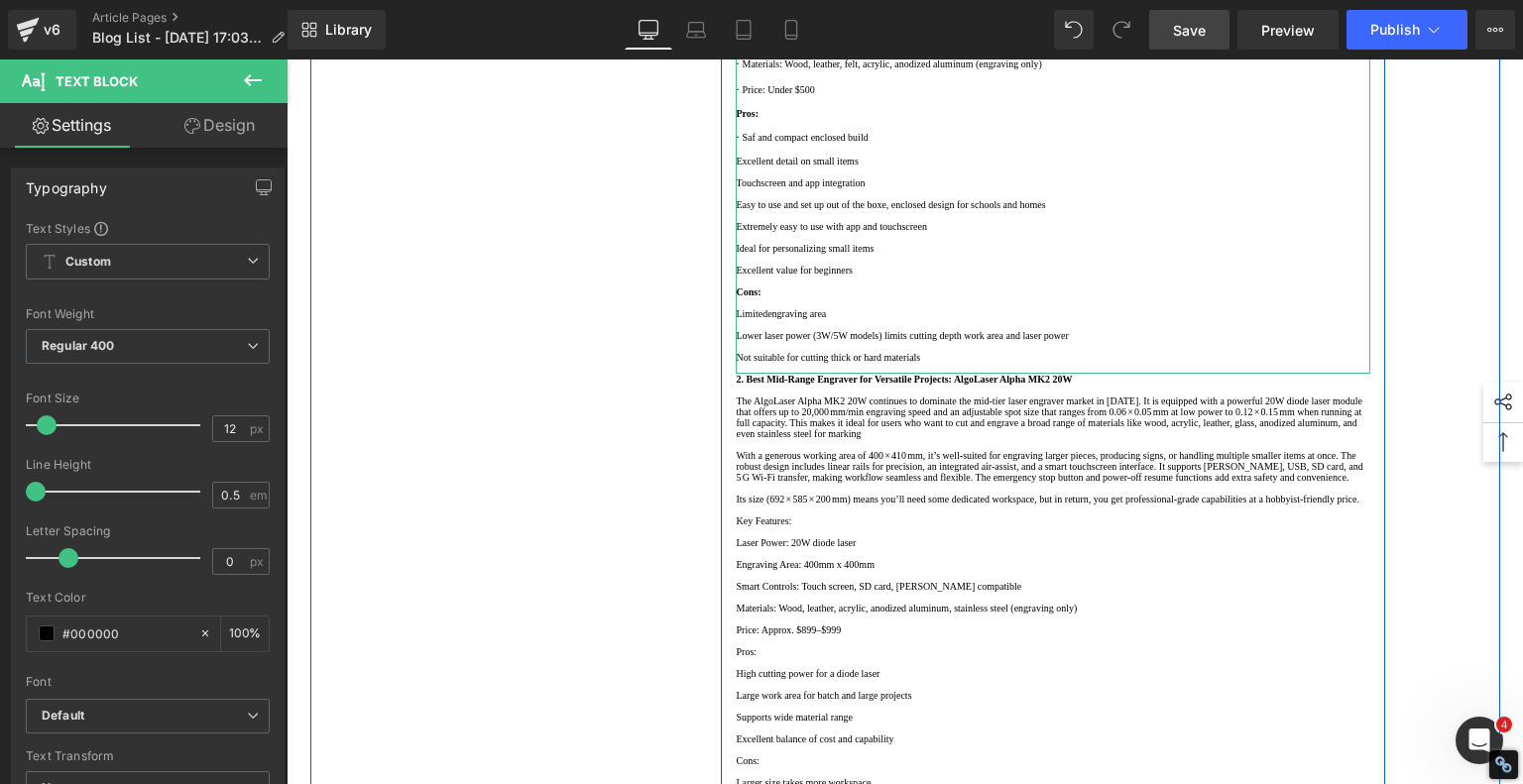click on "Excellent detail on small items" at bounding box center [1053, 161] 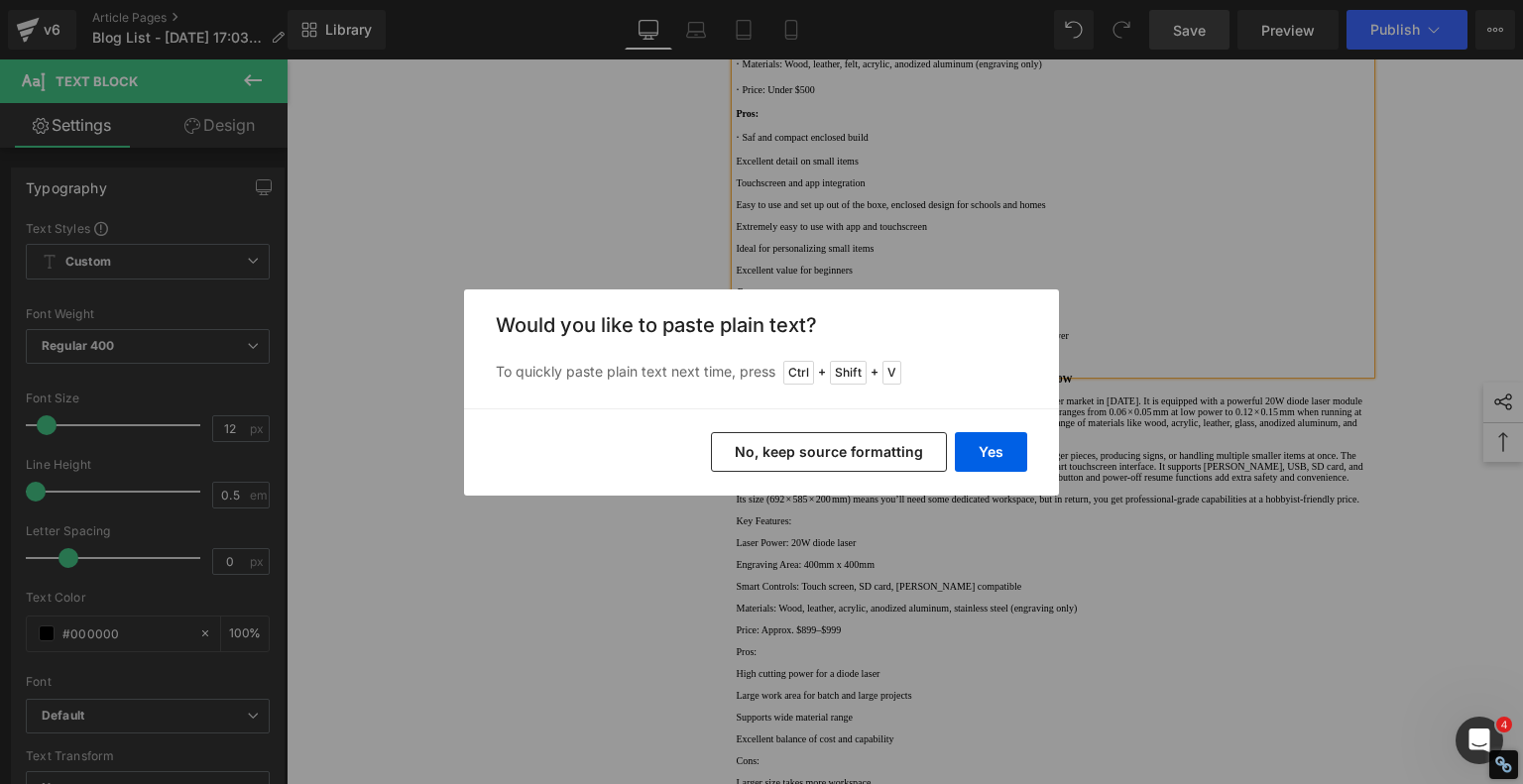 click on "No, keep source formatting" at bounding box center [829, 452] 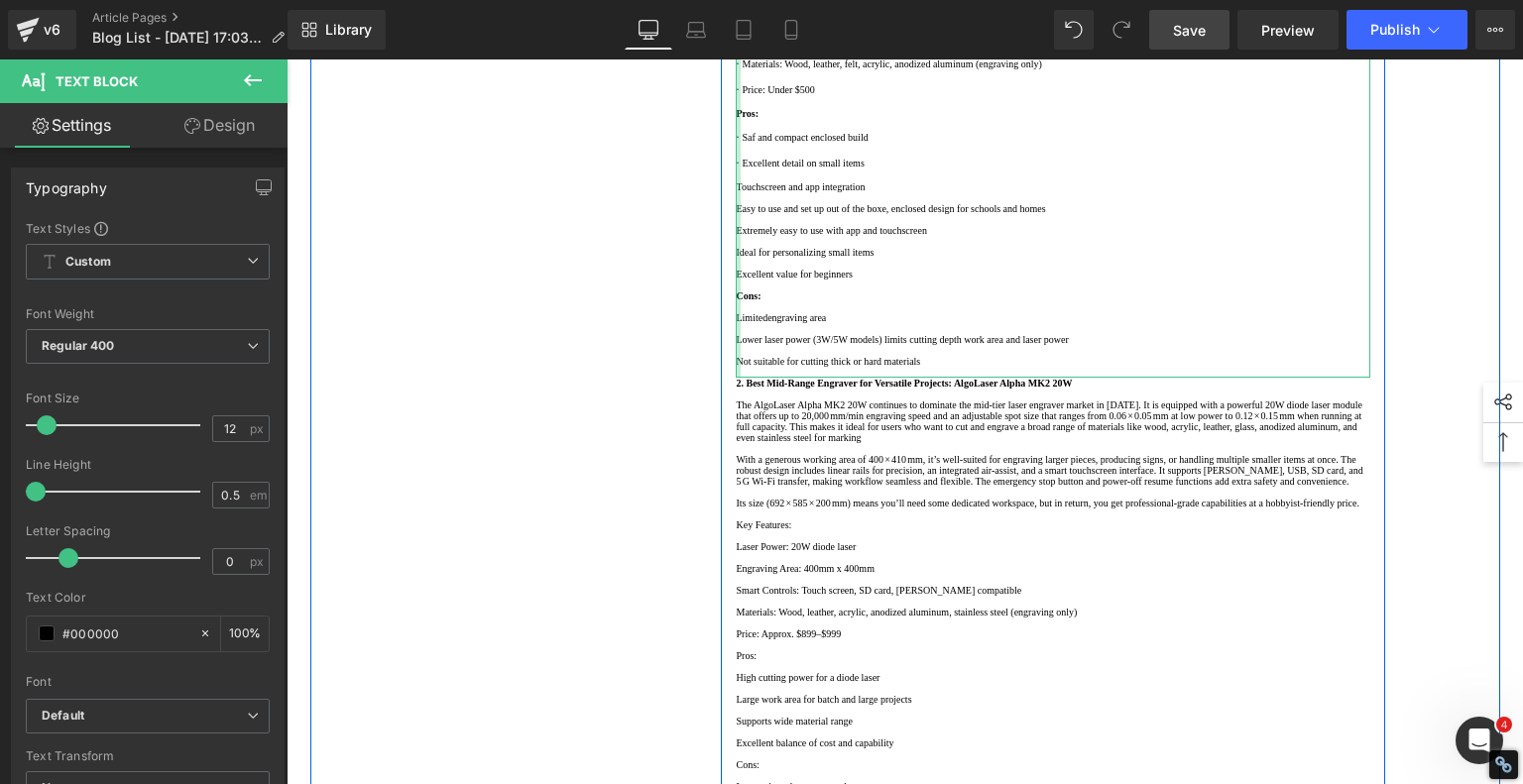 click at bounding box center [738, 137] 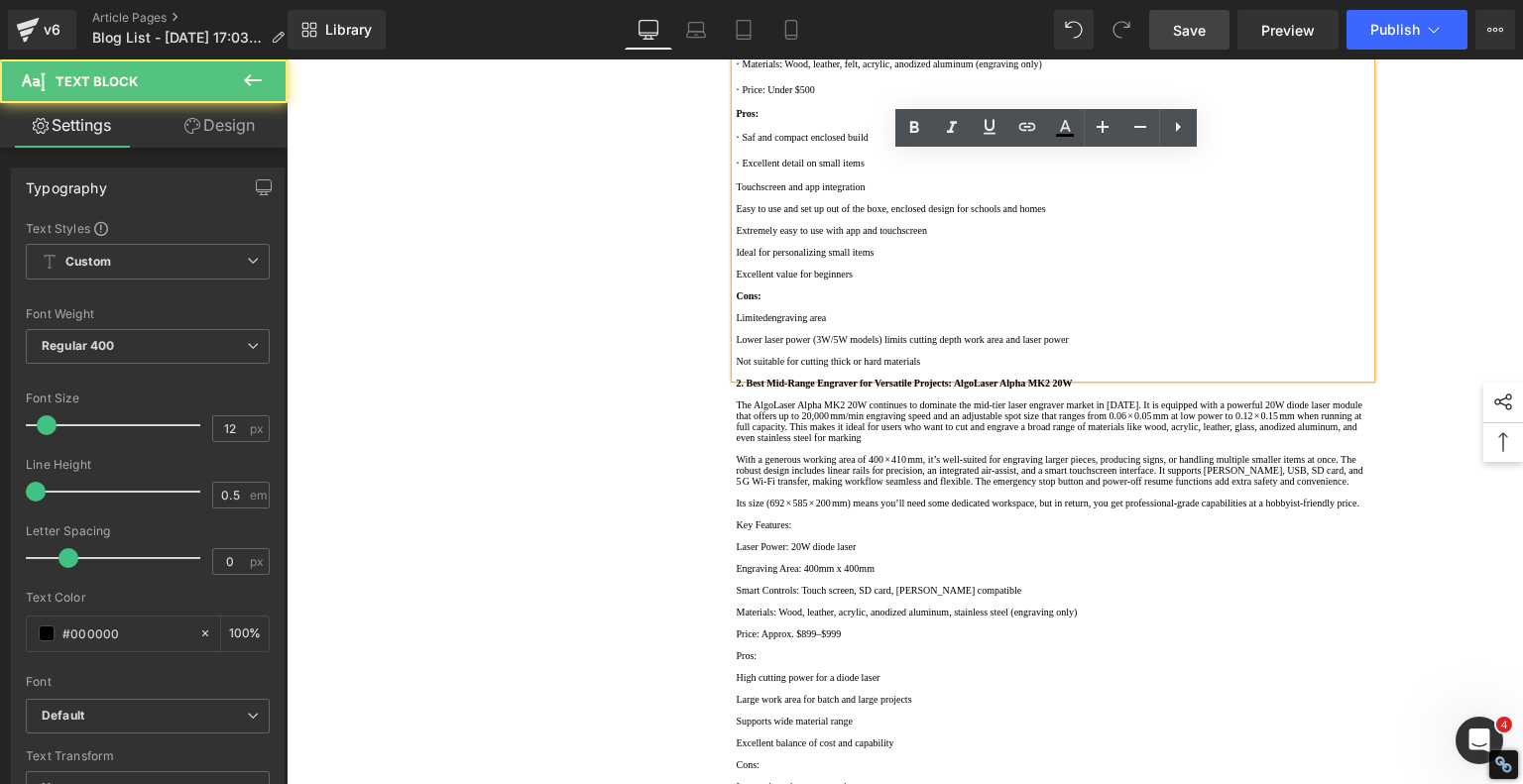 click on "Touchscreen and app integration" at bounding box center [1053, 186] 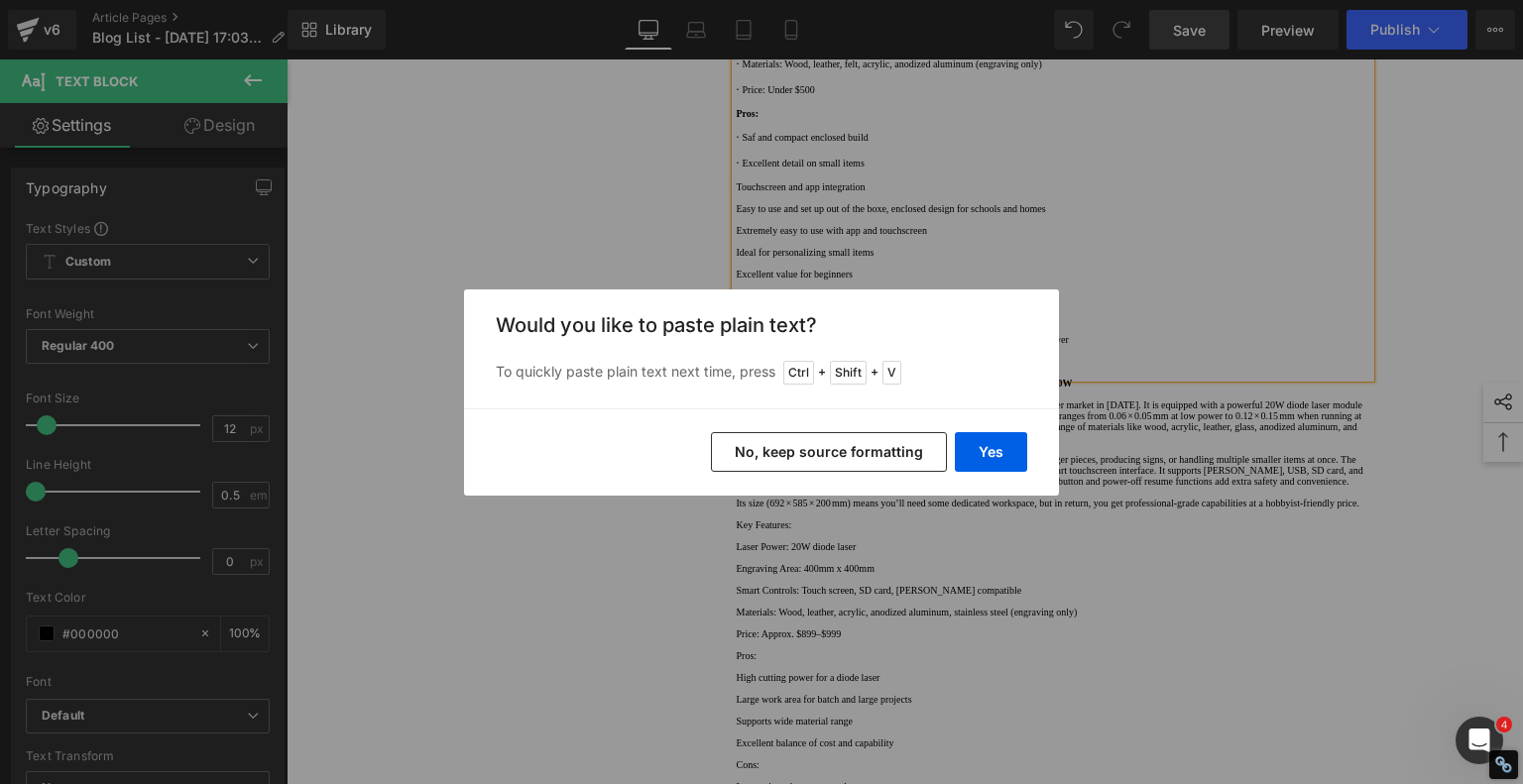 click on "No, keep source formatting" at bounding box center (829, 452) 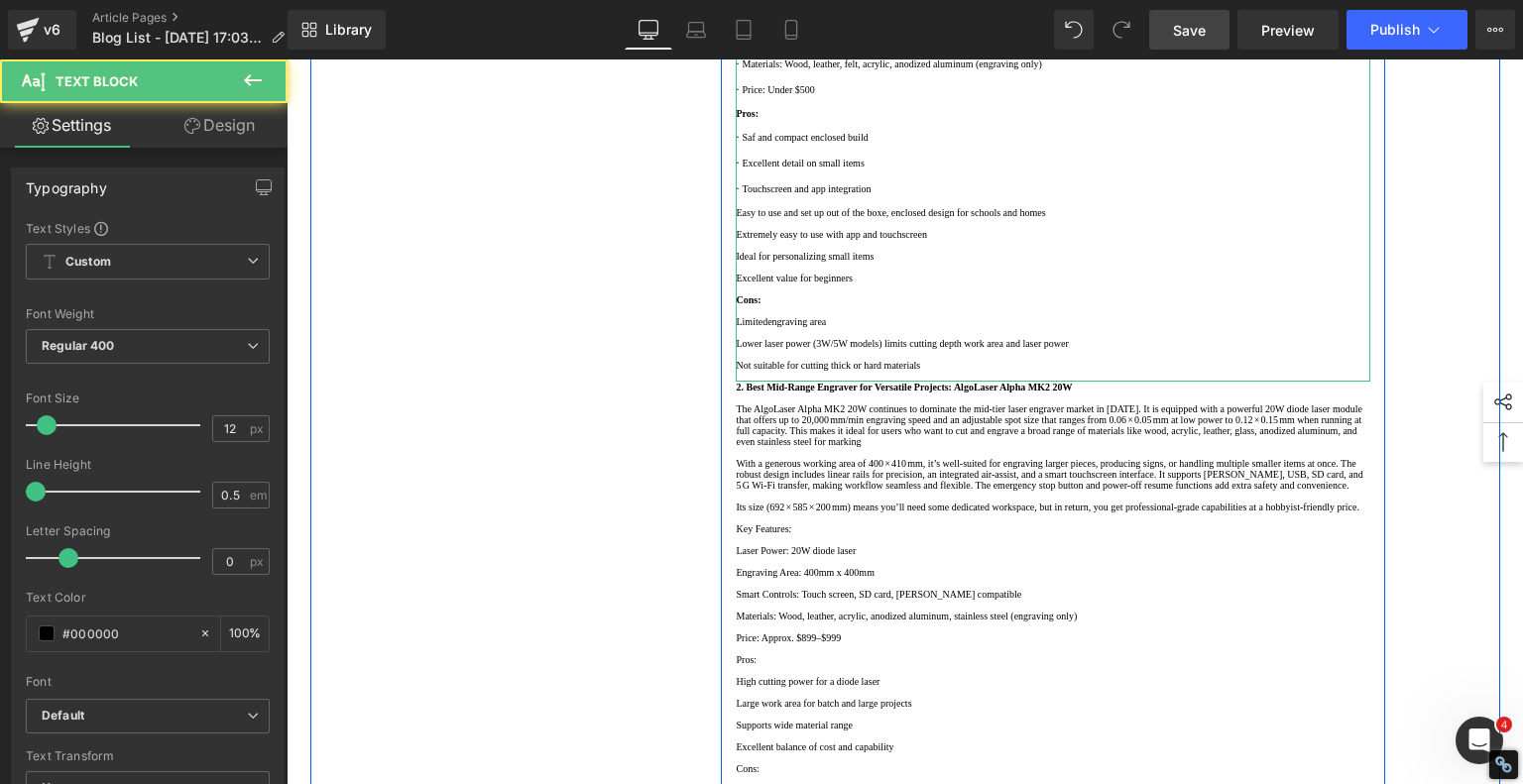 click on "Easy to use and set up out of the boxe, enclosed design for schools and homes" at bounding box center [1053, 212] 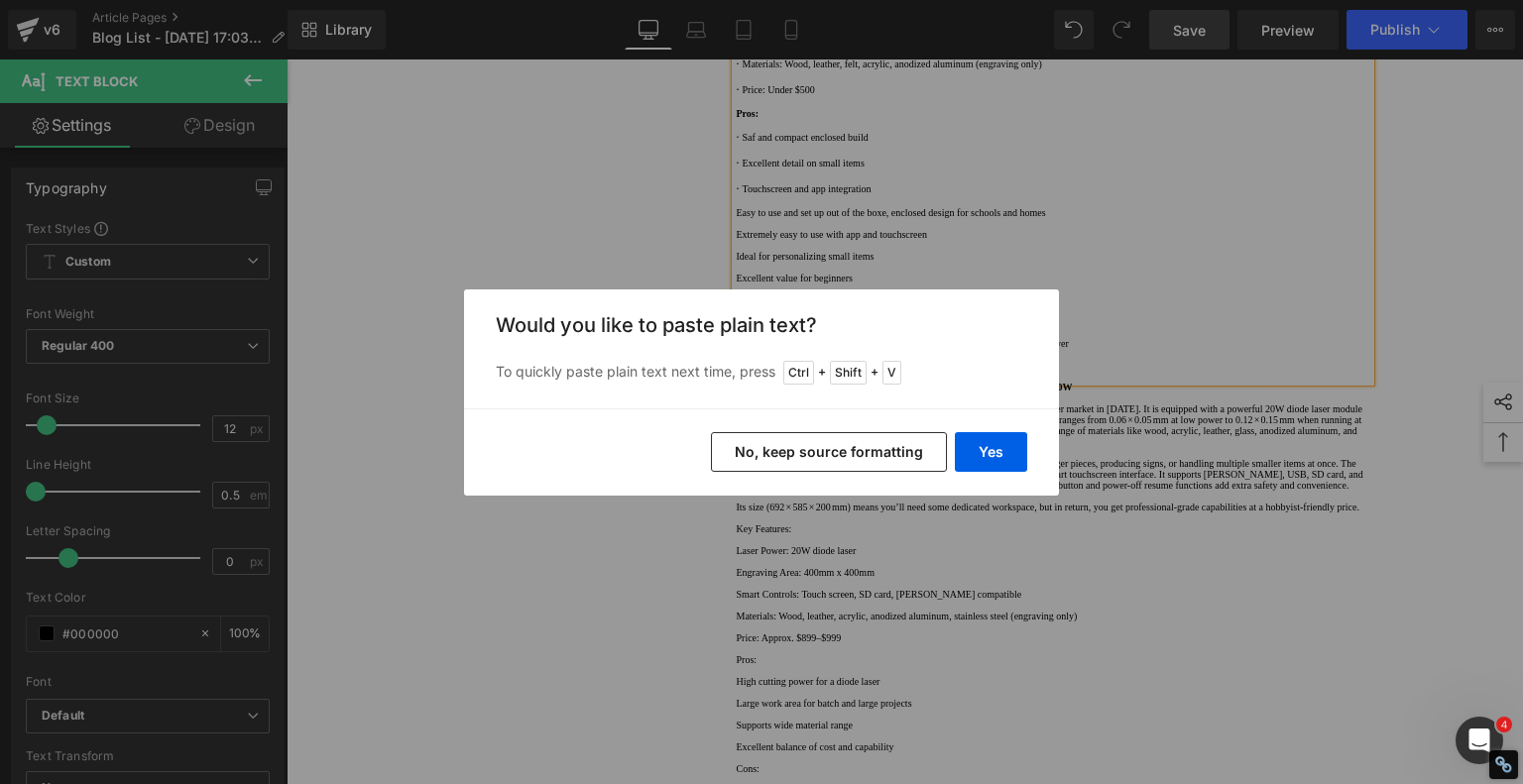 click on "No, keep source formatting" at bounding box center [829, 452] 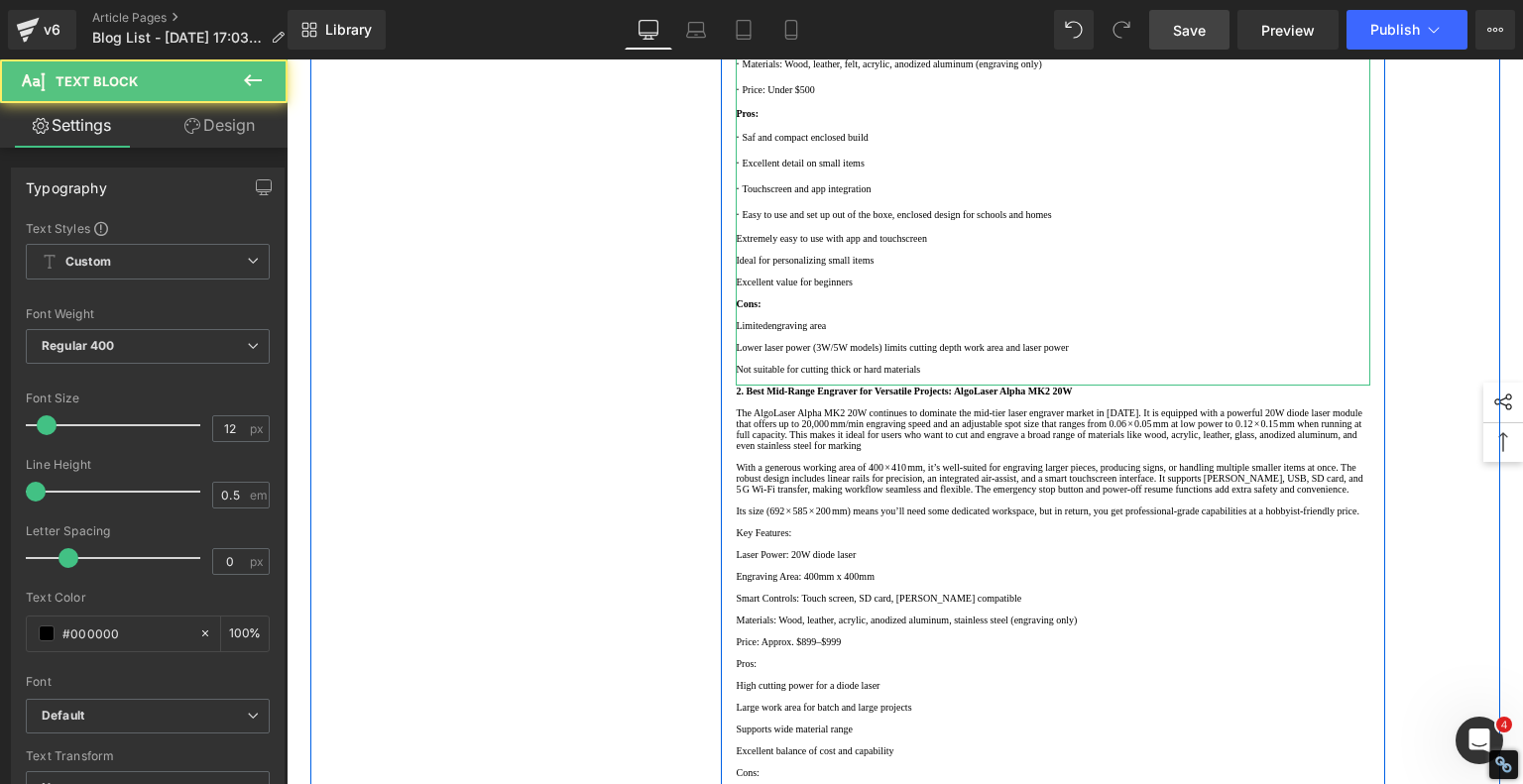 click on "Extremely easy to use with app and touchscreen" at bounding box center [1053, 238] 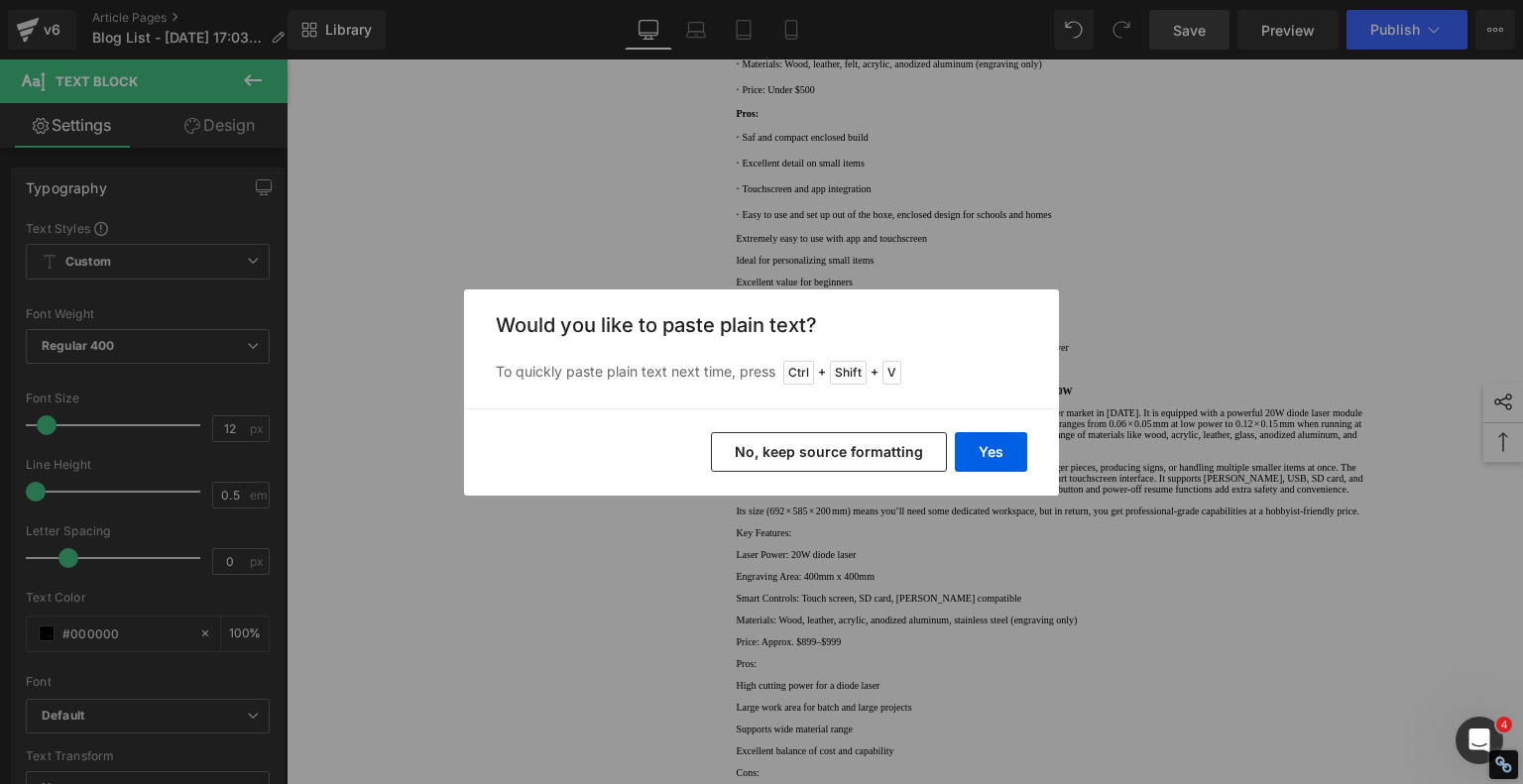 click on "No, keep source formatting" at bounding box center [829, 452] 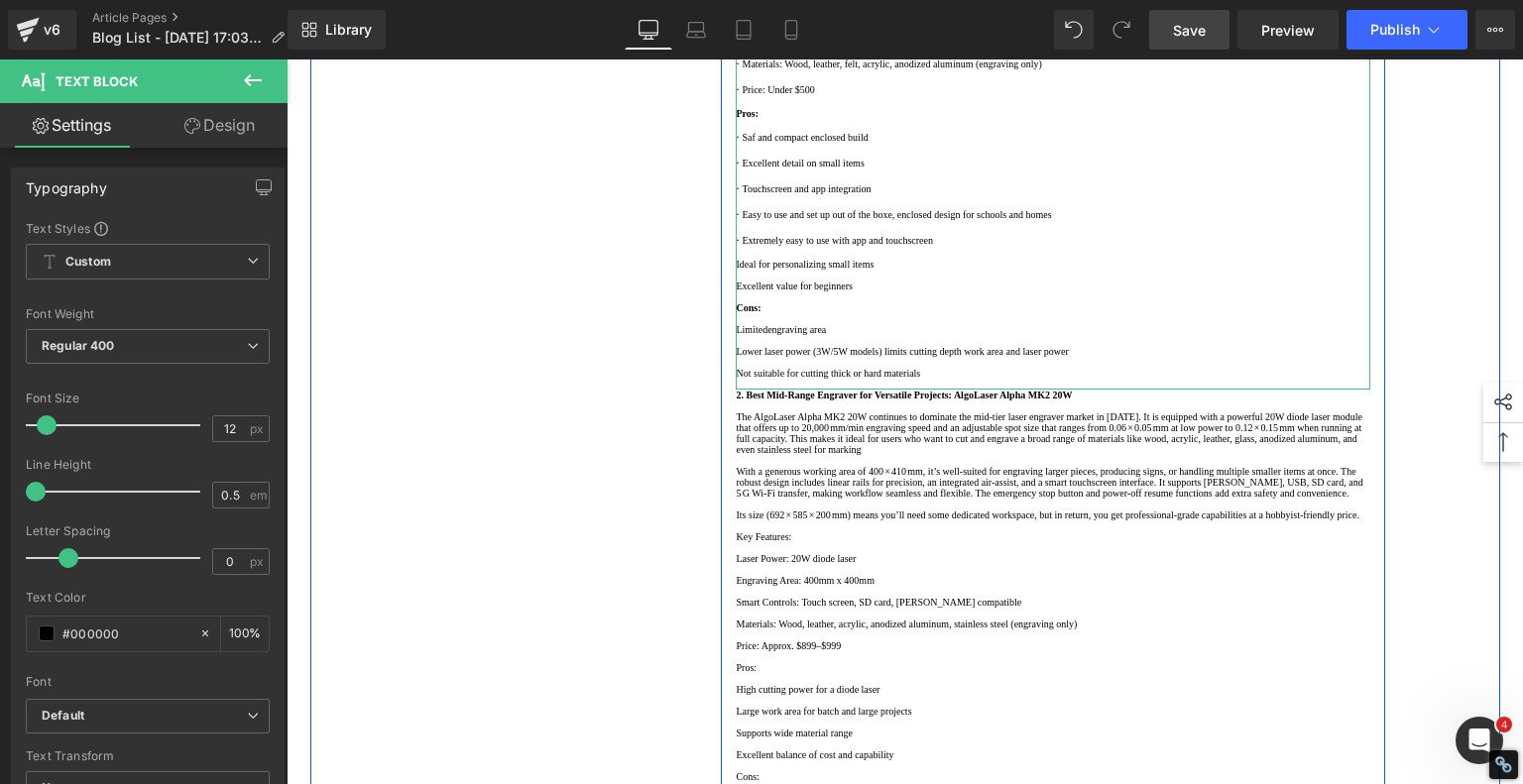 click on "Ideal for personalizing small items" at bounding box center (1053, 264) 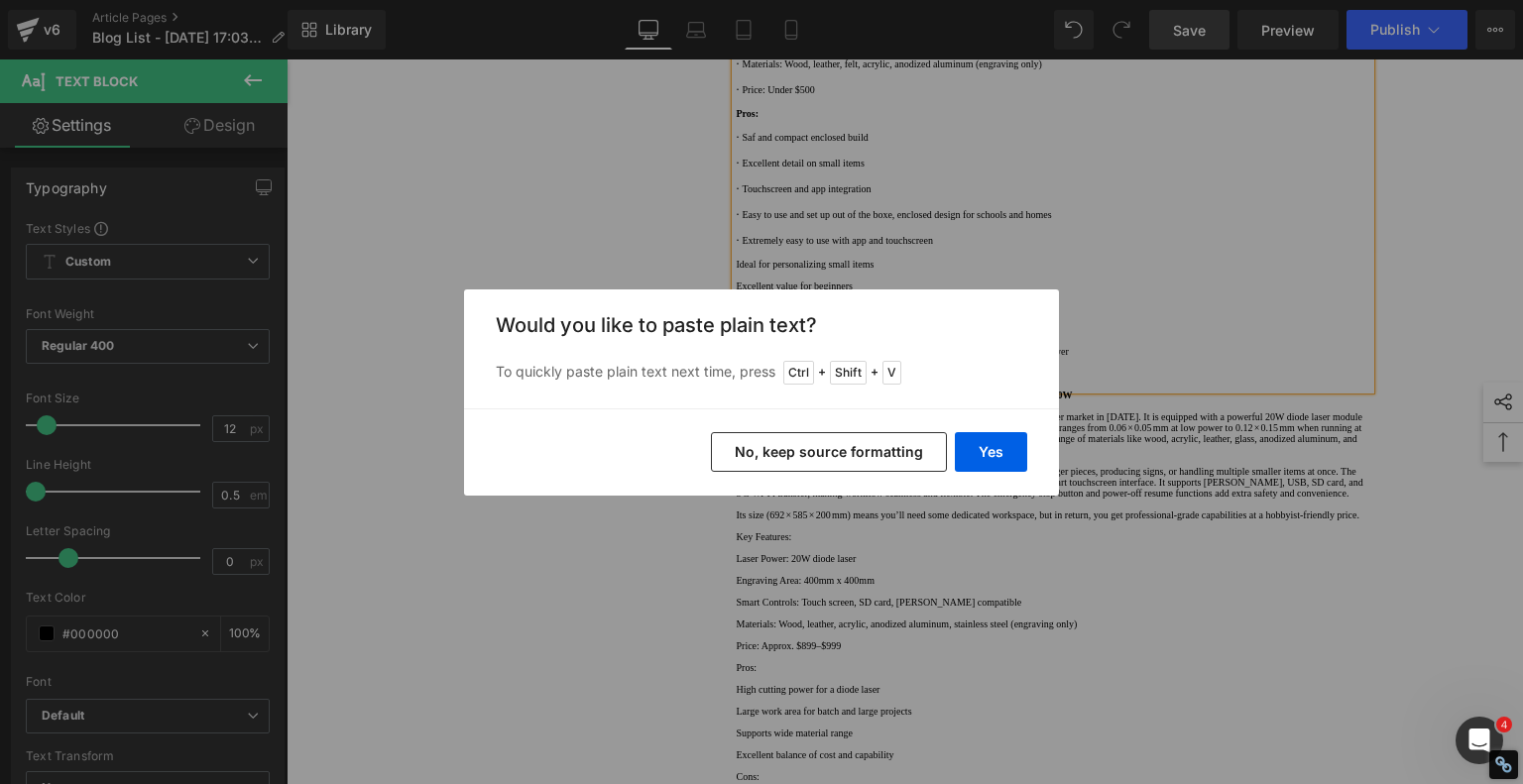 click on "No, keep source formatting" at bounding box center (829, 452) 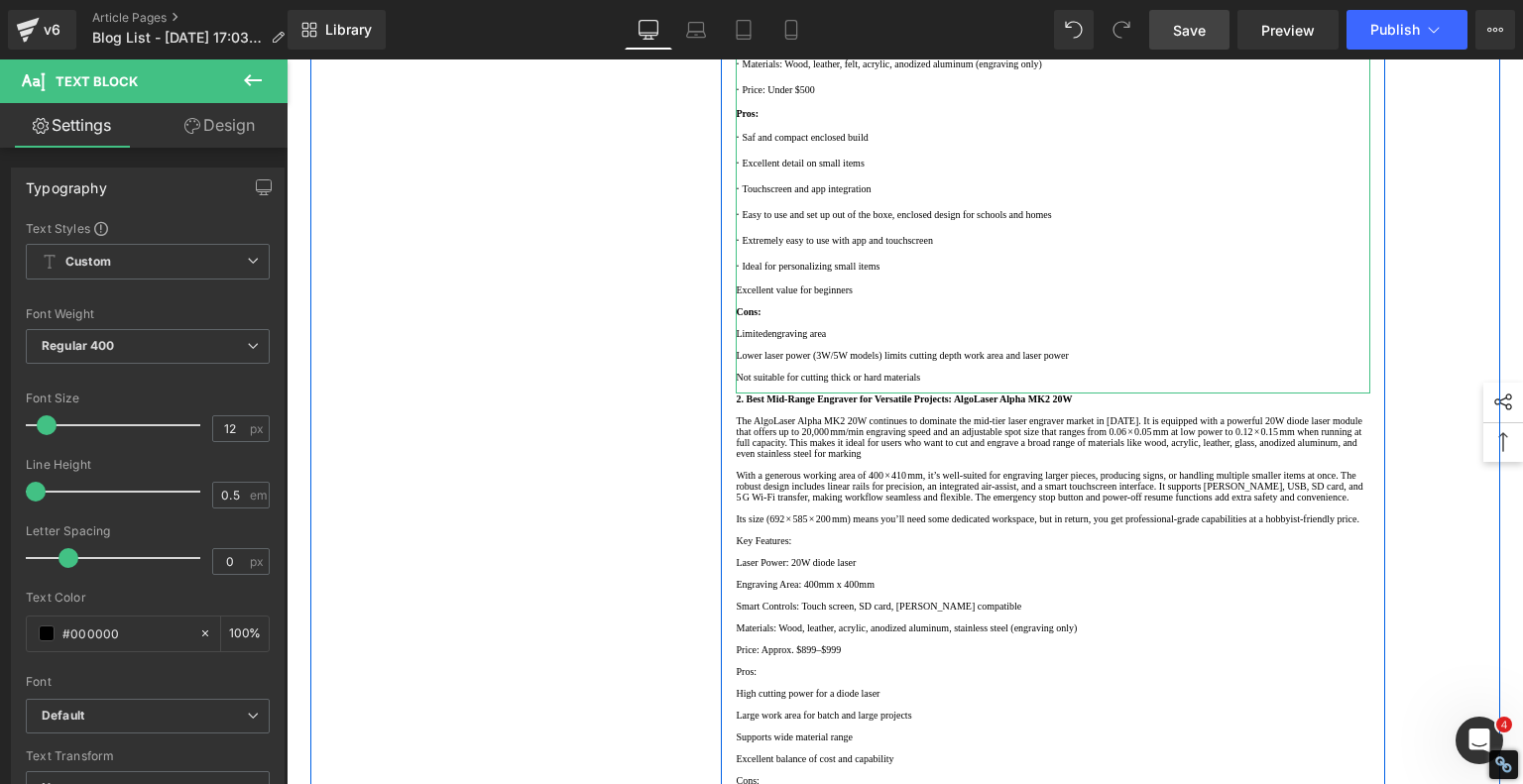 click on "Excellent value for beginners" at bounding box center [1053, 289] 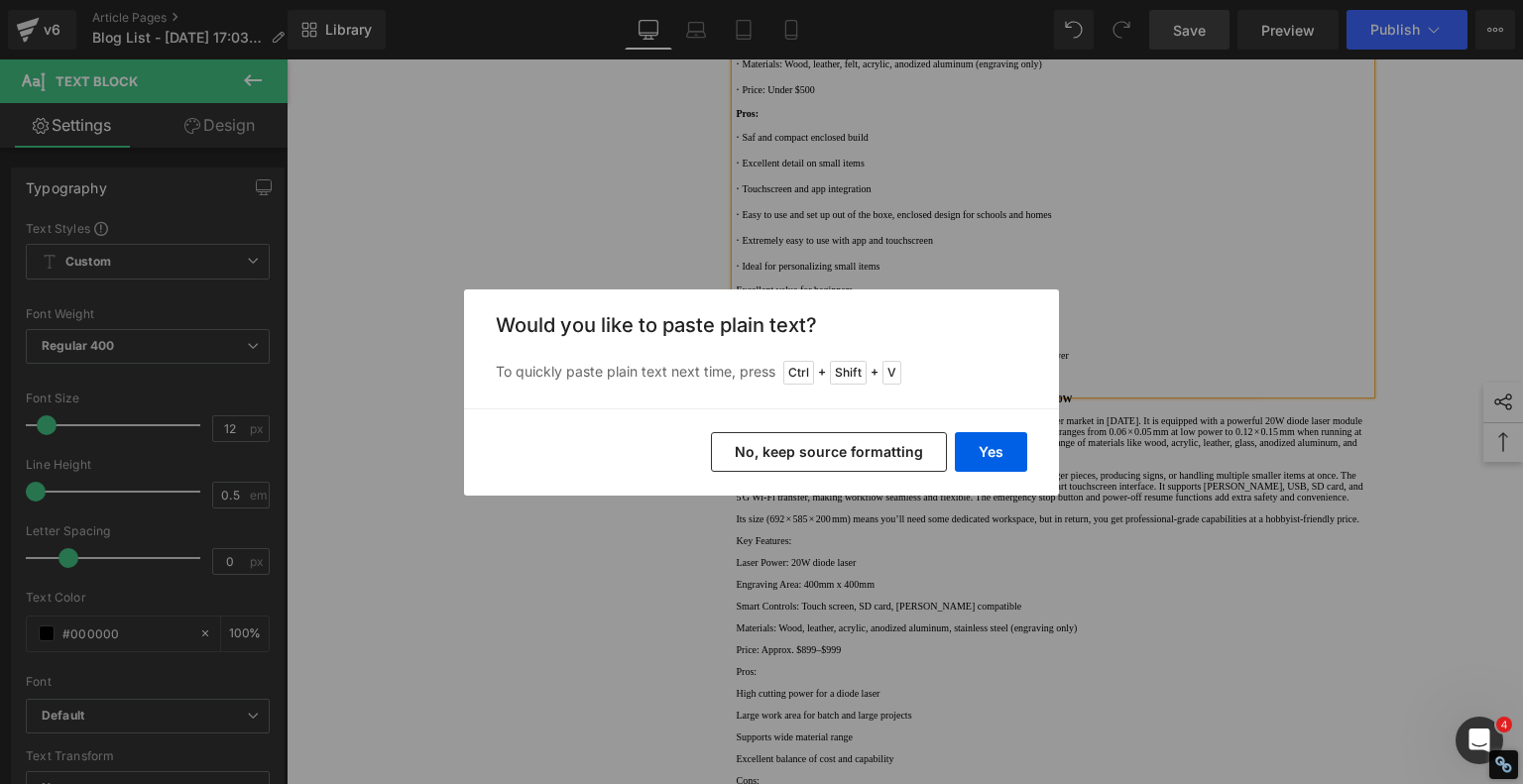 click on "No, keep source formatting" at bounding box center (829, 452) 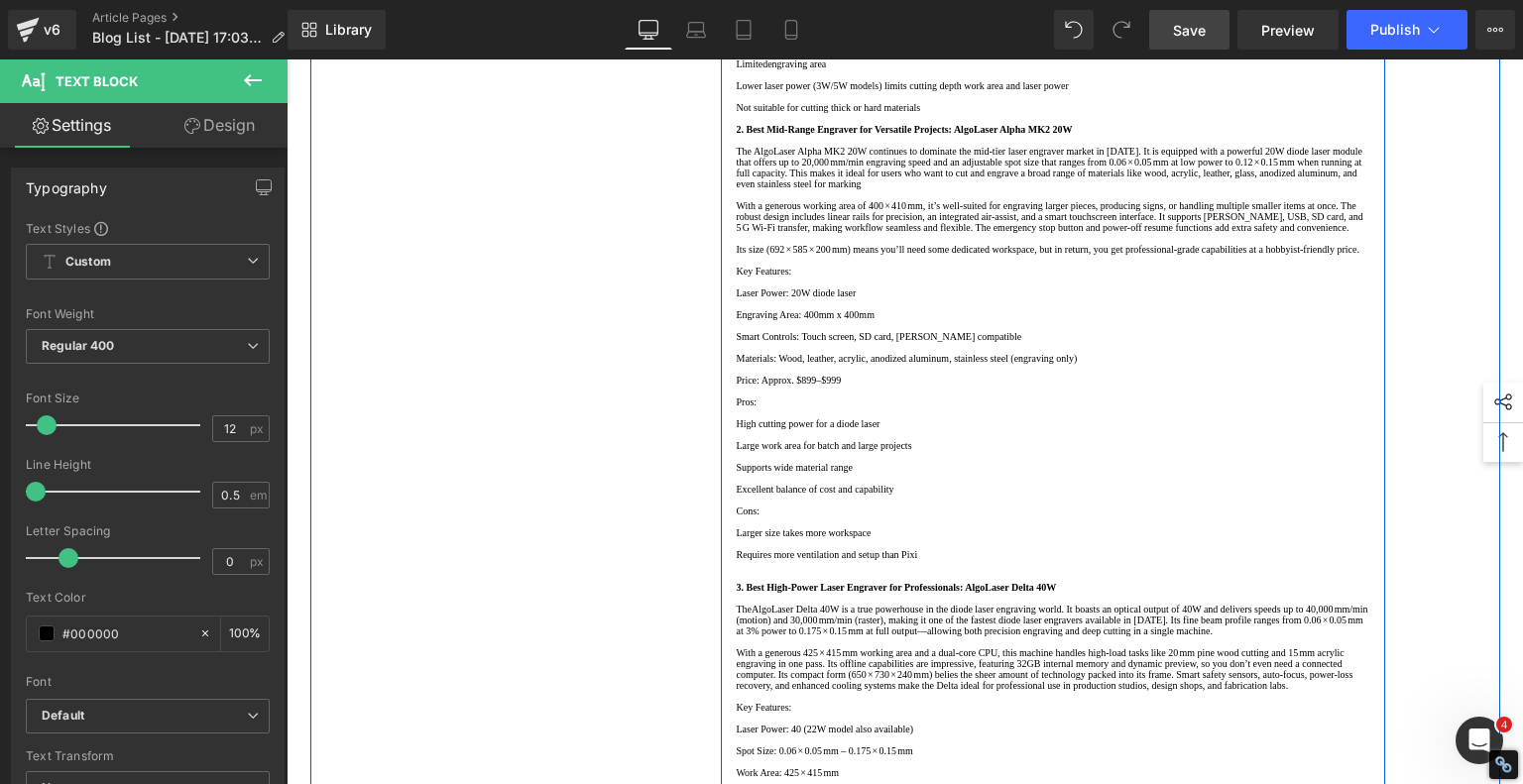 scroll, scrollTop: 1314, scrollLeft: 0, axis: vertical 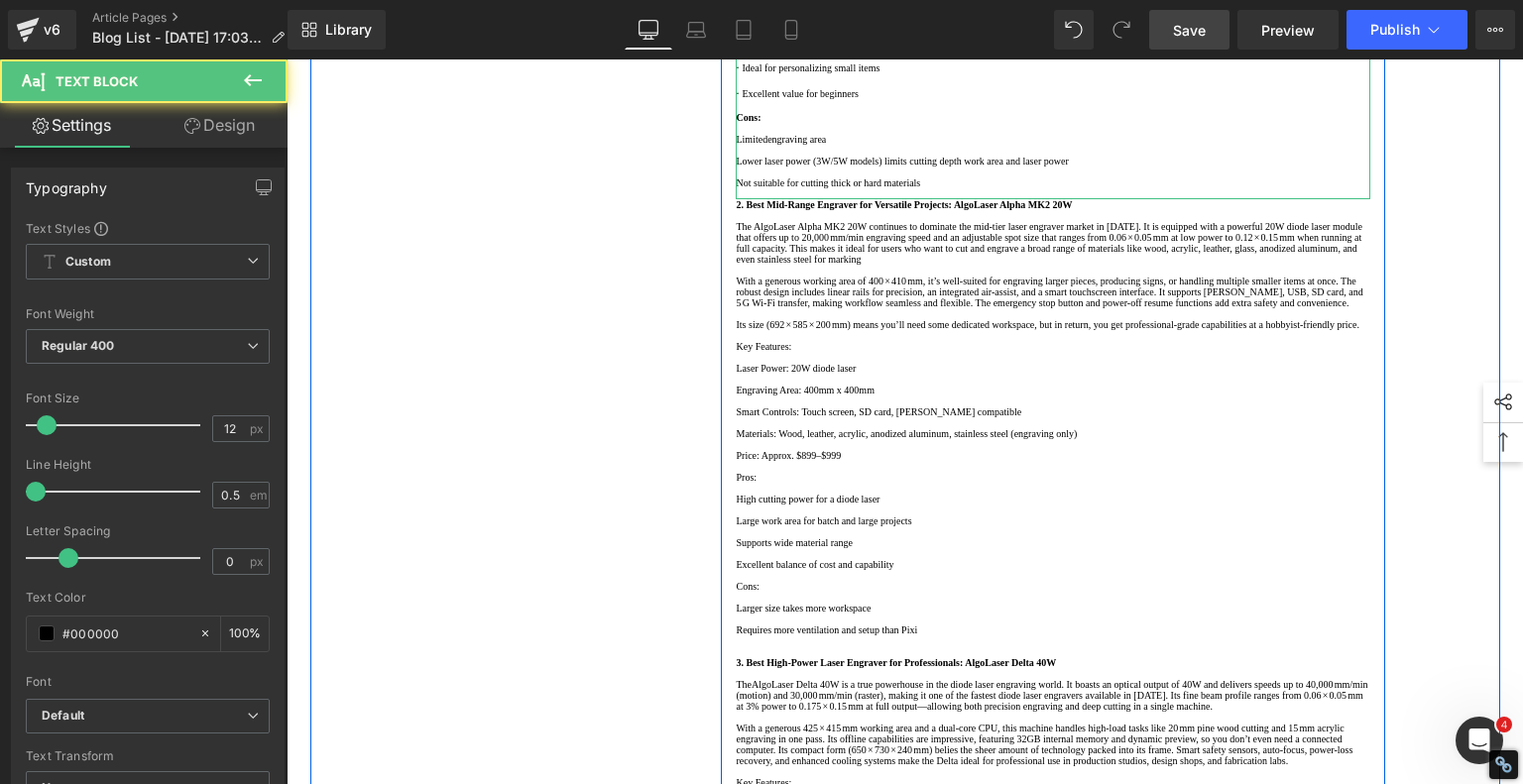 click on "Limitedengraving area" at bounding box center (1053, 139) 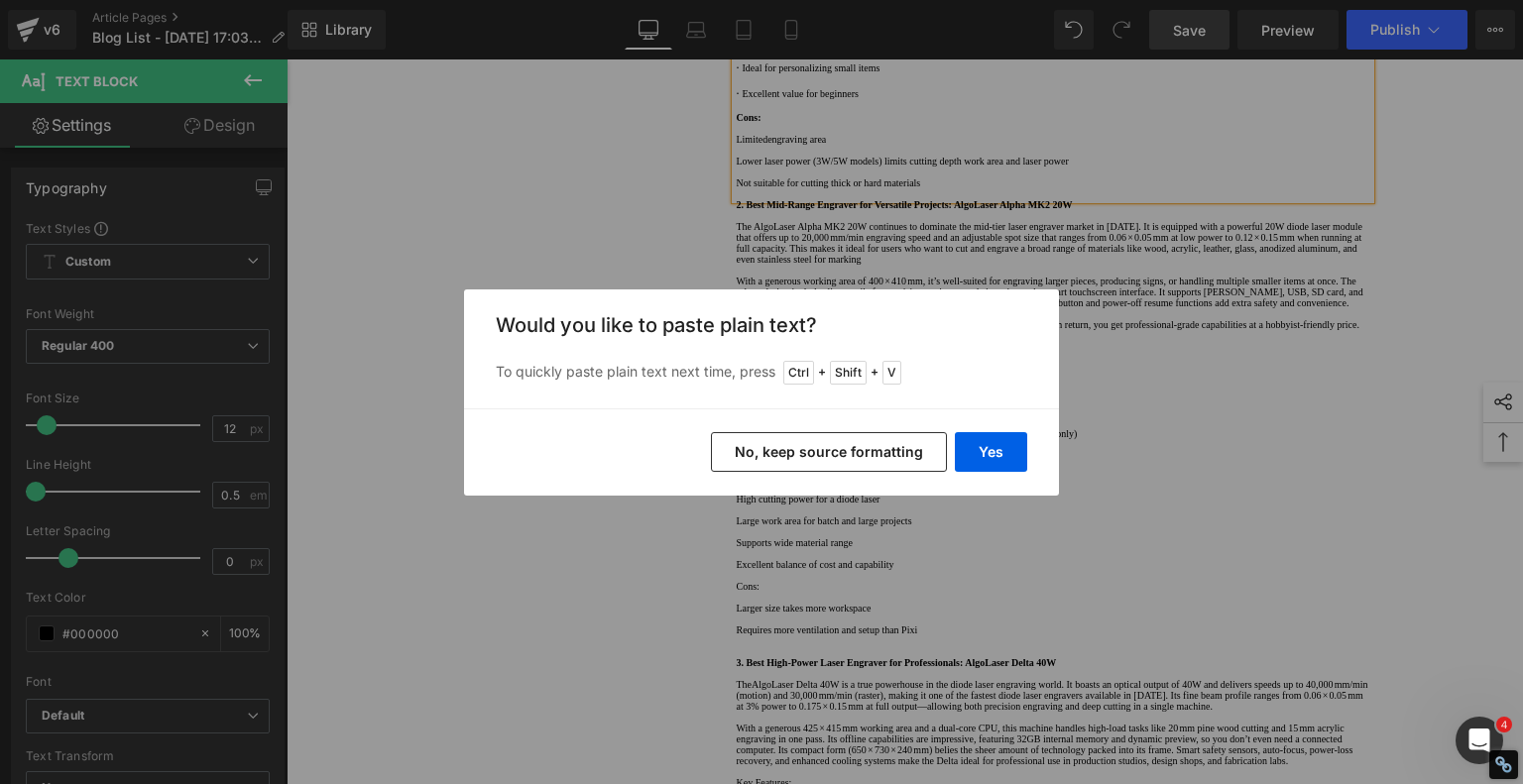 click on "No, keep source formatting" at bounding box center (829, 452) 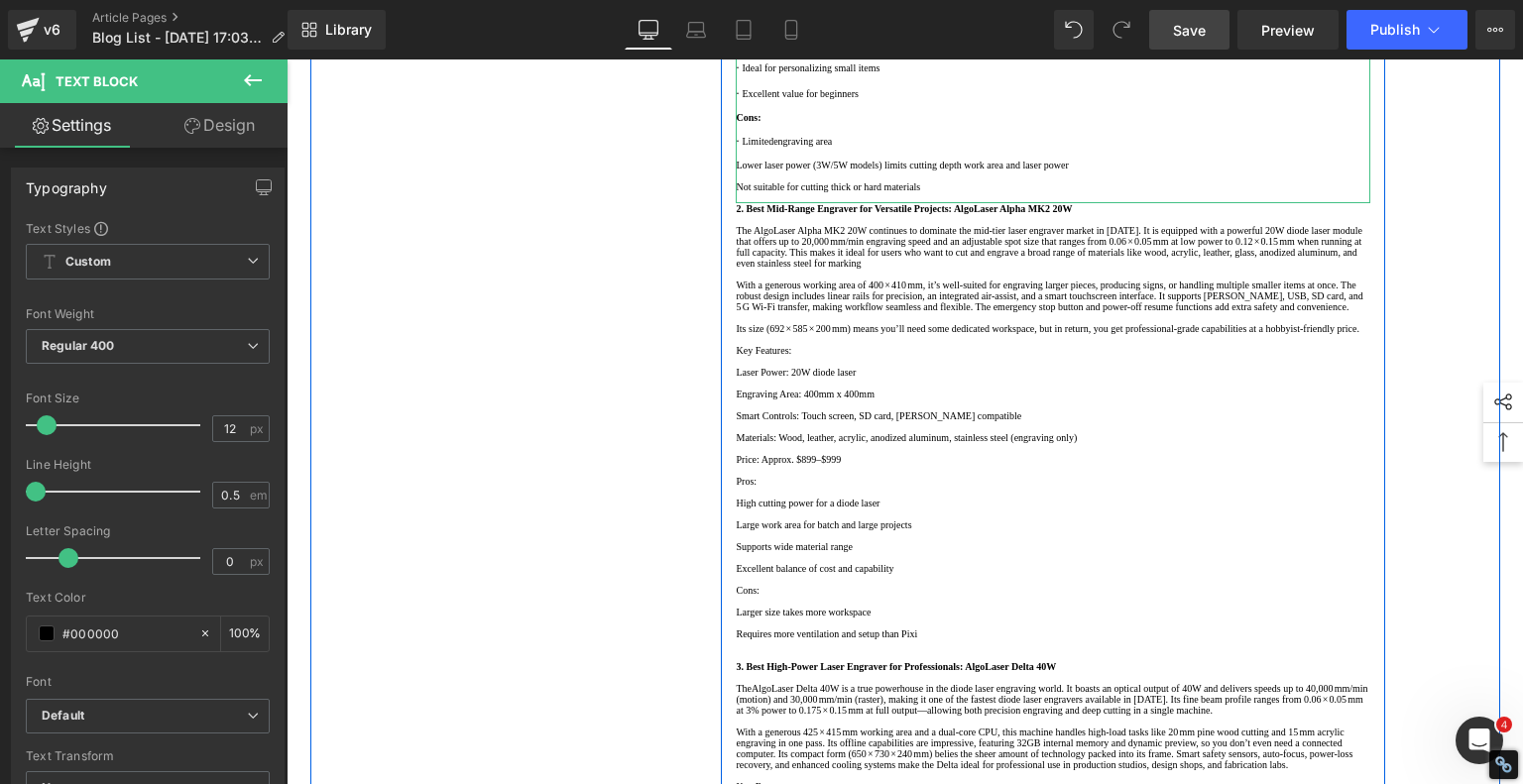 click on "Lower laser power (3W/5W models) limits cutting depth work area and laser power" at bounding box center [1053, 165] 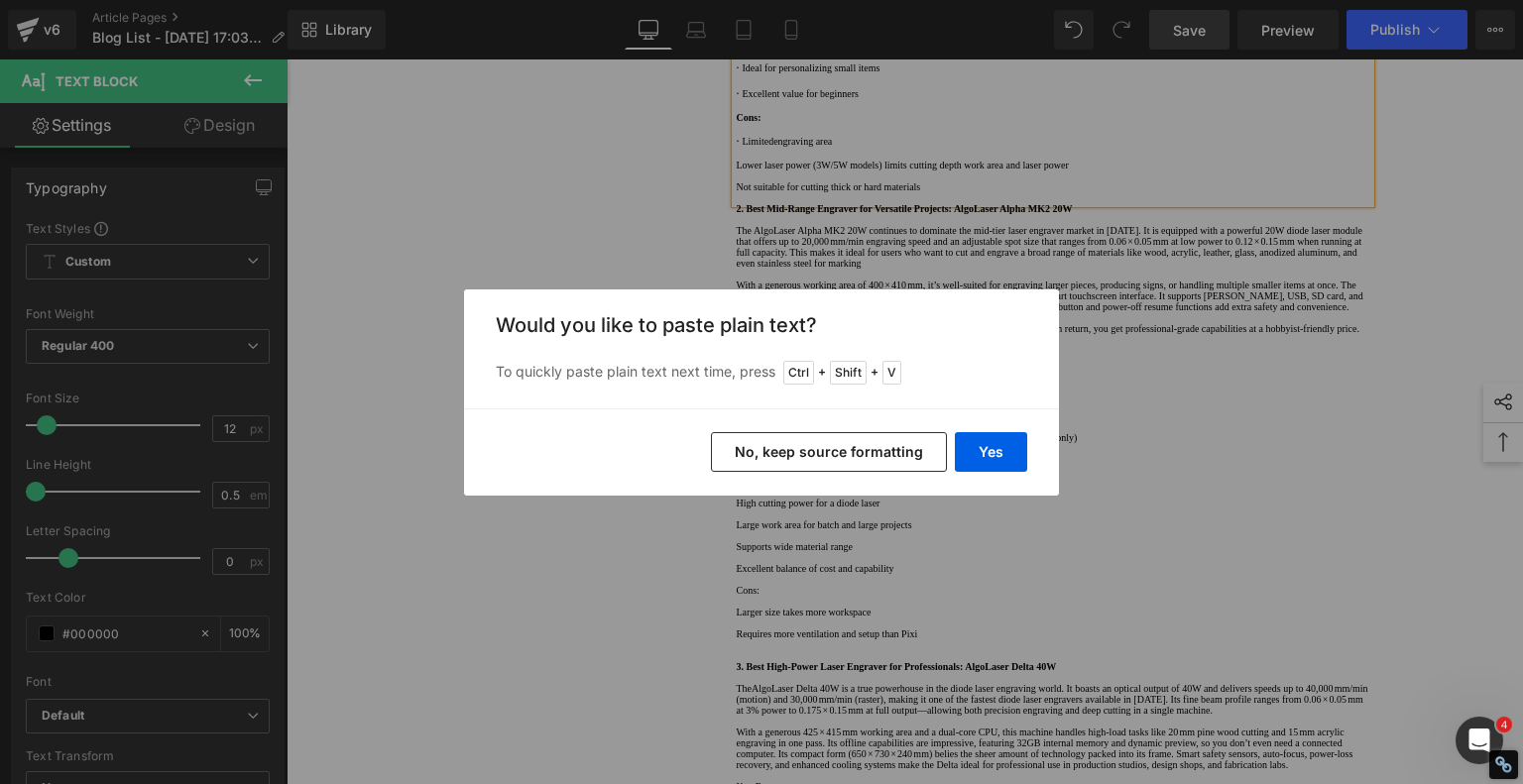 click on "No, keep source formatting" at bounding box center (829, 452) 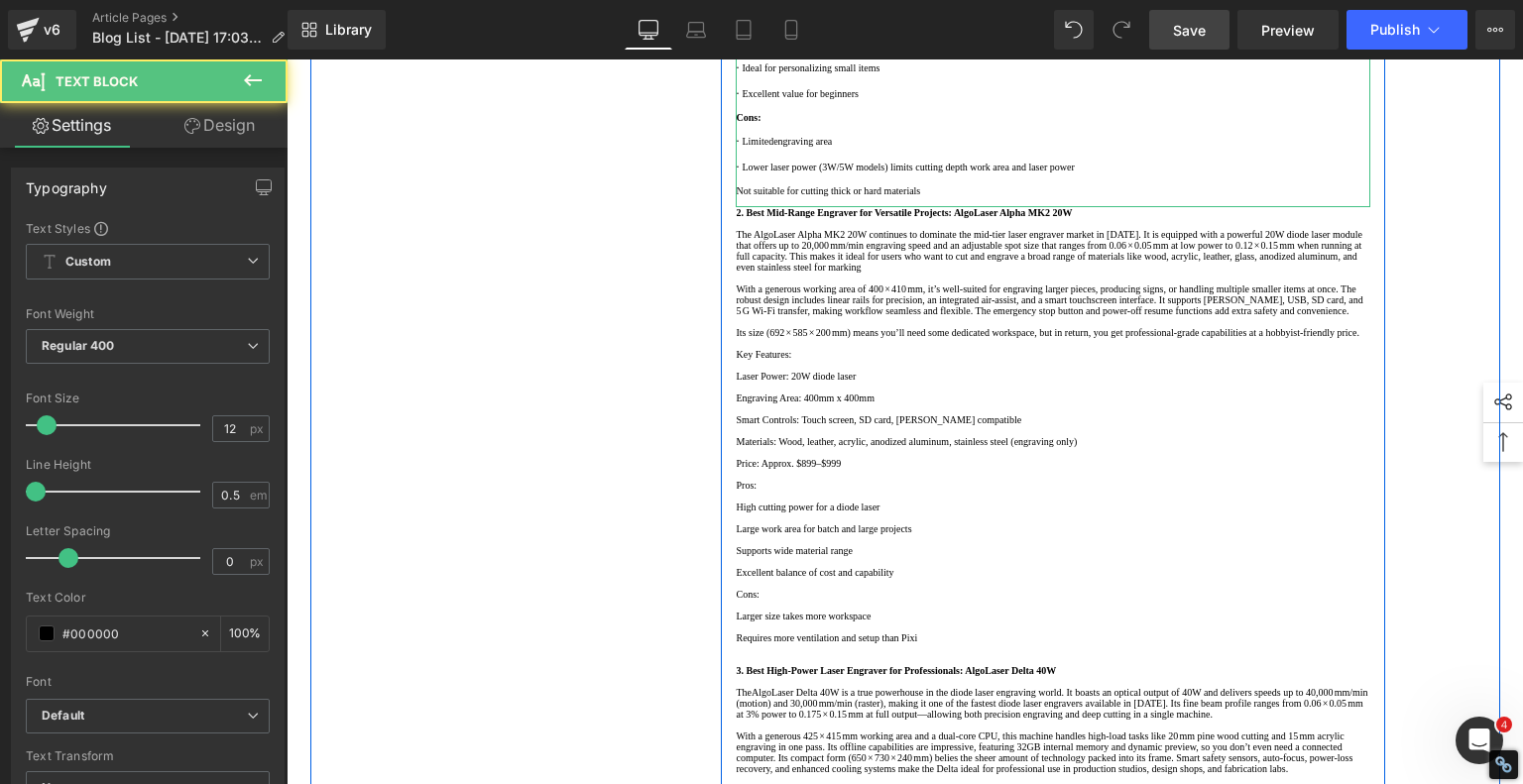 click on "Not suitable for cutting thick or hard materials" at bounding box center (1053, 190) 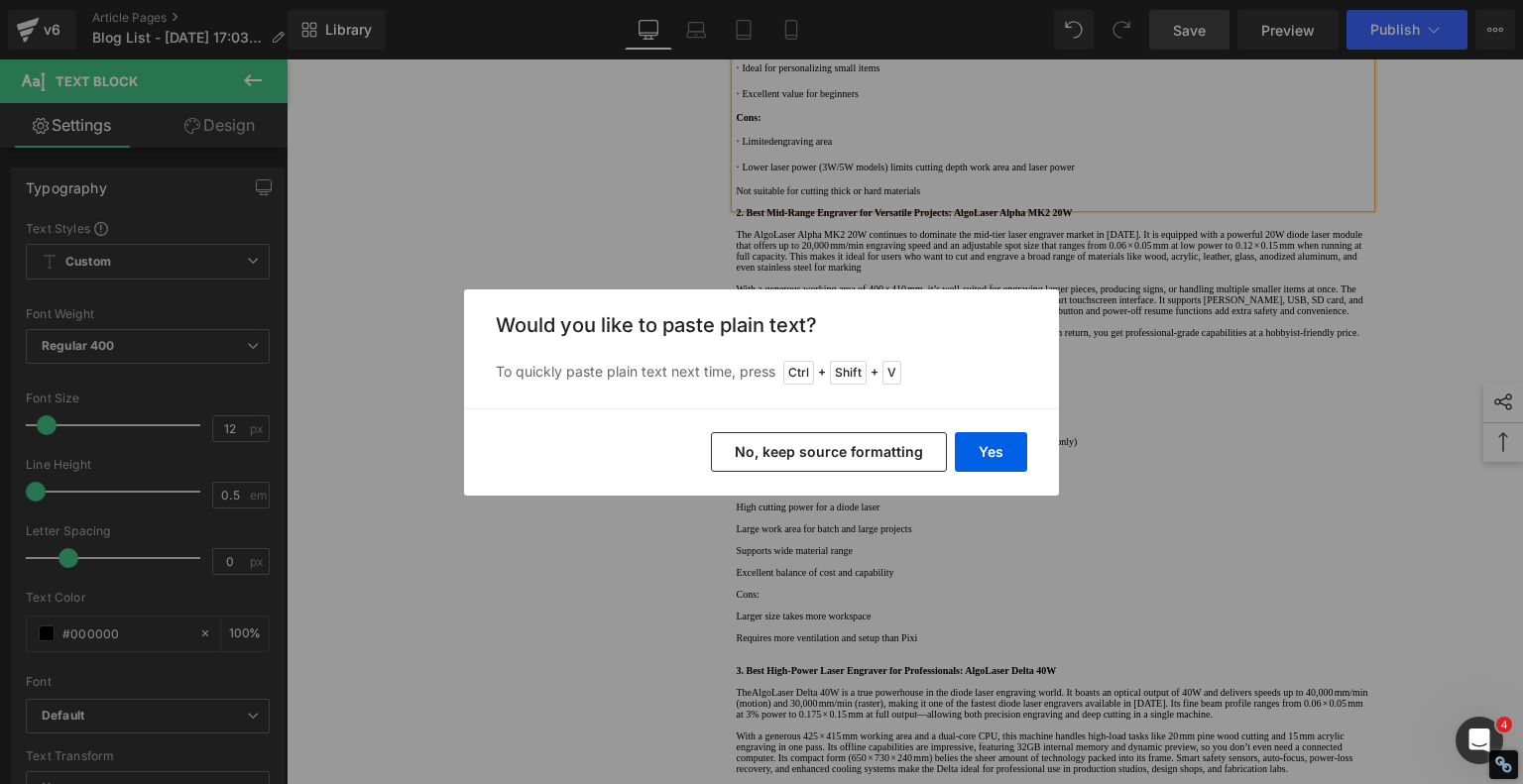 click on "No, keep source formatting" at bounding box center (829, 452) 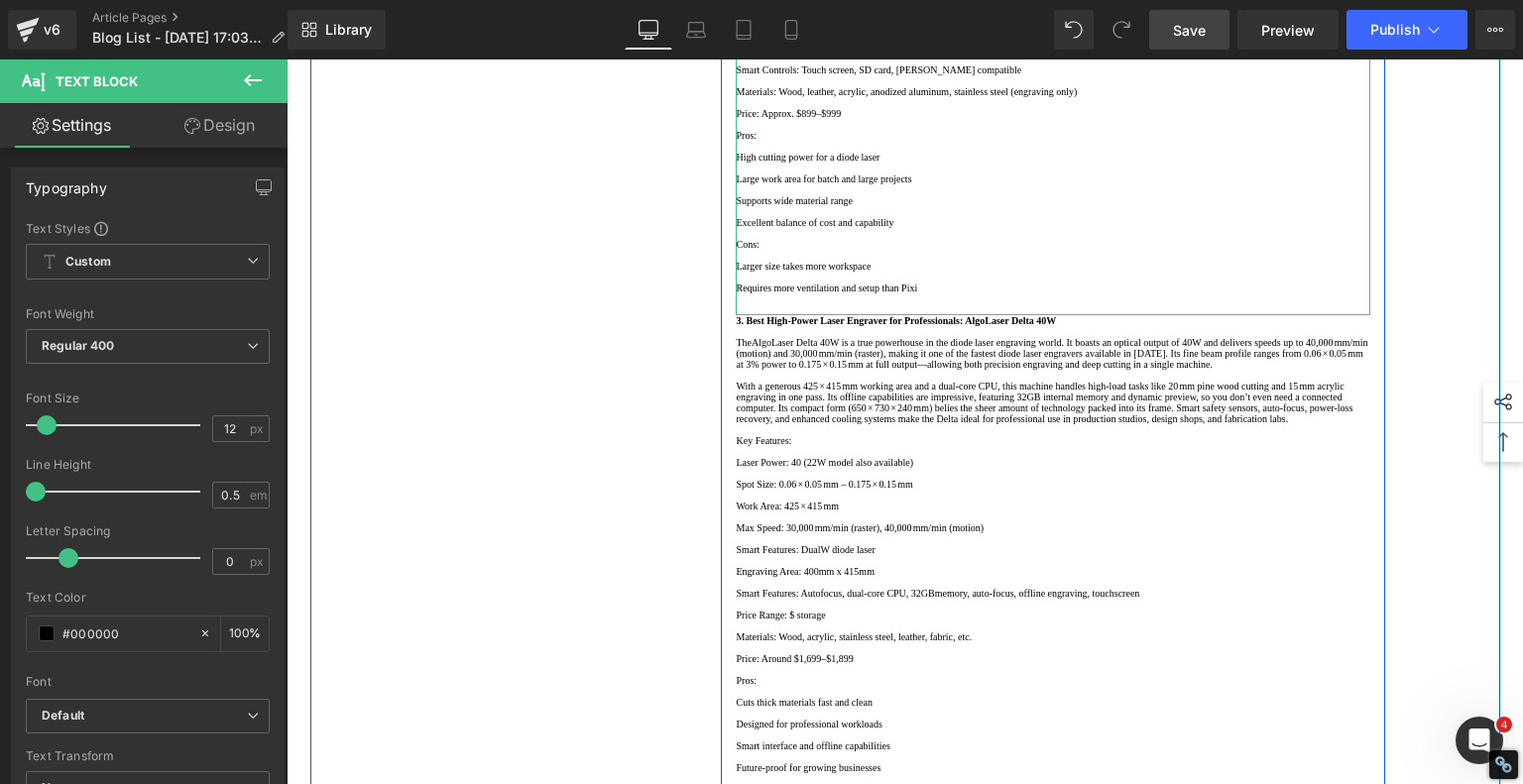 scroll, scrollTop: 1711, scrollLeft: 0, axis: vertical 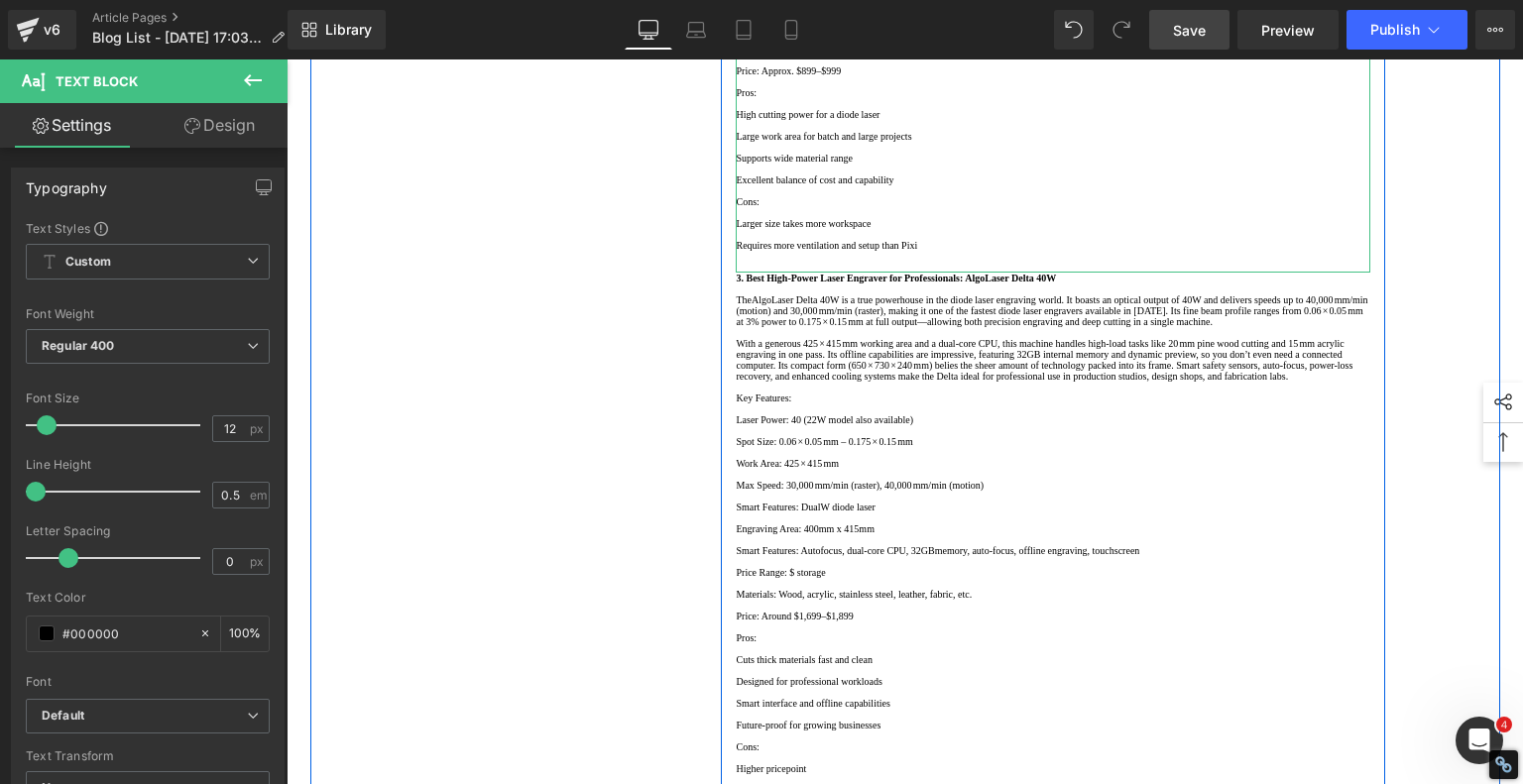 click on "Key Features:" at bounding box center (1053, -39) 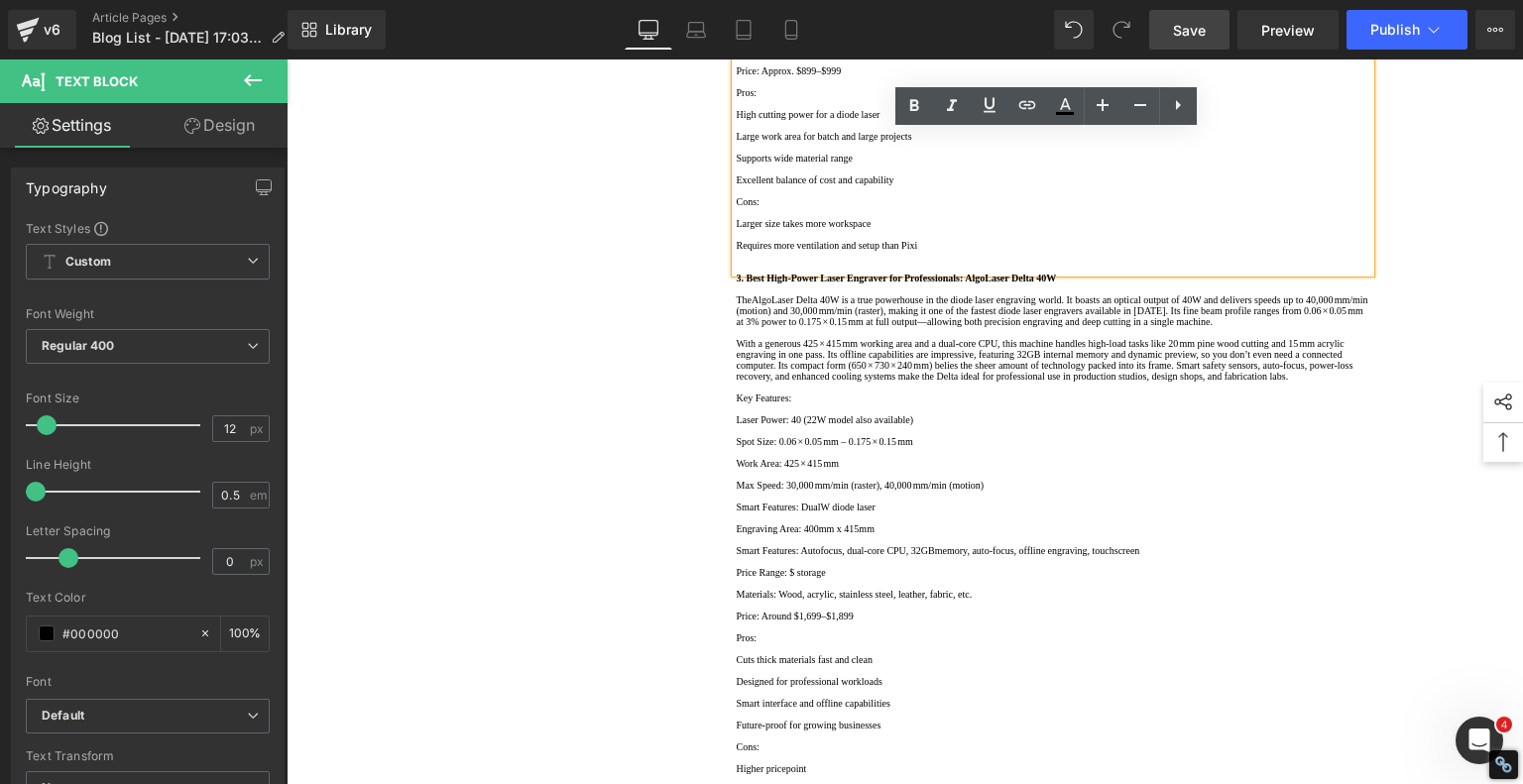 click on "Key Features:" at bounding box center (1053, -39) 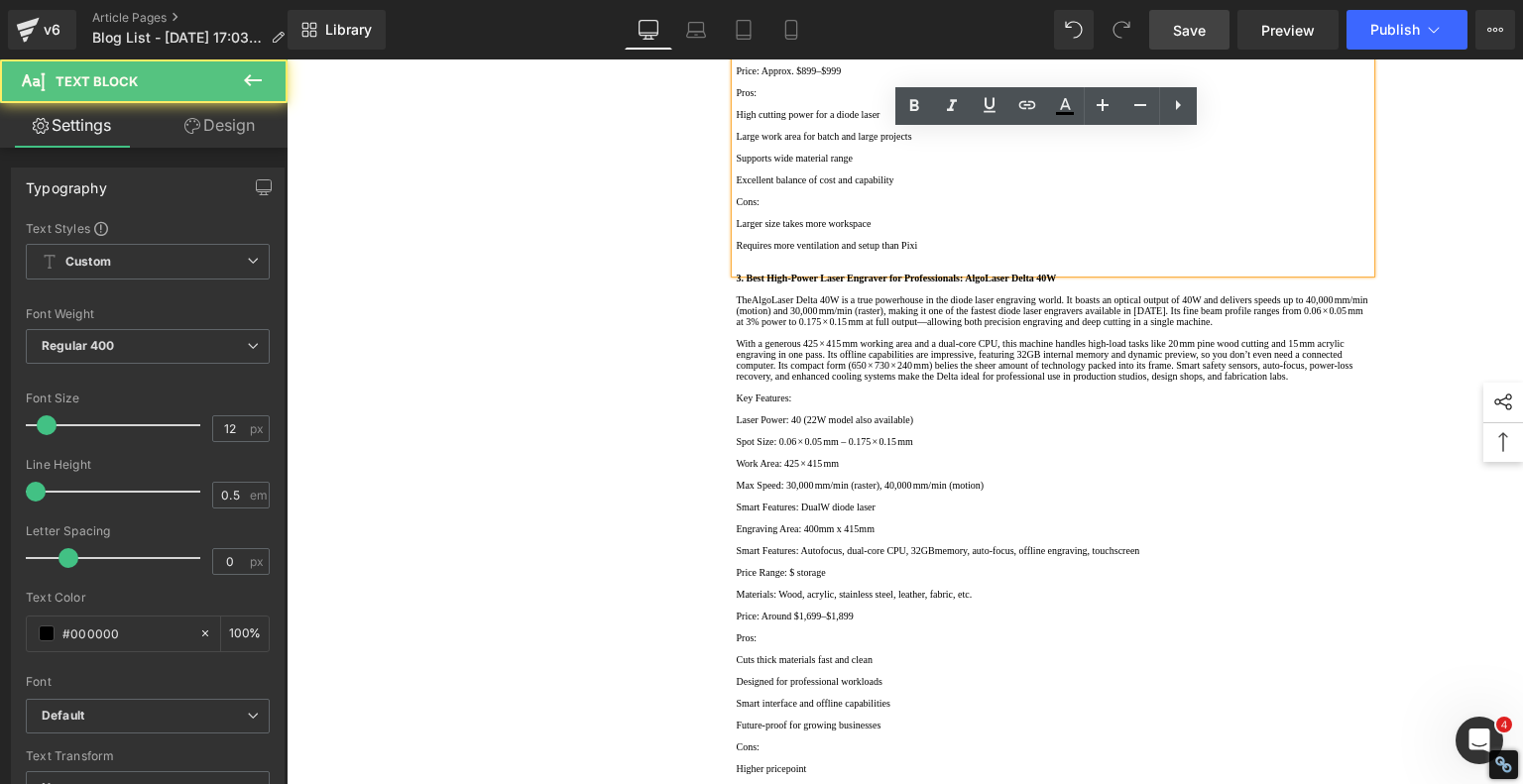 click on "Key Features:" at bounding box center [1053, -39] 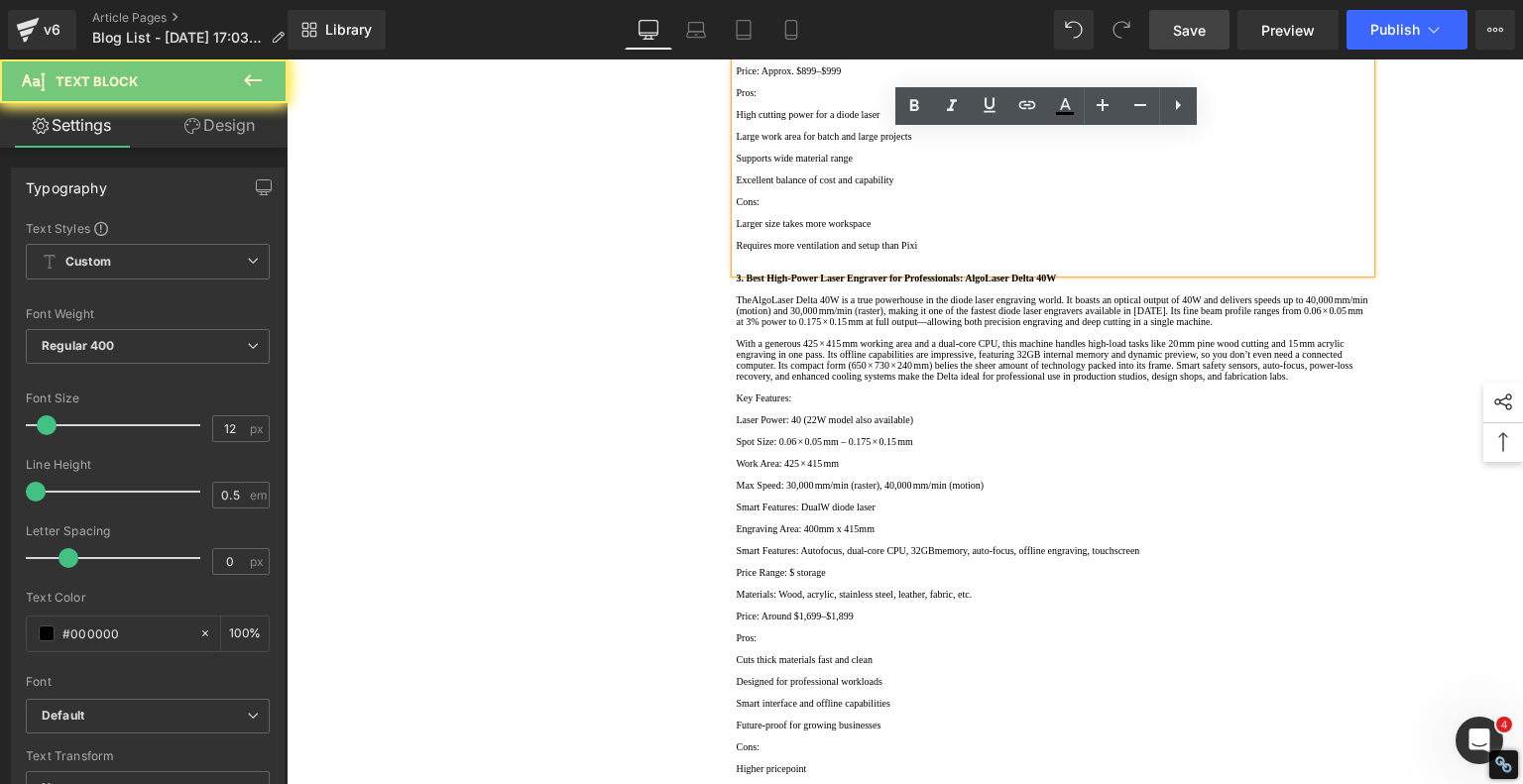 click on "Key Features:" at bounding box center [1053, -39] 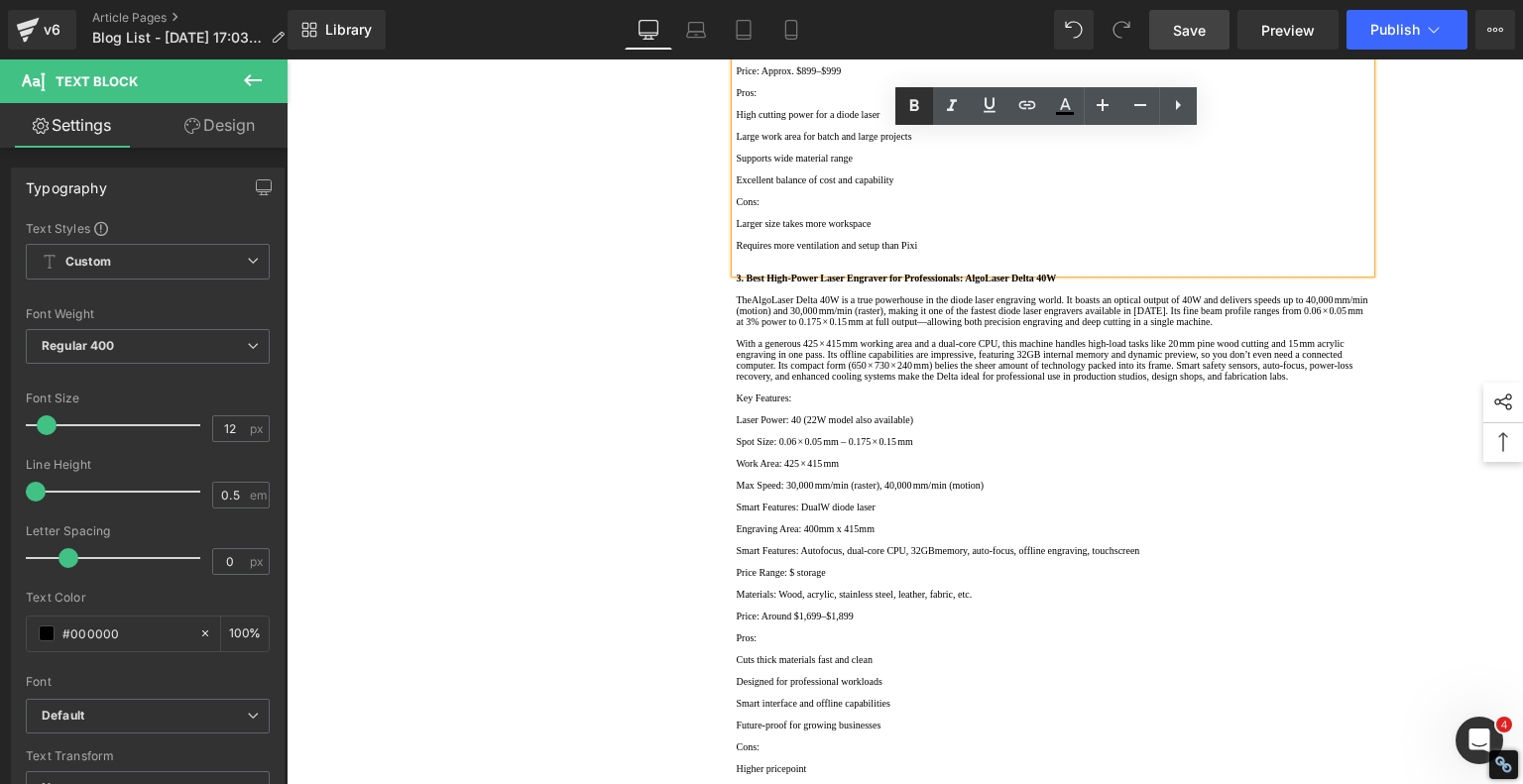 click 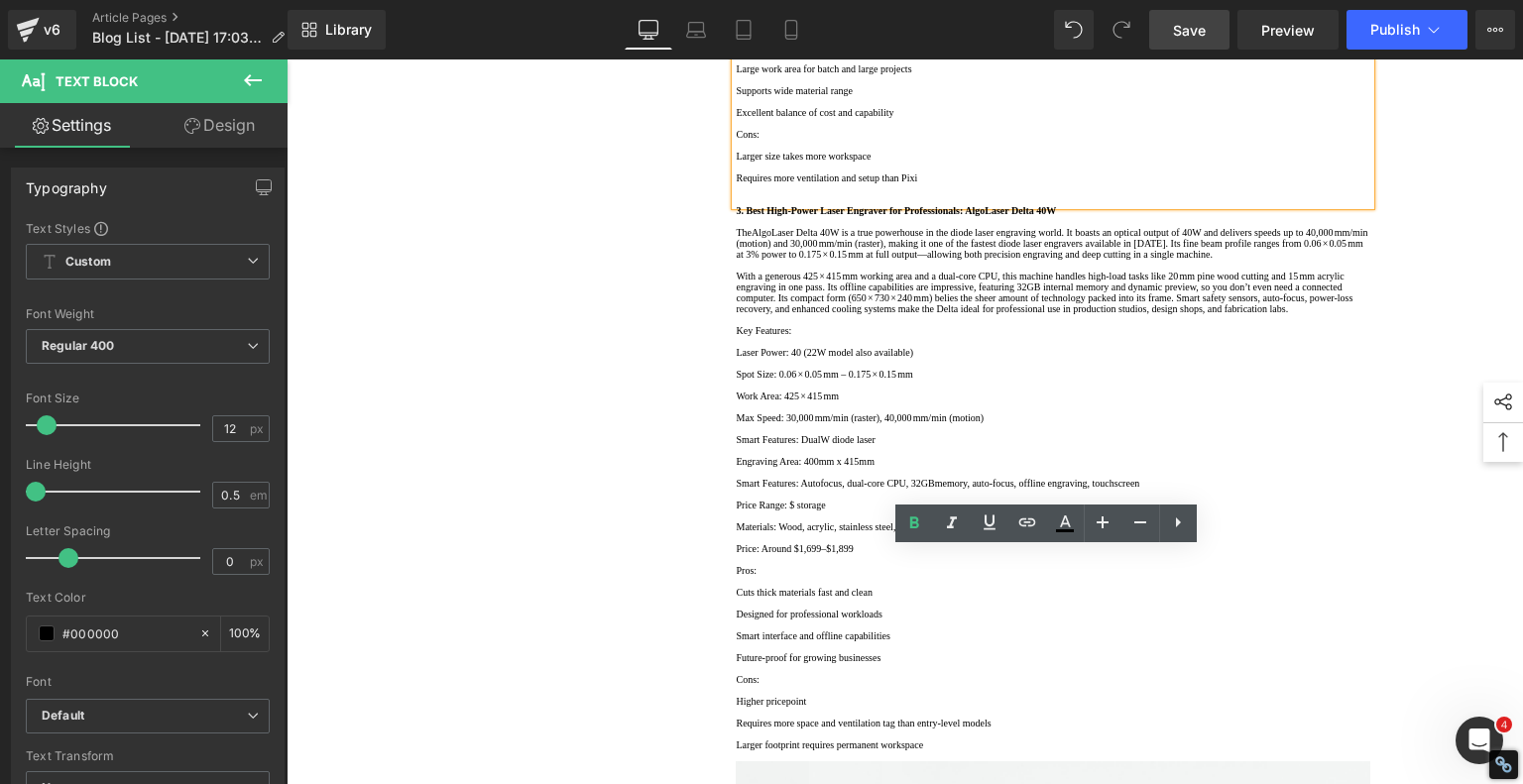 scroll, scrollTop: 1810, scrollLeft: 0, axis: vertical 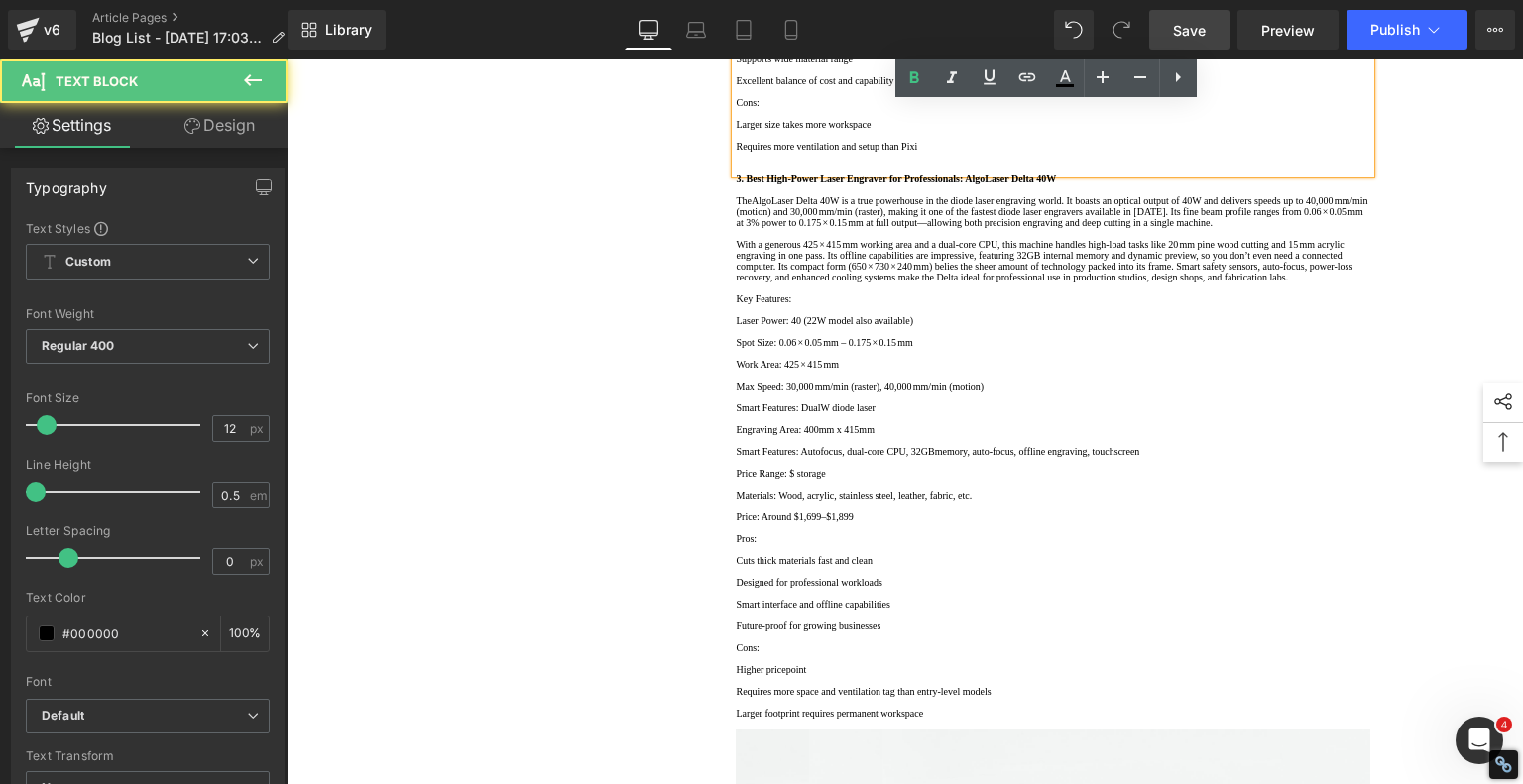 click on "Pros:" at bounding box center [1053, -7] 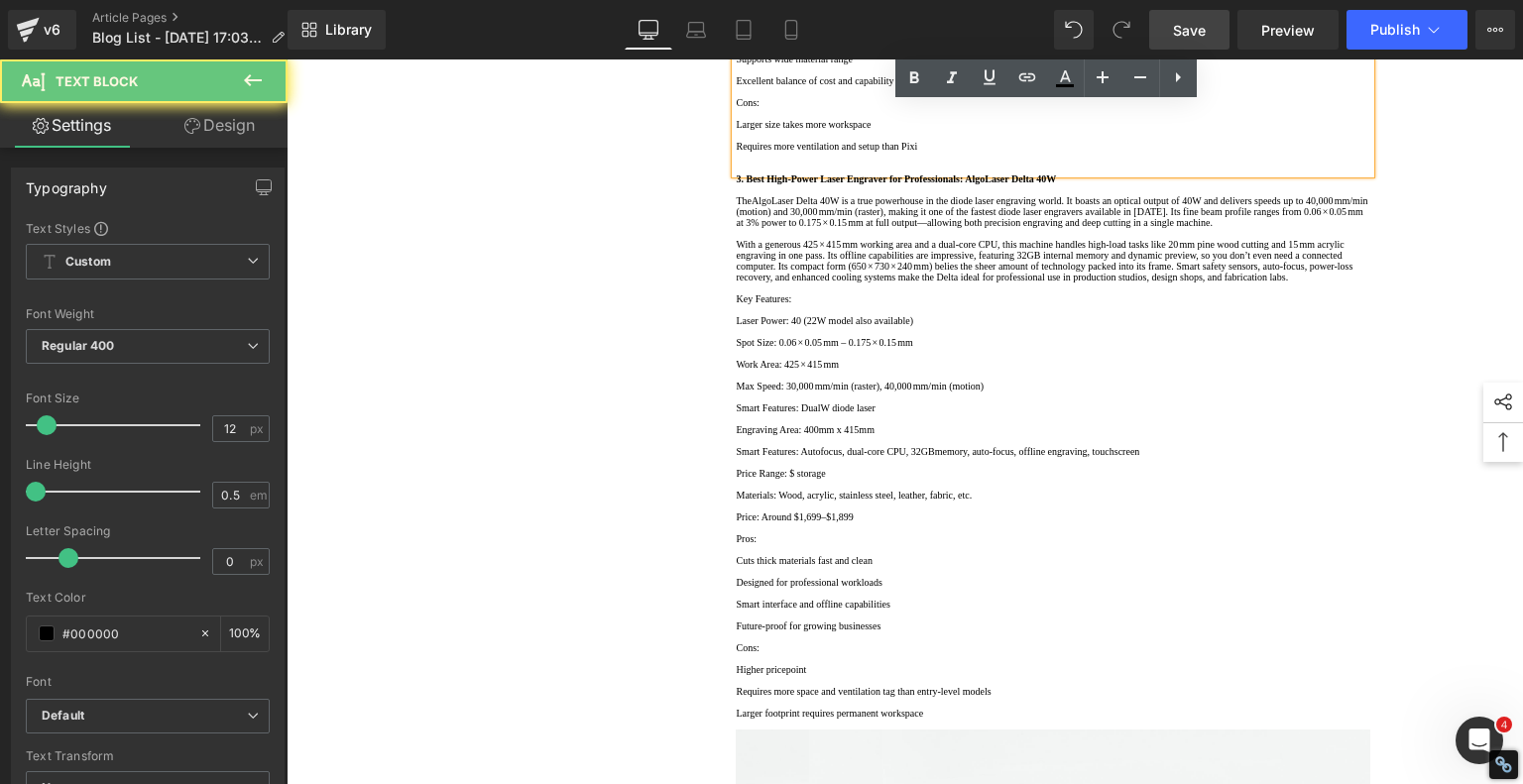 click on "Pros:" at bounding box center (1053, -7) 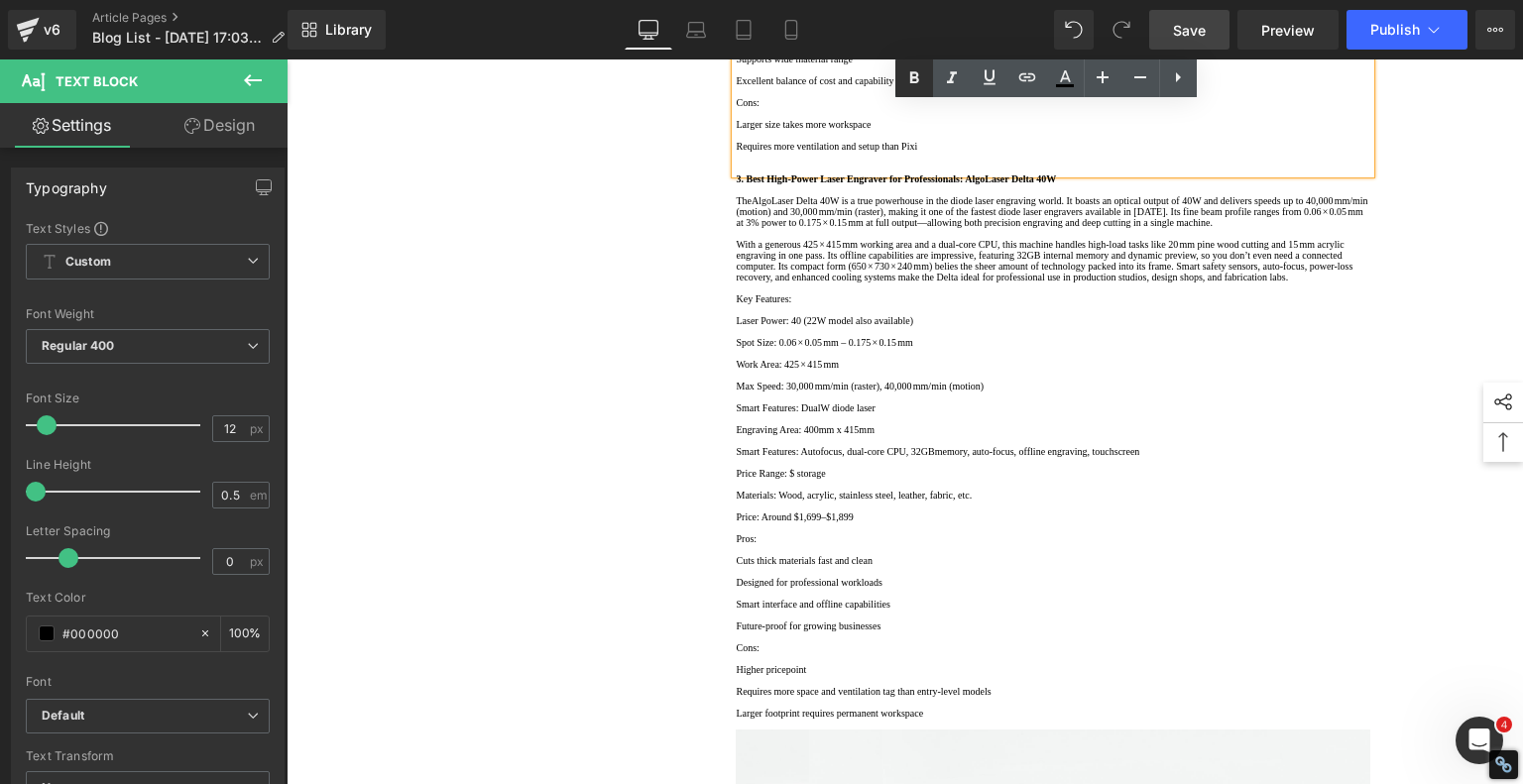 click 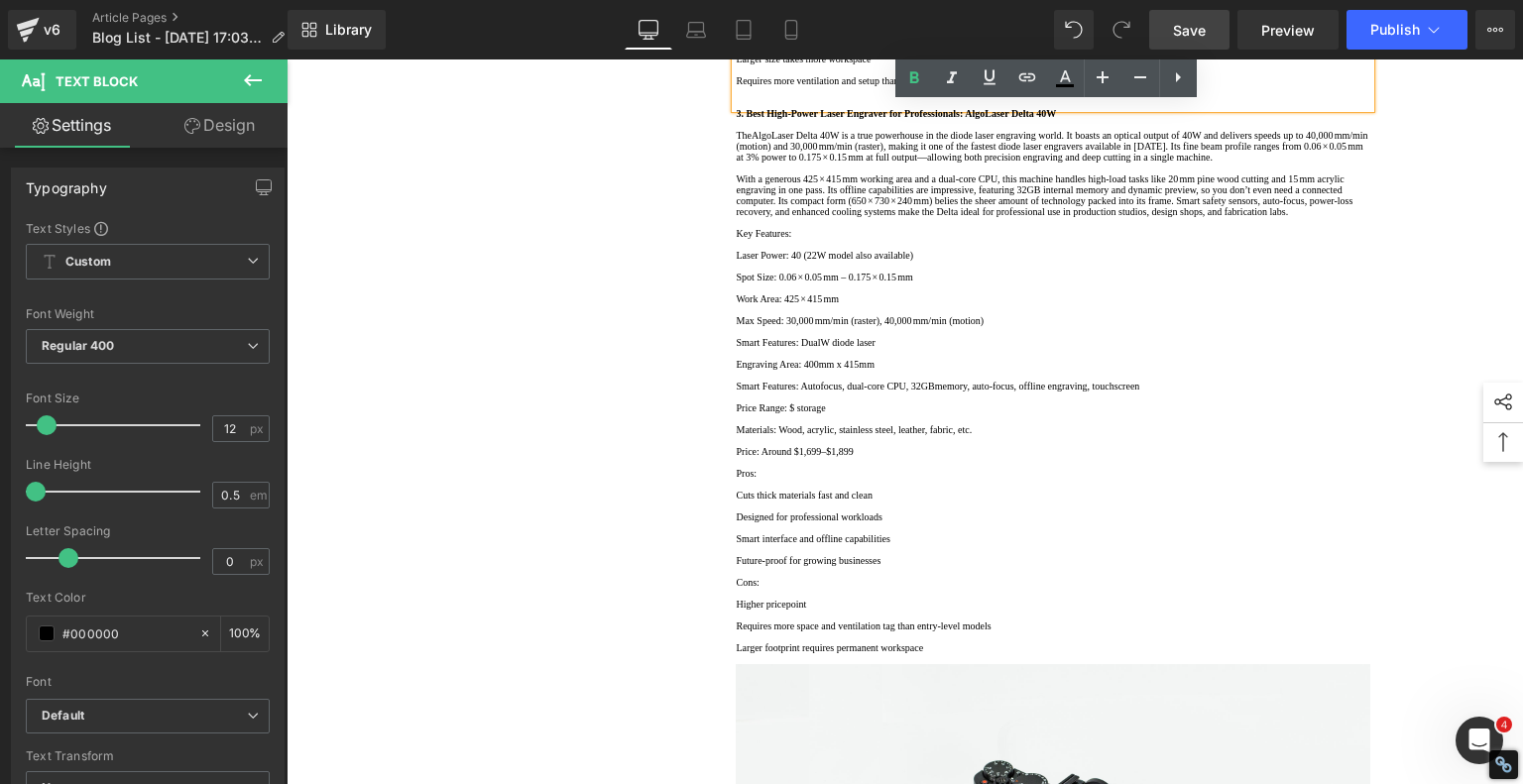 scroll, scrollTop: 1909, scrollLeft: 0, axis: vertical 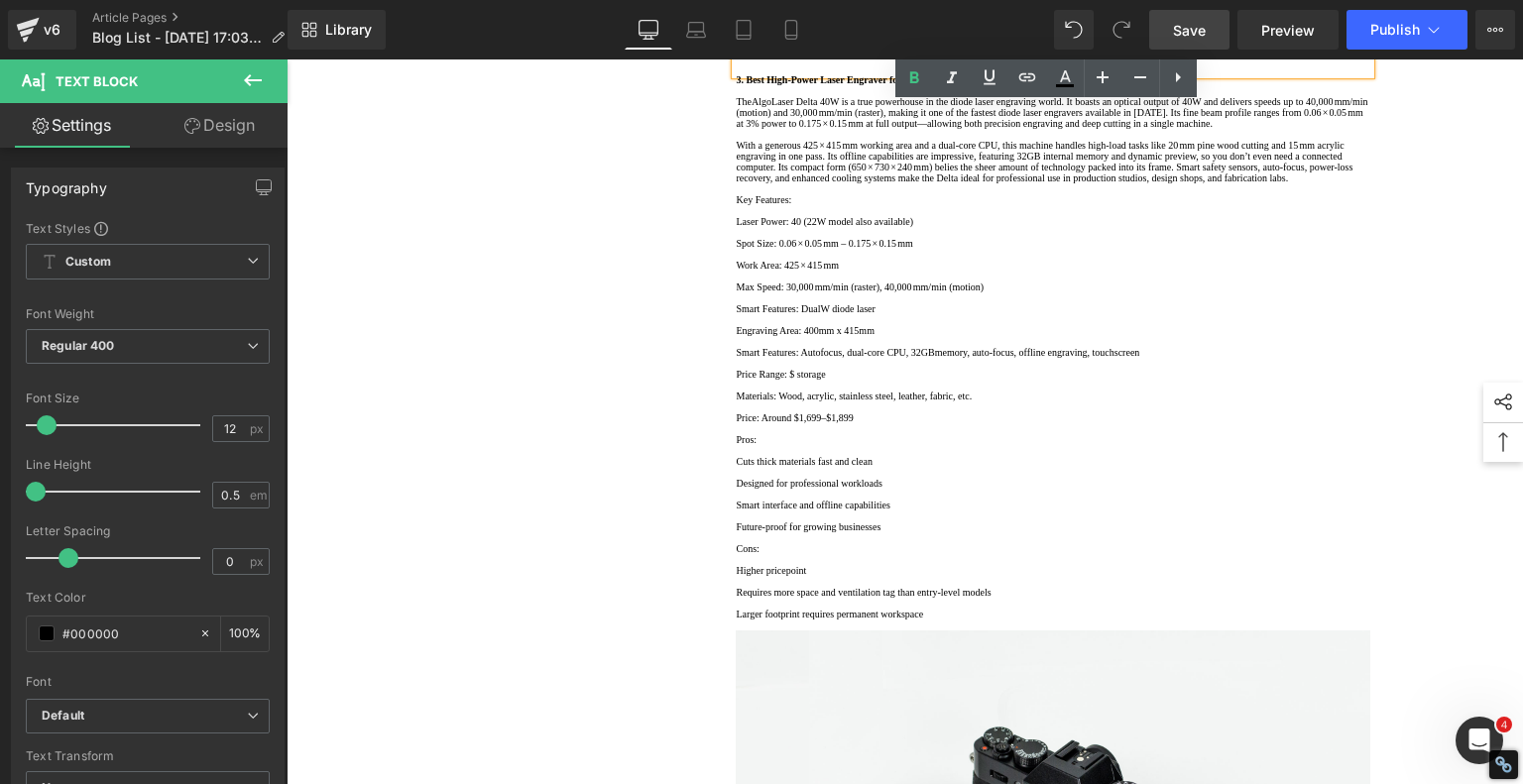 click on "Cons:" at bounding box center [1053, 3] 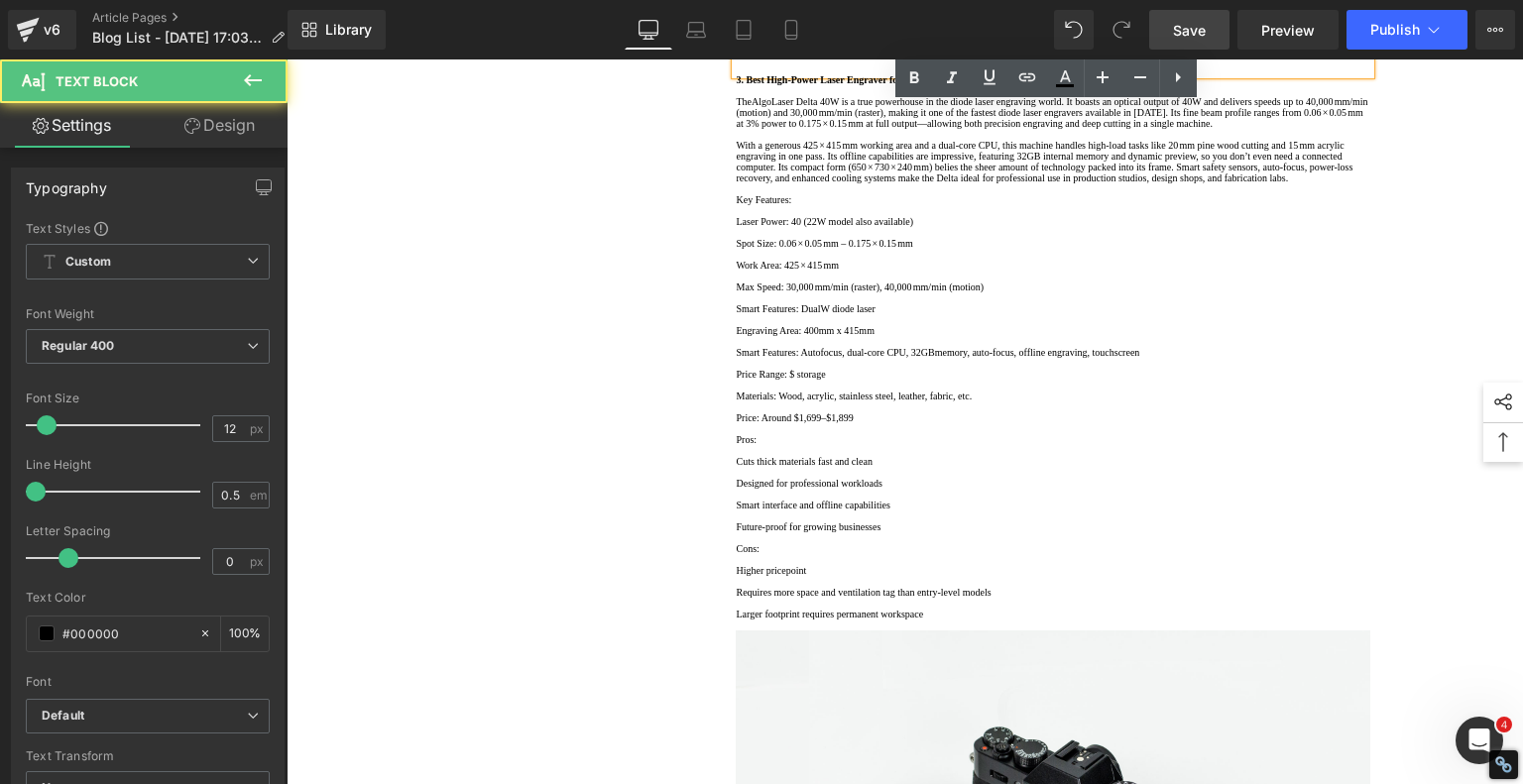 click on "Cons:" at bounding box center (1053, 3) 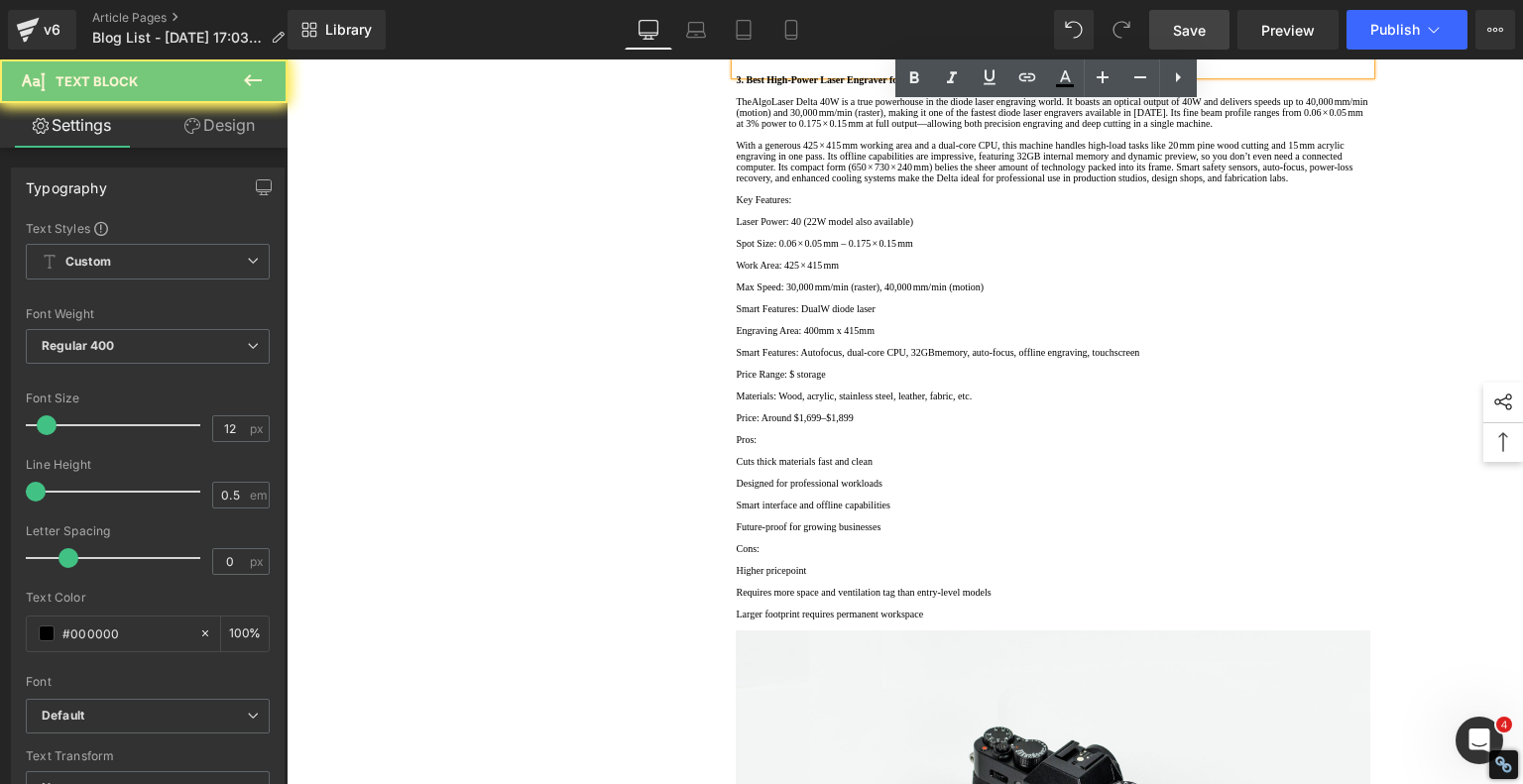 click on "Cons:" at bounding box center (1053, 3) 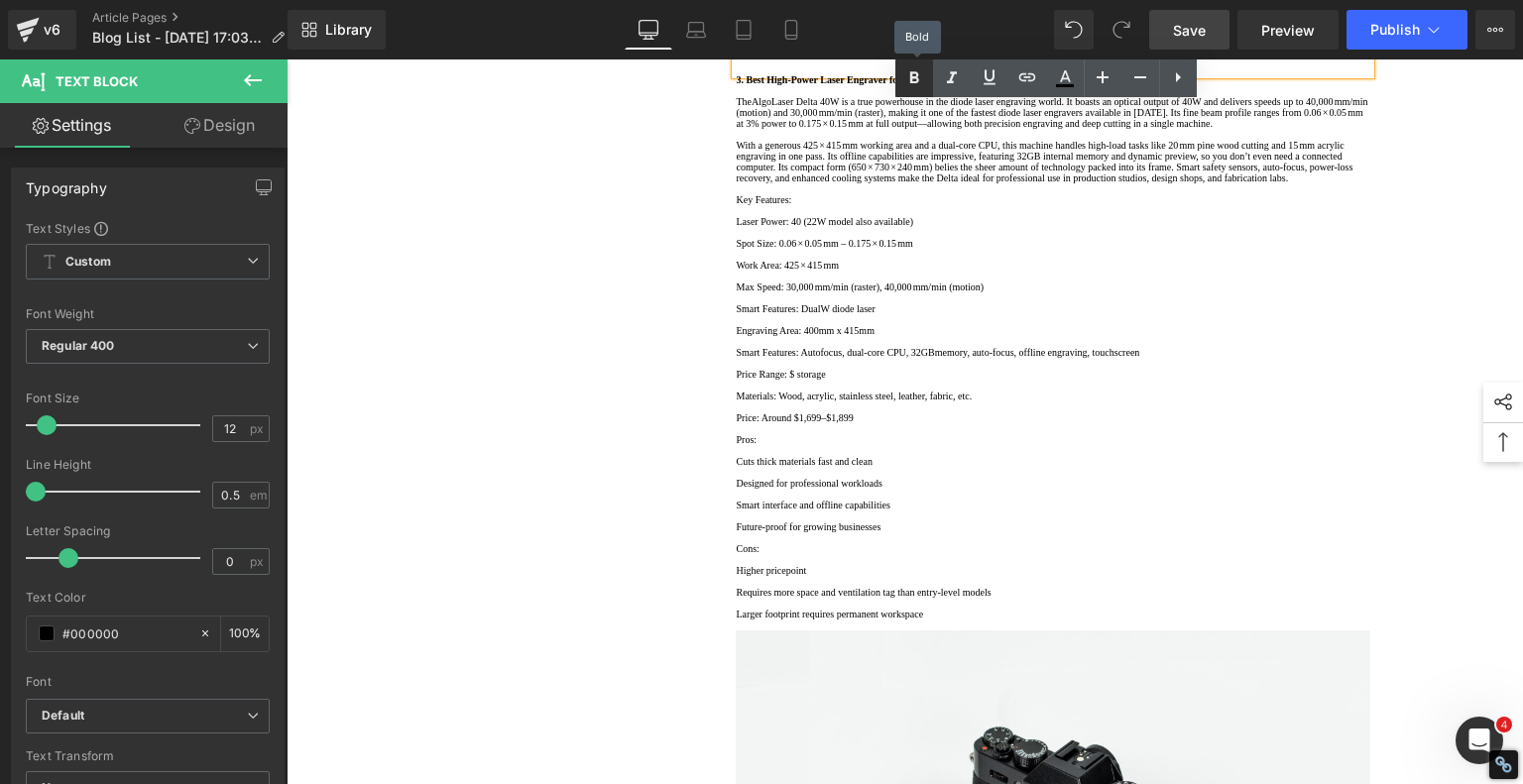 click 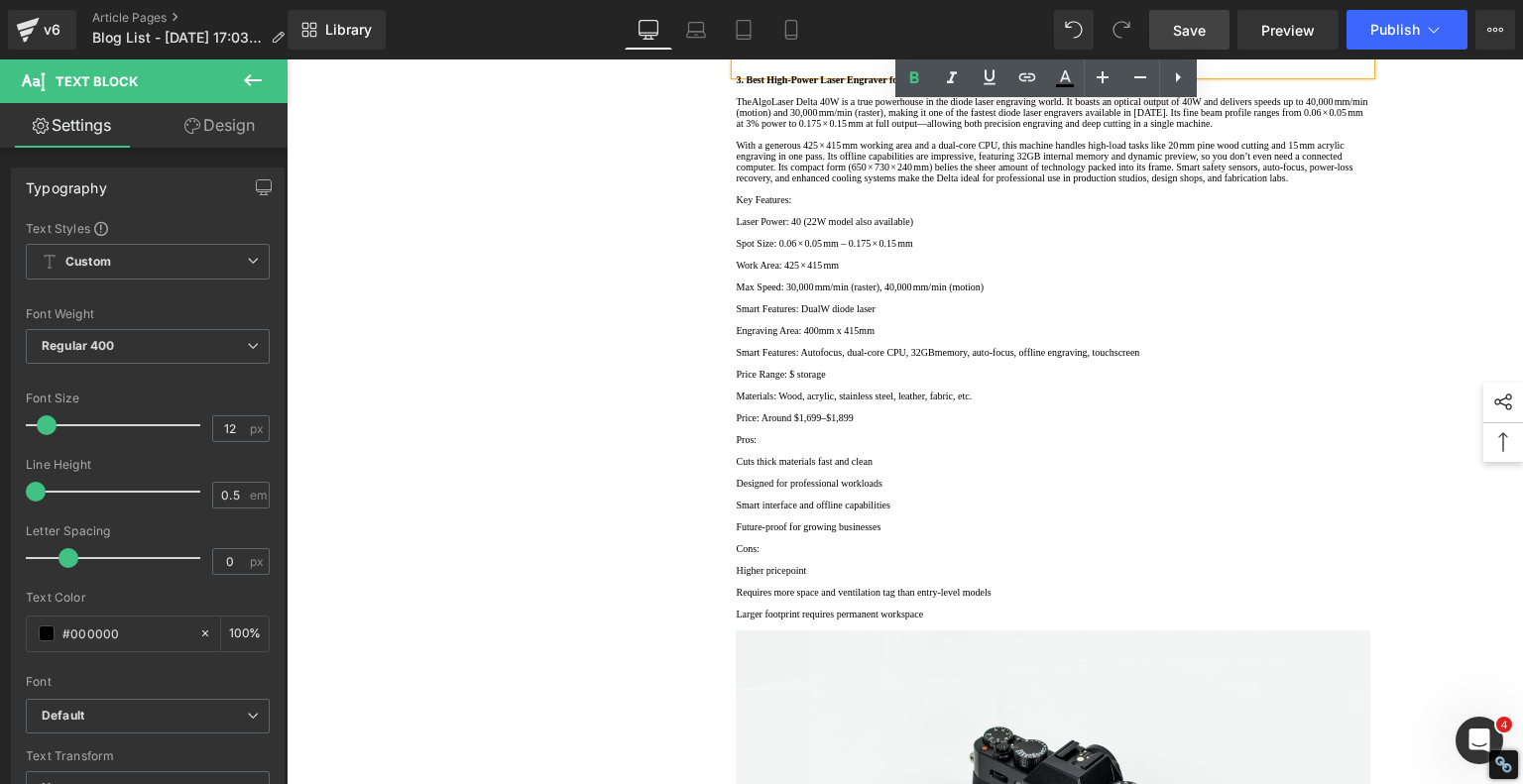 click on "Laser Power: 20W diode laser" at bounding box center [1053, -215] 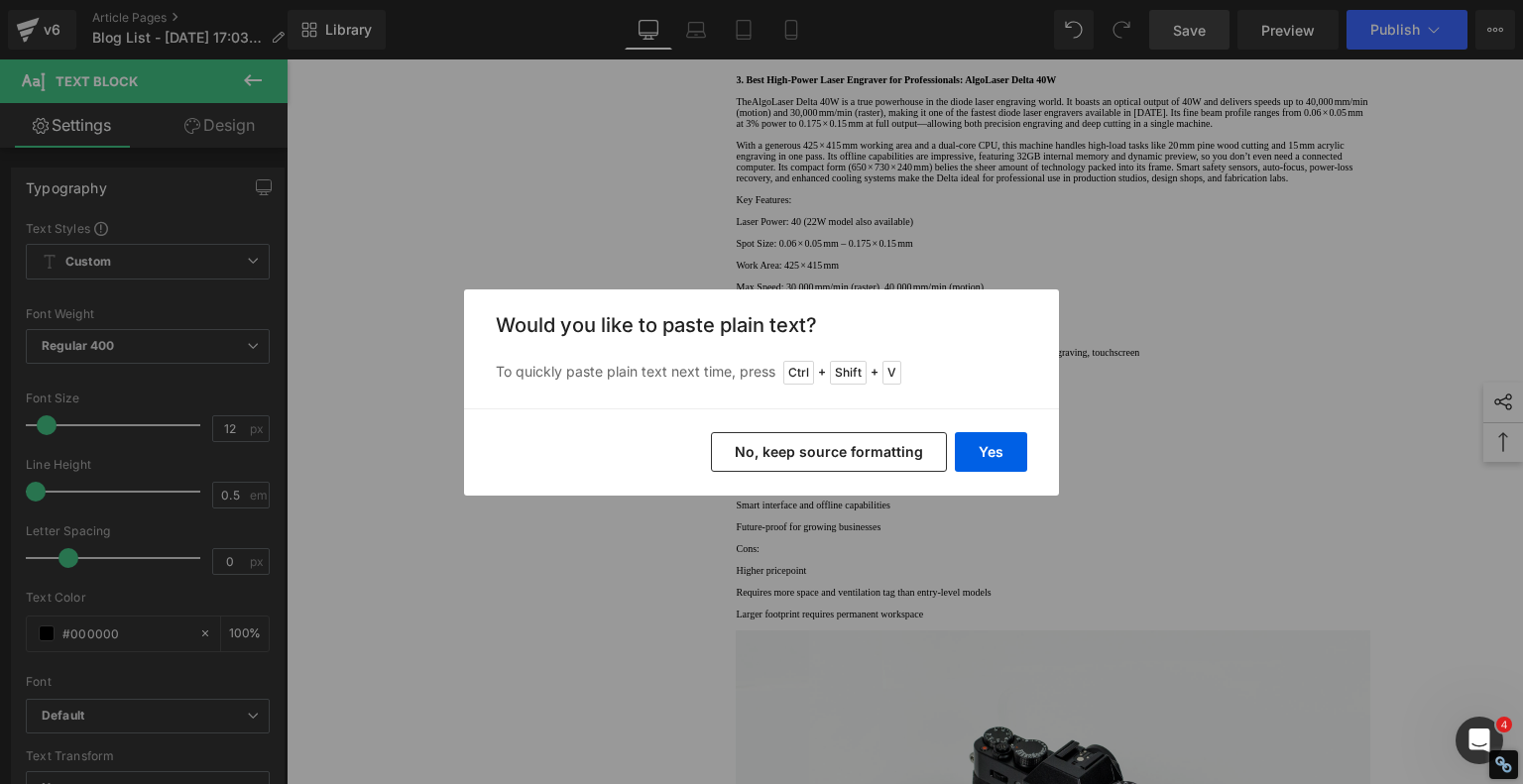 click on "No, keep source formatting" at bounding box center [829, 452] 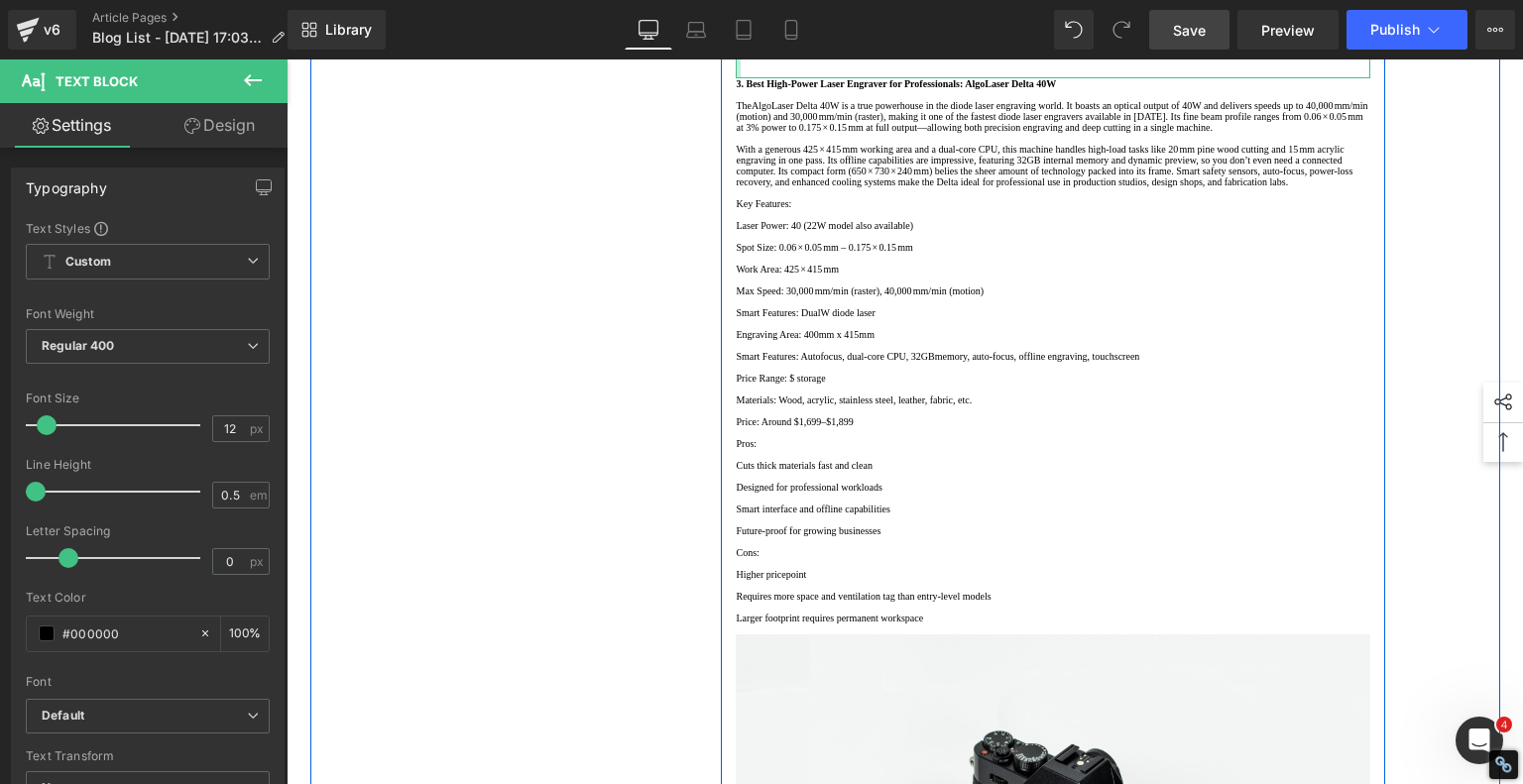 click on "2. Best Mid-Range Engraver for Versatile Projects: AlgoLaser Alpha MK2 20W The AlgoLaser Alpha MK2 20W continues to dominate the mid-tier laser engraver market in [DATE]. It is equipped with a powerful 20W diode laser module that offers up to 20,000 mm/min engraving speed and an adjustable spot size that ranges from 0.06 × 0.05 mm at low power to 0.12 × 0.15 mm when running at full capacity. This makes it ideal for users who want to cut and engrave a broad range of materials like wood, acrylic, leather, glass, anodized aluminum, and even stainless steel for marking Its size (692 × 585 × 200 mm) means you’ll need some dedicated workspace, but in return, you get professional-grade capabilities at a hobbyist-friendly price. Key Features: ·    Laser Power: 20W diode laser Engraving Area: 400mm x 400mm Smart Controls: Touch screen, SD card, [PERSON_NAME] compatible Materials: Wood, leather, acrylic, anodized aluminum, stainless steel (engraving only) Price: Approx. $899–$999 Pros:" at bounding box center (1053, -153) 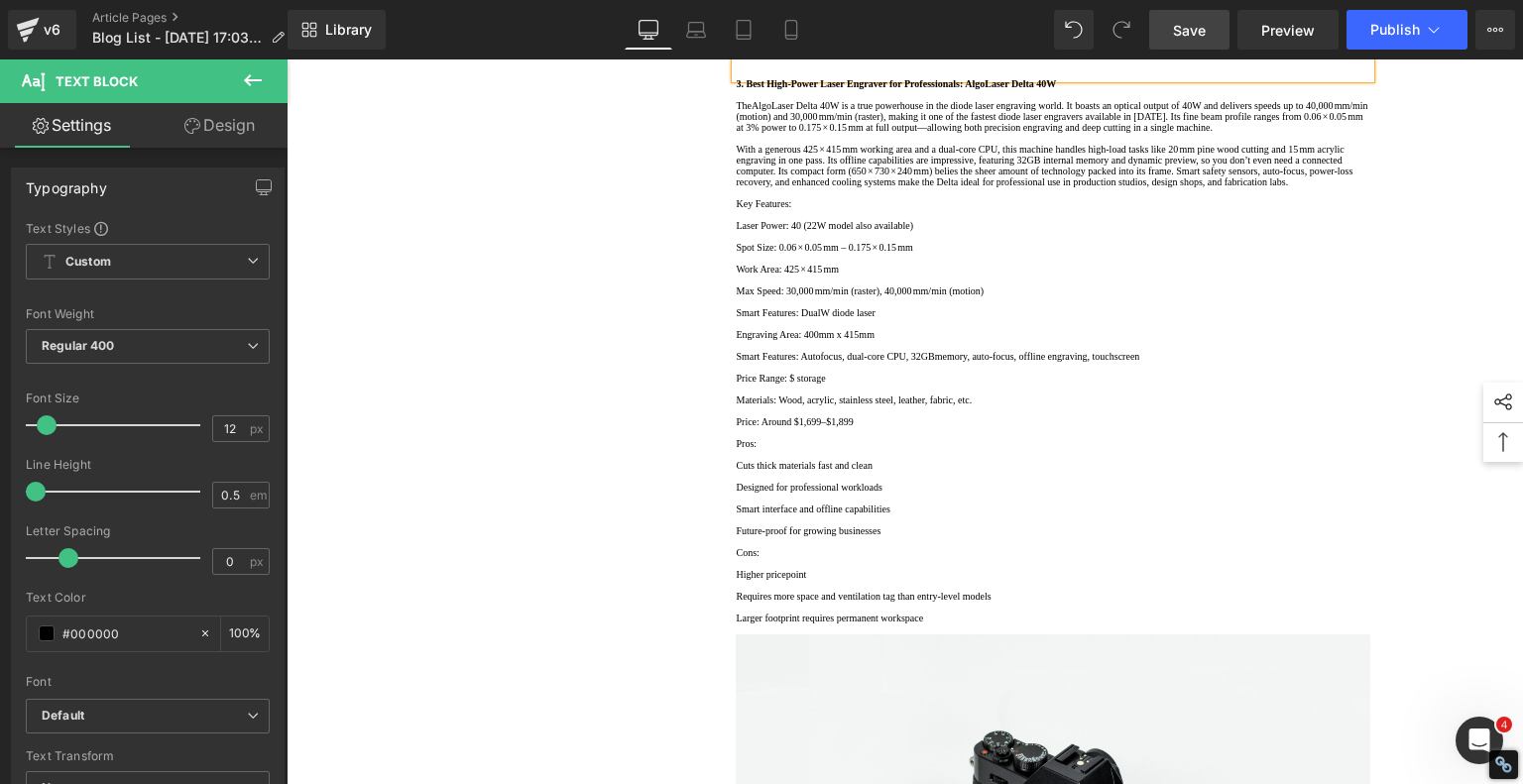 click on "Engraving Area: 400mm x 400mm" at bounding box center [1053, -189] 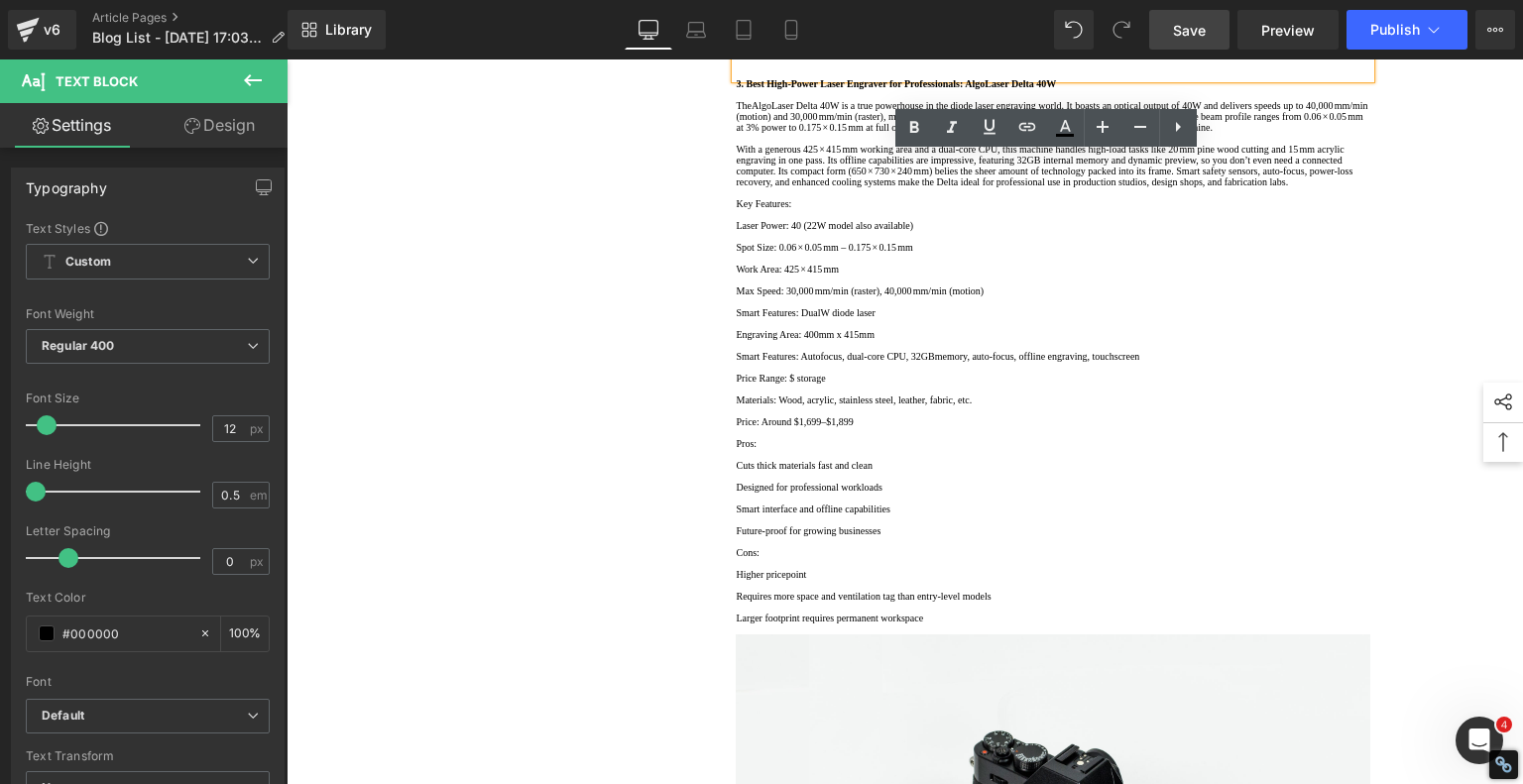 click on "Engraving Area: 400mm x 400mm" at bounding box center [1053, -189] 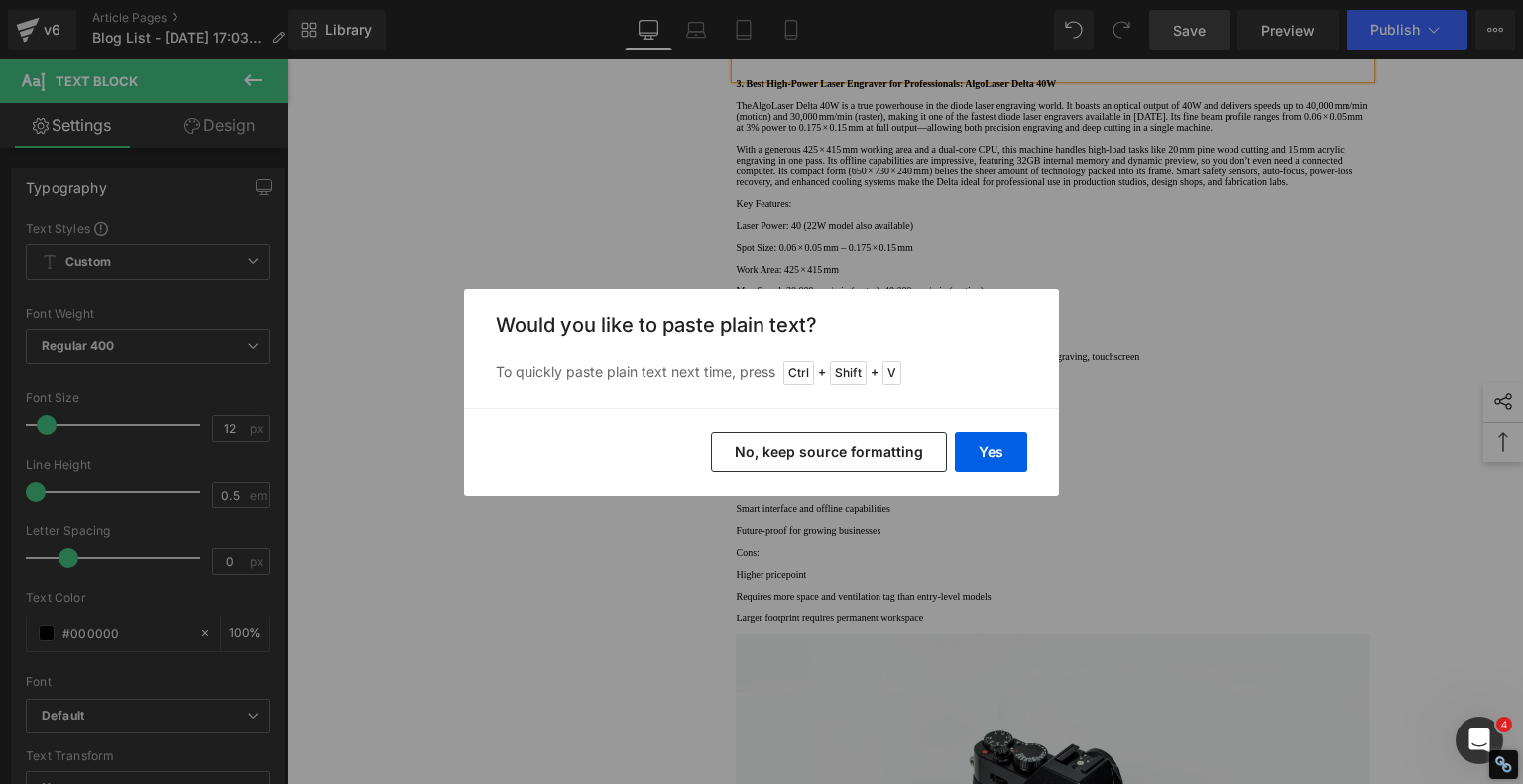 click on "No, keep source formatting" at bounding box center [829, 452] 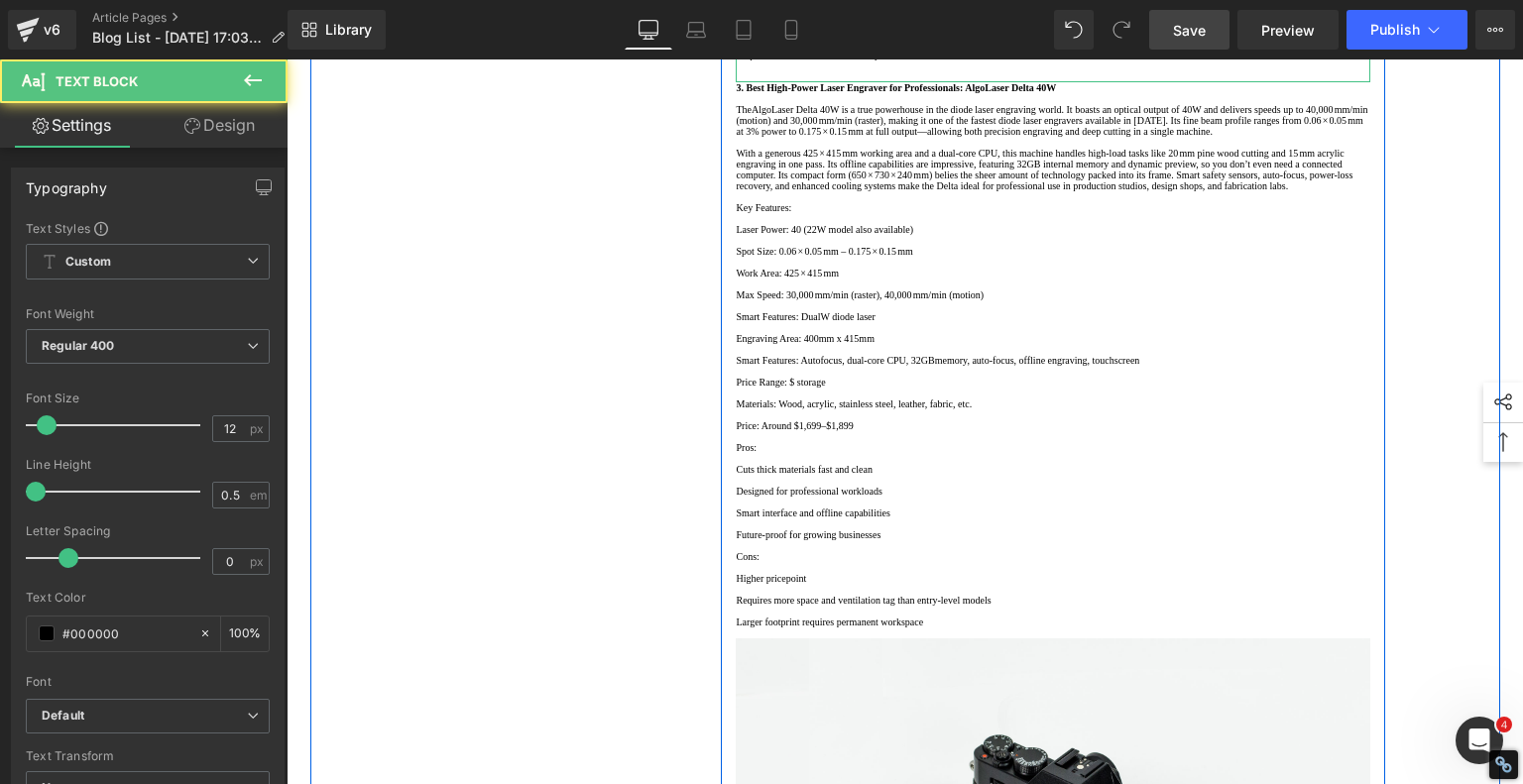 click on "Smart Controls: Touch screen, SD card, [PERSON_NAME] compatible" at bounding box center (1053, -164) 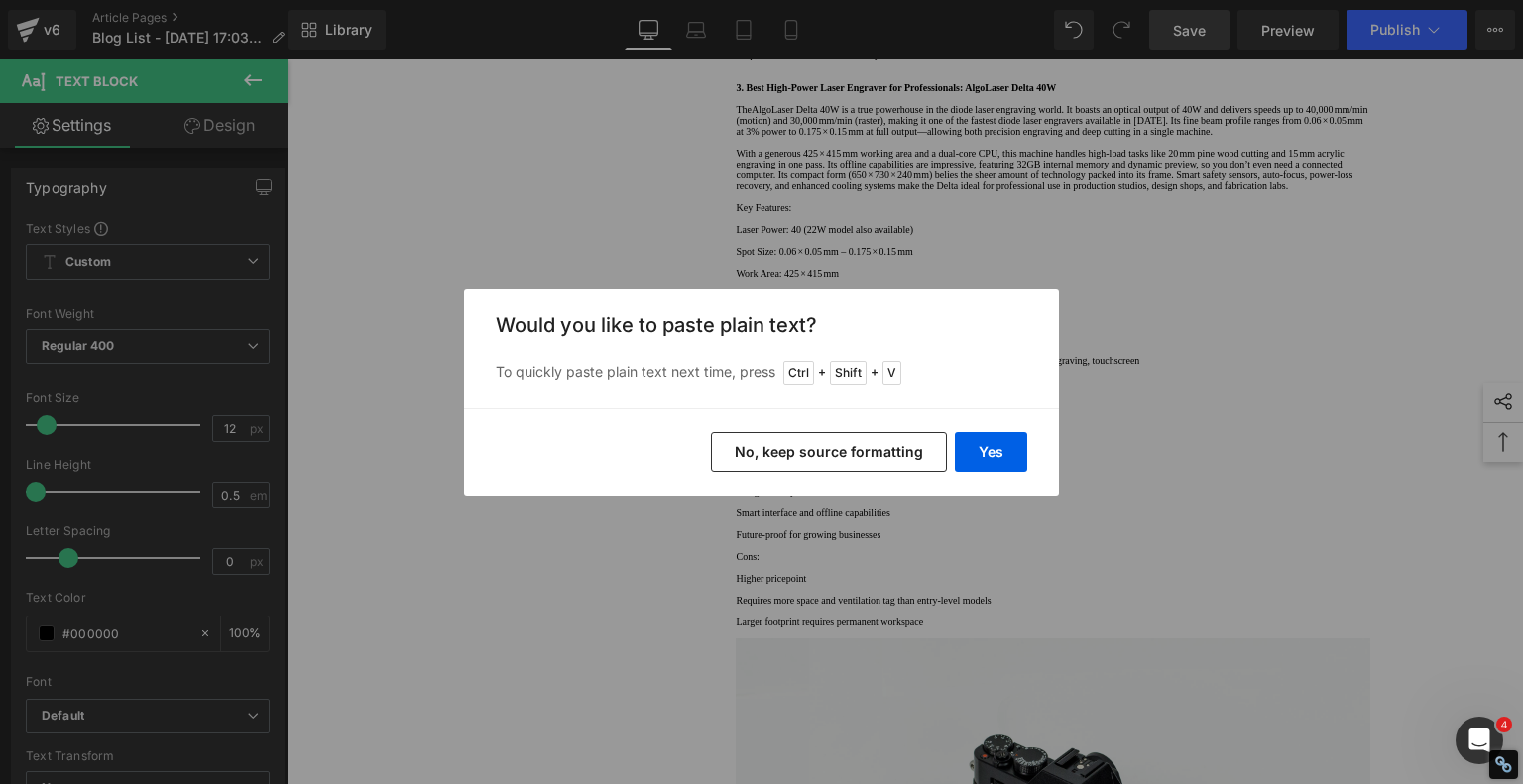 click on "No, keep source formatting" at bounding box center (829, 452) 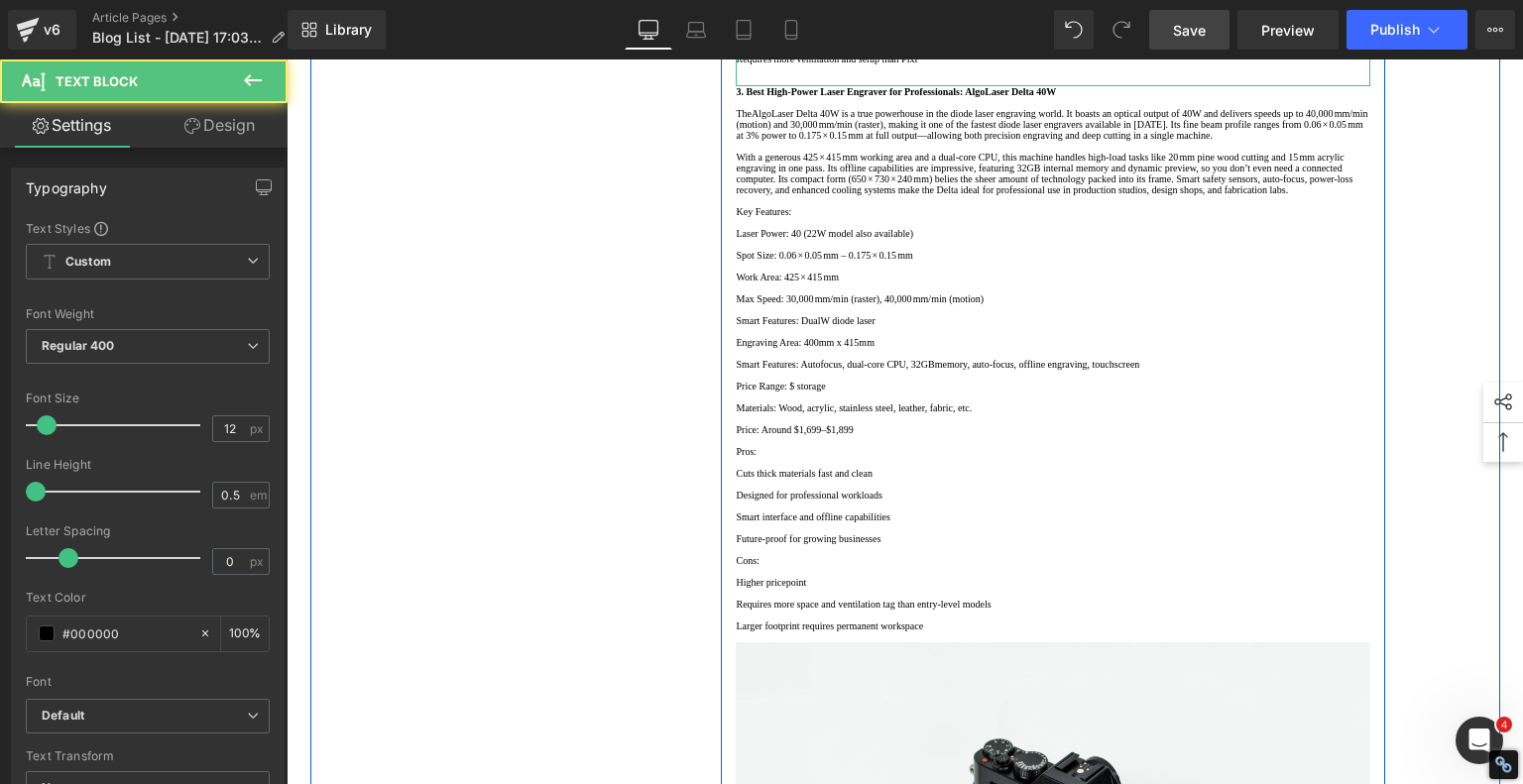click on "Materials: Wood, leather, acrylic, anodized aluminum, stainless steel (engraving only)" at bounding box center [1053, -138] 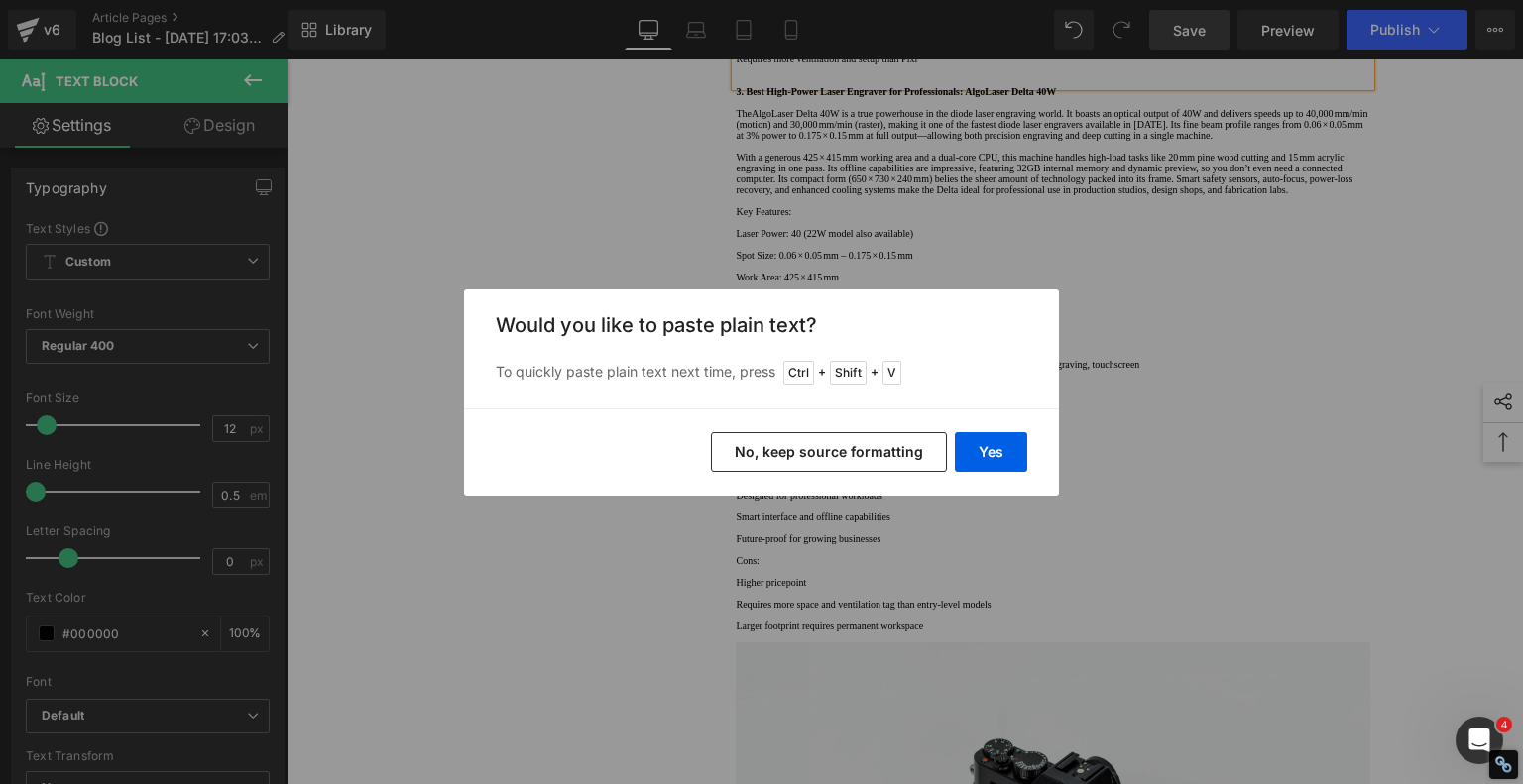click on "No, keep source formatting" at bounding box center (829, 452) 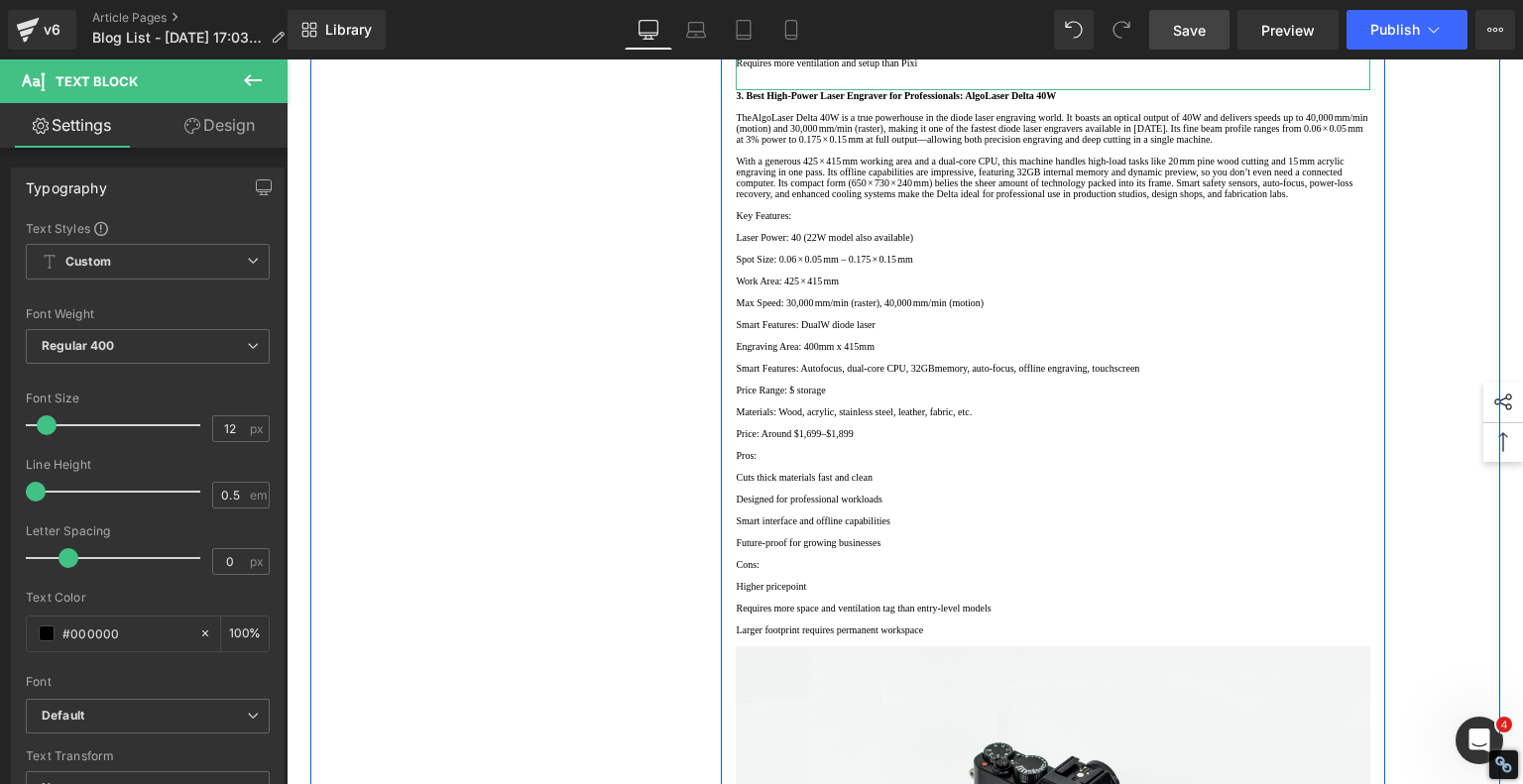 click on "Price: Approx. $899–$999" at bounding box center [1053, -112] 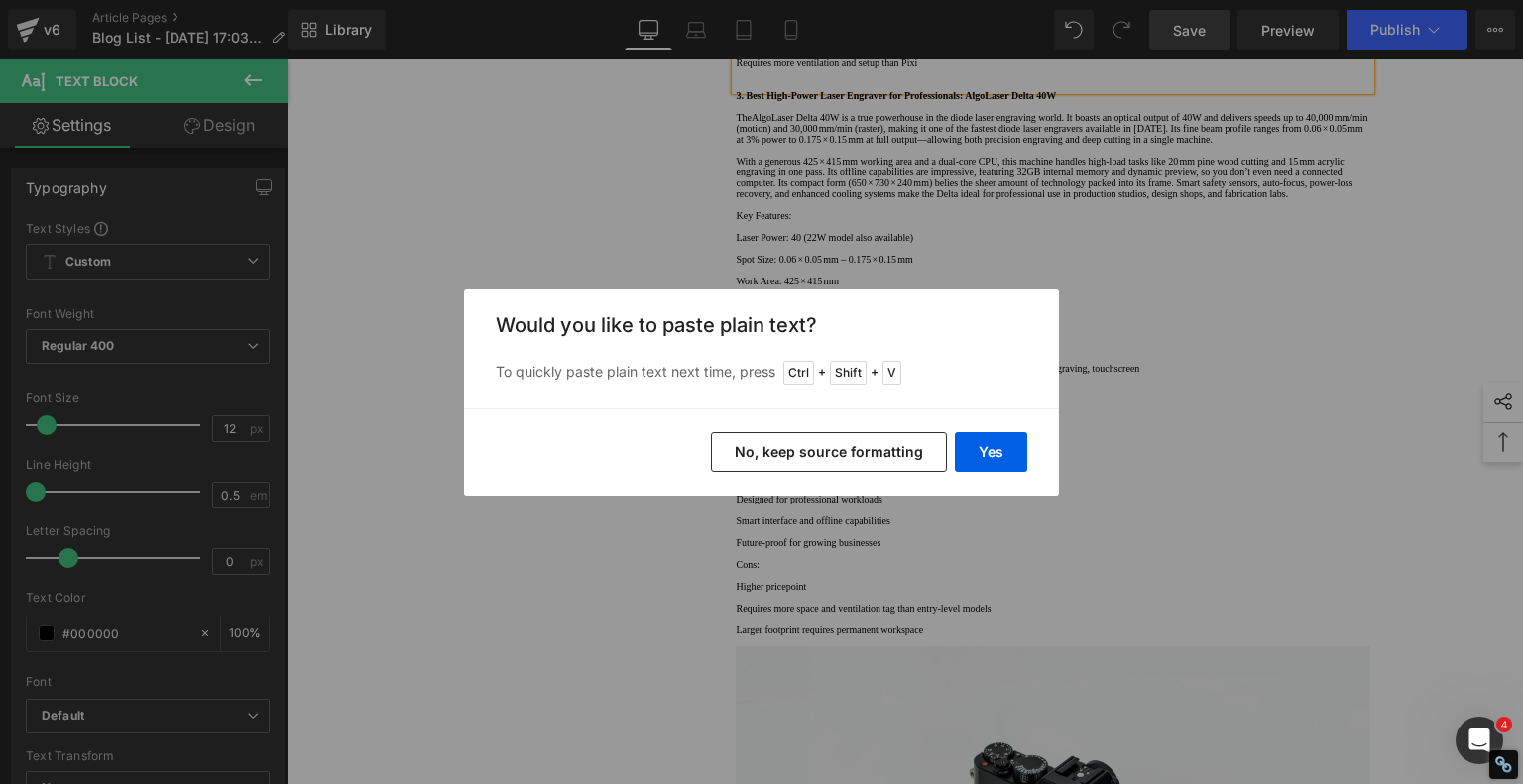 click on "No, keep source formatting" at bounding box center (829, 452) 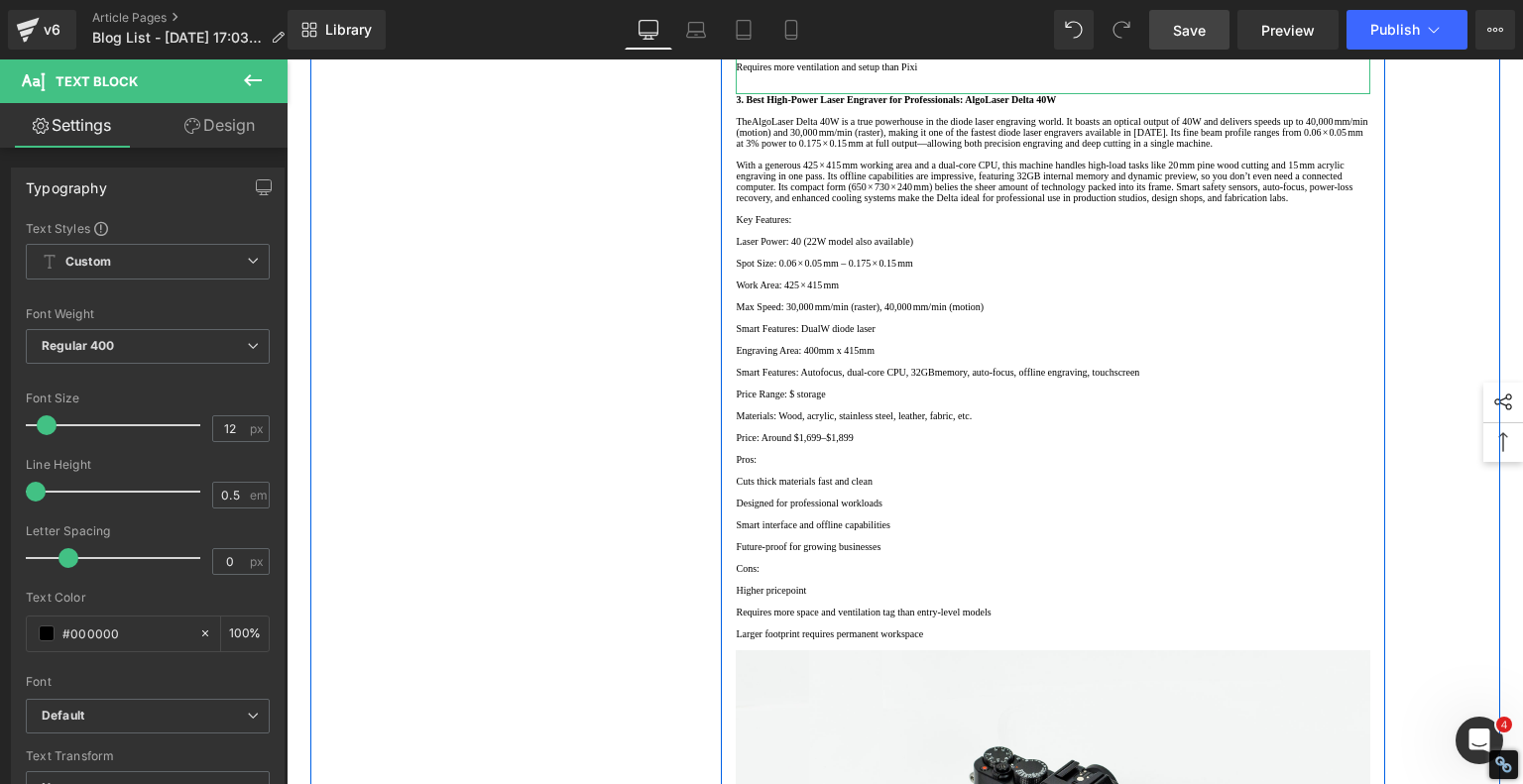click on "High cutting power for a diode laser" at bounding box center (1053, -64) 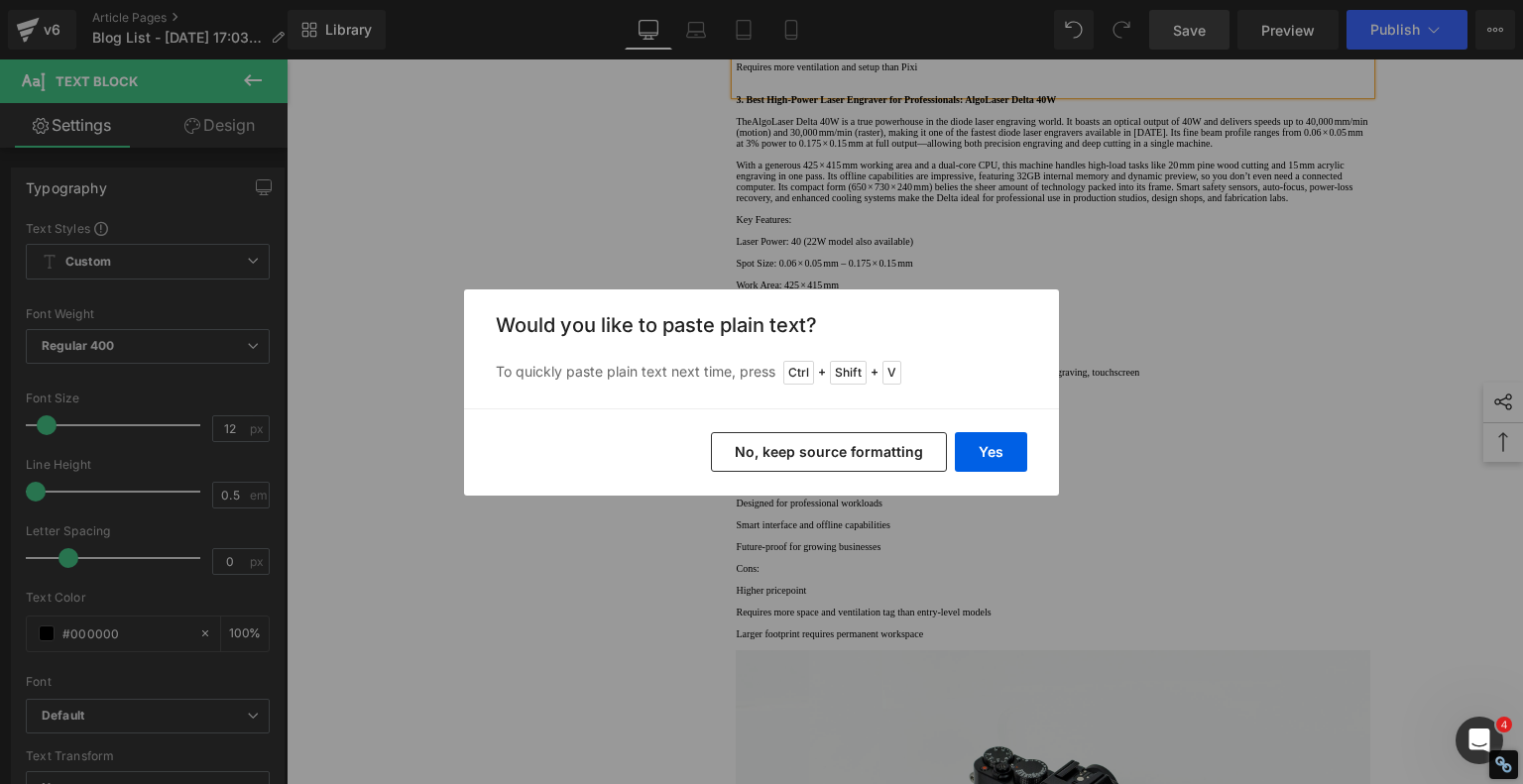 click on "No, keep source formatting" at bounding box center [829, 452] 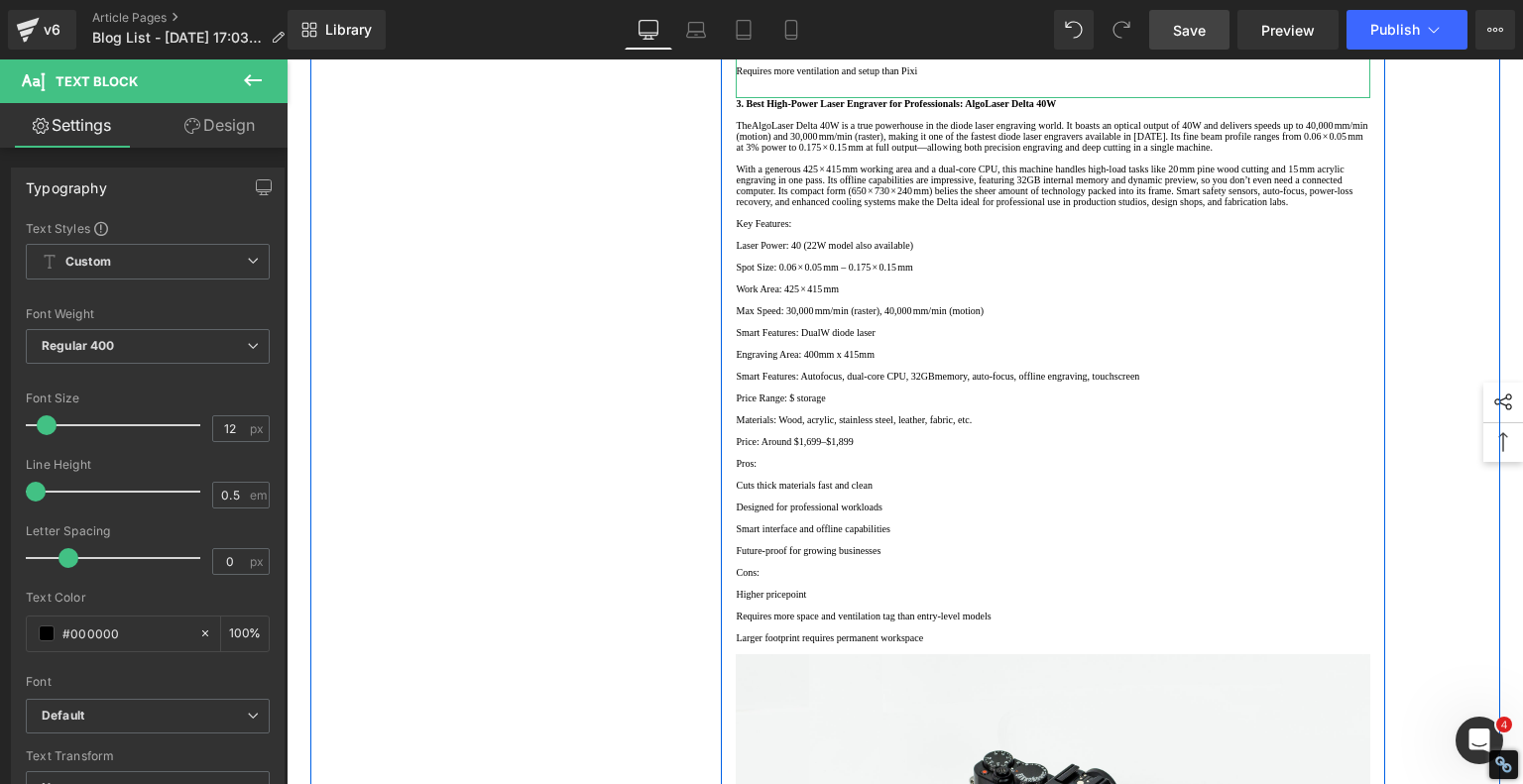 click on "Large work area for batch and large projects" at bounding box center (1053, -39) 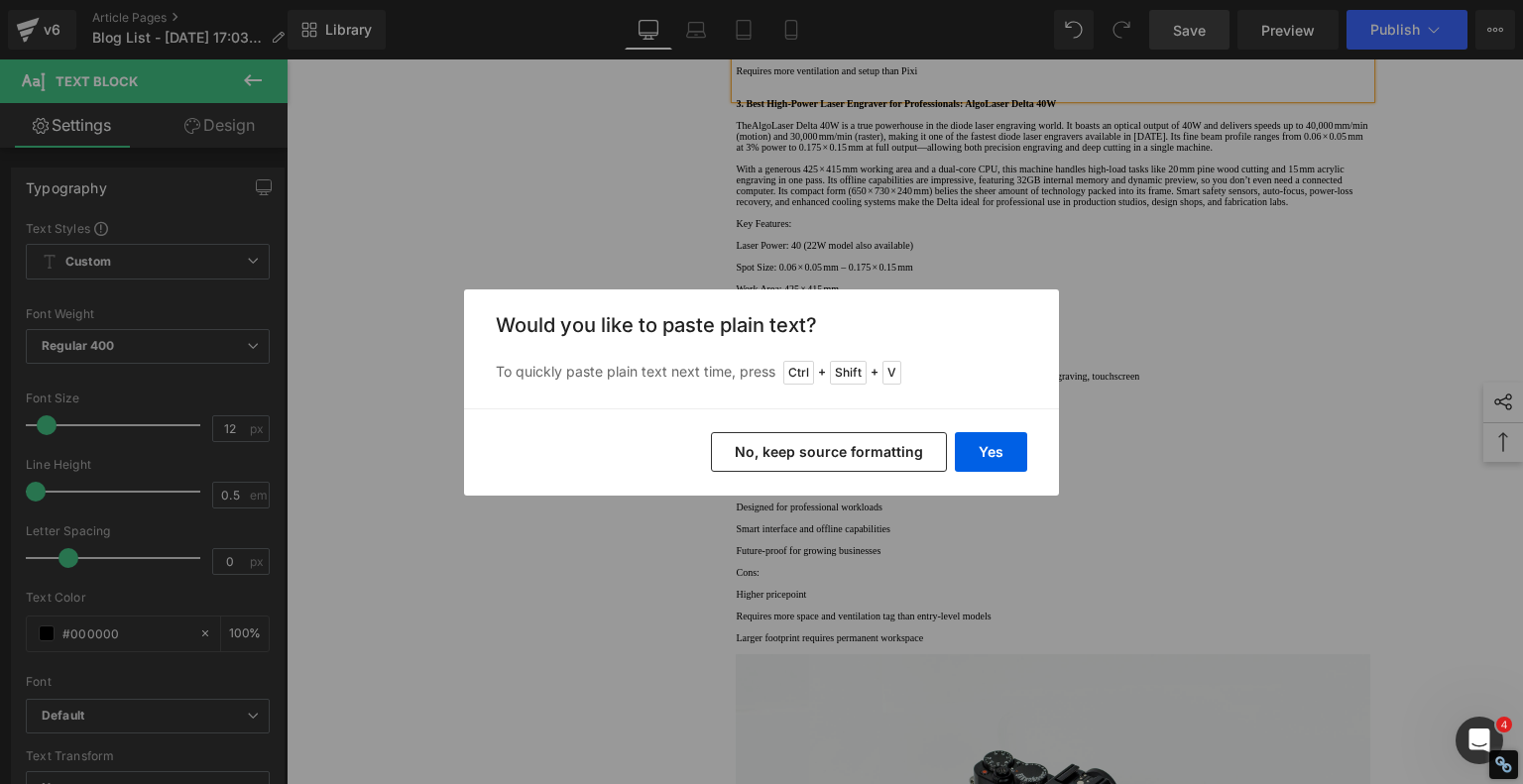 click on "No, keep source formatting" at bounding box center (829, 452) 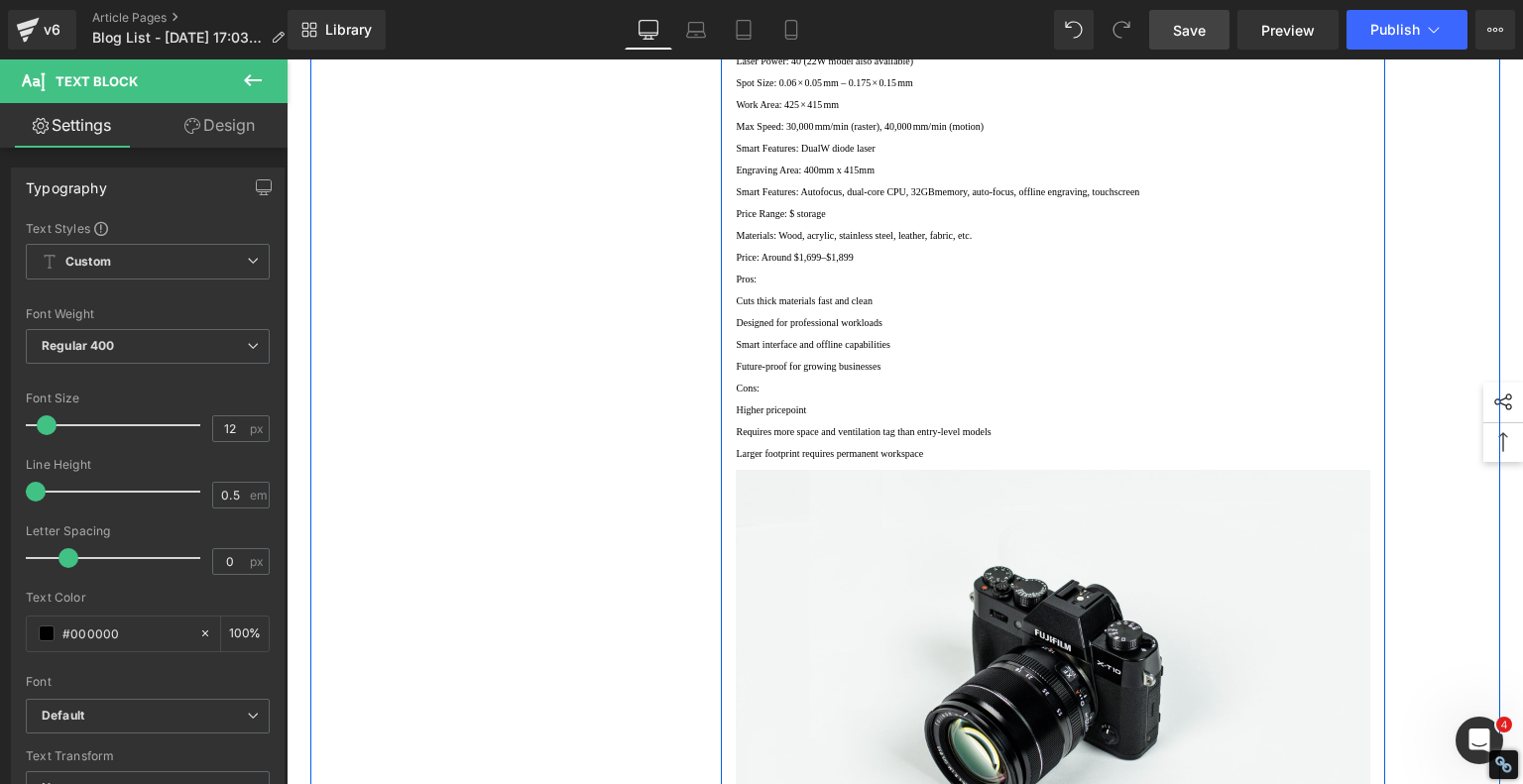scroll, scrollTop: 2107, scrollLeft: 0, axis: vertical 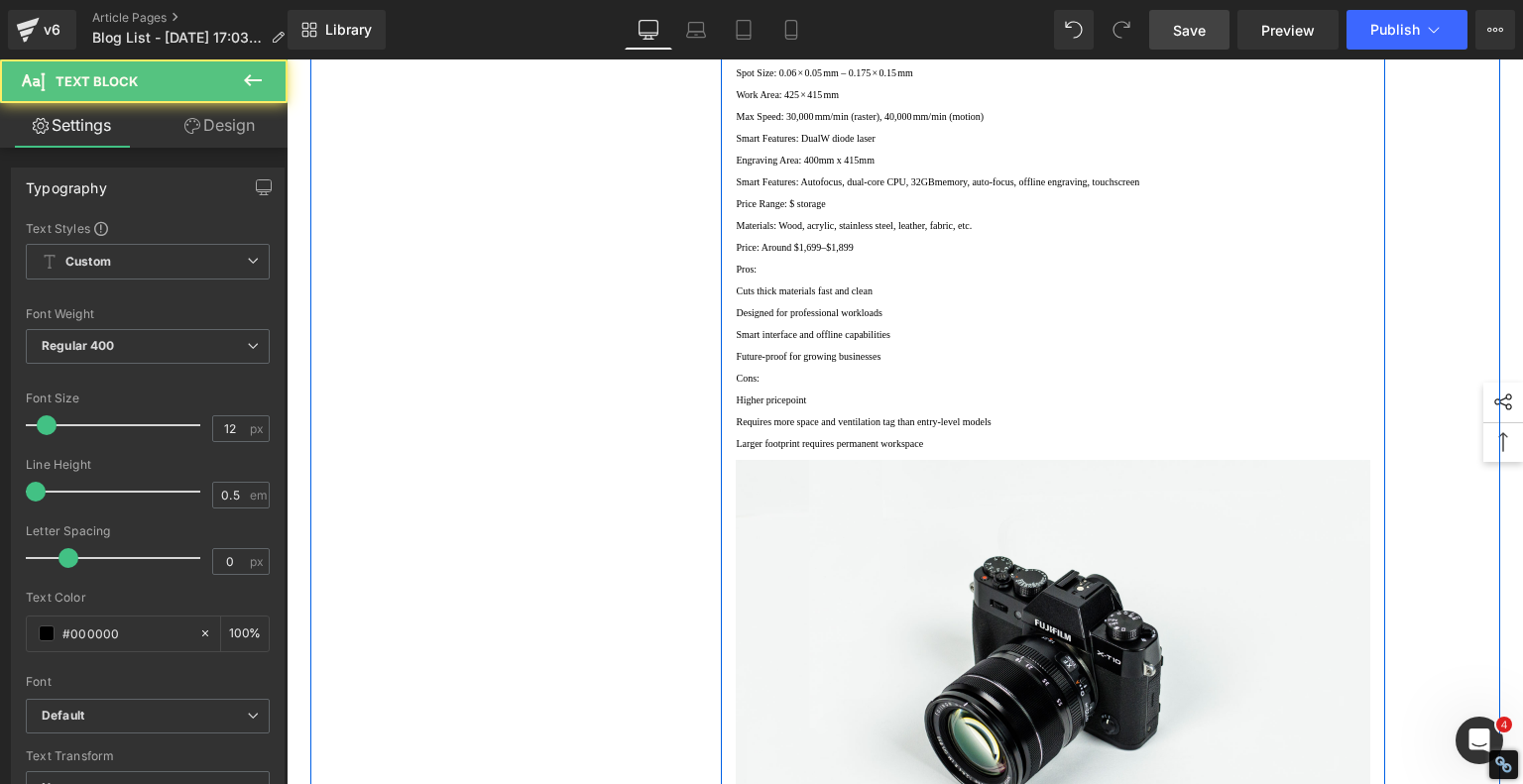 click on "Supports wide material range" at bounding box center (1053, -211) 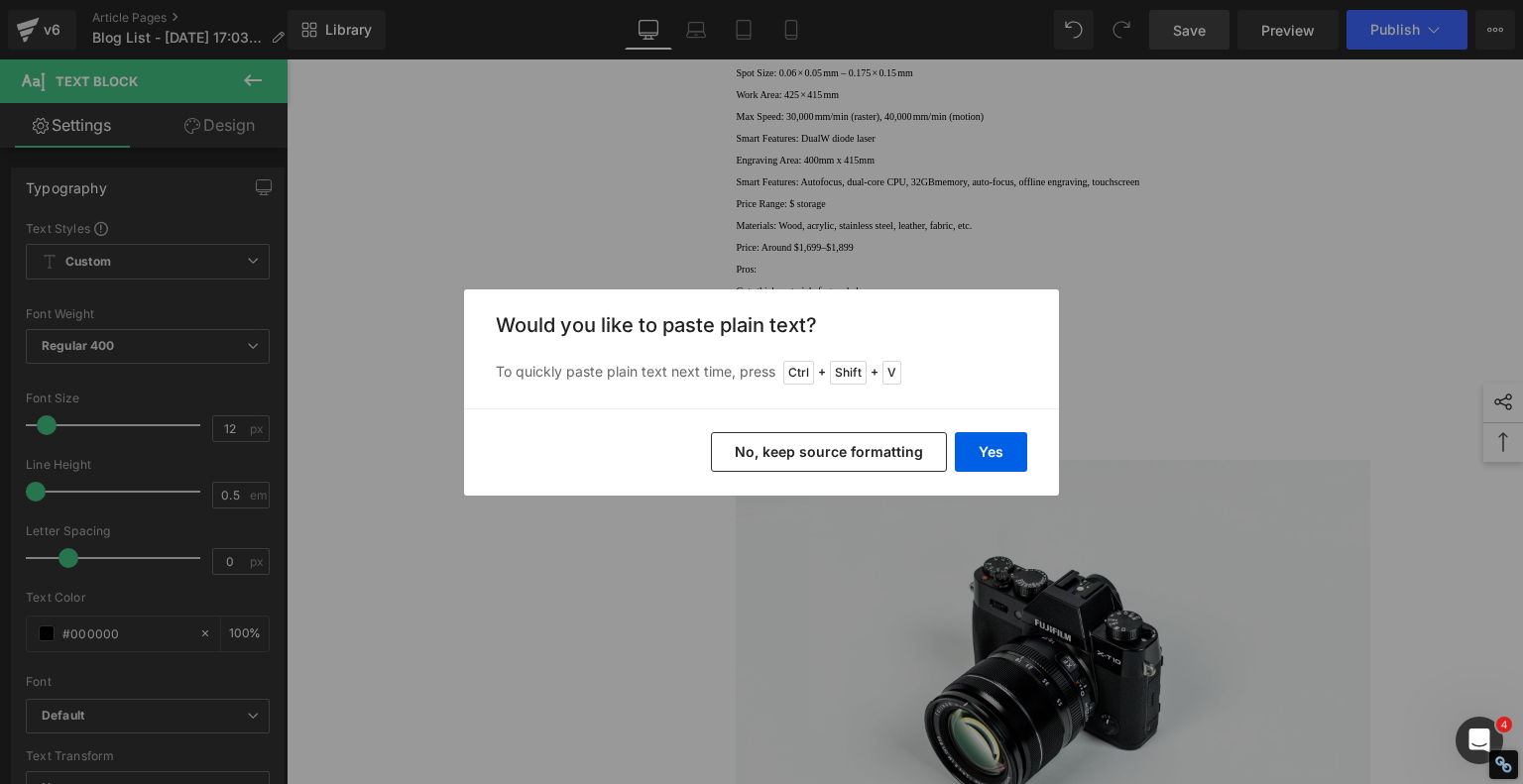click on "No, keep source formatting" at bounding box center [829, 452] 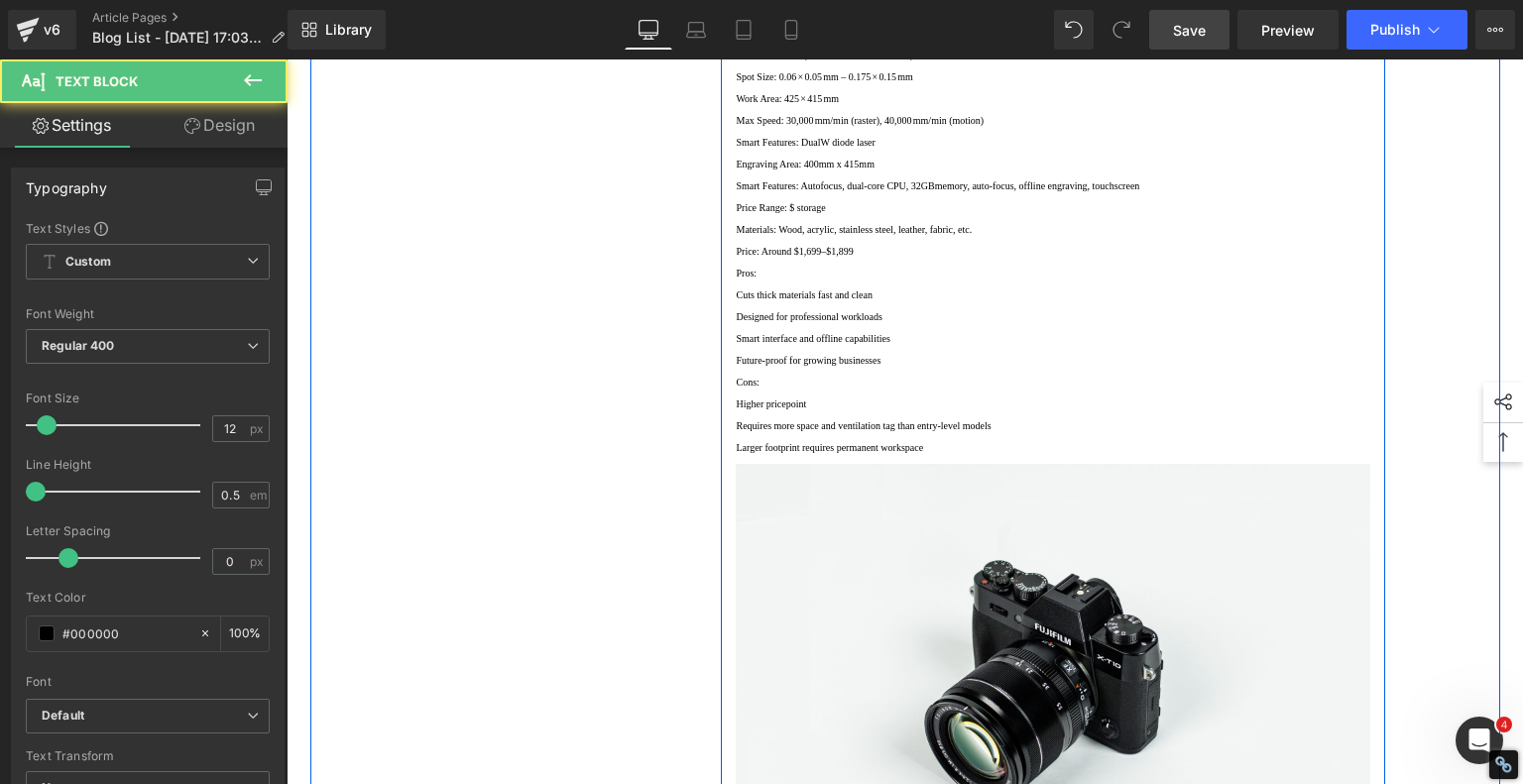 click on "Excellent balance of cost and capability" at bounding box center [1053, -185] 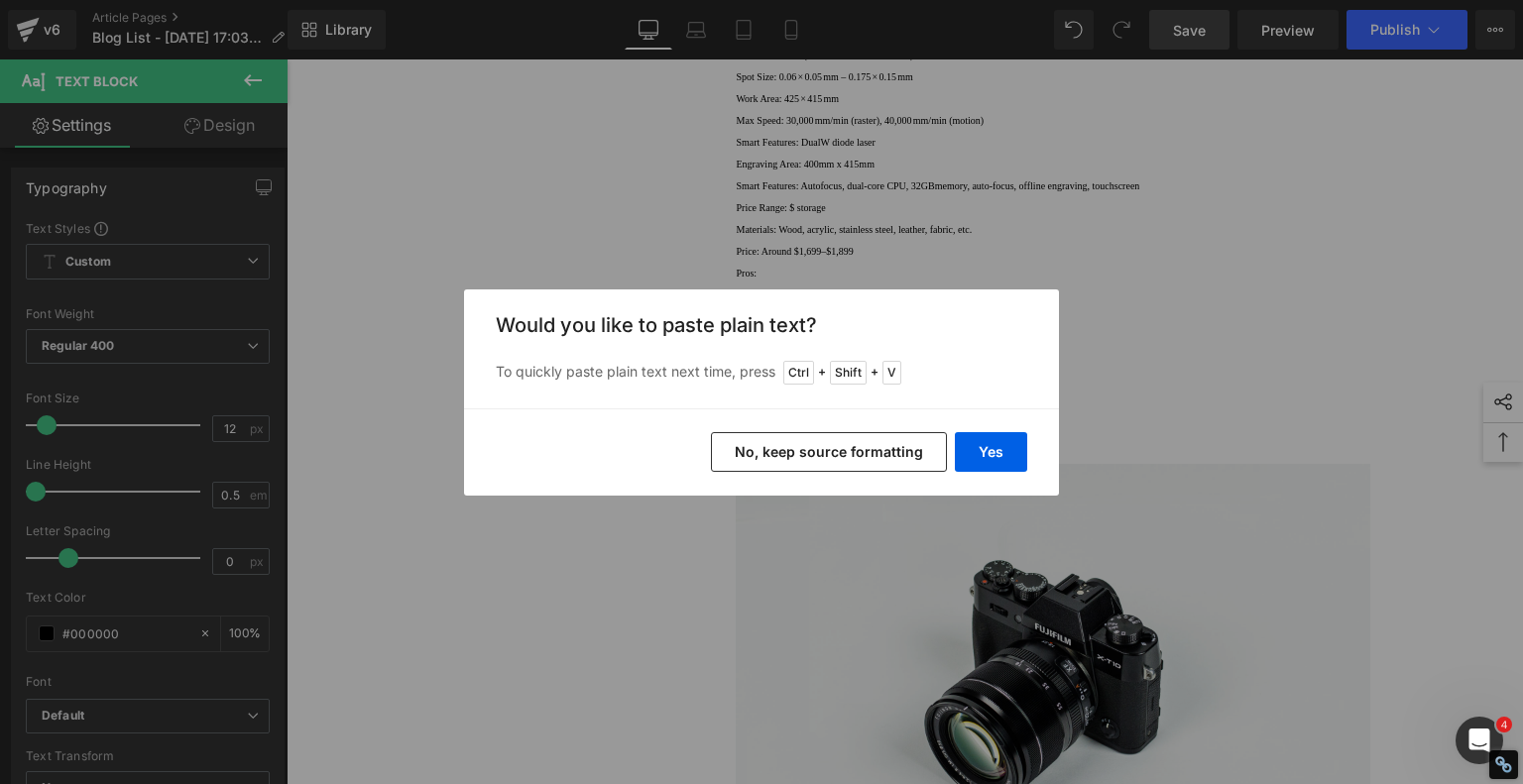 click on "No, keep source formatting" at bounding box center (829, 452) 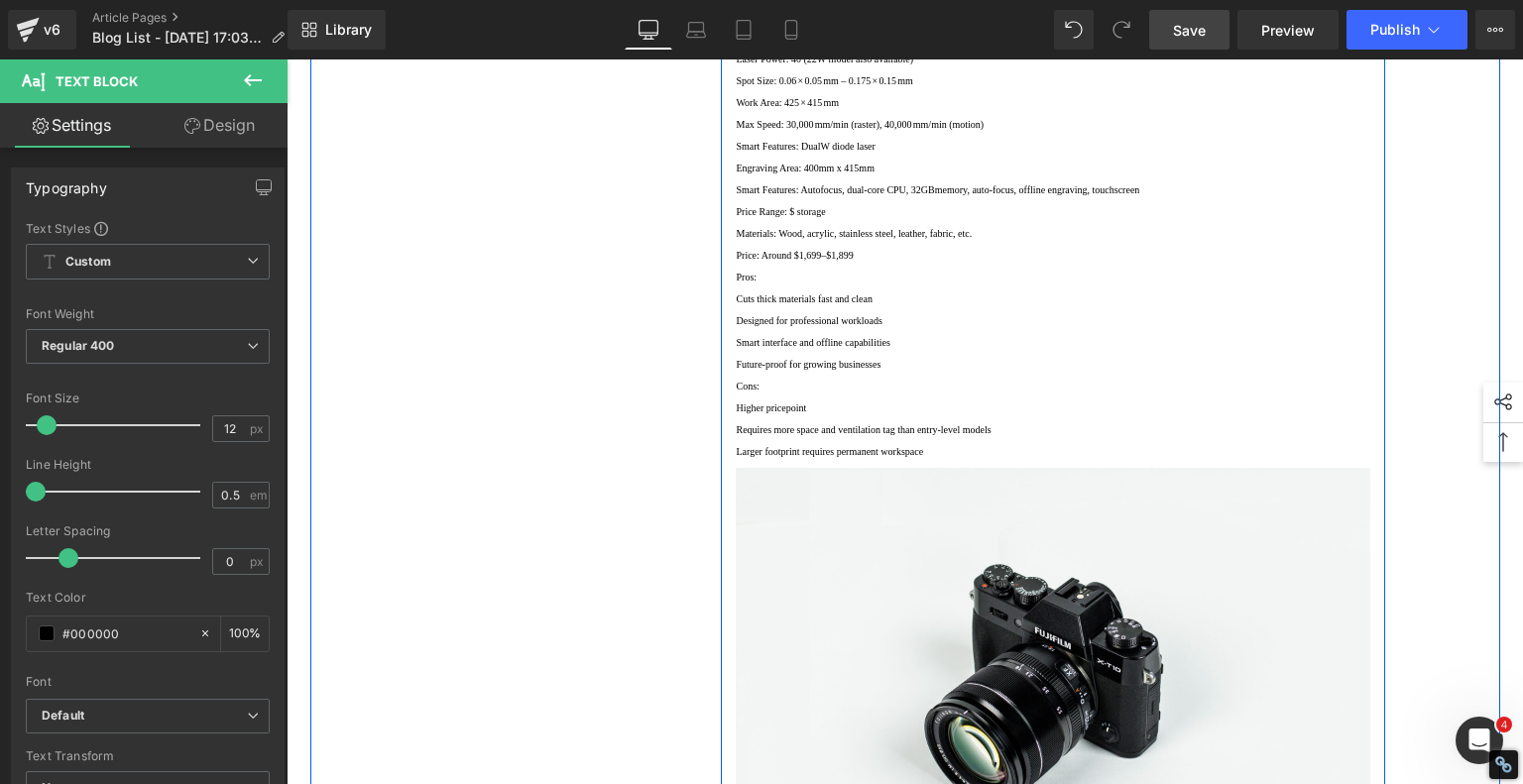 click on "Larger size takes more workspace" at bounding box center [1053, -138] 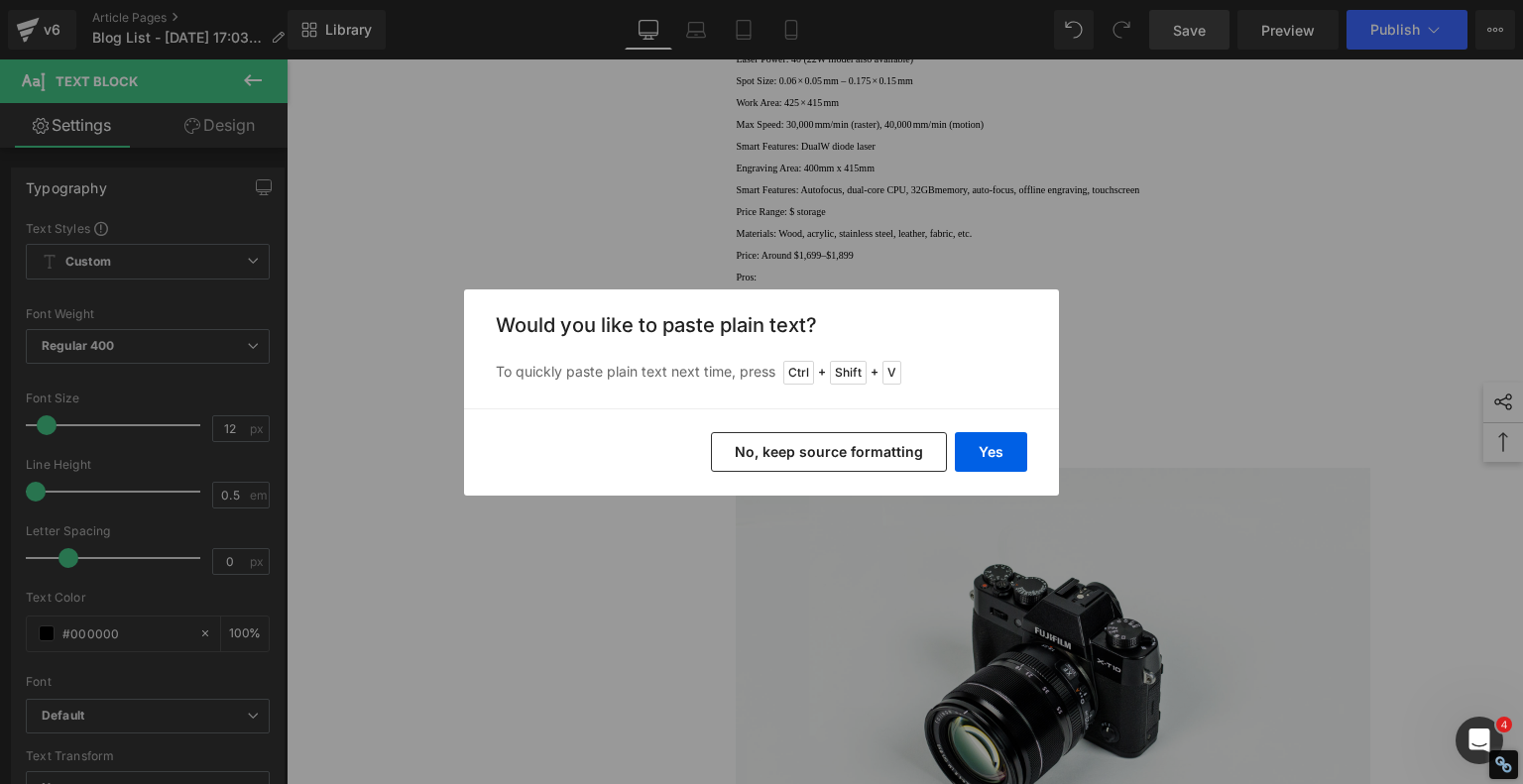 click on "No, keep source formatting" at bounding box center (829, 452) 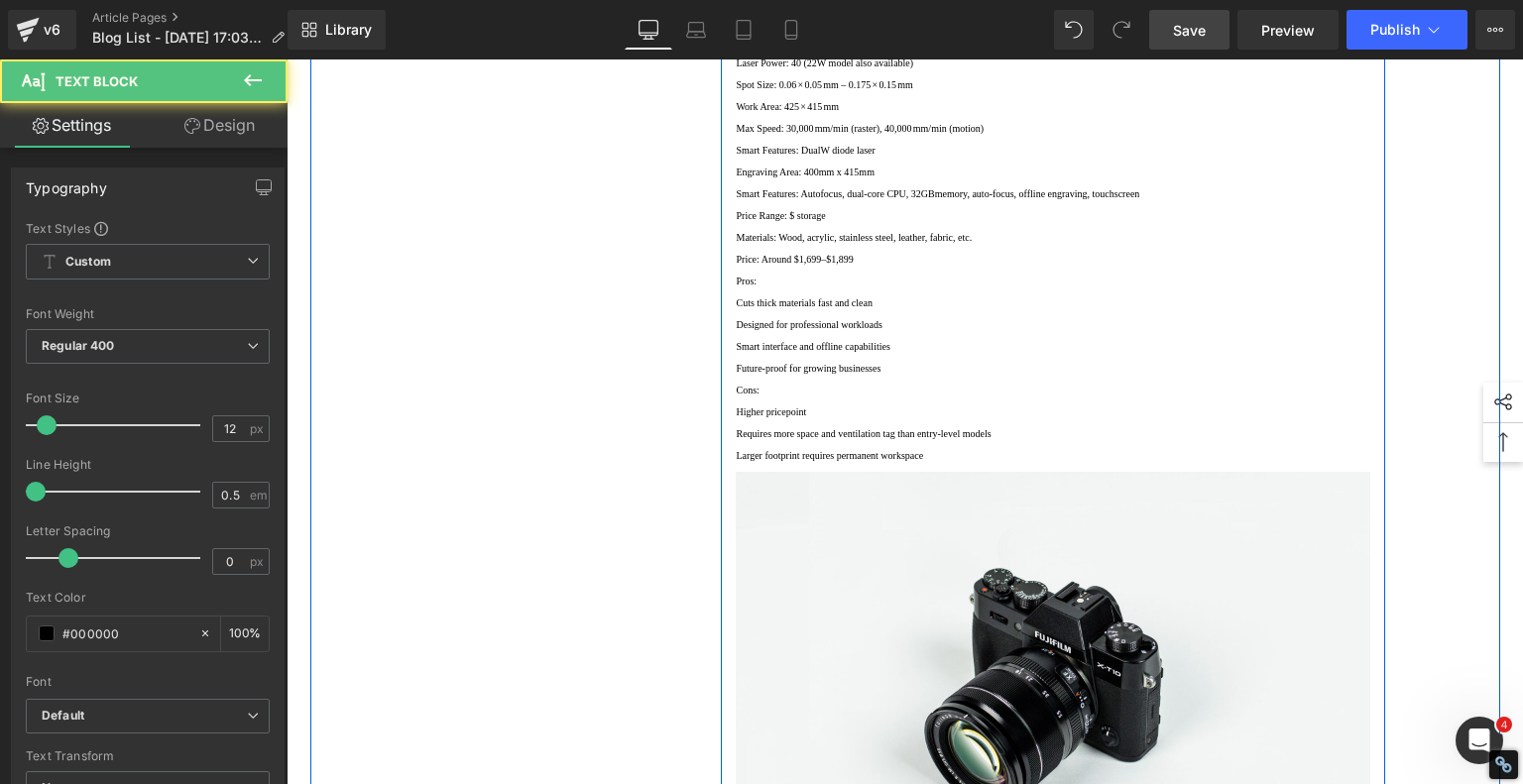 click on "Requires more ventilation and setup than Pixi" at bounding box center (1053, -112) 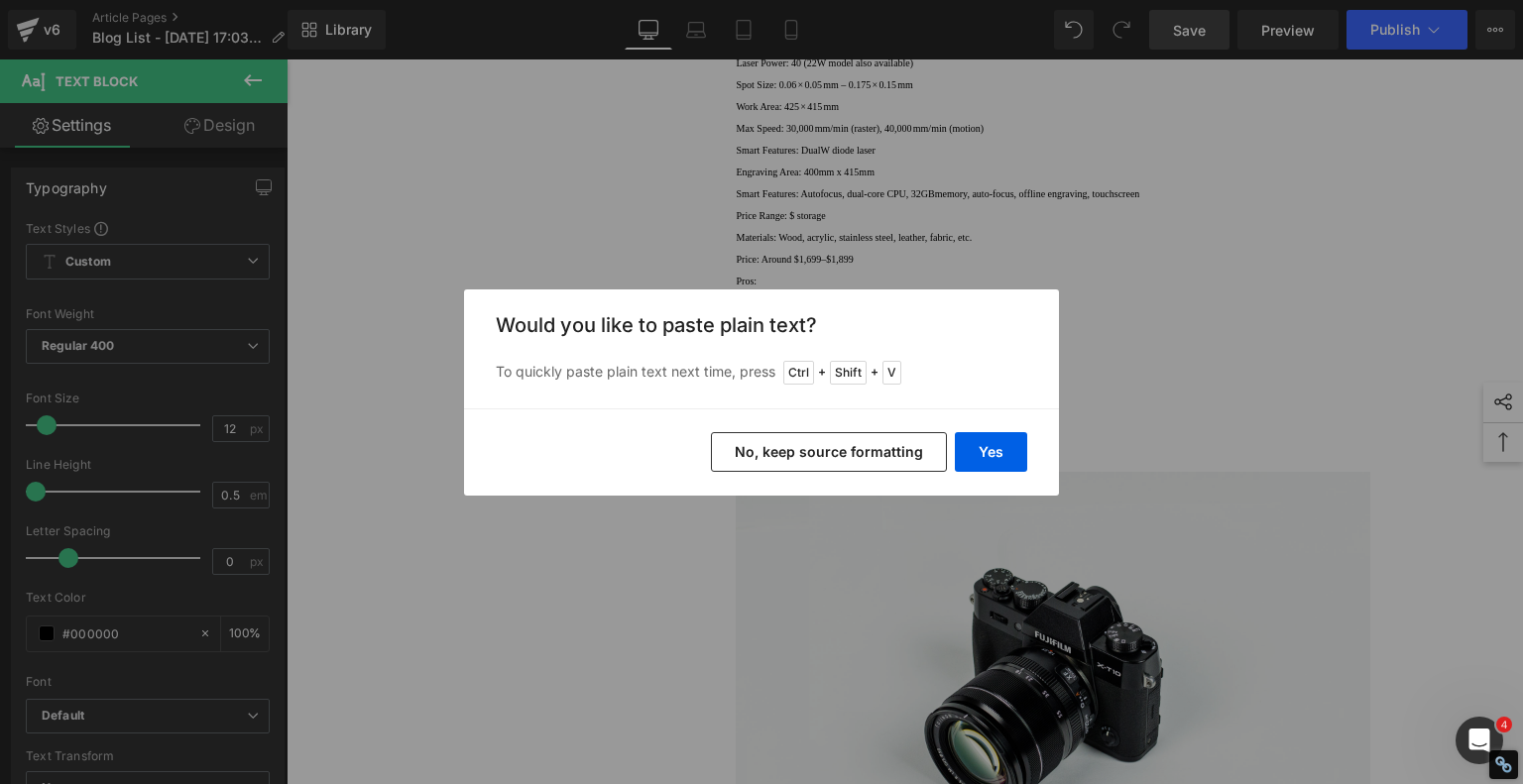 click on "No, keep source formatting" at bounding box center (829, 452) 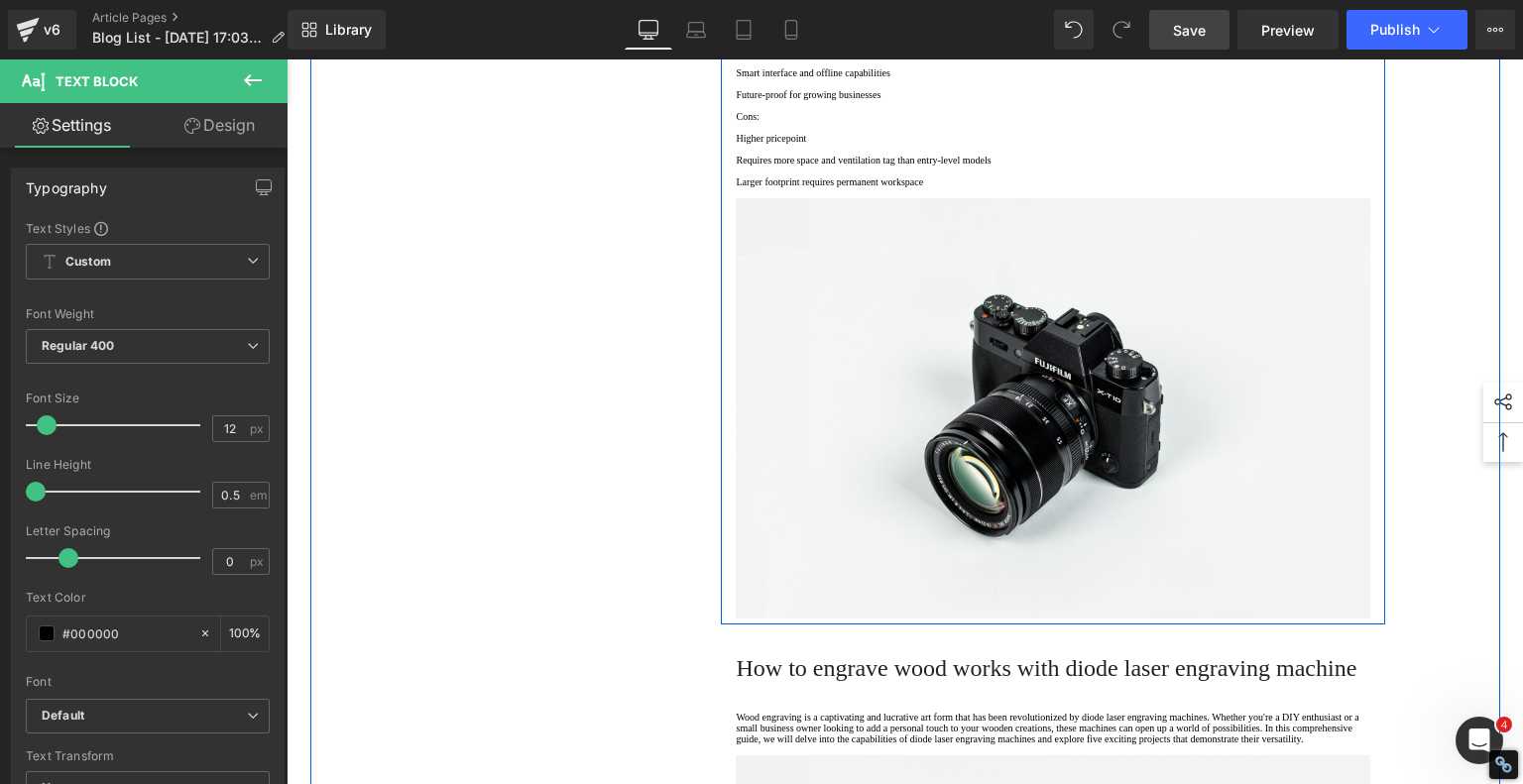 scroll, scrollTop: 2405, scrollLeft: 0, axis: vertical 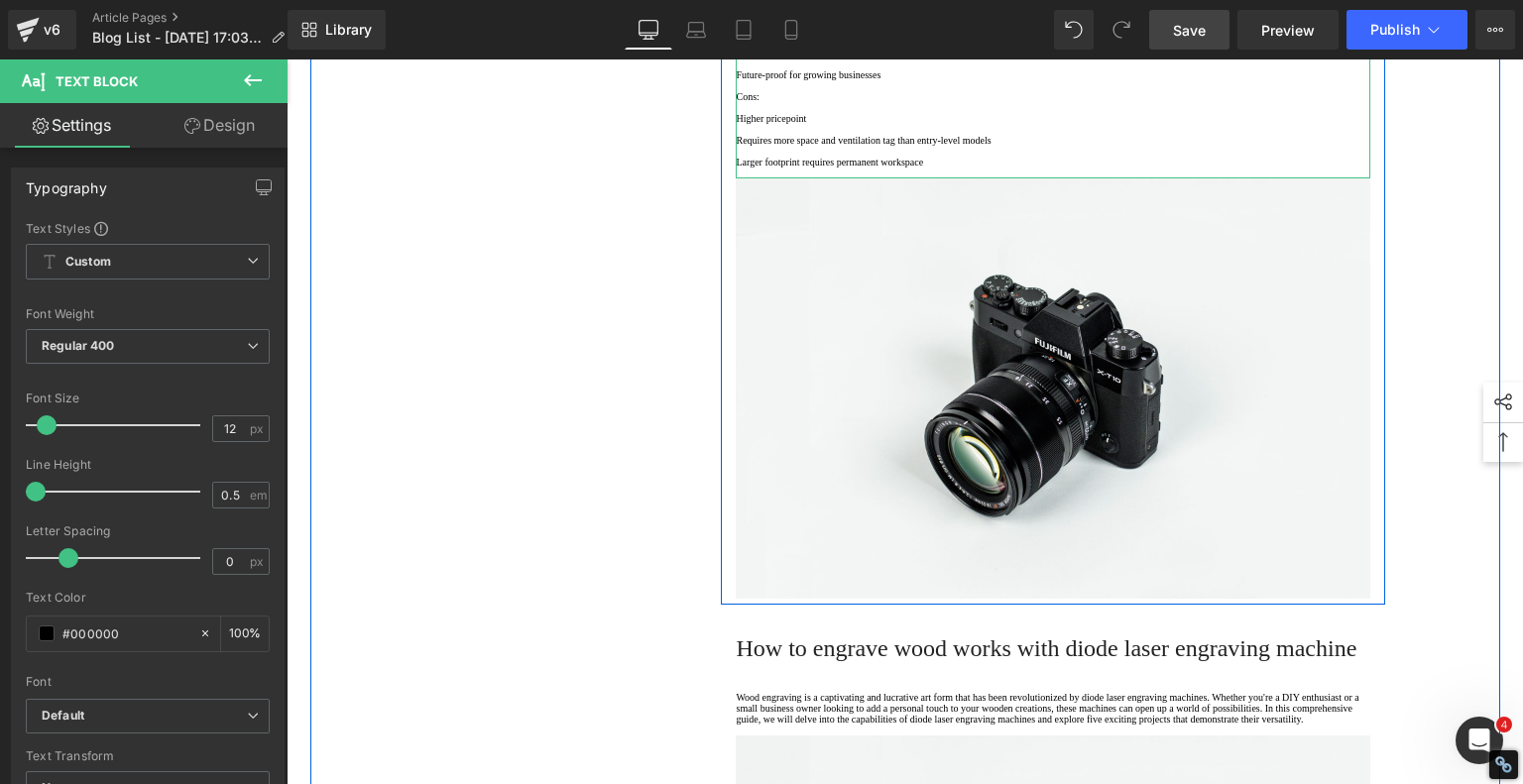 click on "Key Features:" at bounding box center (1053, -253) 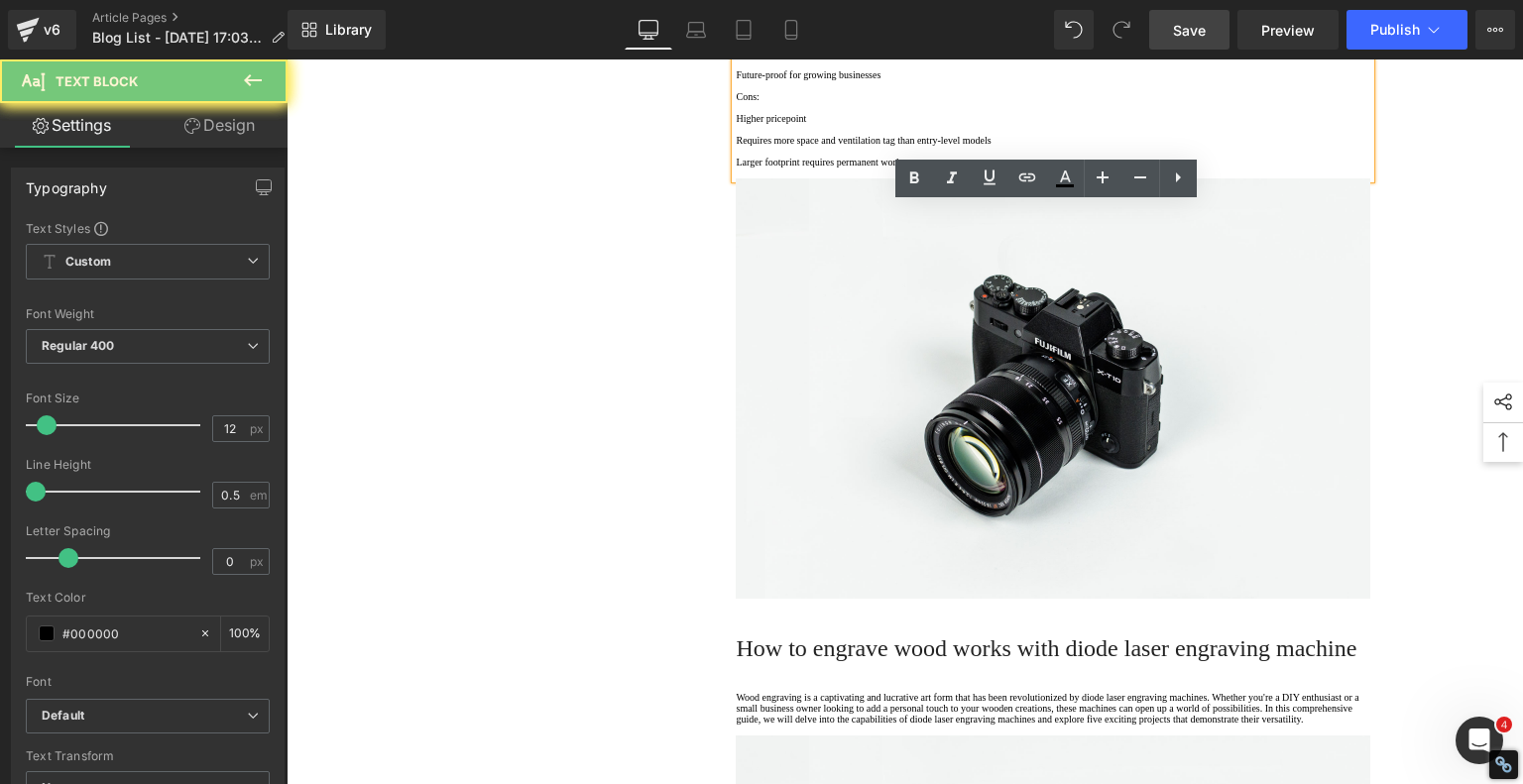 click on "Key Features:" at bounding box center (1053, -253) 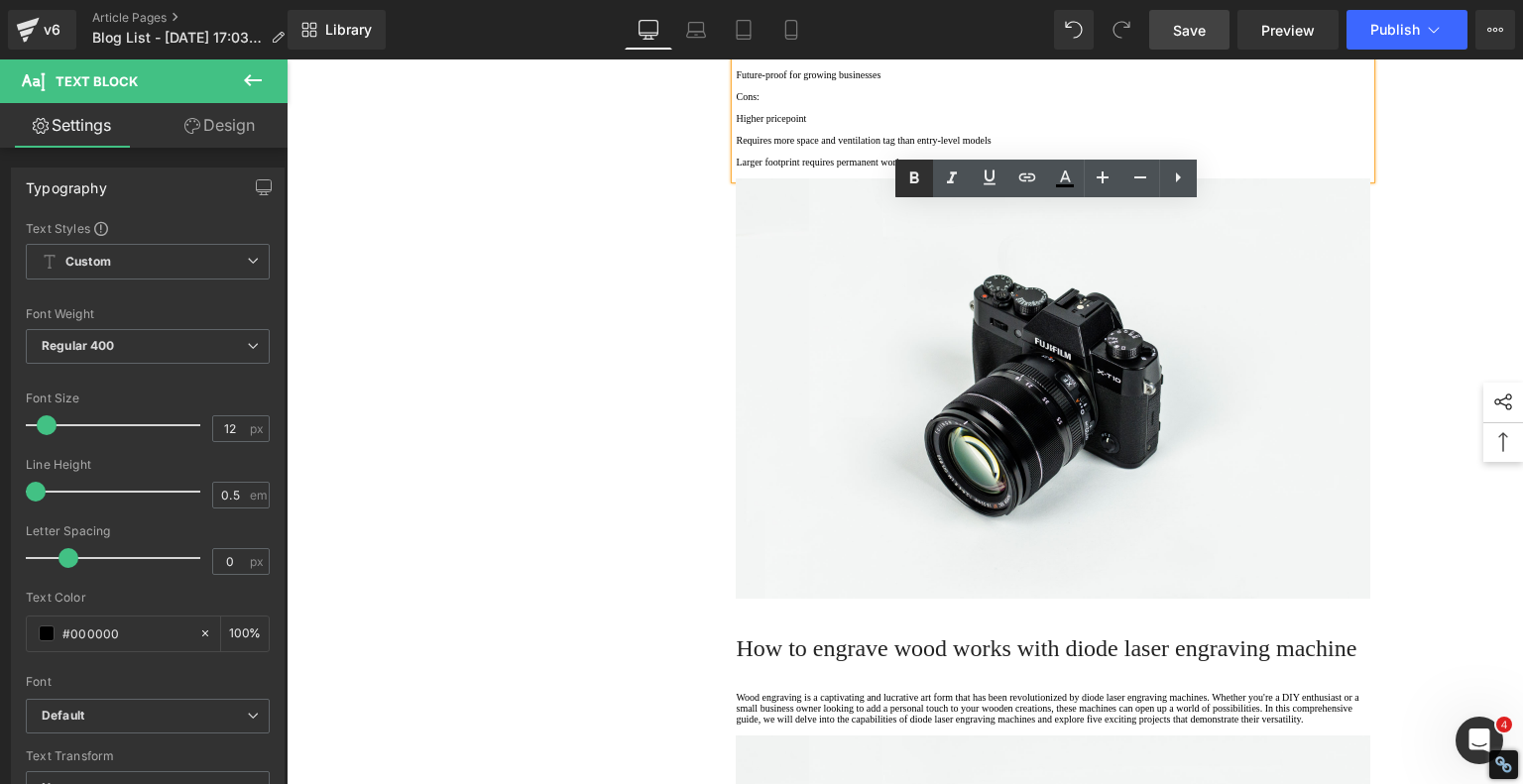 click 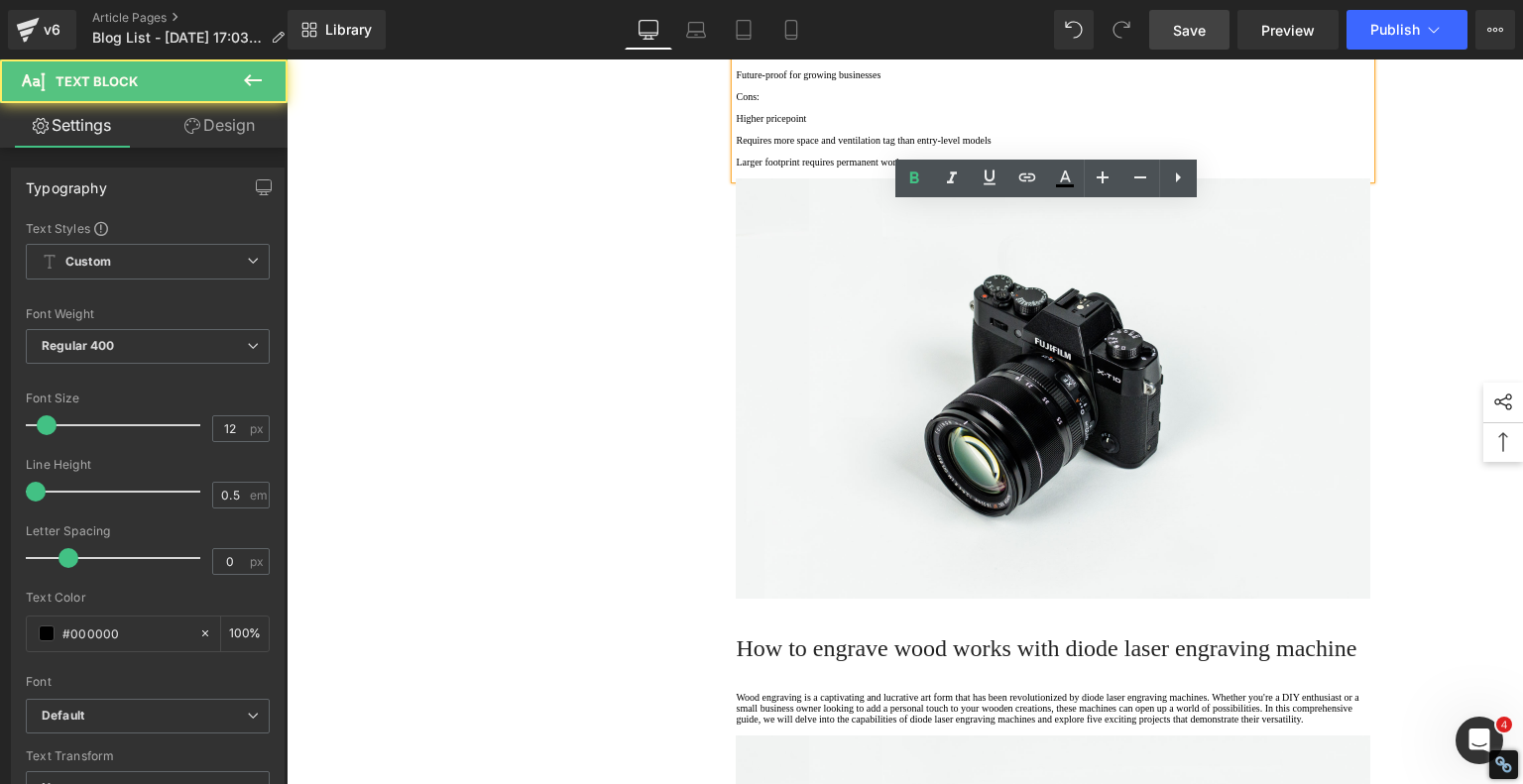 click on "Laser Power: 40 (22W model also available)" at bounding box center [1053, -231] 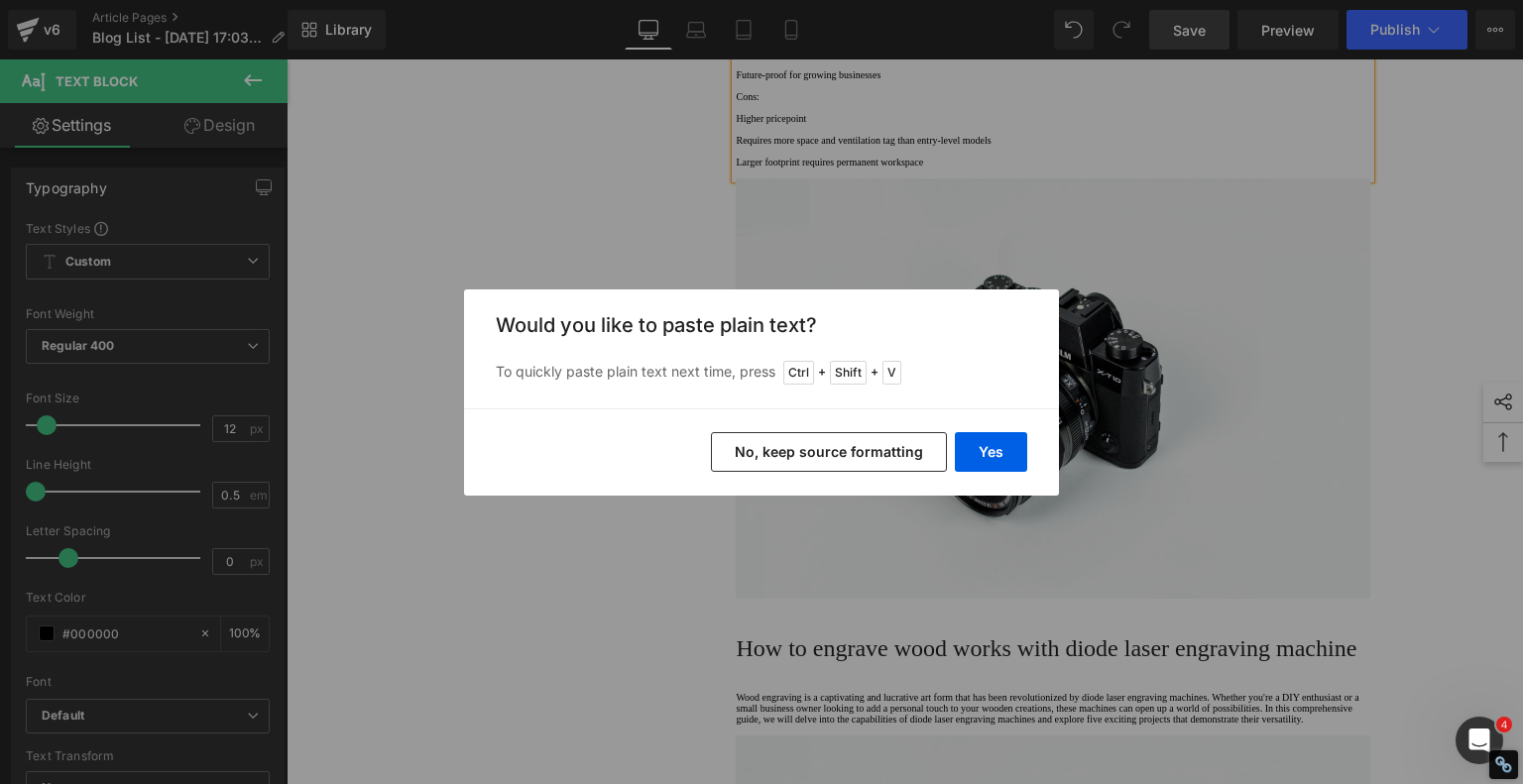 drag, startPoint x: 875, startPoint y: 453, endPoint x: 506, endPoint y: 450, distance: 369.0122 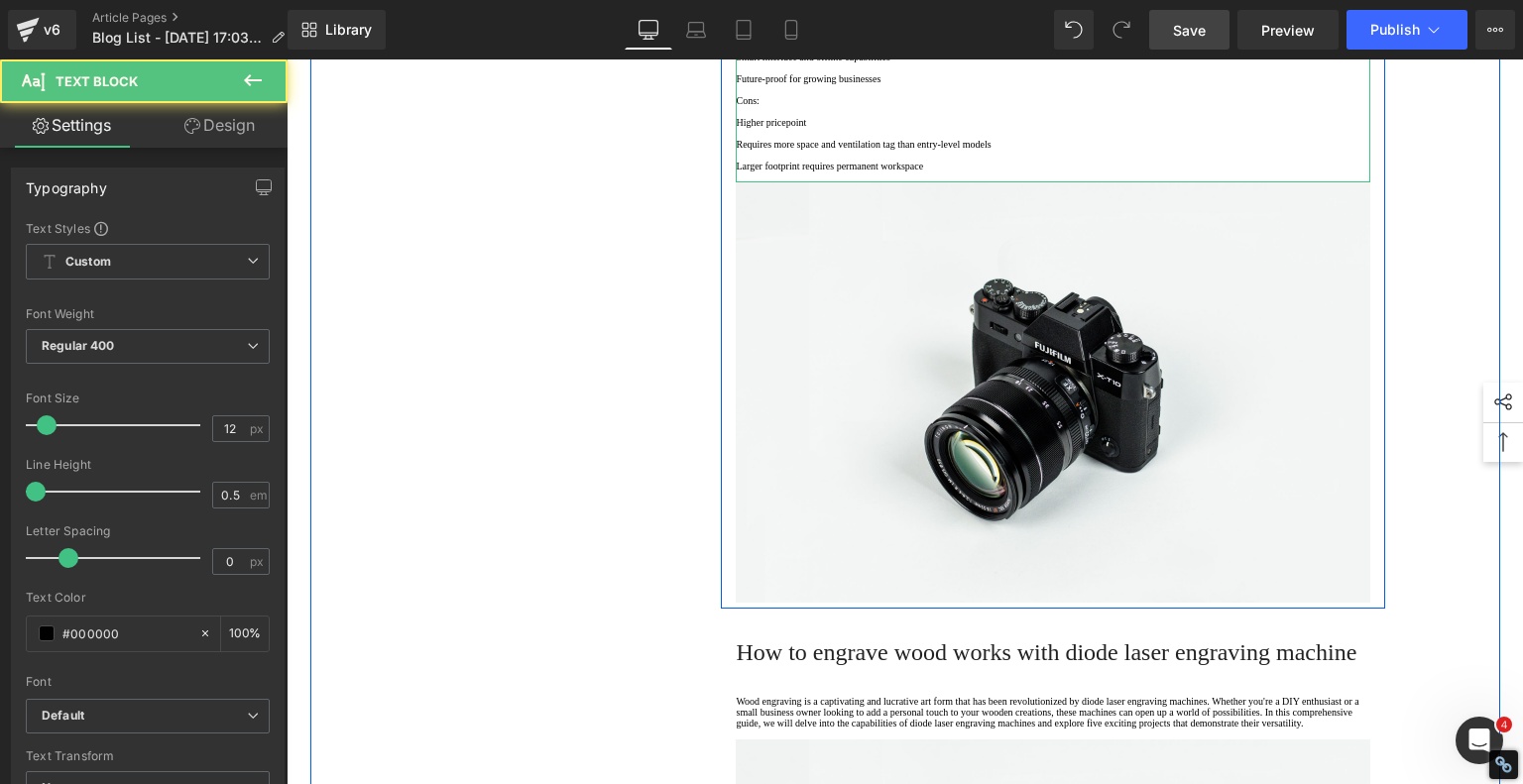 click on "Spot Size: 0.06 × 0.05 mm – 0.175 × 0.15 mm" at bounding box center (1053, -205) 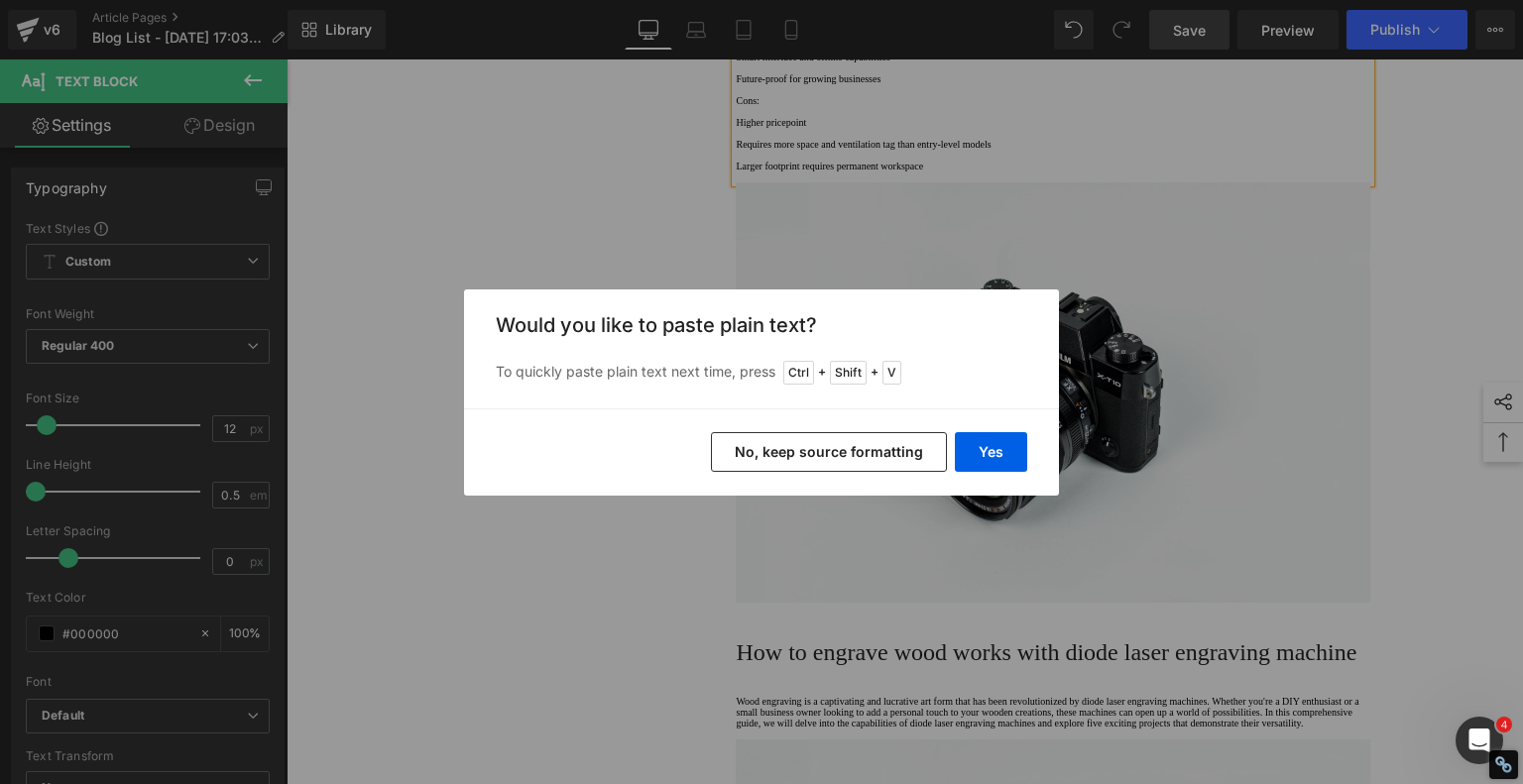 click on "No, keep source formatting" at bounding box center (829, 452) 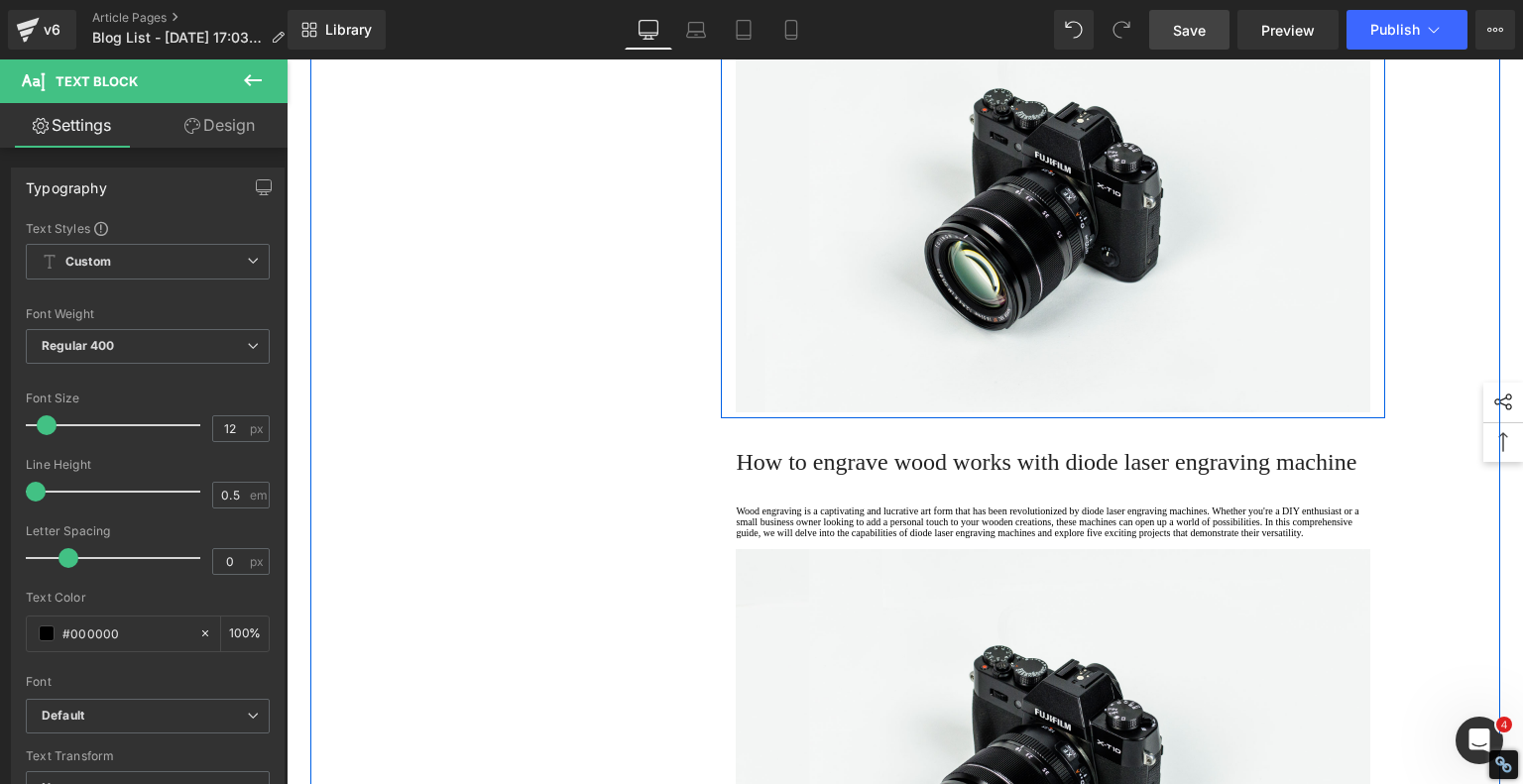 scroll, scrollTop: 2603, scrollLeft: 0, axis: vertical 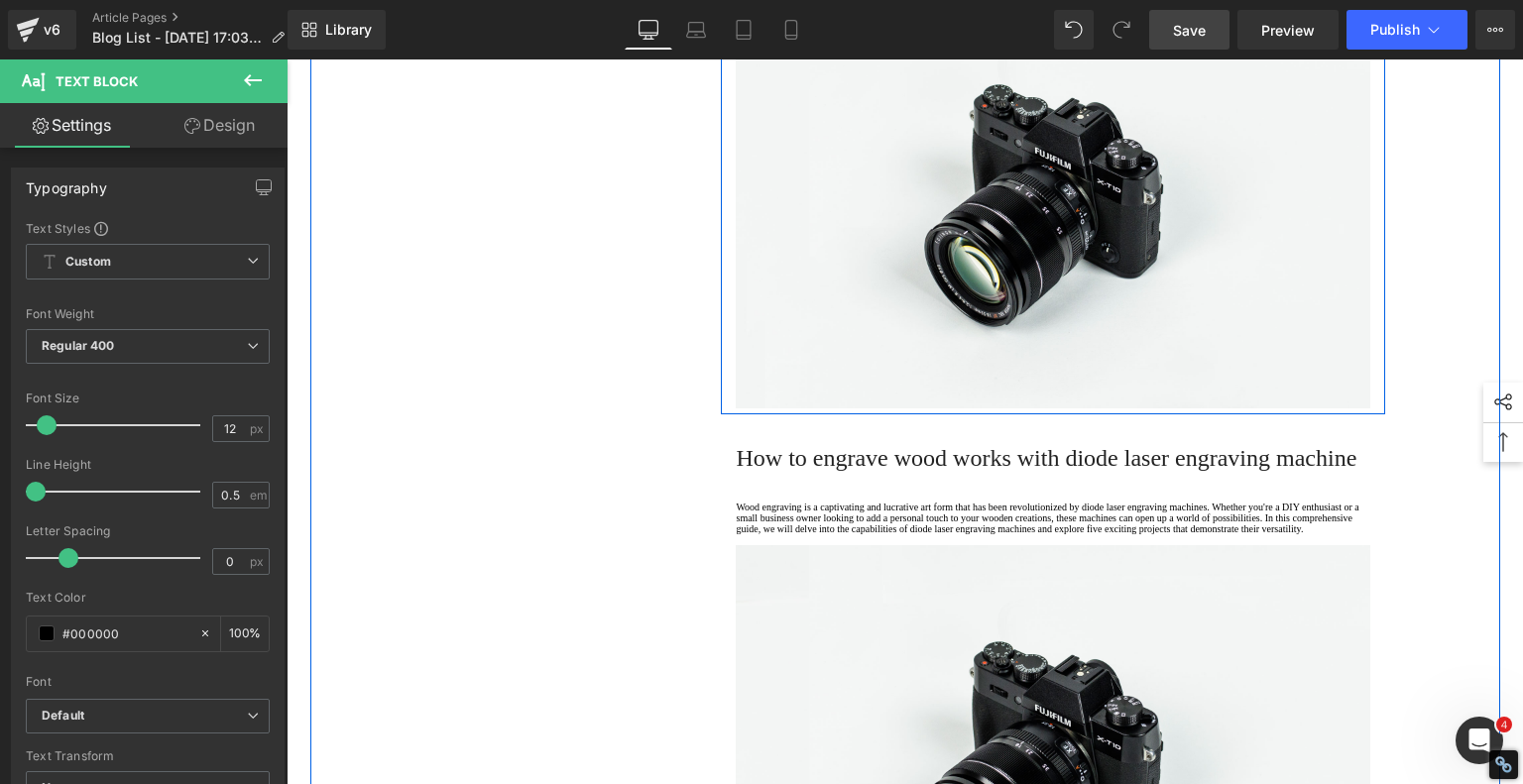 click on "Work Area: 425 × 415 mm" at bounding box center (1053, -378) 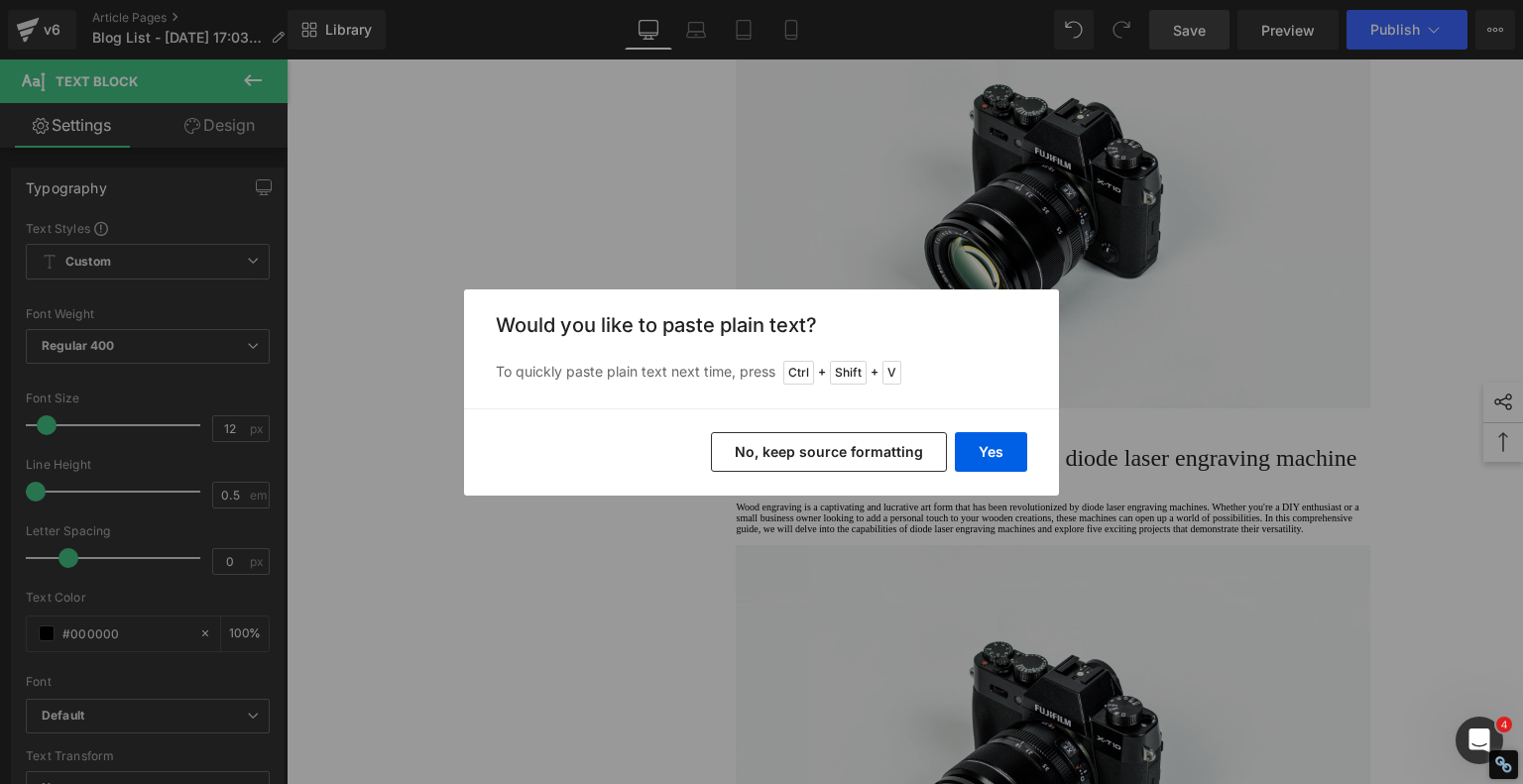 click on "No, keep source formatting" at bounding box center [829, 452] 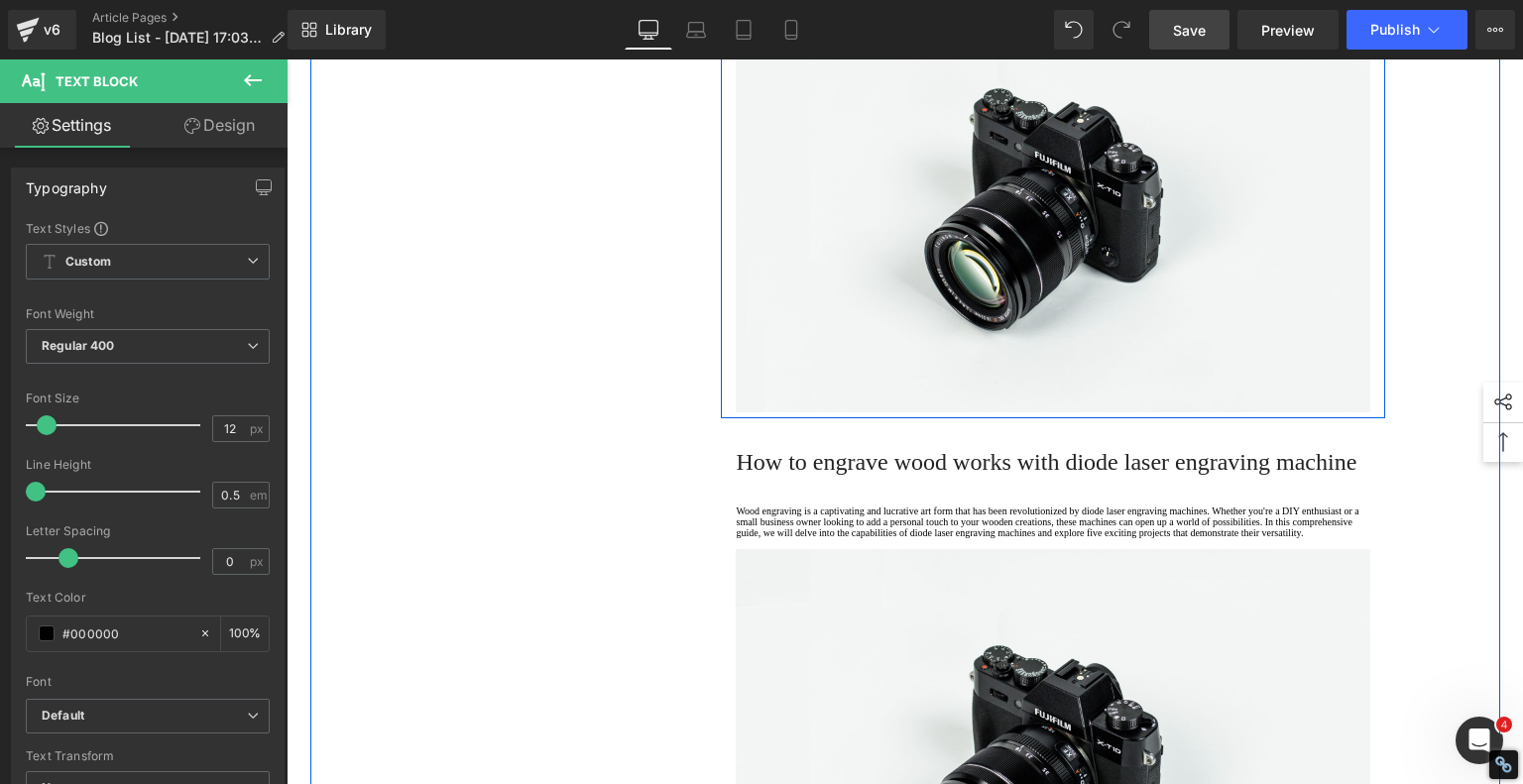 click on "Max Speed: 30,000 mm/min (raster), 40,000 mm/min (motion)" at bounding box center (1053, -352) 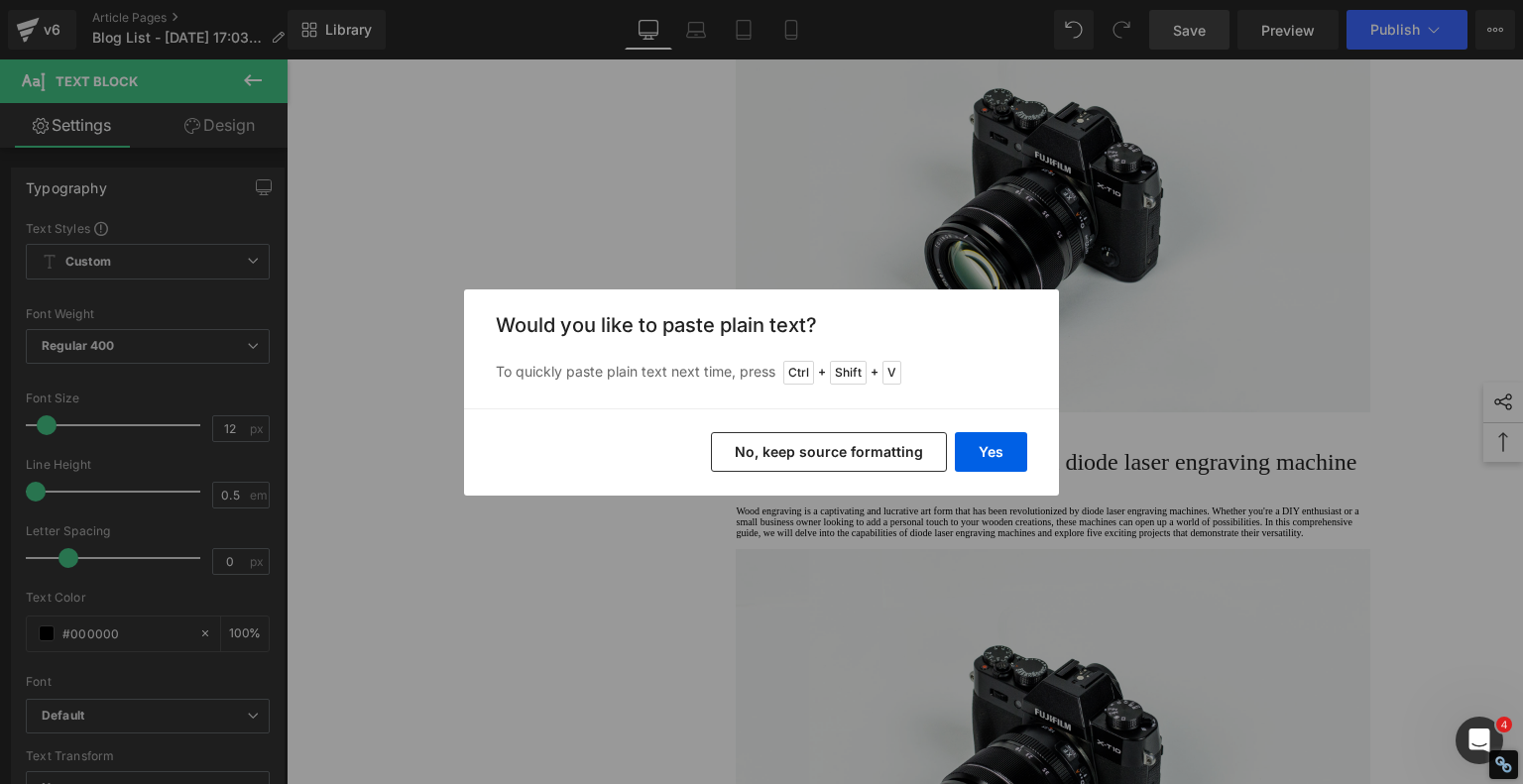 click on "No, keep source formatting" at bounding box center [829, 452] 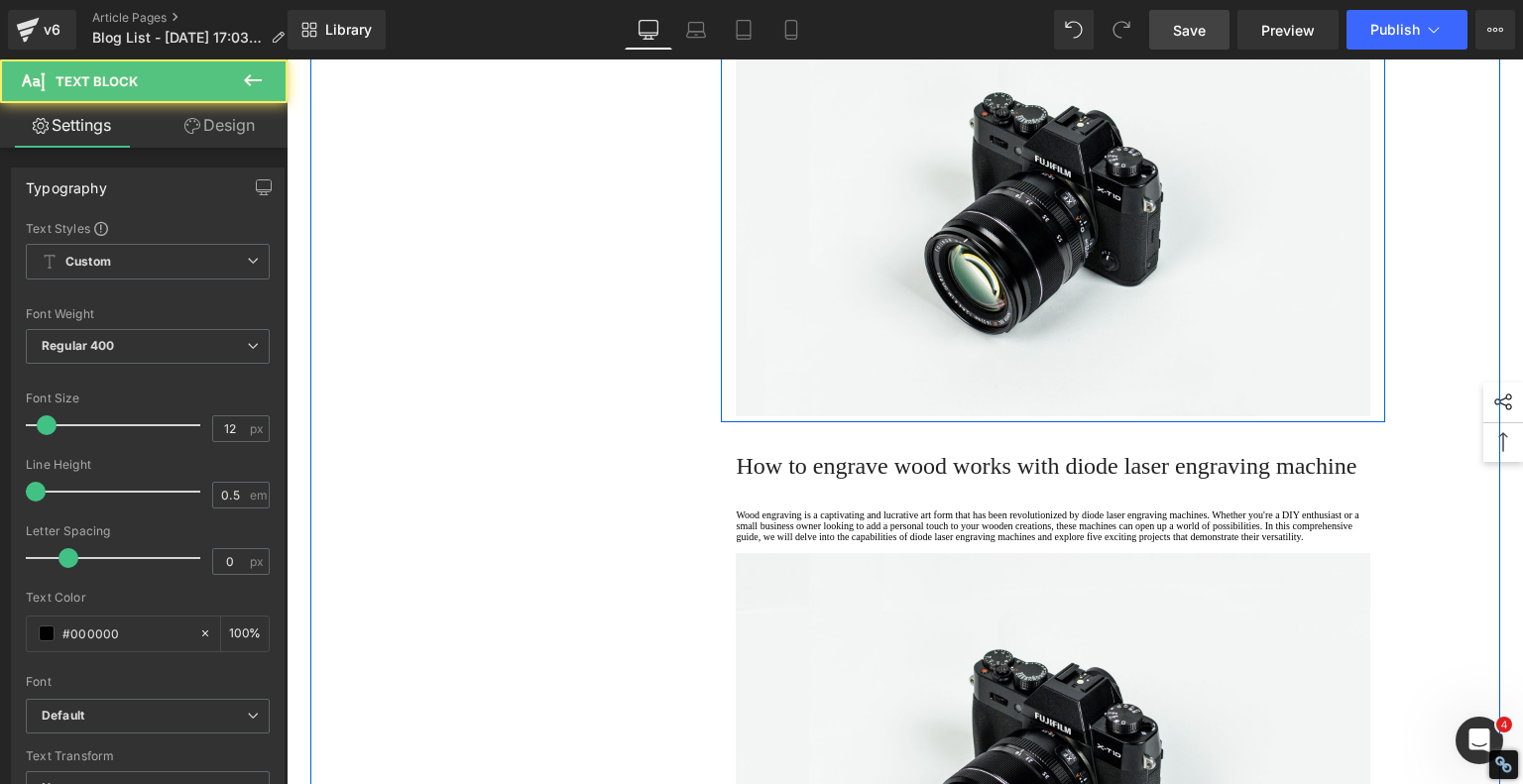 click on "Smart Features: DualW diode laser" at bounding box center (1053, -326) 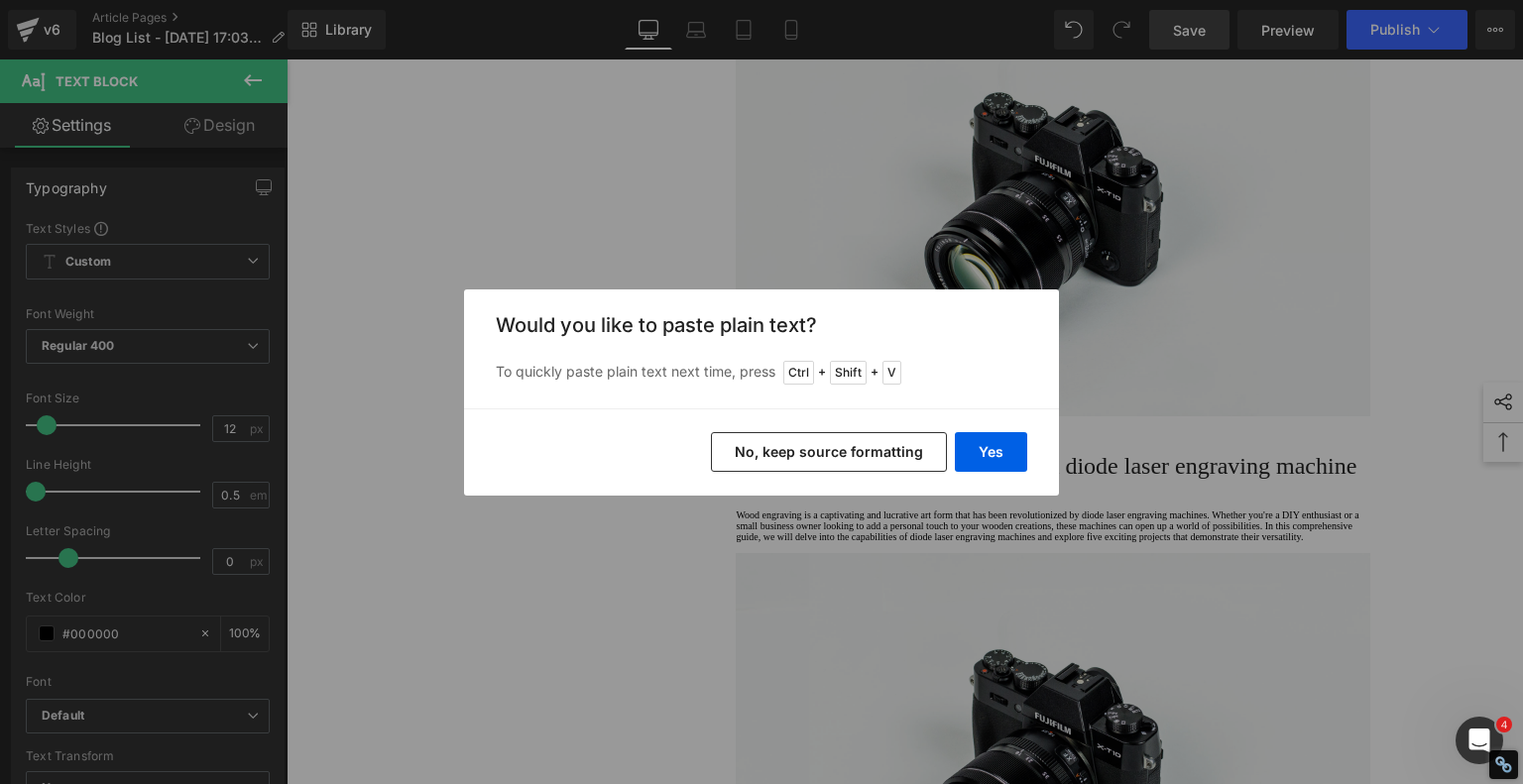 click on "No, keep source formatting" at bounding box center [829, 452] 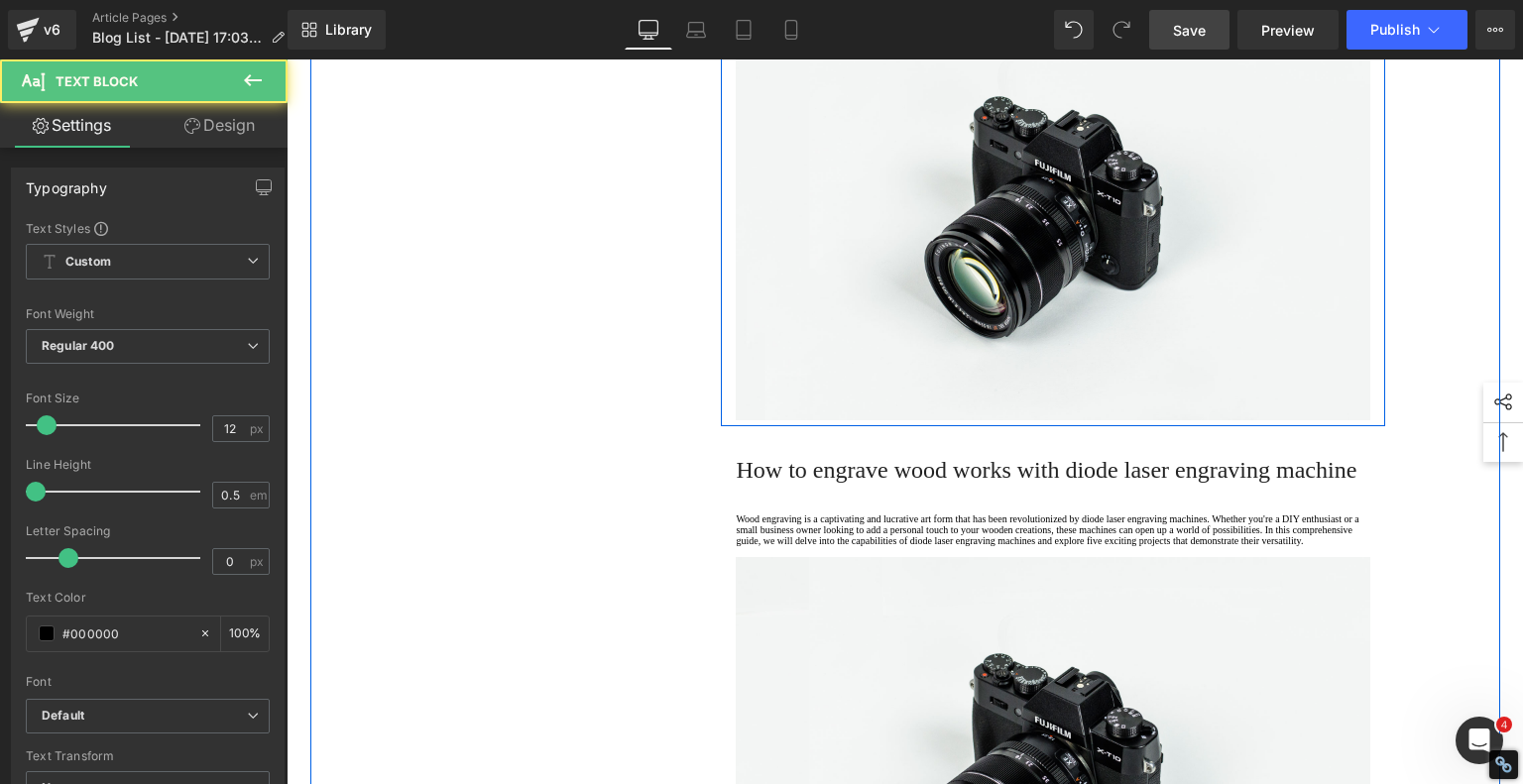 click on "Engraving Area: 400mm x 415mm" at bounding box center (1053, -300) 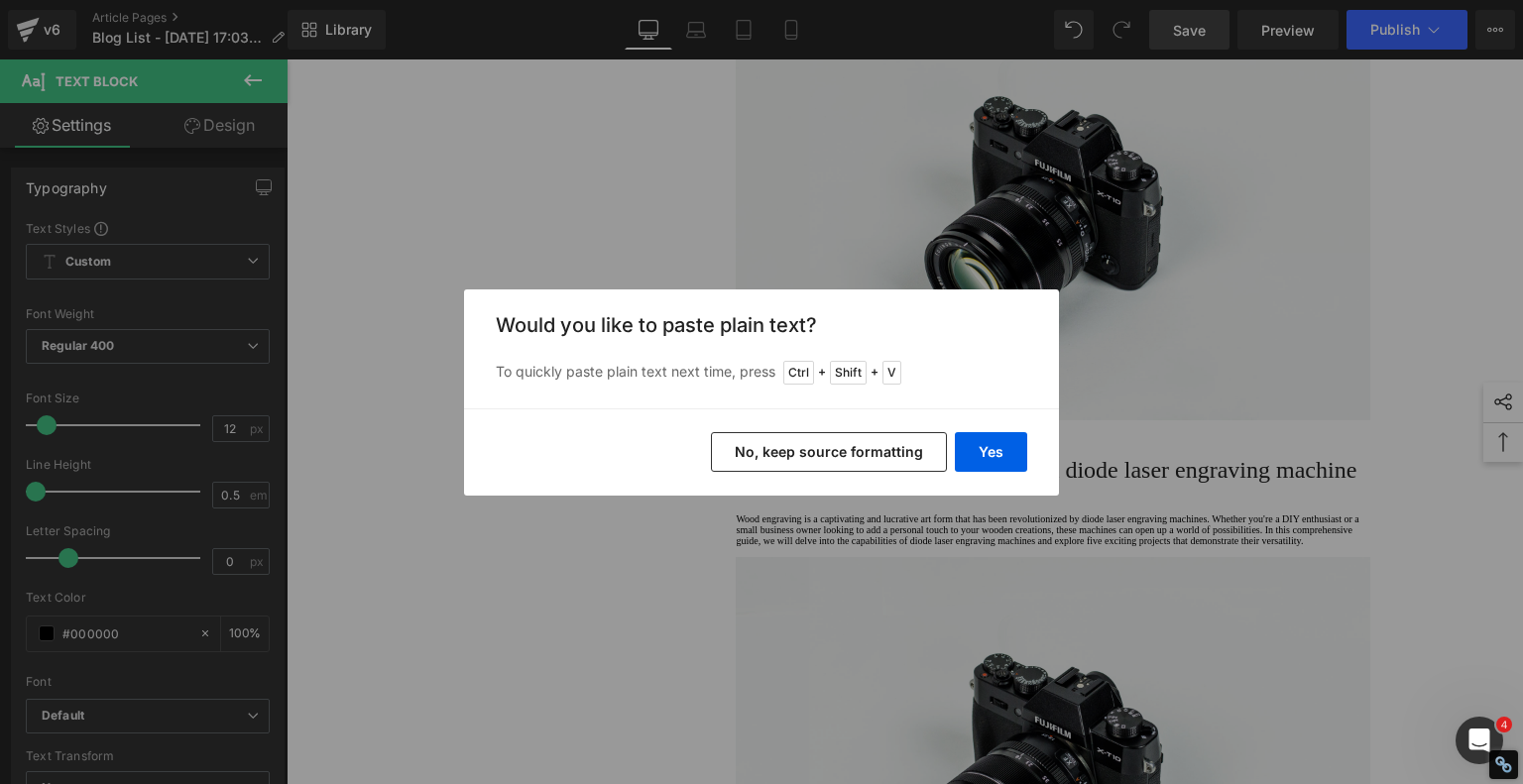 drag, startPoint x: 806, startPoint y: 456, endPoint x: 507, endPoint y: 413, distance: 302.0761 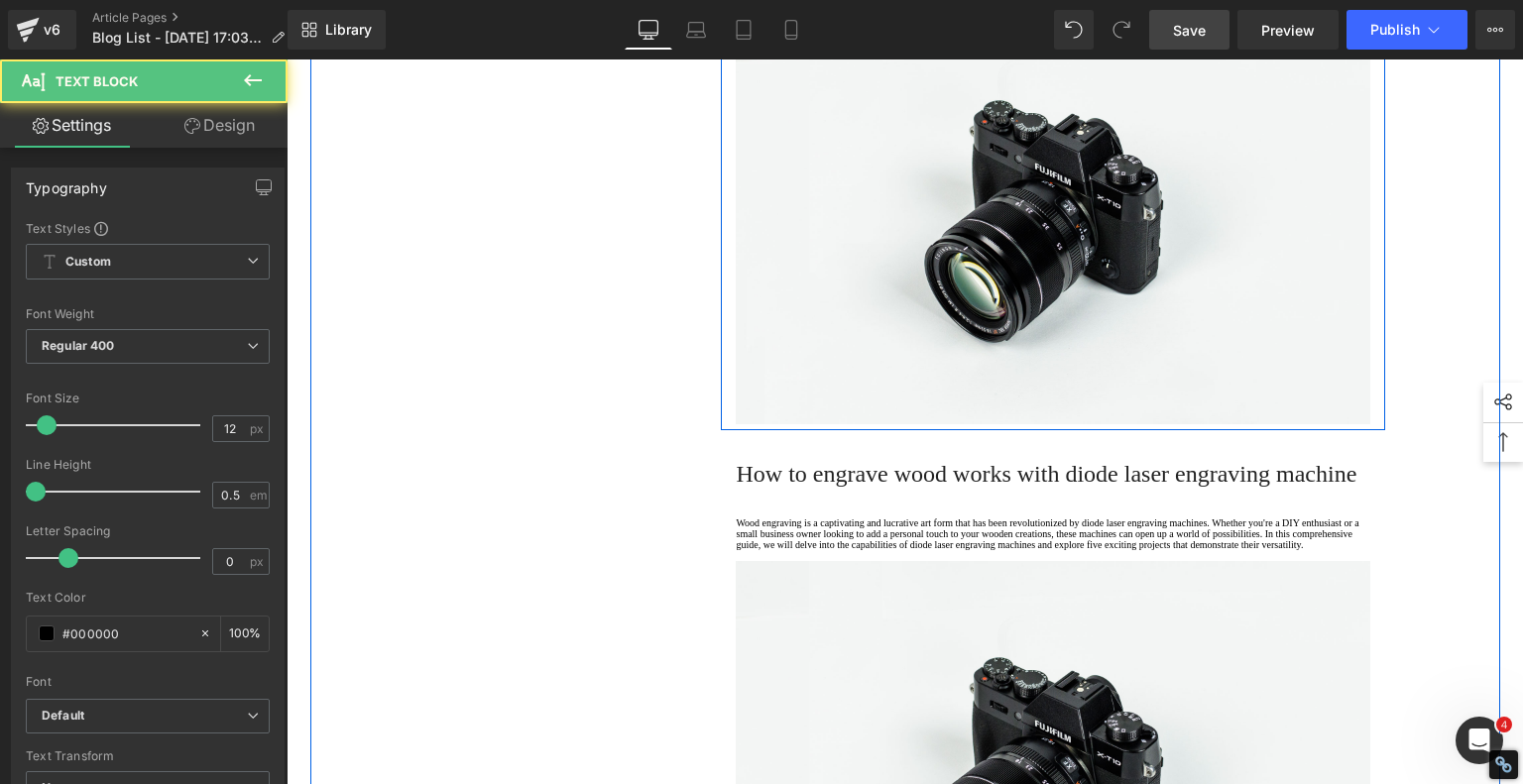 click on "Smart Features: Autofocus, dual-core CPU, 32GBmemory, auto-focus, offline engraving, touchscreen" at bounding box center (1053, -275) 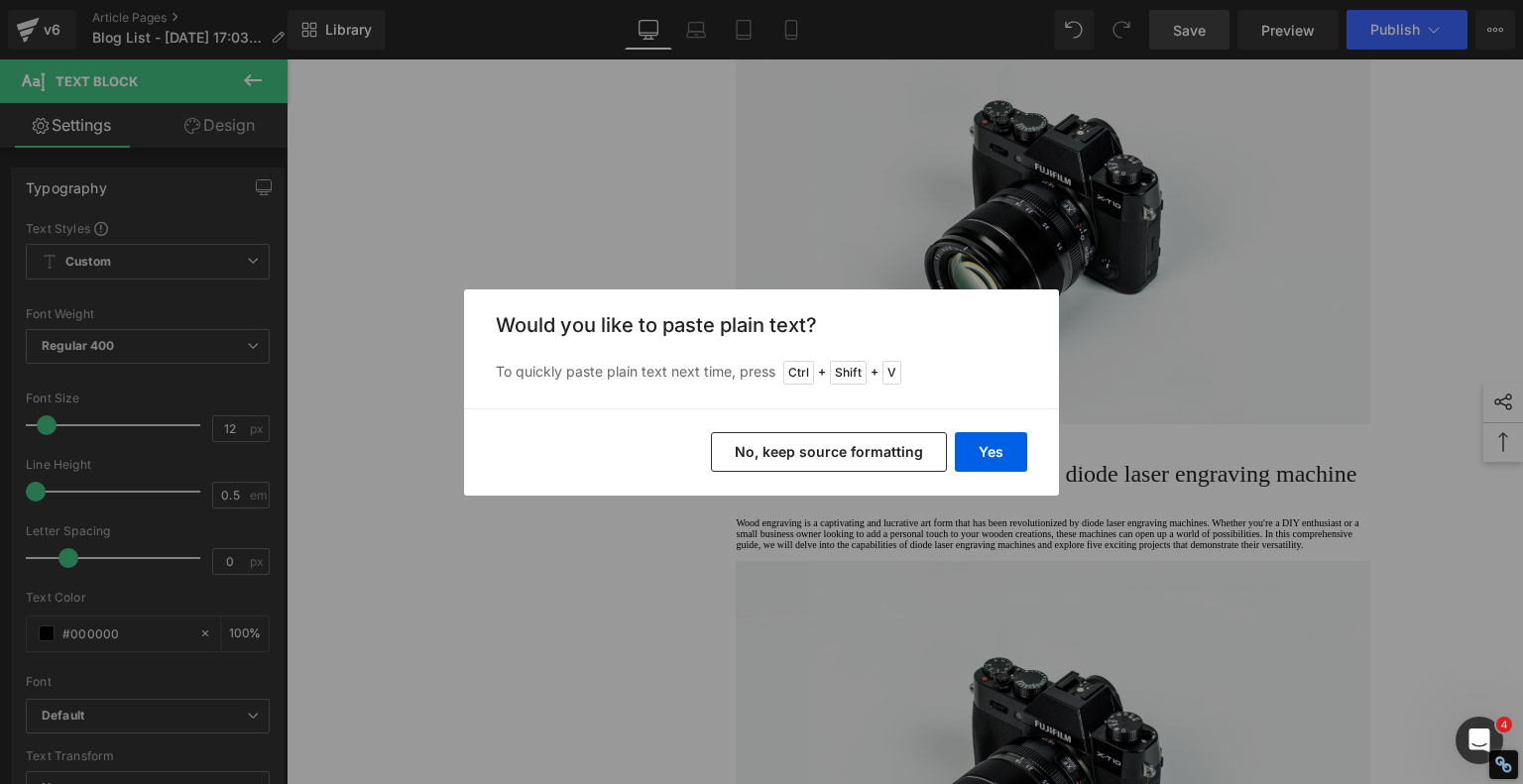 click on "No, keep source formatting" at bounding box center (829, 452) 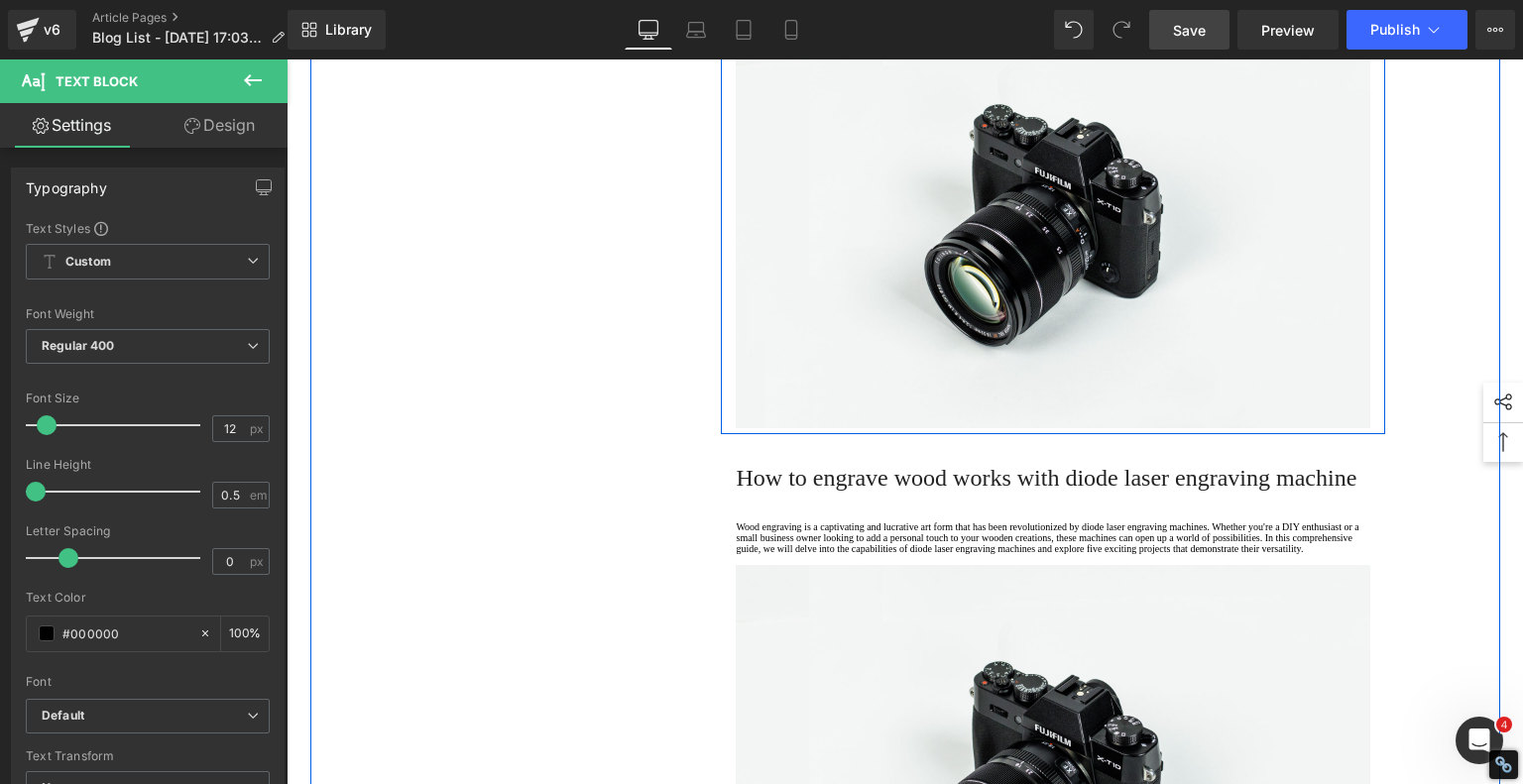 click on "Price Range: $ storage" at bounding box center [1053, -249] 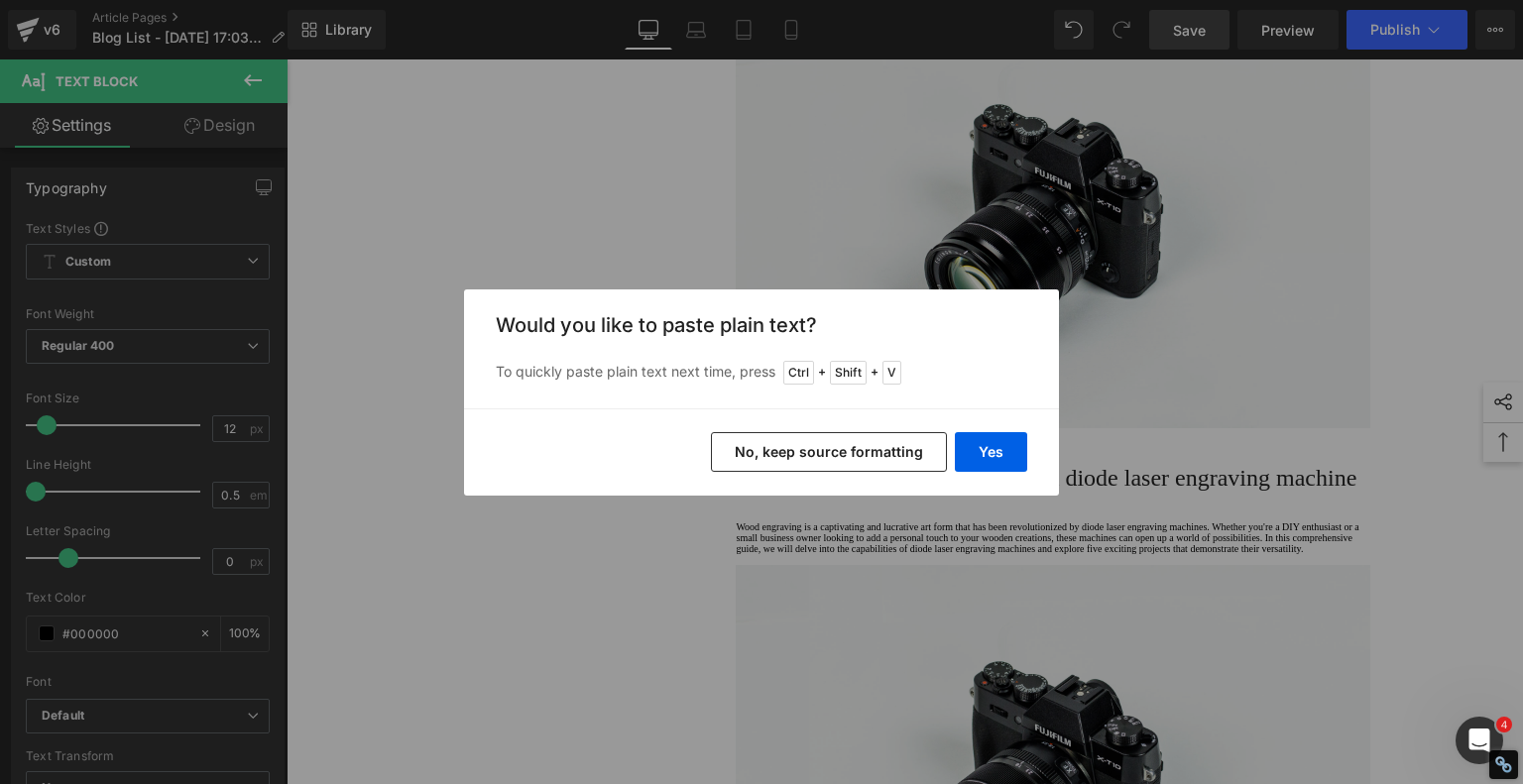 click on "No, keep source formatting" at bounding box center [829, 452] 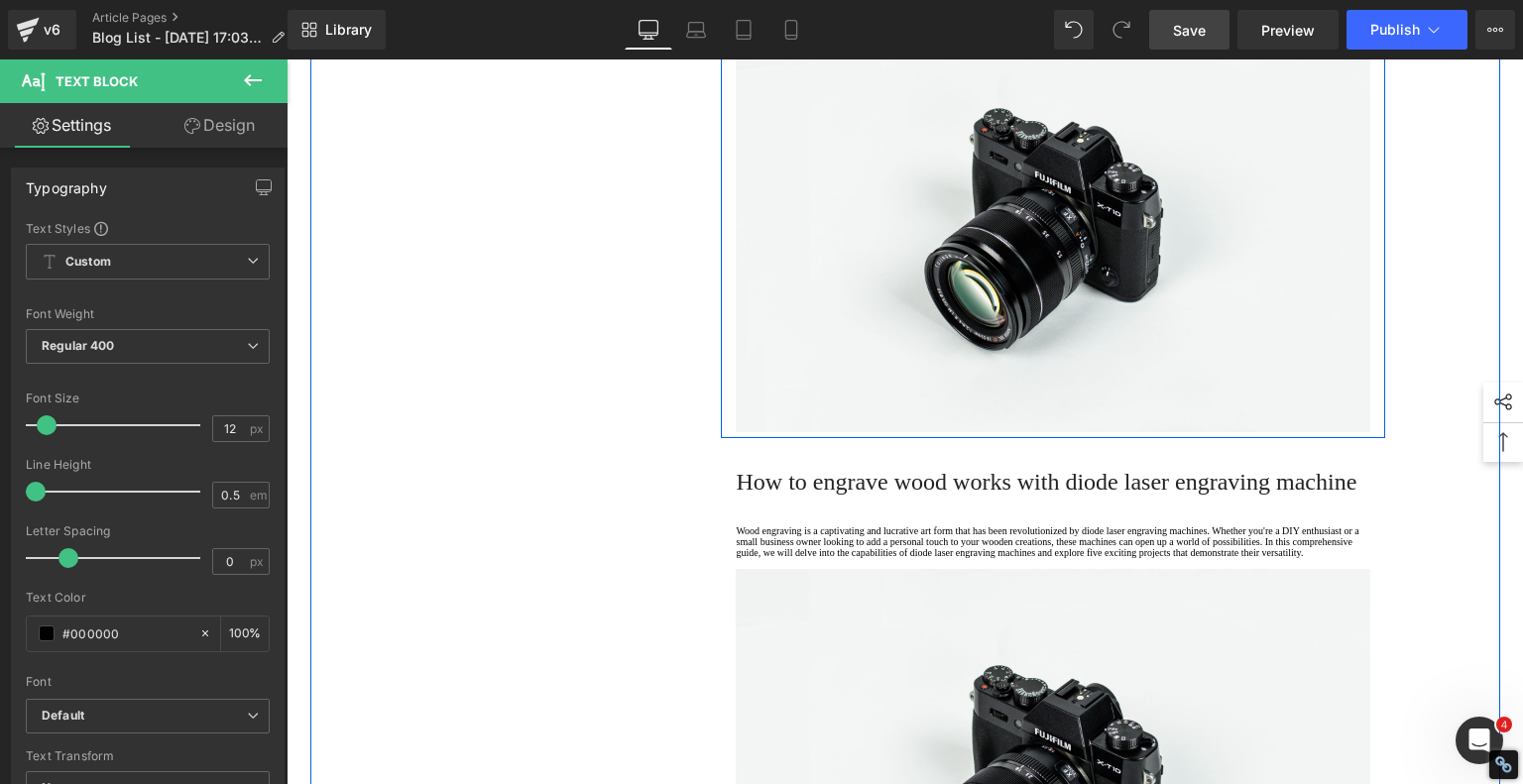 click on "Materials: Wood, acrylic, stainless steel, leather, fabric, etc." at bounding box center [1053, -223] 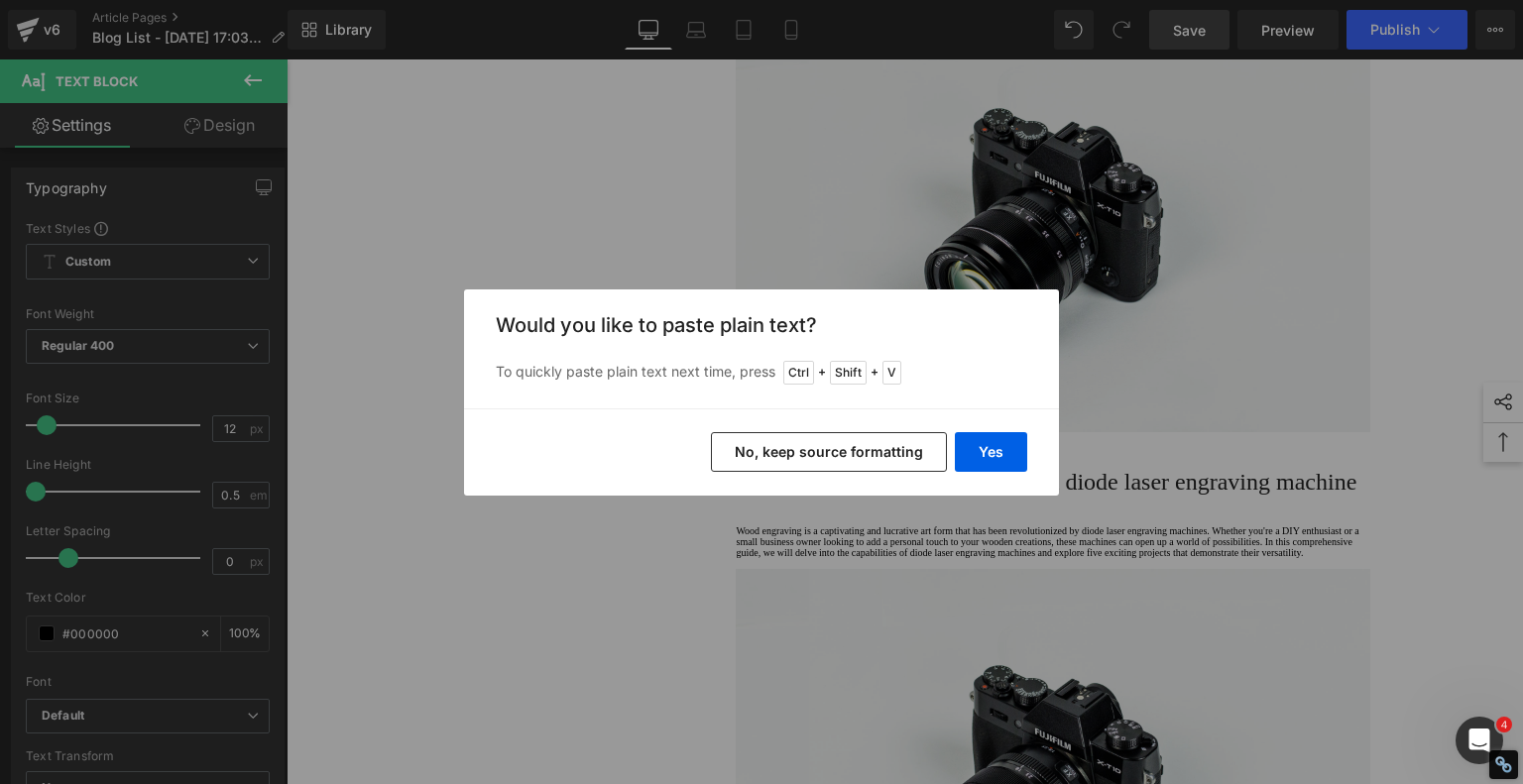 click on "No, keep source formatting" at bounding box center (829, 452) 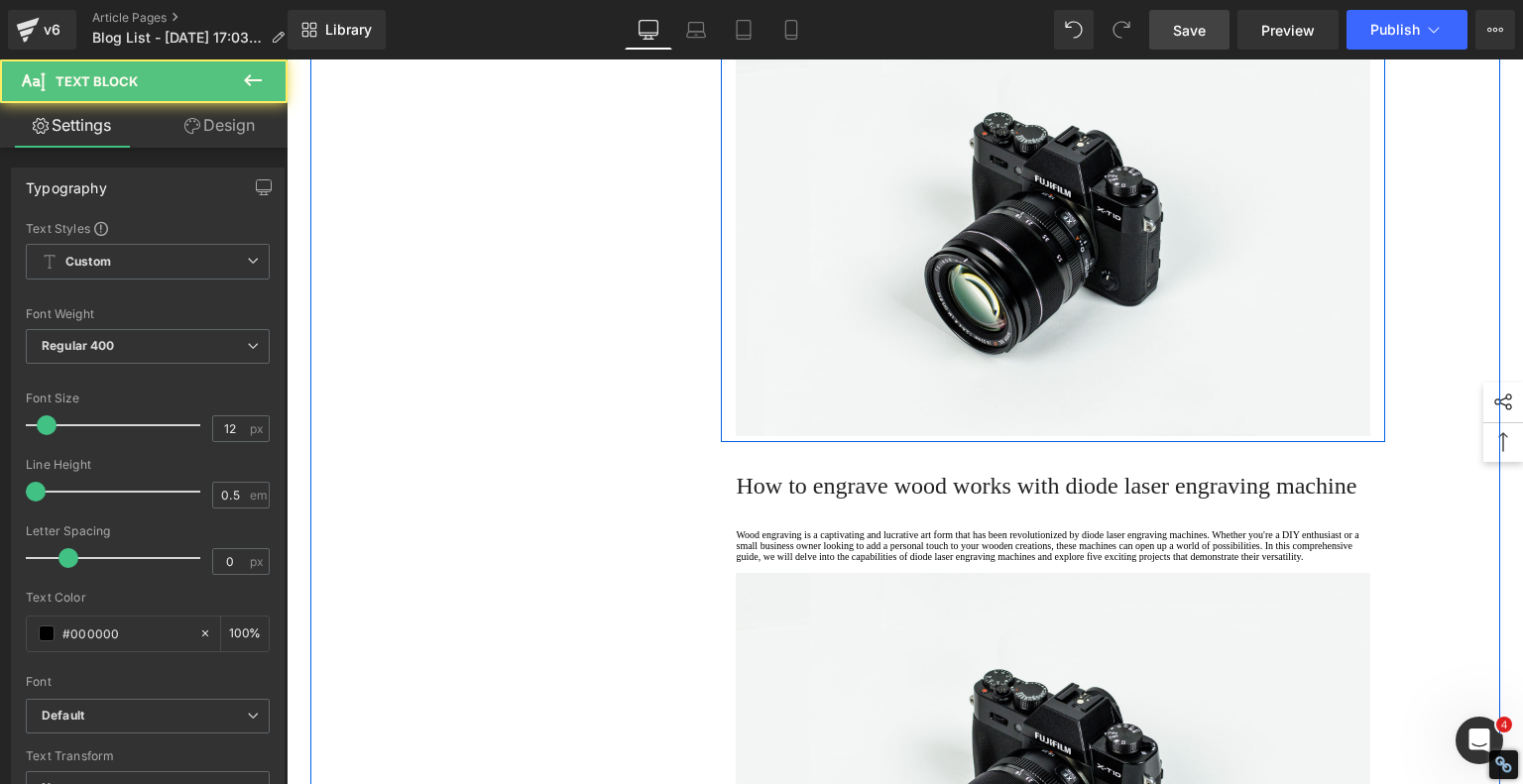 click on "Price: Around $1,699–$1,899" at bounding box center (1053, -197) 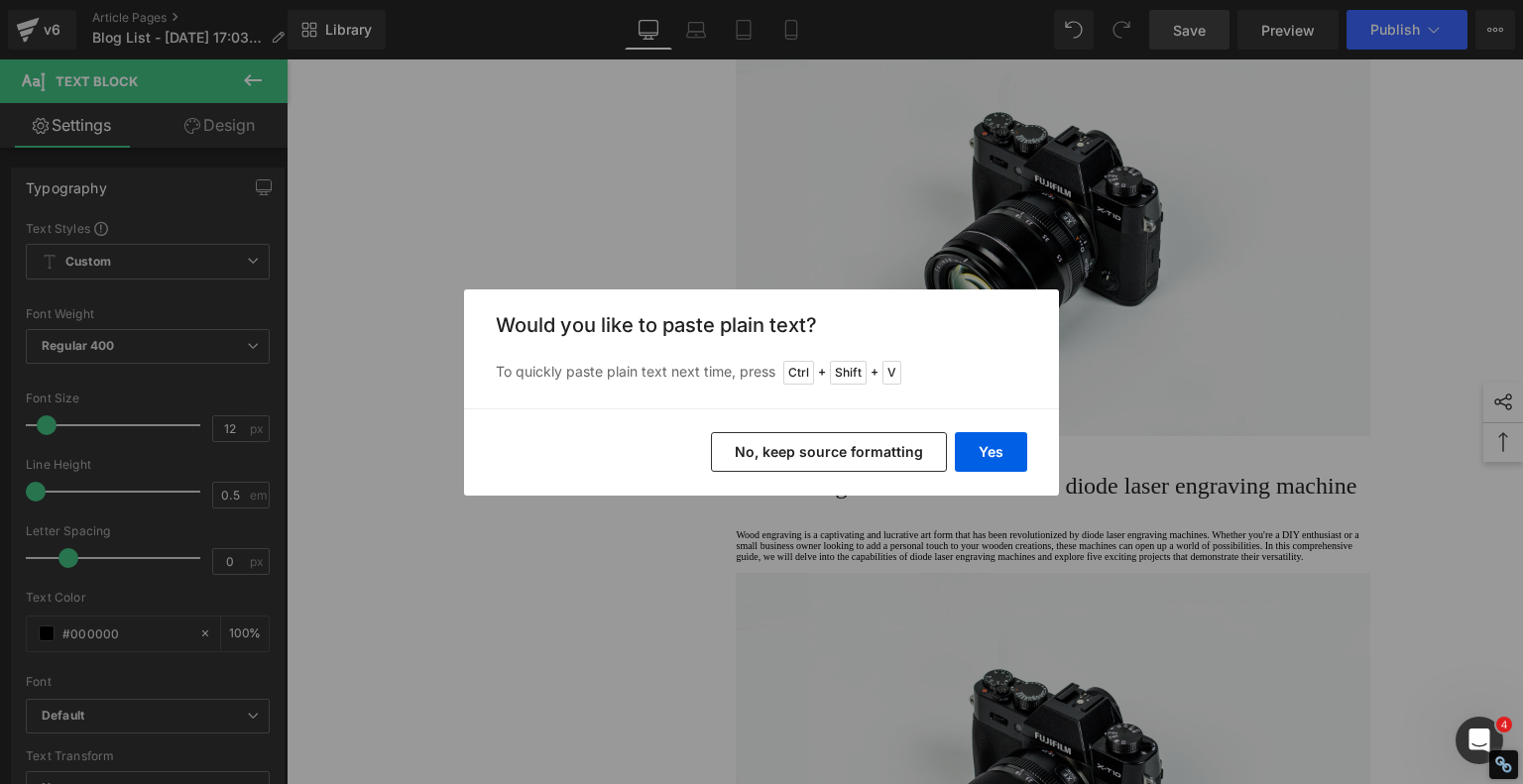 click on "No, keep source formatting" at bounding box center (829, 452) 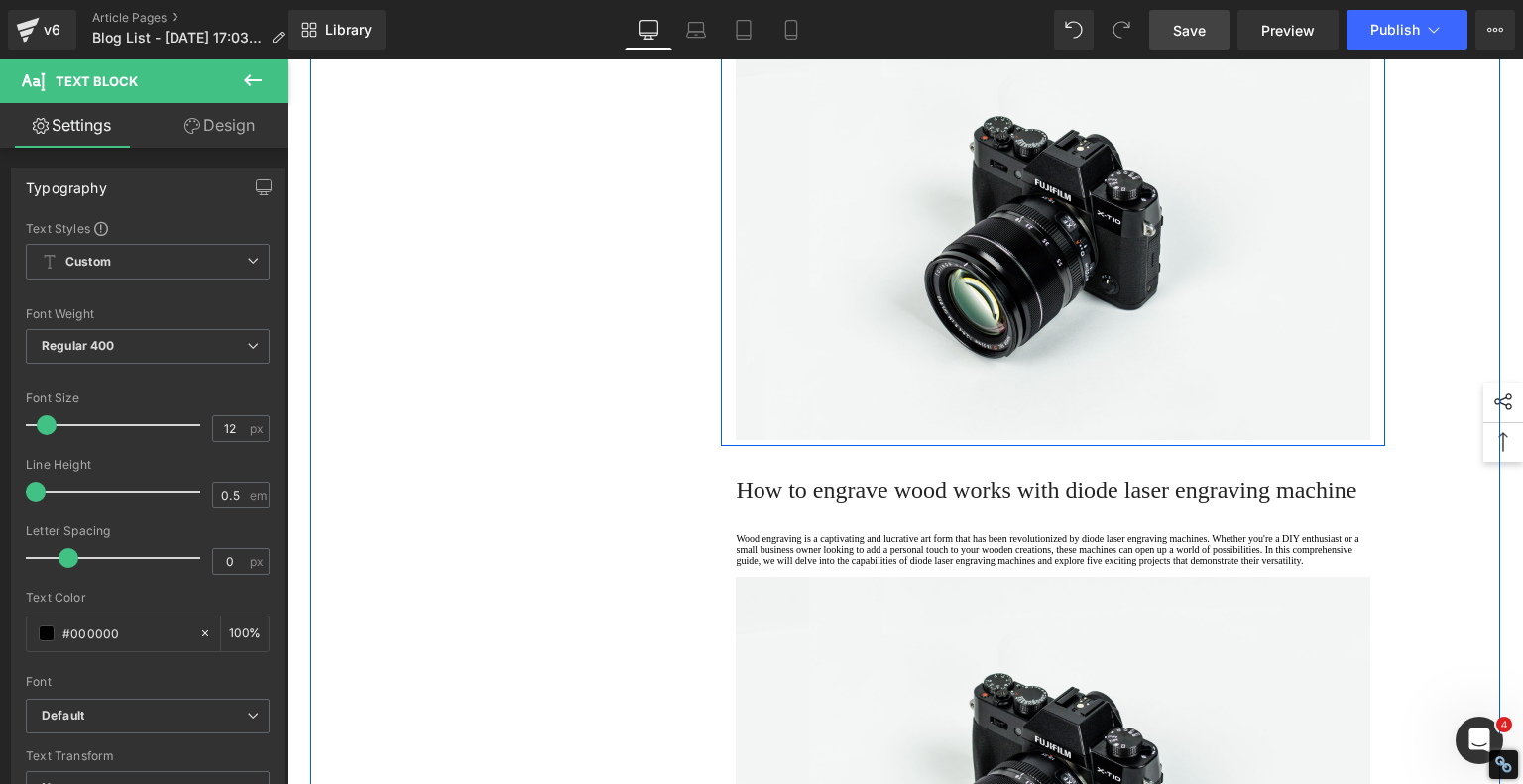 click on "Pros:" at bounding box center [1053, -171] 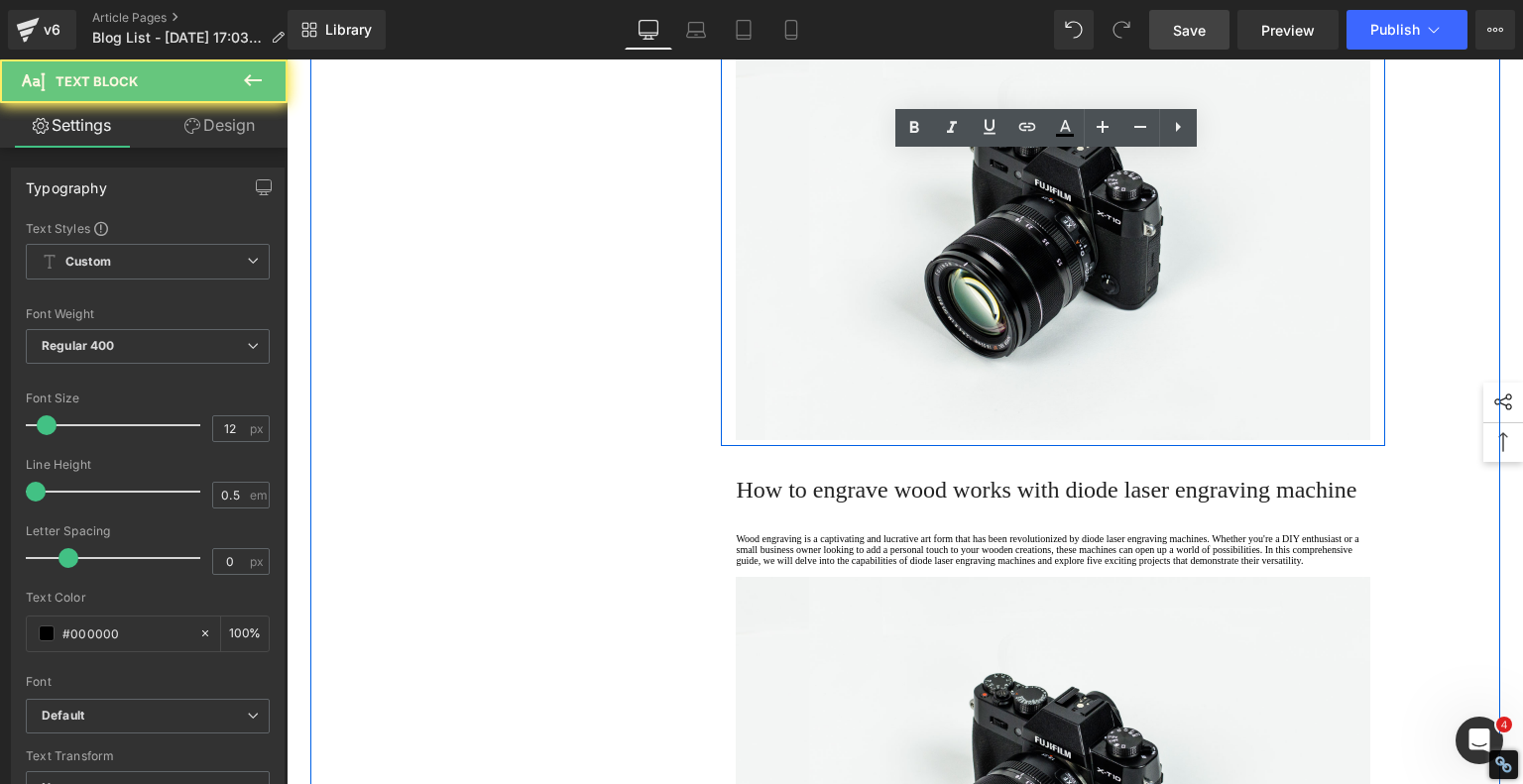 click on "Pros:" at bounding box center (1053, -171) 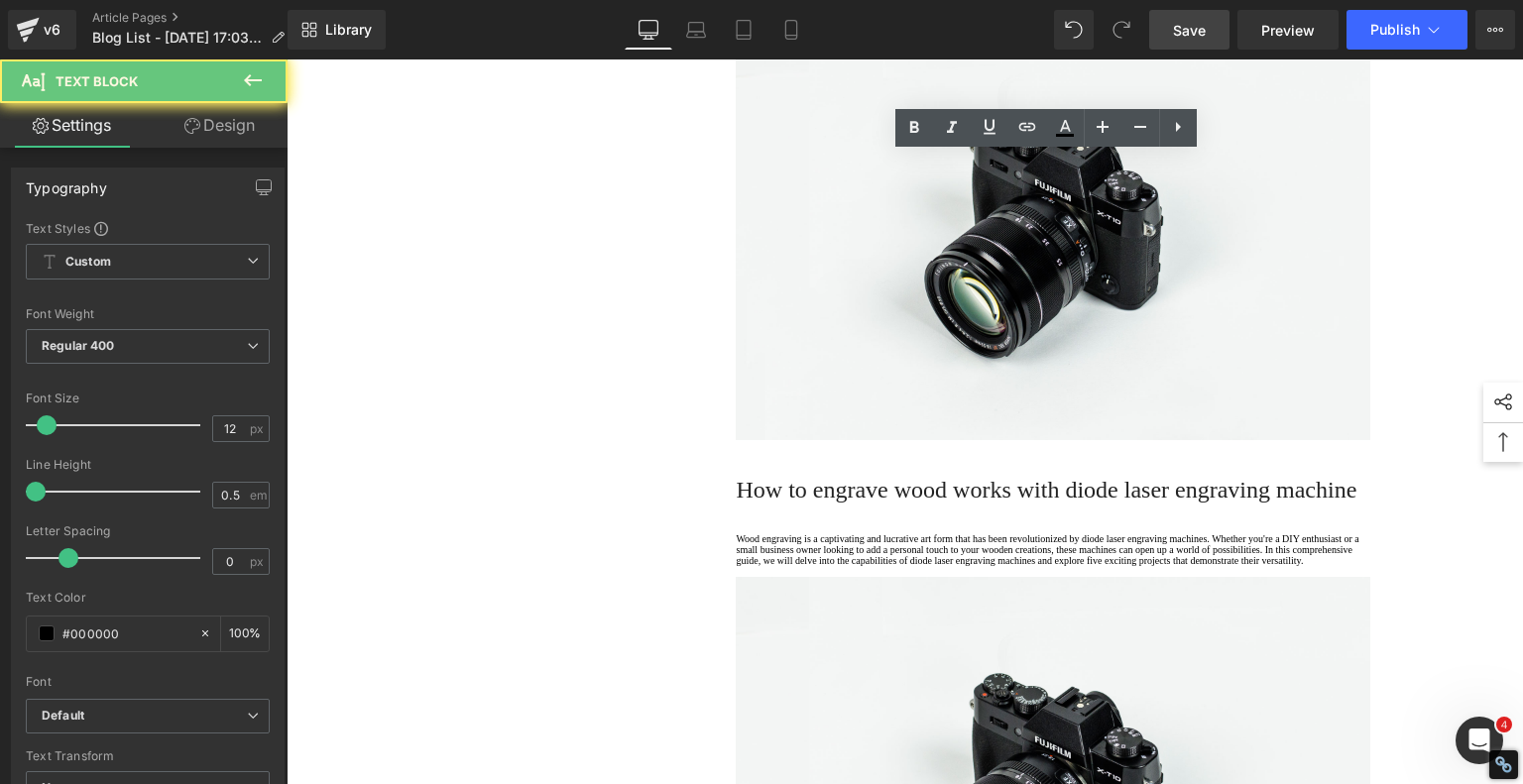 click on "Pros:" at bounding box center [1053, -171] 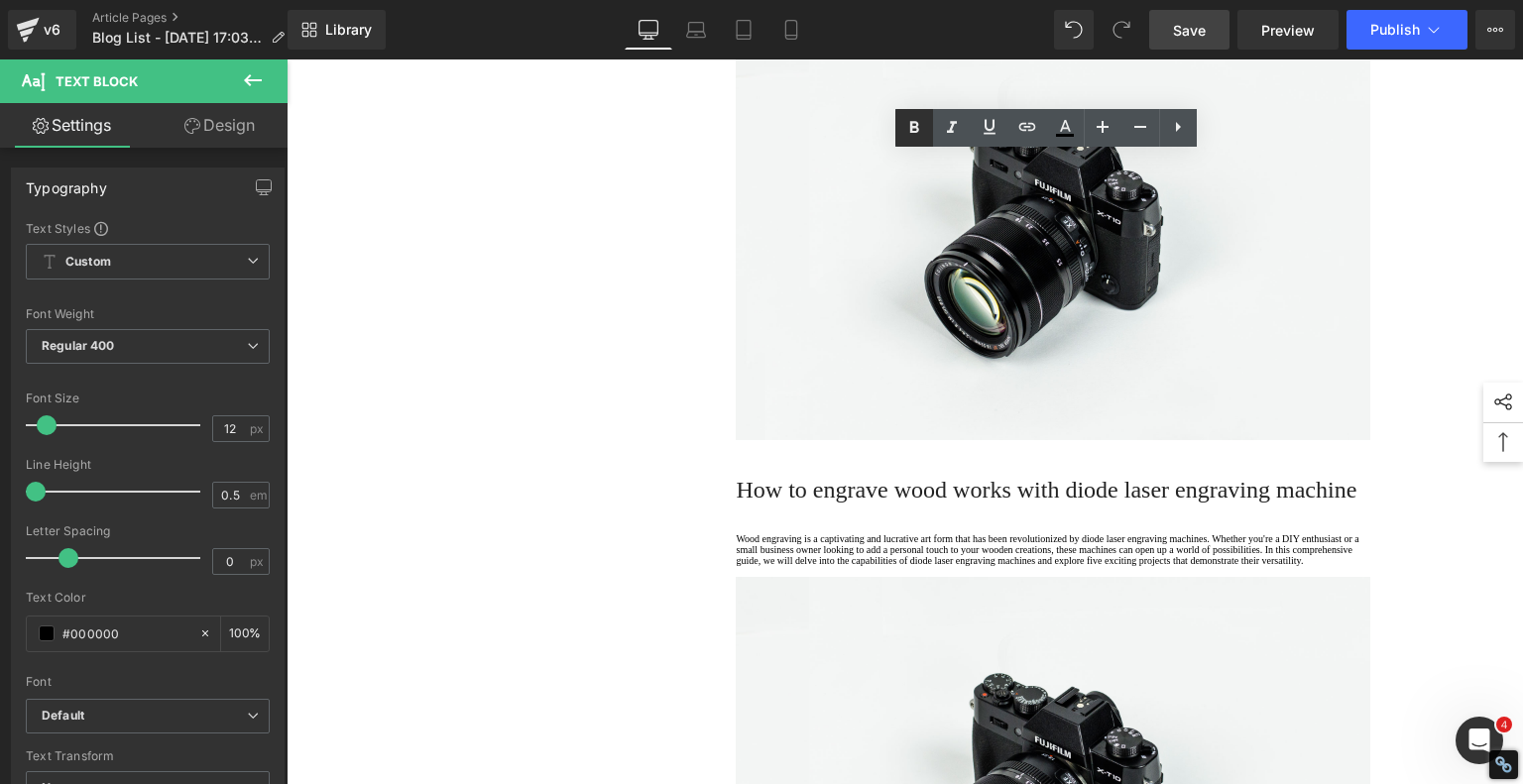 click 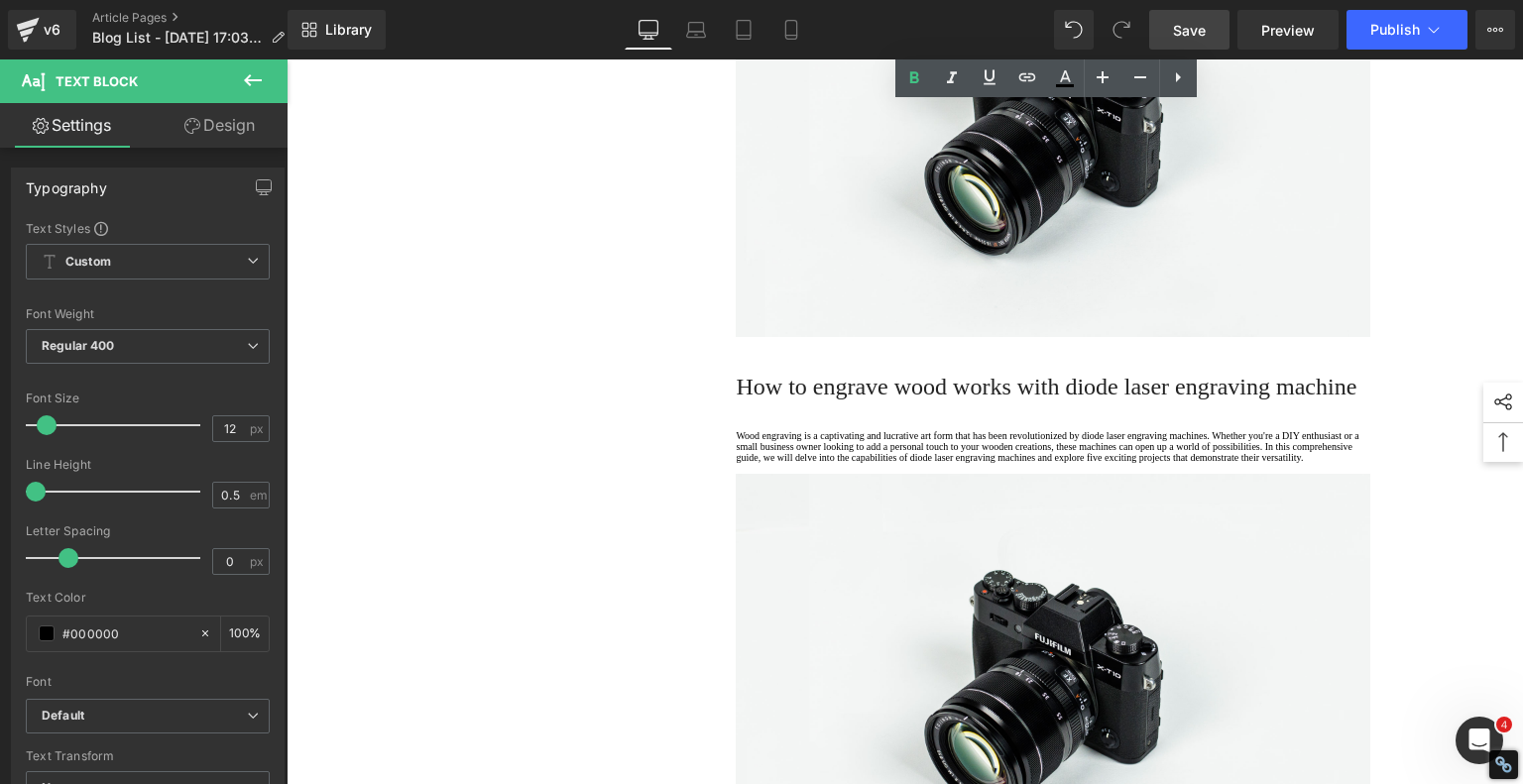 scroll, scrollTop: 2801, scrollLeft: 0, axis: vertical 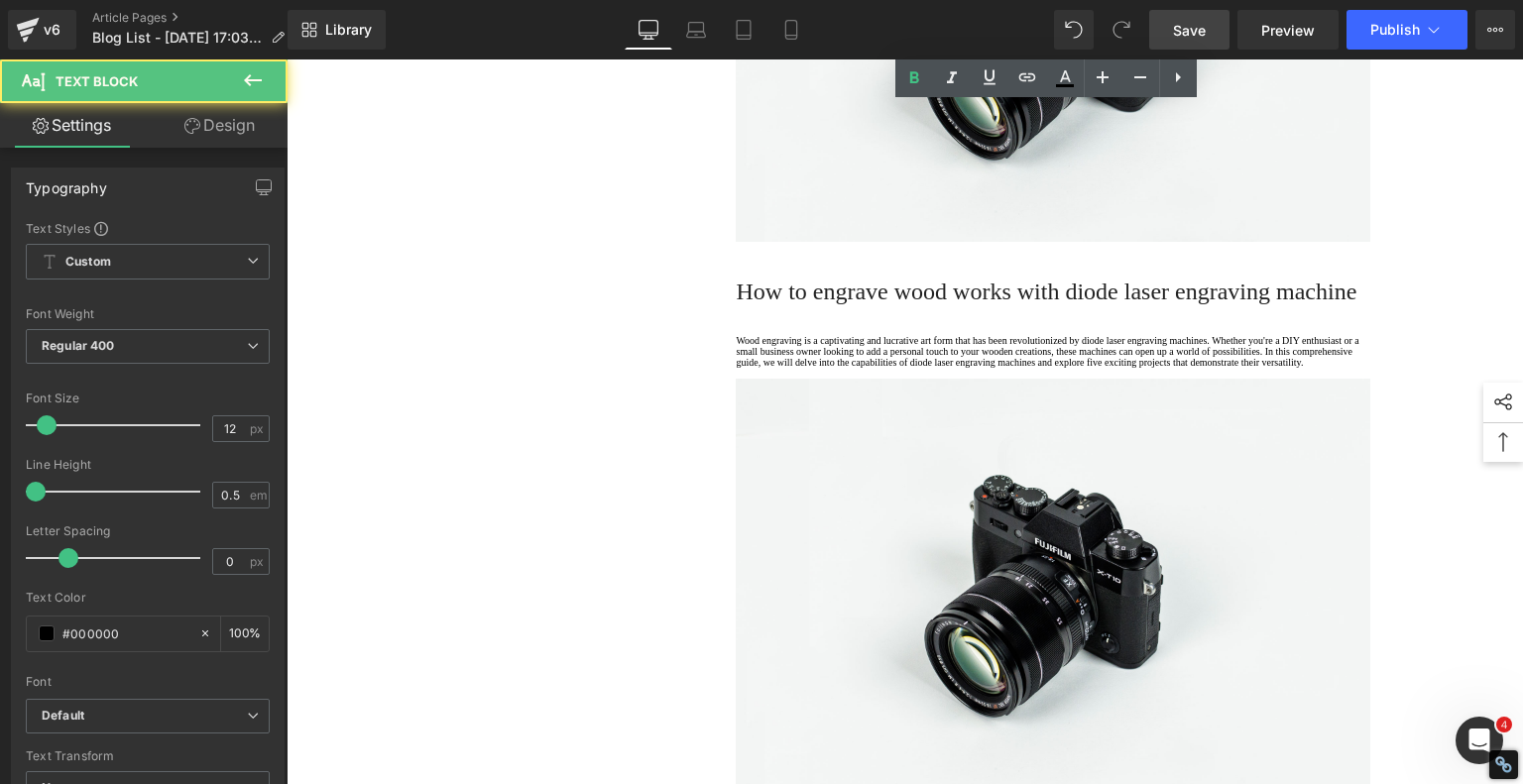 click on "Cuts thick materials fast and clean" at bounding box center (1053, -348) 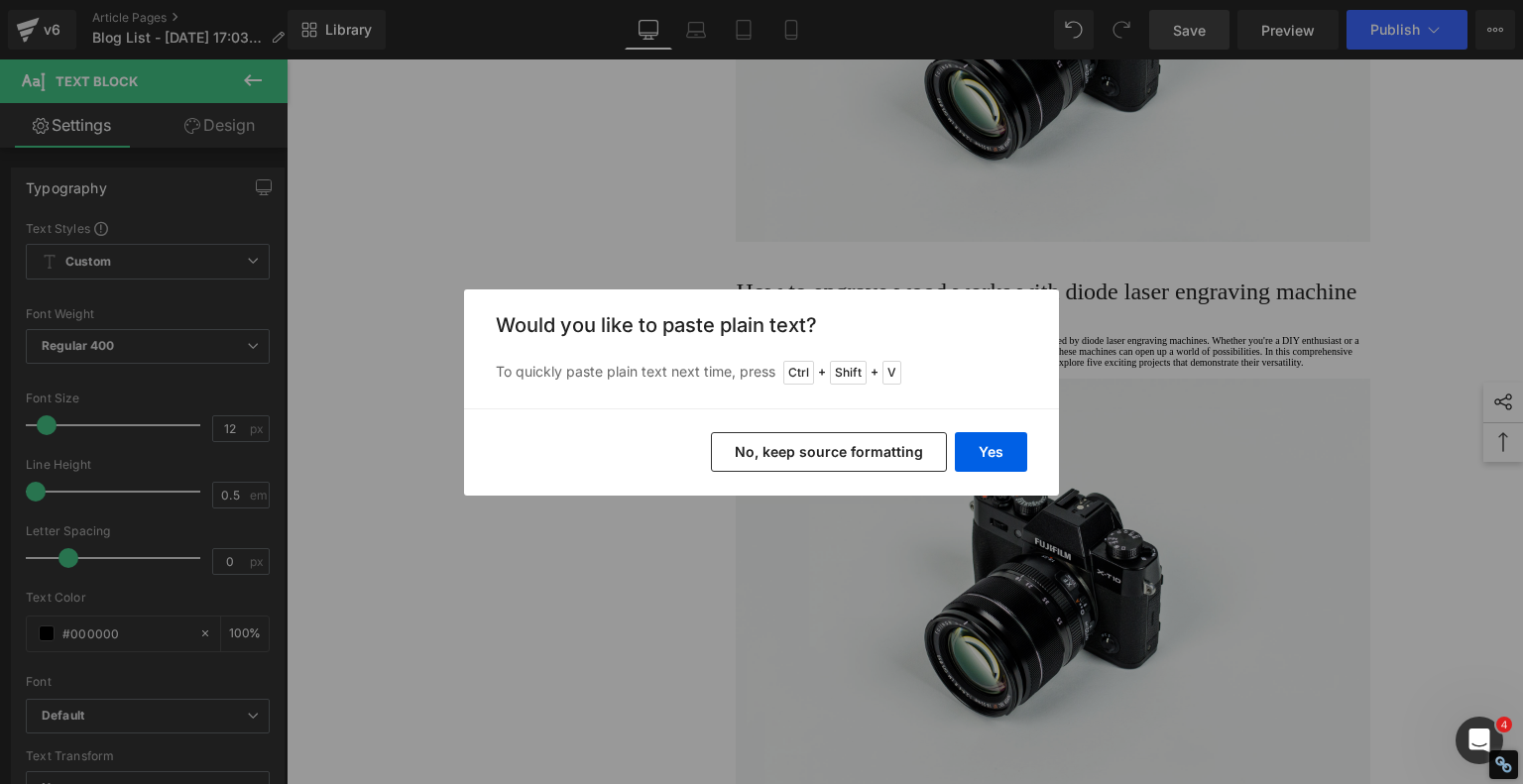 click on "No, keep source formatting" at bounding box center [829, 452] 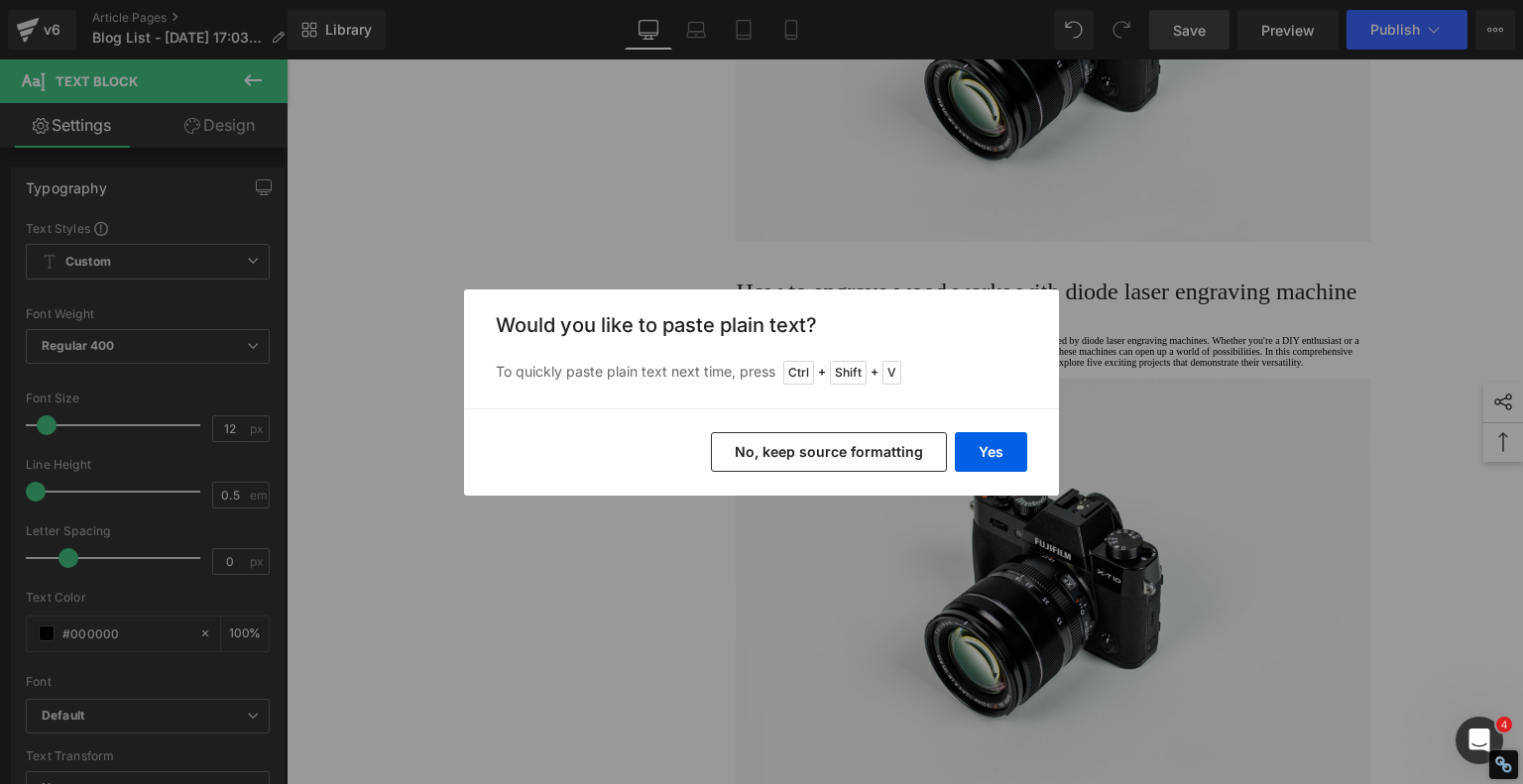 type 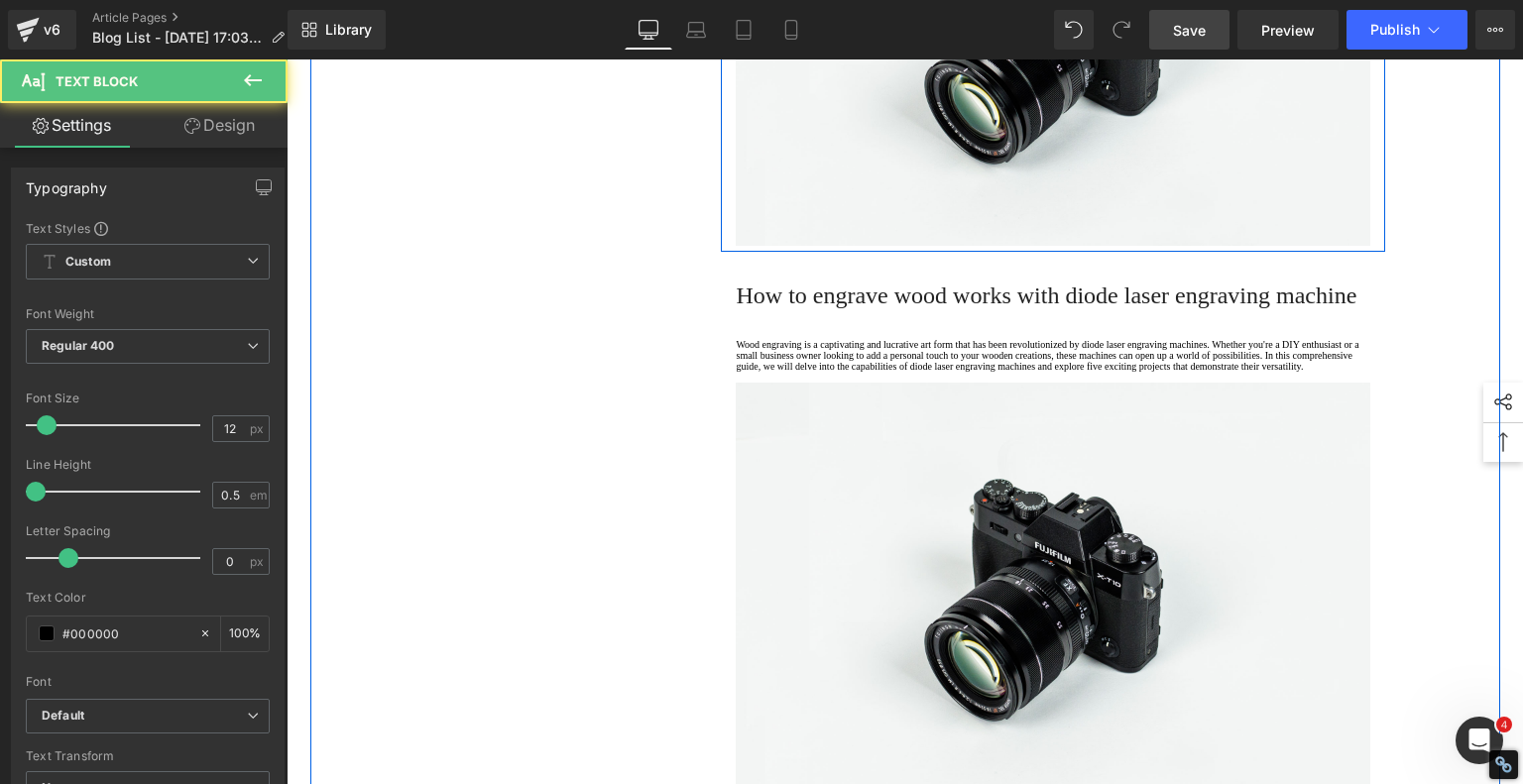 click on "Designed for professional workloads" at bounding box center [1053, -322] 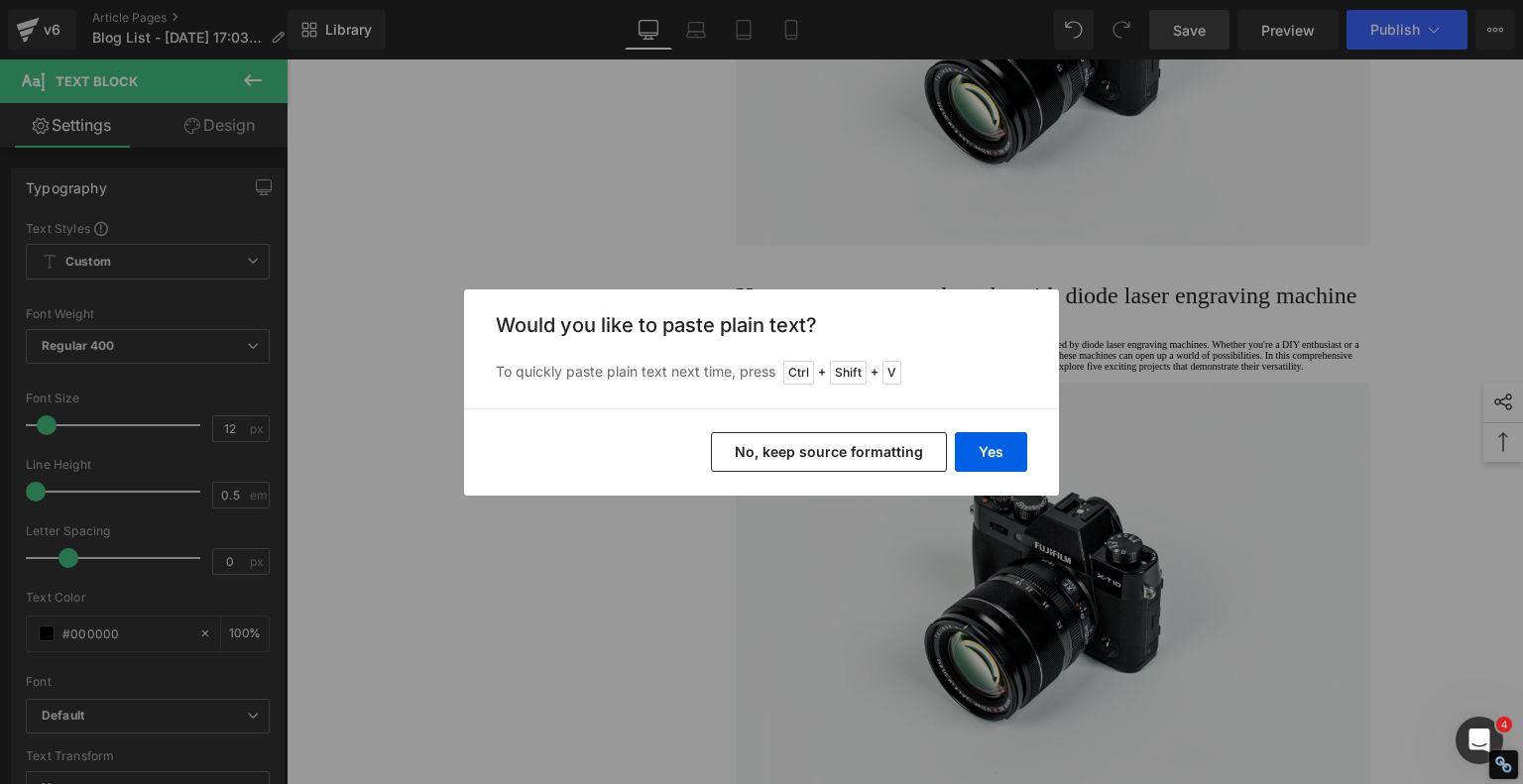 click on "No, keep source formatting" at bounding box center (829, 452) 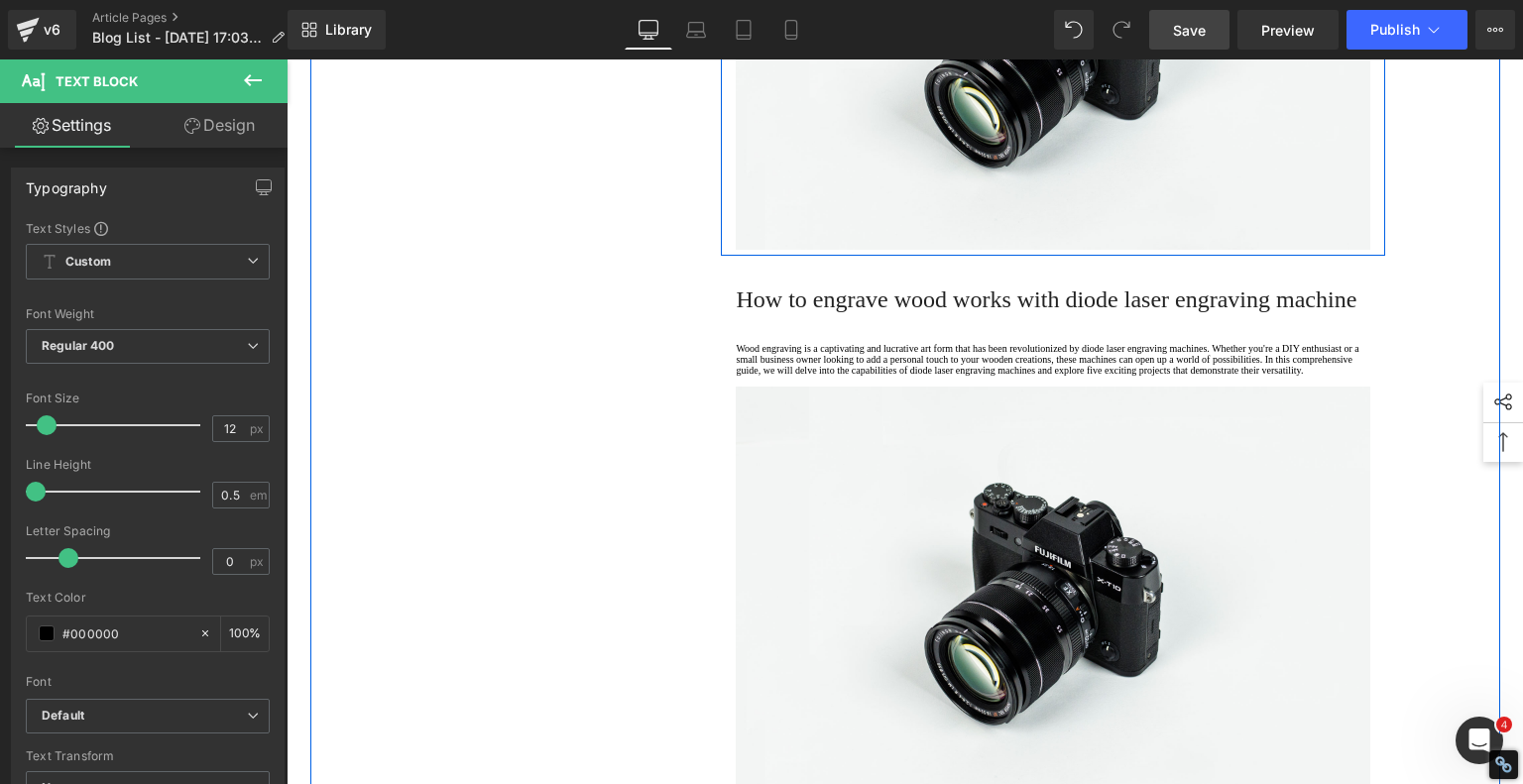 click on "Smart interface and offline capabilities" at bounding box center [1053, -296] 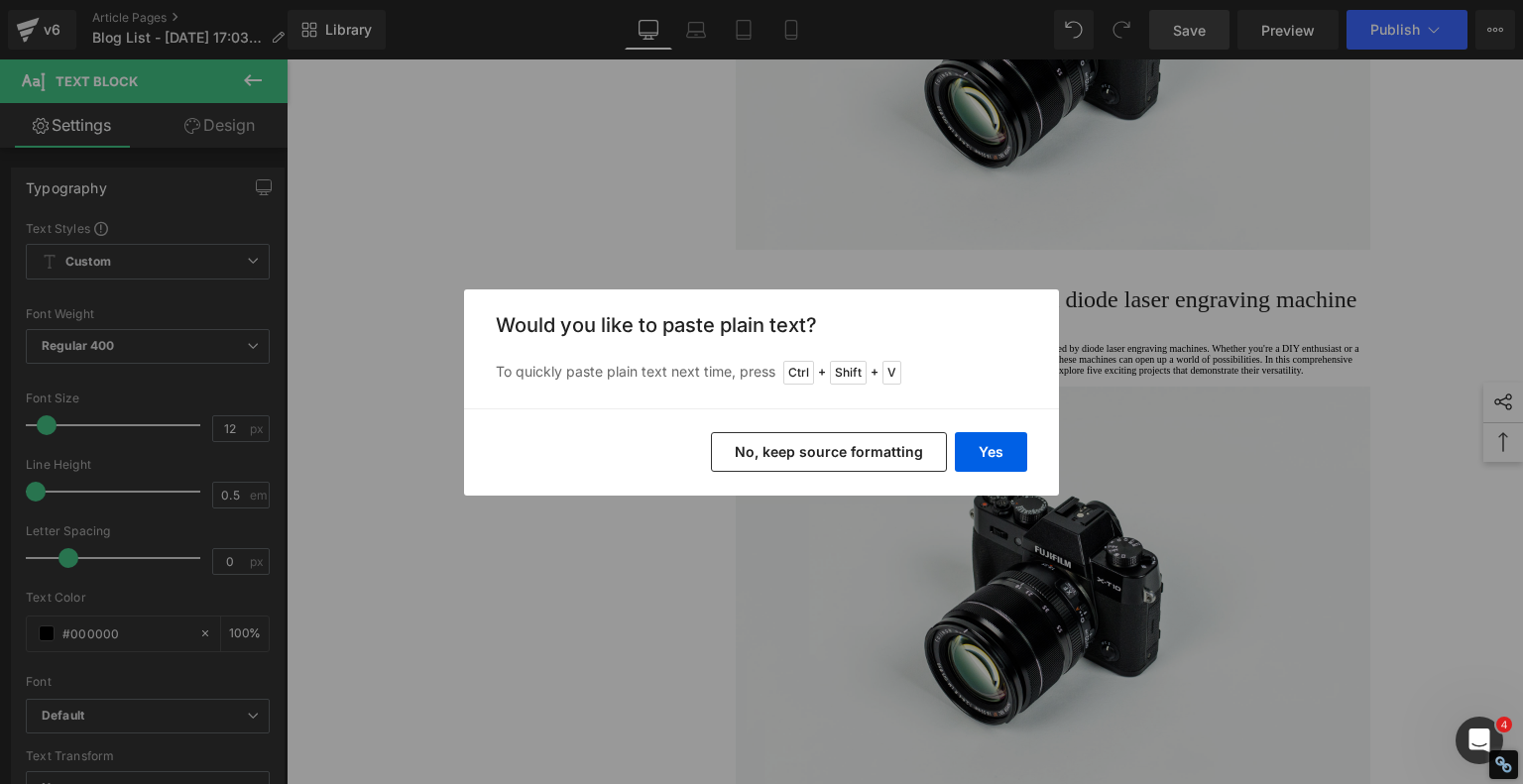 click on "No, keep source formatting" at bounding box center (829, 452) 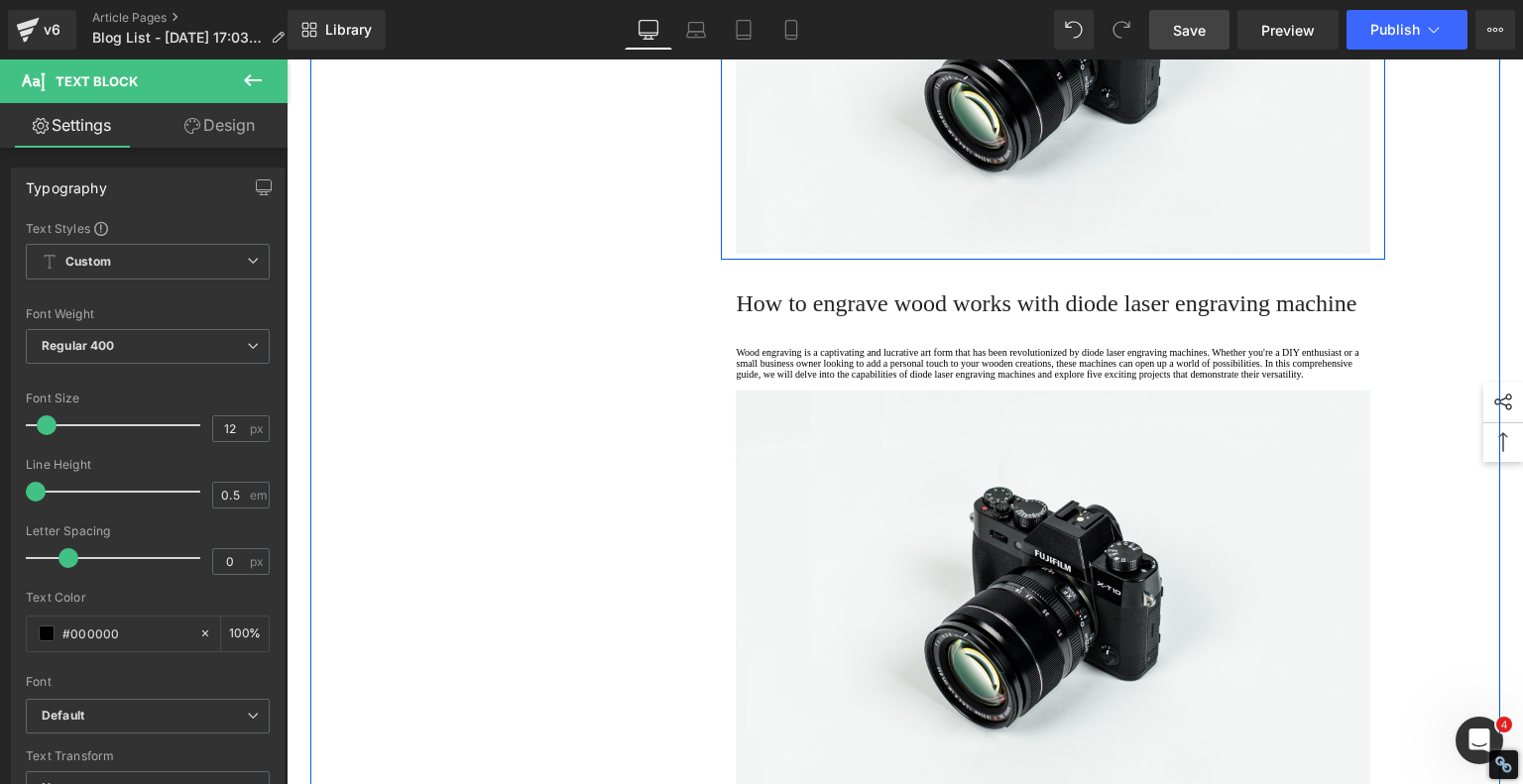 click on "Future-proof for growing businesses" at bounding box center [1053, -271] 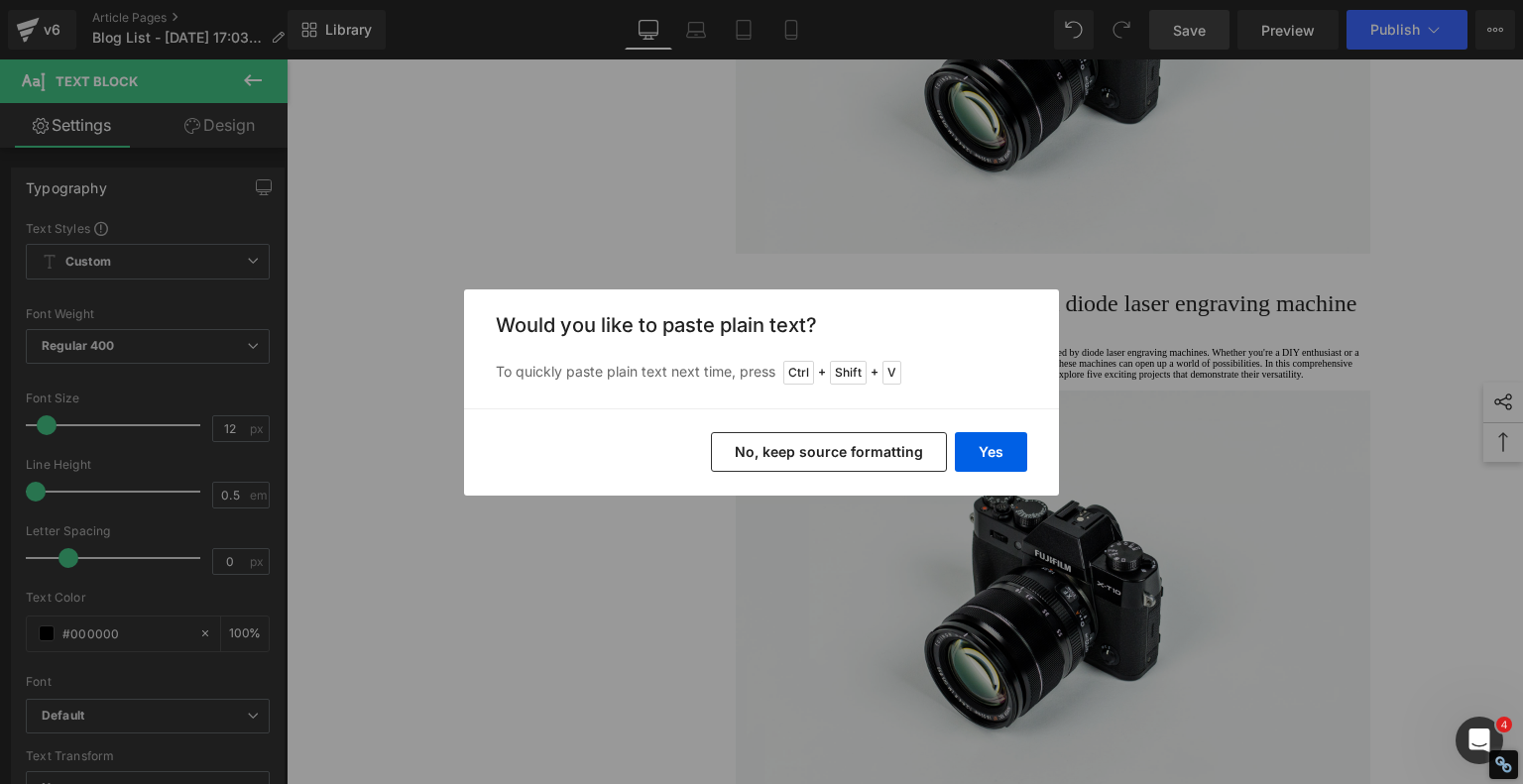 click on "No, keep source formatting" at bounding box center (829, 452) 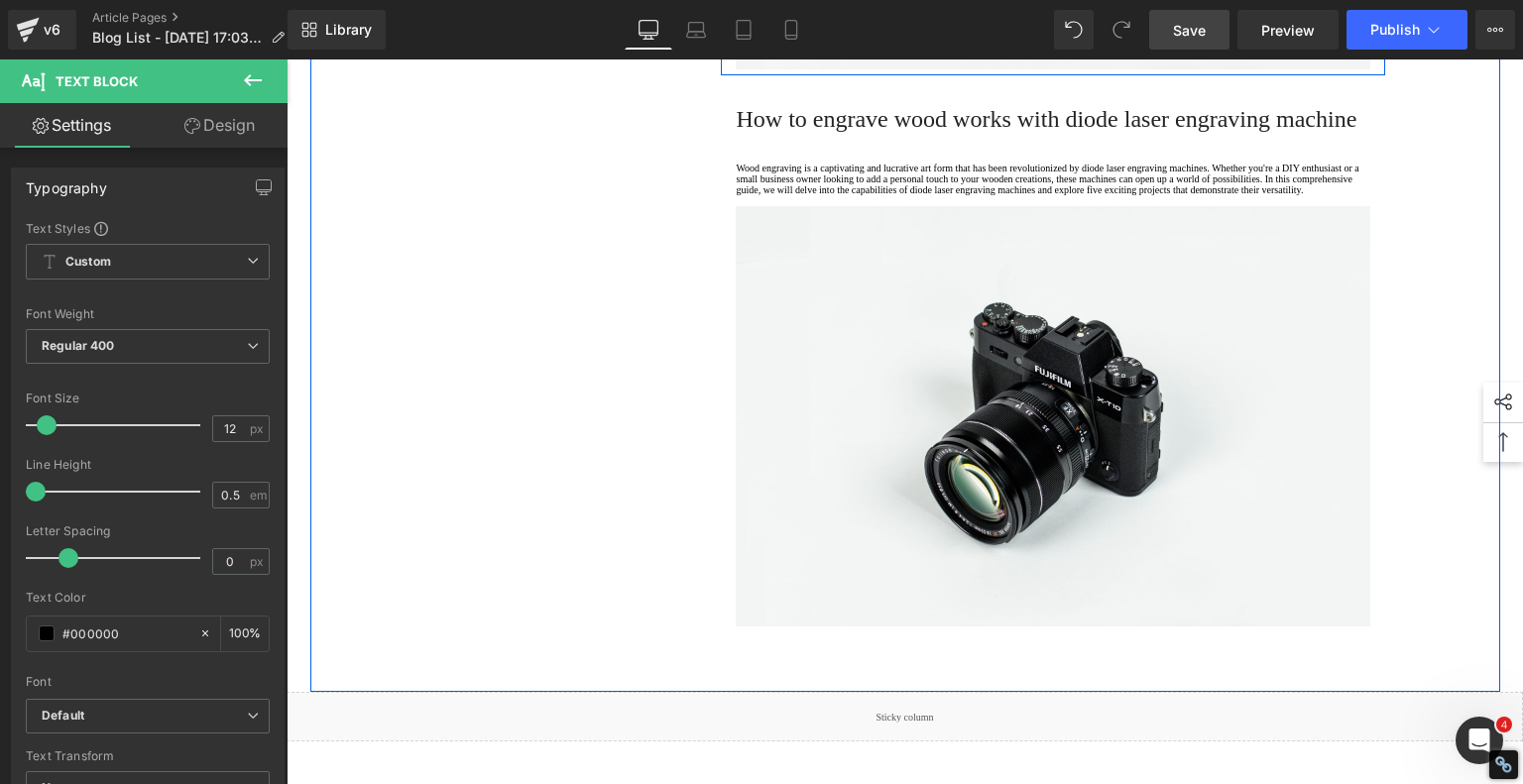 scroll, scrollTop: 2999, scrollLeft: 0, axis: vertical 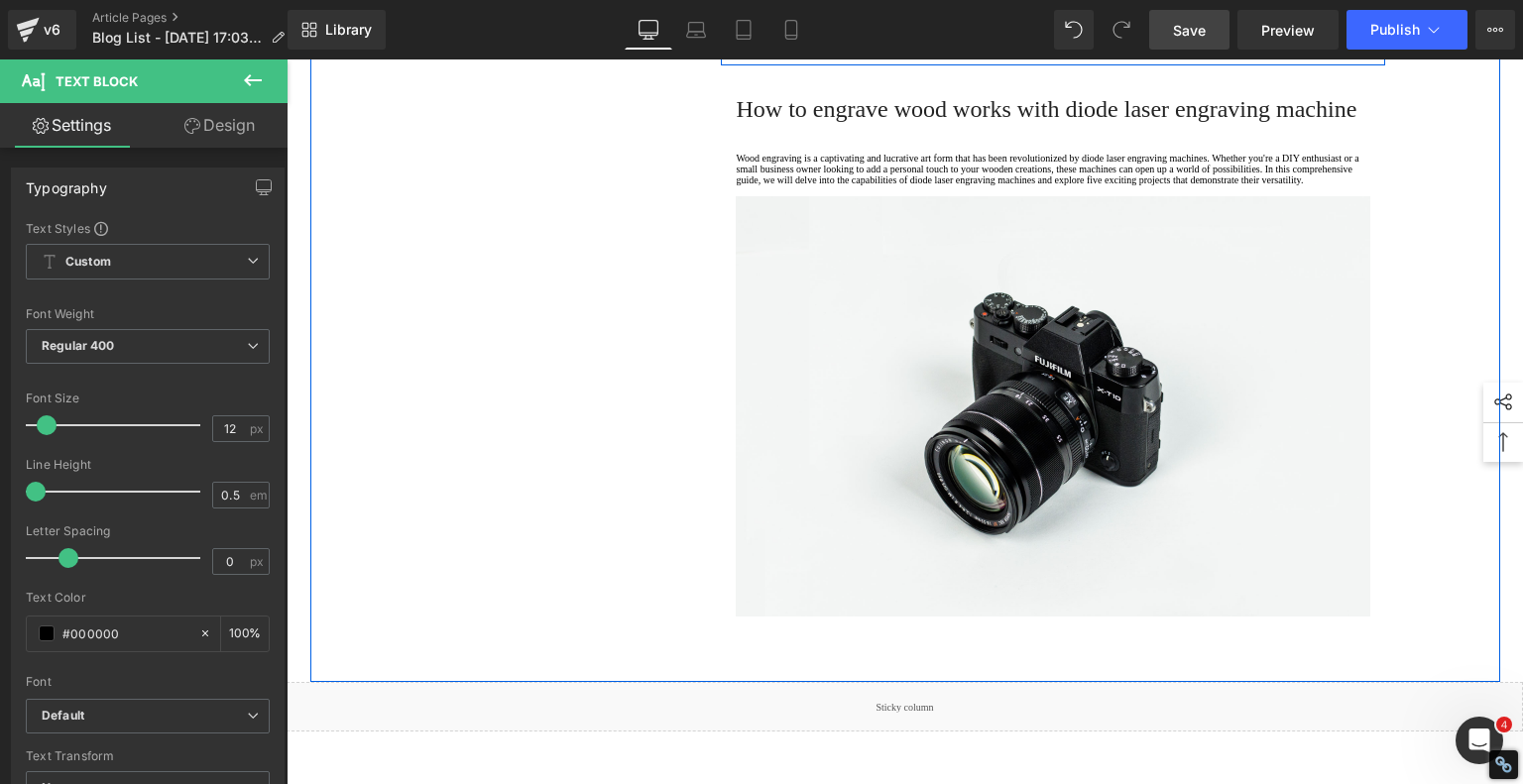 click on "Cons:" at bounding box center [1053, -443] 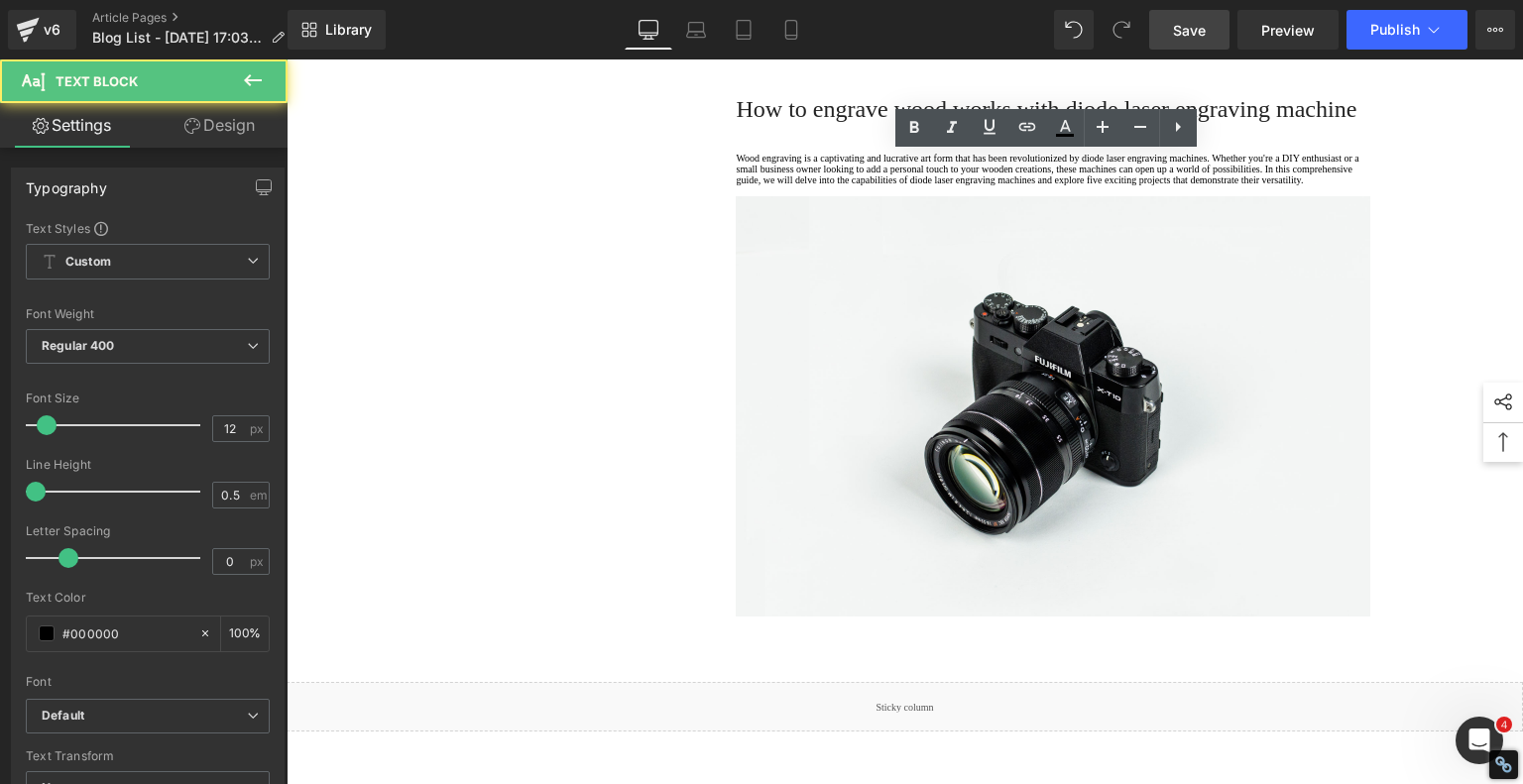 click on "Cons:" at bounding box center (1053, -443) 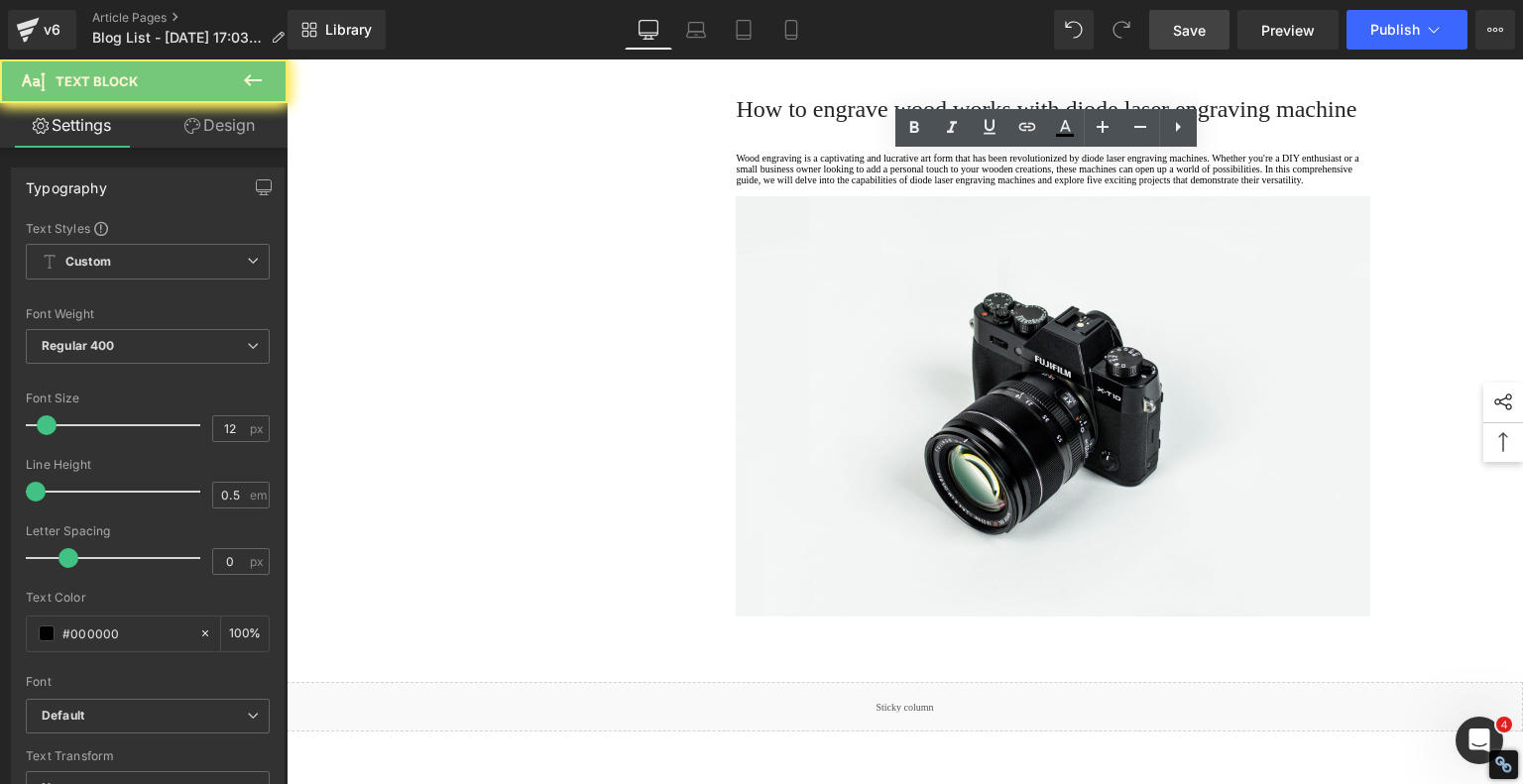 click on "Cons:" at bounding box center (1053, -443) 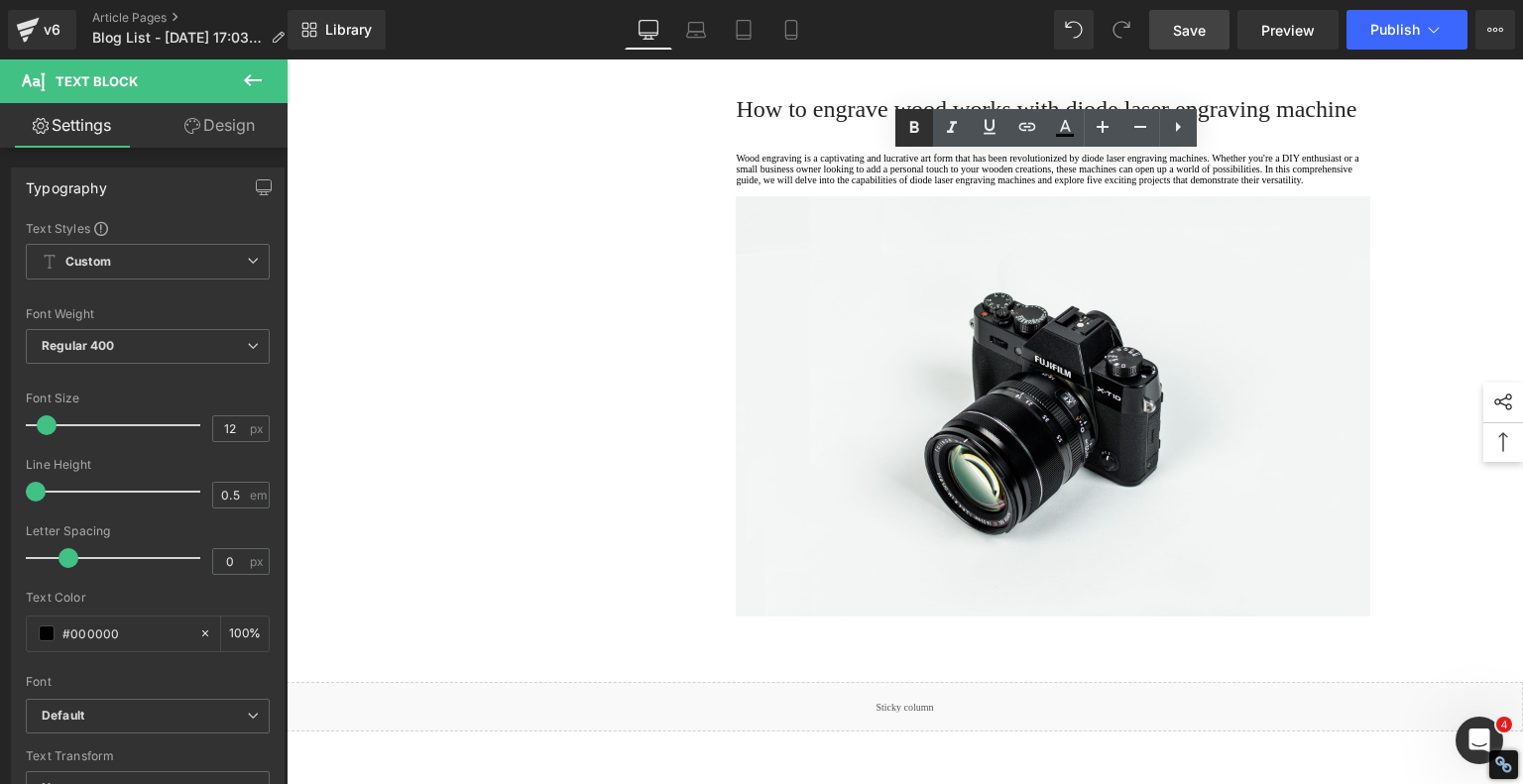 drag, startPoint x: 906, startPoint y: 128, endPoint x: 896, endPoint y: 138, distance: 14.142136 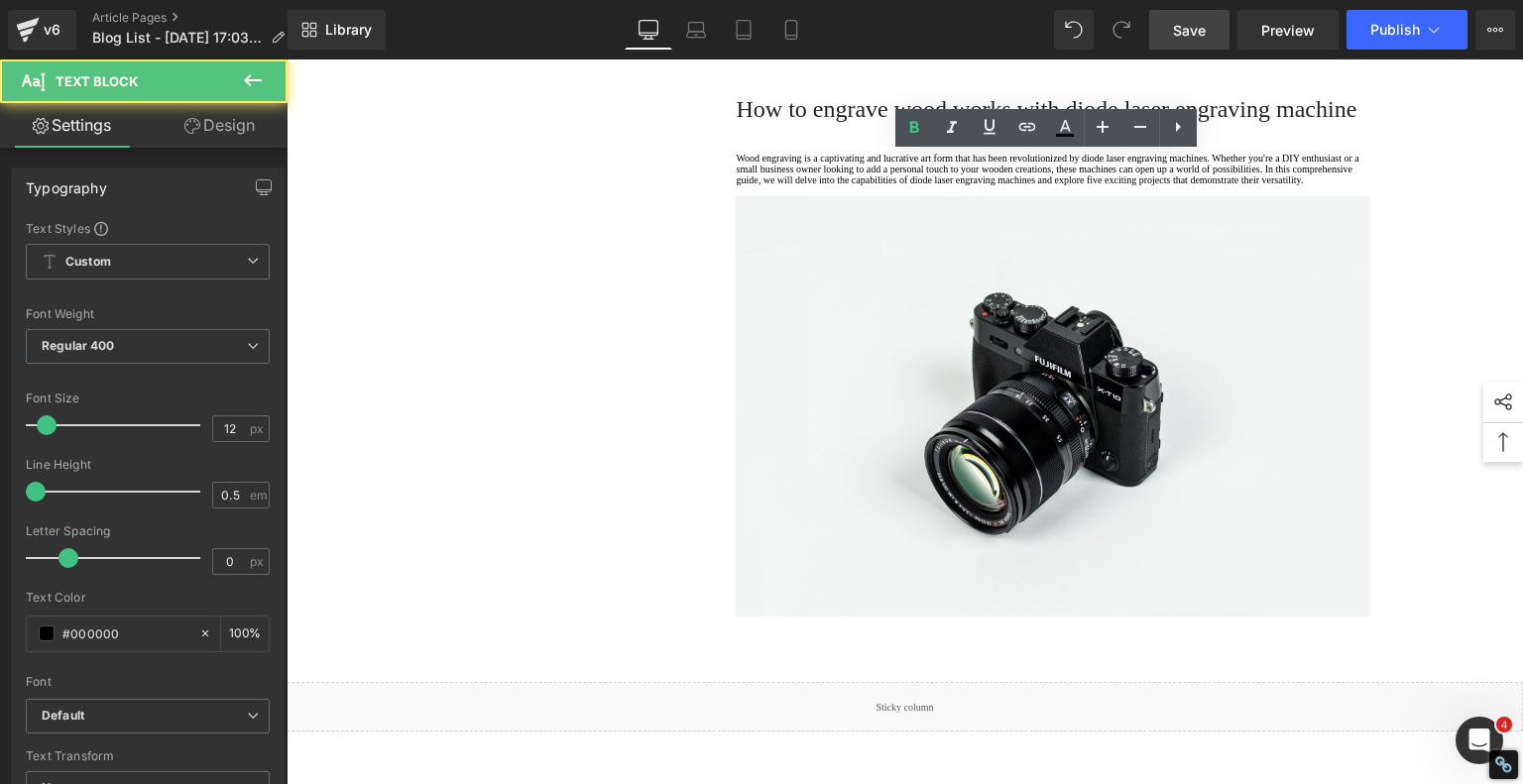 click on "Higher pricepoint" at bounding box center (1053, -421) 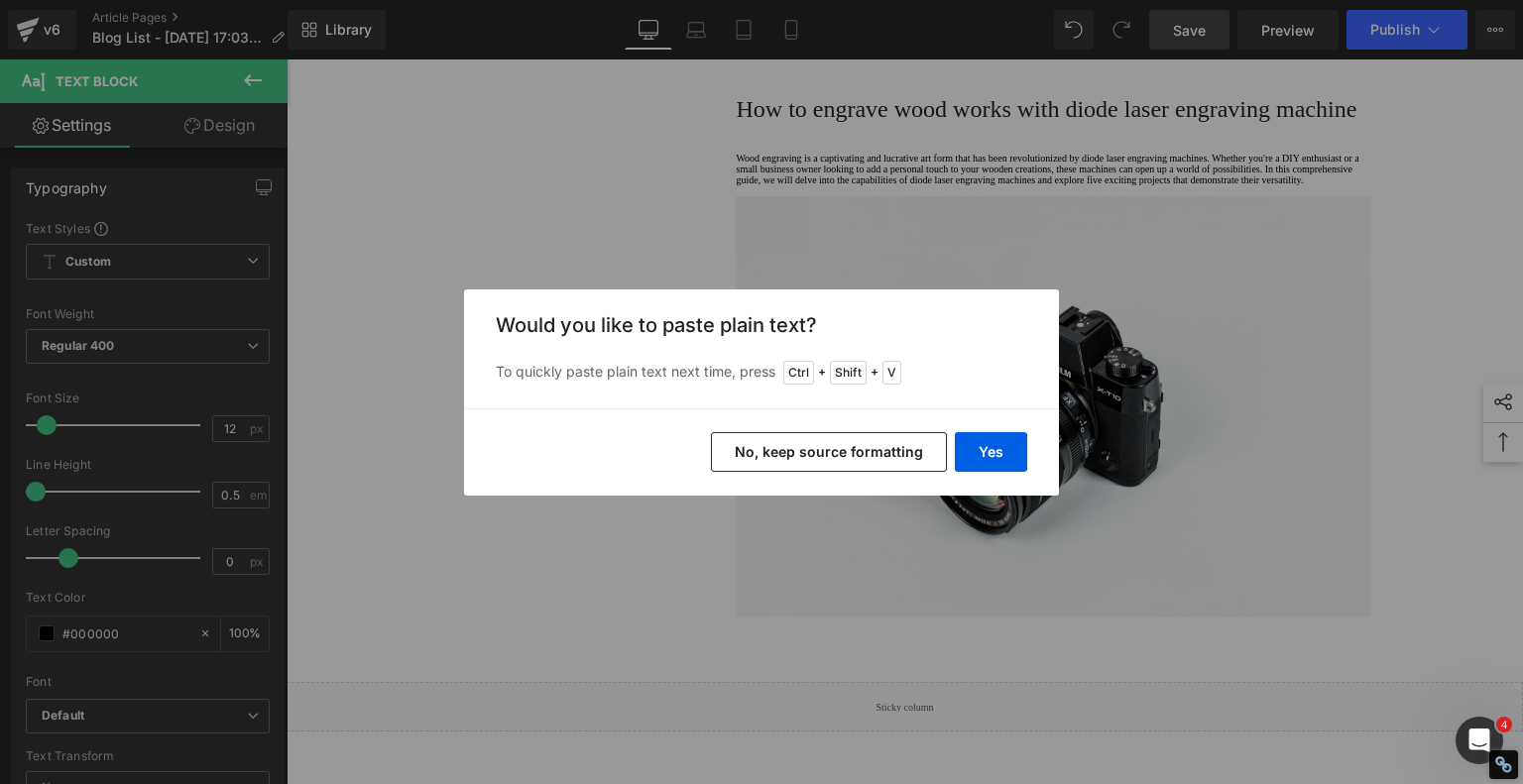 drag, startPoint x: 924, startPoint y: 441, endPoint x: 634, endPoint y: 382, distance: 295.94087 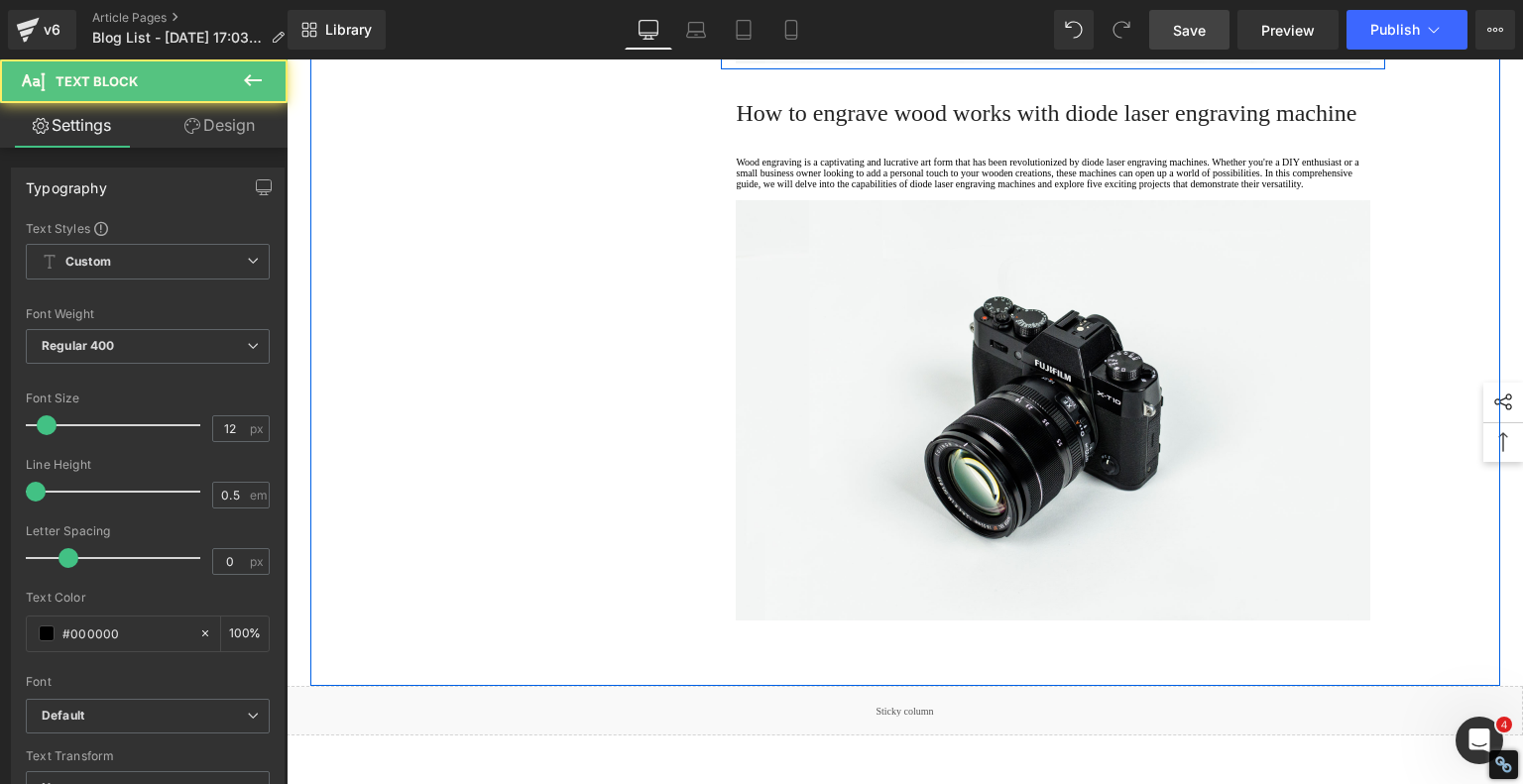 click on "Requires more space and ventilation tag than entry-level models" at bounding box center (1053, -395) 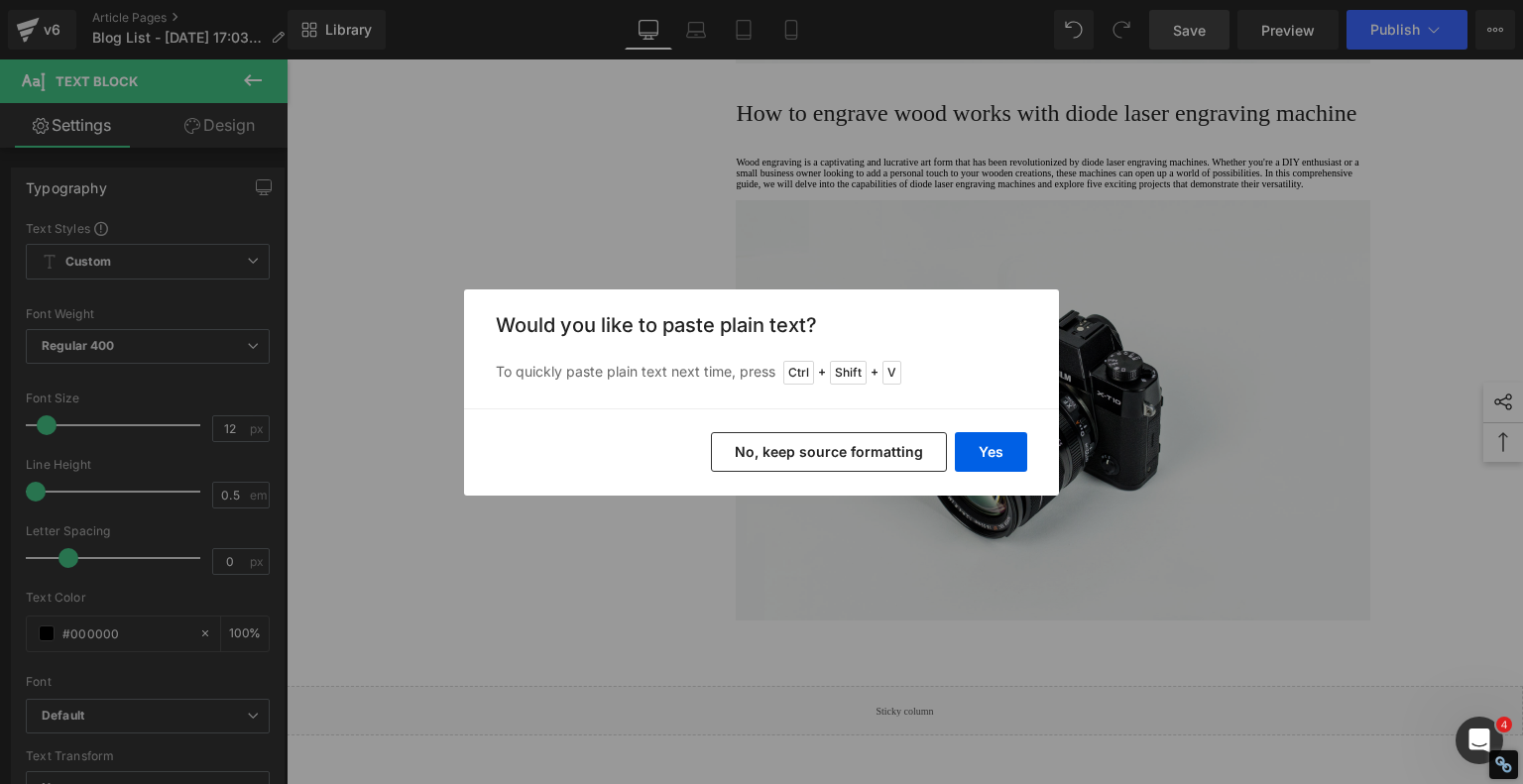 click on "No, keep source formatting" at bounding box center (829, 452) 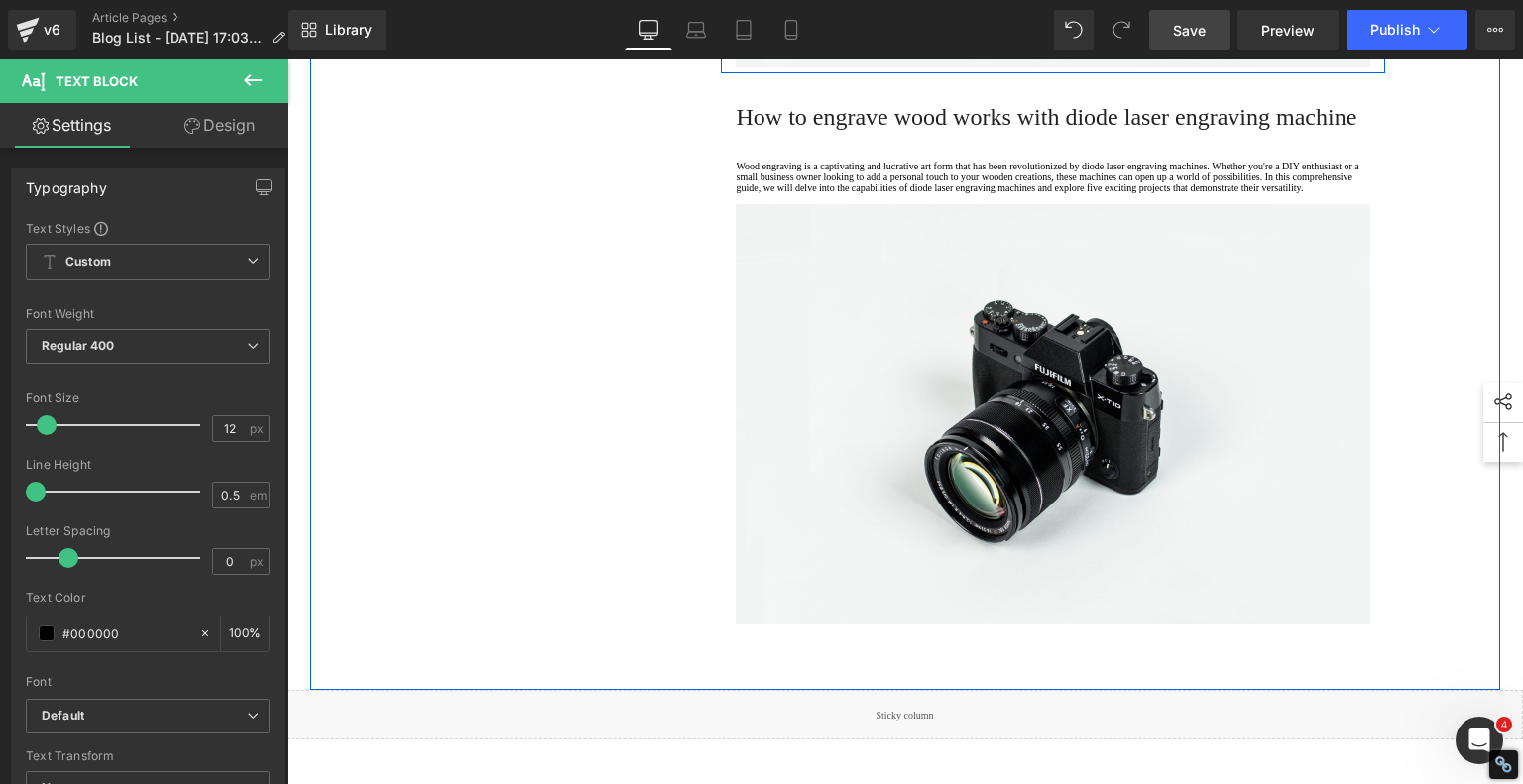 click at bounding box center (738, -663) 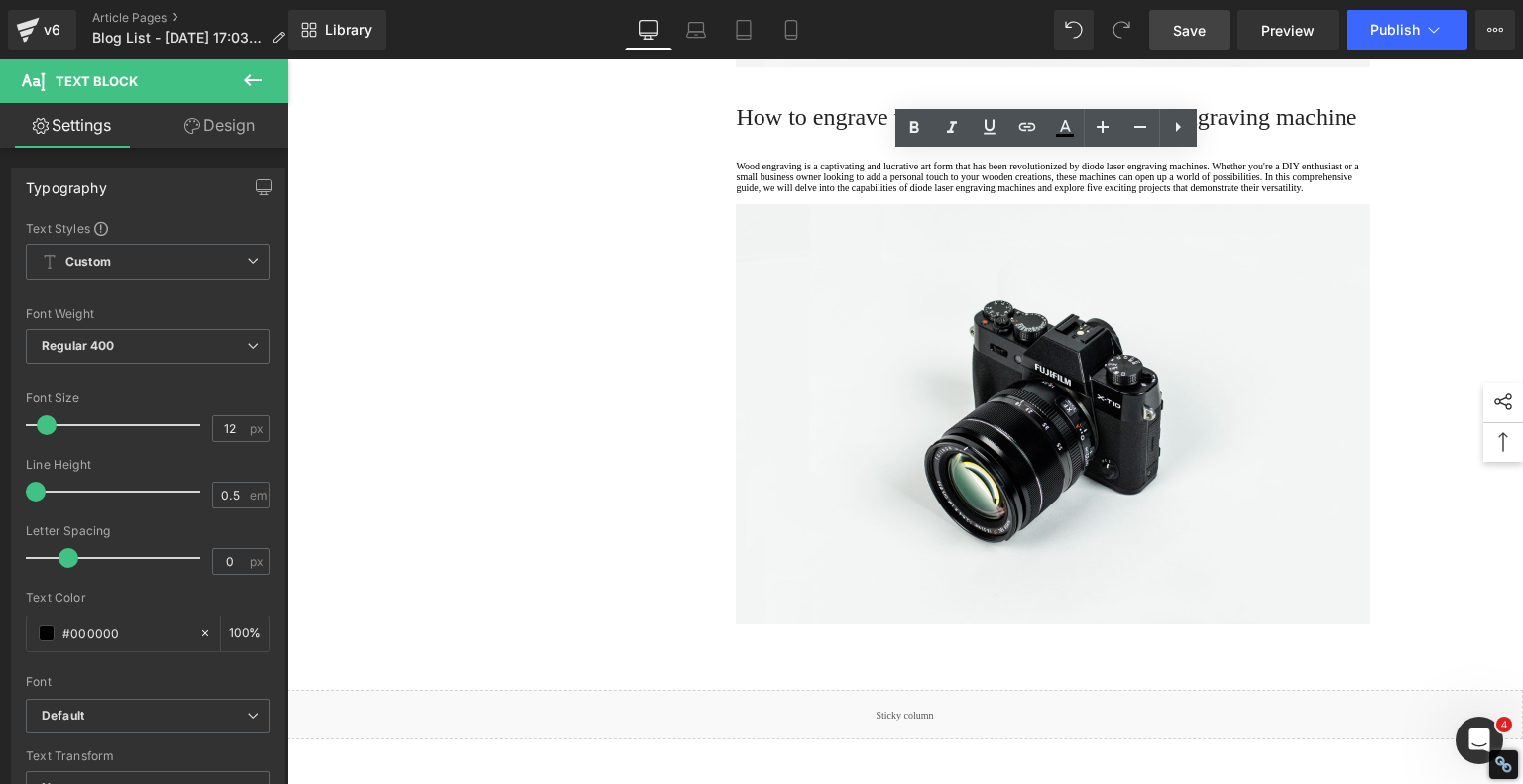 click on "Larger footprint requires permanent workspace" at bounding box center [1053, -370] 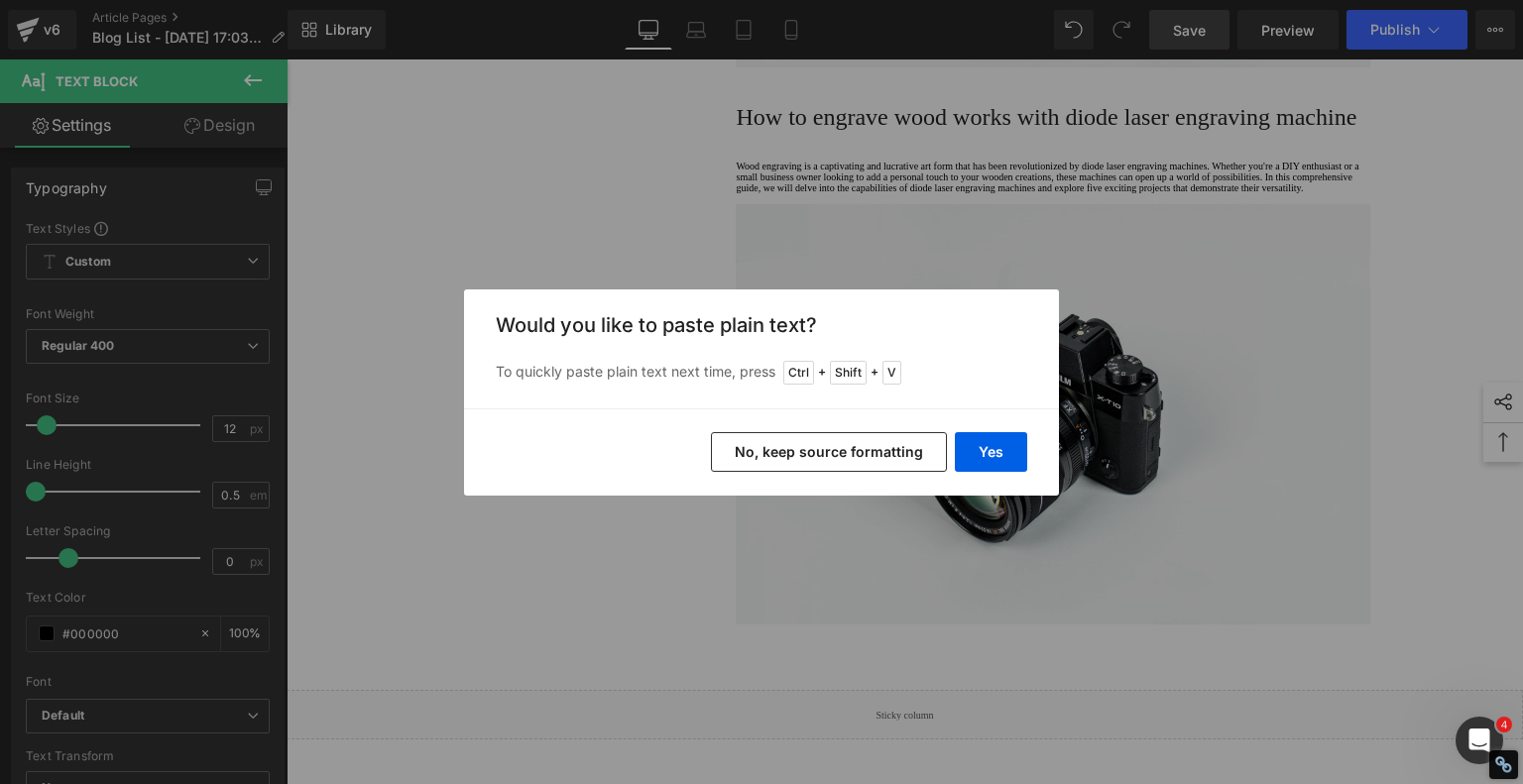 click on "No, keep source formatting" at bounding box center (829, 452) 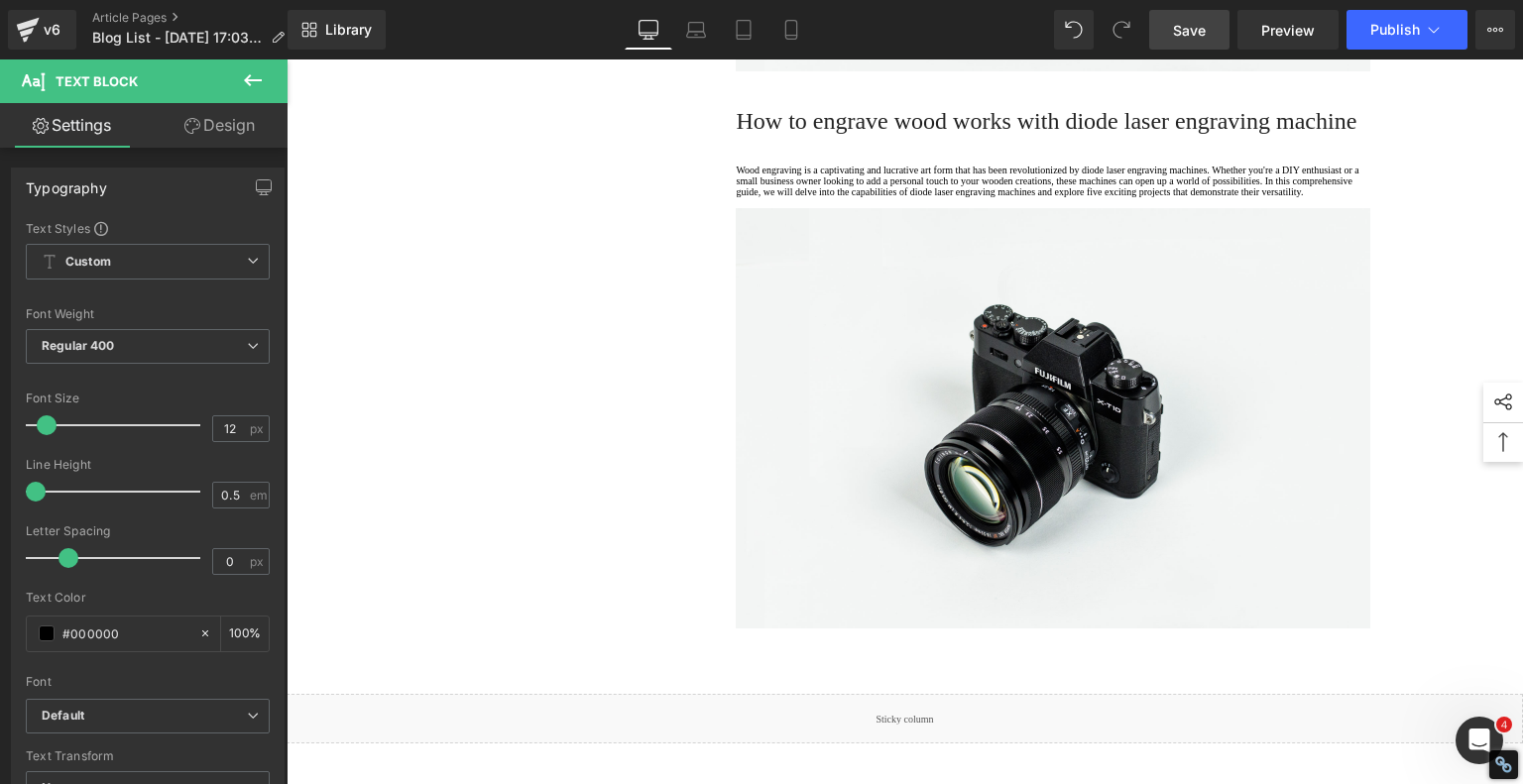 click on "Save" at bounding box center (1189, 30) 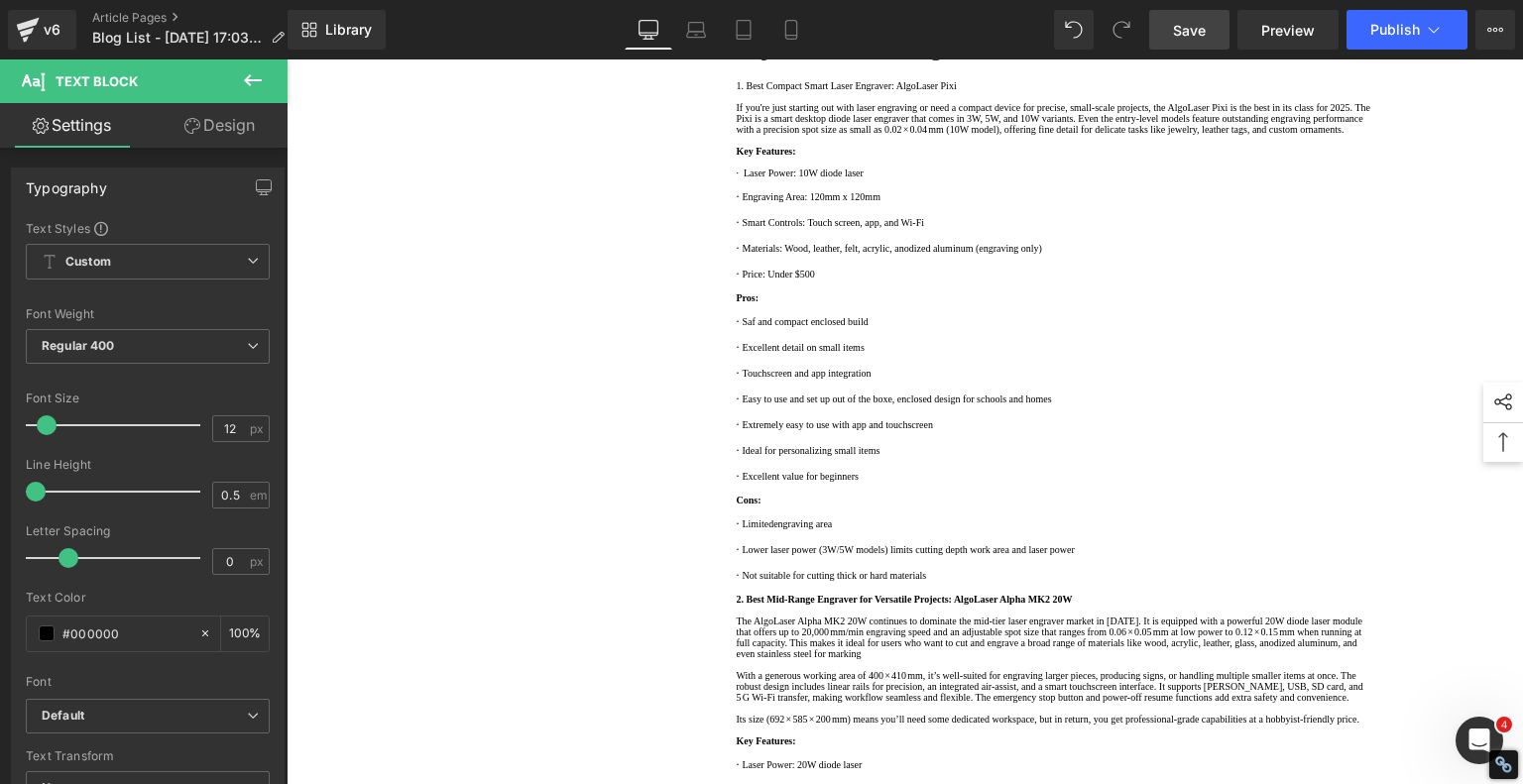 scroll, scrollTop: 819, scrollLeft: 0, axis: vertical 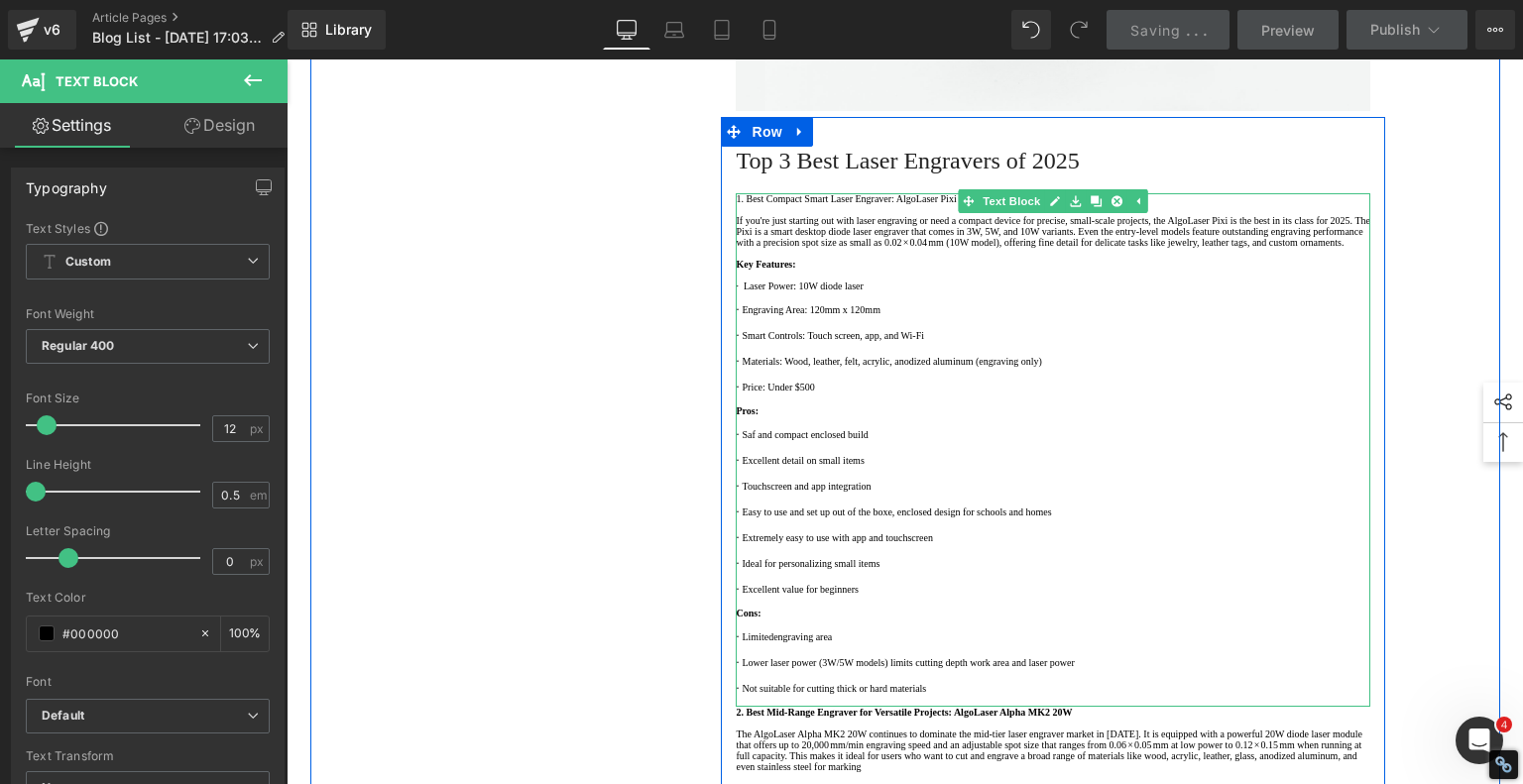 click on "1. Best Compact Smart Laser Engraver: AlgoLaser Pixi" at bounding box center (1053, 198) 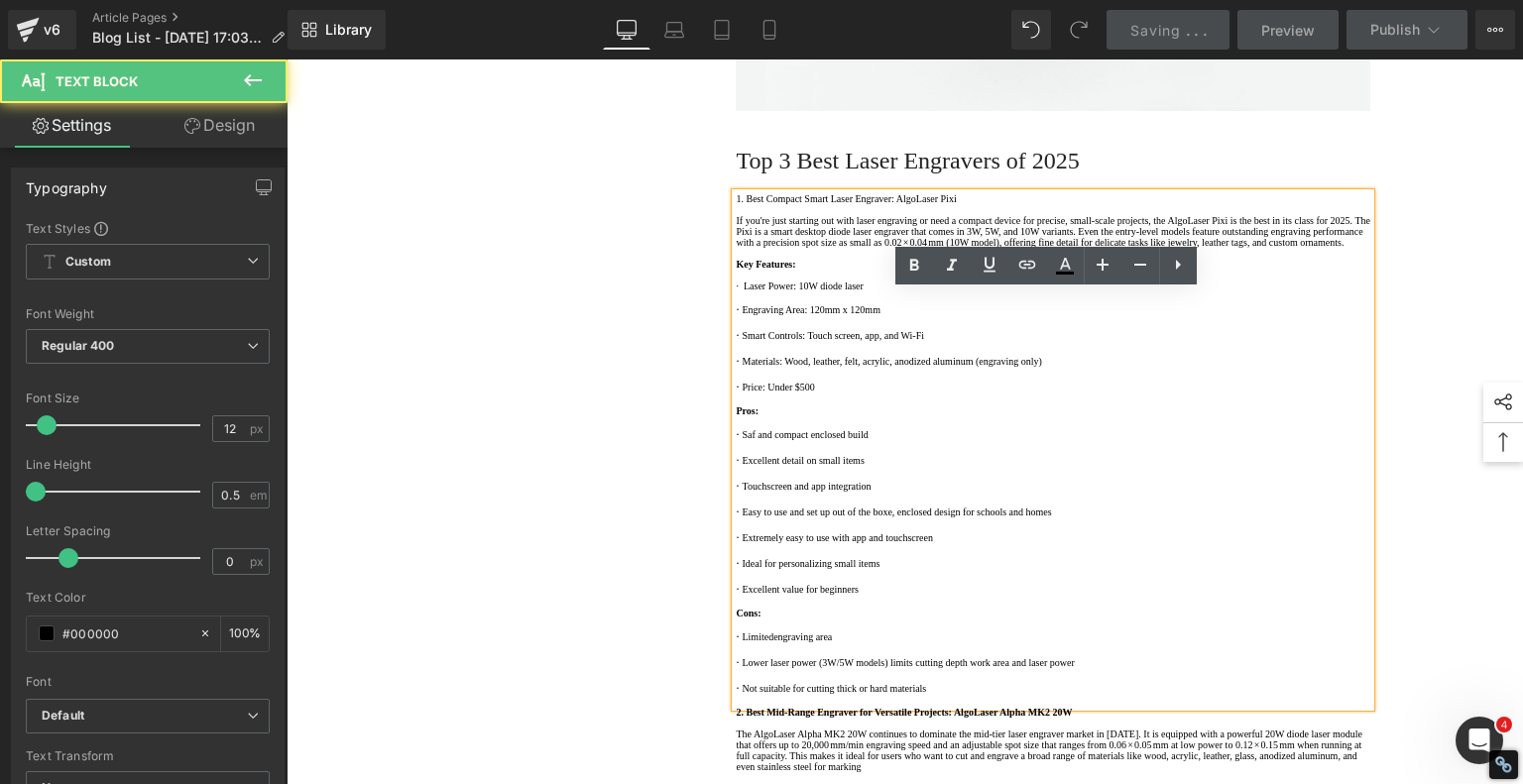click on "1. Best Compact Smart Laser Engraver: AlgoLaser Pixi" at bounding box center (1053, 198) 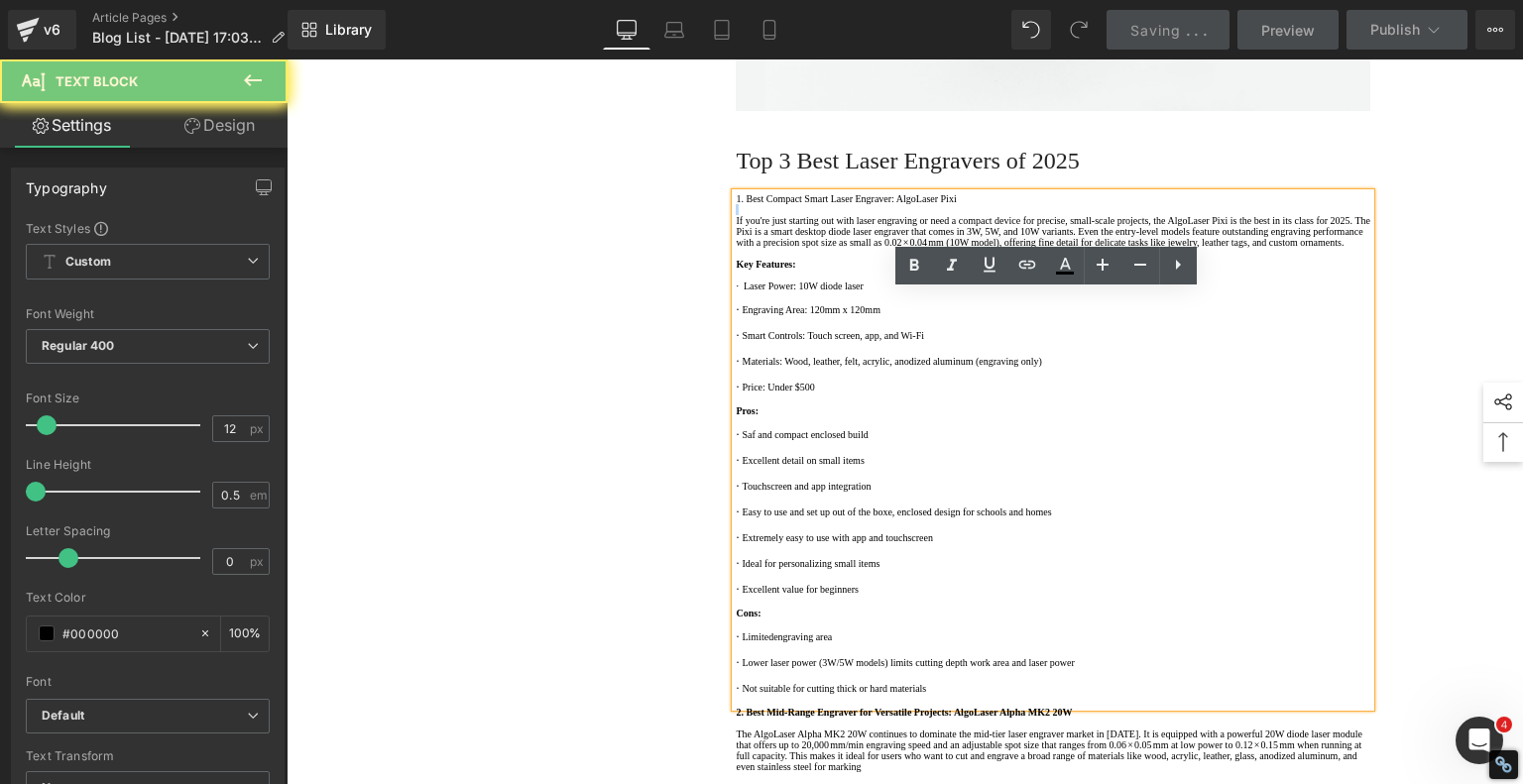click on "1. Best Compact Smart Laser Engraver: AlgoLaser Pixi" at bounding box center (1053, 198) 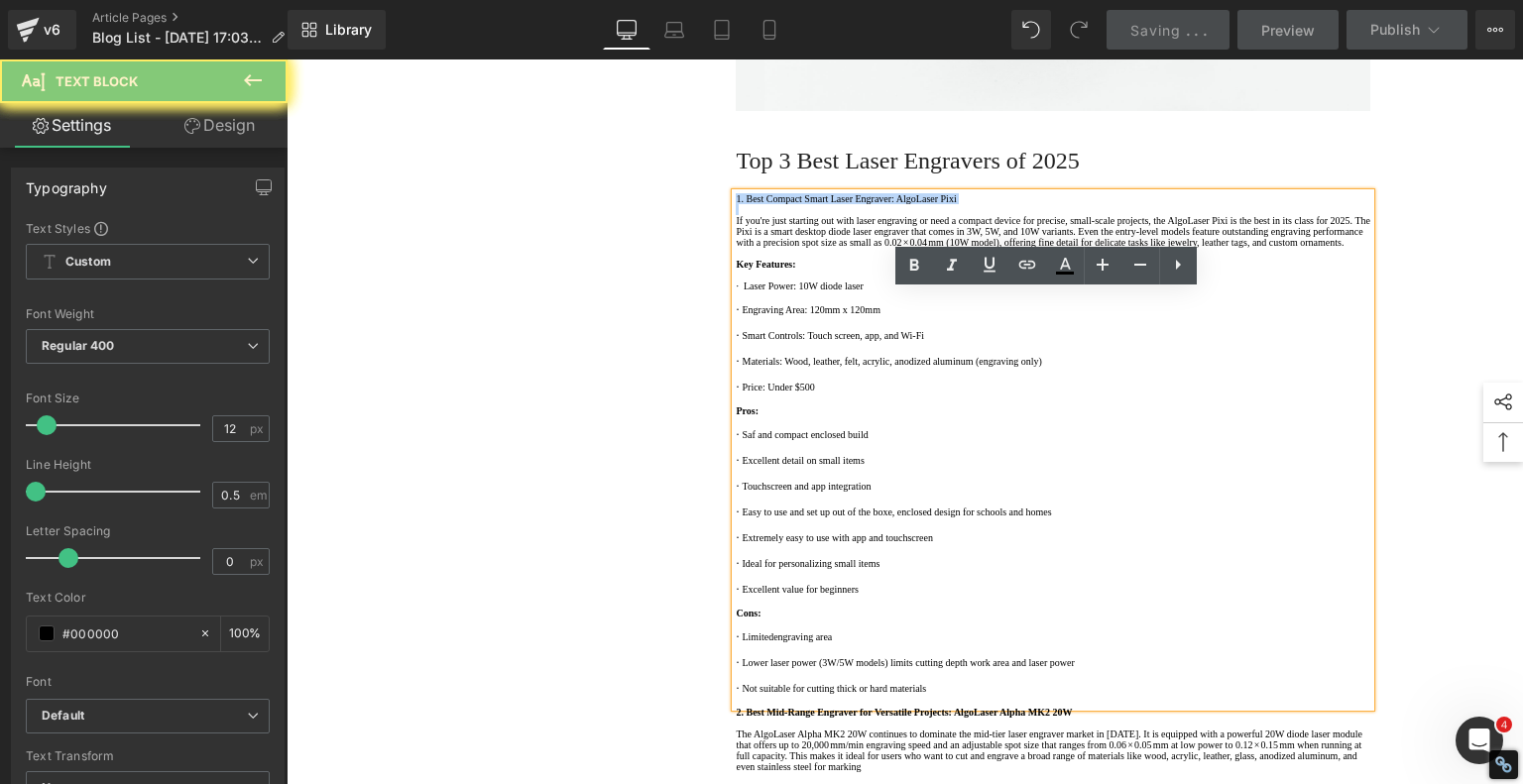 click on "1. Best Compact Smart Laser Engraver: AlgoLaser Pixi" at bounding box center [1053, 198] 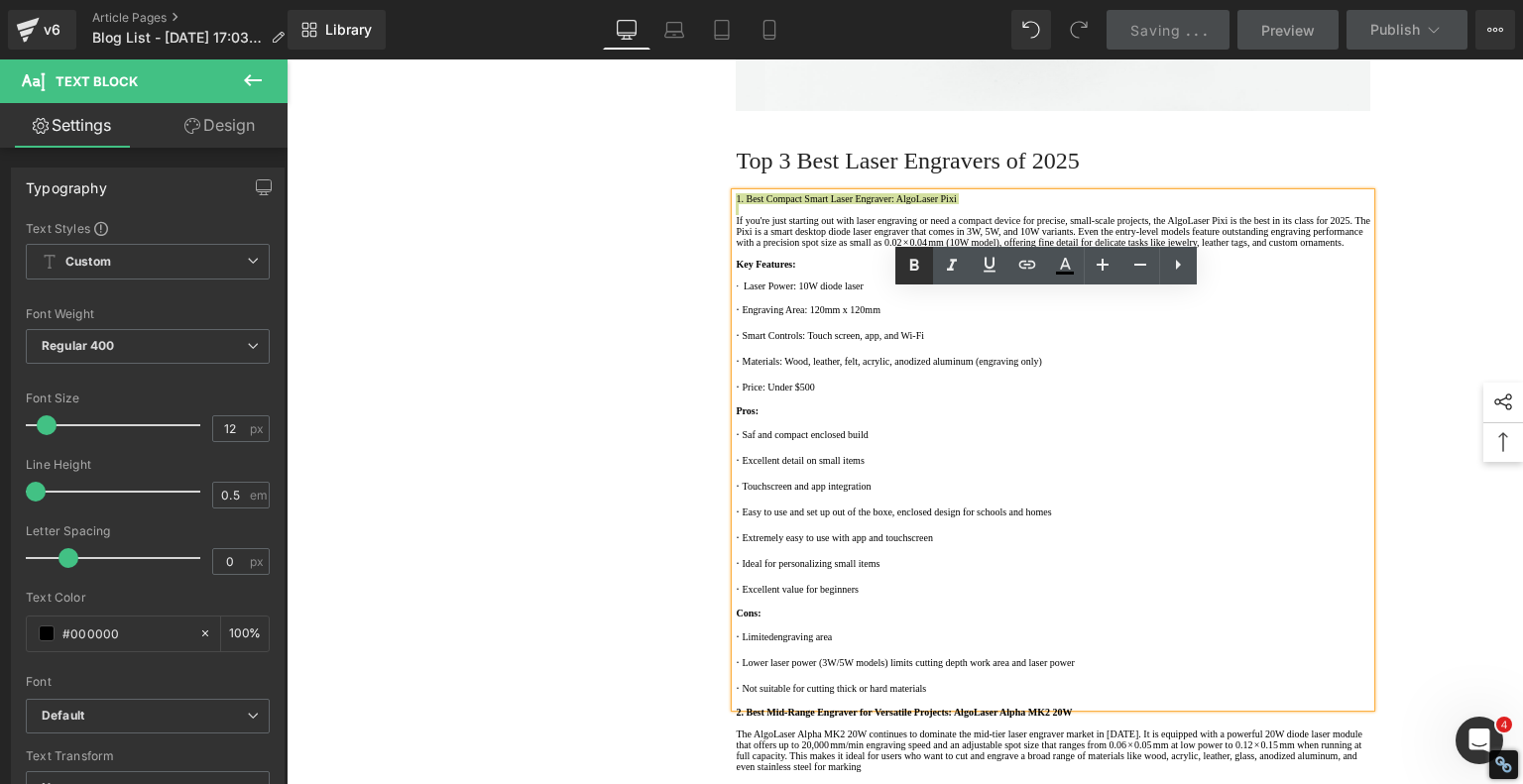 click 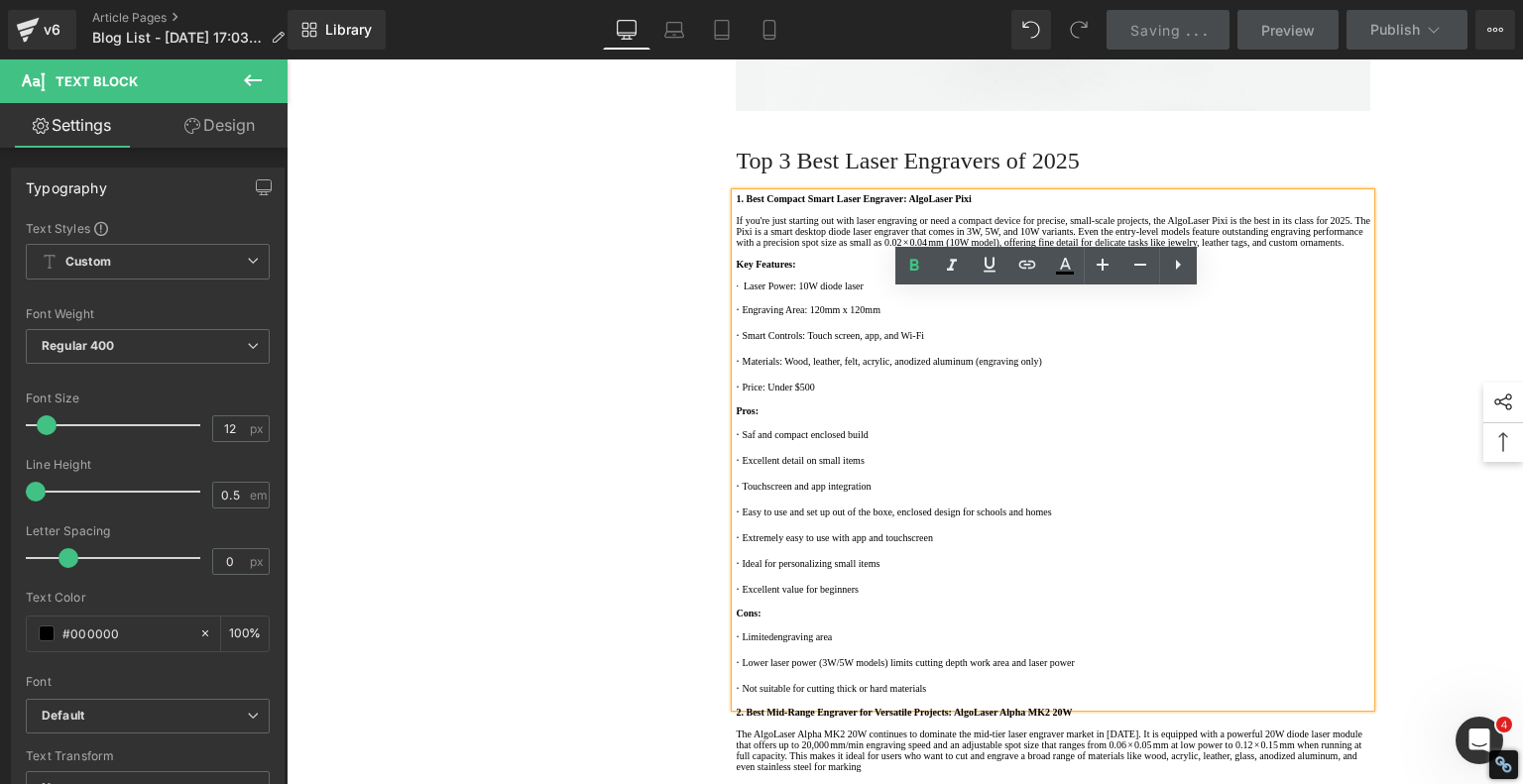 click on "1.  Is the laser engraving machine good at engraving wooden materials Text Block         2.  Laser engraving machine engraving thick paulownia wood cat claw coasters Text Block         3.  Laser engraving machine to engrave thick pine wood calendar Text Block         4.  Laser Engraving Machine to Engrave Skateboards Text Block         5.  Laser engraving machine batch engraving pencils Text Block         6 .  Laser engraving machine batch engraving pencils Text Block         7 .  Laser engraving machine batch engraving pencils Text Block         Row         Best Laser Engraving Machines and Laser Cutters of 2025 Heading         Text Block         Image         Row         Top 3 Best Laser Engravers of 2025 Heading         1. Best Compact Smart Laser Engraver: AlgoLaser Pixi Key Features: ·  Laser Power: 10W diode laser ·    Engraving Area: 120mm x 120mm ·    Smart Controls: Touch screen, app, and Wi-Fi ·    Materials: Wood, leather, felt, acrylic, anodized aluminum (engraving only) ·" at bounding box center [905, 1132] 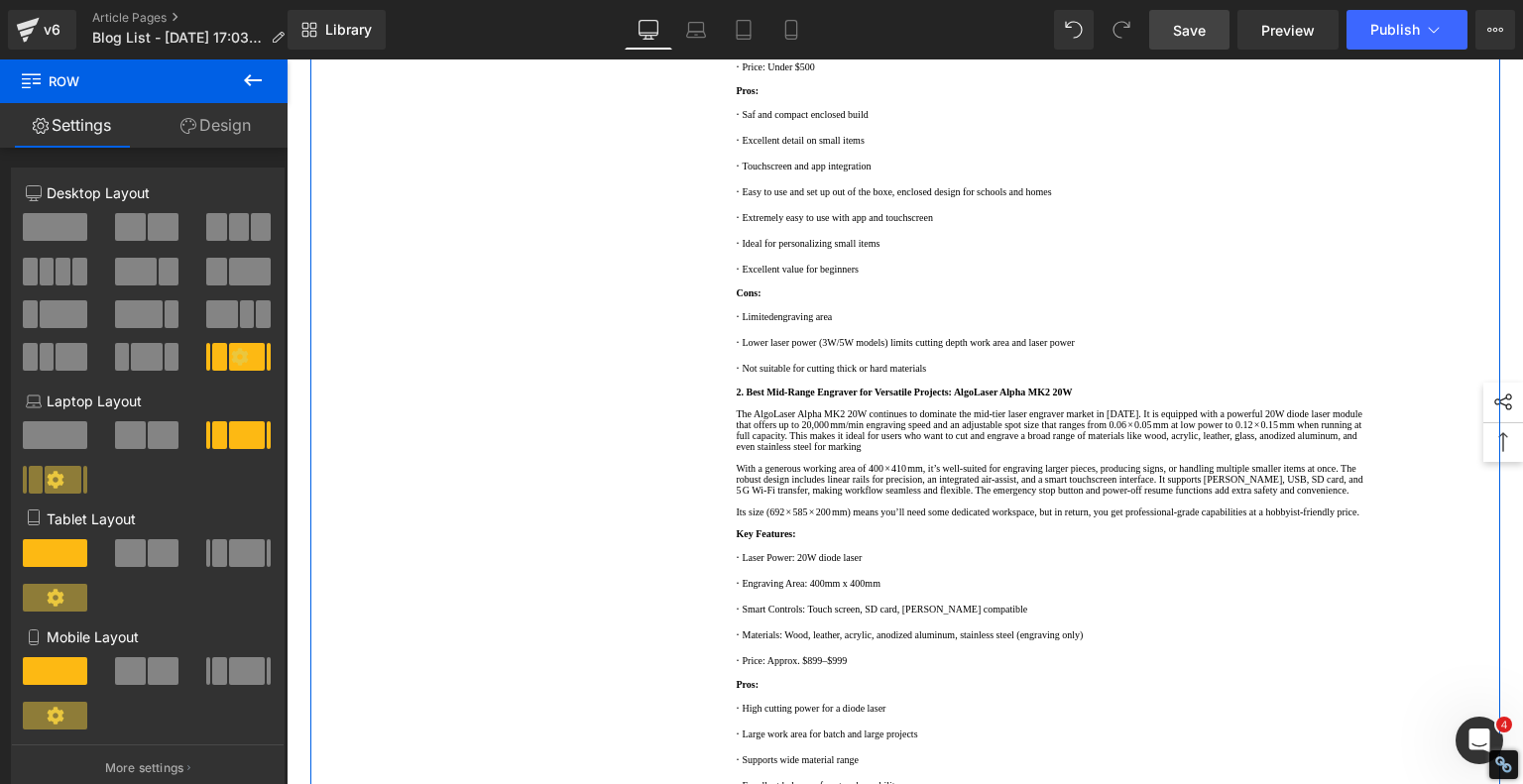 scroll, scrollTop: 1215, scrollLeft: 0, axis: vertical 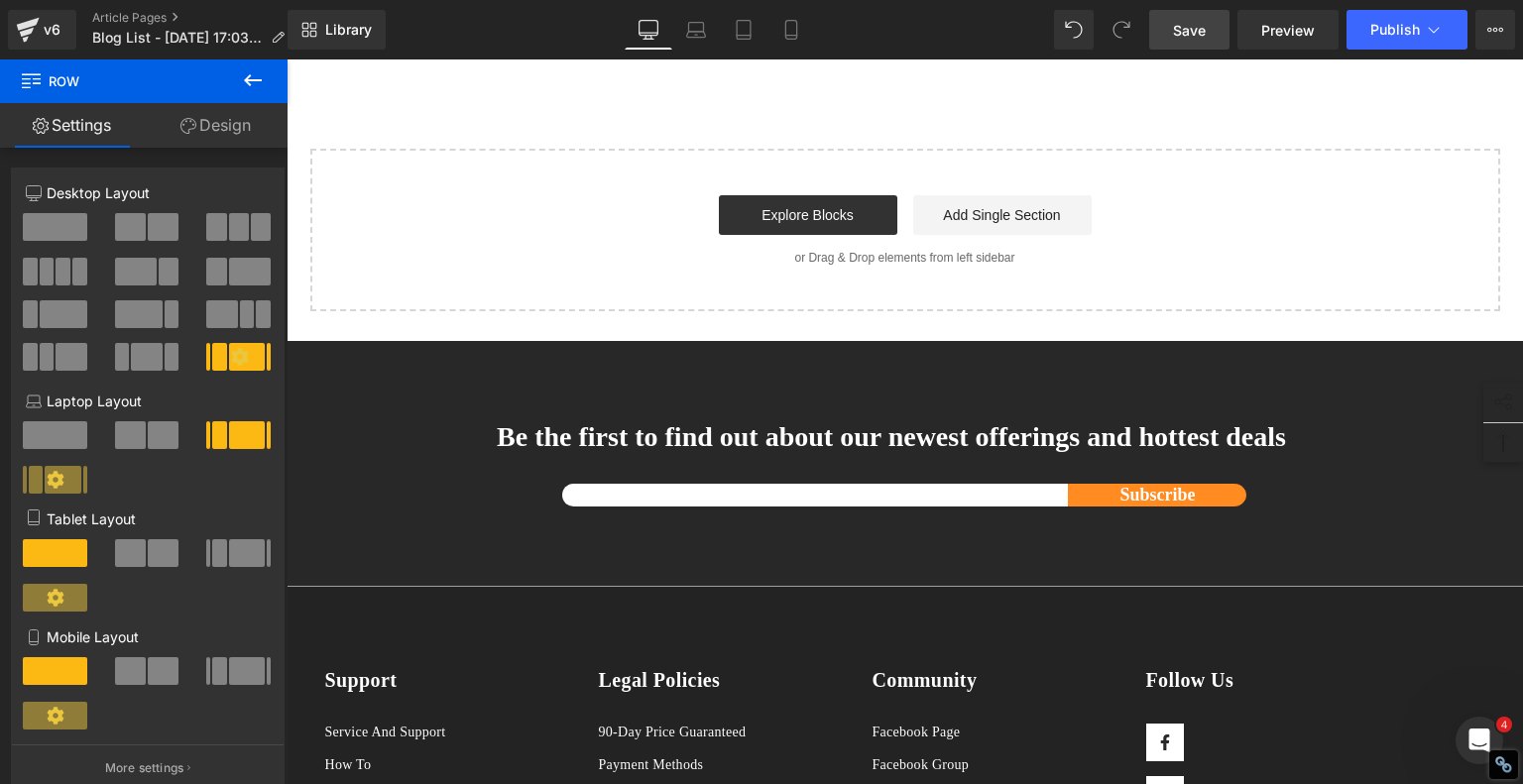 click 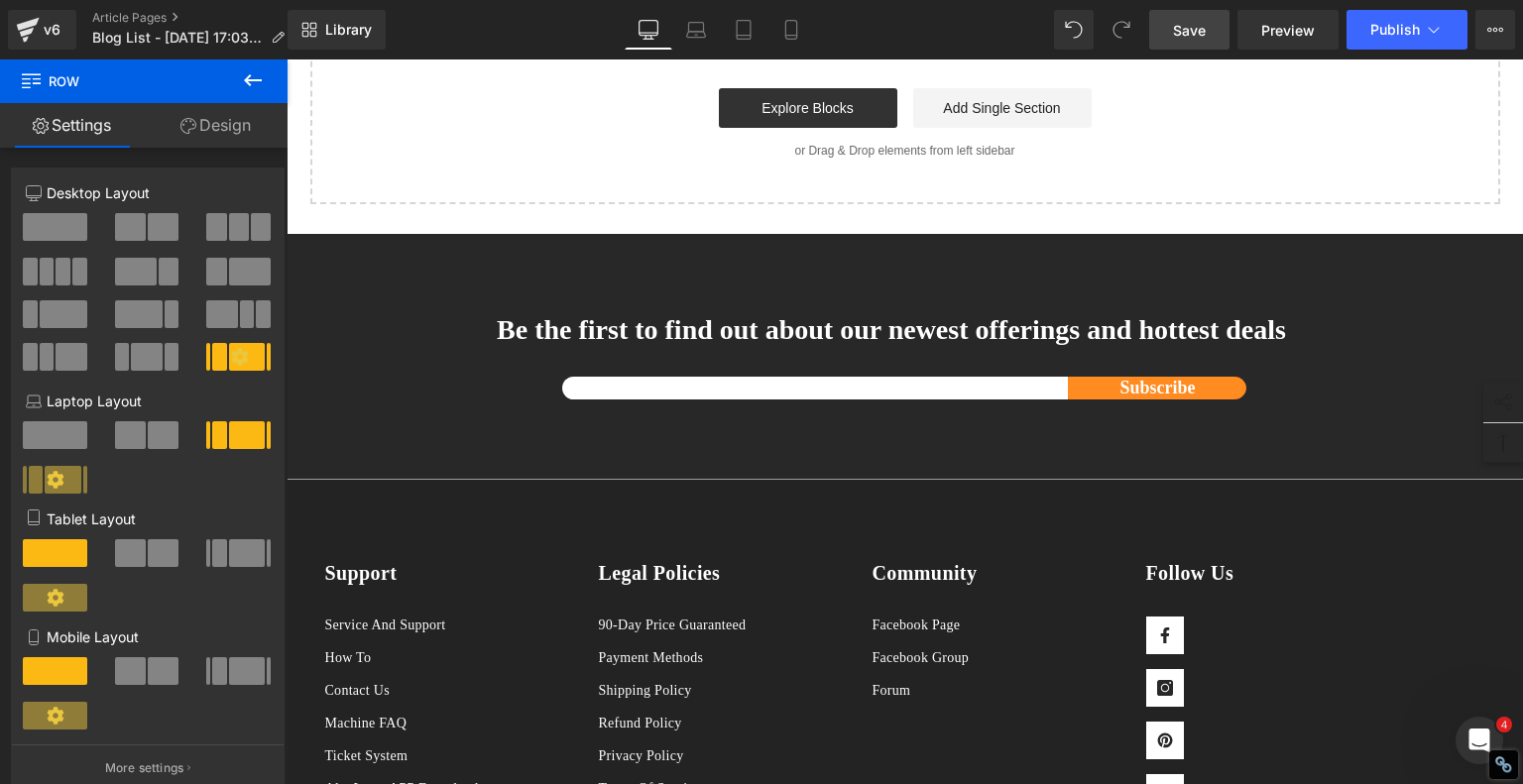 scroll, scrollTop: 4443, scrollLeft: 0, axis: vertical 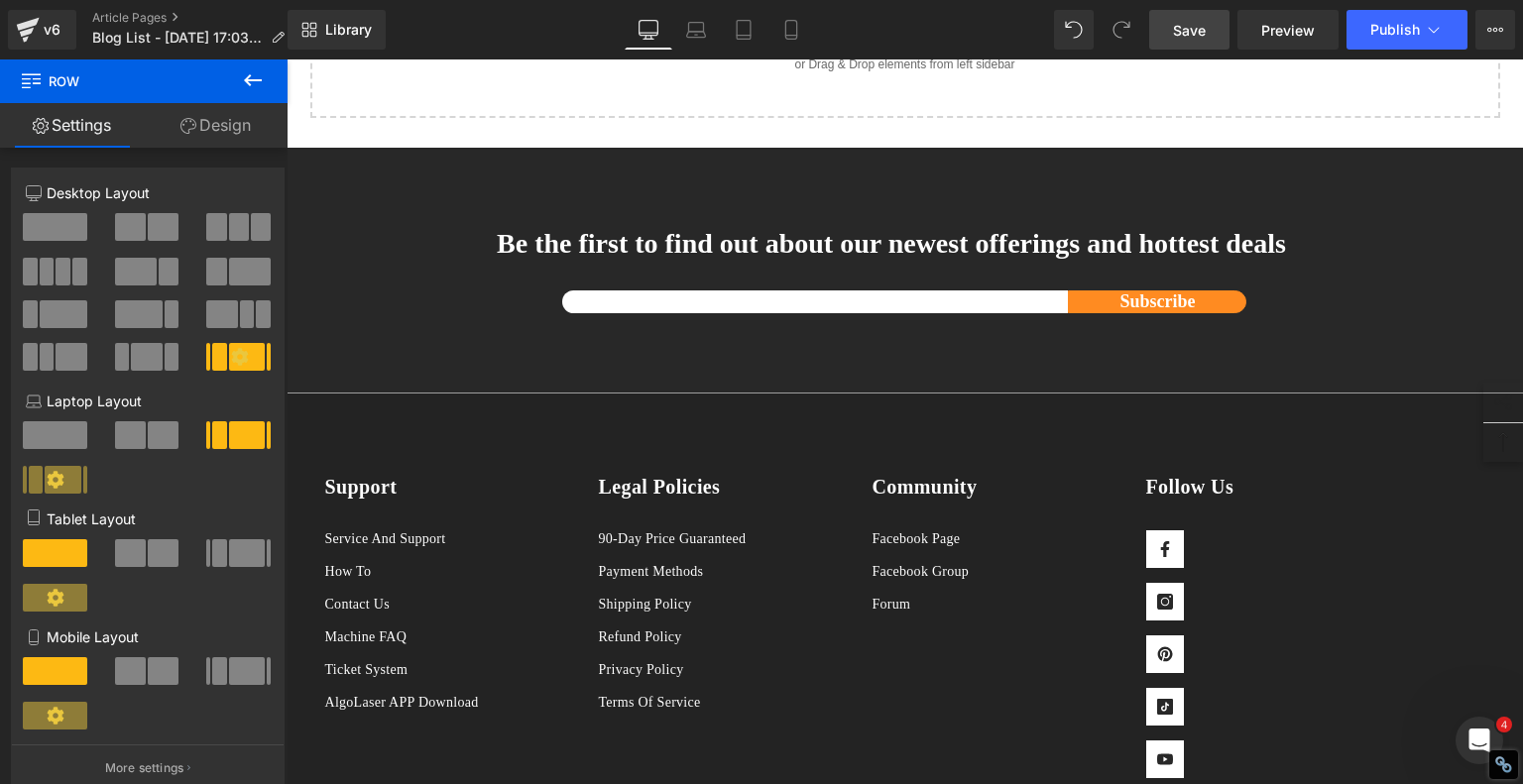 click 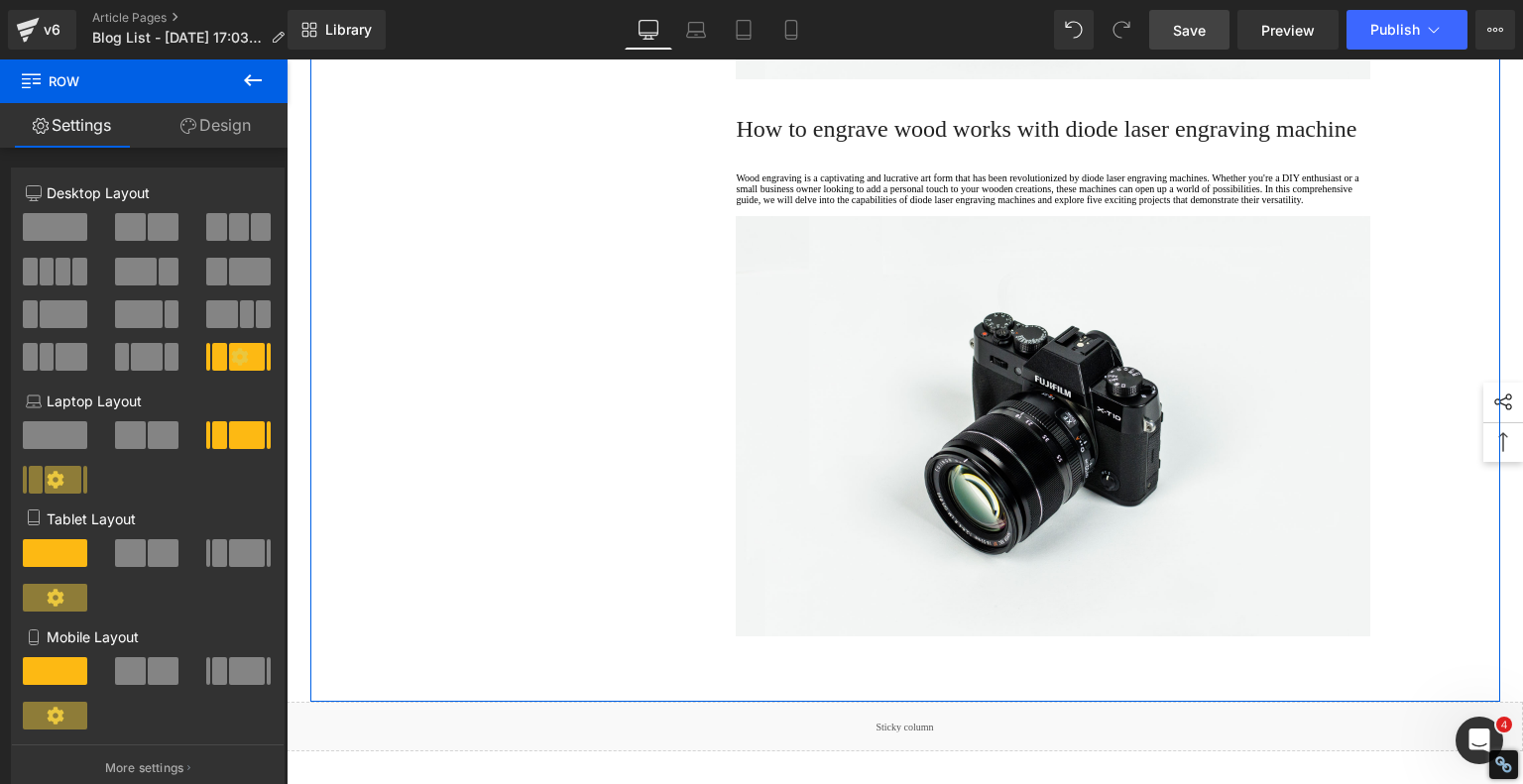 scroll, scrollTop: 4298, scrollLeft: 0, axis: vertical 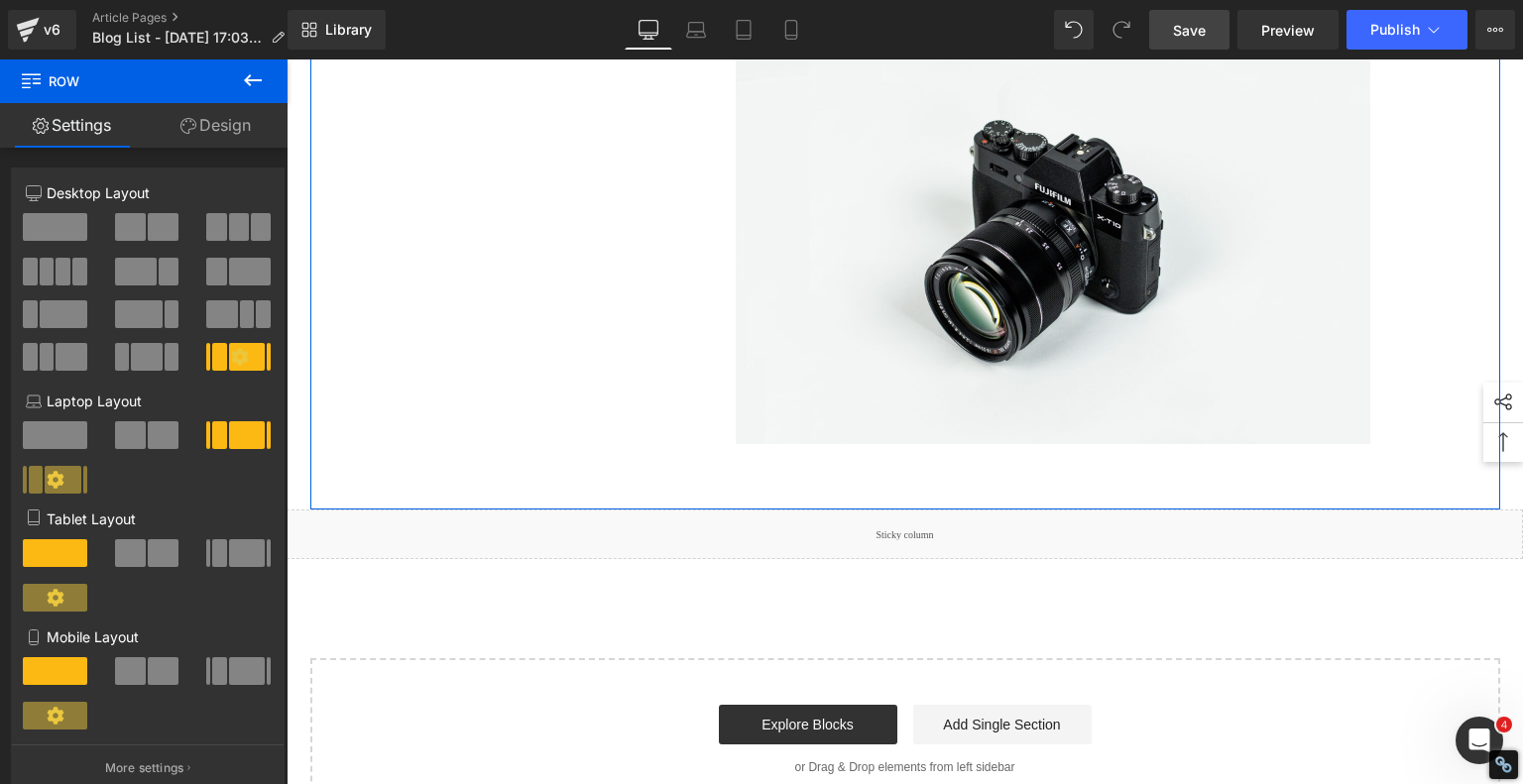 click on "How to engrave wood works with  diode laser engraving machine" at bounding box center (1046, -620) 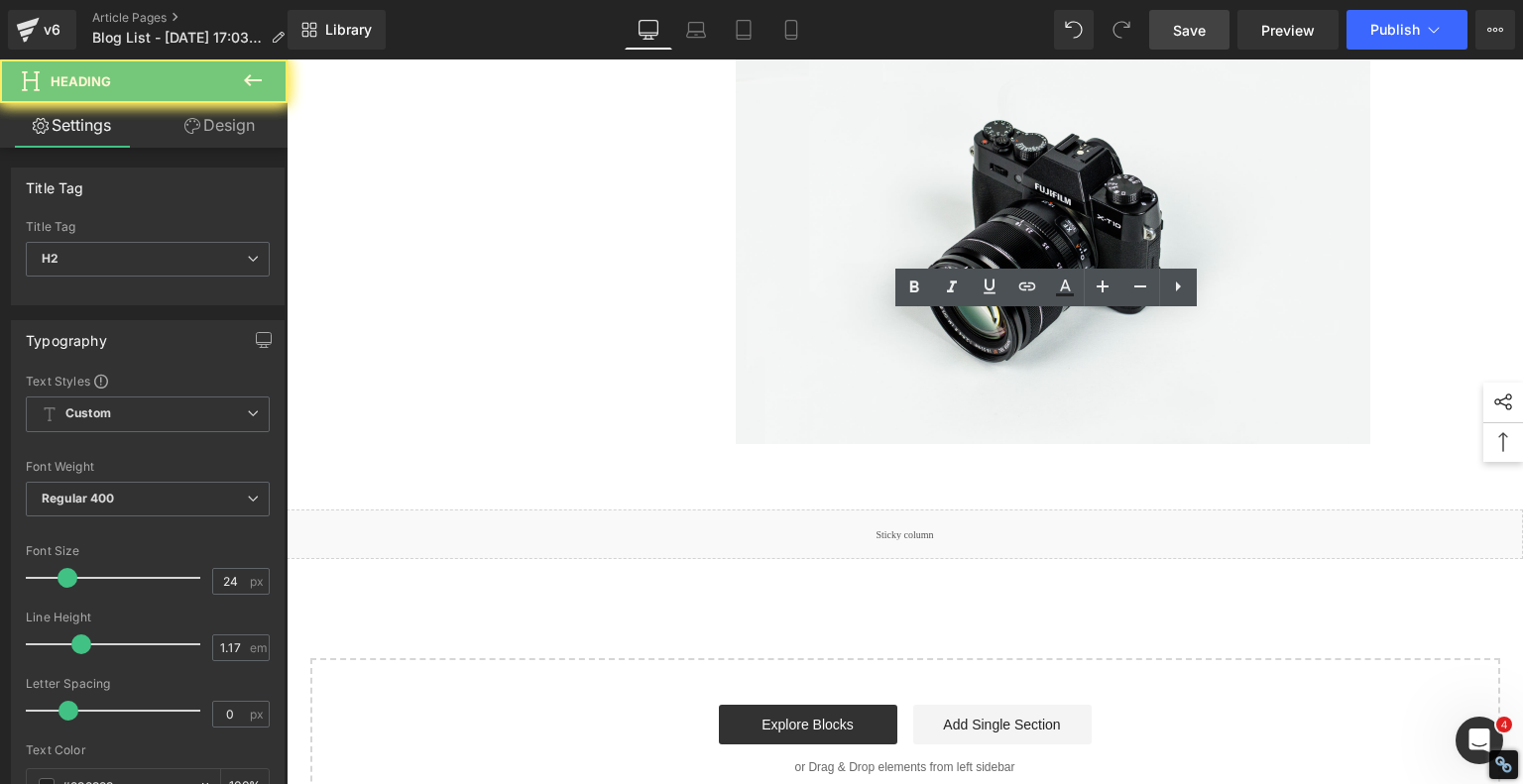 click on "How to engrave wood works with  diode laser engraving machine" at bounding box center (1046, -620) 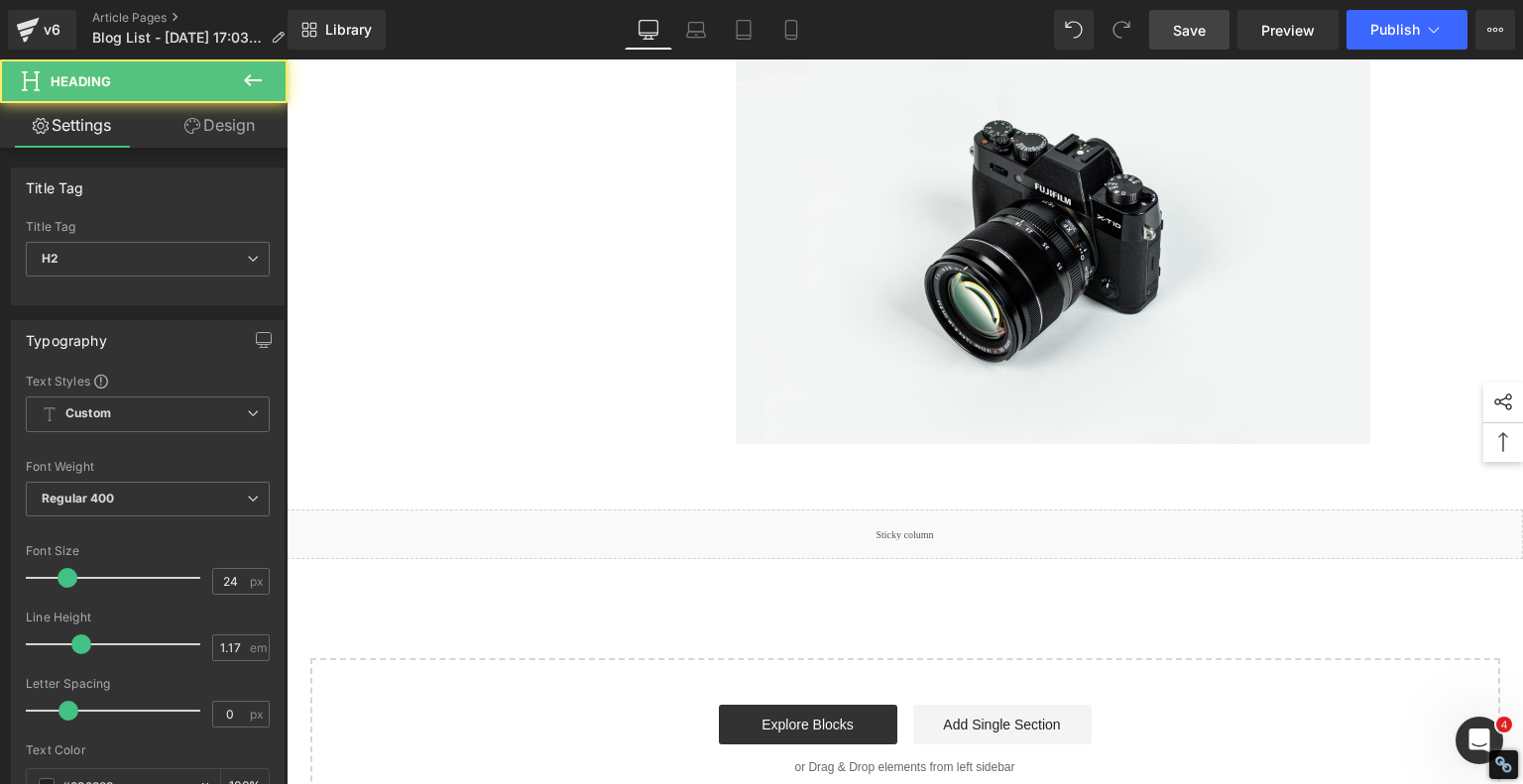 click on "FAQs: Choosing a Laser Engraver for Your Business in [DATE]" at bounding box center [1053, -620] 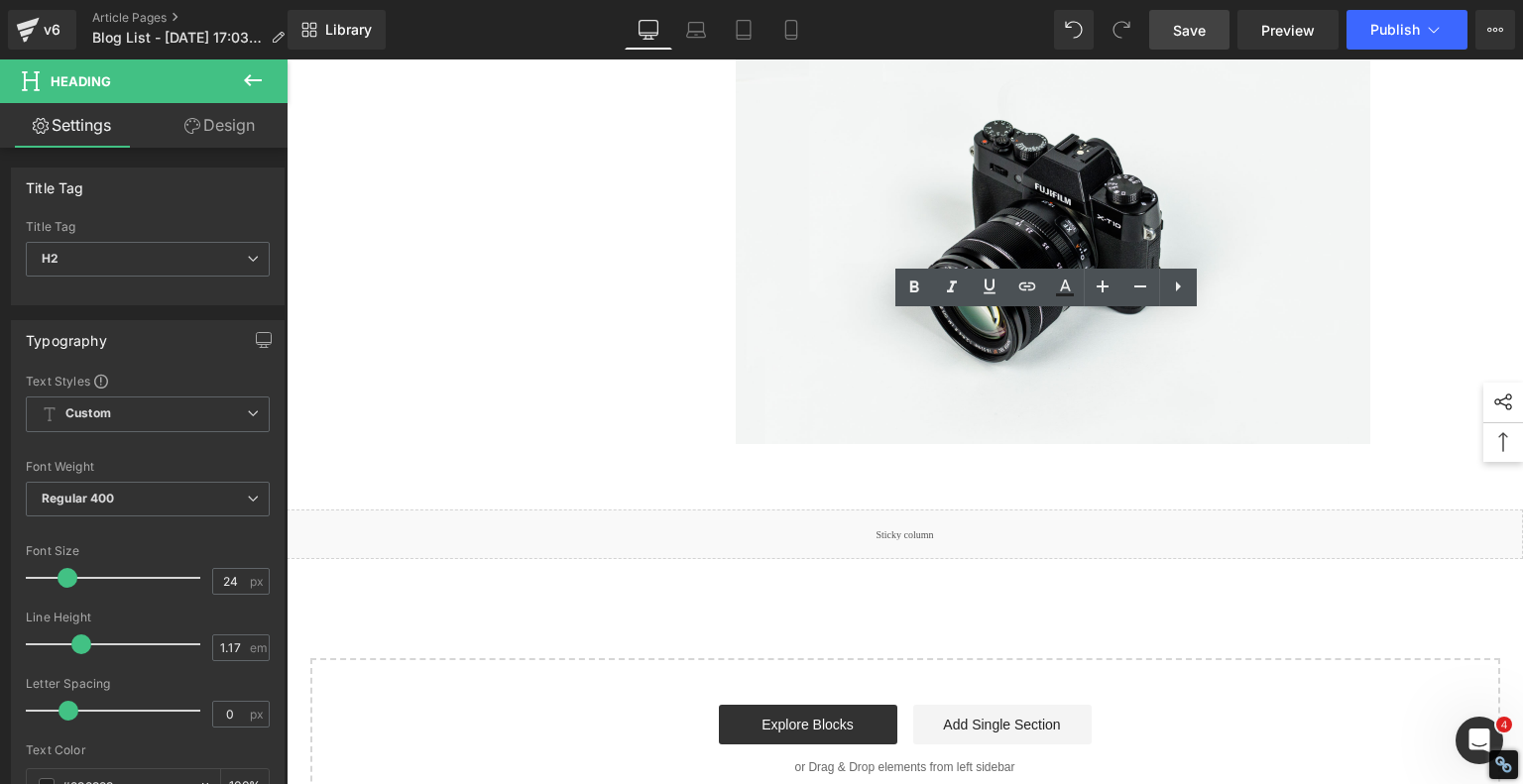 click on "FAQs: Choosing a Laser Engraver for Your Business in [DATE]" at bounding box center (1053, -620) 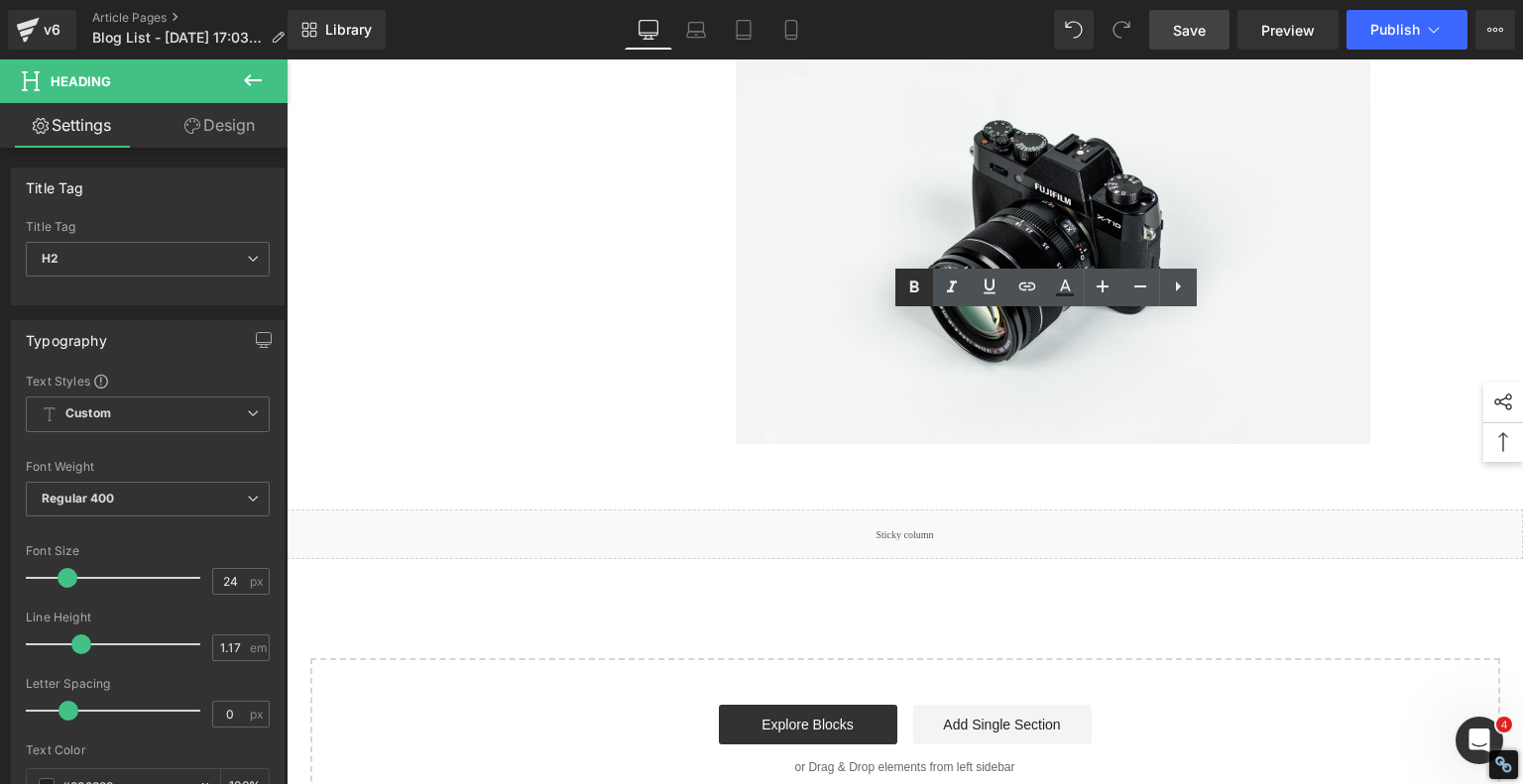 click 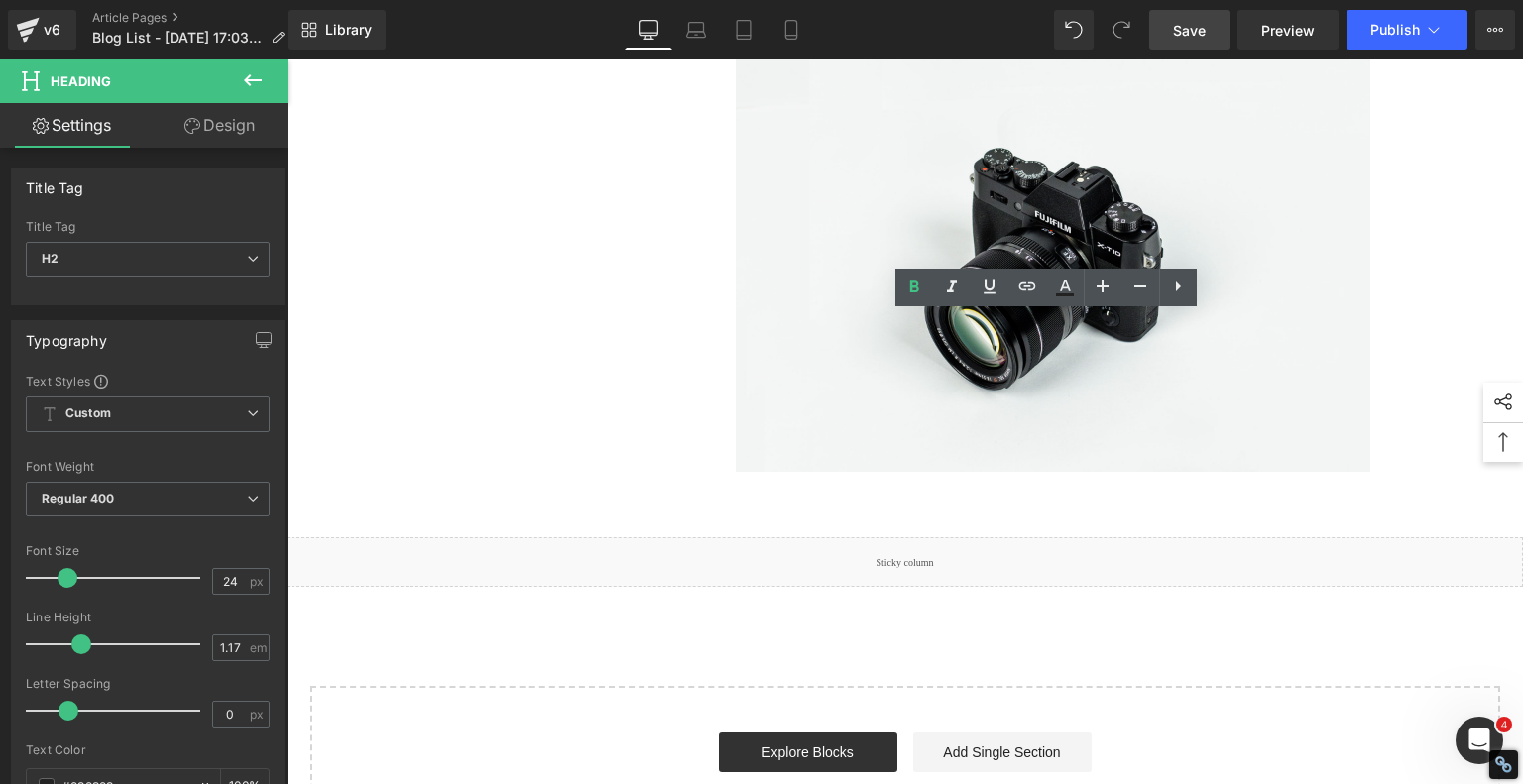 click on "Wood engraving is a captivating and lucrative art form that has been revolutionized by diode laser engraving machines. Whether you're a DIY enthusiast or a small business owner looking to add a personal touch to your wooden creations, these machines can open up a world of possibilities. In this comprehensive guide, we will delve into the capabilities of diode laser engraving machines and explore five exciting projects that demonstrate their versatility." at bounding box center (1053, -533) 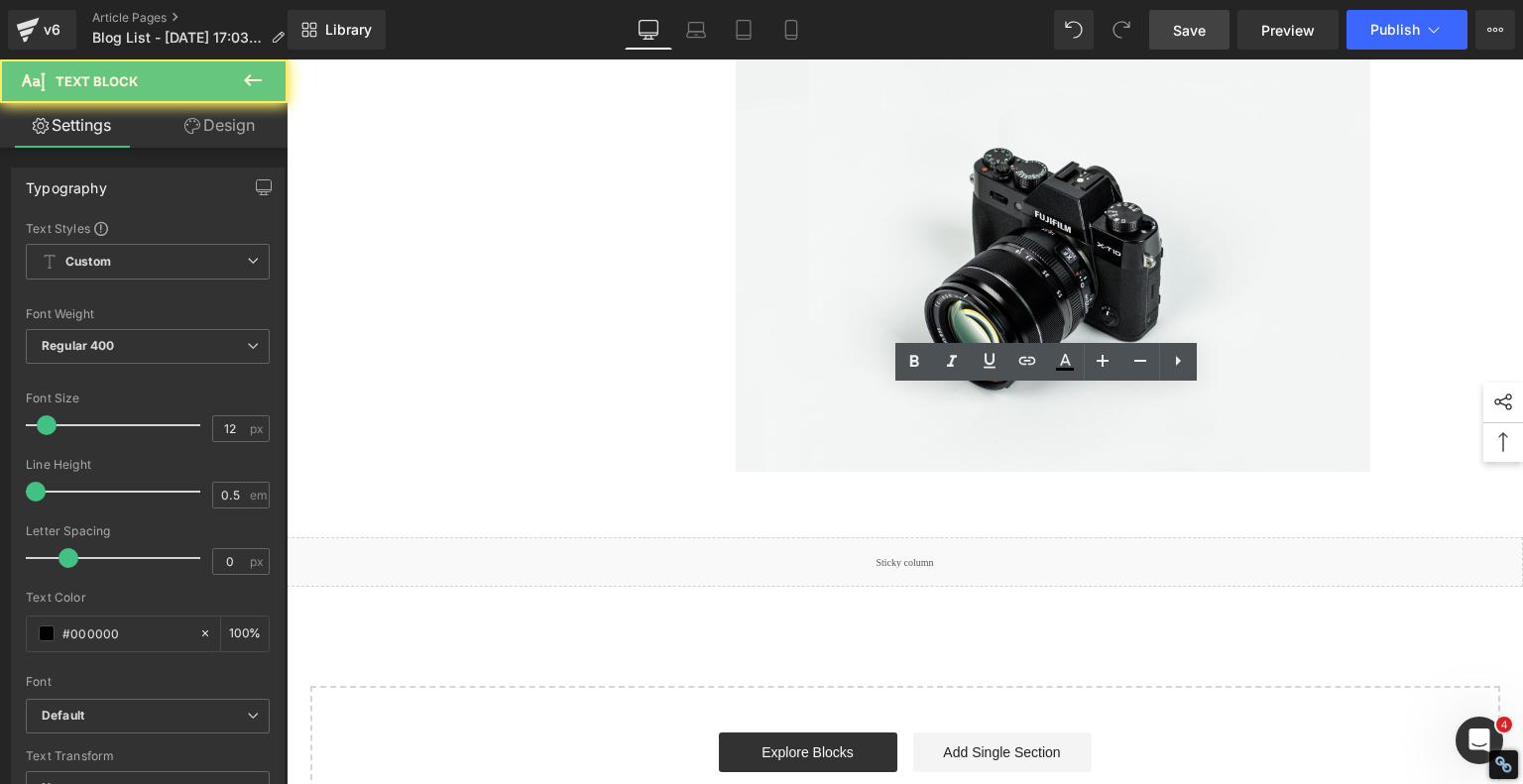 click on "Wood engraving is a captivating and lucrative art form that has been revolutionized by diode laser engraving machines. Whether you're a DIY enthusiast or a small business owner looking to add a personal touch to your wooden creations, these machines can open up a world of possibilities. In this comprehensive guide, we will delve into the capabilities of diode laser engraving machines and explore five exciting projects that demonstrate their versatility." at bounding box center [1053, -533] 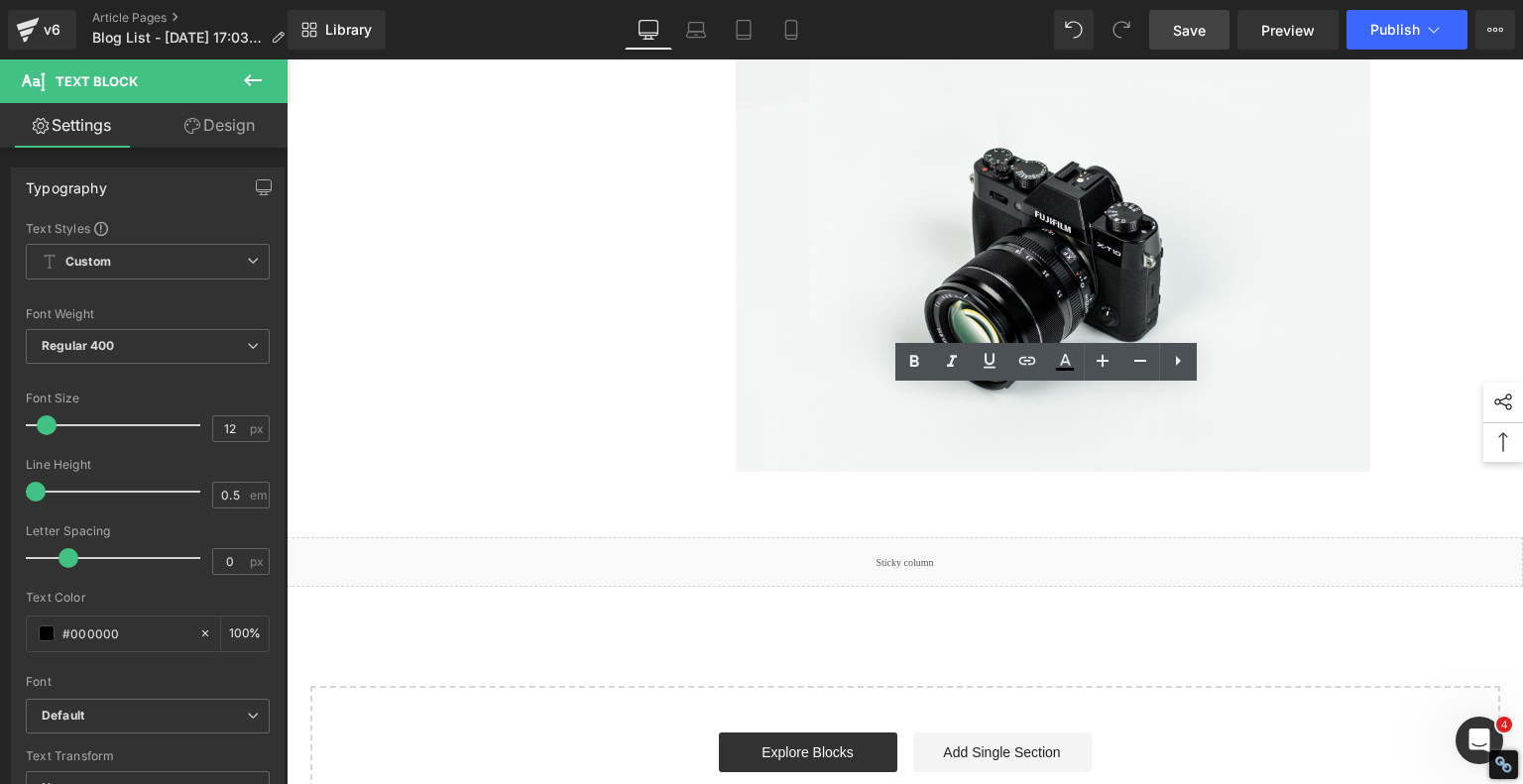 type 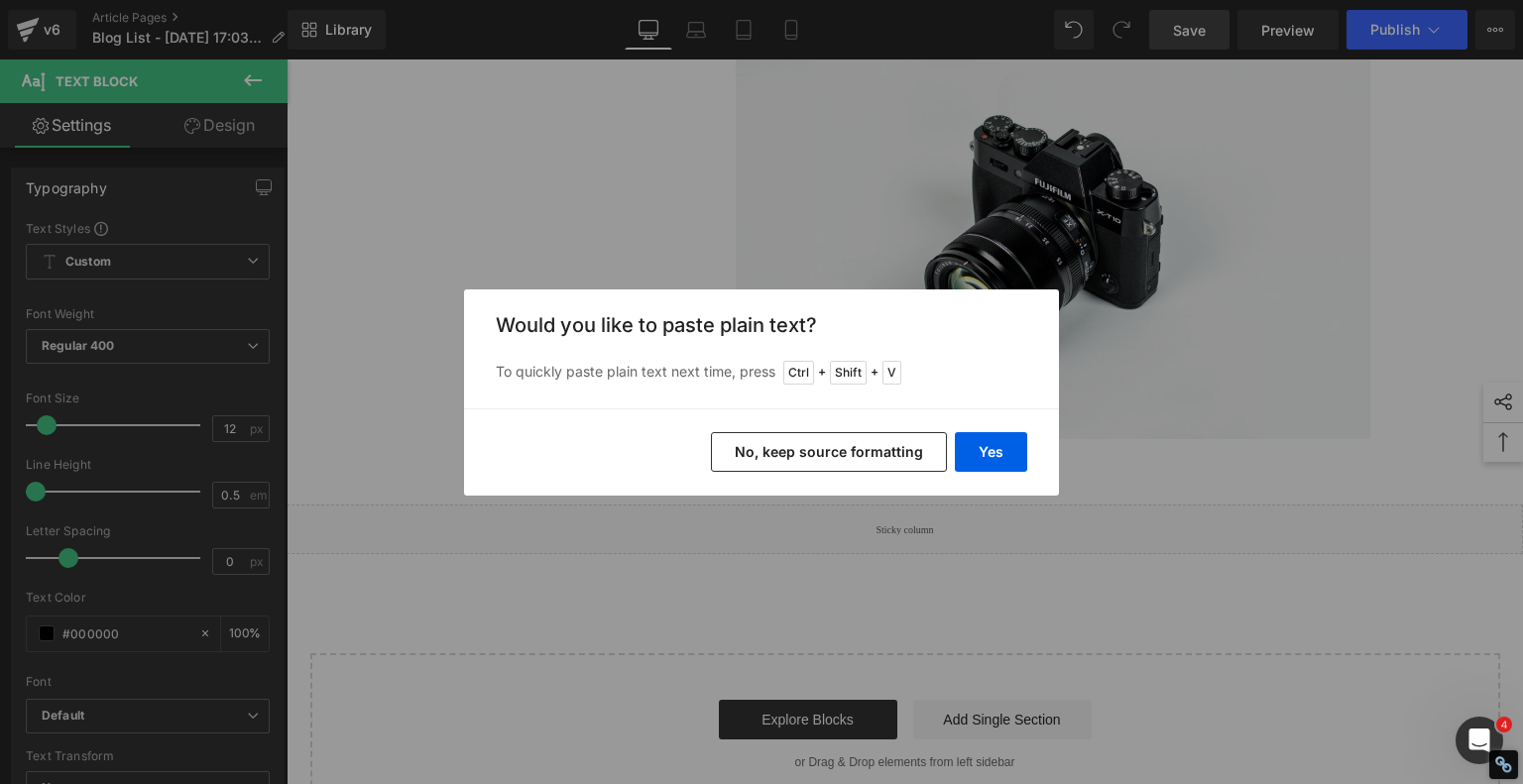 click on "No, keep source formatting" at bounding box center [829, 452] 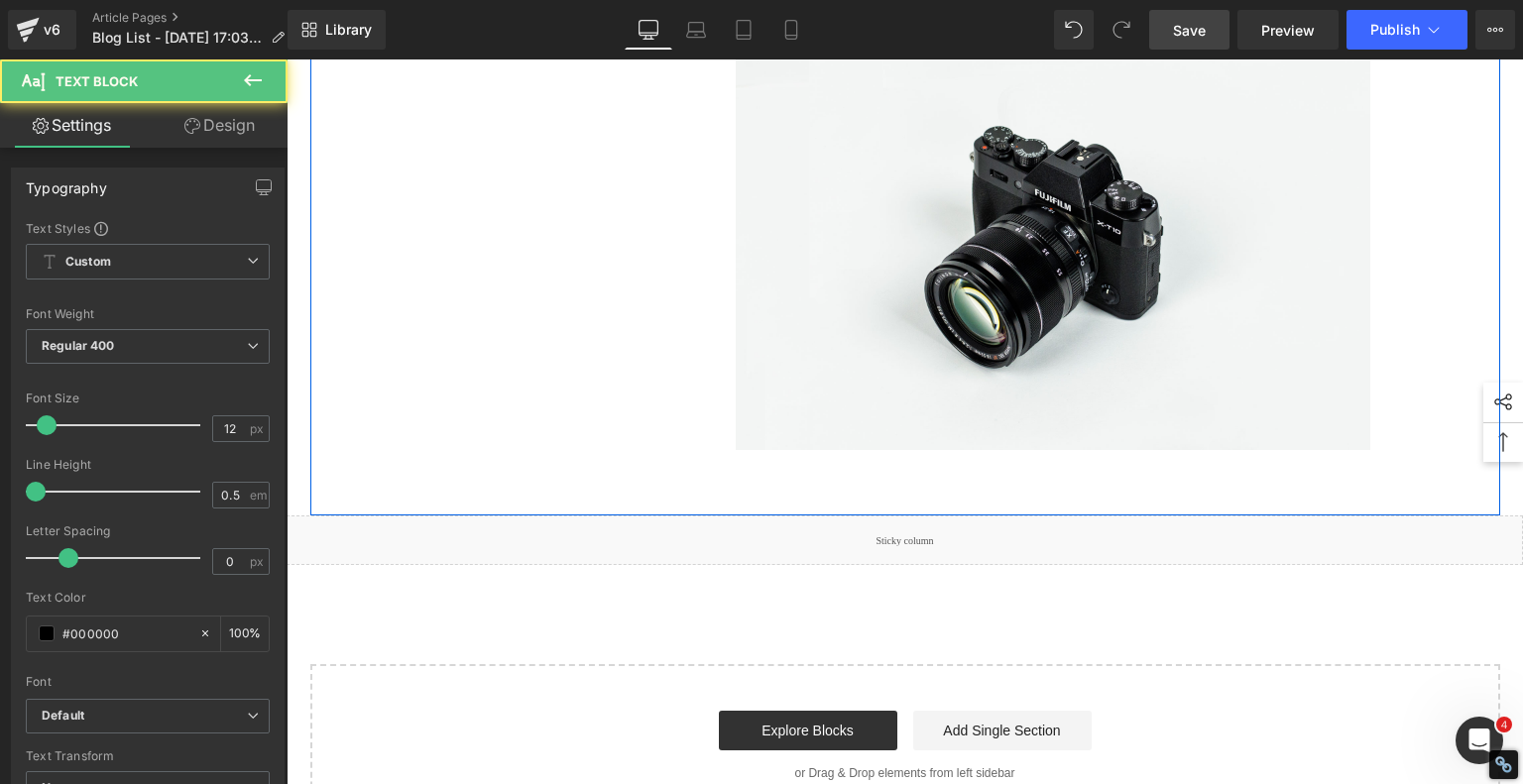 click on "Q1: What’s the best laser engraver for starting a small business in [DATE]? If you're just starting out and want to balance cost with capability, the  AlgoLaser Alpha MK2 20W" at bounding box center [1053, -538] 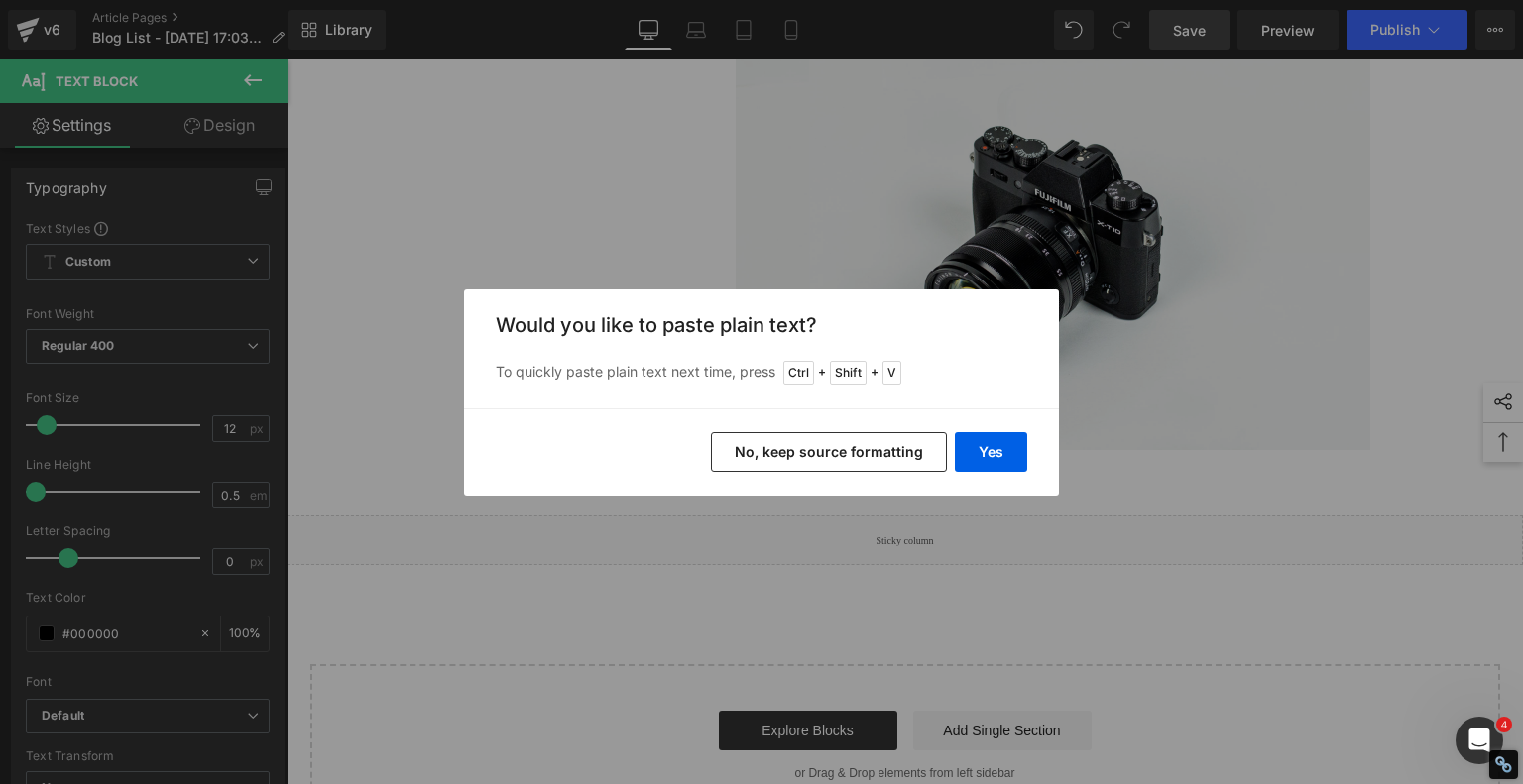 click on "No, keep source formatting" at bounding box center (829, 452) 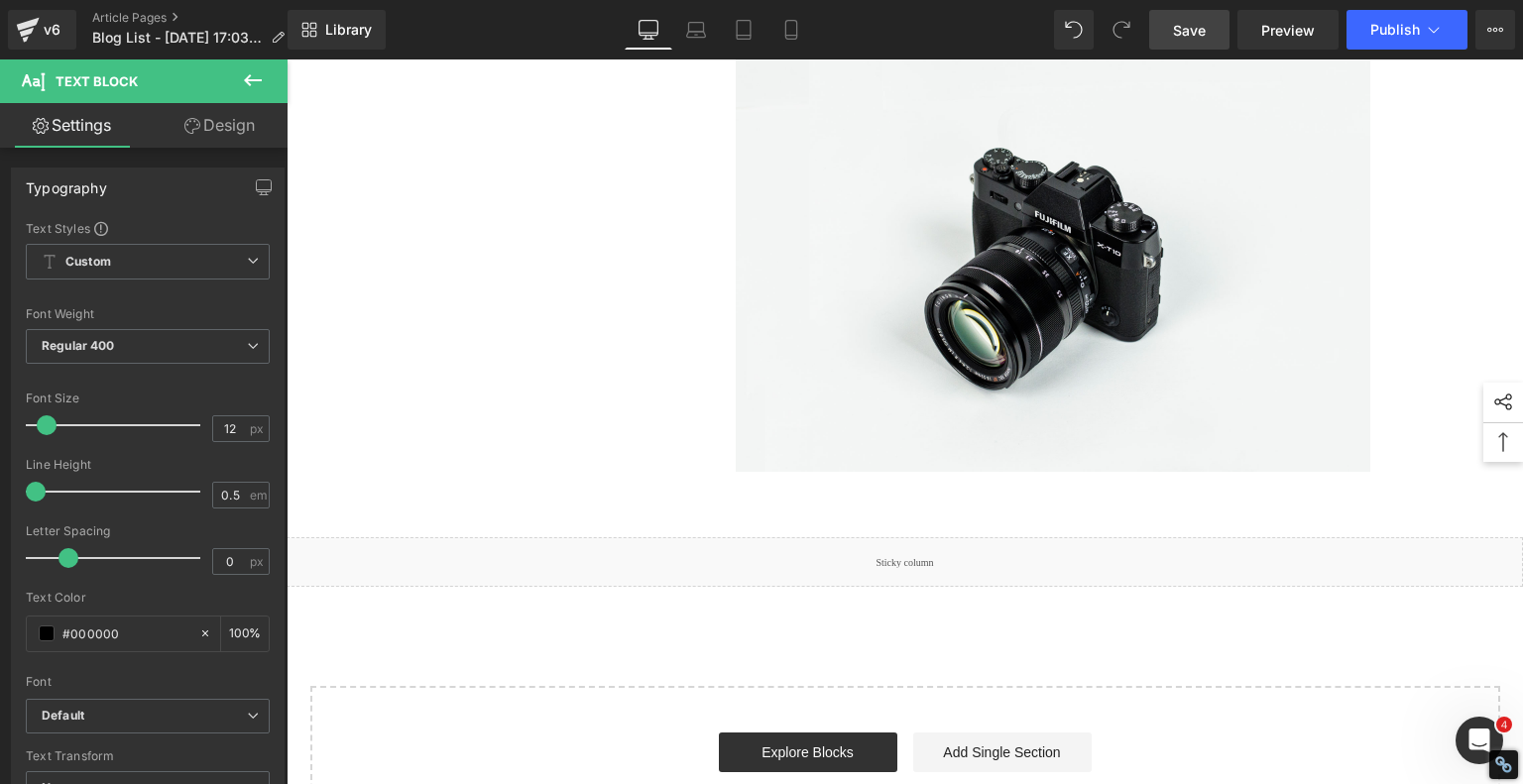 click 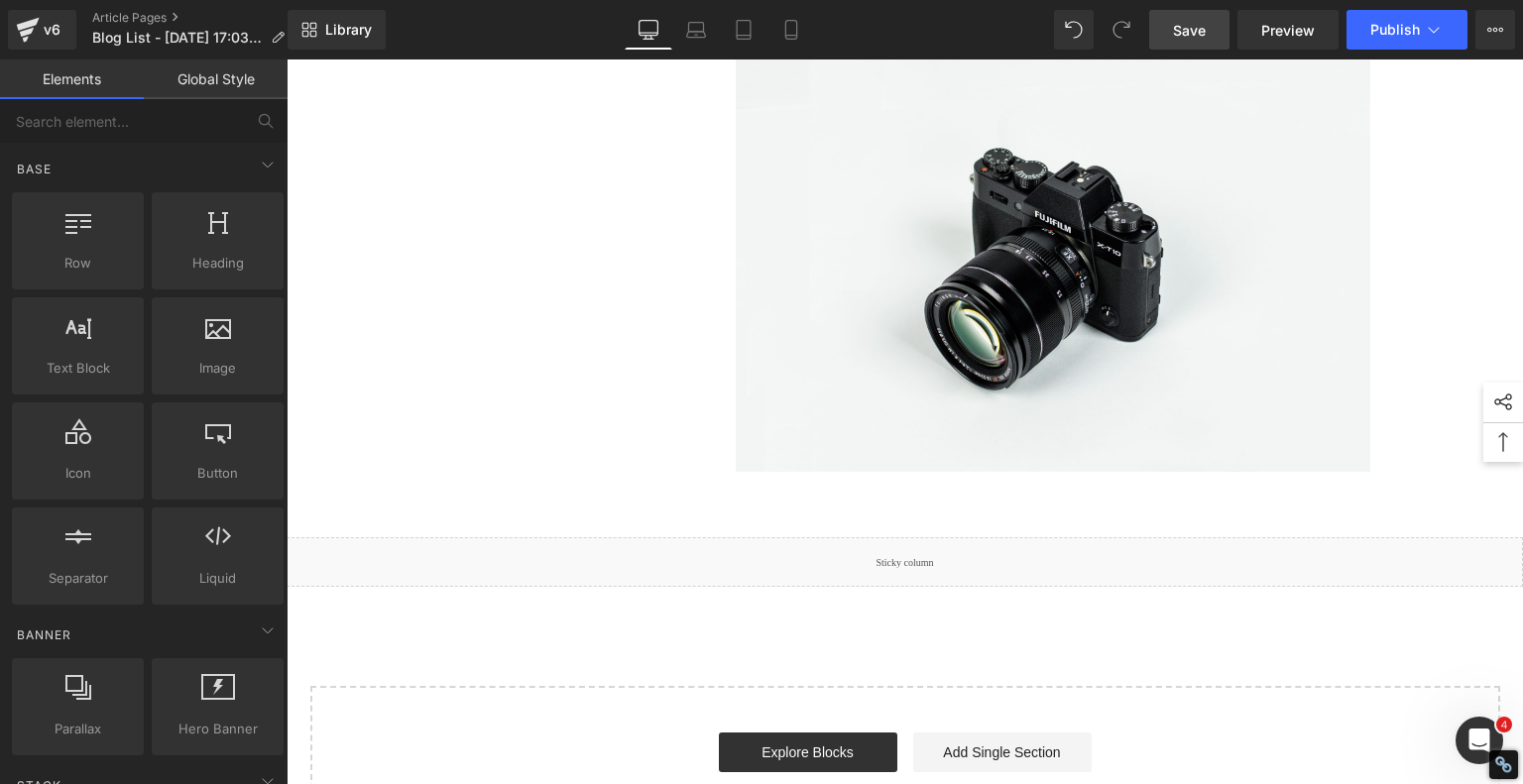 select on "en-us" 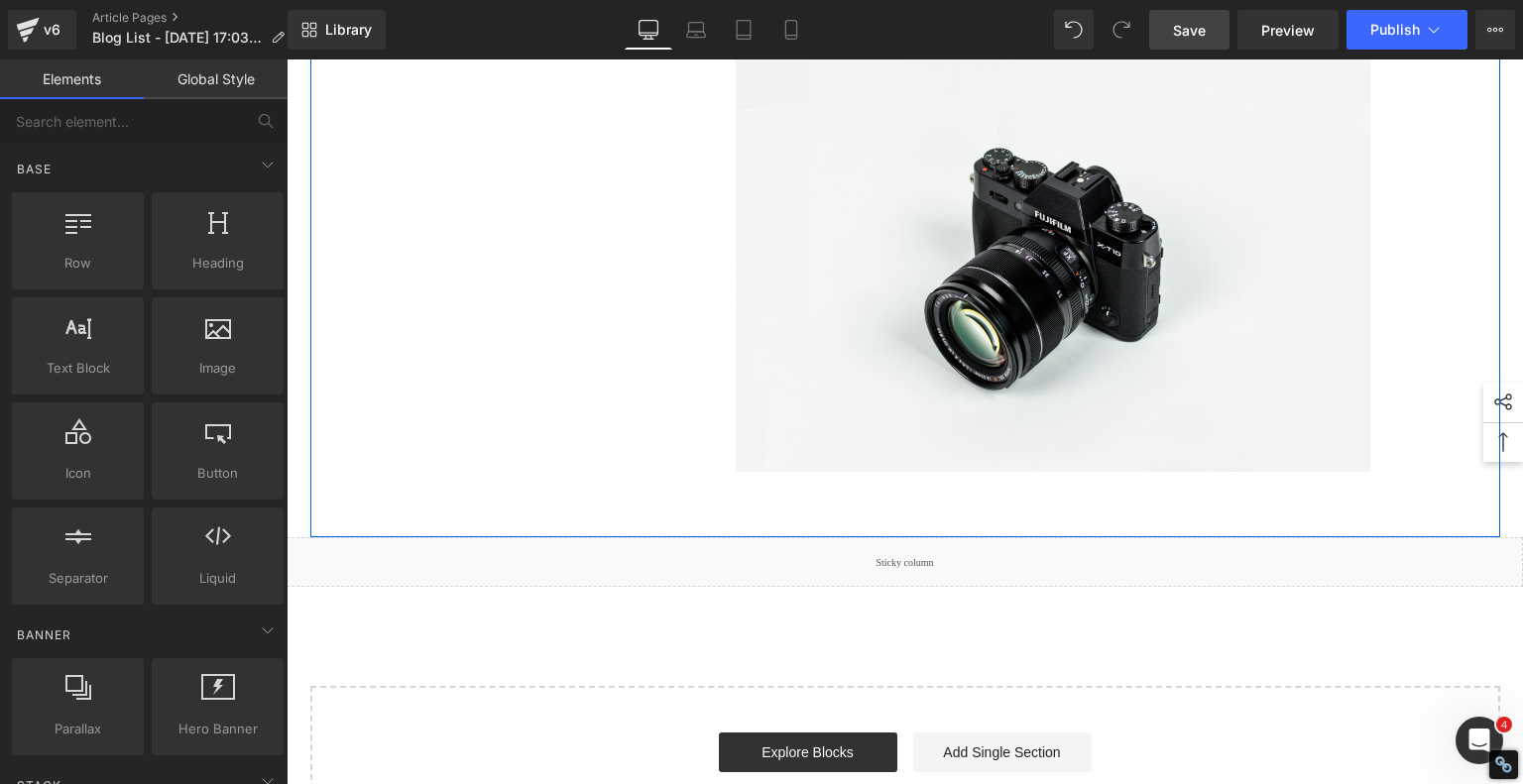 click on "Delta 40W" at bounding box center [1042, -516] 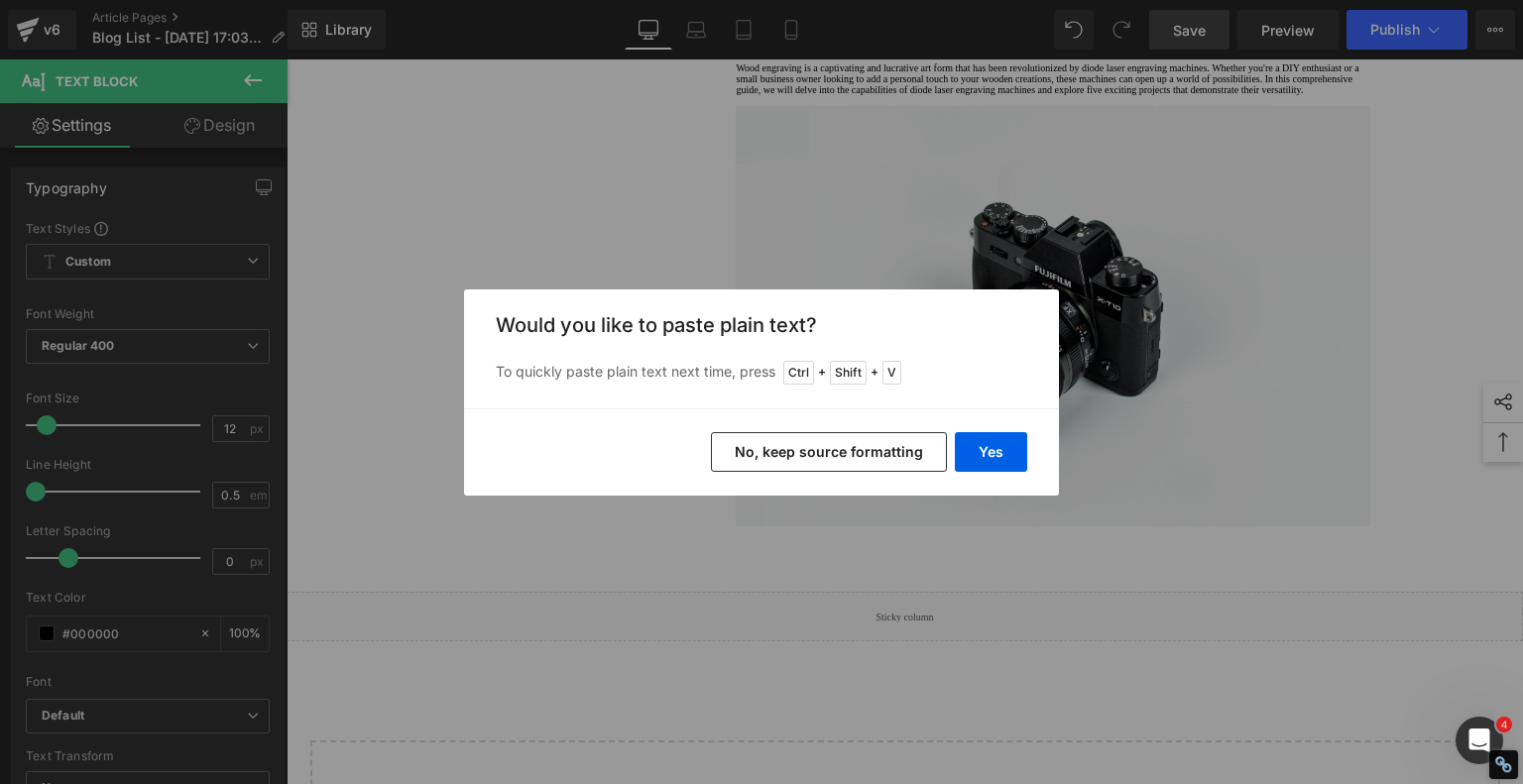 click on "No, keep source formatting" at bounding box center [829, 452] 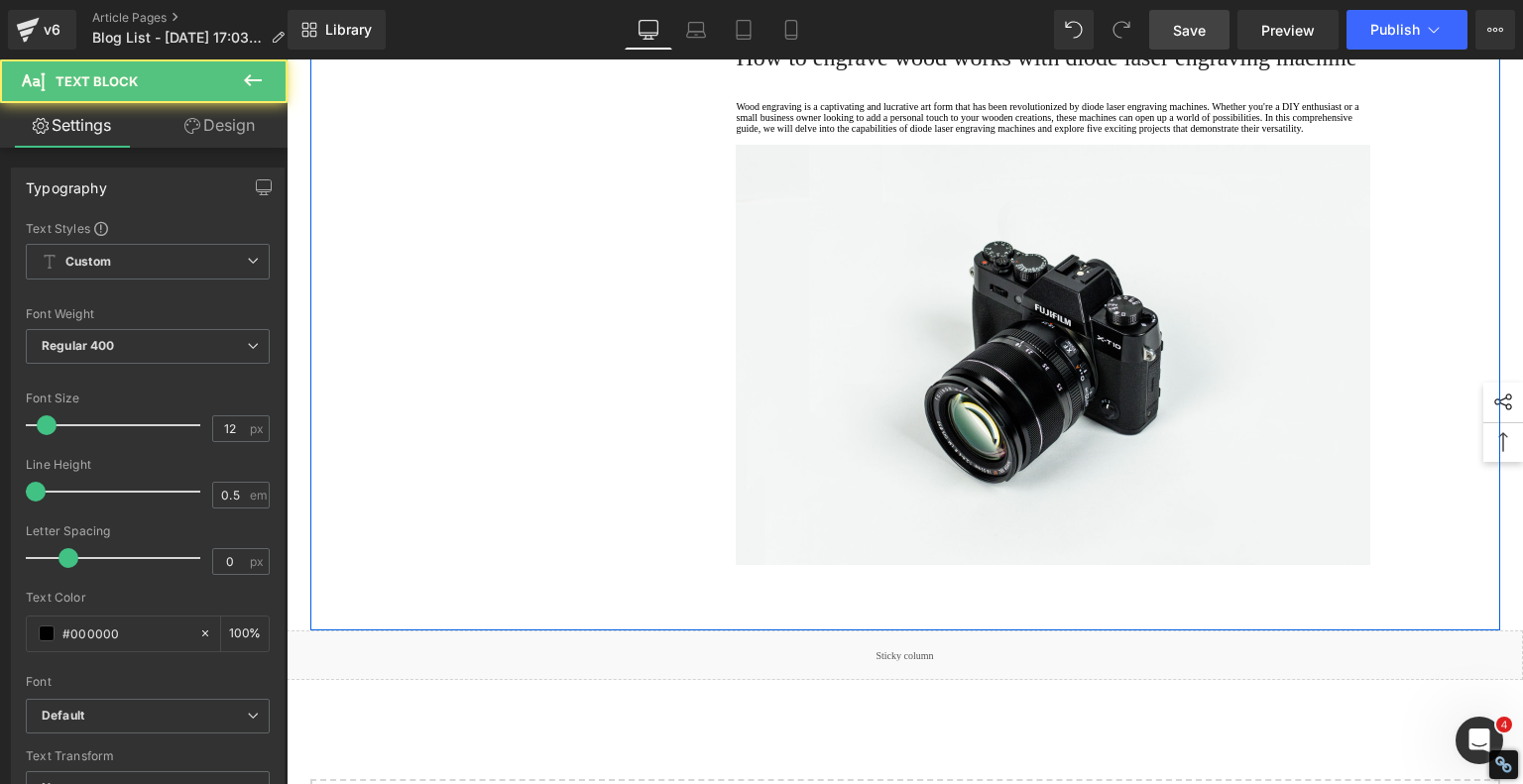 click at bounding box center (1053, -429) 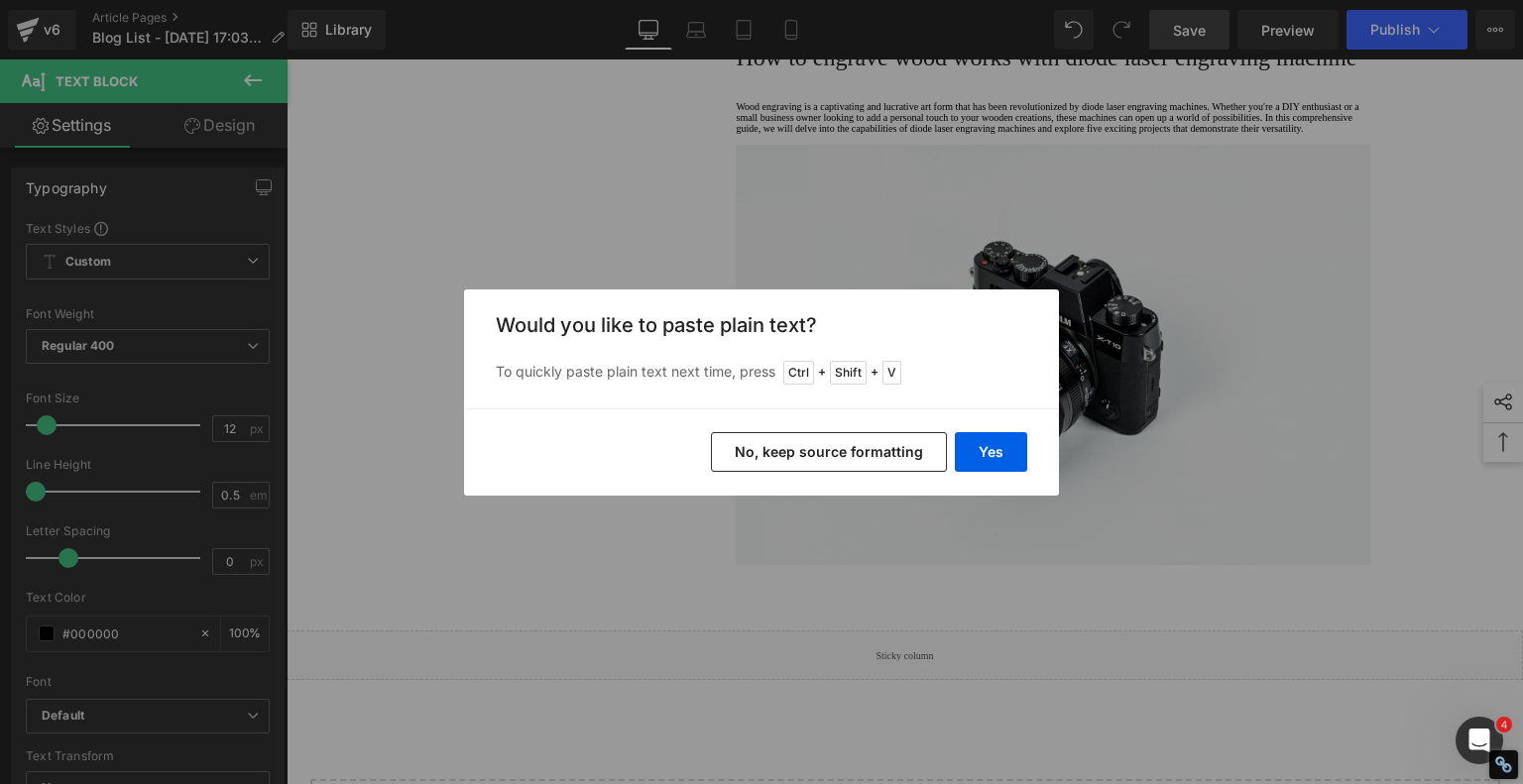 click on "No, keep source formatting" at bounding box center [829, 452] 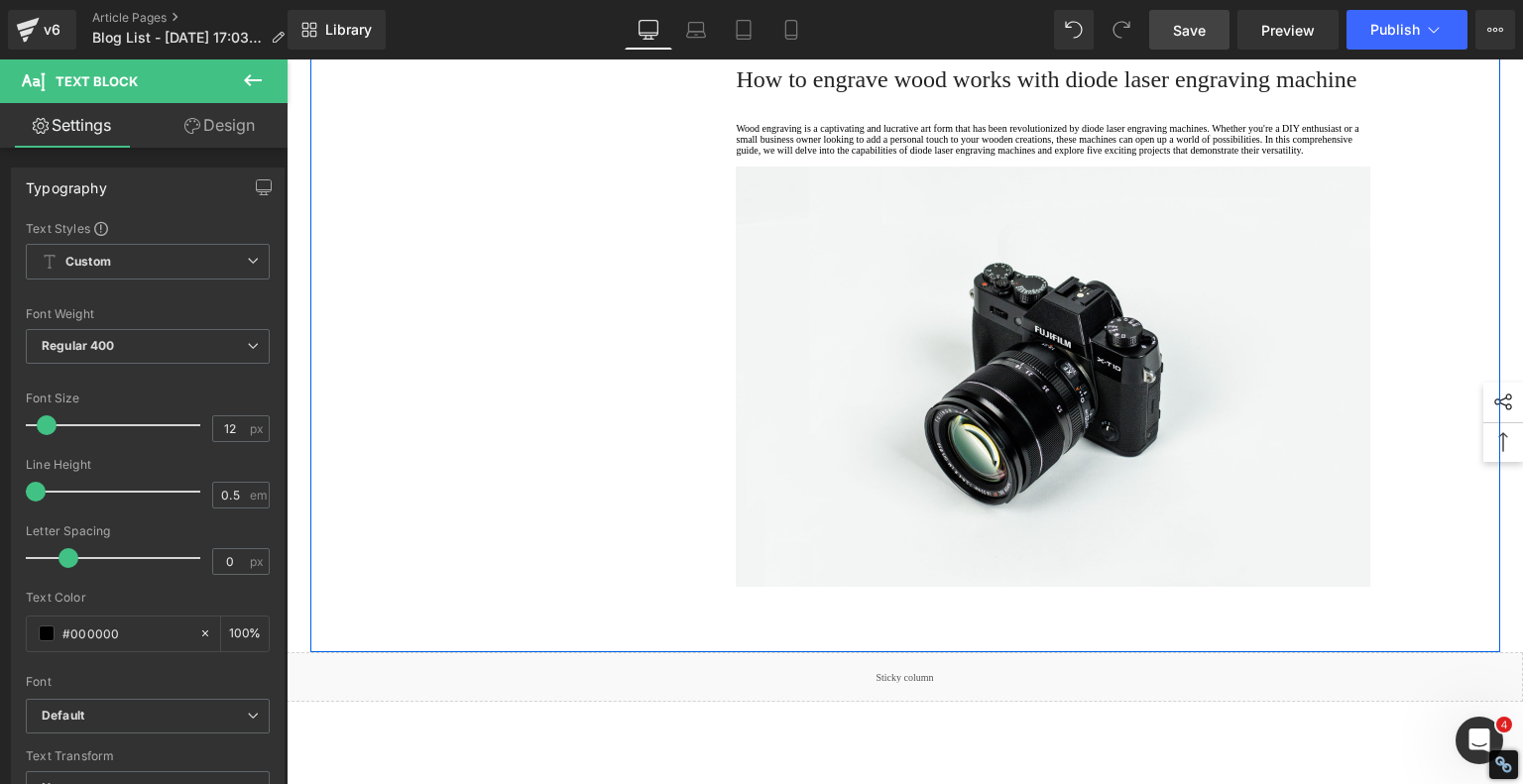 click at bounding box center [1053, -396] 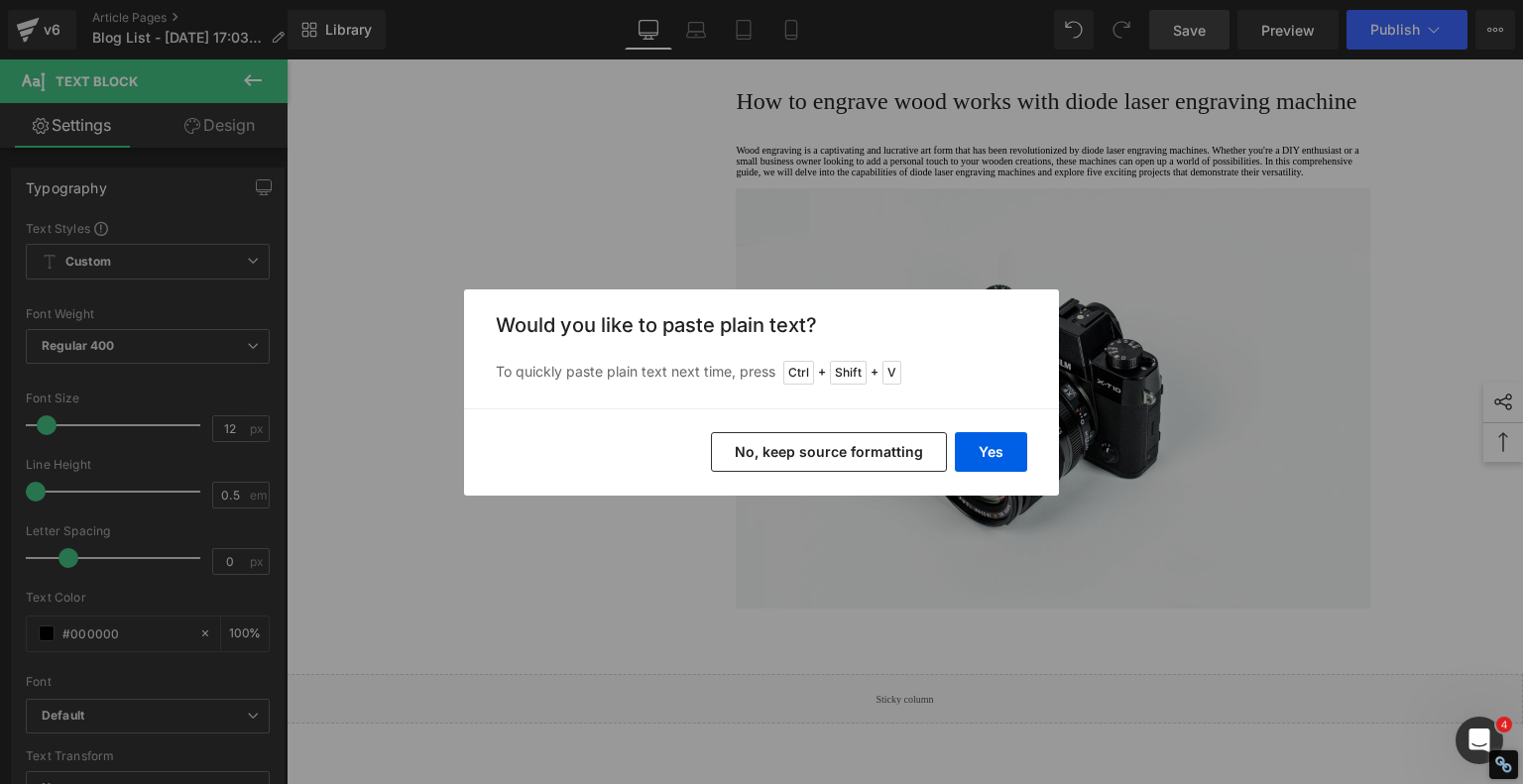 click on "No, keep source formatting" at bounding box center [829, 452] 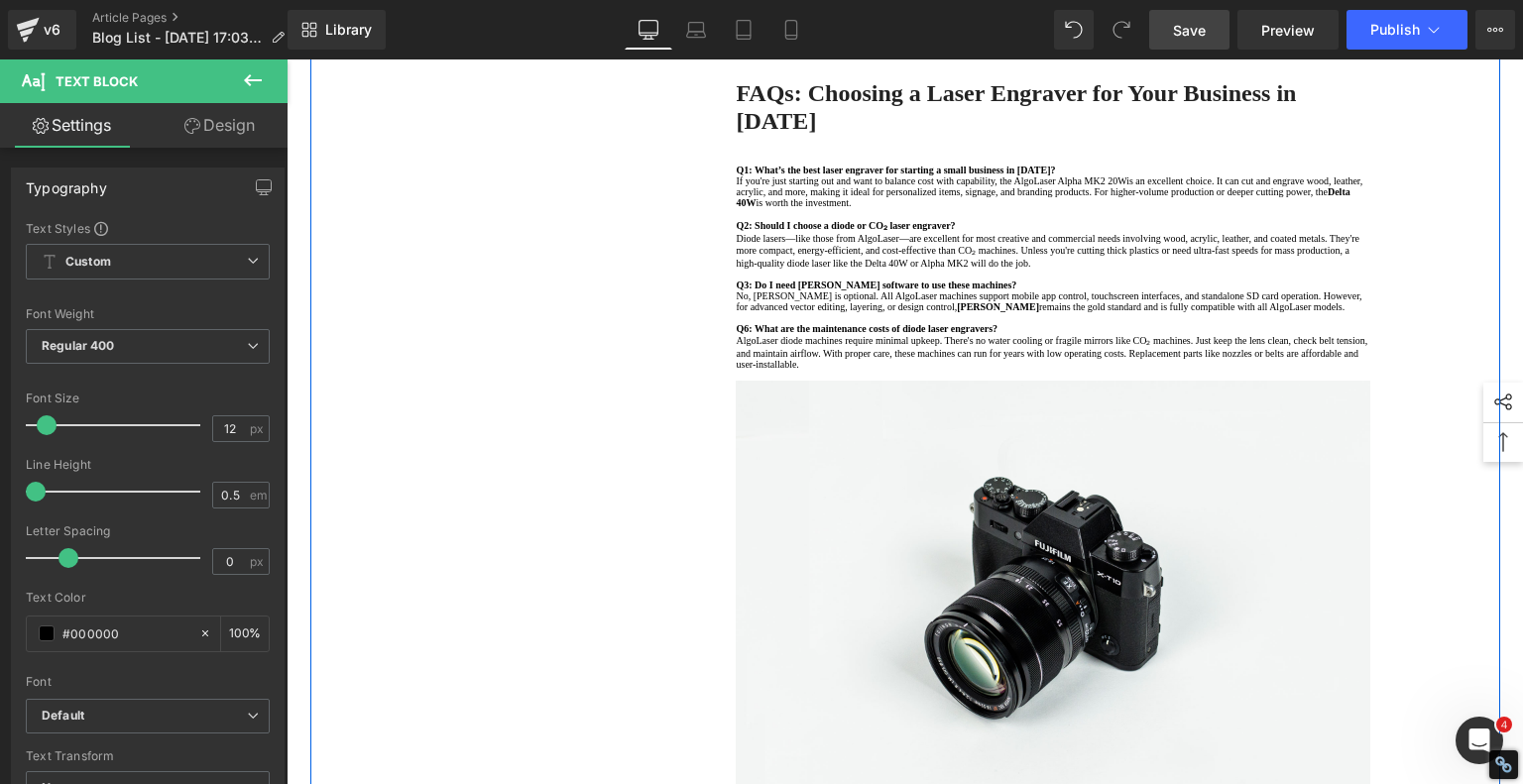 scroll, scrollTop: 3703, scrollLeft: 0, axis: vertical 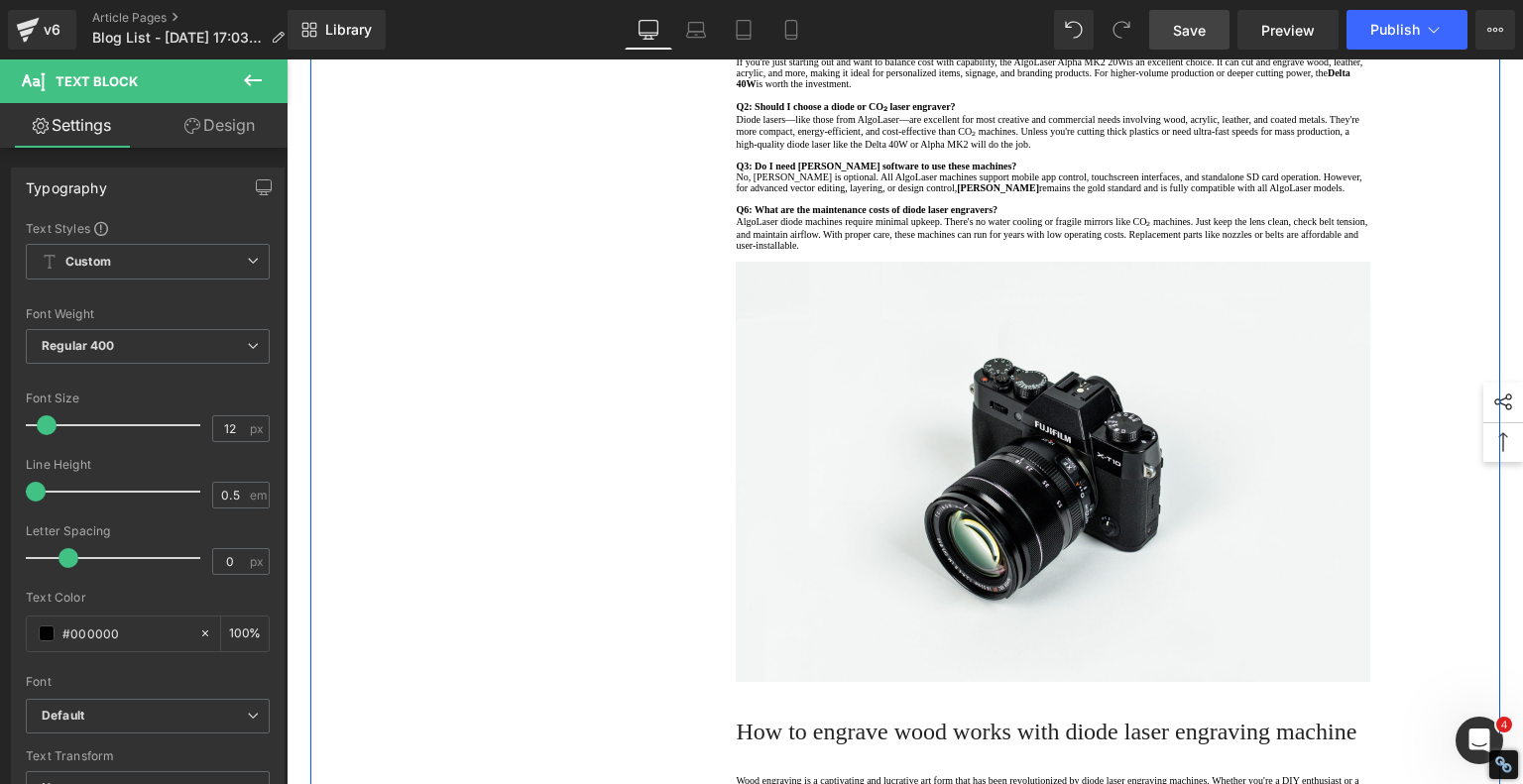 click on "Wood engraving is a captivating and lucrative art form that has been revolutionized by diode laser engraving machines. Whether you're a DIY enthusiast or a small business owner looking to add a personal touch to your wooden creations, these machines can open up a world of possibilities. In this comprehensive guide, we will delve into the capabilities of diode laser engraving machines and explore five exciting projects that demonstrate their versatility." at bounding box center [1053, -523] 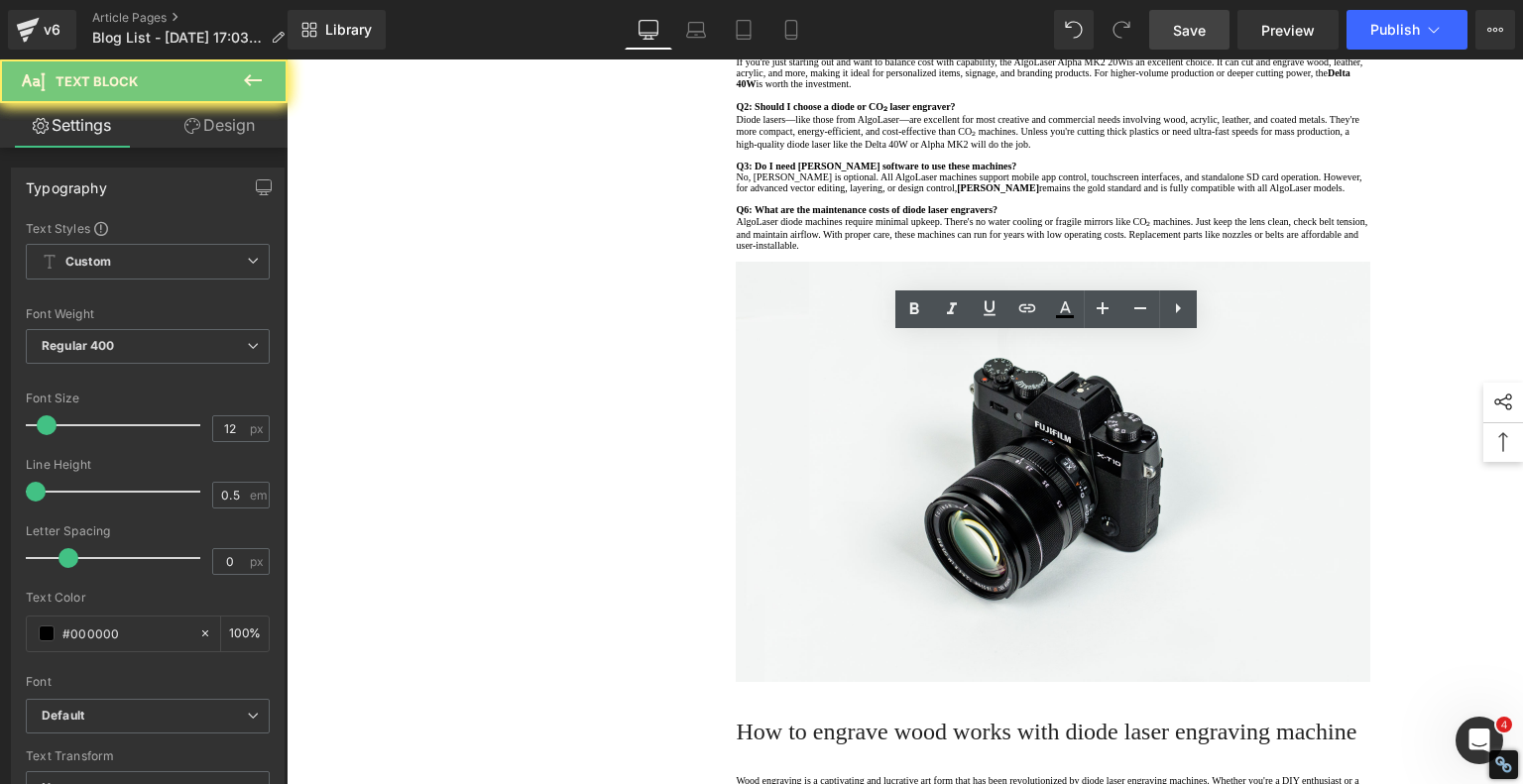 click on "Wood engraving is a captivating and lucrative art form that has been revolutionized by diode laser engraving machines. Whether you're a DIY enthusiast or a small business owner looking to add a personal touch to your wooden creations, these machines can open up a world of possibilities. In this comprehensive guide, we will delve into the capabilities of diode laser engraving machines and explore five exciting projects that demonstrate their versatility." at bounding box center [1053, -523] 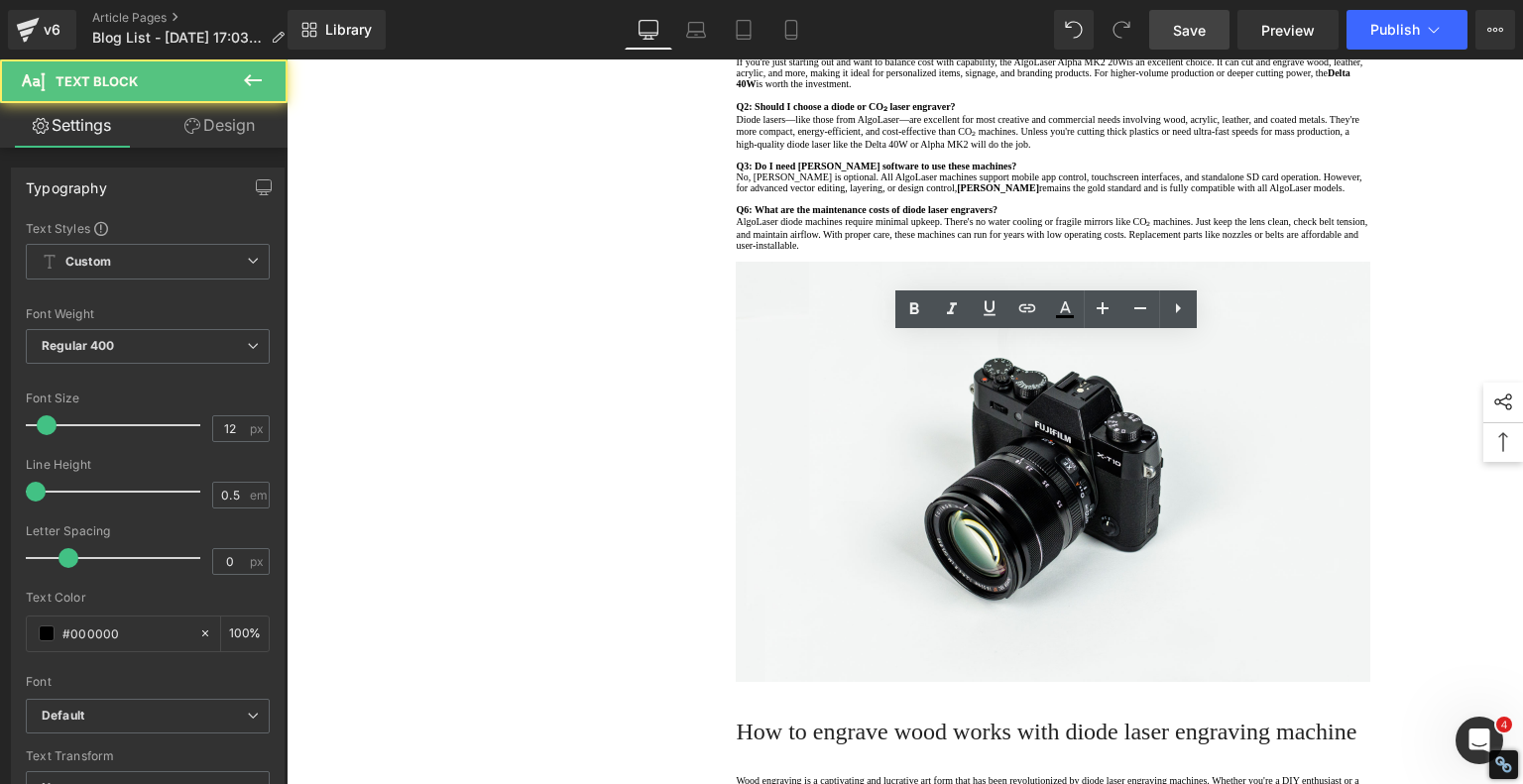 drag, startPoint x: 801, startPoint y: 427, endPoint x: 648, endPoint y: 311, distance: 192.0026 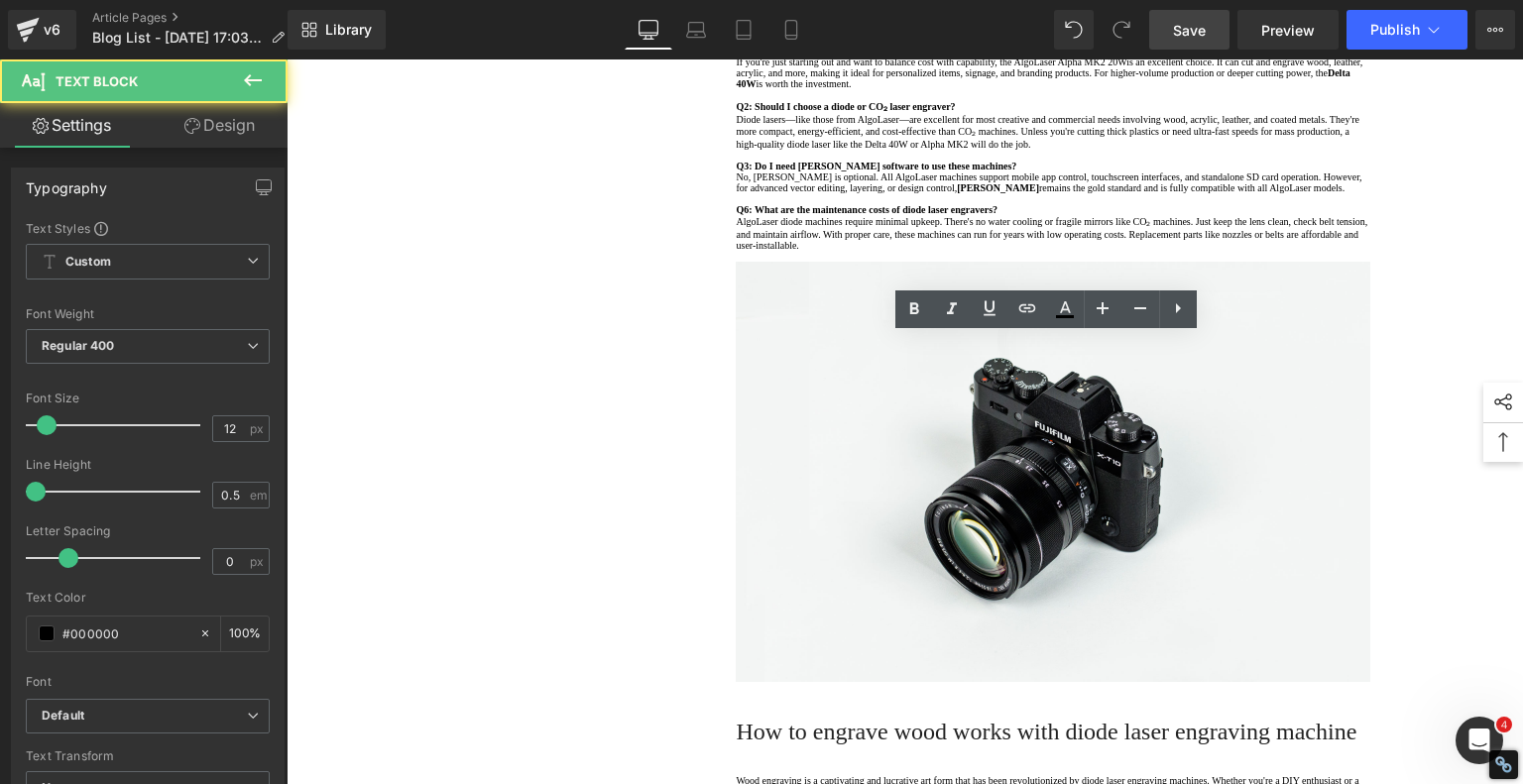 click on "1.  Is the laser engraving machine good at engraving wooden materials Text Block         2.  Laser engraving machine engraving thick paulownia wood cat claw coasters Text Block         3.  Laser engraving machine to engrave thick pine wood calendar Text Block         4.  Laser Engraving Machine to Engrave Skateboards Text Block         5.  Laser engraving machine batch engraving pencils Text Block         6 .  Laser engraving machine batch engraving pencils Text Block         7 .  Laser engraving machine batch engraving pencils Text Block         Row         Best Laser Engraving Machines and Laser Cutters of 2025 Heading         Text Block         Image         Row         Top 3 Best Laser Engravers of 2025 Heading         1. Best Compact Smart Laser Engraver: AlgoLaser Pixi Key Features: ·  Laser Power: 10W diode laser ·    Engraving Area: 120mm x 120mm ·    Smart Controls: Touch screen, app, and Wi-Fi ·    Materials: Wood, leather, felt, acrylic, anodized aluminum (engraving only) ·" at bounding box center [905, -1095] 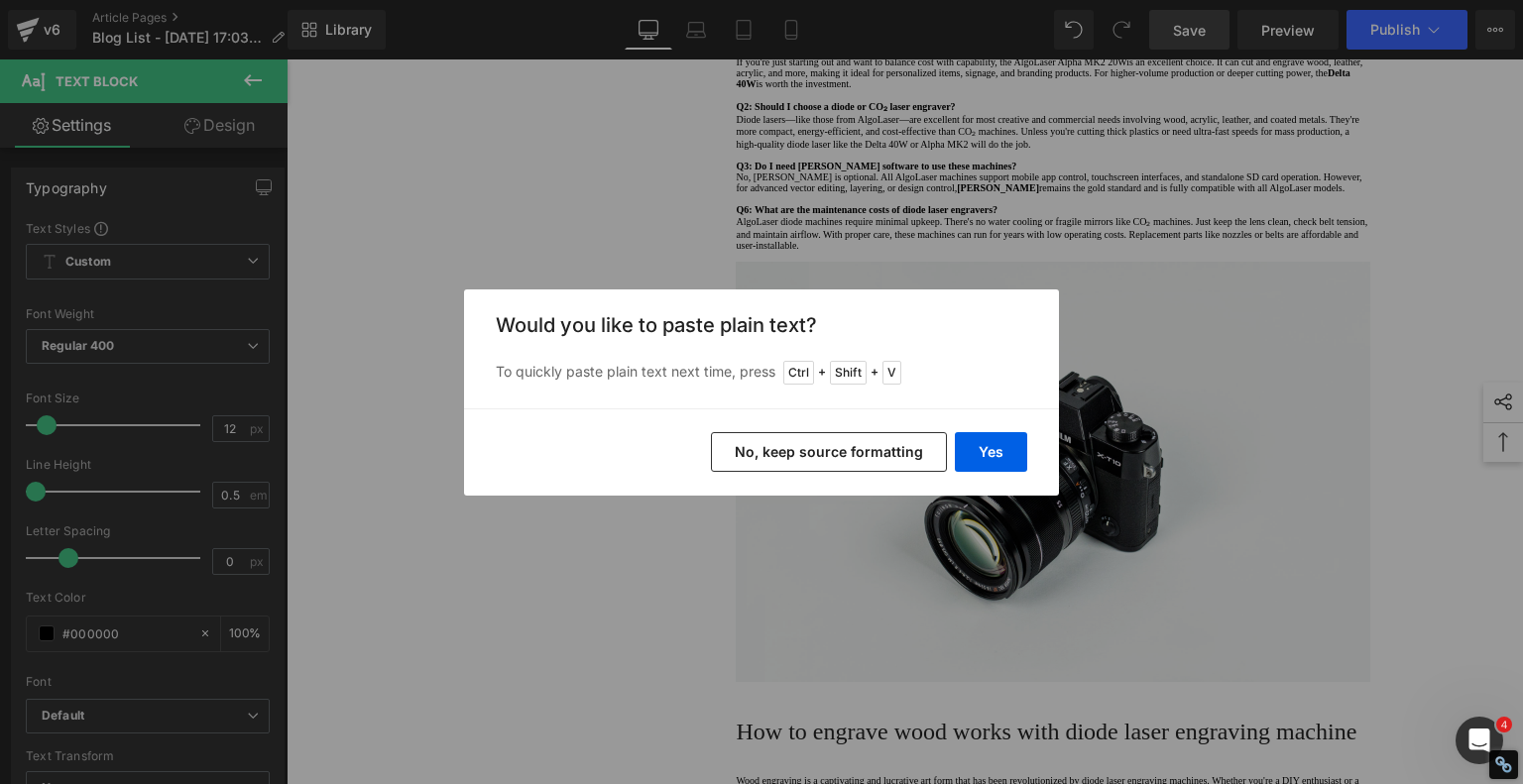 click on "No, keep source formatting" at bounding box center (829, 452) 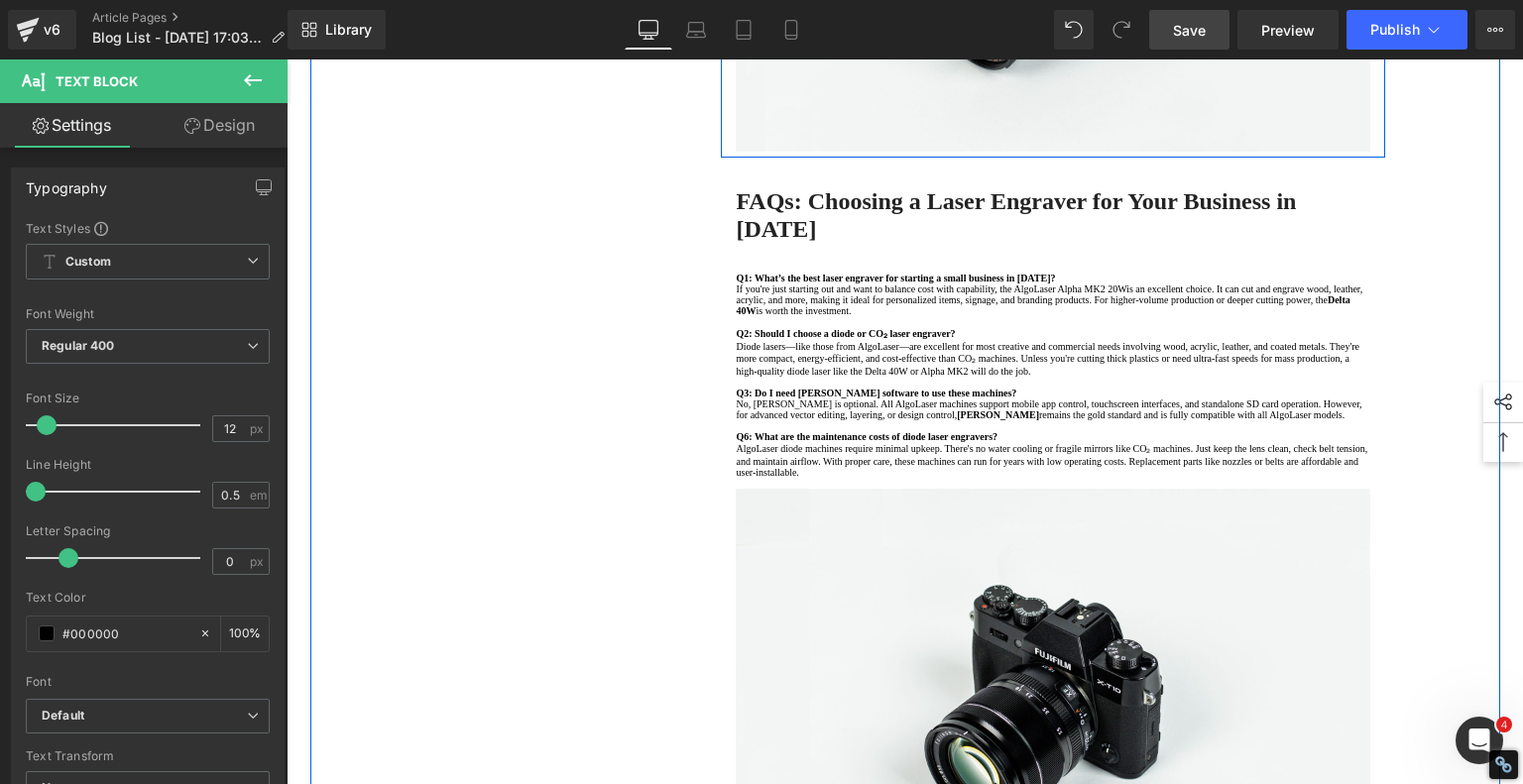 scroll, scrollTop: 4000, scrollLeft: 0, axis: vertical 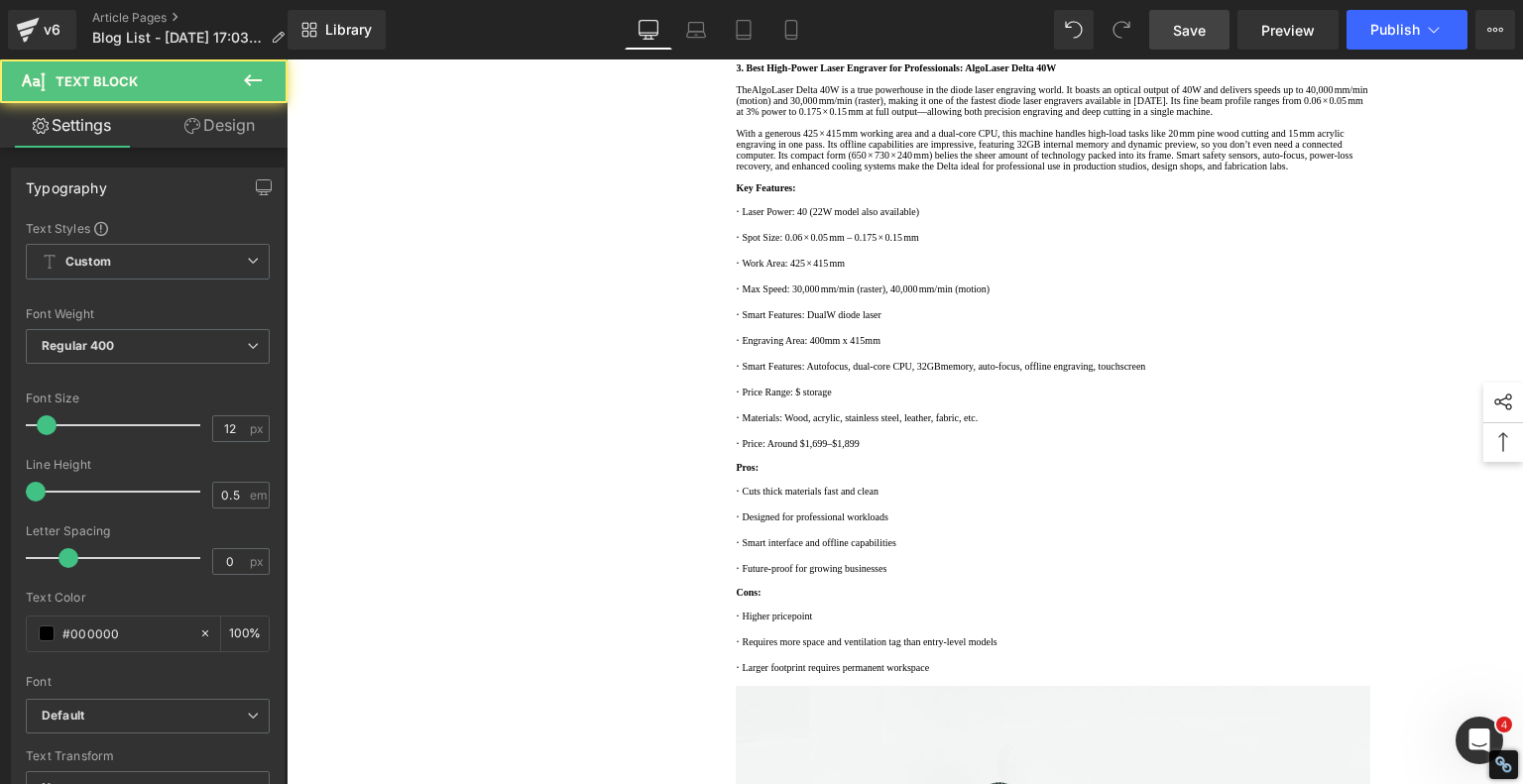 drag, startPoint x: 1345, startPoint y: 526, endPoint x: 110, endPoint y: -5, distance: 1344.3162 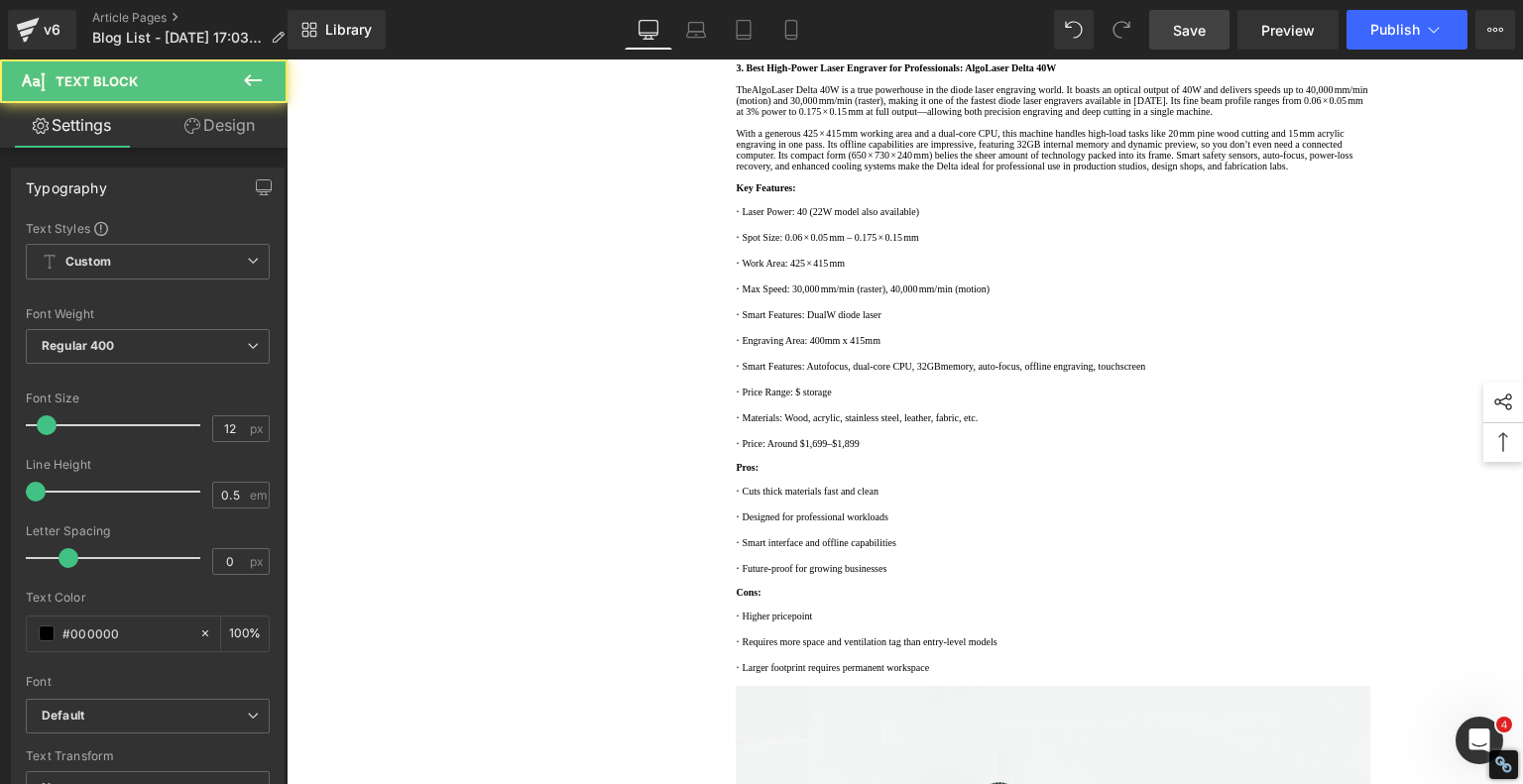 click on "Skip to content
Subscribe to get an extra 5% off
🔥[DATE] Hot Sale Now! Save Up to $1000!
Need Help?" at bounding box center [904, -1543] 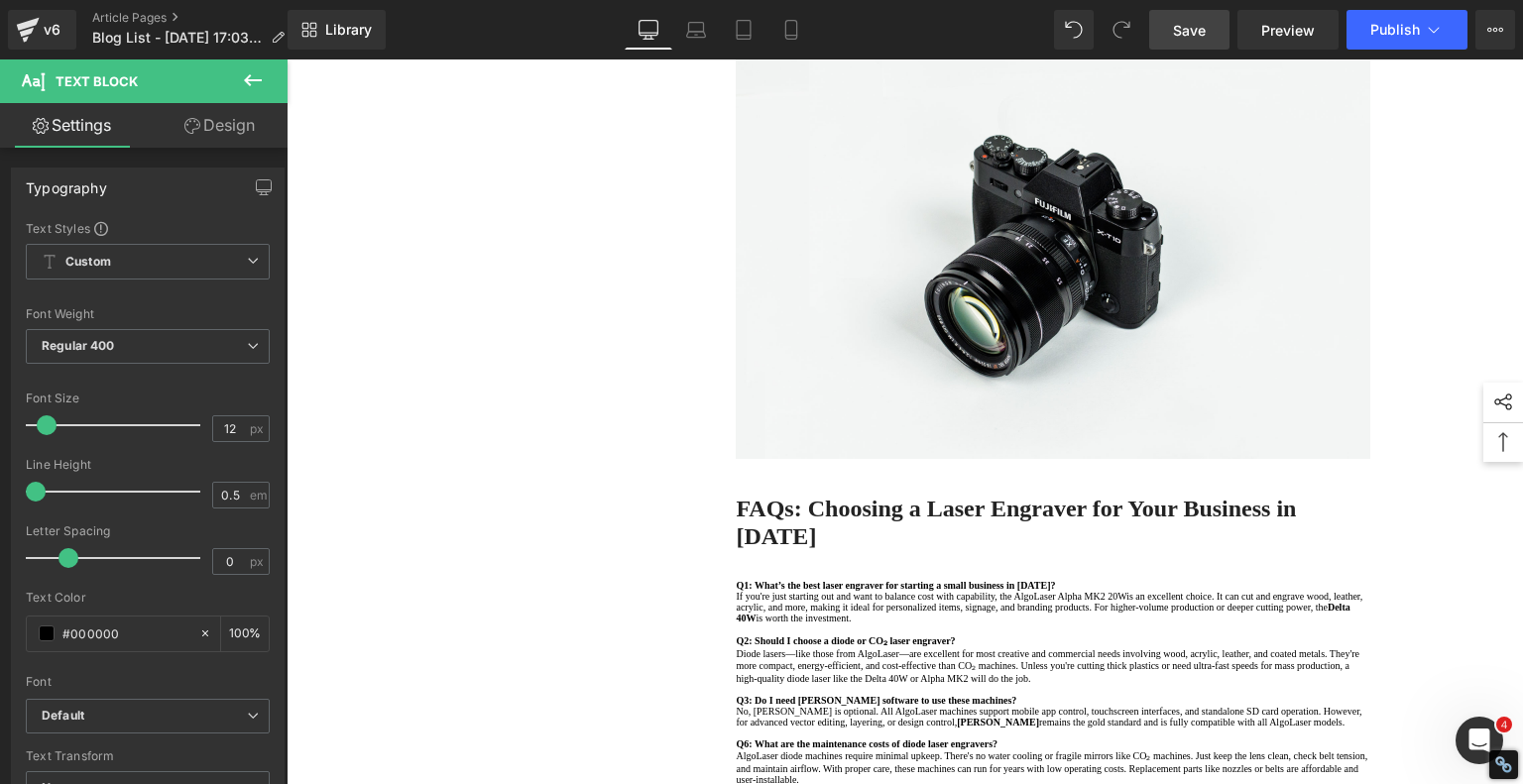 scroll, scrollTop: 3649, scrollLeft: 0, axis: vertical 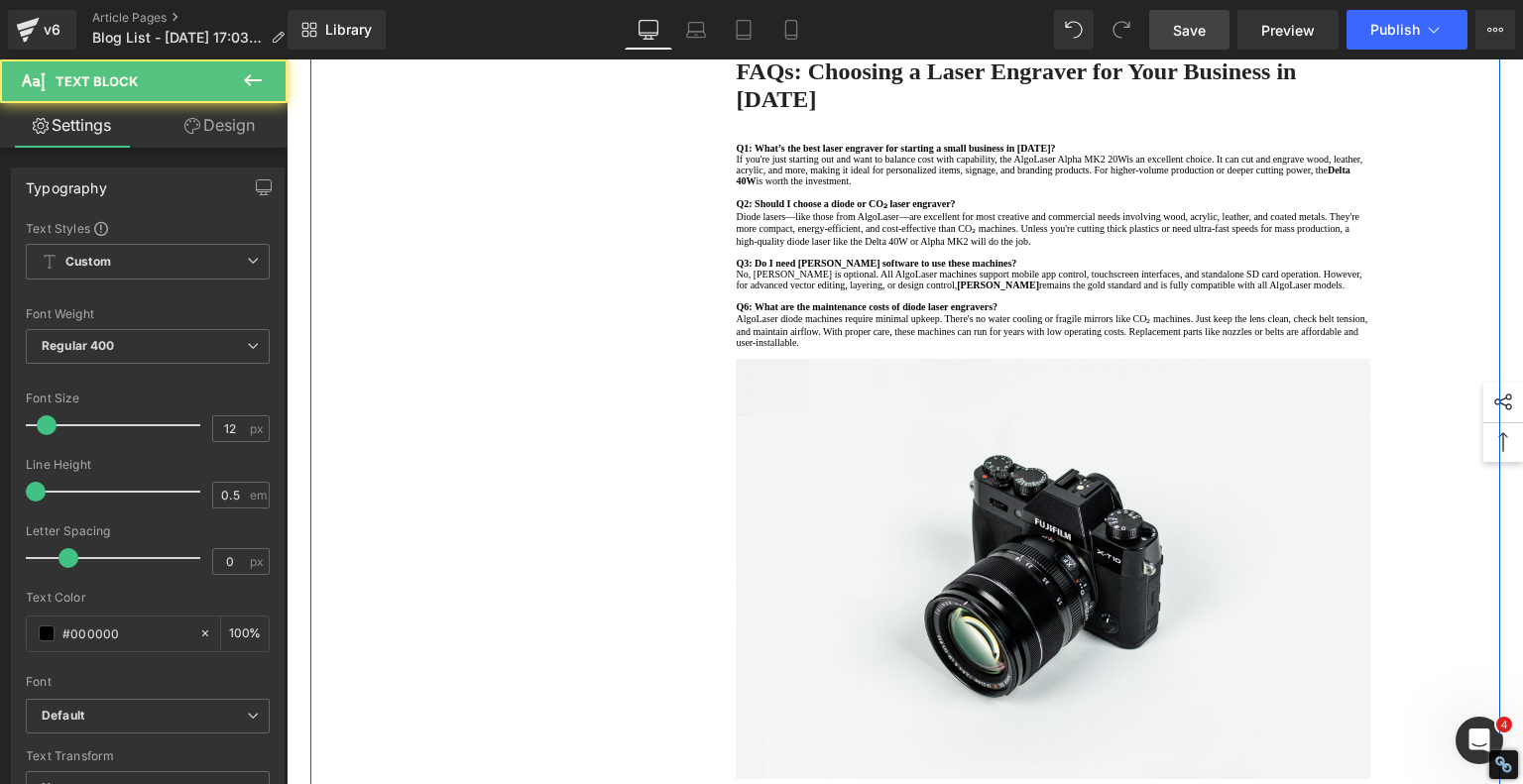 drag, startPoint x: 1092, startPoint y: 408, endPoint x: 639, endPoint y: 422, distance: 453.2163 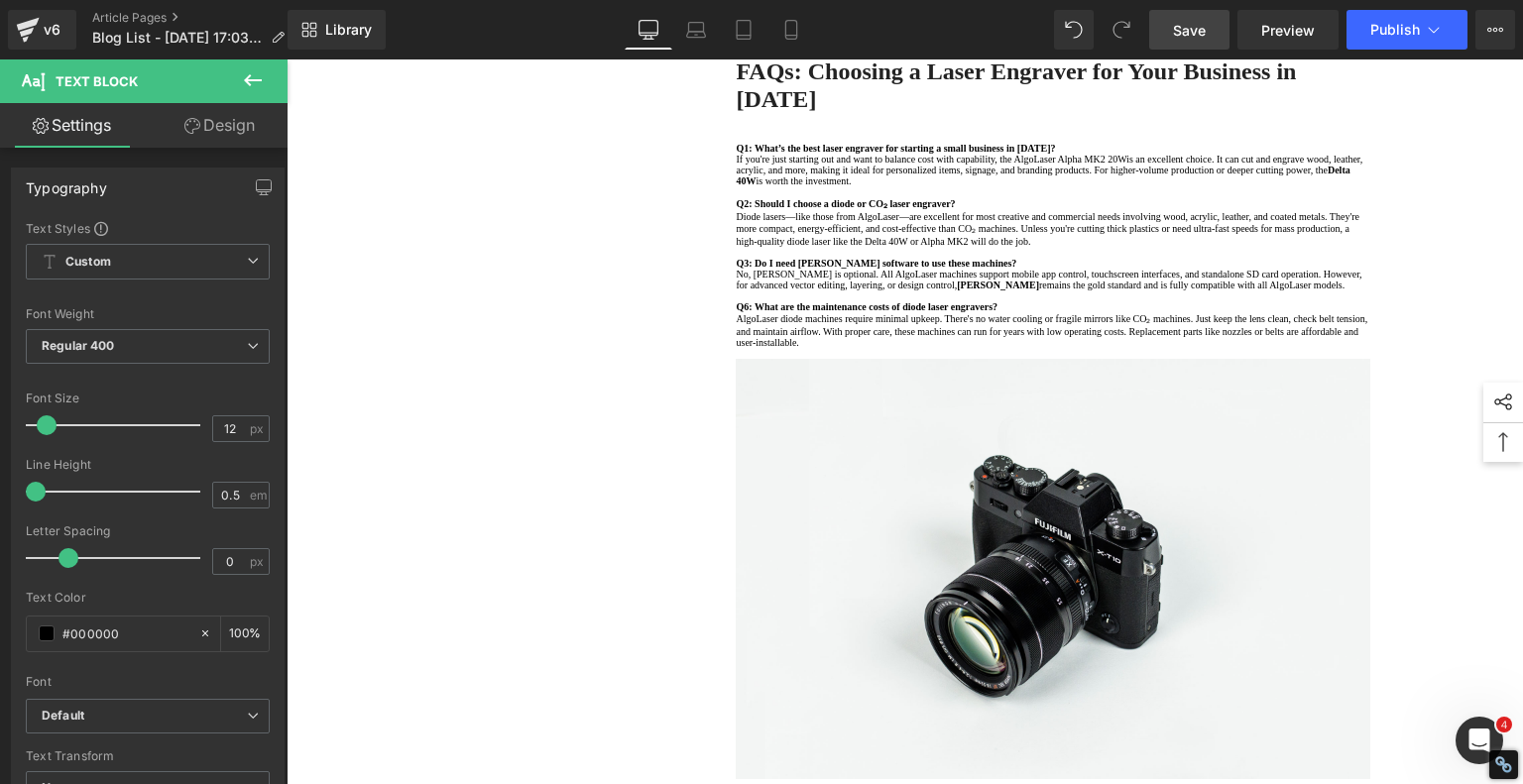 click on "How to engrave wood works with  diode laser engraving machine" at bounding box center (1046, -529) 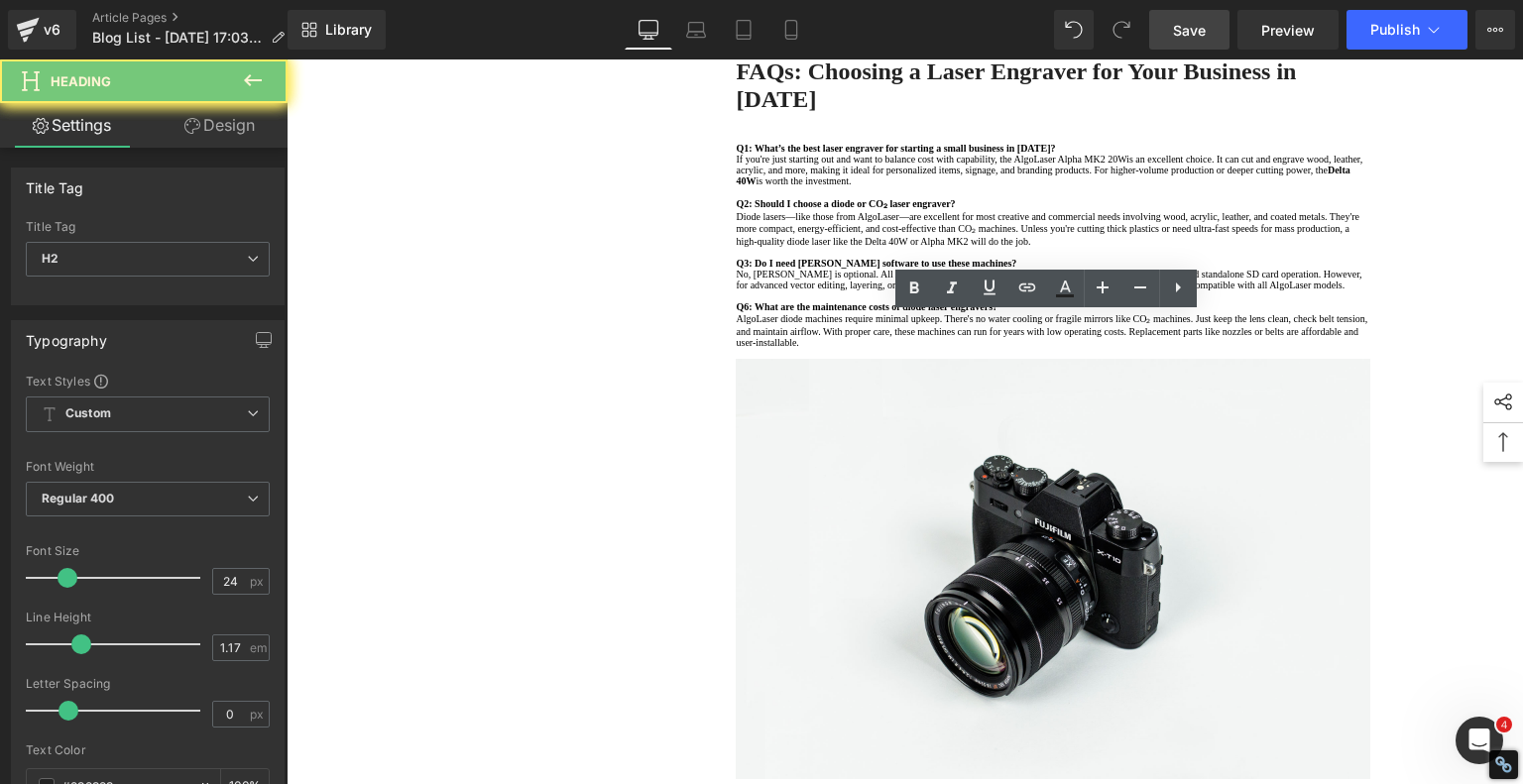 paste 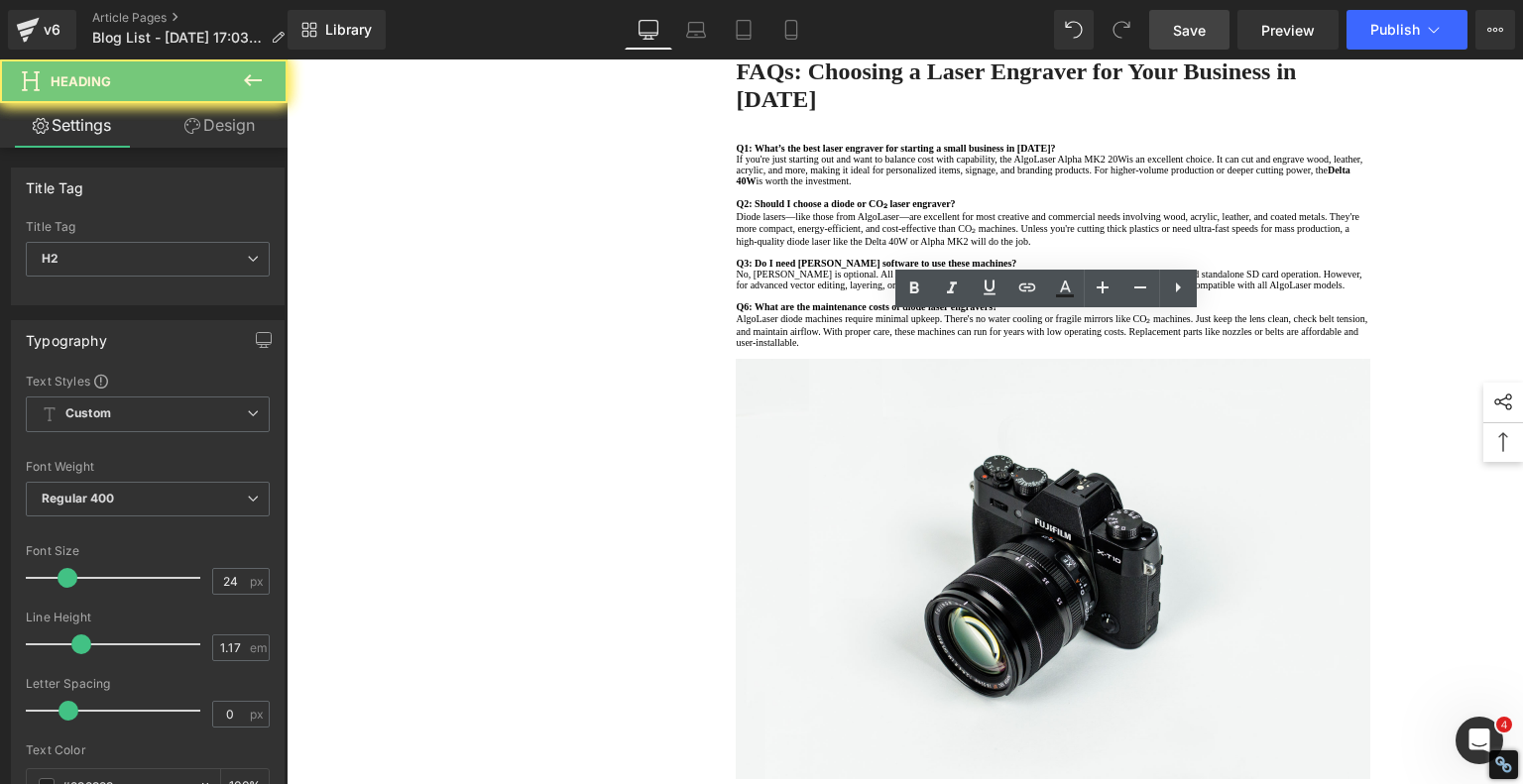 type 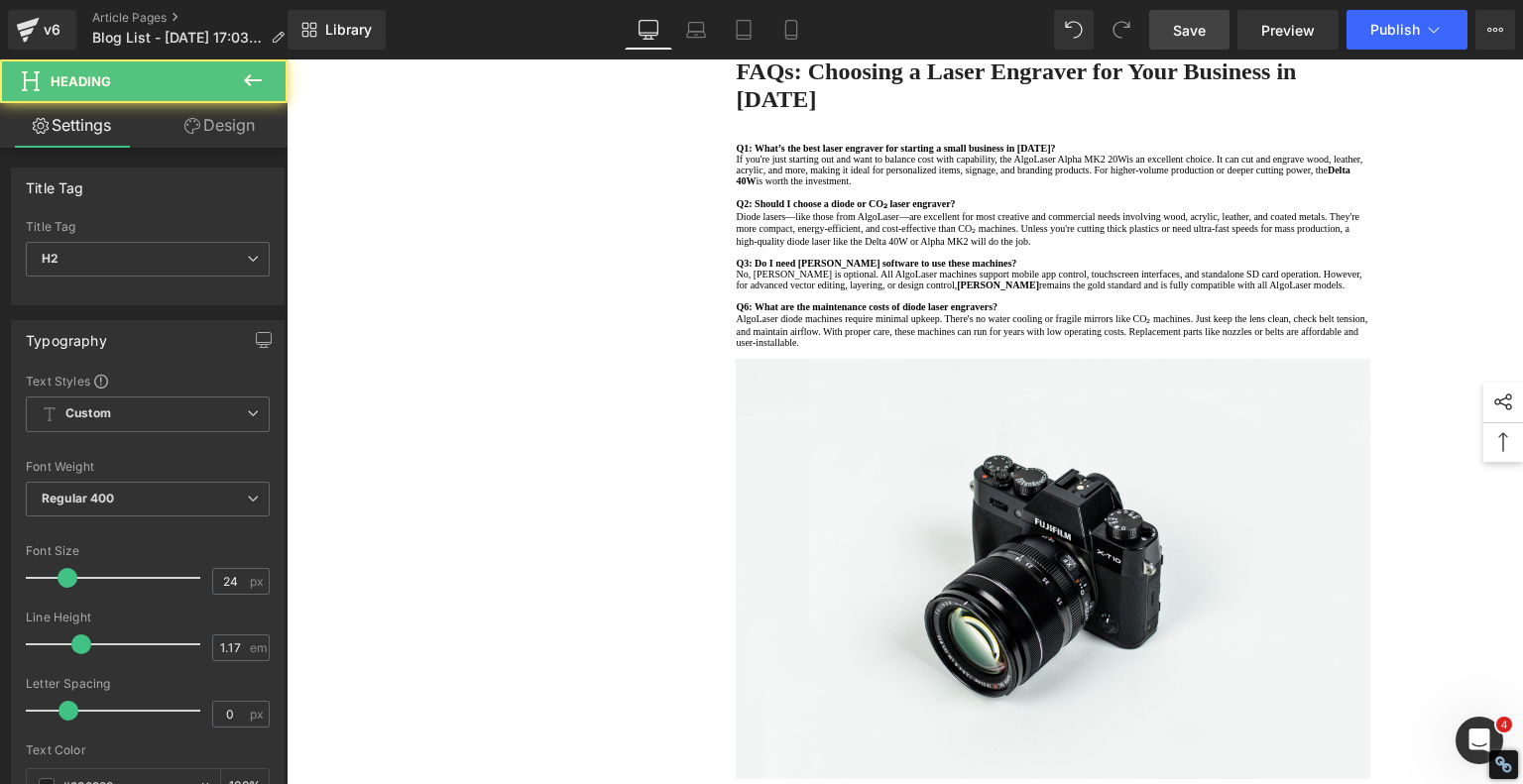click on "Why AlgoLaser is the Best Choice for Laser Engravers in [DATE]" at bounding box center (1053, -529) 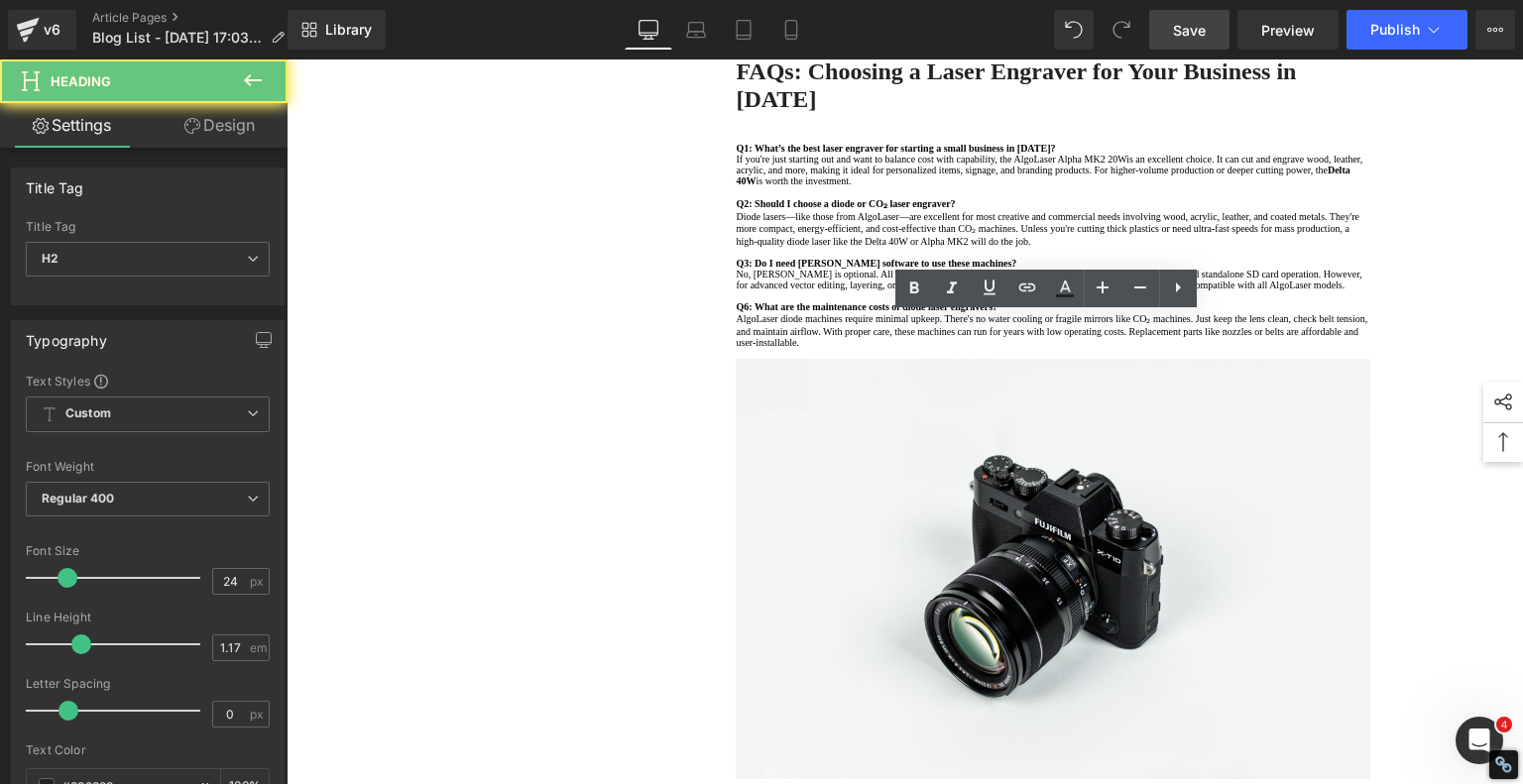 click on "Why AlgoLaser is the Best Choice for Laser Engravers in [DATE]" at bounding box center (1053, -529) 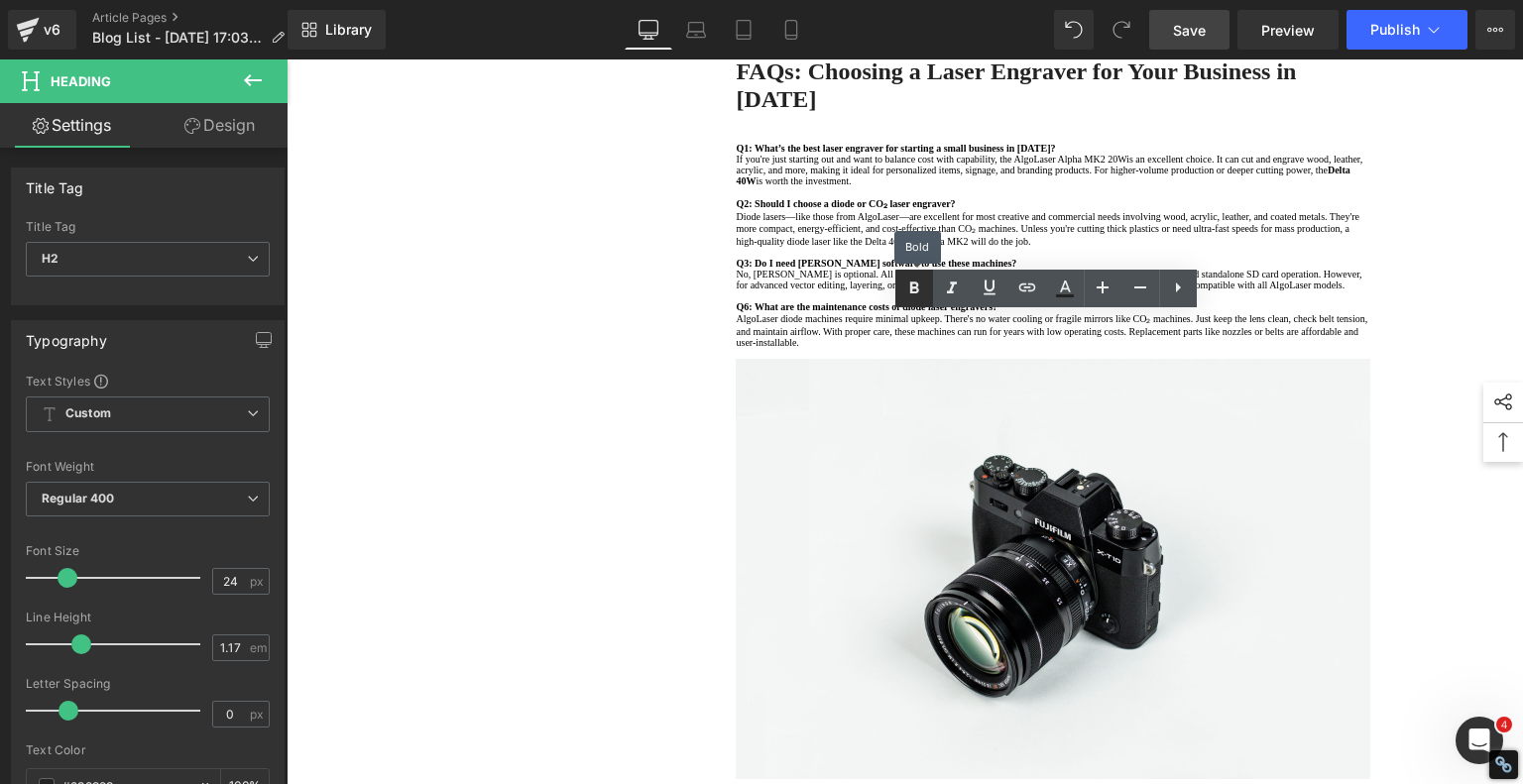 drag, startPoint x: 917, startPoint y: 285, endPoint x: 899, endPoint y: 296, distance: 21.095023 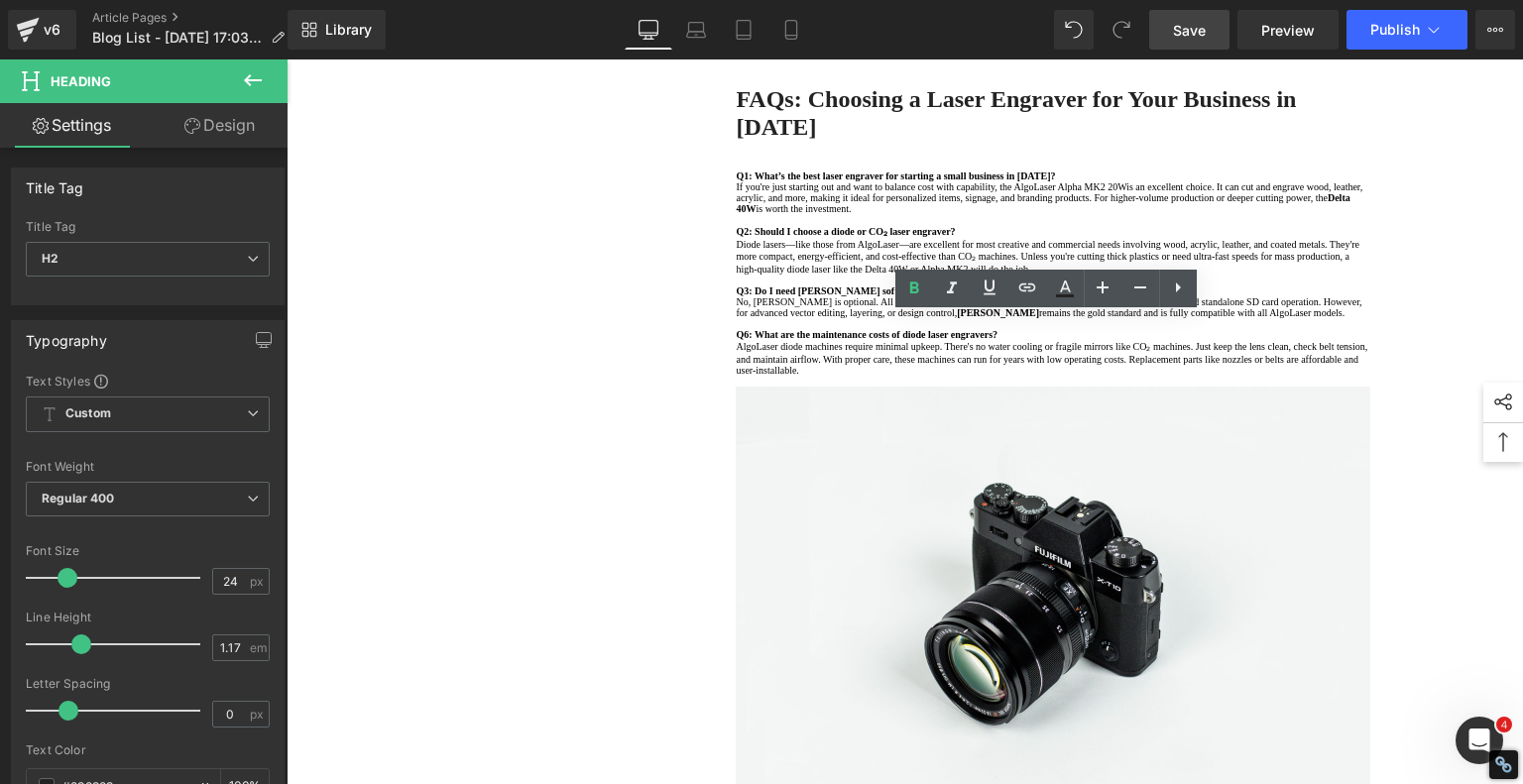 drag, startPoint x: 639, startPoint y: 459, endPoint x: 649, endPoint y: 455, distance: 10.7703296 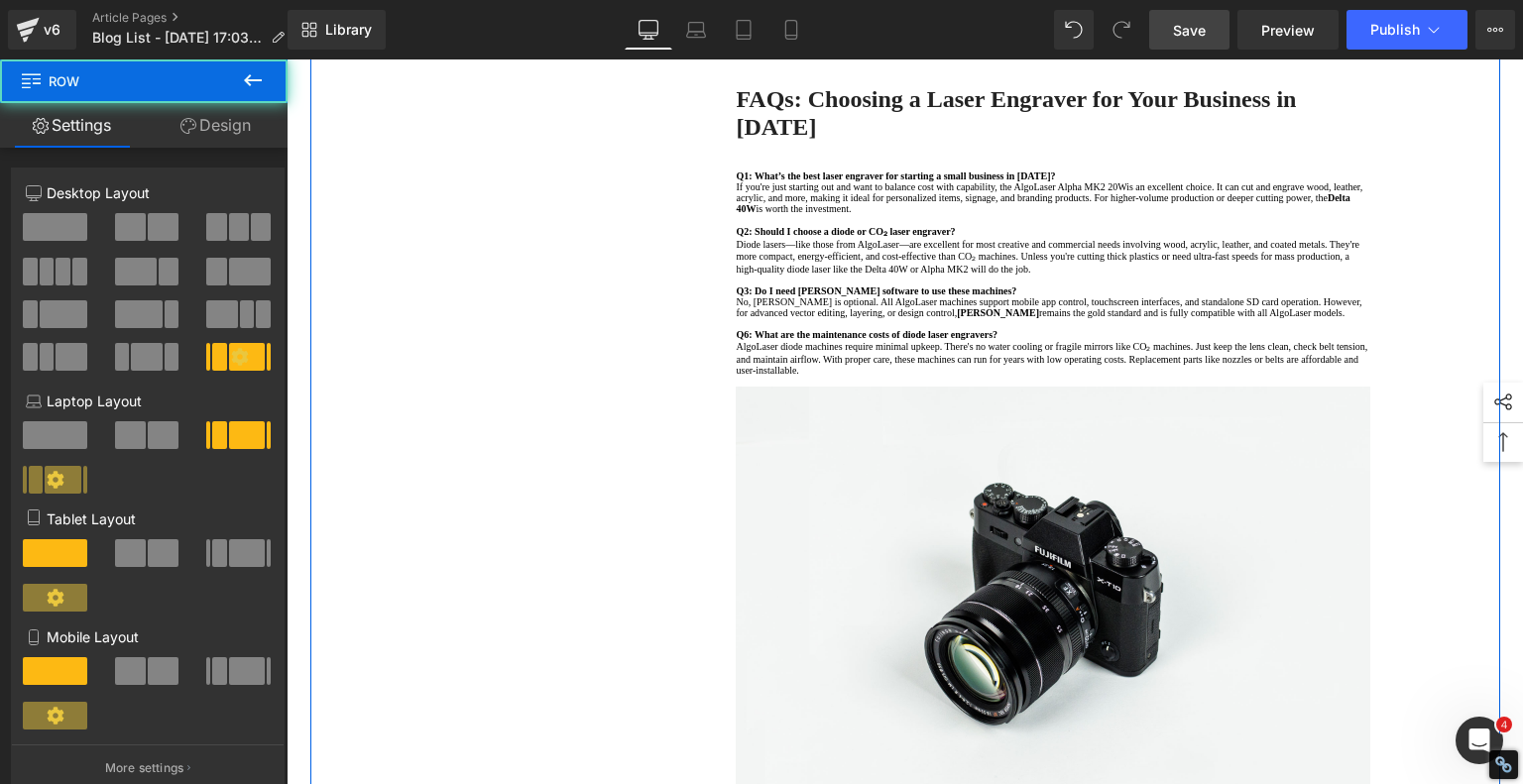 click at bounding box center (1053, -453) 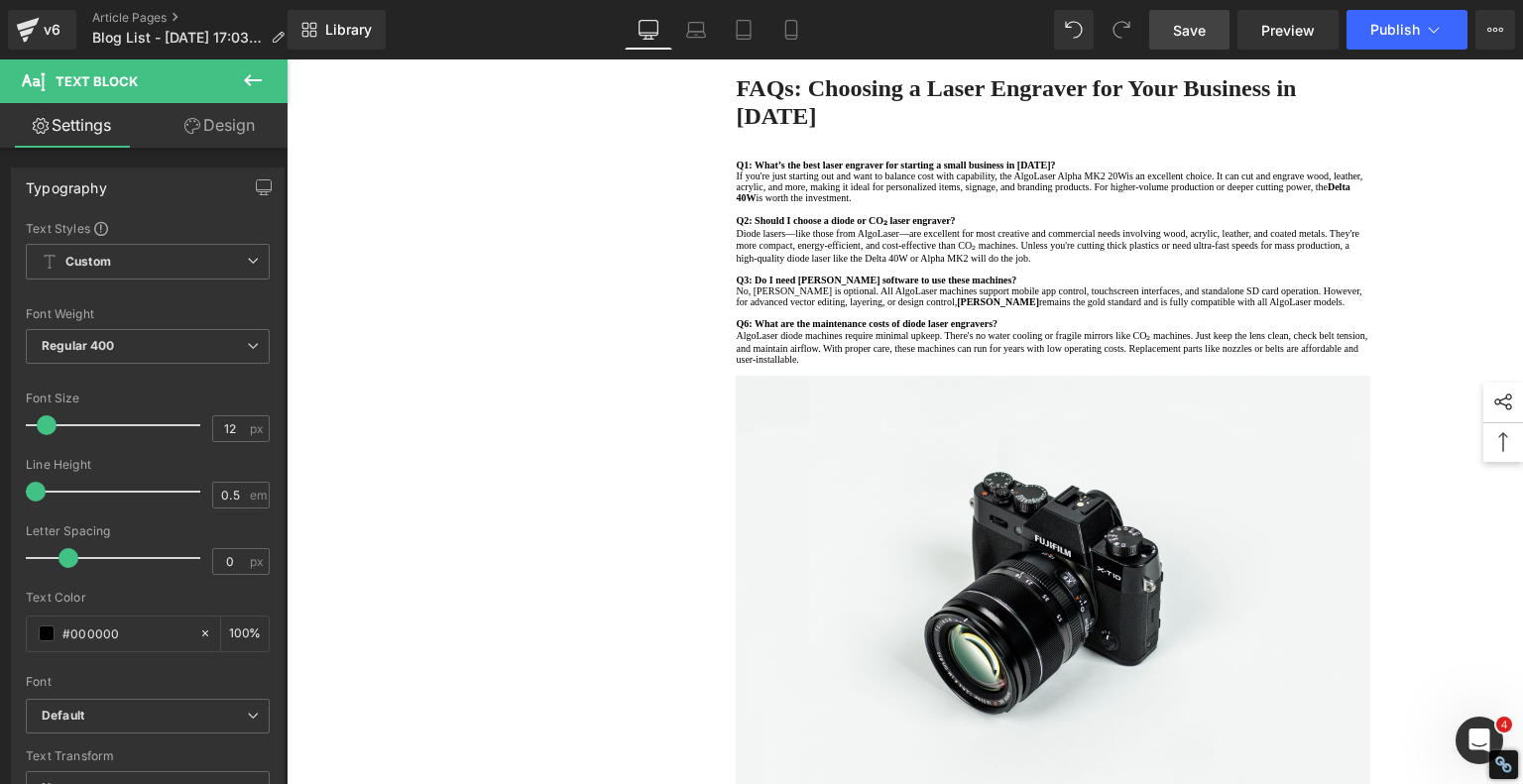 click on "1.  Is the laser engraving machine good at engraving wooden materials Text Block         2.  Laser engraving machine engraving thick paulownia wood cat claw coasters Text Block         3.  Laser engraving machine to engrave thick pine wood calendar Text Block         4.  Laser Engraving Machine to Engrave Skateboards Text Block         5.  Laser engraving machine batch engraving pencils Text Block         6 .  Laser engraving machine batch engraving pencils Text Block         7 .  Laser engraving machine batch engraving pencils Text Block         Row         Best Laser Engraving Machines and Laser Cutters of 2025 Heading         Text Block         Image         Row         Top 3 Best Laser Engravers of 2025 Heading         1. Best Compact Smart Laser Engraver: AlgoLaser Pixi Key Features: ·  Laser Power: 10W diode laser ·    Engraving Area: 120mm x 120mm ·    Smart Controls: Touch screen, app, and Wi-Fi ·    Materials: Wood, leather, felt, acrylic, anodized aluminum (engraving only) ·" at bounding box center (905, -1011) 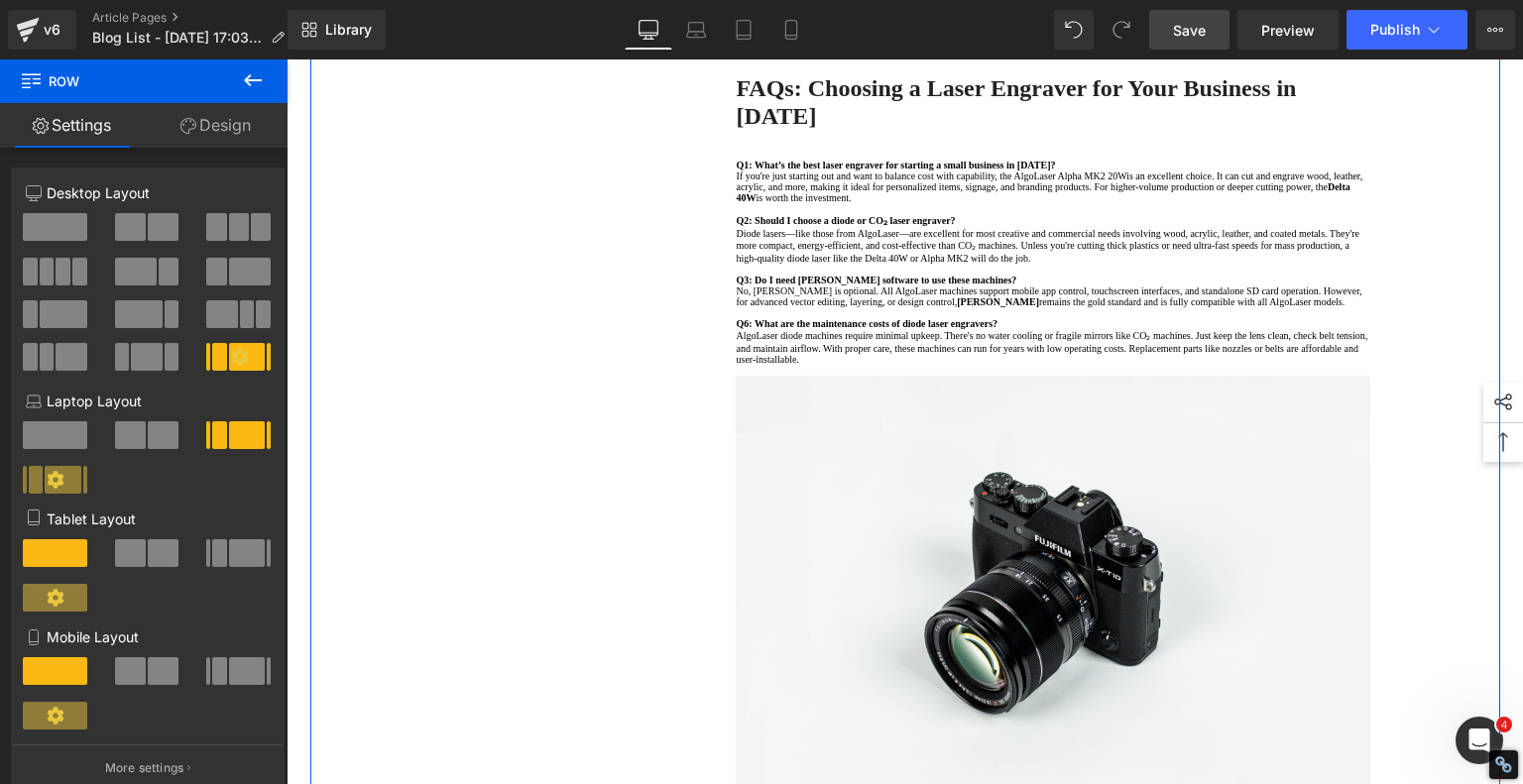 click on "AlgoLaser has quickly become a trusted name in laser engraving by delivering smart, affordable machines that don’t compromise on power or precision. Every machine—from the ultra-portable Pixi to the production-grade Delta—is built with attention to detail and user-friendly design. AlgoLaser’s commitment to innovation shows in their inclusion of Wi-Fi, touchscreens, app control, and support for professional software like [PERSON_NAME]." at bounding box center (1053, -442) 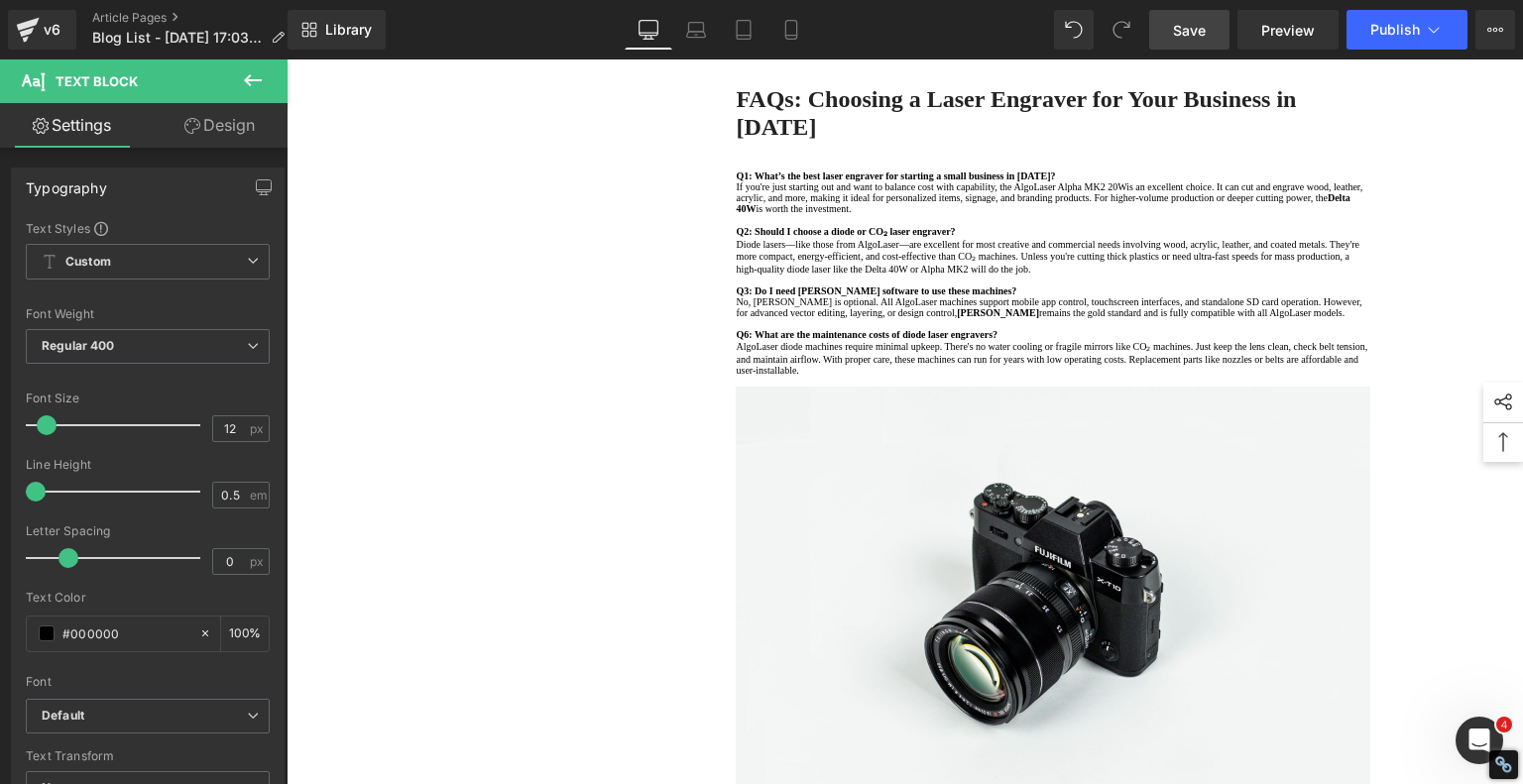 click on "1.  Is the laser engraving machine good at engraving wooden materials Text Block         2.  Laser engraving machine engraving thick paulownia wood cat claw coasters Text Block         3.  Laser engraving machine to engrave thick pine wood calendar Text Block         4.  Laser Engraving Machine to Engrave Skateboards Text Block         5.  Laser engraving machine batch engraving pencils Text Block         6 .  Laser engraving machine batch engraving pencils Text Block         7 .  Laser engraving machine batch engraving pencils Text Block         Row         Best Laser Engraving Machines and Laser Cutters of 2025 Heading         Text Block         Image         Row         Top 3 Best Laser Engravers of 2025 Heading         1. Best Compact Smart Laser Engraver: AlgoLaser Pixi Key Features: ·  Laser Power: 10W diode laser ·    Engraving Area: 120mm x 120mm ·    Smart Controls: Touch screen, app, and Wi-Fi ·    Materials: Wood, leather, felt, acrylic, anodized aluminum (engraving only) ·" at bounding box center [905, -1006] 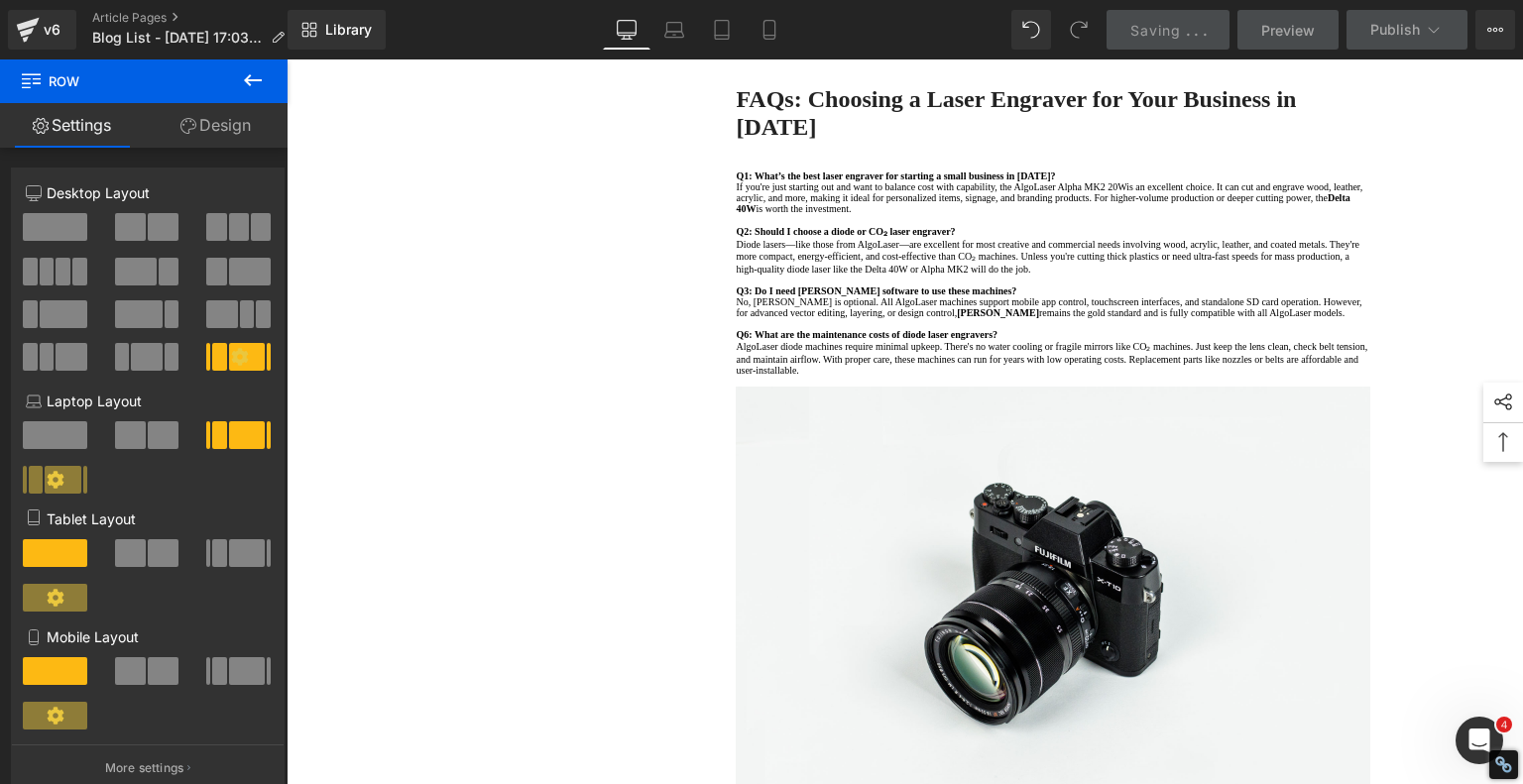 click on "1.  Is the laser engraving machine good at engraving wooden materials Text Block         2.  Laser engraving machine engraving thick paulownia wood cat claw coasters Text Block         3.  Laser engraving machine to engrave thick pine wood calendar Text Block         4.  Laser Engraving Machine to Engrave Skateboards Text Block         5.  Laser engraving machine batch engraving pencils Text Block         6 .  Laser engraving machine batch engraving pencils Text Block         7 .  Laser engraving machine batch engraving pencils Text Block         Row         Best Laser Engraving Machines and Laser Cutters of 2025 Heading         Text Block         Image         Row         Top 3 Best Laser Engravers of 2025 Heading         1. Best Compact Smart Laser Engraver: AlgoLaser Pixi Key Features: ·  Laser Power: 10W diode laser ·    Engraving Area: 120mm x 120mm ·    Smart Controls: Touch screen, app, and Wi-Fi ·    Materials: Wood, leather, felt, acrylic, anodized aluminum (engraving only) ·" at bounding box center [905, -1006] 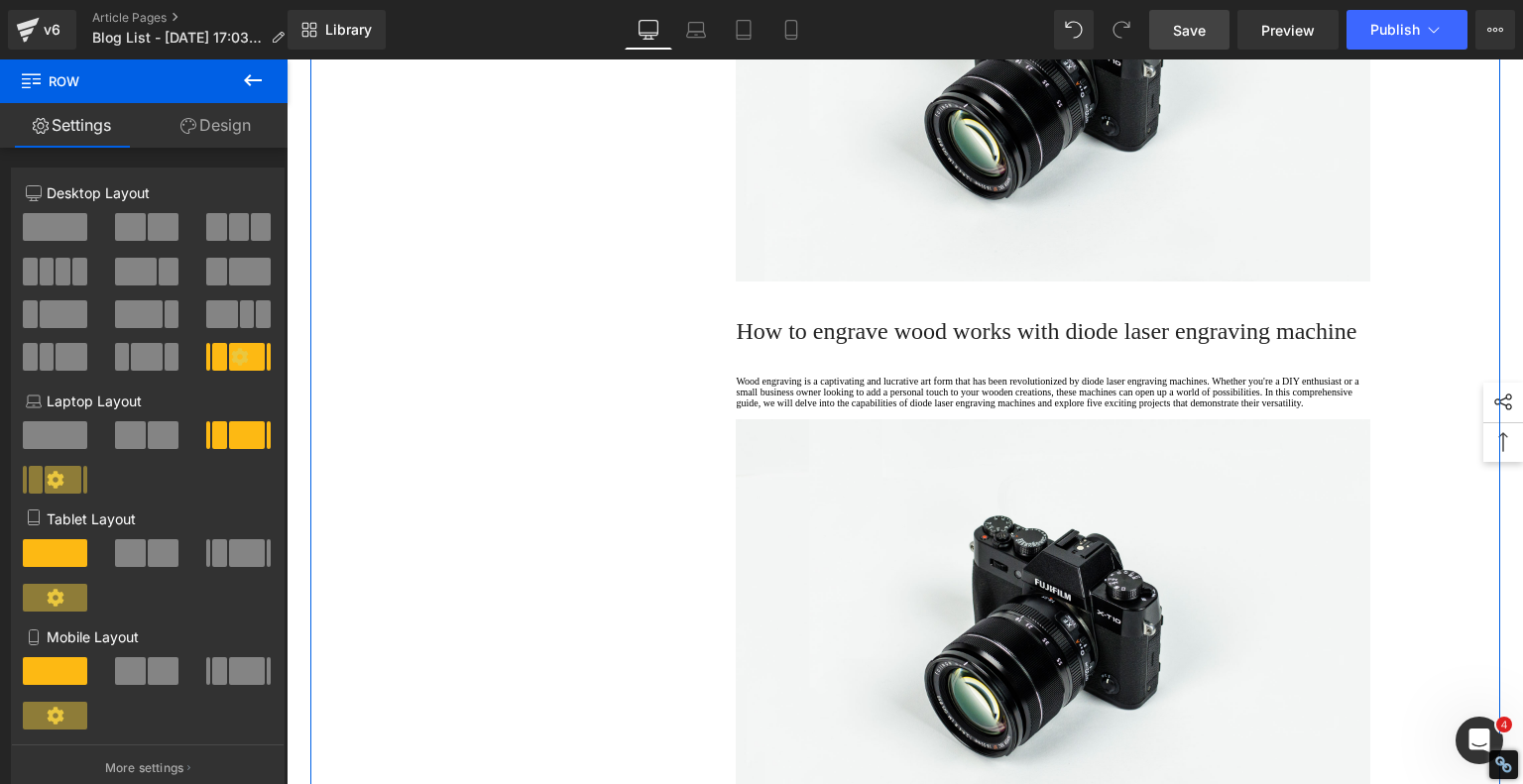 scroll, scrollTop: 4442, scrollLeft: 0, axis: vertical 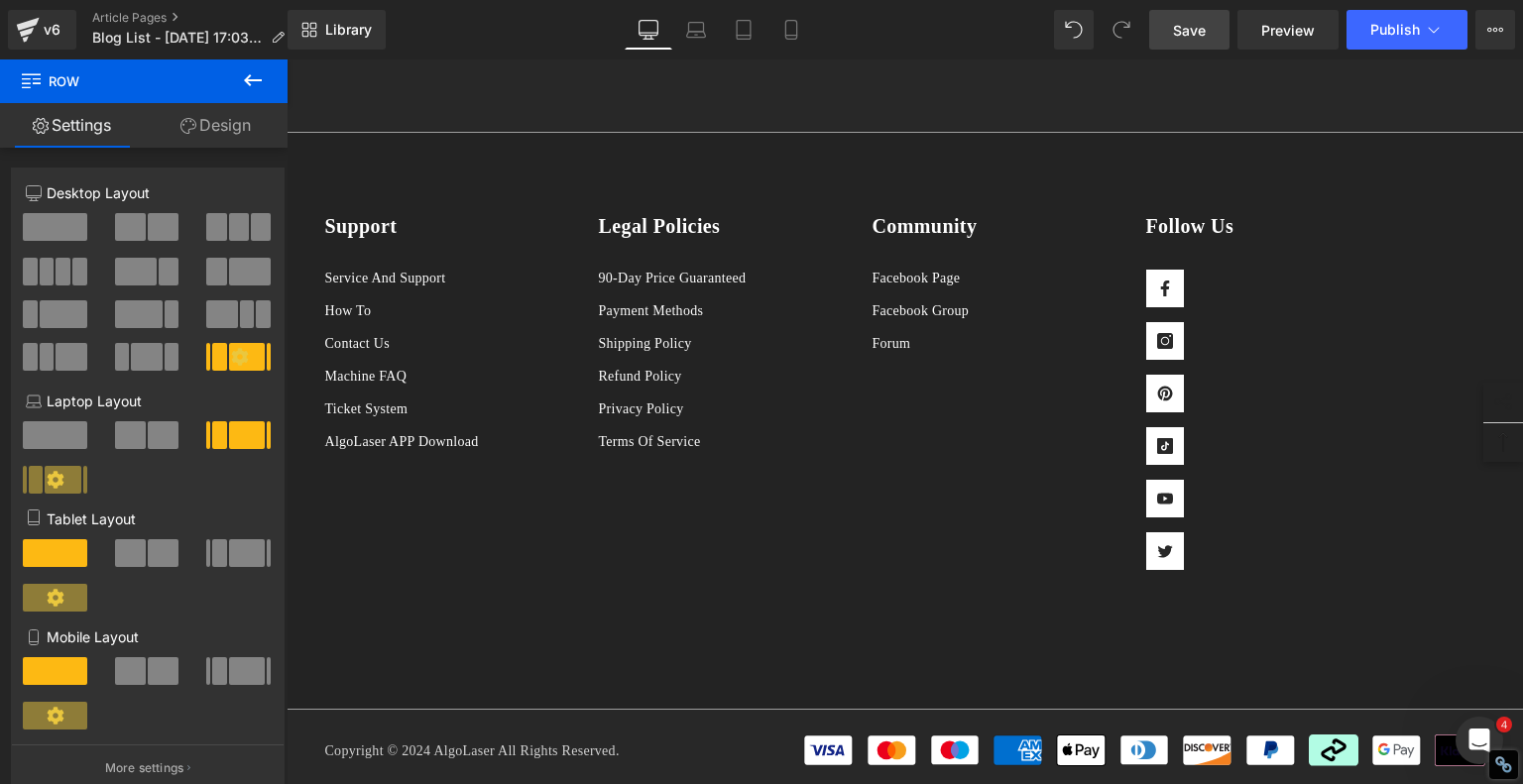 click on "Wood engraving is a captivating and lucrative art form that has been revolutionized by diode laser engraving machines. Whether you're a DIY enthusiast or a small business owner looking to add a personal touch to your wooden creations, these machines can open up a world of possibilities. In this comprehensive guide, we will delve into the capabilities of diode laser engraving machines and explore five exciting projects that demonstrate their versatility." at bounding box center [1053, -966] 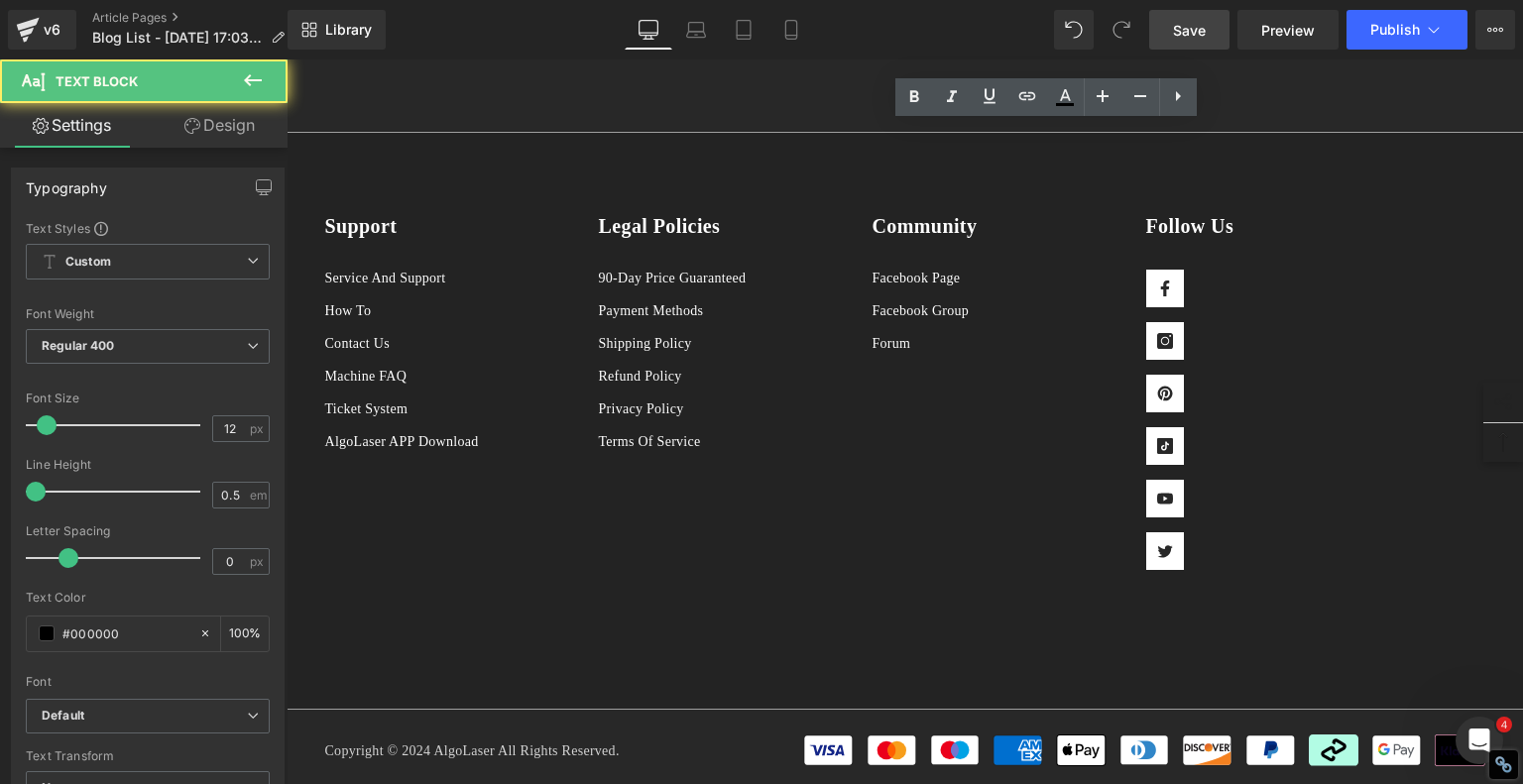 click on "Wood engraving is a captivating and lucrative art form that has been revolutionized by diode laser engraving machines. Whether you're a DIY enthusiast or a small business owner looking to add a personal touch to your wooden creations, these machines can open up a world of possibilities. In this comprehensive guide, we will delve into the capabilities of diode laser engraving machines and explore five exciting projects that demonstrate their versatility." at bounding box center [1053, -966] 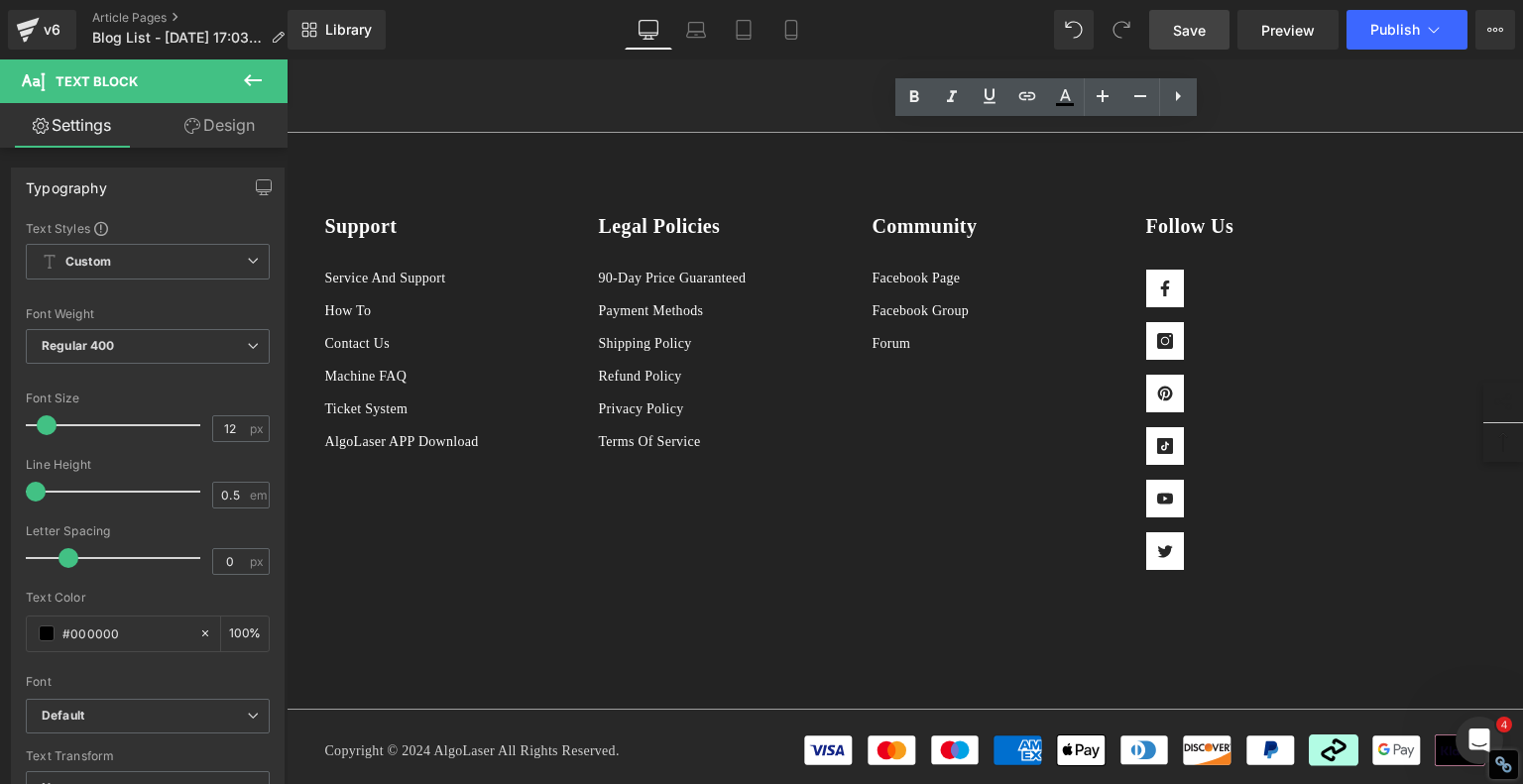 drag, startPoint x: 795, startPoint y: 217, endPoint x: 666, endPoint y: 112, distance: 166.331 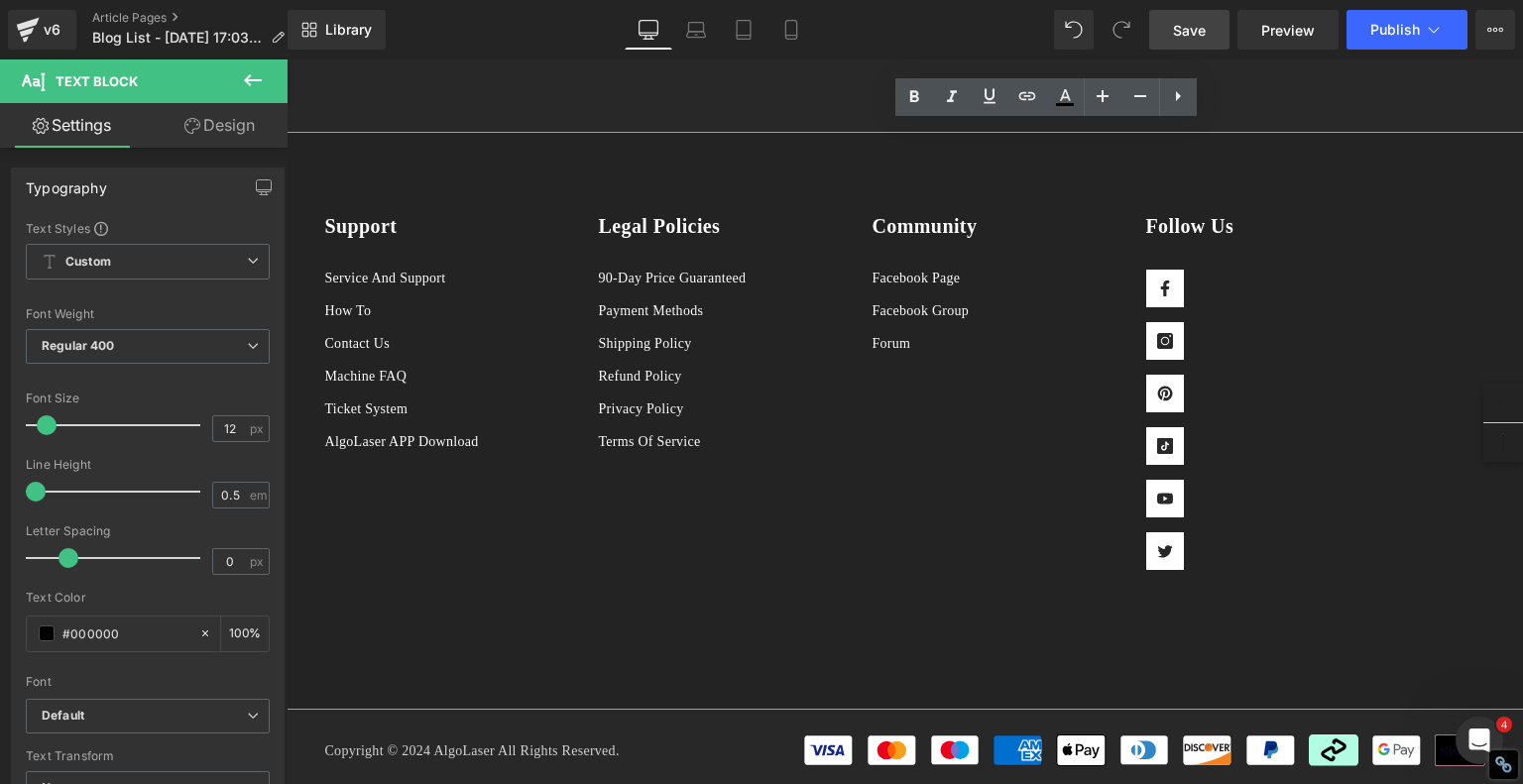 click on "1.  Is the laser engraving machine good at engraving wooden materials Text Block         2.  Laser engraving machine engraving thick paulownia wood cat claw coasters Text Block         3.  Laser engraving machine to engrave thick pine wood calendar Text Block         4.  Laser Engraving Machine to Engrave Skateboards Text Block         5.  Laser engraving machine batch engraving pencils Text Block         6 .  Laser engraving machine batch engraving pencils Text Block         7 .  Laser engraving machine batch engraving pencils Text Block         Row         Best Laser Engraving Machines and Laser Cutters of 2025 Heading         Text Block         Image         Row         Top 3 Best Laser Engravers of 2025 Heading         1. Best Compact Smart Laser Engraver: AlgoLaser Pixi Key Features: ·  Laser Power: 10W diode laser ·    Engraving Area: 120mm x 120mm ·    Smart Controls: Touch screen, app, and Wi-Fi ·    Materials: Wood, leather, felt, acrylic, anodized aluminum (engraving only) ·" at bounding box center (905, -2889) 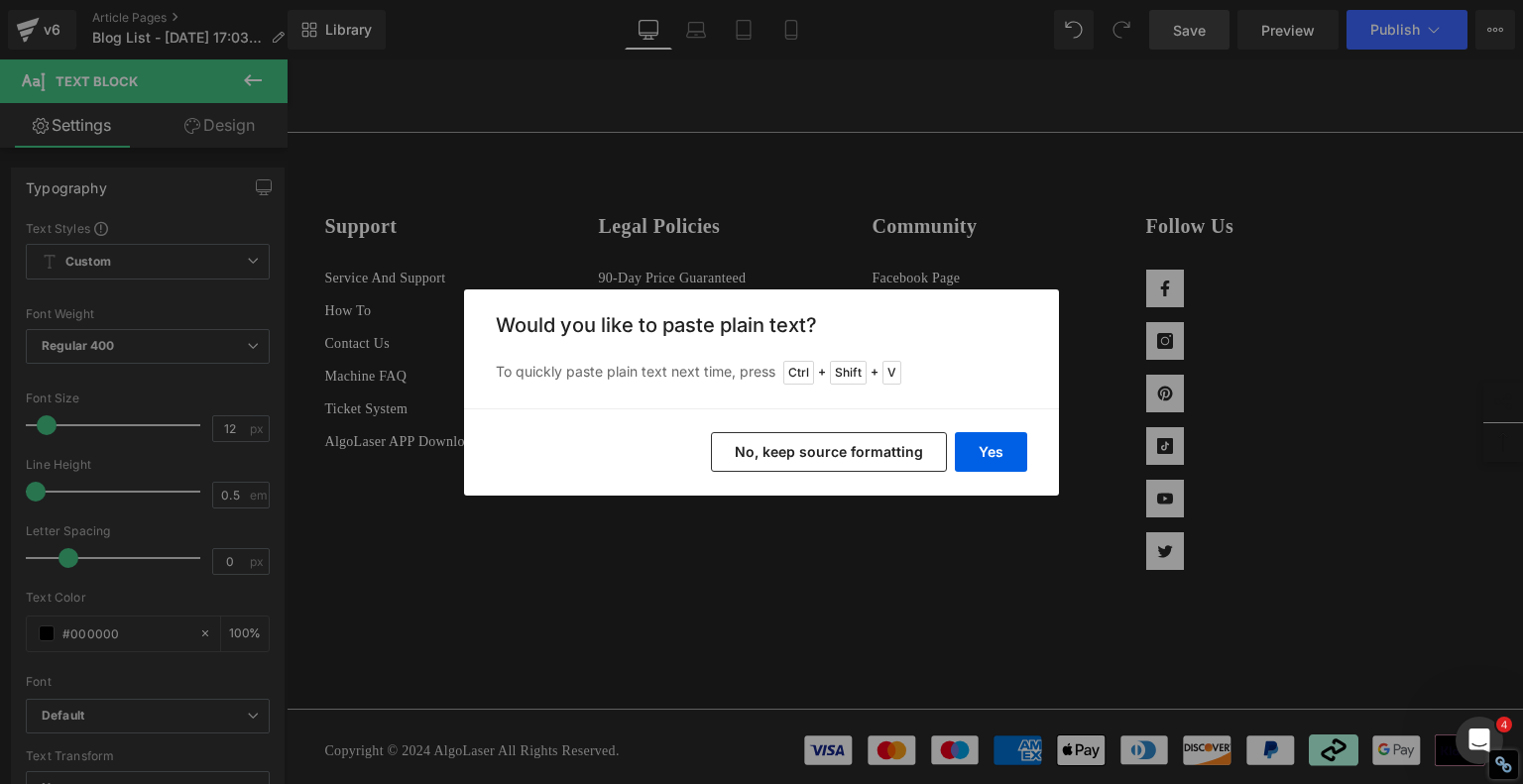 click on "No, keep source formatting" at bounding box center (829, 452) 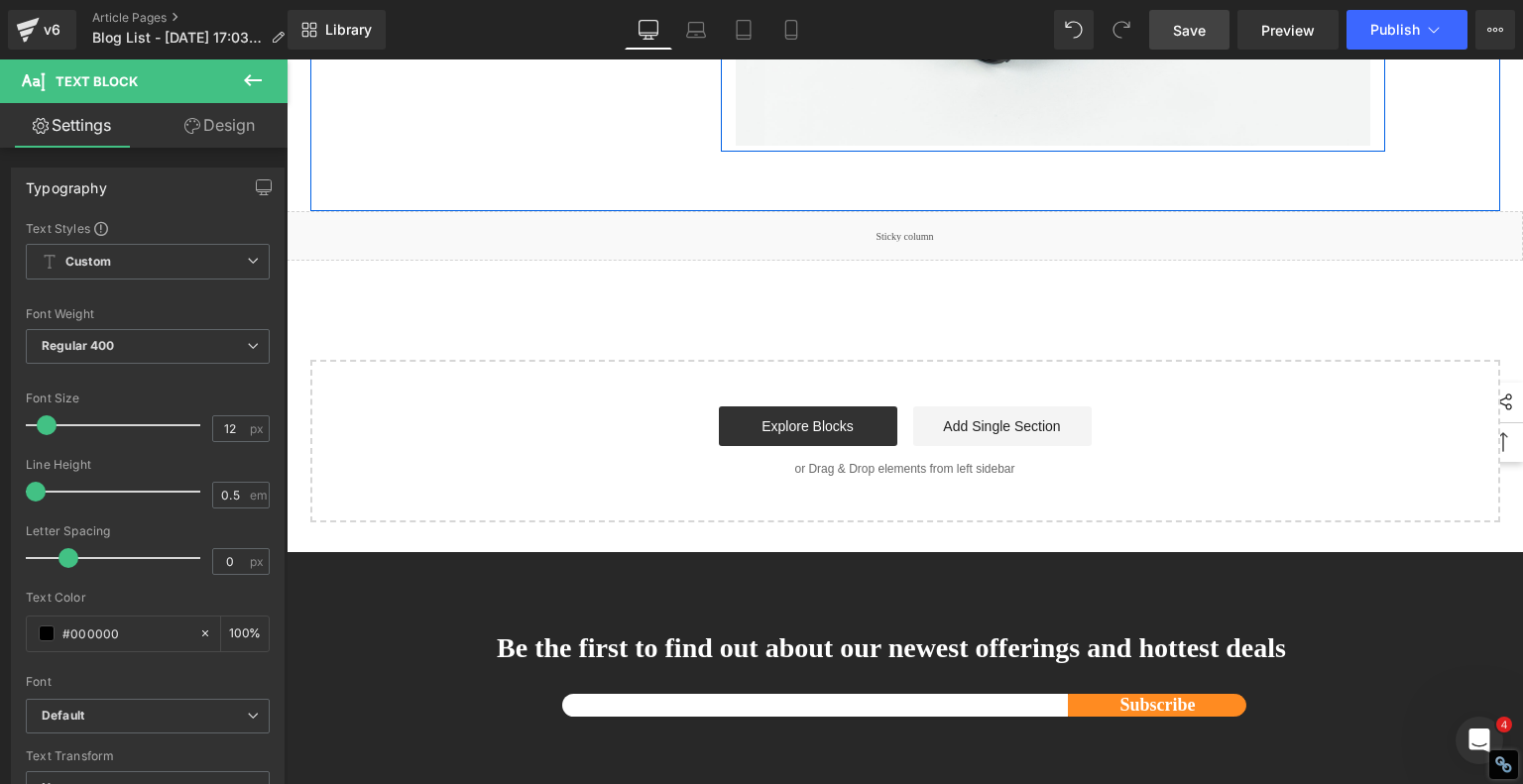 scroll, scrollTop: 5334, scrollLeft: 0, axis: vertical 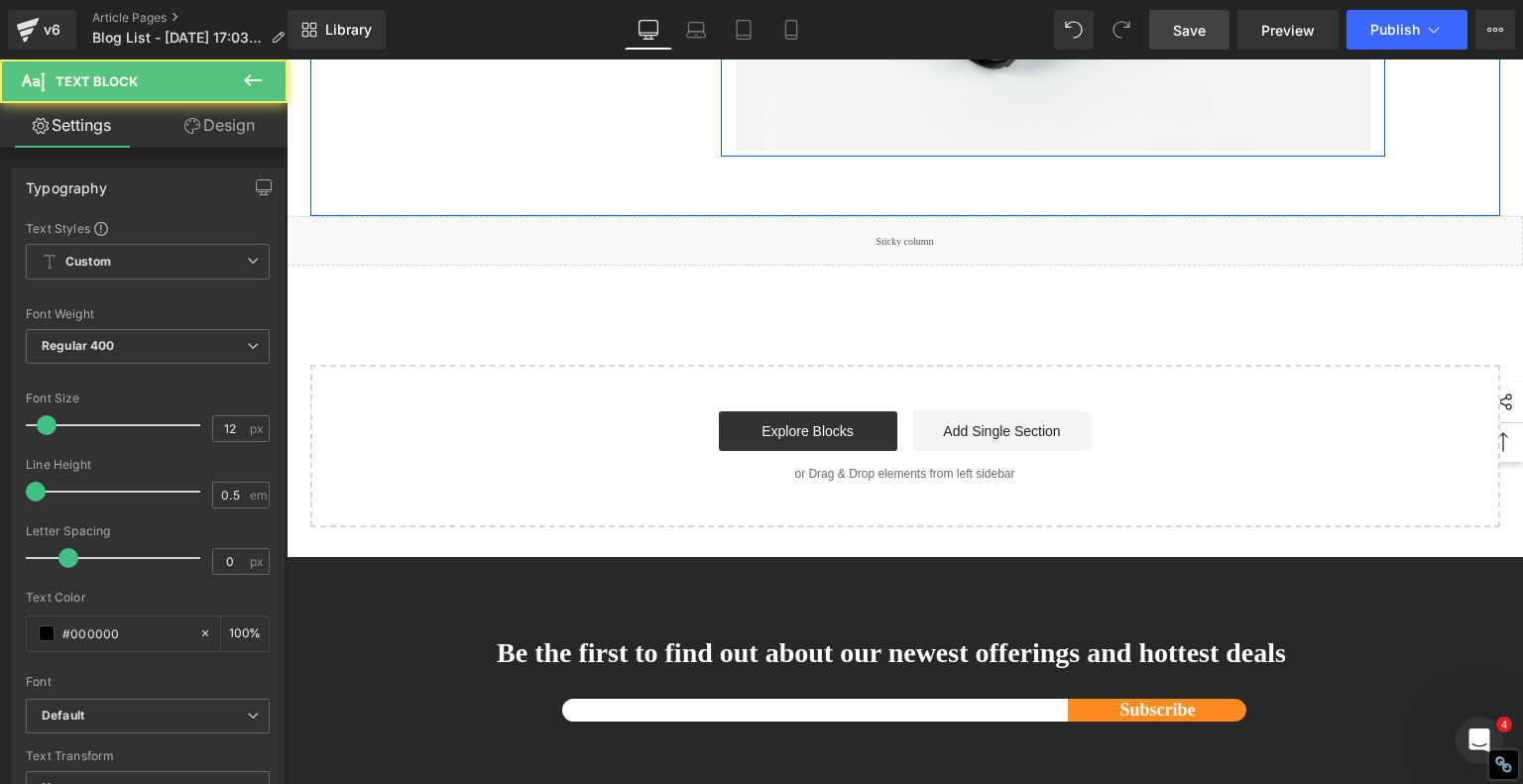 drag, startPoint x: 1222, startPoint y: 332, endPoint x: 565, endPoint y: 343, distance: 657.0921 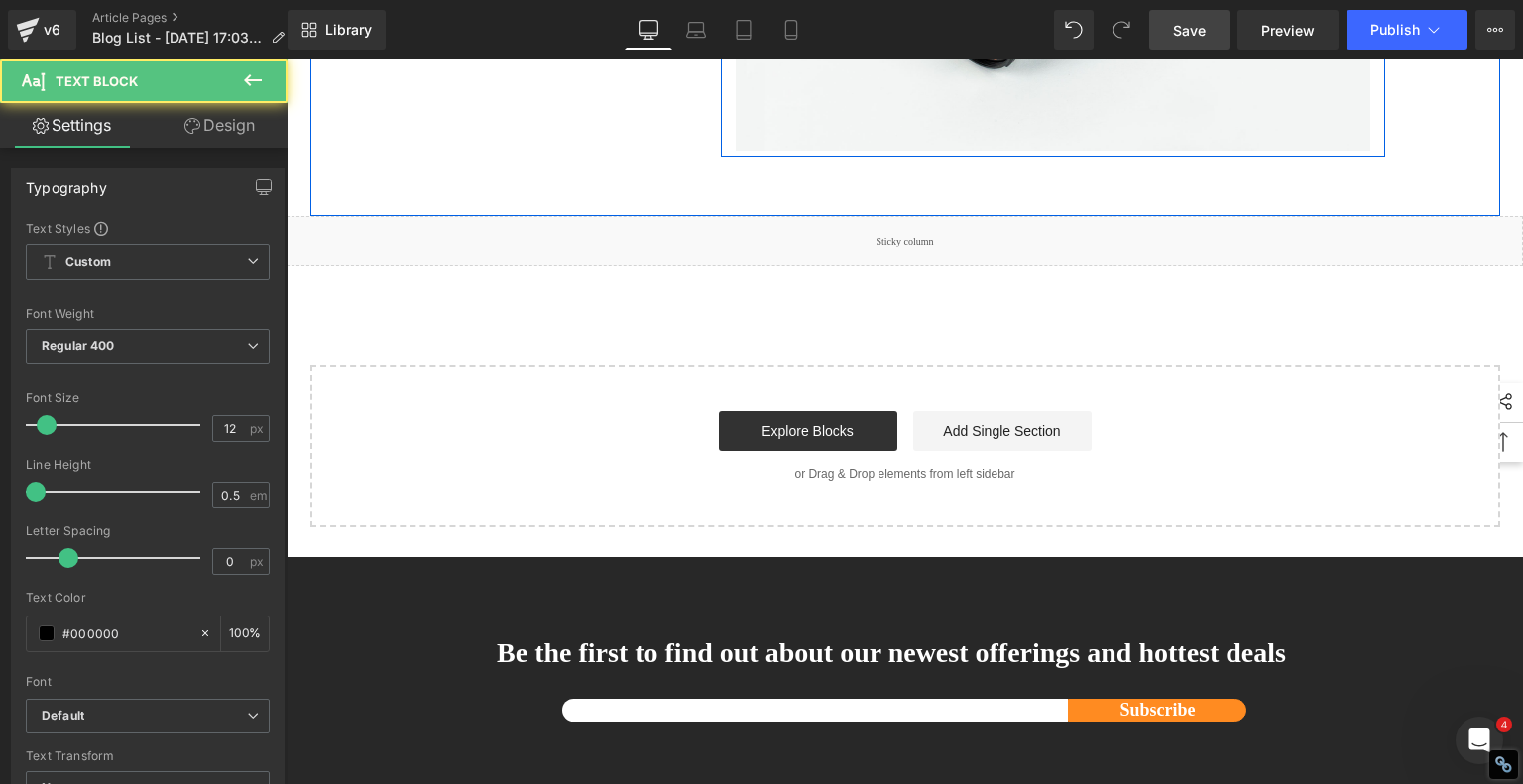 click on "1.  Is the laser engraving machine good at engraving wooden materials Text Block         2.  Laser engraving machine engraving thick paulownia wood cat claw coasters Text Block         3.  Laser engraving machine to engrave thick pine wood calendar Text Block         4.  Laser Engraving Machine to Engrave Skateboards Text Block         5.  Laser engraving machine batch engraving pencils Text Block         6 .  Laser engraving machine batch engraving pencils Text Block         7 .  Laser engraving machine batch engraving pencils Text Block         Row         Best Laser Engraving Machines and Laser Cutters of 2025 Heading         Text Block         Image         Row         Top 3 Best Laser Engravers of 2025 Heading         1. Best Compact Smart Laser Engraver: AlgoLaser Pixi Key Features: ·  Laser Power: 10W diode laser ·    Engraving Area: 120mm x 120mm ·    Smart Controls: Touch screen, app, and Wi-Fi ·    Materials: Wood, leather, felt, acrylic, anodized aluminum (engraving only) ·" at bounding box center (905, -2455) 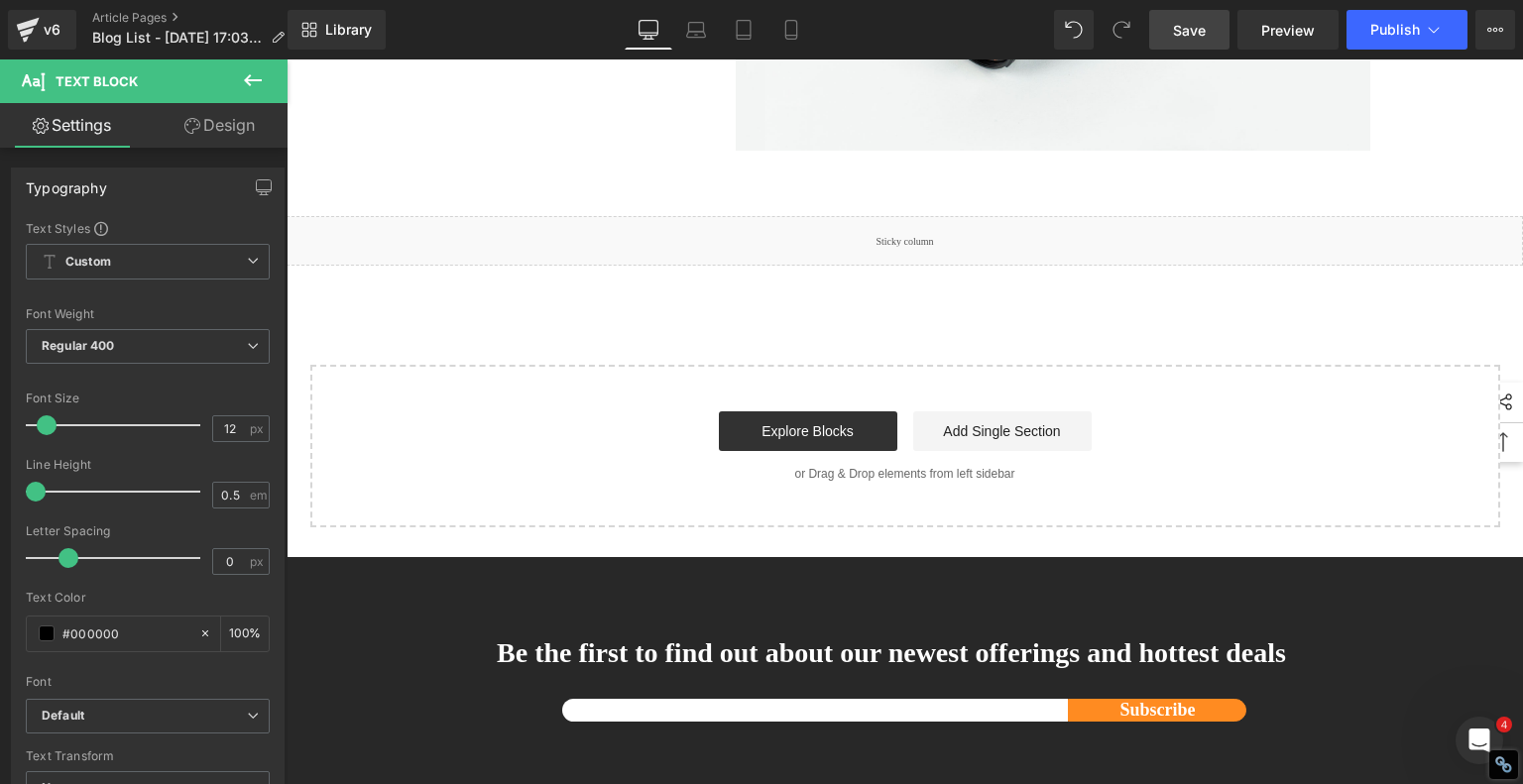 click on "How to engrave wood works with  diode laser engraving machine" at bounding box center (1046, -829) 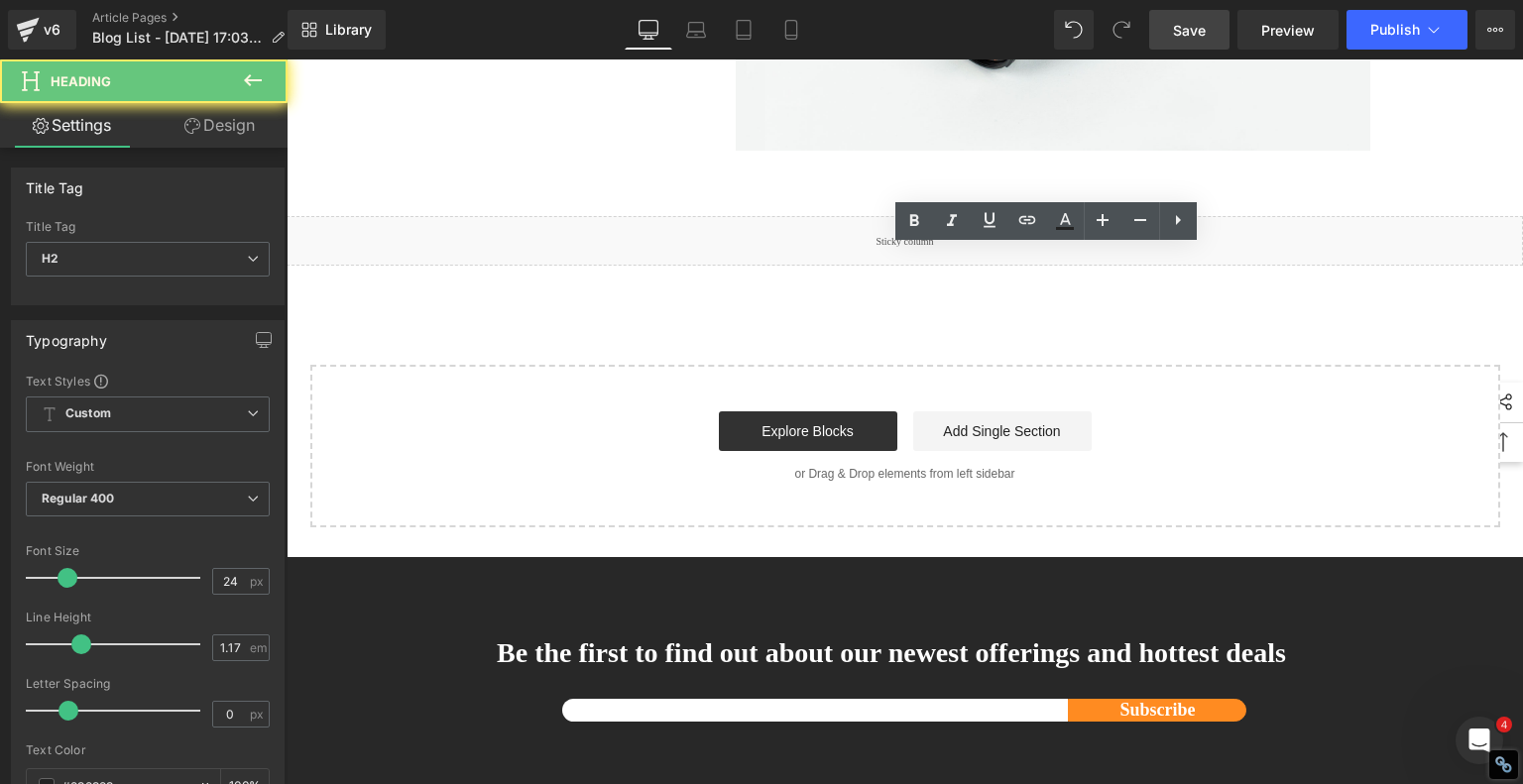click on "How to engrave wood works with  diode laser engraving machine" at bounding box center [1053, -829] 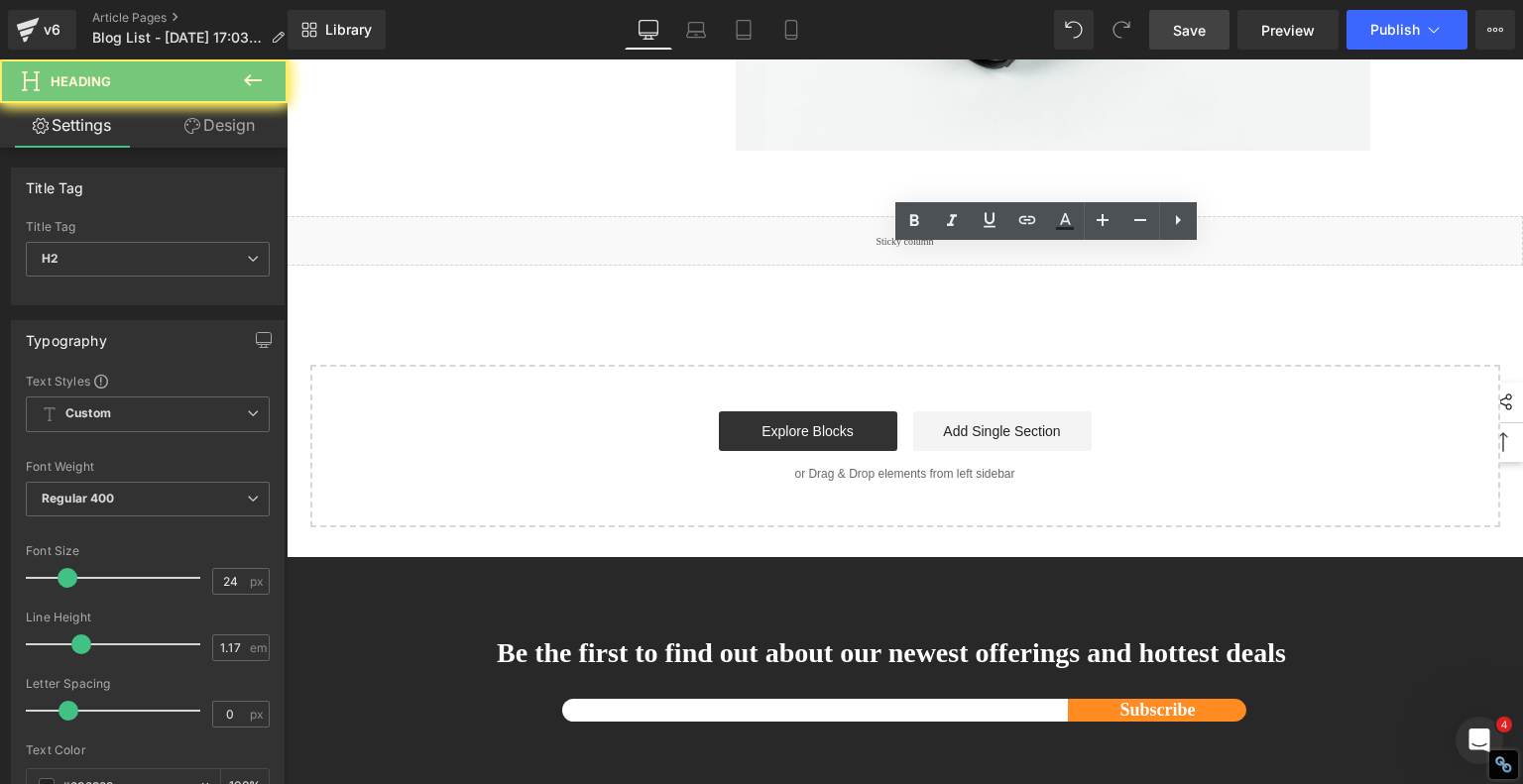 click on "How to engrave wood works with  diode laser engraving machine" at bounding box center (1053, -829) 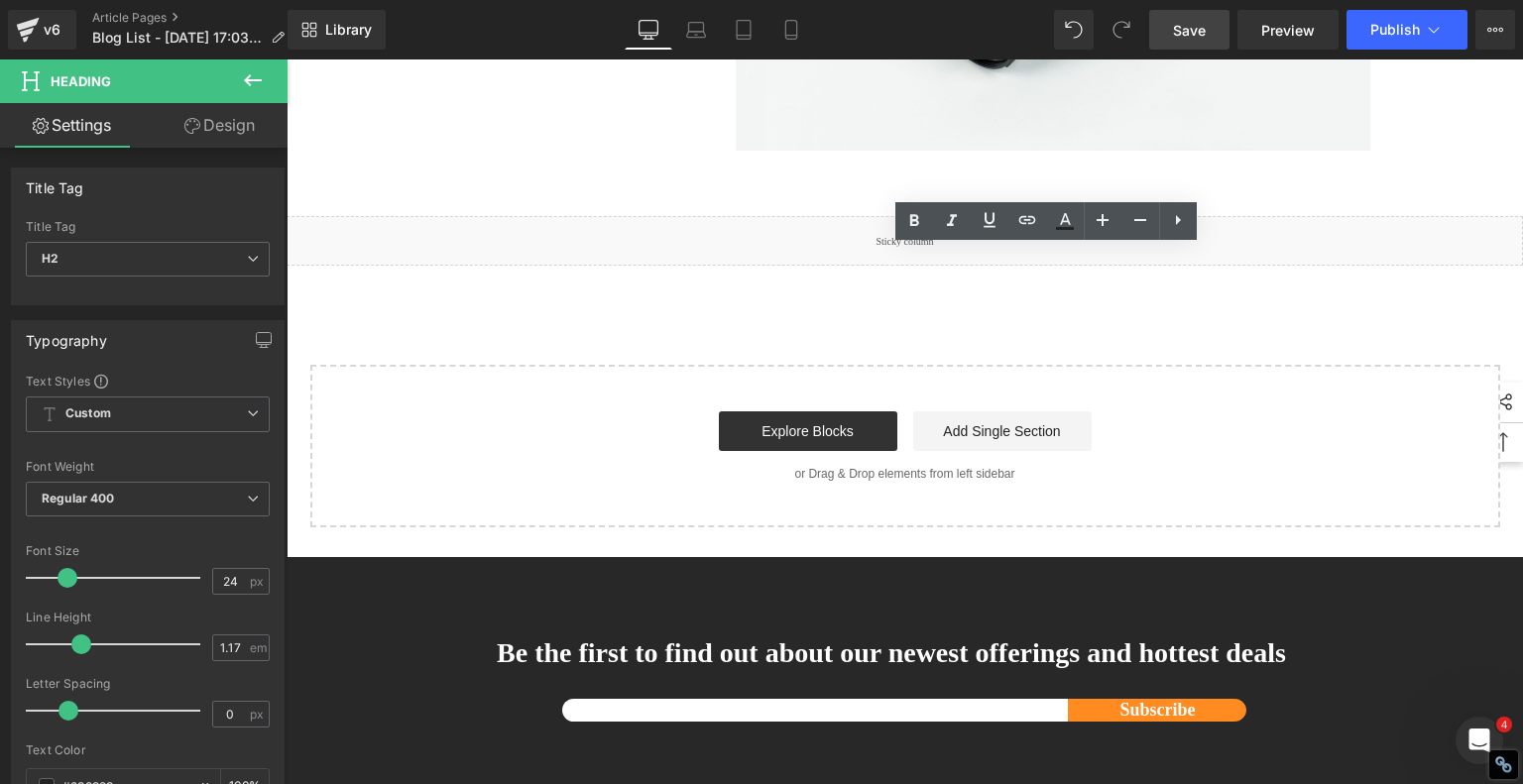 paste 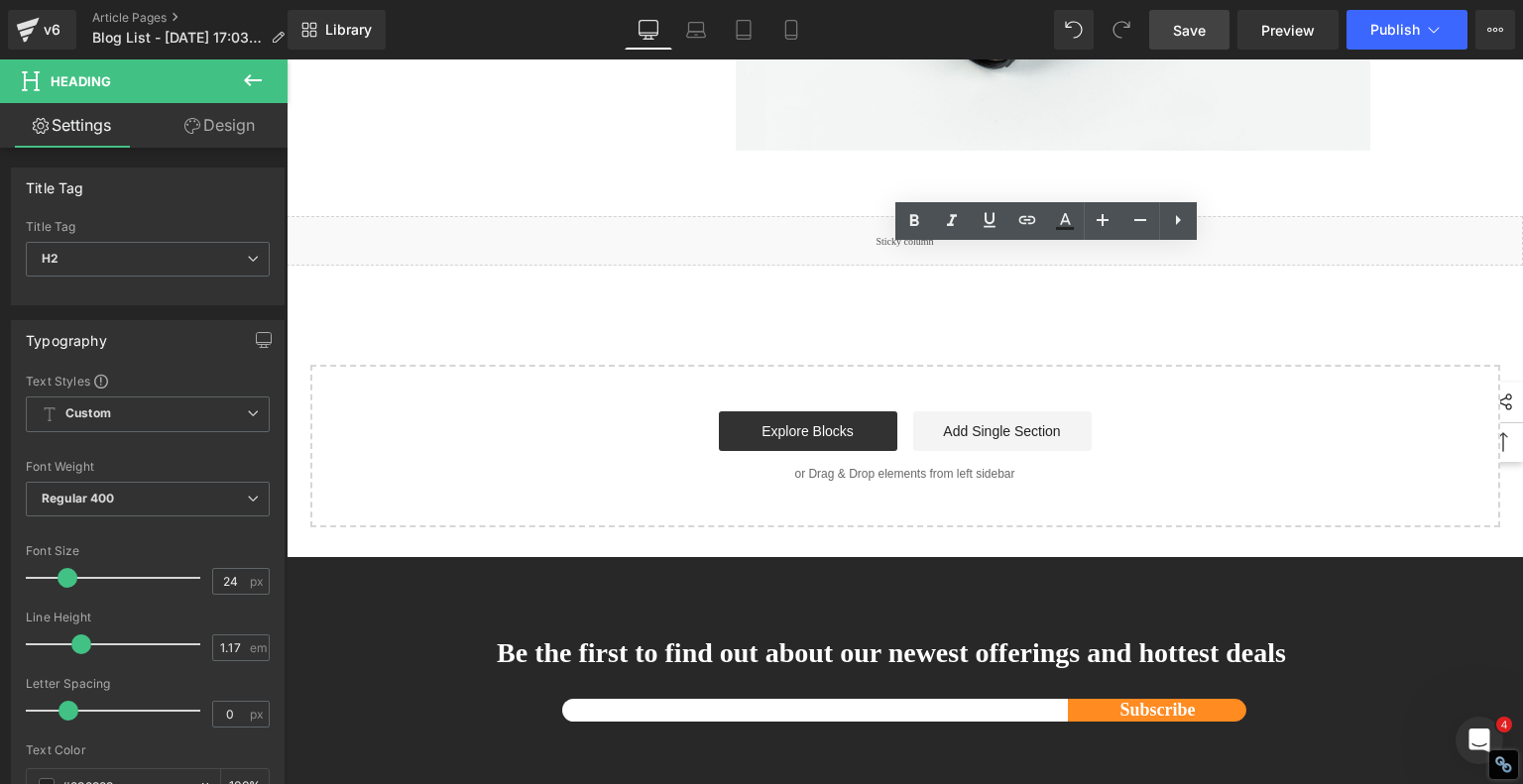 type 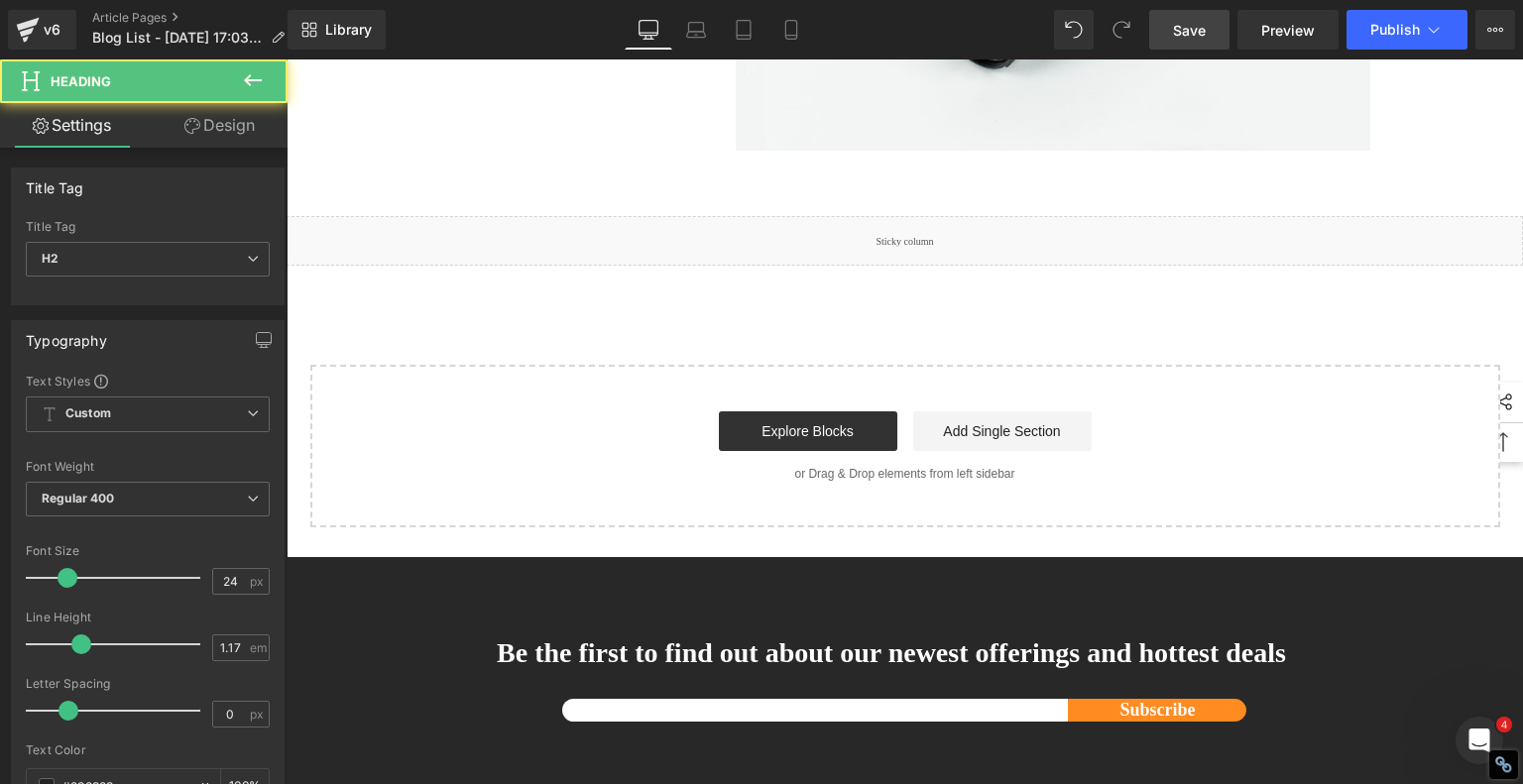 click on "Final Thoughts: Why AlgoLaser Is the Smart Choice in [DATE]" at bounding box center (1053, -829) 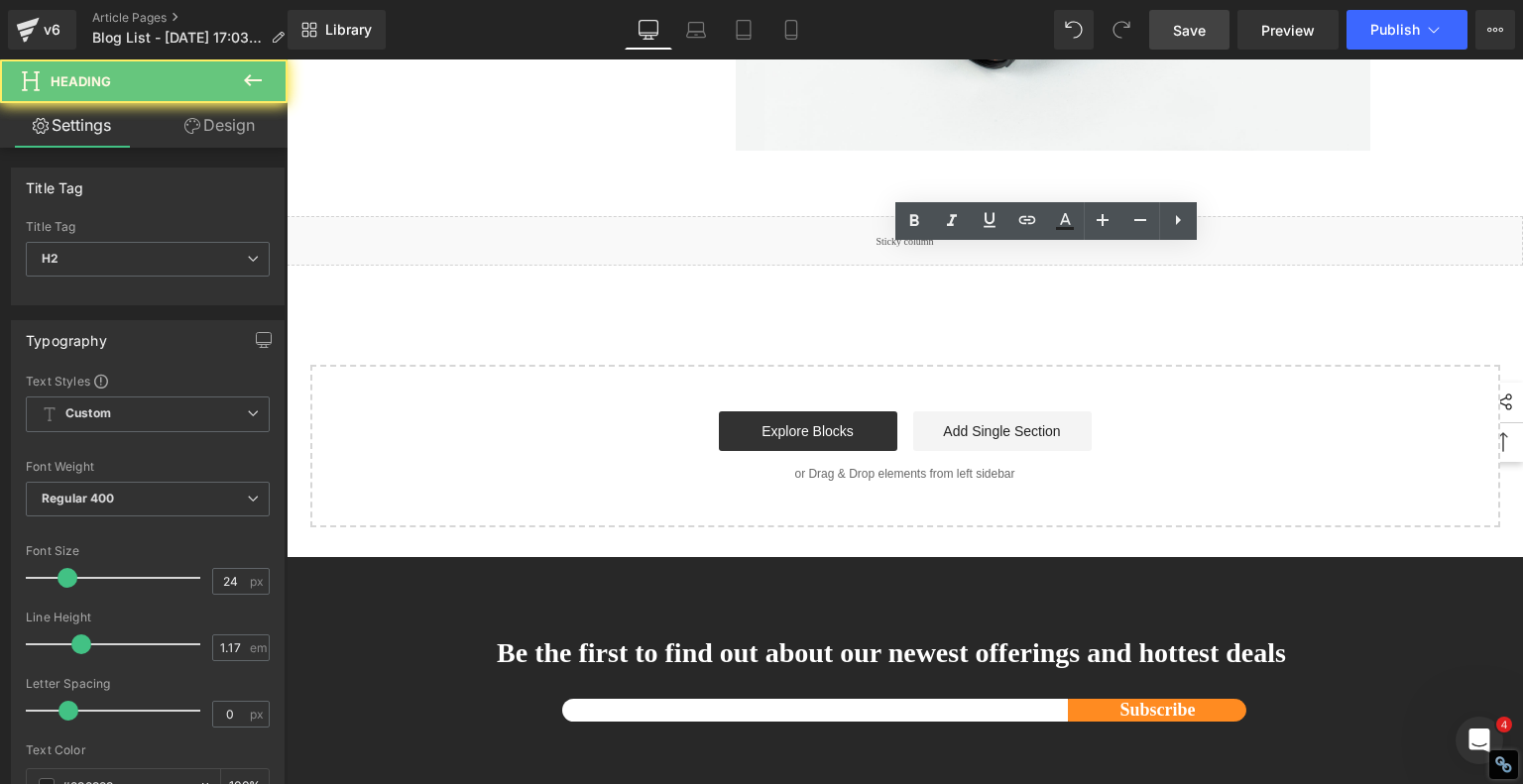 click on "Final Thoughts: Why AlgoLaser Is the Smart Choice in [DATE]" at bounding box center (1053, -829) 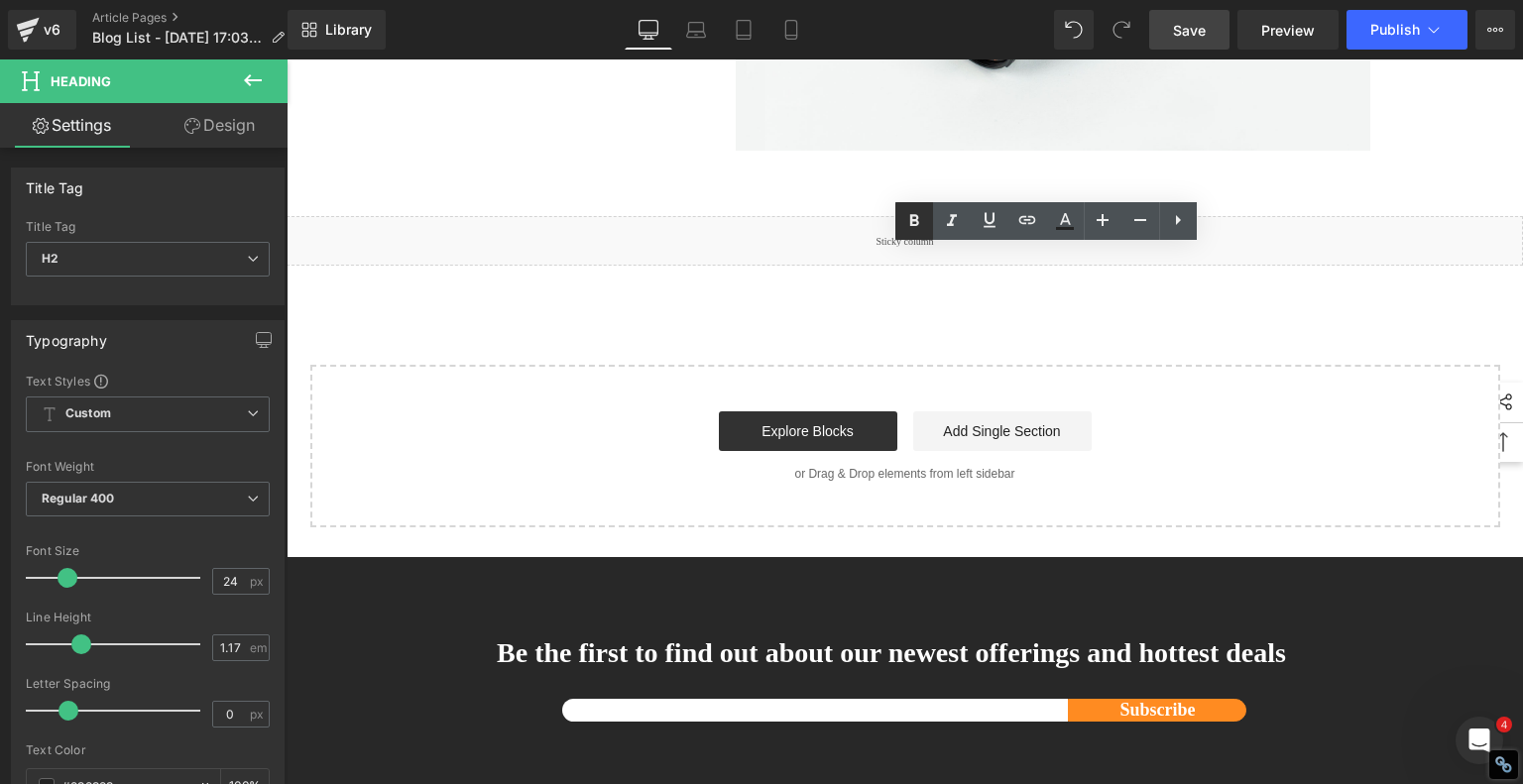 click 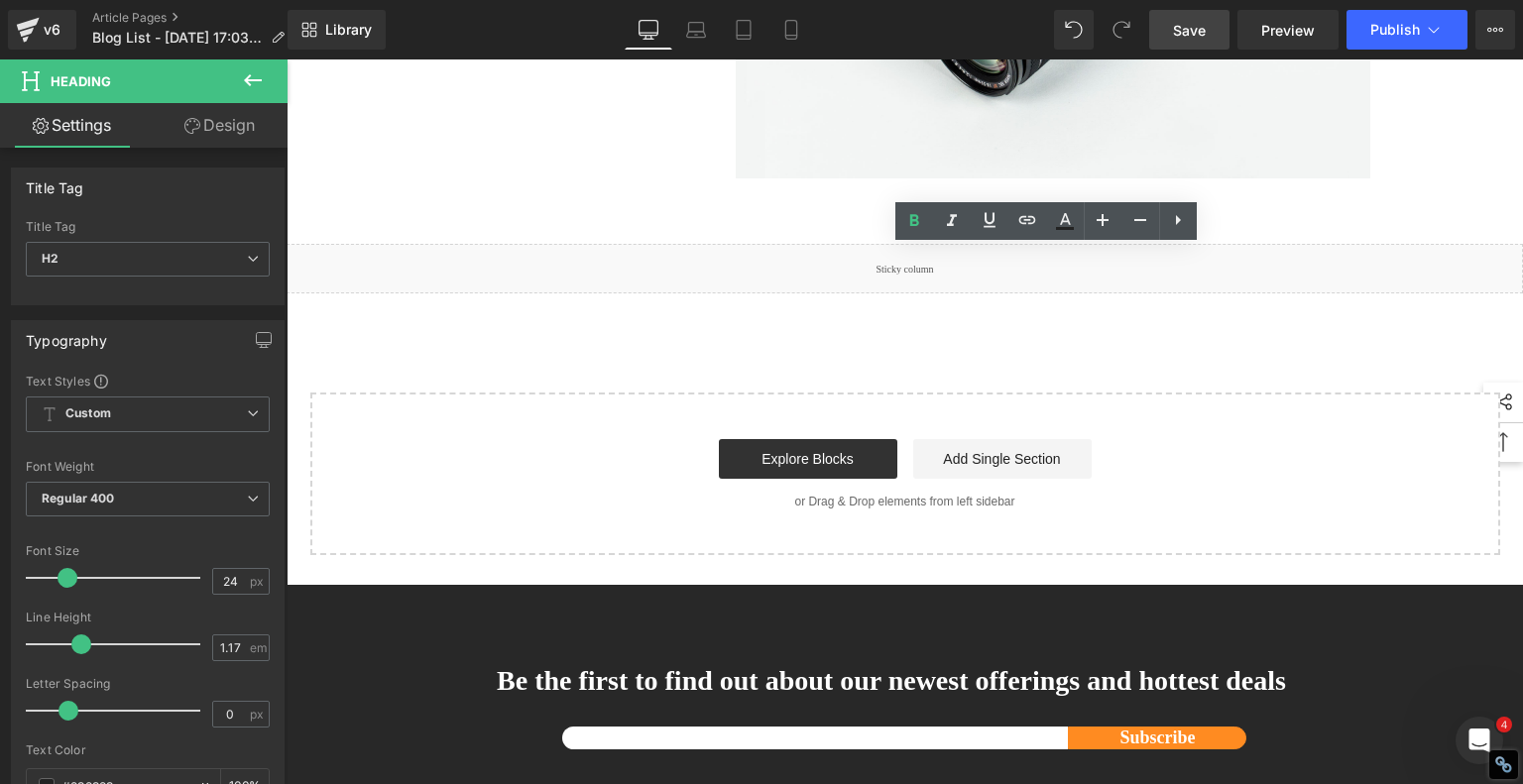 click on "1.  Is the laser engraving machine good at engraving wooden materials Text Block         2.  Laser engraving machine engraving thick paulownia wood cat claw coasters Text Block         3.  Laser engraving machine to engrave thick pine wood calendar Text Block         4.  Laser Engraving Machine to Engrave Skateboards Text Block         5.  Laser engraving machine batch engraving pencils Text Block         6 .  Laser engraving machine batch engraving pencils Text Block         7 .  Laser engraving machine batch engraving pencils Text Block         Row         Best Laser Engraving Machines and Laser Cutters of 2025 Heading         Text Block         Image         Row         Top 3 Best Laser Engravers of 2025 Heading         1. Best Compact Smart Laser Engraver: AlgoLaser Pixi Key Features: ·  Laser Power: 10W diode laser ·    Engraving Area: 120mm x 120mm ·    Smart Controls: Touch screen, app, and Wi-Fi ·    Materials: Wood, leather, felt, acrylic, anodized aluminum (engraving only) ·" at bounding box center [905, -2441] 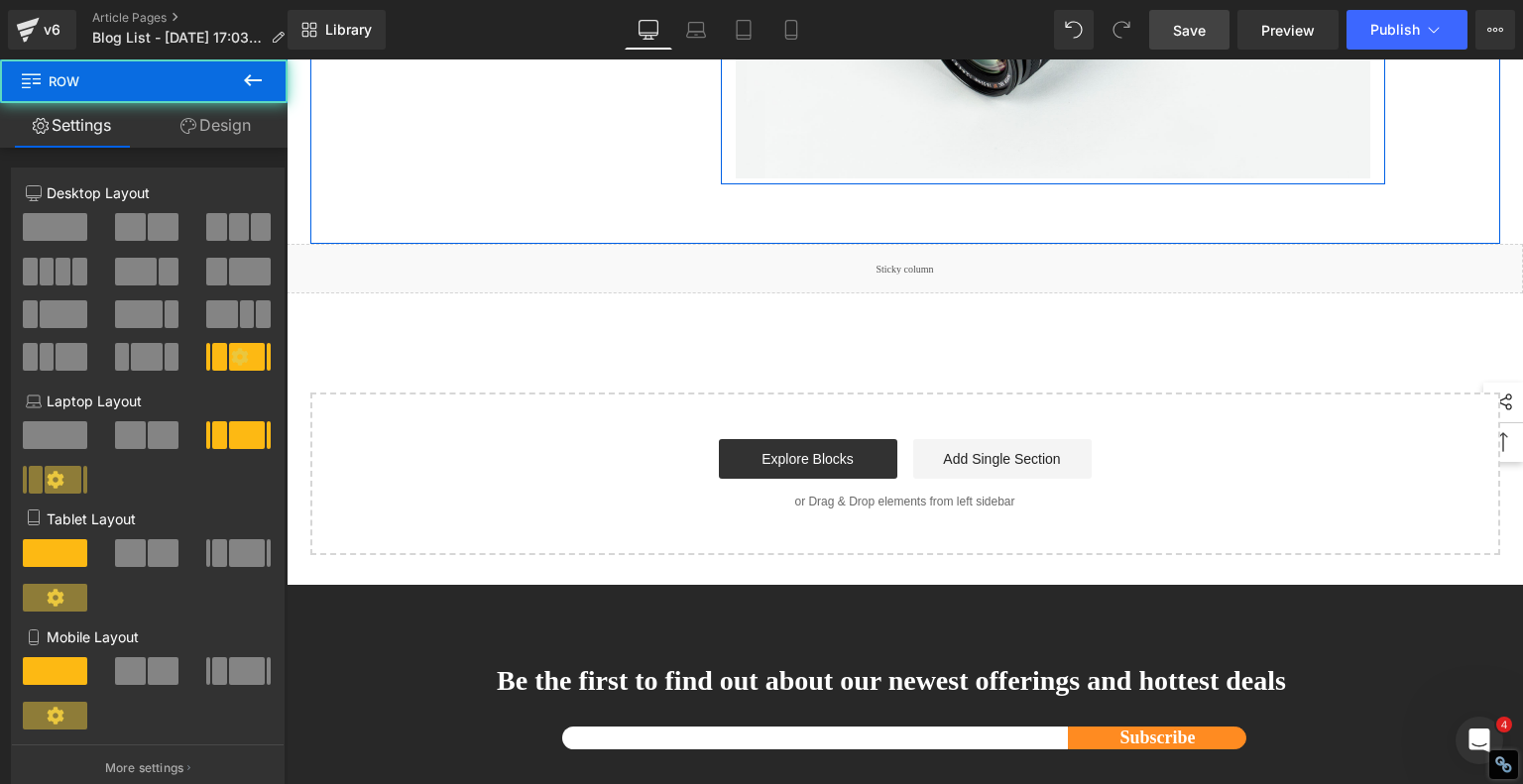 drag, startPoint x: 849, startPoint y: 341, endPoint x: 758, endPoint y: 352, distance: 91.66242 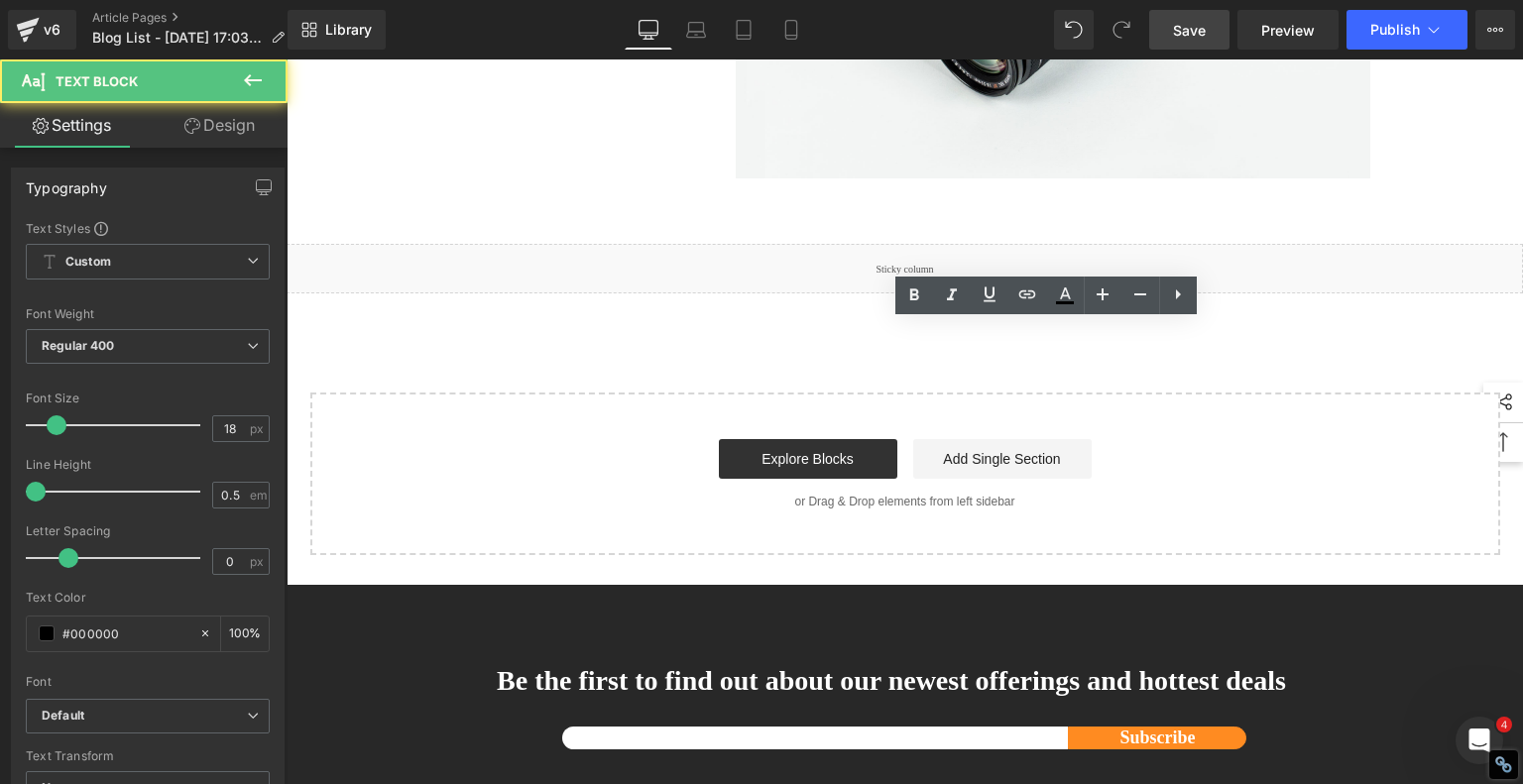click on "The laser engraver landscape in [DATE] is filled with options—but not all are created equal. AlgoLaser delivers reliable, high-performance machines that strike the perfect balance between cost, capability, and user experience. Whether you're launching a business or expanding your creative toolkit, there's an AlgoLaser that fits." at bounding box center [1053, -730] 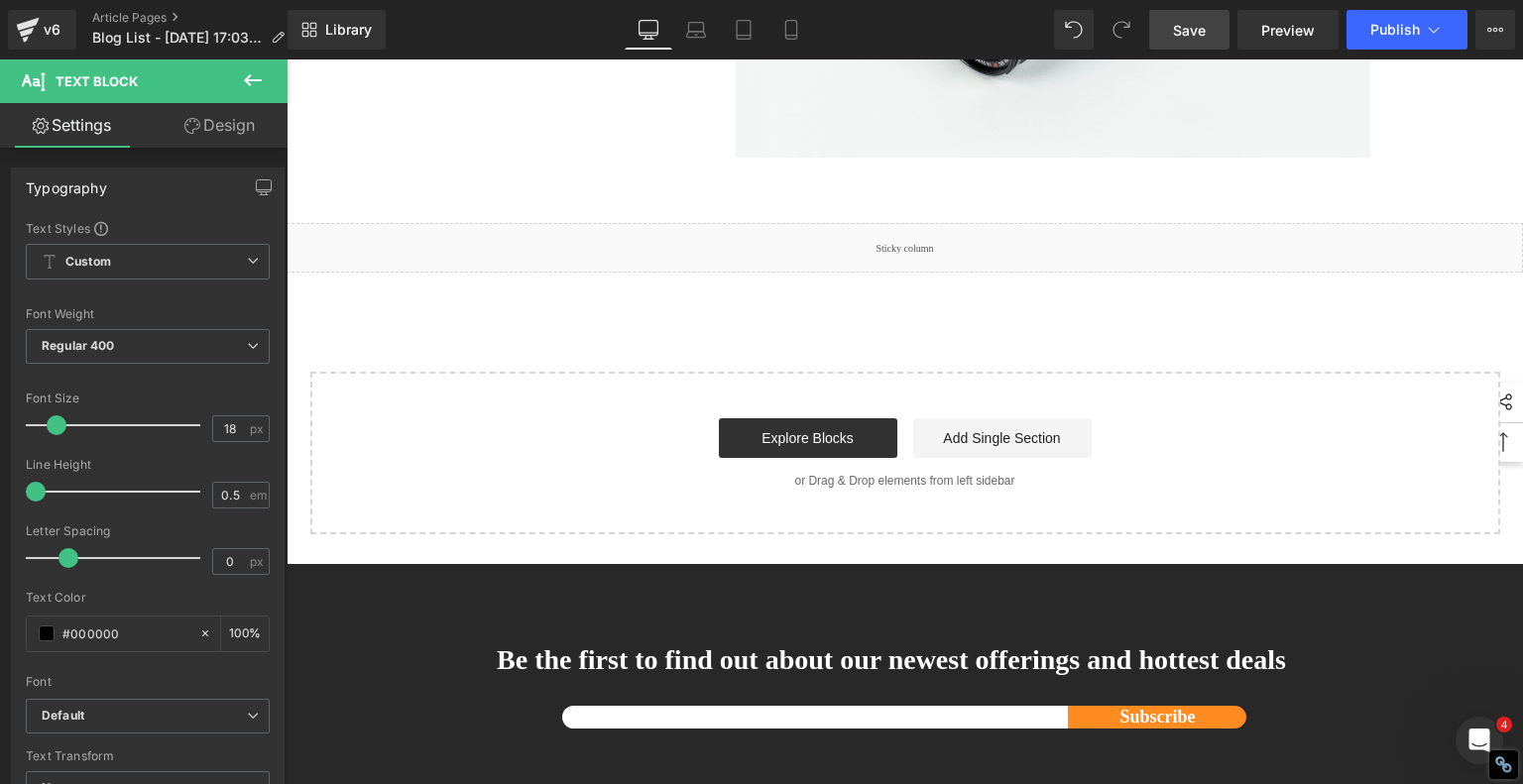 click on "Delta 40W" at bounding box center (1219, -719) 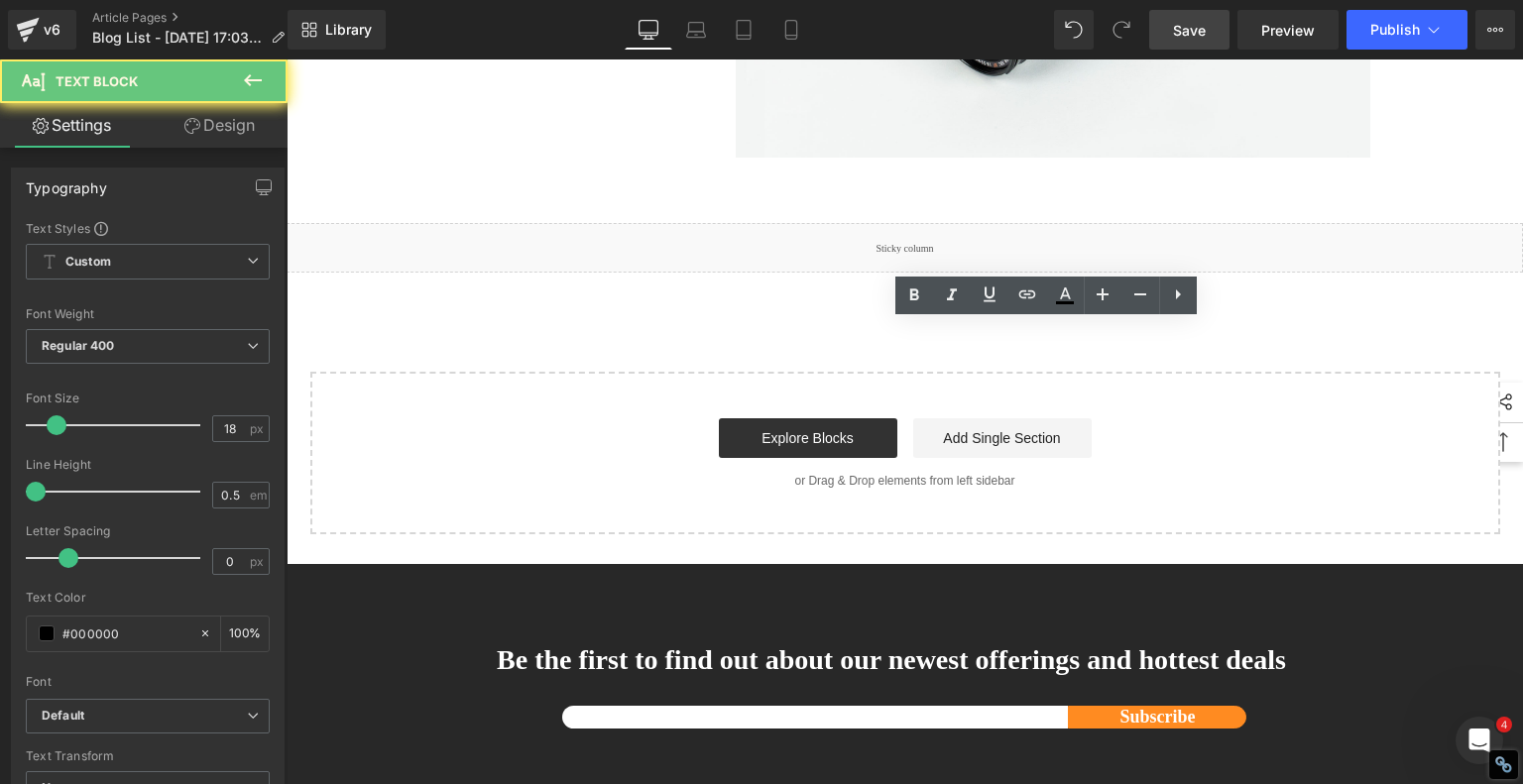 click on "The  Pixi  is the ideal entry-level machine—compact, safe, and surprisingly advanced for under $500. The  Alpha MK2 20W  is your go-to for growing a side hustle or running a craft-based business with serious demands. And for seasoned engravers or commercial users, the  Delta 40W  offers unmatched cutting power and speed in a professional-grade frame." at bounding box center [1053, -719] 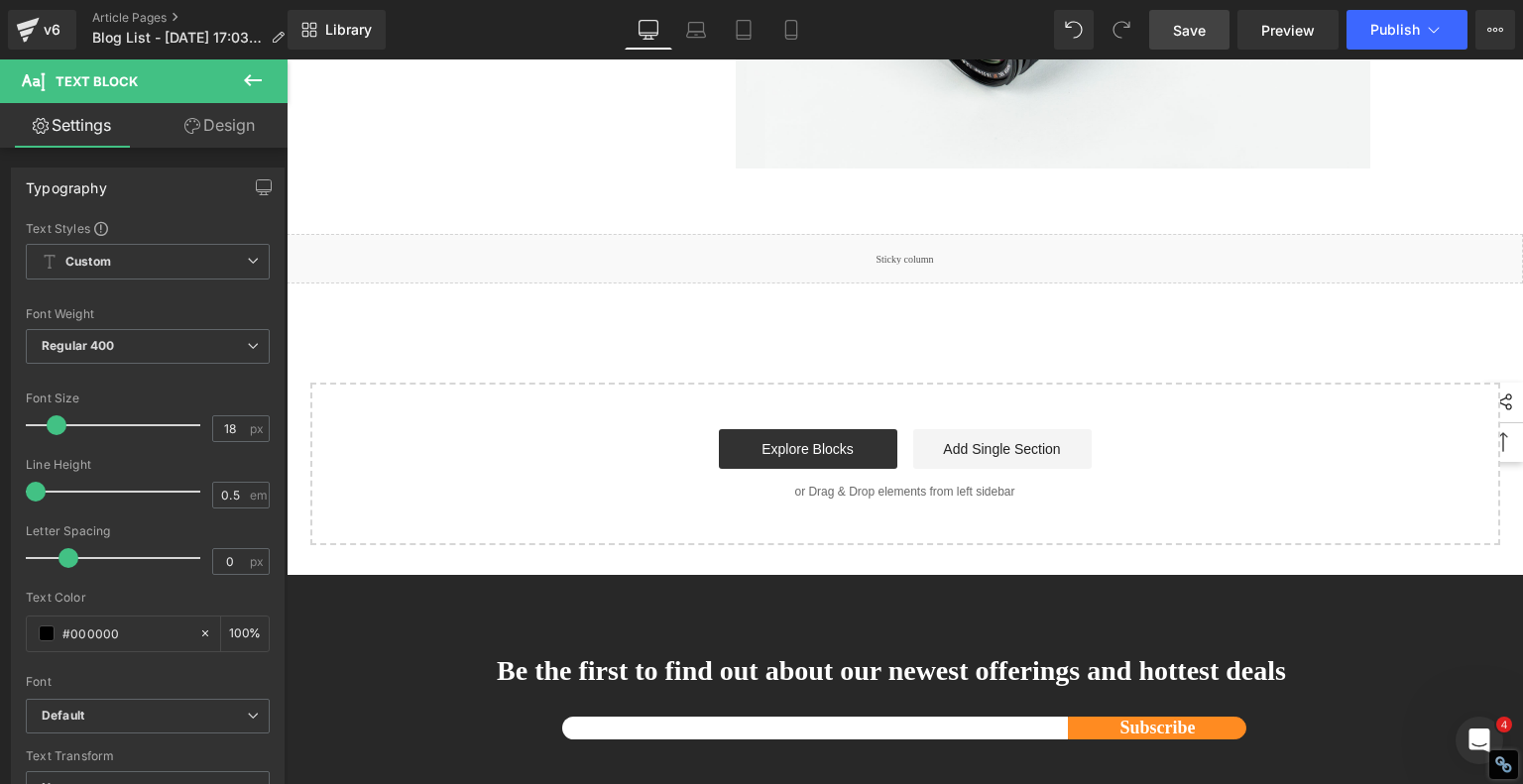 click on "The laser engraver landscape in [DATE] is filled with options—but not all are created equal. AlgoLaser delivers reliable, high-performance machines that strike the perfect balance between cost, capability, and user experience. Whether you're launching a business or expanding your creative toolkit, there's an AlgoLaser that fits. The  Pixi  is the ideal entry-level machine—compact, safe, and surprisingly advanced for under $500. The  Alpha MK2 20W  is your go-to for growing a side hustle or running a craft-based business with serious demands. And for seasoned engravers or commercial users, the  Delta 40W  offers unmatched cutting power and speed in a professional-grade frame. With intuitive interfaces, fast connectivity, advanced safety, and support for offline operation, AlgoLaser machines let you focus on creativity—not troubleshooting. And because they’re backed by a passionate community and ongoing updates, you’re never alone on your engraving journey. Feature Pixi Alpha MK2 20W Delta 40W Max Speed" at bounding box center (1053, -509) 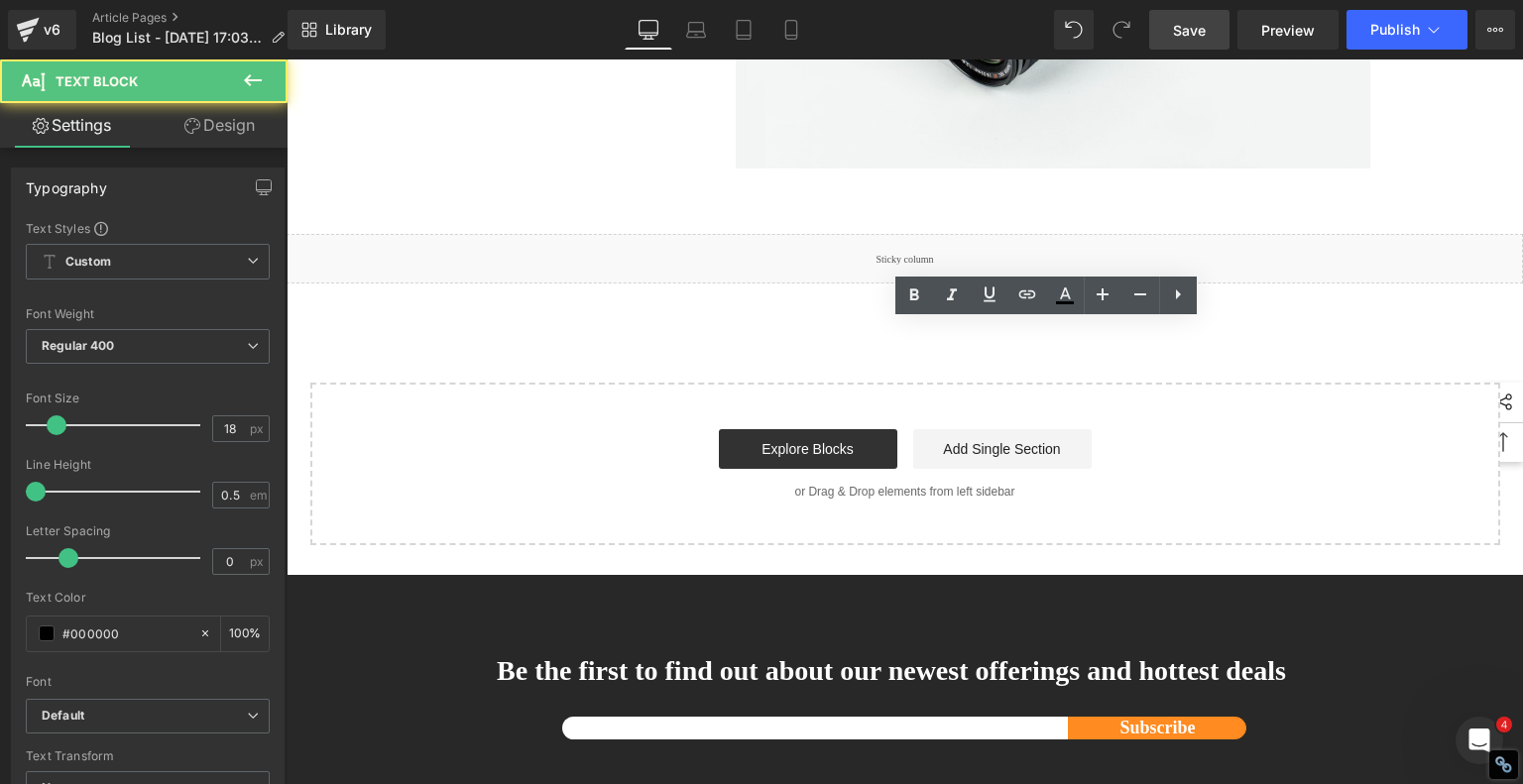 click on "With intuitive interfaces, fast connectivity, advanced safety, and support for offline operation, AlgoLaser machines let you focus on creativity—not troubleshooting. And because they’re backed by a passionate community and ongoing updates, you’re never alone on your engraving journey." at bounding box center [1053, -680] 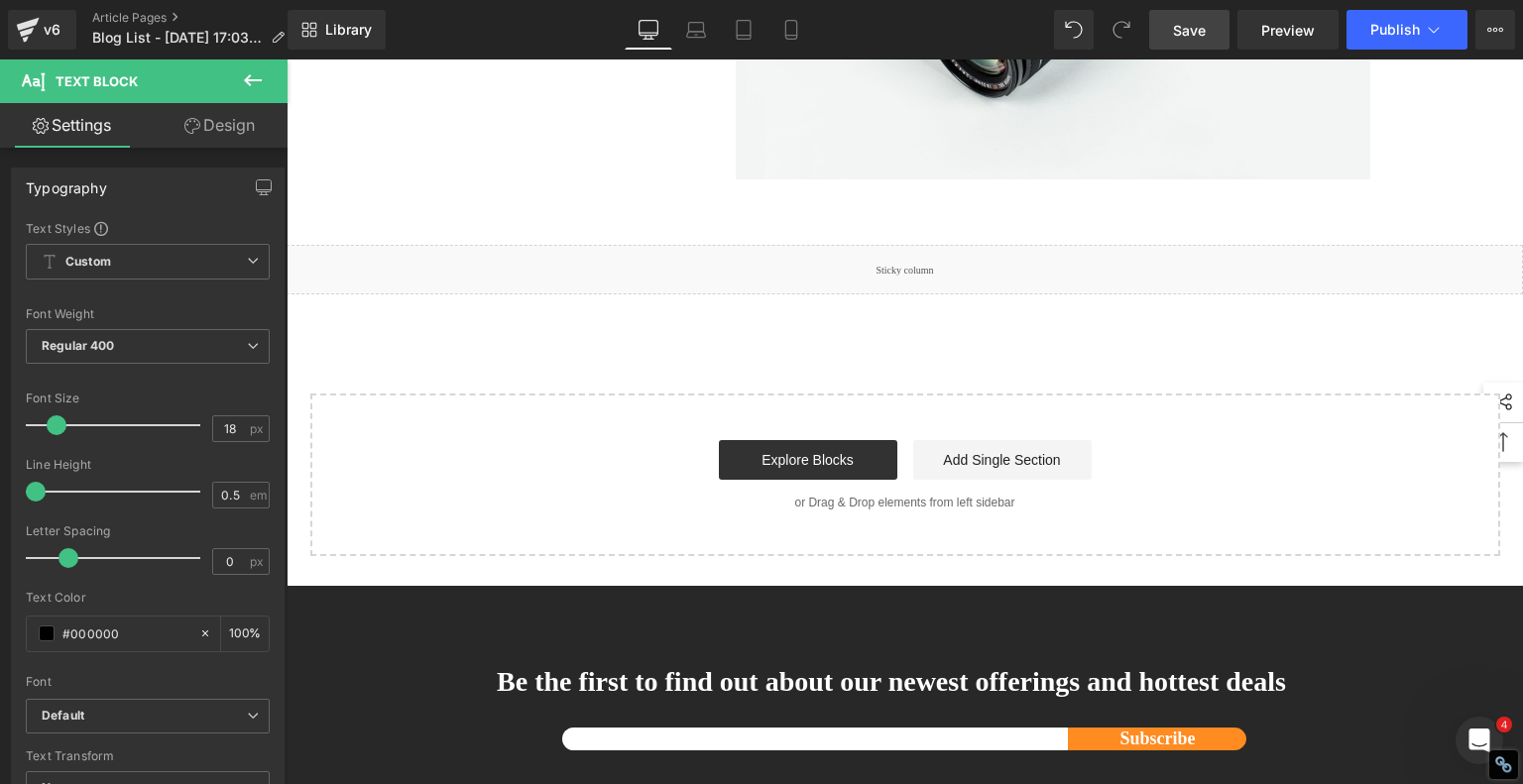 click on "The laser engraver landscape in [DATE] is filled with options—but not all are created equal. AlgoLaser delivers reliable, high-performance machines that strike the perfect balance between cost, capability, and user experience. Whether you're launching a business or expanding your creative toolkit, there's an AlgoLaser that fits. The  Pixi  is the ideal entry-level machine—compact, safe, and surprisingly advanced for under $500. The  Alpha MK2 20W  is your go-to for growing a side hustle or running a craft-based business with serious demands. And for seasoned engravers or commercial users, the  Delta 40W  offers unmatched cutting power and speed in a professional-grade frame. With intuitive interfaces, fast connectivity, advanced safety, and support for offline operation, AlgoLaser machines let you focus on creativity—not troubleshooting. And because they’re backed by a passionate community and ongoing updates, you’re never alone on your engraving journey. Feature Pixi Alpha MK2 20W Delta 40W Max Speed" at bounding box center (1053, -504) 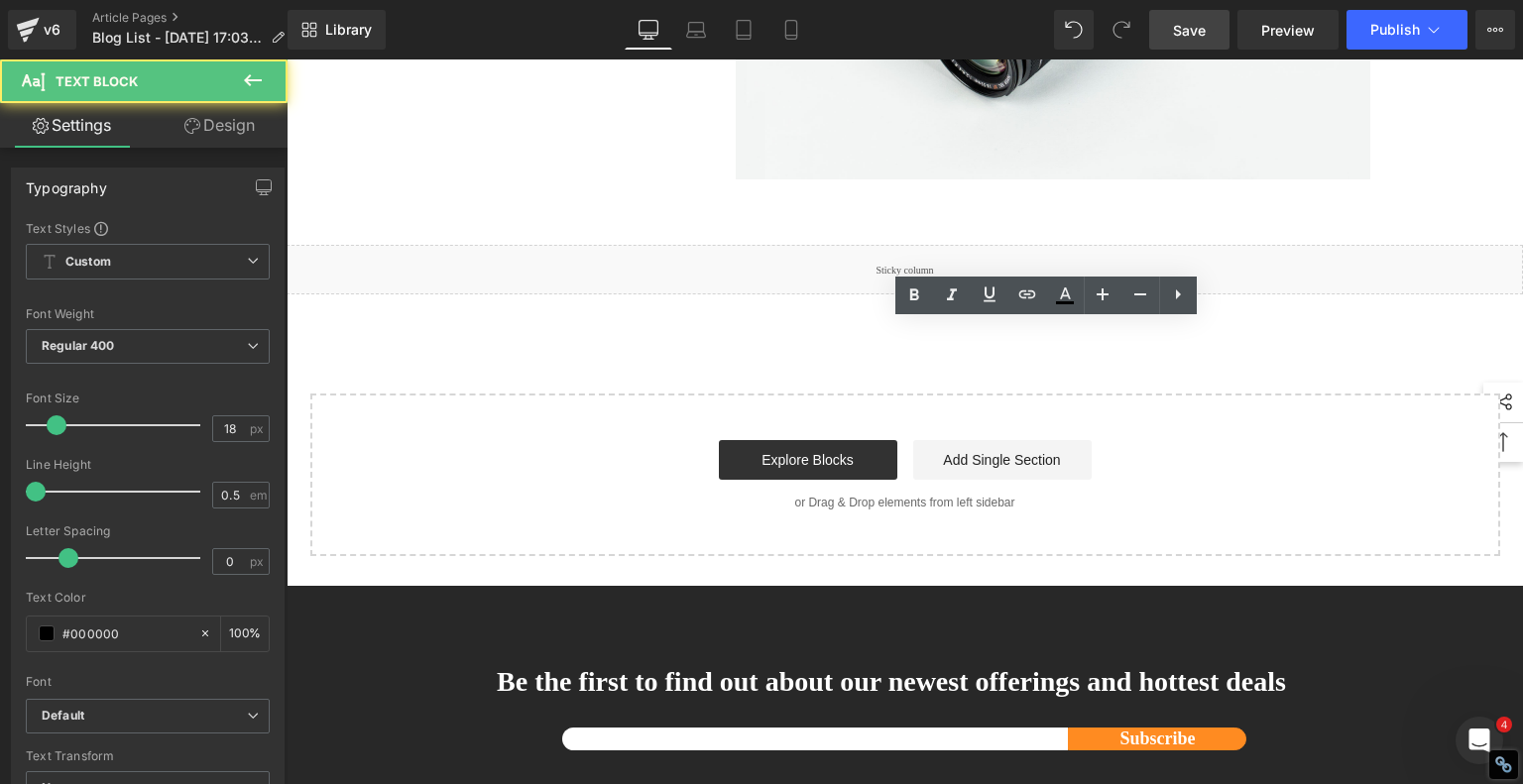 click on "The laser engraver landscape in [DATE] is filled with options—but not all are created equal. AlgoLaser delivers reliable, high-performance machines that strike the perfect balance between cost, capability, and user experience. Whether you're launching a business or expanding your creative toolkit, there's an AlgoLaser that fits. The  Pixi  is the ideal entry-level machine—compact, safe, and surprisingly advanced for under $500. The  Alpha MK2 20W  is your go-to for growing a side hustle or running a craft-based business with serious demands. And for seasoned engravers or commercial users, the  Delta 40W  offers unmatched cutting power and speed in a professional-grade frame. With intuitive interfaces, fast connectivity, advanced safety, and support for offline operation, AlgoLaser machines let you focus on creativity—not troubleshooting. And because they’re backed by a passionate community and ongoing updates, you’re never alone on your engraving journey. Feature Pixi Alpha MK2 20W Delta 40W Max Speed" at bounding box center (1053, -504) 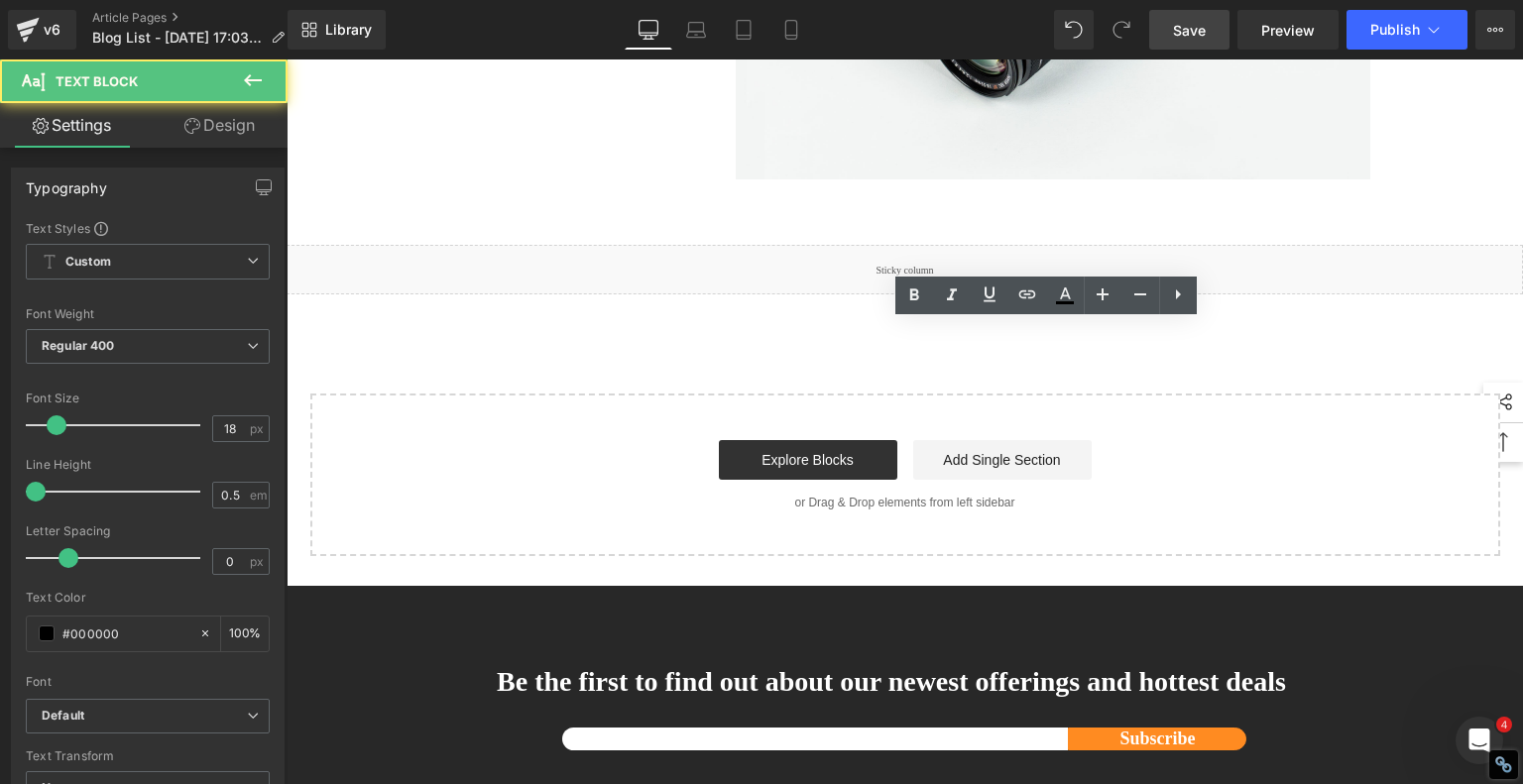 click on "Comparison Chart: AlgoLaser Pixi vs Alpha MK2 vs Delta 40W" at bounding box center (1053, -498) 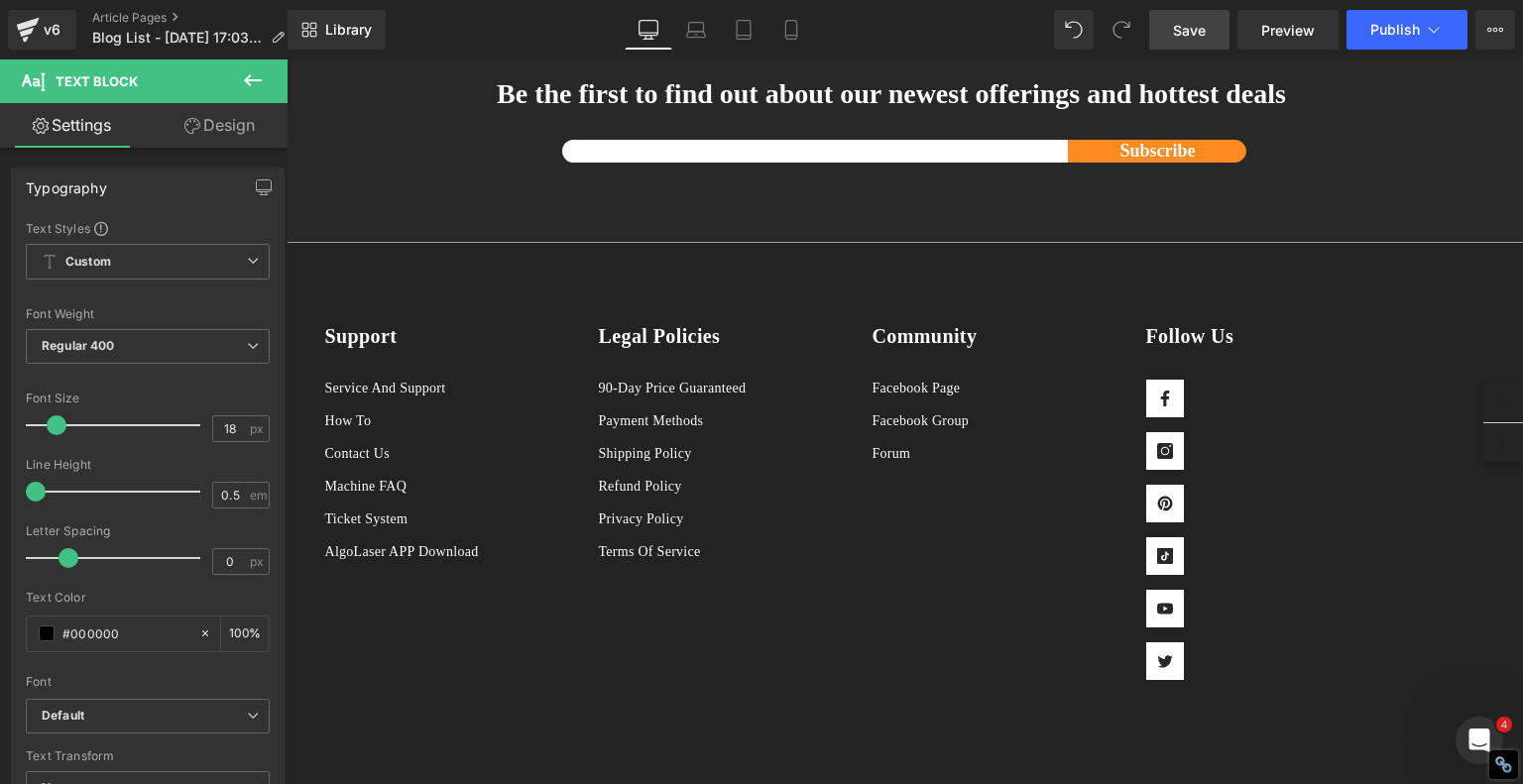 scroll, scrollTop: 5830, scrollLeft: 0, axis: vertical 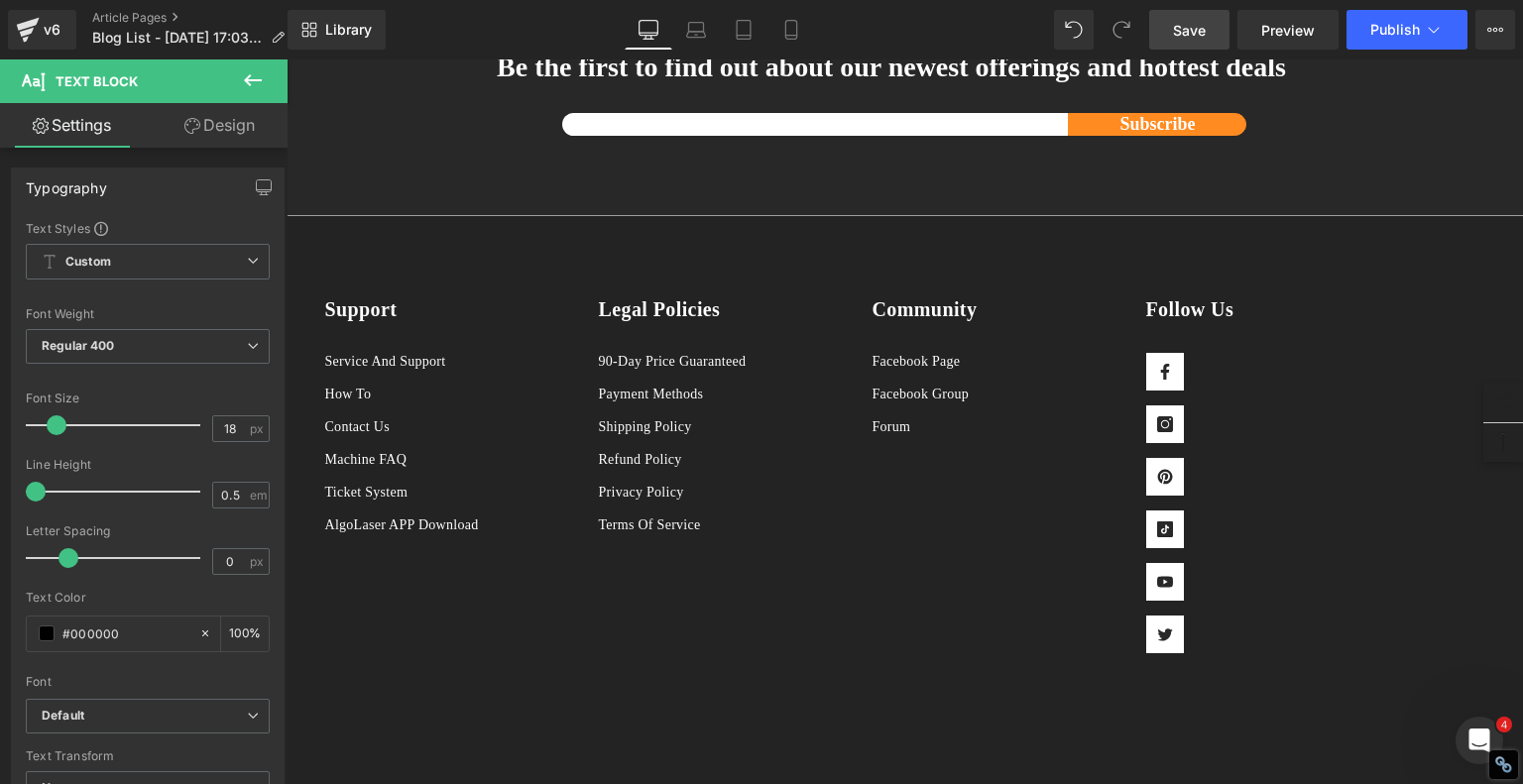 click on "1.  Is the laser engraving machine good at engraving wooden materials Text Block         2.  Laser engraving machine engraving thick paulownia wood cat claw coasters Text Block         3.  Laser engraving machine to engrave thick pine wood calendar Text Block         4.  Laser Engraving Machine to Engrave Skateboards Text Block         5.  Laser engraving machine batch engraving pencils Text Block         6 .  Laser engraving machine batch engraving pencils Text Block         7 .  Laser engraving machine batch engraving pencils Text Block         Row         Best Laser Engraving Machines and Laser Cutters of 2025 Heading         Text Block         Image         Row         Top 3 Best Laser Engravers of 2025 Heading         1. Best Compact Smart Laser Engraver: AlgoLaser Pixi Key Features: ·  Laser Power: 10W diode laser ·    Engraving Area: 120mm x 120mm ·    Smart Controls: Touch screen, app, and Wi-Fi ·    Materials: Wood, leather, felt, acrylic, anodized aluminum (engraving only) ·" at bounding box center (905, -2996) 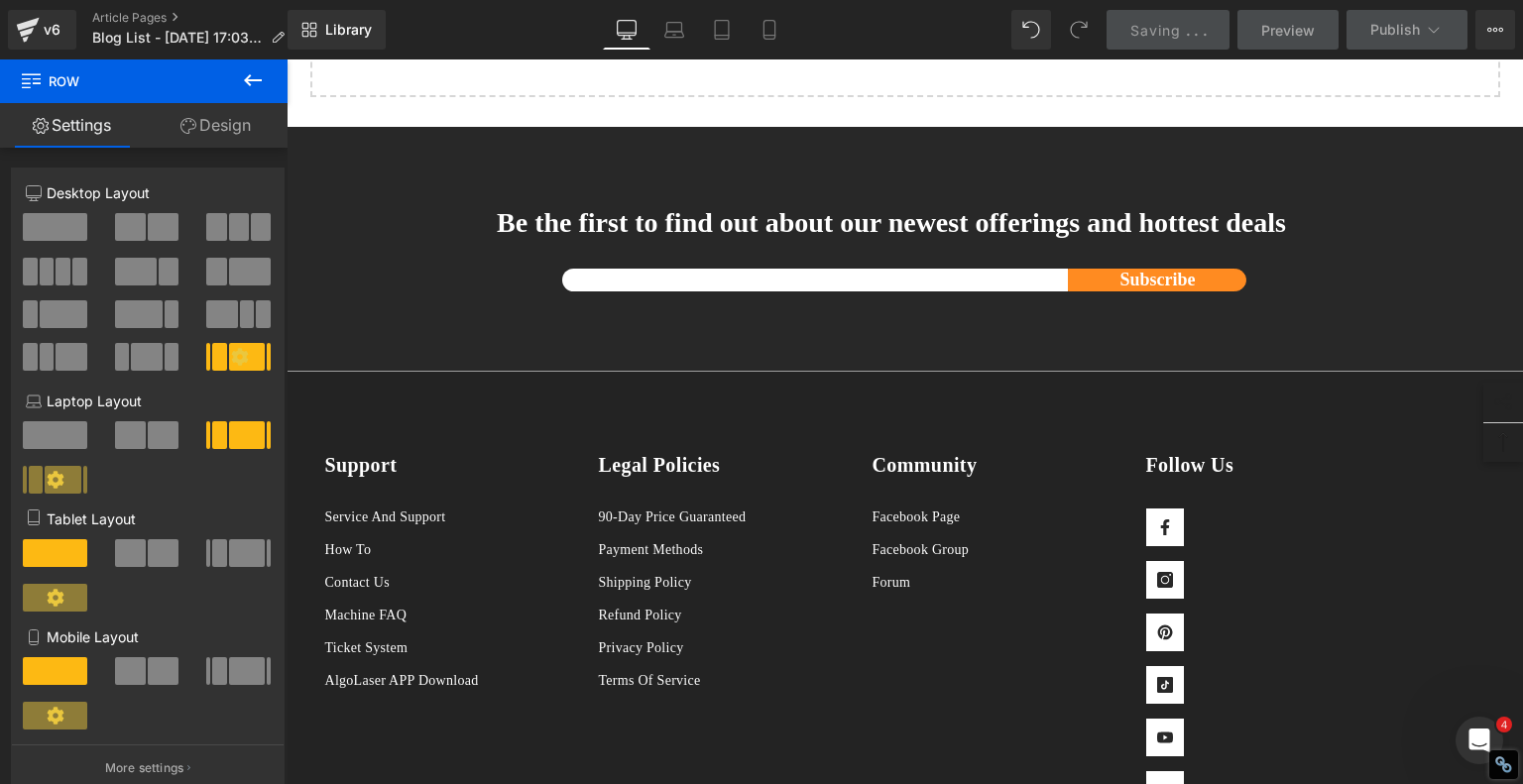 scroll, scrollTop: 5533, scrollLeft: 0, axis: vertical 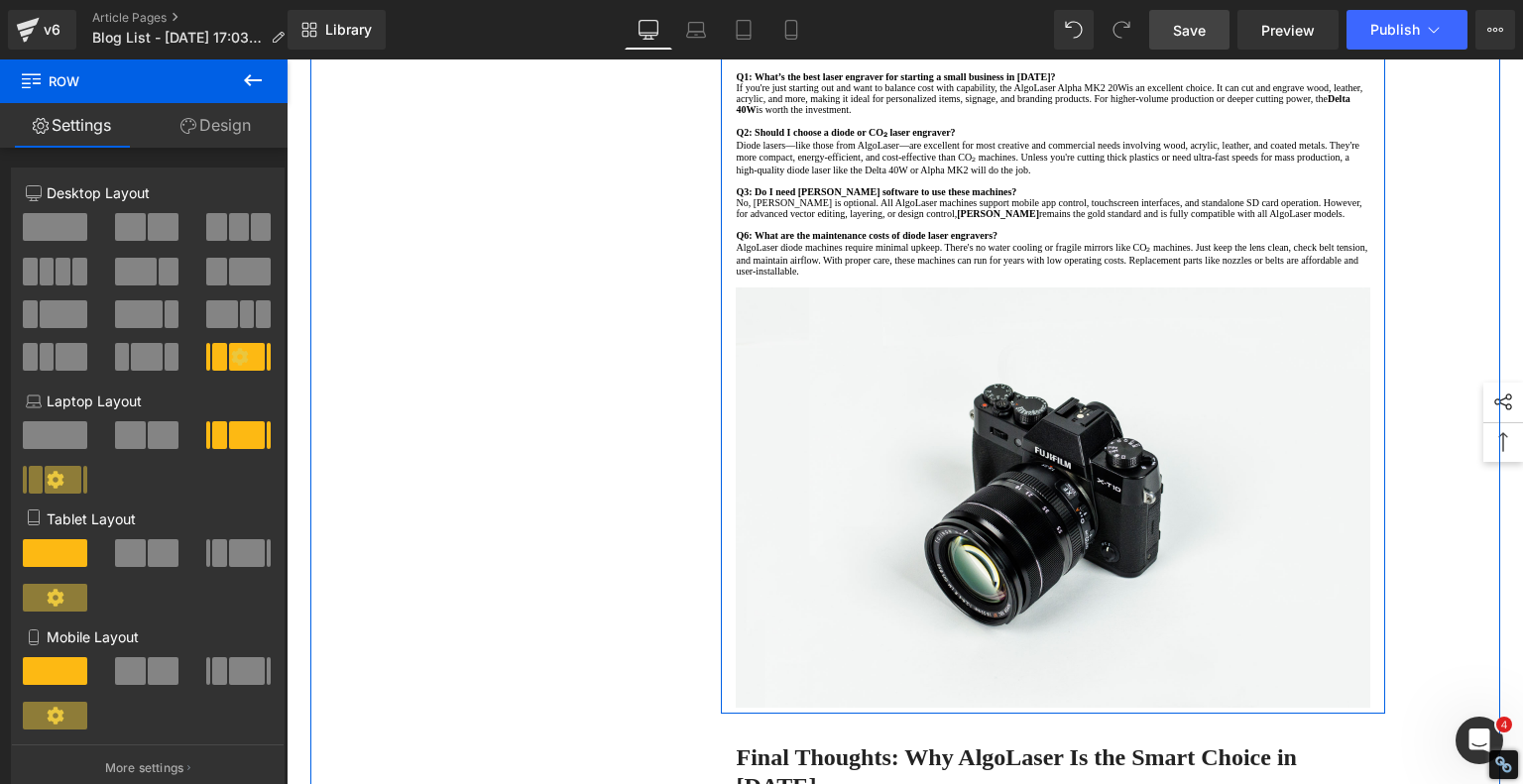 click 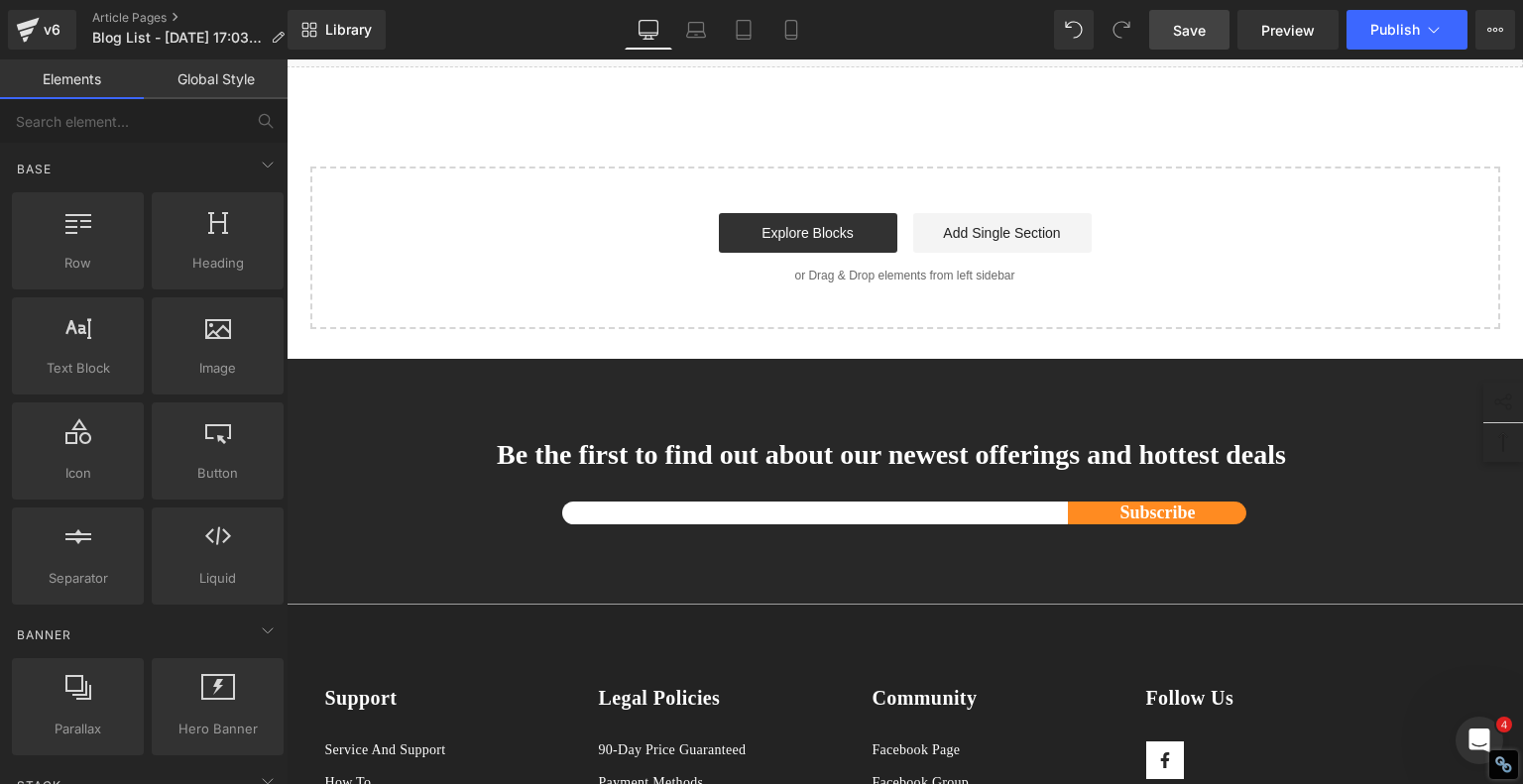 scroll, scrollTop: 5136, scrollLeft: 0, axis: vertical 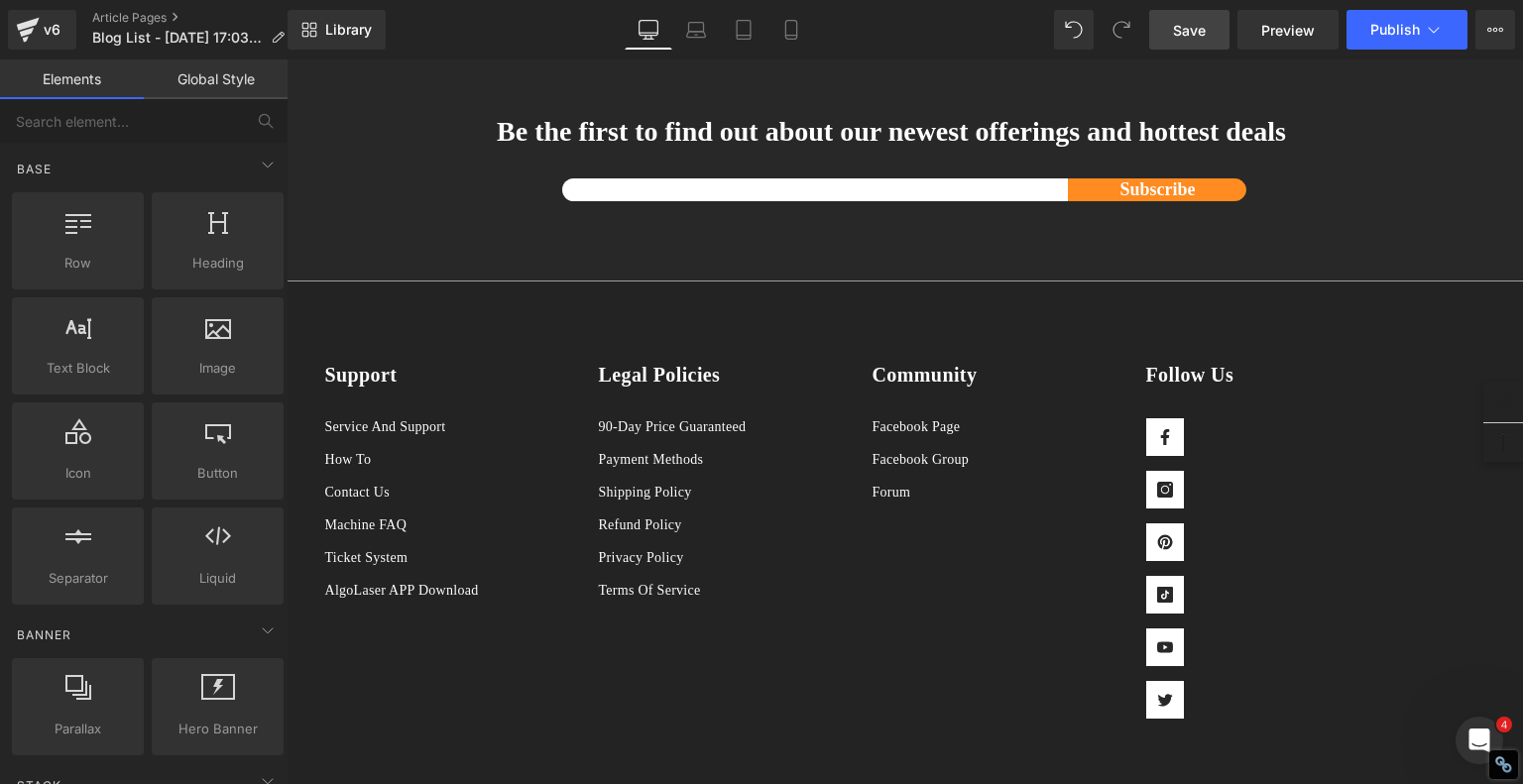 click 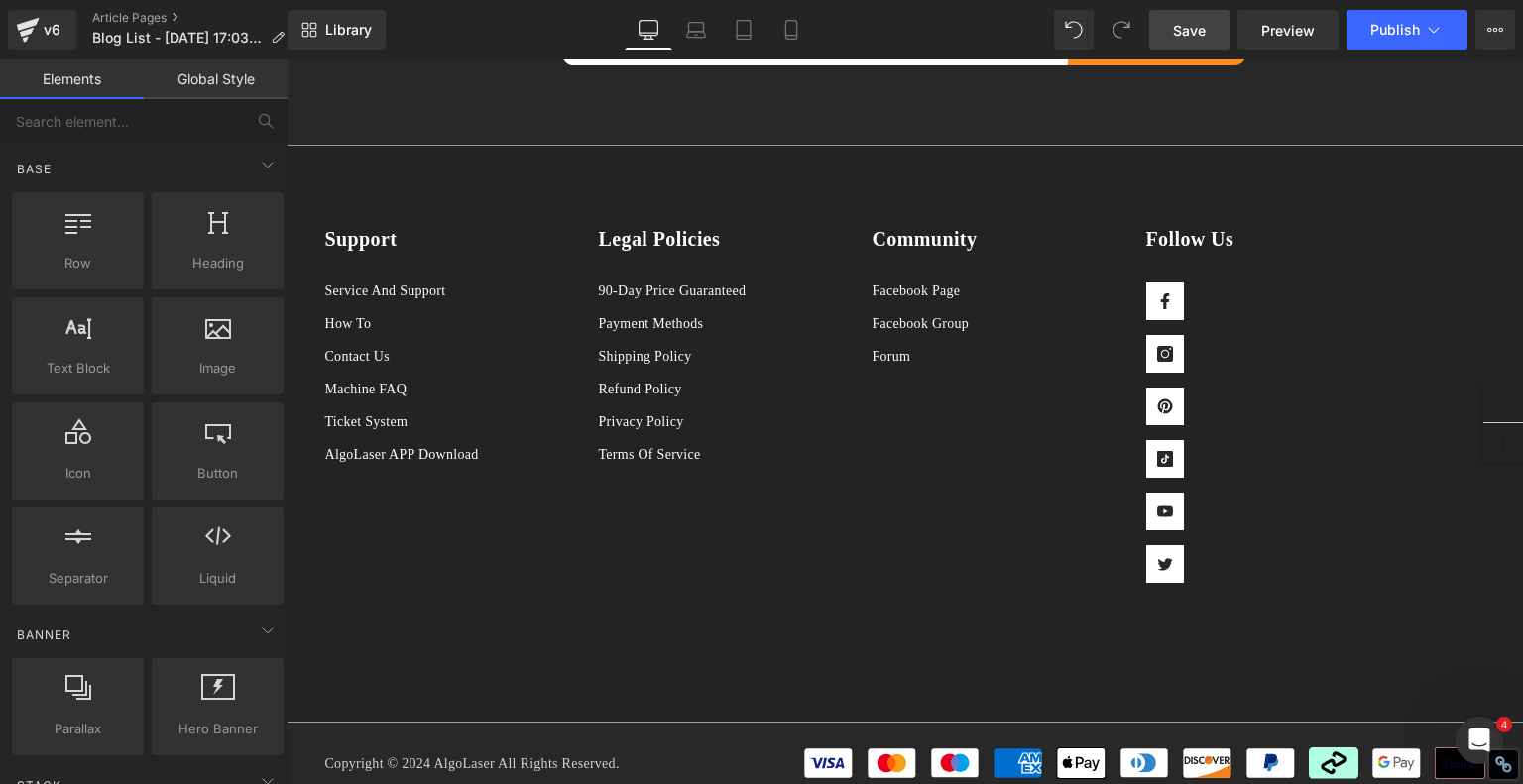 scroll, scrollTop: 4839, scrollLeft: 0, axis: vertical 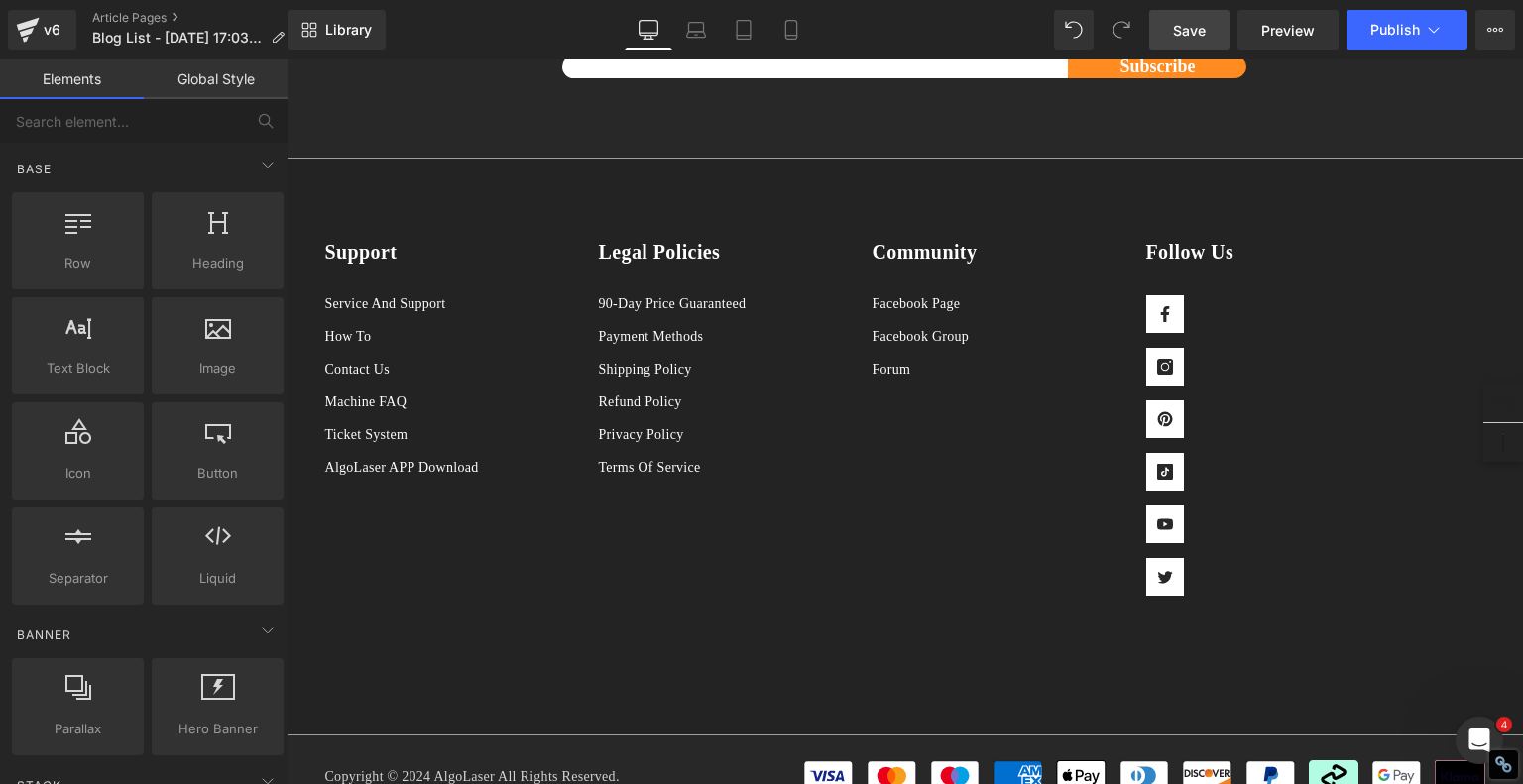 click on "Feature" at bounding box center [783, -731] 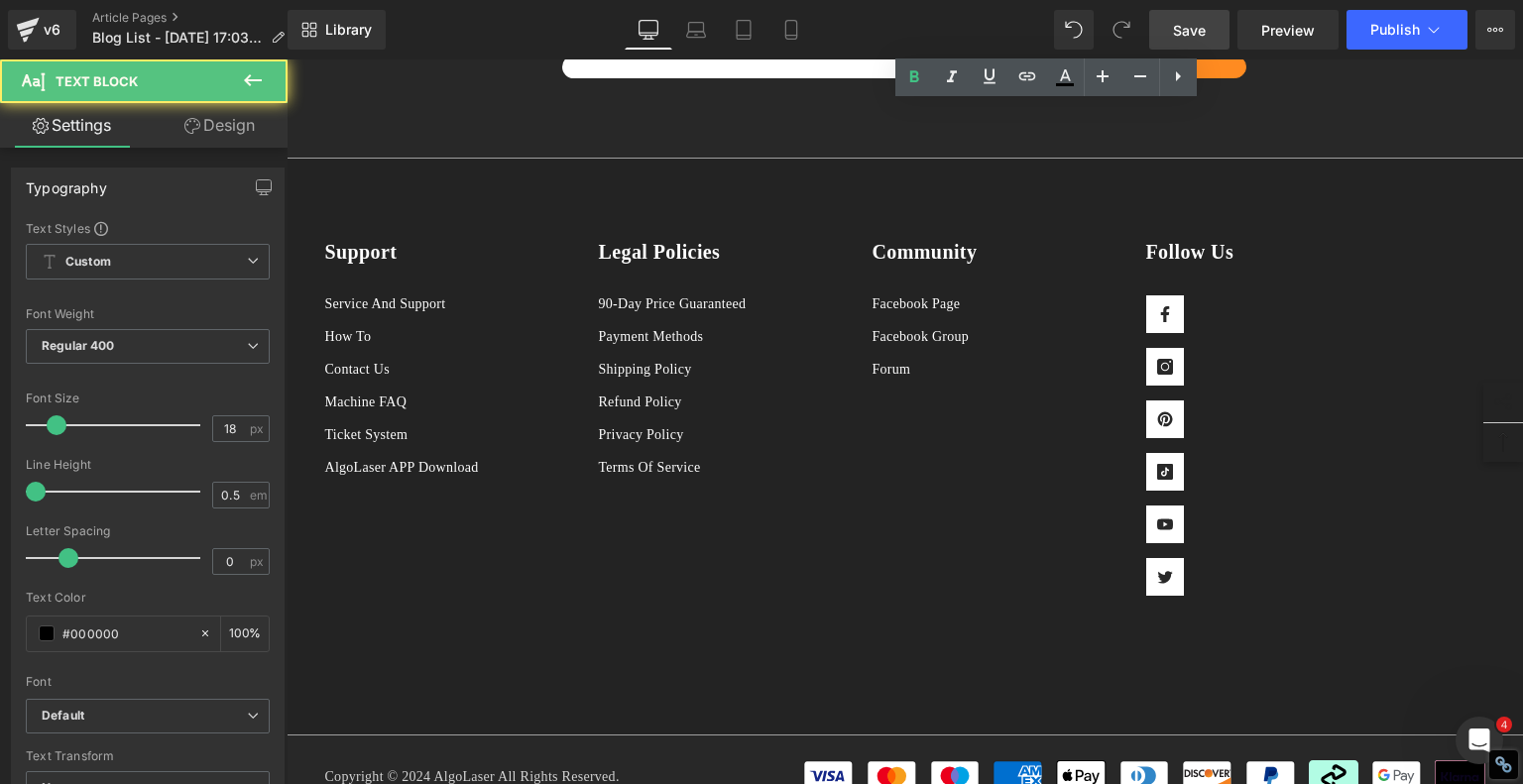 click on "1.  Is the laser engraving machine good at engraving wooden materials Text Block         2.  Laser engraving machine engraving thick paulownia wood cat claw coasters Text Block         3.  Laser engraving machine to engrave thick pine wood calendar Text Block         4.  Laser Engraving Machine to Engrave Skateboards Text Block         5.  Laser engraving machine batch engraving pencils Text Block         6 .  Laser engraving machine batch engraving pencils Text Block         7 .  Laser engraving machine batch engraving pencils Text Block         Row         Best Laser Engraving Machines and Laser Cutters of 2025 Heading         Text Block         Image         Row         Top 3 Best Laser Engravers of 2025 Heading         1. Best Compact Smart Laser Engraver: AlgoLaser Pixi Key Features: ·  Laser Power: 10W diode laser ·    Engraving Area: 120mm x 120mm ·    Smart Controls: Touch screen, app, and Wi-Fi ·    Materials: Wood, leather, felt, acrylic, anodized aluminum (engraving only) ·" at bounding box center [905, -2529] 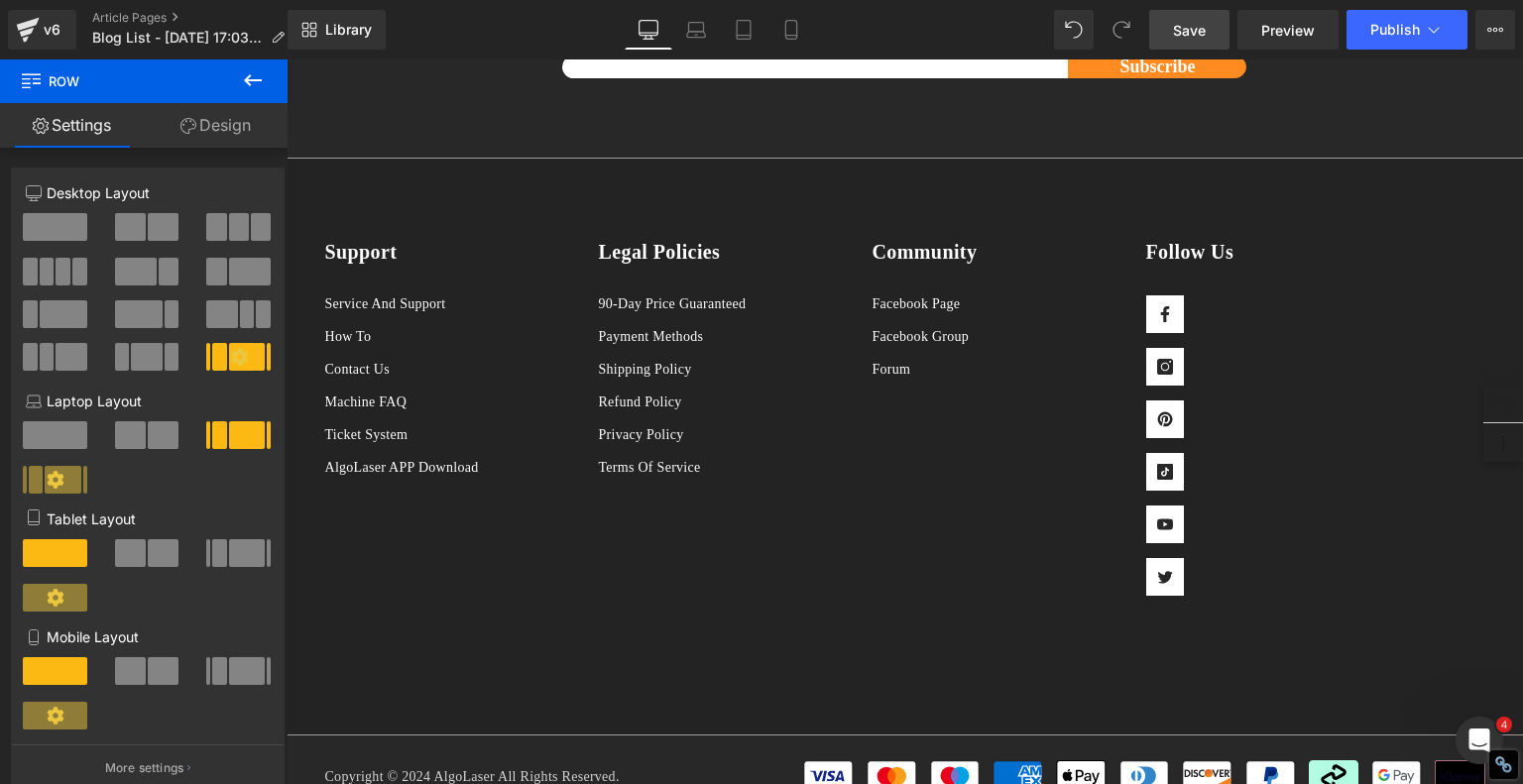 click on "Comparison Chart: AlgoLaser Pixi vs Alpha MK2 vs Delta 40W" at bounding box center [1053, -750] 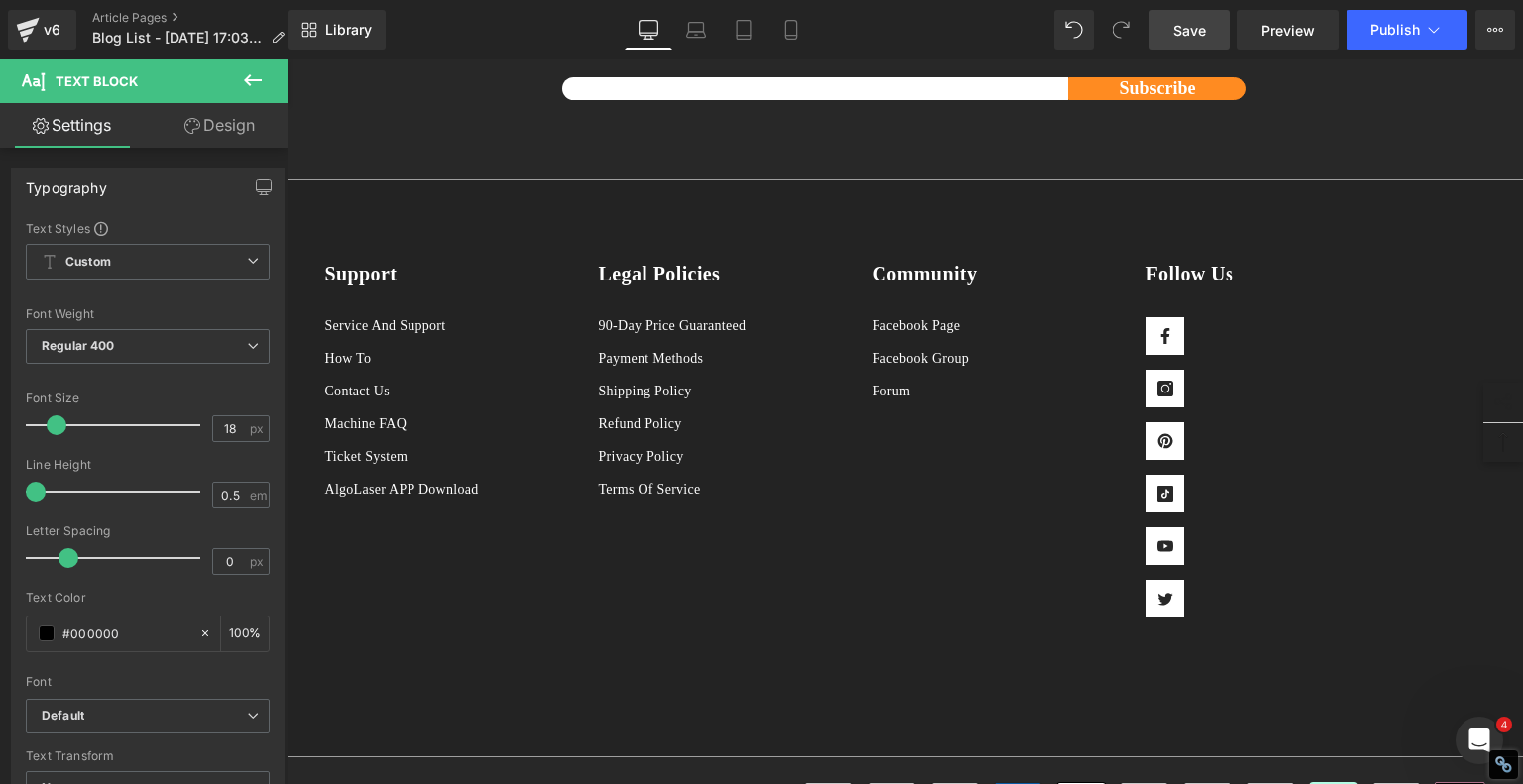 click on "1.  Is the laser engraving machine good at engraving wooden materials Text Block         2.  Laser engraving machine engraving thick paulownia wood cat claw coasters Text Block         3.  Laser engraving machine to engrave thick pine wood calendar Text Block         4.  Laser Engraving Machine to Engrave Skateboards Text Block         5.  Laser engraving machine batch engraving pencils Text Block         6 .  Laser engraving machine batch engraving pencils Text Block         7 .  Laser engraving machine batch engraving pencils Text Block         Row         Best Laser Engraving Machines and Laser Cutters of 2025 Heading         Text Block         Image         Row         Top 3 Best Laser Engravers of 2025 Heading         1. Best Compact Smart Laser Engraver: AlgoLaser Pixi Key Features: ·  Laser Power: 10W diode laser ·    Engraving Area: 120mm x 120mm ·    Smart Controls: Touch screen, app, and Wi-Fi ·    Materials: Wood, leather, felt, acrylic, anodized aluminum (engraving only) ·" at bounding box center (905, -2519) 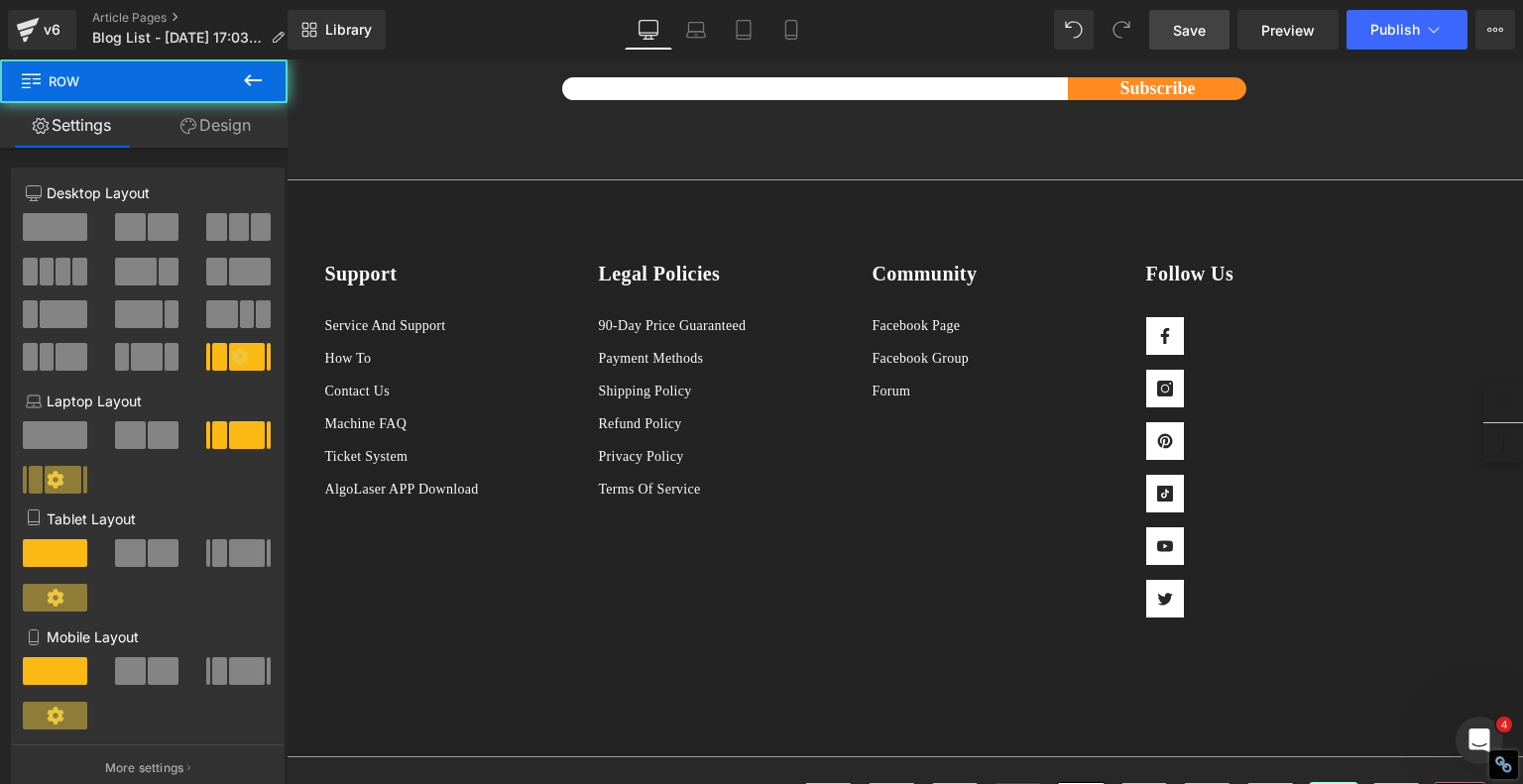 click at bounding box center [1053, -724] 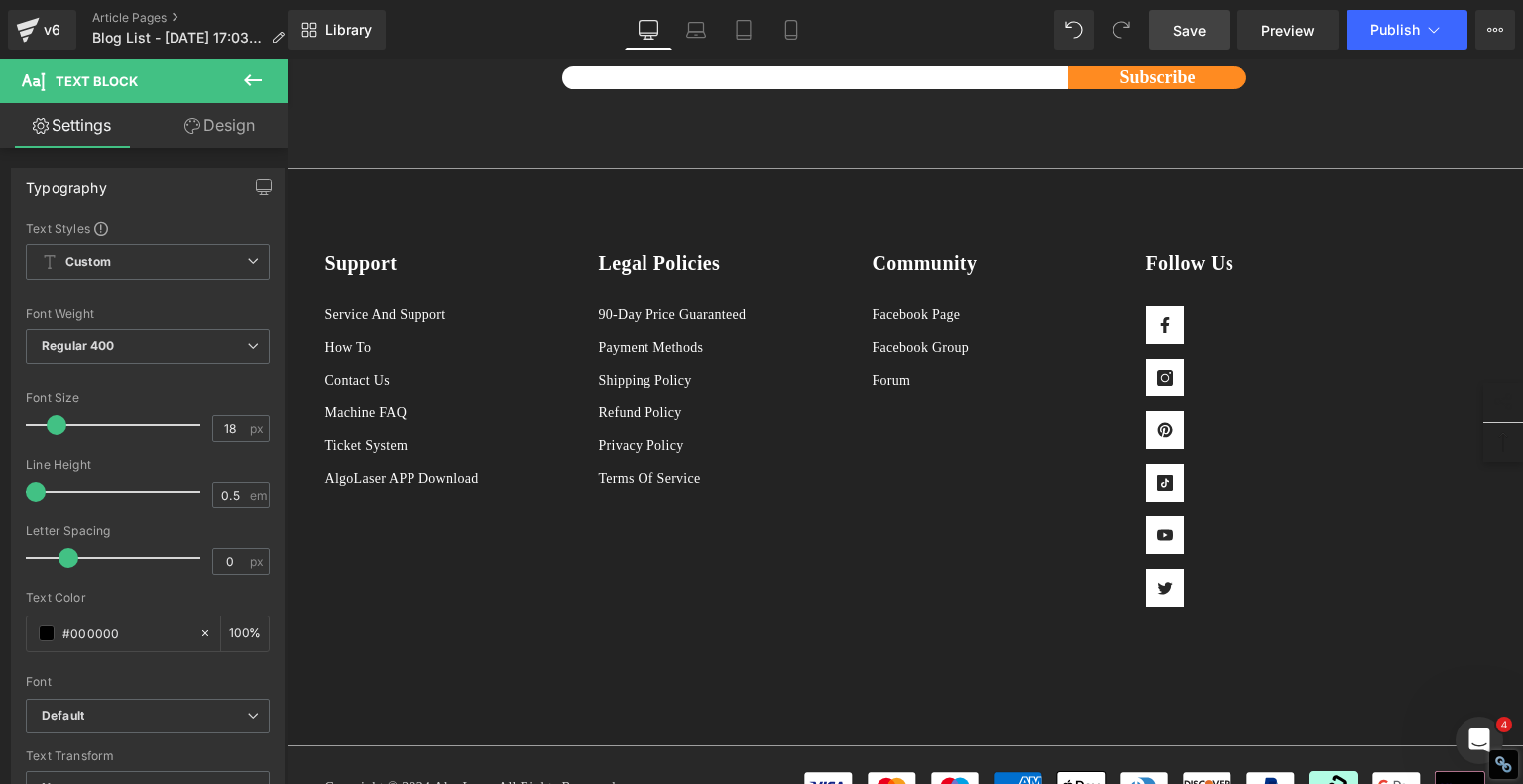 click on "Comparison Chart: AlgoLaser Pixi vs Alpha MK2 vs Delta 40W" at bounding box center [1053, -750] 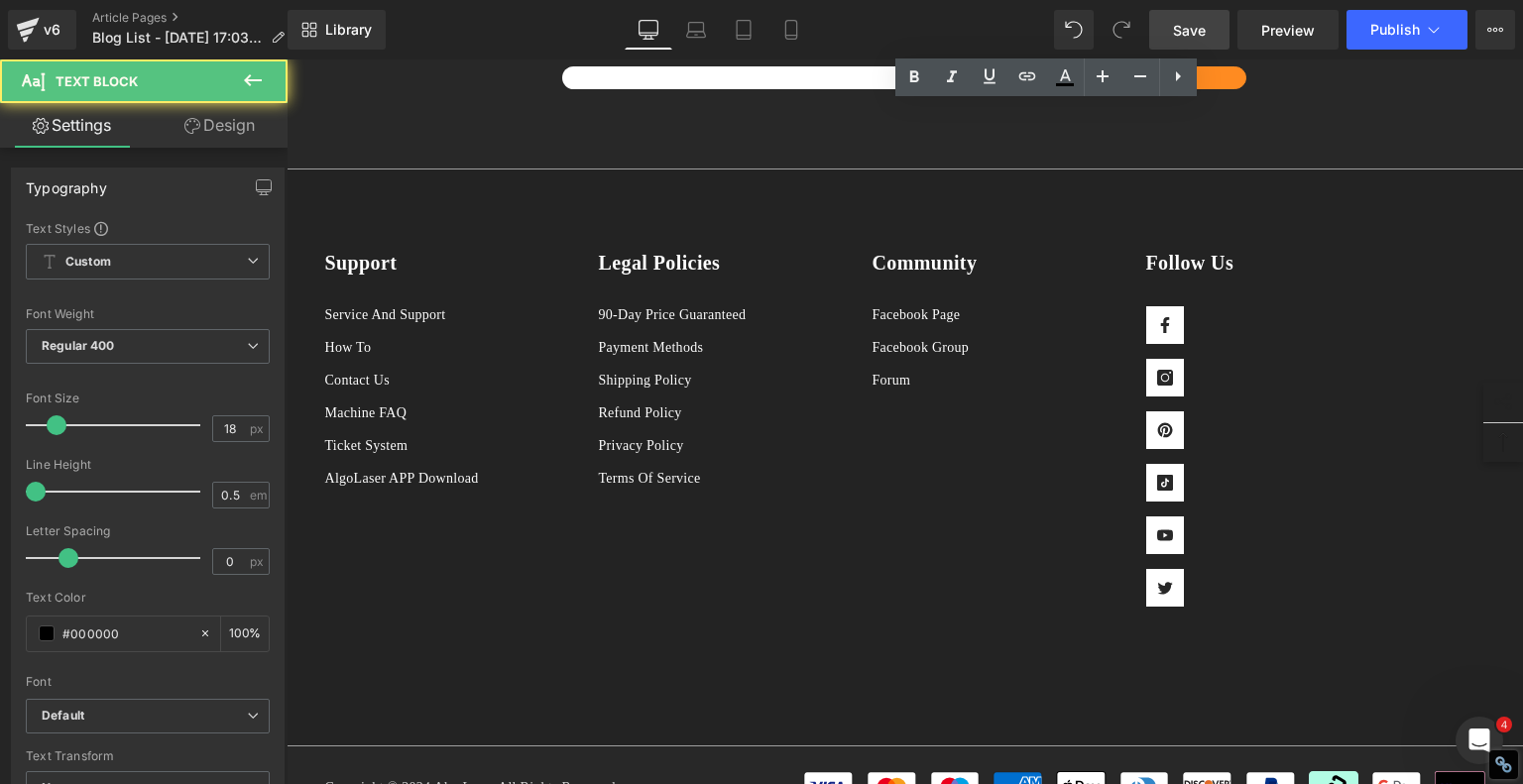 click on "Comparison Chart: AlgoLaser Pixi vs Alpha MK2 vs Delta 40W" at bounding box center (1053, -750) 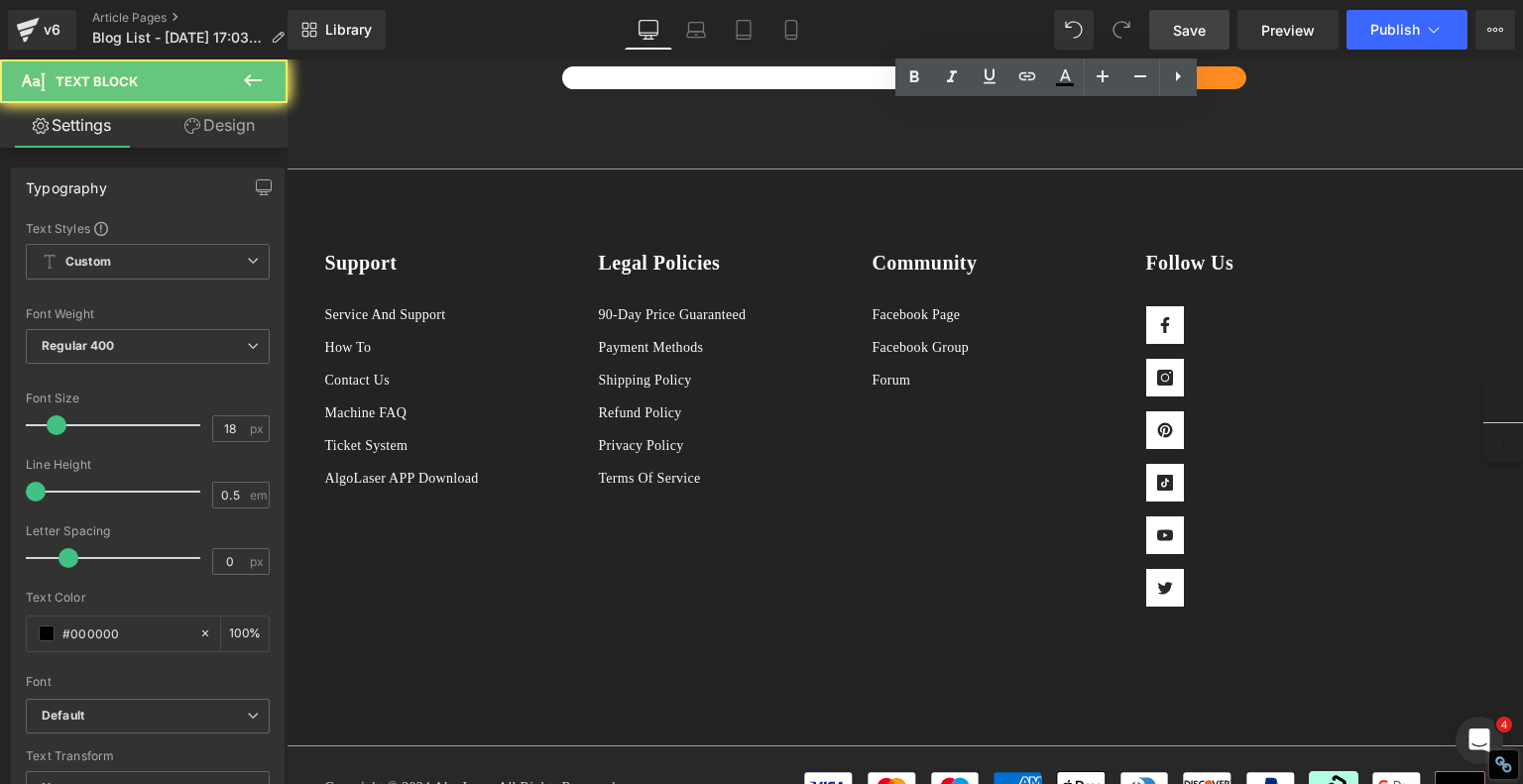 click on "Comparison Chart: AlgoLaser Pixi vs Alpha MK2 vs Delta 40W" at bounding box center [1053, -750] 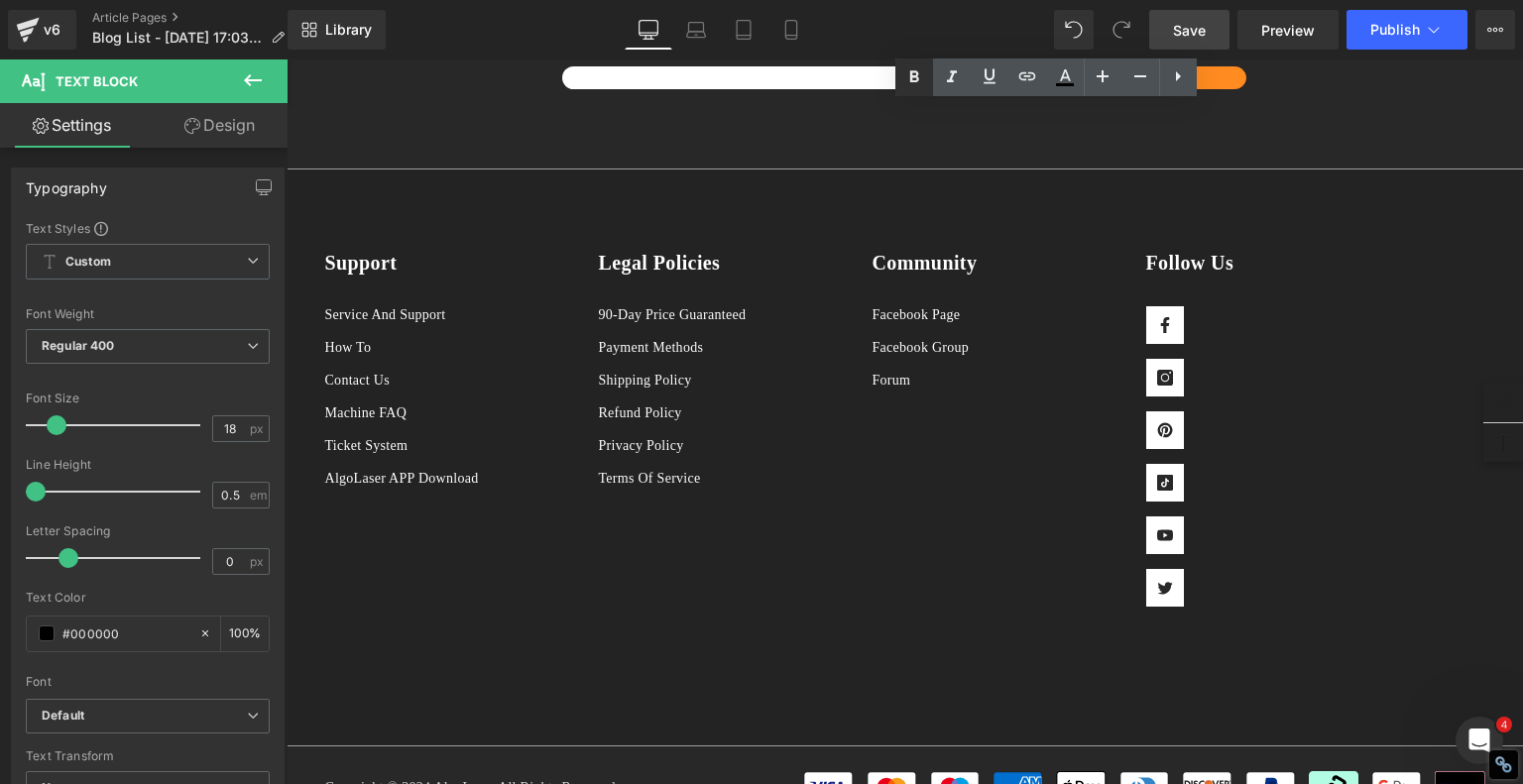 click 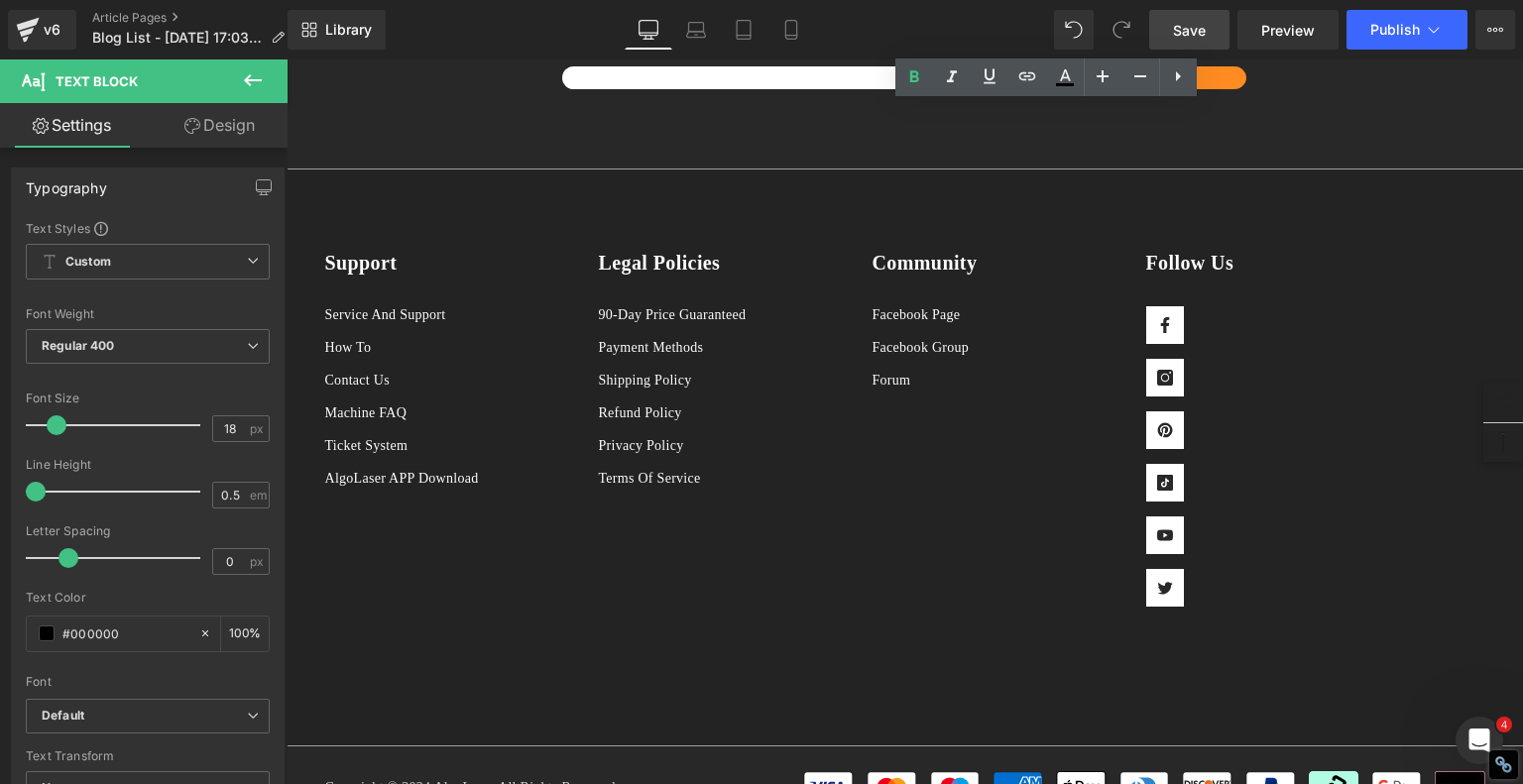 click on "1.  Is the laser engraving machine good at engraving wooden materials Text Block         2.  Laser engraving machine engraving thick paulownia wood cat claw coasters Text Block         3.  Laser engraving machine to engrave thick pine wood calendar Text Block         4.  Laser Engraving Machine to Engrave Skateboards Text Block         5.  Laser engraving machine batch engraving pencils Text Block         6 .  Laser engraving machine batch engraving pencils Text Block         7 .  Laser engraving machine batch engraving pencils Text Block         Row         Best Laser Engraving Machines and Laser Cutters of 2025 Heading         Text Block         Image         Row         Top 3 Best Laser Engravers of 2025 Heading         1. Best Compact Smart Laser Engraver: AlgoLaser Pixi Key Features: ·  Laser Power: 10W diode laser ·    Engraving Area: 120mm x 120mm ·    Smart Controls: Touch screen, app, and Wi-Fi ·    Materials: Wood, leather, felt, acrylic, anodized aluminum (engraving only) ·" at bounding box center (905, -2524) 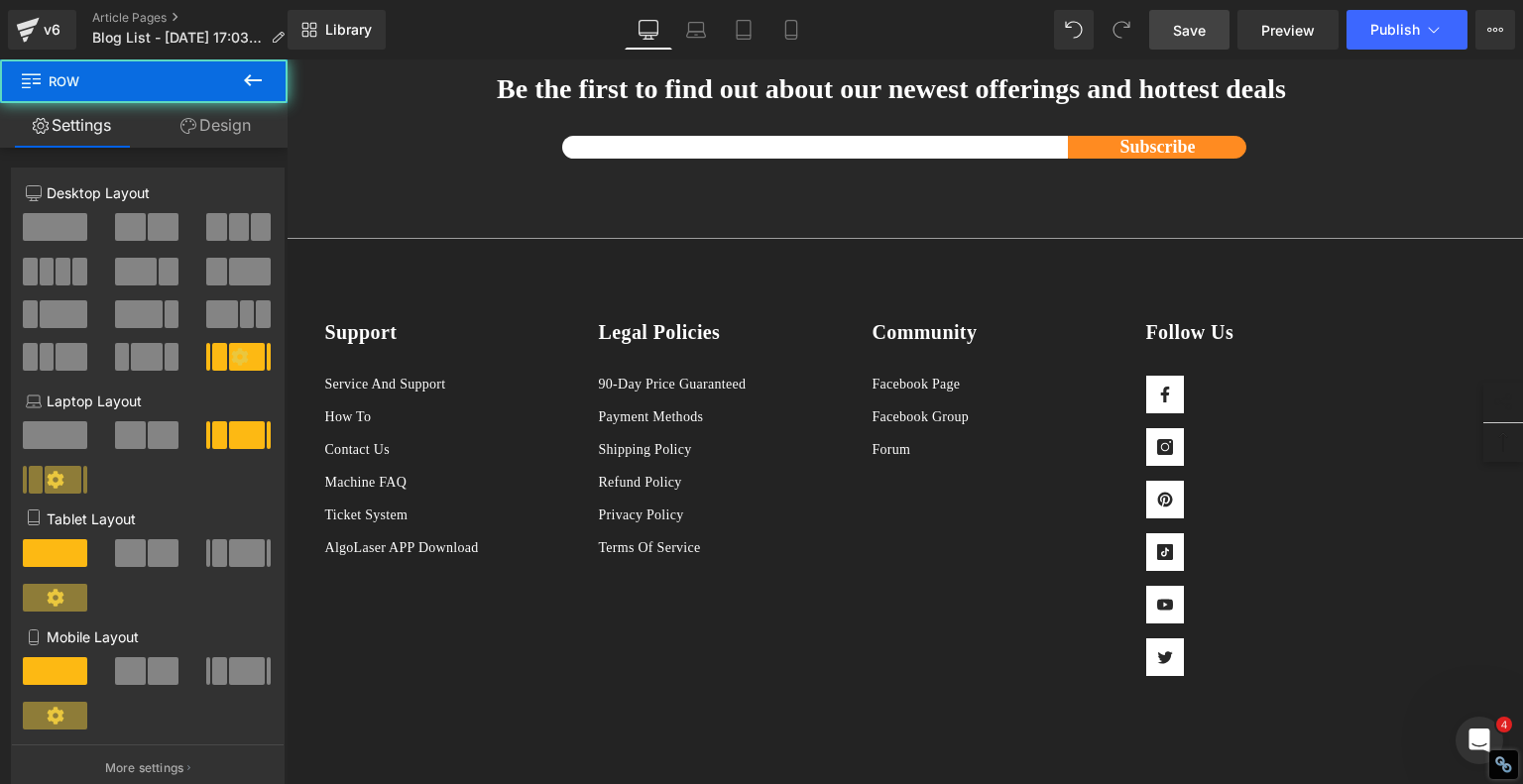 scroll, scrollTop: 4641, scrollLeft: 0, axis: vertical 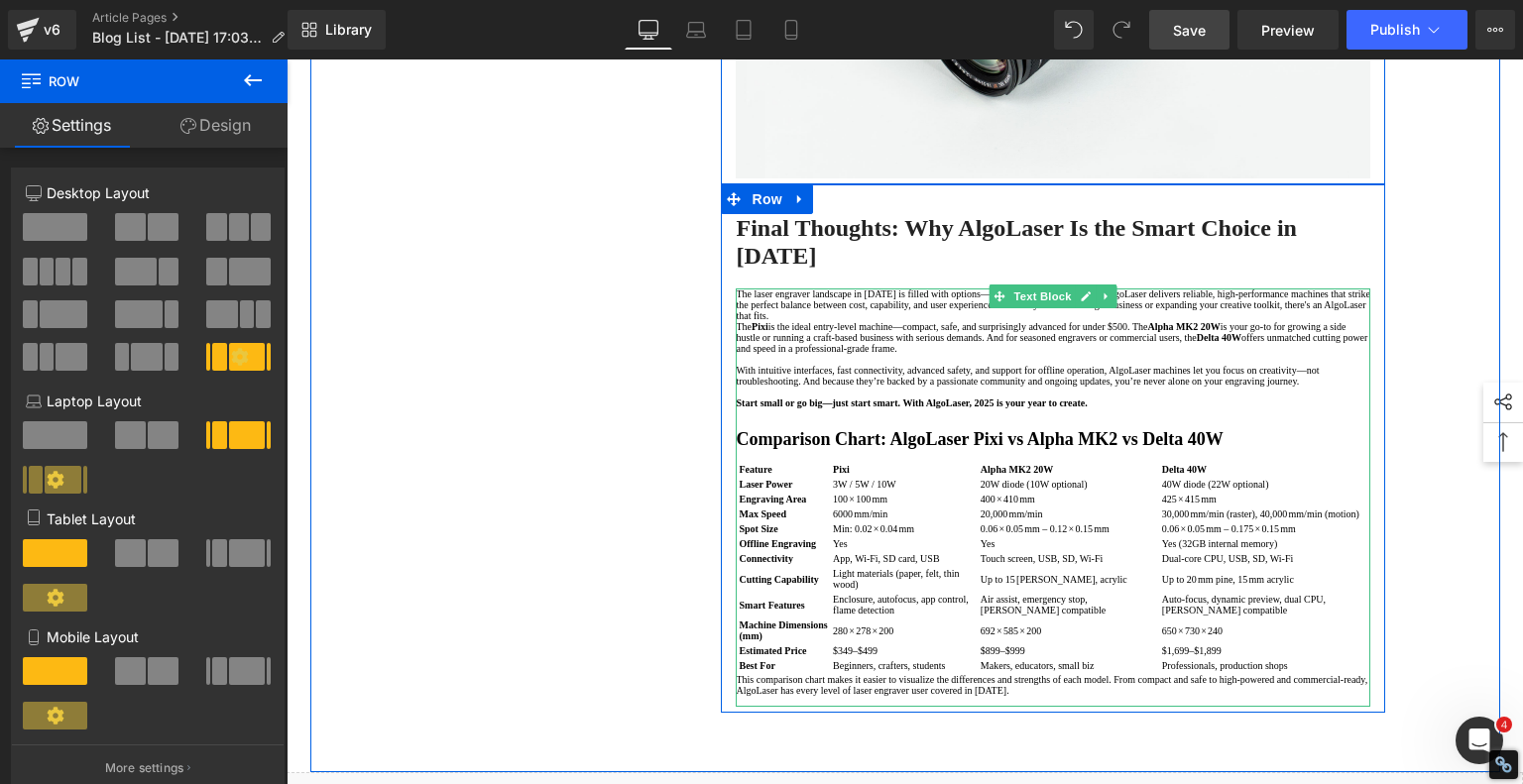 click 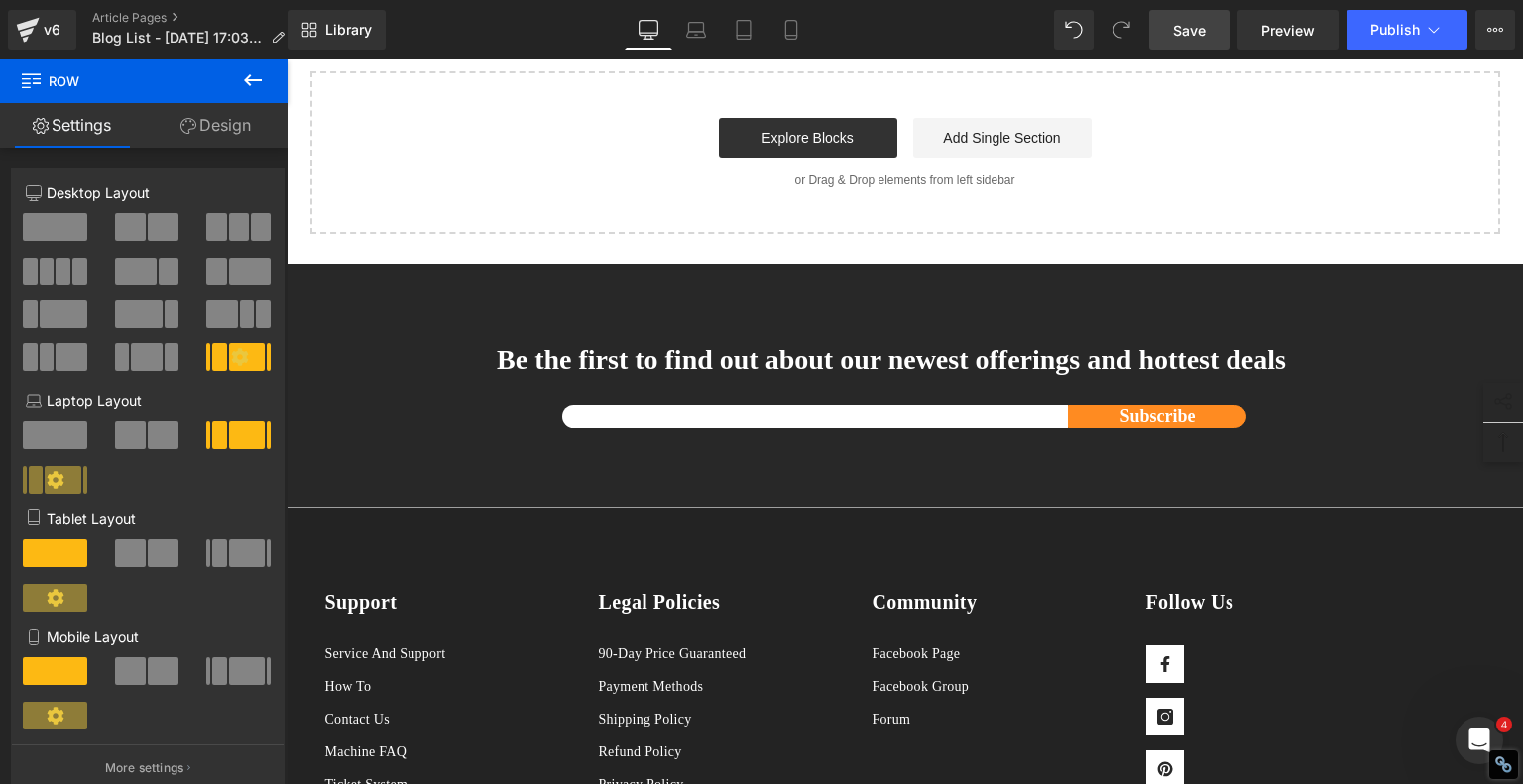 scroll, scrollTop: 5691, scrollLeft: 0, axis: vertical 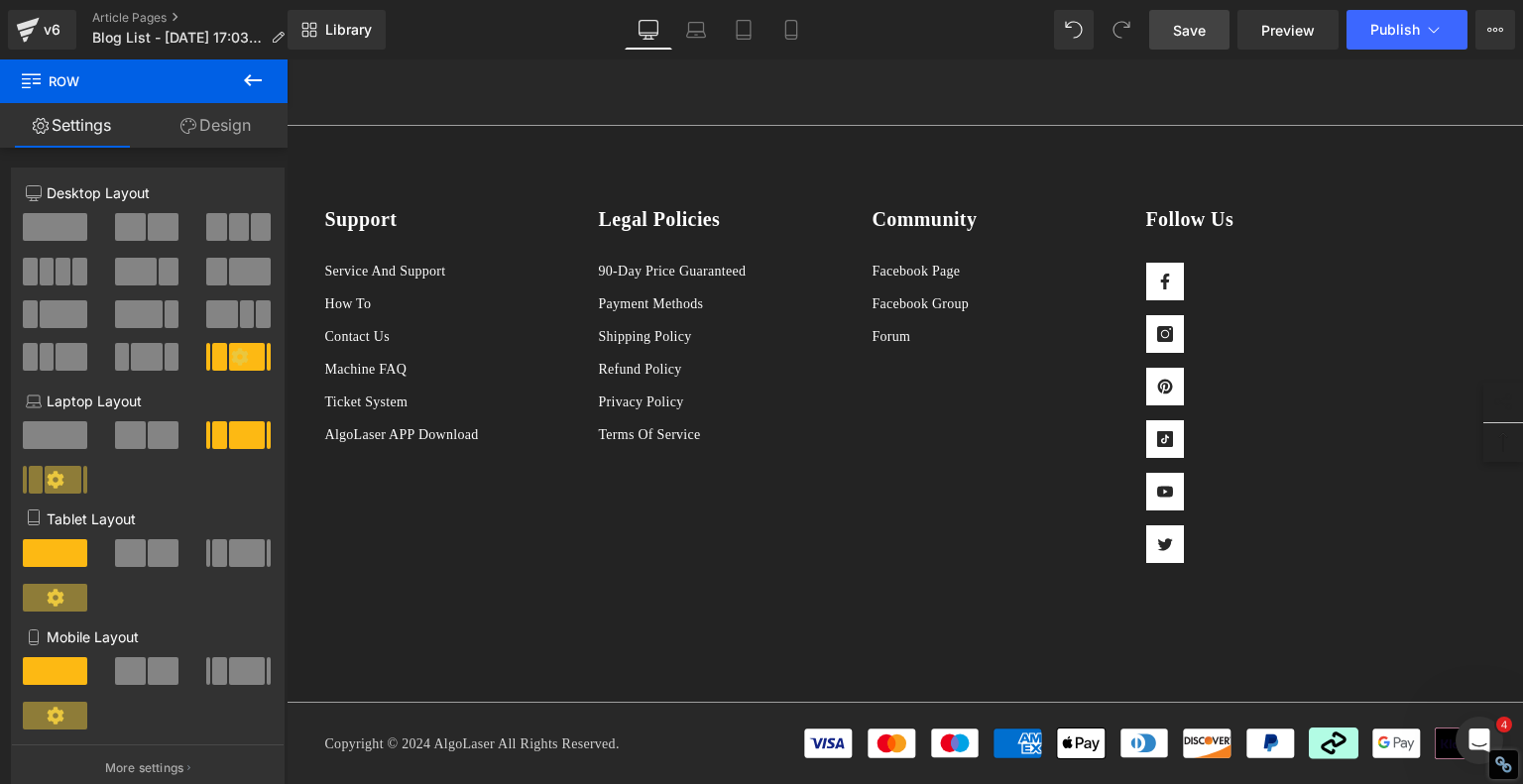 click on "Comparison Chart: AlgoLaser Pixi vs Alpha MK2 vs Delta 40W" at bounding box center [1053, -793] 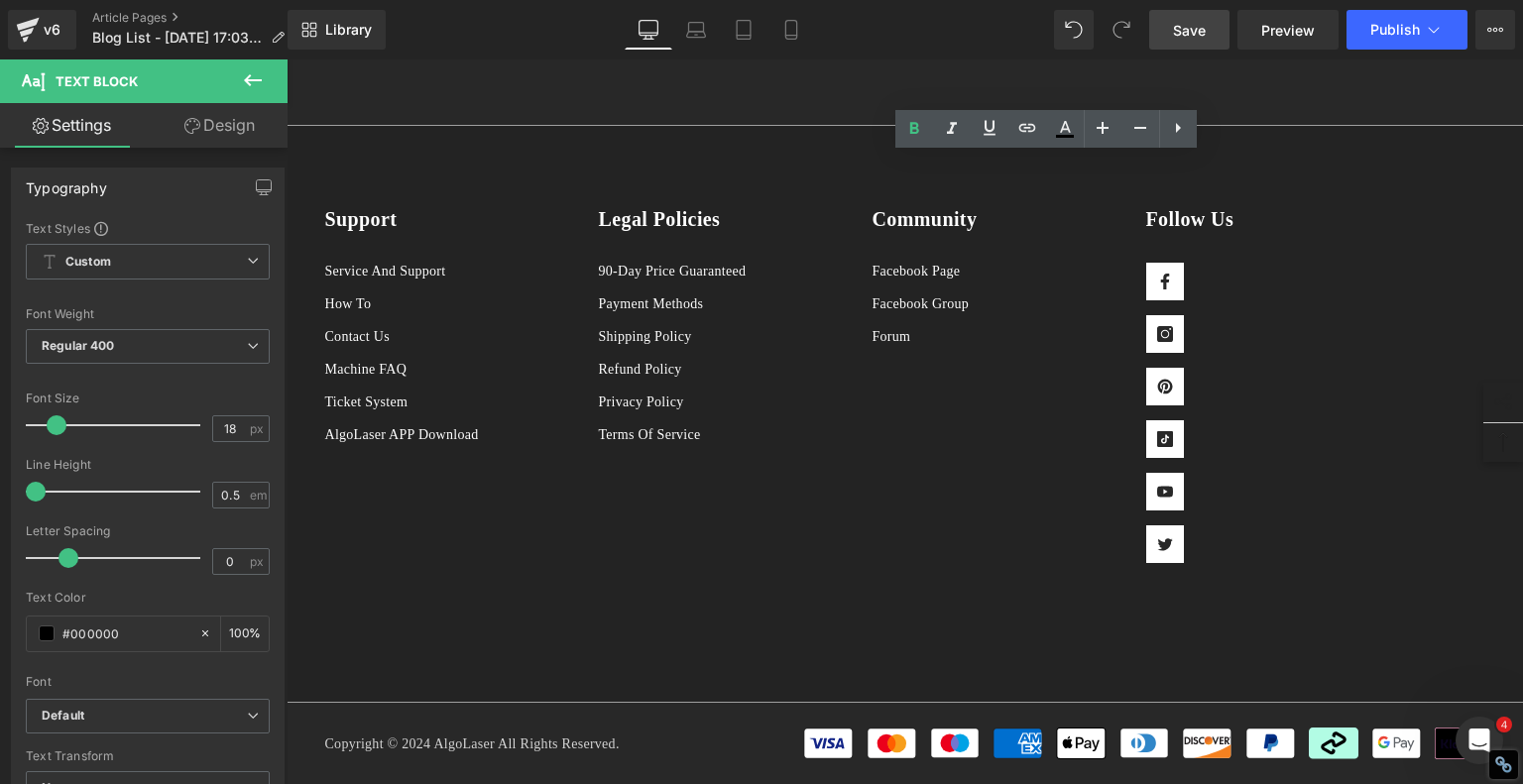 drag, startPoint x: 1261, startPoint y: 411, endPoint x: 706, endPoint y: 399, distance: 555.12971 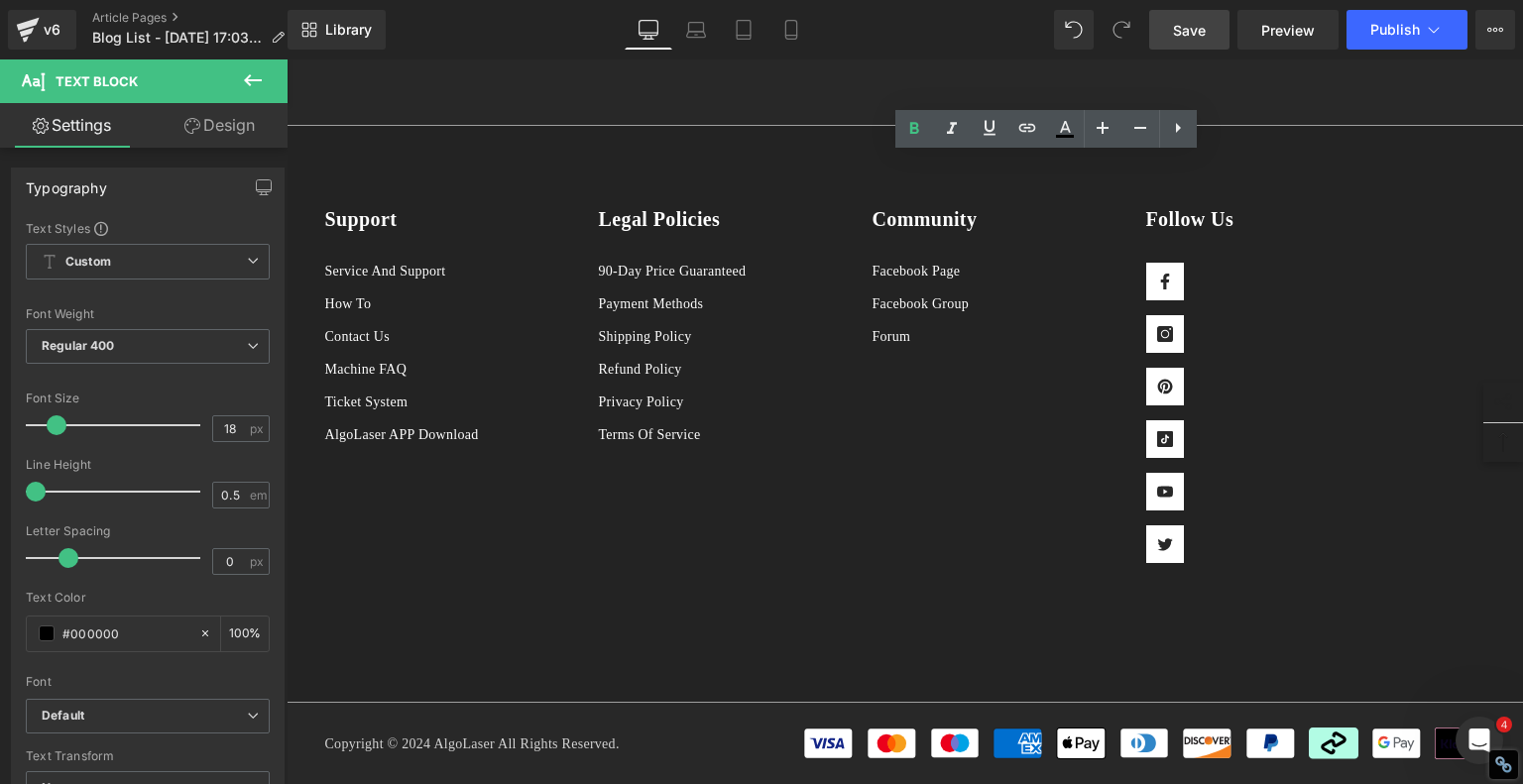 click on "Best Laser Engraving Machines and Laser Cutters of 2025 Heading         Finding the right laser engraver in [DATE] can open new doors for hobbyists, small business owners, and professional makers. With laser engraving now a staple in industries ranging from personalized gifts to industrial marking, it's more important than ever to choose a machine that matches your needs—without overspending. Whether you're making custom wood signs, cutting acrylic jewelry, or etching logos onto tools, the right laser engraver makes all the difference. Fortunately, [DATE] market offers powerful machines at surprisingly affordable prices. AlgoLaser has emerged as a top brand delivering exceptional value across a range of diode laser engravers that are beginner-friendly, smart, and capable of professional-quality output. In this guide, we’ll explore three of the best laser engravers of 2025, compare their features, and help you determine which one is the right fit for your projects and budget. Text Block         Image" at bounding box center [1053, -2975] 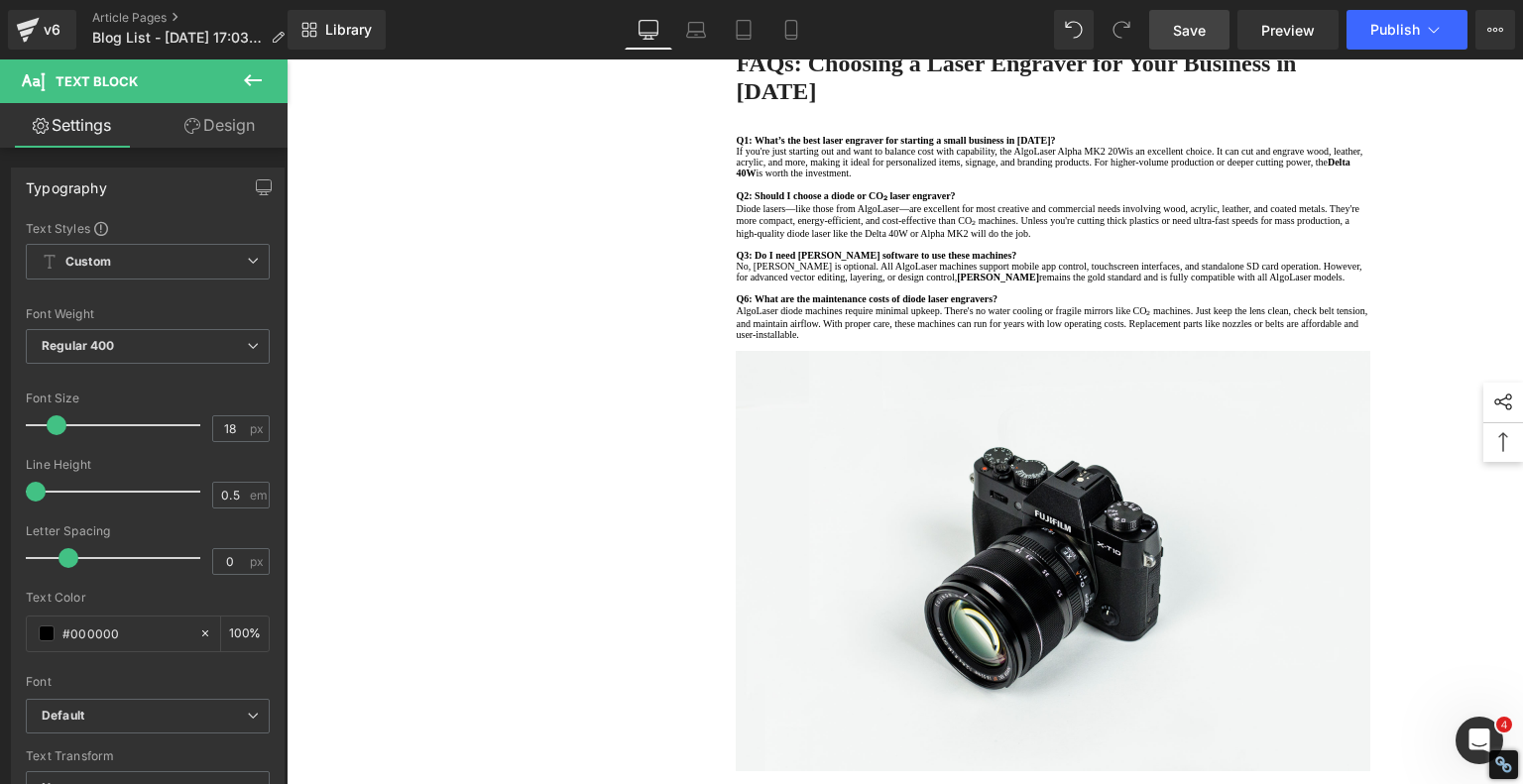 scroll, scrollTop: 3709, scrollLeft: 0, axis: vertical 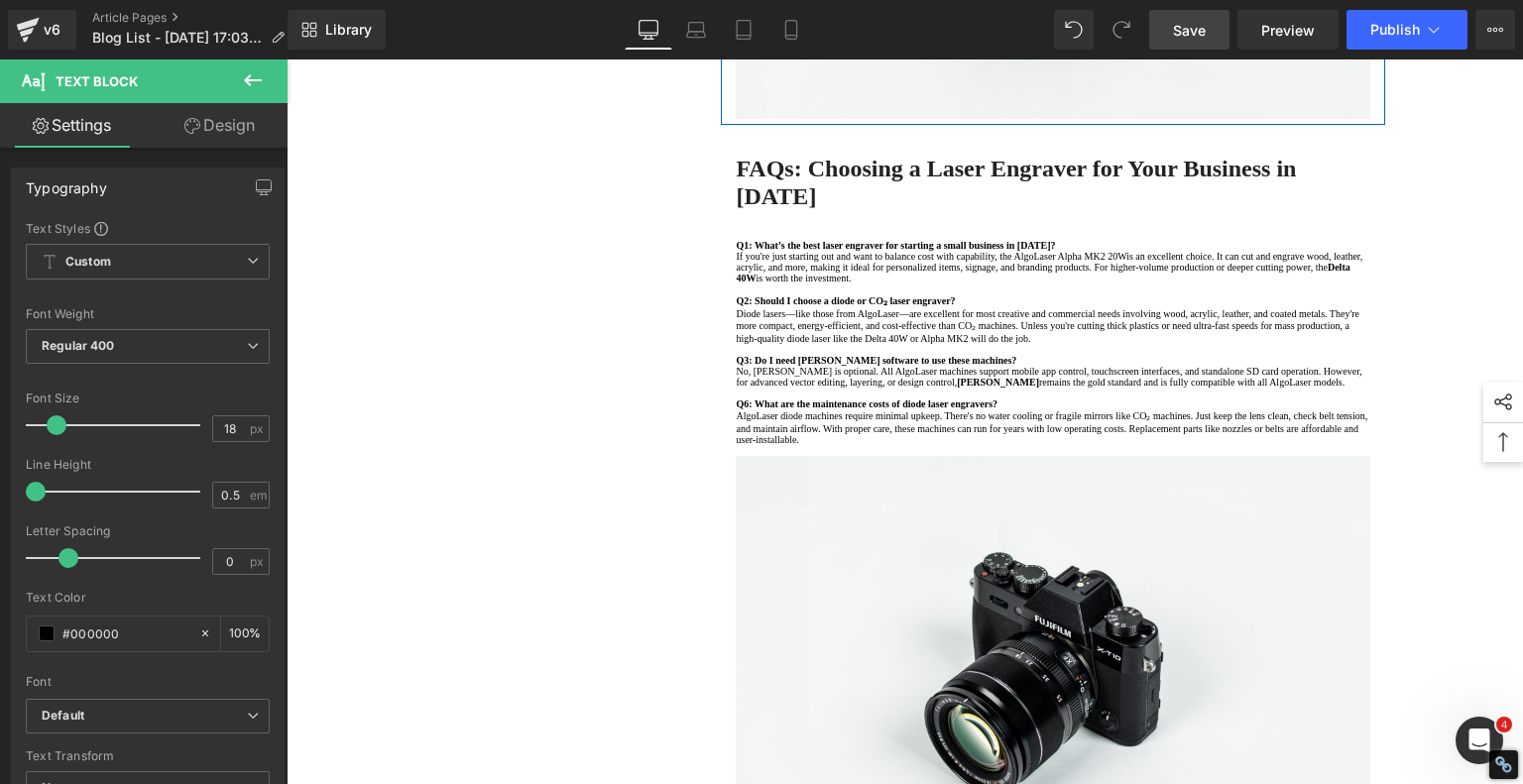click on "FAQs: Choosing a Laser Engraver for Your Business in [DATE]" at bounding box center [1015, -575] 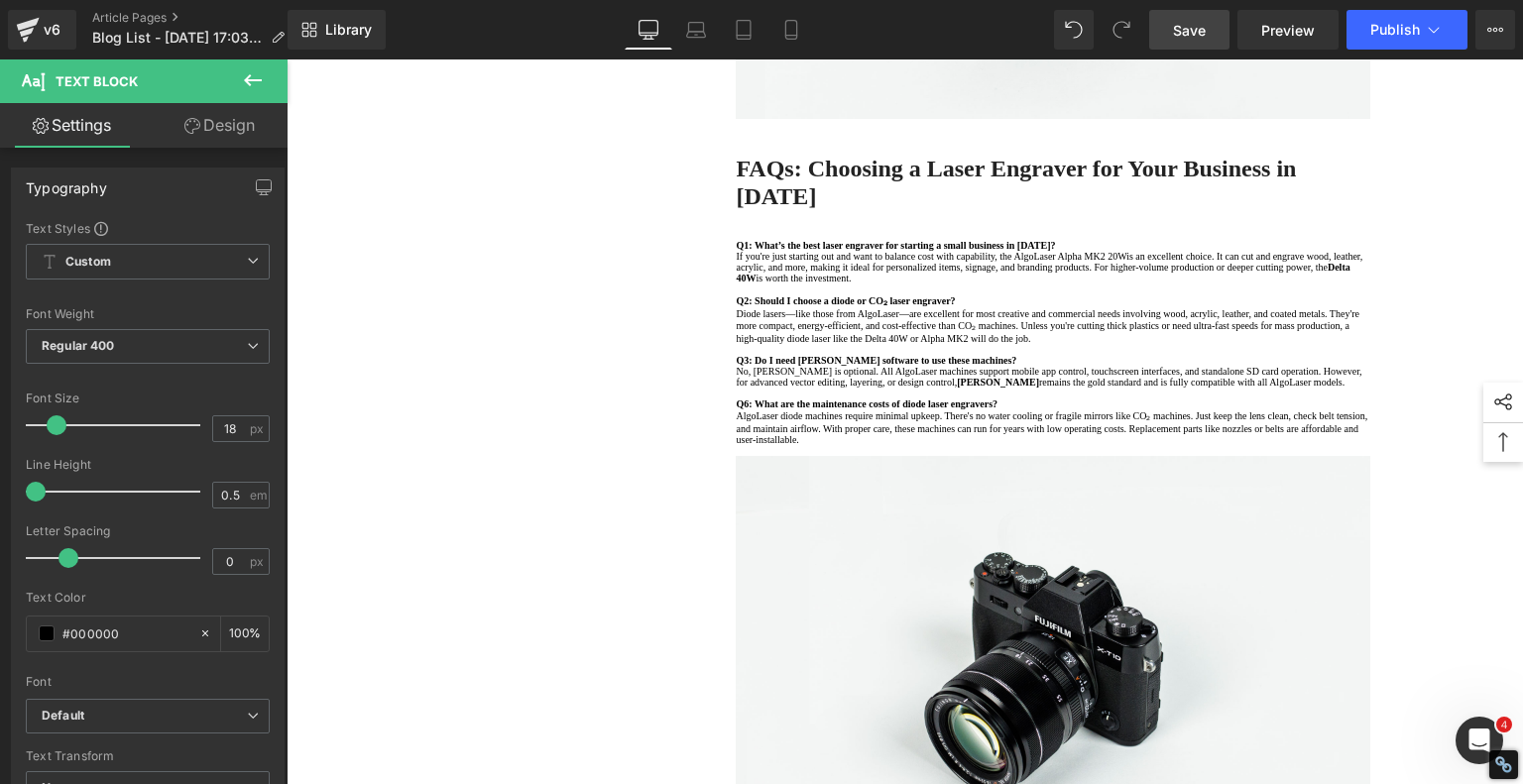 click on "FAQs: Choosing a Laser Engraver for Your Business in [DATE]" at bounding box center (1015, -575) 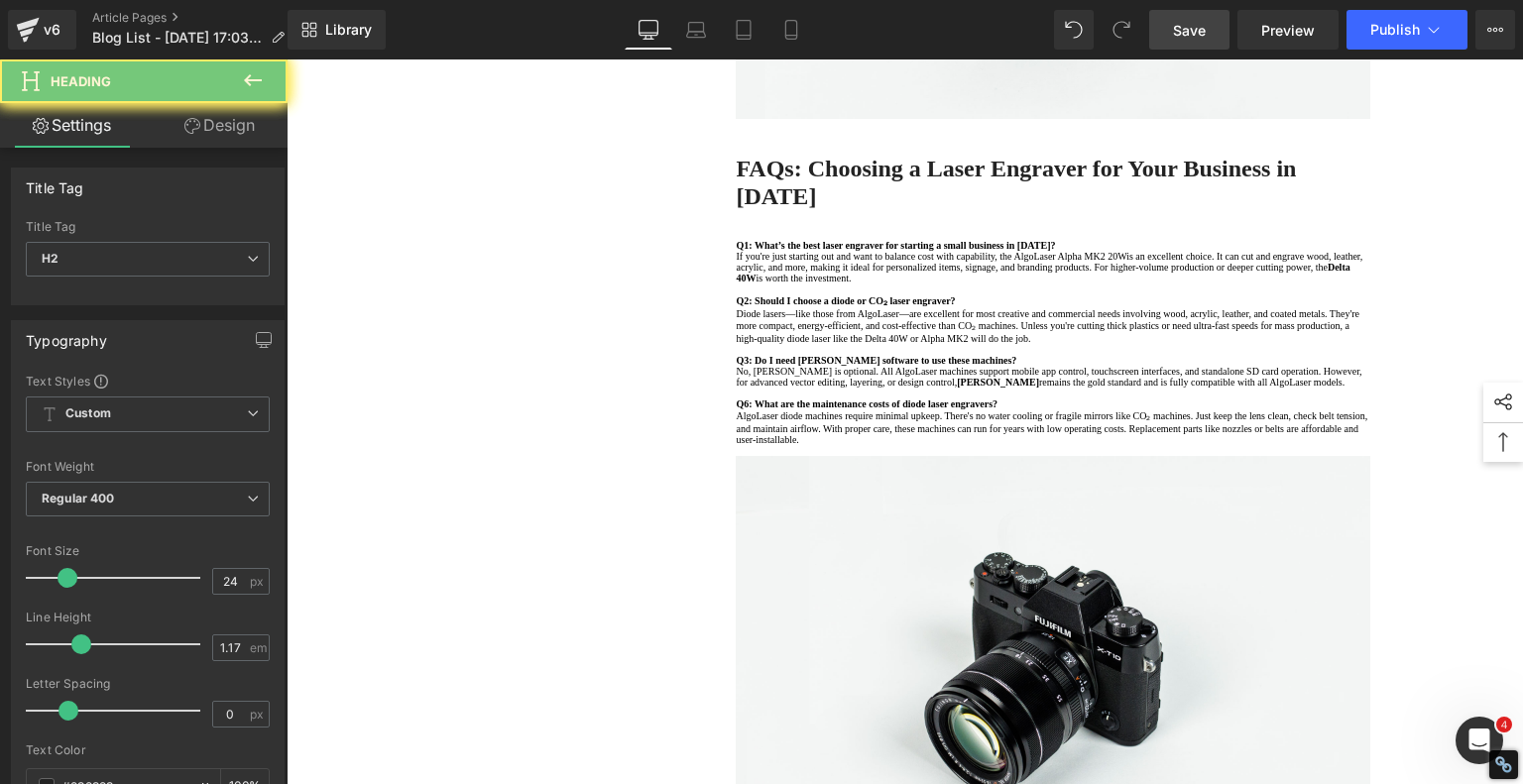 click on "1.  Is the laser engraving machine good at engraving wooden materials Text Block         2.  Laser engraving machine engraving thick paulownia wood cat claw coasters Text Block         3.  Laser engraving machine to engrave thick pine wood calendar Text Block         4.  Laser Engraving Machine to Engrave Skateboards Text Block         5.  Laser engraving machine batch engraving pencils Text Block         6 .  Laser engraving machine batch engraving pencils Text Block         7 .  Laser engraving machine batch engraving pencils Text Block         Row         Best Laser Engraving Machines and Laser Cutters of 2025 Heading         Text Block         Image         Row         Top 3 Best Laser Engravers of 2025 Heading         1. Best Compact Smart Laser Engraver: AlgoLaser Pixi Key Features: ·  Laser Power: 10W diode laser ·    Engraving Area: 120mm x 120mm ·    Smart Controls: Touch screen, app, and Wi-Fi ·    Materials: Wood, leather, felt, acrylic, anodized aluminum (engraving only) ·" at bounding box center (905, -1015) 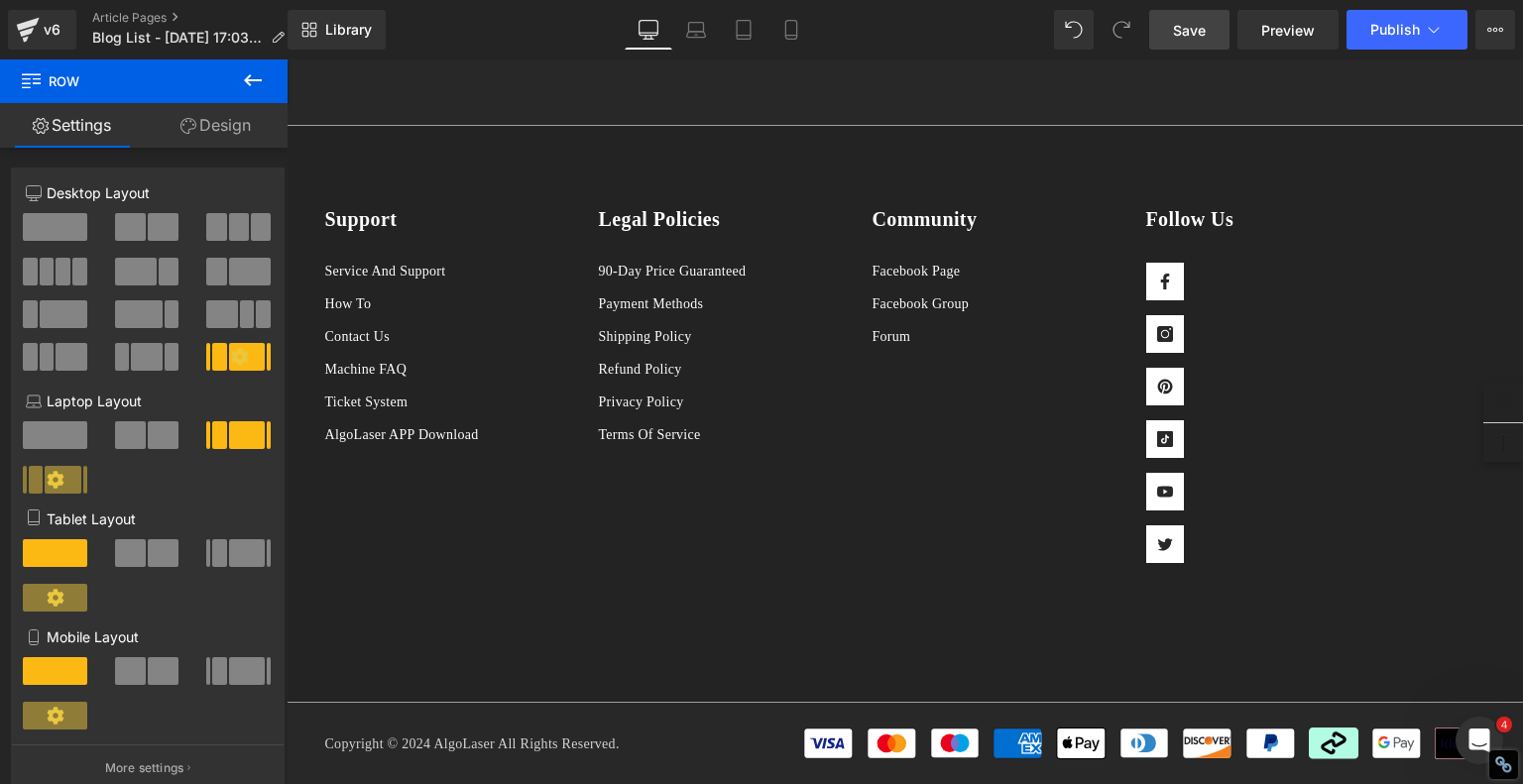scroll, scrollTop: 5790, scrollLeft: 0, axis: vertical 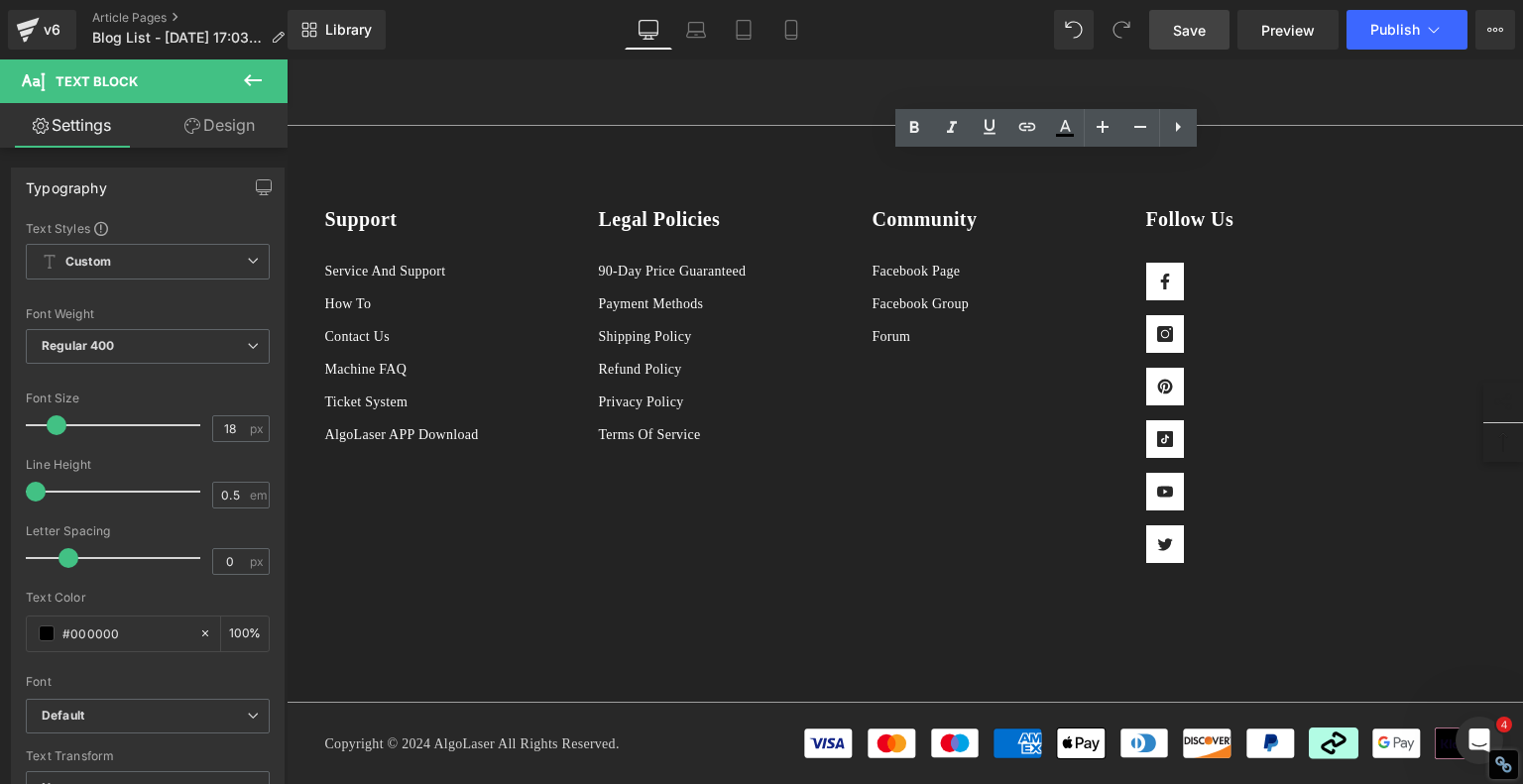 drag, startPoint x: 729, startPoint y: 309, endPoint x: 1301, endPoint y: 715, distance: 701.44137 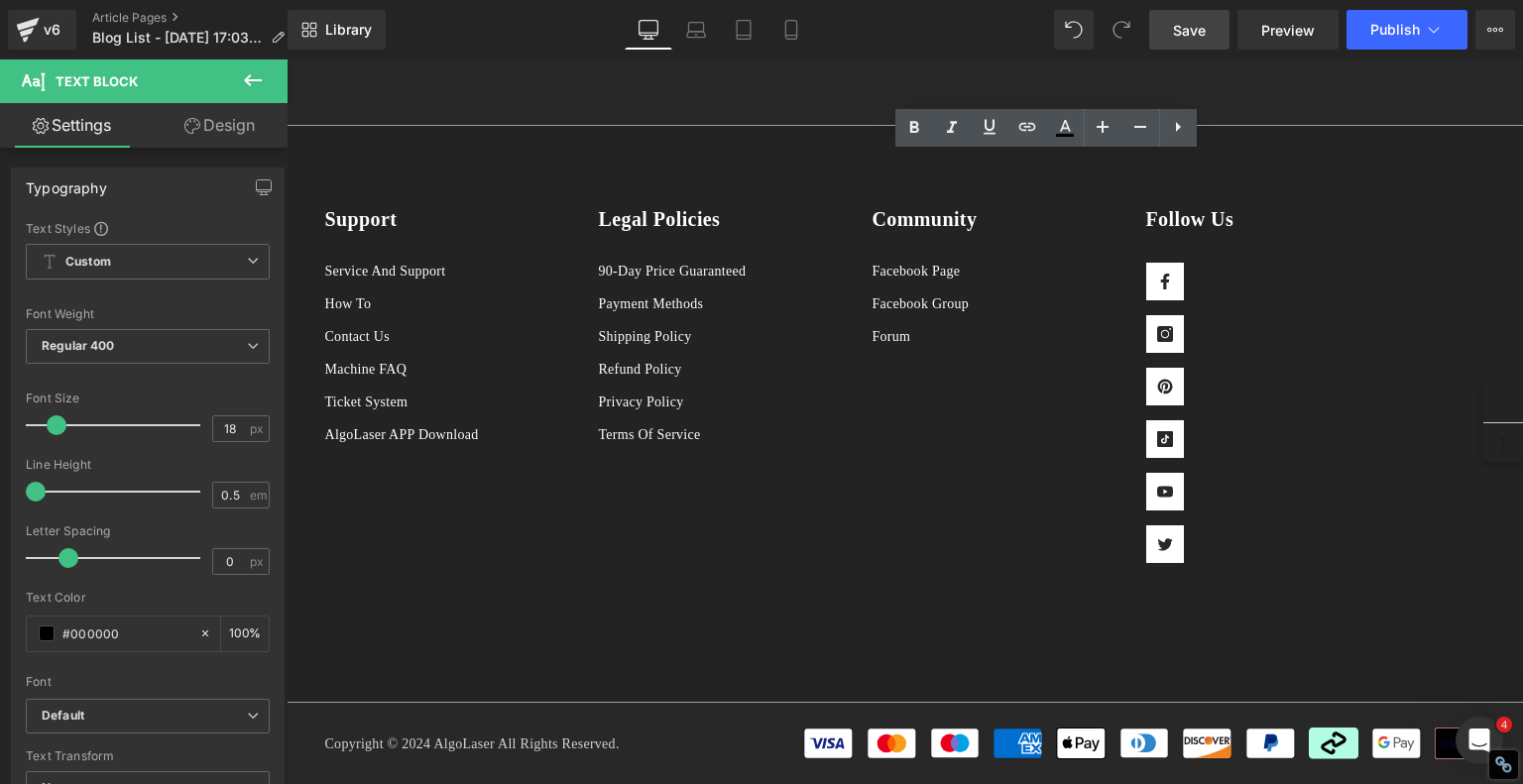 click on "The laser engraver landscape in [DATE] is filled with options—but not all are created equal. AlgoLaser delivers reliable, high-performance machines that strike the perfect balance between cost, capability, and user experience. Whether you're launching a business or expanding your creative toolkit, there's an AlgoLaser that fits. The  Pixi  is the ideal entry-level machine—compact, safe, and surprisingly advanced for under $500. The  Alpha MK2 20W  is your go-to for growing a side hustle or running a craft-based business with serious demands. And for seasoned engravers or commercial users, the  Delta 40W  offers unmatched cutting power and speed in a professional-grade frame. With intuitive interfaces, fast connectivity, advanced safety, and support for offline operation, AlgoLaser machines let you focus on creativity—not troubleshooting. And because they’re backed by a passionate community and ongoing updates, you’re never alone on your engraving journey. Feature Pixi Alpha MK2 20W Delta 40W Max Speed" at bounding box center [1053, -734] 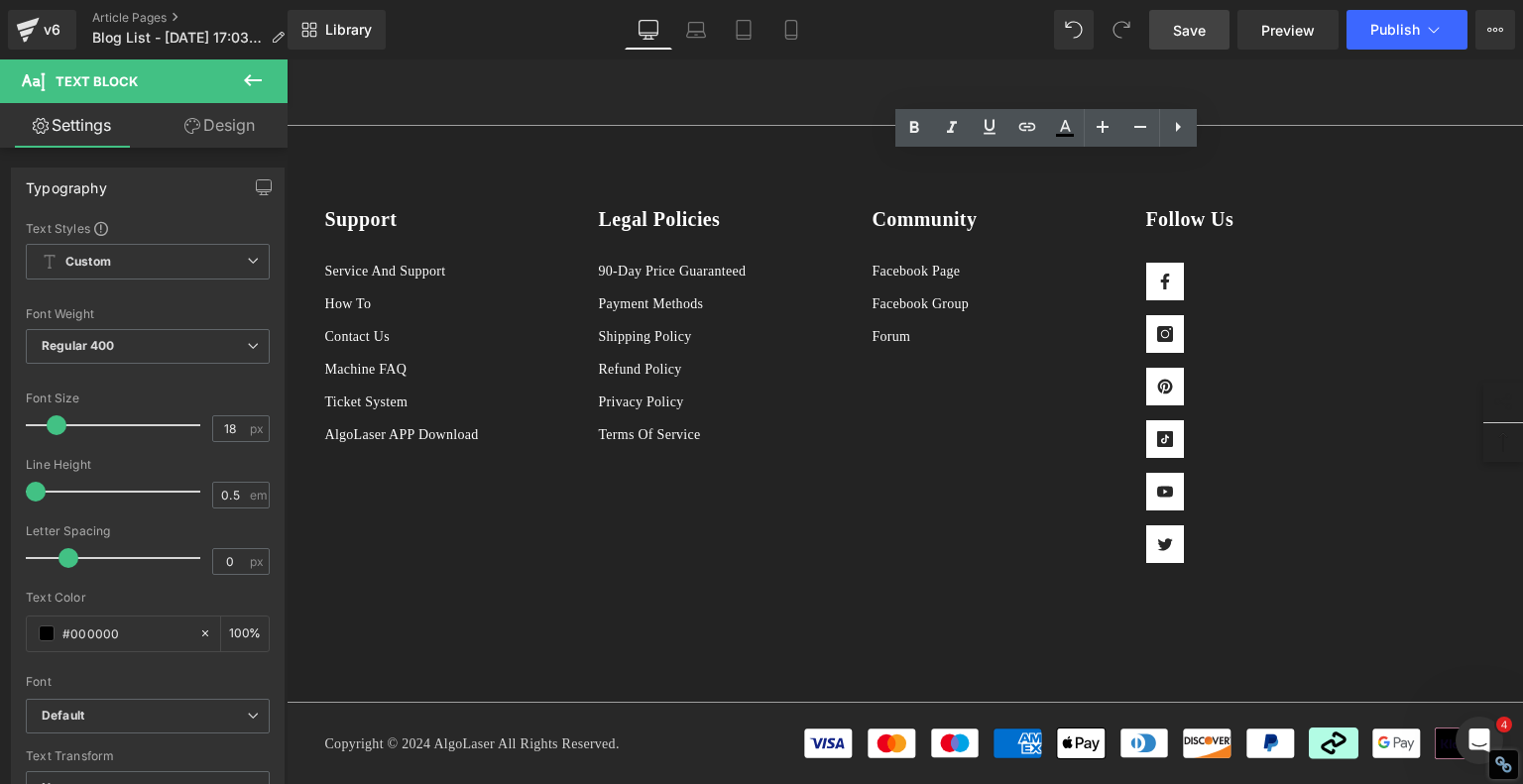 type 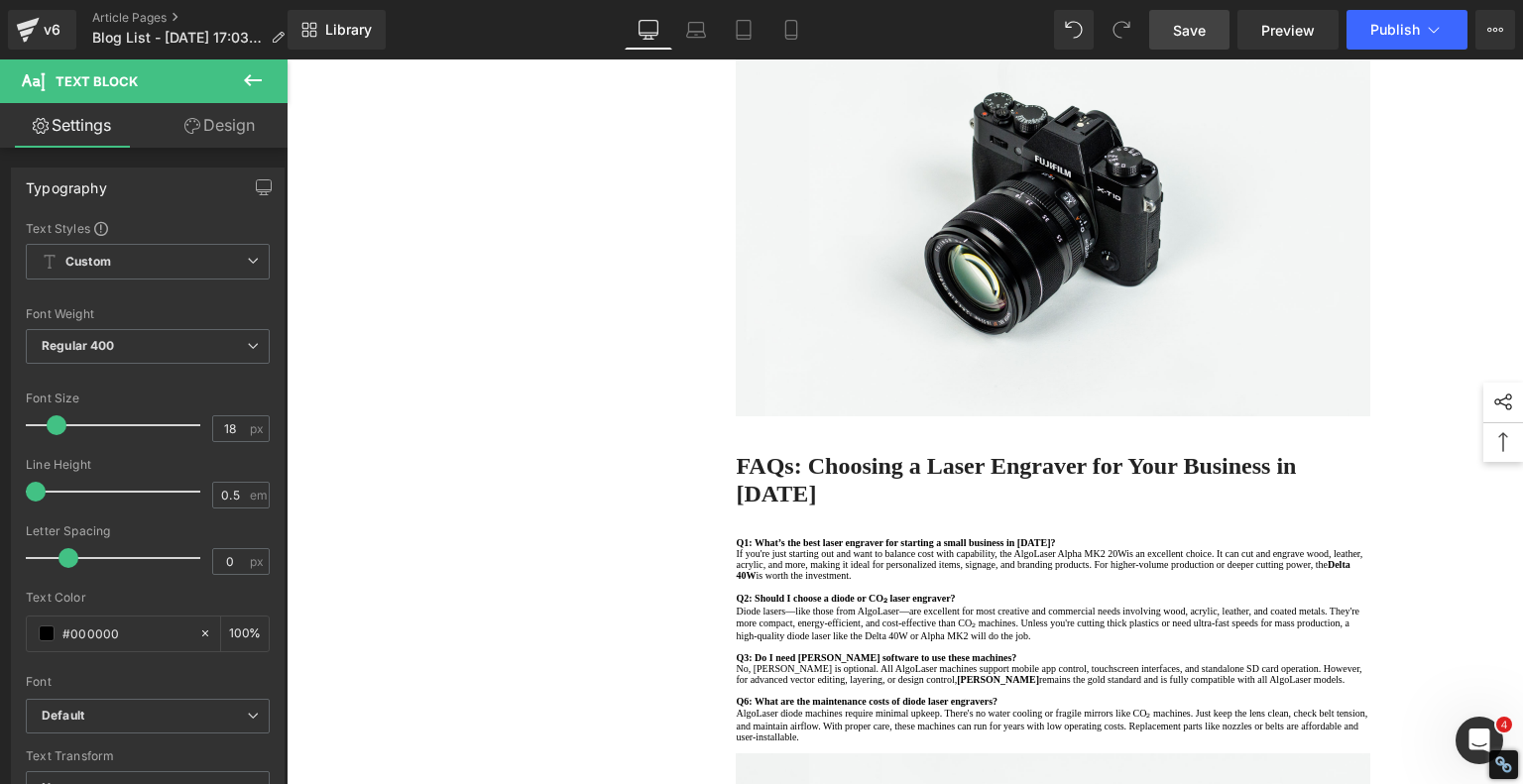 scroll, scrollTop: 3808, scrollLeft: 0, axis: vertical 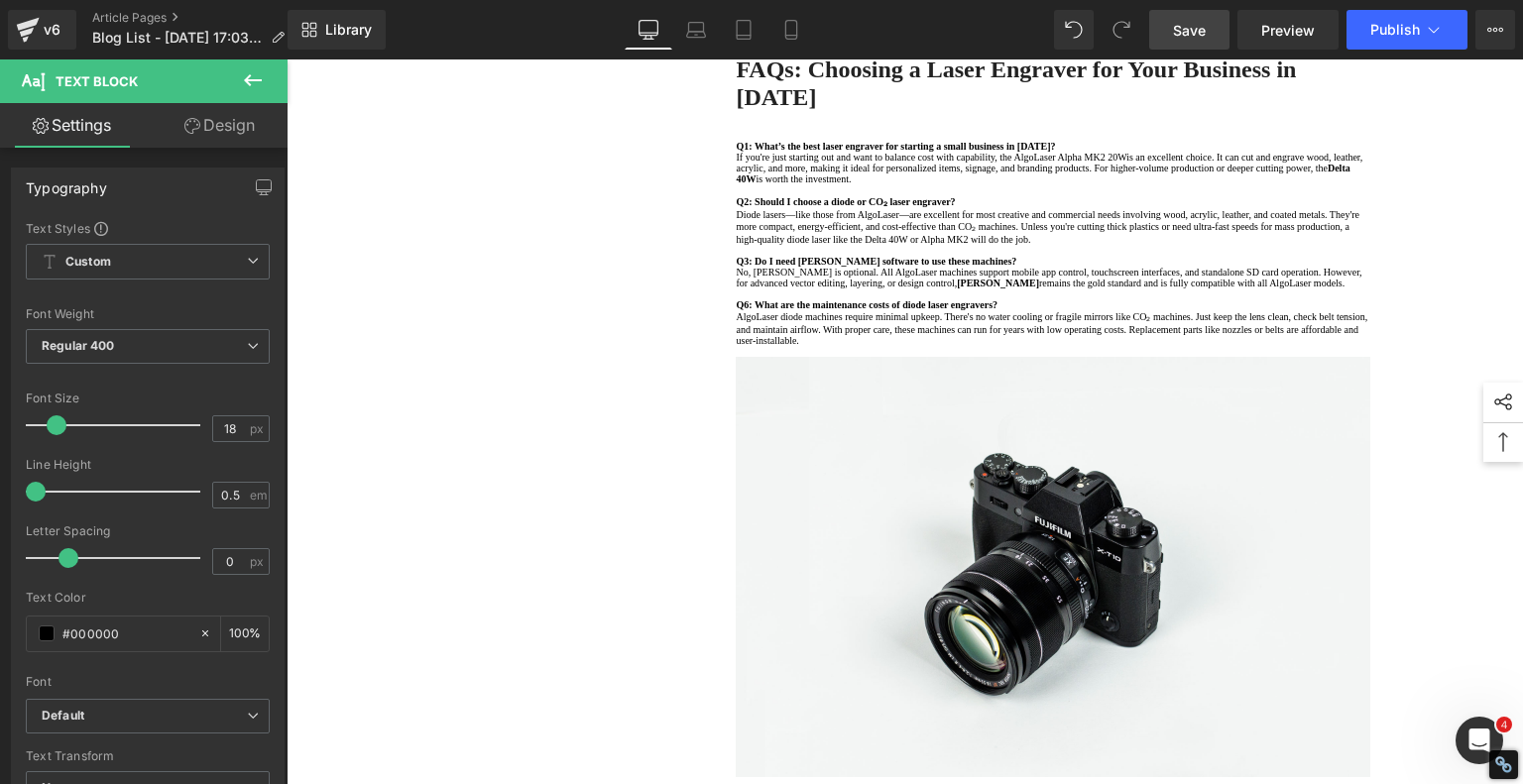 click on "Q2: Should I choose a diode or CO₂ laser engraver? Diode lasers—like those from AlgoLaser—are excellent for most creative and commercial needs involving wood, acrylic, leather, and coated metals. They're more compact, energy-efficient, and cost-effective than CO₂ machines. Unless you're cutting thick plastics or need ultra-fast speeds for mass production, a high-quality diode laser like the Delta 40W or Alpha MK2 will do the job ." at bounding box center [1053, -537] 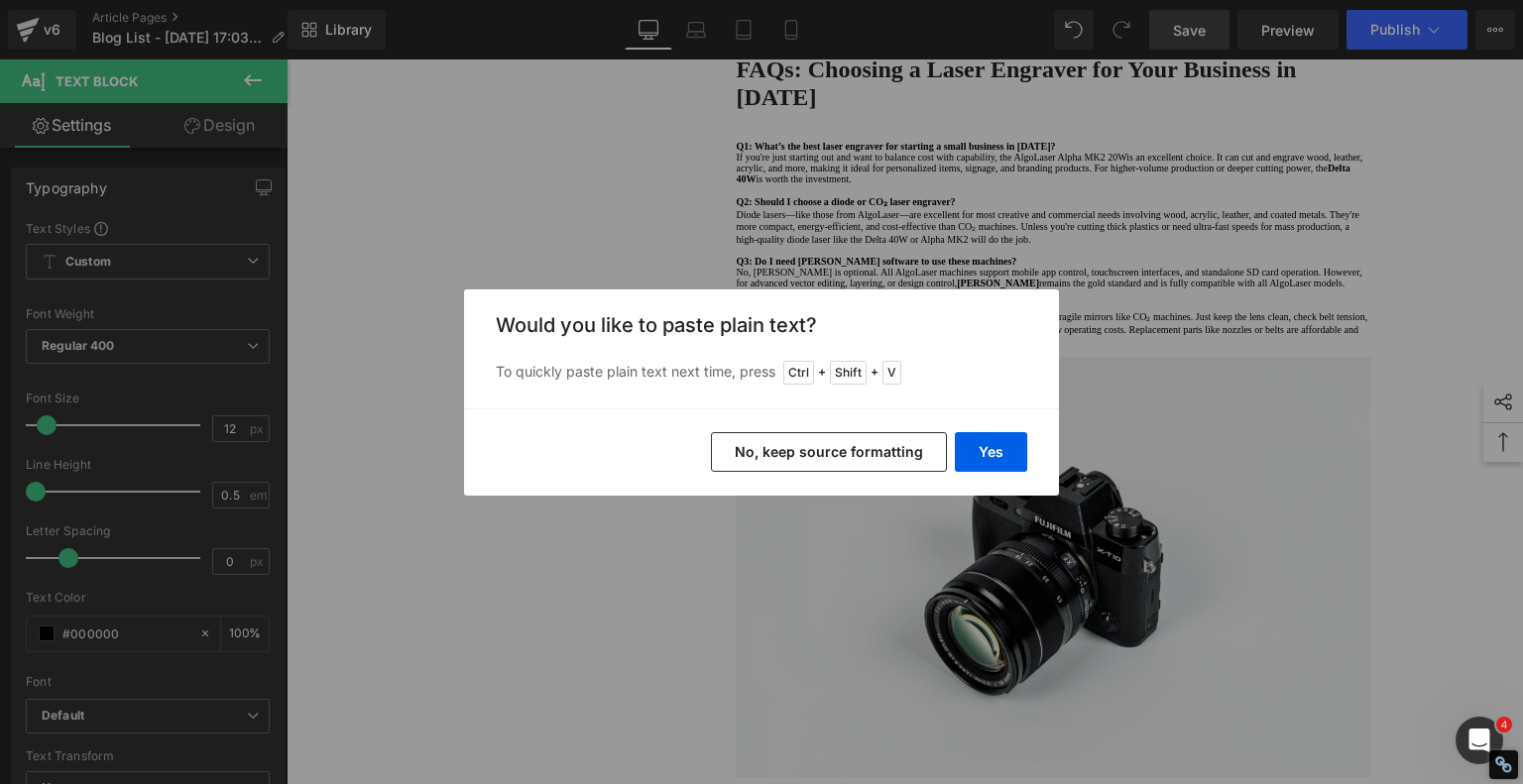 click on "No, keep source formatting" at bounding box center [829, 452] 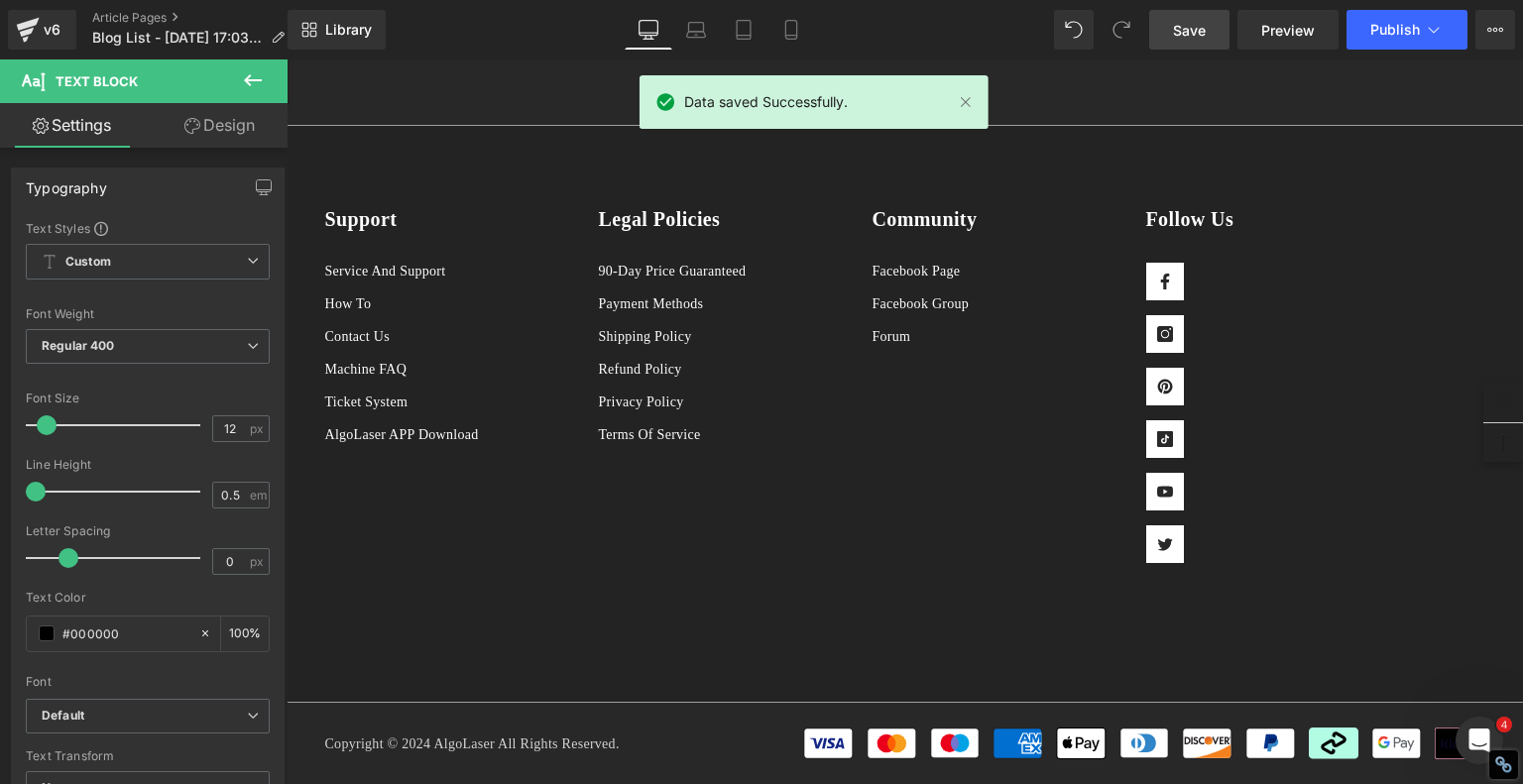 scroll, scrollTop: 5790, scrollLeft: 0, axis: vertical 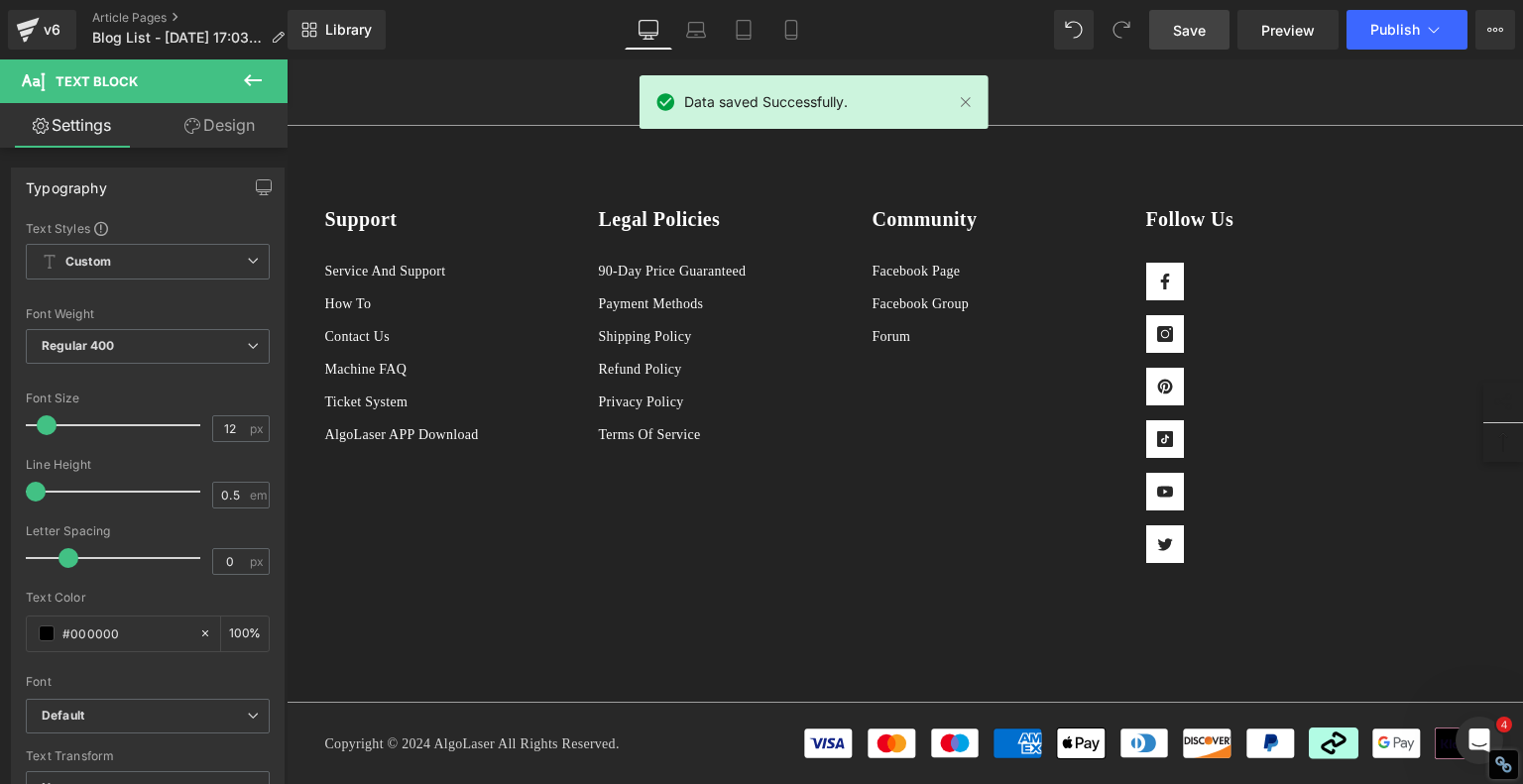 click at bounding box center (1053, -547) 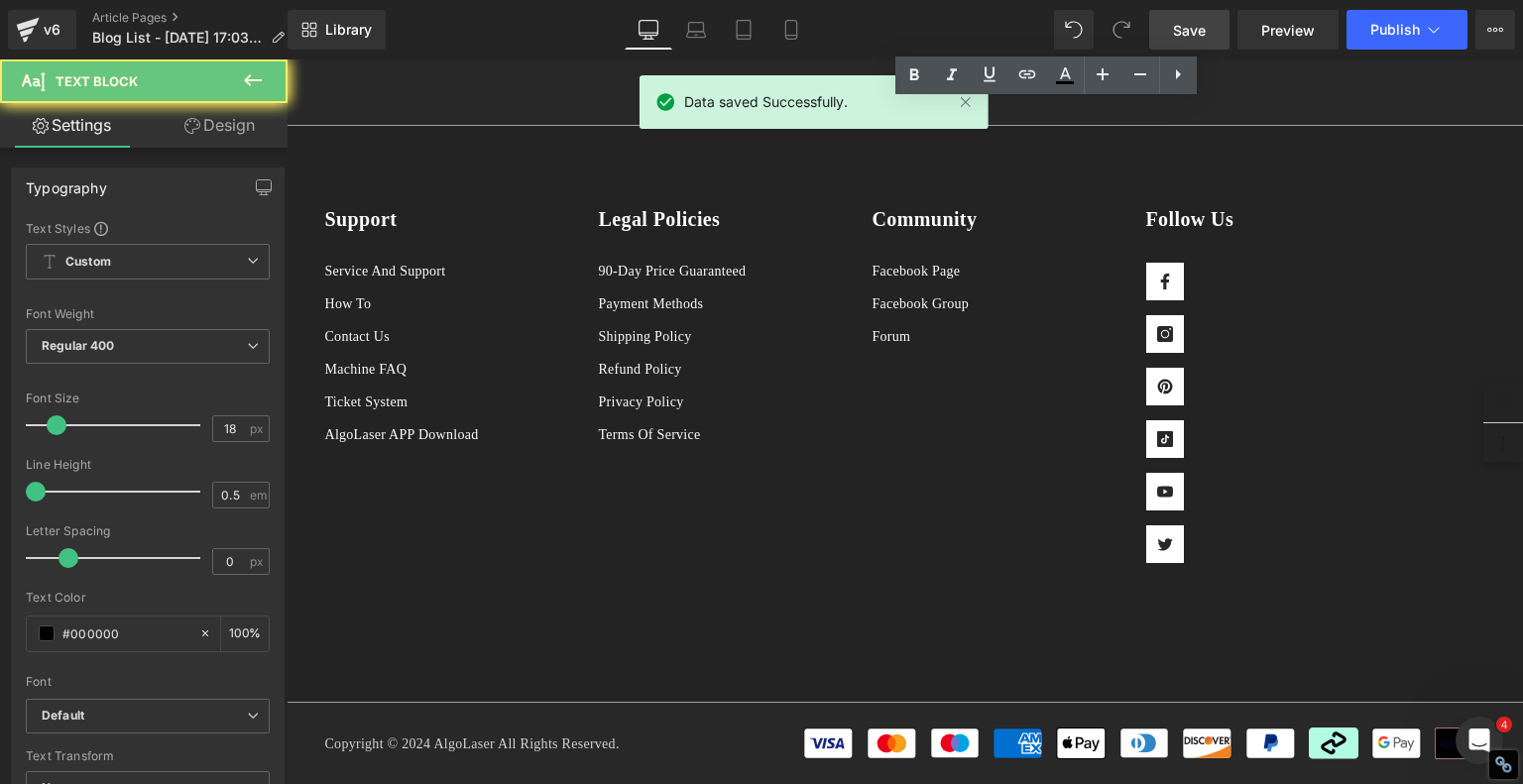 click at bounding box center (1053, -547) 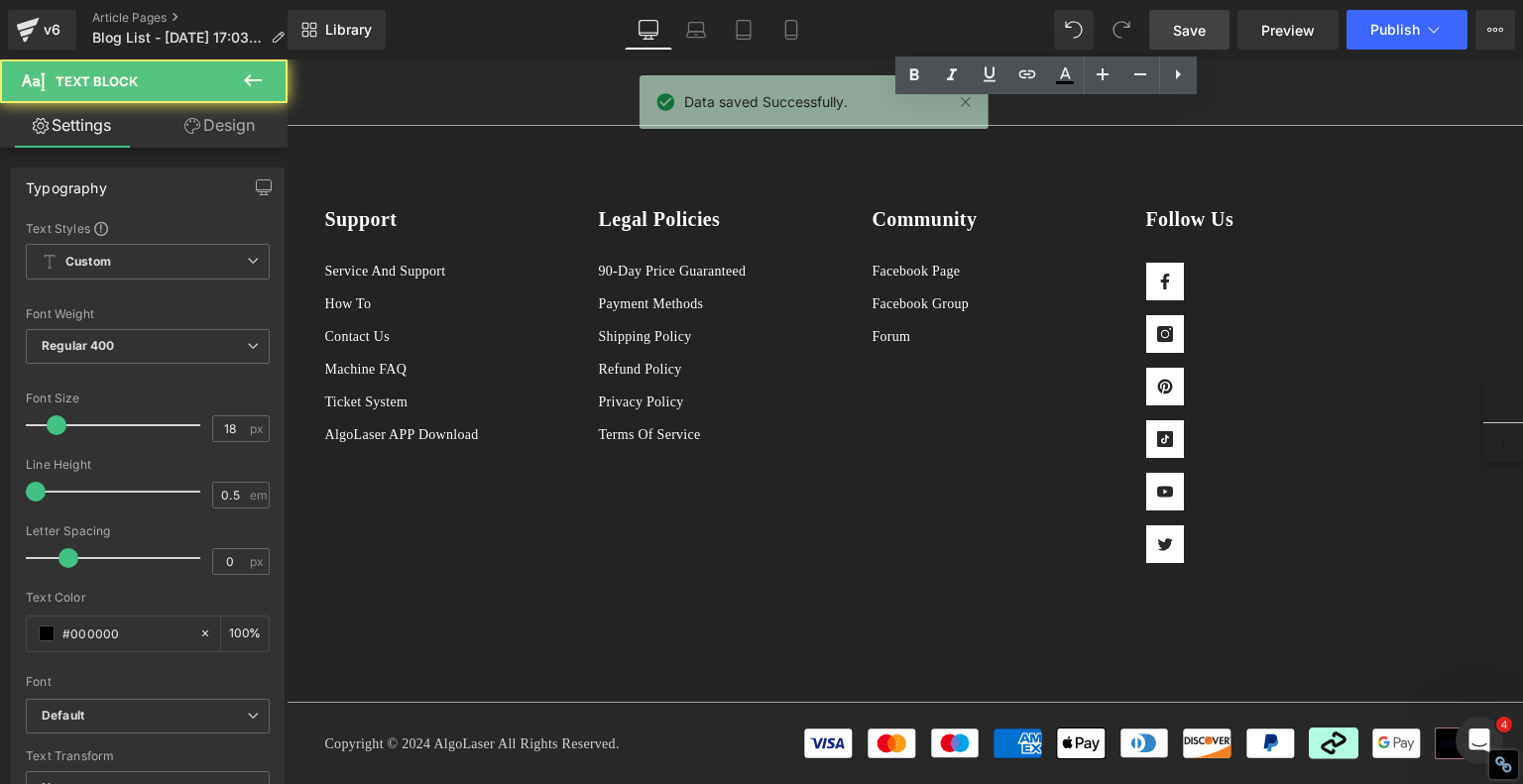 click at bounding box center (1053, -531) 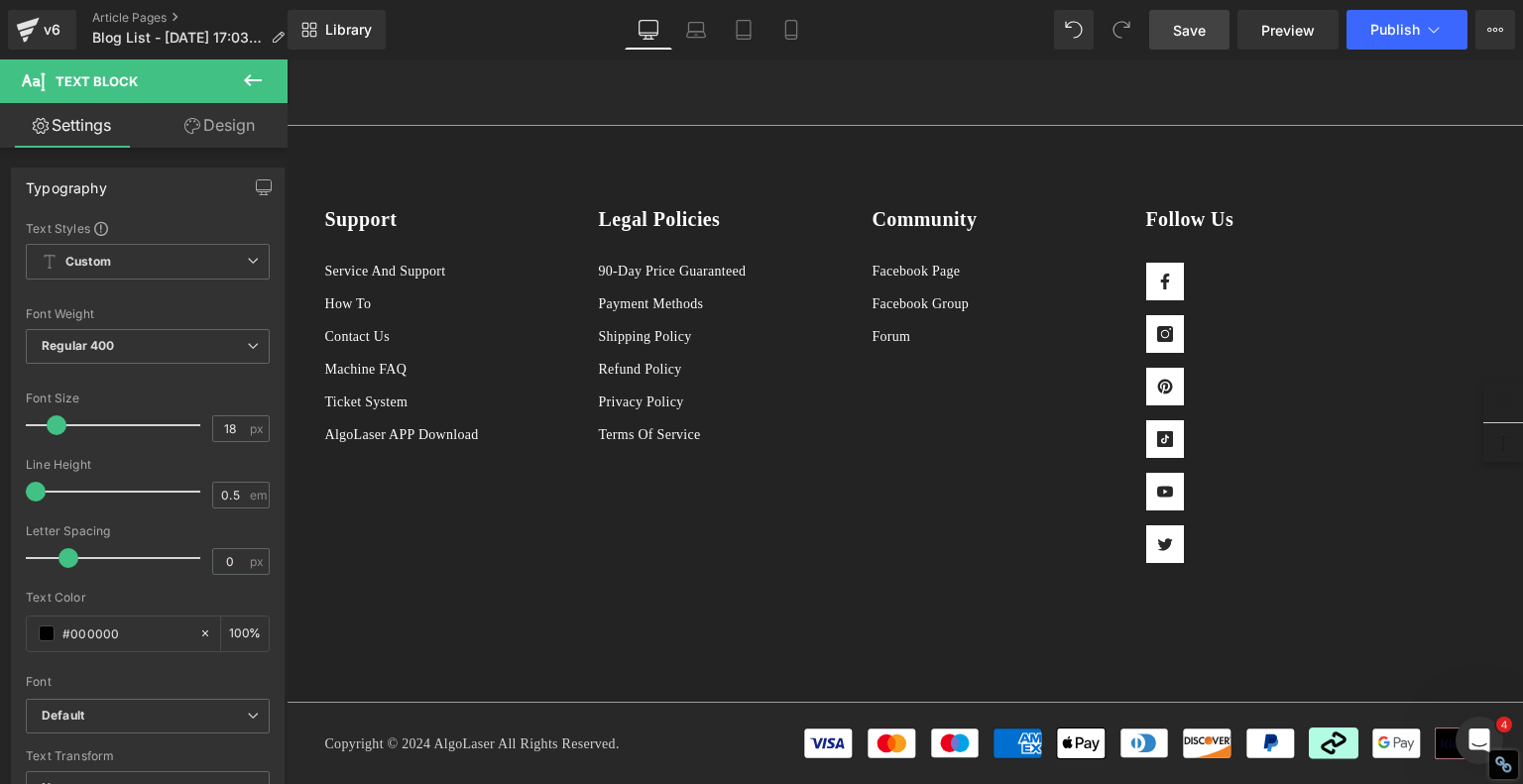 click on "1.  Is the laser engraving machine good at engraving wooden materials Text Block         2.  Laser engraving machine engraving thick paulownia wood cat claw coasters Text Block         3.  Laser engraving machine to engrave thick pine wood calendar Text Block         4.  Laser Engraving Machine to Engrave Skateboards Text Block         5.  Laser engraving machine batch engraving pencils Text Block         6 .  Laser engraving machine batch engraving pencils Text Block         7 .  Laser engraving machine batch engraving pencils Text Block         Row         Best Laser Engraving Machines and Laser Cutters of 2025 Heading         Text Block         Image         Row         Top 3 Best Laser Engravers of 2025 Heading         1. Best Compact Smart Laser Engraver: AlgoLaser Pixi Key Features: ·  Laser Power: 10W diode laser ·    Engraving Area: 120mm x 120mm ·    Smart Controls: Touch screen, app, and Wi-Fi ·    Materials: Wood, leather, felt, acrylic, anodized aluminum (engraving only) ·" at bounding box center (905, -2822) 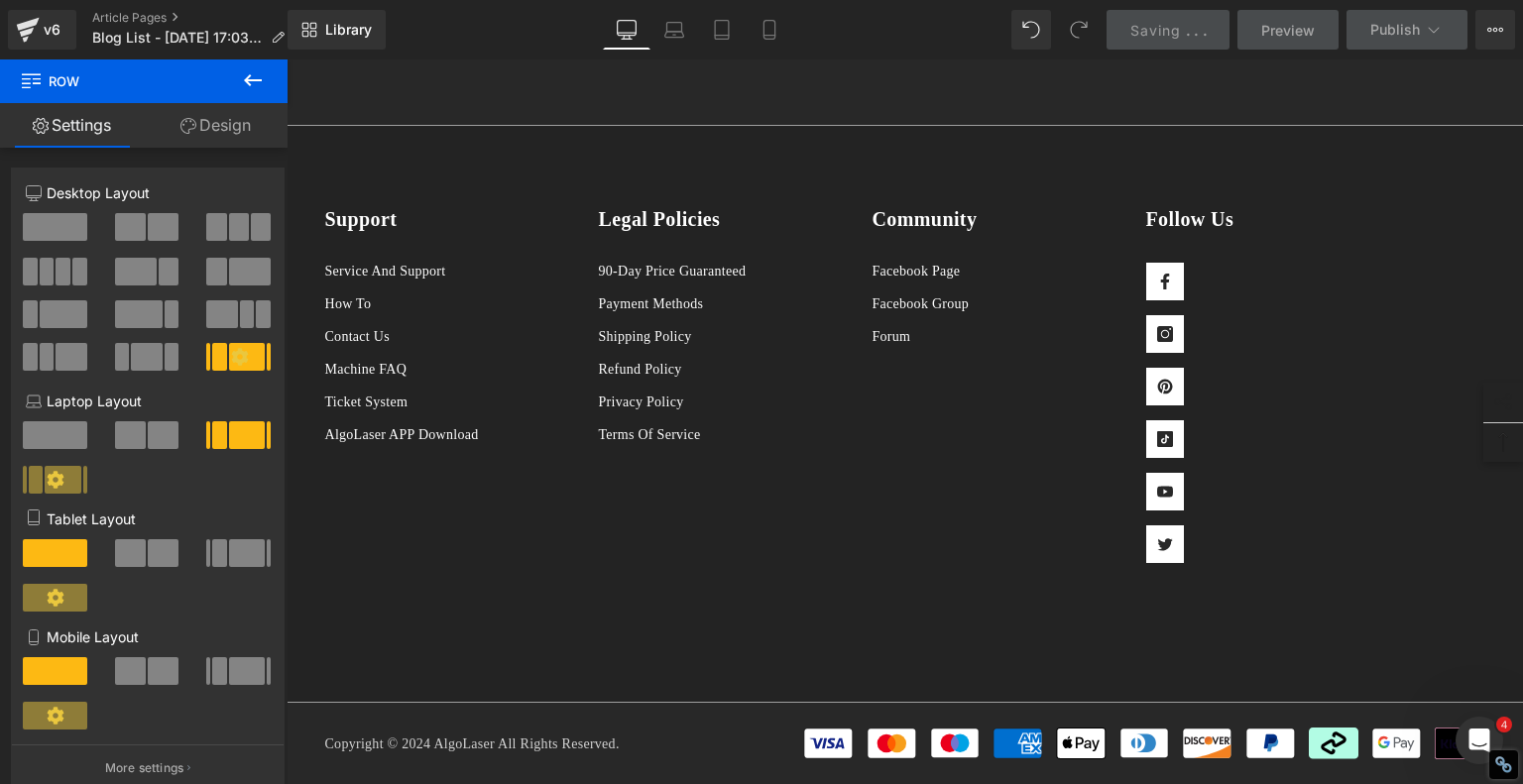 scroll, scrollTop: 5691, scrollLeft: 0, axis: vertical 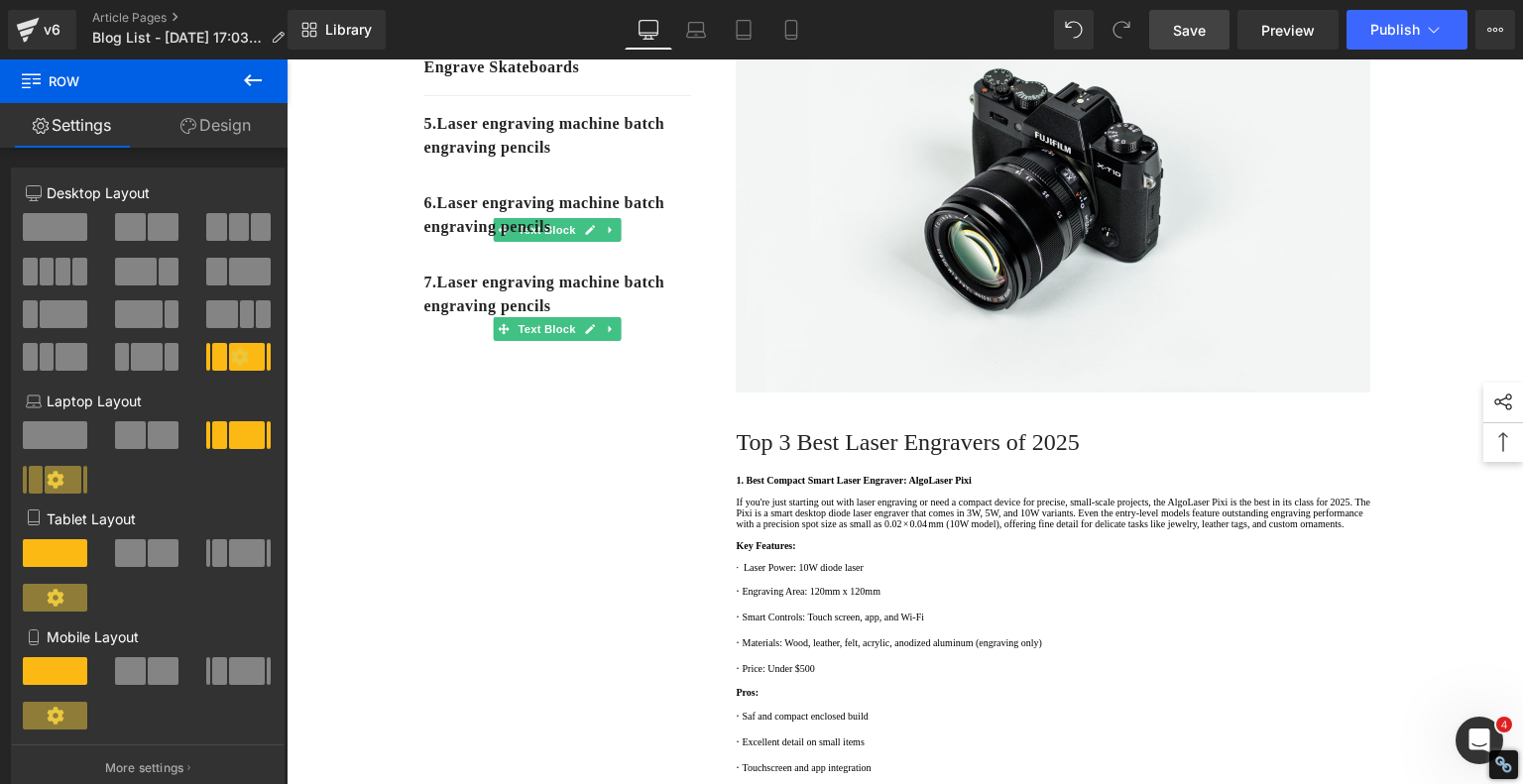 click on "Save" at bounding box center [1189, 30] 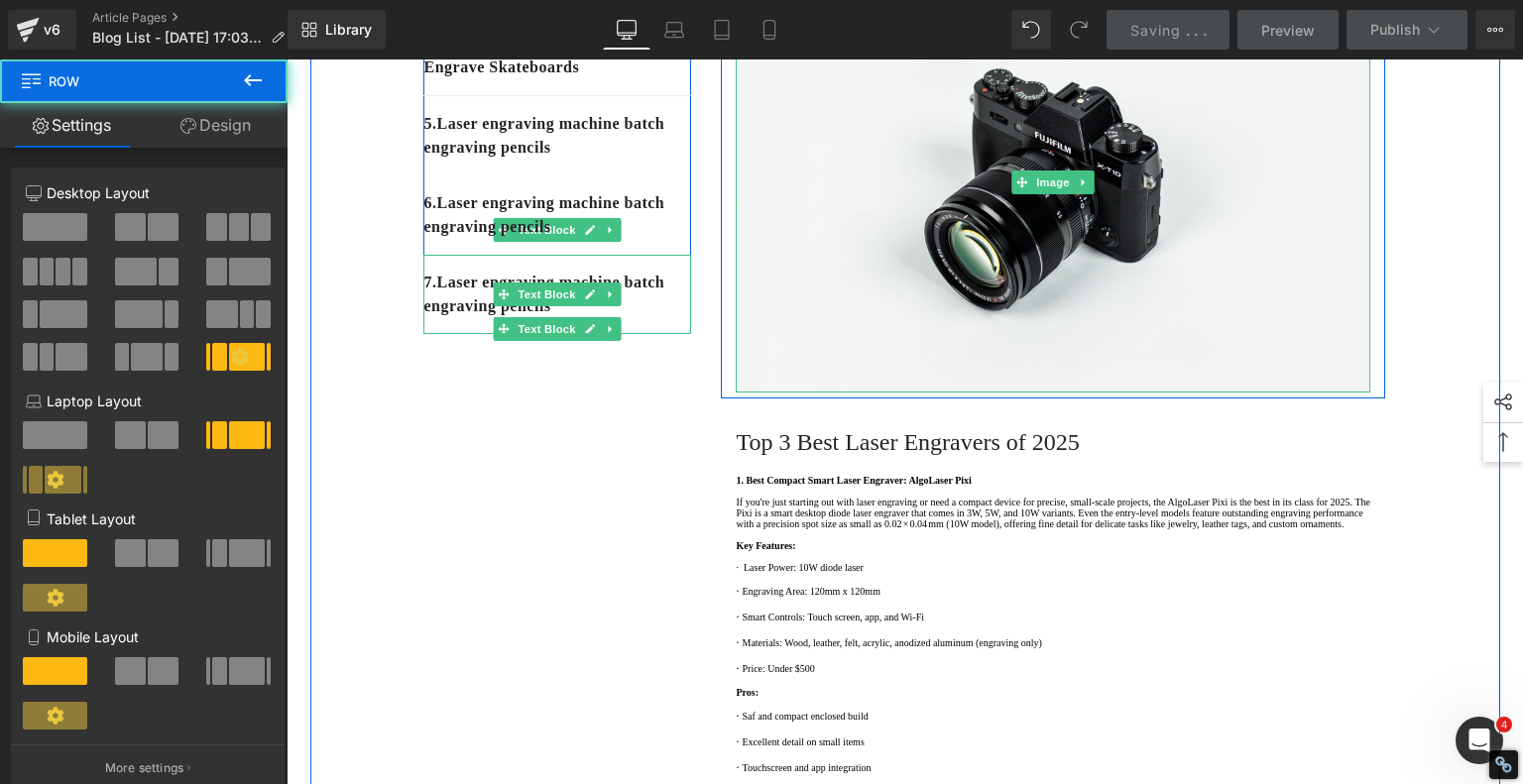 click on "1.  Is the laser engraving machine good at engraving wooden materials Text Block         2.  Laser engraving machine engraving thick paulownia wood cat claw coasters Text Block         3.  Laser engraving machine to engrave thick pine wood calendar Text Block         4.  Laser Engraving Machine to Engrave Skateboards Text Block         5.  Laser engraving machine batch engraving pencils Text Block         6 .  Laser engraving machine batch engraving pencils Text Block         7 .  Laser engraving machine batch engraving pencils Text Block         Row         Best Laser Engraving Machines and Laser Cutters of 2025 Heading         Text Block         Image         Row         Top 3 Best Laser Engravers of 2025 Heading         1. Best Compact Smart Laser Engraver: AlgoLaser Pixi Key Features: ·  Laser Power: 10W diode laser ·    Engraving Area: 120mm x 120mm ·    Smart Controls: Touch screen, app, and Wi-Fi ·    Materials: Wood, leather, felt, acrylic, anodized aluminum (engraving only) ·" at bounding box center [905, 2033] 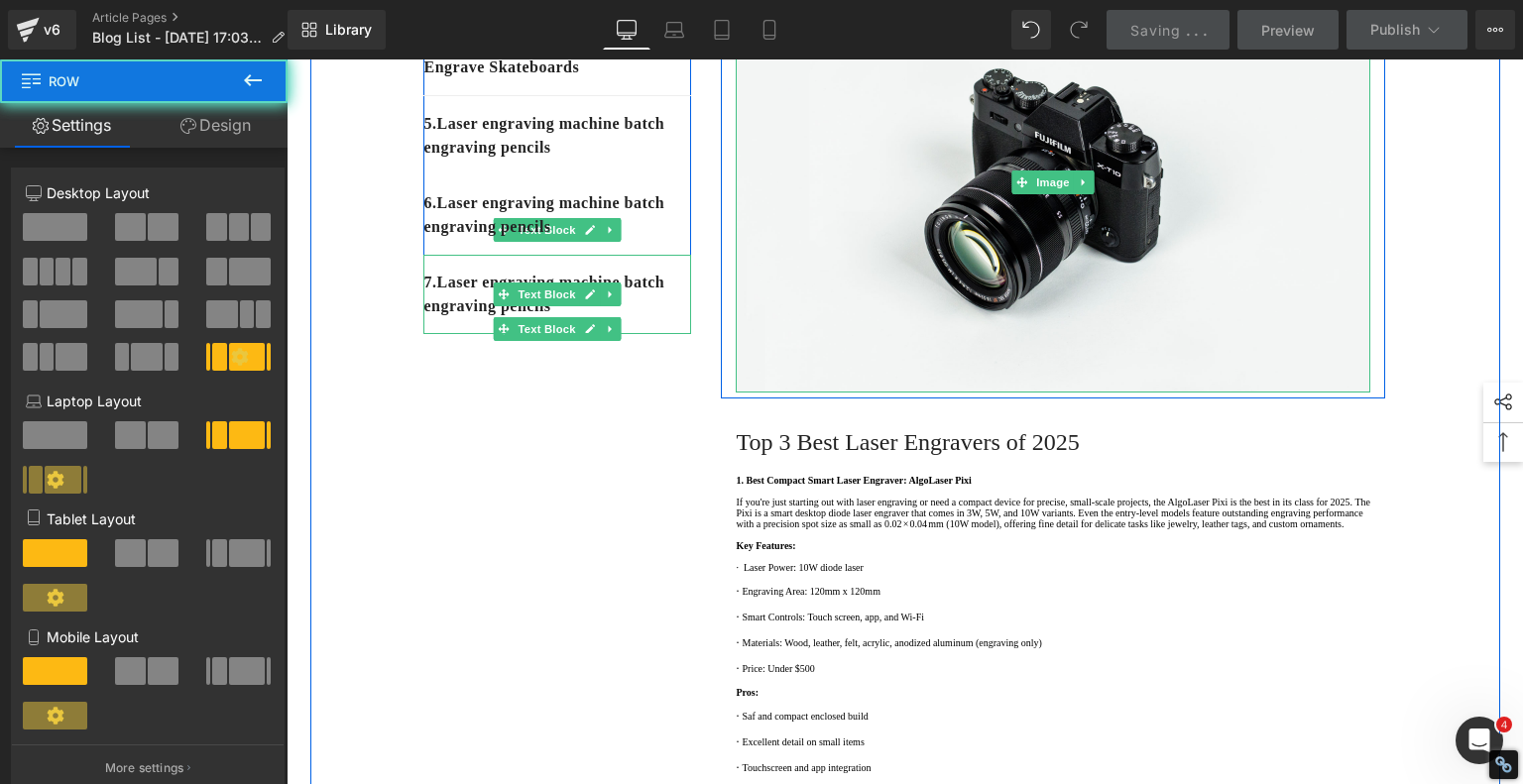 click on "1.  Is the laser engraving machine good at engraving wooden materials Text Block         2.  Laser engraving machine engraving thick paulownia wood cat claw coasters Text Block         3.  Laser engraving machine to engrave thick pine wood calendar Text Block         4.  Laser Engraving Machine to Engrave Skateboards Text Block         5.  Laser engraving machine batch engraving pencils Text Block         6 .  Laser engraving machine batch engraving pencils Text Block         7 .  Laser engraving machine batch engraving pencils Text Block         Row         Best Laser Engraving Machines and Laser Cutters of 2025 Heading         Text Block         Image         Row         Top 3 Best Laser Engravers of 2025 Heading         1. Best Compact Smart Laser Engraver: AlgoLaser Pixi Key Features: ·  Laser Power: 10W diode laser ·    Engraving Area: 120mm x 120mm ·    Smart Controls: Touch screen, app, and Wi-Fi ·    Materials: Wood, leather, felt, acrylic, anodized aluminum (engraving only) ·" at bounding box center [905, 2033] 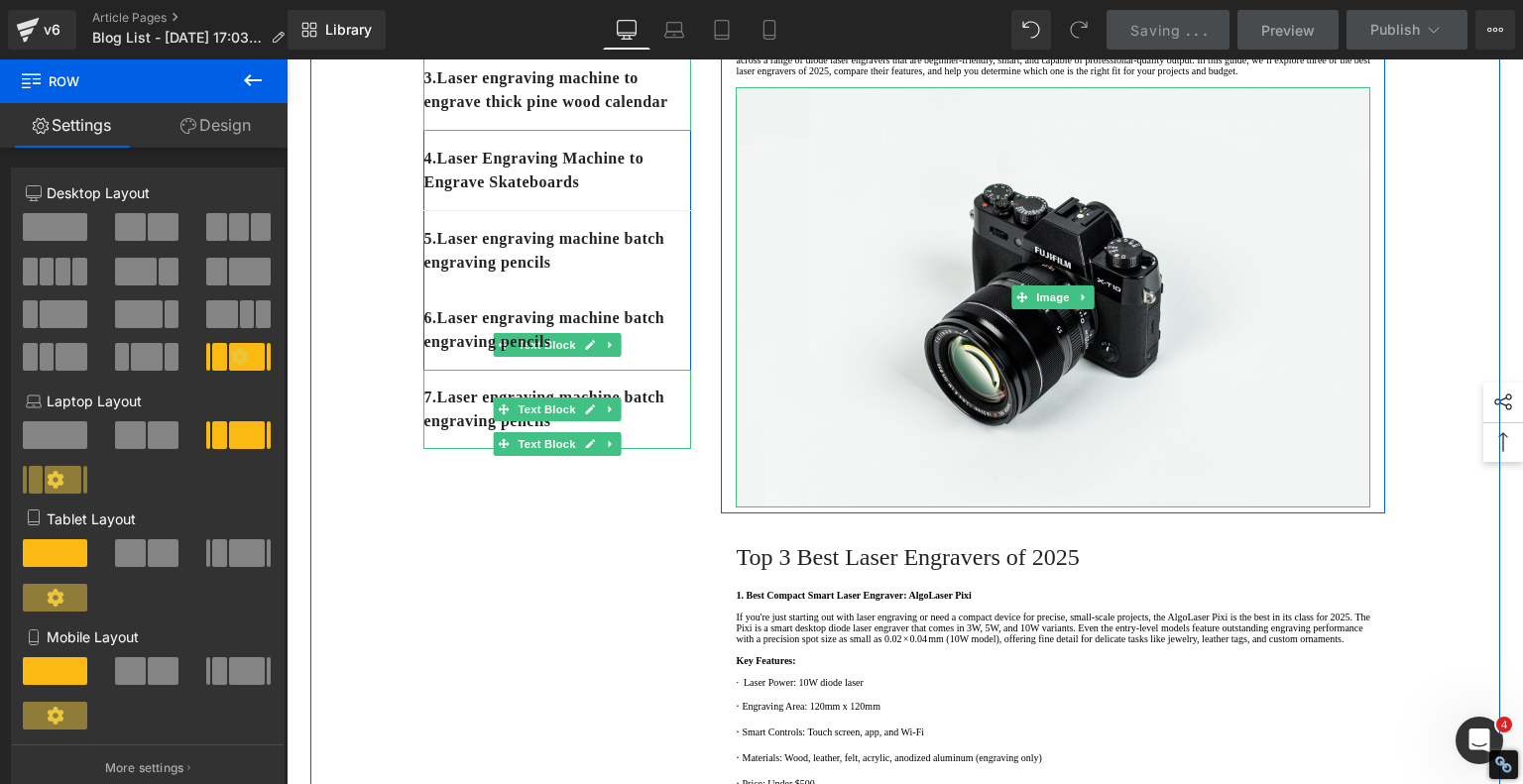 scroll, scrollTop: 339, scrollLeft: 0, axis: vertical 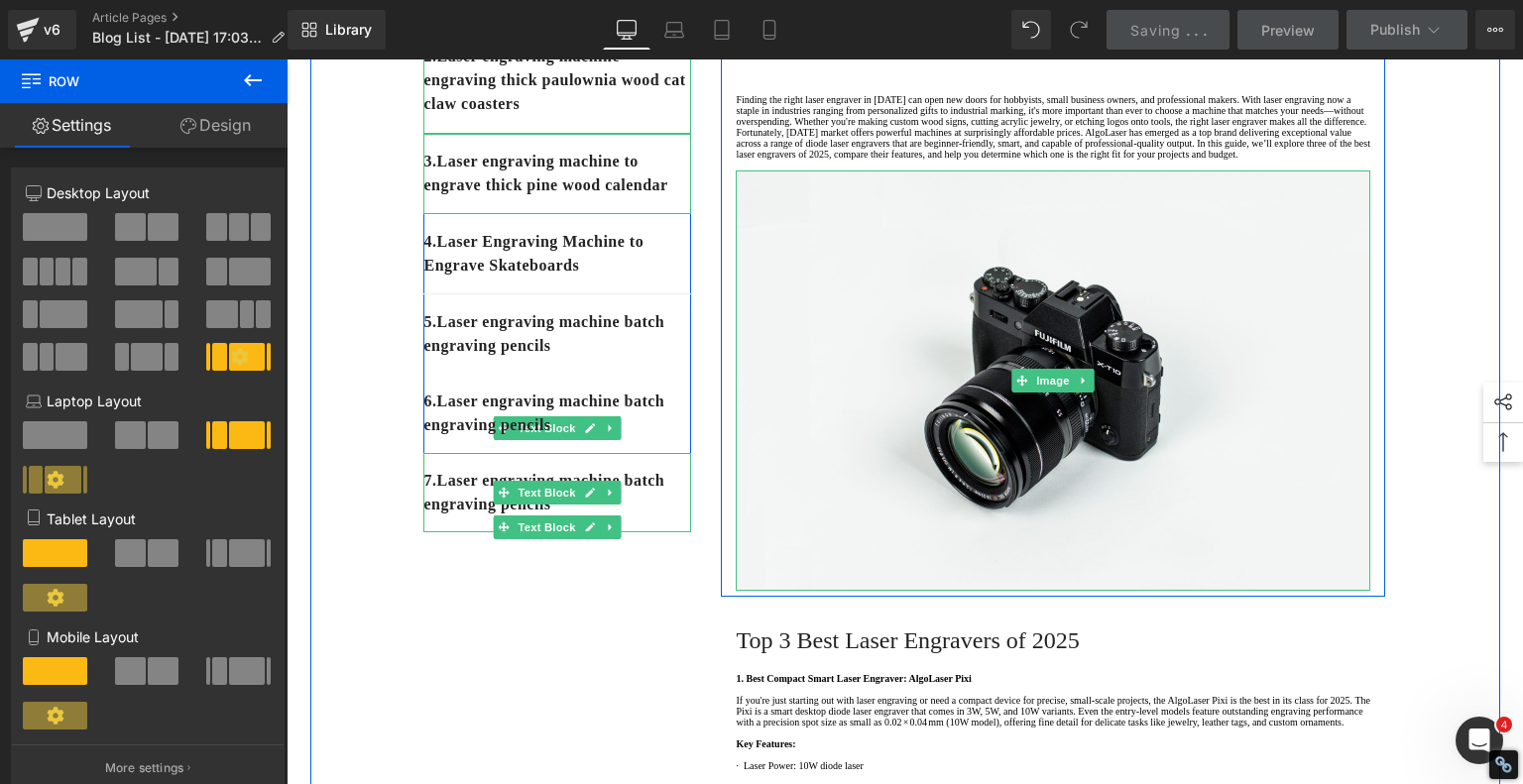 click on "6 .  Laser engraving machine batch engraving pencils Text Block" at bounding box center [557, 413] 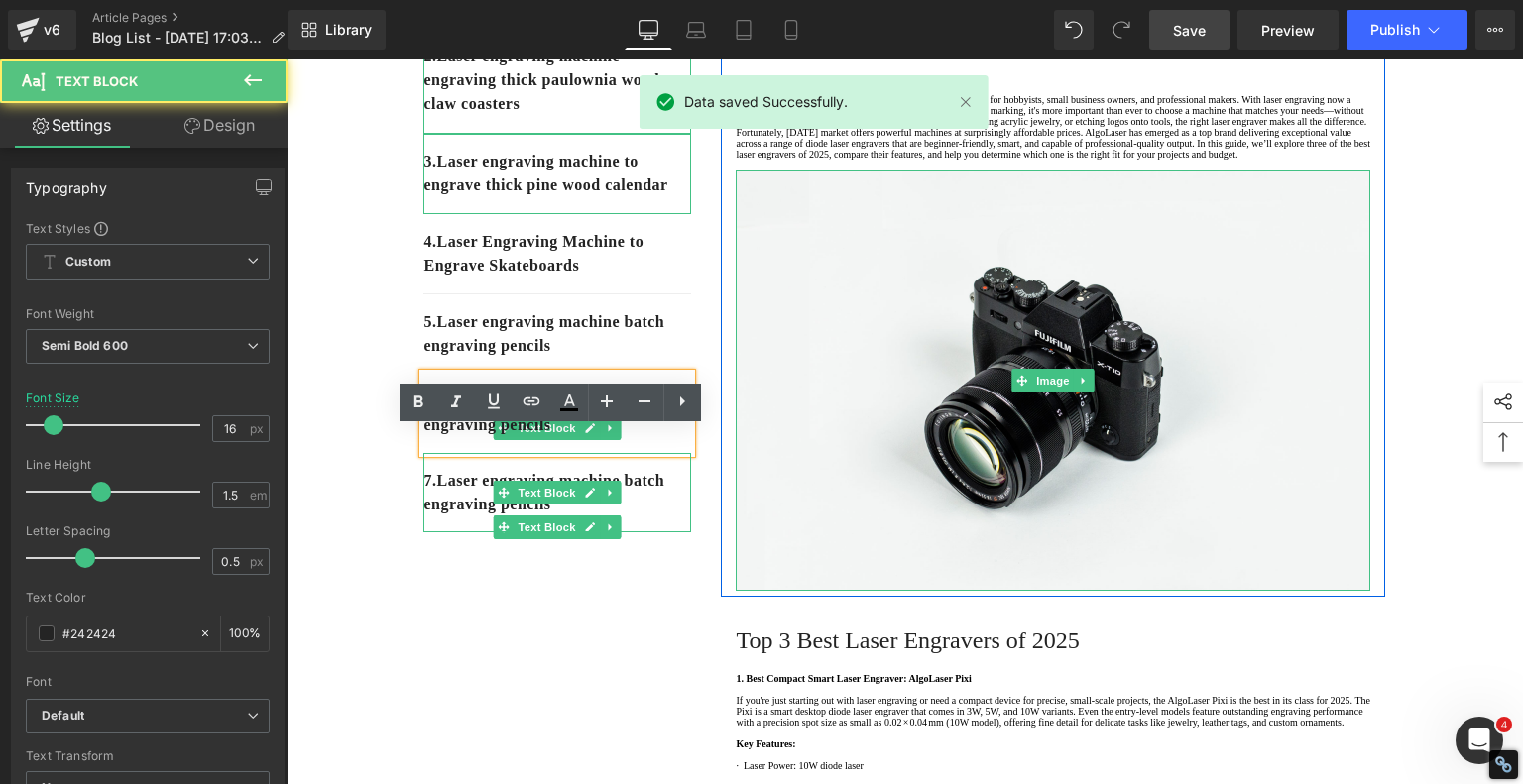 click on "6 .  Laser engraving machine batch engraving pencils" at bounding box center [557, 413] 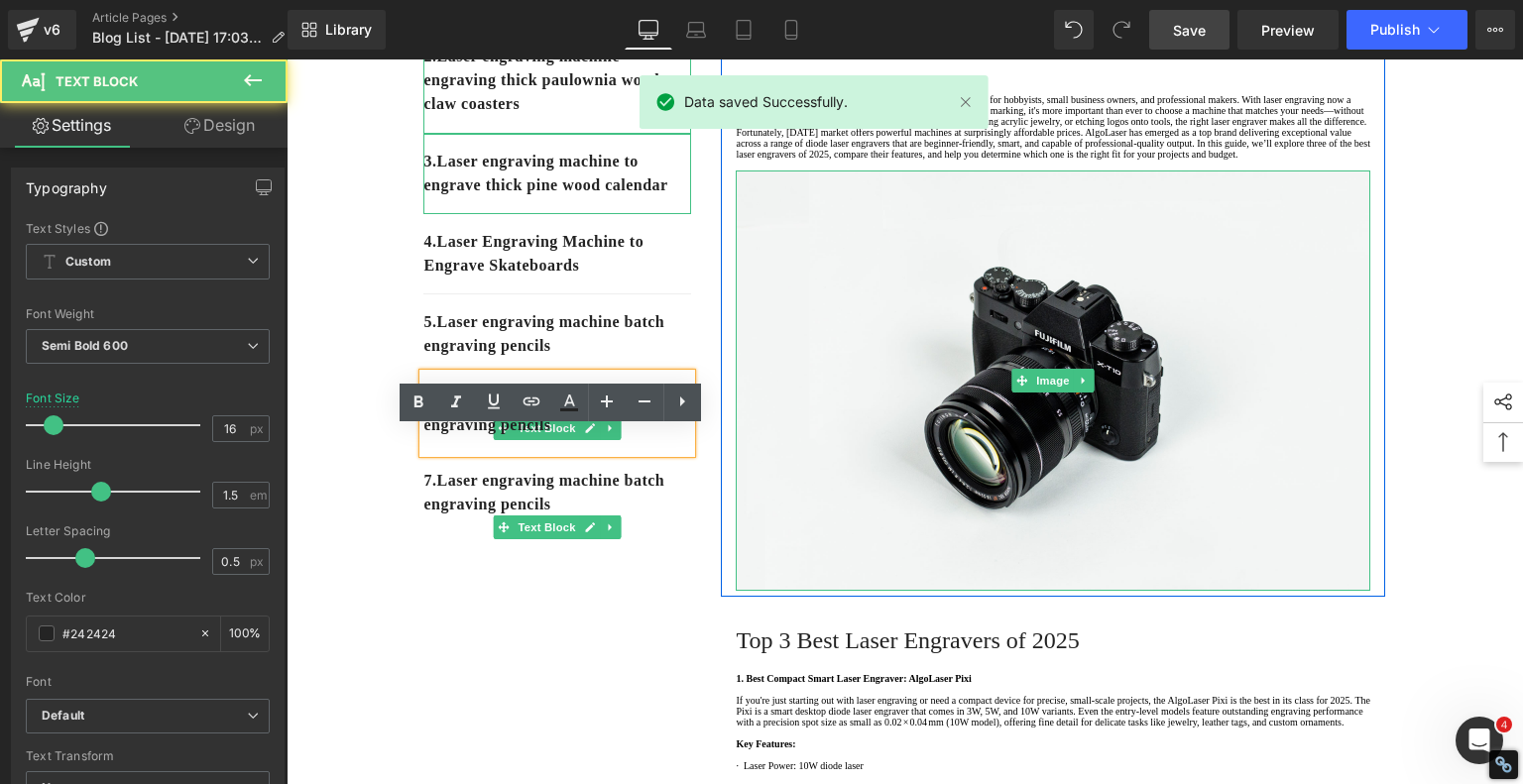 click on "1.  Is the laser engraving machine good at engraving wooden materials Text Block         2.  Laser engraving machine engraving thick paulownia wood cat claw coasters Text Block         3.  Laser engraving machine to engrave thick pine wood calendar Text Block         4.  Laser Engraving Machine to Engrave Skateboards Text Block         5.  Laser engraving machine batch engraving pencils Text Block         6 .  Laser engraving machine batch engraving pencils Text Block         7 .  Laser engraving machine batch engraving pencils Text Block         Row         Best Laser Engraving Machines and Laser Cutters of 2025 Heading         Text Block         Image         Row         Top 3 Best Laser Engravers of 2025 Heading         1. Best Compact Smart Laser Engraver: AlgoLaser Pixi Key Features: ·  Laser Power: 10W diode laser ·    Engraving Area: 120mm x 120mm ·    Smart Controls: Touch screen, app, and Wi-Fi ·    Materials: Wood, leather, felt, acrylic, anodized aluminum (engraving only) ·" at bounding box center (905, 2231) 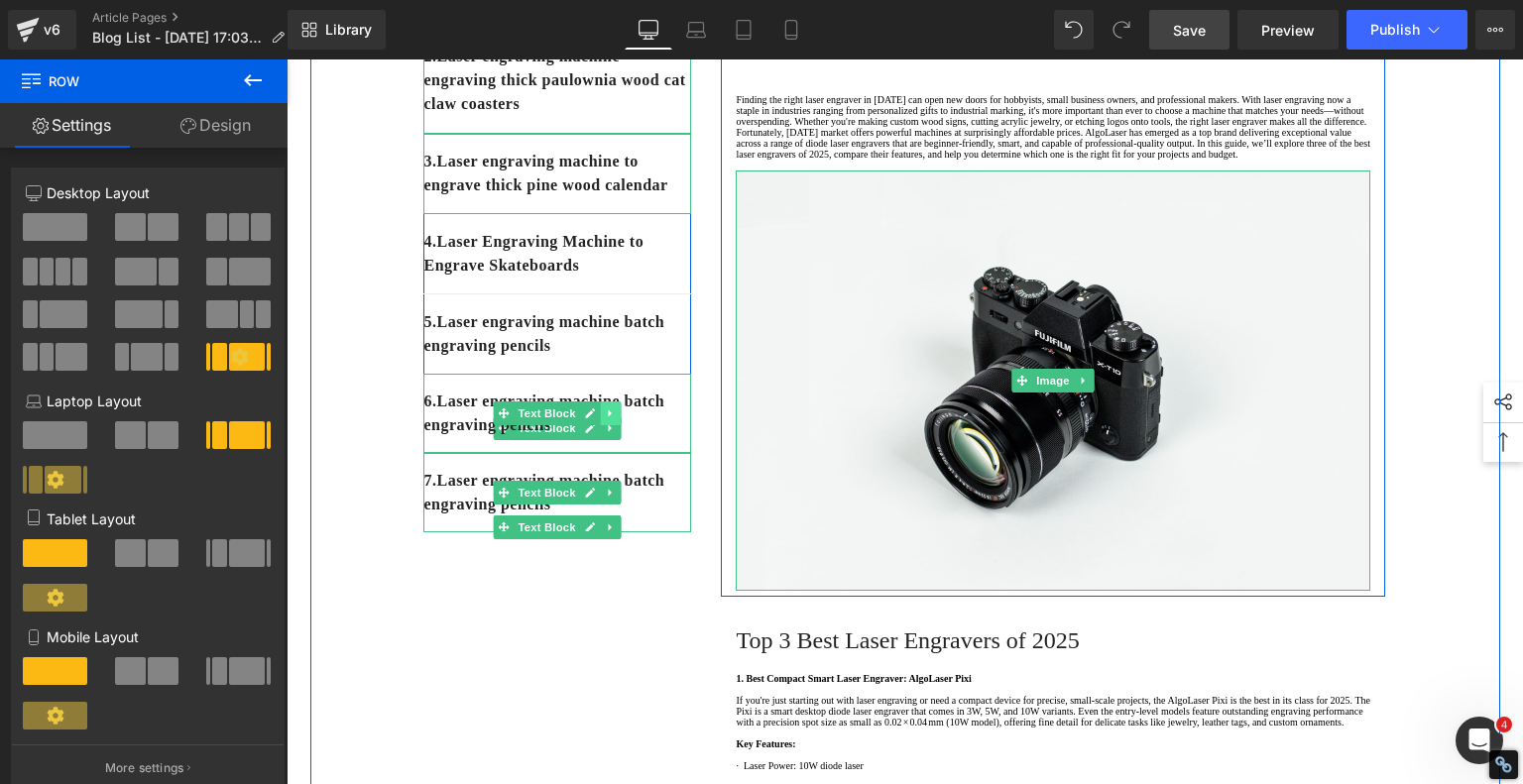 click 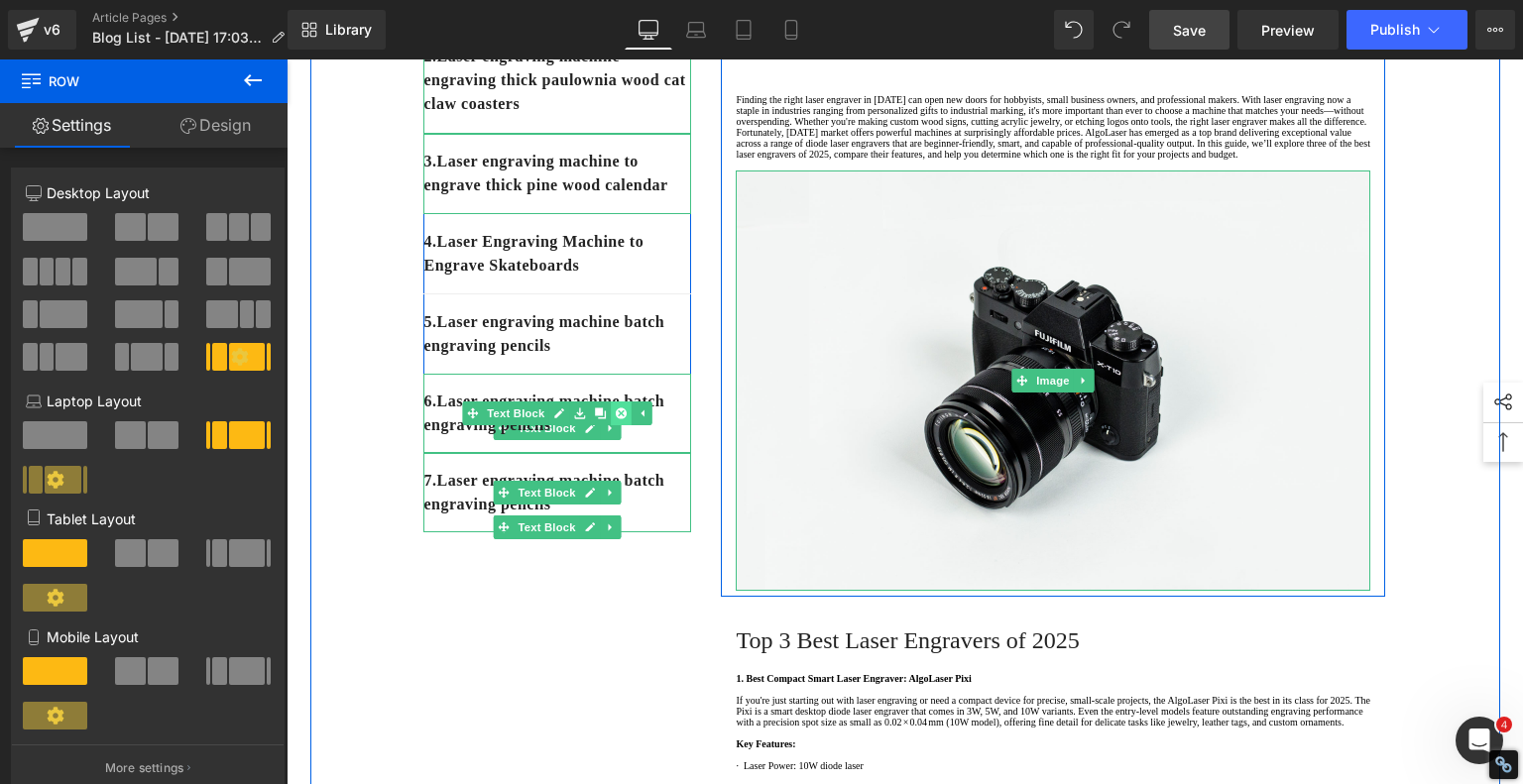 click 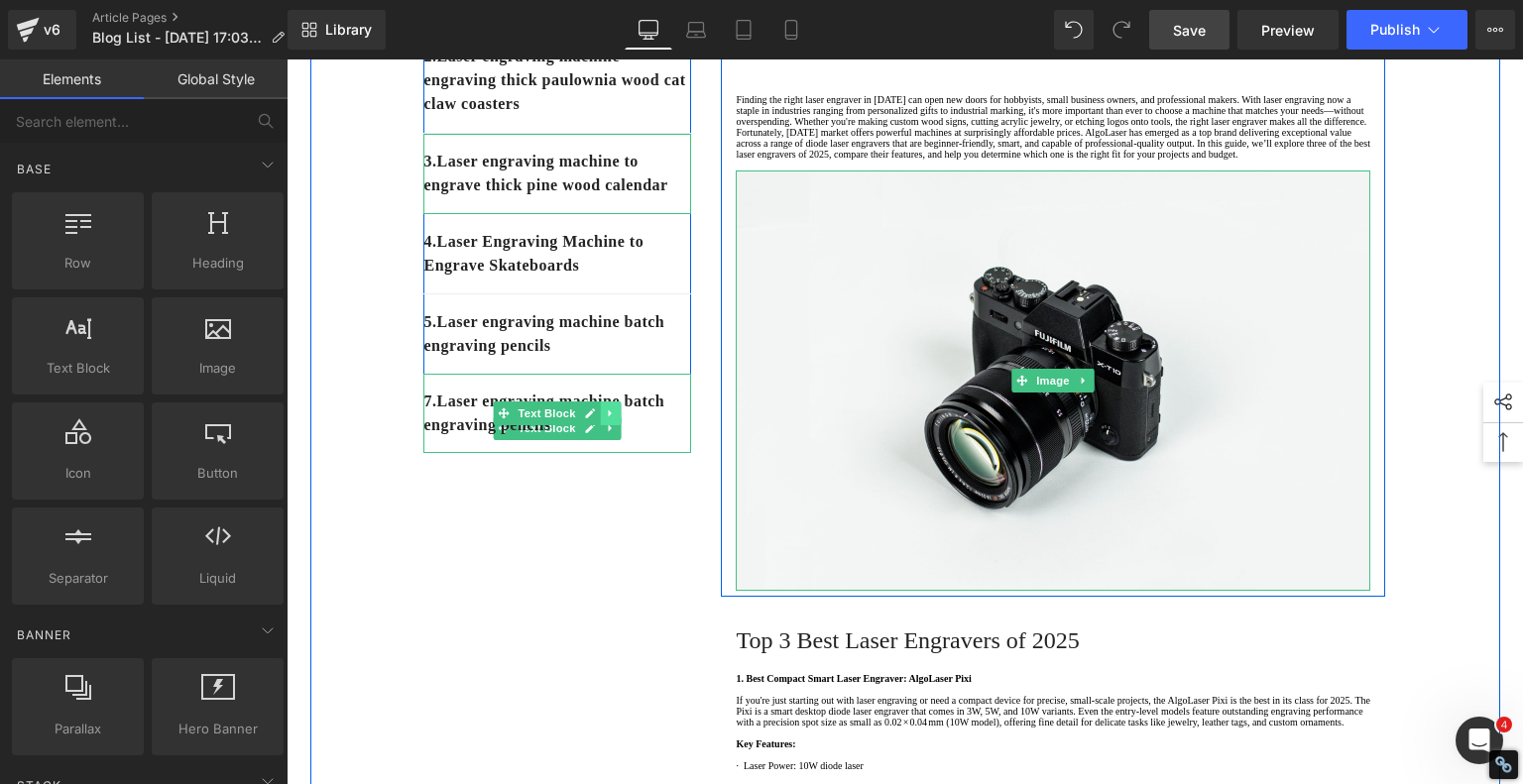 click 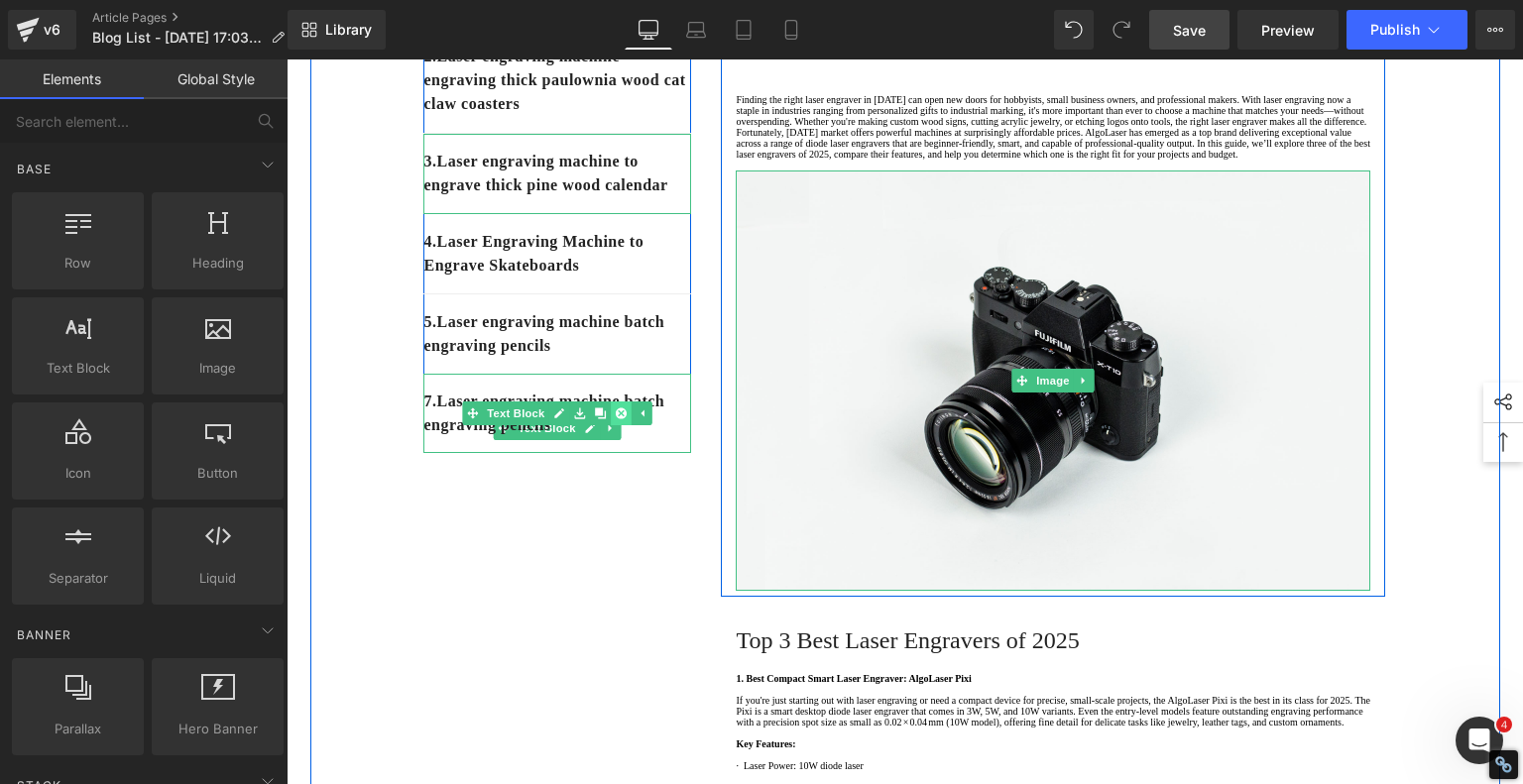 click 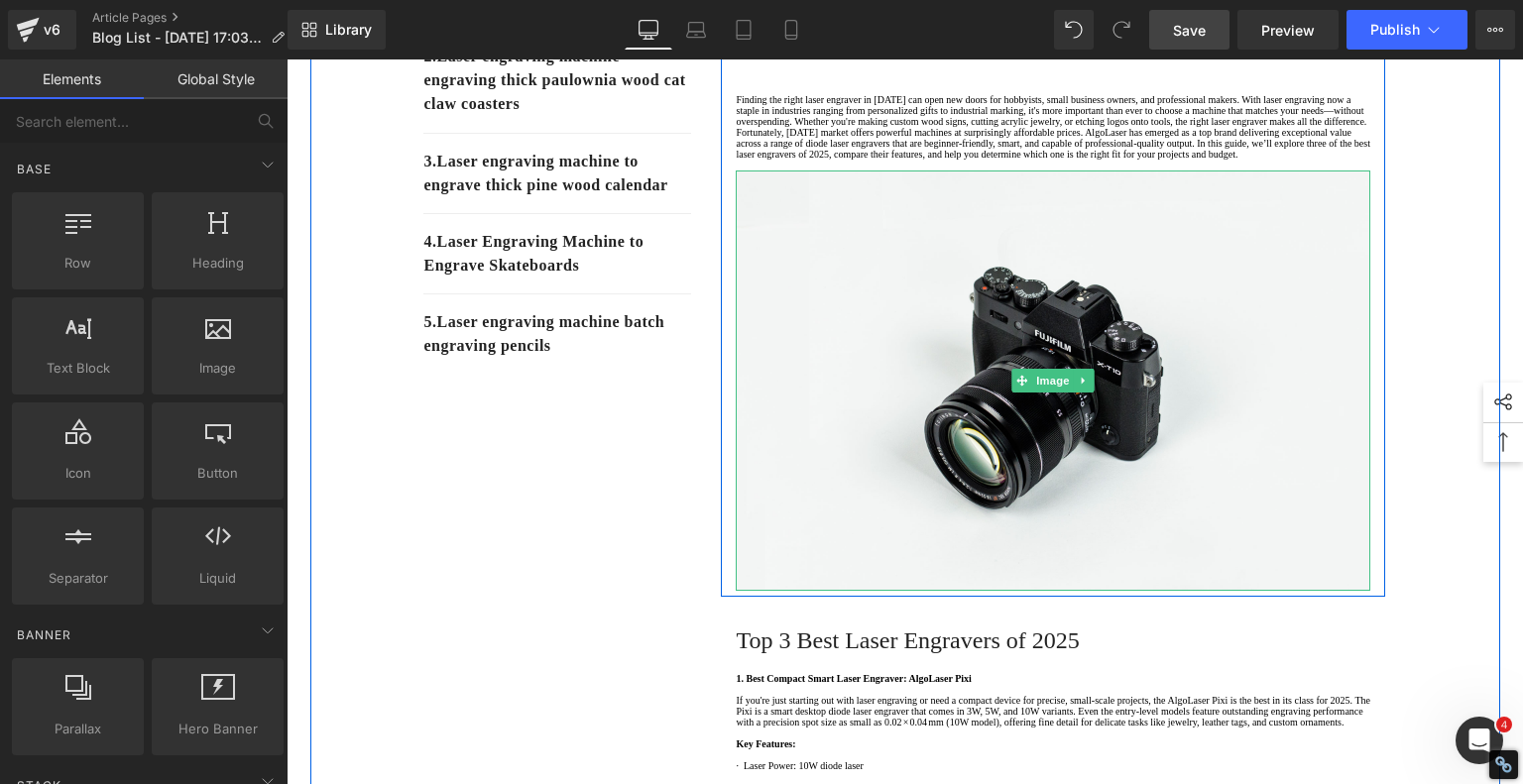 click on "1.  Is the laser engraving machine good at engraving wooden materials Text Block         2.  Laser engraving machine engraving thick paulownia wood cat claw coasters Text Block         3.  Laser engraving machine to engrave thick pine wood calendar Text Block         4.  Laser Engraving Machine to Engrave Skateboards Text Block         5.  Laser engraving machine batch engraving pencils Text Block         Row         Best Laser Engraving Machines and Laser Cutters of 2025 Heading         Finding the right laser engraver in [DATE] can open new doors for hobbyists, small business owners, and professional makers. With laser engraving now a staple in industries ranging from personalized gifts to industrial marking, it's more important than ever to choose a machine that matches your needs—without overspending. Whether you're making custom wood signs, cutting acrylic jewelry, or etching logos onto tools, the right laser engraver makes all the difference. Text Block         Image         Row         Heading" at bounding box center (905, 2231) 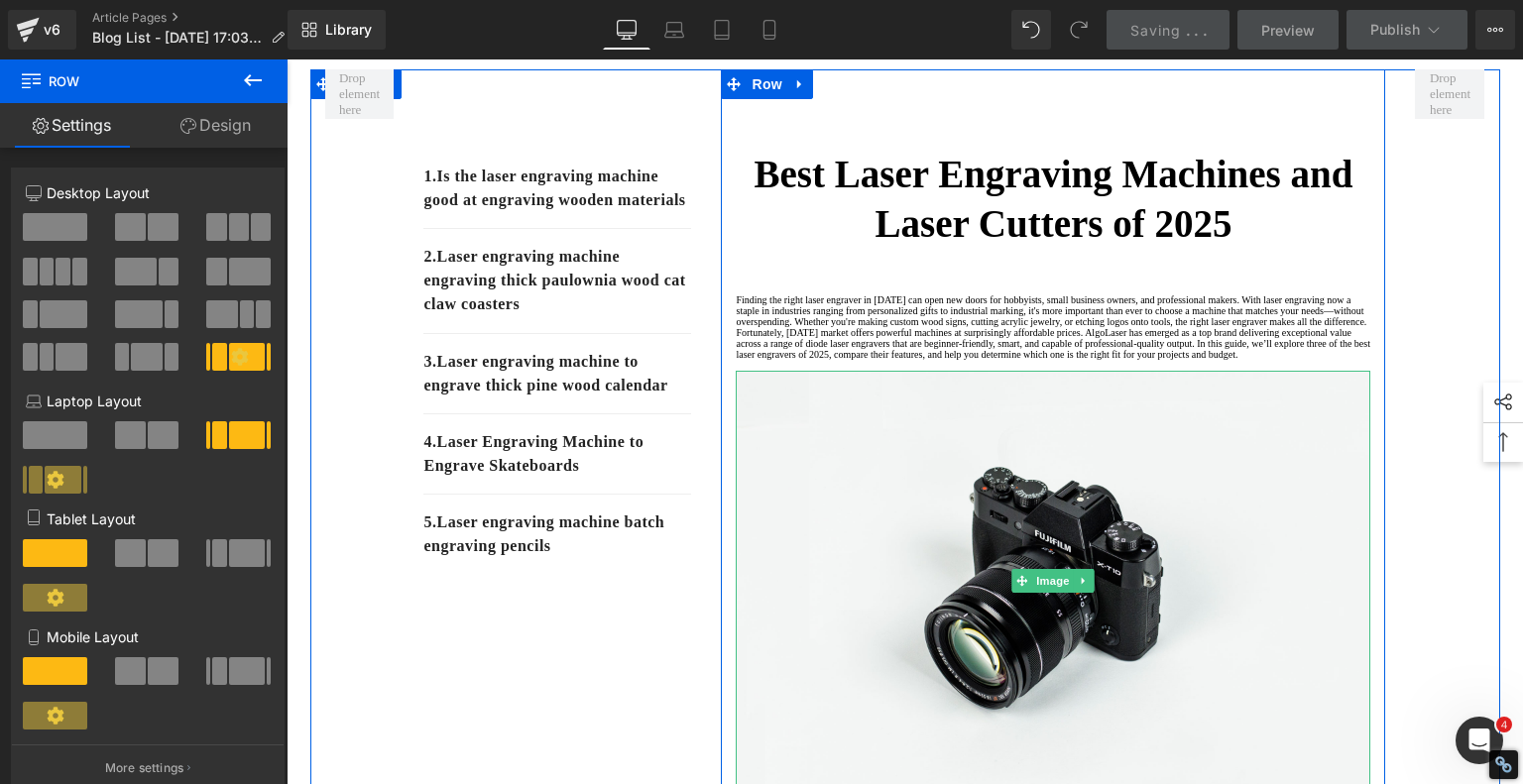 scroll, scrollTop: 0, scrollLeft: 0, axis: both 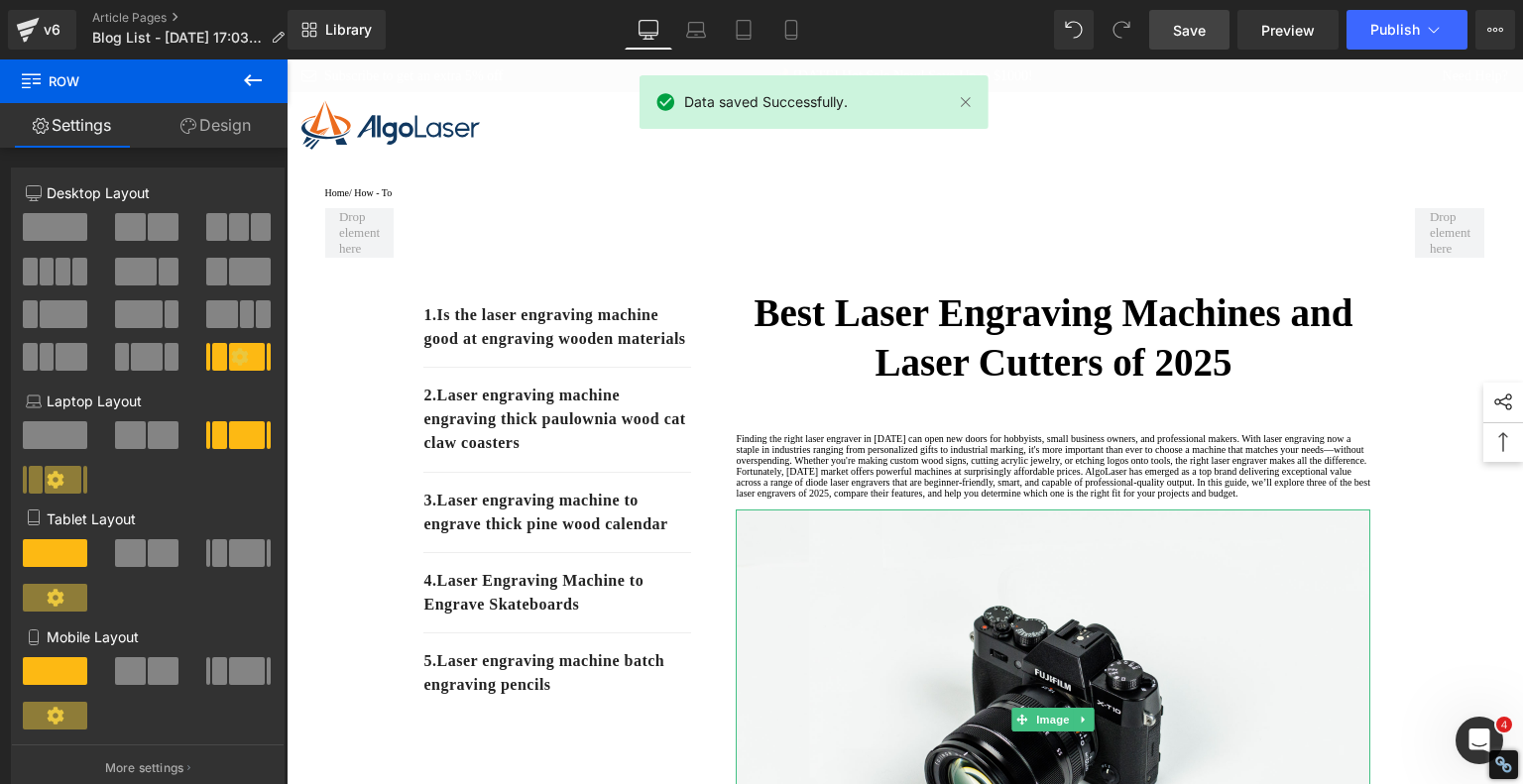 click on "Save" at bounding box center [1189, 30] 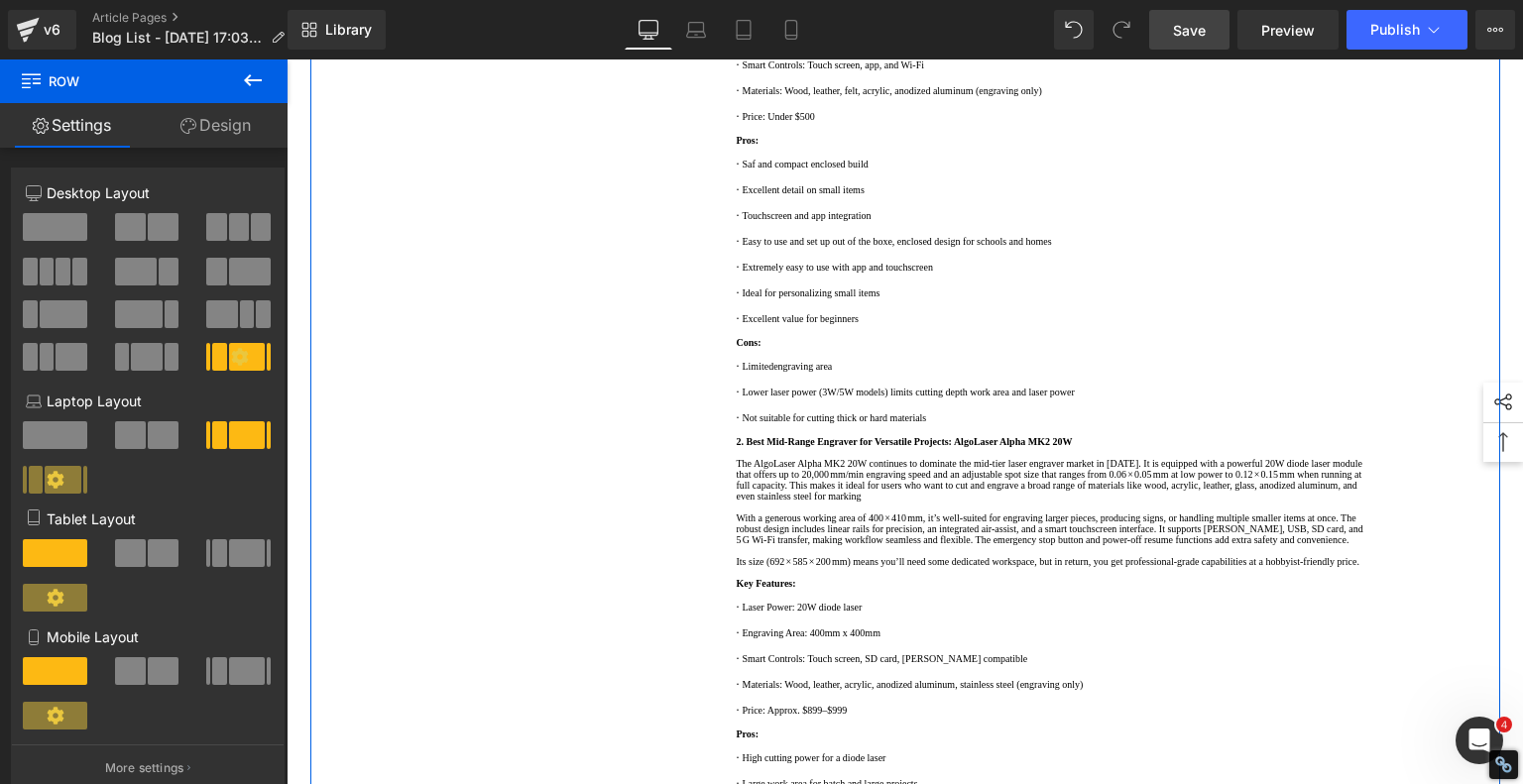 scroll, scrollTop: 793, scrollLeft: 0, axis: vertical 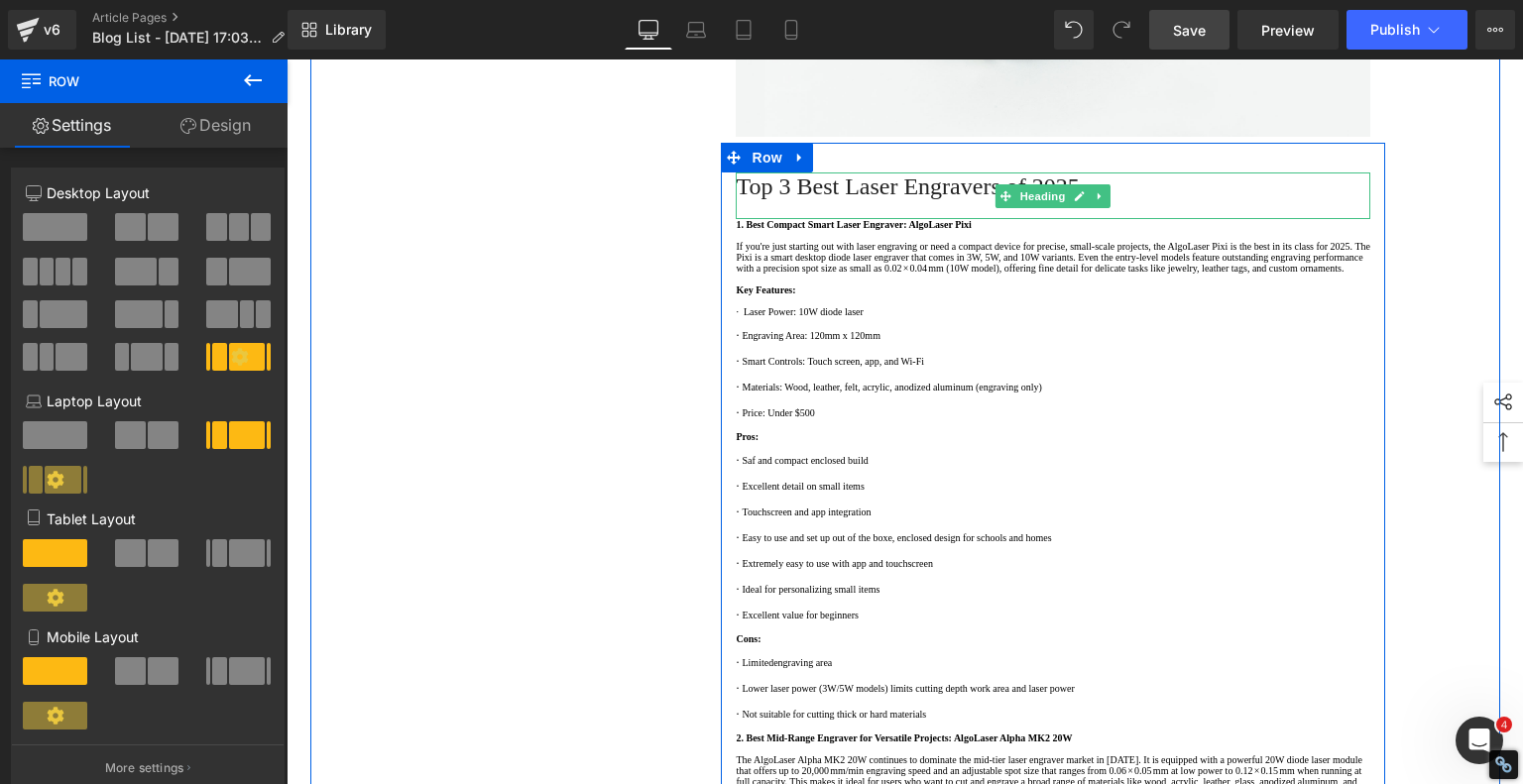click on "Top 3 Best Laser Engravers of 2025" at bounding box center (1053, 186) 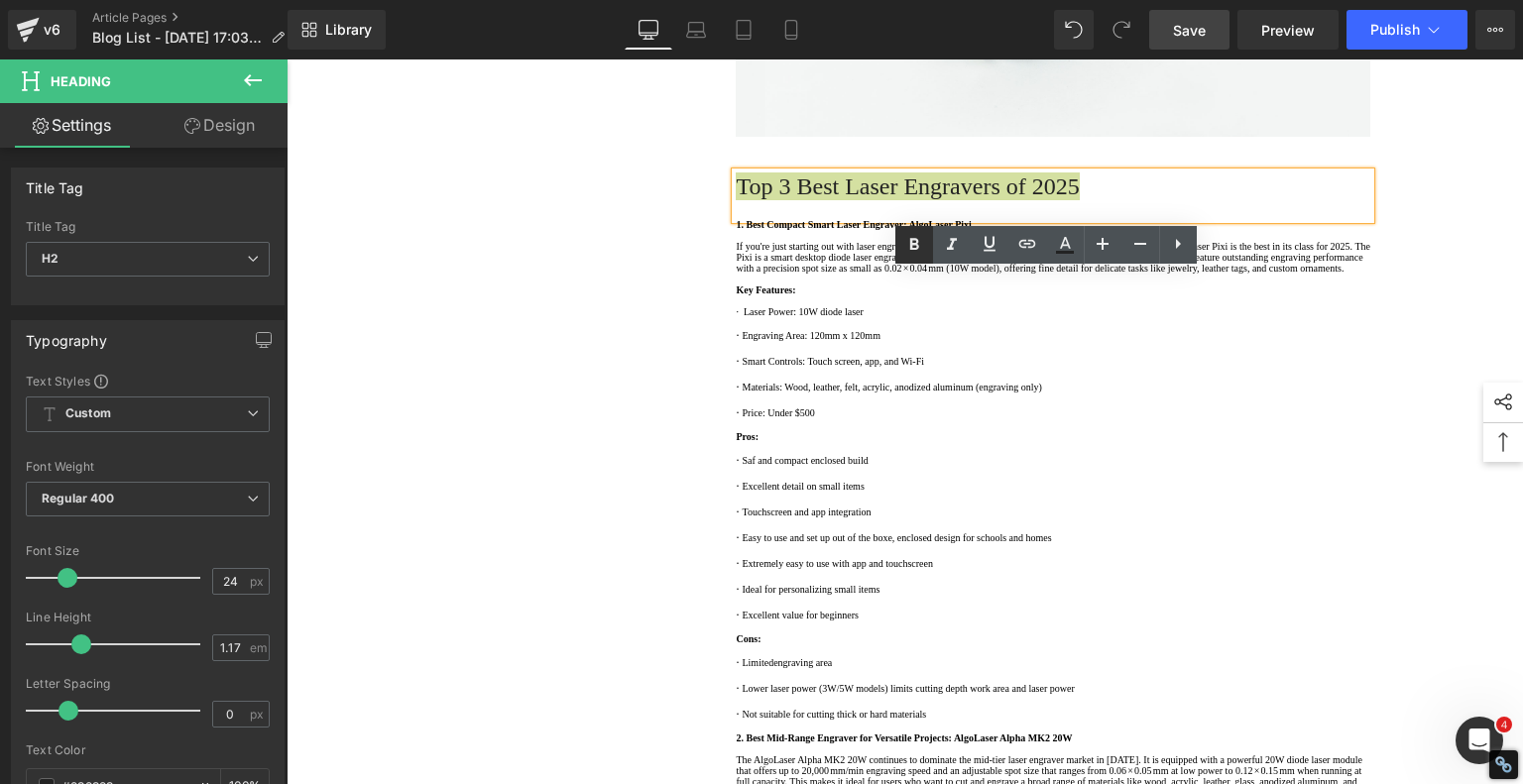 drag, startPoint x: 915, startPoint y: 245, endPoint x: 904, endPoint y: 244, distance: 11.045361 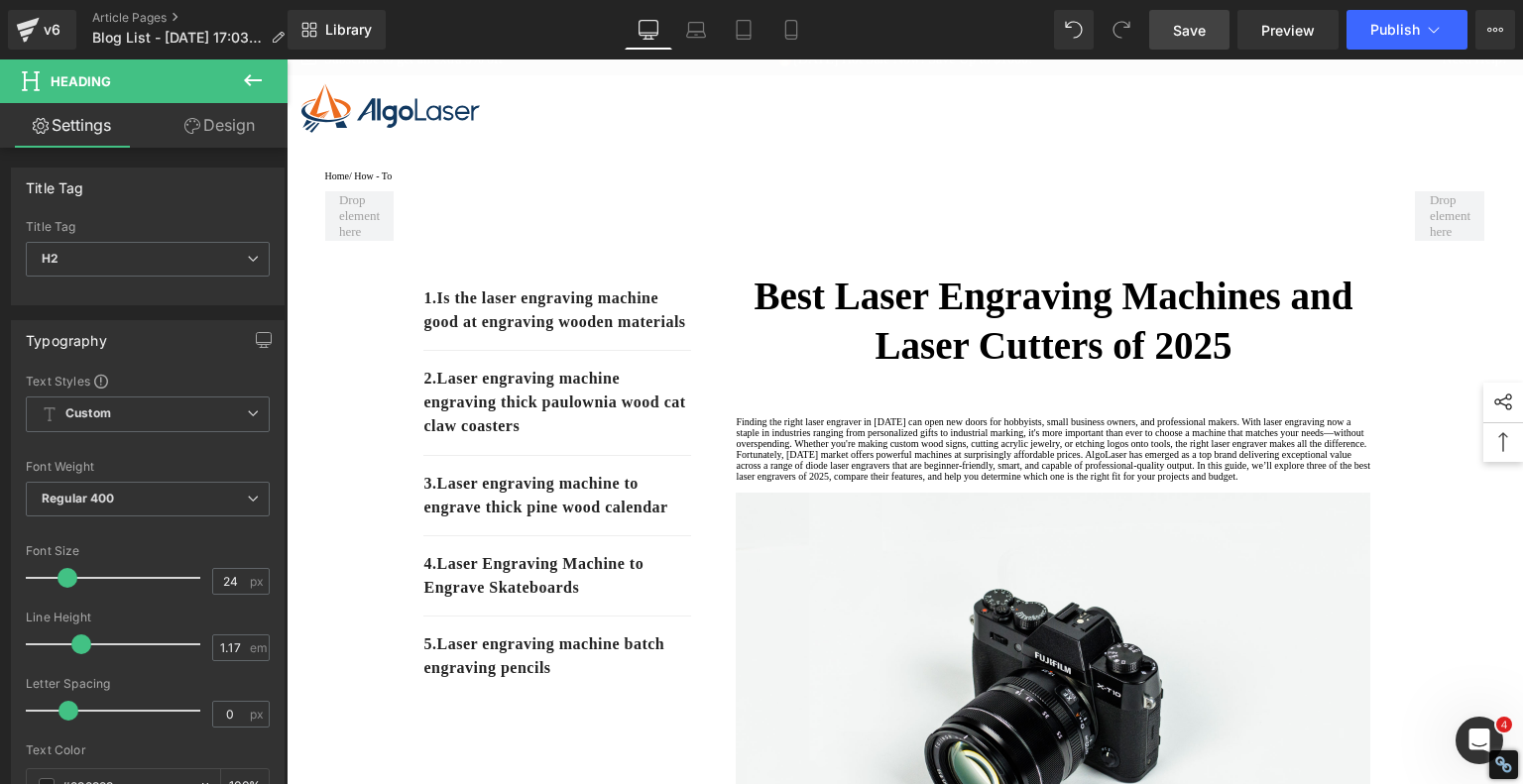 scroll, scrollTop: 0, scrollLeft: 0, axis: both 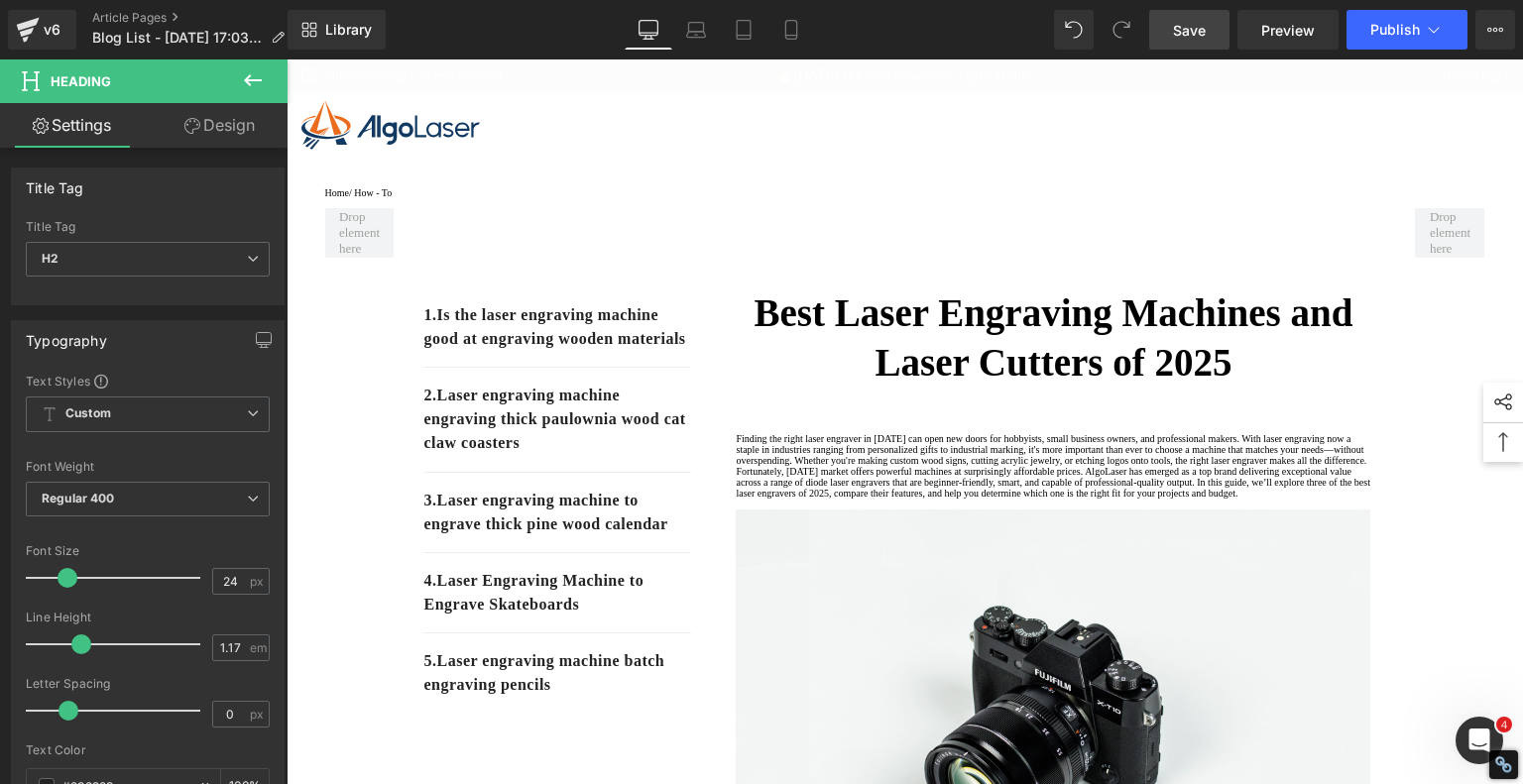 click on "Save" at bounding box center [1189, 30] 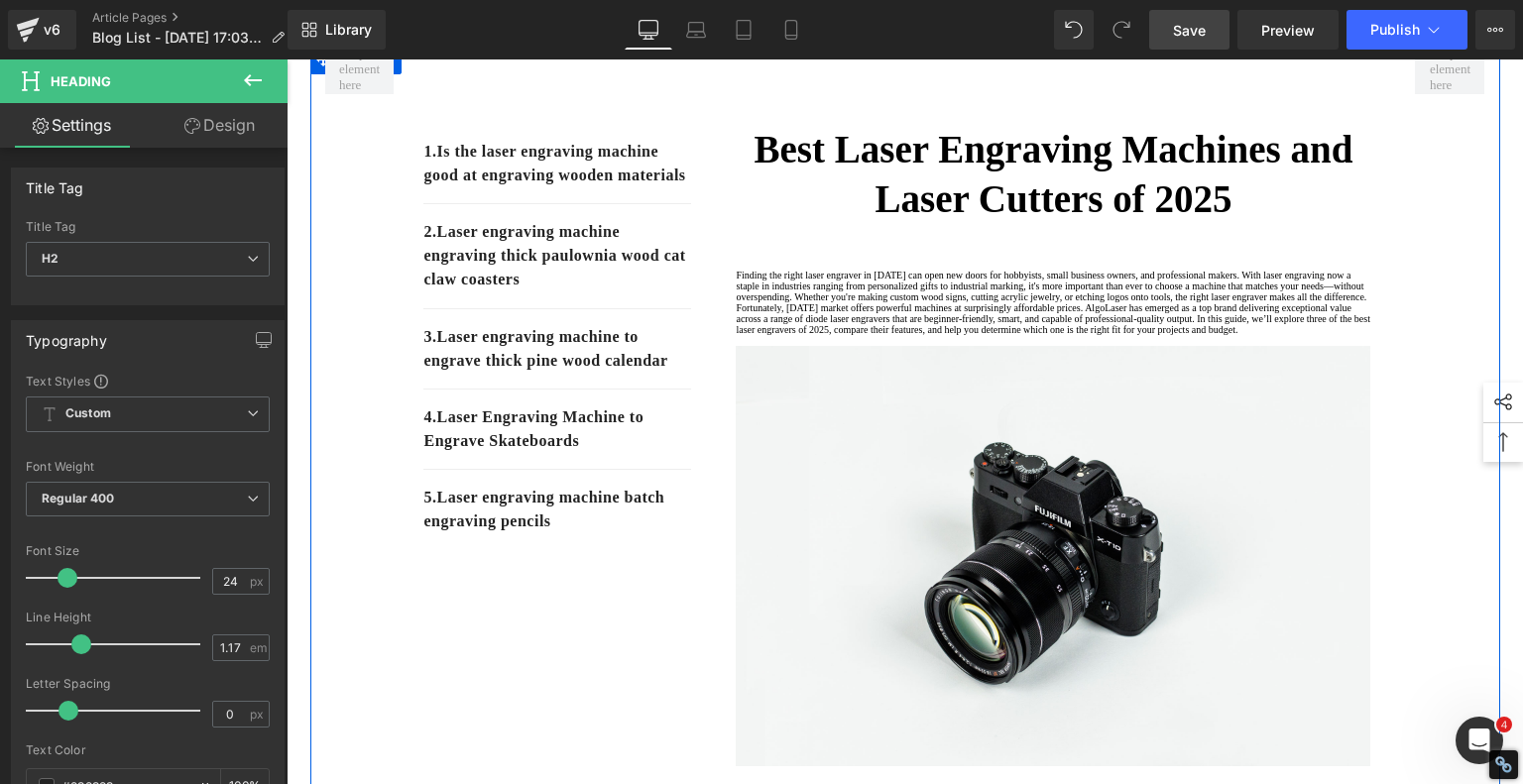 scroll, scrollTop: 198, scrollLeft: 0, axis: vertical 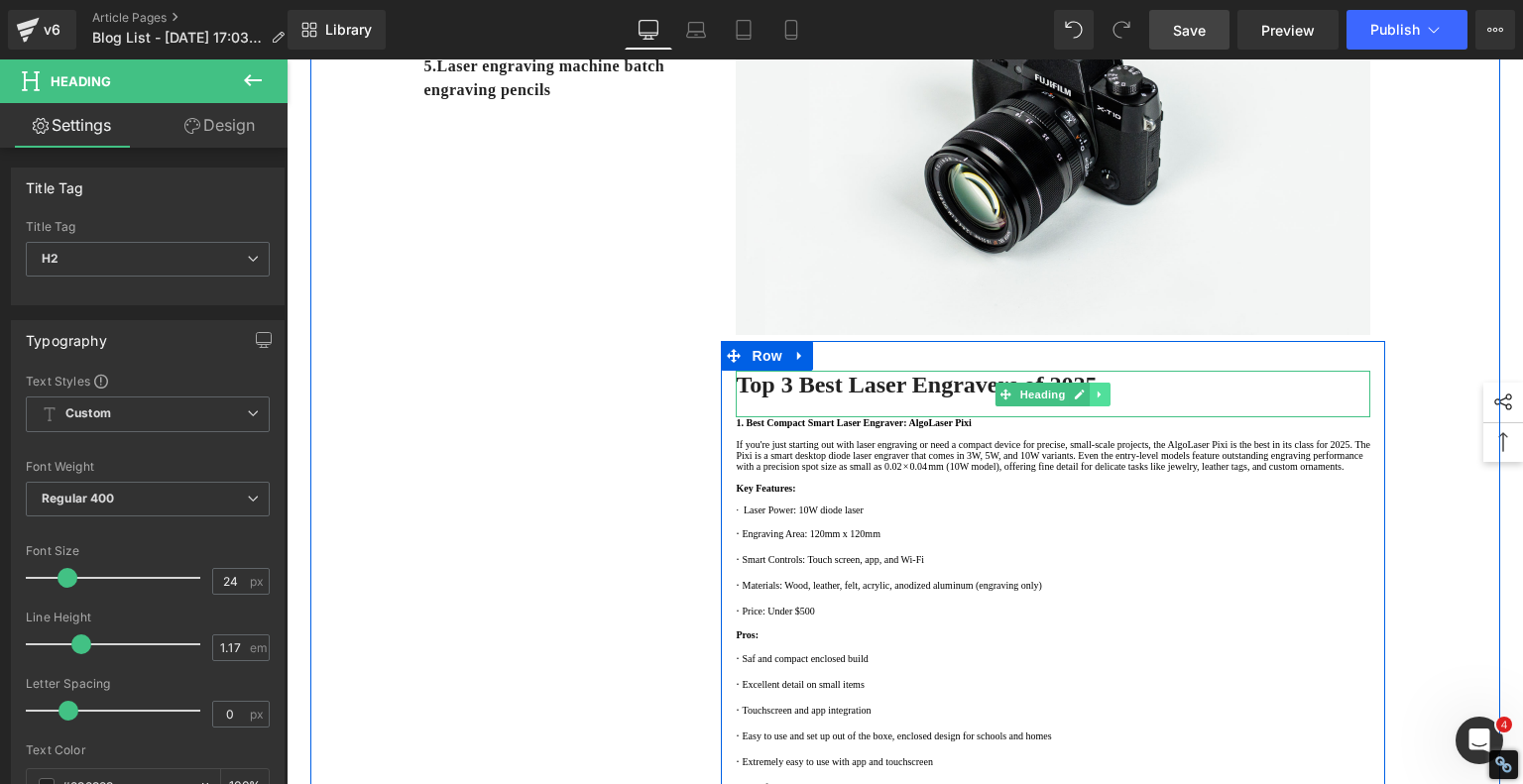 click 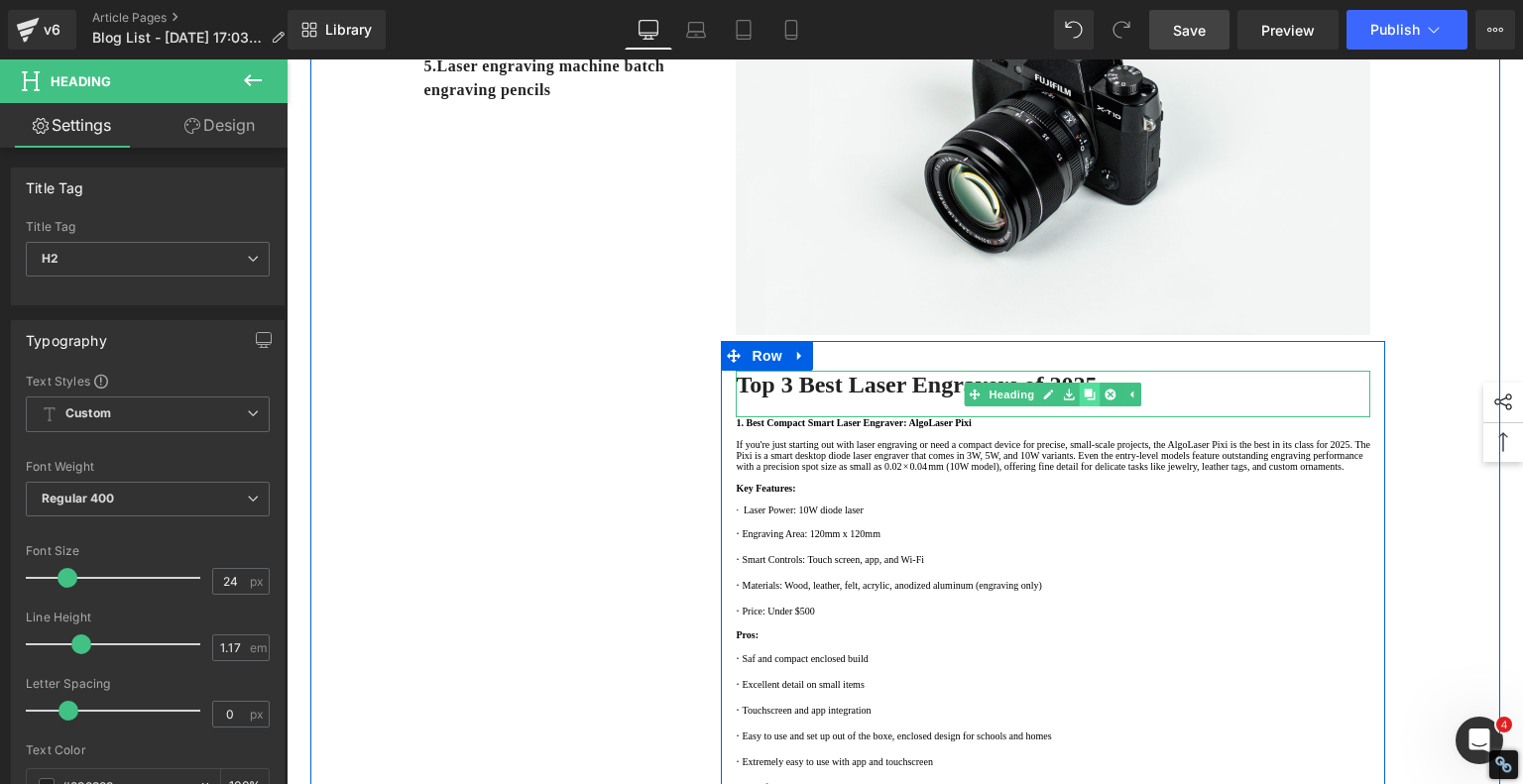 click 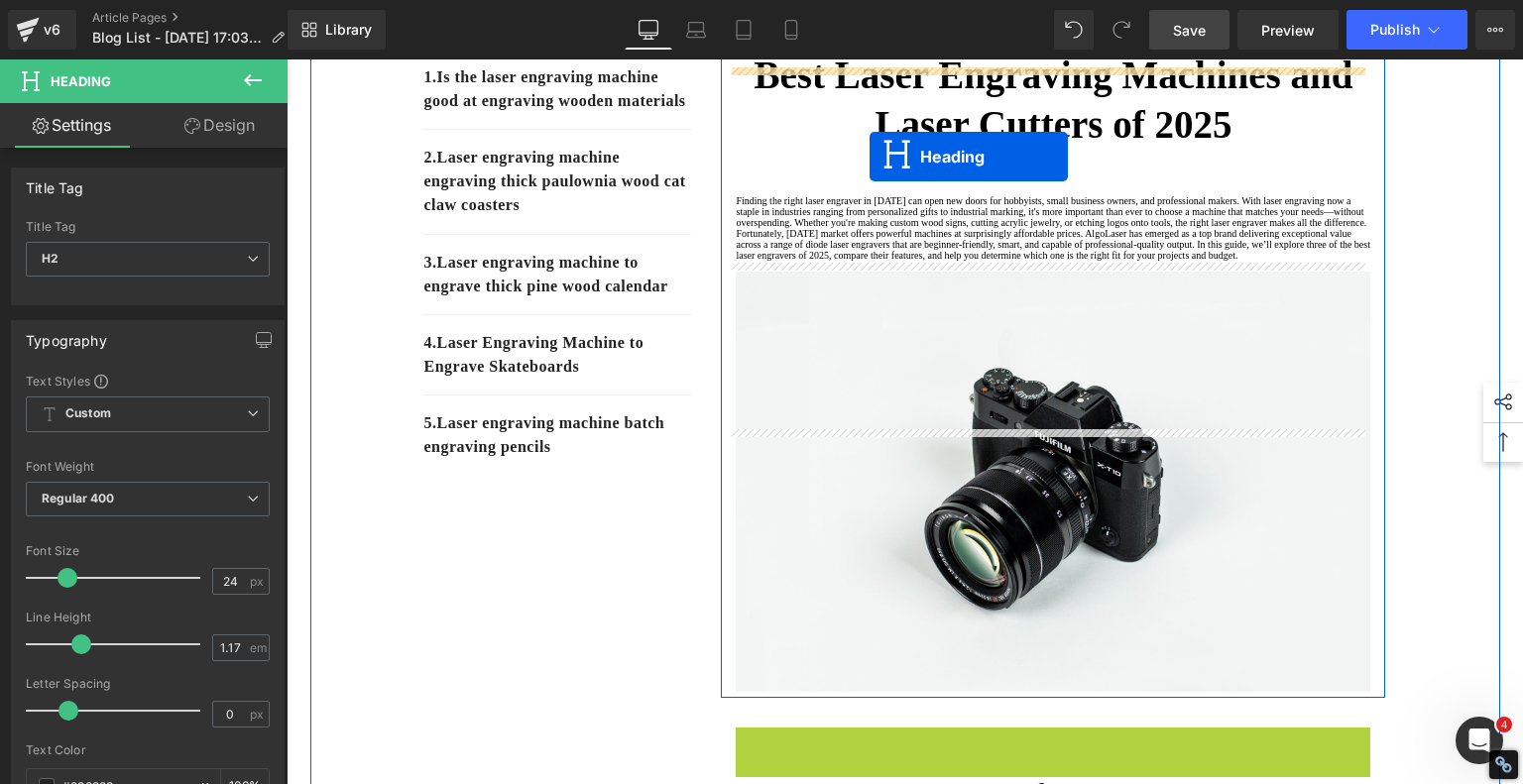 scroll, scrollTop: 178, scrollLeft: 0, axis: vertical 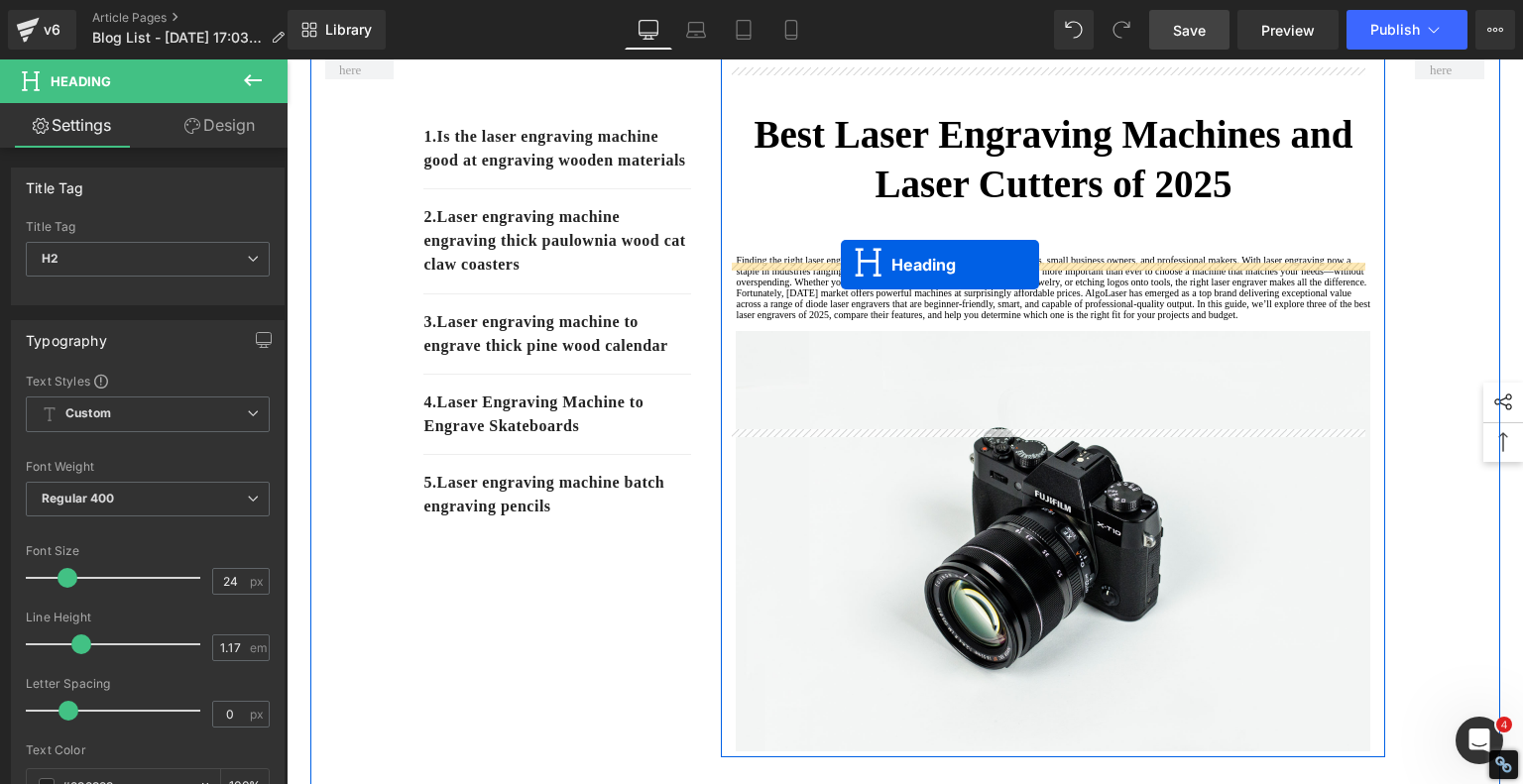 drag, startPoint x: 965, startPoint y: 492, endPoint x: 841, endPoint y: 265, distance: 258.66001 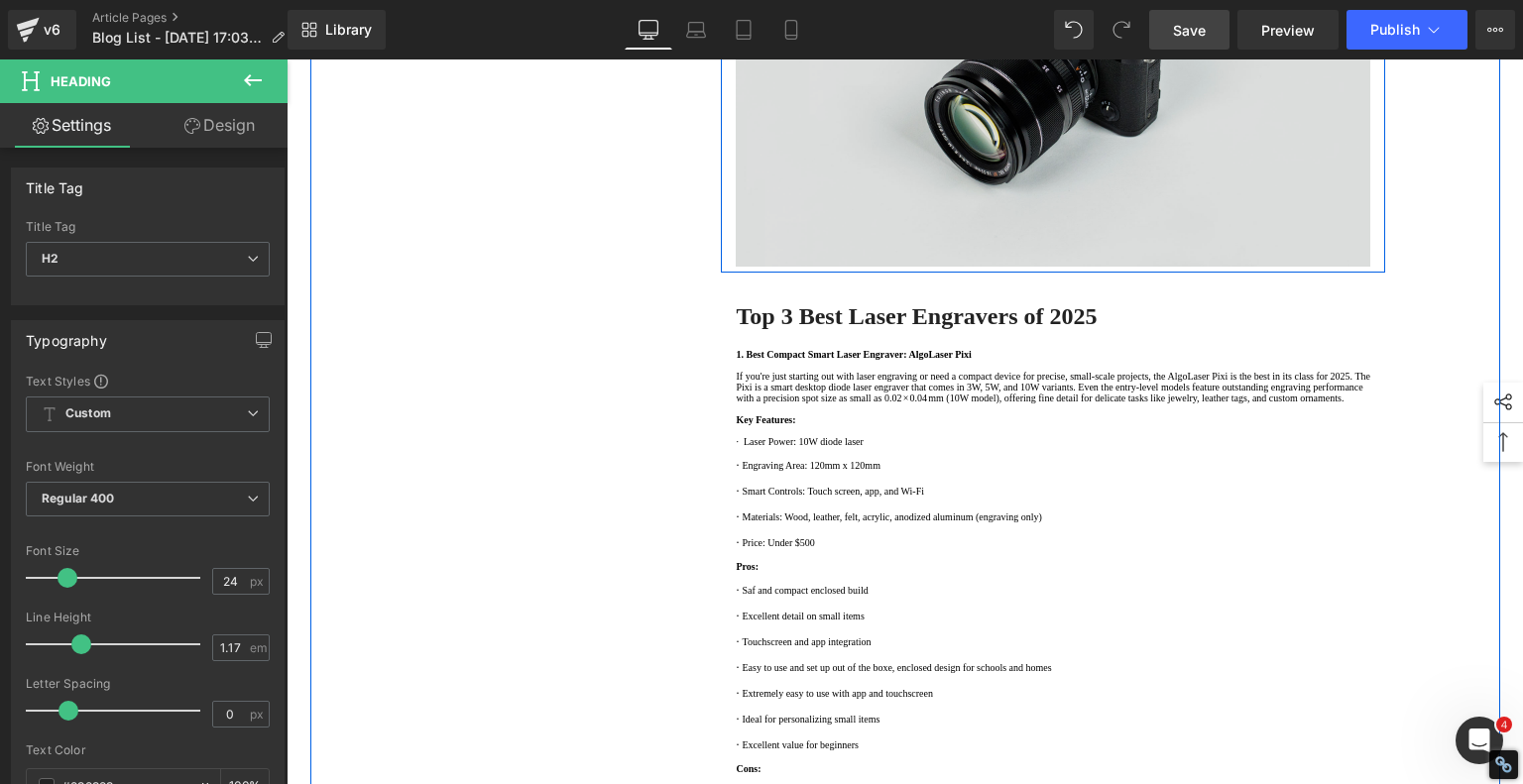 scroll, scrollTop: 773, scrollLeft: 0, axis: vertical 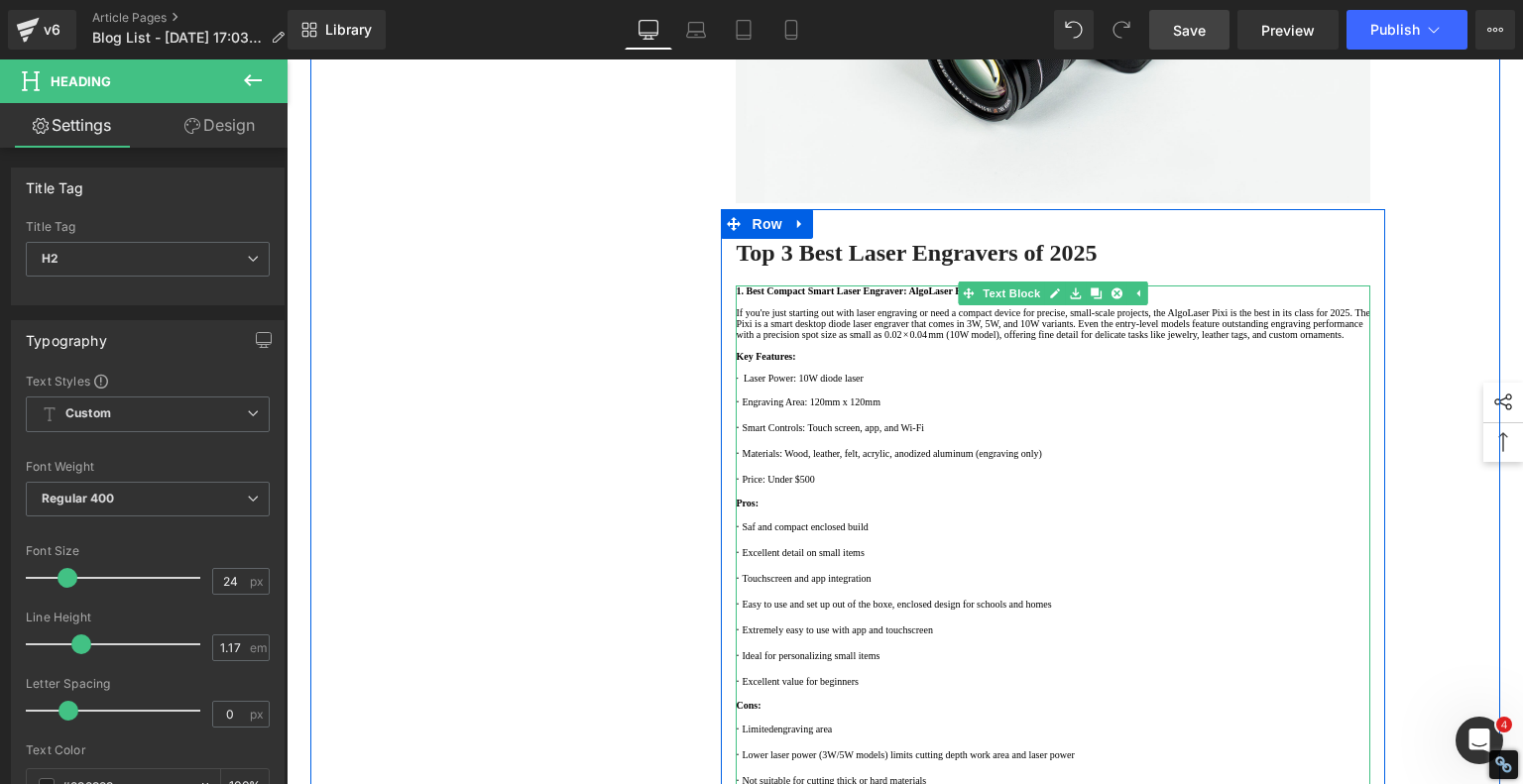 click at bounding box center (1053, 301) 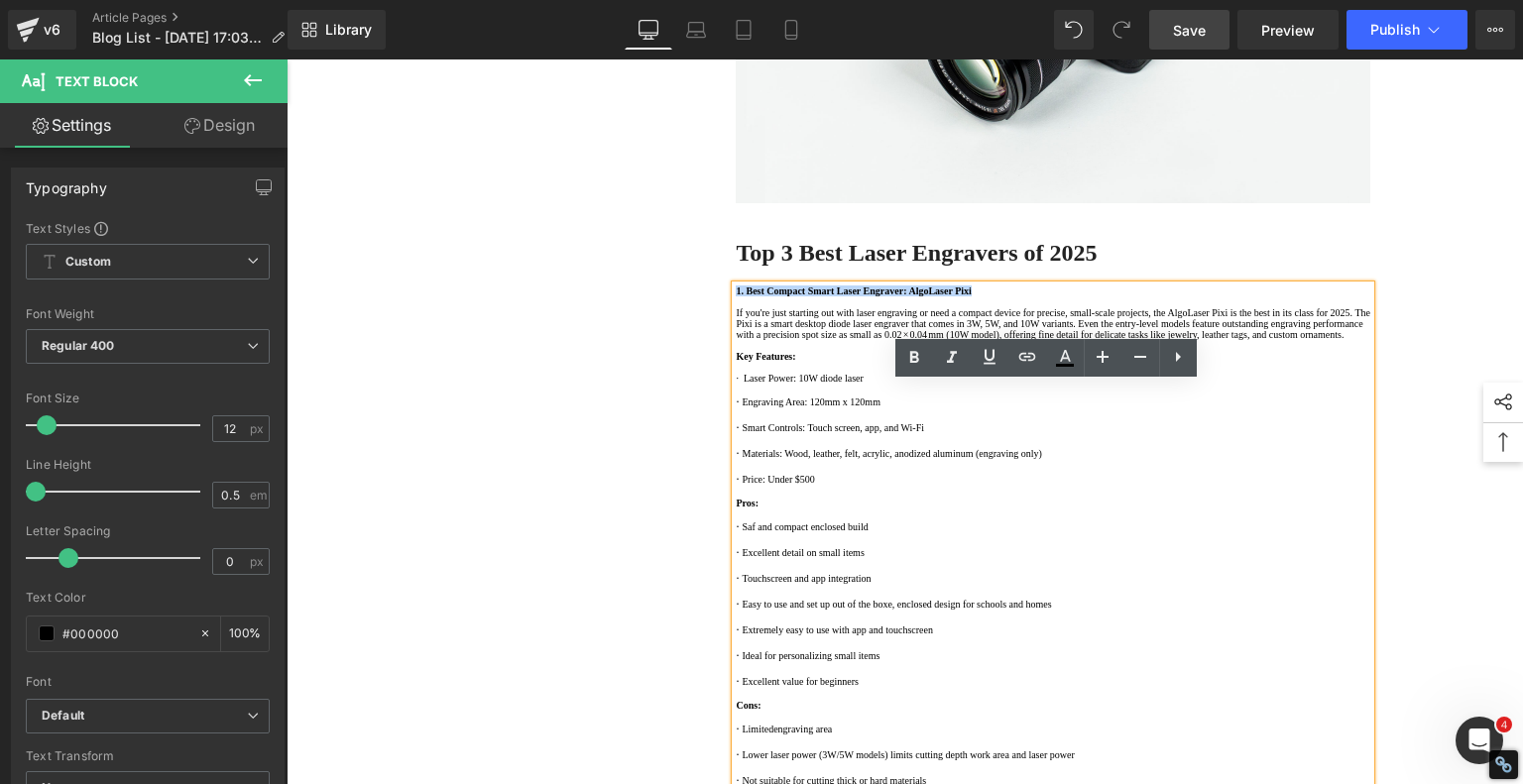 drag, startPoint x: 1080, startPoint y: 392, endPoint x: 610, endPoint y: 383, distance: 470.08616 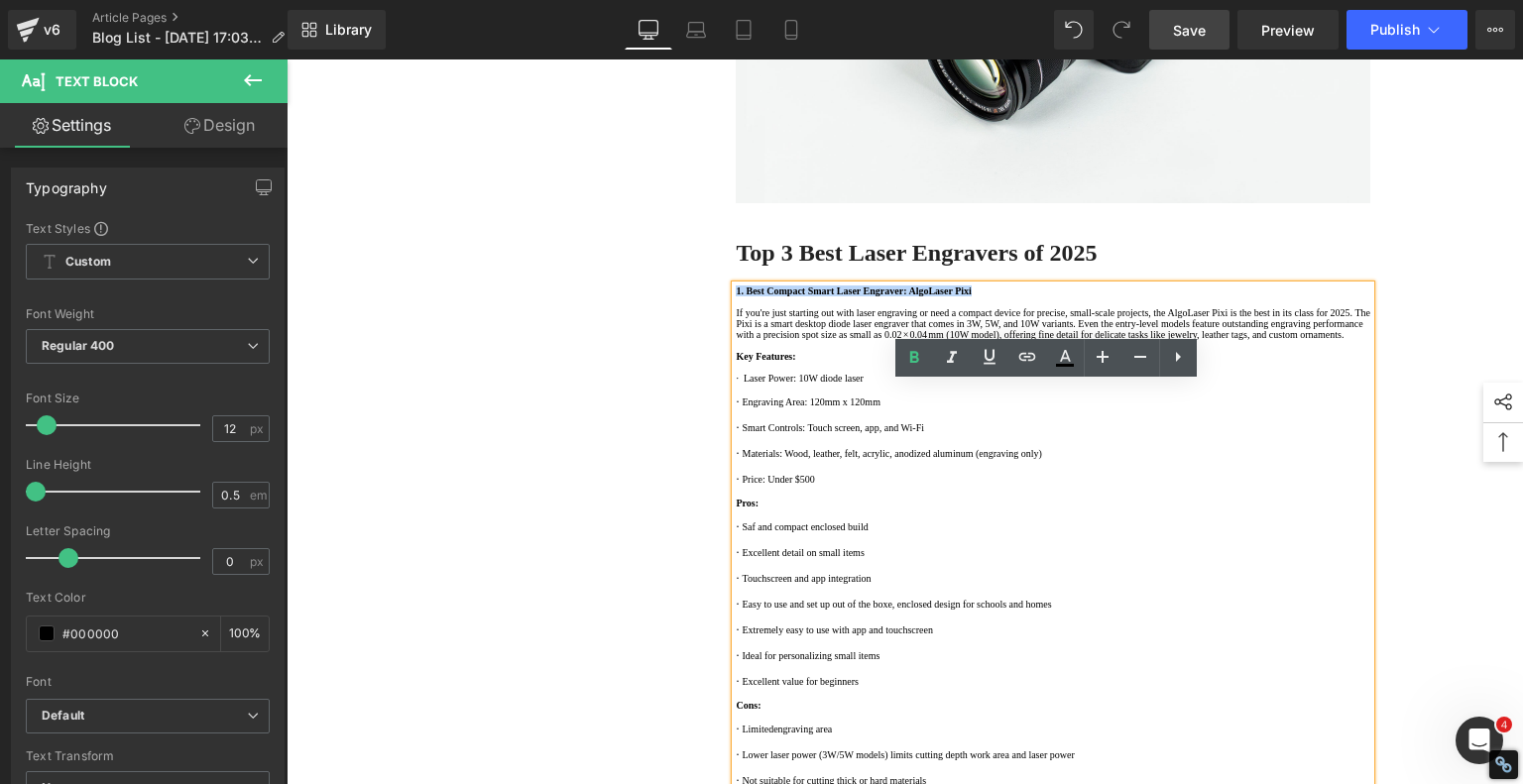 type 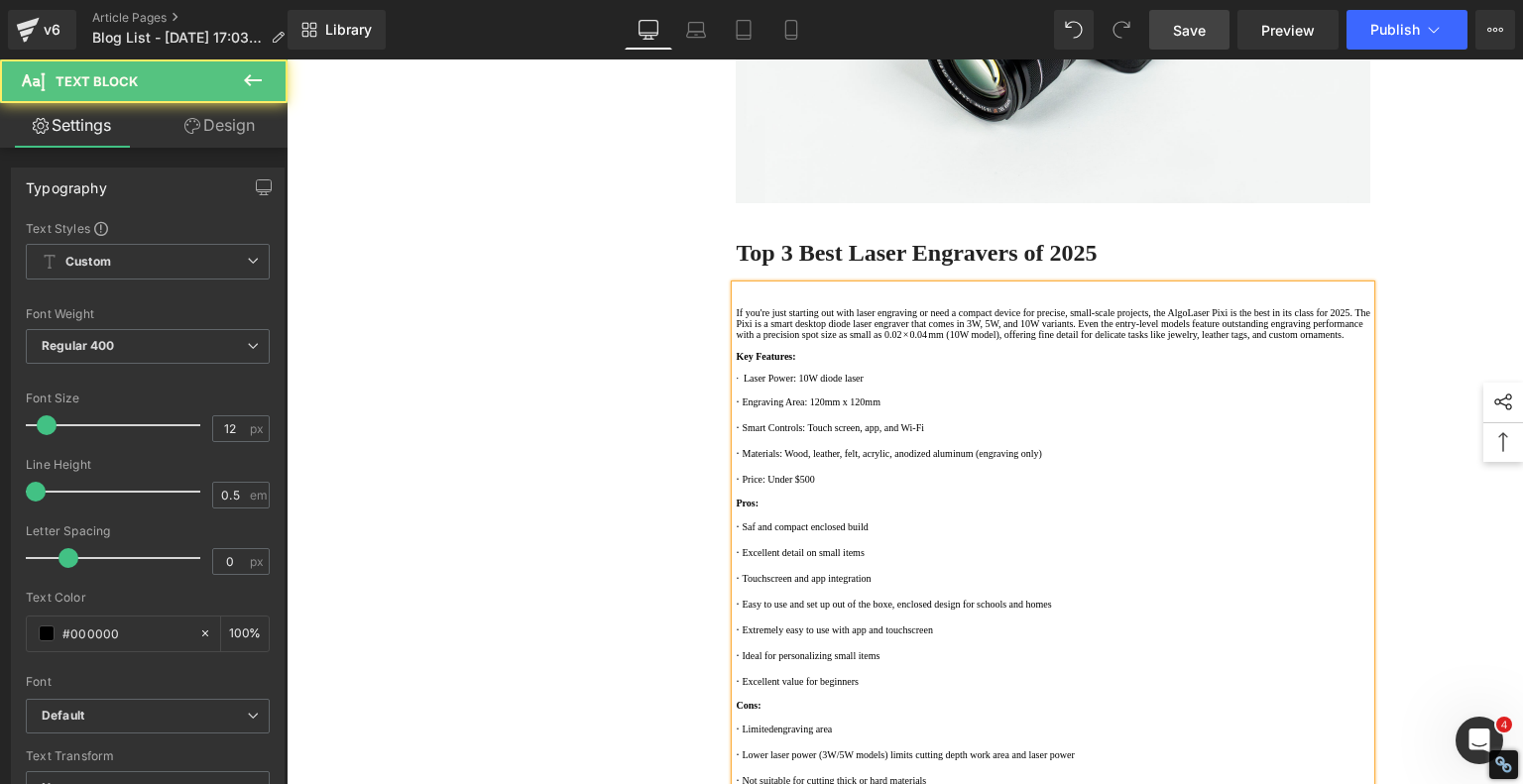 click at bounding box center (1053, 301) 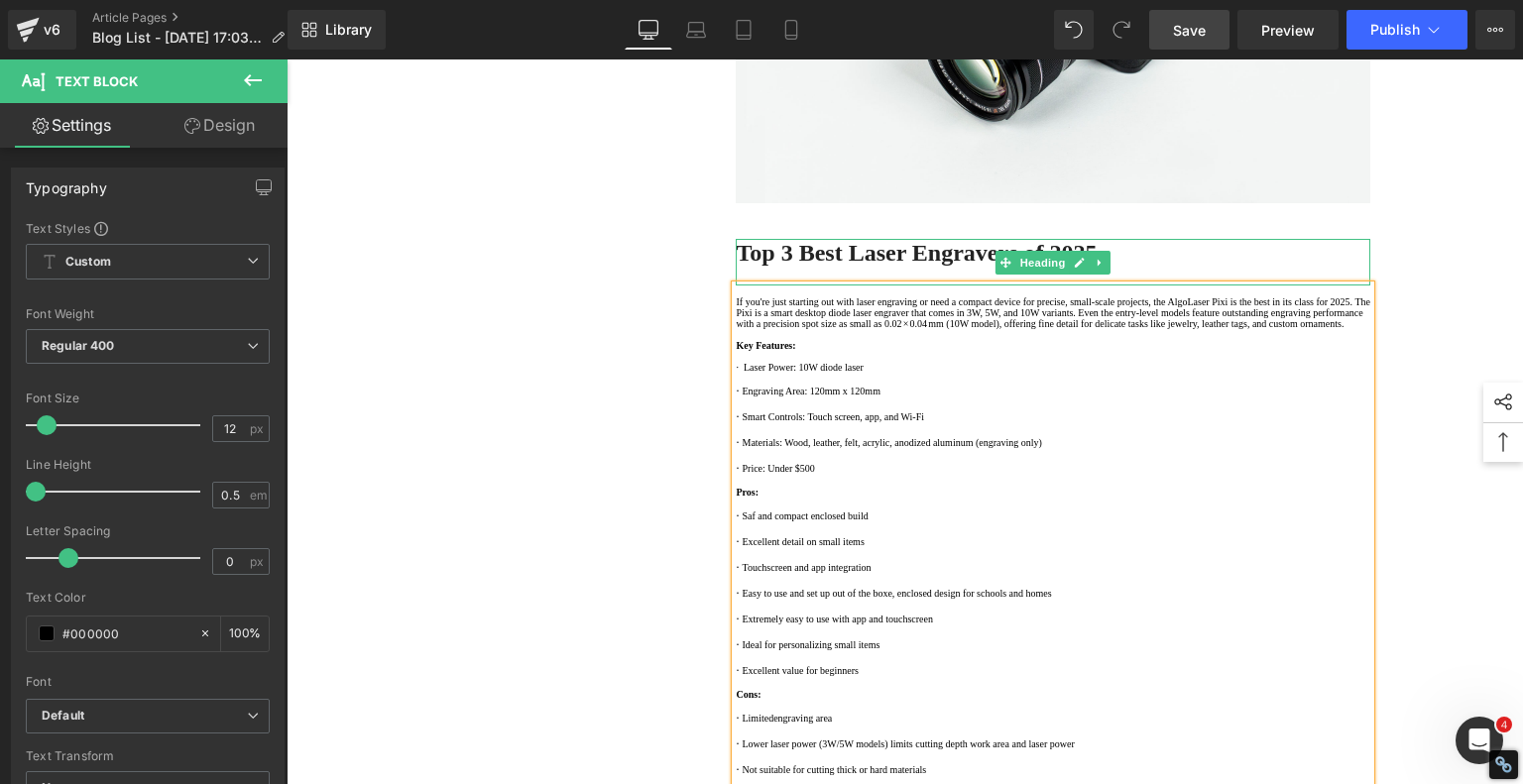 click on "Top 3 Best Laser Engravers of 2025" at bounding box center [916, 253] 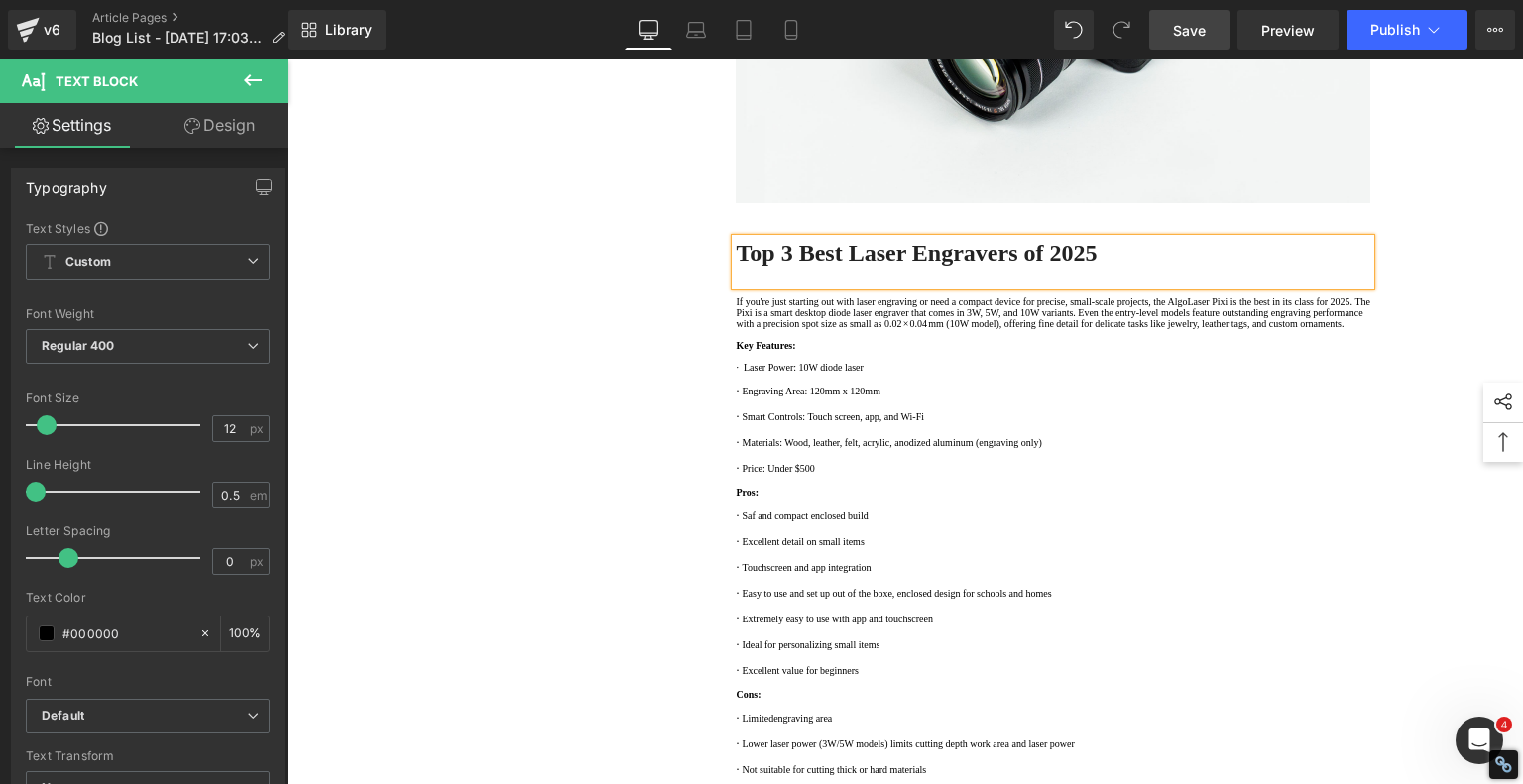 click on "Top 3 Best Laser Engravers of 2025" at bounding box center (916, 253) 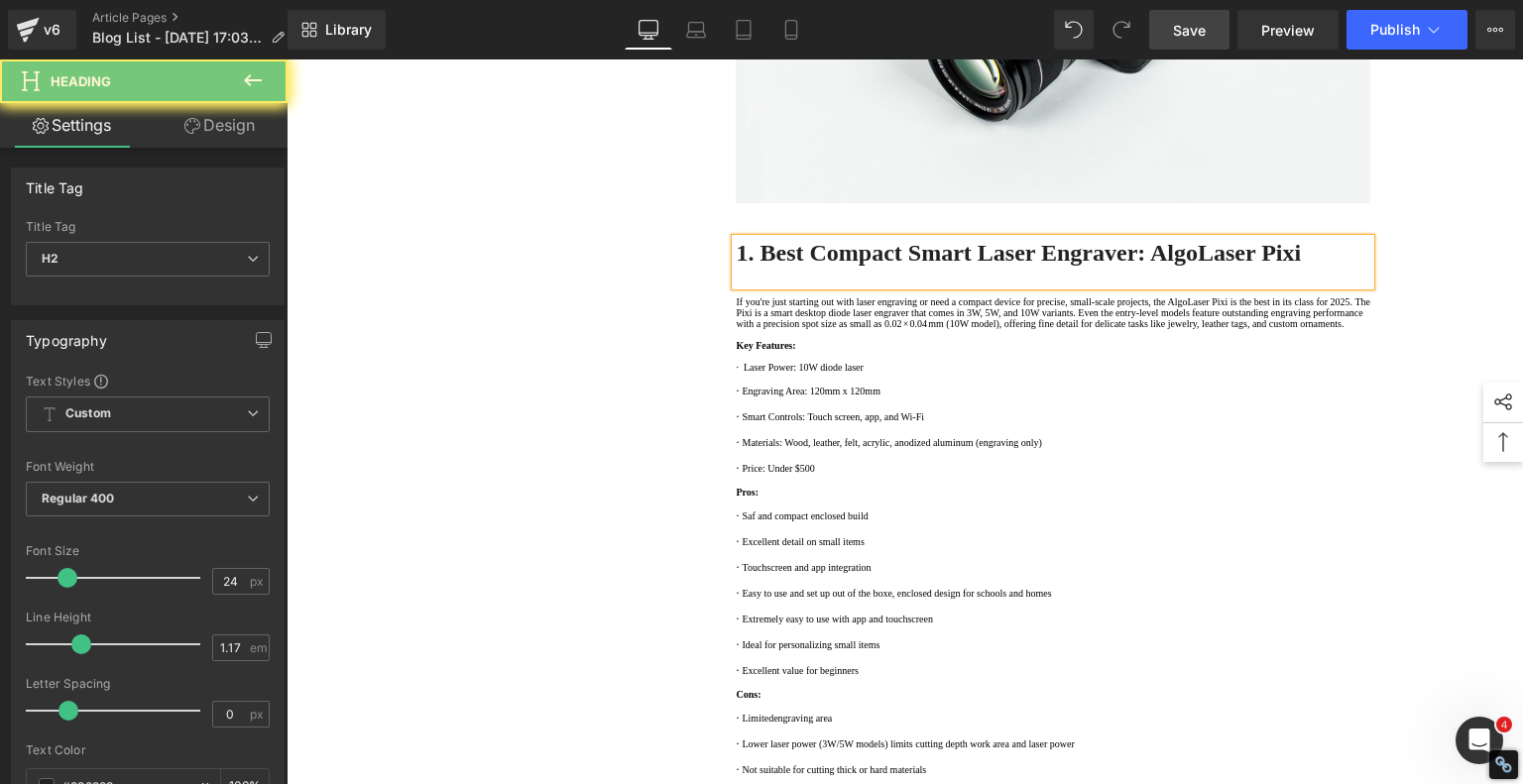 type 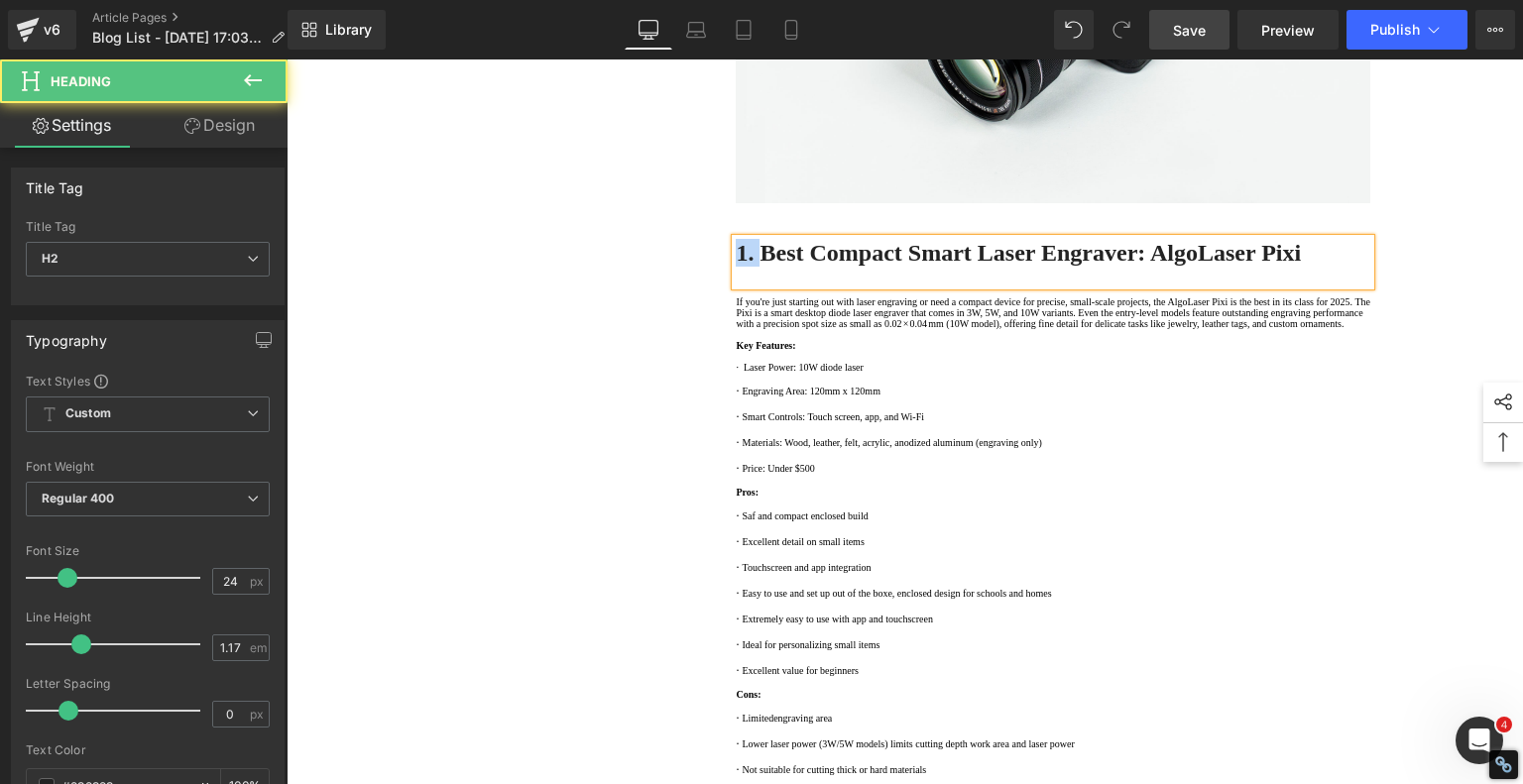 drag, startPoint x: 761, startPoint y: 352, endPoint x: 710, endPoint y: 355, distance: 51.088159 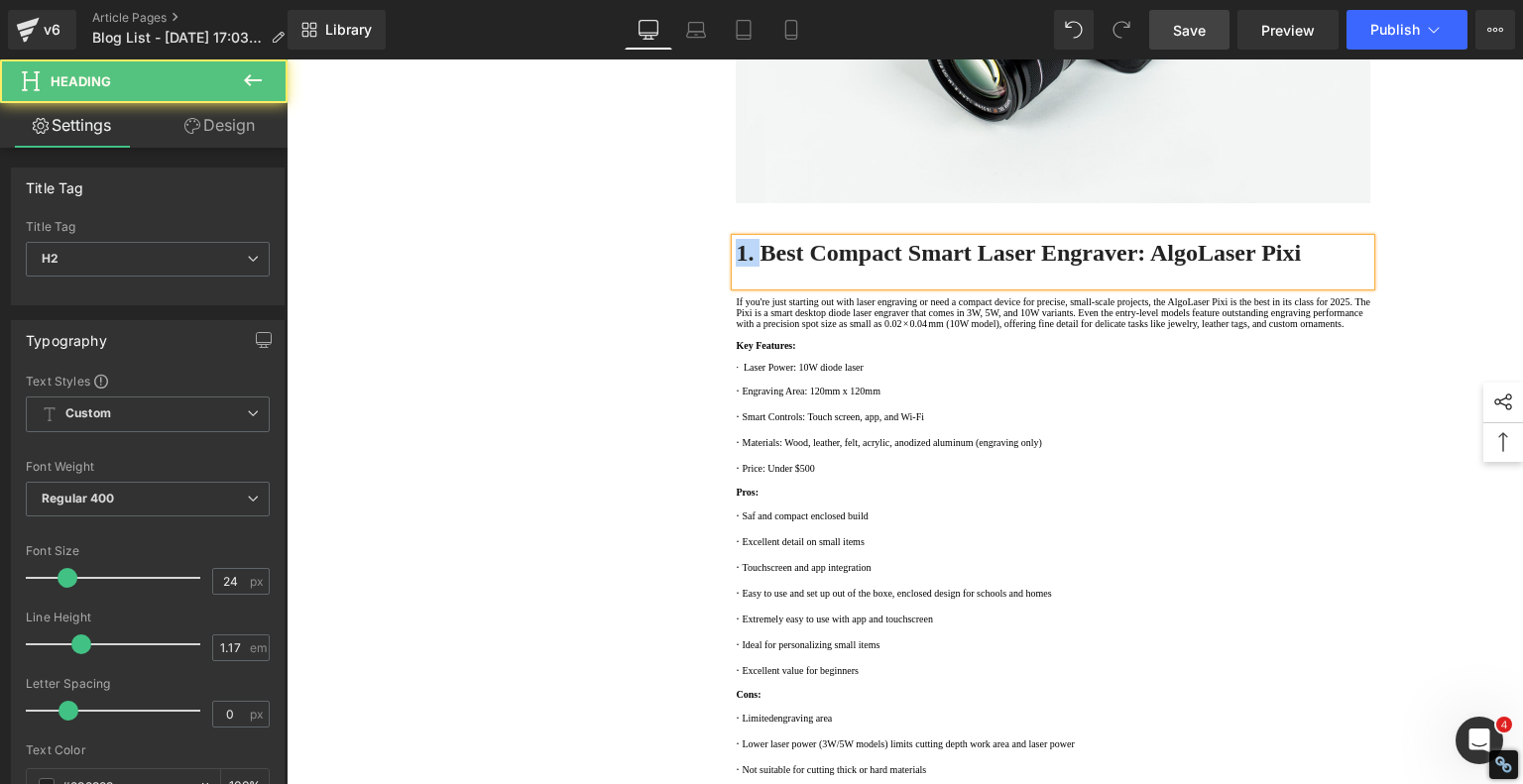 click on "Best Laser Engraving Machines and Laser Cutters of 2025 Heading         Top 3 Best Laser Engravers of 2025 Heading         Finding the right laser engraver in [DATE] can open new doors for hobbyists, small business owners, and professional makers. With laser engraving now a staple in industries ranging from personalized gifts to industrial marking, it's more important than ever to choose a machine that matches your needs—without overspending. Whether you're making custom wood signs, cutting acrylic jewelry, or etching logos onto tools, the right laser engraver makes all the difference. Text Block         Image         Row         1. Best Compact Smart Laser Engraver: AlgoLaser Pixi Heading         Key Features: ·  Laser Power: 10W diode laser ·    Engraving Area: 120mm x 120mm ·    Smart Controls: Touch screen, app, and Wi-Fi ·    Materials: Wood, leather, felt, acrylic, anodized aluminum (engraving only) ·    Price: Under $500 Pros: ·    Saf and compact enclosed build ·    ·    ·" at bounding box center [1053, 1785] 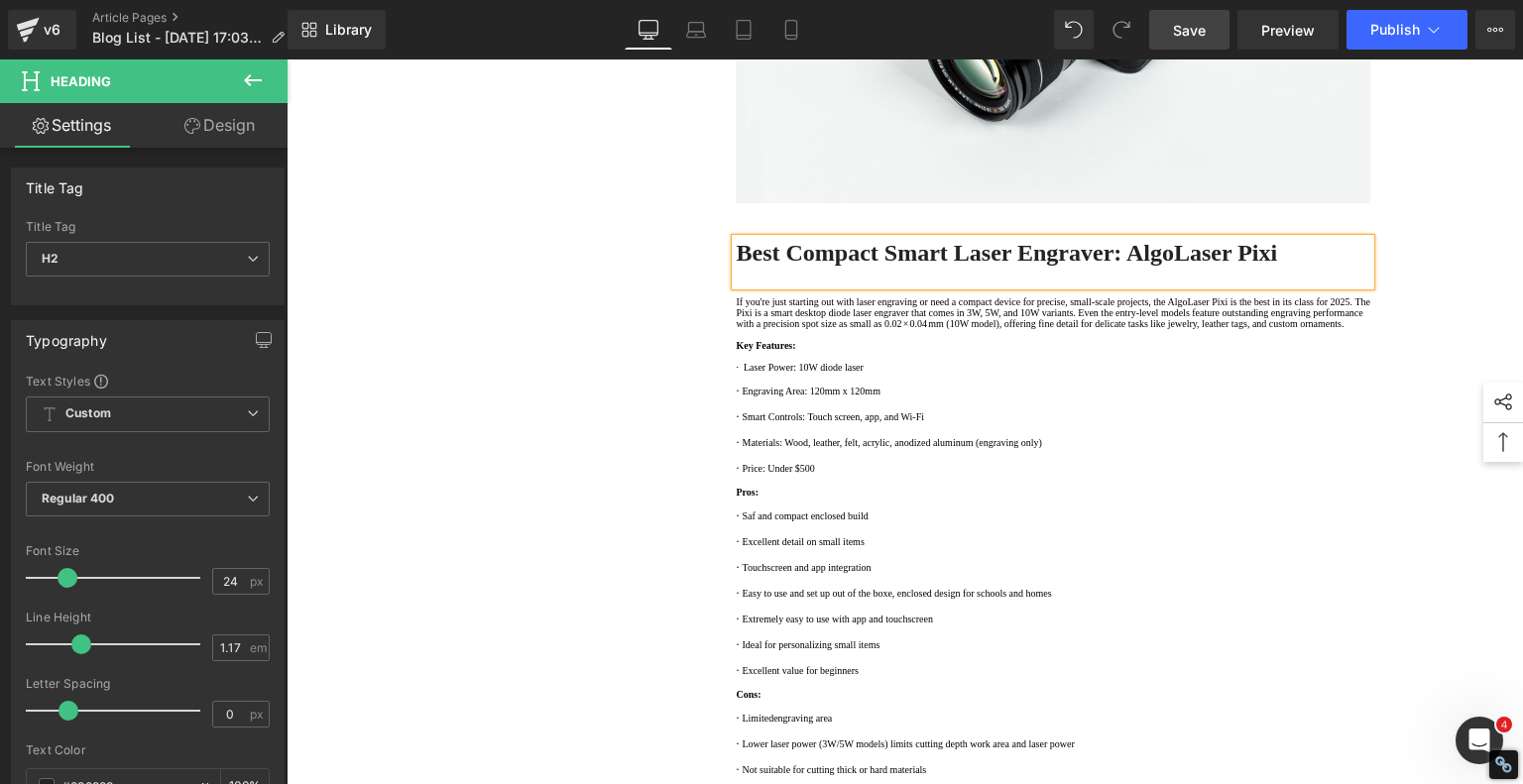click on "1.  Is the laser engraving machine good at engraving wooden materials Text Block         2.  Laser engraving machine engraving thick paulownia wood cat claw coasters Text Block         3.  Laser engraving machine to engrave thick pine wood calendar Text Block         4.  Laser Engraving Machine to Engrave Skateboards Text Block         5.  Laser engraving machine batch engraving pencils Text Block         Row         Best Laser Engraving Machines and Laser Cutters of 2025 Heading         Top 3 Best Laser Engravers of 2025 Heading         Finding the right laser engraver in [DATE] can open new doors for hobbyists, small business owners, and professional makers. With laser engraving now a staple in industries ranging from personalized gifts to industrial marking, it's more important than ever to choose a machine that matches your needs—without overspending. Whether you're making custom wood signs, cutting acrylic jewelry, or etching logos onto tools, the right laser engraver makes all the difference." at bounding box center [905, 1815] 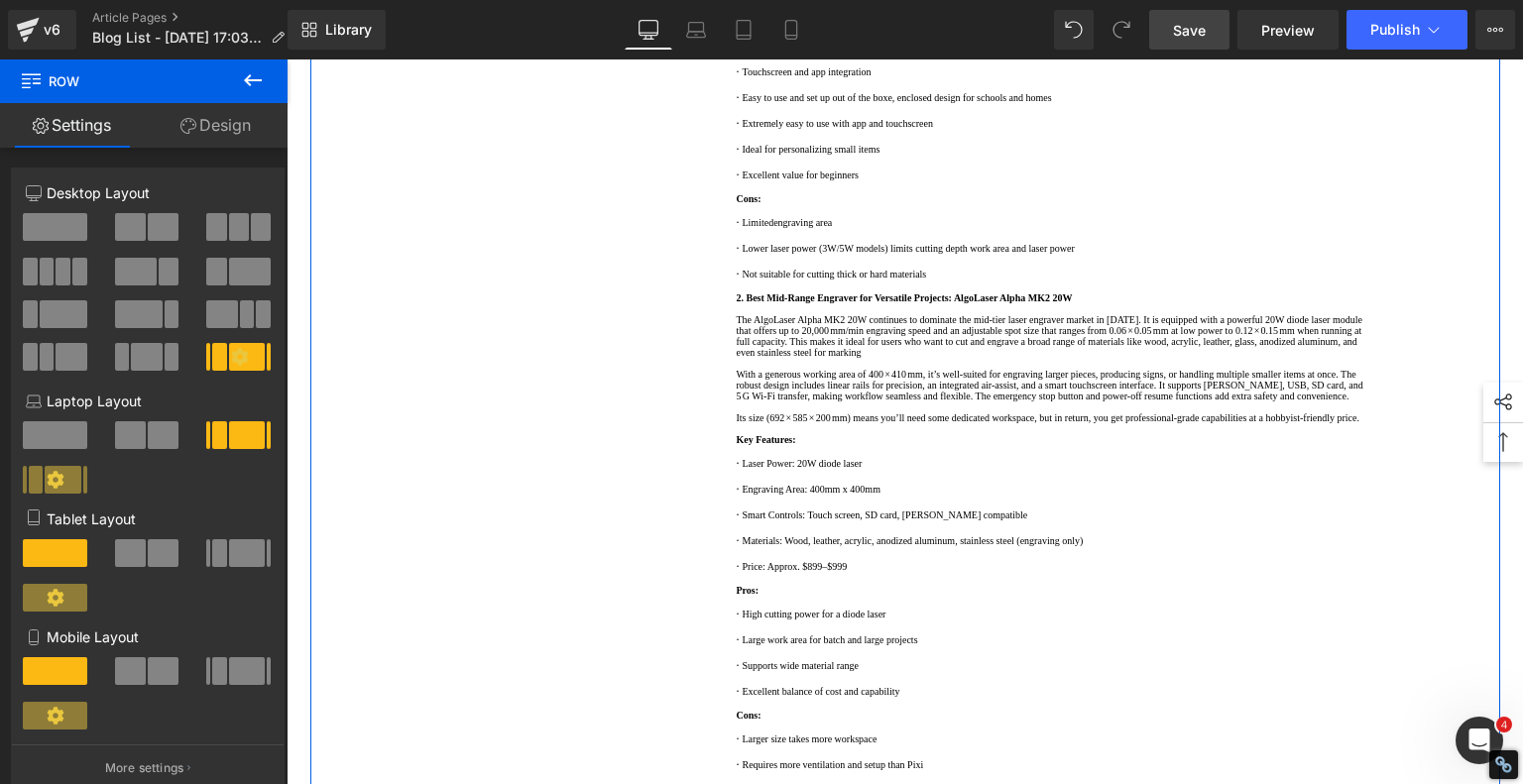scroll, scrollTop: 971, scrollLeft: 0, axis: vertical 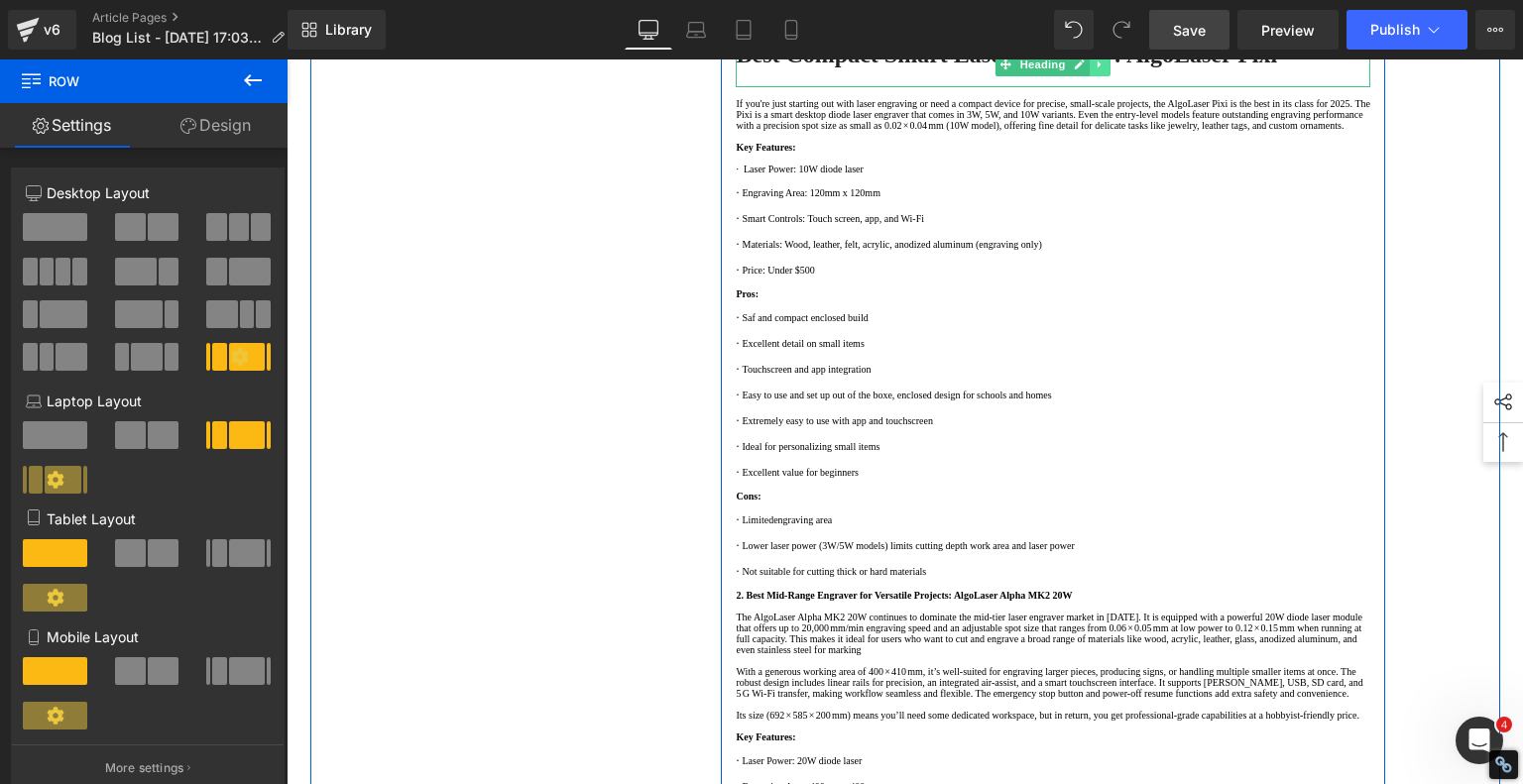 click 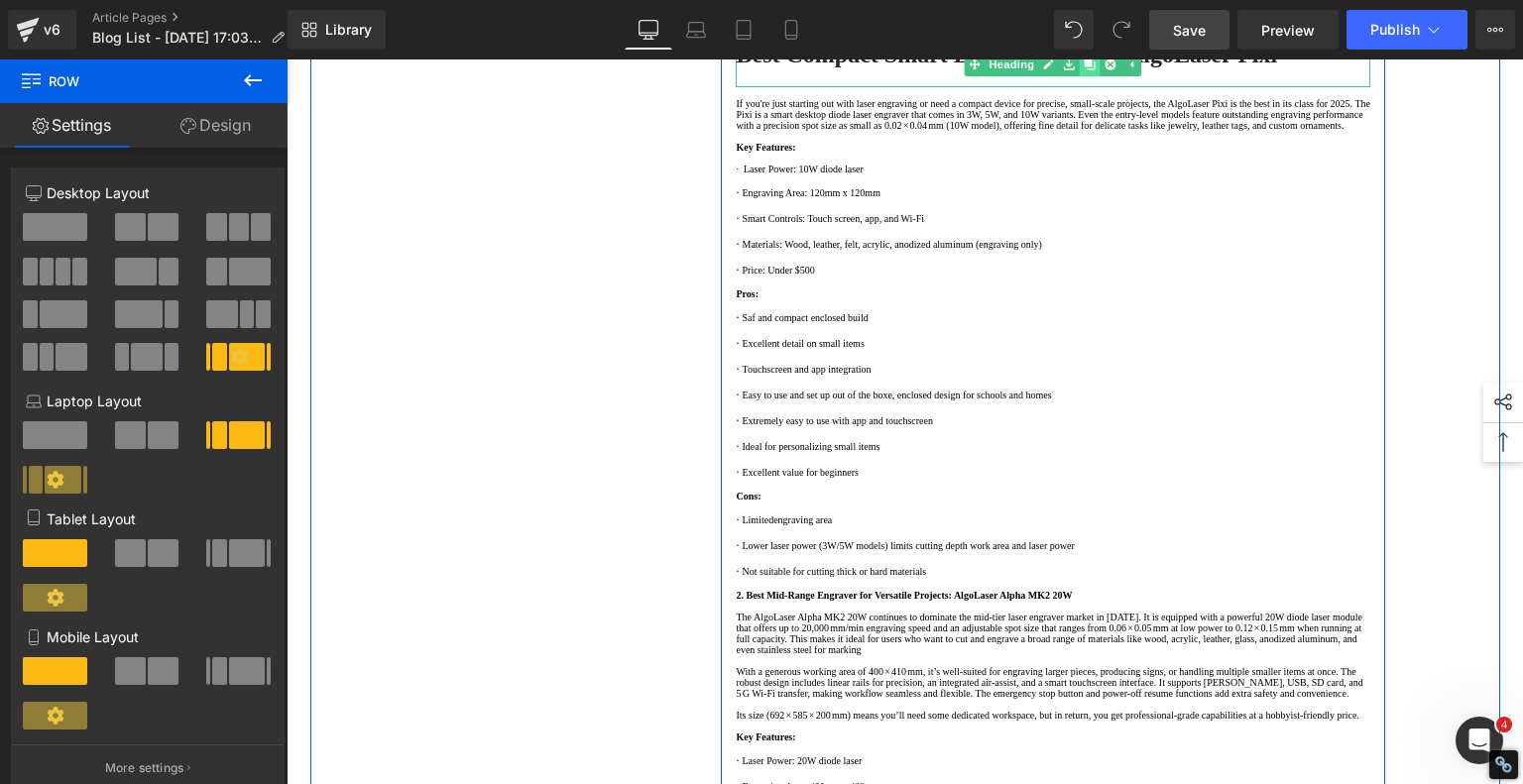 click 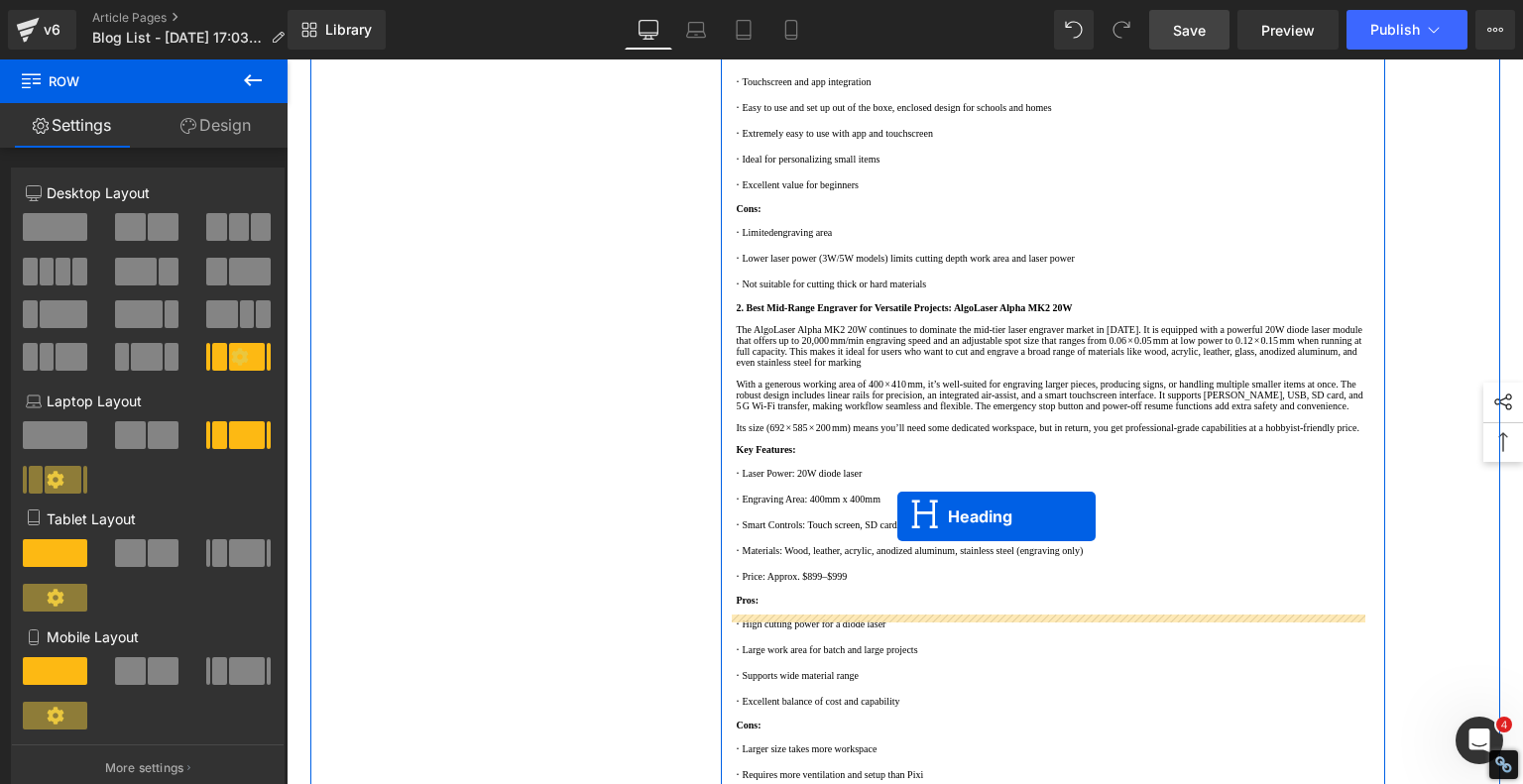 drag, startPoint x: 996, startPoint y: 210, endPoint x: 899, endPoint y: 517, distance: 321.9596 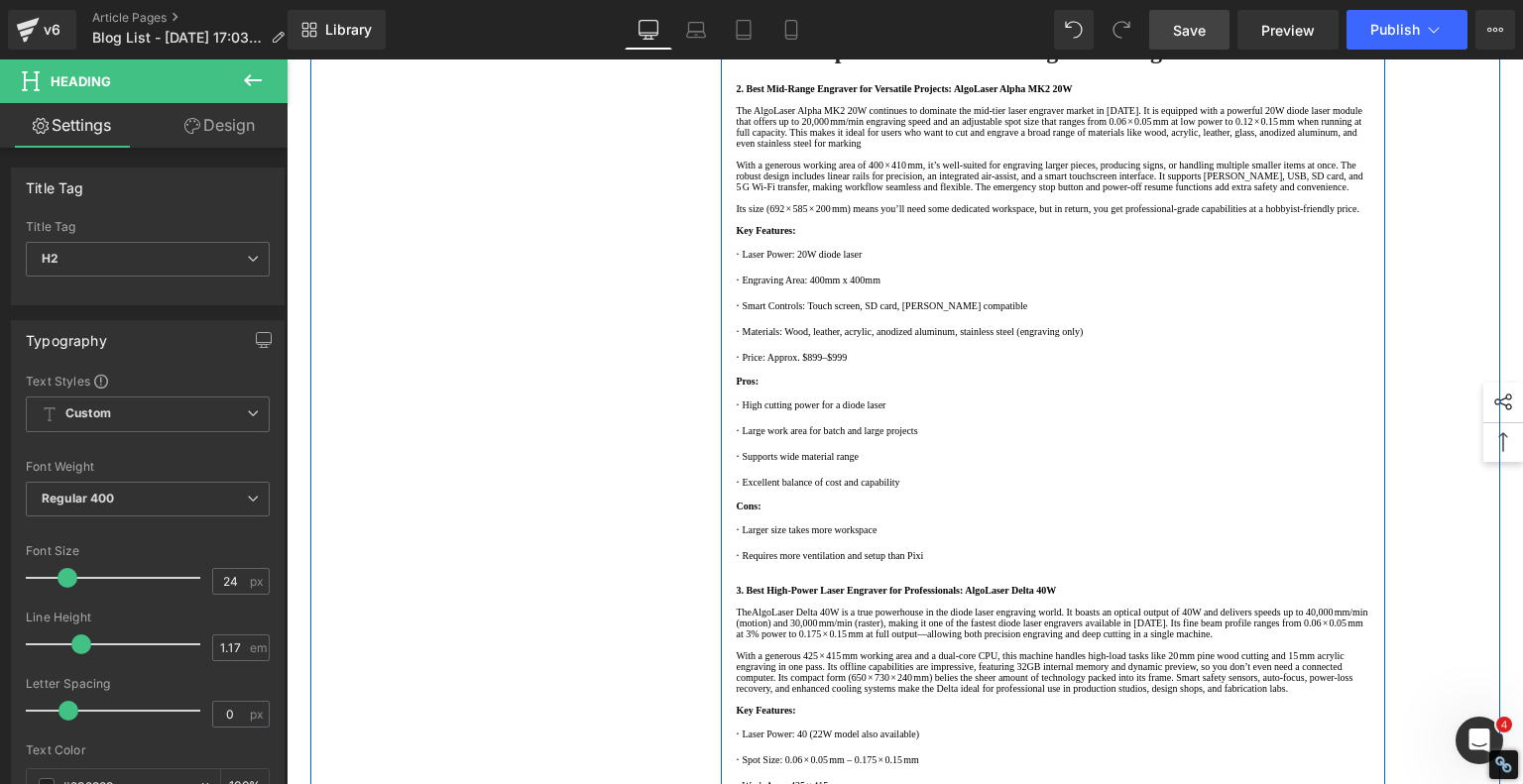 scroll, scrollTop: 1555, scrollLeft: 0, axis: vertical 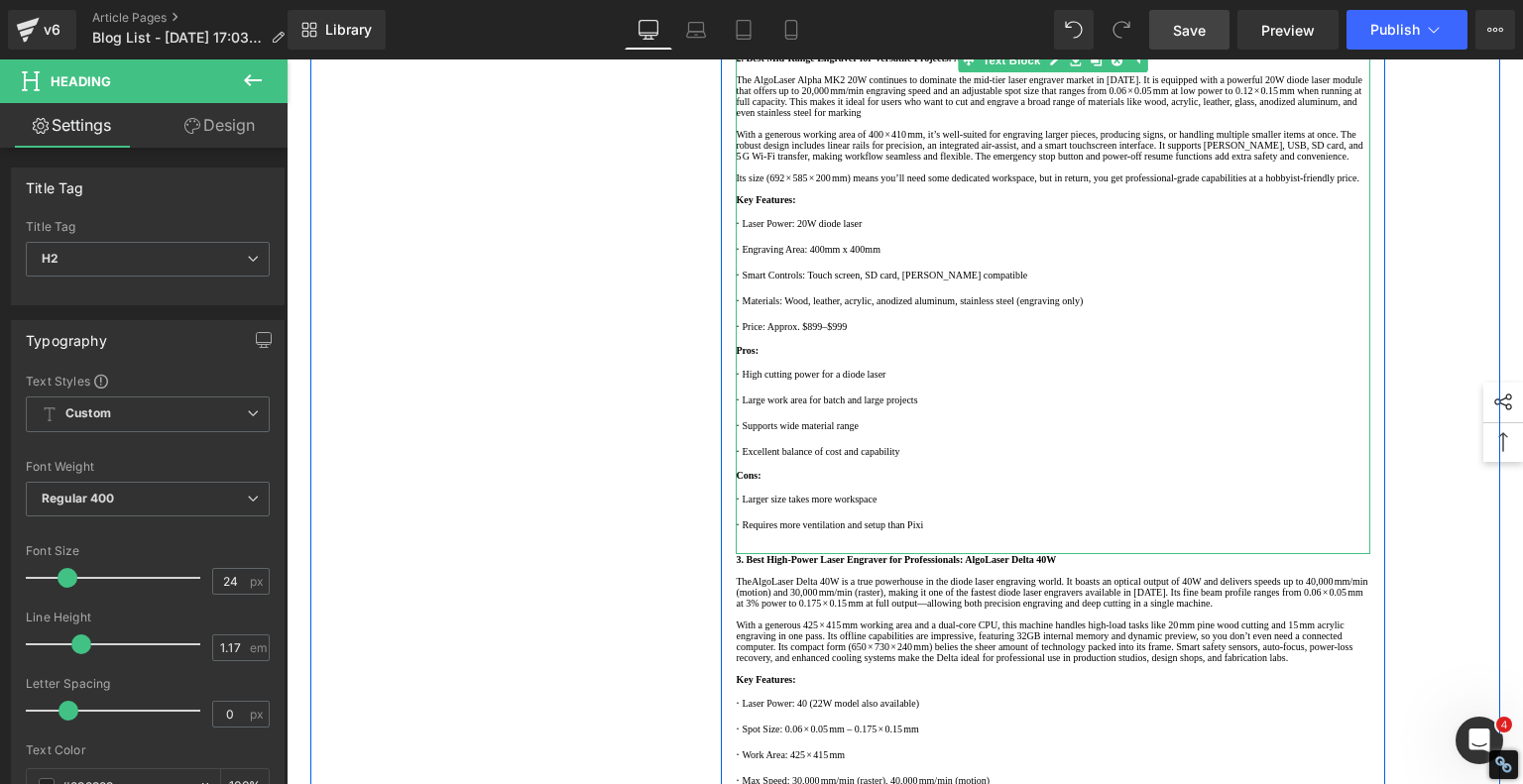 click on "2. Best Mid-Range Engraver for Versatile Projects: AlgoLaser Alpha MK2 20W" at bounding box center (1053, 57) 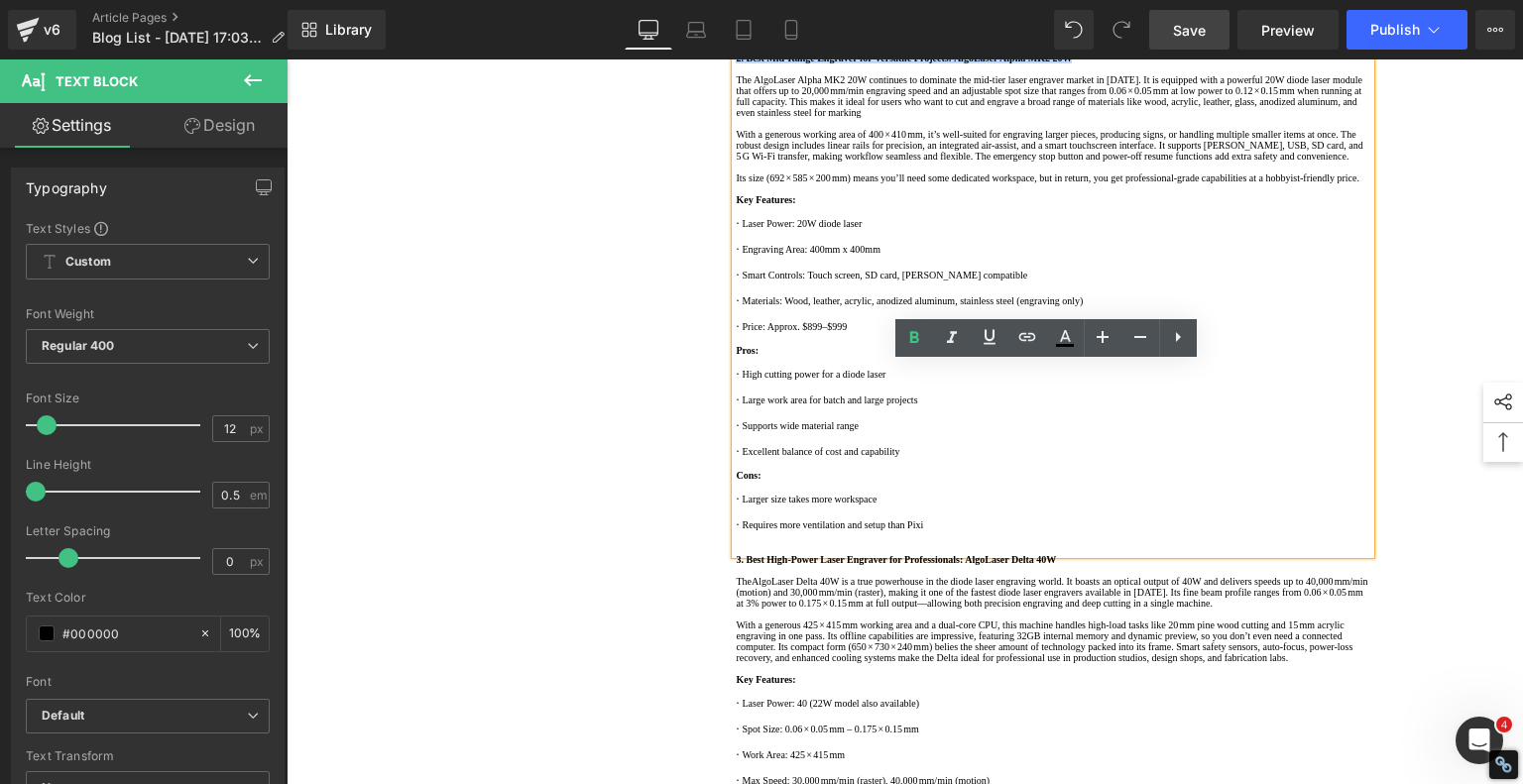 drag, startPoint x: 1192, startPoint y: 374, endPoint x: 393, endPoint y: 381, distance: 799.0307 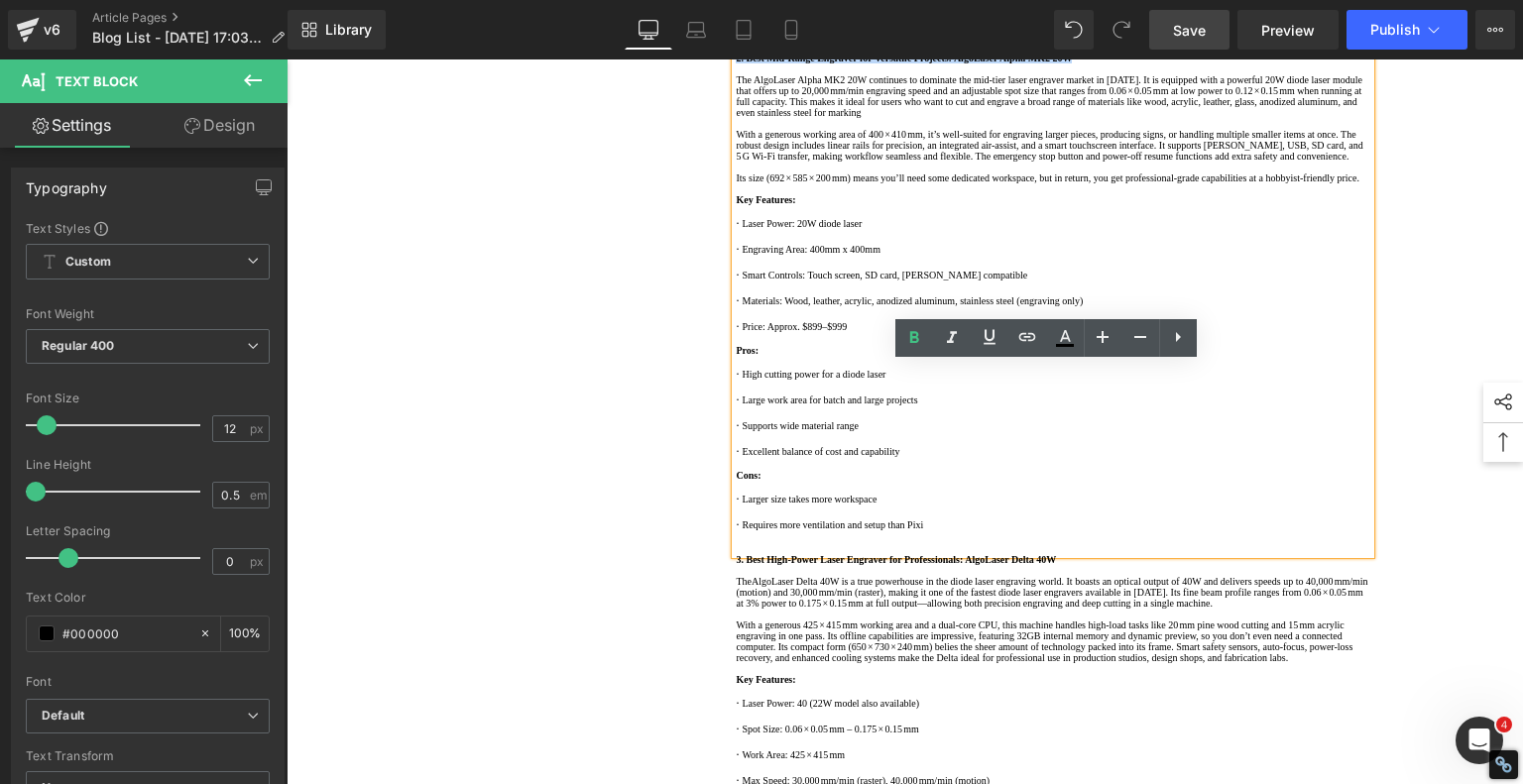 click on "1.  Is the laser engraving machine good at engraving wooden materials Text Block         2.  Laser engraving machine engraving thick paulownia wood cat claw coasters Text Block         3.  Laser engraving machine to engrave thick pine wood calendar Text Block         4.  Laser Engraving Machine to Engrave Skateboards Text Block         5.  Laser engraving machine batch engraving pencils Text Block         Row         Best Laser Engraving Machines and Laser Cutters of 2025 Heading         Top 3 Best Laser Engravers of 2025 Heading         Finding the right laser engraver in [DATE] can open new doors for hobbyists, small business owners, and professional makers. With laser engraving now a staple in industries ranging from personalized gifts to industrial marking, it's more important than ever to choose a machine that matches your needs—without overspending. Whether you're making custom wood signs, cutting acrylic jewelry, or etching logos onto tools, the right laser engraver makes all the difference." at bounding box center (905, 1056) 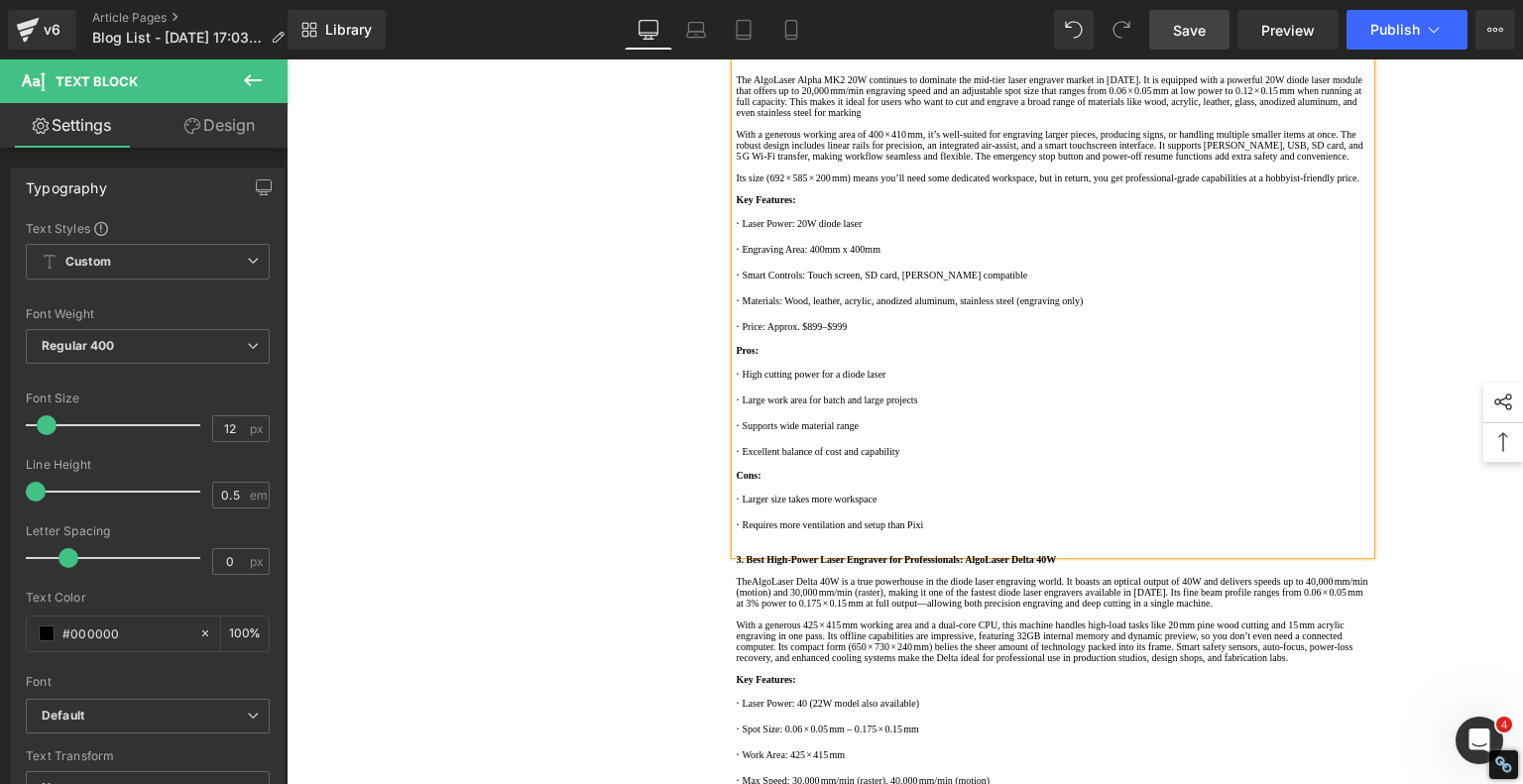 click at bounding box center (1053, 68) 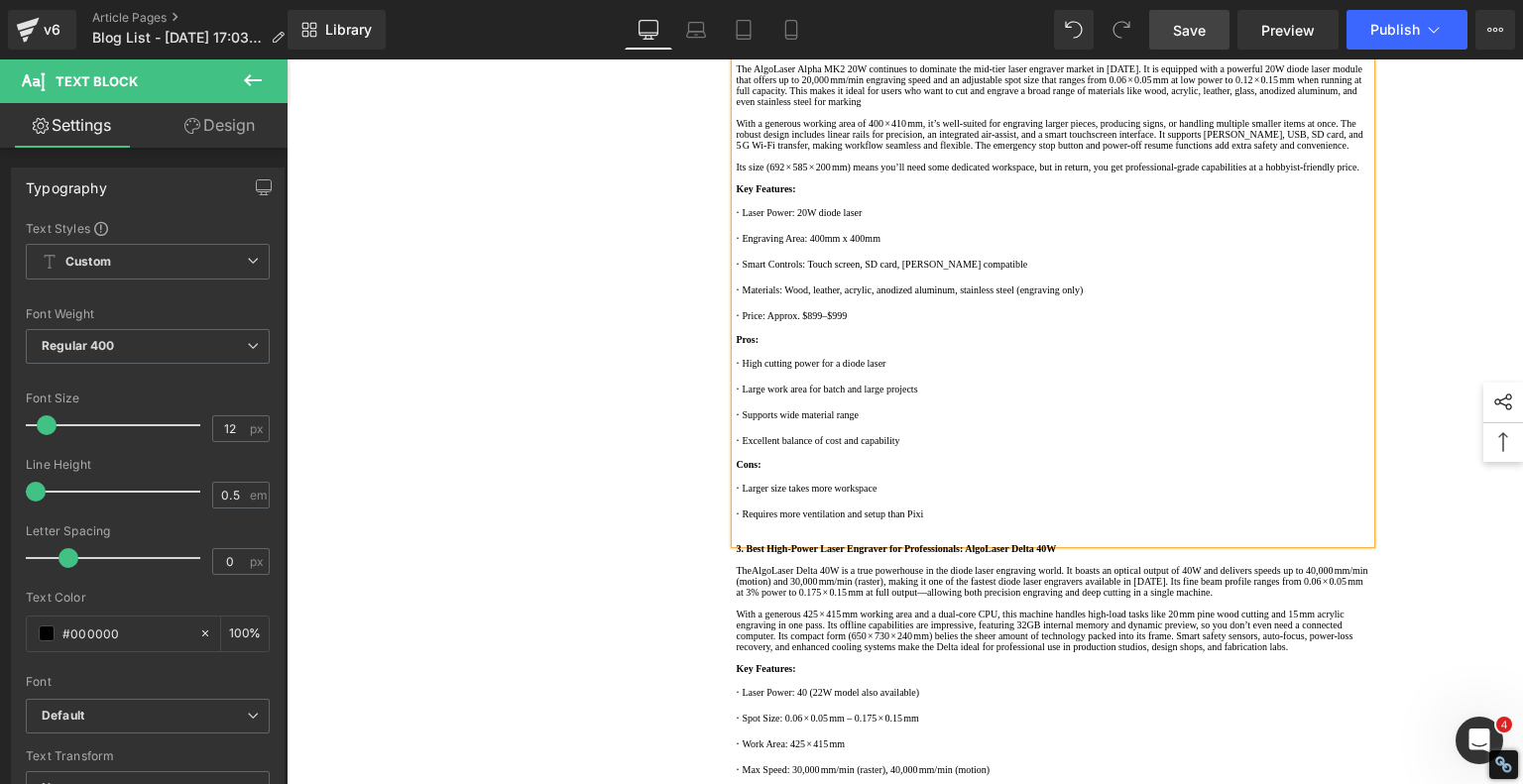 click on "Best Compact Smart Laser Engraver: AlgoLaser Pixi" at bounding box center [1006, 20] 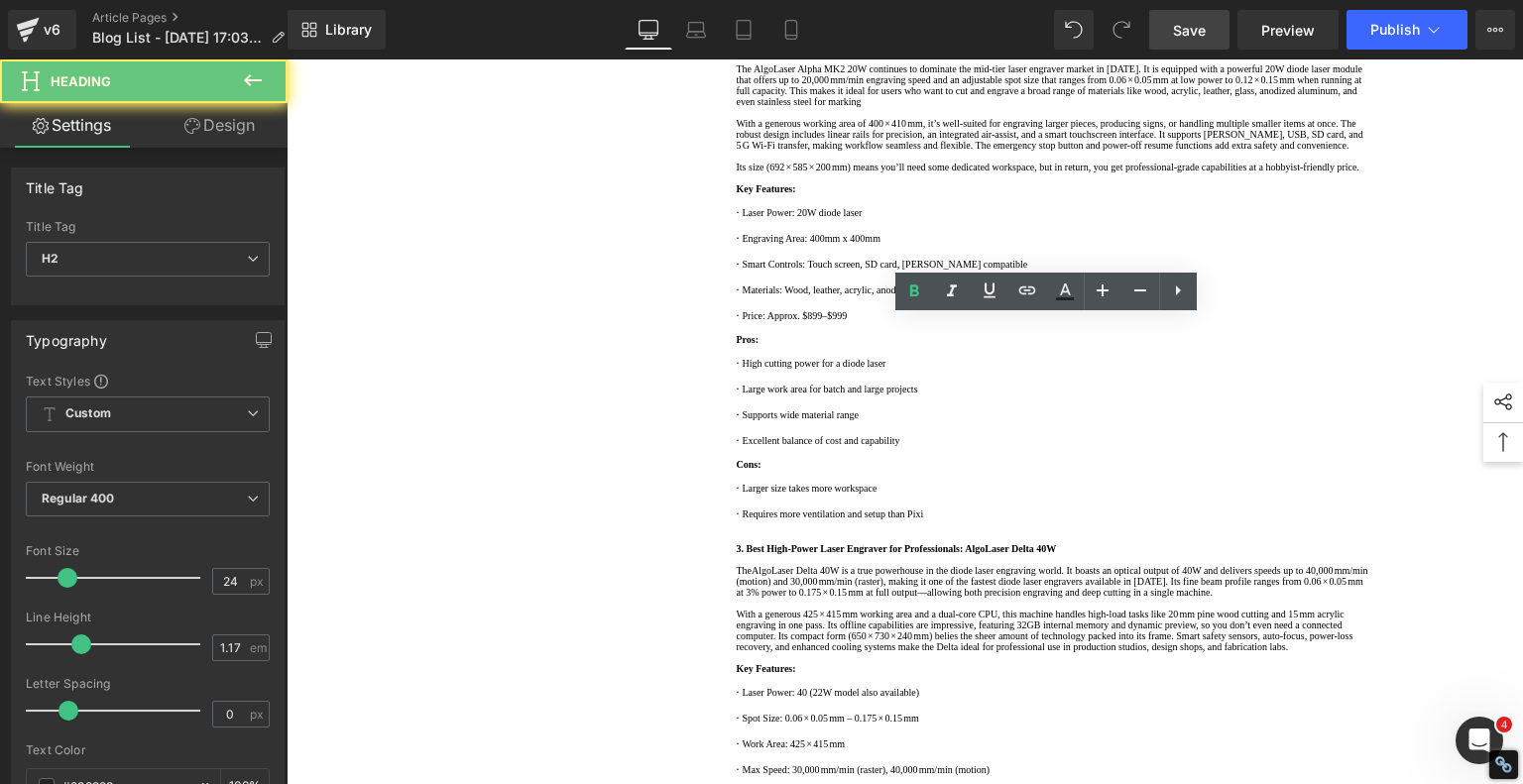click on "Best Compact Smart Laser Engraver: AlgoLaser Pixi" at bounding box center (1006, 20) 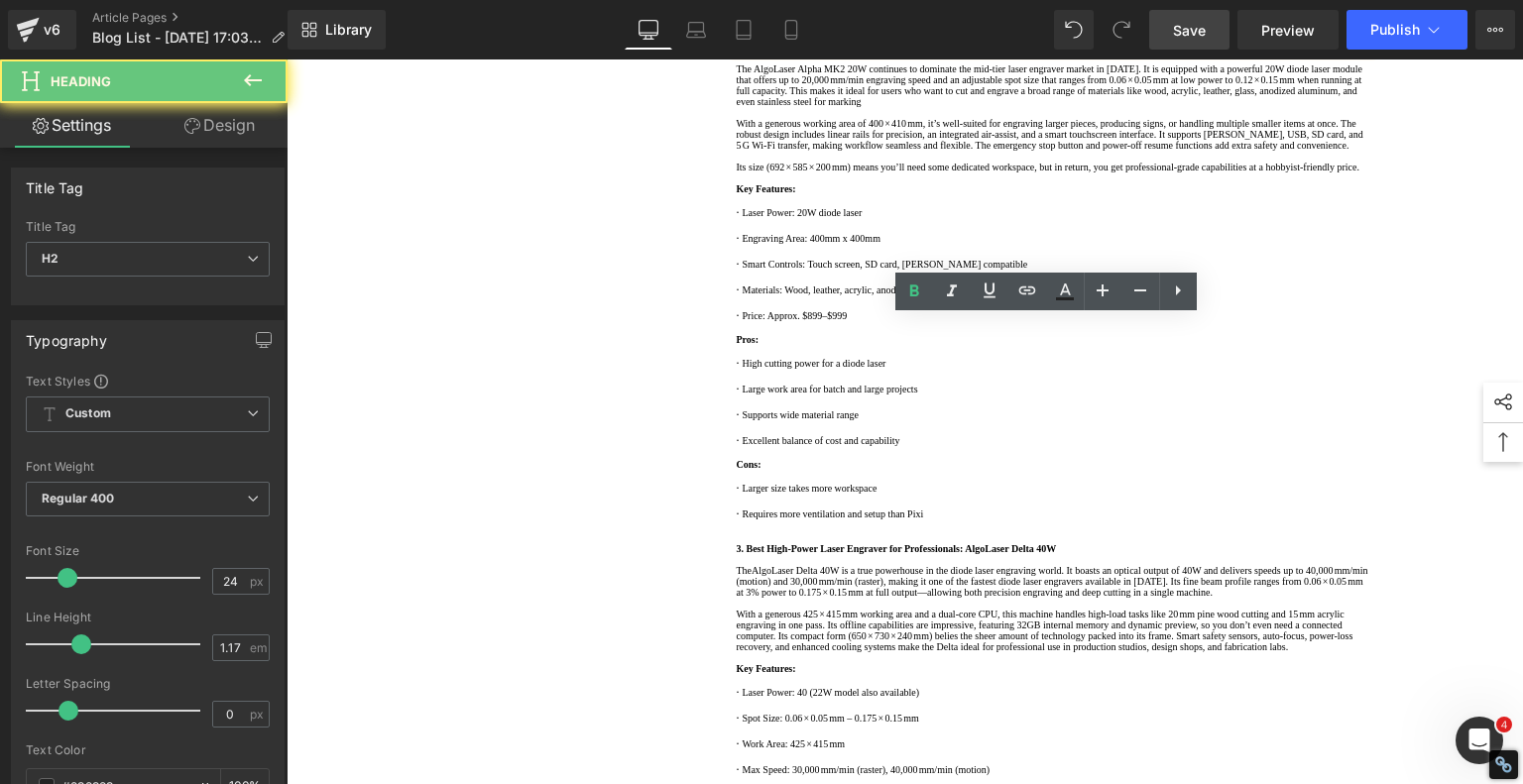 paste 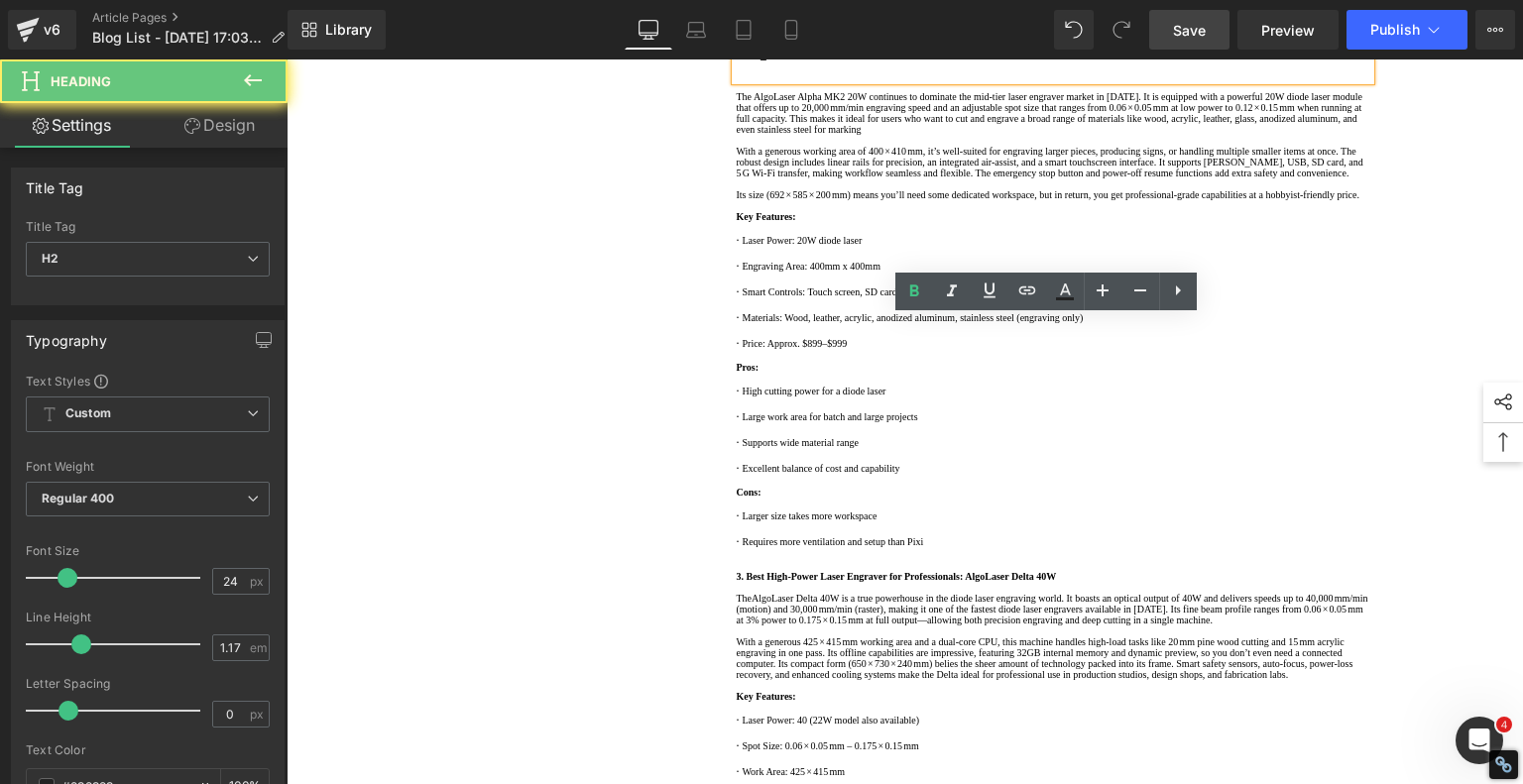 type 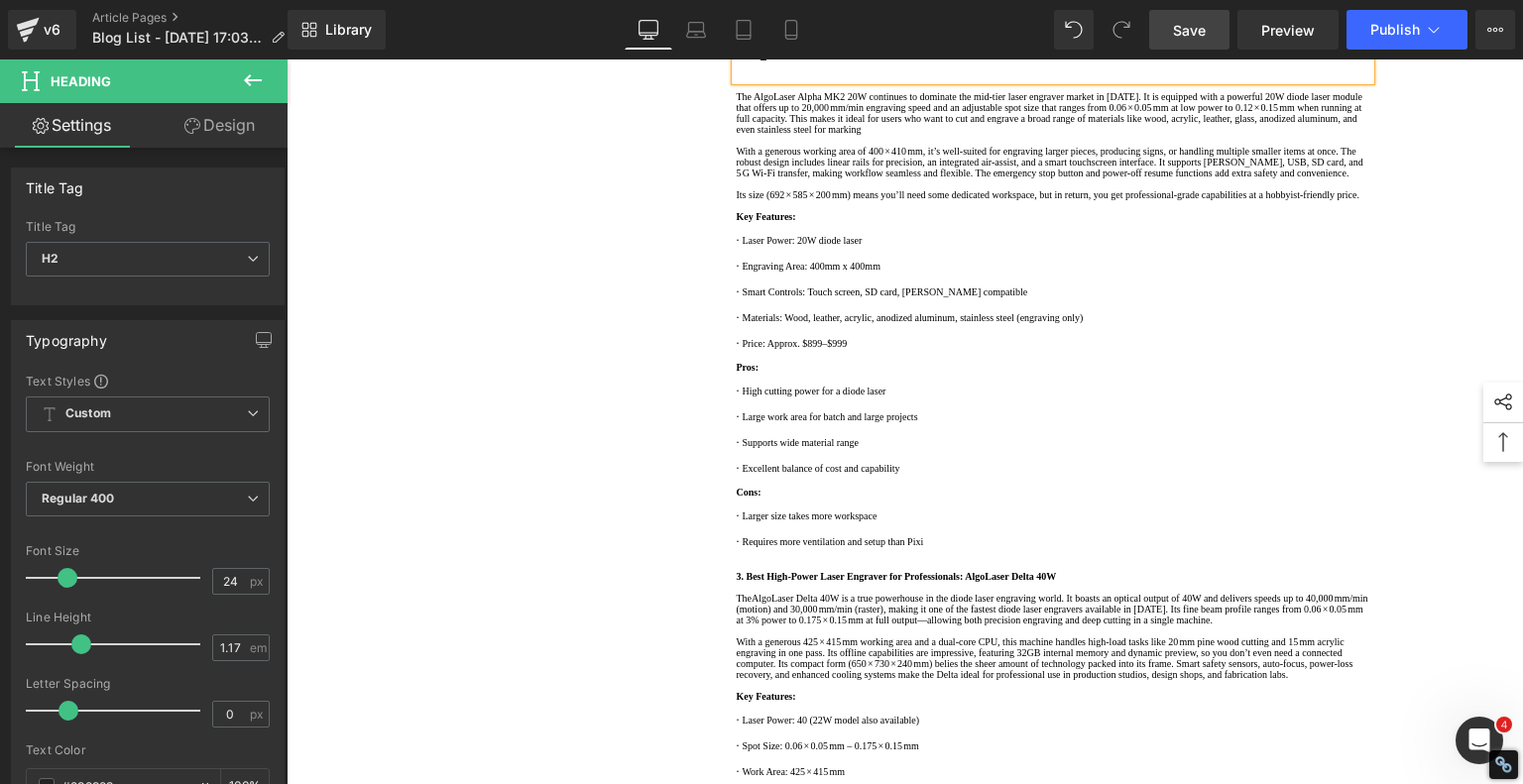 click on "1.  Is the laser engraving machine good at engraving wooden materials Text Block         2.  Laser engraving machine engraving thick paulownia wood cat claw coasters Text Block         3.  Laser engraving machine to engrave thick pine wood calendar Text Block         4.  Laser Engraving Machine to Engrave Skateboards Text Block         5.  Laser engraving machine batch engraving pencils Text Block         Row         Best Laser Engraving Machines and Laser Cutters of 2025 Heading         Top 3 Best Laser Engravers of 2025 Heading         Finding the right laser engraver in [DATE] can open new doors for hobbyists, small business owners, and professional makers. With laser engraving now a staple in industries ranging from personalized gifts to industrial marking, it's more important than ever to choose a machine that matches your needs—without overspending. Whether you're making custom wood signs, cutting acrylic jewelry, or etching logos onto tools, the right laser engraver makes all the difference." at bounding box center (905, 1064) 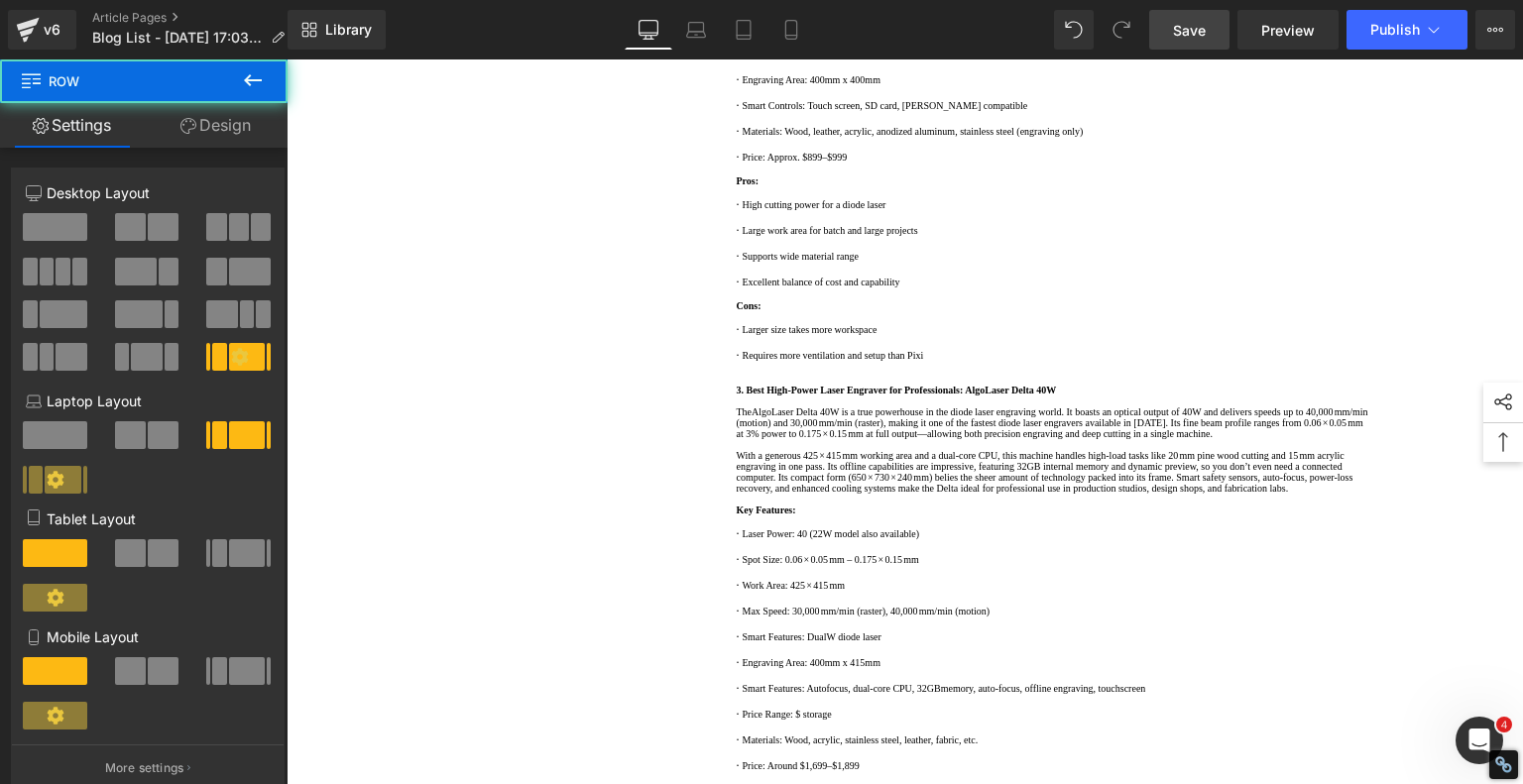 scroll, scrollTop: 1753, scrollLeft: 0, axis: vertical 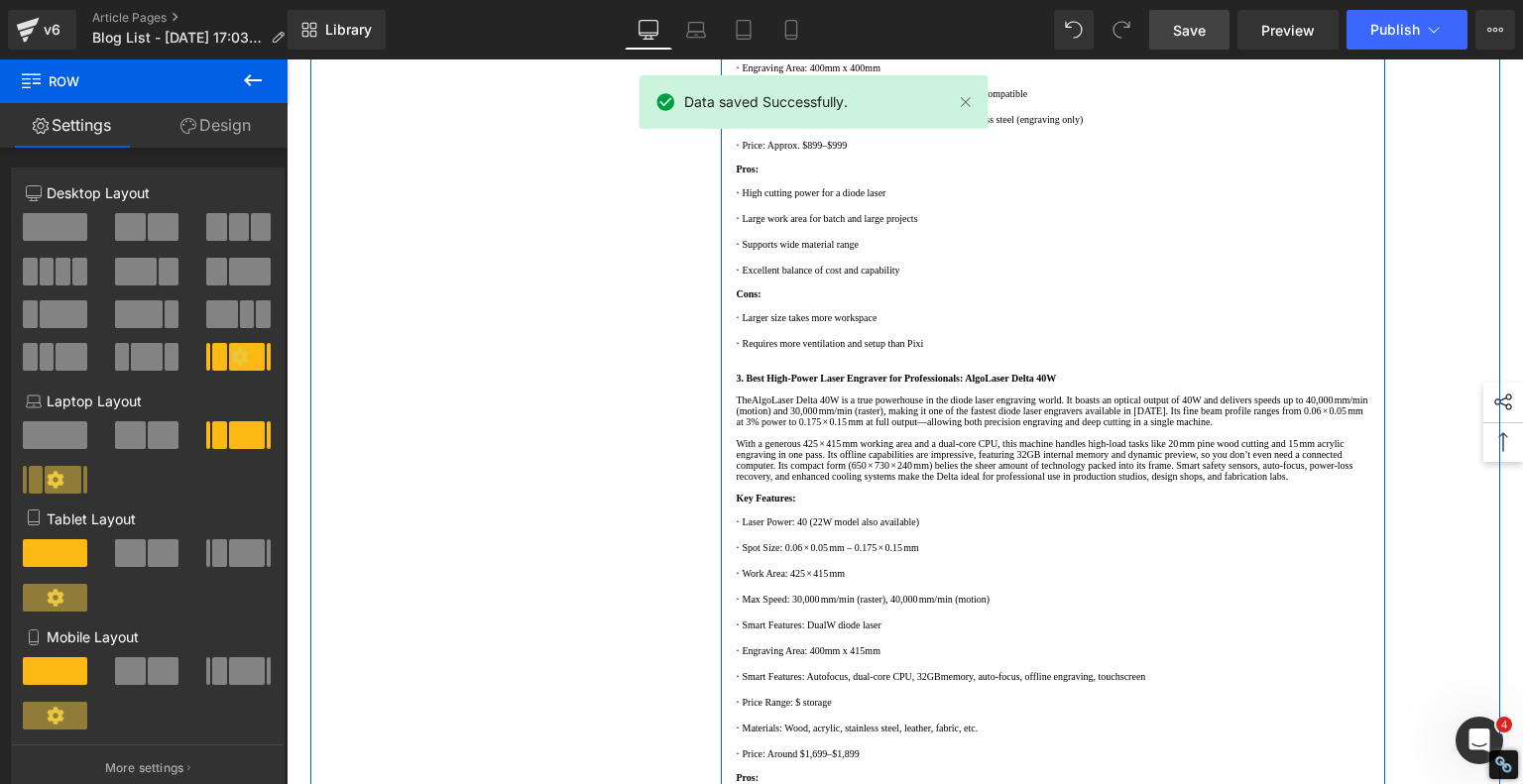 click 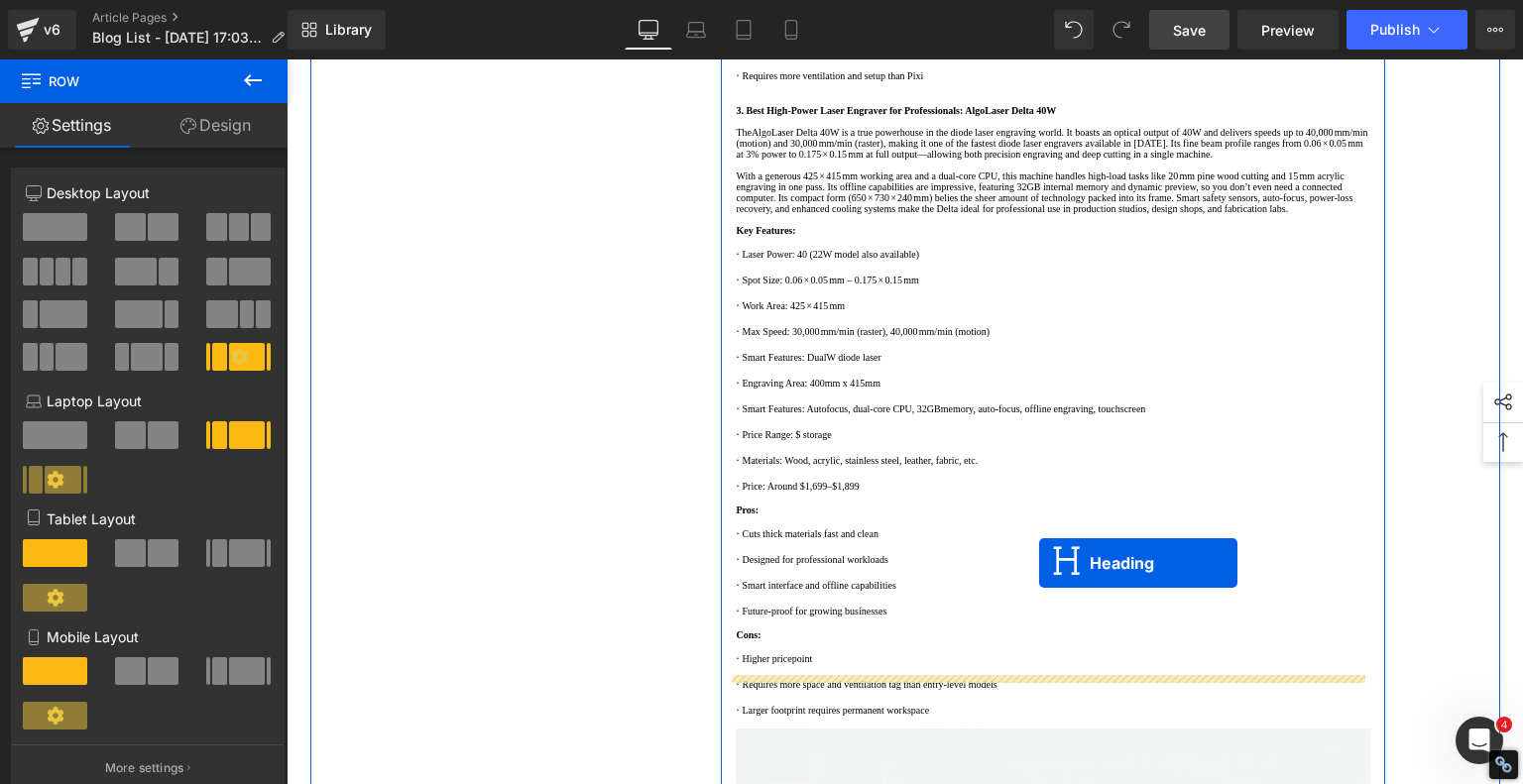 drag, startPoint x: 998, startPoint y: 229, endPoint x: 1040, endPoint y: 563, distance: 336.63036 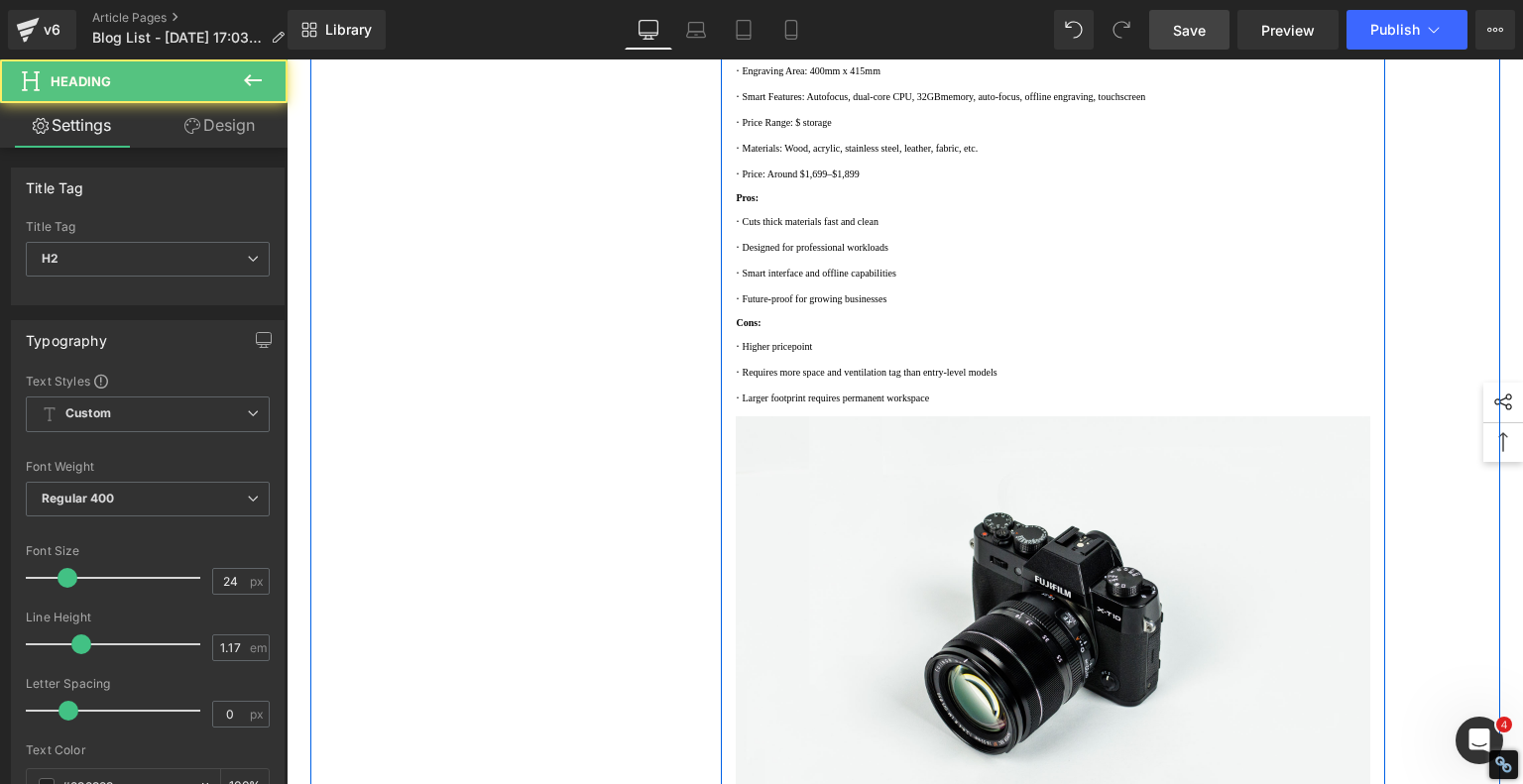 scroll, scrollTop: 2518, scrollLeft: 0, axis: vertical 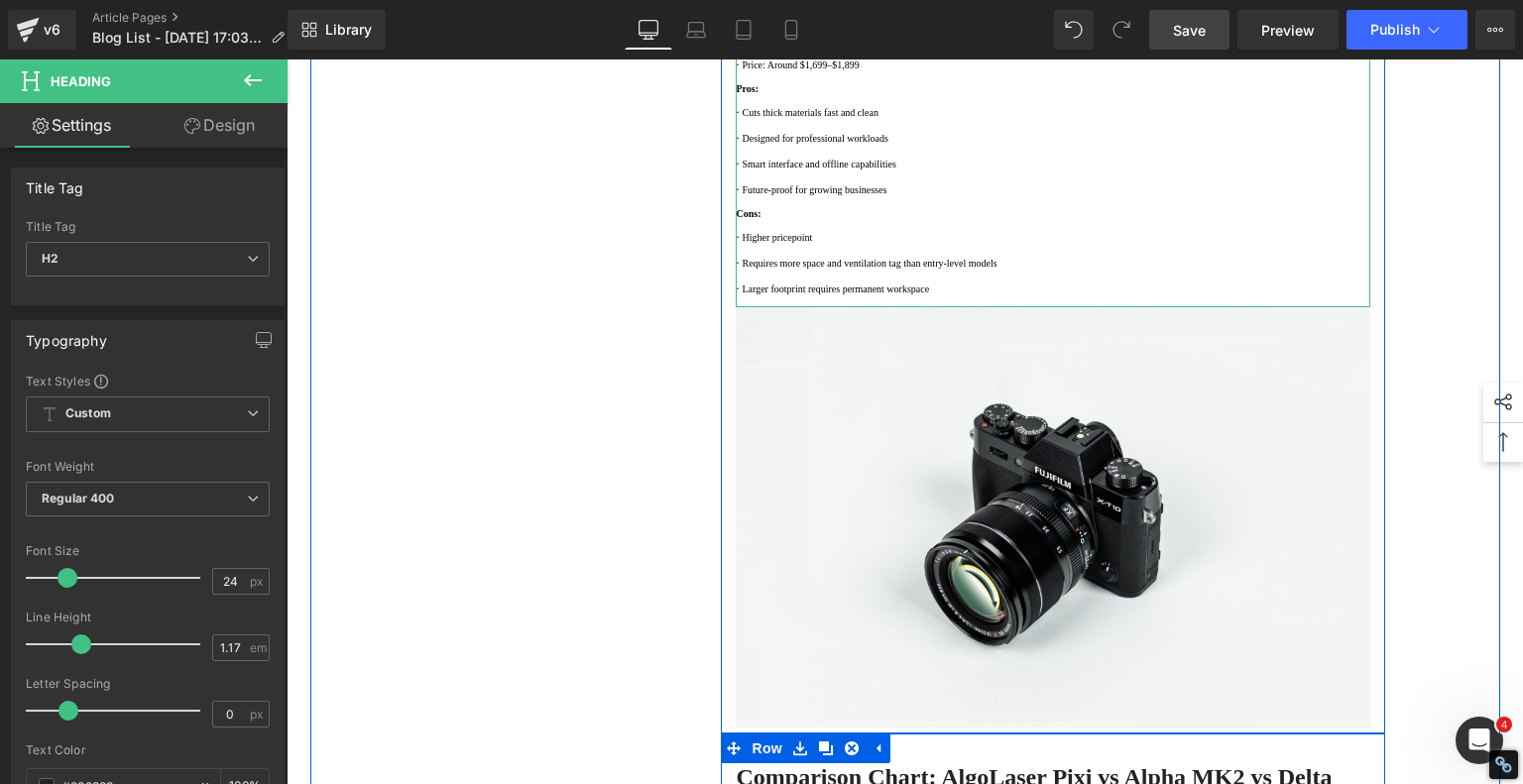 click on "3. Best High‑Power Laser Engraver for Professionals: AlgoLaser Delta 40W" at bounding box center (895, -311) 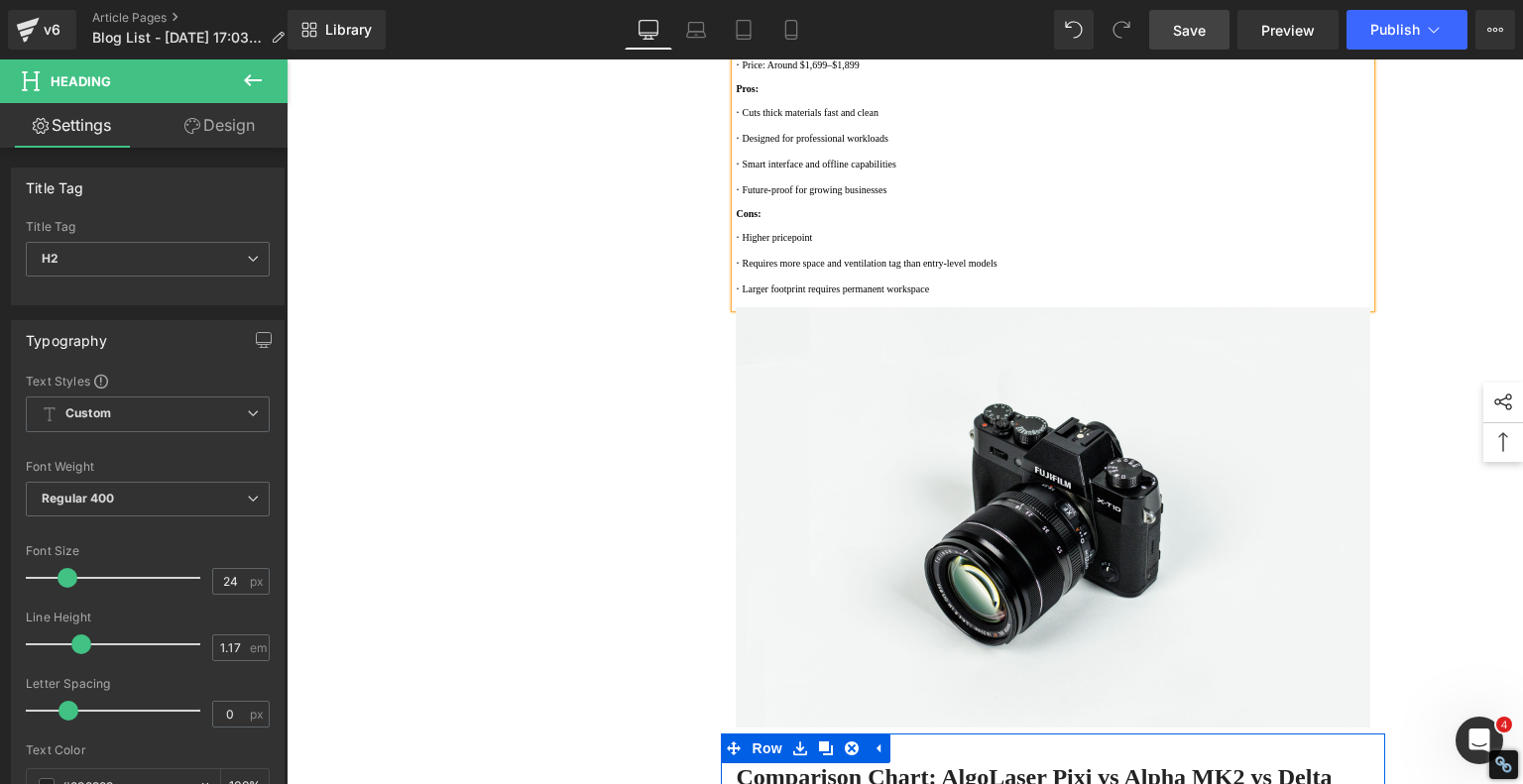click on "3. Best High‑Power Laser Engraver for Professionals: AlgoLaser Delta 40W" at bounding box center (895, -311) 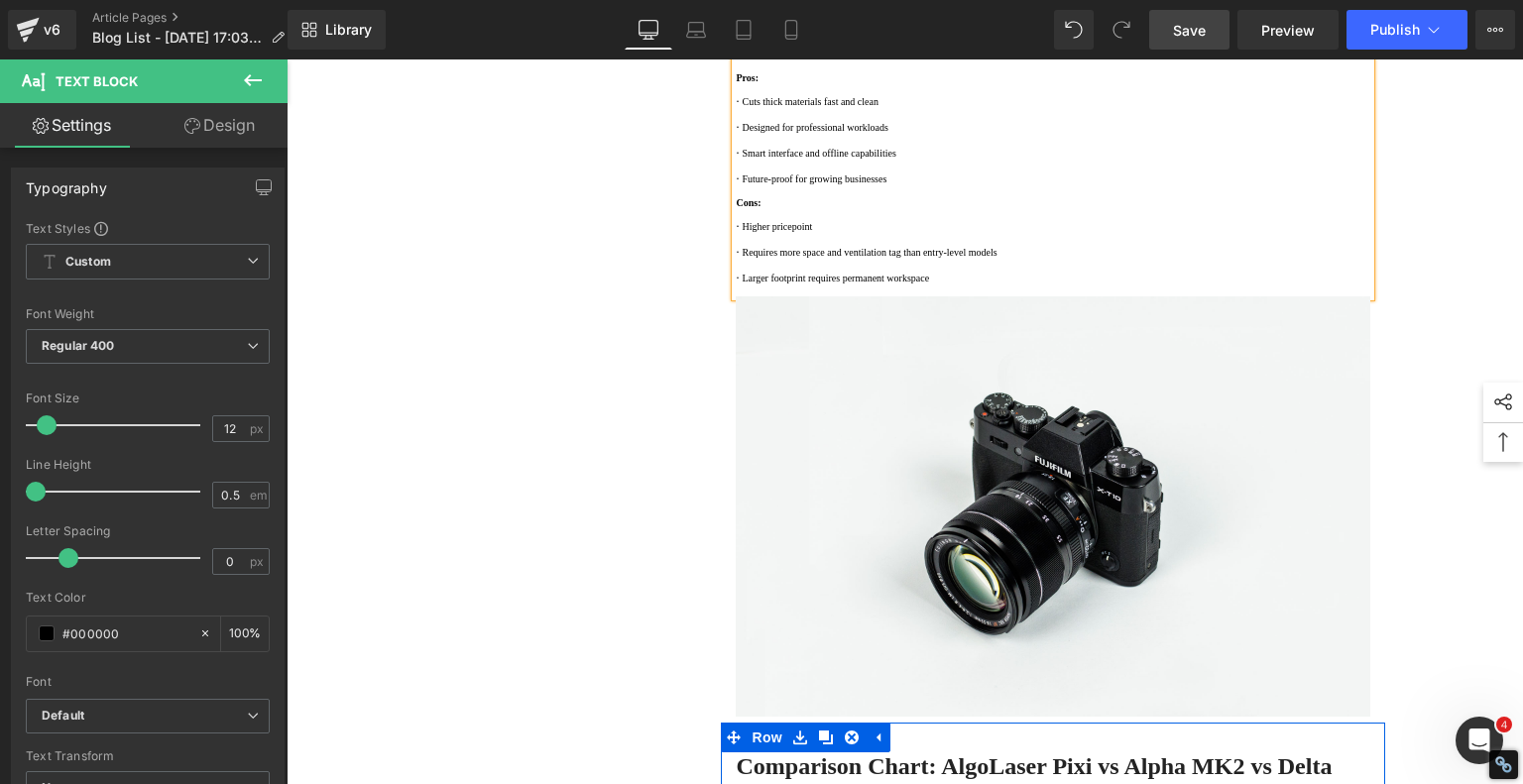 click on "Best Mid-Range Engraver for Versatile Projects: AlgoLaser Alpha MK2 20W" at bounding box center (1037, -364) 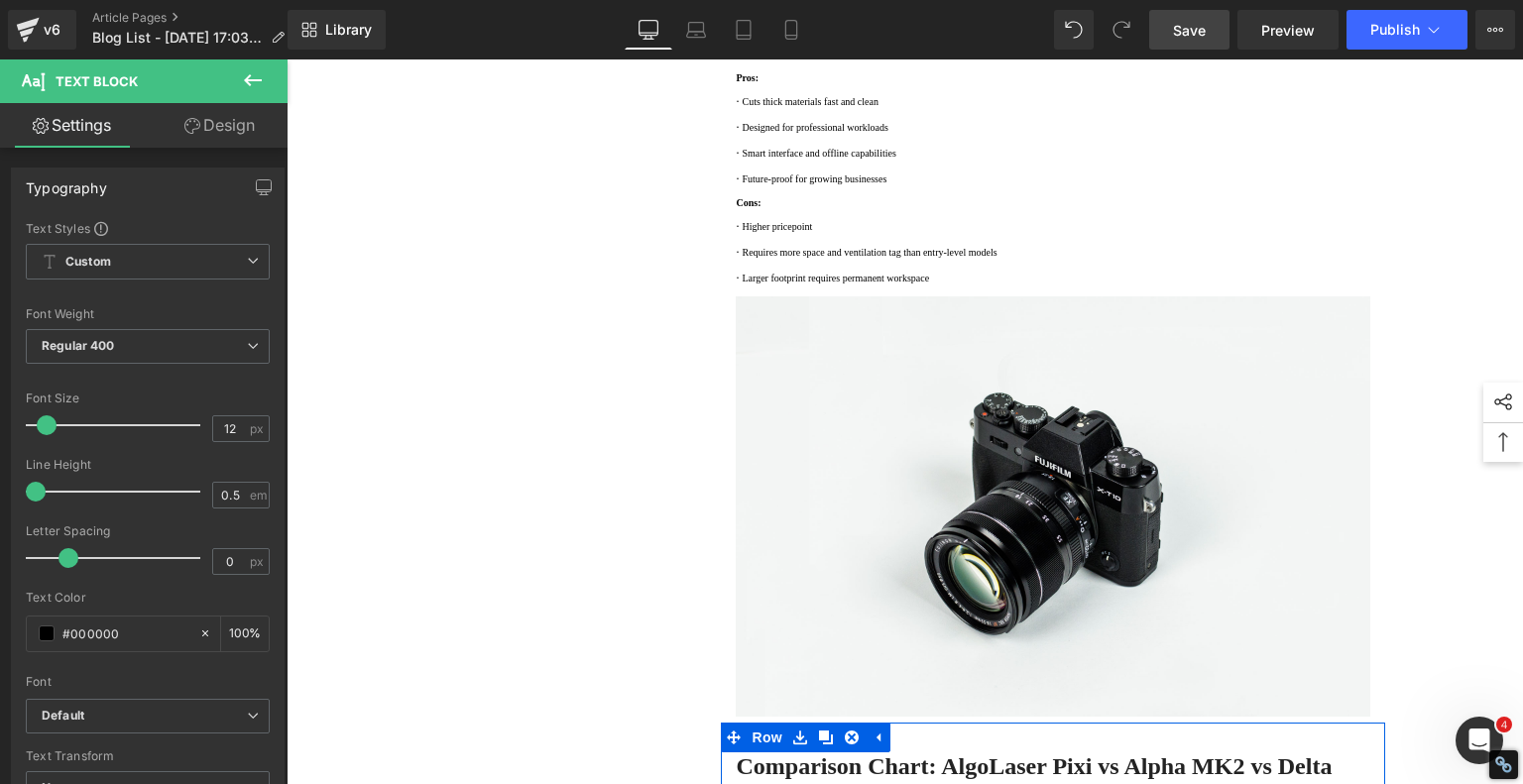 paste 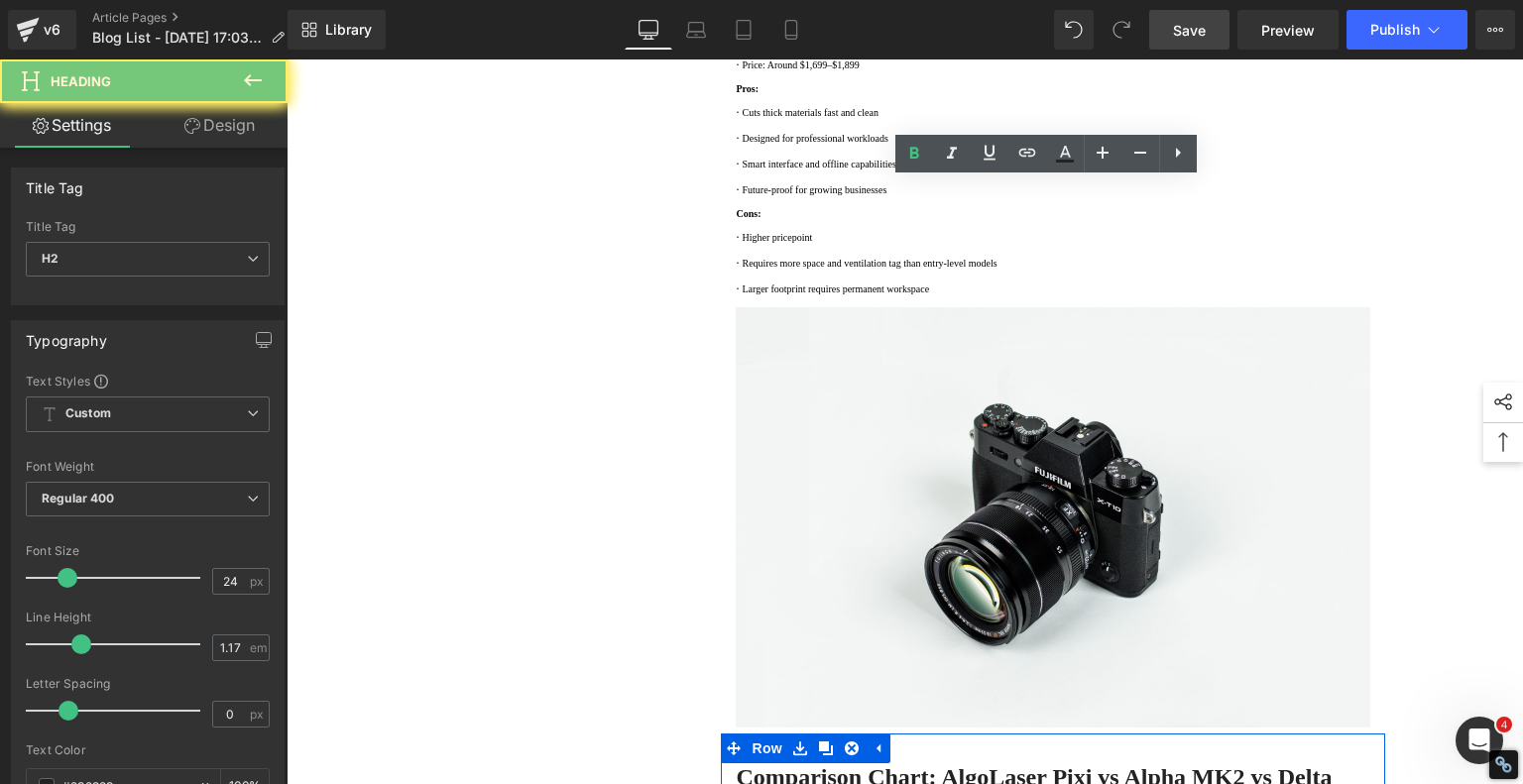 type 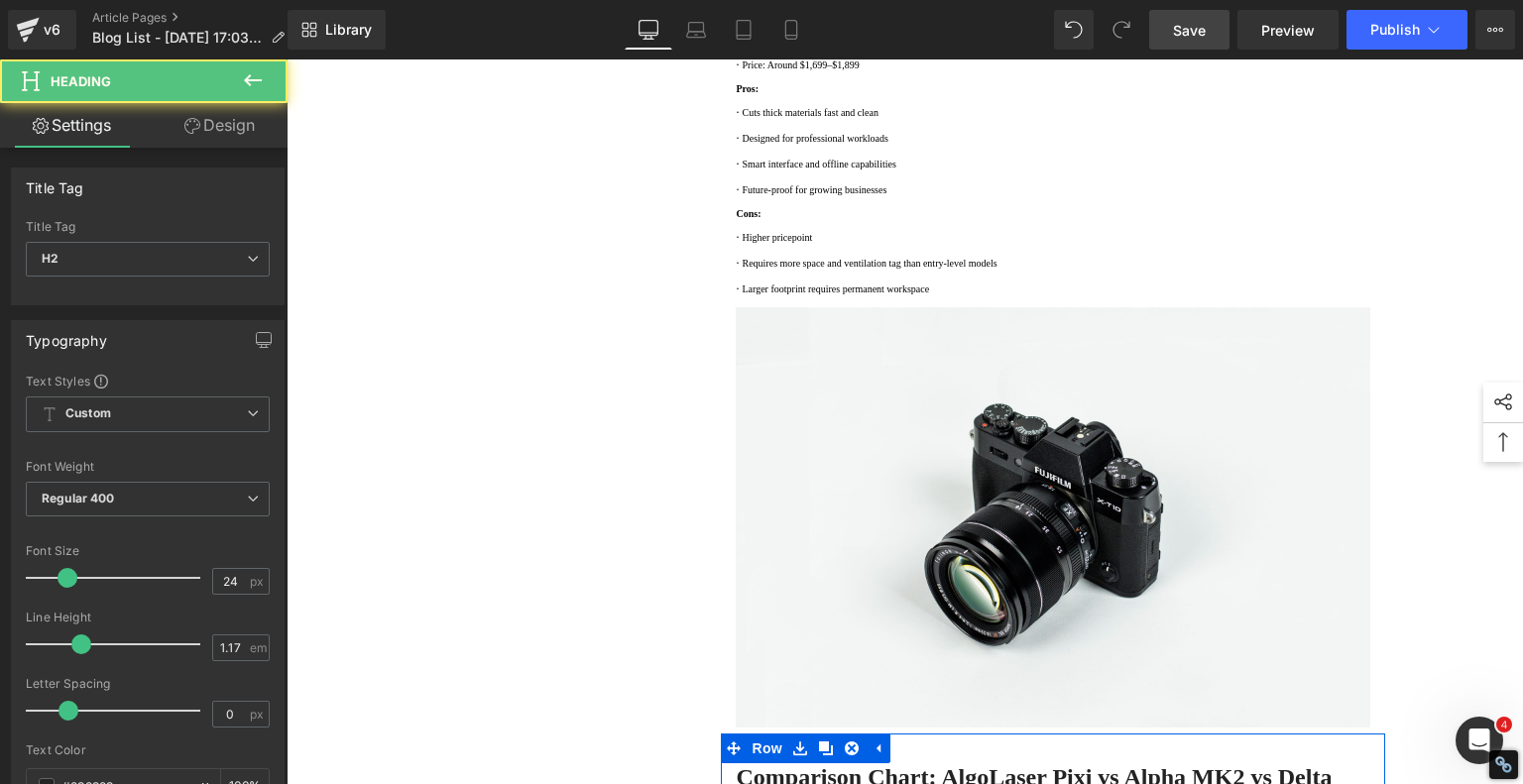 click on "3. Best High‑Power Laser Engraver for Professionals: AlgoLaser Delta 40W" at bounding box center [1007, -364] 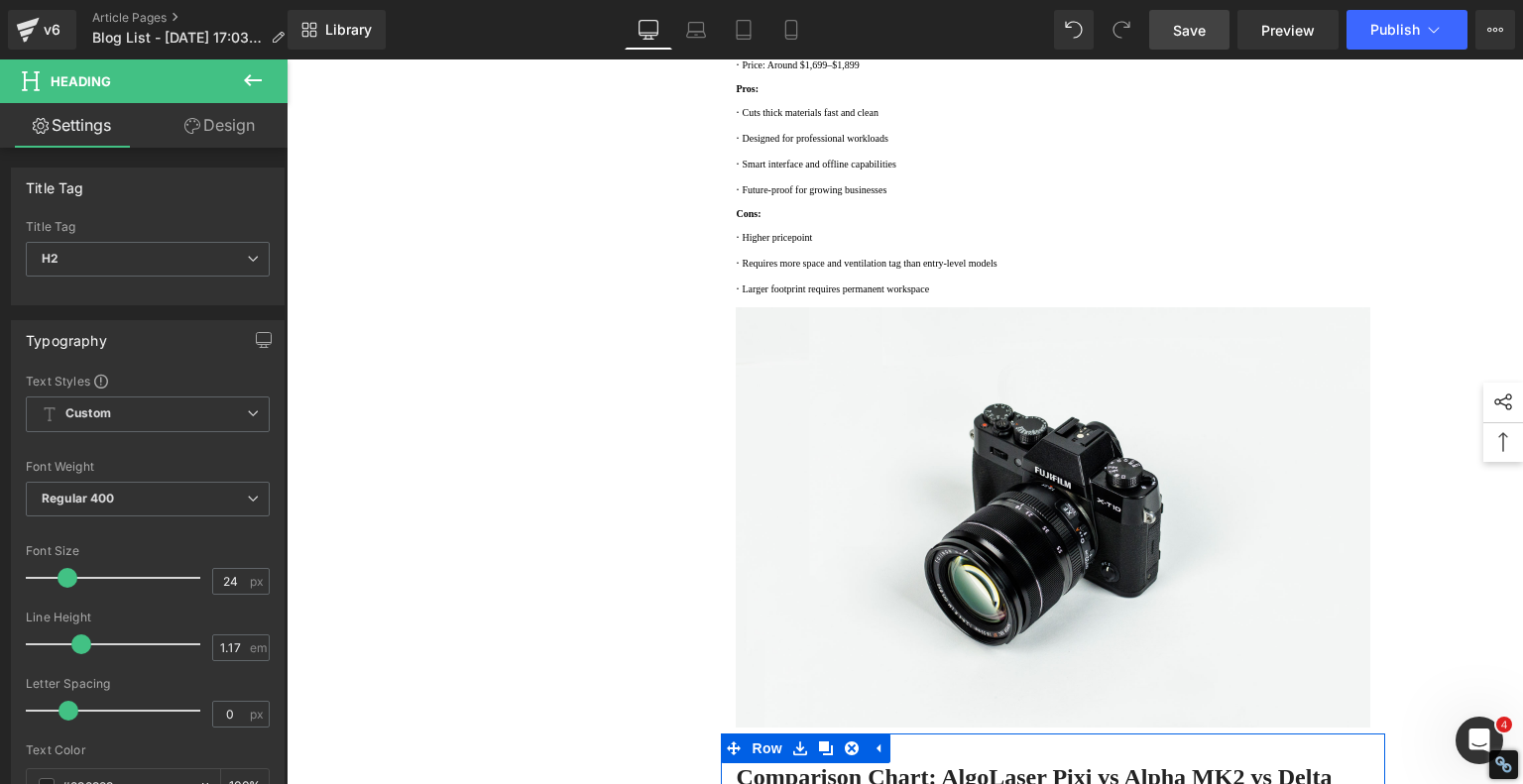 click at bounding box center (1053, -330) 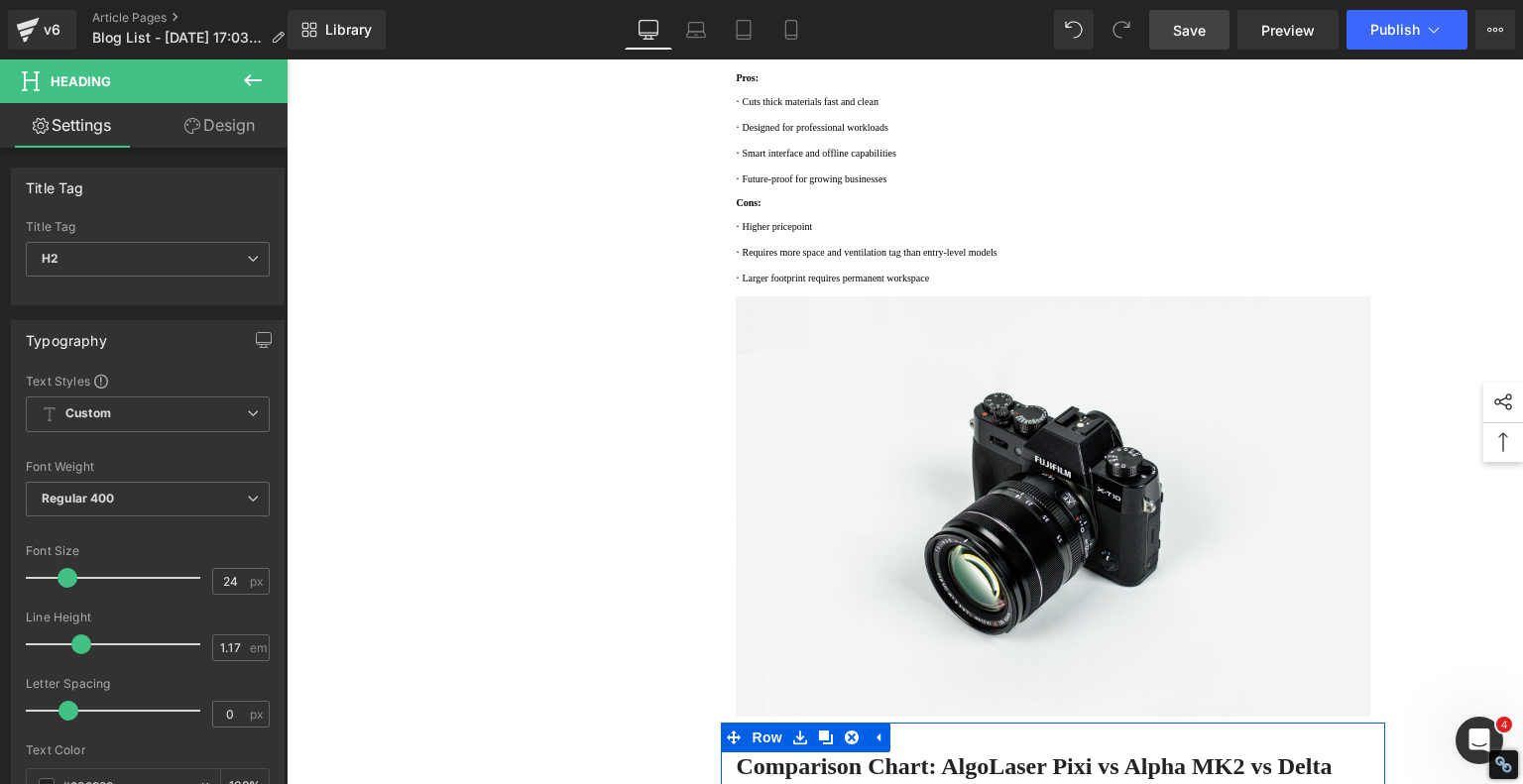 click on "1.  Is the laser engraving machine good at engraving wooden materials Text Block         2.  Laser engraving machine engraving thick paulownia wood cat claw coasters Text Block         3.  Laser engraving machine to engrave thick pine wood calendar Text Block         4.  Laser Engraving Machine to Engrave Skateboards Text Block         5.  Laser engraving machine batch engraving pencils Text Block         Row         Best Laser Engraving Machines and Laser Cutters of 2025 Heading         Top 3 Best Laser Engravers of 2025 Heading         Finding the right laser engraver in [DATE] can open new doors for hobbyists, small business owners, and professional makers. With laser engraving now a staple in industries ranging from personalized gifts to industrial marking, it's more important than ever to choose a machine that matches your needs—without overspending. Whether you're making custom wood signs, cutting acrylic jewelry, or etching logos onto tools, the right laser engraver makes all the difference." at bounding box center (905, 134) 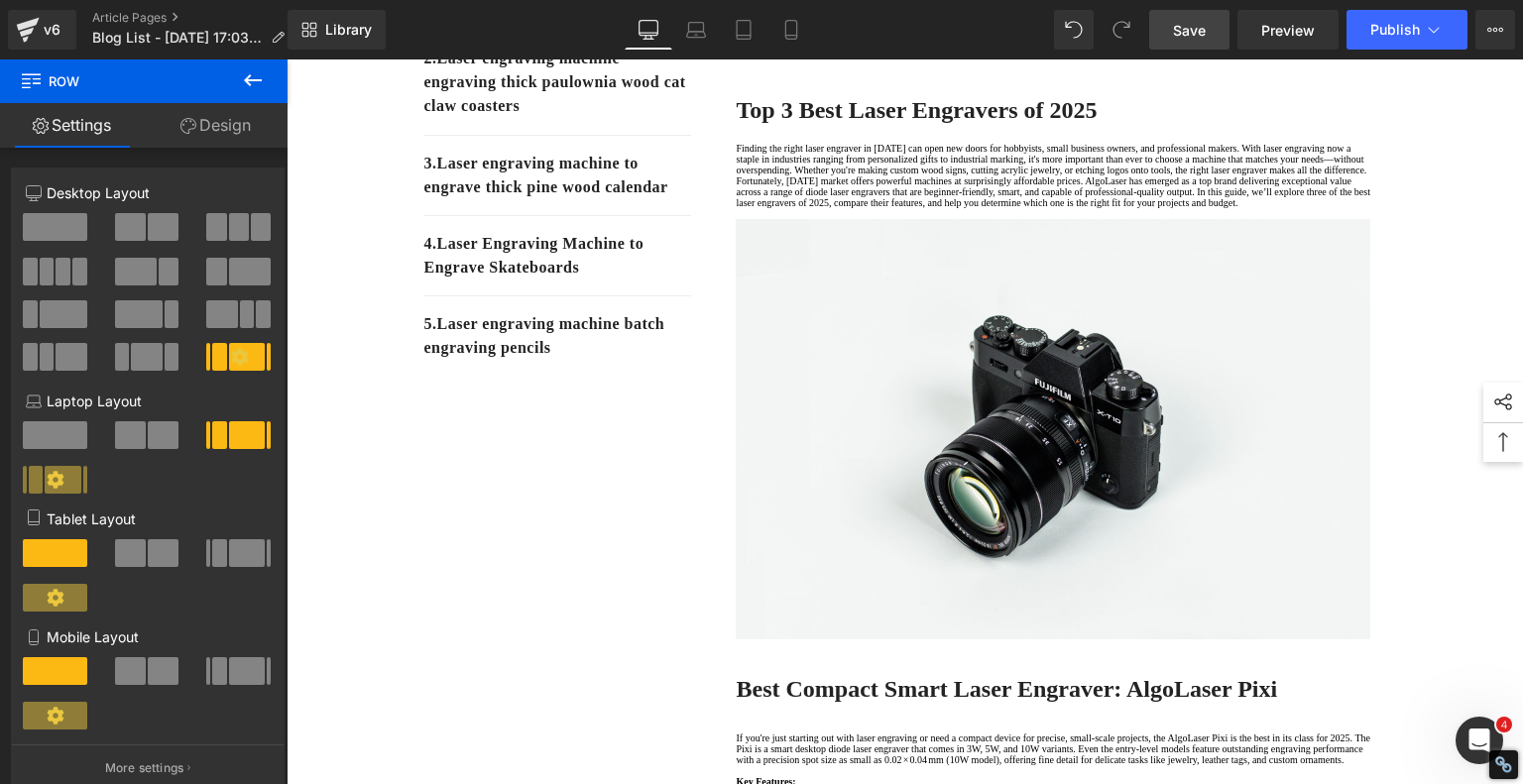 scroll, scrollTop: 139, scrollLeft: 0, axis: vertical 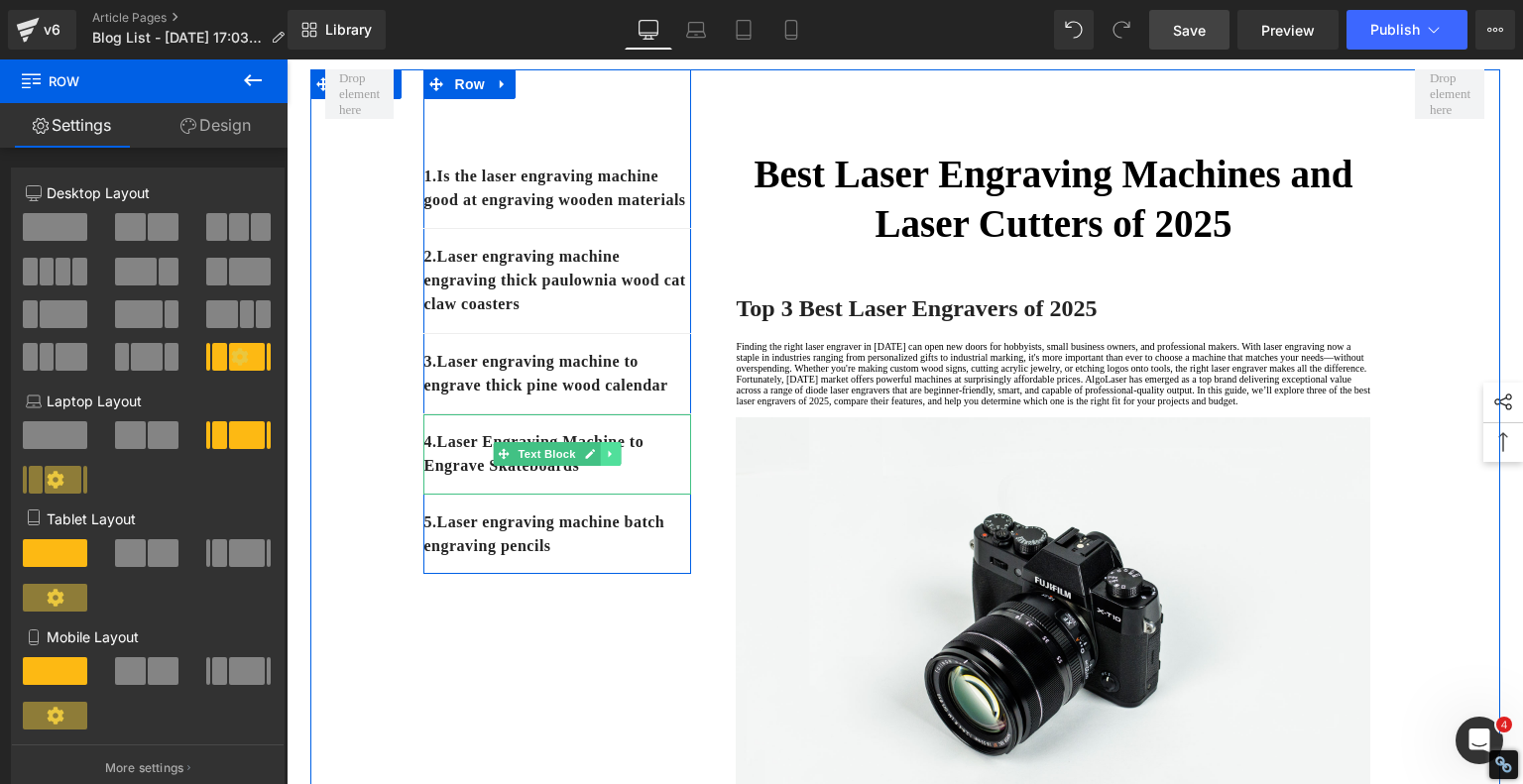 click 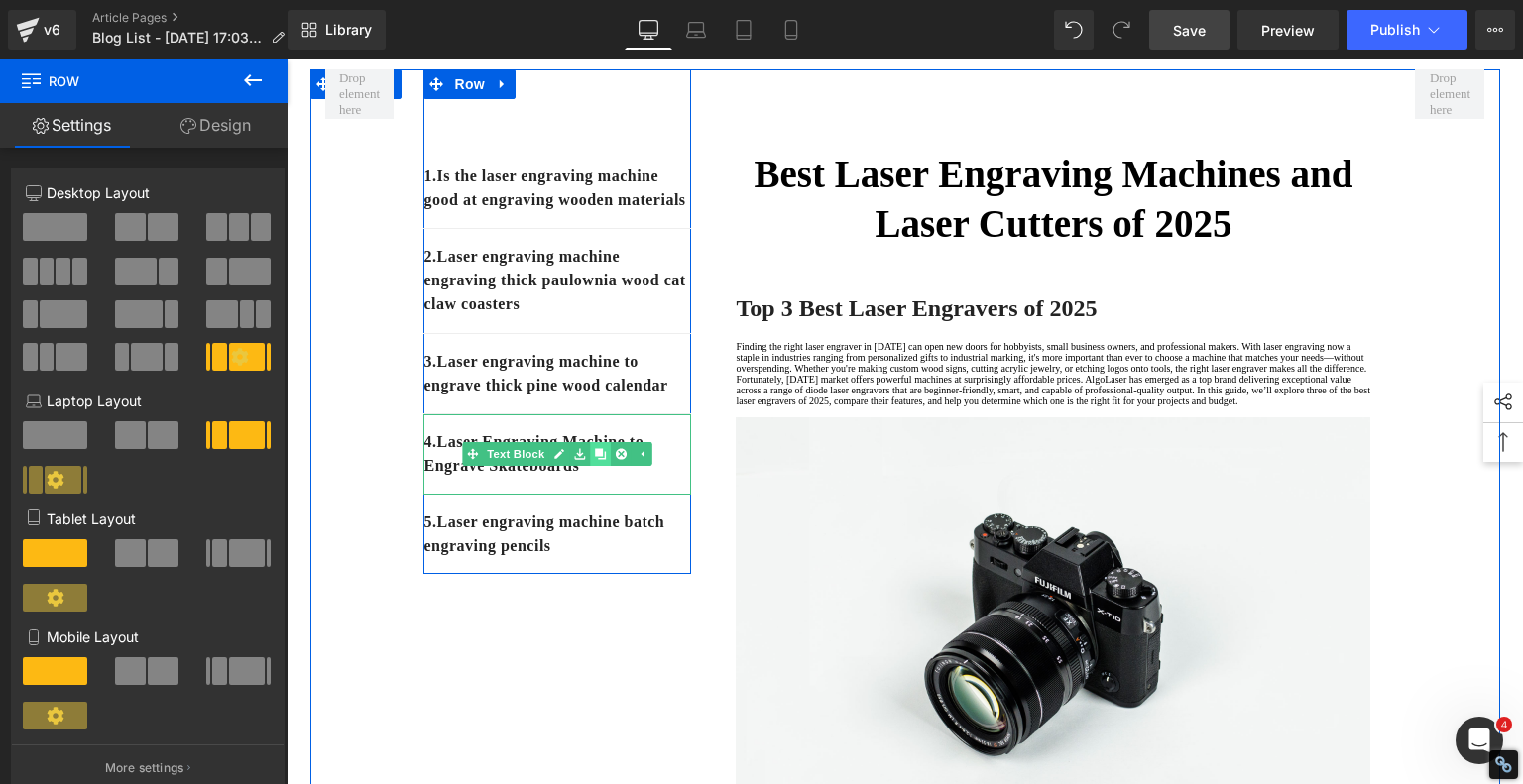 click 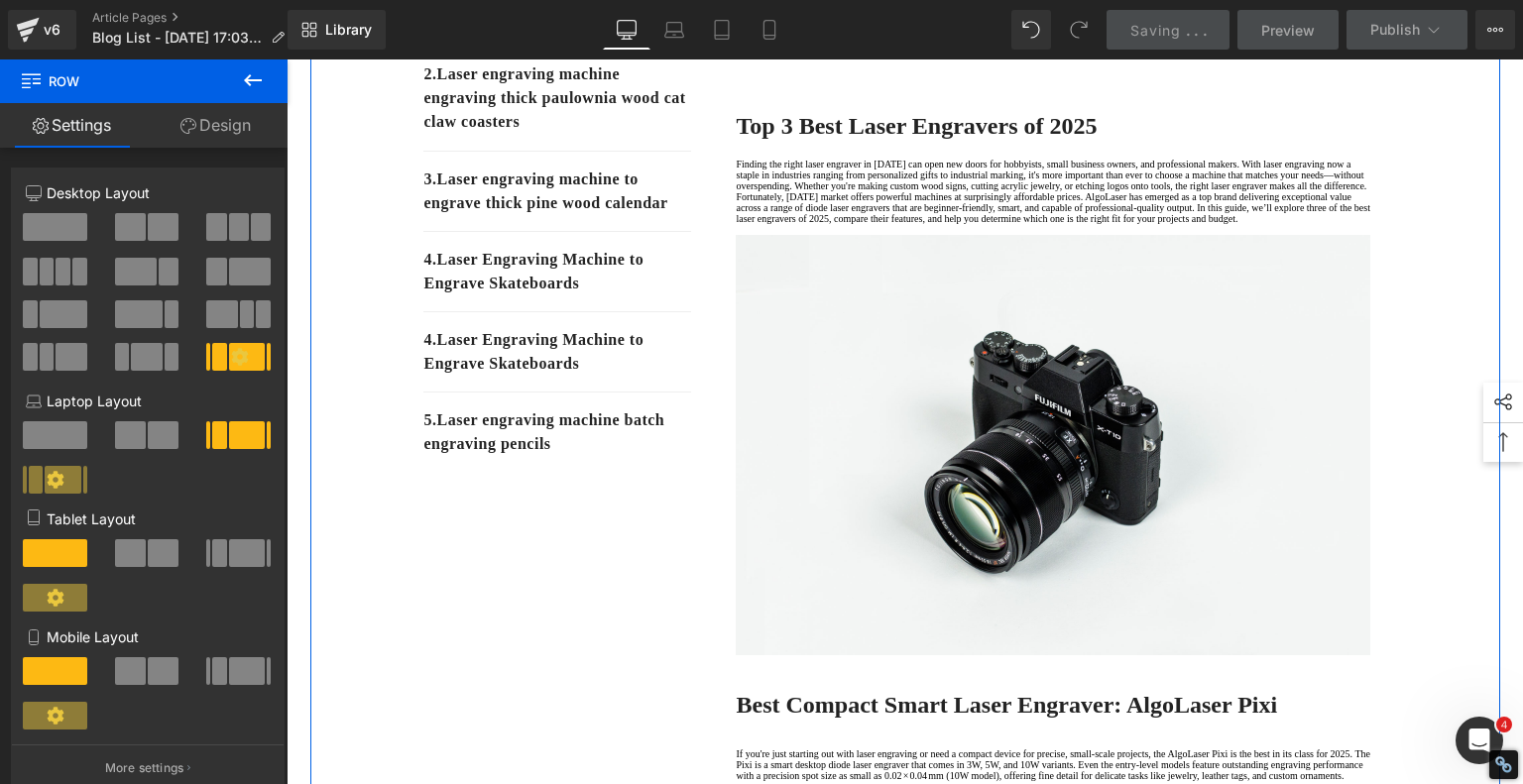 scroll, scrollTop: 154, scrollLeft: 0, axis: vertical 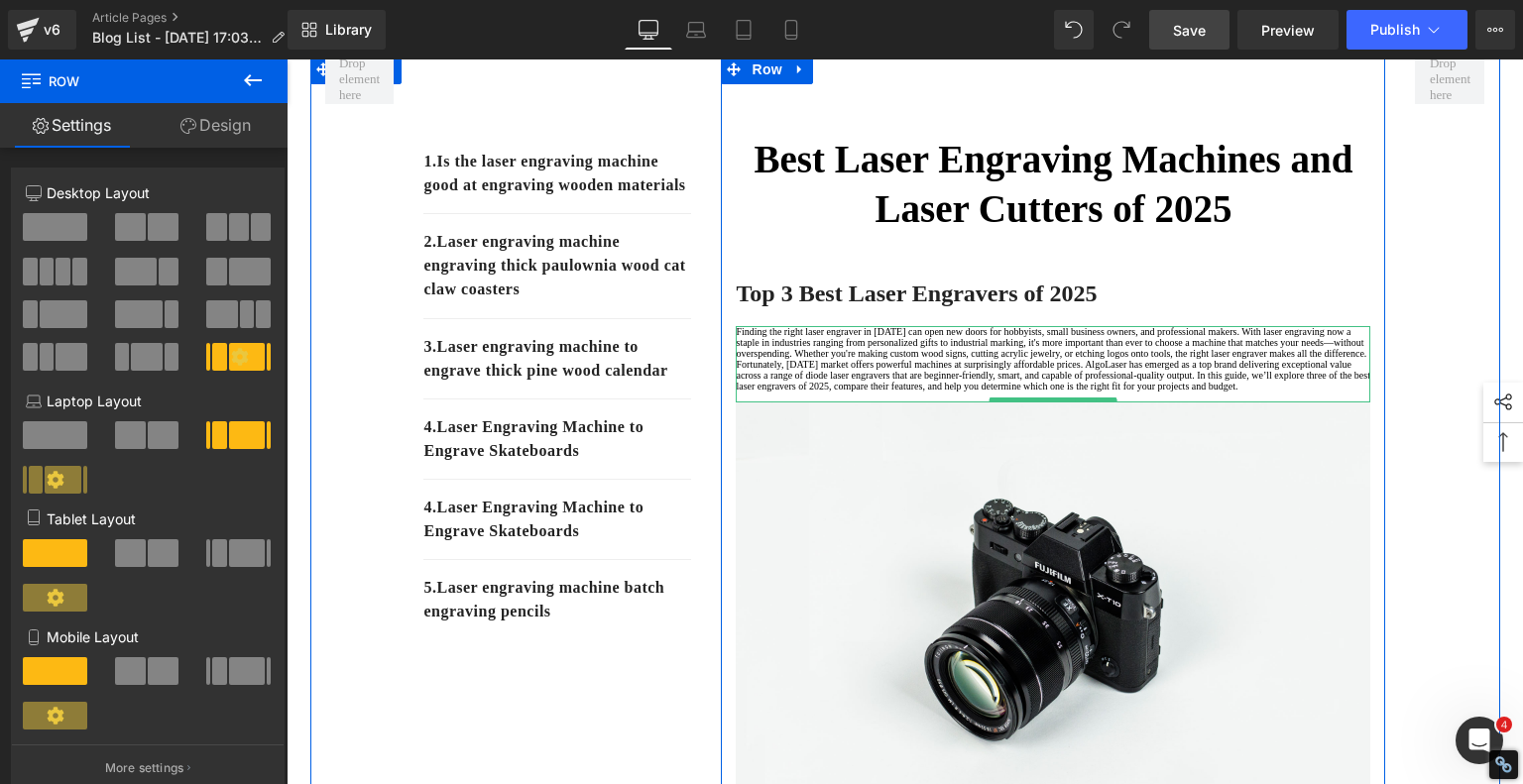 click on "Finding the right laser engraver in [DATE] can open new doors for hobbyists, small business owners, and professional makers. With laser engraving now a staple in industries ranging from personalized gifts to industrial marking, it's more important than ever to choose a machine that matches your needs—without overspending. Whether you're making custom wood signs, cutting acrylic jewelry, or etching logos onto tools, the right laser engraver makes all the difference." at bounding box center (1053, 342) 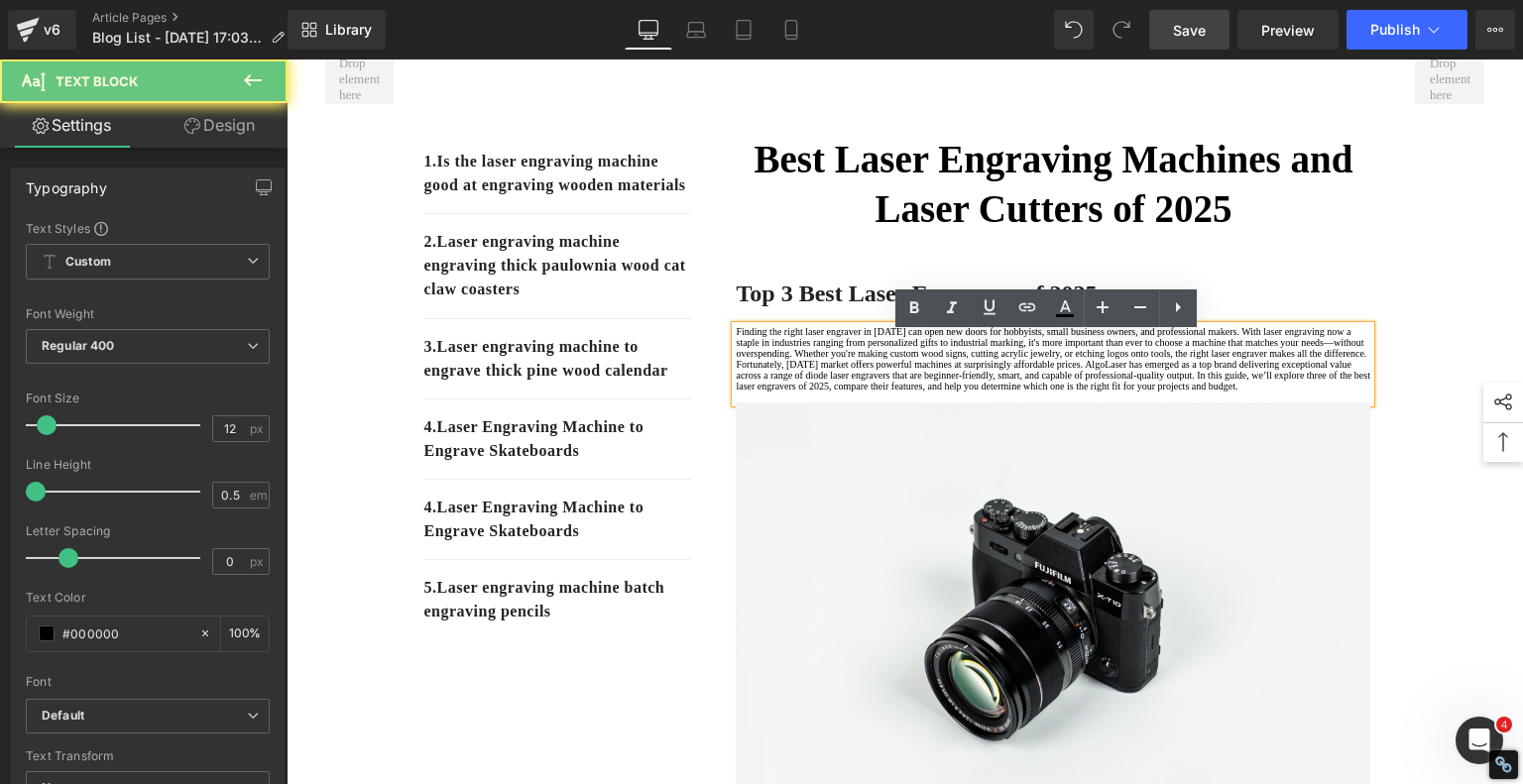 click on "Fortunately, [DATE] market offers powerful machines at surprisingly affordable prices. AlgoLaser has emerged as a top brand delivering exceptional value across a range of diode laser engravers that are beginner-friendly, smart, and capable of professional-quality output. In this guide, we’ll explore three of the best laser engravers of 2025, compare their features, and help you determine which one is the right fit for your projects and budget." at bounding box center (1053, 375) 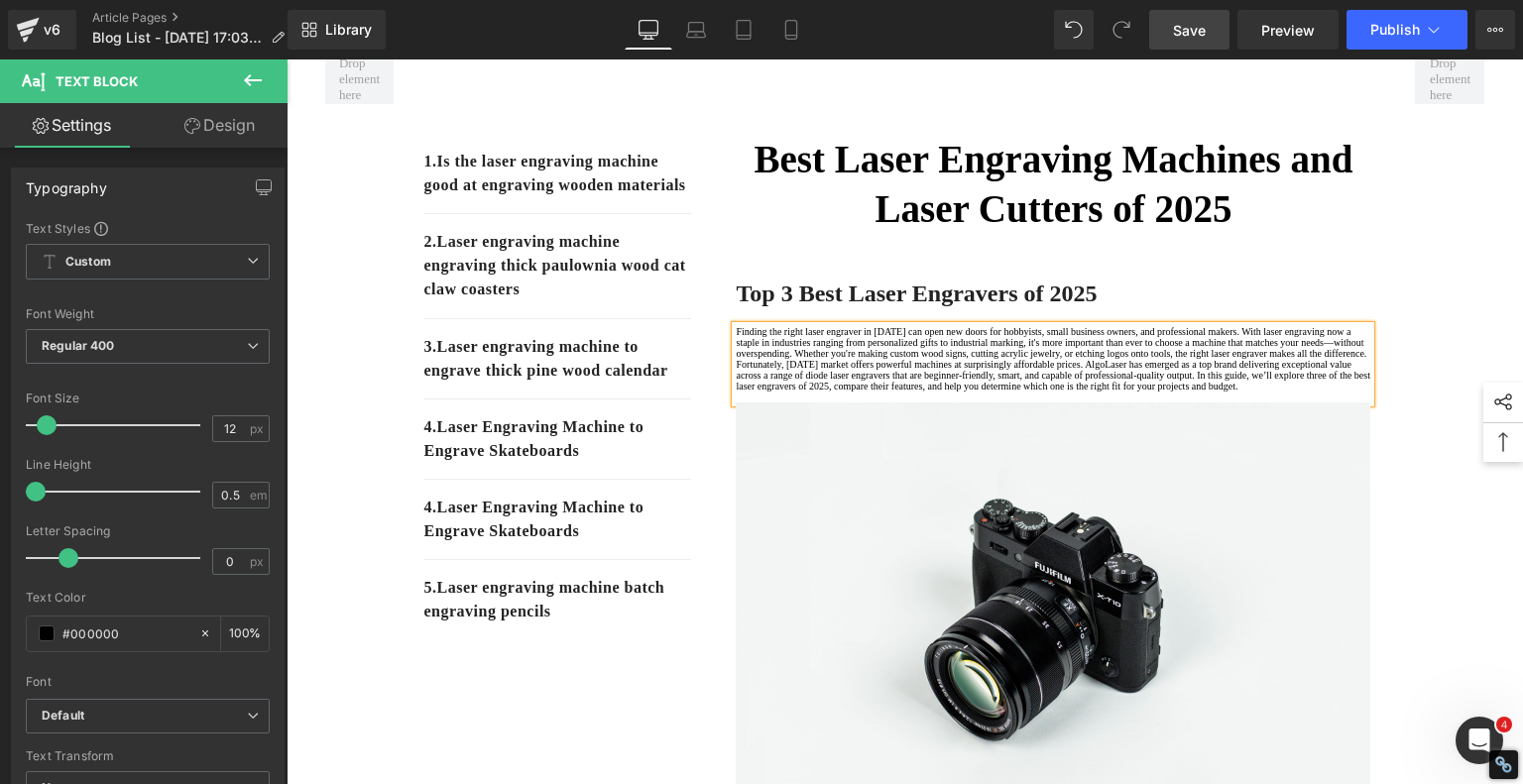 click on "Fortunately, [DATE] market offers powerful machines at surprisingly affordable prices. AlgoLaser has emerged as a top brand delivering exceptional value across a range of diode laser engravers that are beginner-friendly, smart, and capable of professional-quality output. In this guide, we’ll explore three of the best laser engravers of 2025, compare their features, and help you determine which one is the right fit for your projects and budget." at bounding box center (1053, 375) 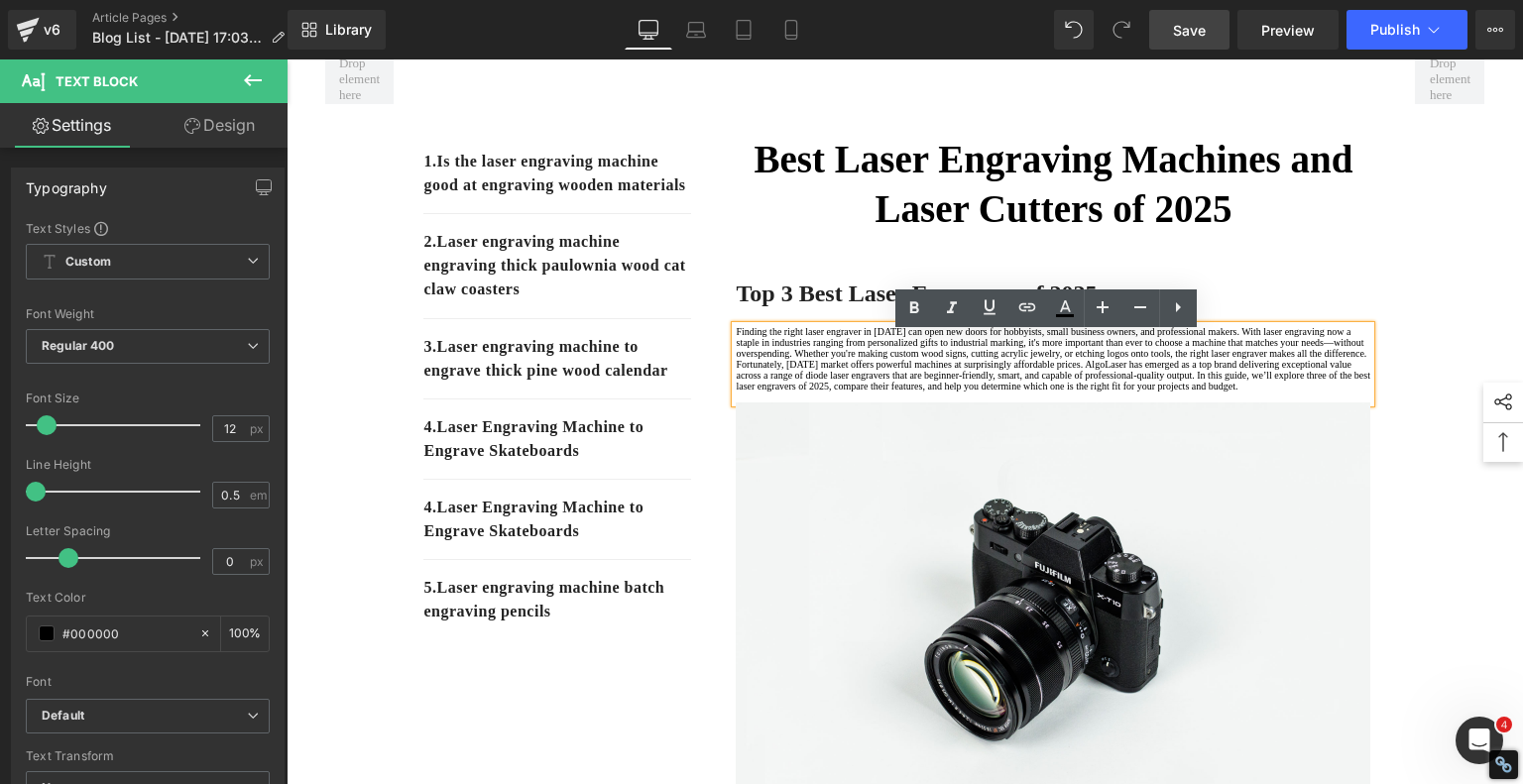 click on "Fortunately, [DATE] market offers powerful machines at surprisingly affordable prices. AlgoLaser has emerged as a top brand delivering exceptional value across a range of diode laser engravers that are beginner-friendly, smart, and capable of professional-quality output. In this guide, we’ll explore three of the best laser engravers of 2025, compare their features, and help you determine which one is the right fit for your projects and budget." at bounding box center [1053, 375] 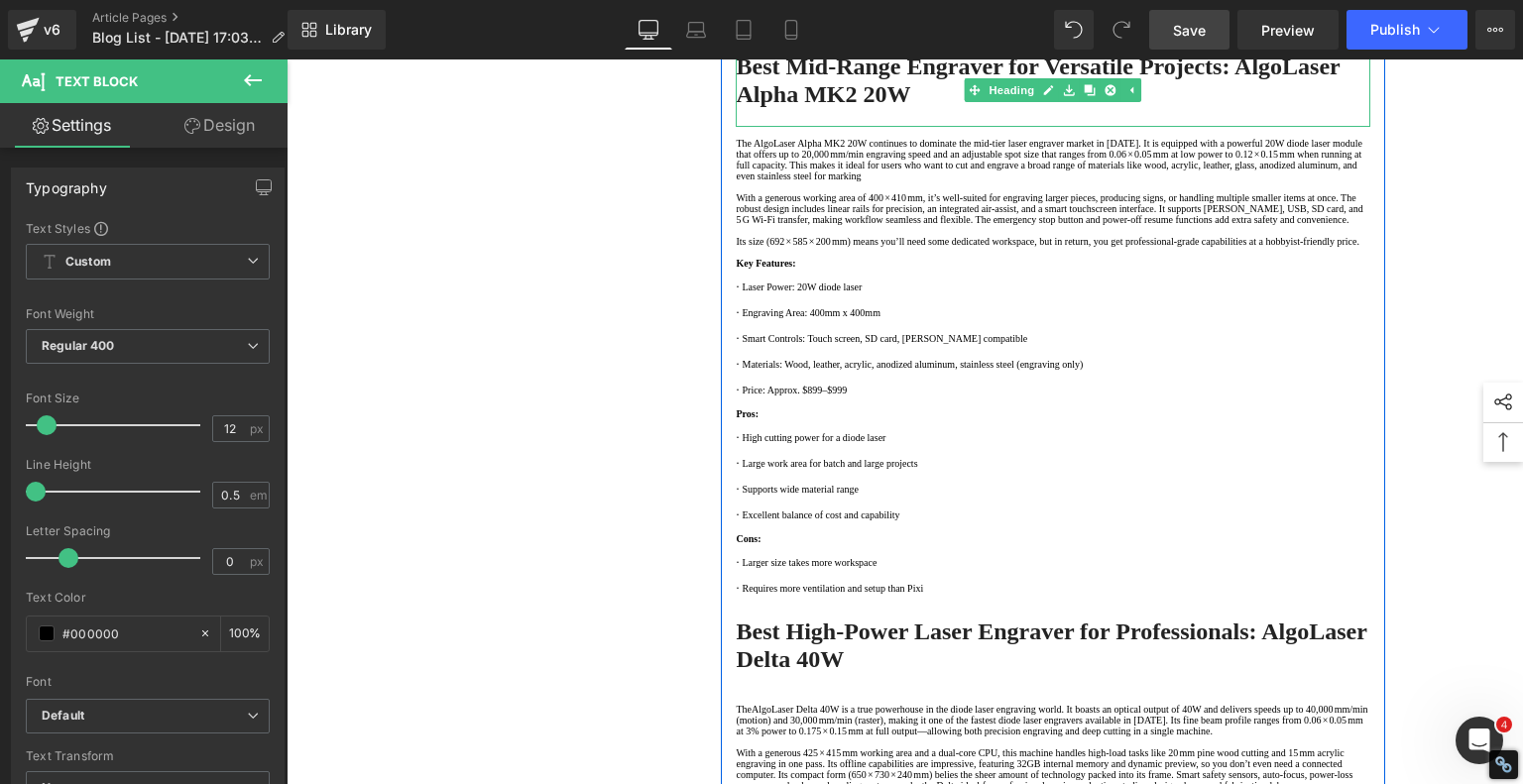 scroll, scrollTop: 1541, scrollLeft: 0, axis: vertical 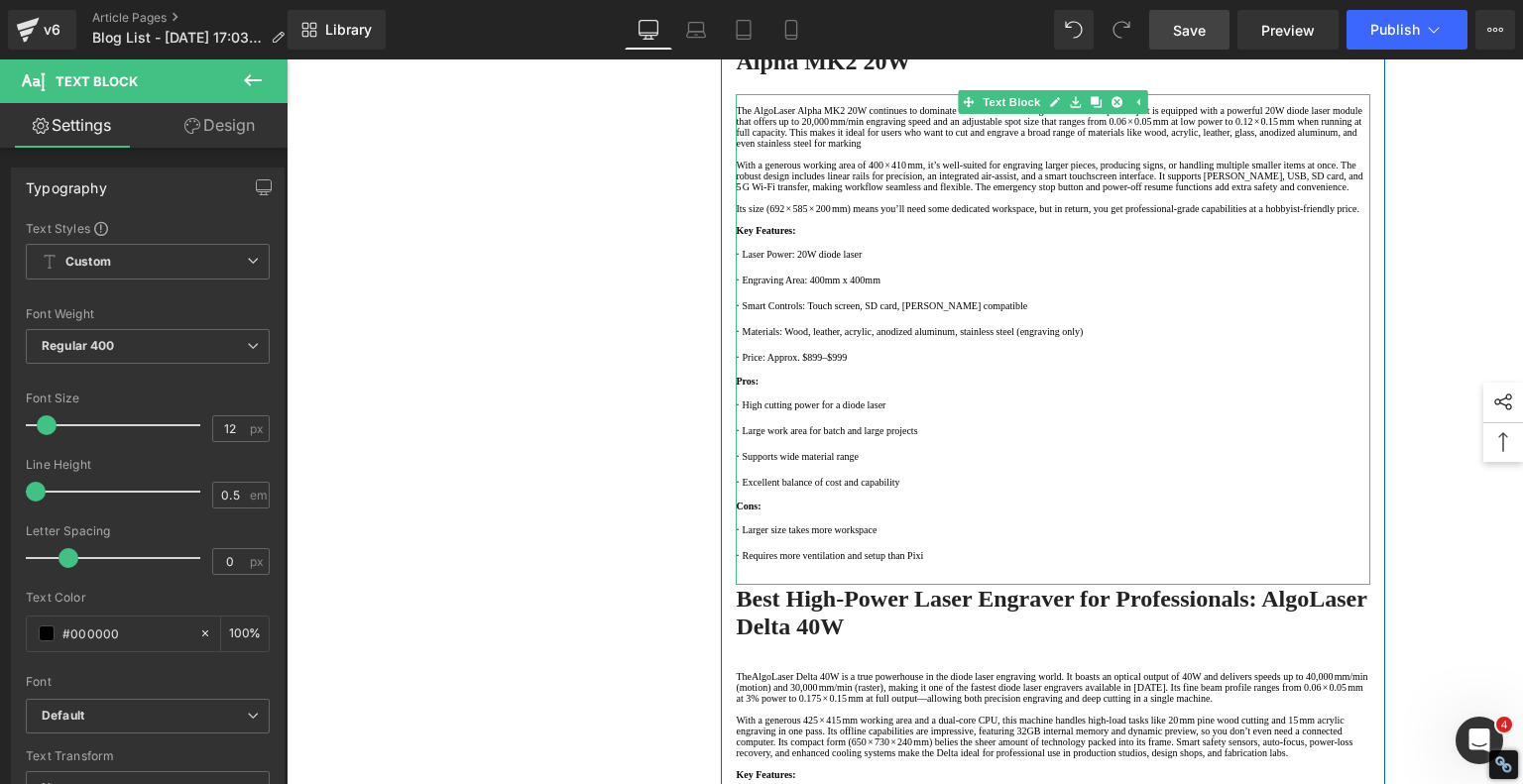 drag, startPoint x: 1009, startPoint y: 533, endPoint x: 1121, endPoint y: 513, distance: 113.7717 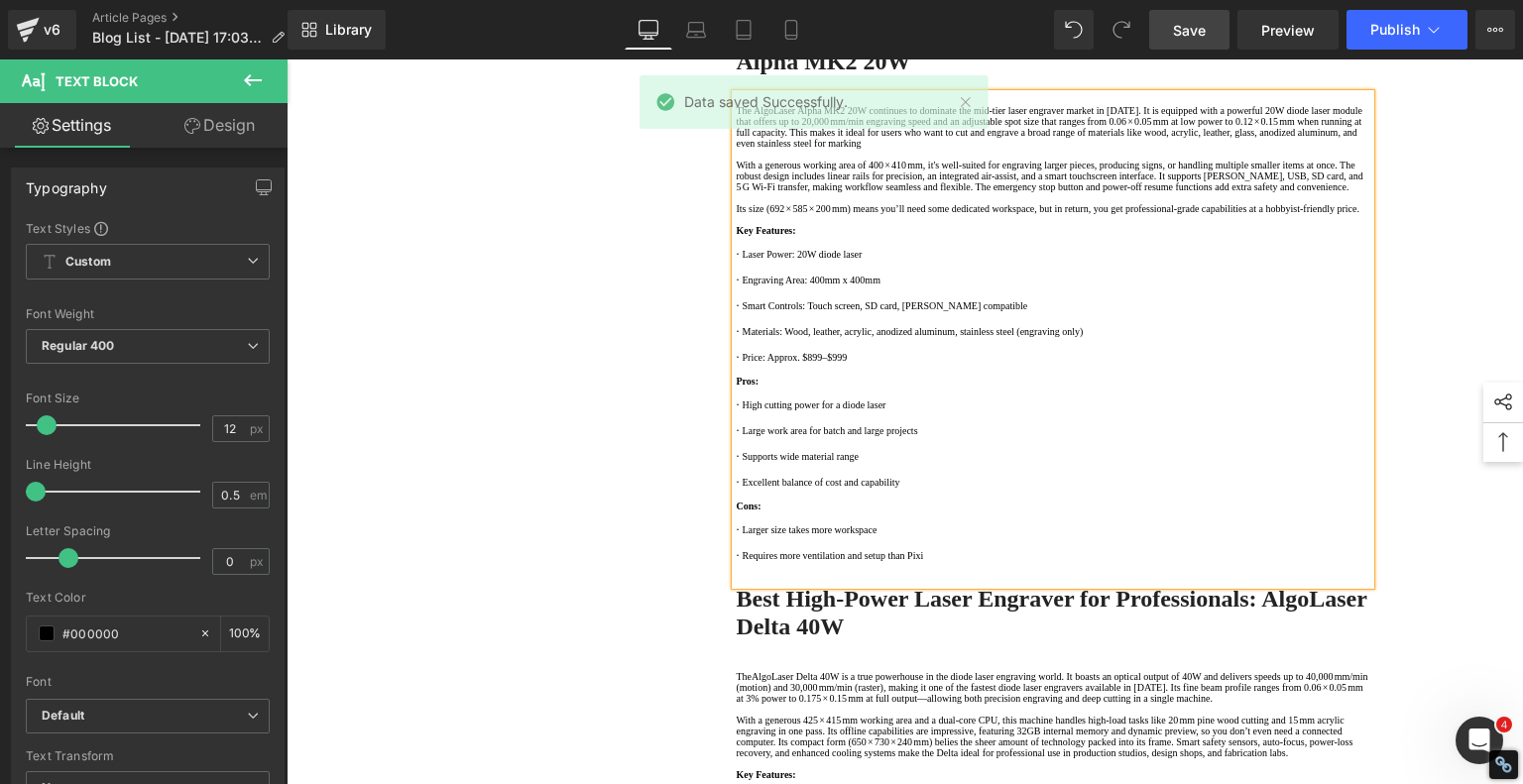 click on "Its size (692 × 585 × 200 mm) means you’ll need some dedicated workspace, but in return, you get professional-grade capabilities at a hobbyist-friendly price." at bounding box center (1053, 208) 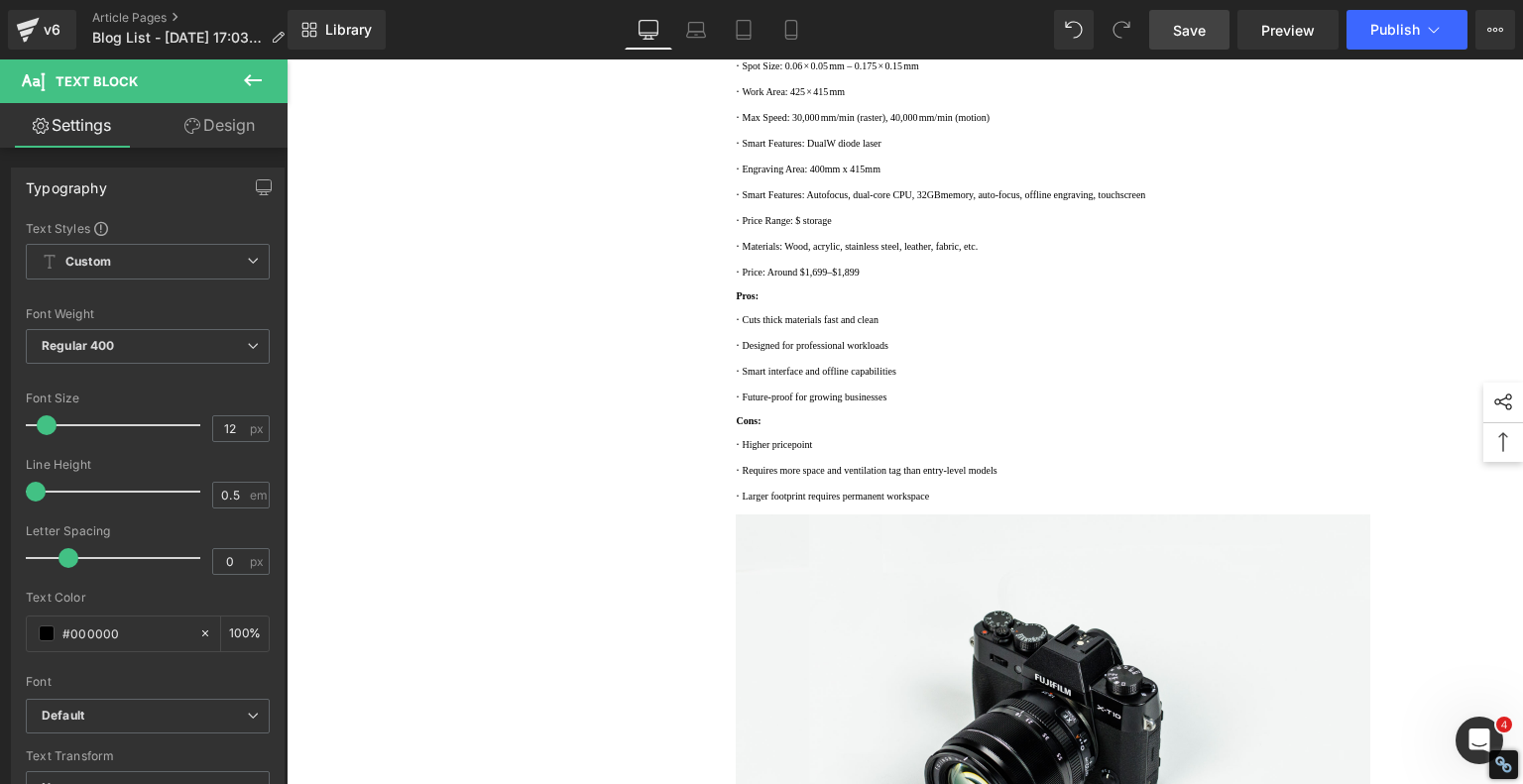 scroll, scrollTop: 2334, scrollLeft: 0, axis: vertical 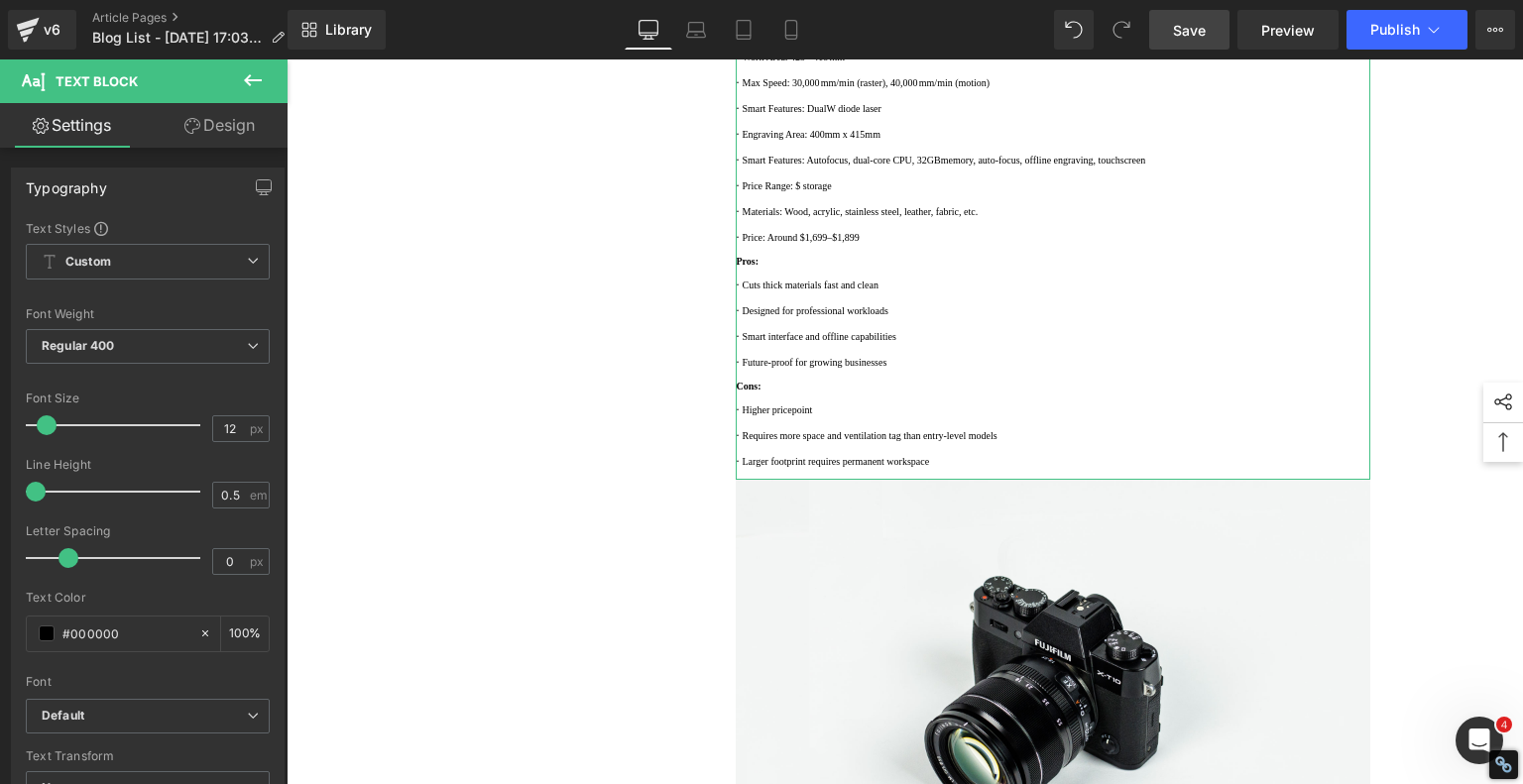 click on "With a generous 425 × 415 mm working area and a dual-core CPU, this machine handles high-load tasks like 20 mm pine wood cutting and 15 mm acrylic engraving in one pass. Its offline capabilities are impressive, featuring 32GB internal memory and dynamic preview, so you don’t even need a connected computer. Its compact form (650 × 730 × 240 mm) belies the sheer amount of technology packed into its frame. Smart safety sensors, auto-focus, power-loss recovery, and enhanced cooling systems make the Delta ideal for professional use in production studios, design shops, and fabrication labs." at bounding box center (1053, -56) 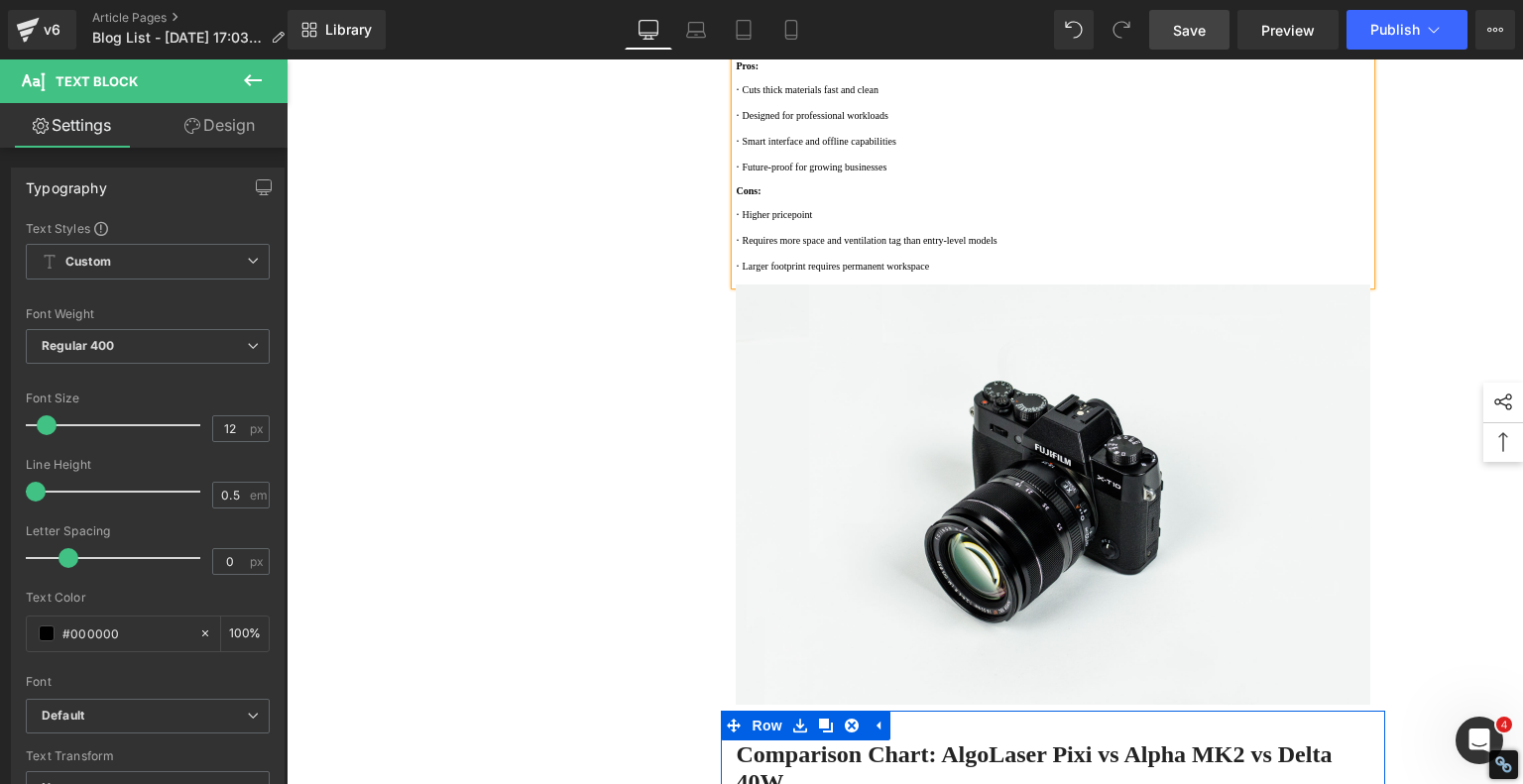 scroll, scrollTop: 2532, scrollLeft: 0, axis: vertical 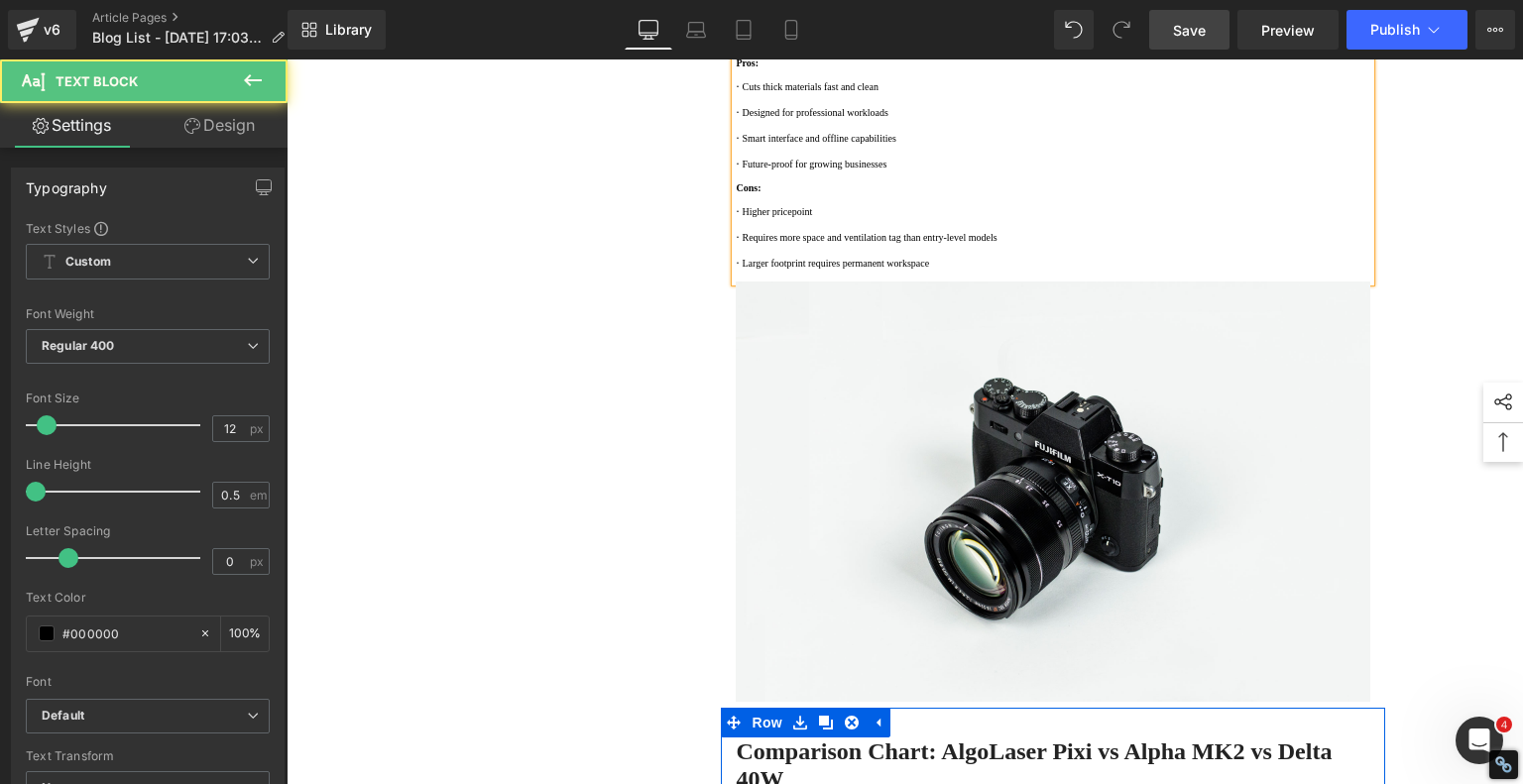 click on "With a generous 425 × 415 mm working area and a dual-core CPU, this machine handles high-load tasks like 20 mm pine wood cutting and 15 mm acrylic engraving in one pass. Its offline capabilities are impressive, featuring 32GB internal memory and dynamic preview, so you don't even need a connected computer. Its compact form (650 × 730 × 240 mm) belies the sheer amount of technology packed into its frame. Smart safety sensors, auto-focus, power-loss recovery, and enhanced cooling systems make the Delta ideal for professional use in production studios, design shops, and fabrication labs." at bounding box center (1053, -255) 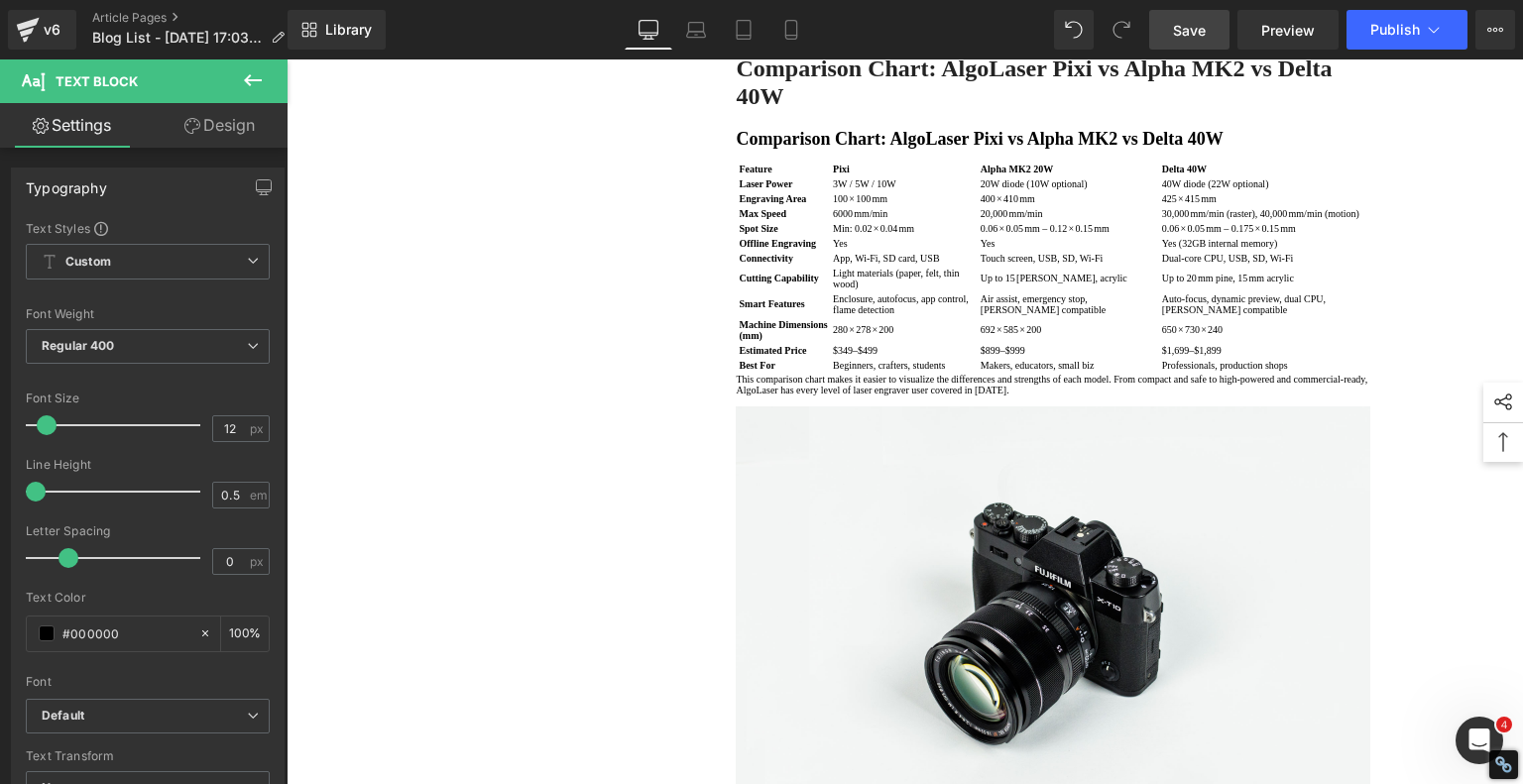 scroll, scrollTop: 3424, scrollLeft: 0, axis: vertical 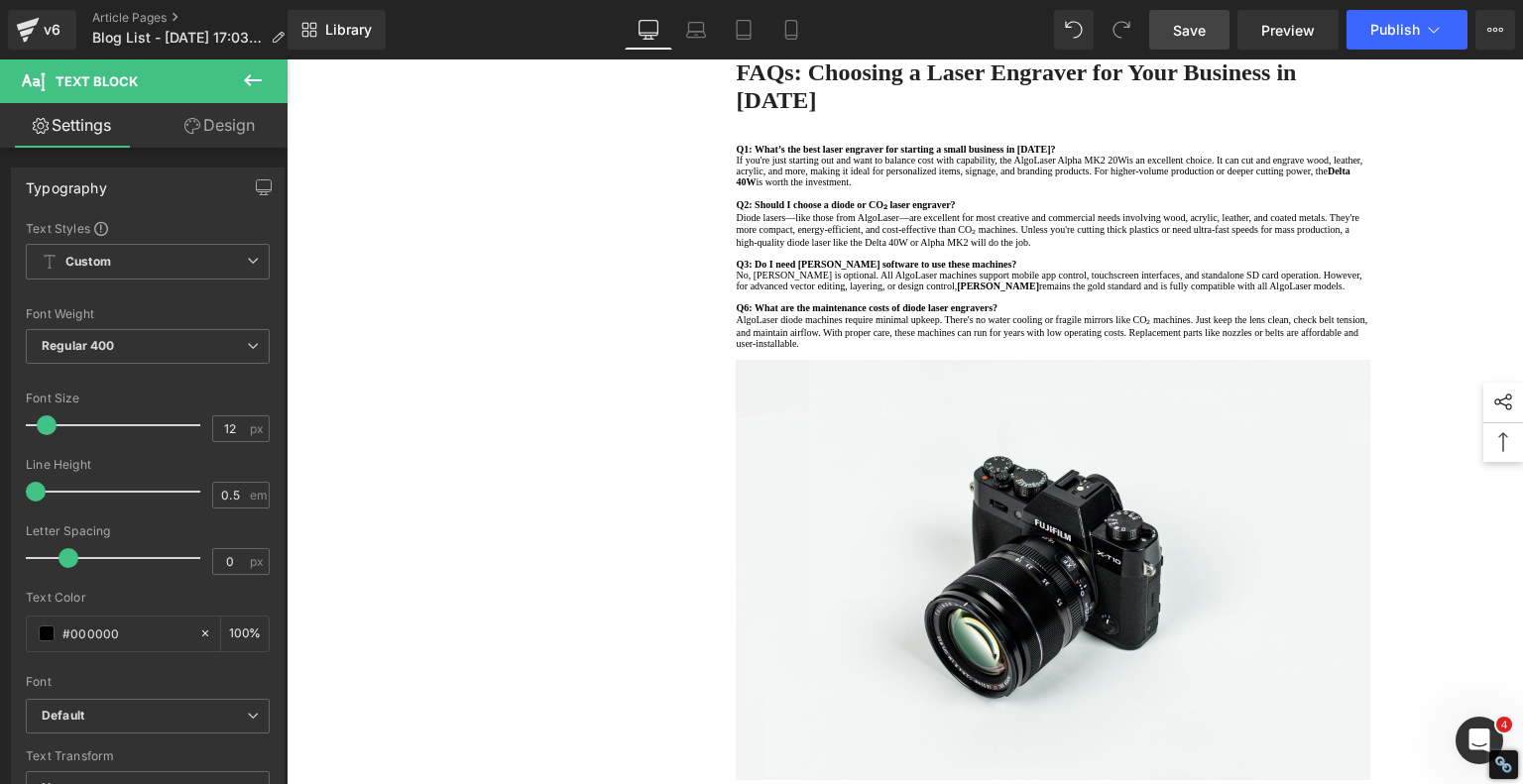 click on "Feature Pixi Alpha MK2 20W Delta 40W Laser Power 3W / 5W / 10W 20W diode (10W optional) 40W diode (22W optional) Engraving Area 100 × 100 mm 400 × 410 mm 425 × 415 mm Max Speed 6000 mm/min 20,000 mm/min 30,000 mm/min (raster), 40,000 mm/min (motion) Spot Size Min: 0.02 × 0.04 mm 0.06 × 0.05 mm – 0.12 × 0.15 mm 0.06 × 0.05 mm – 0.175 × 0.15 mm Offline Engraving Yes Yes Yes (32GB internal memory) Connectivity App, Wi-Fi, SD card, USB Touch screen, USB, SD, Wi-Fi Dual-core CPU, USB, SD, Wi-Fi Cutting Capability Light materials (paper, felt, thin wood) Up to 15 [PERSON_NAME], acrylic Up to 20 mm pine, 15 mm acrylic Smart Features Enclosure, autofocus, app control, flame detection Air assist, emergency stop, [PERSON_NAME] compatible Auto-focus, dynamic preview, dual CPU, [PERSON_NAME] compatible Machine Dimensions (mm) 280 × 278 × 200 692 × 585 × 200 650 × 730 × 240 Estimated Price $349–$499 $899–$999 $1,699–$1,899" at bounding box center [1053, -537] 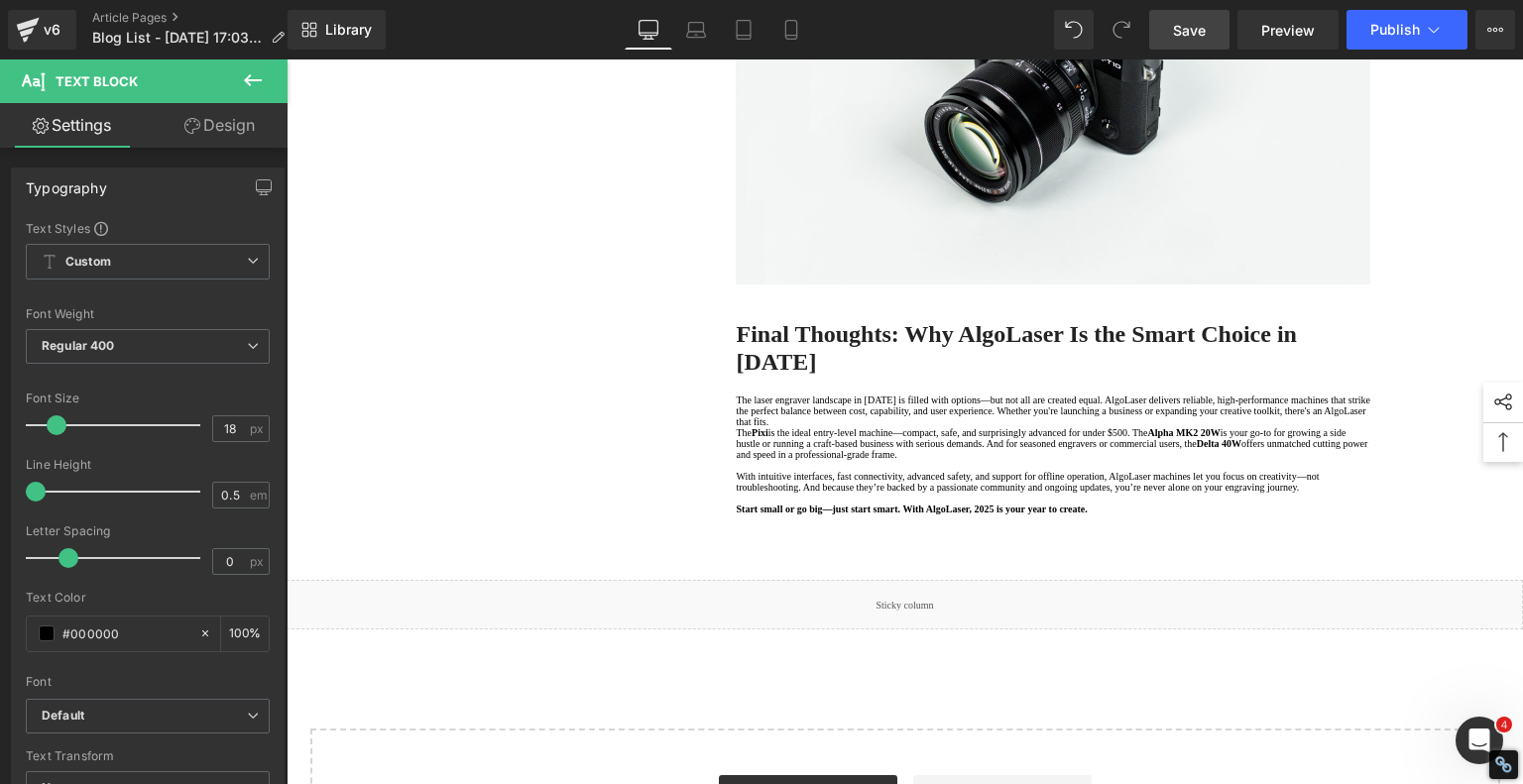 scroll, scrollTop: 4812, scrollLeft: 0, axis: vertical 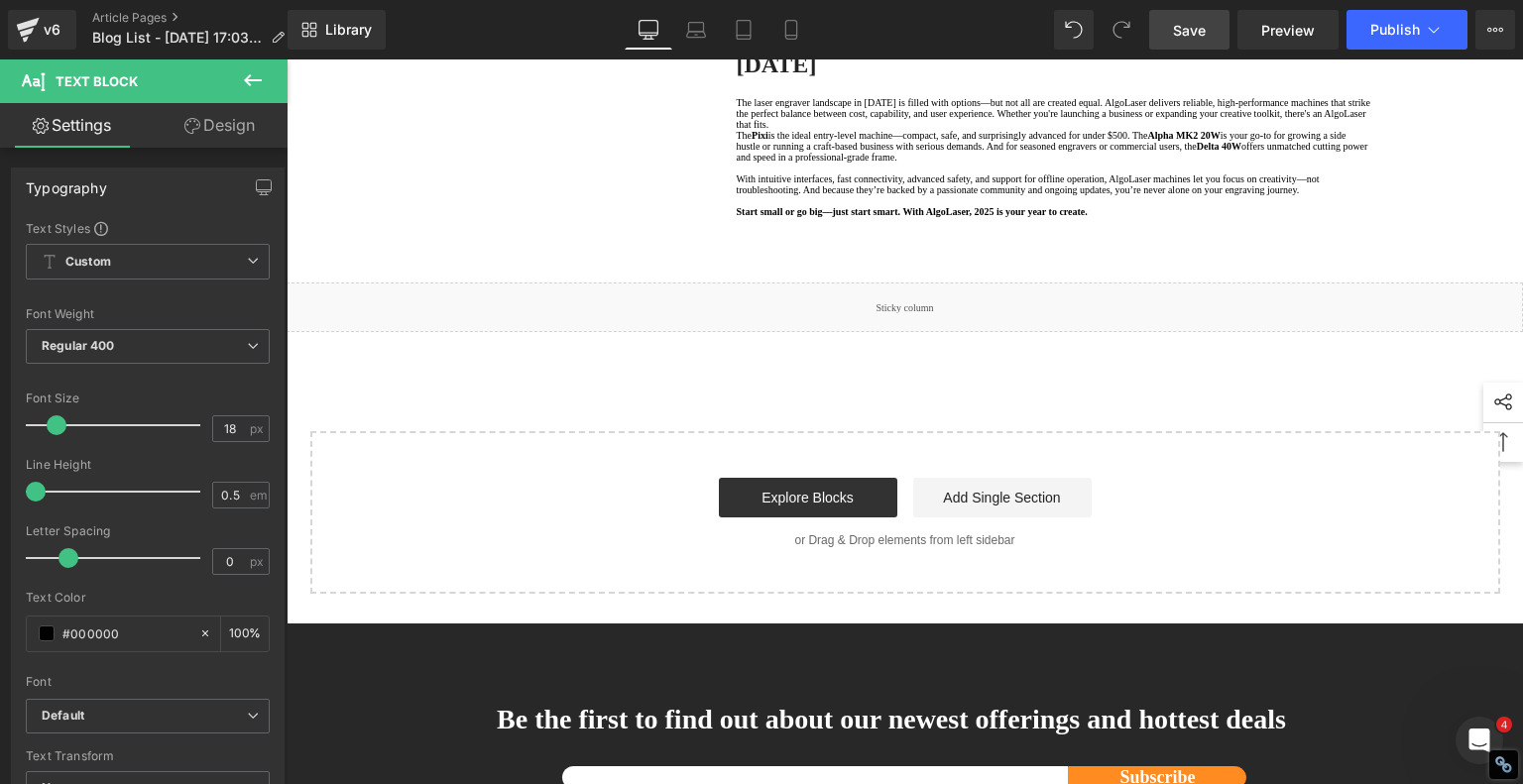 click on "Q1: What’s the best laser engraver for starting a small business in [DATE]?" at bounding box center [895, -644] 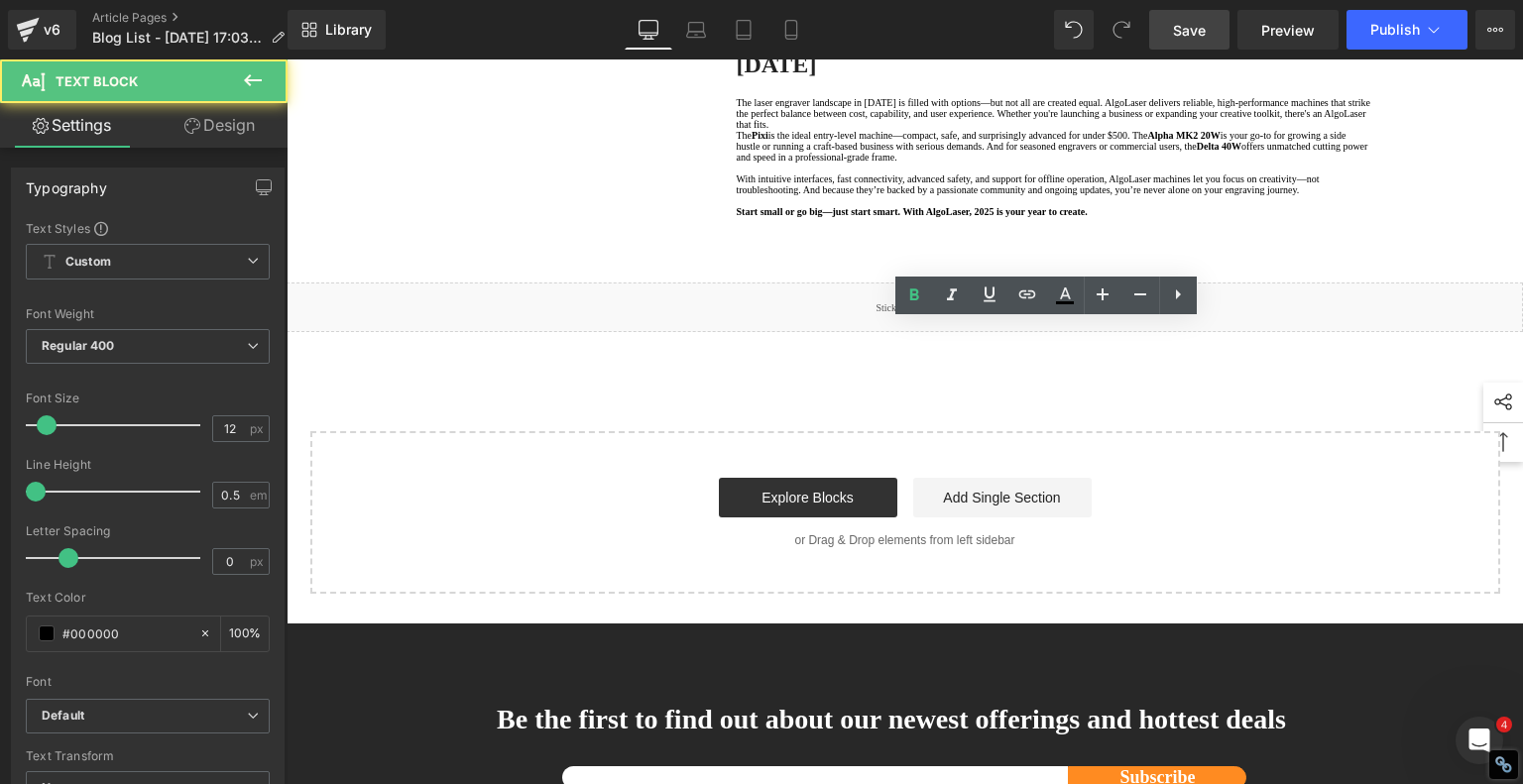 click on "Q1: What’s the best laser engraver for starting a small business in [DATE]?" at bounding box center [895, -644] 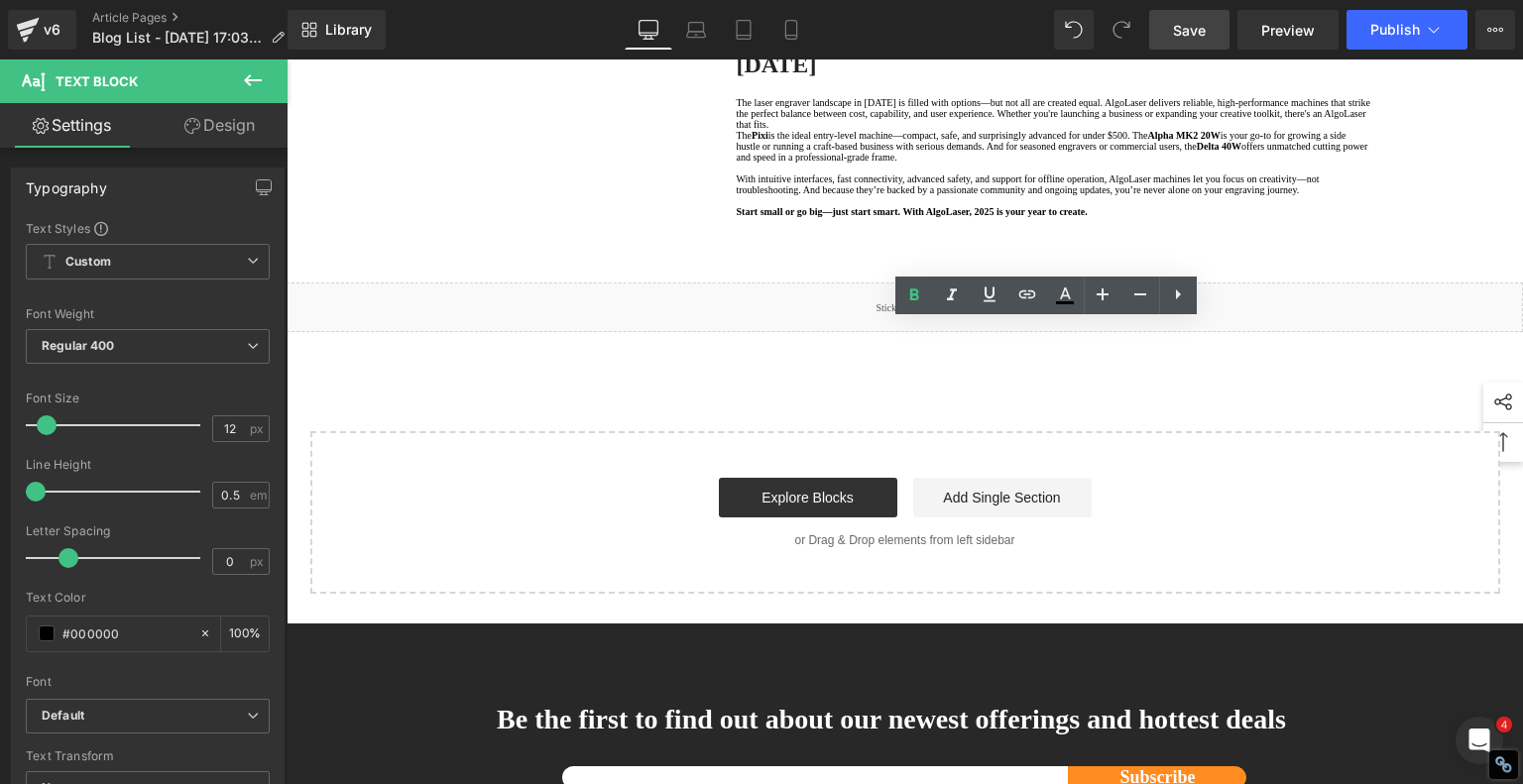 type 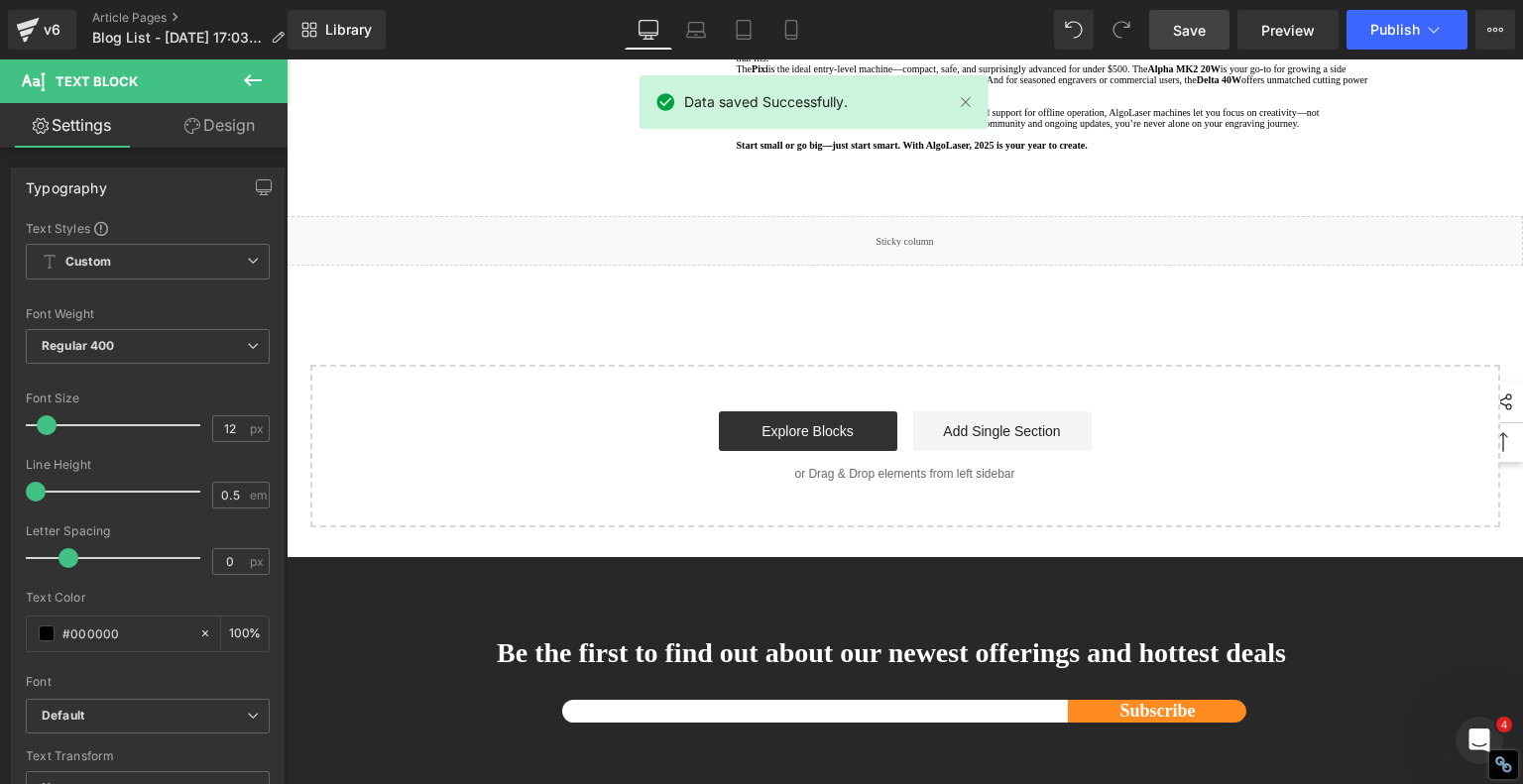 scroll, scrollTop: 4911, scrollLeft: 0, axis: vertical 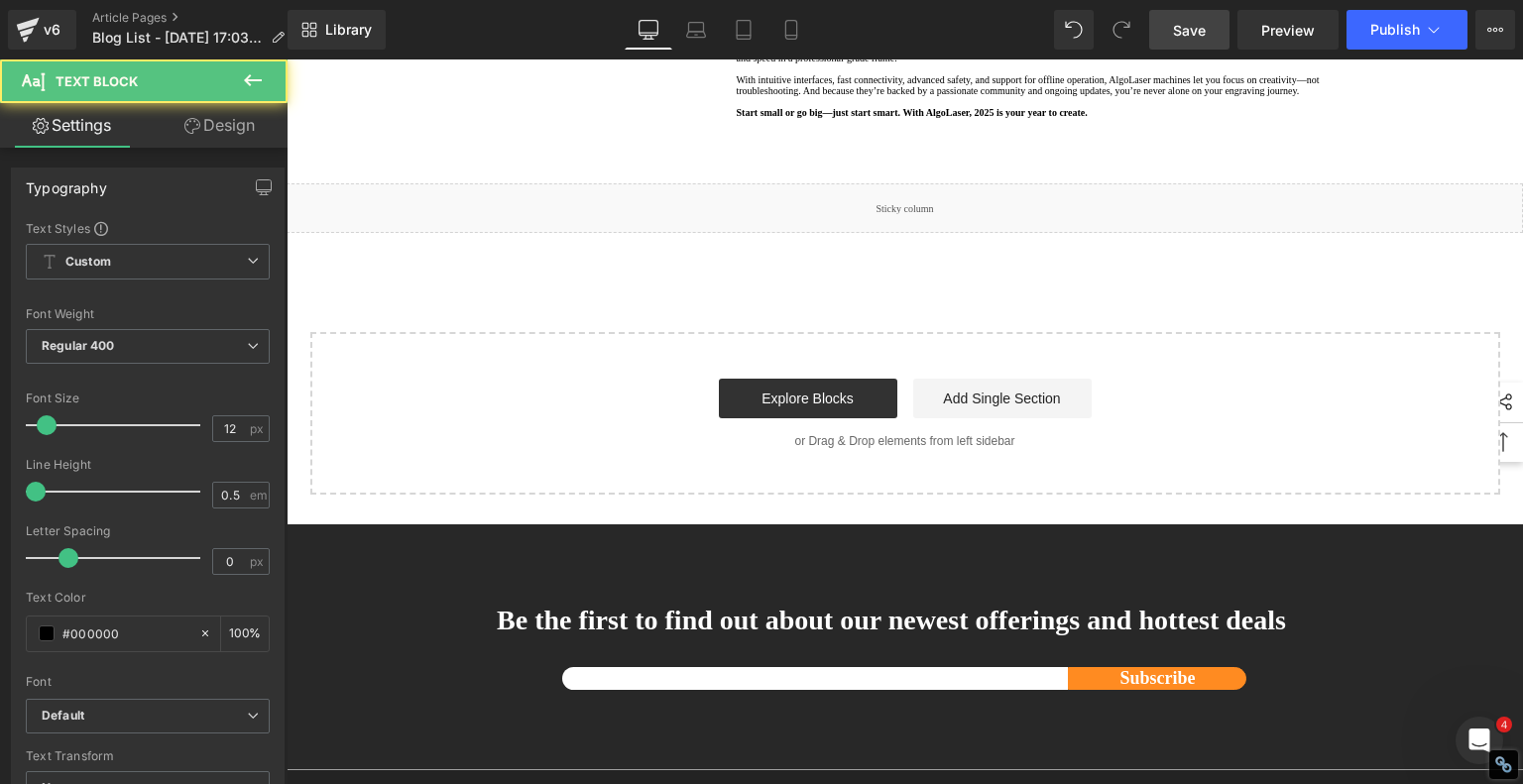 click on "Q6: What are the maintenance costs of diode laser engravers?" at bounding box center [867, -585] 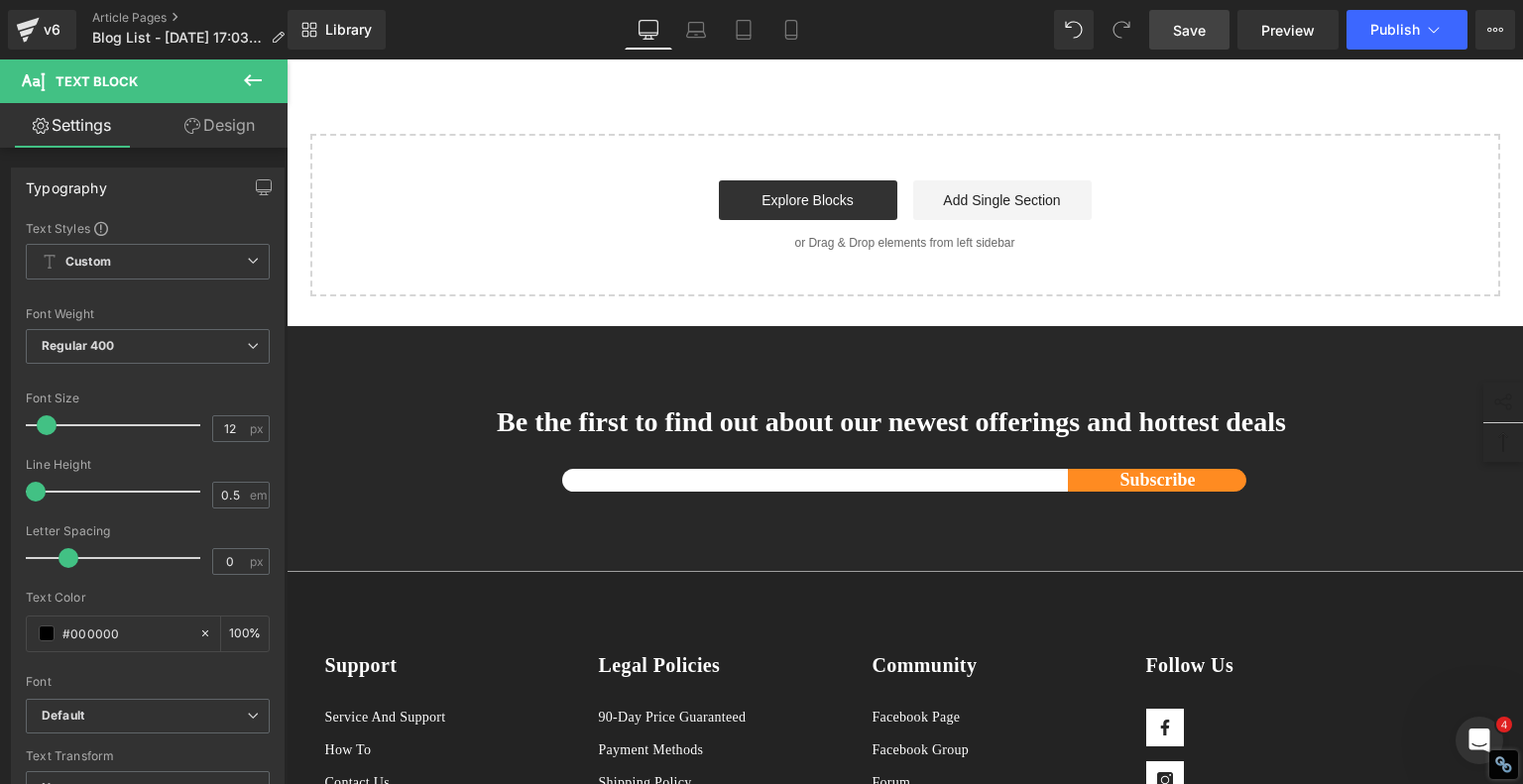 scroll, scrollTop: 5506, scrollLeft: 0, axis: vertical 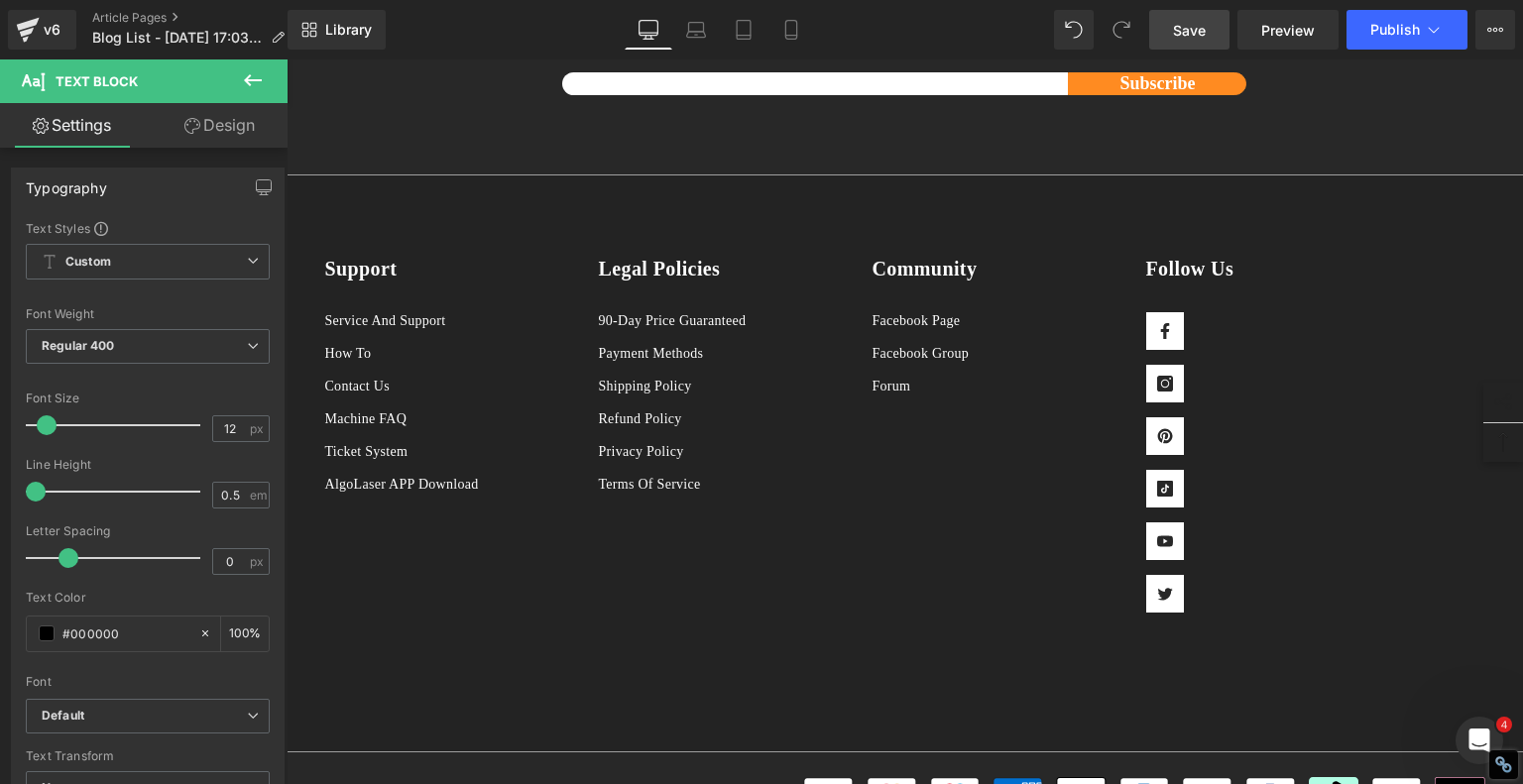 drag, startPoint x: 873, startPoint y: 597, endPoint x: 835, endPoint y: 628, distance: 49.0408 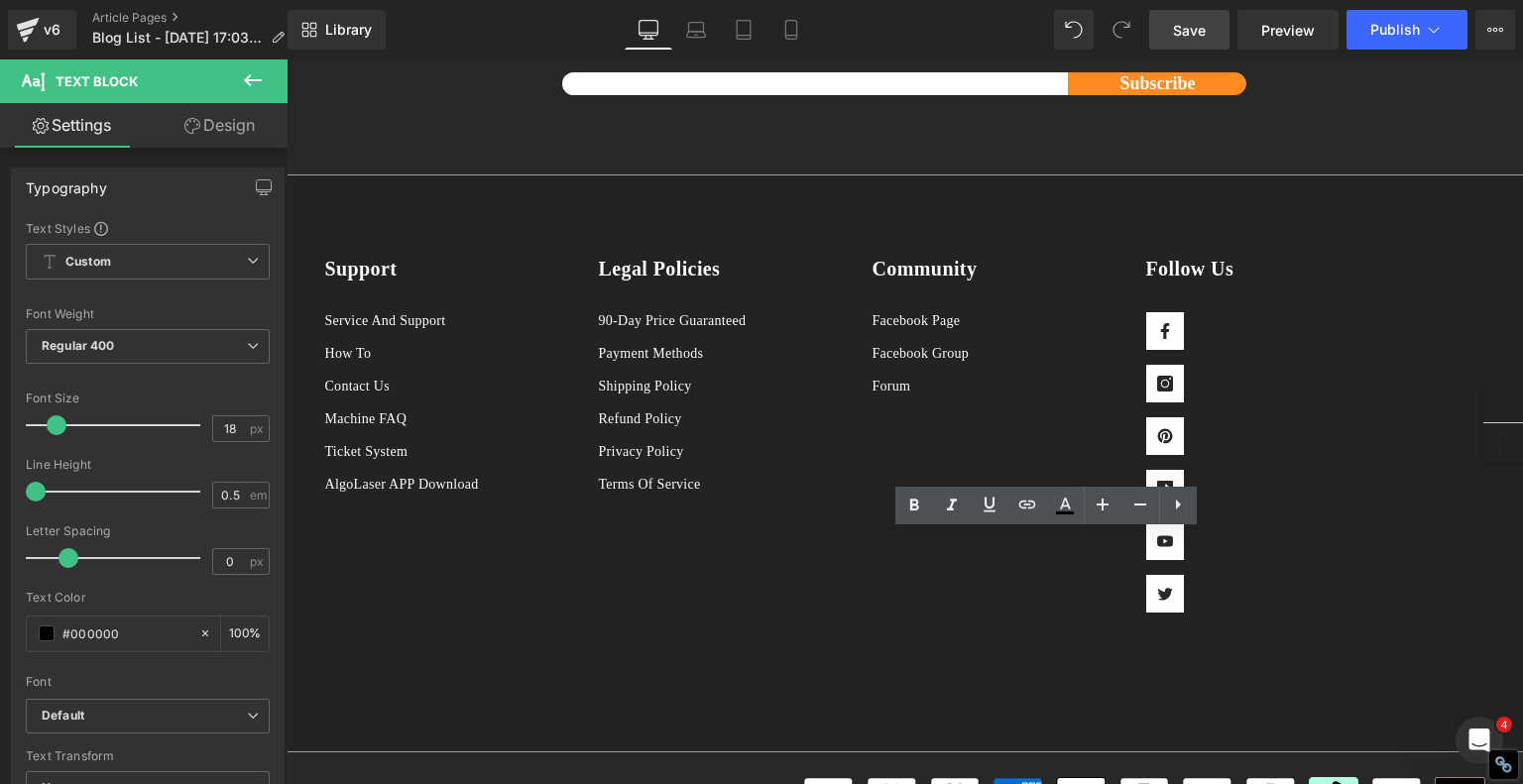 click on "The  Pixi  is the ideal entry-level machine—compact, safe, and surprisingly advanced for under $500. The  Alpha MK2 20W  is your go-to for growing a side hustle or running a craft-based business with serious demands. And for seasoned engravers or commercial users, the  Delta 40W  offers unmatched cutting power and speed in a professional-grade frame." at bounding box center (1053, -548) 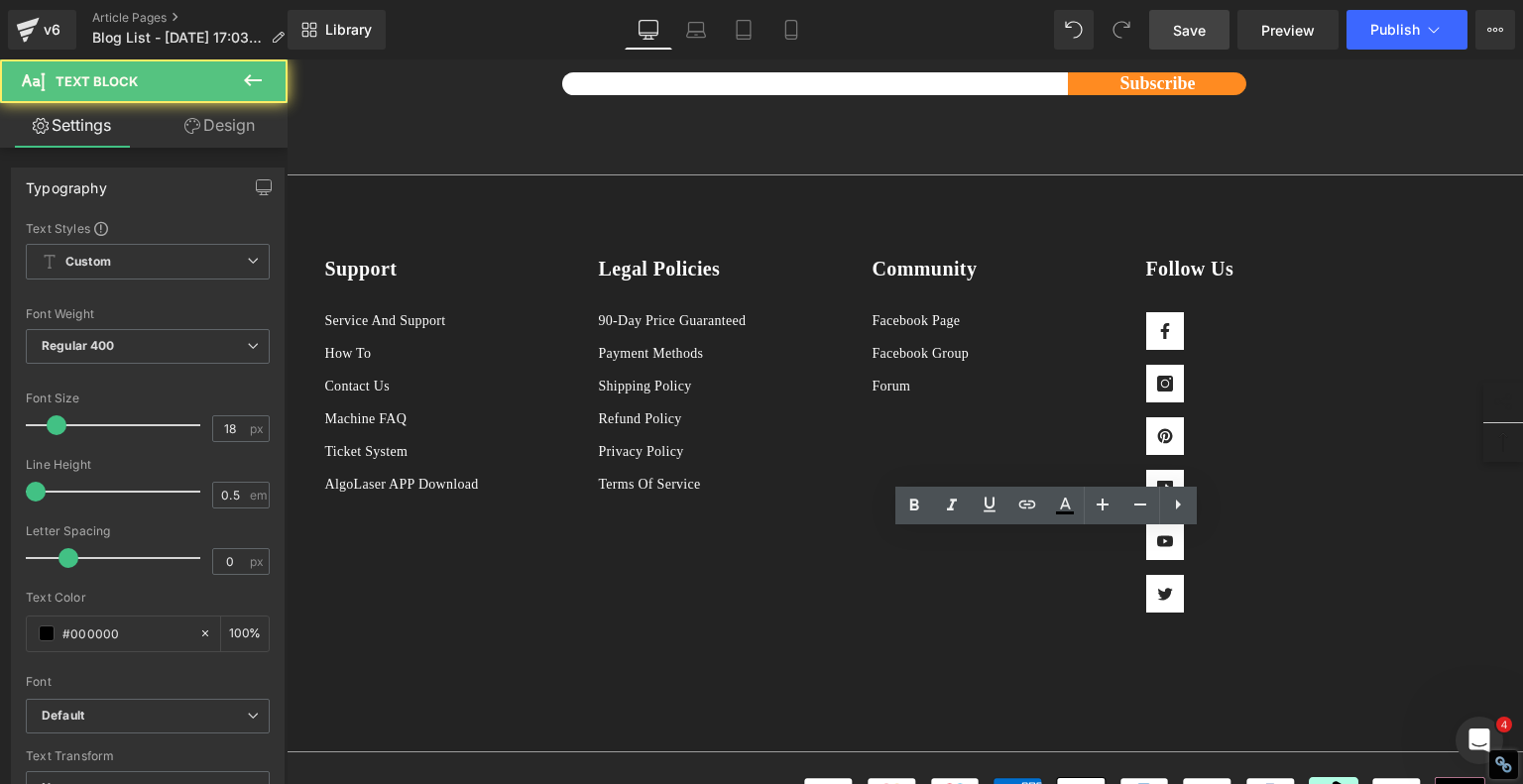 click on "The  Pixi  is the ideal entry-level machine—compact, safe, and surprisingly advanced for under $500. The  Alpha MK2 20W  is your go-to for growing a side hustle or running a craft-based business with serious demands. And for seasoned engravers or commercial users, the  Delta 40W  offers unmatched cutting power and speed in a professional-grade frame." at bounding box center (1053, -548) 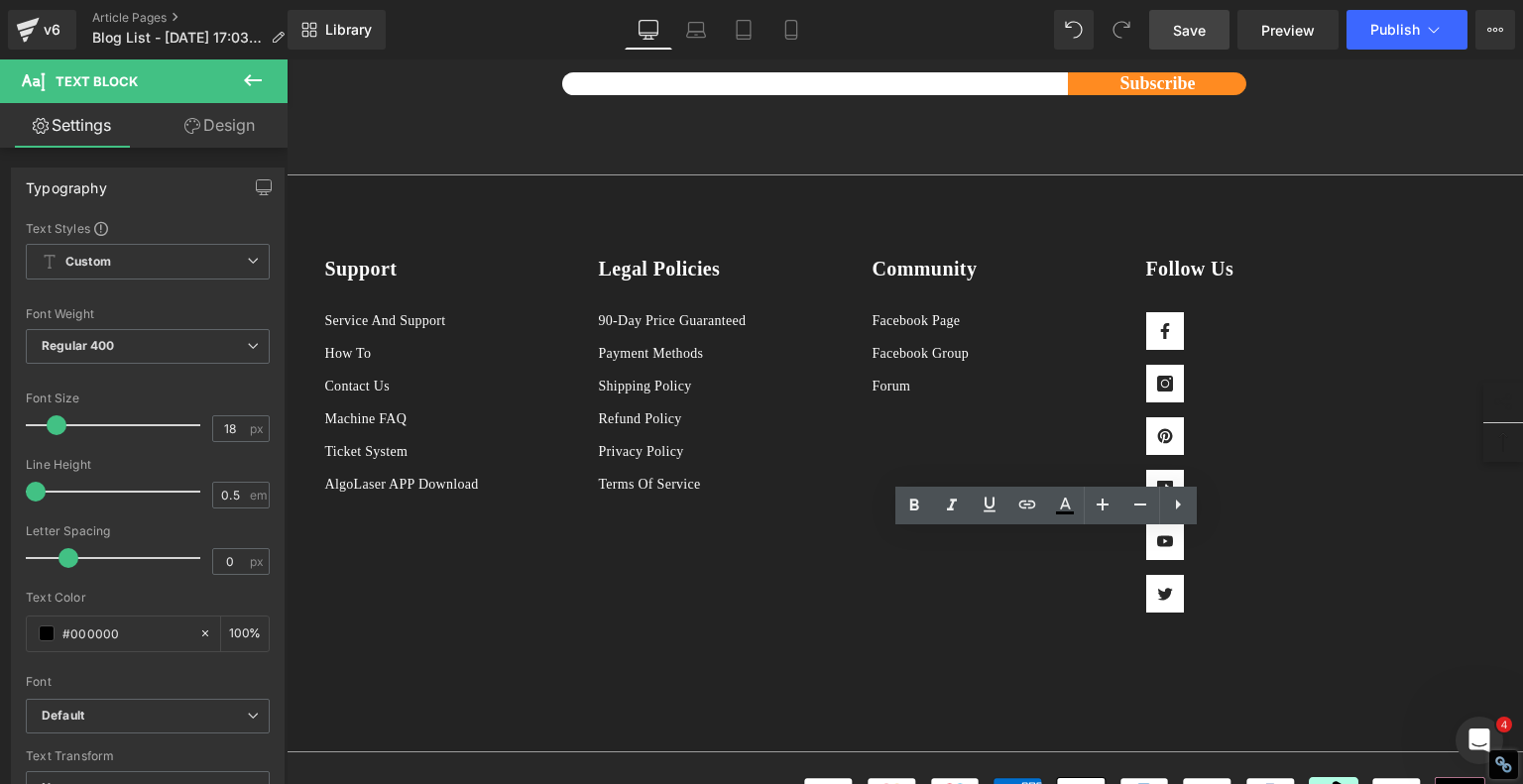 scroll, scrollTop: 5704, scrollLeft: 0, axis: vertical 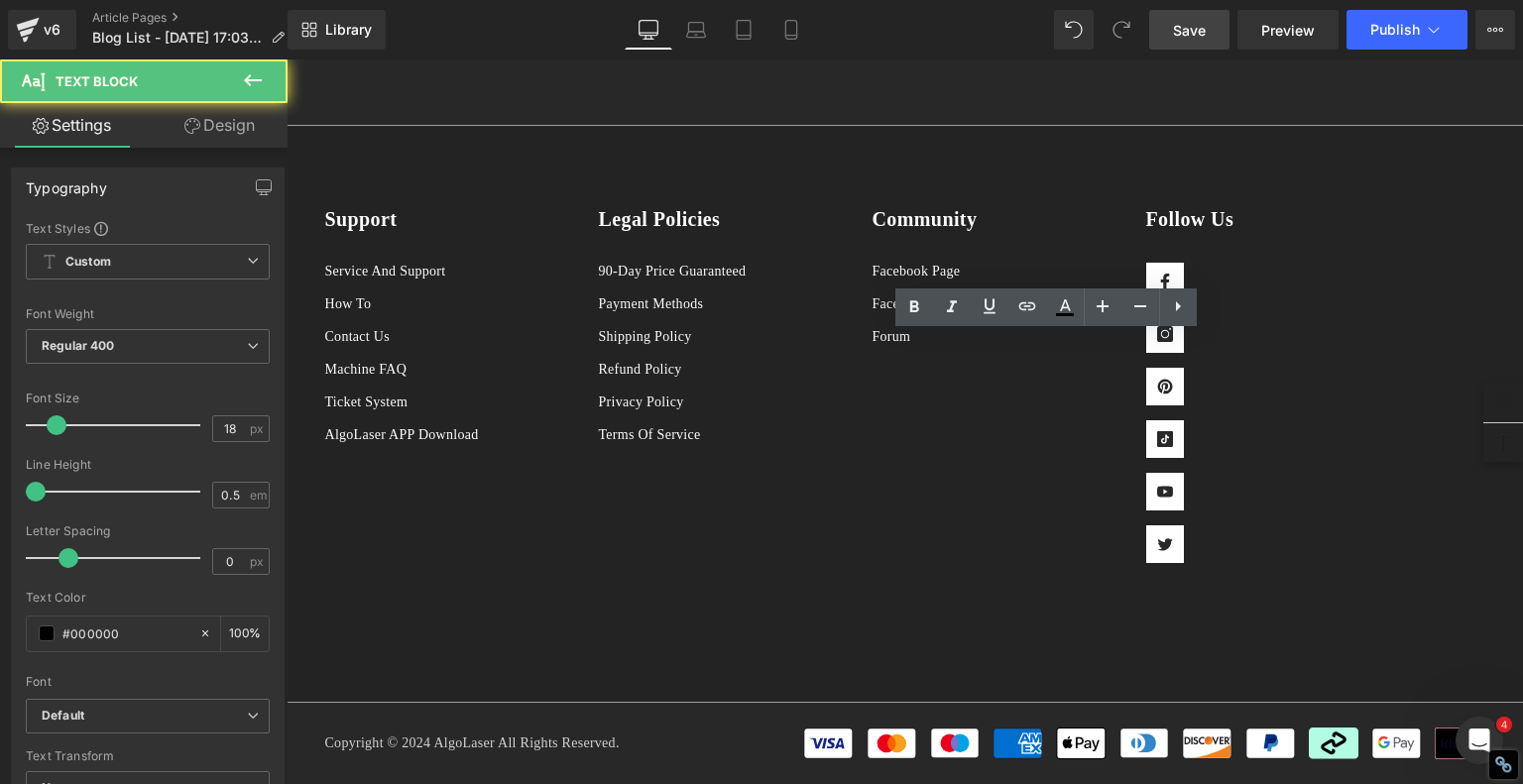 click on "With intuitive interfaces, fast connectivity, advanced safety, and support for offline operation, AlgoLaser machines let you focus on creativity—not troubleshooting. And because they’re backed by a passionate community and ongoing updates, you’re never alone on your engraving journey." at bounding box center [1053, -559] 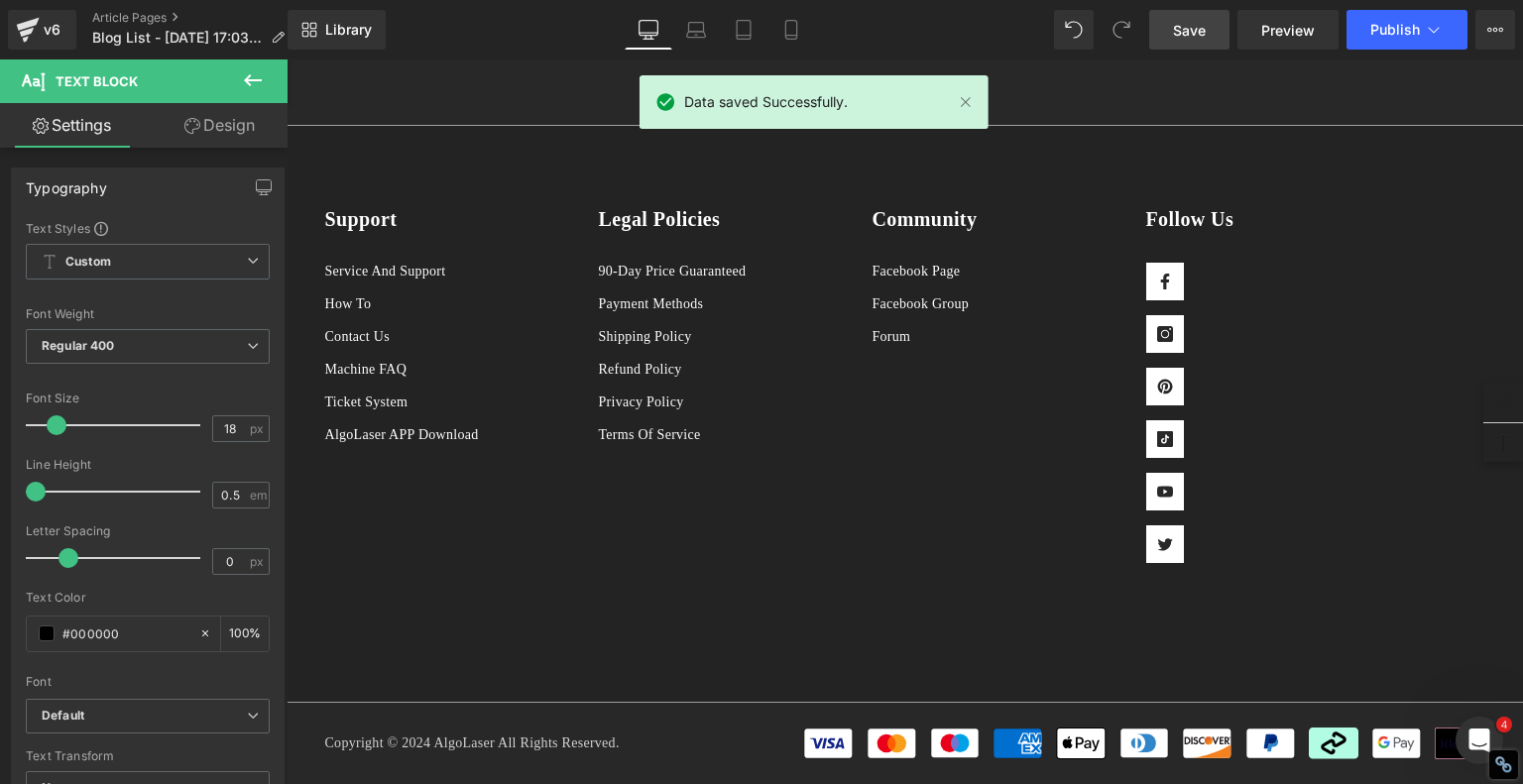 click on "With intuitive interfaces, fast connectivity, advanced safety, and support for offline operation, AlgoLaser machines let you focus on creativity—not troubleshooting. And because they're backed by a passionate community and ongoing updates, you’re never alone on your engraving journey." at bounding box center [1053, -559] 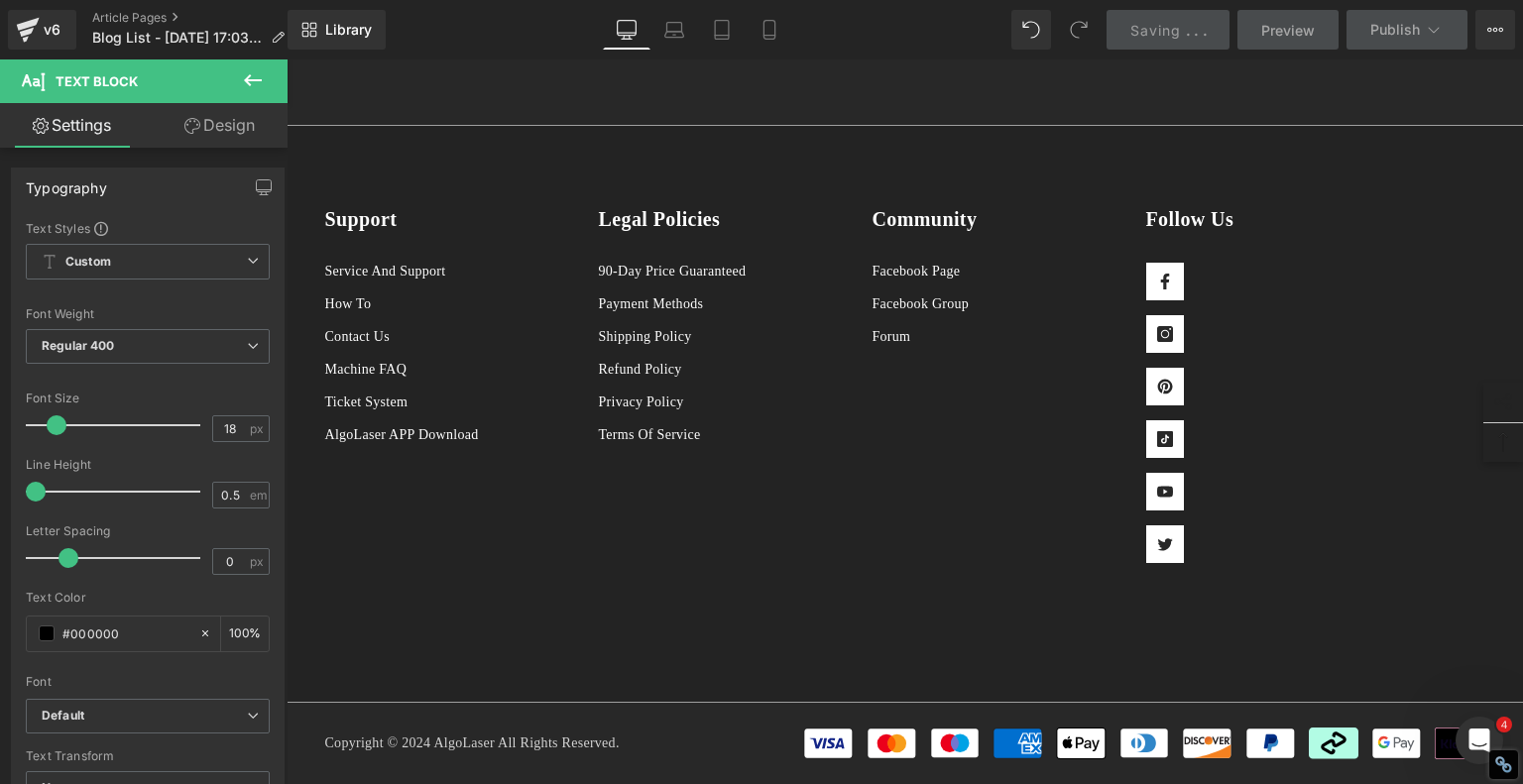 click on "1.  Is the laser engraving machine good at engraving wooden materials Text Block         2.  Laser engraving machine engraving thick paulownia wood cat claw coasters Text Block         3.  Laser engraving machine to engrave thick pine wood calendar Text Block         4.  Laser Engraving Machine to Engrave Skateboards Text Block         4.  Laser Engraving Machine to Engrave Skateboards Text Block         5.  Laser engraving machine batch engraving pencils Text Block         Row         Best Laser Engraving Machines and Laser Cutters of 2025 Heading         Top 3 Best Laser Engravers of 2025 Heading         Text Block         Image         Row         Best Compact Smart Laser Engraver: AlgoLaser Pixi Heading         Key Features: ·  Laser Power: 10W diode laser ·    Engraving Area: 120mm x 120mm ·    Smart Controls: Touch screen, app, and Wi-Fi ·    Materials: Wood, leather, felt, acrylic, anodized aluminum (engraving only) ·    Price: Under $500 Pros: ·    Saf and compact enclosed build" at bounding box center (905, -2904) 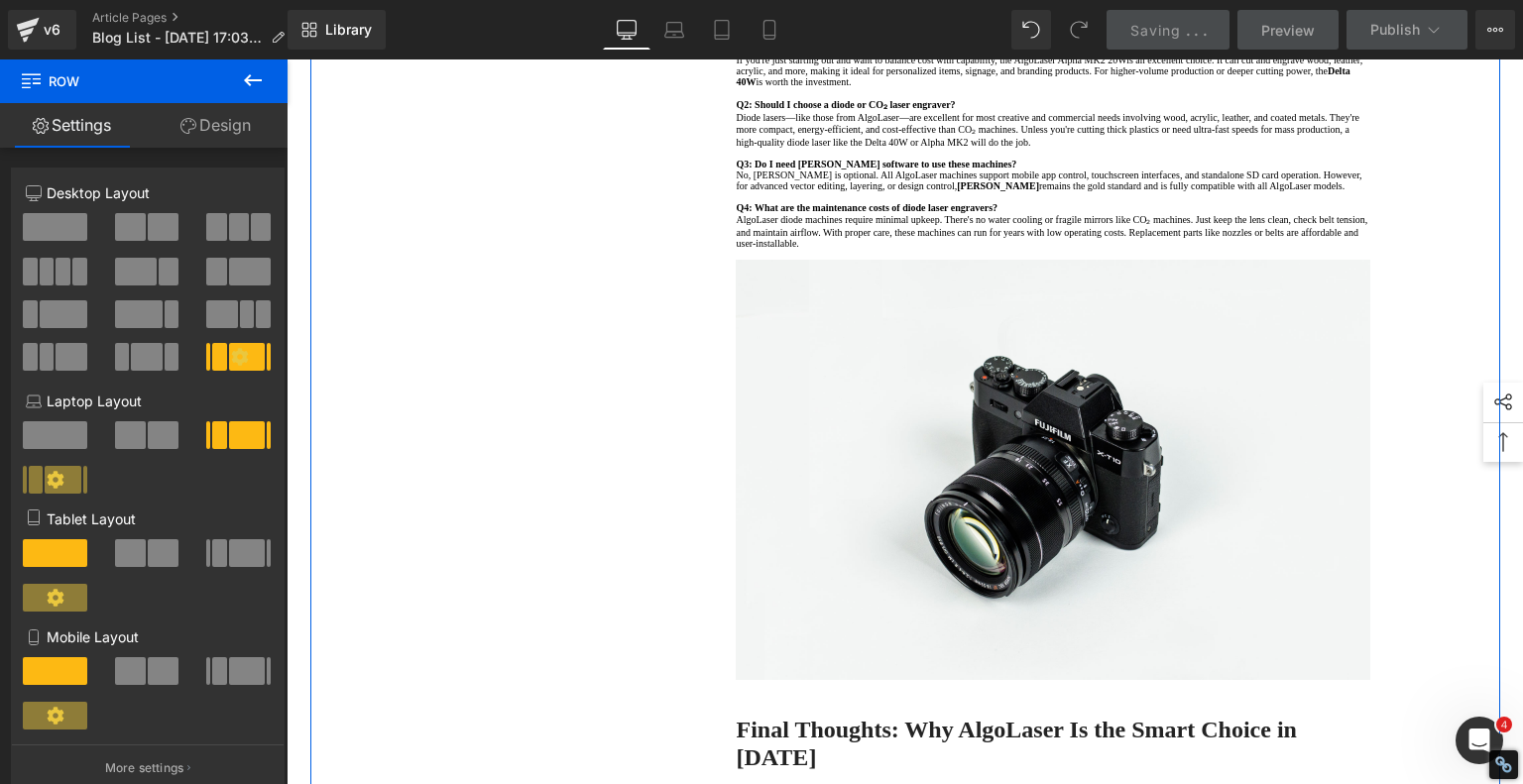 scroll, scrollTop: 4118, scrollLeft: 0, axis: vertical 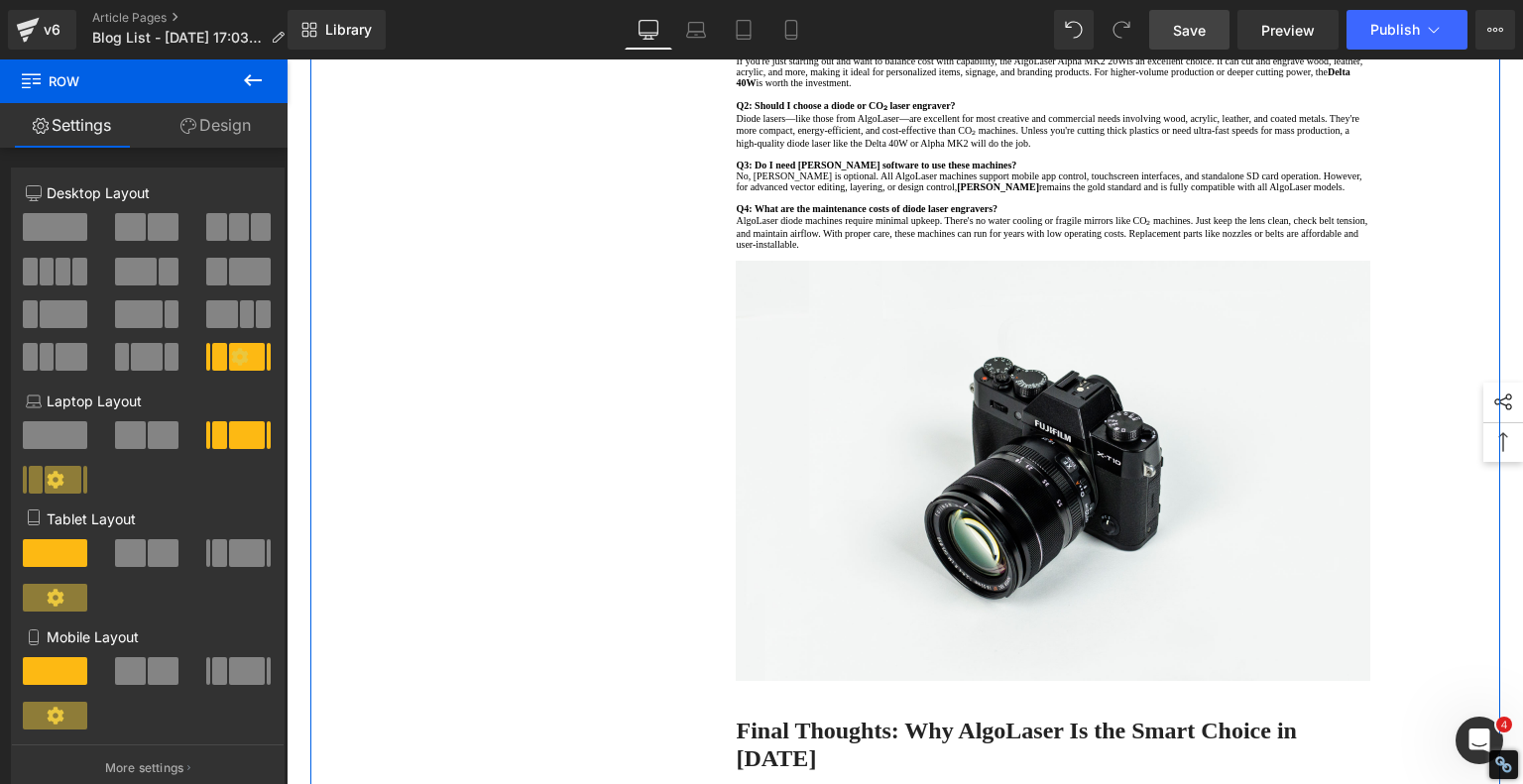 click on "App, Wi-Fi, SD card, USB" at bounding box center [904, -645] 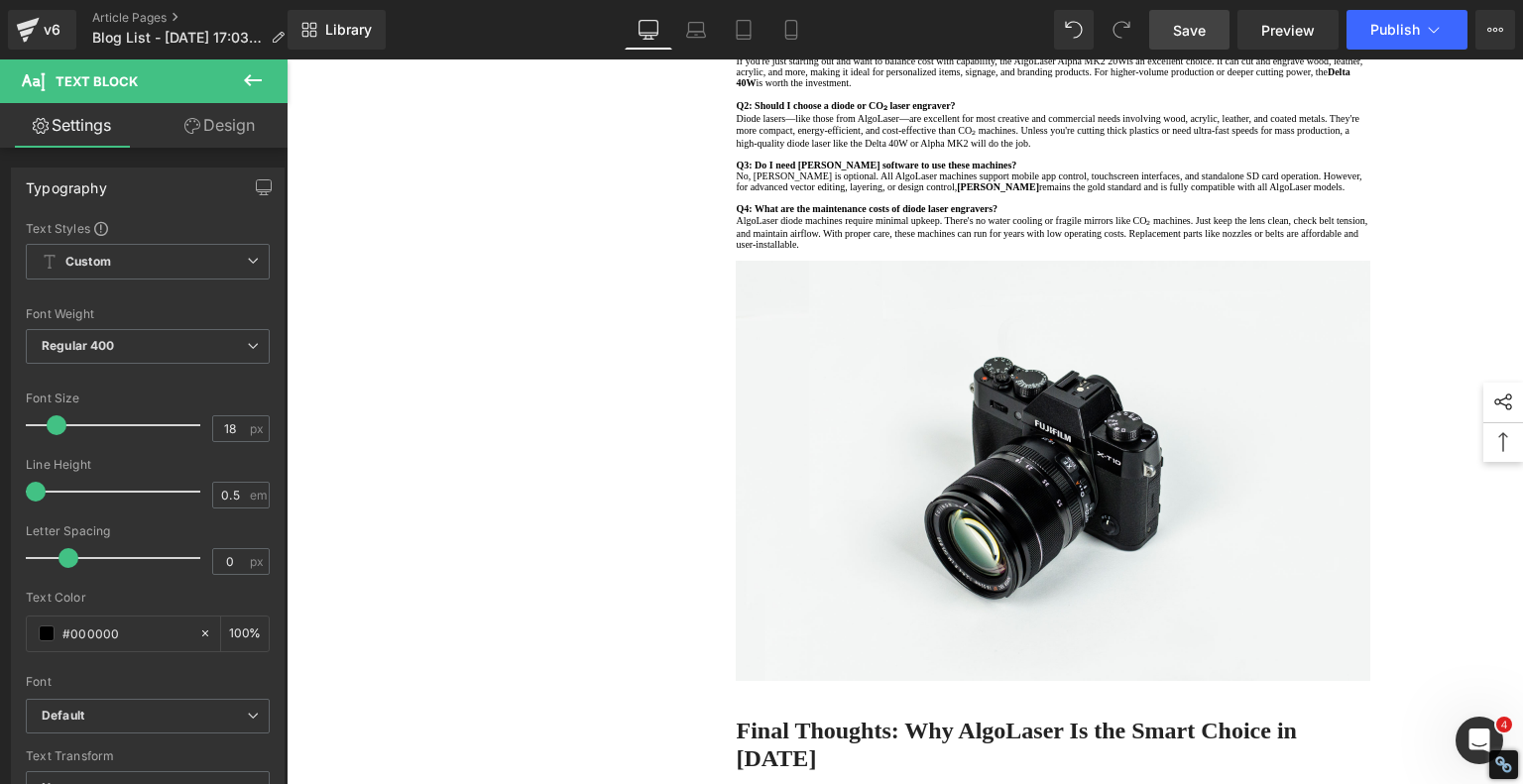 click on "Touch screen, USB, SD, Wi-Fi" at bounding box center [1069, -645] 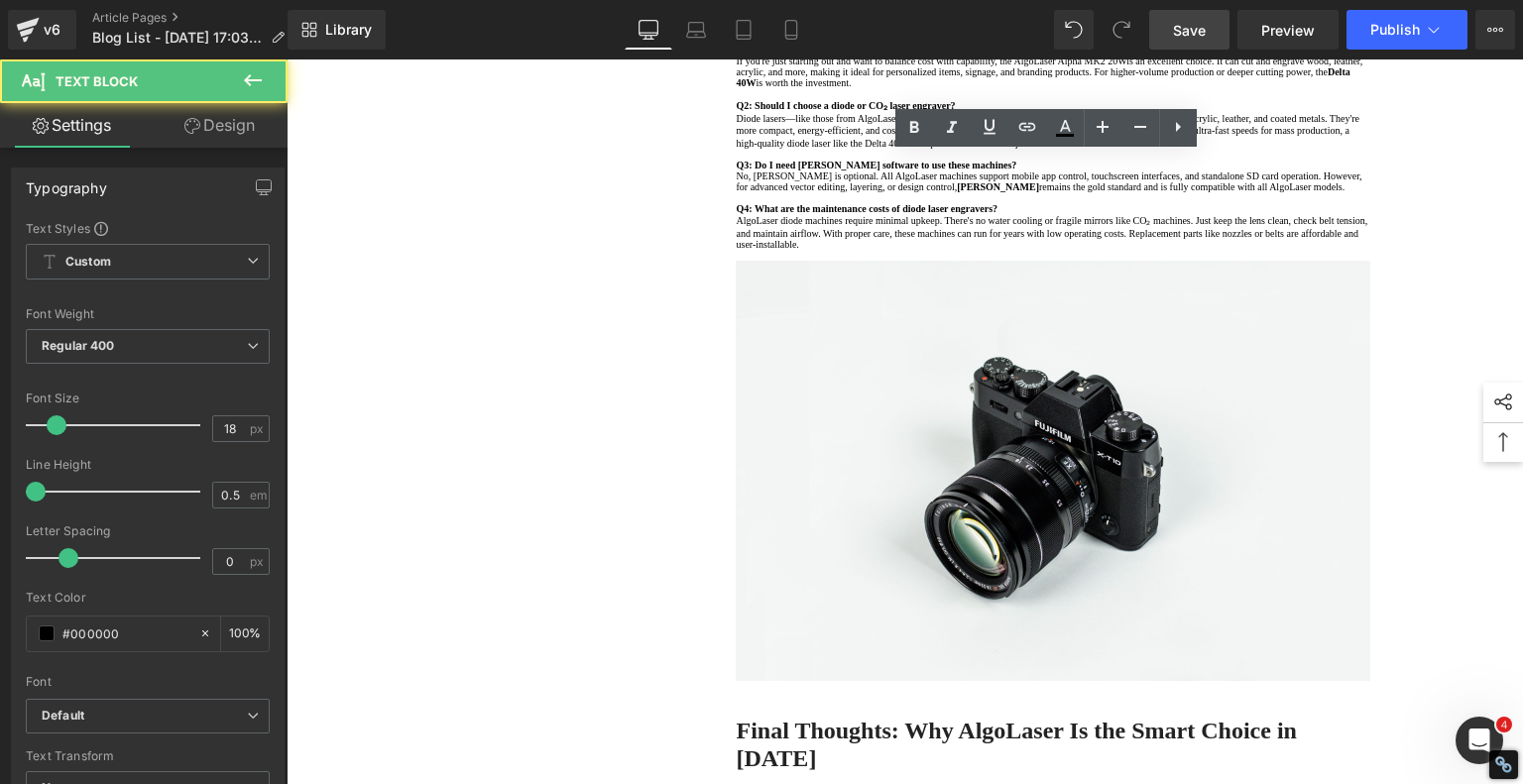 click on "Touch screen, USB, SD, Wi-Fi" at bounding box center [1069, -645] 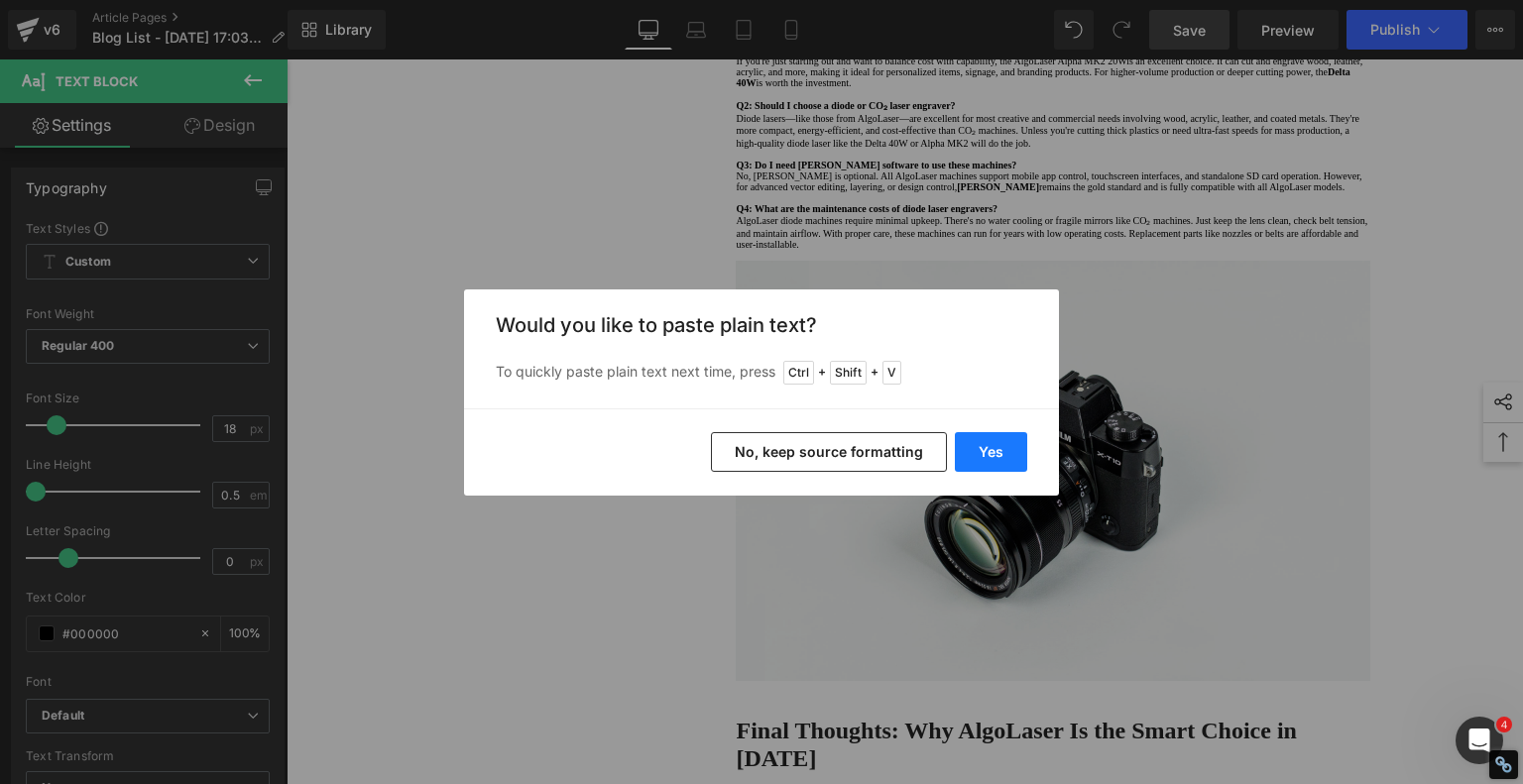 click on "Yes" at bounding box center (991, 452) 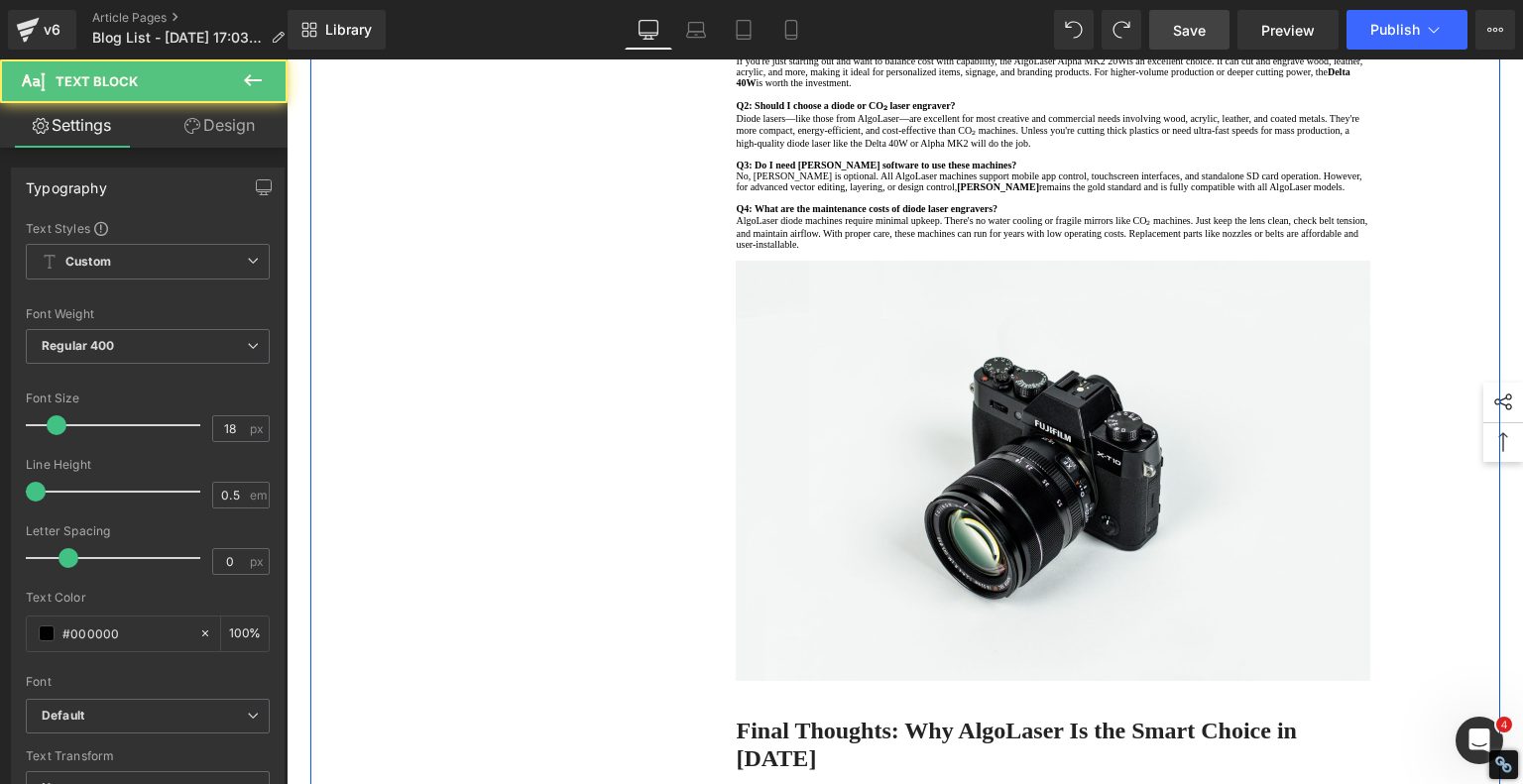 click on "App, Wi-Fi, SD card, USB" at bounding box center (904, -645) 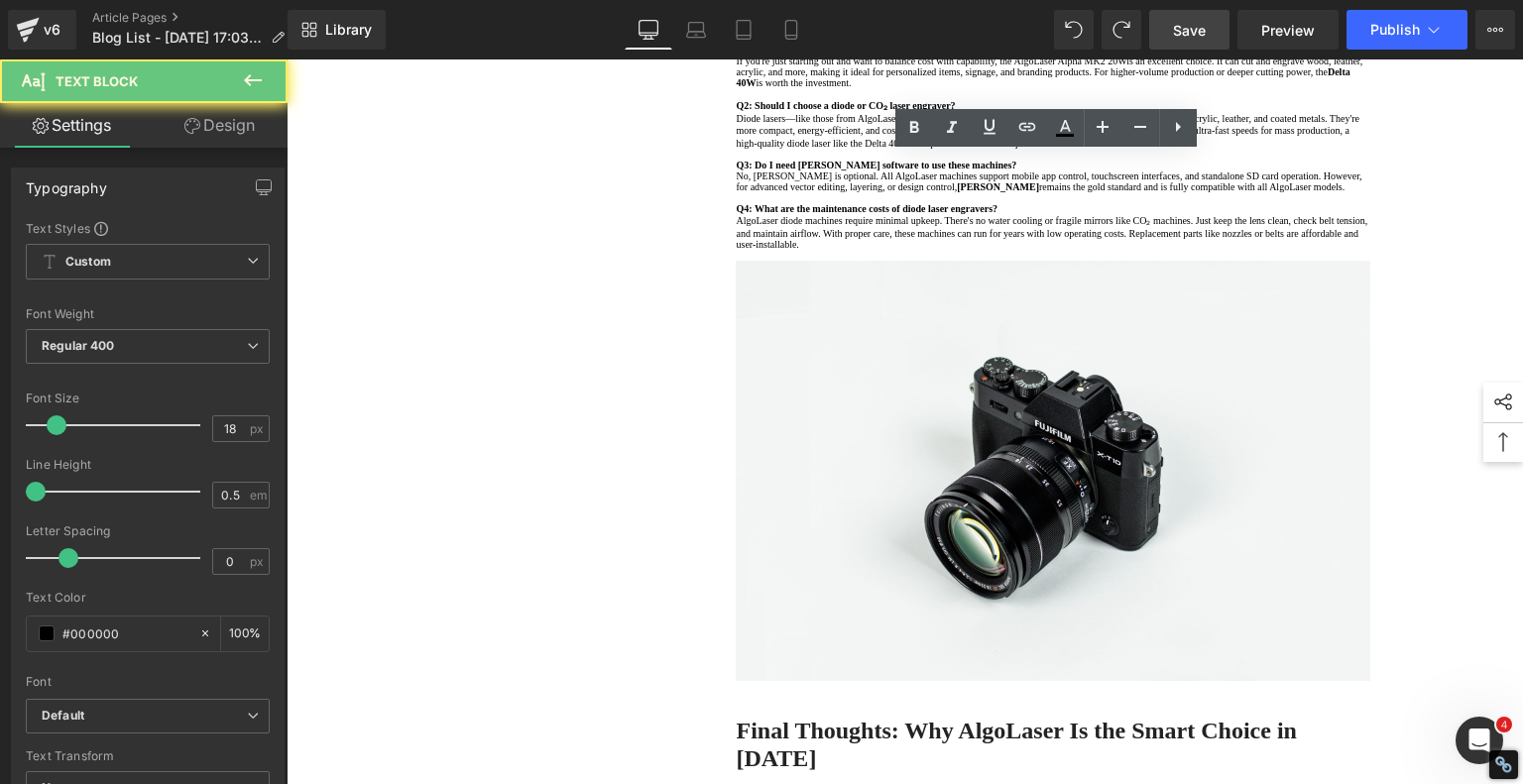 click on "App, Wi-Fi, SD card, USB" at bounding box center [904, -645] 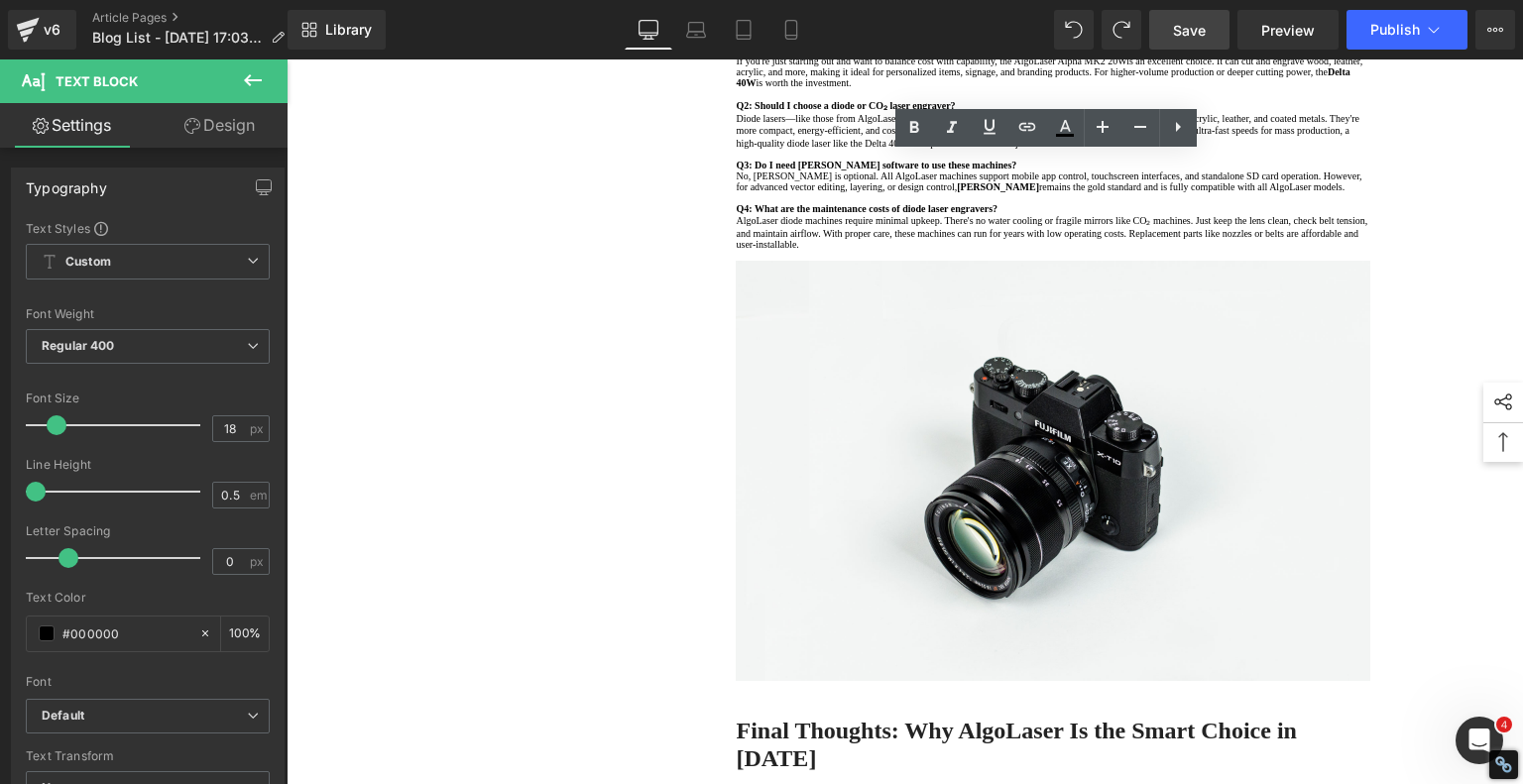 copy on "App, Wi-Fi, SD card, USB" 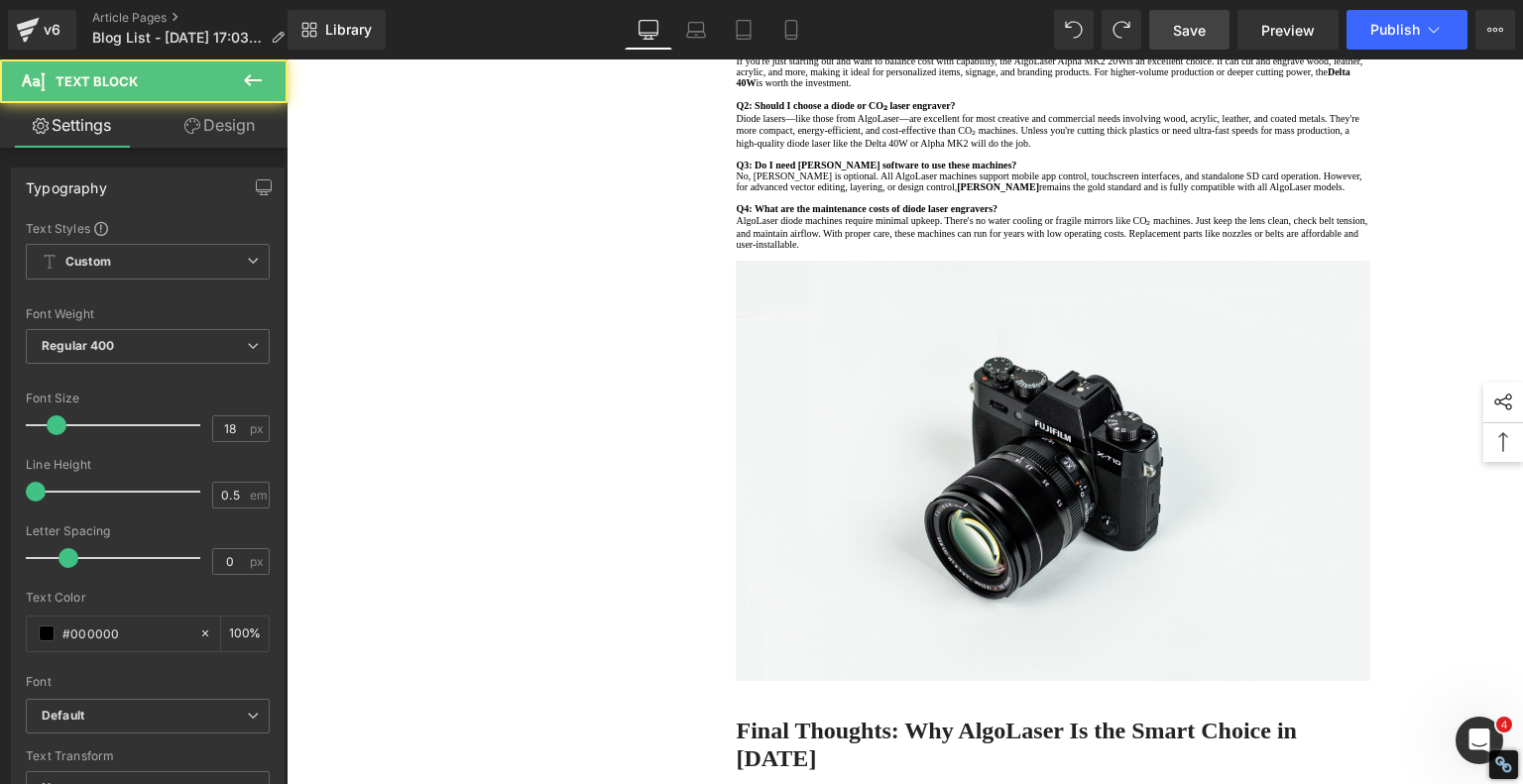 click on "Touch screen, USB, SD, Wi-Fi" at bounding box center [1069, -645] 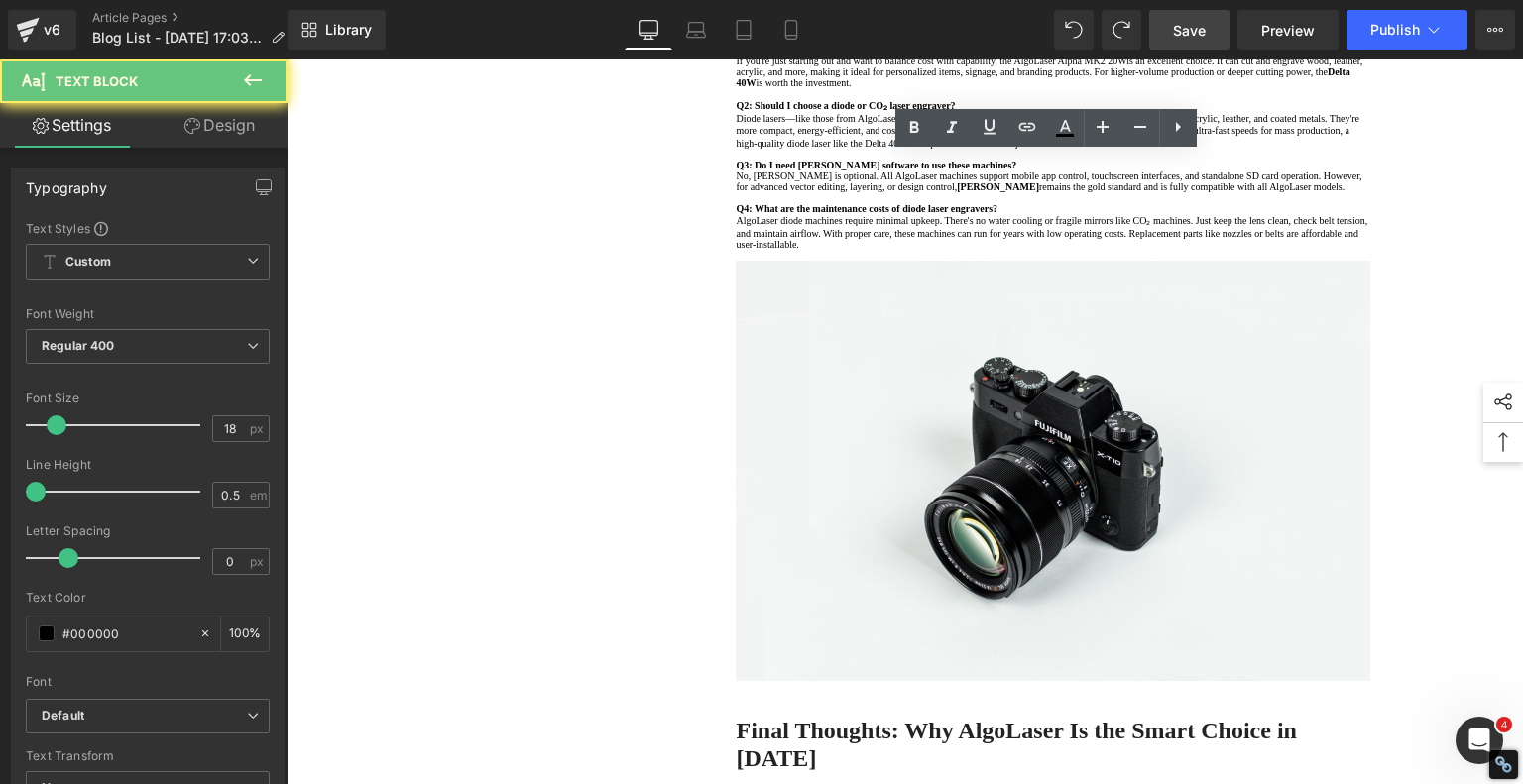 click on "Touch screen, USB, SD, Wi-Fi" at bounding box center [1069, -645] 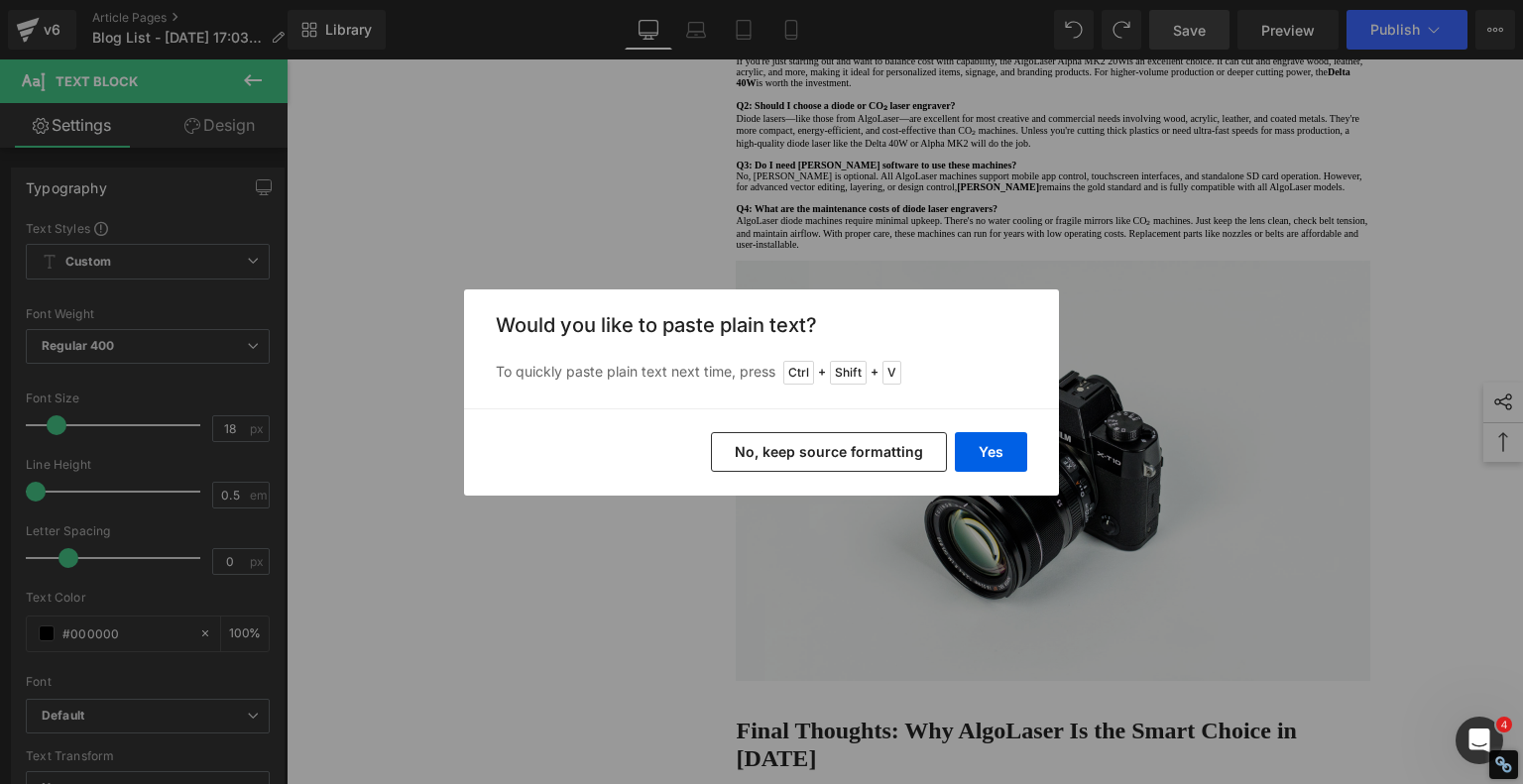 click on "No, keep source formatting" at bounding box center [829, 452] 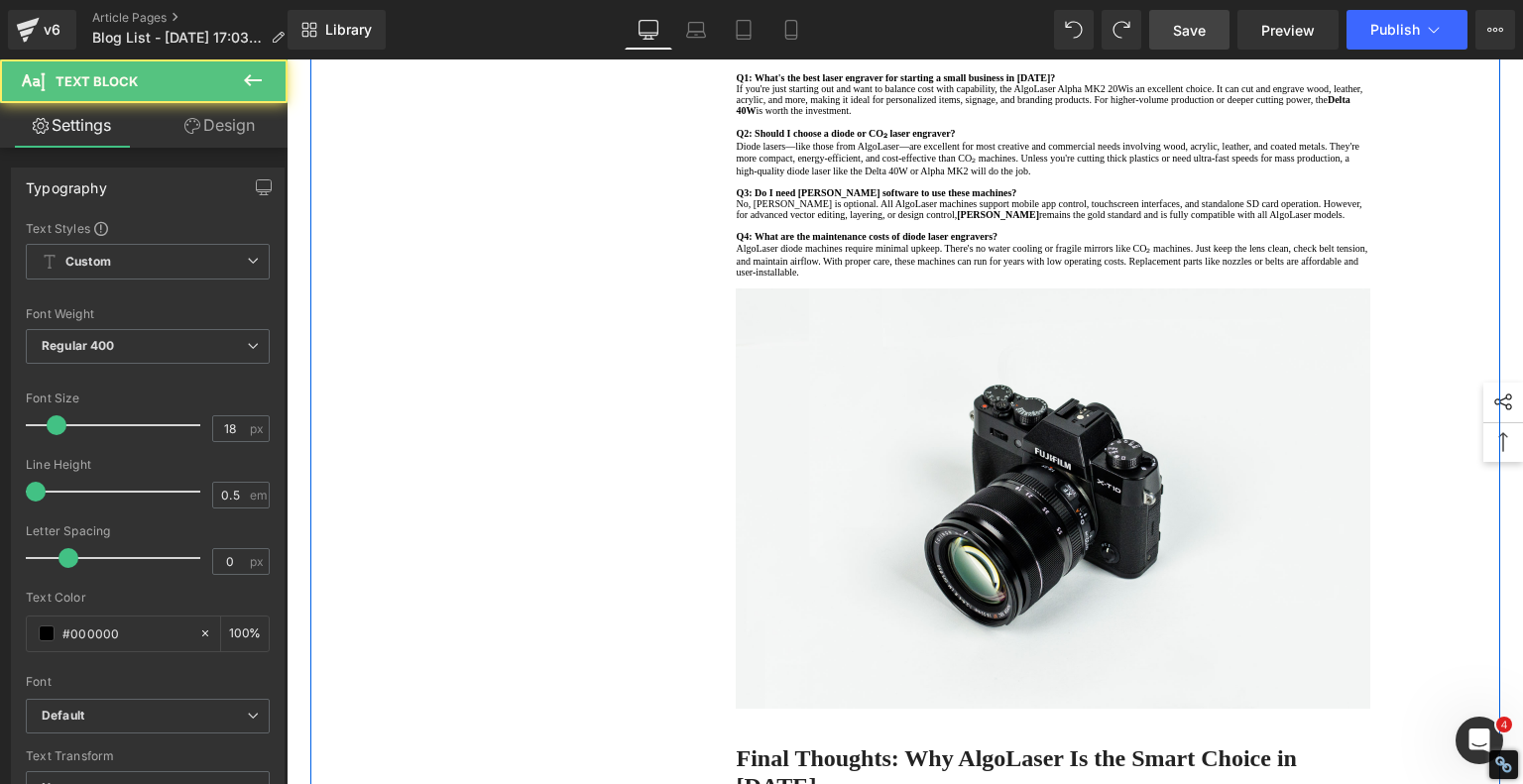 click on "Feature Pixi Alpha MK2 20W Delta 40W Laser Power 3W / 5W / 10W 20W diode (10W optional) 40W diode (22W optional) Engraving Area 100 × 100 mm 400 × 410 mm 425 × 415 mm Max Speed 6000 mm/min 20,000 mm/min 30,000 mm/min (raster), 40,000 mm/min (motion) Spot Size Min: 0.02 × 0.04 mm 0.06 × 0.05 mm – 0.12 × 0.15 mm 0.06 × 0.05 mm – 0.175 × 0.15 mm Offline Engraving Yes Yes Yes (32GB internal memory) Connectivity App, Wi-Fi, SD card, USB App, Wi-Fi, SD card, USB Dual-core CPU, USB, SD, Wi-Fi Cutting Capability Light materials (paper, felt, thin wood) Up to 15 [PERSON_NAME], acrylic Up to 20 mm pine, 15 mm acrylic Smart Features Enclosure, autofocus, app control, flame detection Air assist, emergency stop, [PERSON_NAME] compatible Auto-focus, dynamic preview, dual CPU, [PERSON_NAME] compatible Machine Dimensions (mm) 280 × 278 × 200 692 × 585 × 200 650 × 730 × 240 Estimated Price $349–$499 $899–$999 $1,699–$1,899 Best For" at bounding box center [1053, -622] 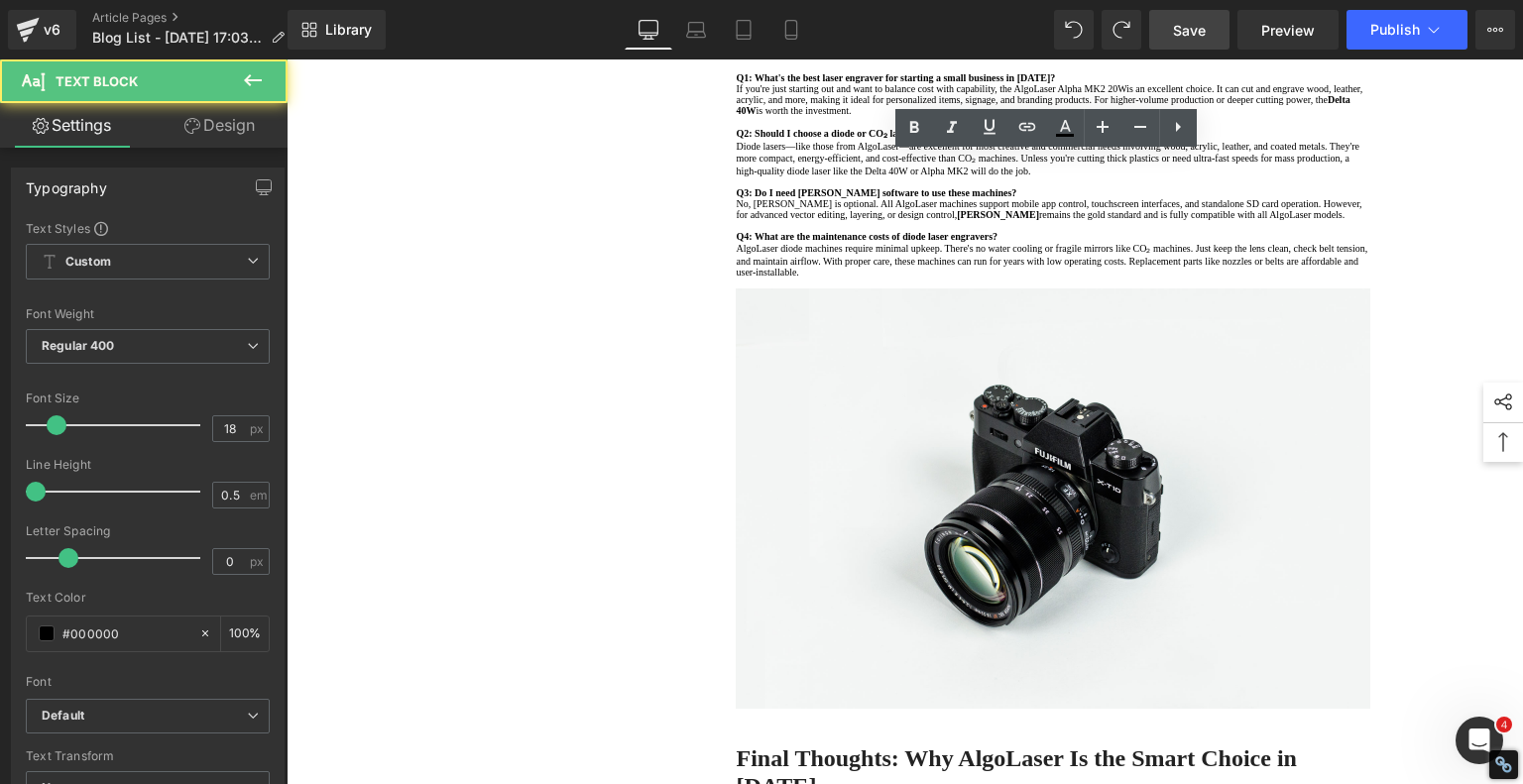 click on "Up to 15 [PERSON_NAME], acrylic" at bounding box center (1069, -597) 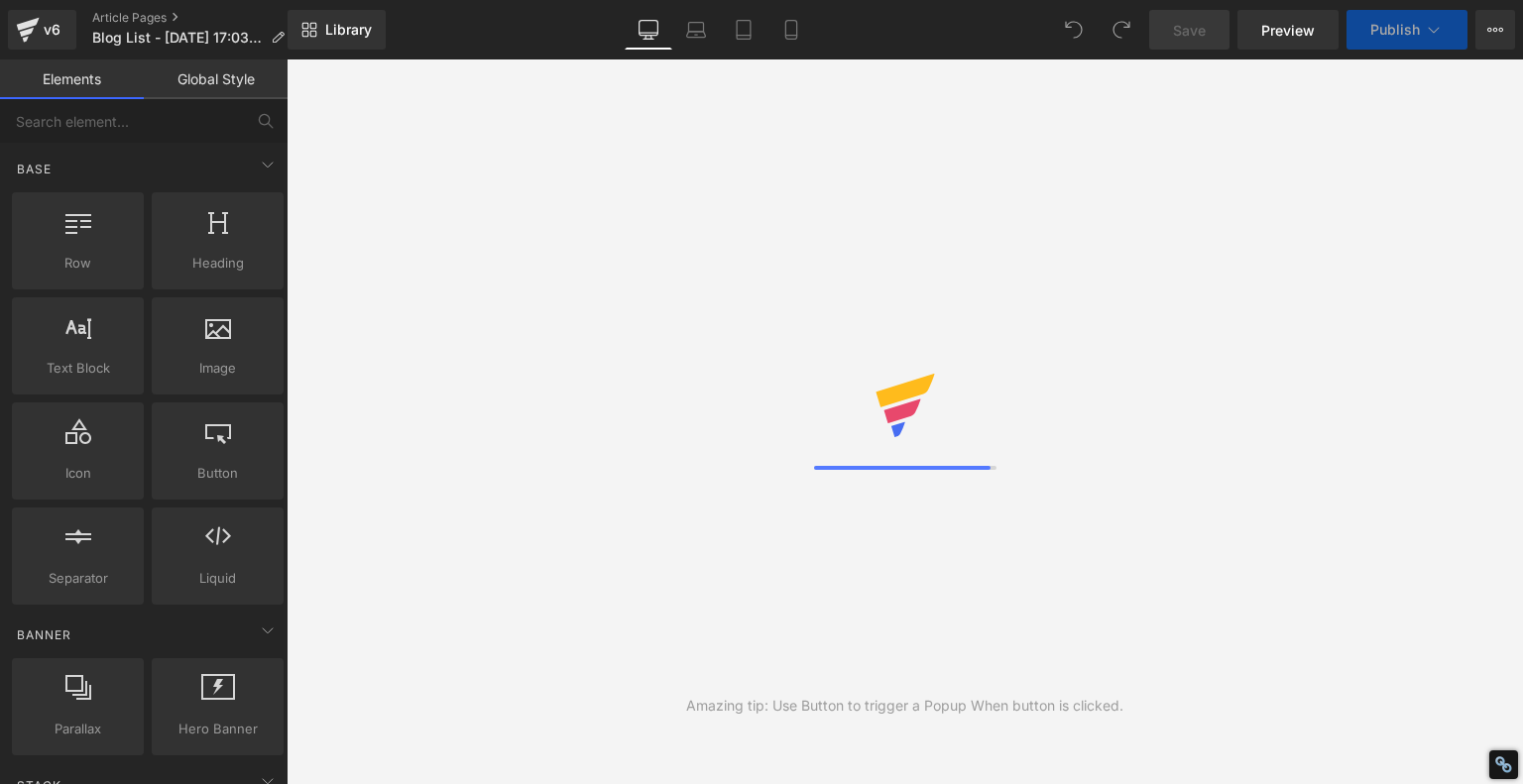 scroll, scrollTop: 0, scrollLeft: 0, axis: both 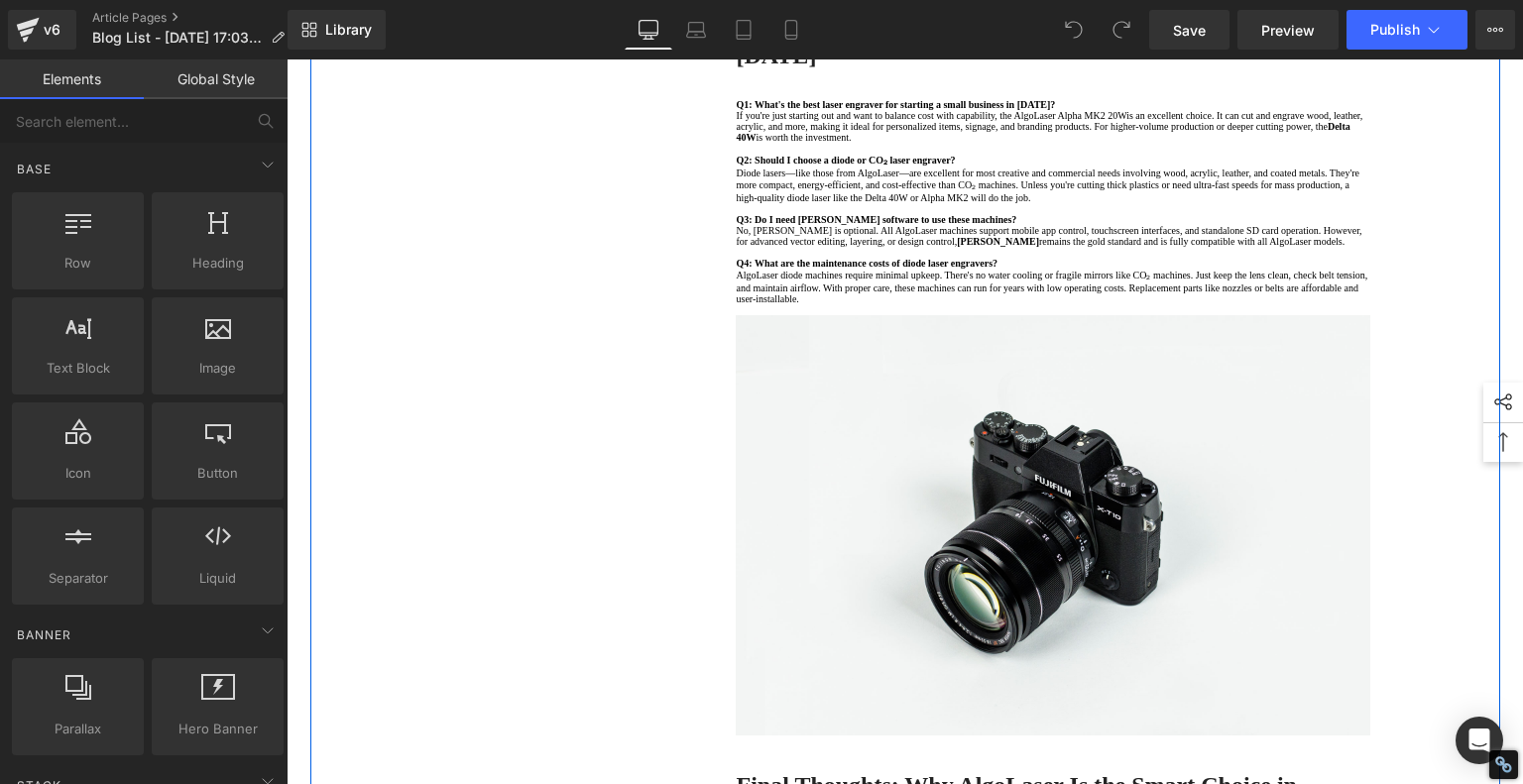 click on "App, Wi-Fi, SD card, USB" at bounding box center [904, -591] 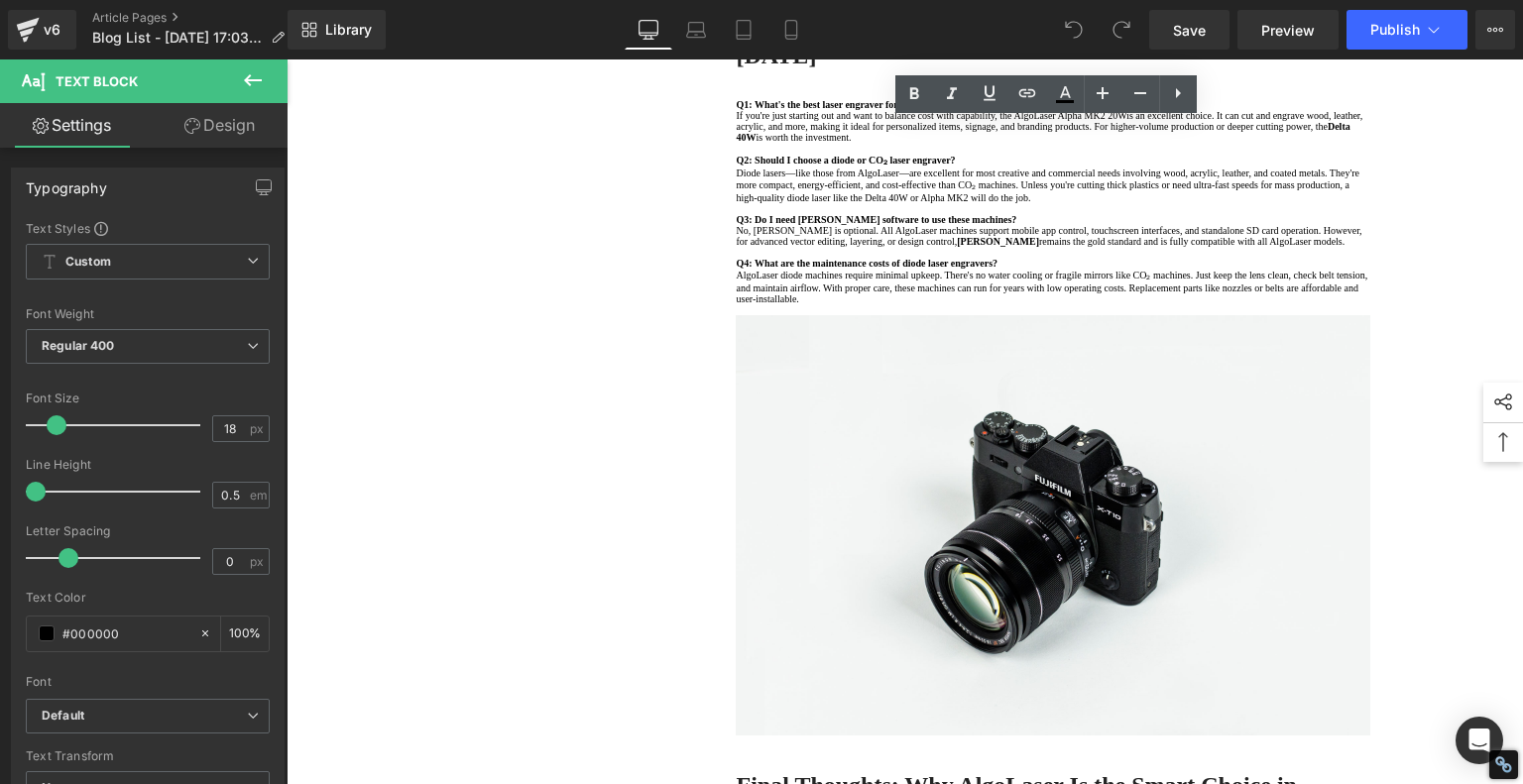 drag, startPoint x: 842, startPoint y: 328, endPoint x: 972, endPoint y: 330, distance: 130.01538 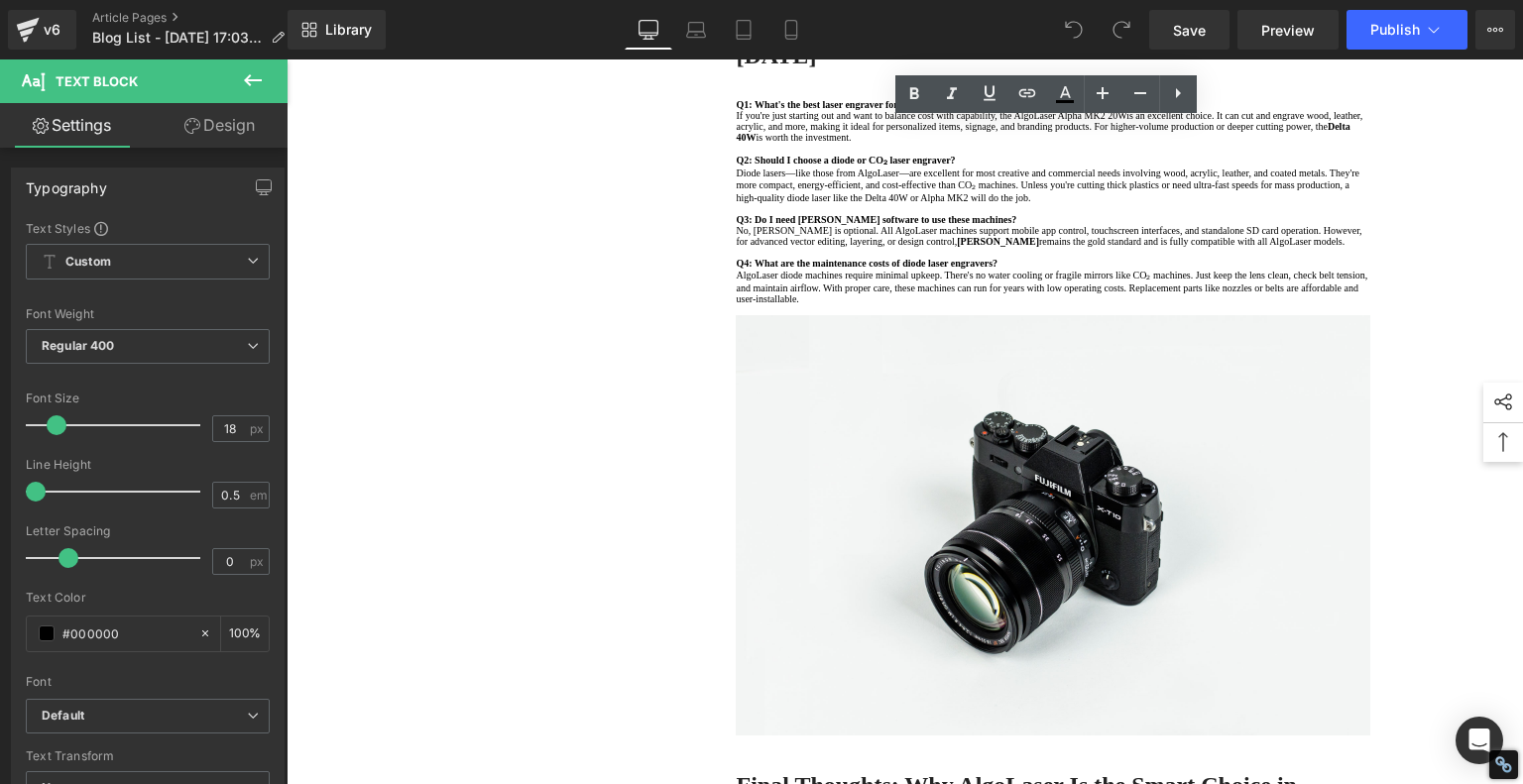 click on "App, Wi-Fi, SD card, USB" at bounding box center [904, -591] 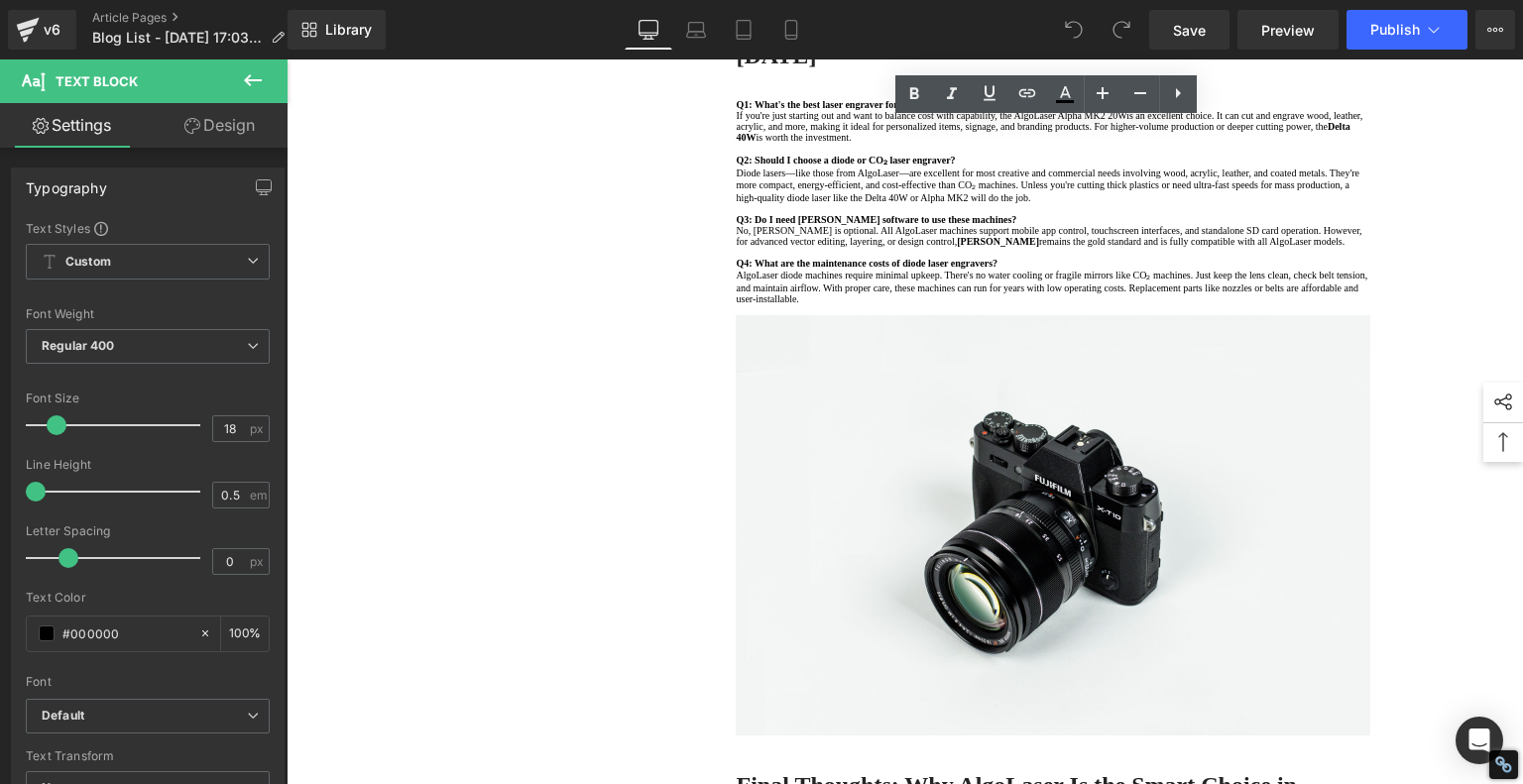 copy on "App, Wi-Fi, SD card, USB" 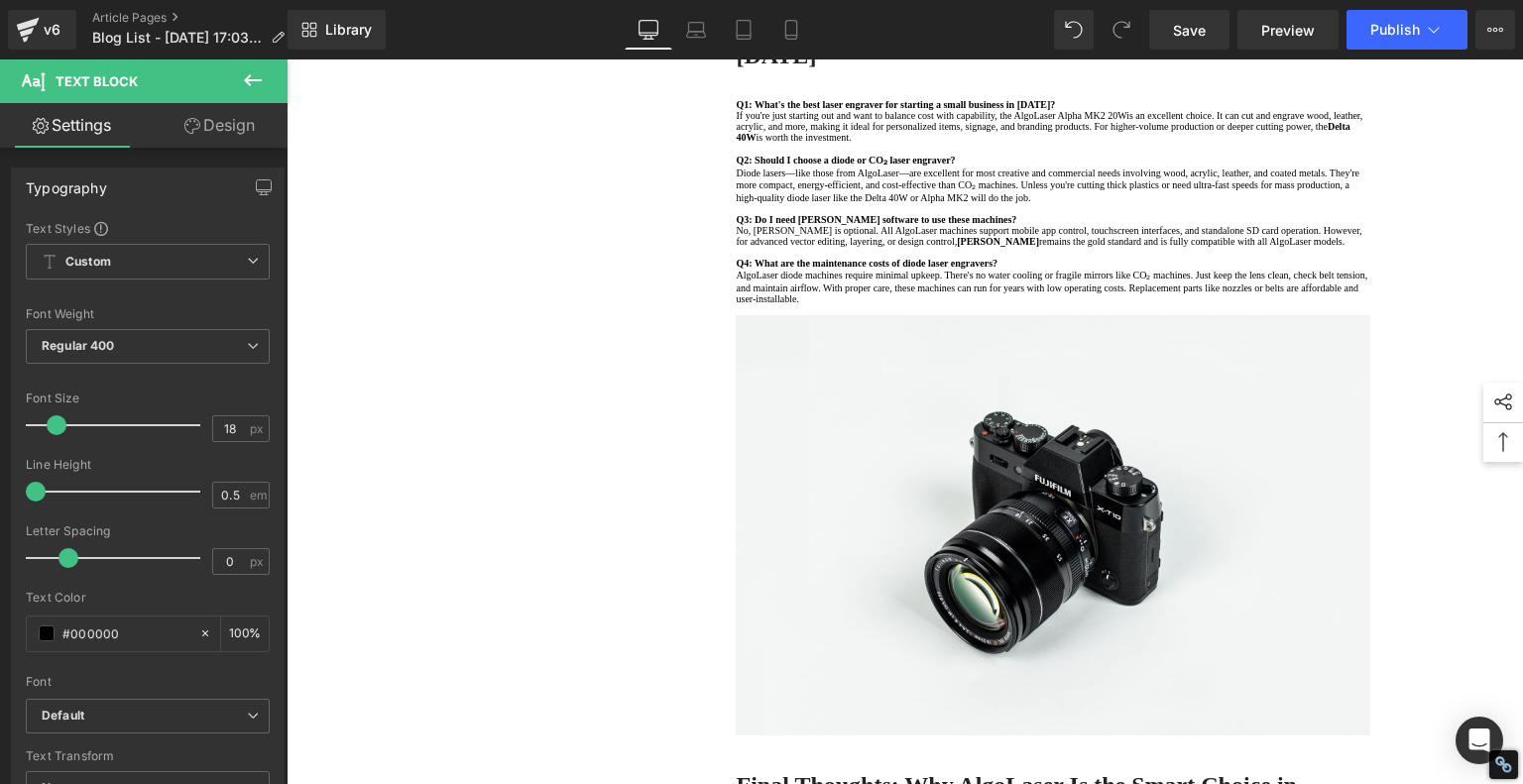 click on "Touch screen, USB, SD, Wi-Fi" at bounding box center [1069, -591] 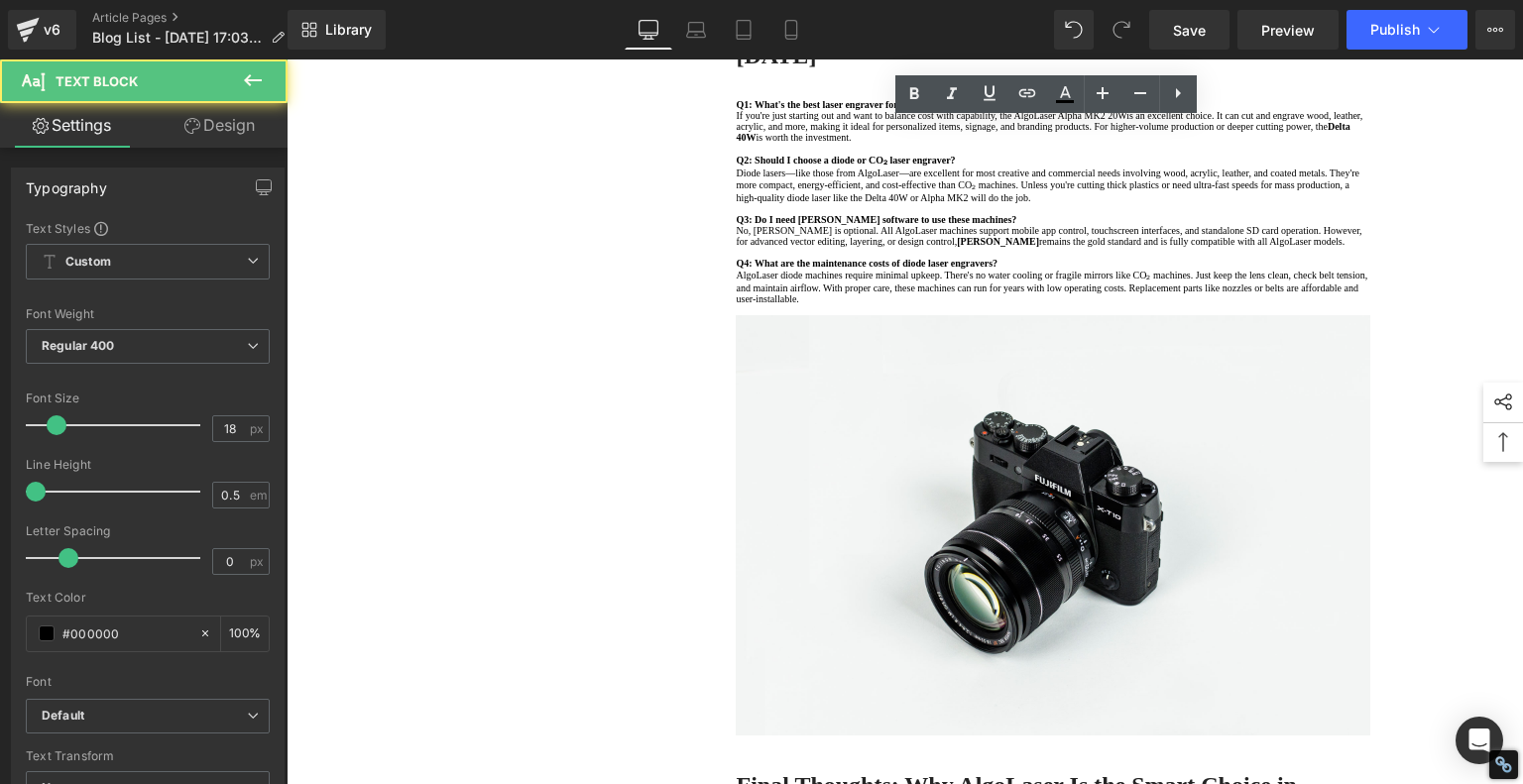 scroll, scrollTop: 0, scrollLeft: 0, axis: both 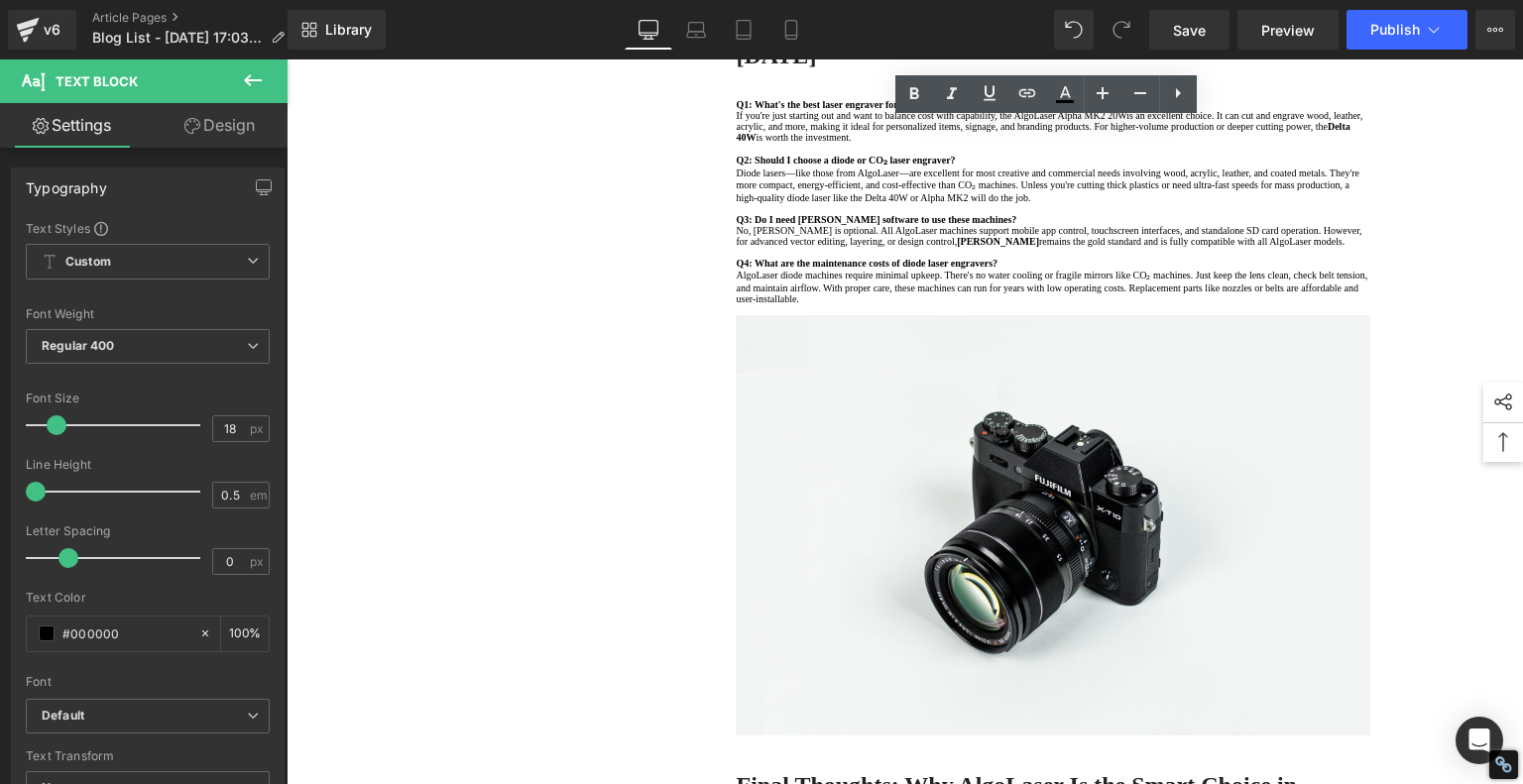 type 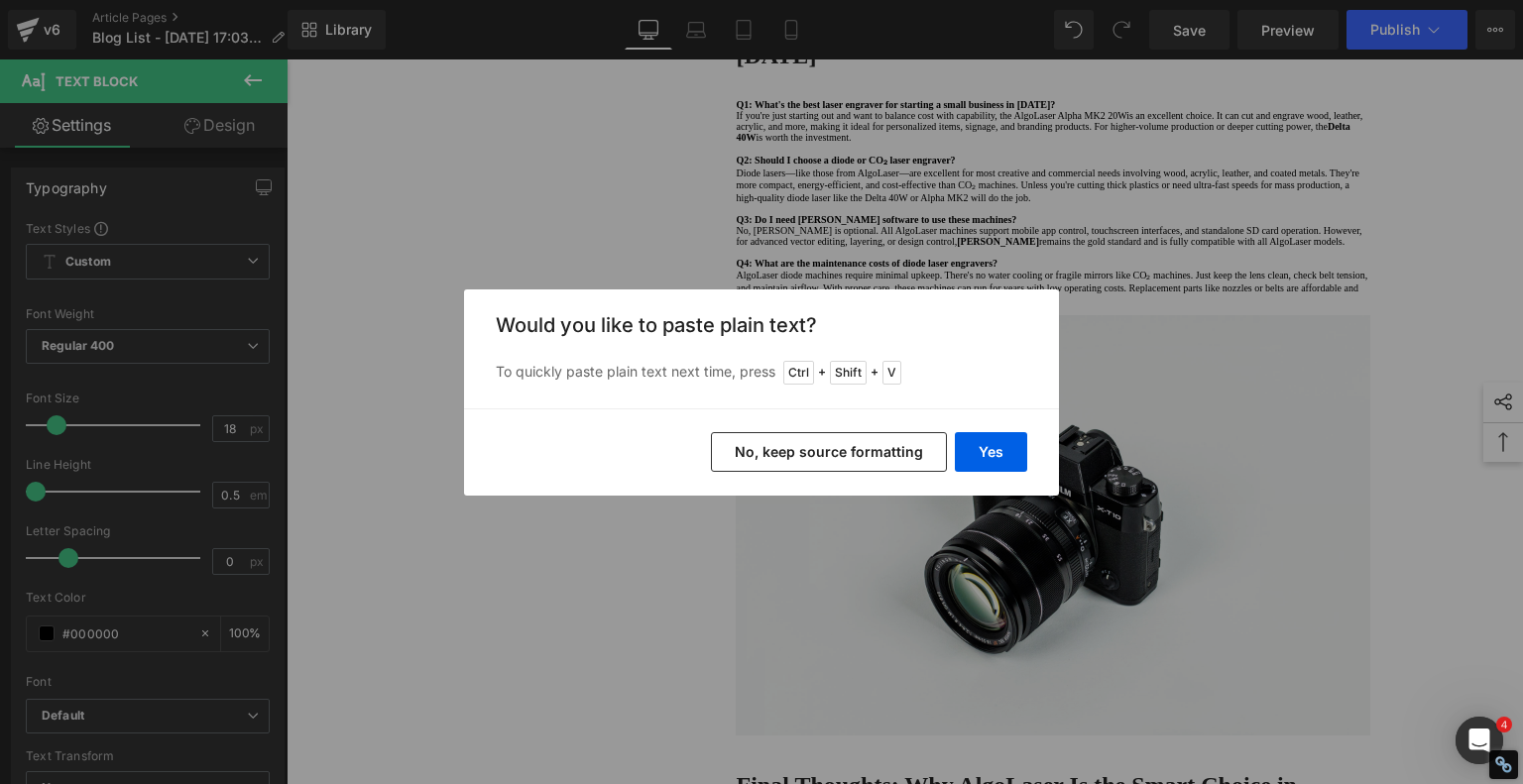 scroll, scrollTop: 0, scrollLeft: 0, axis: both 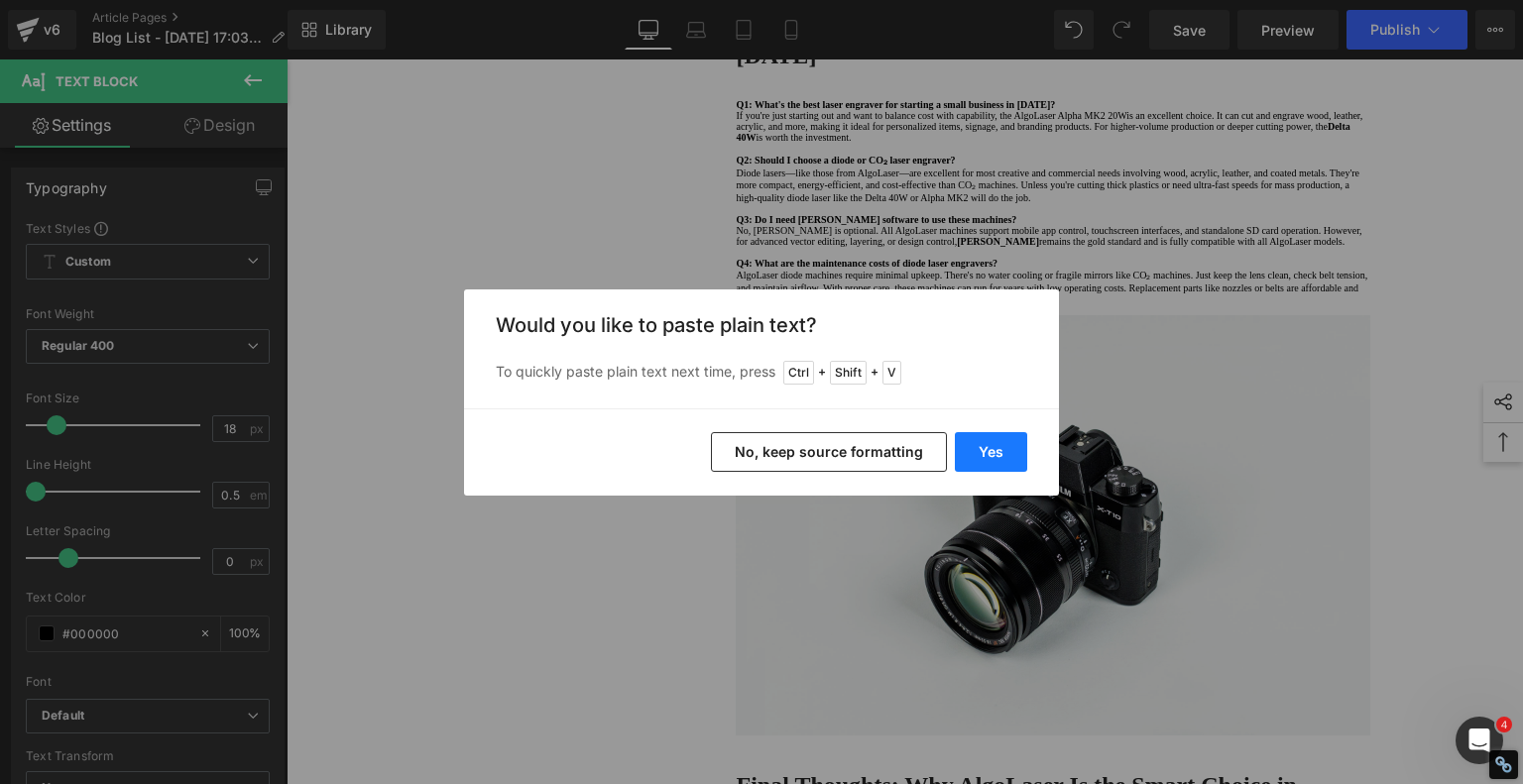 click on "Yes" at bounding box center (991, 452) 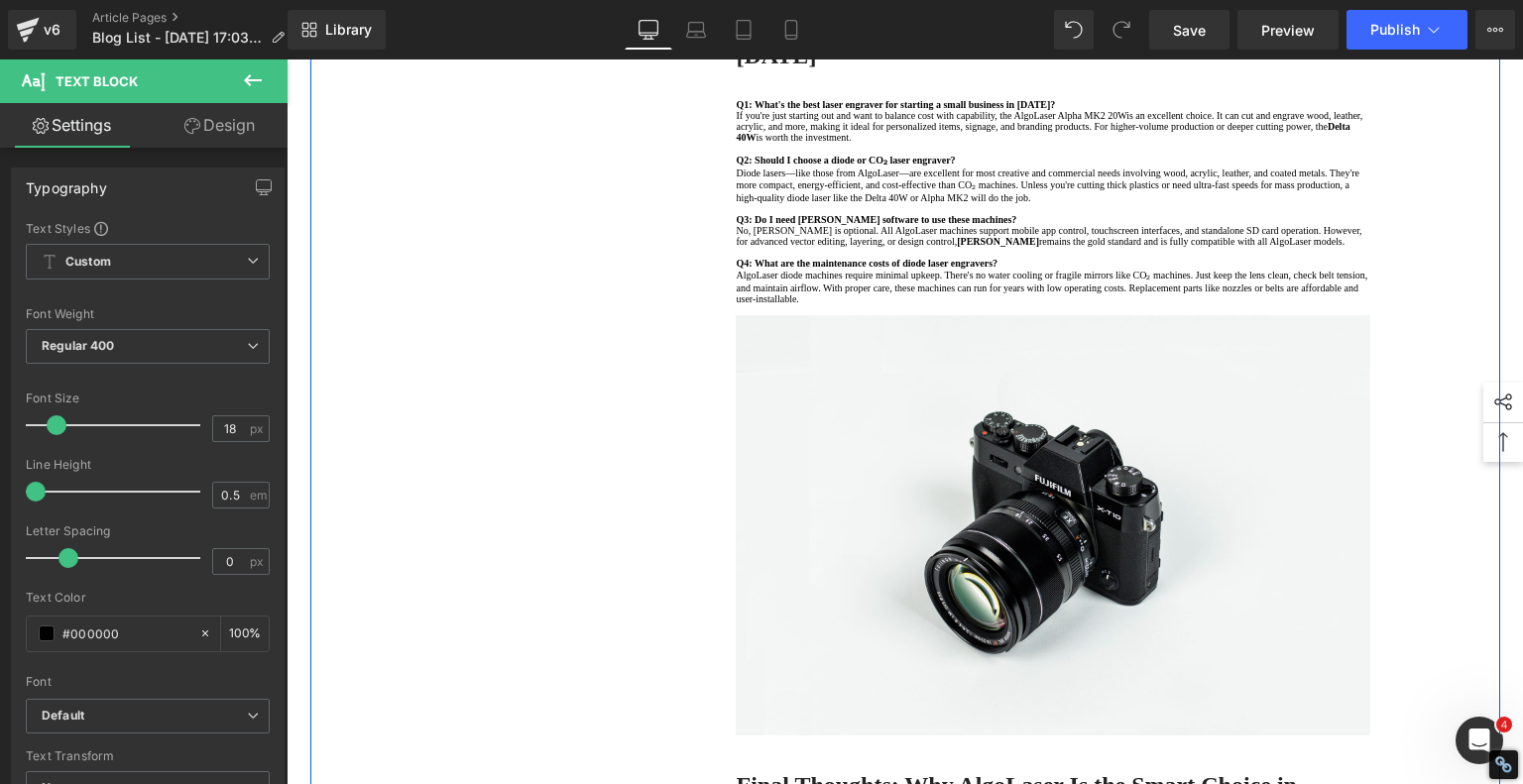 click on "Yes" at bounding box center [1069, -606] 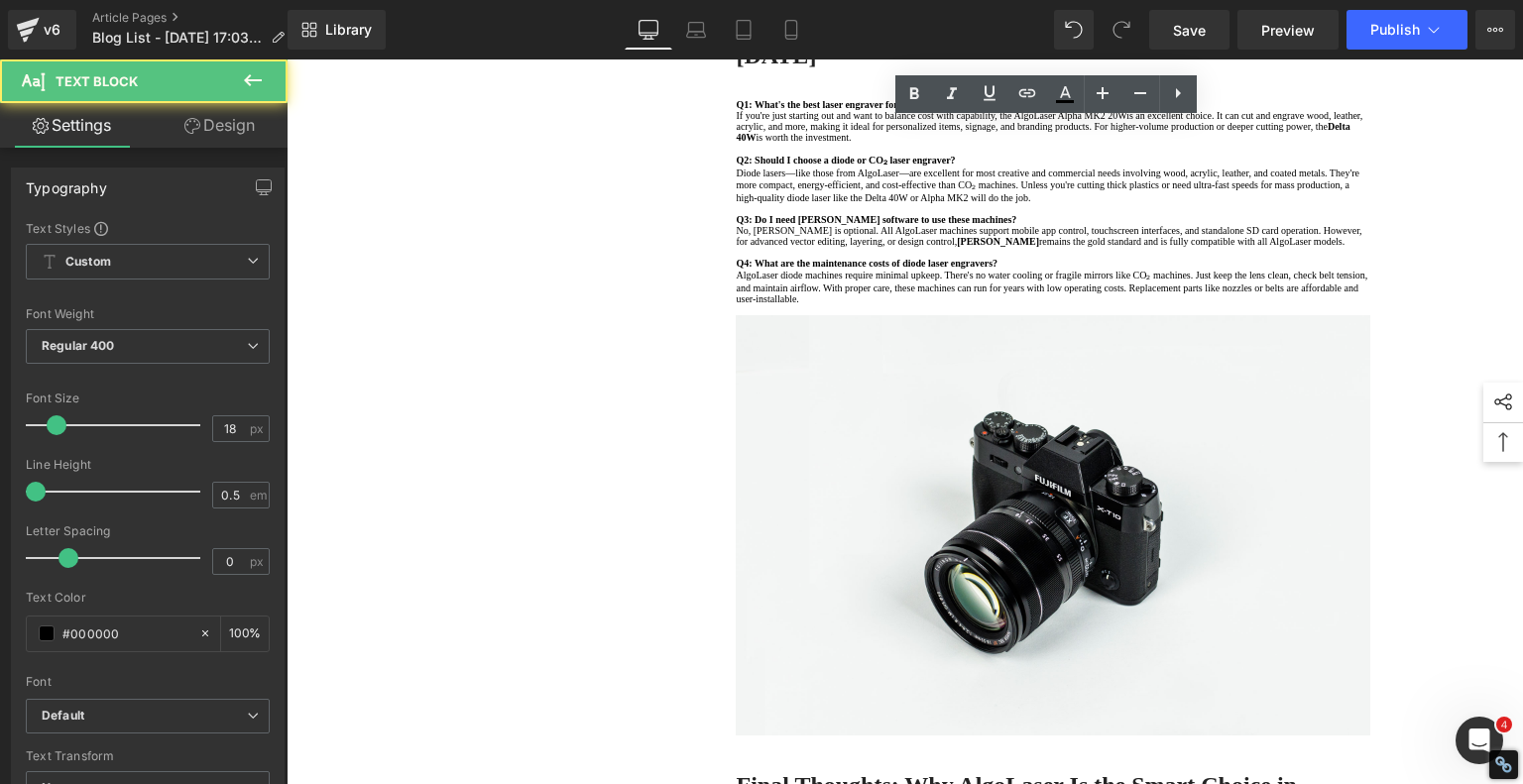 click on "TouchApp, Wi-Fi, SD card, USB" at bounding box center (1069, -591) 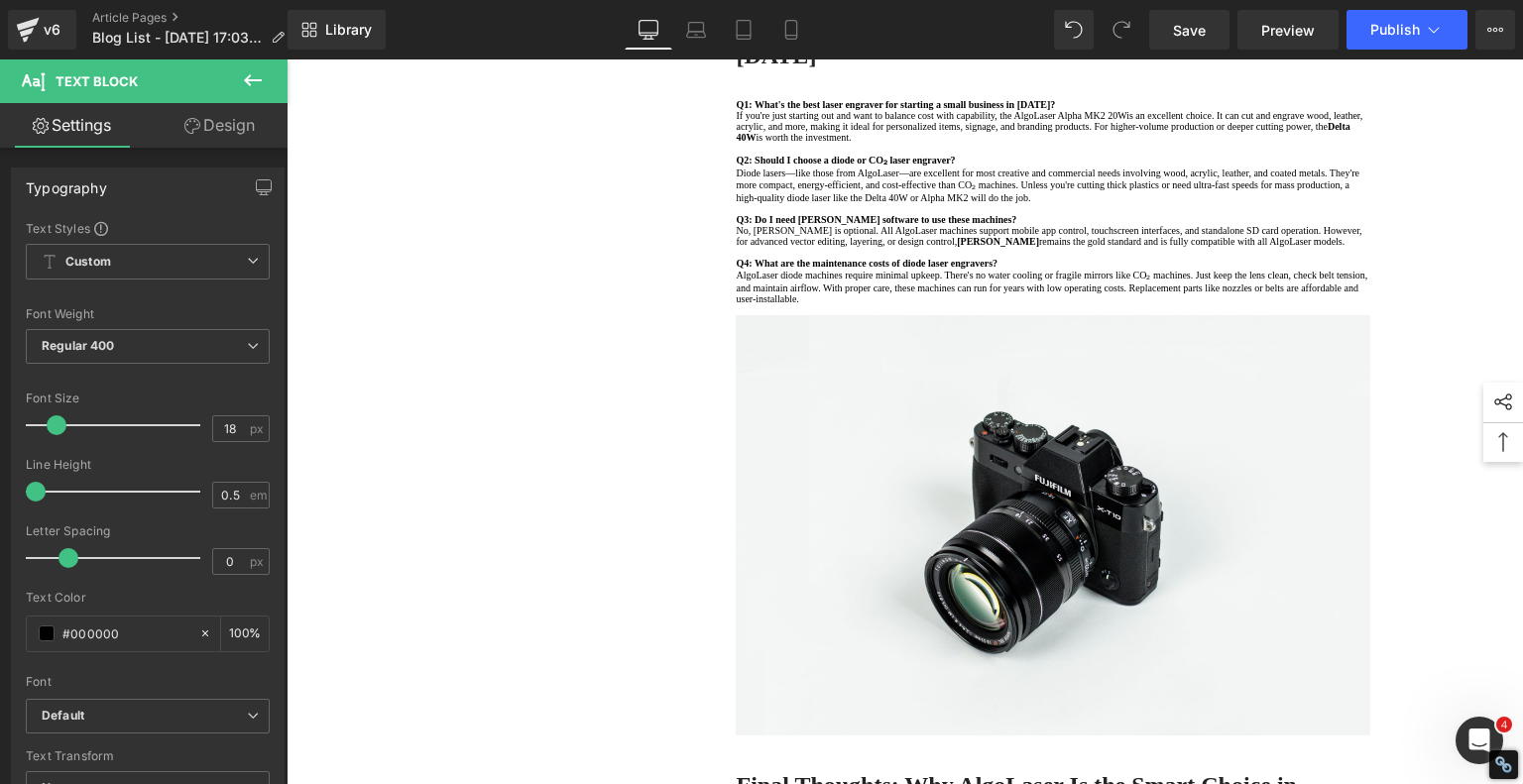 drag, startPoint x: 1138, startPoint y: 329, endPoint x: 1011, endPoint y: 328, distance: 127.0039 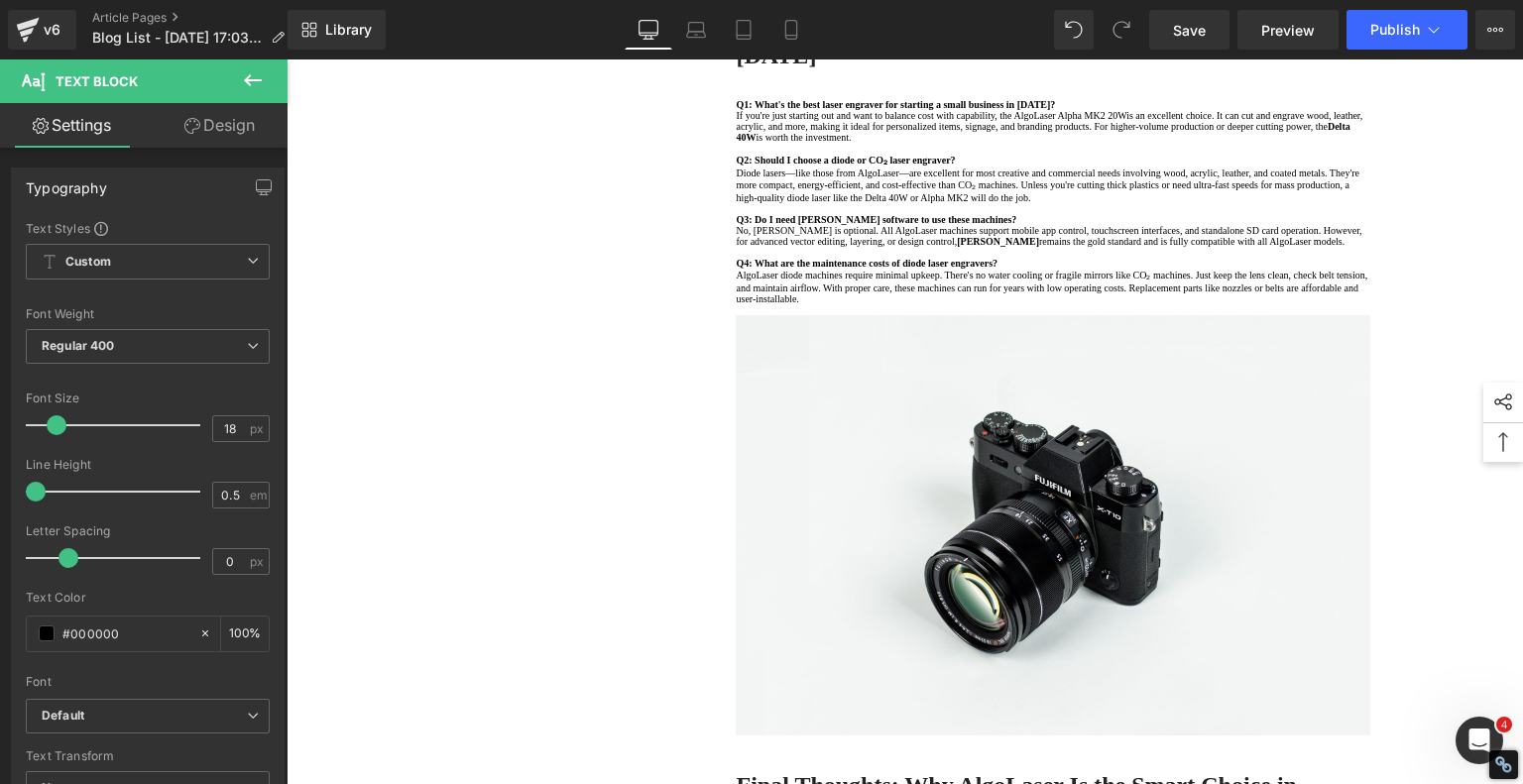 click on "App, Wi-Fi, SD card, USB" at bounding box center [1069, -591] 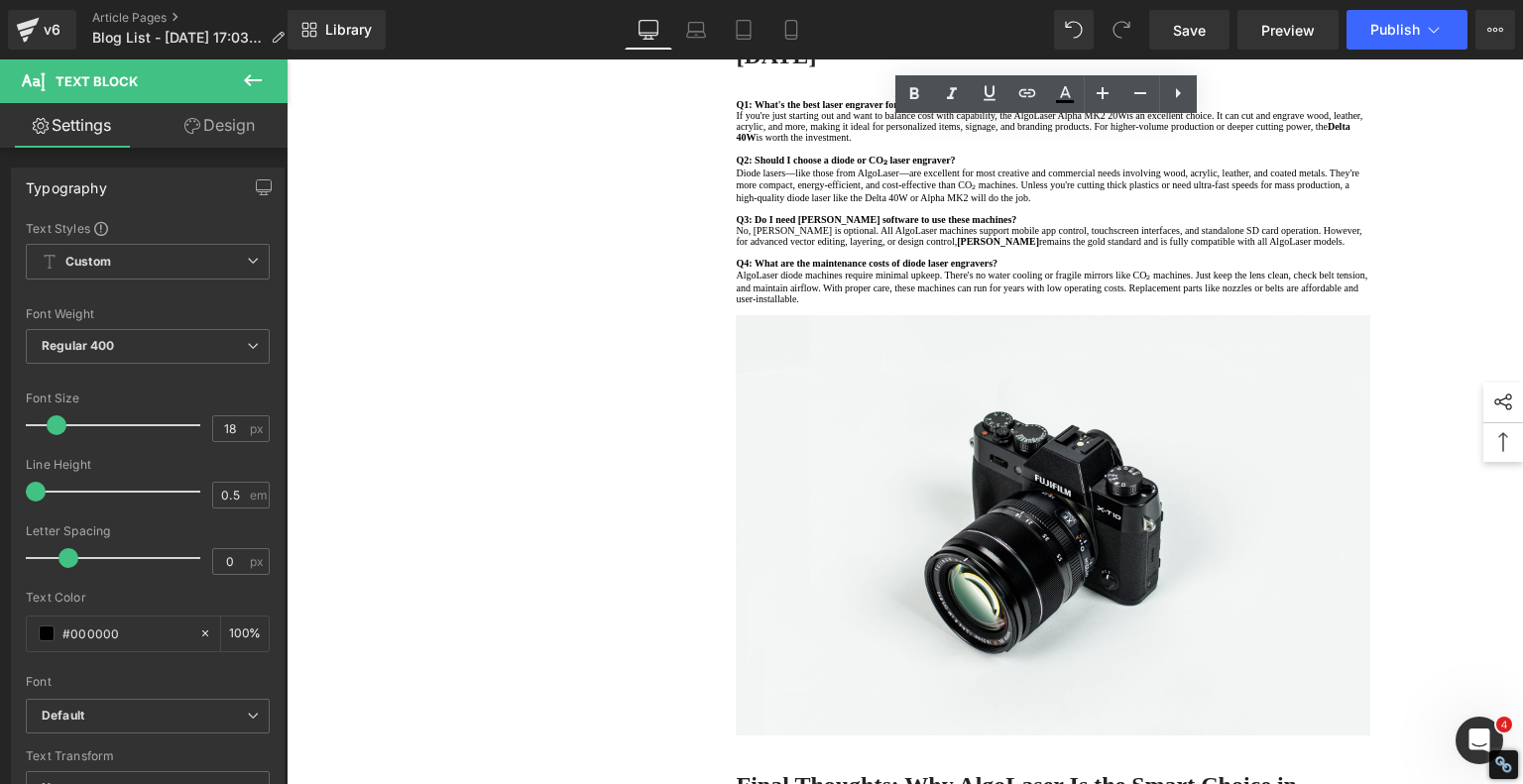 copy on "App, Wi-Fi, SD card, USB" 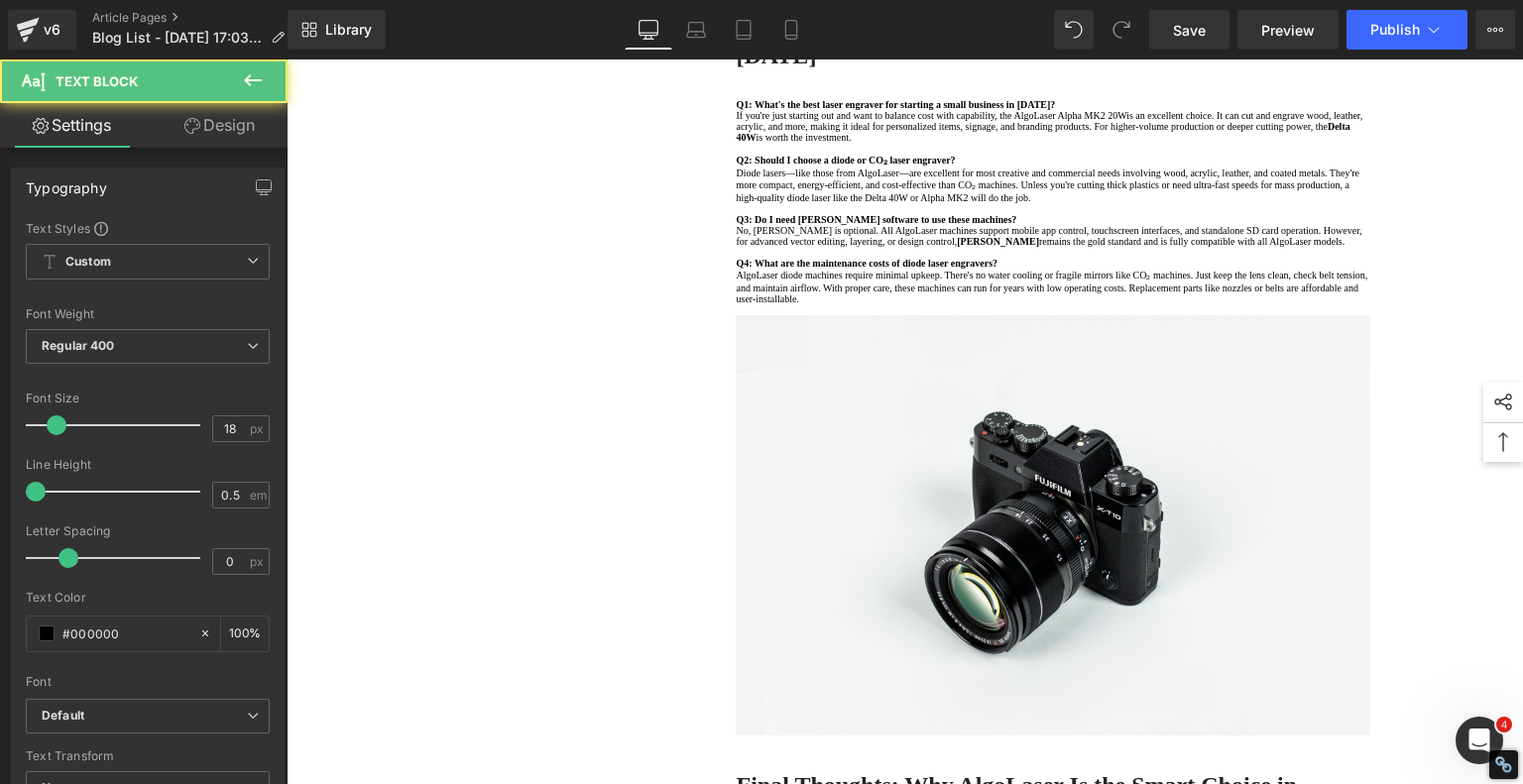 click on "Dual-core CPU, USB, SD, Wi-Fi" at bounding box center (1265, -591) 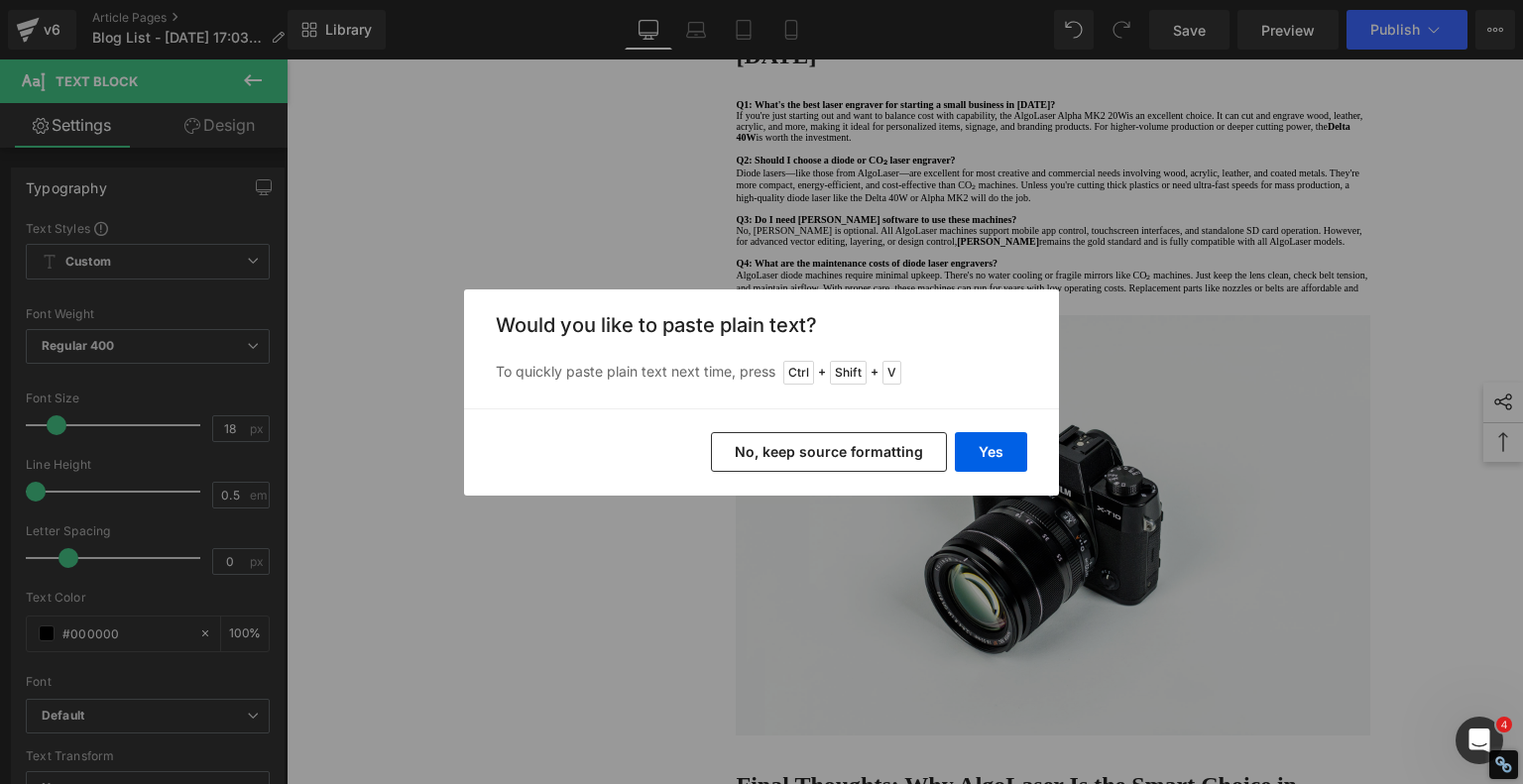 click on "No, keep source formatting" at bounding box center [829, 452] 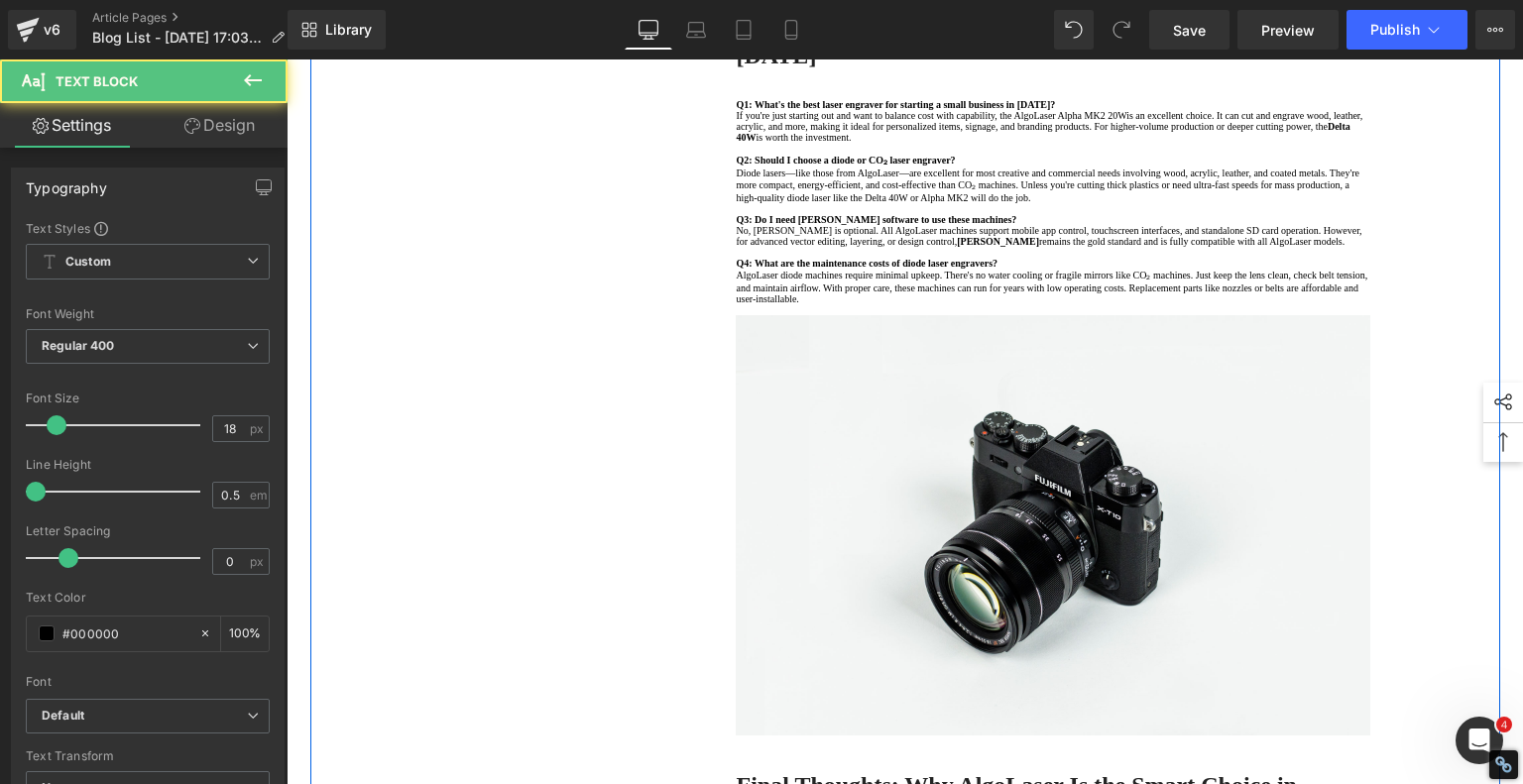 click on "Dual-
App, Wi-Fi, SD card, USB" at bounding box center (1265, -591) 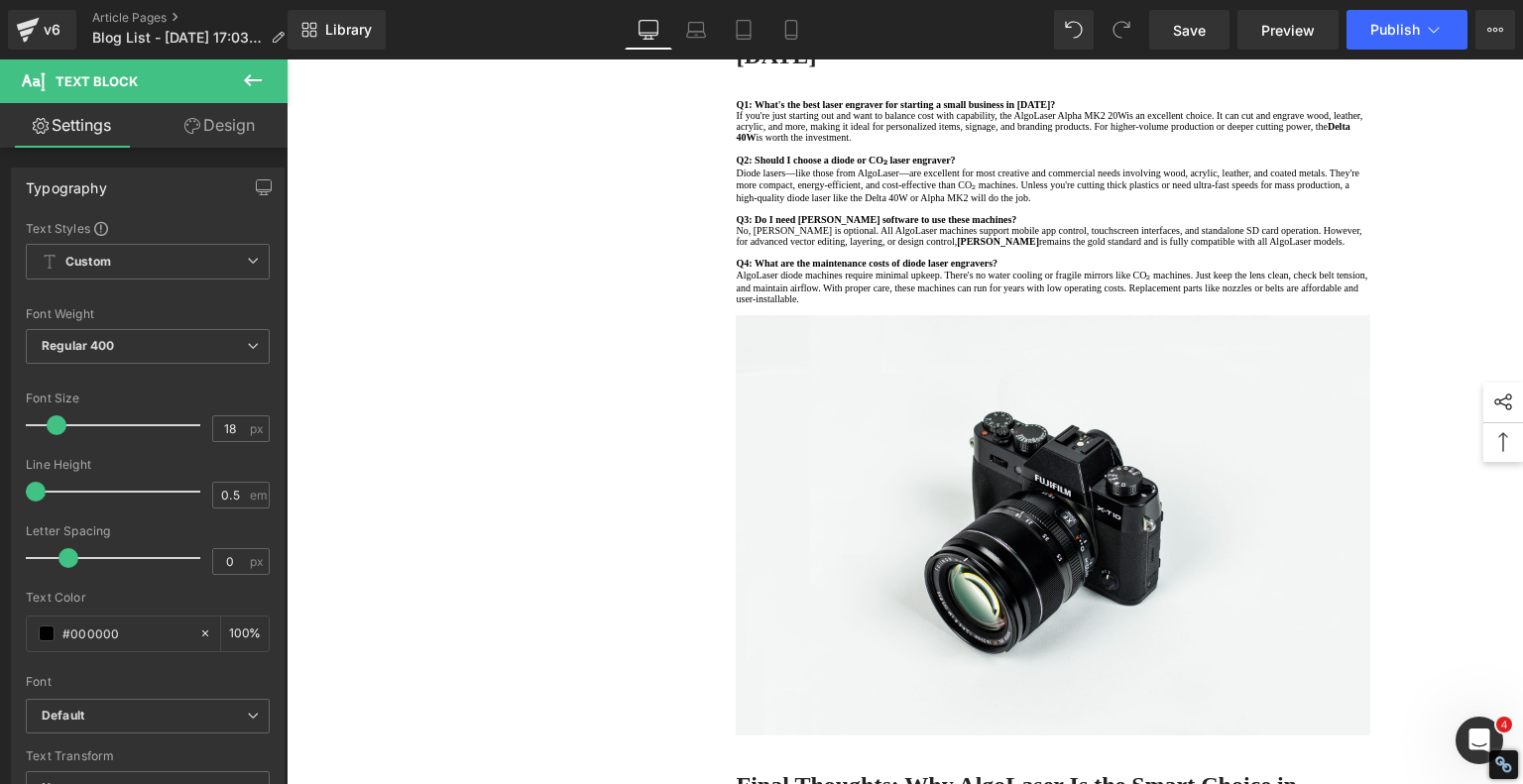 drag, startPoint x: 1173, startPoint y: 213, endPoint x: 1245, endPoint y: 215, distance: 72.02777 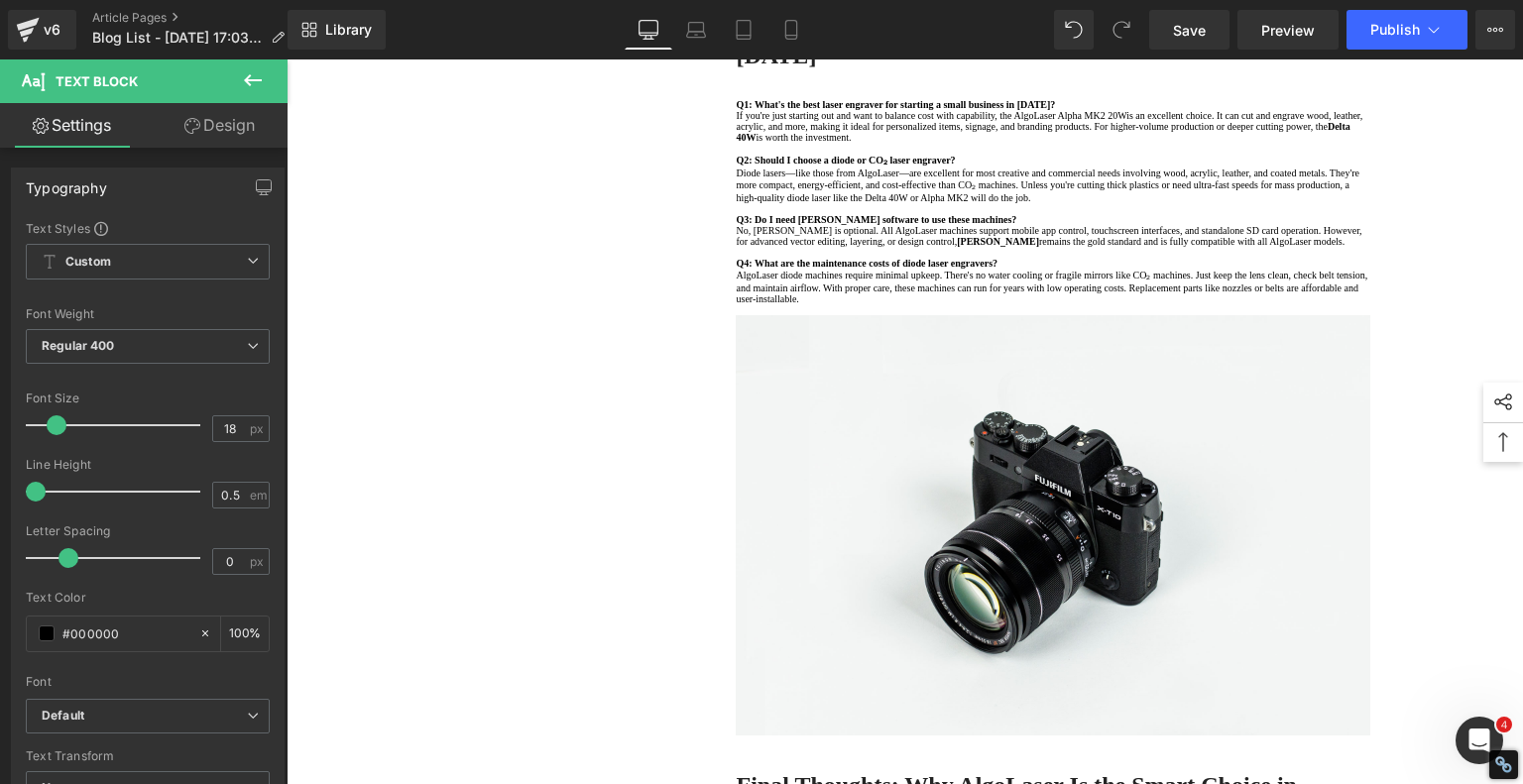 click on "425 × 415 mm" at bounding box center [1265, -650] 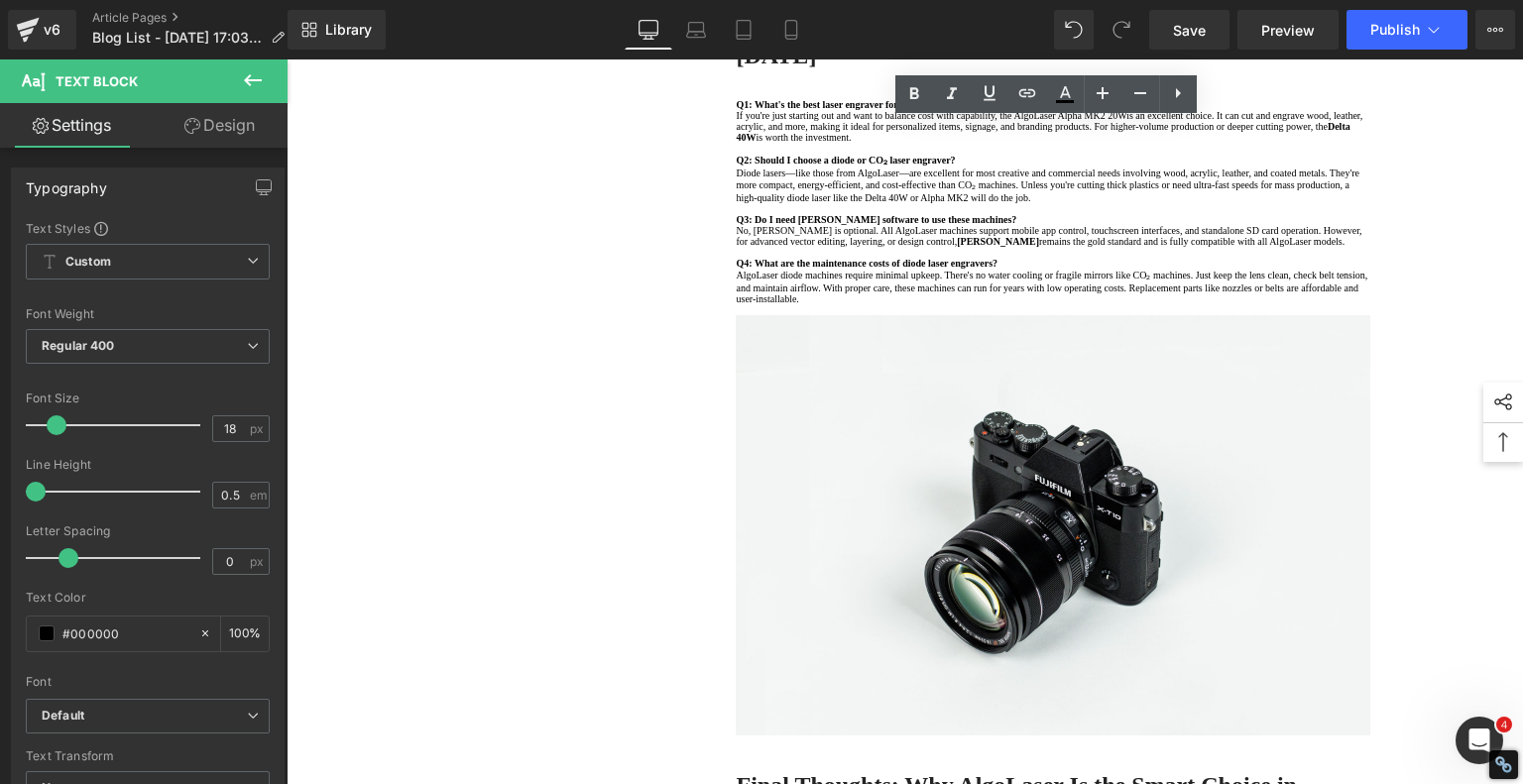 copy on "425 × 415 mm" 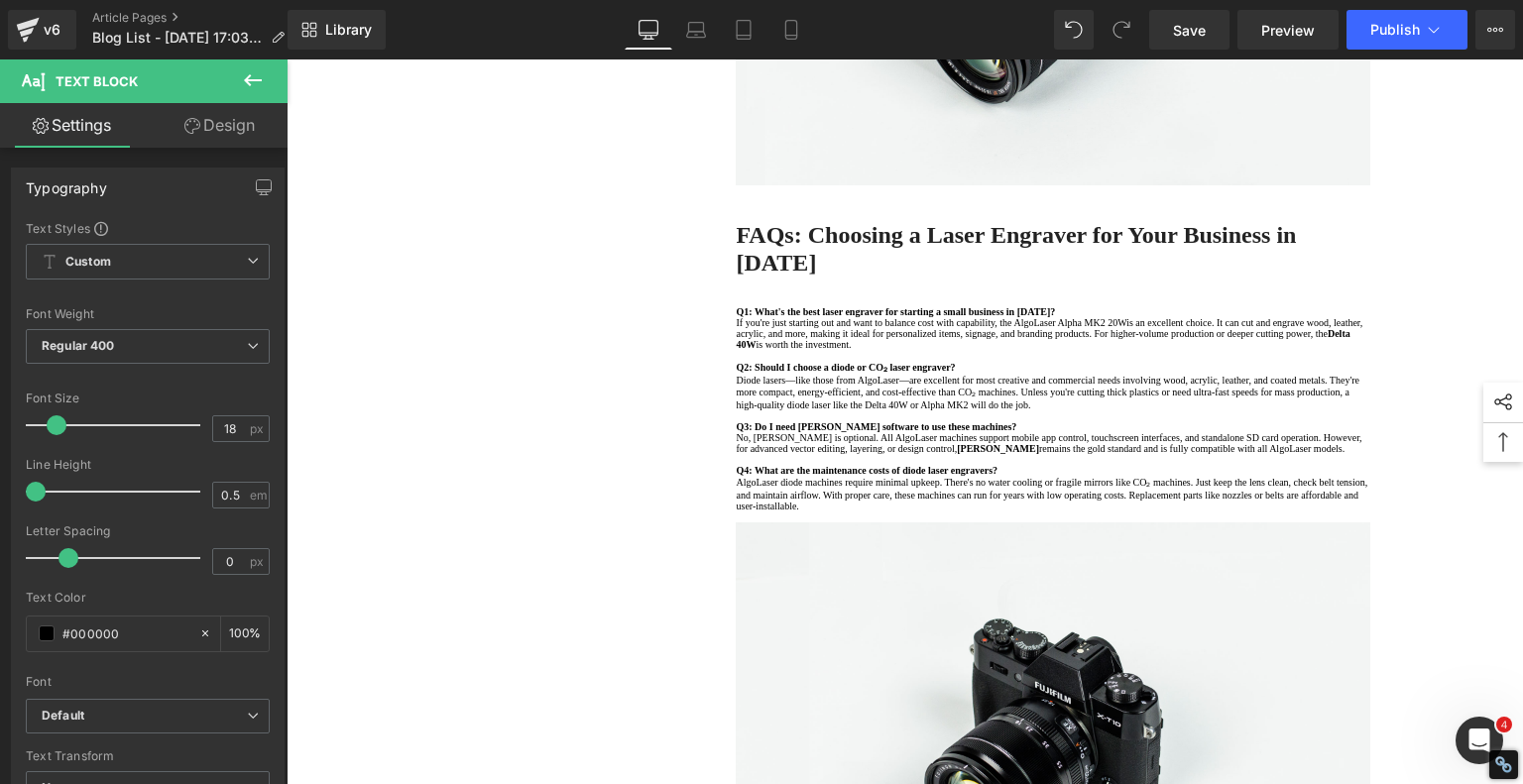 scroll, scrollTop: 2458, scrollLeft: 0, axis: vertical 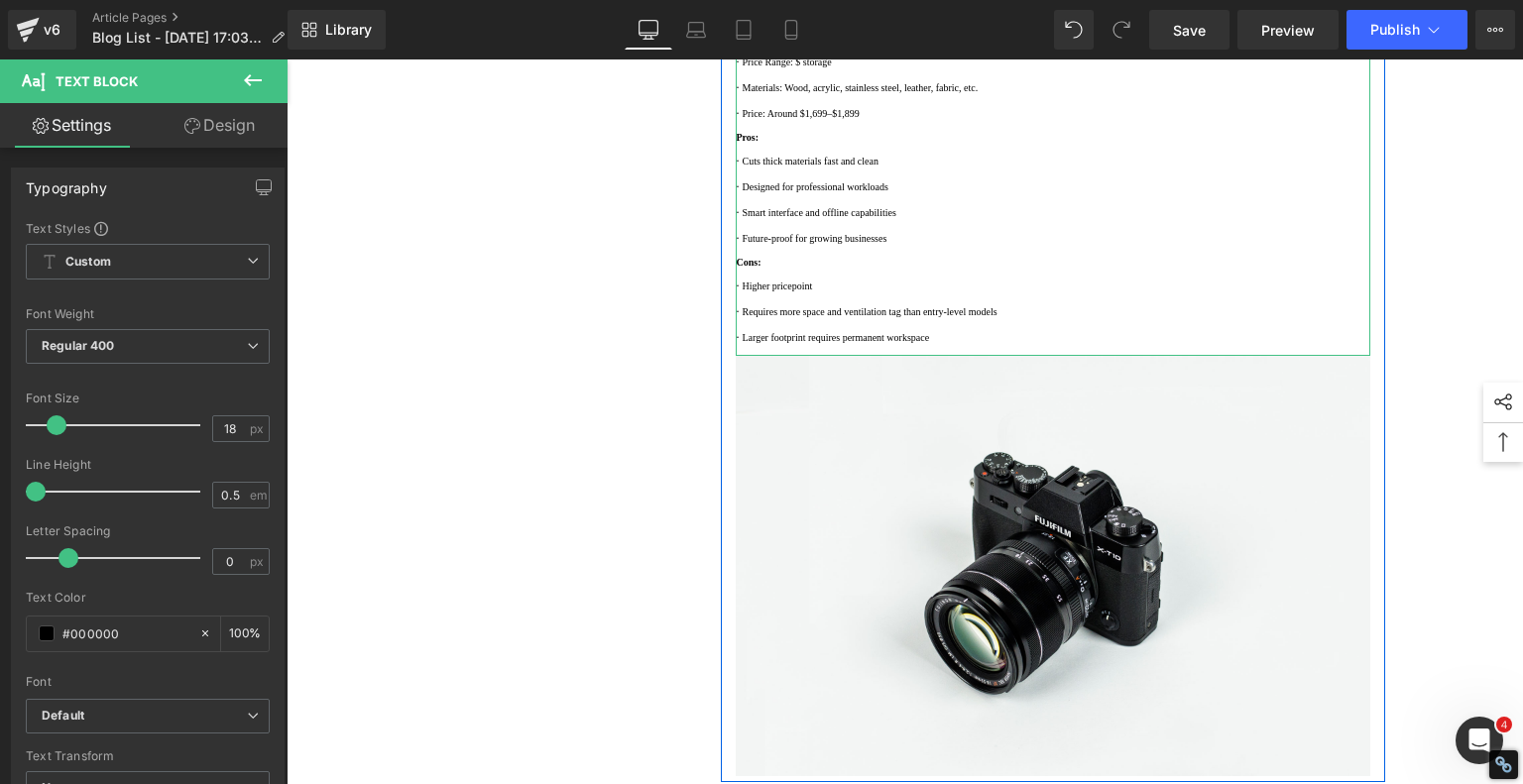 drag, startPoint x: 848, startPoint y: 421, endPoint x: 837, endPoint y: 423, distance: 11.18034 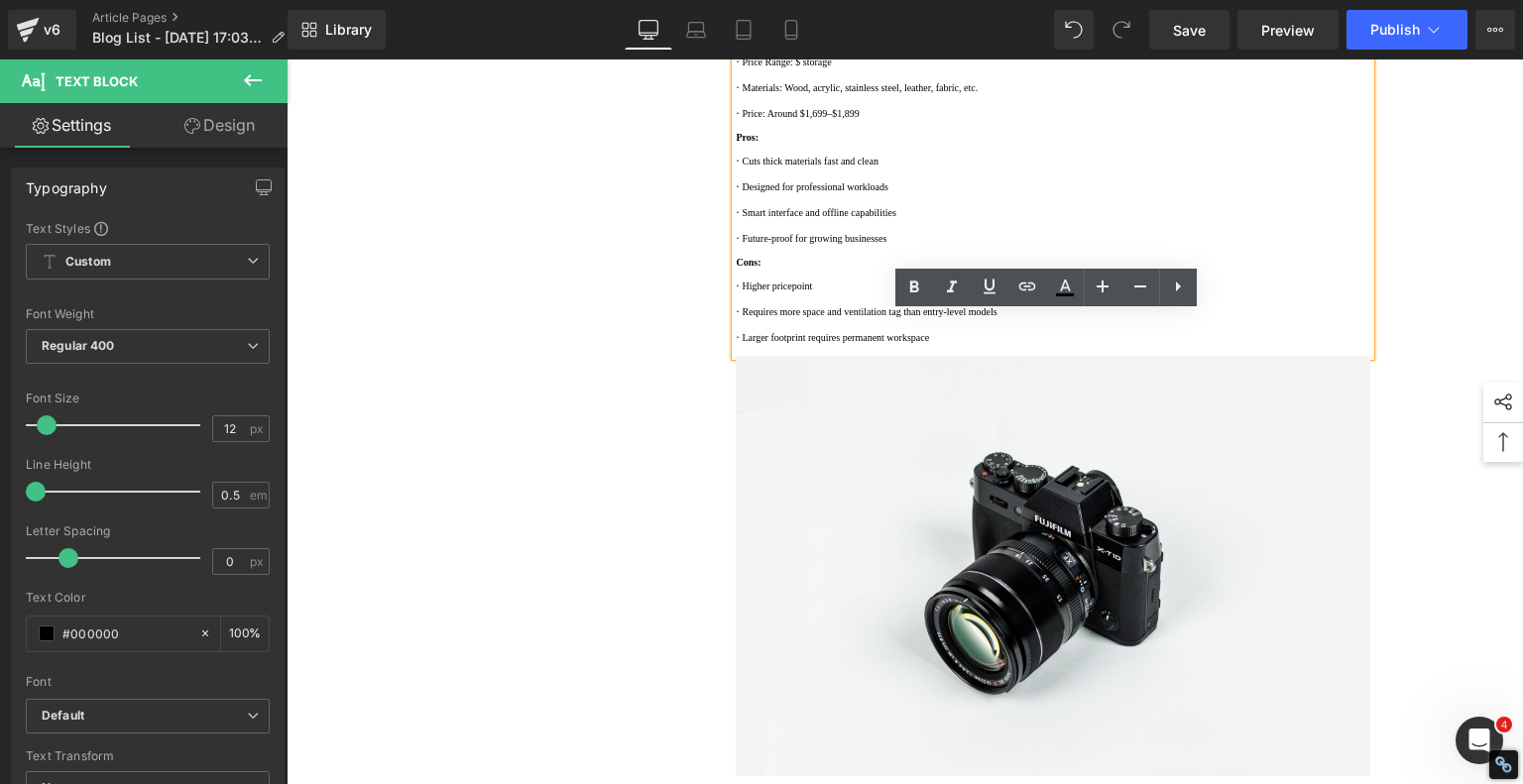 drag, startPoint x: 828, startPoint y: 424, endPoint x: 838, endPoint y: 423, distance: 10.049876 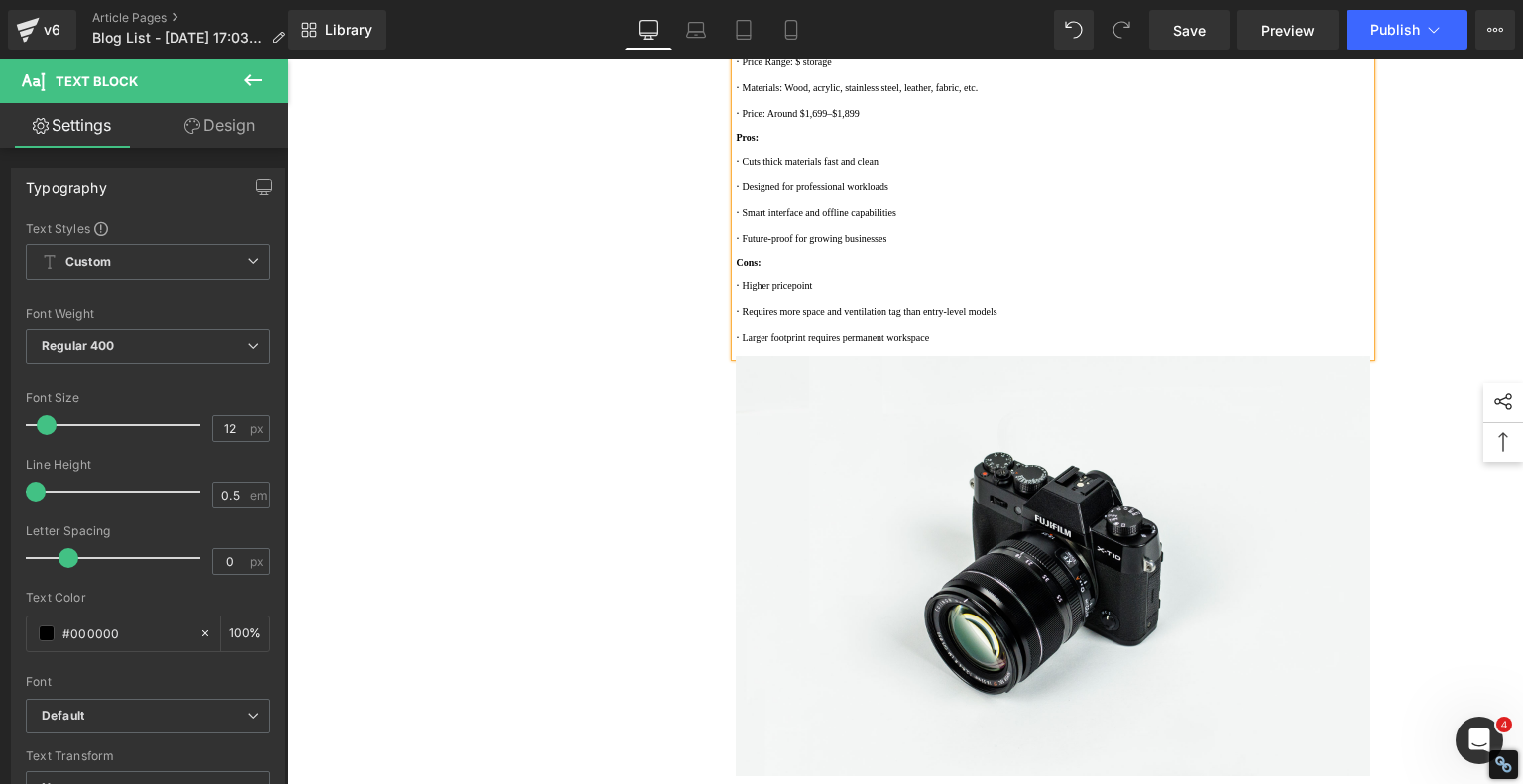 drag, startPoint x: 897, startPoint y: 423, endPoint x: 822, endPoint y: 419, distance: 75.106591 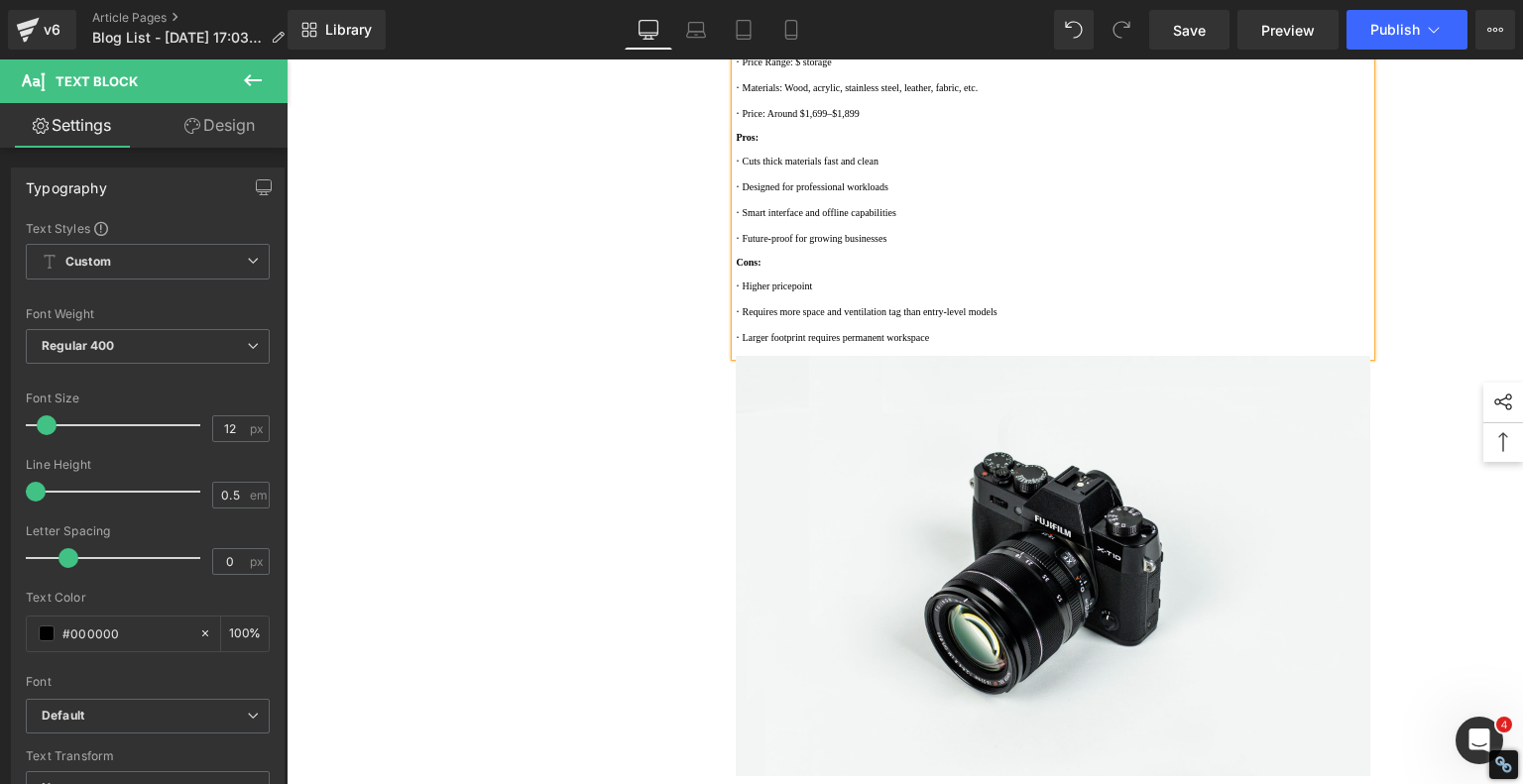 click on "With a generous 440 × 415 mm working area and a dual-core CPU, this machine handles high-load tasks like 20 mm pine wood cutting and 15 mm acrylic engraving in one pass. Its offline capabilities are impressive, featuring 32GB internal memory and dynamic preview, so you don't even need a connected computer. Its compact form (650 × 730 × 240 mm) belies the sheer amount of technology packed into its frame. Smart safety sensors, auto-focus, power-loss recovery, and enhanced cooling systems make the Delta ideal for professional use in production studios, design shops, and fabrication labs." at bounding box center [1053, -180] 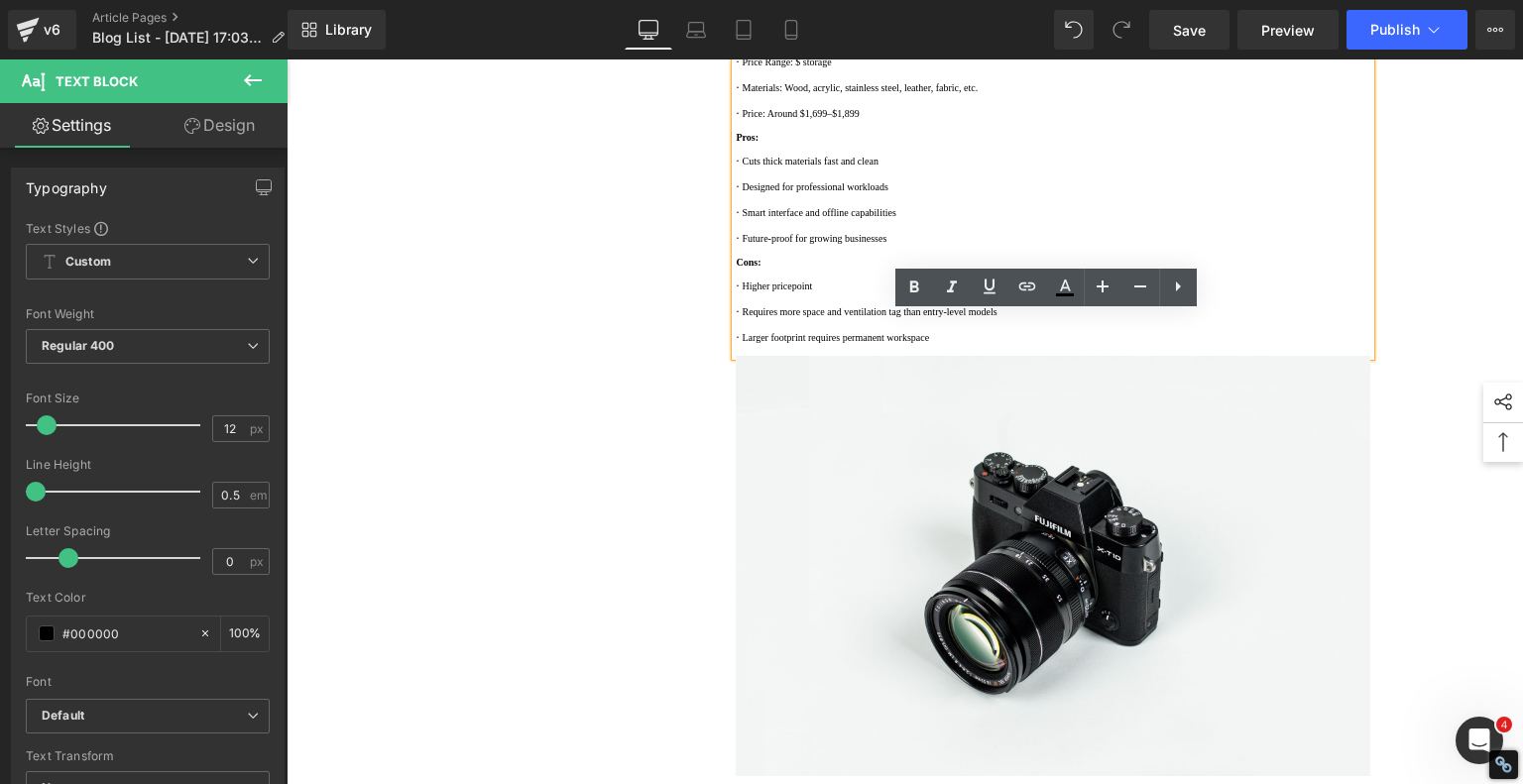 copy on "440 × 415 mm" 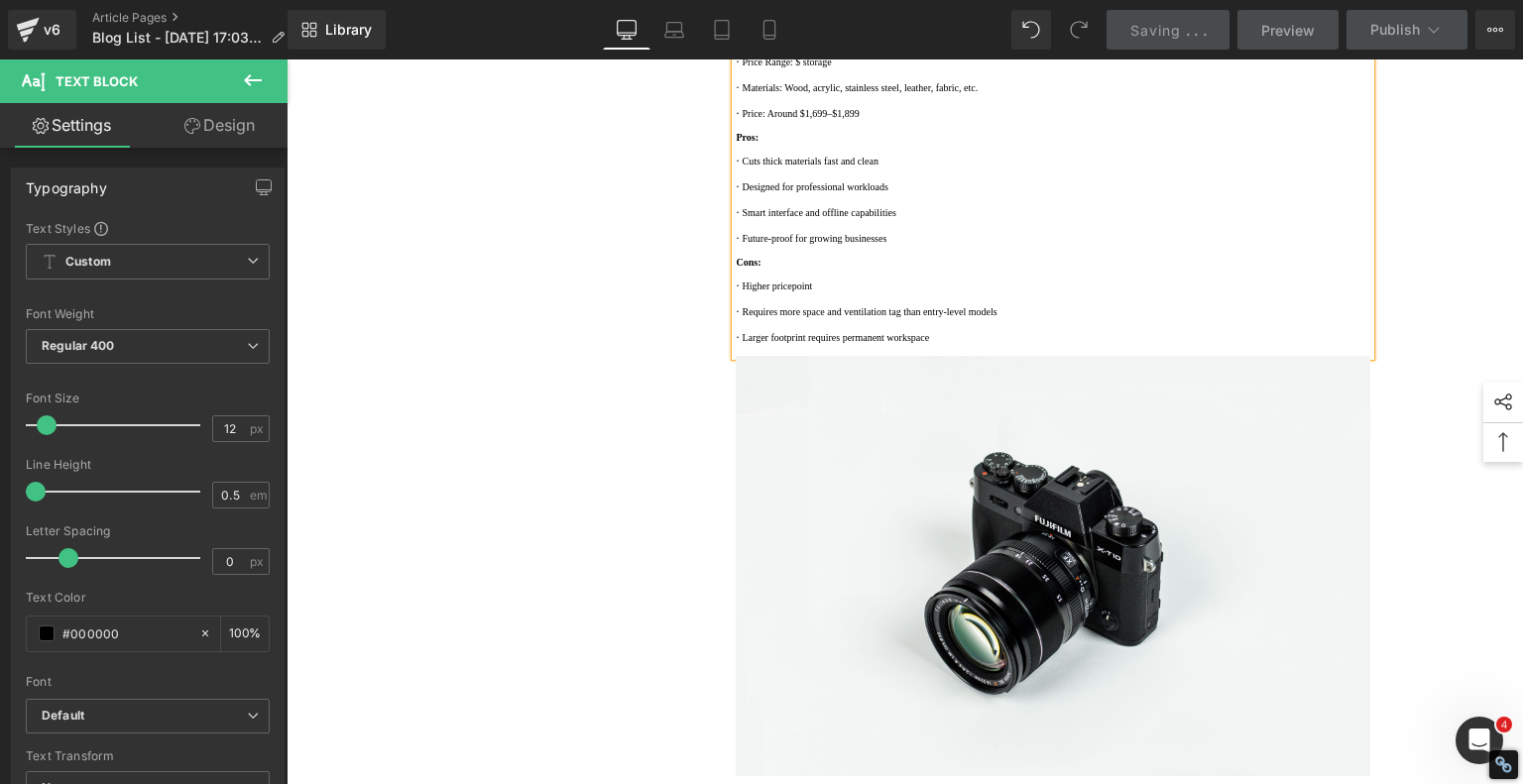 click on "·    Work Area: 425 × 415 mm" at bounding box center (1053, -67) 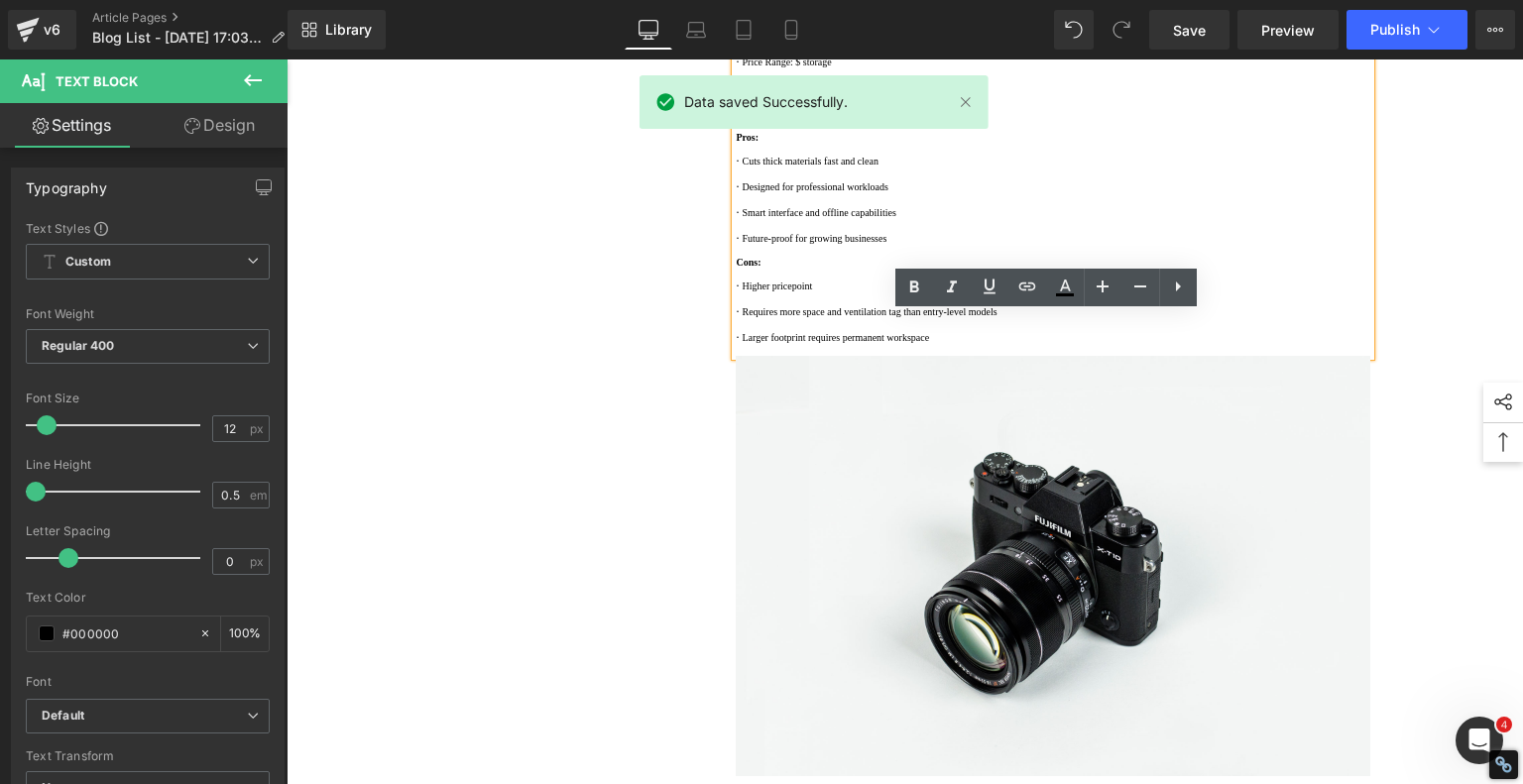 drag, startPoint x: 808, startPoint y: 640, endPoint x: 882, endPoint y: 640, distance: 74 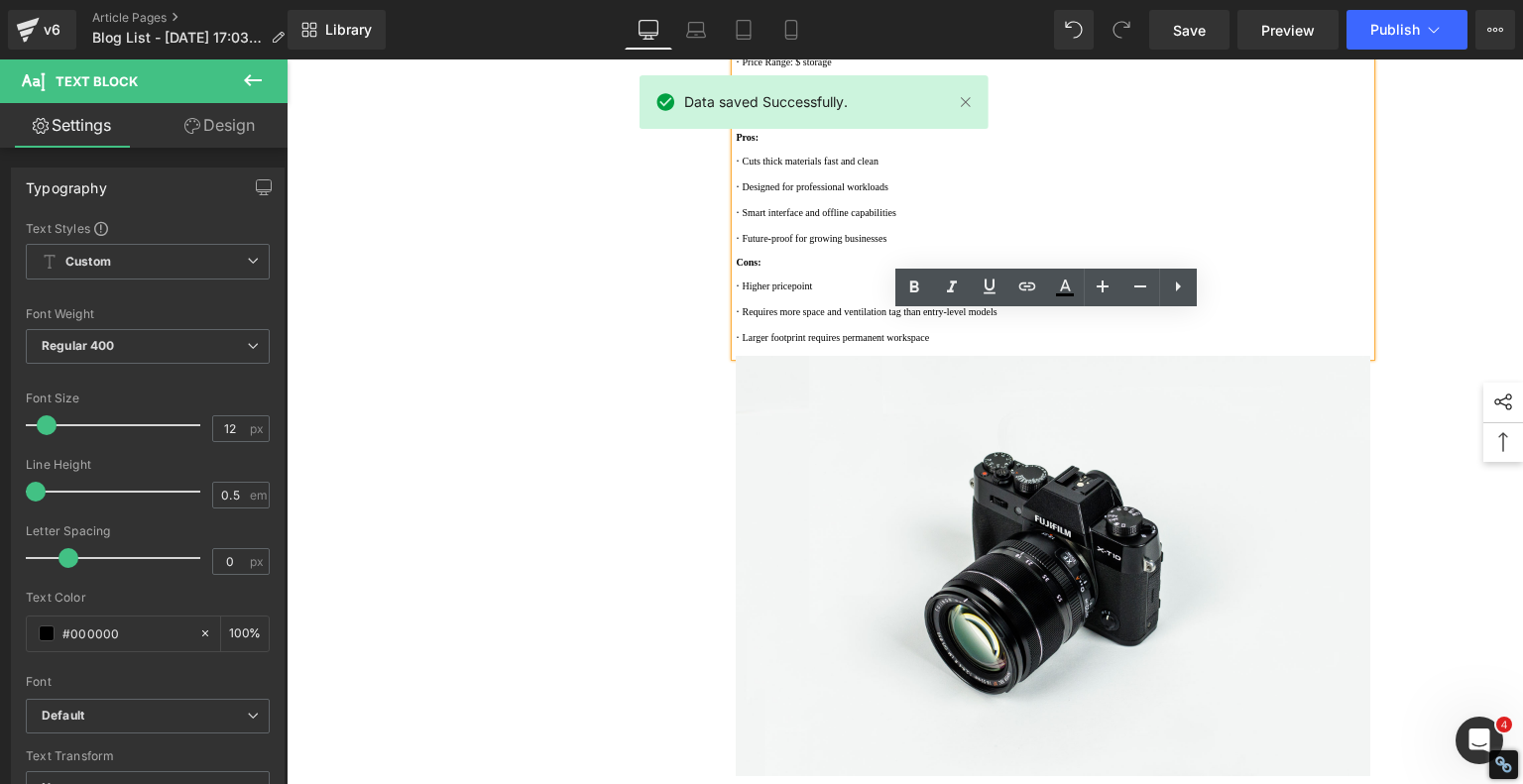 click on "·    Work Area: 425 × 415 mm" at bounding box center [1053, -67] 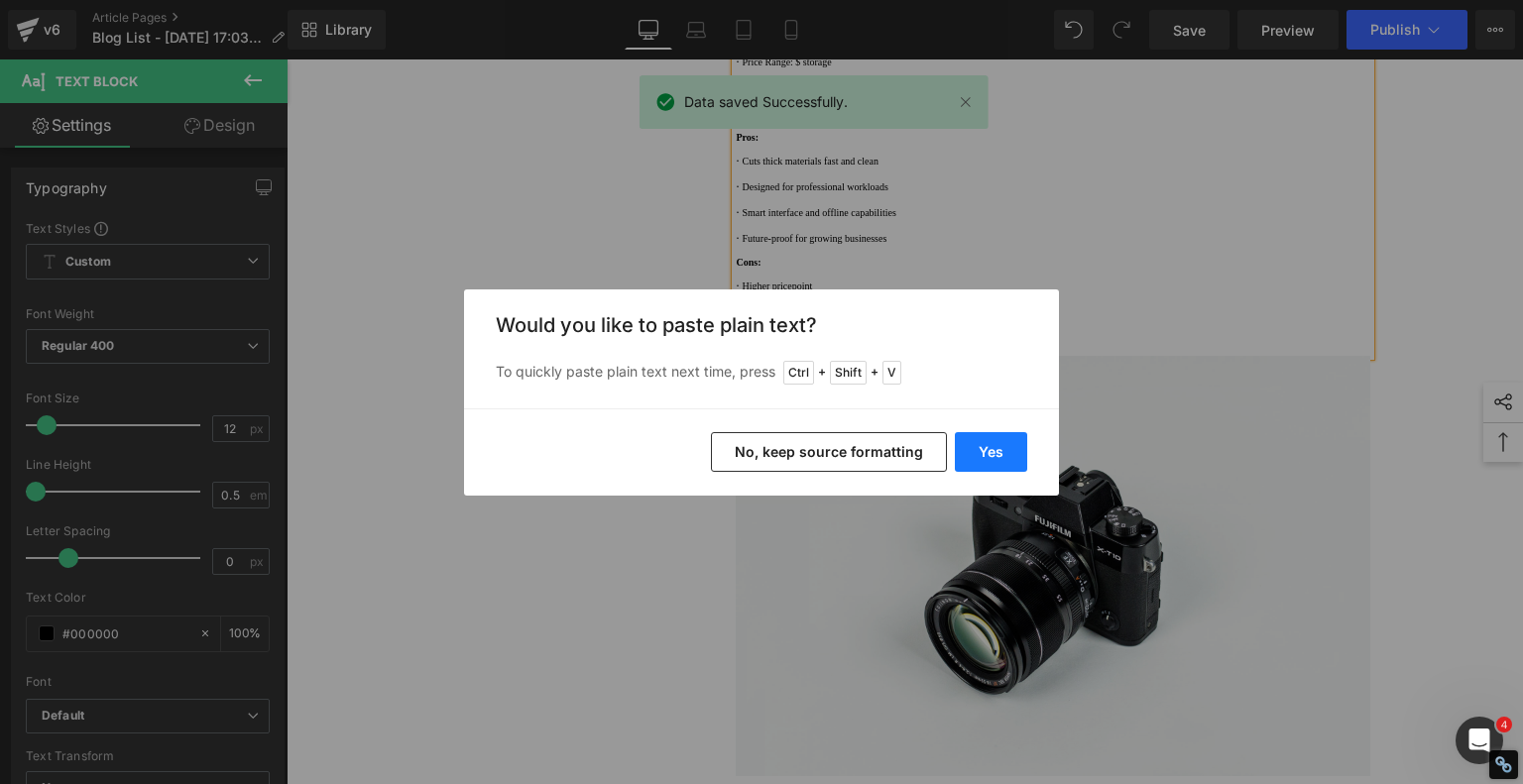 click on "Yes" at bounding box center [991, 452] 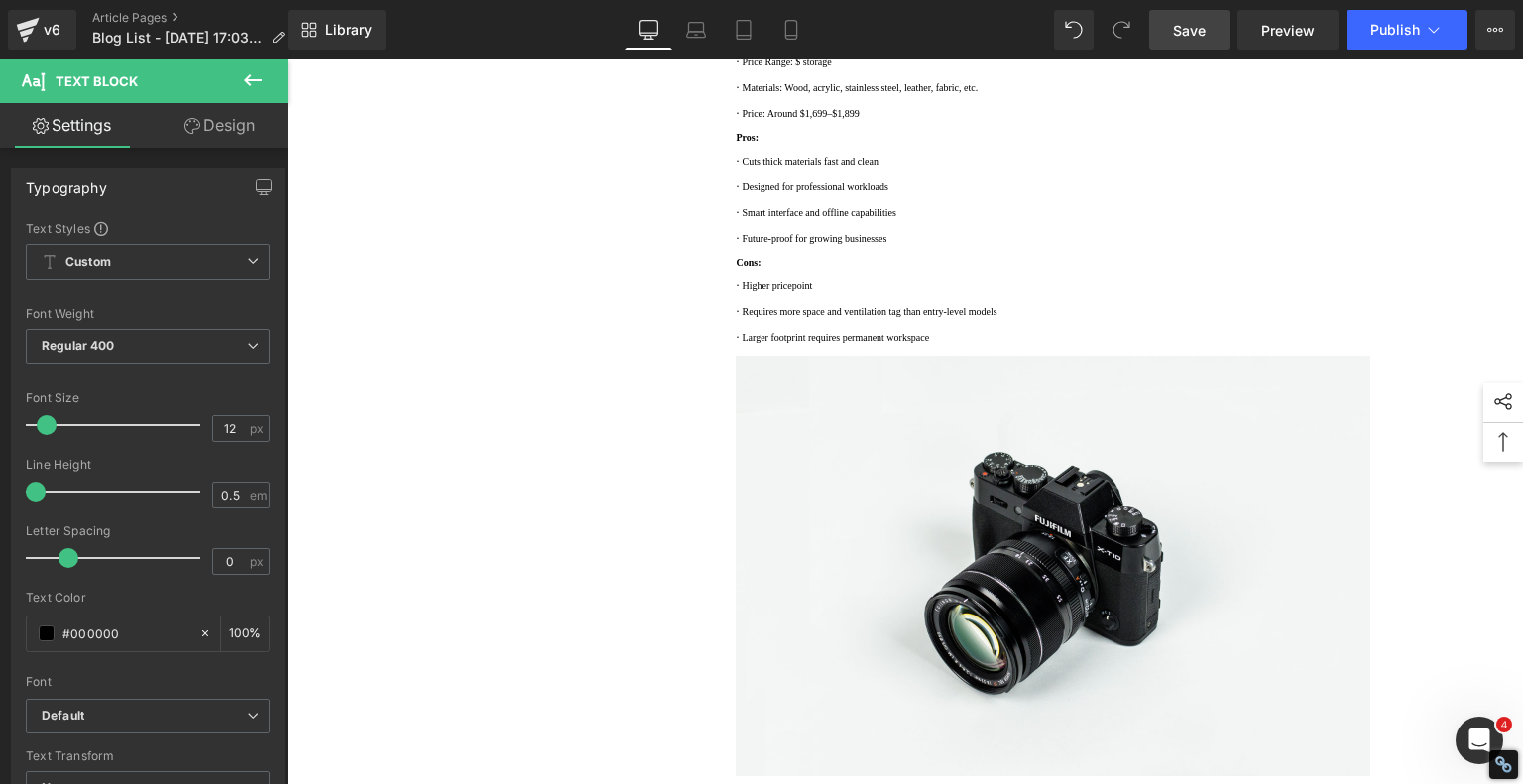 scroll, scrollTop: 3857, scrollLeft: 0, axis: vertical 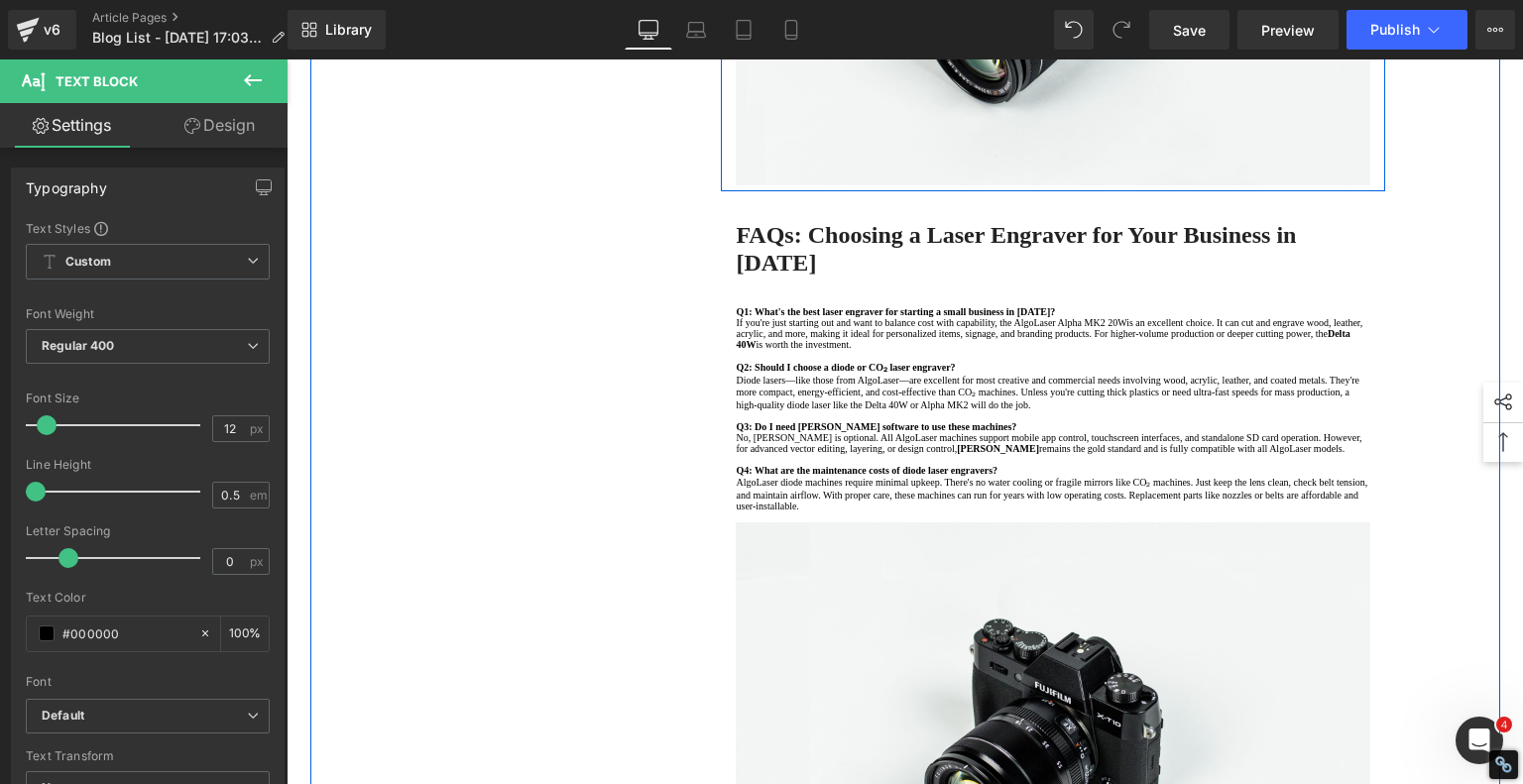 click on "425 × 415 mm" at bounding box center [1265, -443] 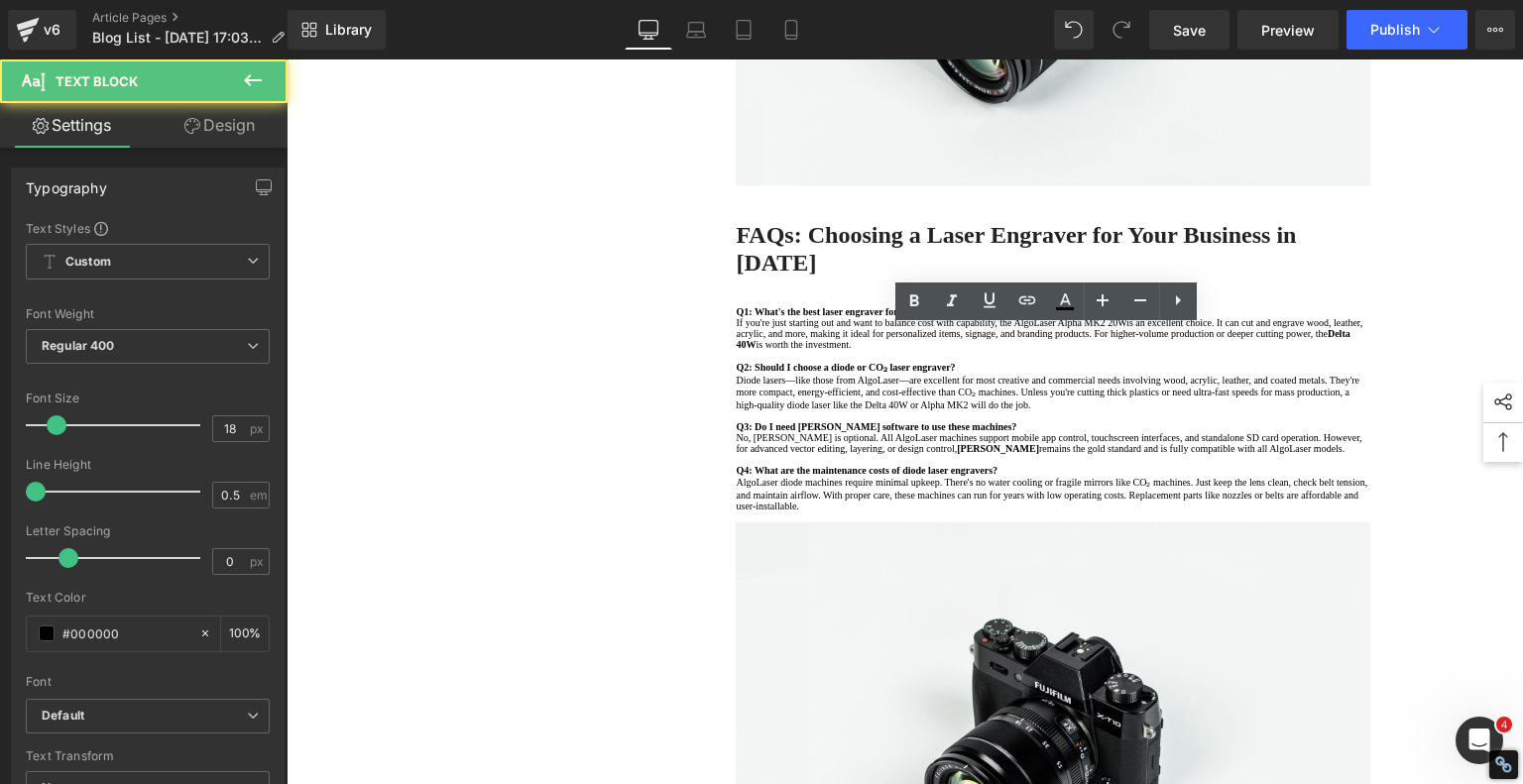 drag, startPoint x: 1176, startPoint y: 426, endPoint x: 1191, endPoint y: 424, distance: 15.132746 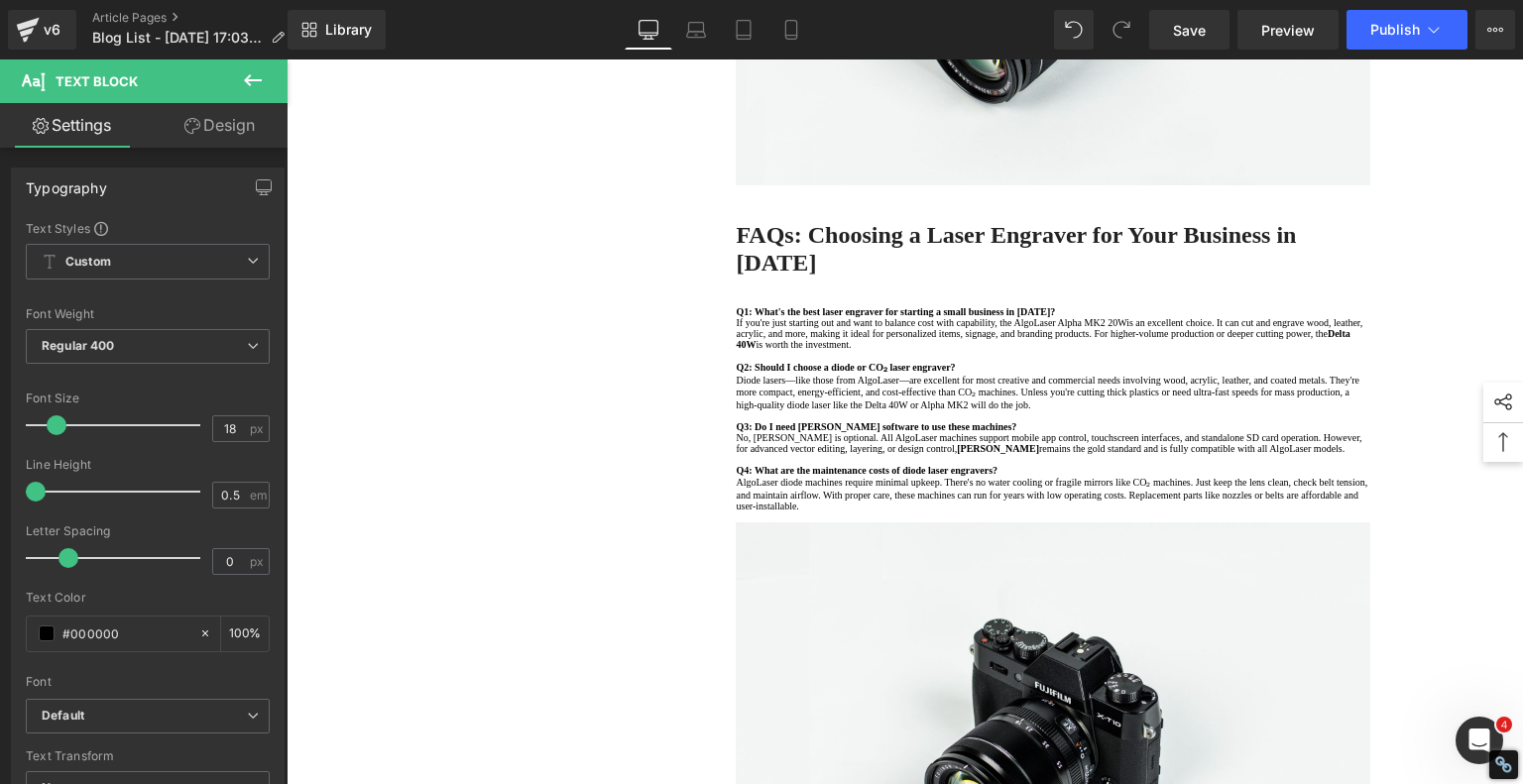 drag, startPoint x: 1241, startPoint y: 596, endPoint x: 1173, endPoint y: 595, distance: 68.00735 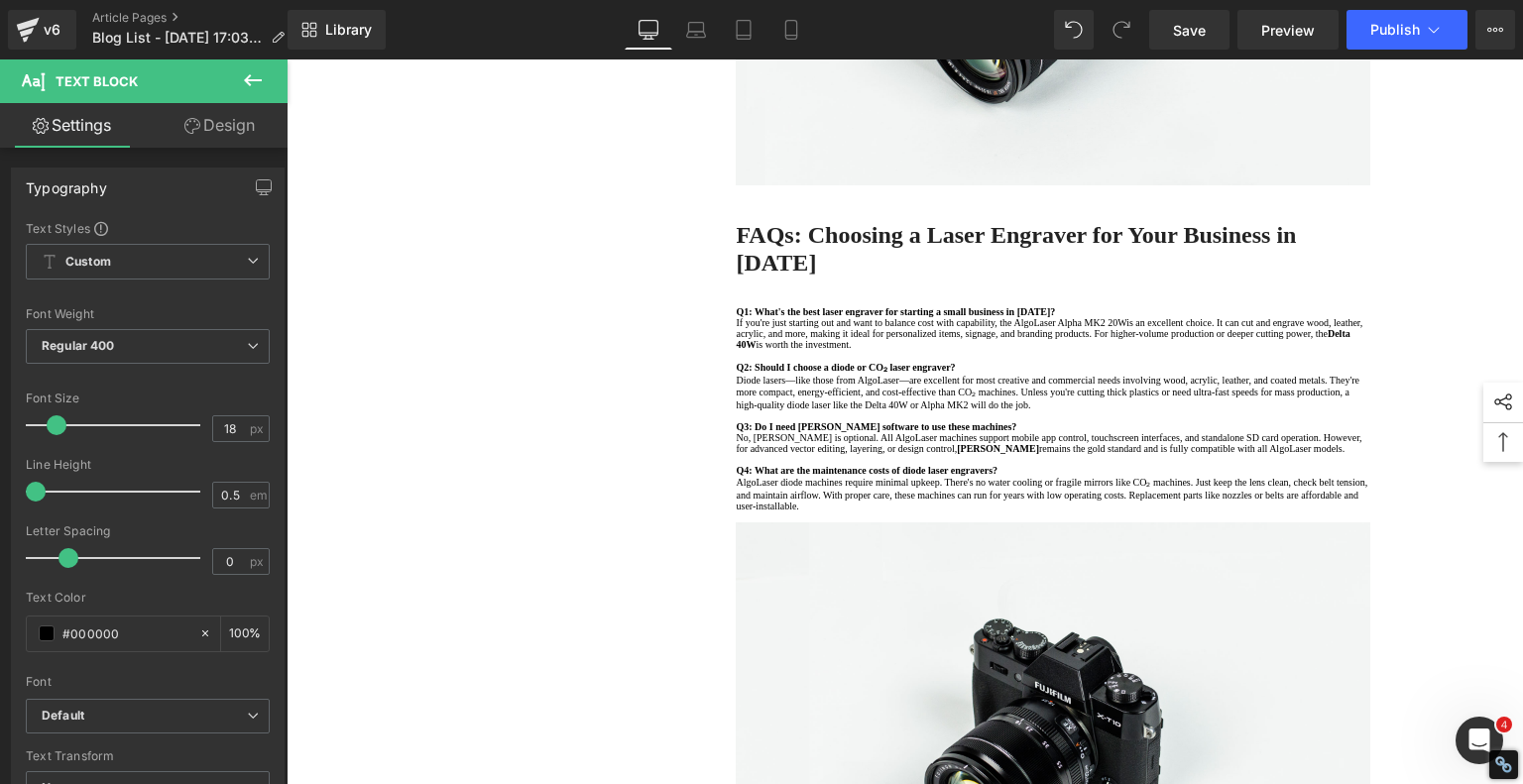 click on "Auto-focus, dynamic preview, dual CPU, [PERSON_NAME] compatible" at bounding box center [1265, -337] 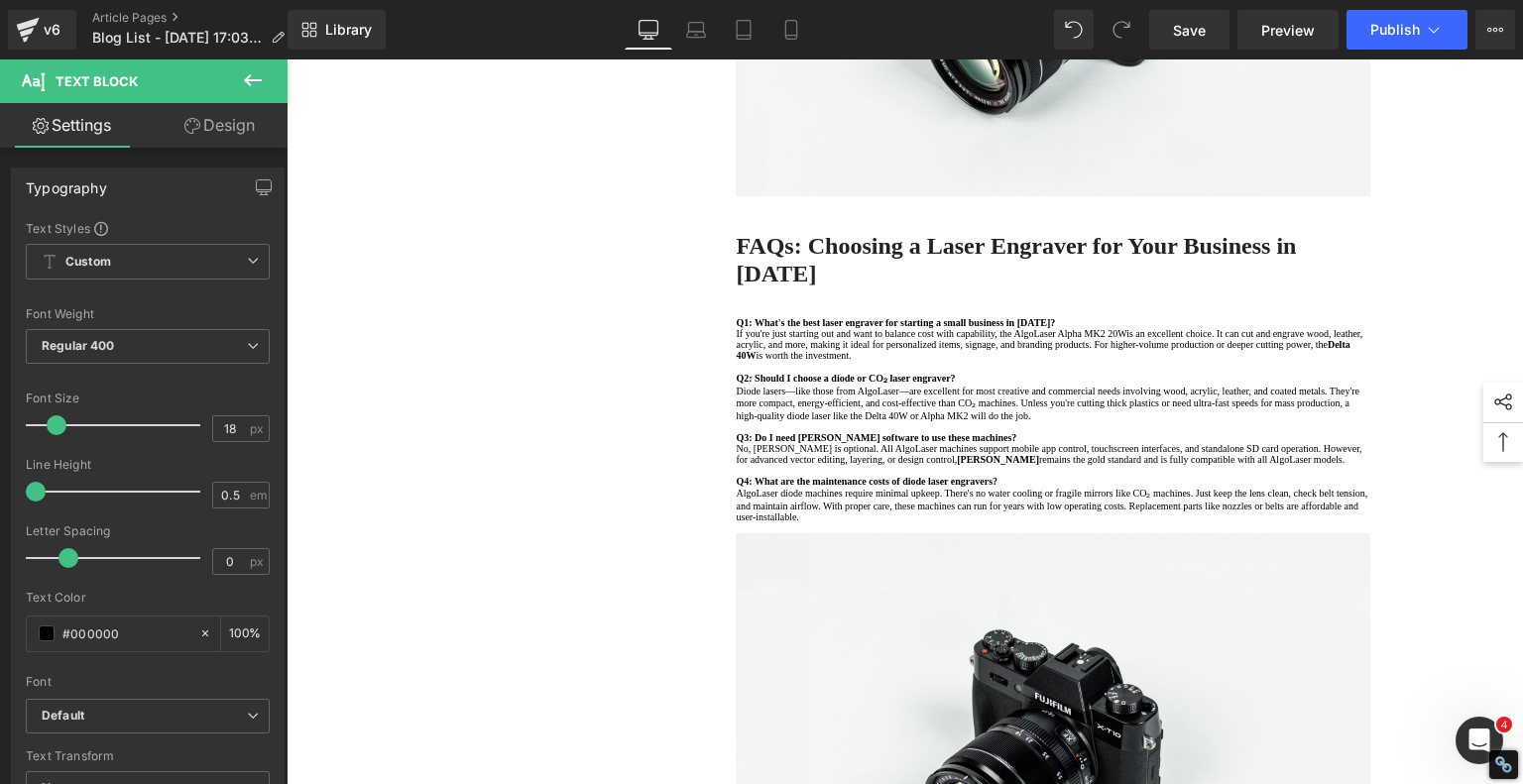 drag, startPoint x: 1292, startPoint y: 597, endPoint x: 1344, endPoint y: 595, distance: 52.03845 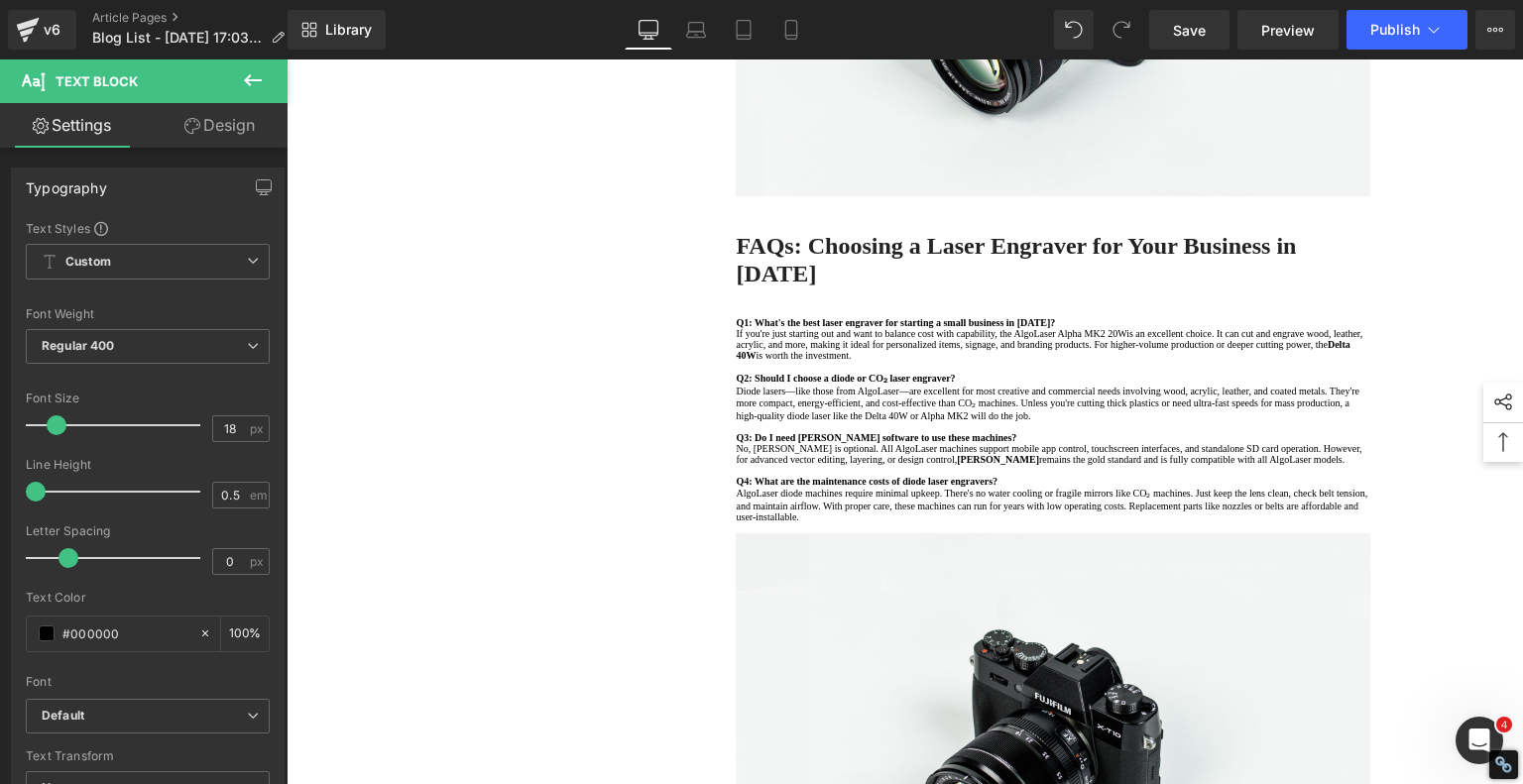 click on "Dynamic preview, dual CPU, LightBurn compatible" at bounding box center (1274, -326) 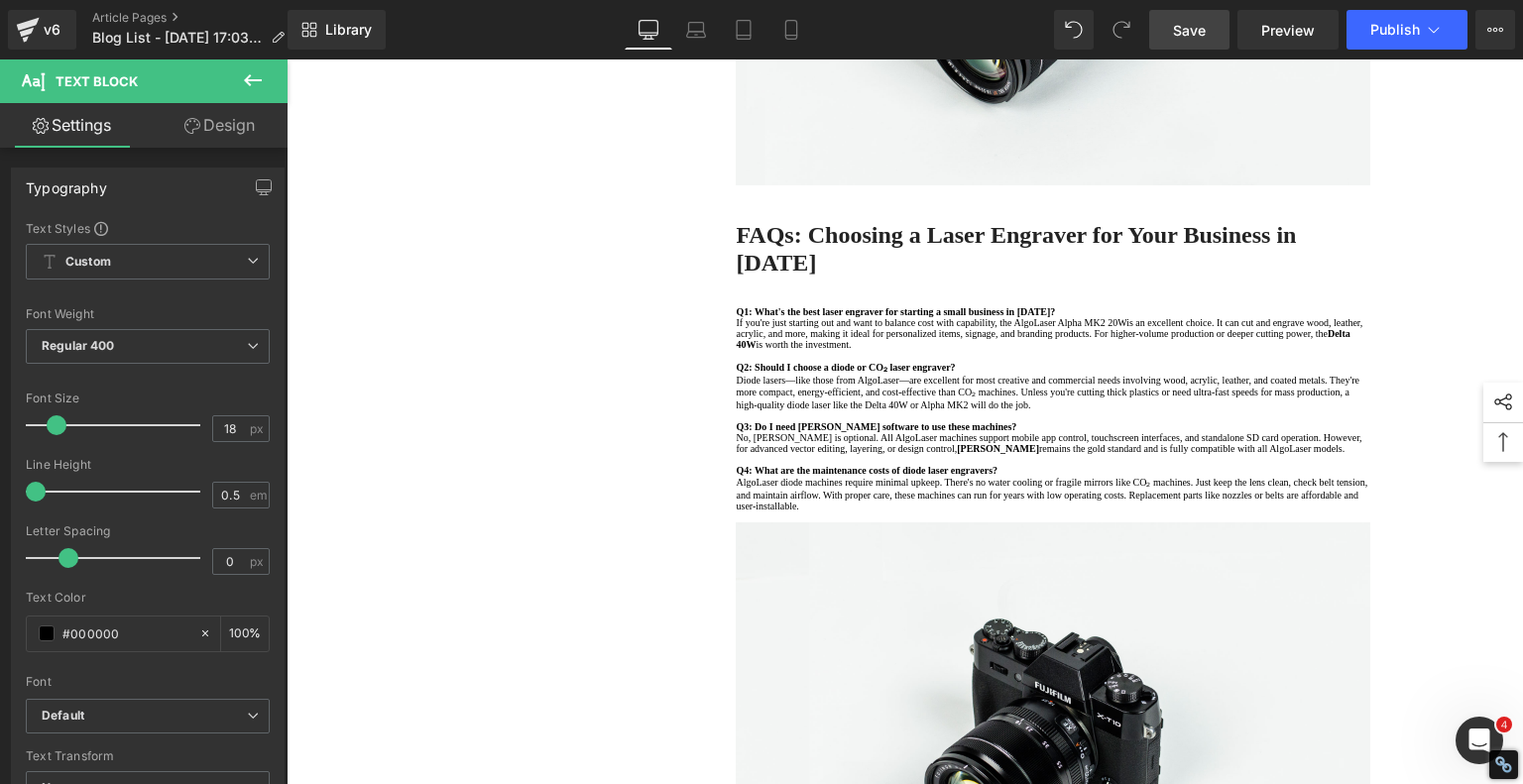 click on "Save" at bounding box center [1189, 30] 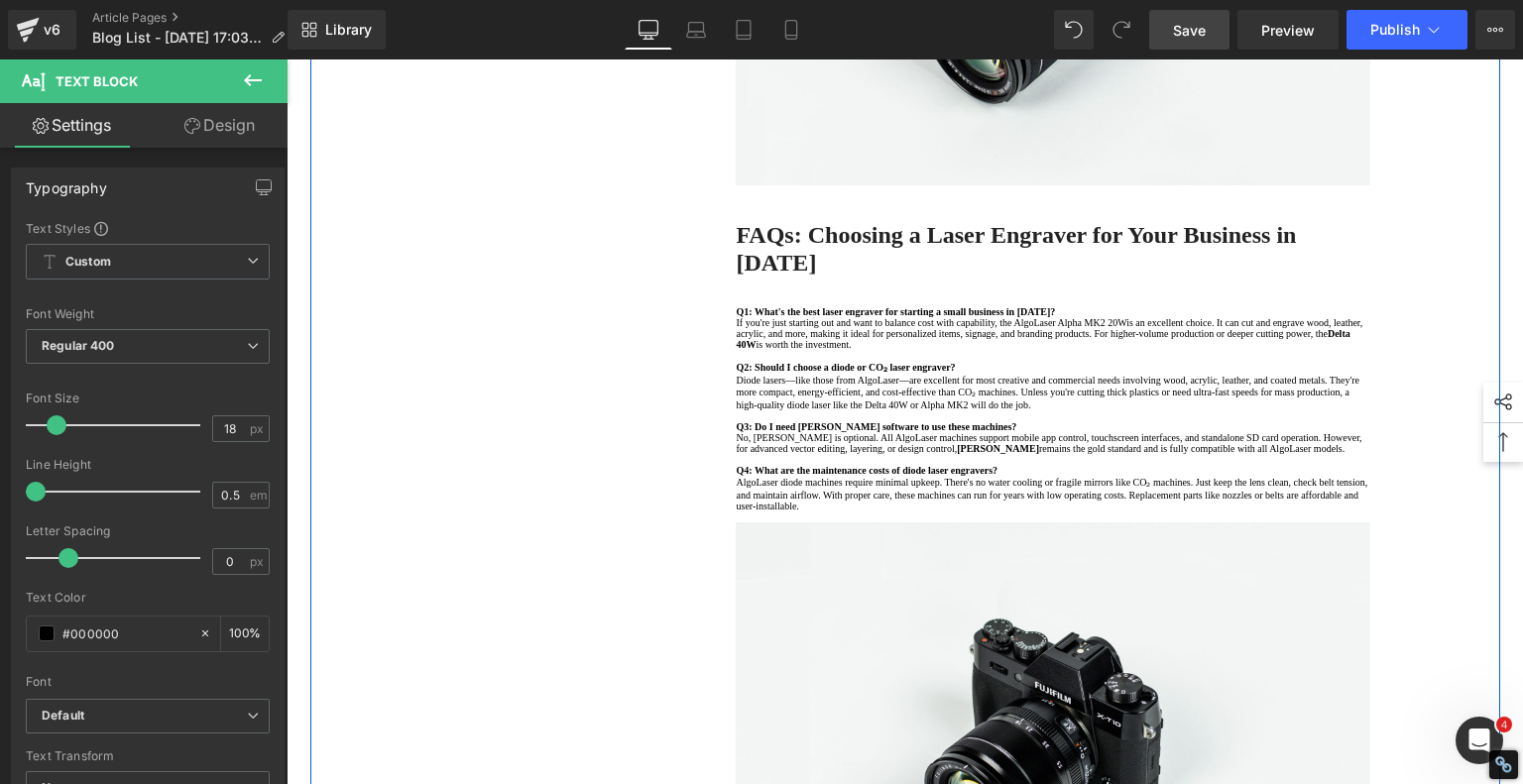 scroll, scrollTop: 4055, scrollLeft: 0, axis: vertical 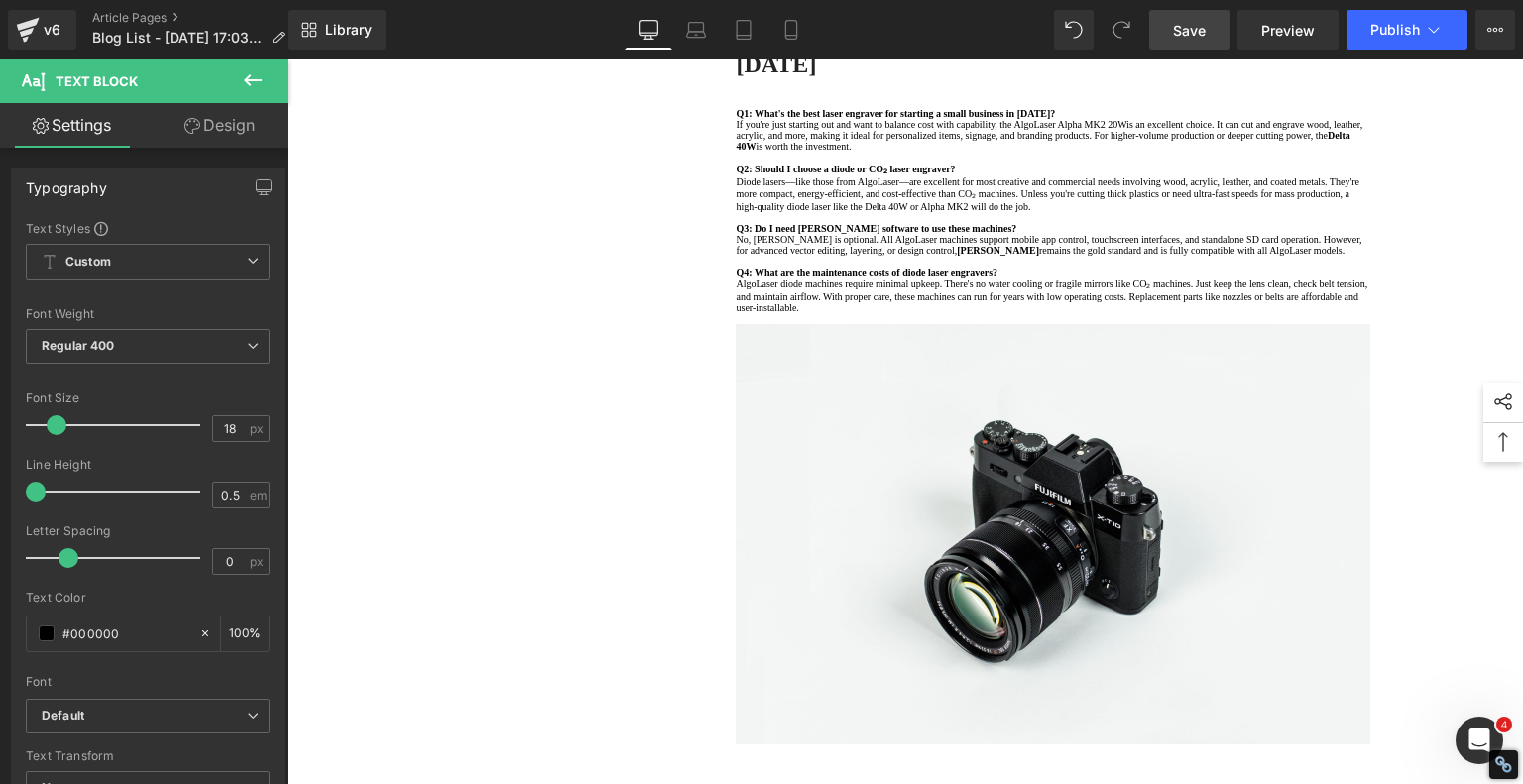 click on "Save" at bounding box center [1189, 30] 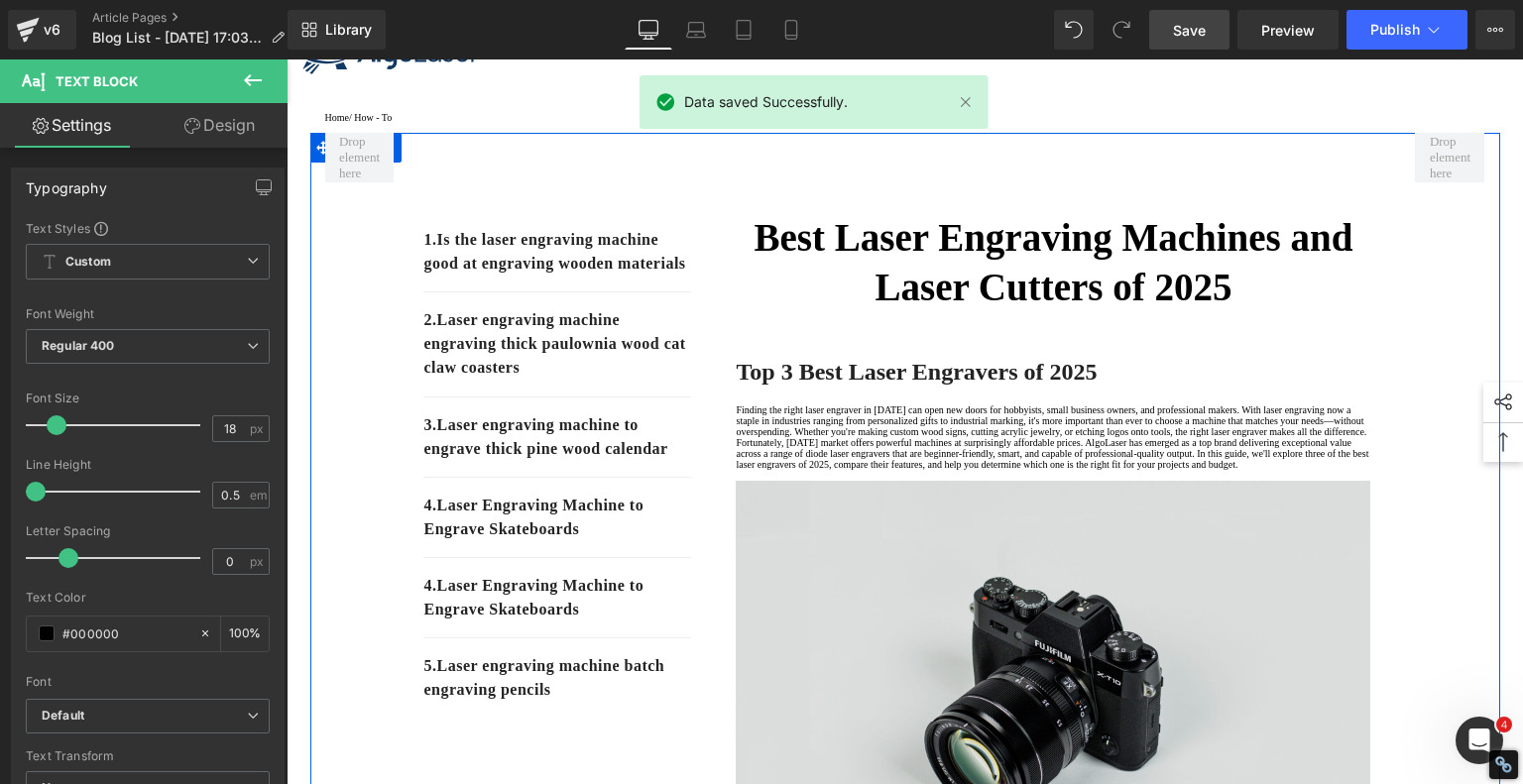 scroll, scrollTop: 0, scrollLeft: 0, axis: both 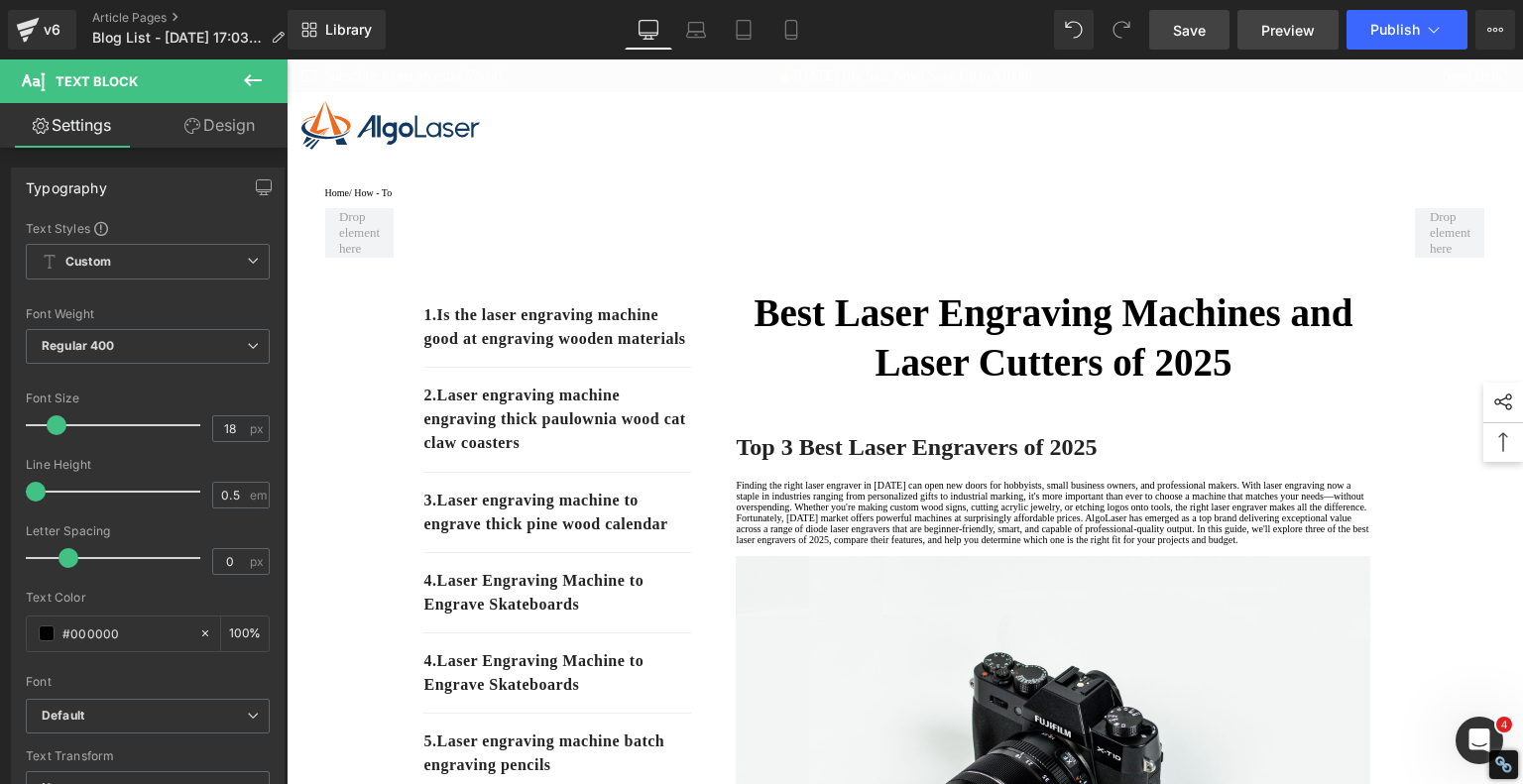 click on "Preview" at bounding box center [1288, 30] 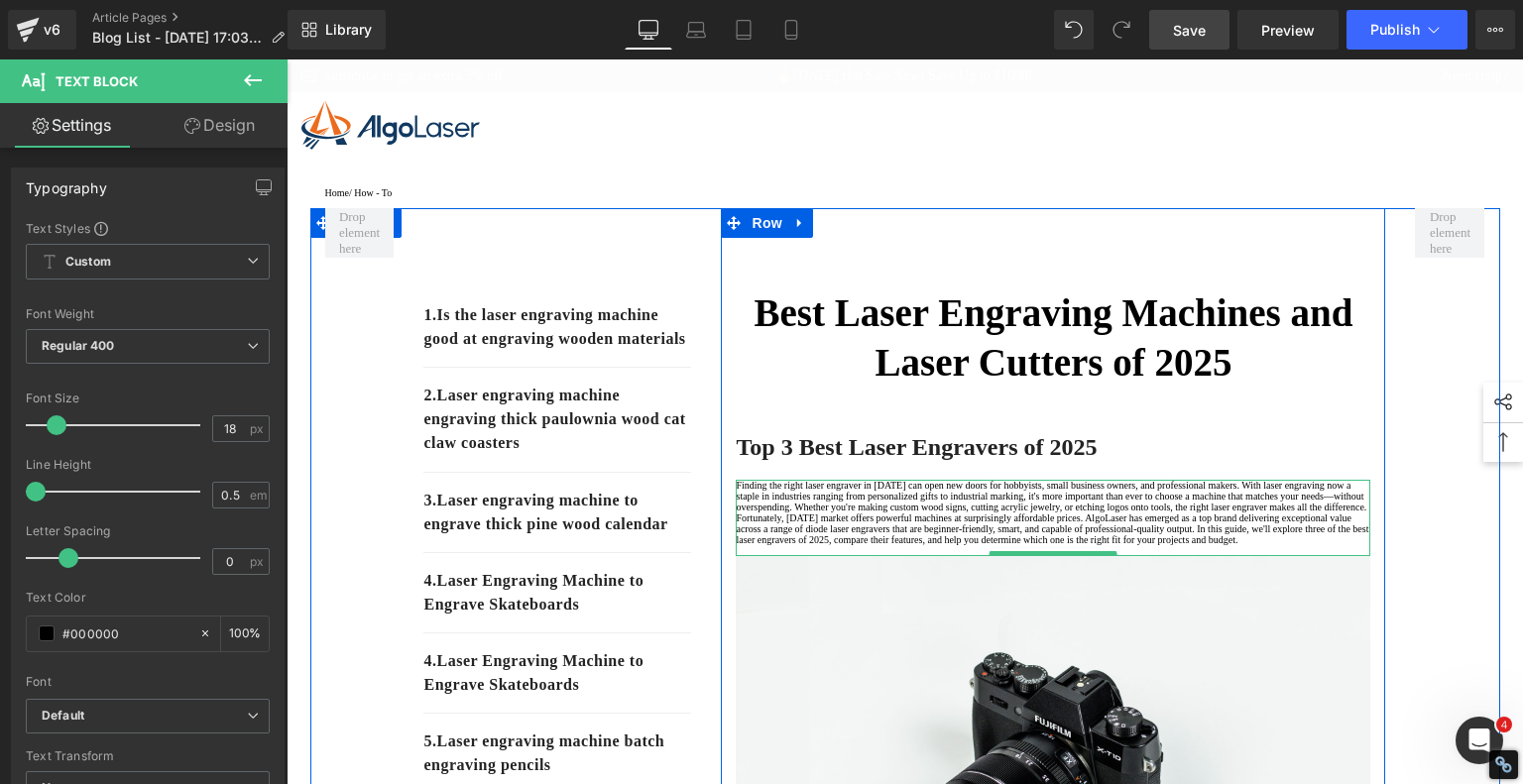click on "Finding the right laser engraver in [DATE] can open new doors for hobbyists, small business owners, and professional makers. With laser engraving now a staple in industries ranging from personalized gifts to industrial marking, it's more important than ever to choose a machine that matches your needs—without overspending. Whether you're making custom wood signs, cutting acrylic jewelry, or etching logos onto tools, the right laser engraver makes all the difference." at bounding box center (1053, 496) 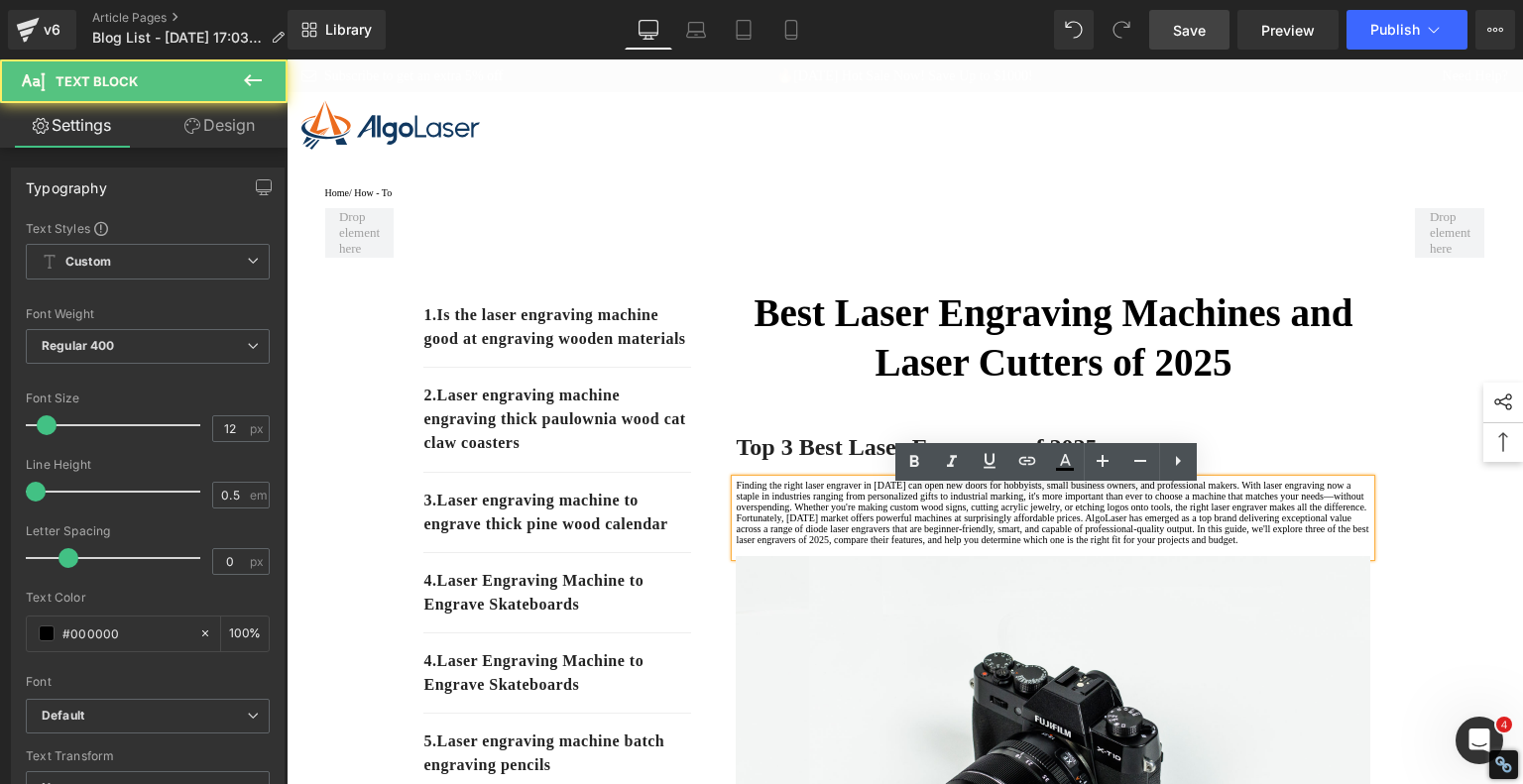 click on "Finding the right laser engraver in [DATE] can open new doors for hobbyists, small business owners, and professional makers. With laser engraving now a staple in industries ranging from personalized gifts to industrial marking, it's more important than ever to choose a machine that matches your needs—without overspending. Whether you're making custom wood signs, cutting acrylic jewelry, or etching logos onto tools, the right laser engraver makes all the difference." at bounding box center [1053, 496] 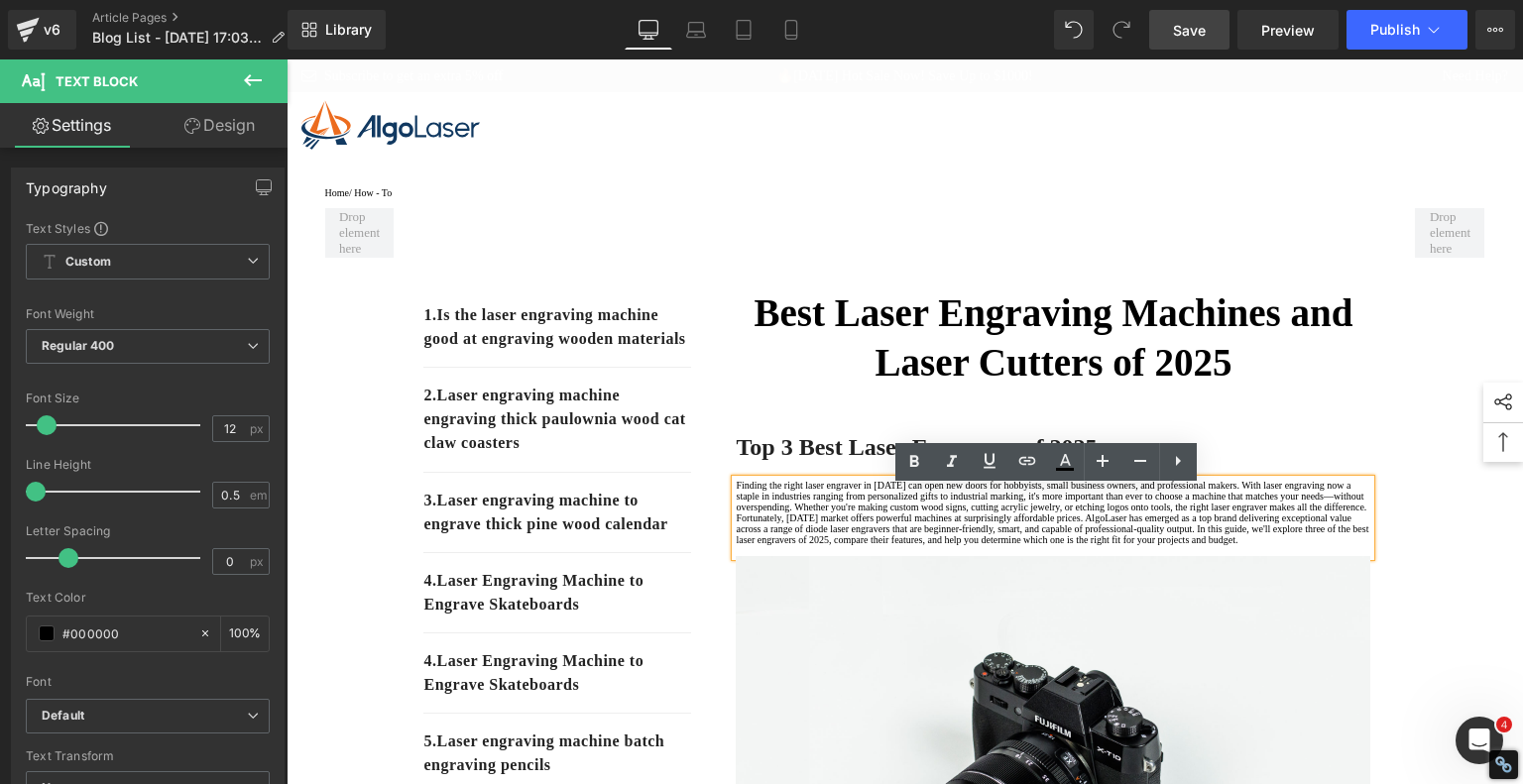 type 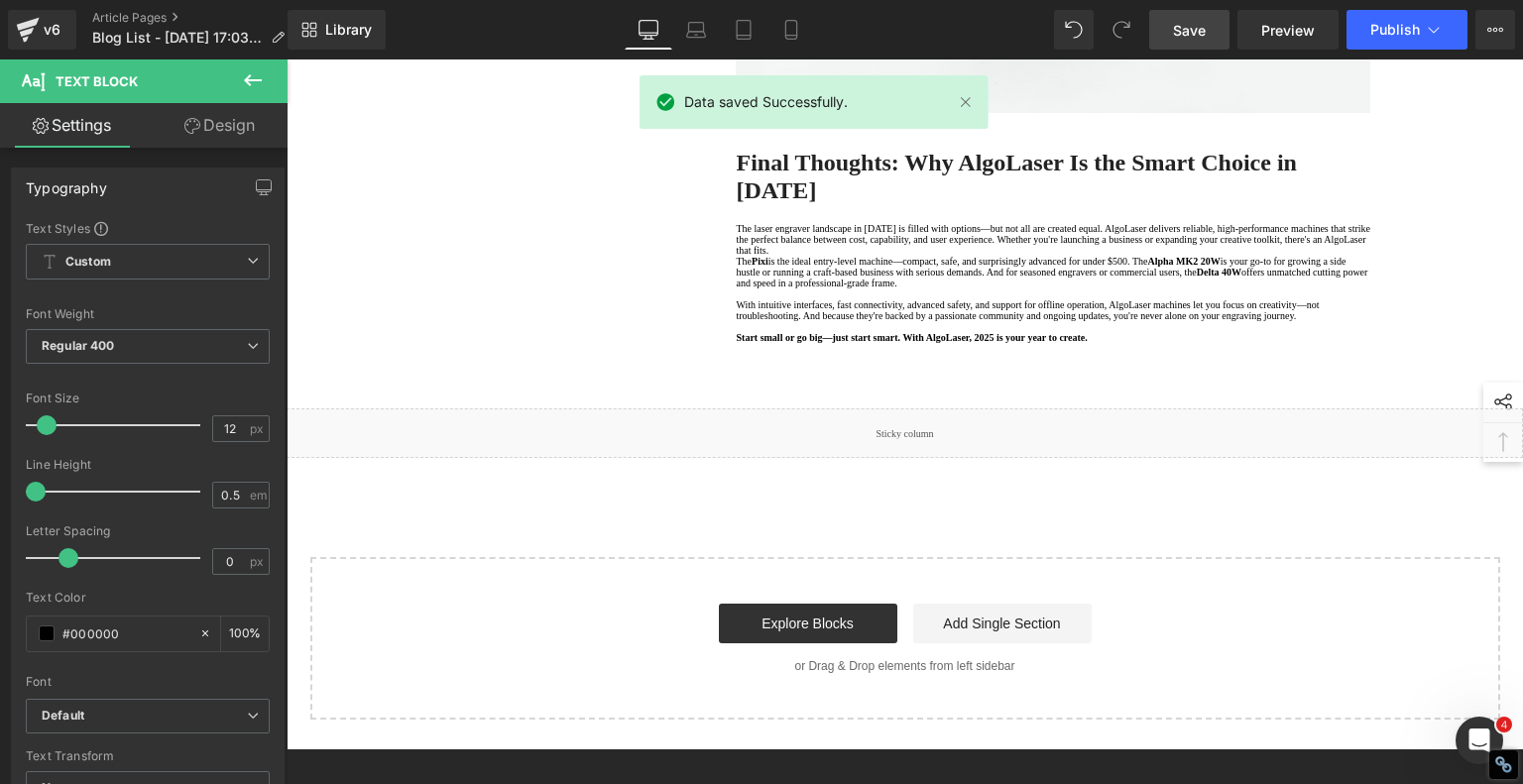 scroll, scrollTop: 4857, scrollLeft: 0, axis: vertical 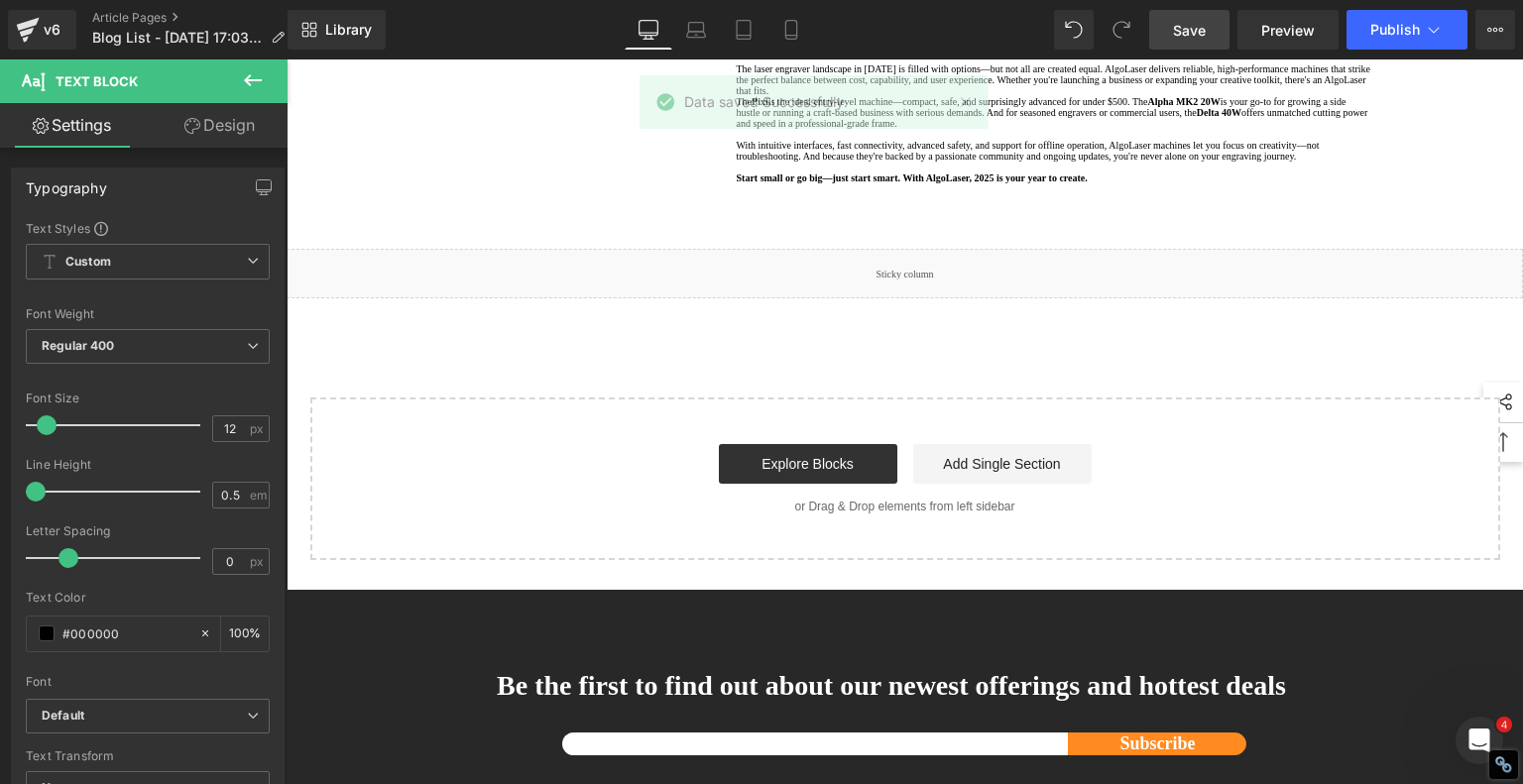 click on "Q1: What's the best laser engraver for starting a small business in 2025? If you're just starting out and want to balance cost with capability, the AlgoLaser Alpha MK2 20W  is an excellent choice. It can cut and engrave wood, leather, acrylic, and more, making it ideal for personalized items, signage, and branding products. For higher-volume production or deeper cutting power, the  Delta 40W  is worth the investment ." at bounding box center (1053, -661) 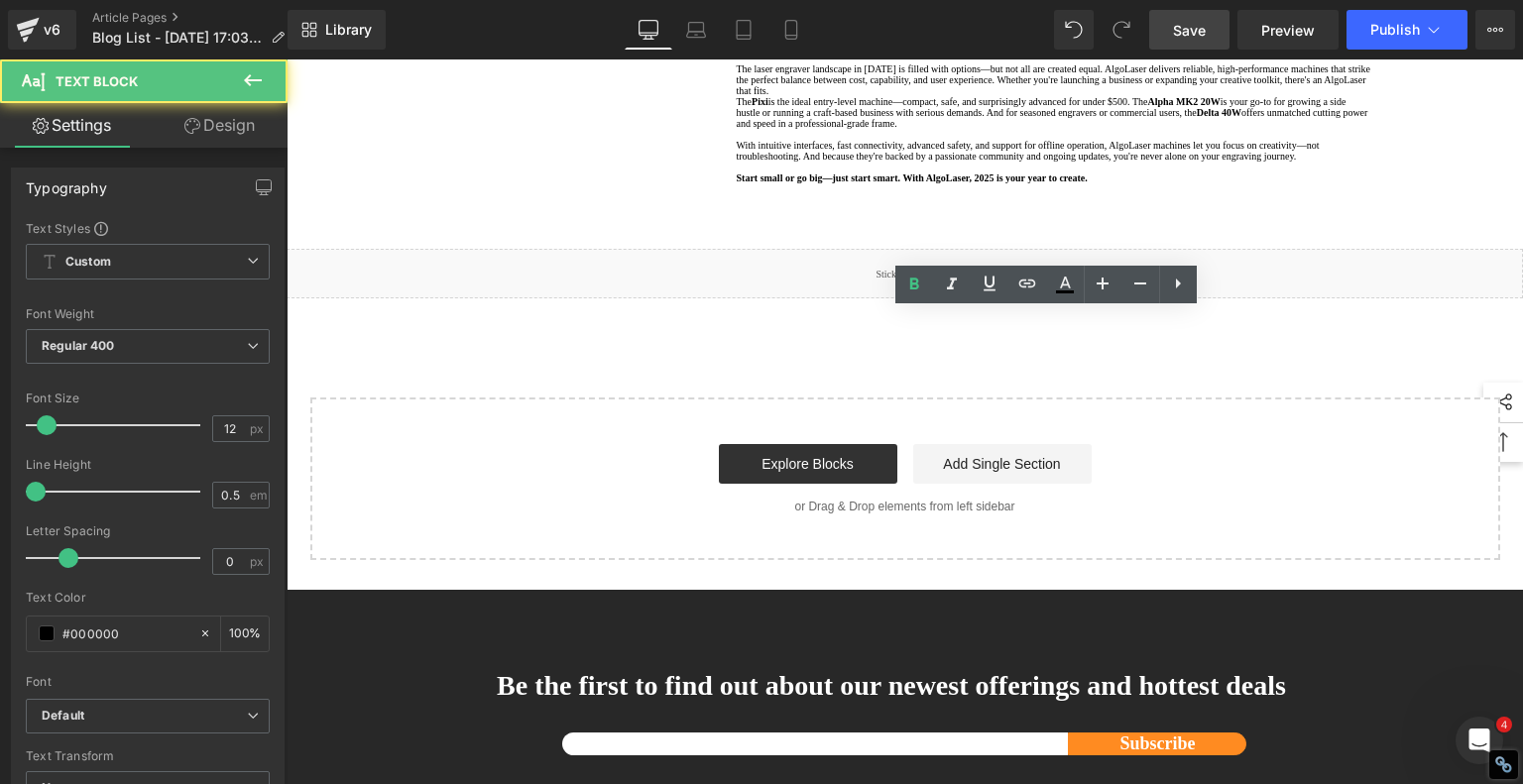 click on "Q1: What's the best laser engraver for starting a small business in 2025? If you're just starting out and want to balance cost with capability, the AlgoLaser Alpha MK2 20W  is an excellent choice. It can cut and engrave wood, leather, acrylic, and more, making it ideal for personalized items, signage, and branding products. For higher-volume production or deeper cutting power, the  Delta 40W  is worth the investment ." at bounding box center [1053, -661] 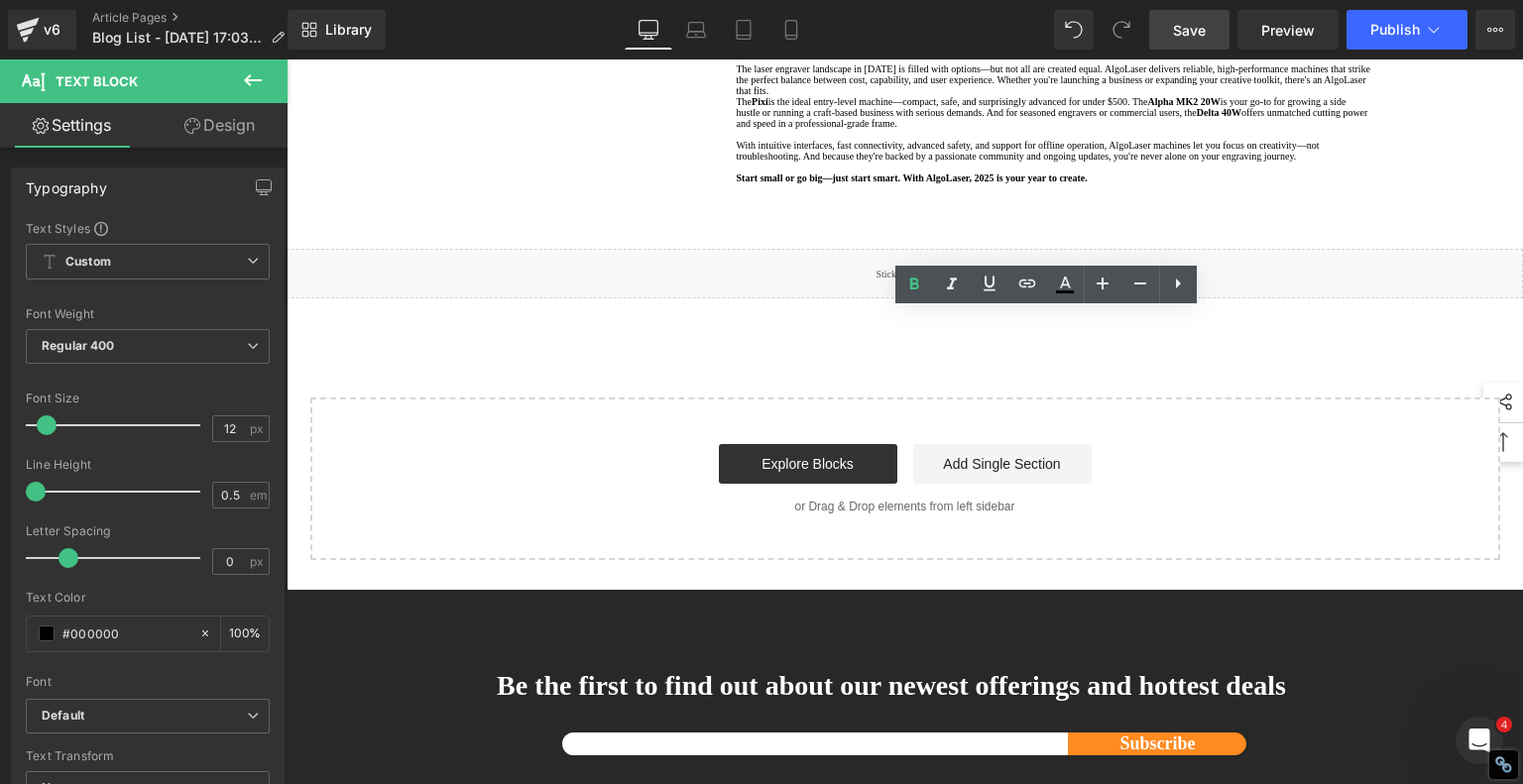 type 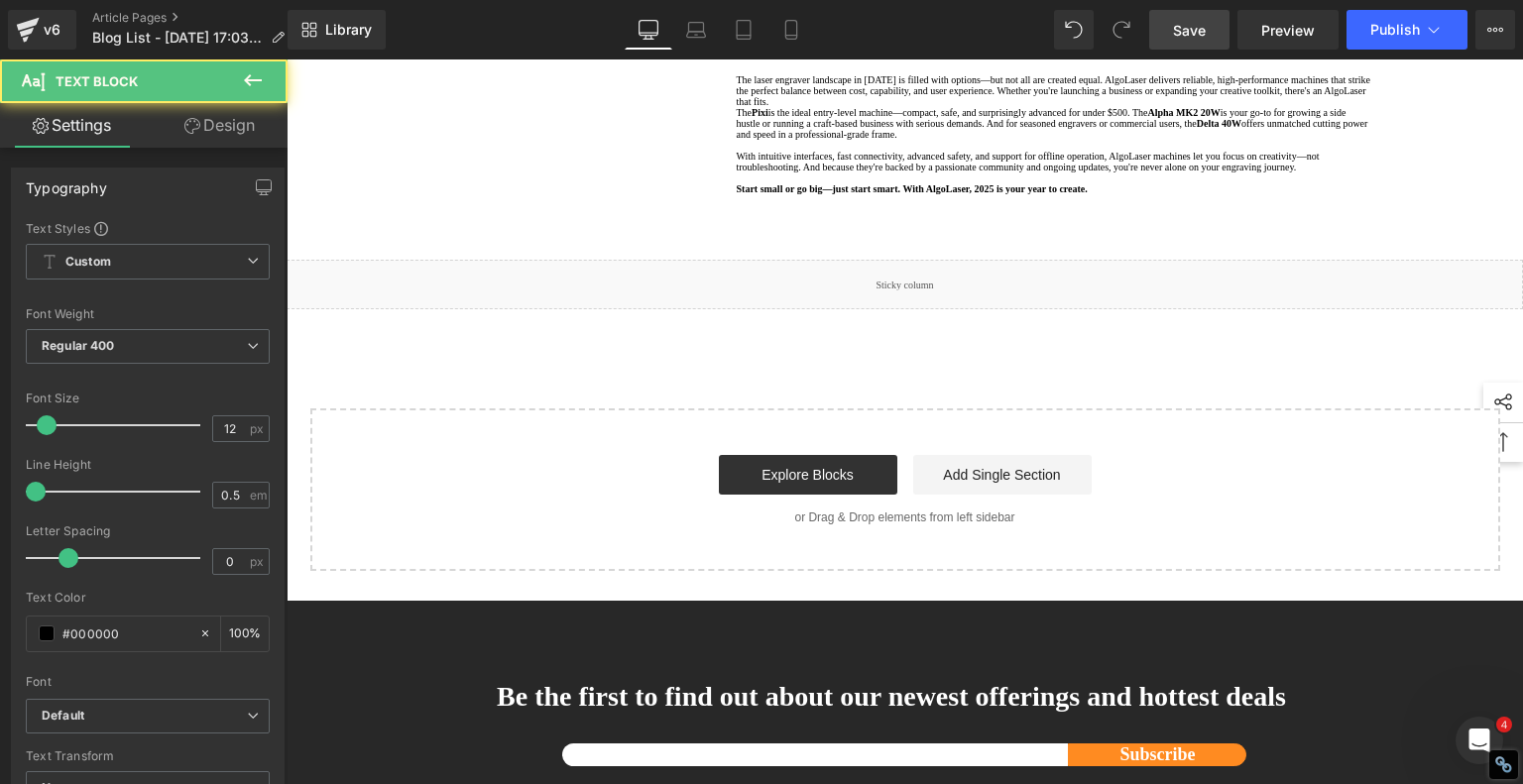 click at bounding box center [1053, -623] 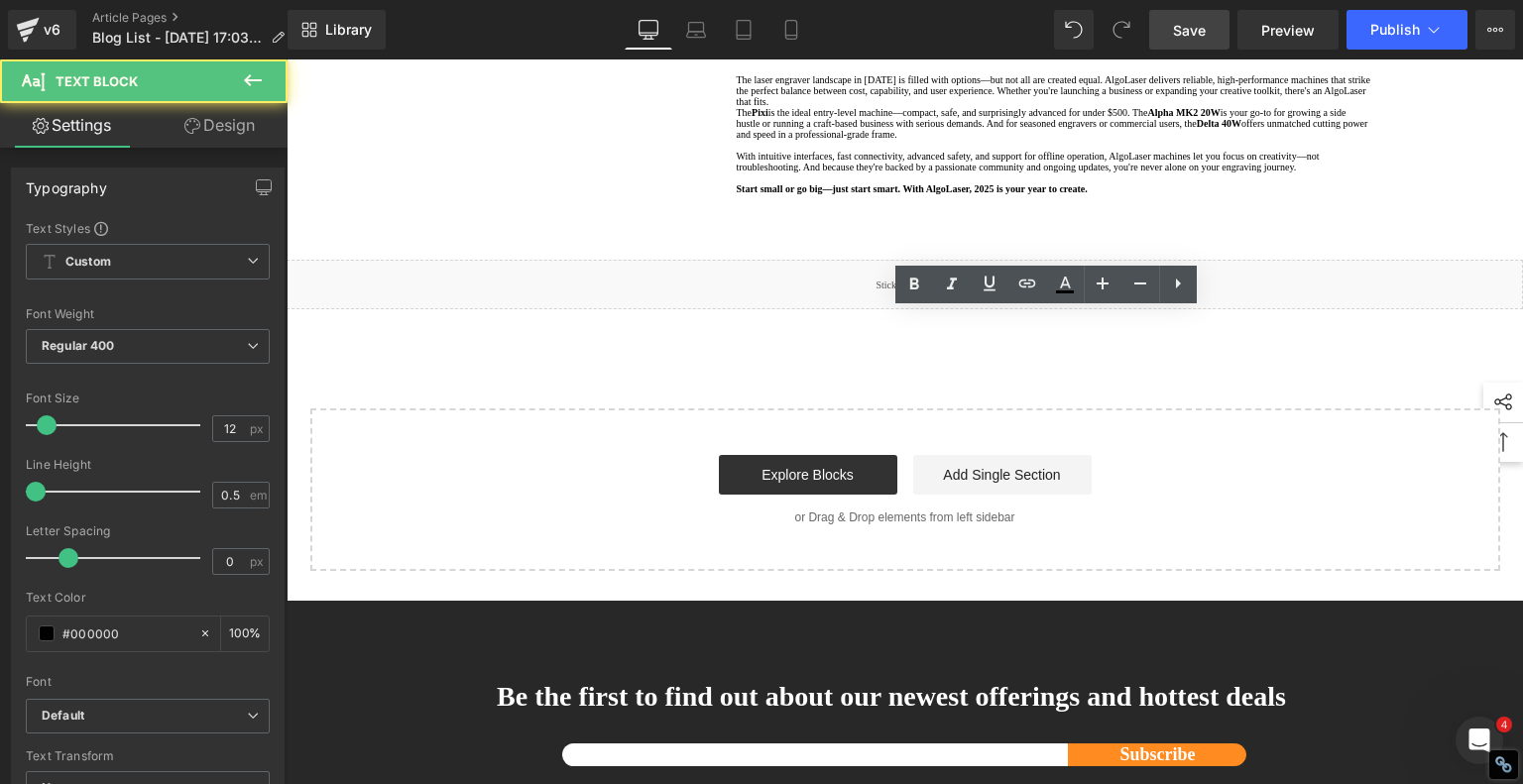 click on "Q2: Should I choose a diode or CO₂ laser engraver? Diode lasers—like those from AlgoLaser—are excellent for most creative and commercial needs involving wood, acrylic, leather, and coated metals. They're more compact, energy-efficient, and cost-effective than CO₂ machines. Unless you're cutting thick plastics or need ultra-fast speeds for mass production, a high-quality diode laser like the Delta 40W or Alpha MK2 will do the job." at bounding box center (1053, -593) 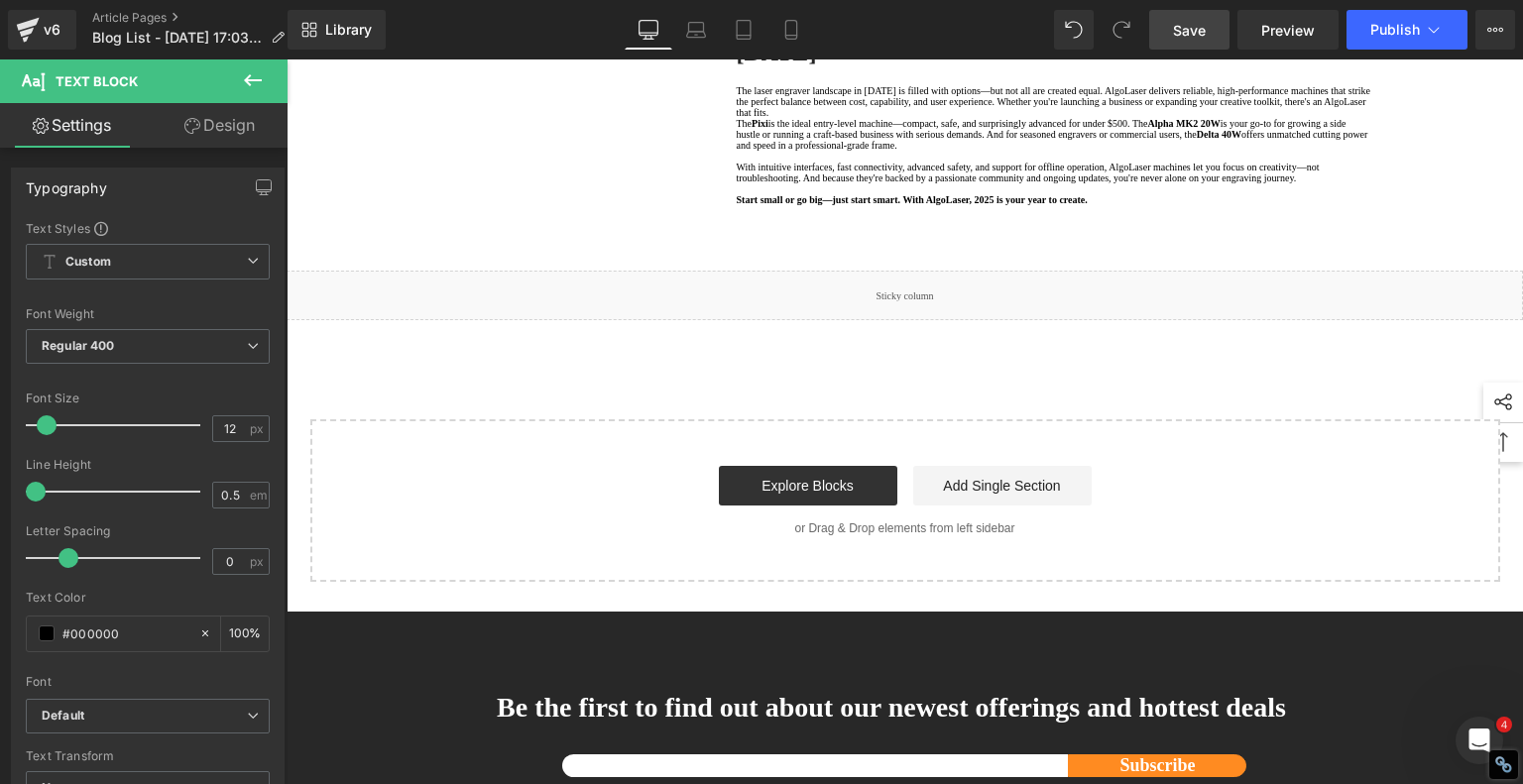 click on "Q3: Do I need LightBurn software to use these machines? No, LightBurn is optional. All AlgoLaser machines support mobile app control, touchscreen interfaces, and standalone SD card operation. However, for advanced vector editing, layering, or design control,  LightBurn  remains the gold standard and is fully compatible with all AlgoLaser models." at bounding box center [1053, -530] 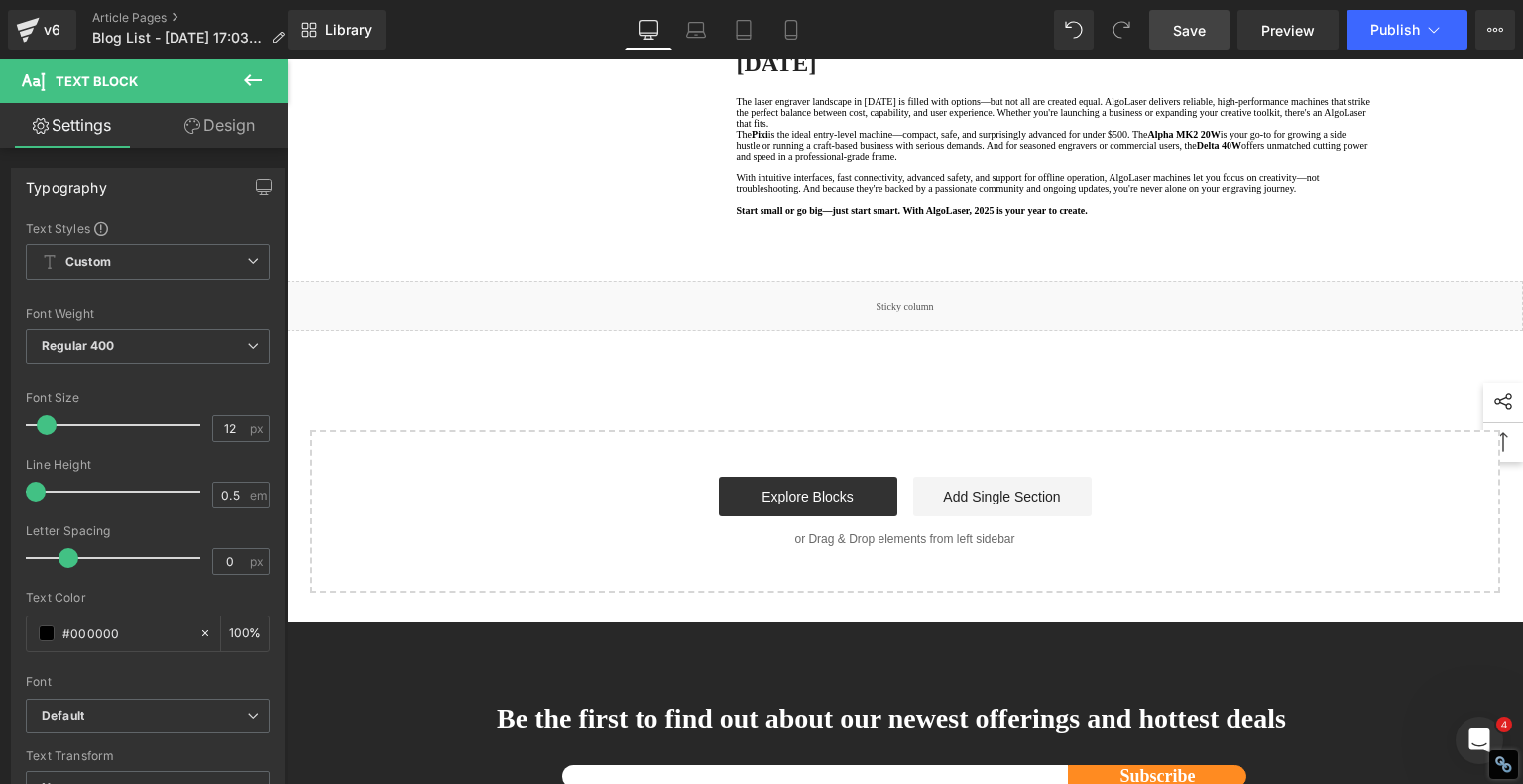 click on "Q4: What are the maintenance costs of diode laser engravers? AlgoLaser diode machines require minimal upkeep. There's no water cooling or fragile mirrors like CO₂ machines. Just keep the lens clean, check belt tension, and maintain airflow. With proper care, these machines can run for years with low operating costs. Replacement parts like nozzles or belts are affordable and user-installable." at bounding box center [1053, -469] 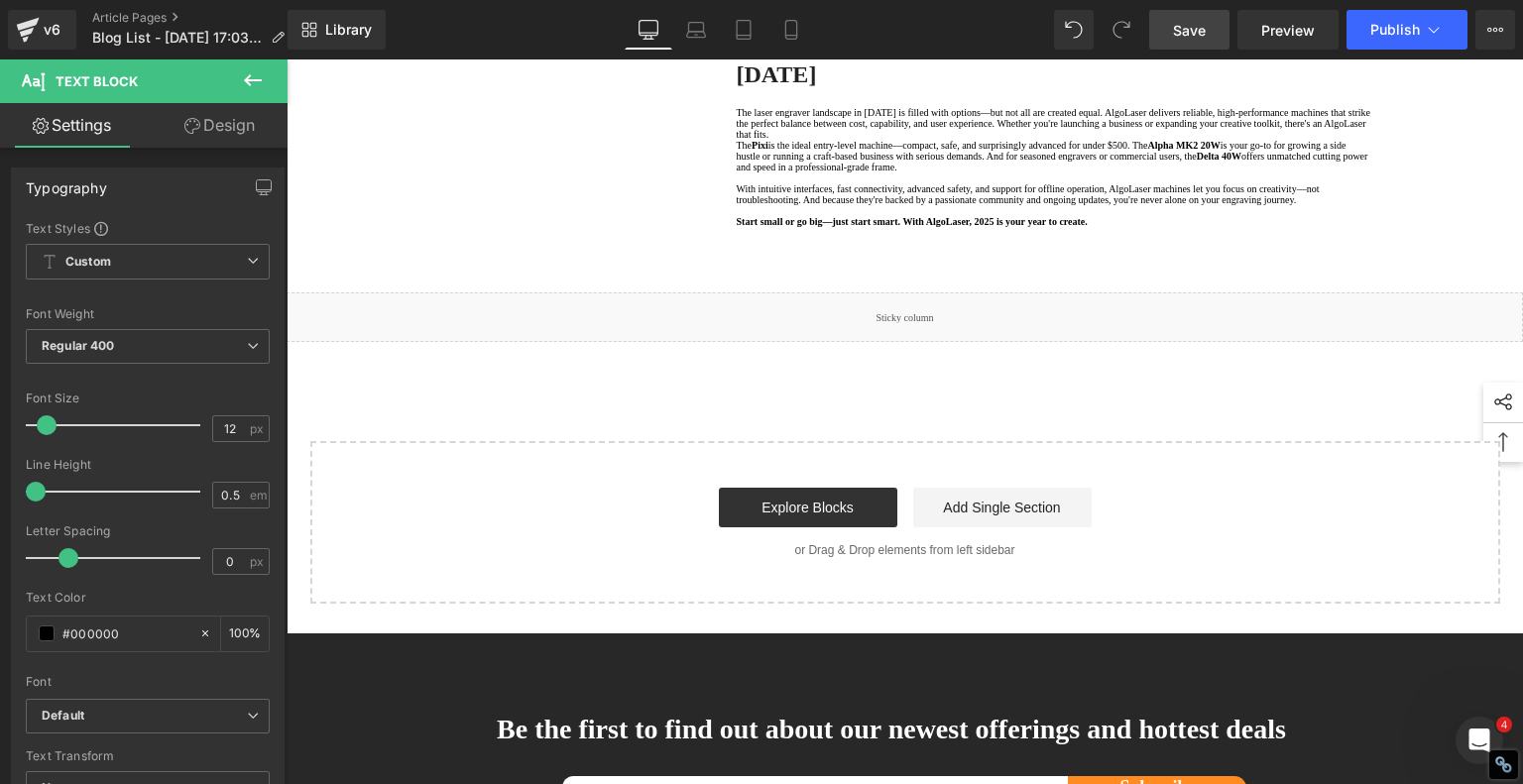 click on "Save" at bounding box center (1189, 30) 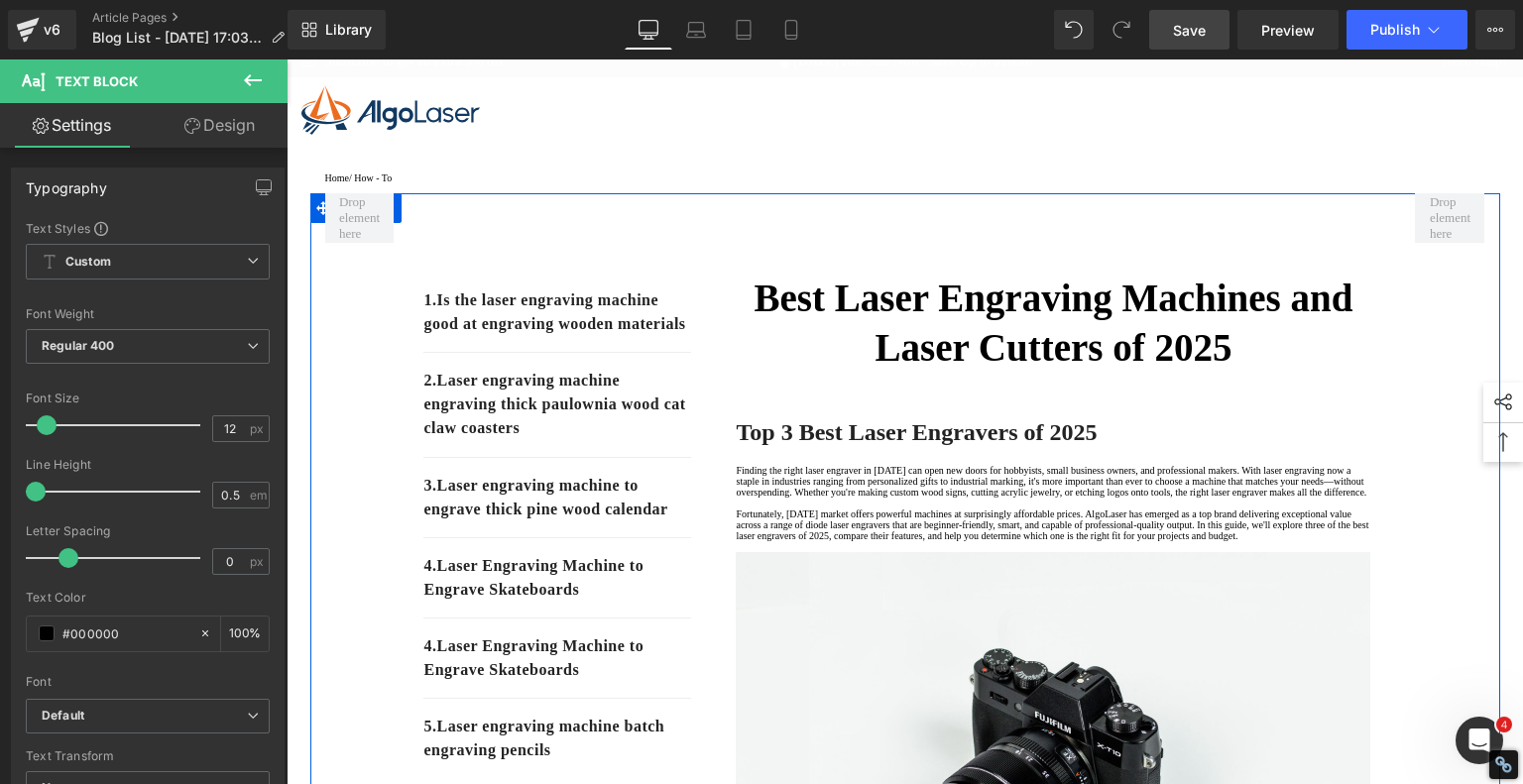 scroll, scrollTop: 0, scrollLeft: 0, axis: both 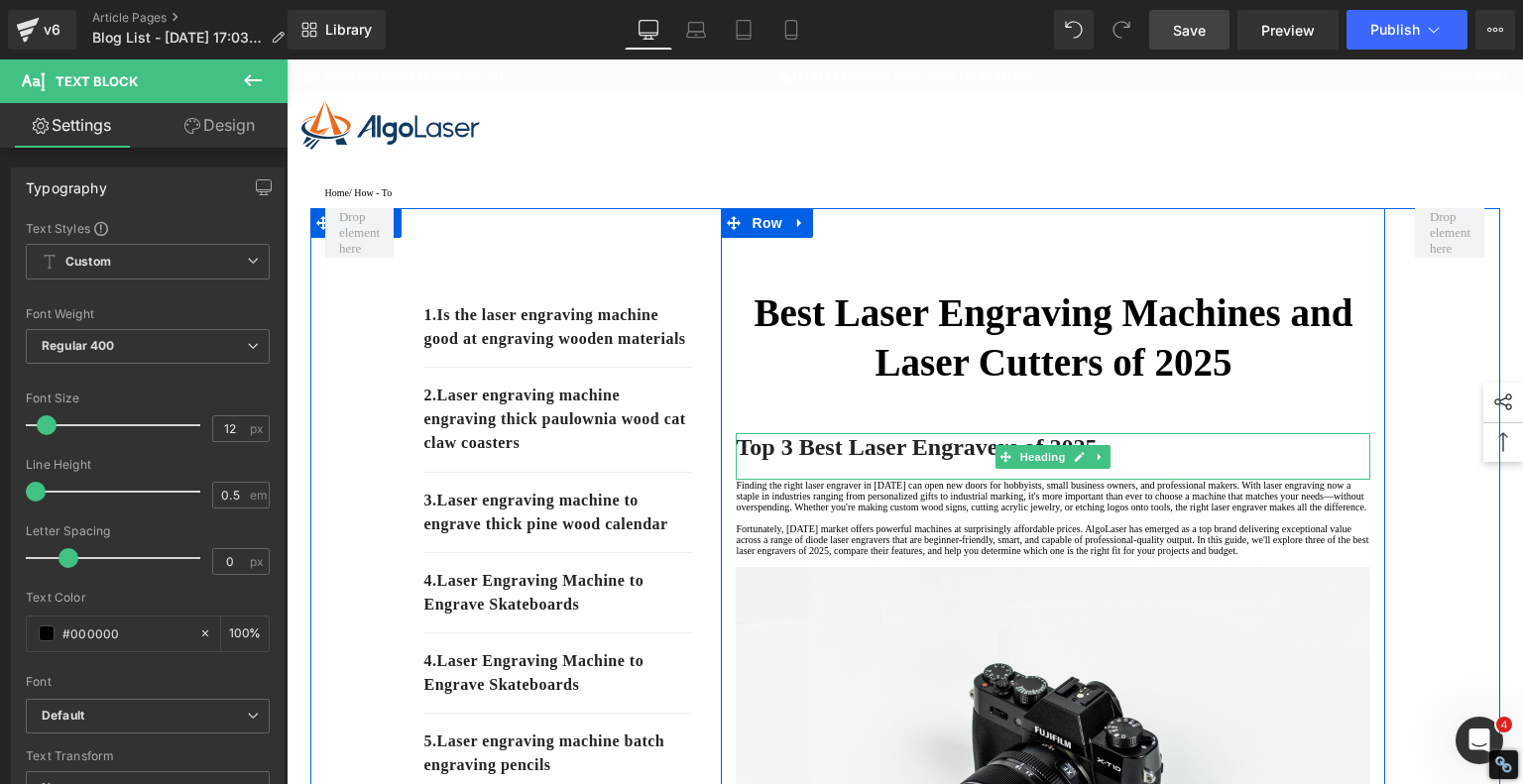 click on "Top 3 Best Laser Engravers of 2025" at bounding box center (916, 447) 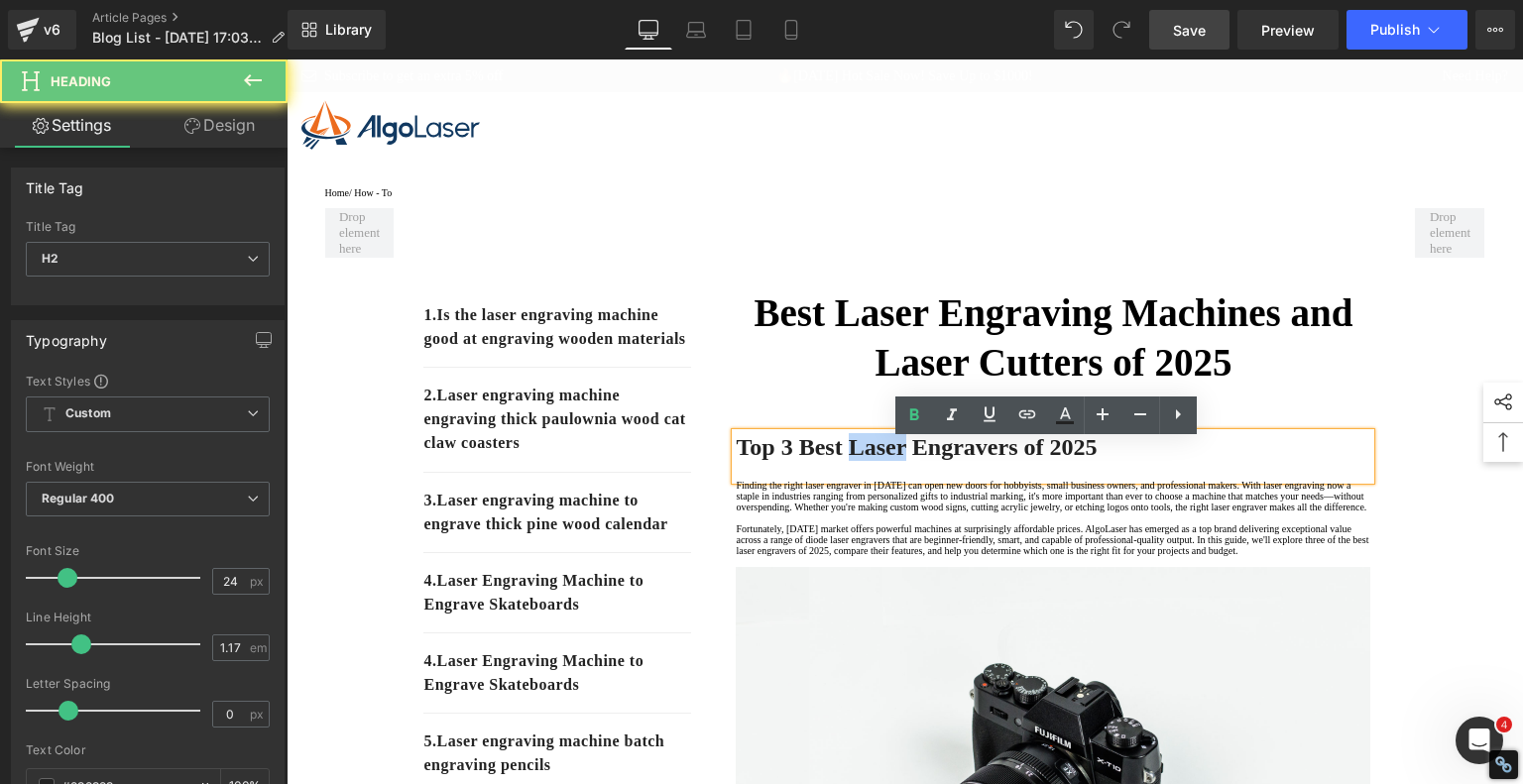 click on "Top 3 Best Laser Engravers of 2025" at bounding box center (916, 447) 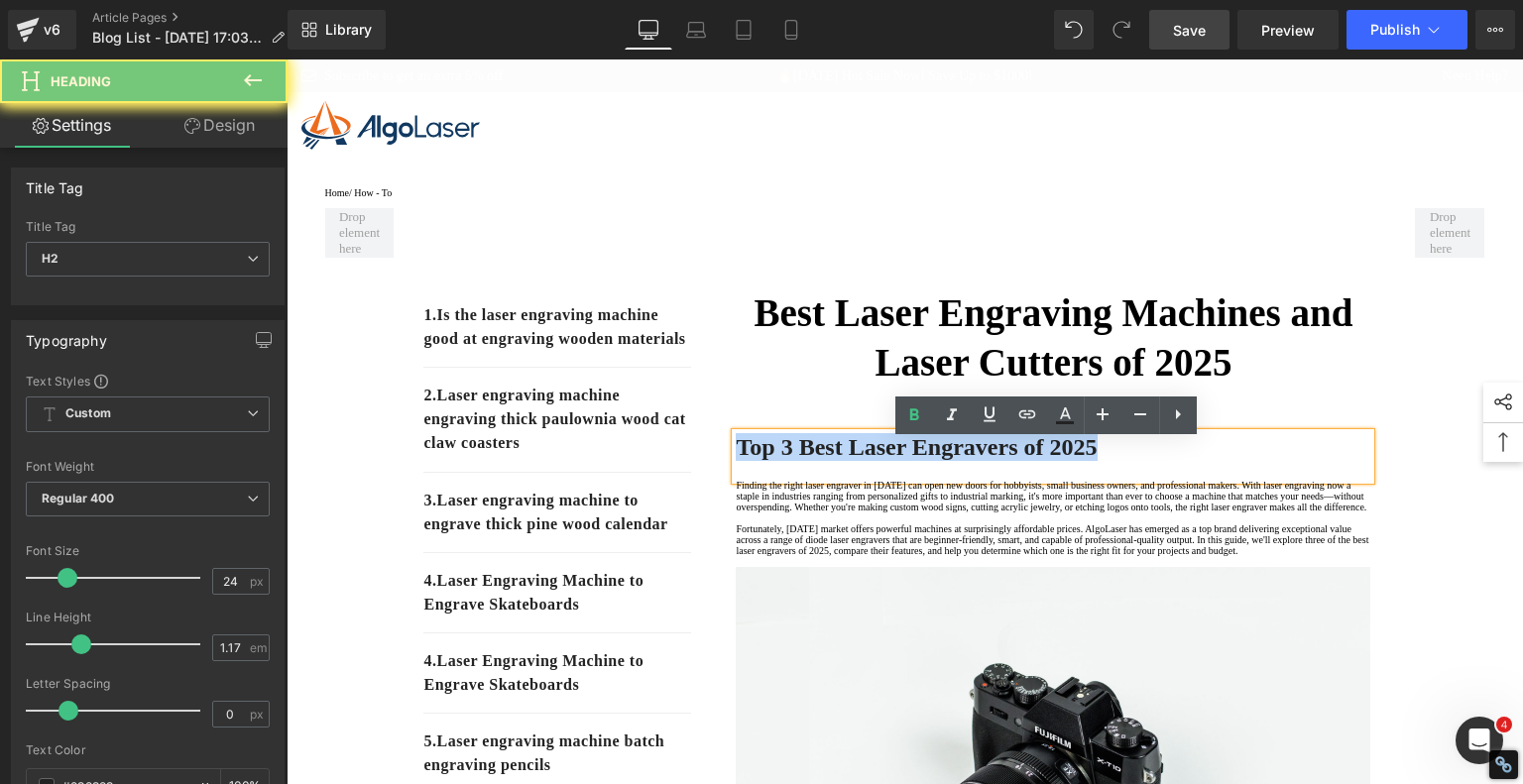 click on "Top 3 Best Laser Engravers of 2025" at bounding box center [916, 447] 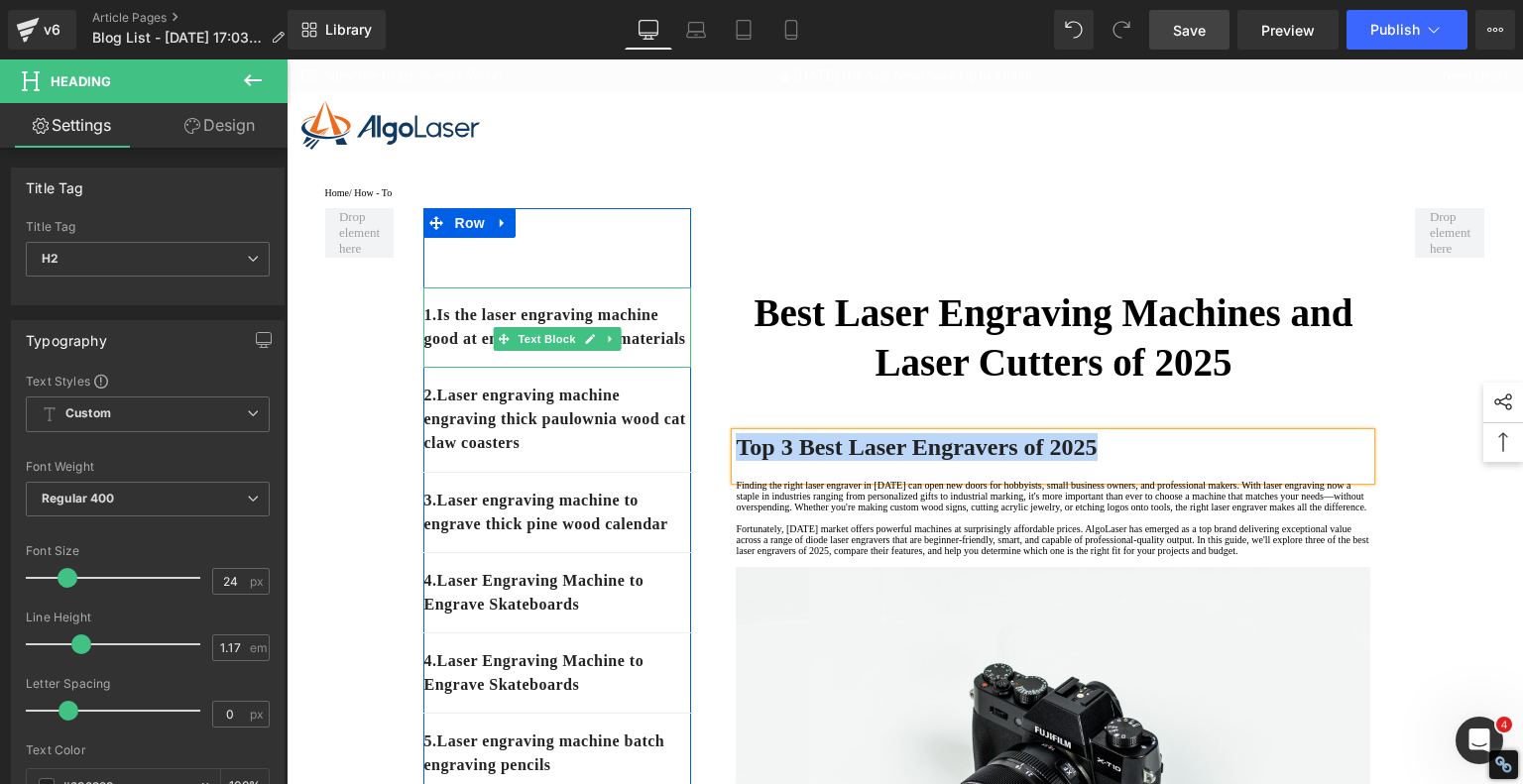 click on "1.  Is the laser engraving machine good at engraving wooden materials" at bounding box center (557, 327) 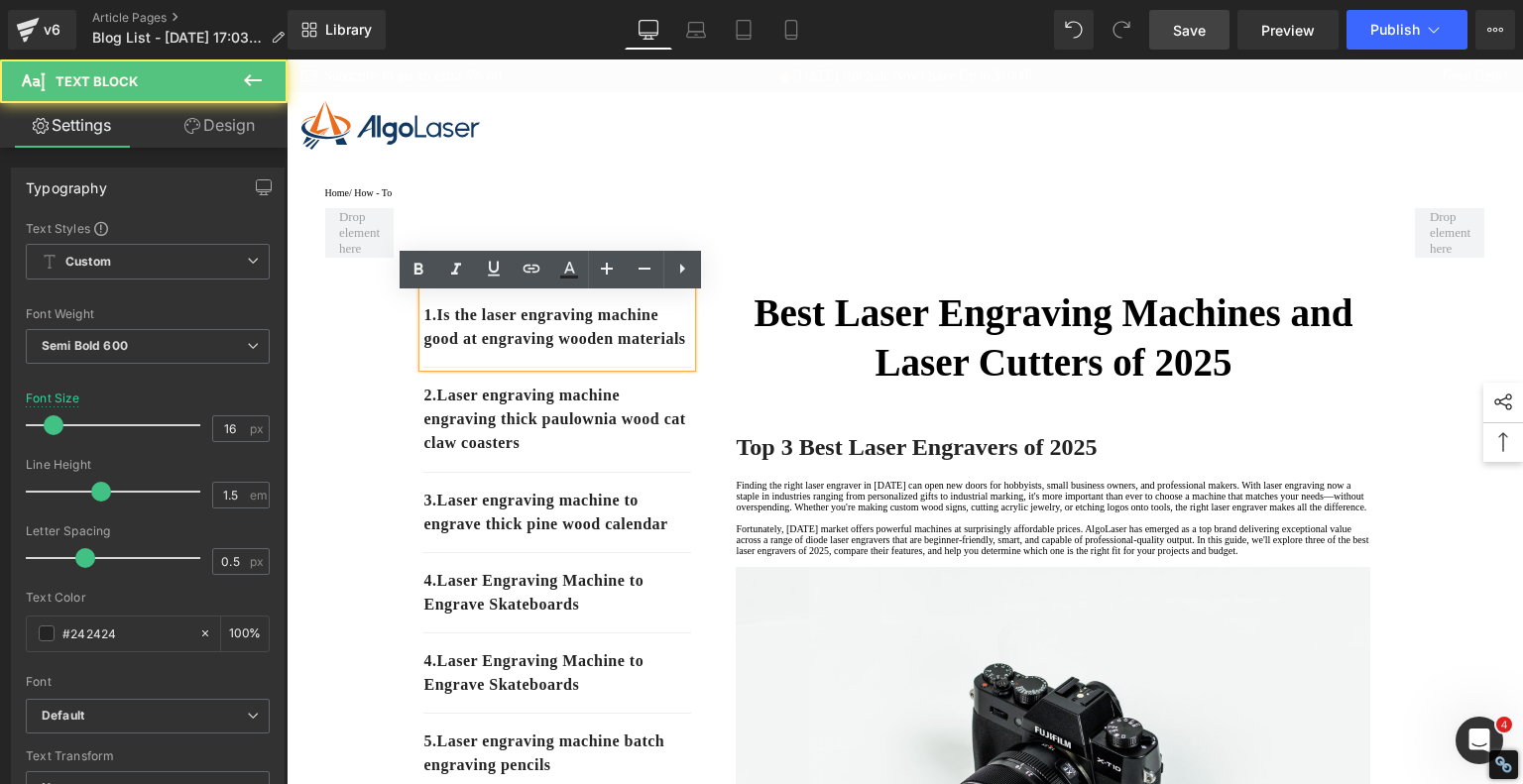 click on "1.  Is the laser engraving machine good at engraving wooden materials" at bounding box center [557, 327] 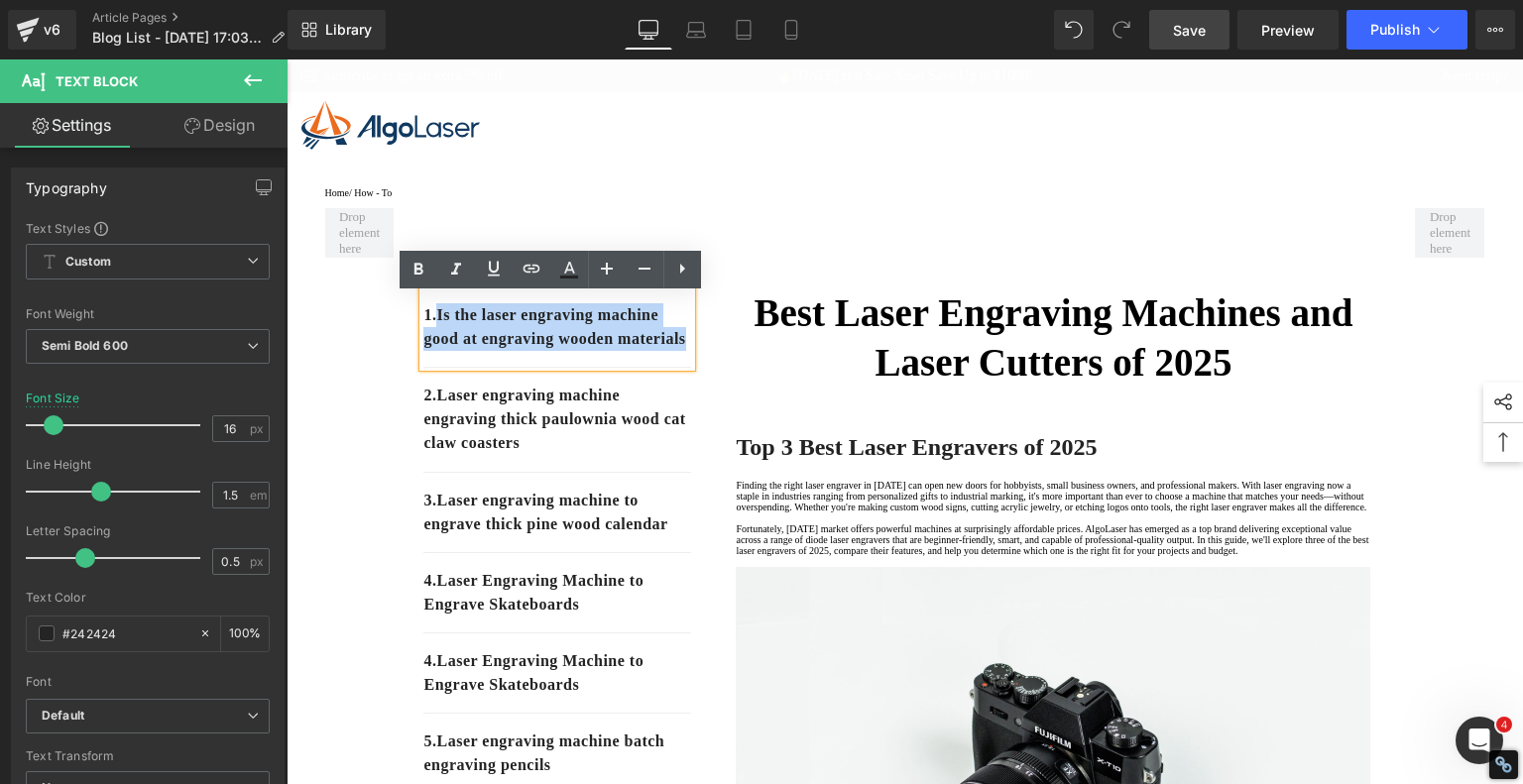 drag, startPoint x: 568, startPoint y: 374, endPoint x: 436, endPoint y: 319, distance: 143 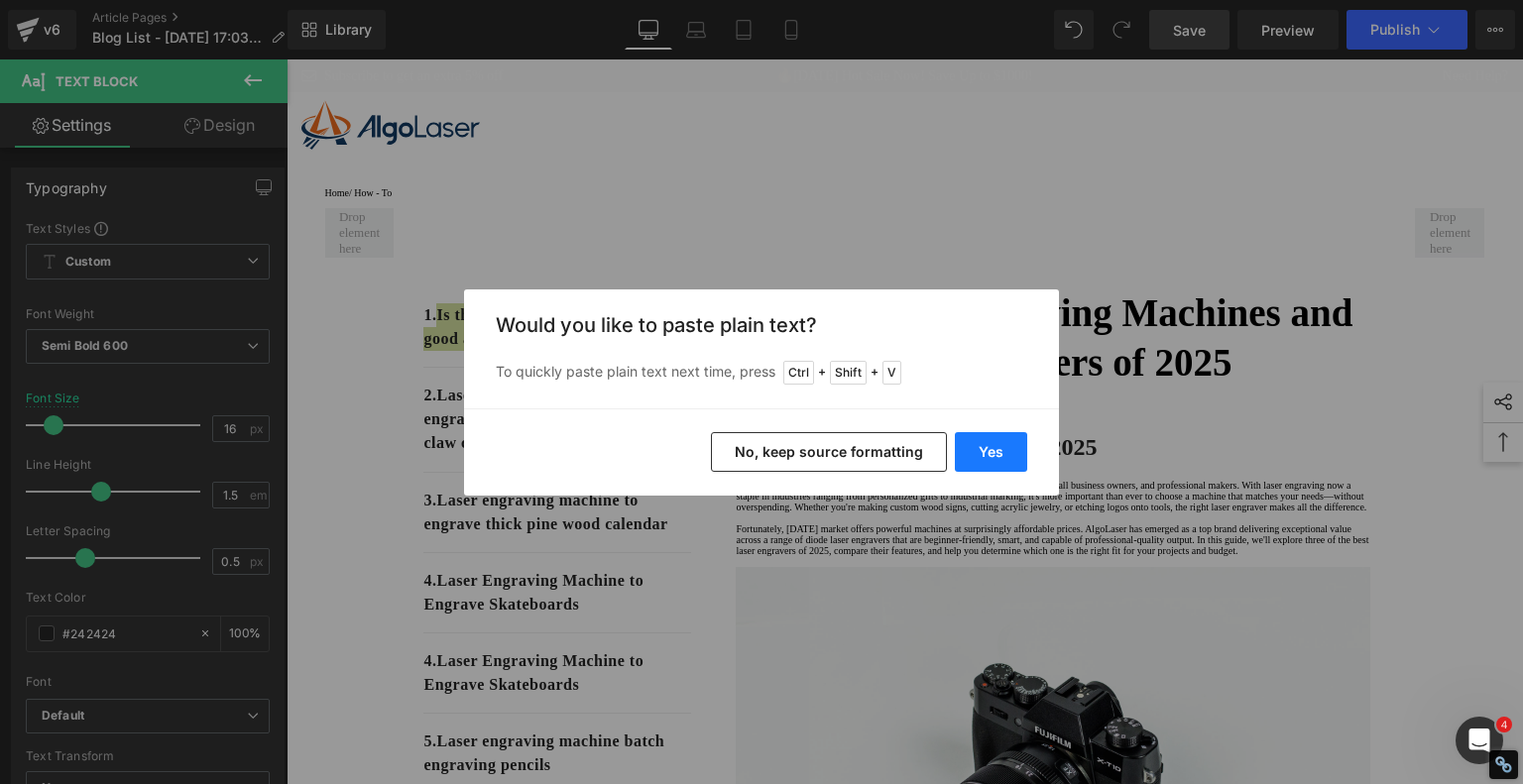click on "Yes" at bounding box center [991, 452] 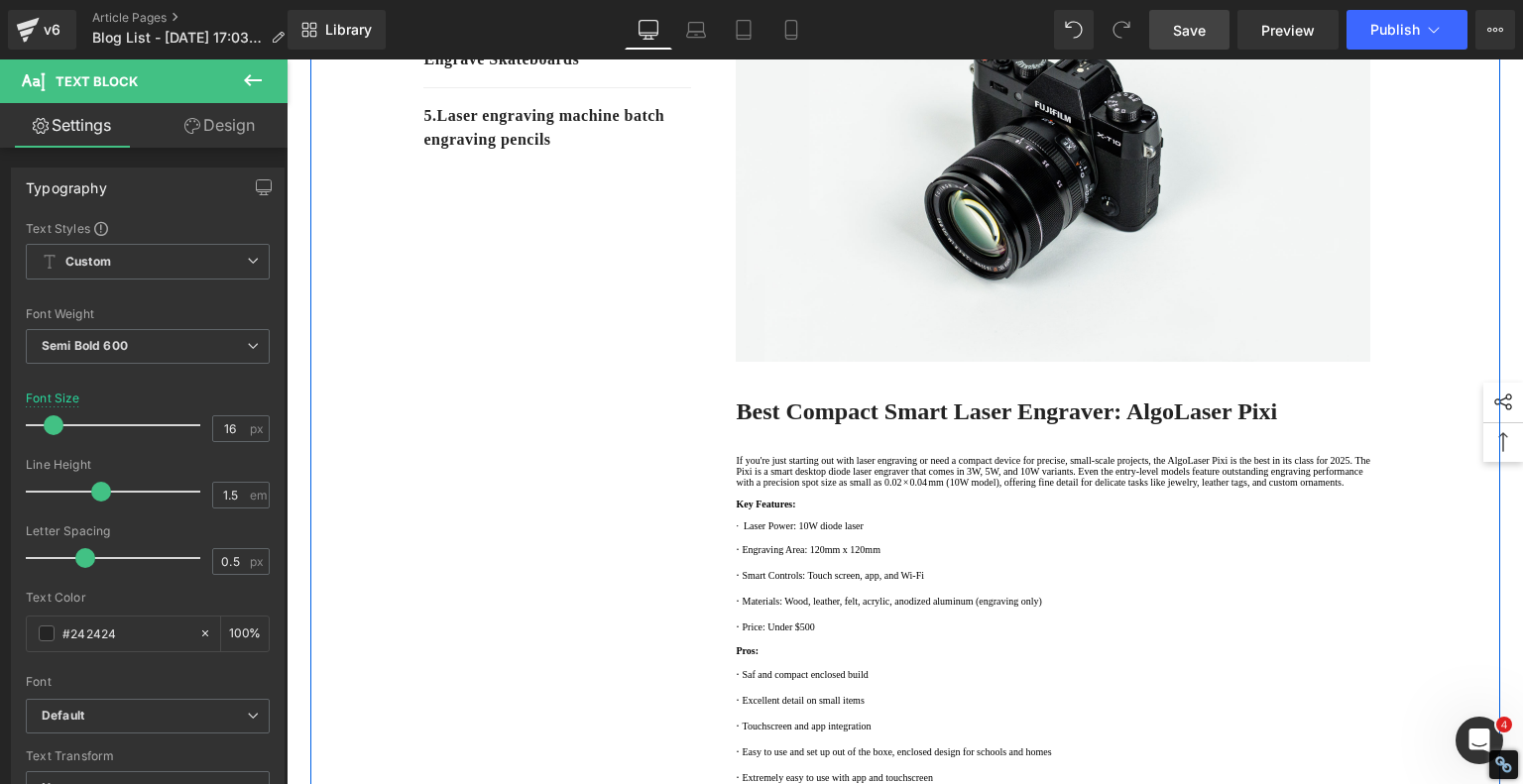 scroll, scrollTop: 793, scrollLeft: 0, axis: vertical 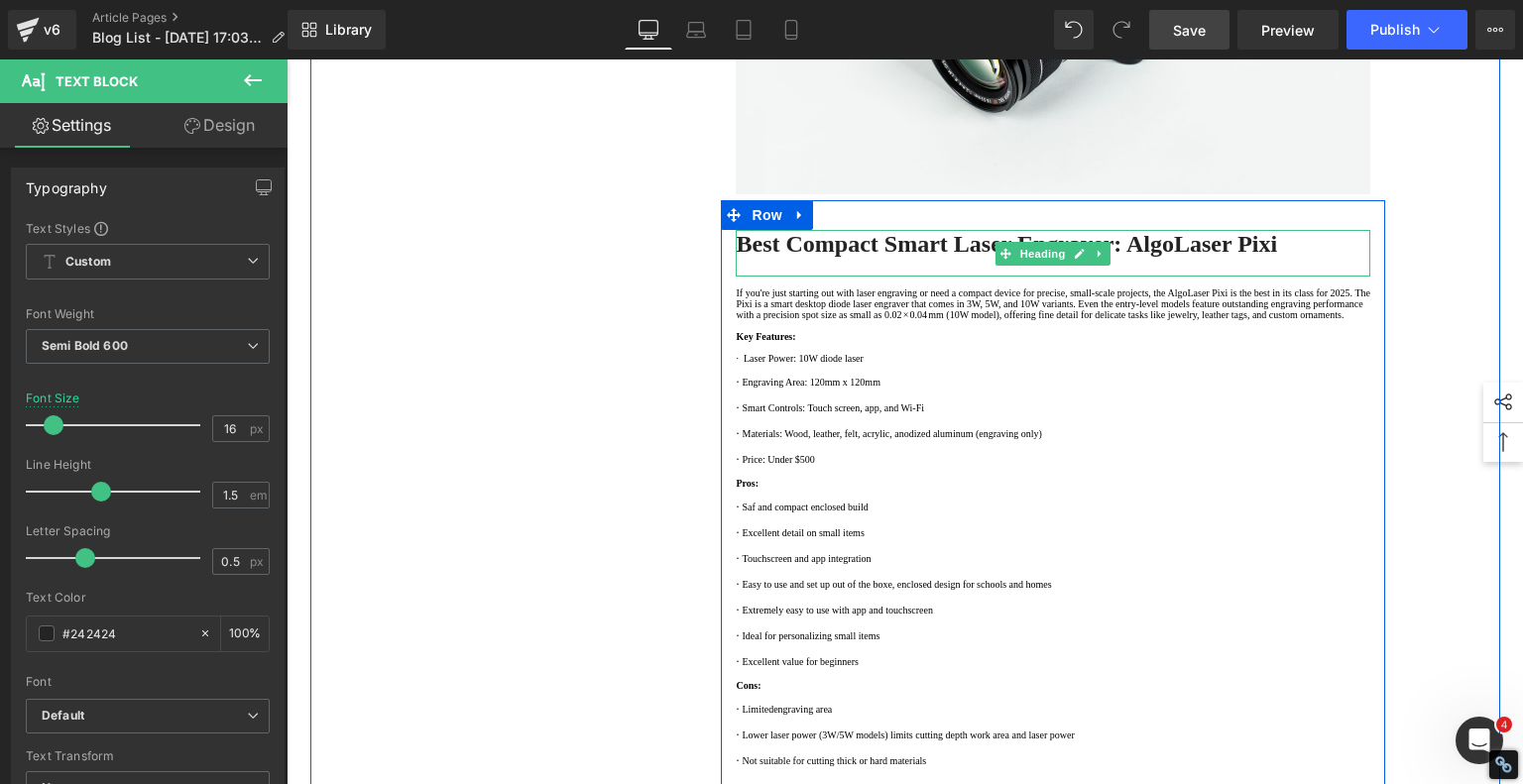 click on "Best Compact Smart Laser Engraver: AlgoLaser Pixi" at bounding box center (1006, 244) 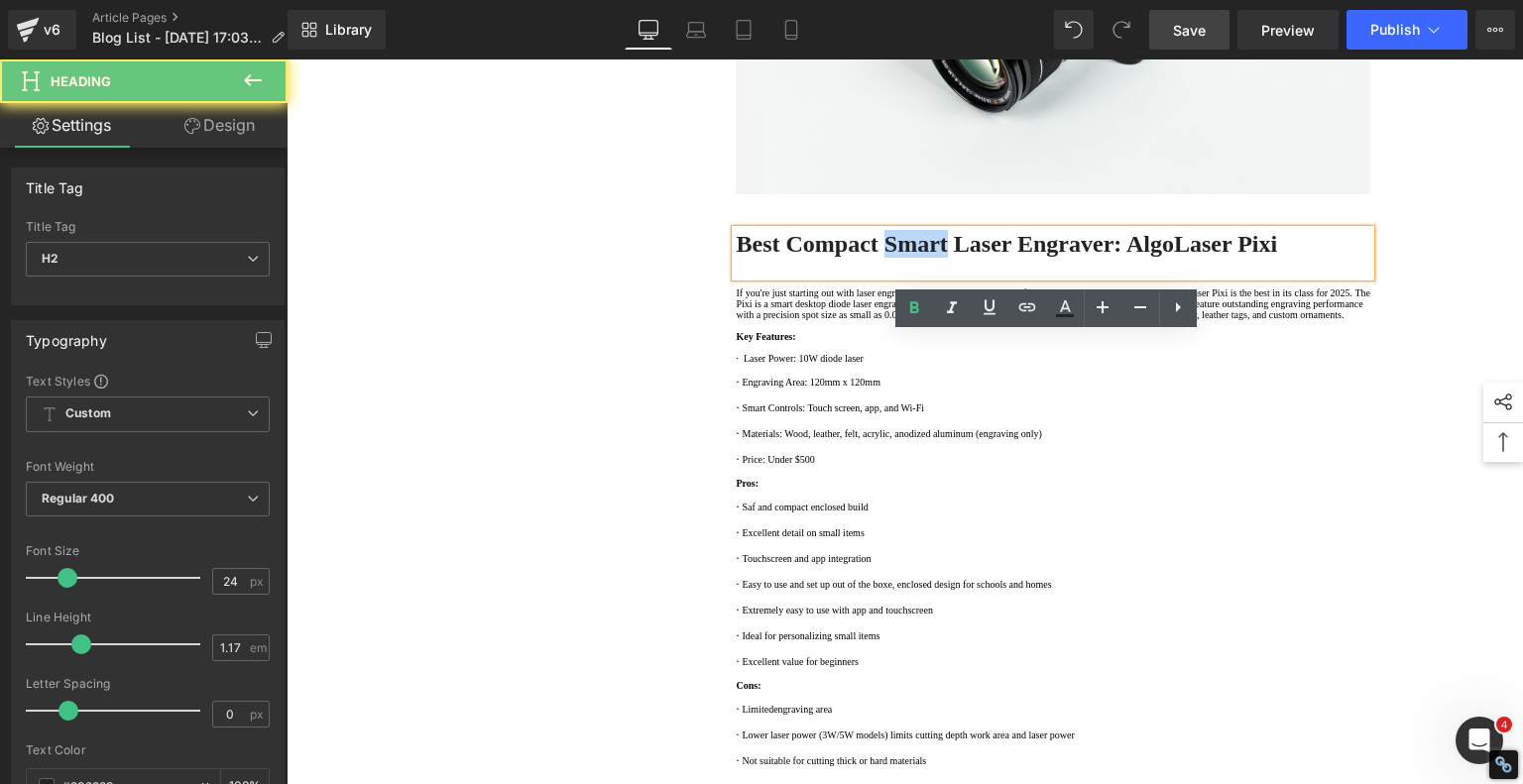 click on "Best Compact Smart Laser Engraver: AlgoLaser Pixi" at bounding box center (1006, 244) 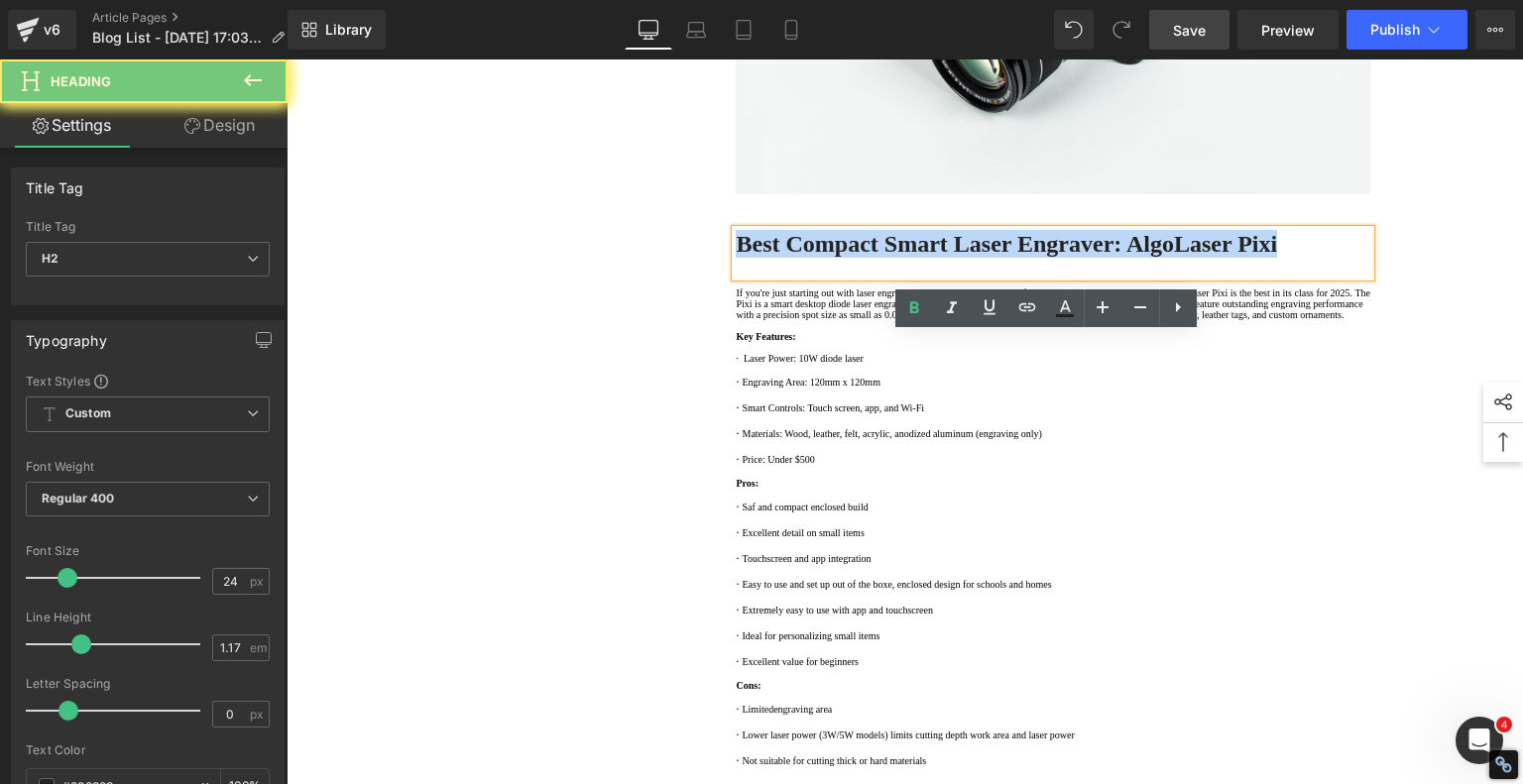 click on "Best Compact Smart Laser Engraver: AlgoLaser Pixi" at bounding box center (1006, 244) 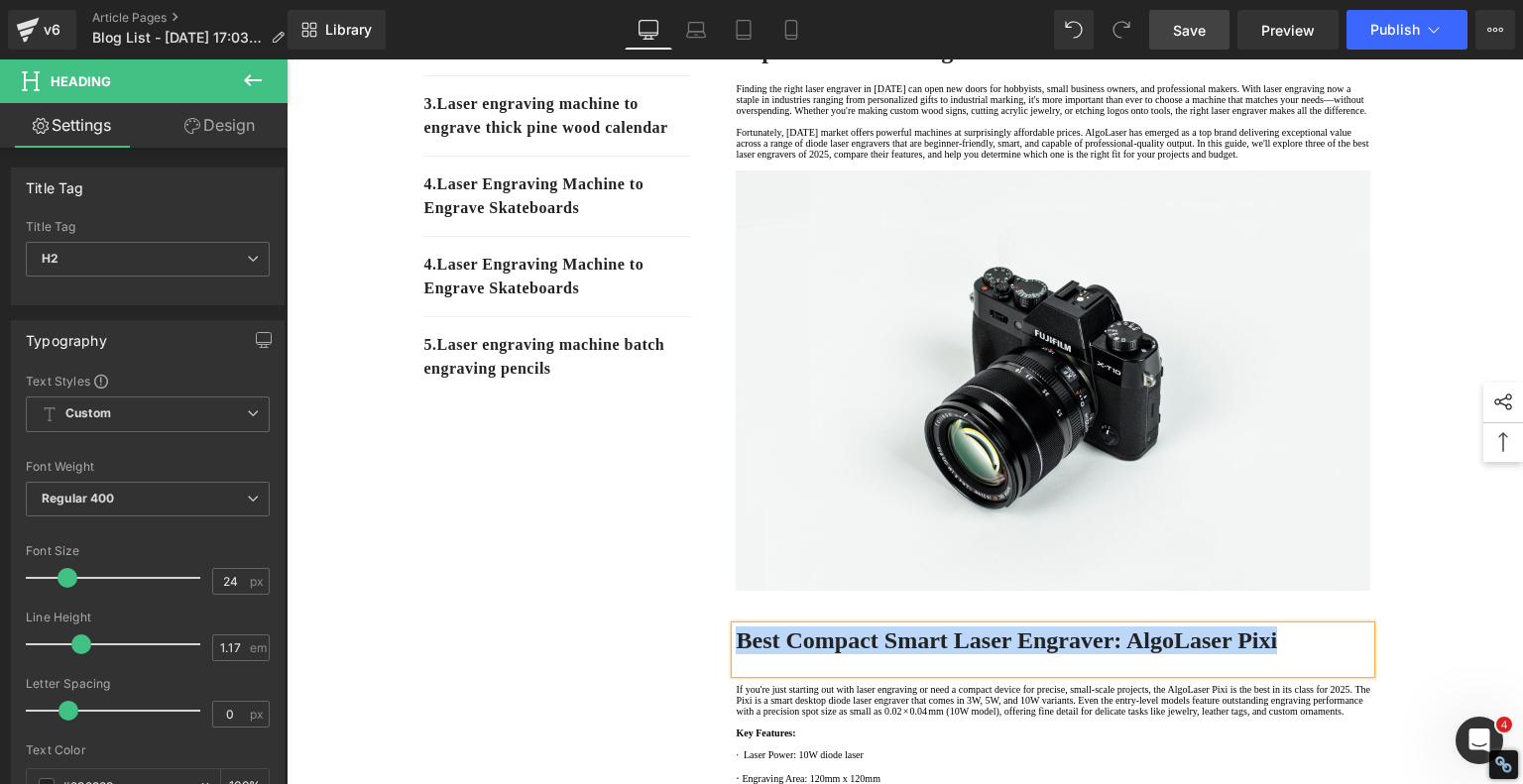 scroll, scrollTop: 0, scrollLeft: 0, axis: both 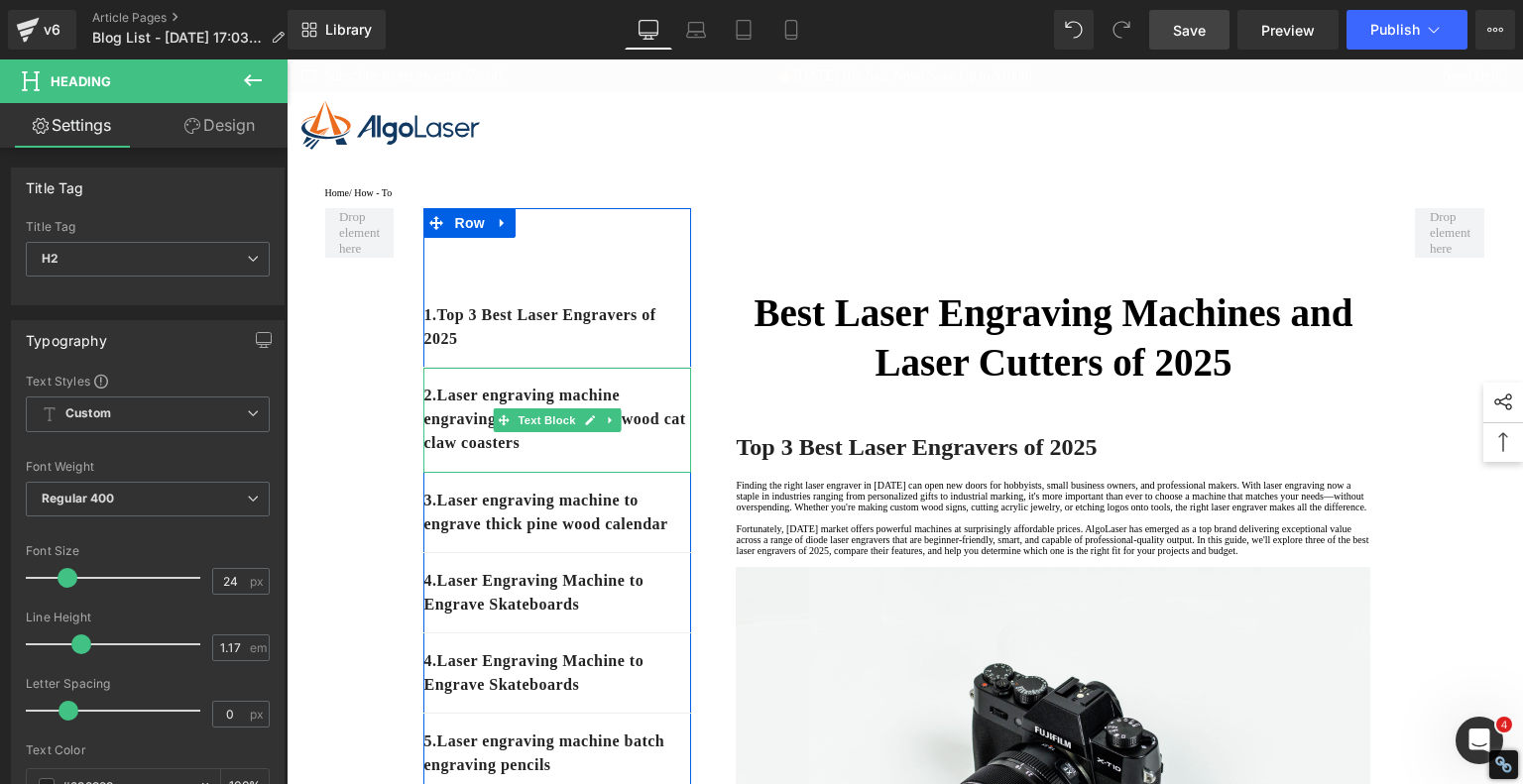 click on "2.  Laser engraving machine engraving thick paulownia wood cat claw coasters" at bounding box center [557, 420] 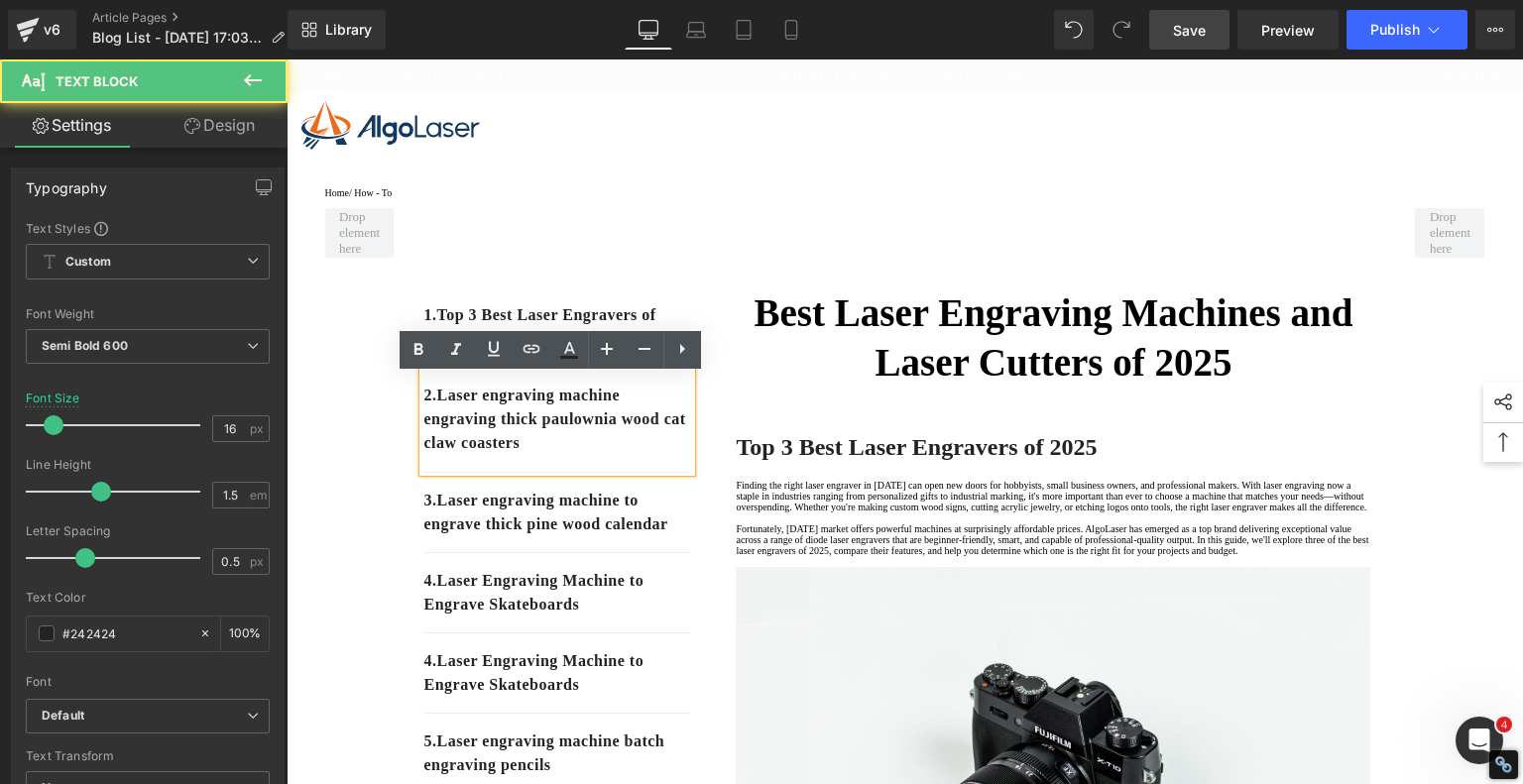 click on "2.  Laser engraving machine engraving thick paulownia wood cat claw coasters" at bounding box center [557, 419] 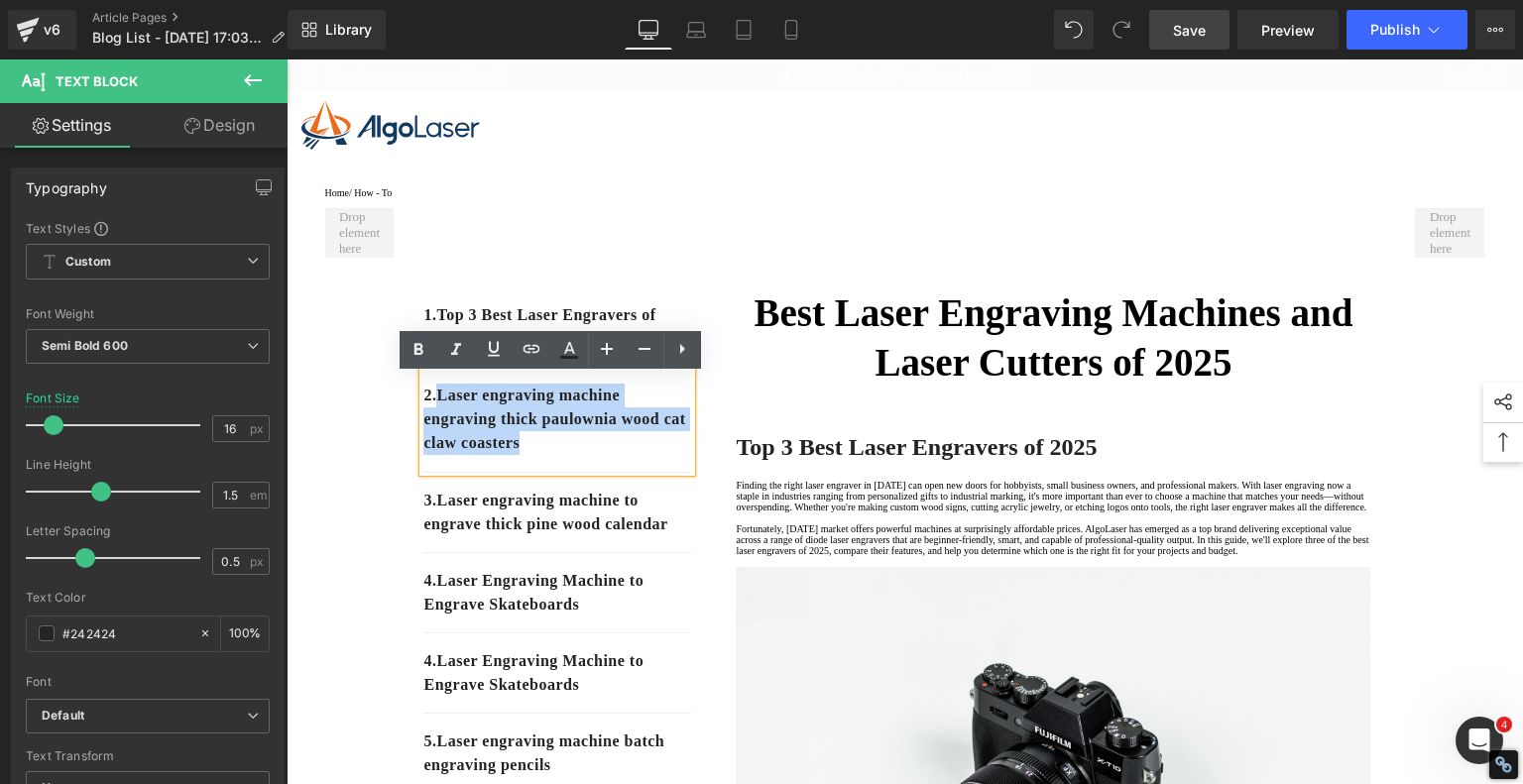 drag, startPoint x: 606, startPoint y: 453, endPoint x: 436, endPoint y: 404, distance: 176.92089 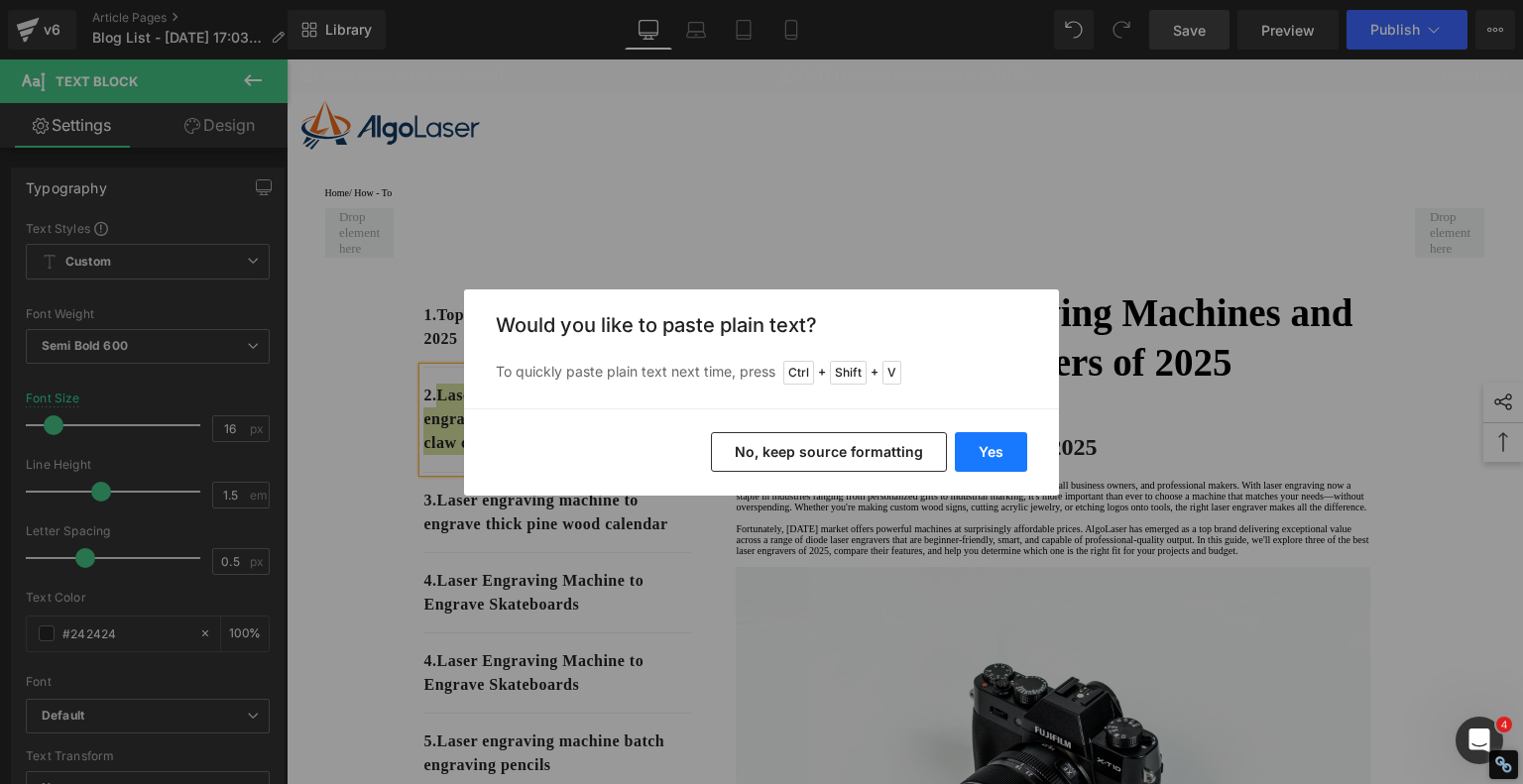 click on "Yes" at bounding box center [991, 452] 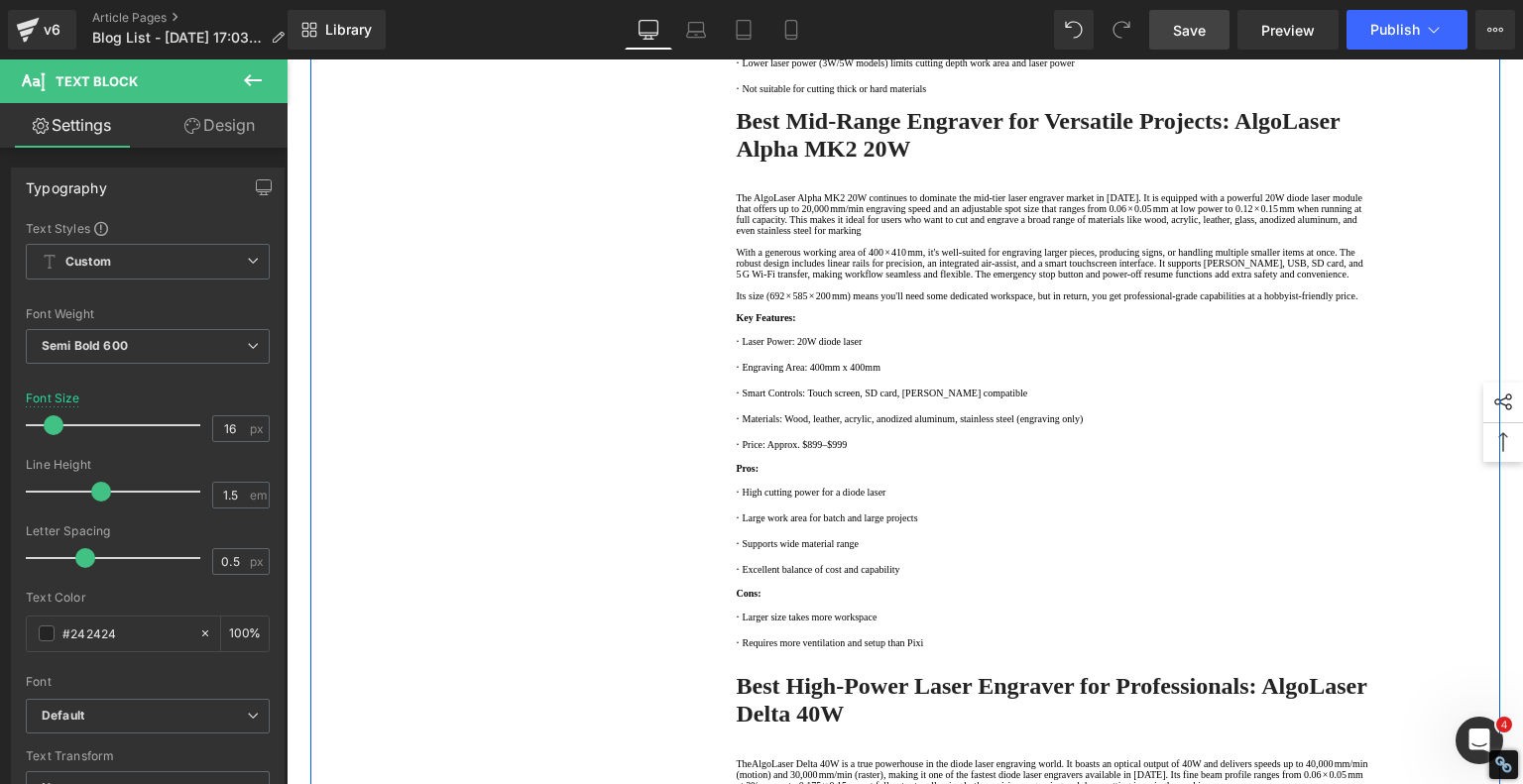 scroll, scrollTop: 1487, scrollLeft: 0, axis: vertical 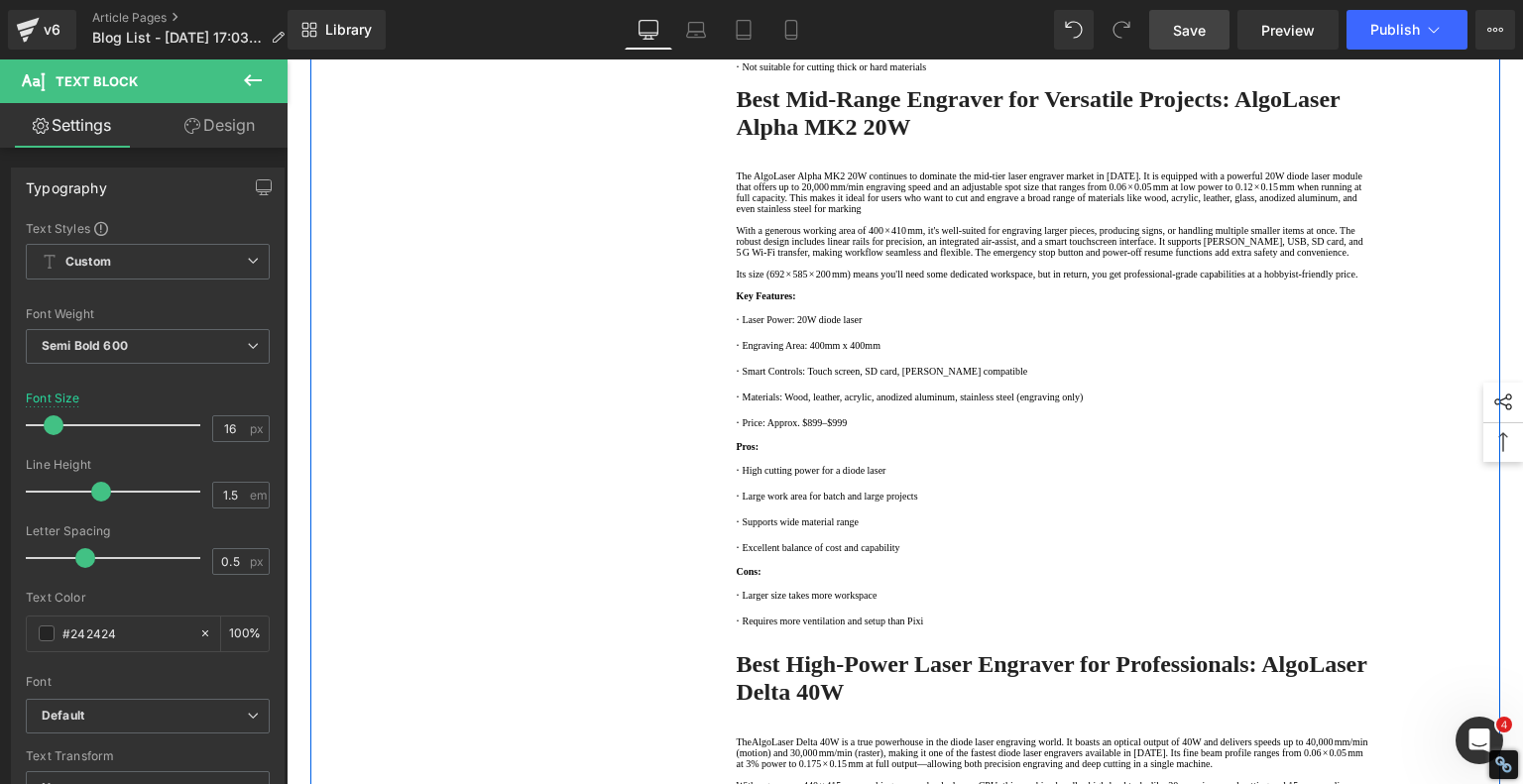 click on "Best Mid-Range Engraver for Versatile Projects: AlgoLaser Alpha MK2 20W" at bounding box center (1037, 113) 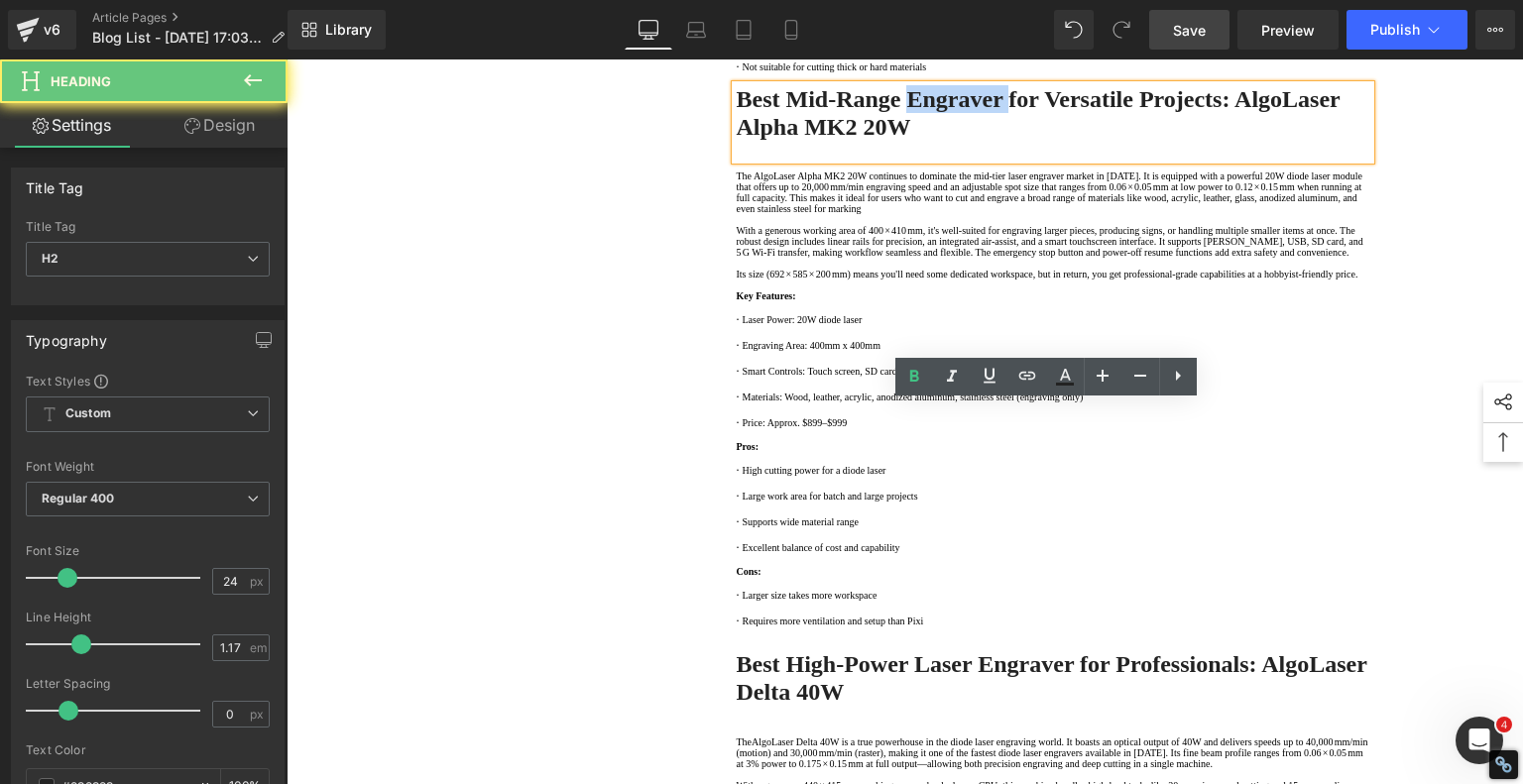 click on "Best Mid-Range Engraver for Versatile Projects: AlgoLaser Alpha MK2 20W" at bounding box center (1037, 113) 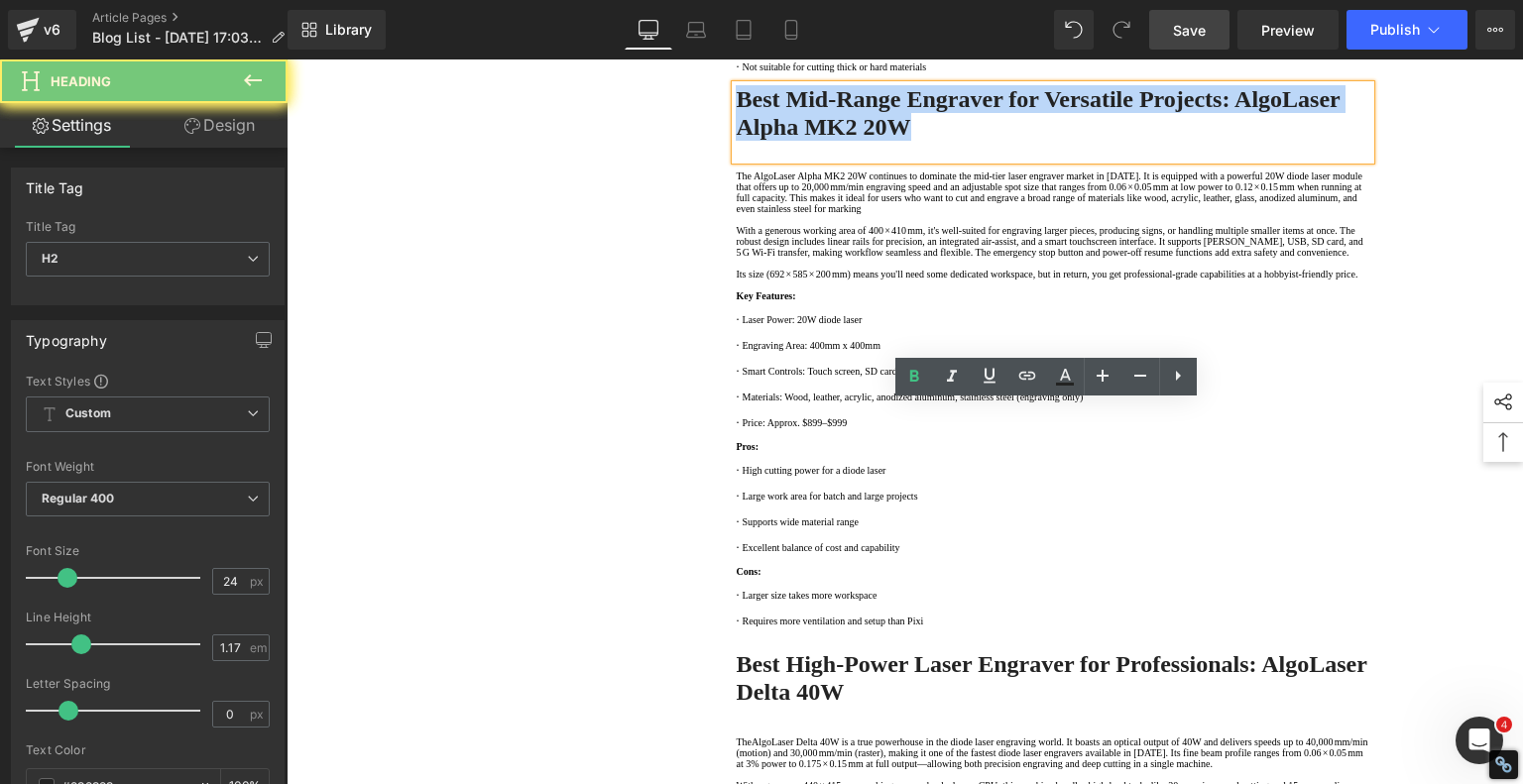 click on "Best Mid-Range Engraver for Versatile Projects: AlgoLaser Alpha MK2 20W" at bounding box center (1037, 113) 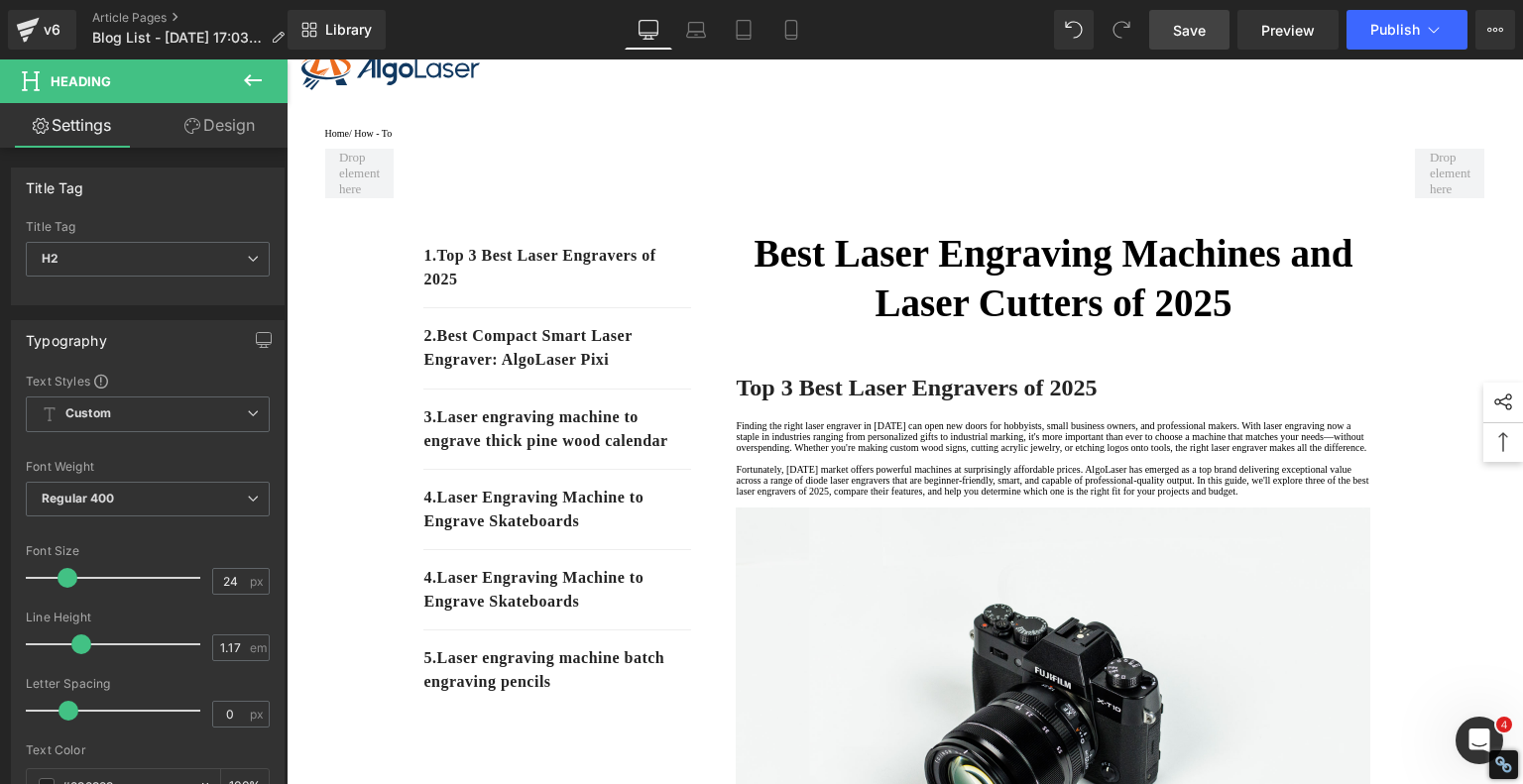 scroll, scrollTop: 0, scrollLeft: 0, axis: both 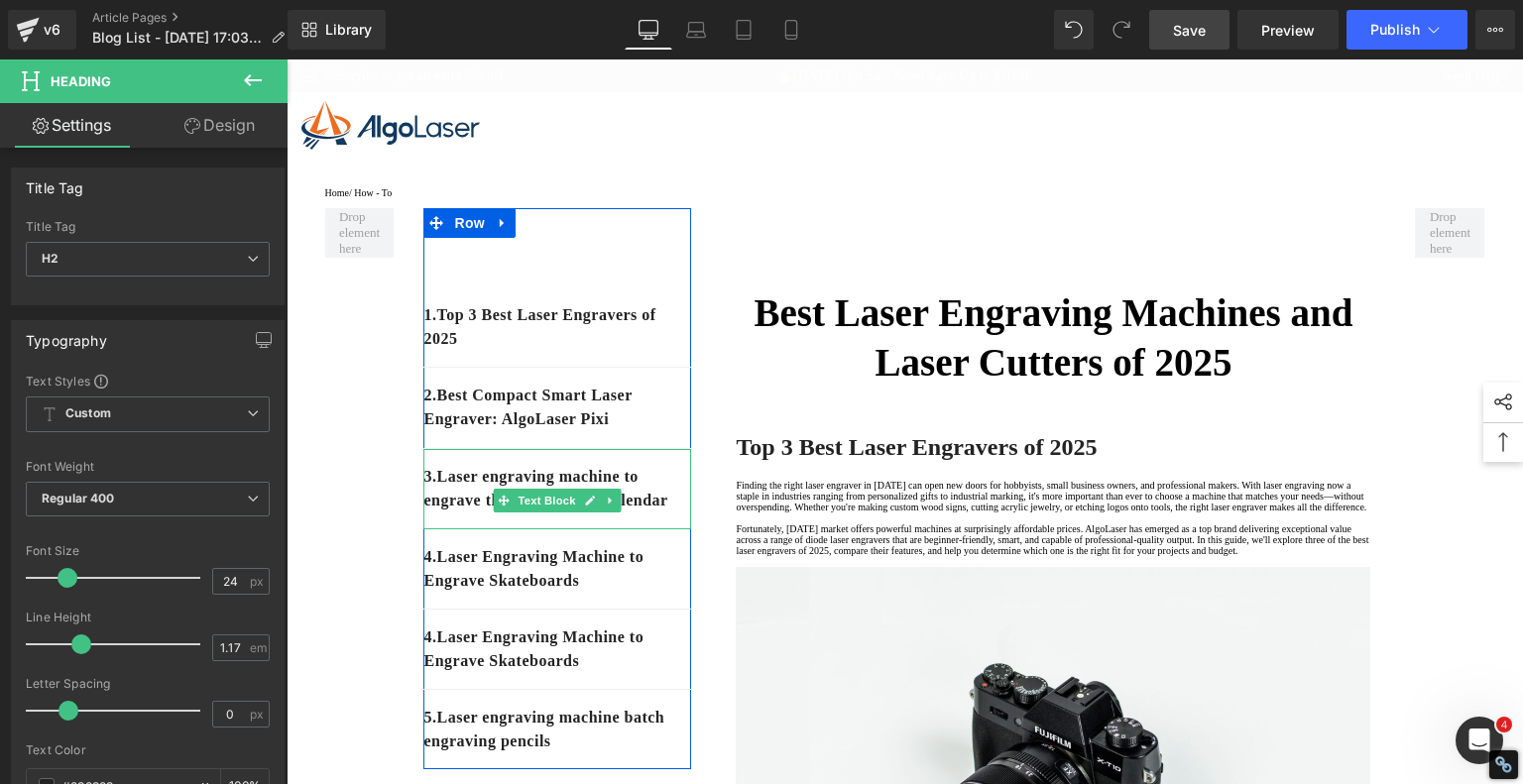 click on "3.  Laser engraving machine to engrave thick pine wood calendar" at bounding box center (557, 489) 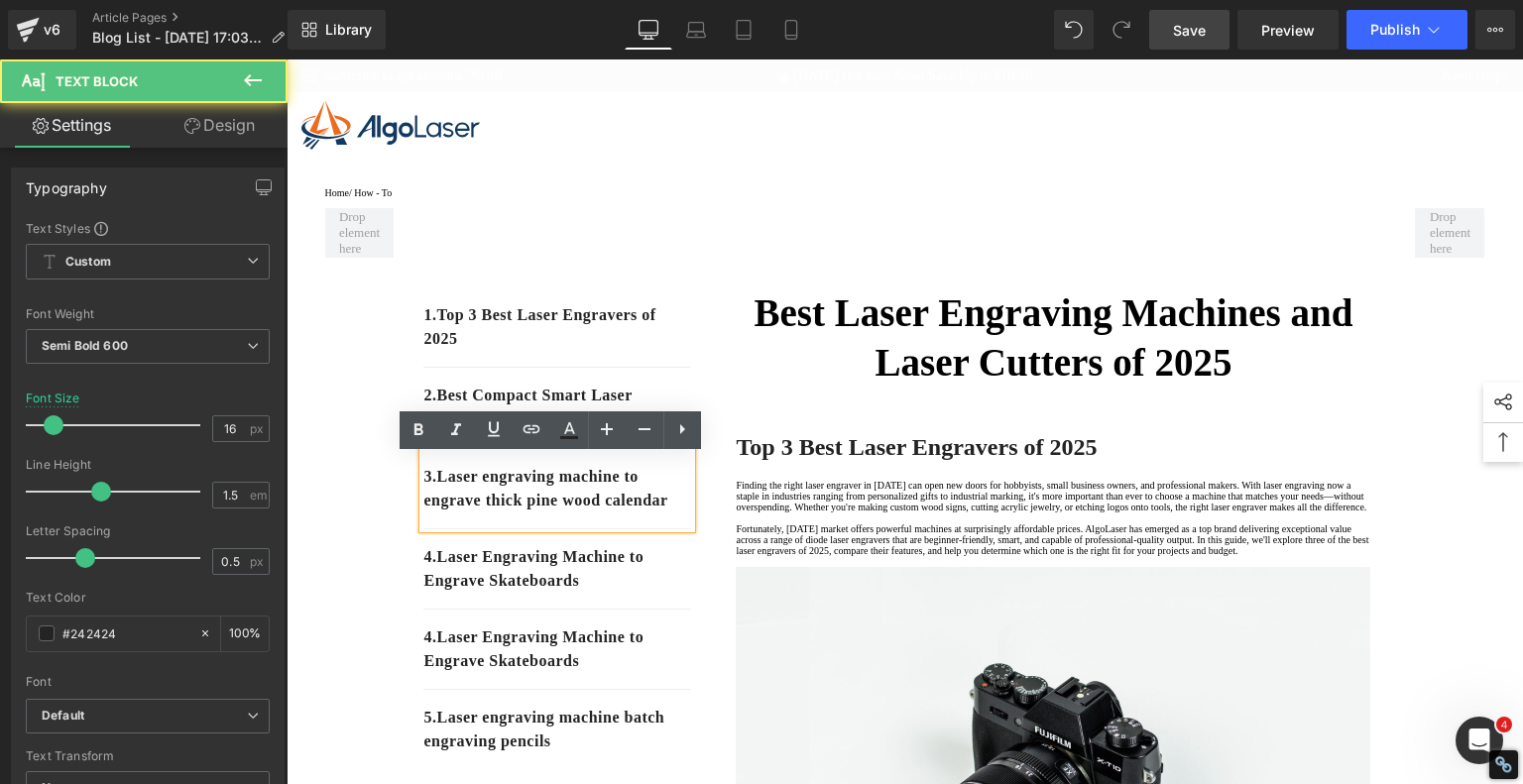 click on "3.  Laser engraving machine to engrave thick pine wood calendar" at bounding box center (557, 489) 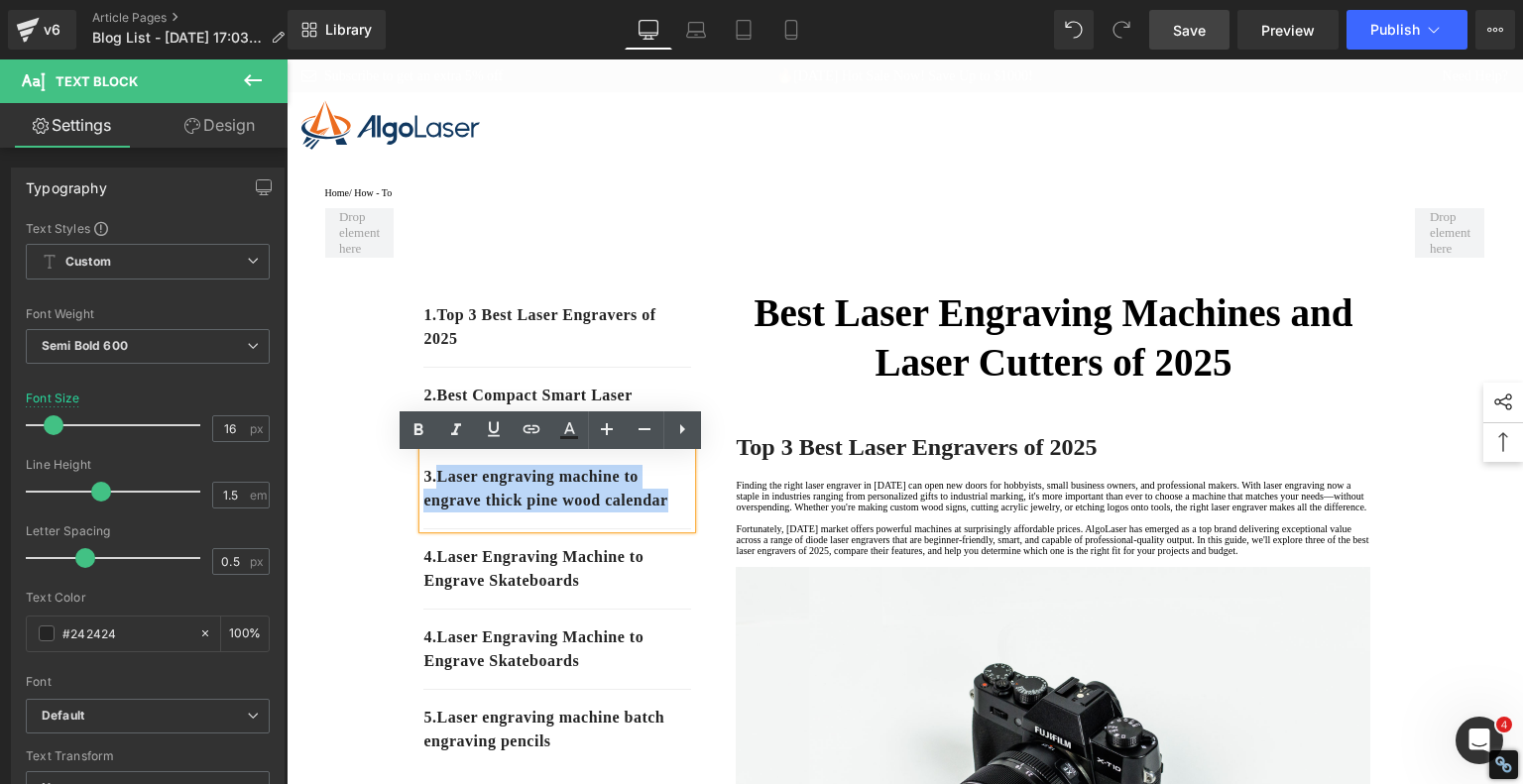 drag, startPoint x: 500, startPoint y: 531, endPoint x: 439, endPoint y: 478, distance: 80.80842 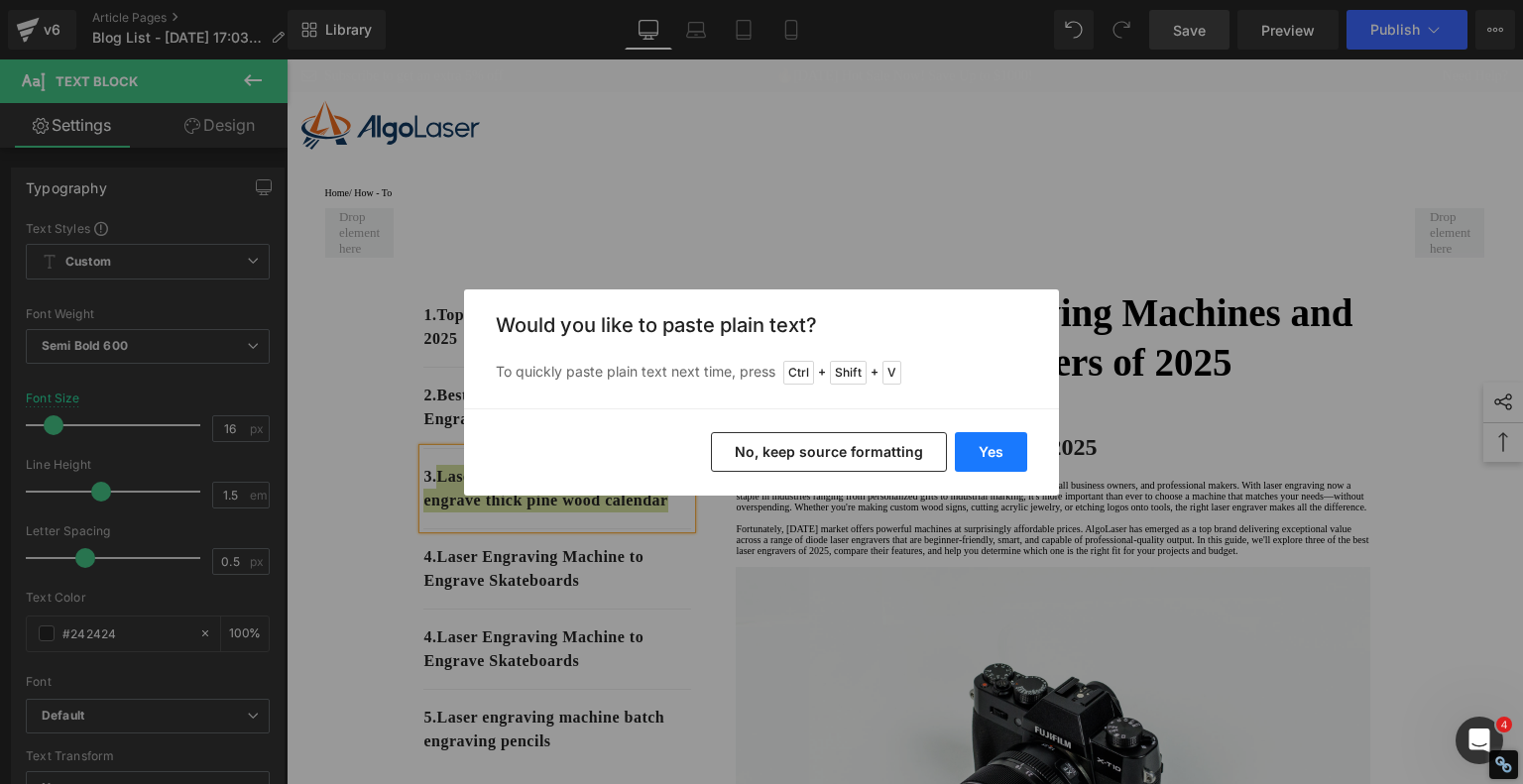click on "Yes" at bounding box center [991, 452] 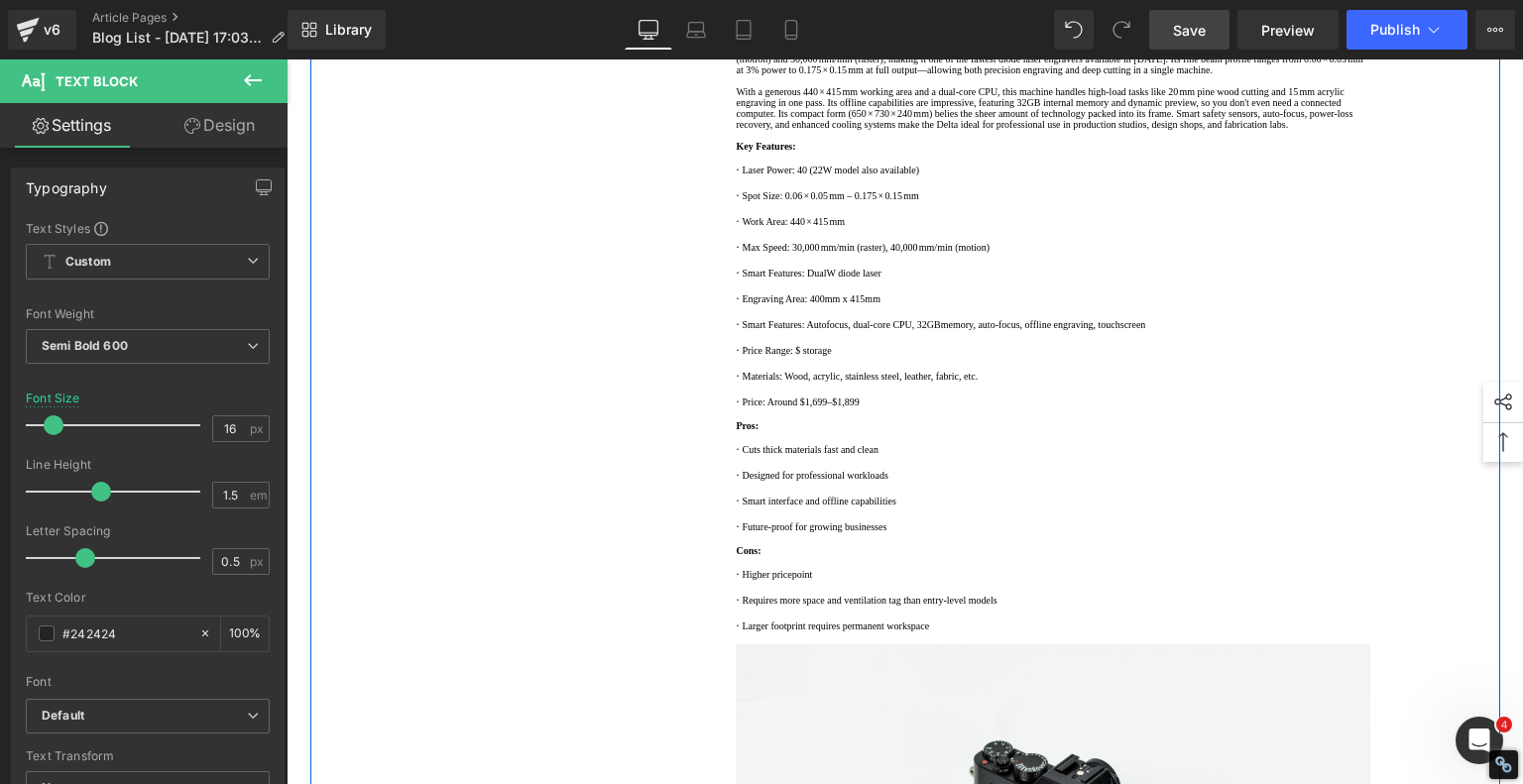 scroll, scrollTop: 2478, scrollLeft: 0, axis: vertical 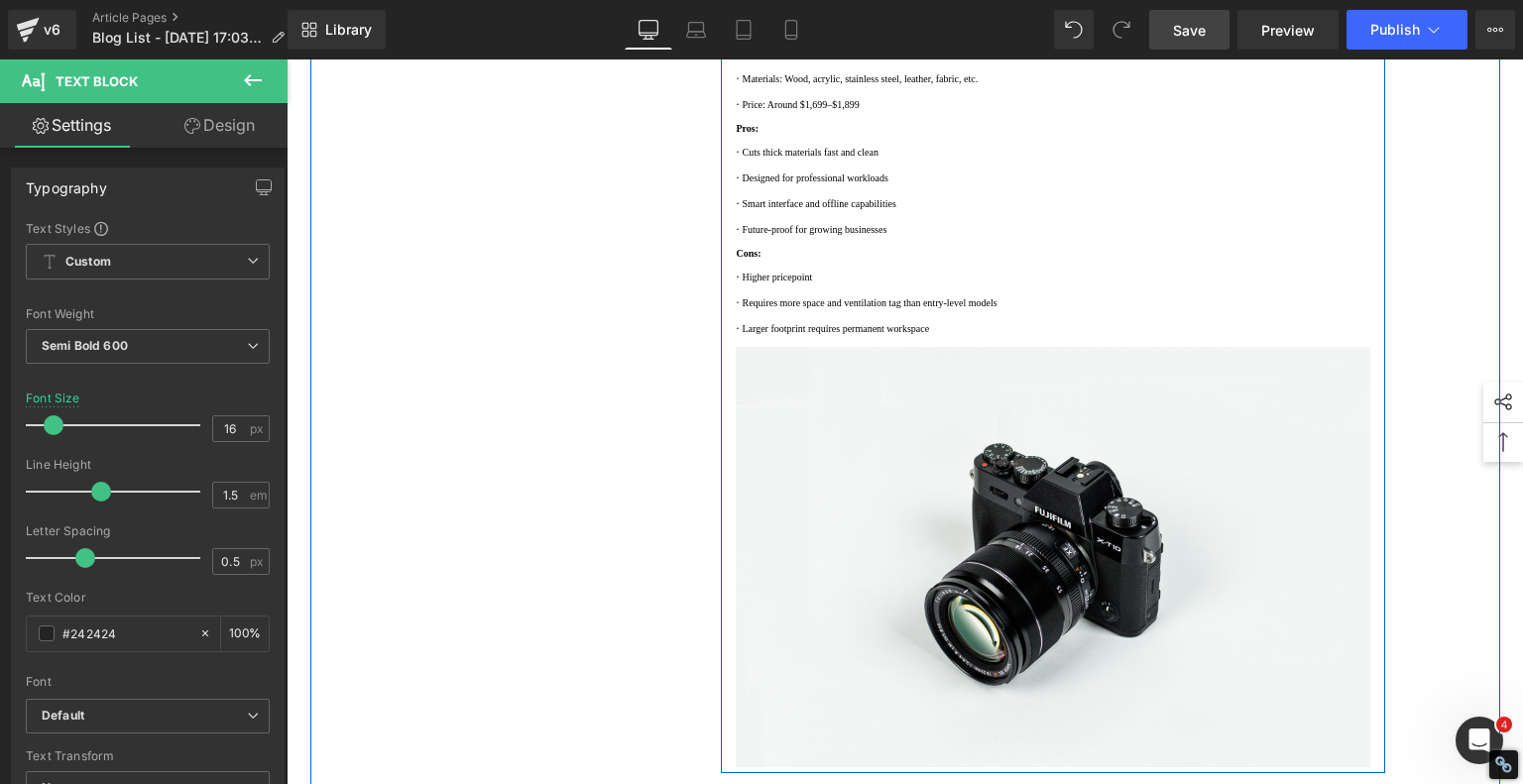 click on "Best High‑Power Laser Engraver for Professionals: AlgoLaser Delta 40W" at bounding box center [1051, -313] 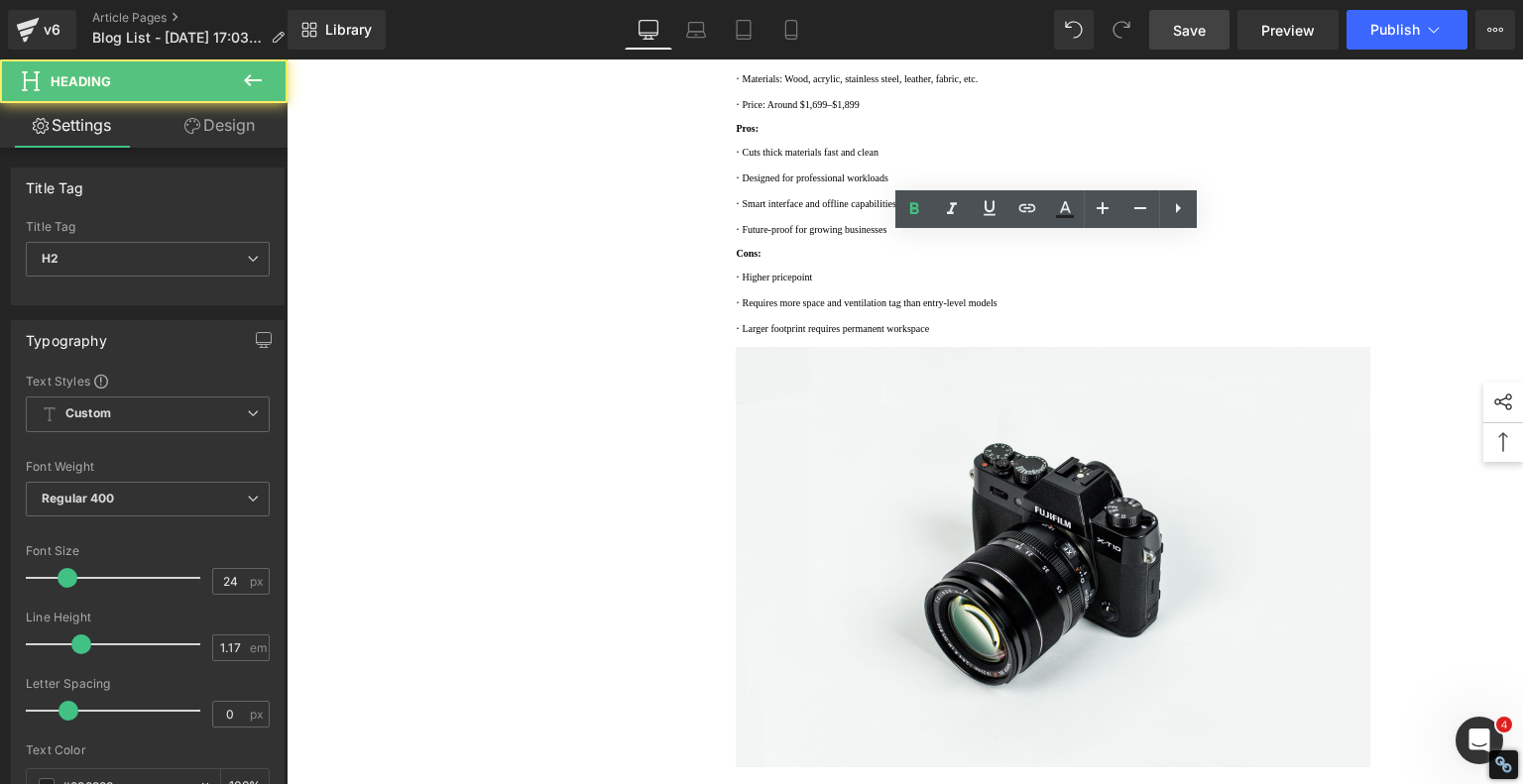 click on "Best High‑Power Laser Engraver for Professionals: AlgoLaser Delta 40W" at bounding box center [1051, -313] 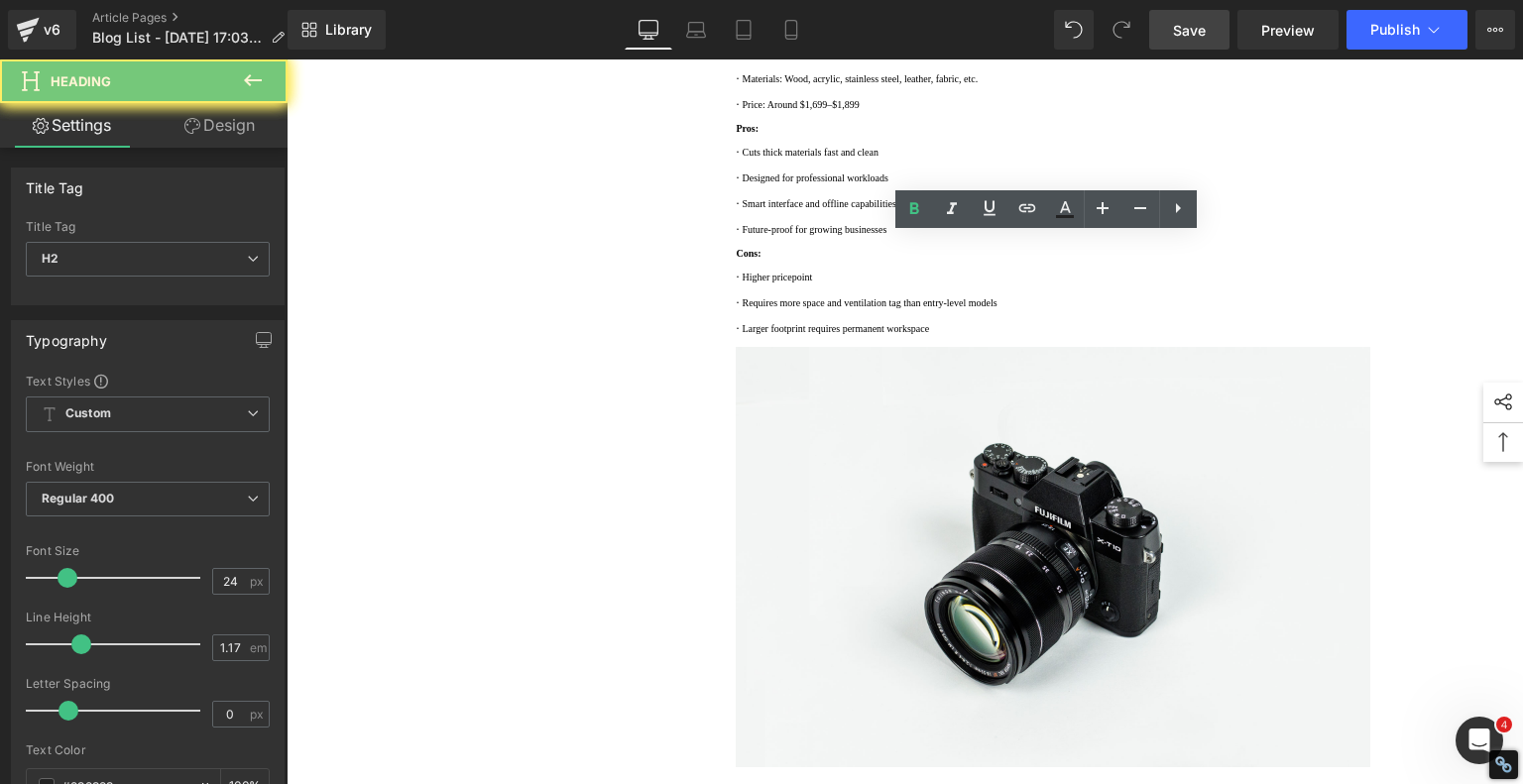 click on "Best High‑Power Laser Engraver for Professionals: AlgoLaser Delta 40W" at bounding box center [1051, -313] 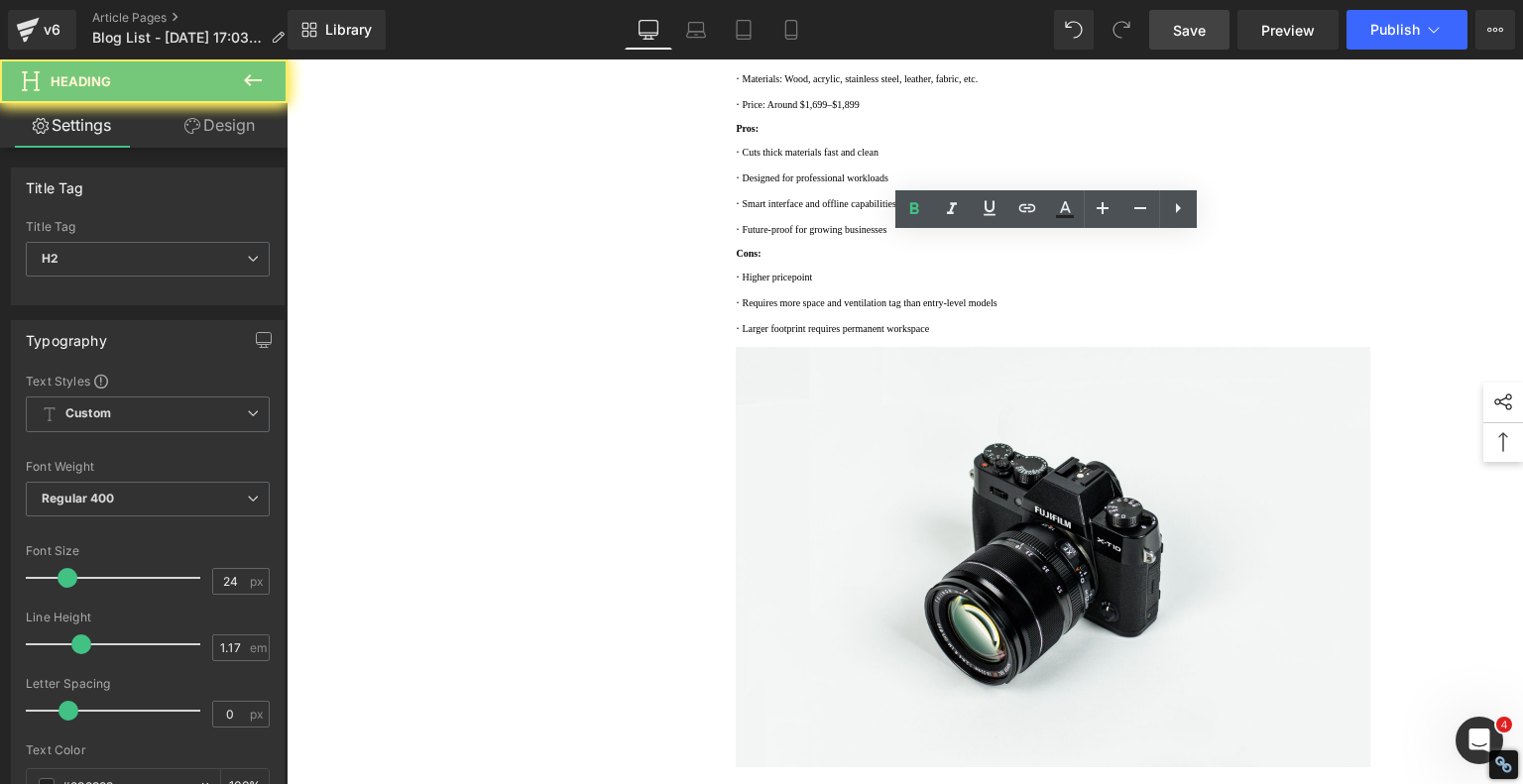 copy on "Best High‑Power Laser Engraver for Professionals: AlgoLaser Delta 40W" 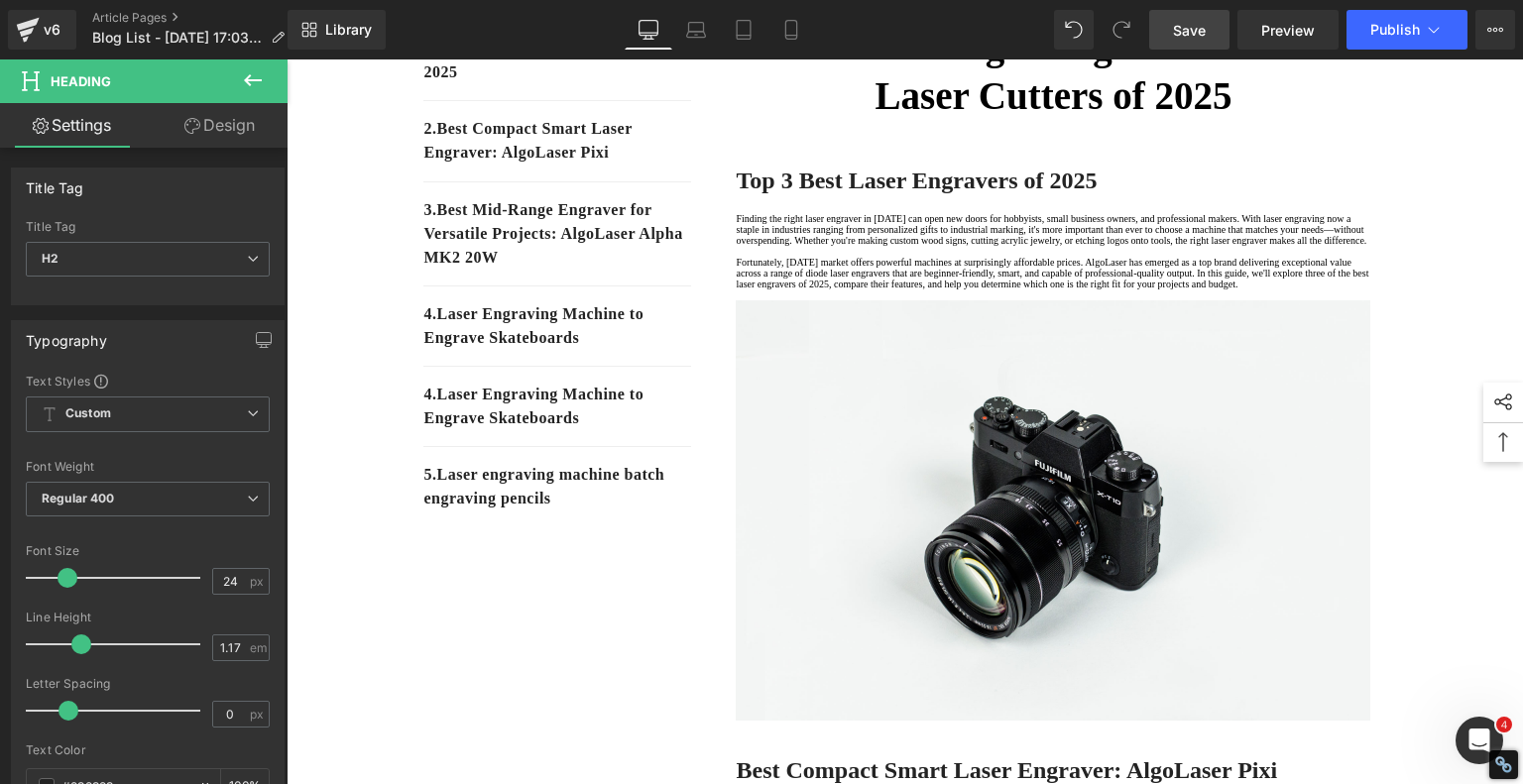 scroll, scrollTop: 99, scrollLeft: 0, axis: vertical 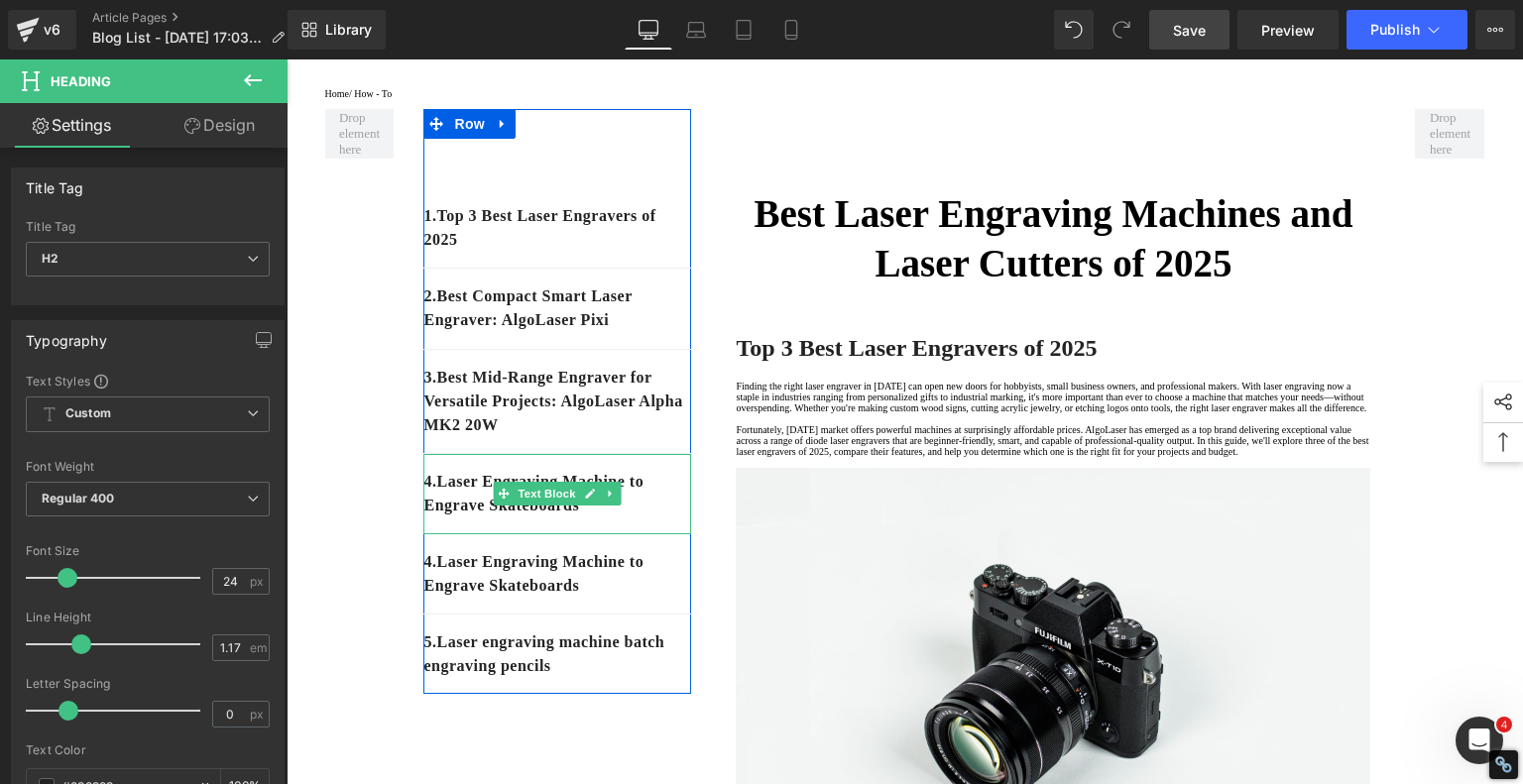 click on "4.  Laser Engraving Machine to Engrave Skateboards" at bounding box center (557, 494) 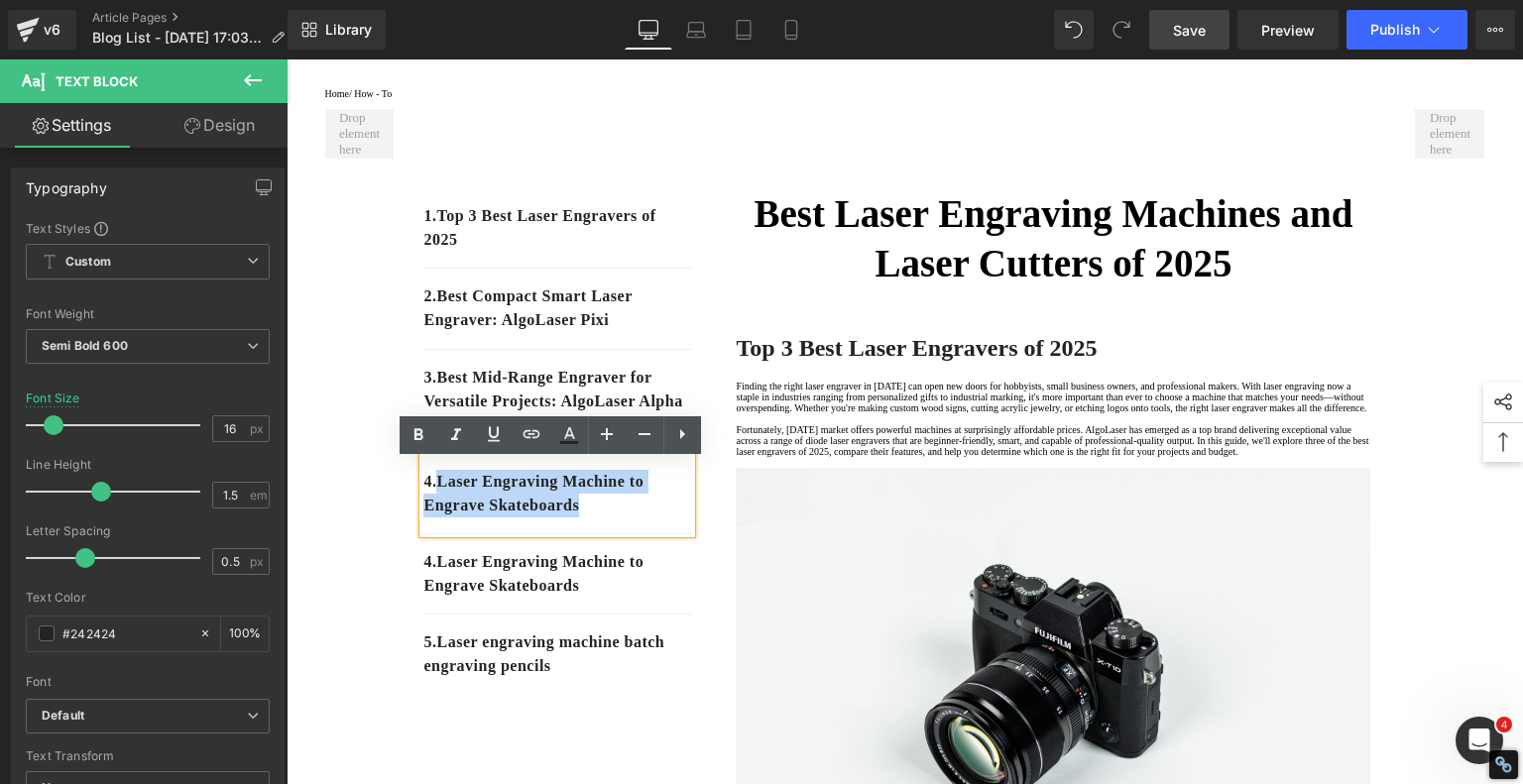 drag, startPoint x: 598, startPoint y: 517, endPoint x: 439, endPoint y: 490, distance: 161.27616 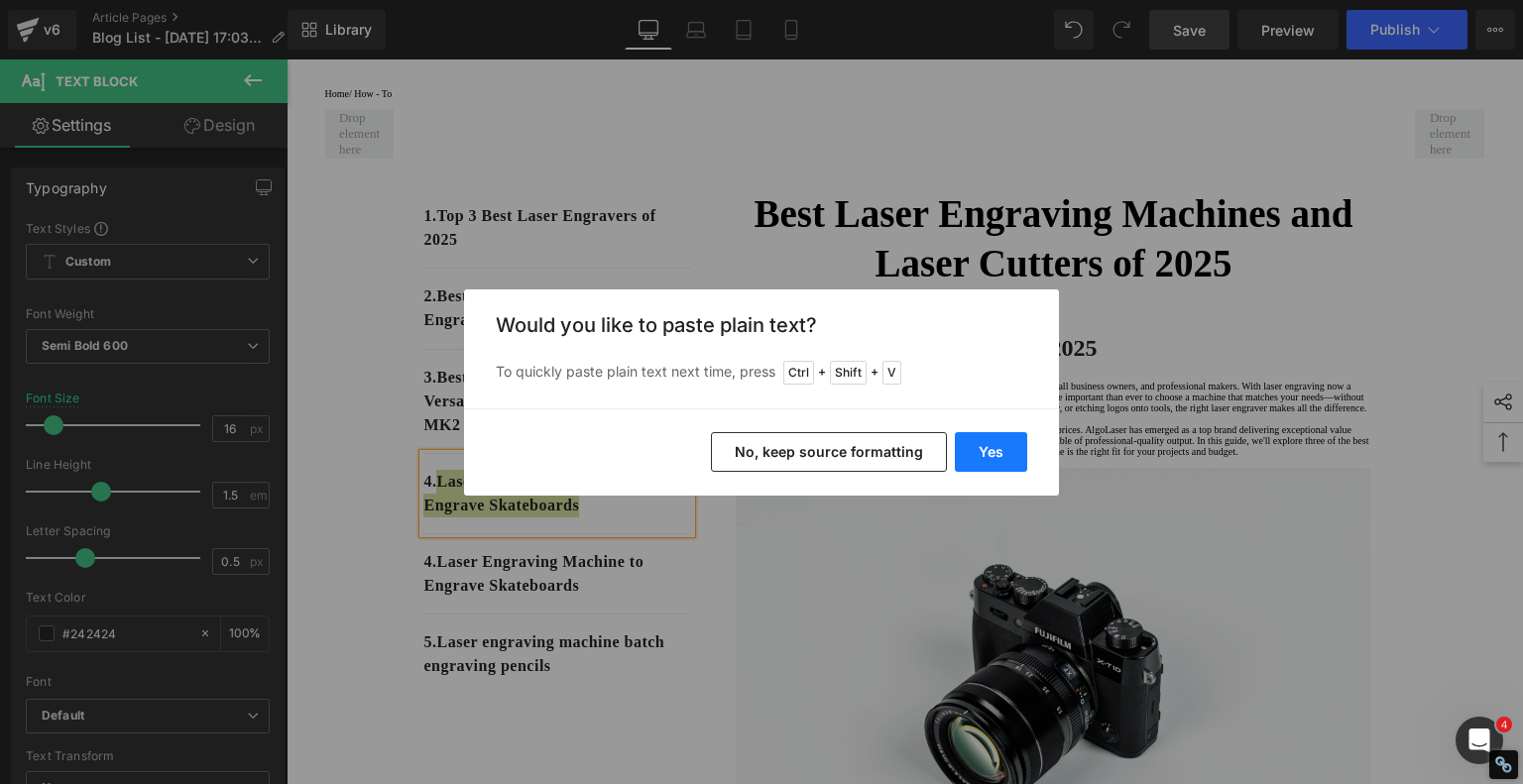 click on "Yes" at bounding box center [991, 452] 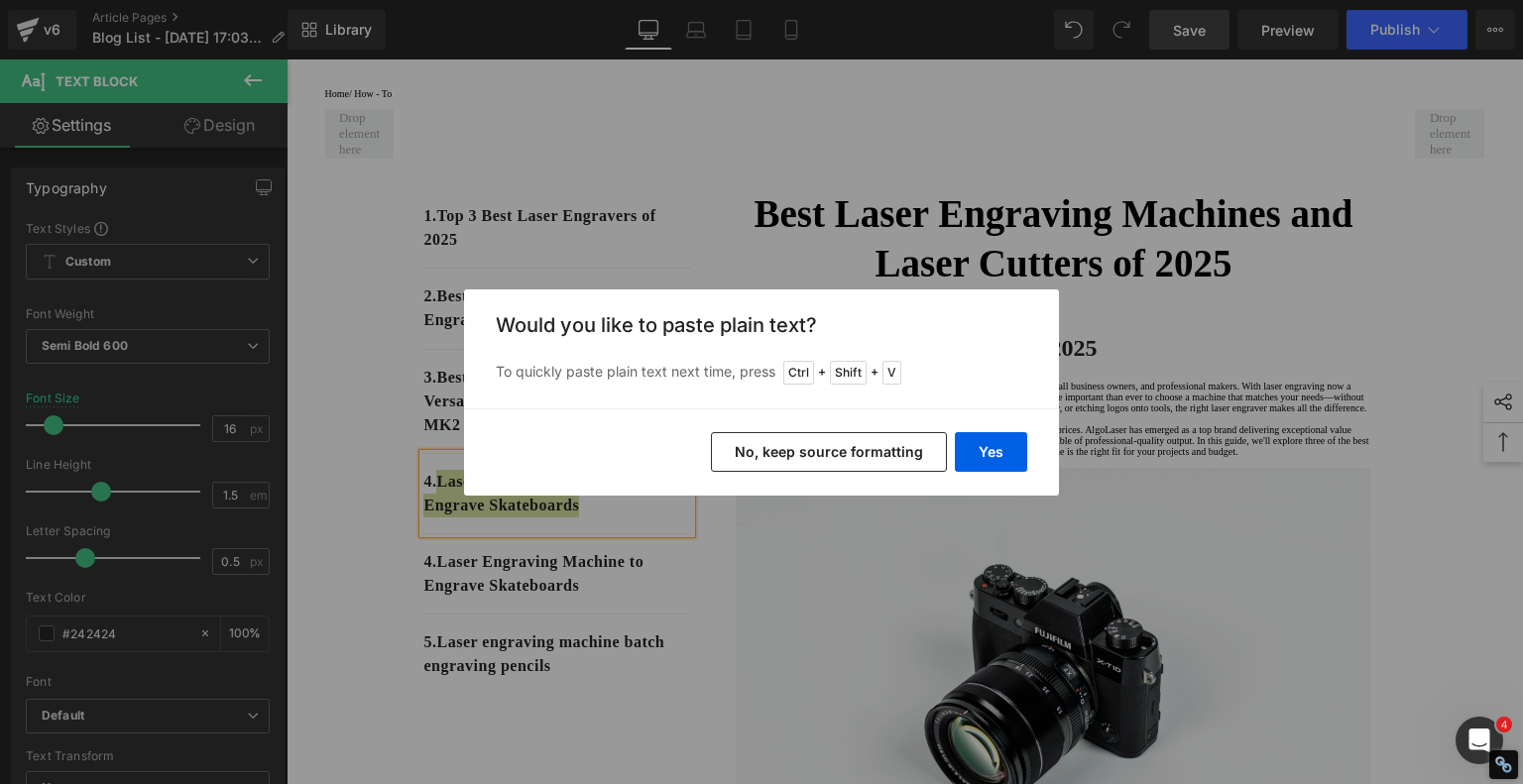 type 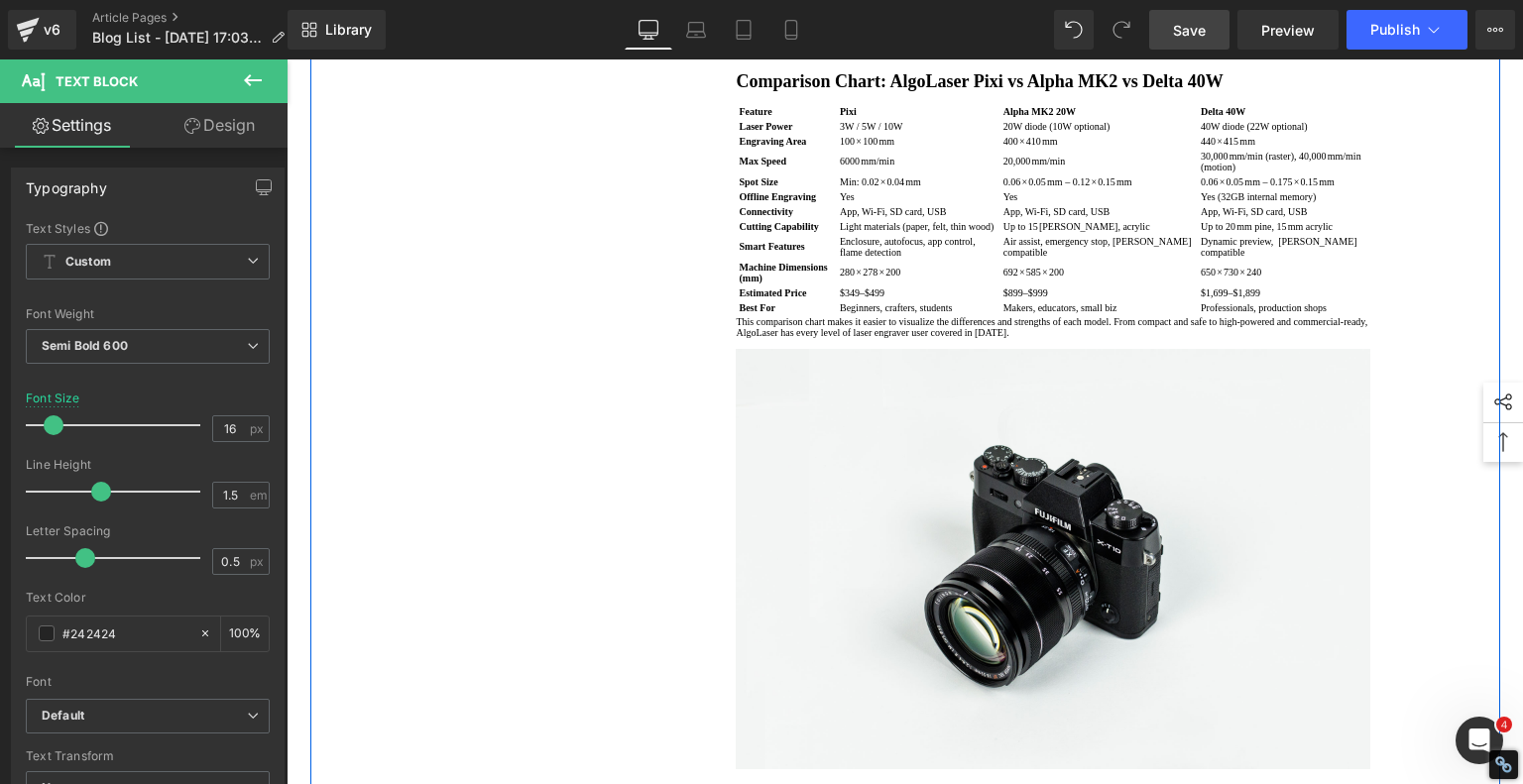 scroll, scrollTop: 3865, scrollLeft: 0, axis: vertical 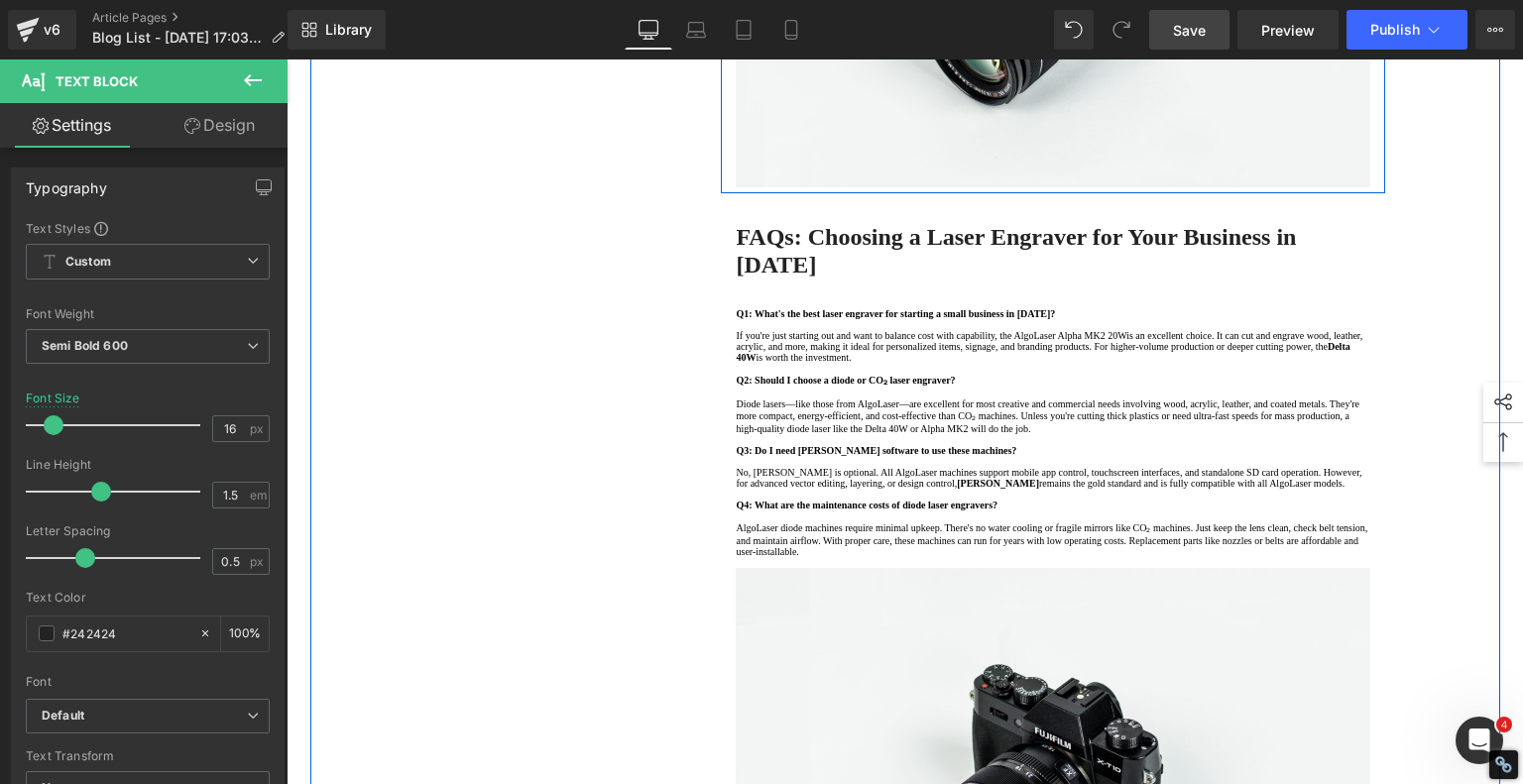 click on "Comparison Chart: AlgoLaser Pixi vs Alpha MK2 vs Delta 40W" at bounding box center (1053, -557) 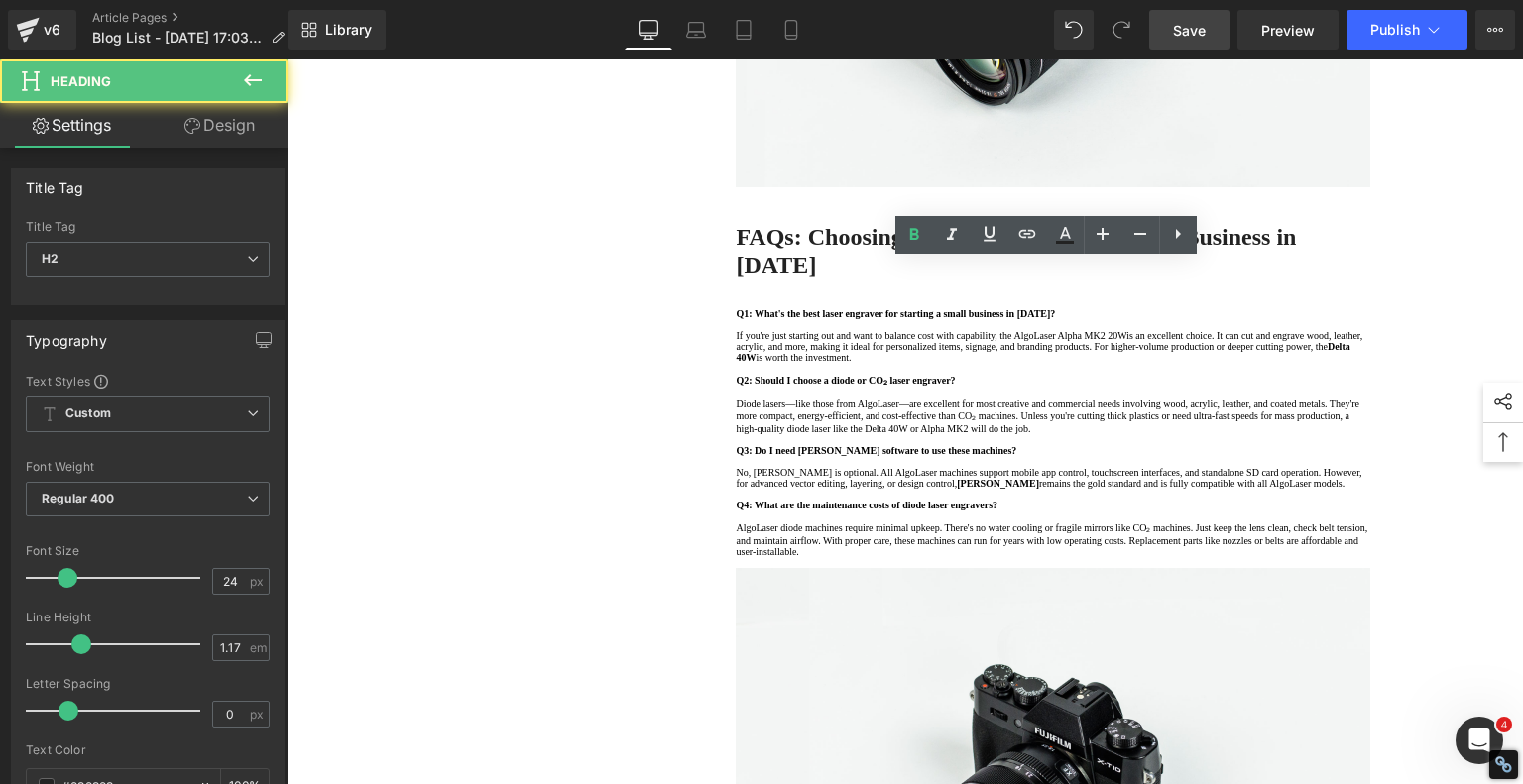 click on "Comparison Chart: AlgoLaser Pixi vs Alpha MK2 vs Delta 40W" at bounding box center (1053, -557) 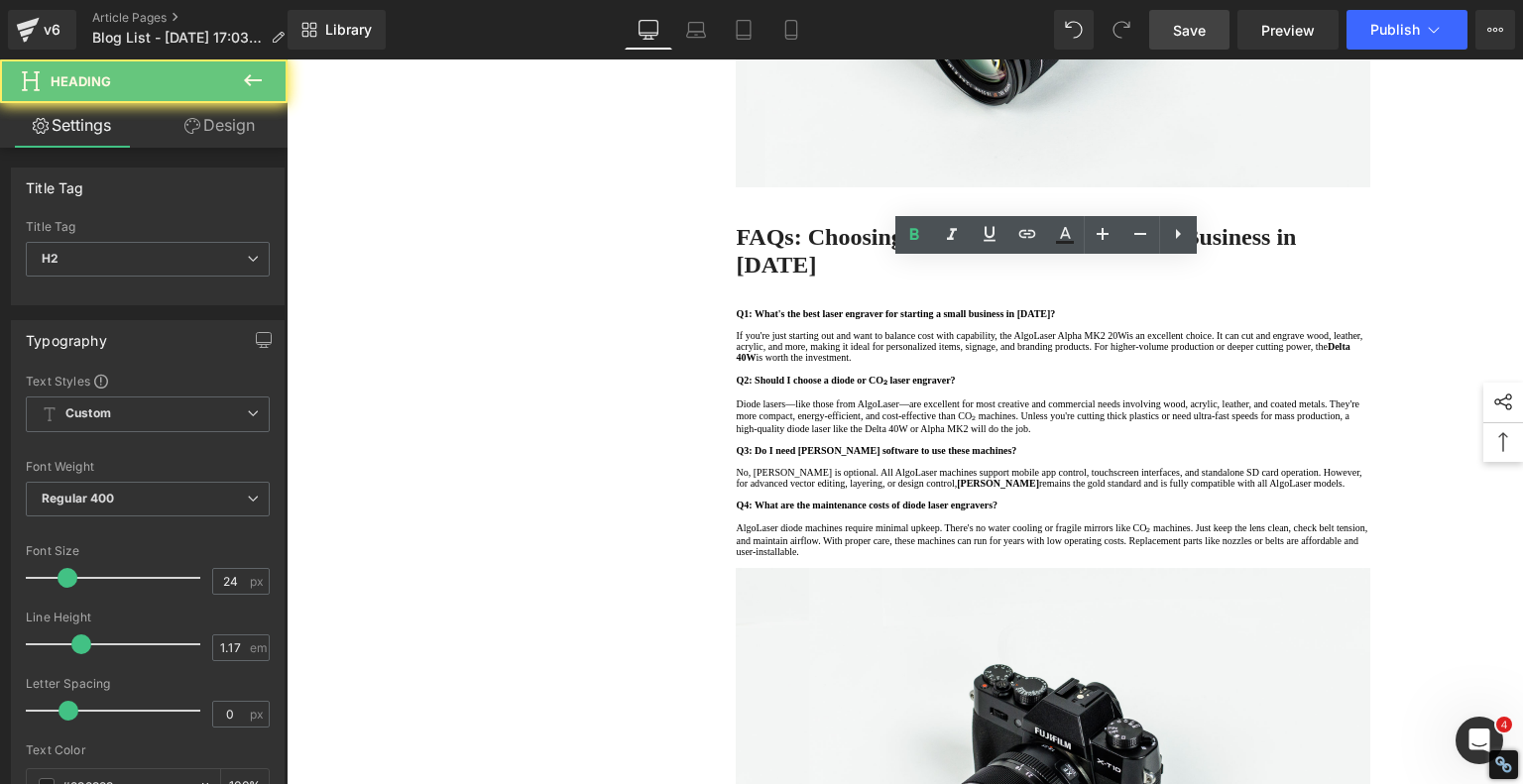click on "Comparison Chart: AlgoLaser Pixi vs Alpha MK2 vs Delta 40W" at bounding box center [1053, -557] 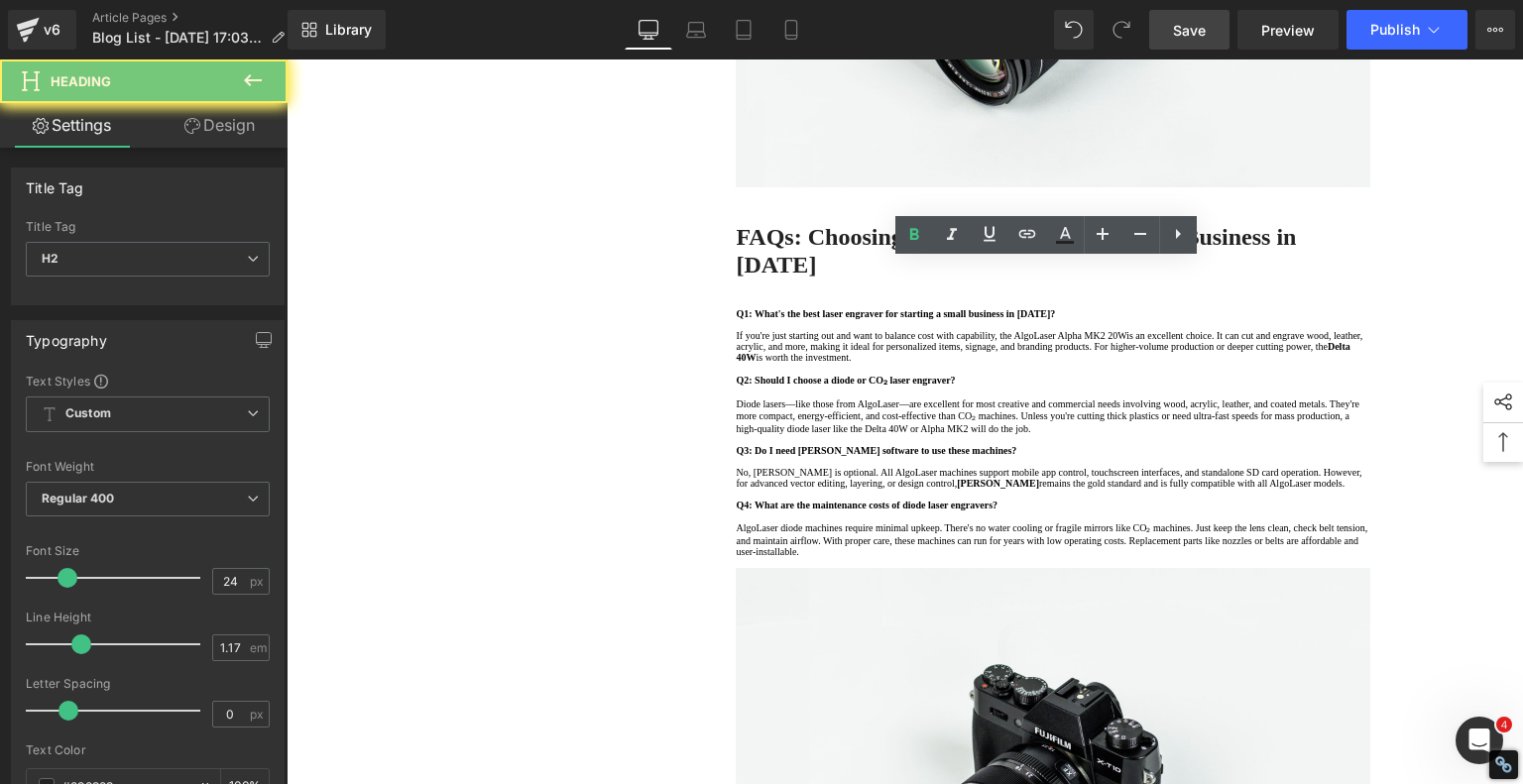 click on "Comparison Chart: AlgoLaser Pixi vs Alpha MK2 vs Delta 40W" at bounding box center (1053, -557) 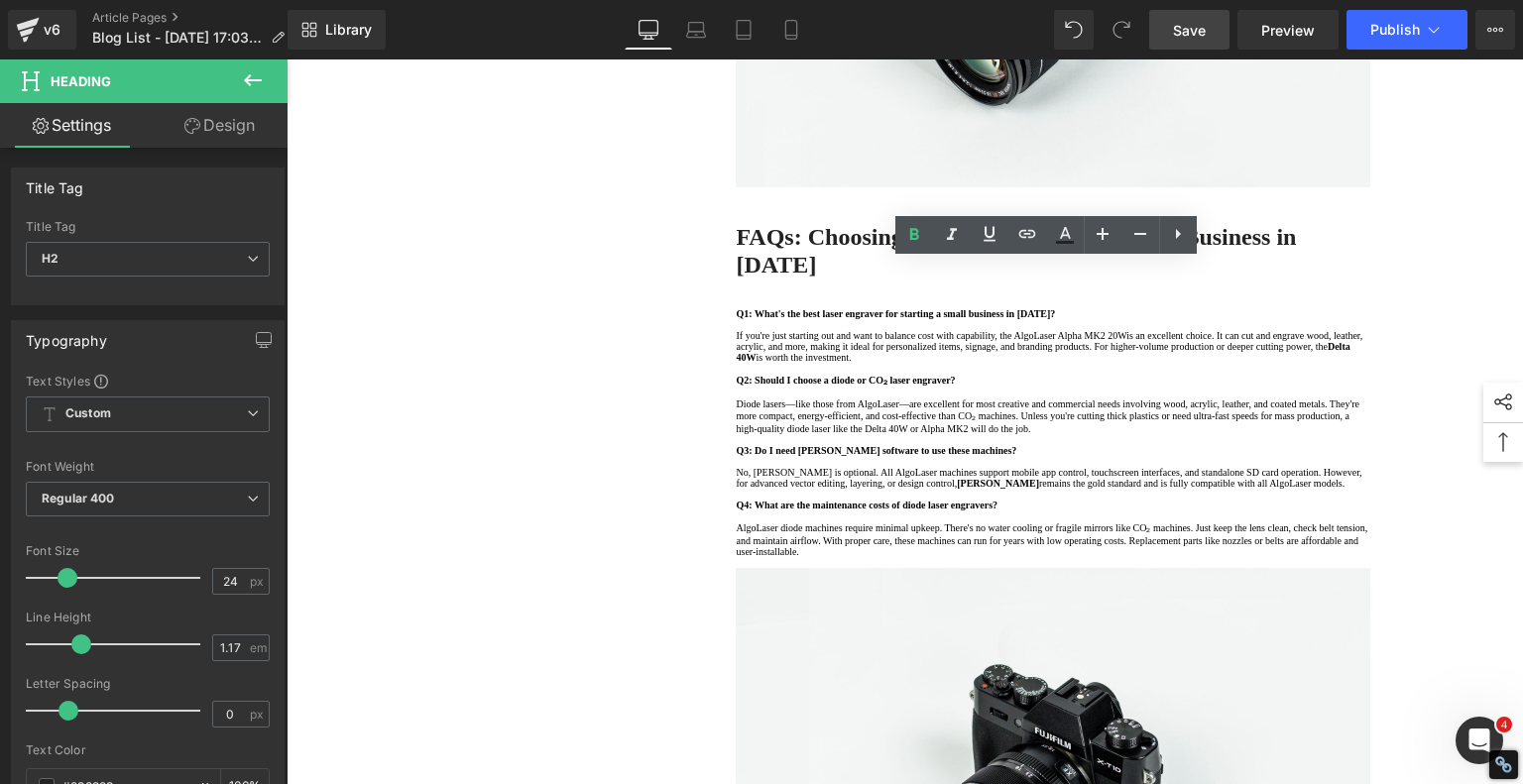 click on "1.  Top 3 Best Laser Engravers of 2025 Text Block         2.  Best Compact Smart Laser Engraver: AlgoLaser Pixi Text Block         3.  Best Mid-Range Engraver for Versatile Projects: AlgoLaser Alpha MK2 20W Text Block         4.  Best High‑Power Laser Engraver for Professionals: AlgoLaser Delta 40W Text Block         4.  Laser Engraving Machine to Engrave Skateboards Text Block         5.  Laser engraving machine batch engraving pencils Text Block         Row         Best Laser Engraving Machines and Laser Cutters of 2025 Heading         Top 3 Best Laser Engravers of 2025 Heading         Text Block         Image         Row         Best Compact Smart Laser Engraver: AlgoLaser Pixi Heading         Key Features: ·  Laser Power: 10W diode laser ·    Engraving Area: 120mm x 120mm ·    Smart Controls: Touch screen, app, and Wi-Fi ·    Materials: Wood, leather, felt, acrylic, anodized aluminum (engraving only) ·    Price: Under $500 Pros: ·    Saf and compact enclosed build ·    ·" at bounding box center [905, -1187] 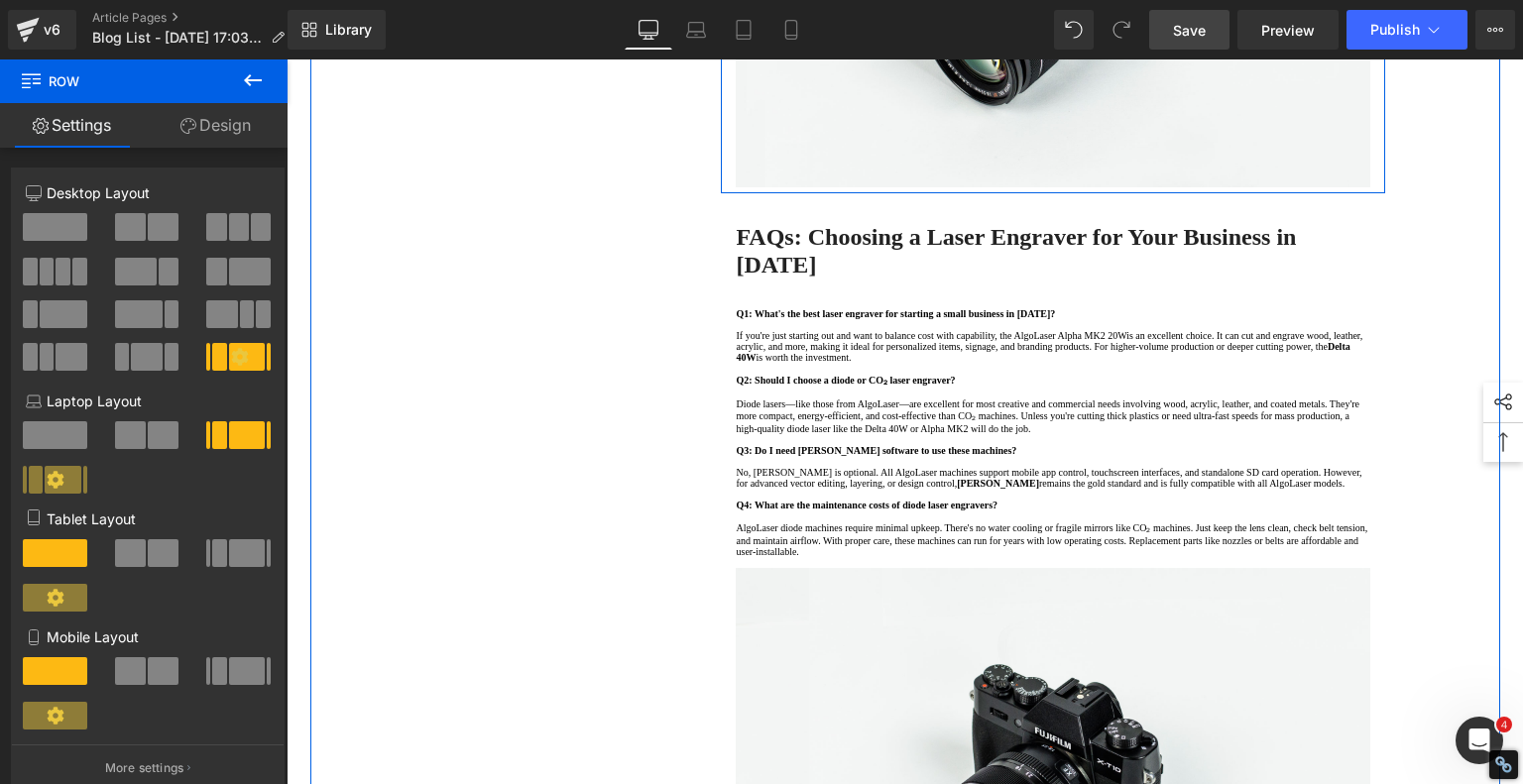 click on "Comparison Chart: AlgoLaser Pixi vs Alpha MK2 vs Delta 40W" at bounding box center [979, -501] 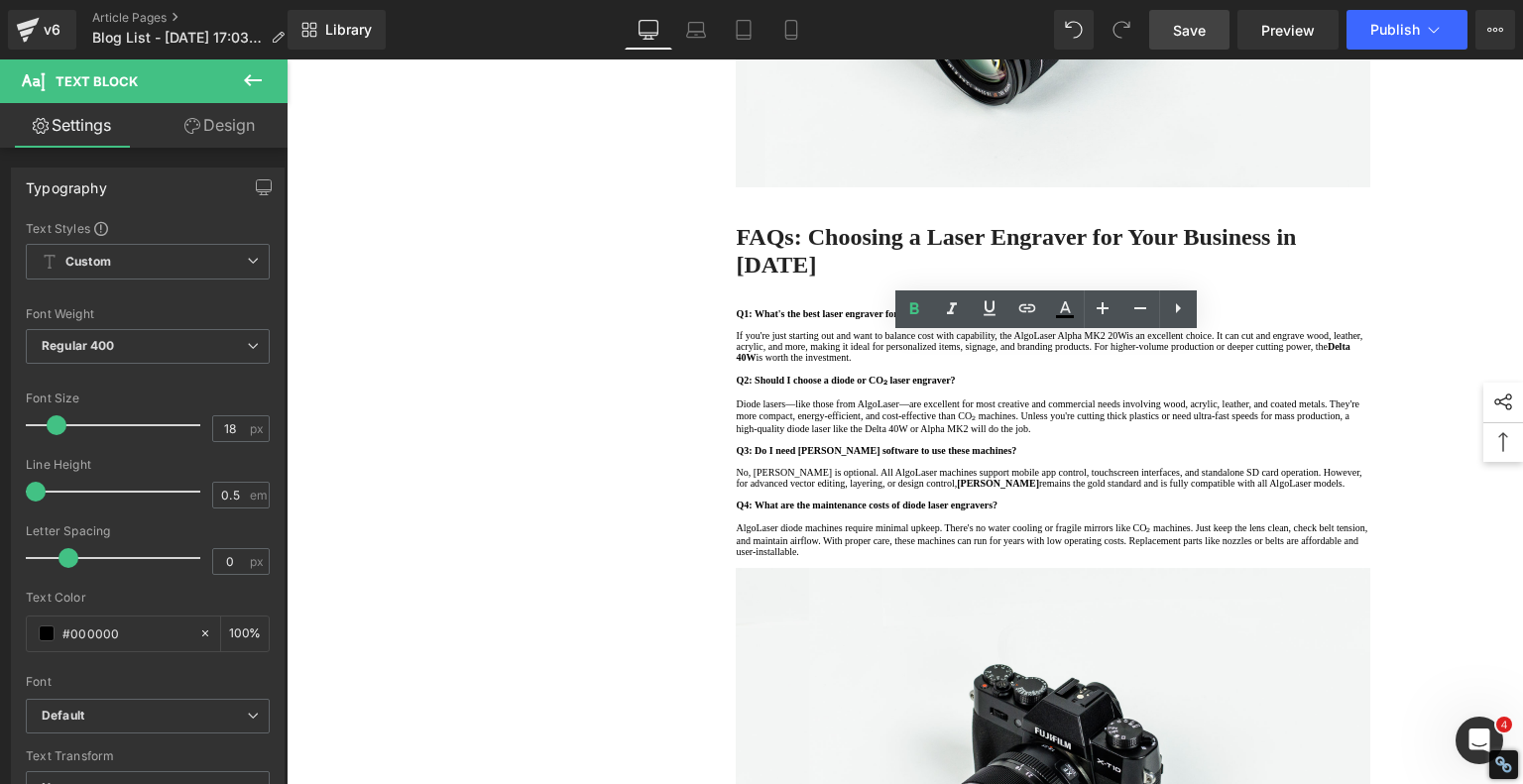 drag, startPoint x: 1265, startPoint y: 352, endPoint x: 681, endPoint y: 304, distance: 585.96928 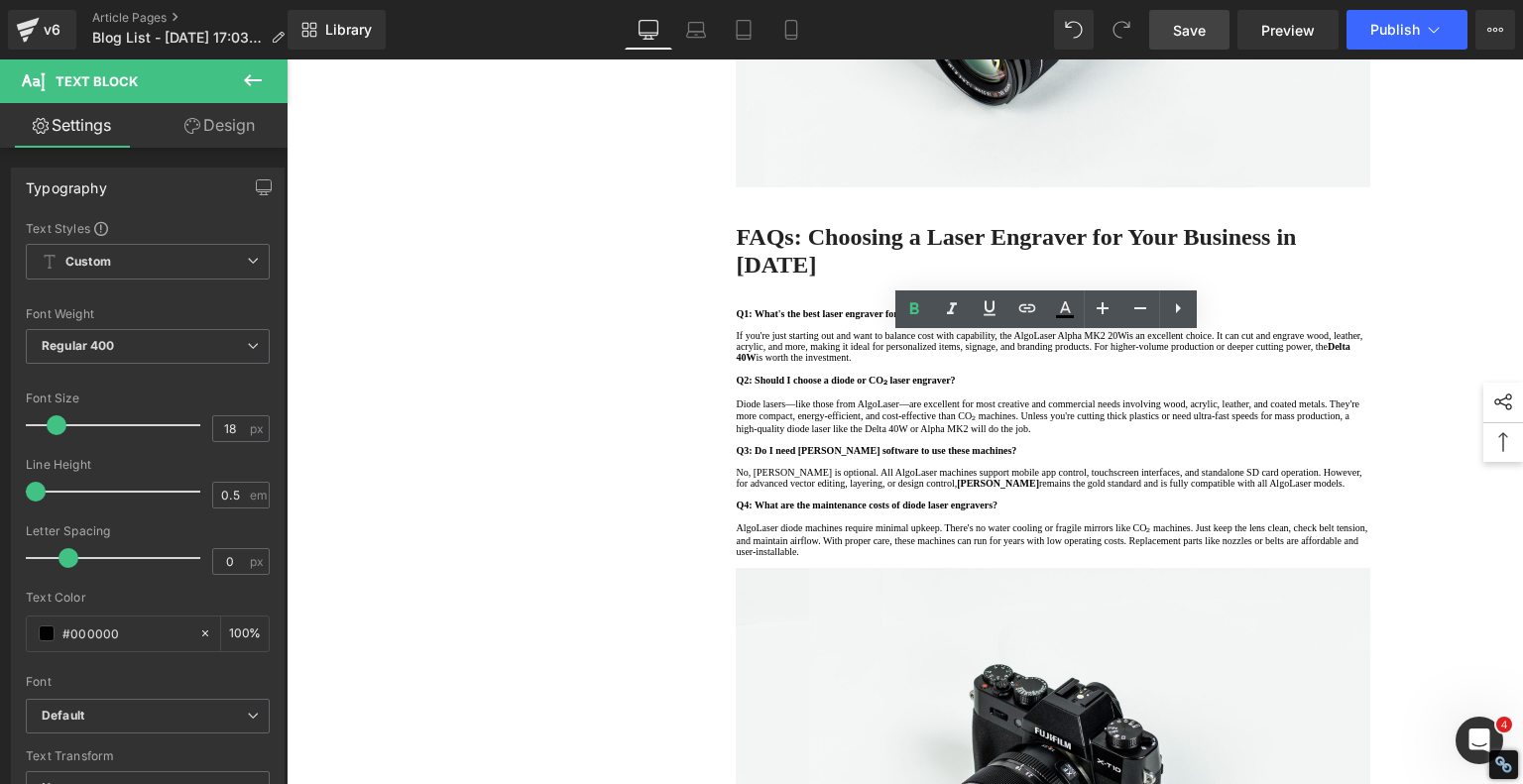 click on "1.  Top 3 Best Laser Engravers of 2025 Text Block         2.  Best Compact Smart Laser Engraver: AlgoLaser Pixi Text Block         3.  Best Mid-Range Engraver for Versatile Projects: AlgoLaser Alpha MK2 20W Text Block         4.  Best High‑Power Laser Engraver for Professionals: AlgoLaser Delta 40W Text Block         4.  Laser Engraving Machine to Engrave Skateboards Text Block         5.  Laser engraving machine batch engraving pencils Text Block         Row         Best Laser Engraving Machines and Laser Cutters of 2025 Heading         Top 3 Best Laser Engravers of 2025 Heading         Text Block         Image         Row         Best Compact Smart Laser Engraver: AlgoLaser Pixi Heading         Key Features: ·  Laser Power: 10W diode laser ·    Engraving Area: 120mm x 120mm ·    Smart Controls: Touch screen, app, and Wi-Fi ·    Materials: Wood, leather, felt, acrylic, anodized aluminum (engraving only) ·    Price: Under $500 Pros: ·    Saf and compact enclosed build ·    ·" at bounding box center (905, -1187) 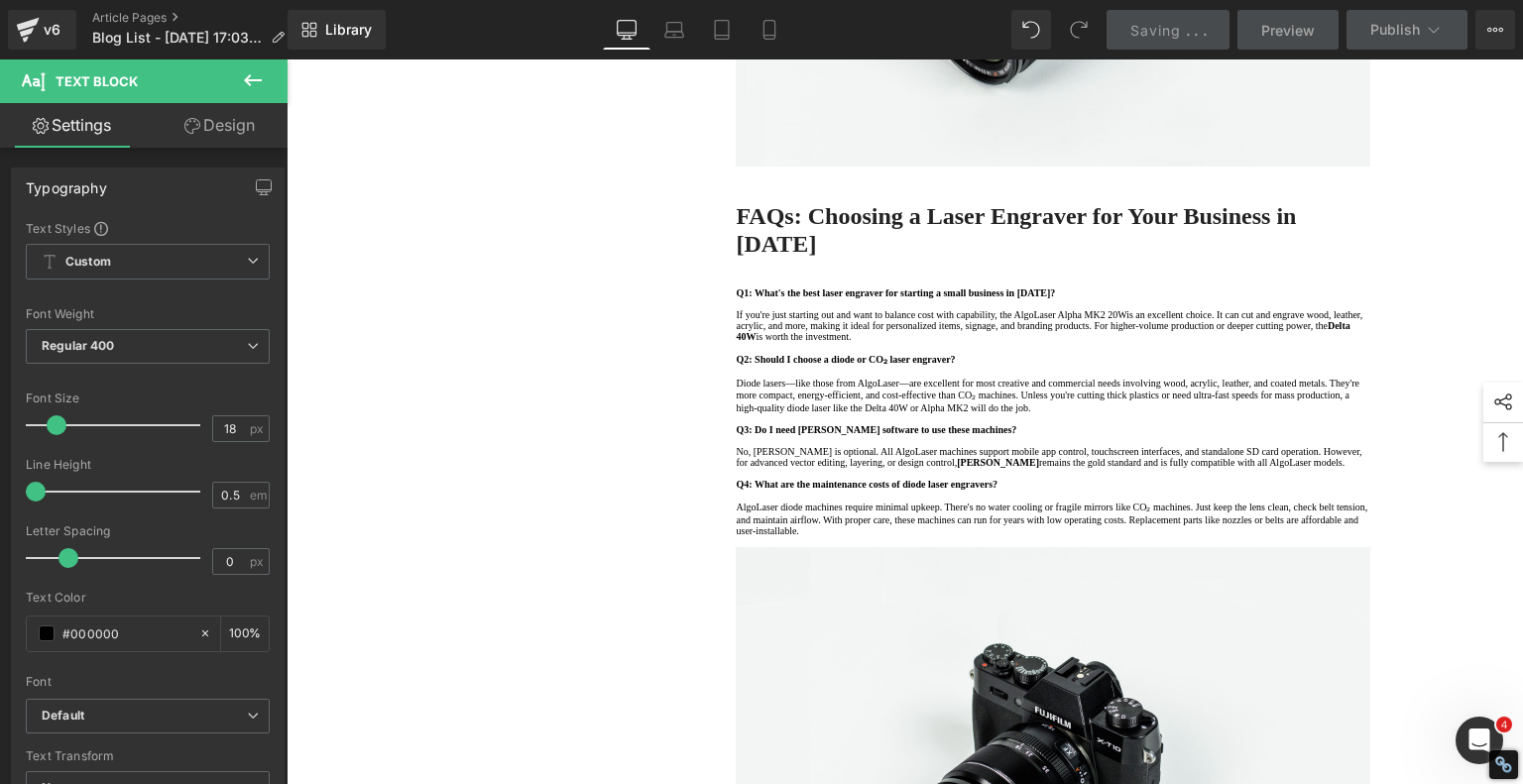 click on "Comparison Chart: AlgoLaser Pixi vs Alpha MK2 vs Delta 40W" at bounding box center [1053, -557] 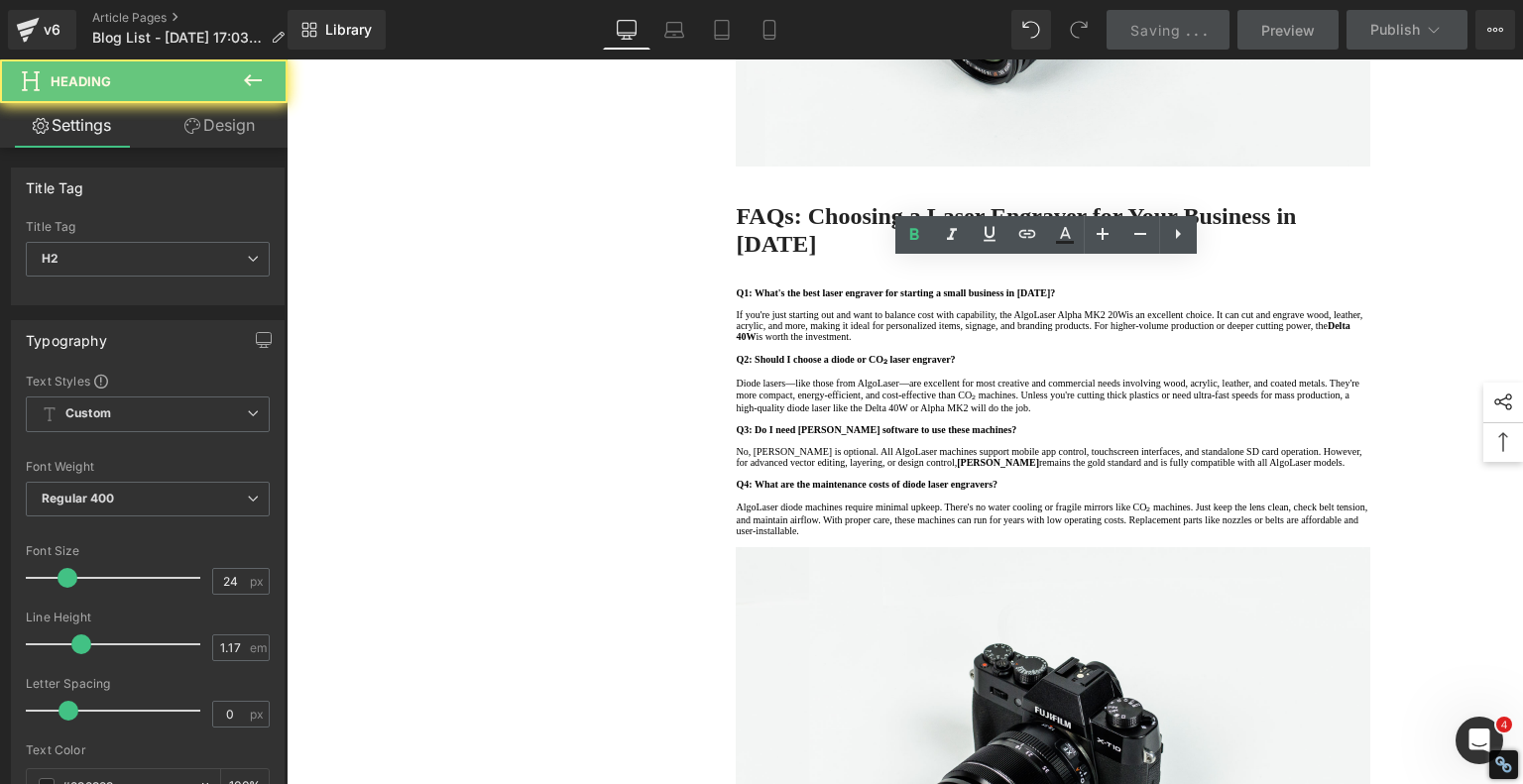 click on "Comparison Chart: AlgoLaser Pixi vs Alpha MK2 vs Delta 40W" at bounding box center (1053, -557) 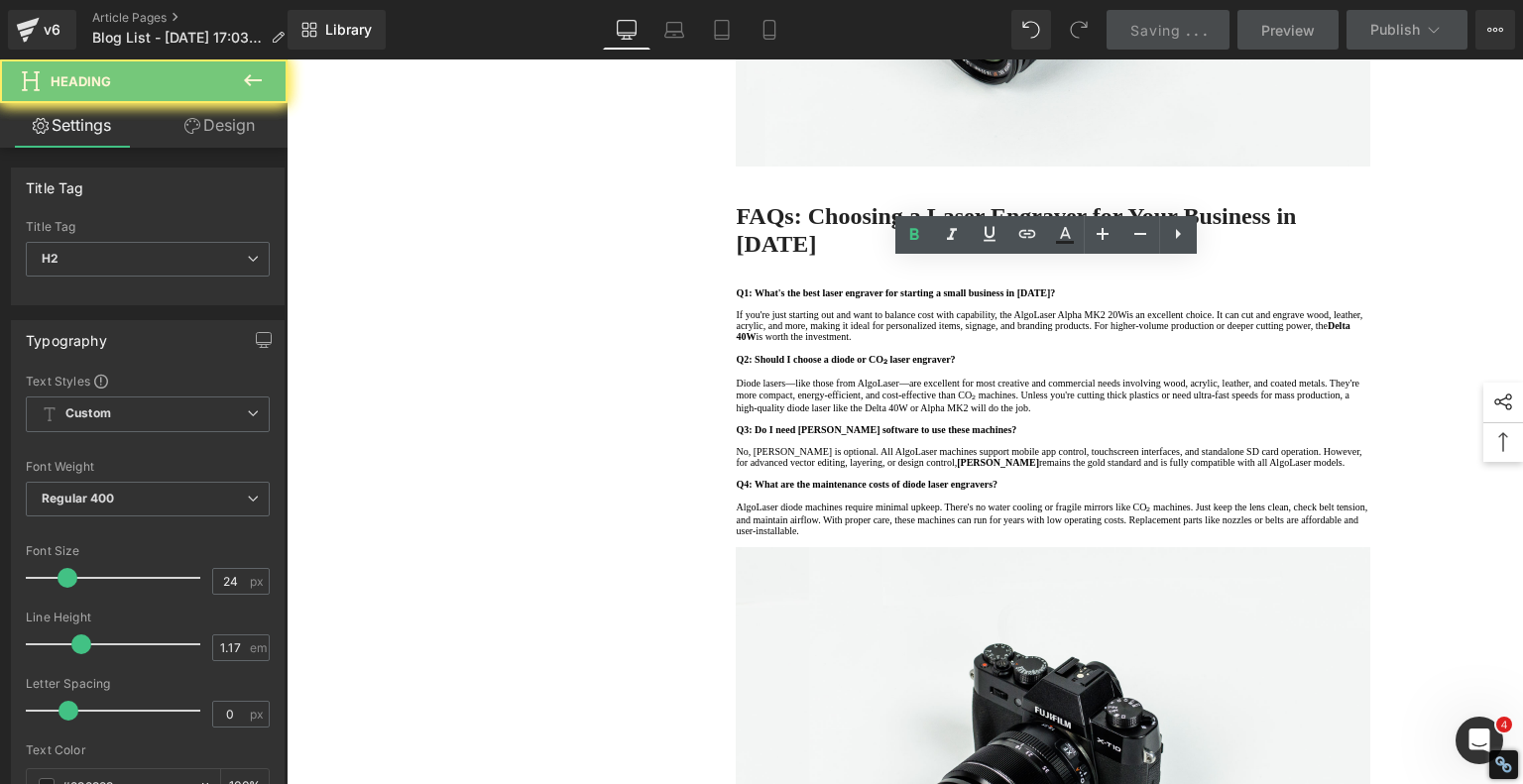 click on "Comparison Chart: AlgoLaser Pixi vs Alpha MK2 vs Delta 40W" at bounding box center [1053, -557] 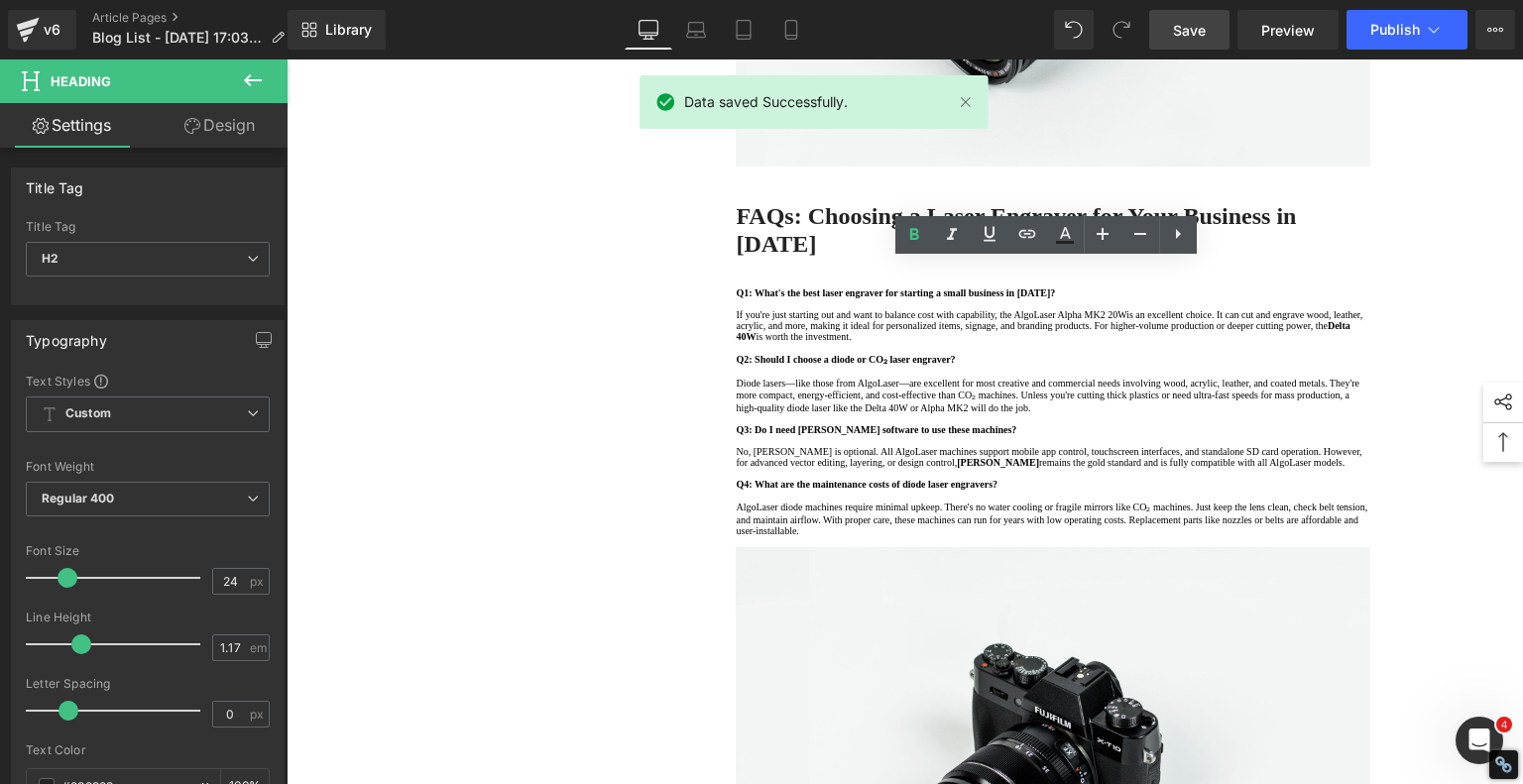 copy on "Comparison Chart: AlgoLaser Pixi vs Alpha MK2 vs Delta 40W" 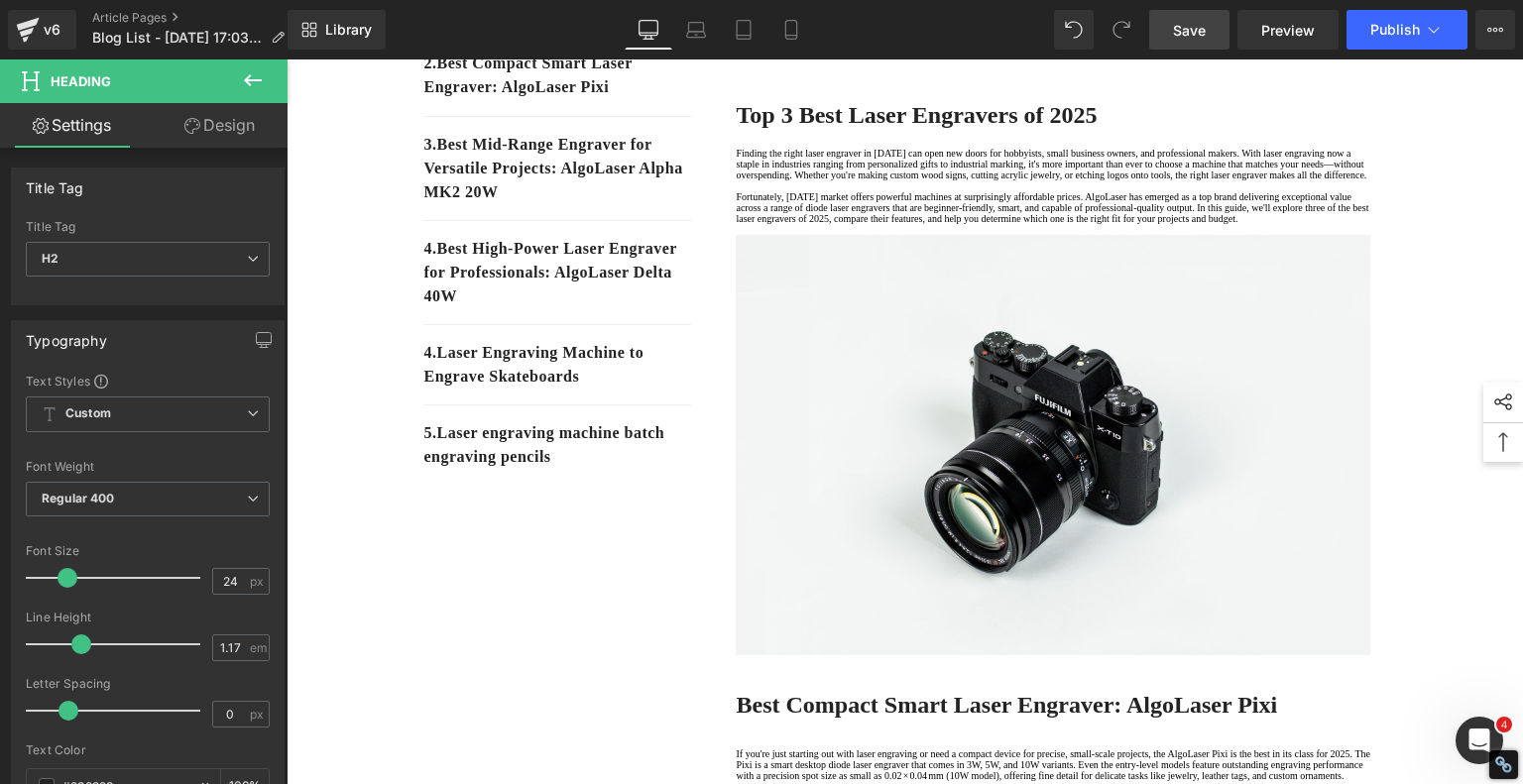 scroll, scrollTop: 297, scrollLeft: 0, axis: vertical 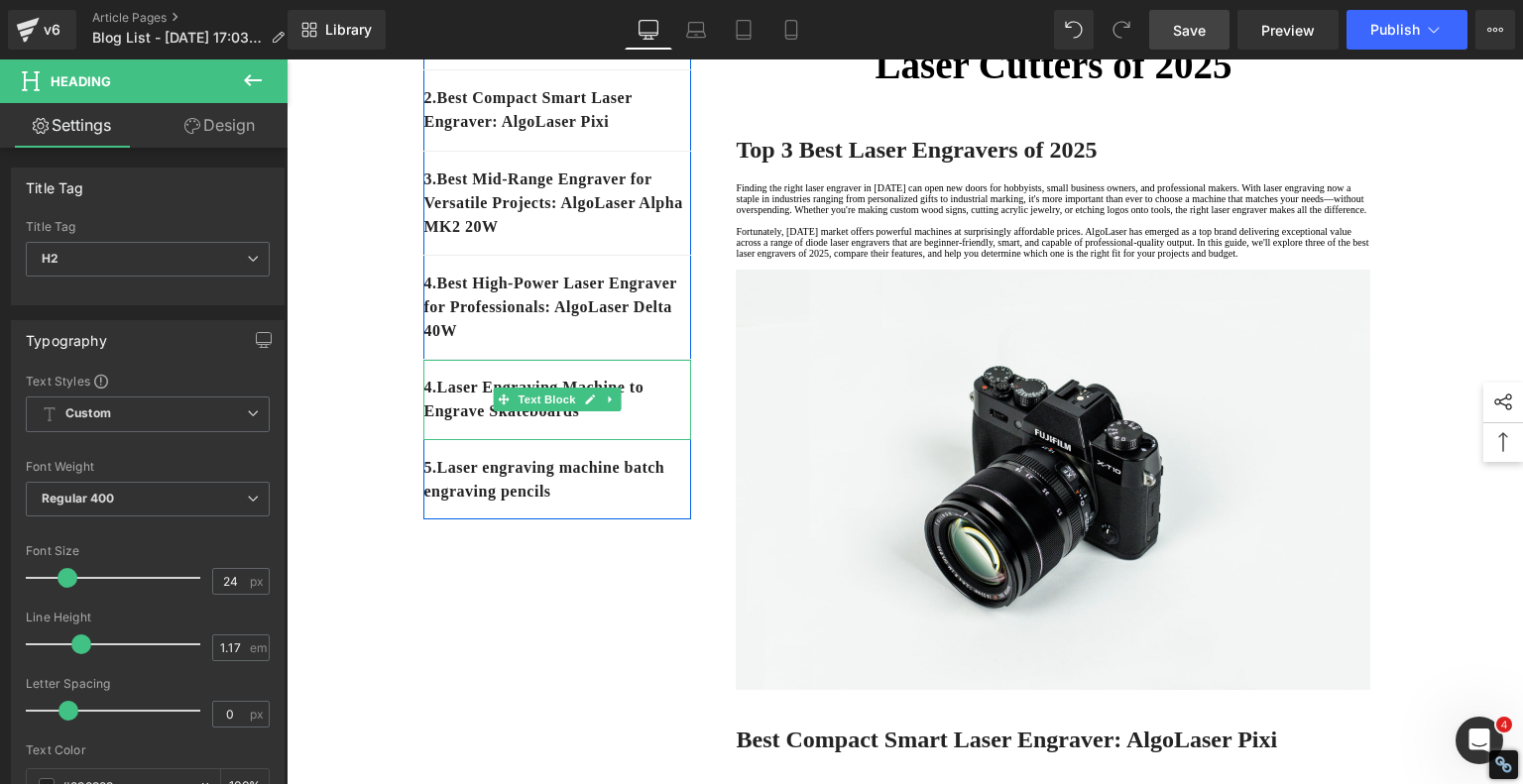 click on "4.  Laser Engraving Machine to Engrave Skateboards" at bounding box center (557, 399) 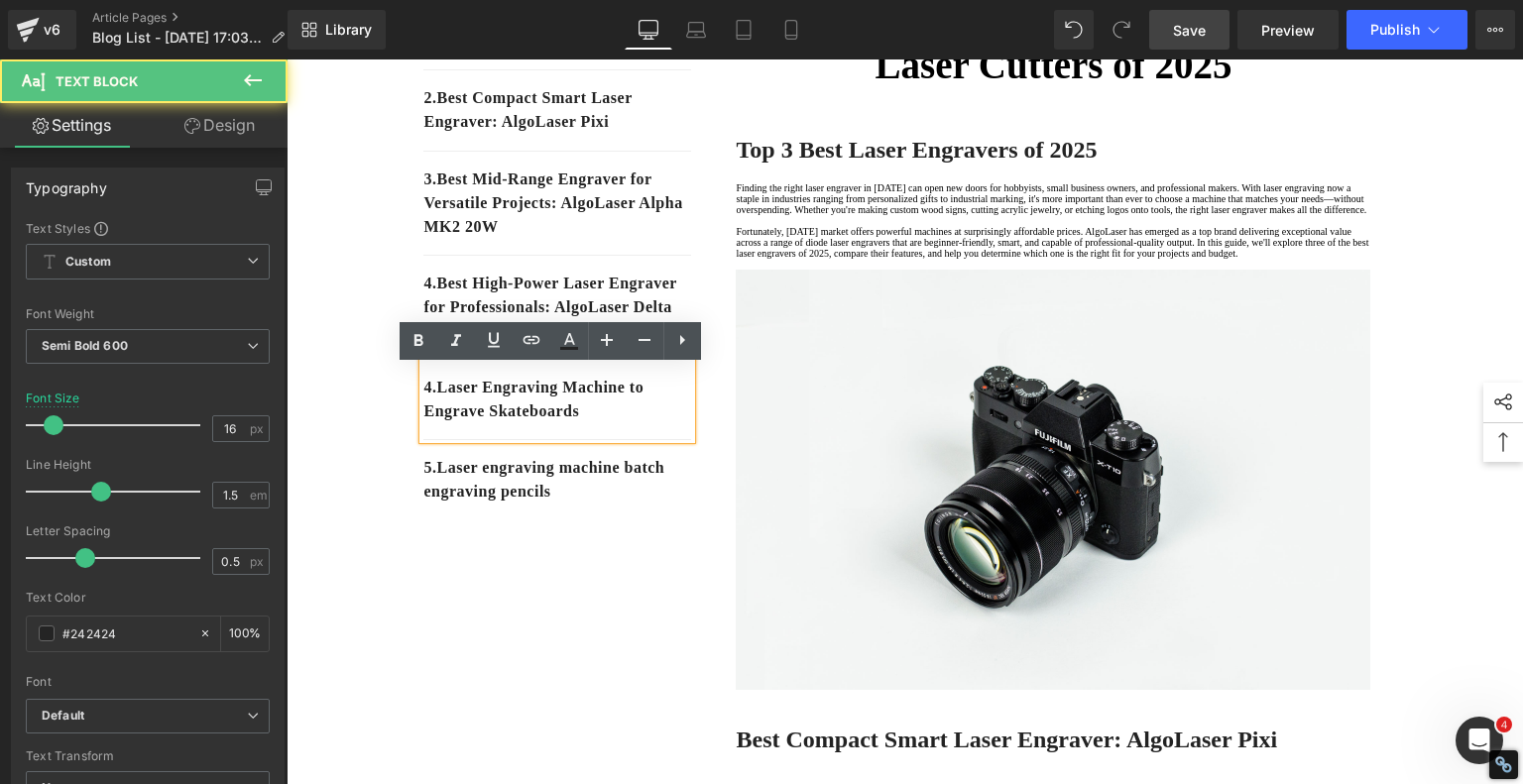 click on "4.  Laser Engraving Machine to Engrave Skateboards" at bounding box center [557, 399] 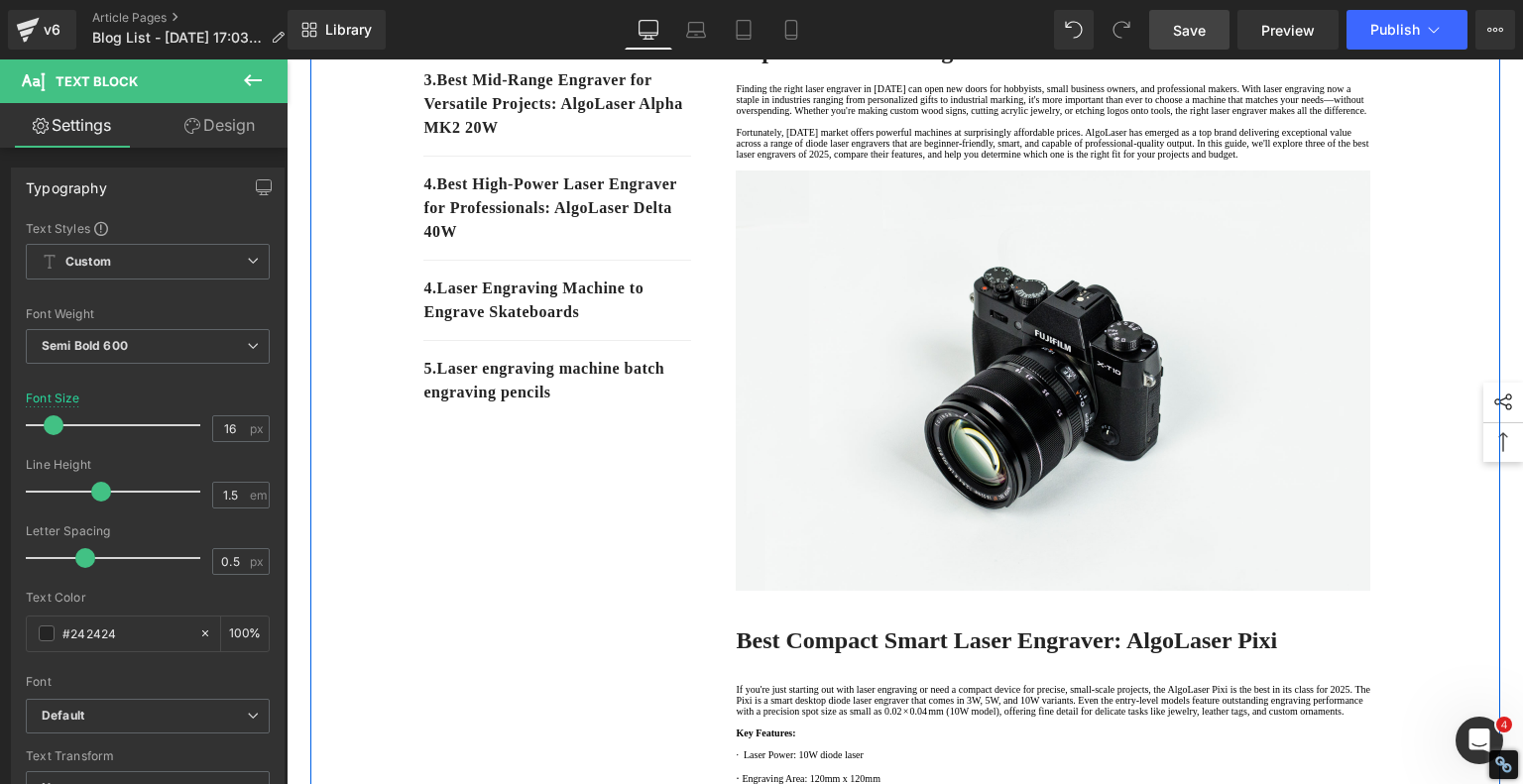 scroll, scrollTop: 198, scrollLeft: 0, axis: vertical 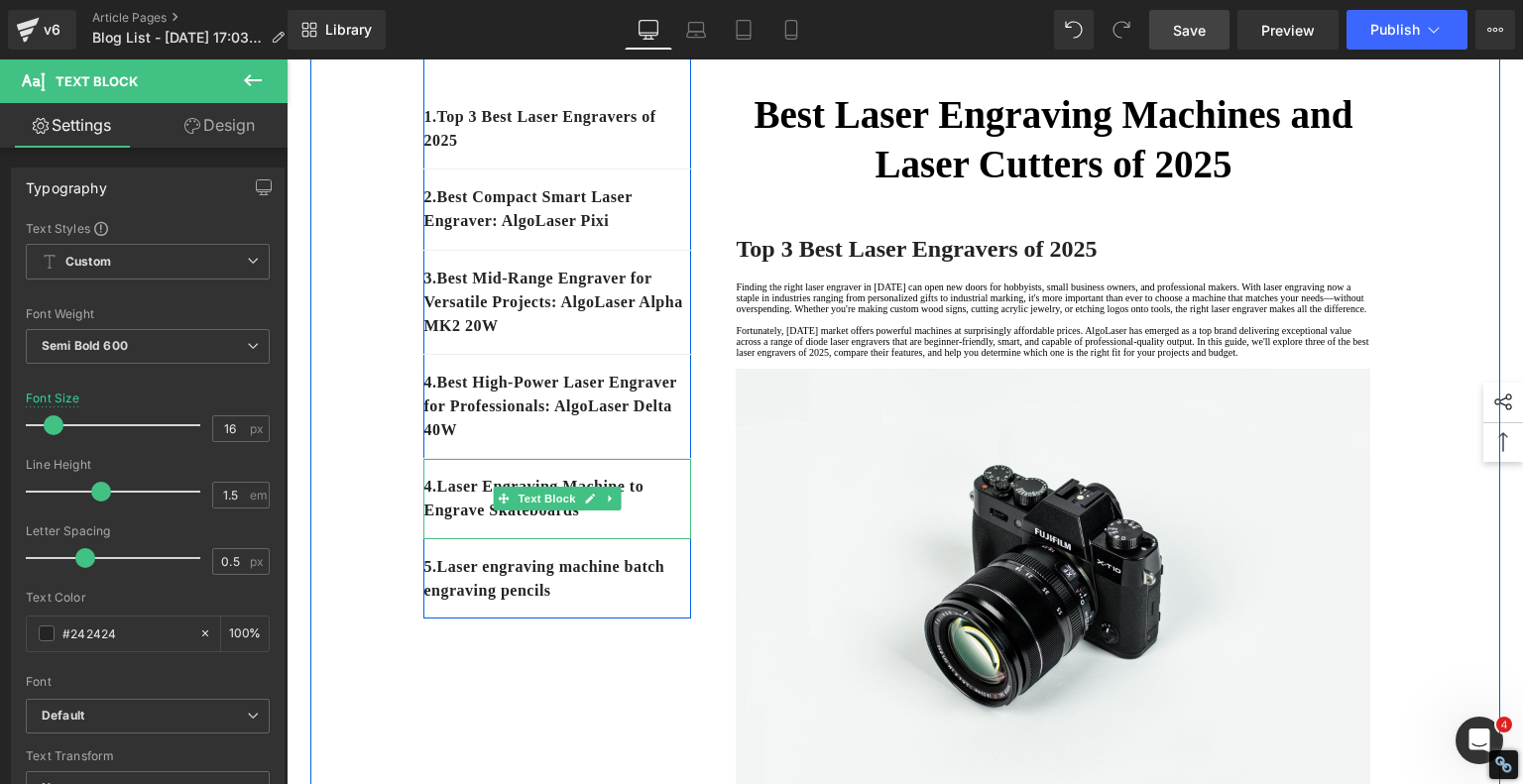 click 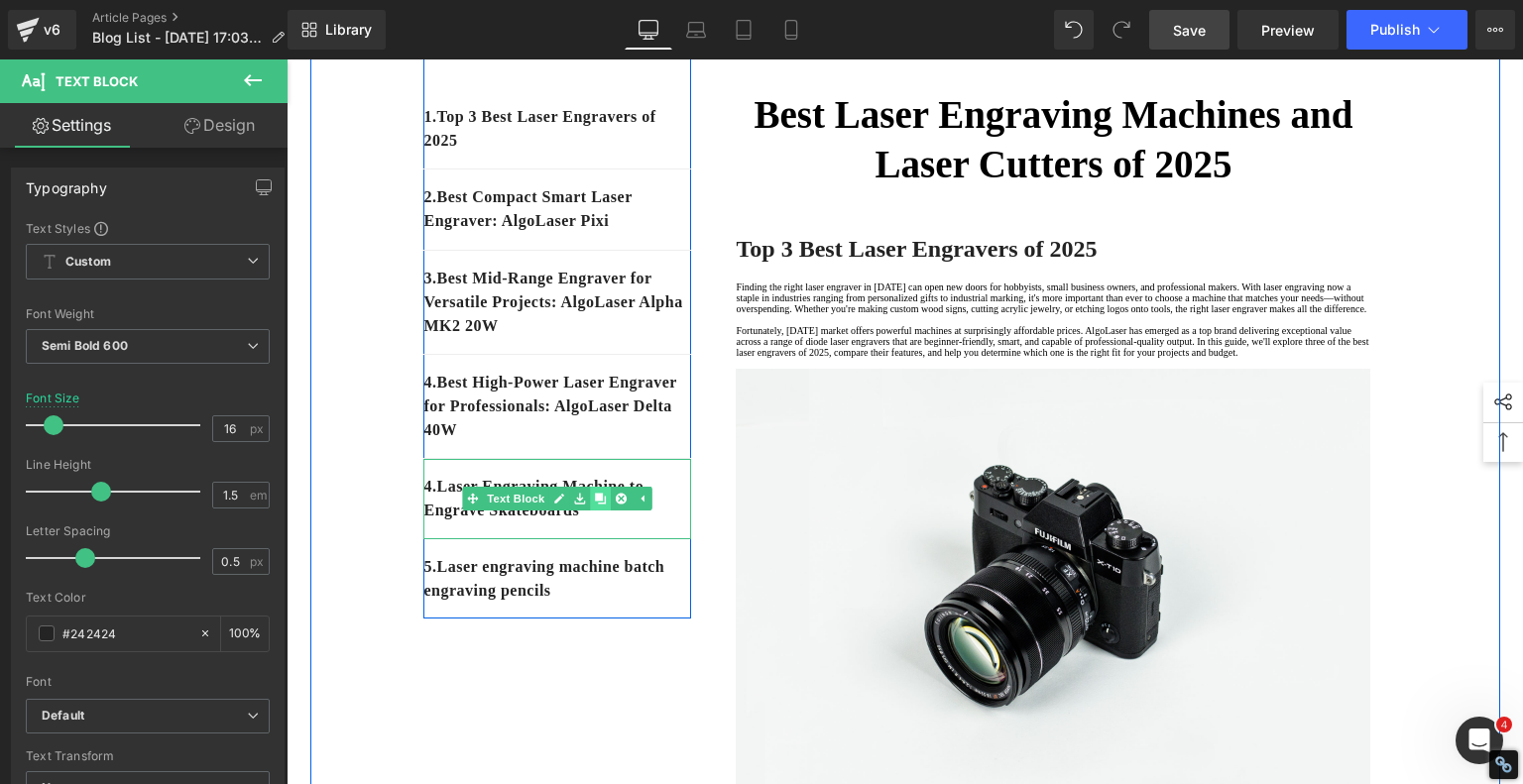 click 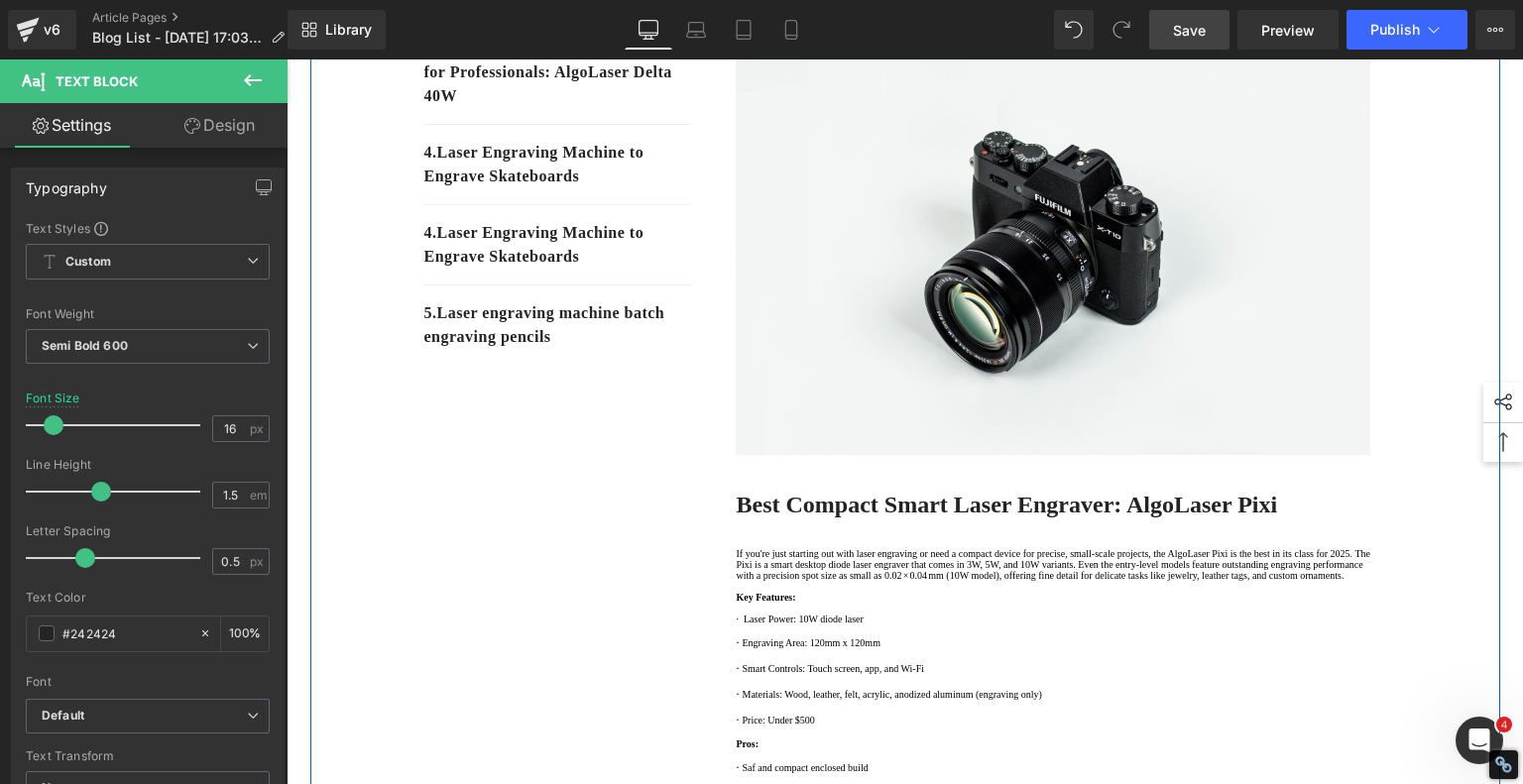 scroll, scrollTop: 408, scrollLeft: 0, axis: vertical 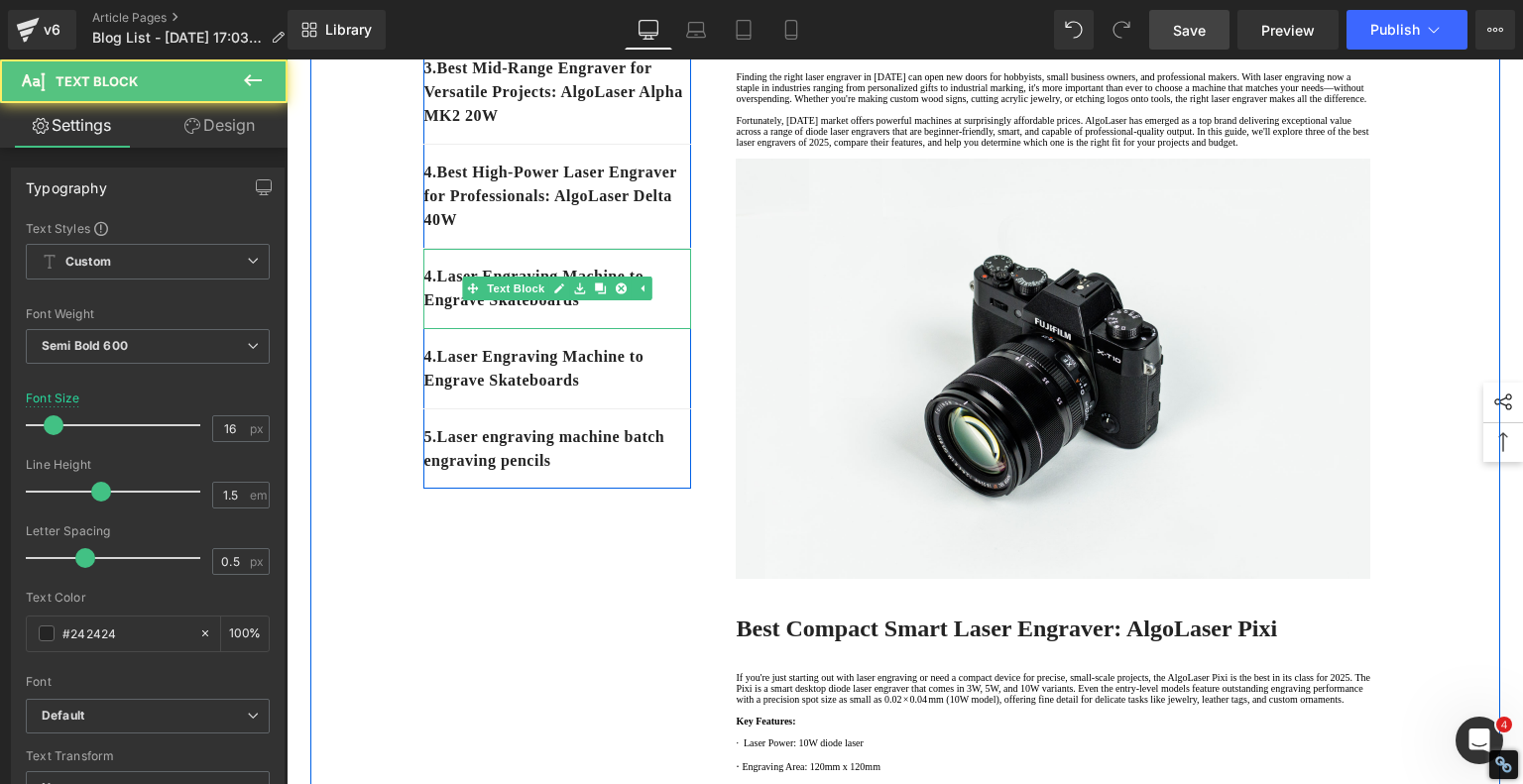 click on "4.  Laser Engraving Machine to Engrave Skateboards" at bounding box center [557, 288] 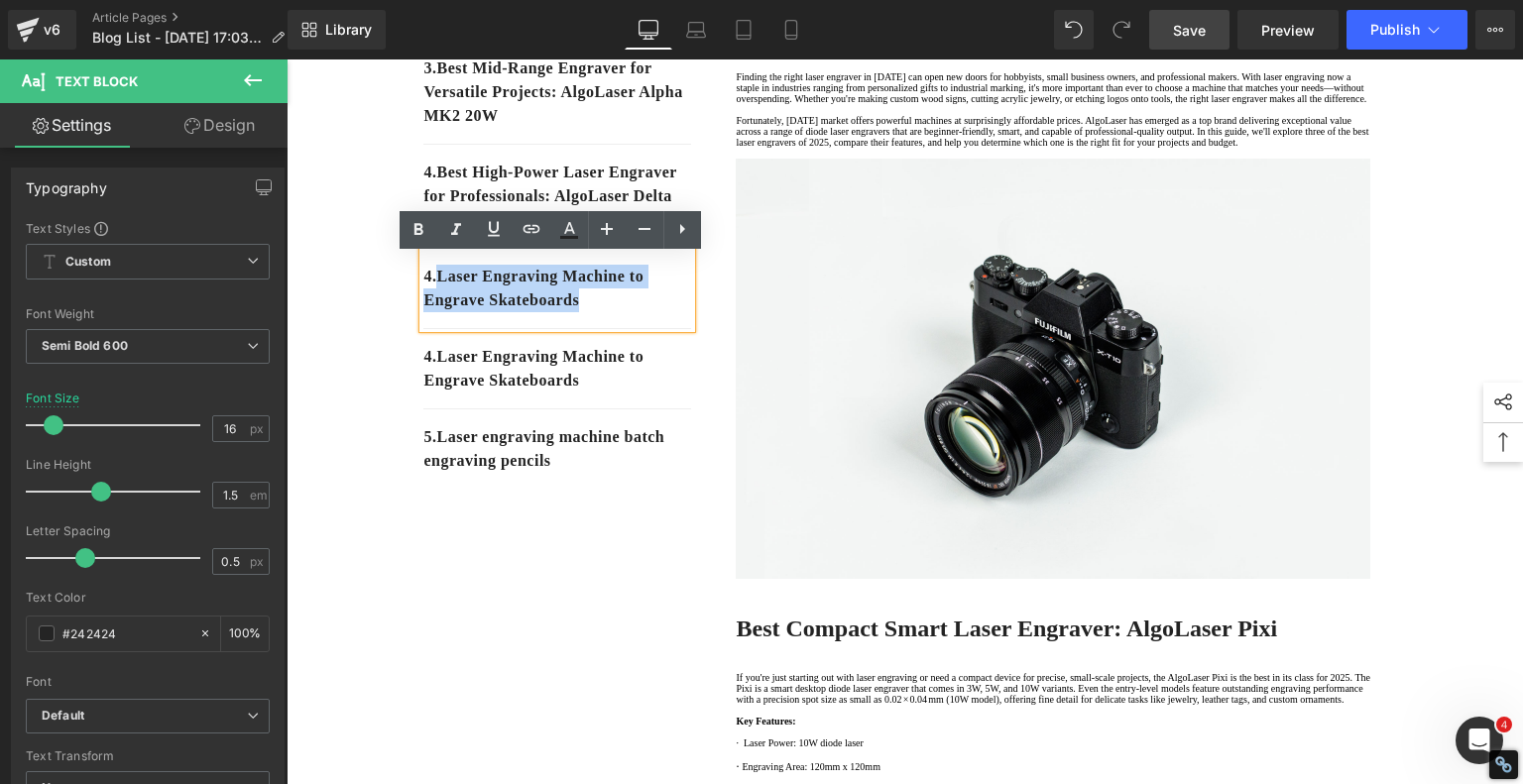 drag, startPoint x: 604, startPoint y: 308, endPoint x: 437, endPoint y: 278, distance: 169.67322 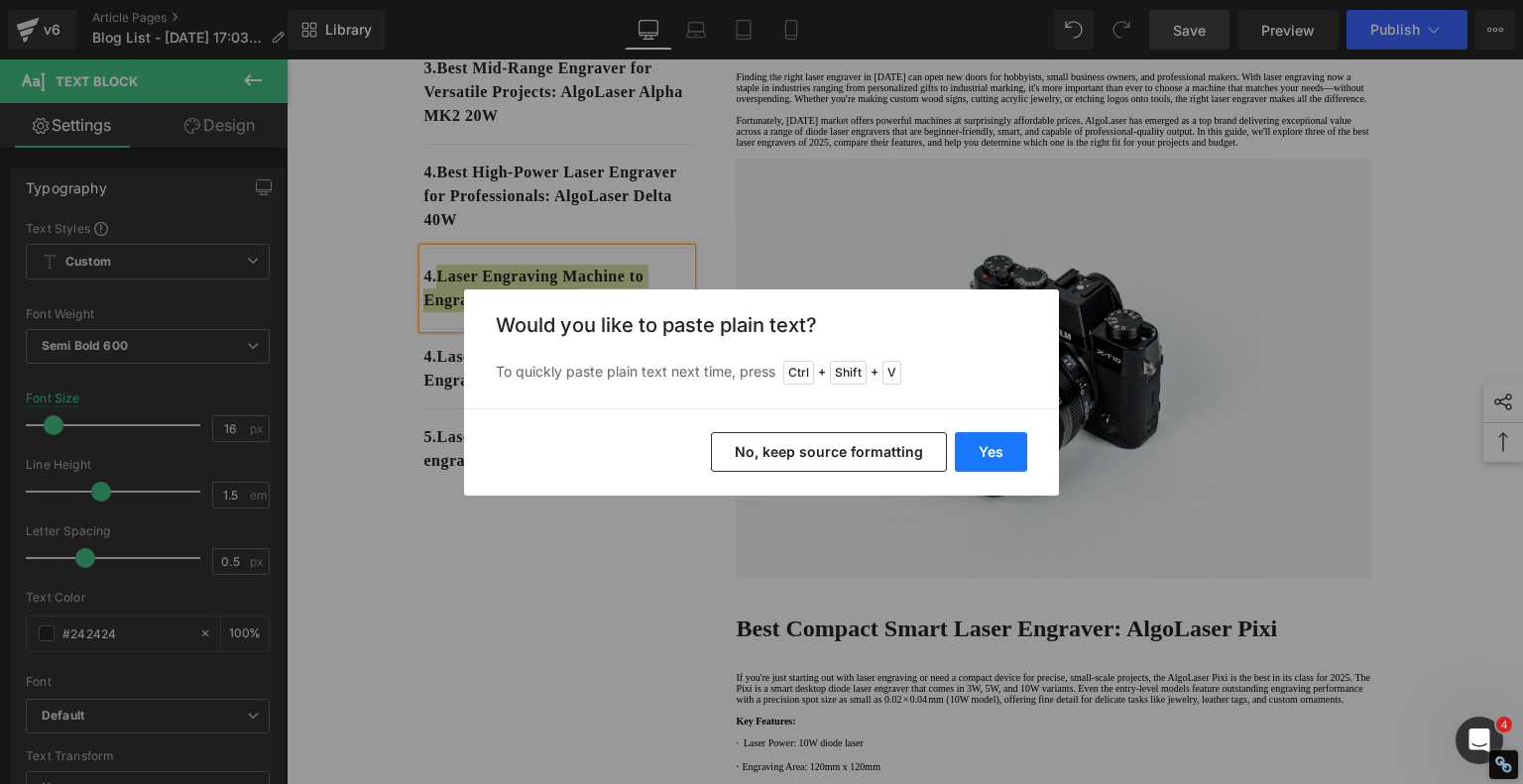 click on "Yes" at bounding box center (991, 452) 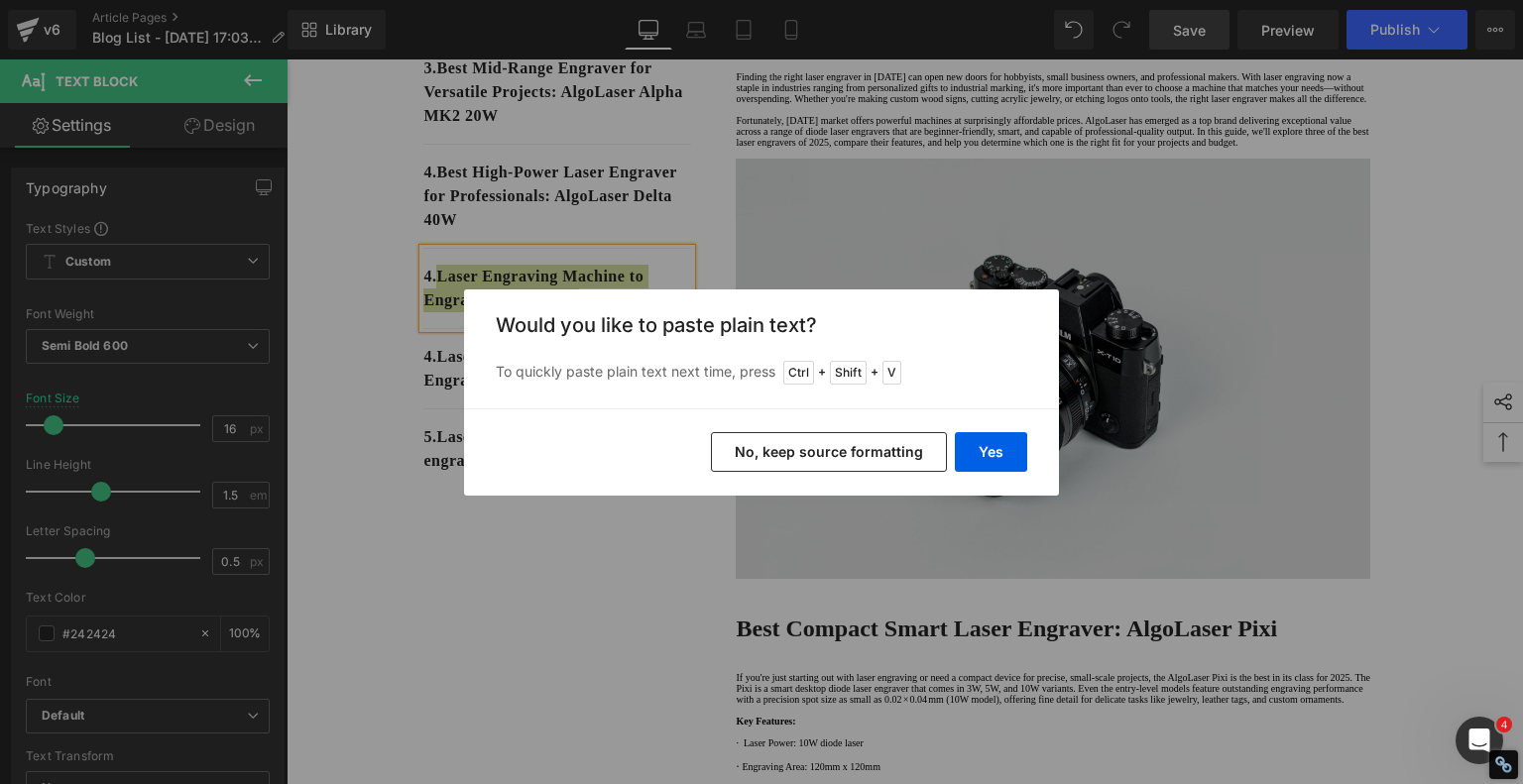 type 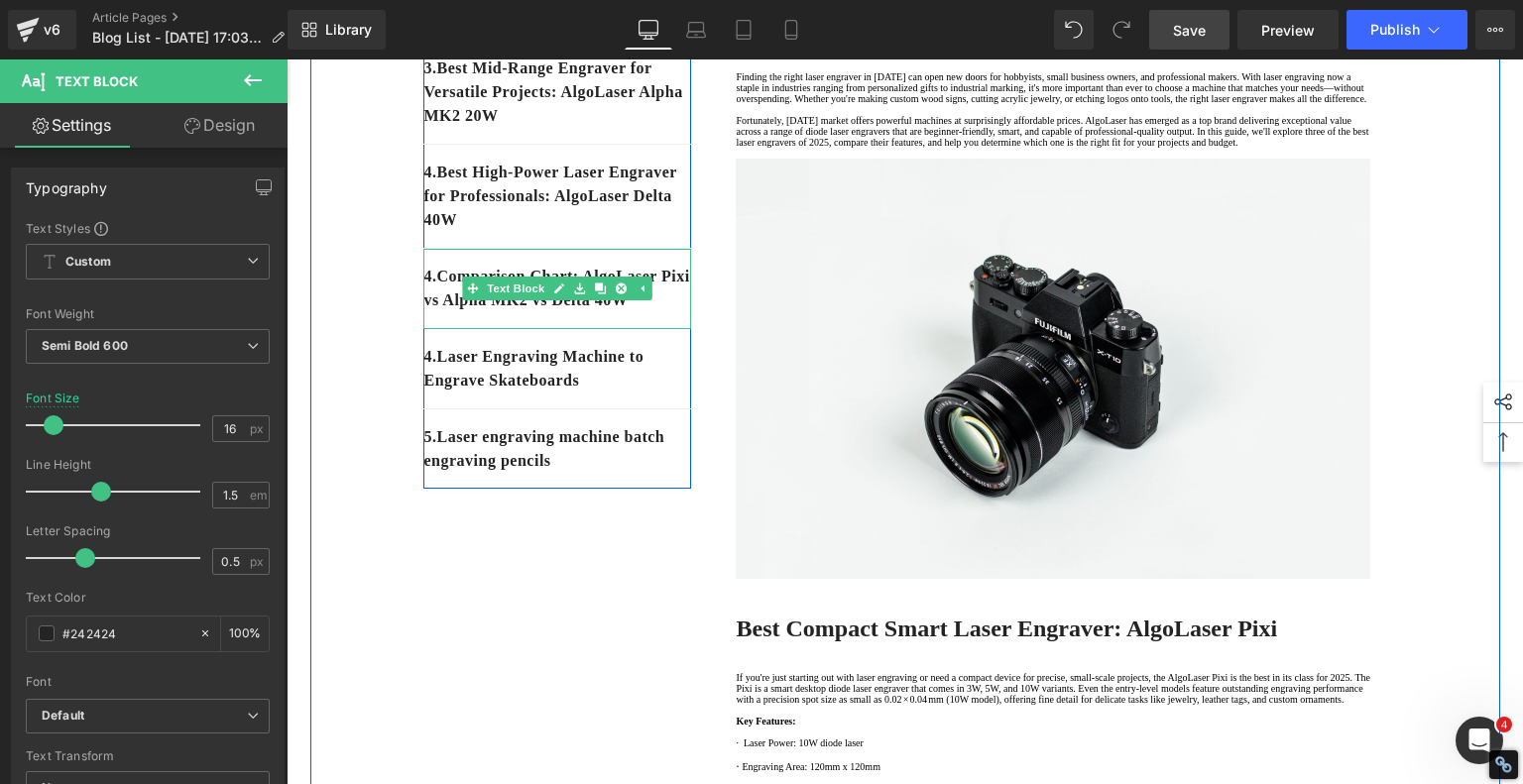 click on "4.  Comparison Chart: AlgoLaser Pixi vs Alpha MK2 vs Delta 40W" at bounding box center [557, 288] 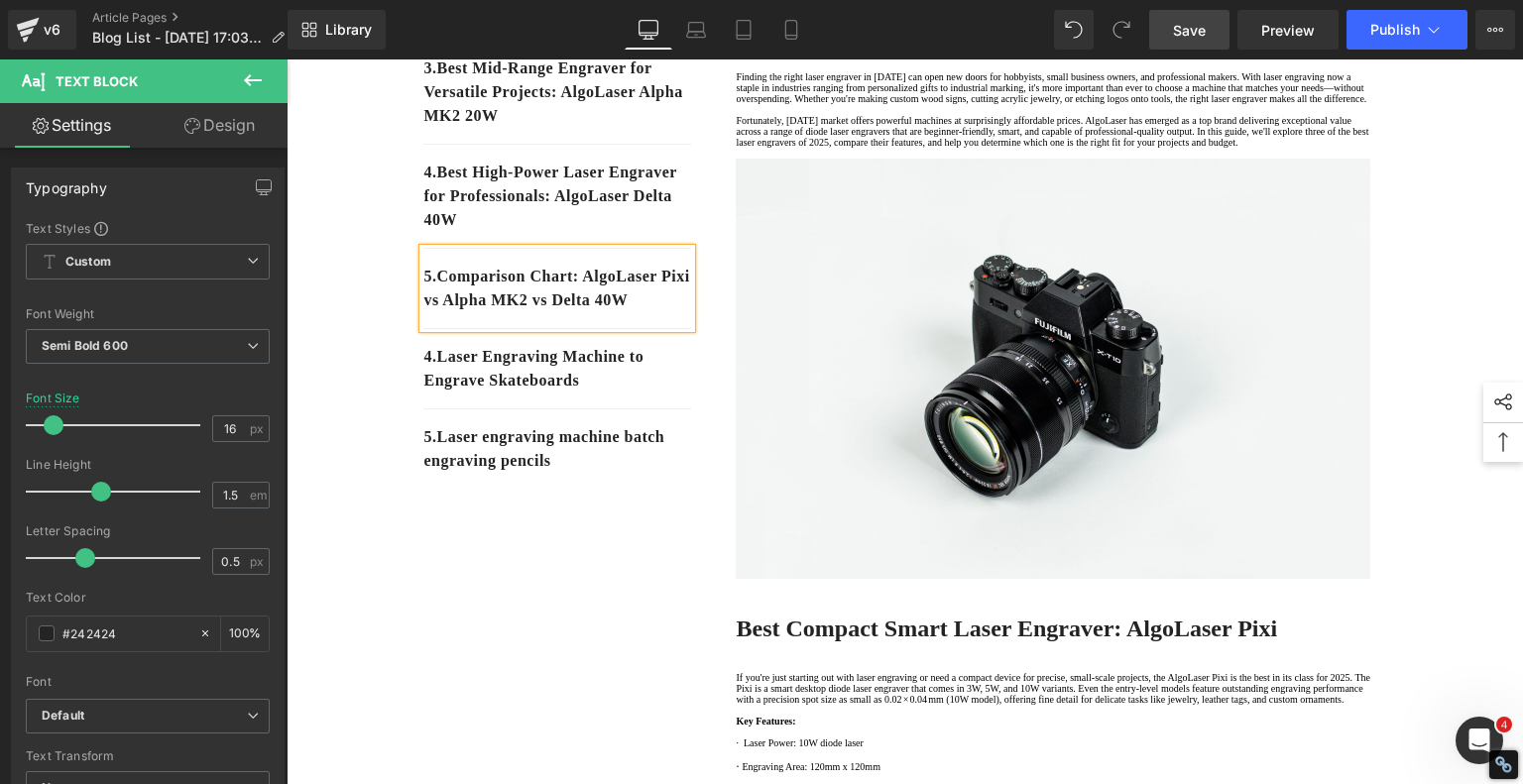click on "1.  Top 3 Best Laser Engravers of 2025 Text Block         2.  Best Compact Smart Laser Engraver: AlgoLaser Pixi Text Block         3.  Best Mid-Range Engraver for Versatile Projects: AlgoLaser Alpha MK2 20W Text Block         4.  Best High‑Power Laser Engraver for Professionals: AlgoLaser Delta 40W Text Block         5 .  Comparison Chart: AlgoLaser Pixi vs Alpha MK2 vs Delta 40W Text Block         4.  Laser Engraving Machine to Engrave Skateboards Text Block         5.  Laser engraving machine batch engraving pencils Text Block         Row         Best Laser Engraving Machines and Laser Cutters of 2025 Heading         Top 3 Best Laser Engravers of 2025 Heading         Text Block         Image         Row         Best Compact Smart Laser Engraver: AlgoLaser Pixi Heading         Key Features: ·  Laser Power: 10W diode laser ·    Engraving Area: 120mm x 120mm ·    Smart Controls: Touch screen, app, and Wi-Fi ·    Materials: Wood, leather, felt, acrylic, anodized aluminum (engraving only)" at bounding box center [905, 2260] 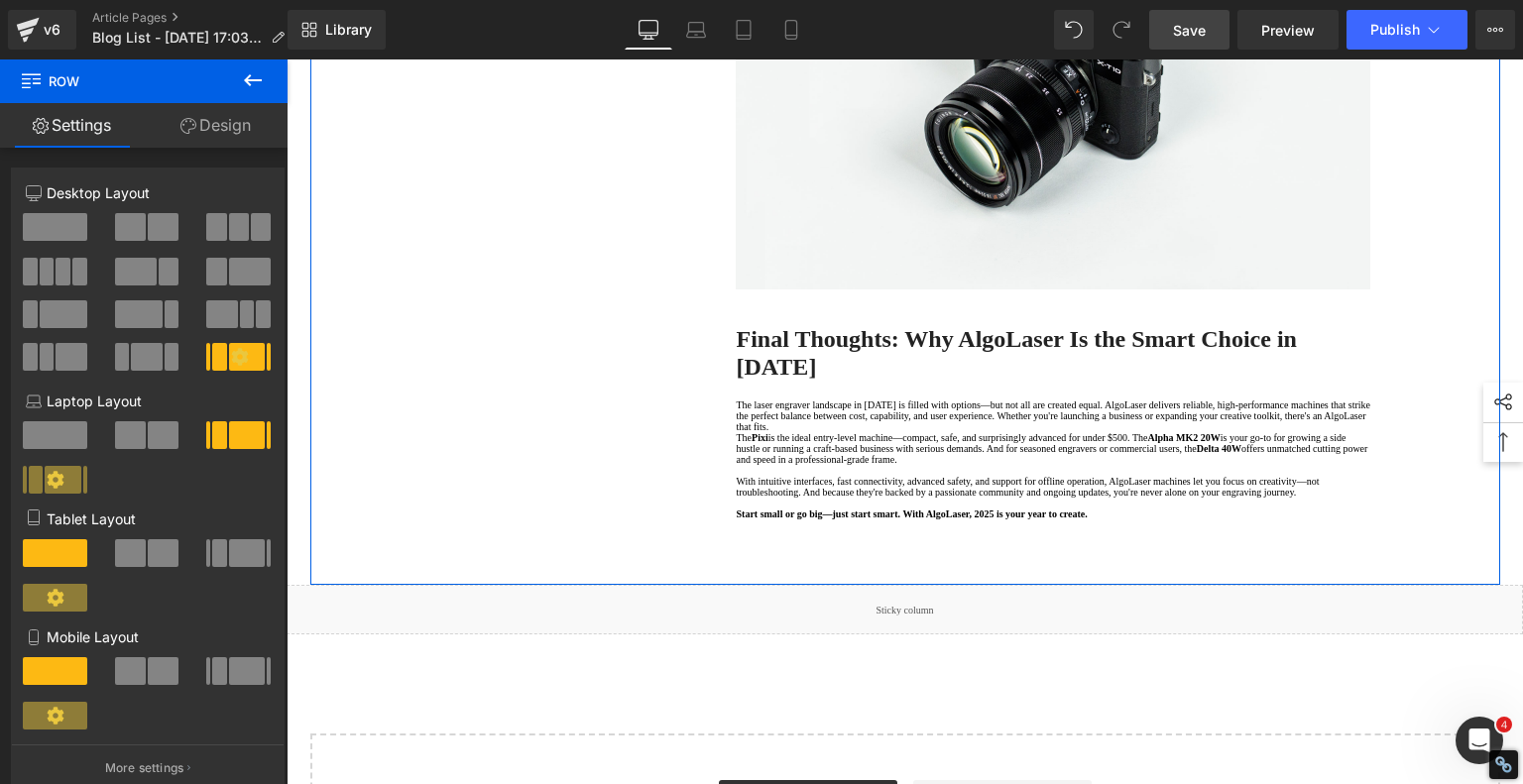 scroll, scrollTop: 4769, scrollLeft: 0, axis: vertical 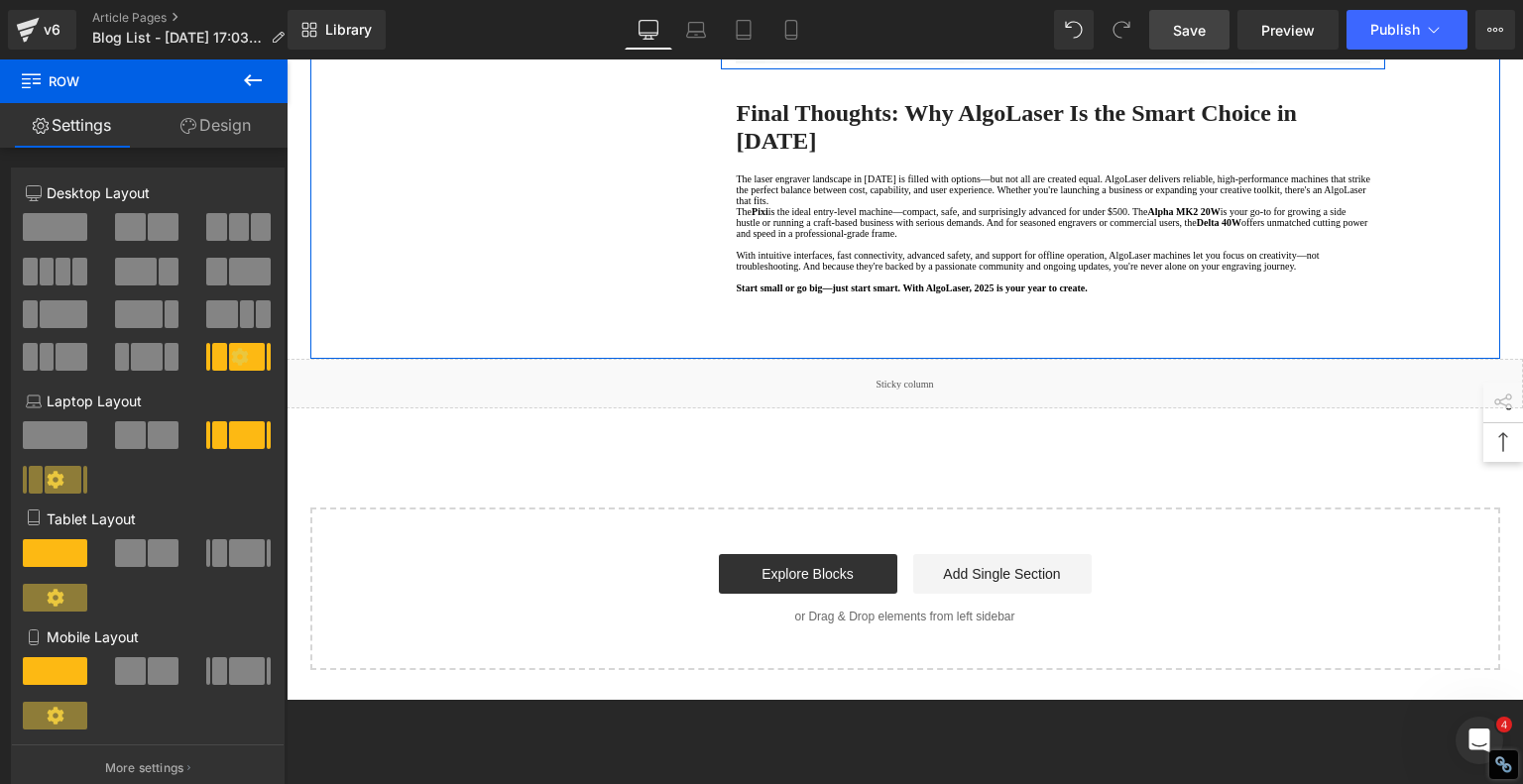 click on "FAQs: Choosing a Laser Engraver for Your Business in [DATE]" at bounding box center (1053, -674) 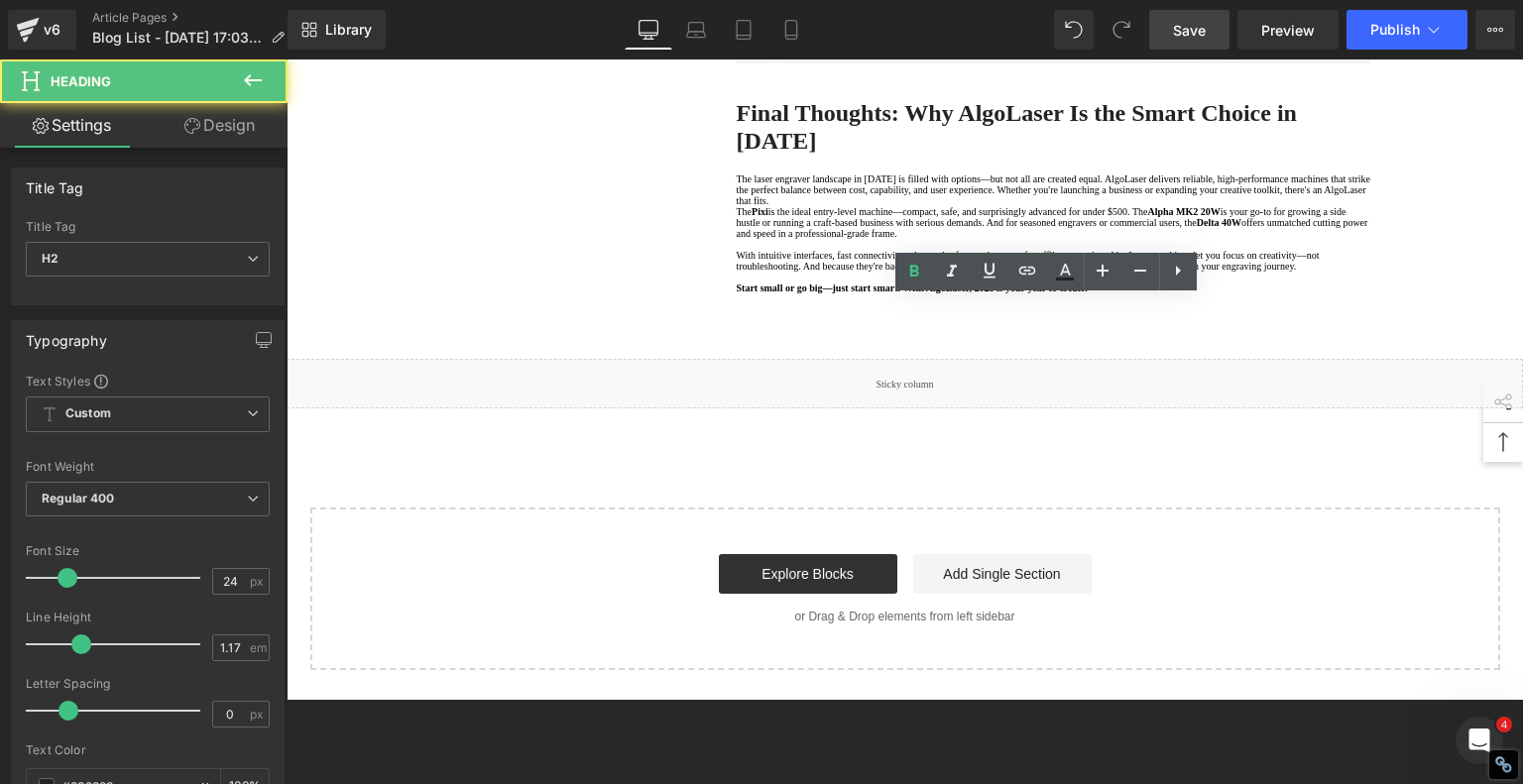 click on "FAQs: Choosing a Laser Engraver for Your Business in [DATE]" at bounding box center (1053, -674) 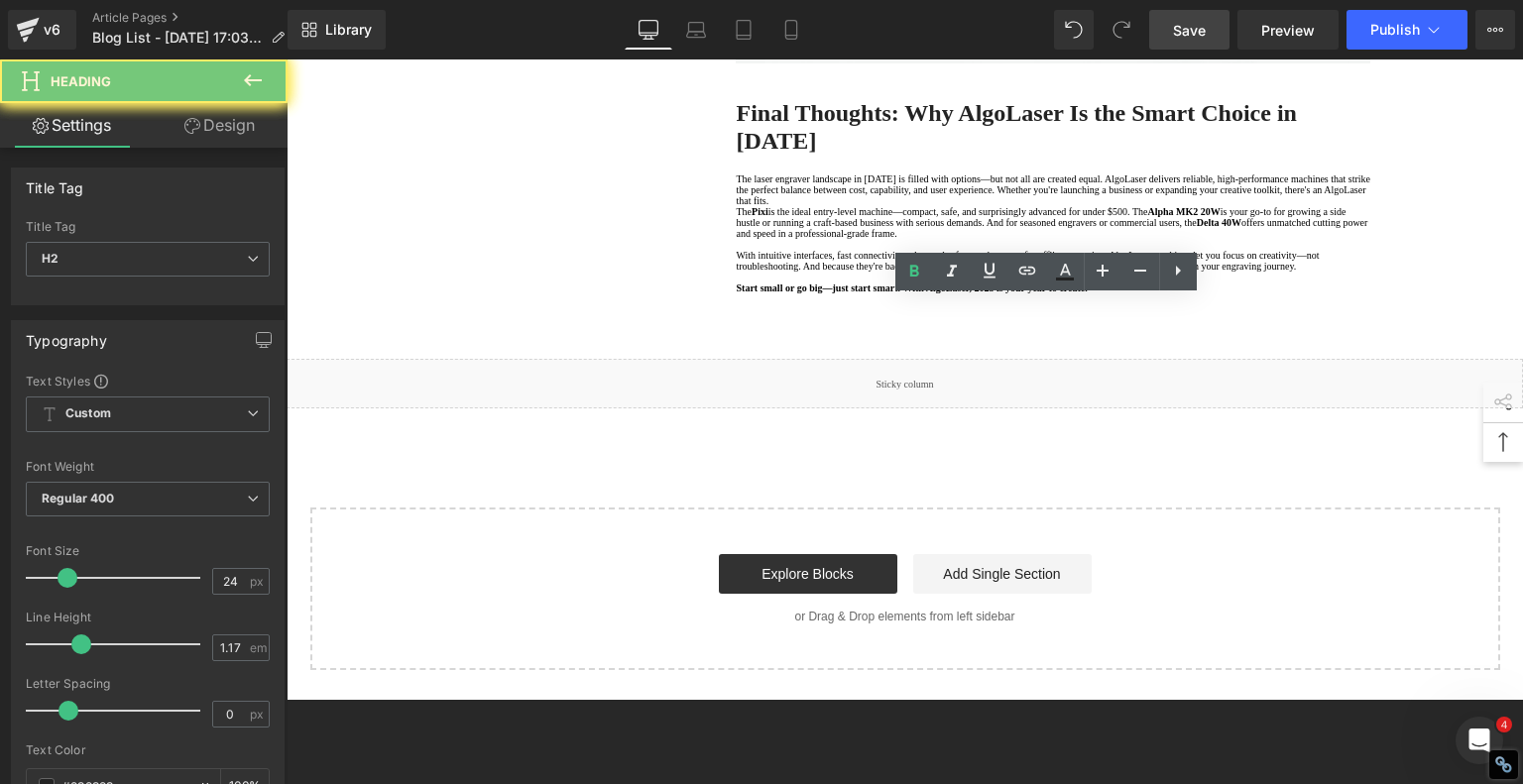 click on "FAQs: Choosing a Laser Engraver for Your Business in [DATE]" at bounding box center (1053, -674) 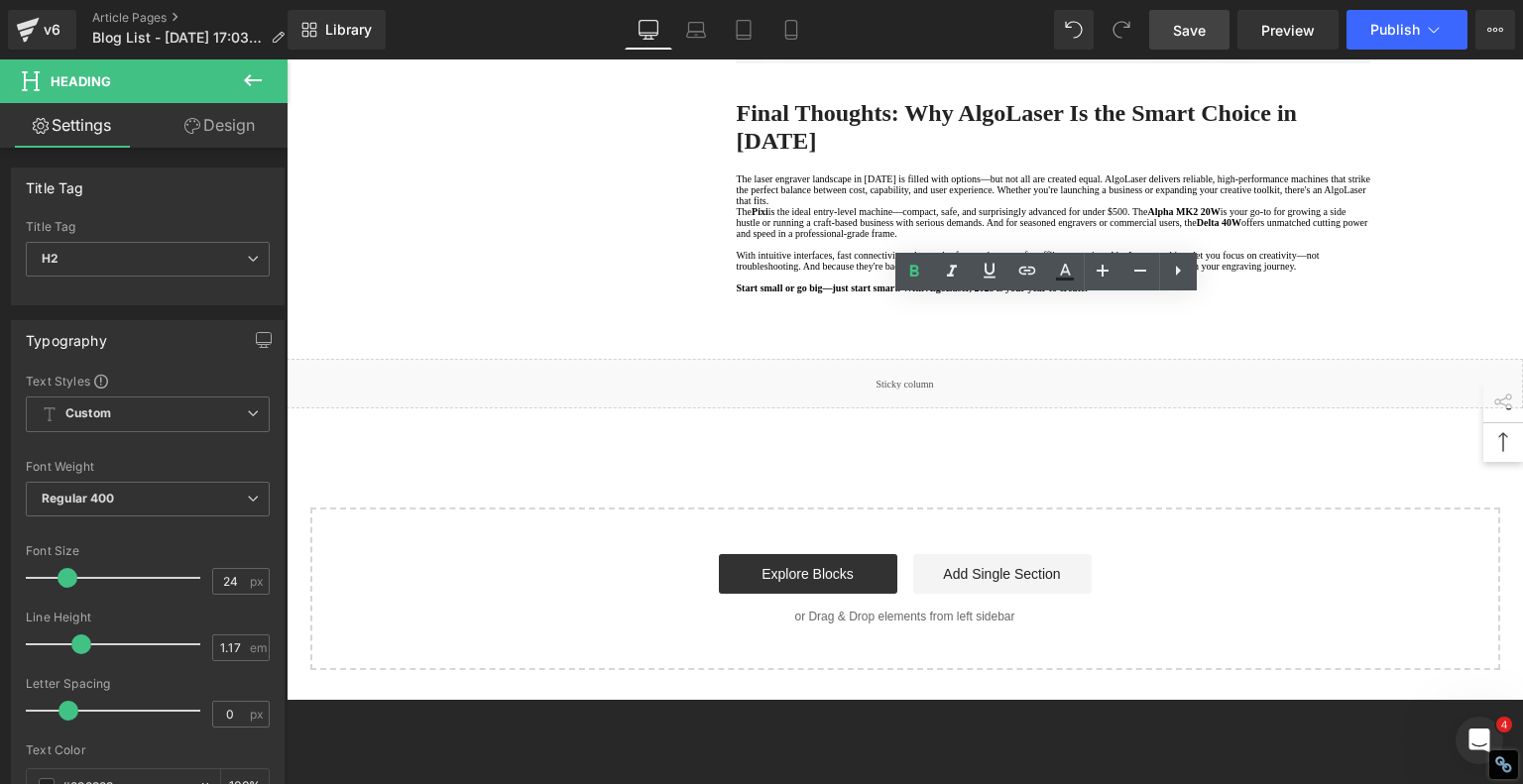 copy on "FAQs: Choosing a Laser Engraver for Your Business in [DATE]" 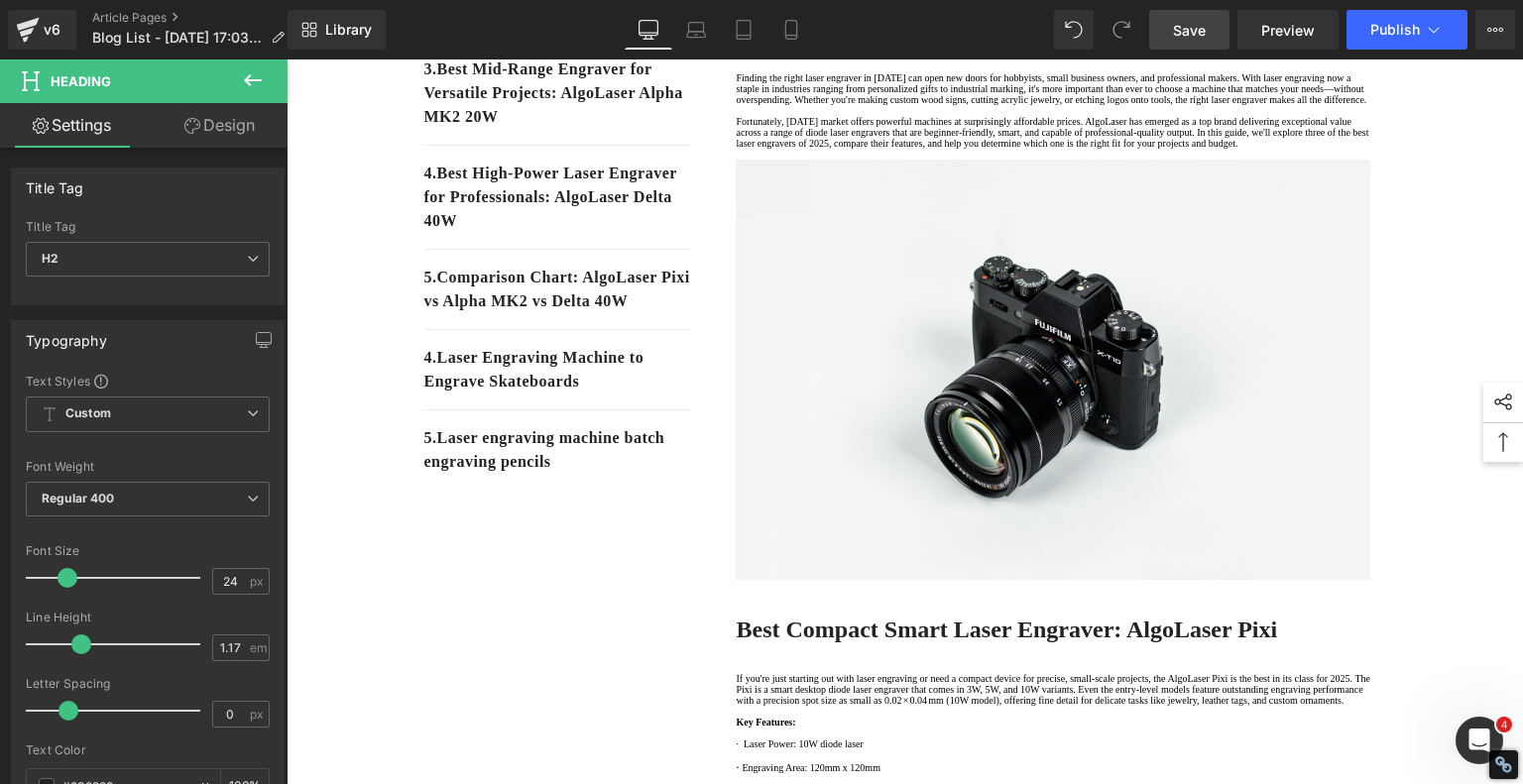 scroll, scrollTop: 408, scrollLeft: 0, axis: vertical 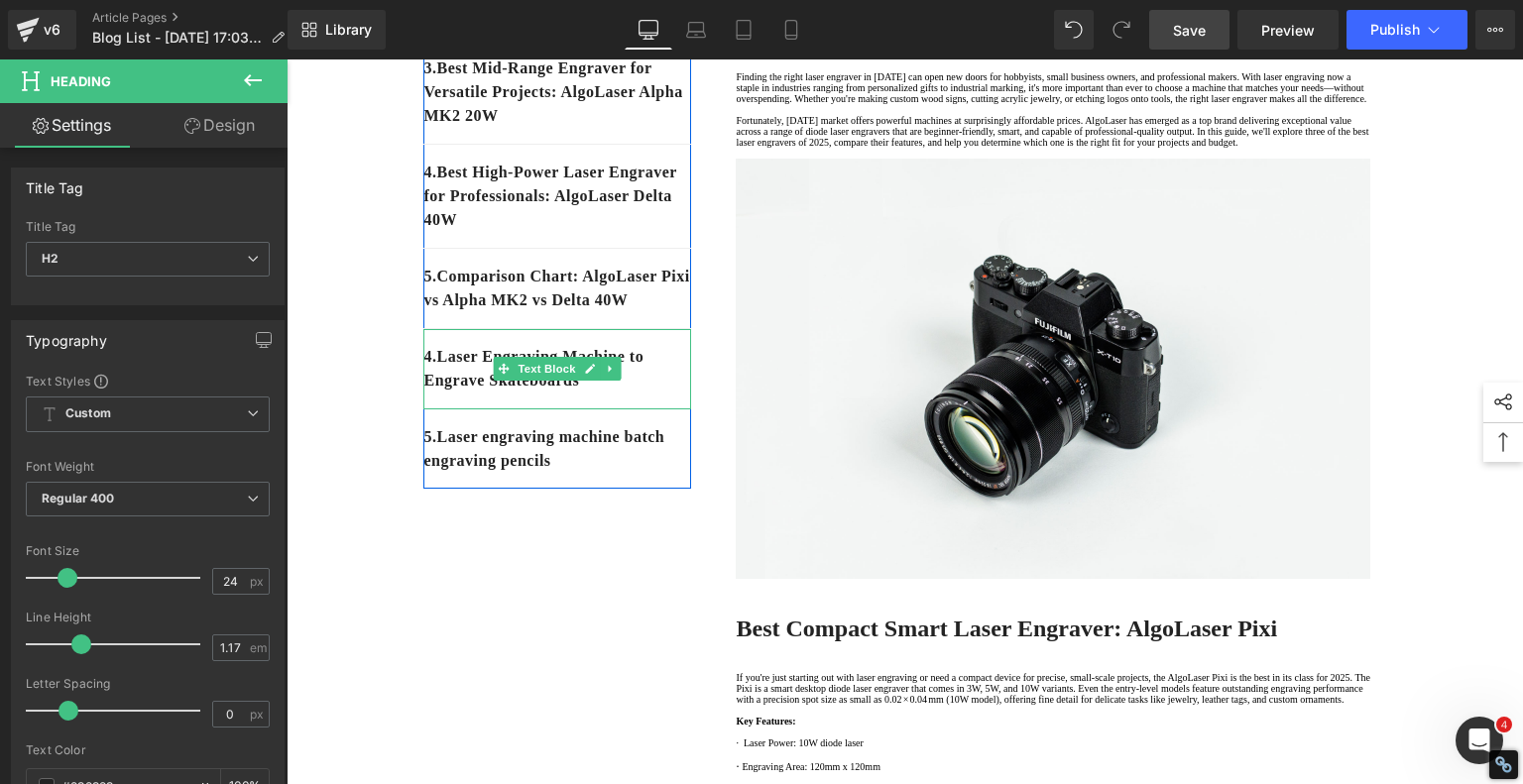 click on "4.  Laser Engraving Machine to Engrave Skateboards" at bounding box center [557, 369] 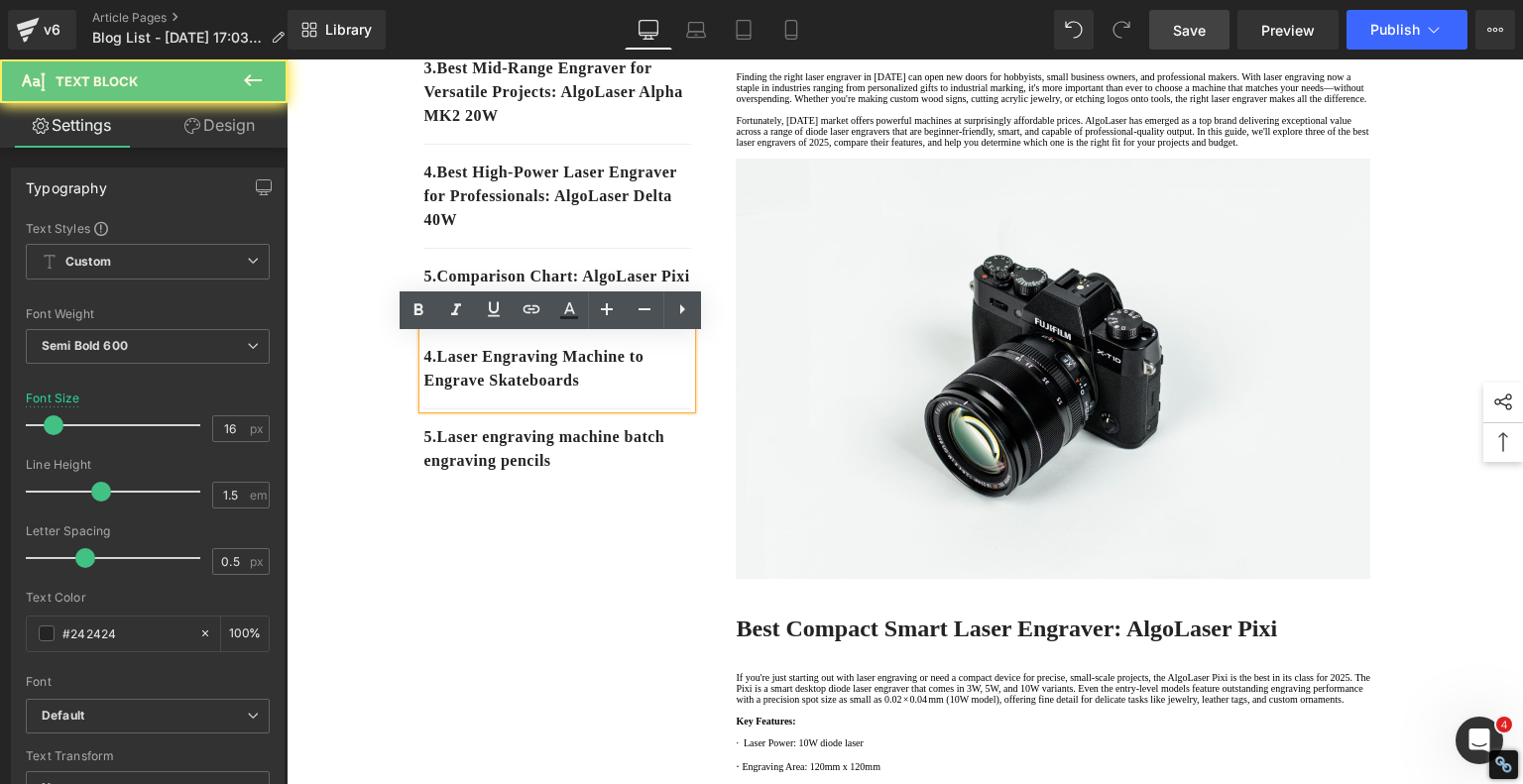 click on "4.  Laser Engraving Machine to Engrave Skateboards" at bounding box center (557, 369) 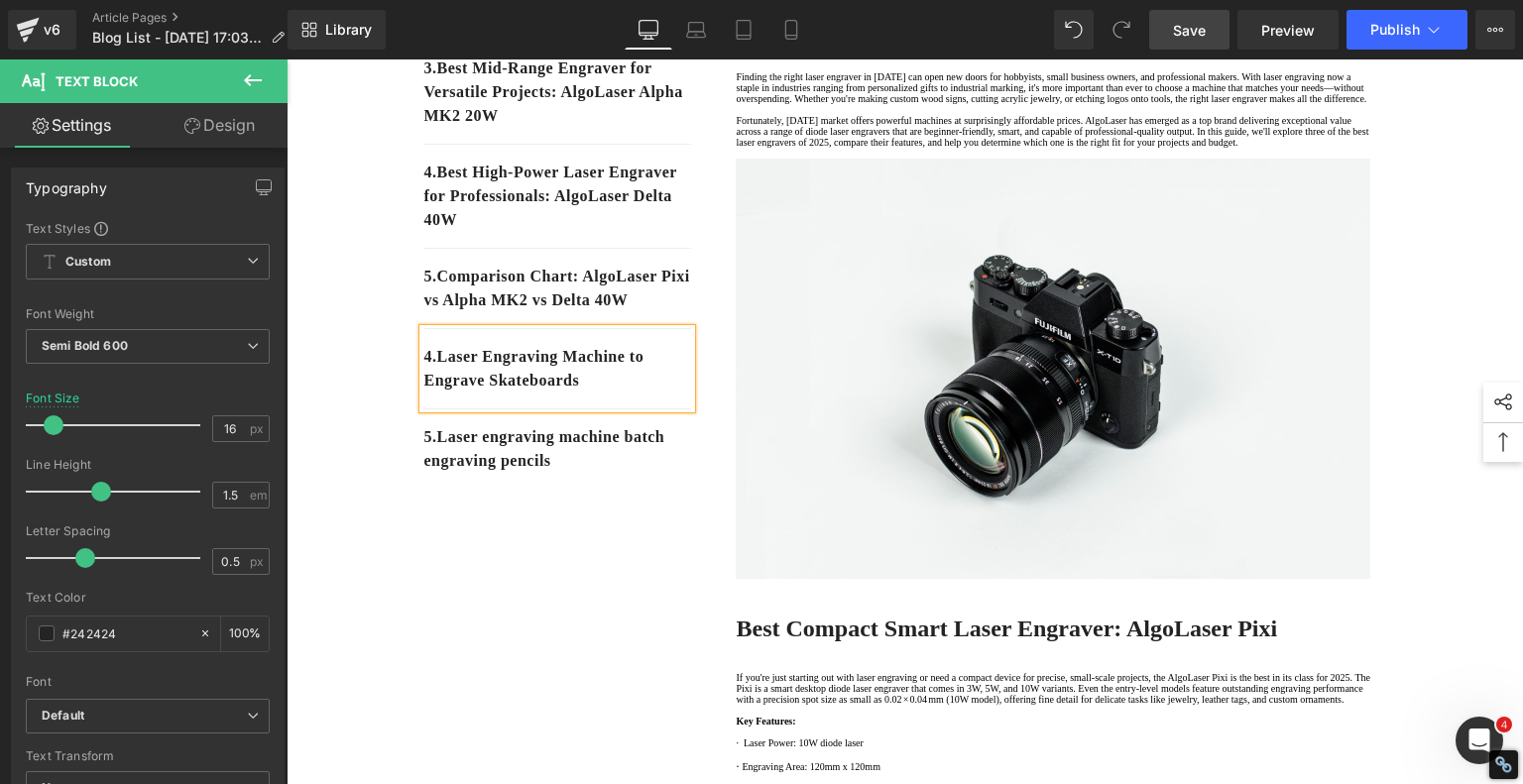 type 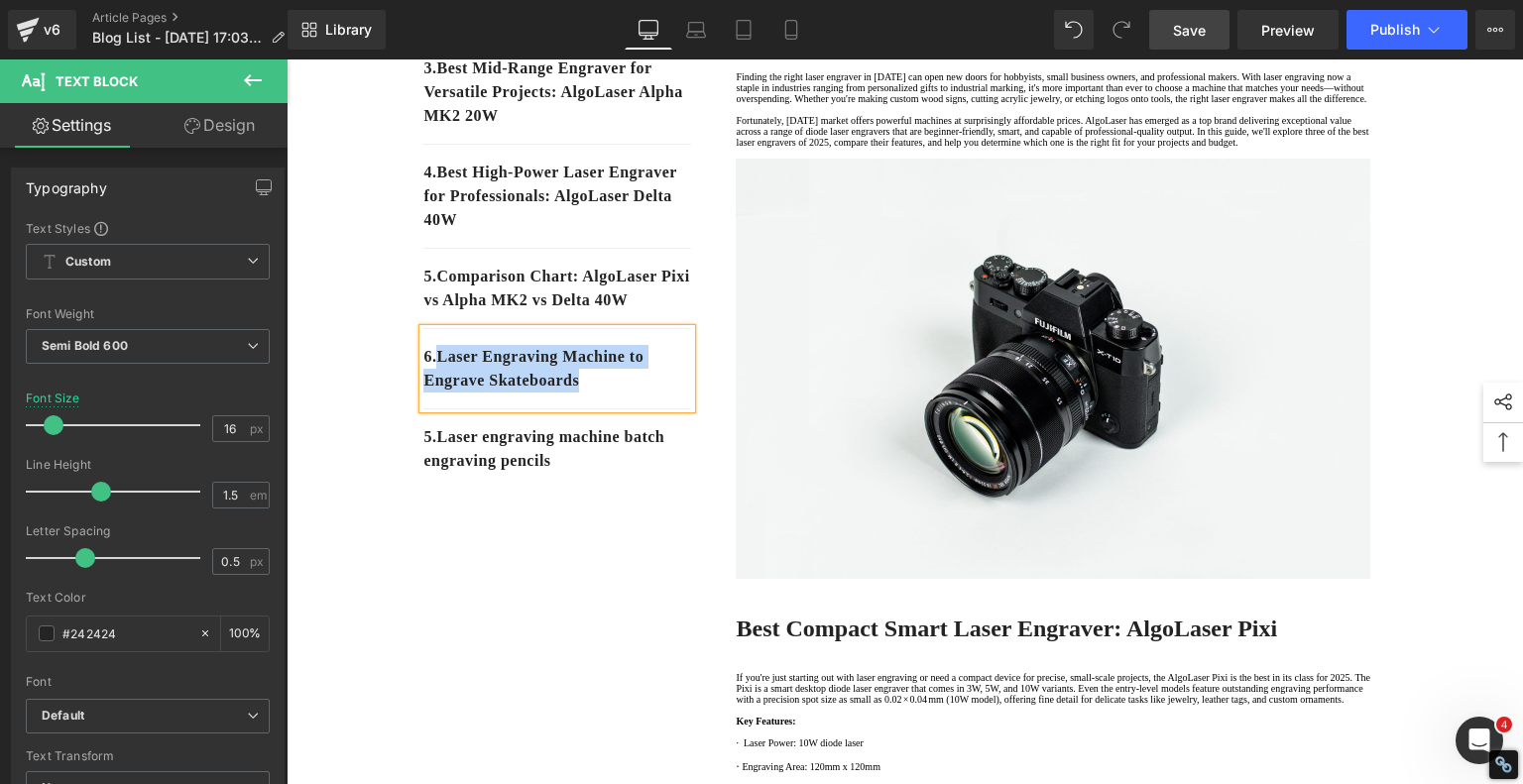 drag, startPoint x: 602, startPoint y: 392, endPoint x: 436, endPoint y: 369, distance: 167.5858 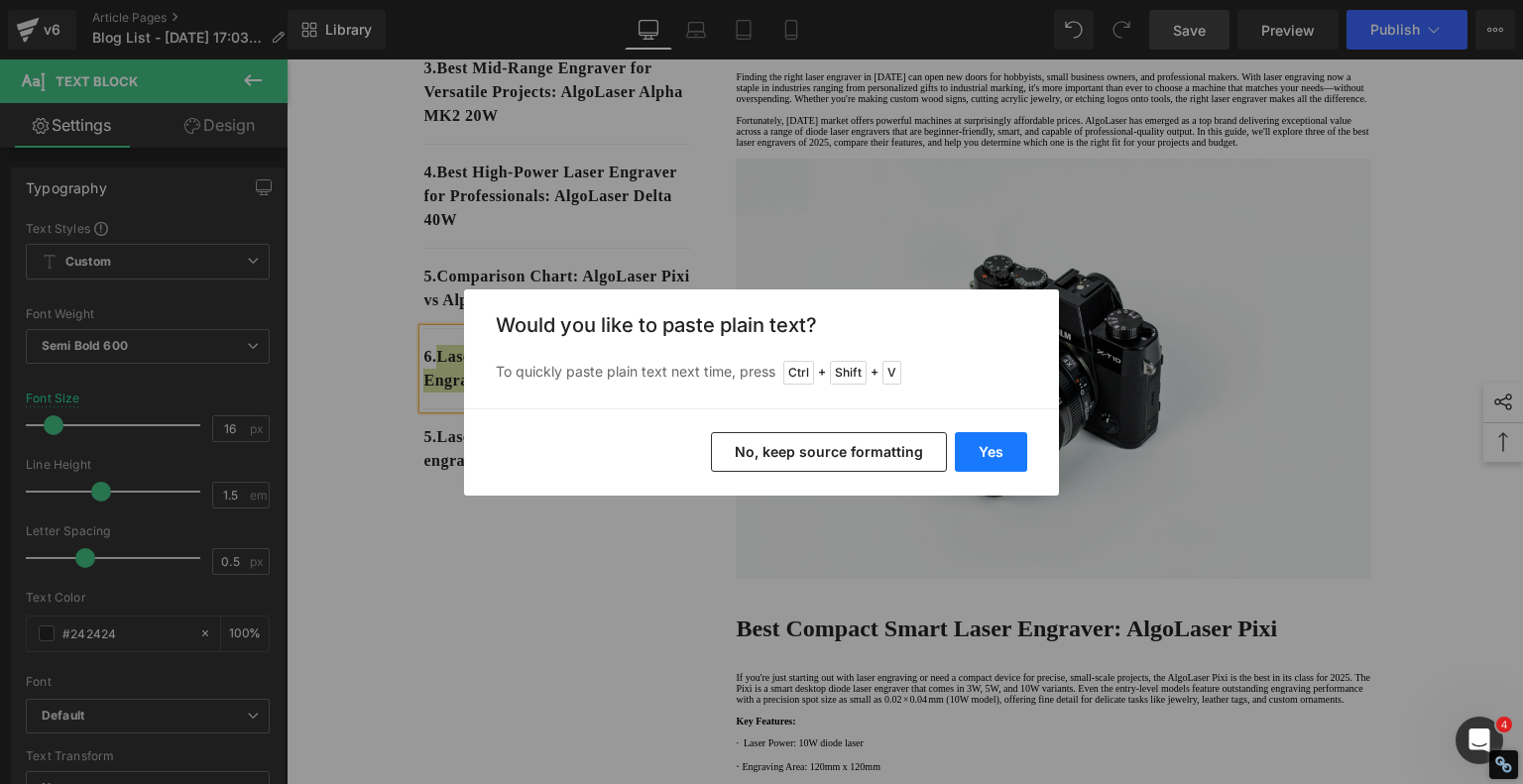 click on "Yes" at bounding box center [991, 452] 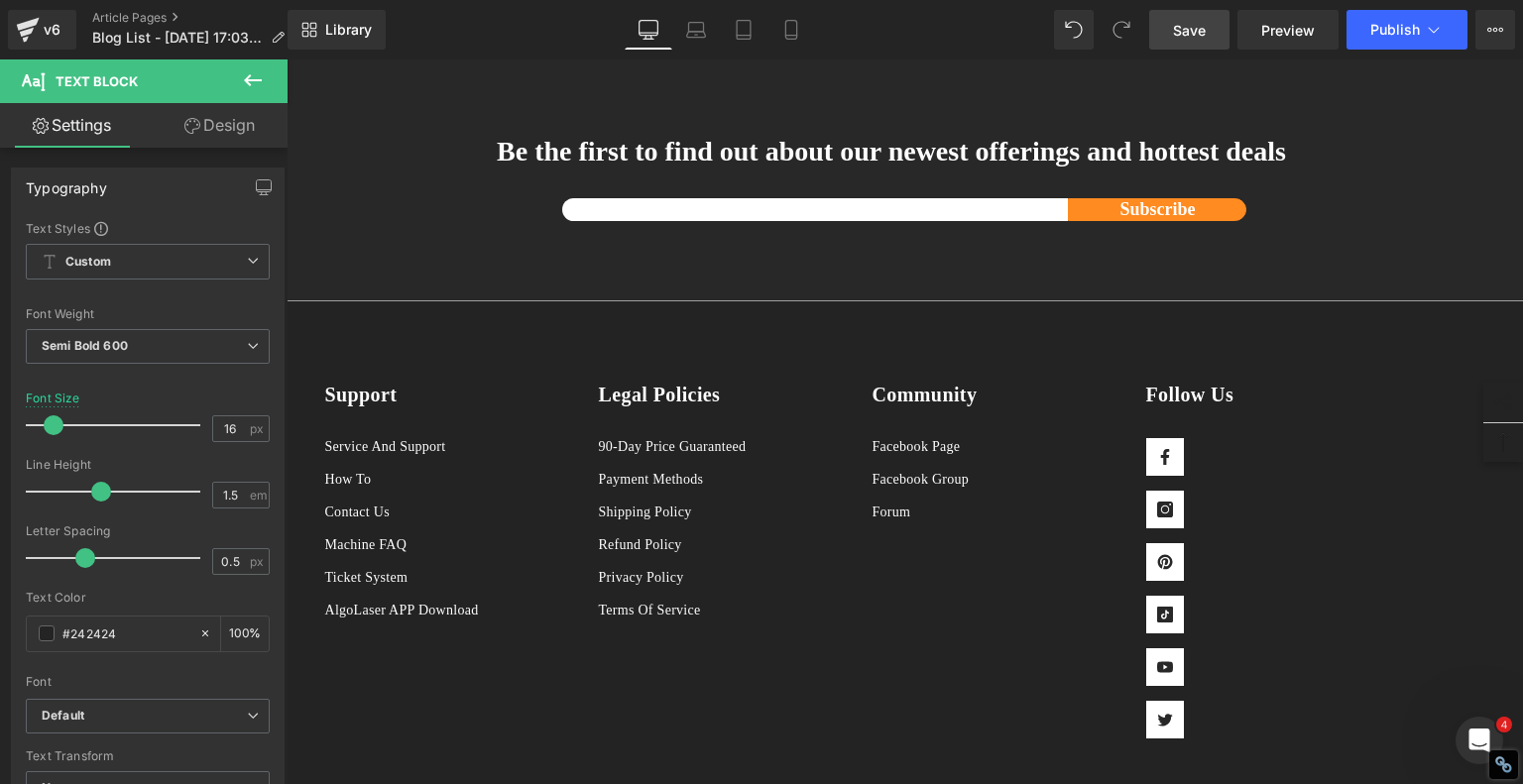scroll, scrollTop: 5860, scrollLeft: 0, axis: vertical 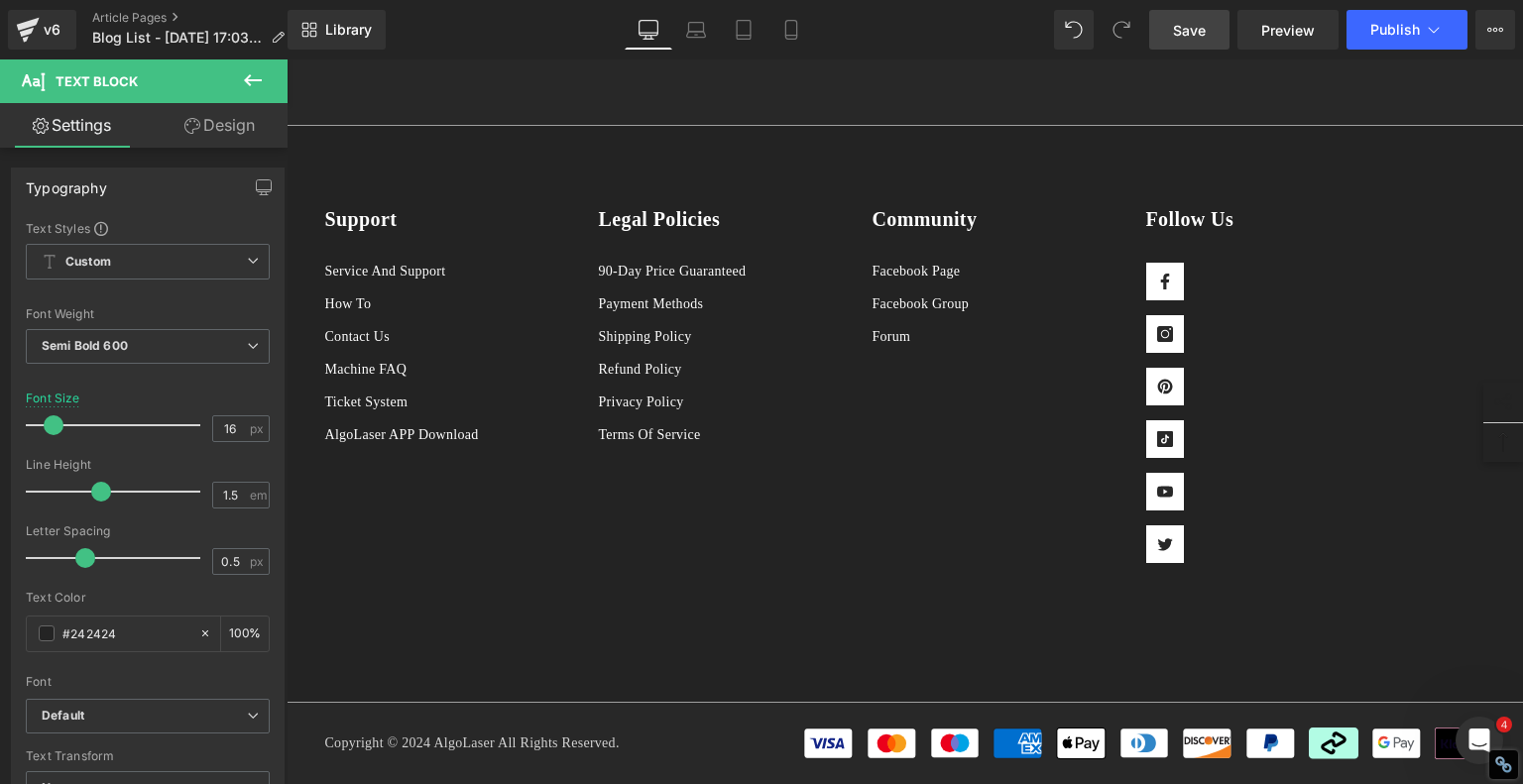 click on "Final Thoughts: Why AlgoLaser Is the Smart Choice in [DATE]" at bounding box center [1053, -693] 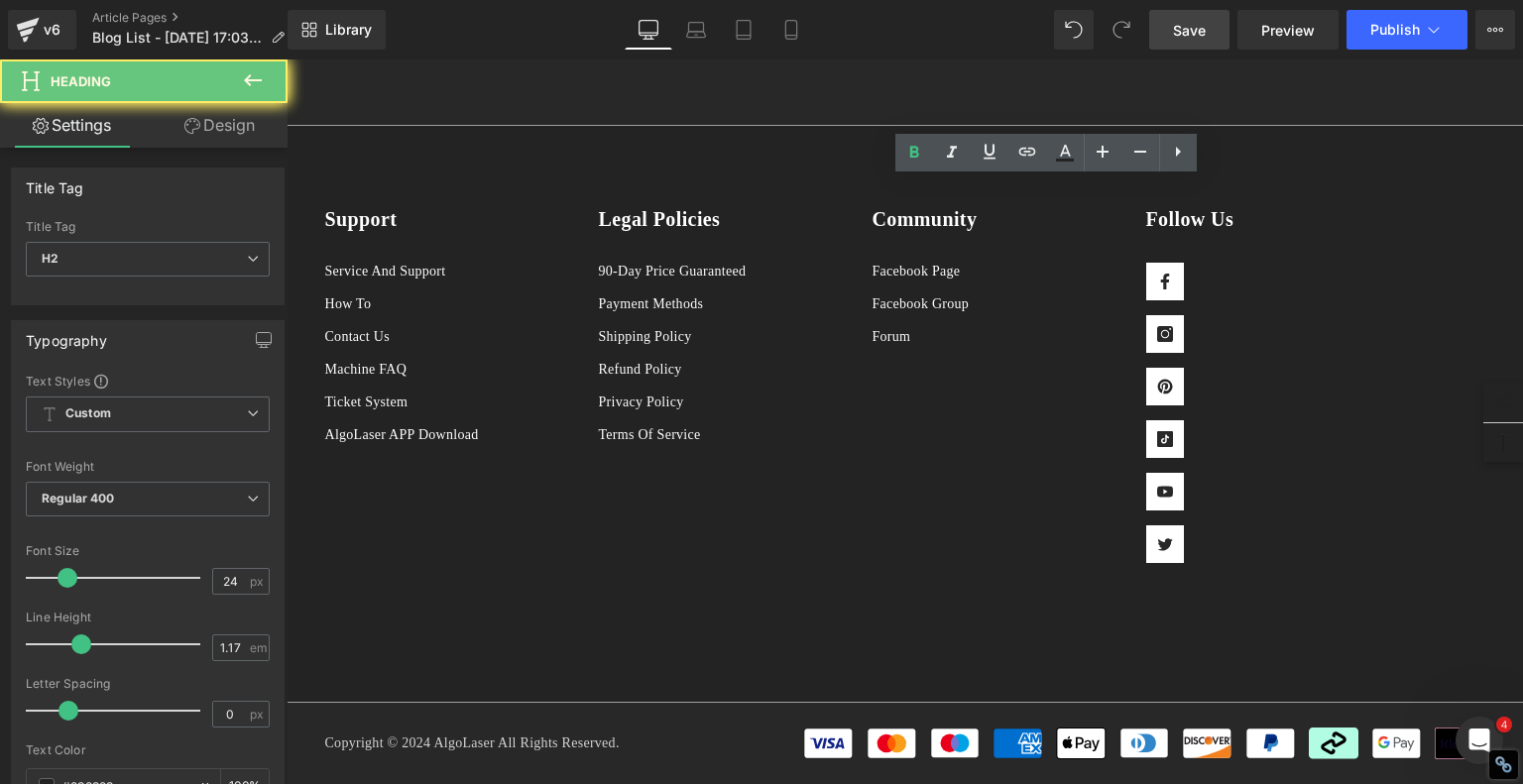 click on "Final Thoughts: Why AlgoLaser Is the Smart Choice in [DATE]" at bounding box center (1053, -693) 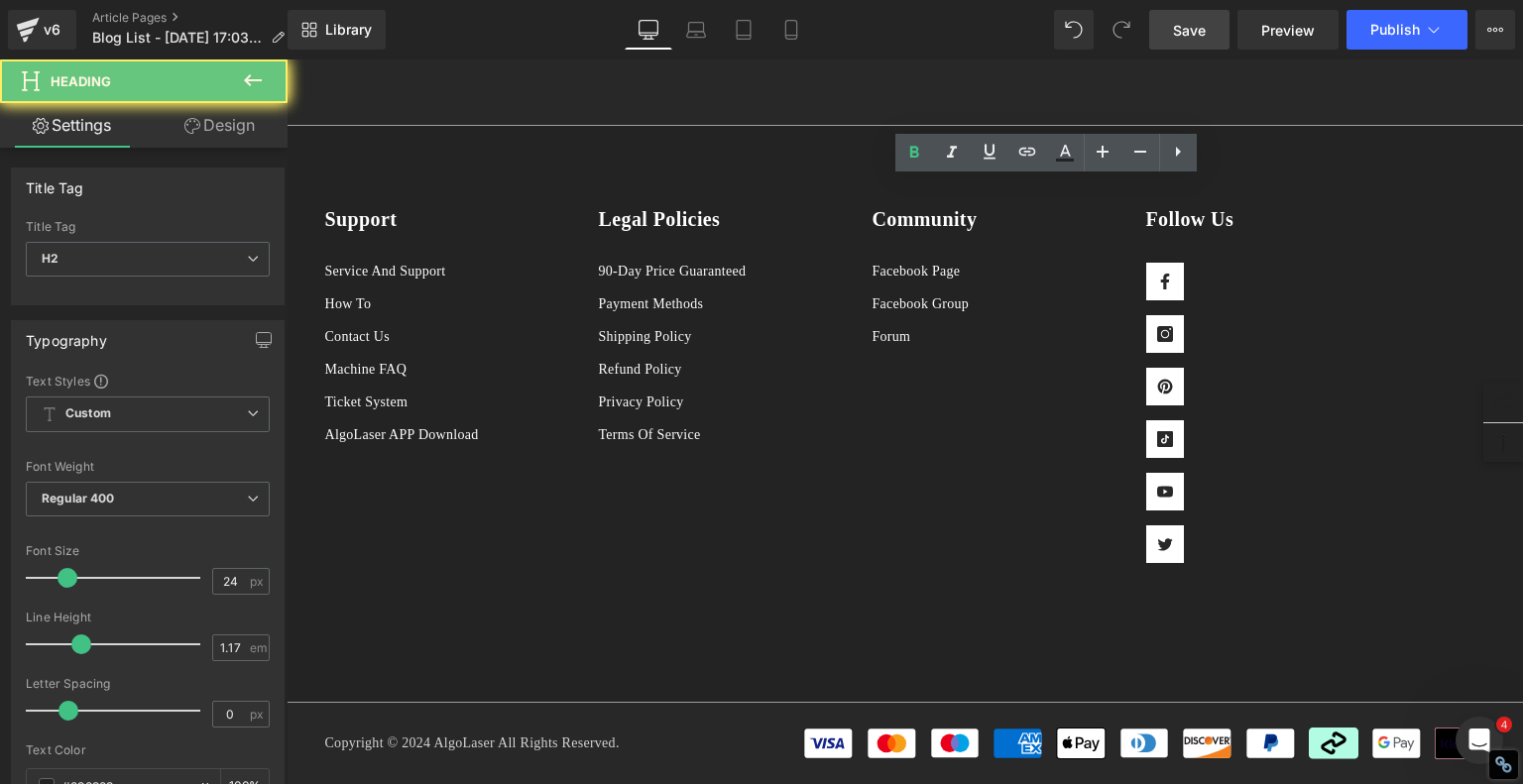 click on "Final Thoughts: Why AlgoLaser Is the Smart Choice in [DATE]" at bounding box center [1053, -693] 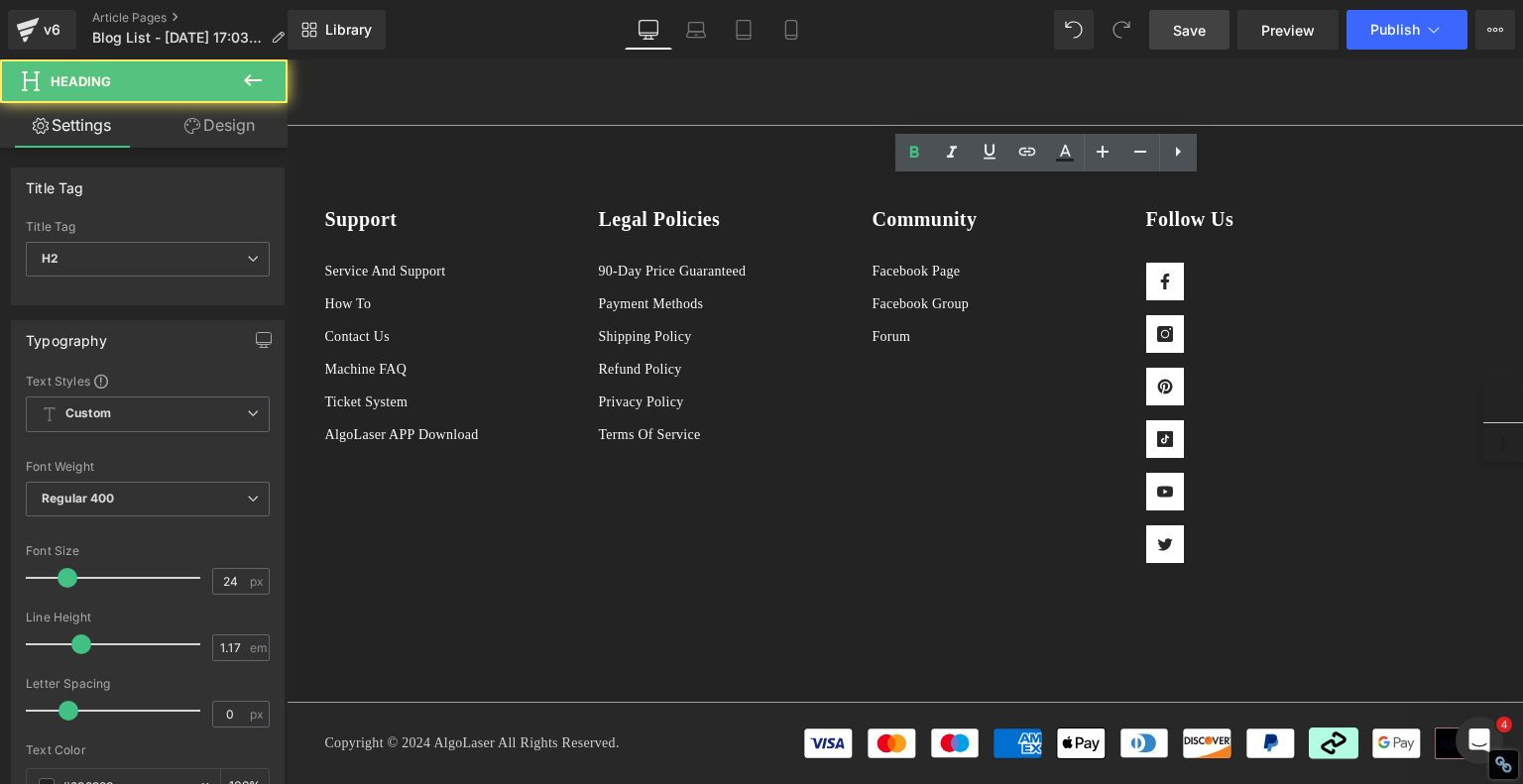 click on "Final Thoughts: Why AlgoLaser Is the Smart Choice in [DATE]" at bounding box center (1015, -693) 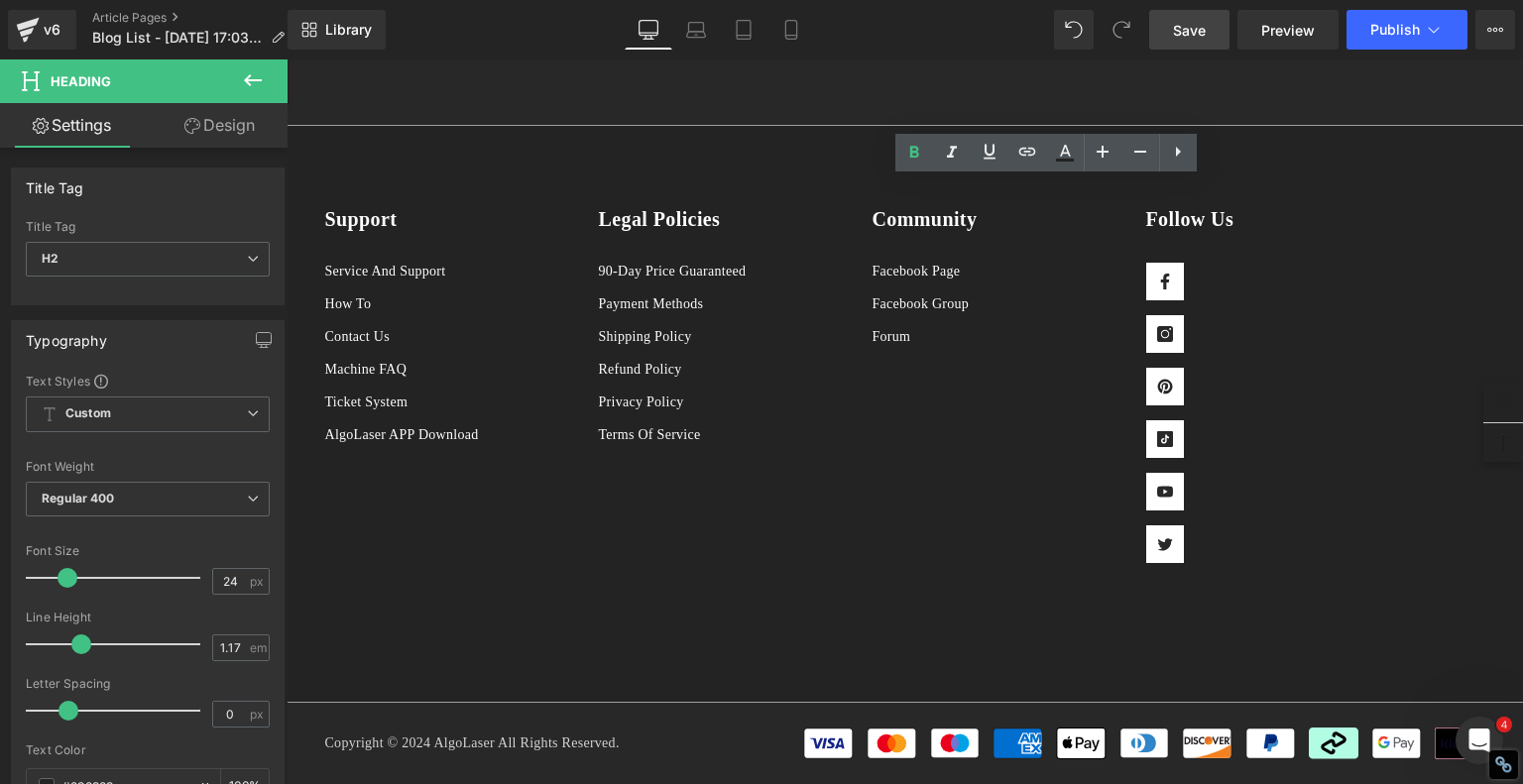 drag, startPoint x: 919, startPoint y: 192, endPoint x: 948, endPoint y: 225, distance: 43.931765 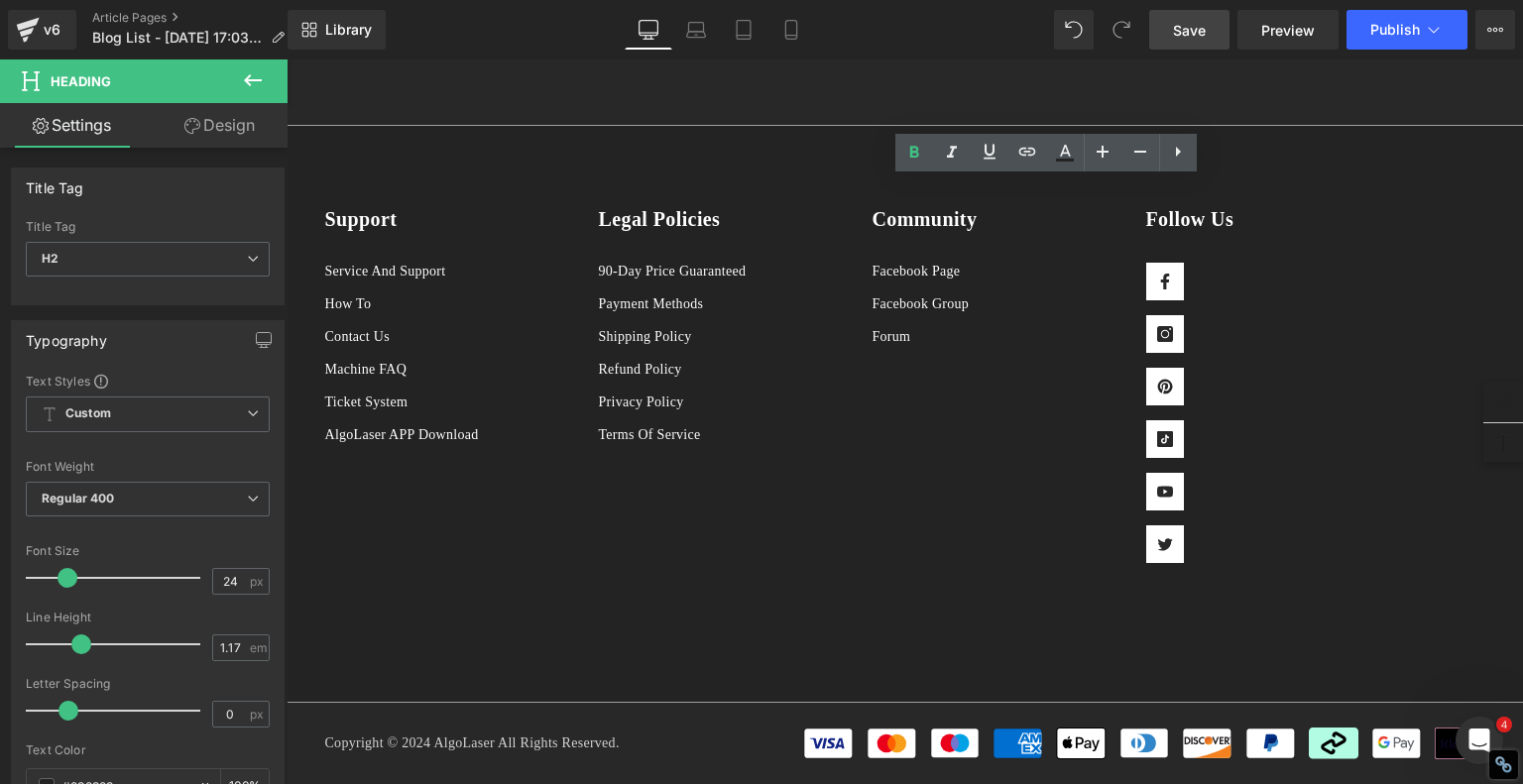 click on "Final Thoughts: Why AlgoLaser Is the Smart Choice in [DATE]" at bounding box center (1053, -693) 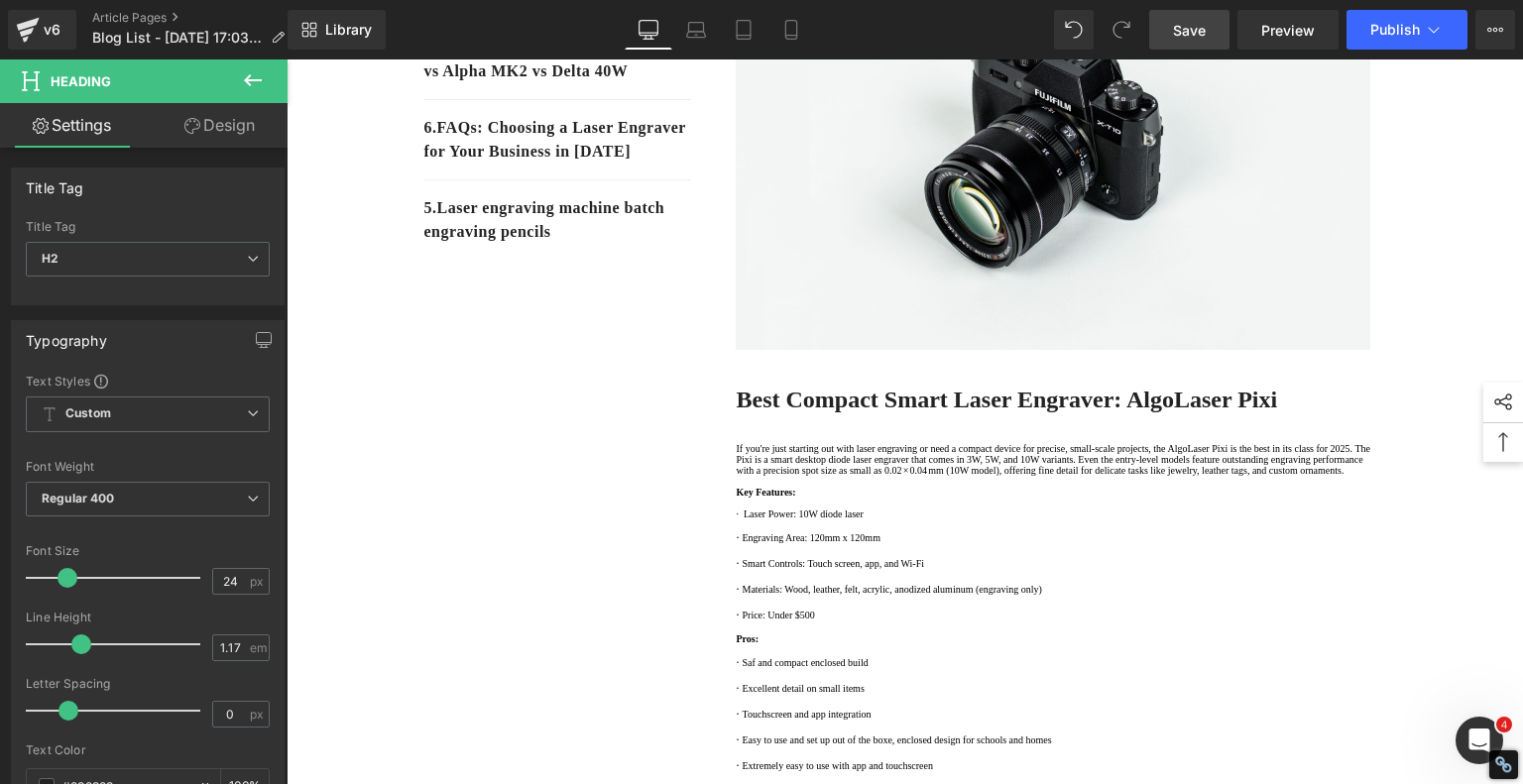 scroll, scrollTop: 408, scrollLeft: 0, axis: vertical 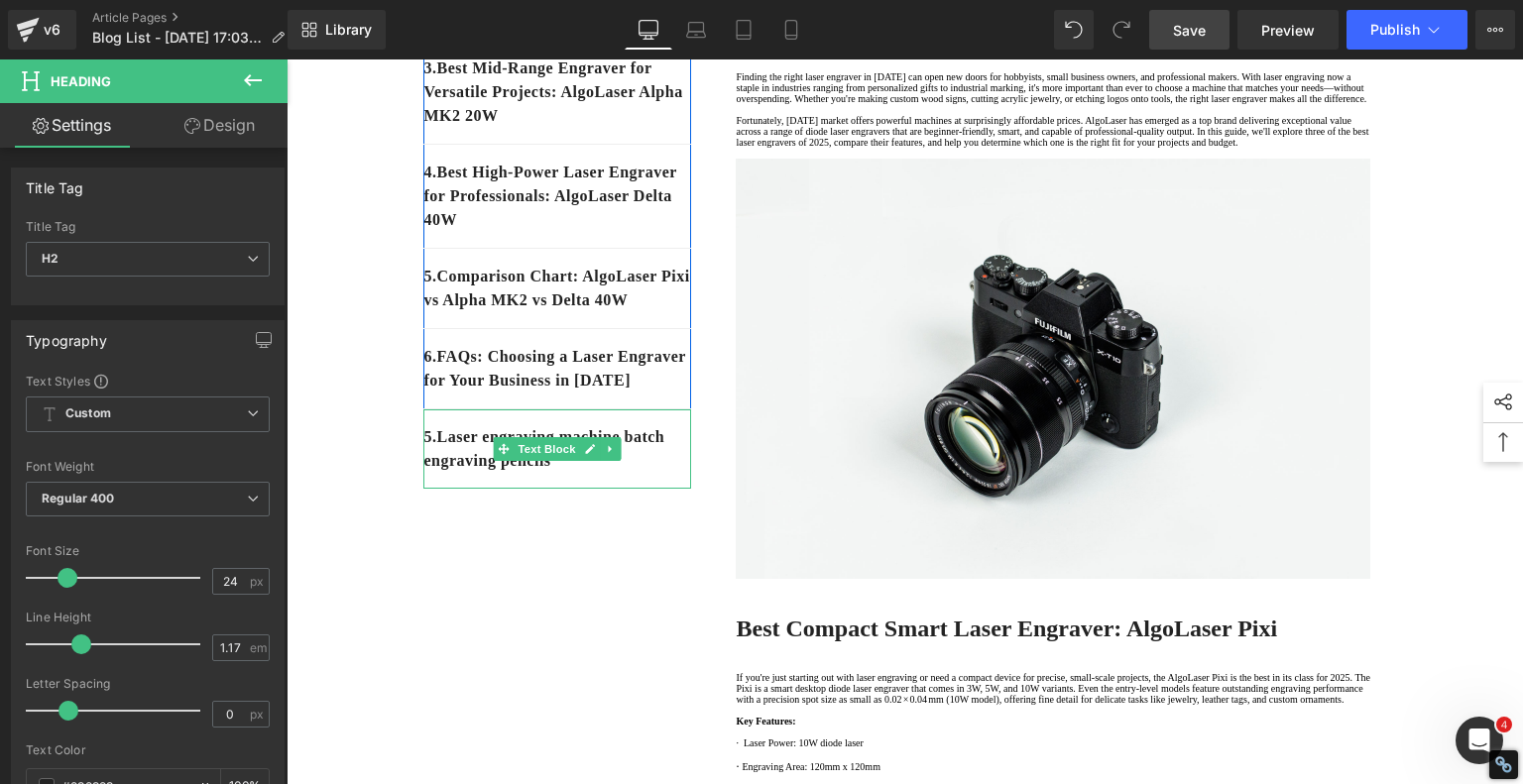 click on "5.  Laser engraving machine batch engraving pencils" at bounding box center (557, 449) 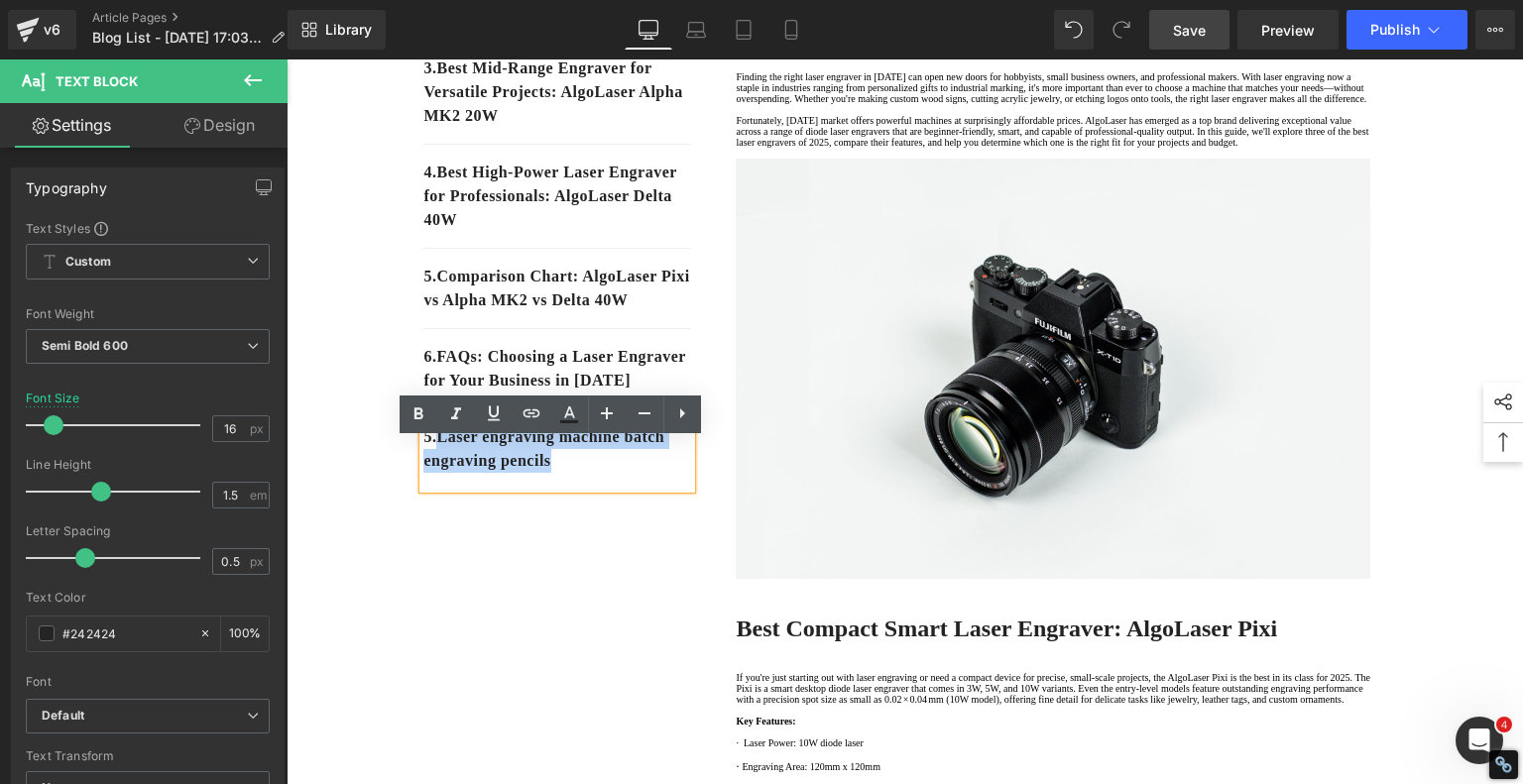 drag, startPoint x: 630, startPoint y: 492, endPoint x: 436, endPoint y: 468, distance: 195.4789 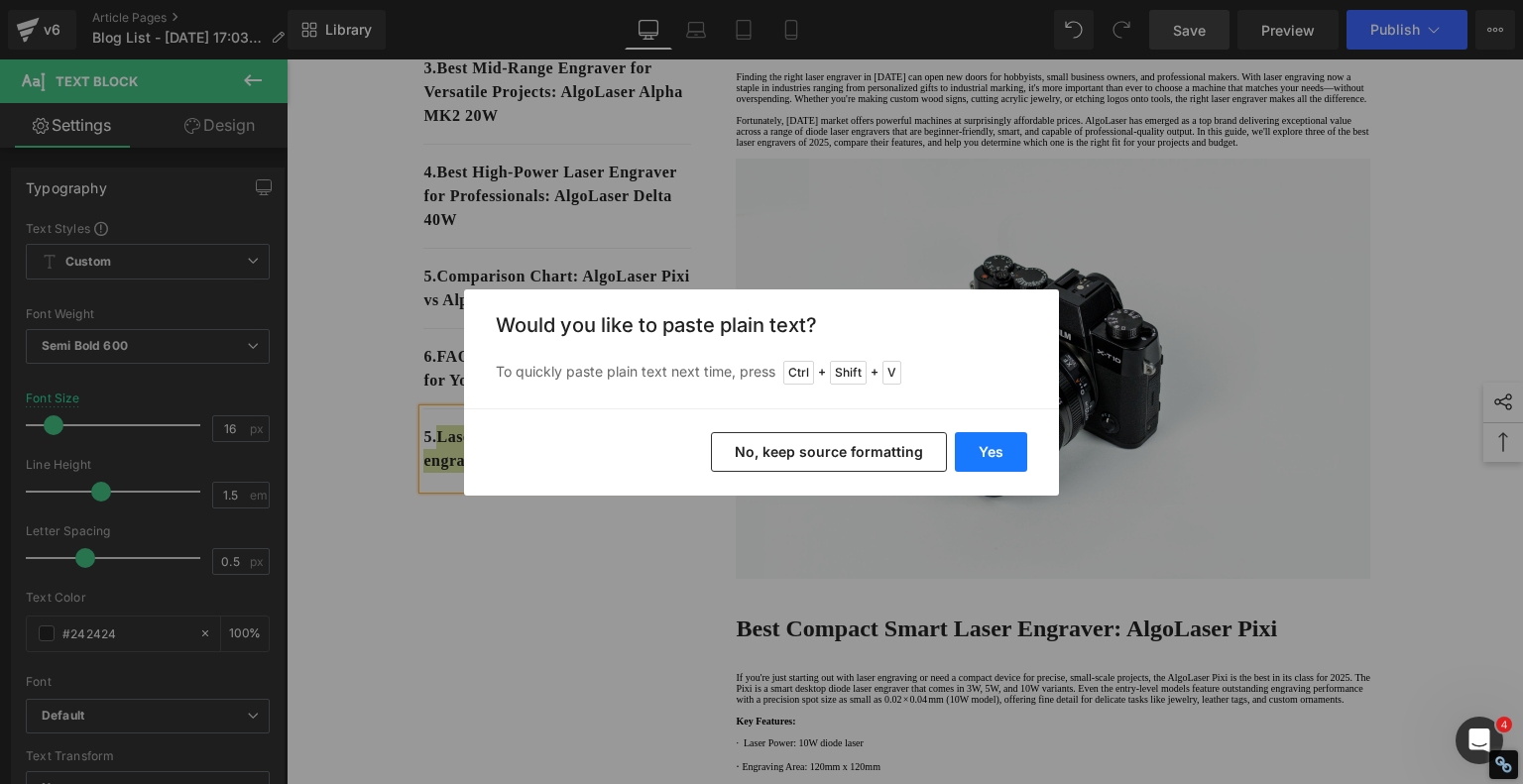 drag, startPoint x: 666, startPoint y: 393, endPoint x: 1000, endPoint y: 450, distance: 338.82887 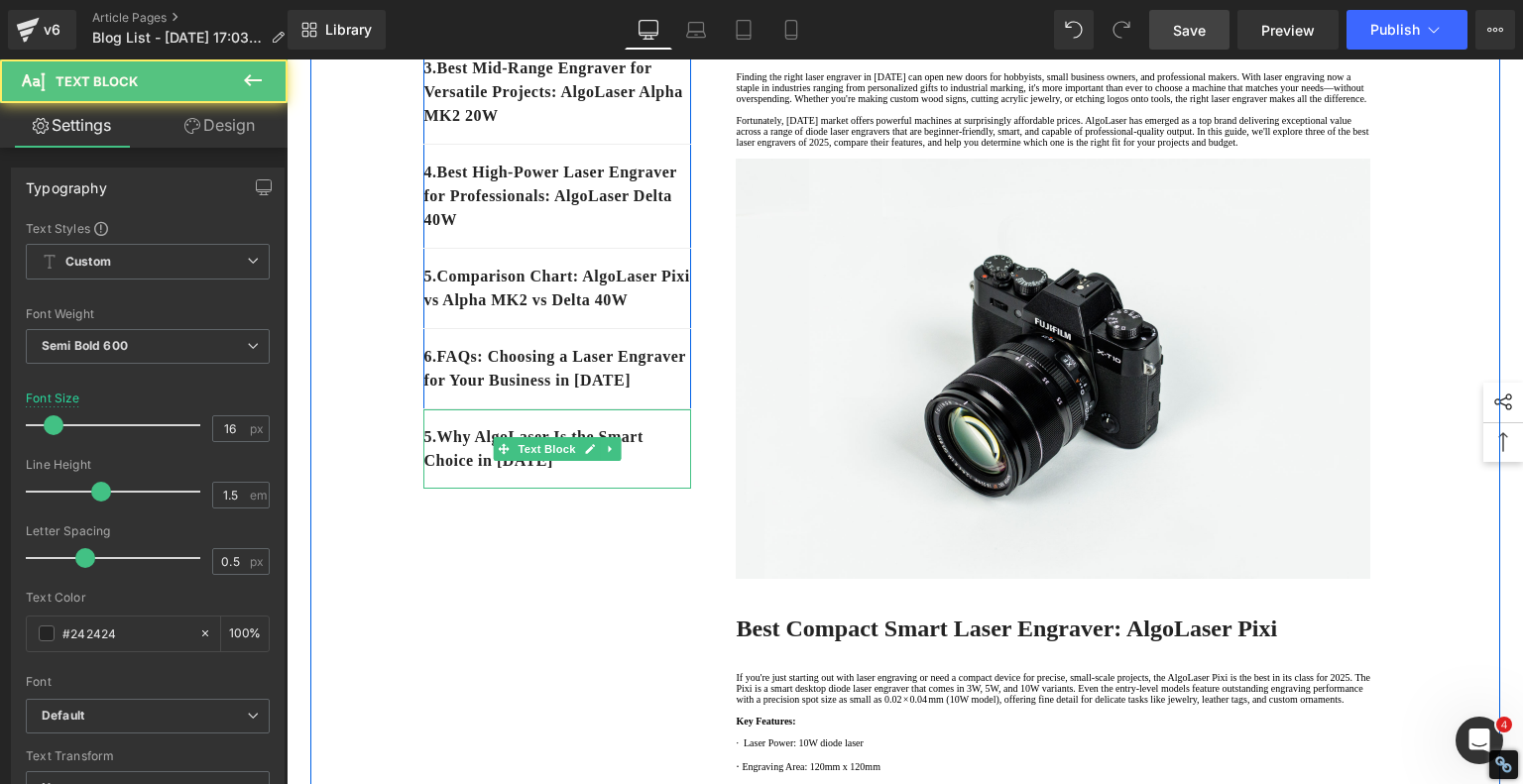 click on "5.  Why AlgoLaser Is the Smart Choice in 2025" at bounding box center (557, 449) 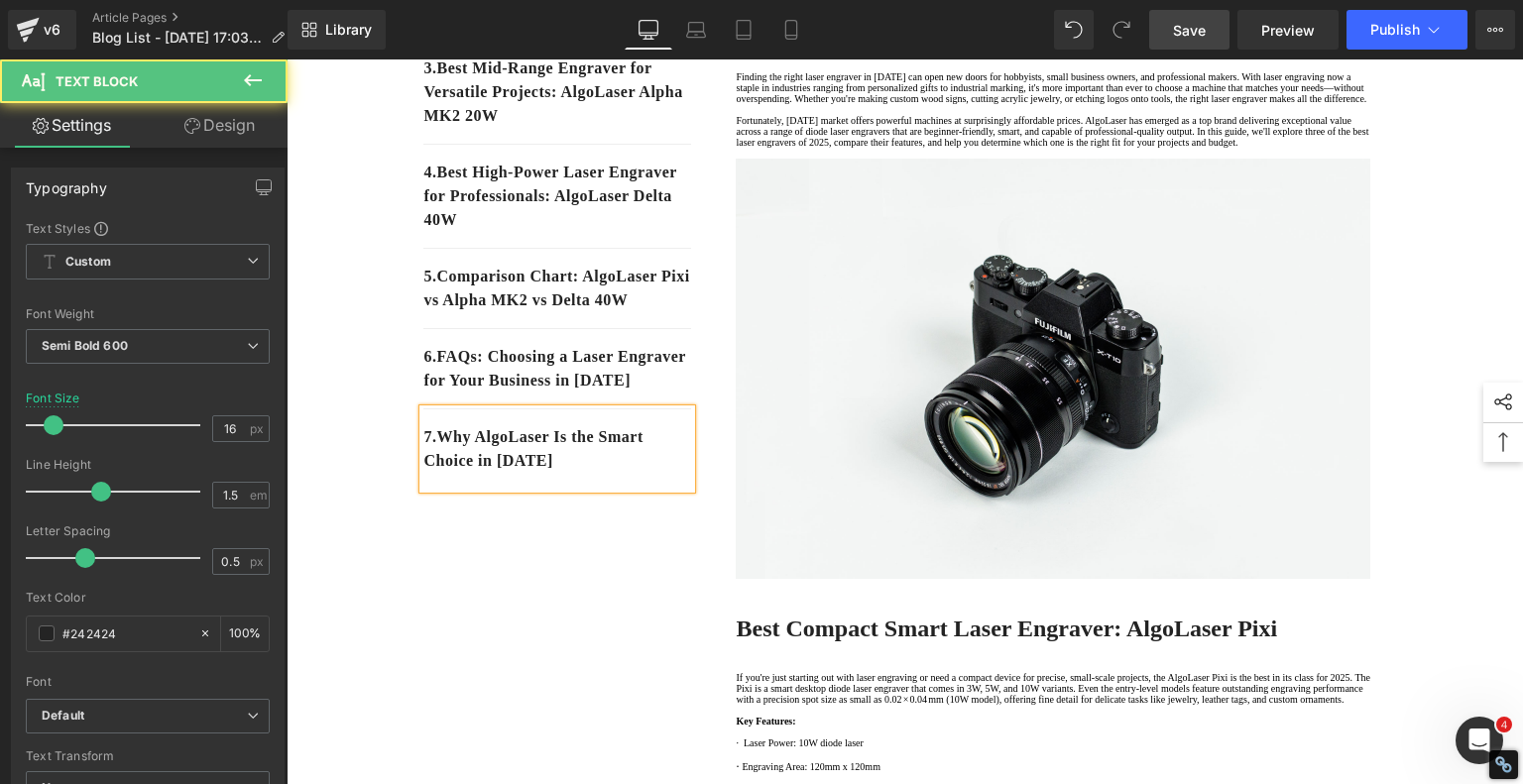 click on "7 .  Why AlgoLaser Is the Smart Choice in 2025" at bounding box center [557, 449] 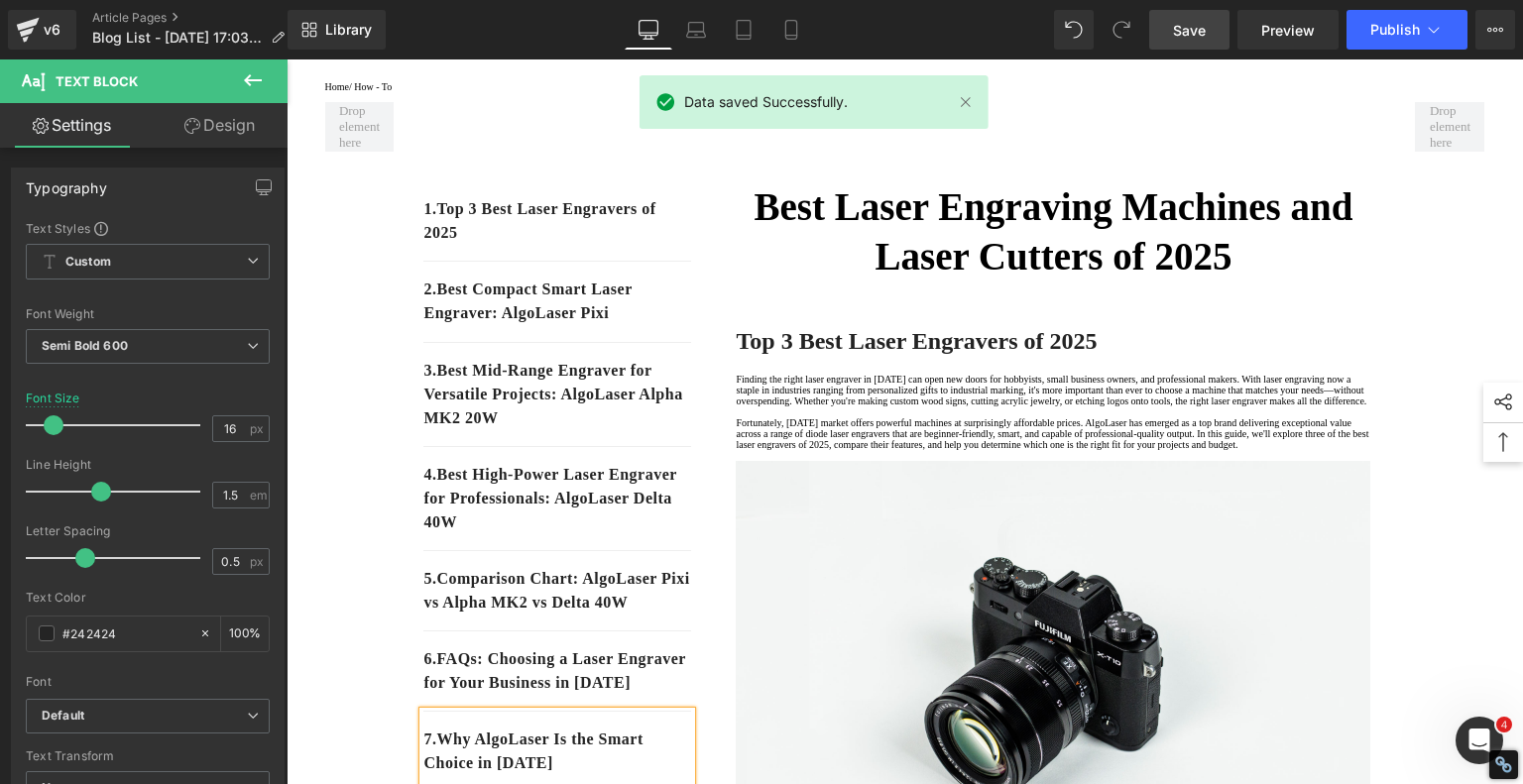 scroll, scrollTop: 97, scrollLeft: 0, axis: vertical 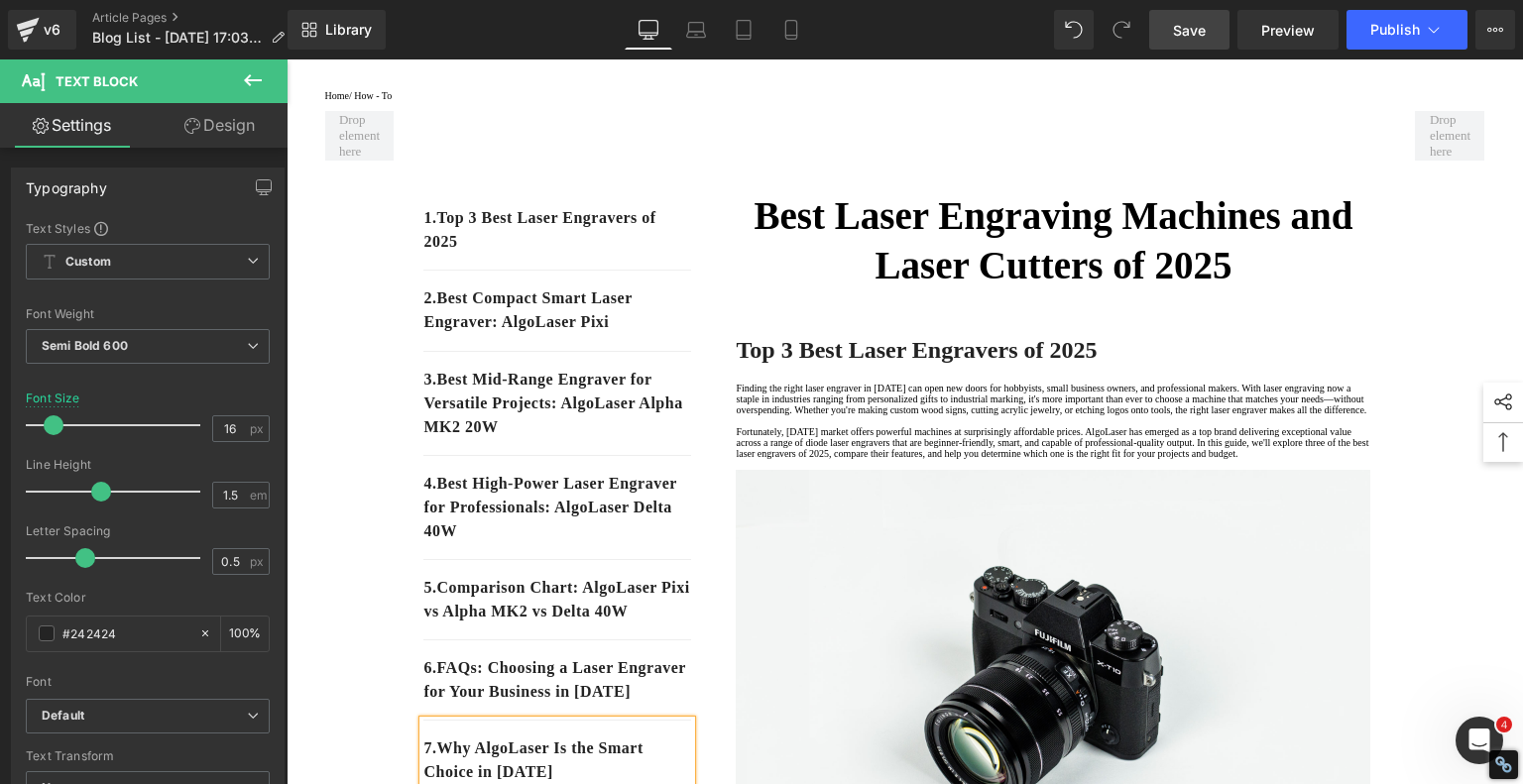 click on "Save" at bounding box center [1189, 30] 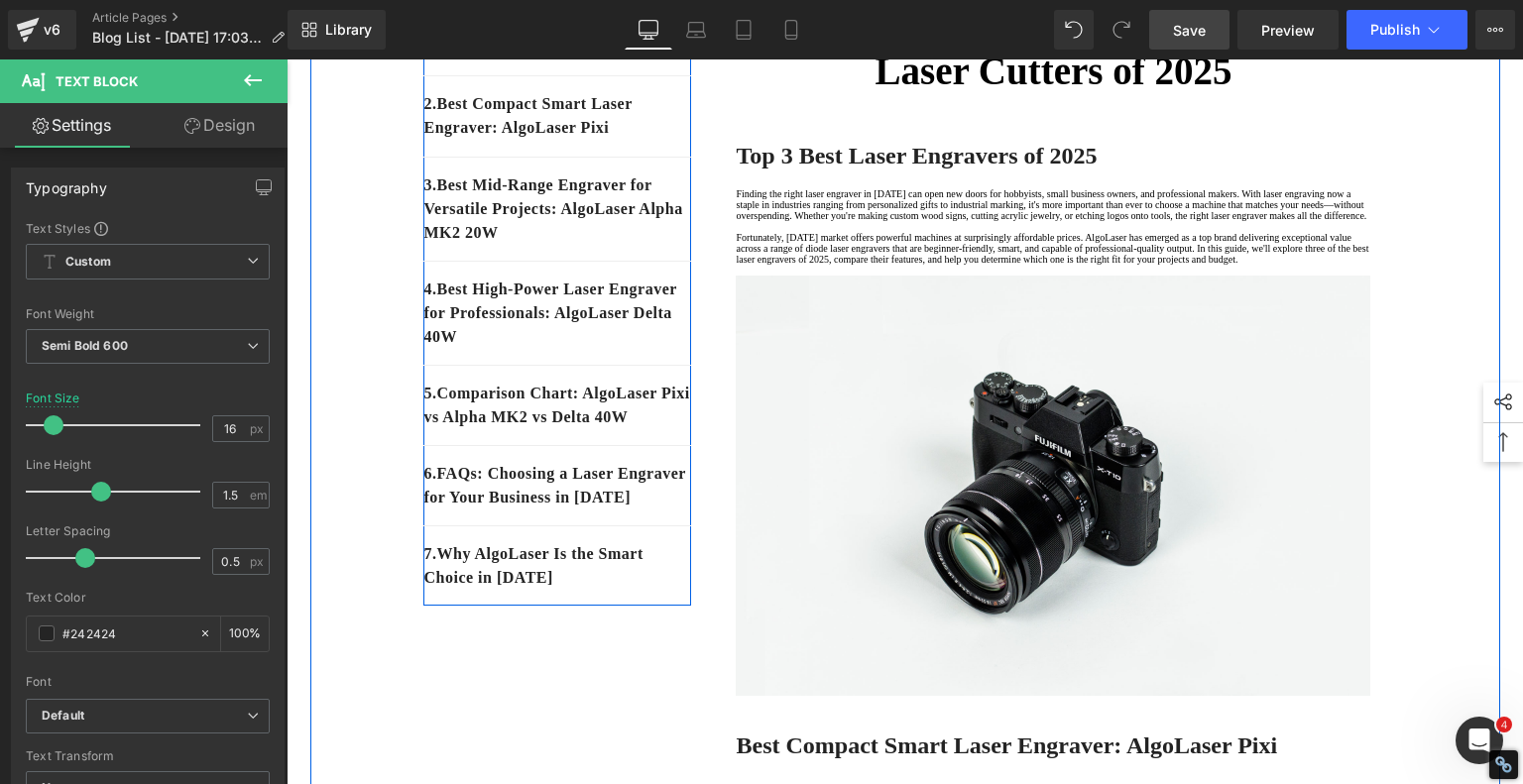 scroll, scrollTop: 295, scrollLeft: 0, axis: vertical 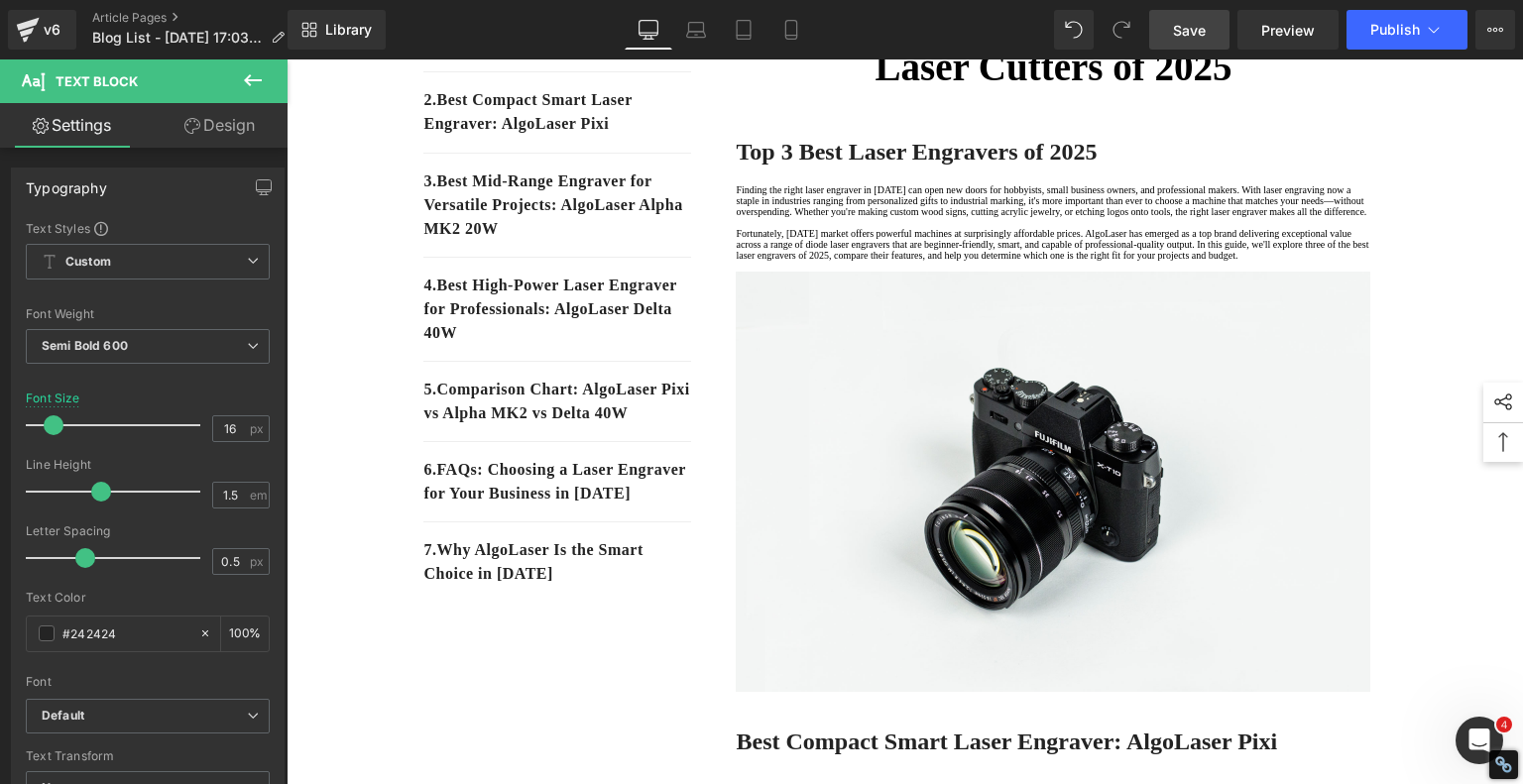 click on "Save" at bounding box center (1189, 30) 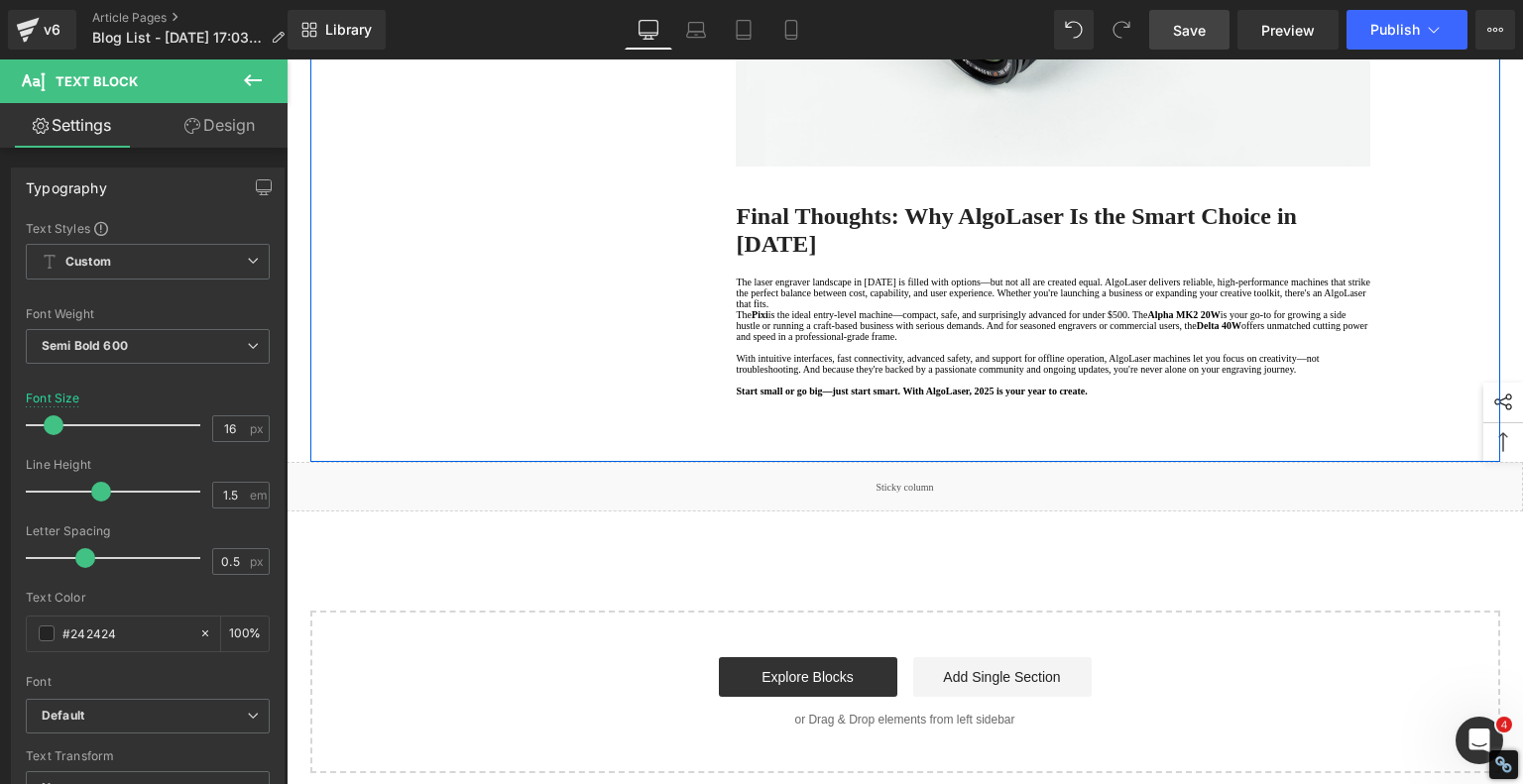 scroll, scrollTop: 4559, scrollLeft: 0, axis: vertical 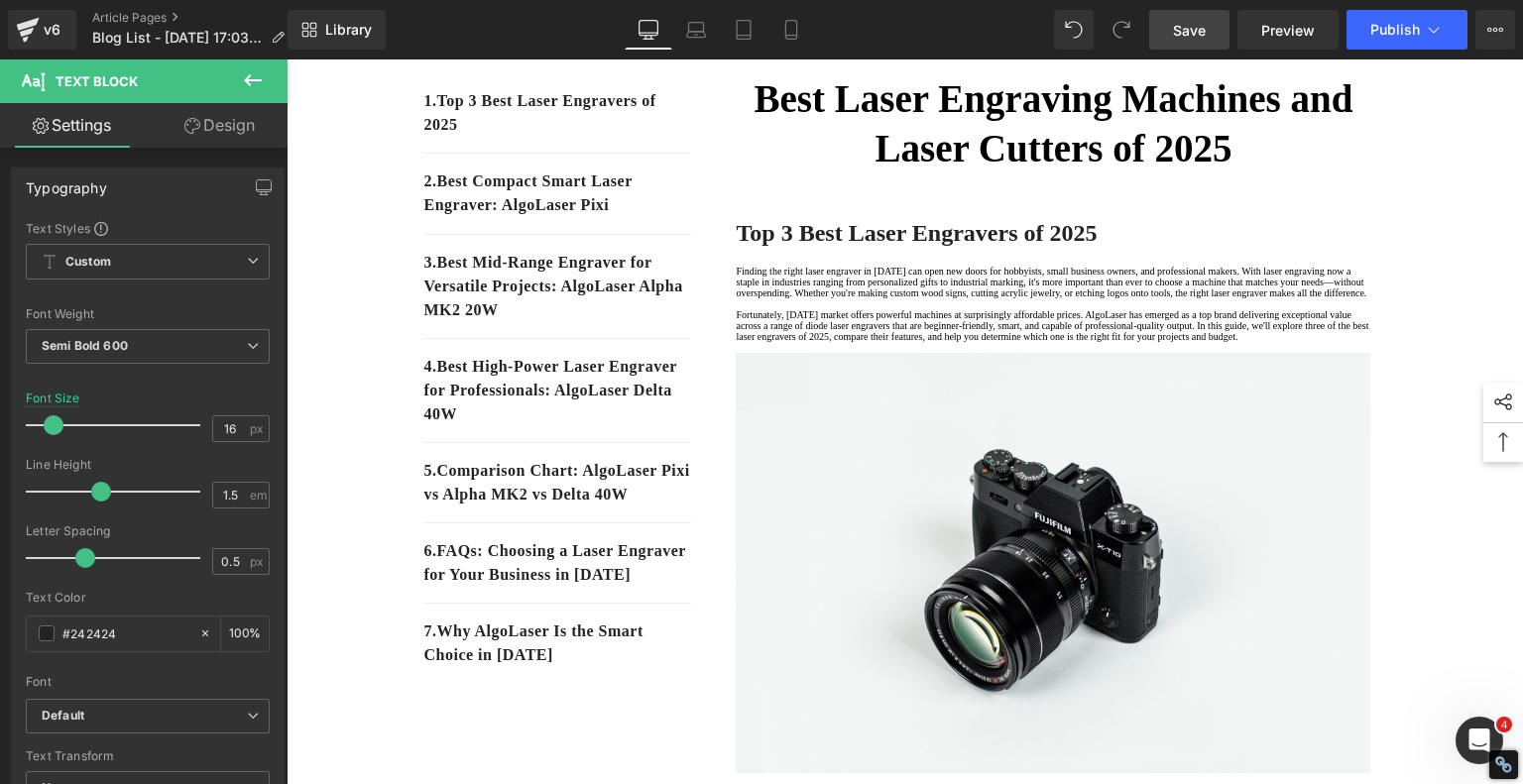 click on "Save" at bounding box center (1189, 30) 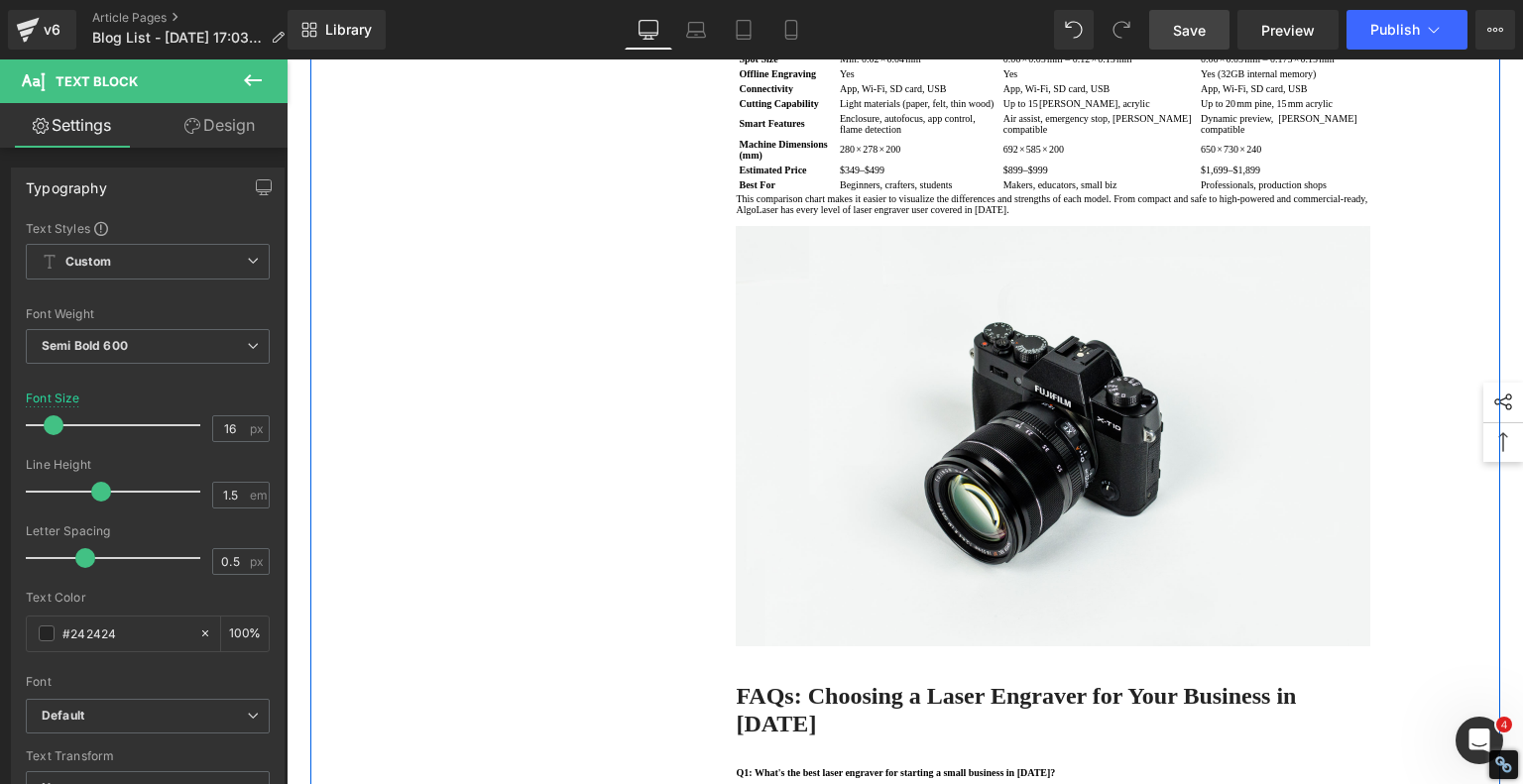 scroll, scrollTop: 2989, scrollLeft: 0, axis: vertical 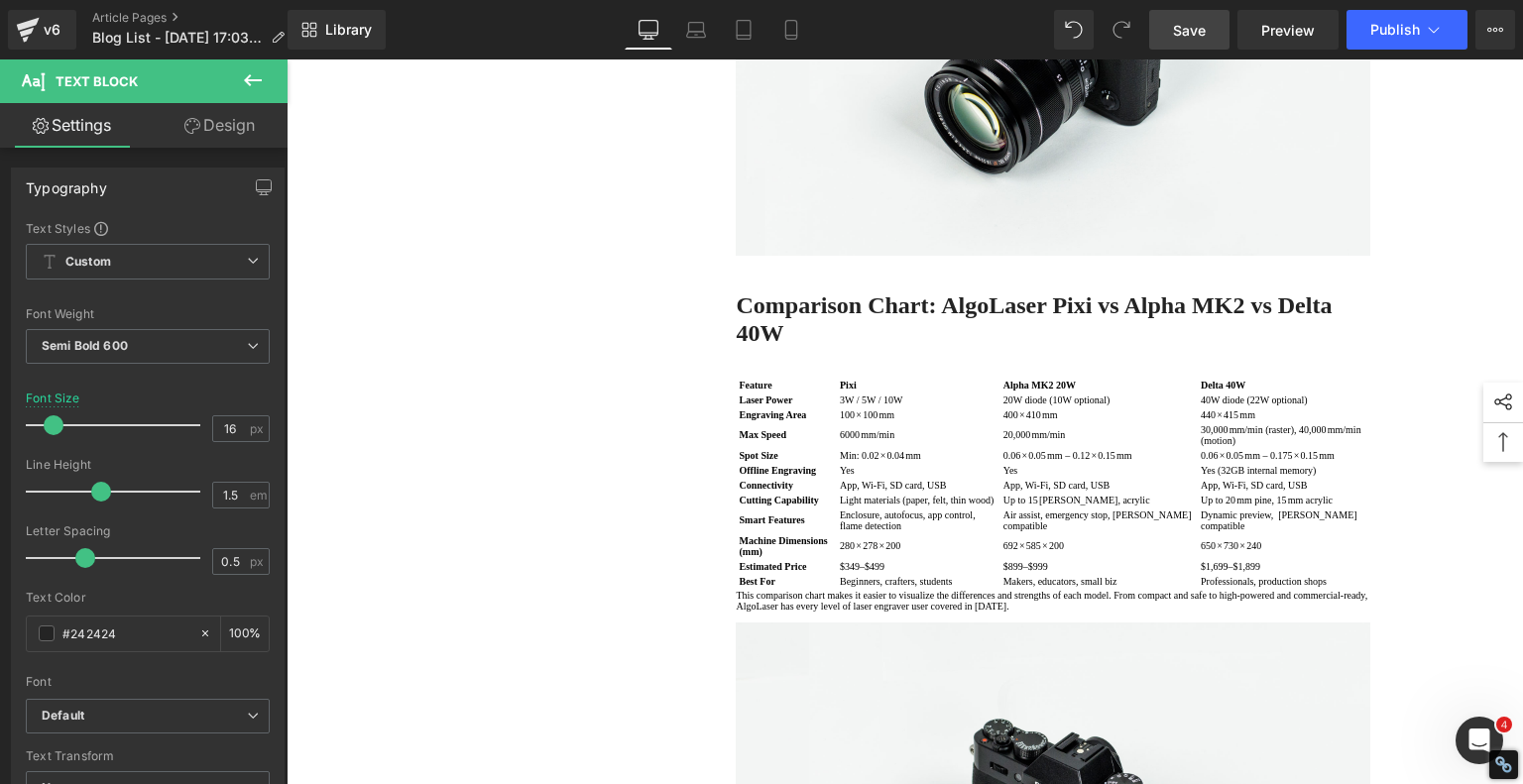 click on "Save" at bounding box center [1189, 30] 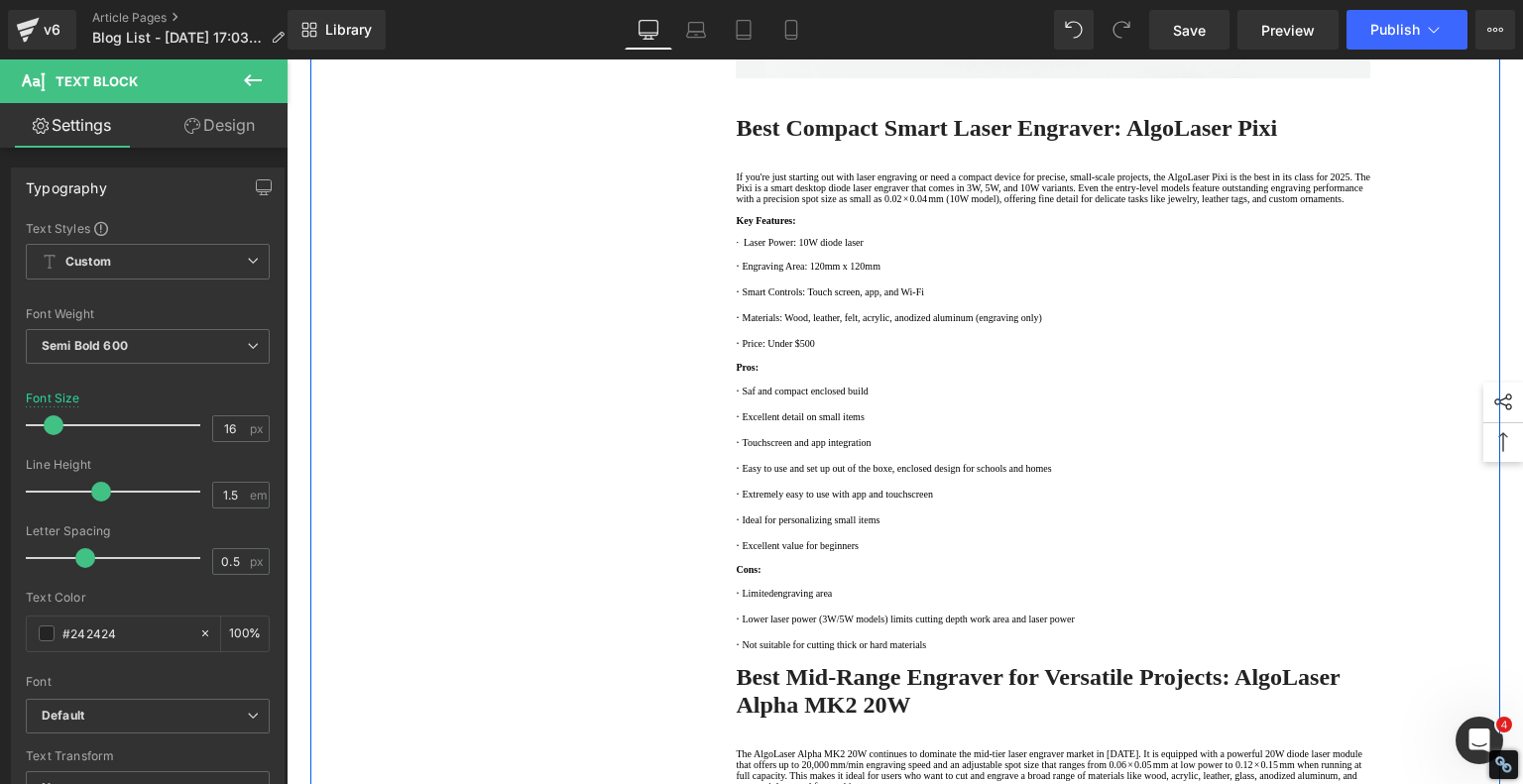scroll, scrollTop: 892, scrollLeft: 0, axis: vertical 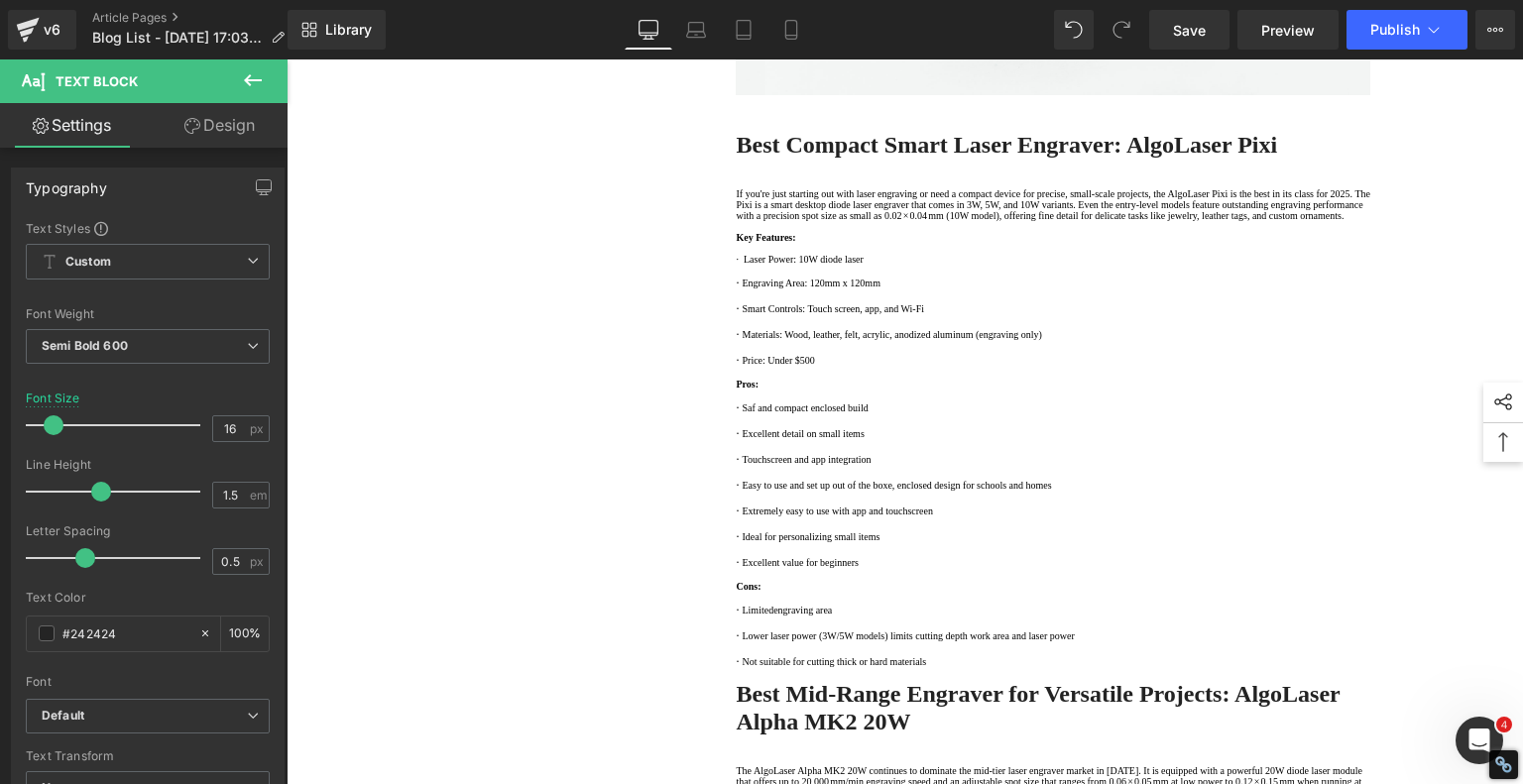 click 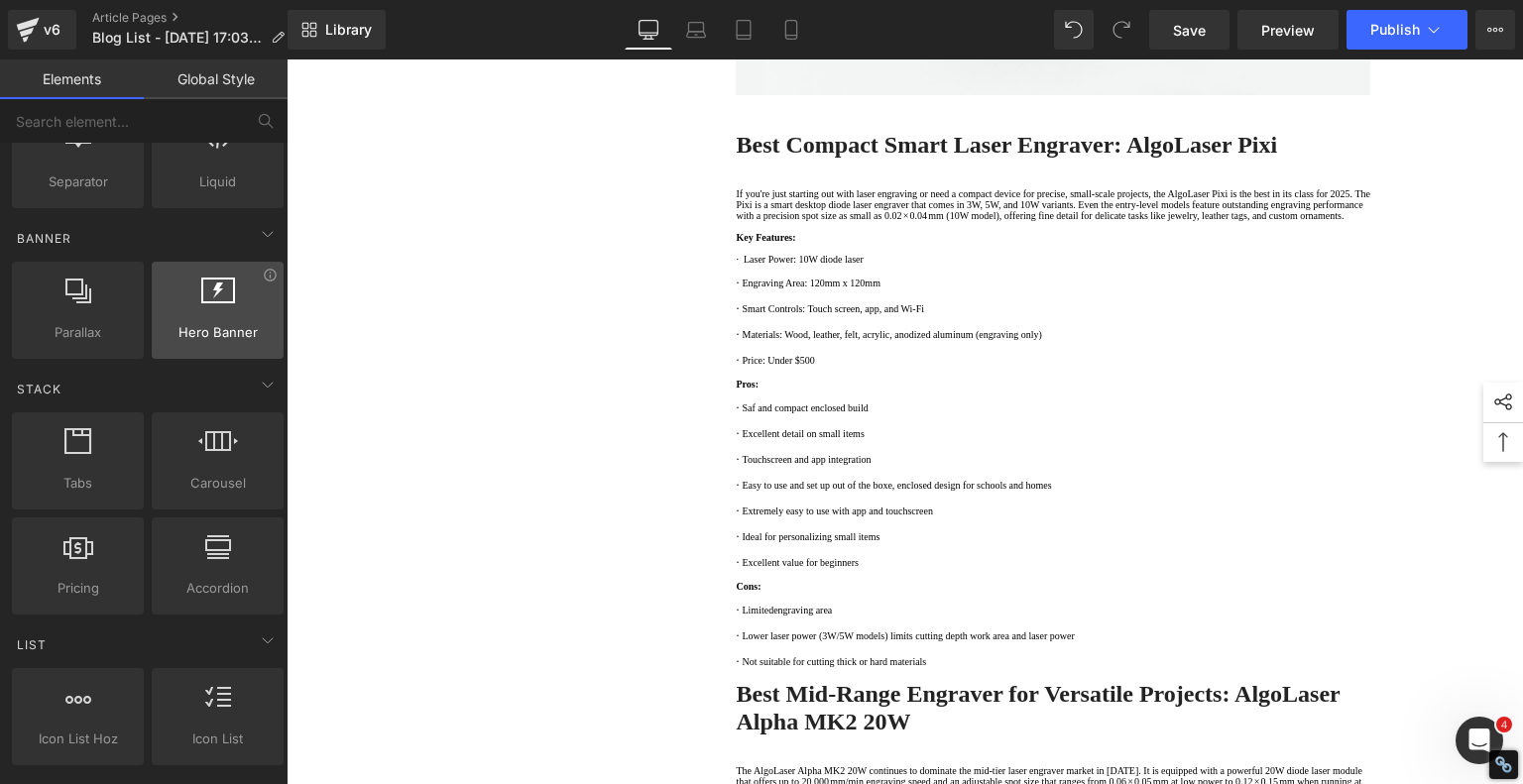 scroll, scrollTop: 0, scrollLeft: 0, axis: both 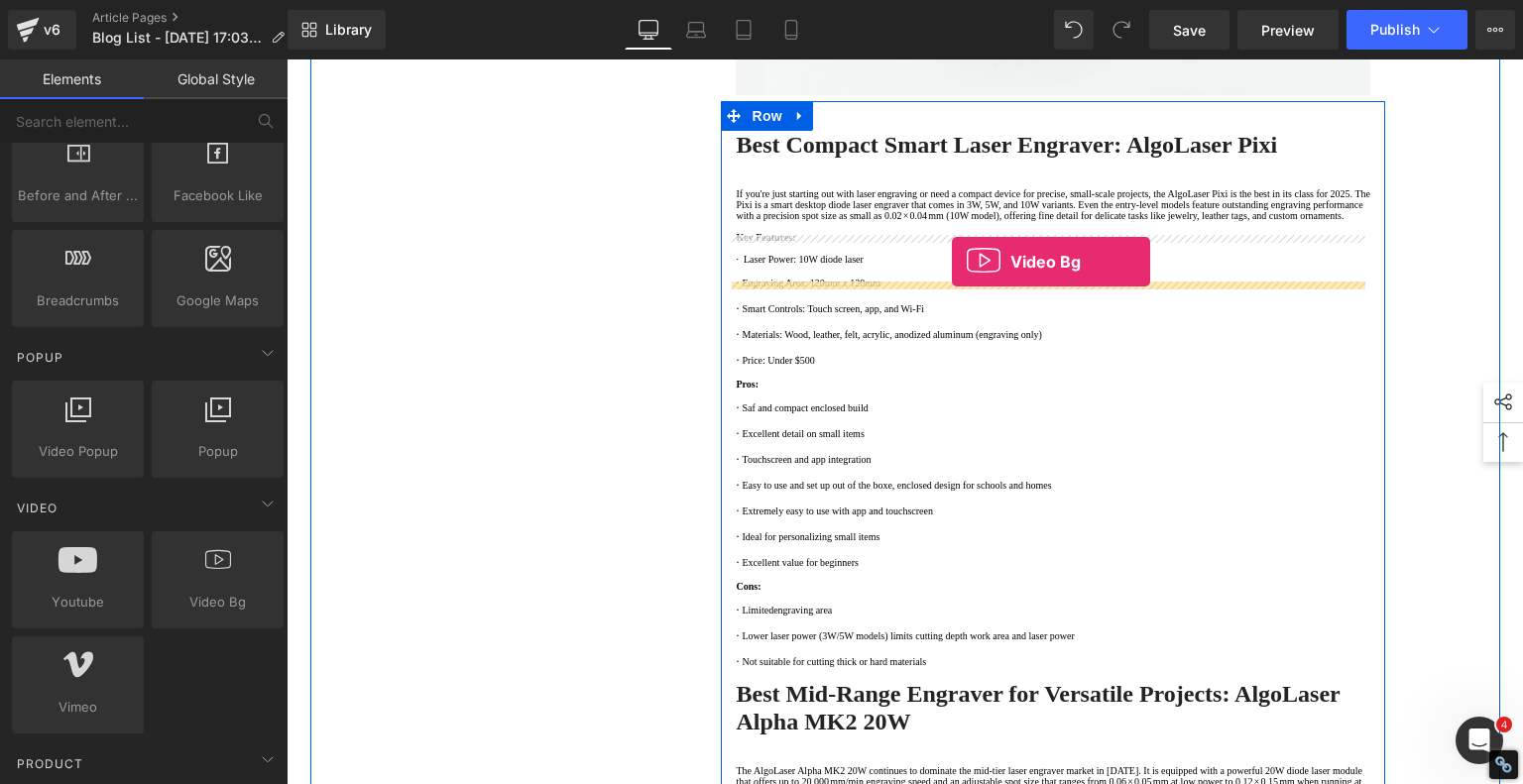 drag, startPoint x: 504, startPoint y: 632, endPoint x: 952, endPoint y: 262, distance: 581.037 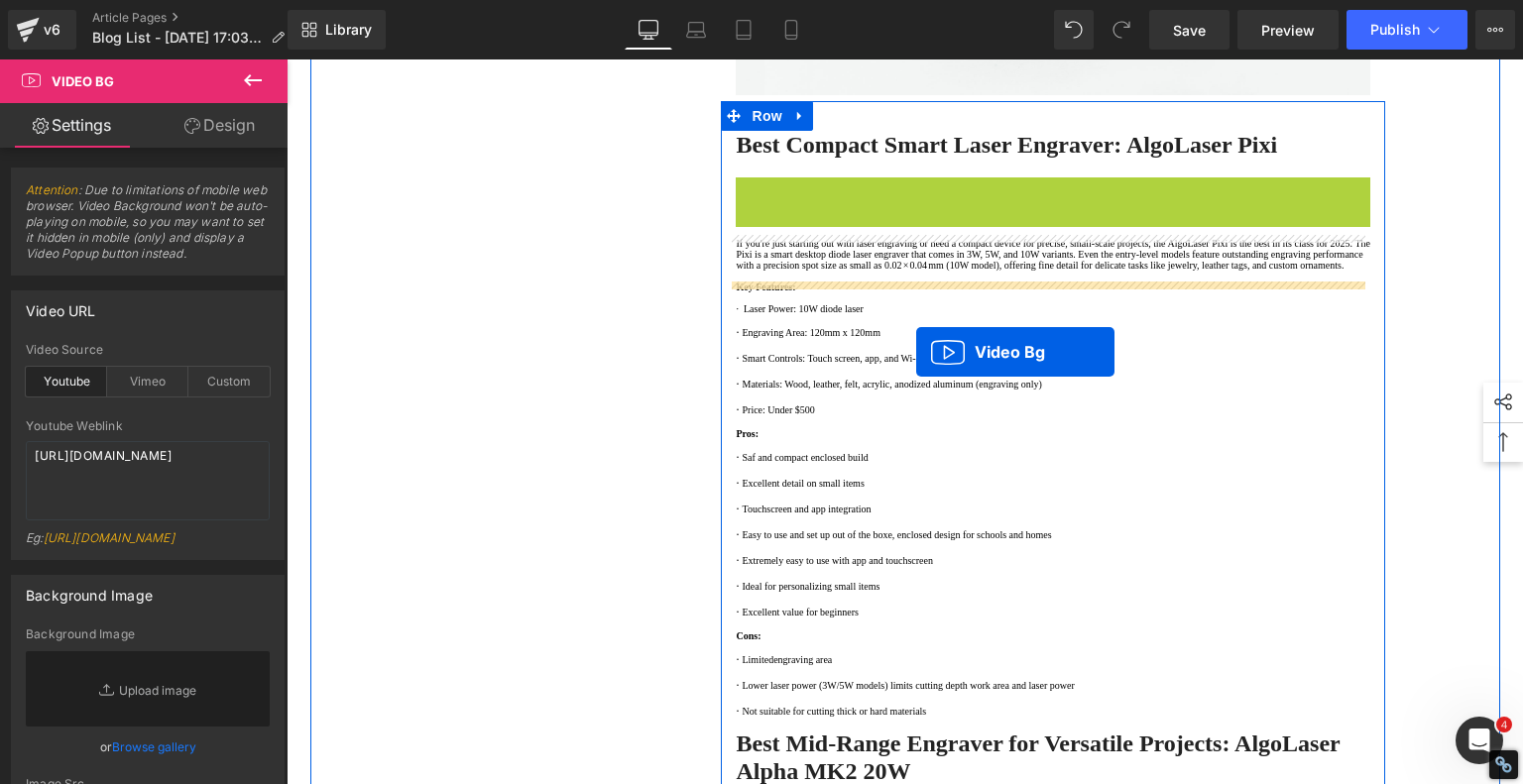 drag, startPoint x: 996, startPoint y: 296, endPoint x: 916, endPoint y: 352, distance: 97.65244 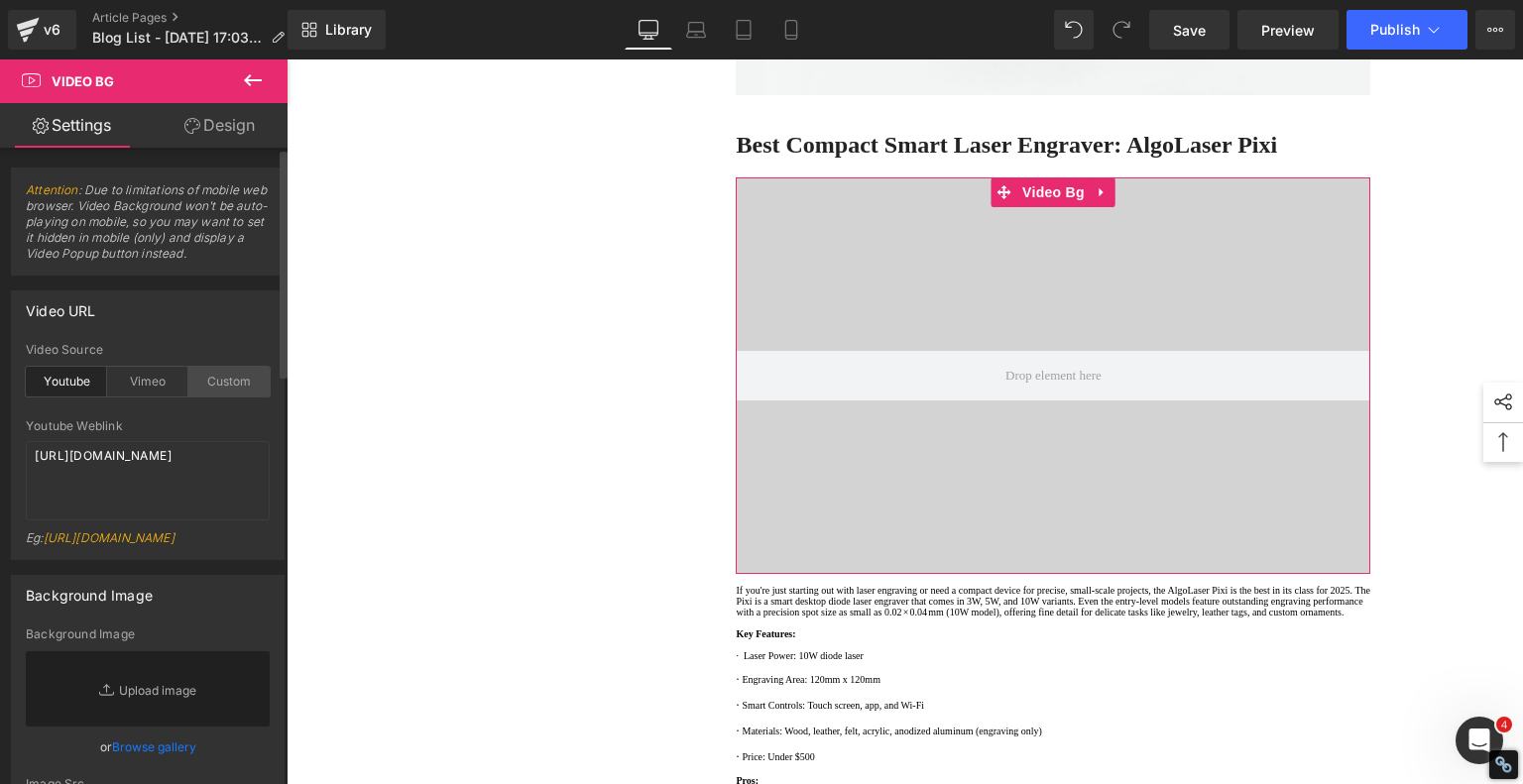 click on "Custom" at bounding box center [229, 382] 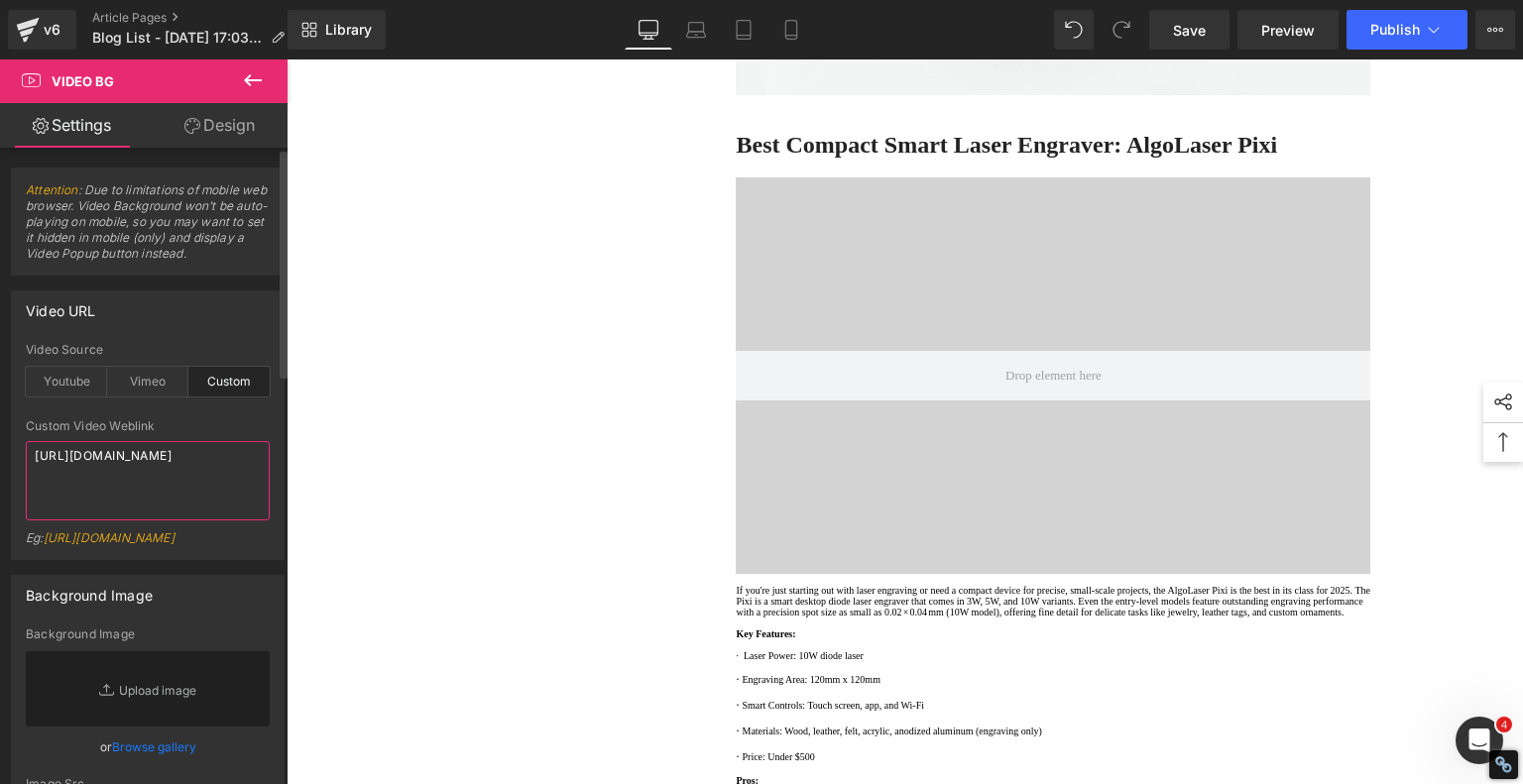 click on "https://cdn.shopify.com/s/files/1/0263/4153/9917/files/Stamped_Reviews.mp4?v=1596854135" at bounding box center (148, 481) 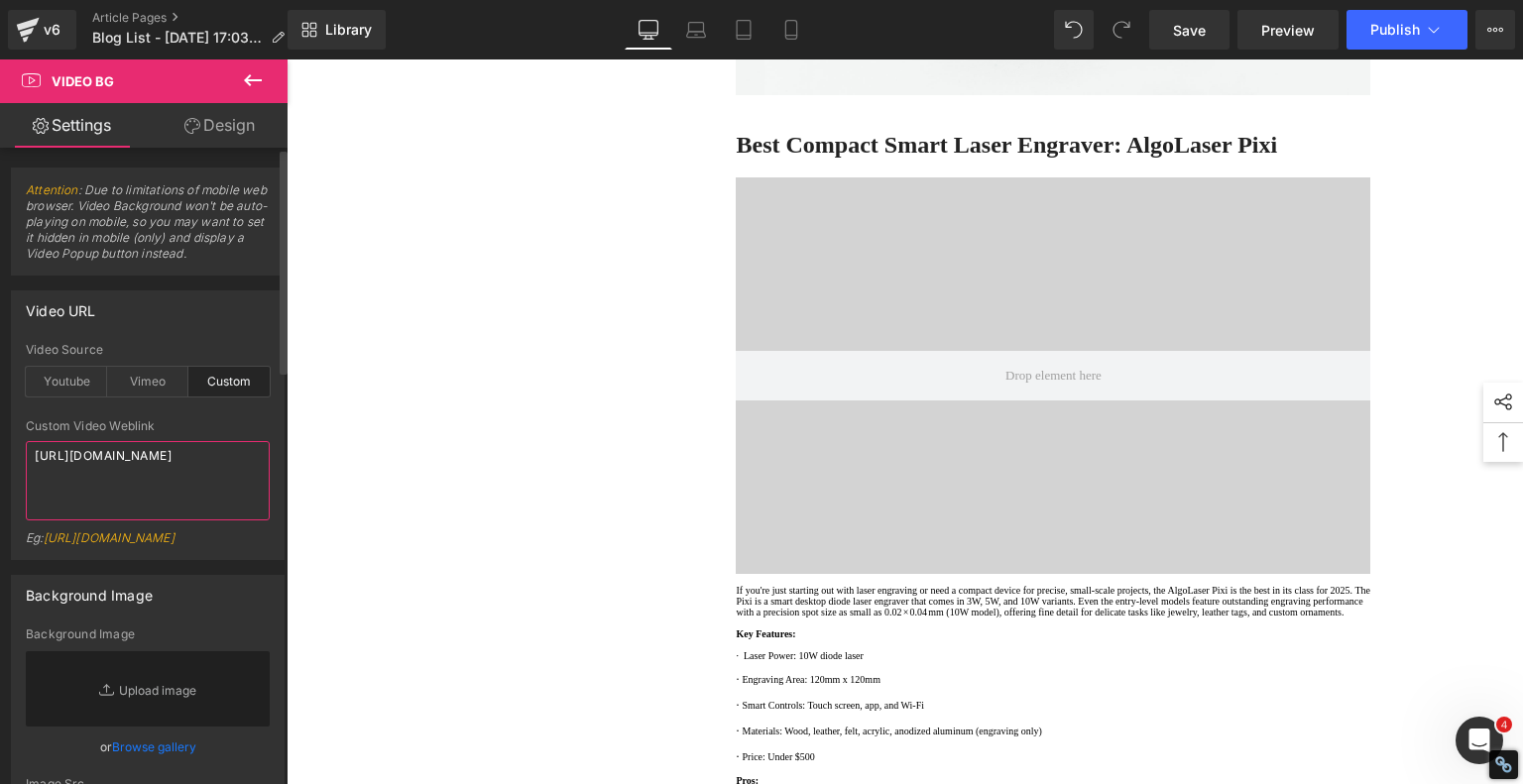 click on "https://cdn.shopify.com/s/files/1/0263/4153/9917/files/Stamped_Reviews.mp4?v=1596854135" at bounding box center [148, 481] 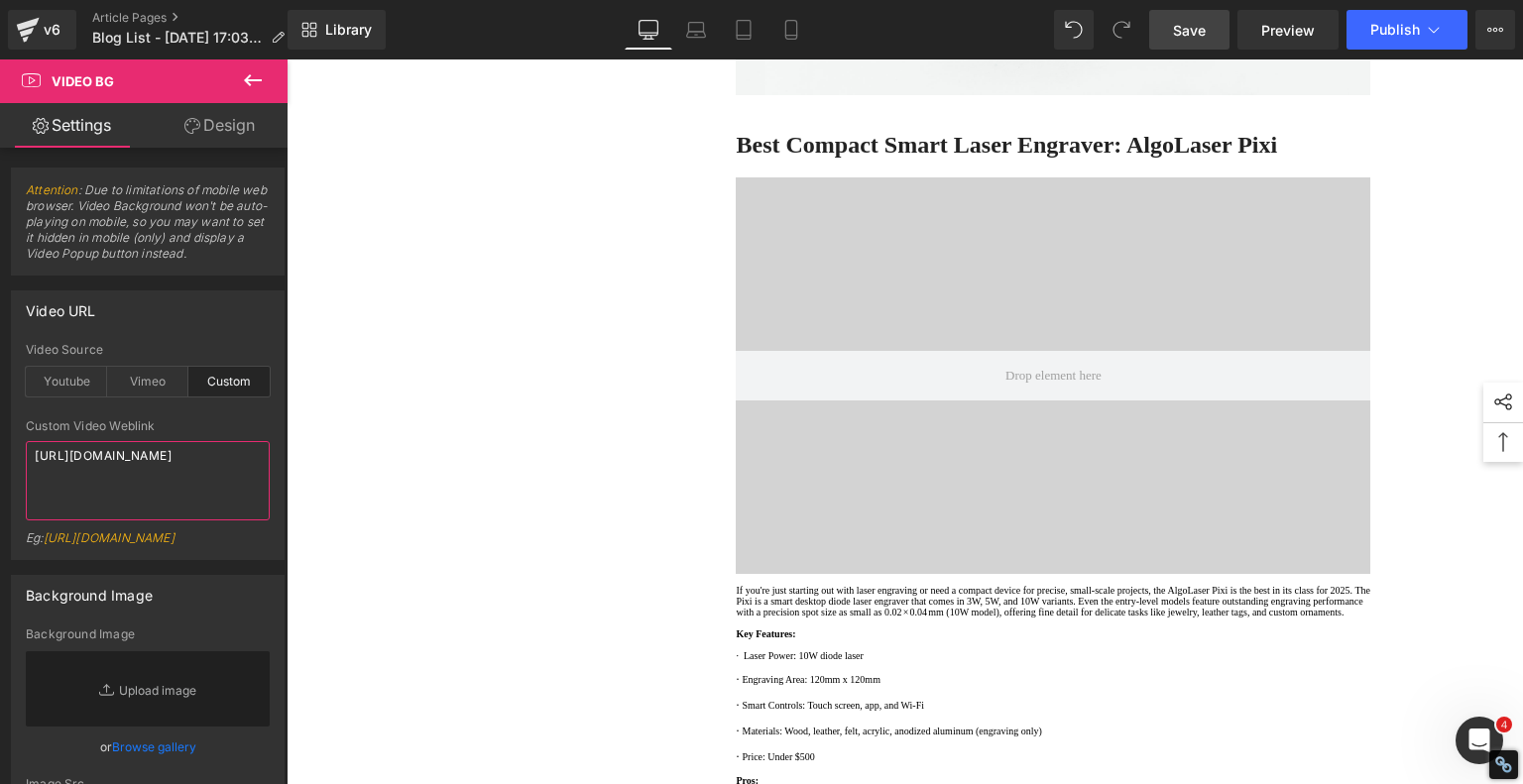 type on "https://algolaser.com/cdn/shop/videos/c/vp/f200771854a74ad9ba96bd1506250617/f200771854a74ad9ba96bd1506250617.HD-720p-4.5Mbps-49112132.mp4?v=0" 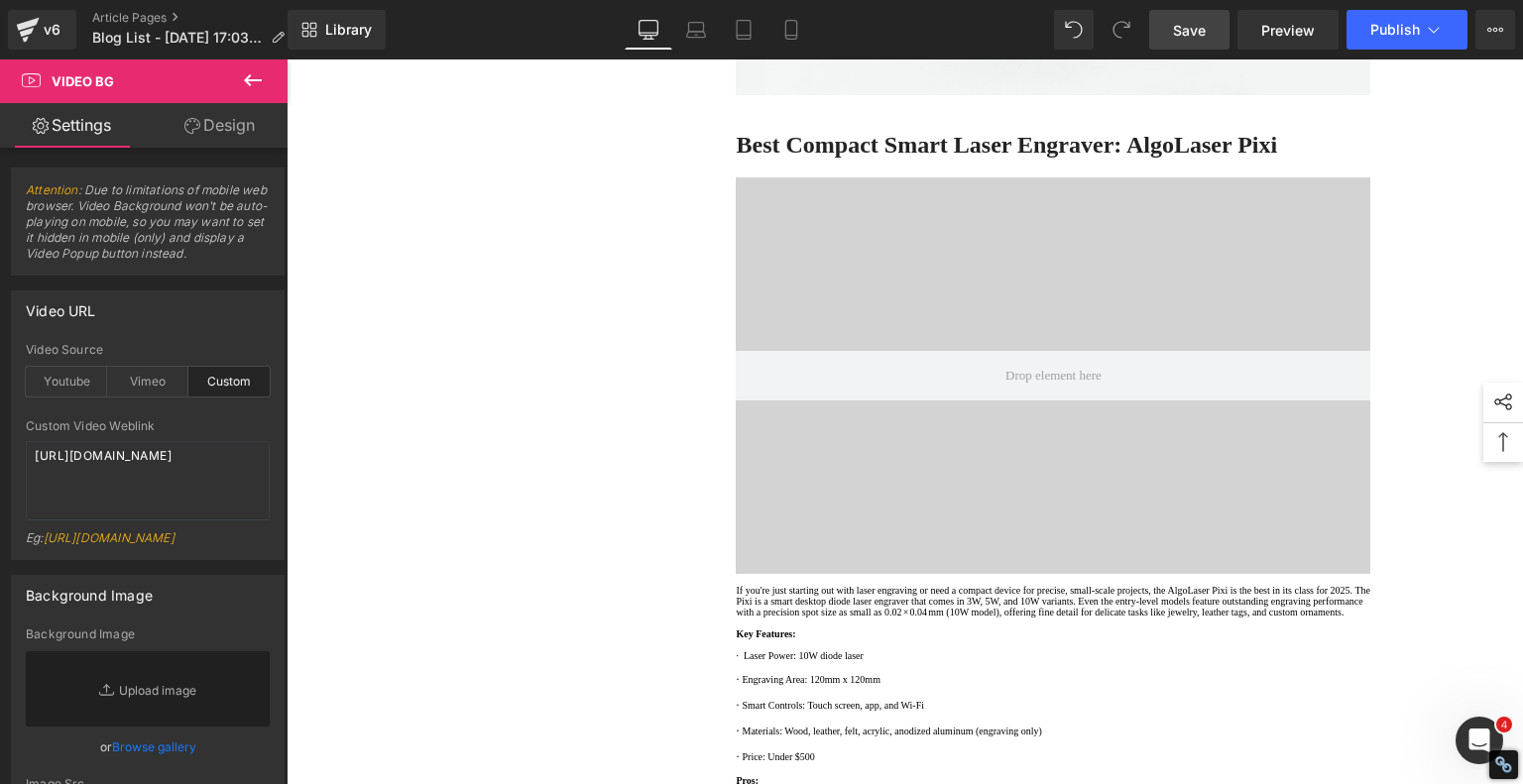 click on "Save" at bounding box center (1189, 30) 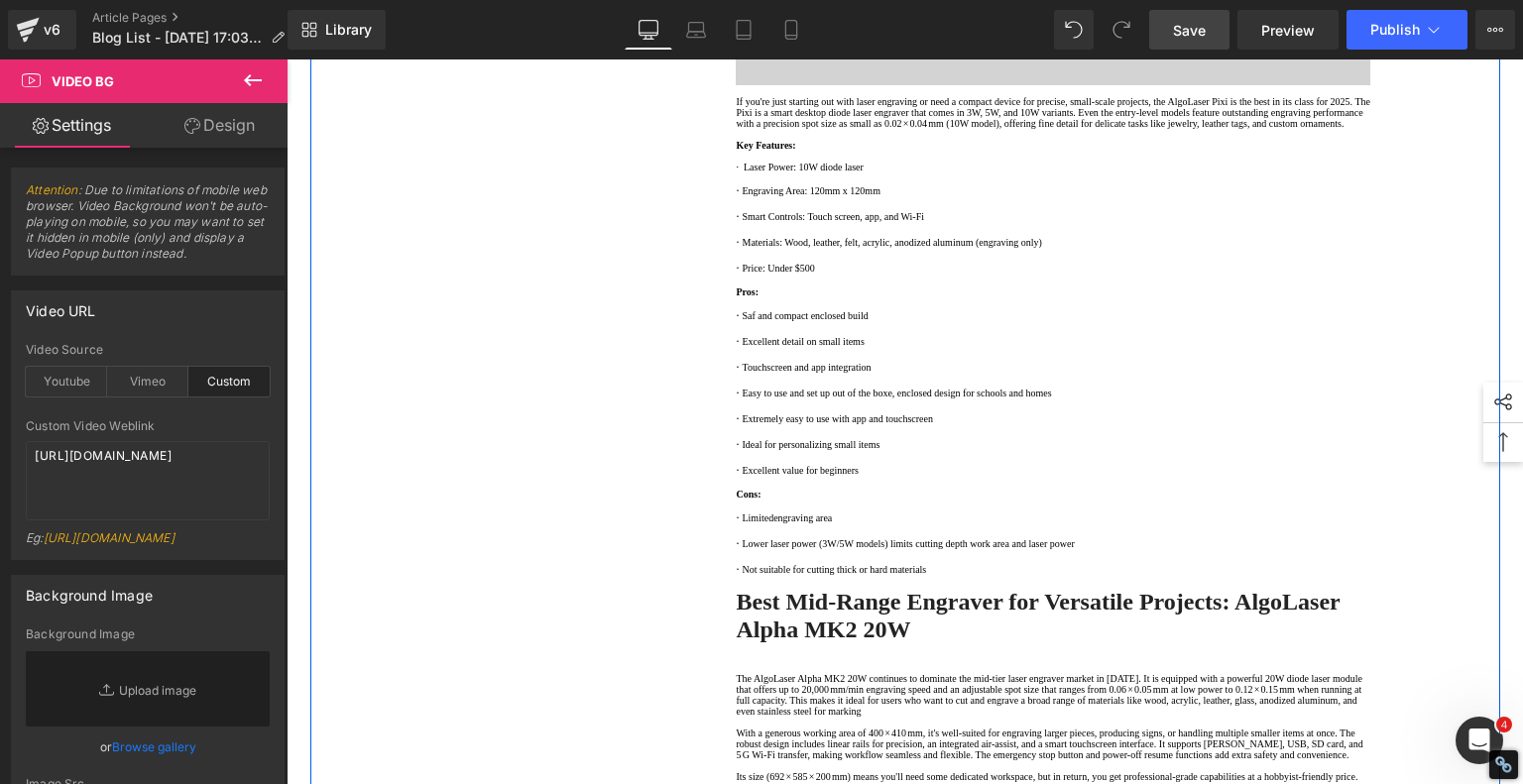 scroll, scrollTop: 1388, scrollLeft: 0, axis: vertical 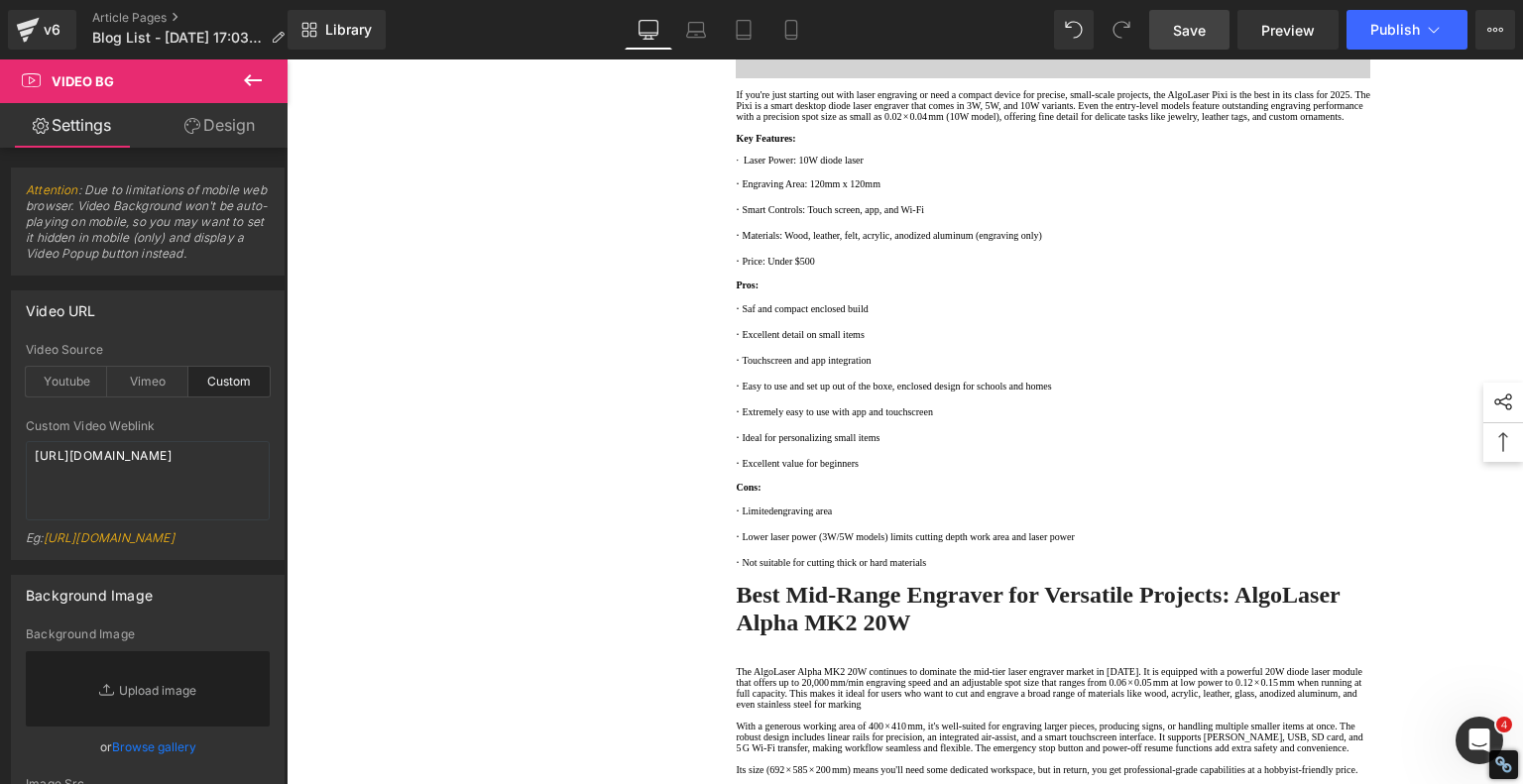 click on "Save" at bounding box center (1189, 30) 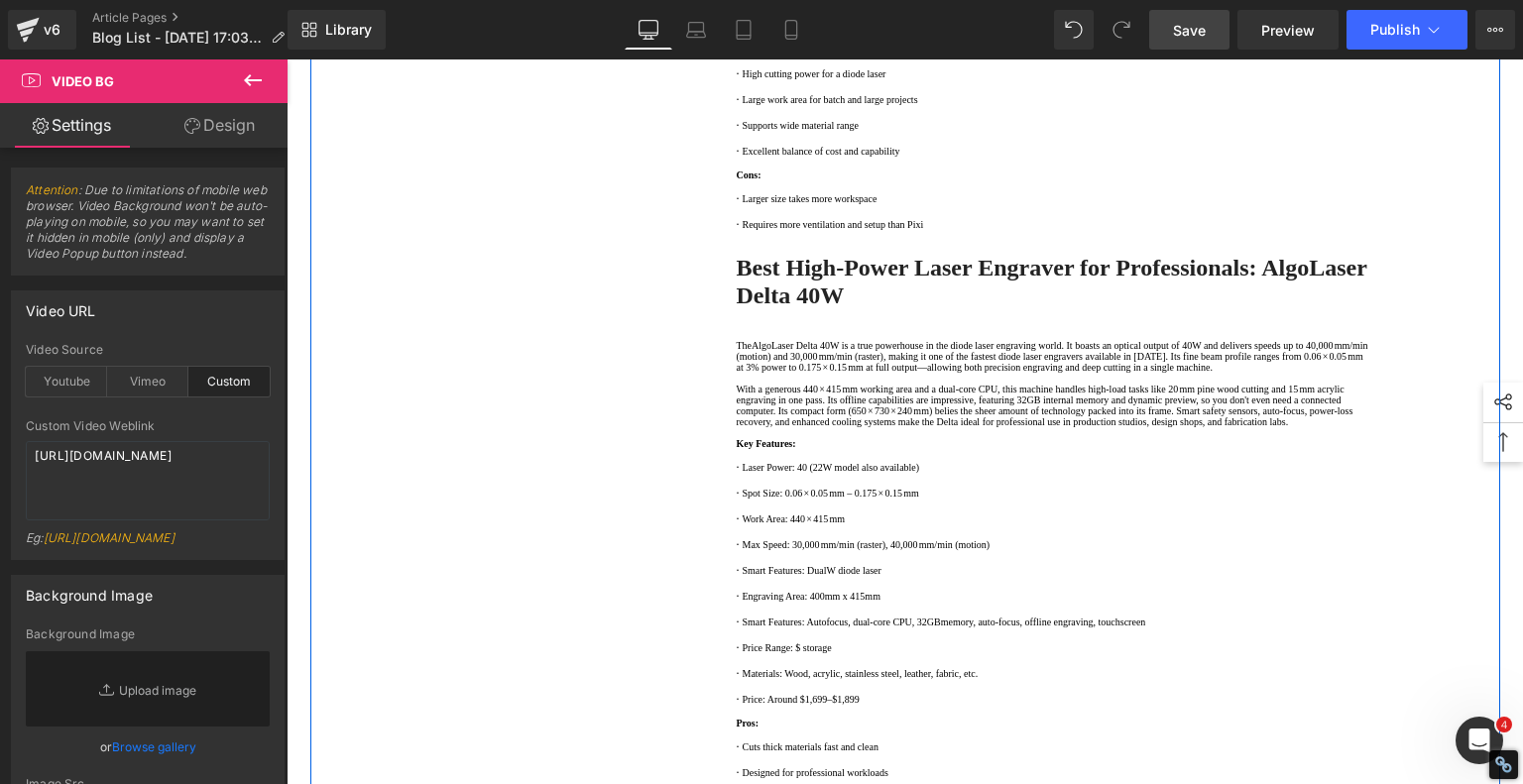 scroll, scrollTop: 2181, scrollLeft: 0, axis: vertical 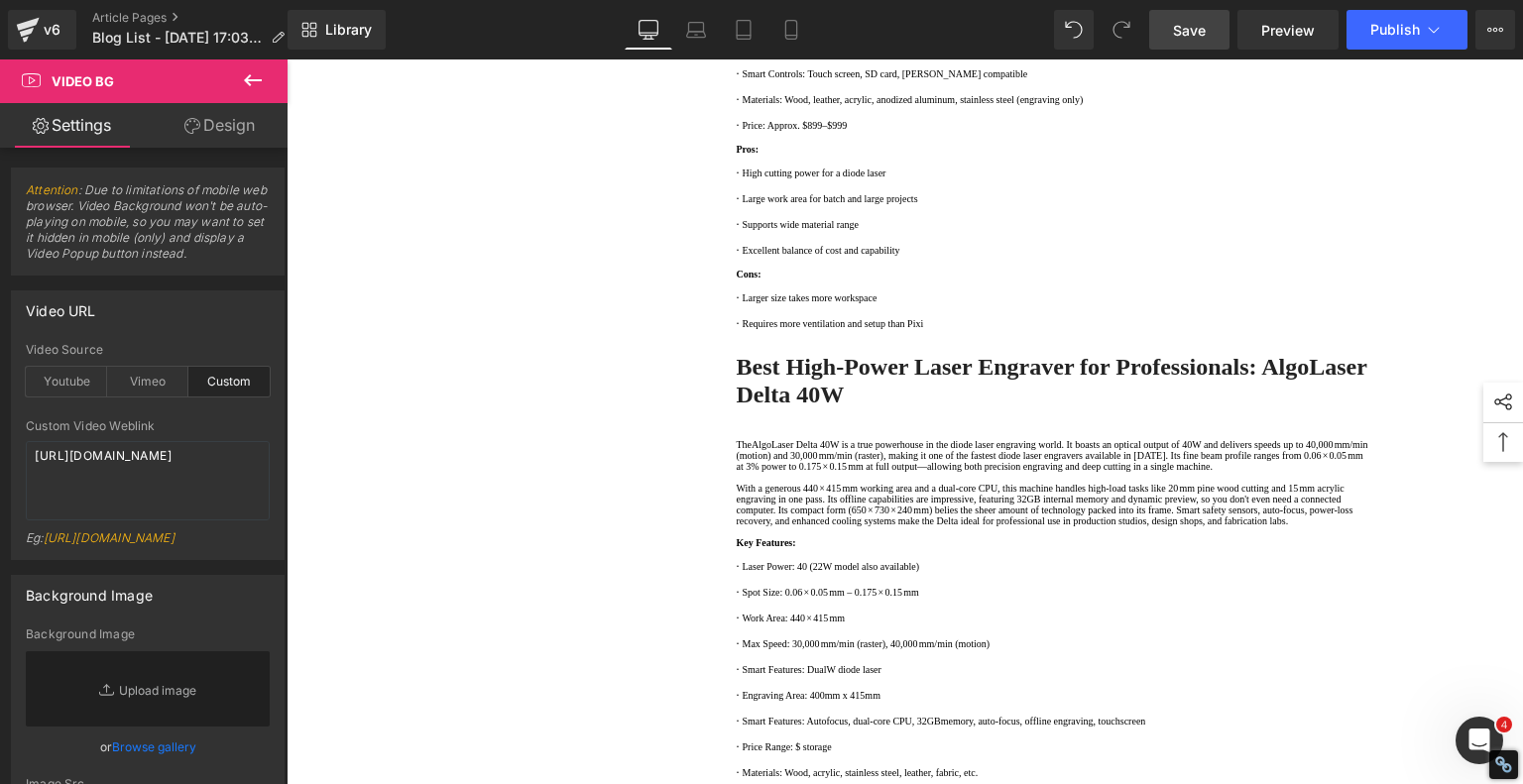 click 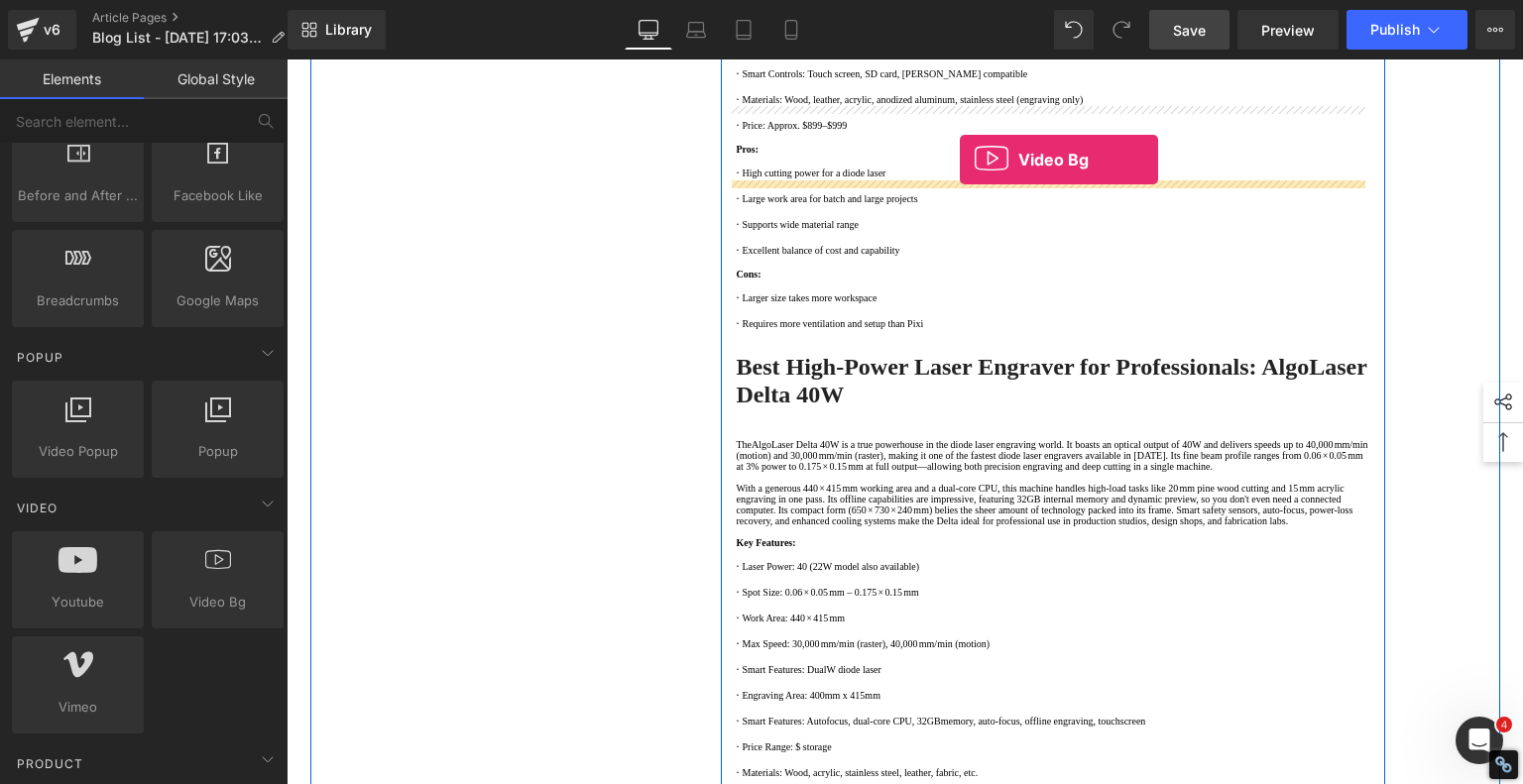 drag, startPoint x: 498, startPoint y: 642, endPoint x: 968, endPoint y: 180, distance: 659.0478 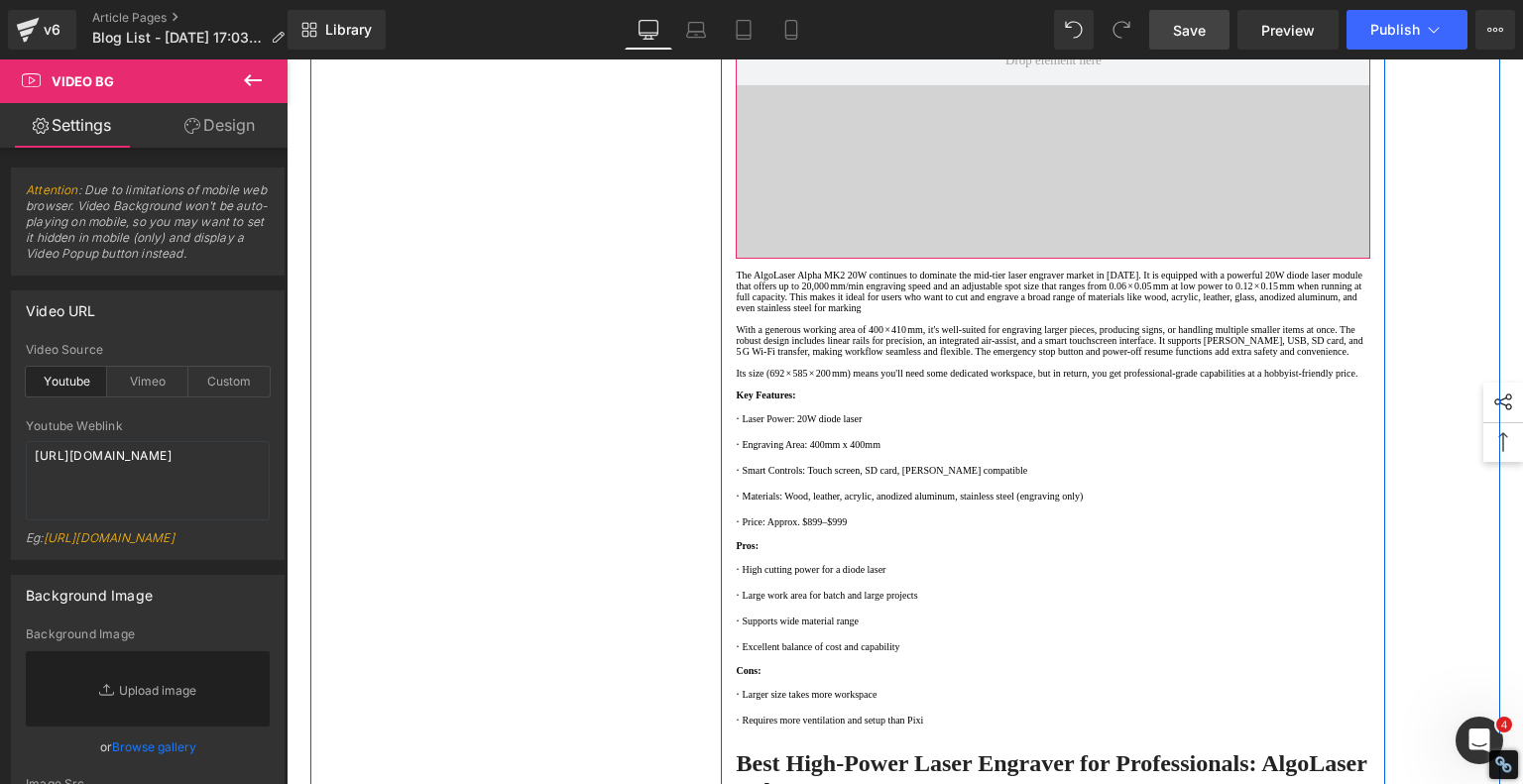 drag, startPoint x: 996, startPoint y: 189, endPoint x: 975, endPoint y: 194, distance: 21.587033 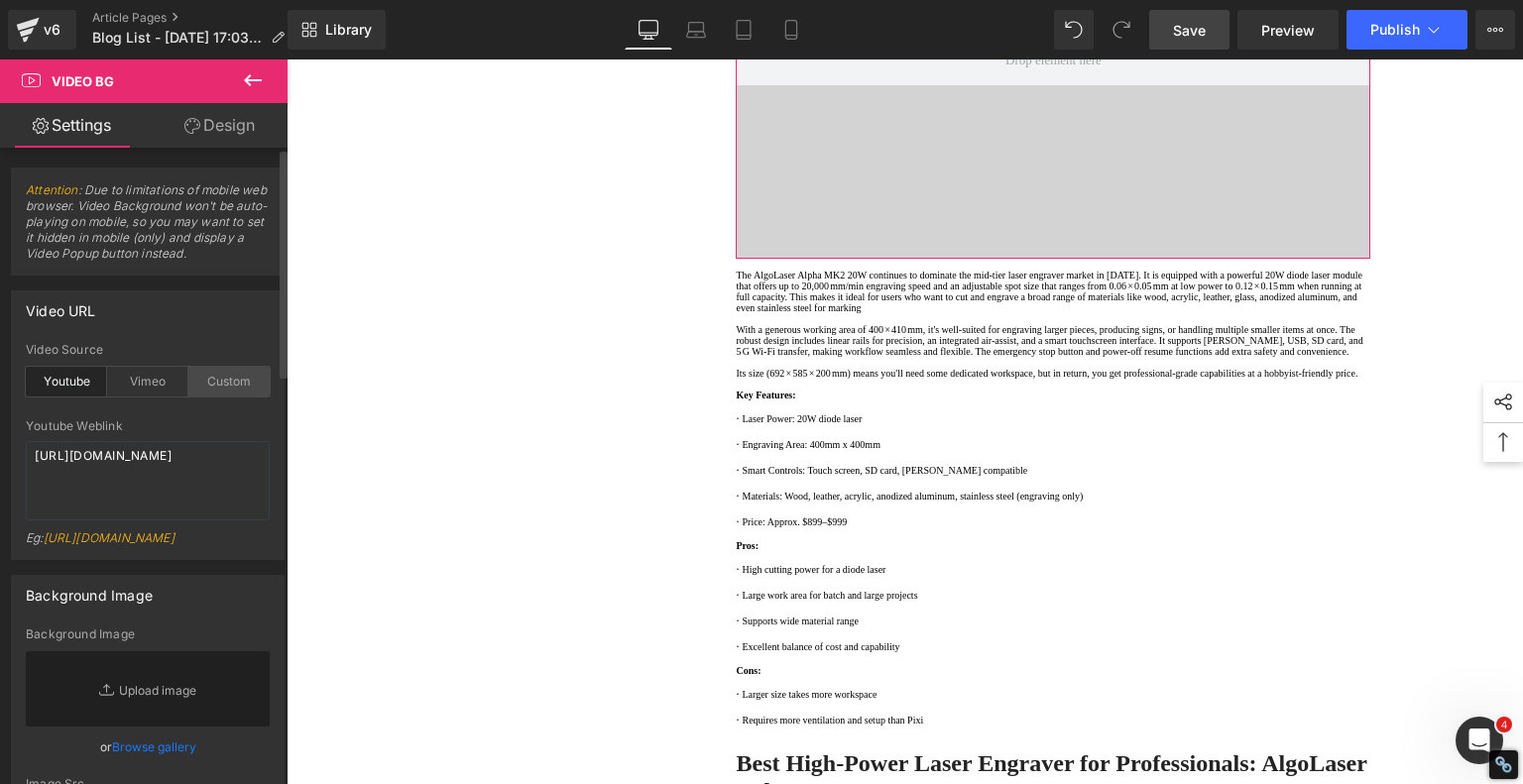 click on "Custom" at bounding box center (229, 382) 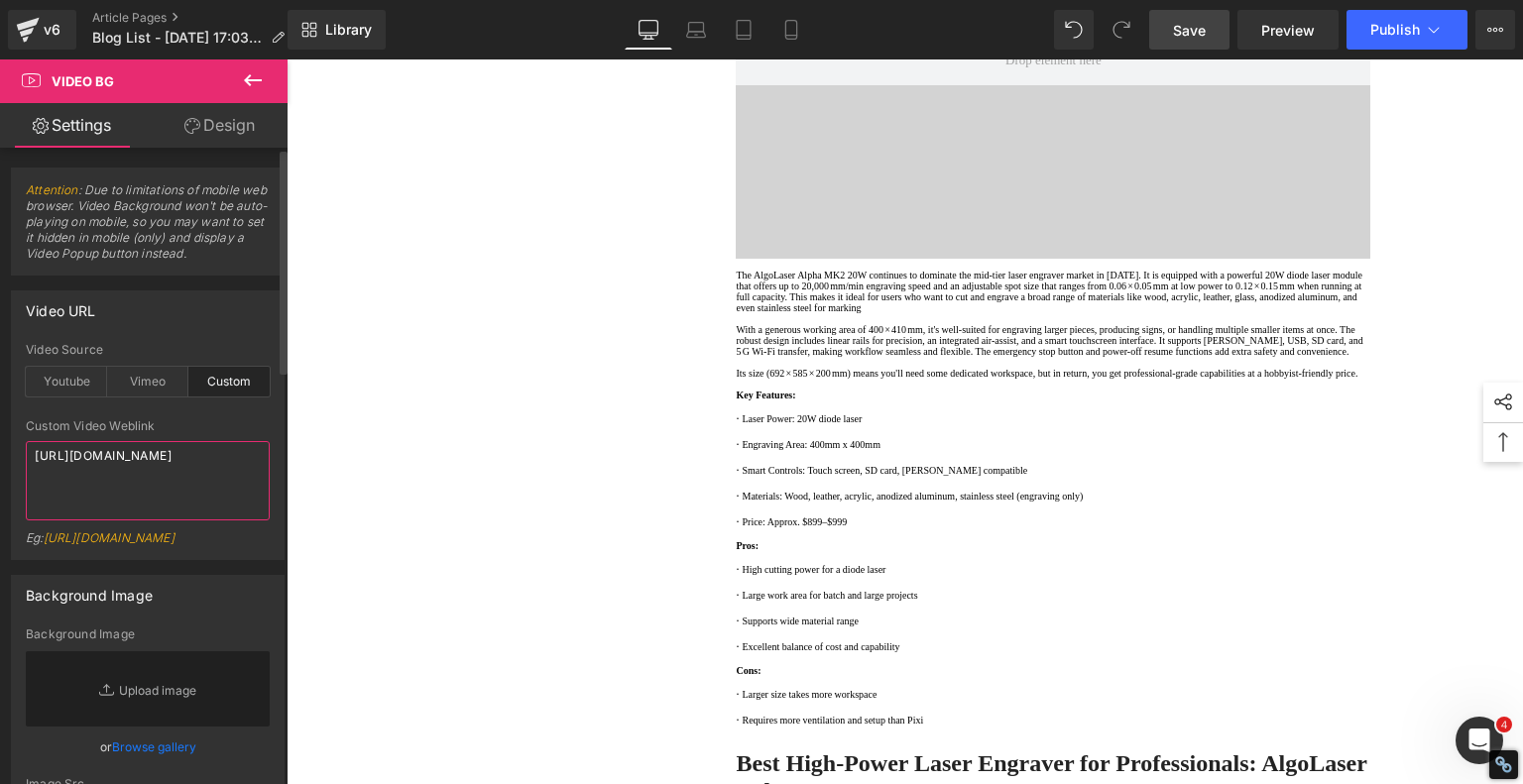 click on "https://cdn.shopify.com/s/files/1/0263/4153/9917/files/Stamped_Reviews.mp4?v=1596854135" at bounding box center [148, 481] 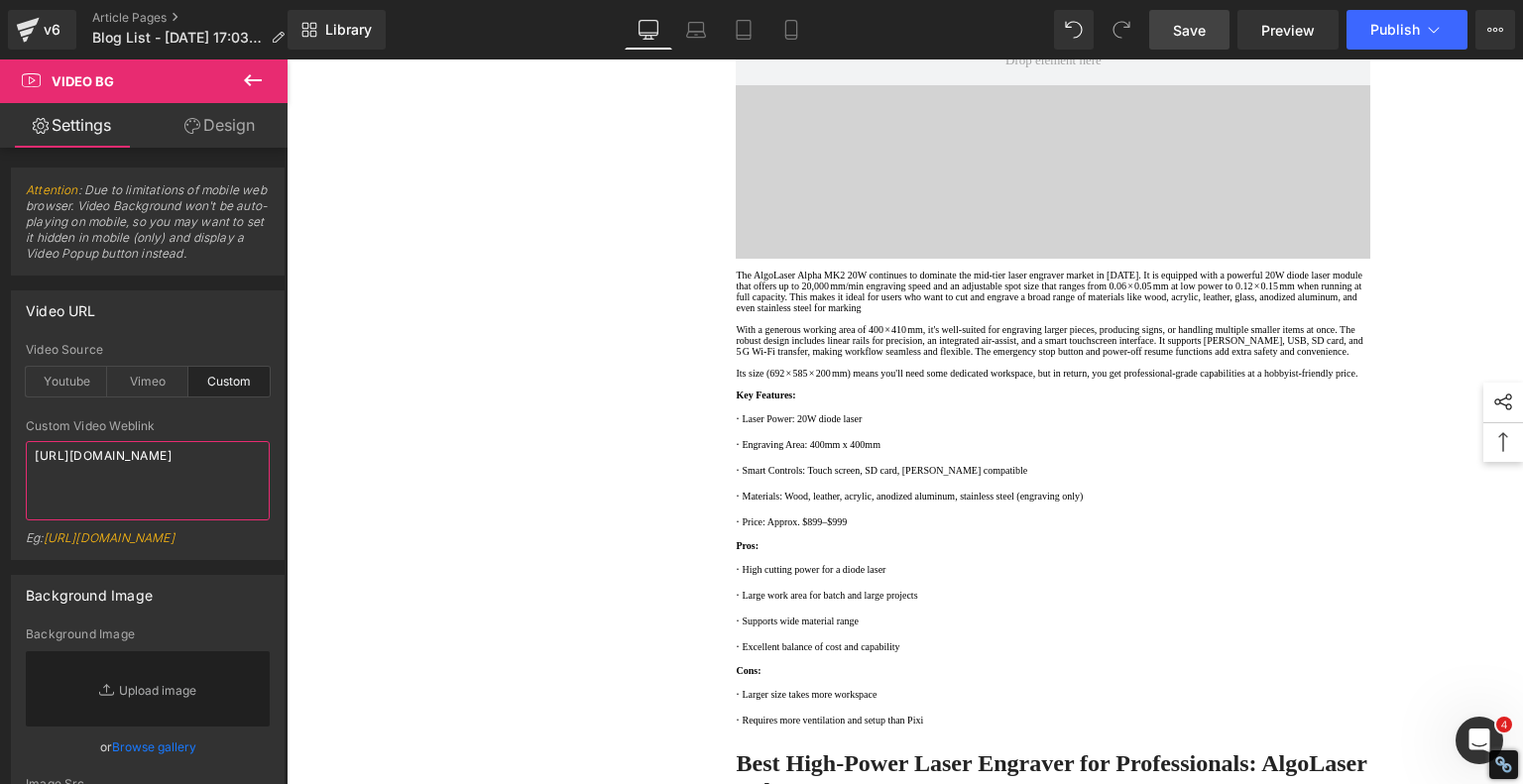 type on "https://algolaser.com/cdn/shop/videos/c/vp/19093ff67bf649bba813e3ab3f0b48b2/19093ff67bf649bba813e3ab3f0b48b2.HD-720p-1.6Mbps-49112128.mp4?v=0" 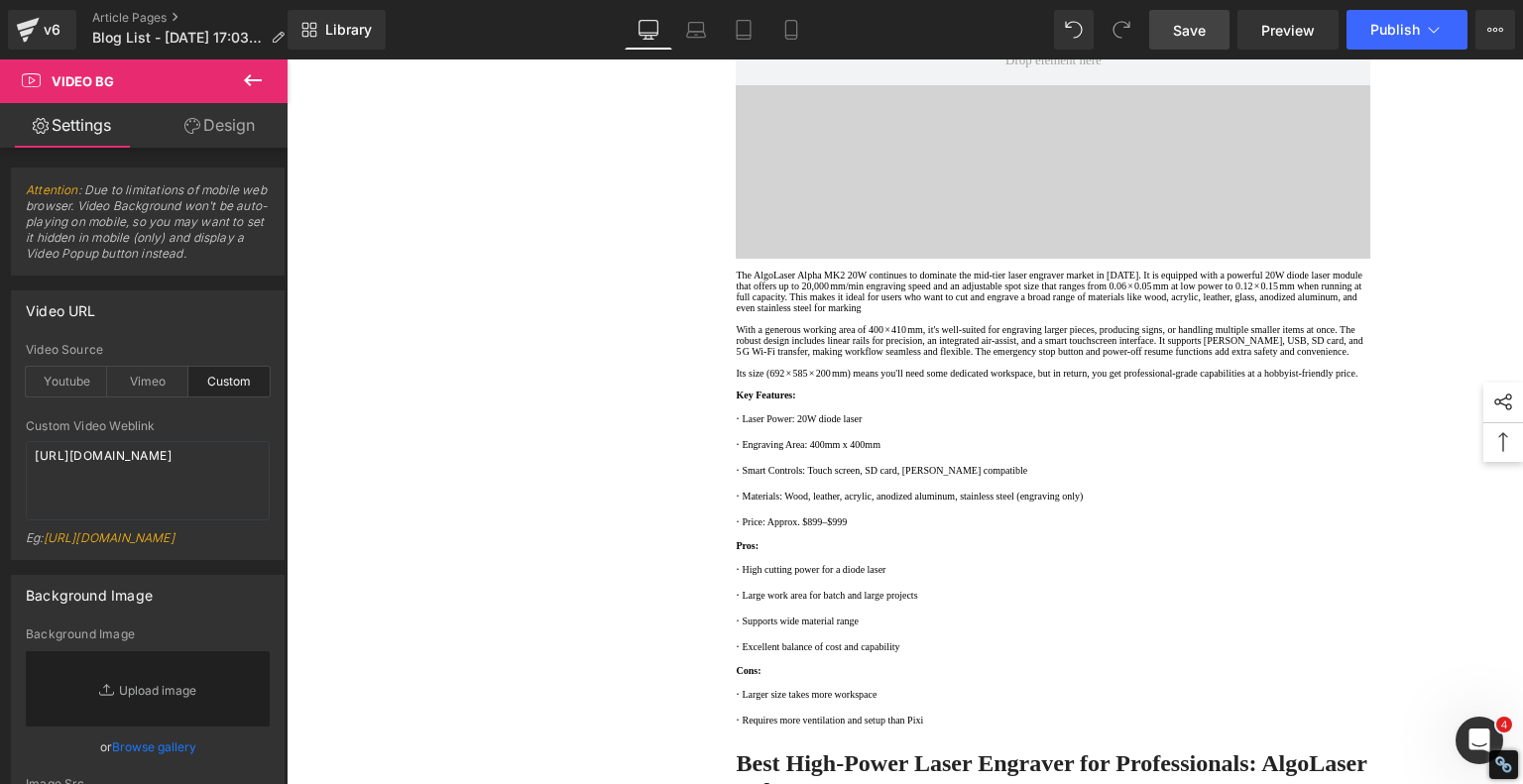 click on "Save" at bounding box center (1189, 30) 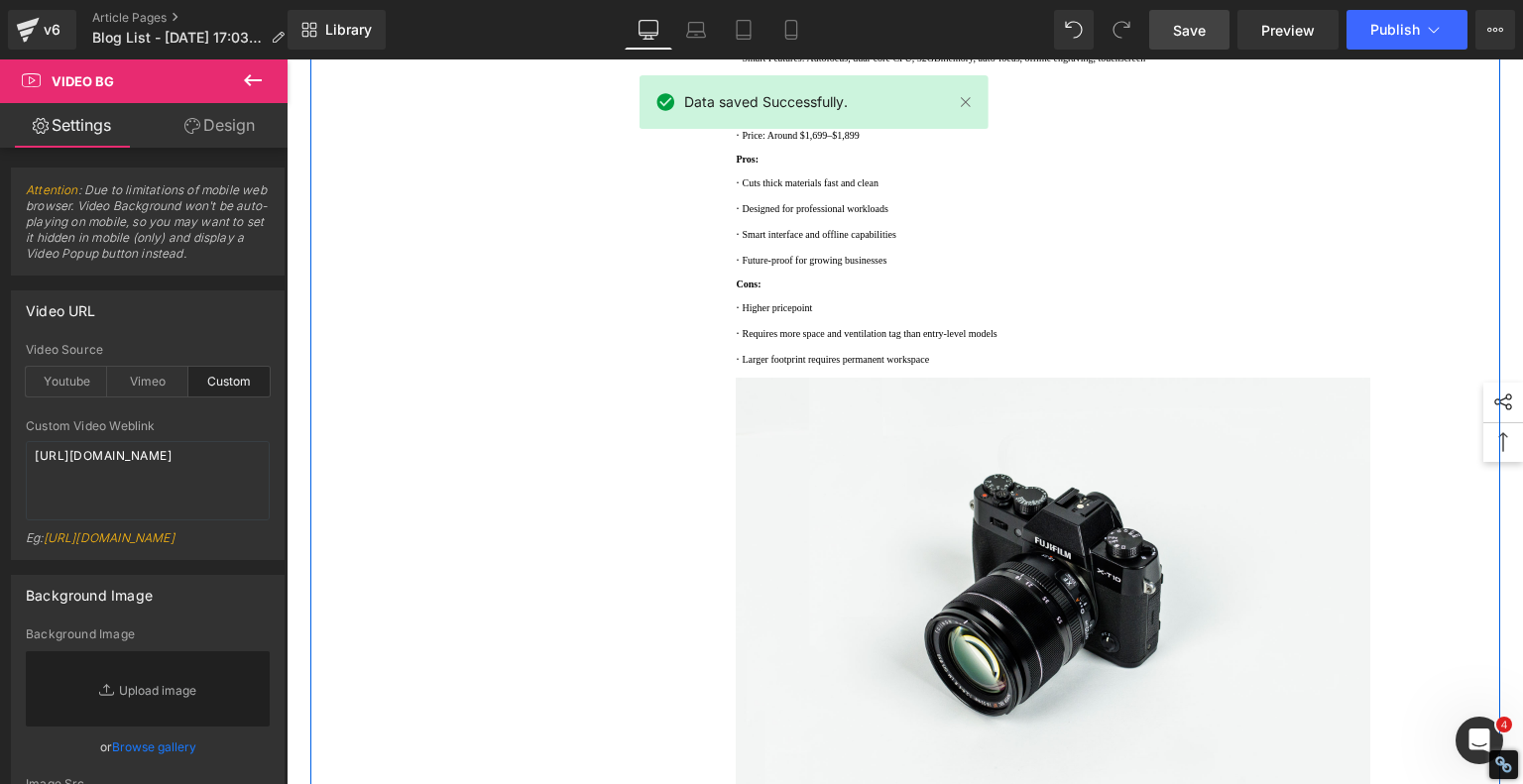 scroll, scrollTop: 3271, scrollLeft: 0, axis: vertical 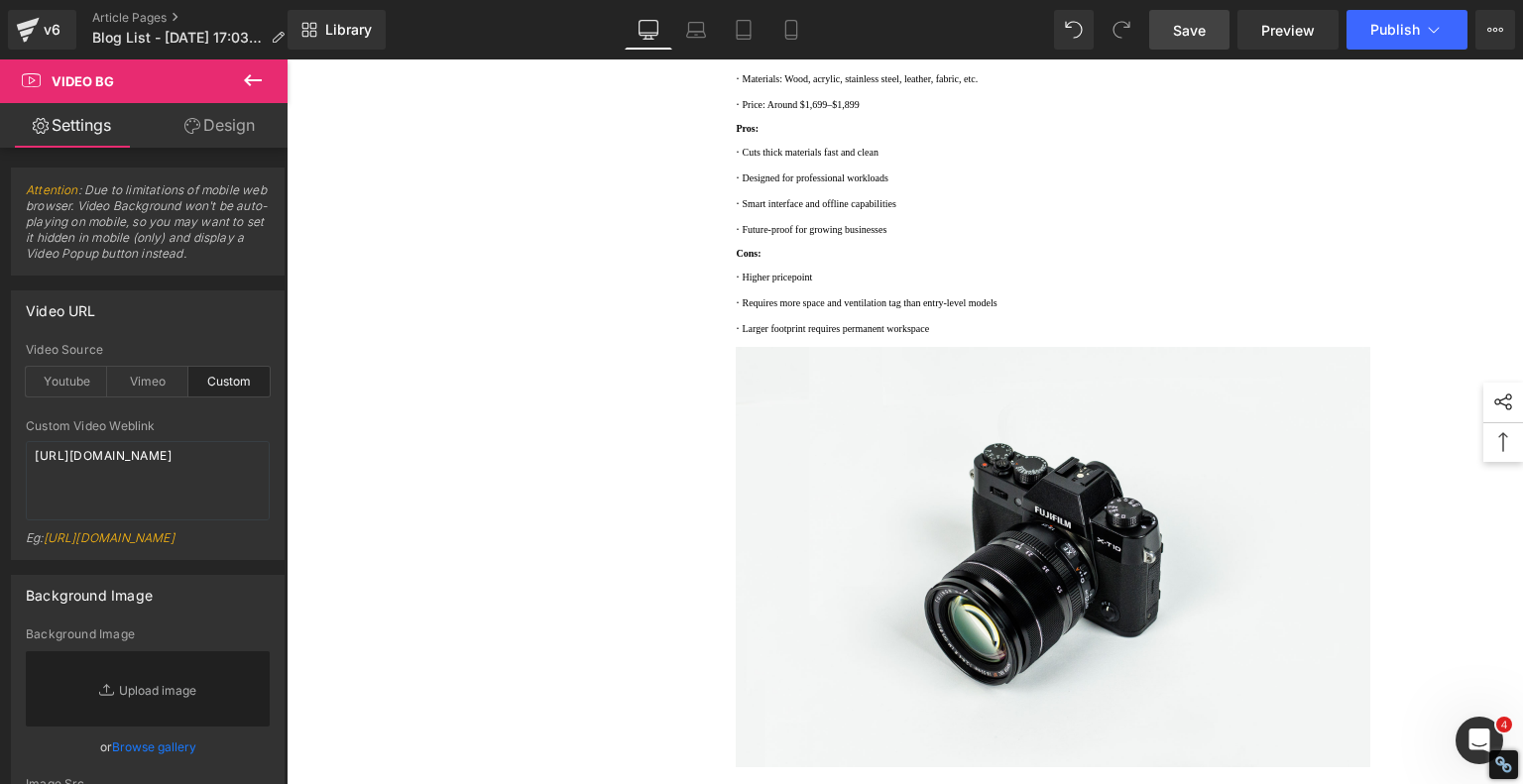 click at bounding box center [253, 81] 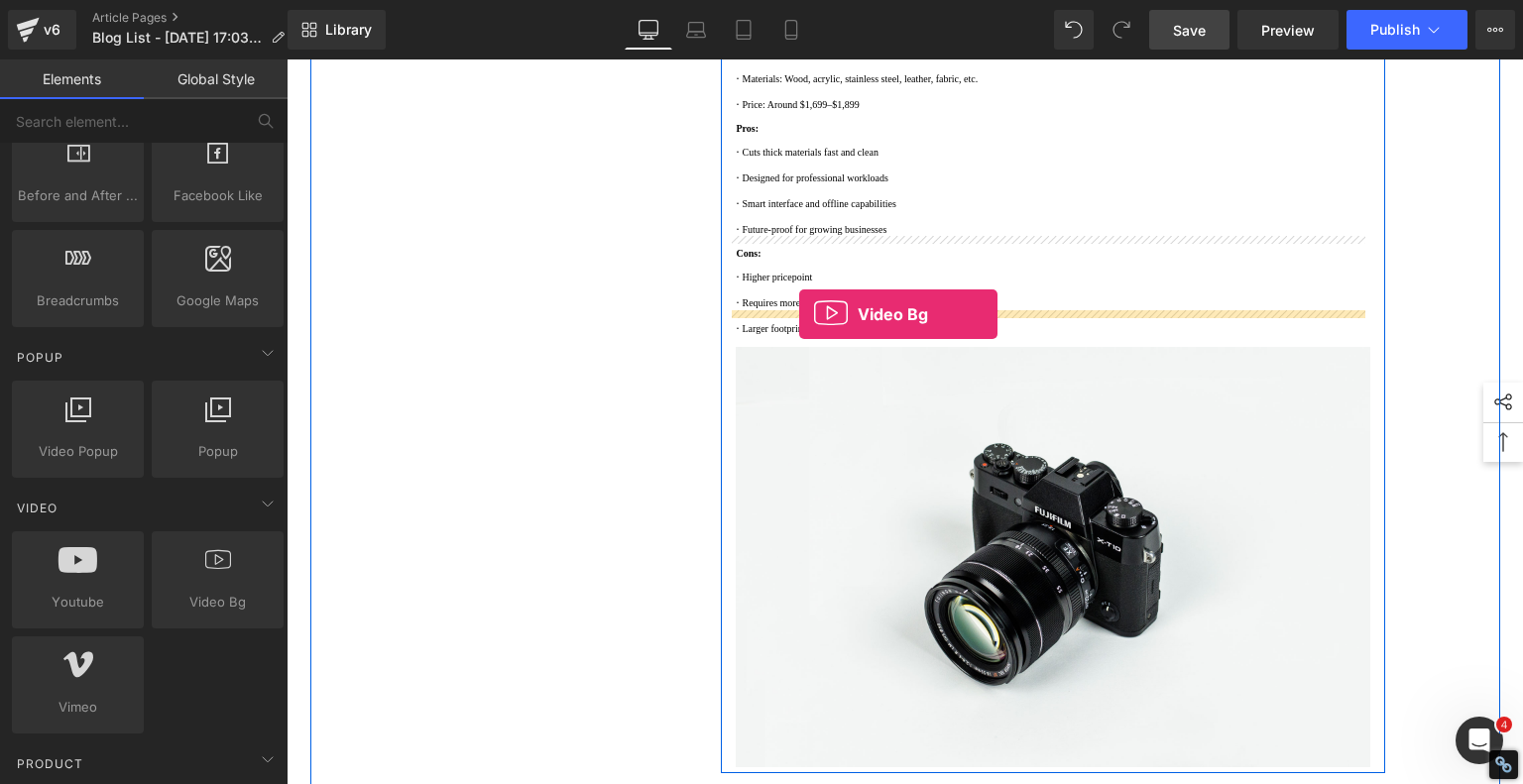 drag, startPoint x: 493, startPoint y: 644, endPoint x: 799, endPoint y: 314, distance: 450.04 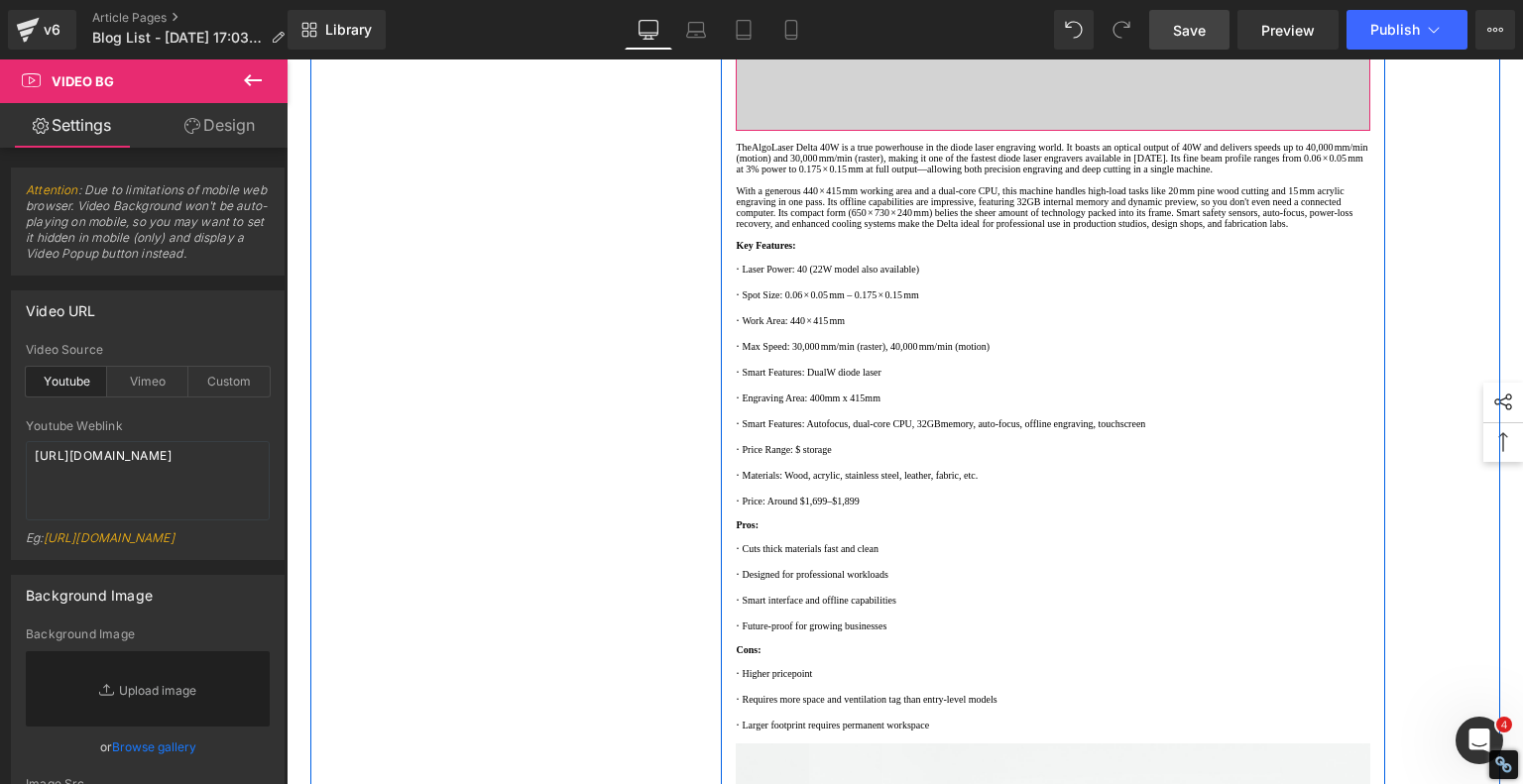 click 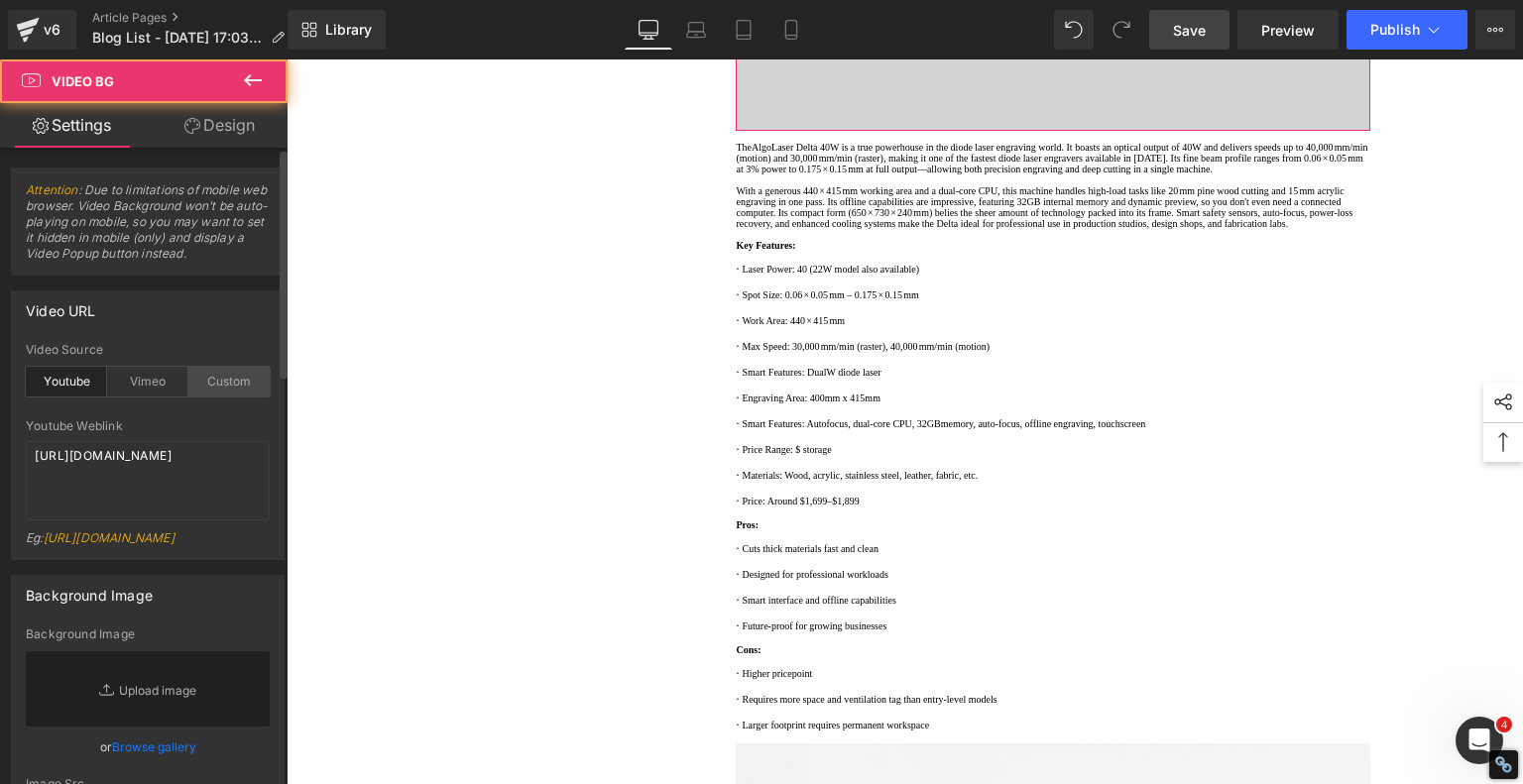 click on "Custom" at bounding box center [229, 382] 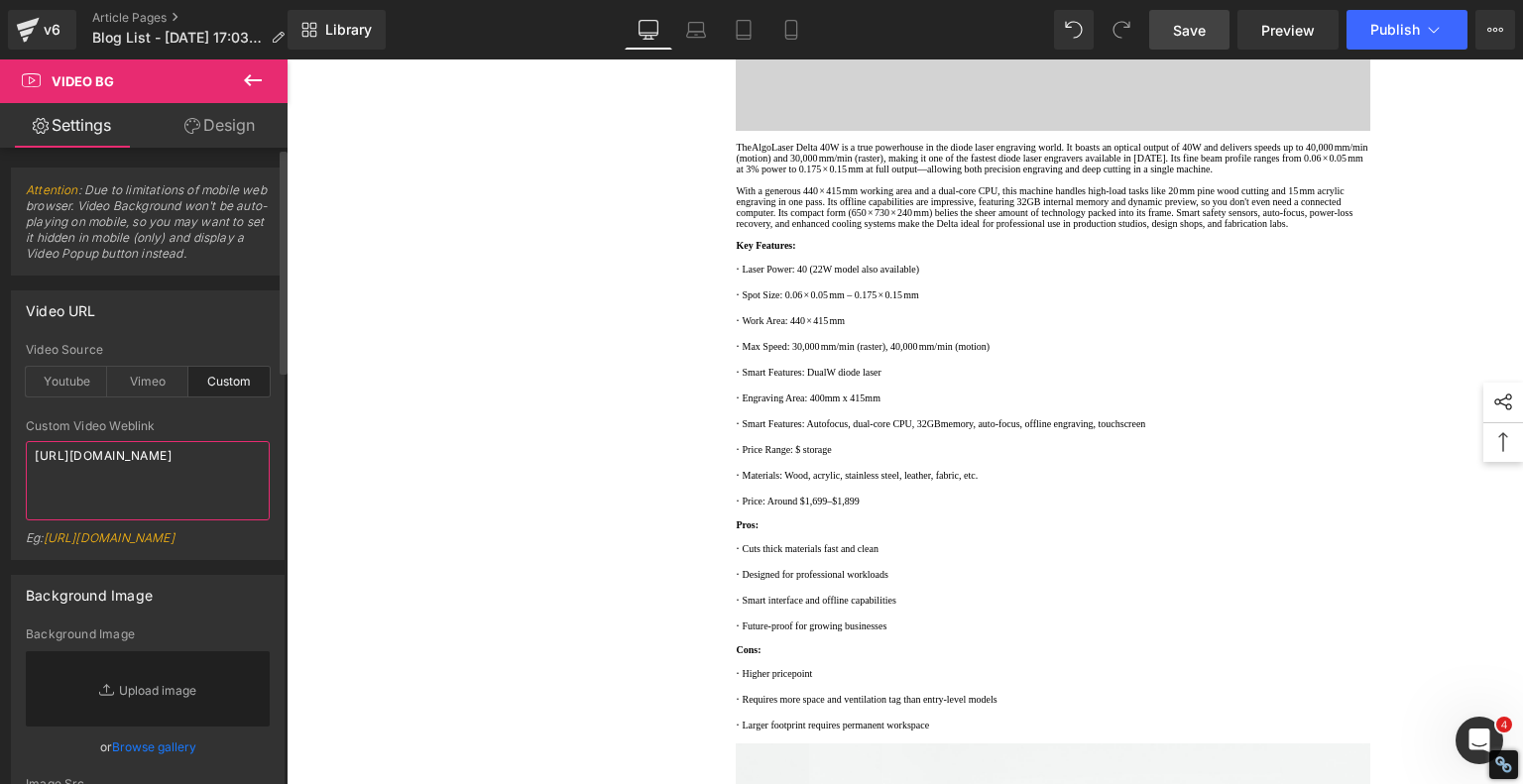 click on "https://cdn.shopify.com/s/files/1/0263/4153/9917/files/Stamped_Reviews.mp4?v=1596854135" at bounding box center [148, 481] 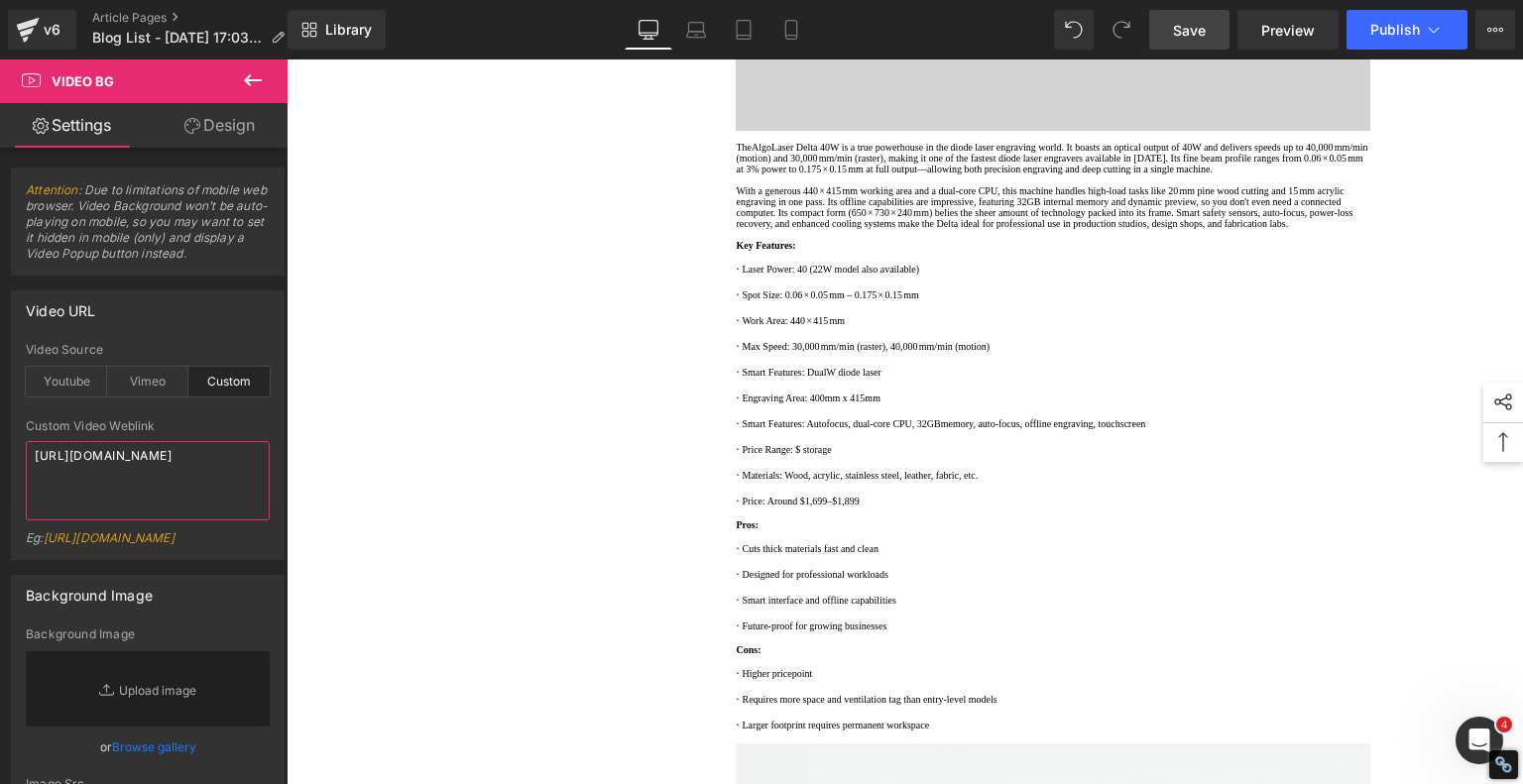 type on "https://algolaser.com/cdn/shop/videos/c/vp/da726a4b62364cdf842d7690f9939c09/da726a4b62364cdf842d7690f9939c09.HD-720p-1.6Mbps-49112130.mp4?v=0" 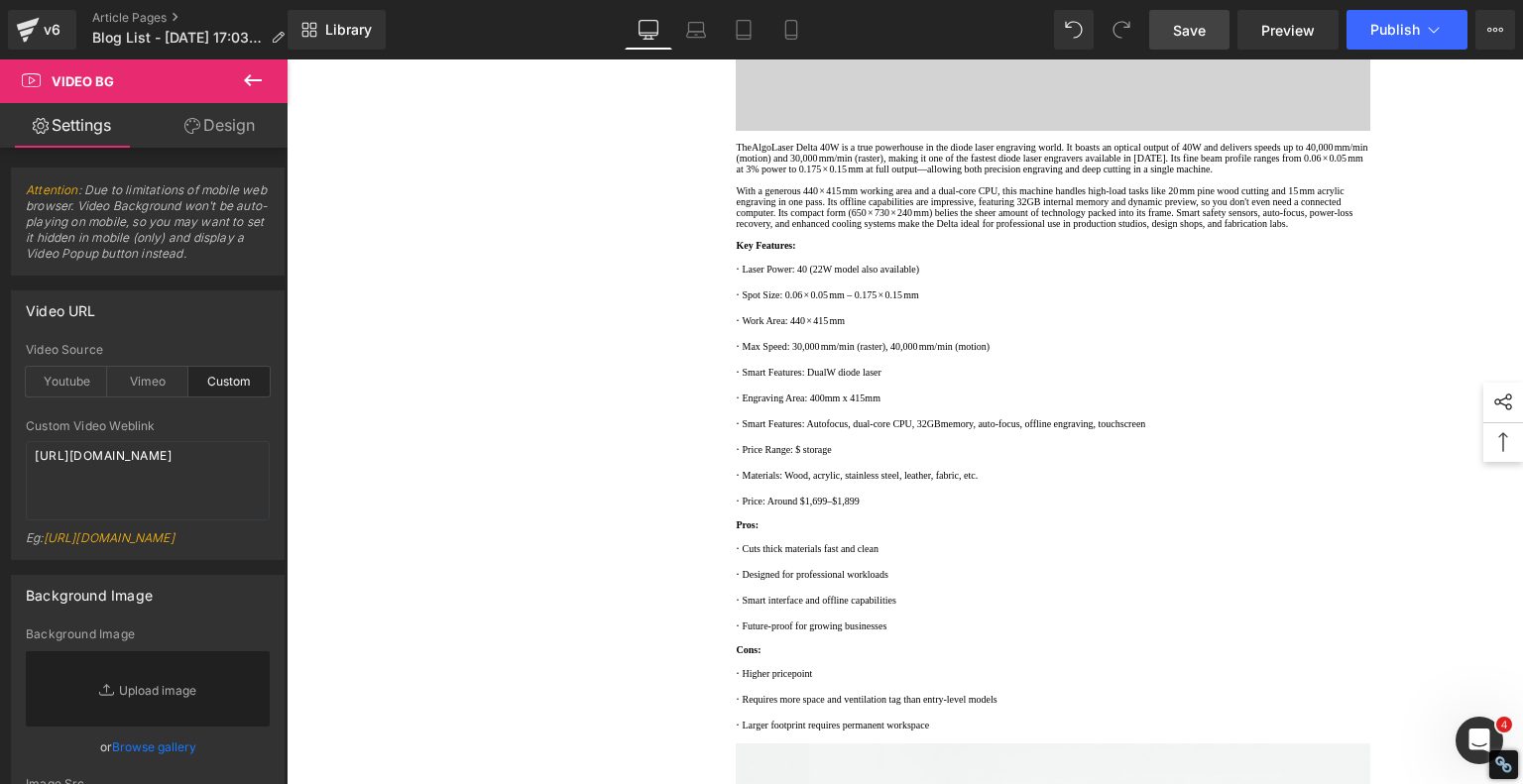 click on "Save" at bounding box center [1189, 30] 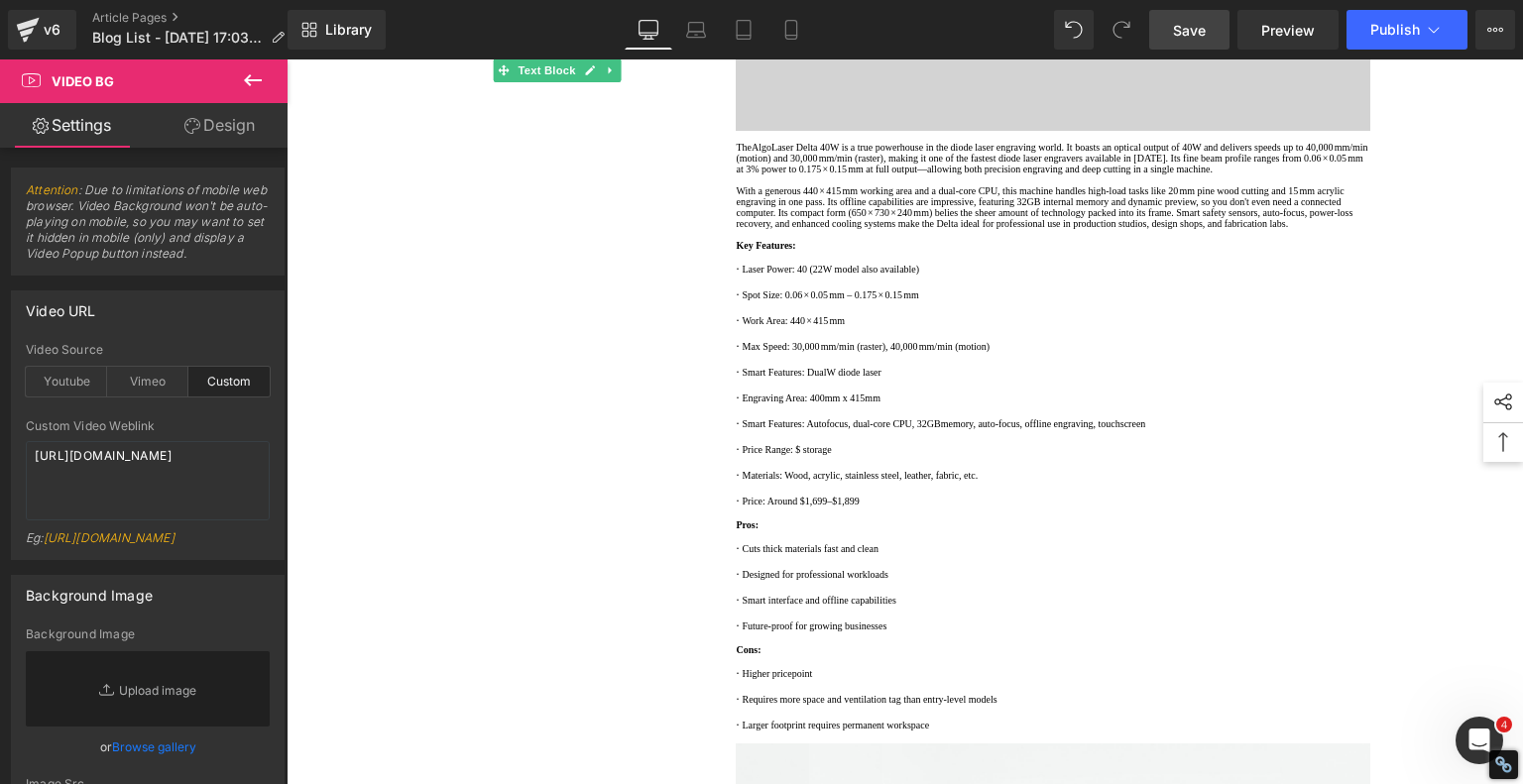 click on "Save" at bounding box center [1189, 30] 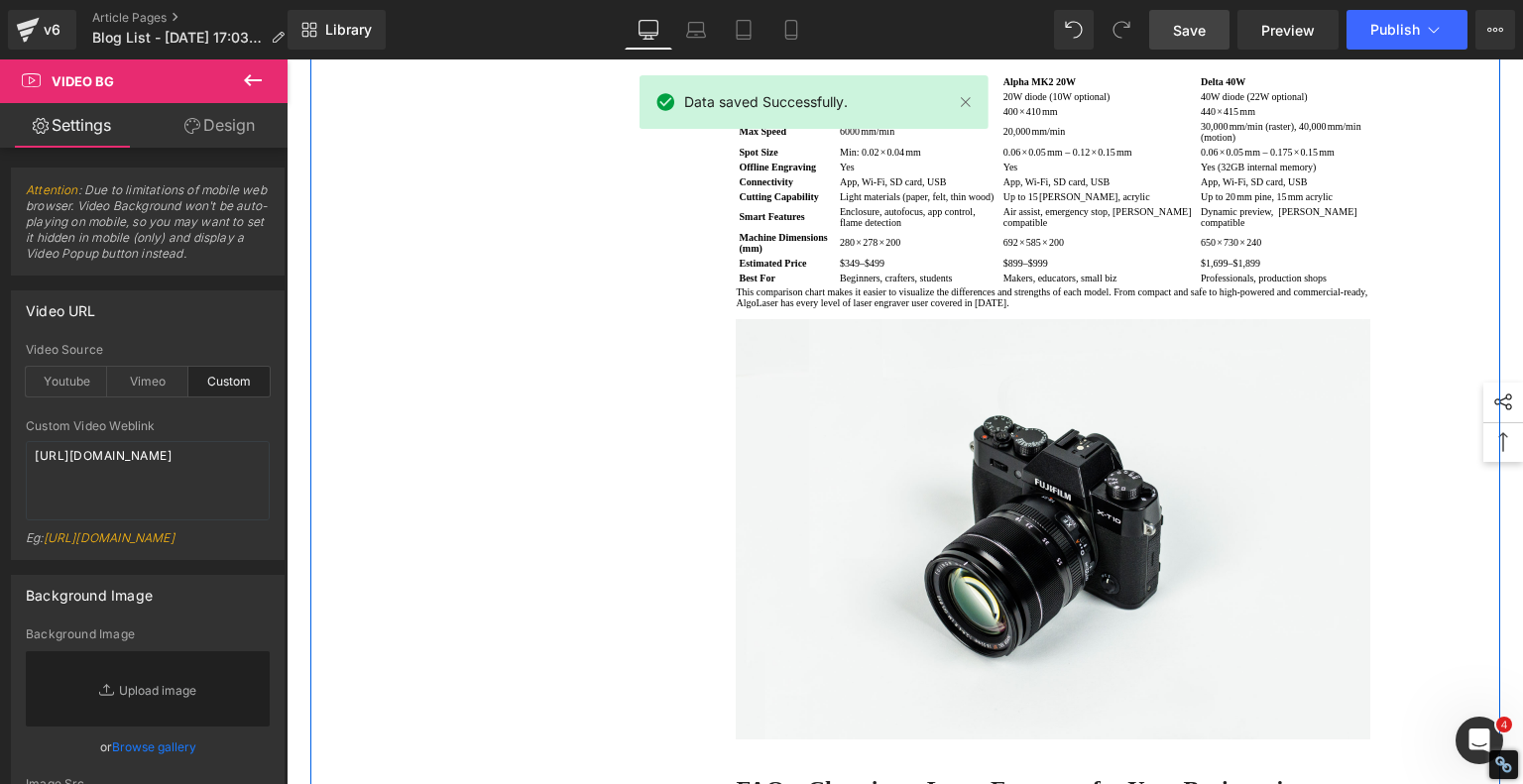 scroll, scrollTop: 4658, scrollLeft: 0, axis: vertical 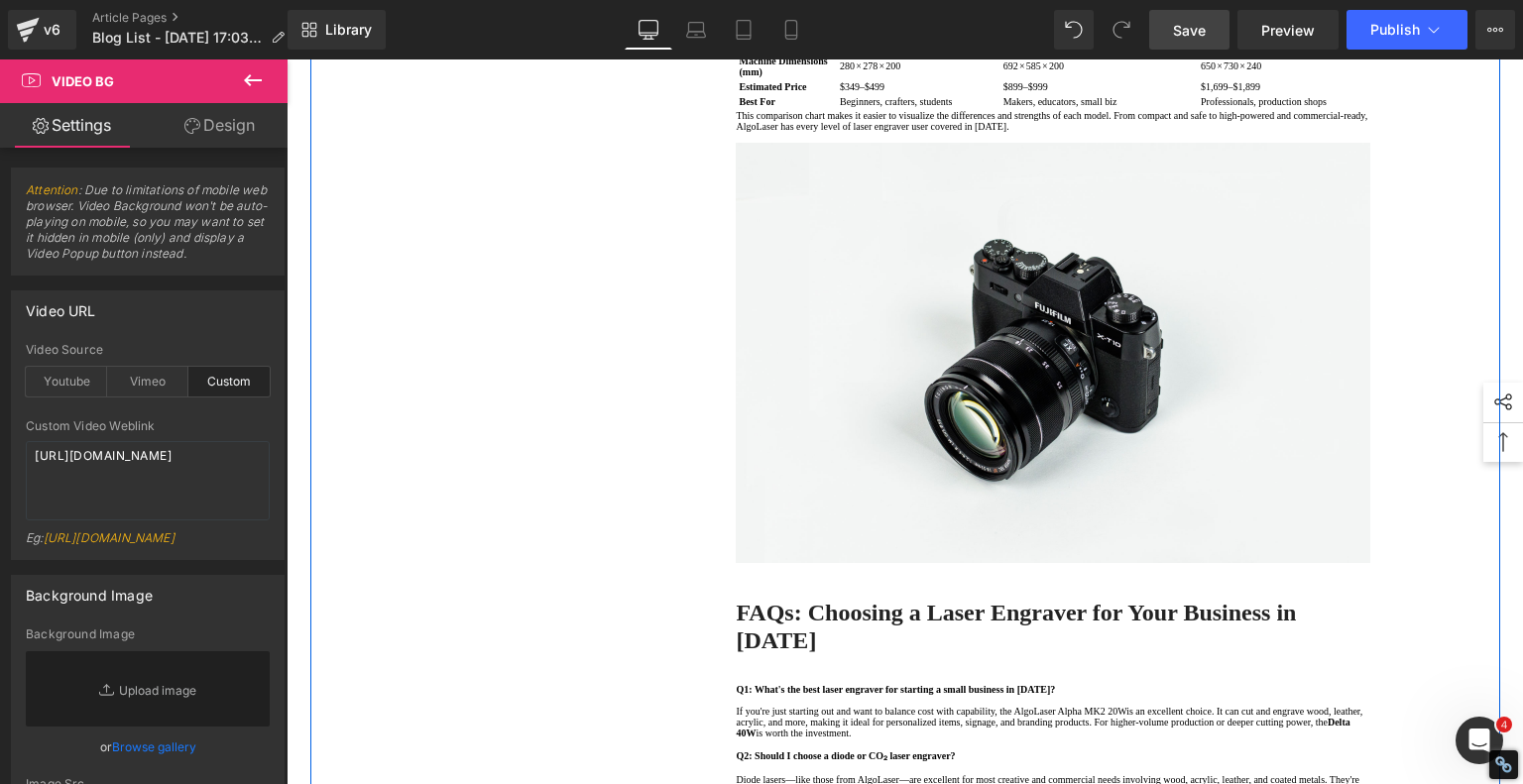click 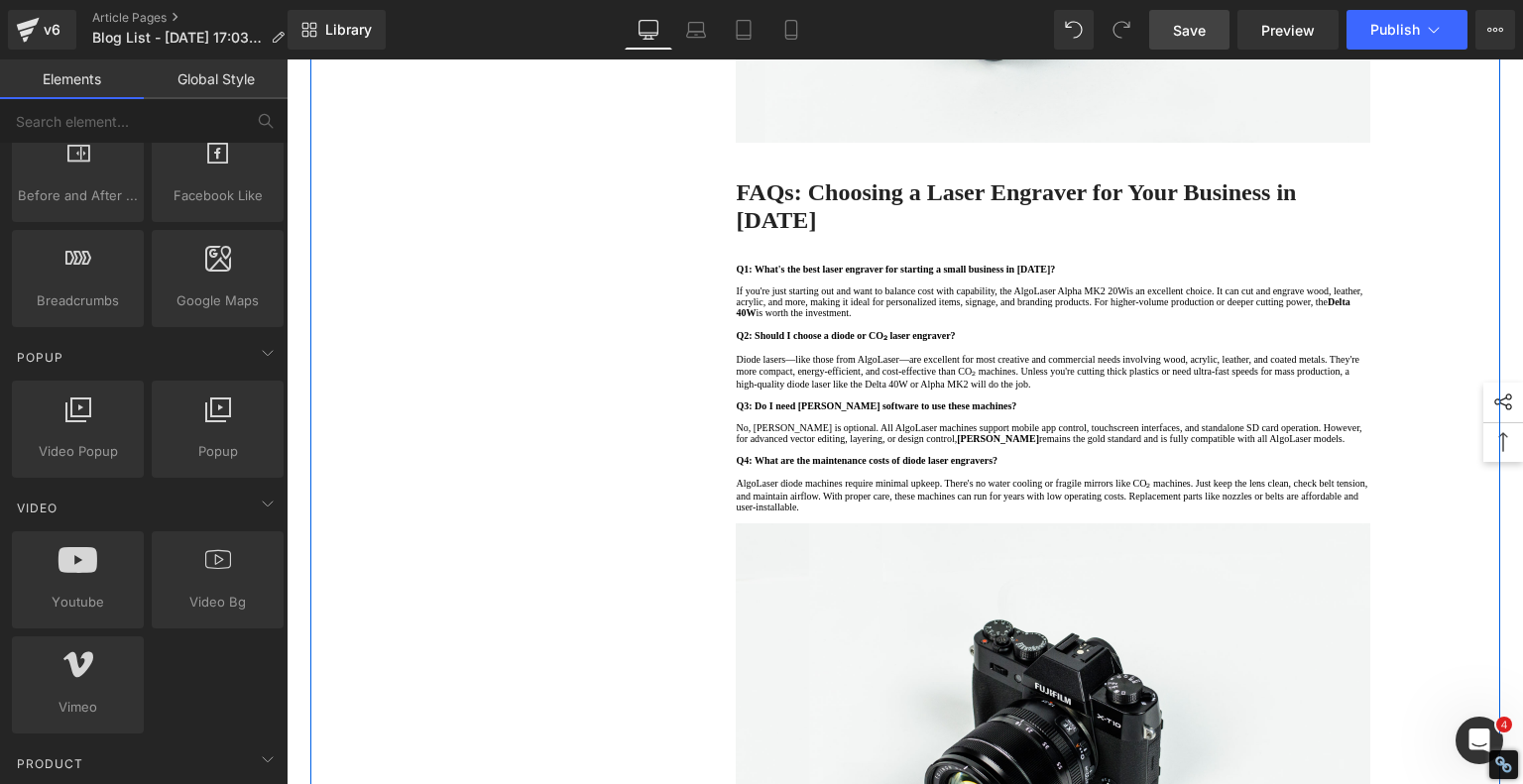 click at bounding box center (1053, -650) 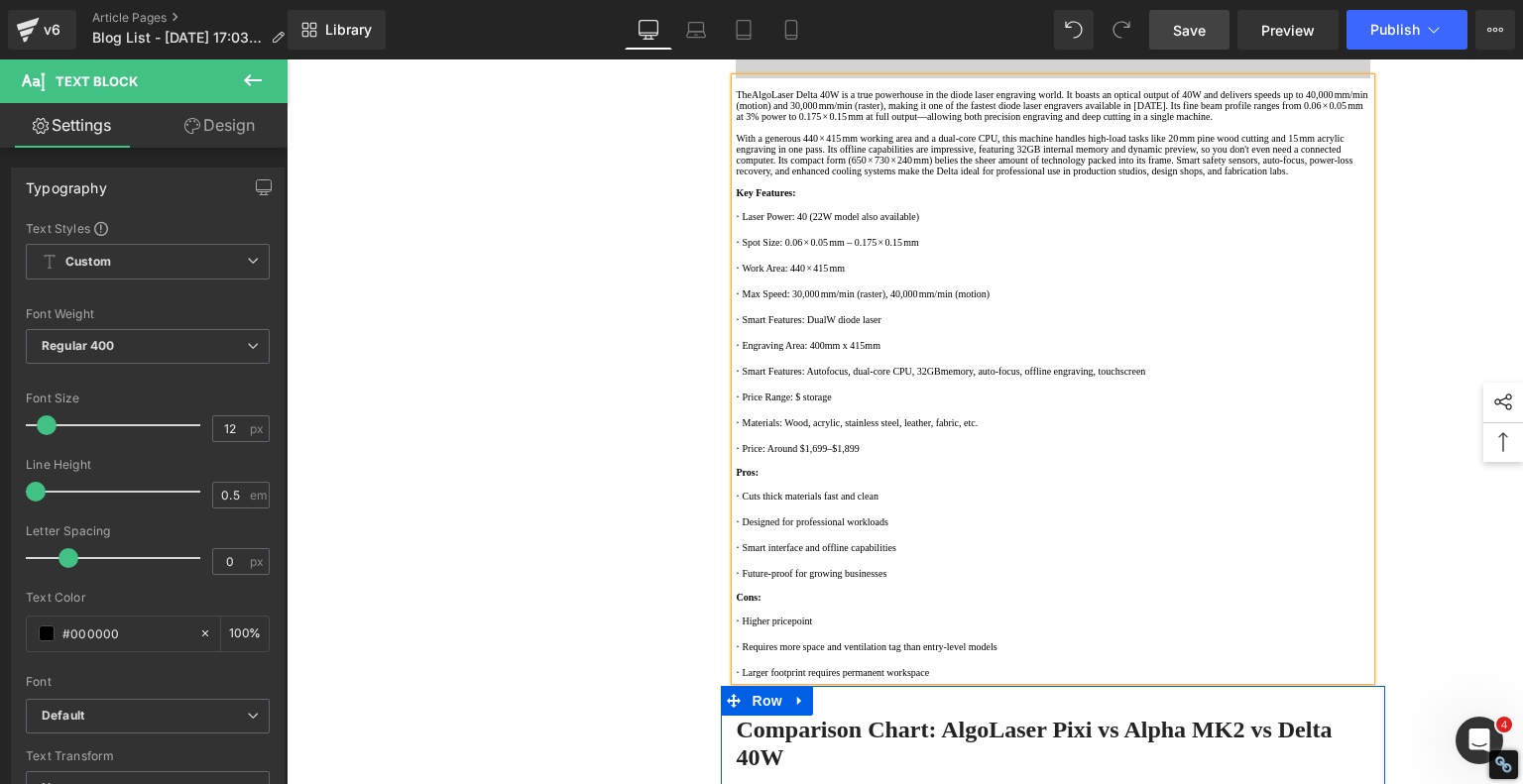 scroll, scrollTop: 3469, scrollLeft: 0, axis: vertical 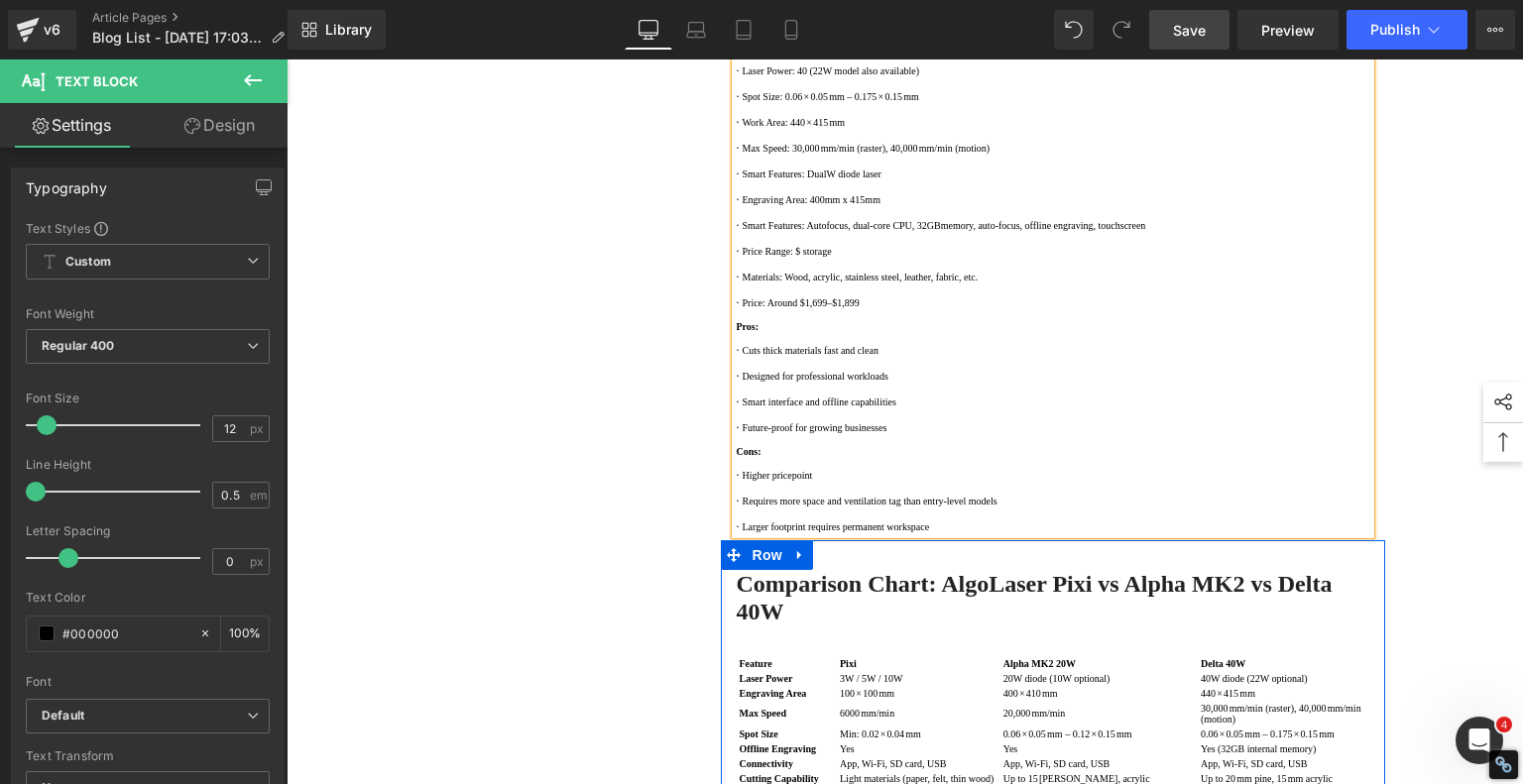 click on "1.  Top 3 Best Laser Engravers of 2025 Text Block         2.  Best Compact Smart Laser Engraver: AlgoLaser Pixi Text Block         3.  Best Mid-Range Engraver for Versatile Projects: AlgoLaser Alpha MK2 20W Text Block         4.  Best High‑Power Laser Engraver for Professionals: AlgoLaser Delta 40W Text Block         5 .  Comparison Chart: AlgoLaser Pixi vs Alpha MK2 vs Delta 40W Text Block         6 .  FAQs: Choosing a Laser Engraver for Your Business in 2025 Text Block         7 .  Why AlgoLaser Is the Smart Choice in 2025 Text Block         Row         Best Laser Engraving Machines and Laser Cutters of 2025 Heading         Top 3 Best Laser Engravers of 2025 Heading         Text Block         Image         Row         Best Compact Smart Laser Engraver: AlgoLaser Pixi Heading
Video Bg         Key Features: ·  Laser Power: 10W diode laser ·    Engraving Area: 120mm x 120mm ·    Smart Controls: Touch screen, app, and Wi-Fi ·    ·    Pros:" at bounding box center (905, -422) 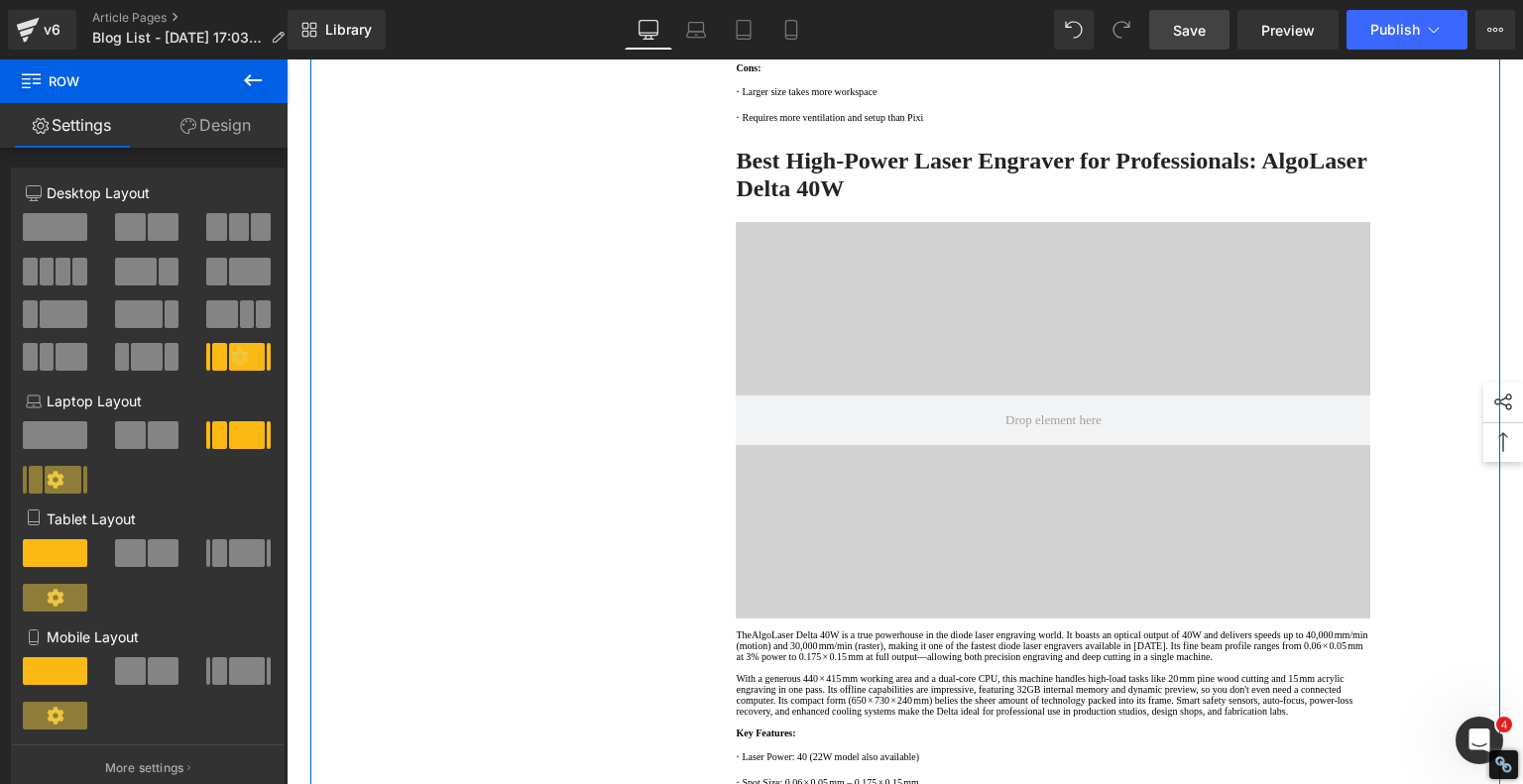 scroll, scrollTop: 2577, scrollLeft: 0, axis: vertical 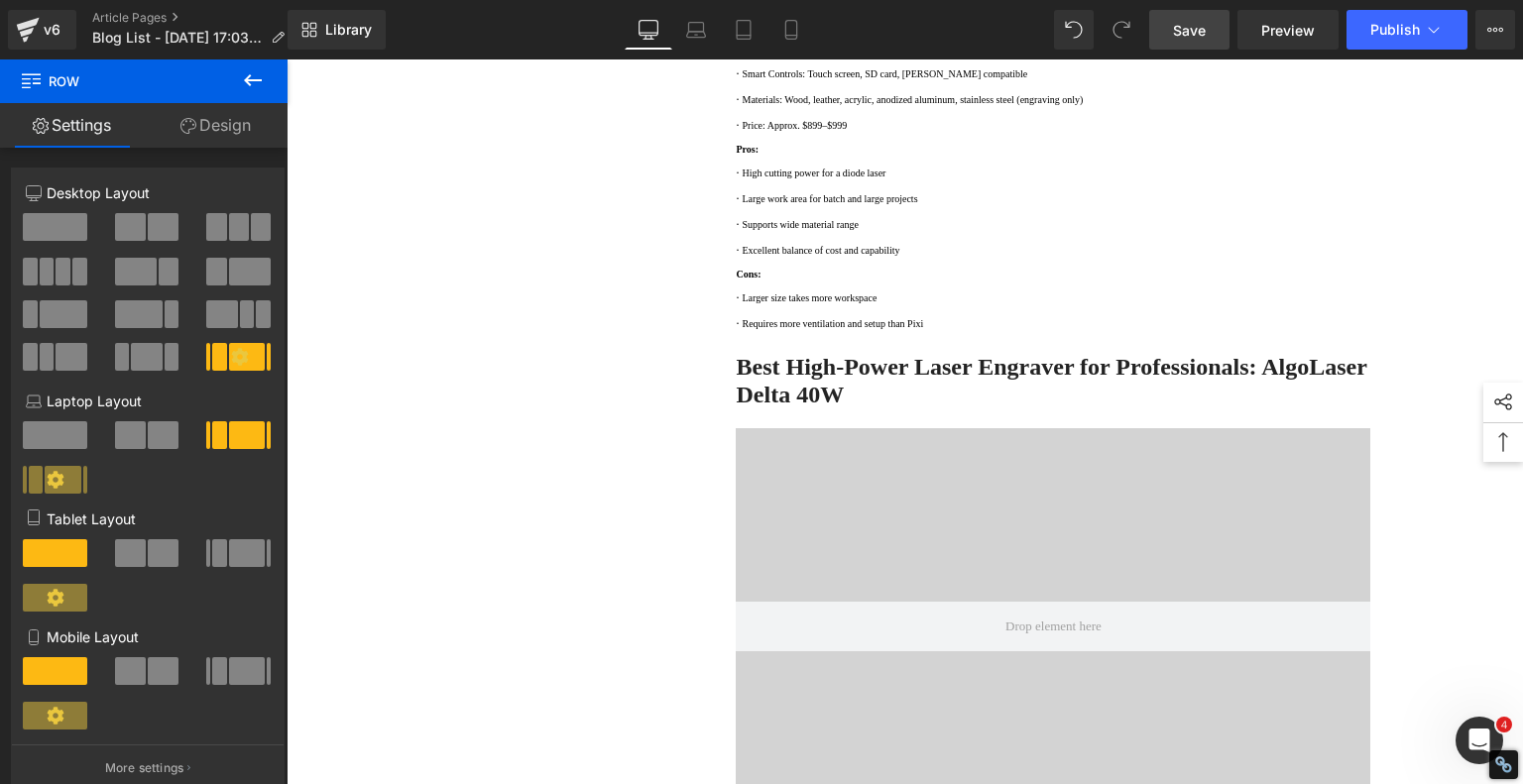 click on "Save" at bounding box center [1189, 30] 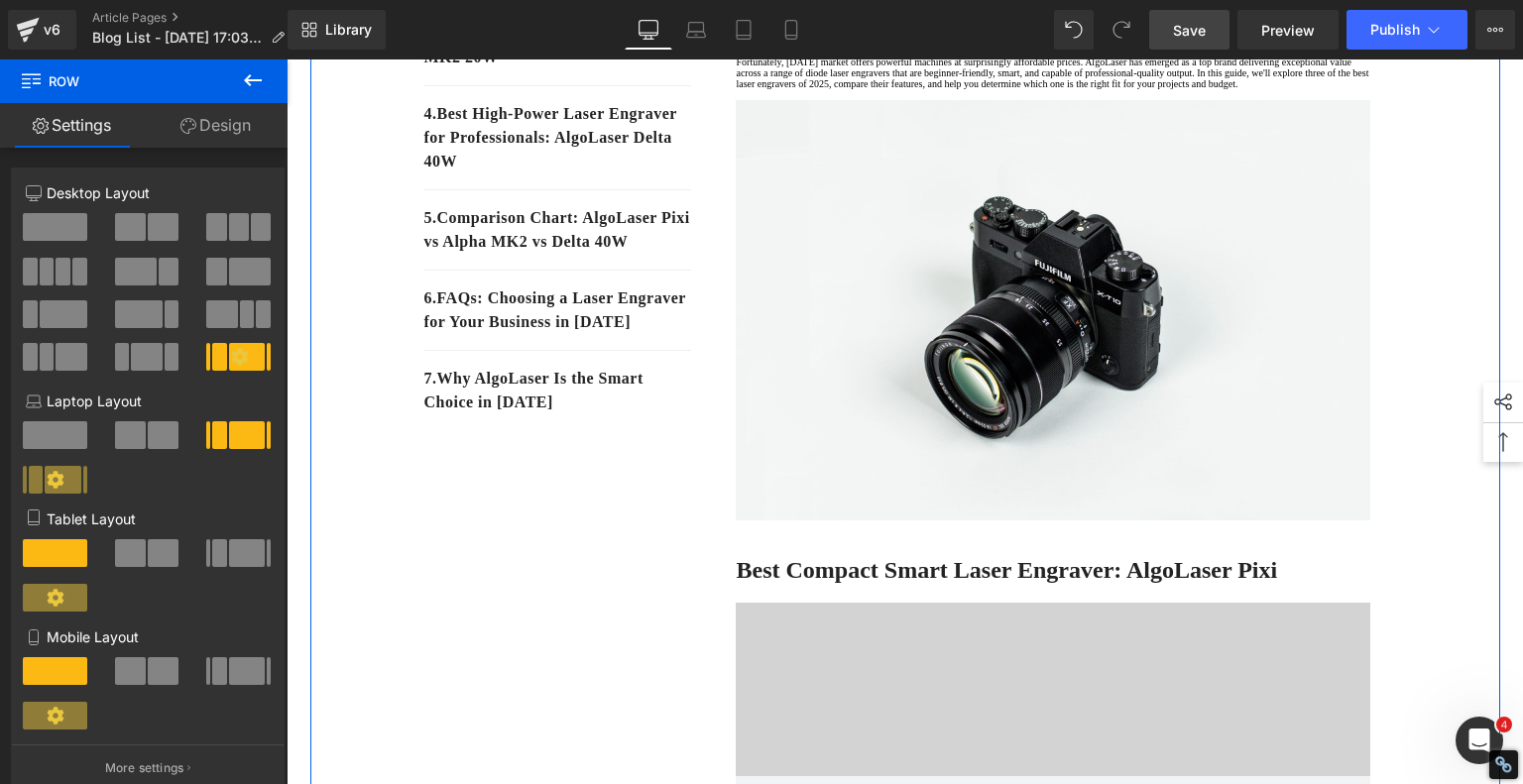 scroll, scrollTop: 198, scrollLeft: 0, axis: vertical 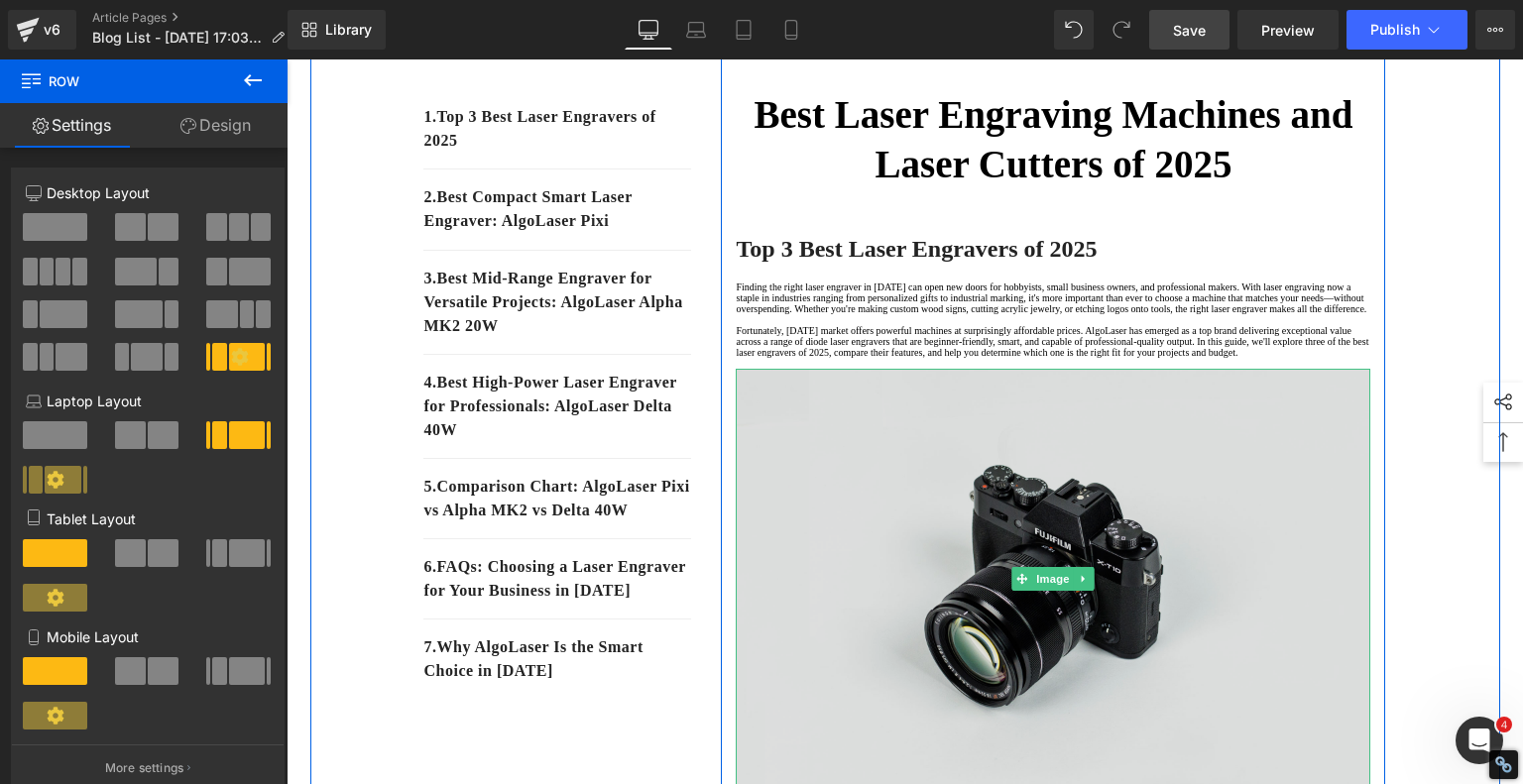 click at bounding box center [1053, 579] 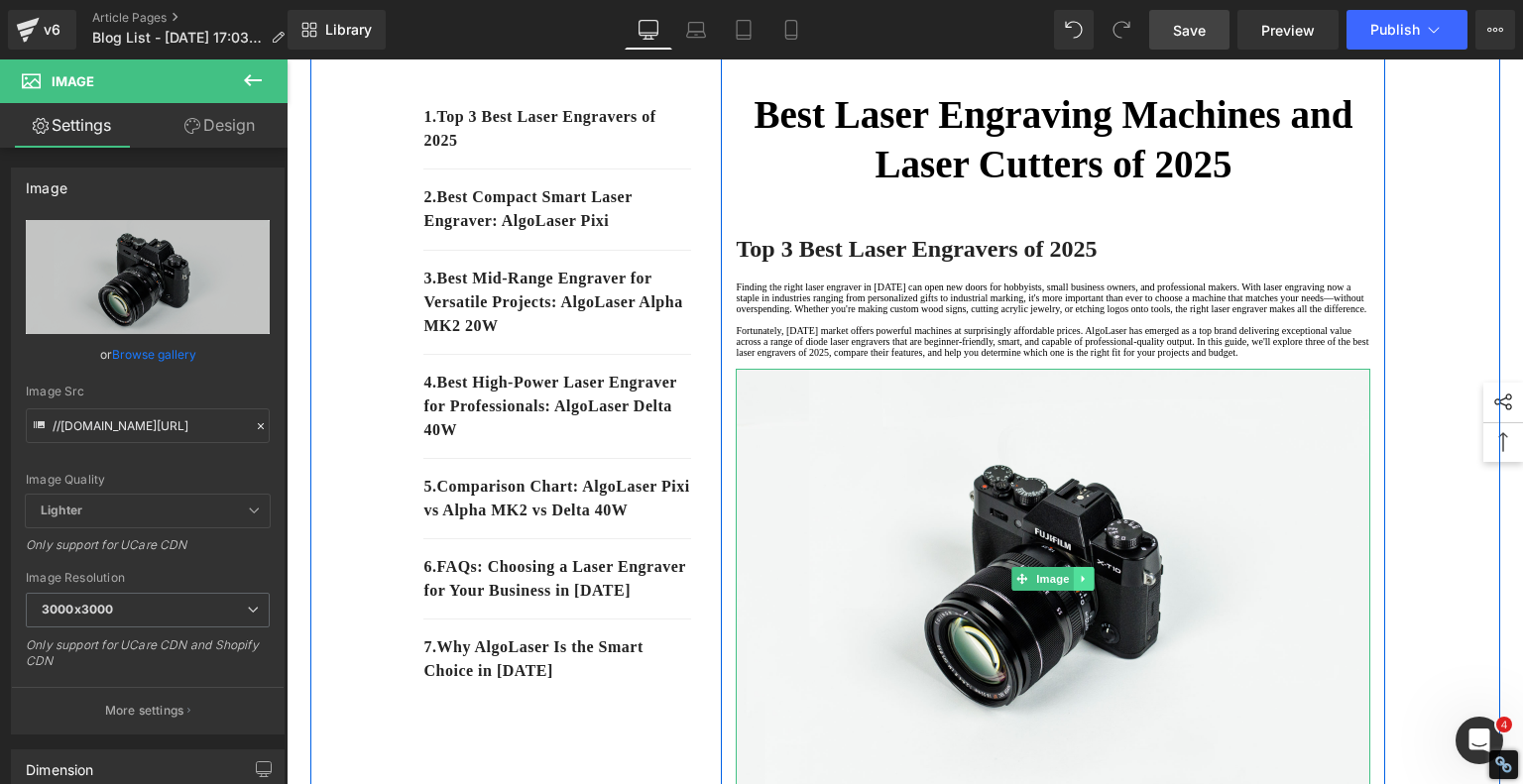 click 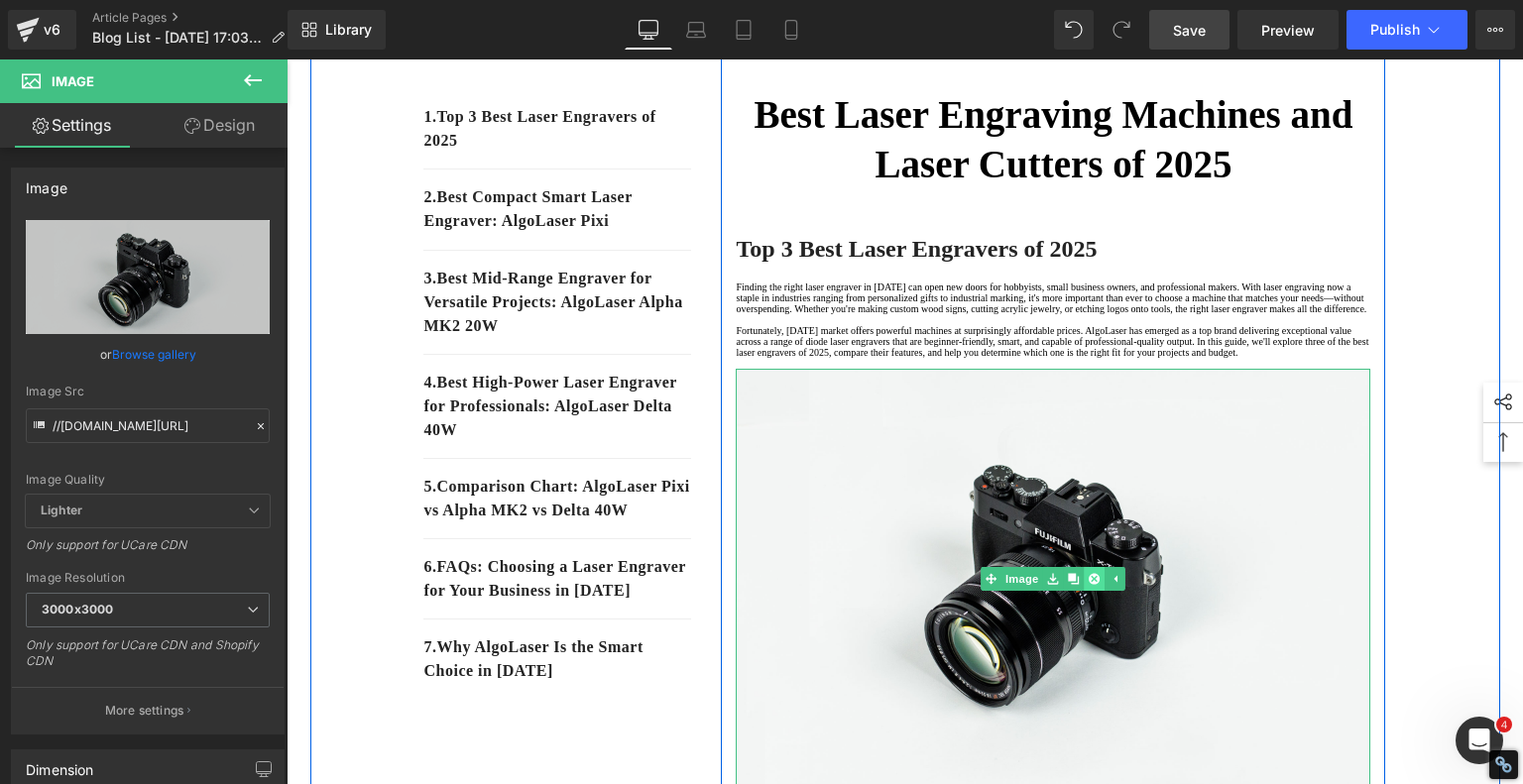 click 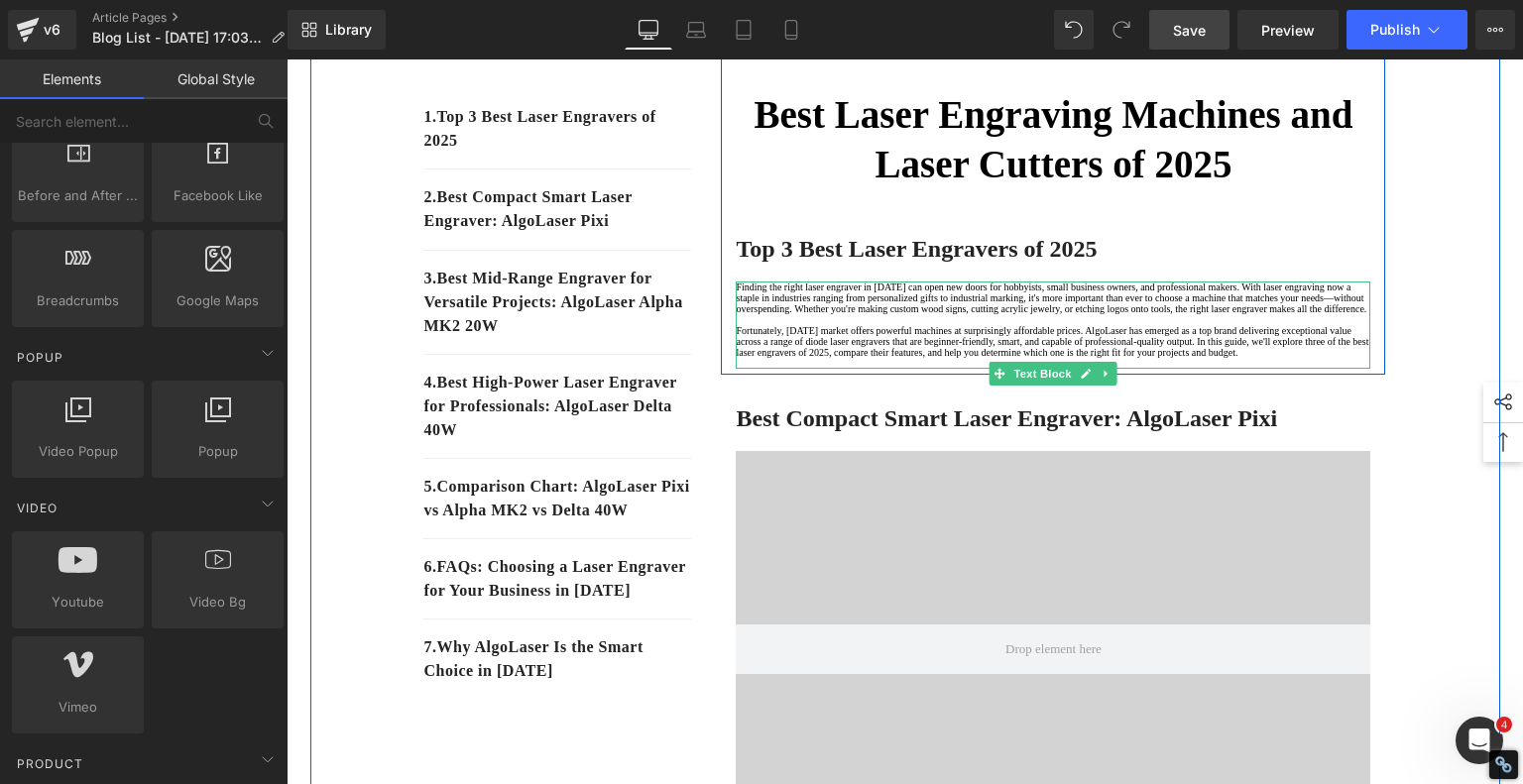 scroll, scrollTop: 297, scrollLeft: 0, axis: vertical 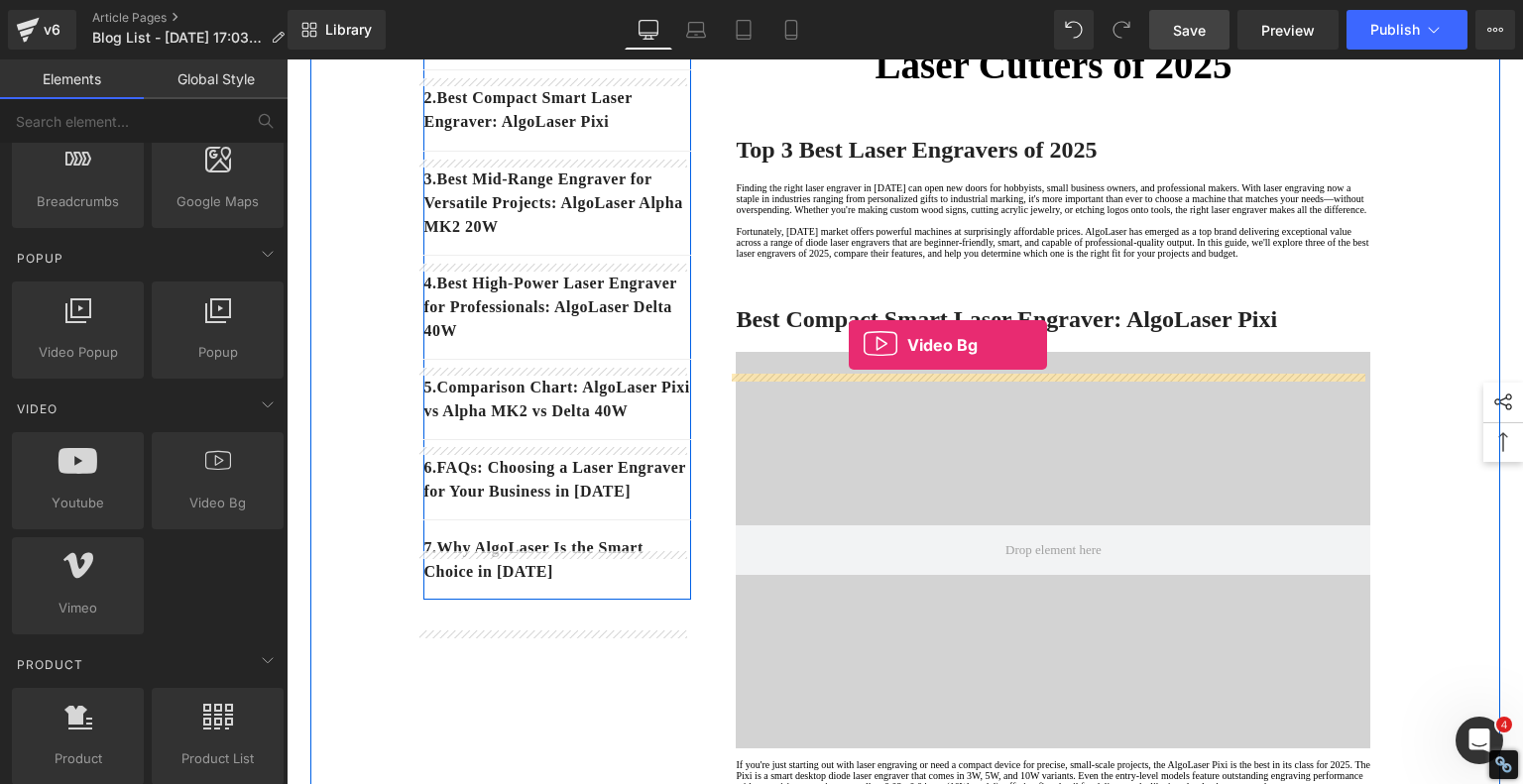 drag, startPoint x: 496, startPoint y: 531, endPoint x: 849, endPoint y: 345, distance: 399.005 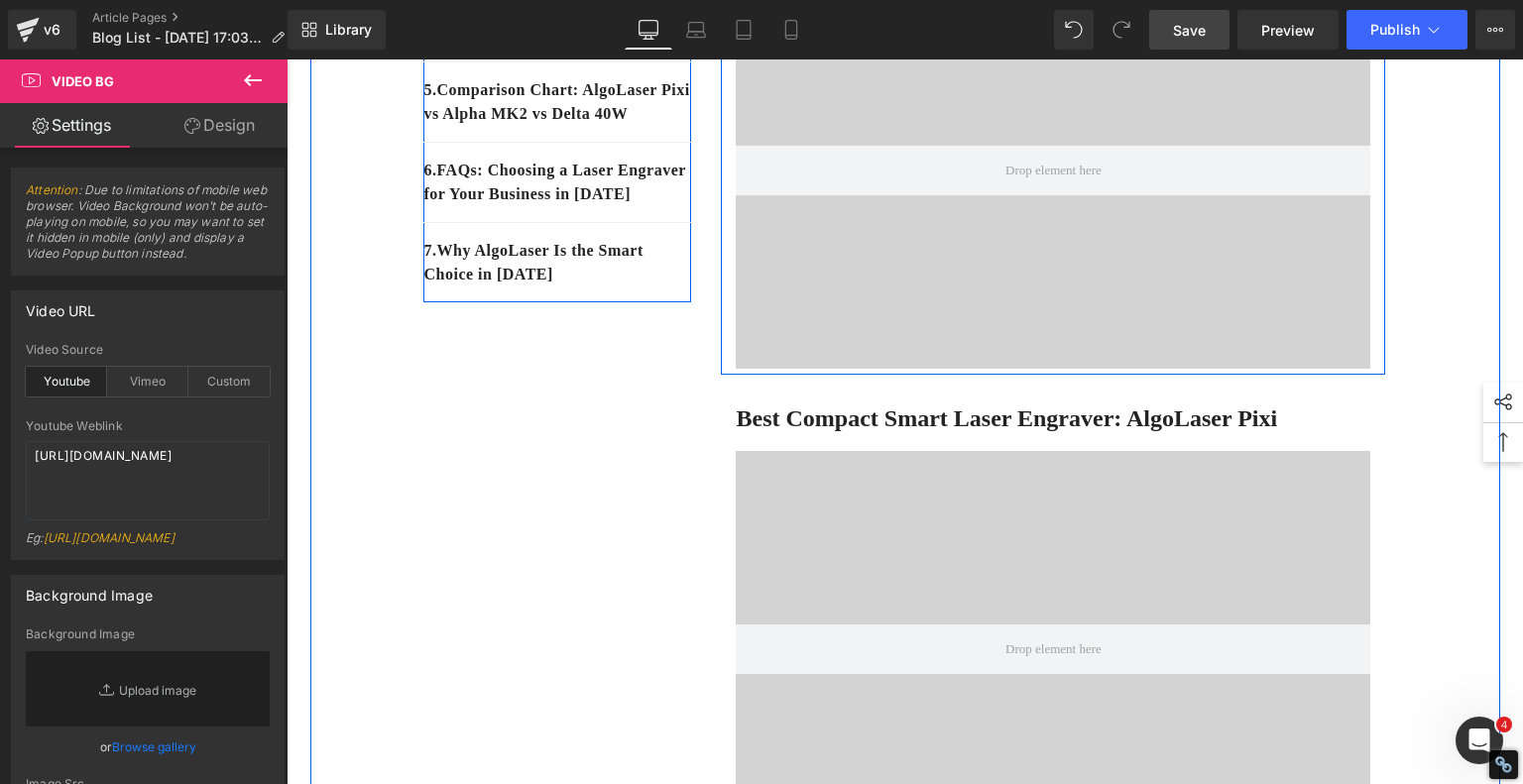 scroll, scrollTop: 396, scrollLeft: 0, axis: vertical 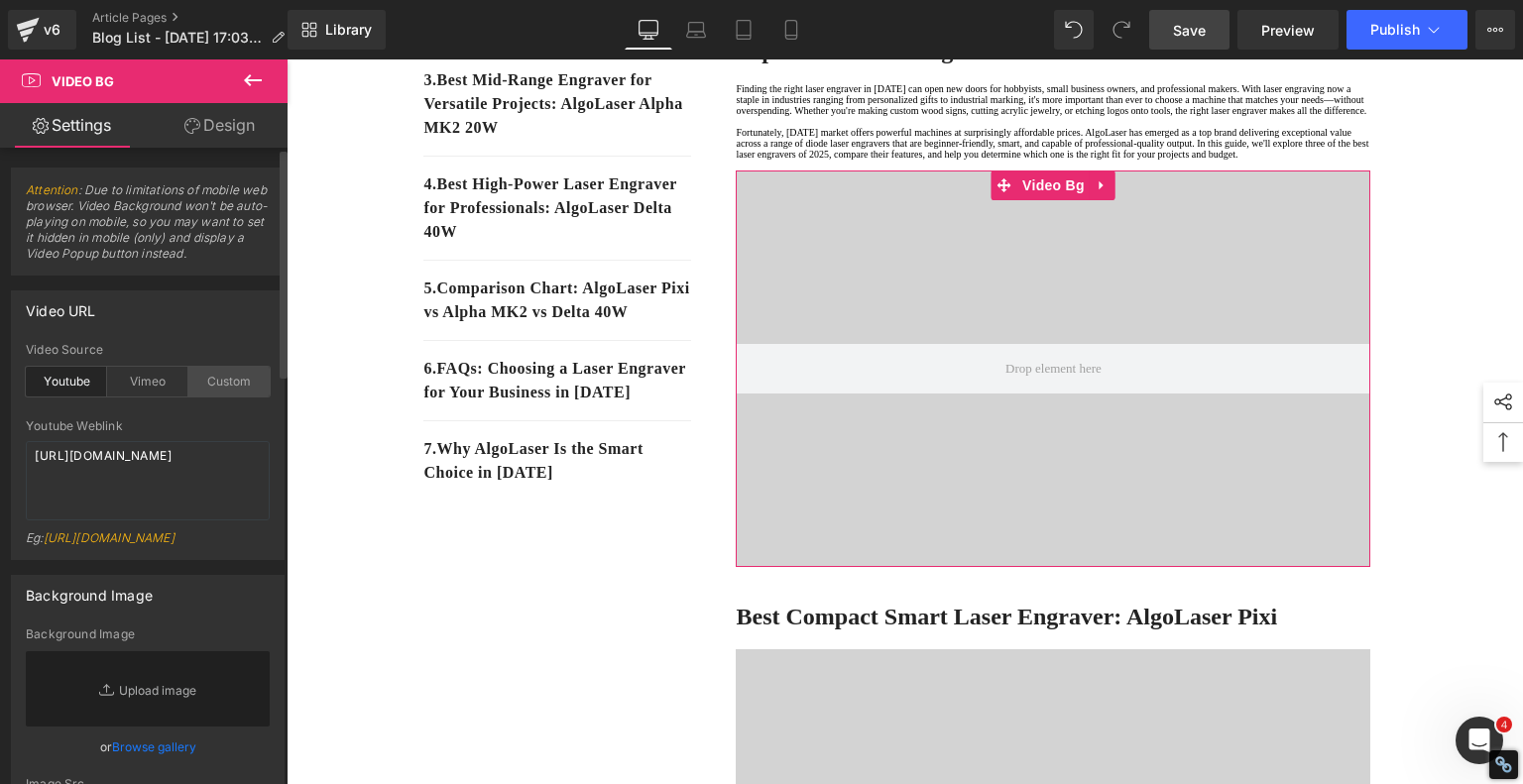 click on "Custom" at bounding box center (229, 382) 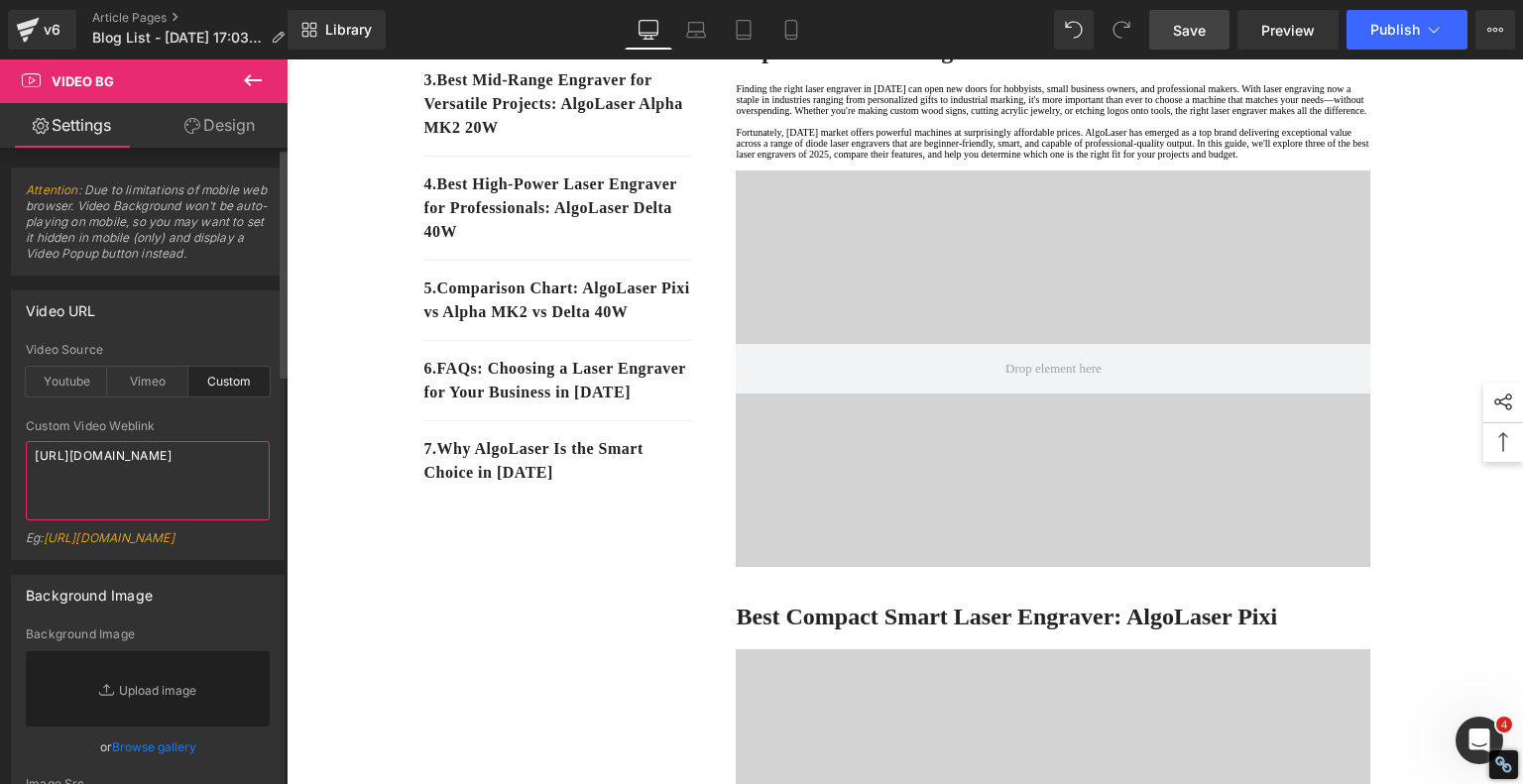 click on "https://cdn.shopify.com/s/files/1/0263/4153/9917/files/Stamped_Reviews.mp4?v=1596854135" at bounding box center (148, 481) 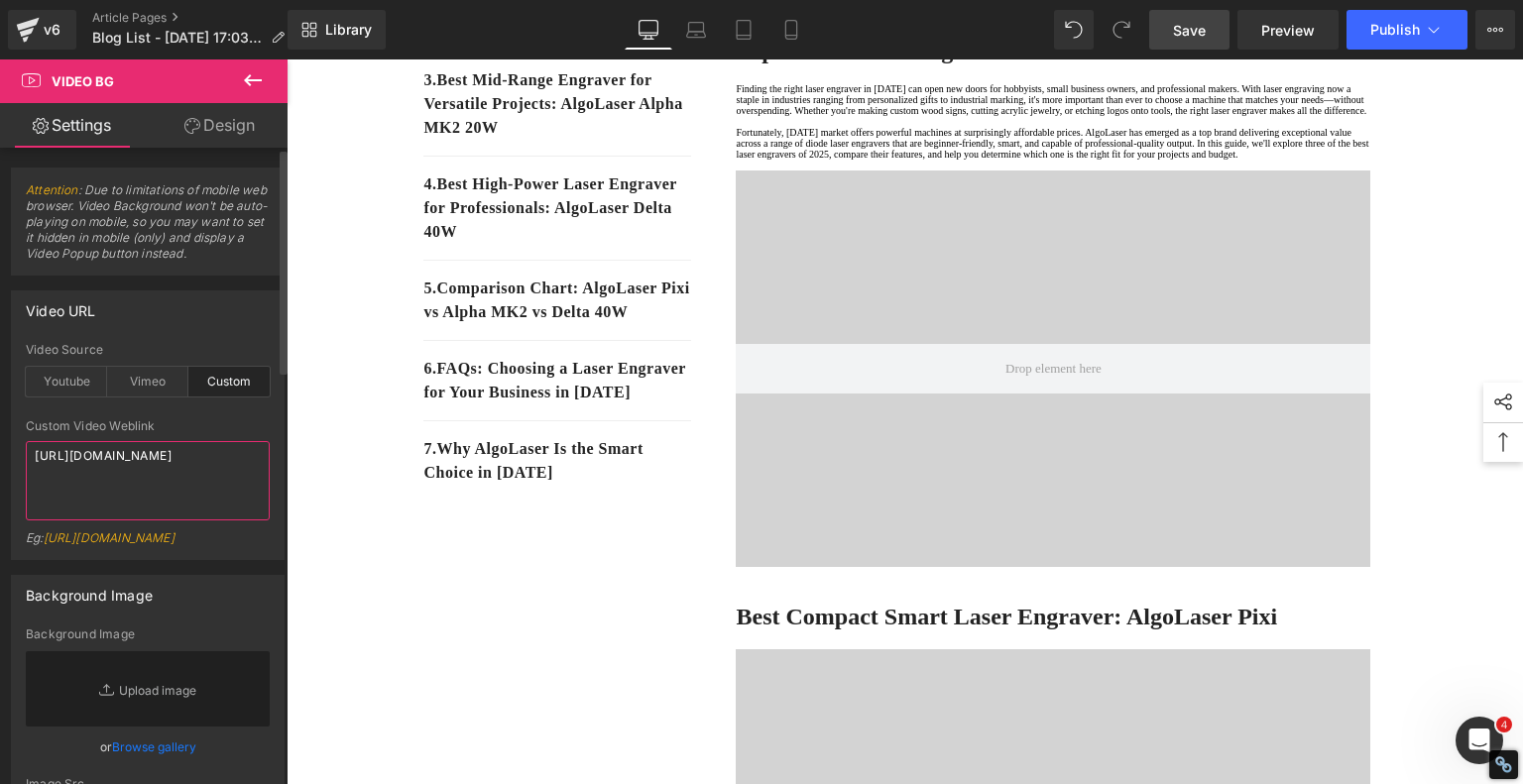 click on "https://cdn.shopify.com/s/files/1/0263/4153/9917/files/Stamped_Reviews.mp4?v=1596854135" at bounding box center [148, 481] 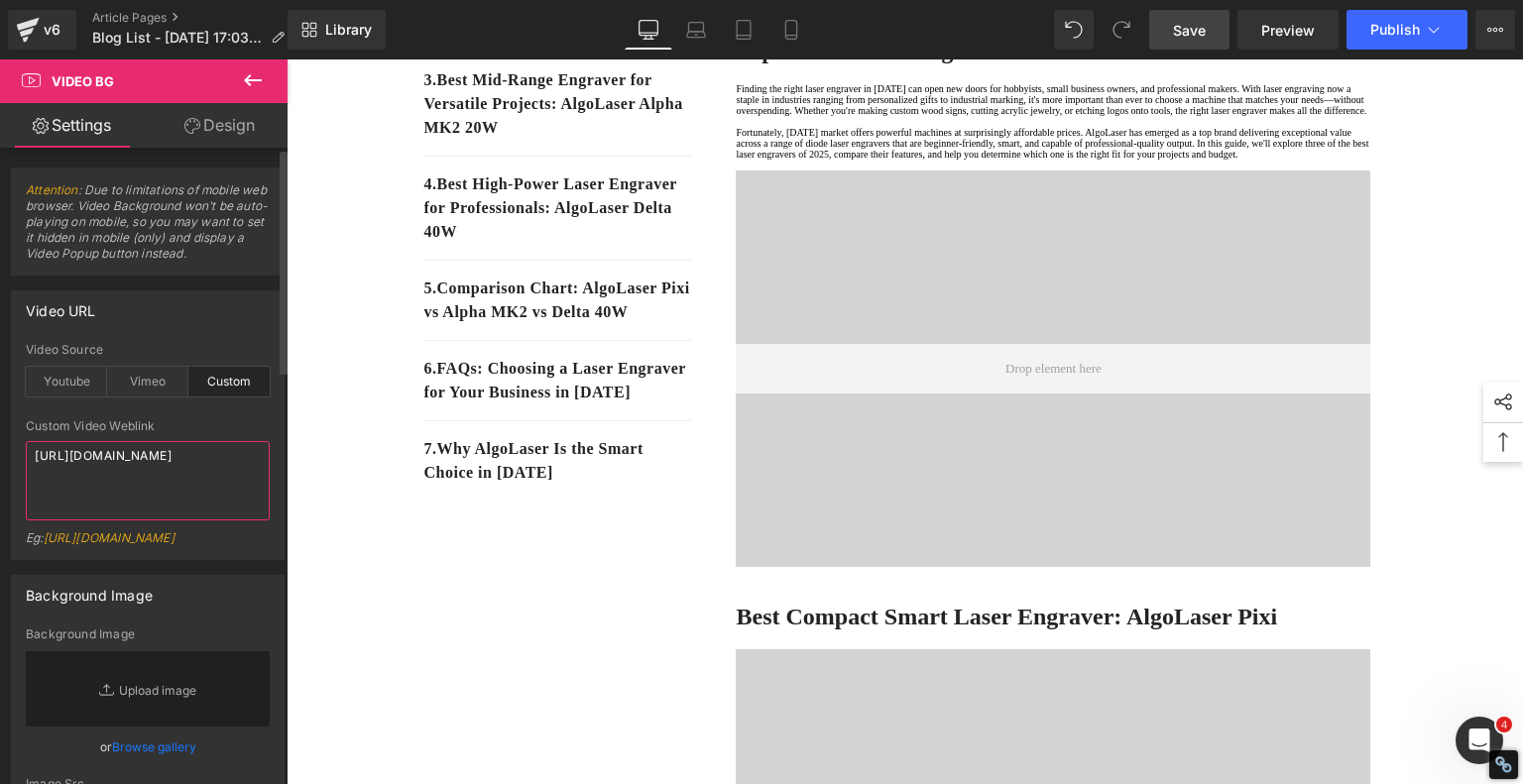 scroll, scrollTop: 5, scrollLeft: 0, axis: vertical 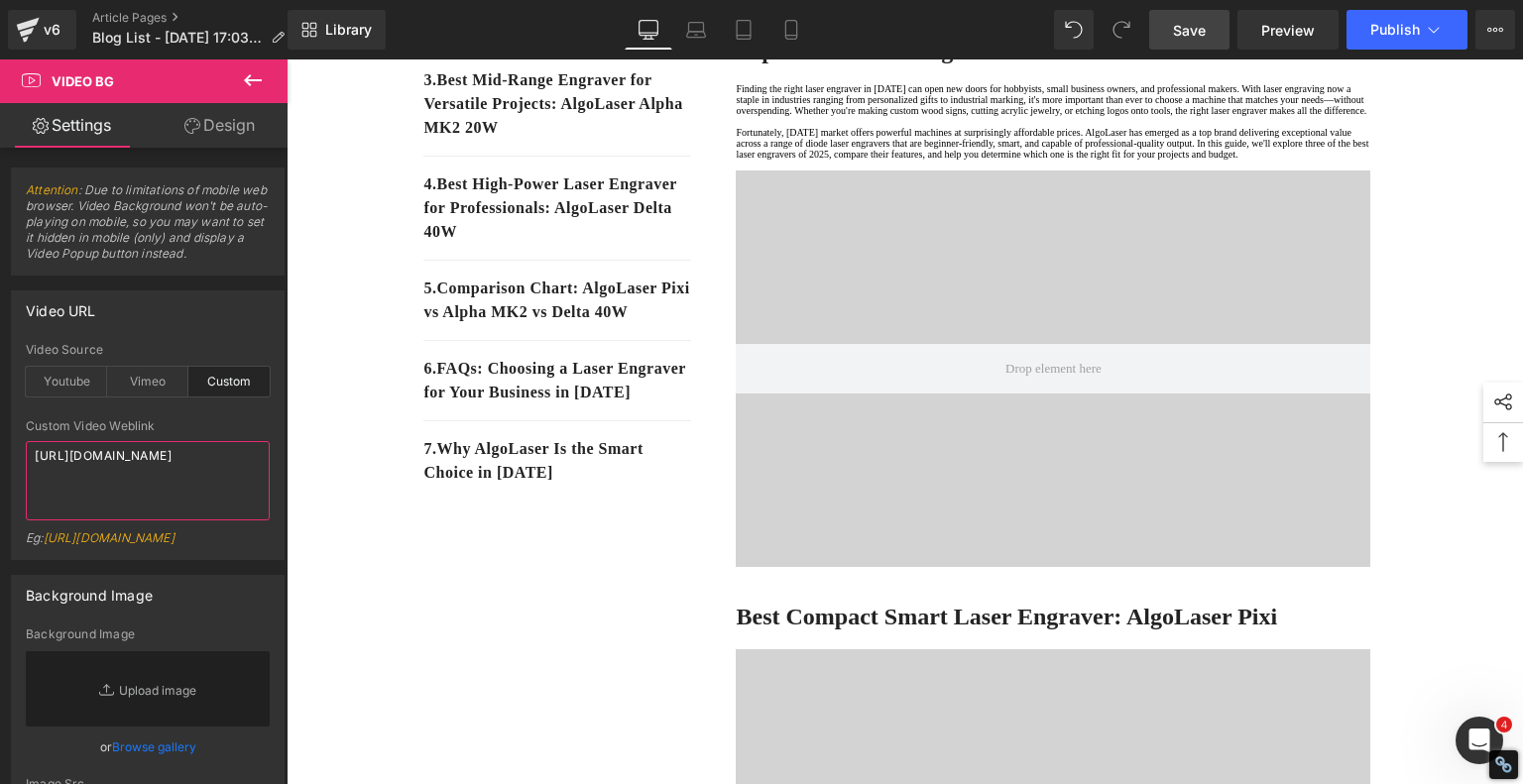 type on "https://algolaser.com/cdn/shop/videos/c/vp/66ef91eb4a30411baa05bb6e21a20329/66ef91eb4a30411baa05bb6e21a20329.HD-1080p-2.5Mbps-49250664.mp4?v=0" 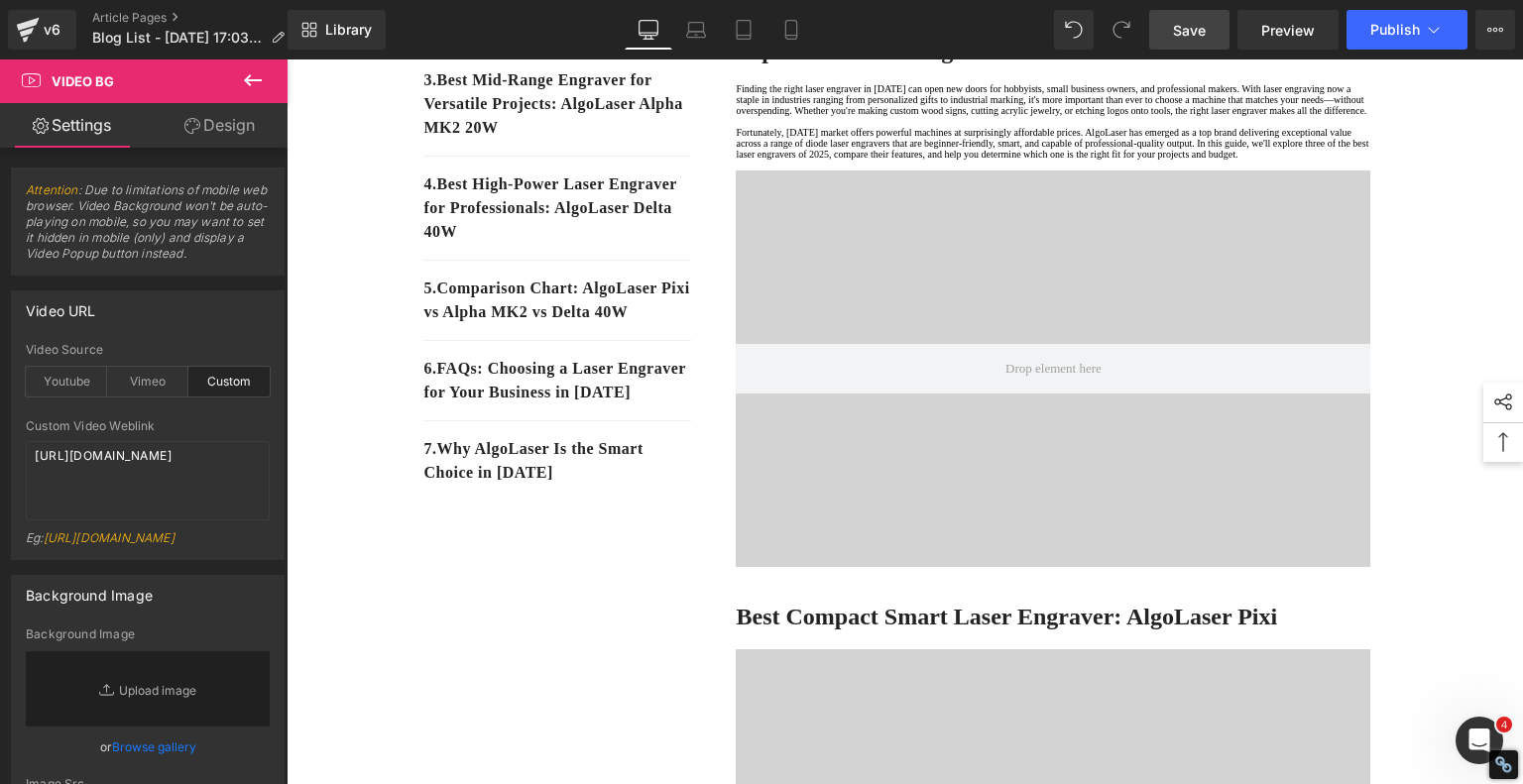 click on "Save" at bounding box center (1189, 30) 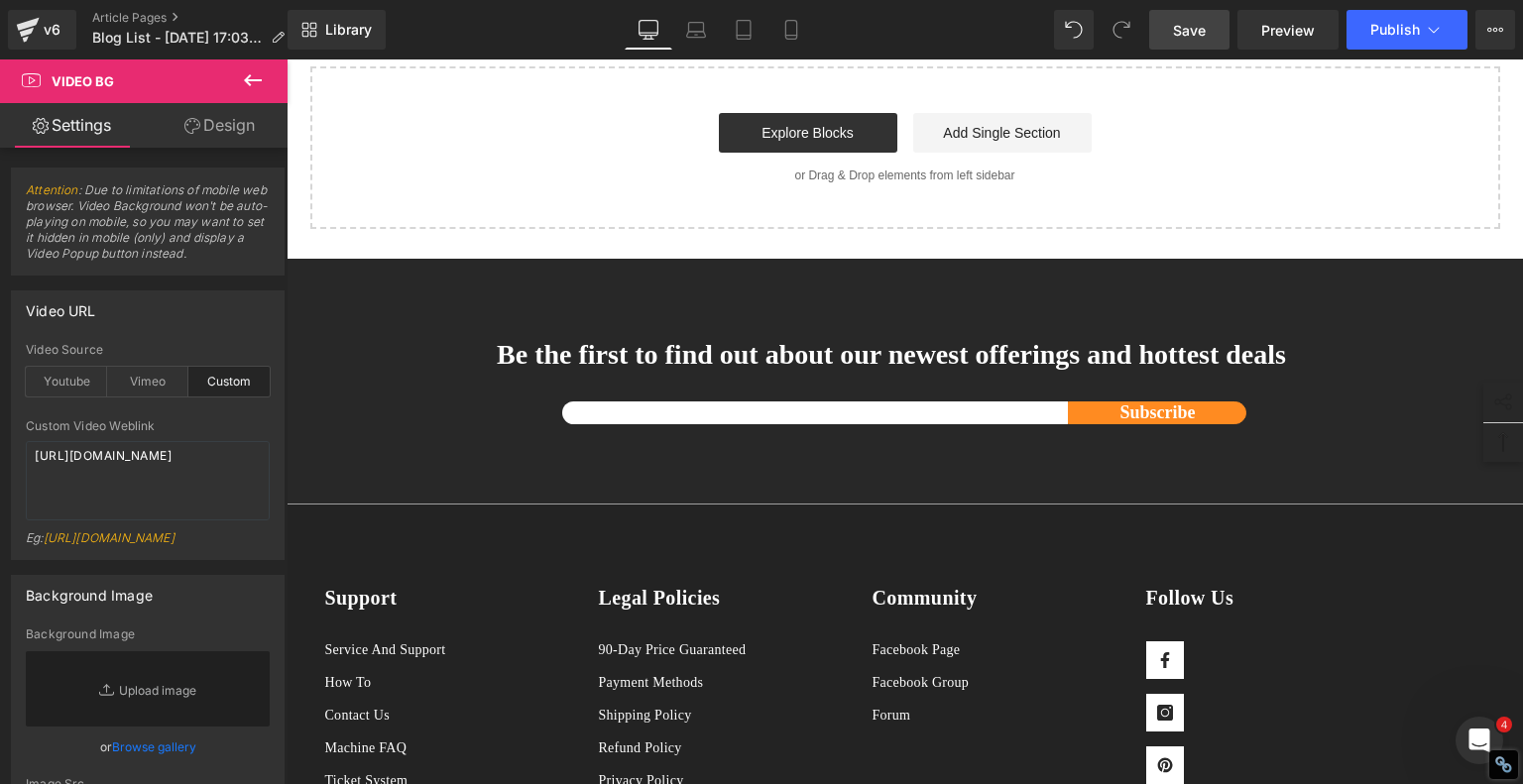 scroll, scrollTop: 5947, scrollLeft: 0, axis: vertical 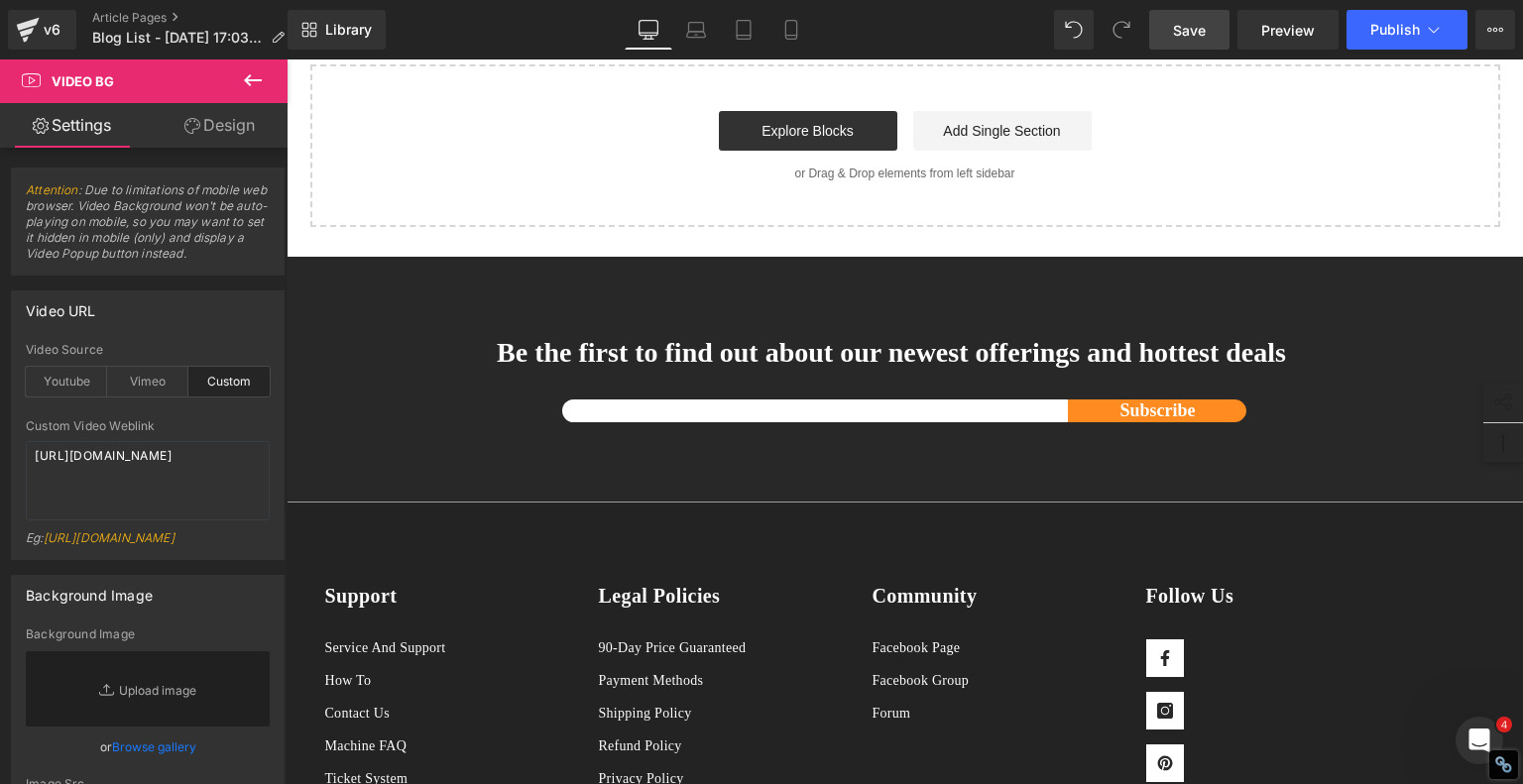 click at bounding box center (1053, -590) 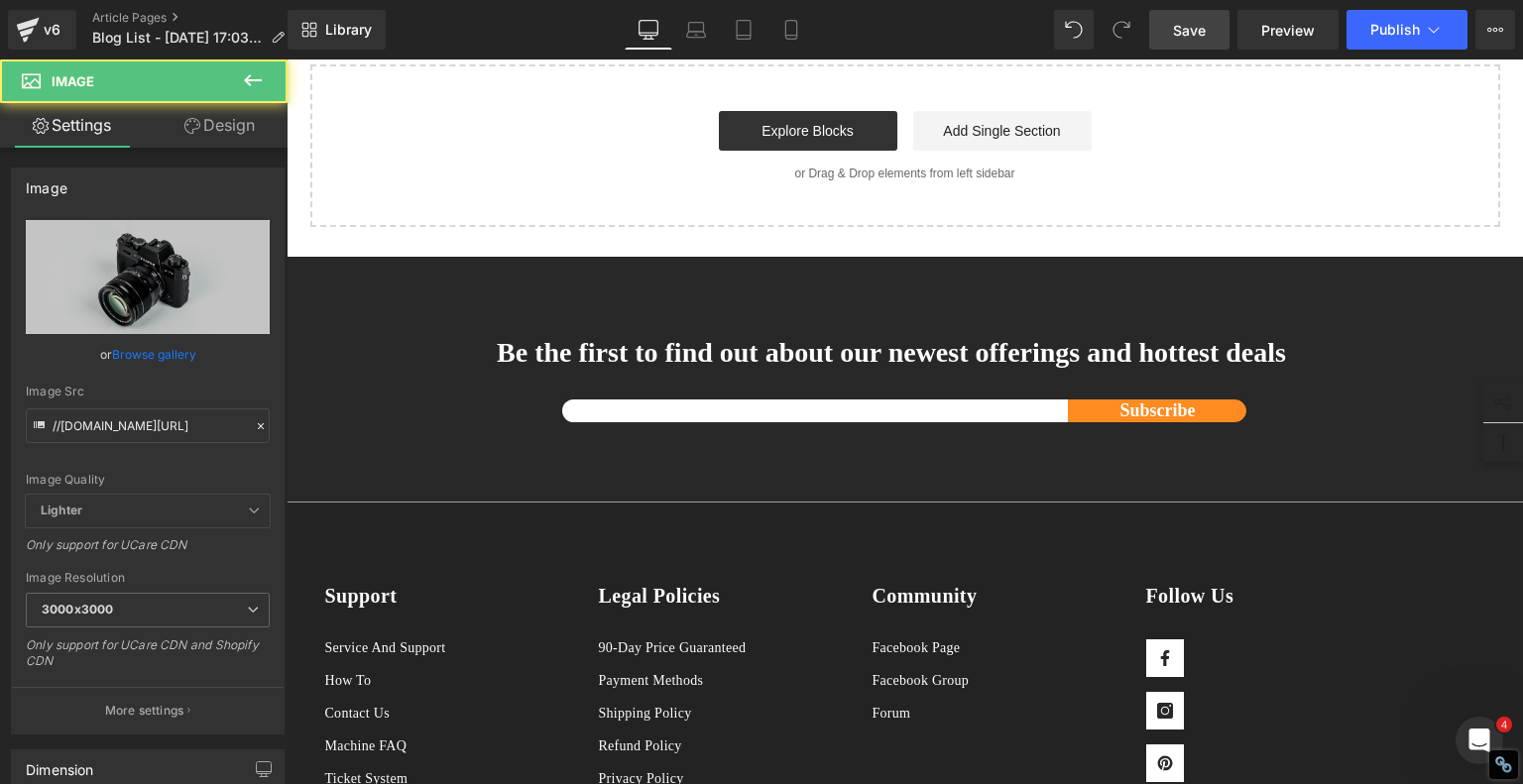 click 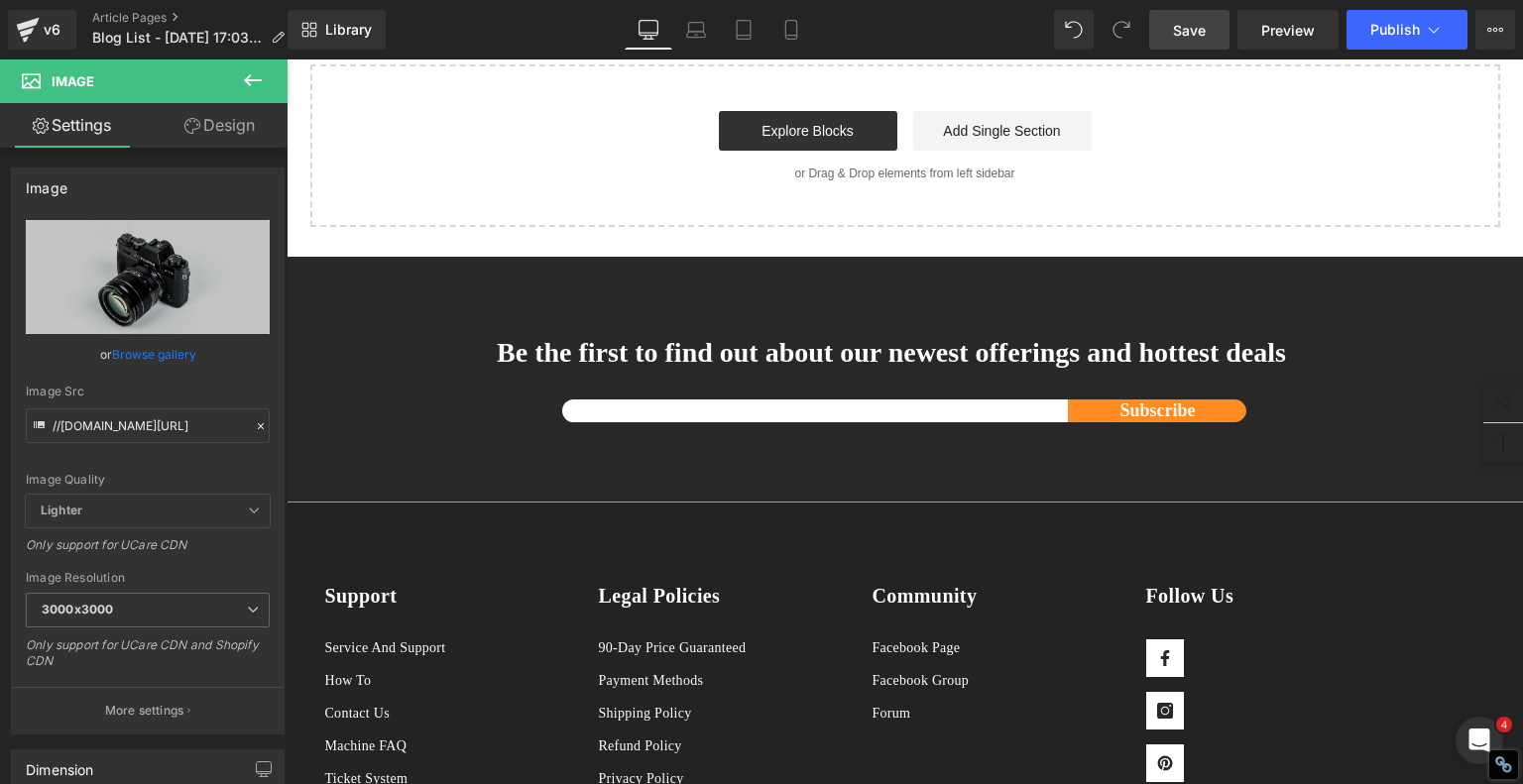 click 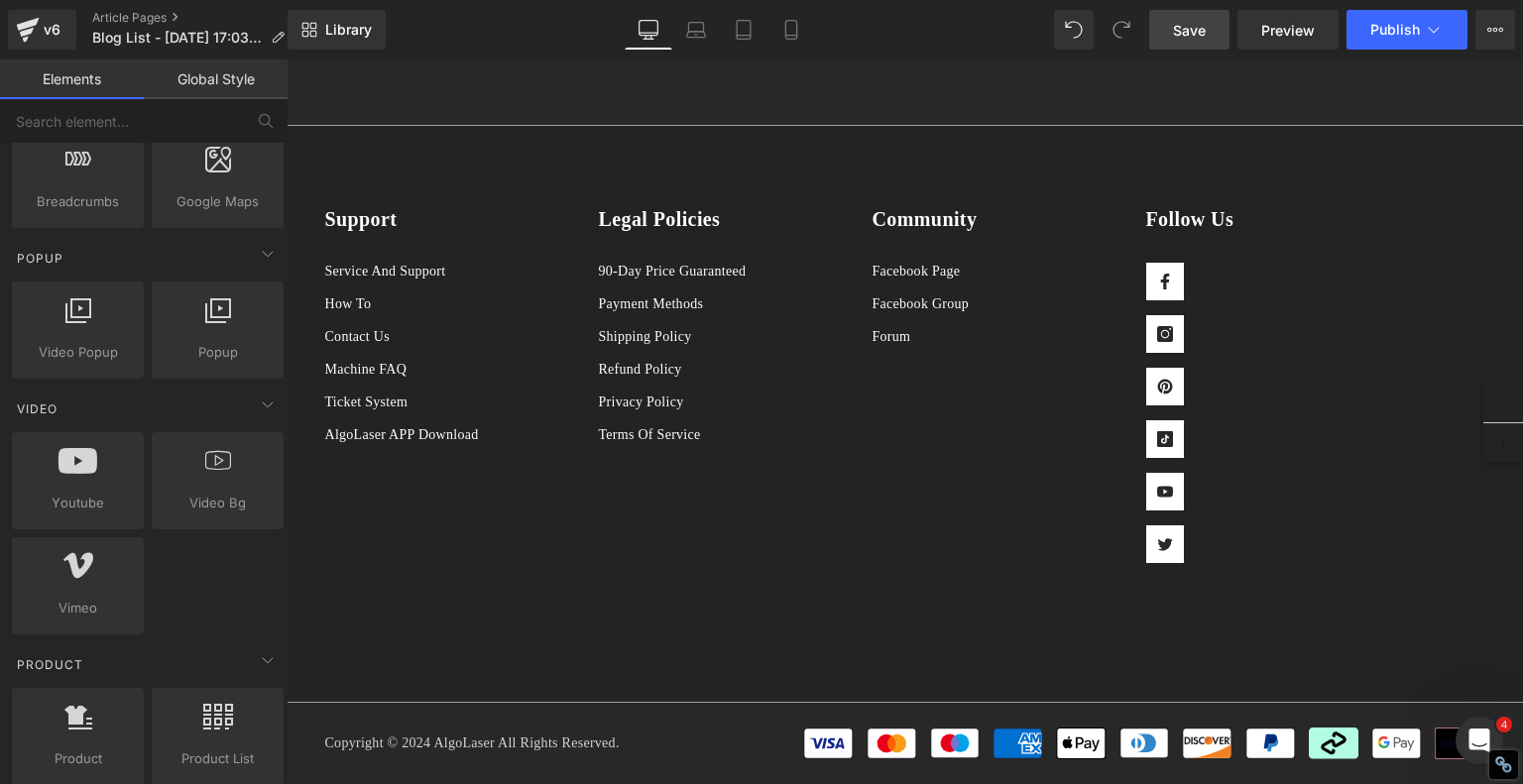 click at bounding box center (1053, -759) 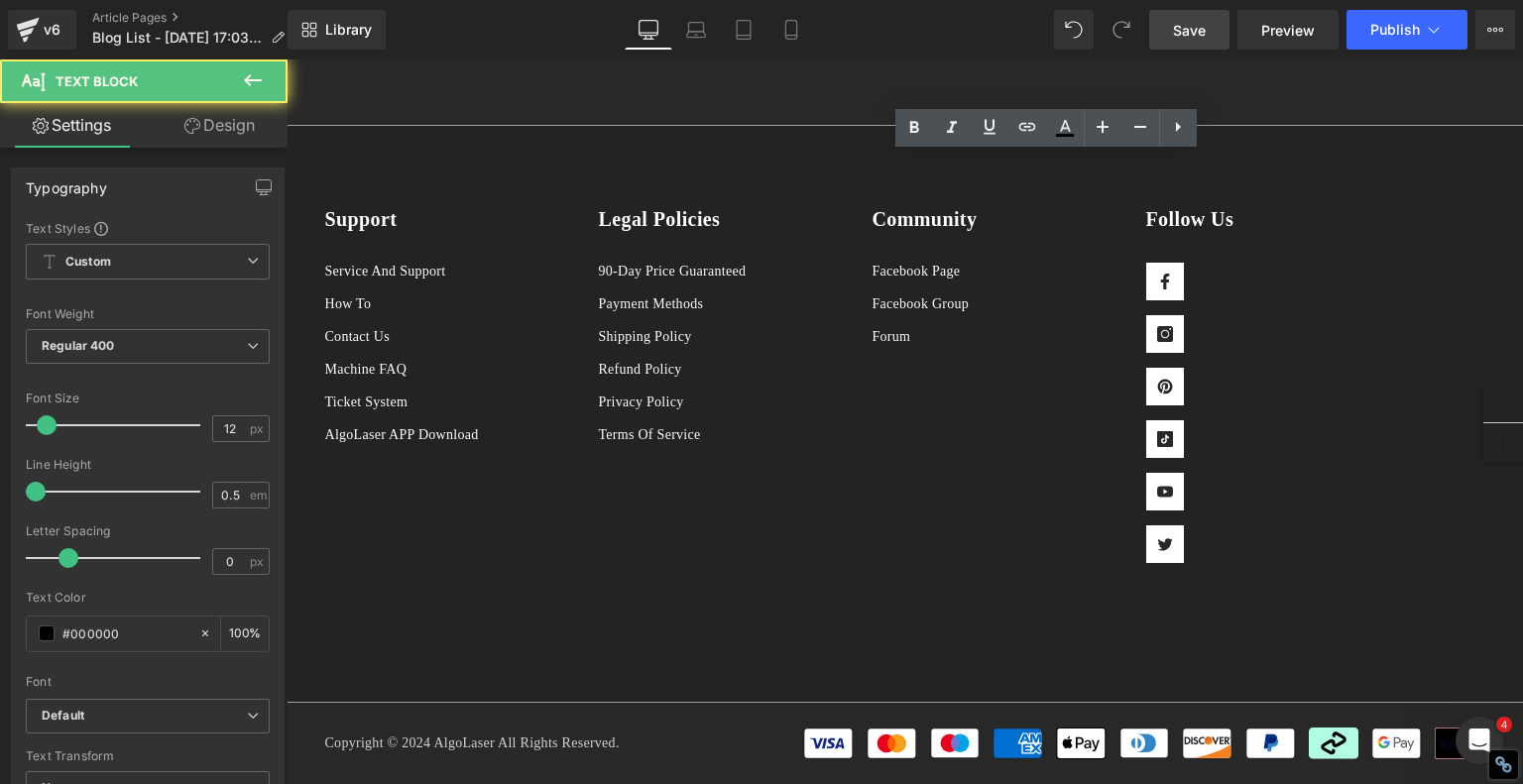 click at bounding box center [1053, -762] 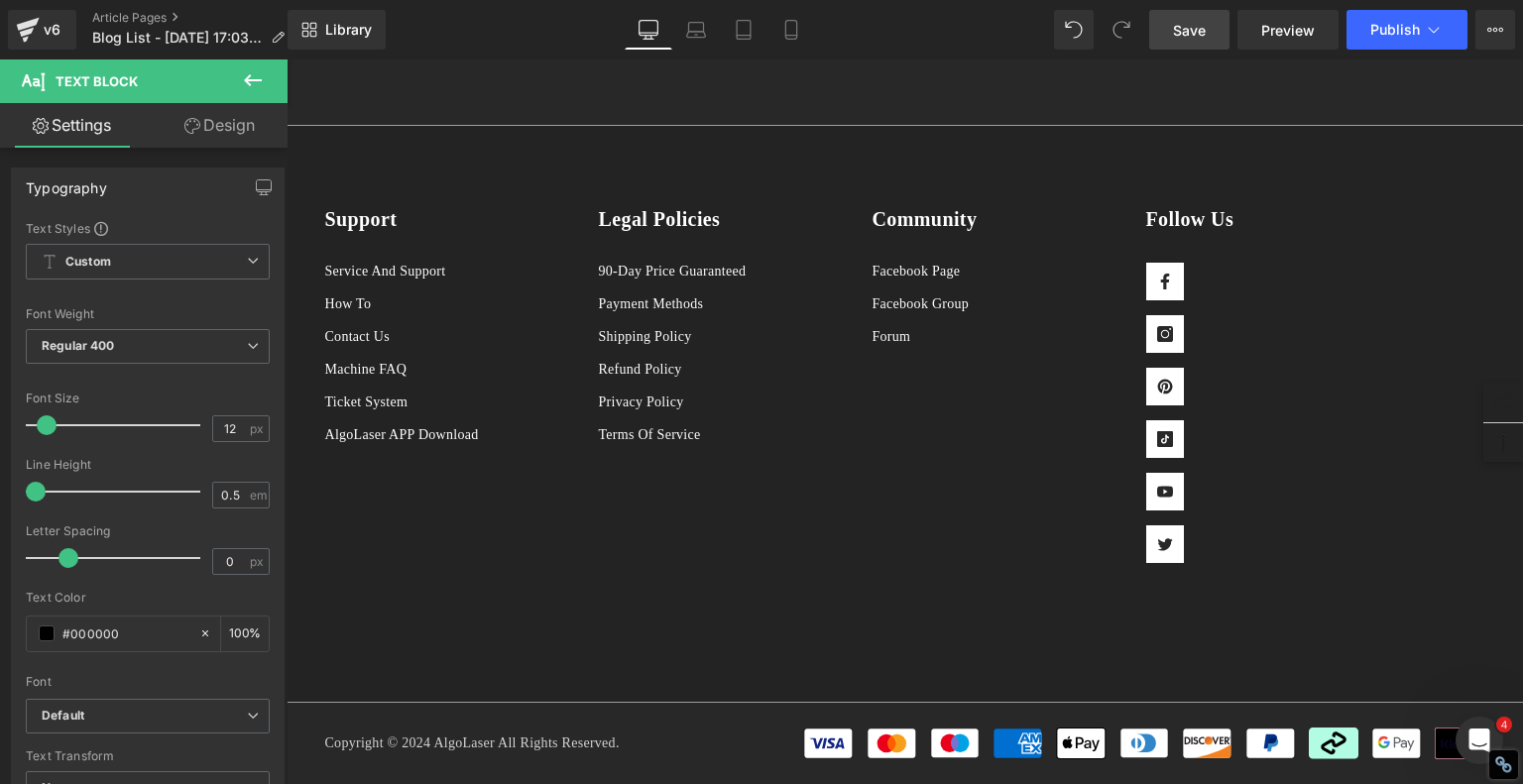 click on "1.  Top 3 Best Laser Engravers of 2025 Text Block         2.  Best Compact Smart Laser Engraver: AlgoLaser Pixi Text Block         3.  Best Mid-Range Engraver for Versatile Projects: AlgoLaser Alpha MK2 20W Text Block         4.  Best High‑Power Laser Engraver for Professionals: AlgoLaser Delta 40W Text Block         5 .  Comparison Chart: AlgoLaser Pixi vs Alpha MK2 vs Delta 40W Text Block         6 .  FAQs: Choosing a Laser Engraver for Your Business in 2025 Text Block         7 .  Why AlgoLaser Is the Smart Choice in 2025 Text Block         Row         Best Laser Engraving Machines and Laser Cutters of 2025 Heading         Top 3 Best Laser Engravers of 2025 Heading         Text Block
Video Bg         Row         Best Compact Smart Laser Engraver: AlgoLaser Pixi Heading
Video Bg         Key Features: ·  Laser Power: 10W diode laser ·    Engraving Area: 120mm x 120mm ·    ·    ·    Pros: ·" at bounding box center (905, -3073) 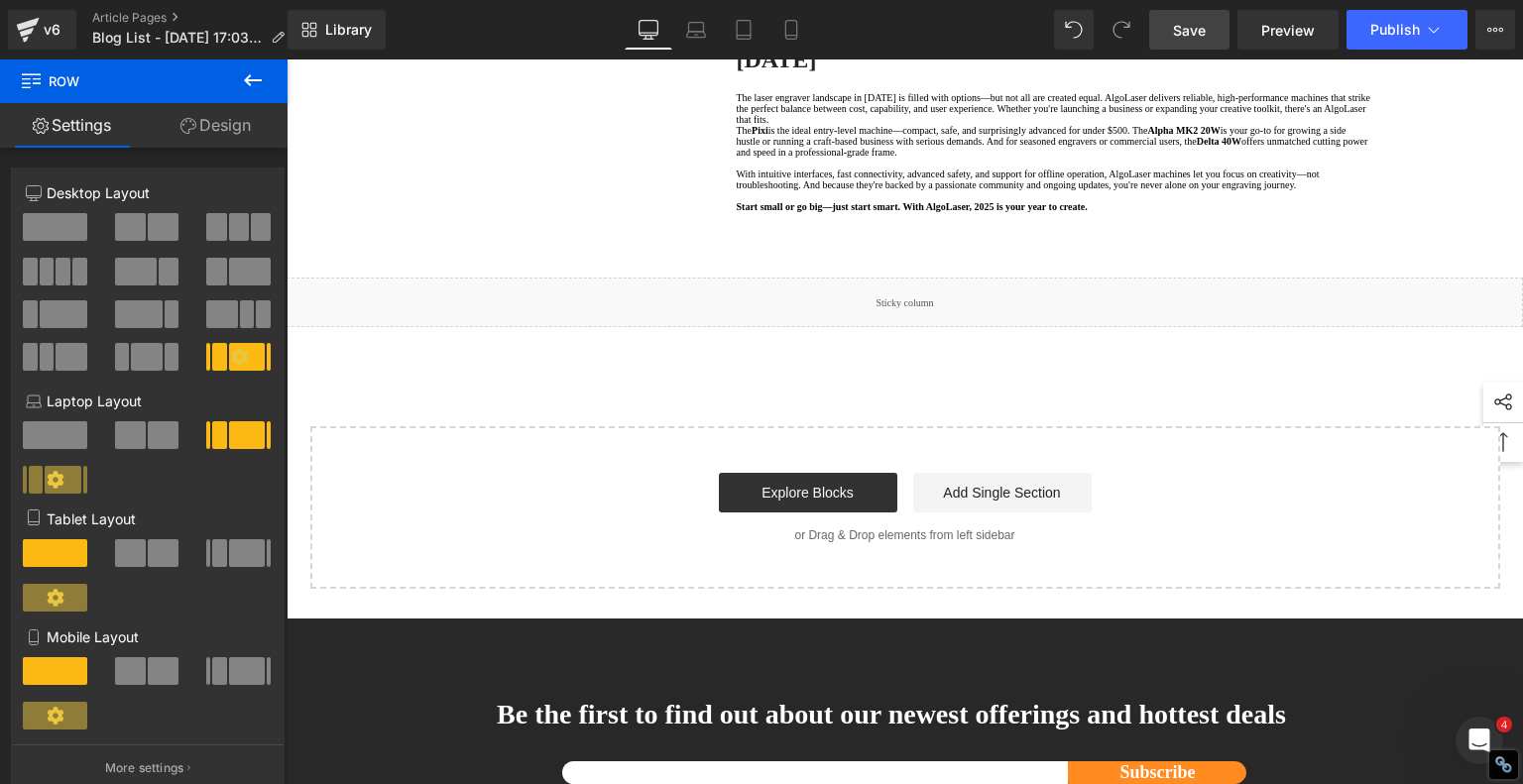scroll, scrollTop: 4758, scrollLeft: 0, axis: vertical 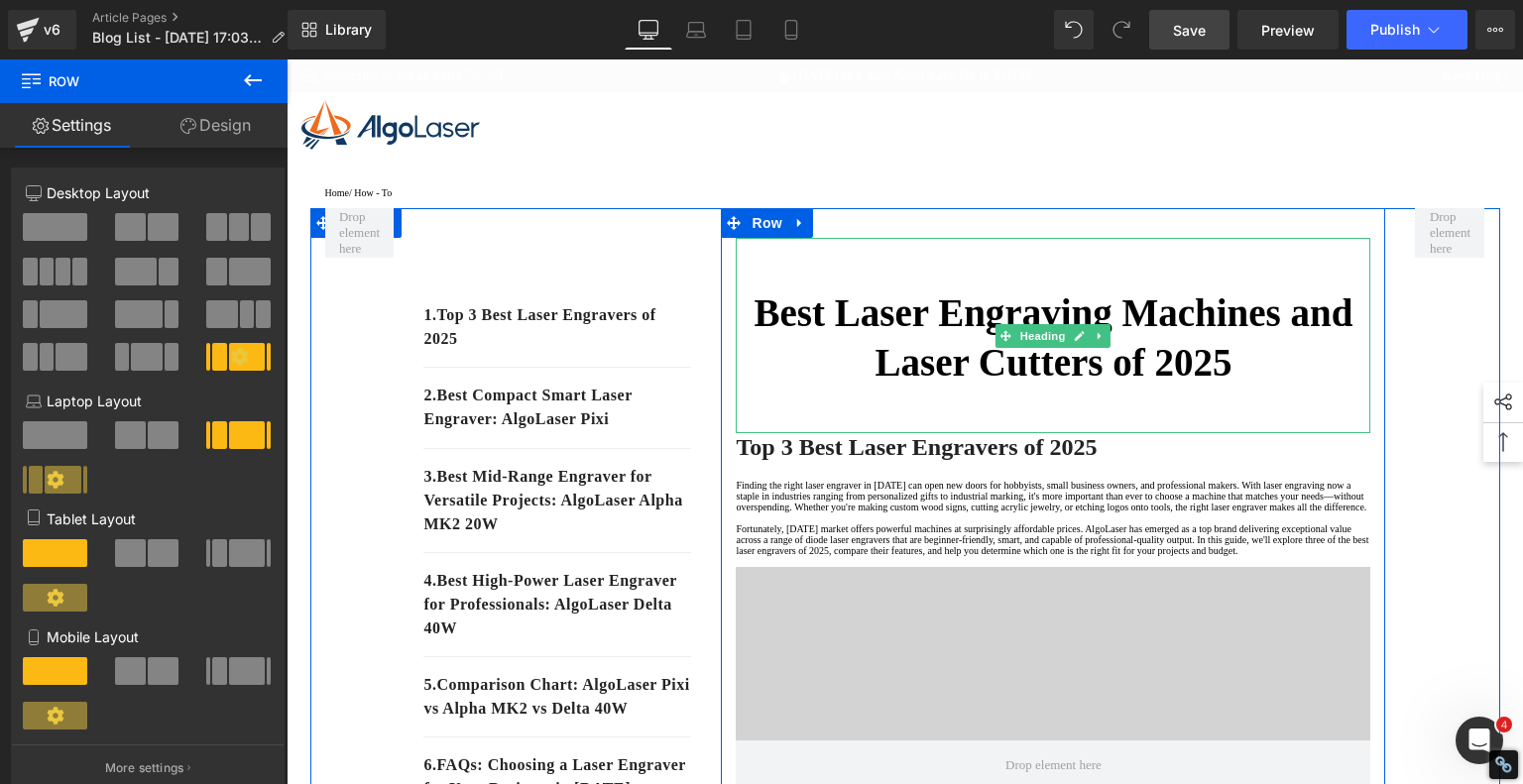 click on "Best Laser Engraving Machines and Laser Cutters of 2025" at bounding box center (1053, 338) 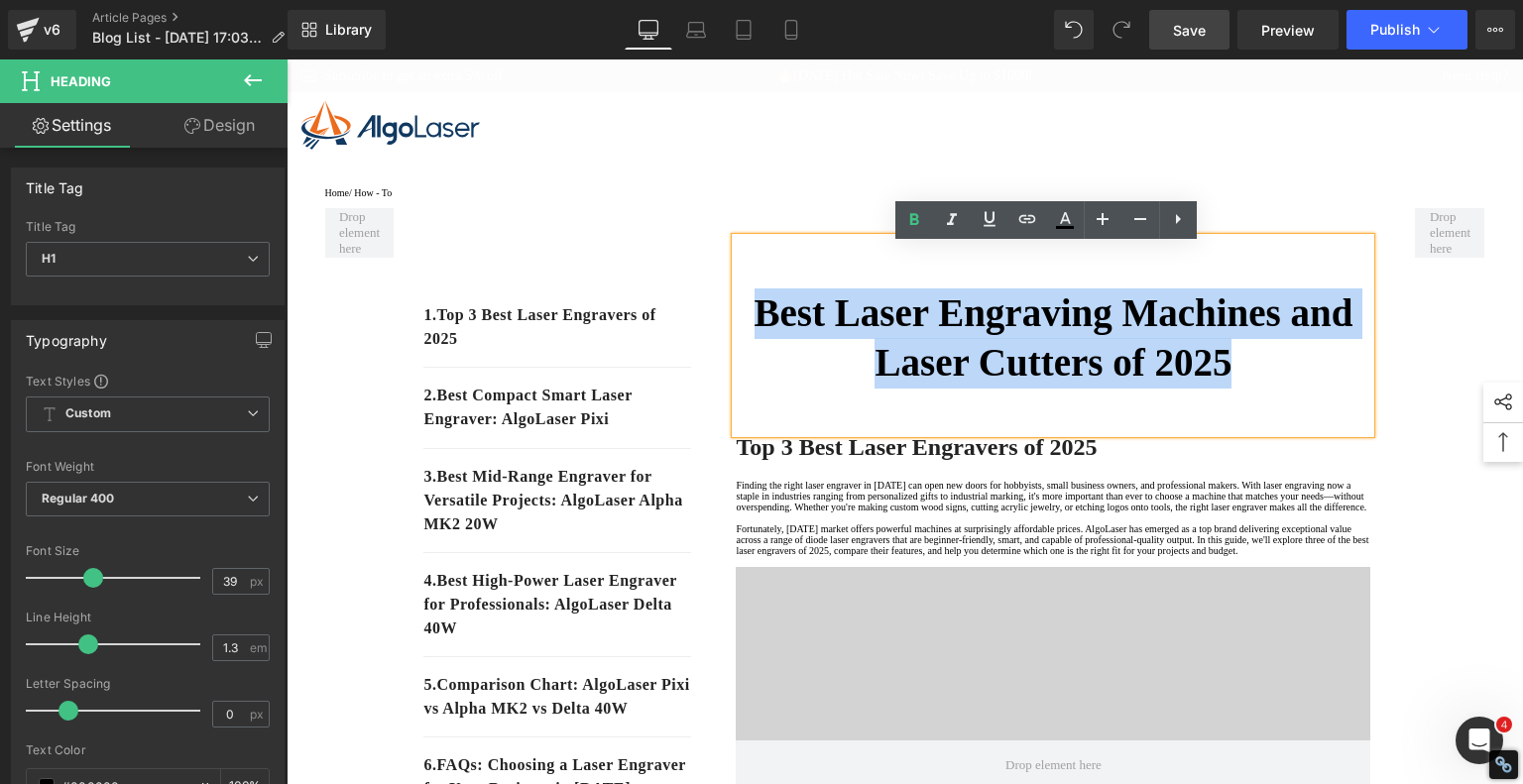 drag, startPoint x: 1283, startPoint y: 373, endPoint x: 696, endPoint y: 327, distance: 588.7996 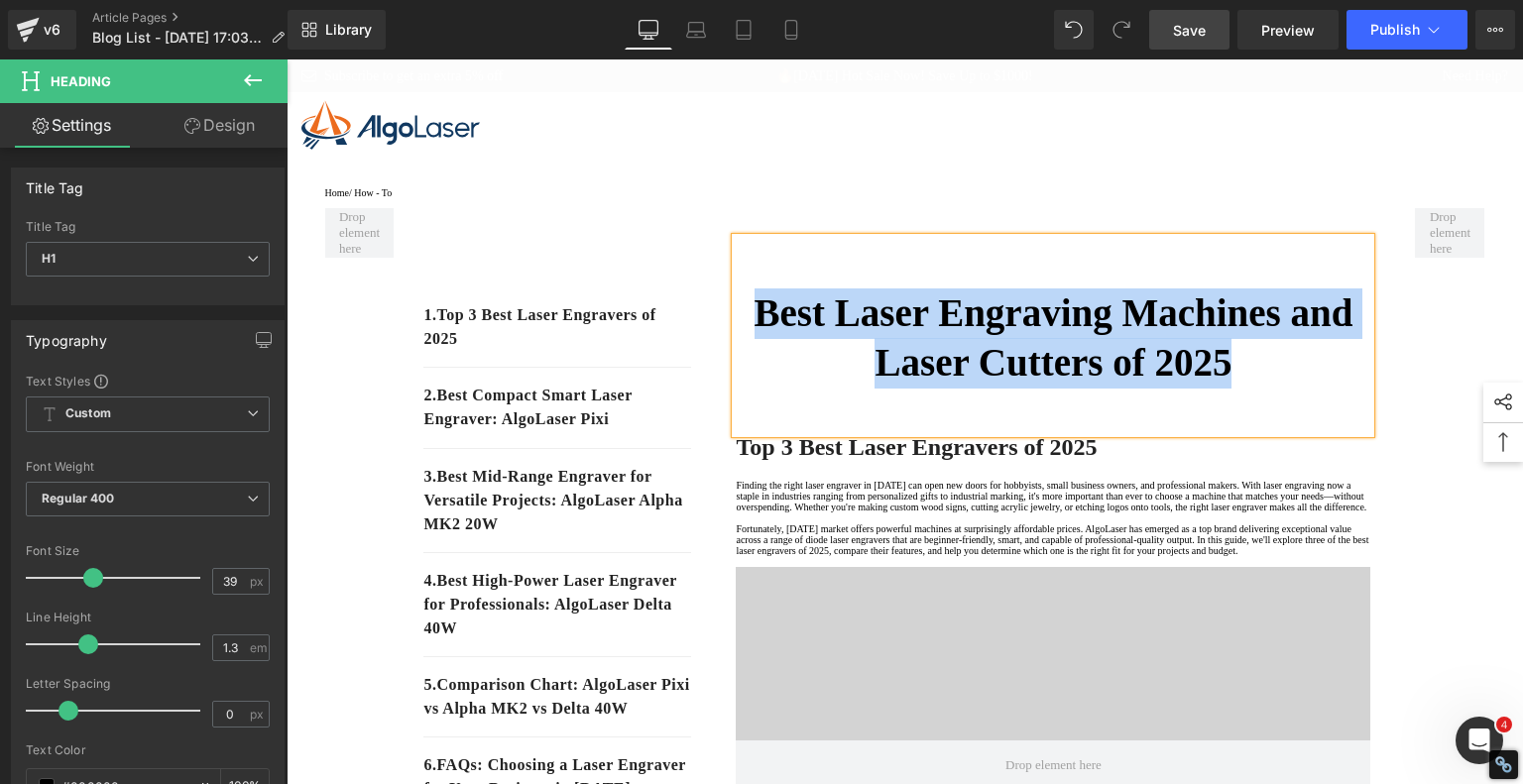click on "1.  Top 3 Best Laser Engravers of 2025 Text Block         2.  Best Compact Smart Laser Engraver: AlgoLaser Pixi Text Block         3.  Best Mid-Range Engraver for Versatile Projects: AlgoLaser Alpha MK2 20W Text Block         4.  Best High‑Power Laser Engraver for Professionals: AlgoLaser Delta 40W Text Block         5 .  Comparison Chart: AlgoLaser Pixi vs Alpha MK2 vs Delta 40W Text Block         6 .  FAQs: Choosing a Laser Engraver for Your Business in 2025 Text Block         7 .  Why AlgoLaser Is the Smart Choice in 2025 Text Block         Row         Best Laser Engraving Machines and Laser Cutters of 2025 Heading         Top 3 Best Laser Engravers of 2025 Heading         Text Block
Video Bg         Row         Best Compact Smart Laser Engraver: AlgoLaser Pixi Heading
Video Bg         Key Features: ·  Laser Power: 10W diode laser ·    Engraving Area: 120mm x 120mm ·    ·    ·    Pros: ·" at bounding box center [905, 2820] 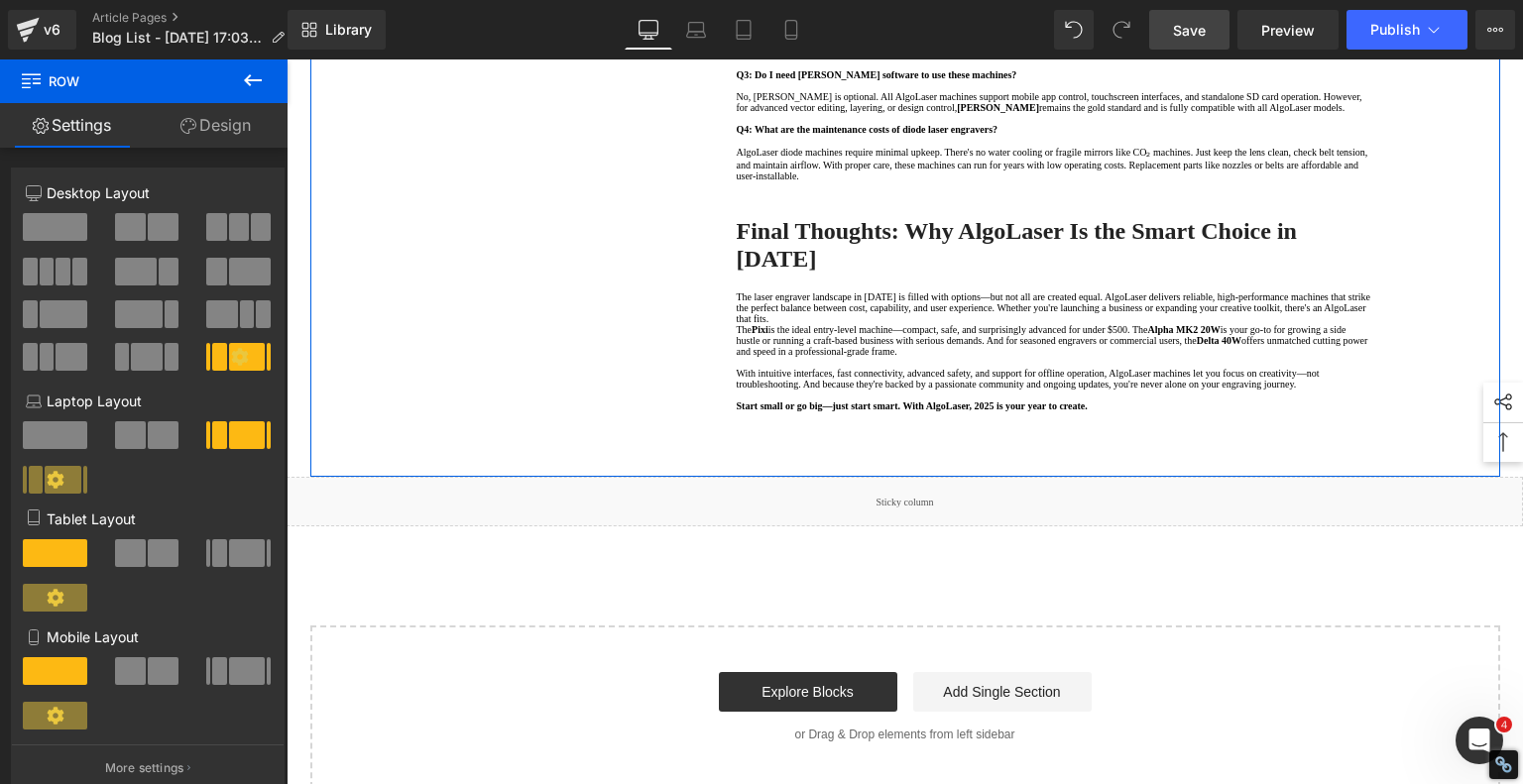 scroll, scrollTop: 5253, scrollLeft: 0, axis: vertical 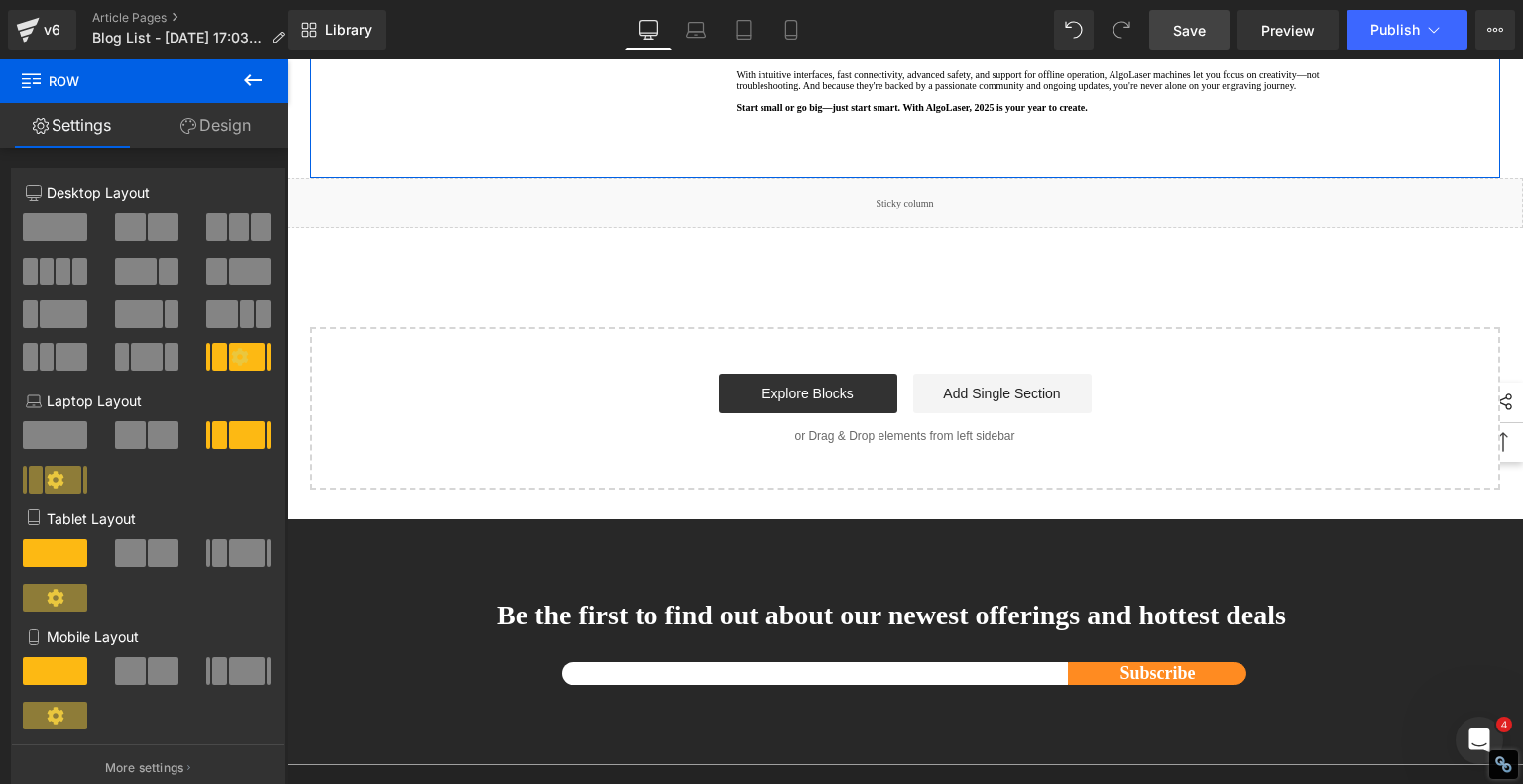 click at bounding box center (1053, -697) 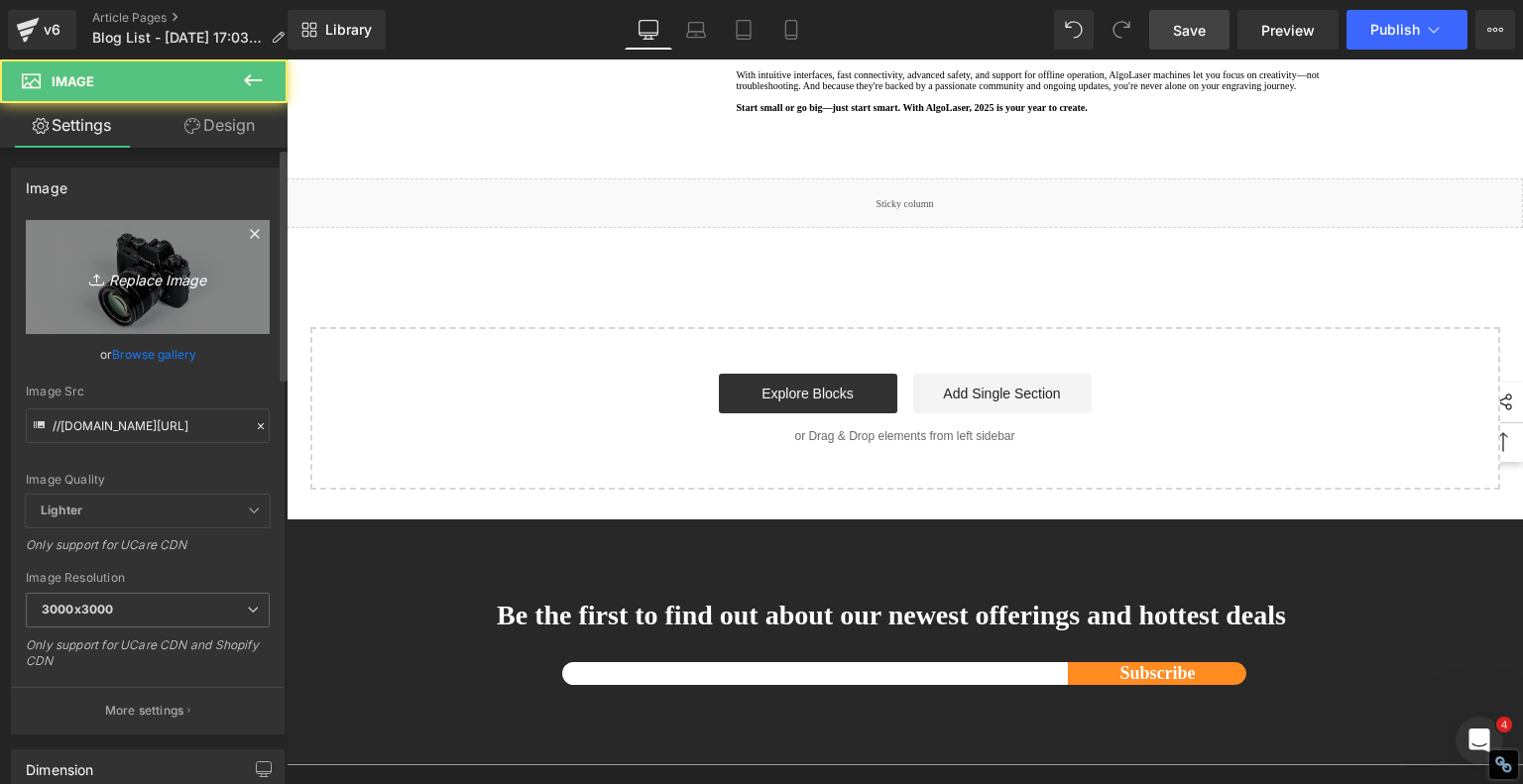 click on "Replace Image" at bounding box center (148, 277) 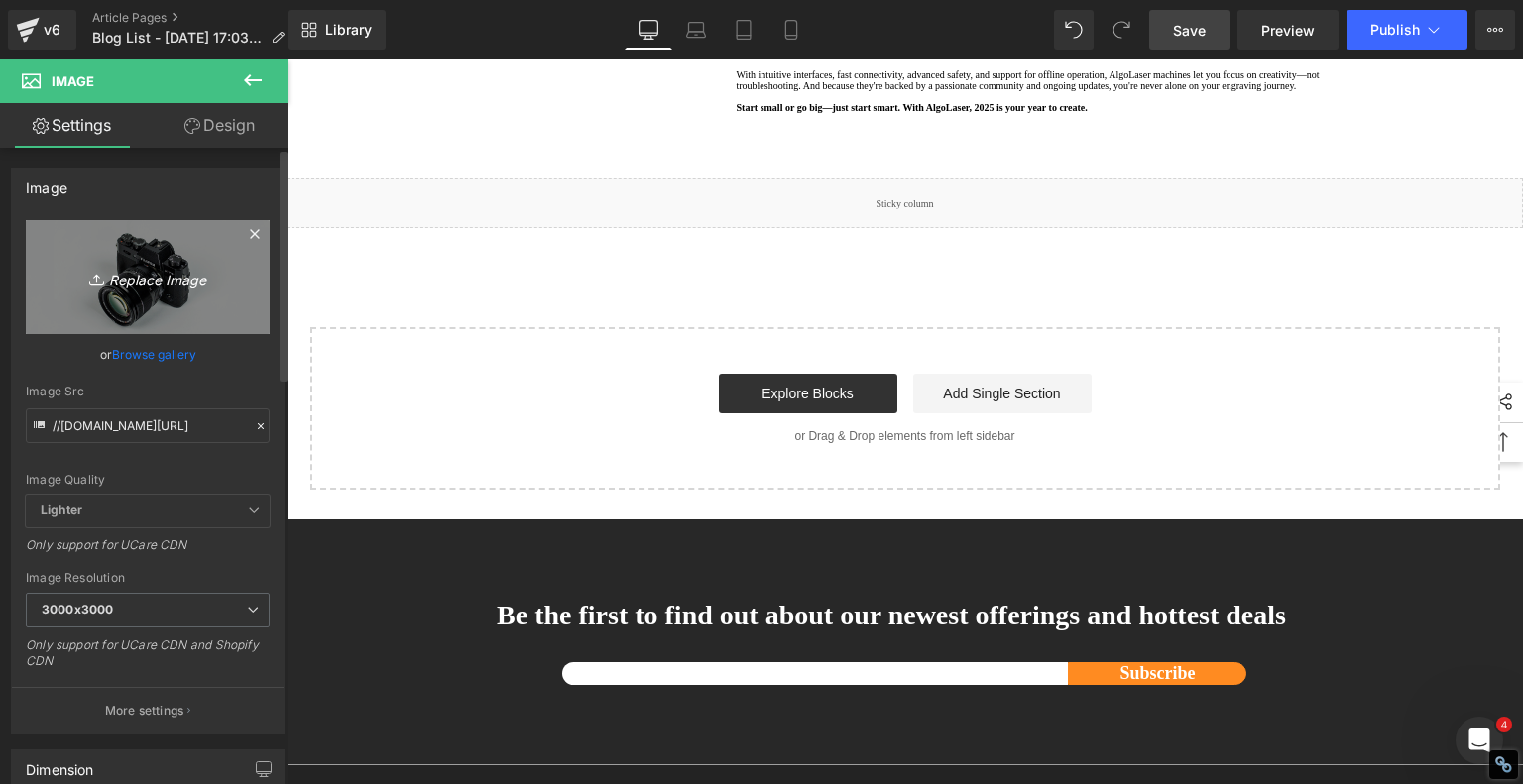 type on "C:\fakepath\Best Laser Engraving Machines and Laser Cutters of 2025.jpg" 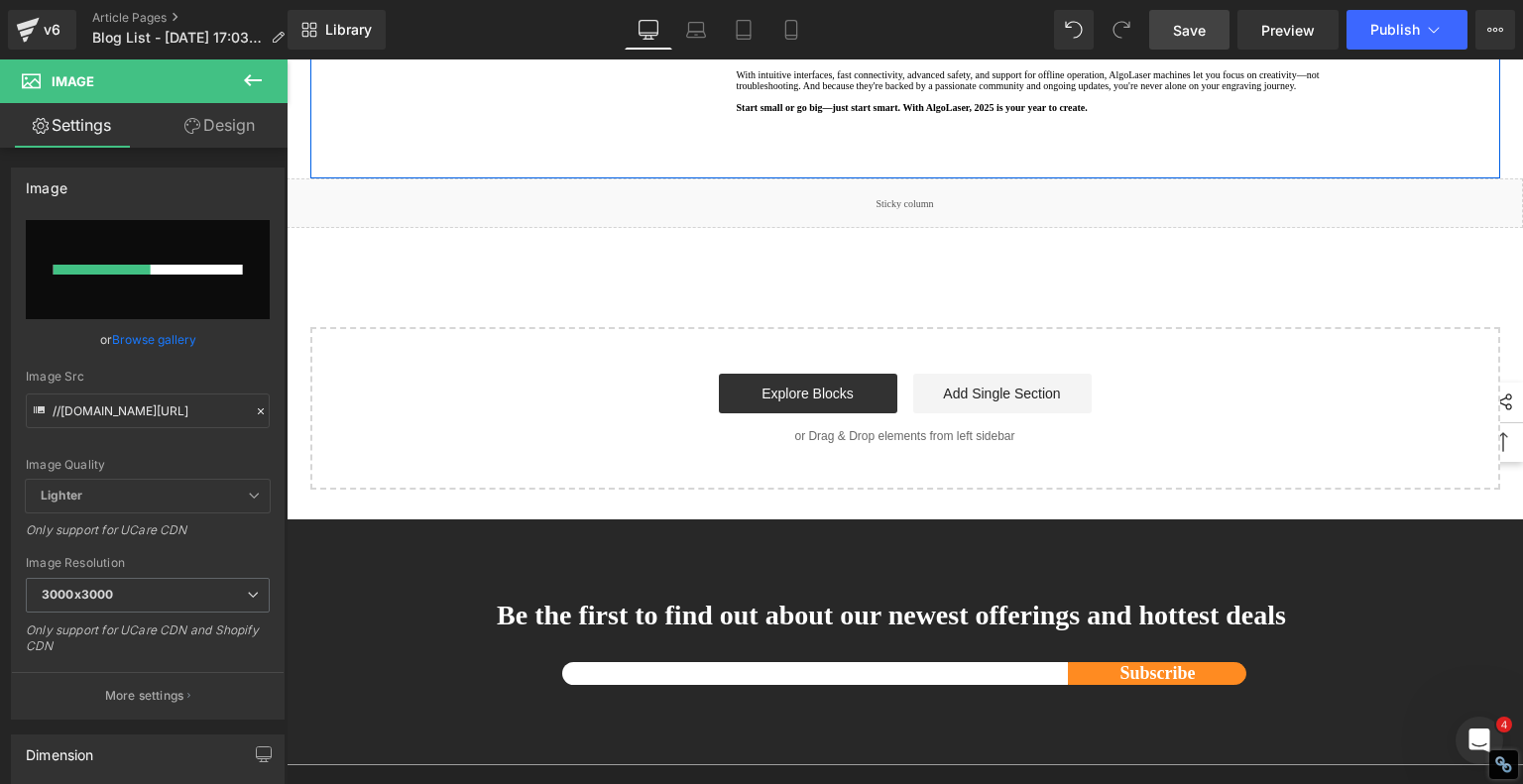type 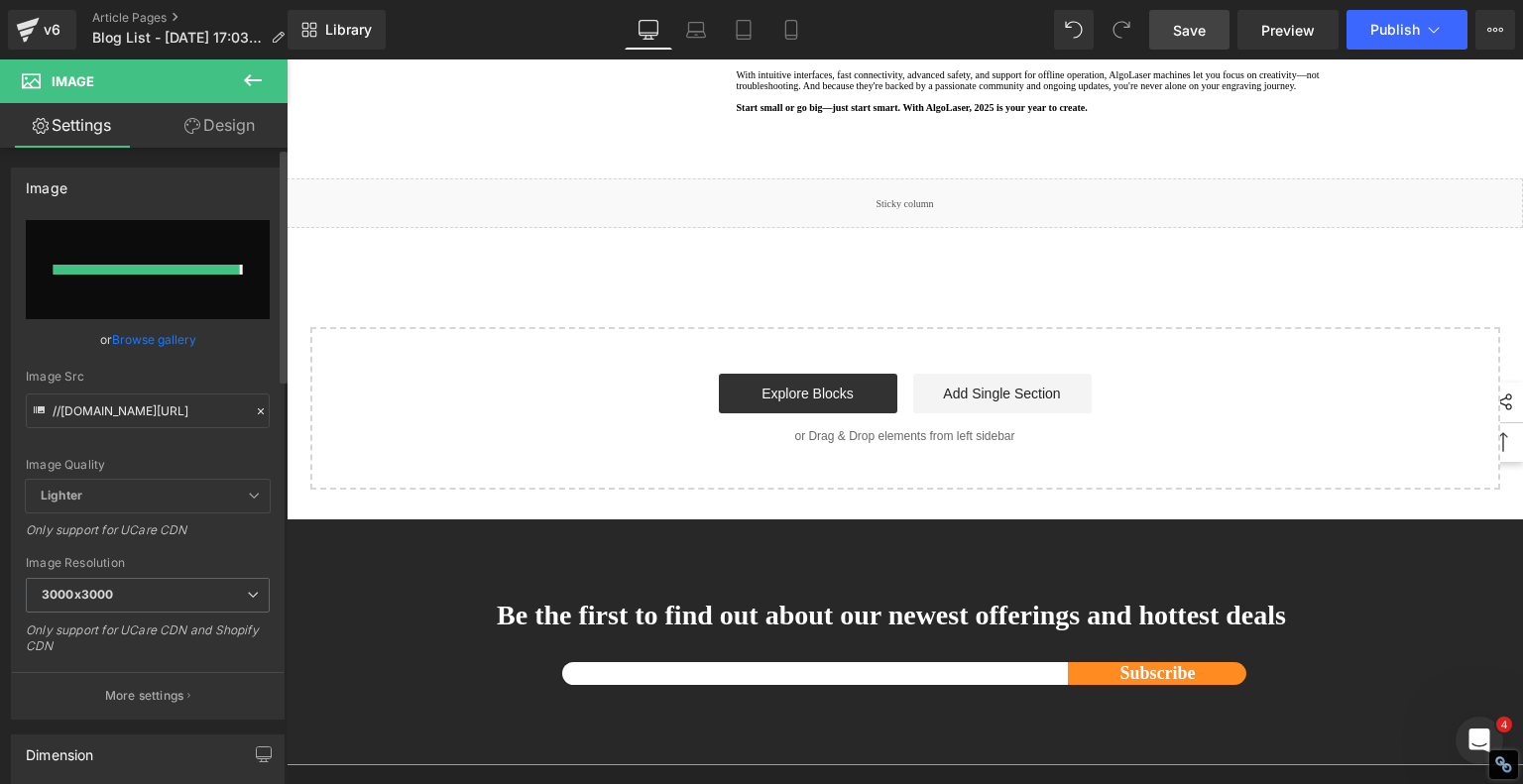 type on "https://ucarecdn.com/0d919956-e79c-4d68-8c2f-4980600096e9/-/format/auto/-/preview/3000x3000/-/quality/lighter/Best%20Laser%20Engraving%20Machines%20and%20Laser%20Cutters%20of%202025.jpg" 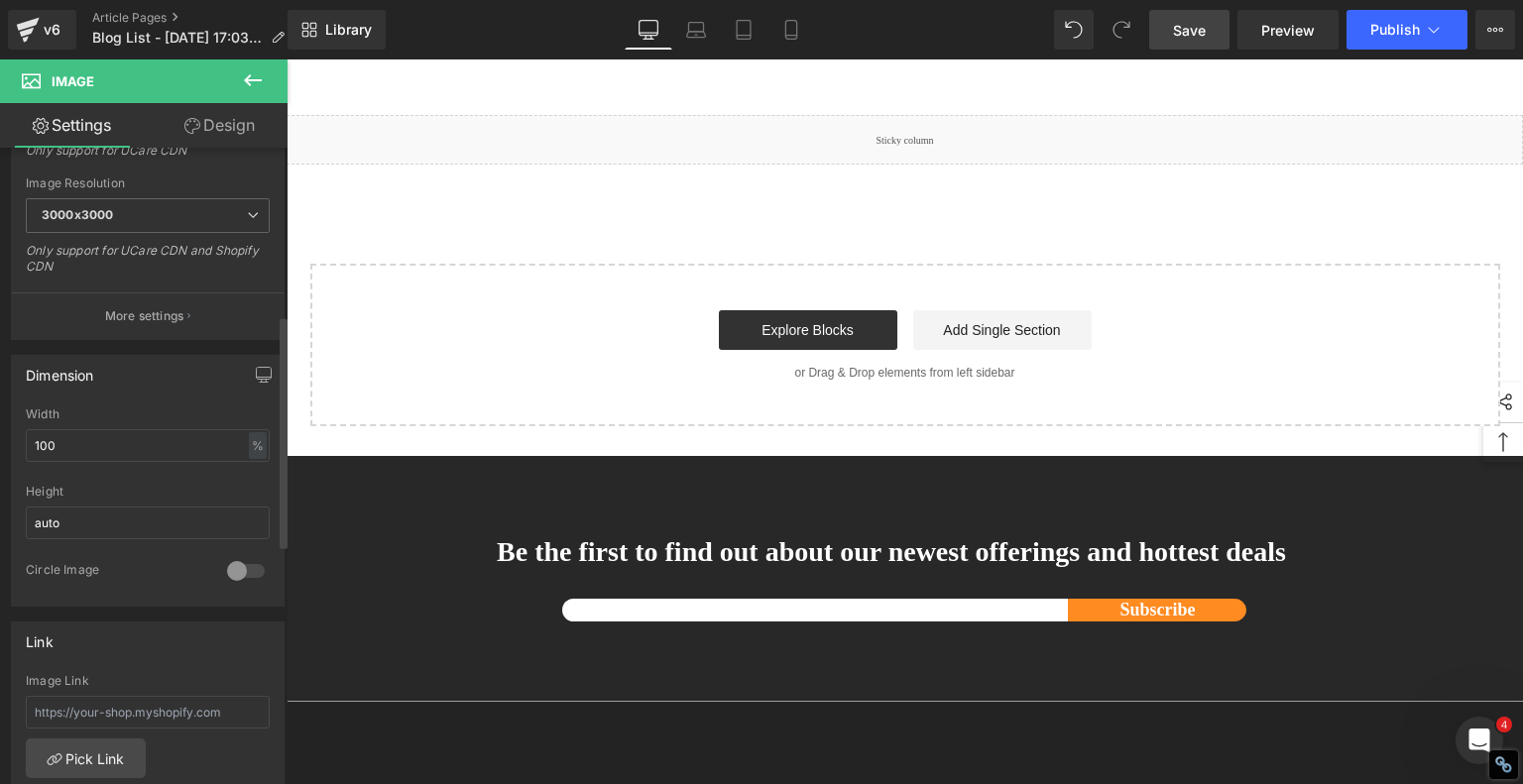 scroll, scrollTop: 991, scrollLeft: 0, axis: vertical 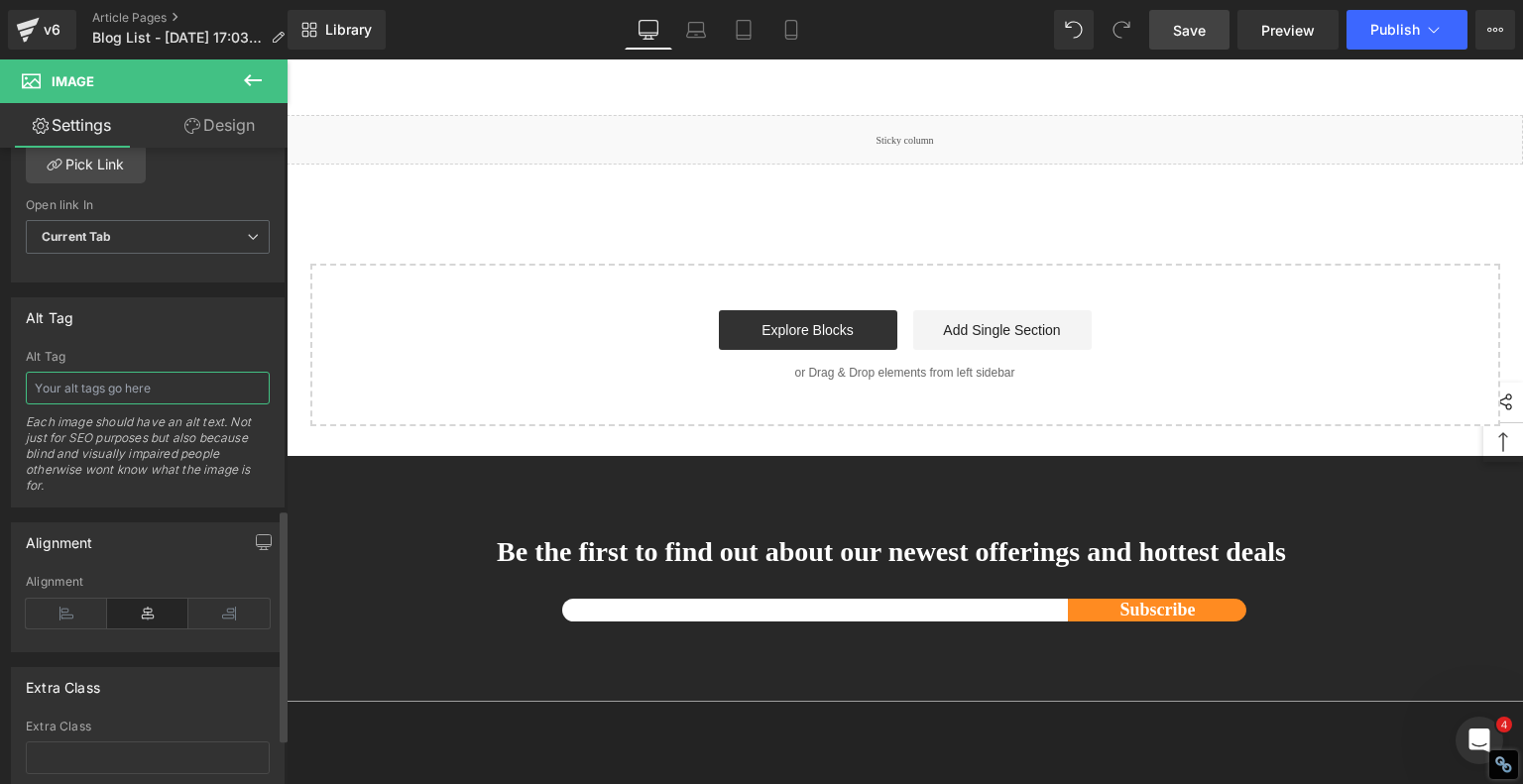 click at bounding box center [148, 388] 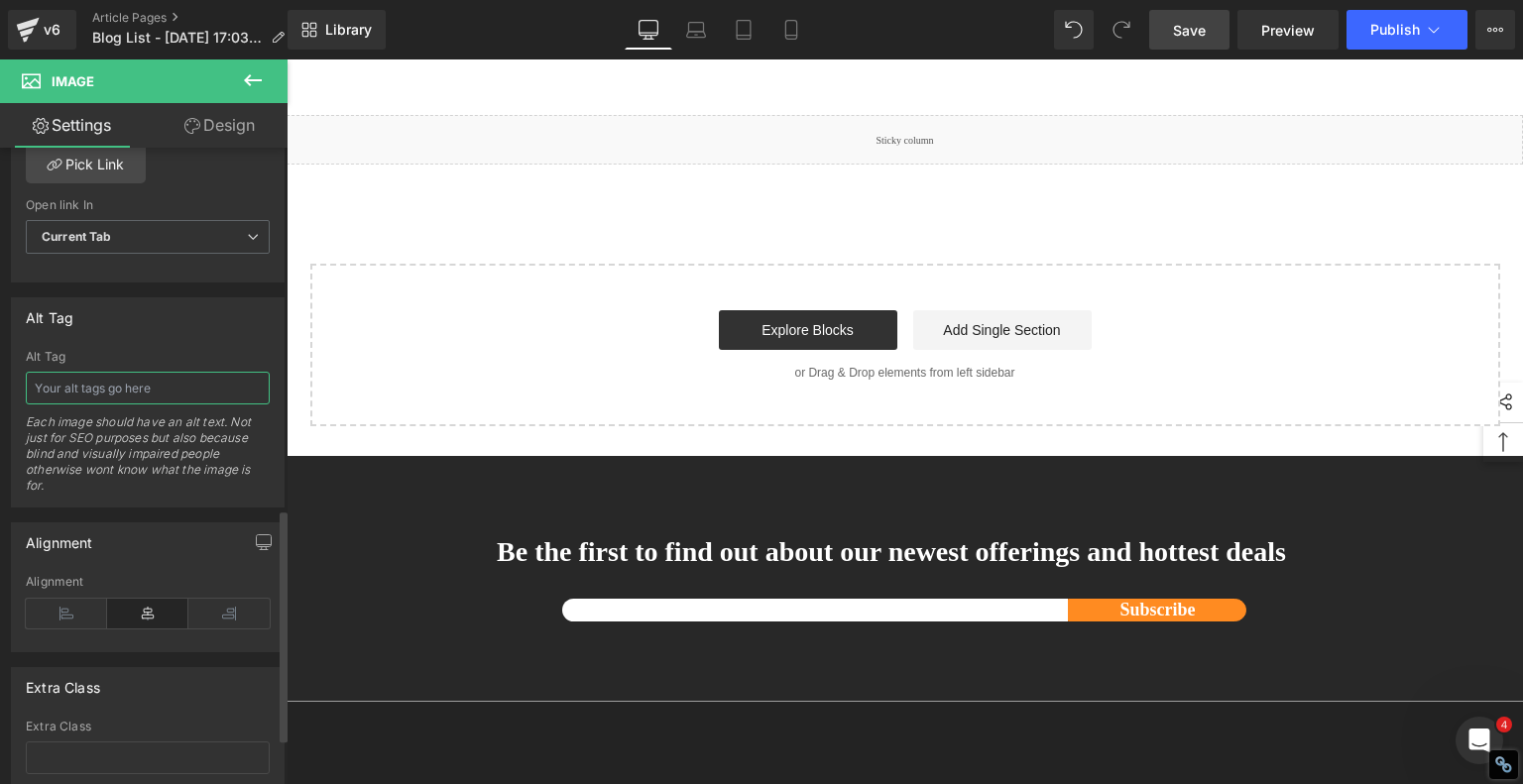 paste on "Best Laser Engraving Machines and Laser Cutters of 2025" 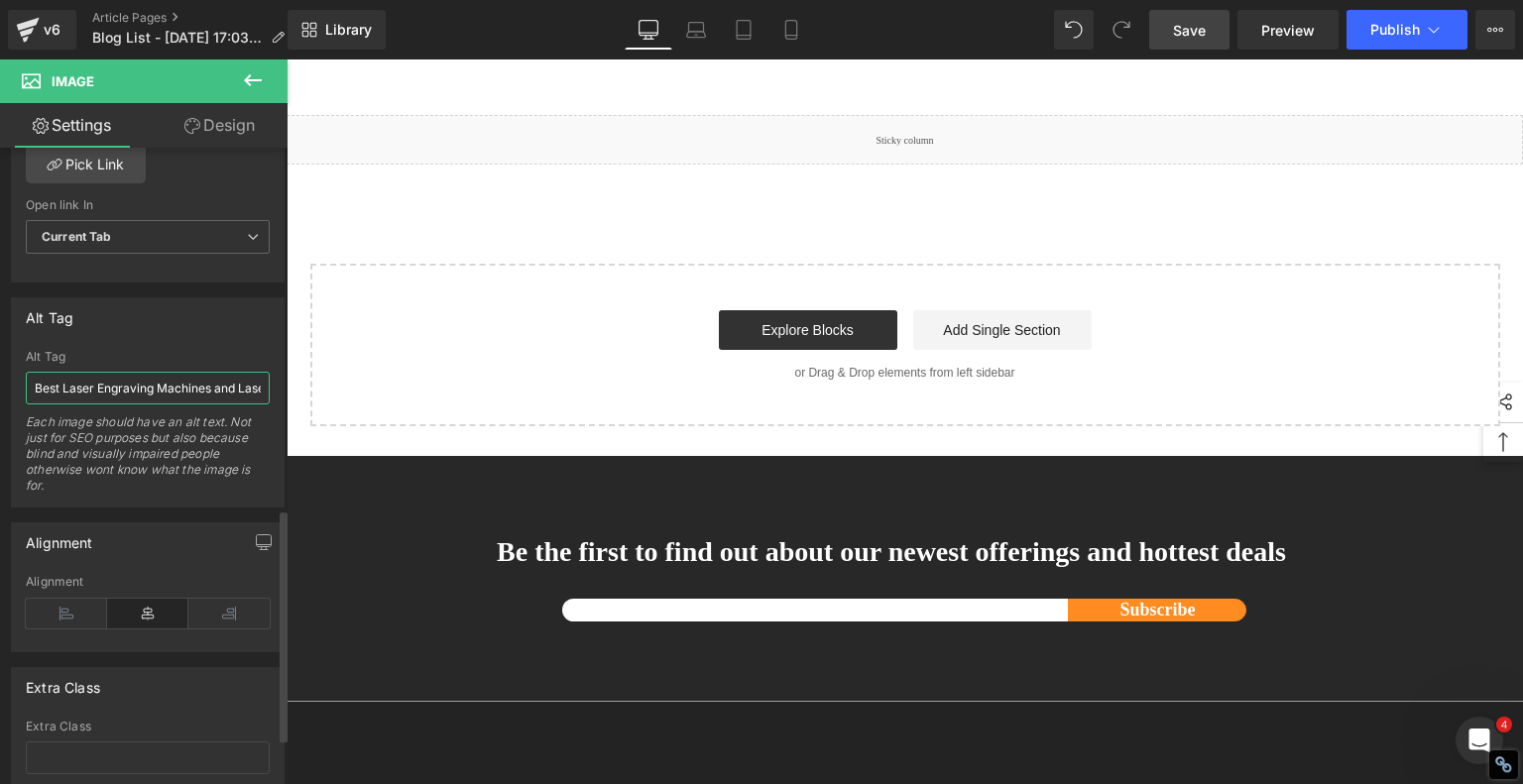 scroll, scrollTop: 0, scrollLeft: 108, axis: horizontal 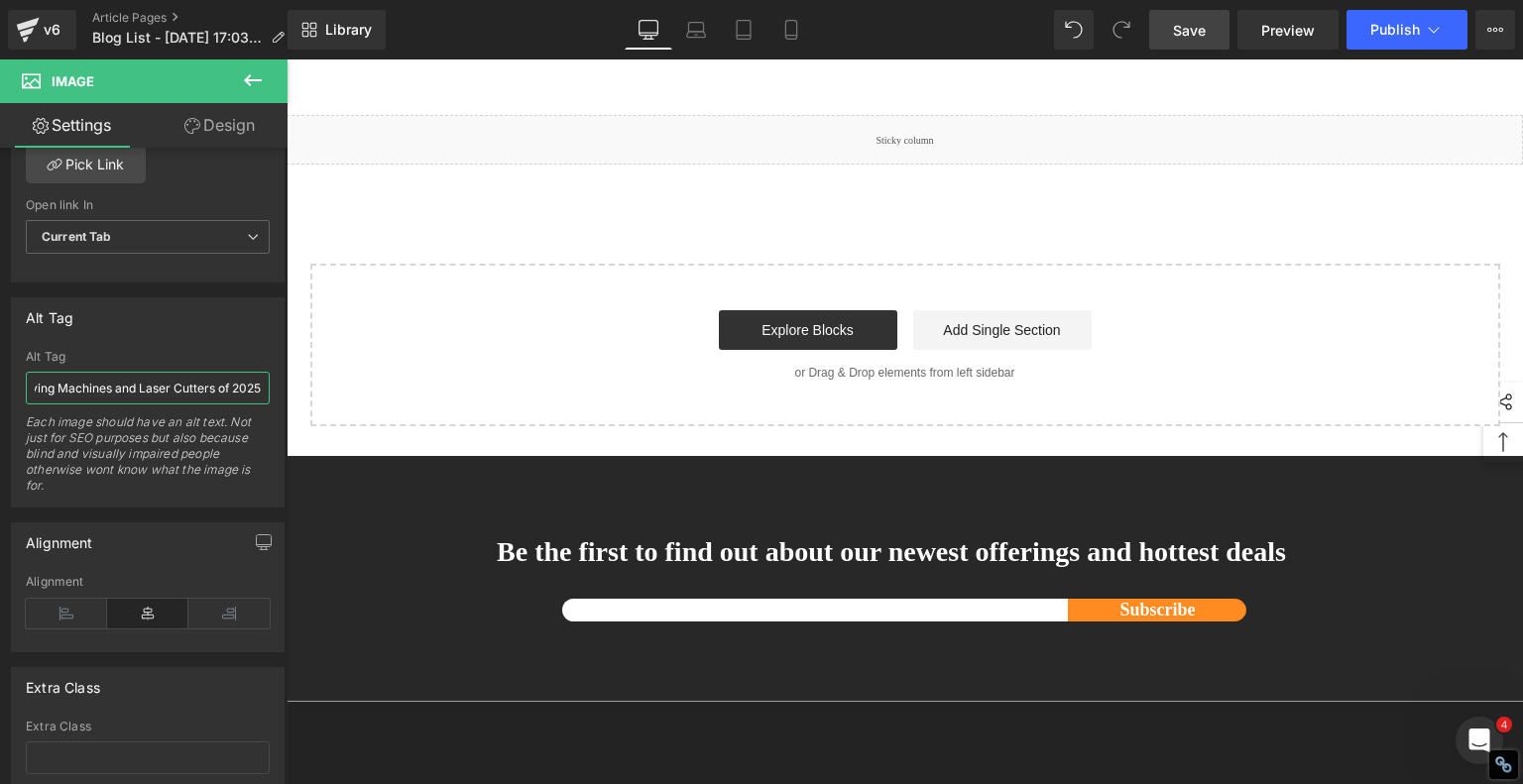 type on "Best Laser Engraving Machines and Laser Cutters of 2025" 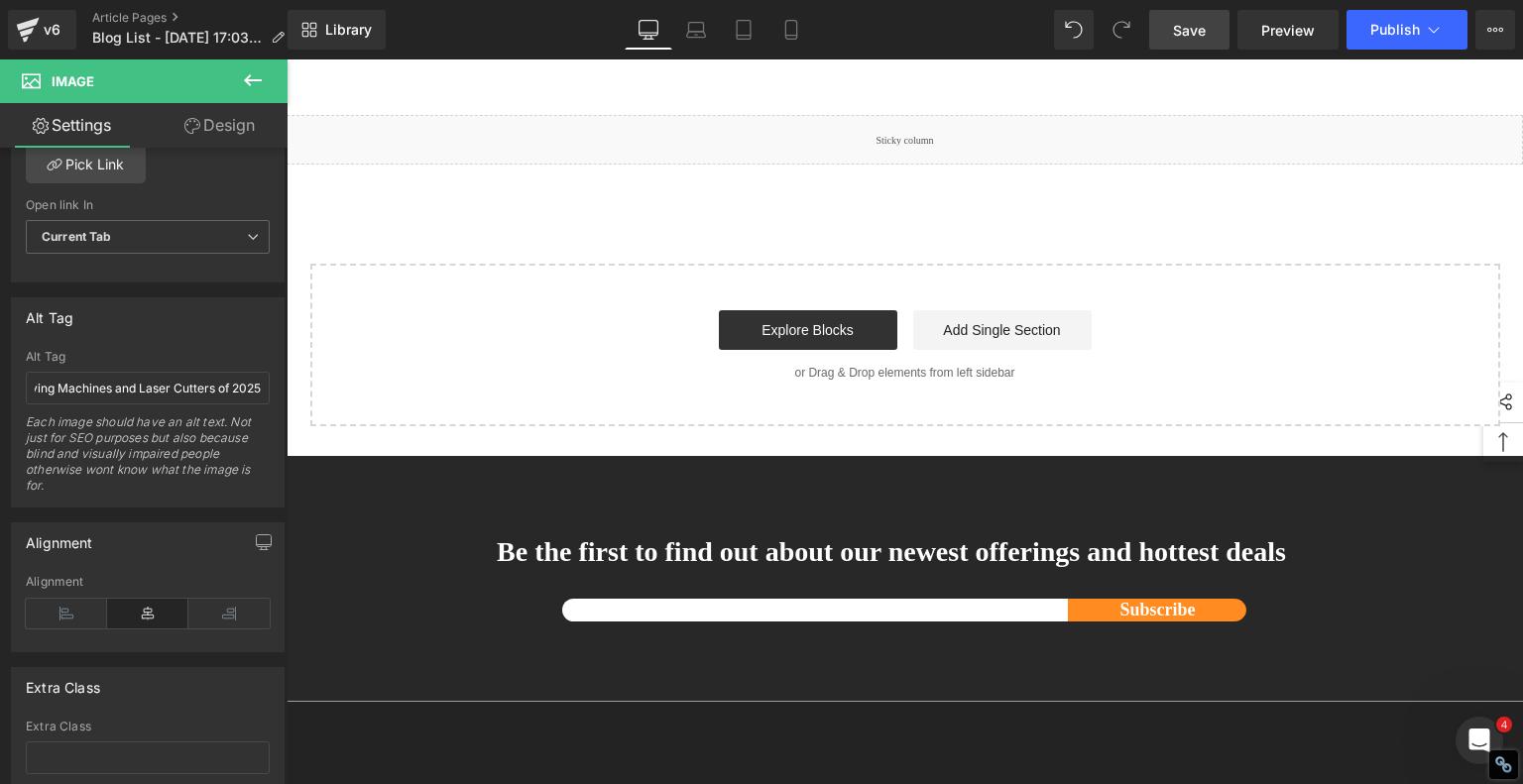 click on "Save" at bounding box center (1189, 30) 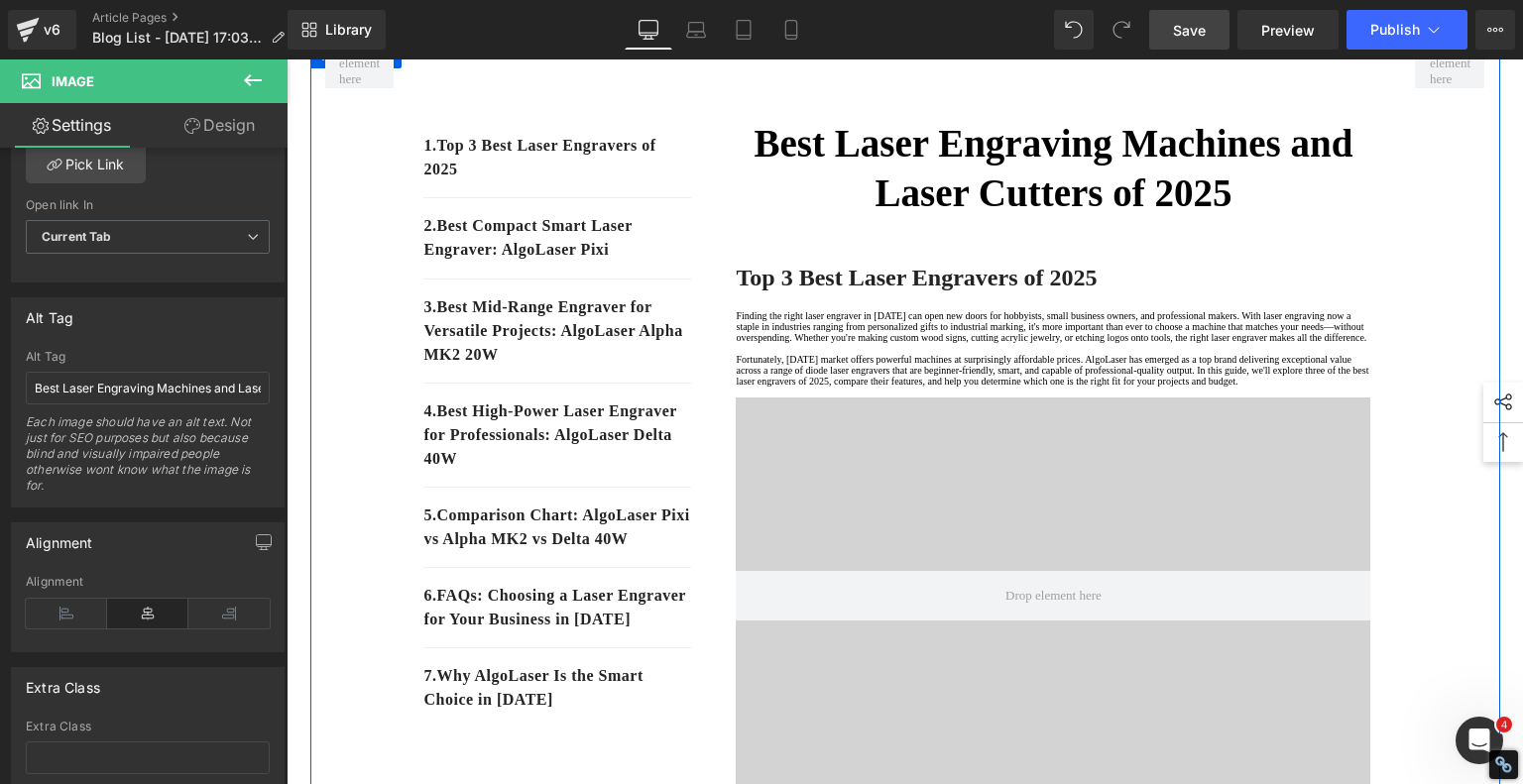 scroll, scrollTop: 0, scrollLeft: 0, axis: both 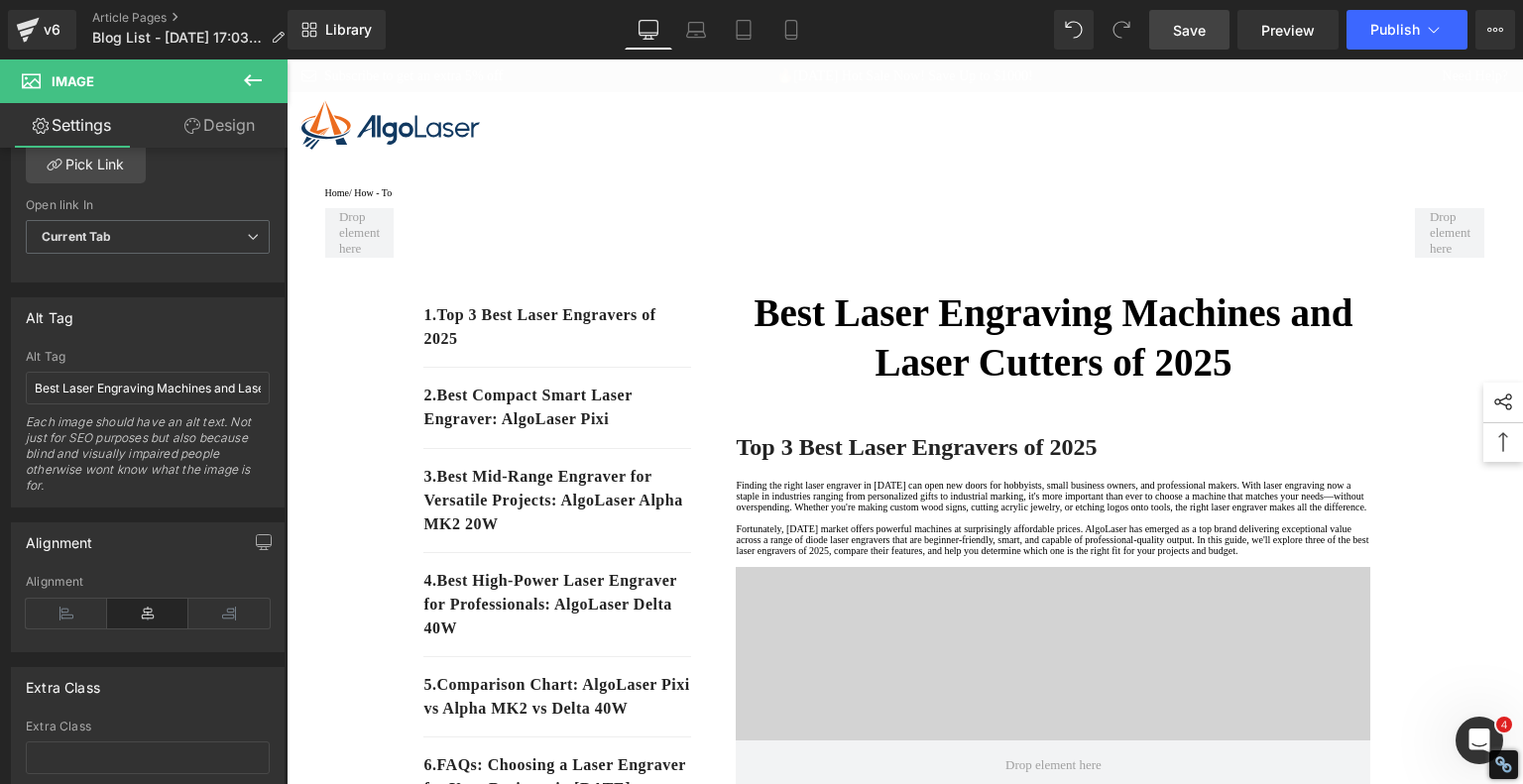 click on "Save" at bounding box center (1189, 30) 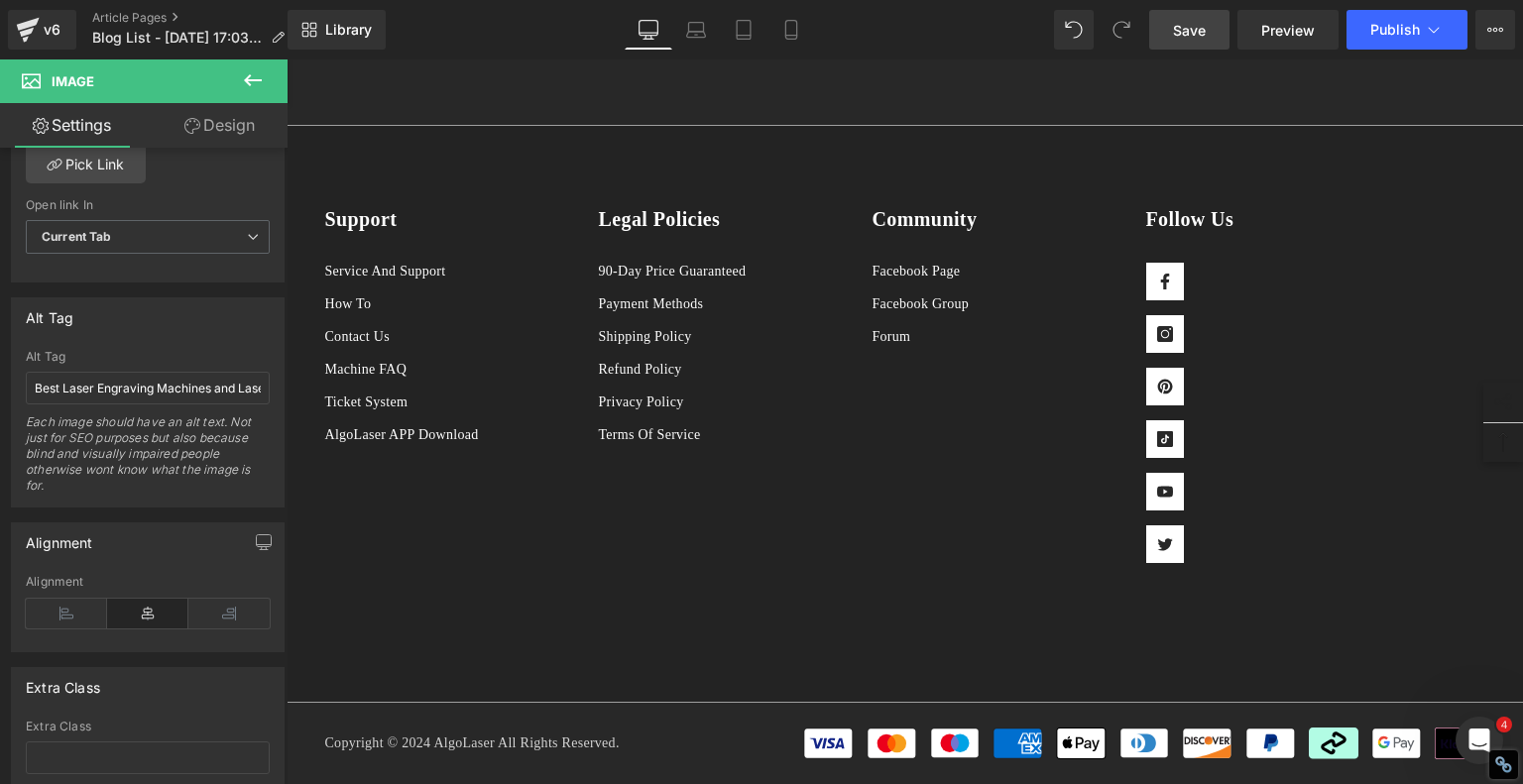 scroll, scrollTop: 6046, scrollLeft: 0, axis: vertical 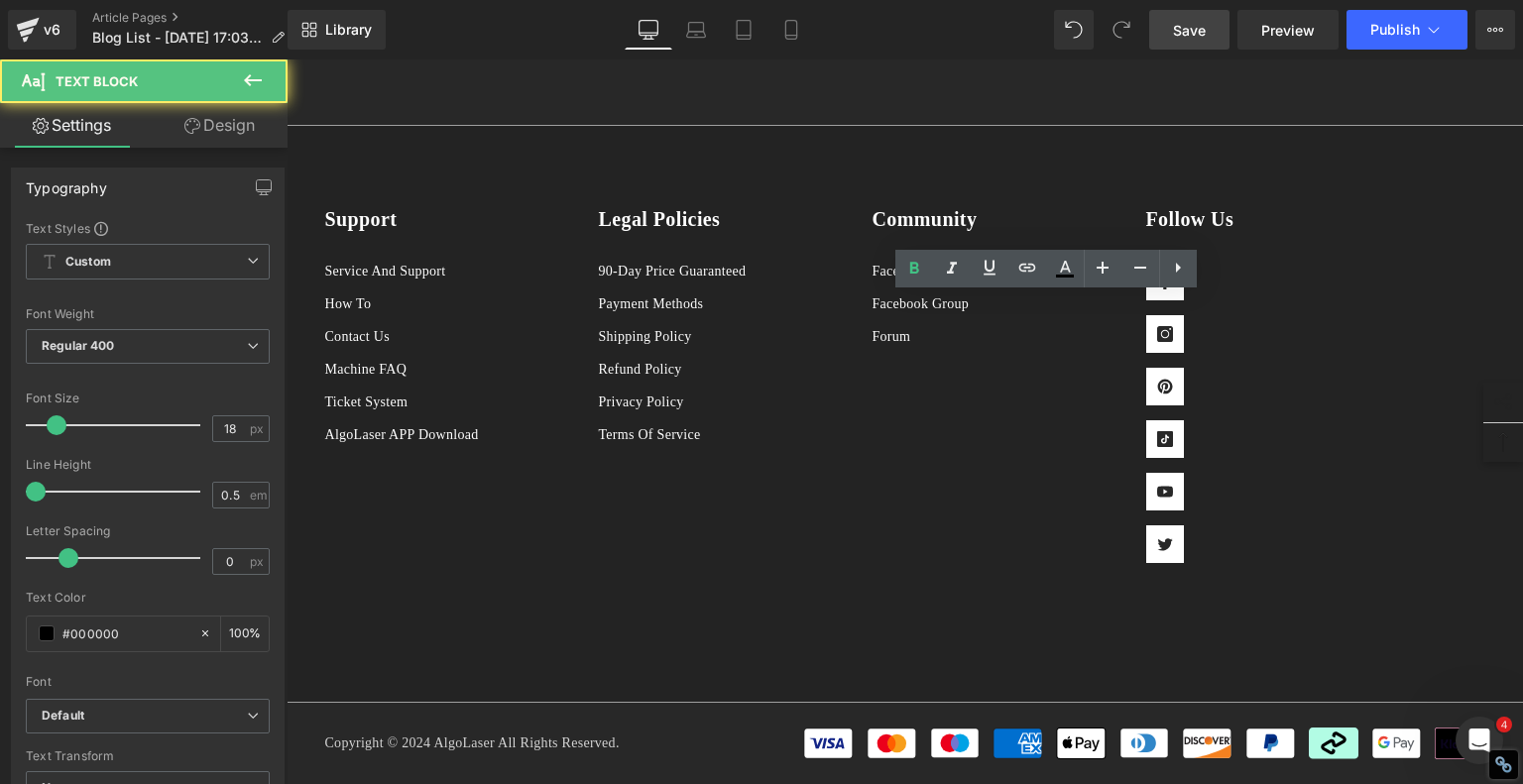 click on "Start small or go big—just start smart. With AlgoLaser, 2025 is your year to create." at bounding box center [1053, -532] 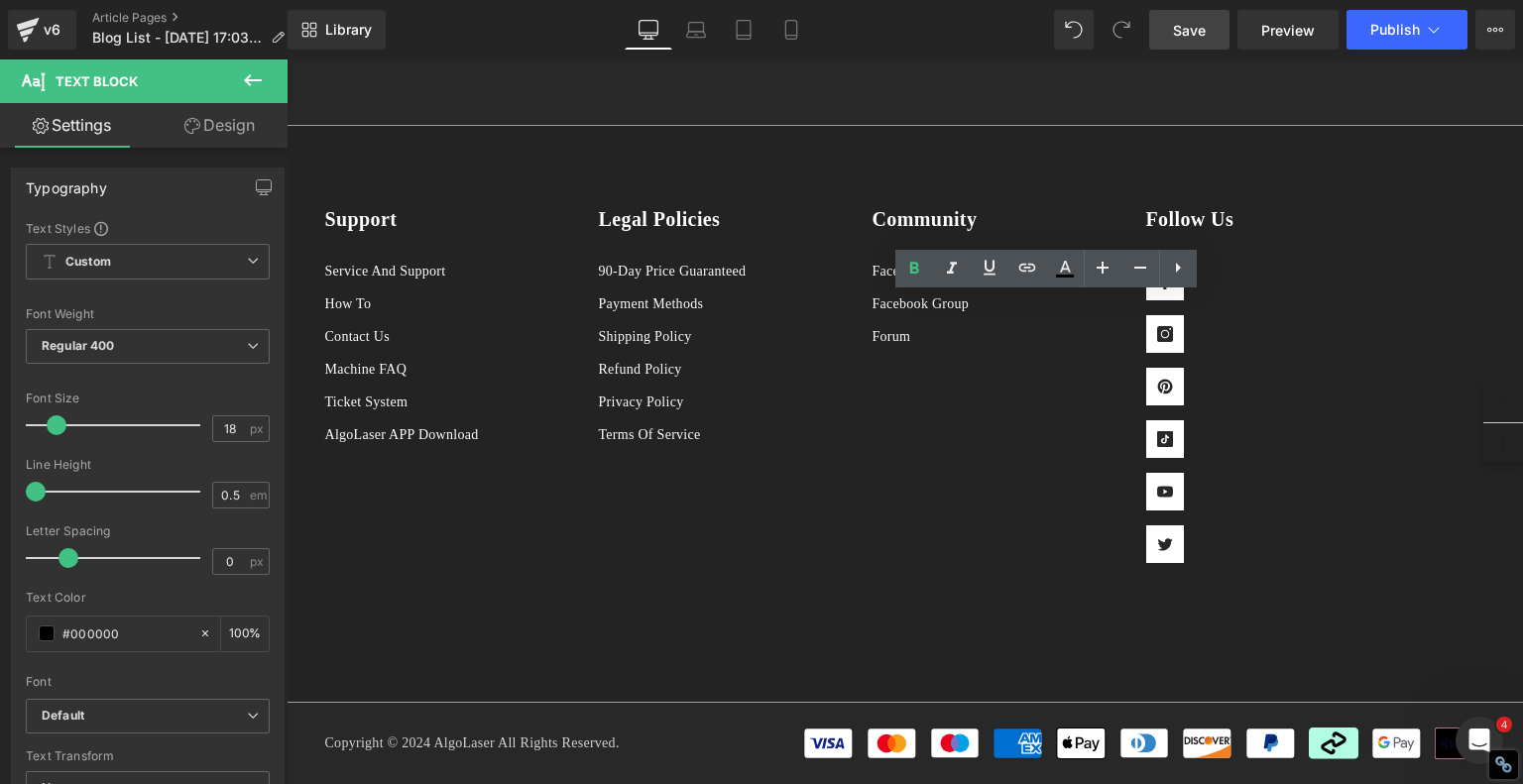 type 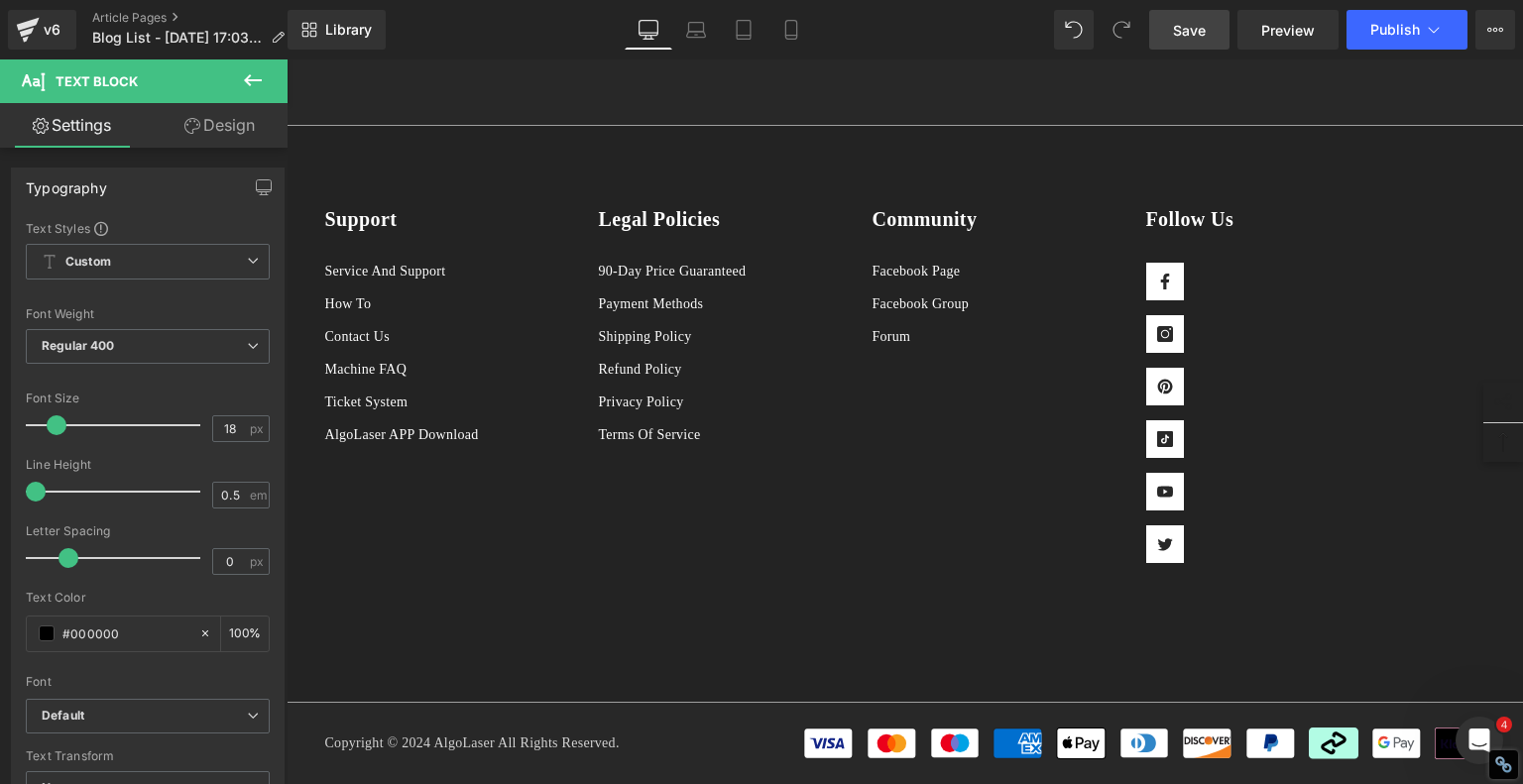 click 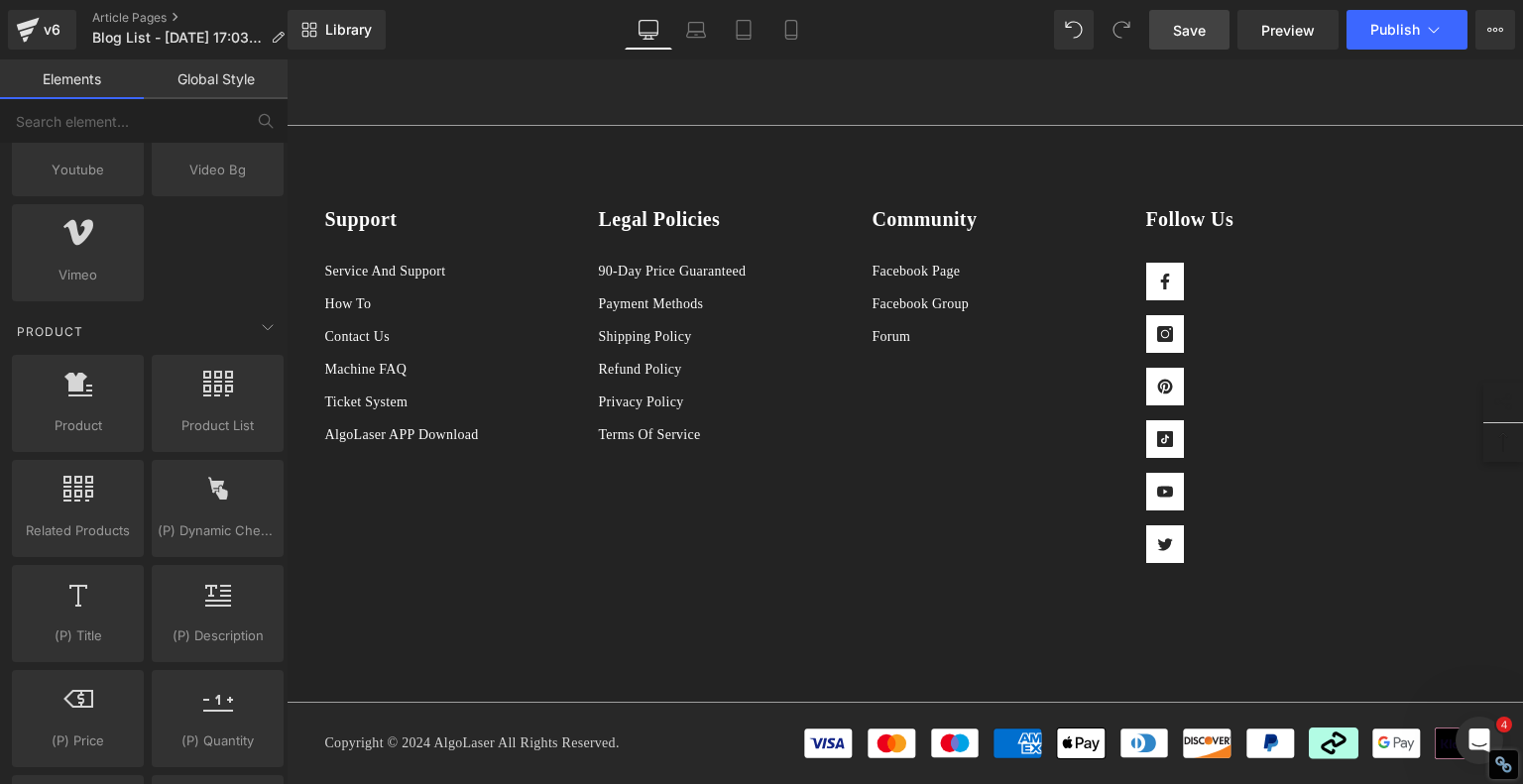 scroll, scrollTop: 1586, scrollLeft: 0, axis: vertical 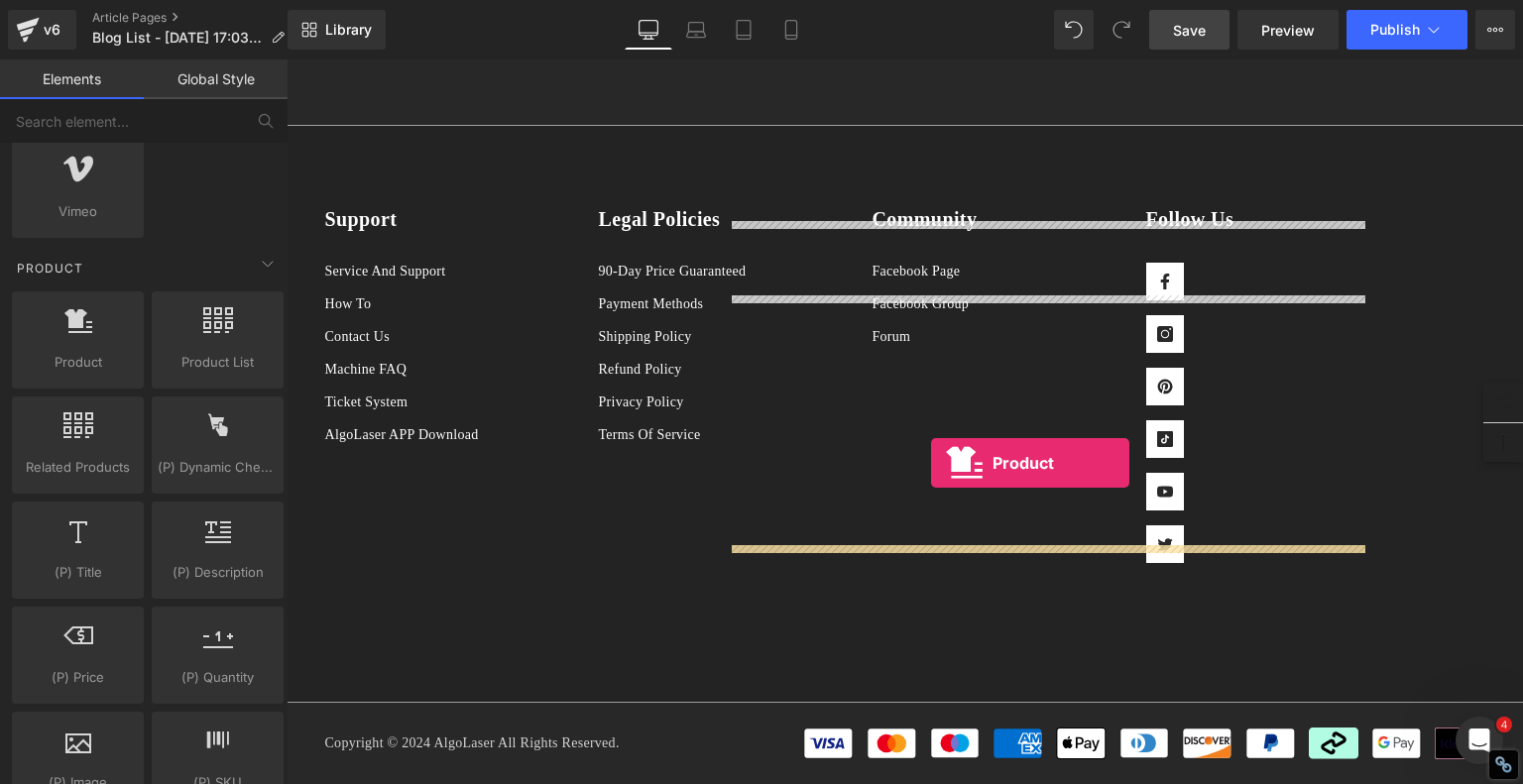 drag, startPoint x: 366, startPoint y: 390, endPoint x: 931, endPoint y: 463, distance: 569.69641 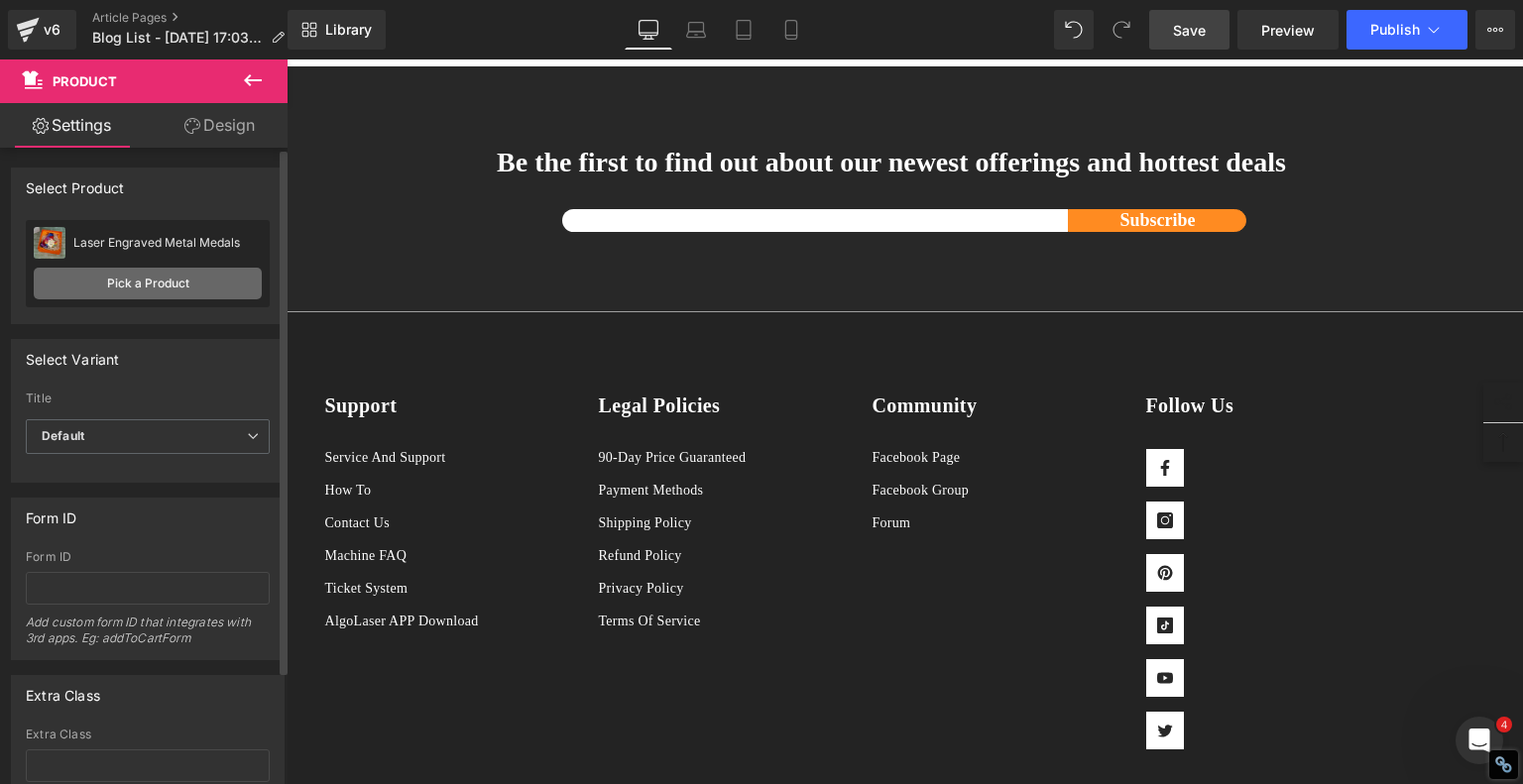 click on "Pick a Product" at bounding box center [148, 283] 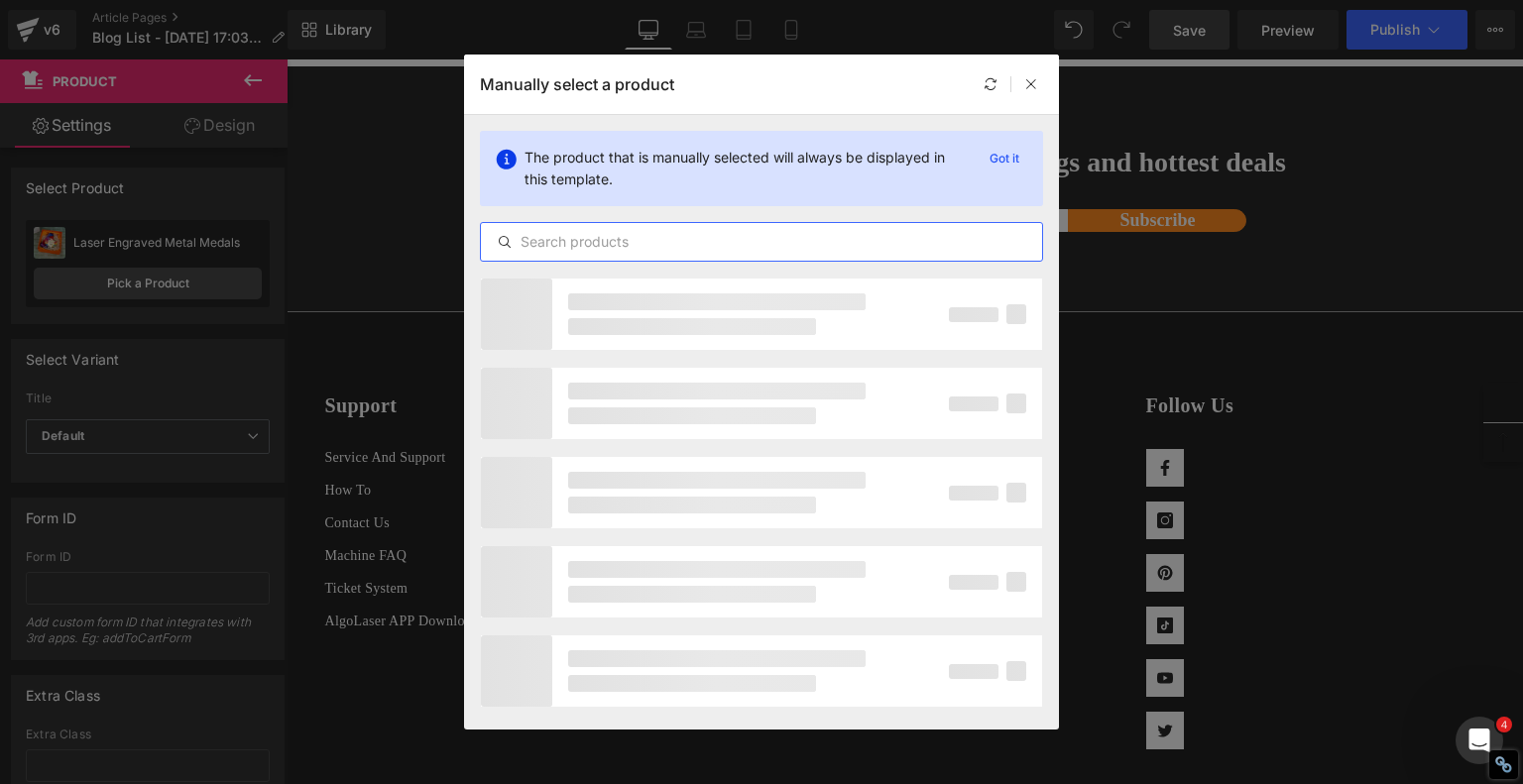 click at bounding box center (762, 242) 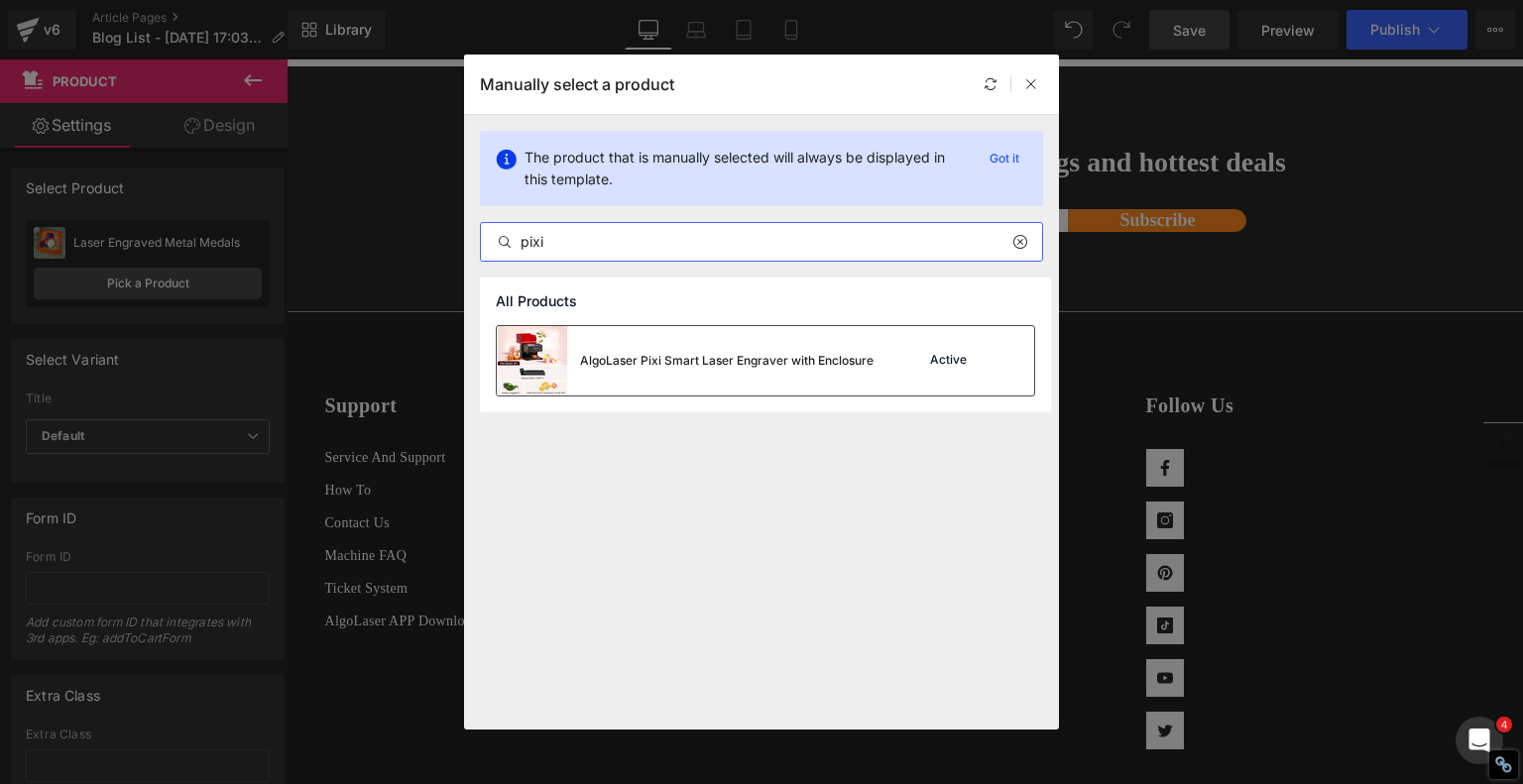 type on "pixi" 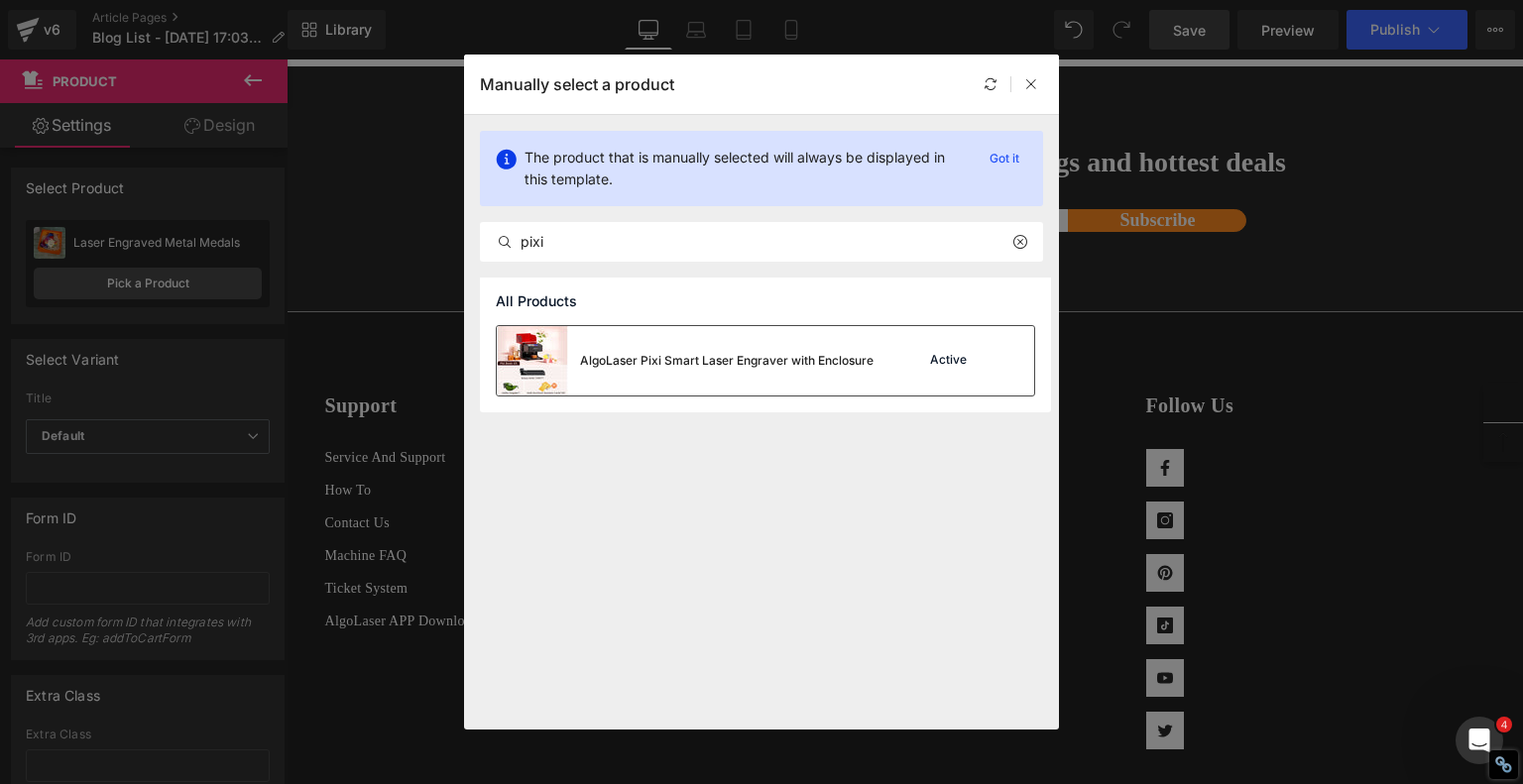click at bounding box center (532, 361) 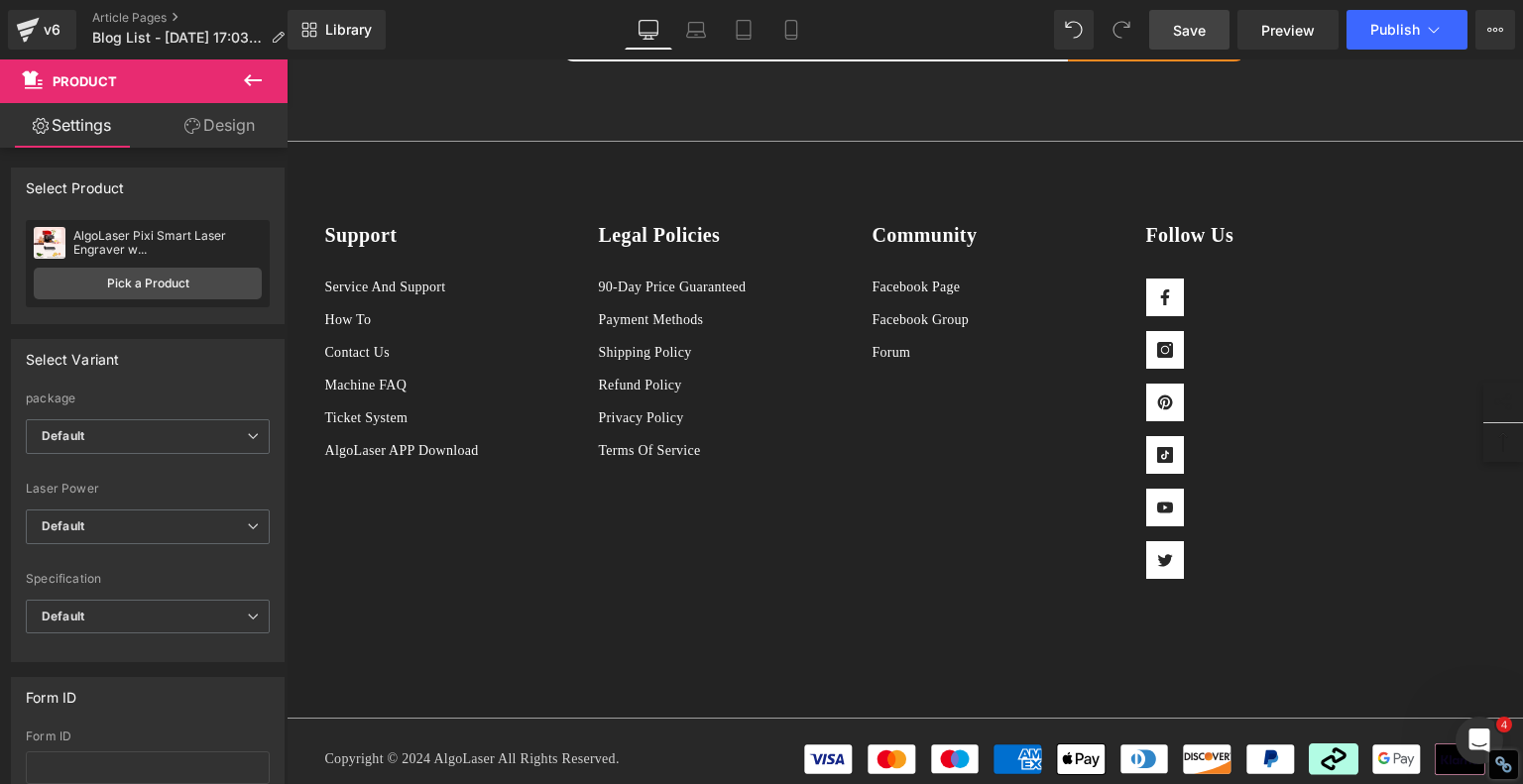 scroll, scrollTop: 6343, scrollLeft: 0, axis: vertical 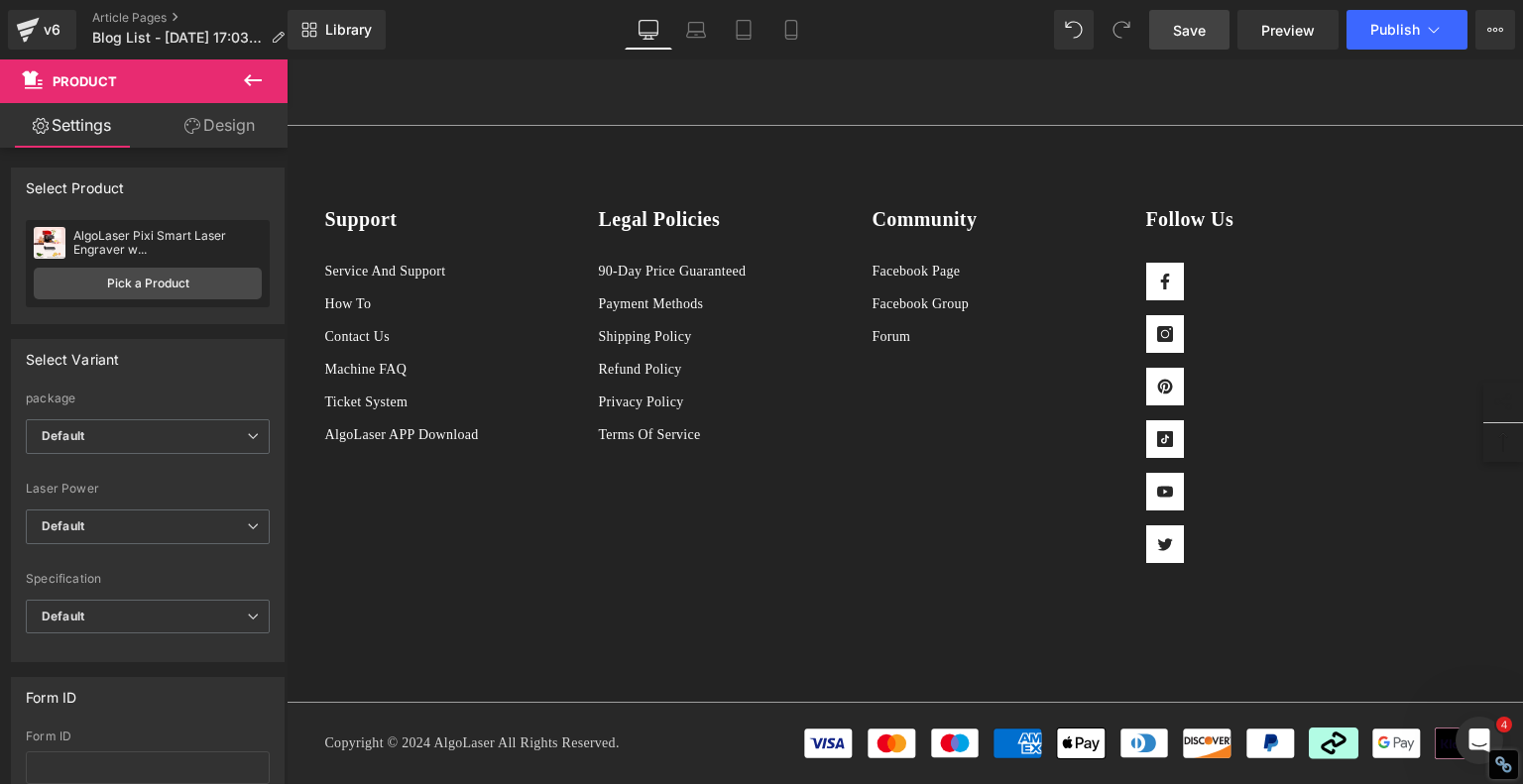 click on "Save" at bounding box center [1189, 30] 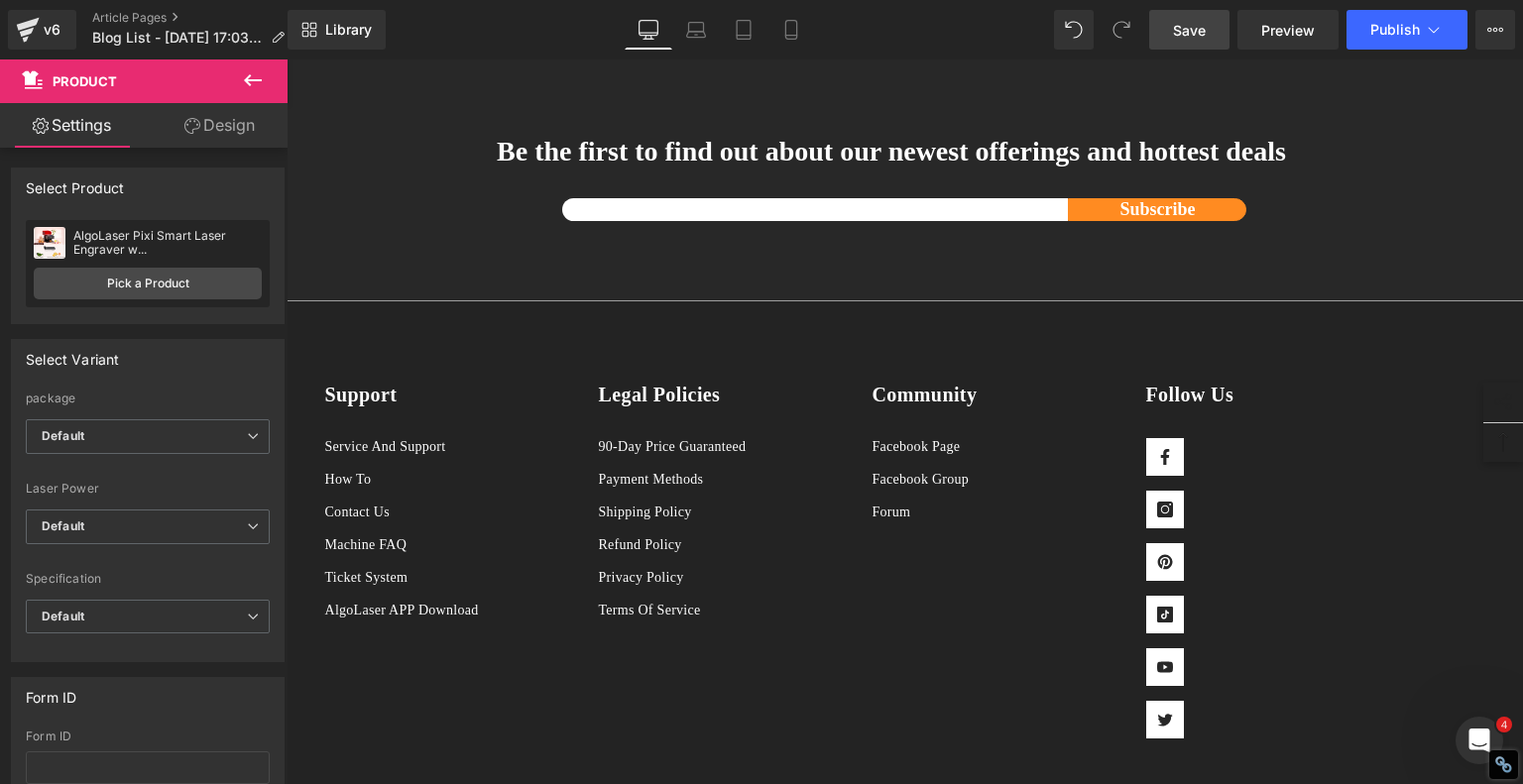 scroll, scrollTop: 6343, scrollLeft: 0, axis: vertical 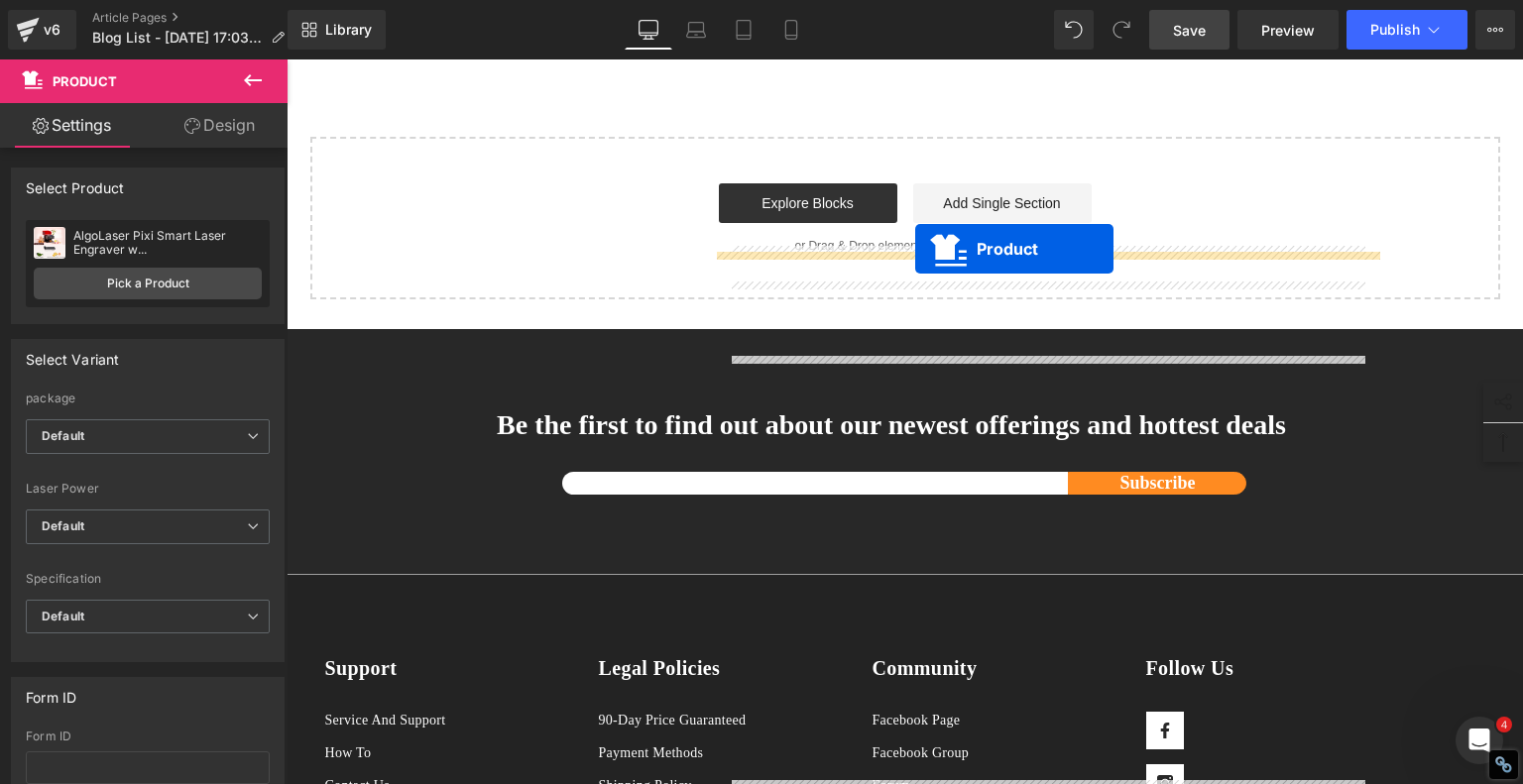 drag, startPoint x: 1001, startPoint y: 261, endPoint x: 915, endPoint y: 249, distance: 86.833173 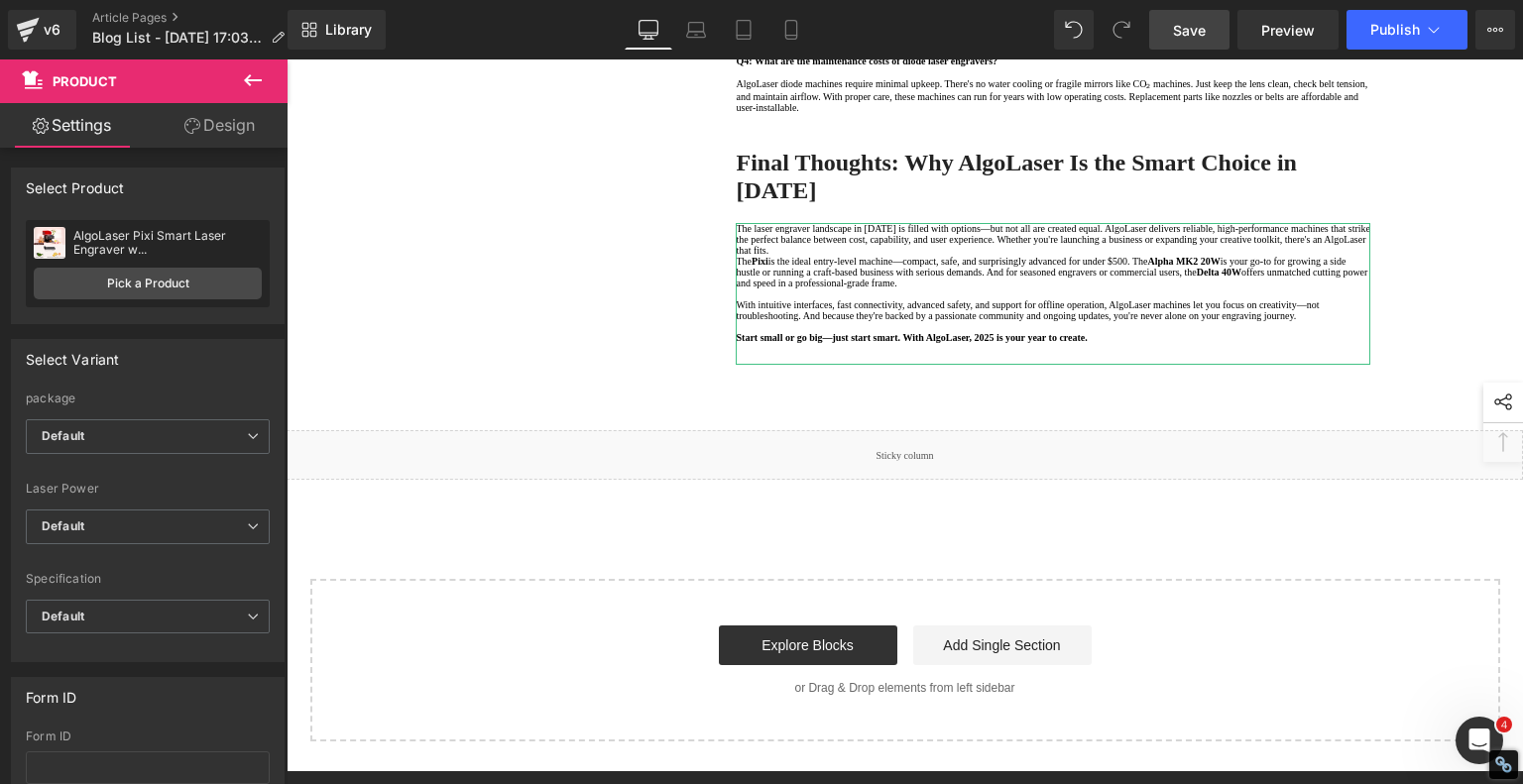 click 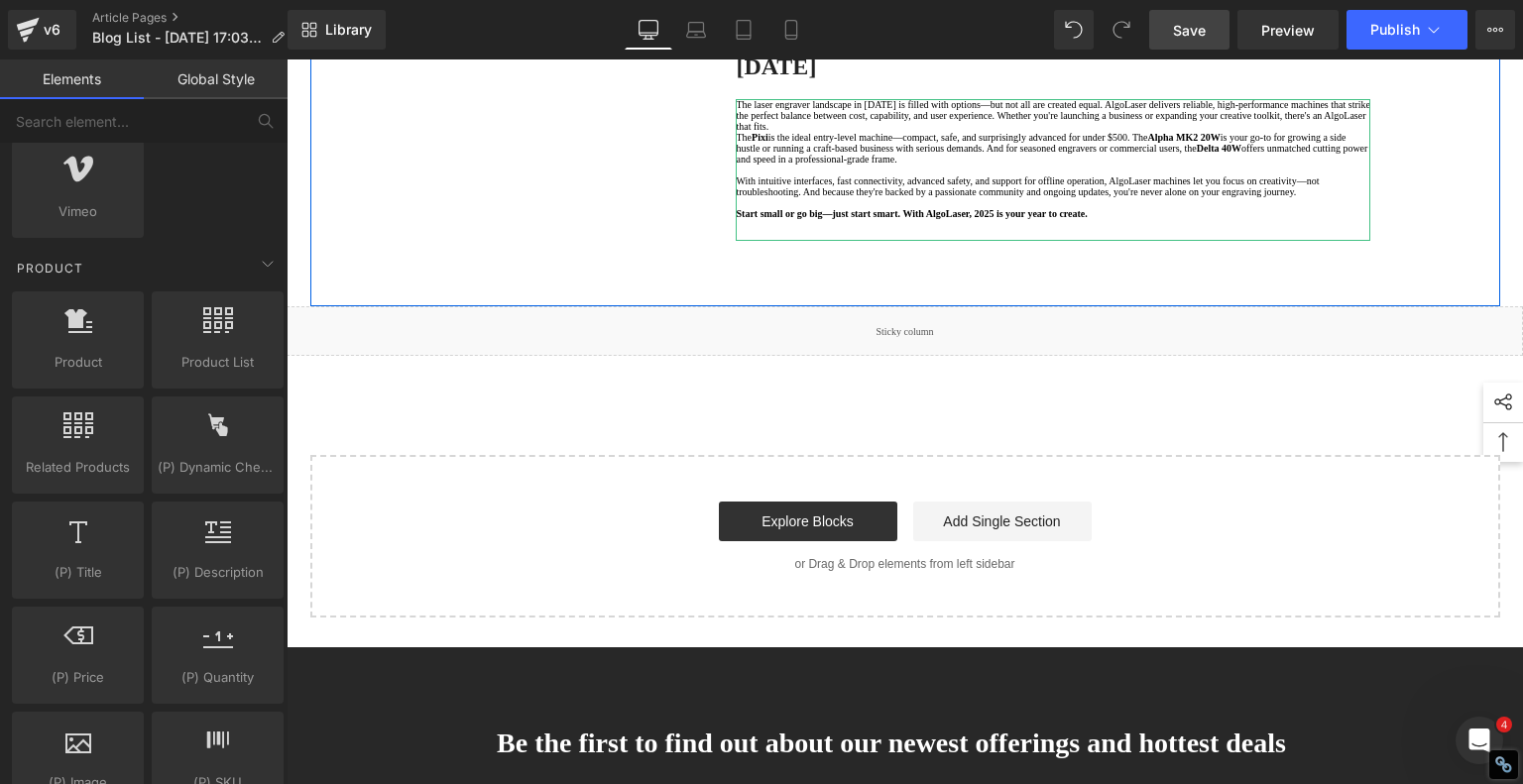 scroll, scrollTop: 5650, scrollLeft: 0, axis: vertical 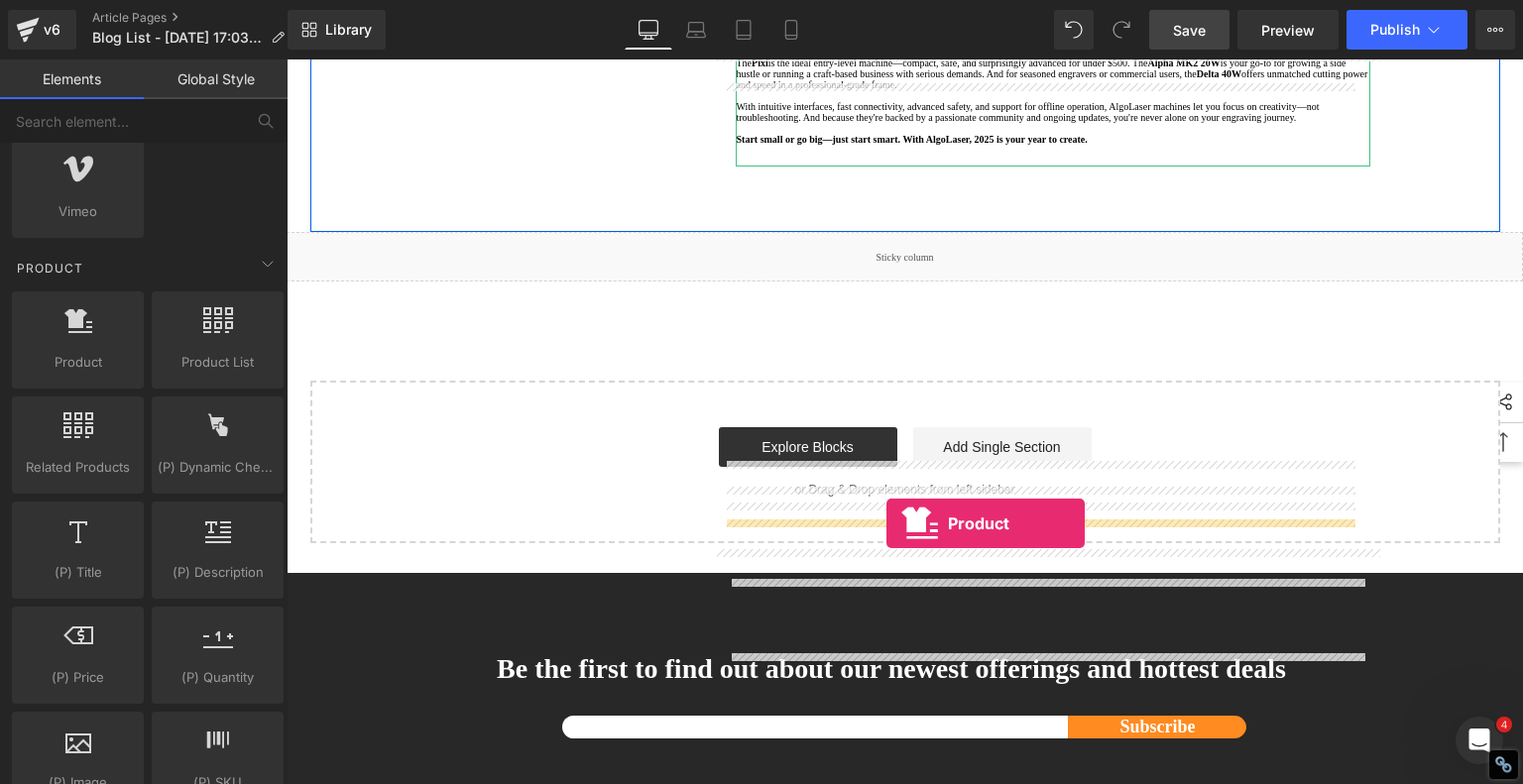 drag, startPoint x: 363, startPoint y: 391, endPoint x: 885, endPoint y: 521, distance: 537.94424 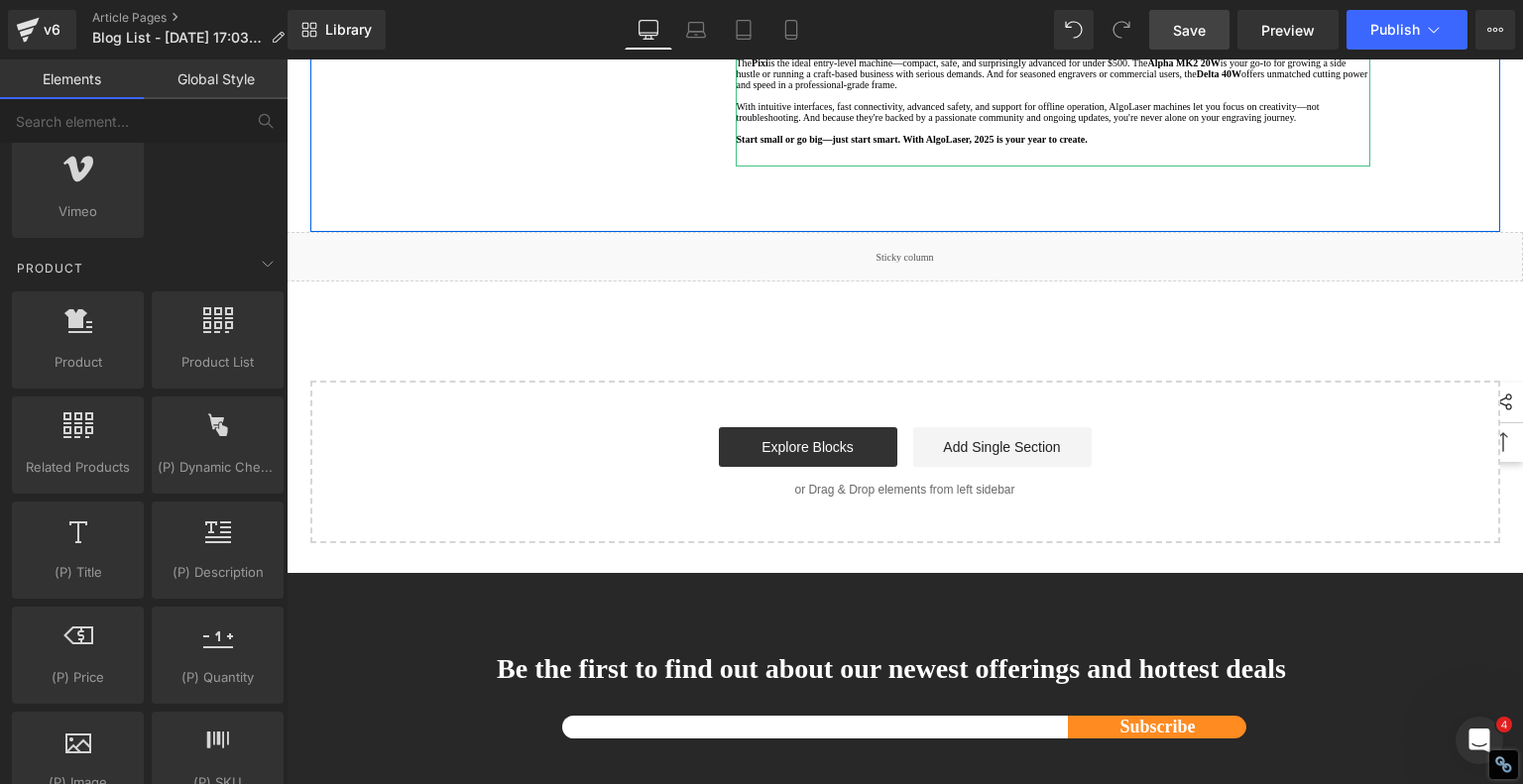 click at bounding box center (1053, -718) 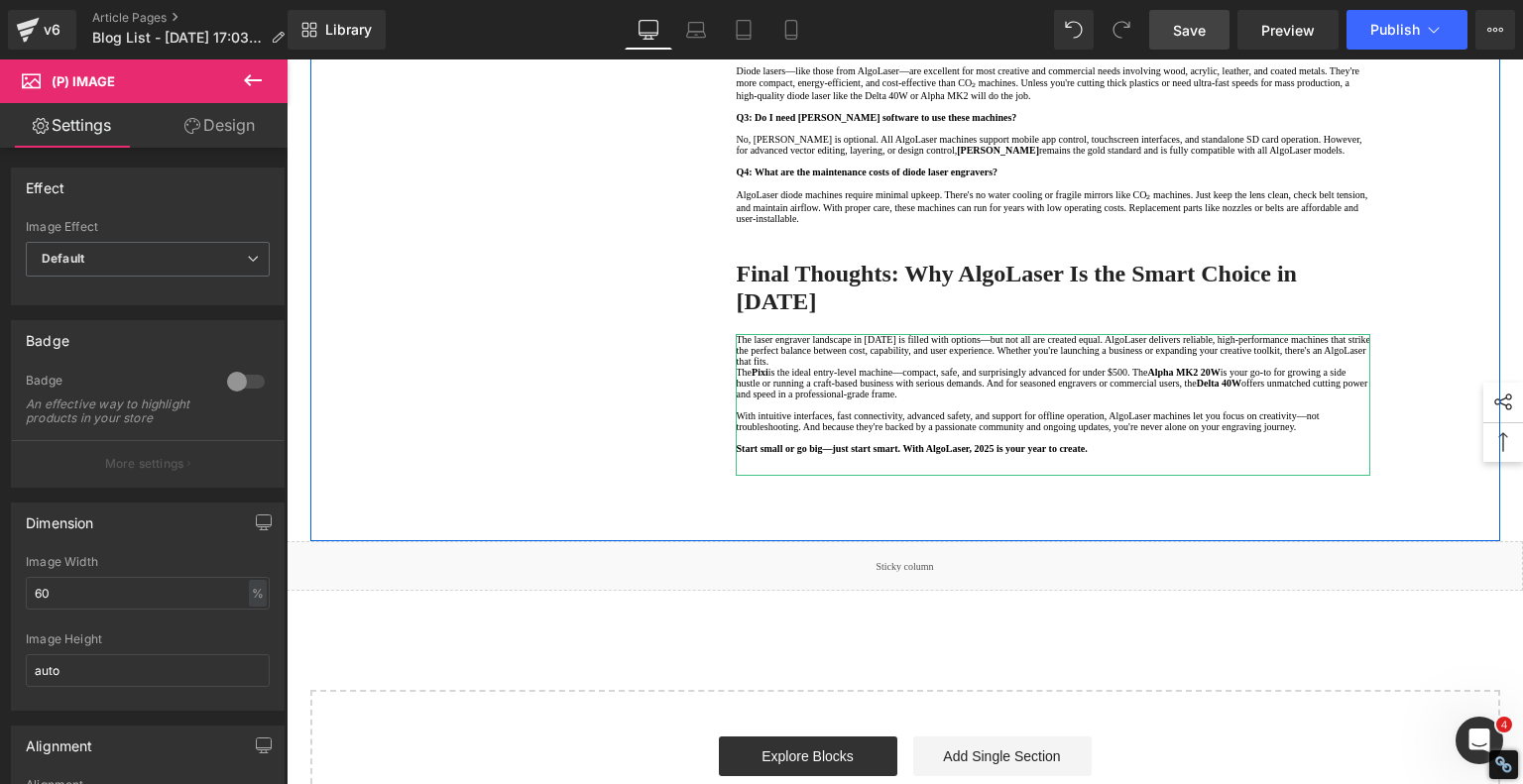 scroll, scrollTop: 5154, scrollLeft: 0, axis: vertical 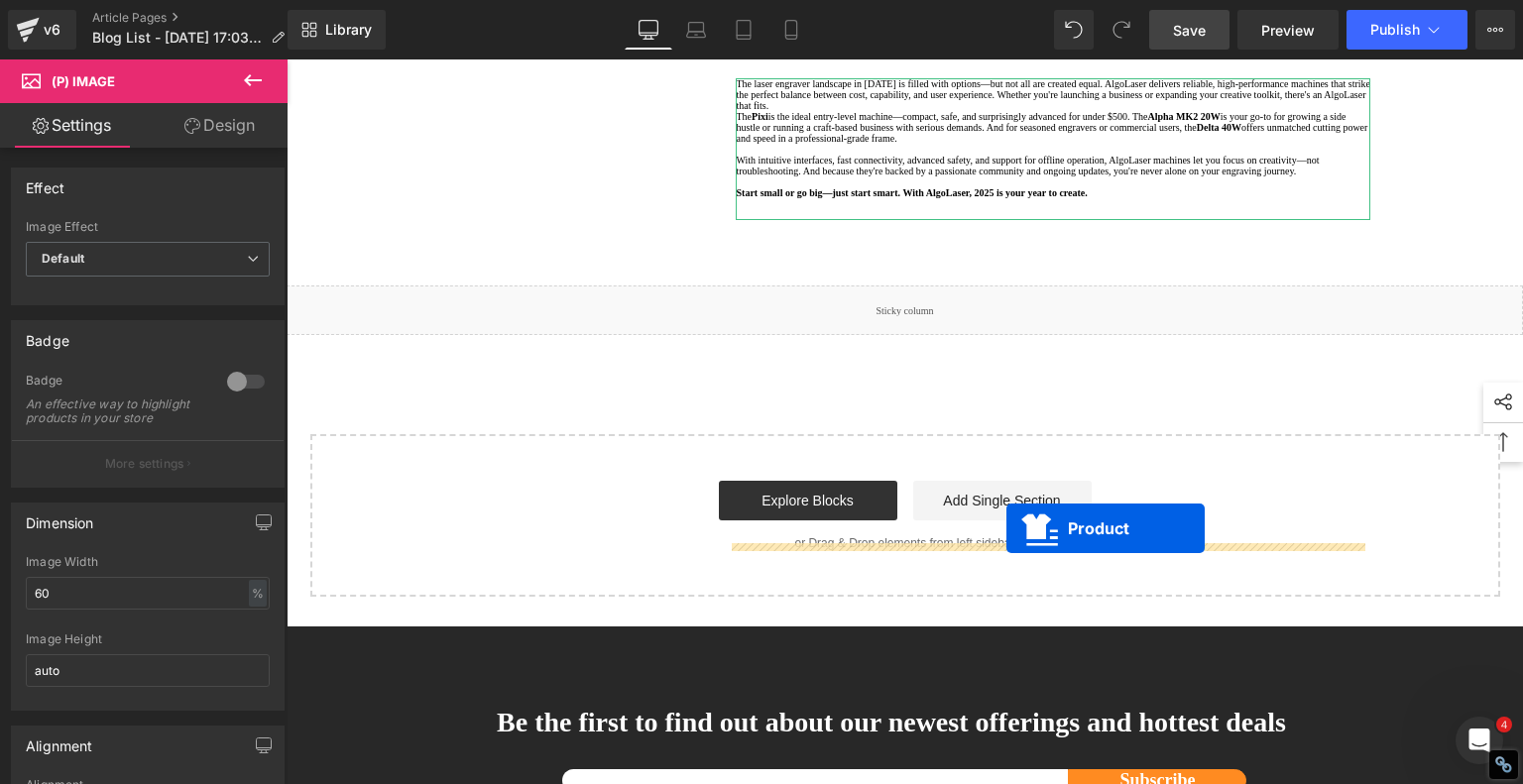 drag, startPoint x: 998, startPoint y: 566, endPoint x: 1006, endPoint y: 528, distance: 38.832976 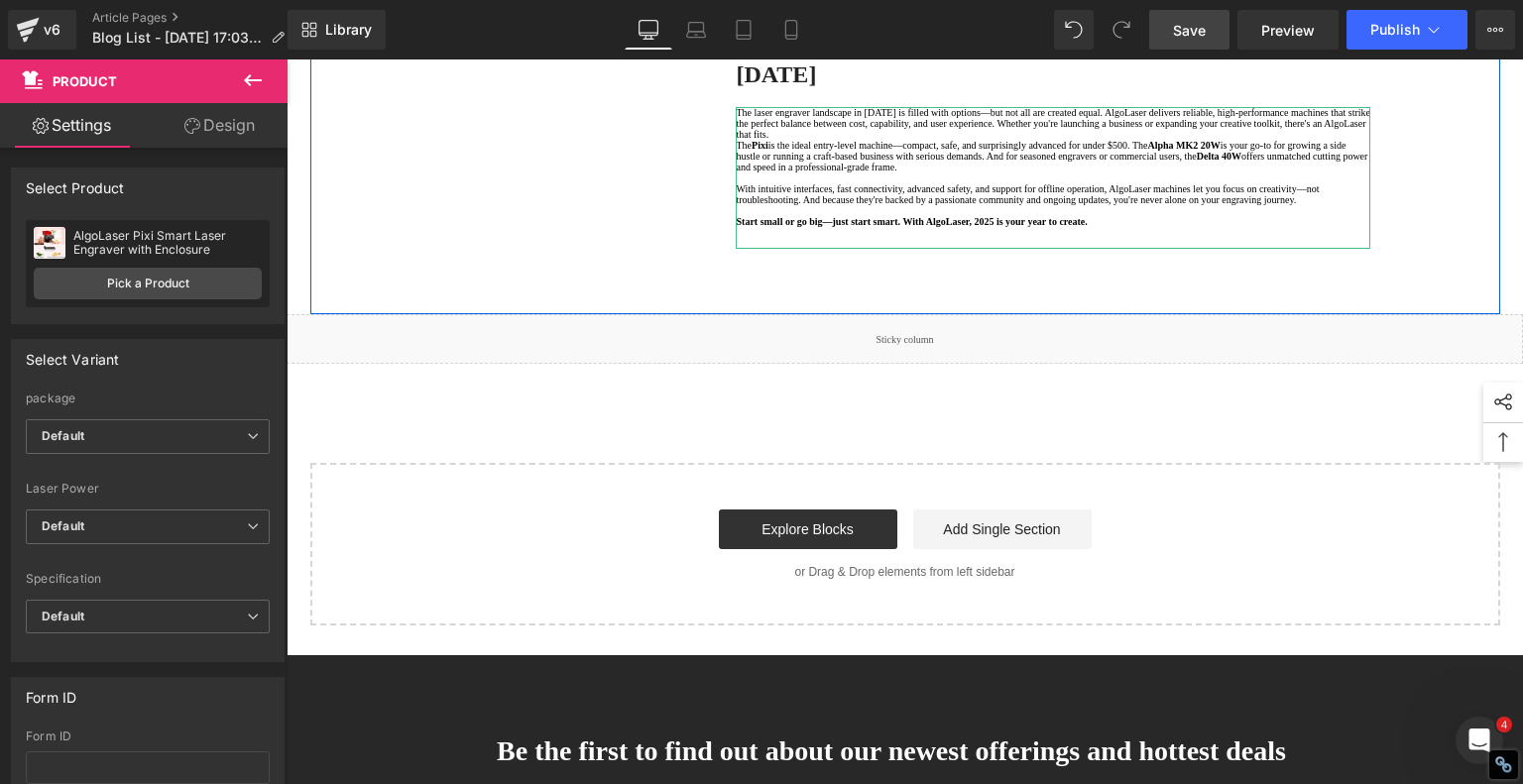 scroll, scrollTop: 5550, scrollLeft: 0, axis: vertical 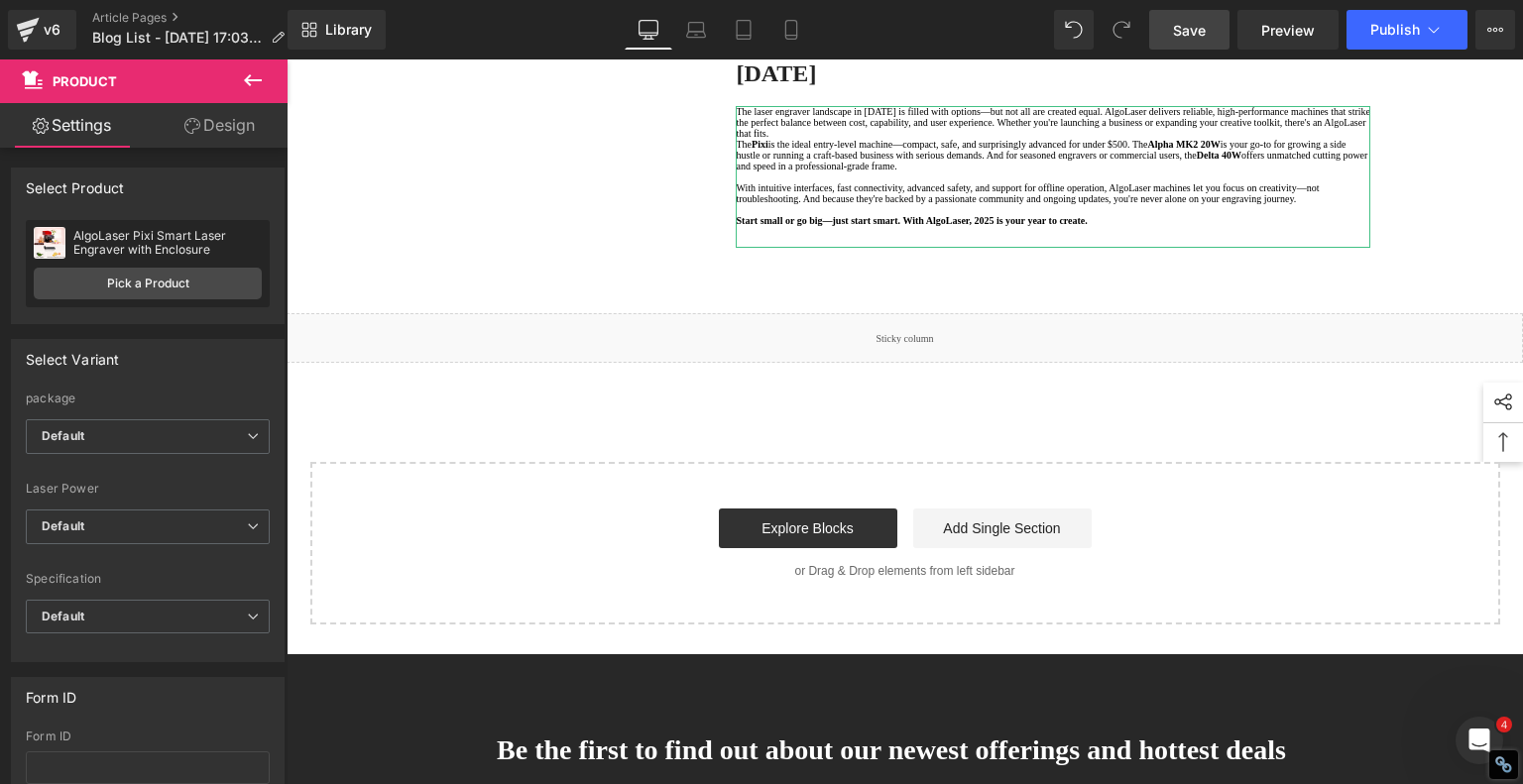 click 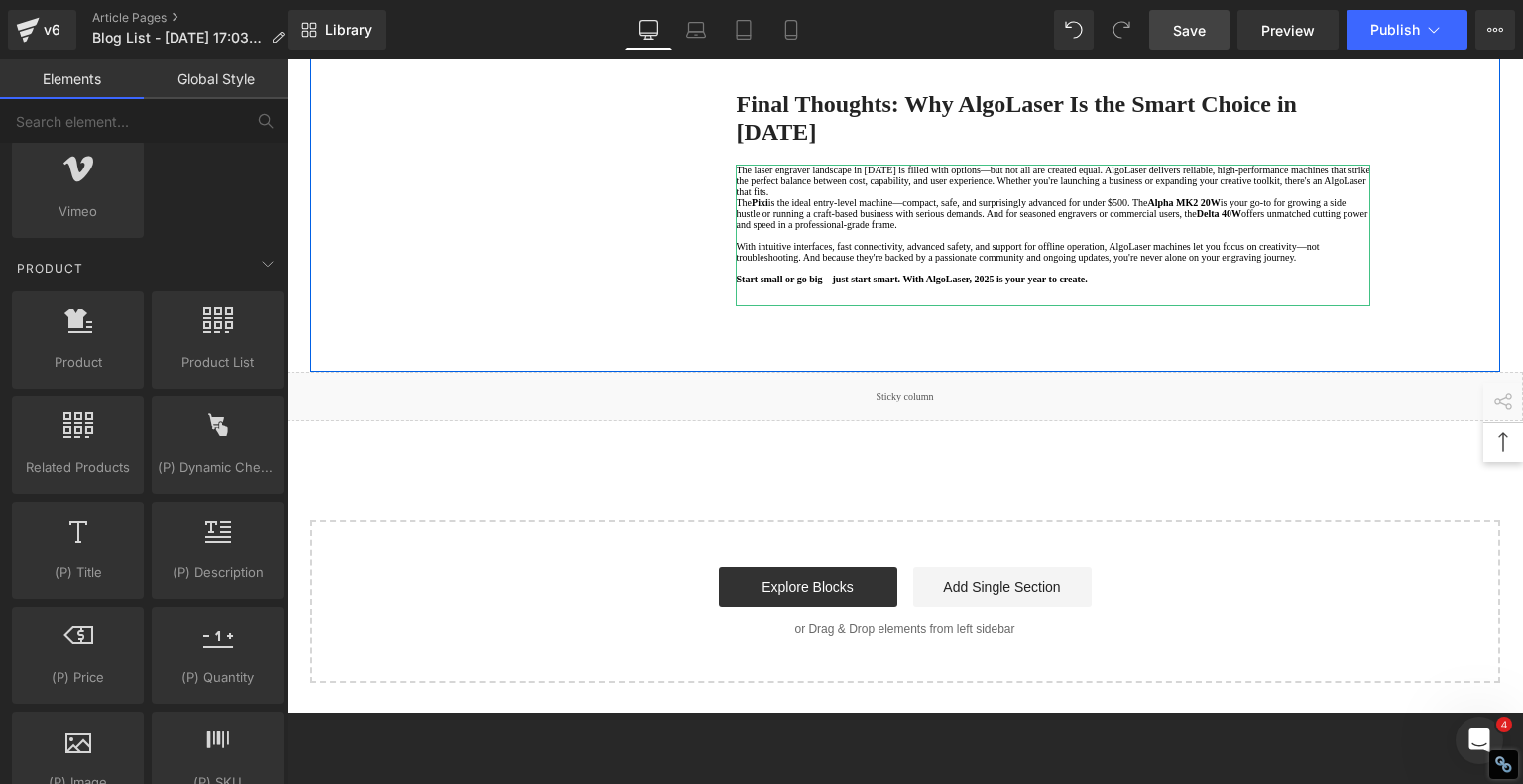 scroll, scrollTop: 5550, scrollLeft: 0, axis: vertical 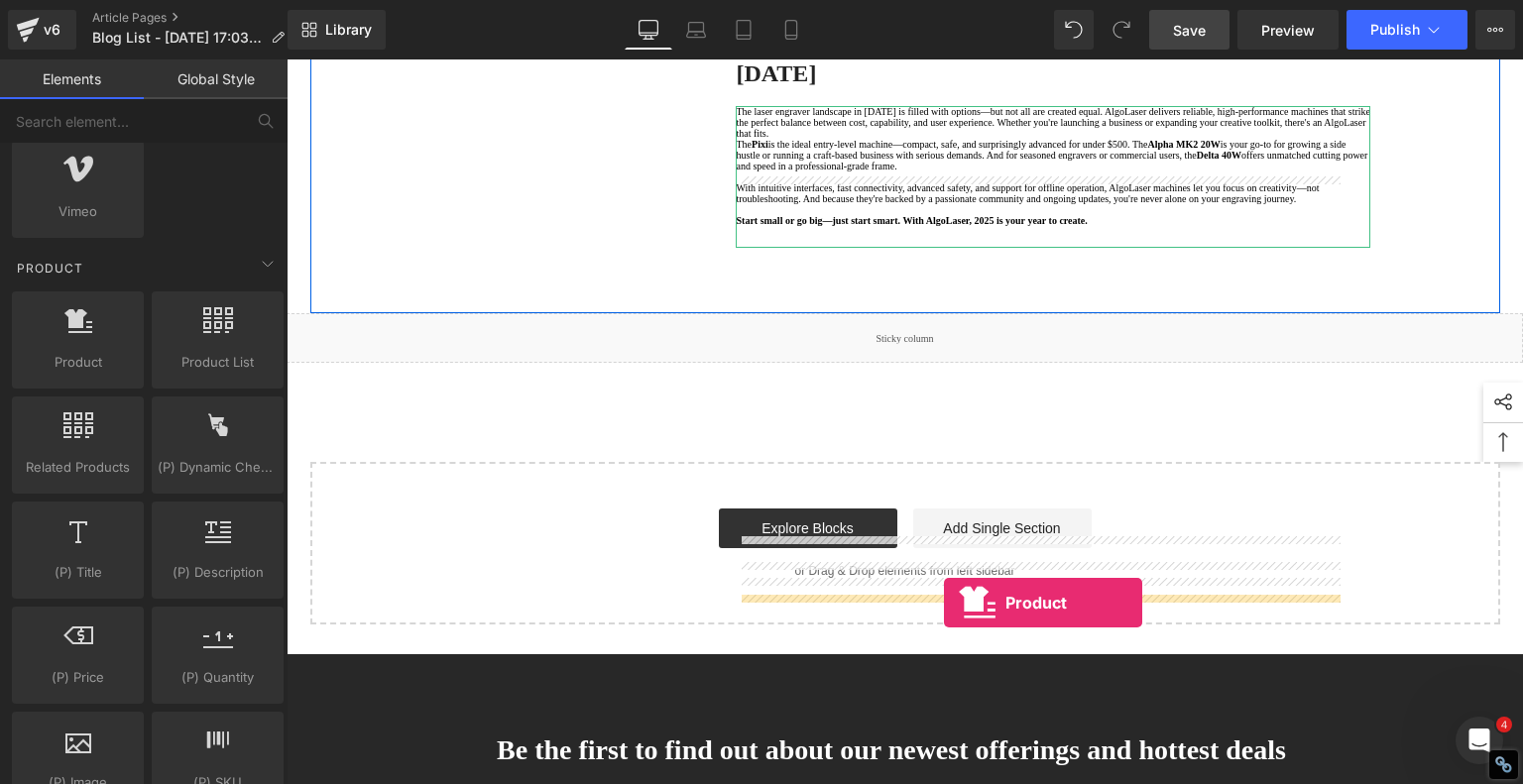 drag, startPoint x: 370, startPoint y: 399, endPoint x: 944, endPoint y: 603, distance: 609.17321 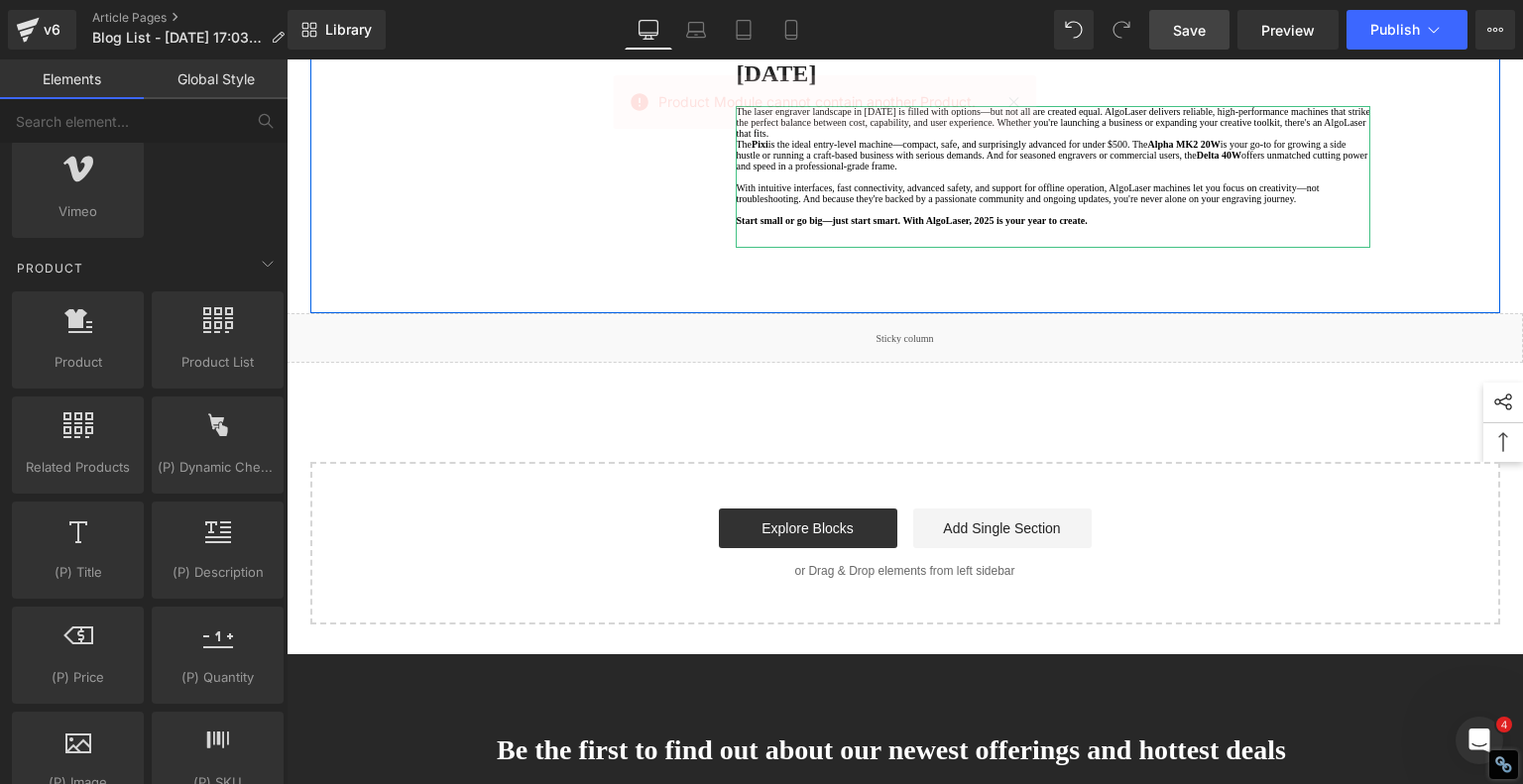 click 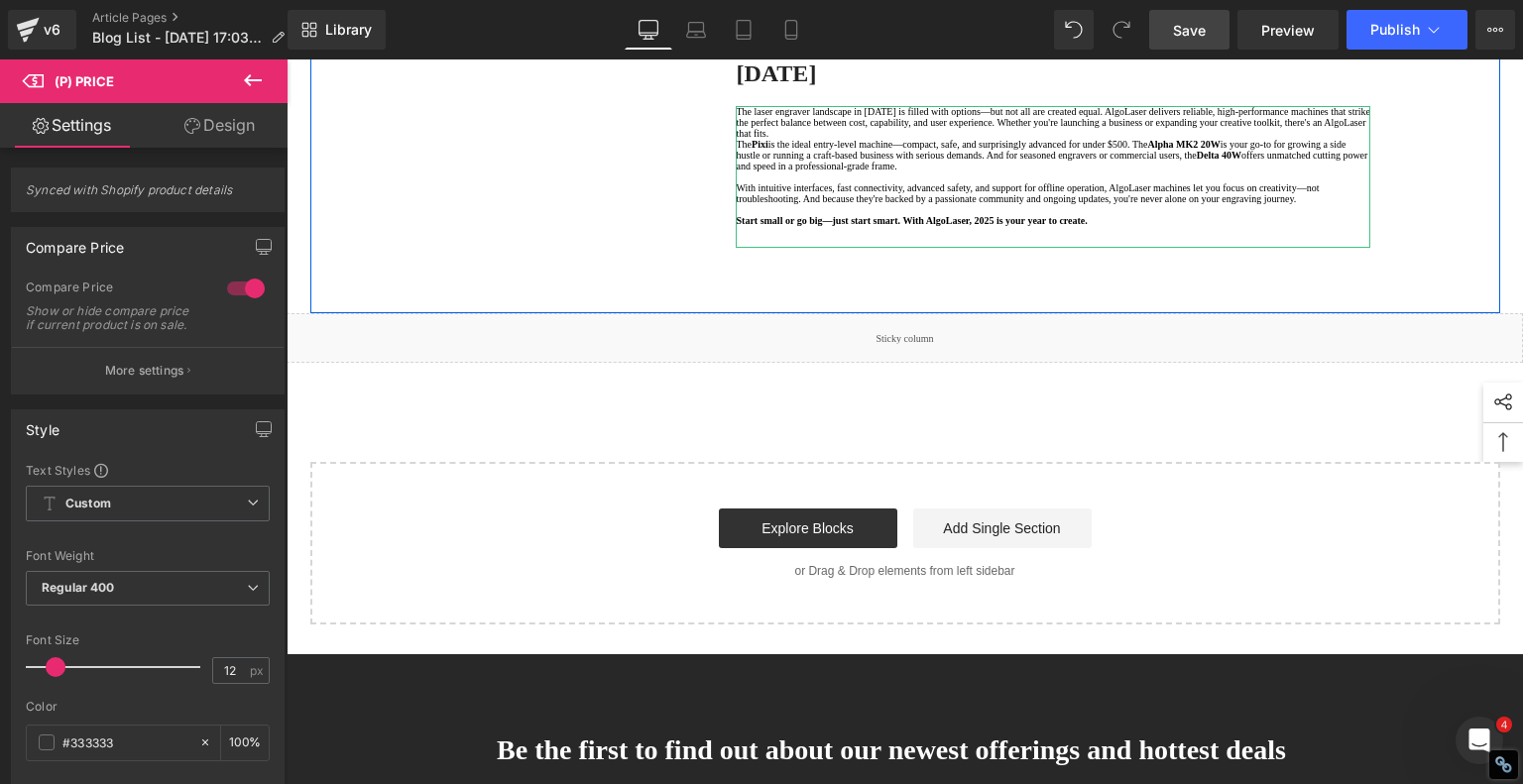 click 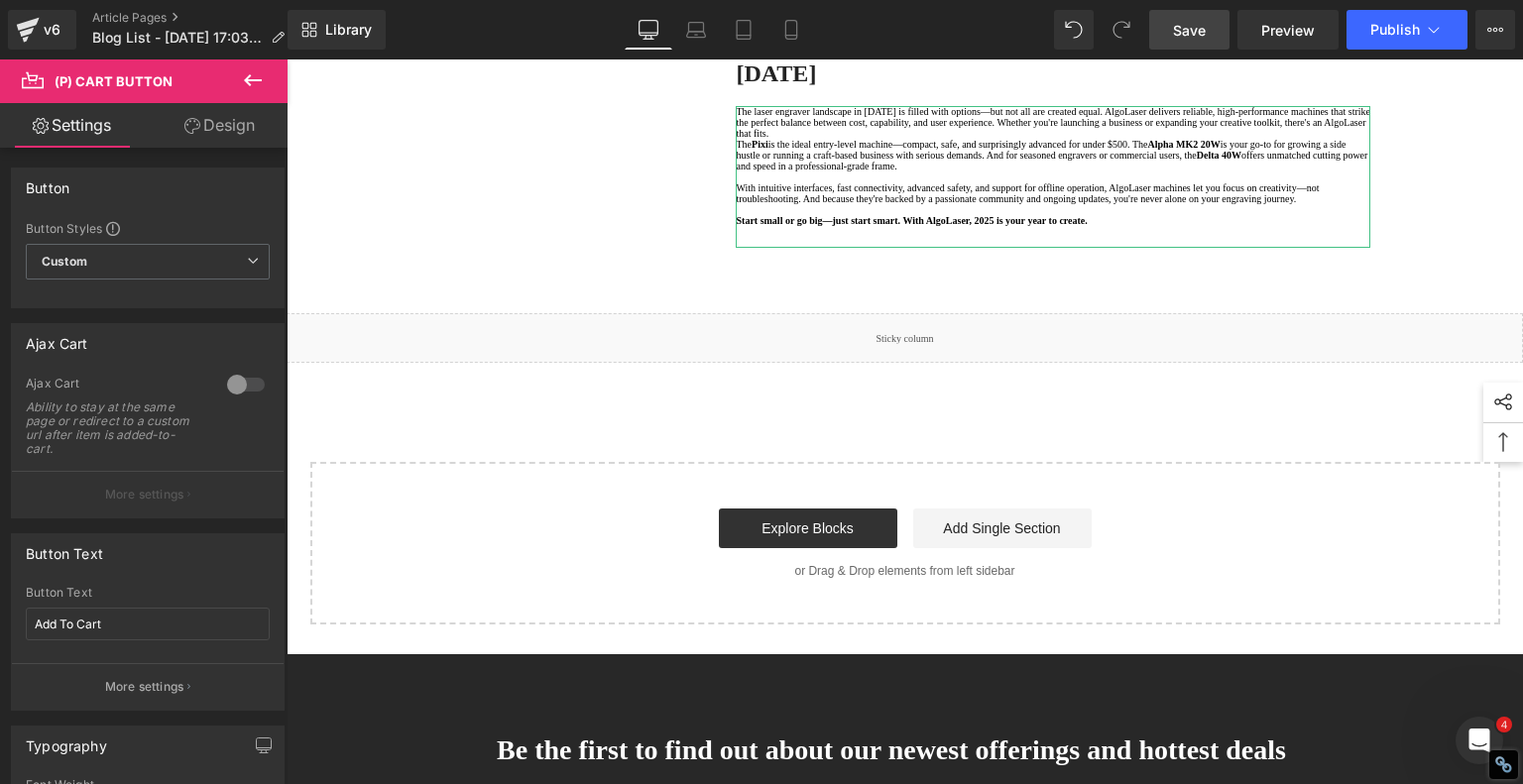 click 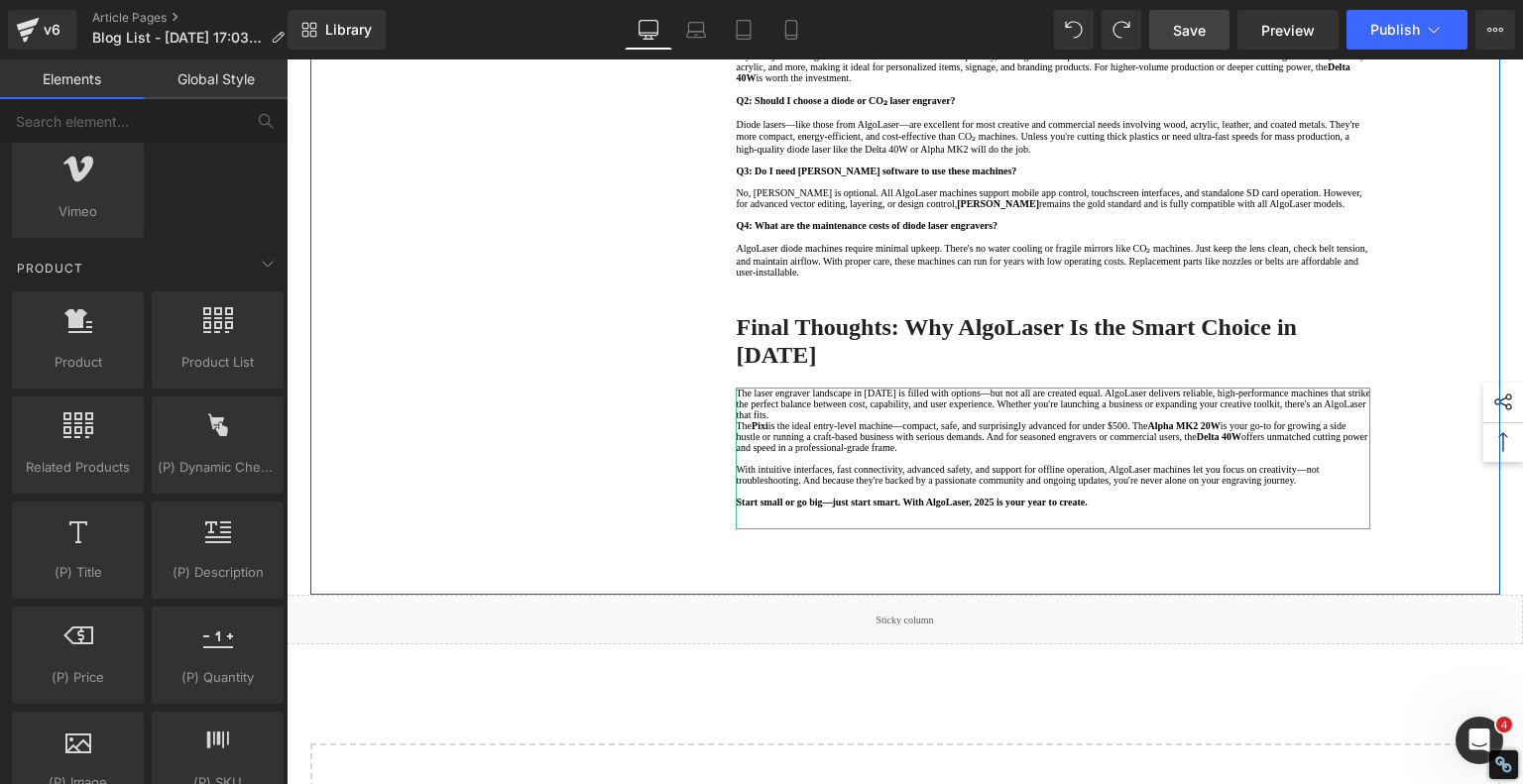scroll, scrollTop: 5154, scrollLeft: 0, axis: vertical 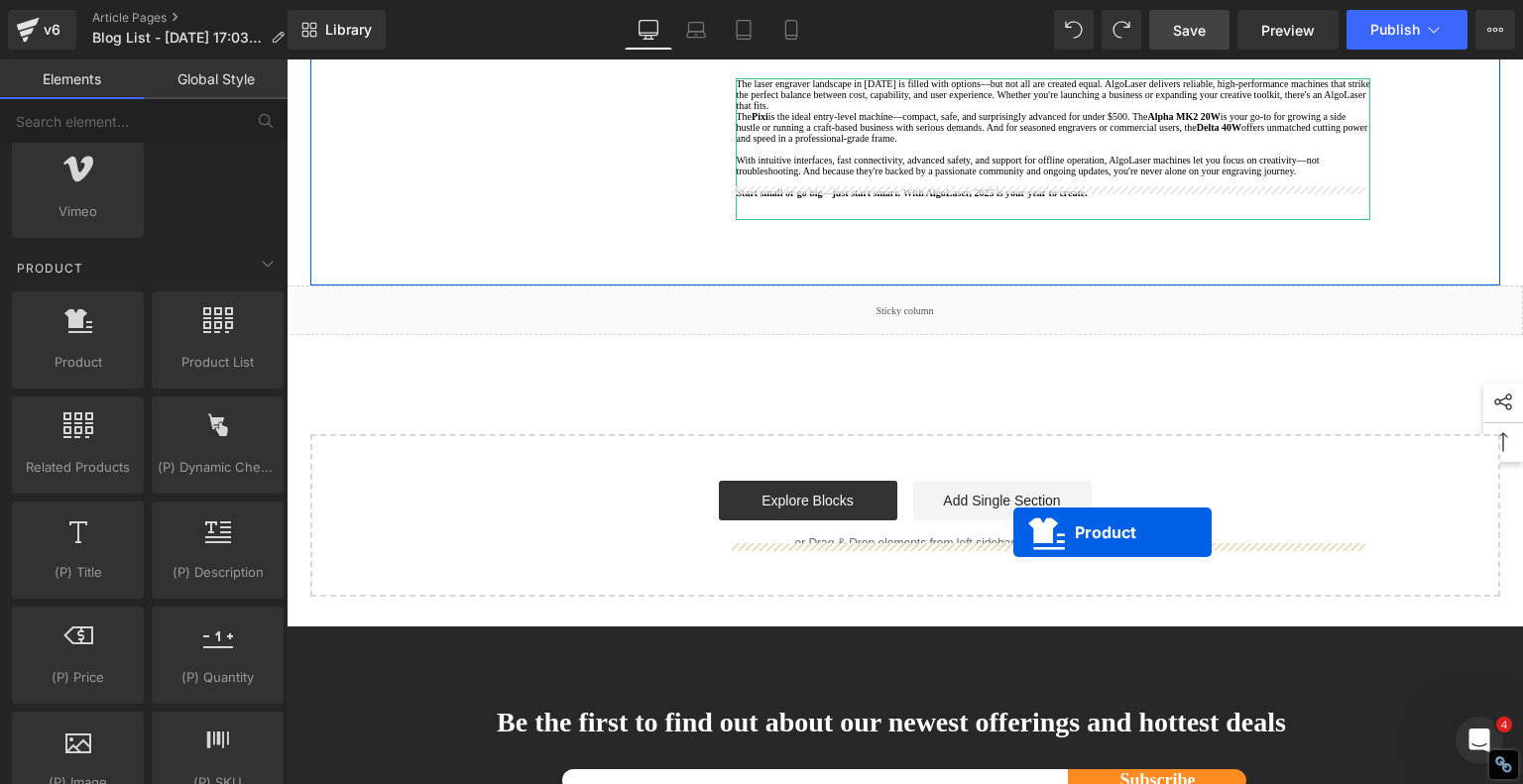 drag, startPoint x: 996, startPoint y: 564, endPoint x: 1013, endPoint y: 532, distance: 36.23534 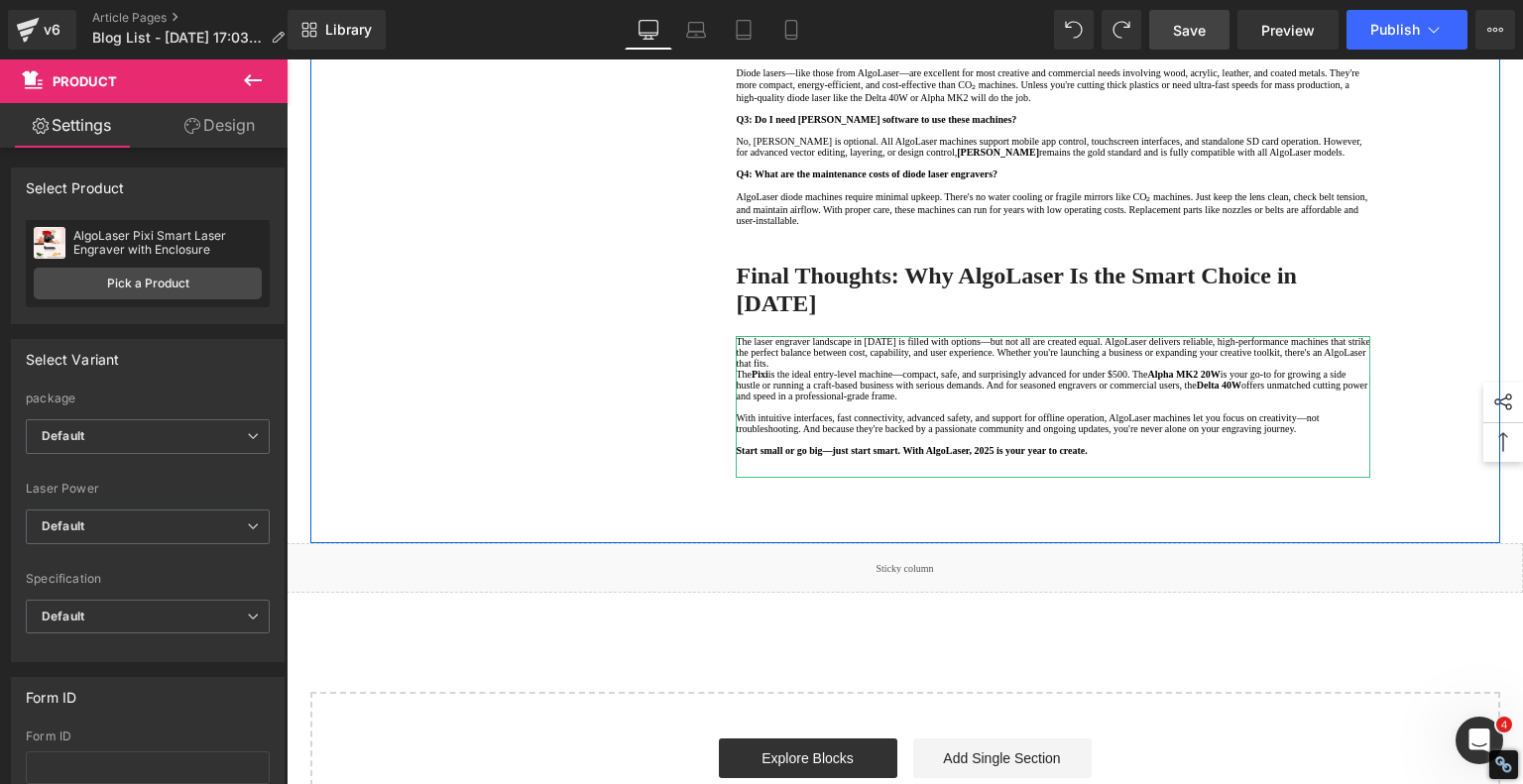 scroll, scrollTop: 5550, scrollLeft: 0, axis: vertical 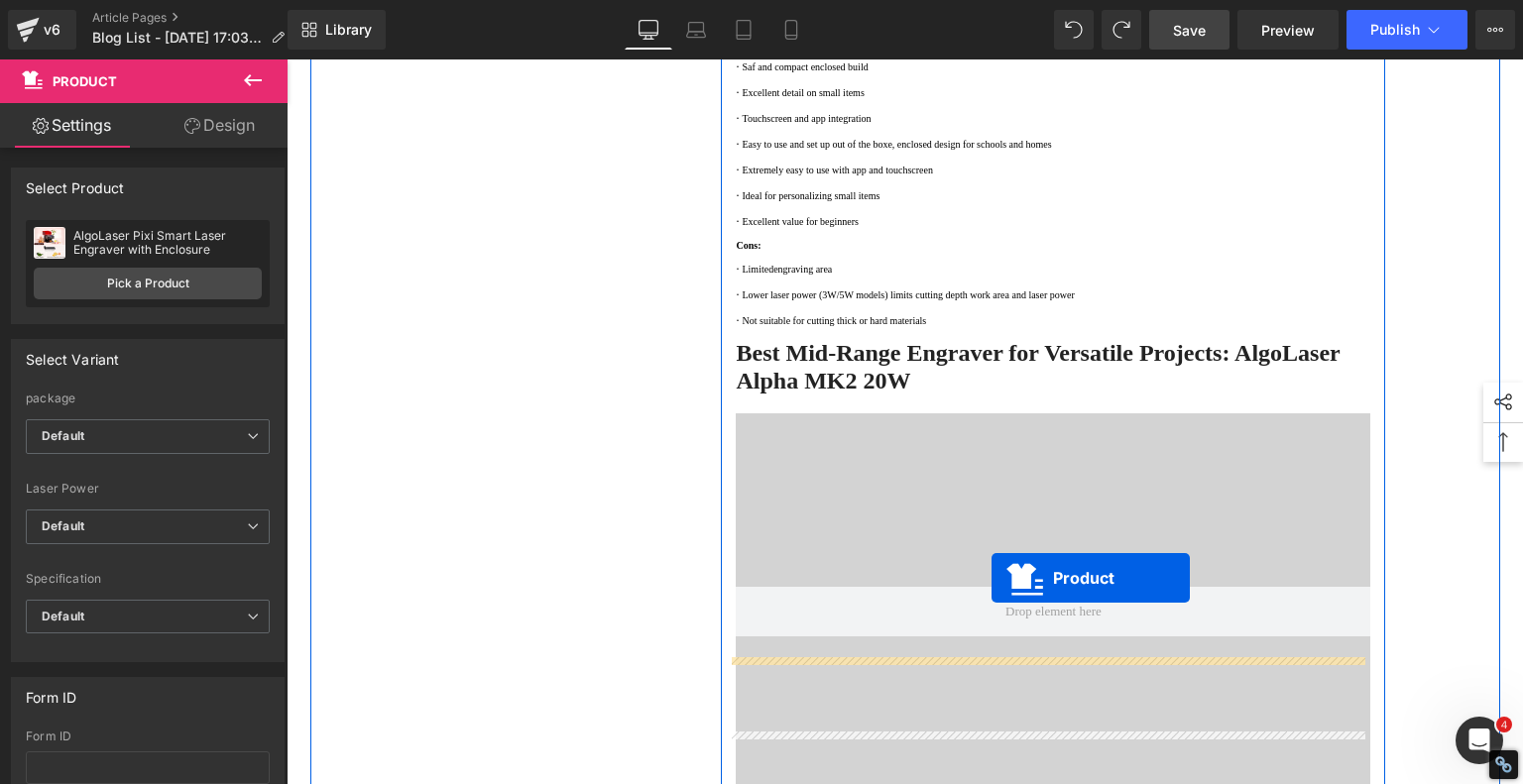 drag, startPoint x: 999, startPoint y: 162, endPoint x: 994, endPoint y: 567, distance: 405.031 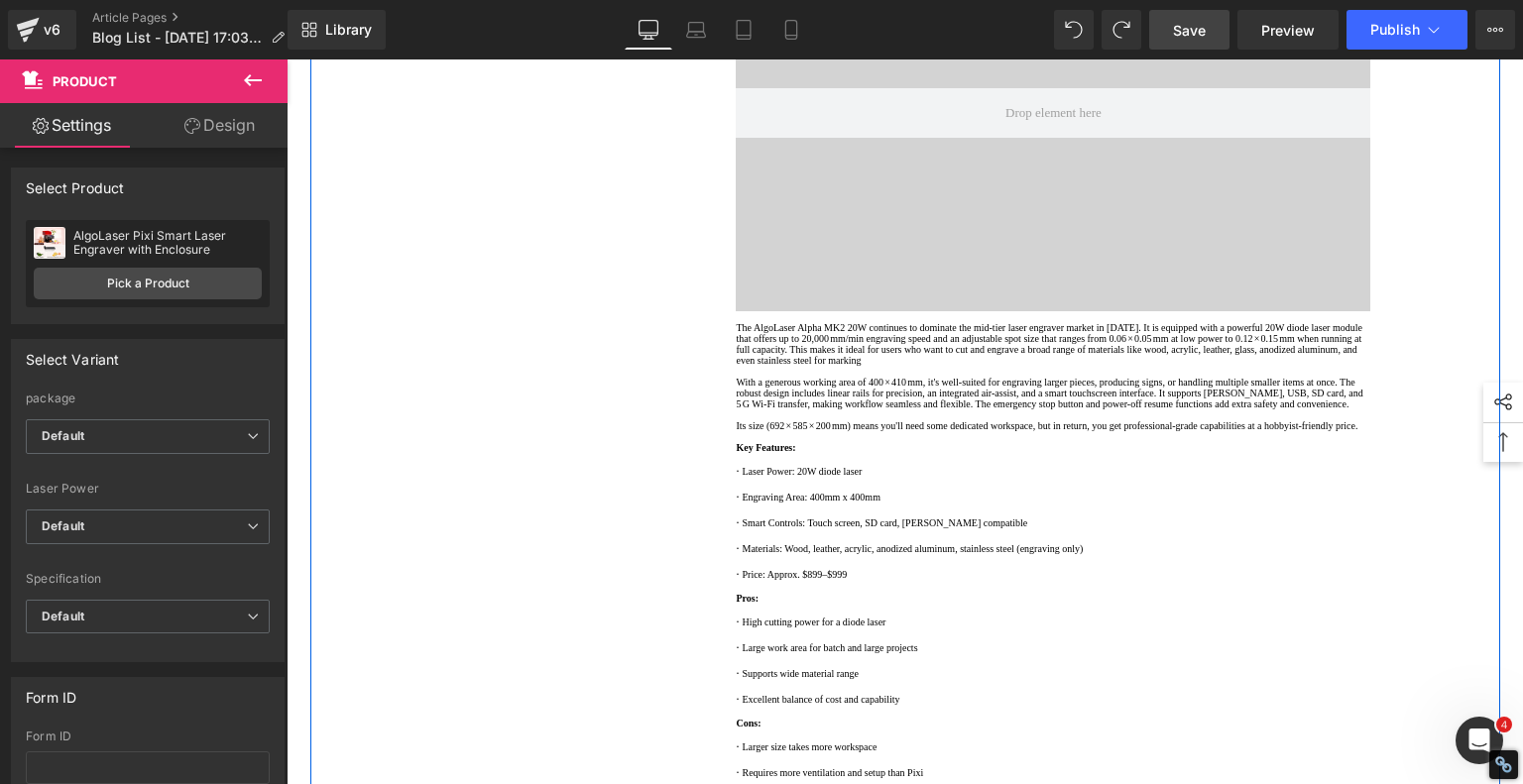 scroll, scrollTop: 2597, scrollLeft: 0, axis: vertical 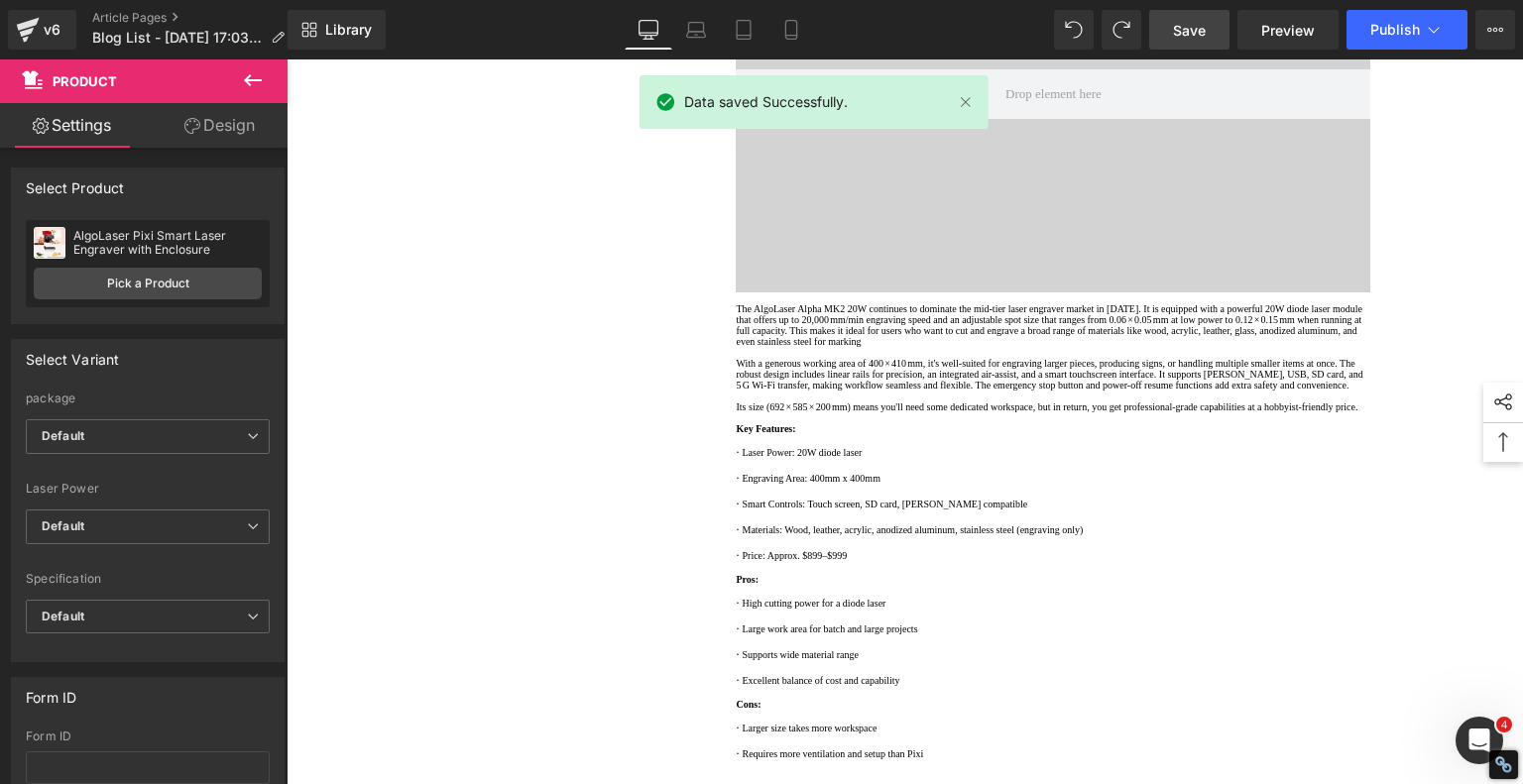 click 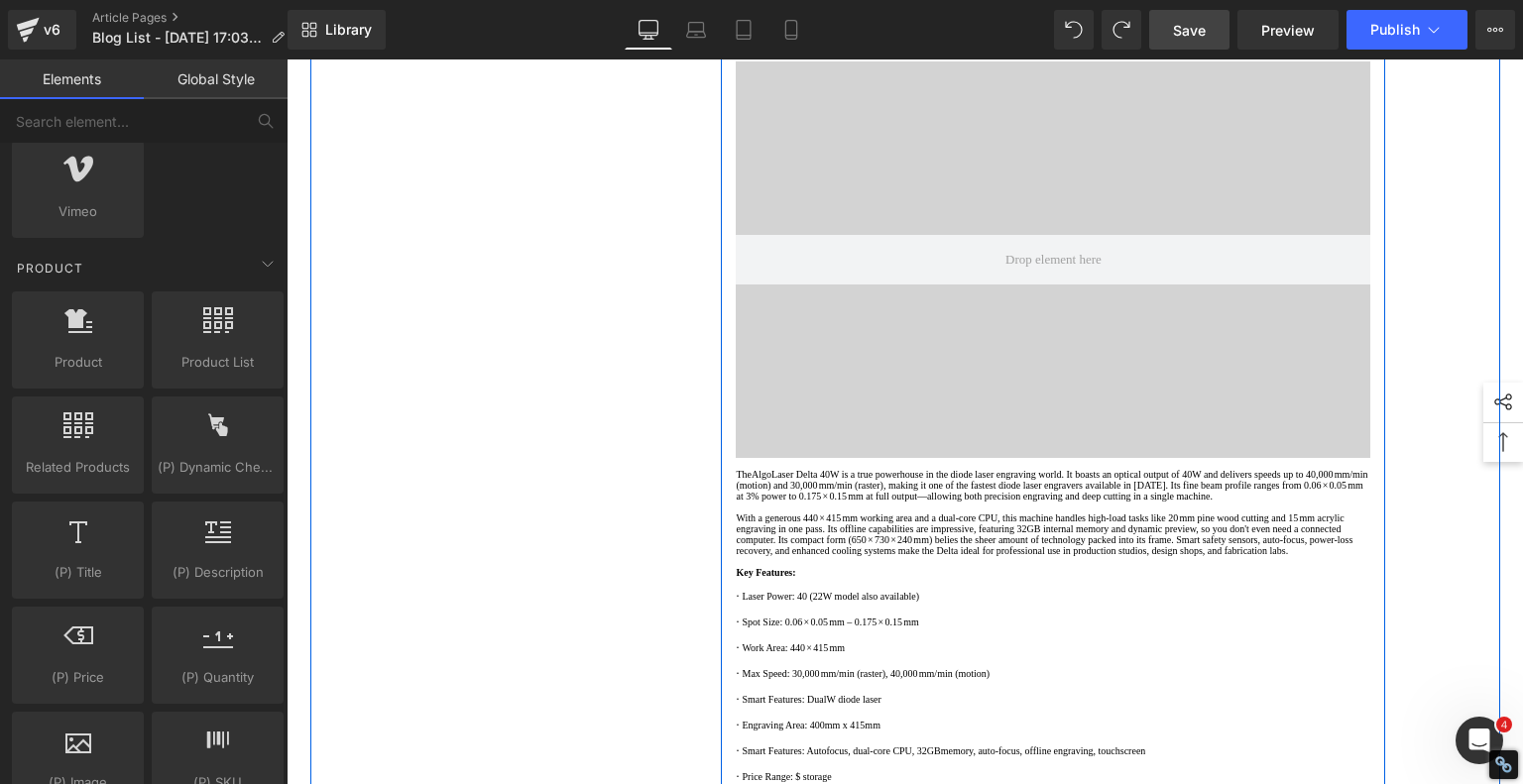 scroll, scrollTop: 3489, scrollLeft: 0, axis: vertical 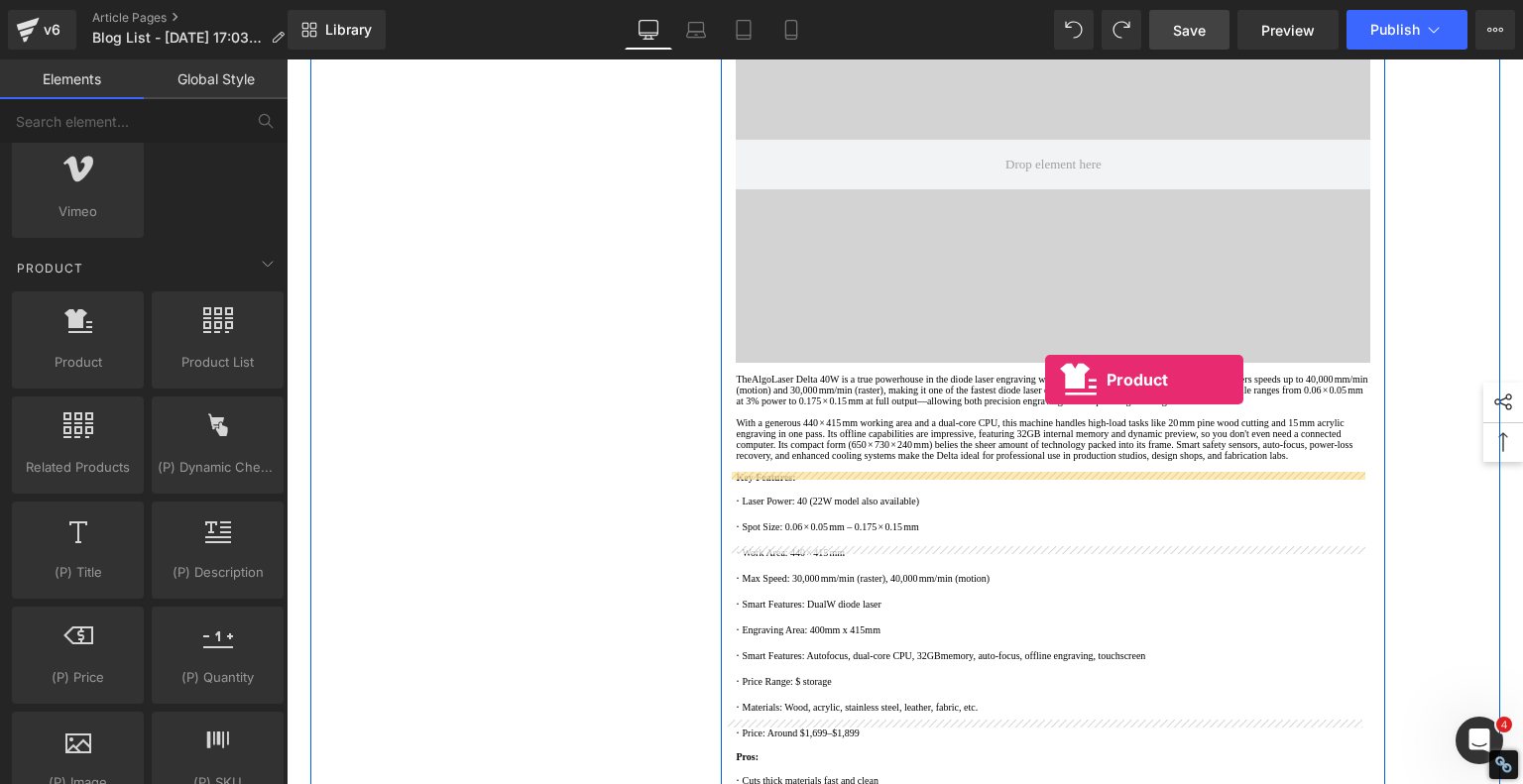 drag, startPoint x: 372, startPoint y: 404, endPoint x: 1045, endPoint y: 380, distance: 673.4278 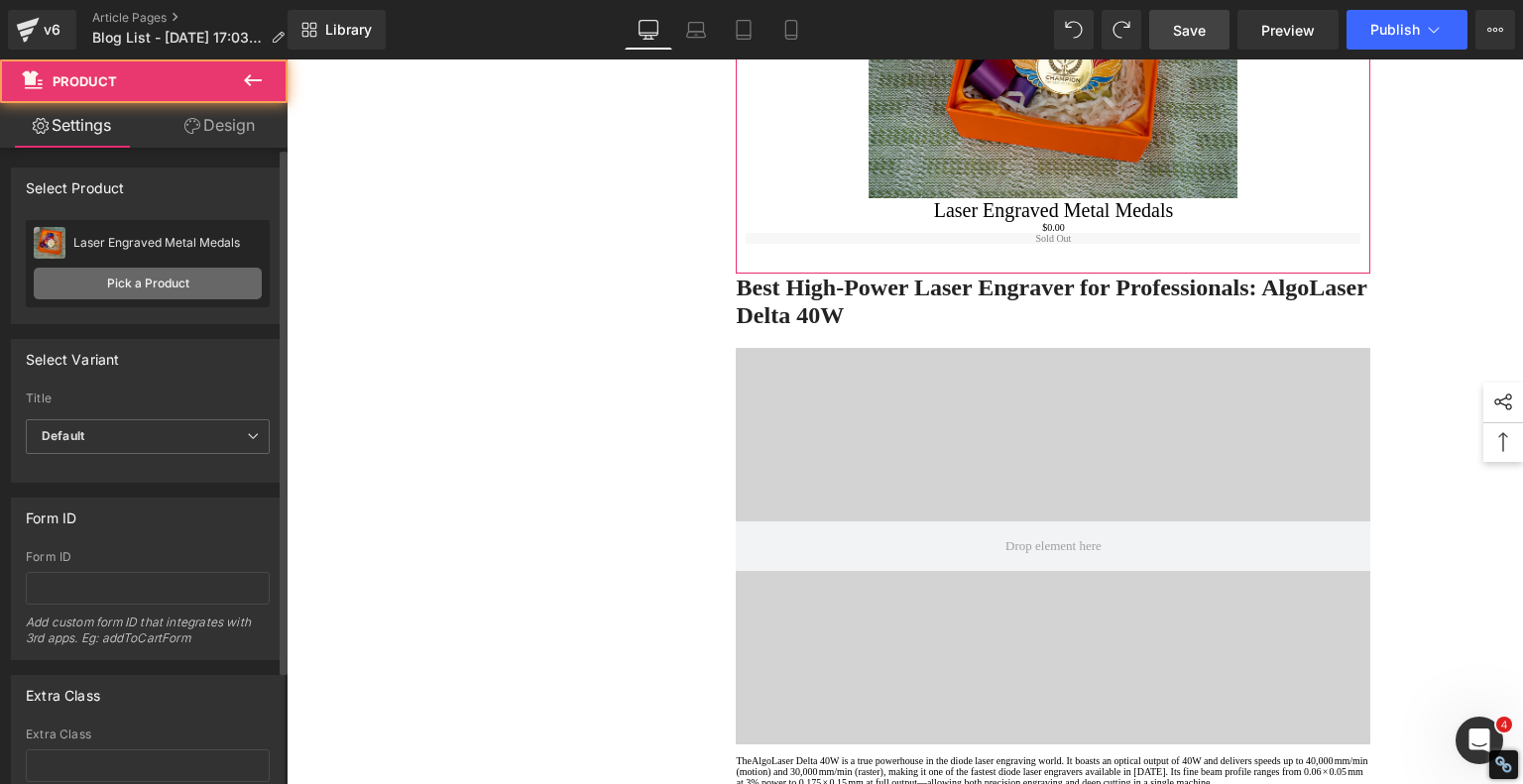 click on "Pick a Product" at bounding box center (148, 283) 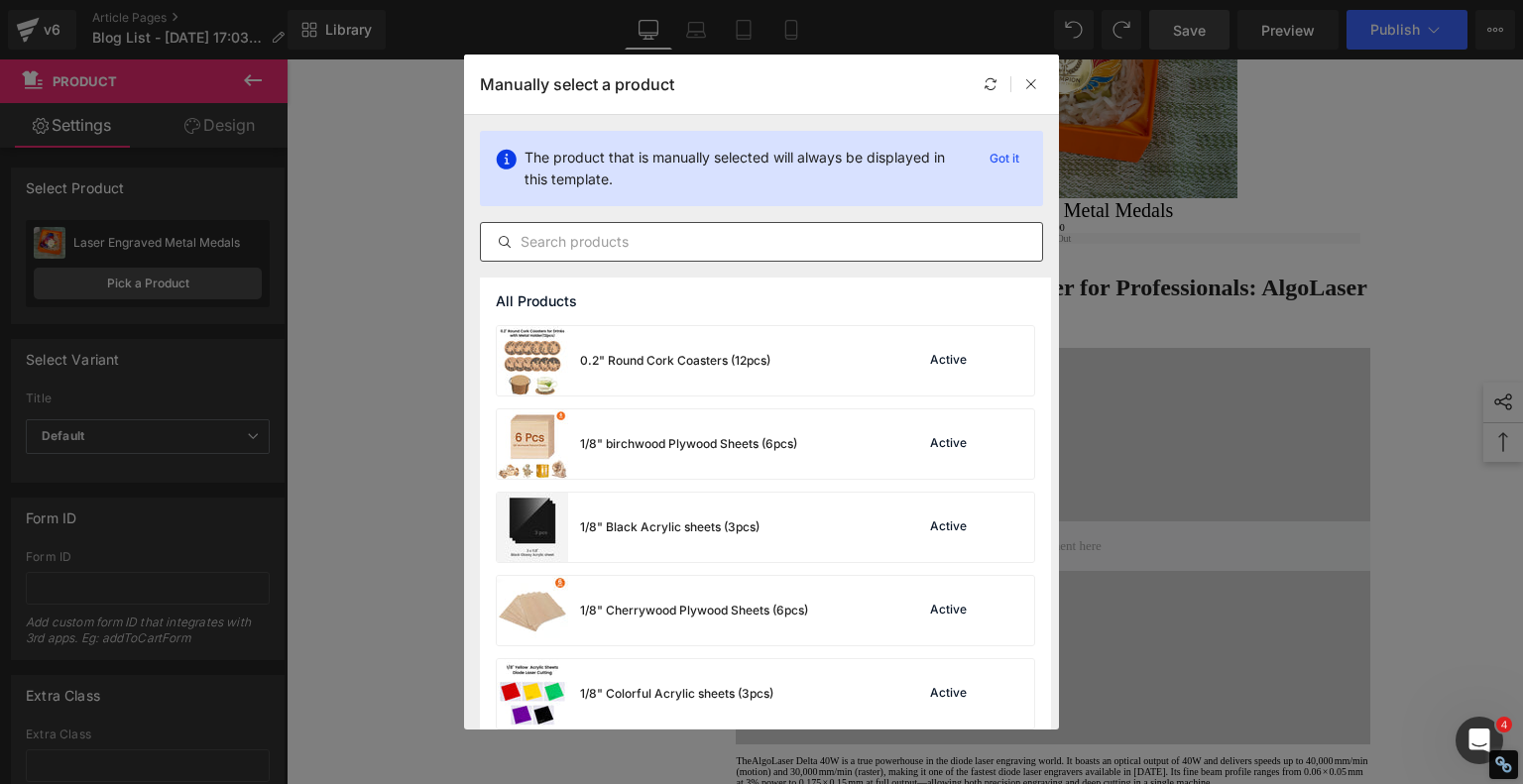 click at bounding box center (762, 242) 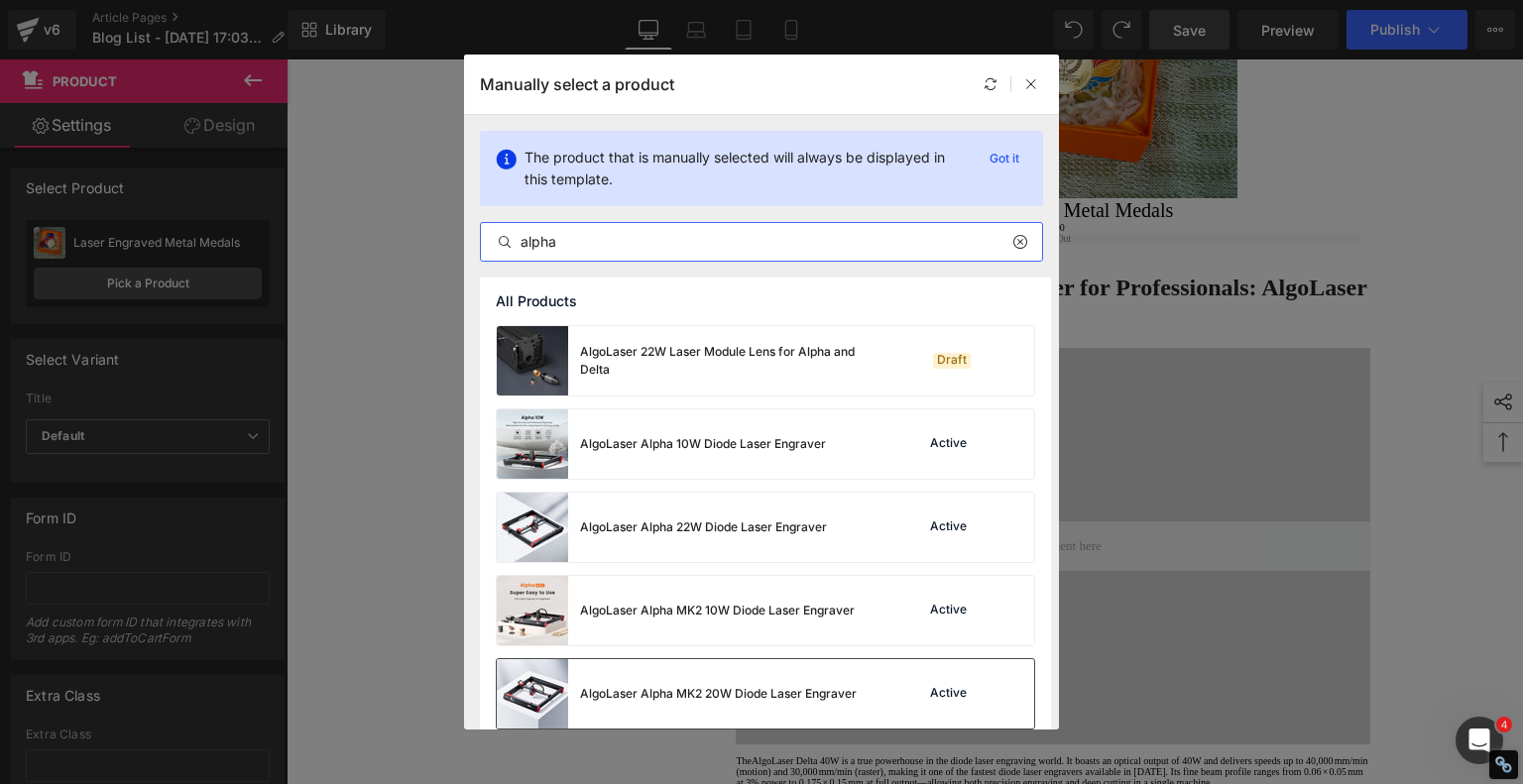 type on "alpha" 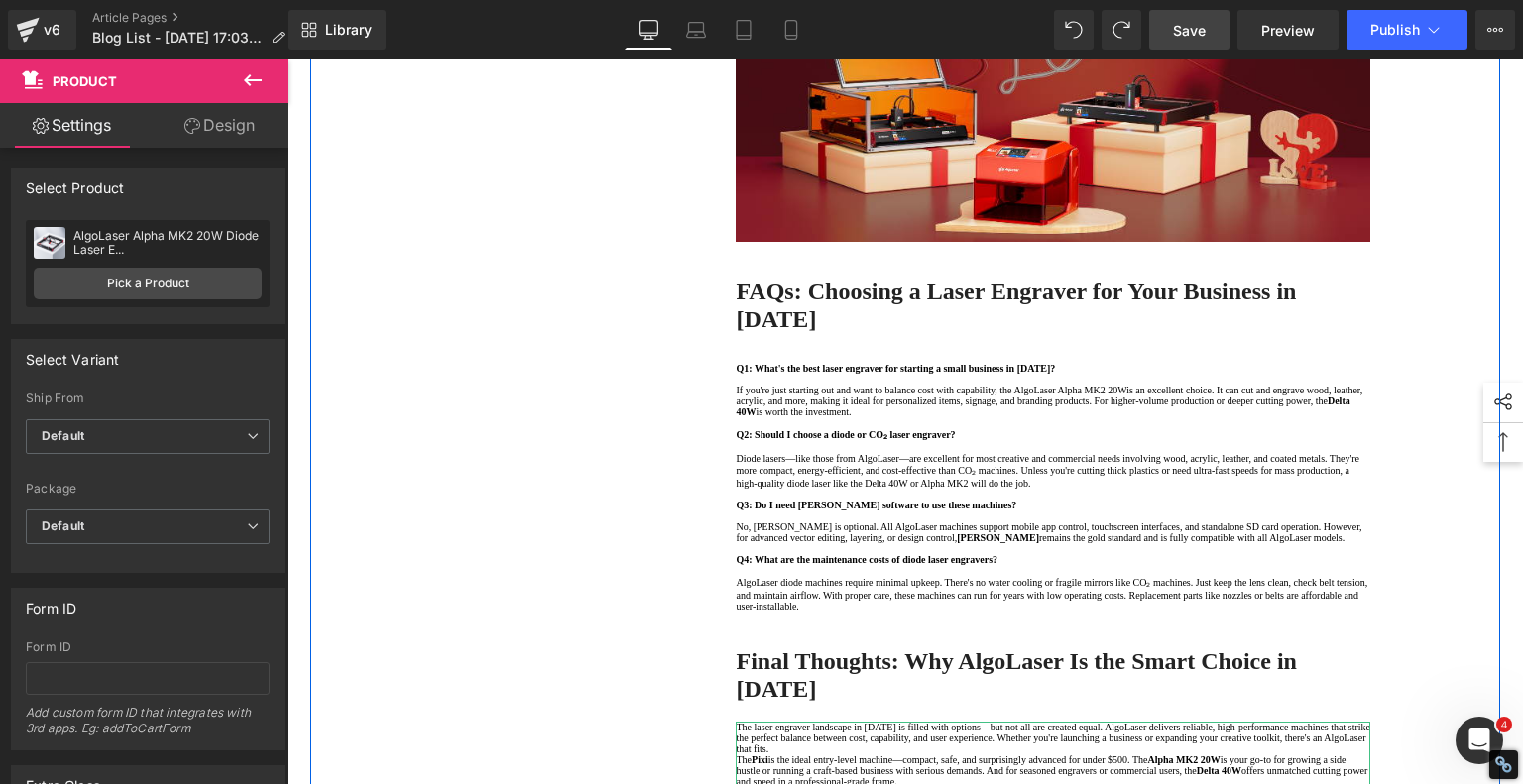scroll, scrollTop: 5570, scrollLeft: 0, axis: vertical 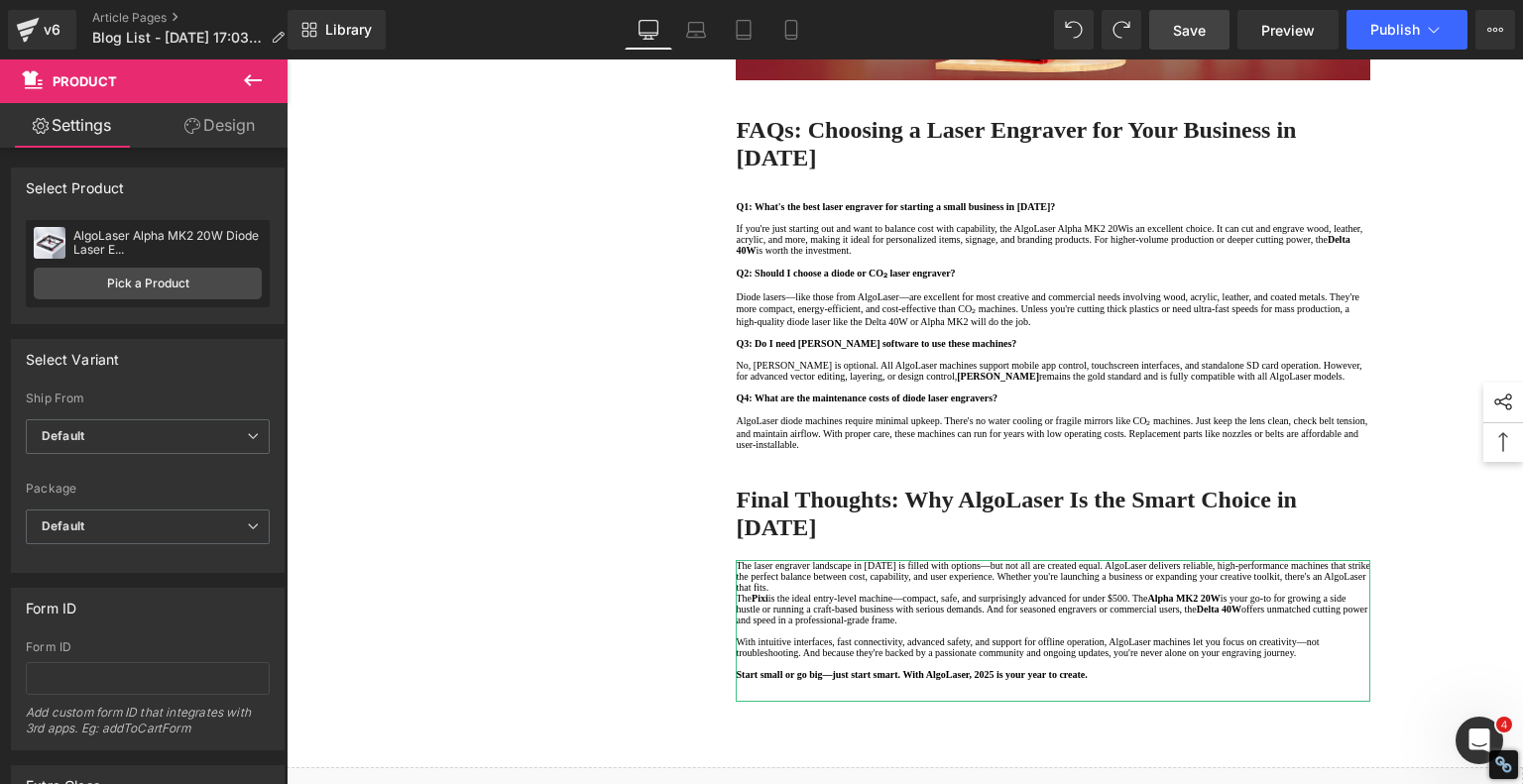 drag, startPoint x: 253, startPoint y: 79, endPoint x: 232, endPoint y: 93, distance: 25.23886 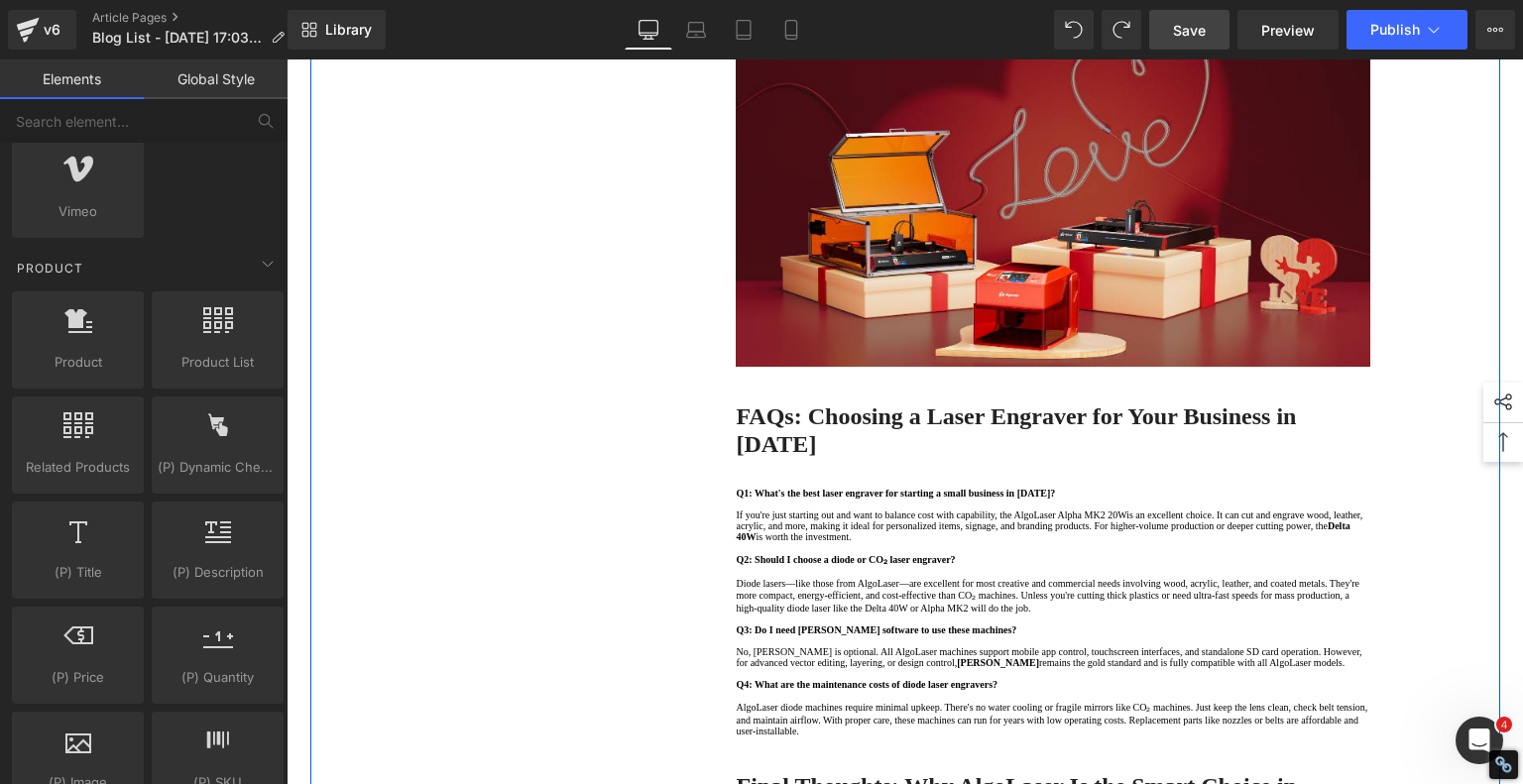 scroll, scrollTop: 5273, scrollLeft: 0, axis: vertical 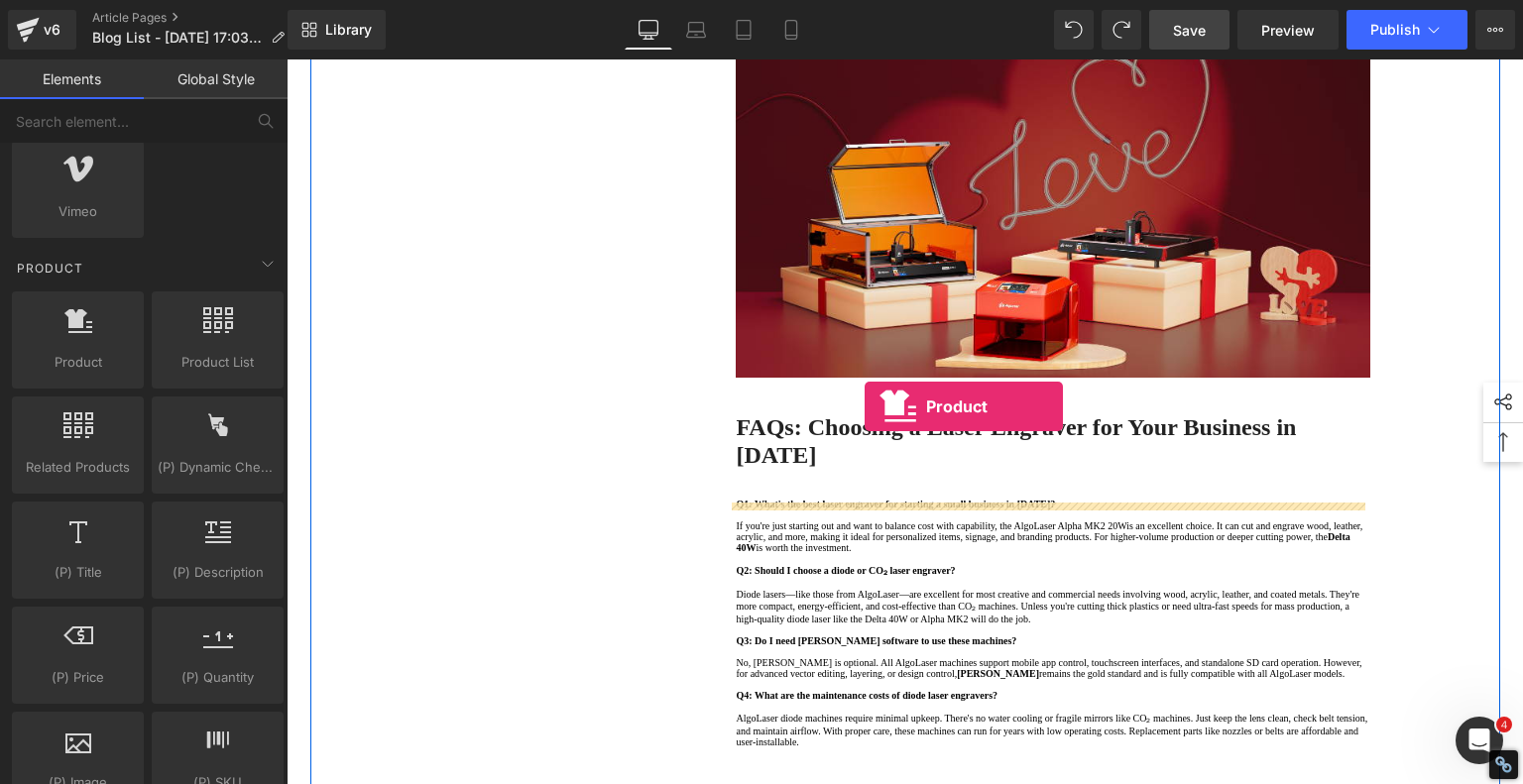 drag, startPoint x: 365, startPoint y: 380, endPoint x: 865, endPoint y: 406, distance: 500.6755 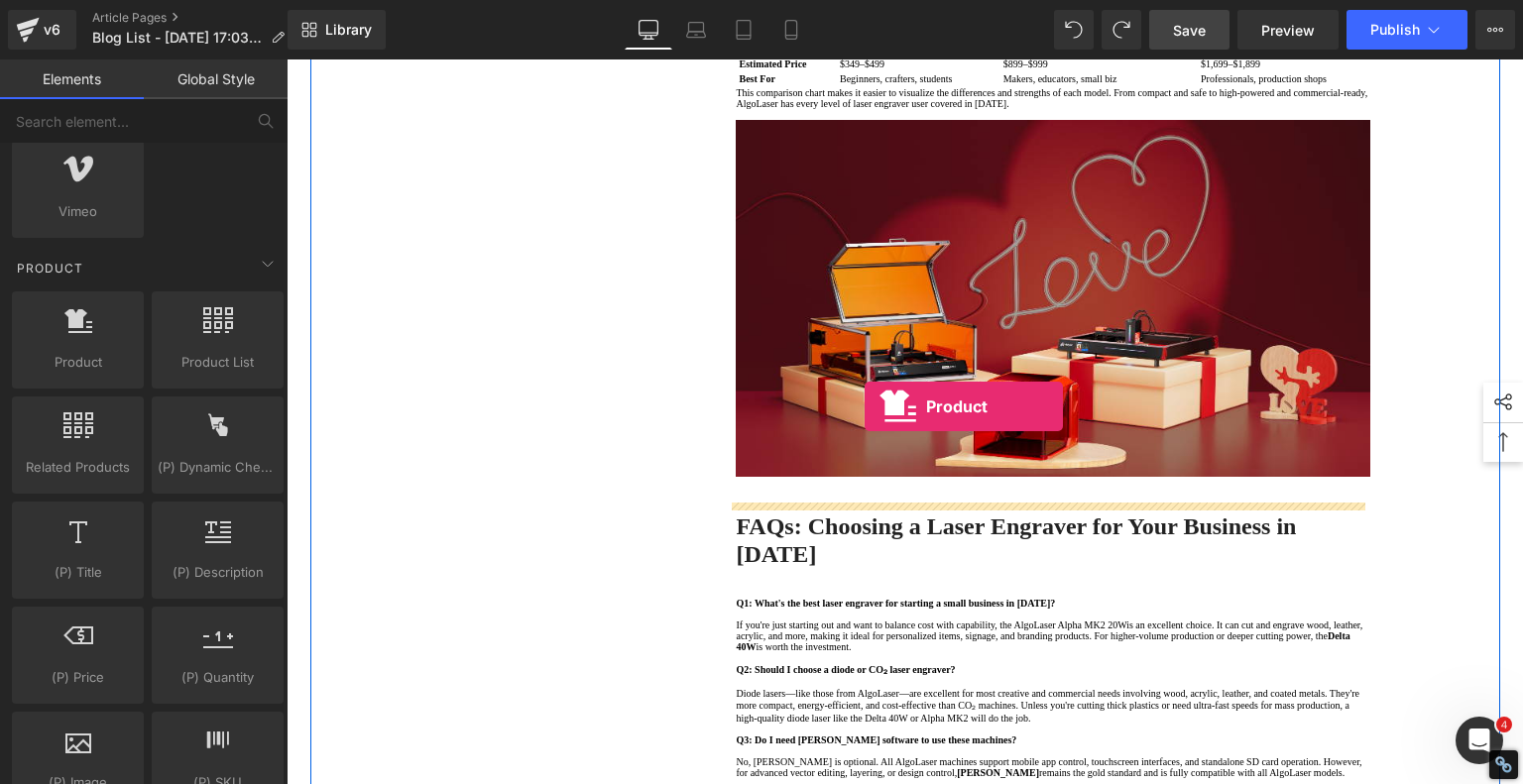 scroll, scrollTop: 5372, scrollLeft: 0, axis: vertical 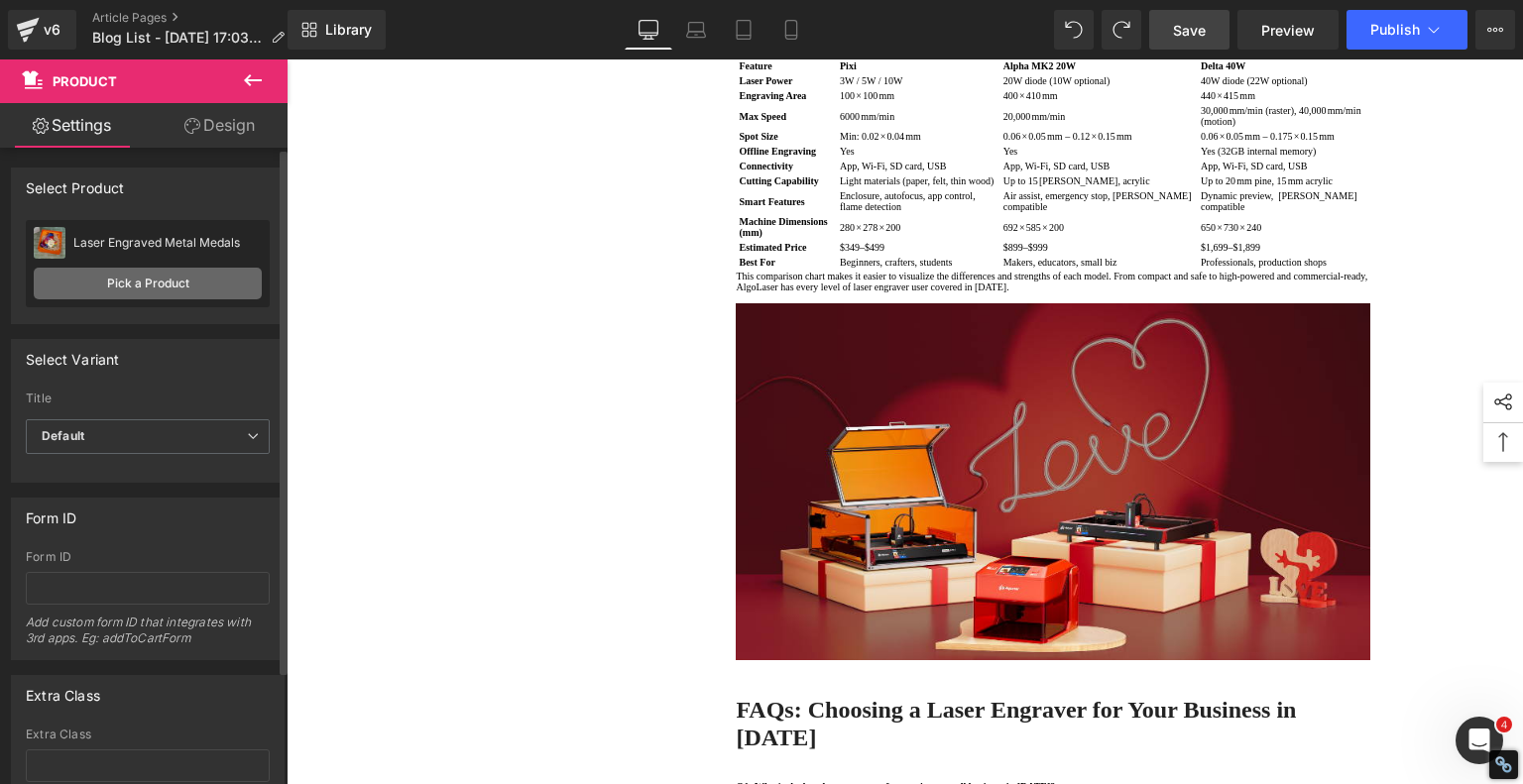 click on "Pick a Product" at bounding box center (148, 283) 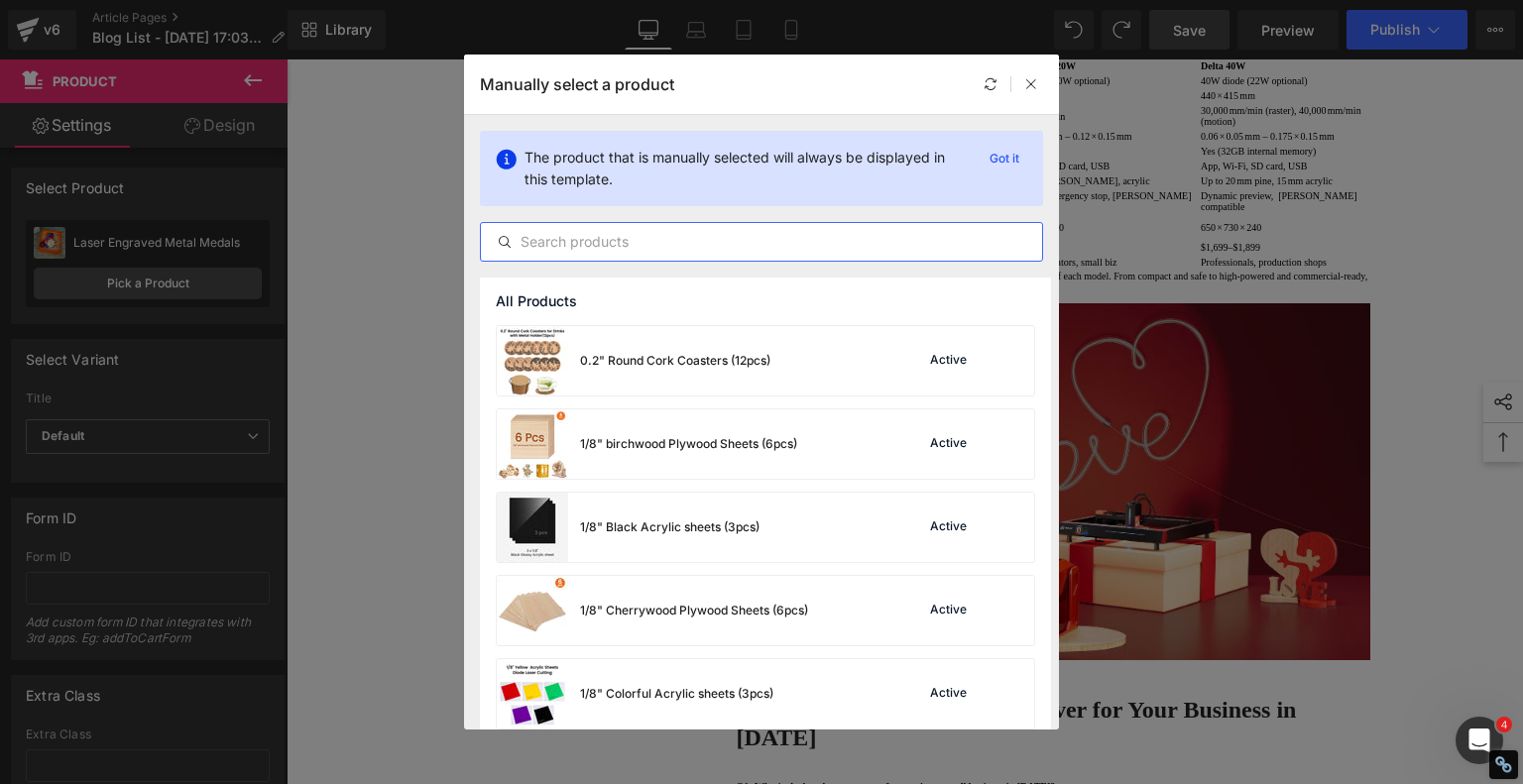 click at bounding box center [762, 242] 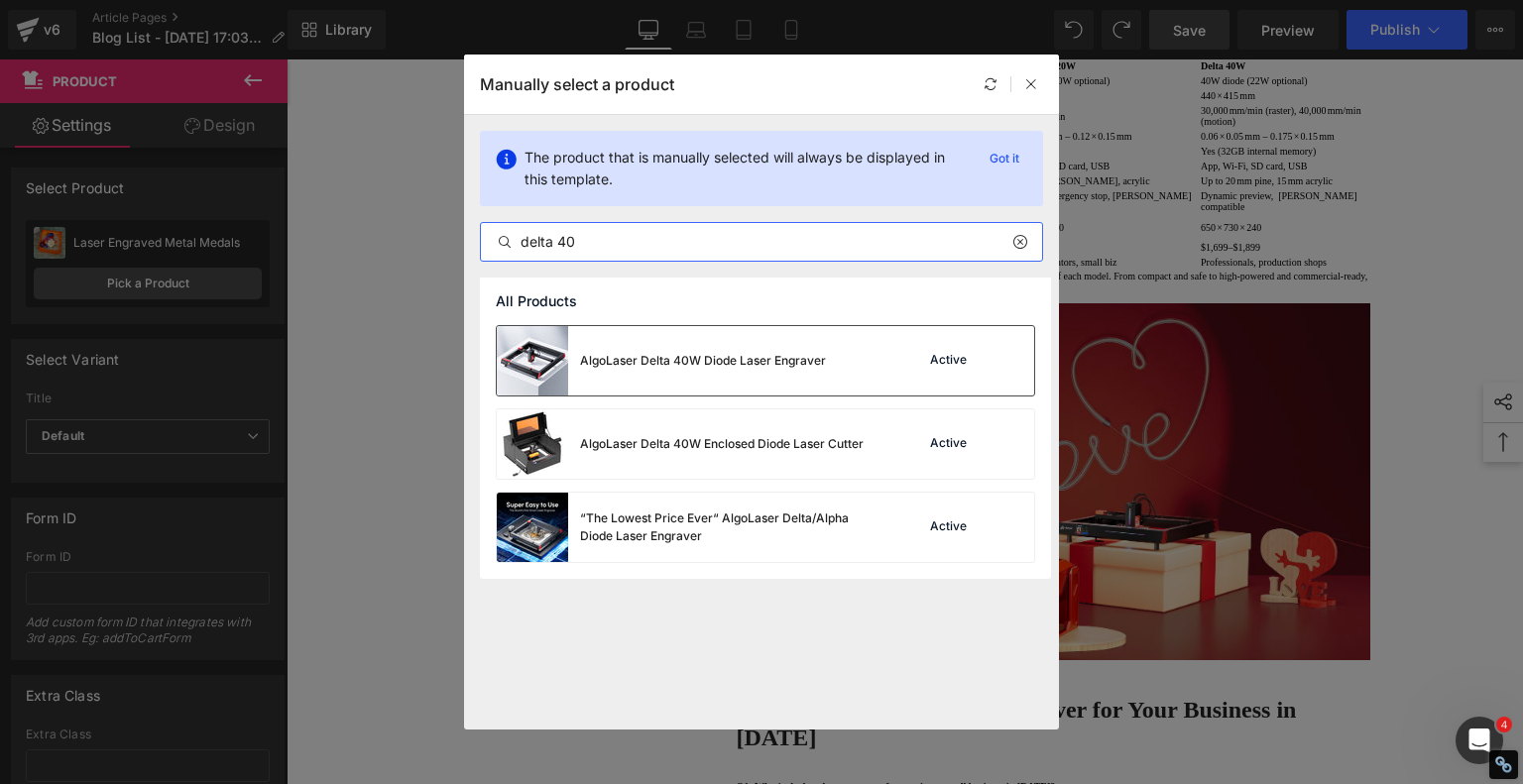 type on "delta 40" 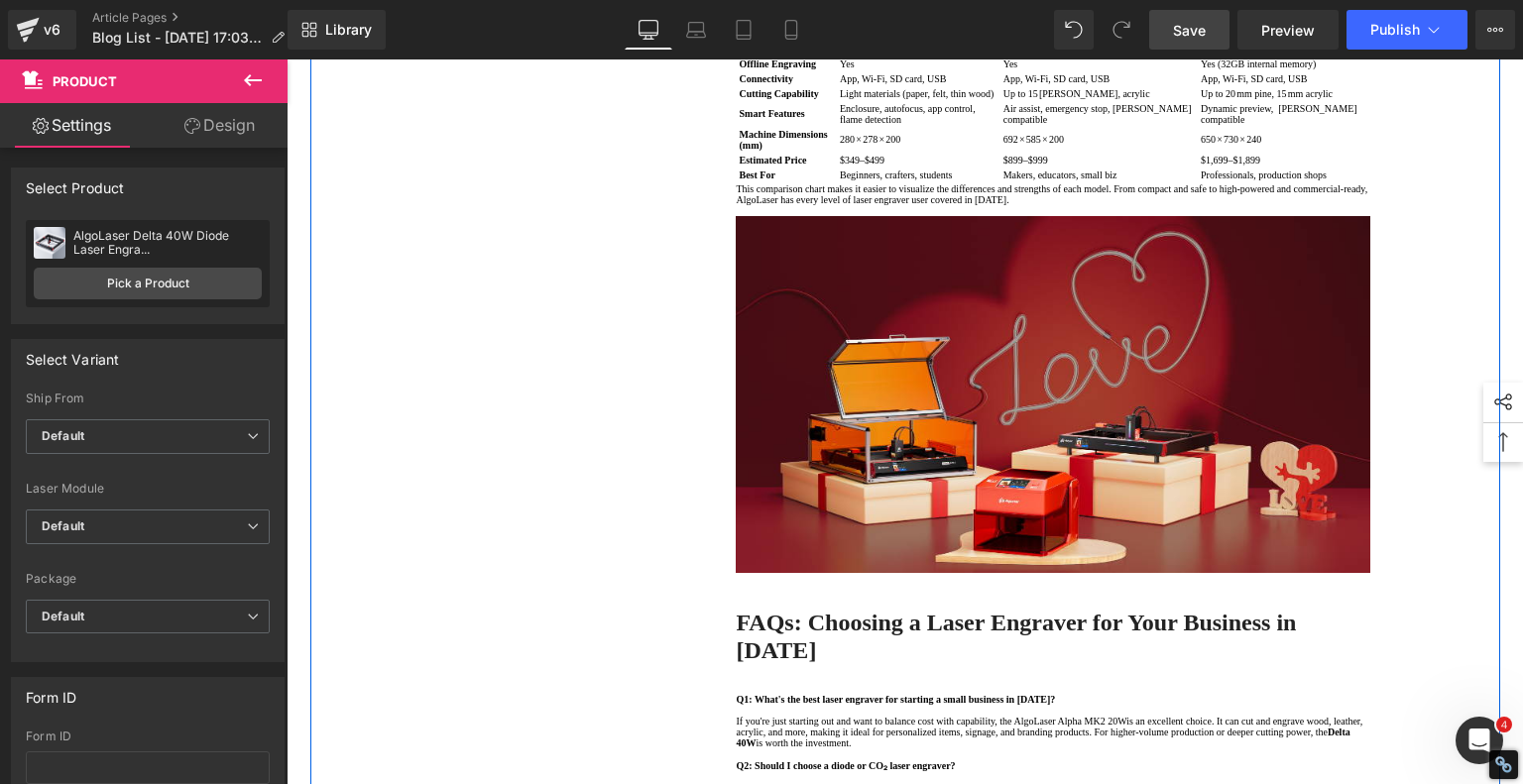 scroll, scrollTop: 5669, scrollLeft: 0, axis: vertical 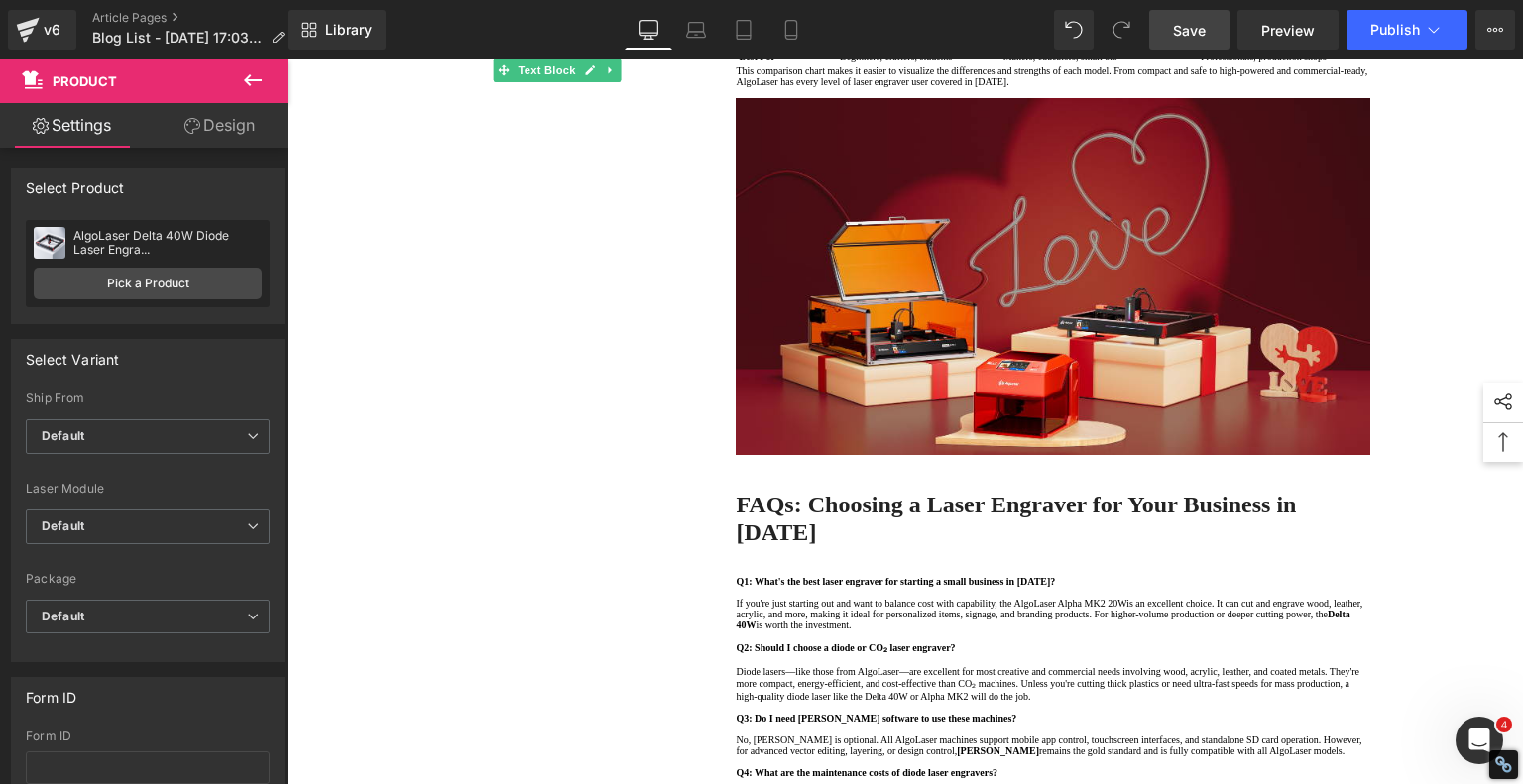 click on "Save" at bounding box center (1189, 30) 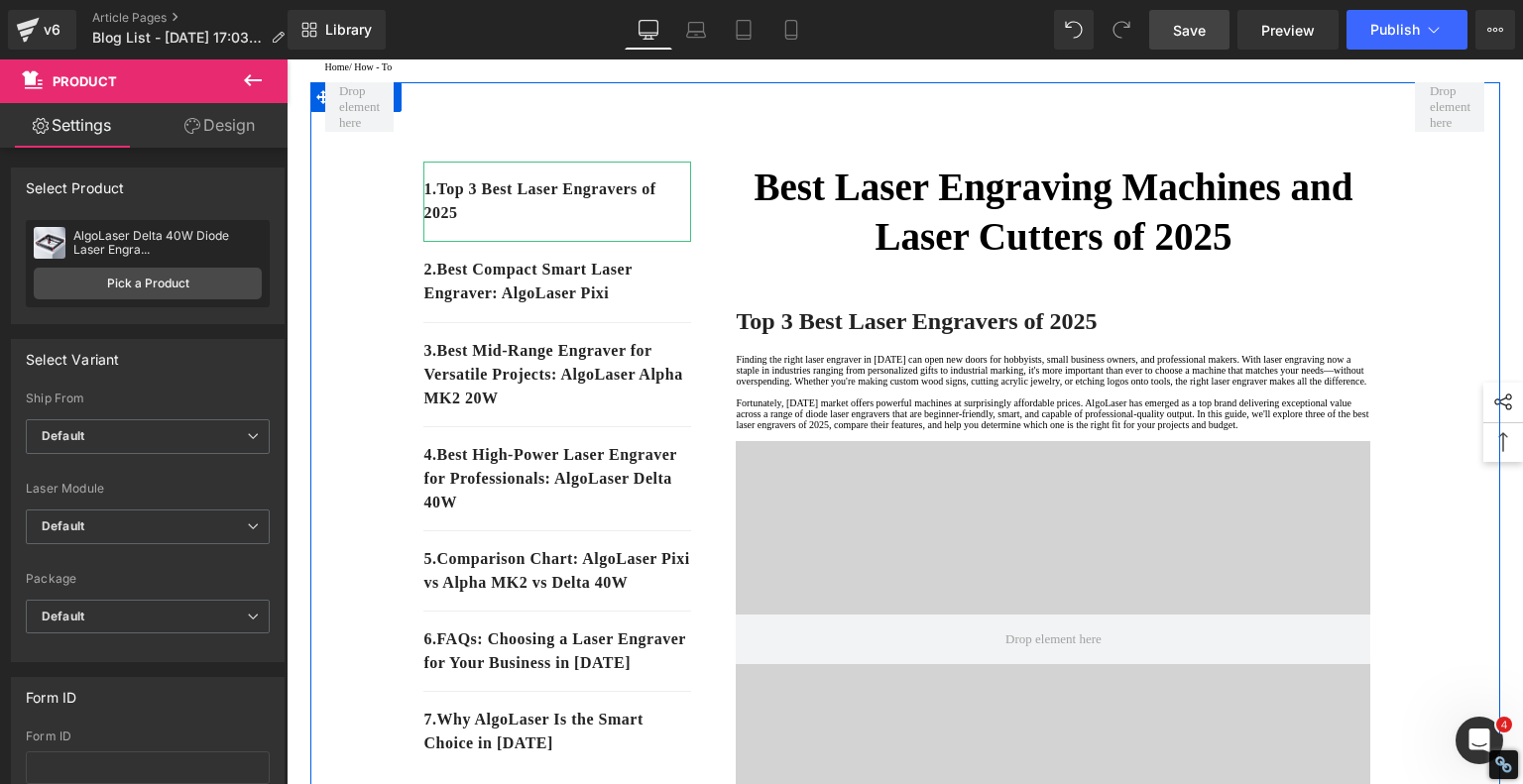 scroll, scrollTop: 20, scrollLeft: 0, axis: vertical 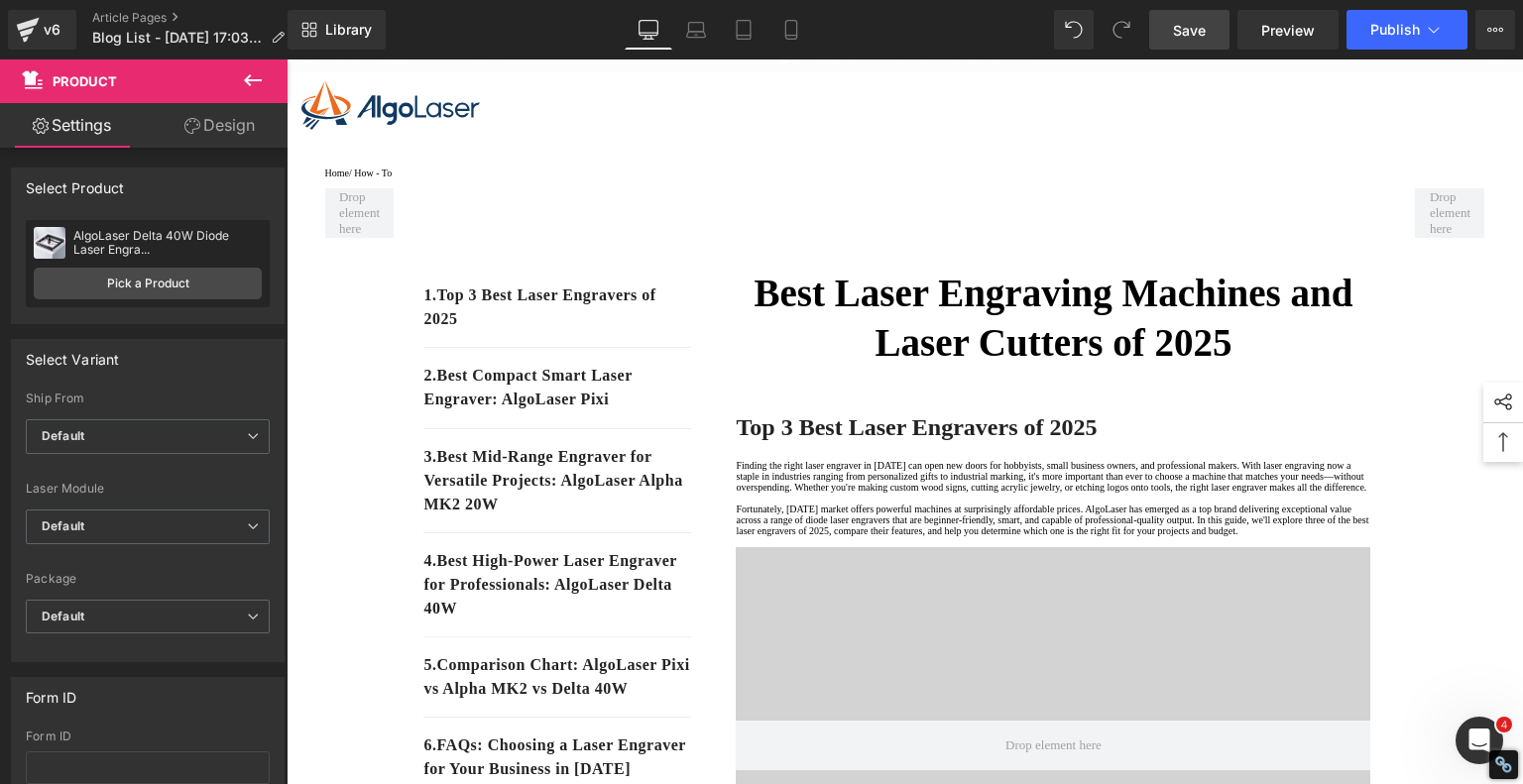 click on "Save" at bounding box center [1189, 30] 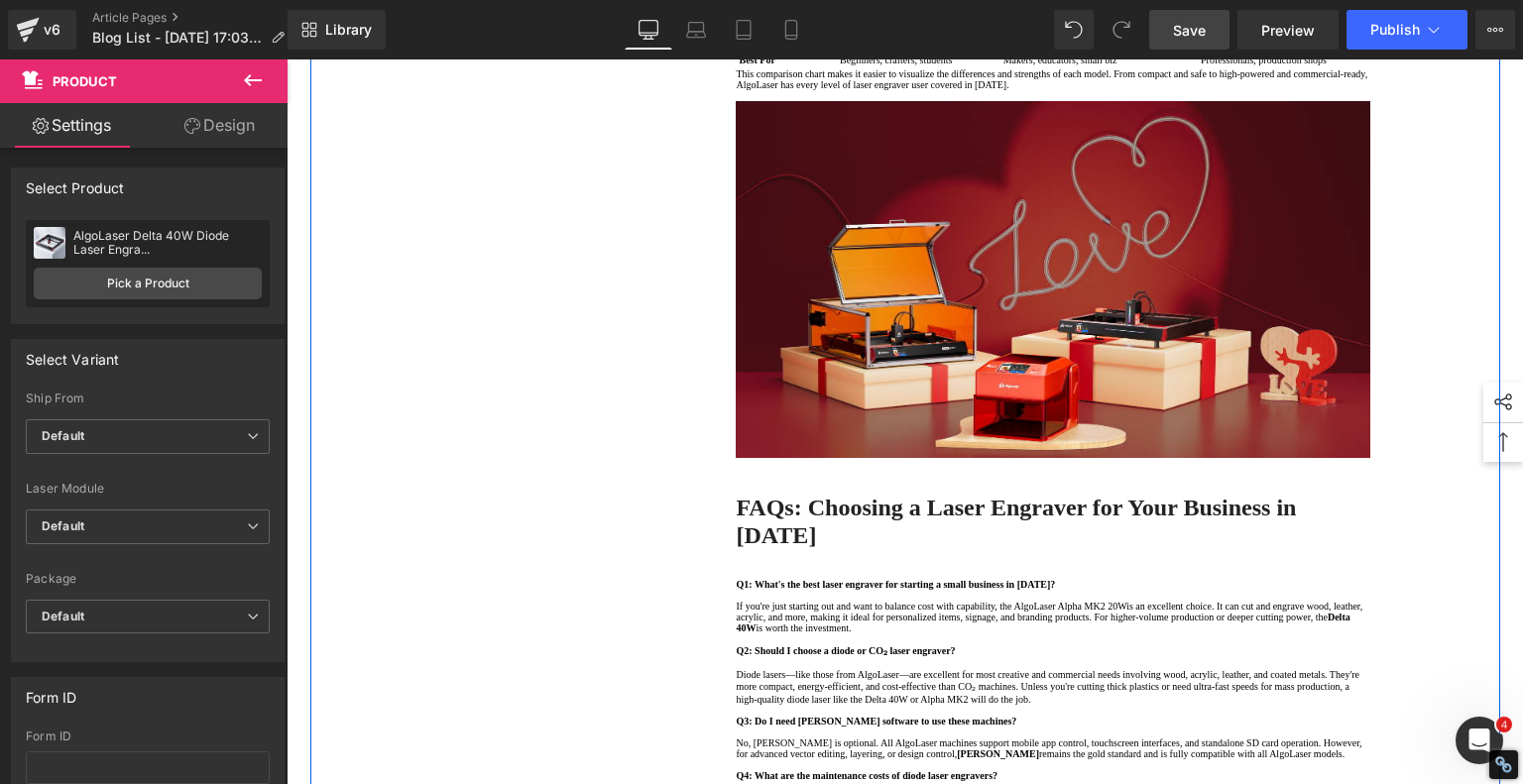 scroll, scrollTop: 5768, scrollLeft: 0, axis: vertical 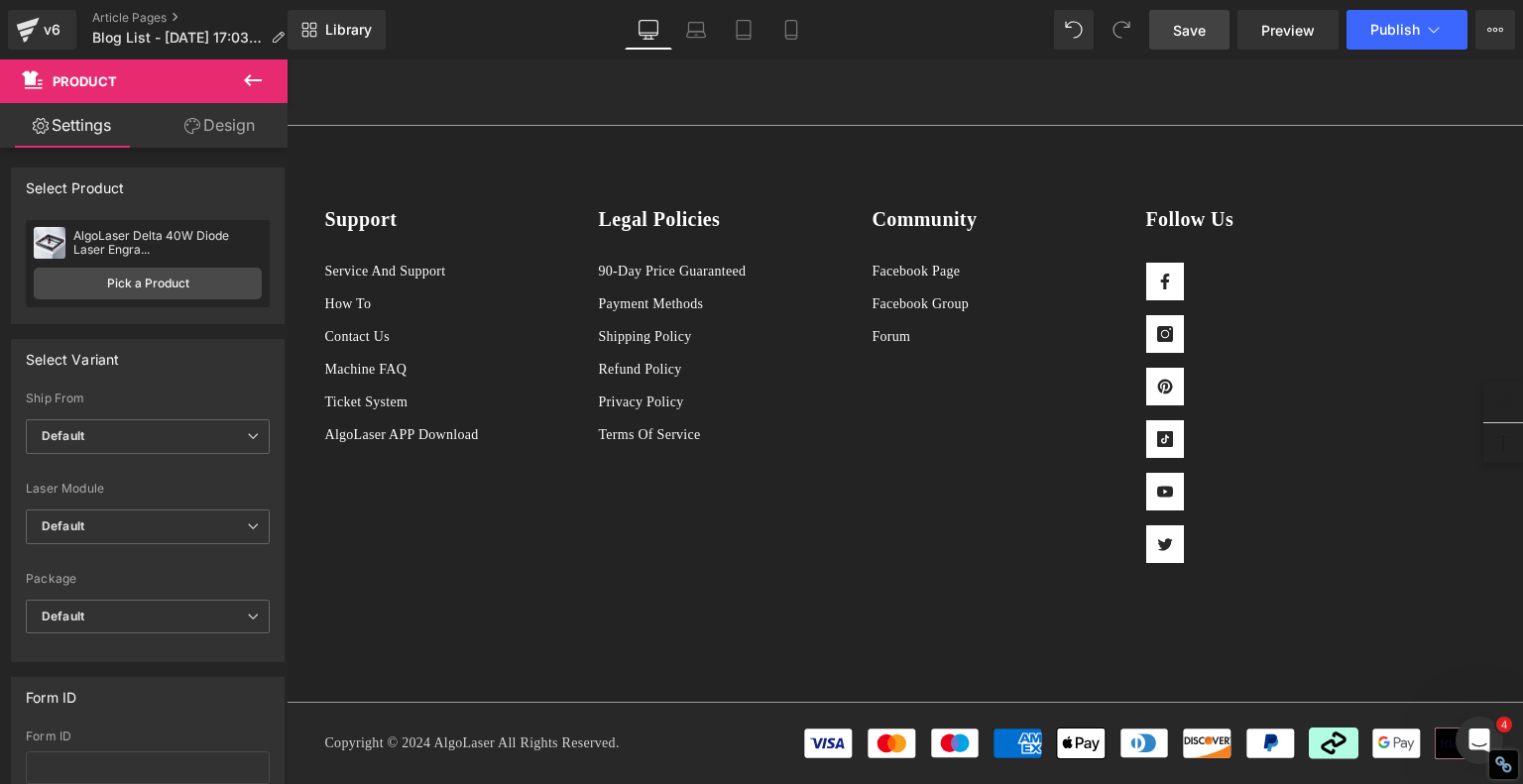 click on "The laser engraver landscape in [DATE] is filled with options—but not all are created equal. AlgoLaser delivers reliable, high-performance machines that strike the perfect balance between cost, capability, and user experience. Whether you're launching a business or expanding your creative toolkit, there's an AlgoLaser that fits." at bounding box center (1053, -652) 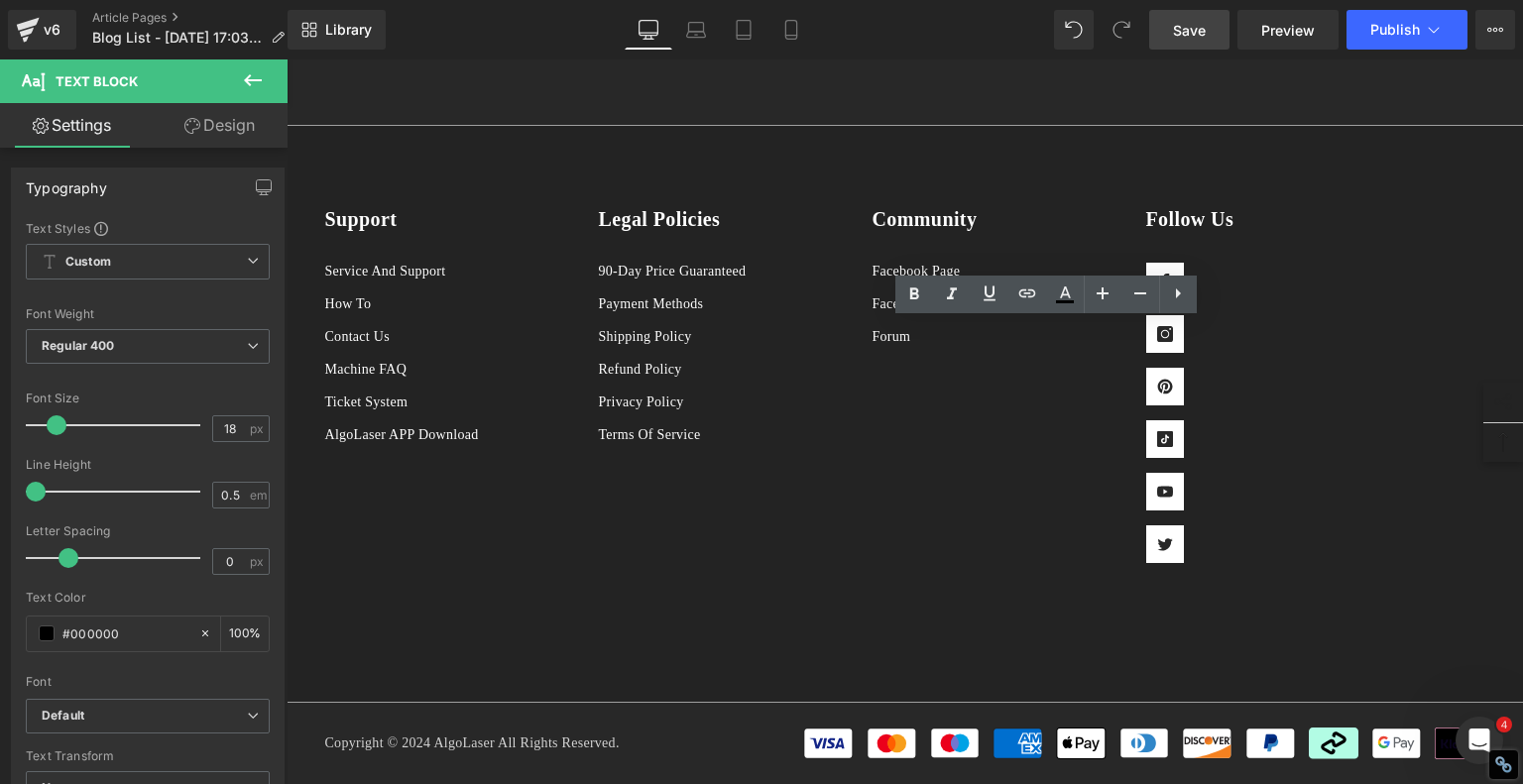 drag, startPoint x: 831, startPoint y: 329, endPoint x: 750, endPoint y: 325, distance: 81.0987 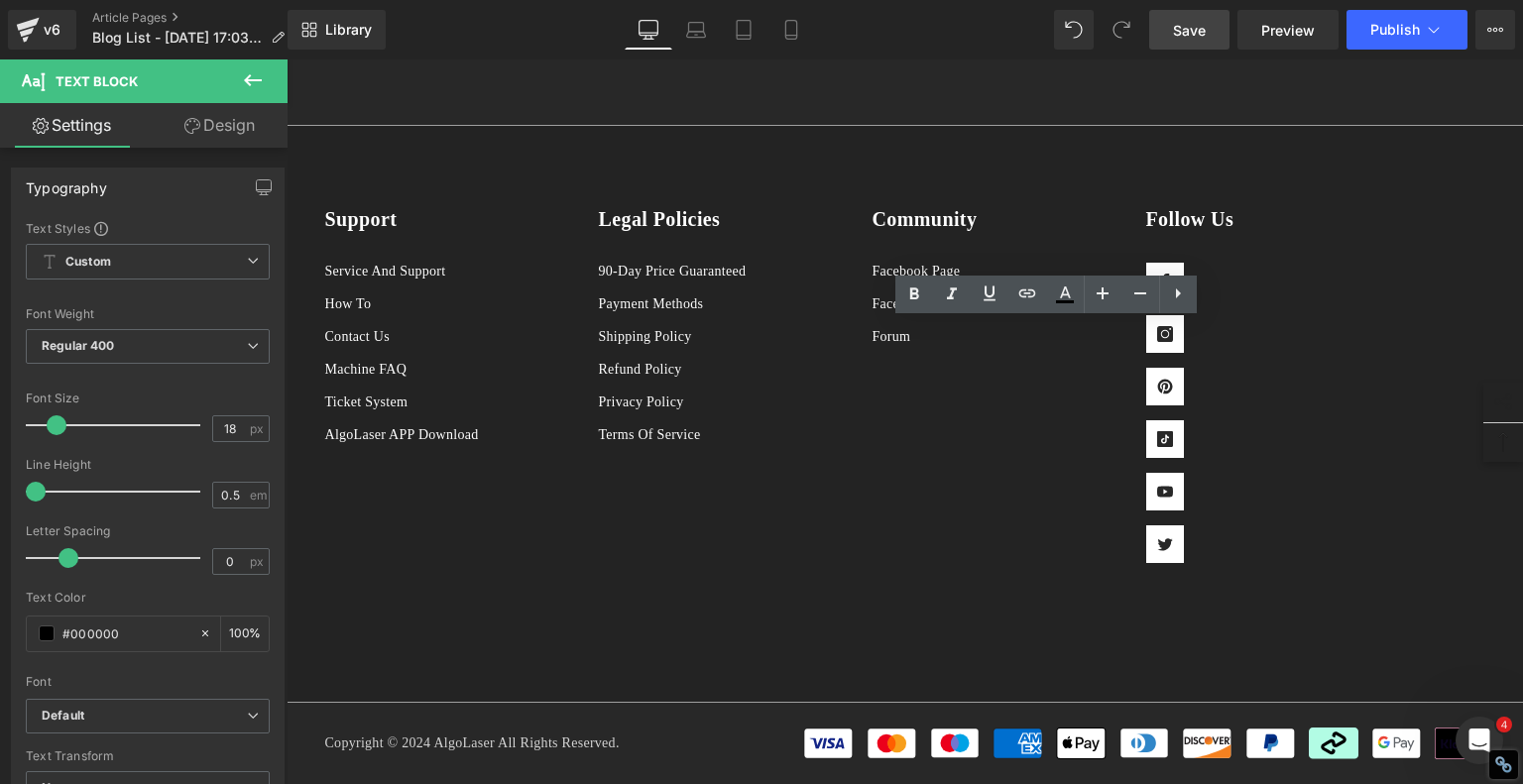 click on "The laser engraver landscape in [DATE] is filled with options—but not all are created equal. AlgoLaser delivers reliable, high-performance machines that strike the perfect balance between cost, capability, and user experience. Whether you're launching a business or expanding your creative toolkit, there's an AlgoLaser that fits." at bounding box center [1053, -652] 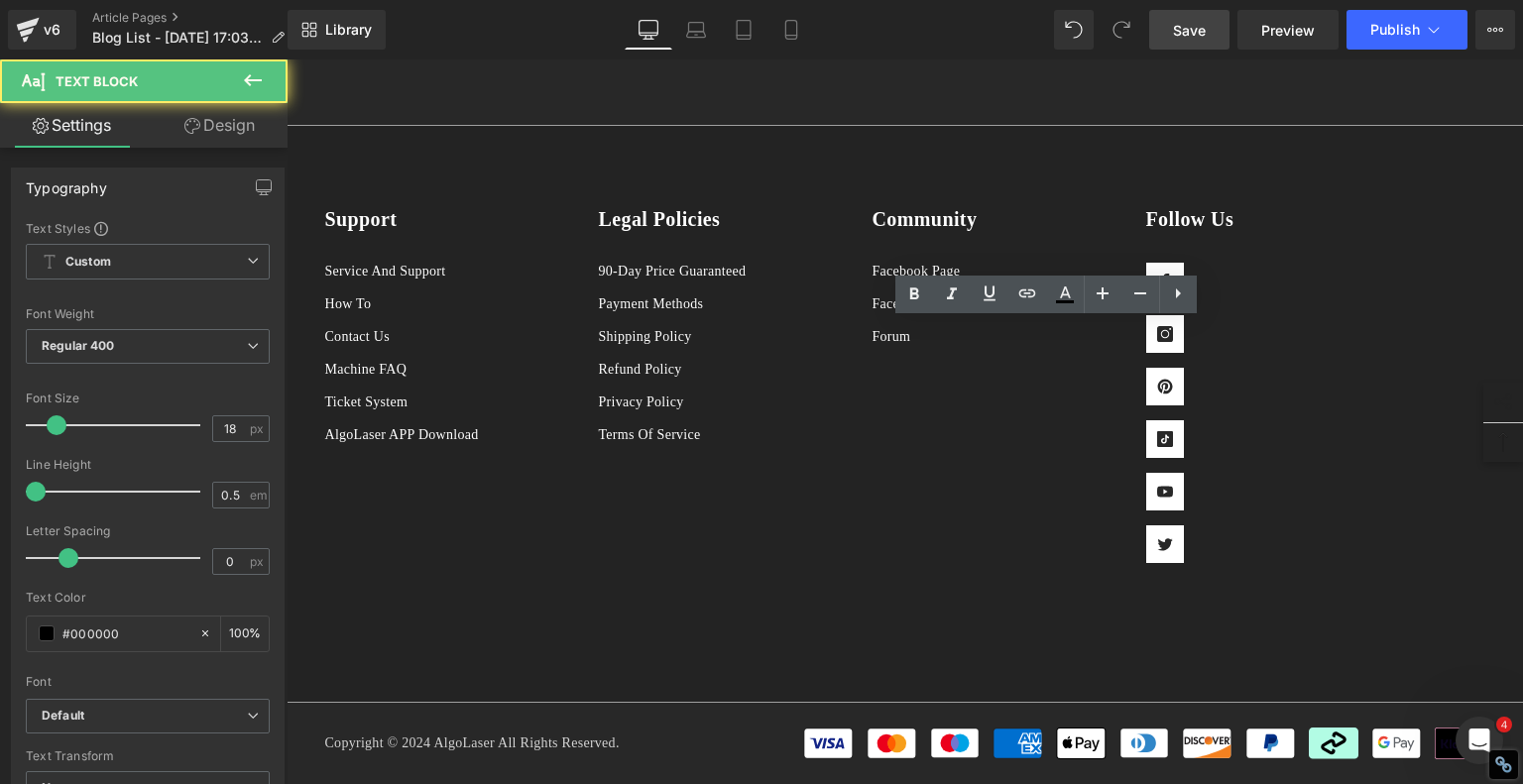 click on "The laser engraver landscape in [DATE] is filled with options—but not all are created equal. AlgoLaser delivers reliable, high-performance machines that strike the perfect balance between cost, capability, and user experience. Whether you're launching a business or expanding your creative toolkit, there's an AlgoLaser that fits." at bounding box center (1053, -652) 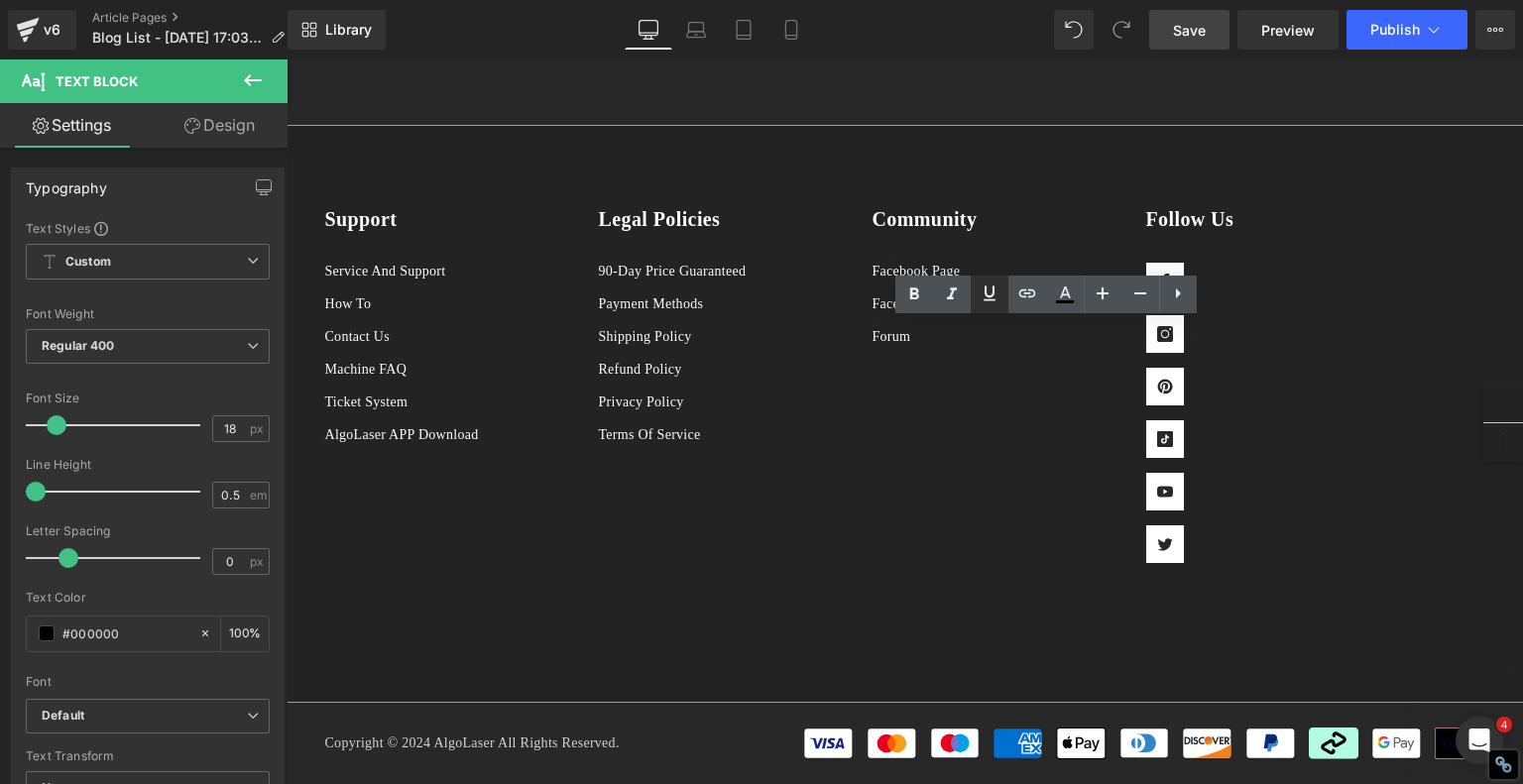 click 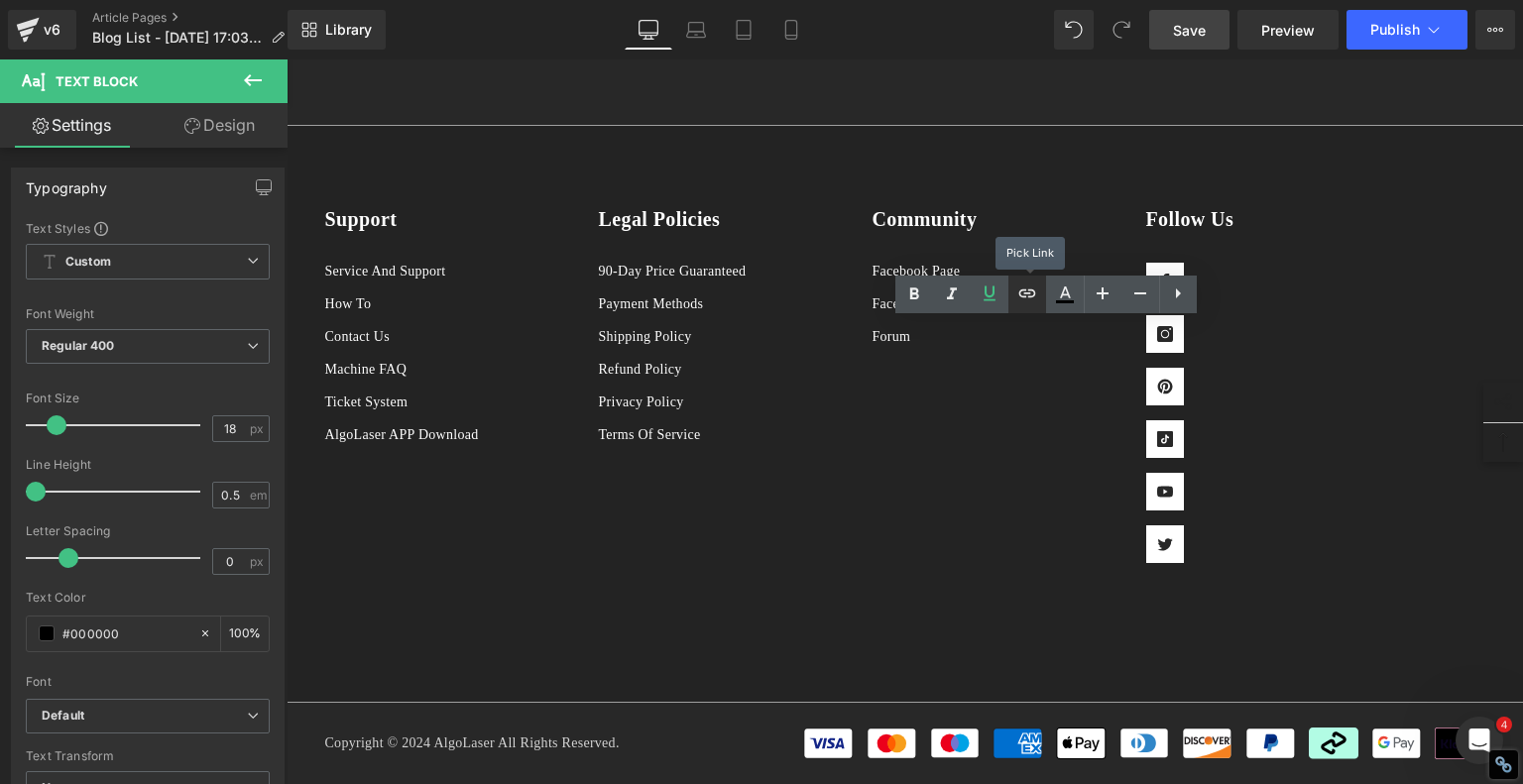 click 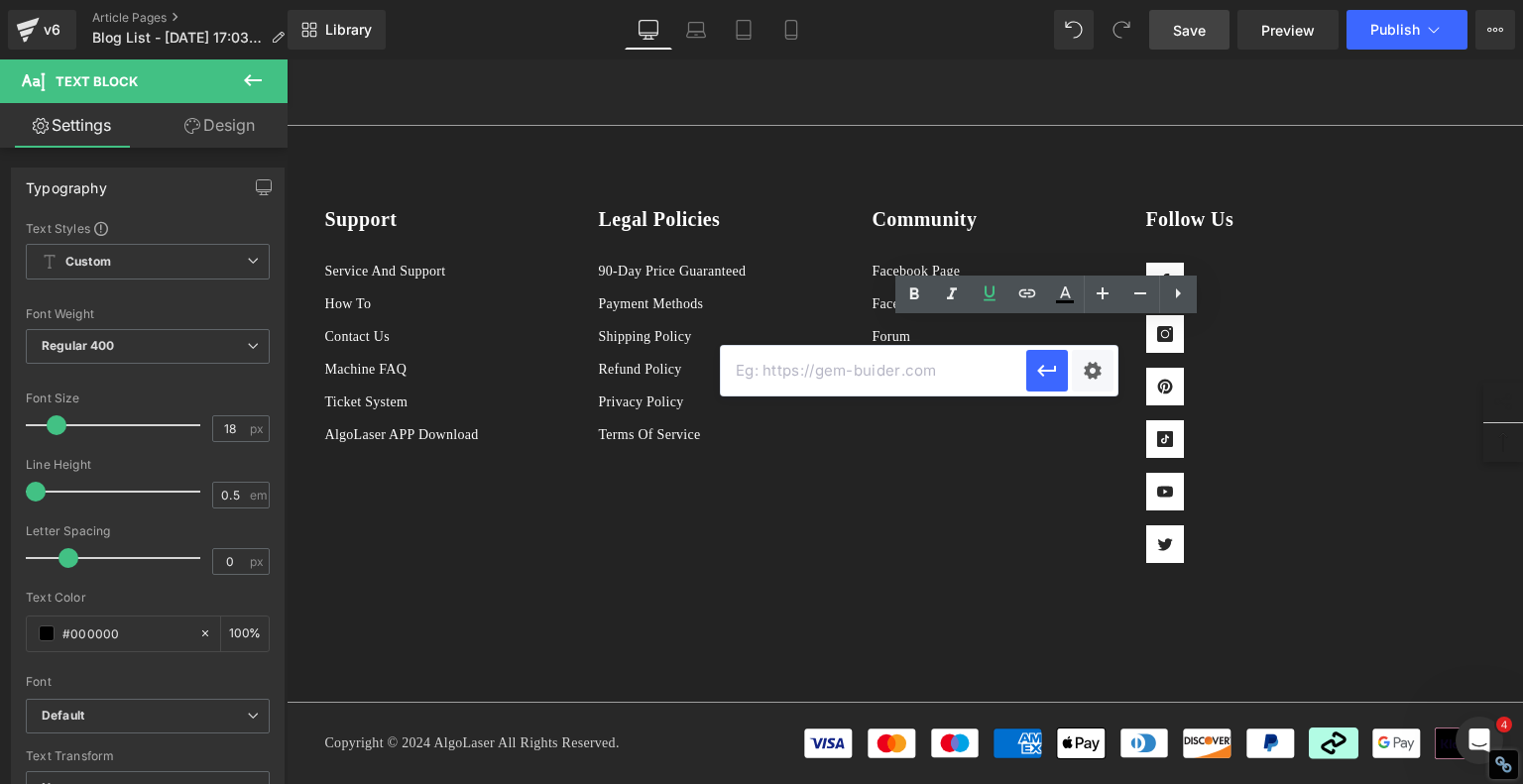 click at bounding box center (874, 371) 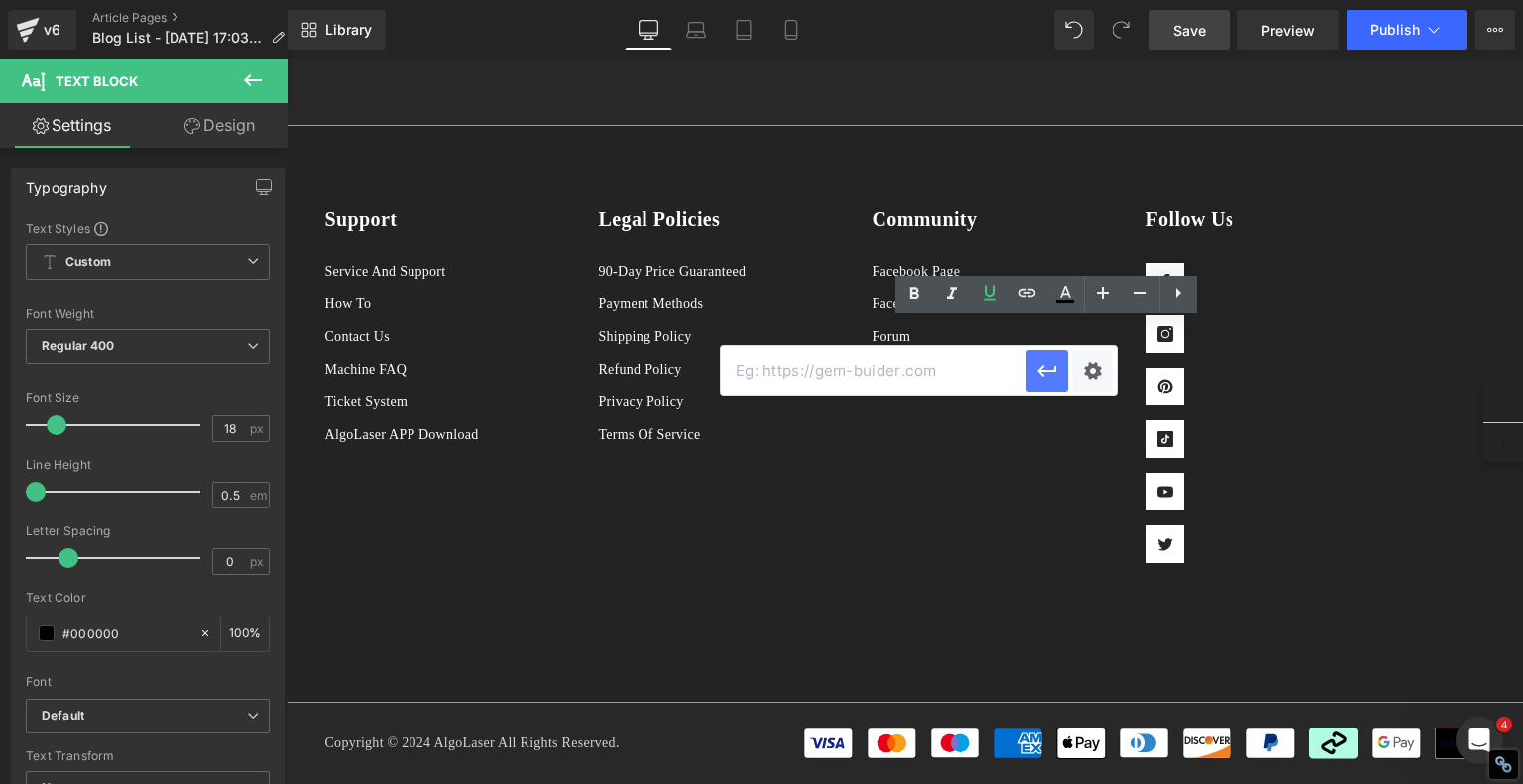 paste on "https://algolaser.com/" 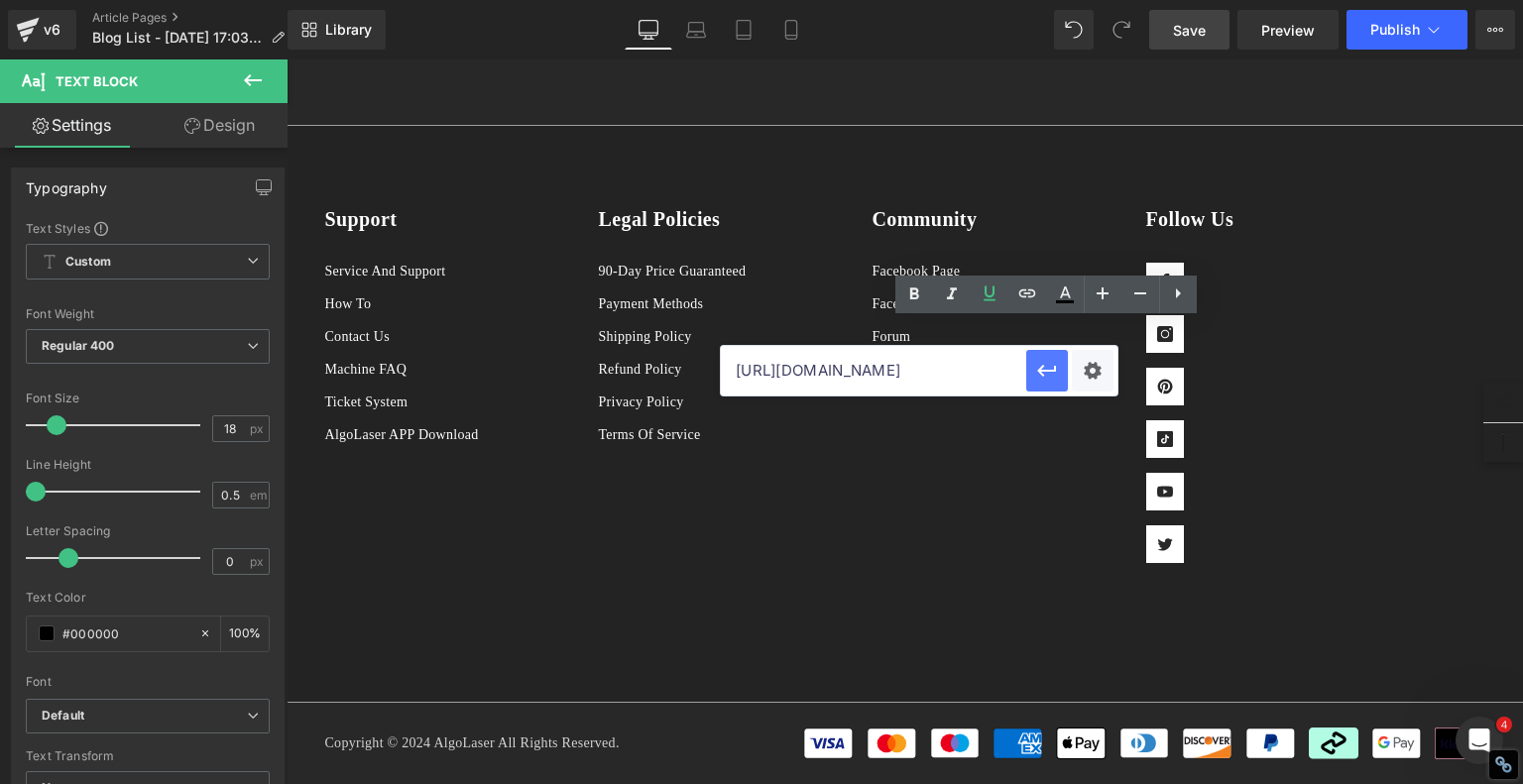 type on "https://algolaser.com/" 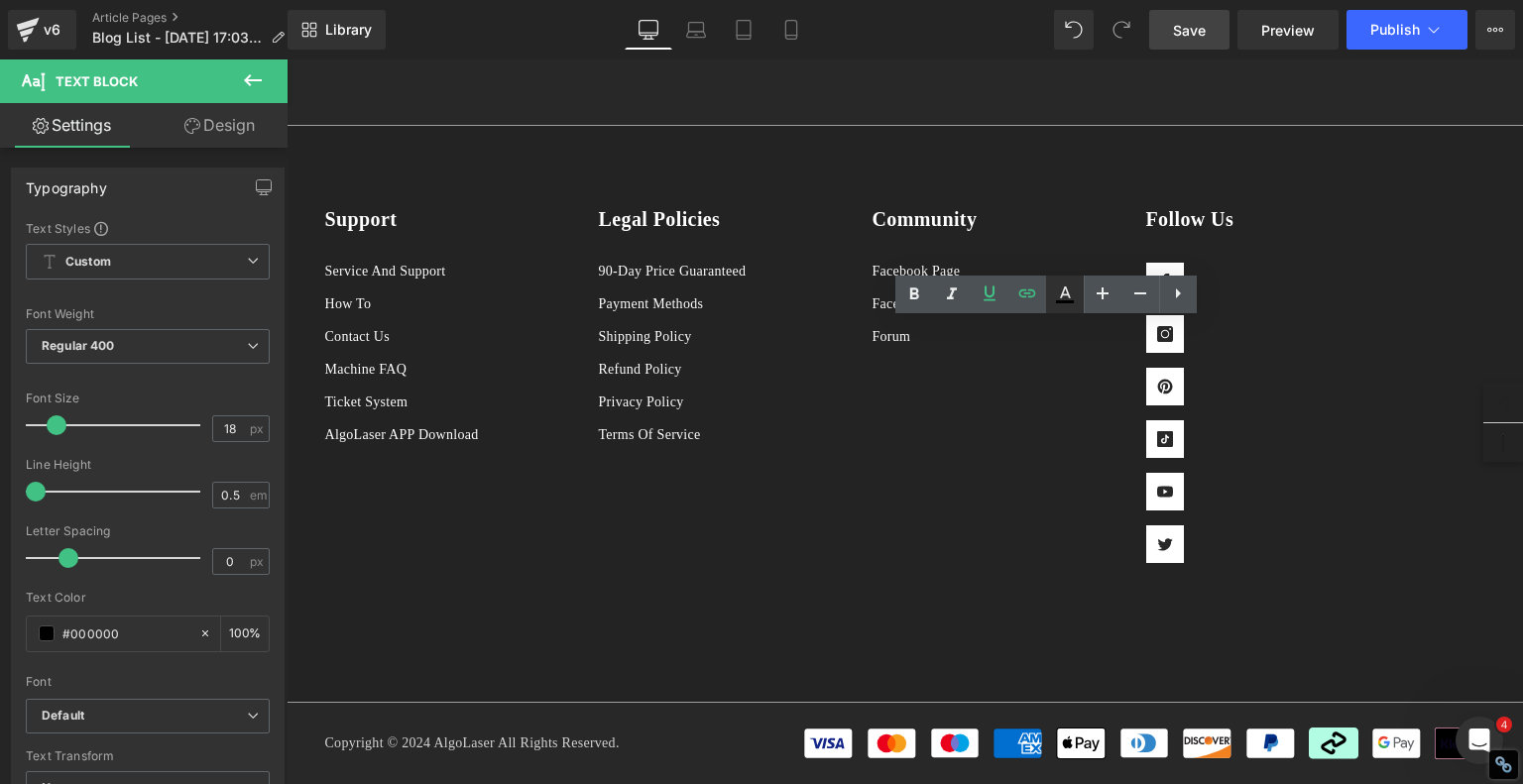 click 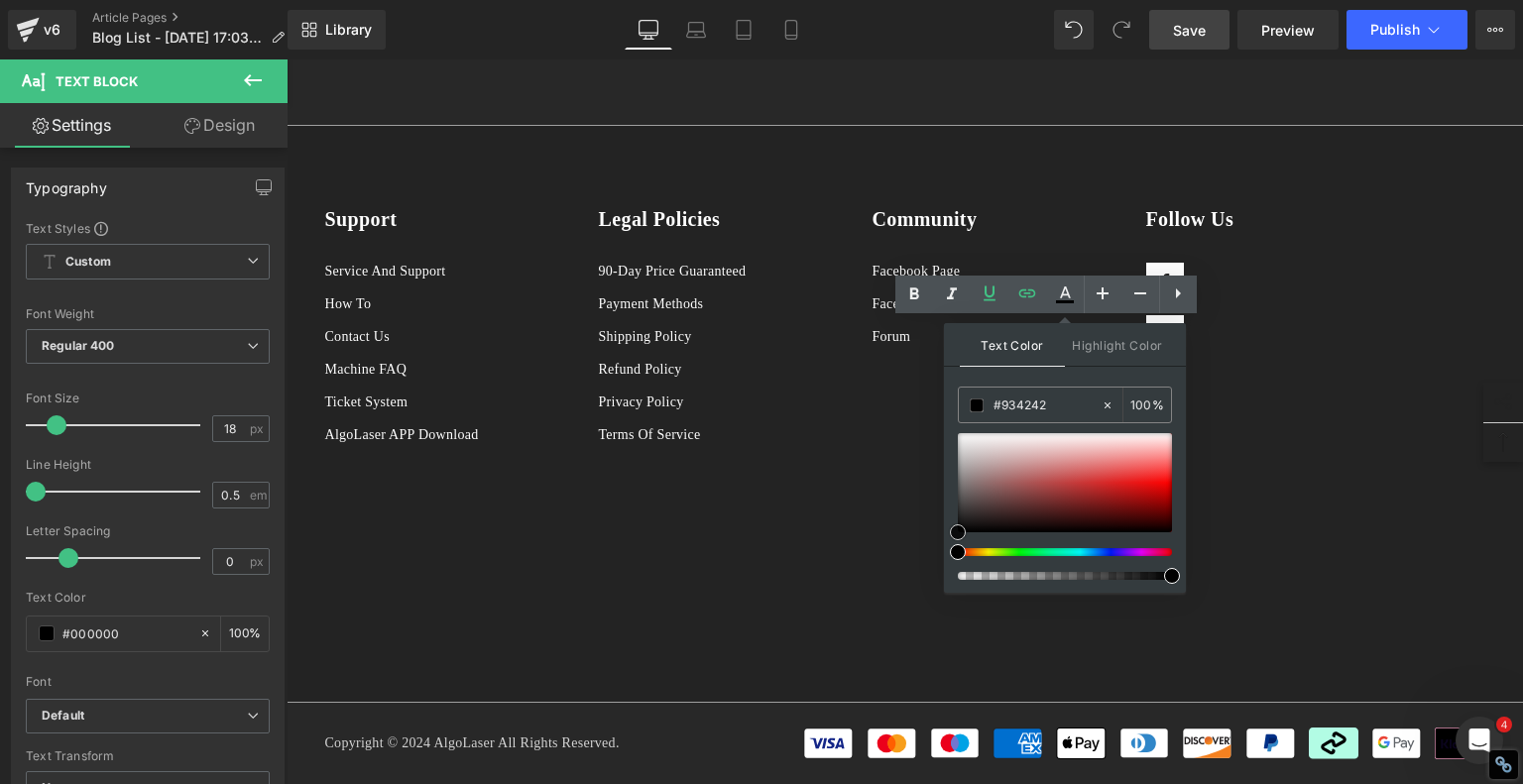 click at bounding box center (1065, 483) 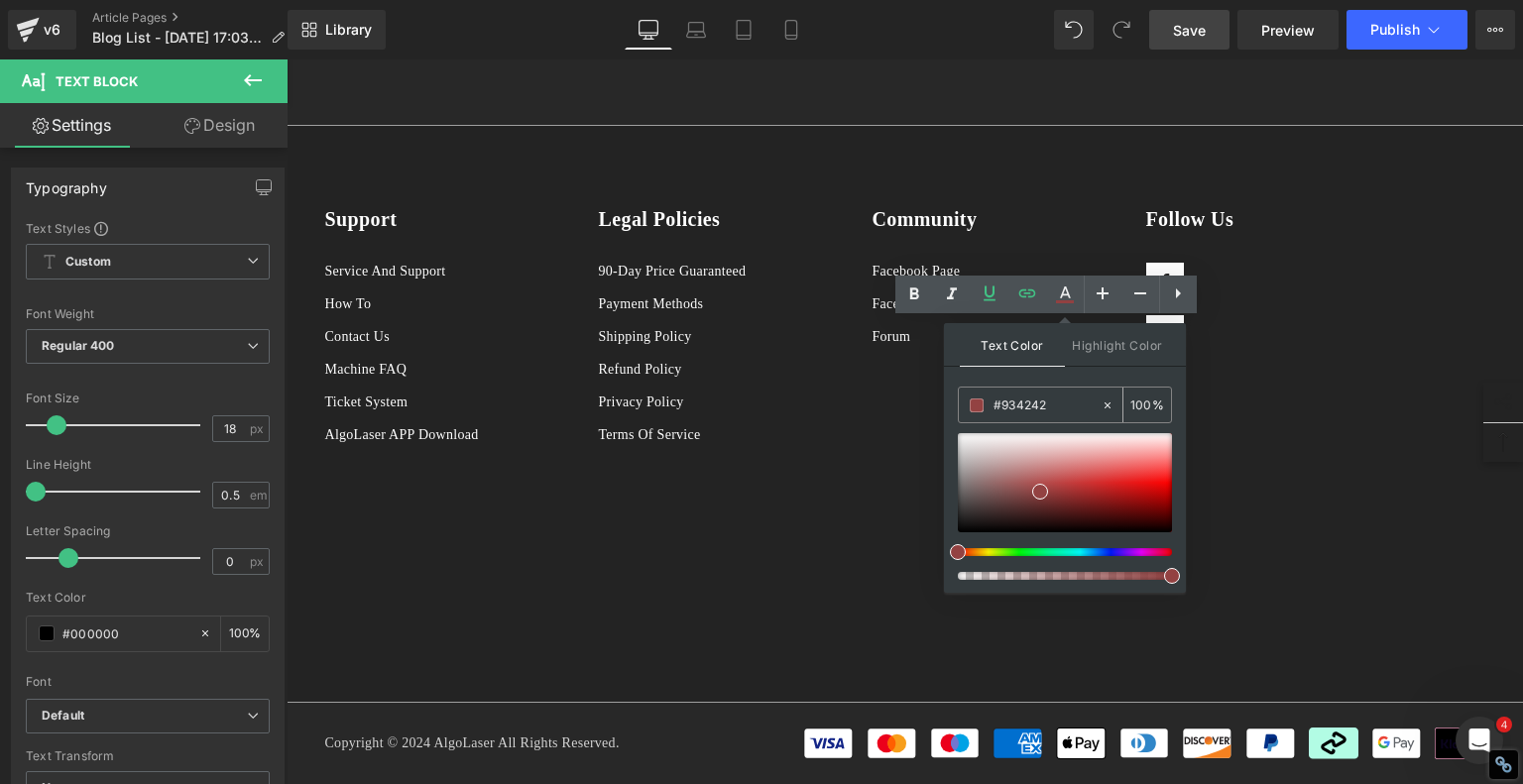 click on "#934242" at bounding box center [1047, 405] 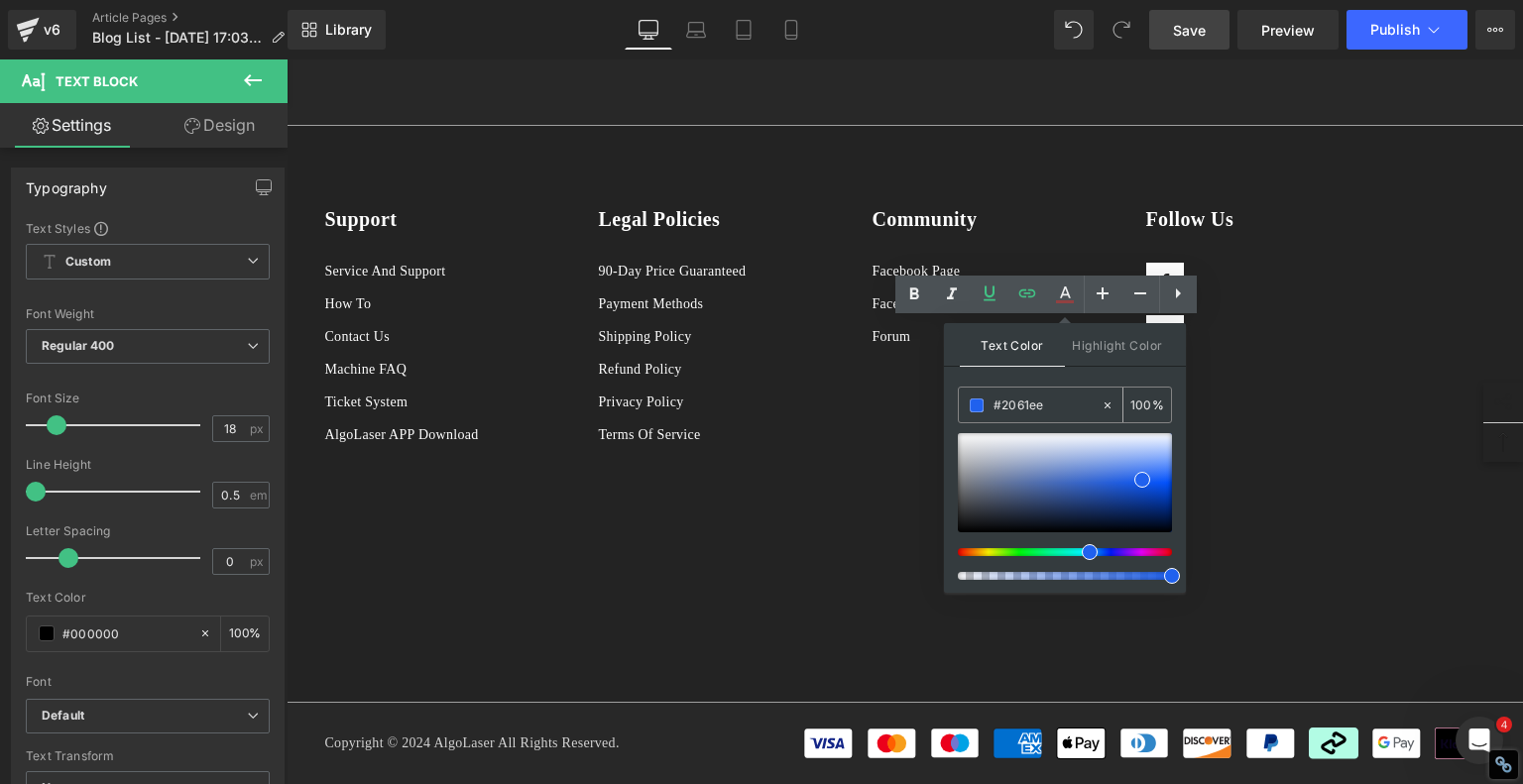 type on "#2061ee" 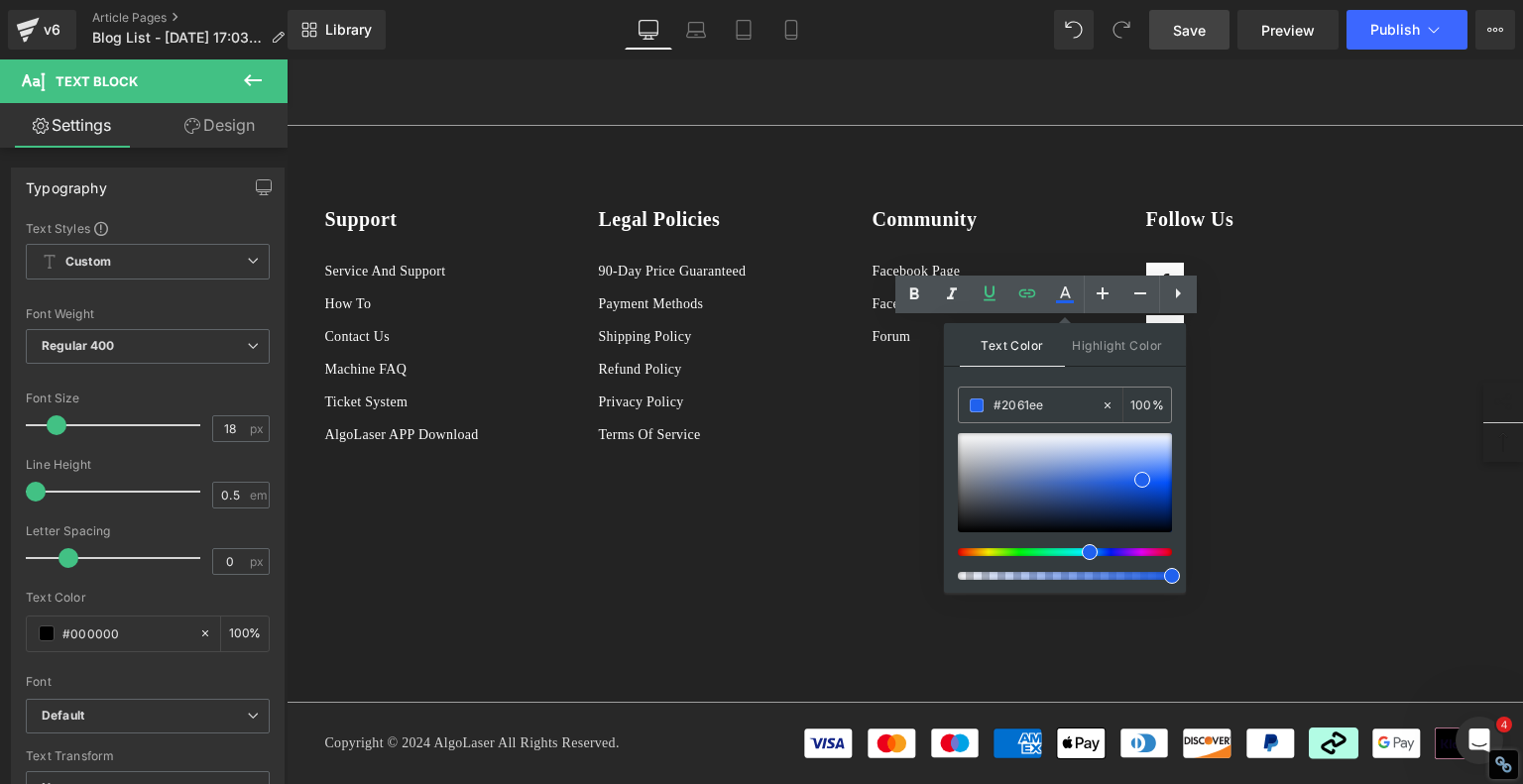 click on "1.  Top 3 Best Laser Engravers of 2025 Text Block         2.  Best Compact Smart Laser Engraver: AlgoLaser Pixi Text Block         3.  Best Mid-Range Engraver for Versatile Projects: AlgoLaser Alpha MK2 20W Text Block         4.  Best High‑Power Laser Engraver for Professionals: AlgoLaser Delta 40W Text Block         5 .  Comparison Chart: AlgoLaser Pixi vs Alpha MK2 vs Delta 40W Text Block         6 .  FAQs: Choosing a Laser Engraver for Your Business in 2025 Text Block         7 .  Why AlgoLaser Is the Smart Choice in 2025 Text Block         Row         Best Laser Engraving Machines and Laser Cutters of 2025 Heading         Top 3 Best Laser Engravers of 2025 Heading         Text Block
Video Bg         Row         Best Compact Smart Laser Engraver: AlgoLaser Pixi Heading
Video Bg         Key Features: ·  Laser Power: 10W diode laser ·    Engraving Area: 120mm x 120mm ·    ·    ·    Pros: ·" at bounding box center (905, -3762) 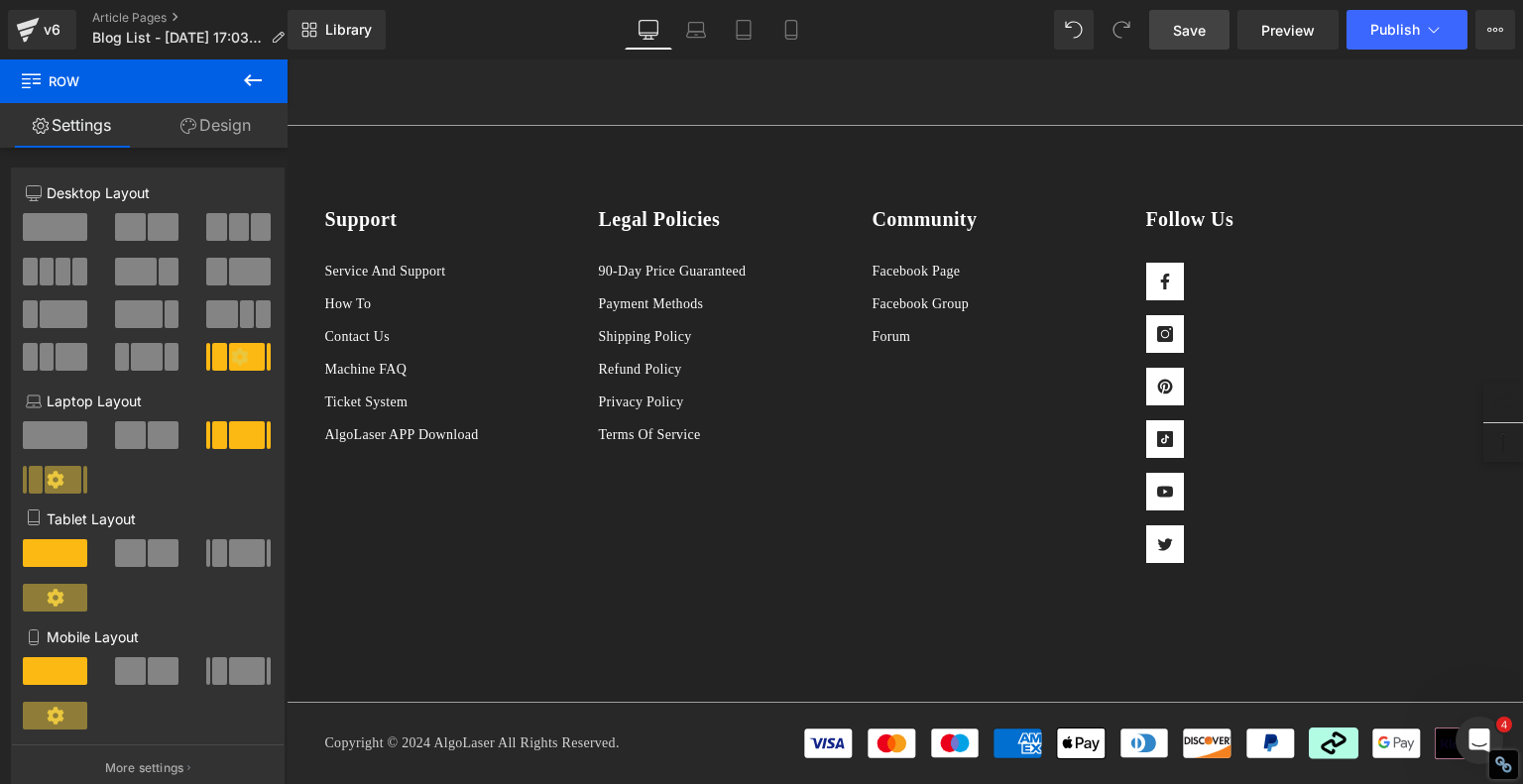 click on "Save" at bounding box center (1189, 30) 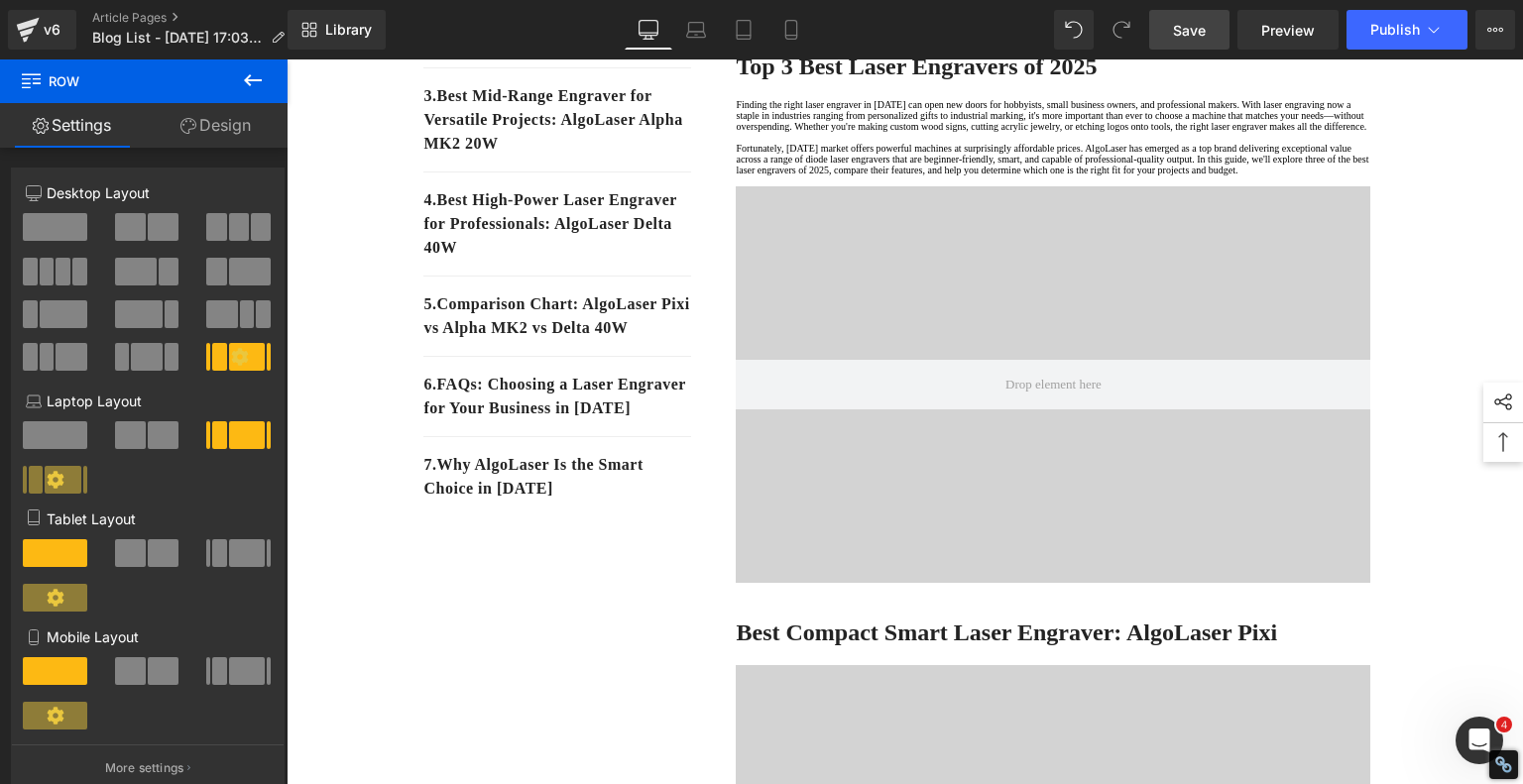 scroll, scrollTop: 0, scrollLeft: 0, axis: both 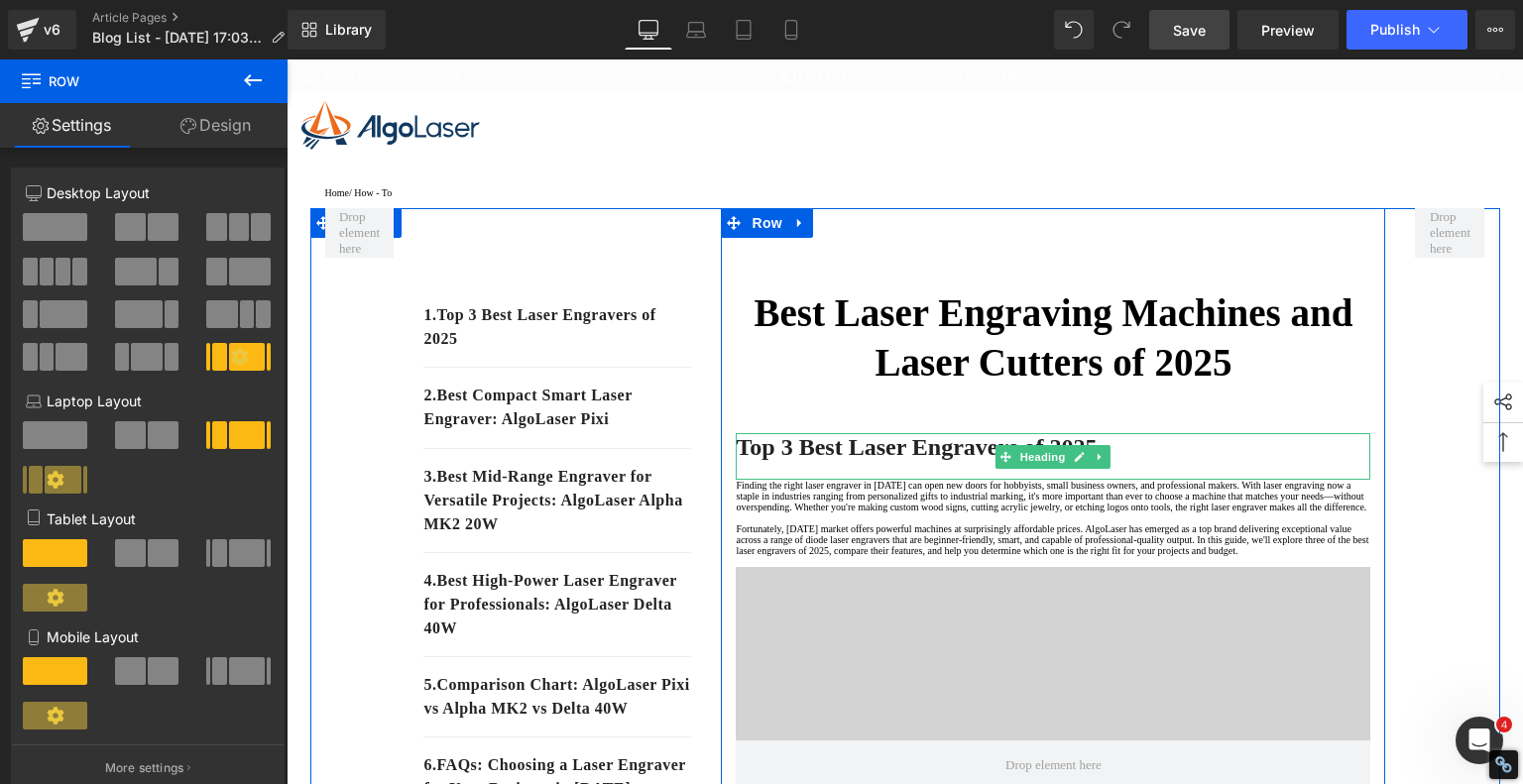 click on "Top 3 Best Laser Engravers of 2025" at bounding box center [916, 447] 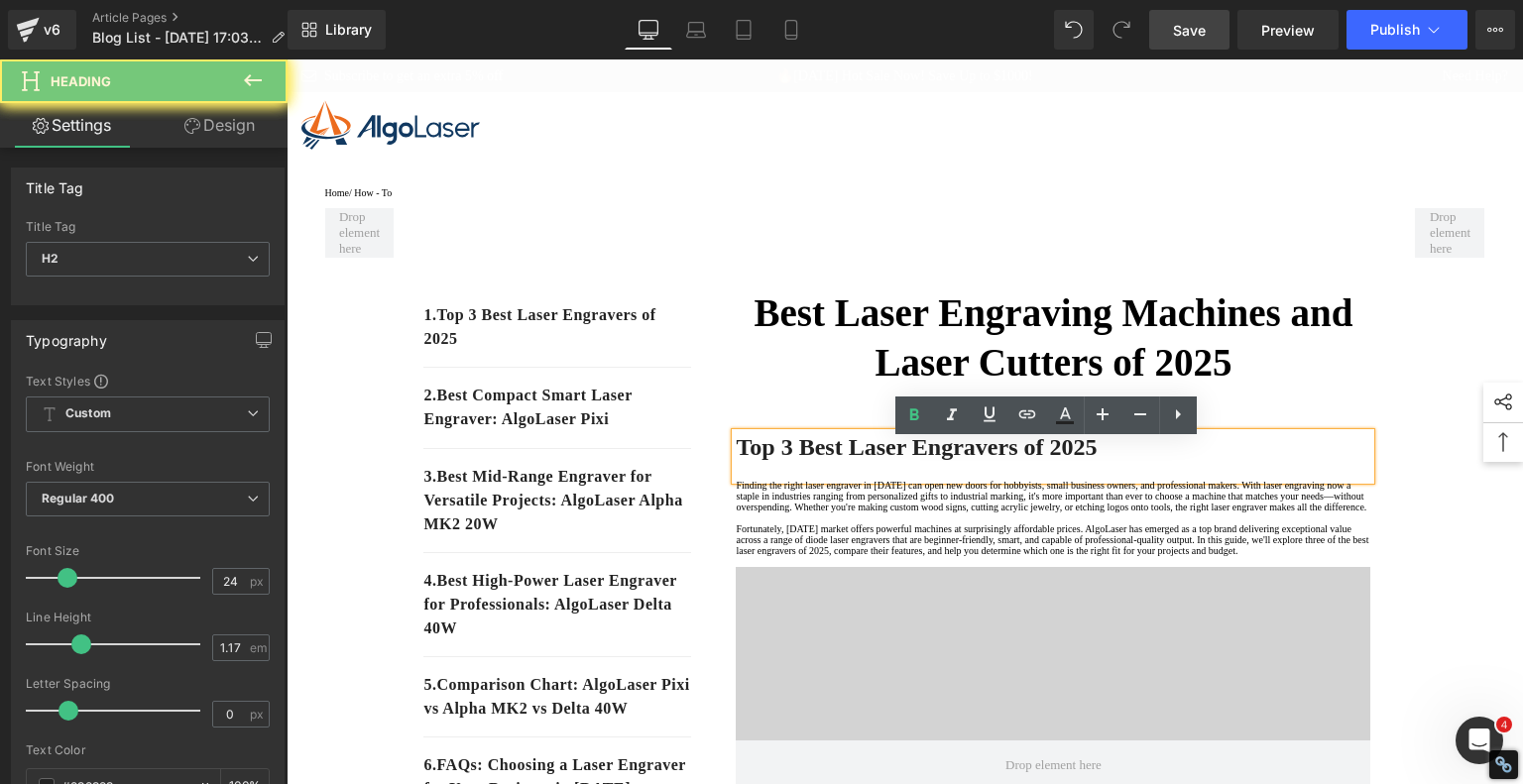 click on "Top 3 Best Laser Engravers of 2025" at bounding box center (916, 447) 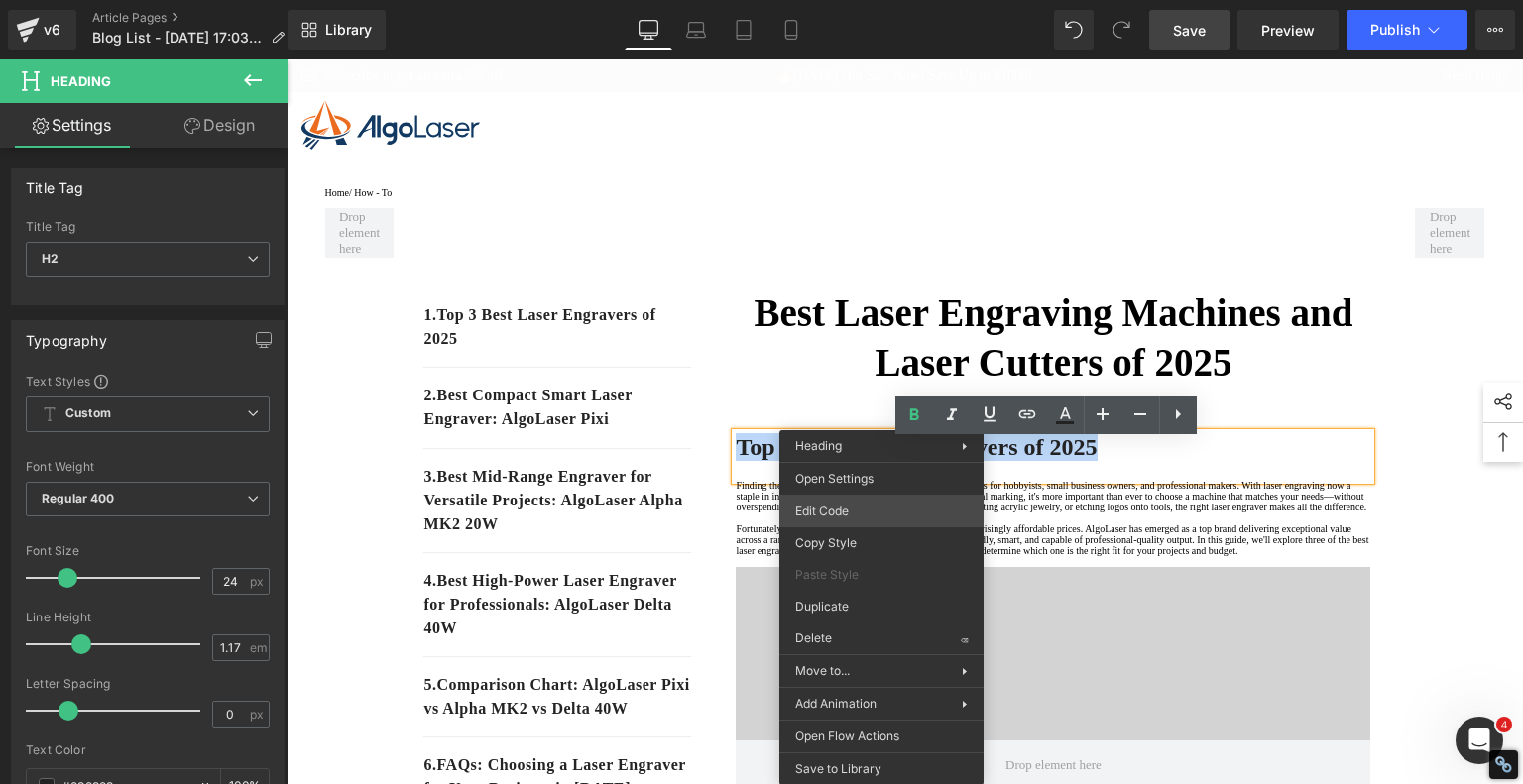 click on "Product  You are previewing how the   will restyle your page. You can not edit Elements in Preset Preview Mode.  v6 Article Pages Blog List - Jul 1, 17:03:24 Library Desktop Desktop Laptop Tablet Mobile Save Preview Publish Scheduled View Live Page View with current Template Save Template to Library Schedule Publish  Optimize  Publish Settings Shortcuts  Your page can’t be published   You've reached the maximum number of published pages on your plan  (237/999999).  You need to upgrade your plan or unpublish all your pages to get 1 publish slot.   Unpublish pages   Upgrade plan  Elements Global Style Base Row  rows, columns, layouts, div Heading  headings, titles, h1,h2,h3,h4,h5,h6 Text Block  texts, paragraphs, contents, blocks Image  images, photos, alts, uploads Icon  icons, symbols Button  button, call to action, cta Separator  separators, dividers, horizontal lines Liquid  liquid, custom code, html, javascript, css, reviews, apps, applications, embeded, iframe Banner Parallax  Hero Banner  Stack Tabs" at bounding box center [762, 0] 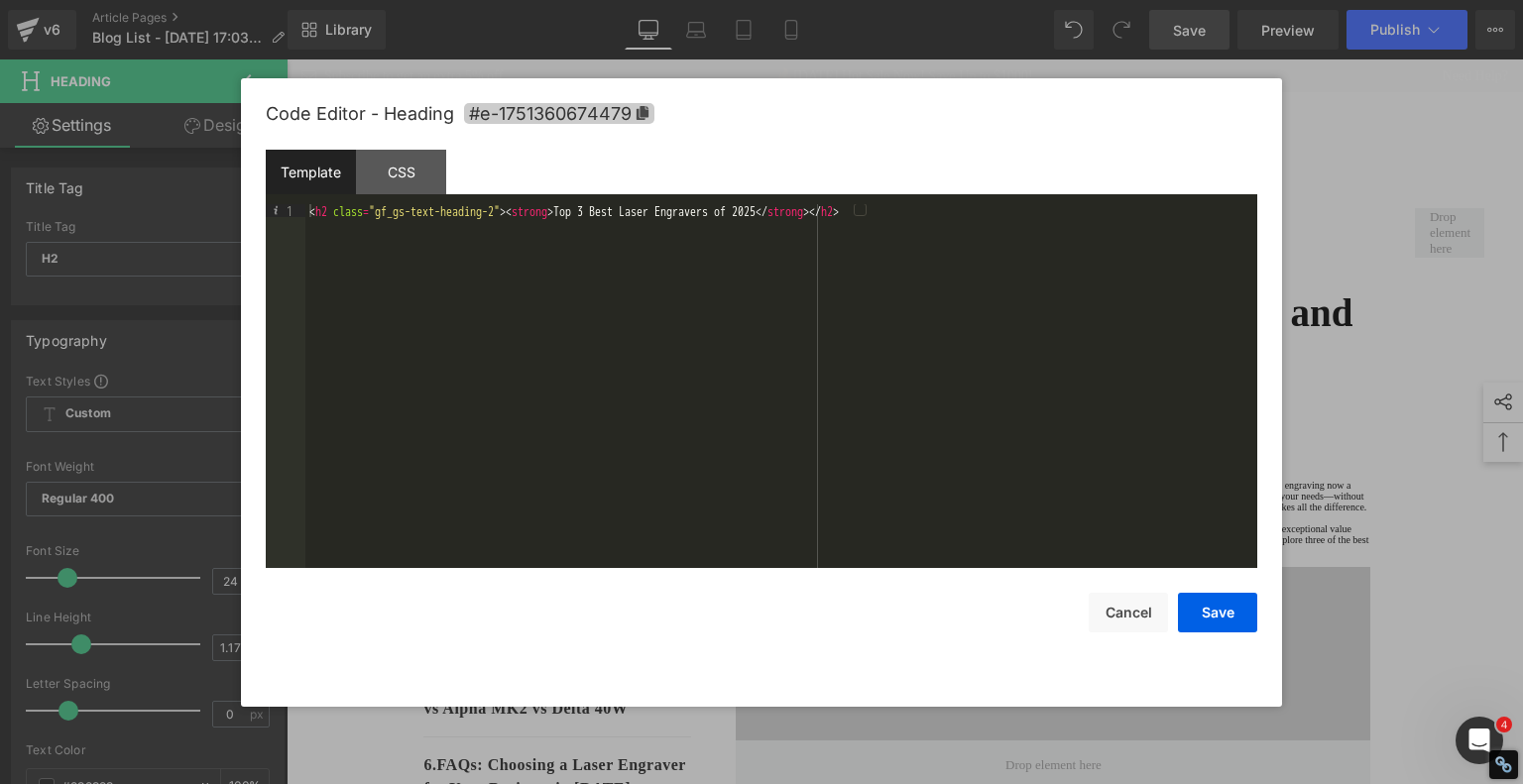 click 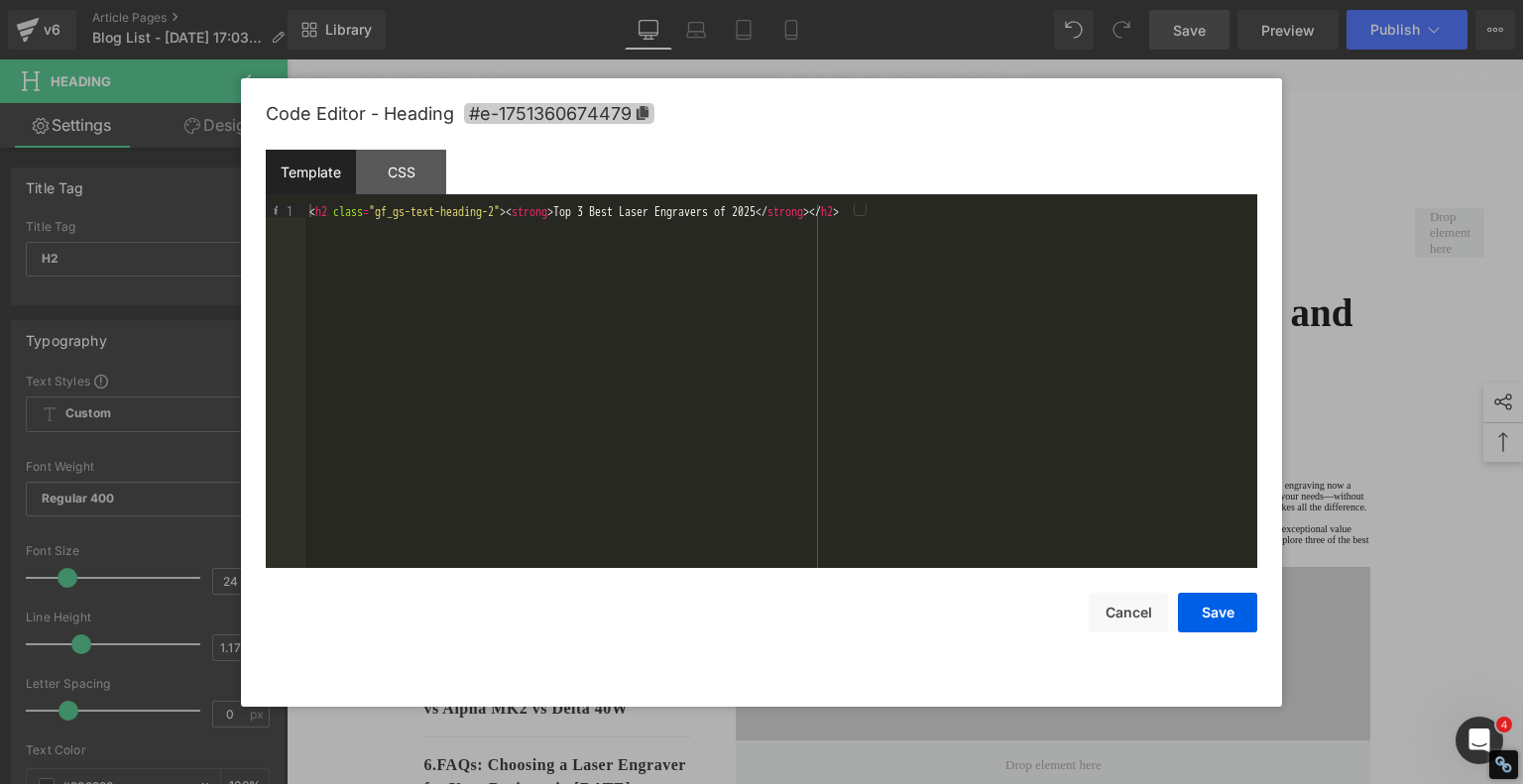 copy on "Top 3 Best Laser Engravers of 2025" 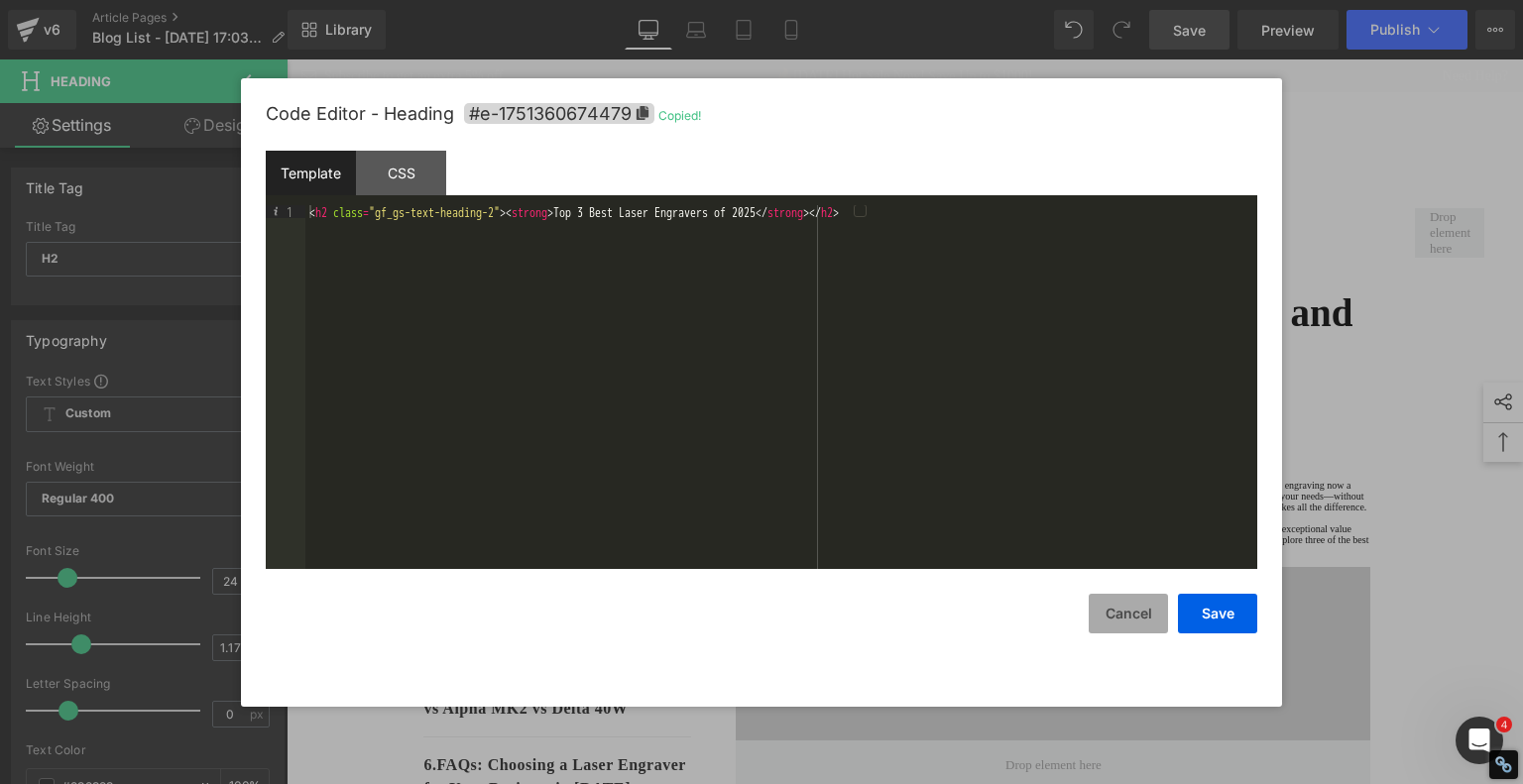 click on "Cancel" at bounding box center (1128, 614) 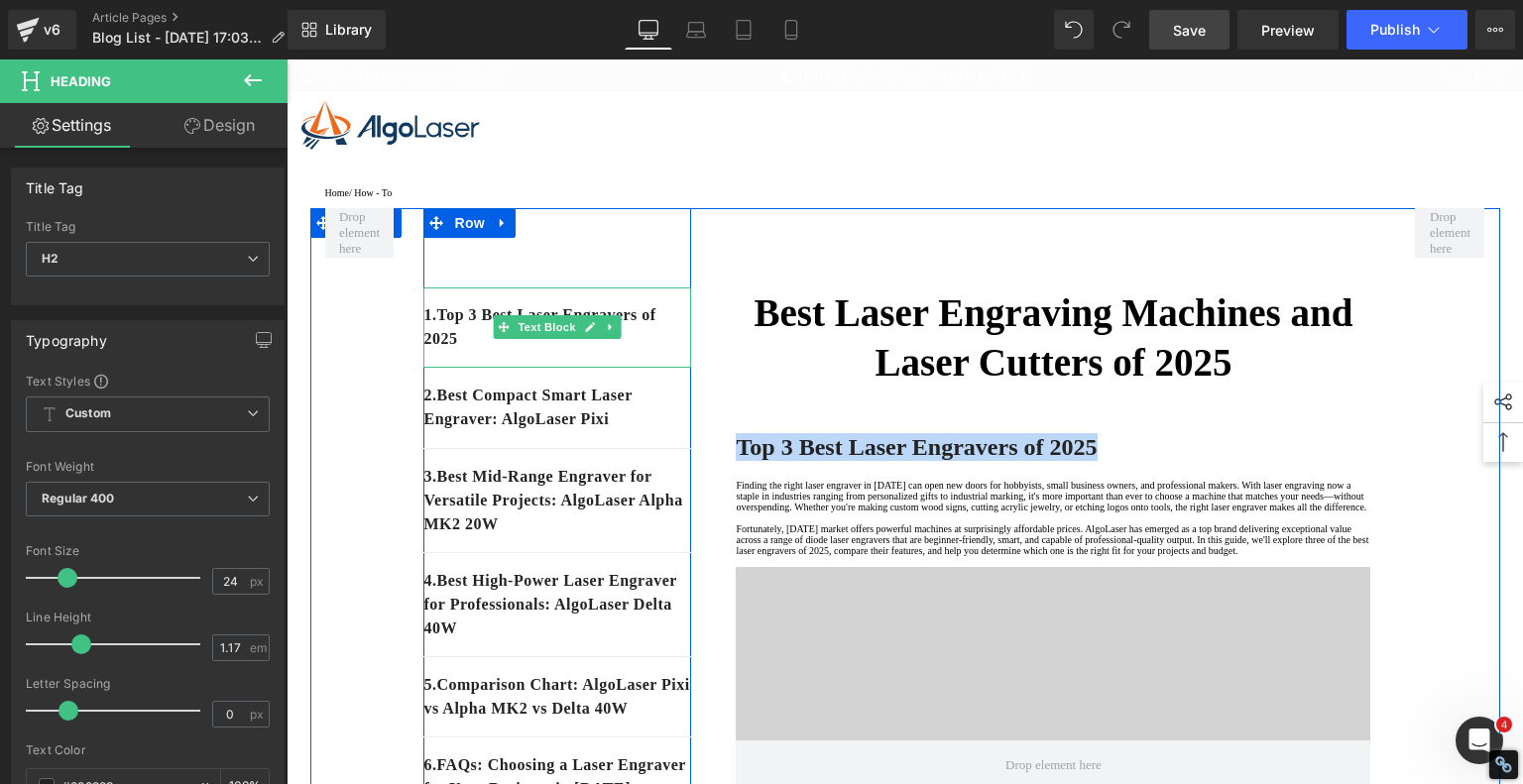 click on "1.  Top 3 Best Laser Engravers of 2025" at bounding box center [557, 327] 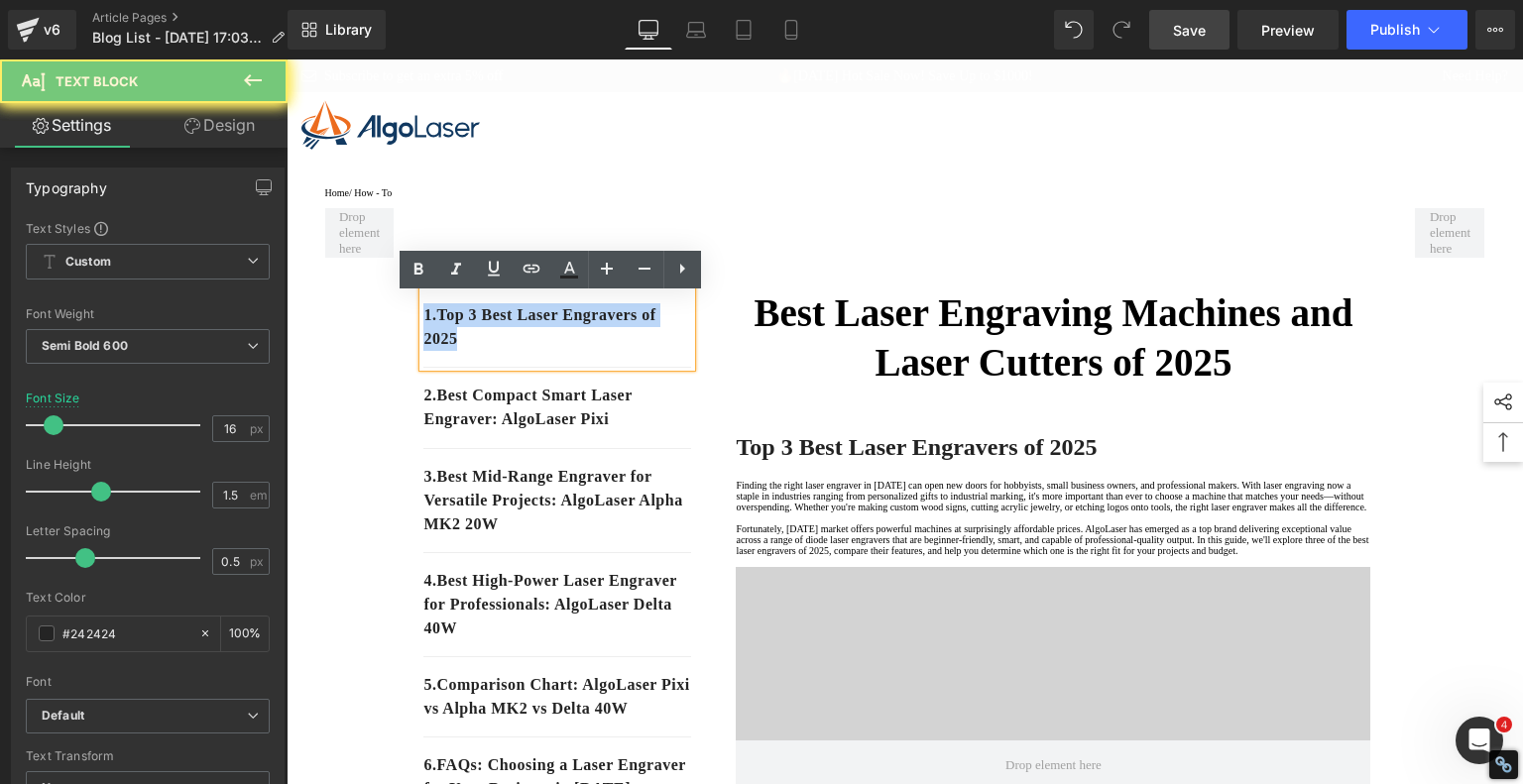 click on "1.  Top 3 Best Laser Engravers of 2025" at bounding box center (557, 327) 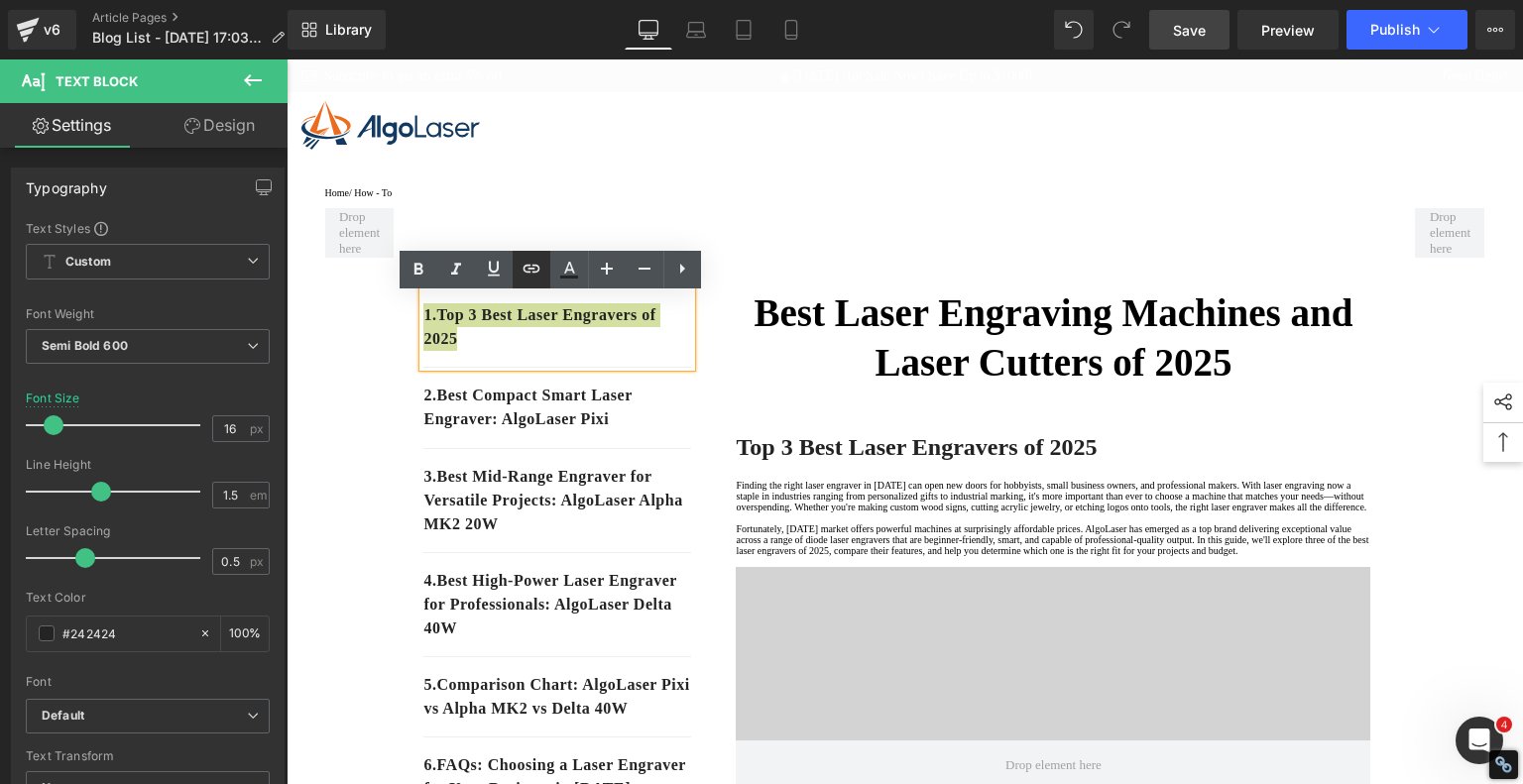 click 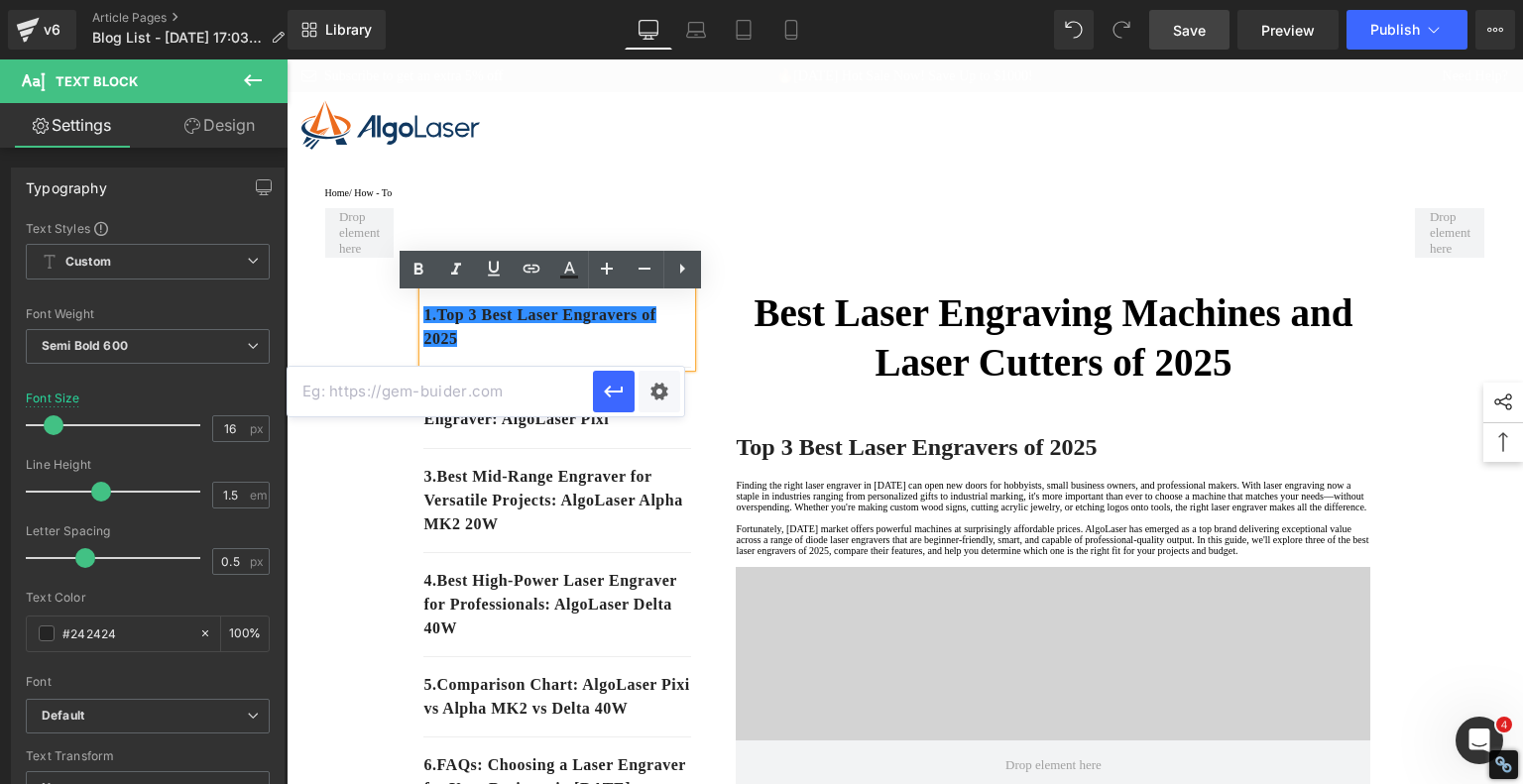click at bounding box center [440, 392] 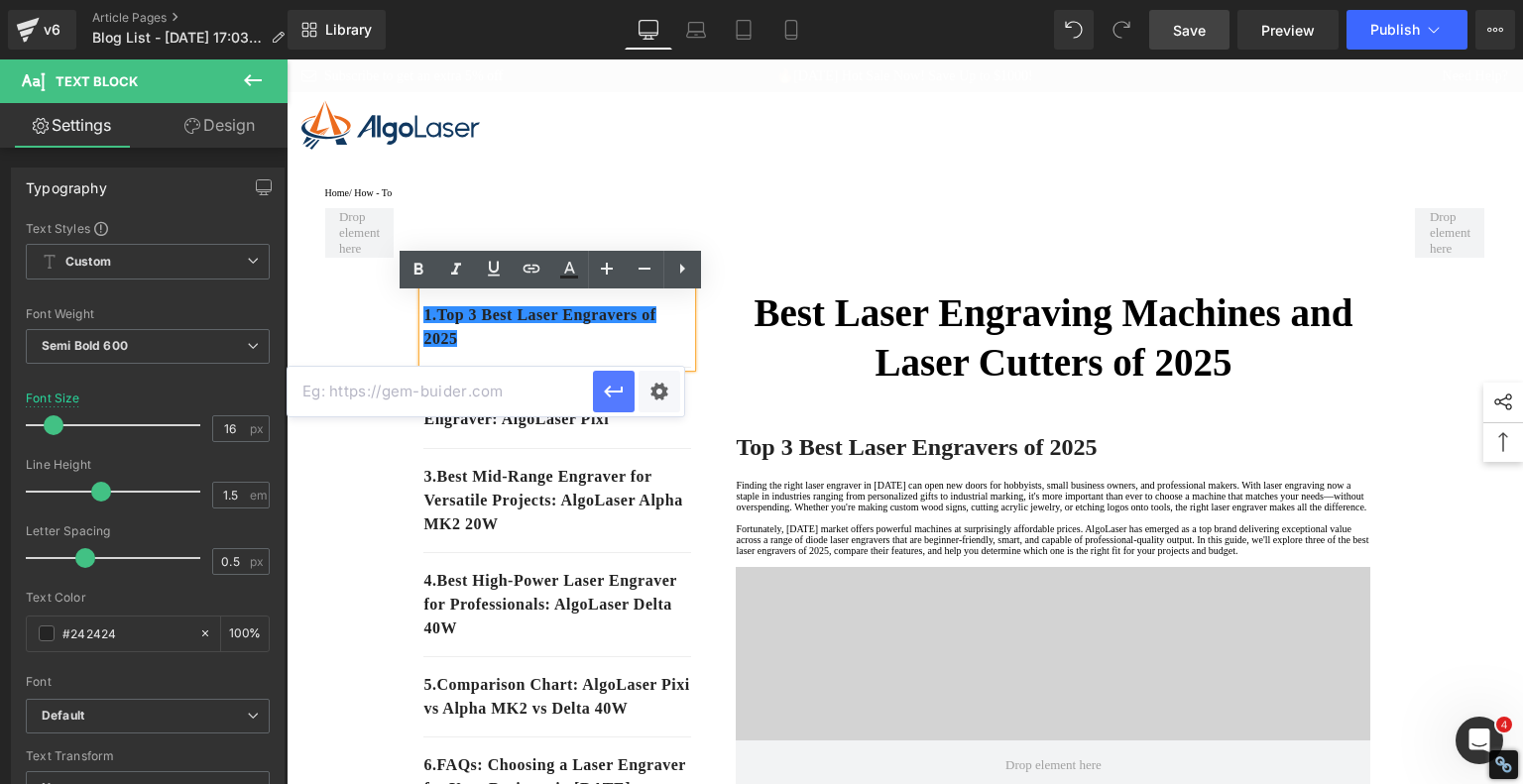 paste on "#e-1751360674479" 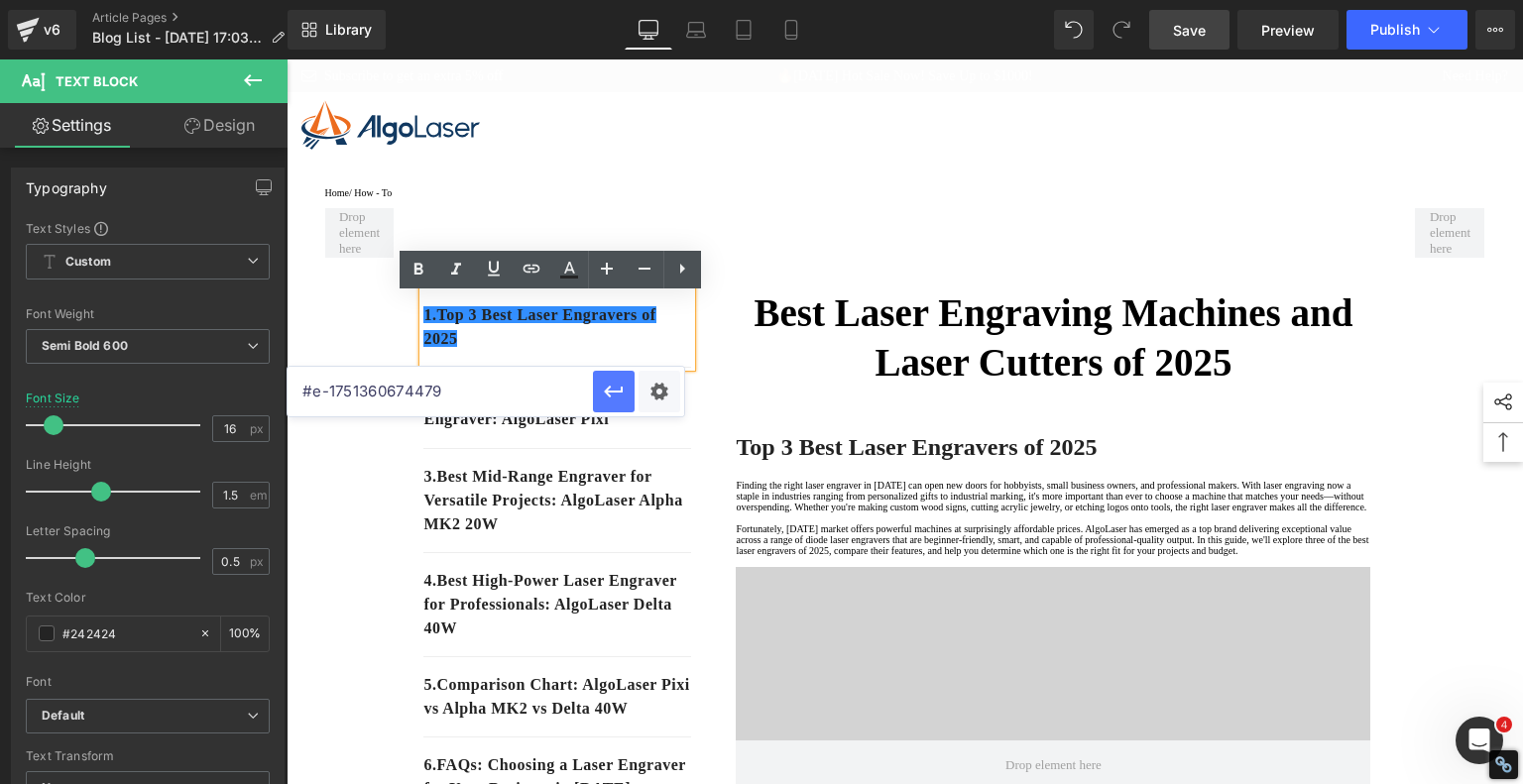 type on "#e-1751360674479" 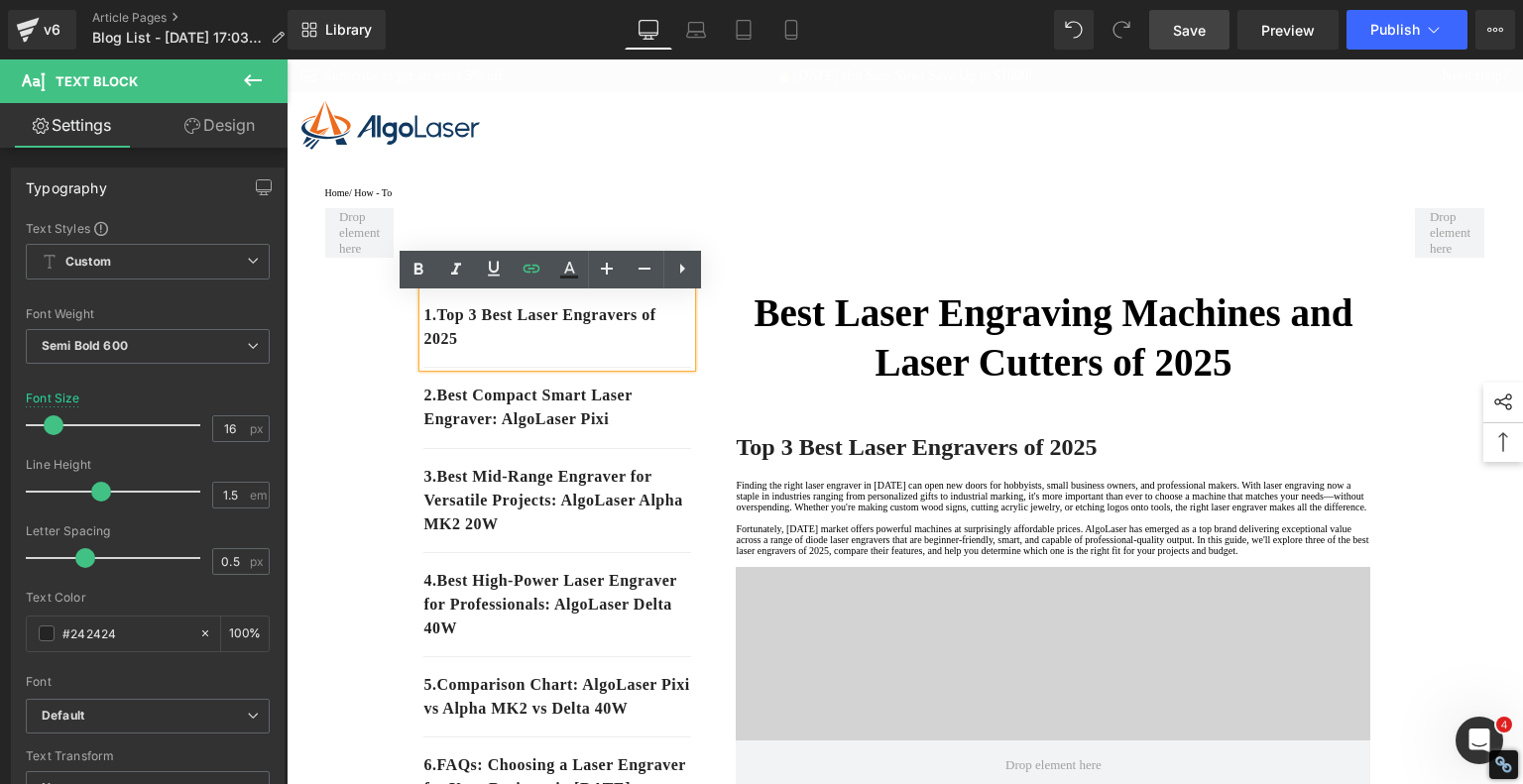 click on "1.  Top 3 Best Laser Engravers of 2025 Text Block         2.  Best Compact Smart Laser Engraver: AlgoLaser Pixi Text Block         3.  Best Mid-Range Engraver for Versatile Projects: AlgoLaser Alpha MK2 20W Text Block         4.  Best High‑Power Laser Engraver for Professionals: AlgoLaser Delta 40W Text Block         5 .  Comparison Chart: AlgoLaser Pixi vs Alpha MK2 vs Delta 40W Text Block         6 .  FAQs: Choosing a Laser Engraver for Your Business in 2025 Text Block         7 .  Why AlgoLaser Is the Smart Choice in 2025 Text Block         Row         Best Laser Engraving Machines and Laser Cutters of 2025 Heading         Top 3 Best Laser Engravers of 2025 Heading         Text Block
Video Bg         Row         Best Compact Smart Laser Engraver: AlgoLaser Pixi Heading
Video Bg         Key Features: ·  Laser Power: 10W diode laser ·    Engraving Area: 120mm x 120mm ·    ·    ·    Pros: ·" at bounding box center [905, 3510] 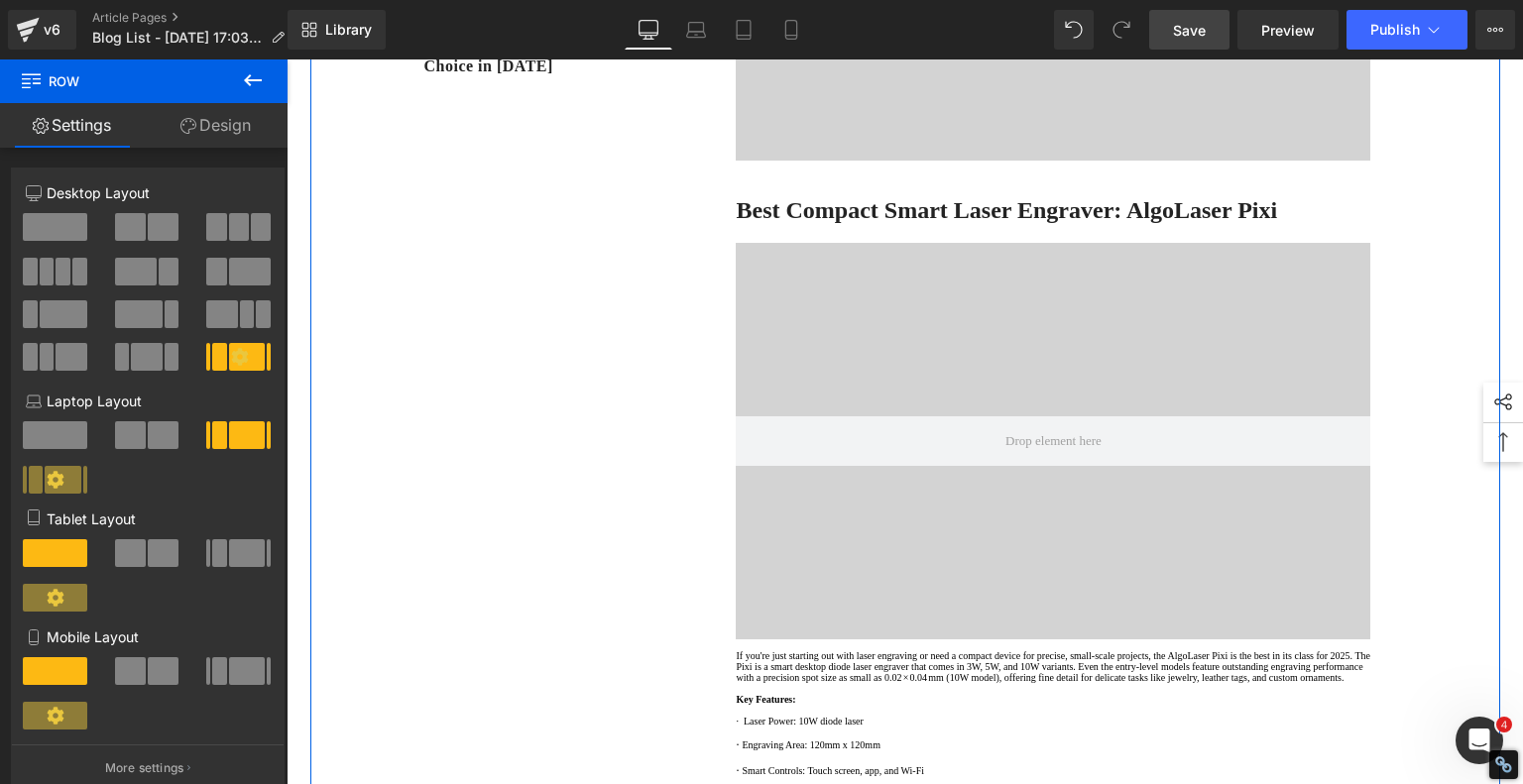 scroll, scrollTop: 694, scrollLeft: 0, axis: vertical 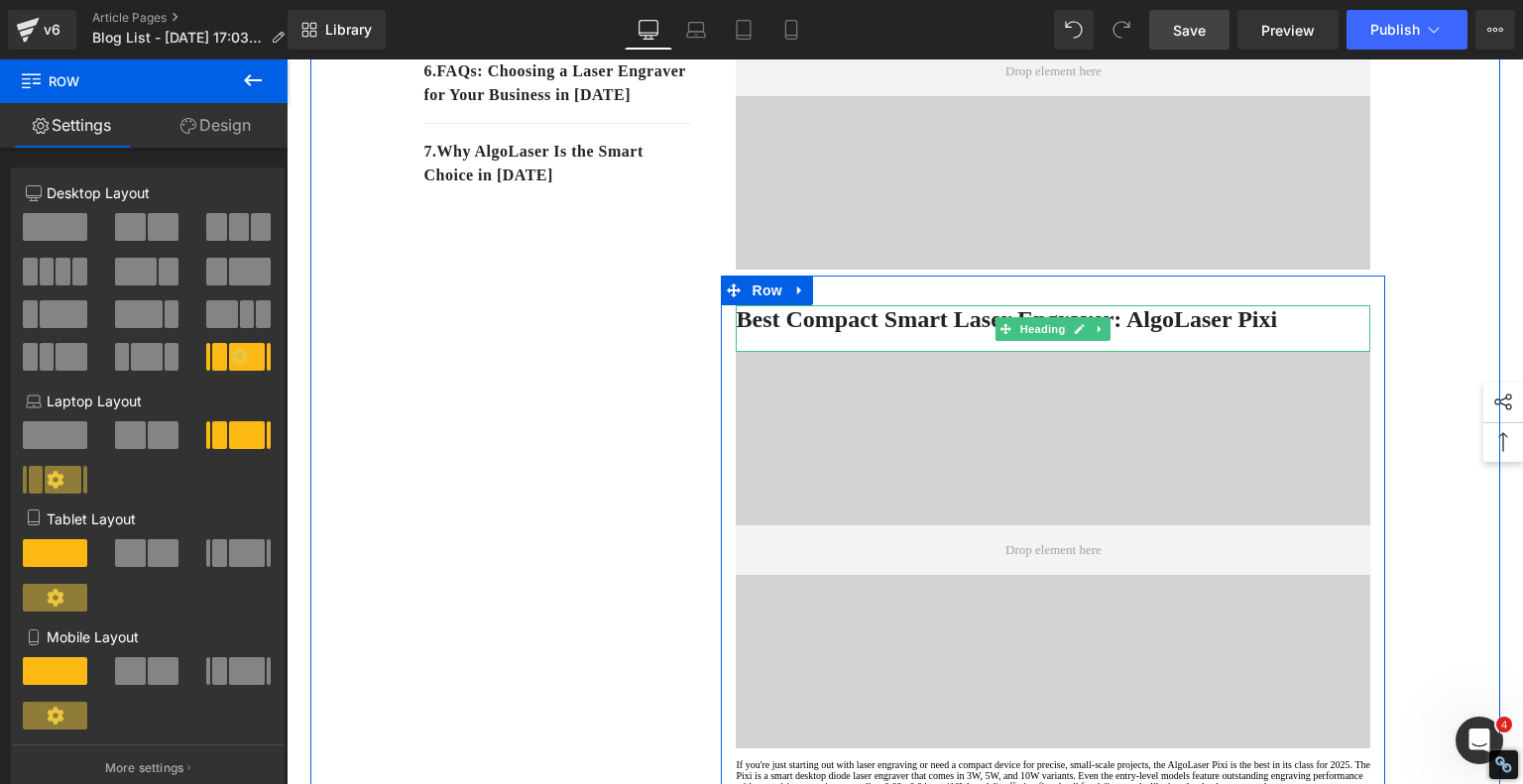 click on "Best Compact Smart Laser Engraver: AlgoLaser Pixi" at bounding box center (1006, 319) 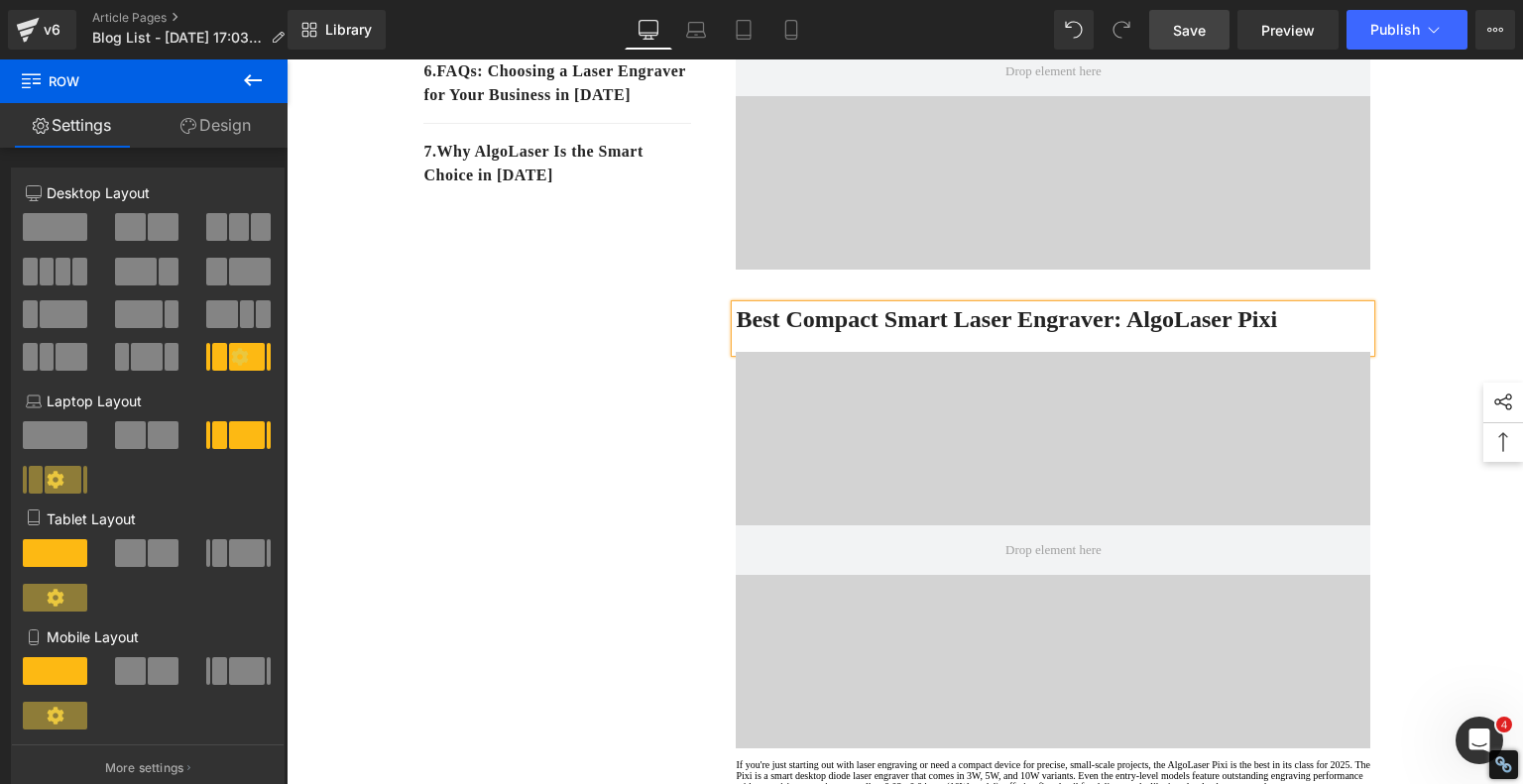 click on "Best Compact Smart Laser Engraver: AlgoLaser Pixi" at bounding box center [1006, 319] 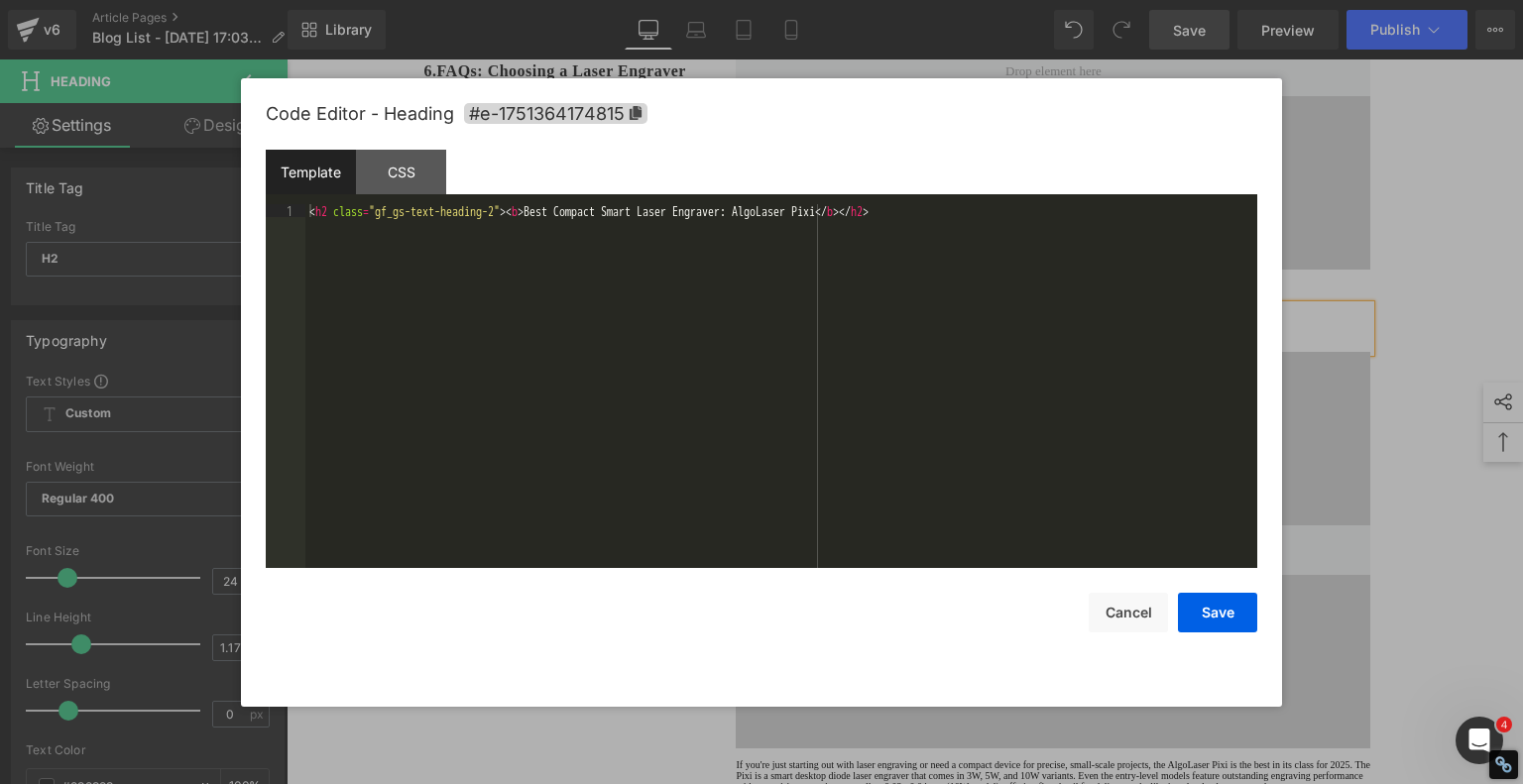 click on "Product  You are previewing how the   will restyle your page. You can not edit Elements in Preset Preview Mode.  v6 Article Pages Blog List - Jul 1, 17:03:24 Library Desktop Desktop Laptop Tablet Mobile Save Preview Publish Scheduled View Live Page View with current Template Save Template to Library Schedule Publish  Optimize  Publish Settings Shortcuts  Your page can’t be published   You've reached the maximum number of published pages on your plan  (237/999999).  You need to upgrade your plan or unpublish all your pages to get 1 publish slot.   Unpublish pages   Upgrade plan  Elements Global Style Base Row  rows, columns, layouts, div Heading  headings, titles, h1,h2,h3,h4,h5,h6 Text Block  texts, paragraphs, contents, blocks Image  images, photos, alts, uploads Icon  icons, symbols Button  button, call to action, cta Separator  separators, dividers, horizontal lines Liquid  liquid, custom code, html, javascript, css, reviews, apps, applications, embeded, iframe Banner Parallax  Hero Banner  Stack Tabs" at bounding box center [762, 0] 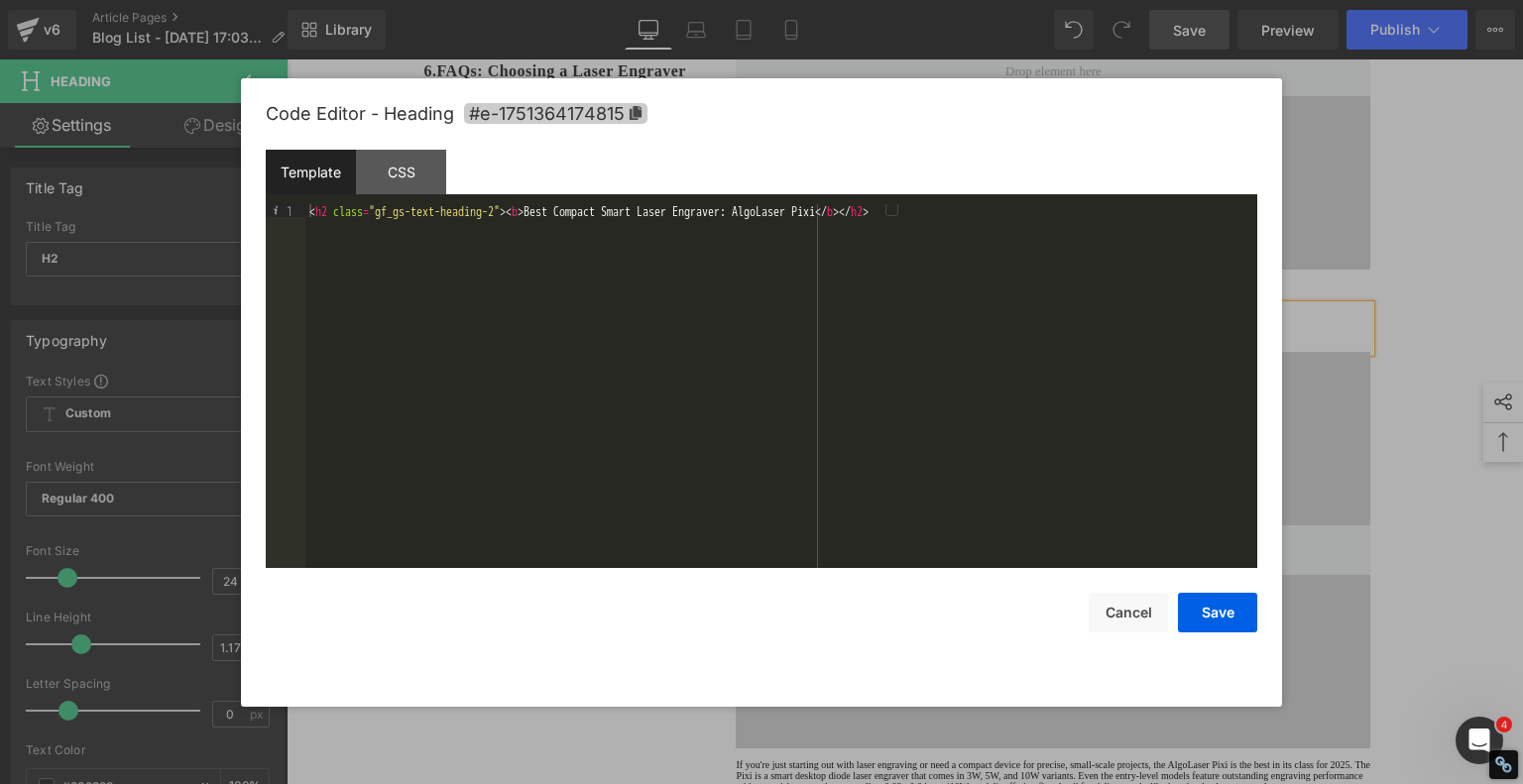 click 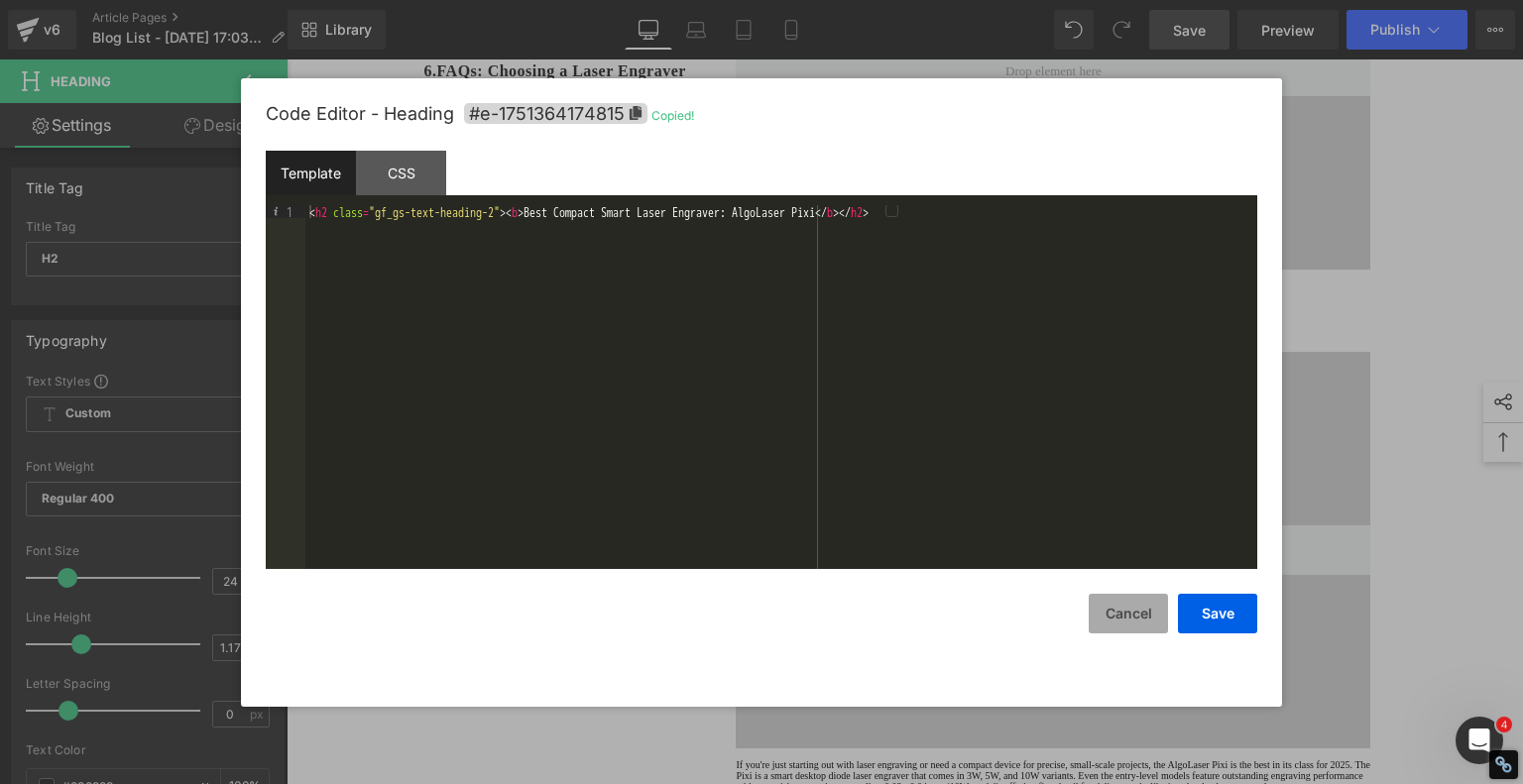 drag, startPoint x: 1129, startPoint y: 610, endPoint x: 1112, endPoint y: 597, distance: 21.400935 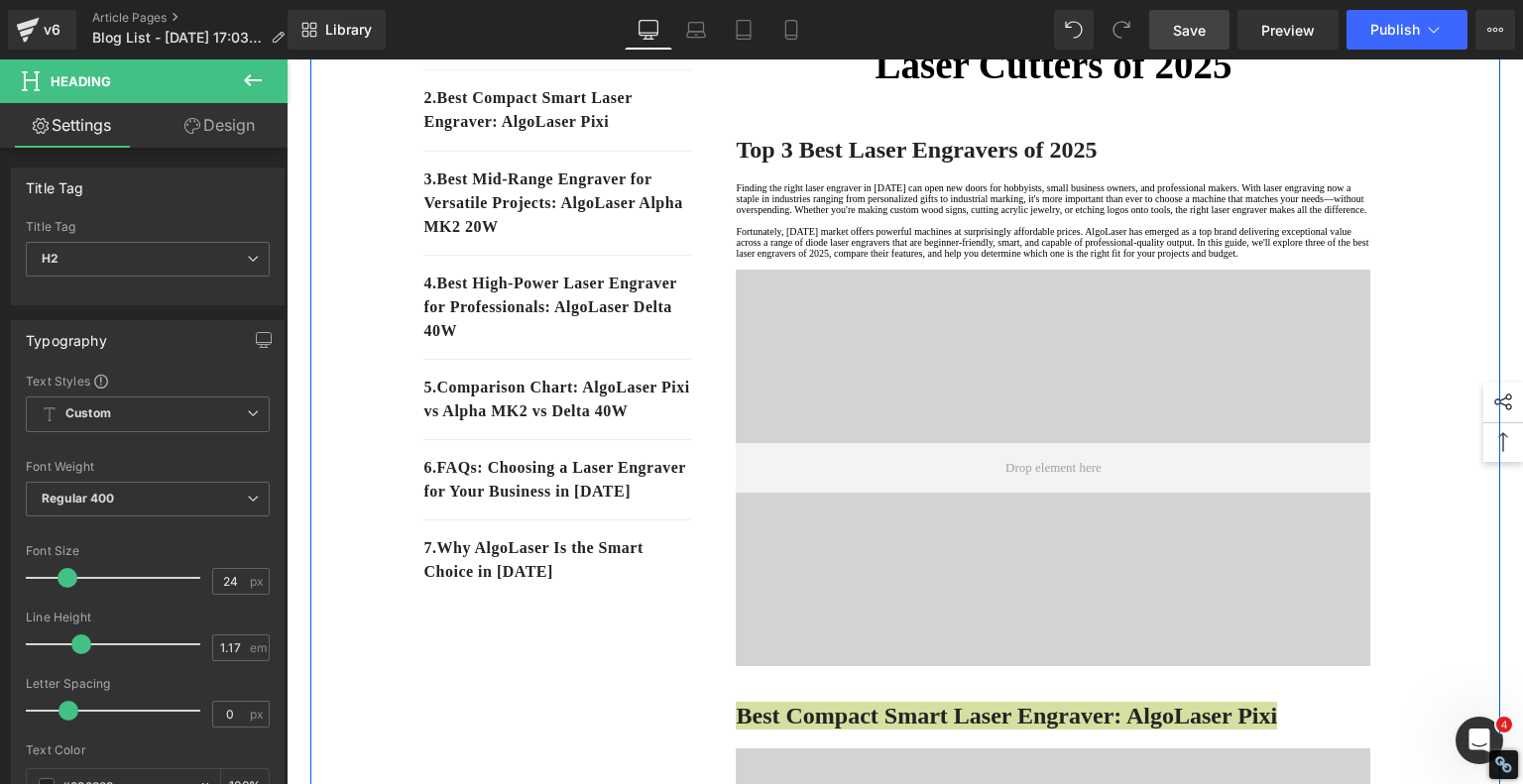 scroll, scrollTop: 99, scrollLeft: 0, axis: vertical 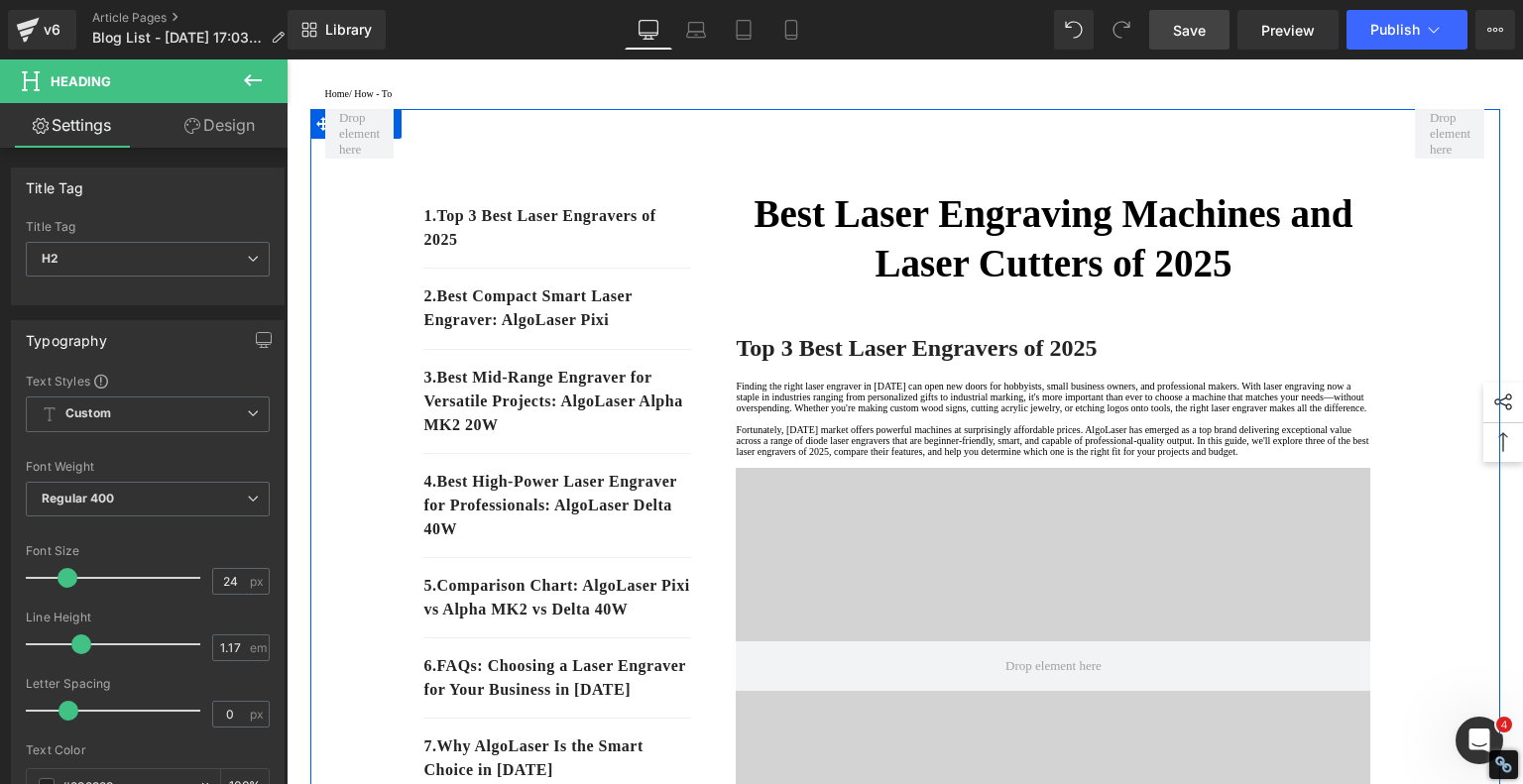 click on "2.  Best Compact Smart Laser Engraver: AlgoLaser Pixi" at bounding box center [557, 308] 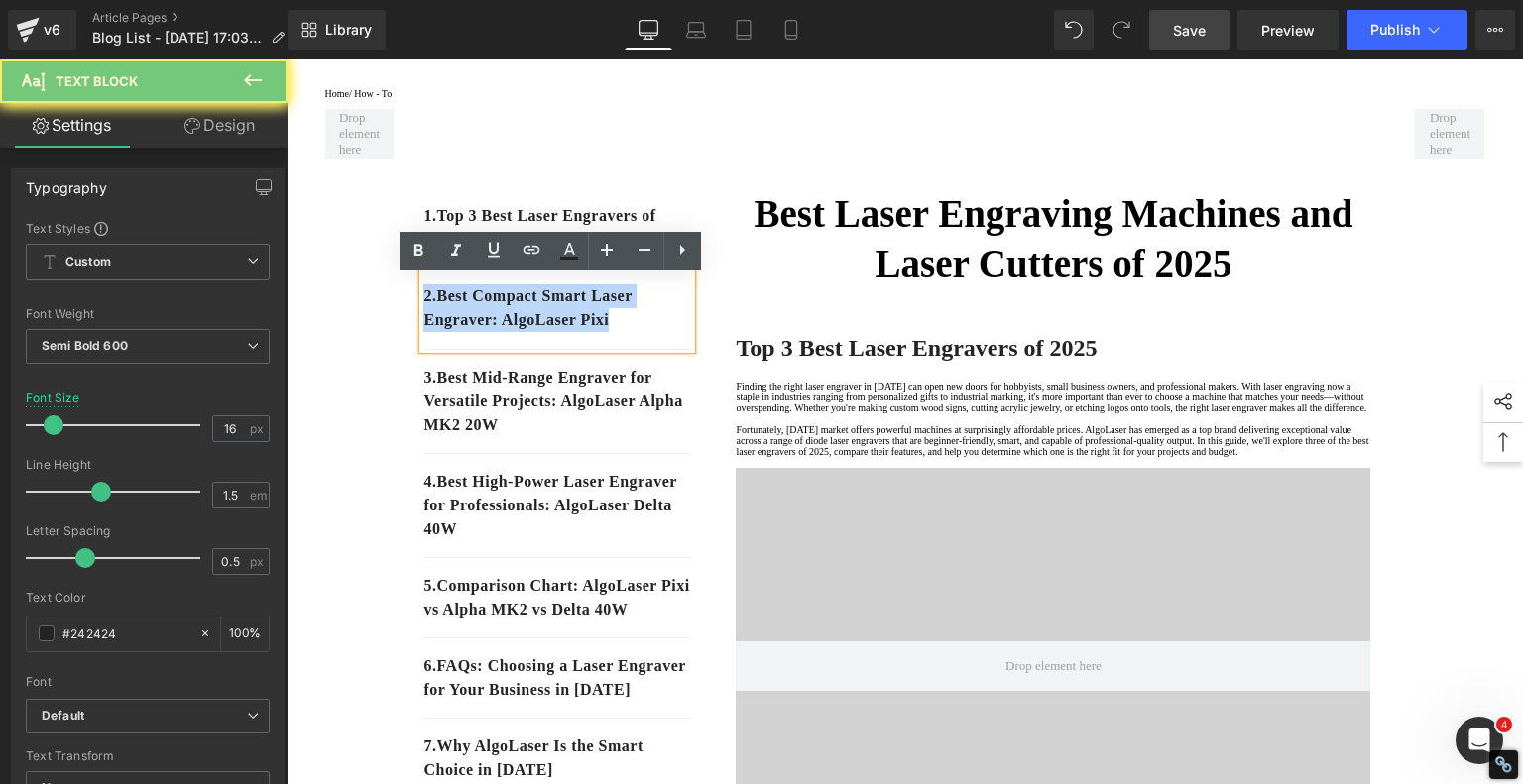 click on "2.  Best Compact Smart Laser Engraver: AlgoLaser Pixi" at bounding box center [557, 308] 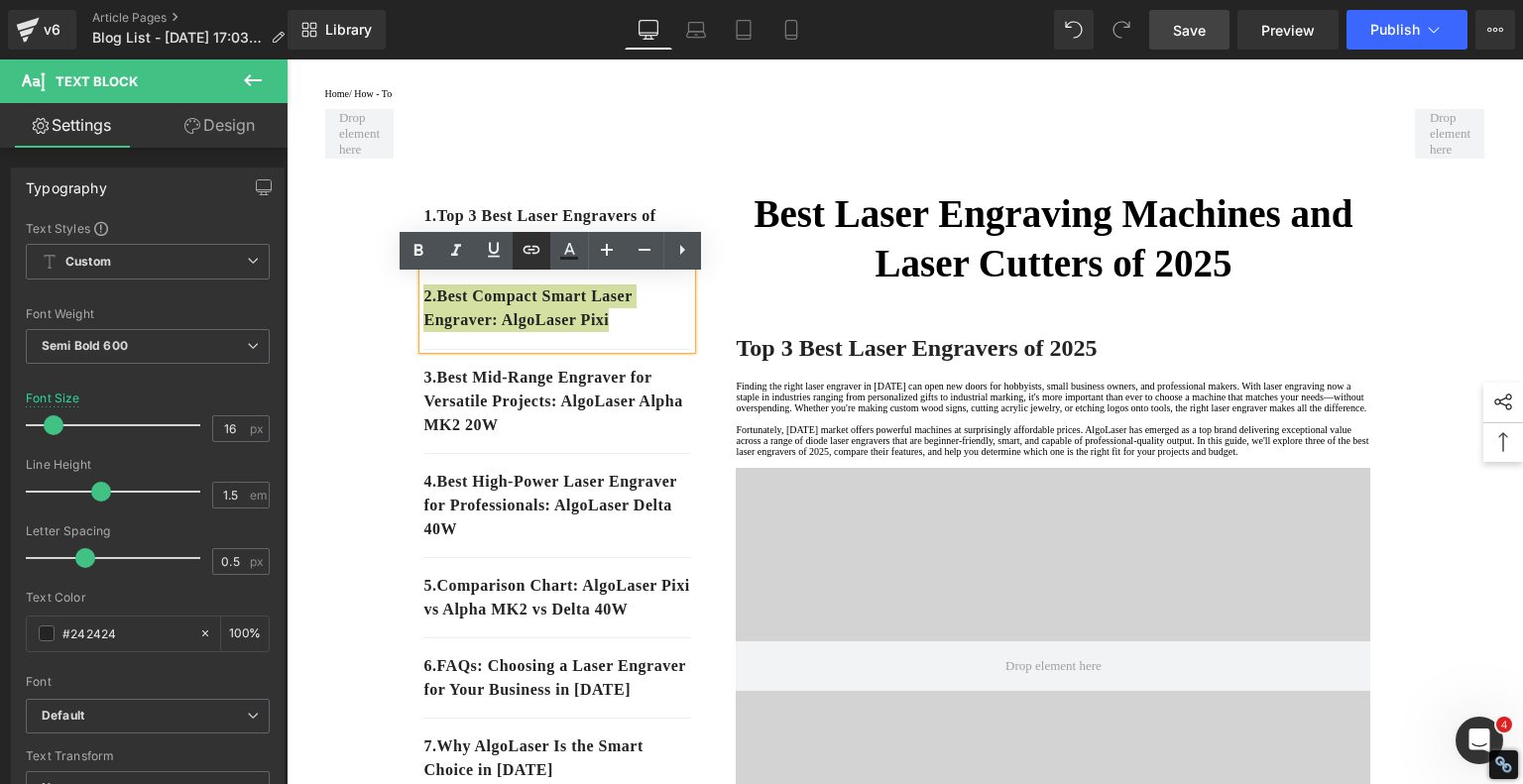 click 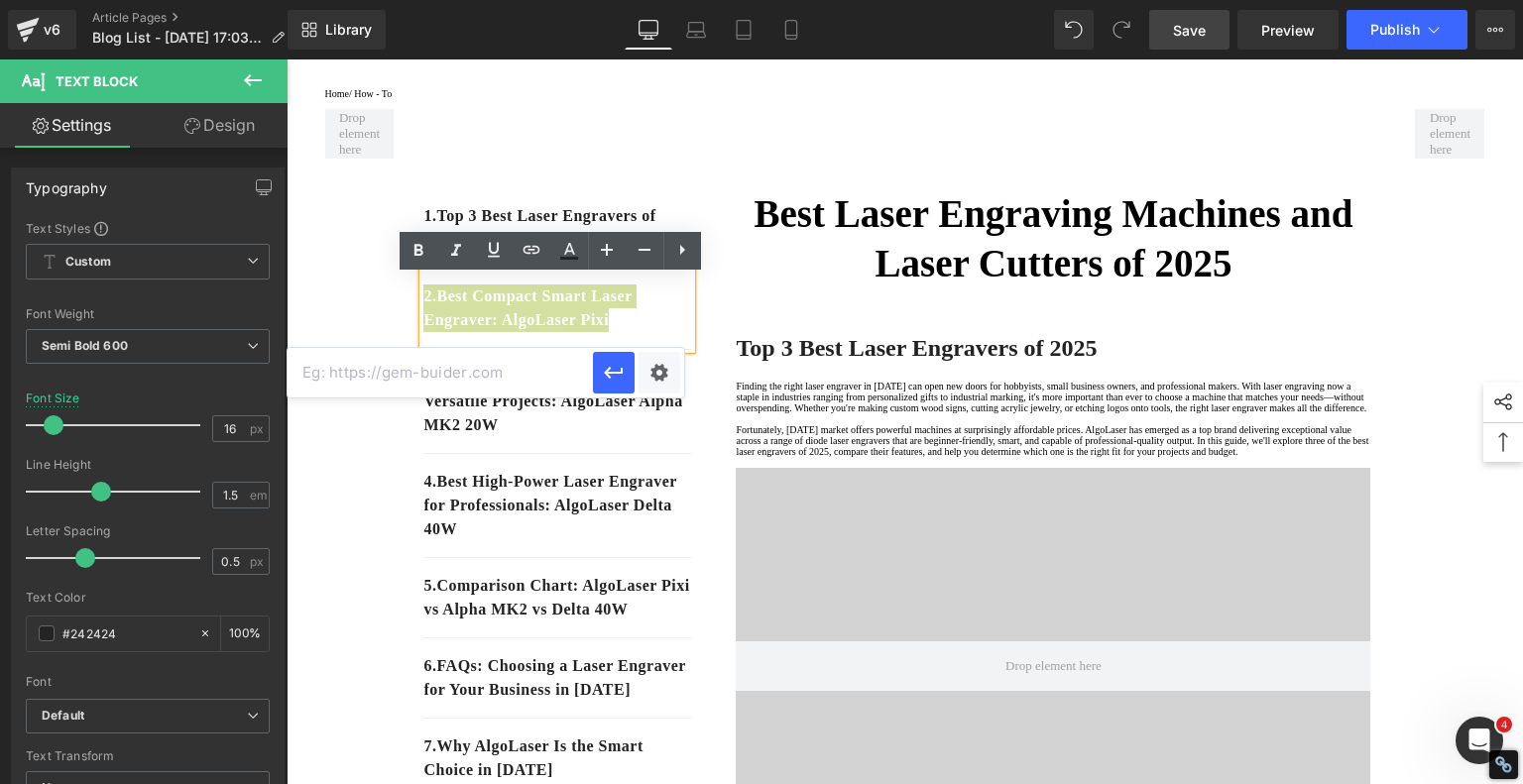 click at bounding box center [440, 373] 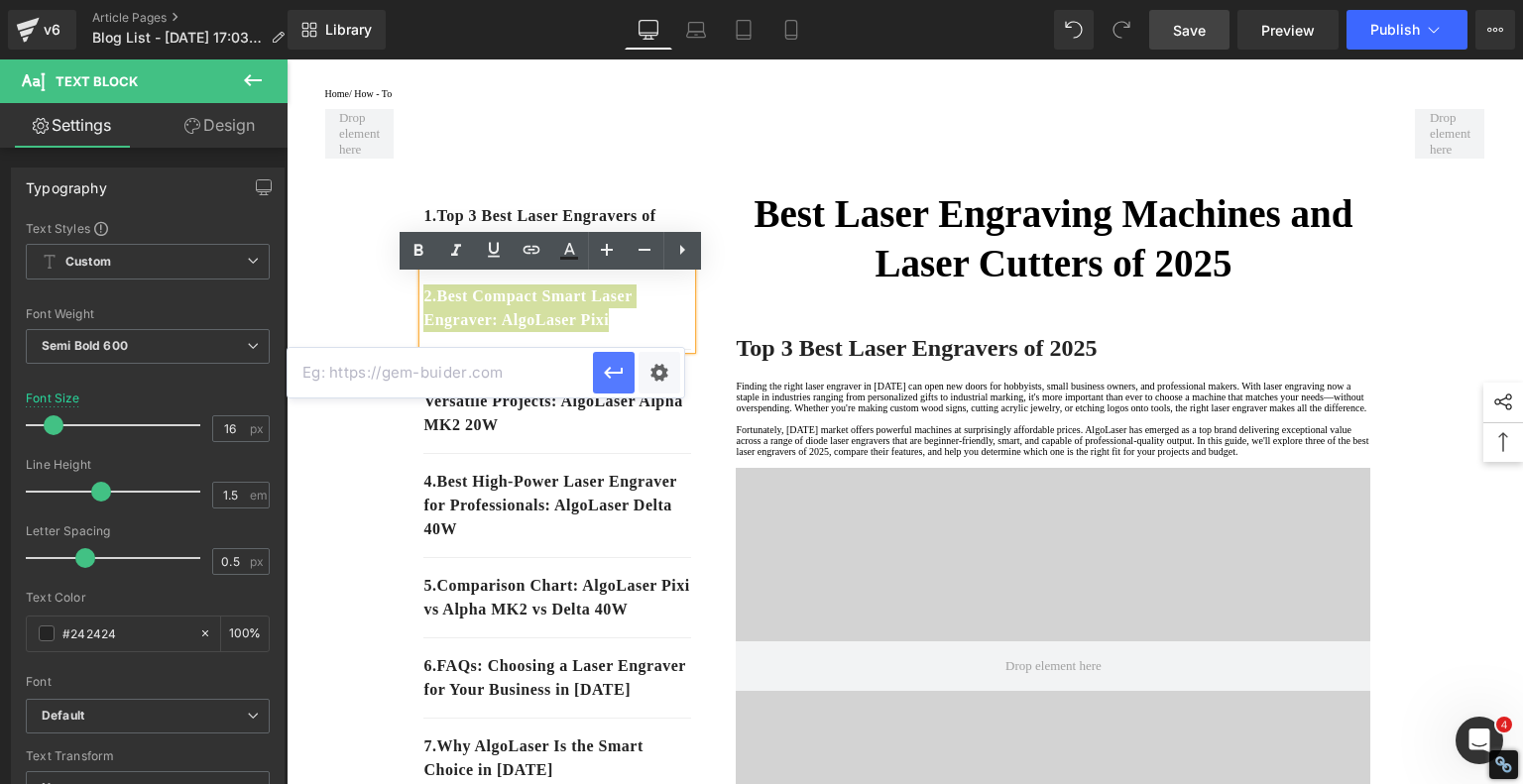 paste on "#e-1751364174815" 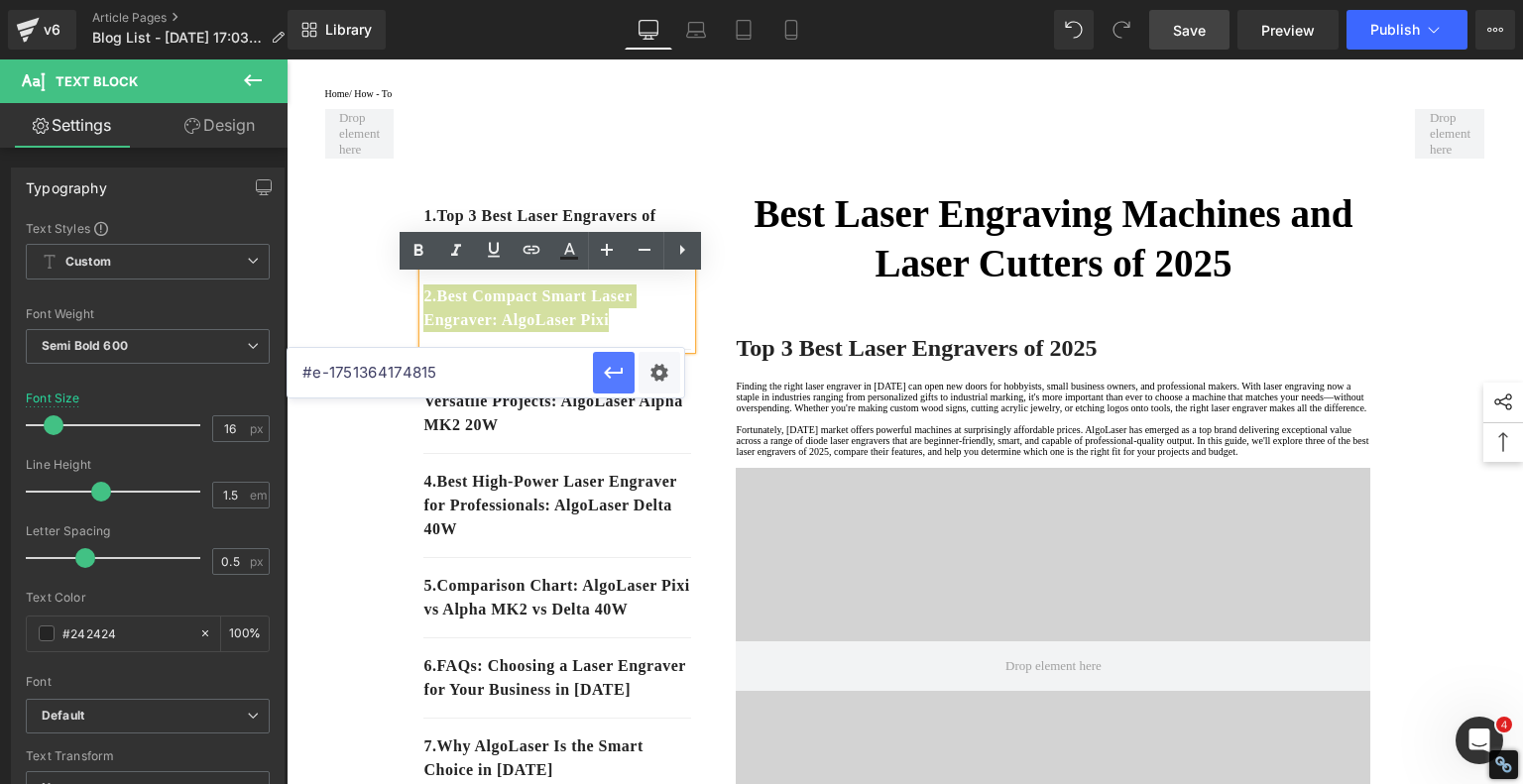 click 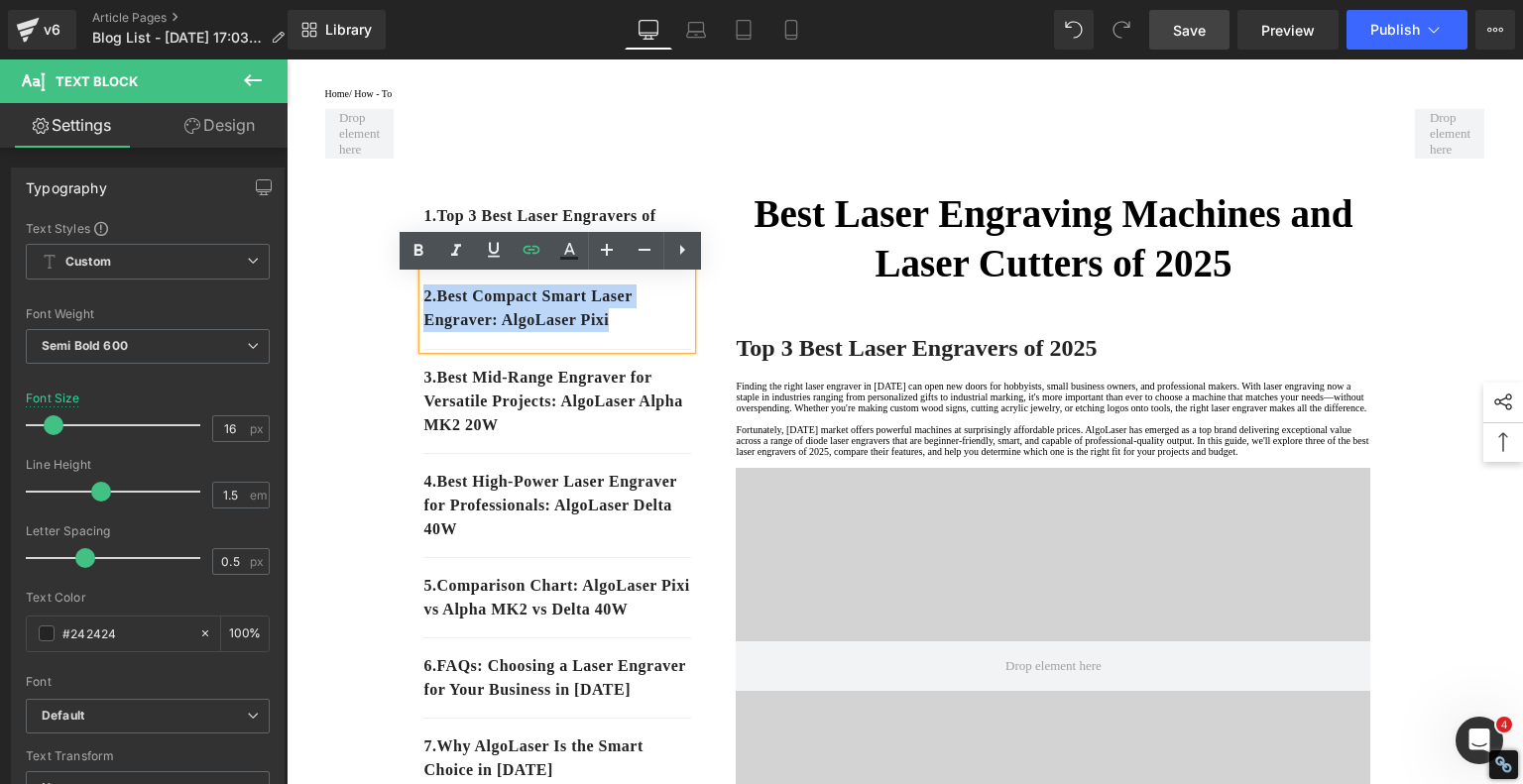 click on "1.  Top 3 Best Laser Engravers of 2025 Text Block         2.  Best Compact Smart Laser Engraver: AlgoLaser Pixi Text Block         3.  Best Mid-Range Engraver for Versatile Projects: AlgoLaser Alpha MK2 20W Text Block         4.  Best High‑Power Laser Engraver for Professionals: AlgoLaser Delta 40W Text Block         5 .  Comparison Chart: AlgoLaser Pixi vs Alpha MK2 vs Delta 40W Text Block         6 .  FAQs: Choosing a Laser Engraver for Your Business in 2025 Text Block         7 .  Why AlgoLaser Is the Smart Choice in 2025 Text Block         Row         Best Laser Engraving Machines and Laser Cutters of 2025 Heading         Top 3 Best Laser Engravers of 2025 Heading         Text Block
Video Bg         Row         Best Compact Smart Laser Engraver: AlgoLaser Pixi Heading
Video Bg         Key Features: ·  Laser Power: 10W diode laser ·    Engraving Area: 120mm x 120mm ·    ·    ·    Pros: ·" at bounding box center (905, 3411) 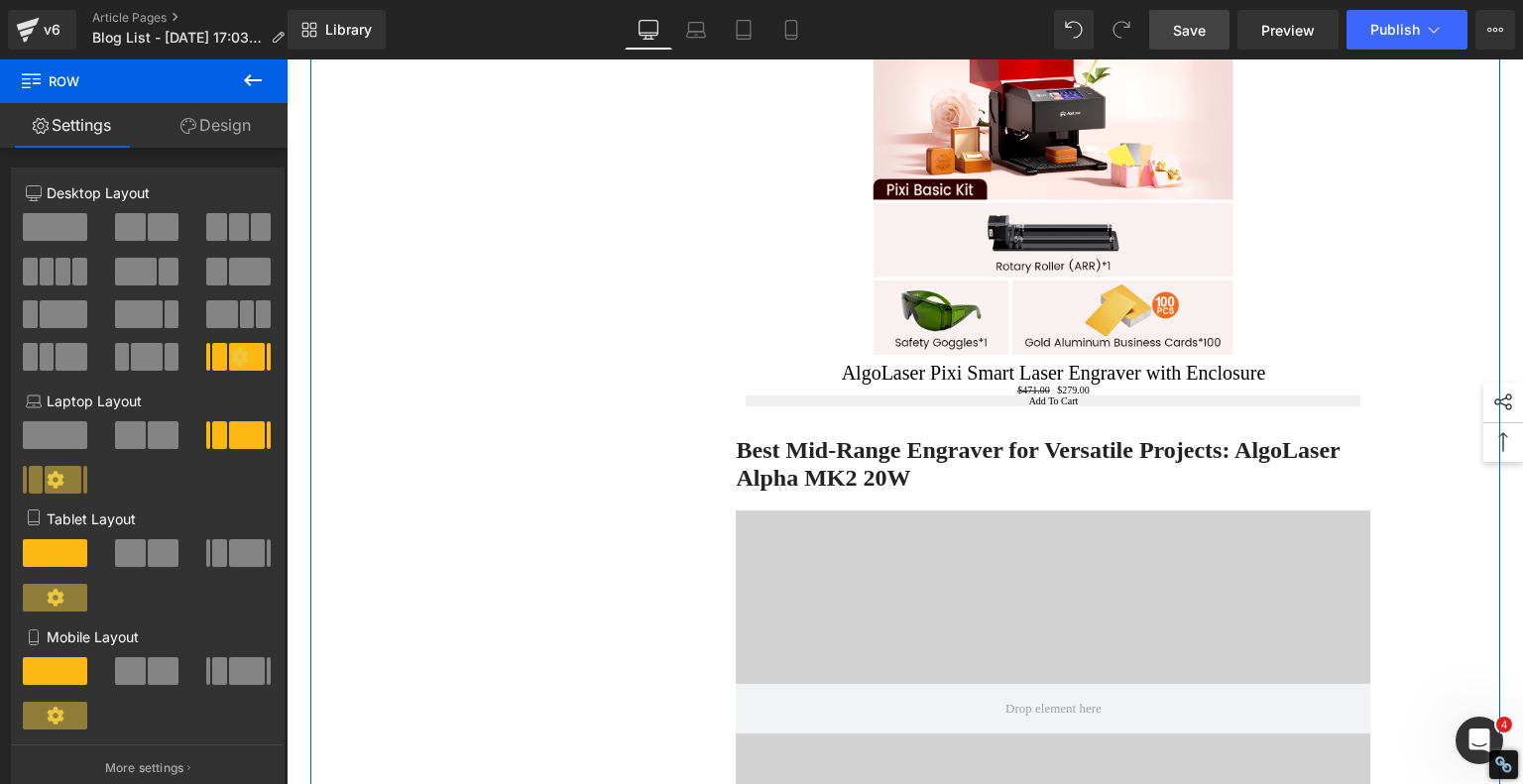 scroll, scrollTop: 2478, scrollLeft: 0, axis: vertical 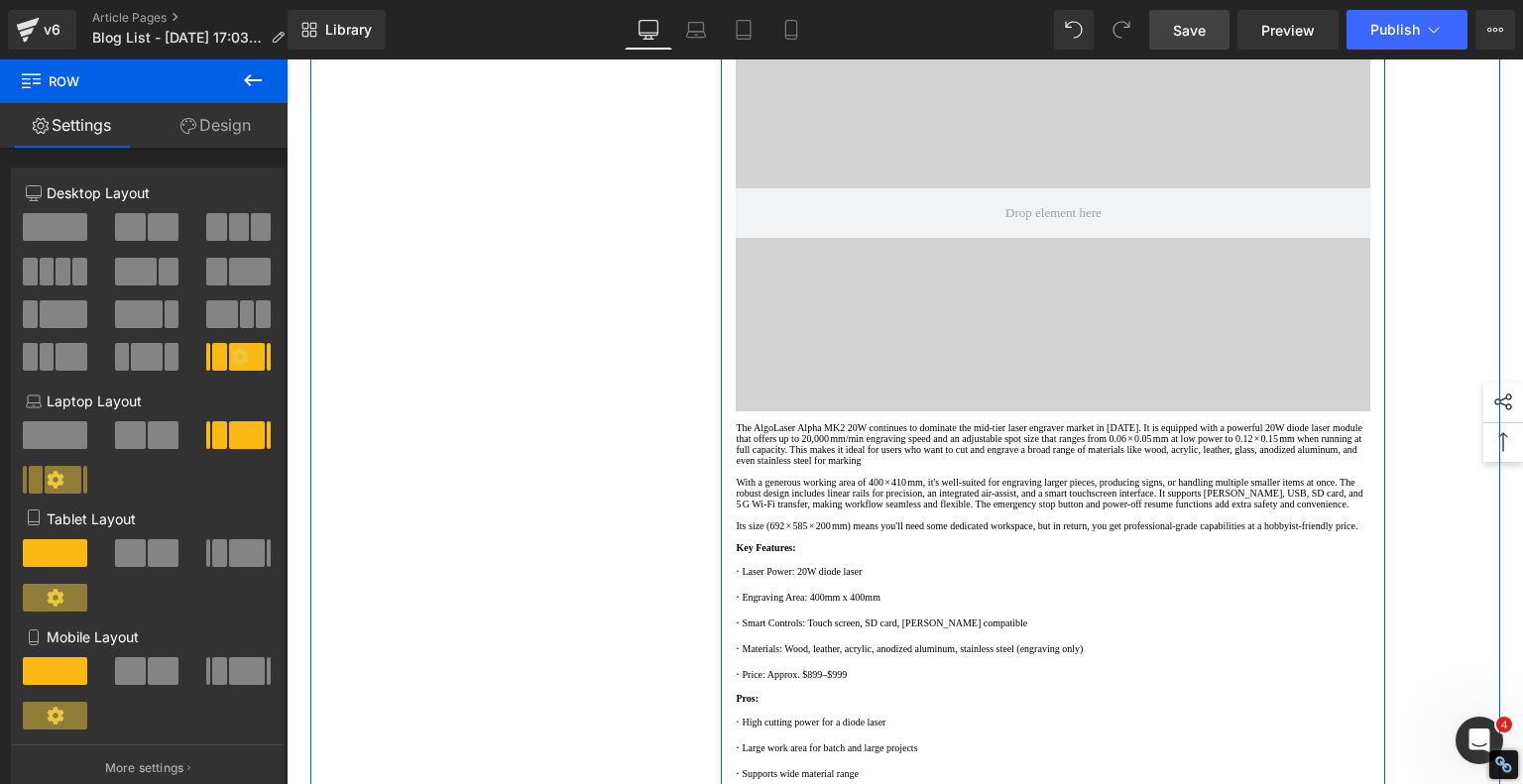 click on "Best Mid-Range Engraver for Versatile Projects: AlgoLaser Alpha MK2 20W" at bounding box center [1037, -32] 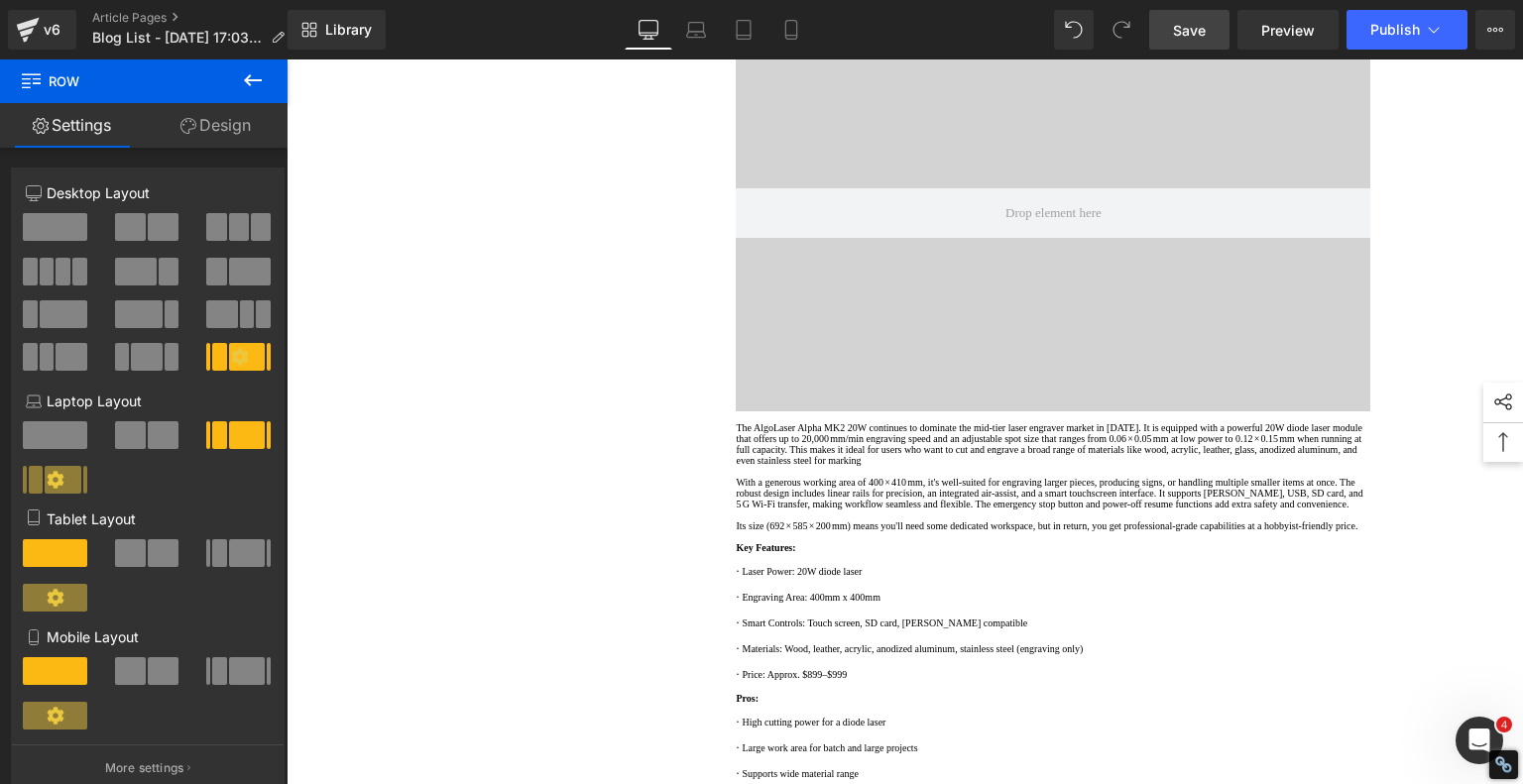 click on "Best Mid-Range Engraver for Versatile Projects: AlgoLaser Alpha MK2 20W" at bounding box center (1037, -32) 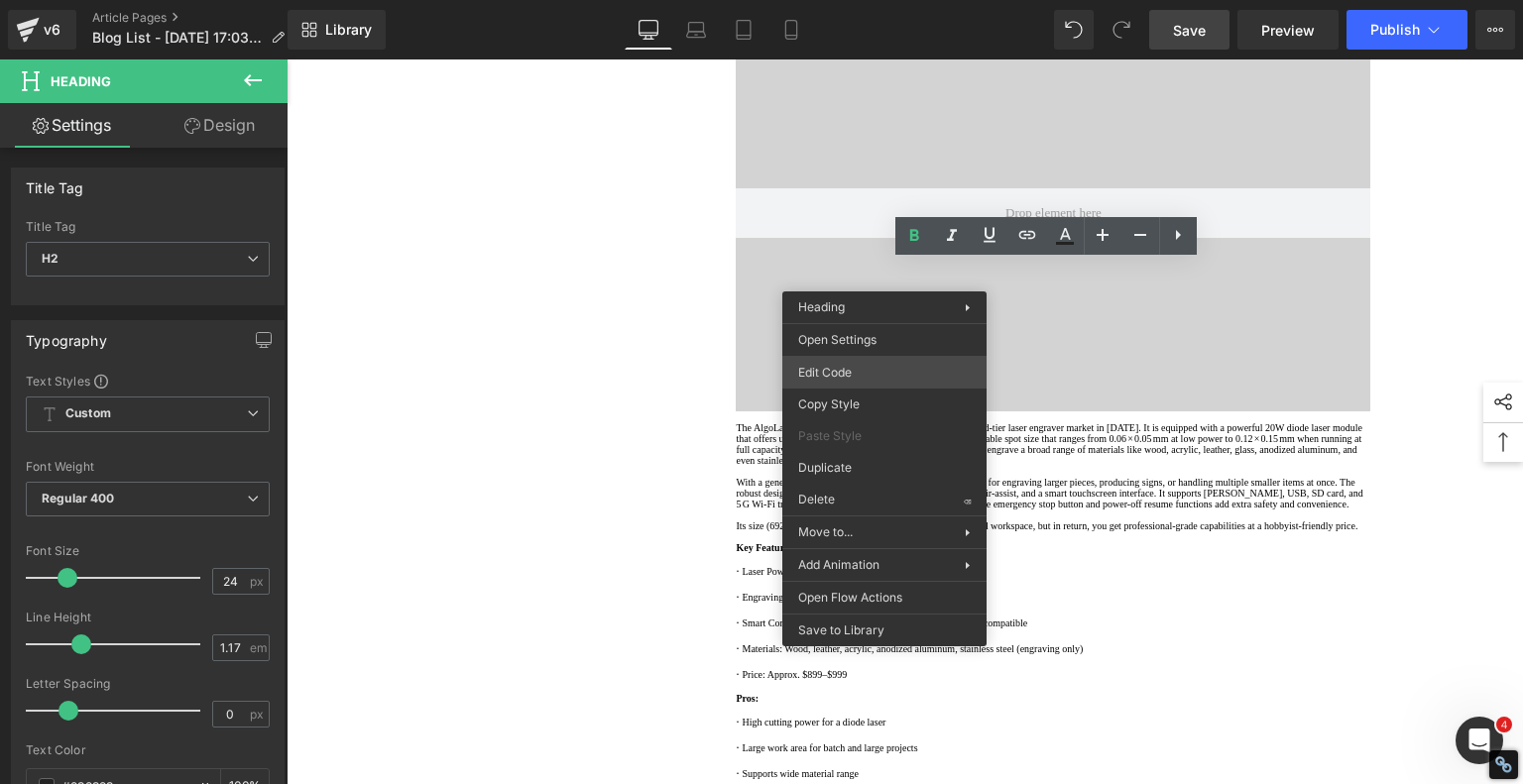 click on "Product  You are previewing how the   will restyle your page. You can not edit Elements in Preset Preview Mode.  v6 Article Pages Blog List - Jul 1, 17:03:24 Library Desktop Desktop Laptop Tablet Mobile Save Preview Publish Scheduled View Live Page View with current Template Save Template to Library Schedule Publish  Optimize  Publish Settings Shortcuts  Your page can’t be published   You've reached the maximum number of published pages on your plan  (237/999999).  You need to upgrade your plan or unpublish all your pages to get 1 publish slot.   Unpublish pages   Upgrade plan  Elements Global Style Base Row  rows, columns, layouts, div Heading  headings, titles, h1,h2,h3,h4,h5,h6 Text Block  texts, paragraphs, contents, blocks Image  images, photos, alts, uploads Icon  icons, symbols Button  button, call to action, cta Separator  separators, dividers, horizontal lines Liquid  liquid, custom code, html, javascript, css, reviews, apps, applications, embeded, iframe Banner Parallax  Hero Banner  Stack Tabs" at bounding box center (762, 0) 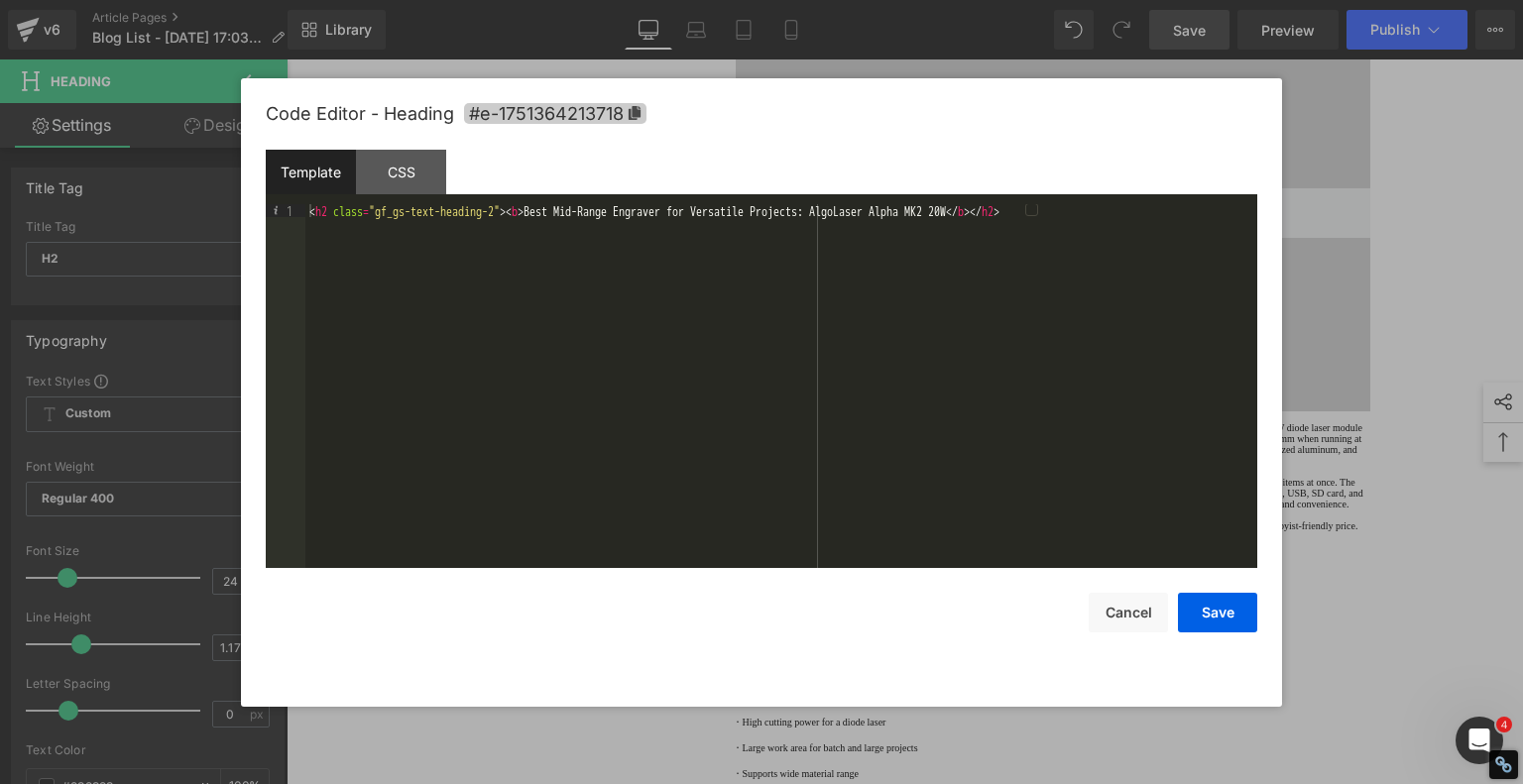 click 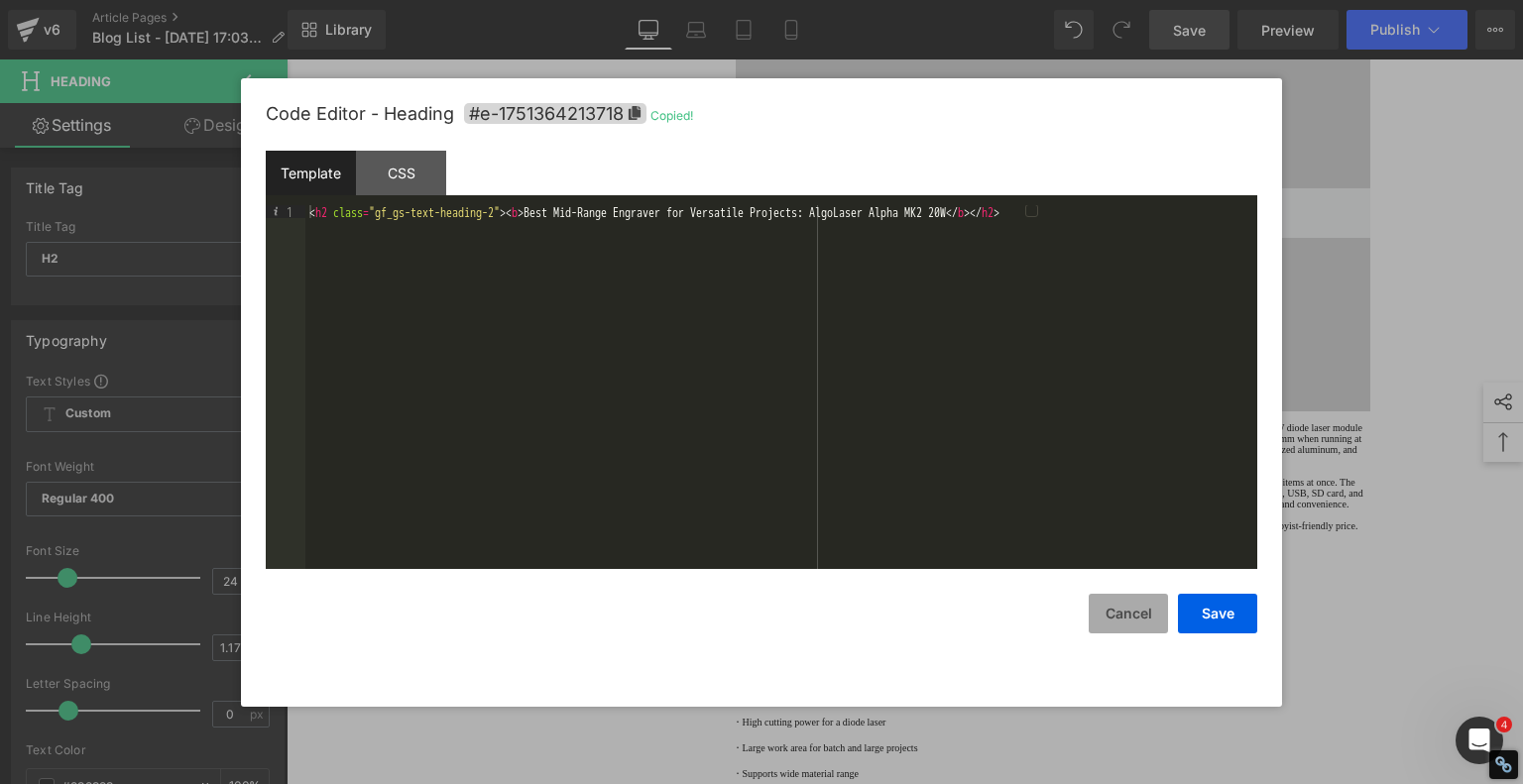 drag, startPoint x: 1143, startPoint y: 605, endPoint x: 1118, endPoint y: 590, distance: 29.15476 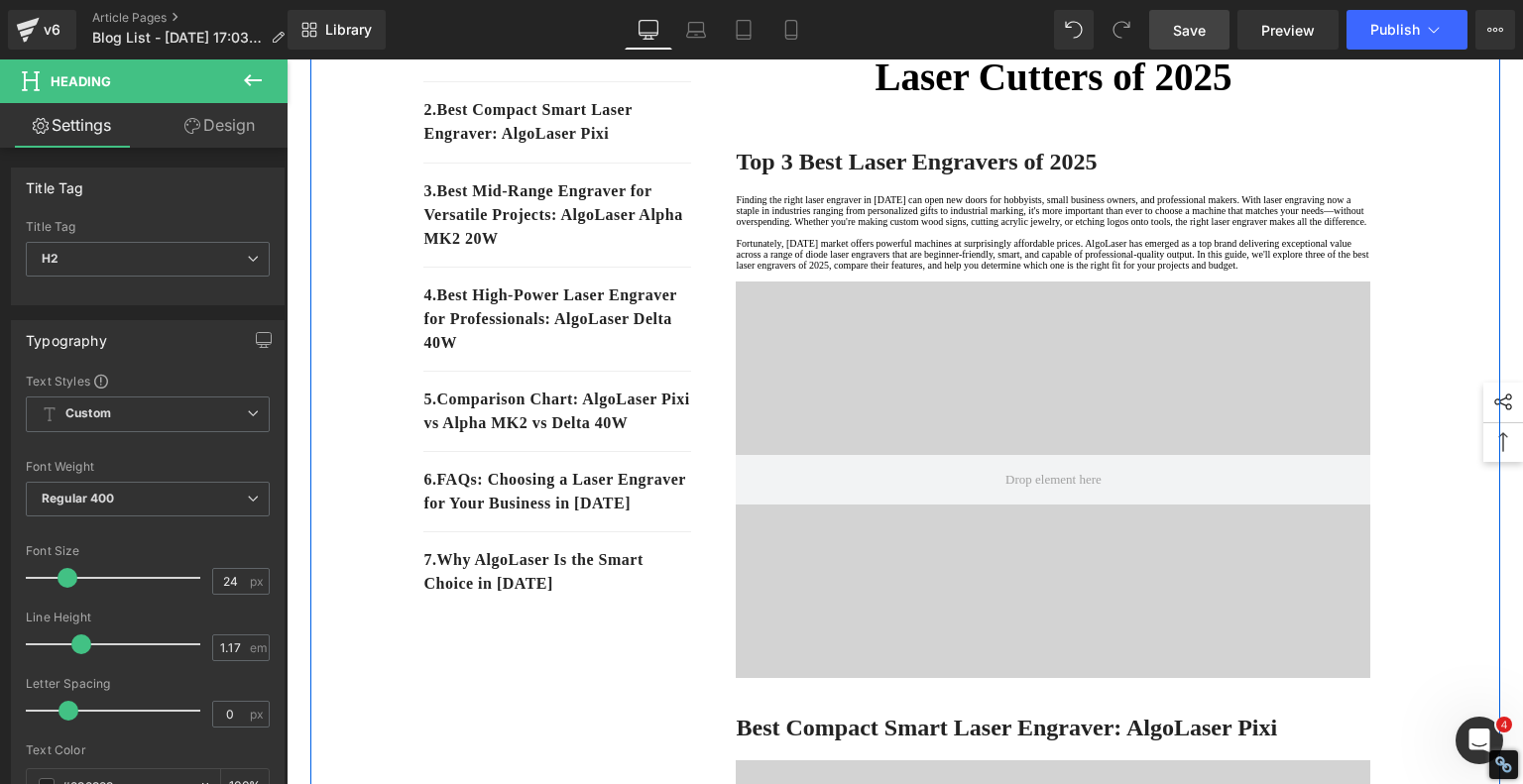 scroll, scrollTop: 198, scrollLeft: 0, axis: vertical 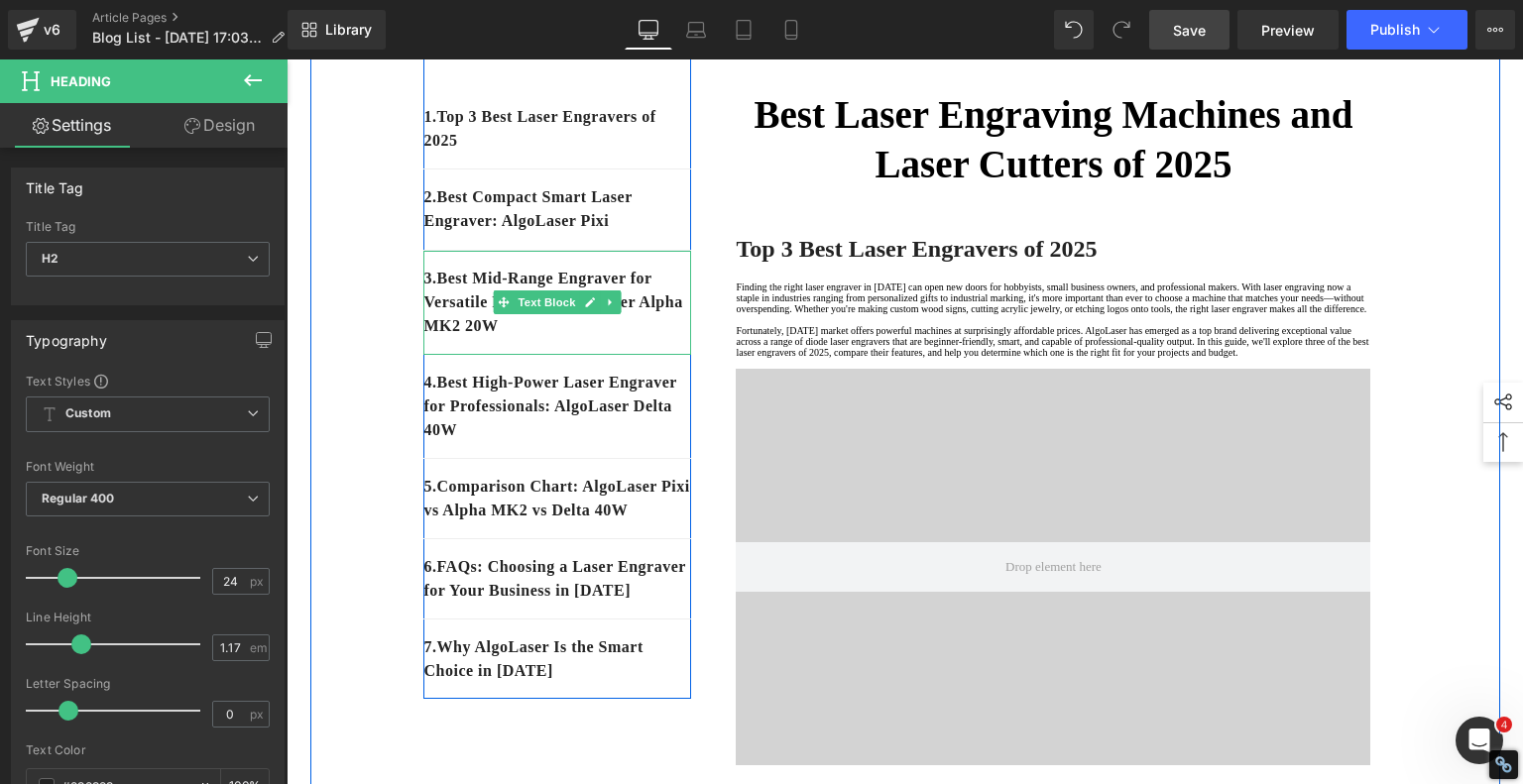 click on "3.  Best Mid-Range Engraver for Versatile Projects: AlgoLaser Alpha MK2 20W" at bounding box center (557, 302) 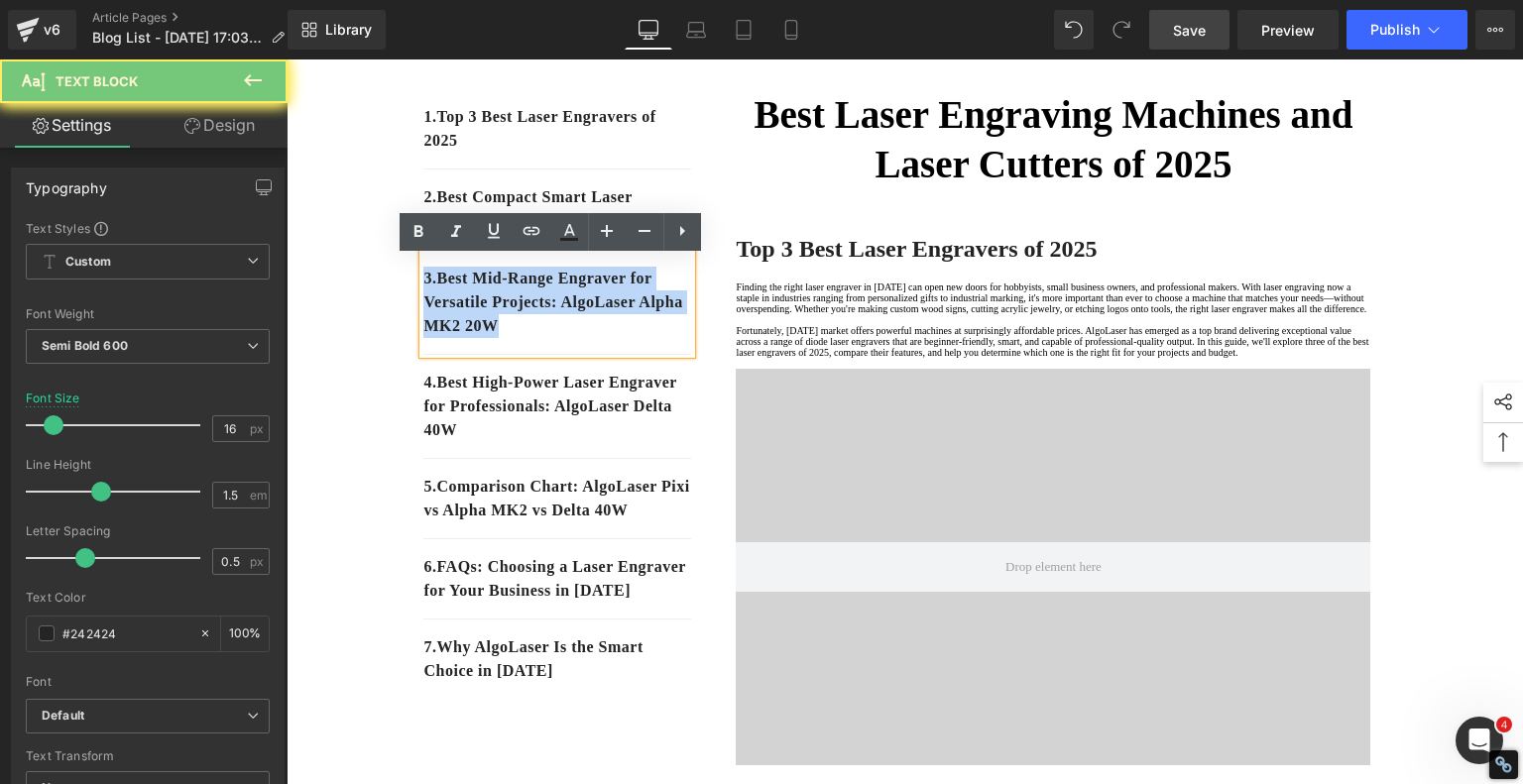 click on "3.  Best Mid-Range Engraver for Versatile Projects: AlgoLaser Alpha MK2 20W" at bounding box center (557, 302) 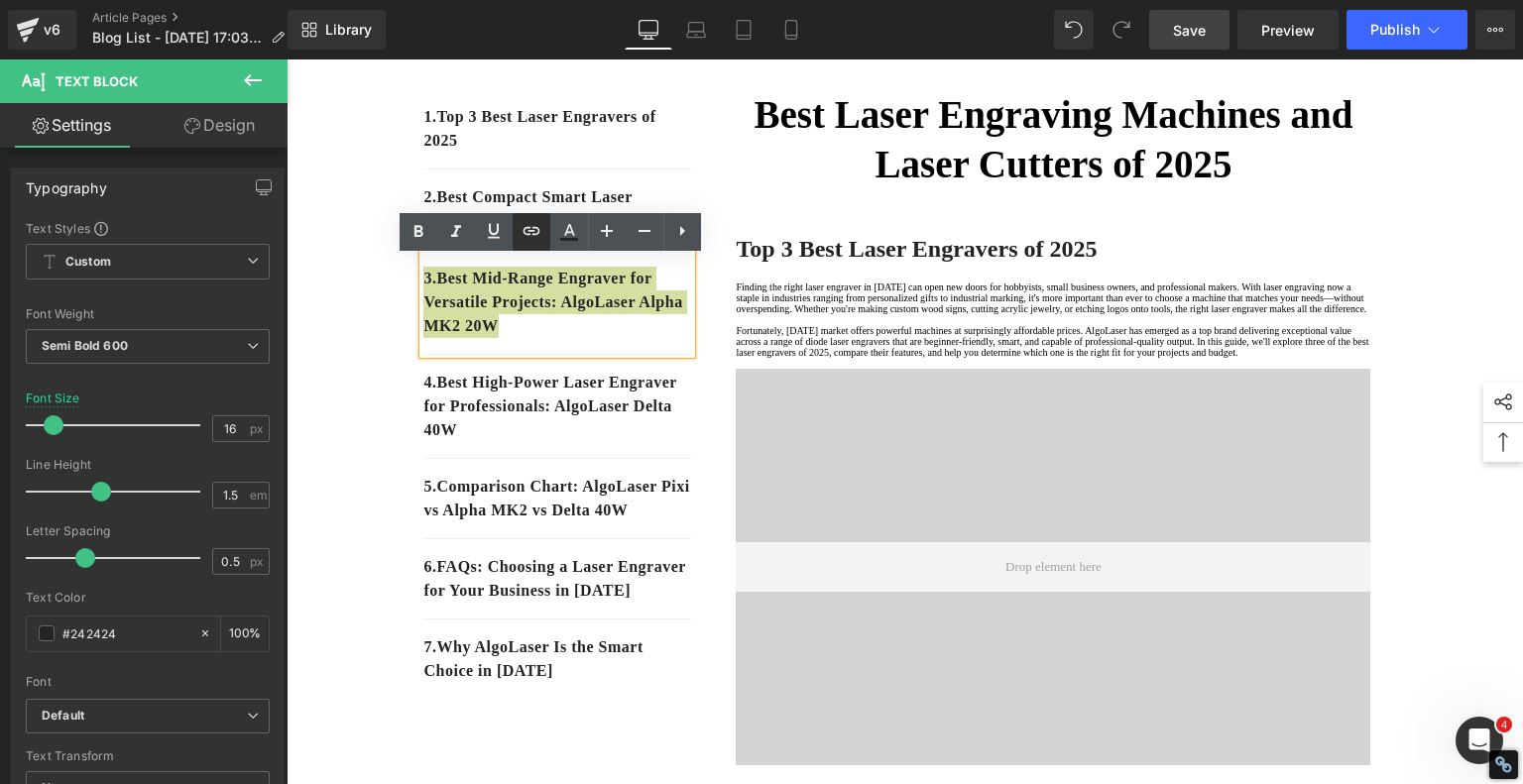 click 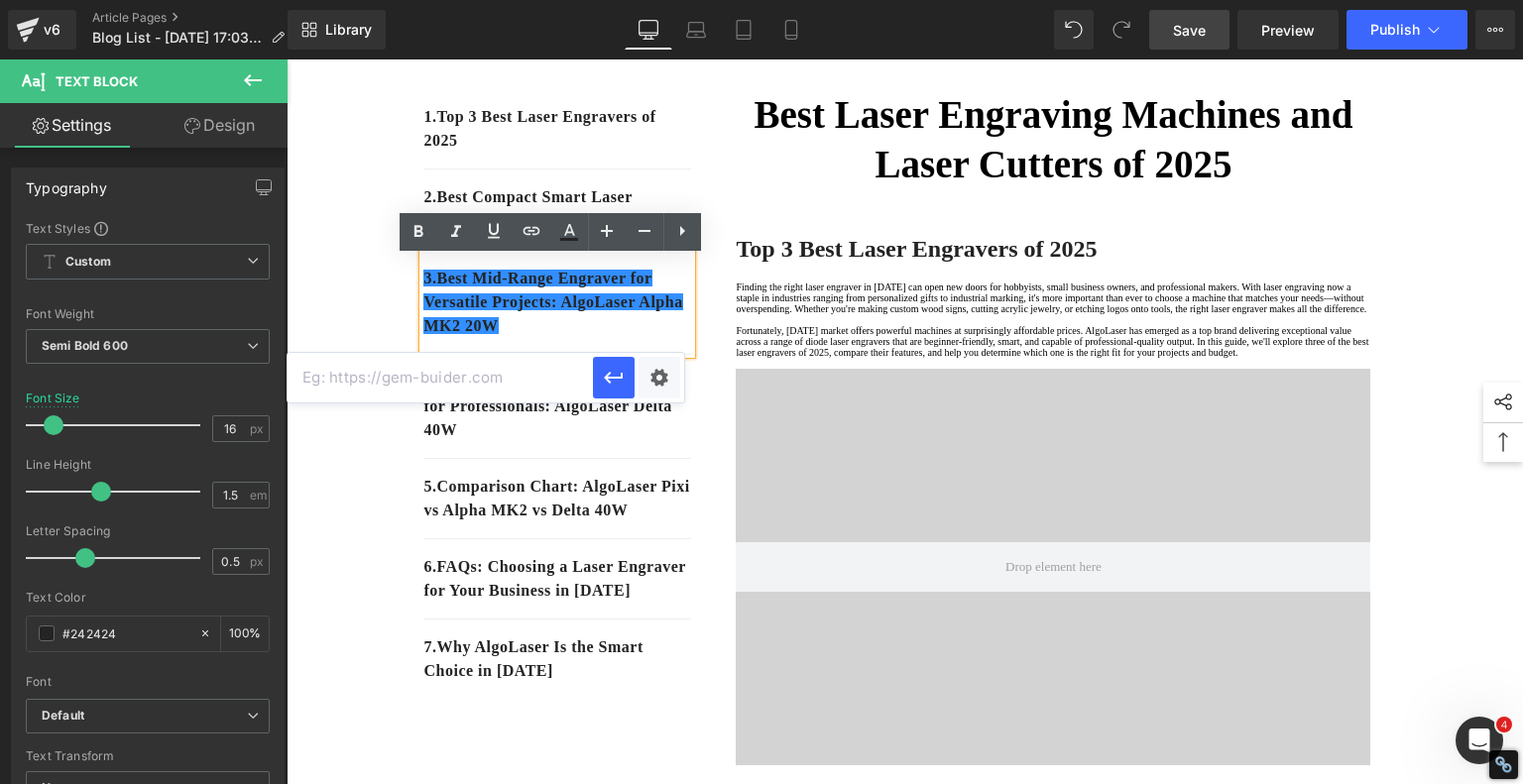 click at bounding box center [440, 378] 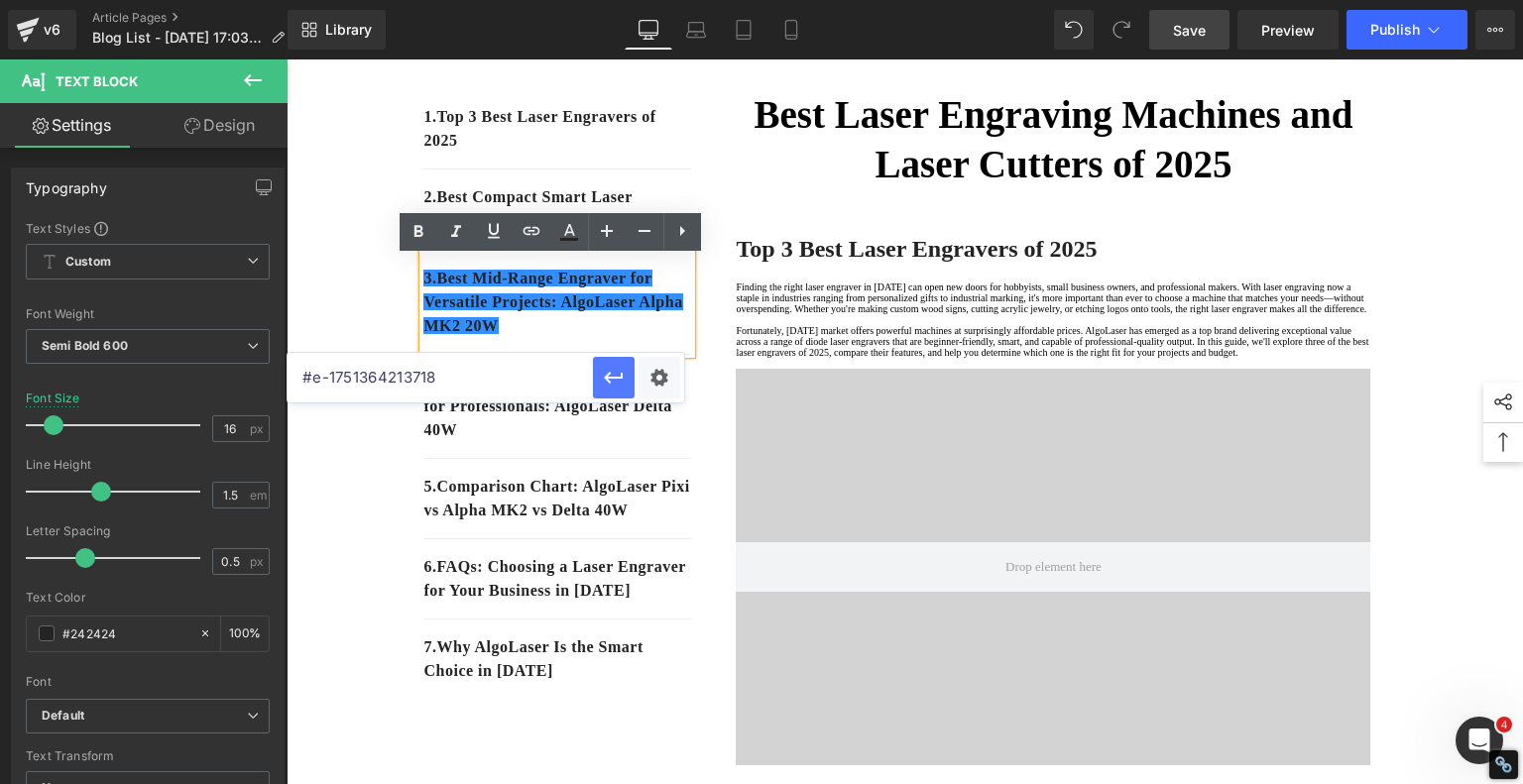 type on "#e-1751364213718" 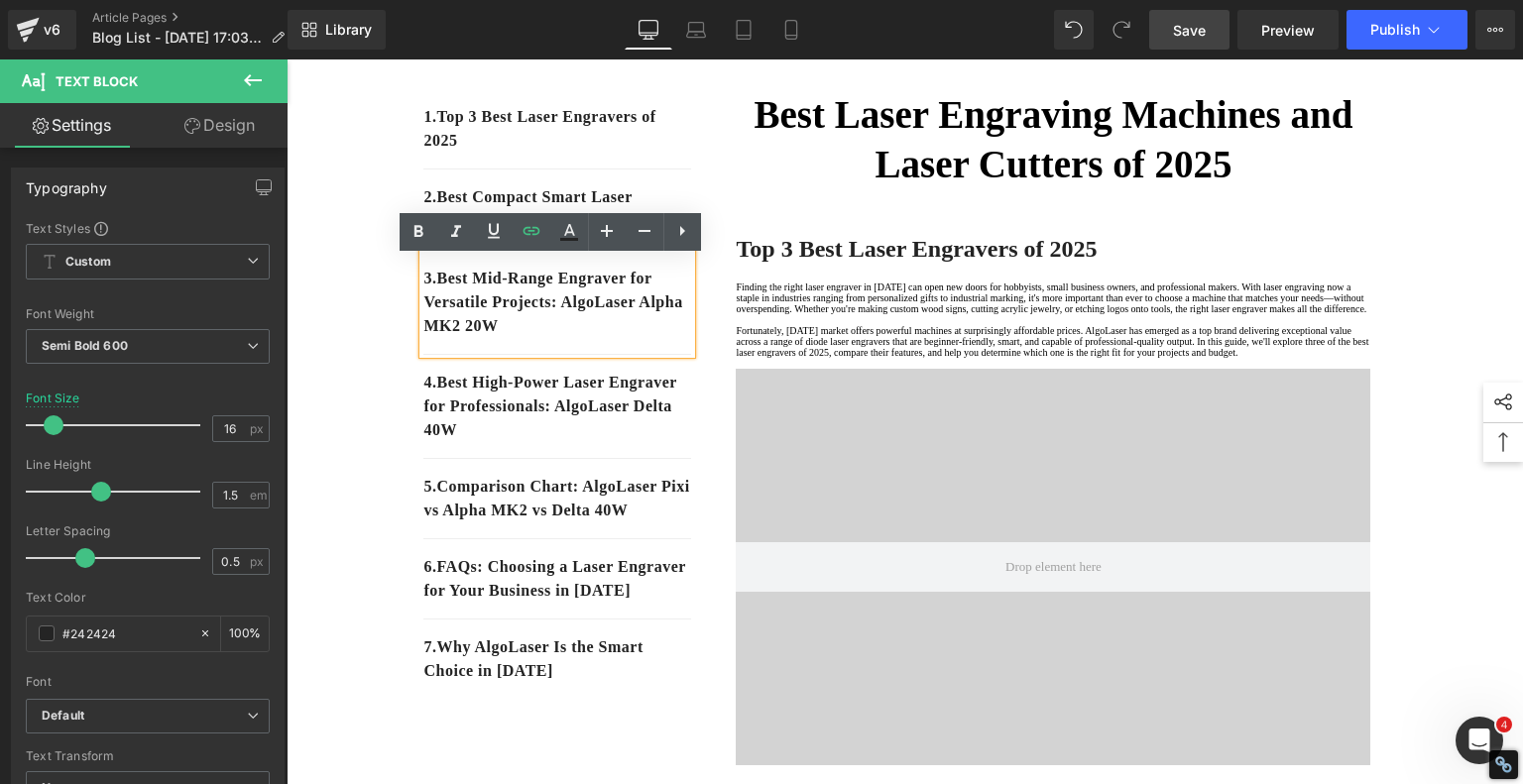 click on "1.  Top 3 Best Laser Engravers of 2025 Text Block         2.  Best Compact Smart Laser Engraver: AlgoLaser Pixi Text Block         3.  Best Mid-Range Engraver for Versatile Projects: AlgoLaser Alpha MK2 20W Text Block         4.  Best High‑Power Laser Engraver for Professionals: AlgoLaser Delta 40W Text Block         5 .  Comparison Chart: AlgoLaser Pixi vs Alpha MK2 vs Delta 40W Text Block         6 .  FAQs: Choosing a Laser Engraver for Your Business in 2025 Text Block         7 .  Why AlgoLaser Is the Smart Choice in 2025 Text Block         Row         Best Laser Engraving Machines and Laser Cutters of 2025 Heading         Top 3 Best Laser Engravers of 2025 Heading         Text Block
Video Bg         Row         Best Compact Smart Laser Engraver: AlgoLaser Pixi Heading
Video Bg         Key Features: ·  Laser Power: 10W diode laser ·    Engraving Area: 120mm x 120mm ·    ·    ·    Pros: ·" at bounding box center (905, 3311) 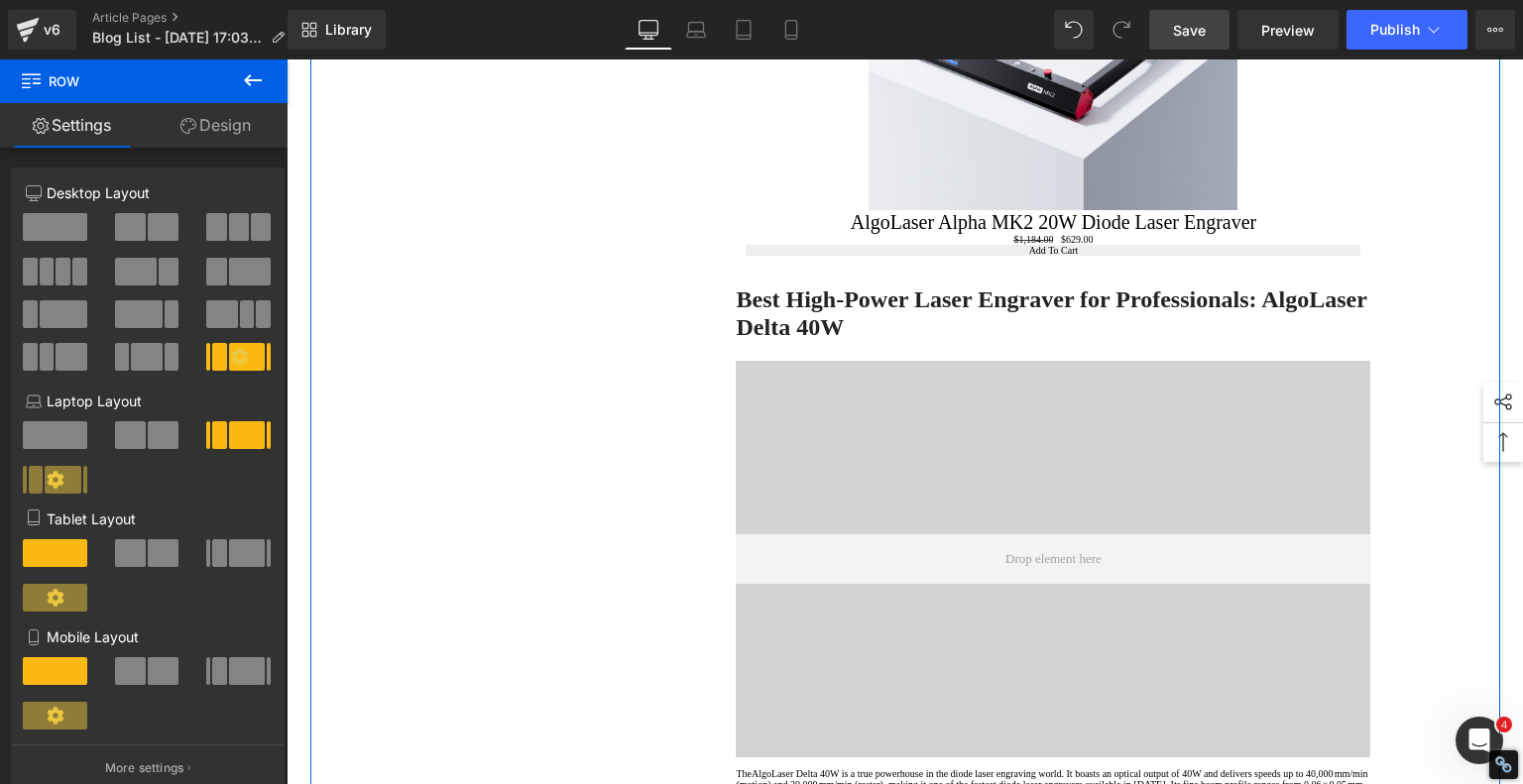 scroll, scrollTop: 4163, scrollLeft: 0, axis: vertical 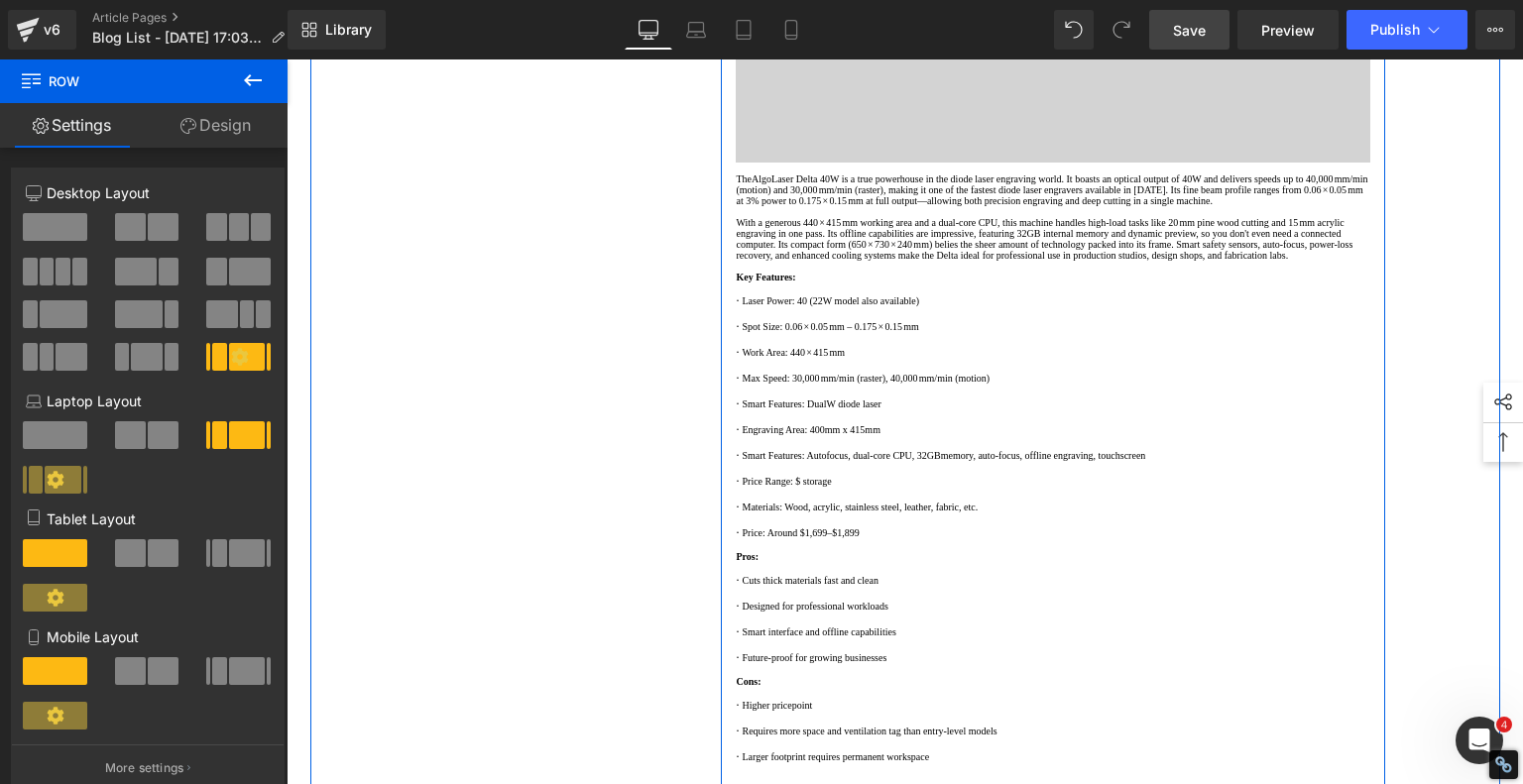 click on "Best High‑Power Laser Engraver for Professionals: AlgoLaser Delta 40W" at bounding box center [1051, -281] 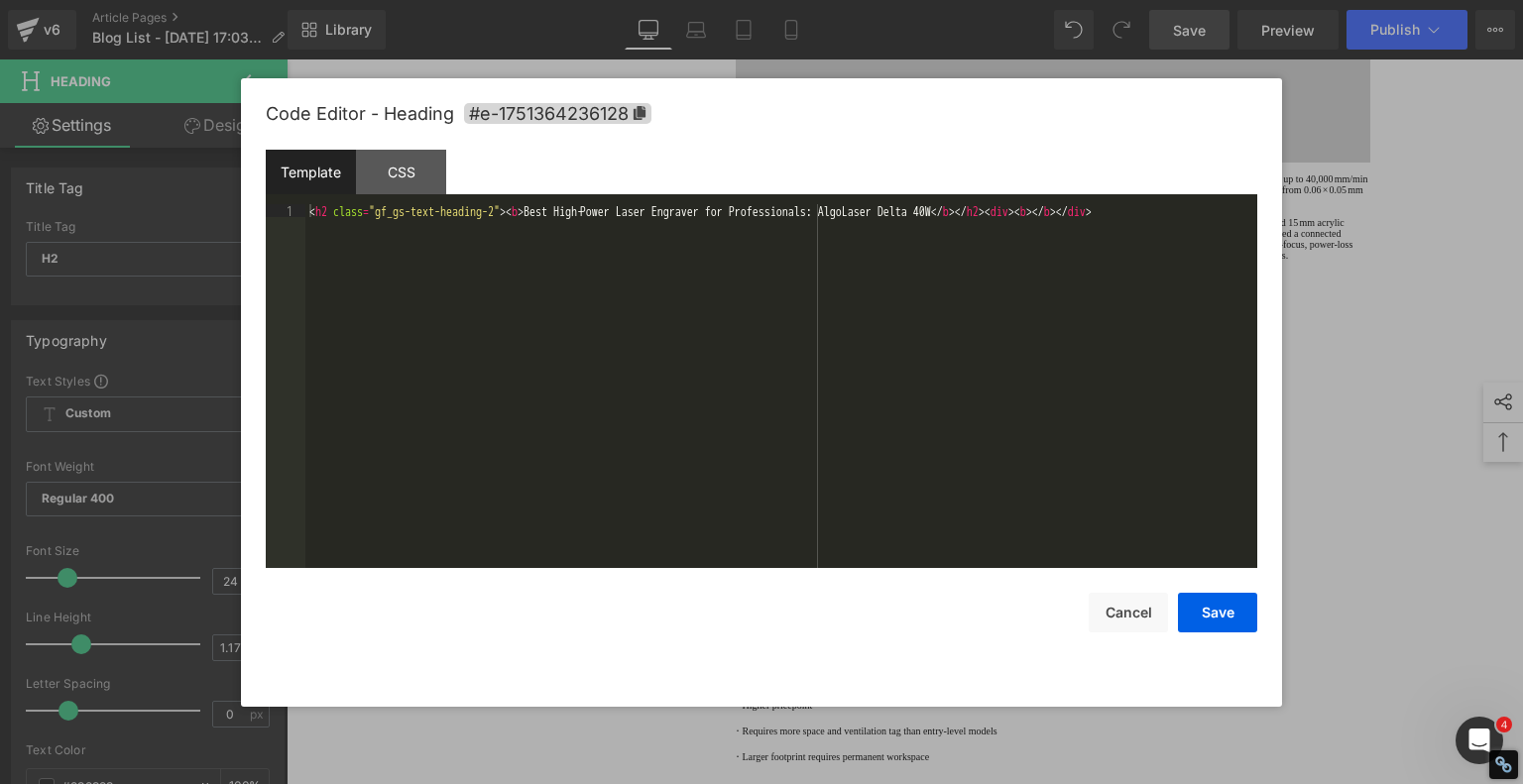 click on "Product  You are previewing how the   will restyle your page. You can not edit Elements in Preset Preview Mode.  v6 Article Pages Blog List - Jul 1, 17:03:24 Library Desktop Desktop Laptop Tablet Mobile Save Preview Publish Scheduled View Live Page View with current Template Save Template to Library Schedule Publish  Optimize  Publish Settings Shortcuts  Your page can’t be published   You've reached the maximum number of published pages on your plan  (237/999999).  You need to upgrade your plan or unpublish all your pages to get 1 publish slot.   Unpublish pages   Upgrade plan  Elements Global Style Base Row  rows, columns, layouts, div Heading  headings, titles, h1,h2,h3,h4,h5,h6 Text Block  texts, paragraphs, contents, blocks Image  images, photos, alts, uploads Icon  icons, symbols Button  button, call to action, cta Separator  separators, dividers, horizontal lines Liquid  liquid, custom code, html, javascript, css, reviews, apps, applications, embeded, iframe Banner Parallax  Hero Banner  Stack Tabs" at bounding box center [762, 0] 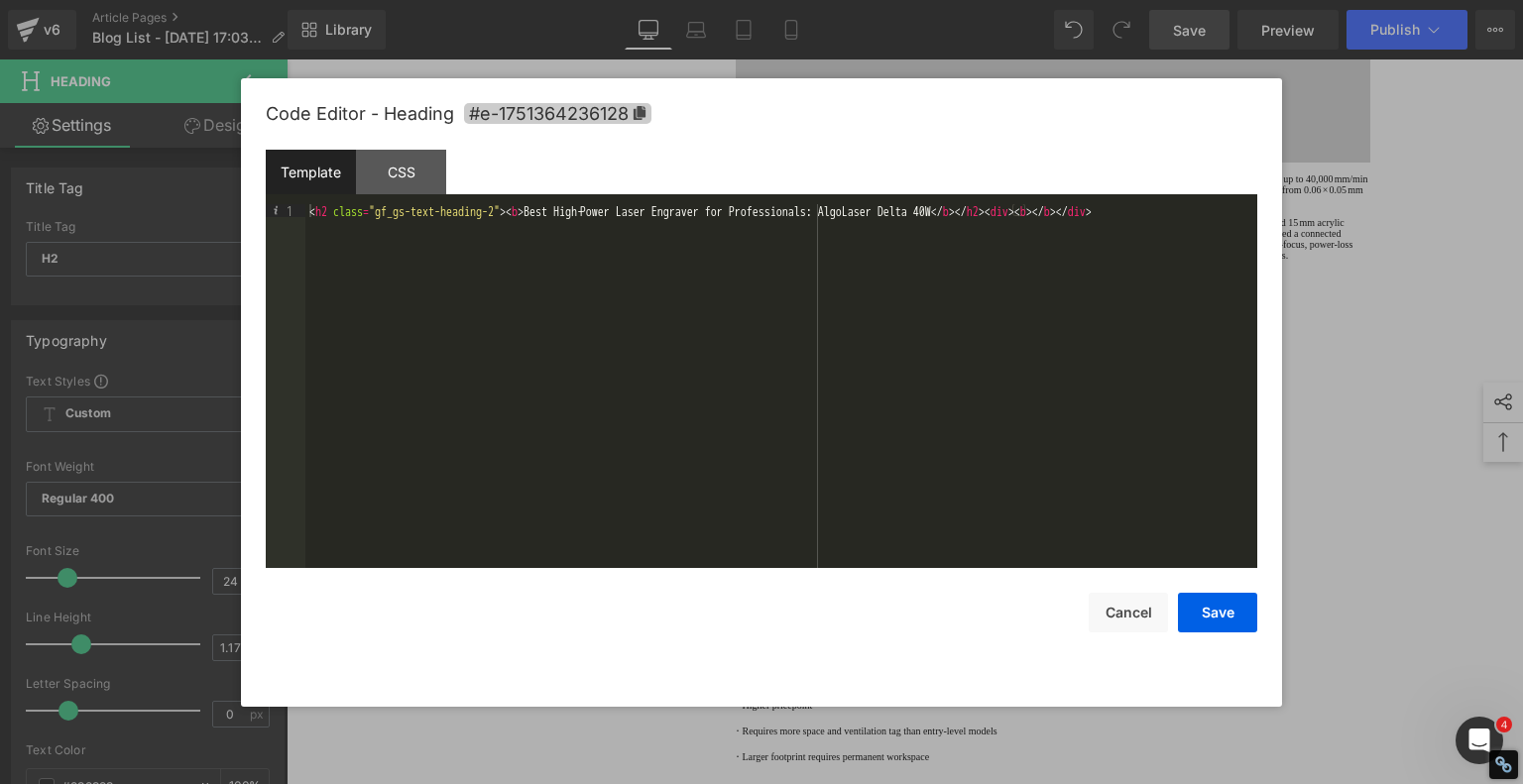 click 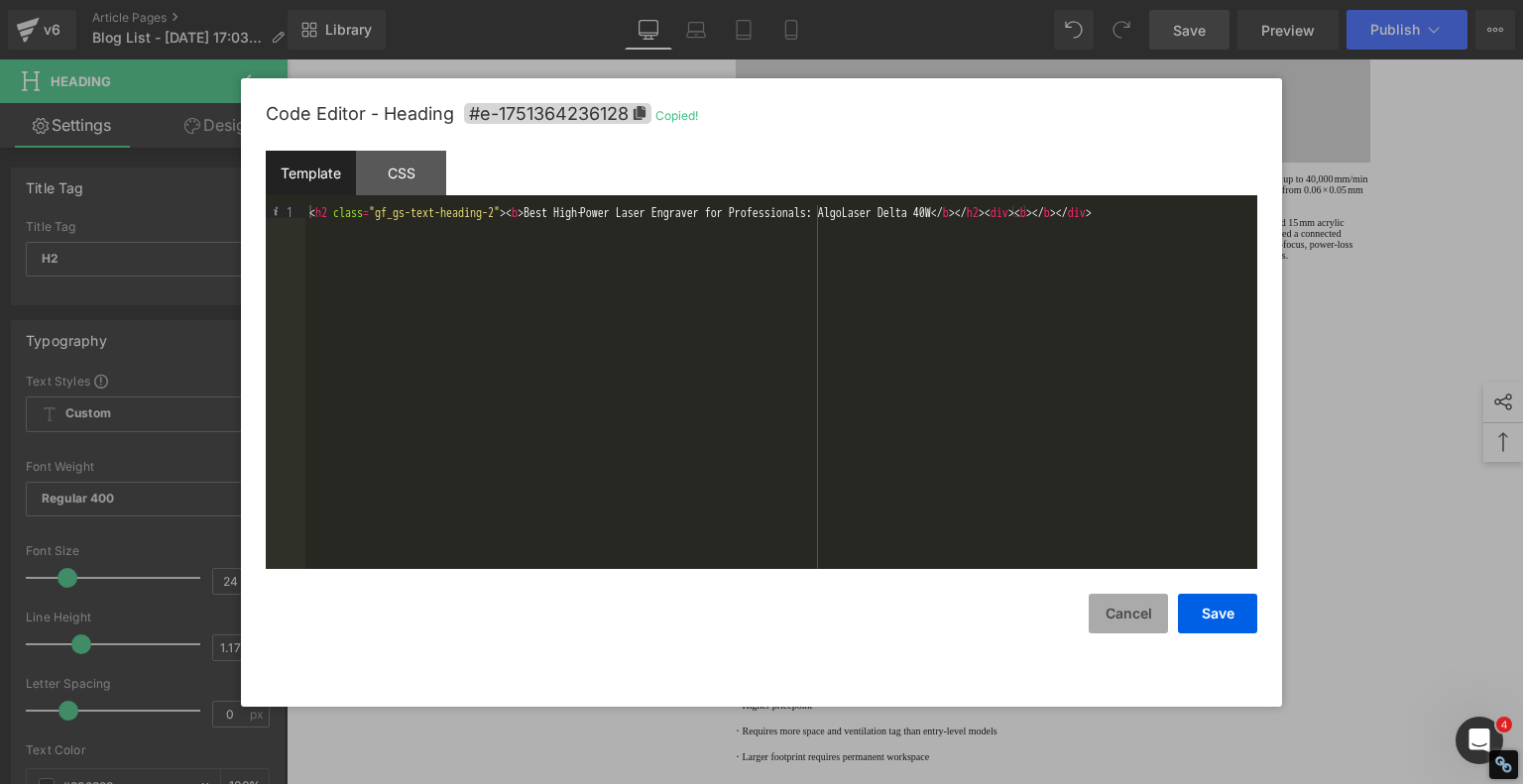 drag, startPoint x: 1118, startPoint y: 603, endPoint x: 1107, endPoint y: 594, distance: 14 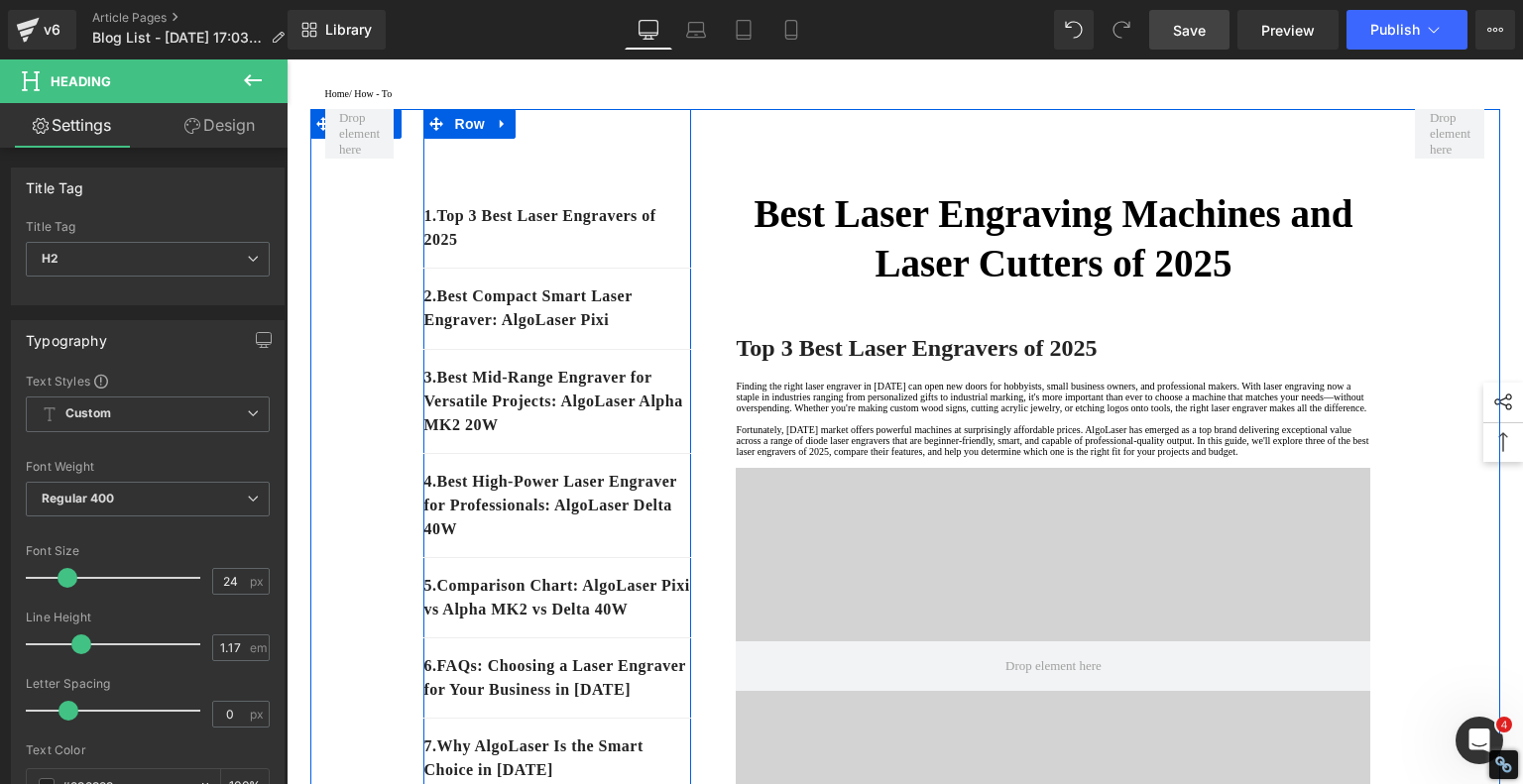 scroll, scrollTop: 198, scrollLeft: 0, axis: vertical 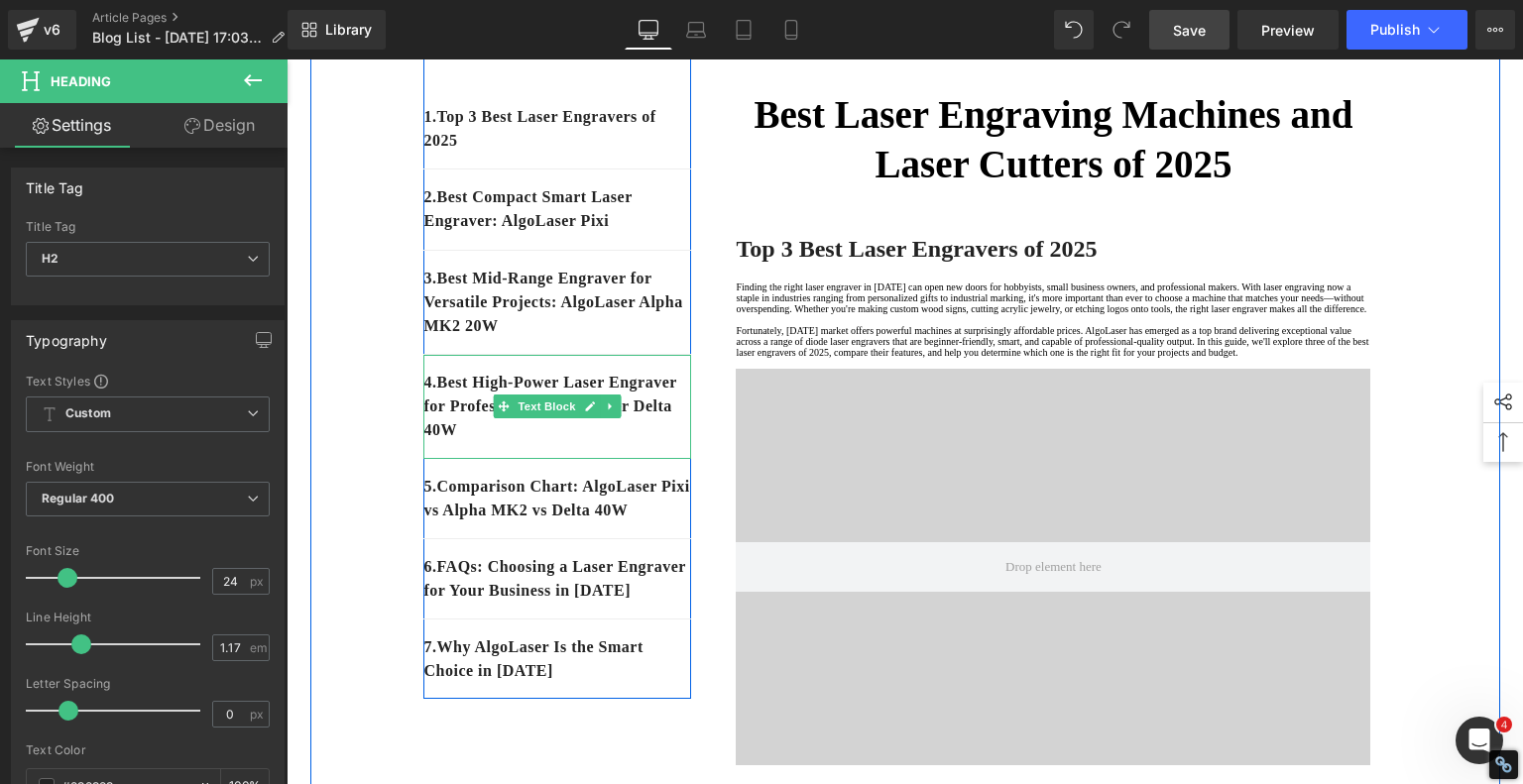 click on "4.  Best High‑Power Laser Engraver for Professionals: AlgoLaser Delta 40W" at bounding box center (557, 406) 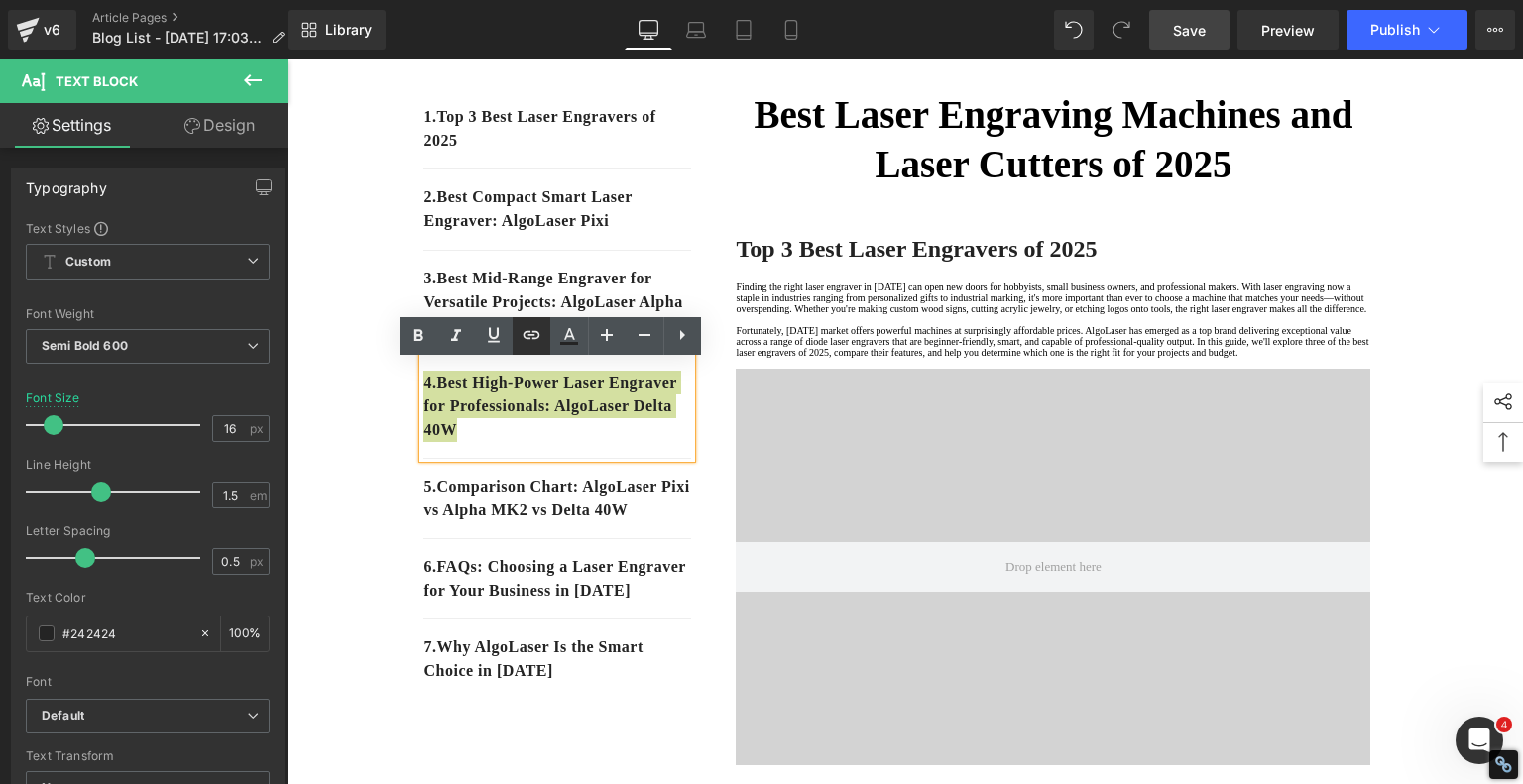click 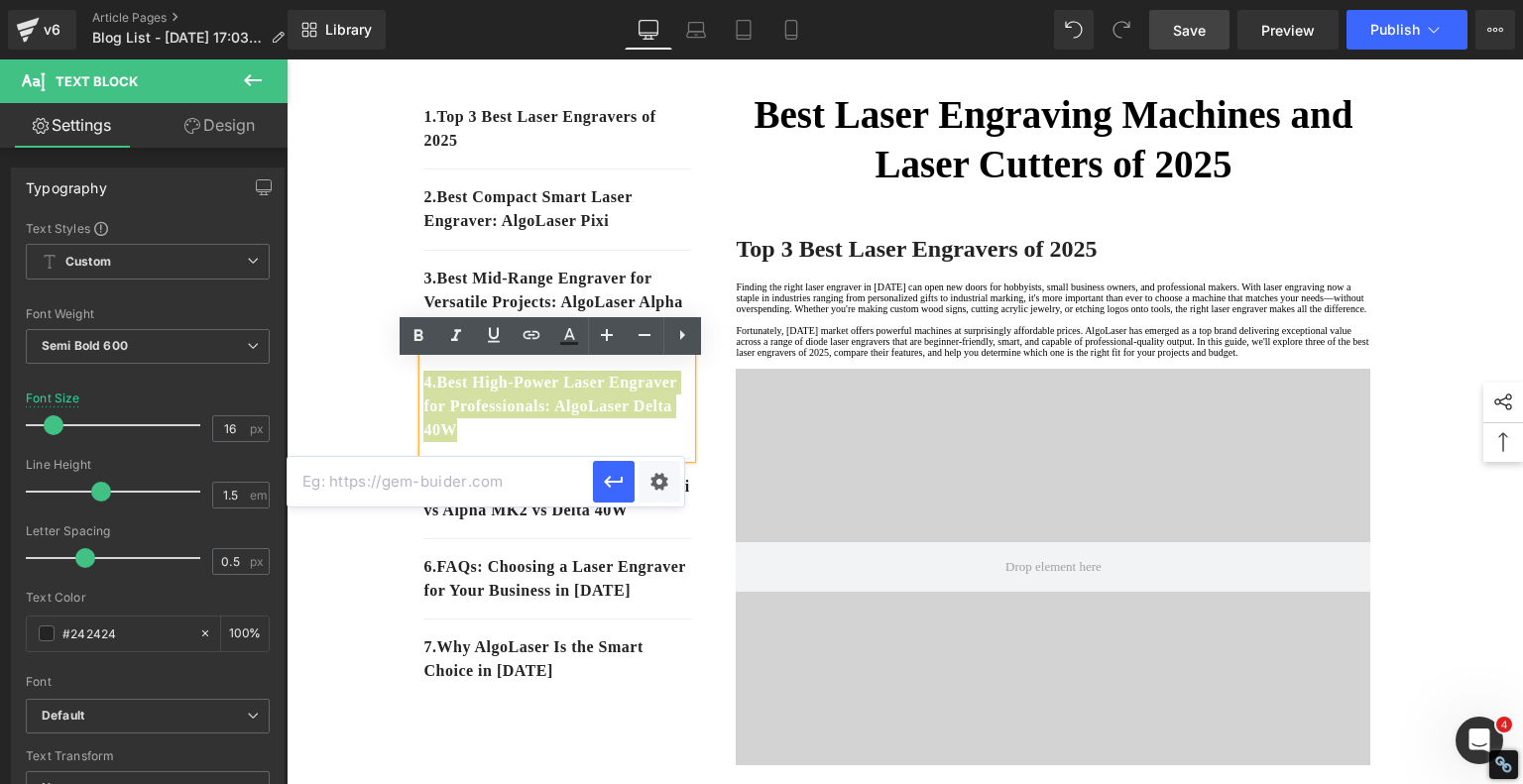 click at bounding box center [440, 482] 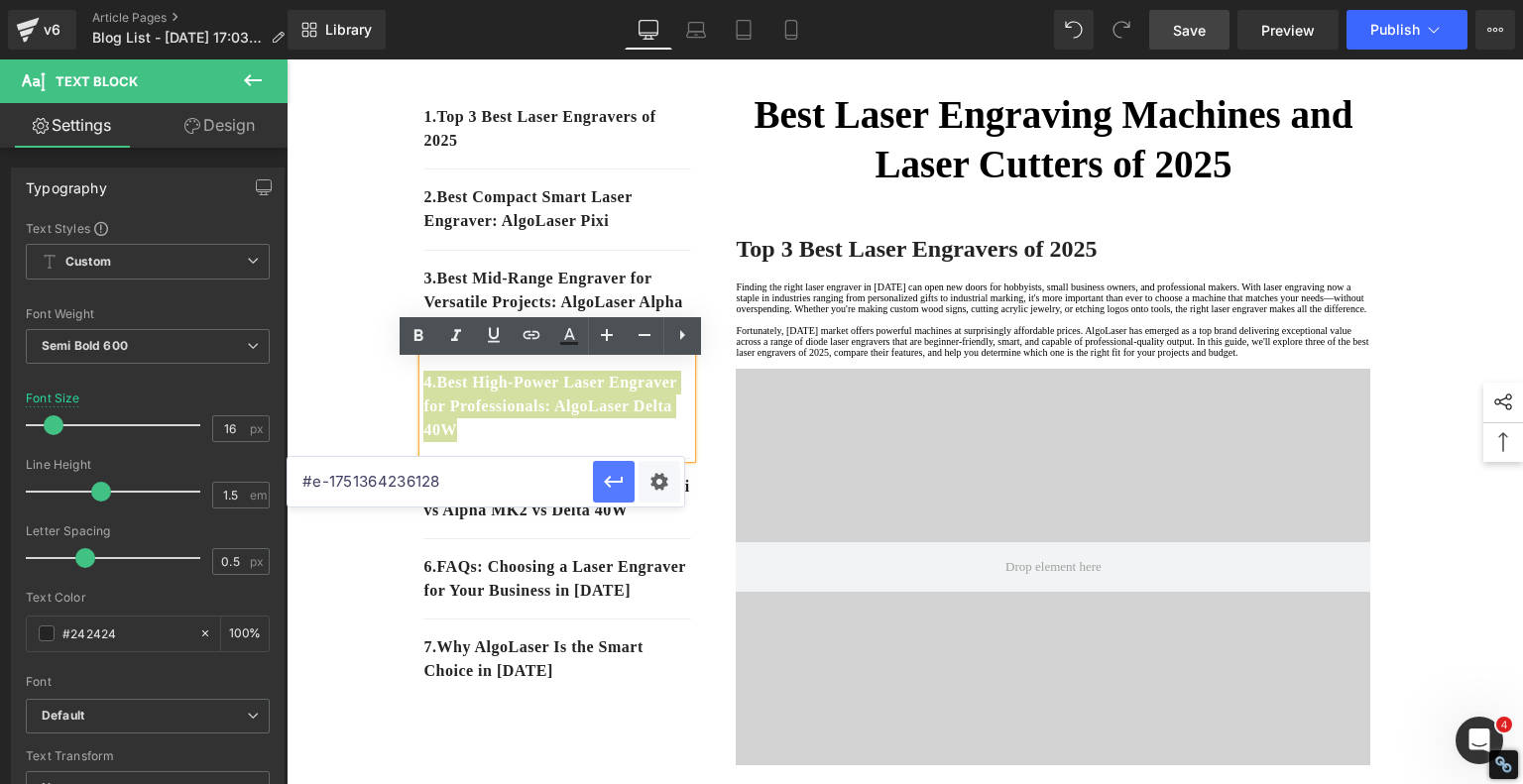 click 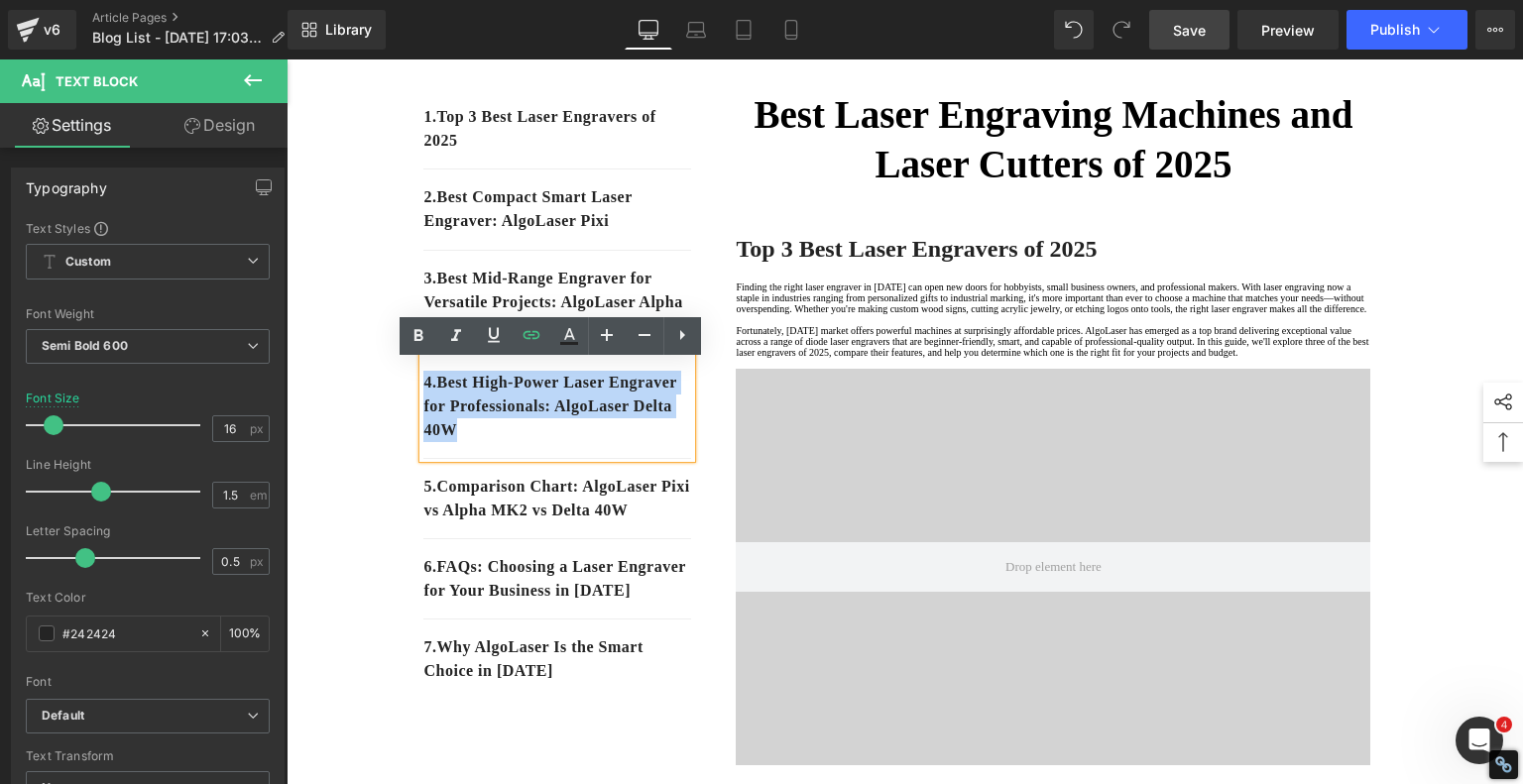 click on "1.  Top 3 Best Laser Engravers of 2025 Text Block         2.  Best Compact Smart Laser Engraver: AlgoLaser Pixi Text Block         3.  Best Mid-Range Engraver for Versatile Projects: AlgoLaser Alpha MK2 20W Text Block         4.  Best High‑Power Laser Engraver for Professionals: AlgoLaser Delta 40W Text Block         5 .  Comparison Chart: AlgoLaser Pixi vs Alpha MK2 vs Delta 40W Text Block         6 .  FAQs: Choosing a Laser Engraver for Your Business in 2025 Text Block         7 .  Why AlgoLaser Is the Smart Choice in 2025 Text Block         Row         Best Laser Engraving Machines and Laser Cutters of 2025 Heading         Top 3 Best Laser Engravers of 2025 Heading         Text Block
Video Bg         Row         Best Compact Smart Laser Engraver: AlgoLaser Pixi Heading
Video Bg         Key Features: ·  Laser Power: 10W diode laser ·    Engraving Area: 120mm x 120mm ·    ·    ·    Pros: ·" at bounding box center (905, 3311) 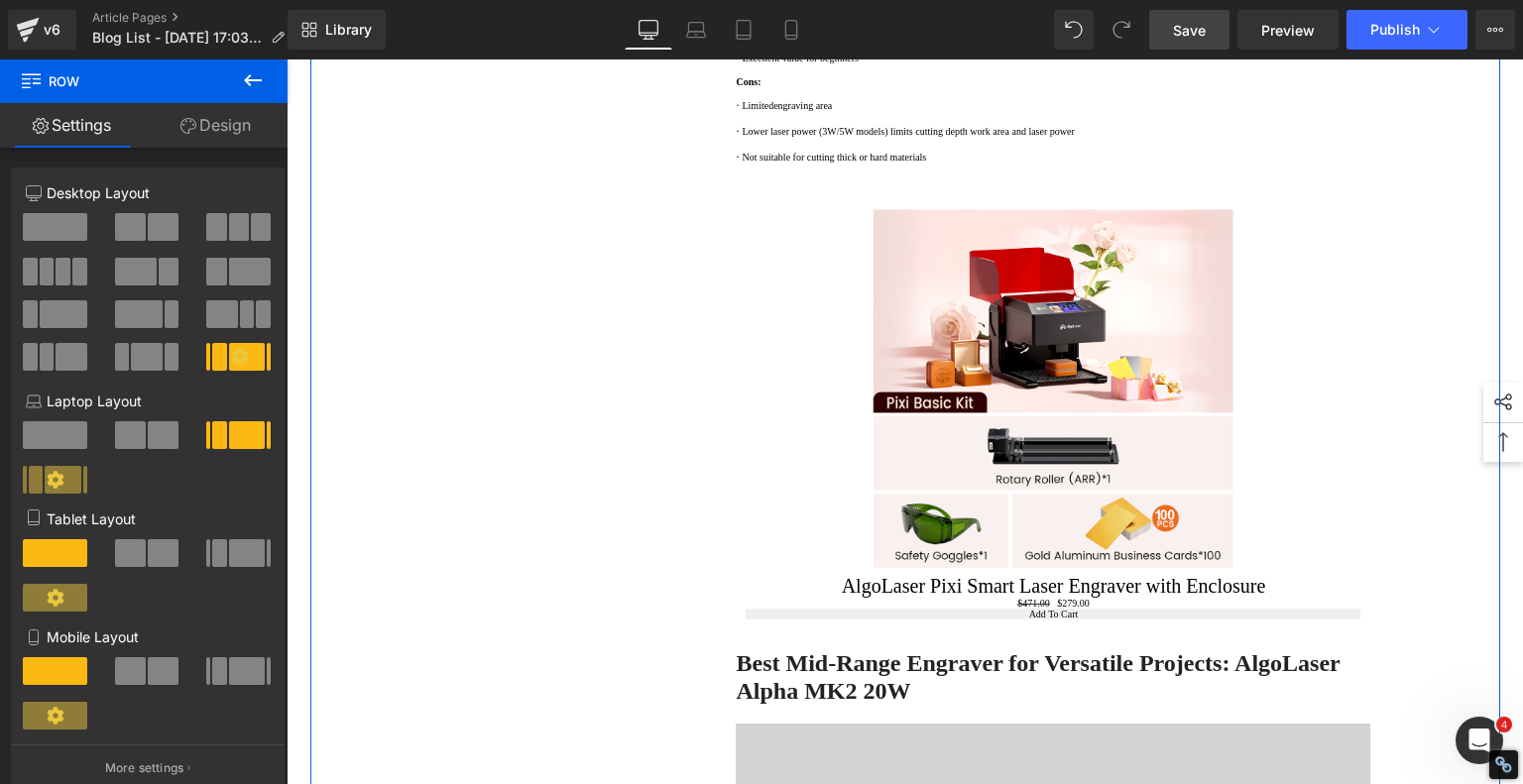 scroll, scrollTop: 1982, scrollLeft: 0, axis: vertical 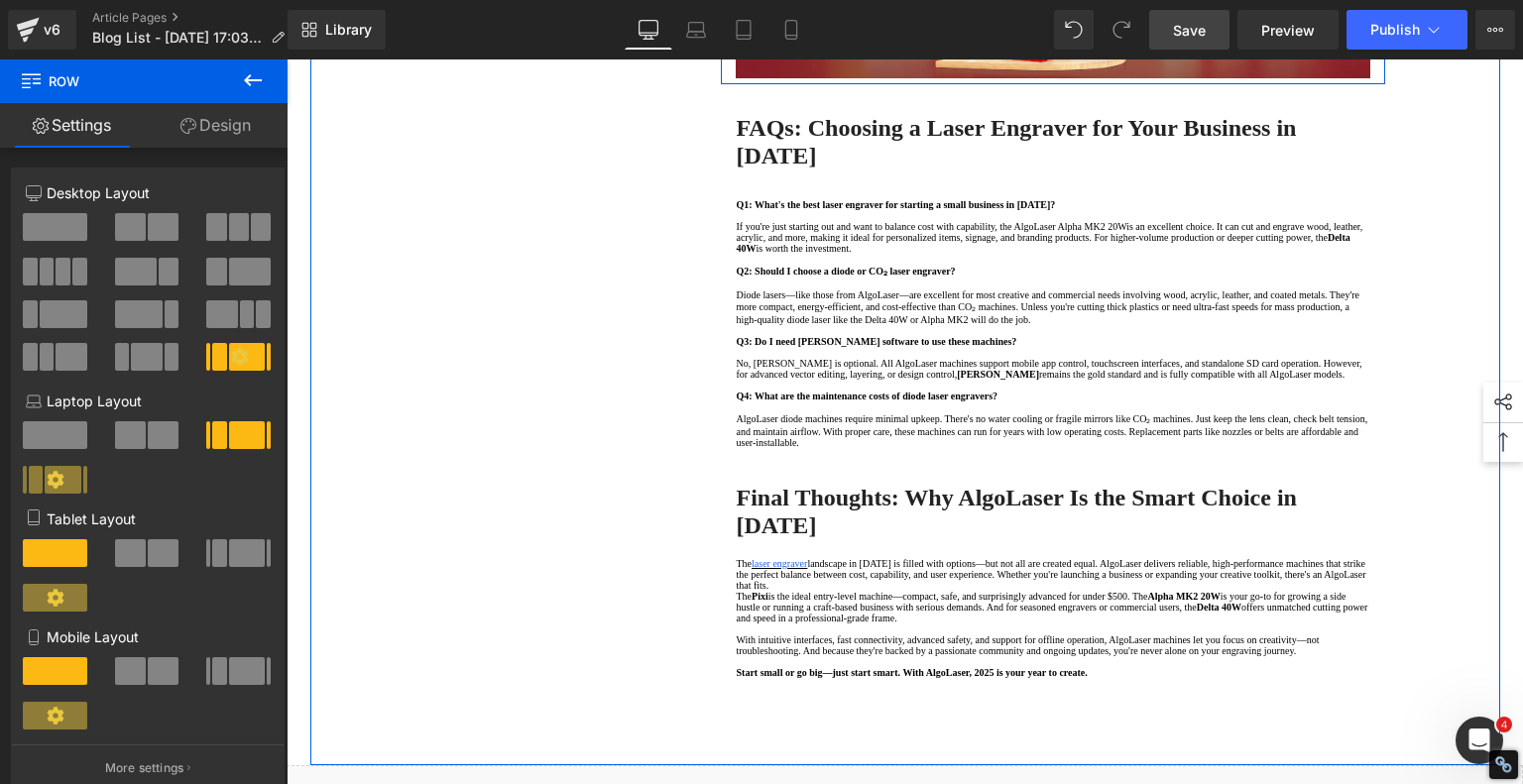 click on "Comparison Chart: AlgoLaser Pixi vs Alpha MK2 vs Delta 40W" at bounding box center [1033, -582] 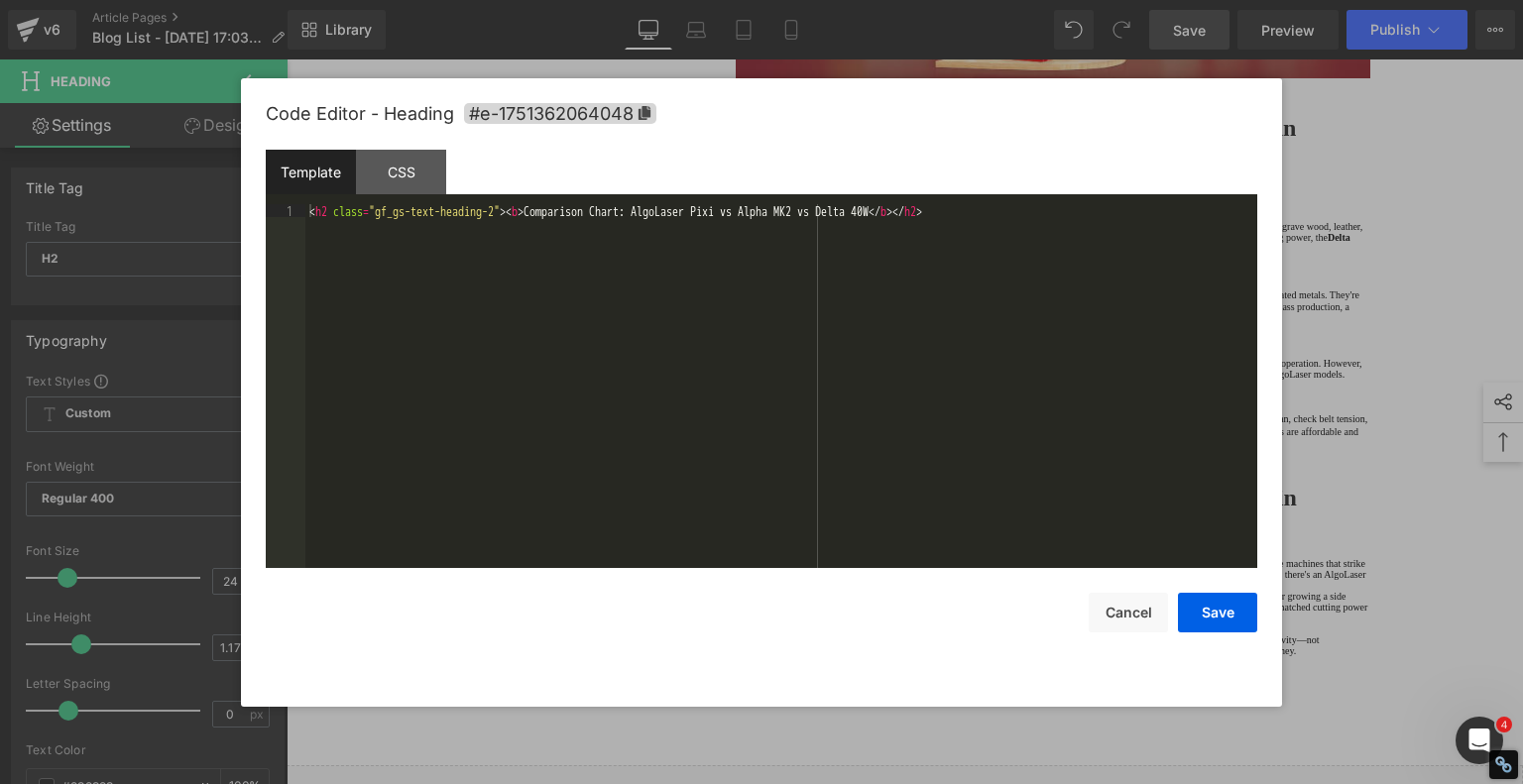 click on "Product  You are previewing how the   will restyle your page. You can not edit Elements in Preset Preview Mode.  v6 Article Pages Blog List - Jul 1, 17:03:24 Library Desktop Desktop Laptop Tablet Mobile Save Preview Publish Scheduled View Live Page View with current Template Save Template to Library Schedule Publish  Optimize  Publish Settings Shortcuts  Your page can’t be published   You've reached the maximum number of published pages on your plan  (237/999999).  You need to upgrade your plan or unpublish all your pages to get 1 publish slot.   Unpublish pages   Upgrade plan  Elements Global Style Base Row  rows, columns, layouts, div Heading  headings, titles, h1,h2,h3,h4,h5,h6 Text Block  texts, paragraphs, contents, blocks Image  images, photos, alts, uploads Icon  icons, symbols Button  button, call to action, cta Separator  separators, dividers, horizontal lines Liquid  liquid, custom code, html, javascript, css, reviews, apps, applications, embeded, iframe Banner Parallax  Hero Banner  Stack Tabs" at bounding box center [762, 0] 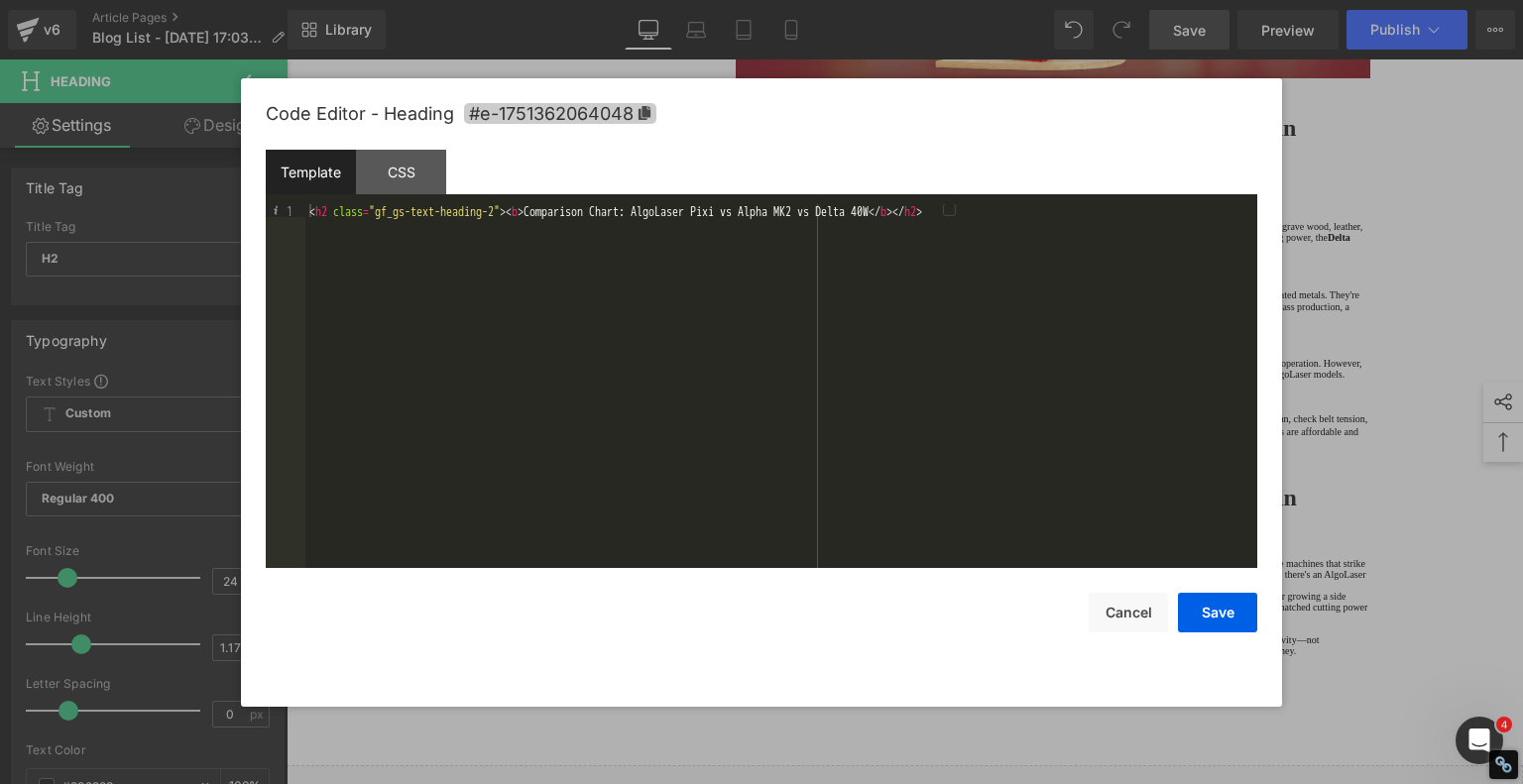click 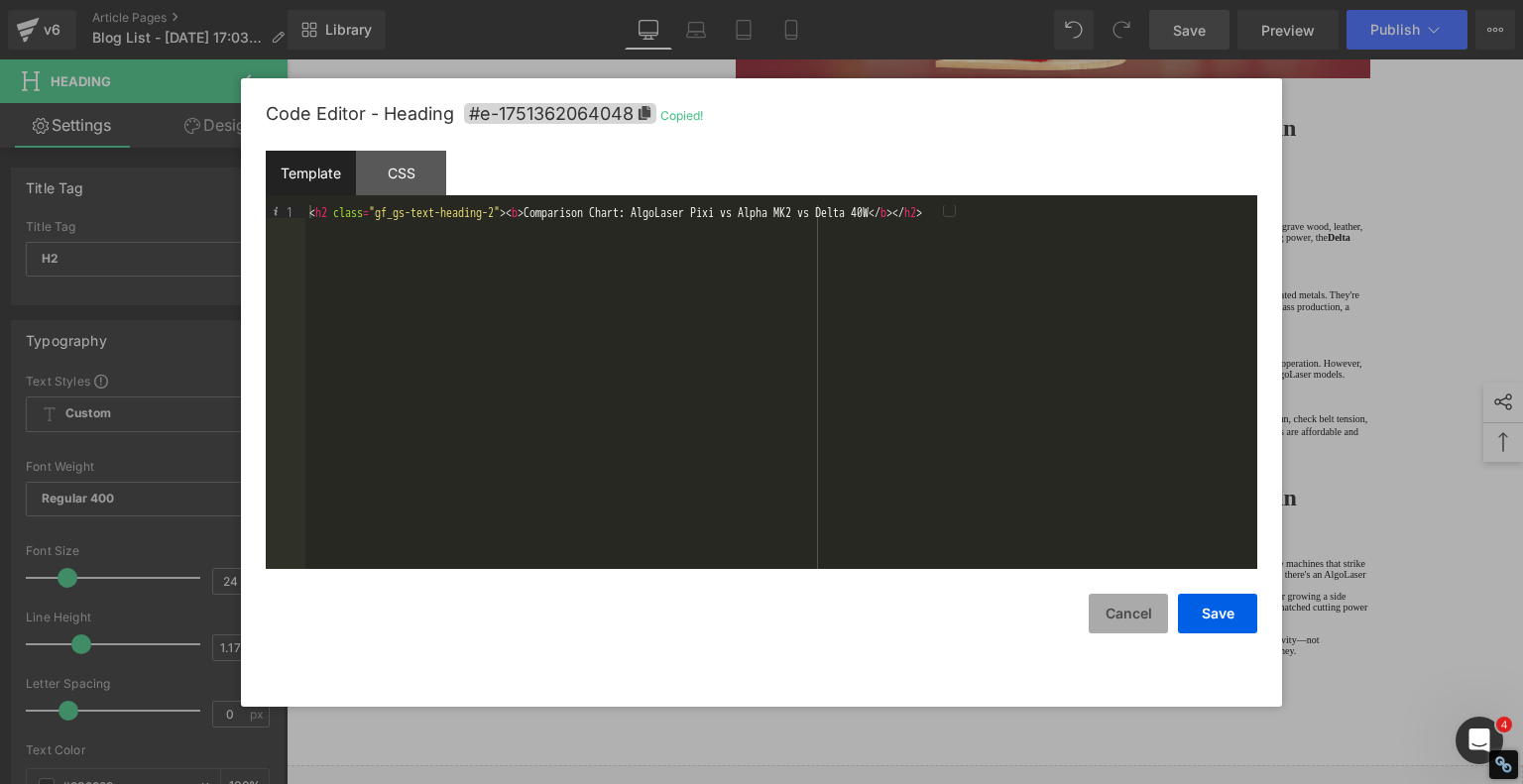 click on "Cancel" at bounding box center [1128, 614] 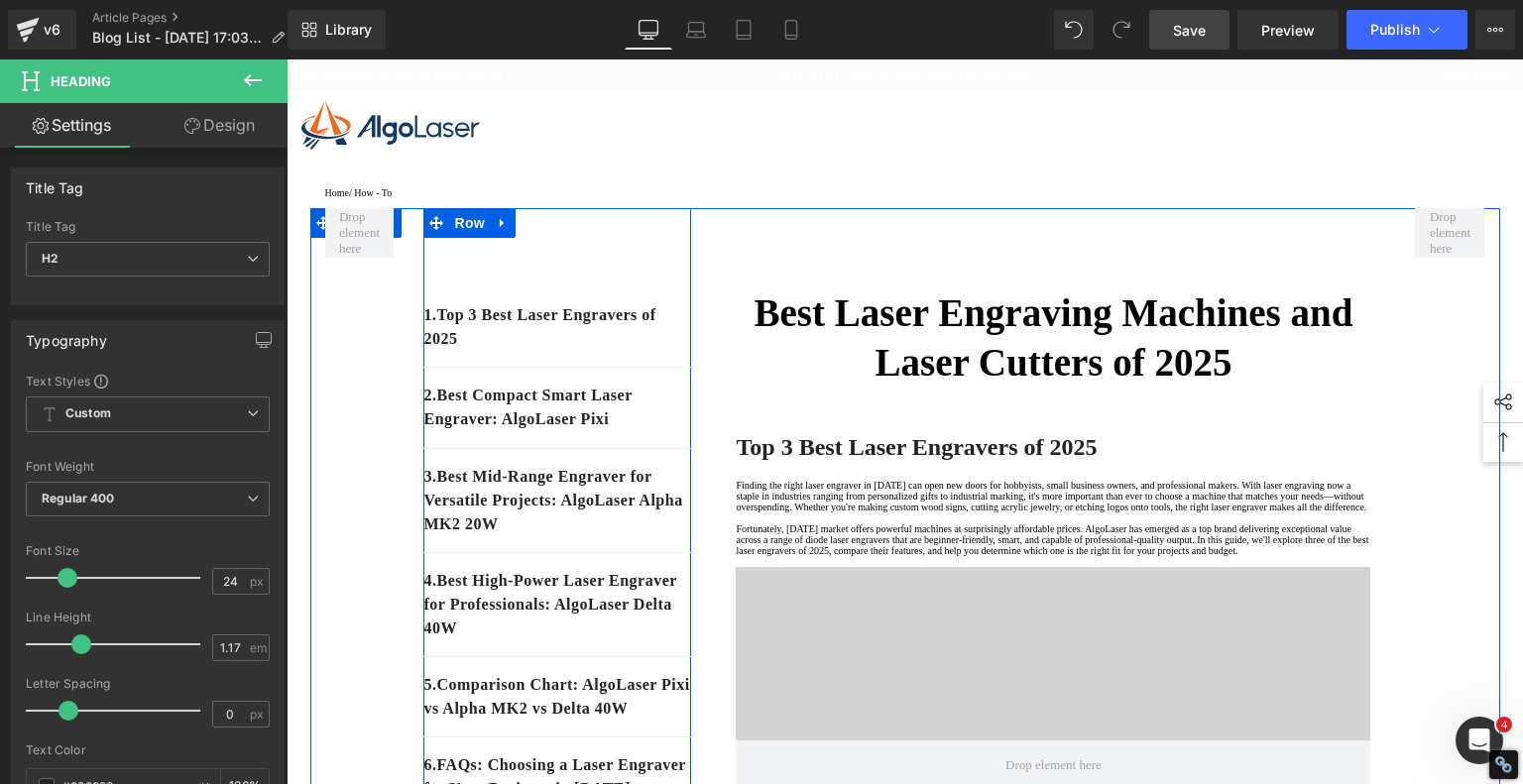 scroll, scrollTop: 297, scrollLeft: 0, axis: vertical 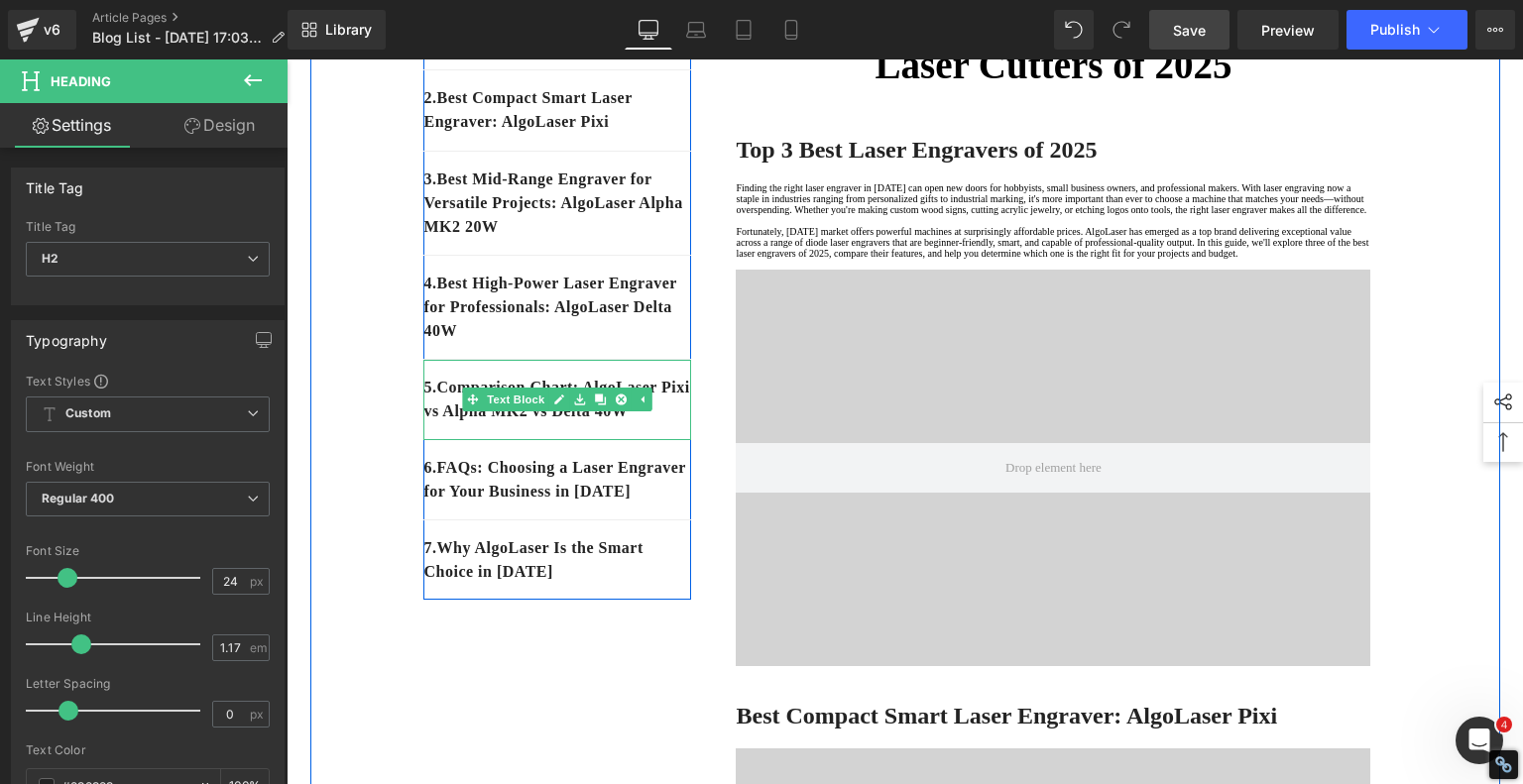 click on "5 .  Comparison Chart: AlgoLaser Pixi vs Alpha MK2 vs Delta 40W" at bounding box center [557, 399] 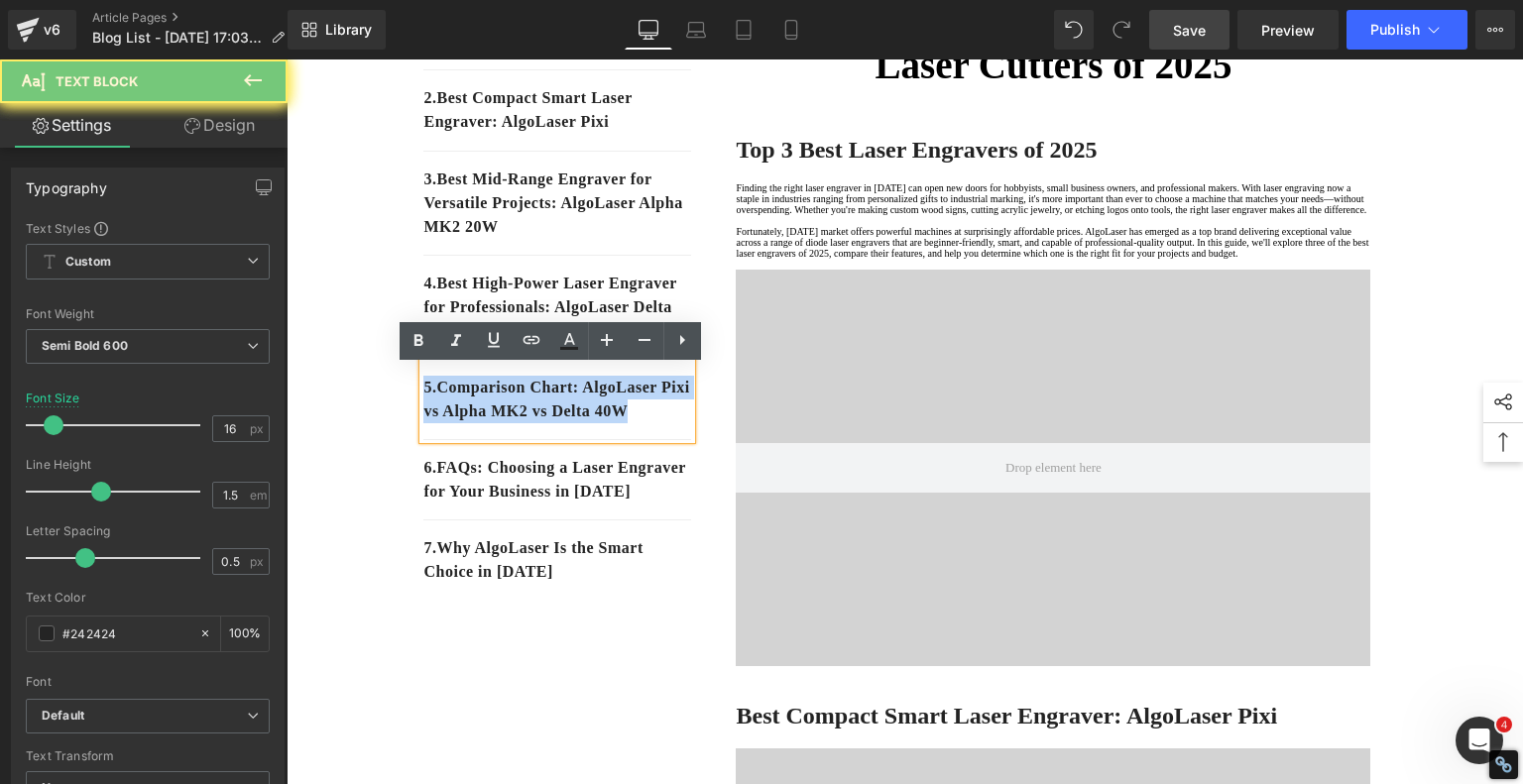 click on "5 .  Comparison Chart: AlgoLaser Pixi vs Alpha MK2 vs Delta 40W" at bounding box center (557, 399) 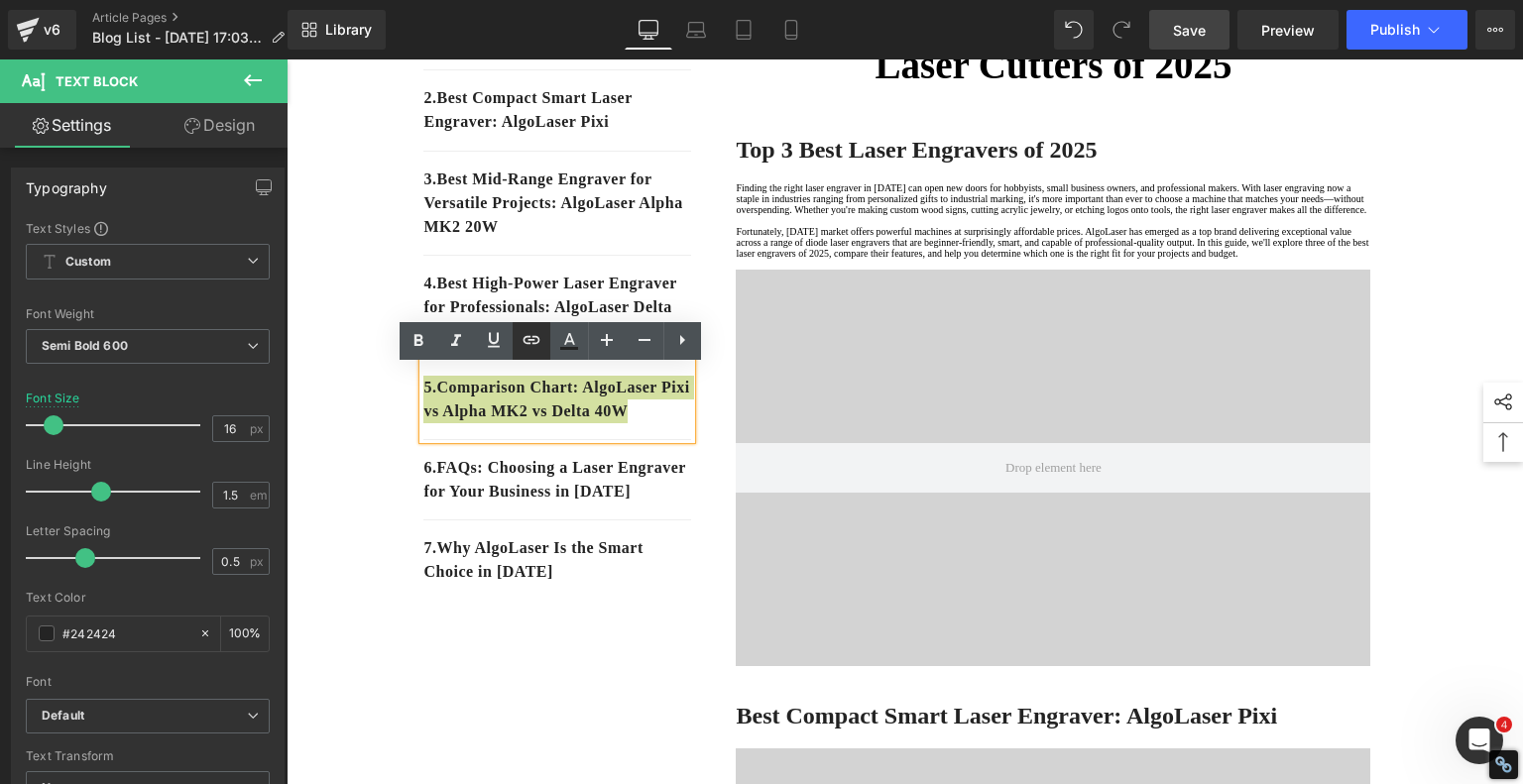 click 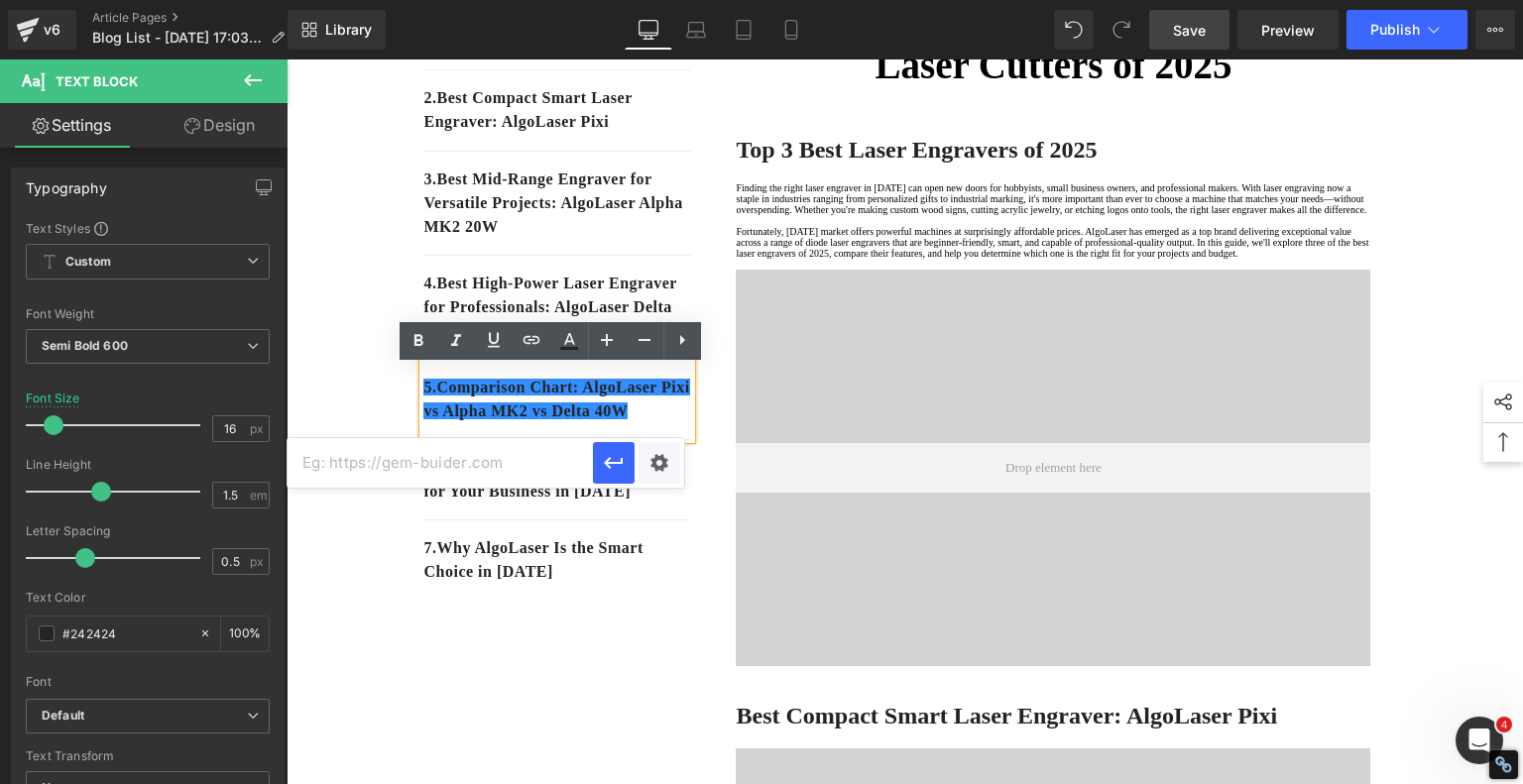 click at bounding box center [440, 463] 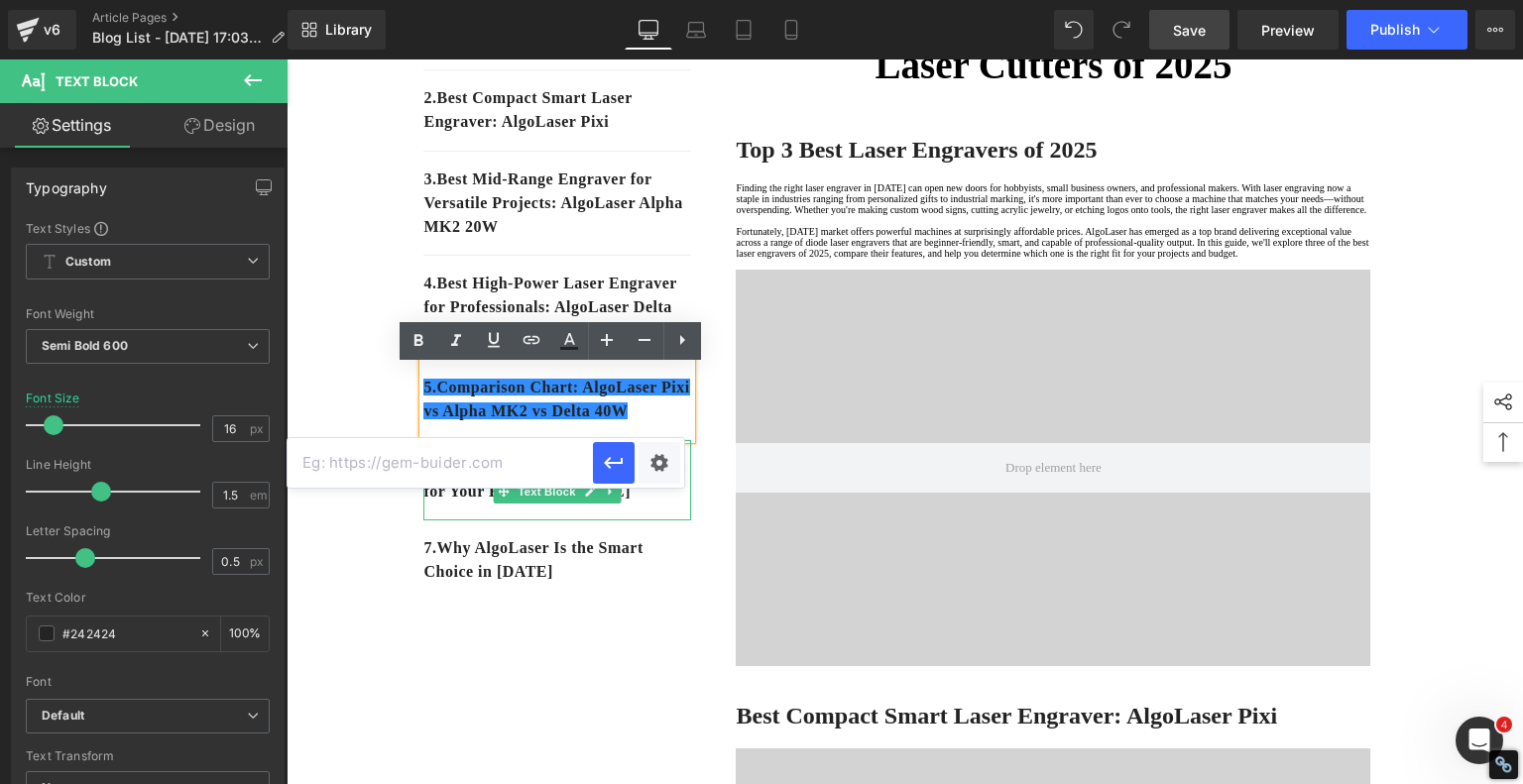 paste on "#e-1751362064048" 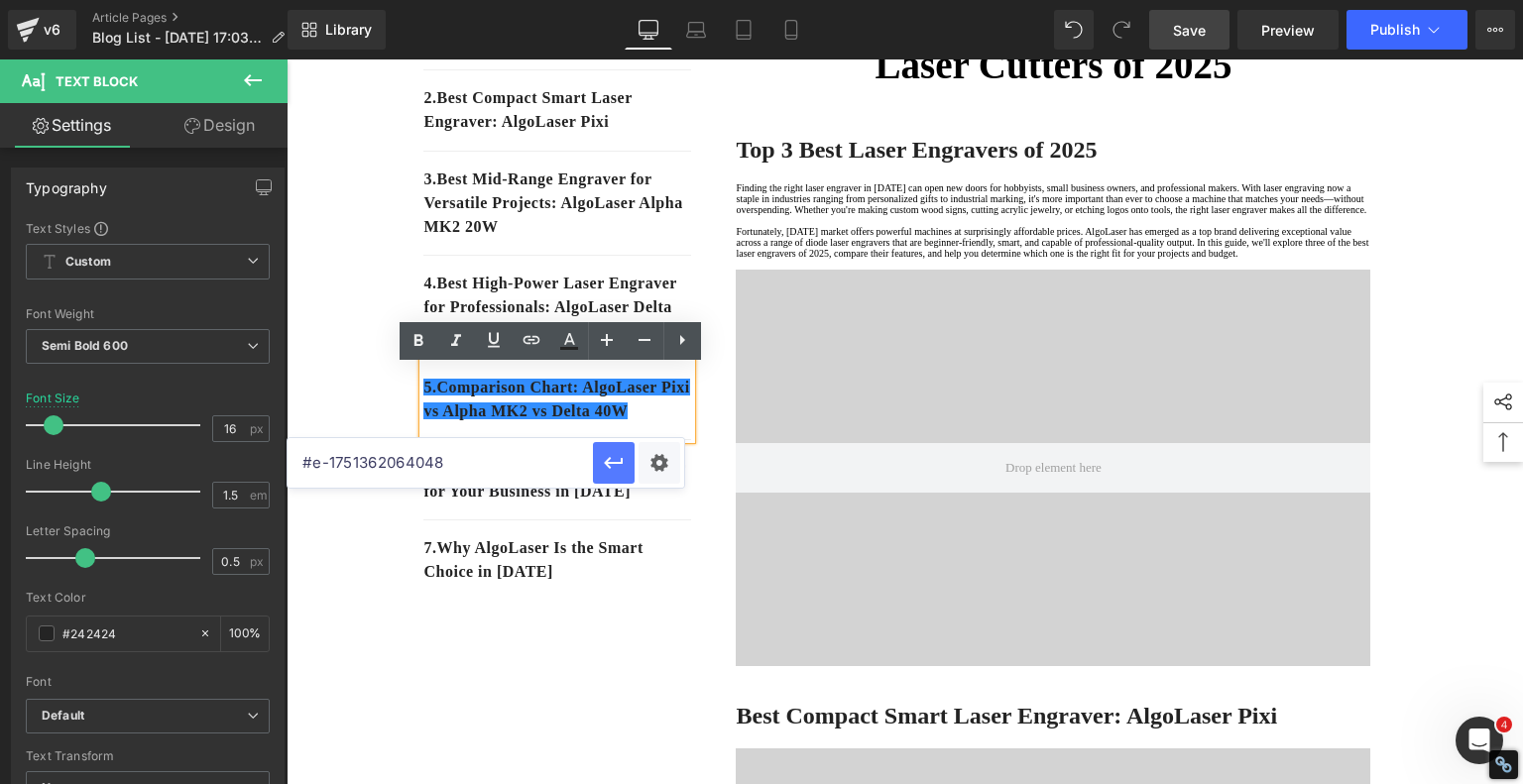 click 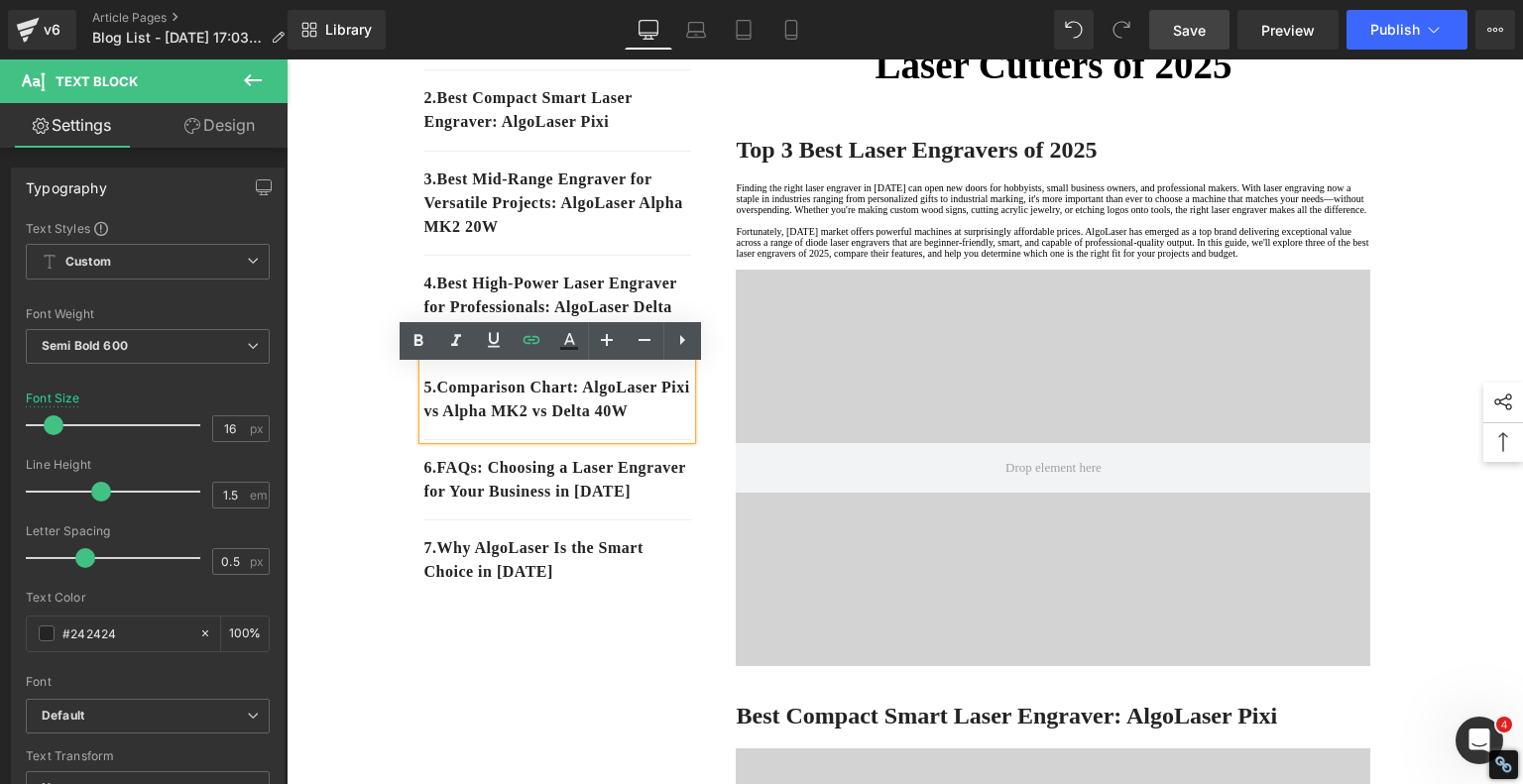 click on "1.  Top 3 Best Laser Engravers of 2025 Text Block         2.  Best Compact Smart Laser Engraver: AlgoLaser Pixi Text Block         3.  Best Mid-Range Engraver for Versatile Projects: AlgoLaser Alpha MK2 20W Text Block         4.  Best High‑Power Laser Engraver for Professionals: AlgoLaser Delta 40W Text Block         5 .  Comparison Chart: AlgoLaser Pixi vs Alpha MK2 vs Delta 40W Text Block         6 .  FAQs: Choosing a Laser Engraver for Your Business in 2025 Text Block         7 .  Why AlgoLaser Is the Smart Choice in 2025 Text Block         Row         Best Laser Engraving Machines and Laser Cutters of 2025 Heading         Top 3 Best Laser Engravers of 2025 Heading         Text Block
Video Bg         Row         Best Compact Smart Laser Engraver: AlgoLaser Pixi Heading
Video Bg         Key Features: ·  Laser Power: 10W diode laser ·    Engraving Area: 120mm x 120mm ·    ·    ·    Pros: ·" at bounding box center [905, 3212] 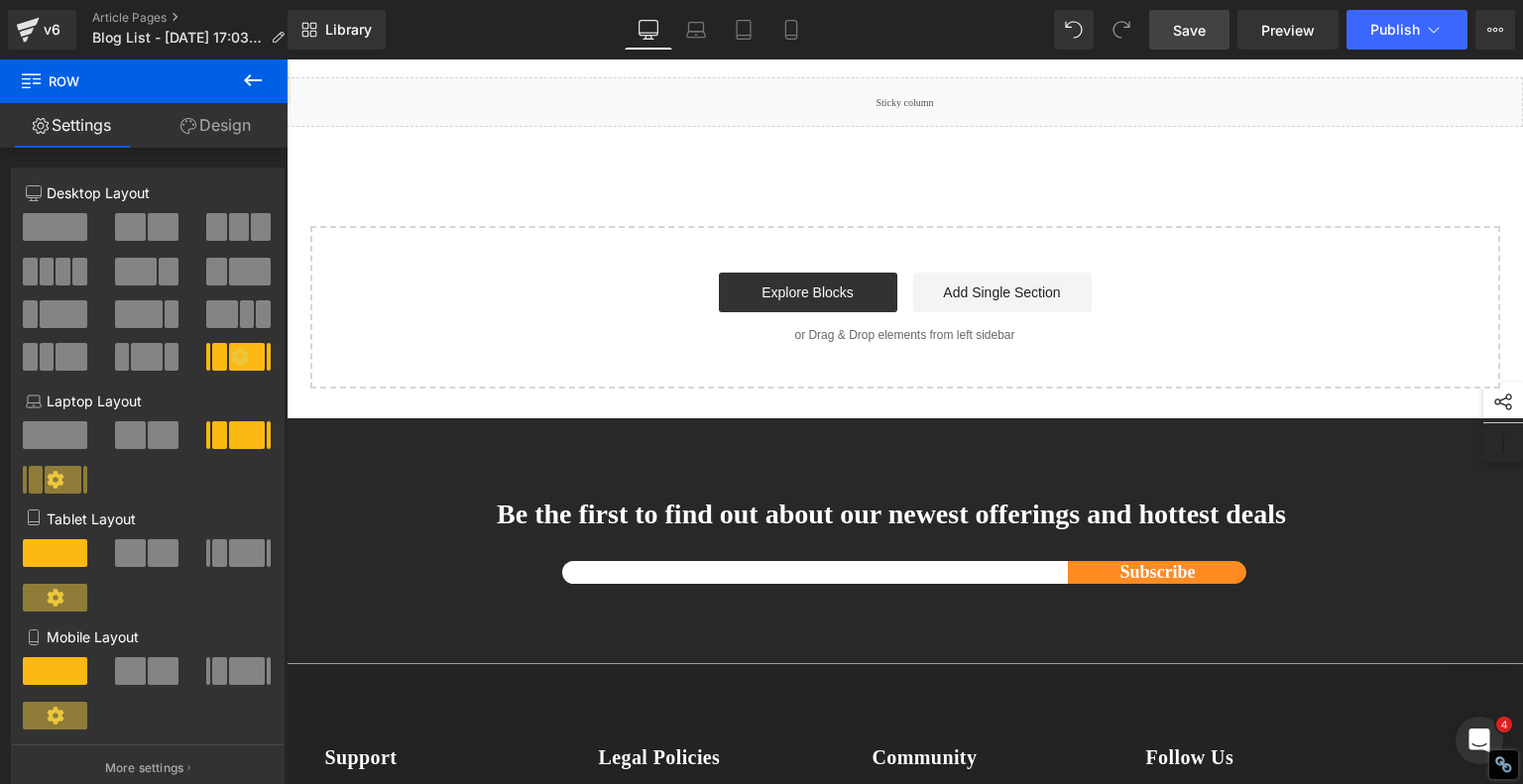 scroll, scrollTop: 6884, scrollLeft: 0, axis: vertical 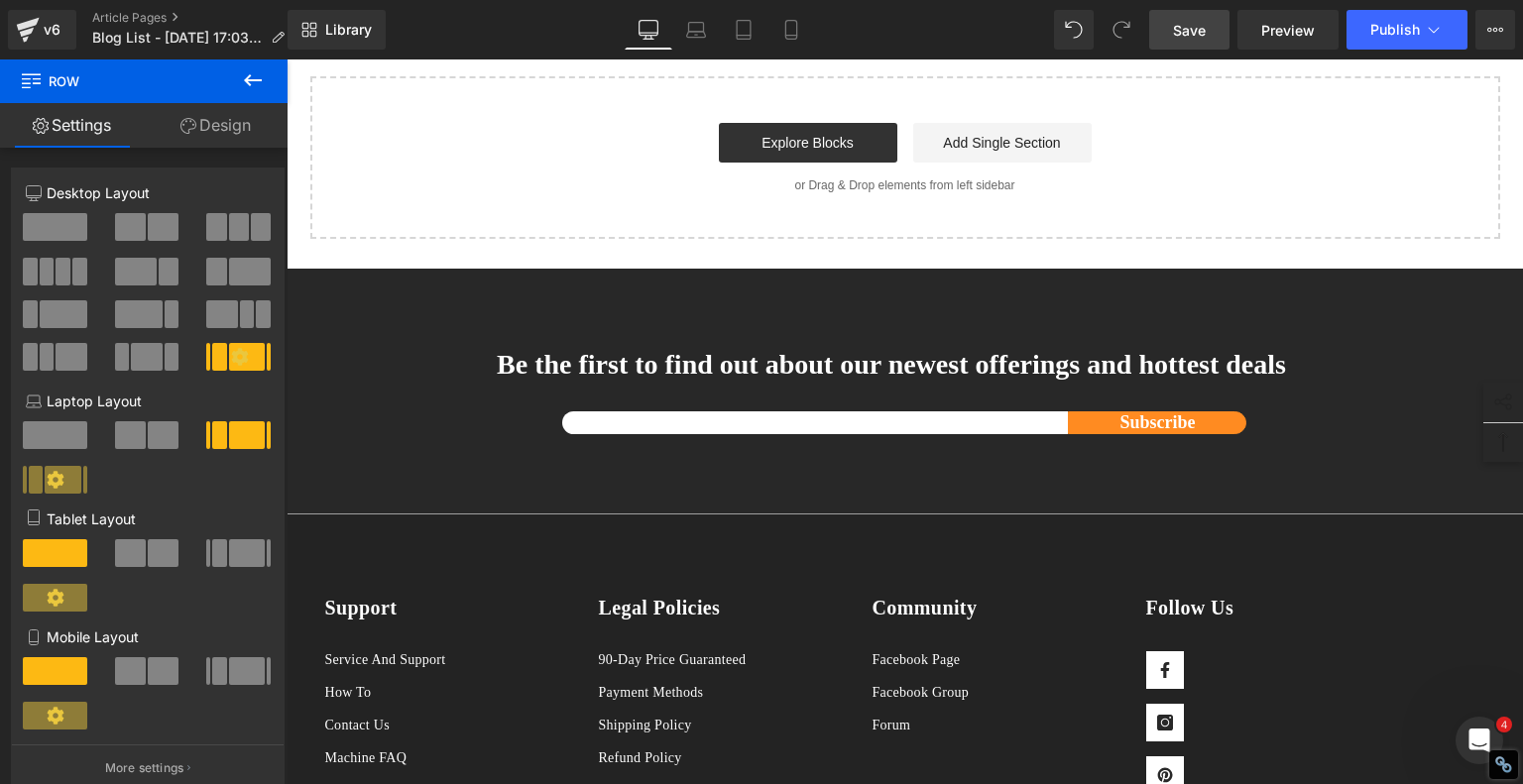 click on "FAQs: Choosing a Laser Engraver for Your Business in [DATE]" at bounding box center [1015, -696] 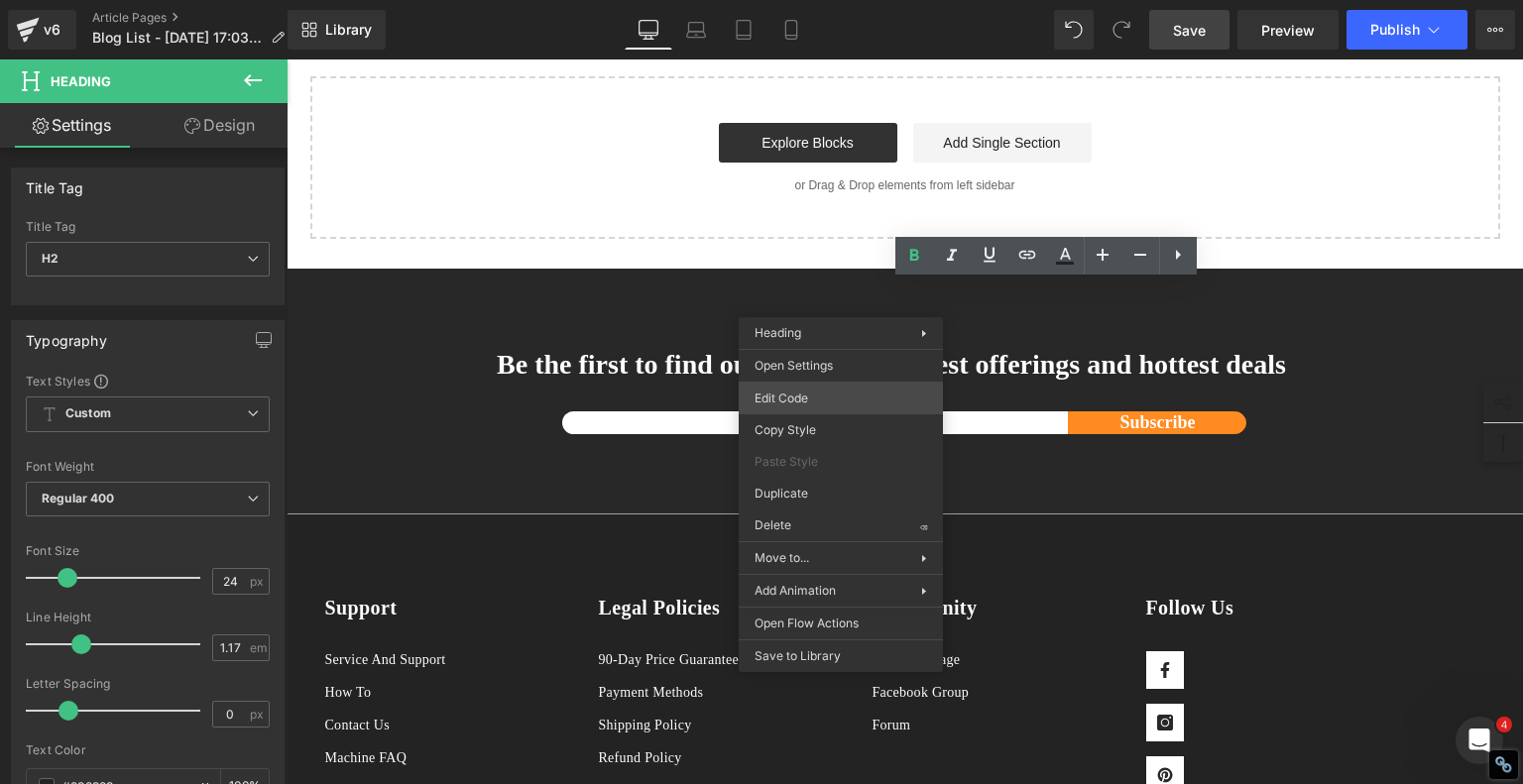 click on "Product  You are previewing how the   will restyle your page. You can not edit Elements in Preset Preview Mode.  v6 Article Pages Blog List - Jul 1, 17:03:24 Library Desktop Desktop Laptop Tablet Mobile Save Preview Publish Scheduled View Live Page View with current Template Save Template to Library Schedule Publish  Optimize  Publish Settings Shortcuts  Your page can’t be published   You've reached the maximum number of published pages on your plan  (237/999999).  You need to upgrade your plan or unpublish all your pages to get 1 publish slot.   Unpublish pages   Upgrade plan  Elements Global Style Base Row  rows, columns, layouts, div Heading  headings, titles, h1,h2,h3,h4,h5,h6 Text Block  texts, paragraphs, contents, blocks Image  images, photos, alts, uploads Icon  icons, symbols Button  button, call to action, cta Separator  separators, dividers, horizontal lines Liquid  liquid, custom code, html, javascript, css, reviews, apps, applications, embeded, iframe Banner Parallax  Hero Banner  Stack Tabs" at bounding box center (762, 0) 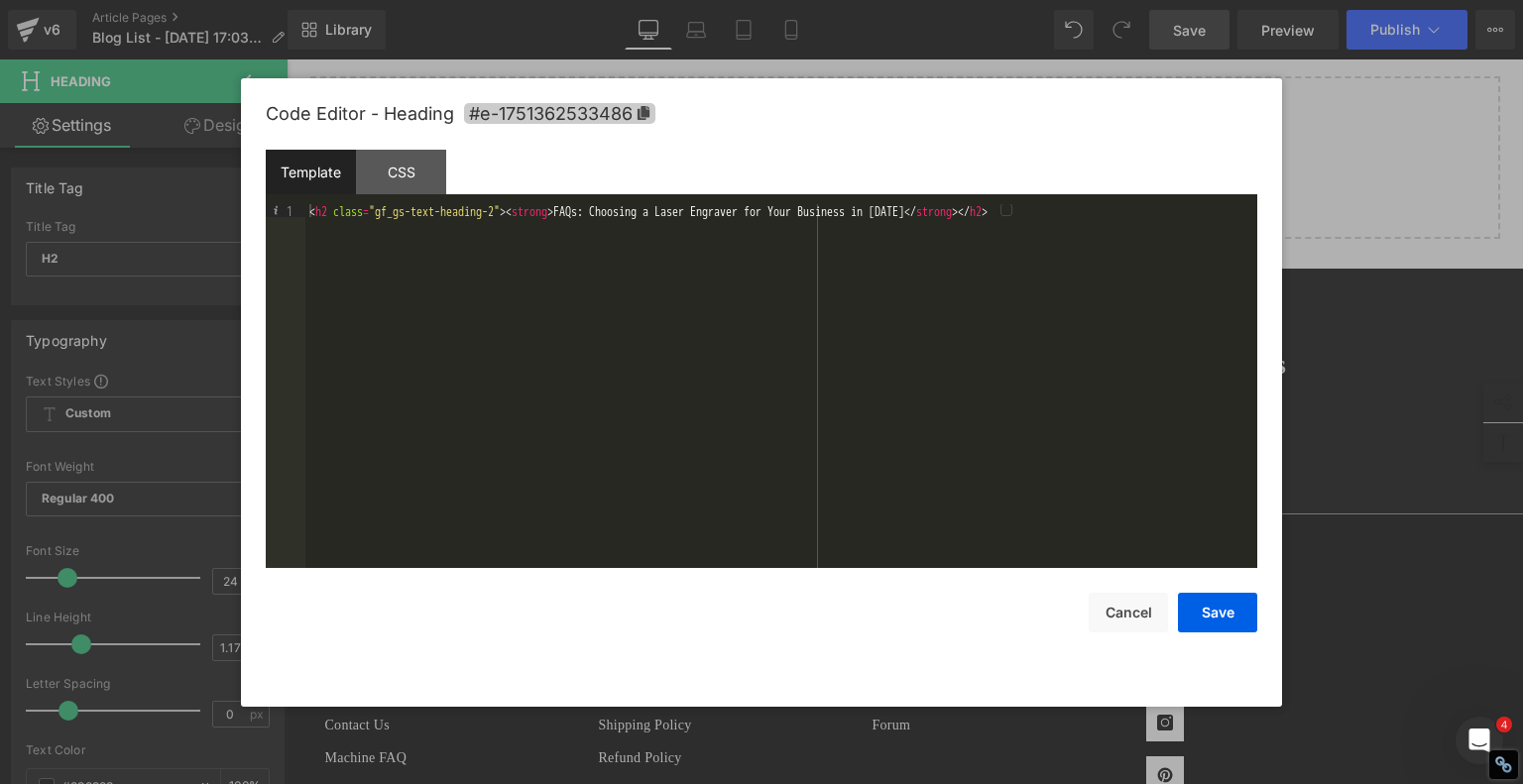 click 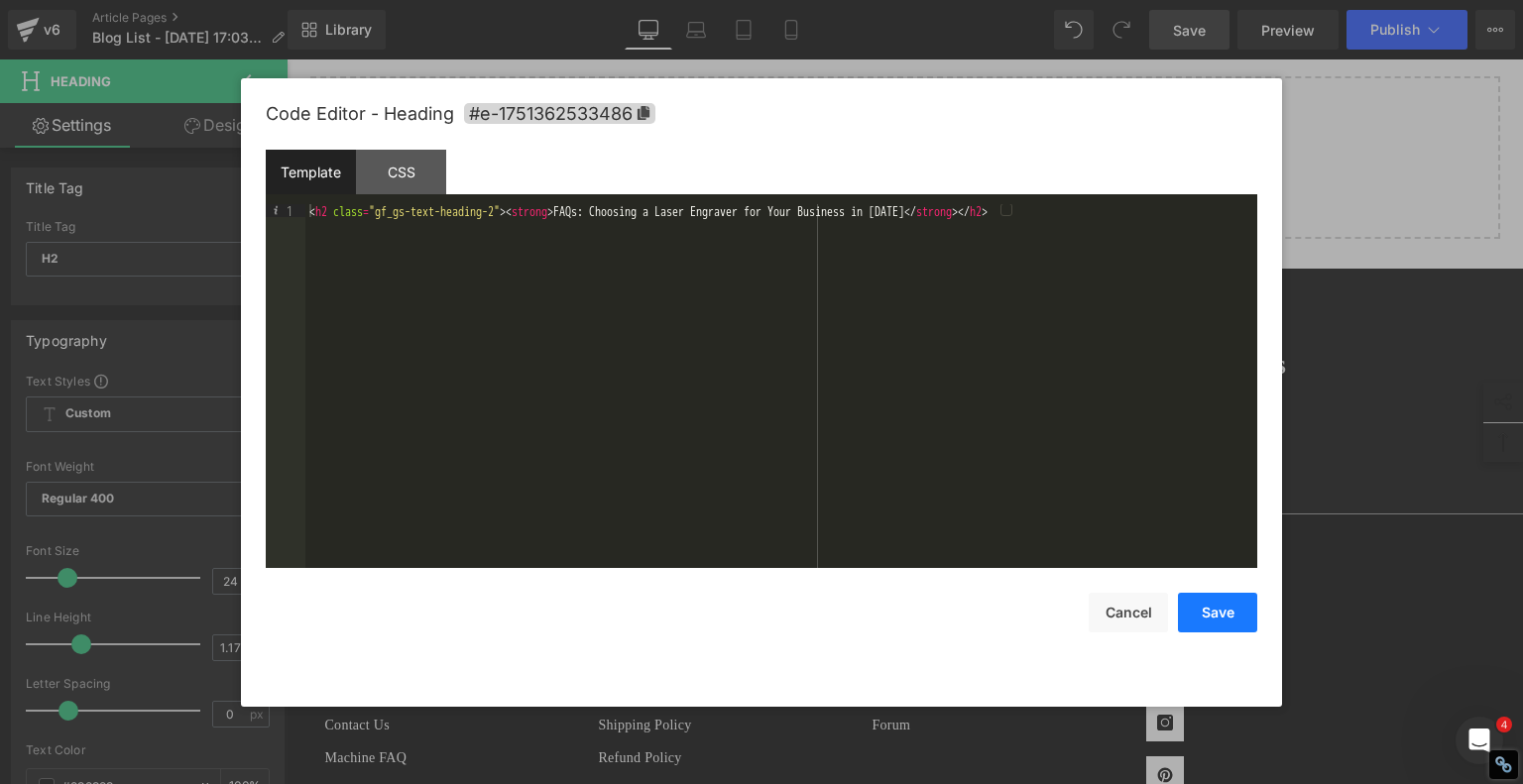 drag, startPoint x: 1142, startPoint y: 610, endPoint x: 1181, endPoint y: 590, distance: 43.829214 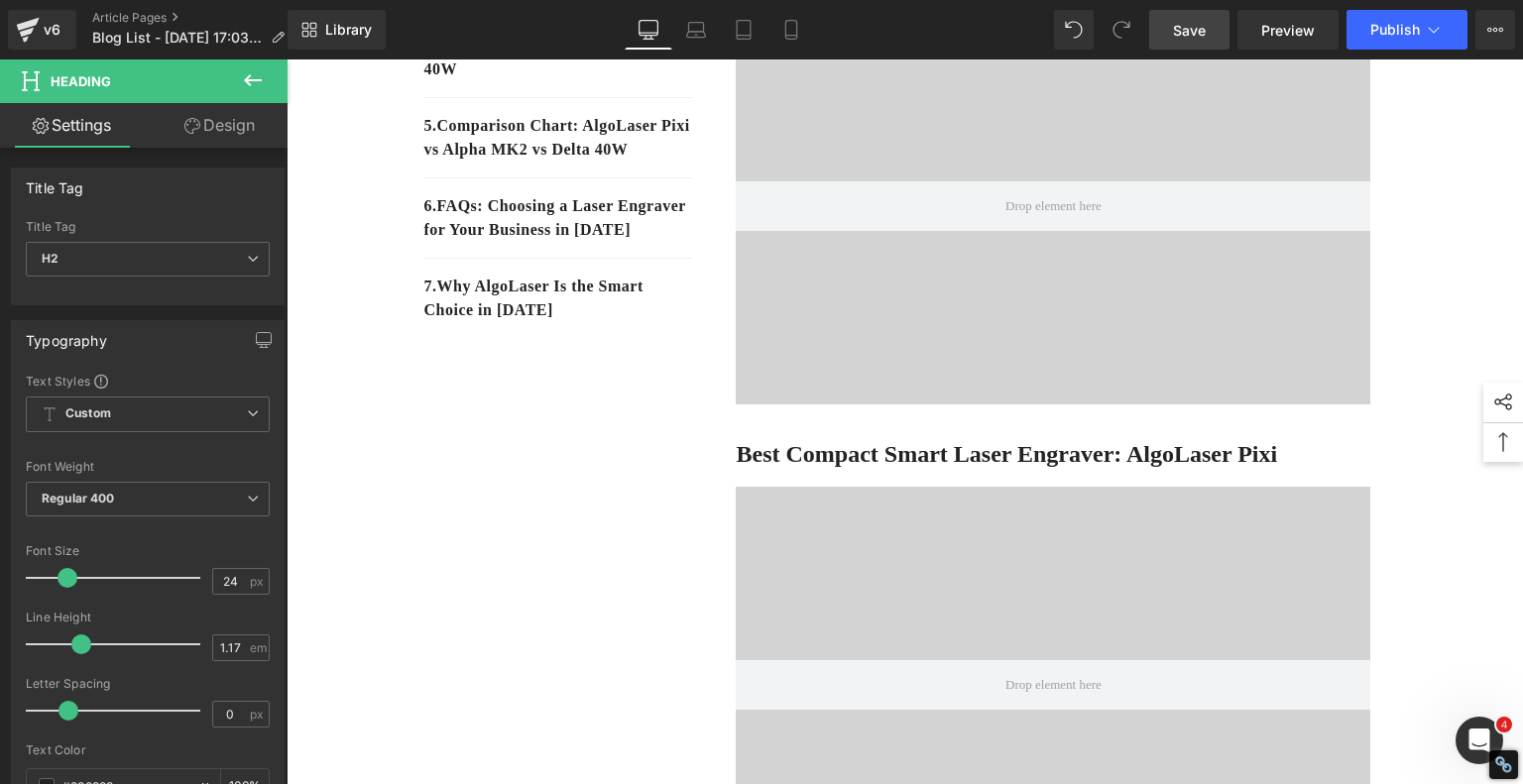 scroll, scrollTop: 538, scrollLeft: 0, axis: vertical 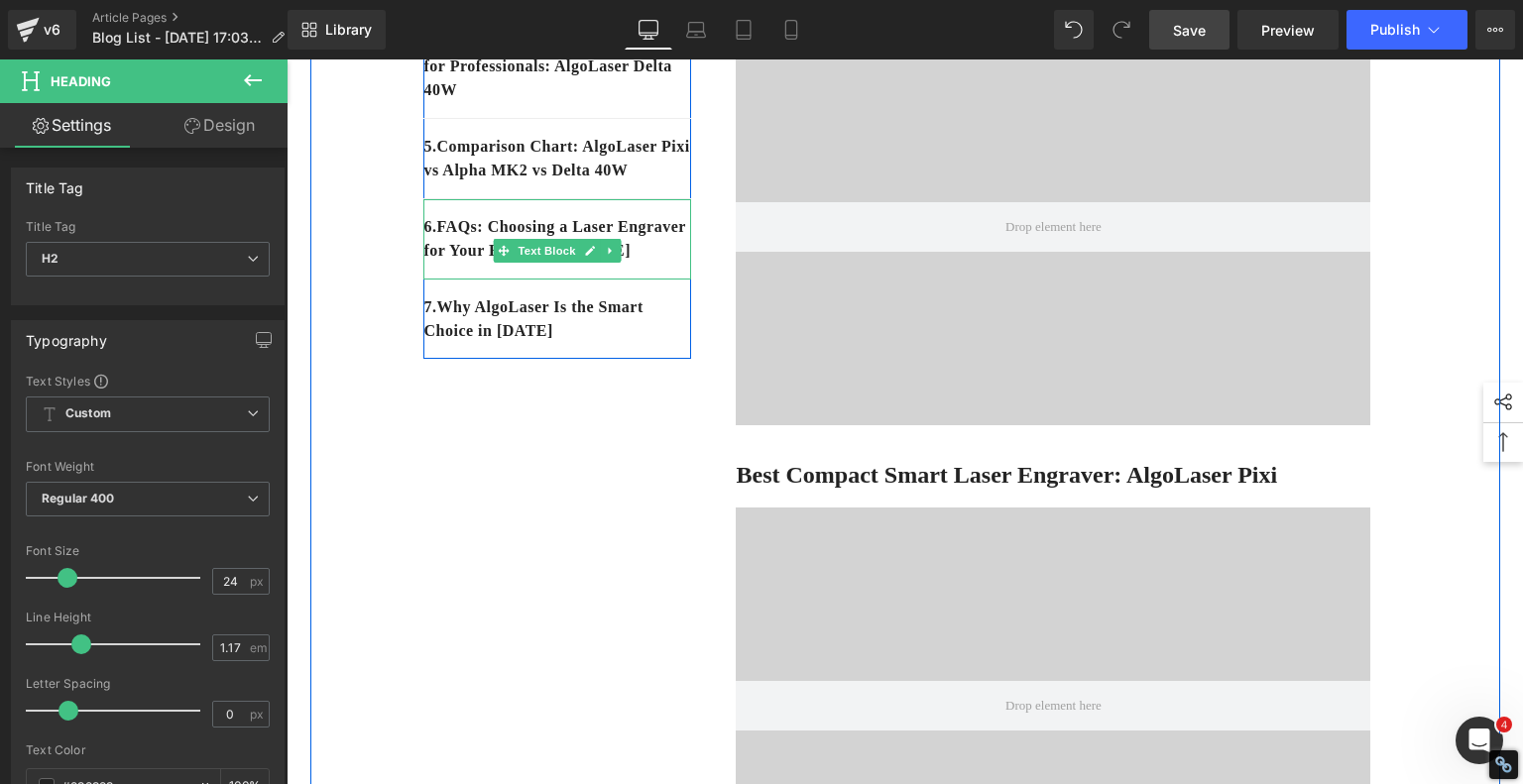 click on "6 .  FAQs: Choosing a Laser Engraver for Your Business in 2025" at bounding box center [557, 239] 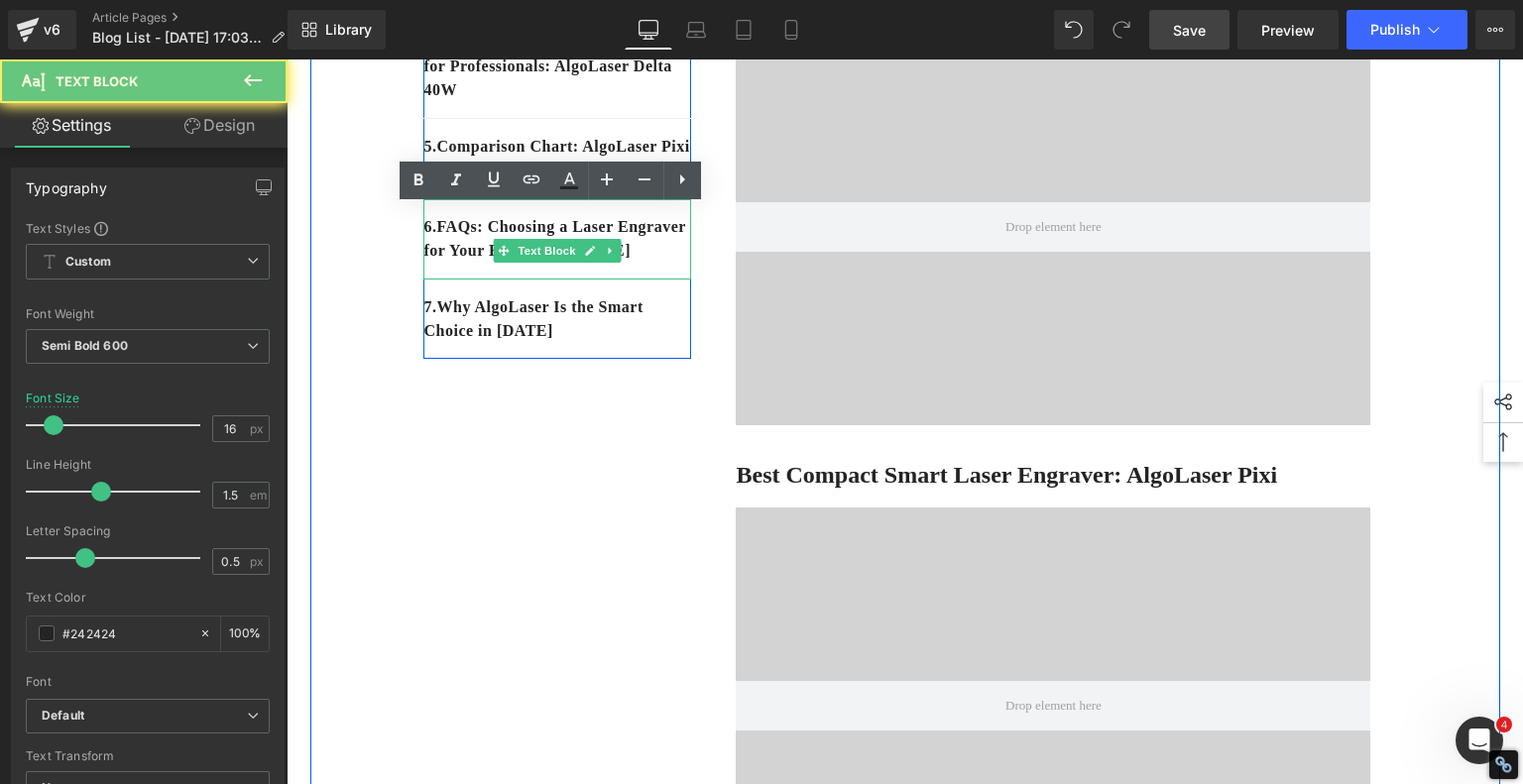 click on "6 .  FAQs: Choosing a Laser Engraver for Your Business in 2025" at bounding box center [557, 239] 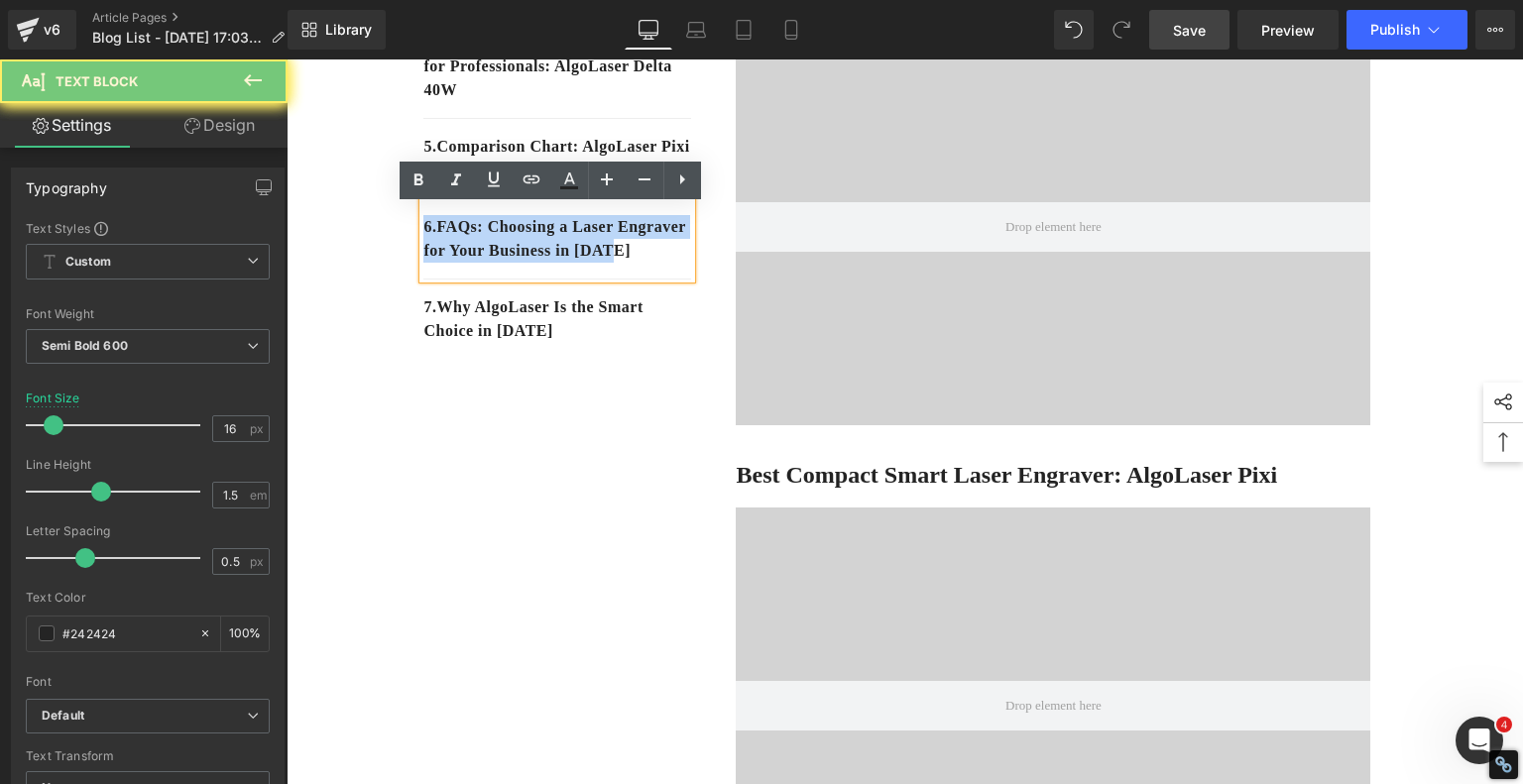 click on "6 .  FAQs: Choosing a Laser Engraver for Your Business in 2025" at bounding box center [557, 239] 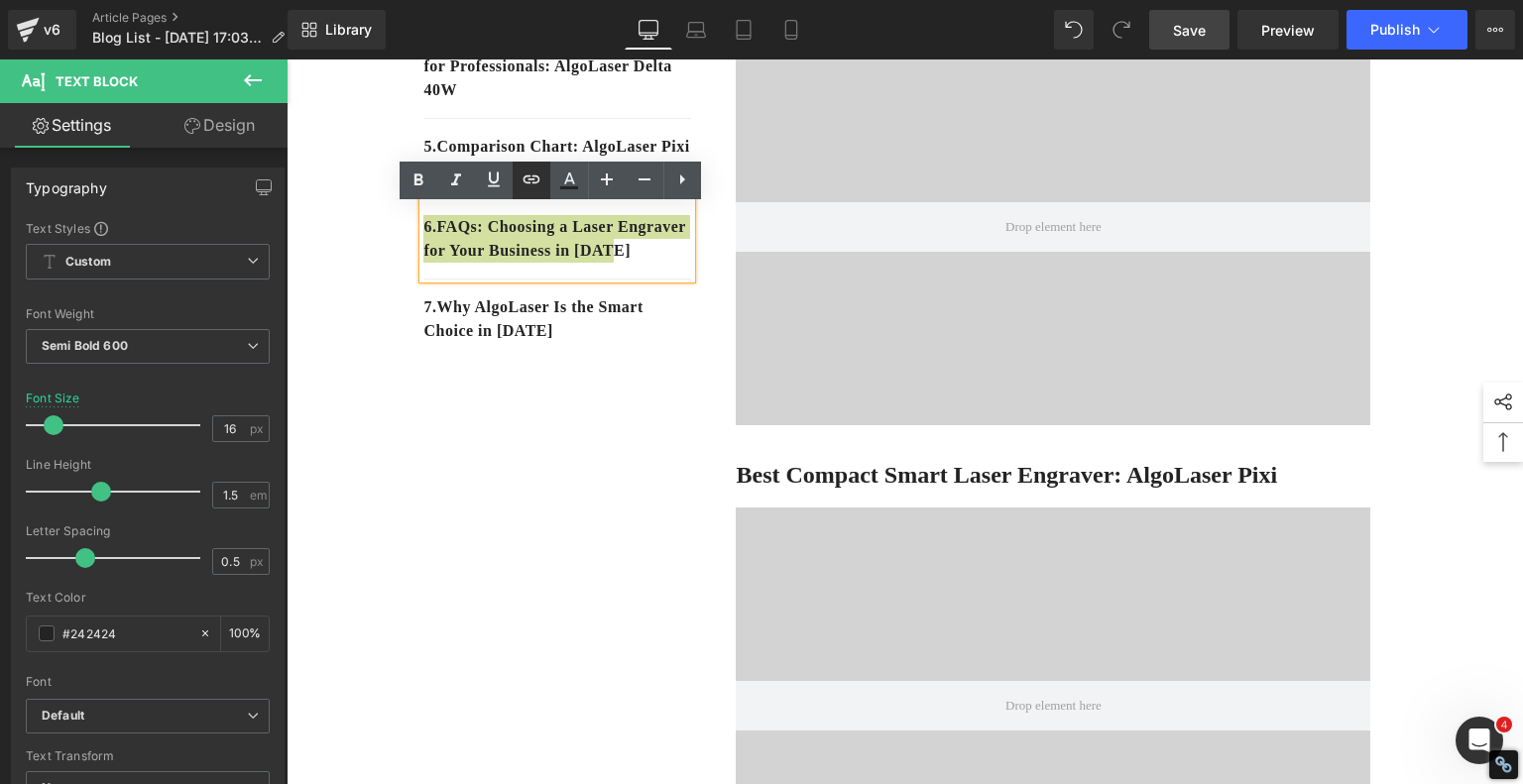 click 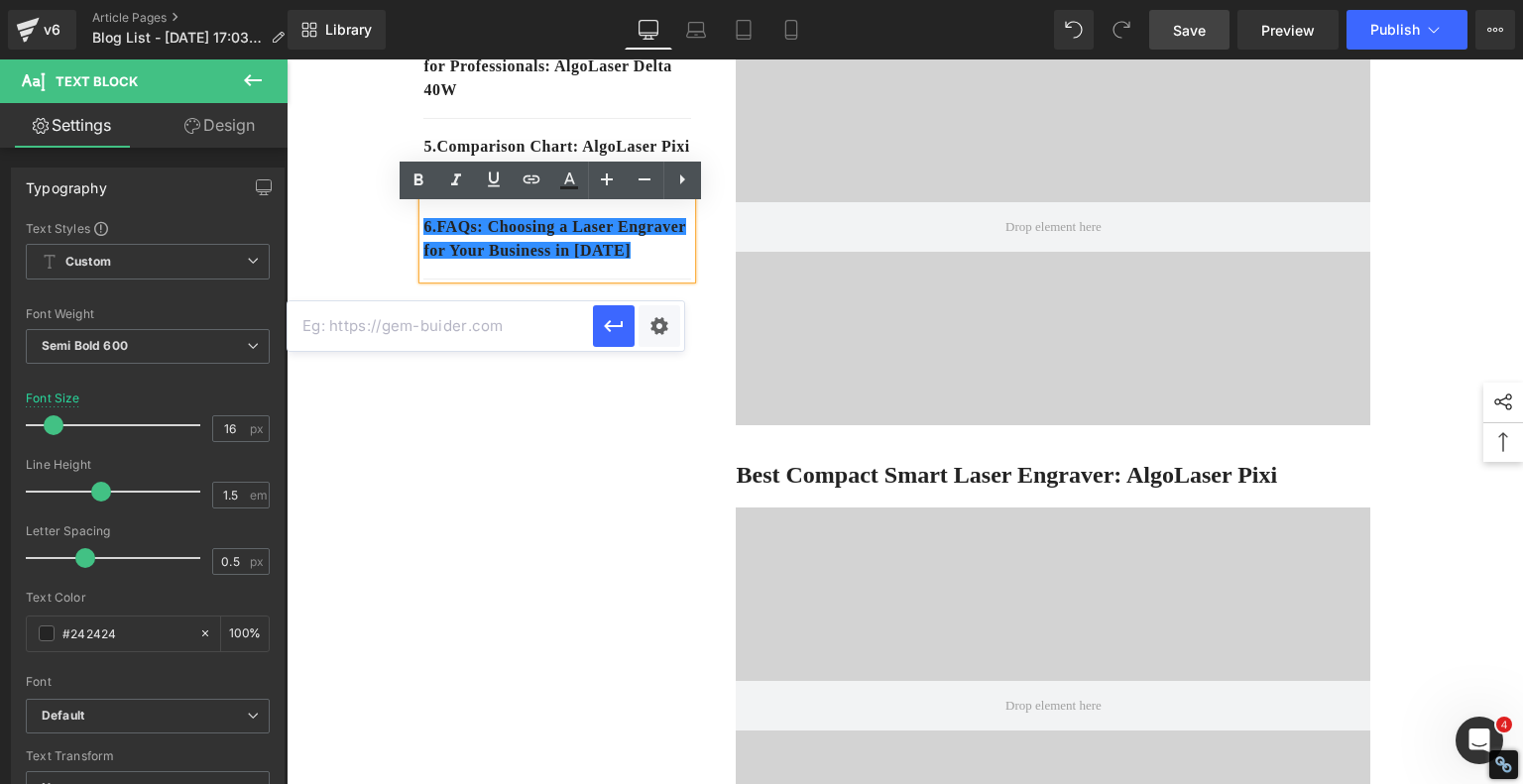 drag, startPoint x: 513, startPoint y: 332, endPoint x: 524, endPoint y: 328, distance: 11.7046999 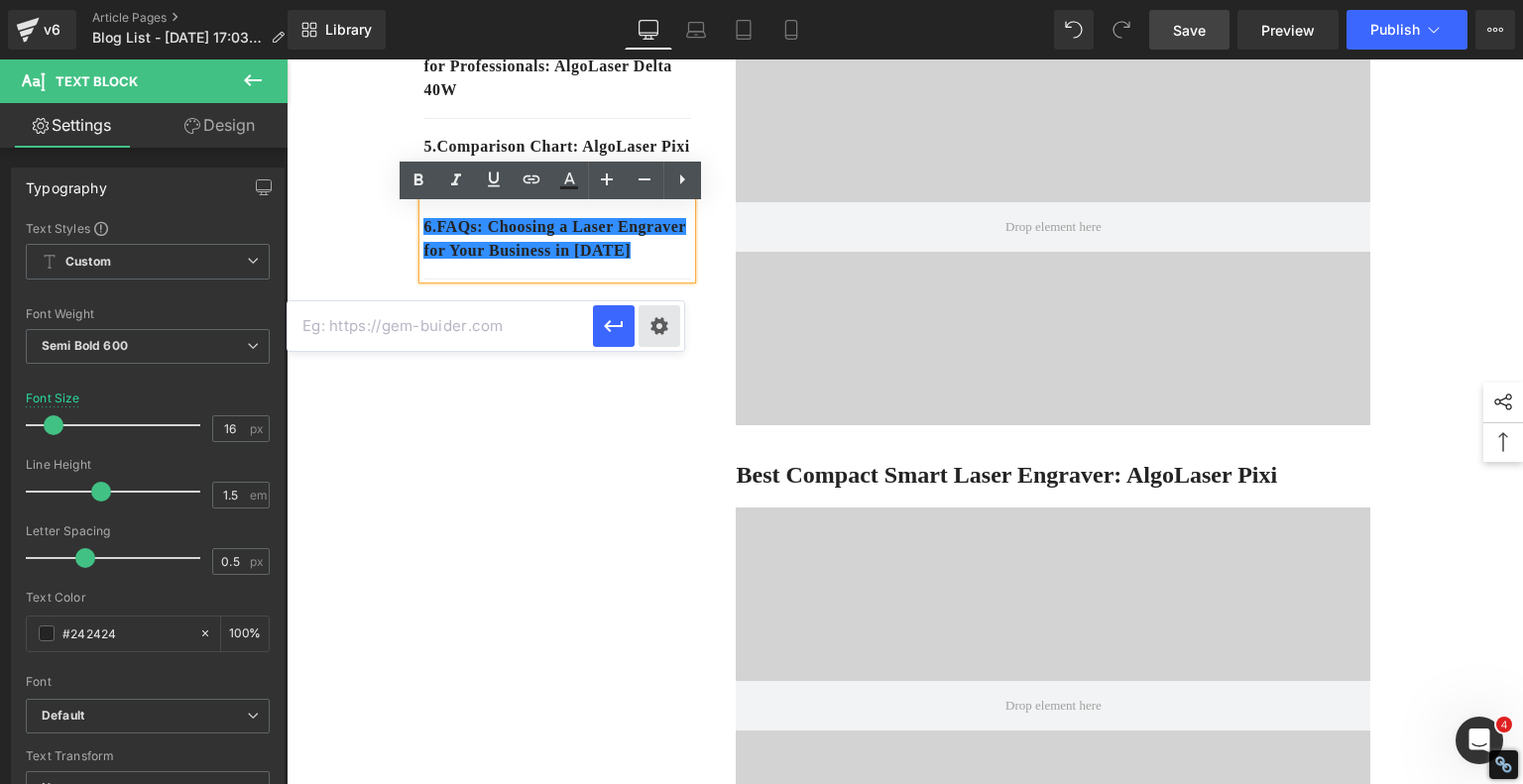 paste on "#e-1751362533486" 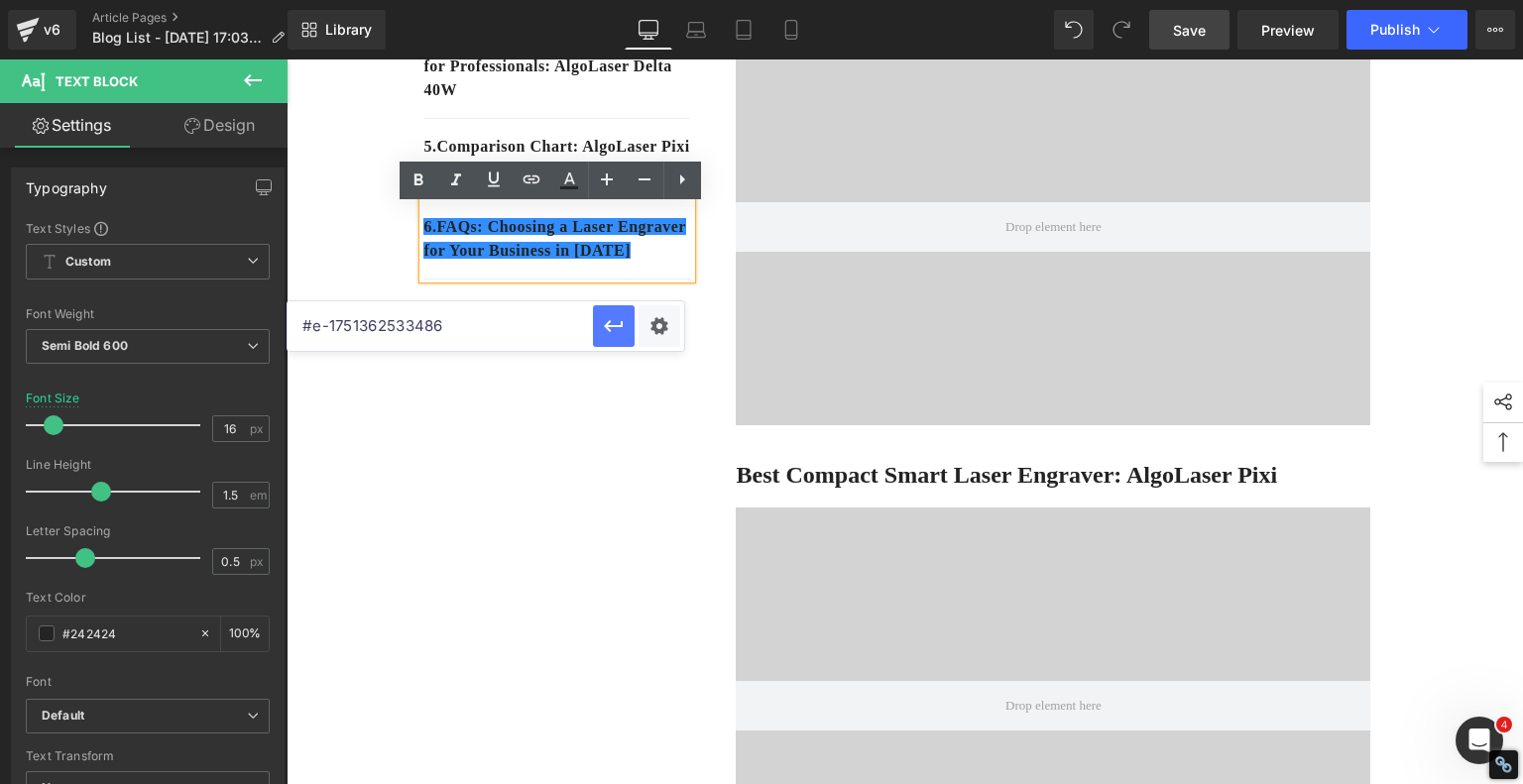 type on "#e-1751362533486" 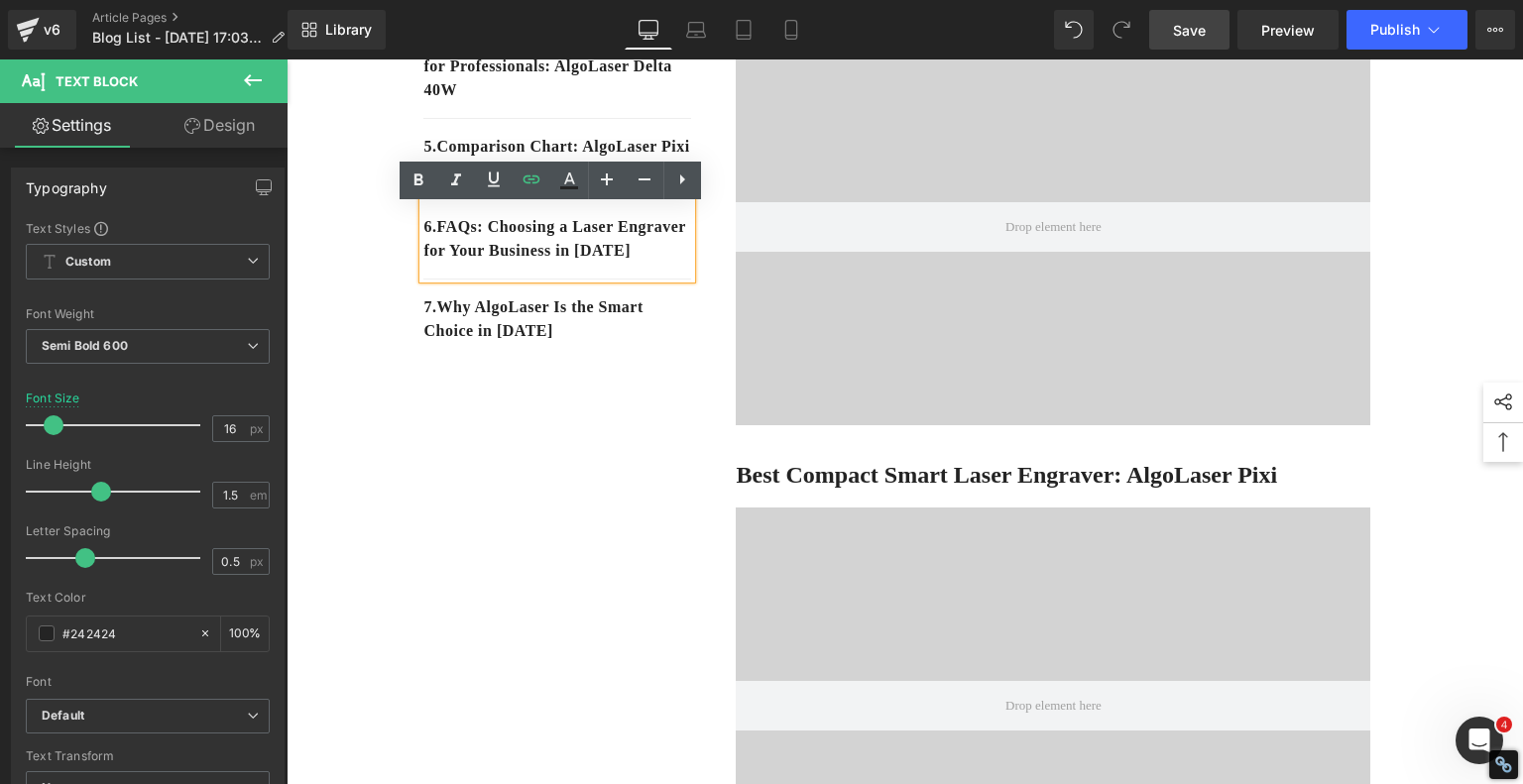 click on "1.  Top 3 Best Laser Engravers of 2025 Text Block         2.  Best Compact Smart Laser Engraver: AlgoLaser Pixi Text Block         3.  Best Mid-Range Engraver for Versatile Projects: AlgoLaser Alpha MK2 20W Text Block         4.  Best High‑Power Laser Engraver for Professionals: AlgoLaser Delta 40W Text Block         5 .  Comparison Chart: AlgoLaser Pixi vs Alpha MK2 vs Delta 40W Text Block         6 .  FAQs: Choosing a Laser Engraver for Your Business in 2025 Text Block         7 .  Why AlgoLaser Is the Smart Choice in 2025 Text Block         Row         Best Laser Engraving Machines and Laser Cutters of 2025 Heading         Top 3 Best Laser Engravers of 2025 Heading         Text Block
Video Bg         Row         Best Compact Smart Laser Engraver: AlgoLaser Pixi Heading
Video Bg         Key Features: ·  Laser Power: 10W diode laser ·    Engraving Area: 120mm x 120mm ·    ·    ·    Pros: ·" at bounding box center [905, 2971] 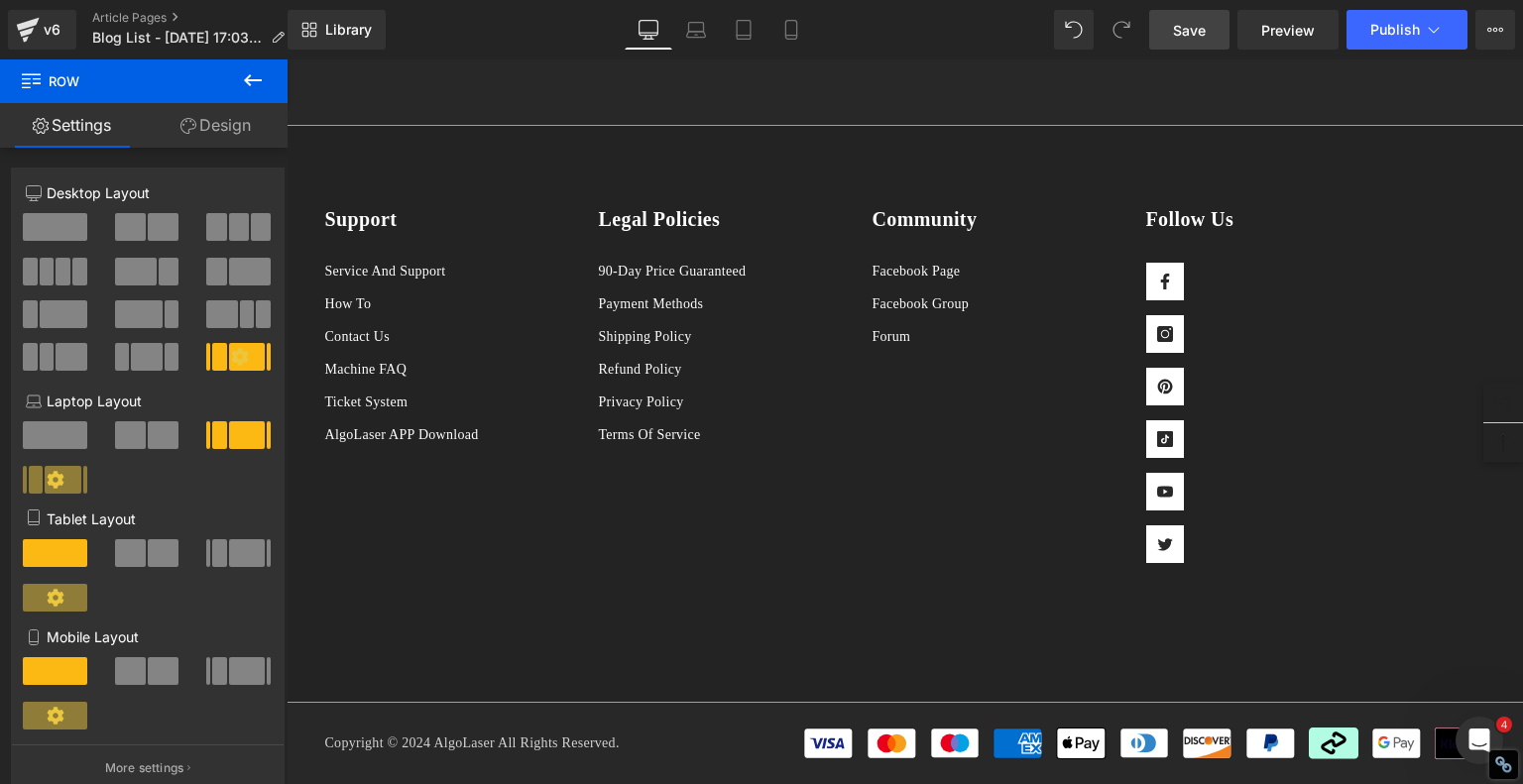 scroll, scrollTop: 7360, scrollLeft: 0, axis: vertical 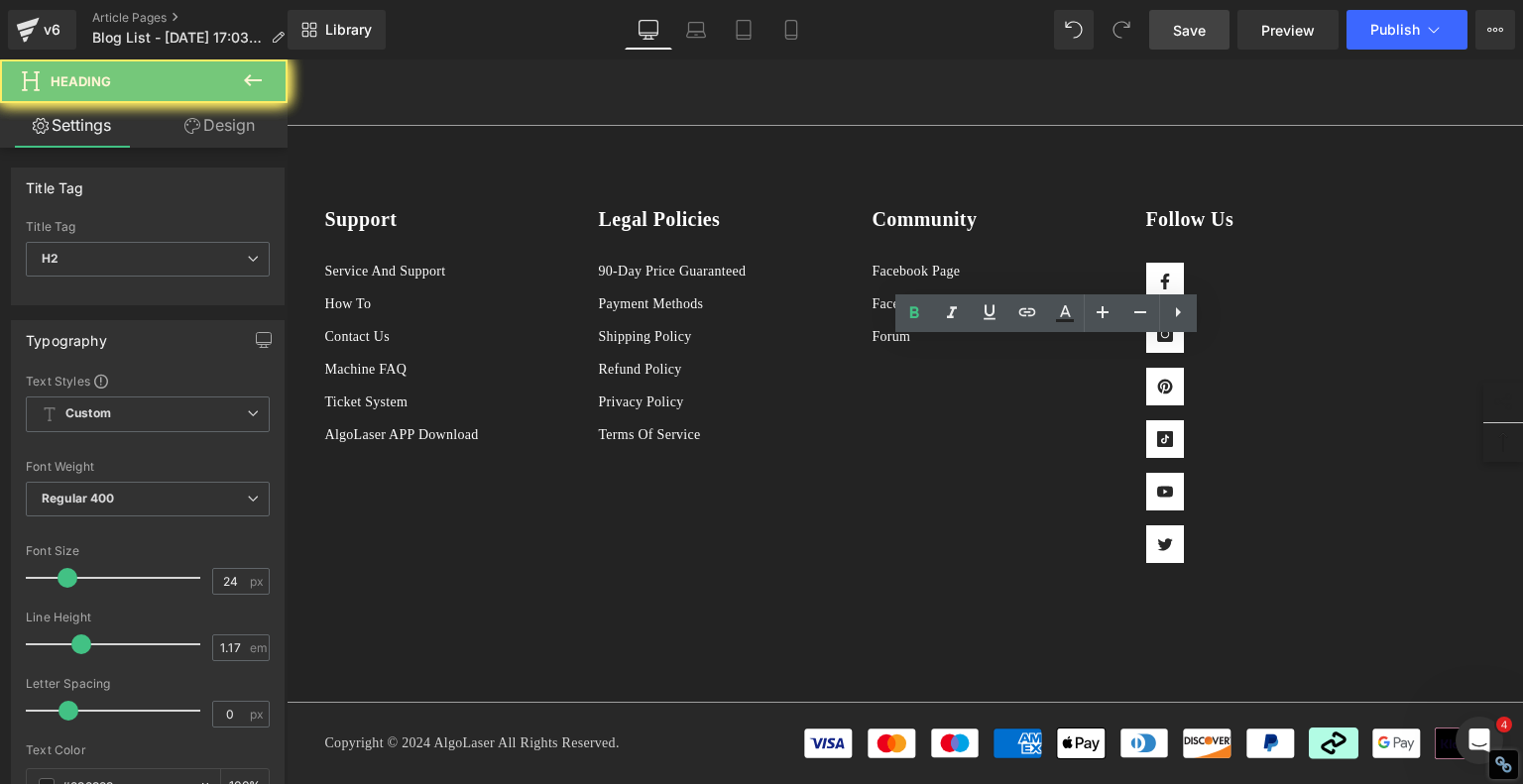 click on "Final Thoughts: Why AlgoLaser Is the Smart Choice in [DATE]" at bounding box center [1053, -715] 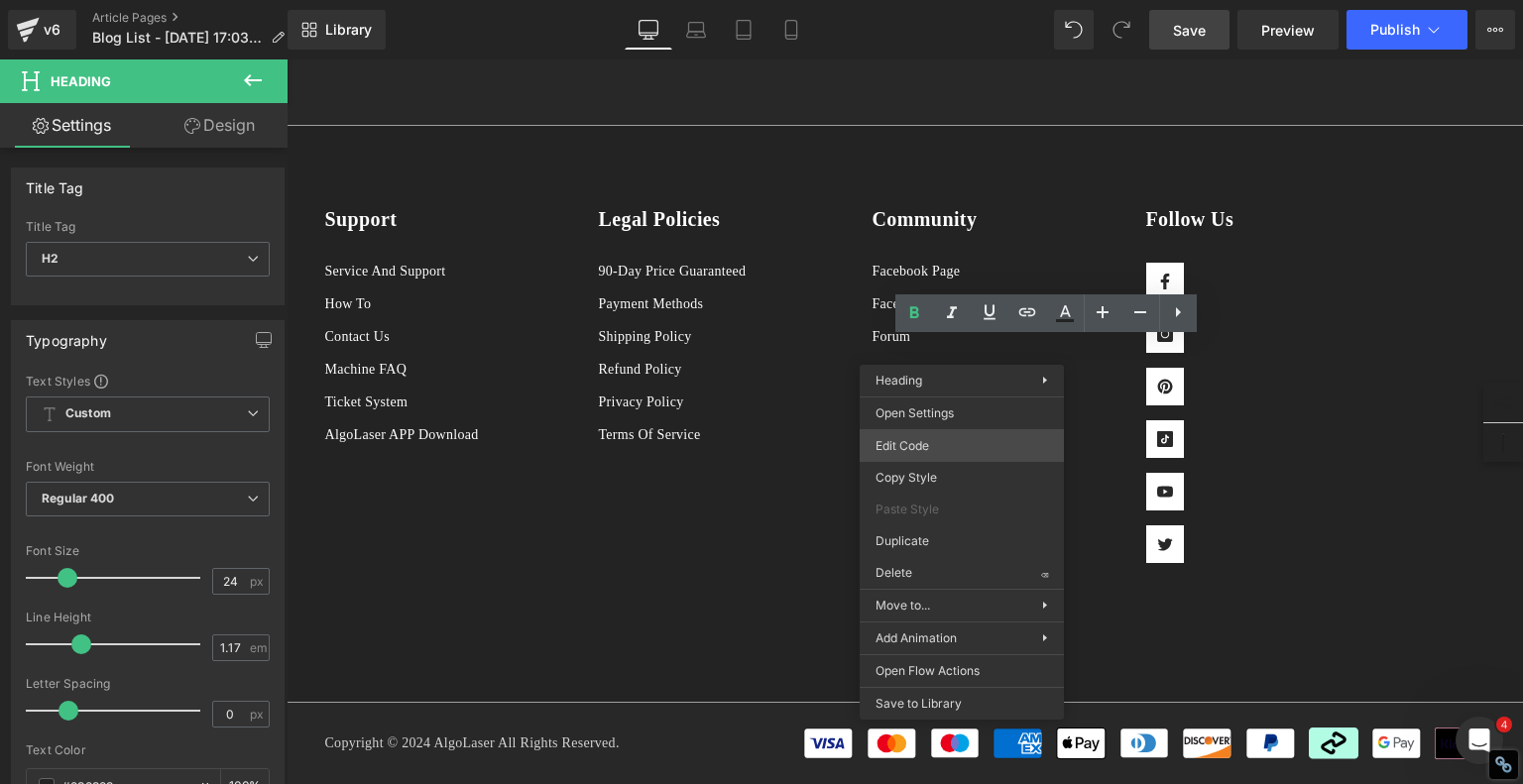 click on "Product  You are previewing how the   will restyle your page. You can not edit Elements in Preset Preview Mode.  v6 Article Pages Blog List - Jul 1, 17:03:24 Library Desktop Desktop Laptop Tablet Mobile Save Preview Publish Scheduled View Live Page View with current Template Save Template to Library Schedule Publish  Optimize  Publish Settings Shortcuts  Your page can’t be published   You've reached the maximum number of published pages on your plan  (237/999999).  You need to upgrade your plan or unpublish all your pages to get 1 publish slot.   Unpublish pages   Upgrade plan  Elements Global Style Base Row  rows, columns, layouts, div Heading  headings, titles, h1,h2,h3,h4,h5,h6 Text Block  texts, paragraphs, contents, blocks Image  images, photos, alts, uploads Icon  icons, symbols Button  button, call to action, cta Separator  separators, dividers, horizontal lines Liquid  liquid, custom code, html, javascript, css, reviews, apps, applications, embeded, iframe Banner Parallax  Hero Banner  Stack Tabs" at bounding box center (762, 0) 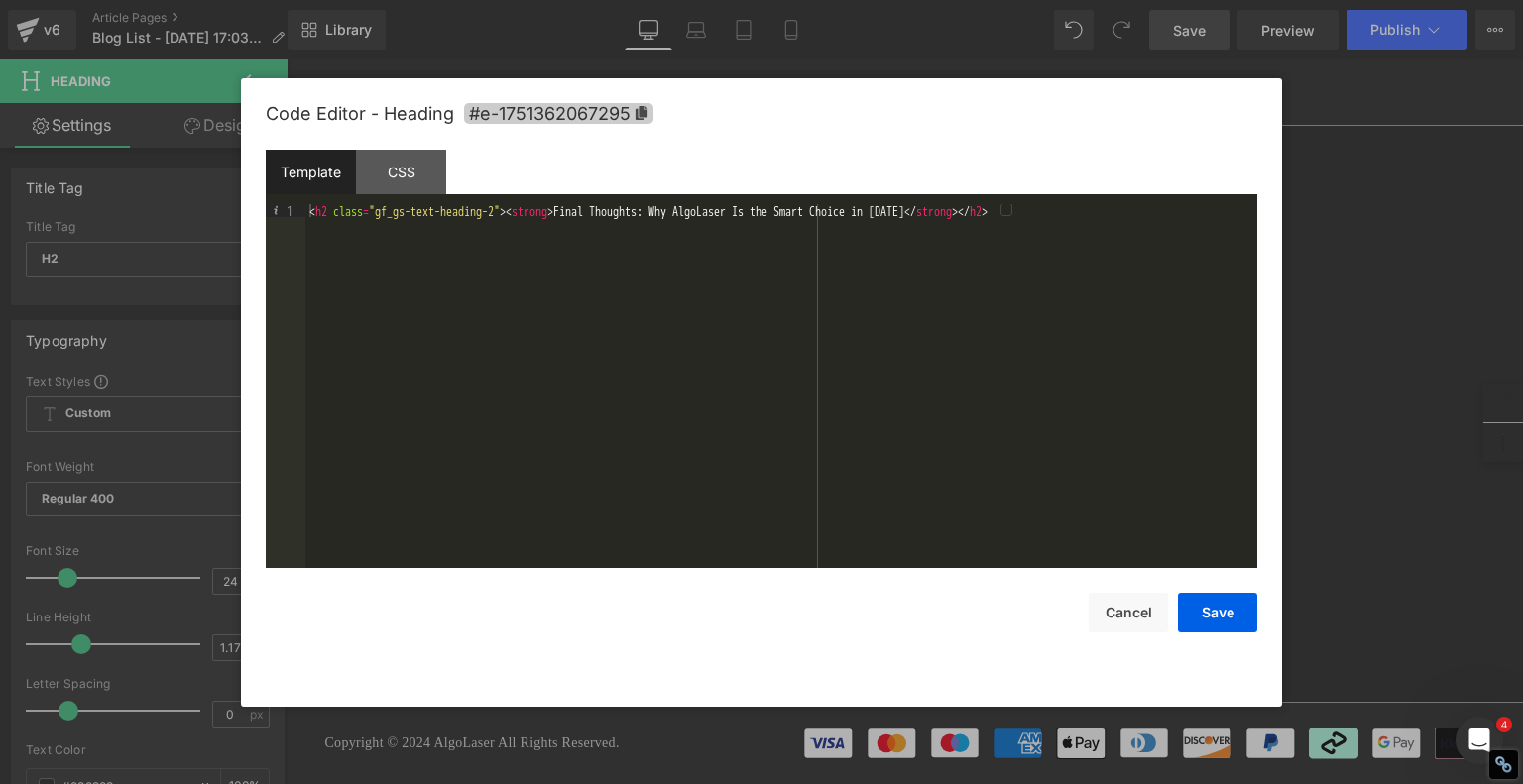 click 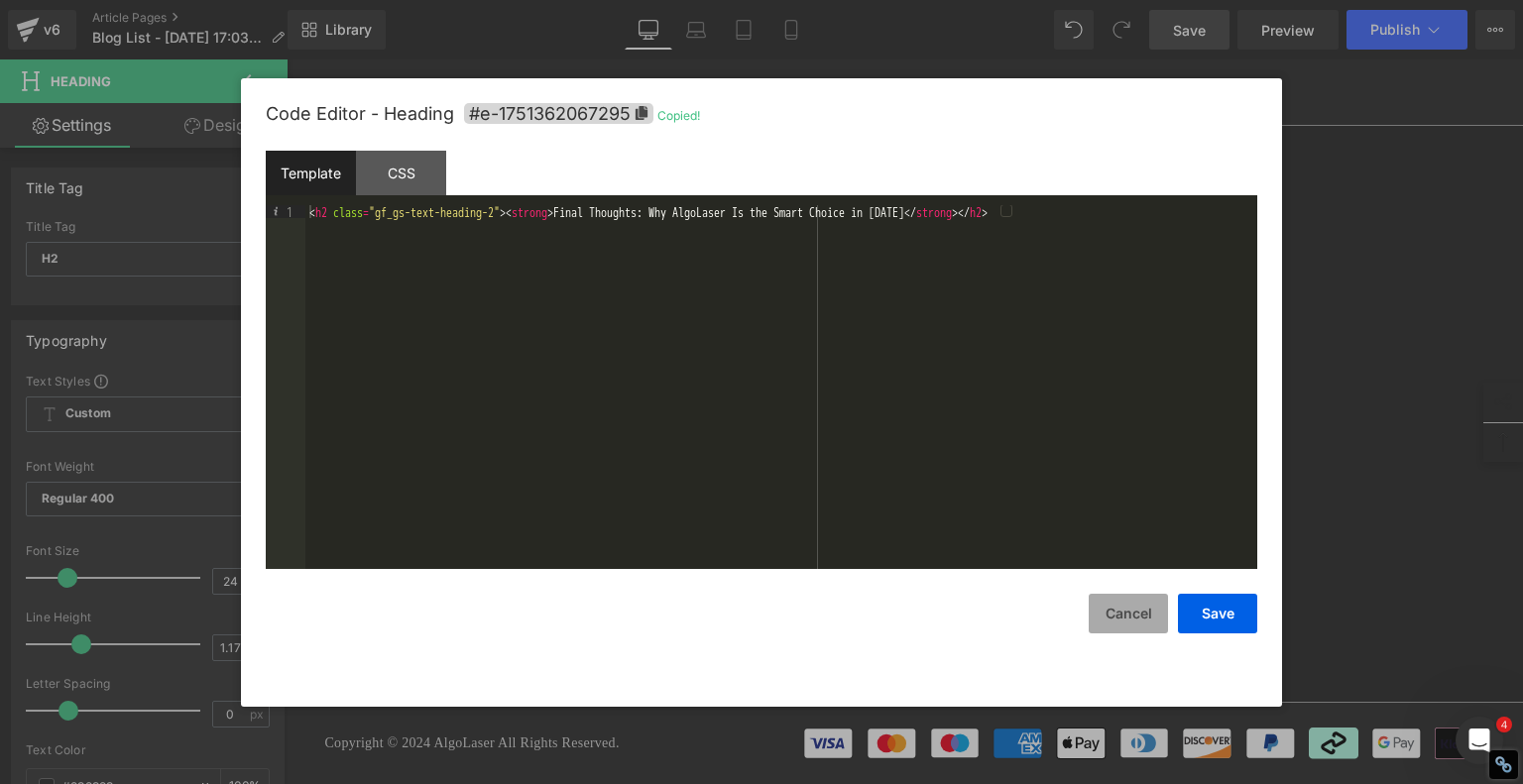 click on "Cancel" at bounding box center (1128, 614) 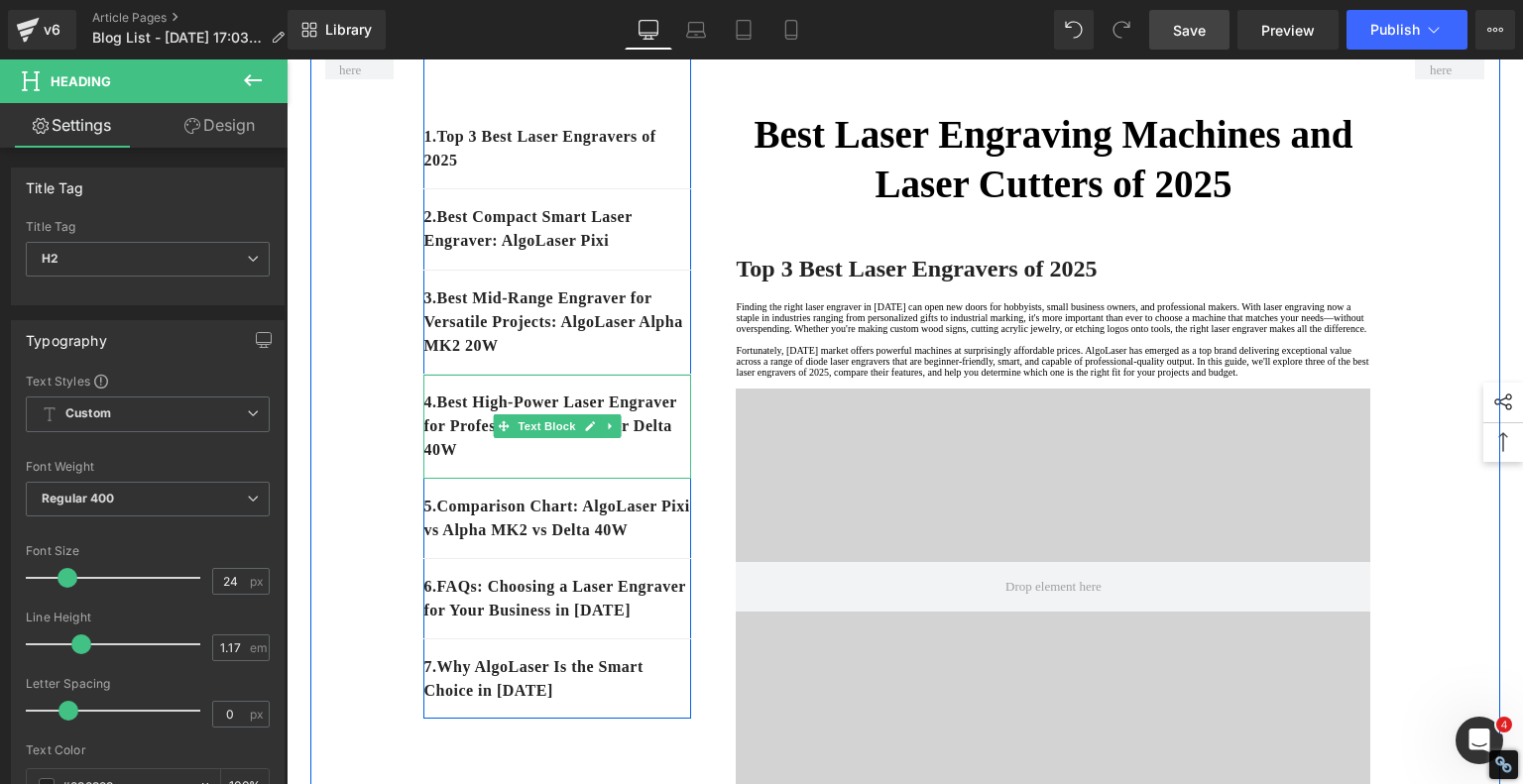 scroll, scrollTop: 476, scrollLeft: 0, axis: vertical 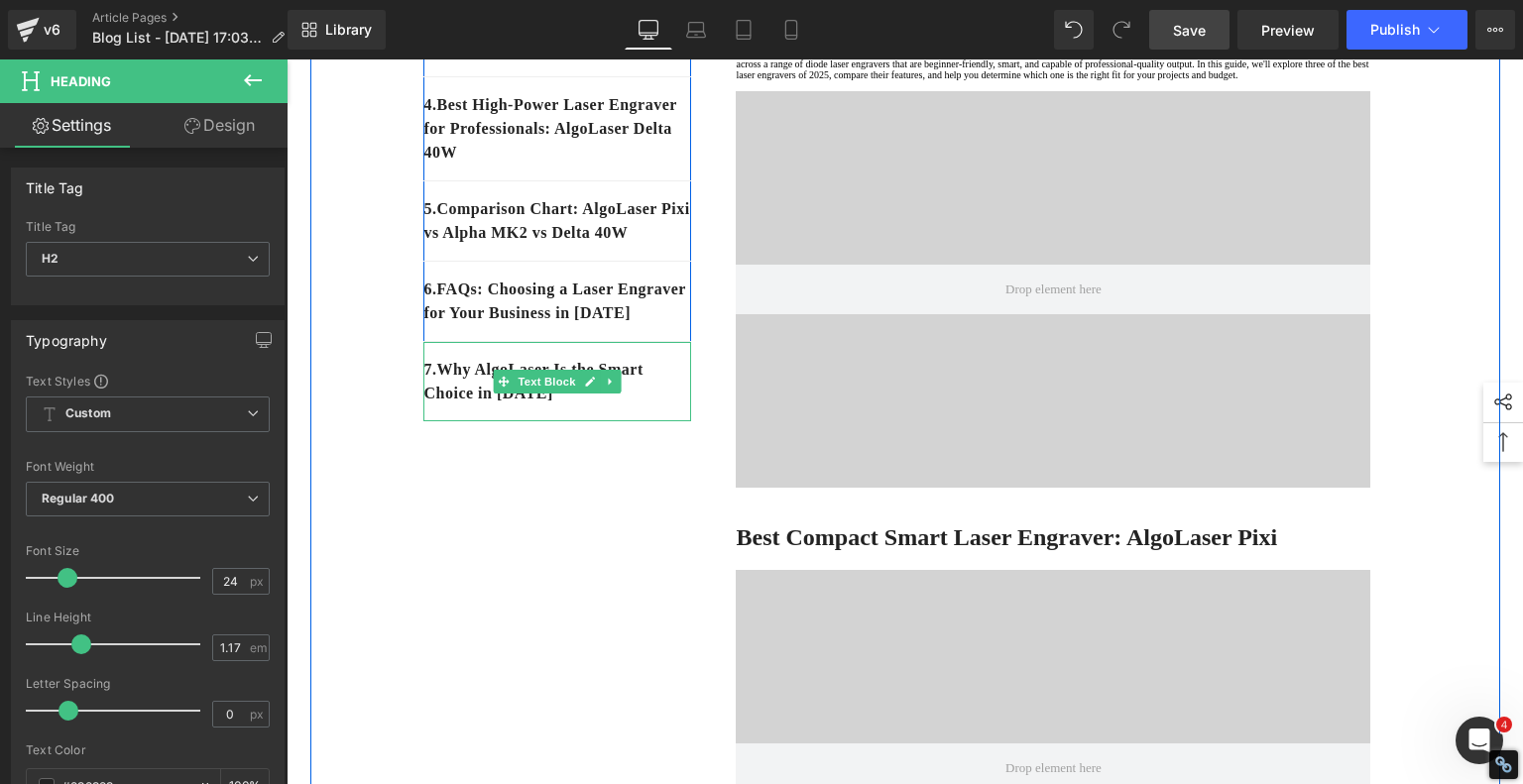click on "7 .  Why AlgoLaser Is the Smart Choice in 2025" at bounding box center [557, 382] 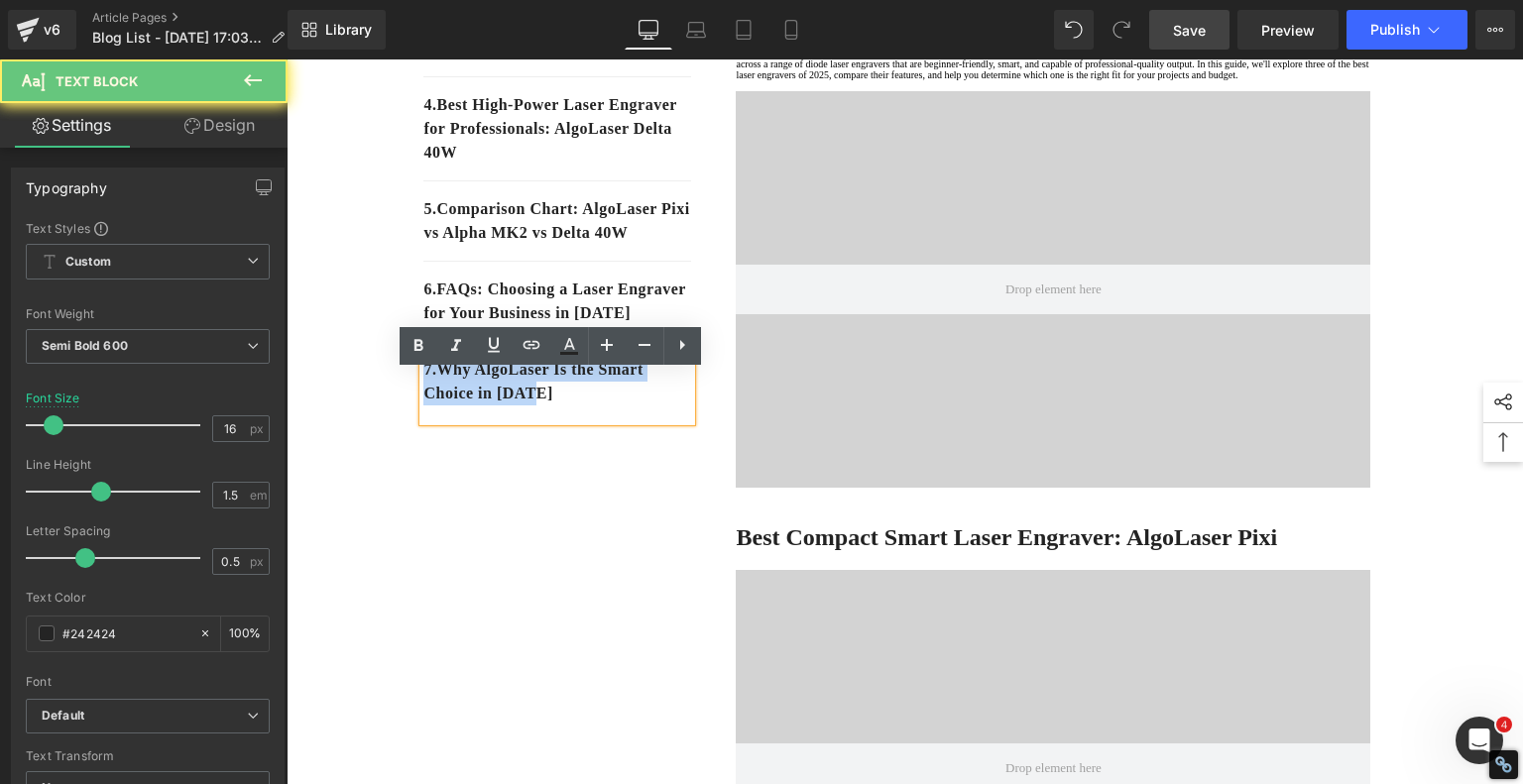 click on "7 .  Why AlgoLaser Is the Smart Choice in 2025" at bounding box center [557, 382] 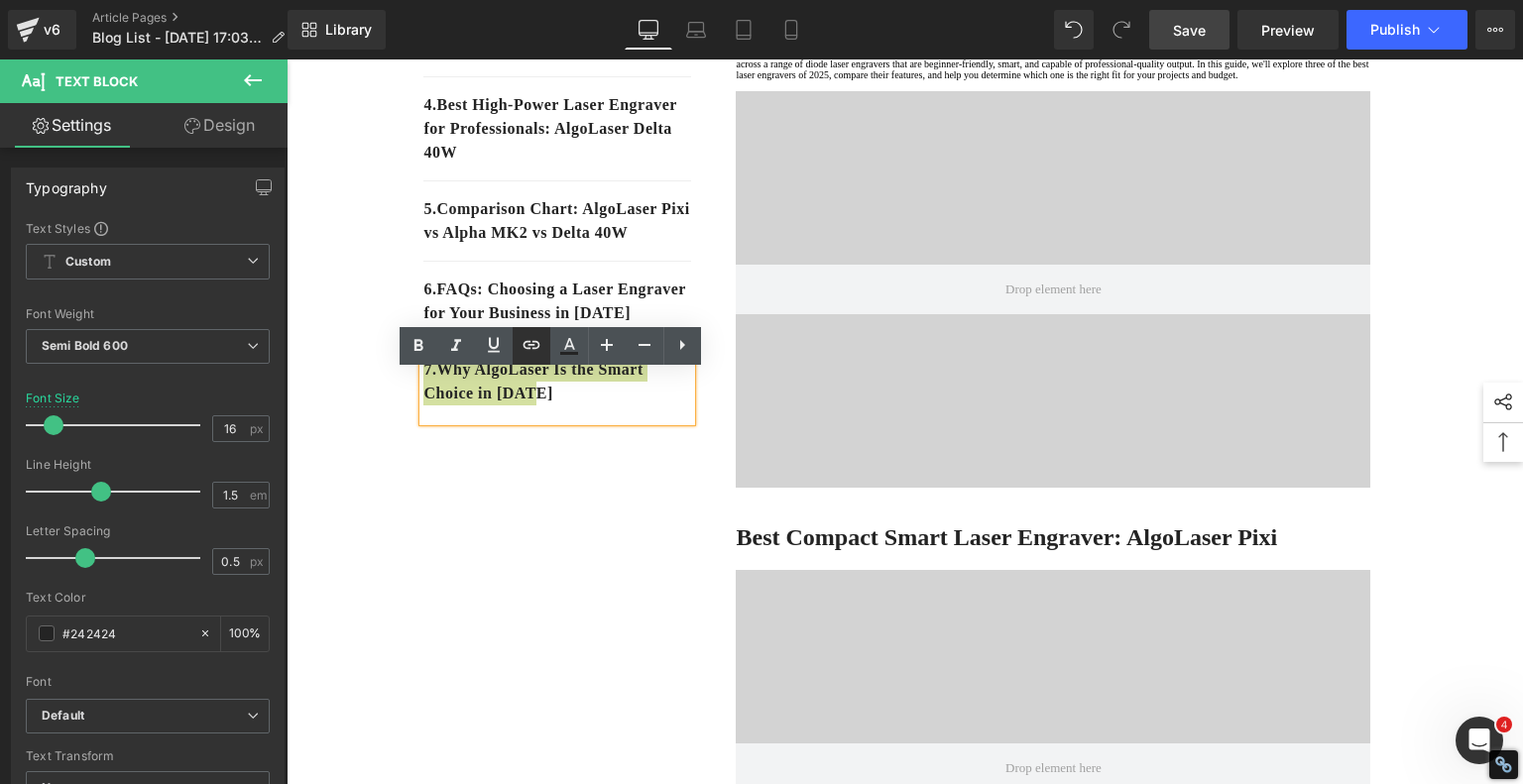 click 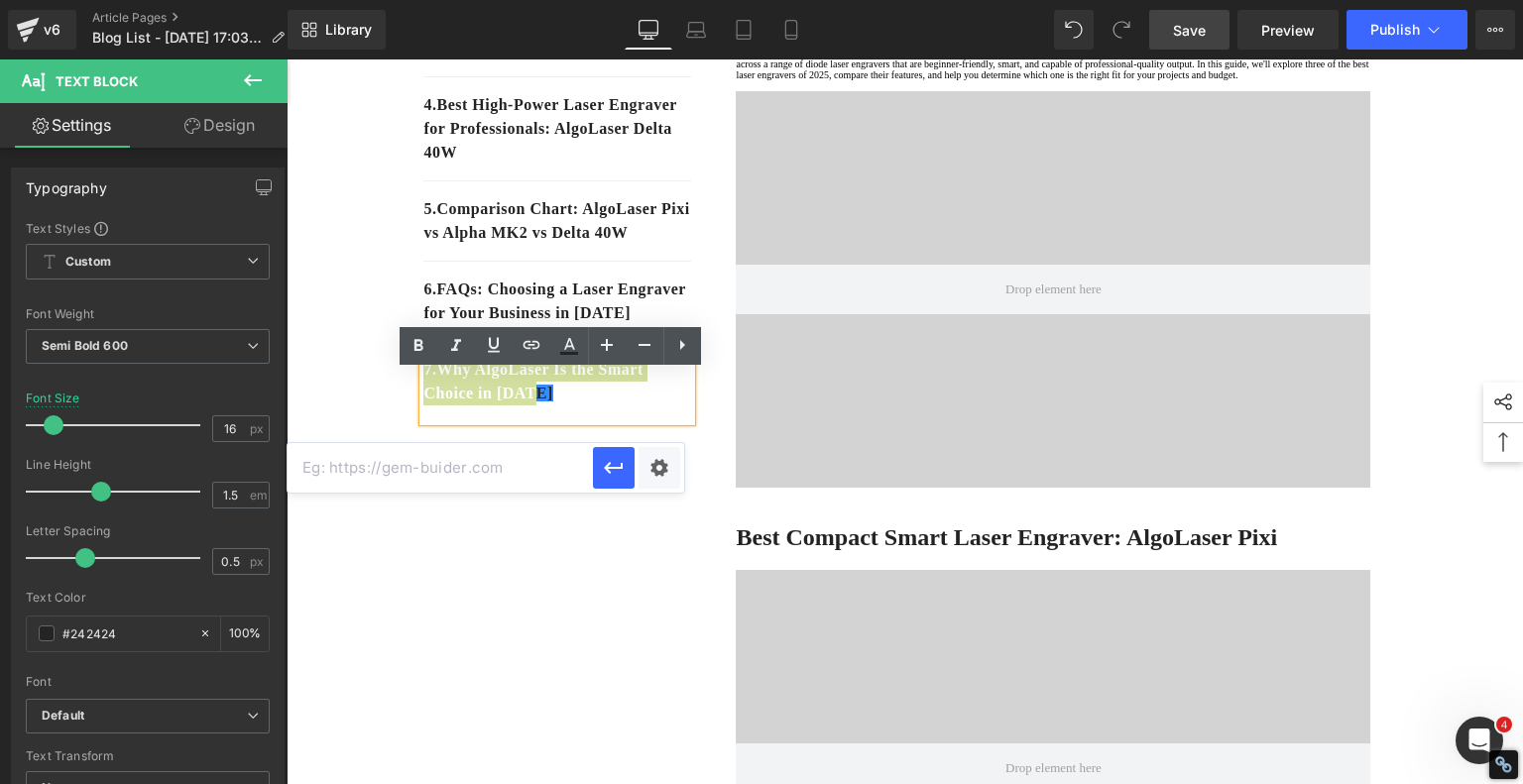 click at bounding box center (440, 468) 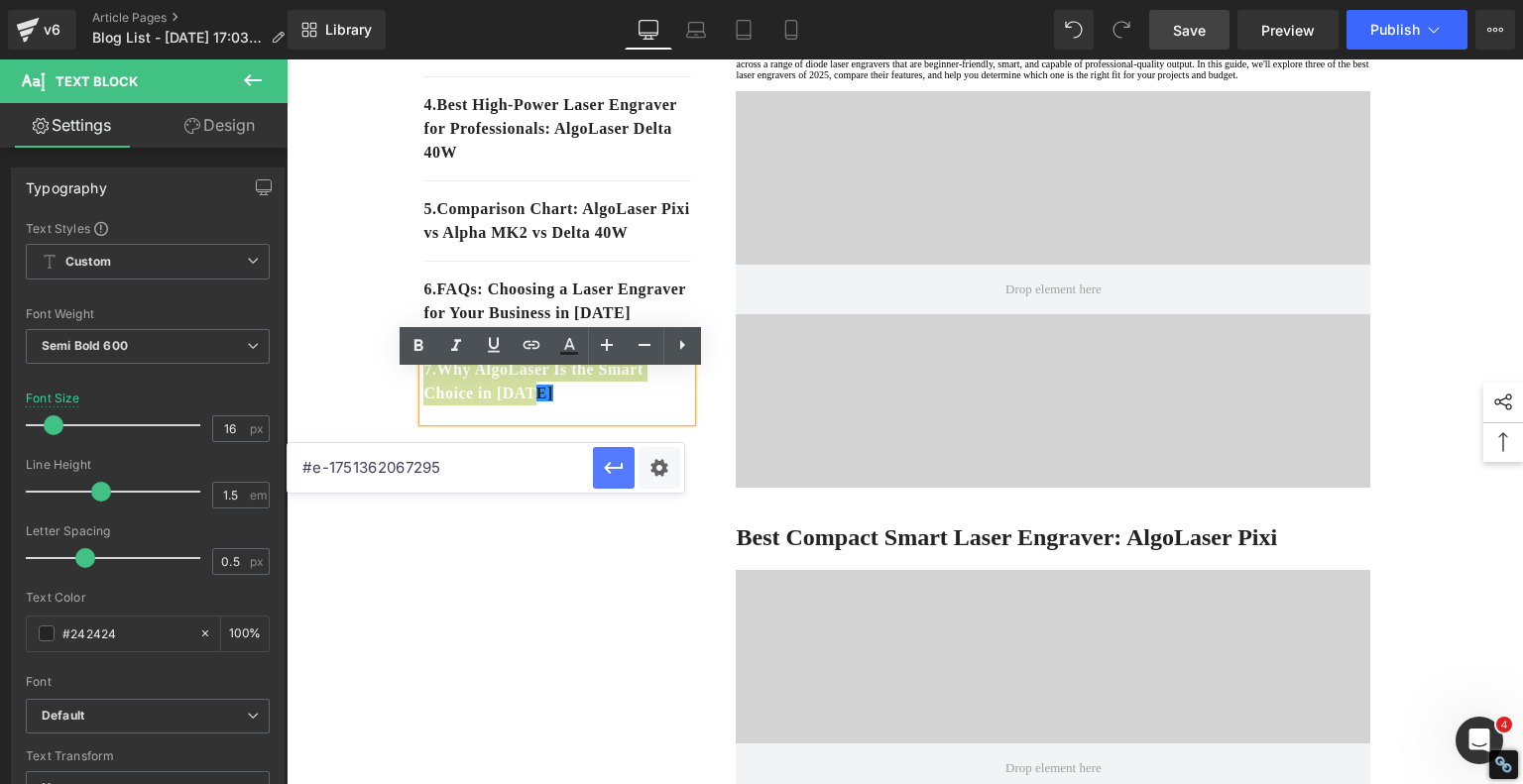 type on "#e-1751362067295" 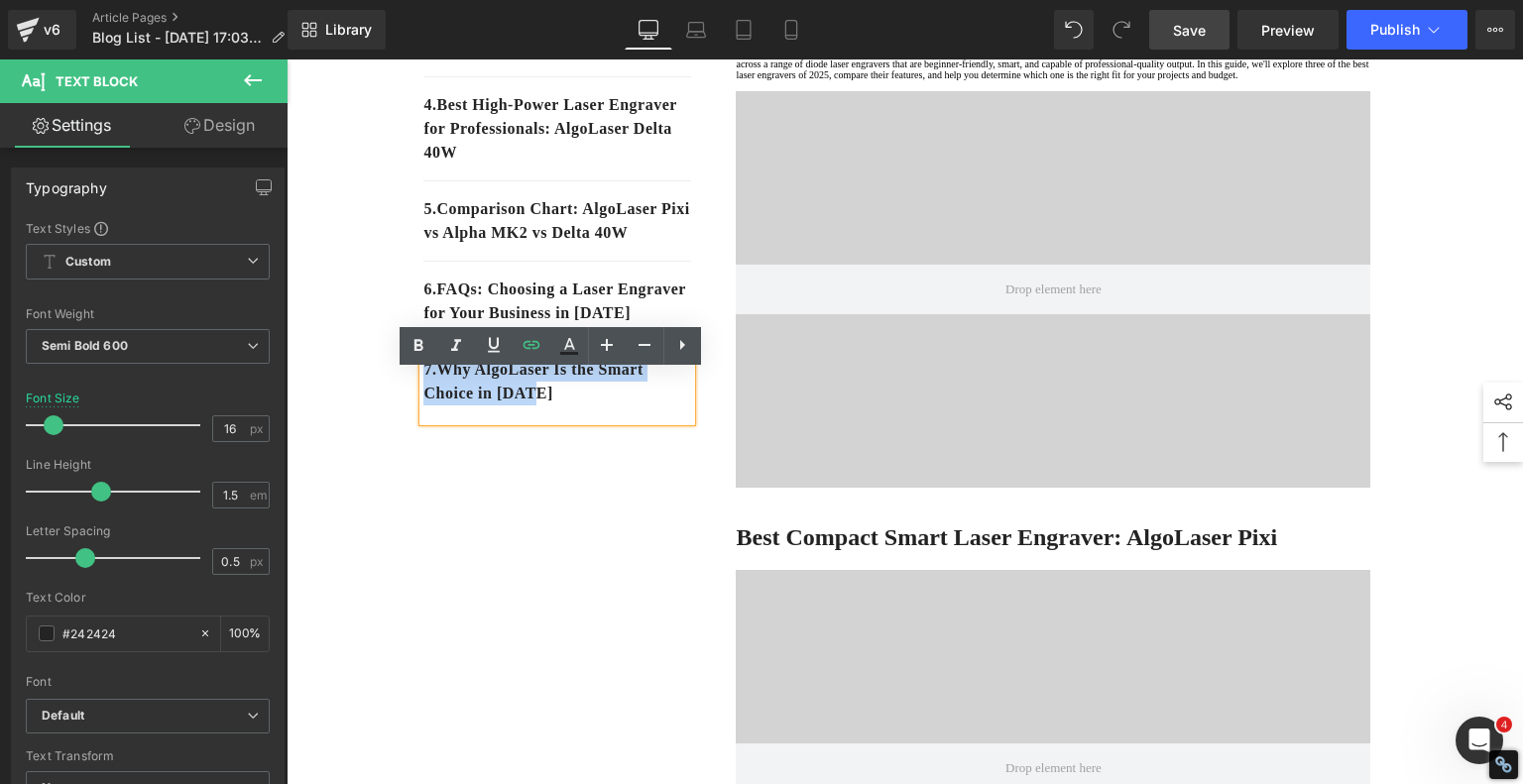 click on "1.  Top 3 Best Laser Engravers of 2025 Text Block         2.  Best Compact Smart Laser Engraver: AlgoLaser Pixi Text Block         3.  Best Mid-Range Engraver for Versatile Projects: AlgoLaser Alpha MK2 20W Text Block         4.  Best High‑Power Laser Engraver for Professionals: AlgoLaser Delta 40W Text Block         5 .  Comparison Chart: AlgoLaser Pixi vs Alpha MK2 vs Delta 40W Text Block         6 .  FAQs: Choosing a Laser Engraver for Your Business in 2025 Text Block         7 .  Why AlgoLaser Is the Smart Choice in 2025 Text Block         Row         Best Laser Engraving Machines and Laser Cutters of 2025 Heading         Top 3 Best Laser Engravers of 2025 Heading         Text Block
Video Bg         Row         Best Compact Smart Laser Engraver: AlgoLaser Pixi Heading
Video Bg         Key Features: ·  Laser Power: 10W diode laser ·    Engraving Area: 120mm x 120mm ·    ·    ·    Pros: ·" at bounding box center (905, 3034) 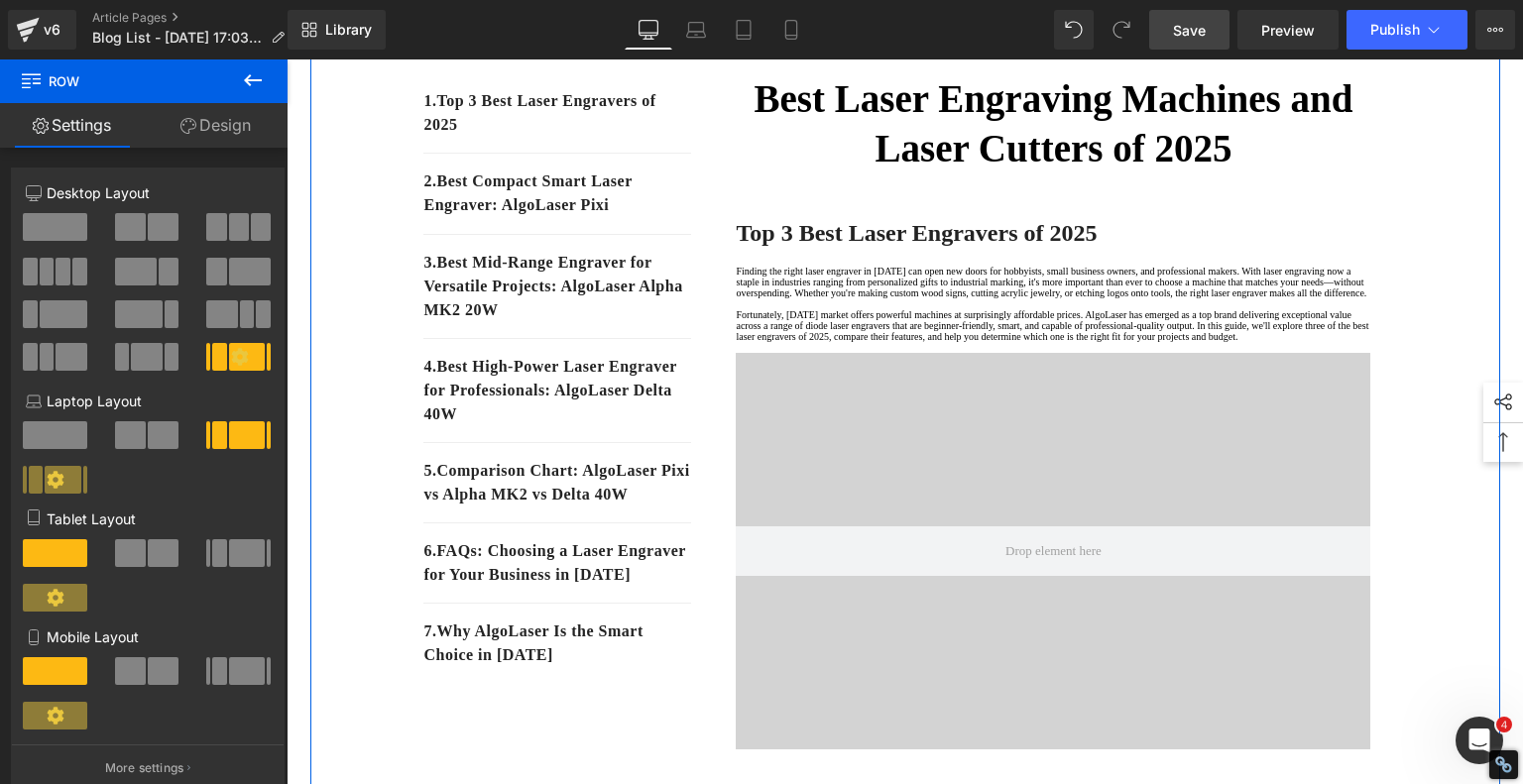scroll, scrollTop: 178, scrollLeft: 0, axis: vertical 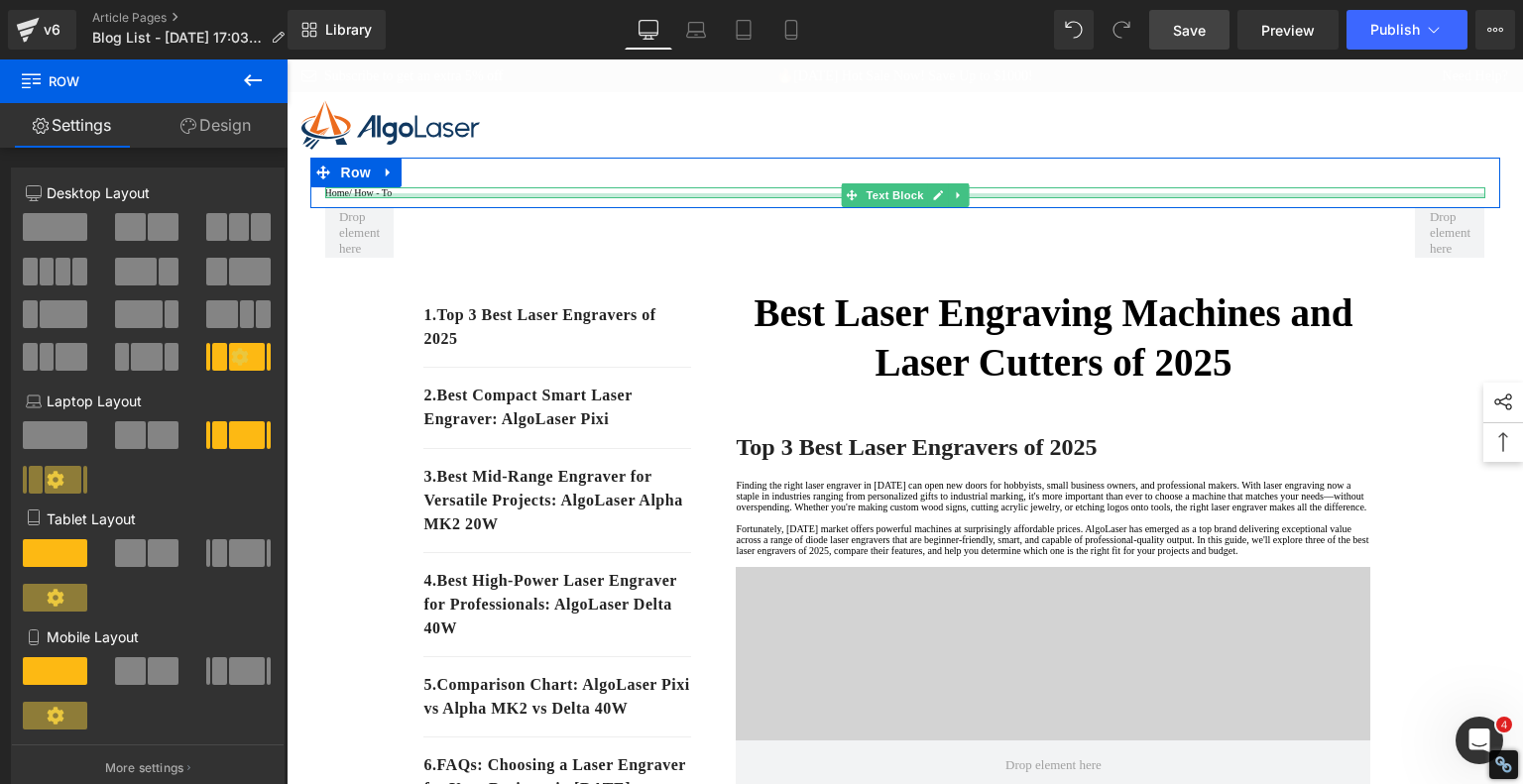 click on "Home  / How - To  Text Block" at bounding box center [905, 192] 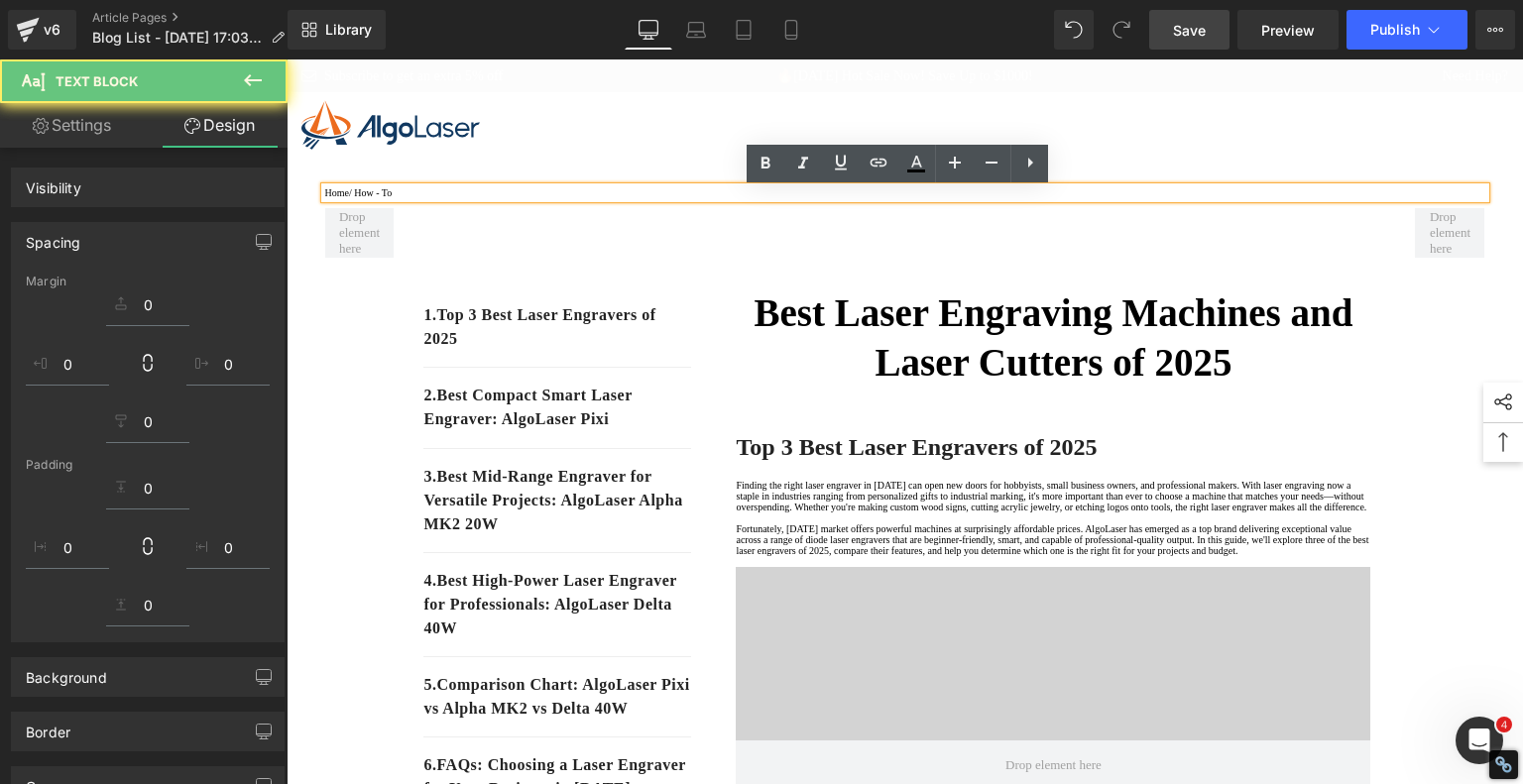 click on "Home  / How - To" at bounding box center [905, 192] 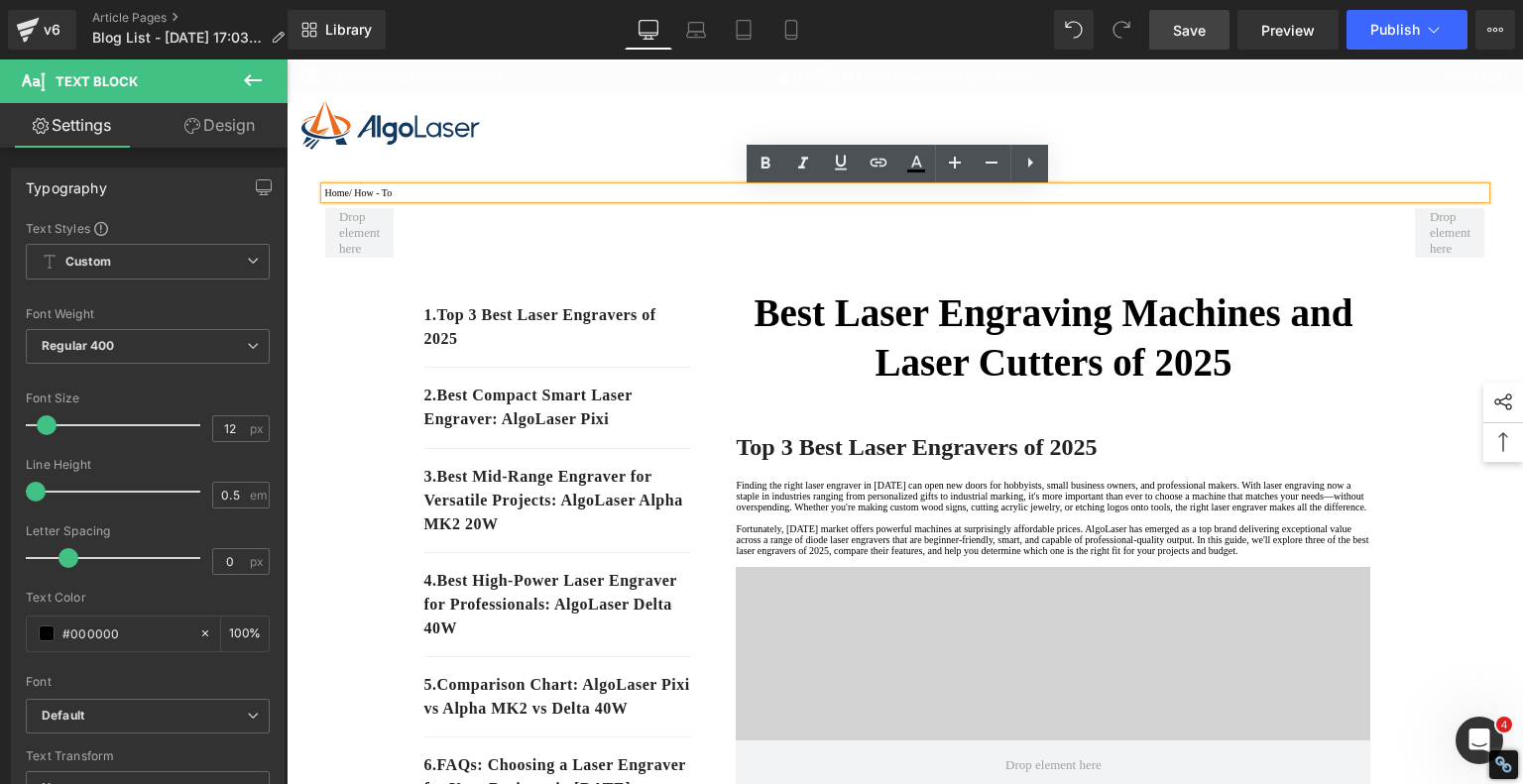 drag, startPoint x: 409, startPoint y: 197, endPoint x: 362, endPoint y: 201, distance: 47.169906 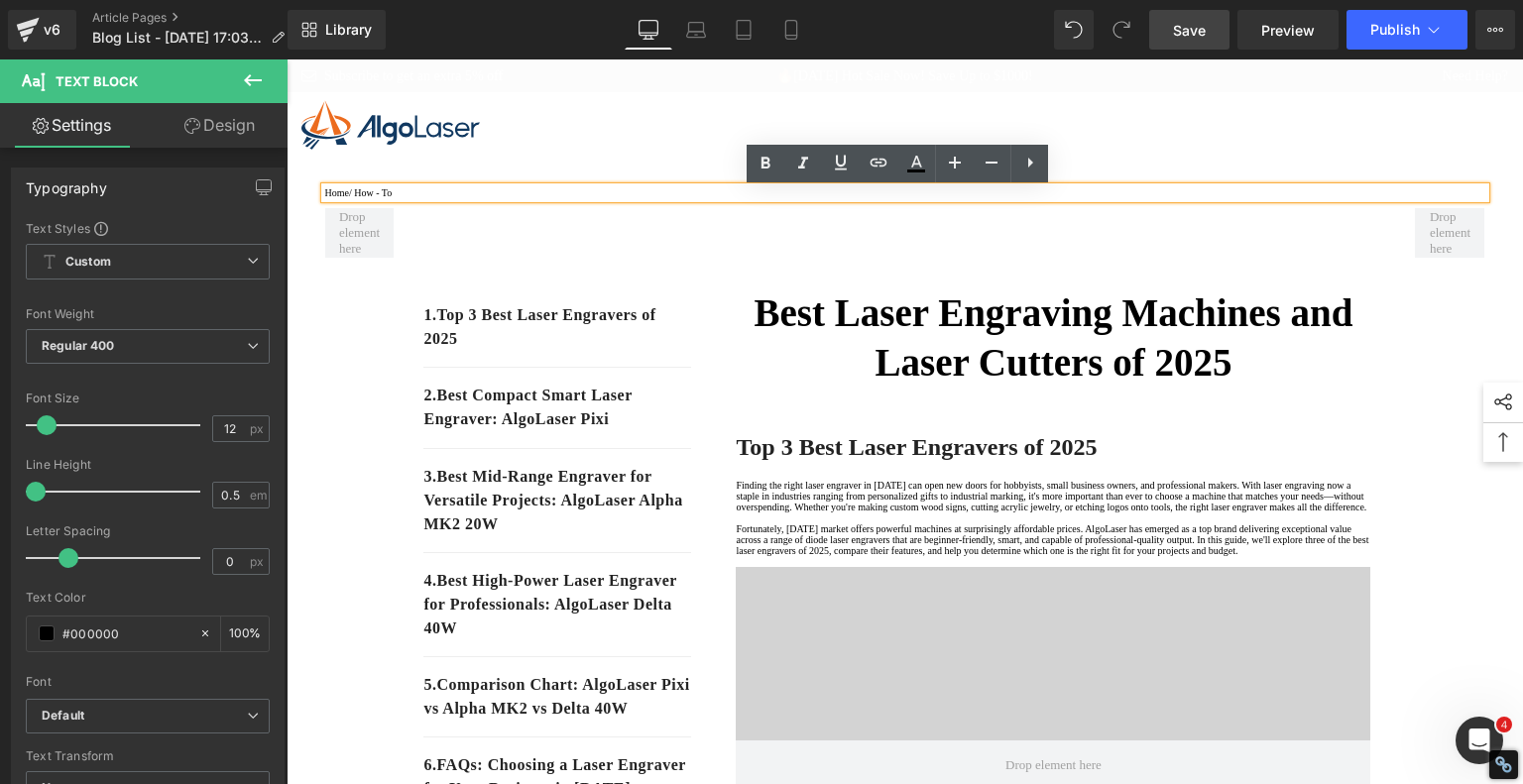 click on "Home  / How - To" at bounding box center [905, 192] 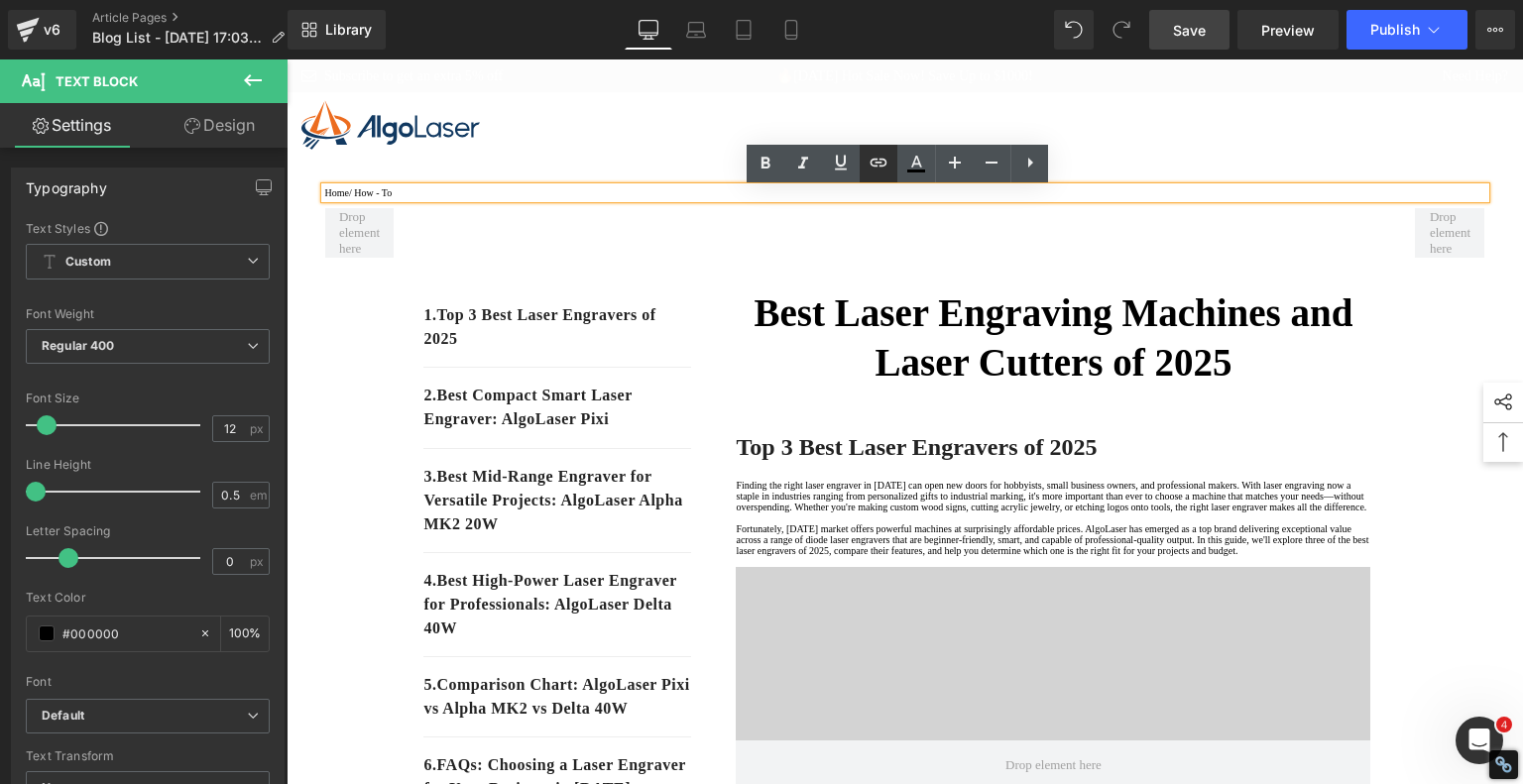 click 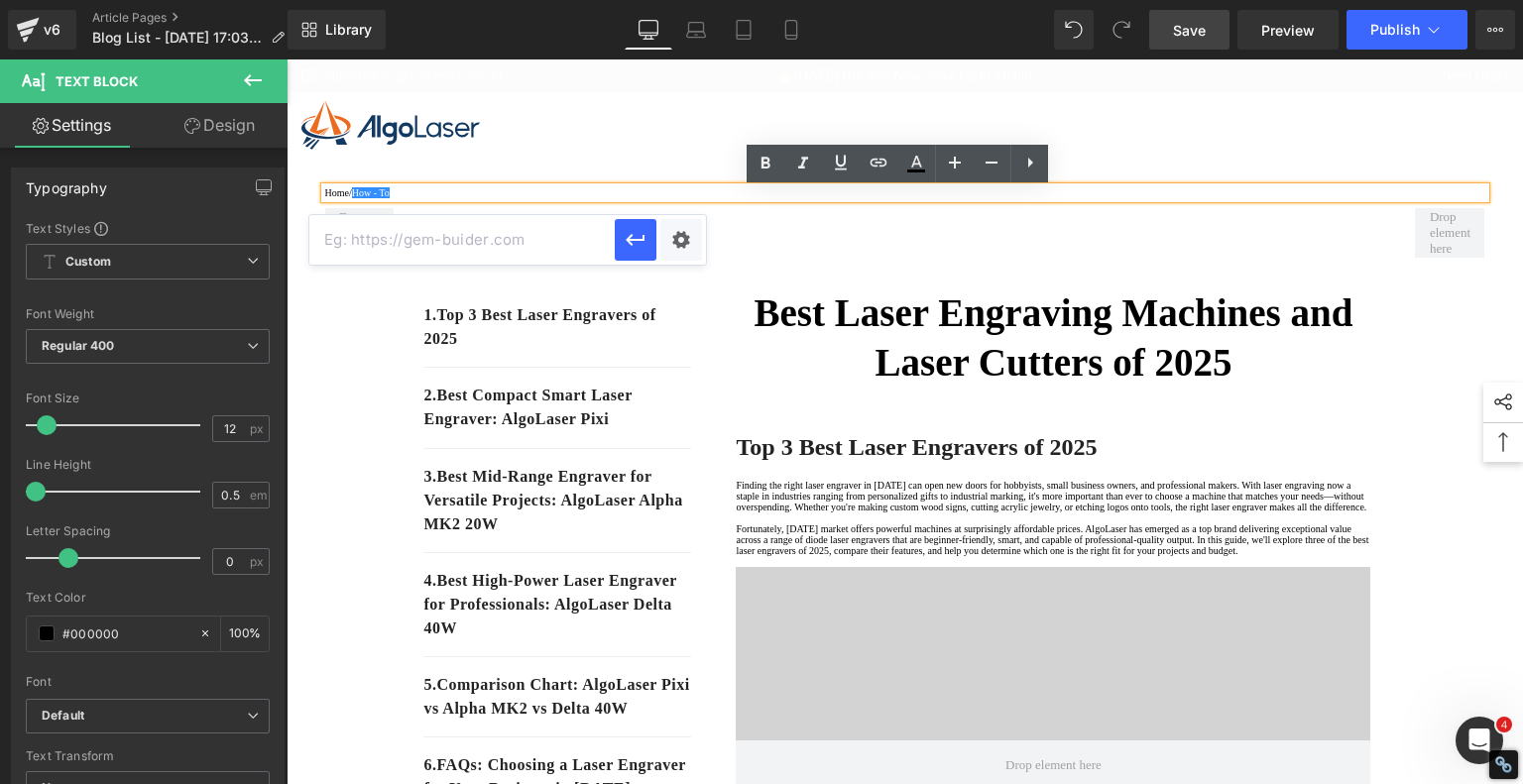 click at bounding box center [462, 240] 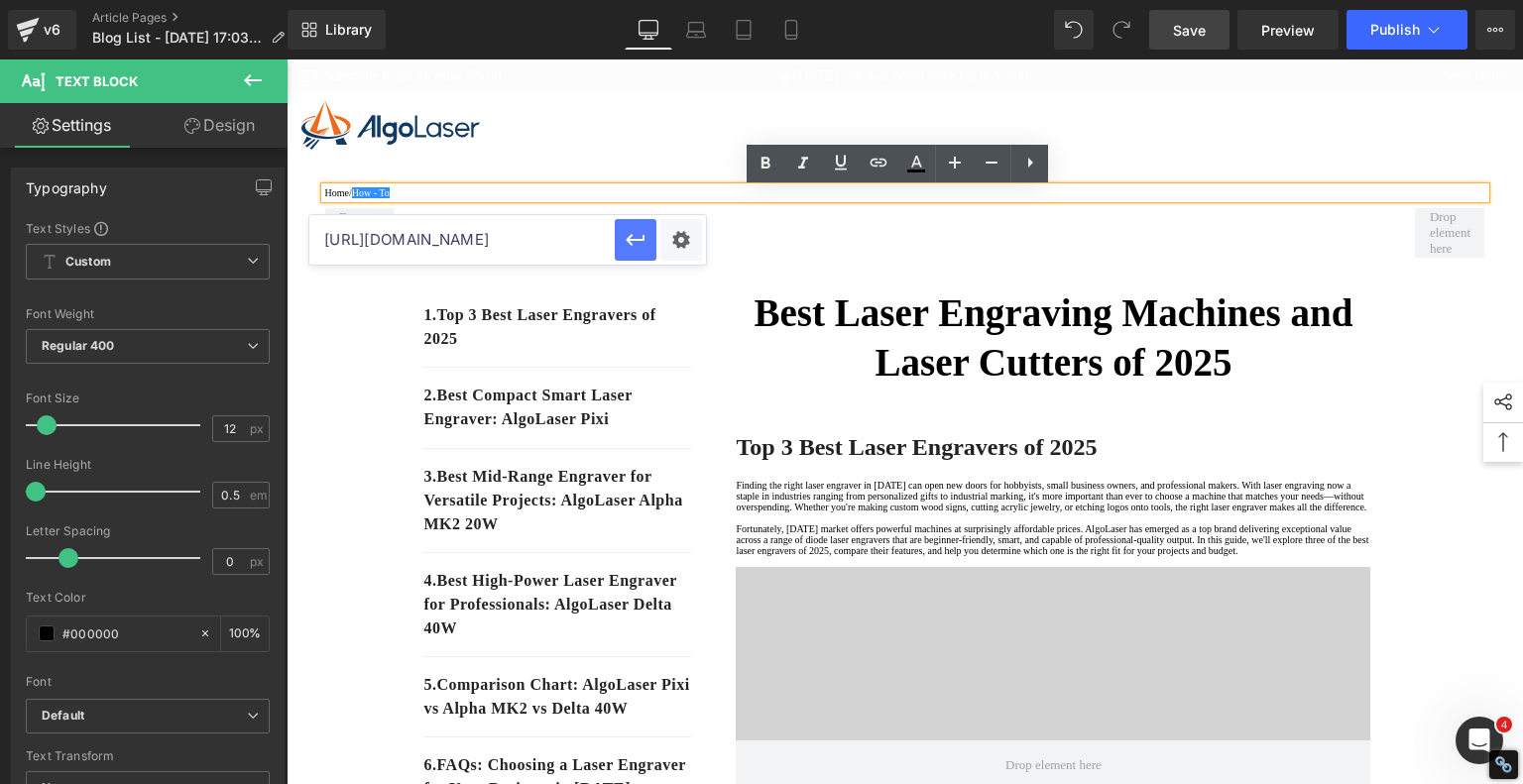 type on "https://algolaser.com/blogs/how-to" 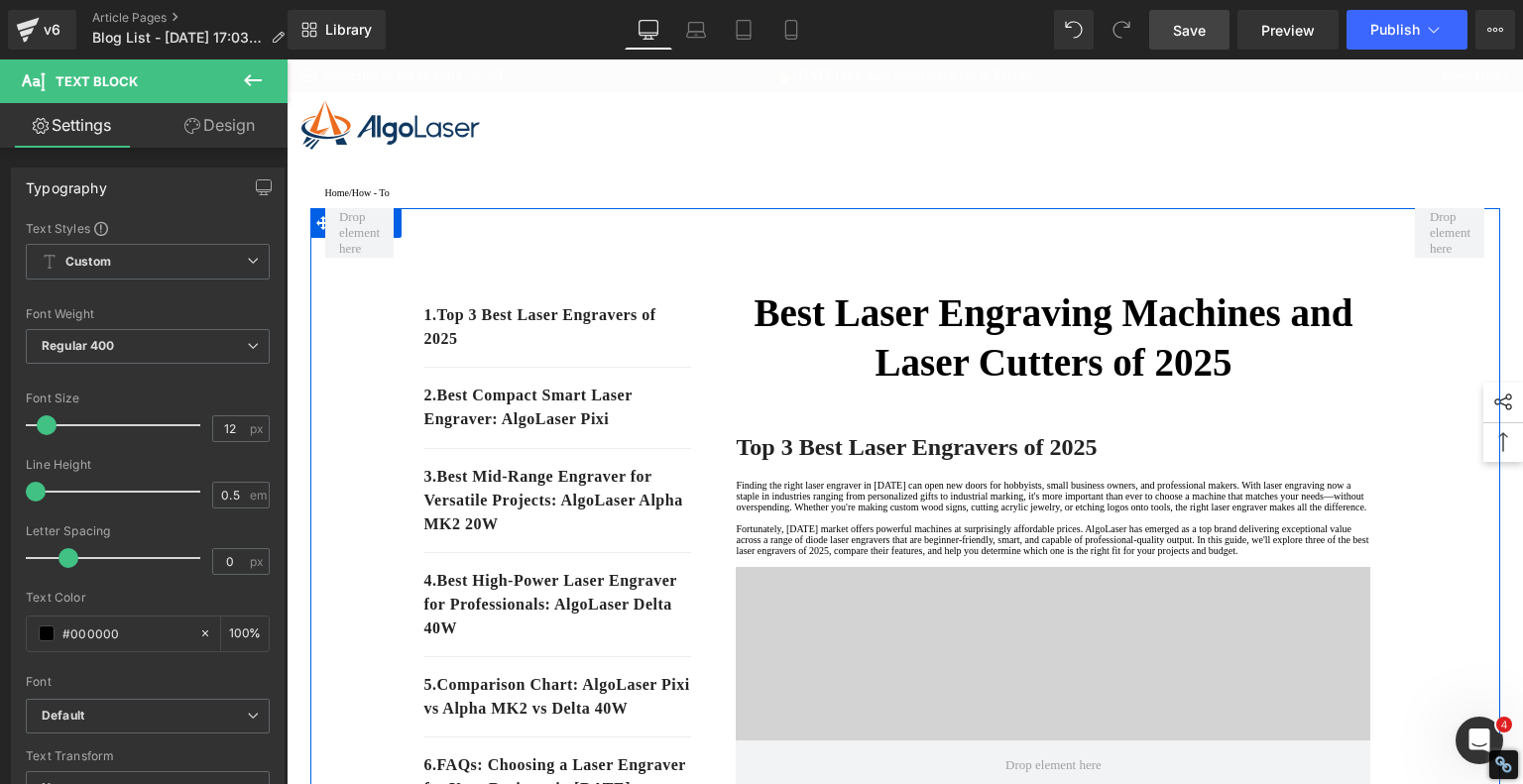 click on "1.  Top 3 Best Laser Engravers of 2025 Text Block         2.  Best Compact Smart Laser Engraver: AlgoLaser Pixi Text Block         3.  Best Mid-Range Engraver for Versatile Projects: AlgoLaser Alpha MK2 20W Text Block         4.  Best High‑Power Laser Engraver for Professionals: AlgoLaser Delta 40W Text Block         5 .  Comparison Chart: AlgoLaser Pixi vs Alpha MK2 vs Delta 40W Text Block         6 .  FAQs: Choosing a Laser Engraver for Your Business in 2025 Text Block         7 .  Why AlgoLaser Is the Smart Choice in 2025 Text Block         Row         Best Laser Engraving Machines and Laser Cutters of 2025 Heading         Top 3 Best Laser Engravers of 2025 Heading         Text Block
Video Bg         Row         Best Compact Smart Laser Engraver: AlgoLaser Pixi Heading
Video Bg         Key Features: ·  Laser Power: 10W diode laser ·    Engraving Area: 120mm x 120mm ·    ·    ·    Pros: ·" at bounding box center [905, 3510] 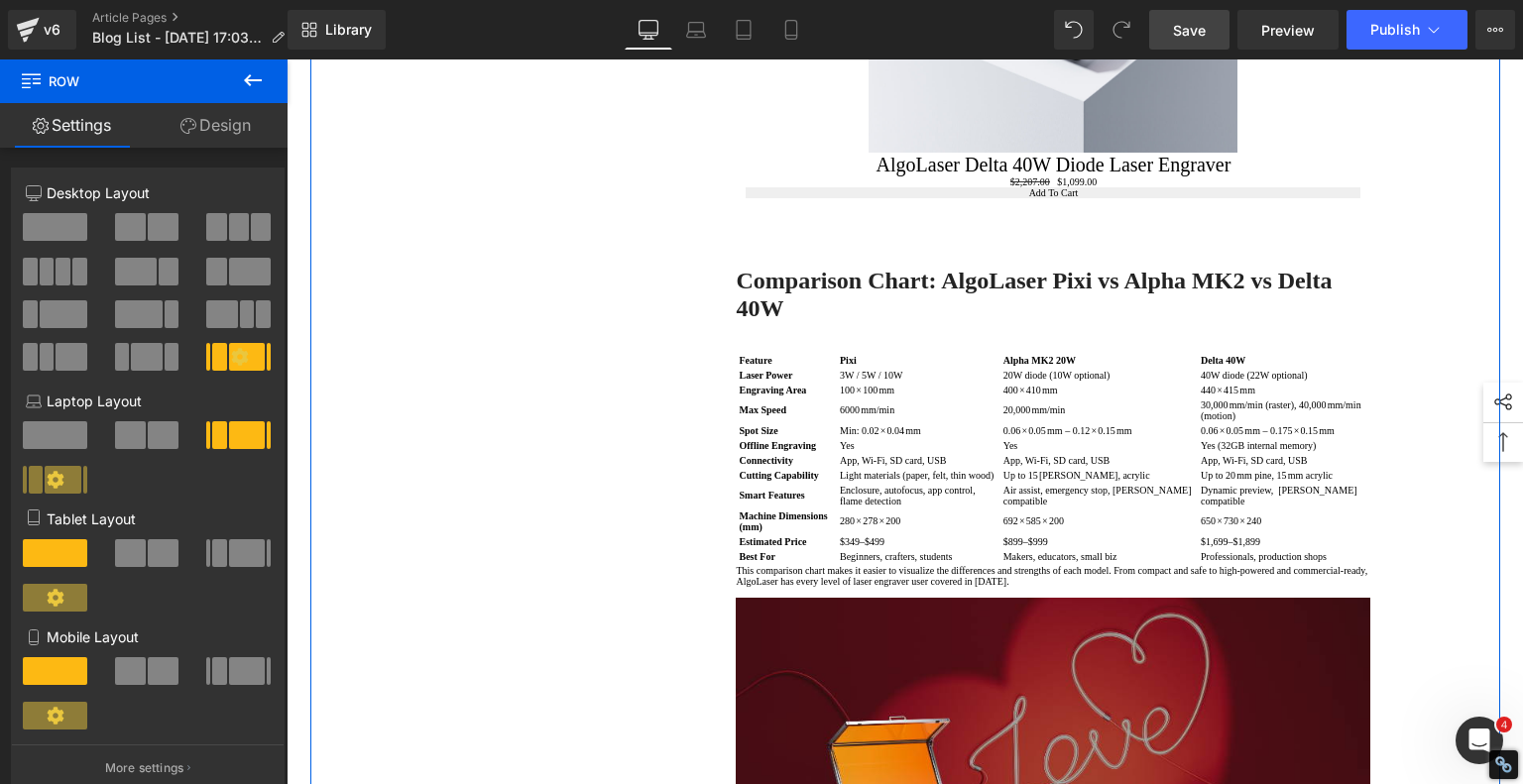 scroll, scrollTop: 5352, scrollLeft: 0, axis: vertical 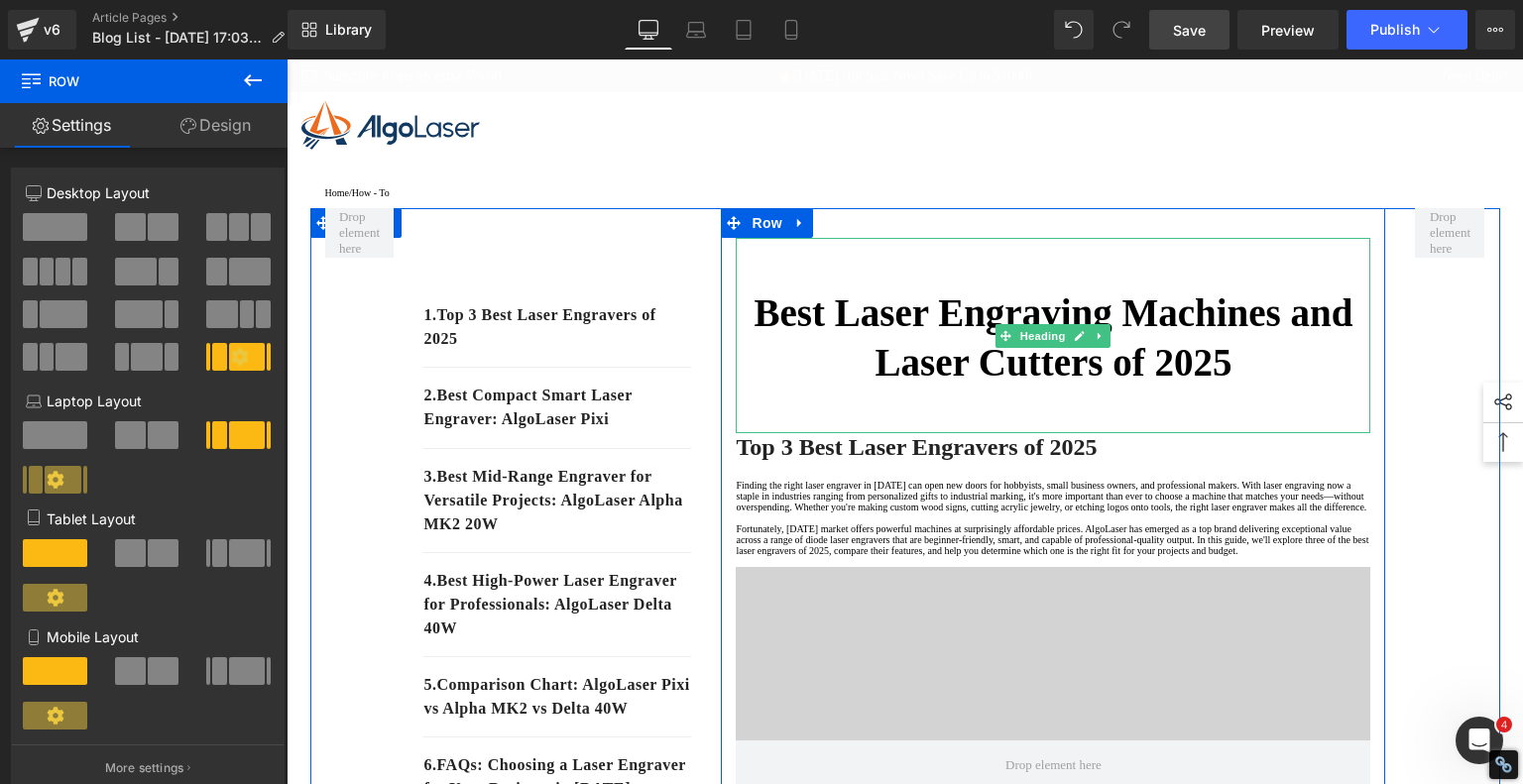 click on "Best Laser Engraving Machines and Laser Cutters of 2025" at bounding box center (1054, 338) 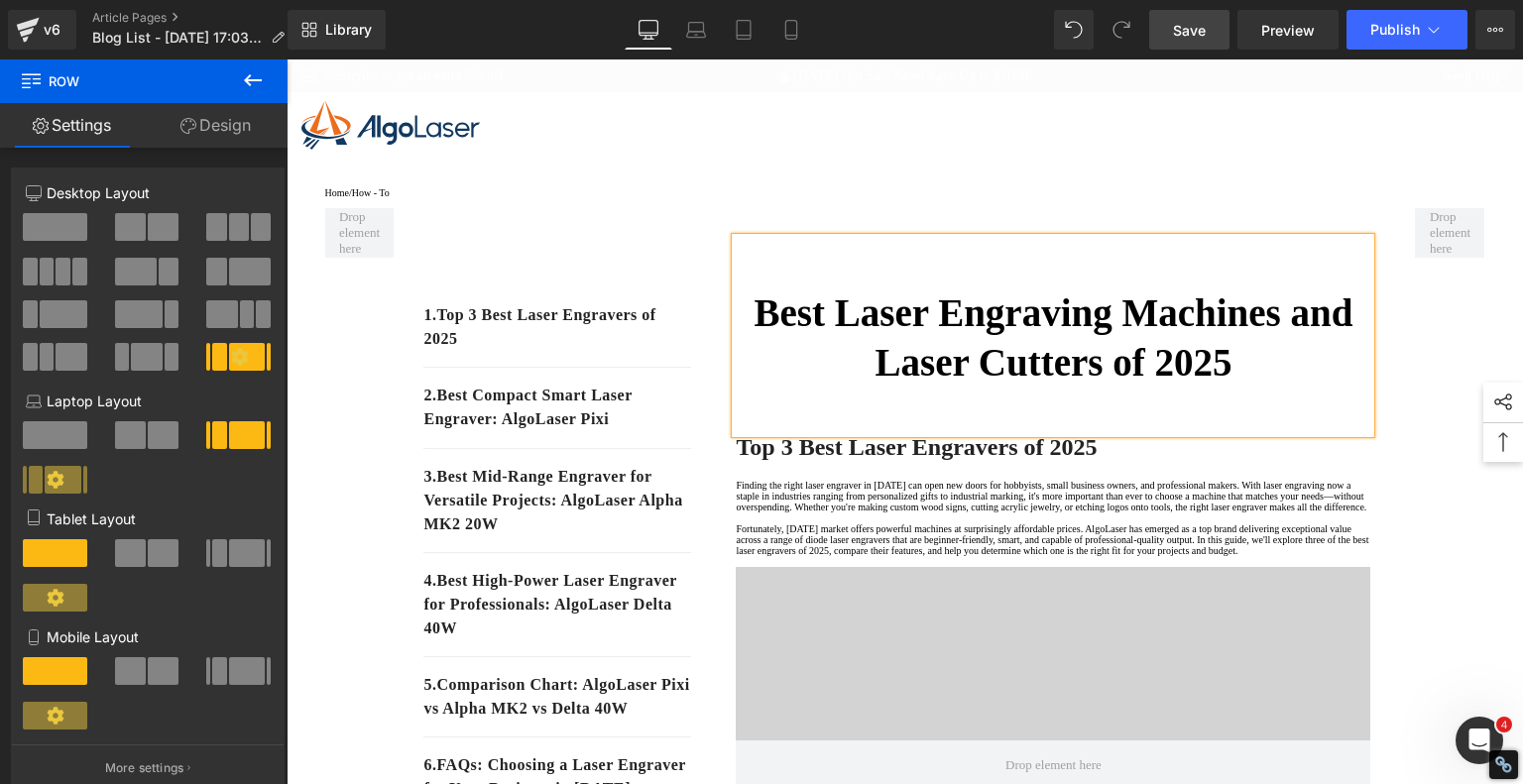 click on "Best Laser Engraving Machines and Laser Cutters of 2025" at bounding box center [1054, 338] 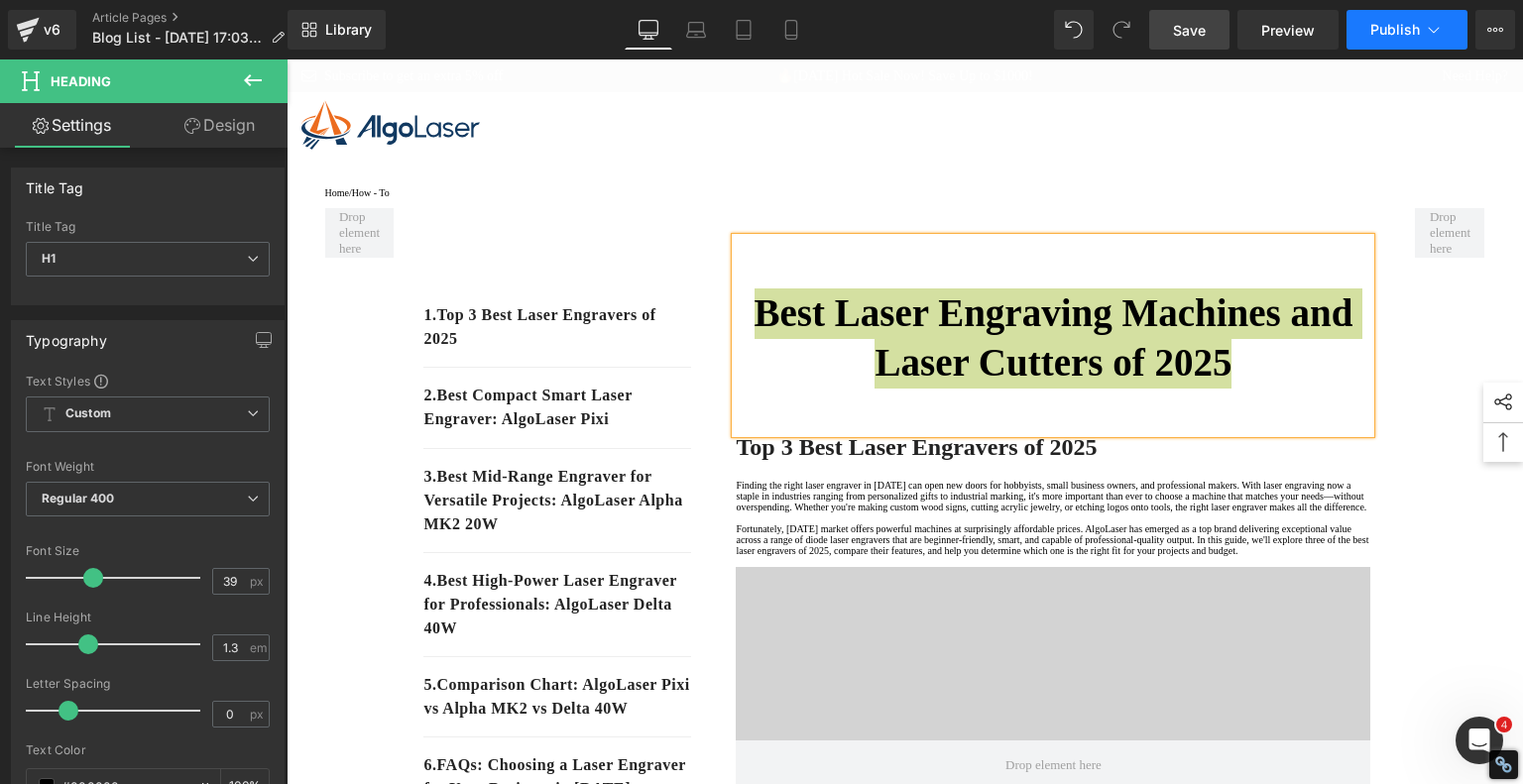 click on "Publish" at bounding box center [1395, 30] 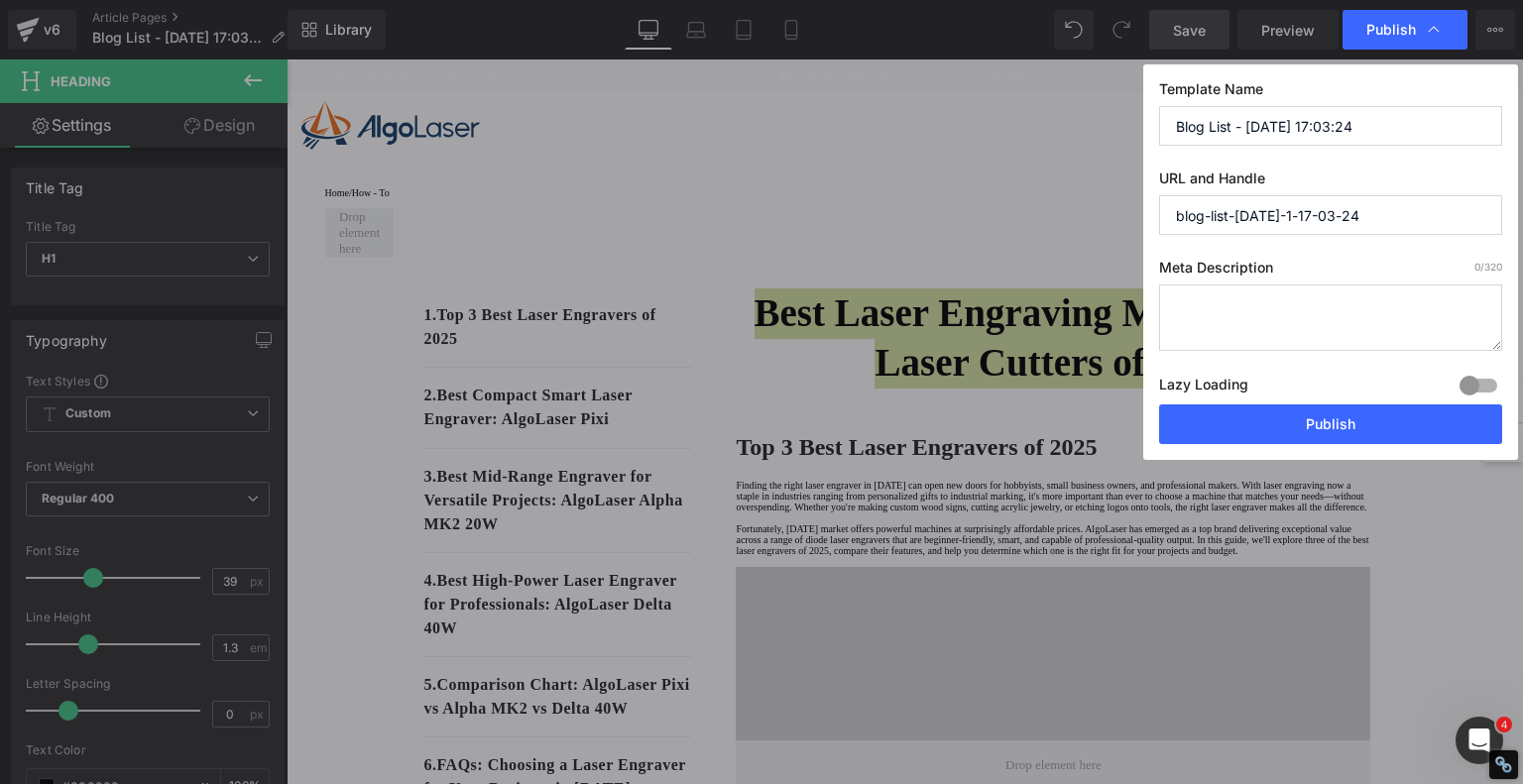click on "Blog List - [DATE] 17:03:24" at bounding box center [1331, 126] 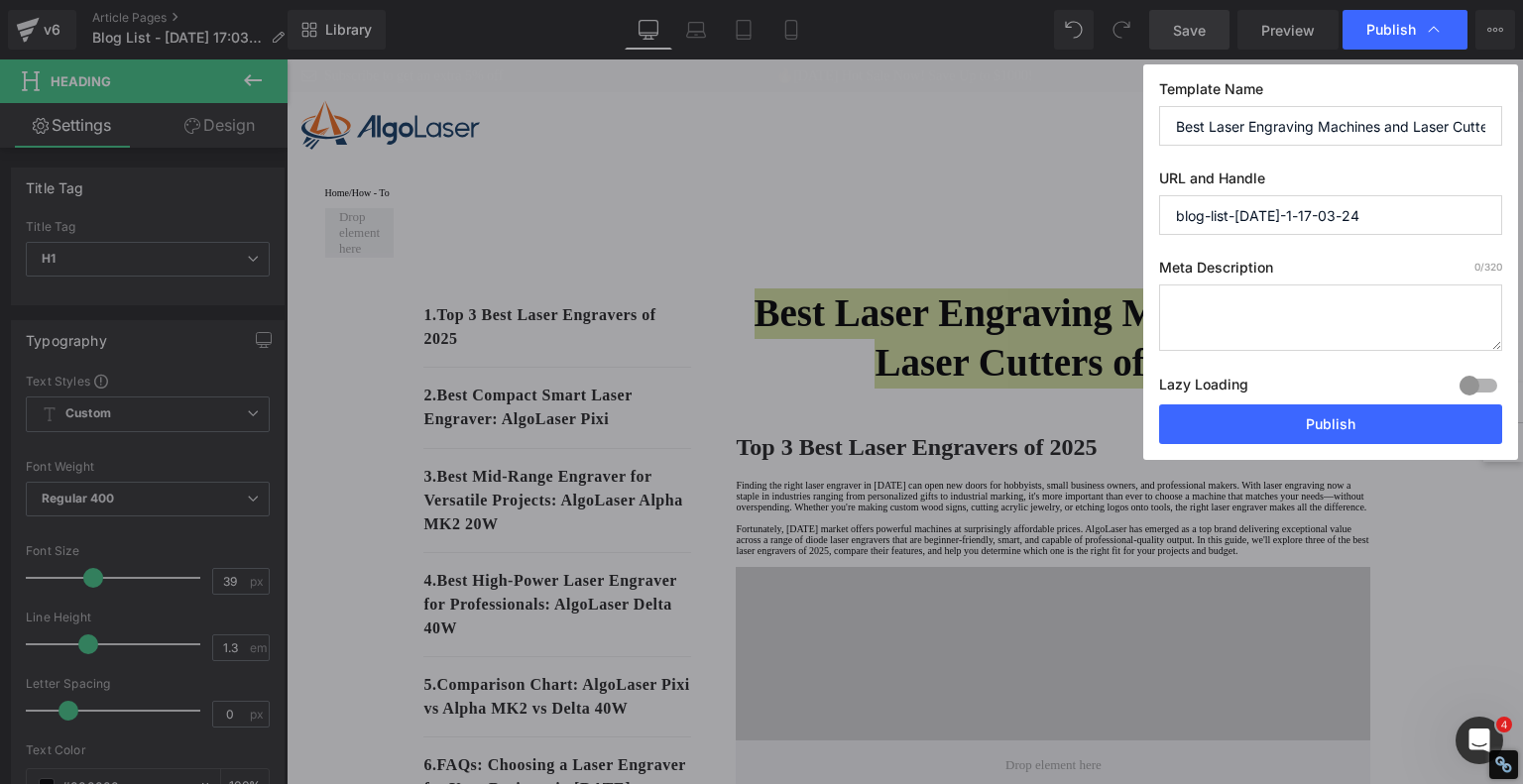 scroll, scrollTop: 0, scrollLeft: 71, axis: horizontal 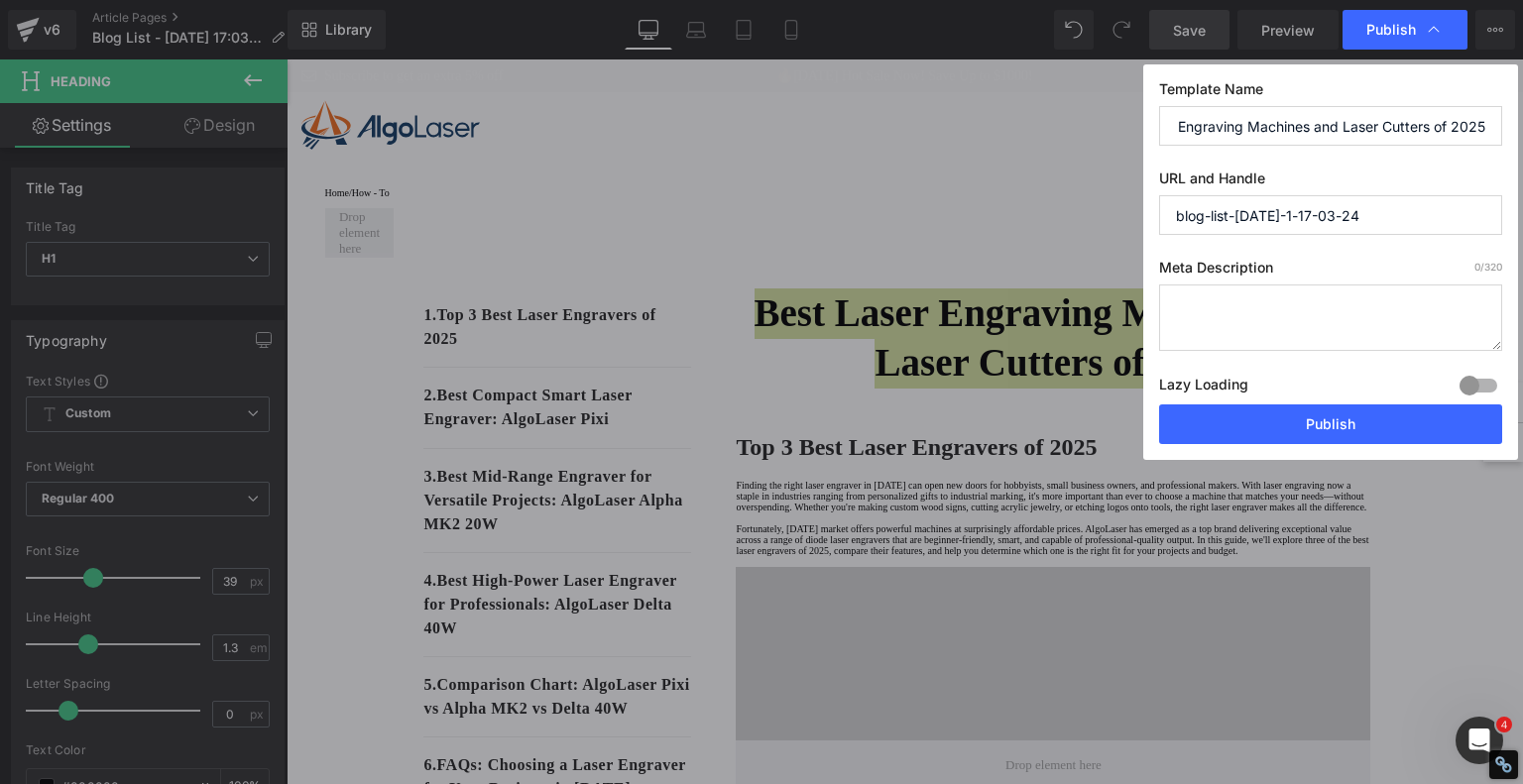 type on "Best Laser Engraving Machines and Laser Cutters of 2025" 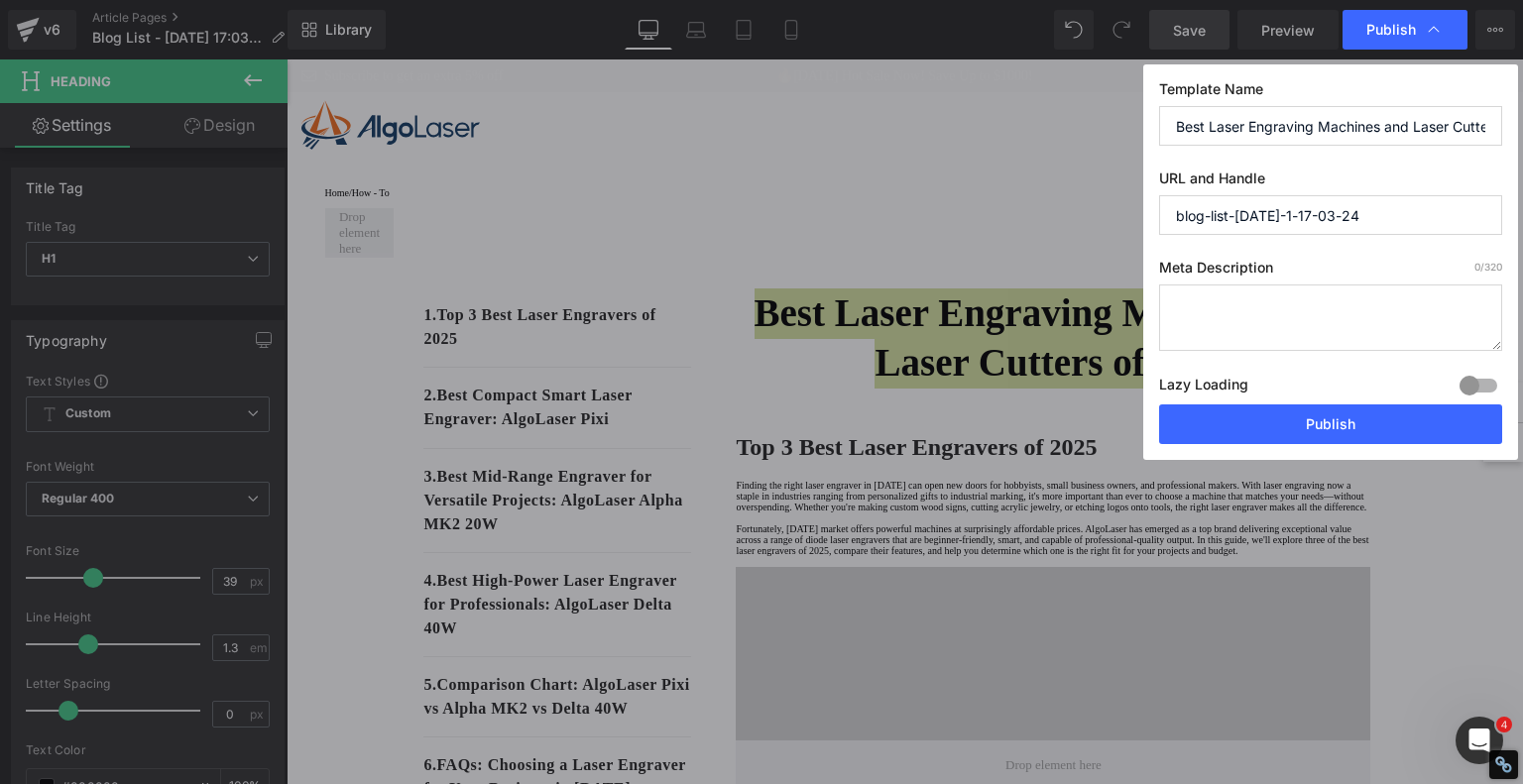 click on "blog-list-jul-1-17-03-24" at bounding box center [1331, 215] 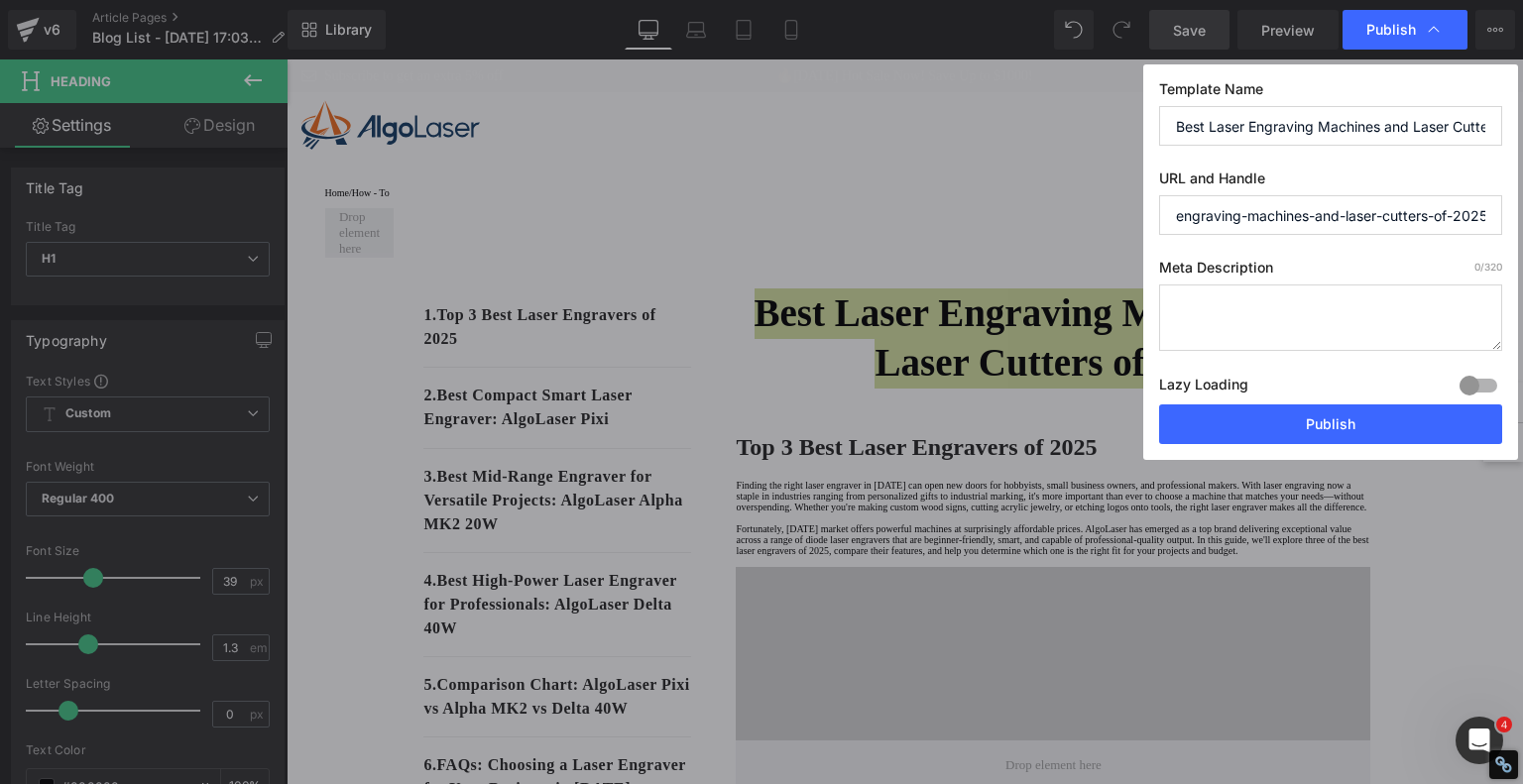 scroll, scrollTop: 0, scrollLeft: 0, axis: both 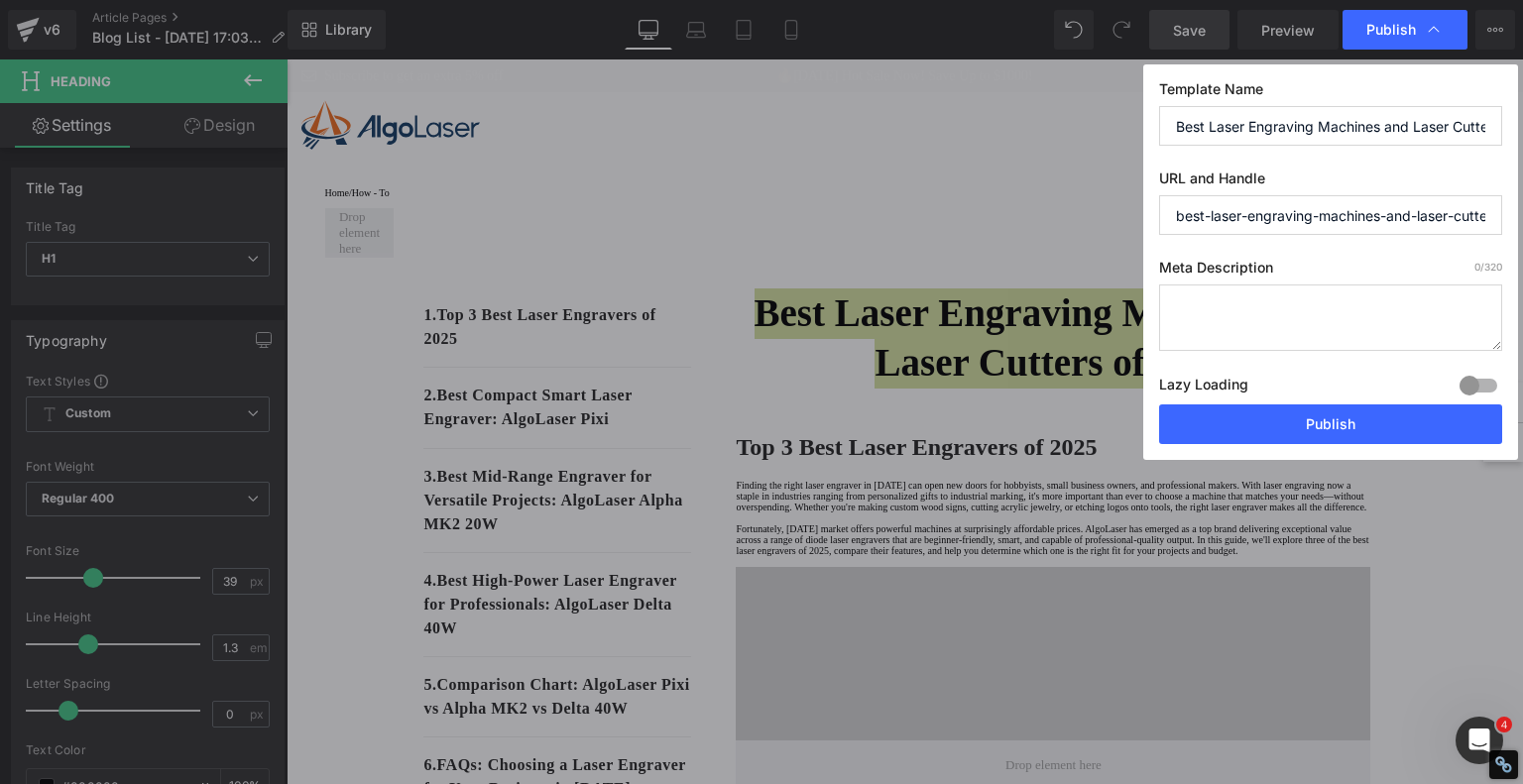 drag, startPoint x: 1364, startPoint y: 217, endPoint x: 975, endPoint y: 218, distance: 389.00129 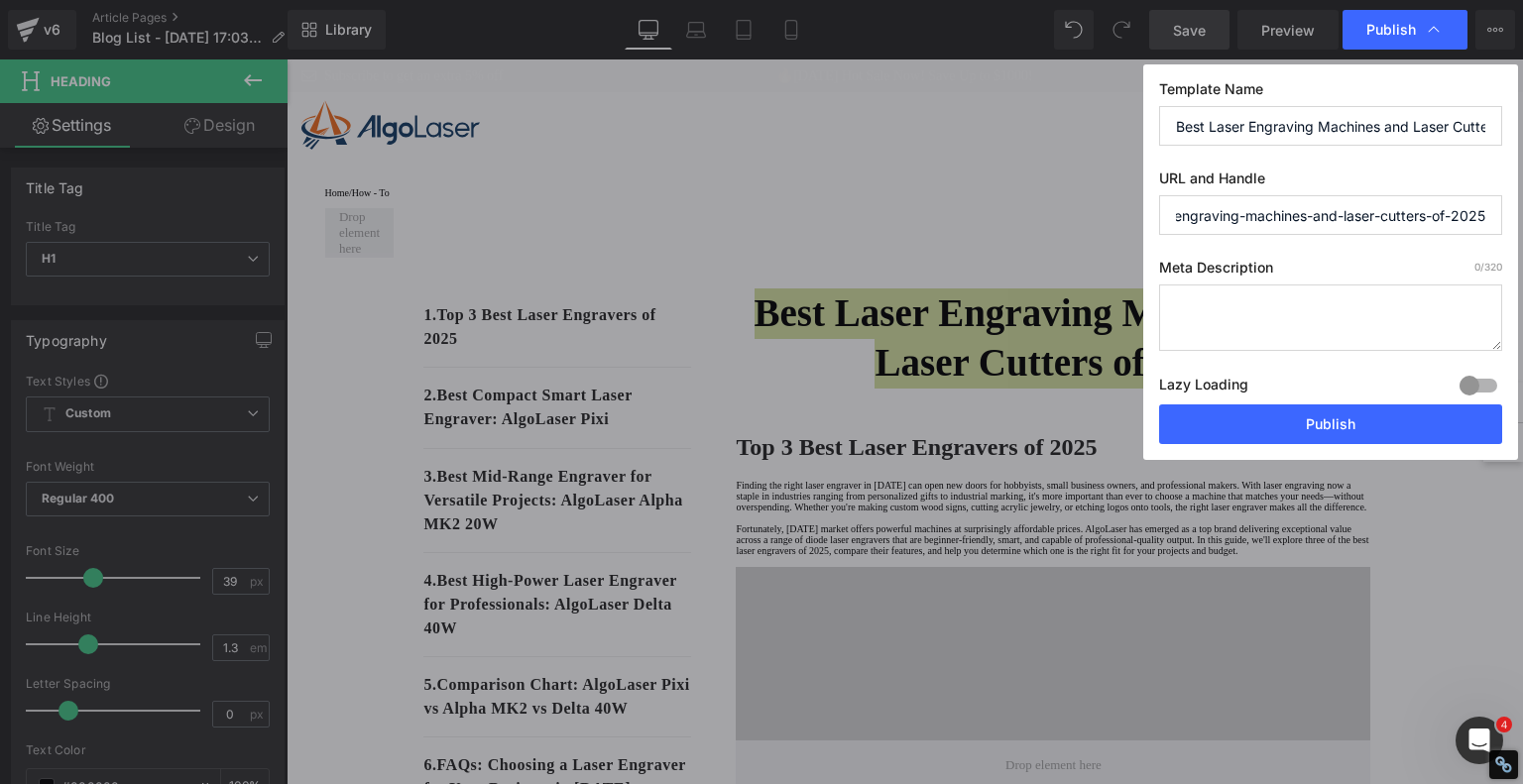 drag, startPoint x: 1302, startPoint y: 213, endPoint x: 1522, endPoint y: 201, distance: 220.32703 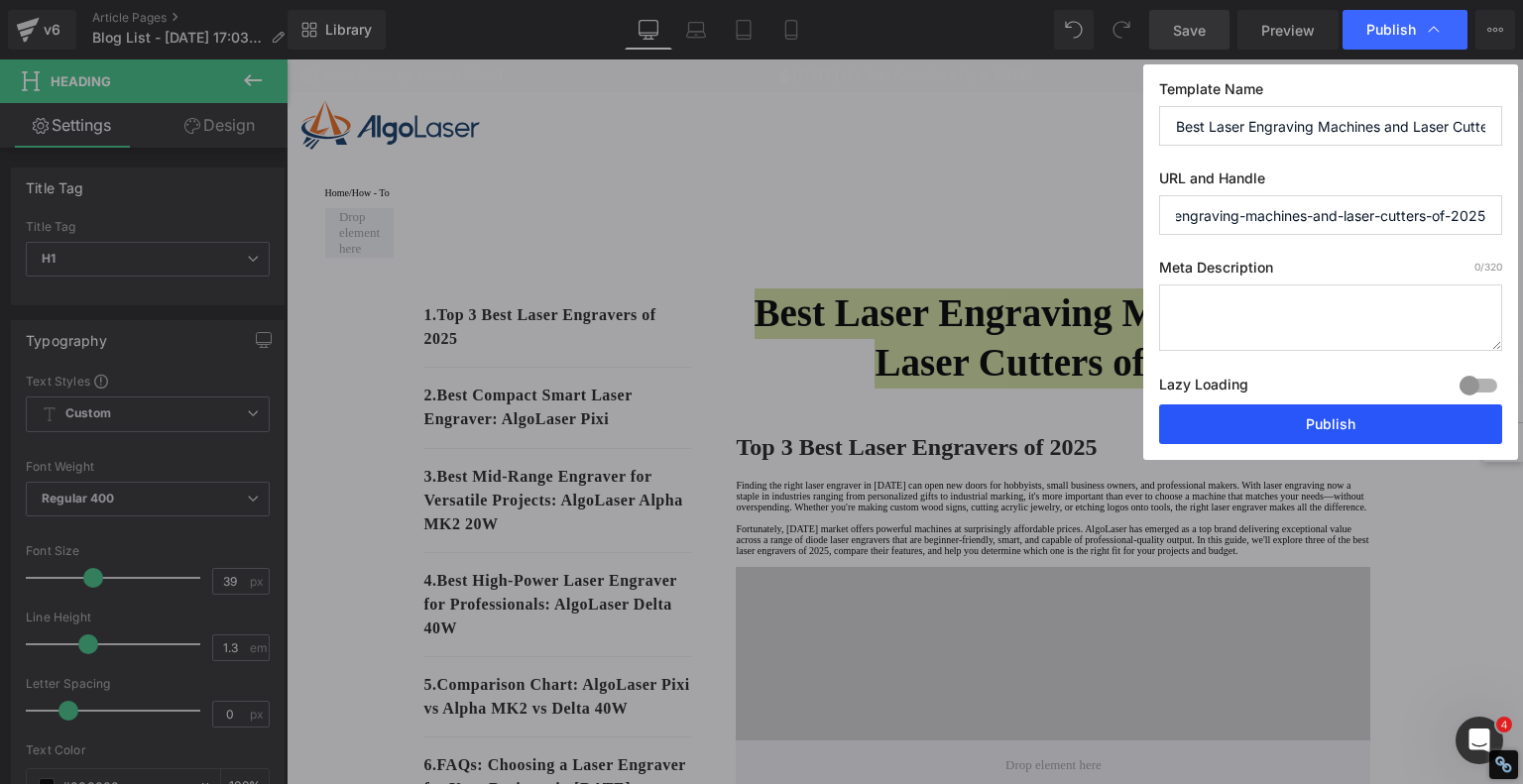 type on "best-laser-engraving-machines-and-laser-cutters-of-2025" 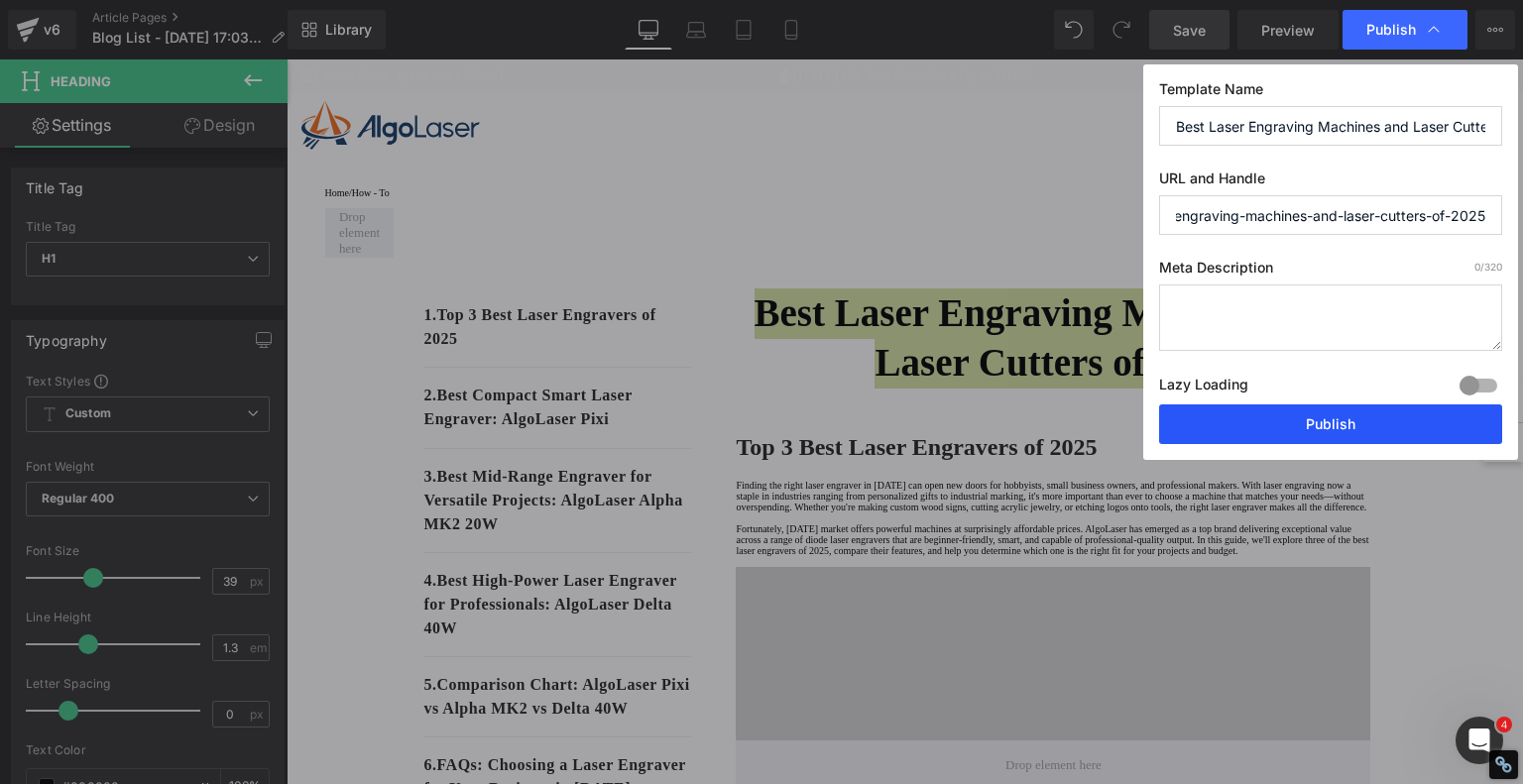 scroll, scrollTop: 0, scrollLeft: 0, axis: both 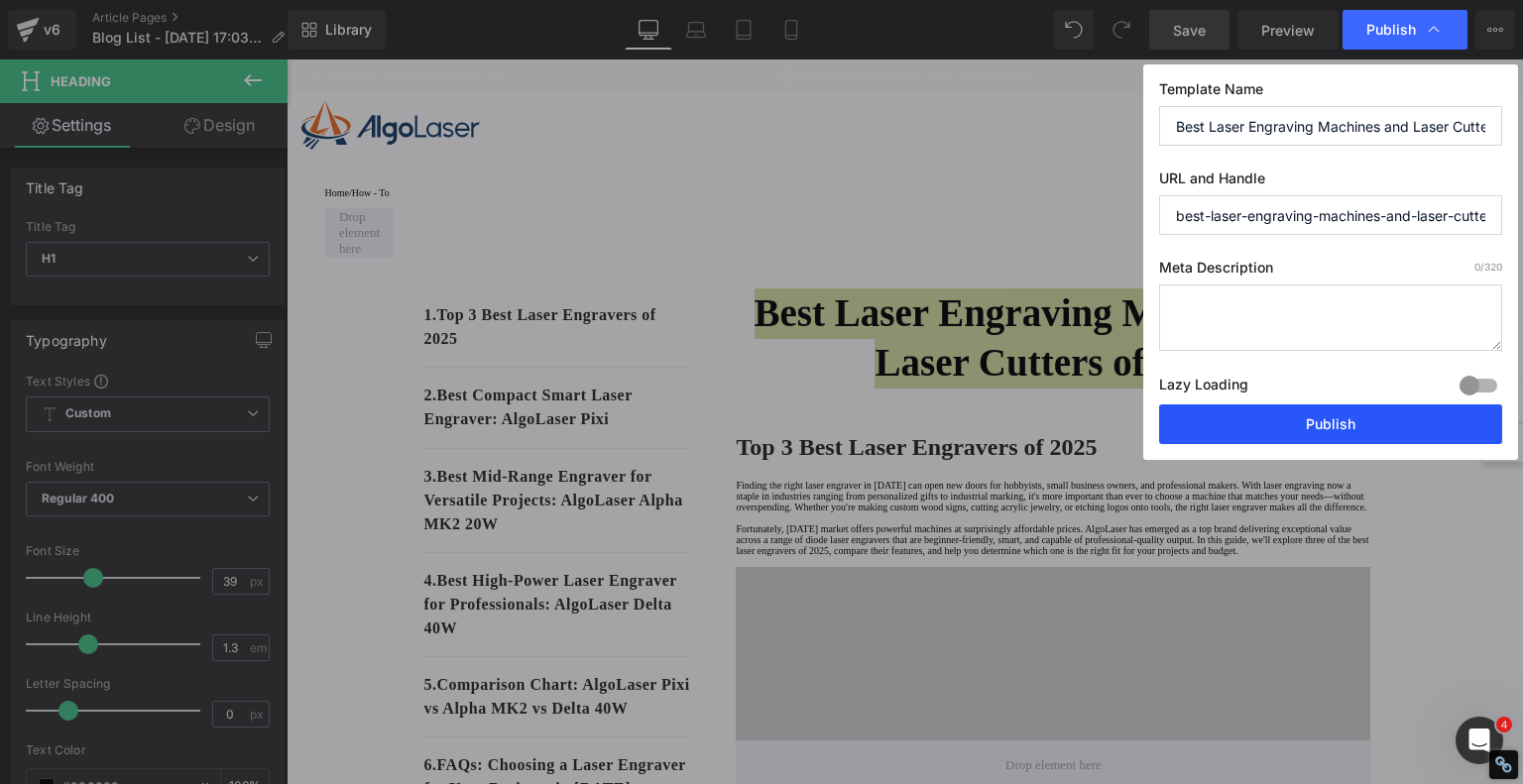 click on "Publish" at bounding box center (1331, 424) 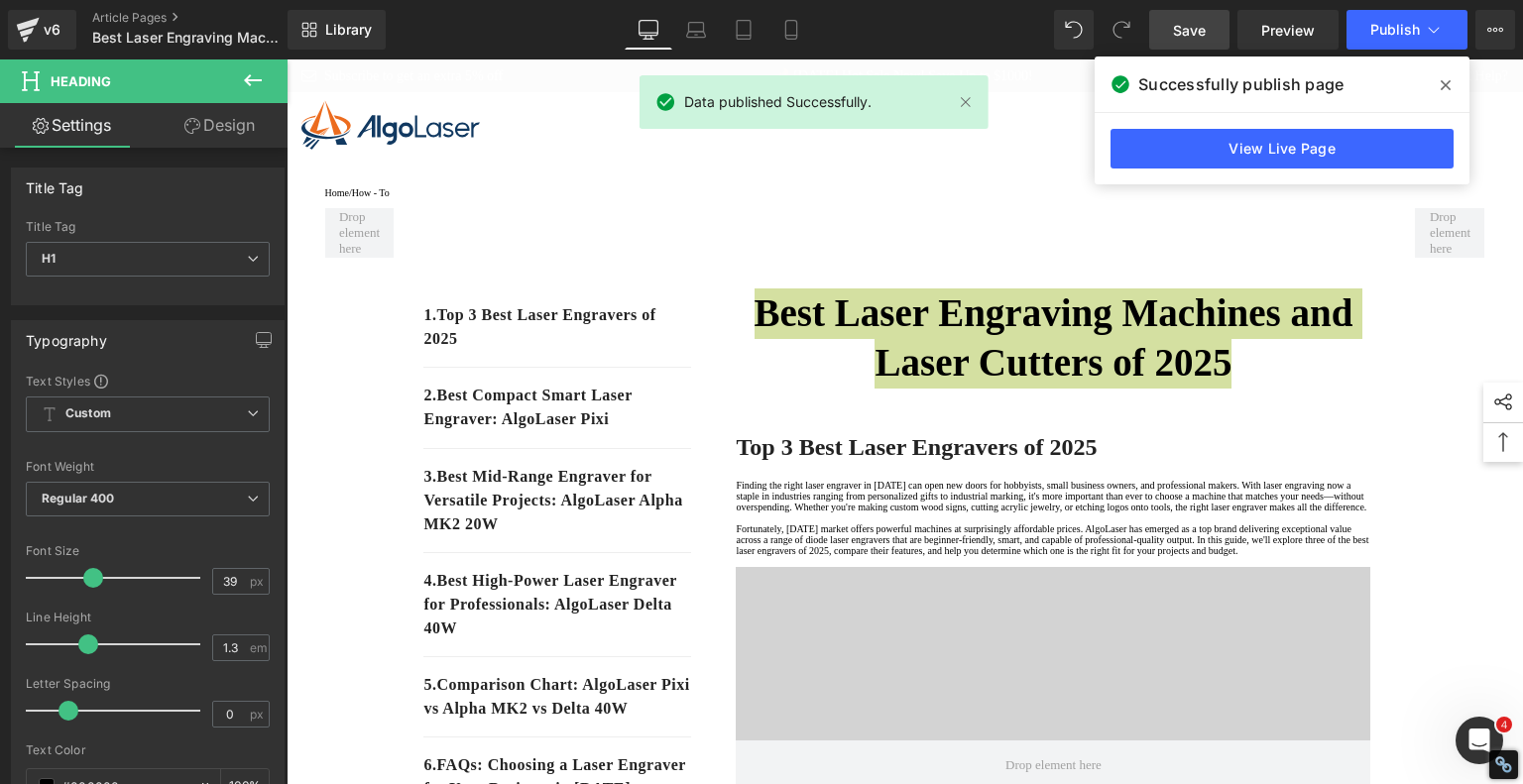 click on "View Live Page" at bounding box center [1282, 149] 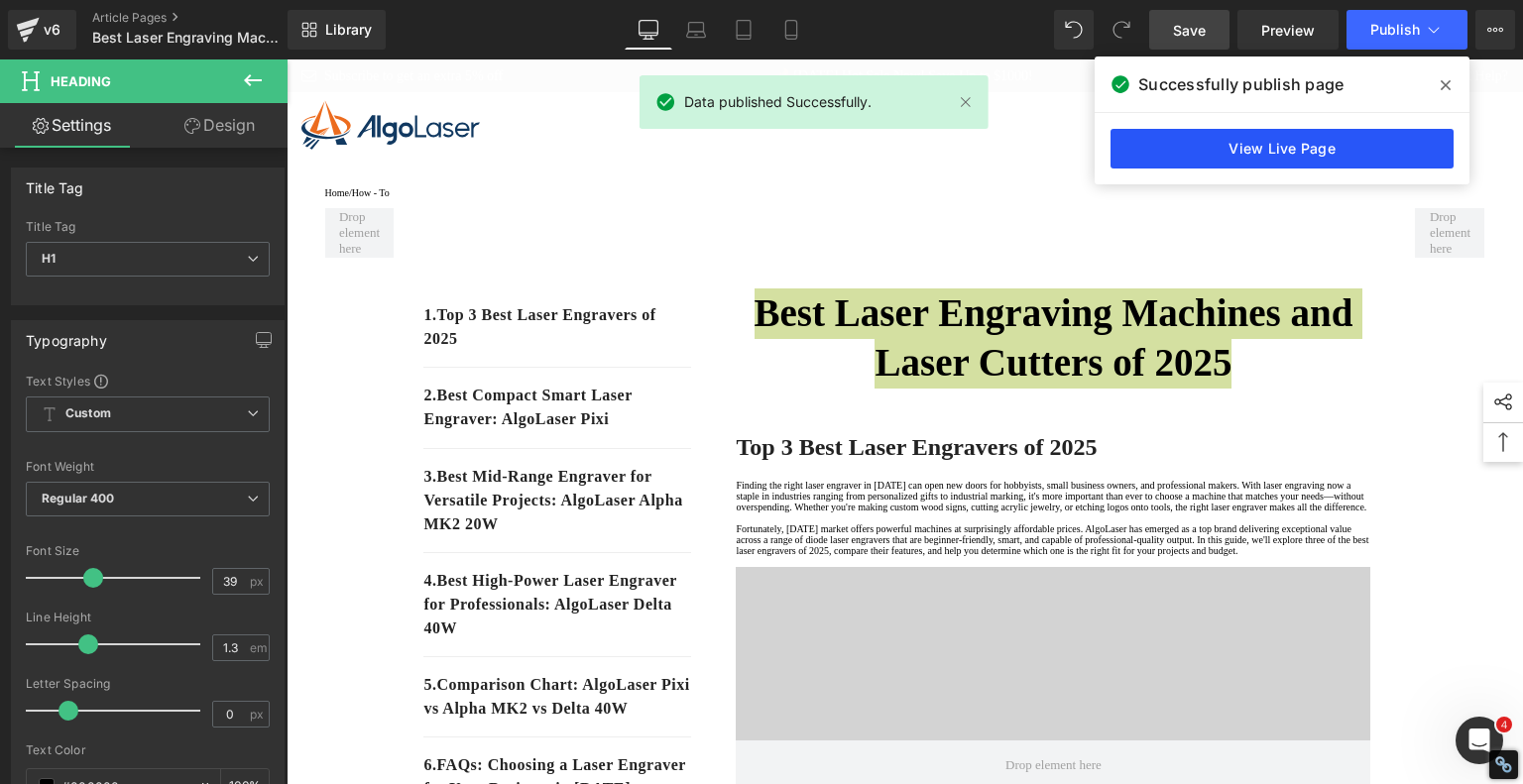 click on "View Live Page" at bounding box center (1282, 149) 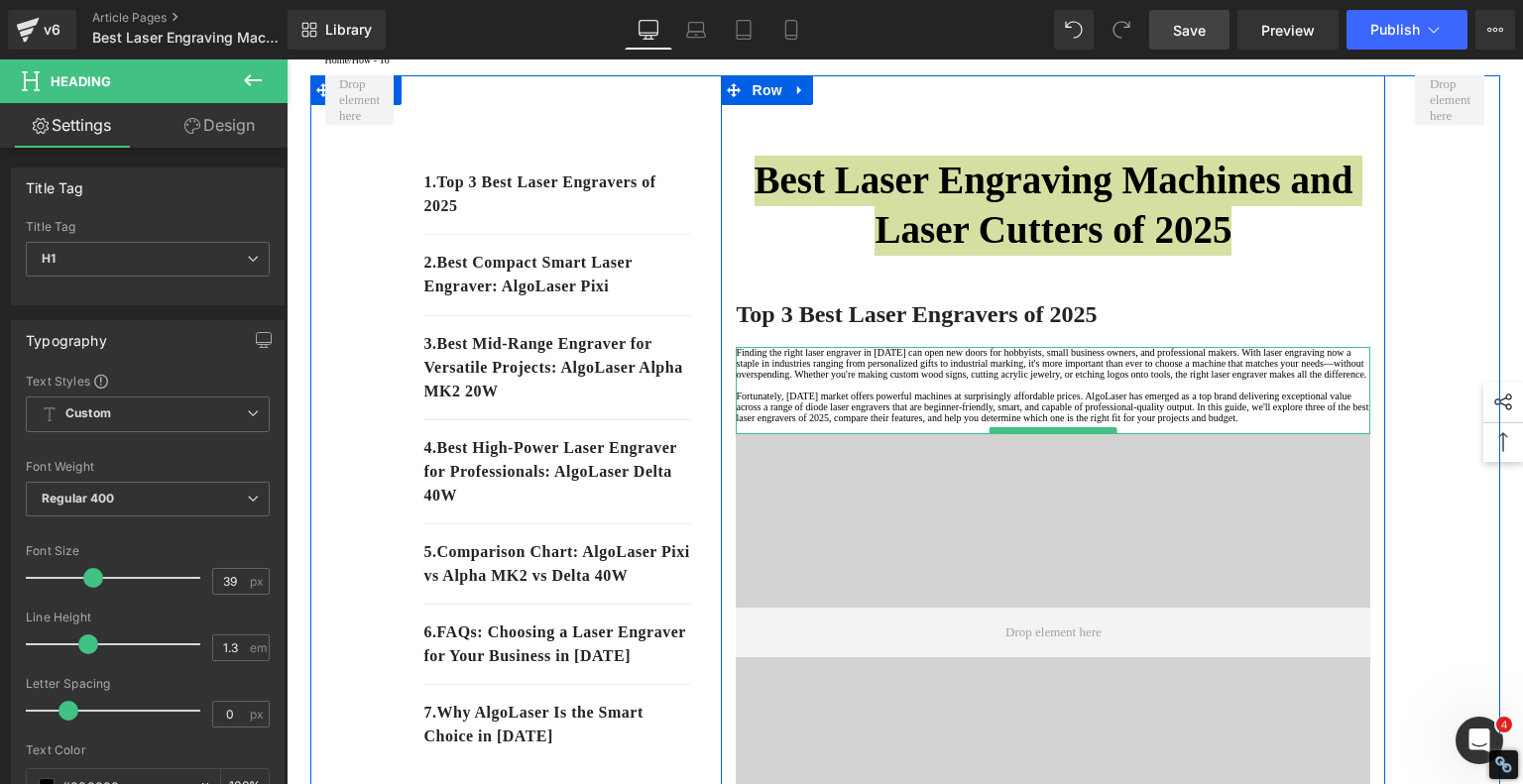 scroll, scrollTop: 198, scrollLeft: 0, axis: vertical 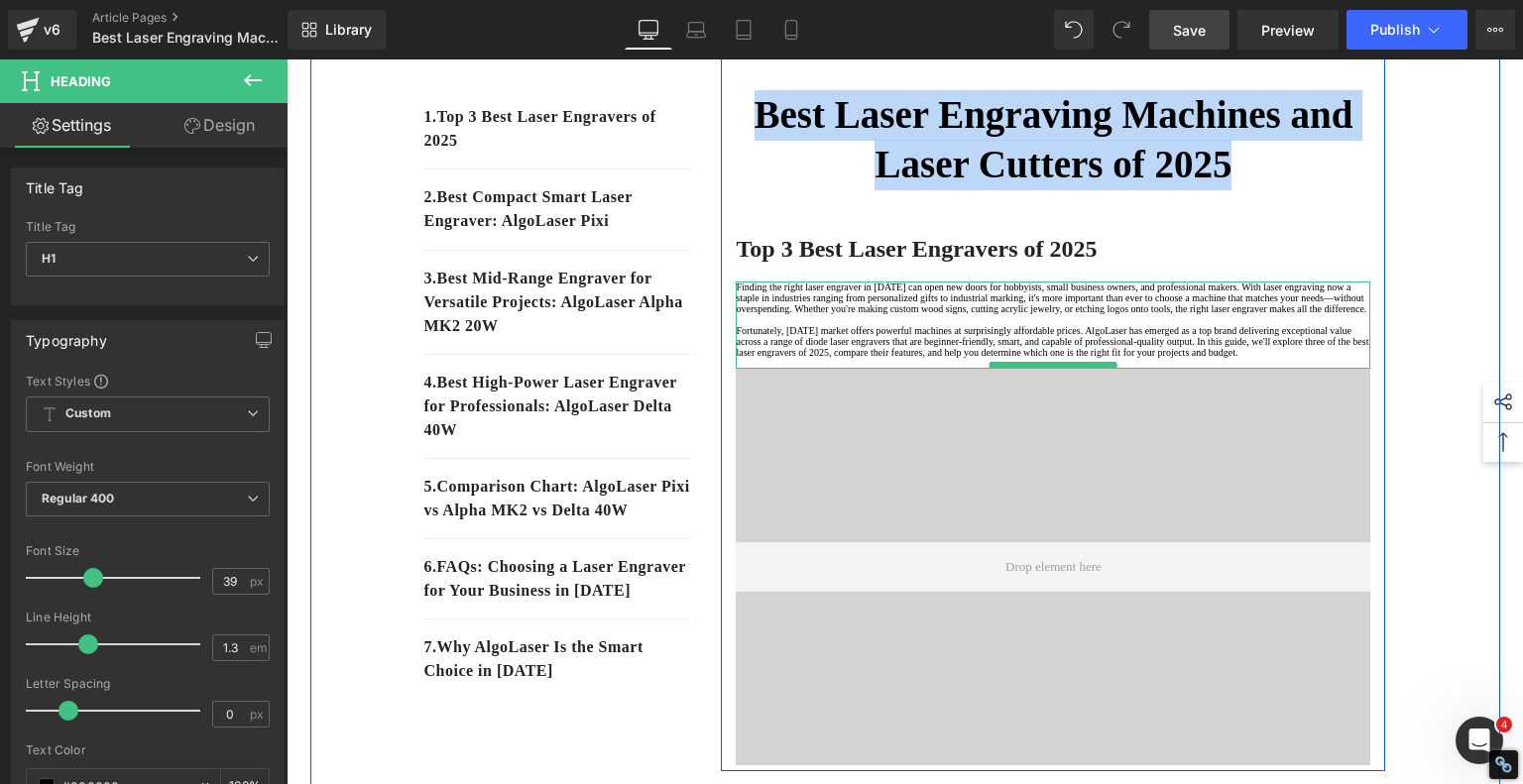drag, startPoint x: 920, startPoint y: 329, endPoint x: 1141, endPoint y: 343, distance: 221.44299 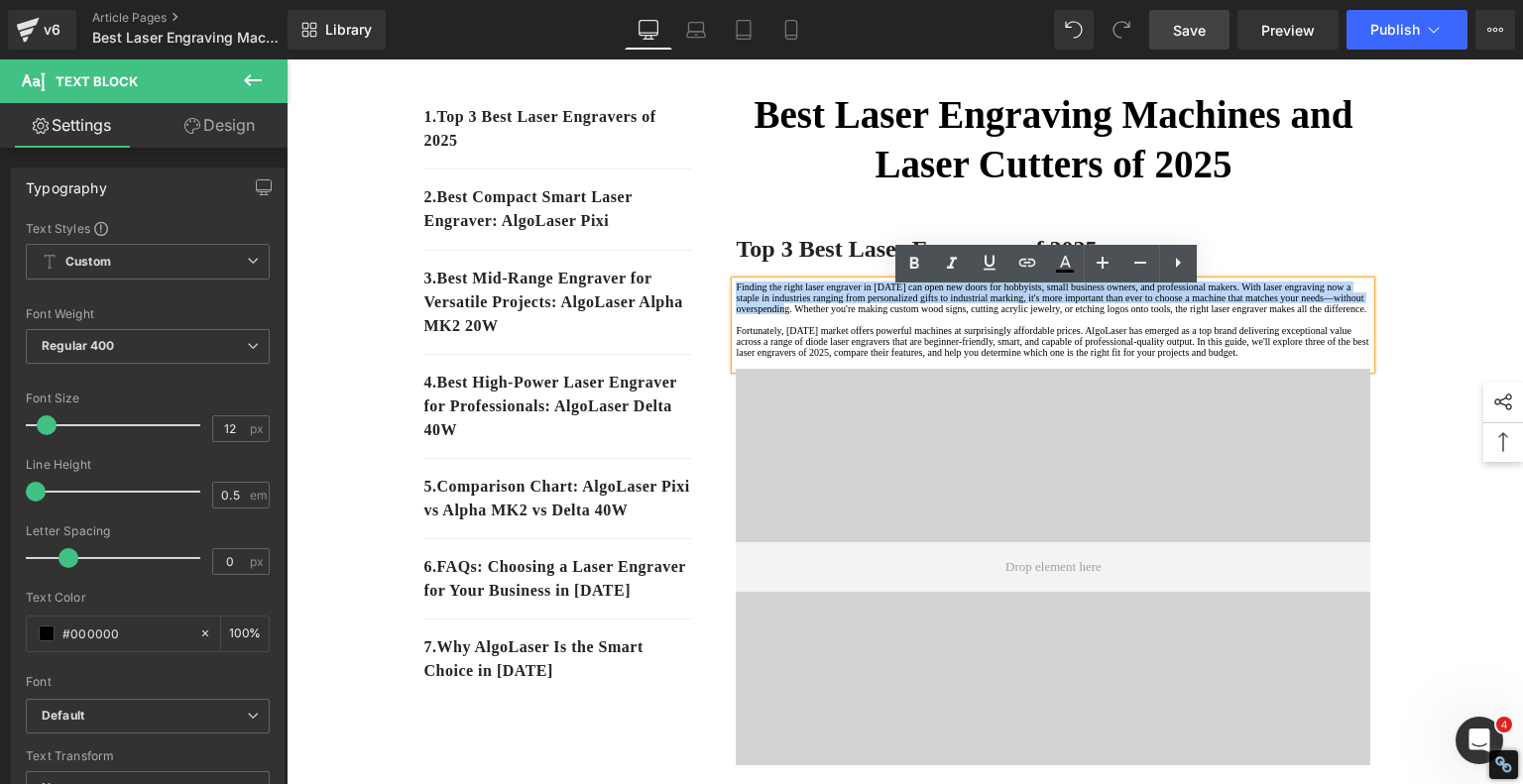 drag, startPoint x: 1263, startPoint y: 333, endPoint x: 709, endPoint y: 302, distance: 554.8667 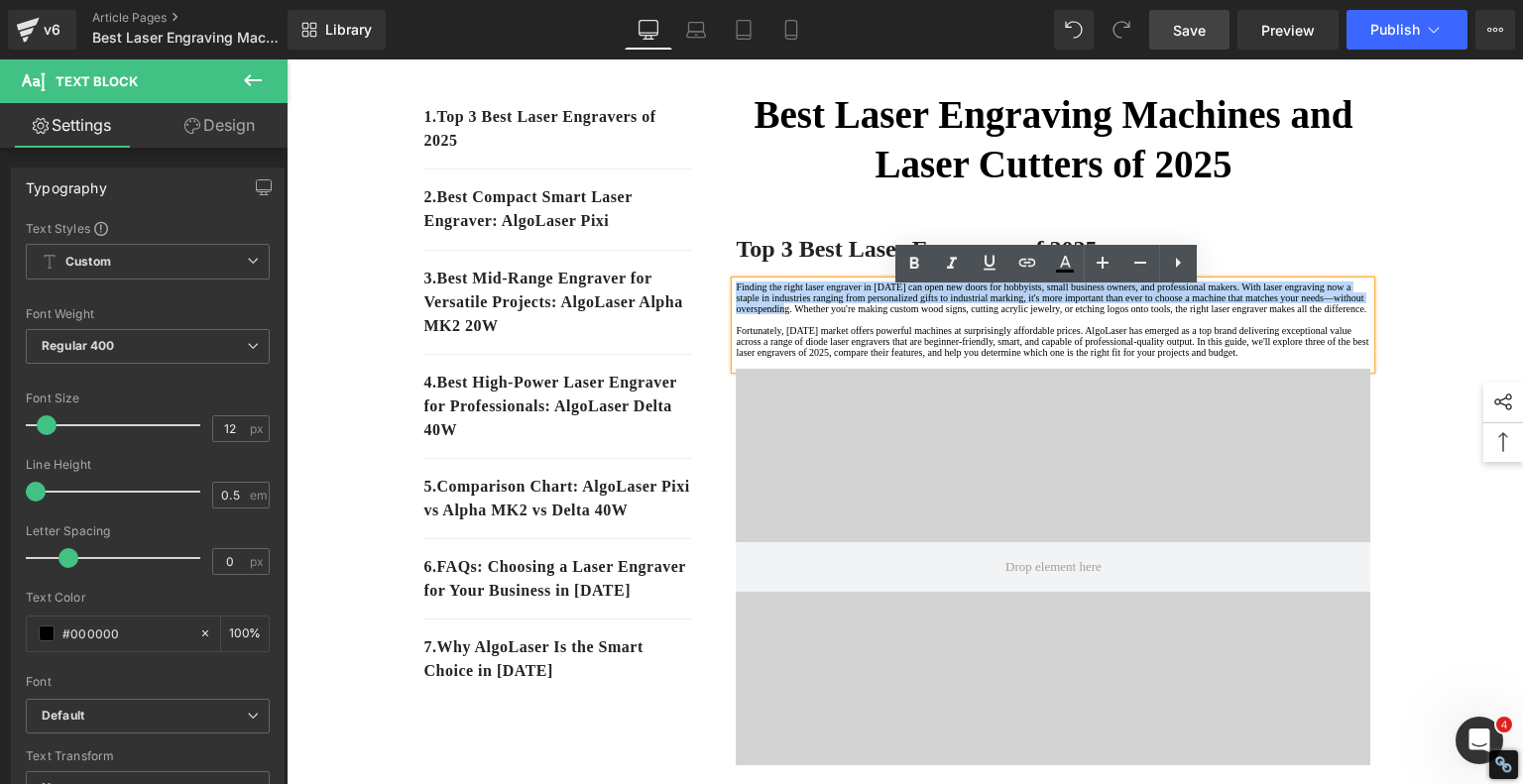 click on "Best Laser Engraving Machines and Laser Cutters of 2025 Heading         Top 3 Best Laser Engravers of 2025 Heading         Finding the right laser engraver in 2025 can open new doors for hobbyists, small business owners, and professional makers. With laser engraving now a staple in industries ranging from personalized gifts to industrial marking, it's more important than ever to choose a machine that matches your needs—without overspending. Whether you're making custom wood signs, cutting acrylic jewelry, or etching logos onto tools, the right laser engraver makes all the difference. Text Block
Video Bg         Row         Best Compact Smart Laser Engraver: AlgoLaser Pixi Heading
Video Bg         Key Features: ·  Laser Power: 10W diode laser ·    Engraving Area: 120mm x 120mm ·    Smart Controls: Touch screen, app, and Wi-Fi ·    Materials: Wood, leather, felt, acrylic, anodized aluminum (engraving only)" at bounding box center (1053, 3282) 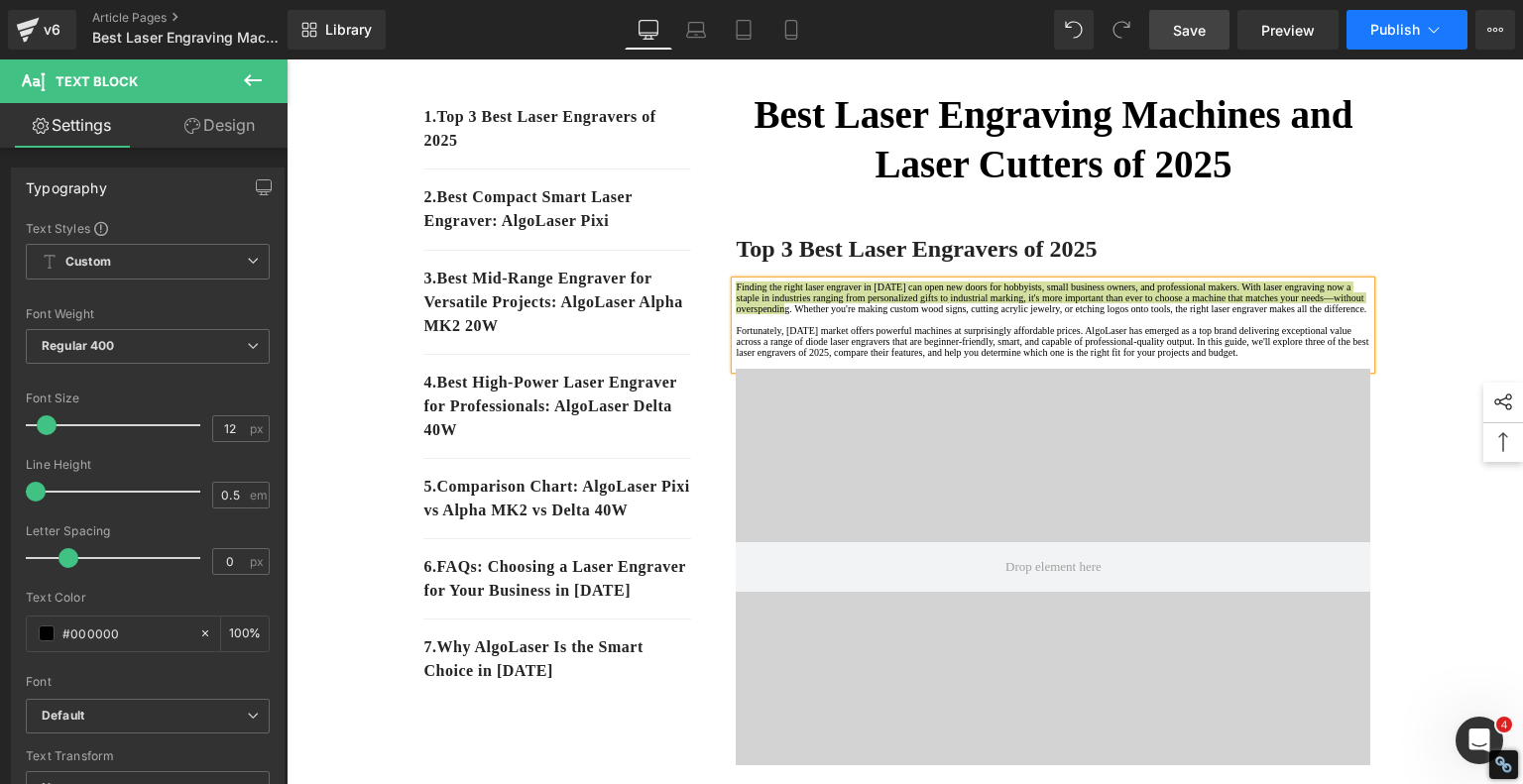click on "Publish" at bounding box center (1395, 30) 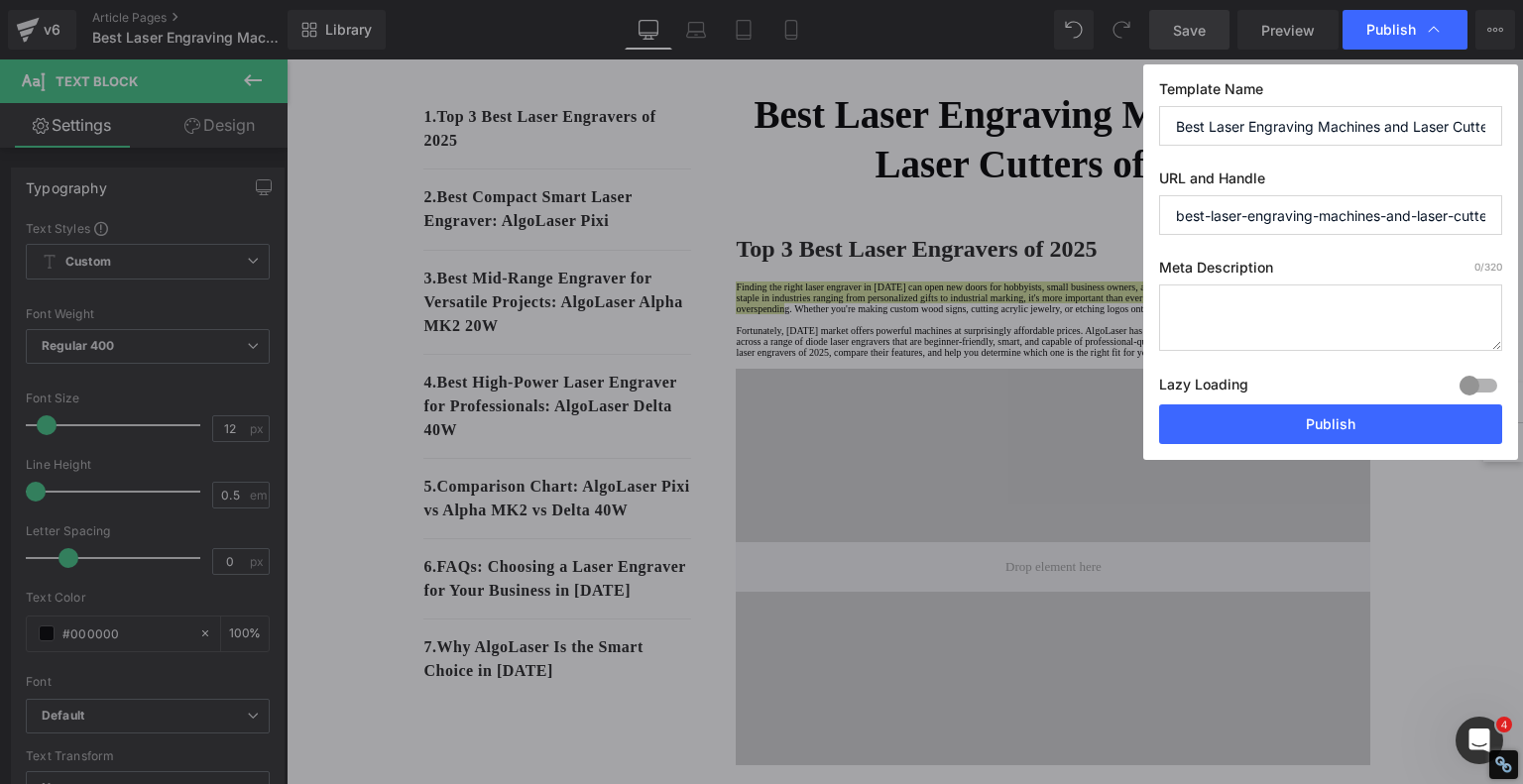 click at bounding box center (1331, 317) 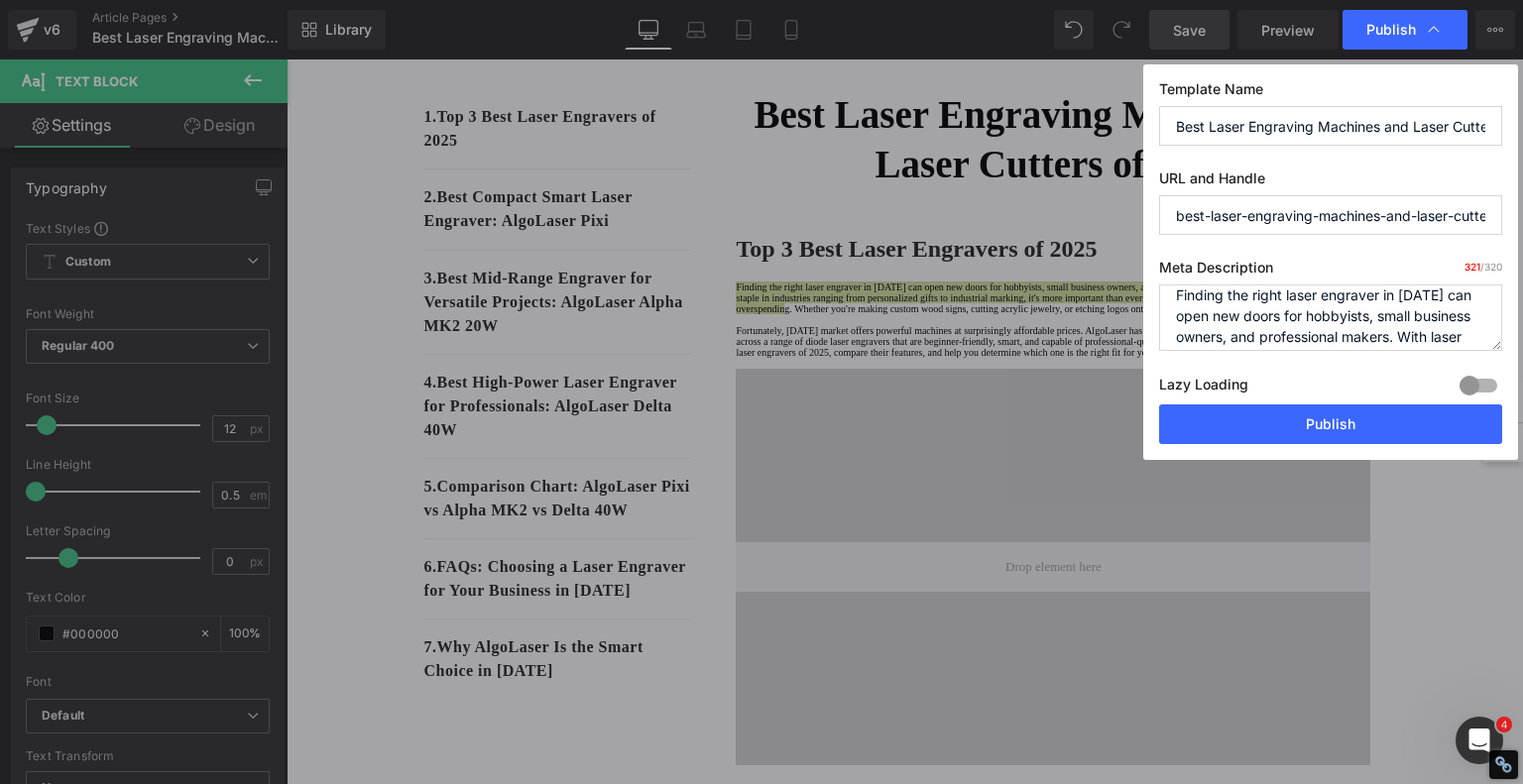 scroll, scrollTop: 0, scrollLeft: 0, axis: both 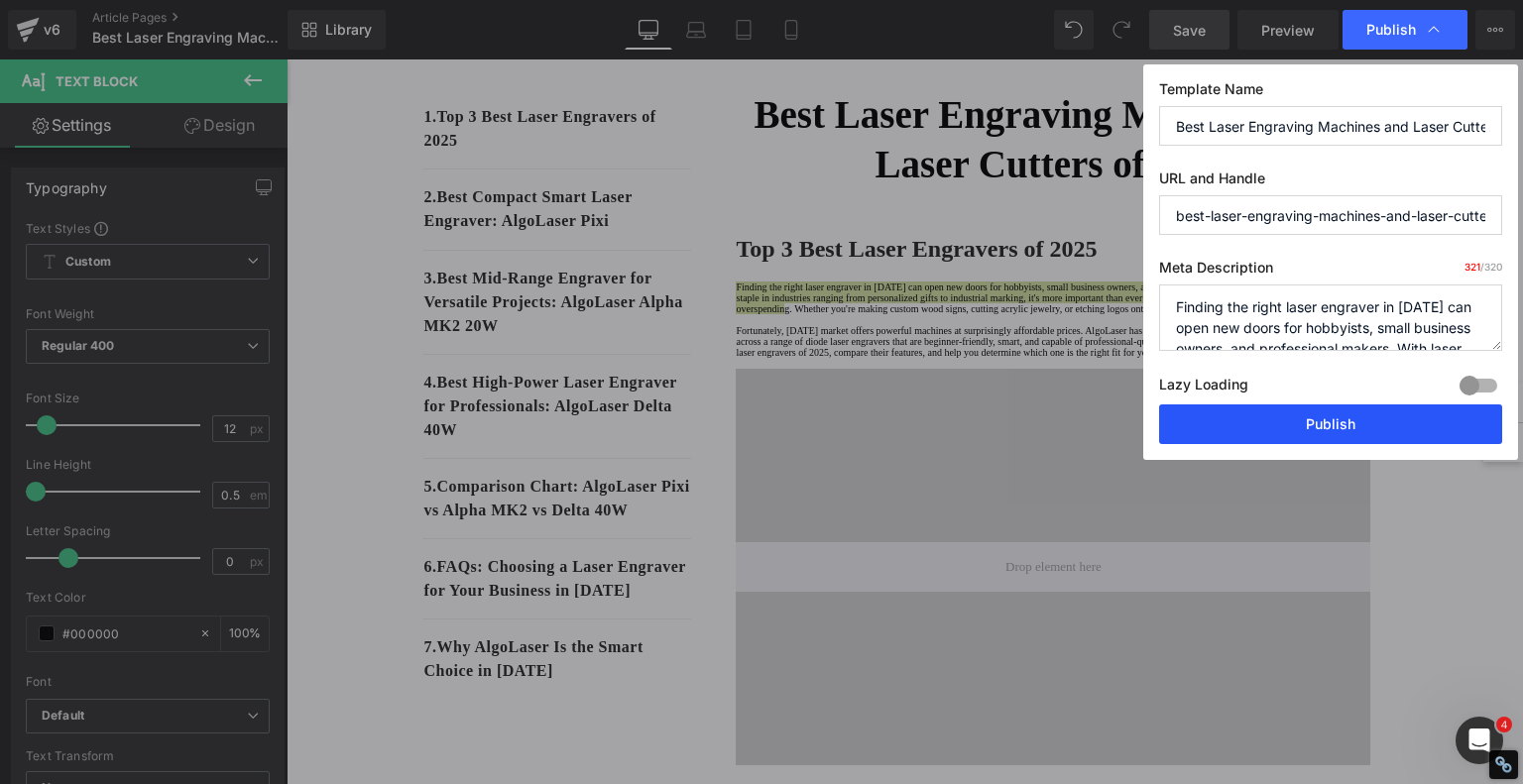 type on "Finding the right laser engraver in 2025 can open new doors for hobbyists, small business owners, and professional makers. With laser engraving now a staple in industries ranging from personalized gifts to industrial marking, it's more important than ever to choose a machine that matches your needs—without overspending." 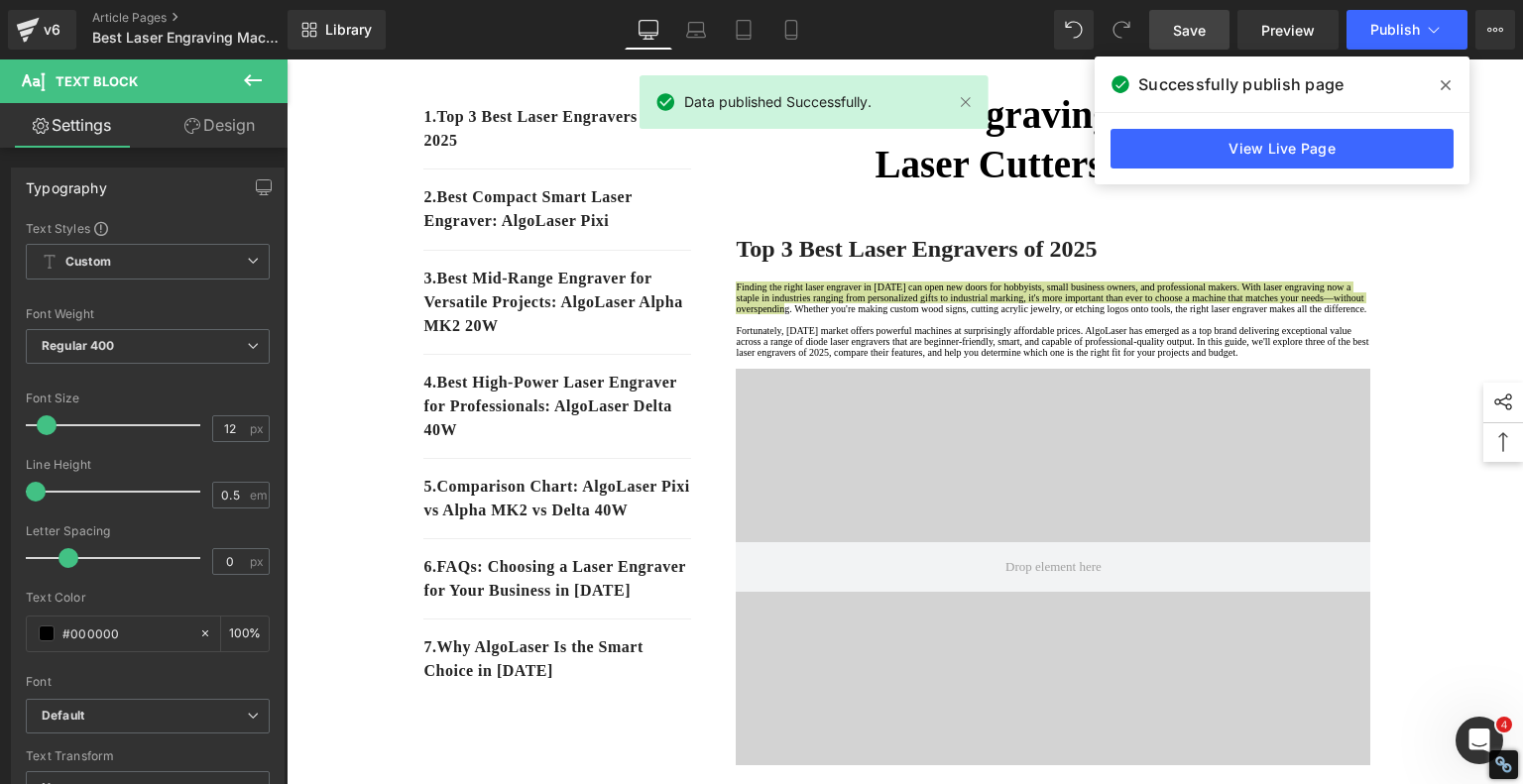 click 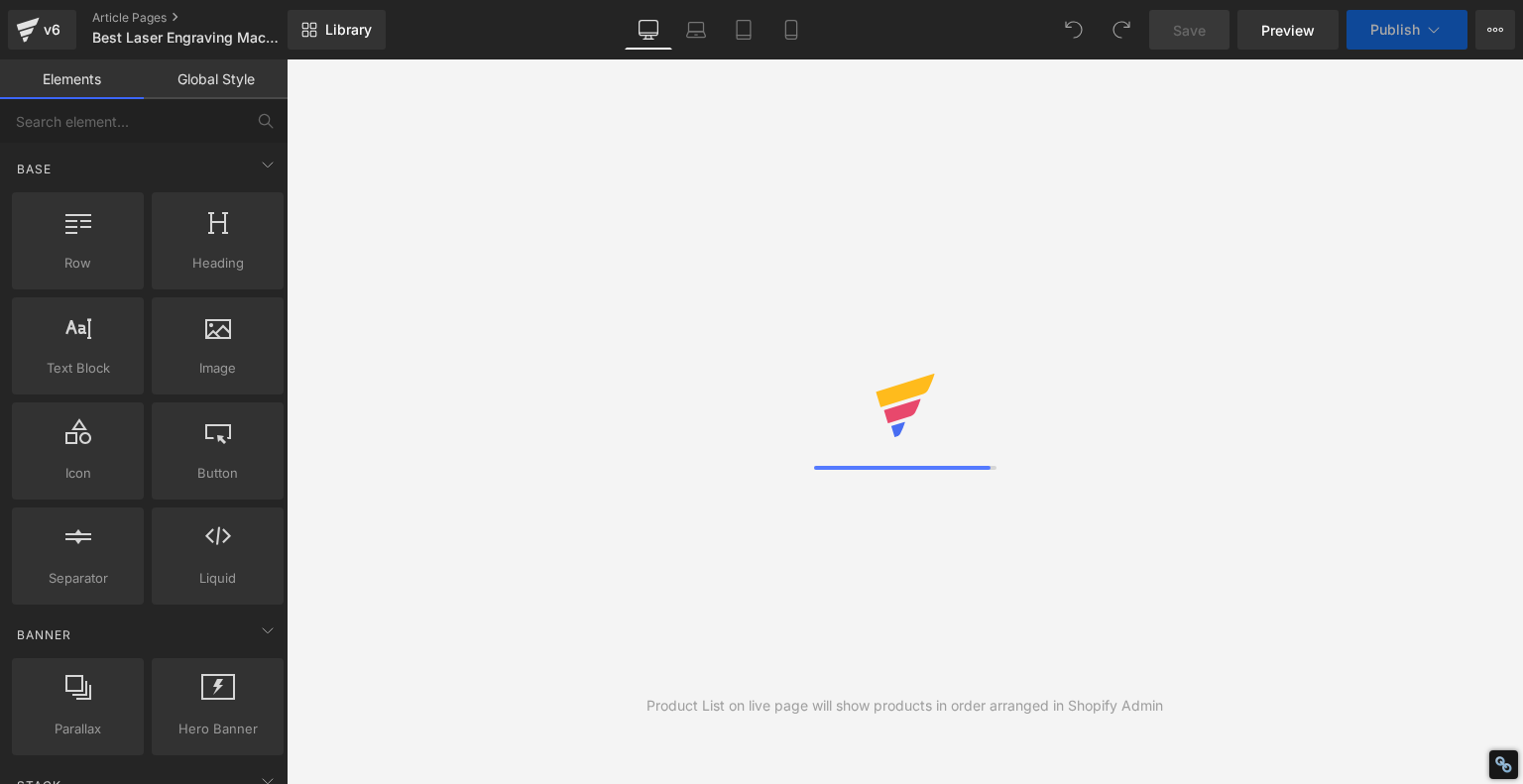 scroll, scrollTop: 0, scrollLeft: 0, axis: both 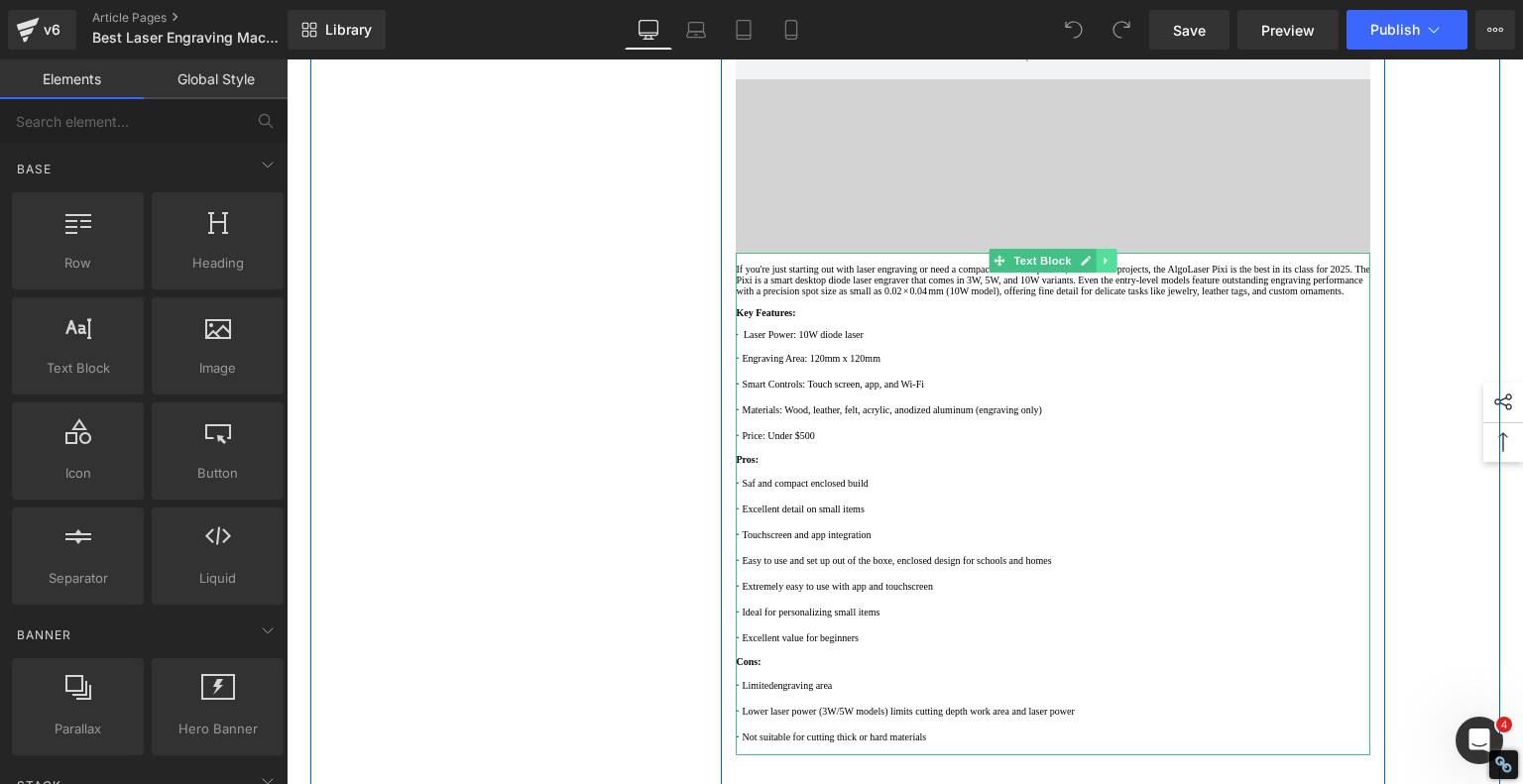 click 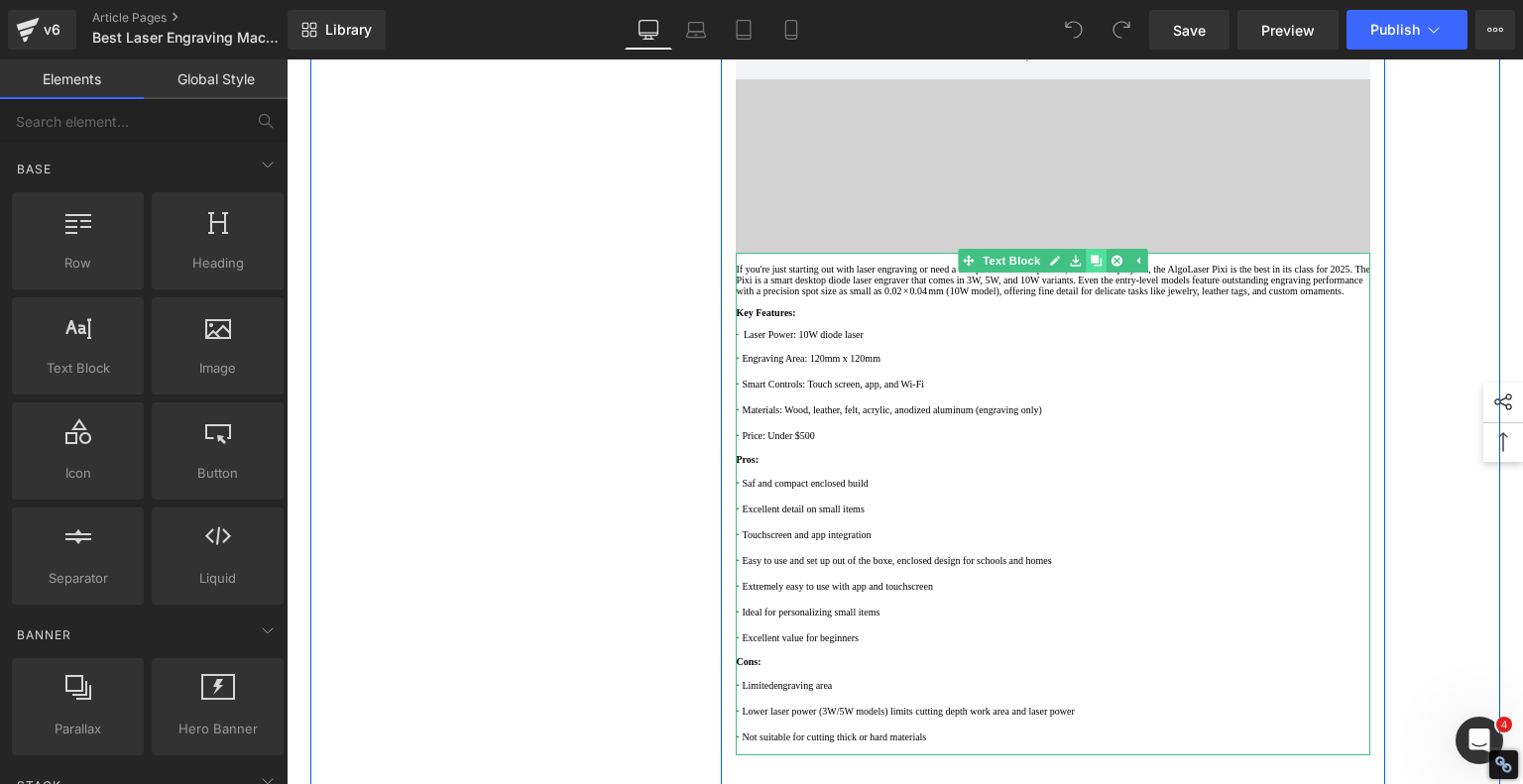 click 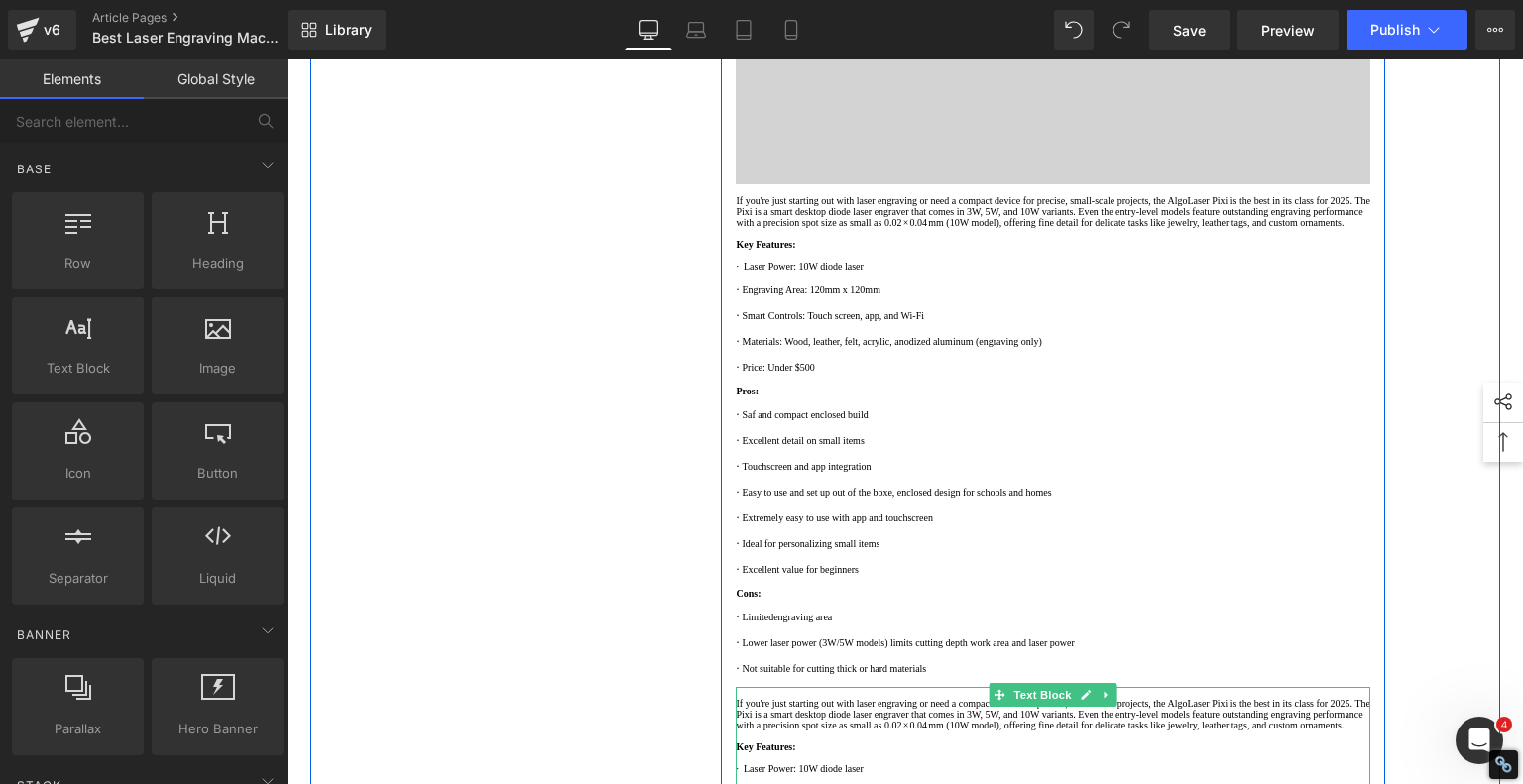 scroll, scrollTop: 1232, scrollLeft: 0, axis: vertical 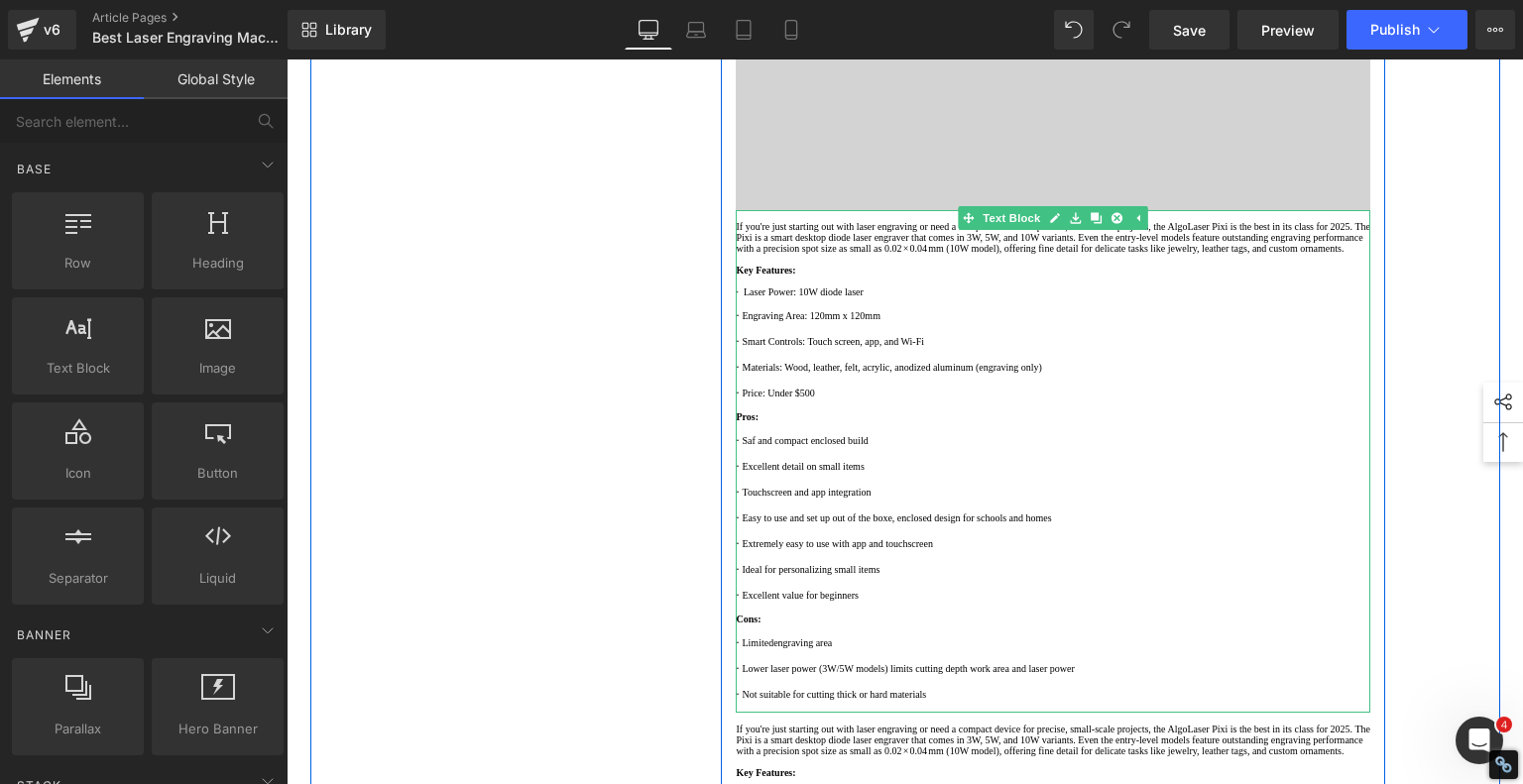 click at bounding box center (1053, 259) 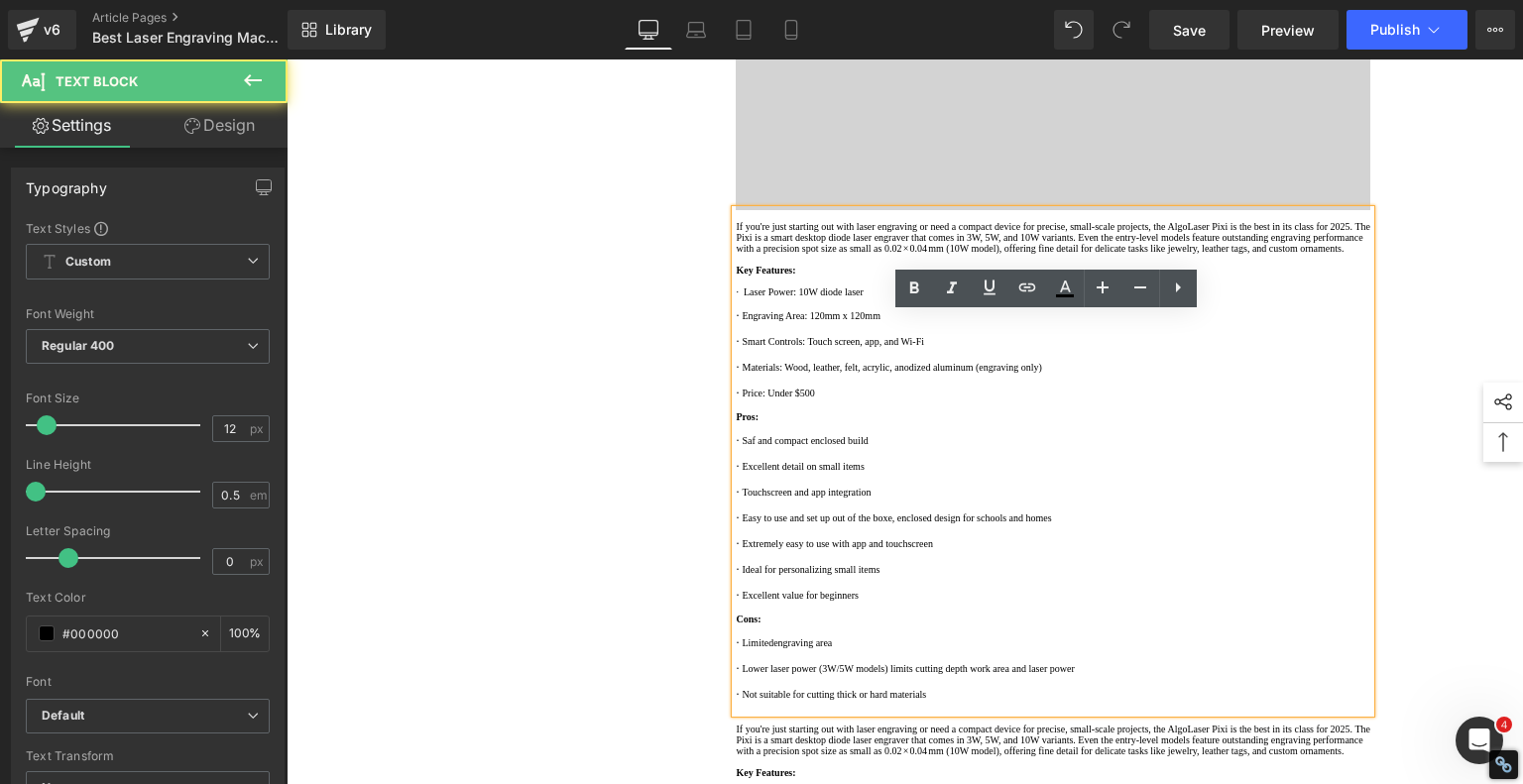 click at bounding box center [1053, 259] 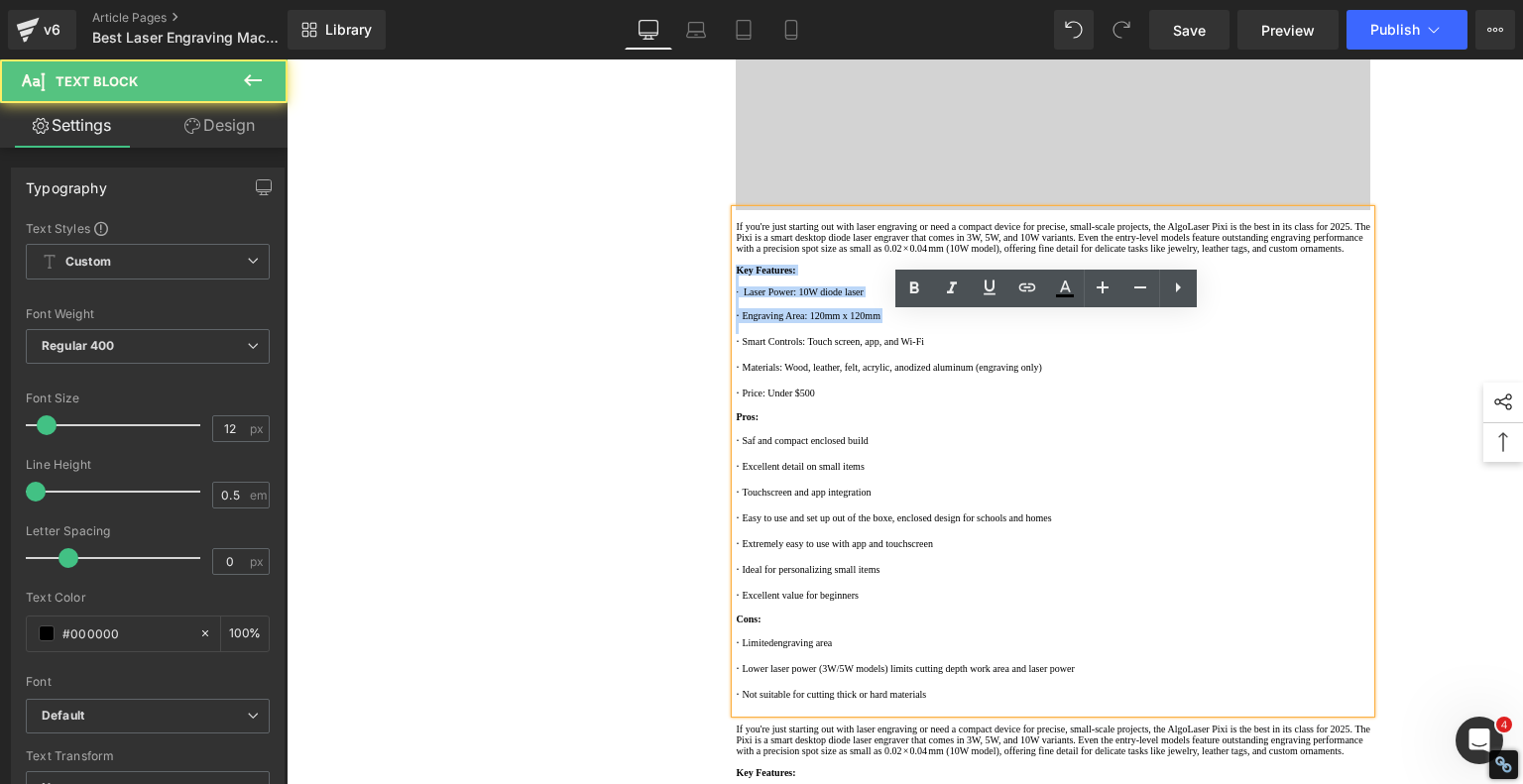 drag, startPoint x: 729, startPoint y: 439, endPoint x: 865, endPoint y: 521, distance: 158.80806 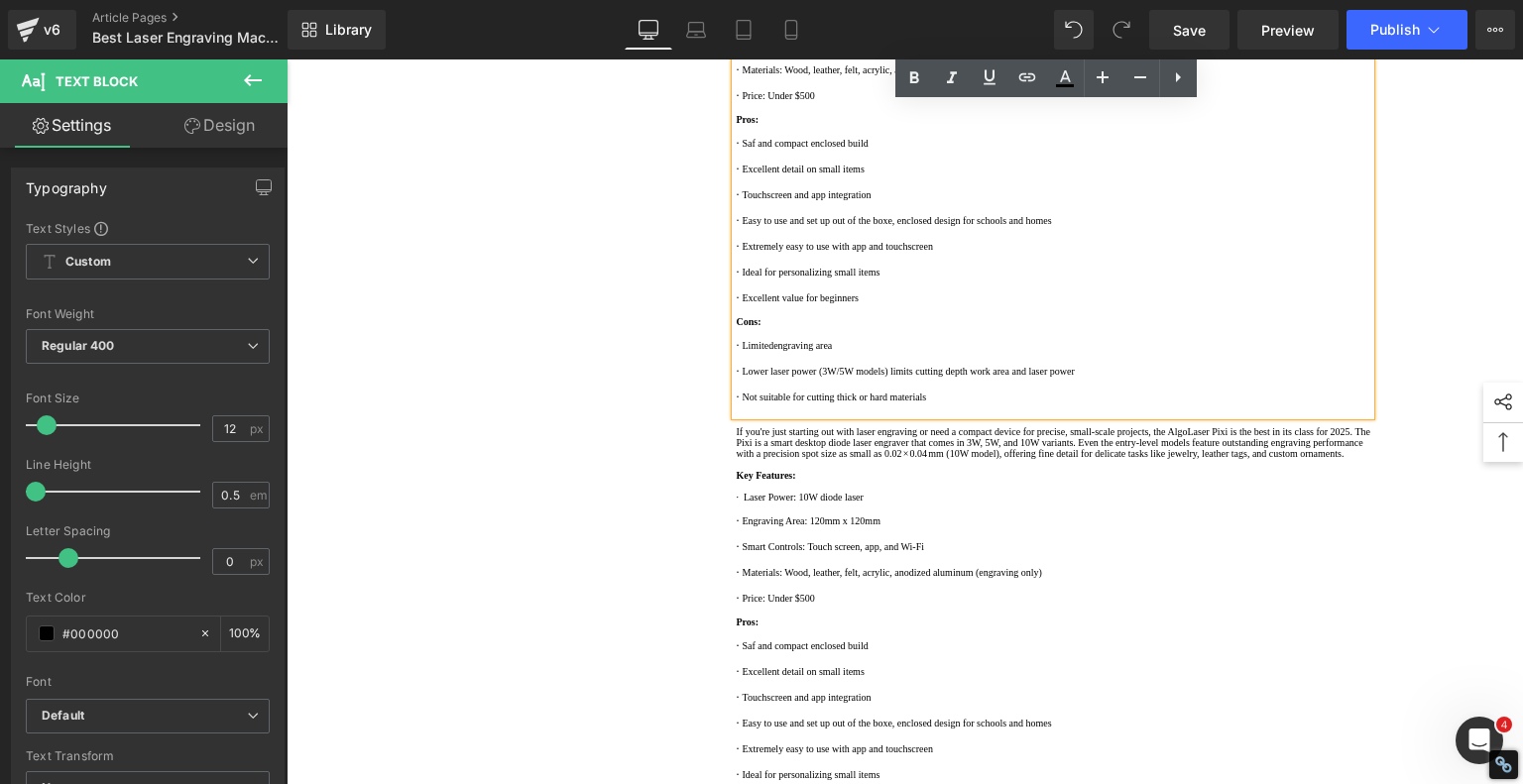 scroll, scrollTop: 1728, scrollLeft: 0, axis: vertical 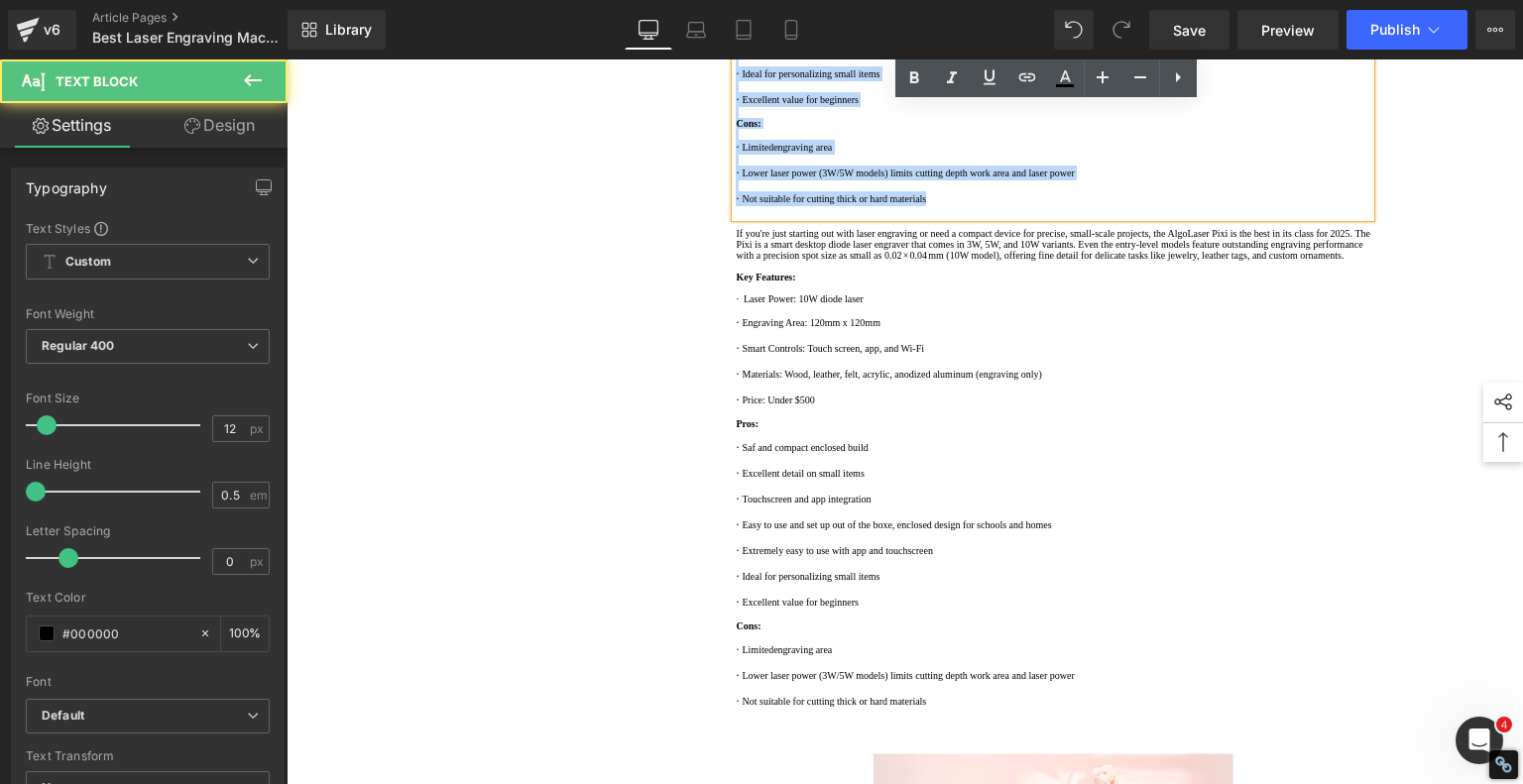 click on "·    Not suitable for cutting thick or hard materials" at bounding box center [1053, 198] 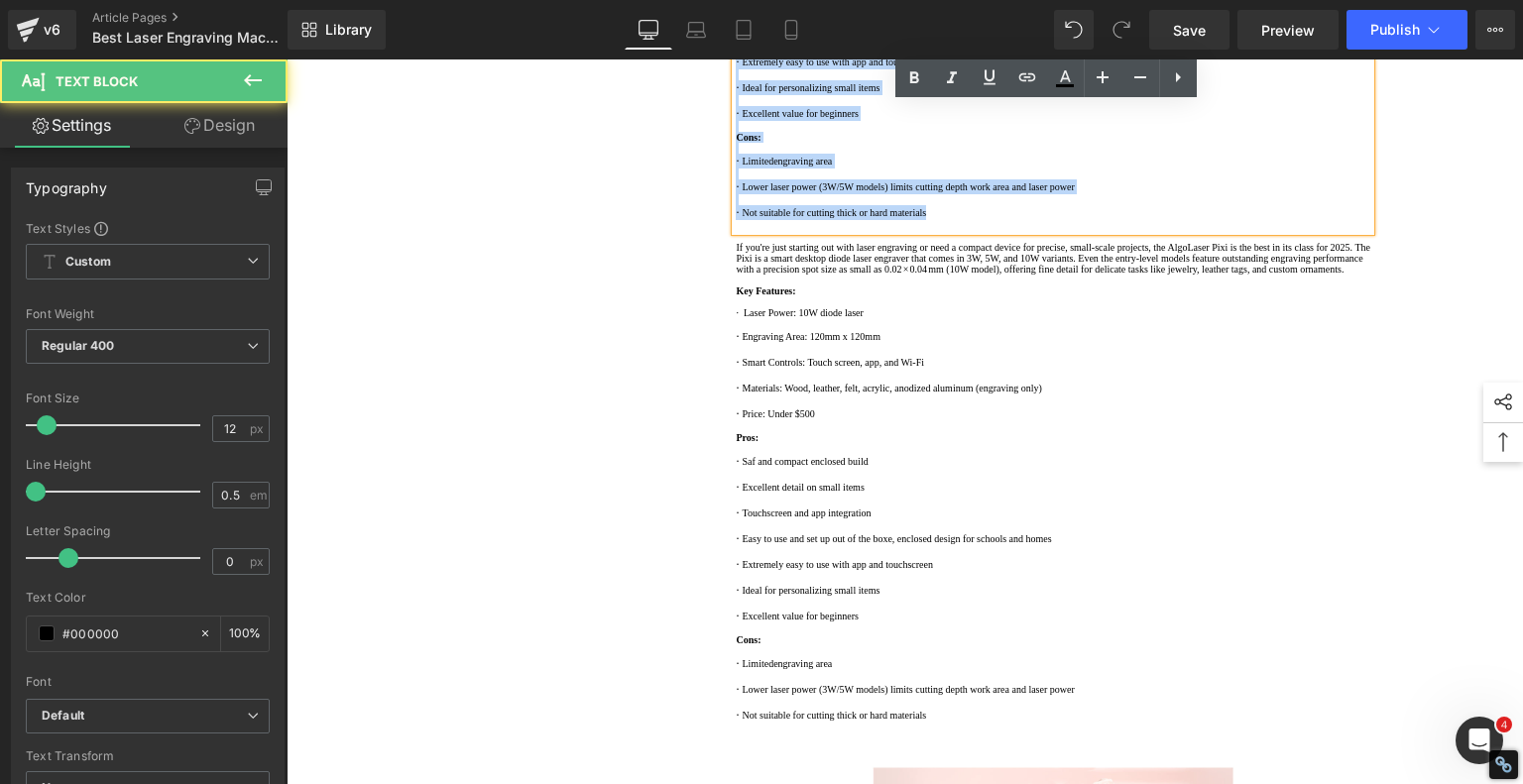 scroll, scrollTop: 1430, scrollLeft: 0, axis: vertical 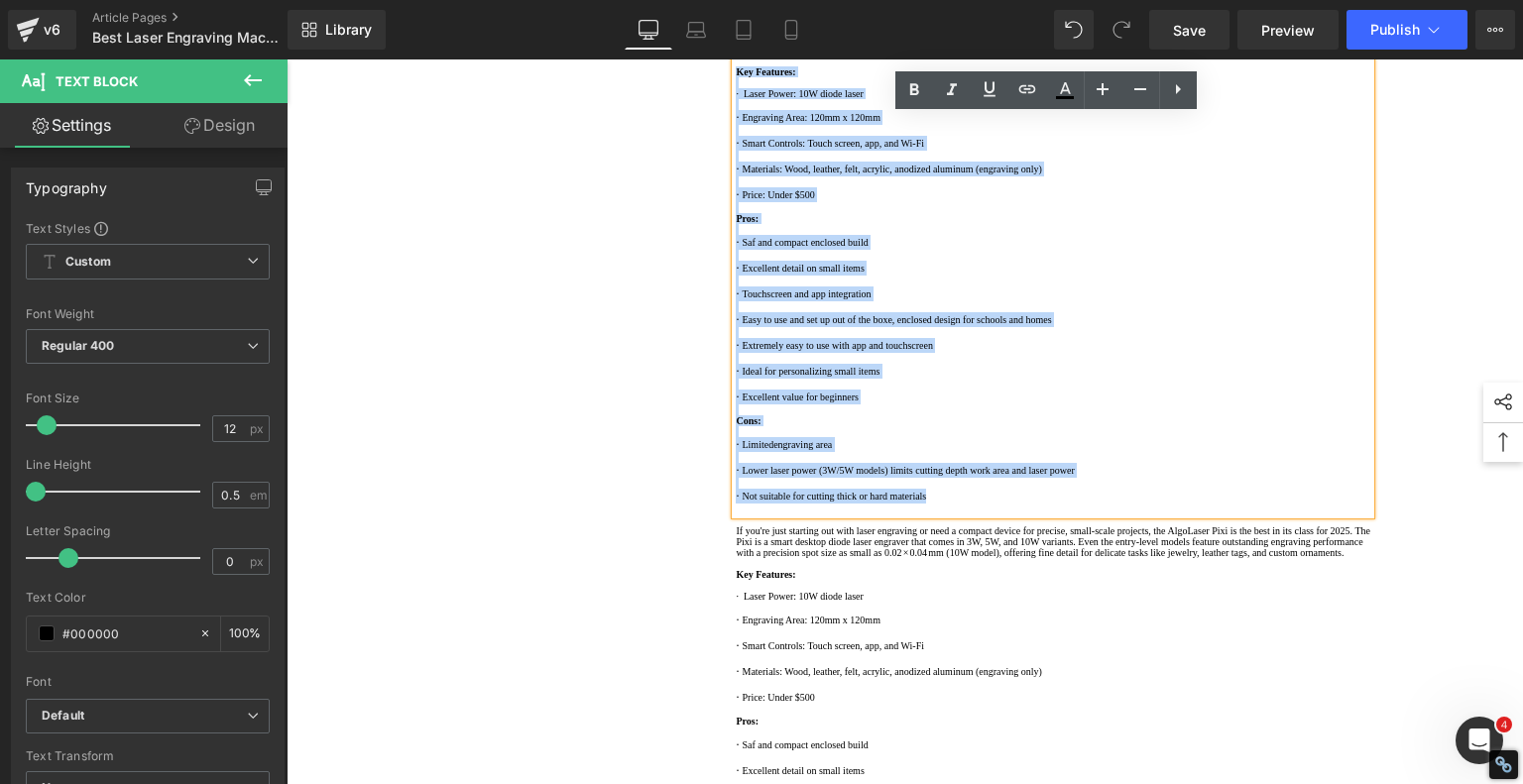 type 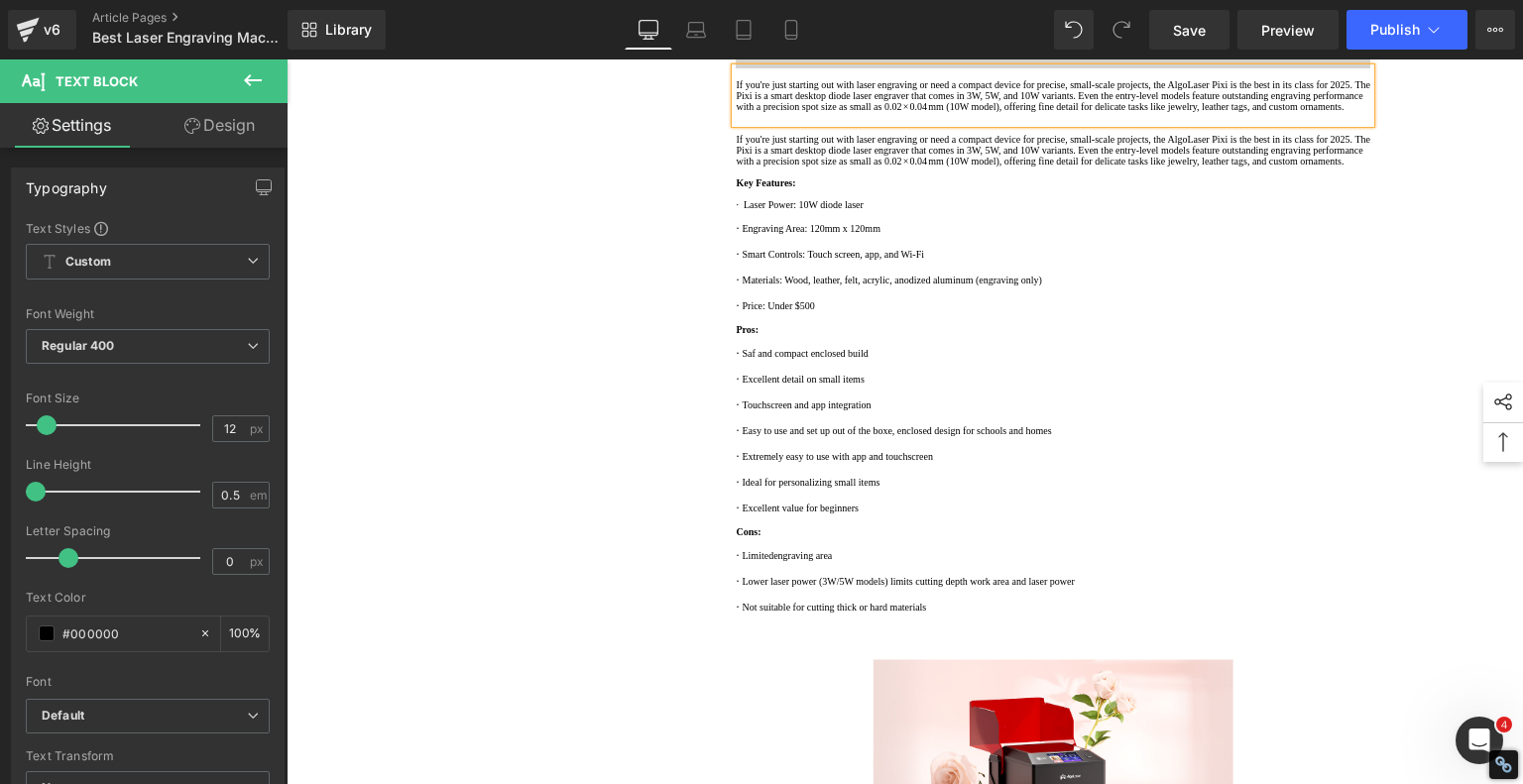 scroll, scrollTop: 1331, scrollLeft: 0, axis: vertical 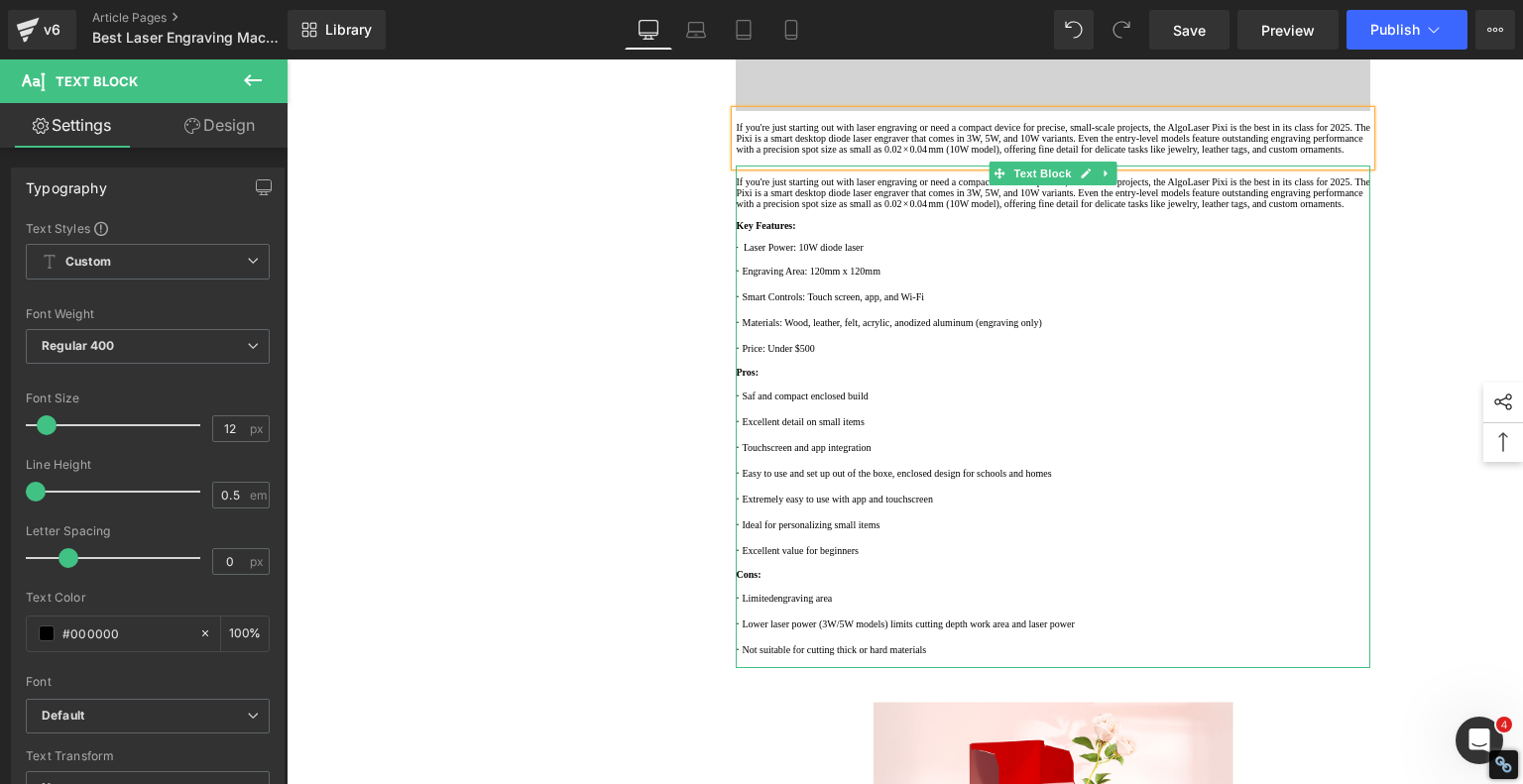 click on "If you're just starting out with laser engraving or need a compact device for precise, small-scale projects, the AlgoLaser Pixi is the best in its class for 2025. The Pixi is a smart desktop diode laser engraver that comes in 3W, 5W, and 10W variants. Even the entry-level models feature outstanding engraving performance with a precision spot size as small as 0.02 × 0.04 mm (10W model), offering fine detail for delicate tasks like jewelry, leather tags, and custom ornaments." at bounding box center (1053, 192) 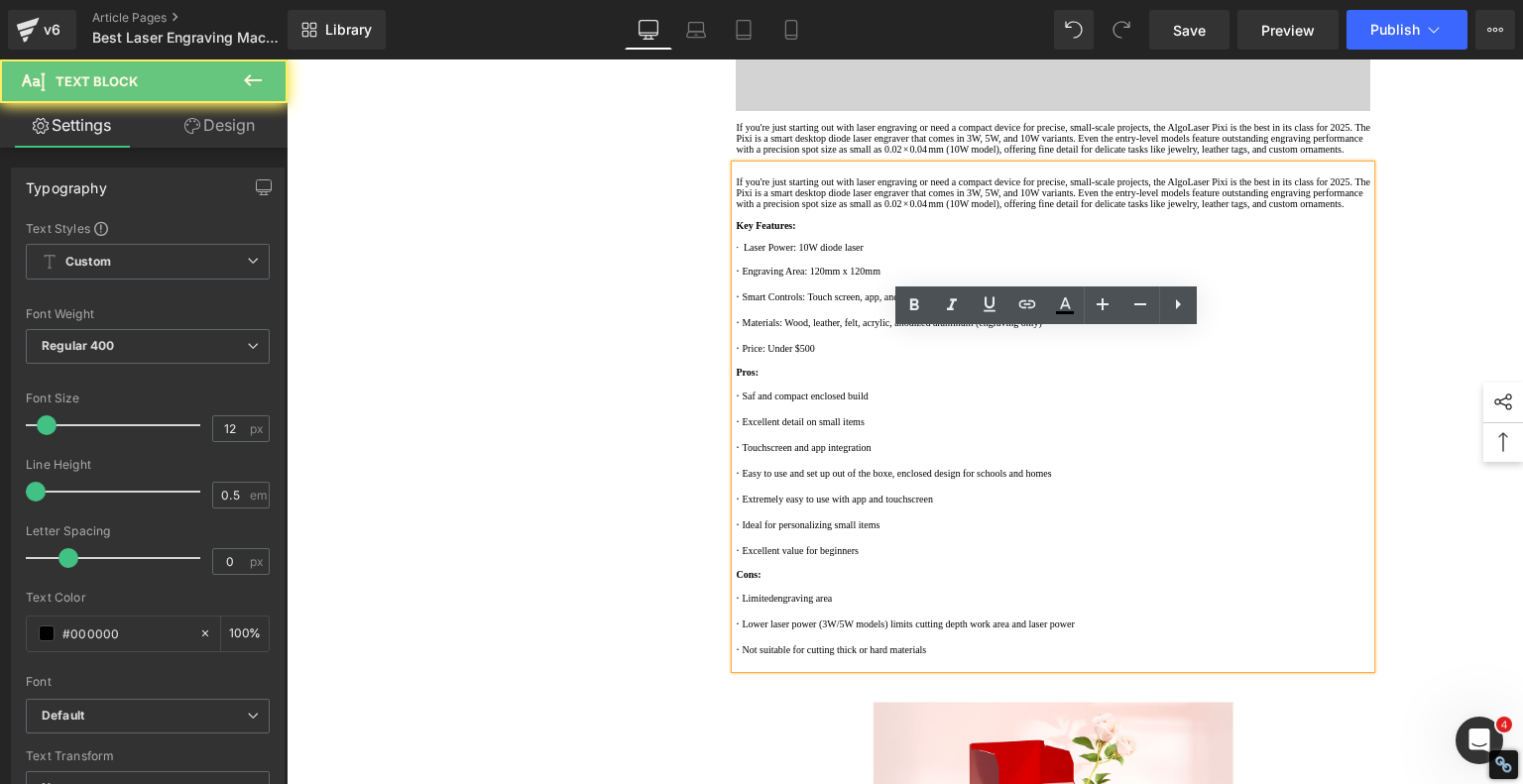 click on "If you're just starting out with laser engraving or need a compact device for precise, small-scale projects, the AlgoLaser Pixi is the best in its class for 2025. The Pixi is a smart desktop diode laser engraver that comes in 3W, 5W, and 10W variants. Even the entry-level models feature outstanding engraving performance with a precision spot size as small as 0.02 × 0.04 mm (10W model), offering fine detail for delicate tasks like jewelry, leather tags, and custom ornaments." at bounding box center [1053, 192] 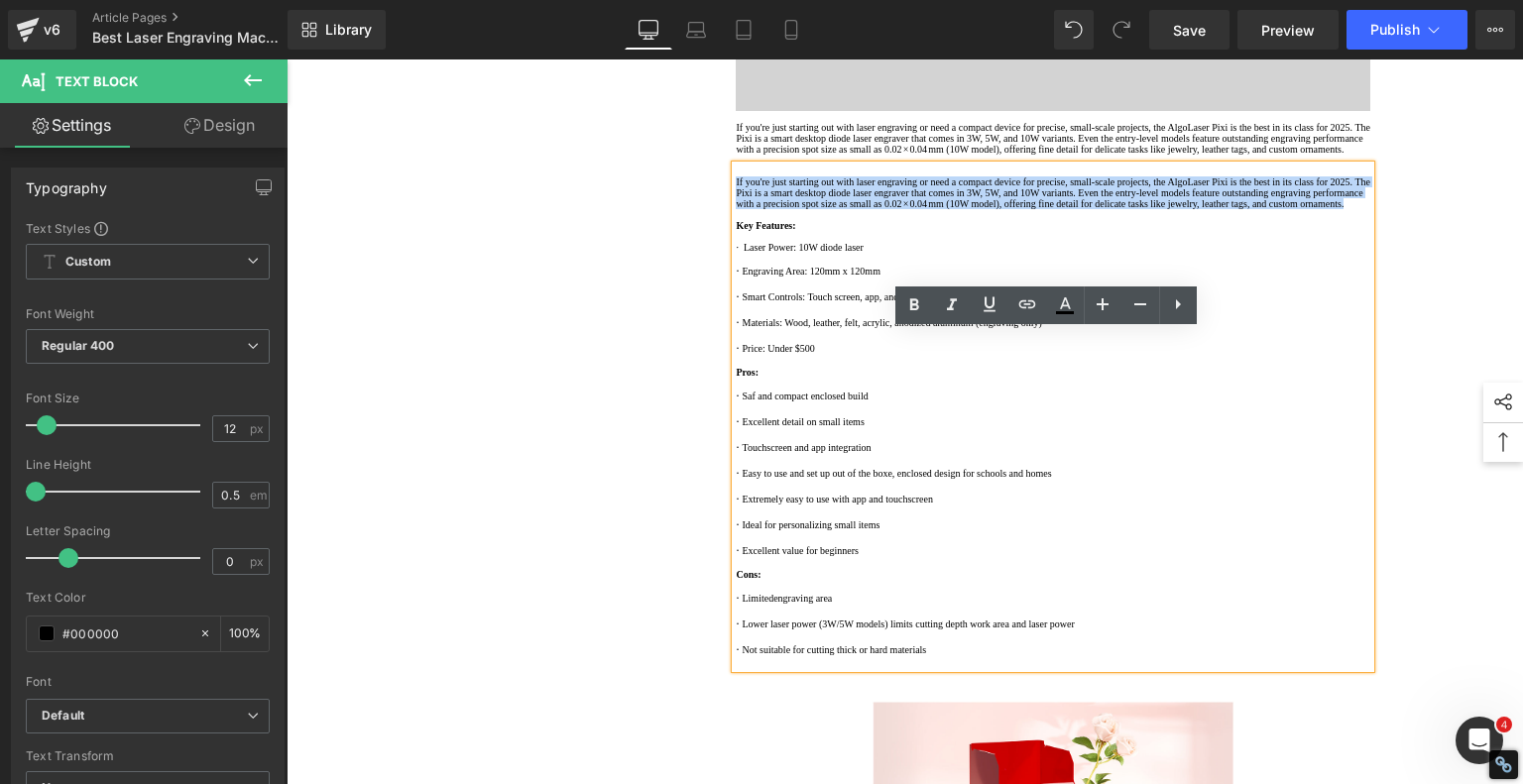 drag, startPoint x: 849, startPoint y: 423, endPoint x: 682, endPoint y: 352, distance: 181.46625 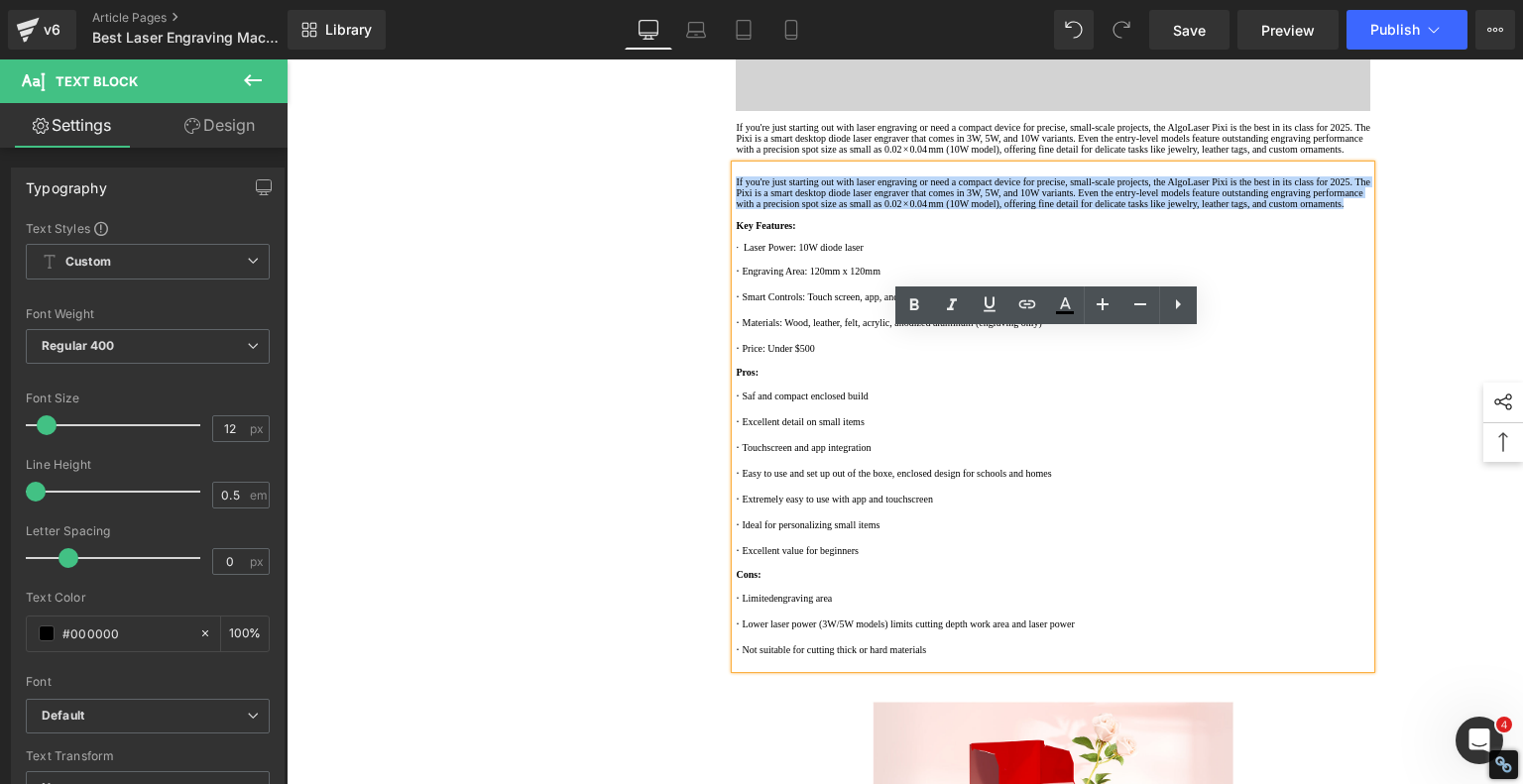 click on "1. Top 3 Best Laser Engravers of 2025 Text Block         2. Best Compact Smart Laser Engraver: AlgoLaser Pixi Text Block         3. Best Mid-Range Engraver for Versatile Projects: AlgoLaser Alpha MK2 20W Text Block         4. Best High‑Power Laser Engraver for Professionals: AlgoLaser Delta 40W Text Block         5. Comparison Chart: AlgoLaser Pixi vs Alpha MK2 vs Delta 40W Text Block         6. FAQs: Choosing a Laser Engraver for Your Business in 2025 Text Block         7. Why AlgoLaser Is the Smart Choice in 2025 Text Block         Row         Best Laser Engraving Machines and Laser Cutters of 2025 Heading         Top 3 Best Laser Engravers of 2025 Heading         Text Block
Video Bg         Row         Best Compact Smart Laser Engraver: AlgoLaser Pixi Heading
Video Bg         Text Block         Key Features: ·  Laser Power: 10W diode laser ·    Engraving Area: 120mm x 120mm ·    ·    ·    ·" at bounding box center [905, 2205] 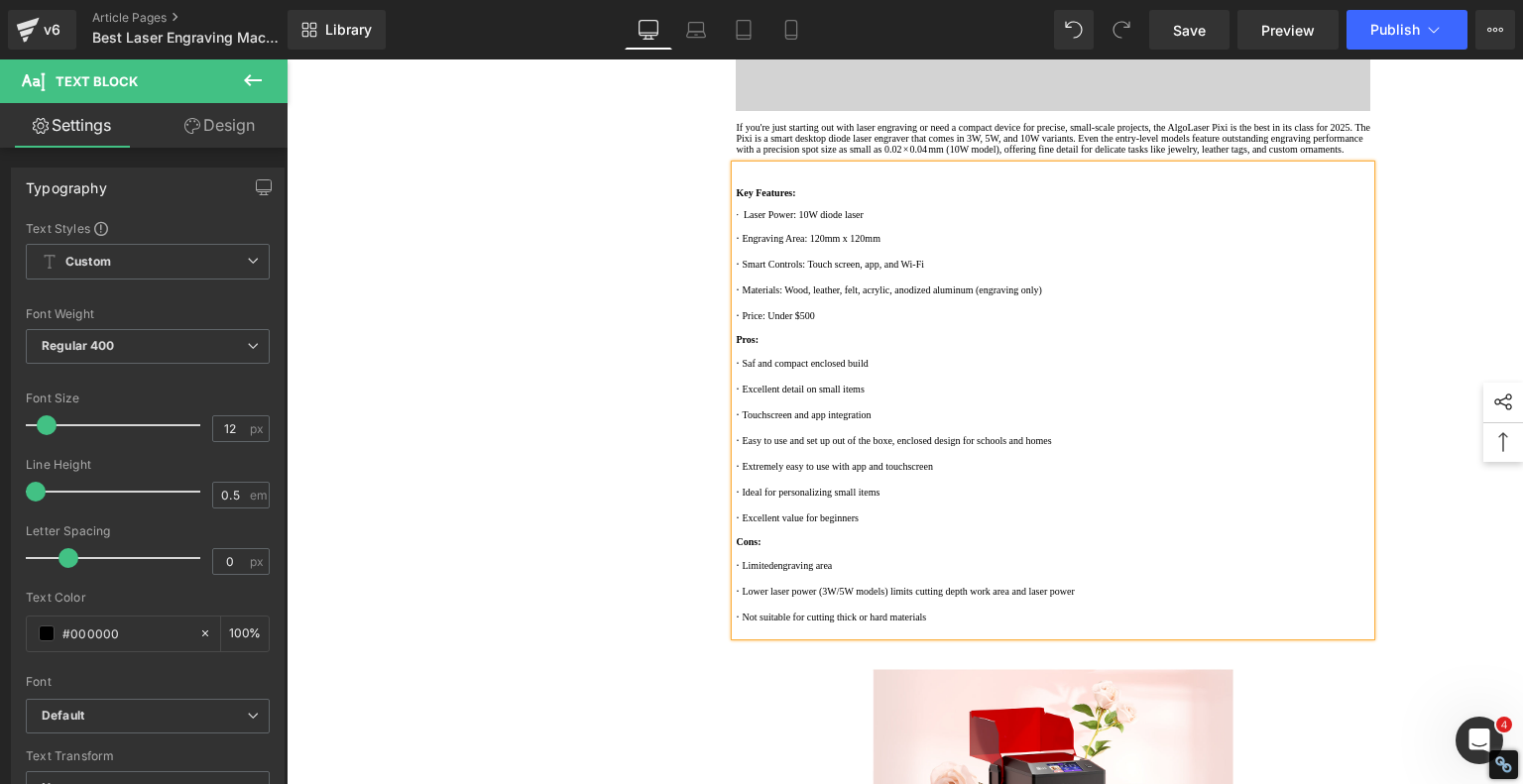 click at bounding box center [1053, 181] 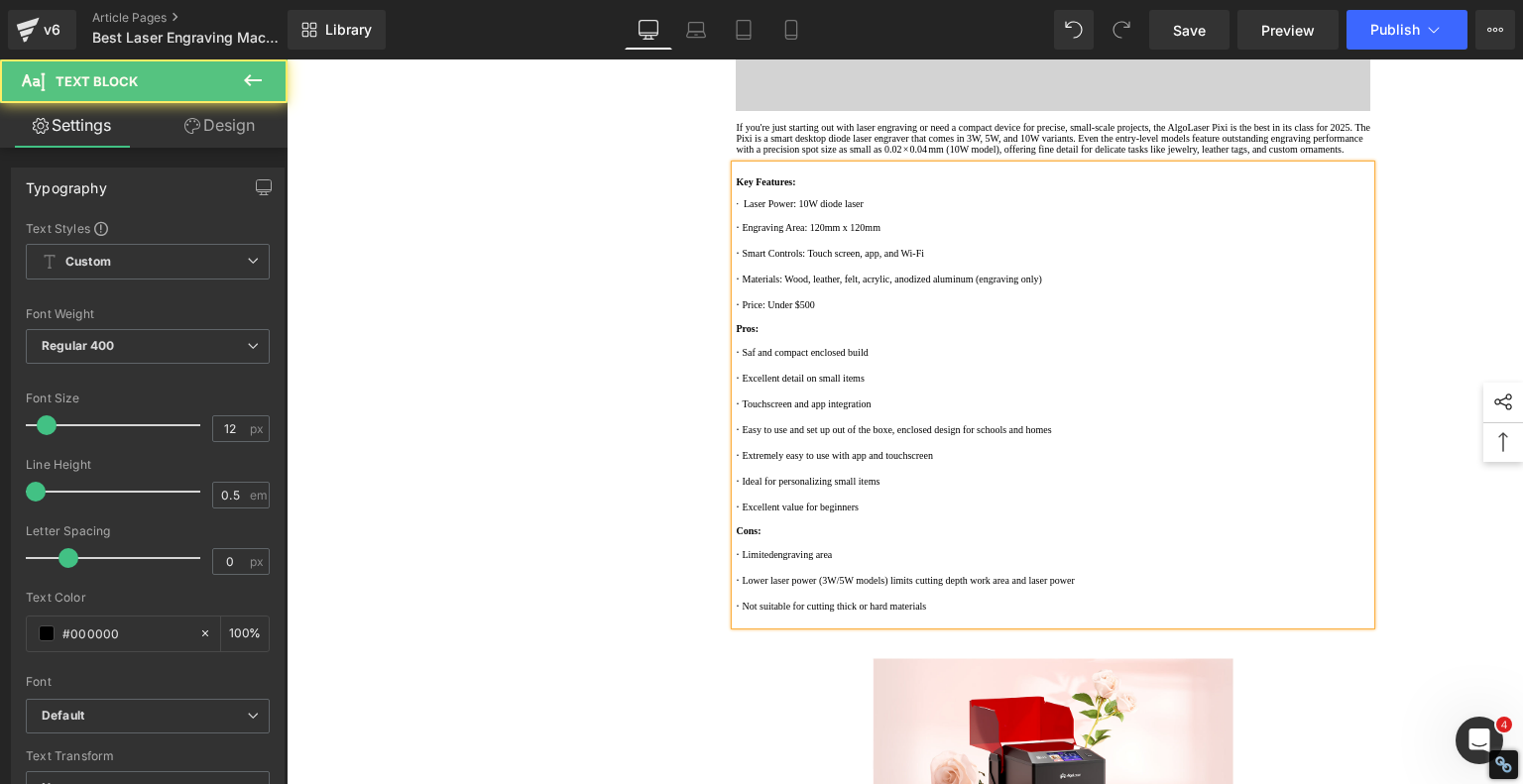 click on "1. Top 3 Best Laser Engravers of 2025 Text Block         2. Best Compact Smart Laser Engraver: AlgoLaser Pixi Text Block         3. Best Mid-Range Engraver for Versatile Projects: AlgoLaser Alpha MK2 20W Text Block         4. Best High‑Power Laser Engraver for Professionals: AlgoLaser Delta 40W Text Block         5. Comparison Chart: AlgoLaser Pixi vs Alpha MK2 vs Delta 40W Text Block         6. FAQs: Choosing a Laser Engraver for Your Business in 2025 Text Block         7. Why AlgoLaser Is the Smart Choice in 2025 Text Block         Row         Best Laser Engraving Machines and Laser Cutters of 2025 Heading         Top 3 Best Laser Engravers of 2025 Heading         Text Block
Video Bg         Row         Best Compact Smart Laser Engraver: AlgoLaser Pixi Heading
Video Bg         Text Block         Key Features: ·  Laser Power: 10W diode laser ·    Engraving Area: 120mm x 120mm ·    ·    ·    ·" at bounding box center [905, 2184] 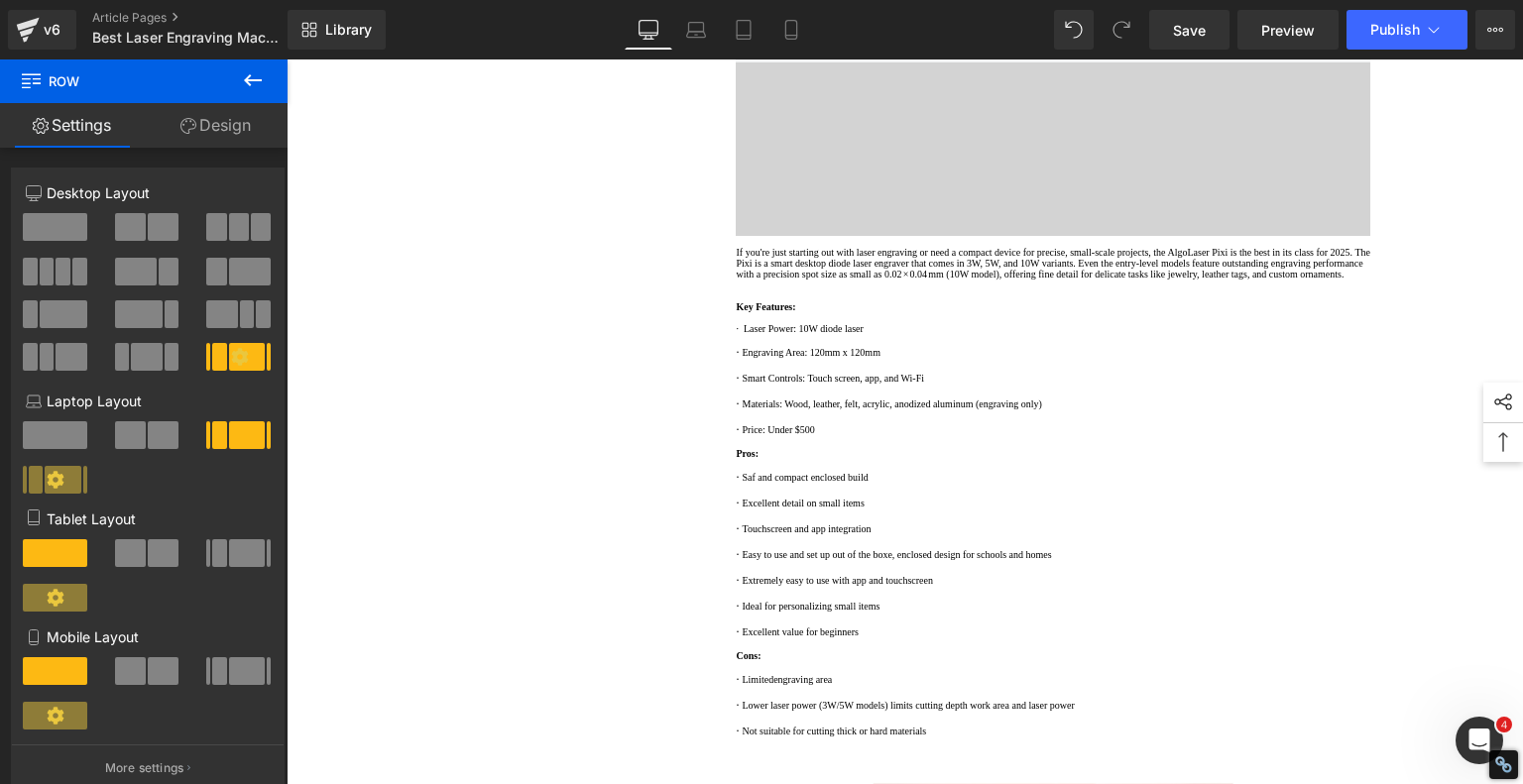 scroll, scrollTop: 1034, scrollLeft: 0, axis: vertical 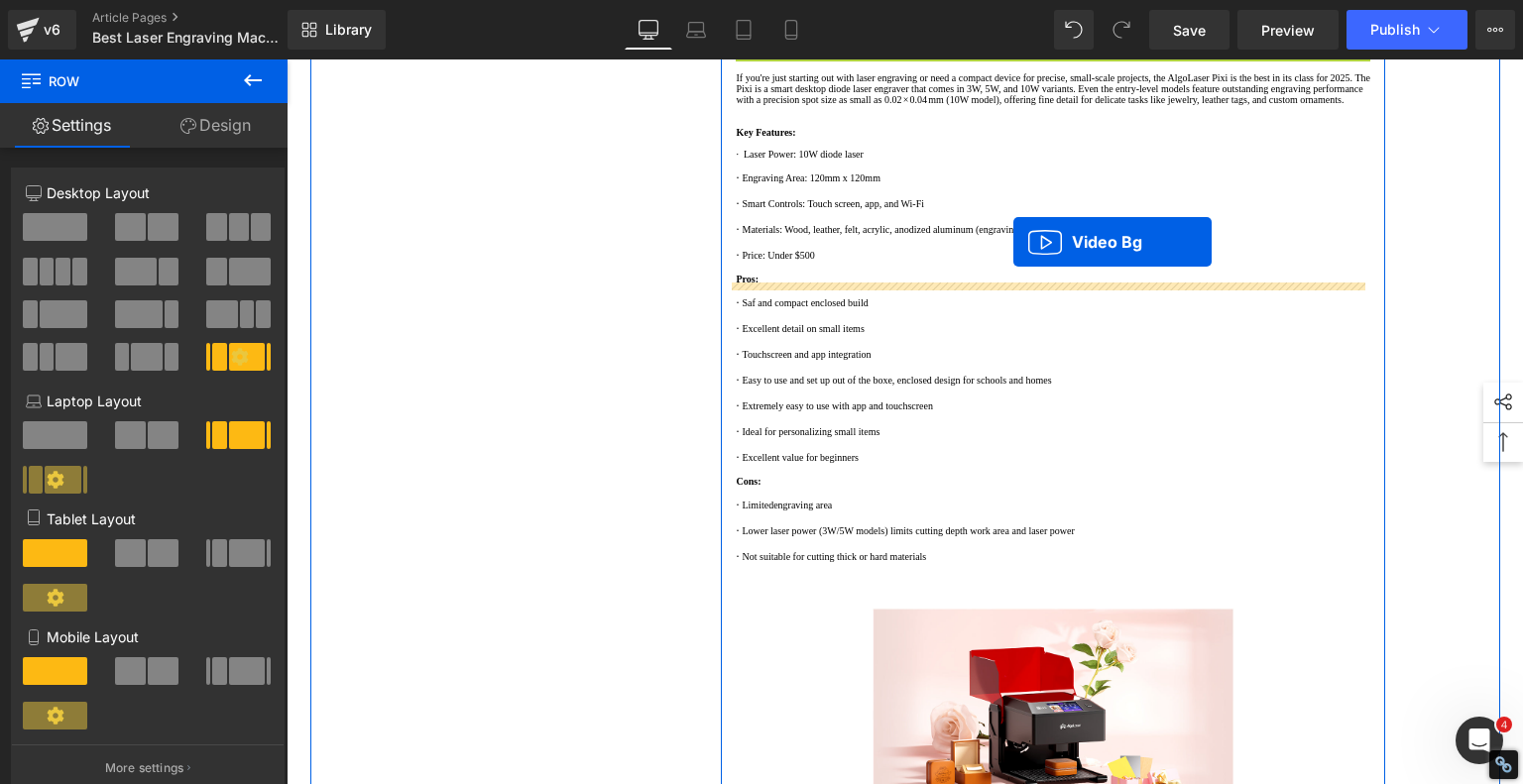 drag, startPoint x: 999, startPoint y: 130, endPoint x: 1013, endPoint y: 242, distance: 112.87161 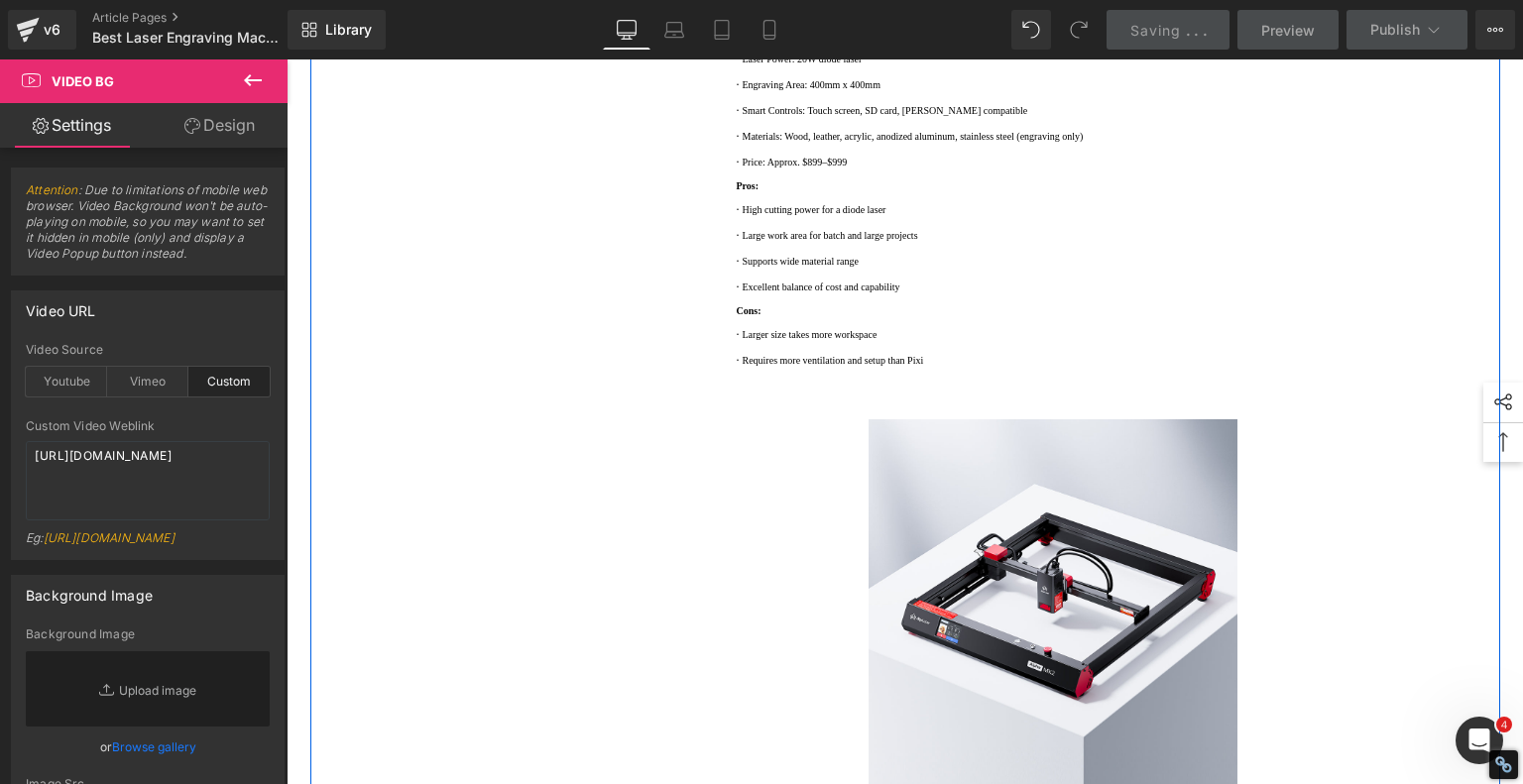 scroll, scrollTop: 3016, scrollLeft: 0, axis: vertical 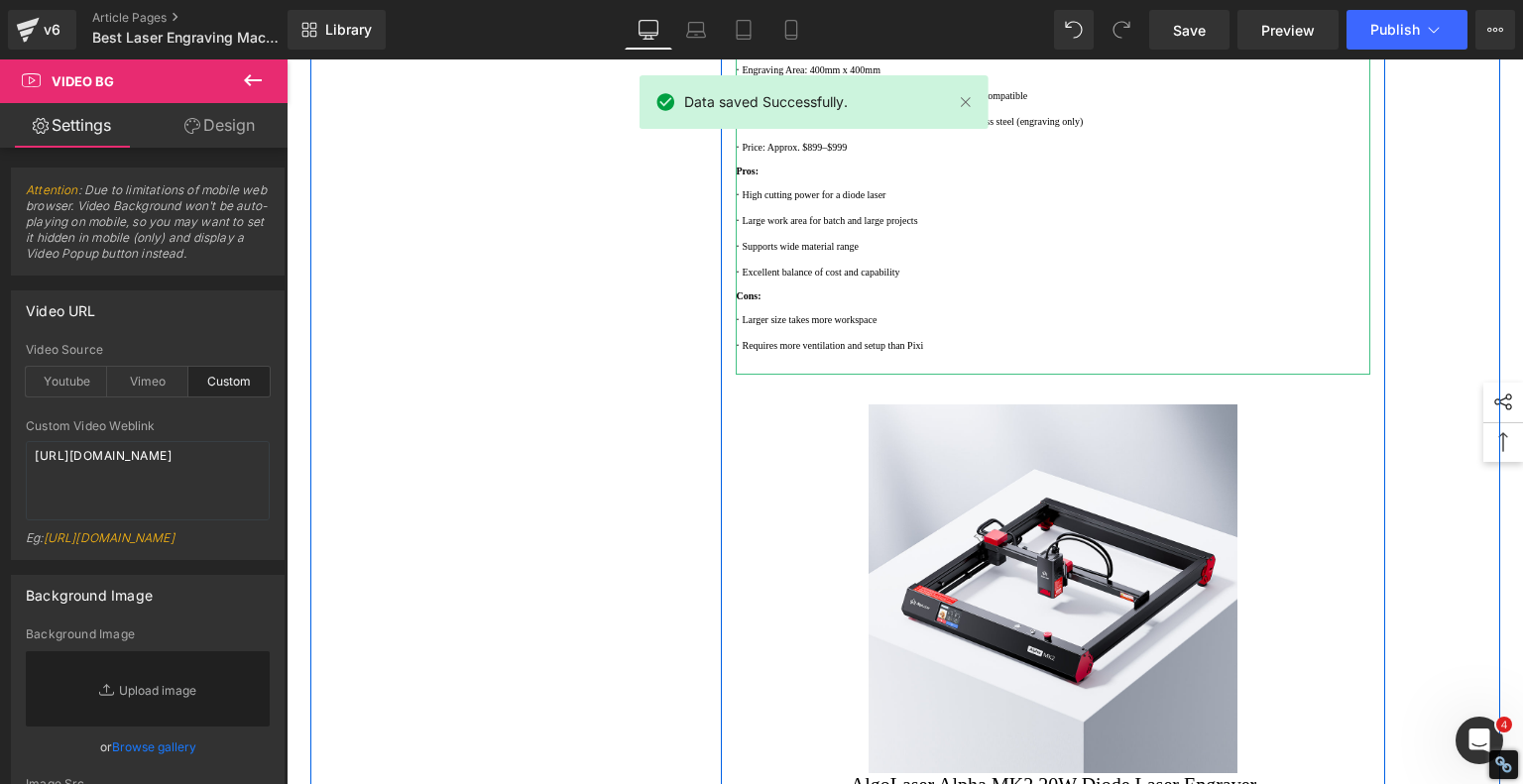 click 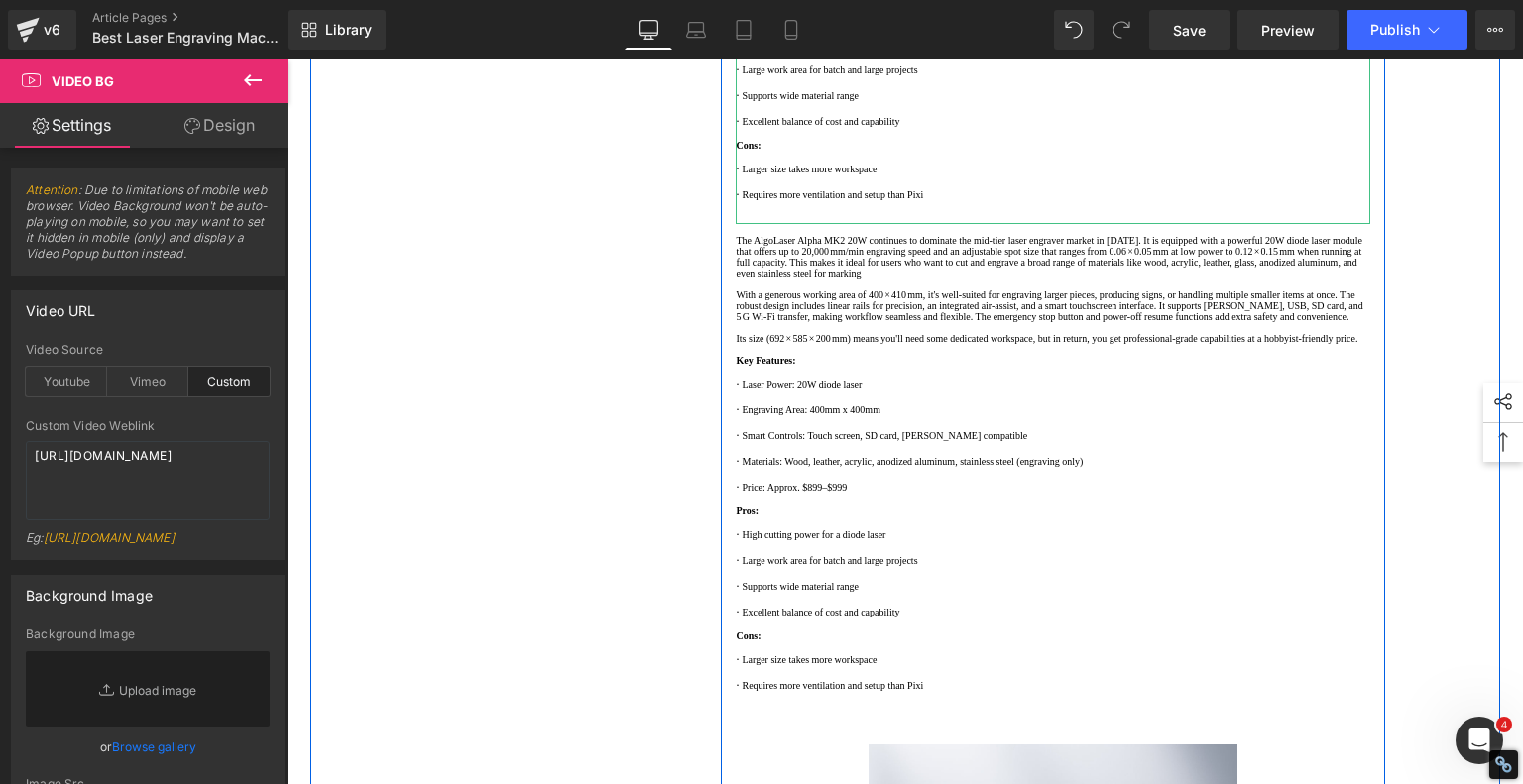 scroll, scrollTop: 3046, scrollLeft: 0, axis: vertical 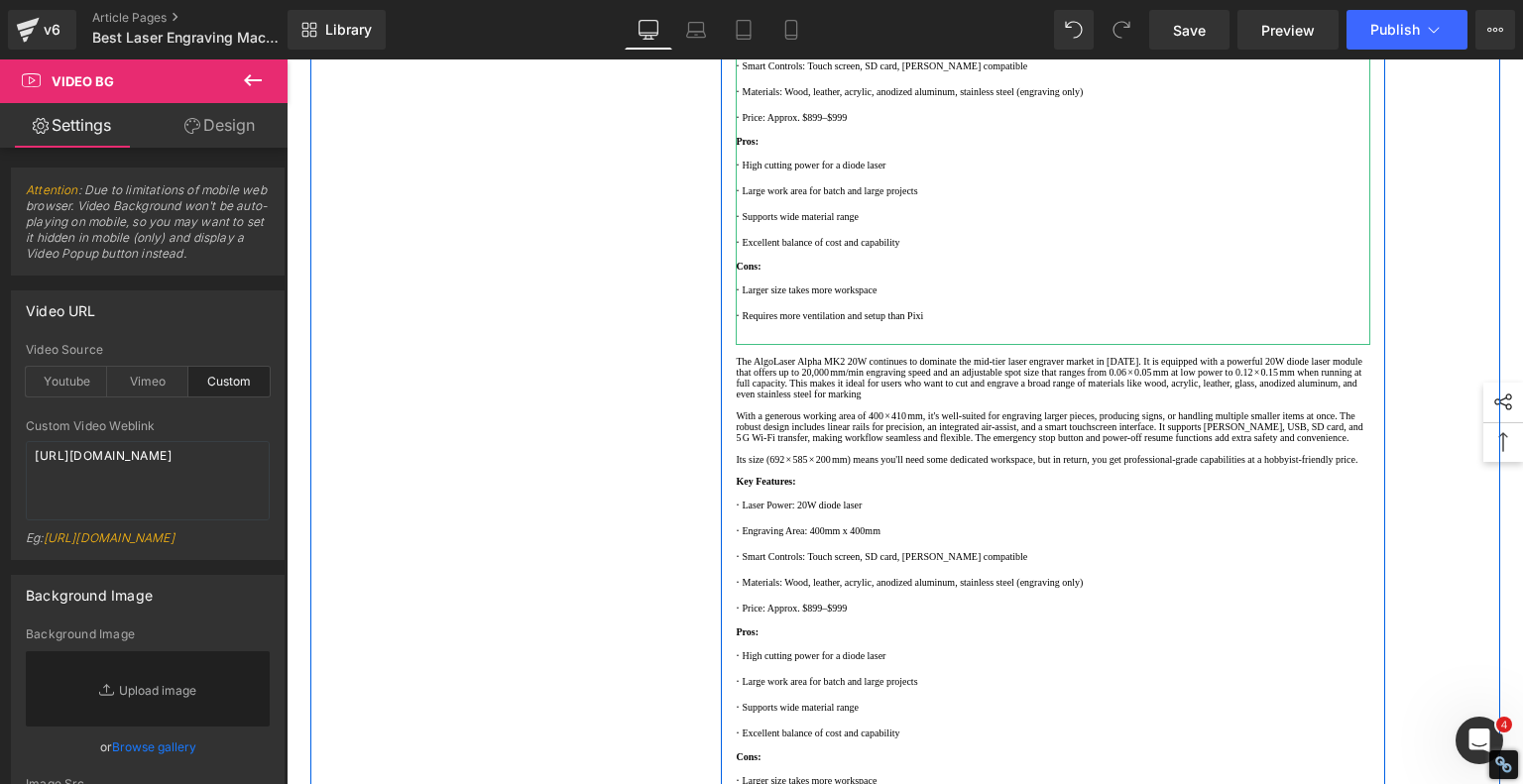 click on "Key Features:" at bounding box center [1053, -10] 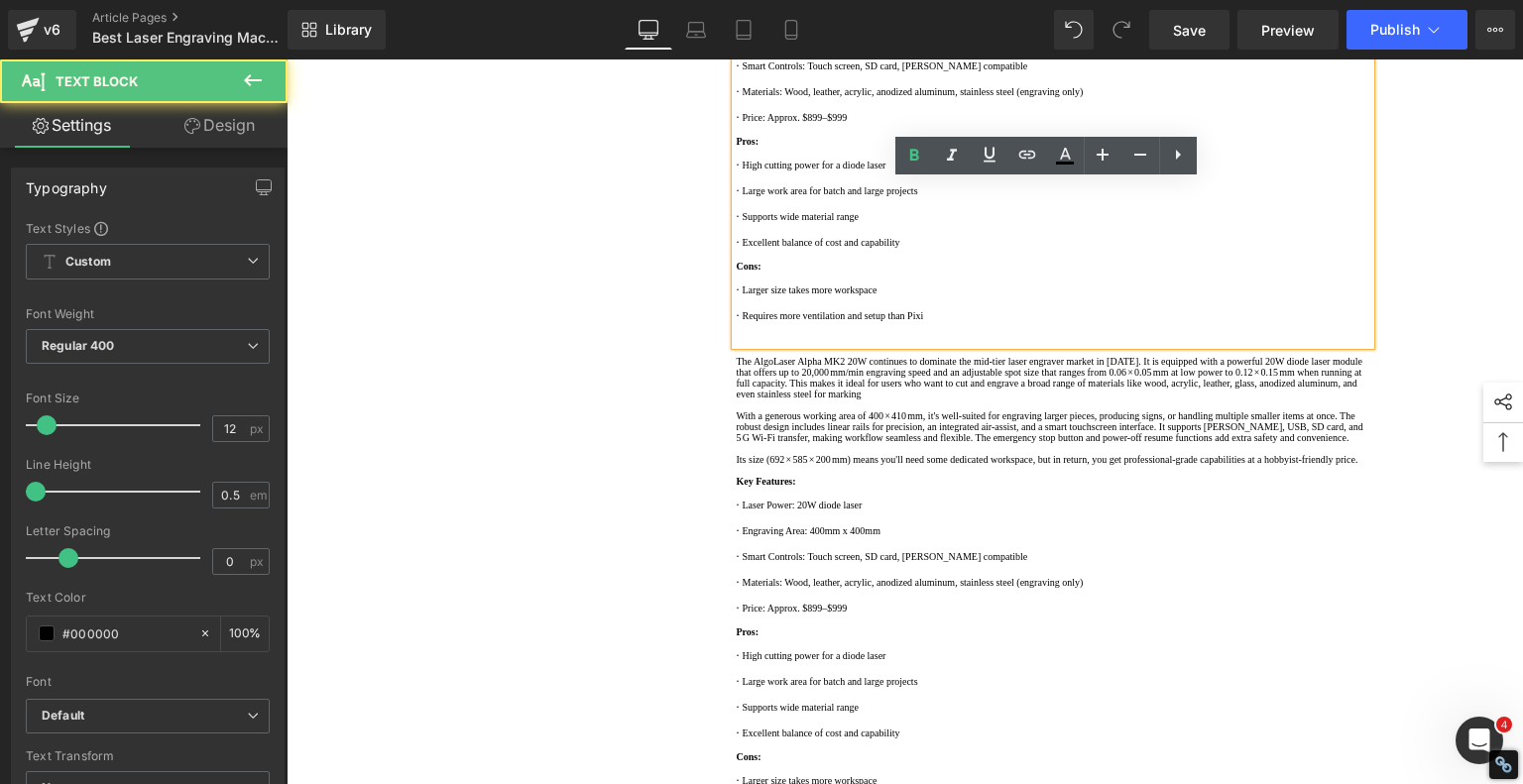 click on "Key Features:" at bounding box center (765, -10) 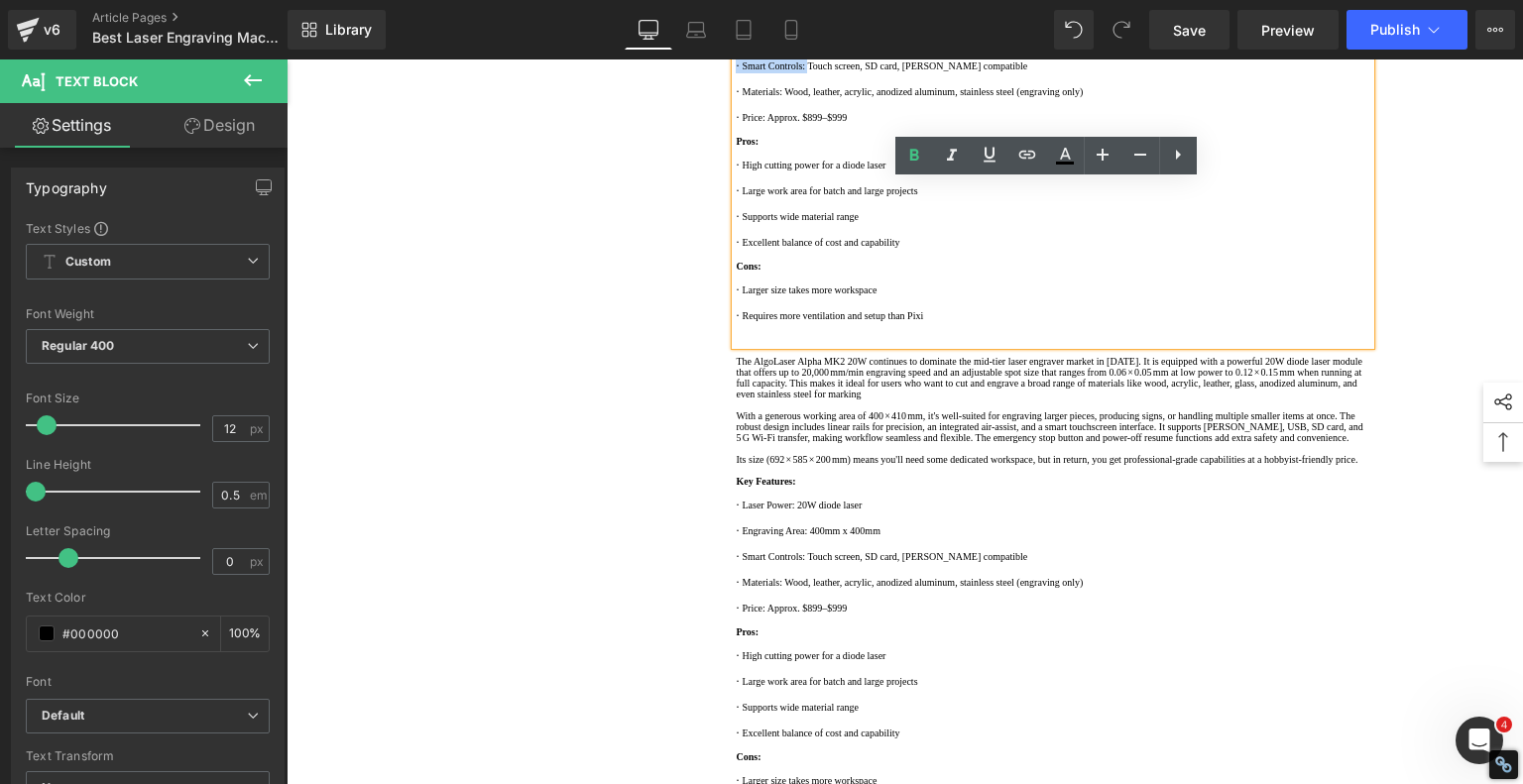 drag, startPoint x: 754, startPoint y: 470, endPoint x: 834, endPoint y: 550, distance: 113.1371 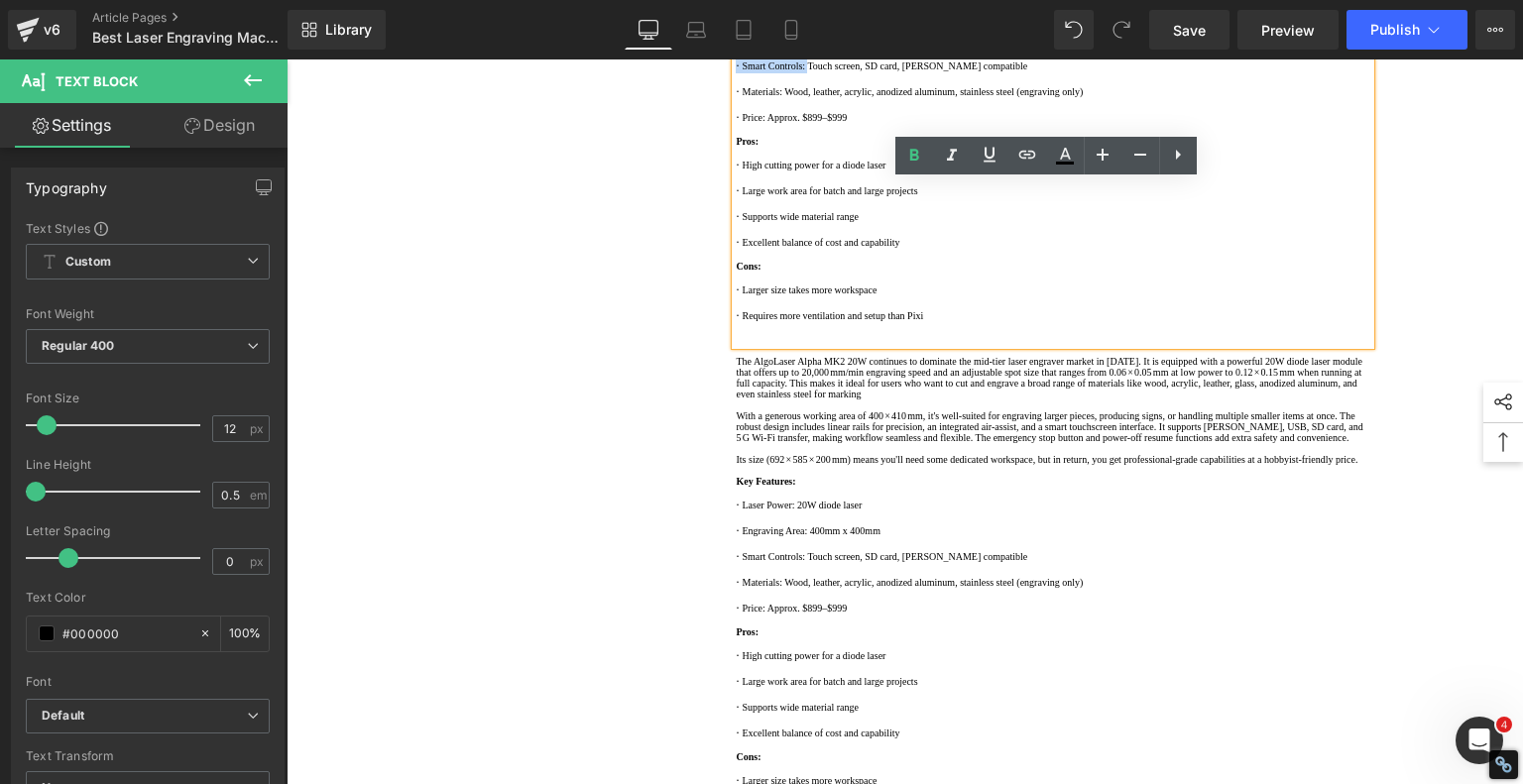 click on "The AlgoLaser Alpha MK2 20W continues to dominate the mid-tier laser engraver market in 2025. It is equipped with a powerful 20W diode laser module that offers up to 20,000 mm/min engraving speed and an adjustable spot size that ranges from 0.06 × 0.05 mm at low power to 0.12 × 0.15 mm when running at full capacity. This makes it ideal for users who want to cut and engrave a broad range of materials like wood, acrylic, leather, glass, anodized aluminum, and even stainless steel for marking With a generous working area of 400 × 410 mm, it's well-suited for engraving larger pieces, producing signs, or handling multiple smaller items at once. The robust design includes linear rails for precision, an integrated air-assist, and a smart touchscreen interface. It supports LightBurn, USB, SD card, and 5 G Wi-Fi transfer, making workflow seamless and flexible. The emergency stop button and power-off resume functions add extra safety and convenience. Key Features: ·    ·    ·    ·" at bounding box center (1053, 99) 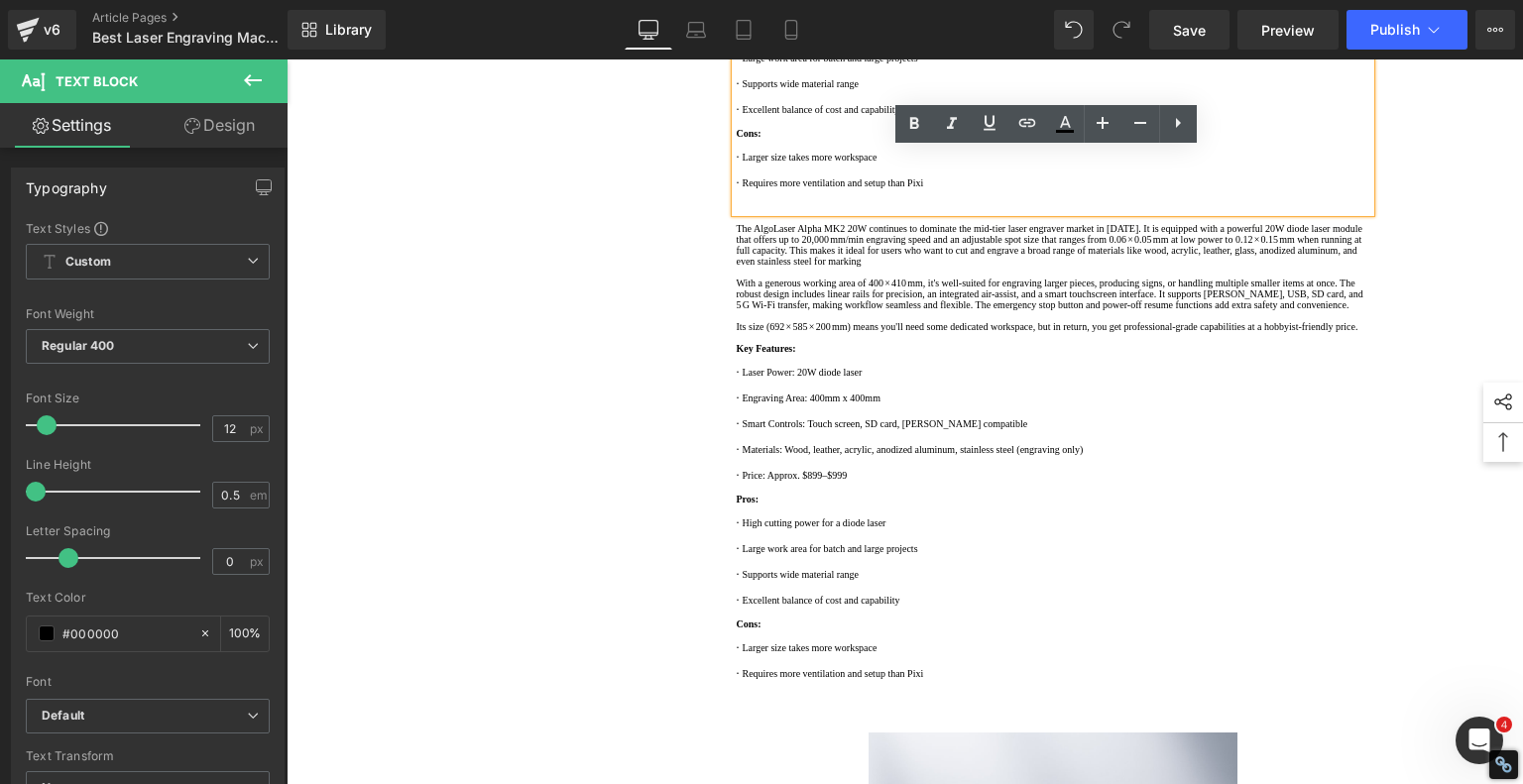 scroll, scrollTop: 3343, scrollLeft: 0, axis: vertical 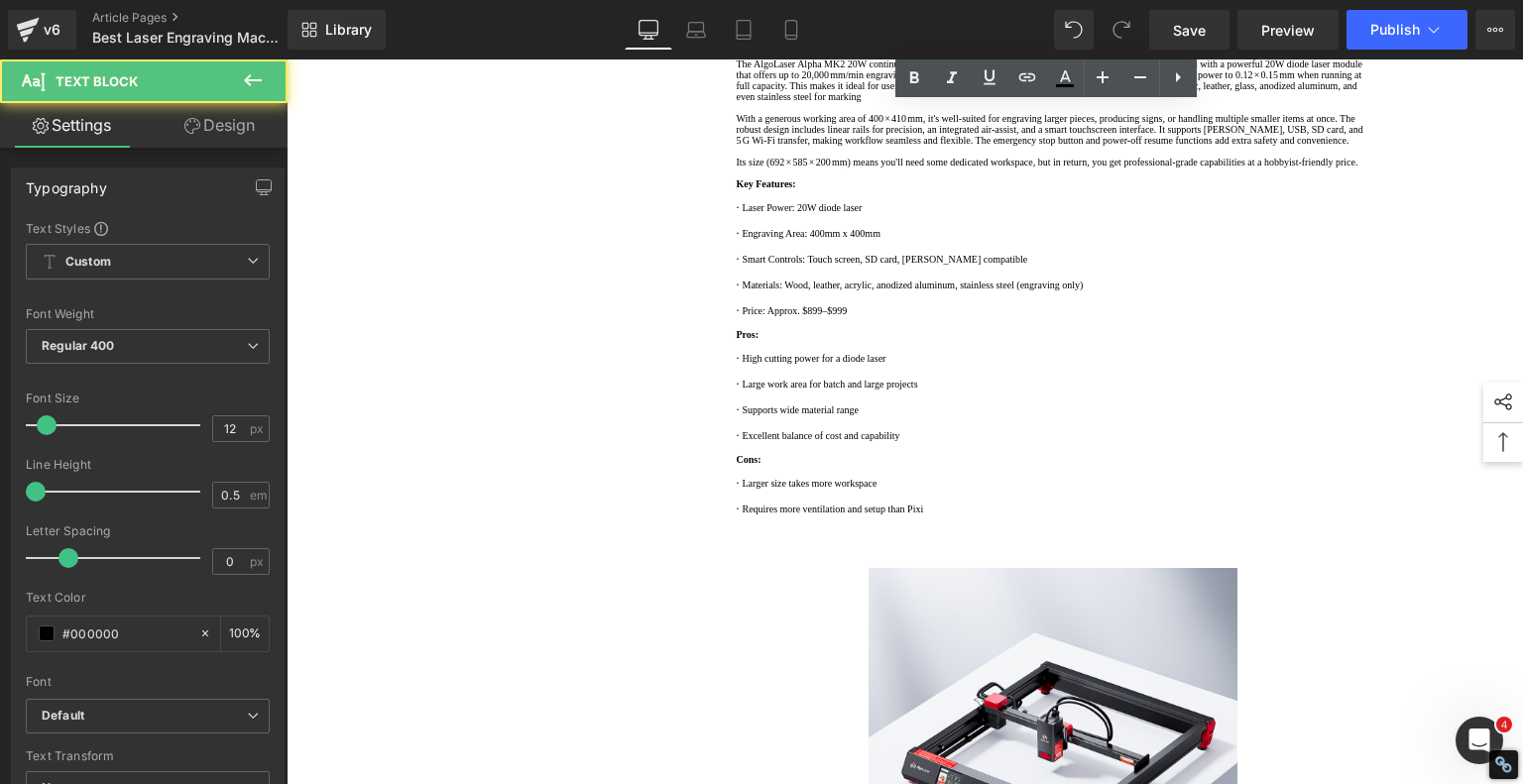 click on "·    Requires more ventilation and setup than Pixi" at bounding box center (1053, 18) 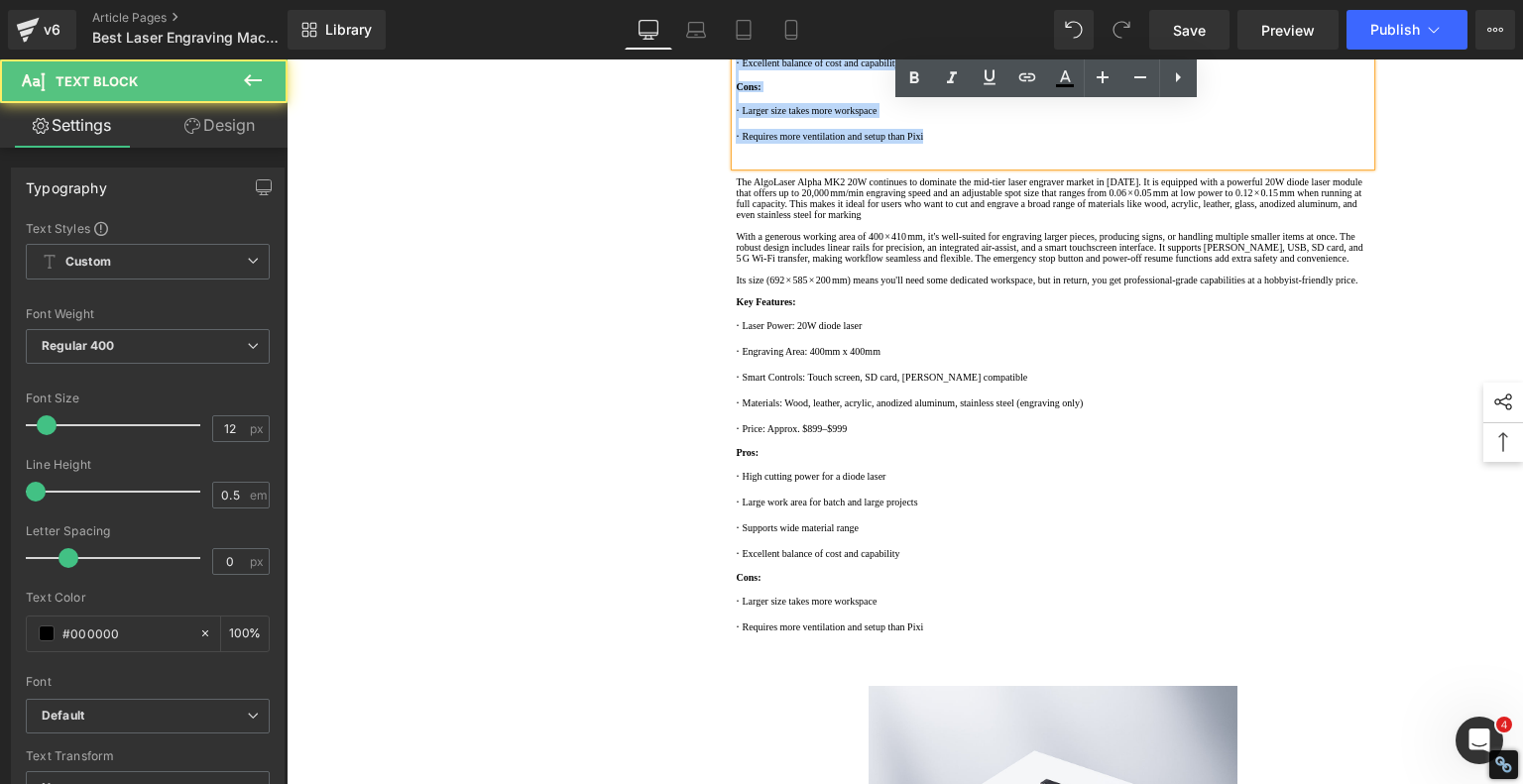 scroll, scrollTop: 3145, scrollLeft: 0, axis: vertical 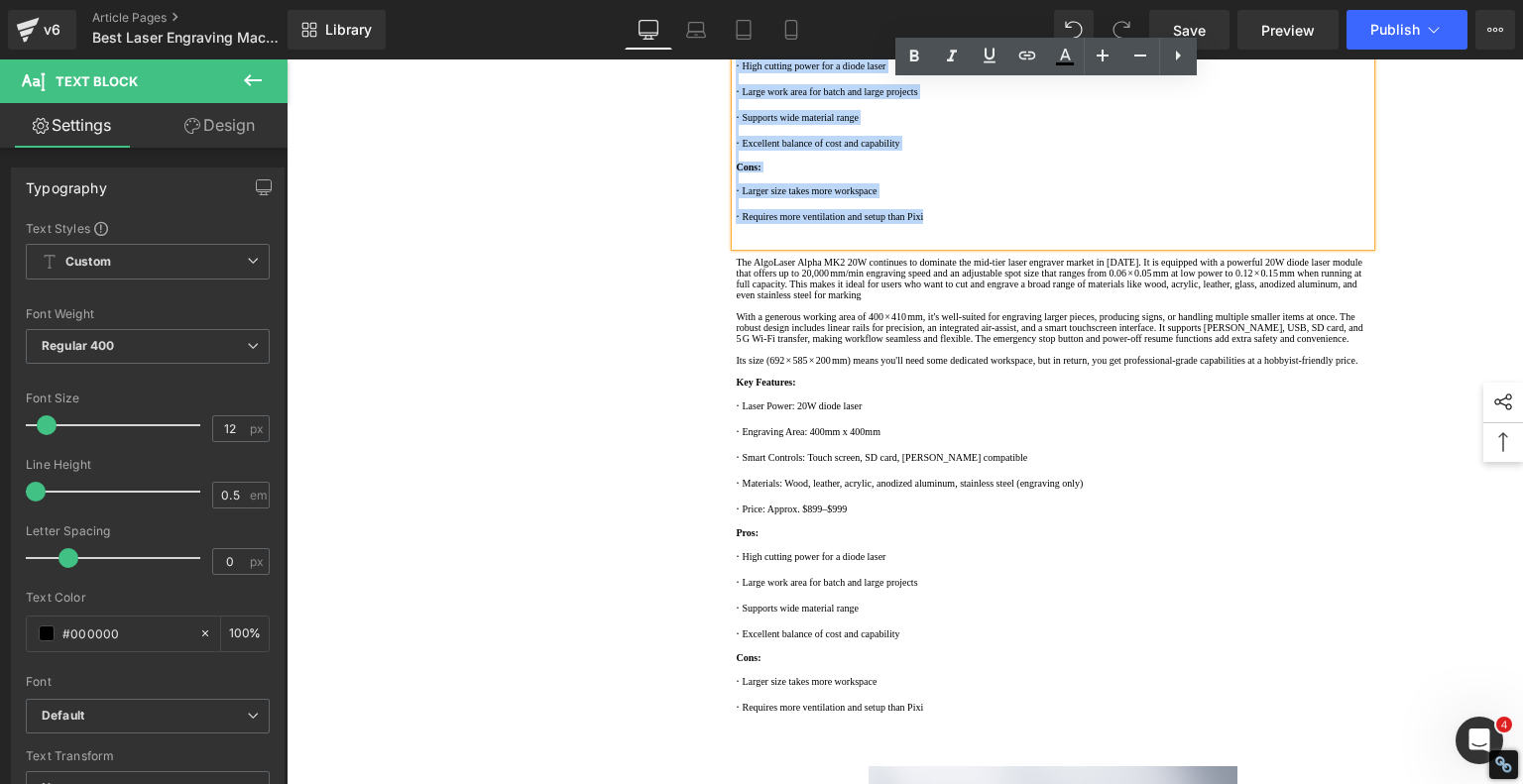 type 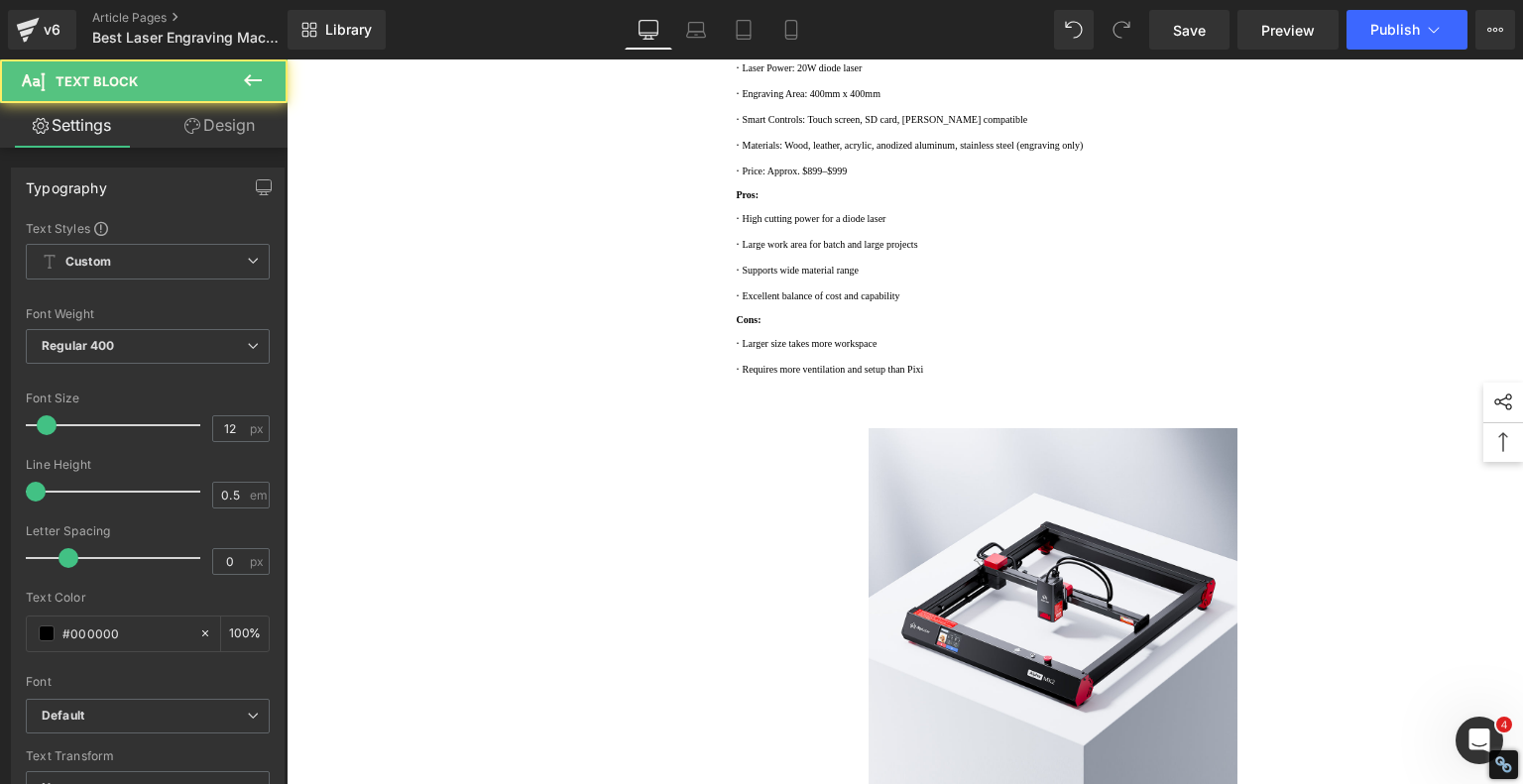 click at bounding box center [1053, -109] 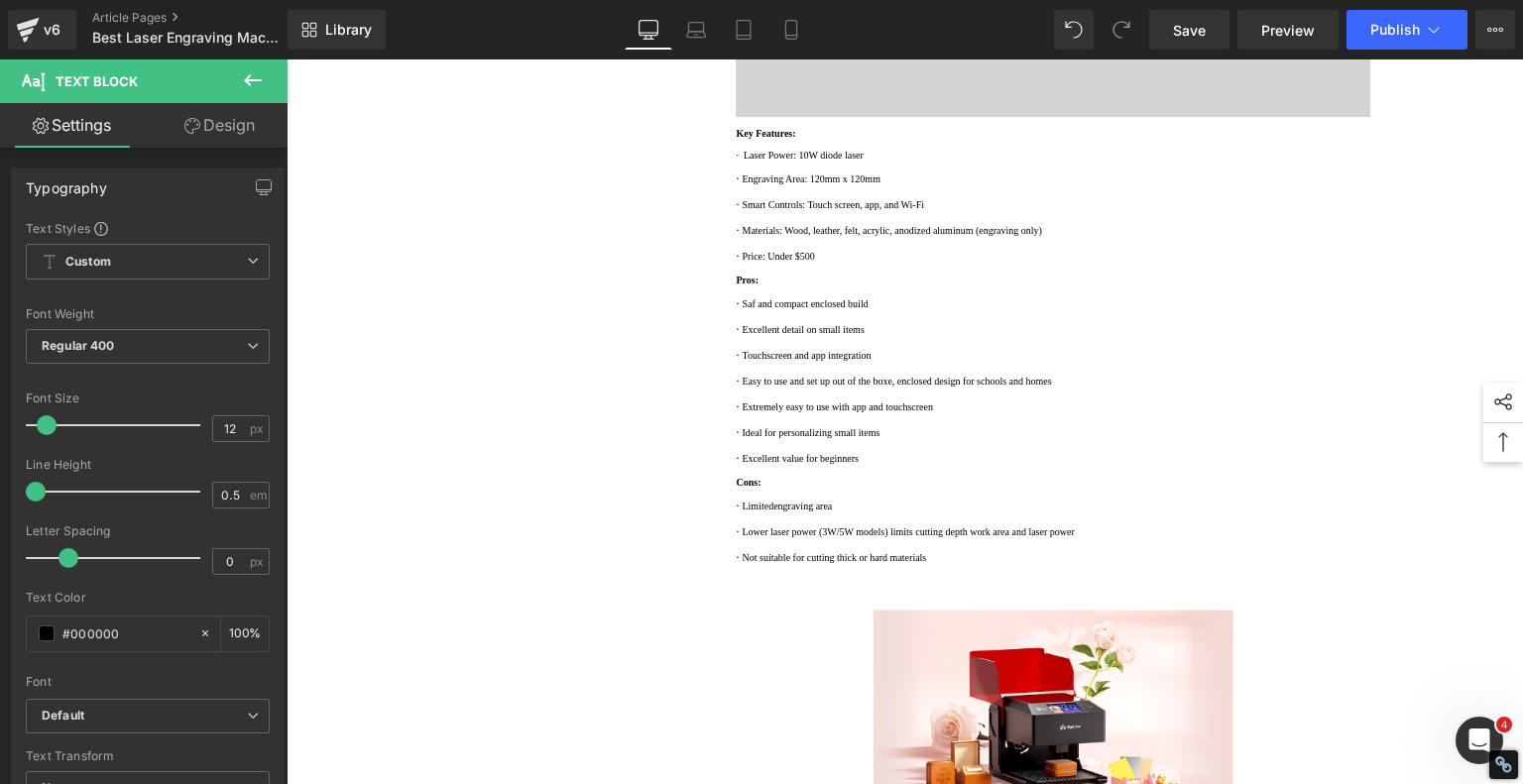 scroll, scrollTop: 1856, scrollLeft: 0, axis: vertical 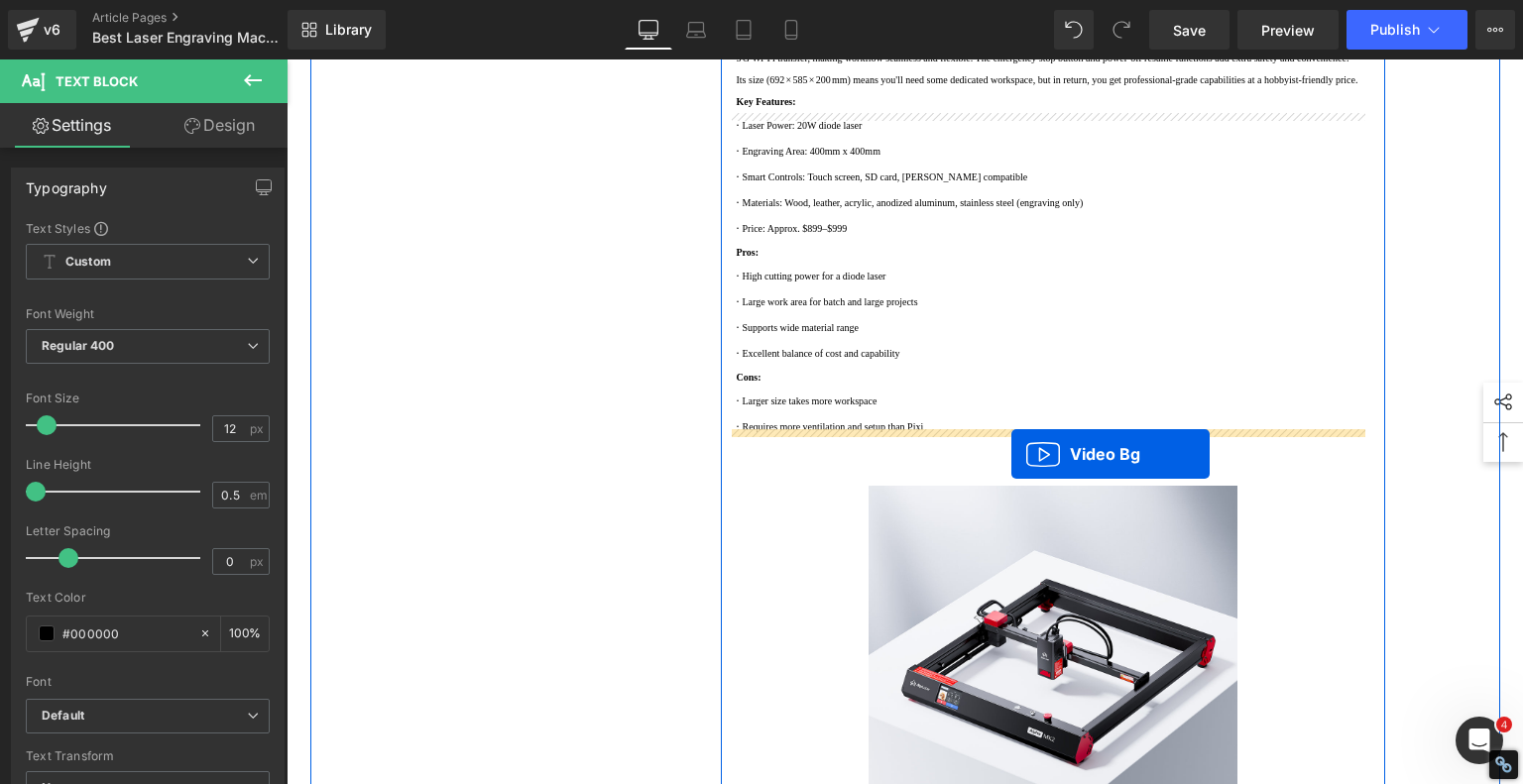 drag, startPoint x: 995, startPoint y: 96, endPoint x: 1011, endPoint y: 454, distance: 358.35736 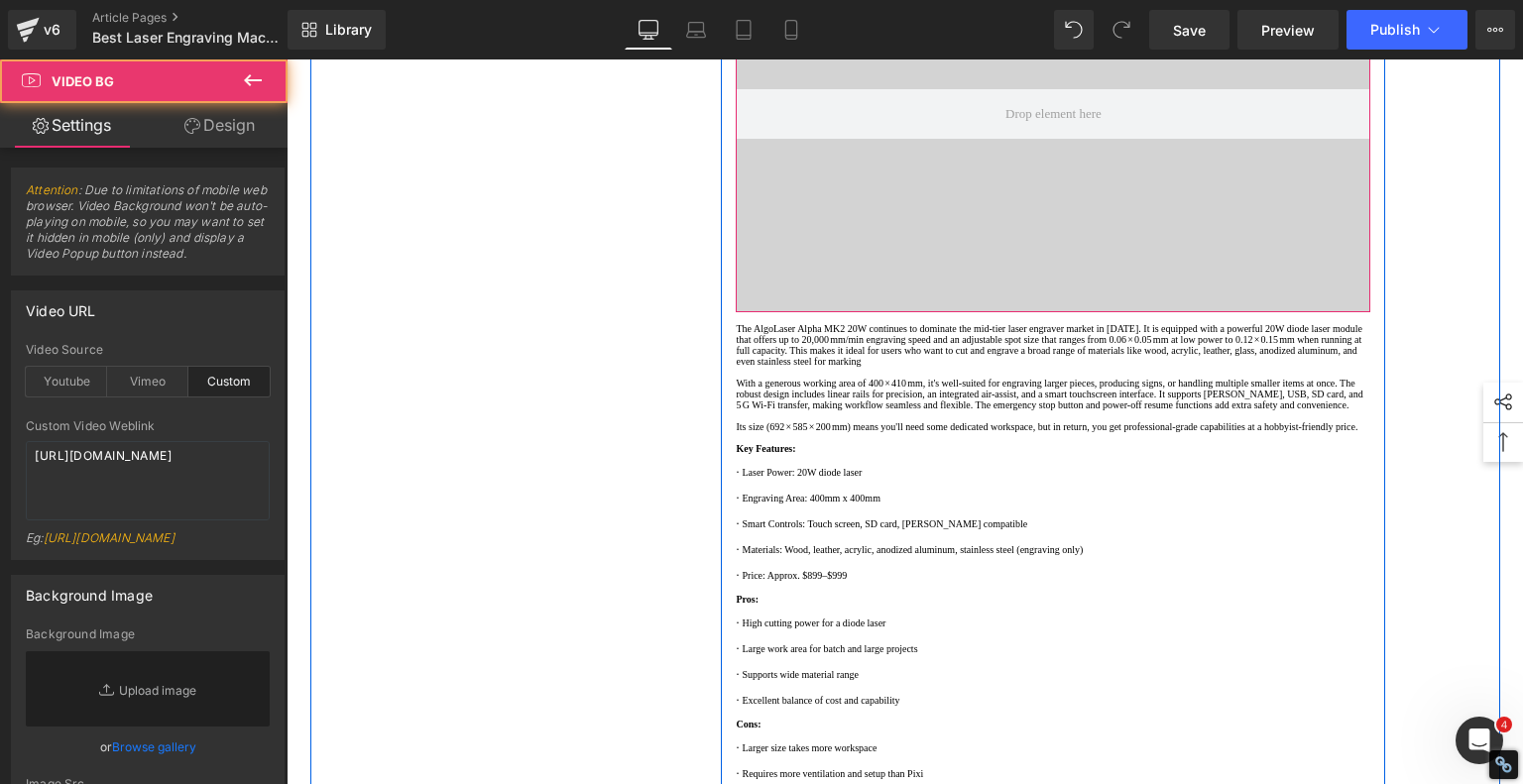scroll, scrollTop: 2669, scrollLeft: 0, axis: vertical 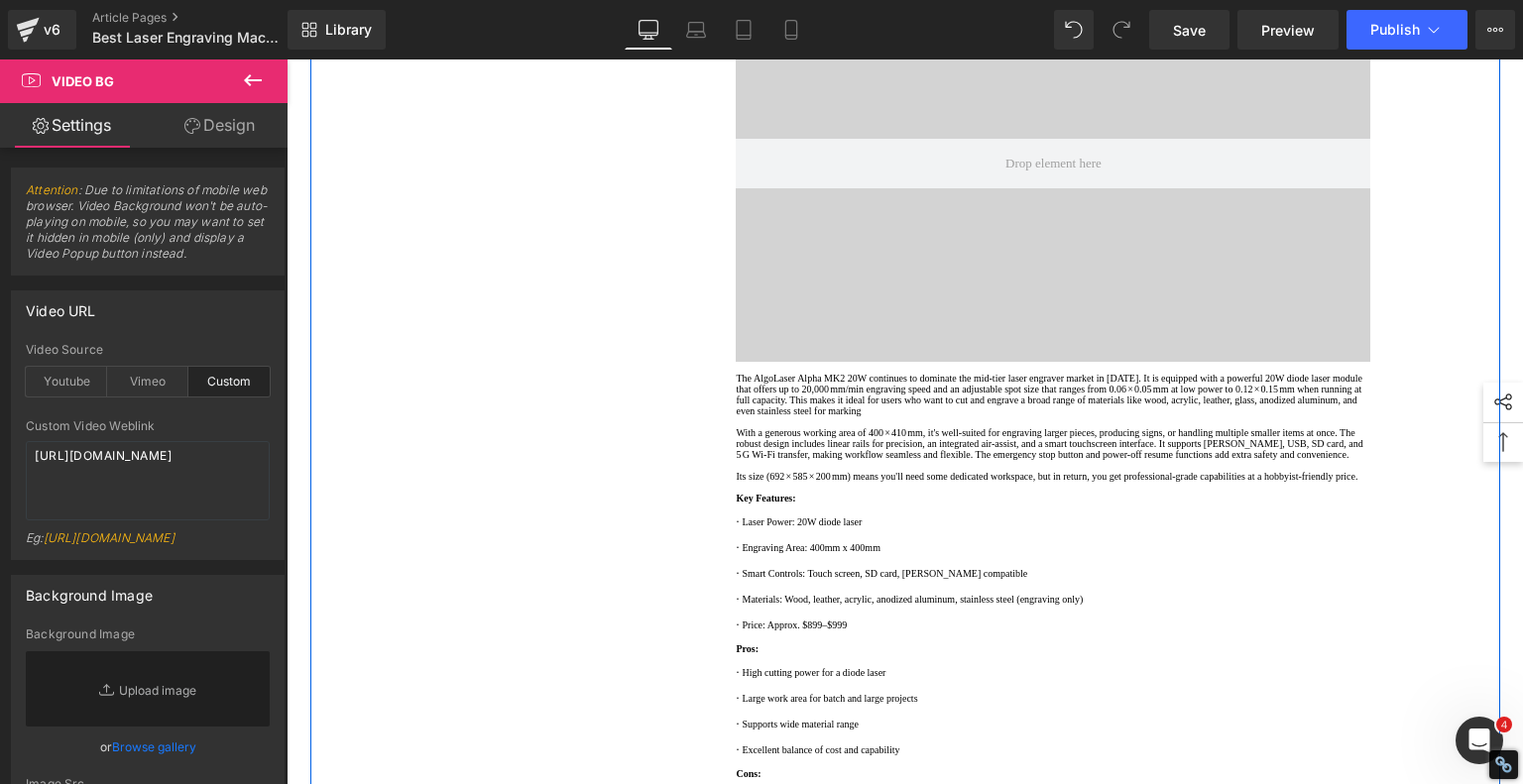 click on "1. Top 3 Best Laser Engravers of 2025 Text Block         2. Best Compact Smart Laser Engraver: AlgoLaser Pixi Text Block         3. Best Mid-Range Engraver for Versatile Projects: AlgoLaser Alpha MK2 20W Text Block         4. Best High‑Power Laser Engraver for Professionals: AlgoLaser Delta 40W Text Block         5. Comparison Chart: AlgoLaser Pixi vs Alpha MK2 vs Delta 40W Text Block         6. FAQs: Choosing a Laser Engraver for Your Business in 2025 Text Block         7. Why AlgoLaser Is the Smart Choice in 2025 Text Block         Row         Best Laser Engraving Machines and Laser Cutters of 2025 Heading         Top 3 Best Laser Engravers of 2025 Heading         Text Block
Video Bg         Row         Best Compact Smart Laser Engraver: AlgoLaser Pixi Heading         Text Block
Video Bg         Key Features: ·  Laser Power: 10W diode laser ·    Engraving Area: 120mm x 120mm ·    ·    ·    ·" at bounding box center [905, 911] 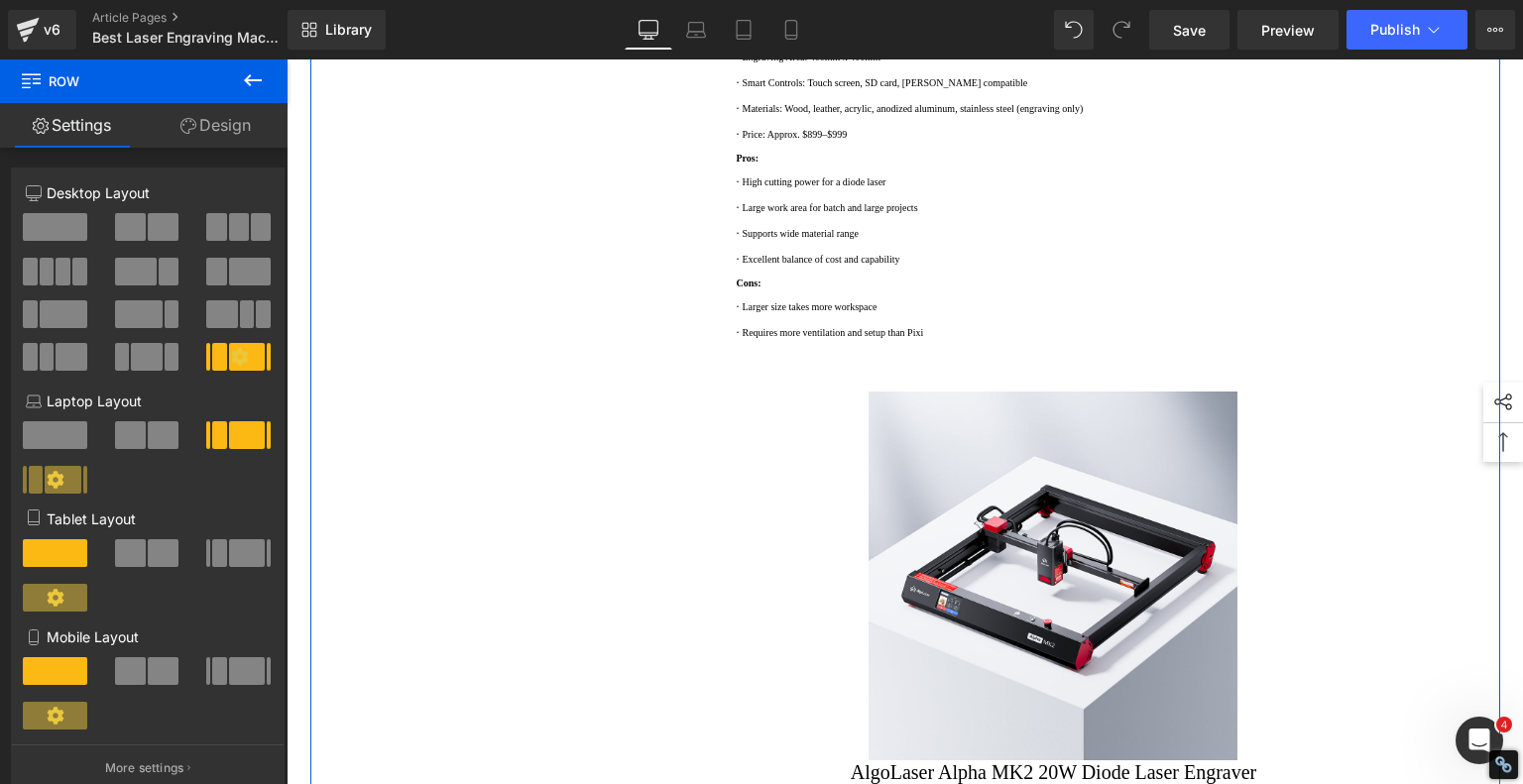 scroll, scrollTop: 3165, scrollLeft: 0, axis: vertical 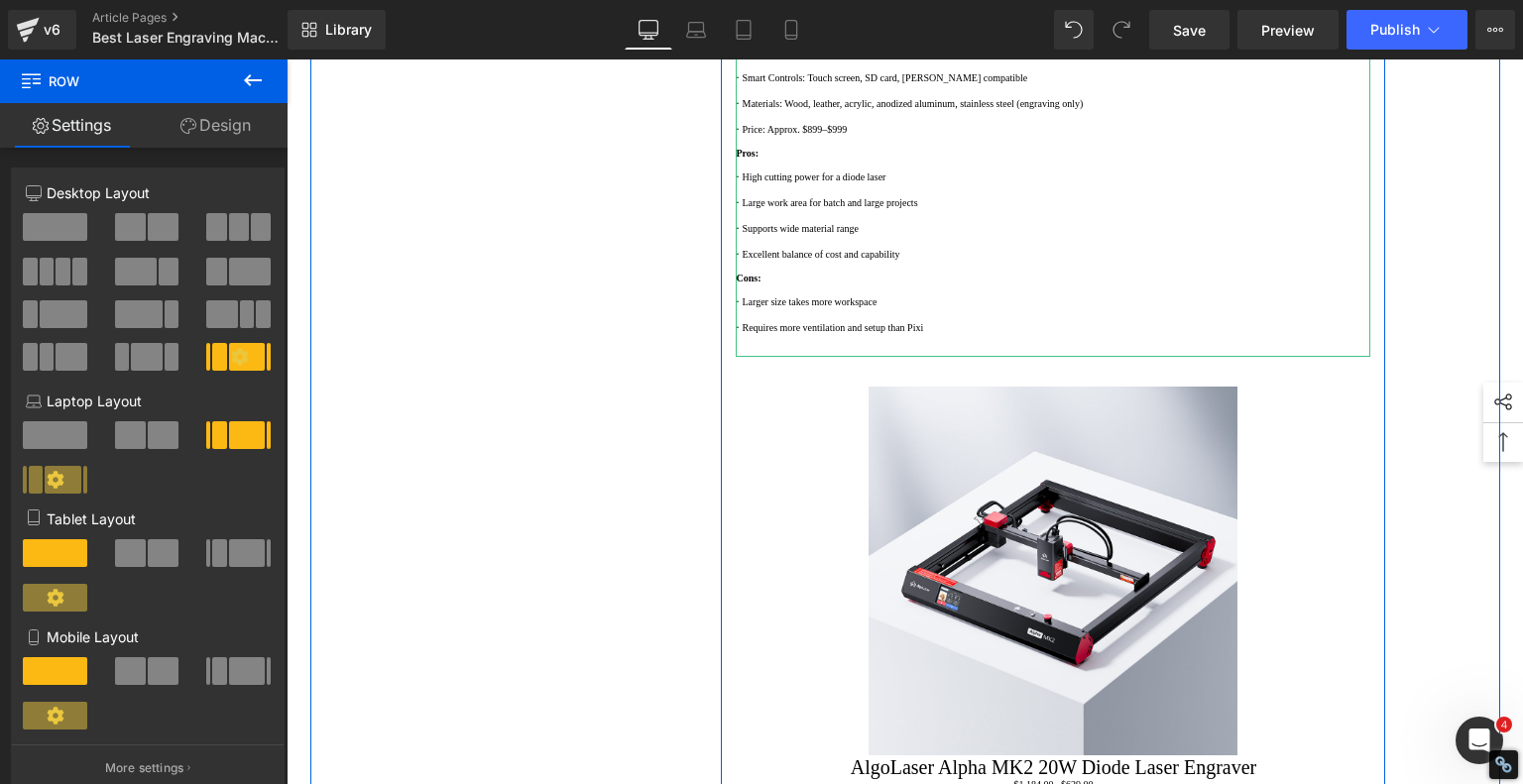 click at bounding box center (1053, -9) 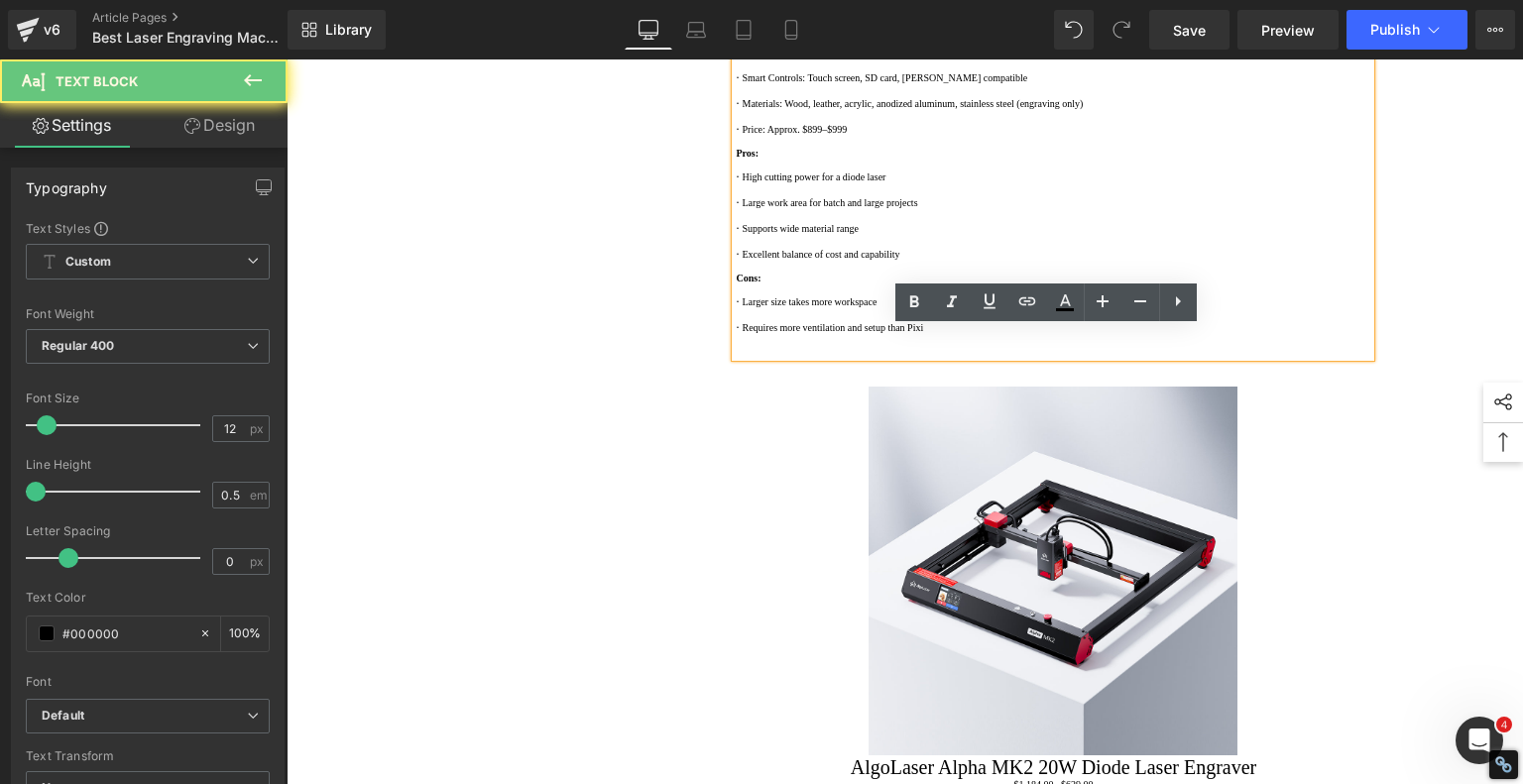 click at bounding box center [1053, -9] 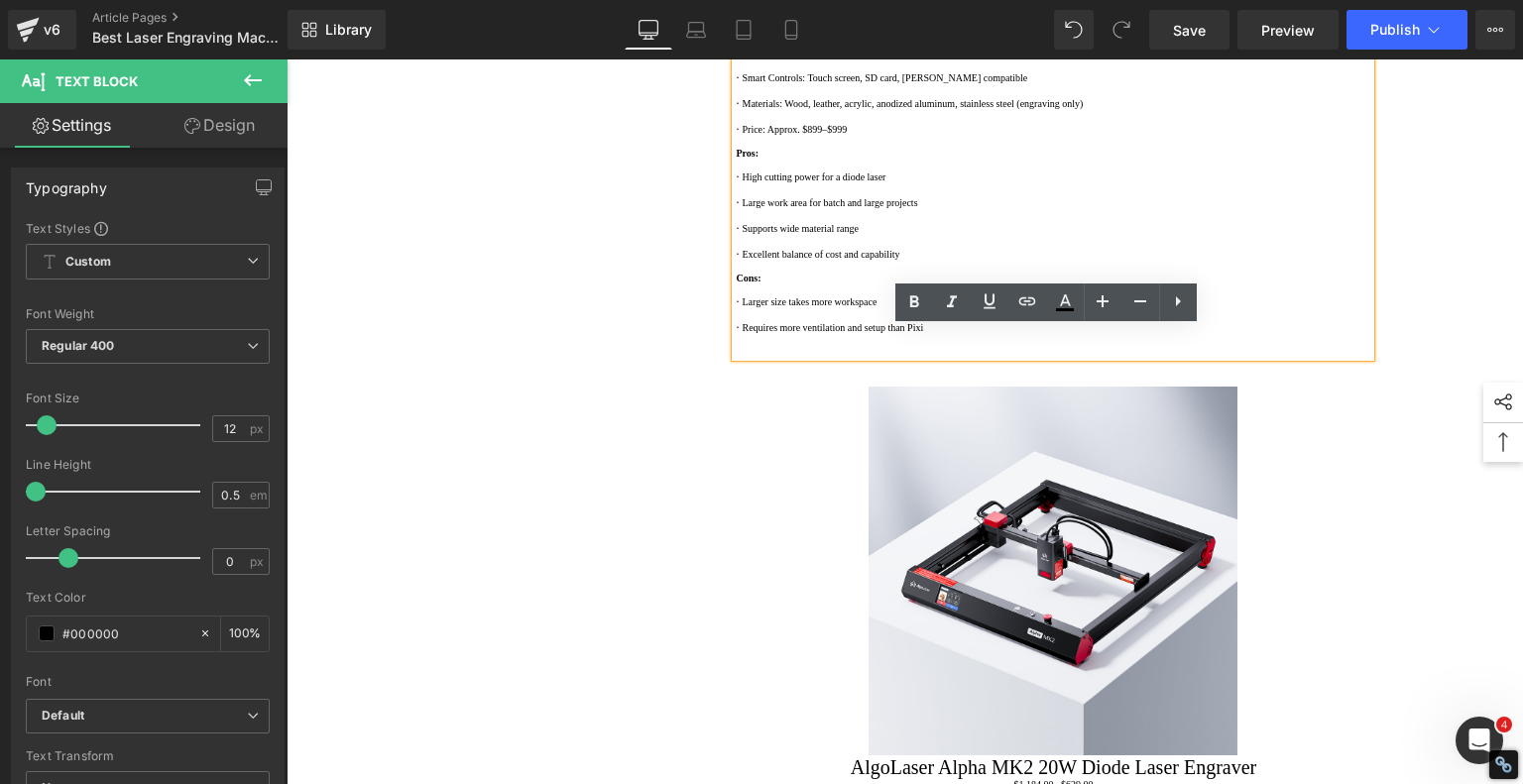 drag, startPoint x: 992, startPoint y: 572, endPoint x: 569, endPoint y: 339, distance: 482.9265 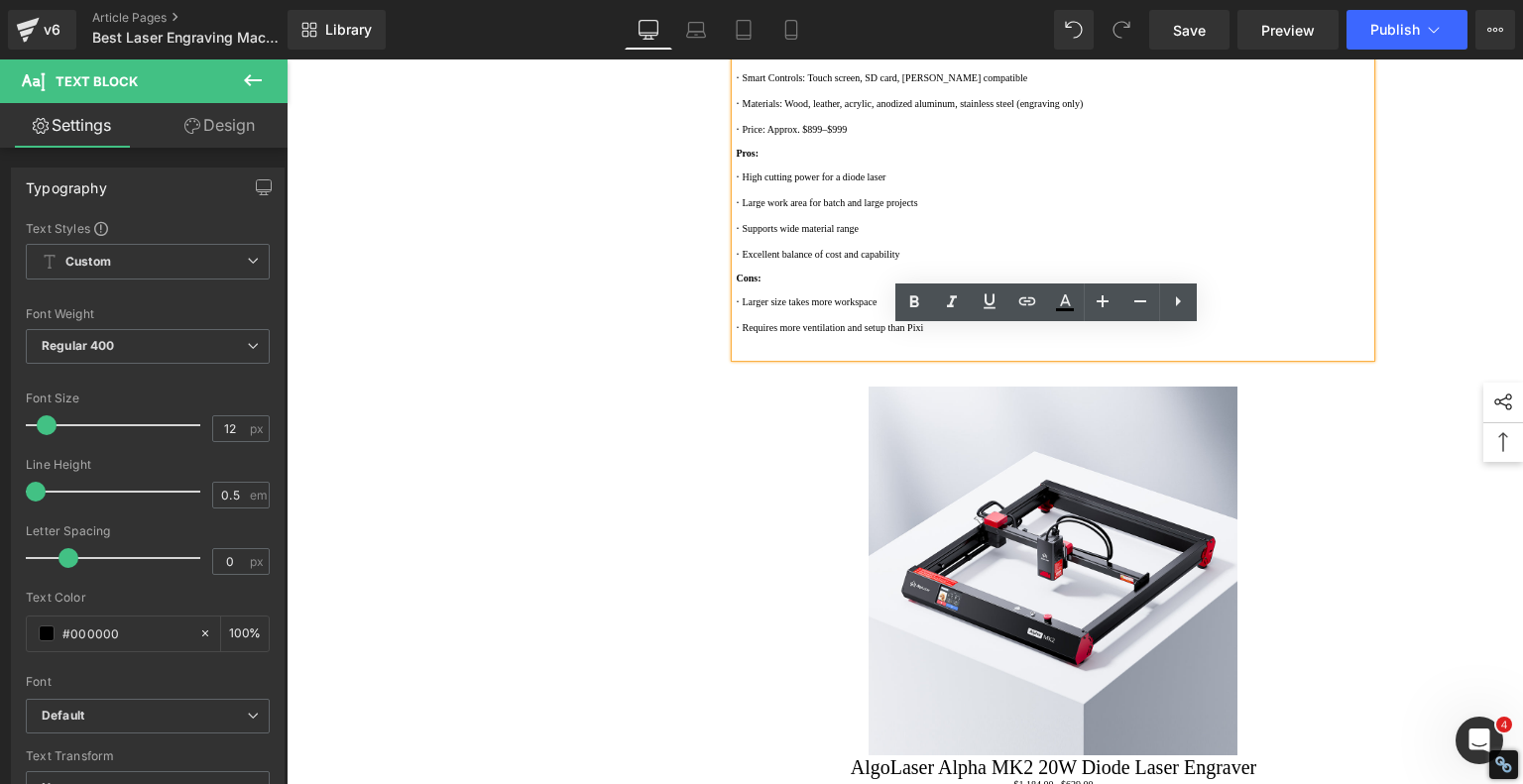 click on "1. Top 3 Best Laser Engravers of 2025 Text Block         2. Best Compact Smart Laser Engraver: AlgoLaser Pixi Text Block         3. Best Mid-Range Engraver for Versatile Projects: AlgoLaser Alpha MK2 20W Text Block         4. Best High‑Power Laser Engraver for Professionals: AlgoLaser Delta 40W Text Block         5. Comparison Chart: AlgoLaser Pixi vs Alpha MK2 vs Delta 40W Text Block         6. FAQs: Choosing a Laser Engraver for Your Business in 2025 Text Block         7. Why AlgoLaser Is the Smart Choice in 2025 Text Block         Row         Best Laser Engraving Machines and Laser Cutters of 2025 Heading         Top 3 Best Laser Engravers of 2025 Heading         Text Block
Video Bg         Row         Best Compact Smart Laser Engraver: AlgoLaser Pixi Heading         Text Block
Video Bg         Key Features: ·  Laser Power: 10W diode laser ·    Engraving Area: 120mm x 120mm ·    ·    ·    ·" at bounding box center [905, 415] 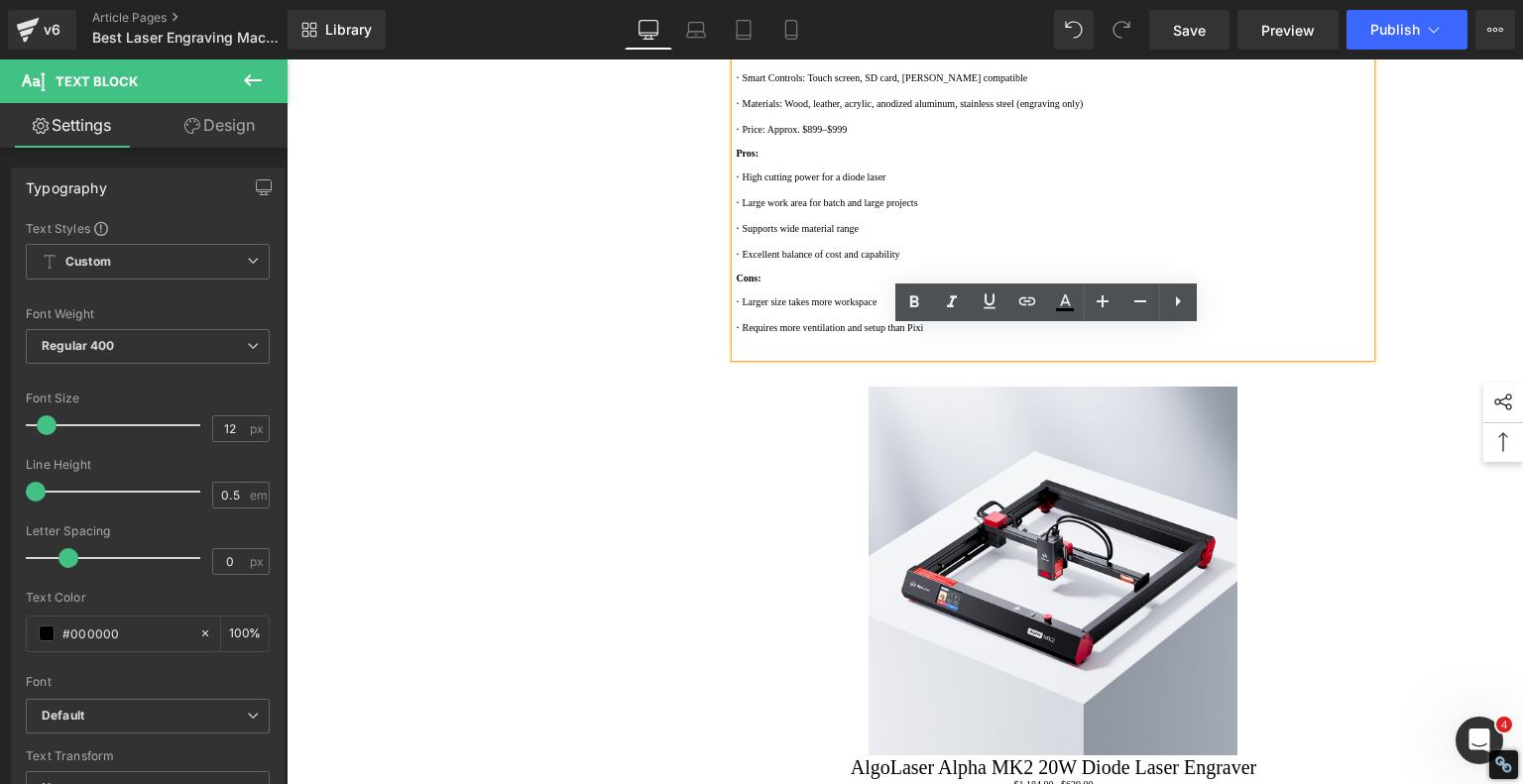 type 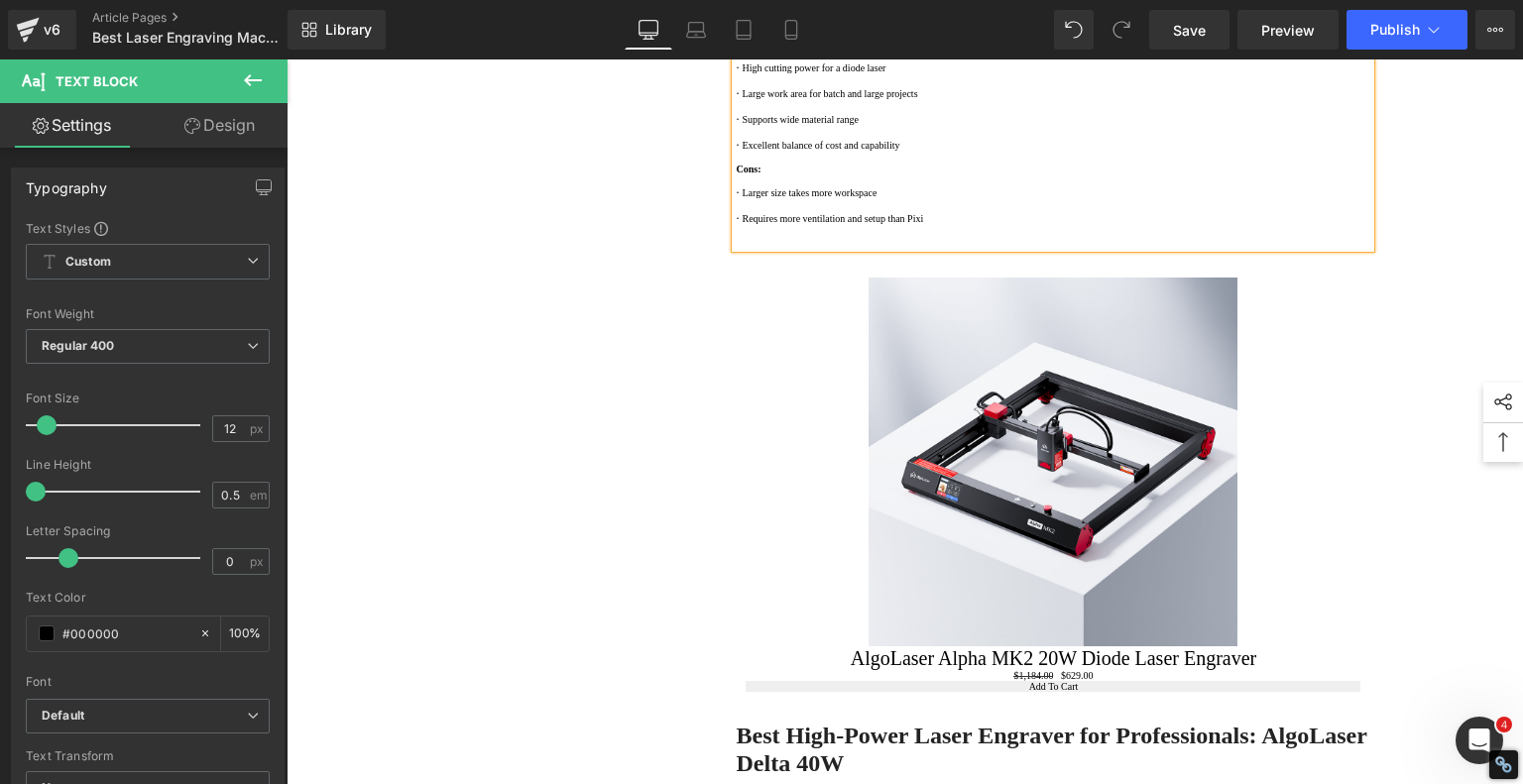click at bounding box center [1053, -118] 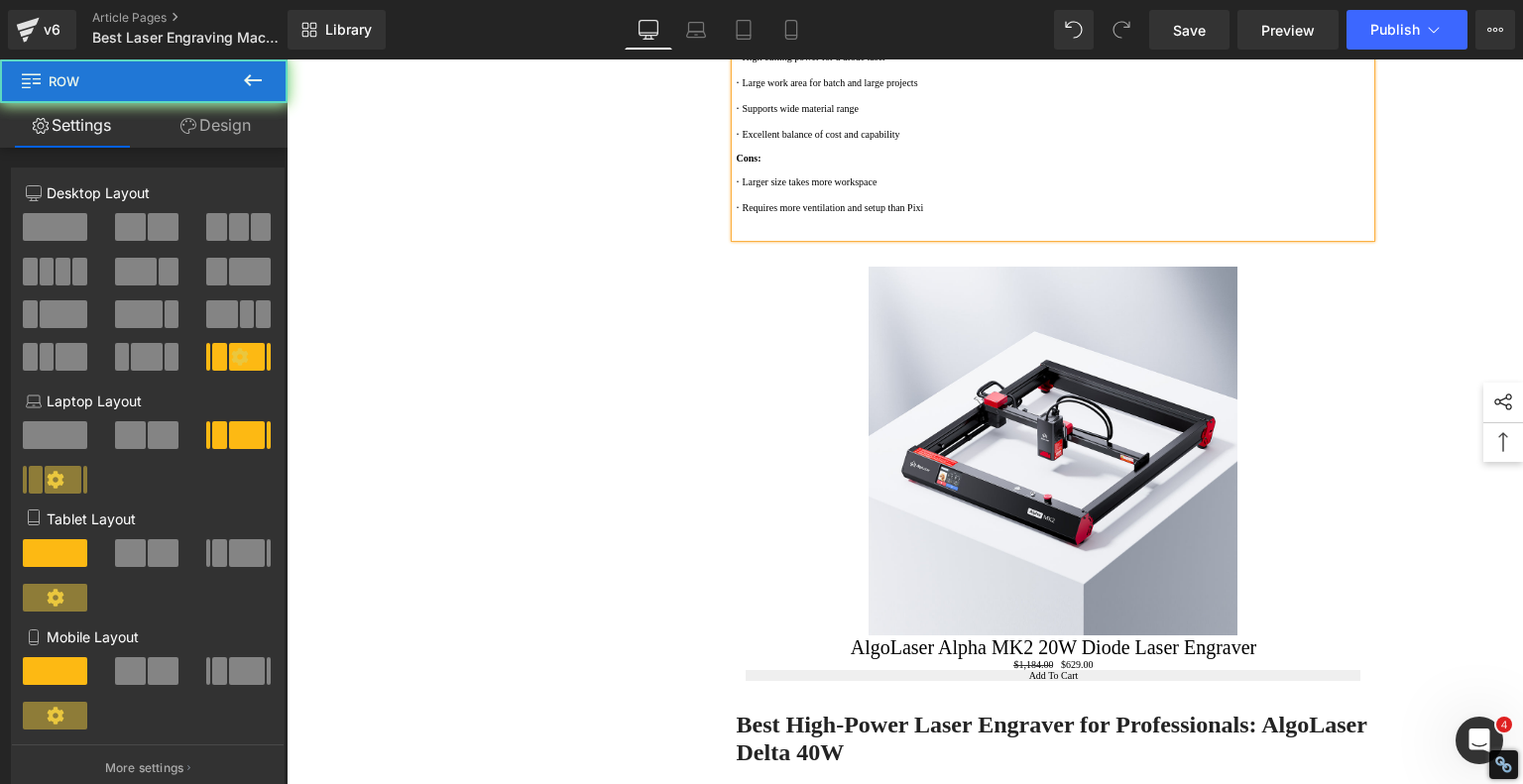 click on "1. Top 3 Best Laser Engravers of 2025 Text Block         2. Best Compact Smart Laser Engraver: AlgoLaser Pixi Text Block         3. Best Mid-Range Engraver for Versatile Projects: AlgoLaser Alpha MK2 20W Text Block         4. Best High‑Power Laser Engraver for Professionals: AlgoLaser Delta 40W Text Block         5. Comparison Chart: AlgoLaser Pixi vs Alpha MK2 vs Delta 40W Text Block         6. FAQs: Choosing a Laser Engraver for Your Business in 2025 Text Block         7. Why AlgoLaser Is the Smart Choice in 2025 Text Block         Row         Best Laser Engraving Machines and Laser Cutters of 2025 Heading         Top 3 Best Laser Engravers of 2025 Heading         Text Block
Video Bg         Row         Best Compact Smart Laser Engraver: AlgoLaser Pixi Heading         Text Block
Video Bg         Key Features: ·  Laser Power: 10W diode laser ·    Engraving Area: 120mm x 120mm ·    ·    ·    ·" at bounding box center [905, 356] 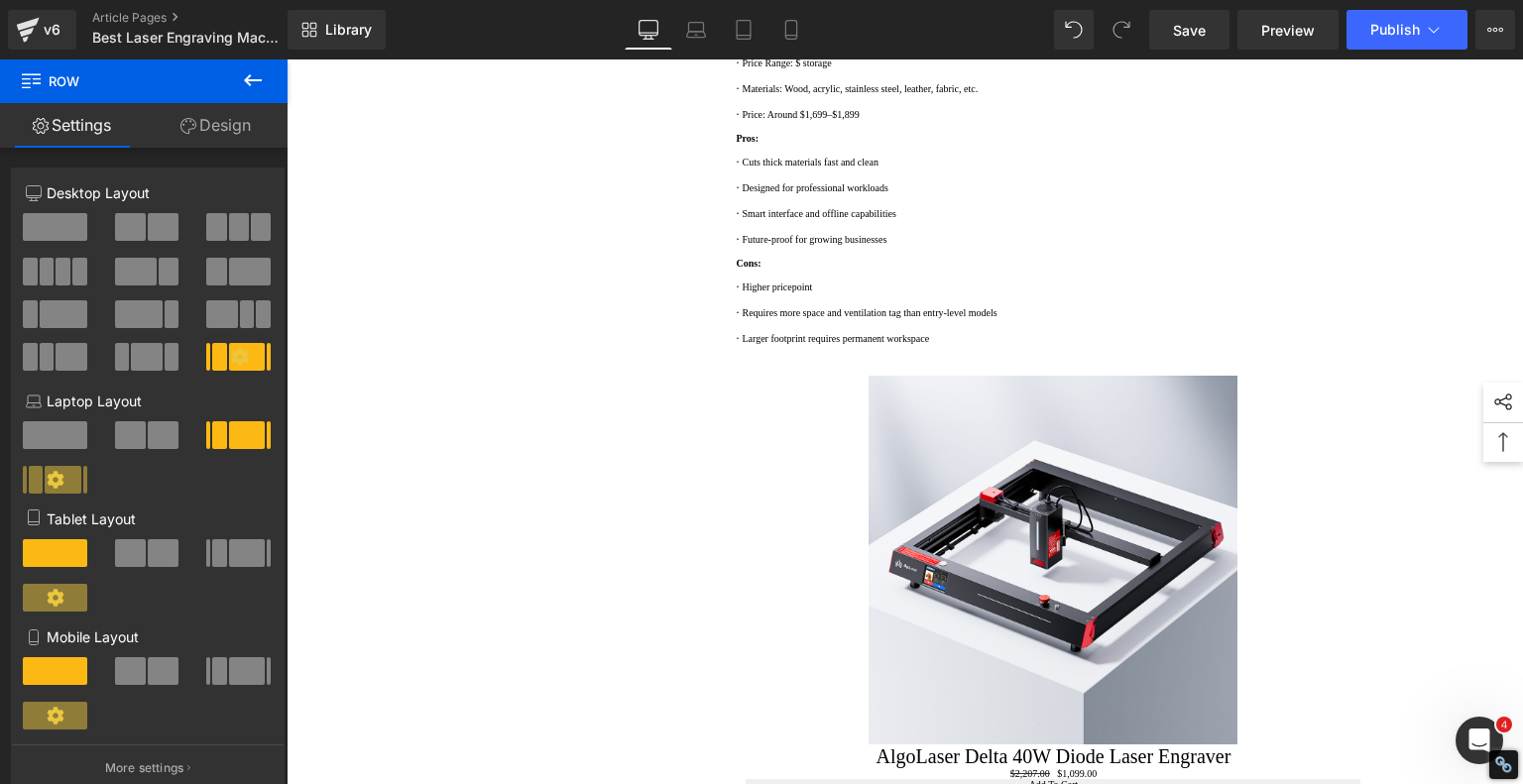 scroll, scrollTop: 4651, scrollLeft: 0, axis: vertical 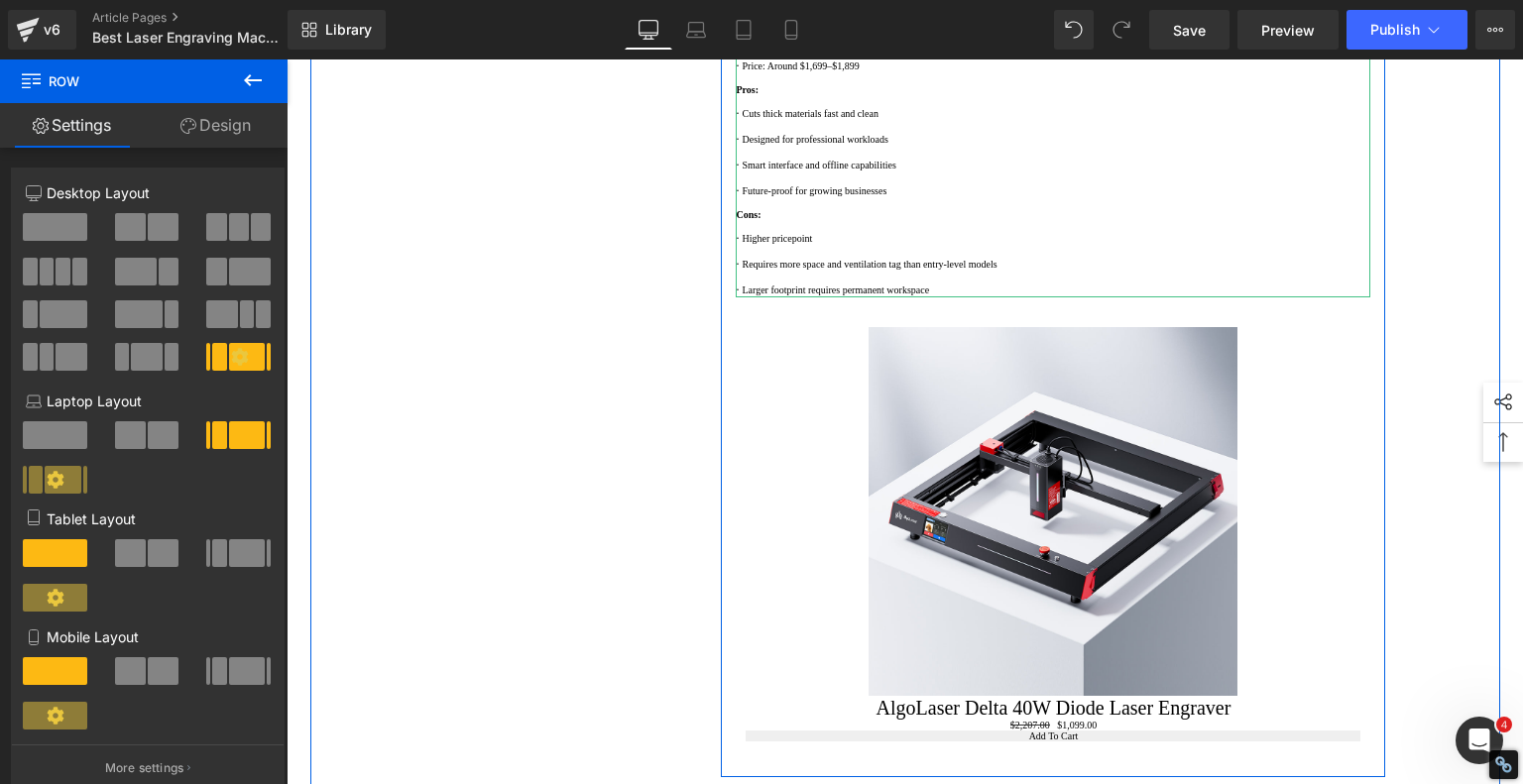click 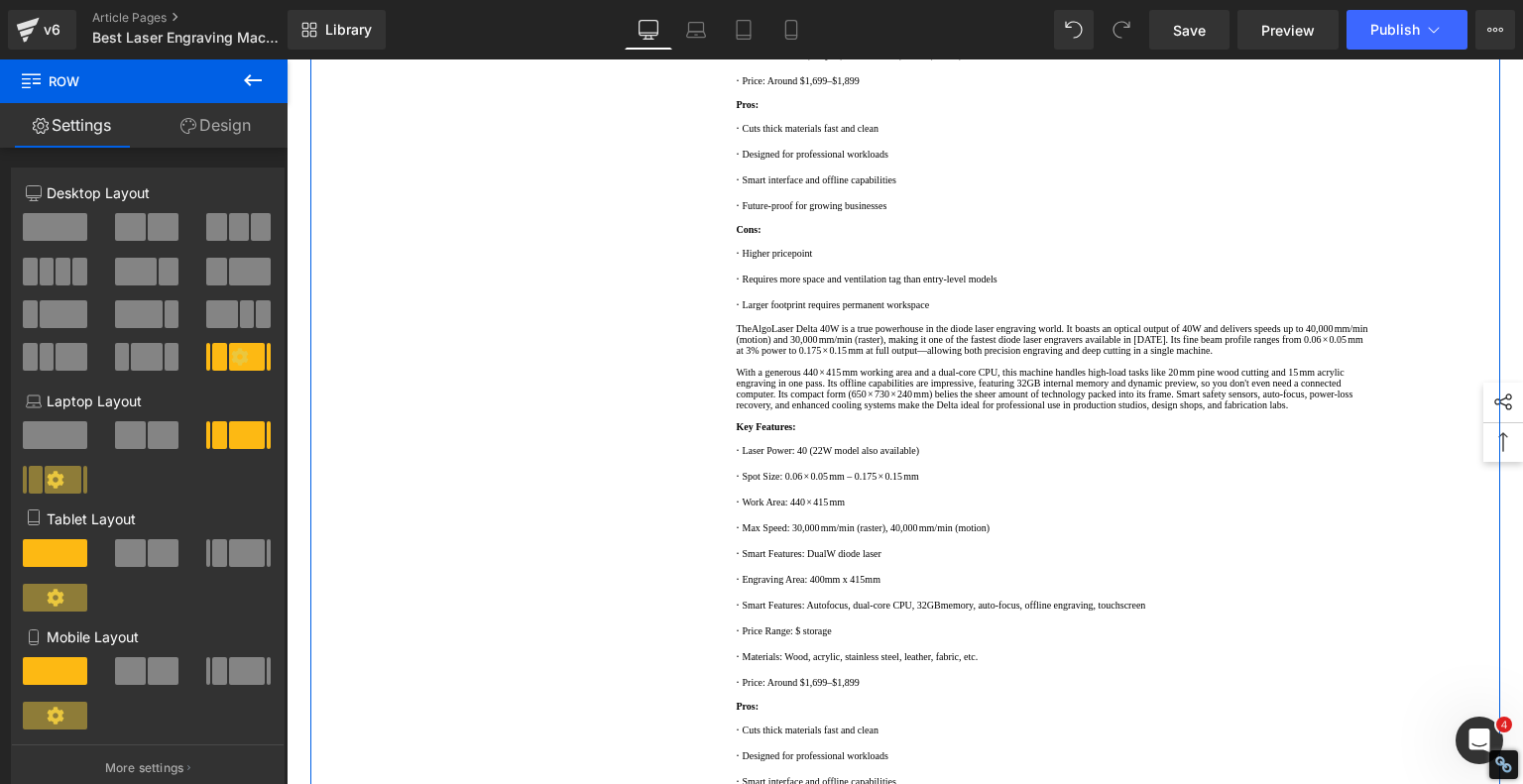 scroll, scrollTop: 4678, scrollLeft: 0, axis: vertical 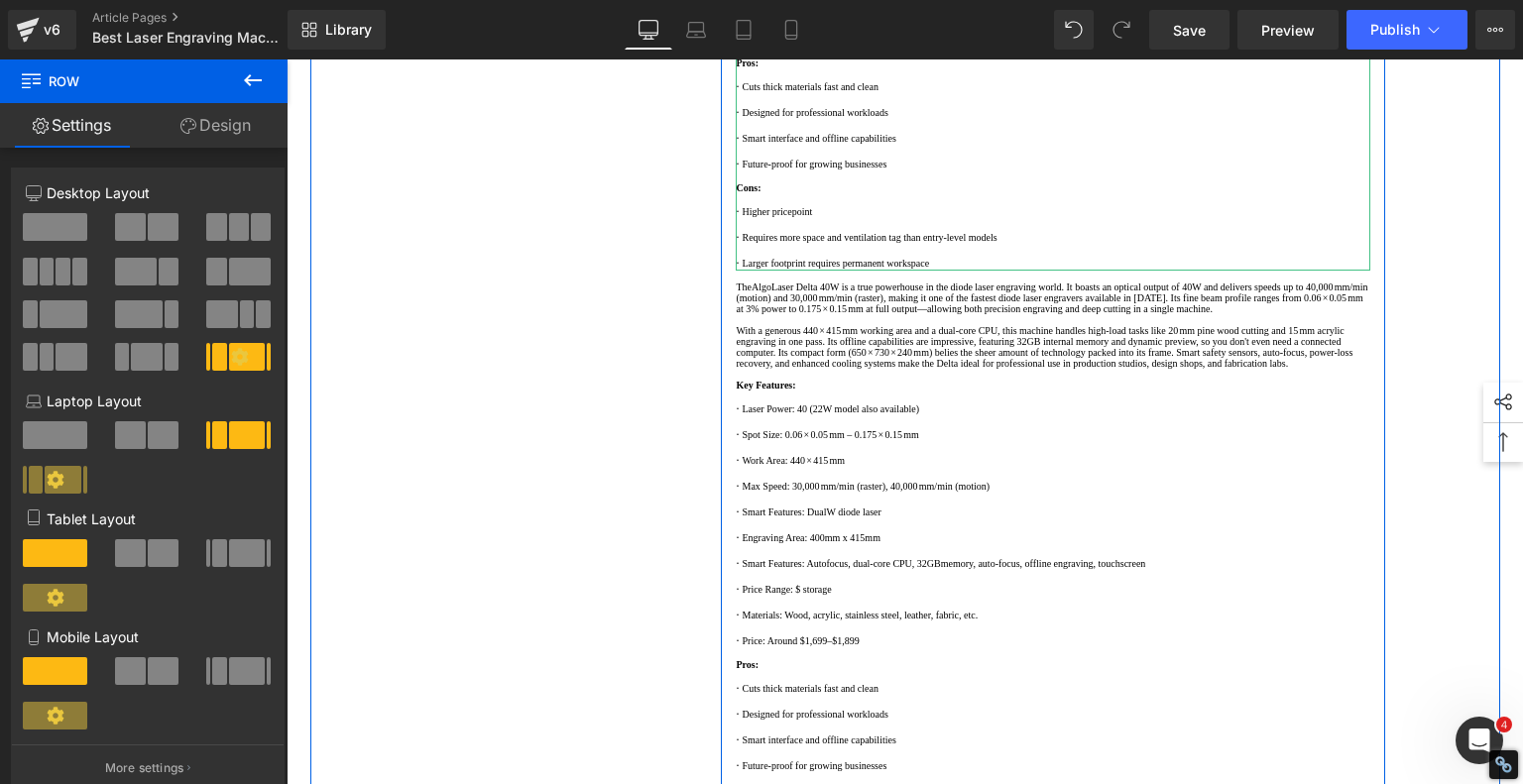 click on "With a generous 440 × 415 mm working area and a dual-core CPU, this machine handles high-load tasks like 20 mm pine wood cutting and 15 mm acrylic engraving in one pass. Its offline capabilities are impressive, featuring 32GB internal memory and dynamic preview, so you don't even need a connected computer. Its compact form (650 × 730 × 240 mm) belies the sheer amount of technology packed into its frame. Smart safety sensors, auto-focus, power-loss recovery, and enhanced cooling systems make the Delta ideal for professional use in production studios, design shops, and fabrication labs." at bounding box center (1053, -255) 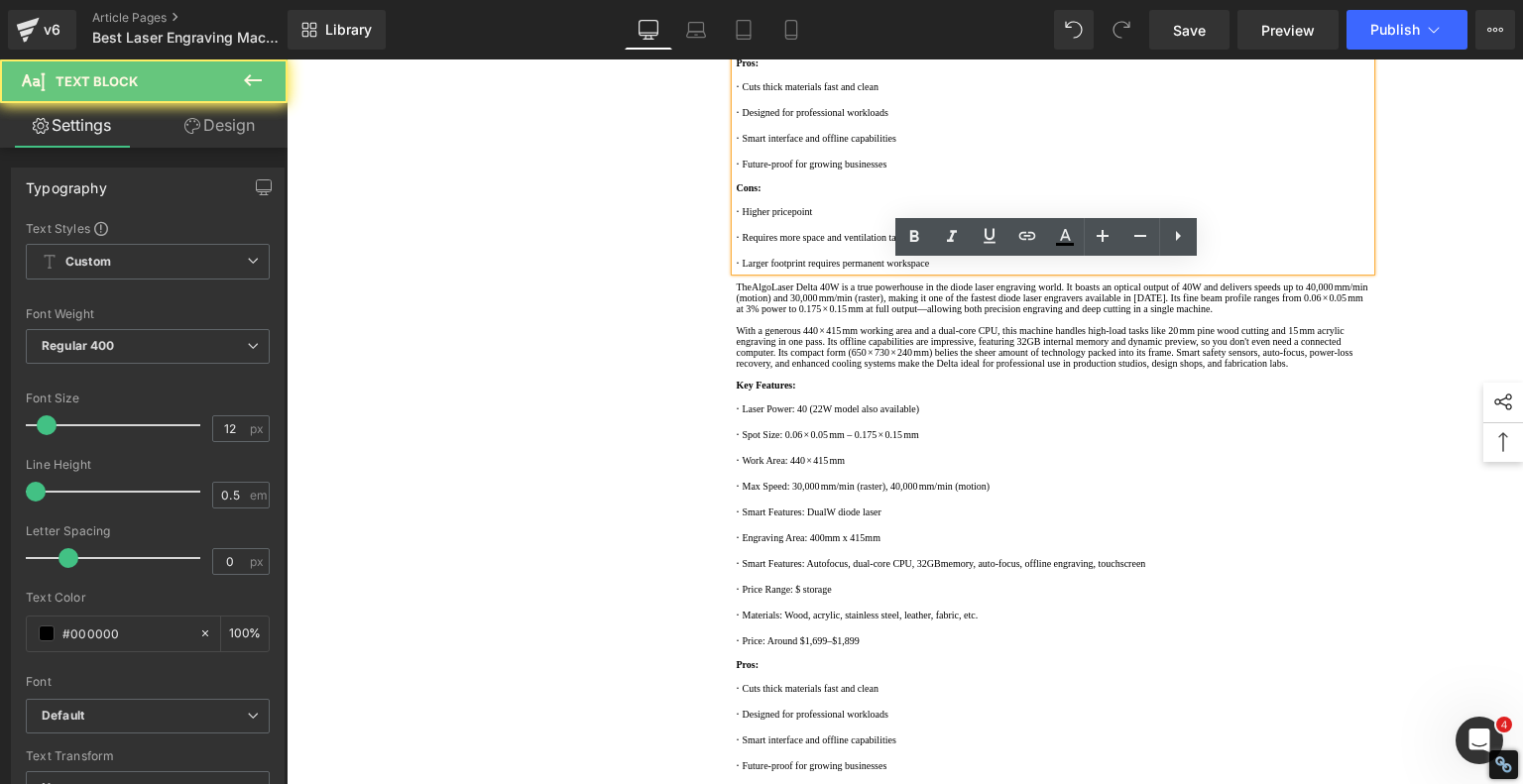 click at bounding box center [1053, -206] 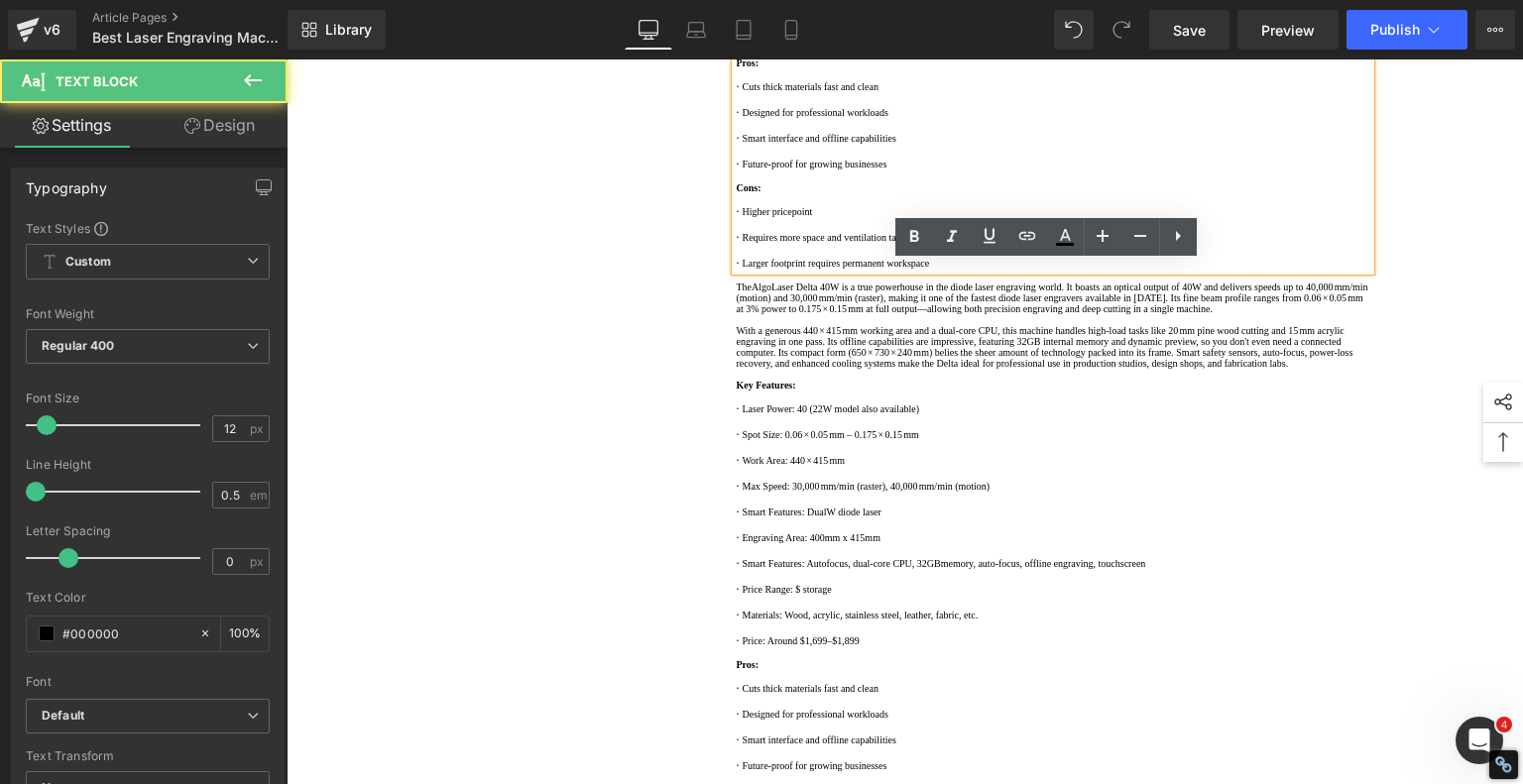 drag, startPoint x: 729, startPoint y: 487, endPoint x: 804, endPoint y: 545, distance: 94.8103 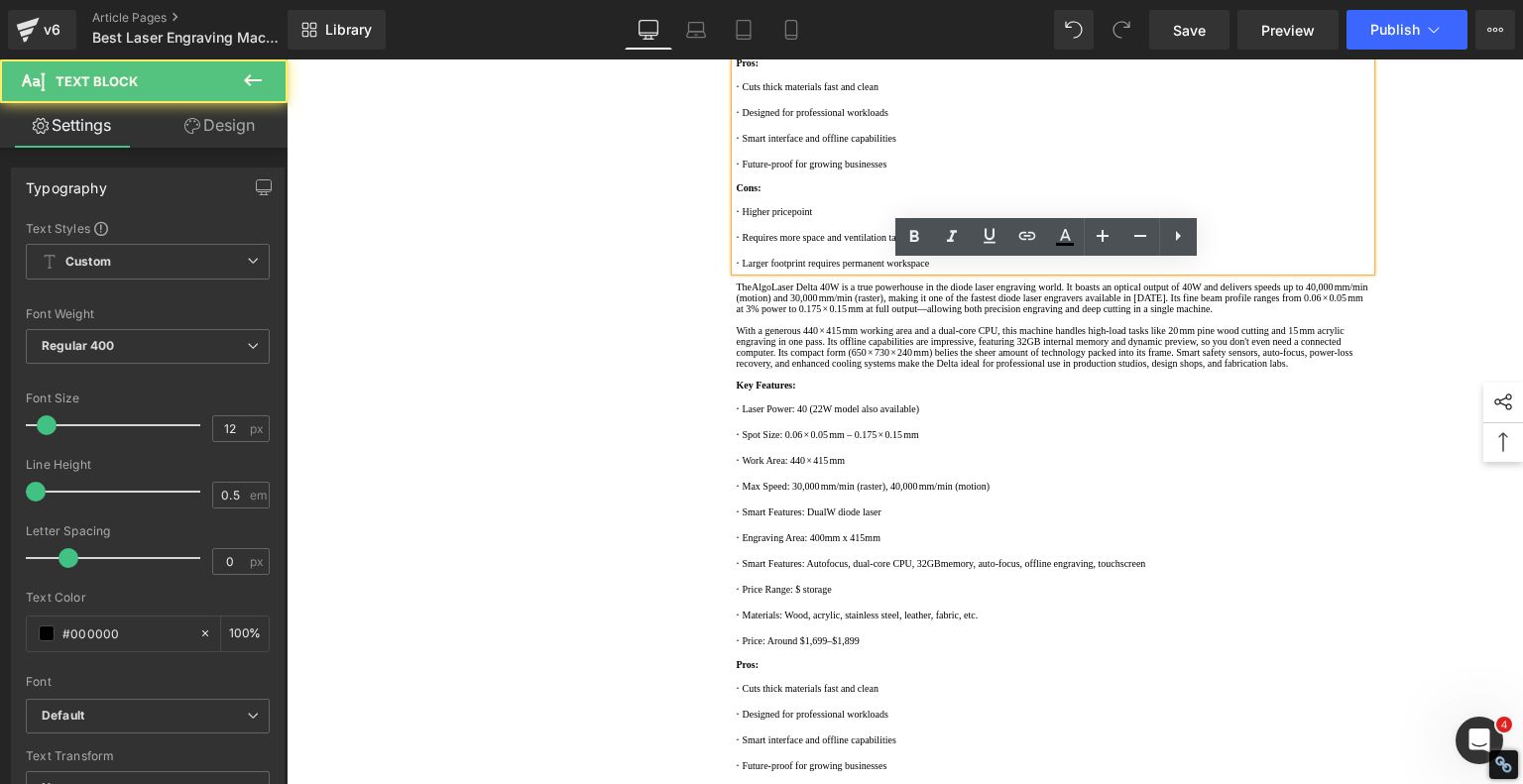 click on "TheAlgoLaser Delta 40W is a true powerhouse in the diode laser engraving world. It boasts an optical output of 40W and delivers speeds up to 40,000 mm/min (motion) and 30,000 mm/min (raster), making it one of the fastest diode laser engravers available in 2025. Its fine beam profile ranges from 0.06 × 0.05 mm at 3% power to 0.175 × 0.15 mm at full output—allowing both precision engraving and deep cutting in a single machine.  Key Features: ·    Laser Power: 40 (22W model also available) ·    Spot Size: 0.06 × 0.05 mm – 0.175 × 0.15 mm ·    Work Area: 440 × 415 mm ·    Max Speed: 30,000 mm/min (raster), 40,000 mm/min (motion) ·    Smart Features: DualW diode laser ·    Engraving Area: 400mm x 415mm ·    Smart Features: Autofocus, dual-core CPU, 32GBmemory, auto-focus, offline engraving, touchscreen ·    Price Range: $ storage ·    Materials: Wood, acrylic, stainless steel, leather, fabric, etc. ·    Price: Around $1,699–$1,899 ·" at bounding box center (1053, -31) 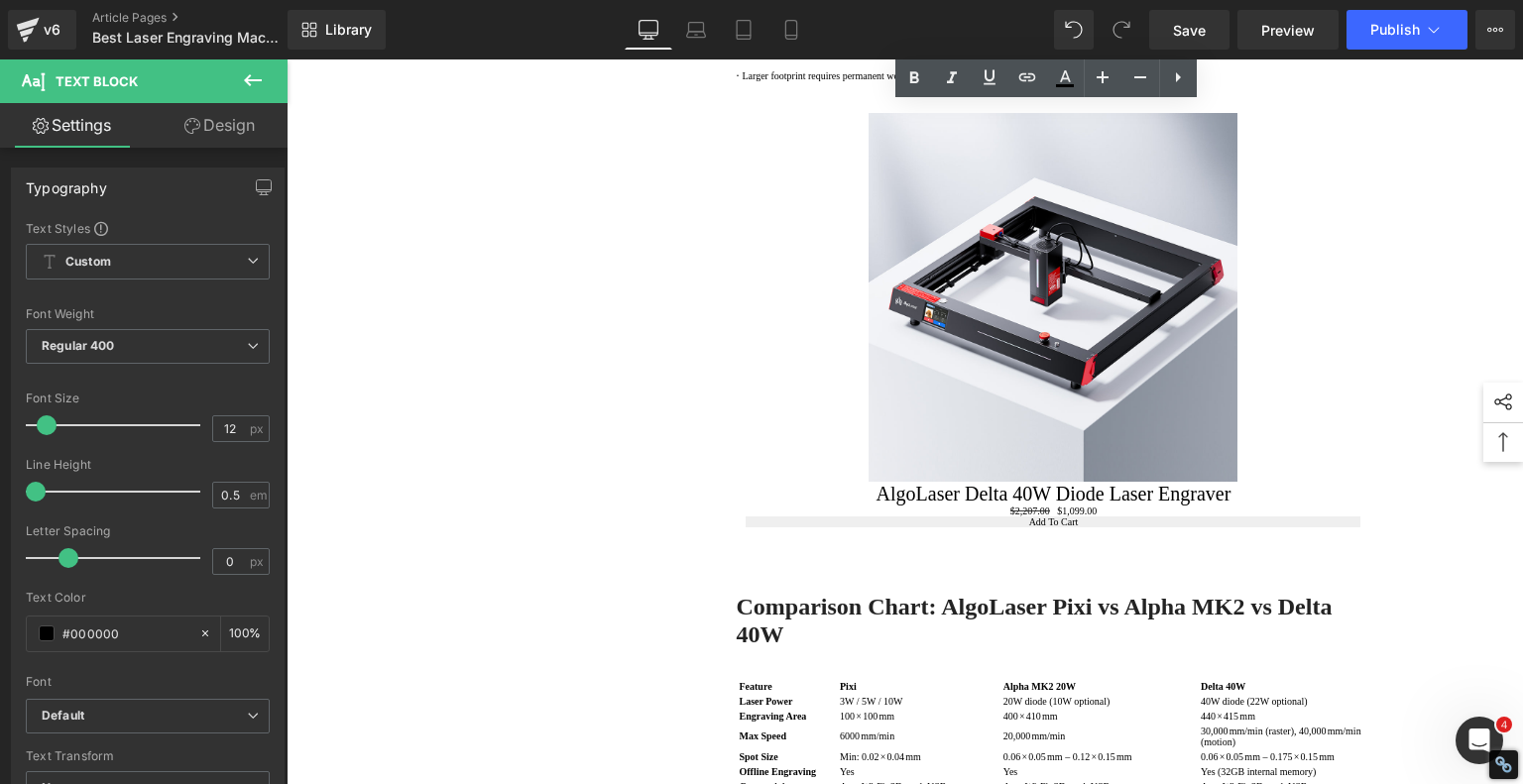 scroll, scrollTop: 5471, scrollLeft: 0, axis: vertical 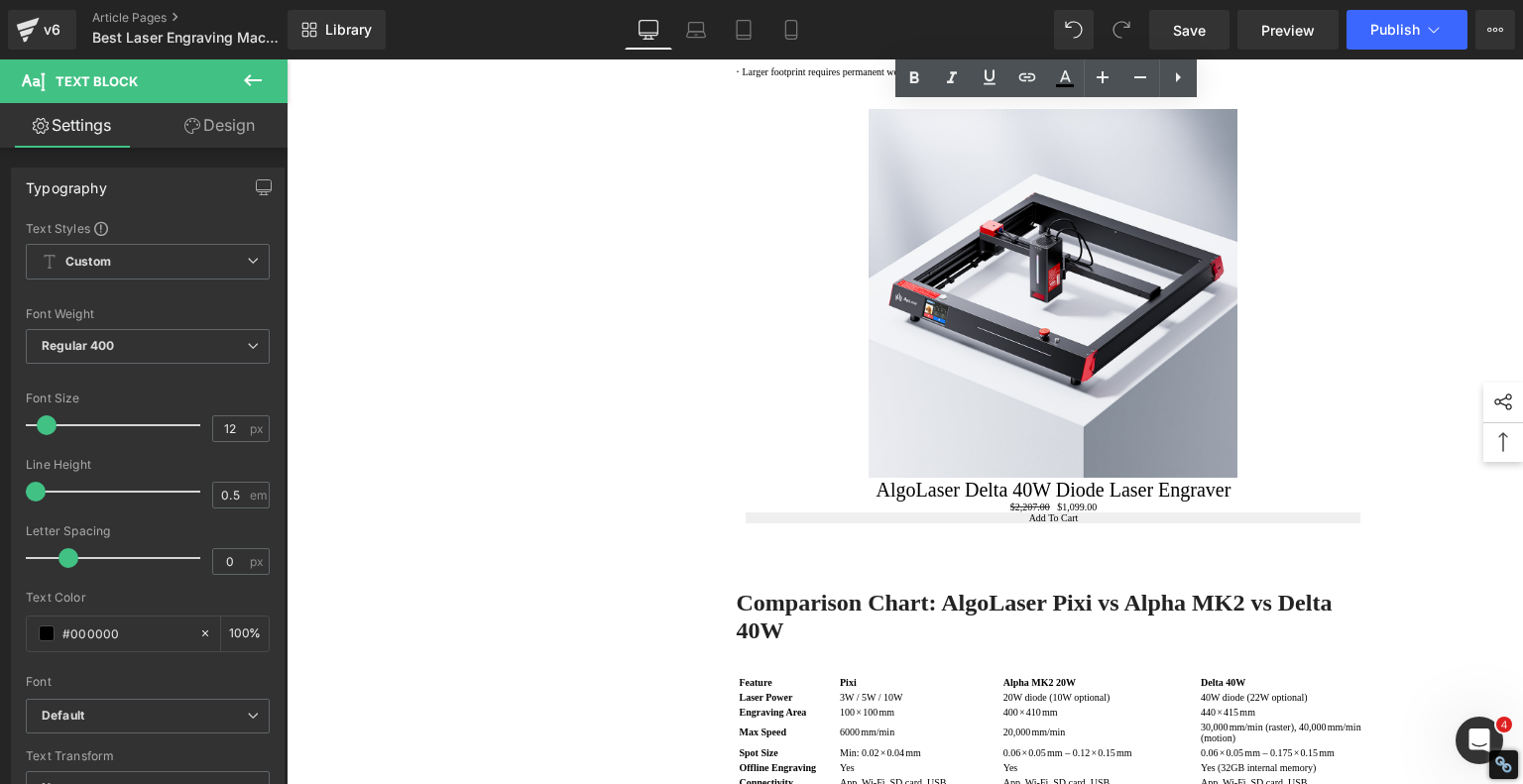 click on "·    Larger footprint requires permanent workspace" at bounding box center (1053, -530) 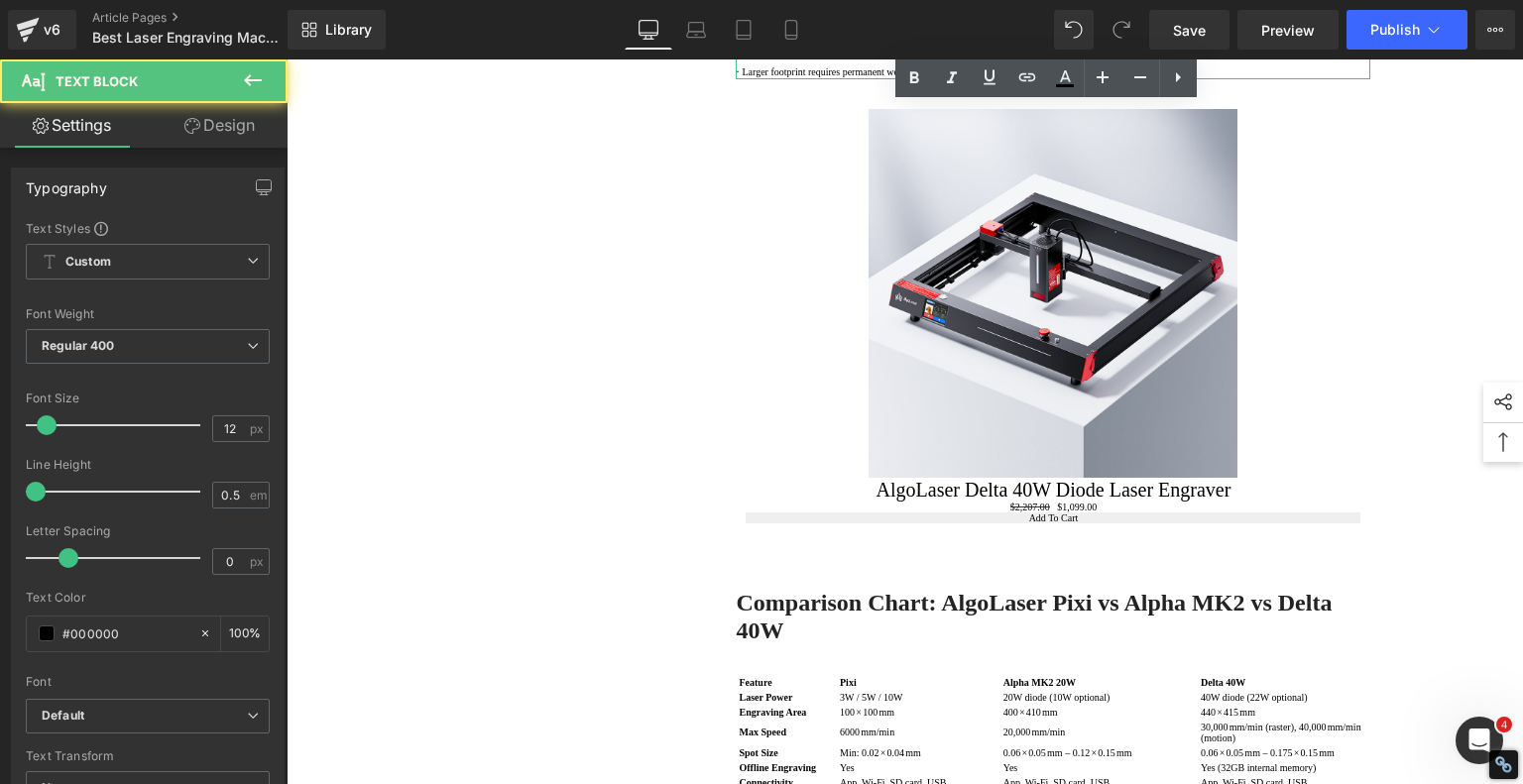 type 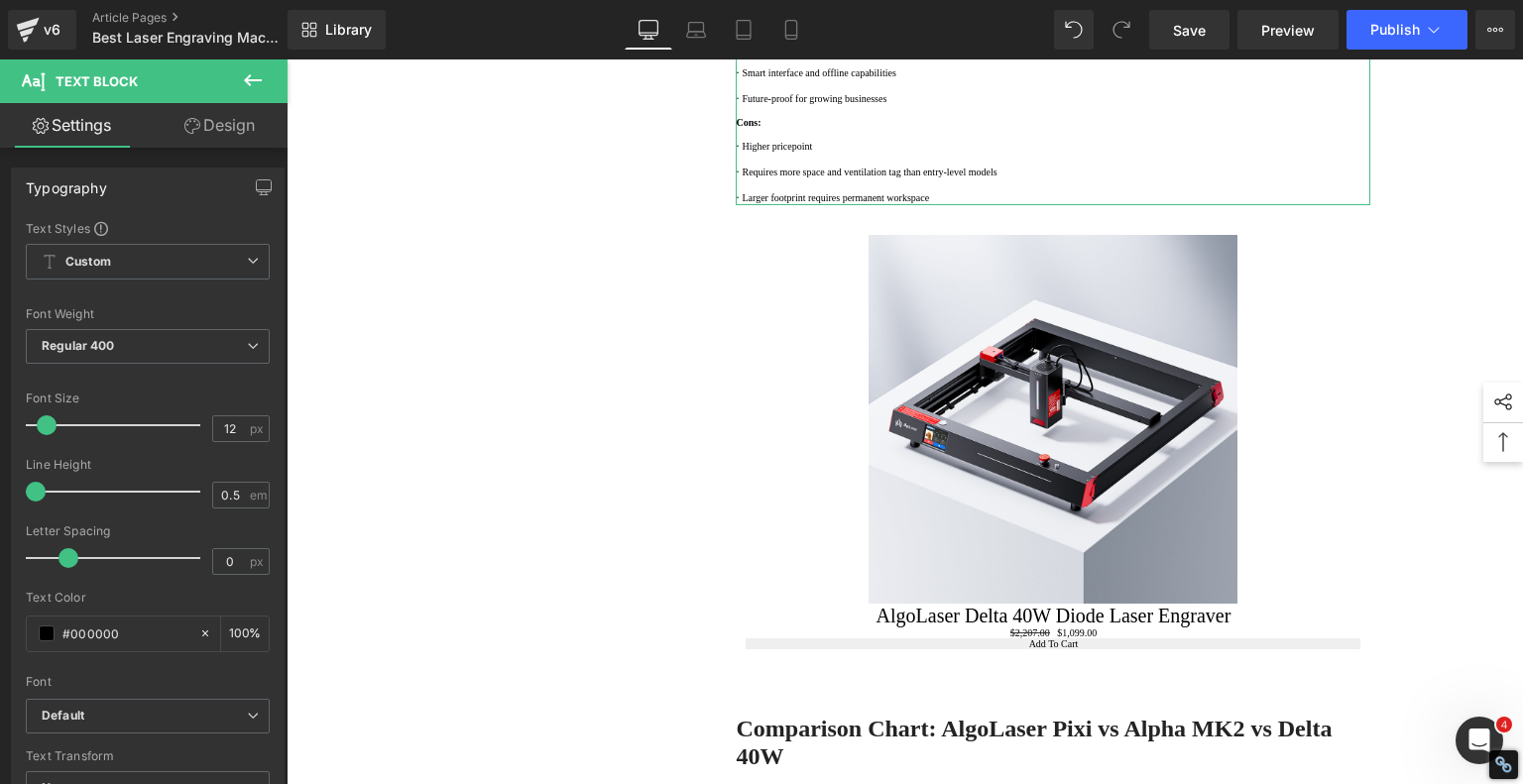 scroll, scrollTop: 4703, scrollLeft: 0, axis: vertical 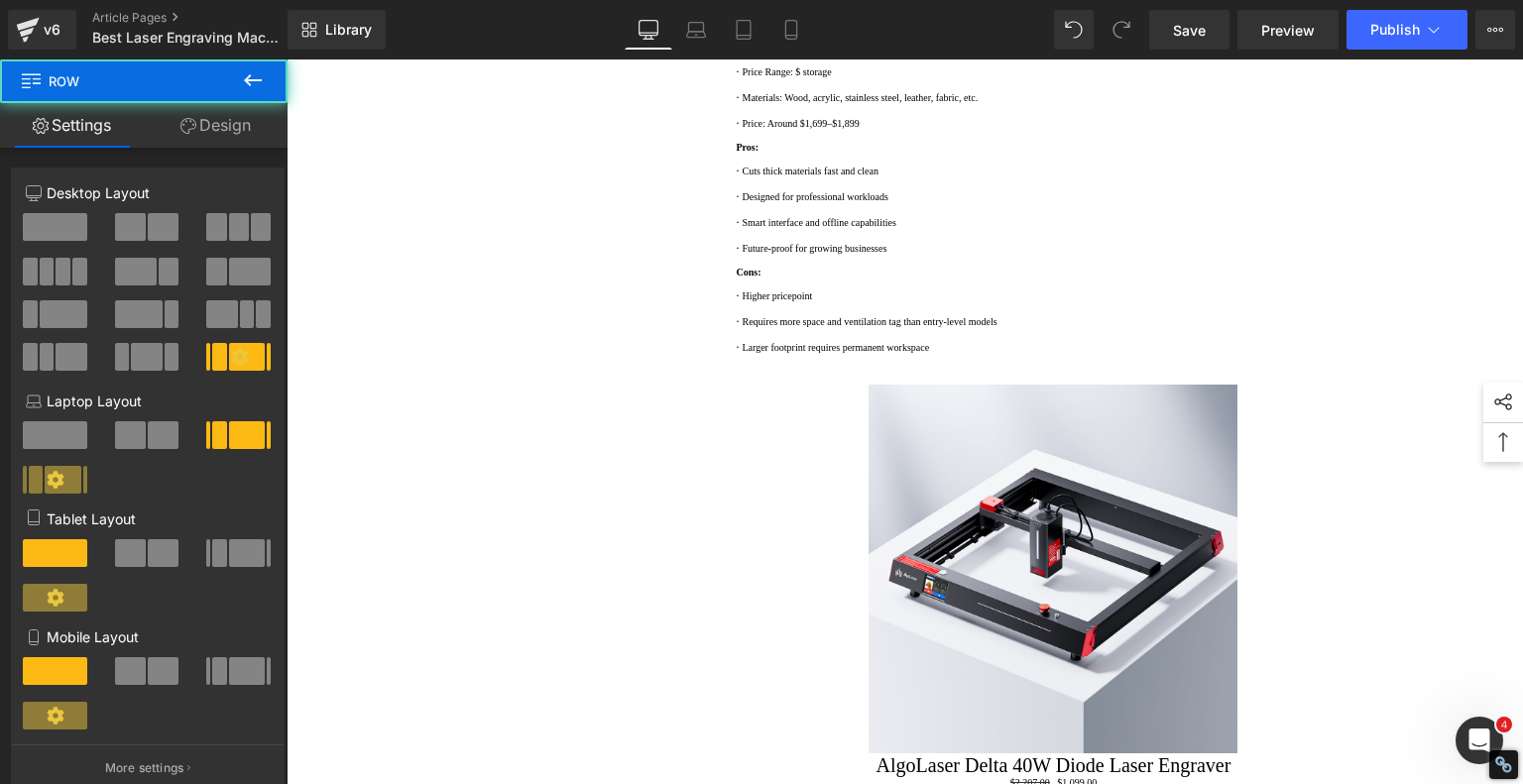 click on "1. Top 3 Best Laser Engravers of 2025 Text Block         2. Best Compact Smart Laser Engraver: AlgoLaser Pixi Text Block         3. Best Mid-Range Engraver for Versatile Projects: AlgoLaser Alpha MK2 20W Text Block         4. Best High‑Power Laser Engraver for Professionals: AlgoLaser Delta 40W Text Block         5. Comparison Chart: AlgoLaser Pixi vs Alpha MK2 vs Delta 40W Text Block         6. FAQs: Choosing a Laser Engraver for Your Business in 2025 Text Block         7. Why AlgoLaser Is the Smart Choice in 2025 Text Block         Row         Best Laser Engraving Machines and Laser Cutters of 2025 Heading         Top 3 Best Laser Engravers of 2025 Heading         Text Block
Video Bg         Row         Best Compact Smart Laser Engraver: AlgoLaser Pixi Heading         Text Block
Video Bg         Key Features: ·  Laser Power: 10W diode laser ·    Engraving Area: 120mm x 120mm ·    ·    ·    ·" at bounding box center [905, -1128] 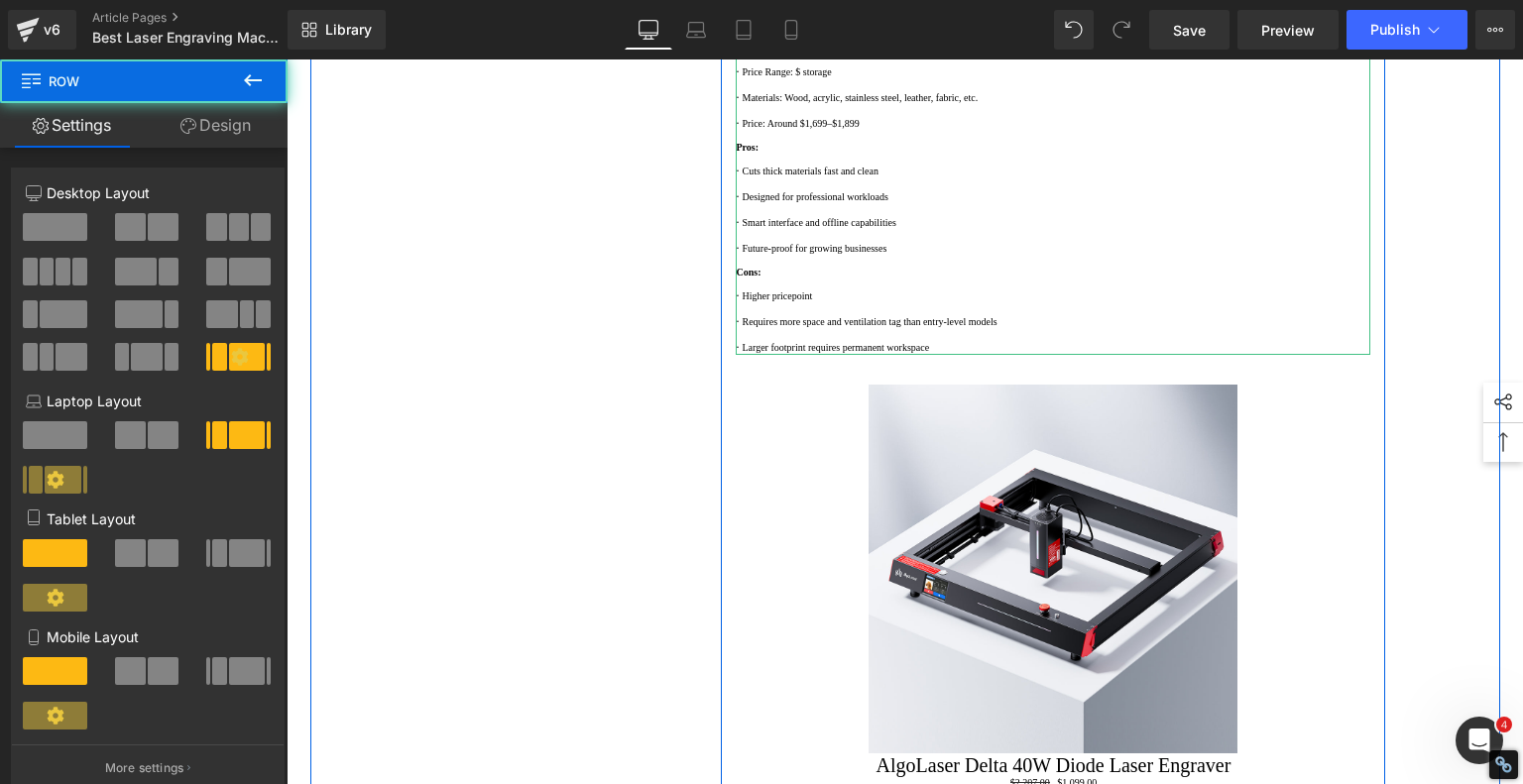 click on "TheAlgoLaser Delta 40W is a true powerhouse in the diode laser engraving world. It boasts an optical output of 40W and delivers speeds up to 40,000 mm/min (motion) and 30,000 mm/min (raster), making it one of the fastest diode laser engravers available in [DATE]. Its fine beam profile ranges from 0.06 × 0.05 mm at 3% power to 0.175 × 0.15 mm at full output—allowing both precision engraving and deep cutting in a single machine." at bounding box center [1053, -220] 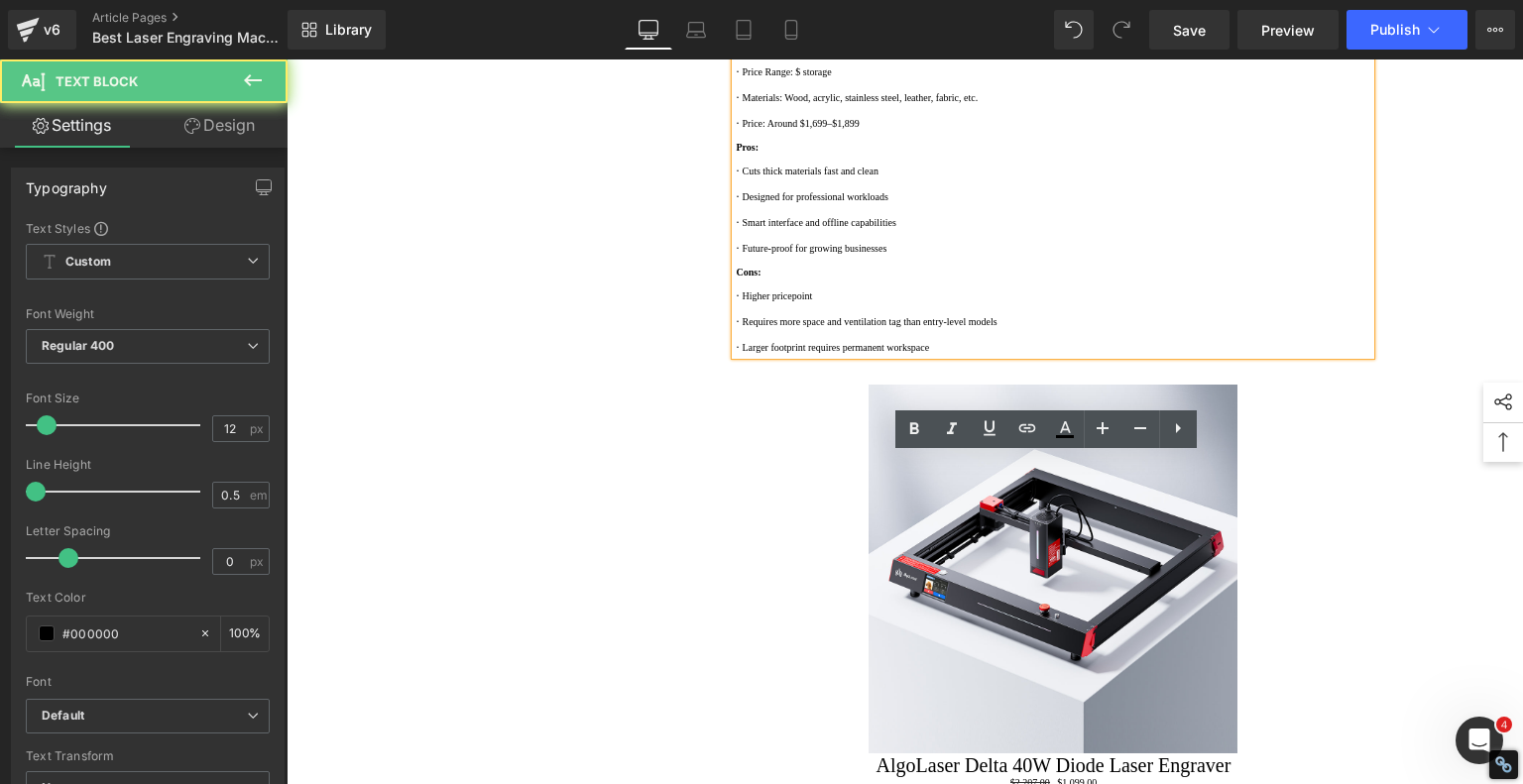 click on "TheAlgoLaser Delta 40W is a true powerhouse in the diode laser engraving world. It boasts an optical output of 40W and delivers speeds up to 40,000 mm/min (motion) and 30,000 mm/min (raster), making it one of the fastest diode laser engravers available in [DATE]. Its fine beam profile ranges from 0.06 × 0.05 mm at 3% power to 0.175 × 0.15 mm at full output—allowing both precision engraving and deep cutting in a single machine." at bounding box center [1053, -220] 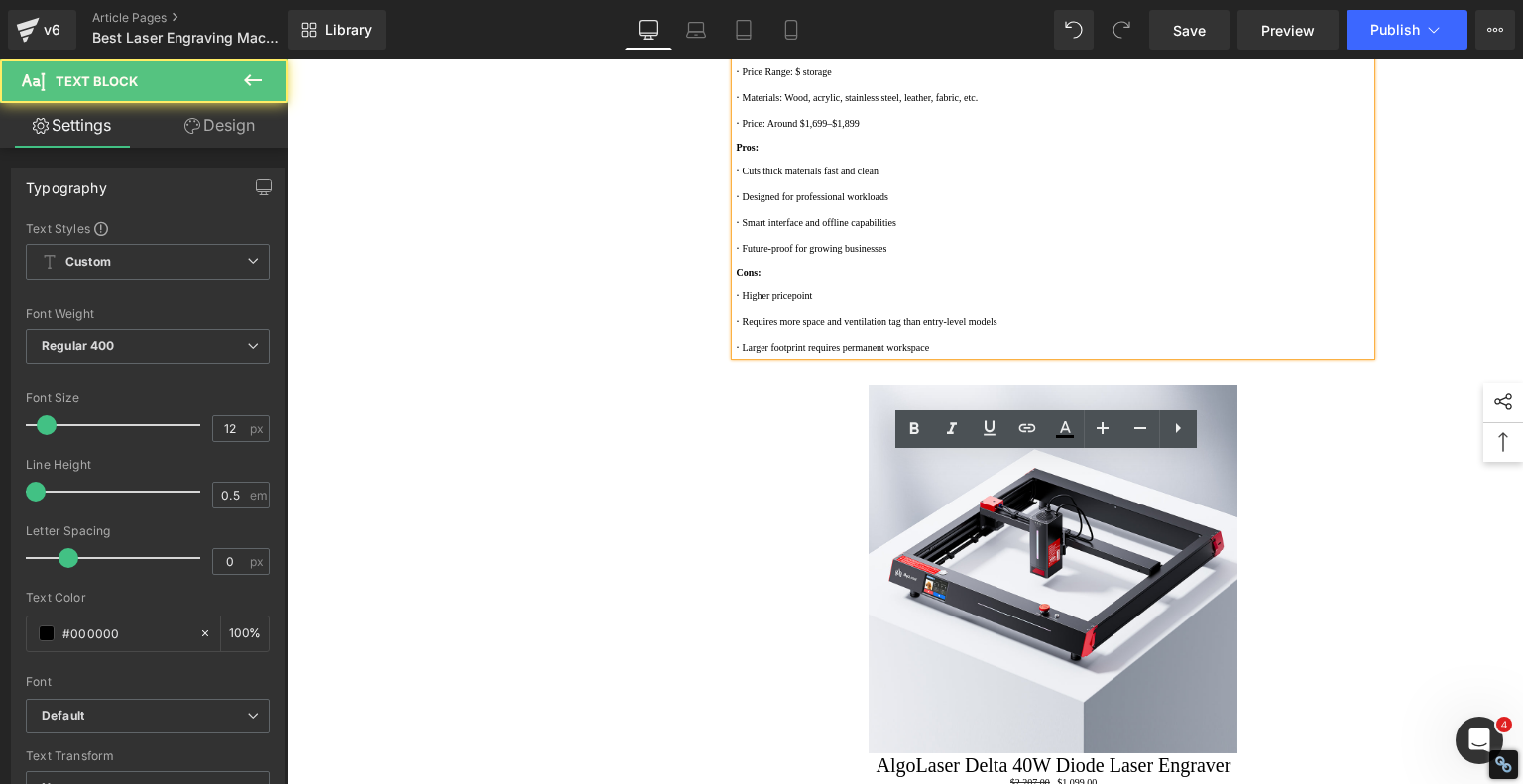 drag, startPoint x: 976, startPoint y: 644, endPoint x: 631, endPoint y: 447, distance: 397.28327 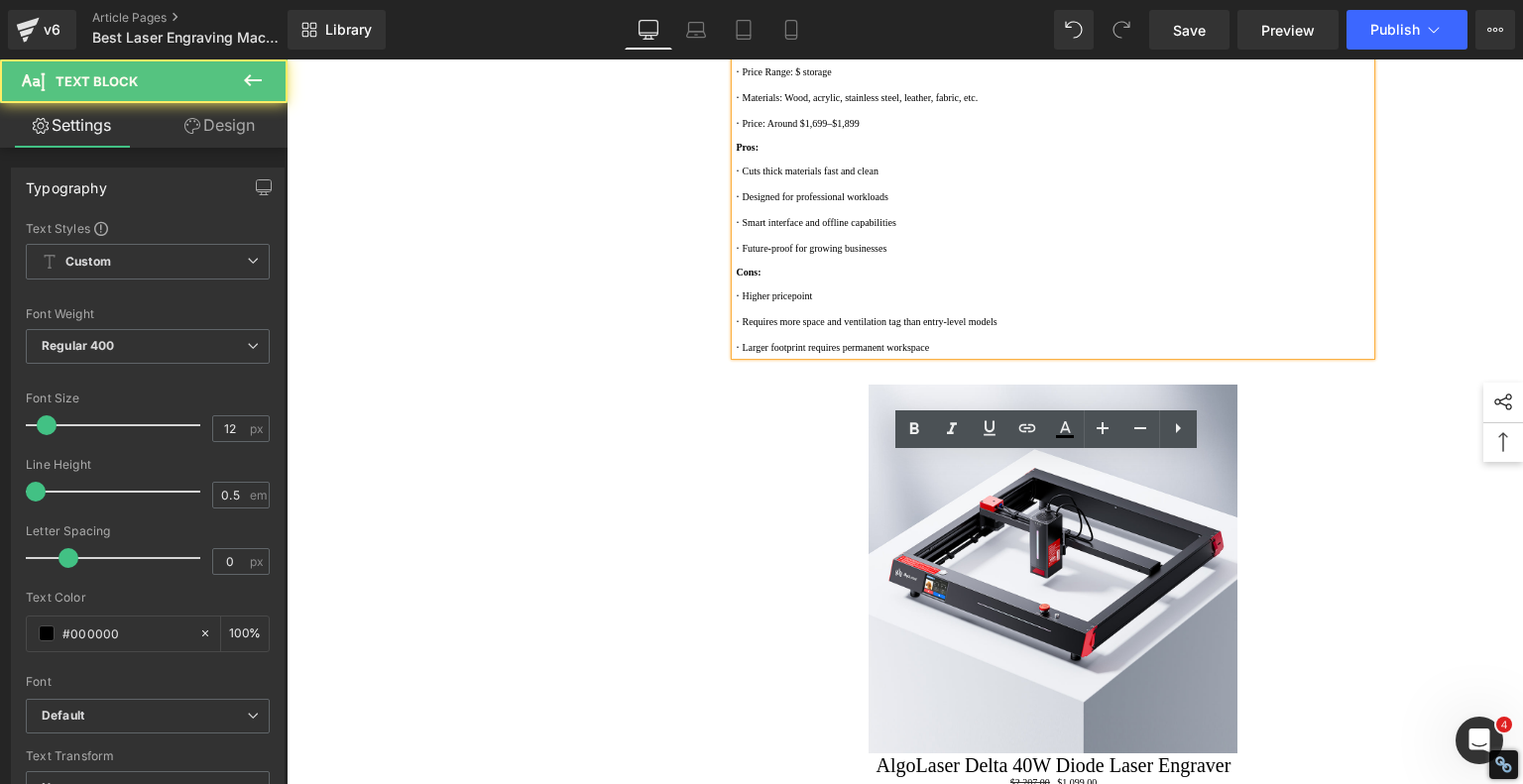 click on "1. Top 3 Best Laser Engravers of 2025 Text Block         2. Best Compact Smart Laser Engraver: AlgoLaser Pixi Text Block         3. Best Mid-Range Engraver for Versatile Projects: AlgoLaser Alpha MK2 20W Text Block         4. Best High‑Power Laser Engraver for Professionals: AlgoLaser Delta 40W Text Block         5. Comparison Chart: AlgoLaser Pixi vs Alpha MK2 vs Delta 40W Text Block         6. FAQs: Choosing a Laser Engraver for Your Business in 2025 Text Block         7. Why AlgoLaser Is the Smart Choice in 2025 Text Block         Row         Best Laser Engraving Machines and Laser Cutters of 2025 Heading         Top 3 Best Laser Engravers of 2025 Heading         Text Block
Video Bg         Row         Best Compact Smart Laser Engraver: AlgoLaser Pixi Heading         Text Block
Video Bg         Key Features: ·  Laser Power: 10W diode laser ·    Engraving Area: 120mm x 120mm ·    ·    ·    ·" at bounding box center [905, -1128] 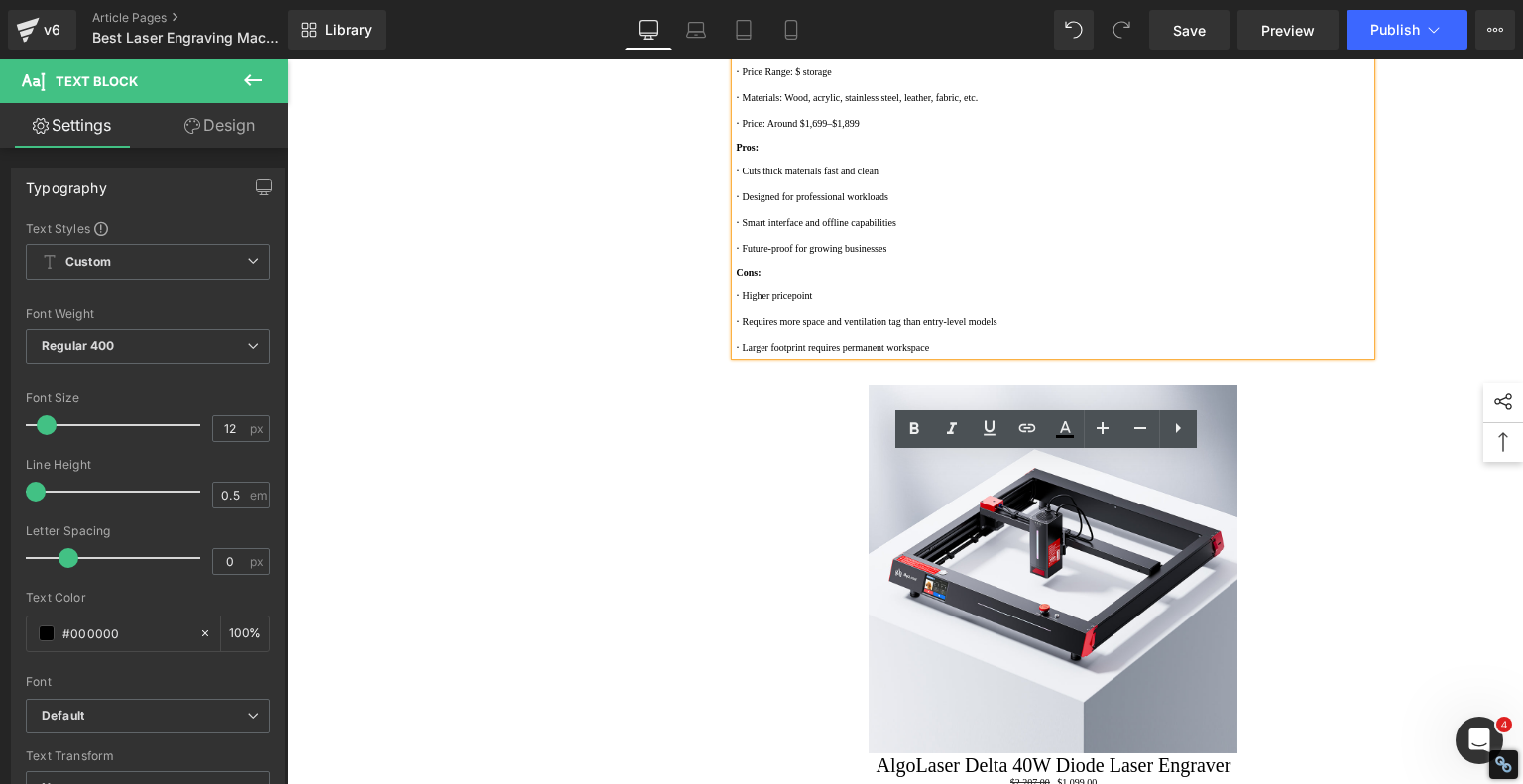 type 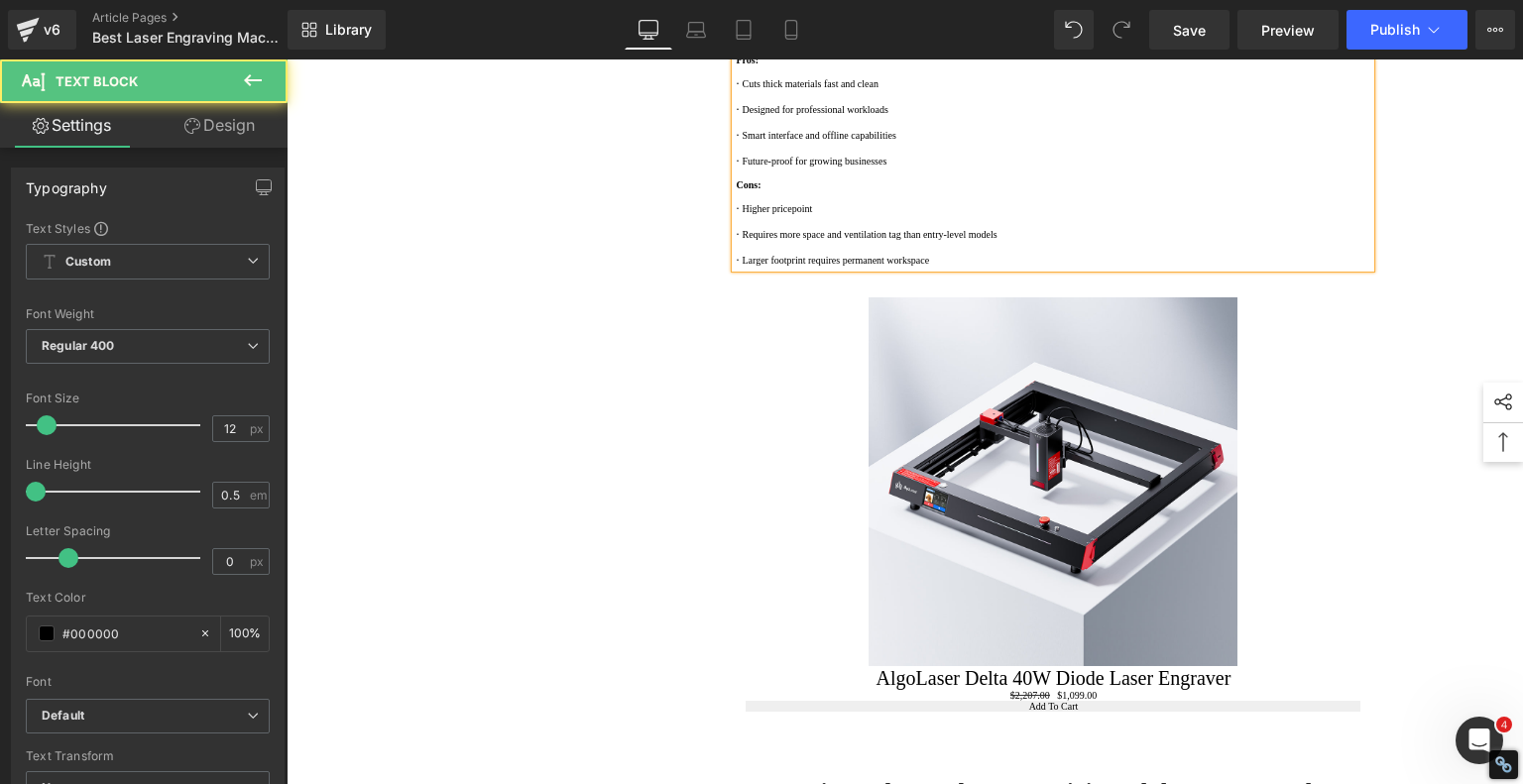 click at bounding box center [1053, -231] 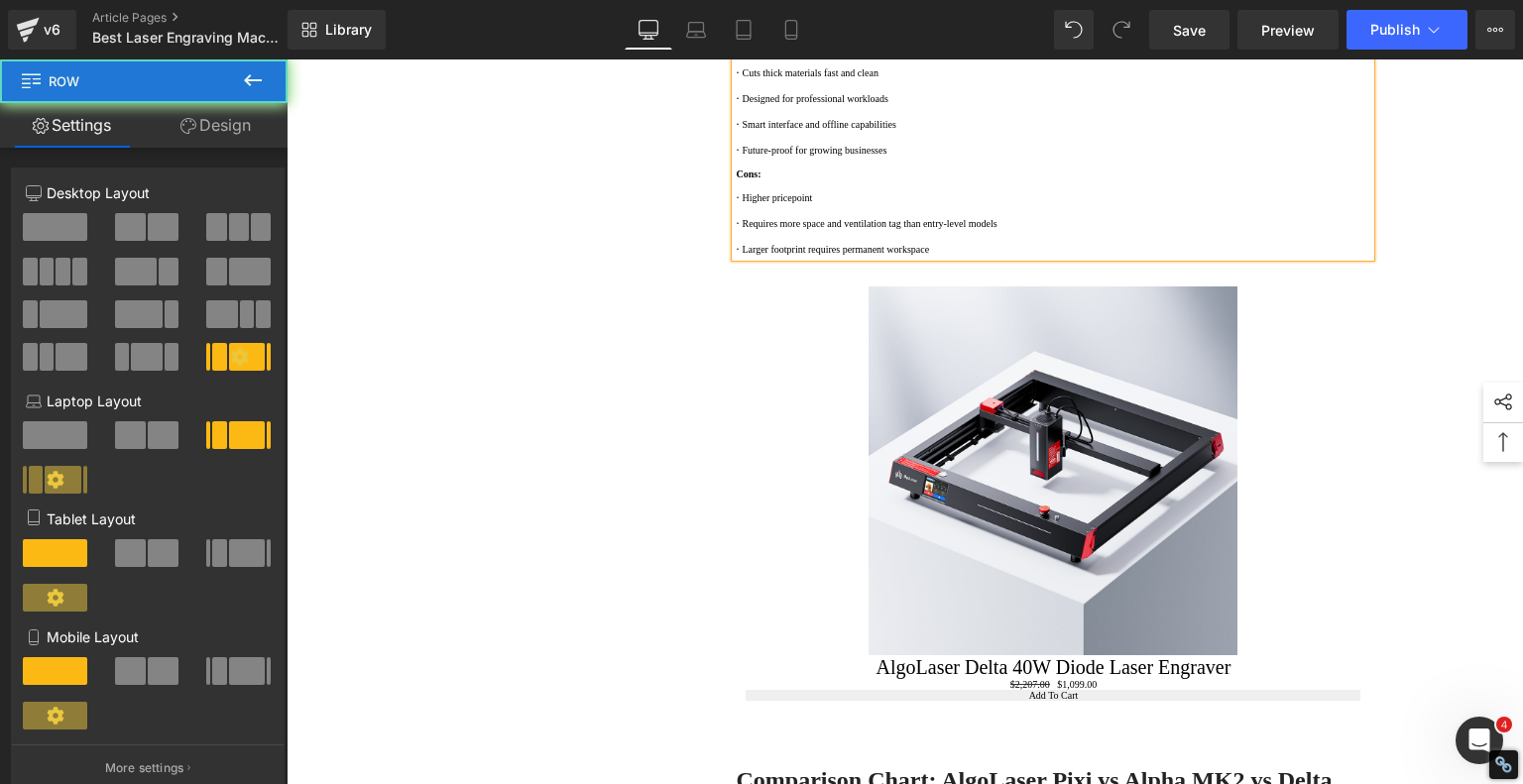 click on "1. Top 3 Best Laser Engravers of 2025 Text Block         2. Best Compact Smart Laser Engraver: AlgoLaser Pixi Text Block         3. Best Mid-Range Engraver for Versatile Projects: AlgoLaser Alpha MK2 20W Text Block         4. Best High‑Power Laser Engraver for Professionals: AlgoLaser Delta 40W Text Block         5. Comparison Chart: AlgoLaser Pixi vs Alpha MK2 vs Delta 40W Text Block         6. FAQs: Choosing a Laser Engraver for Your Business in 2025 Text Block         7. Why AlgoLaser Is the Smart Choice in 2025 Text Block         Row         Best Laser Engraving Machines and Laser Cutters of 2025 Heading         Top 3 Best Laser Engravers of 2025 Heading         Text Block
Video Bg         Row         Best Compact Smart Laser Engraver: AlgoLaser Pixi Heading         Text Block
Video Bg         Key Features: ·  Laser Power: 10W diode laser ·    Engraving Area: 120mm x 120mm ·    ·    ·    ·" at bounding box center (905, -1177) 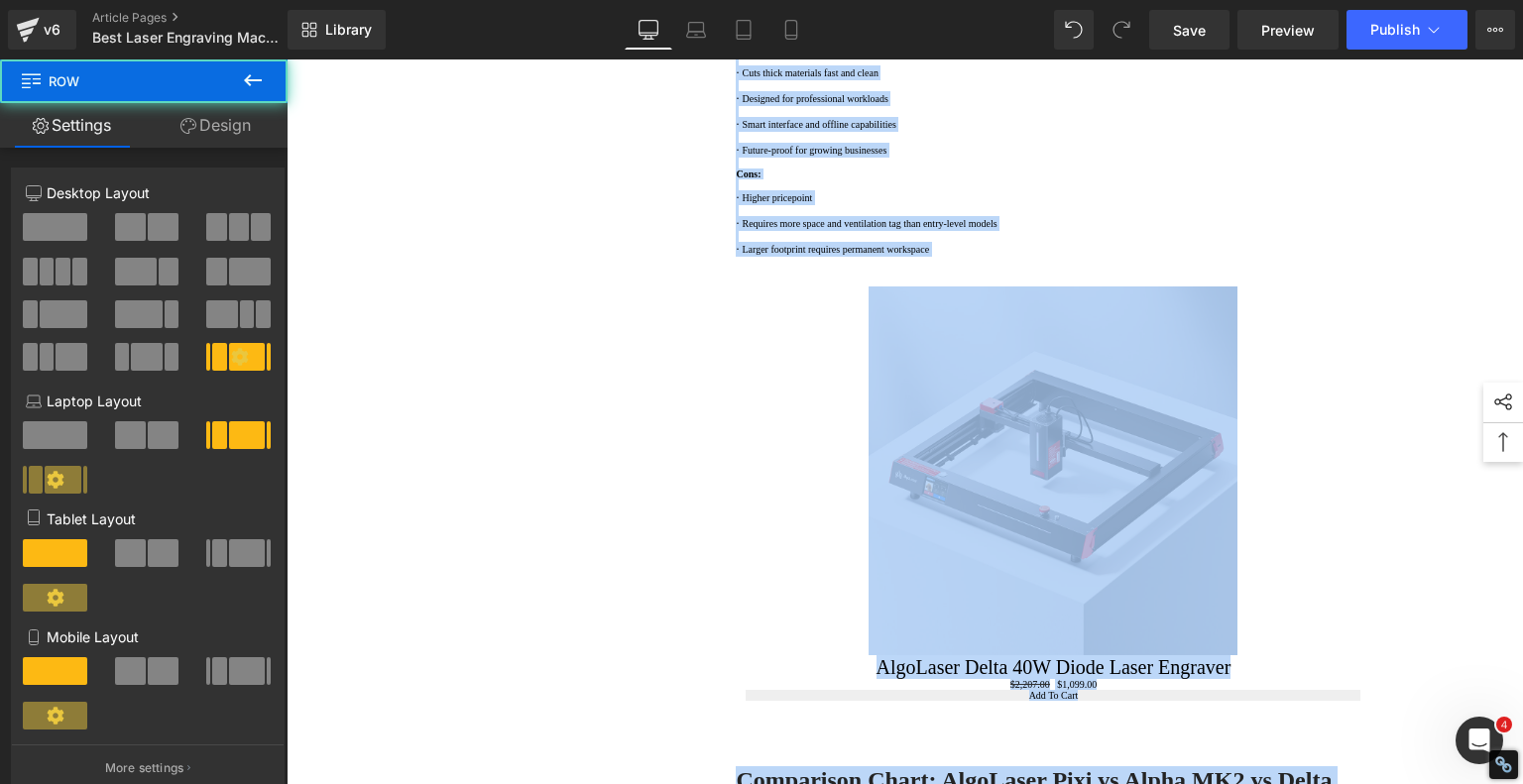 click on "1. Top 3 Best Laser Engravers of 2025 Text Block         2. Best Compact Smart Laser Engraver: AlgoLaser Pixi Text Block         3. Best Mid-Range Engraver for Versatile Projects: AlgoLaser Alpha MK2 20W Text Block         4. Best High‑Power Laser Engraver for Professionals: AlgoLaser Delta 40W Text Block         5. Comparison Chart: AlgoLaser Pixi vs Alpha MK2 vs Delta 40W Text Block         6. FAQs: Choosing a Laser Engraver for Your Business in 2025 Text Block         7. Why AlgoLaser Is the Smart Choice in 2025 Text Block         Row         Best Laser Engraving Machines and Laser Cutters of 2025 Heading         Top 3 Best Laser Engravers of 2025 Heading         Text Block
Video Bg         Row         Best Compact Smart Laser Engraver: AlgoLaser Pixi Heading         Text Block
Video Bg         Key Features: ·  Laser Power: 10W diode laser ·    Engraving Area: 120mm x 120mm ·    ·    ·    ·" at bounding box center [905, -1177] 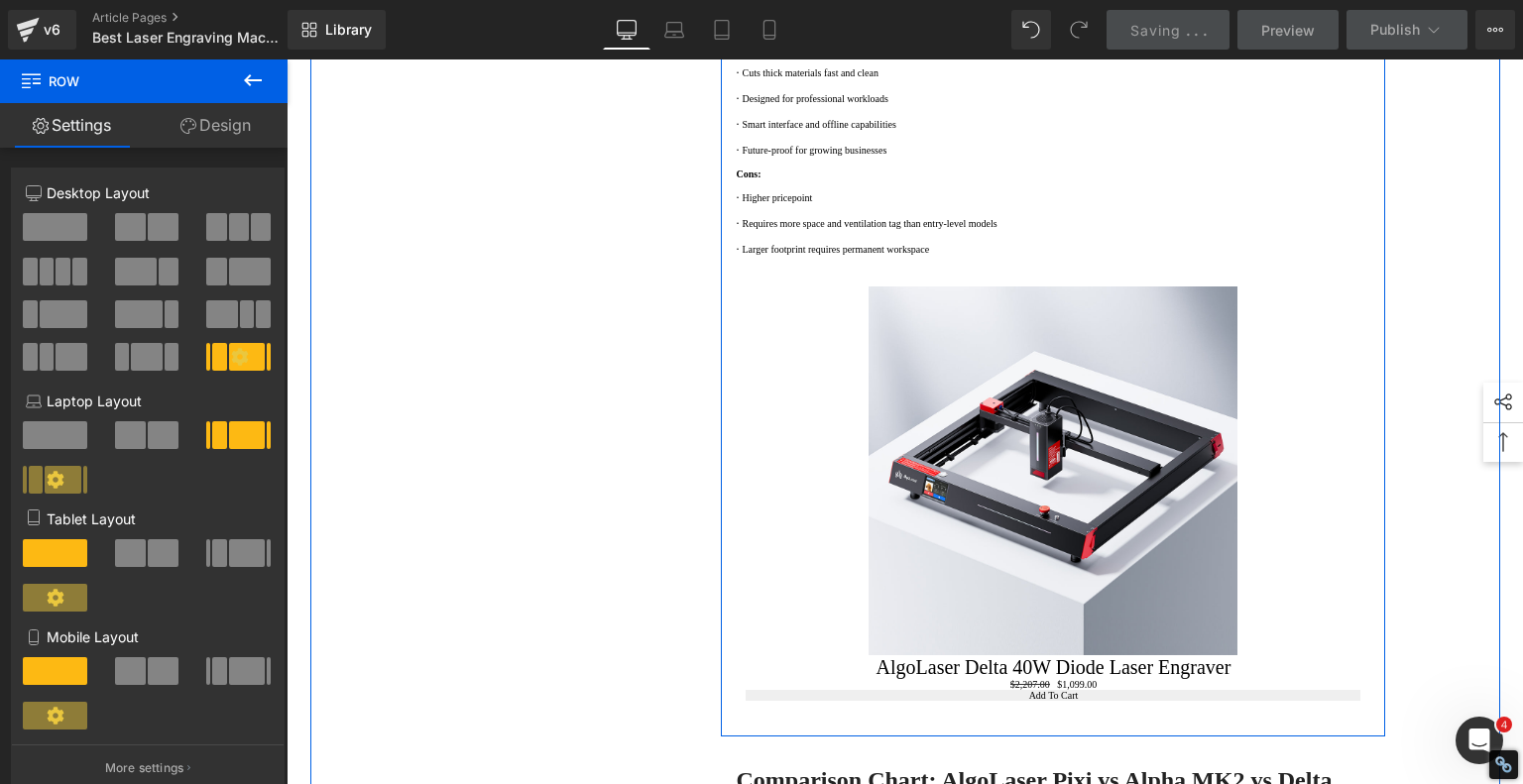 scroll, scrollTop: 4406, scrollLeft: 0, axis: vertical 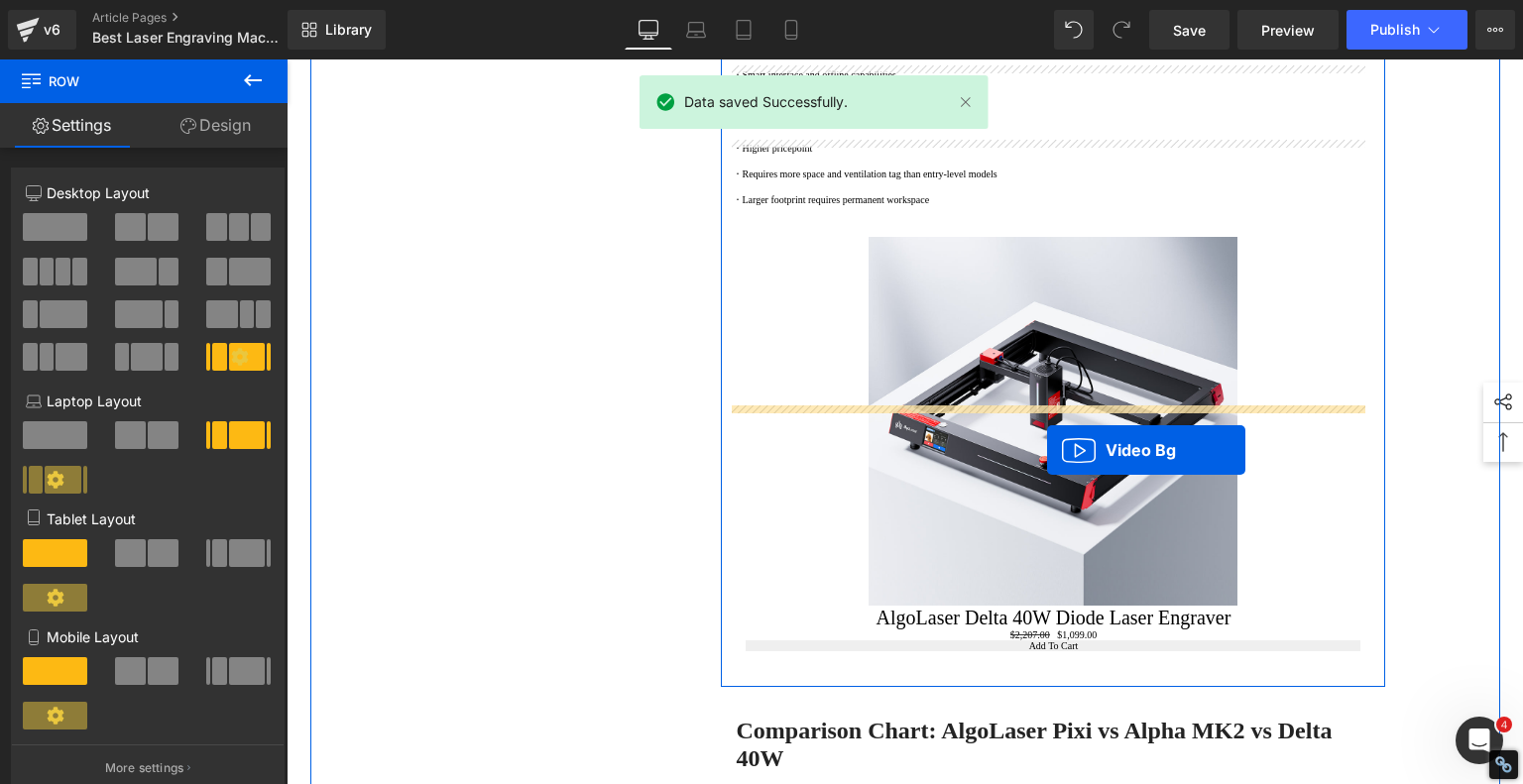 drag, startPoint x: 998, startPoint y: 155, endPoint x: 1047, endPoint y: 451, distance: 300.02833 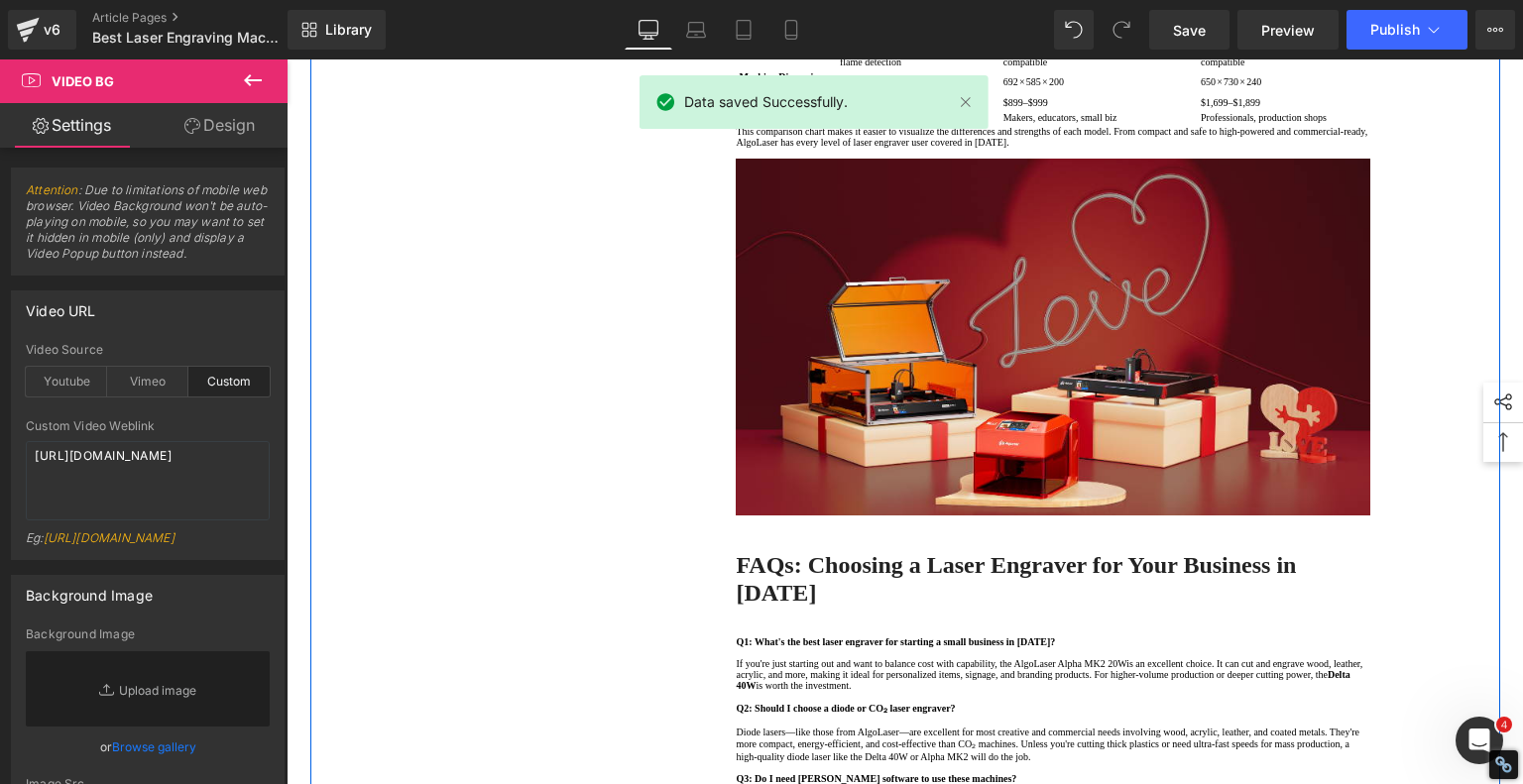 scroll, scrollTop: 5397, scrollLeft: 0, axis: vertical 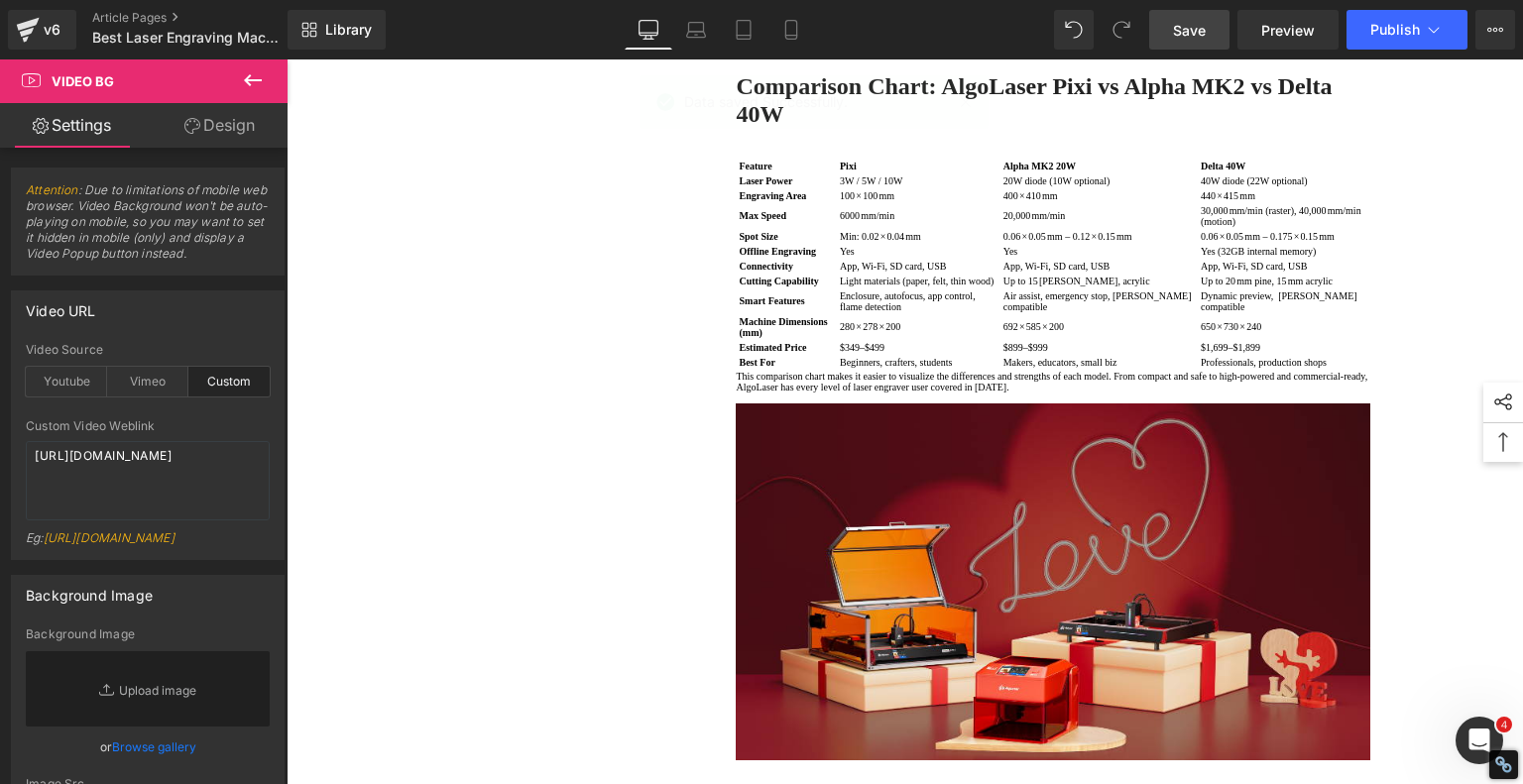 click on "Save" at bounding box center [1189, 30] 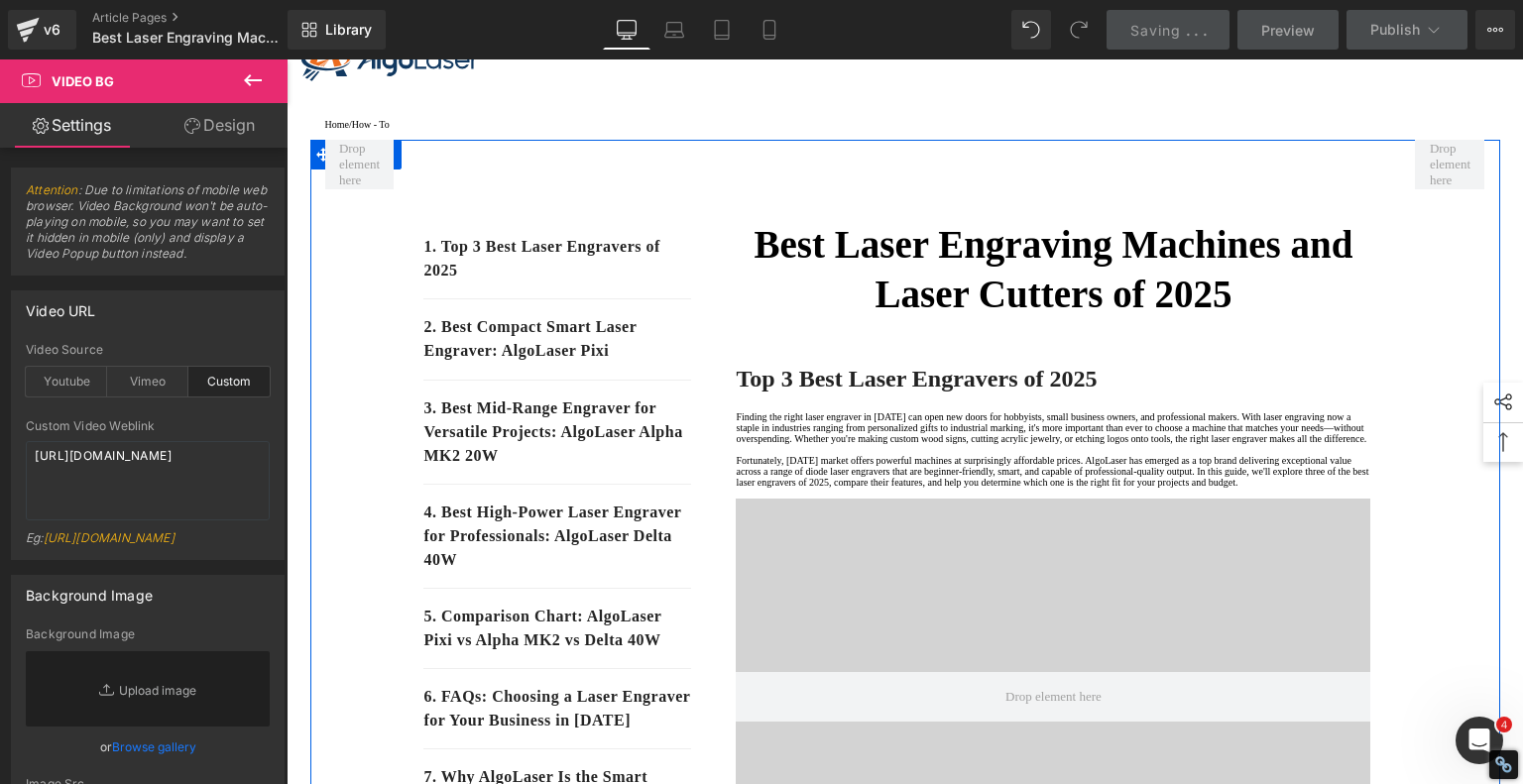 scroll, scrollTop: 0, scrollLeft: 0, axis: both 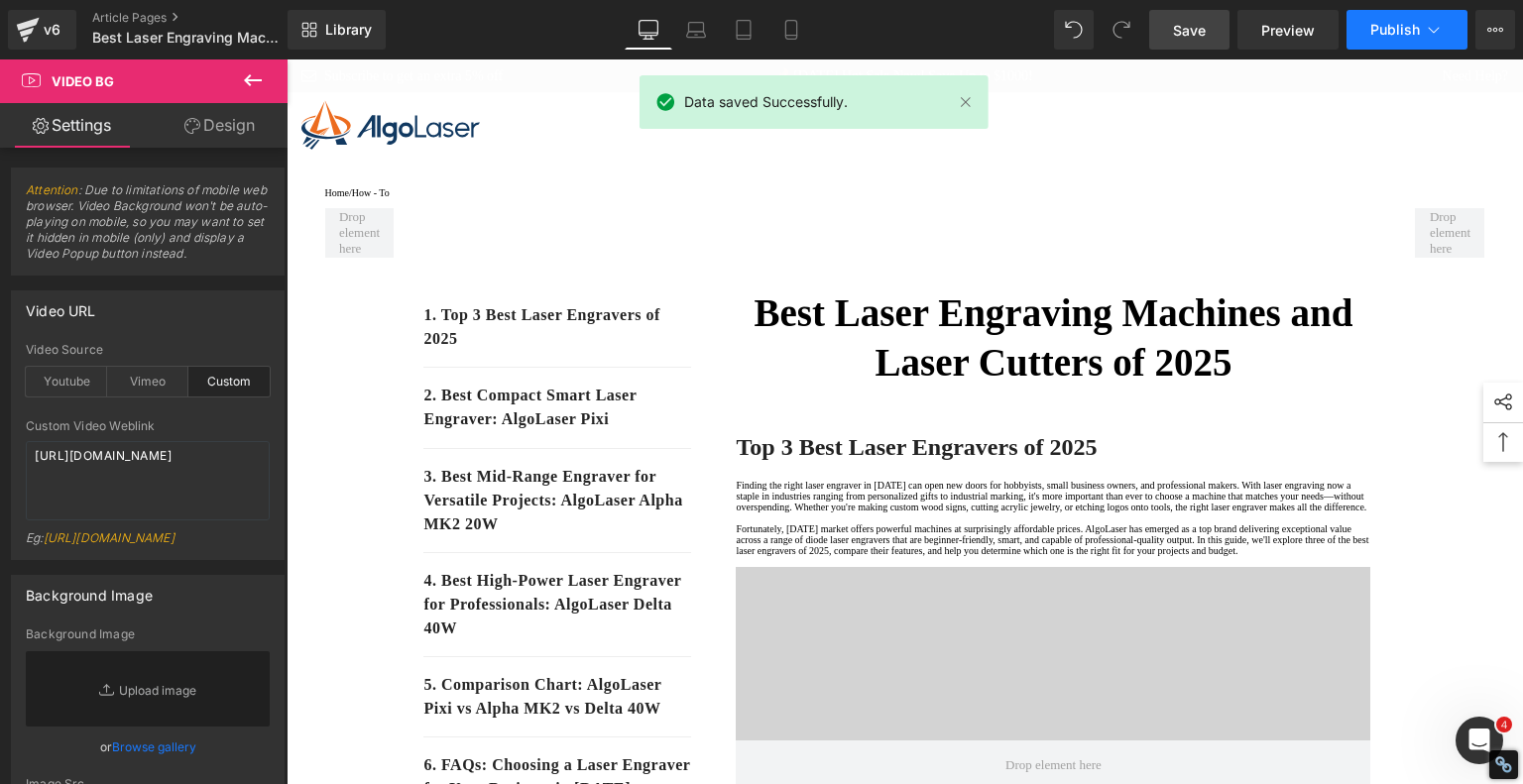 click on "Publish" at bounding box center [1395, 30] 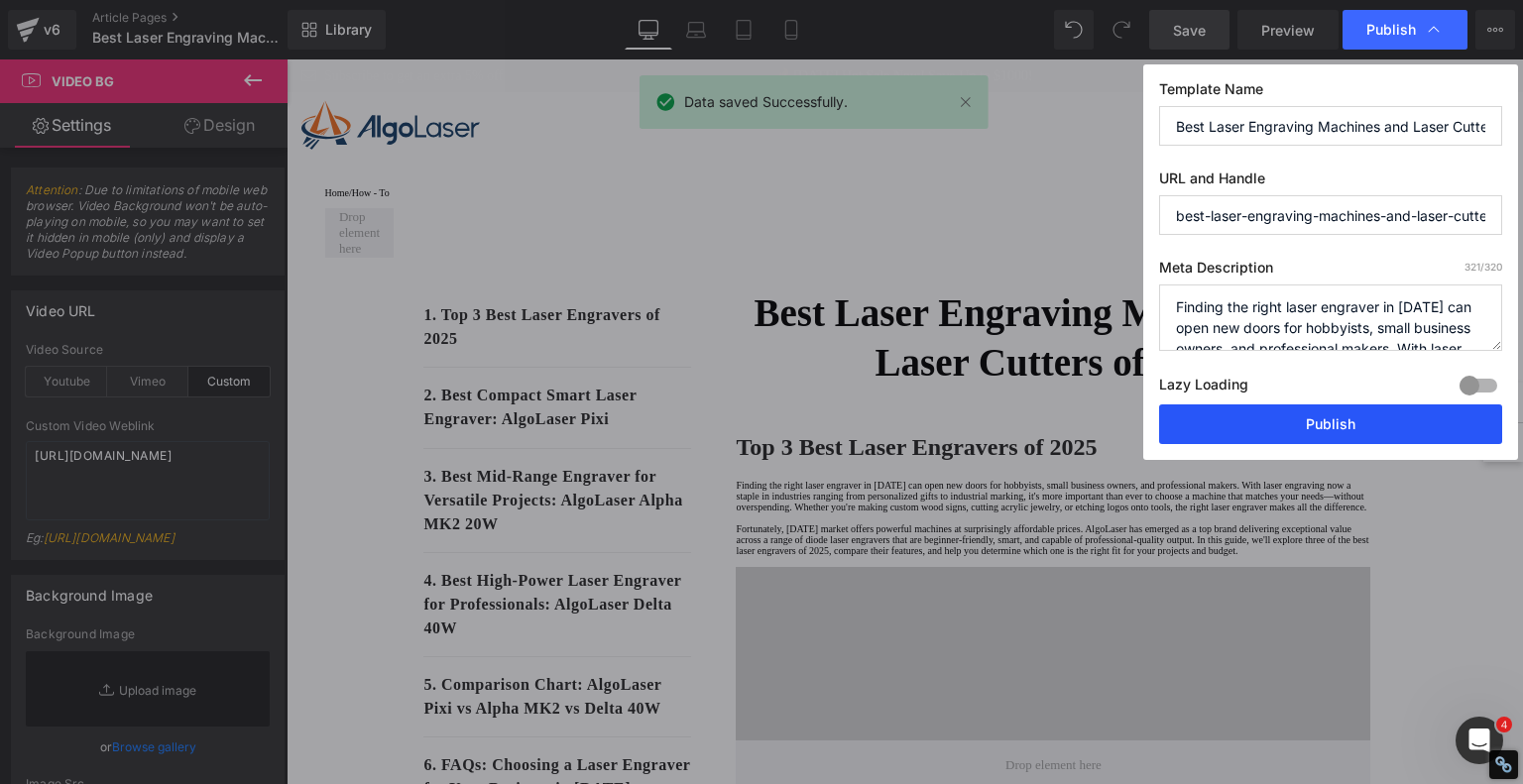 click on "Publish" at bounding box center [1331, 424] 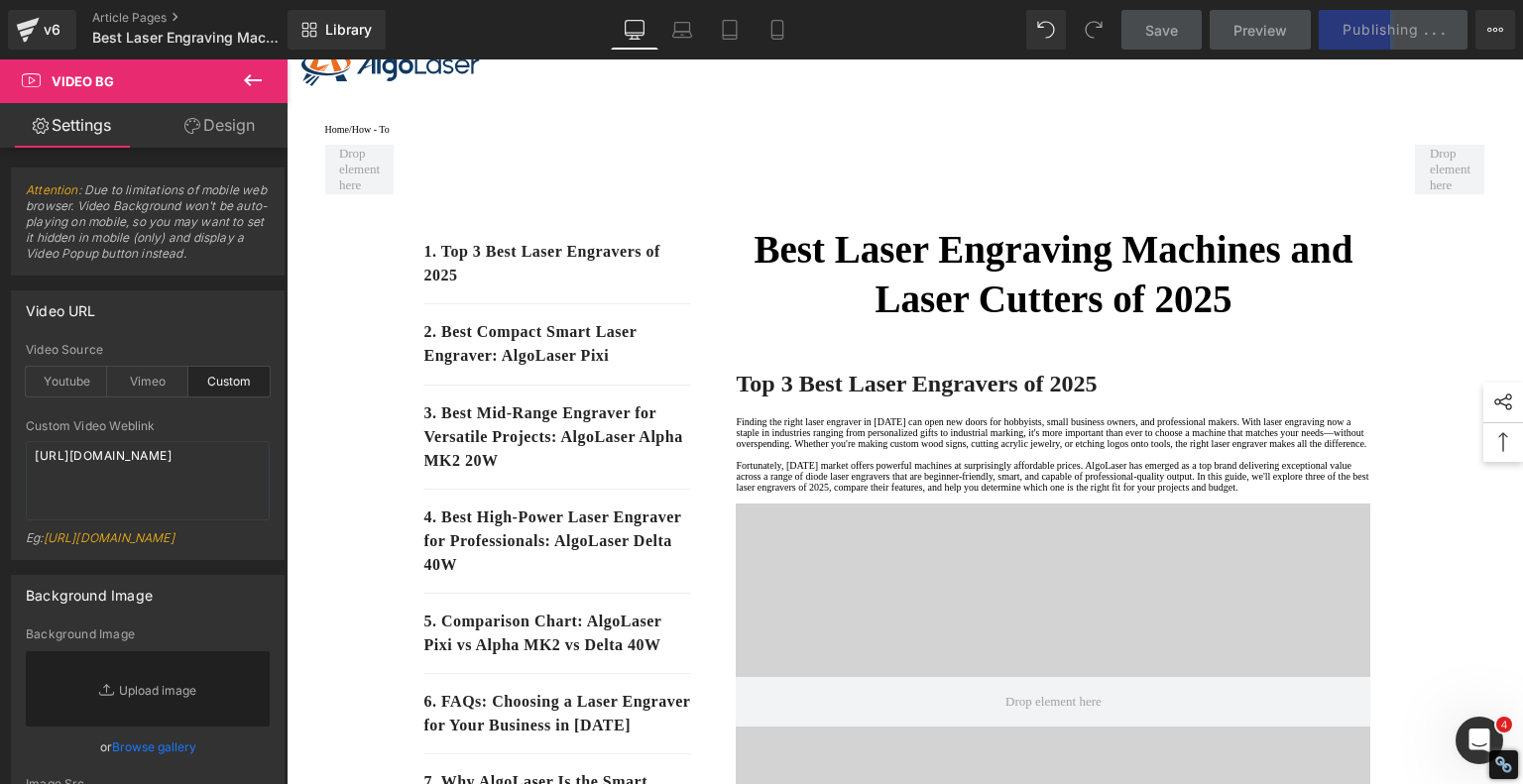 scroll, scrollTop: 99, scrollLeft: 0, axis: vertical 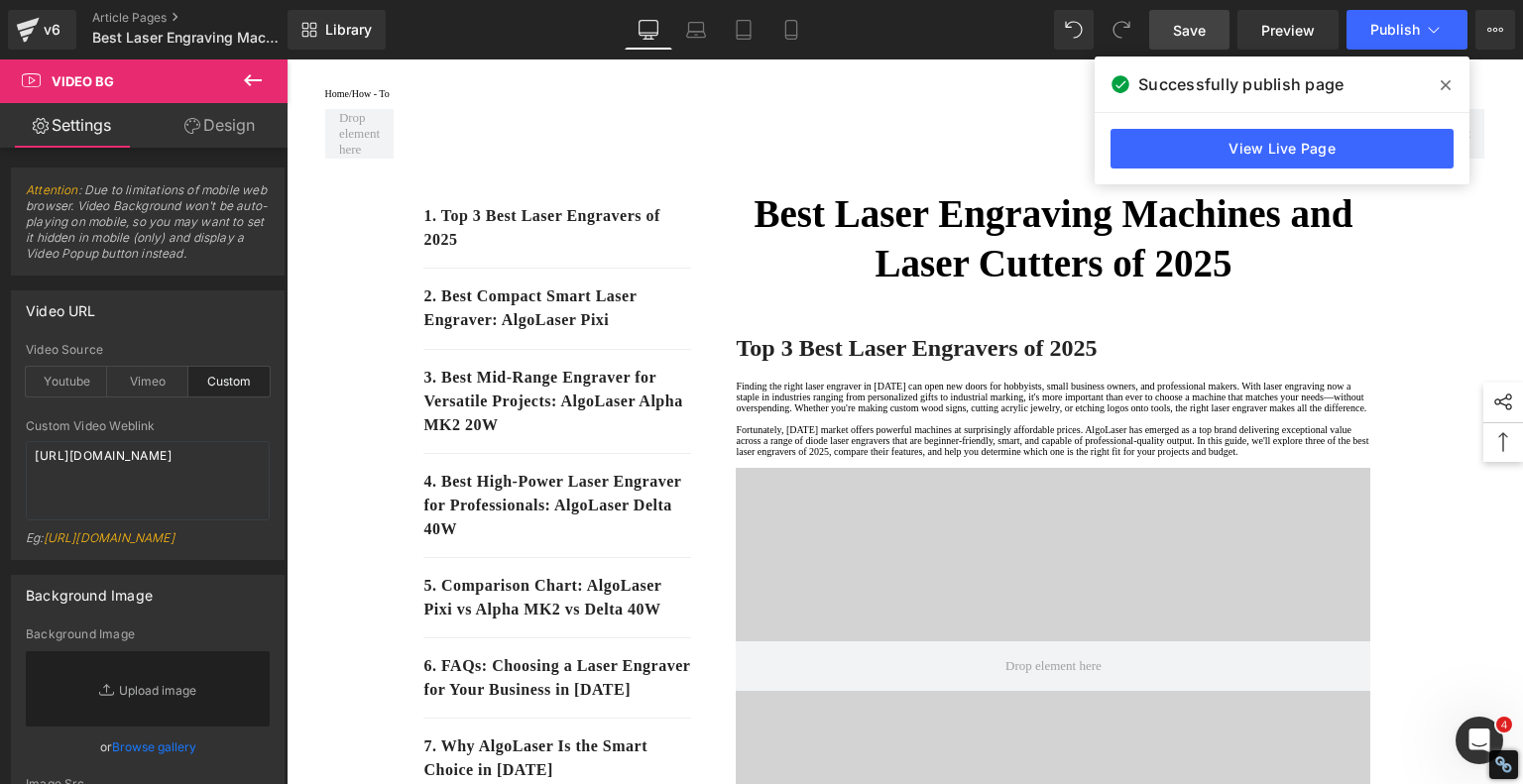 click at bounding box center (1446, 85) 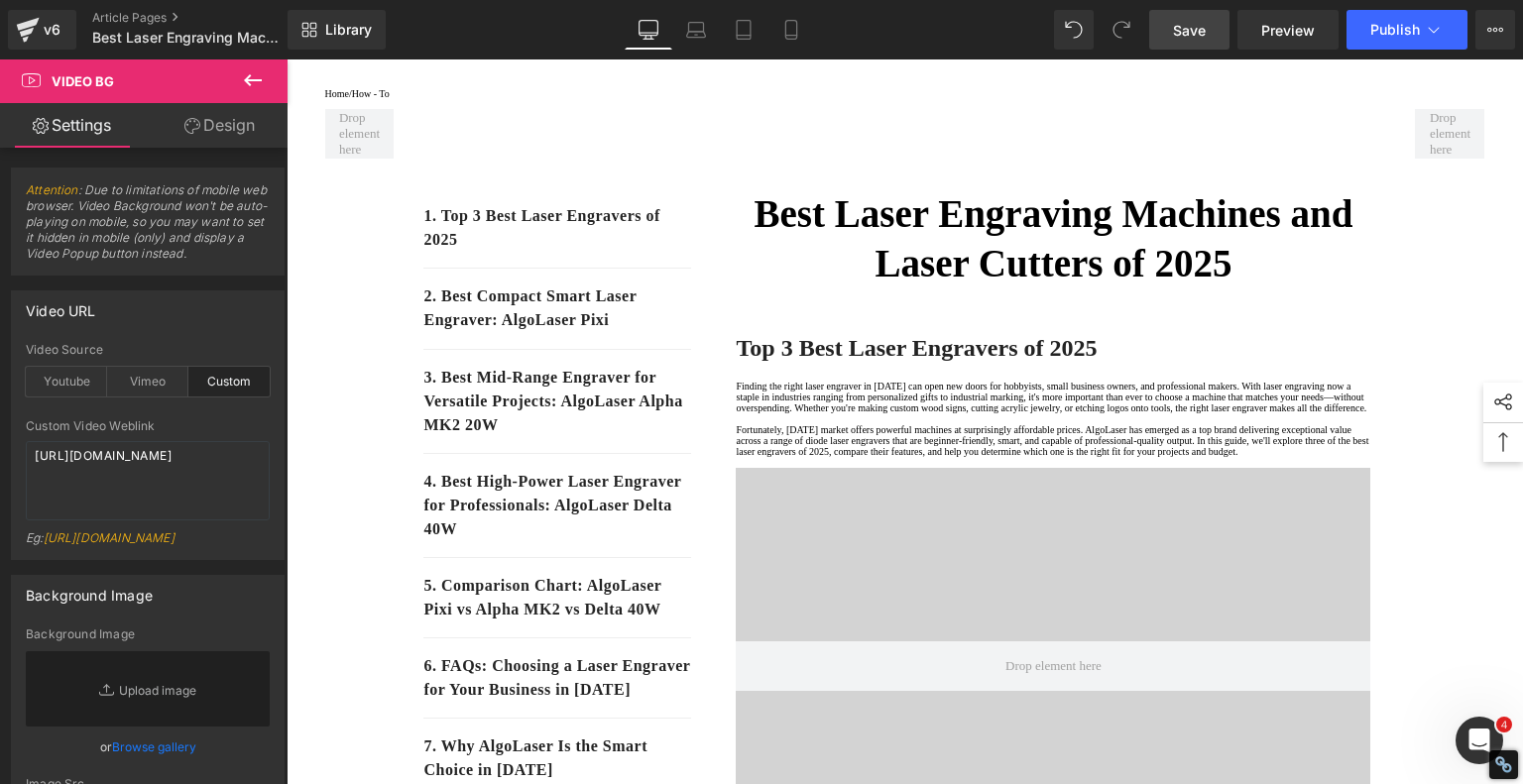 click on "Save" at bounding box center [1189, 30] 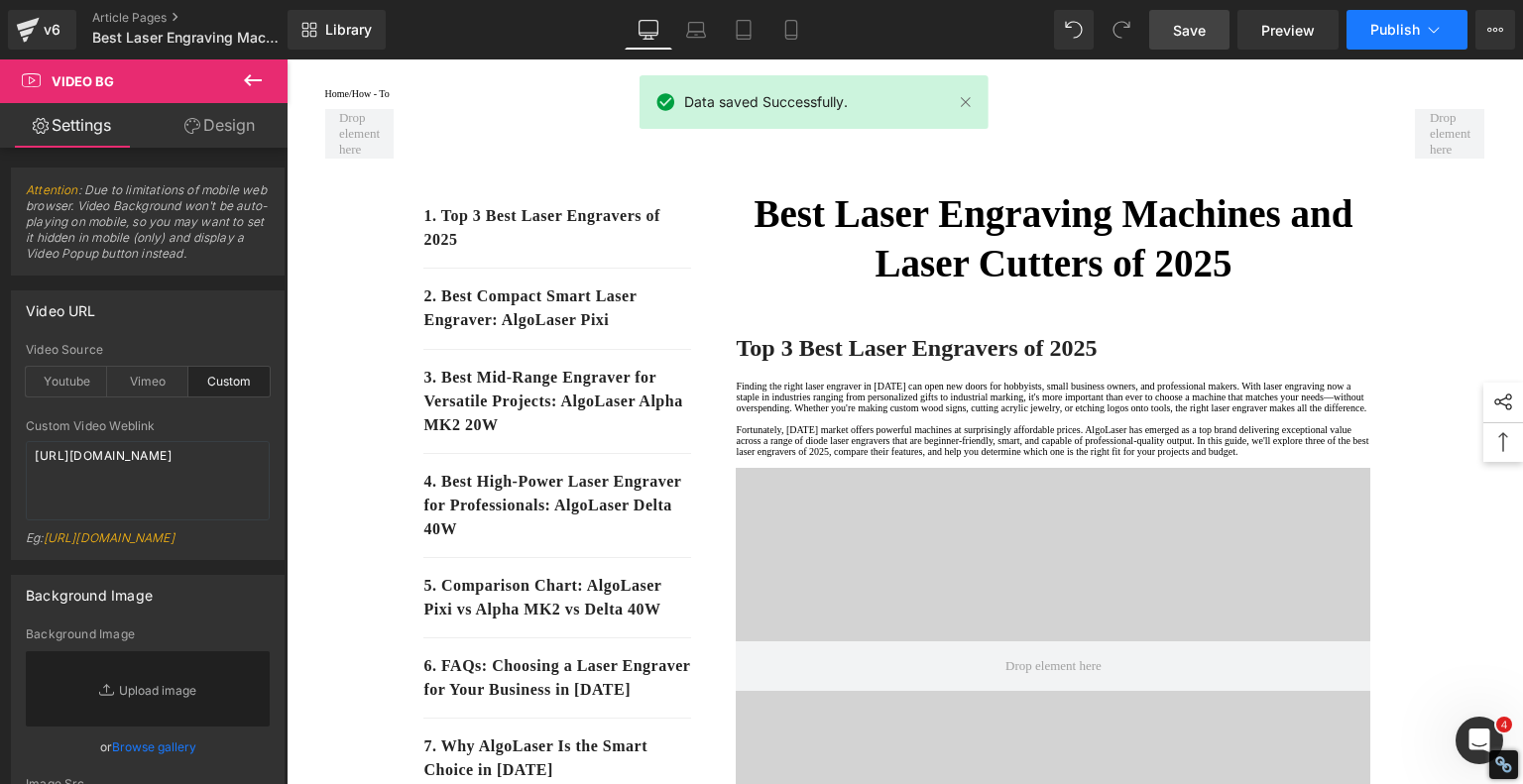 click on "Publish" at bounding box center (1407, 30) 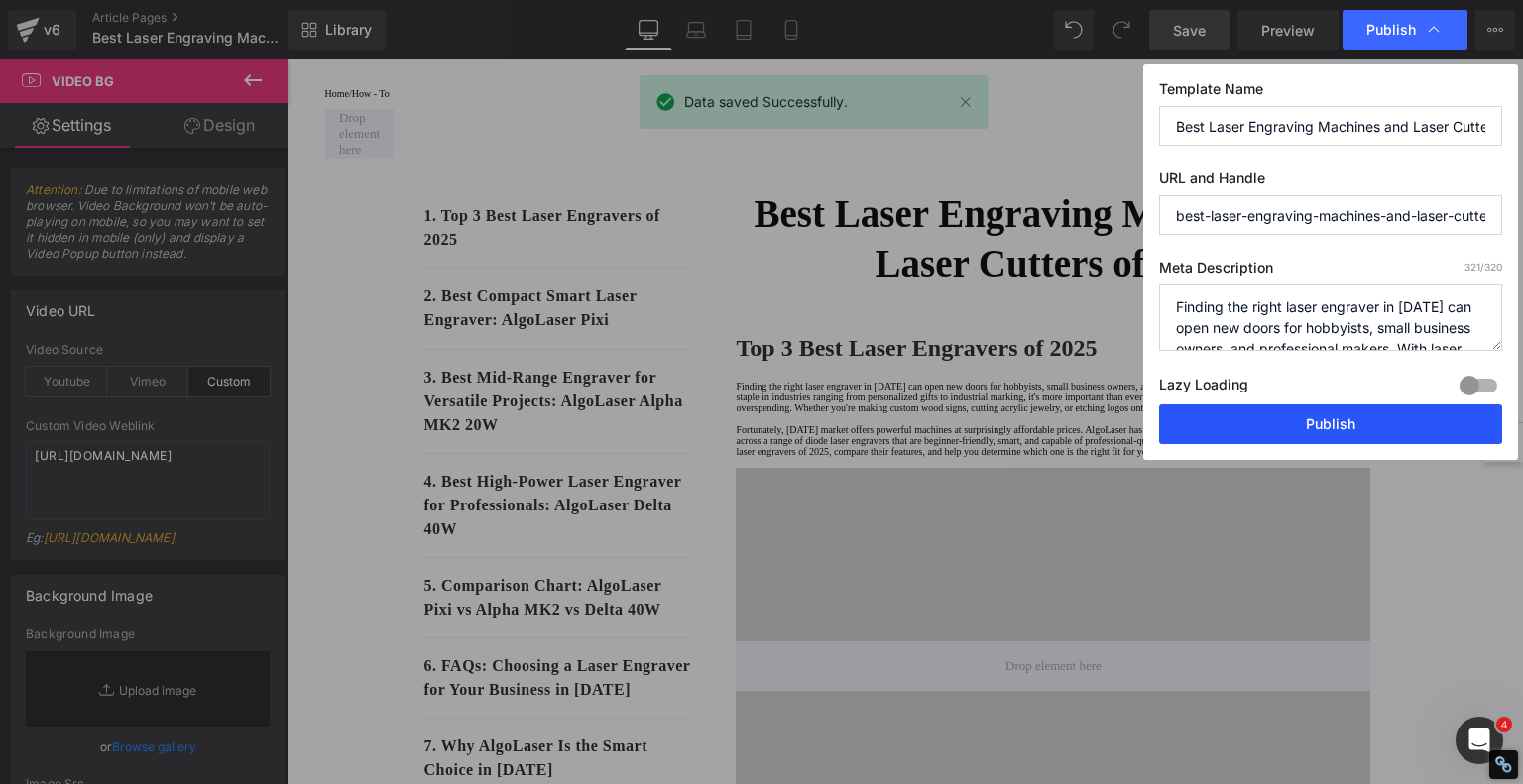 click on "Publish" at bounding box center (1331, 424) 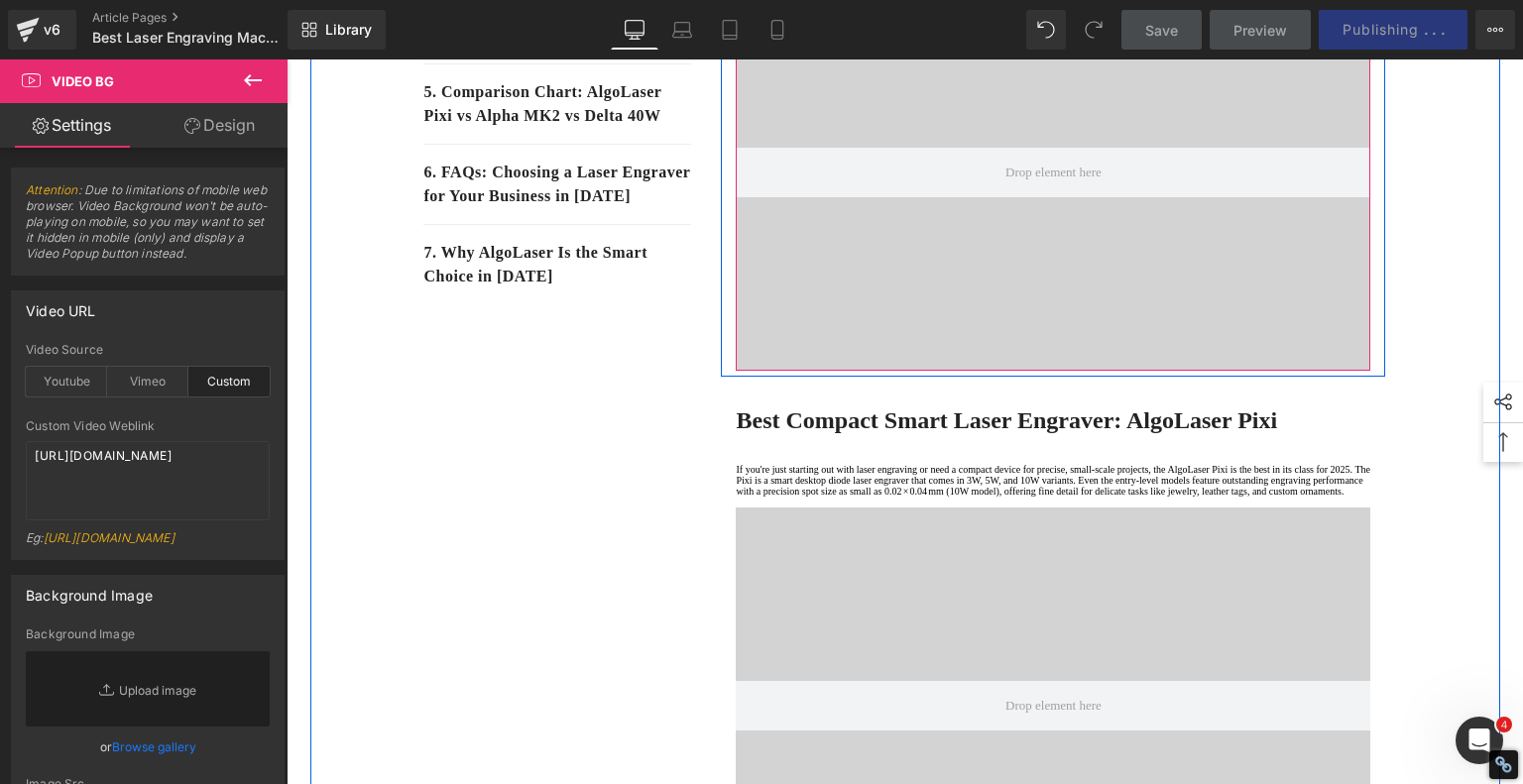 scroll, scrollTop: 595, scrollLeft: 0, axis: vertical 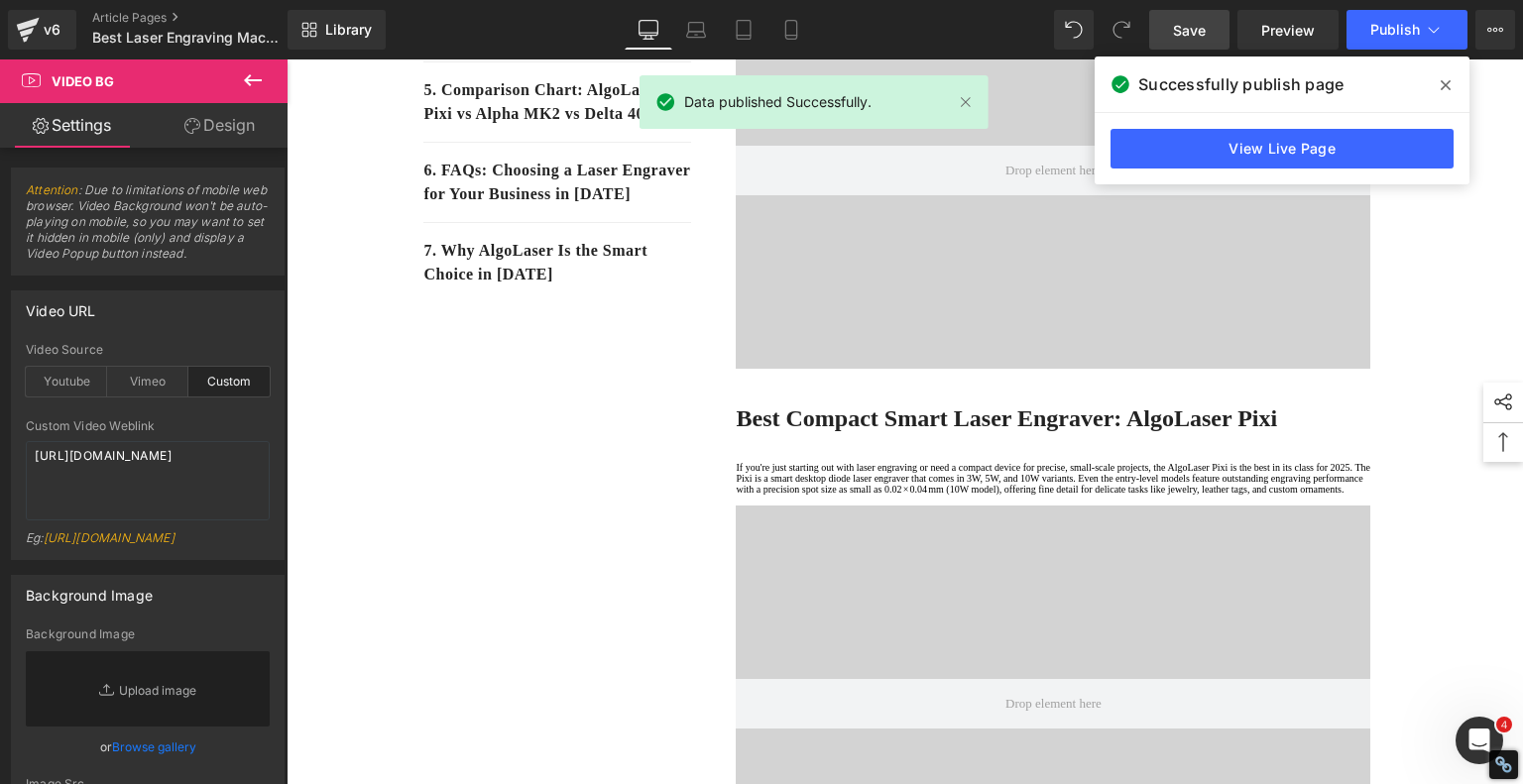 click 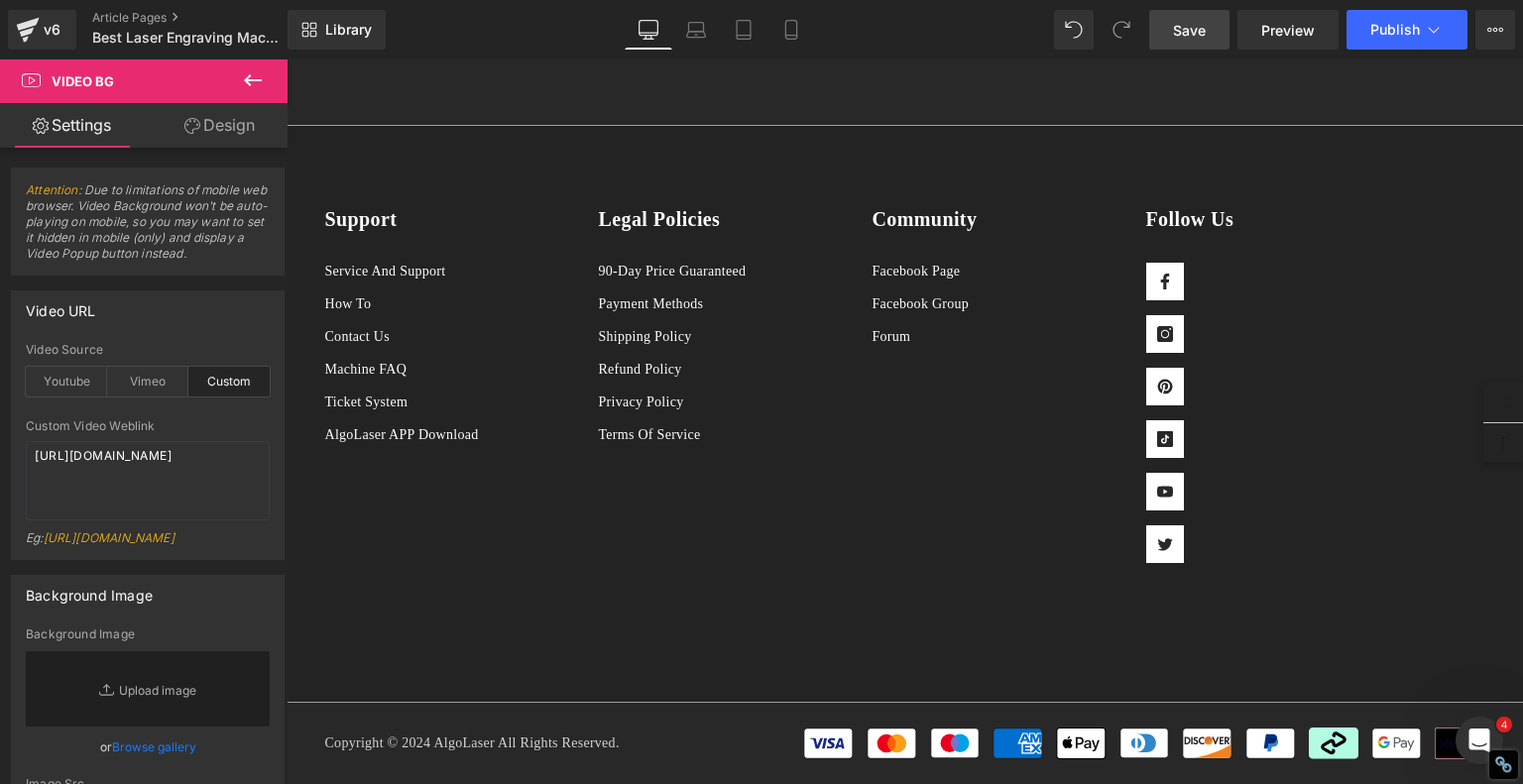 scroll, scrollTop: 8425, scrollLeft: 0, axis: vertical 